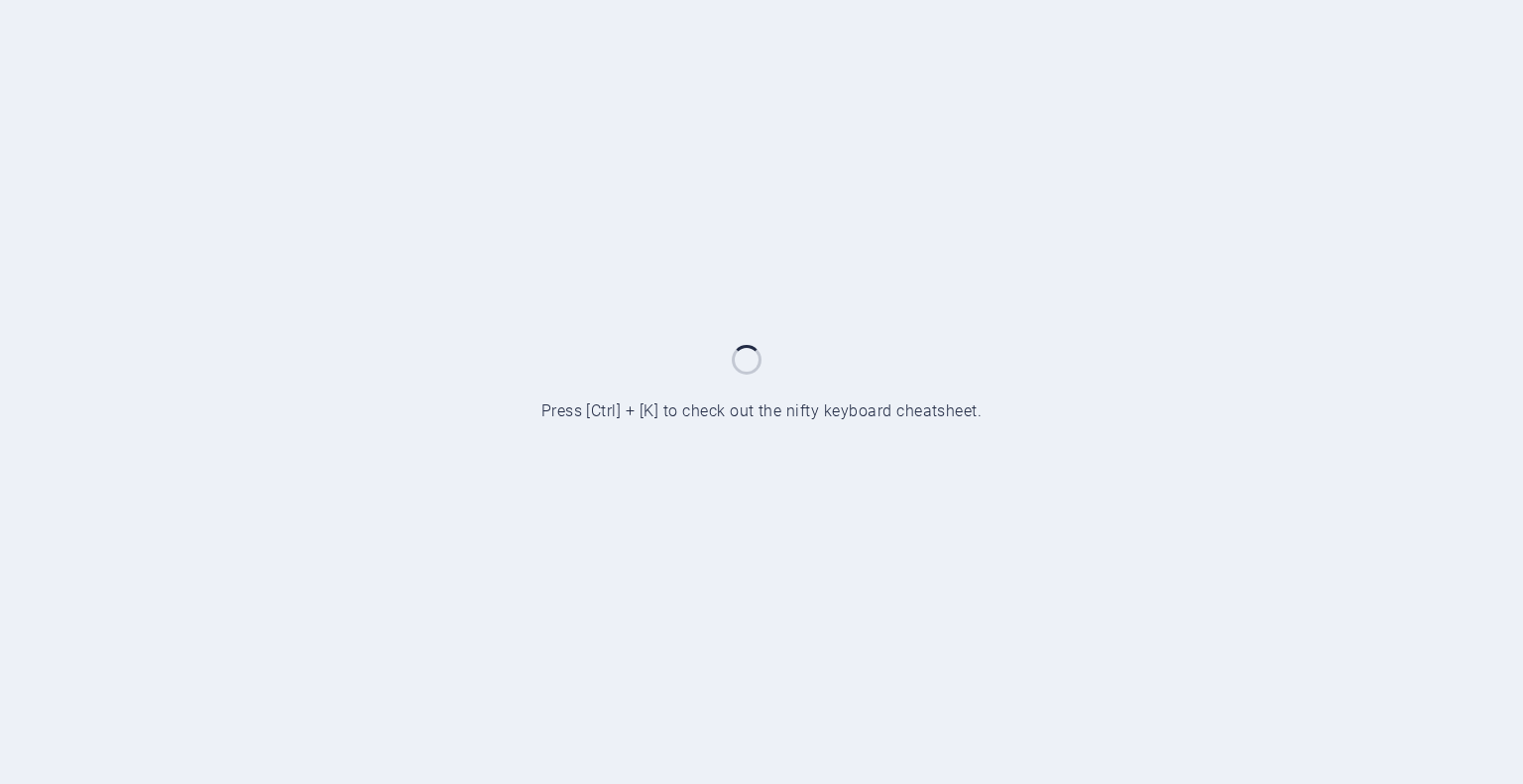 scroll, scrollTop: 0, scrollLeft: 0, axis: both 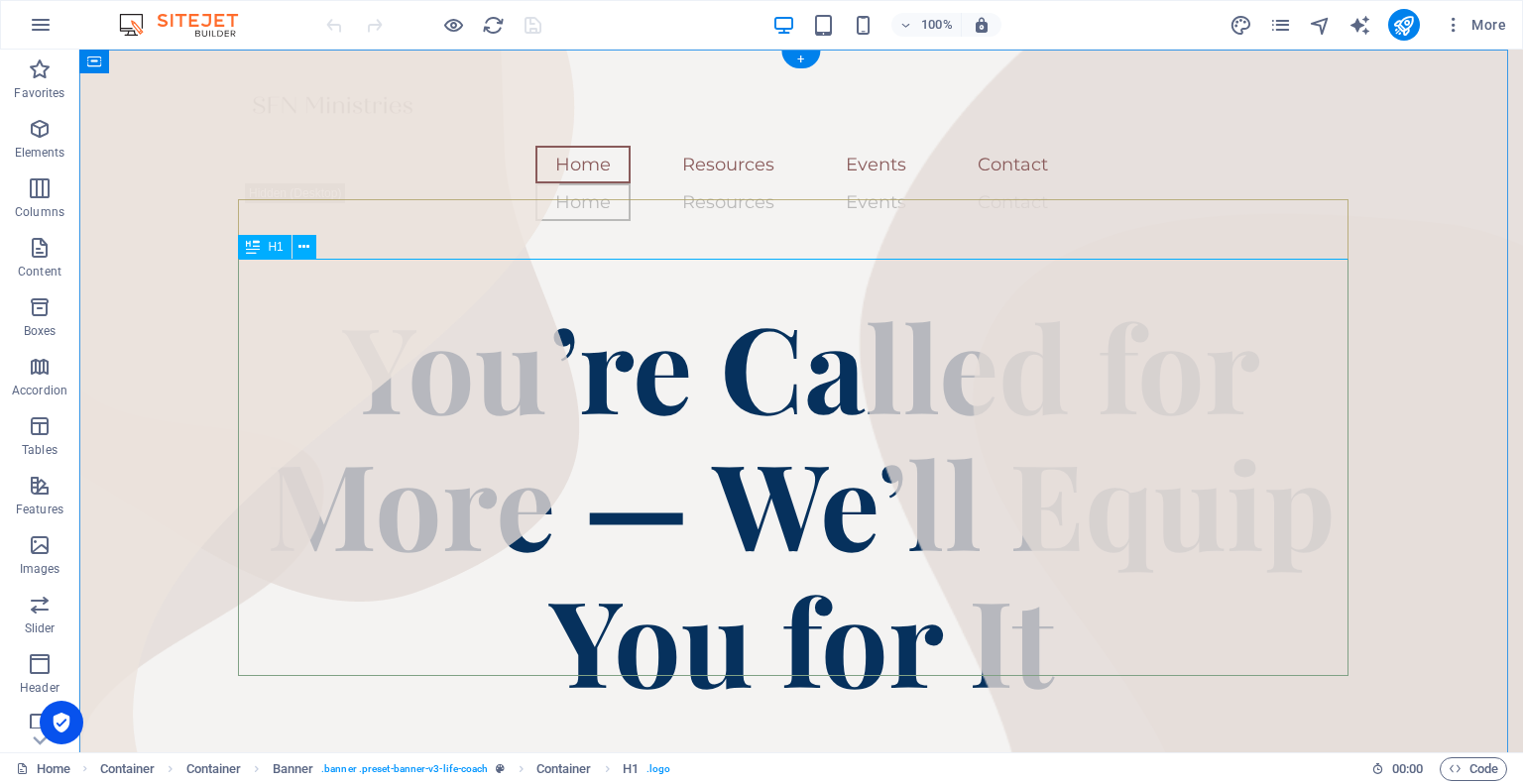 click on "You’re Called for More — We’ll Equip You for It" at bounding box center (801, 504) 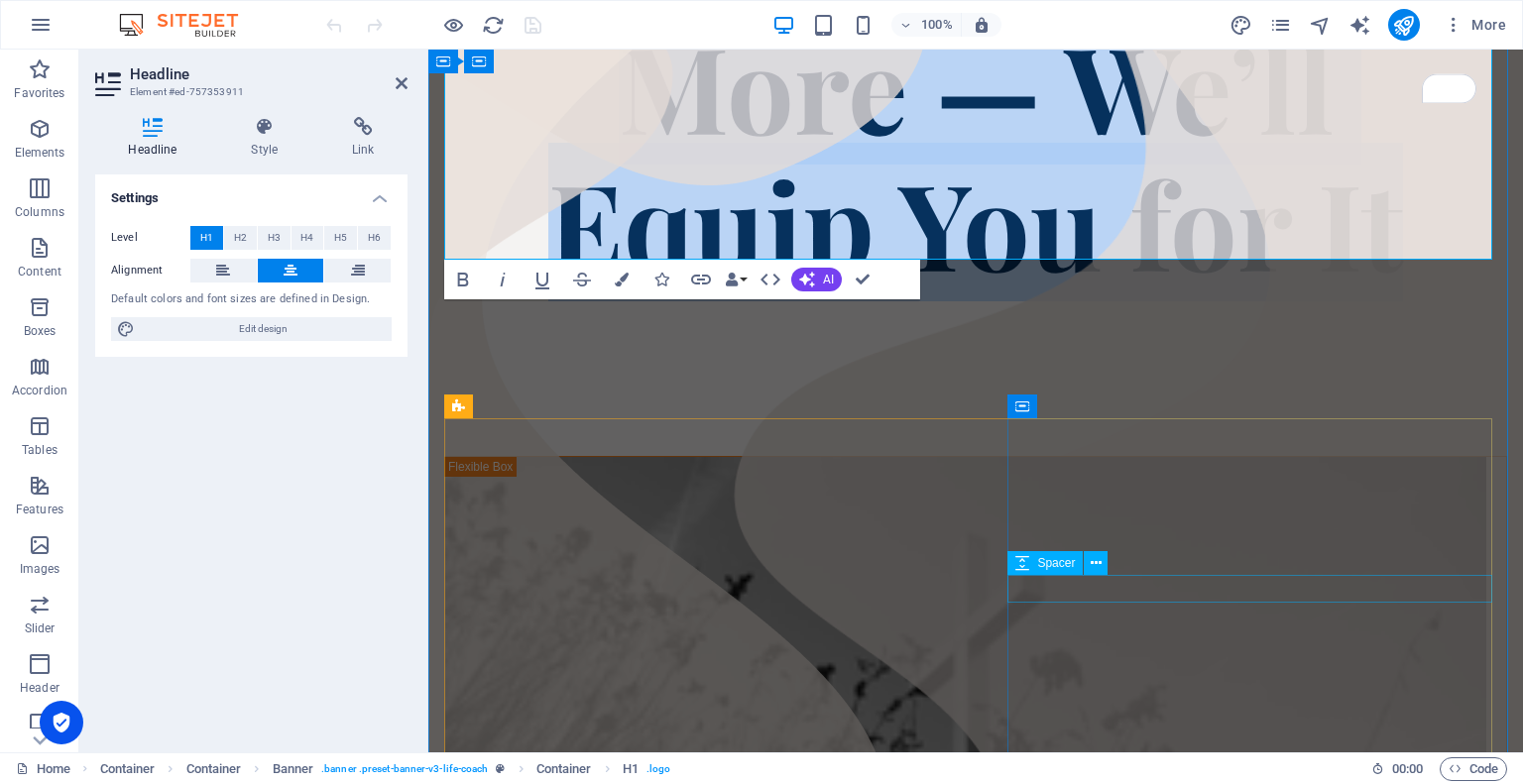 scroll, scrollTop: 218, scrollLeft: 0, axis: vertical 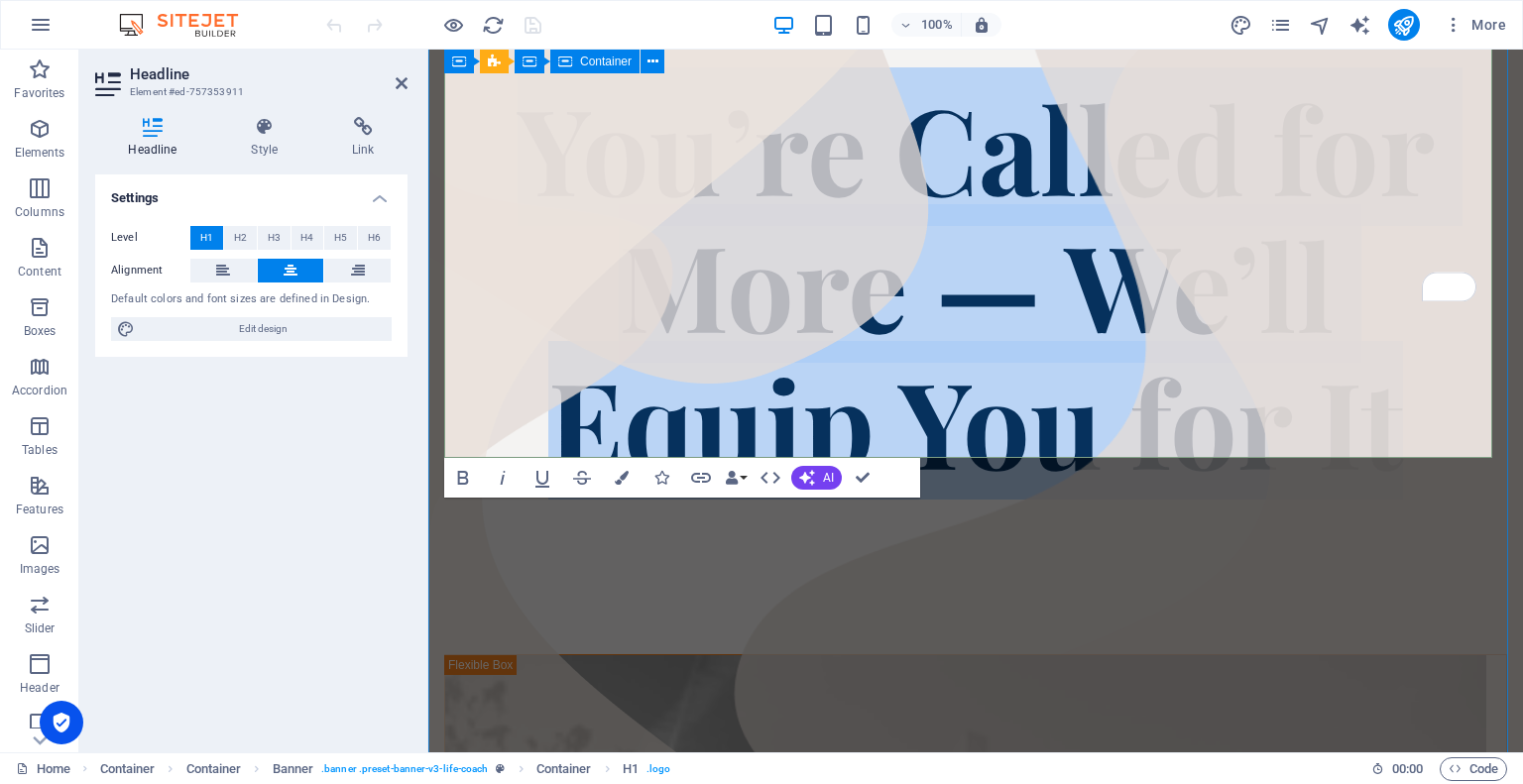 click on "You’re Called for More — We’ll Equip You for It" at bounding box center [976, 286] 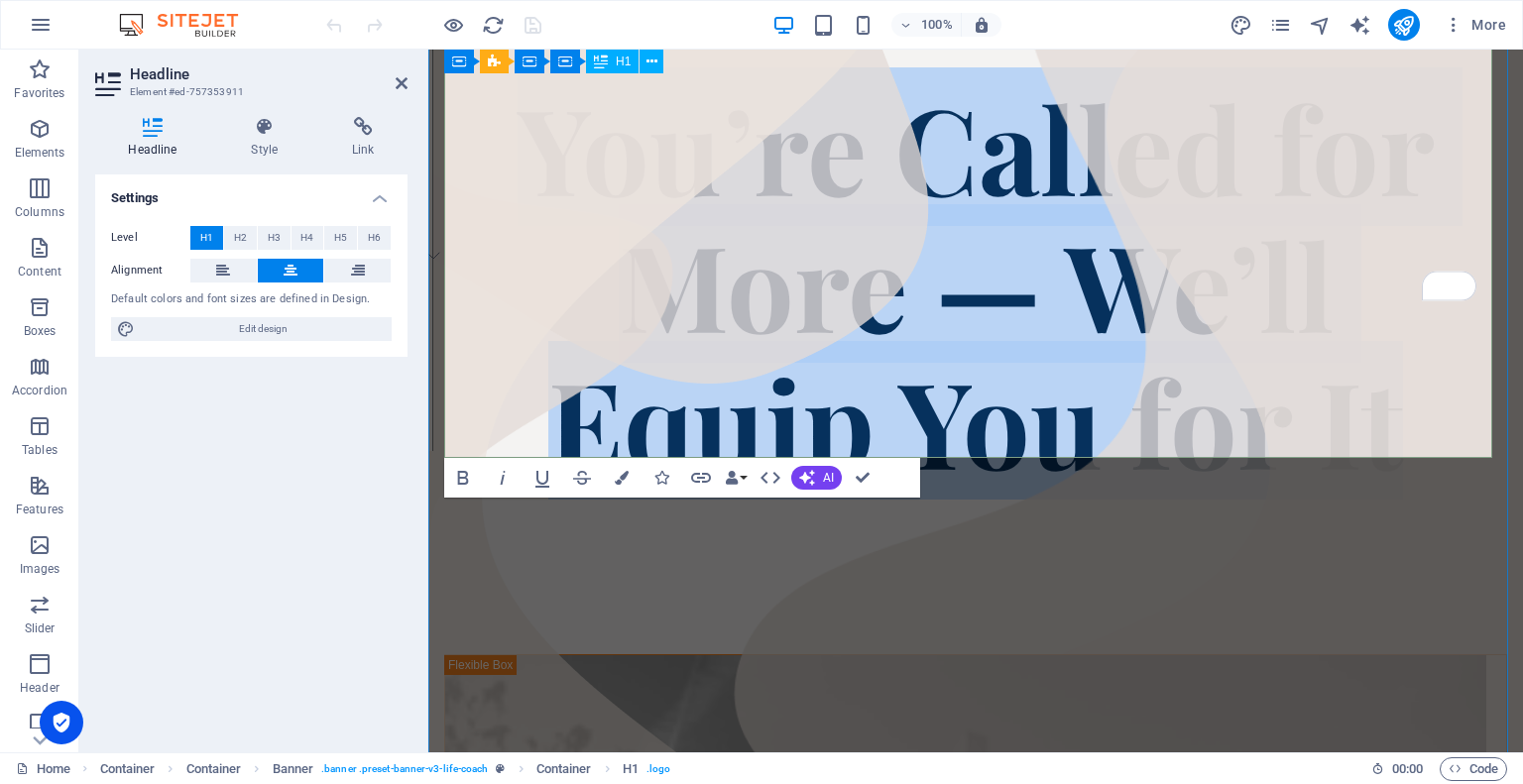 click on "You’re Called for More — We’ll Equip You for It" at bounding box center [976, 283] 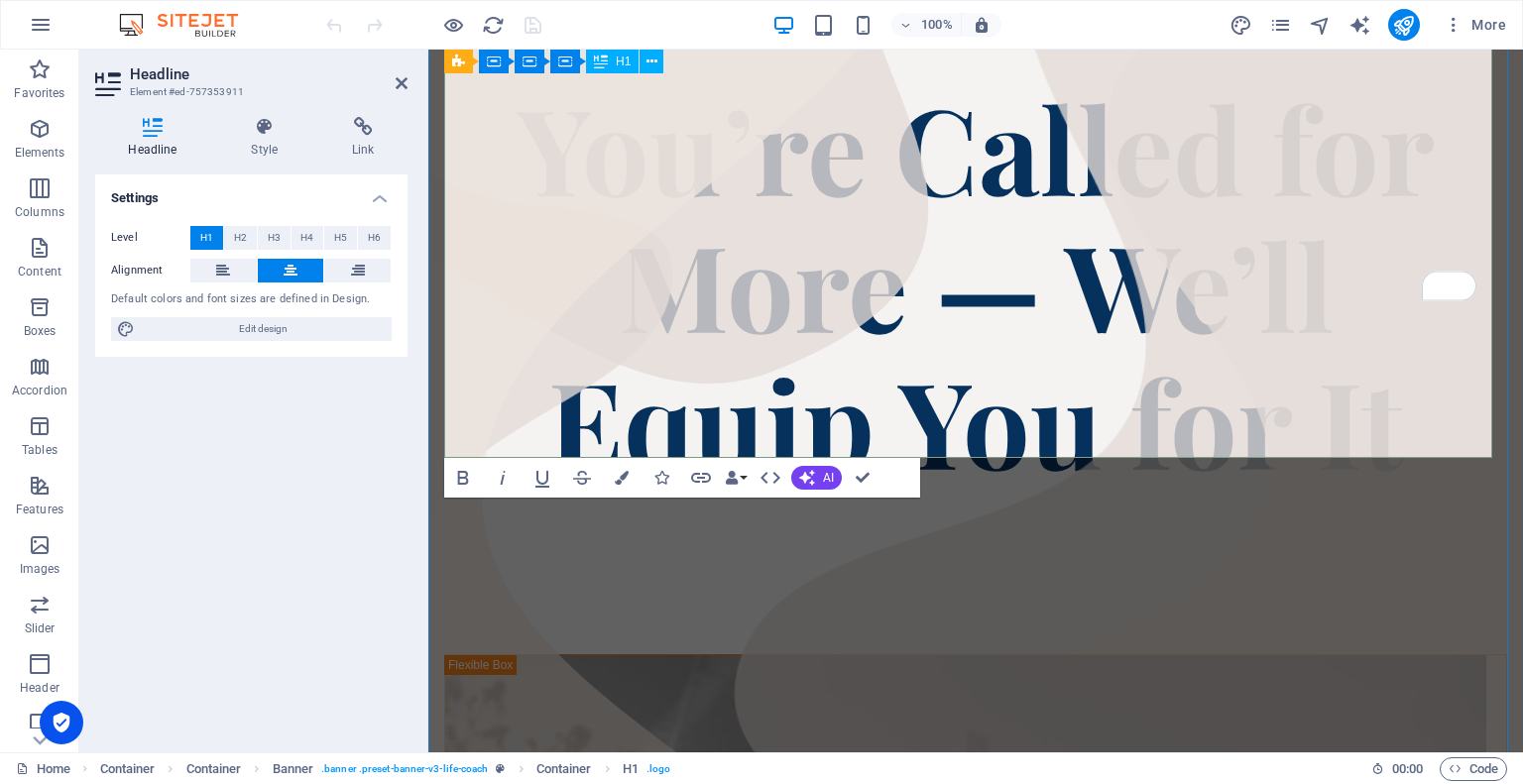 click on "You’re Called for More — We’ll Equip You for It" at bounding box center (976, 283) 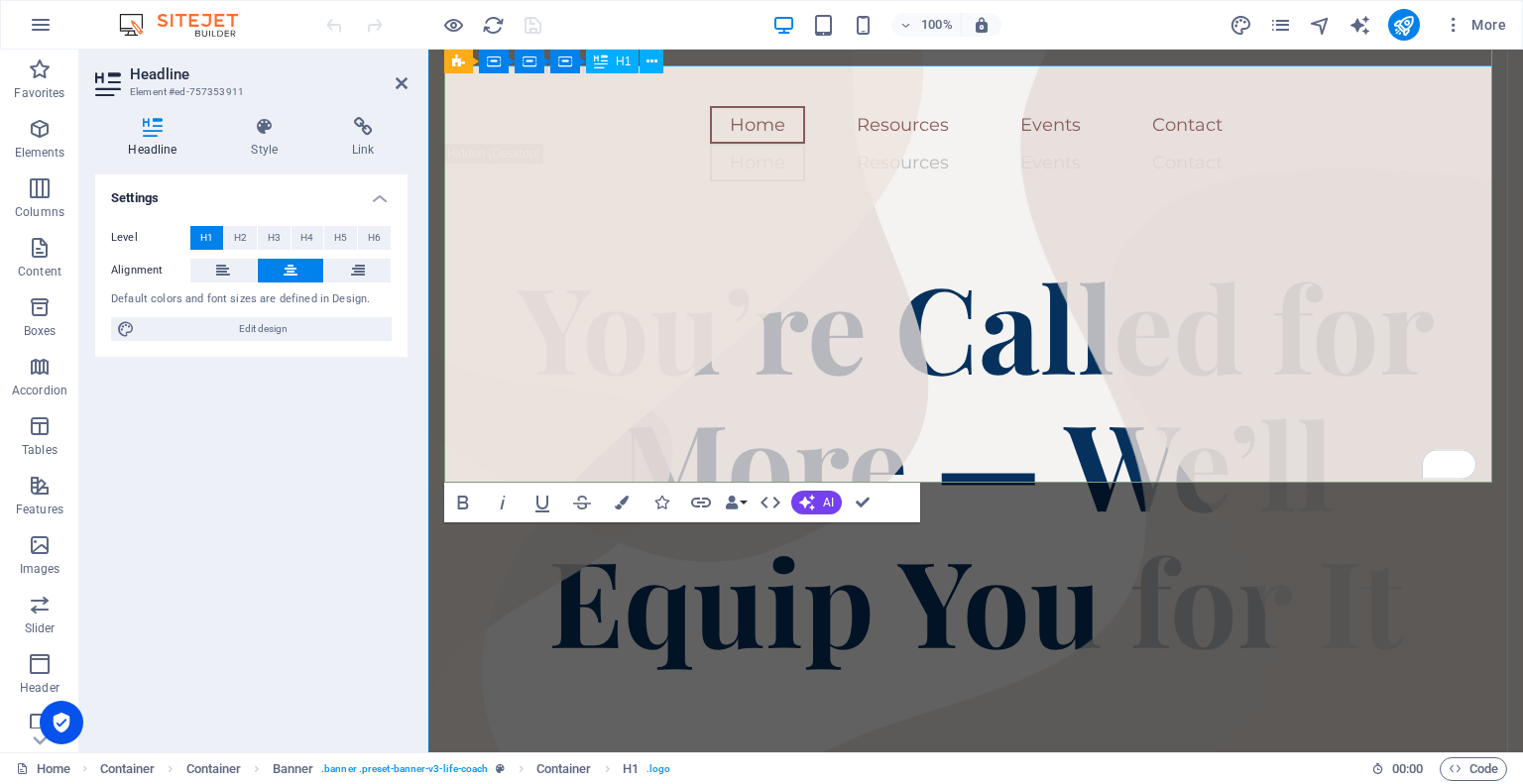 scroll, scrollTop: 20, scrollLeft: 0, axis: vertical 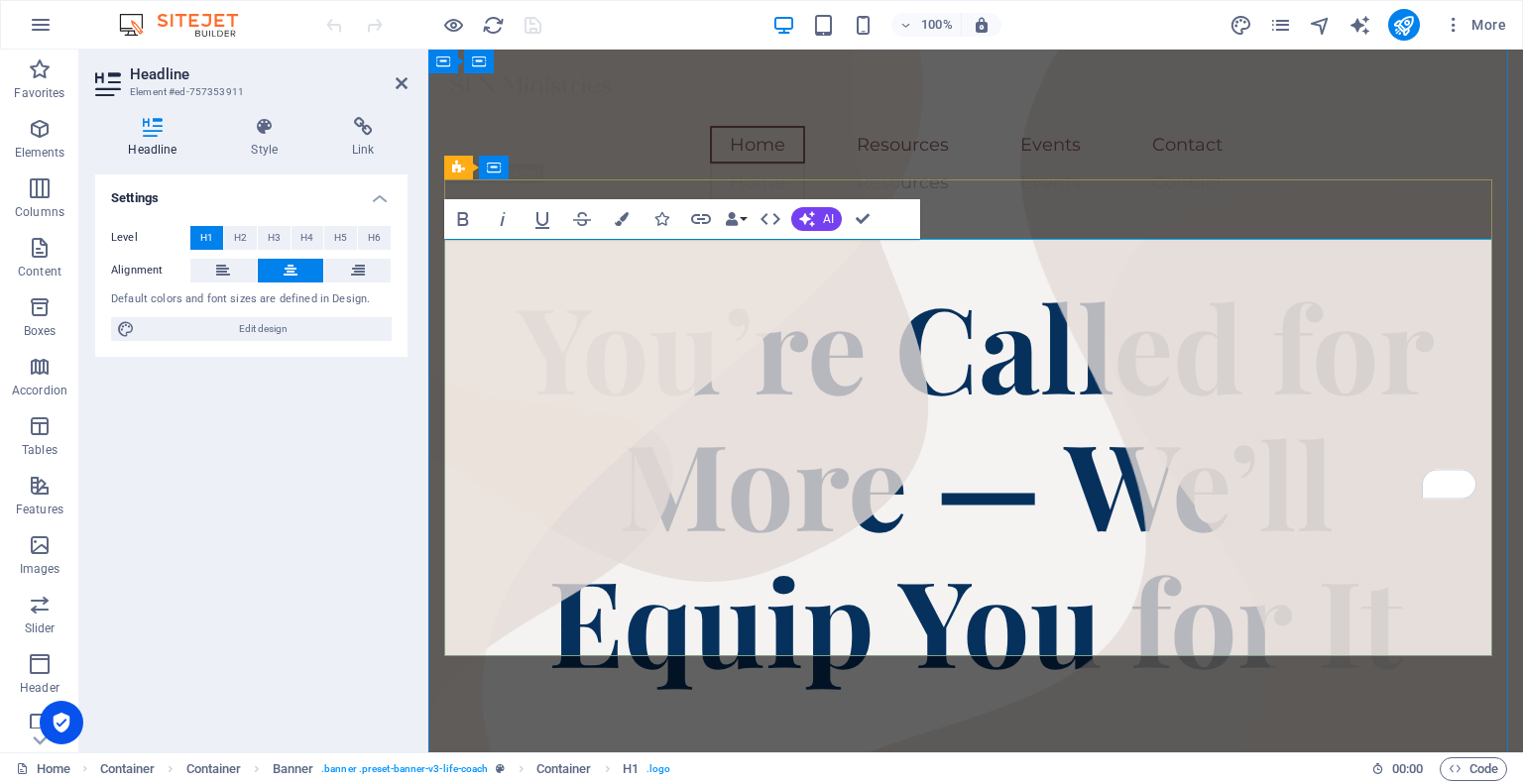 click on "You’re Called for More — We’ll Equip You for It" at bounding box center [976, 482] 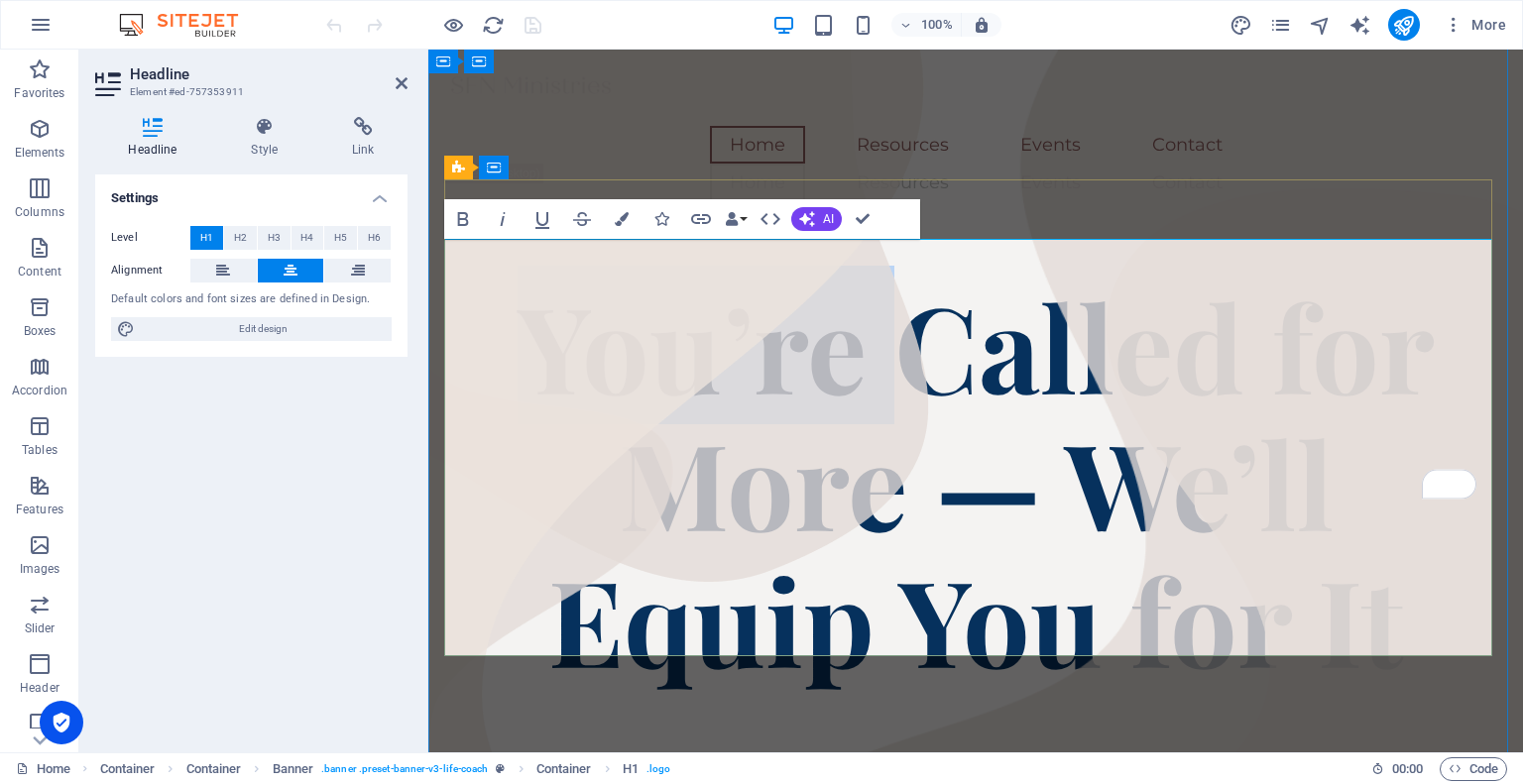 click on "You’re Called for More — We’ll Equip You for It" at bounding box center (976, 482) 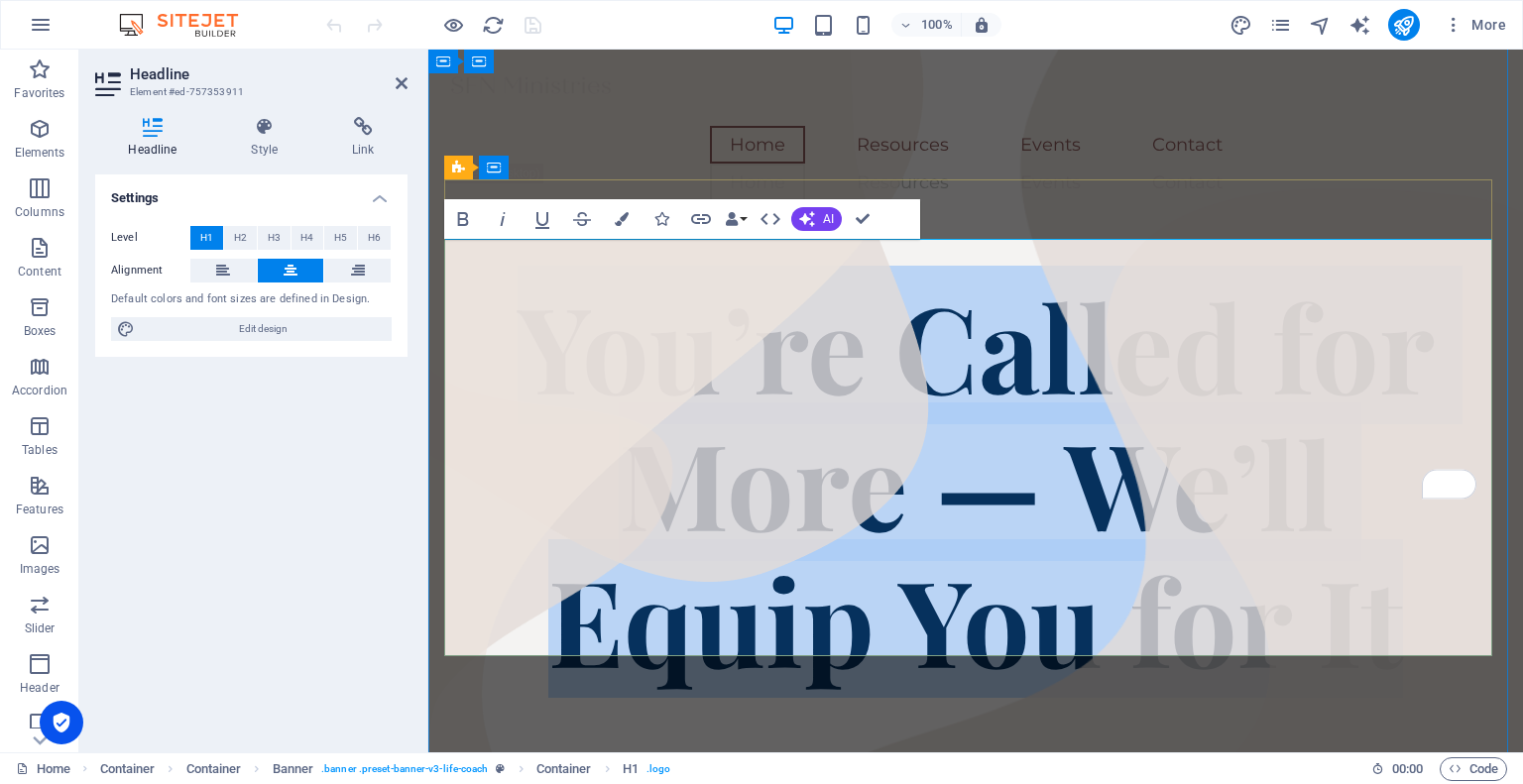 click on "You’re Called for More — We’ll Equip You for It" at bounding box center [976, 482] 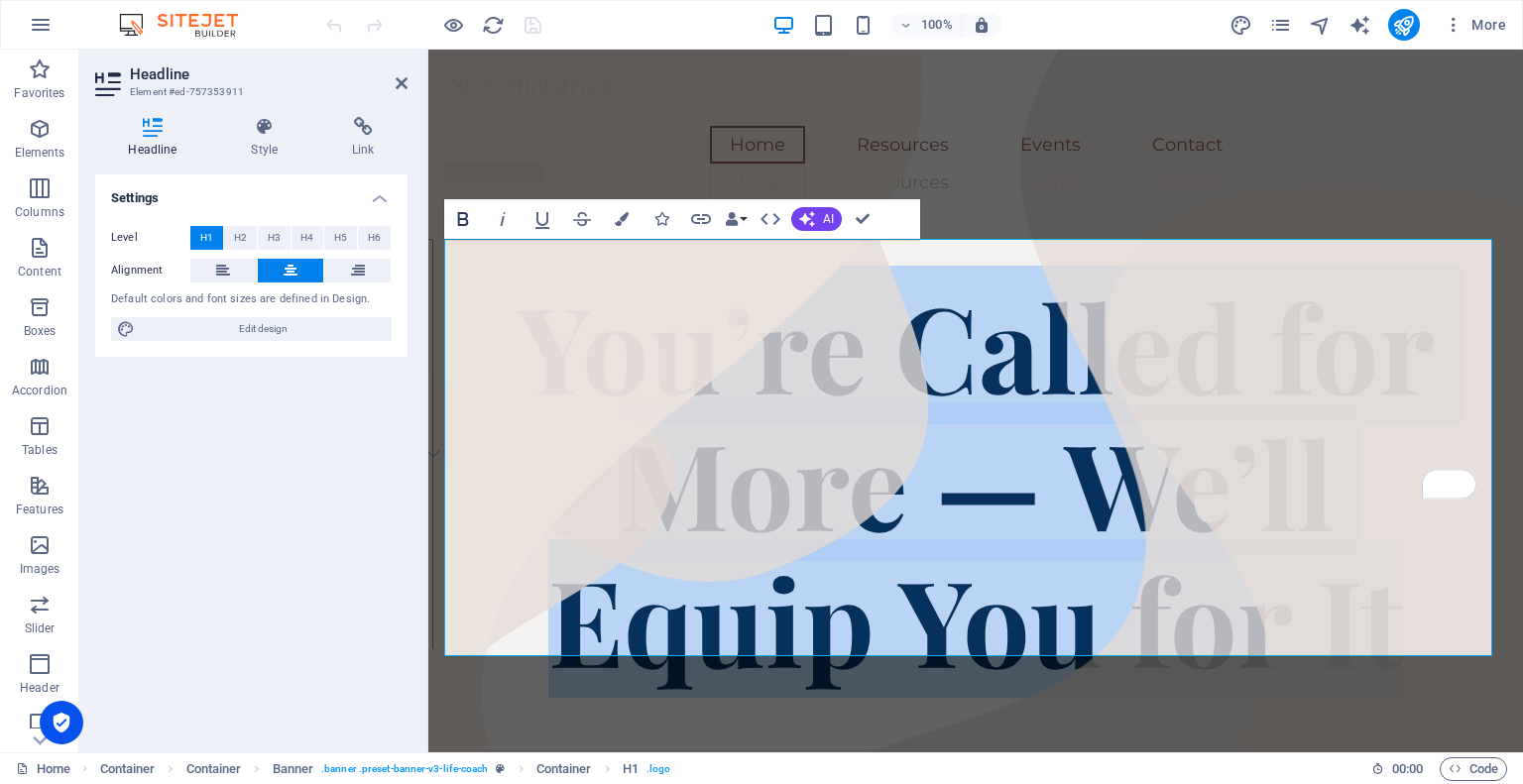 click 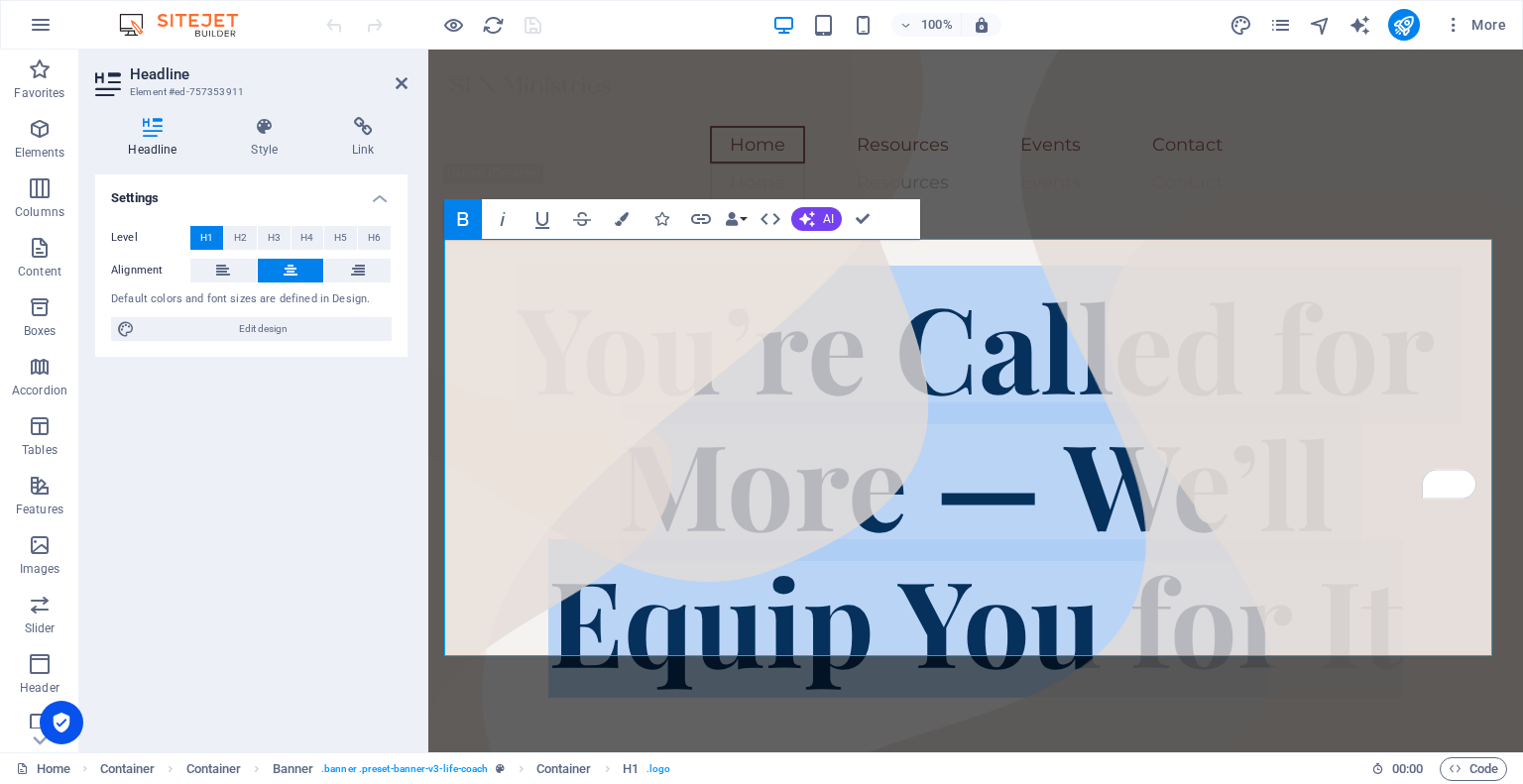 click 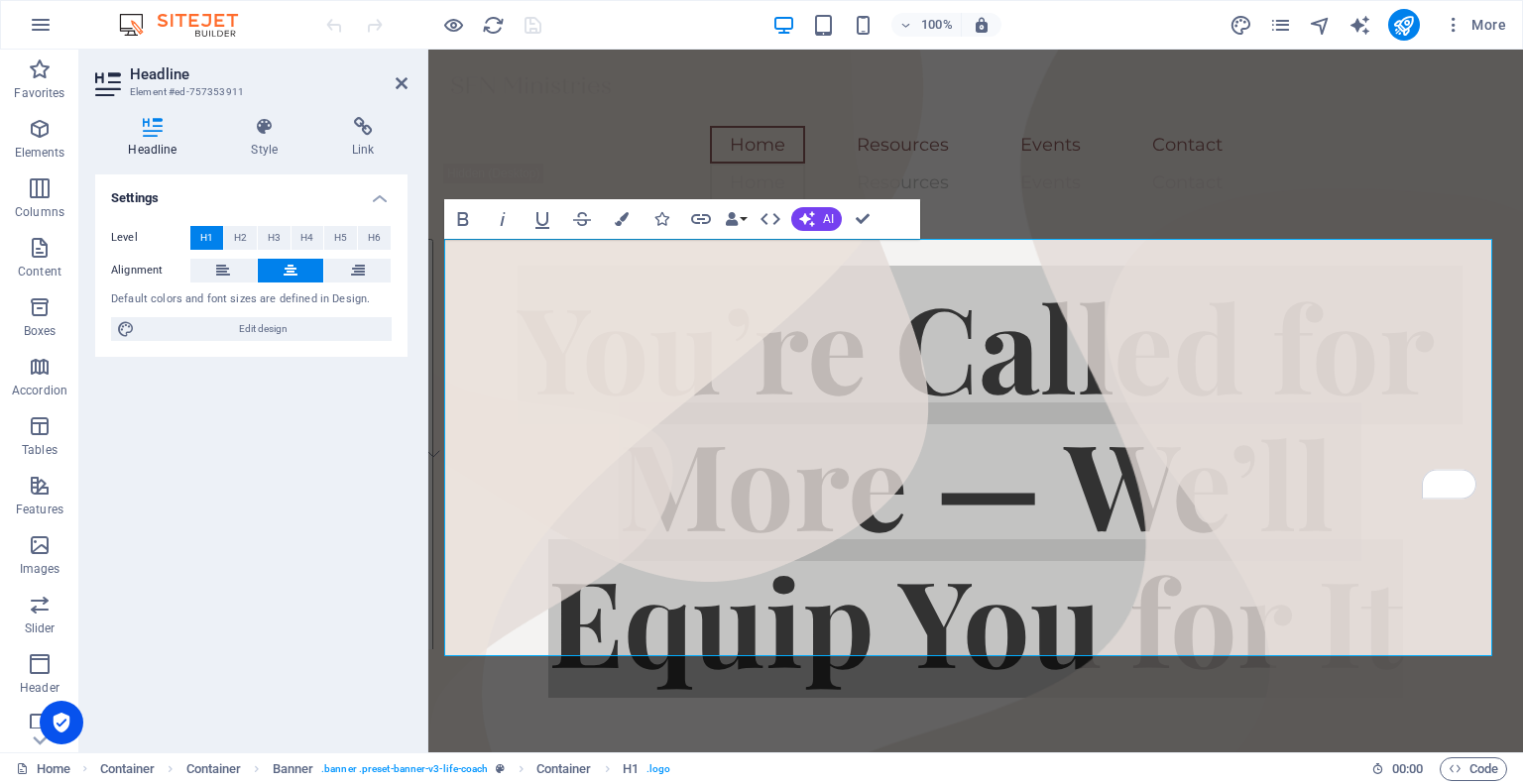 click on "Style" at bounding box center (269, 138) 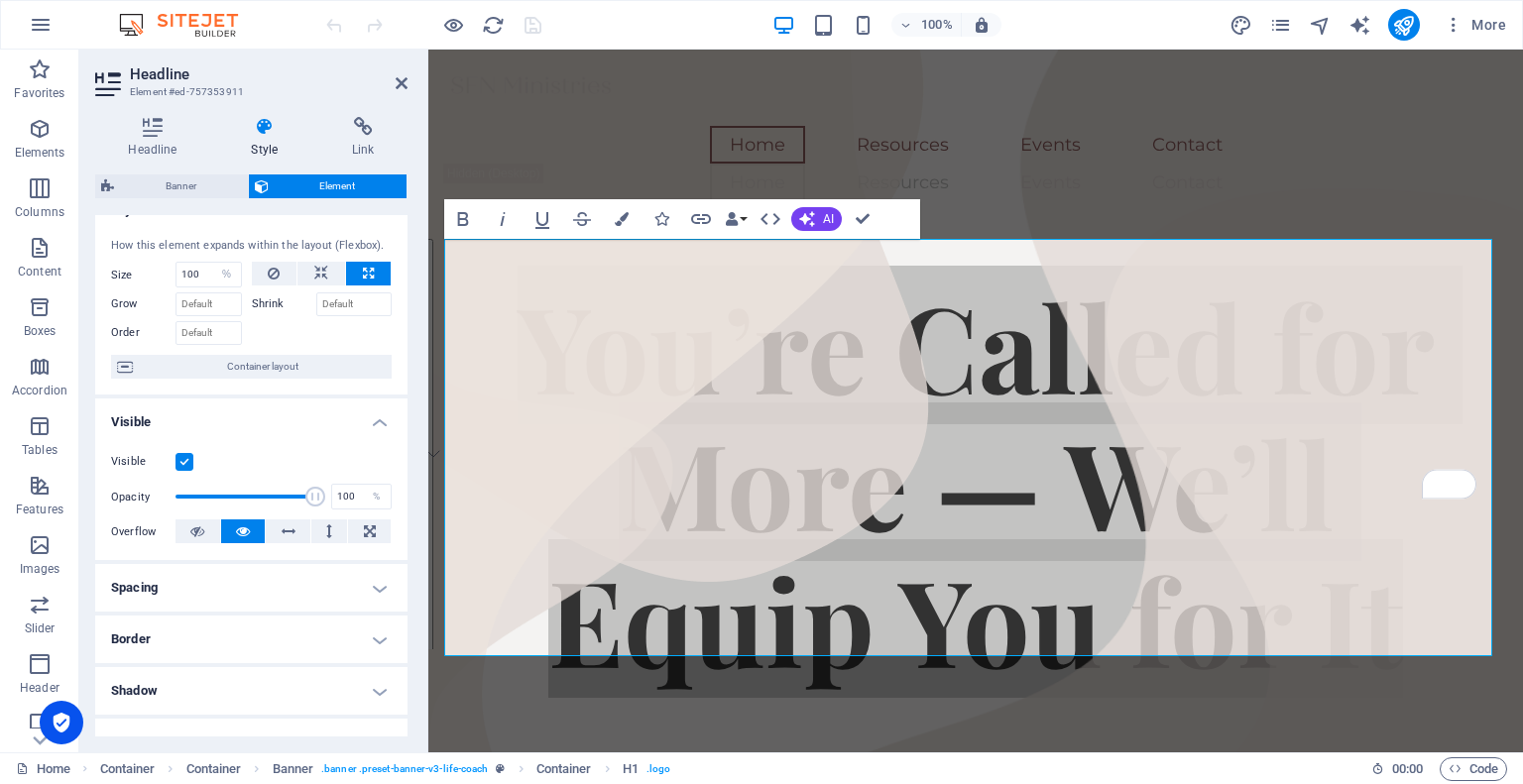 scroll, scrollTop: 0, scrollLeft: 0, axis: both 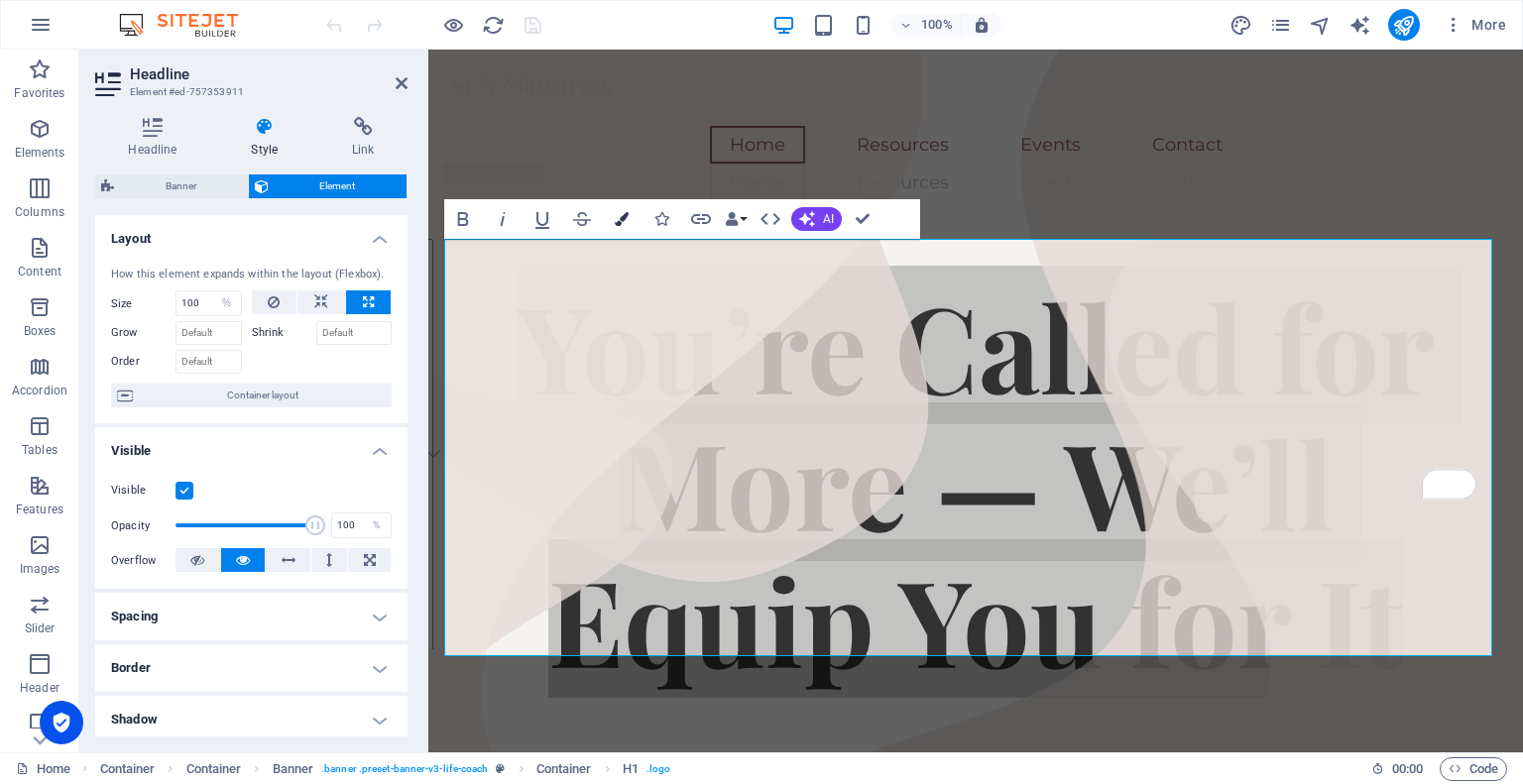 click at bounding box center (622, 219) 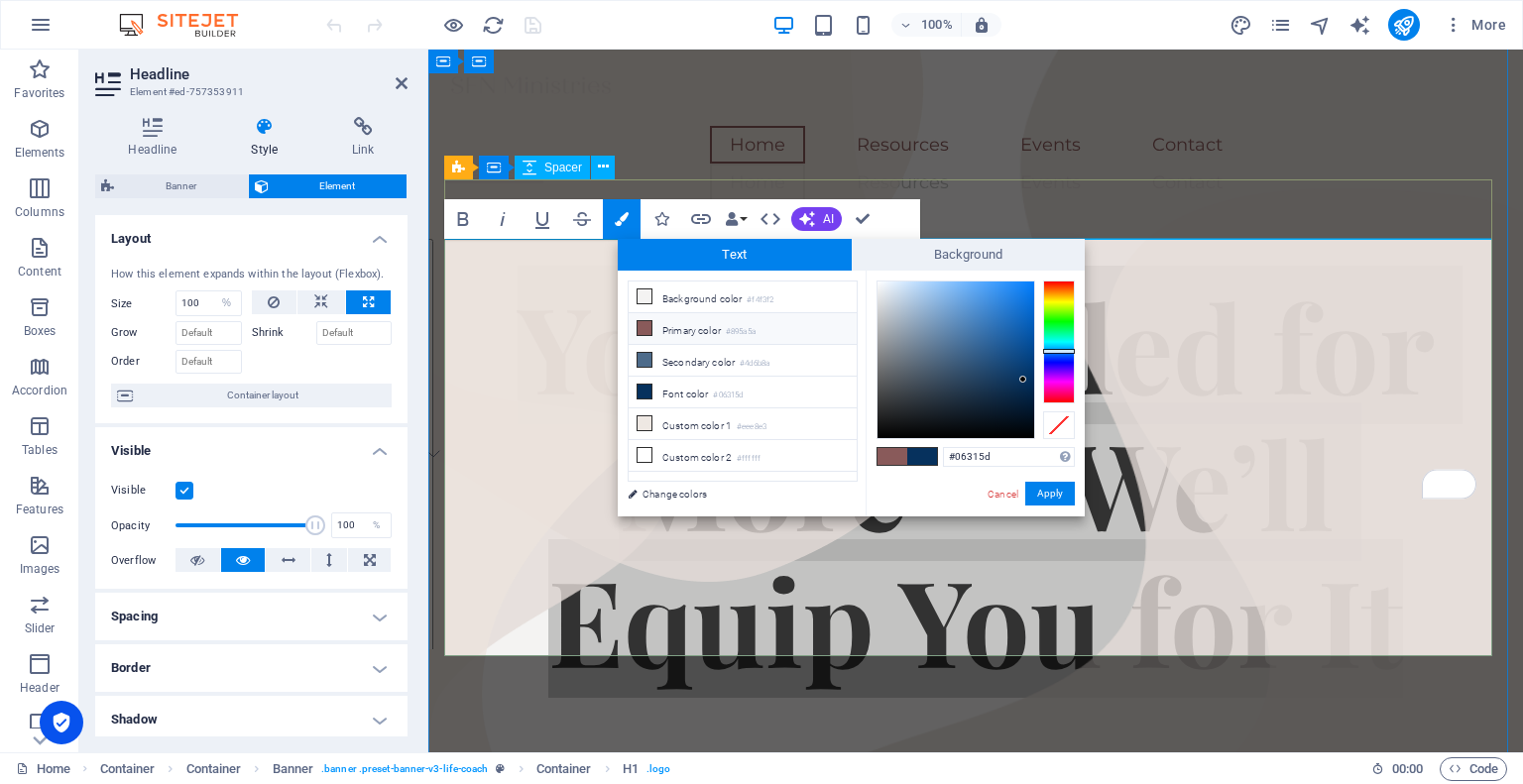 click at bounding box center (976, 247) 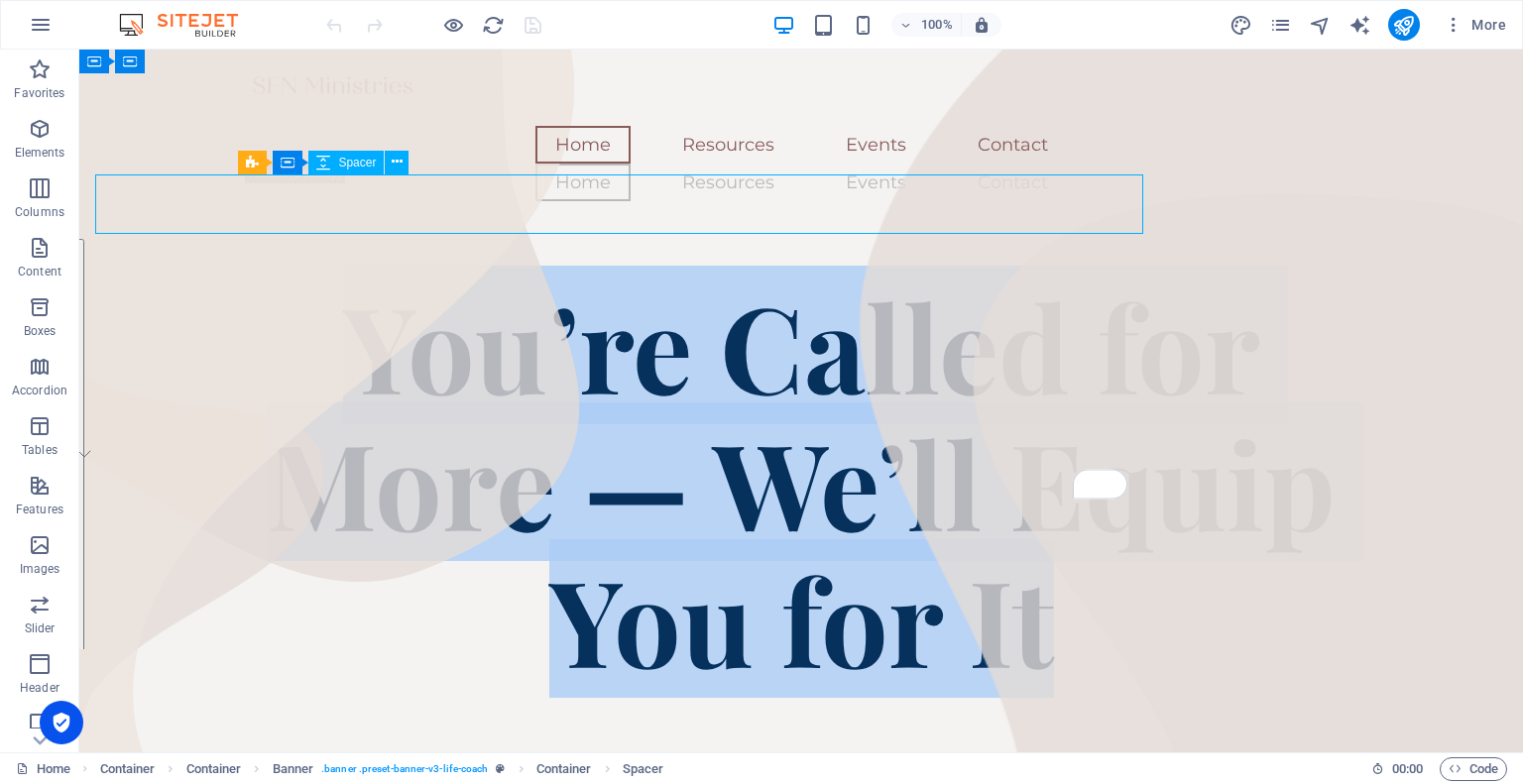scroll, scrollTop: 25, scrollLeft: 0, axis: vertical 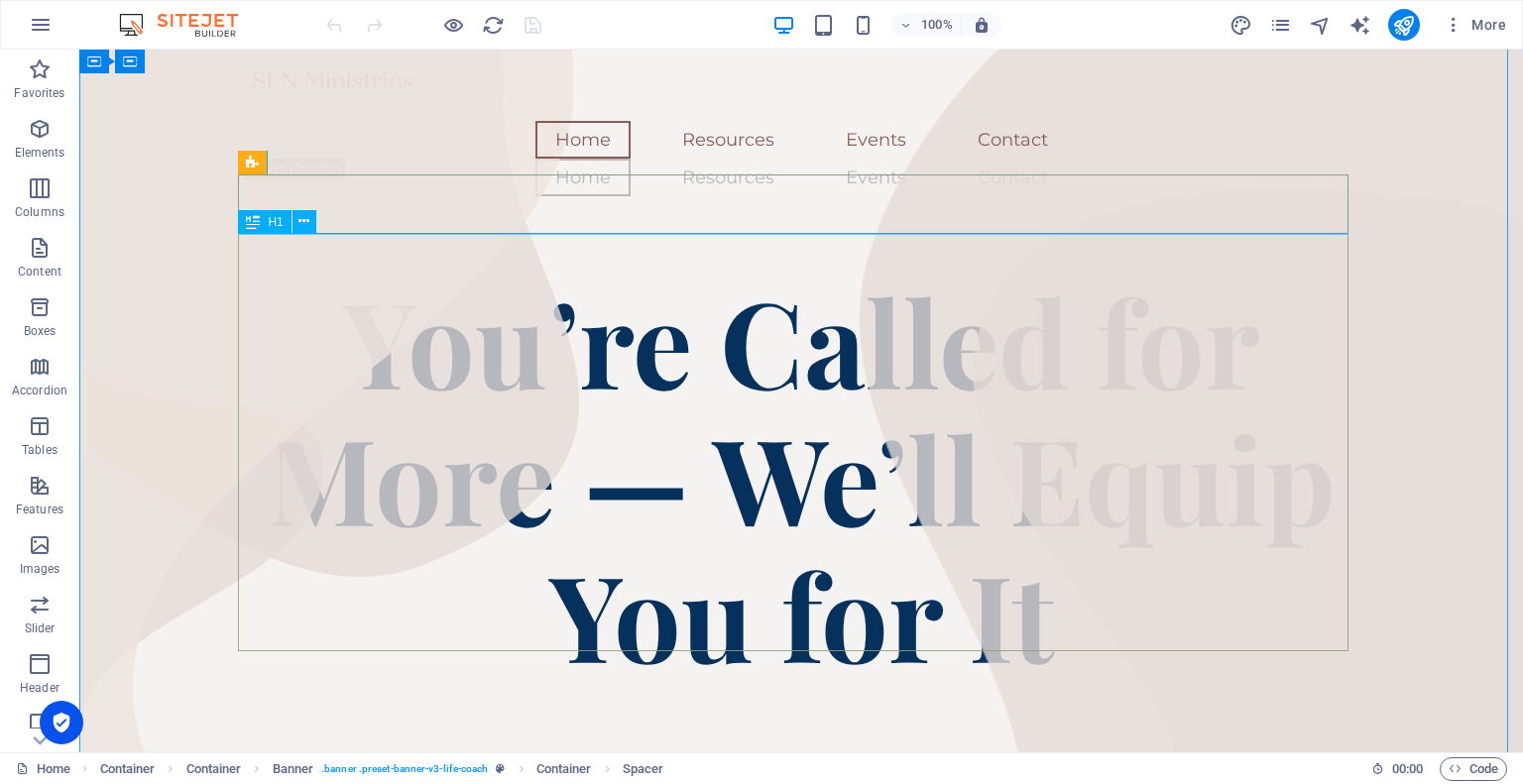 click on "You’re Called for More — We’ll Equip You for It" at bounding box center (801, 480) 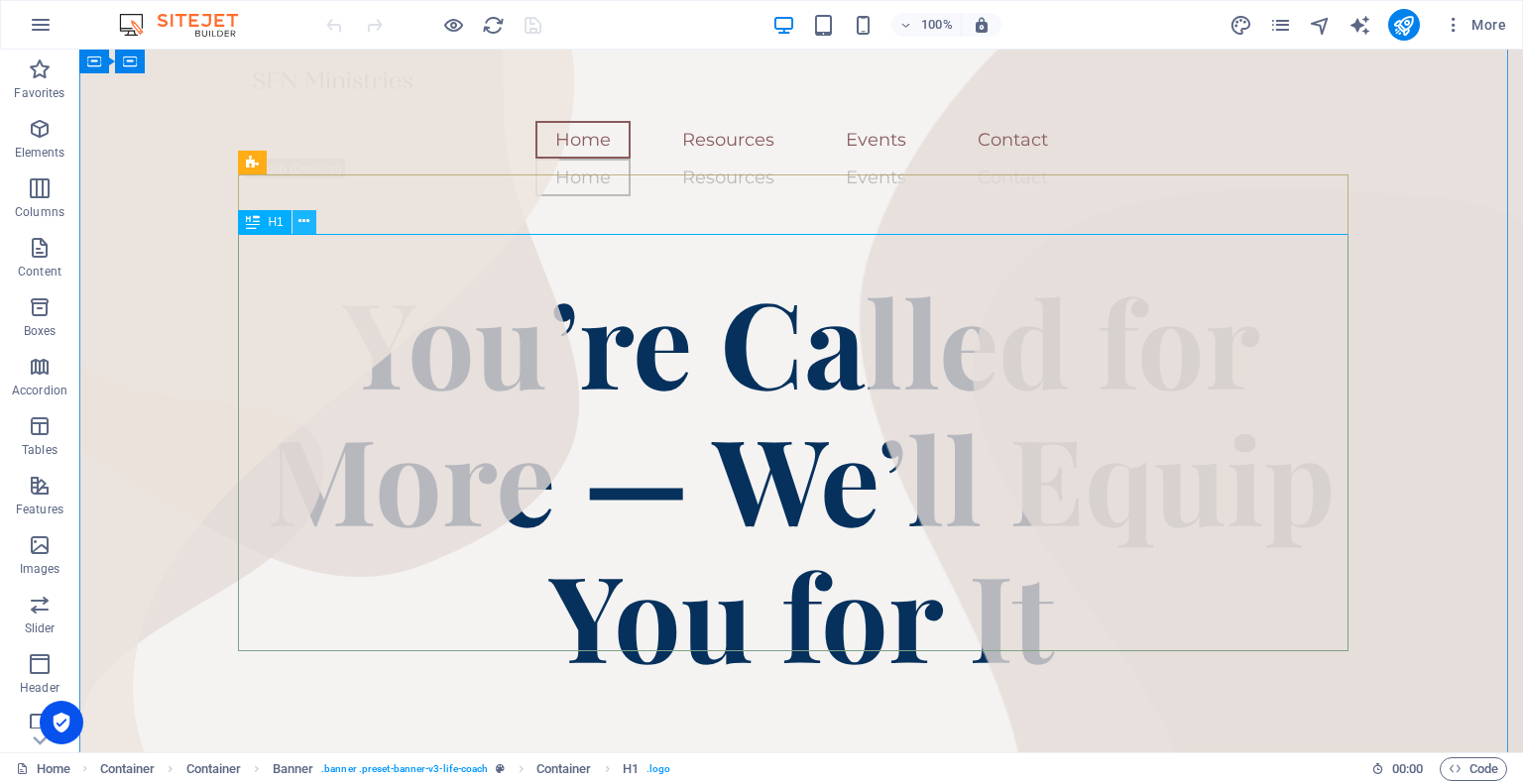 click at bounding box center [303, 221] 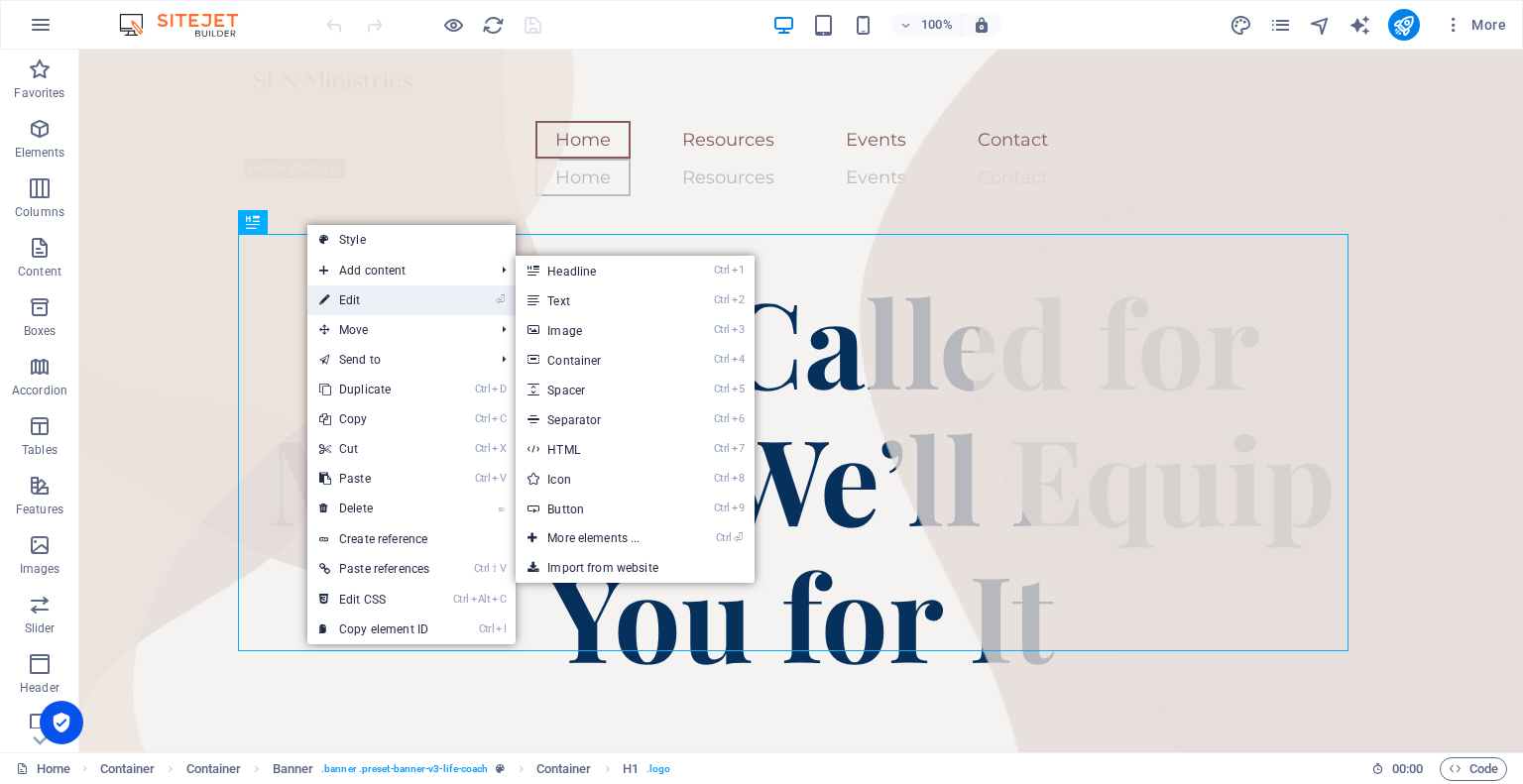 click on "⏎  Edit" at bounding box center (374, 300) 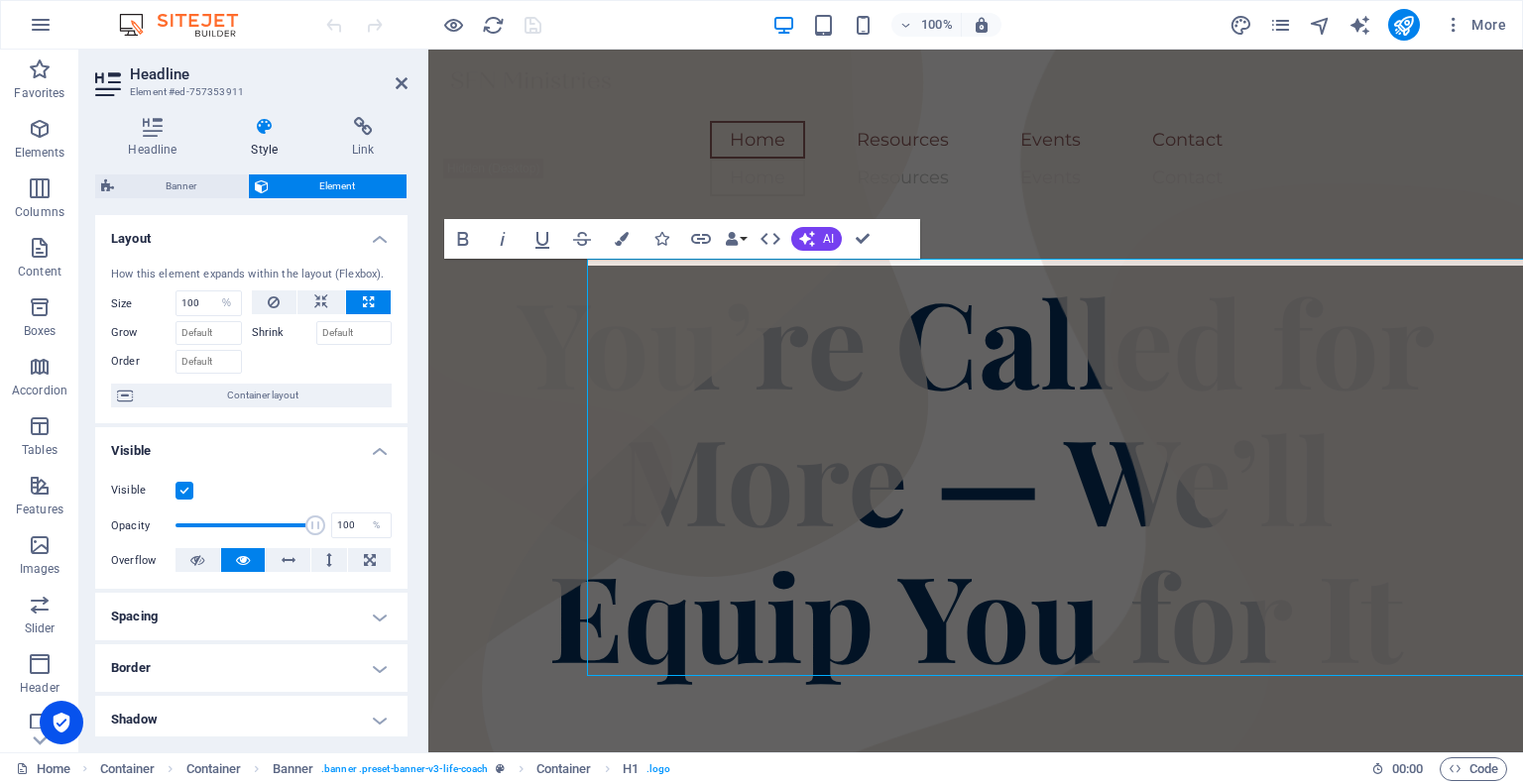 scroll, scrollTop: 0, scrollLeft: 0, axis: both 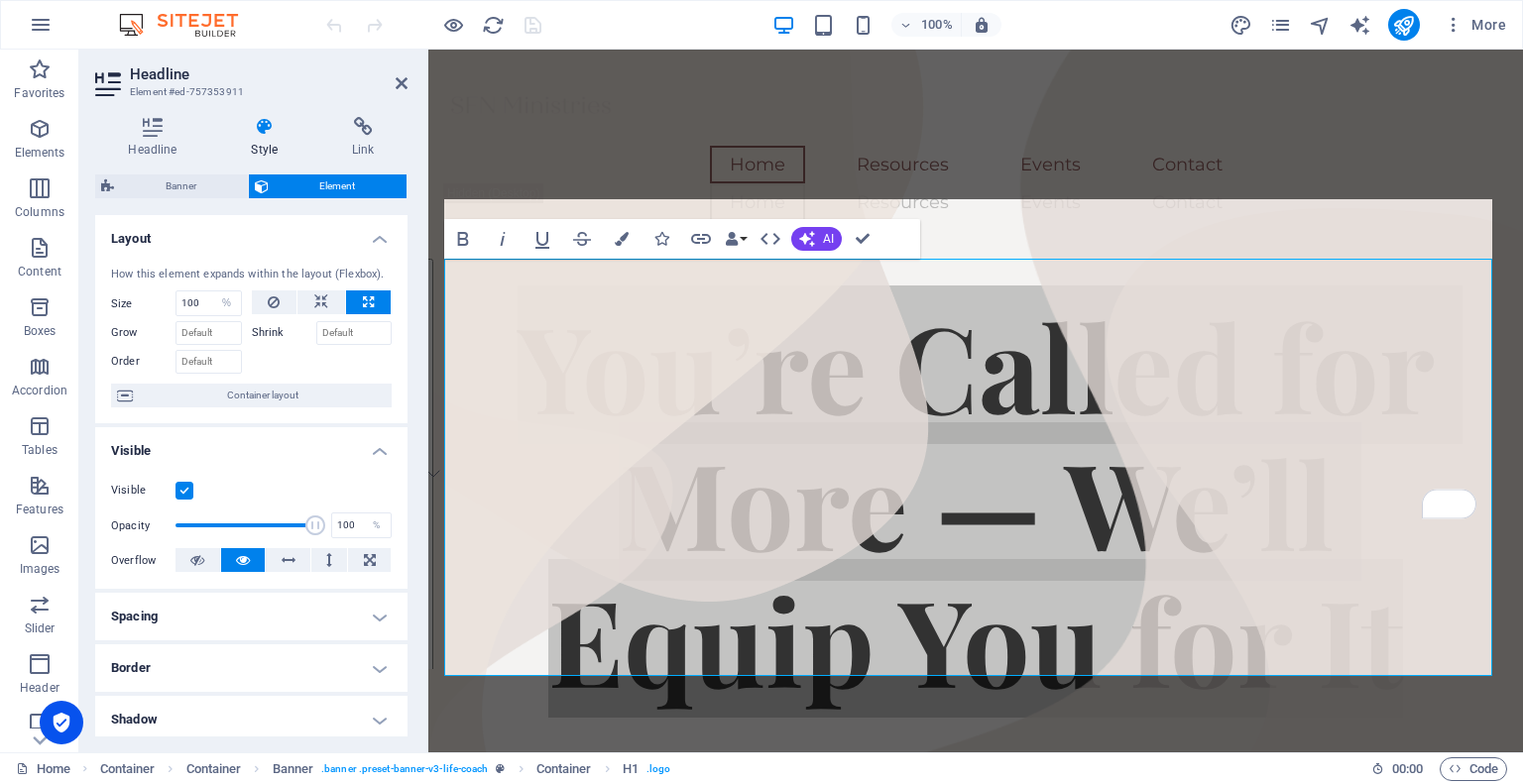 click on "Banner" at bounding box center [180, 186] 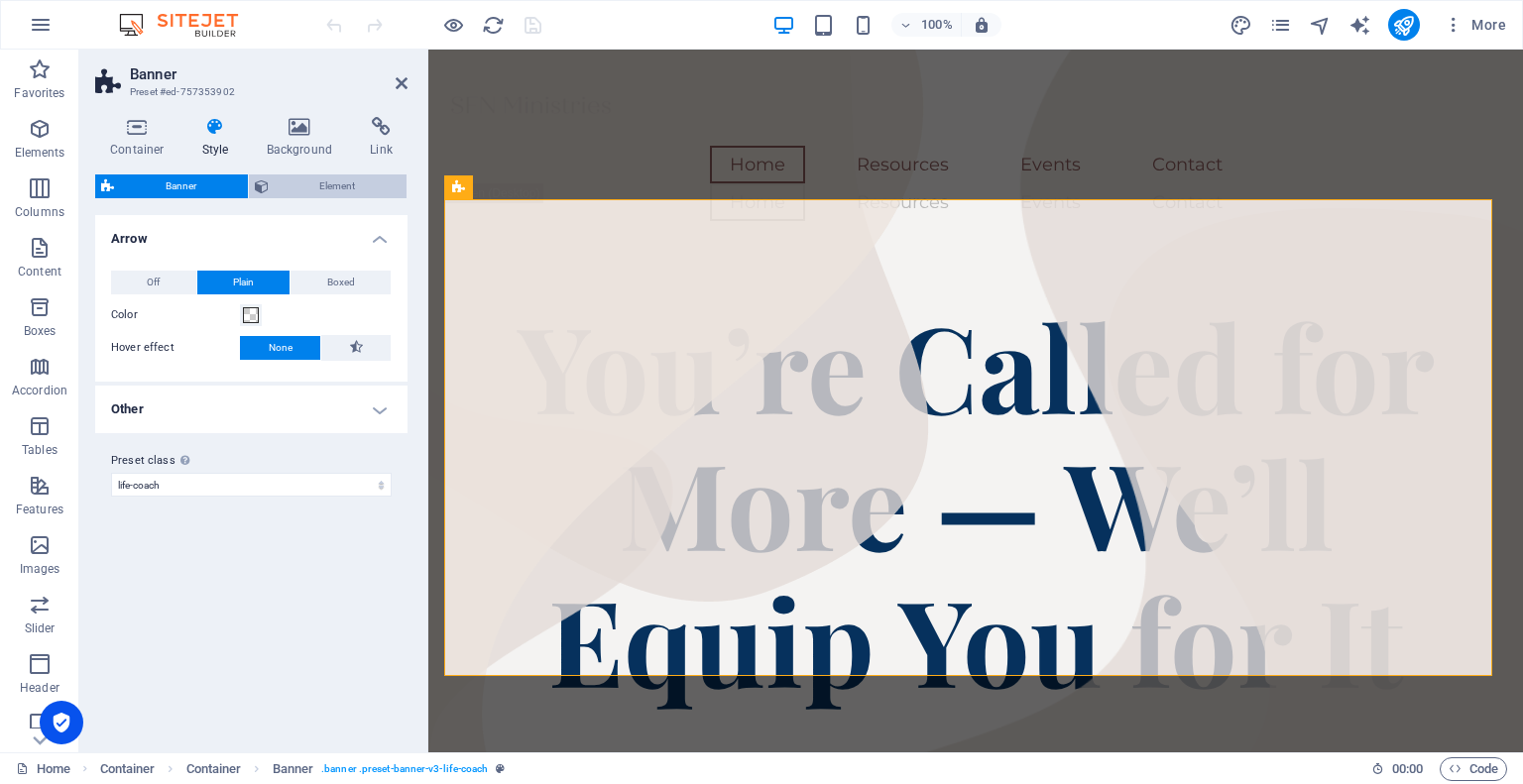 click on "Element" at bounding box center (338, 186) 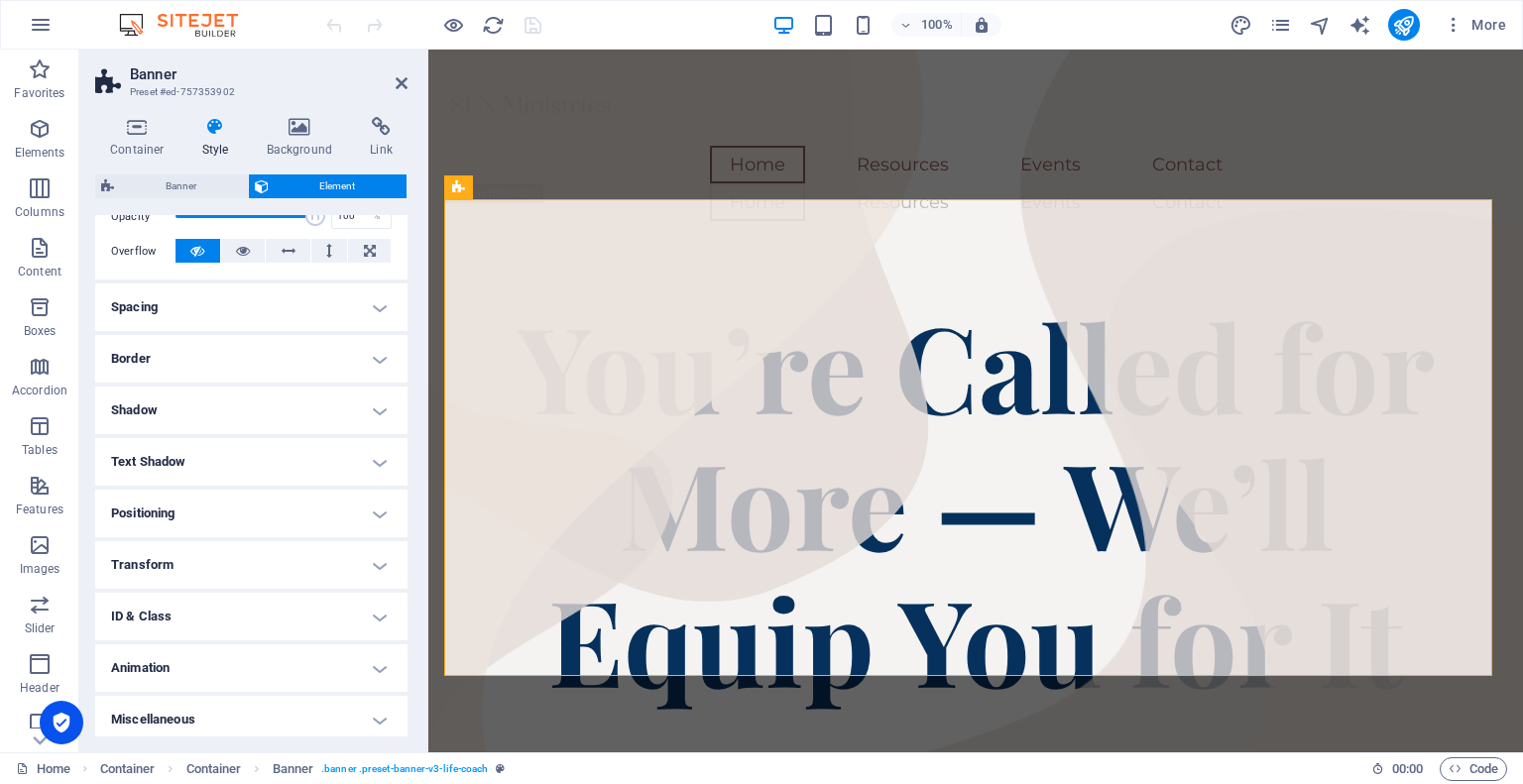scroll, scrollTop: 315, scrollLeft: 0, axis: vertical 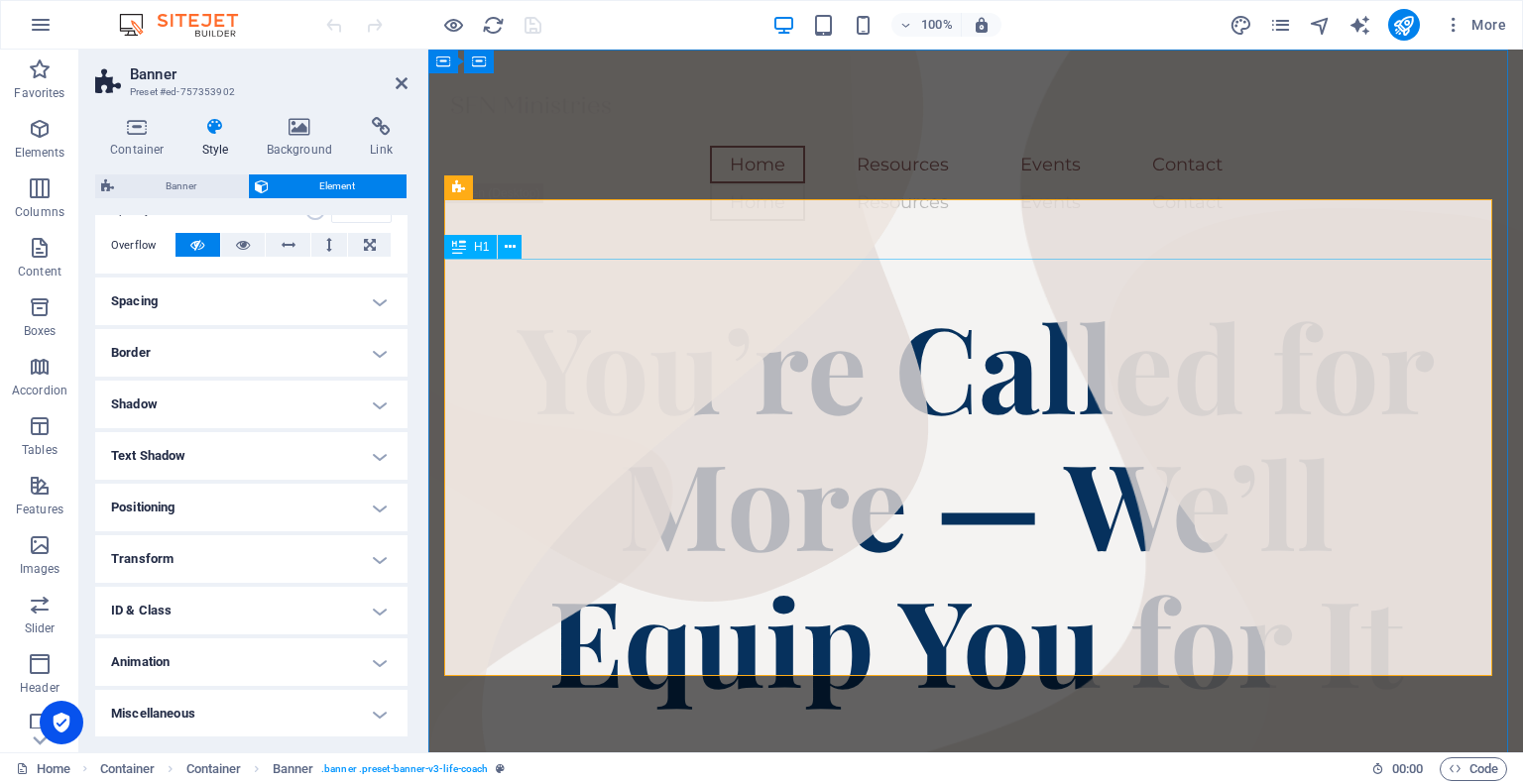 click on "You’re Called for More — We’ll Equip You for It" at bounding box center [976, 504] 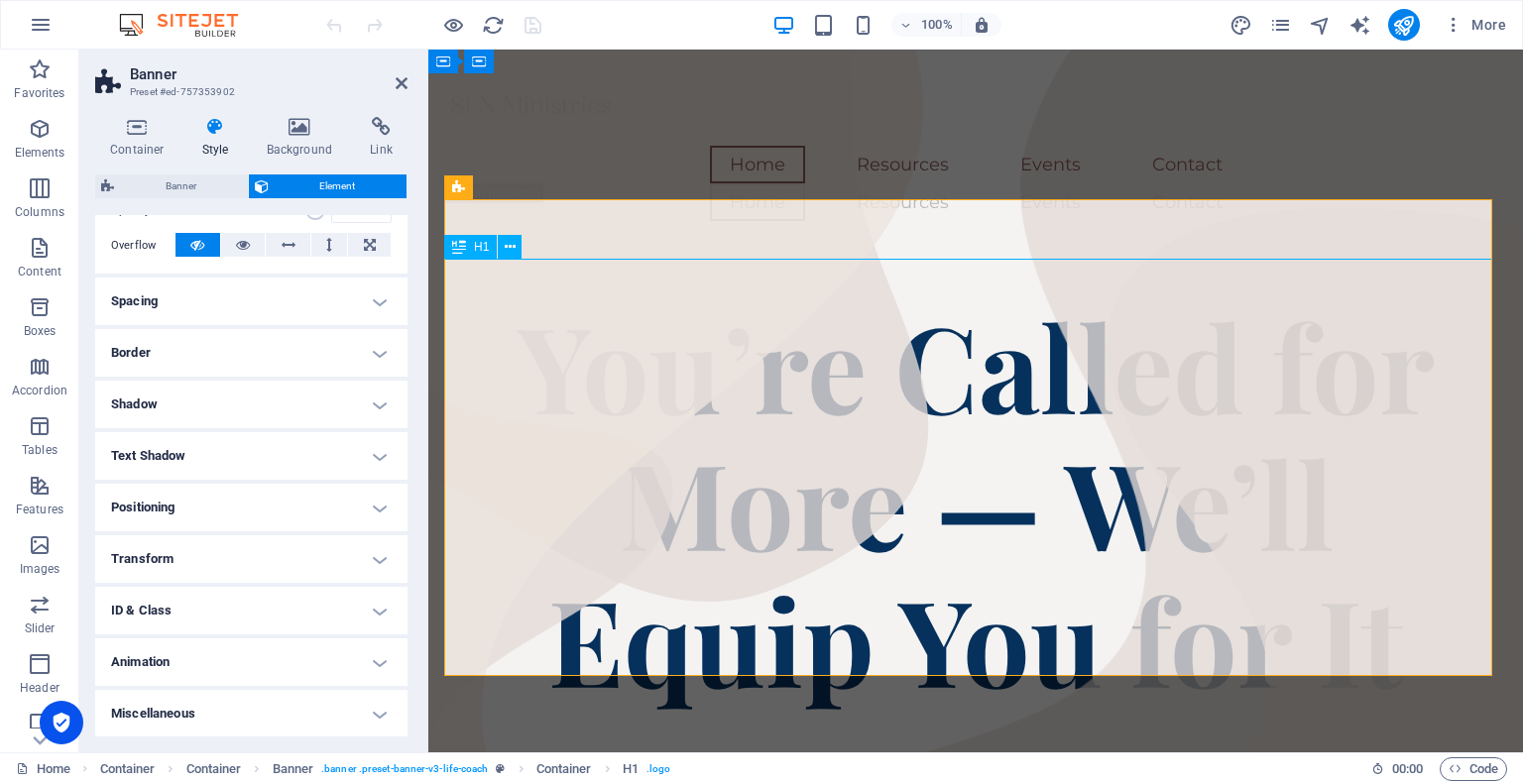 click on "You’re Called for More — We’ll Equip You for It" at bounding box center [976, 504] 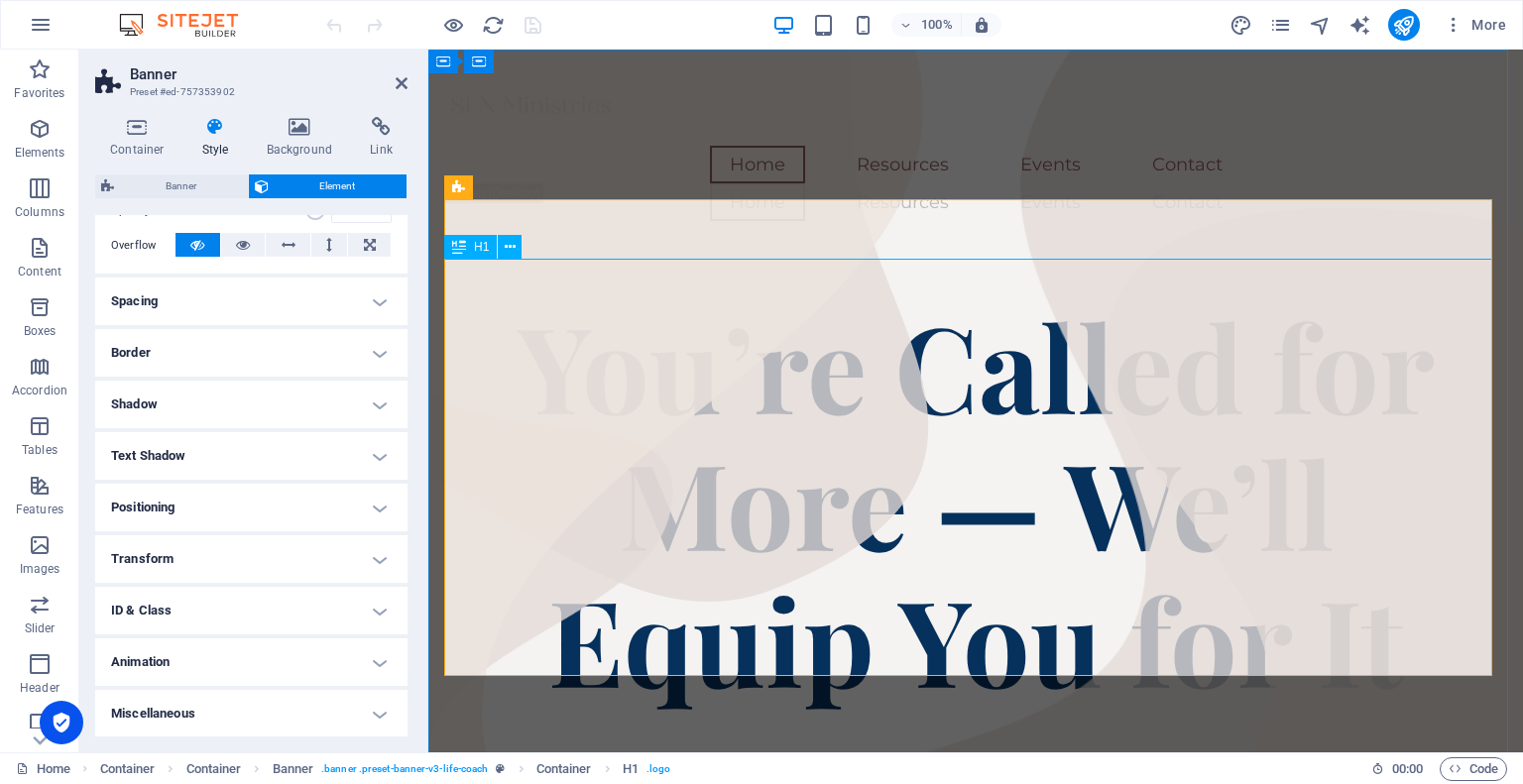 click on "You’re Called for More — We’ll Equip You for It" at bounding box center (976, 504) 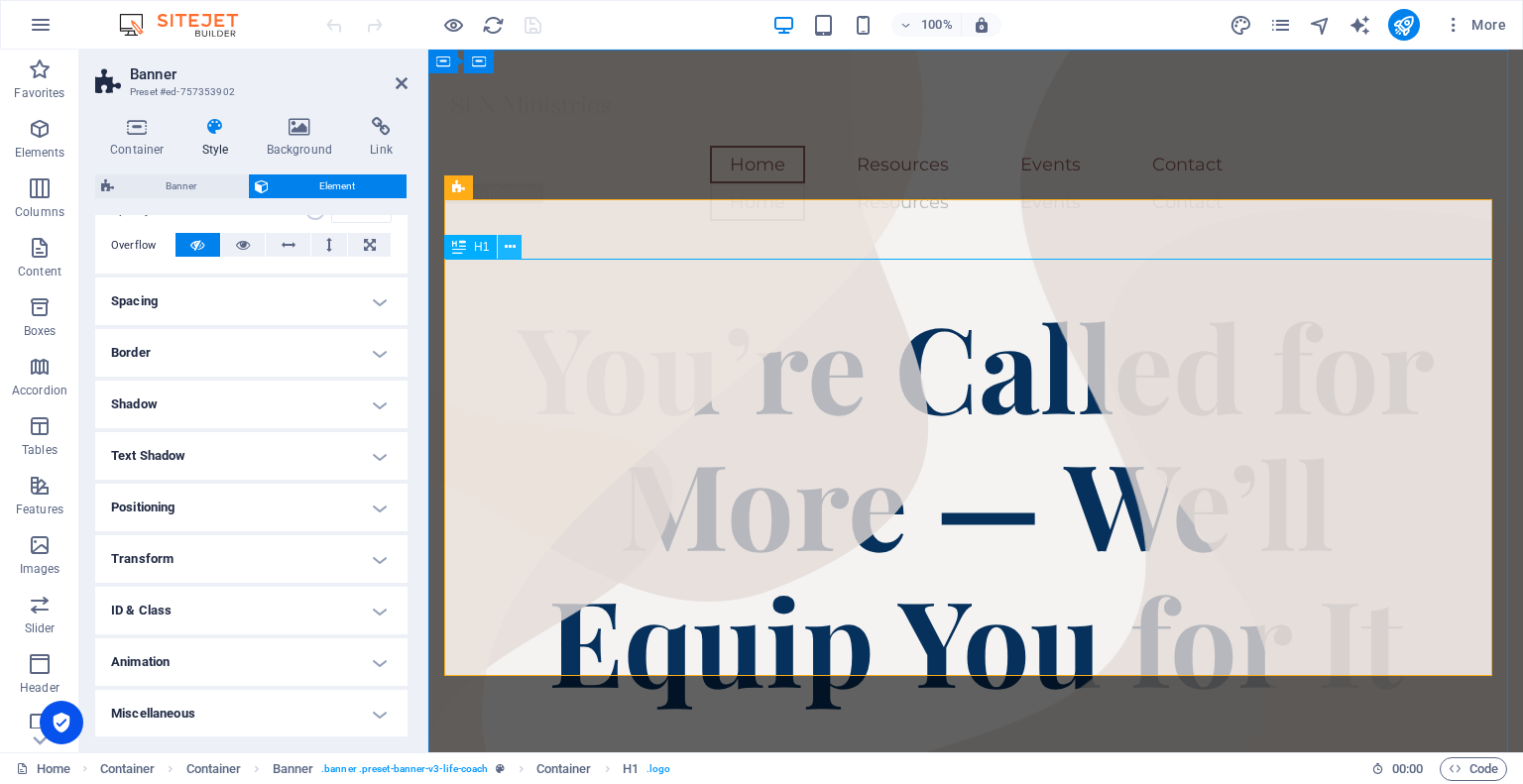 click at bounding box center (510, 247) 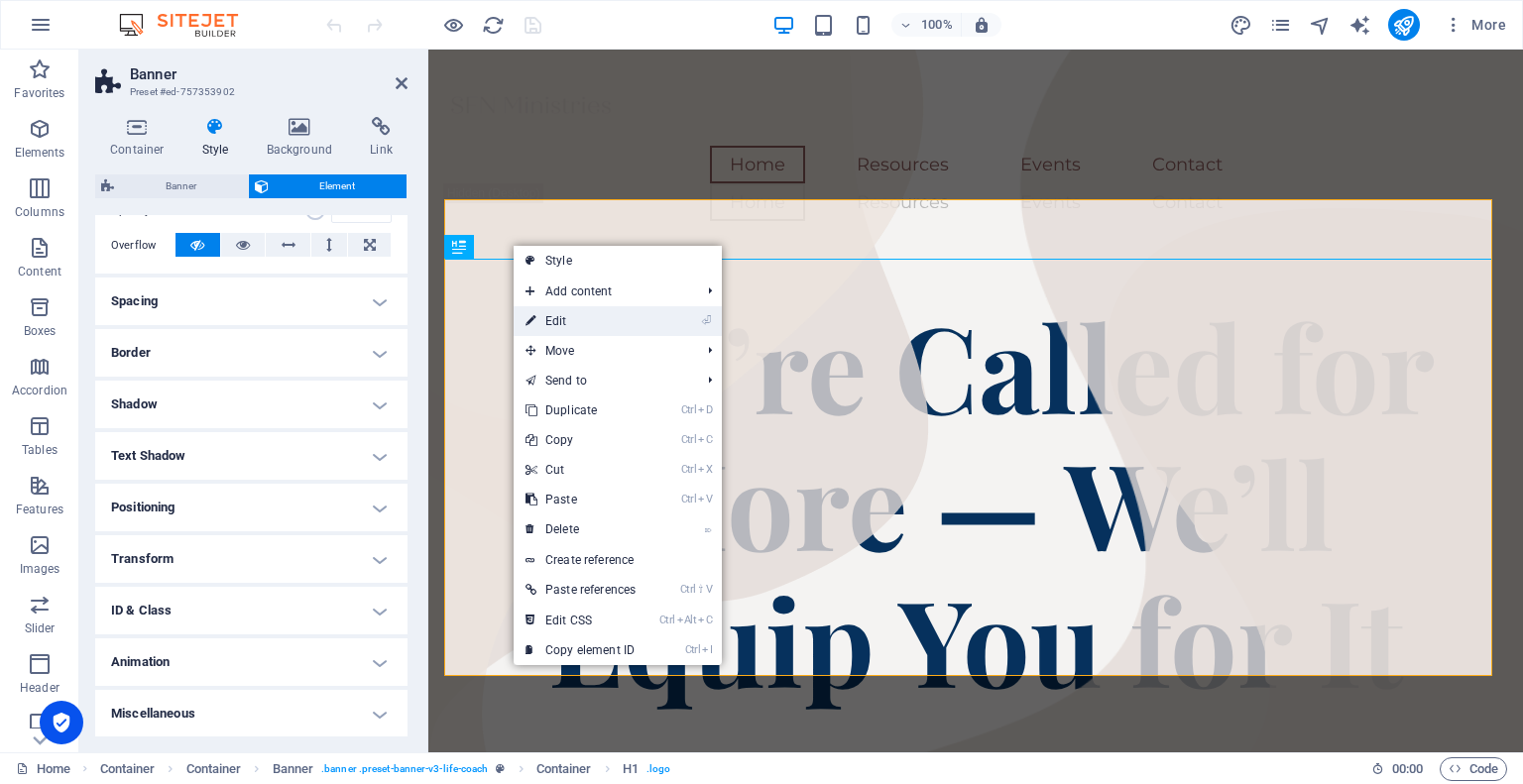 click on "⏎  Edit" at bounding box center (580, 321) 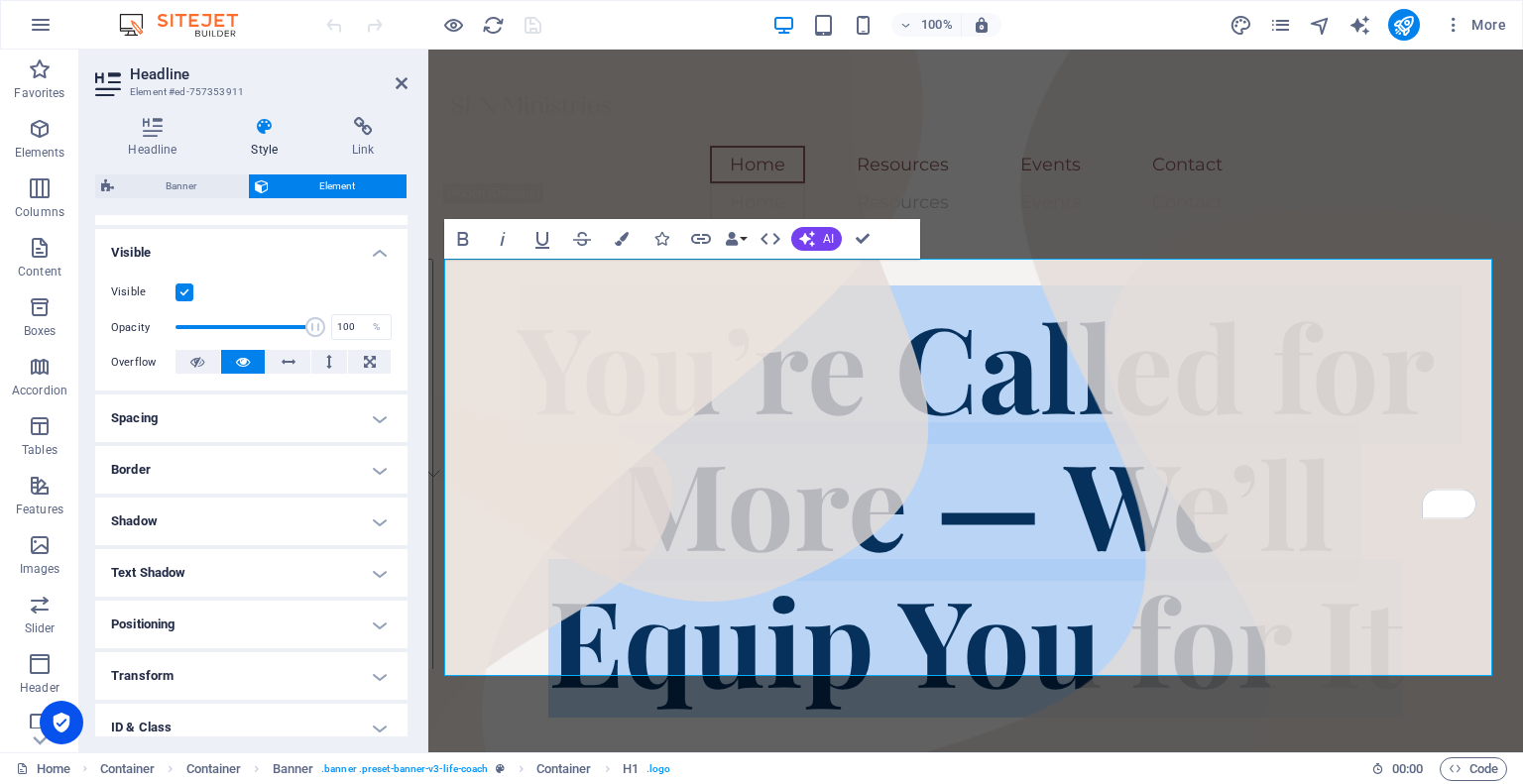 scroll, scrollTop: 315, scrollLeft: 0, axis: vertical 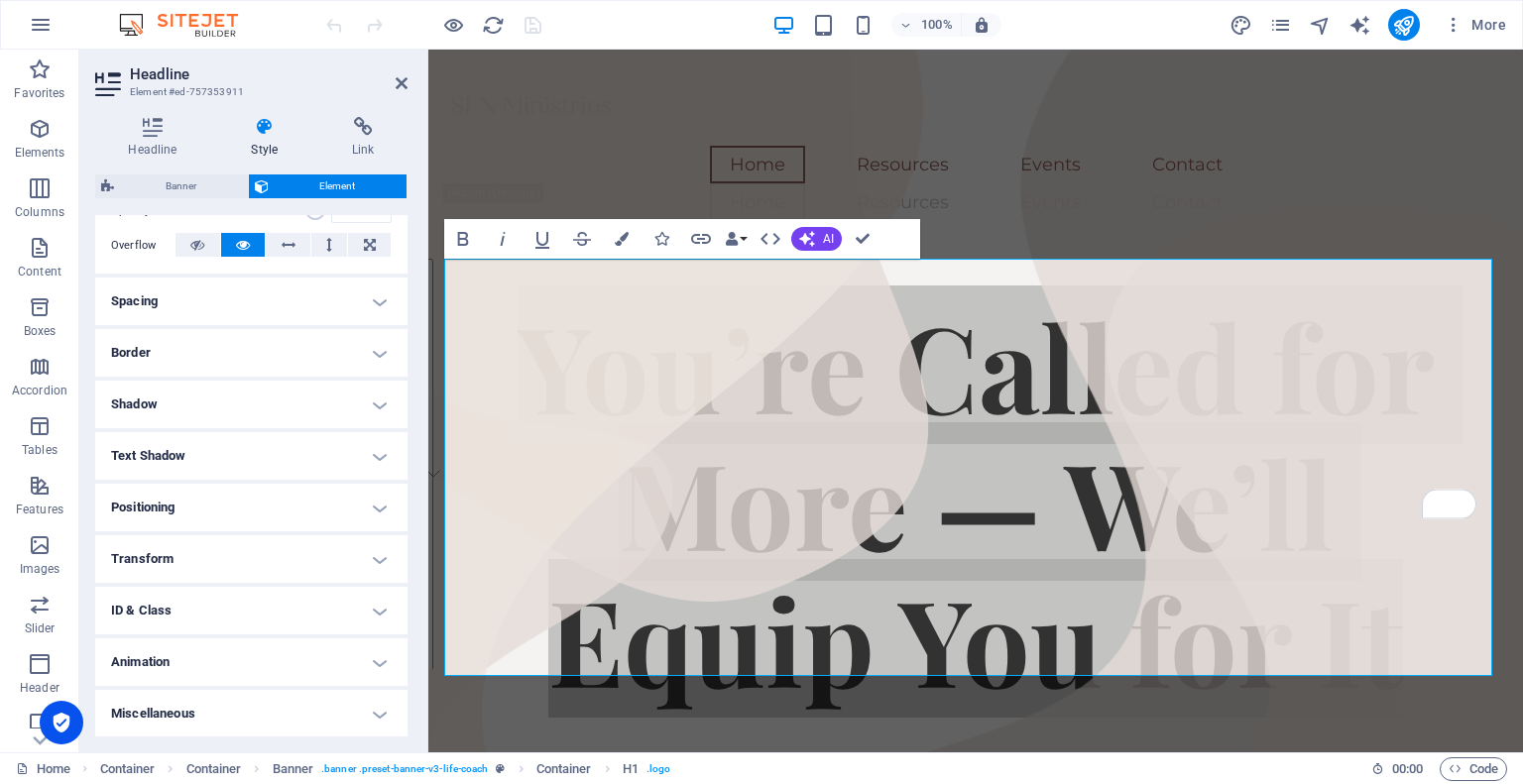 click on "Miscellaneous" at bounding box center (251, 714) 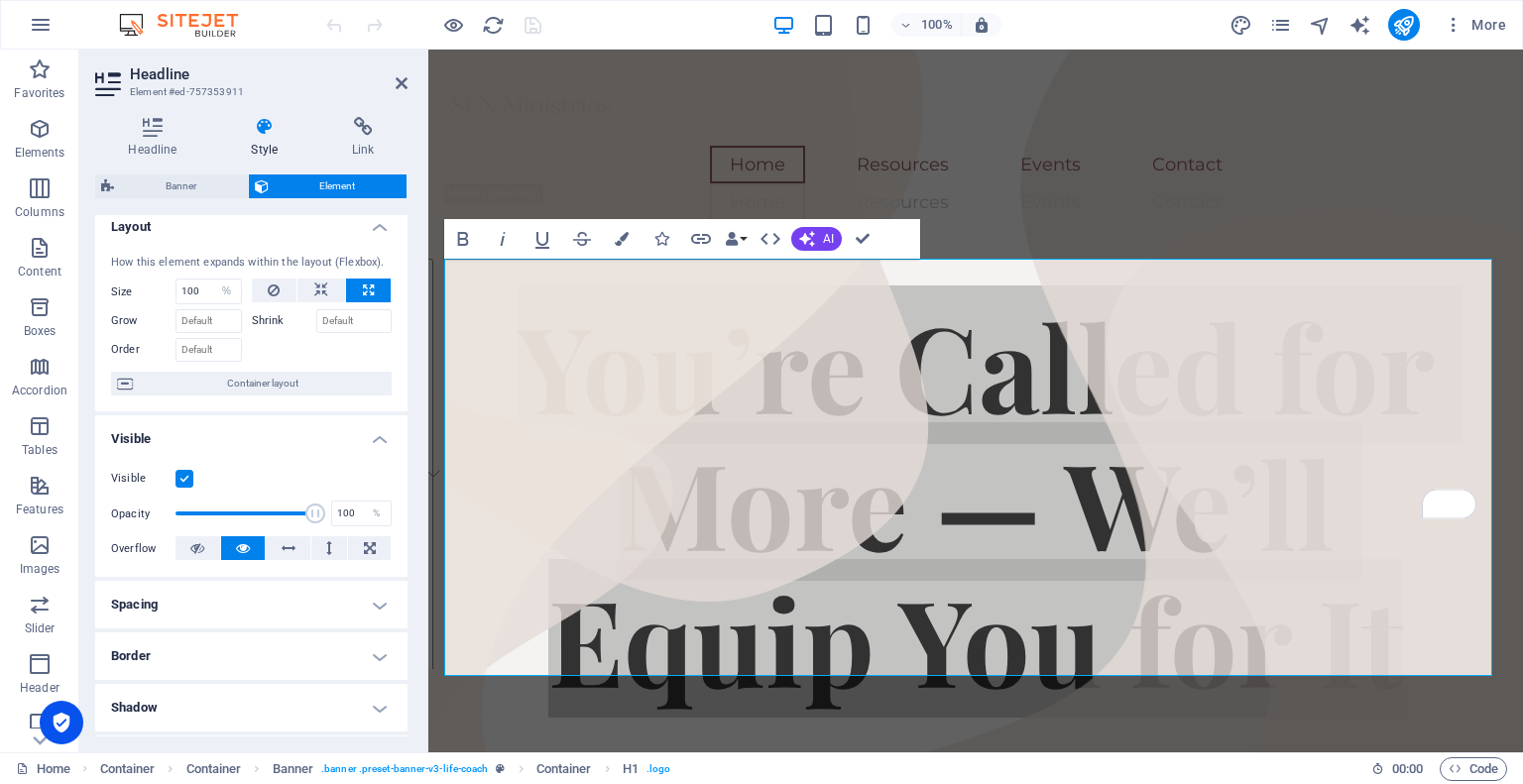 scroll, scrollTop: 0, scrollLeft: 0, axis: both 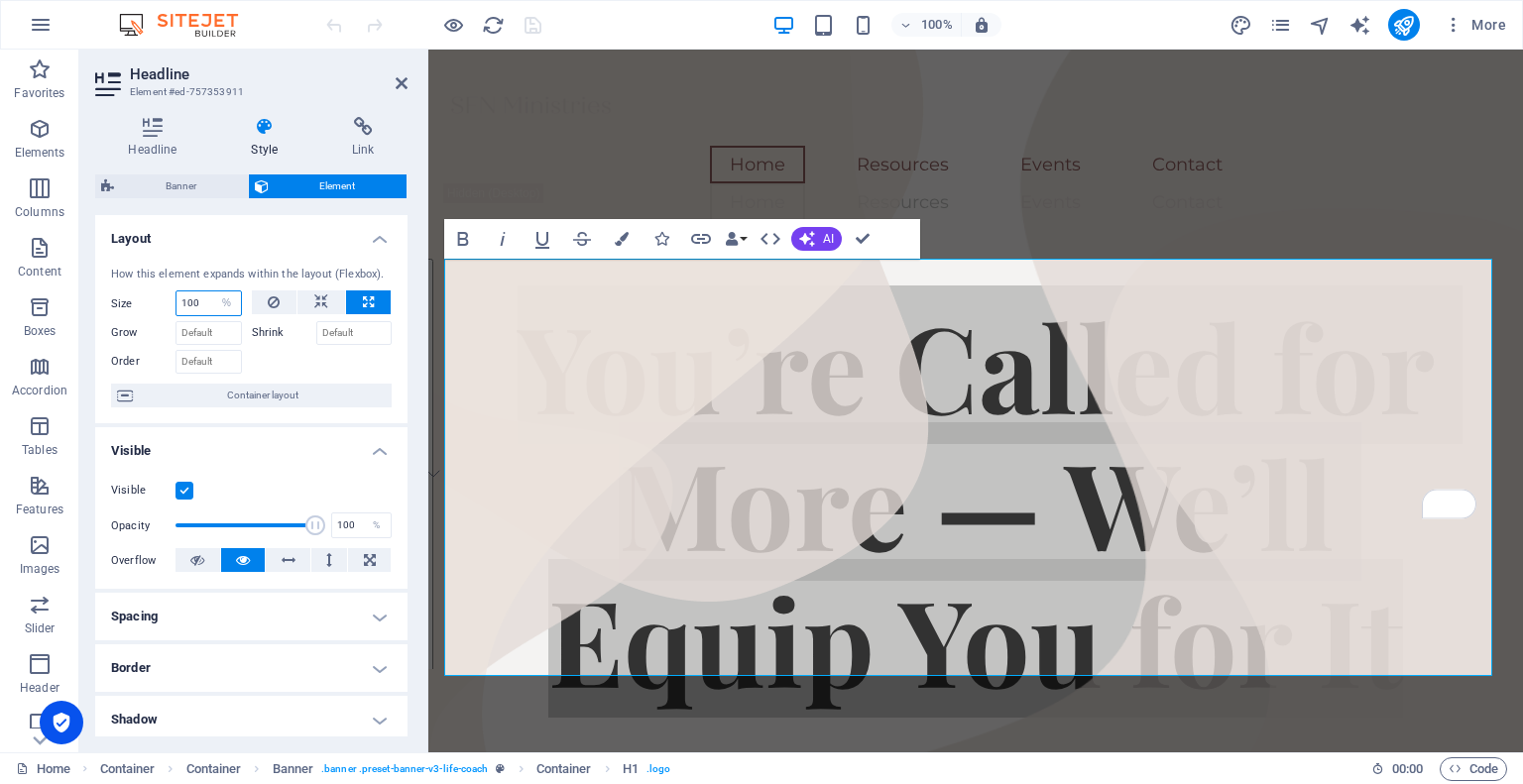 click on "100" at bounding box center [208, 303] 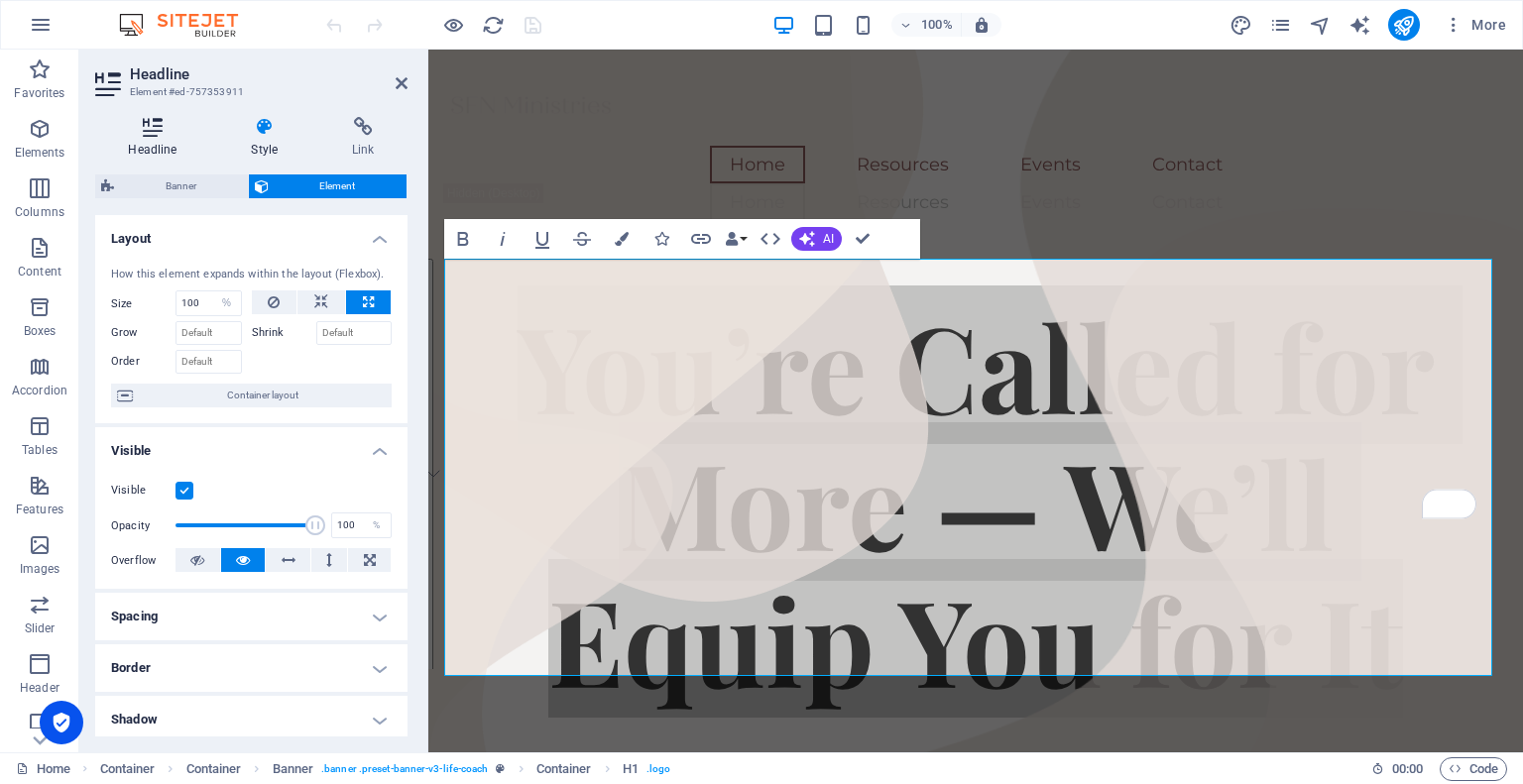 click on "Headline" at bounding box center (157, 138) 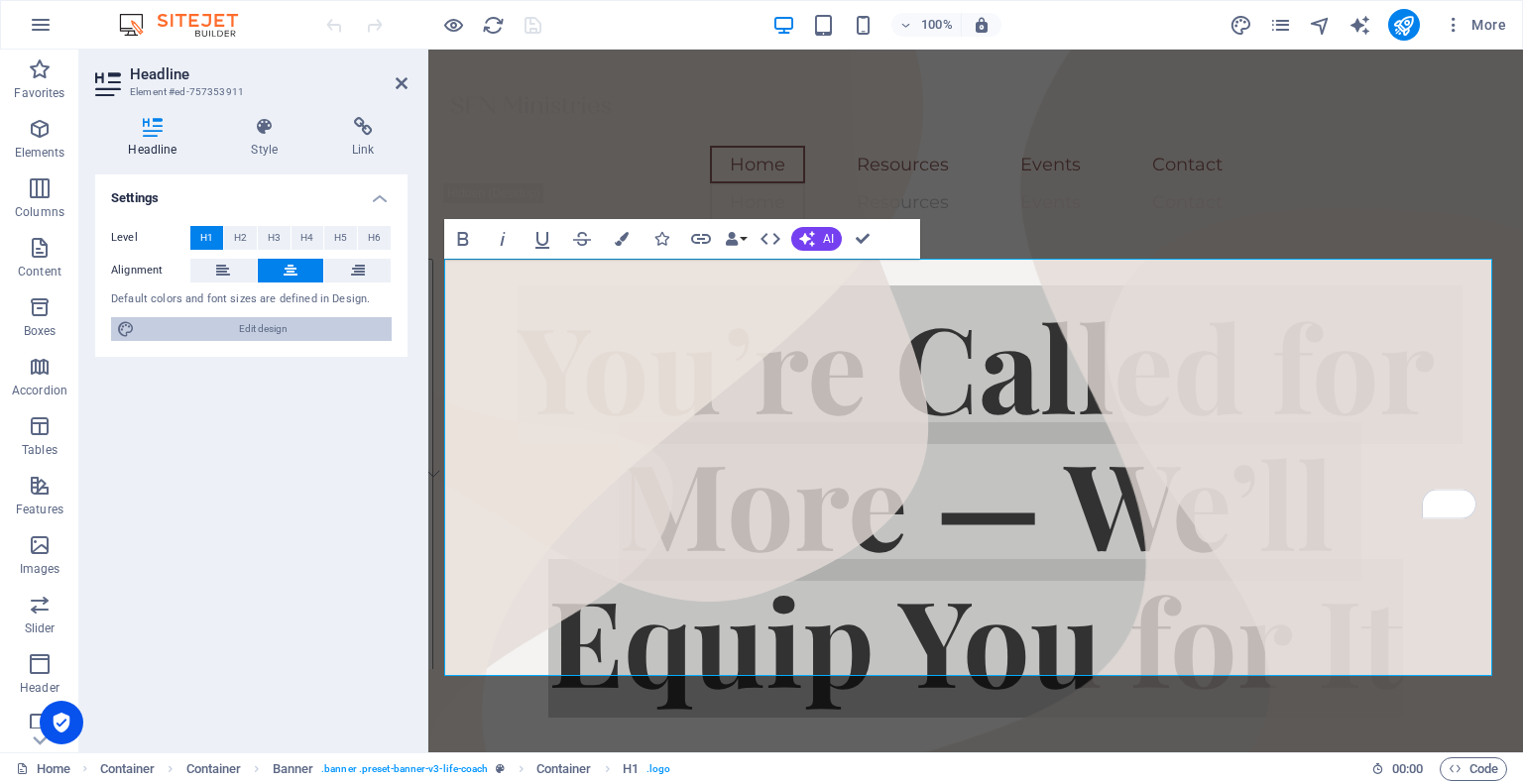 click on "Edit design" at bounding box center [263, 329] 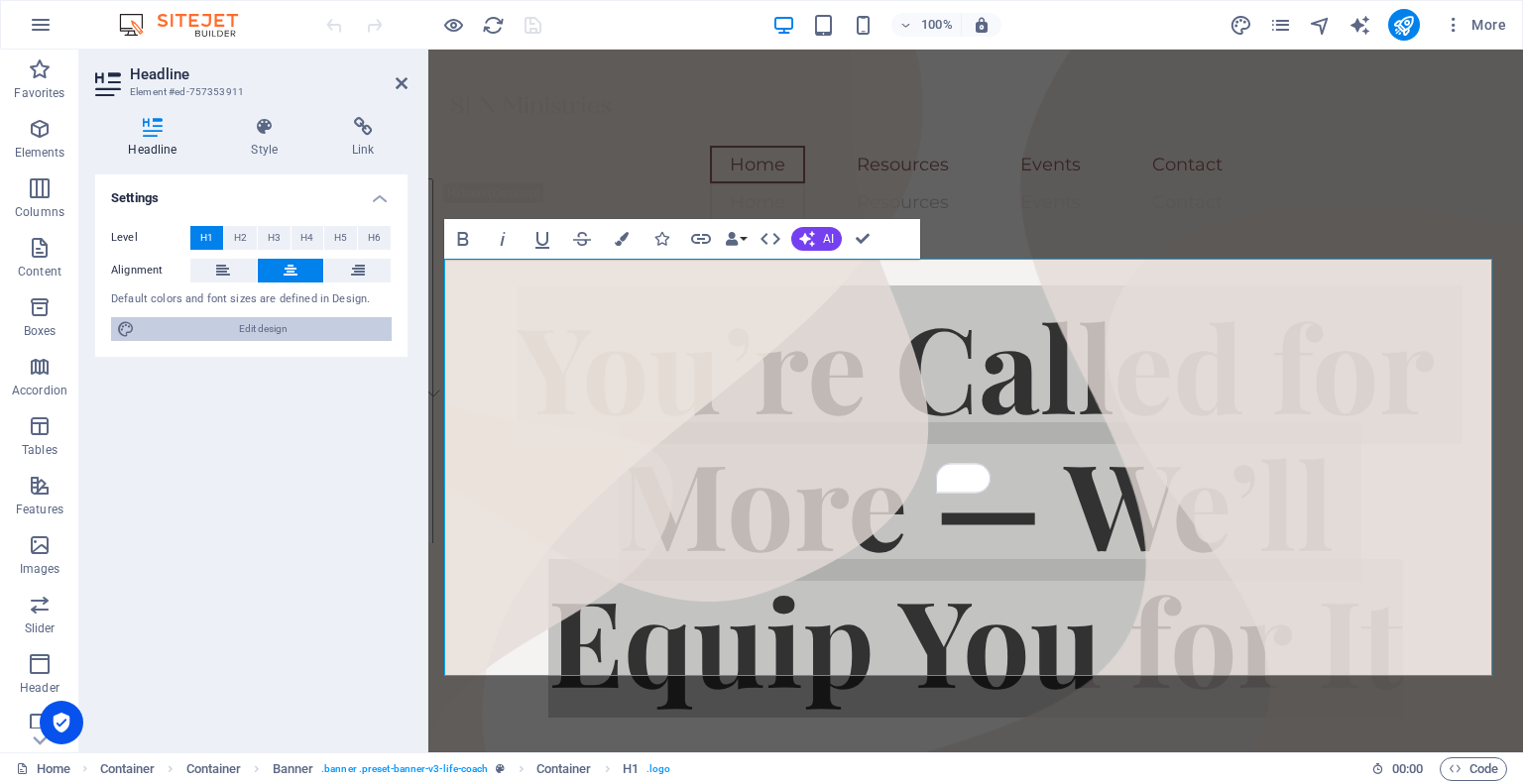select on "px" 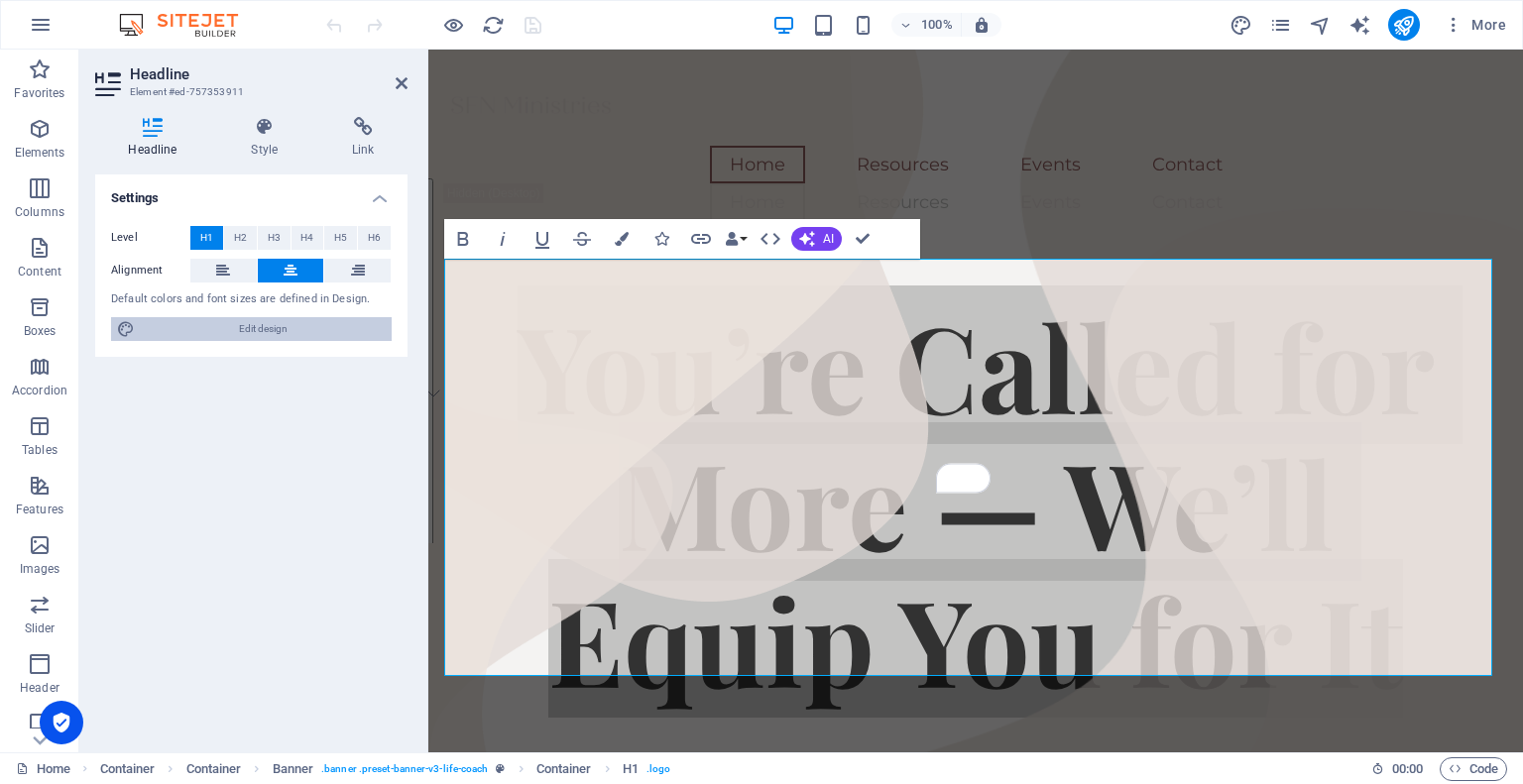 select on "400" 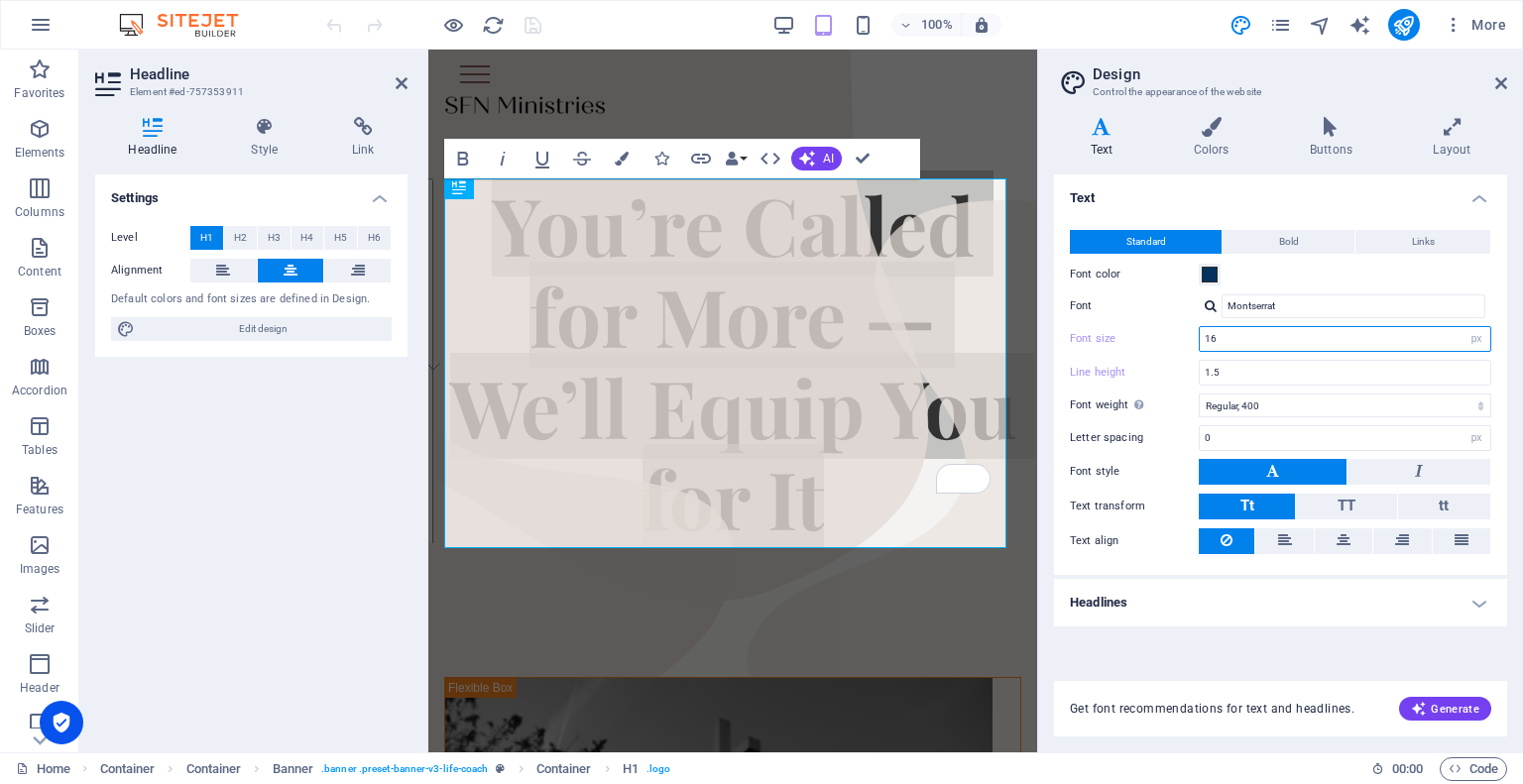 click on "16" at bounding box center [1345, 339] 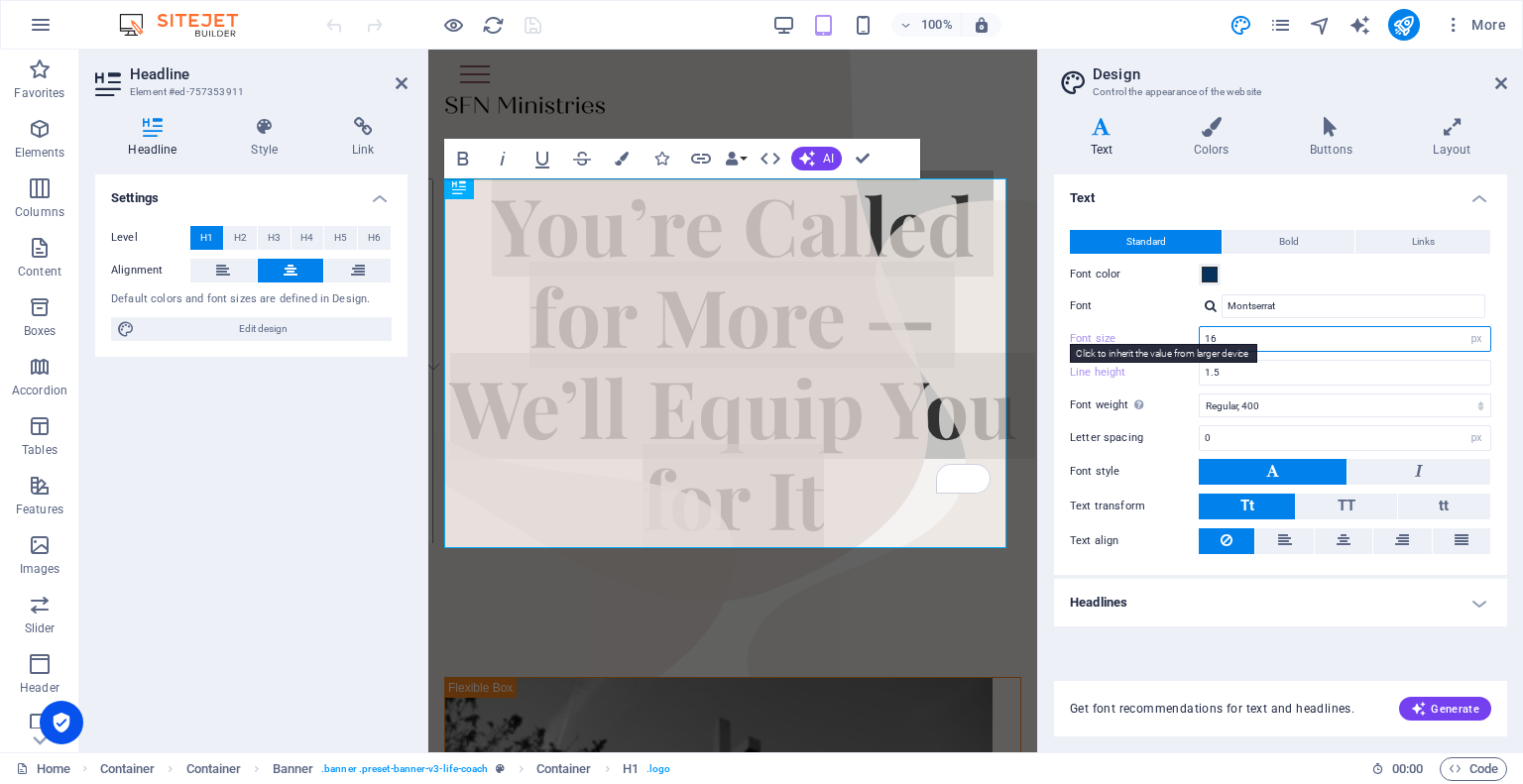 drag, startPoint x: 1347, startPoint y: 342, endPoint x: 1155, endPoint y: 341, distance: 192.0026 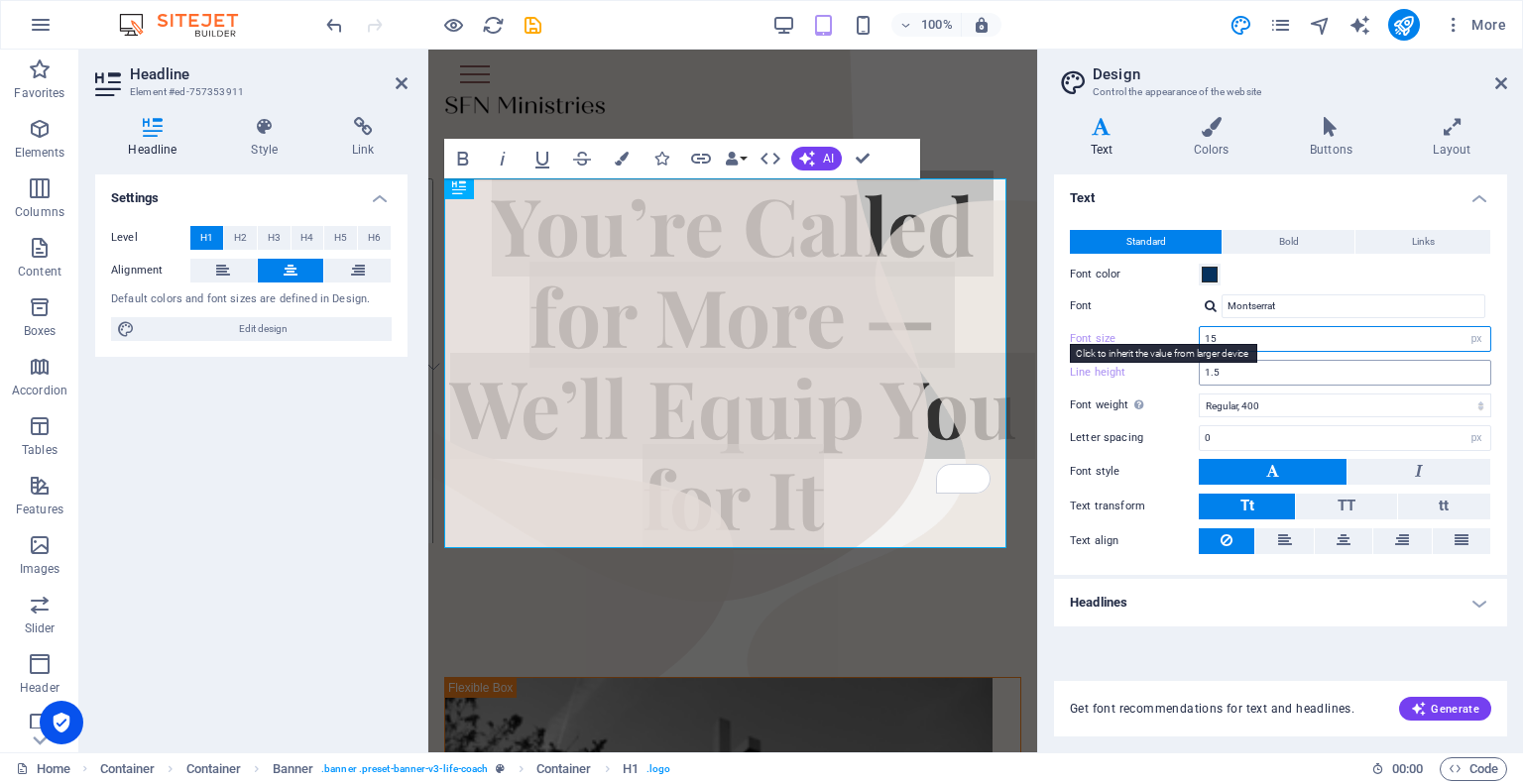 type on "15" 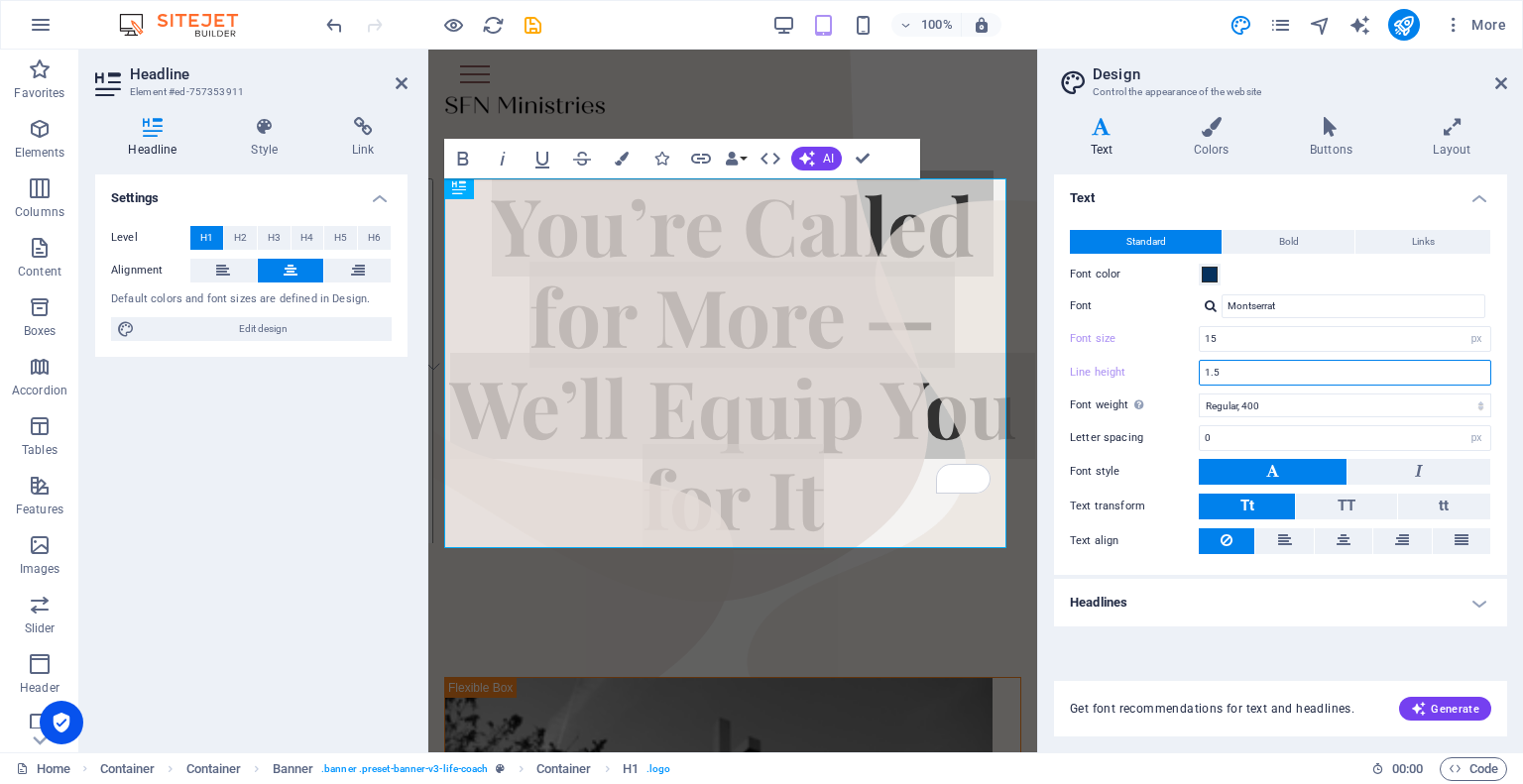 click on "1.5" at bounding box center [1345, 373] 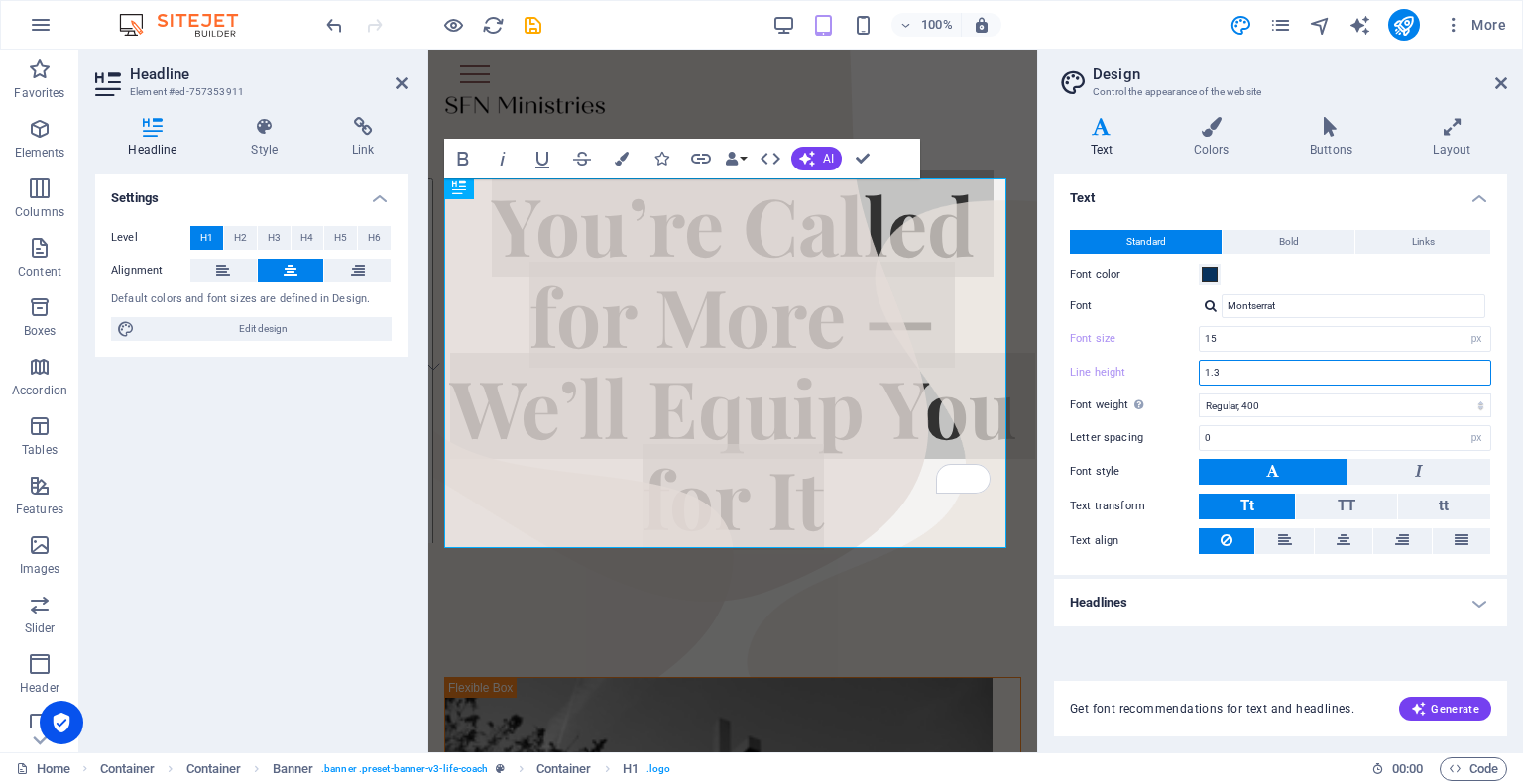 type on "1.3" 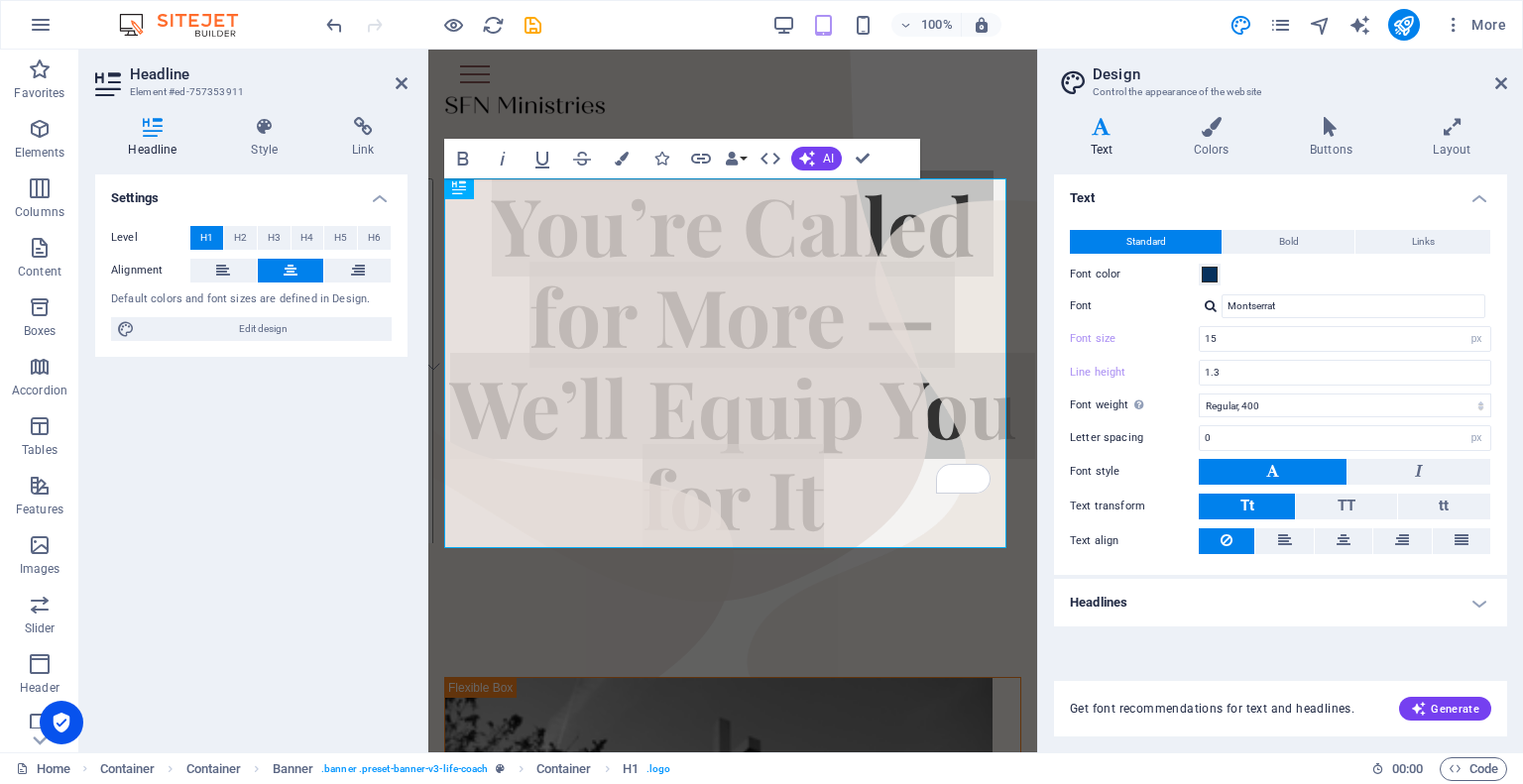 click on "Text Standard Bold Links Font color Font Montserrat Font size 15 rem px Line height 1.3 Font weight To display the font weight correctly, it may need to be enabled.  Manage Fonts Thin, 100 Extra-light, 200 Light, 300 Regular, 400 Medium, 500 Semi-bold, 600 Bold, 700 Extra-bold, 800 Black, 900 Letter spacing 0 rem px Font style Text transform Tt TT tt Text align Font weight To display the font weight correctly, it may need to be enabled.  Manage Fonts Thin, 100 Extra-light, 200 Light, 300 Regular, 400 Medium, 500 Semi-bold, 600 Bold, 700 Extra-bold, 800 Black, 900 Default Hover / Active Font color Font color Decoration None Decoration None Transition duration 0.3 s Transition function Ease Ease In Ease Out Ease In/Ease Out Linear Headlines All H1 / Textlogo H2 H3 H4 H5 H6 Font color Font Playfair Display Line height 1.5 Font weight To display the font weight correctly, it may need to be enabled.  Manage Fonts Thin, 100 Extra-light, 200 Light, 300 Regular, 400 Medium, 500 Semi-bold, 600 Bold, 700 Black, 900 0 0" at bounding box center (1280, 415) 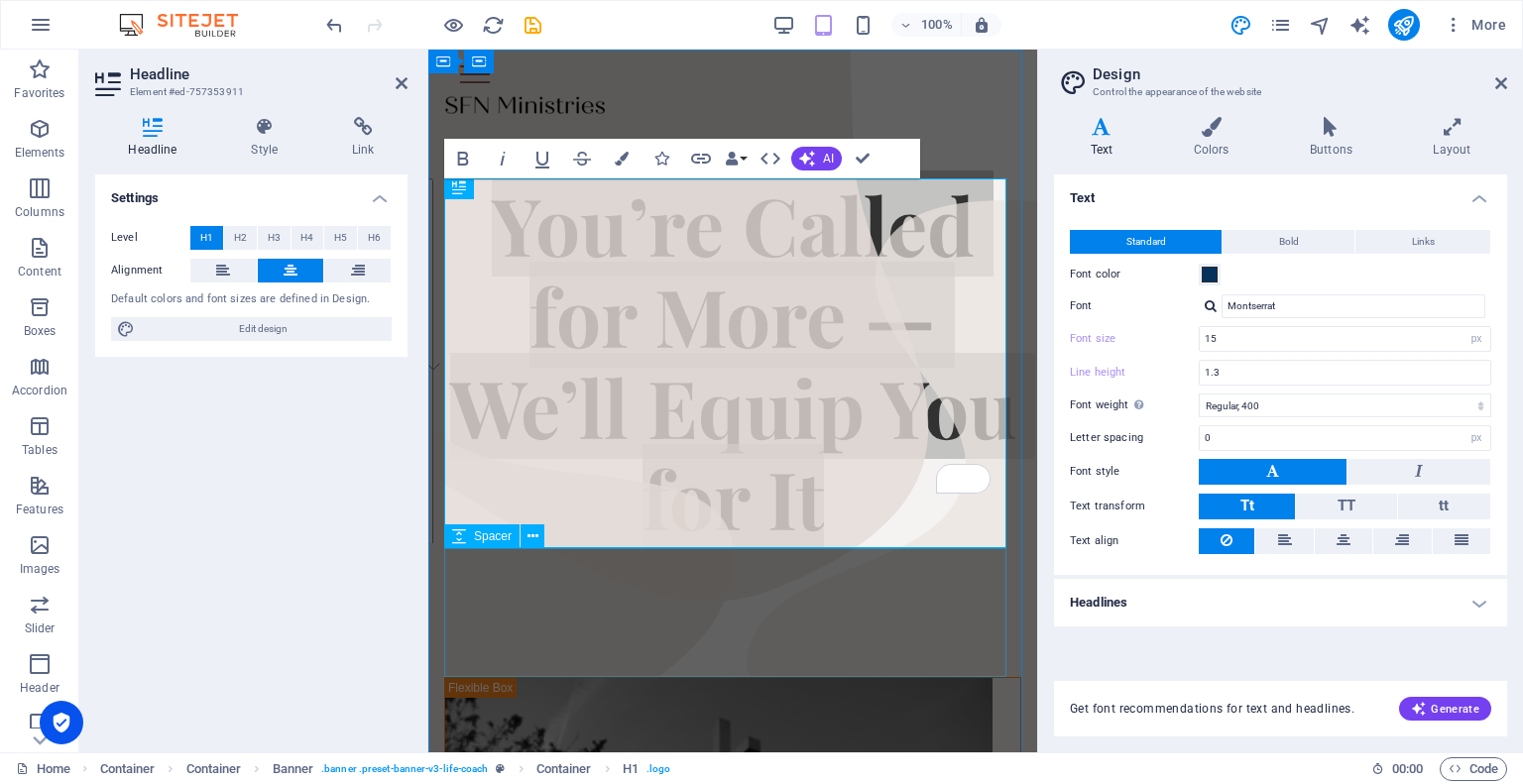click at bounding box center (733, 613) 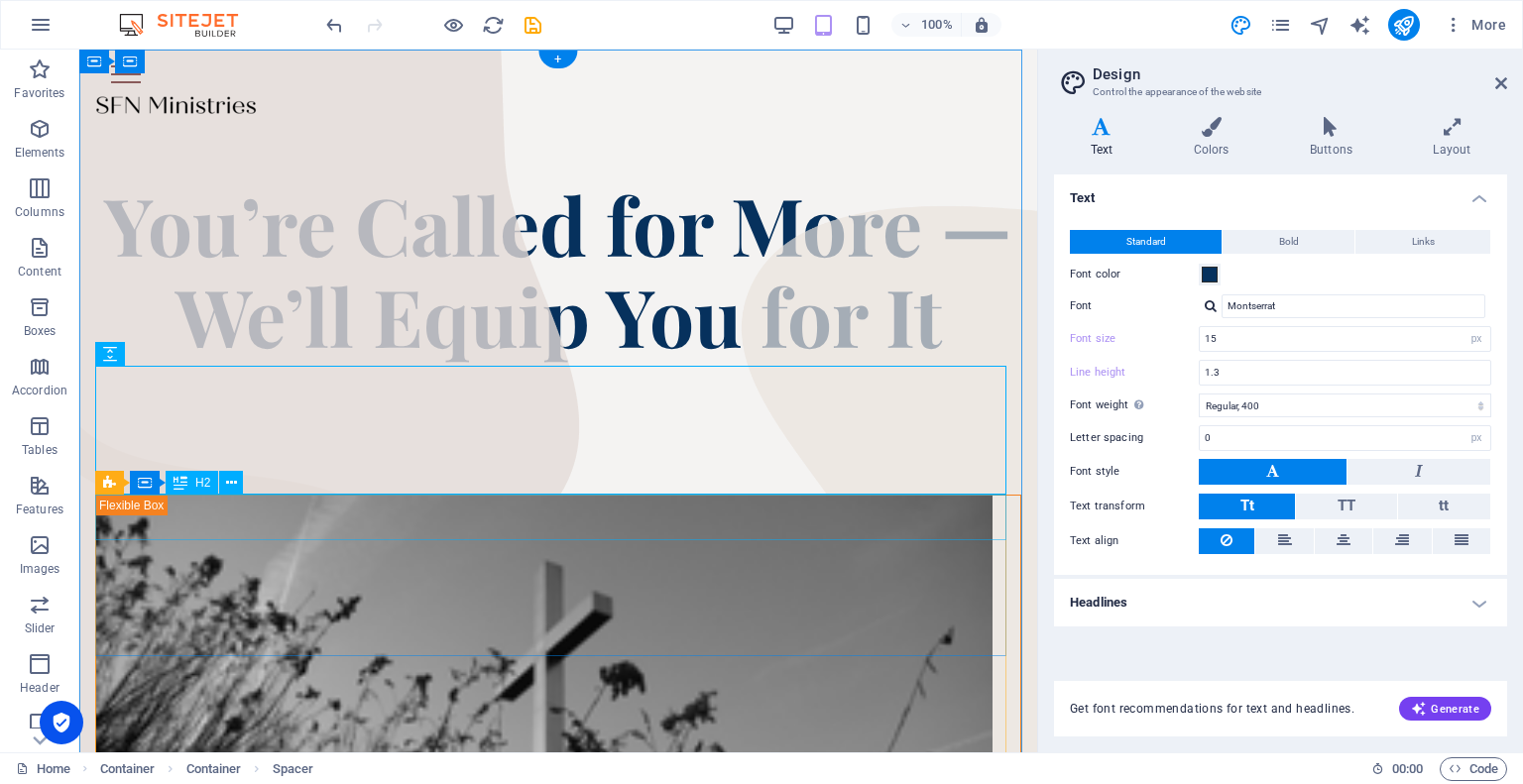 click on "You’re Called for More — We’ll Equip You for It" at bounding box center (558, 272) 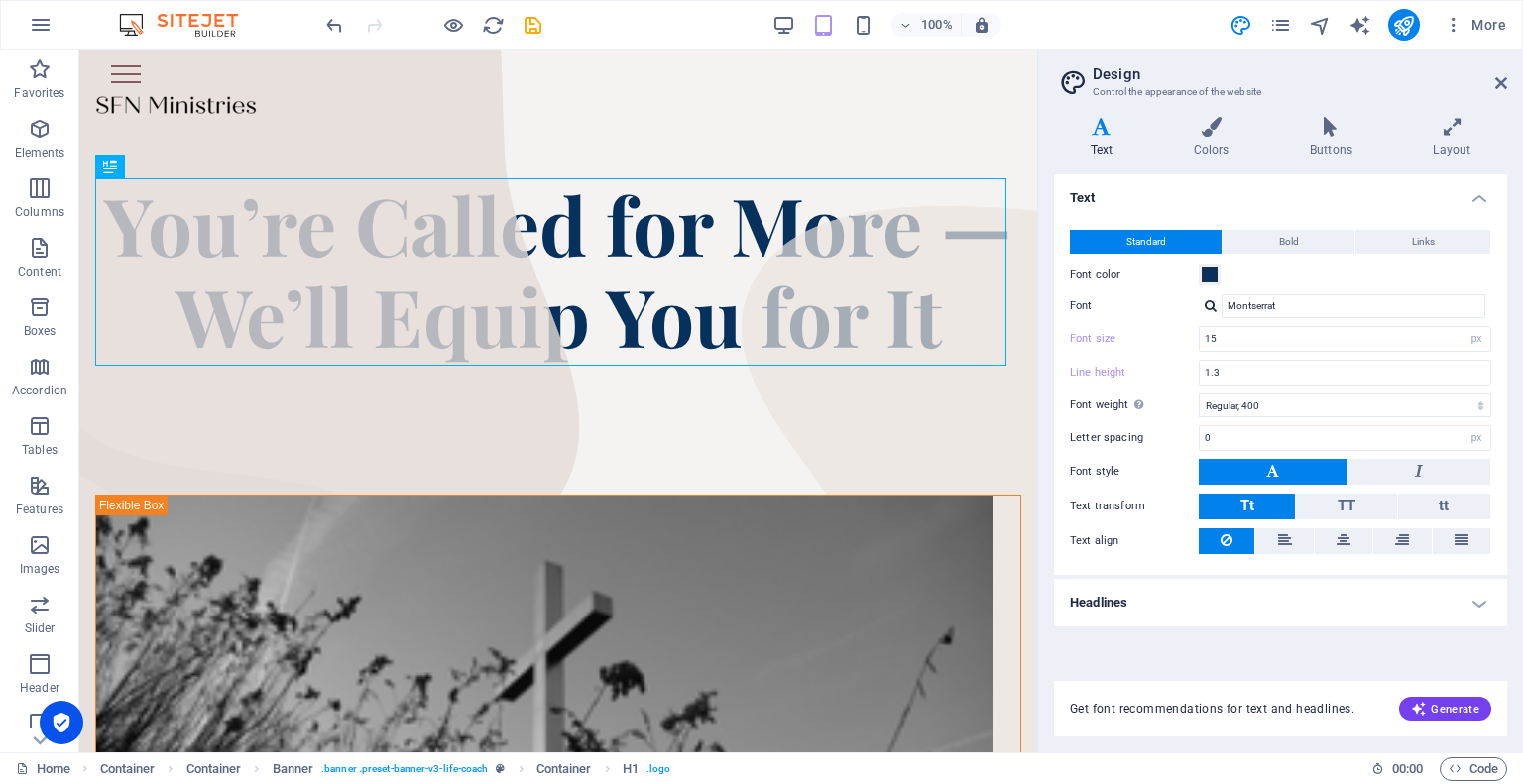 click on "Design Control the appearance of the website Variants  Text  Colors  Buttons  Layout Text Standard Bold Links Font color Font Montserrat Font size 15 rem px Line height 1.3 Font weight To display the font weight correctly, it may need to be enabled.  Manage Fonts Thin, 100 Extra-light, 200 Light, 300 Regular, 400 Medium, 500 Semi-bold, 600 Bold, 700 Extra-bold, 800 Black, 900 Letter spacing 0 rem px Font style Text transform Tt TT tt Text align Font weight To display the font weight correctly, it may need to be enabled.  Manage Fonts Thin, 100 Extra-light, 200 Light, 300 Regular, 400 Medium, 500 Semi-bold, 600 Bold, 700 Extra-bold, 800 Black, 900 Default Hover / Active Font color Font color Decoration None Decoration None Transition duration 0.3 s Transition function Ease Ease In Ease Out Ease In/Ease Out Linear Headlines All H1 / Textlogo H2 H3 H4 H5 H6 Font color Font Playfair Display Line height 1.5 Font weight To display the font weight correctly, it may need to be enabled.  Manage Fonts Thin, 100 0 rem 0" at bounding box center [1280, 400] 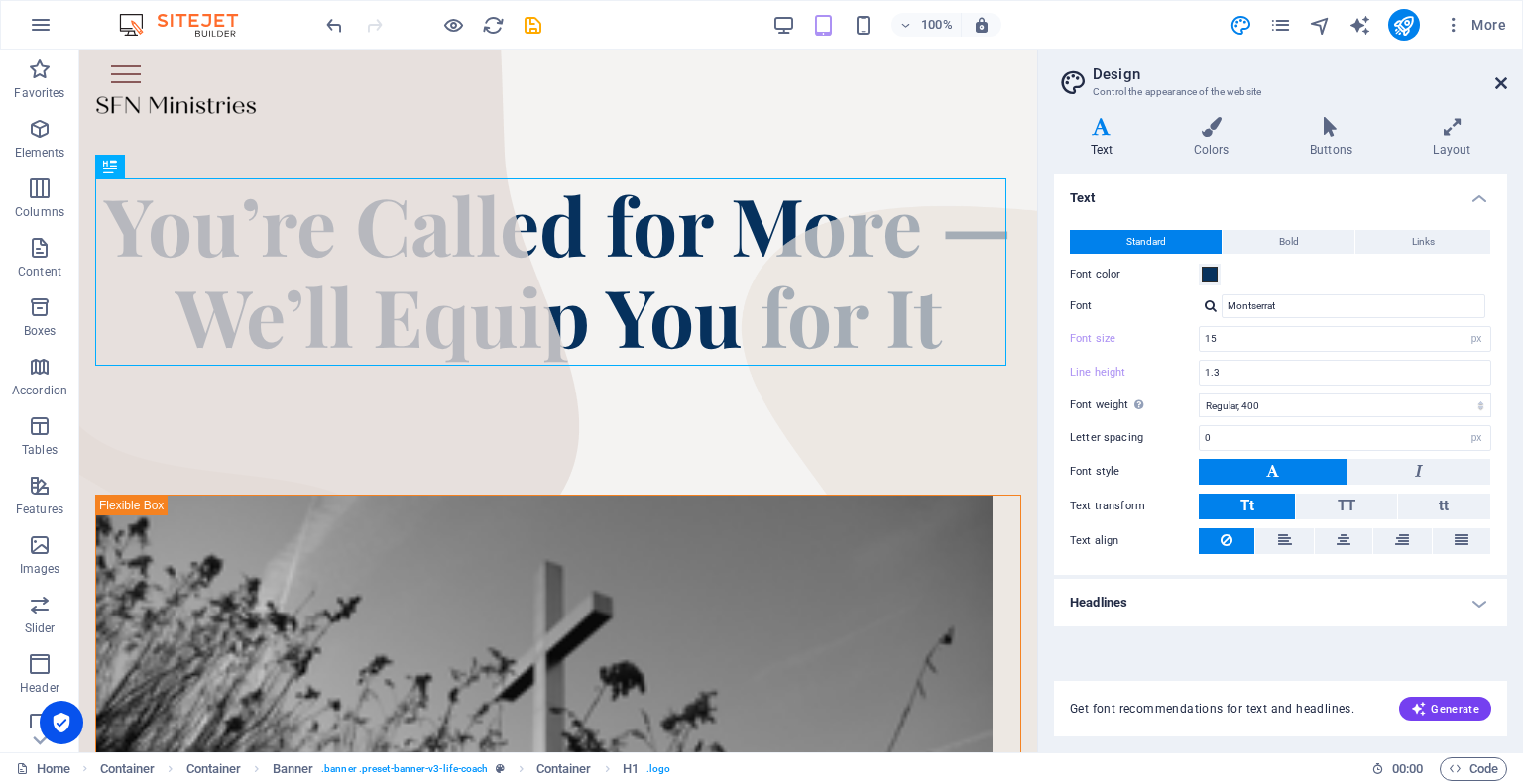 click at bounding box center [1501, 83] 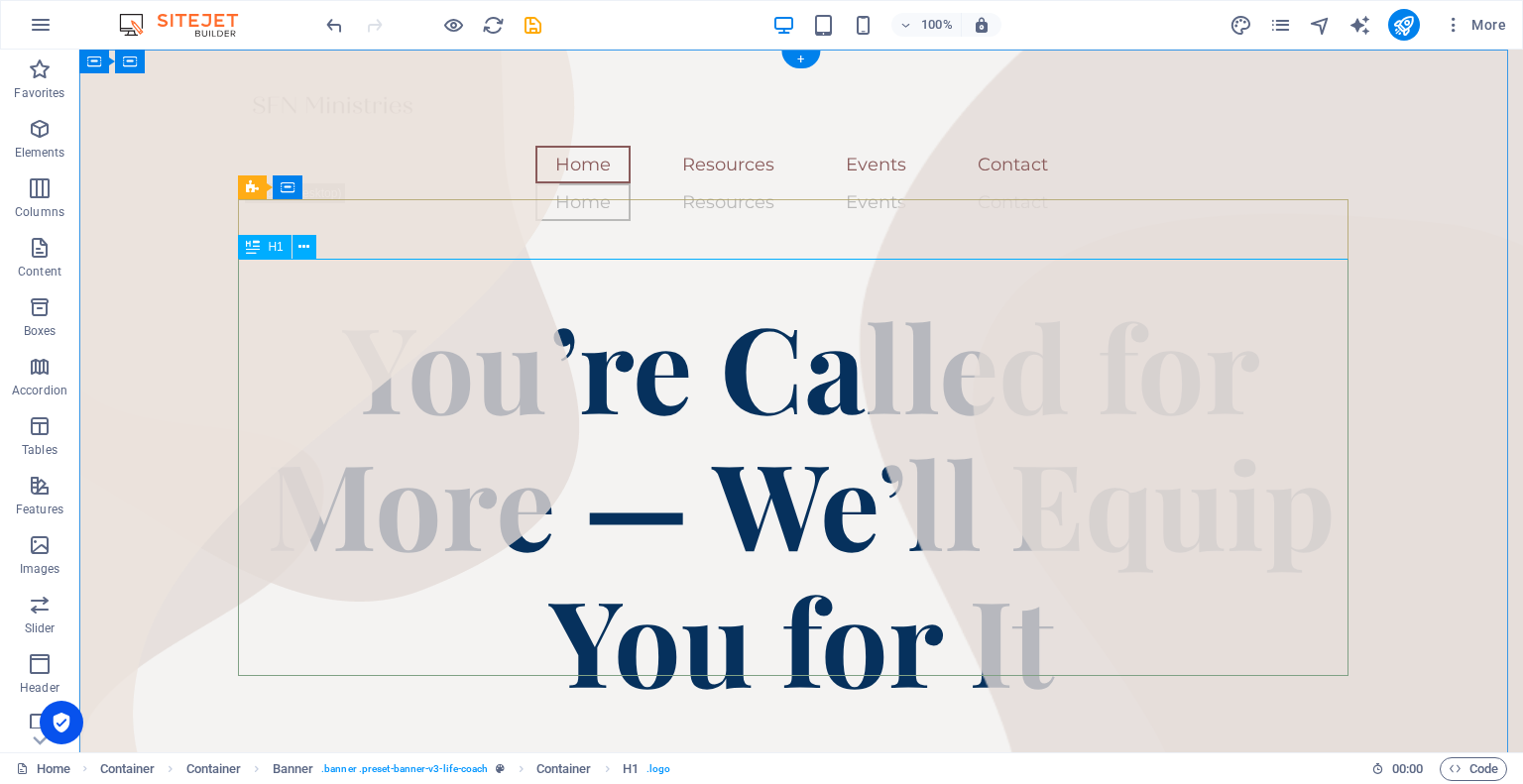 click on "You’re Called for More — We’ll Equip You for It" at bounding box center [801, 504] 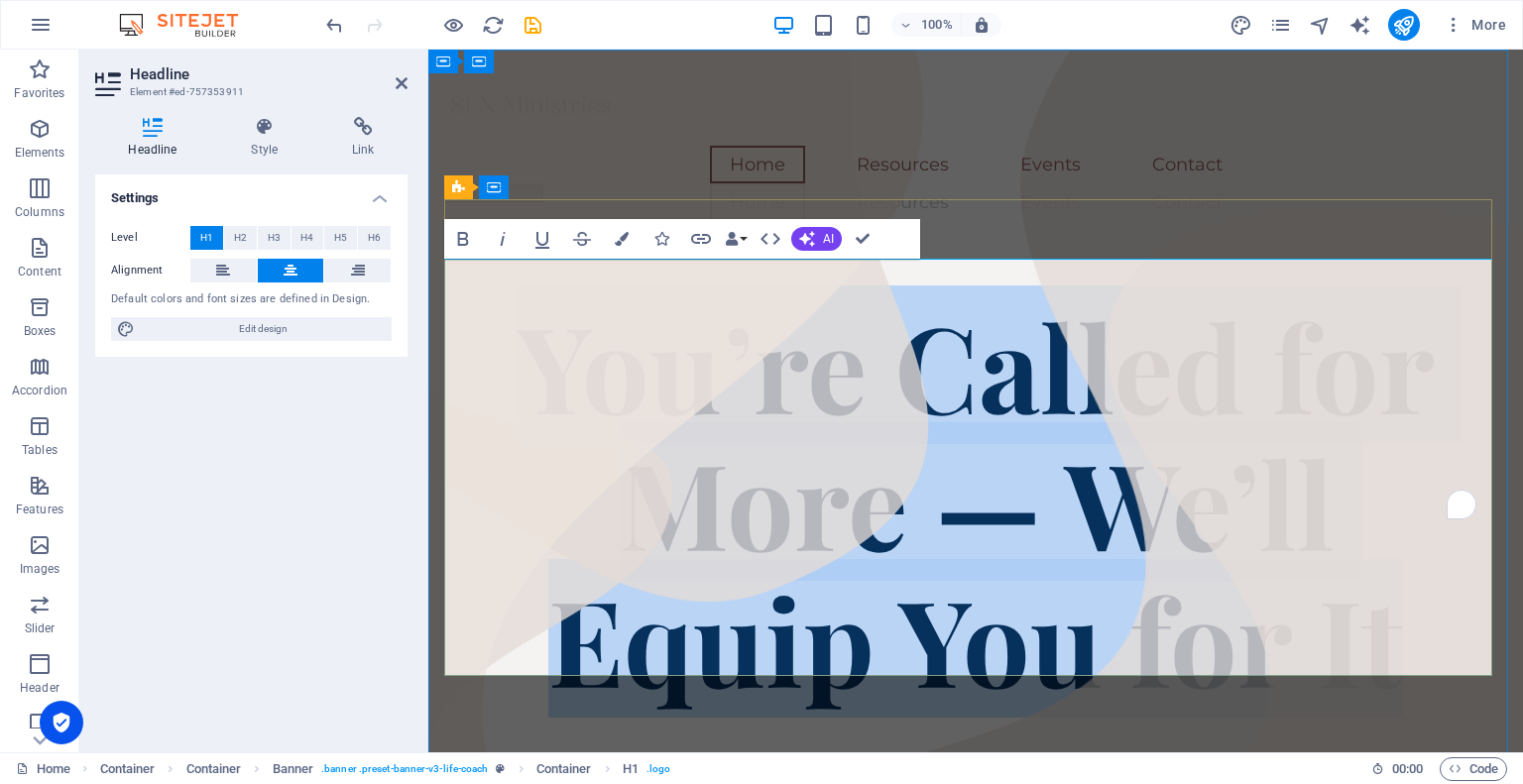 click on "You’re Called for More — We’ll Equip You for It" at bounding box center (976, 502) 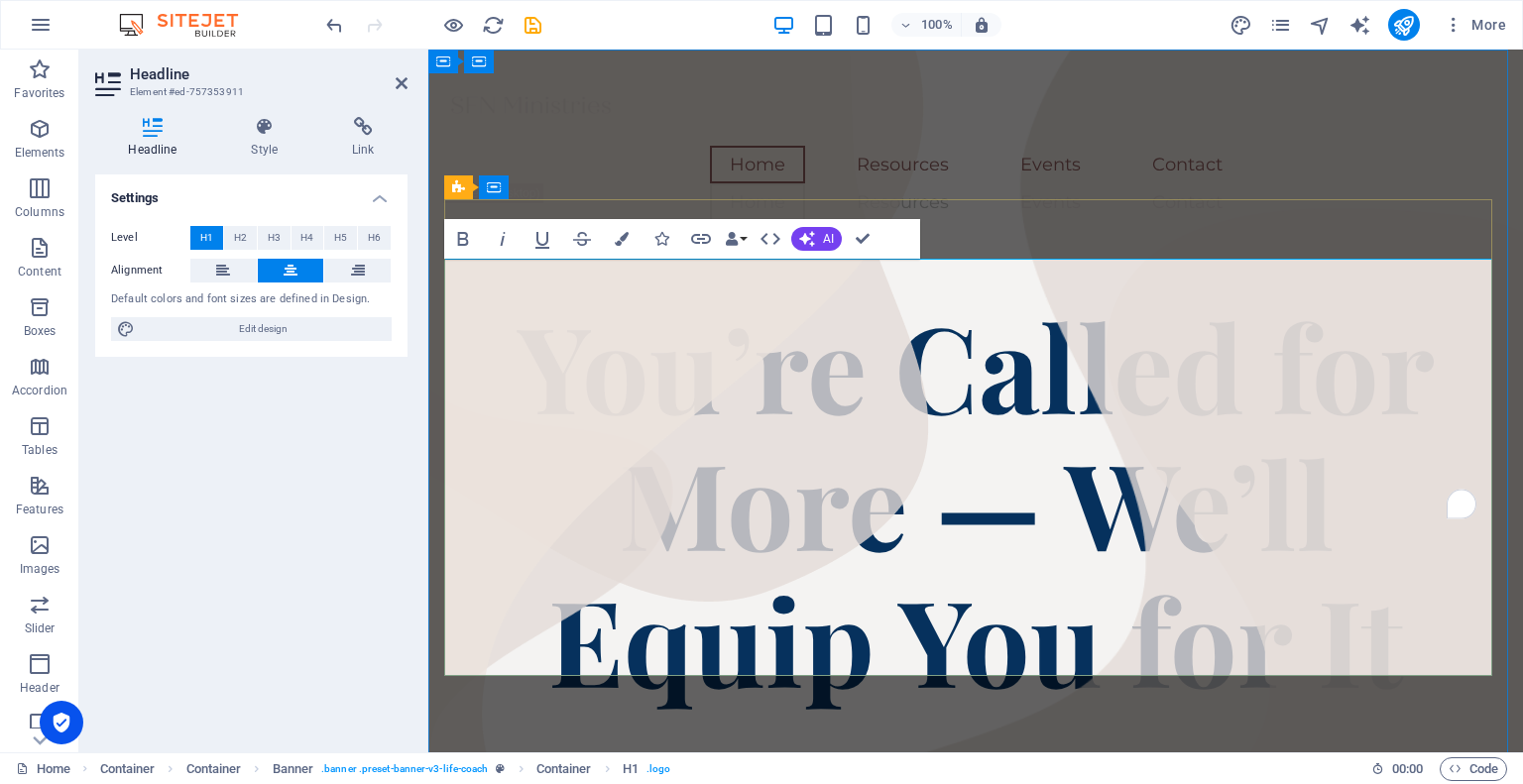 drag, startPoint x: 1095, startPoint y: 384, endPoint x: 1147, endPoint y: 377, distance: 52.469038 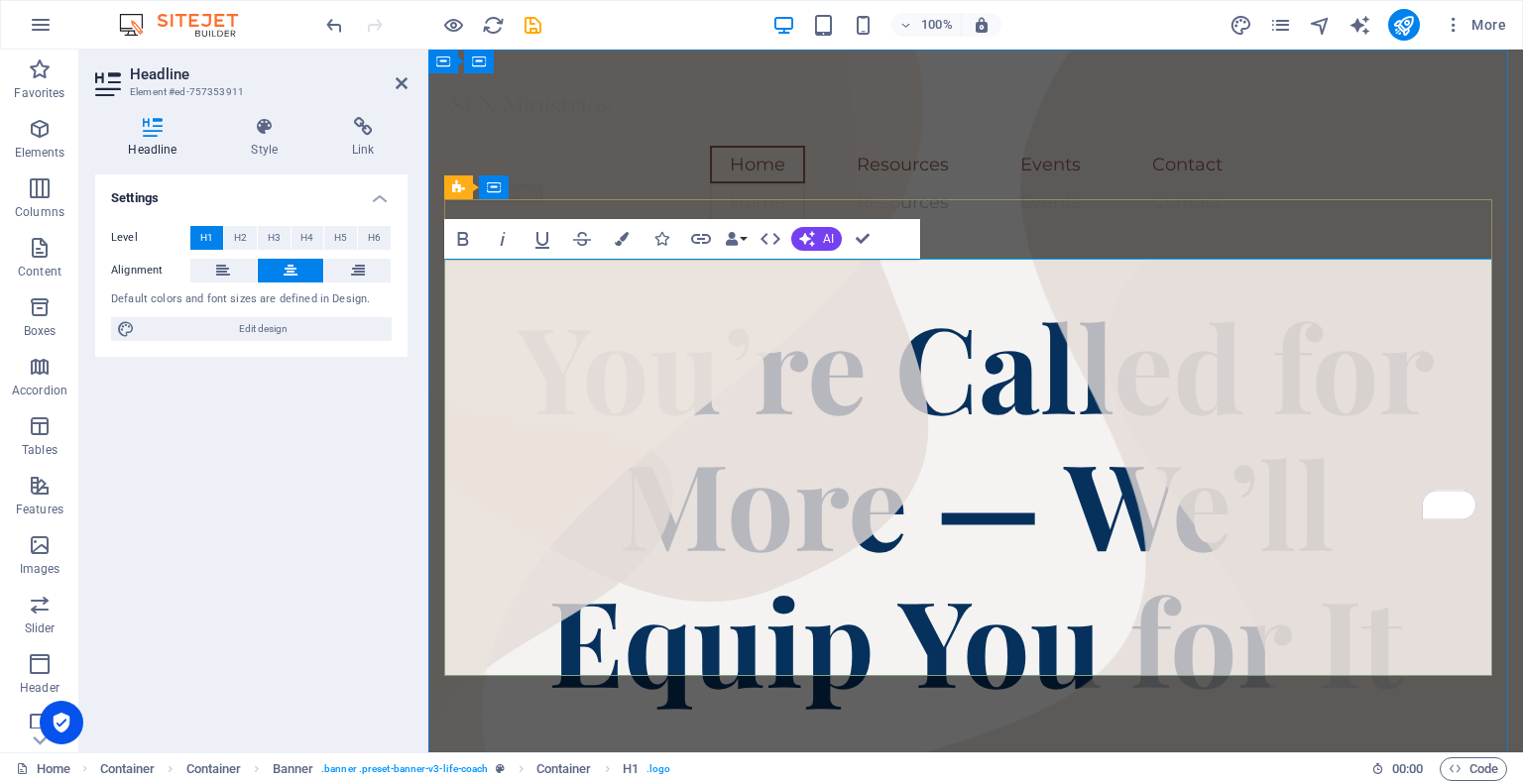 click on "You’re Called for More — We’ll Equip You for It" at bounding box center [976, 502] 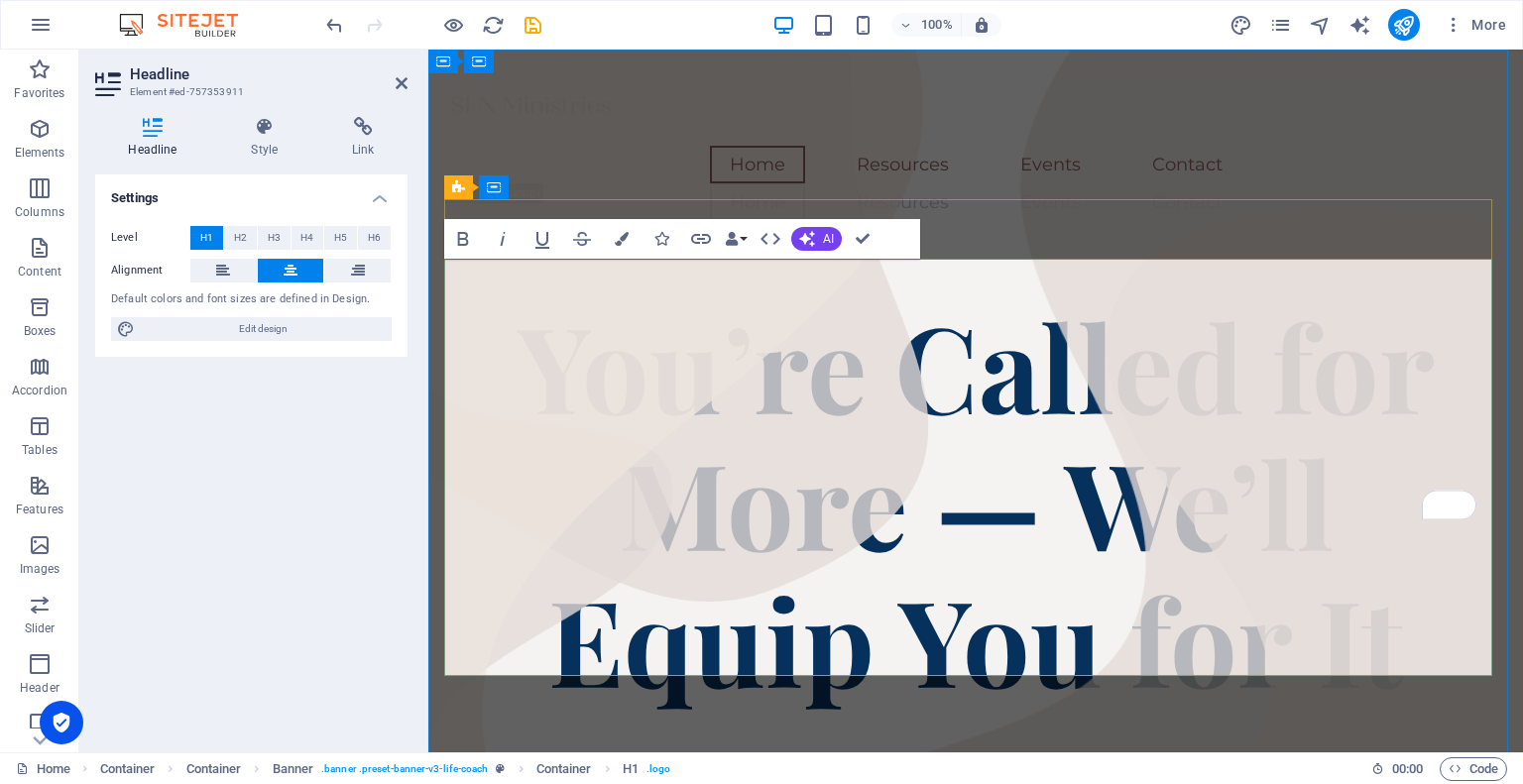 click on "You’re Called for More — We’ll Equip You for It" at bounding box center (976, 502) 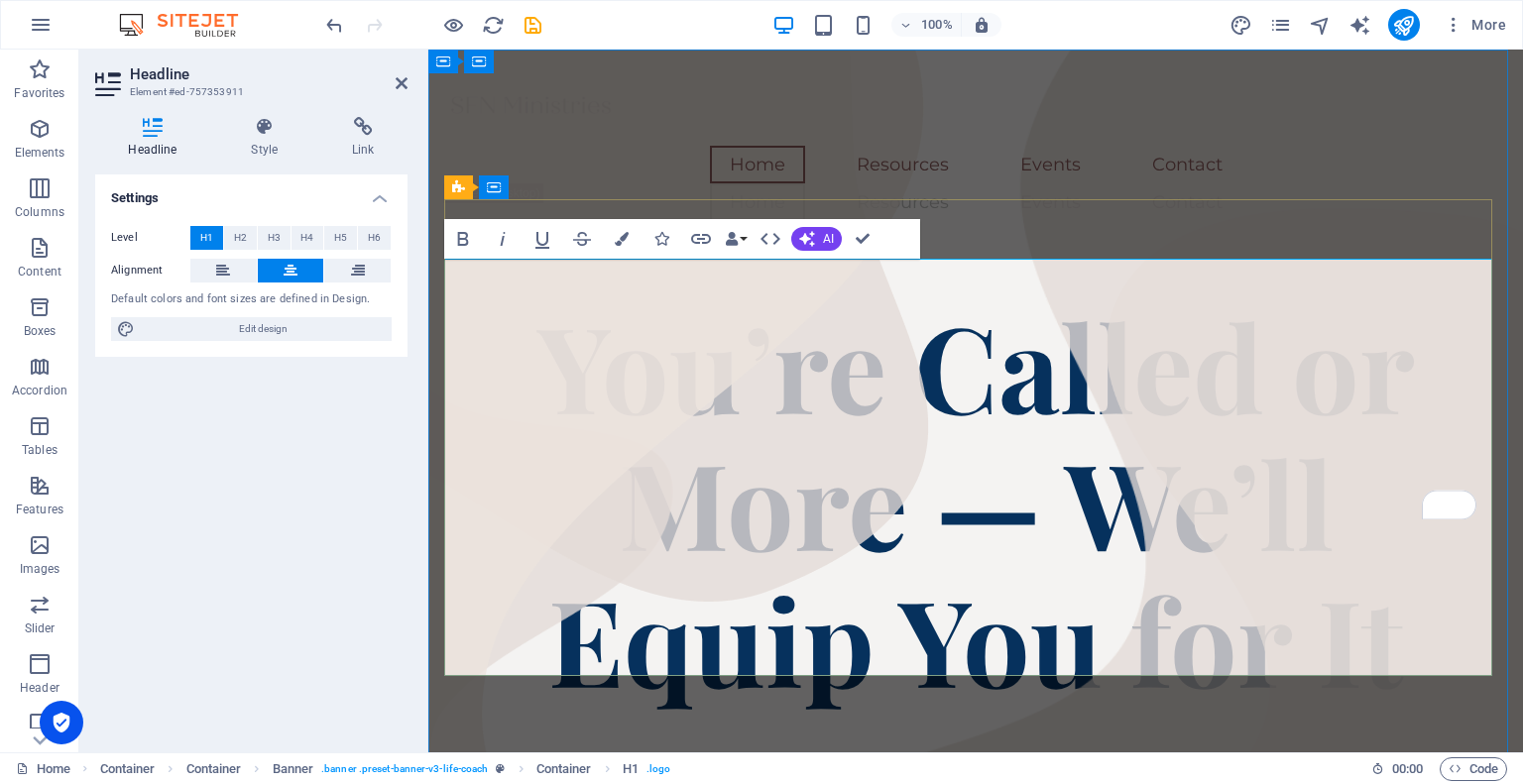 type 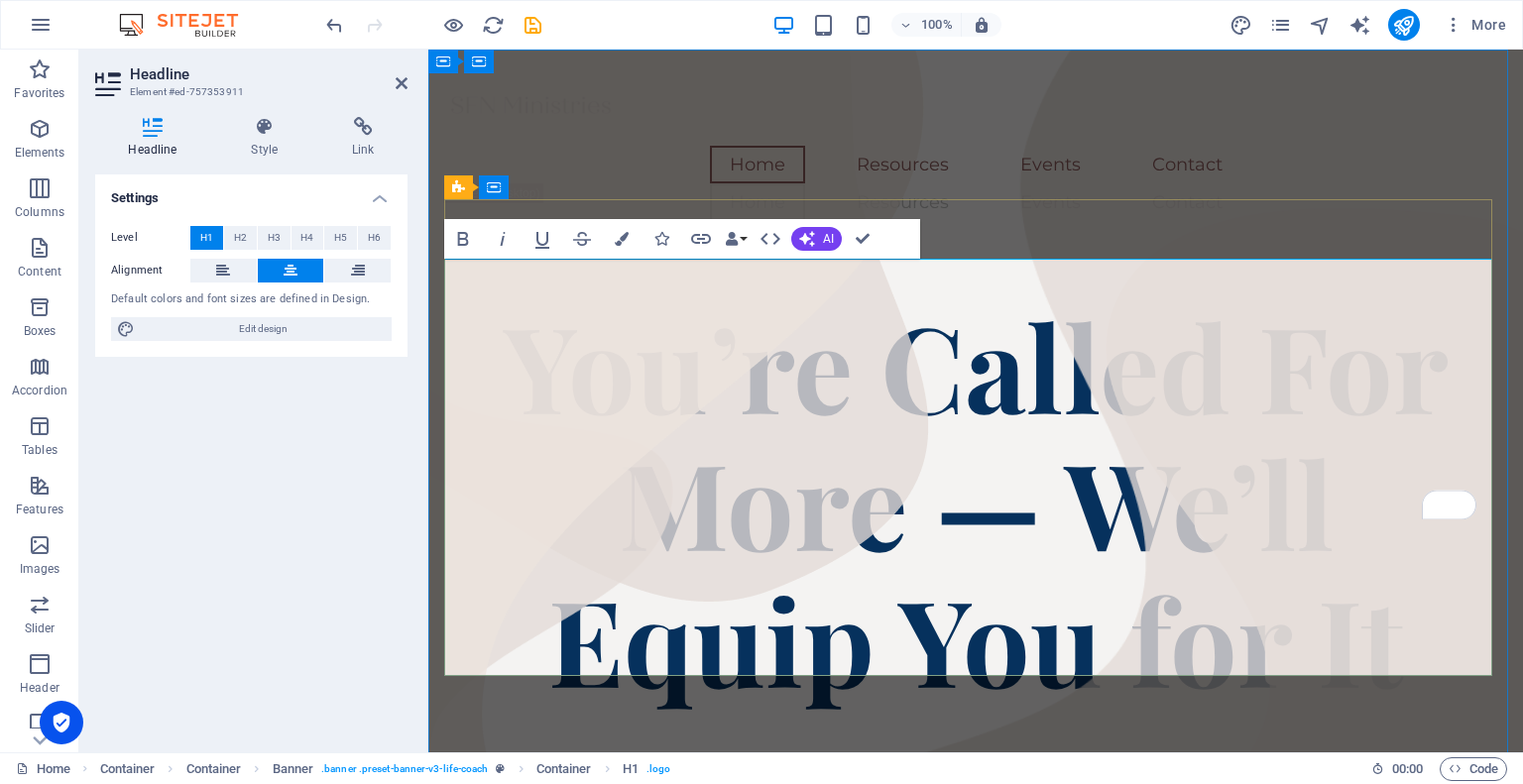 click on "You’re Called For More — We’ll Equip You for It" at bounding box center (976, 502) 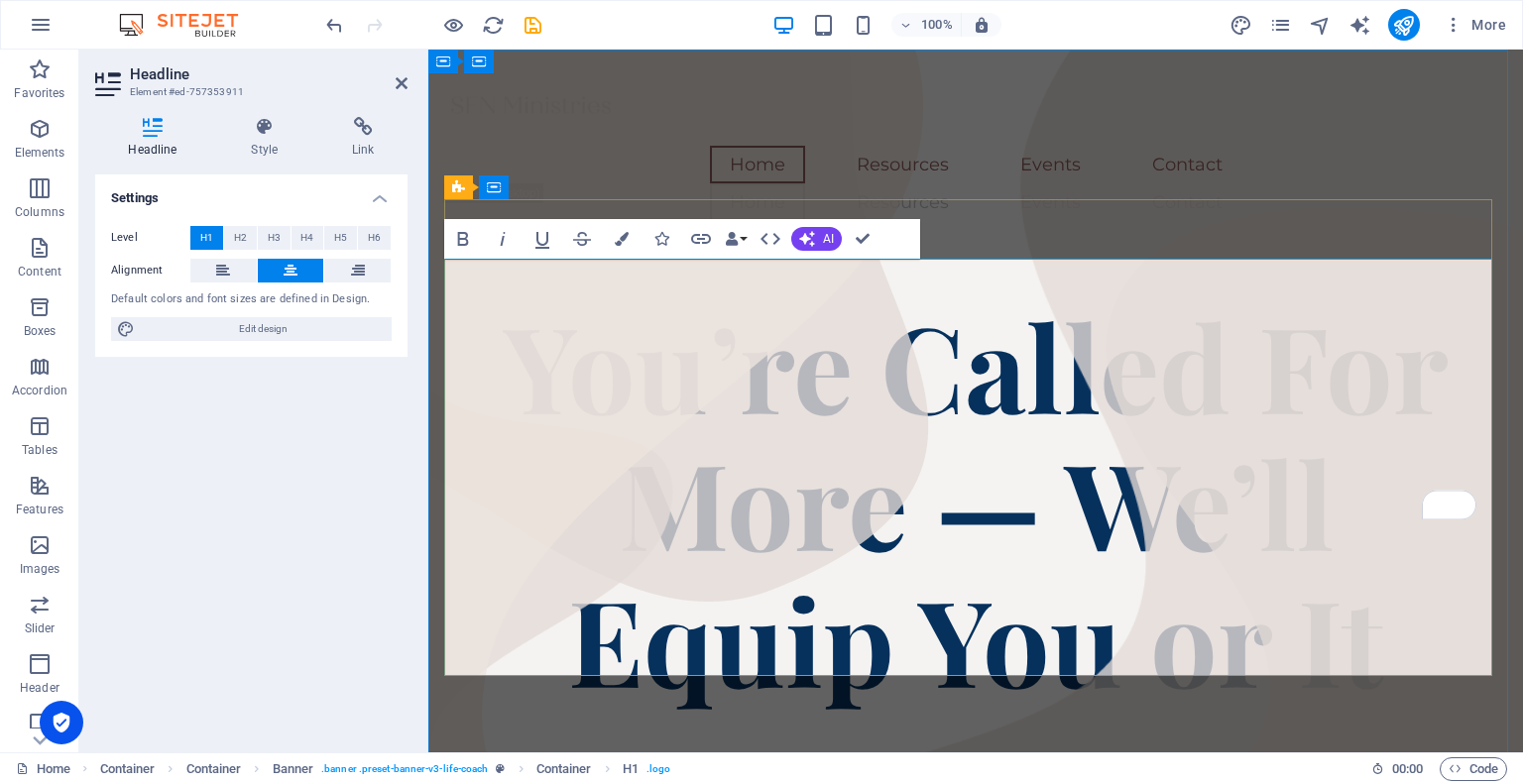 scroll, scrollTop: 3, scrollLeft: 0, axis: vertical 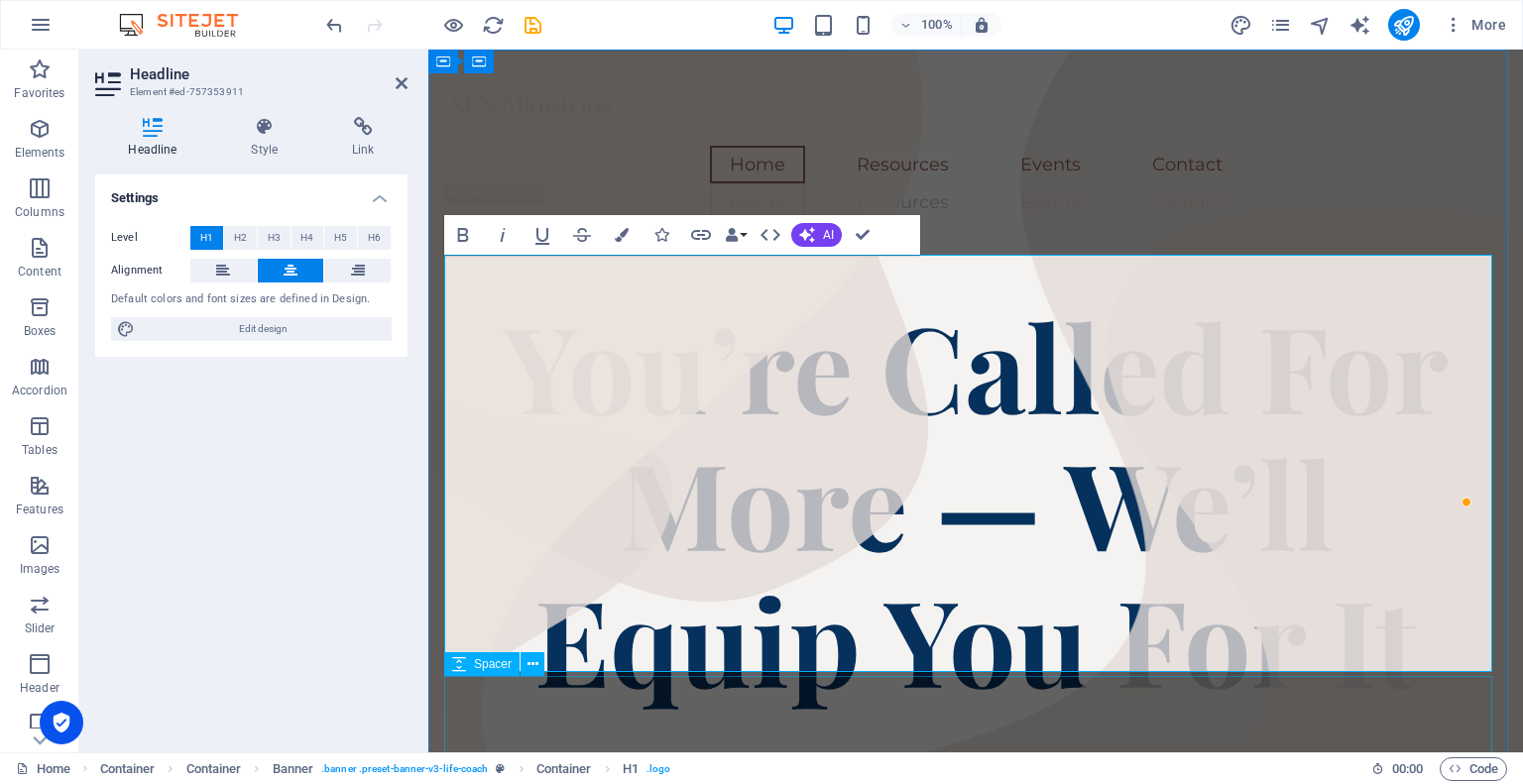 click at bounding box center (976, 793) 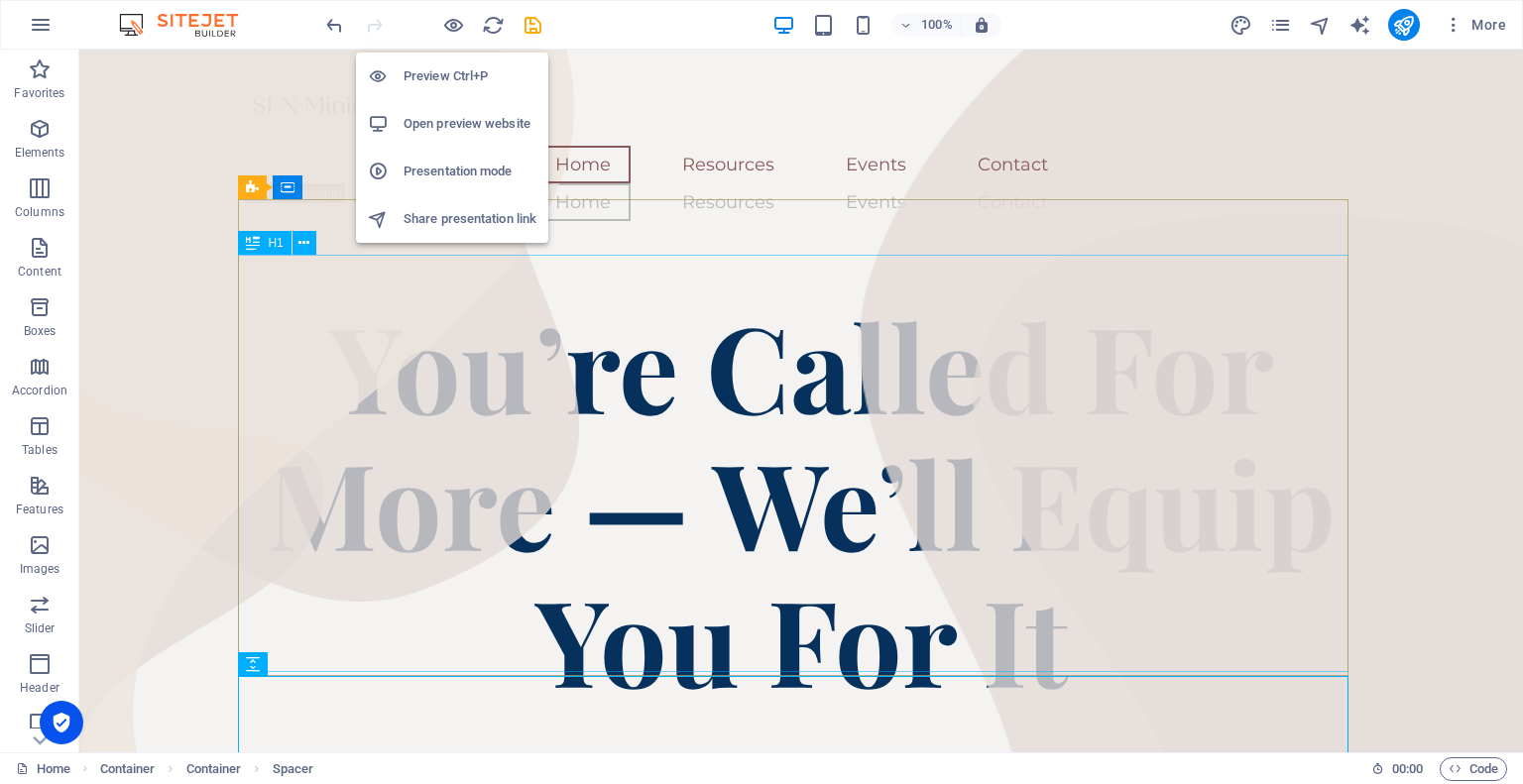 click on "Preview Ctrl+P" at bounding box center (470, 76) 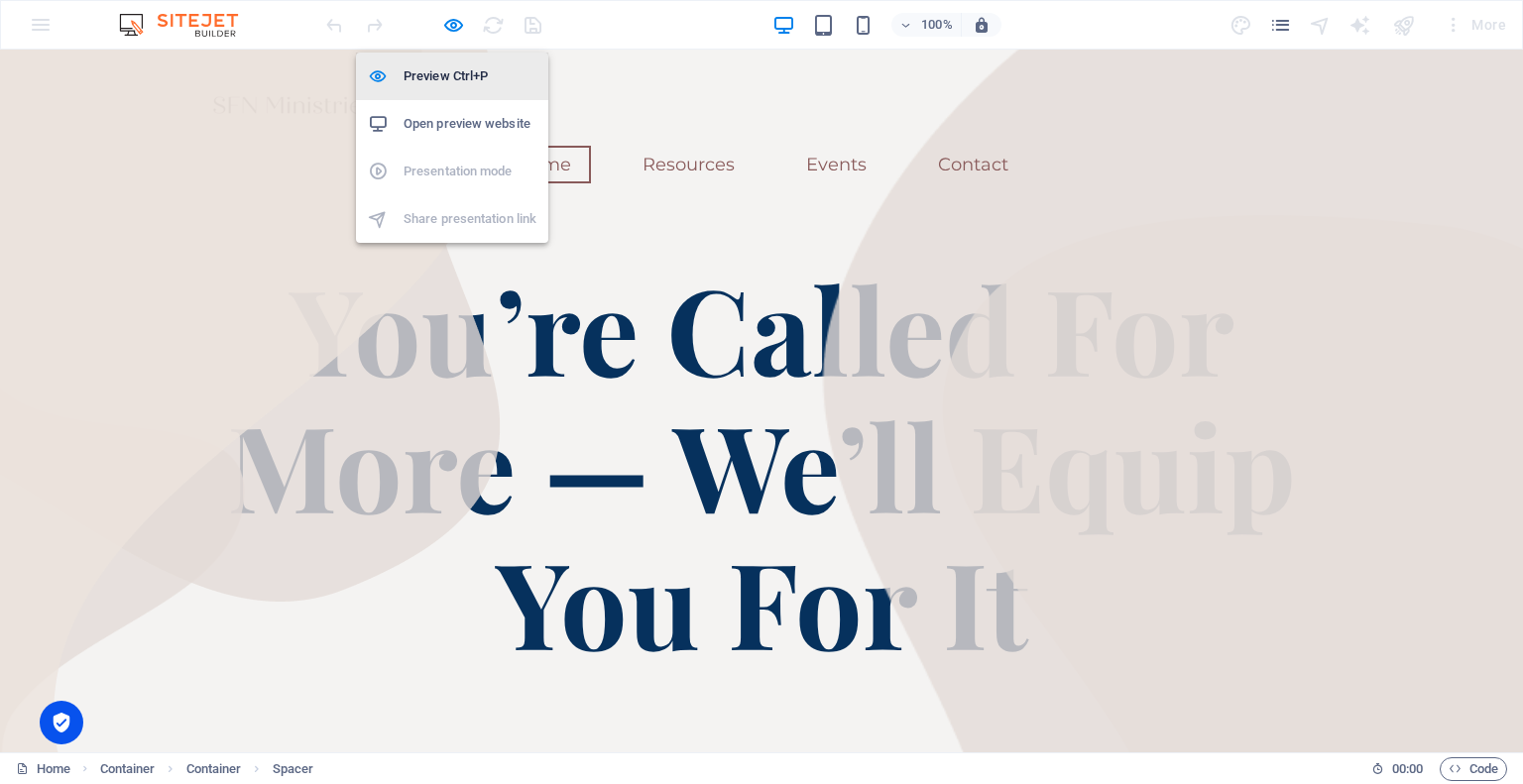 click on "Preview Ctrl+P" at bounding box center (470, 76) 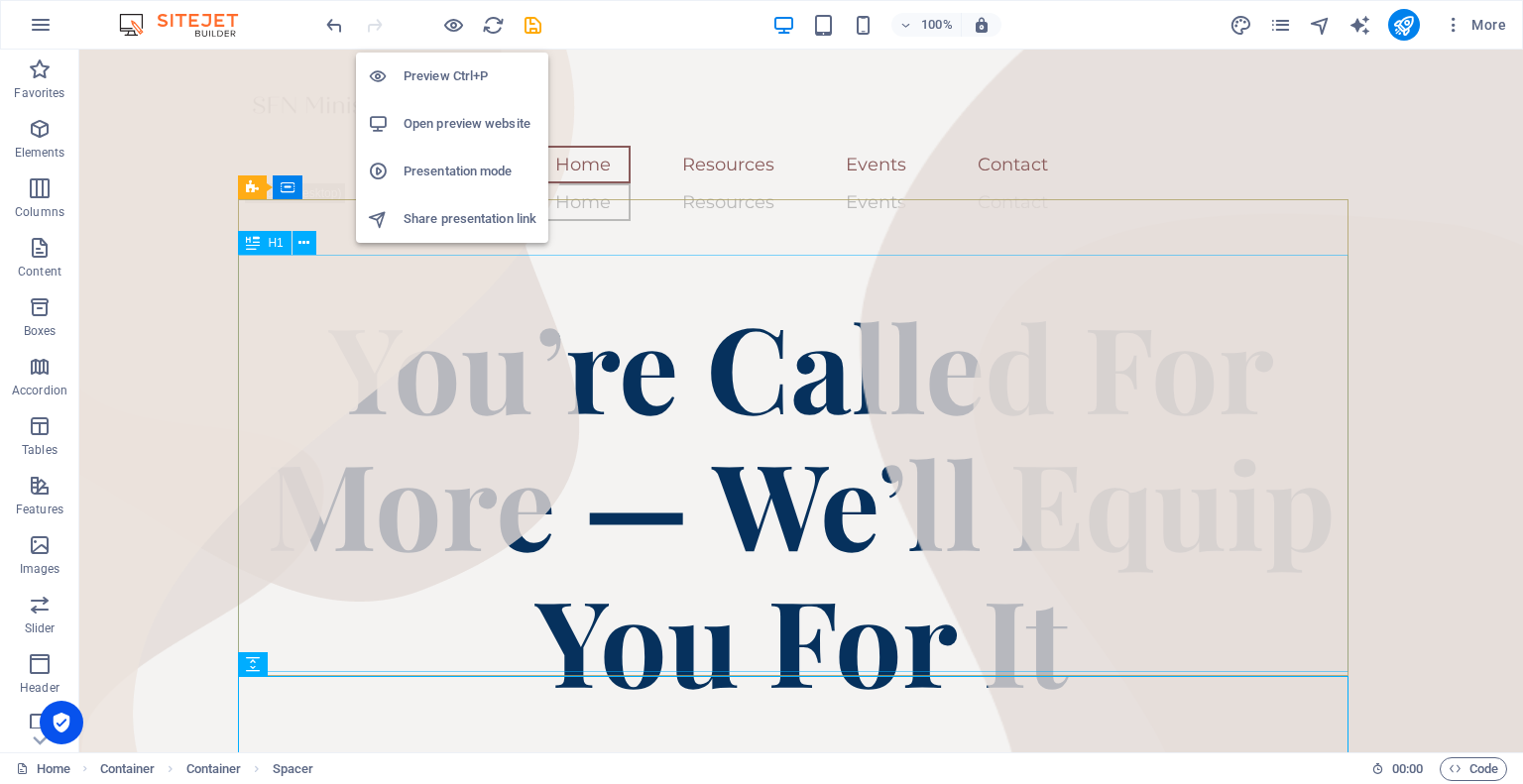click on "Open preview website" at bounding box center [452, 124] 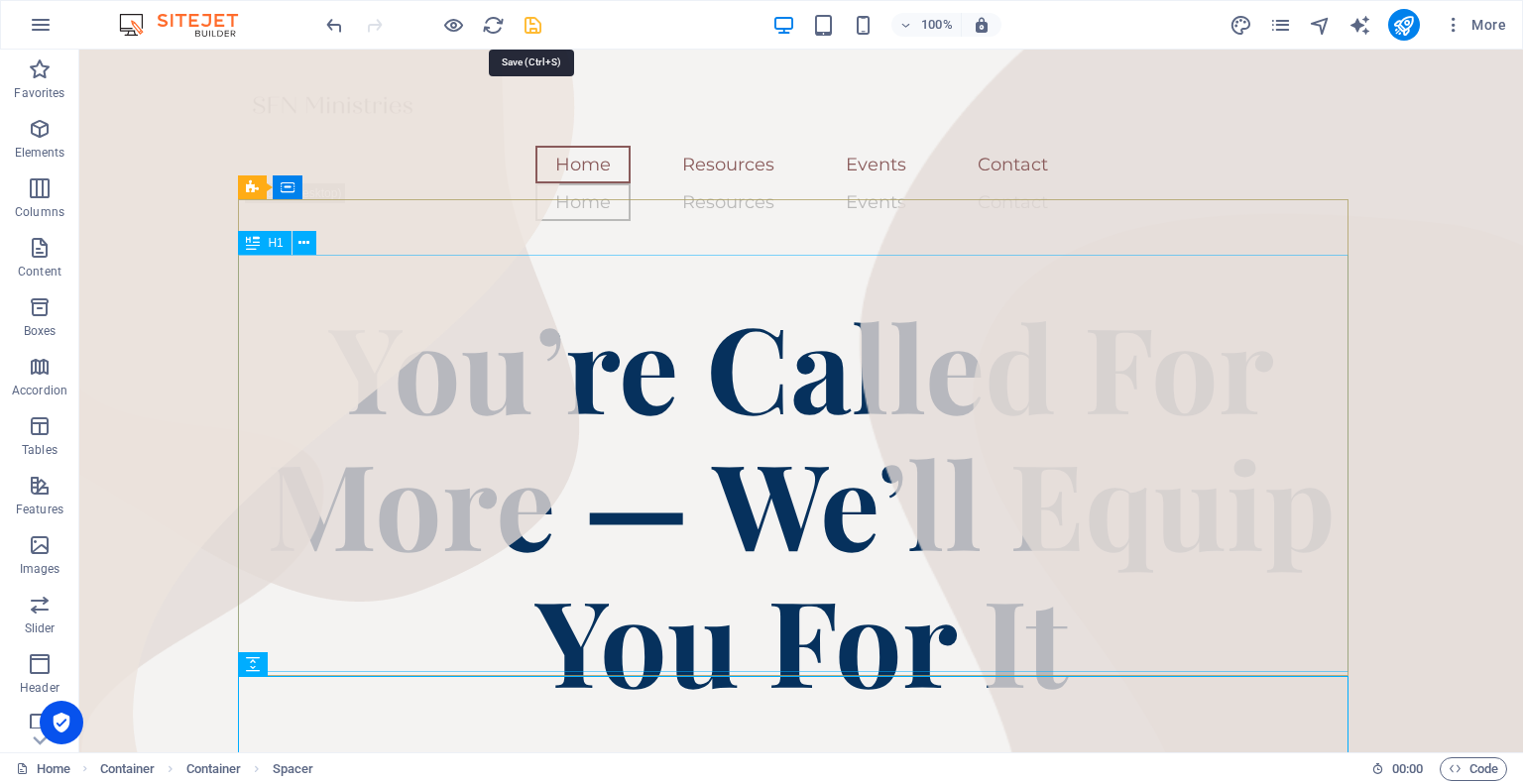 click at bounding box center (532, 25) 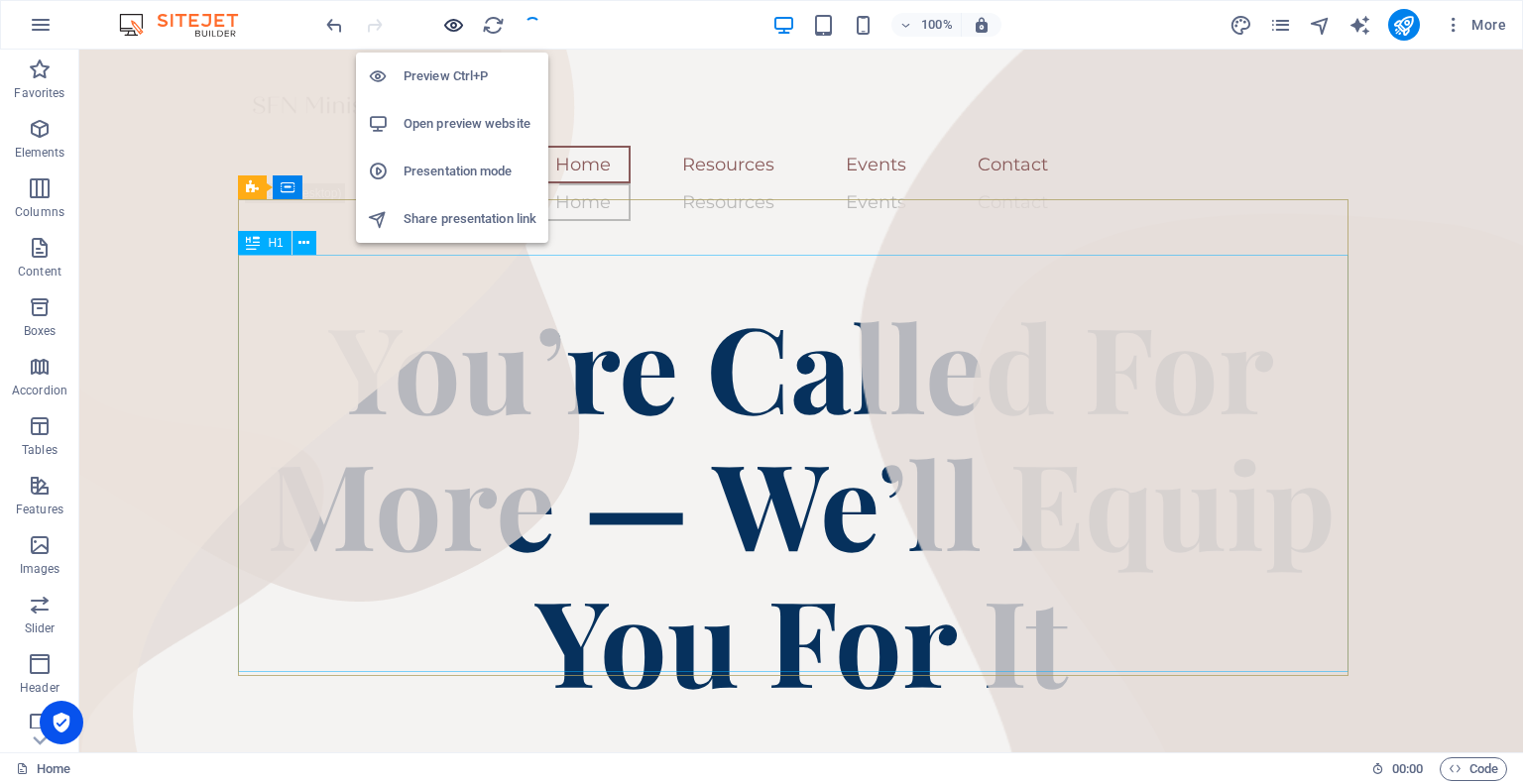 click at bounding box center [453, 25] 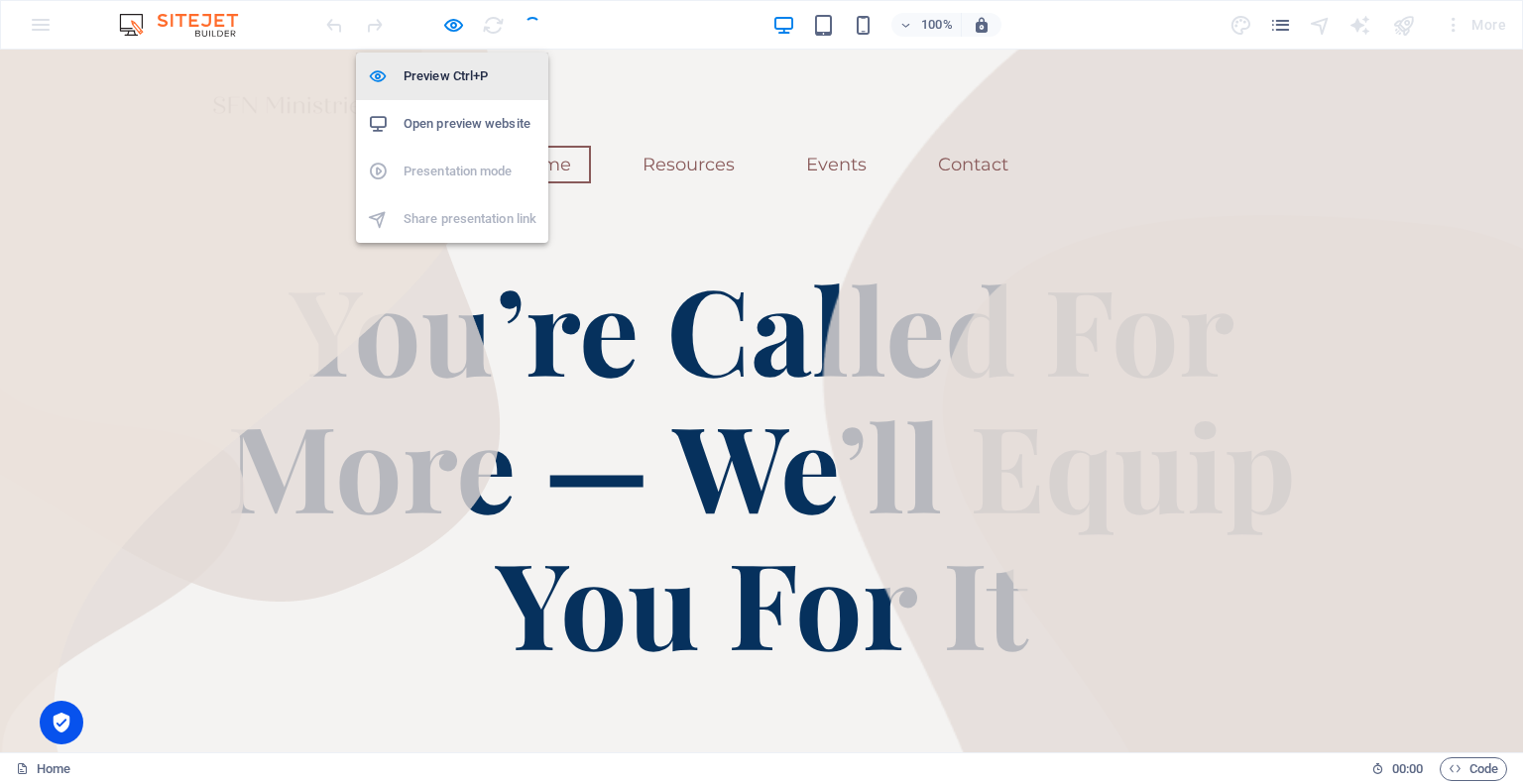 click on "Preview Ctrl+P" at bounding box center [470, 76] 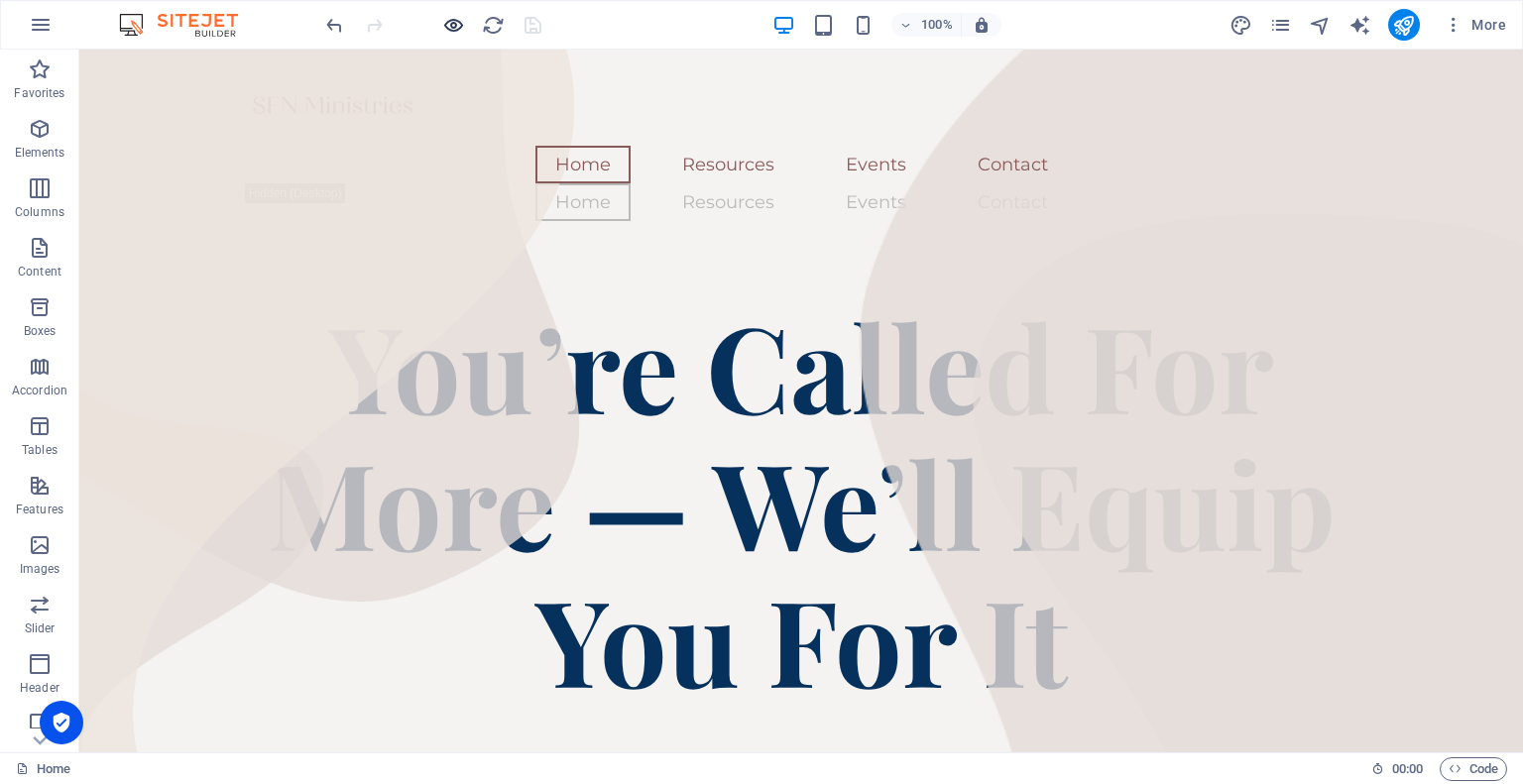 click at bounding box center [453, 25] 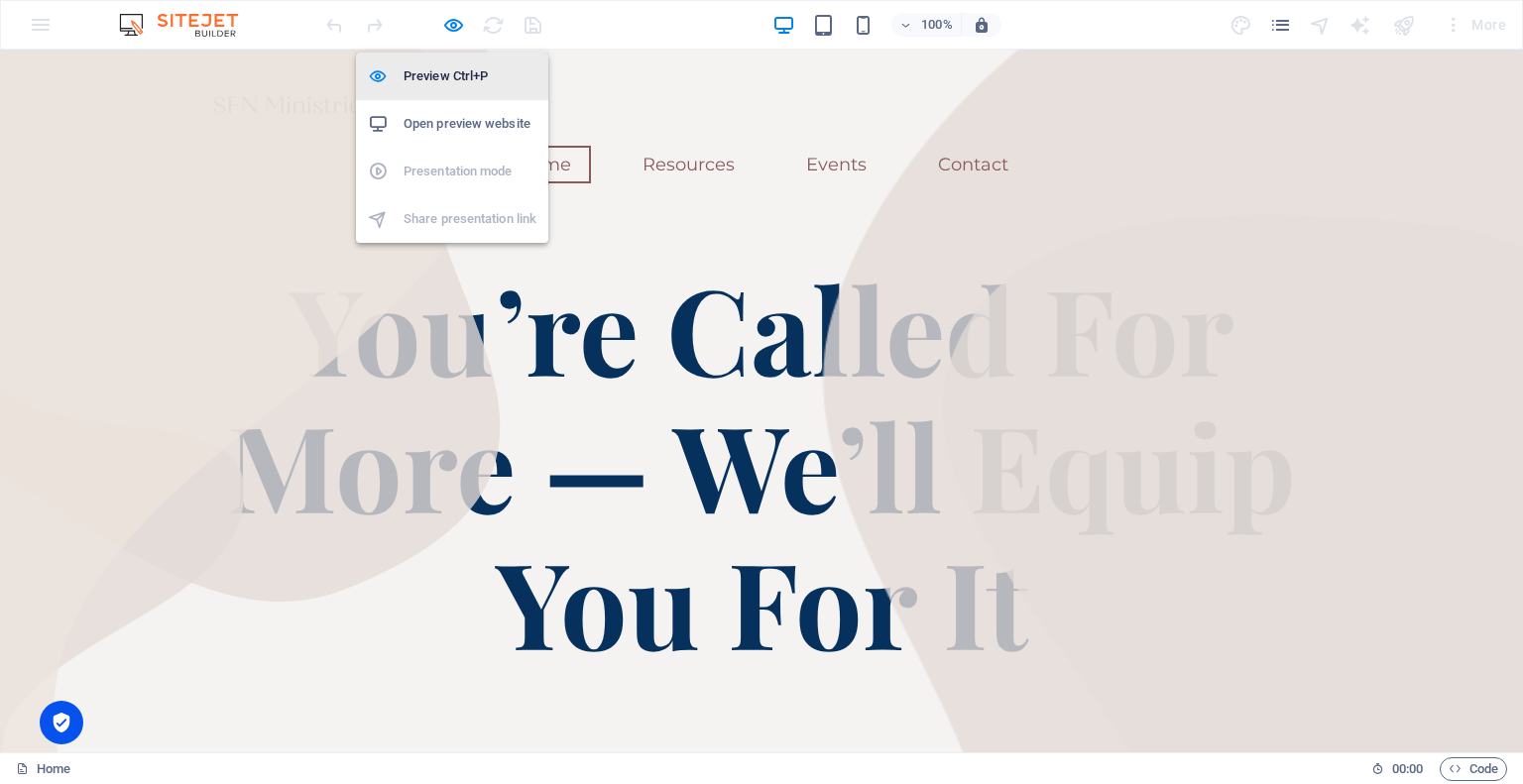 click on "Preview Ctrl+P" at bounding box center (470, 76) 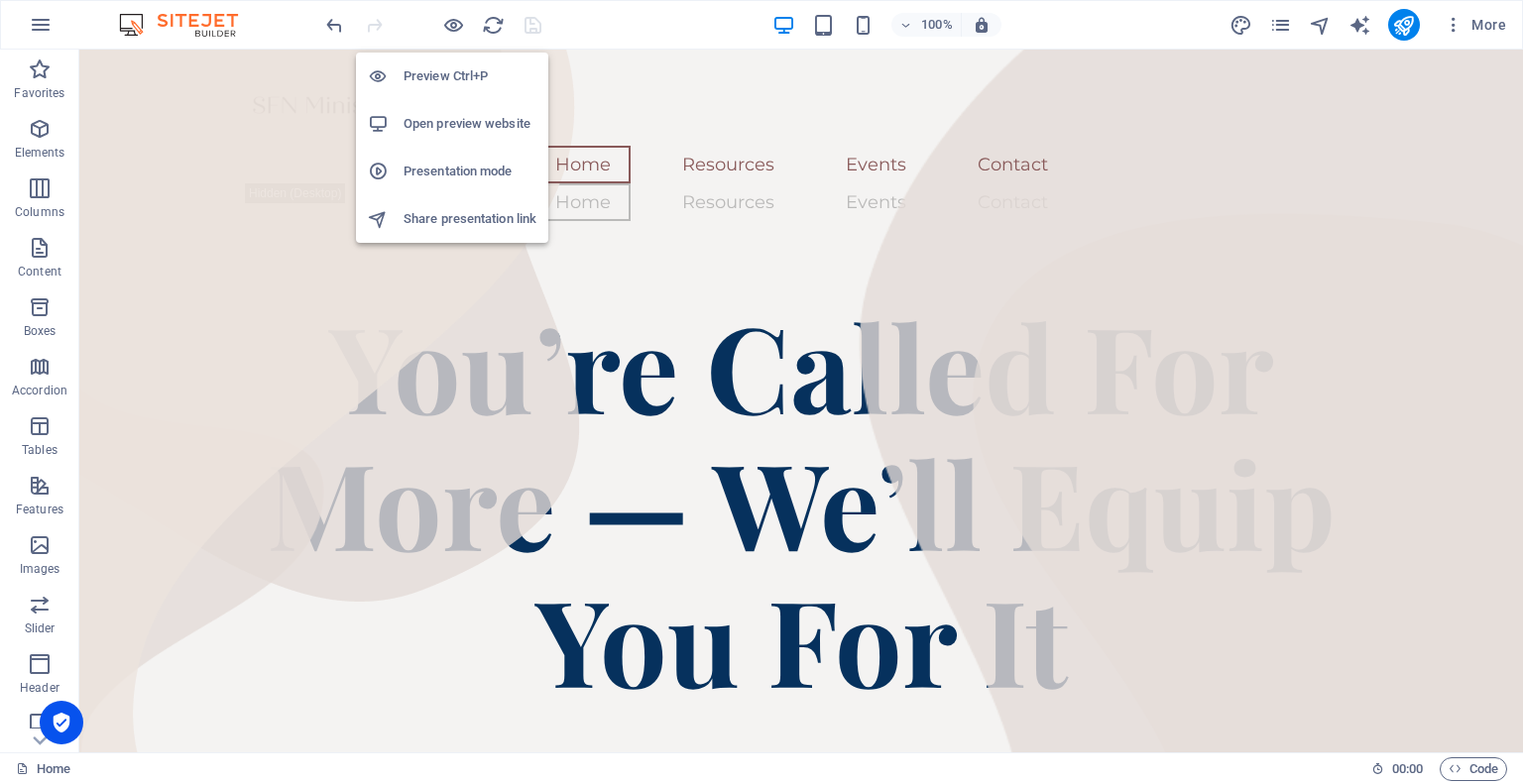 click on "Open preview website" at bounding box center (470, 124) 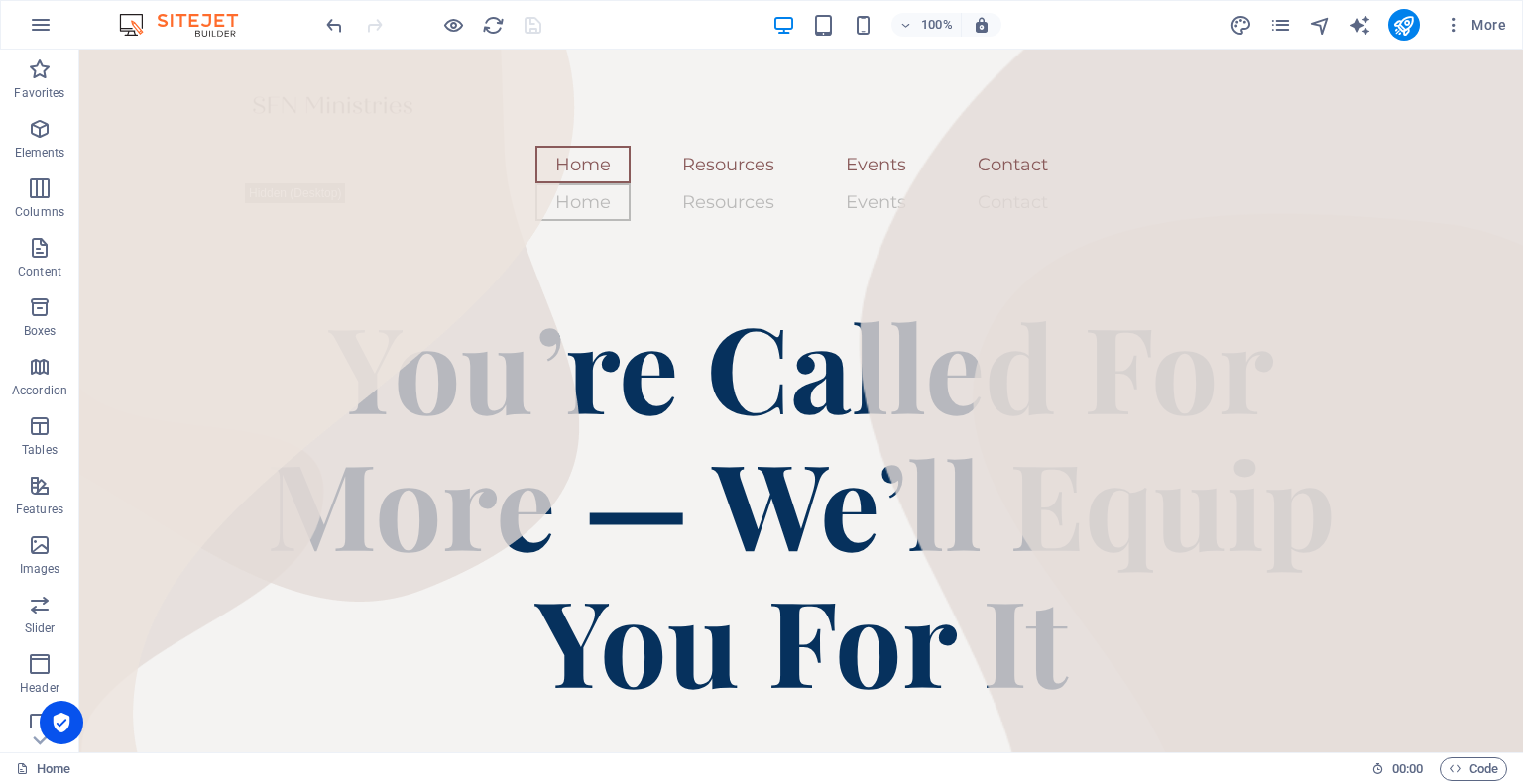 click at bounding box center (453, 25) 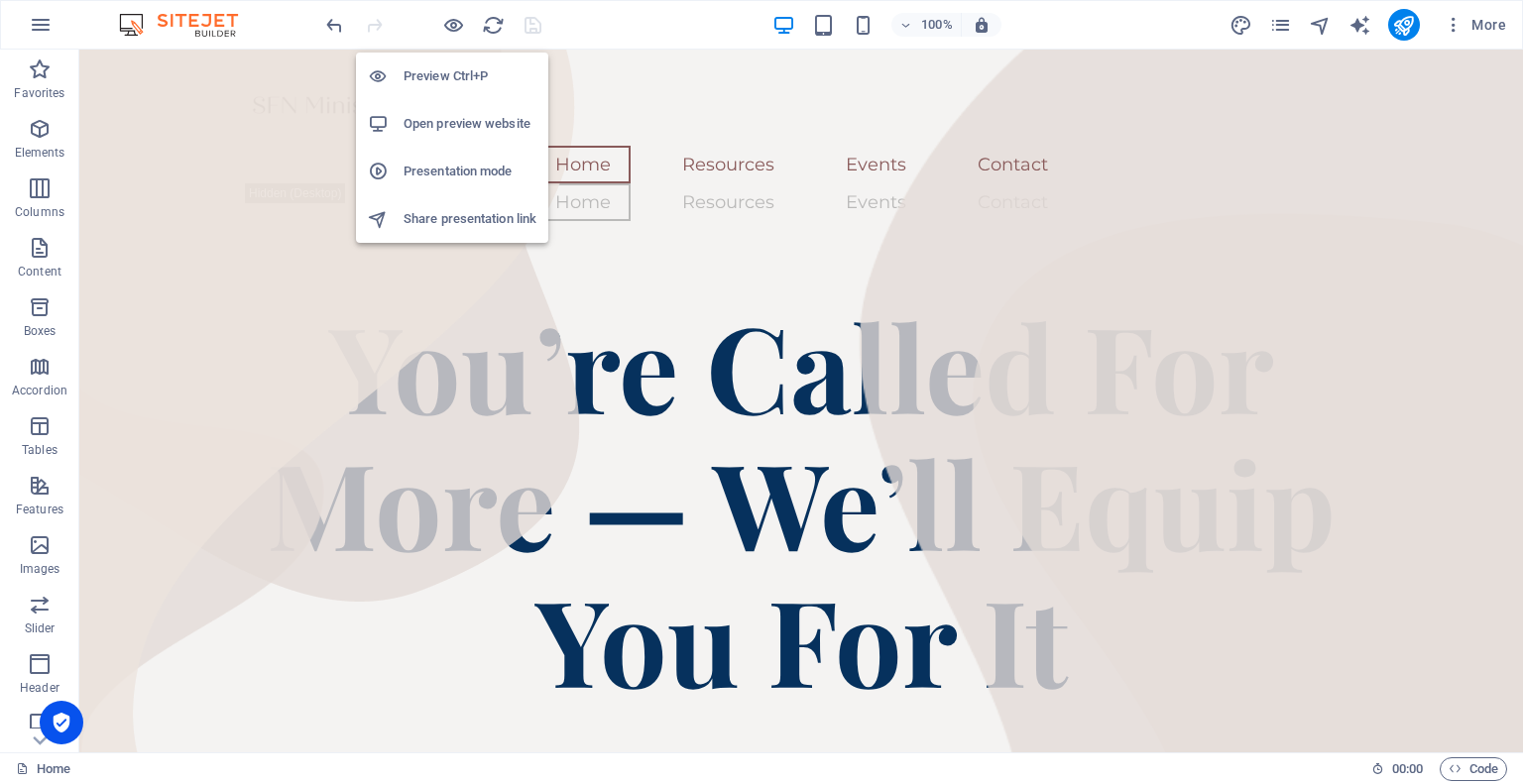 click at bounding box center (453, 25) 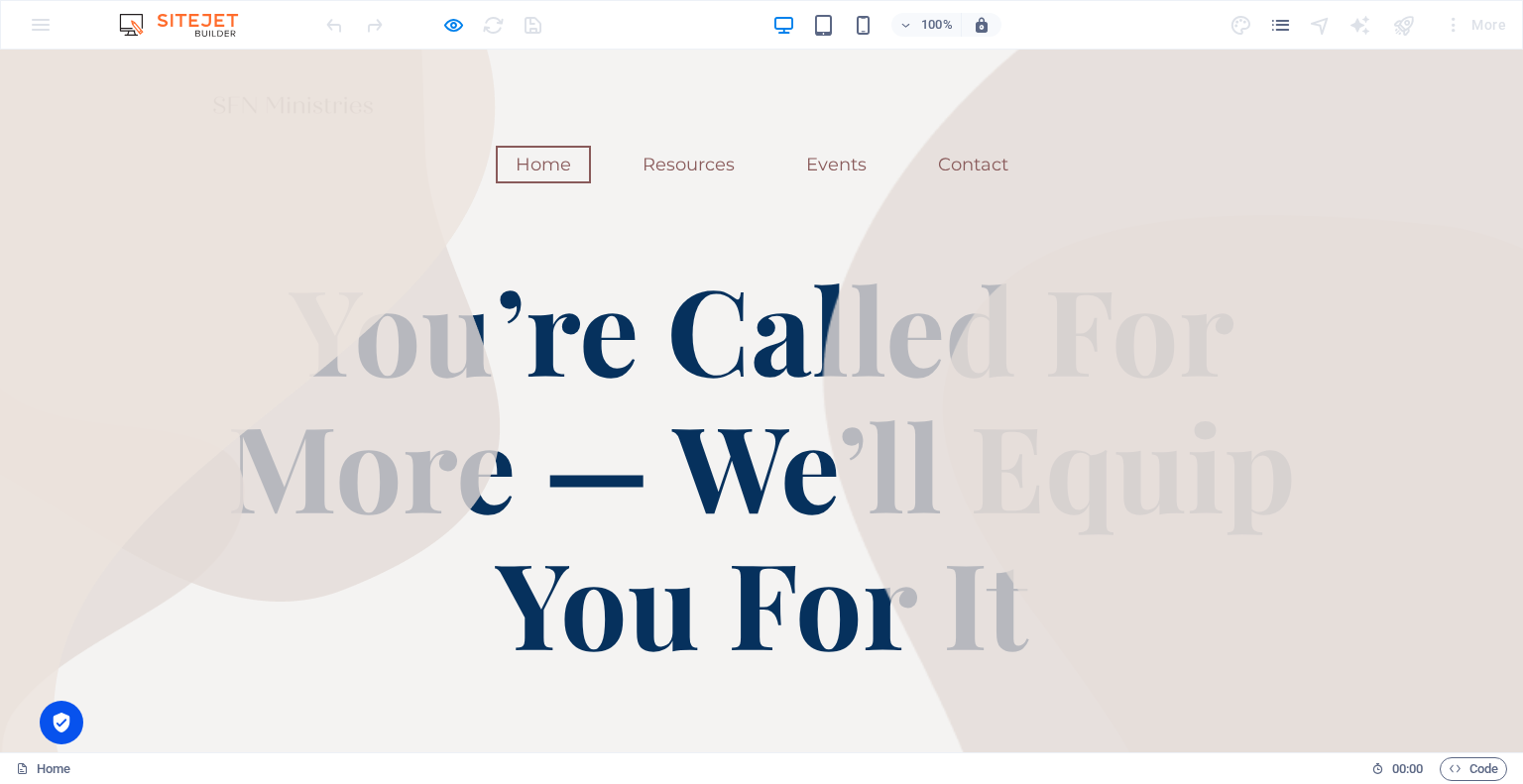 click on "You’re Called For More — We’ll Equip You For It" at bounding box center (762, 464) 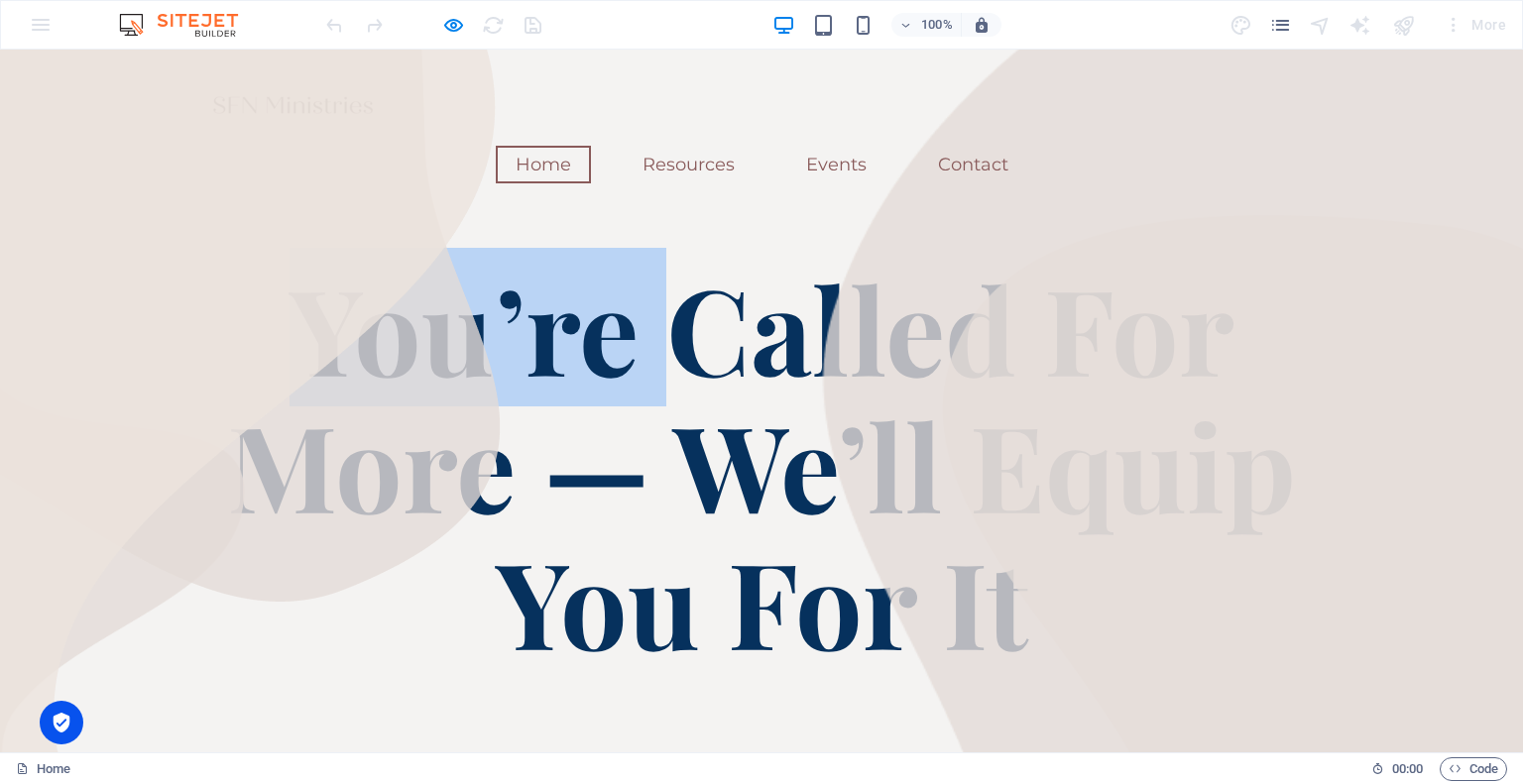 click on "You’re Called For More — We’ll Equip You For It" at bounding box center (762, 464) 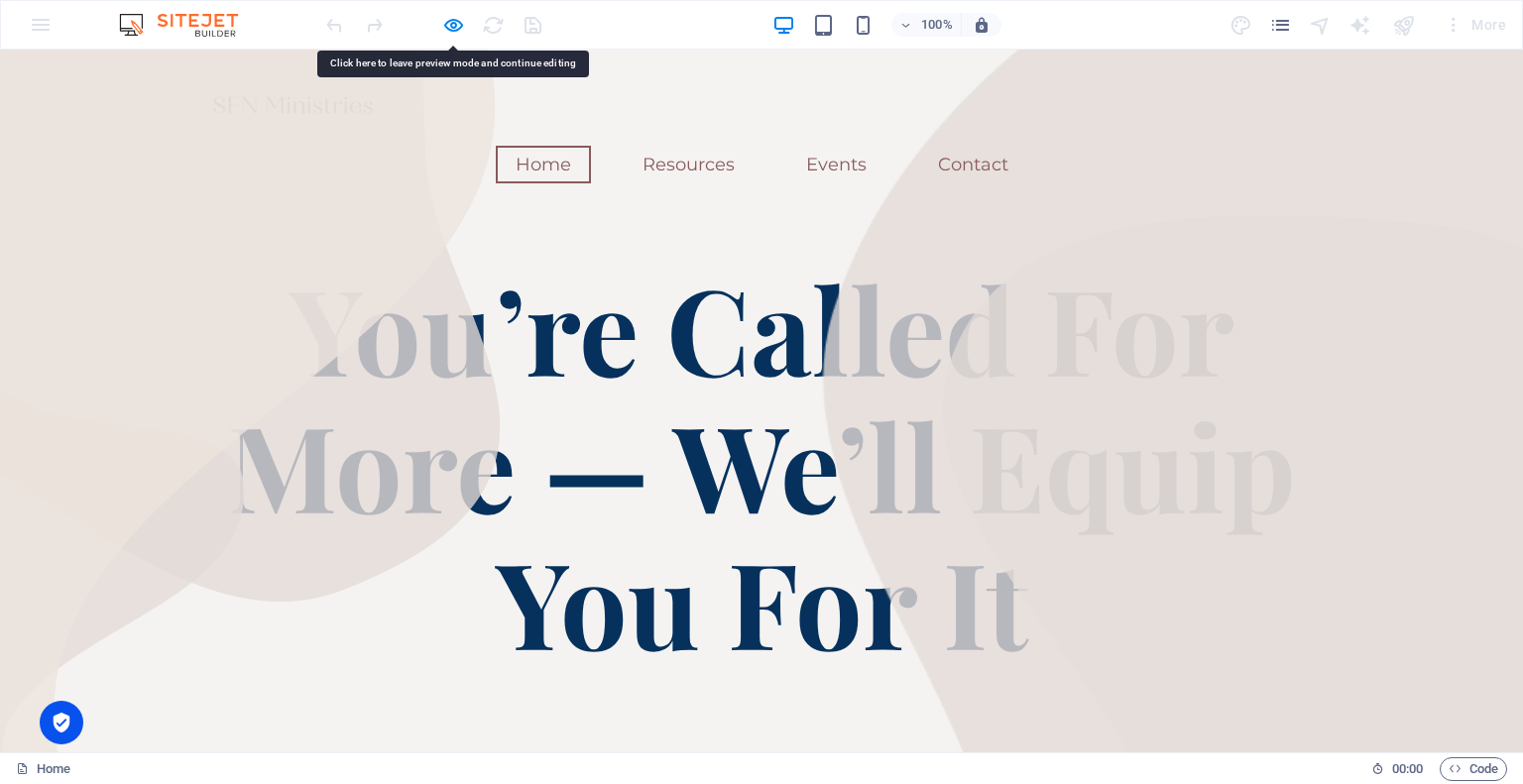 click on "You’re Called For More — We’ll Equip You For It" at bounding box center [762, 464] 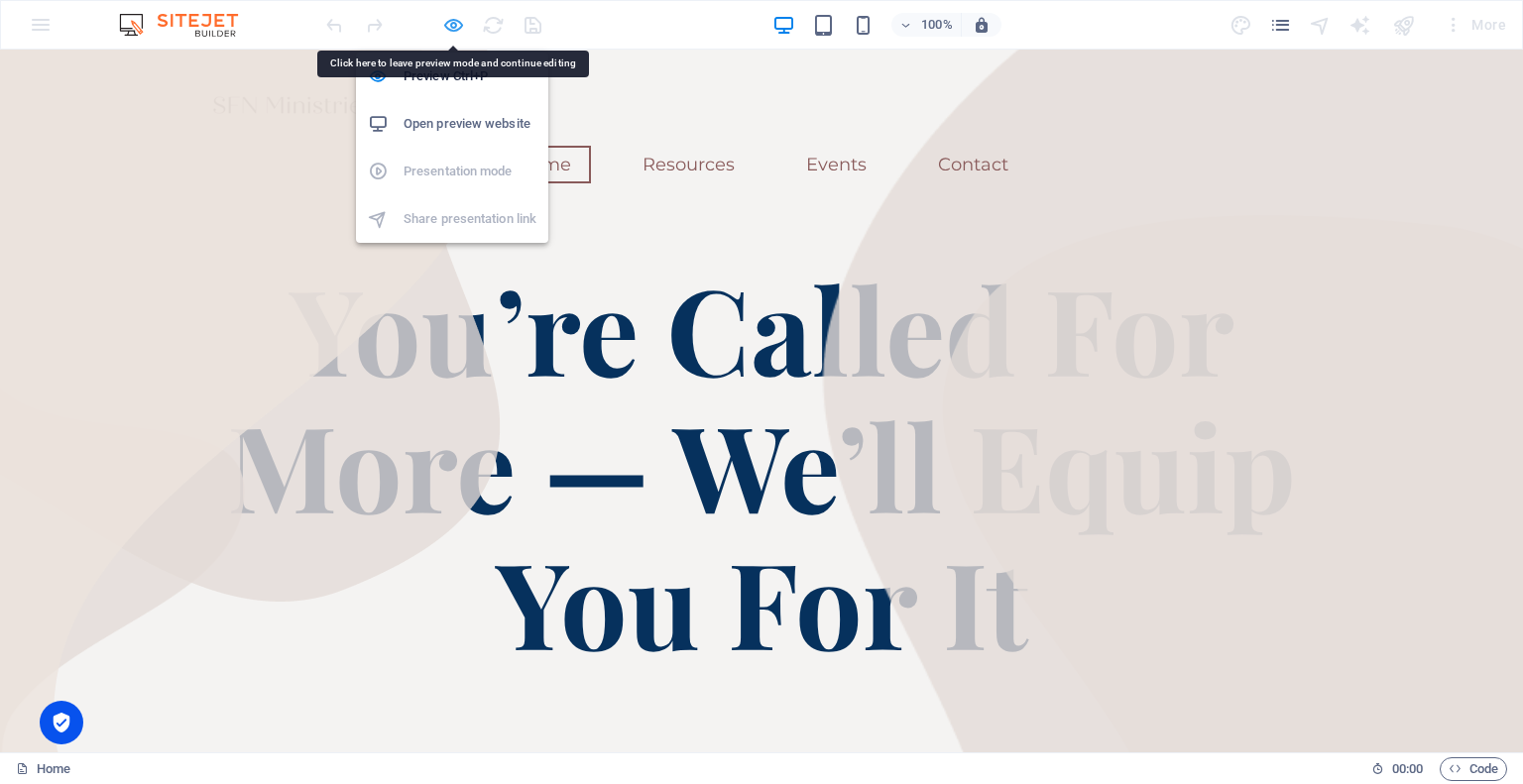 click at bounding box center (453, 25) 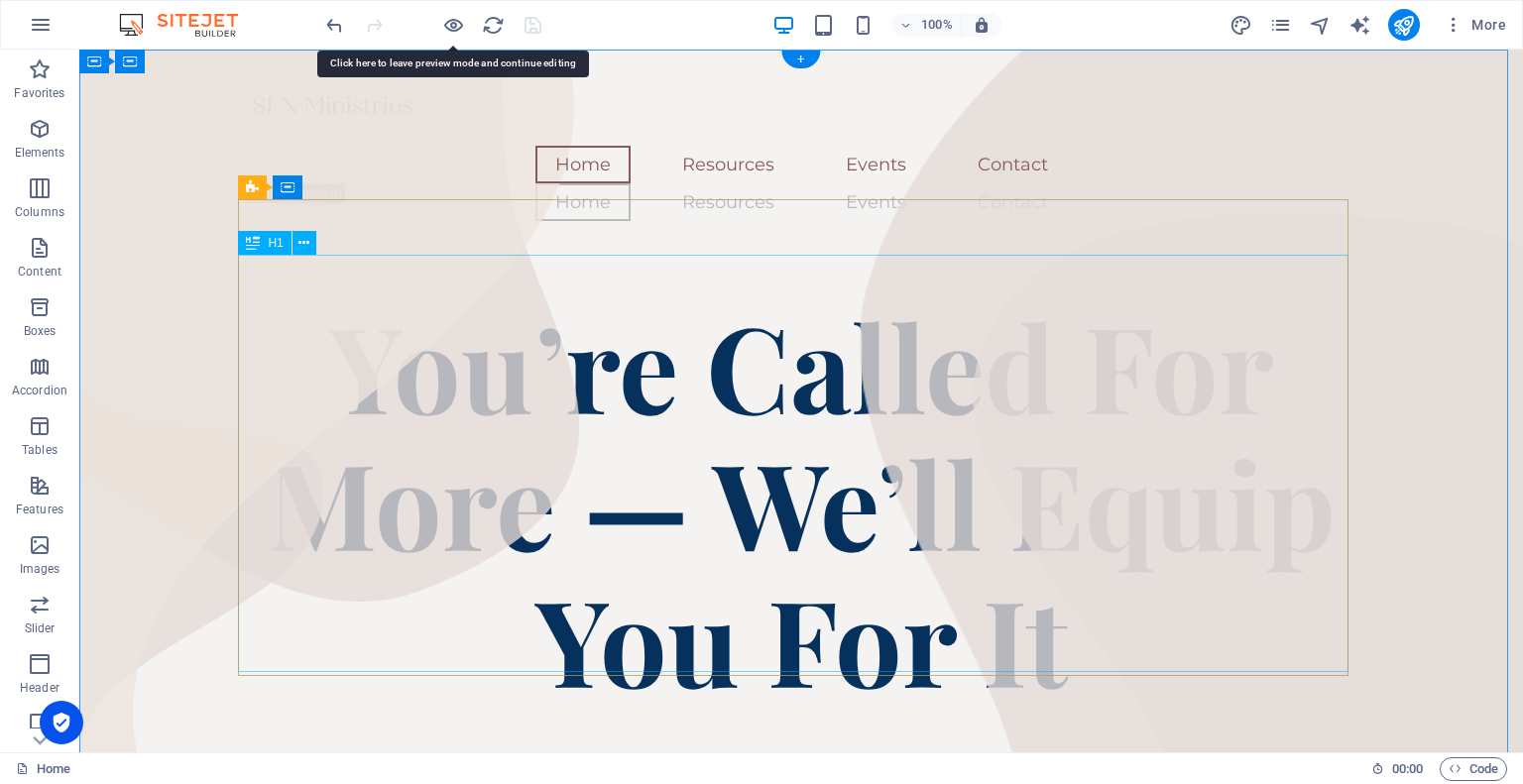 click on "You’re Called For More — We’ll Equip You For It" at bounding box center (801, 504) 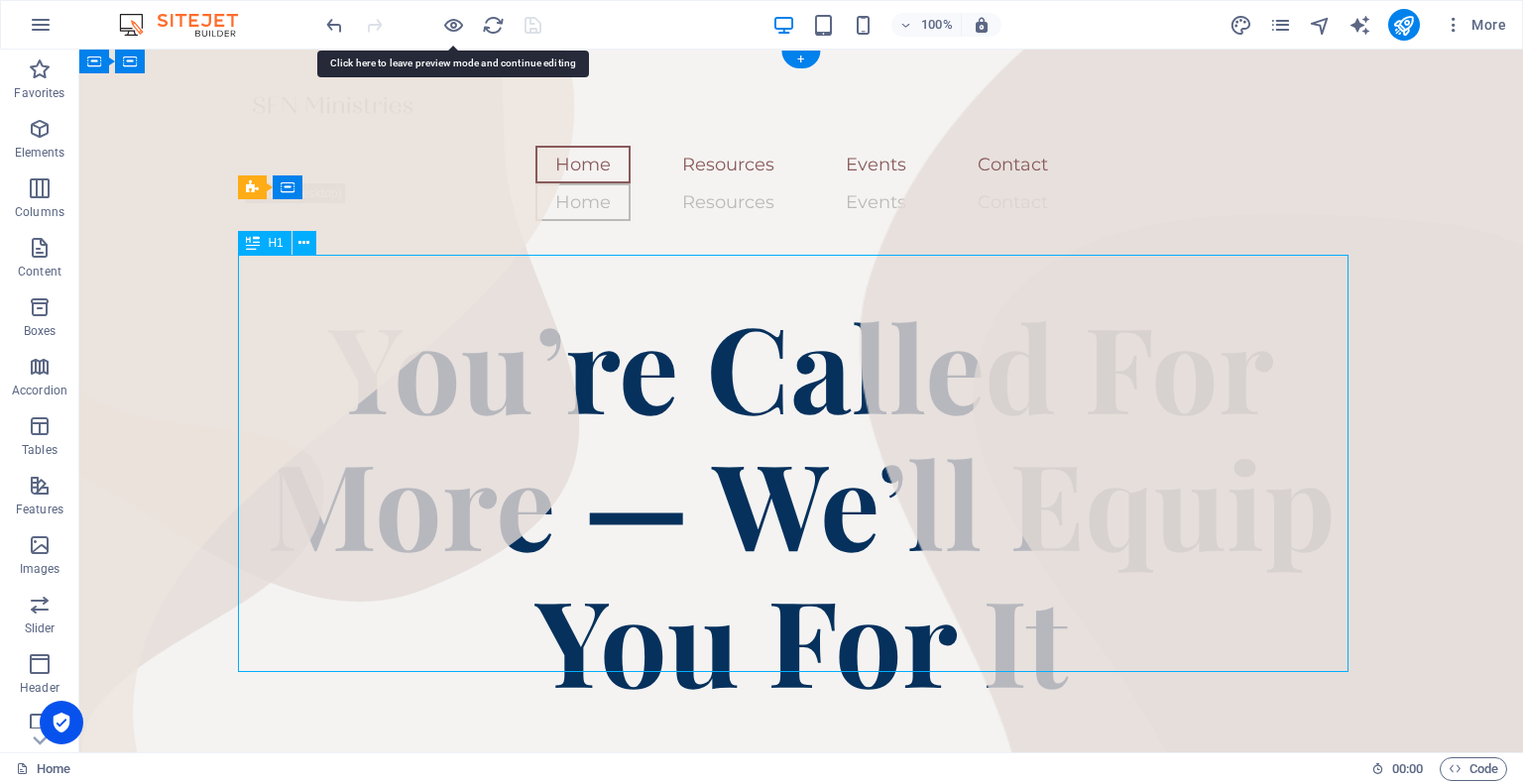 drag, startPoint x: 728, startPoint y: 437, endPoint x: 380, endPoint y: 437, distance: 348 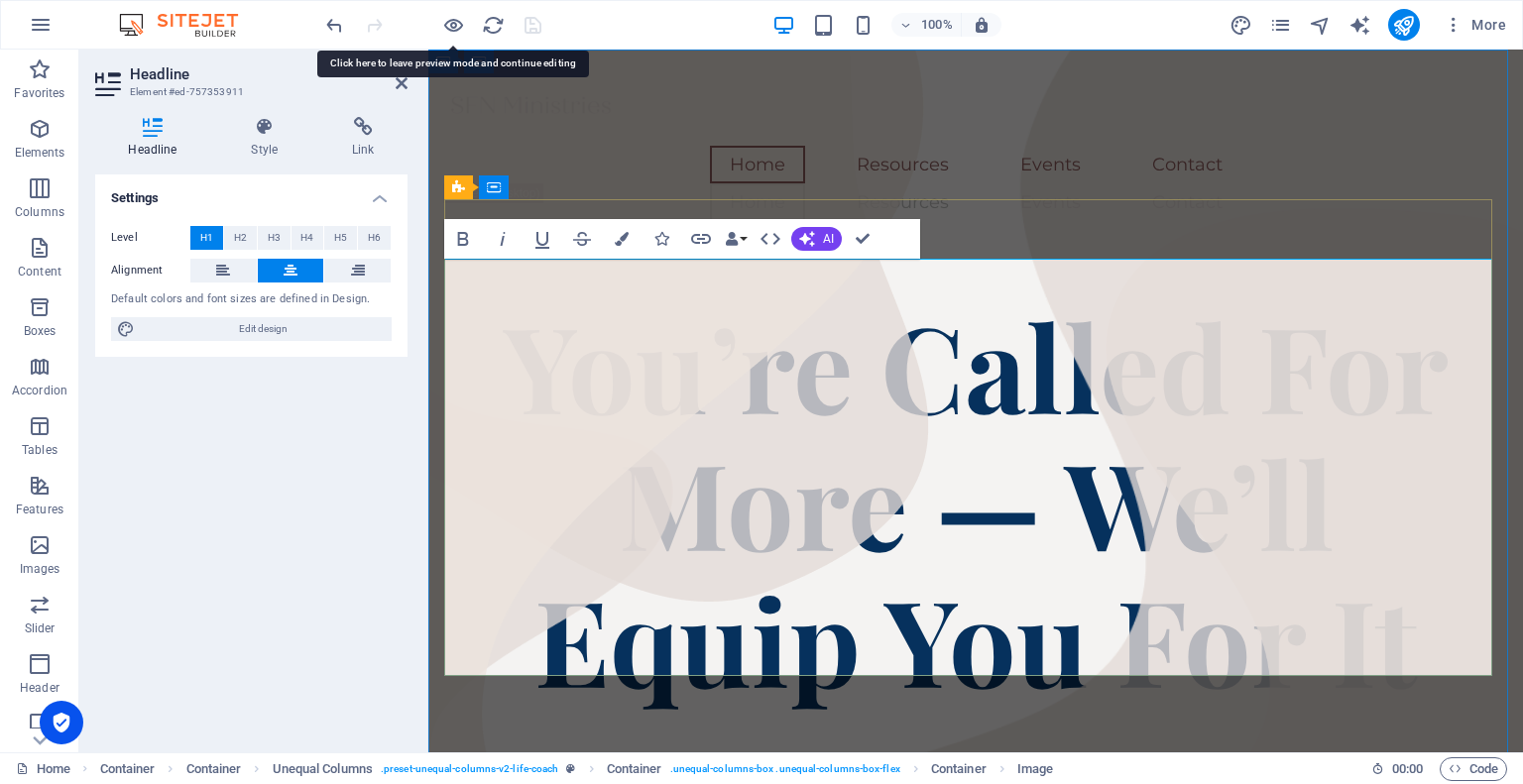 scroll, scrollTop: 509, scrollLeft: 0, axis: vertical 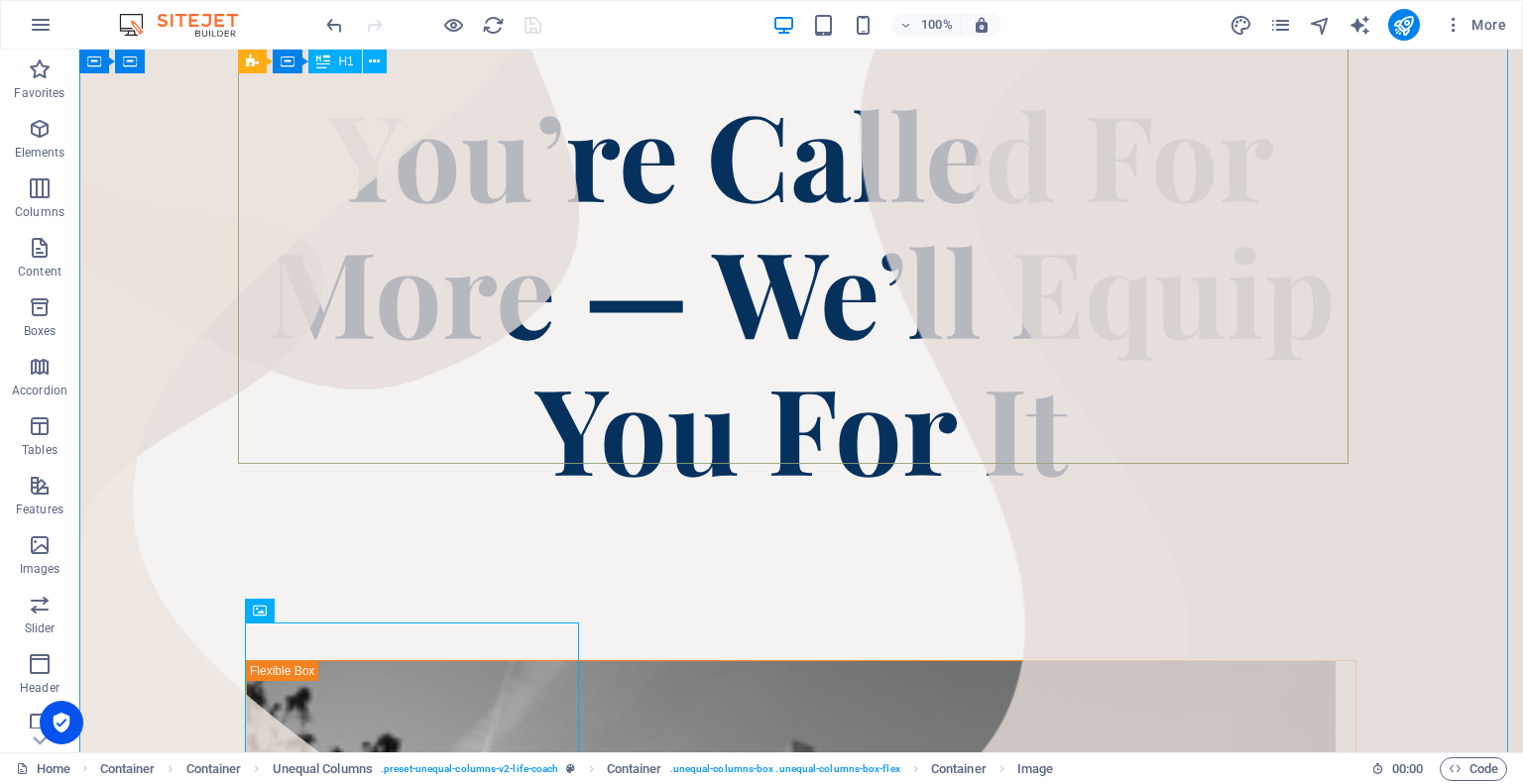 click on "You’re Called For More — We’ll Equip You For It" at bounding box center [801, 292] 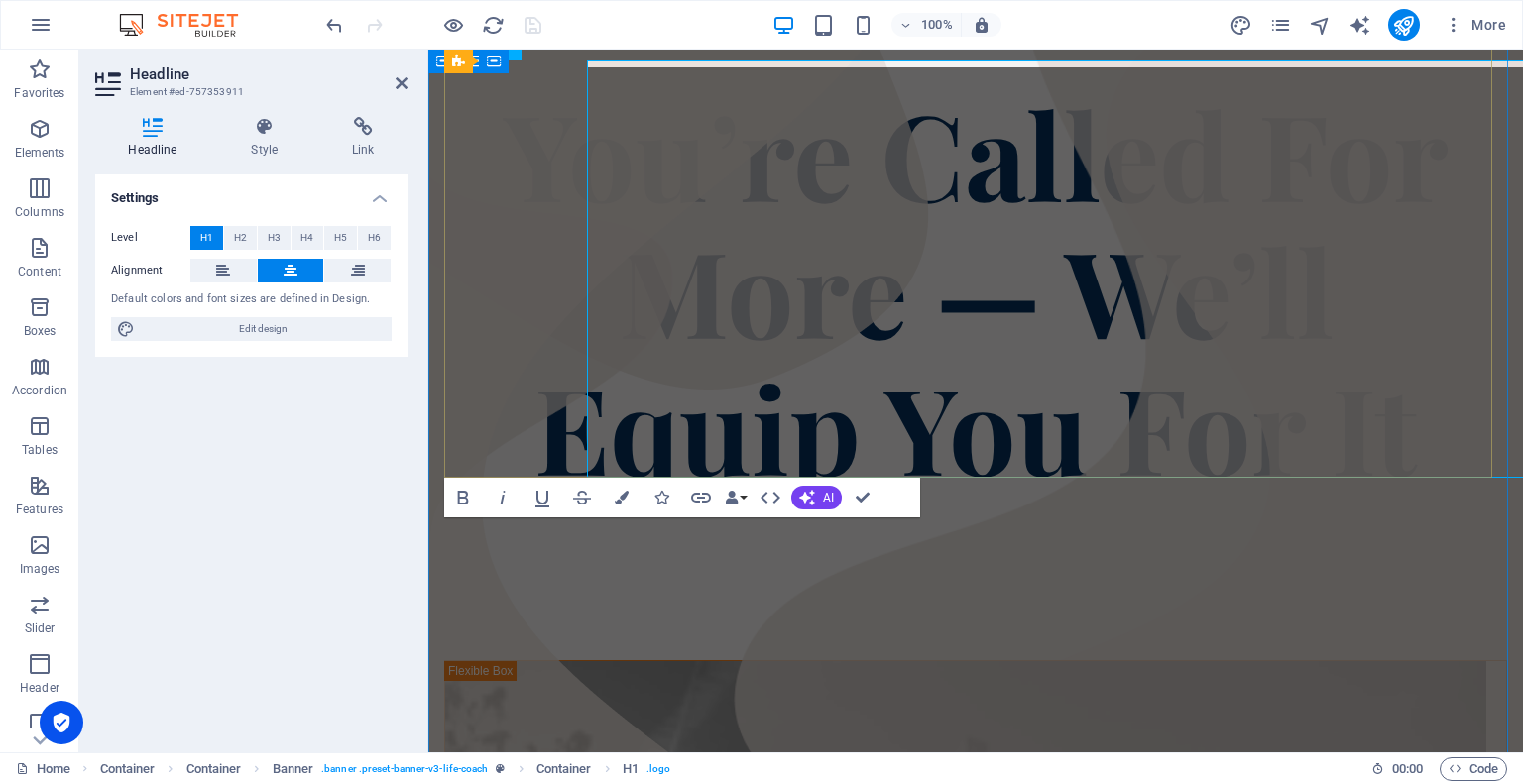 scroll, scrollTop: 197, scrollLeft: 0, axis: vertical 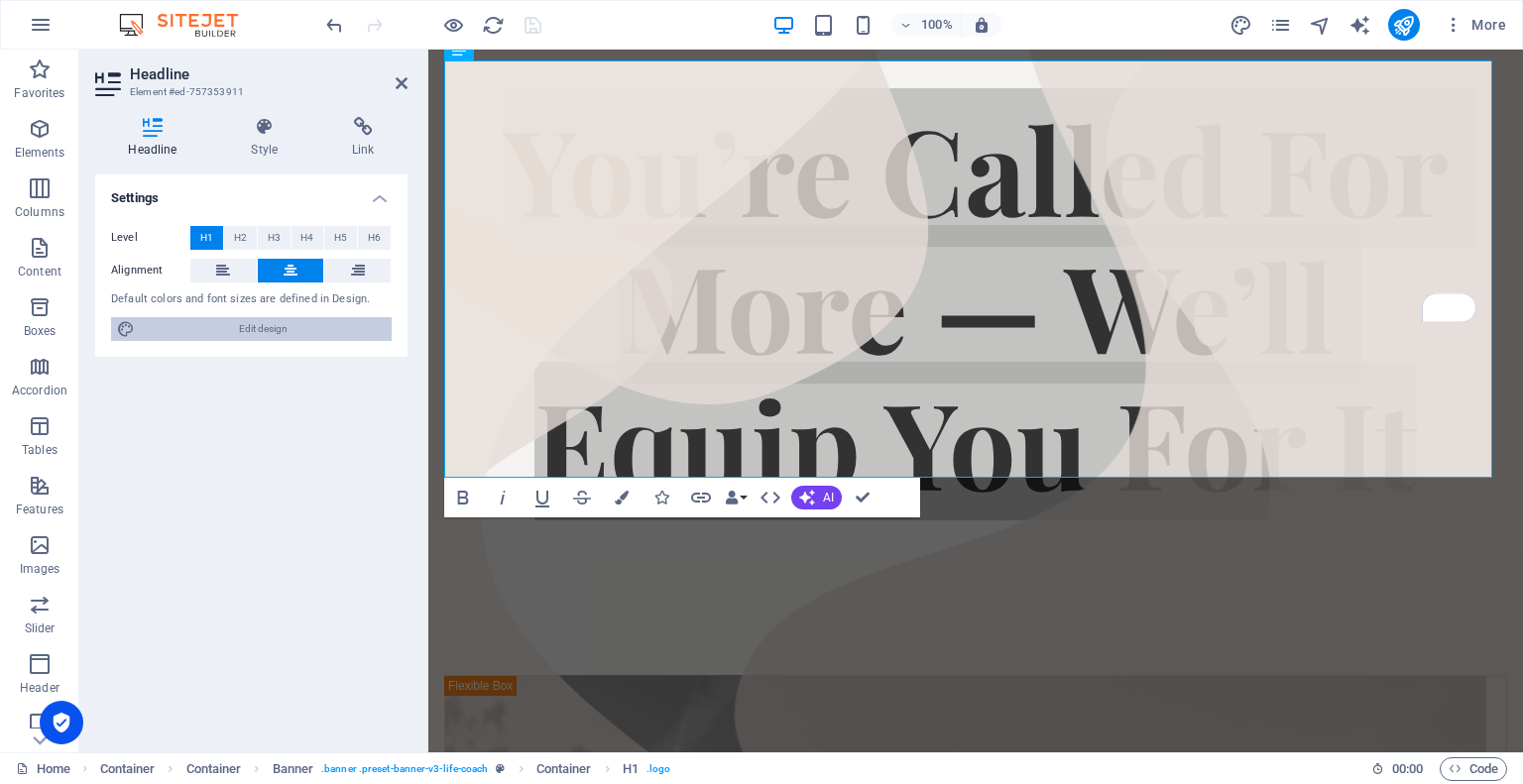click on "Edit design" at bounding box center [263, 329] 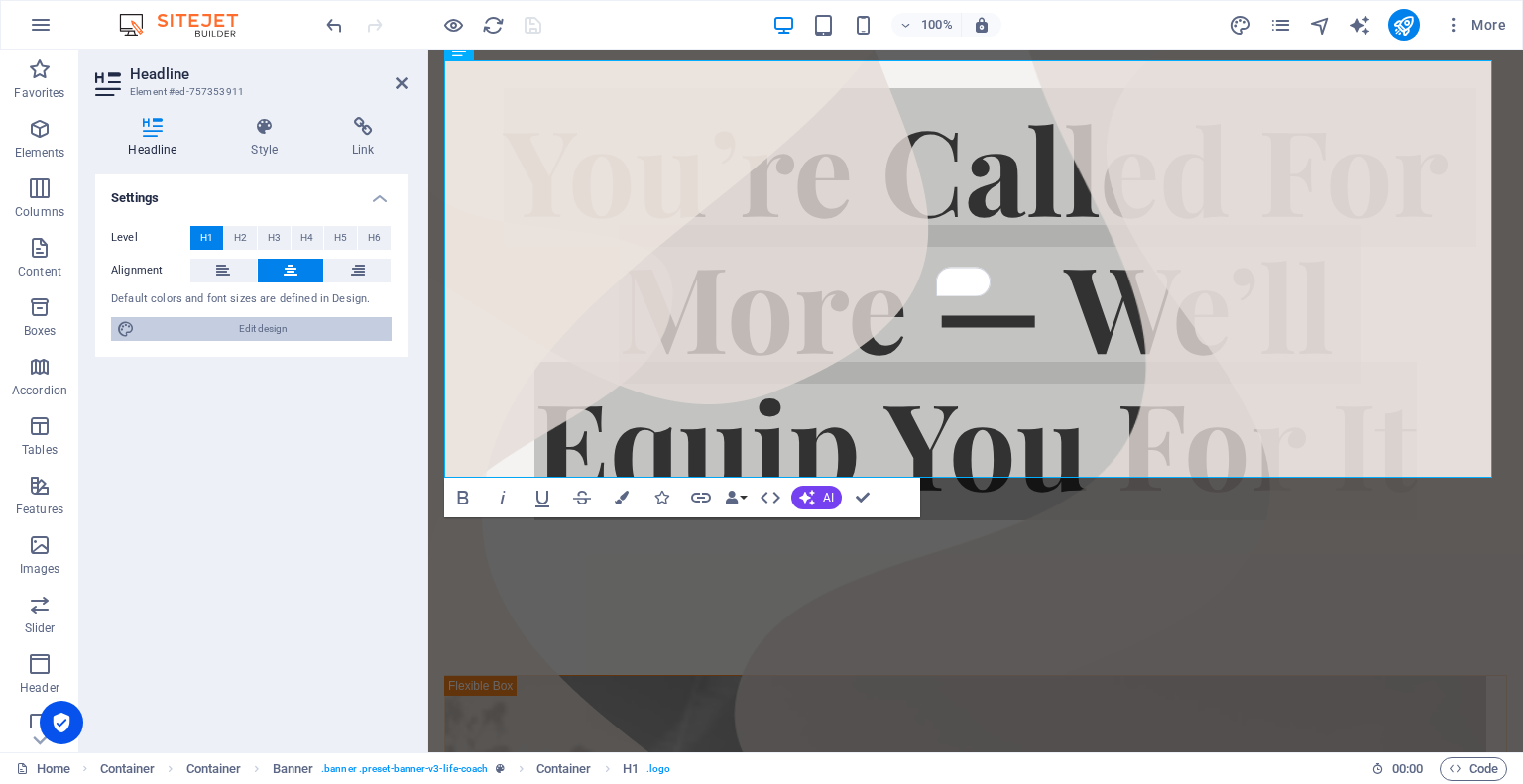 select on "px" 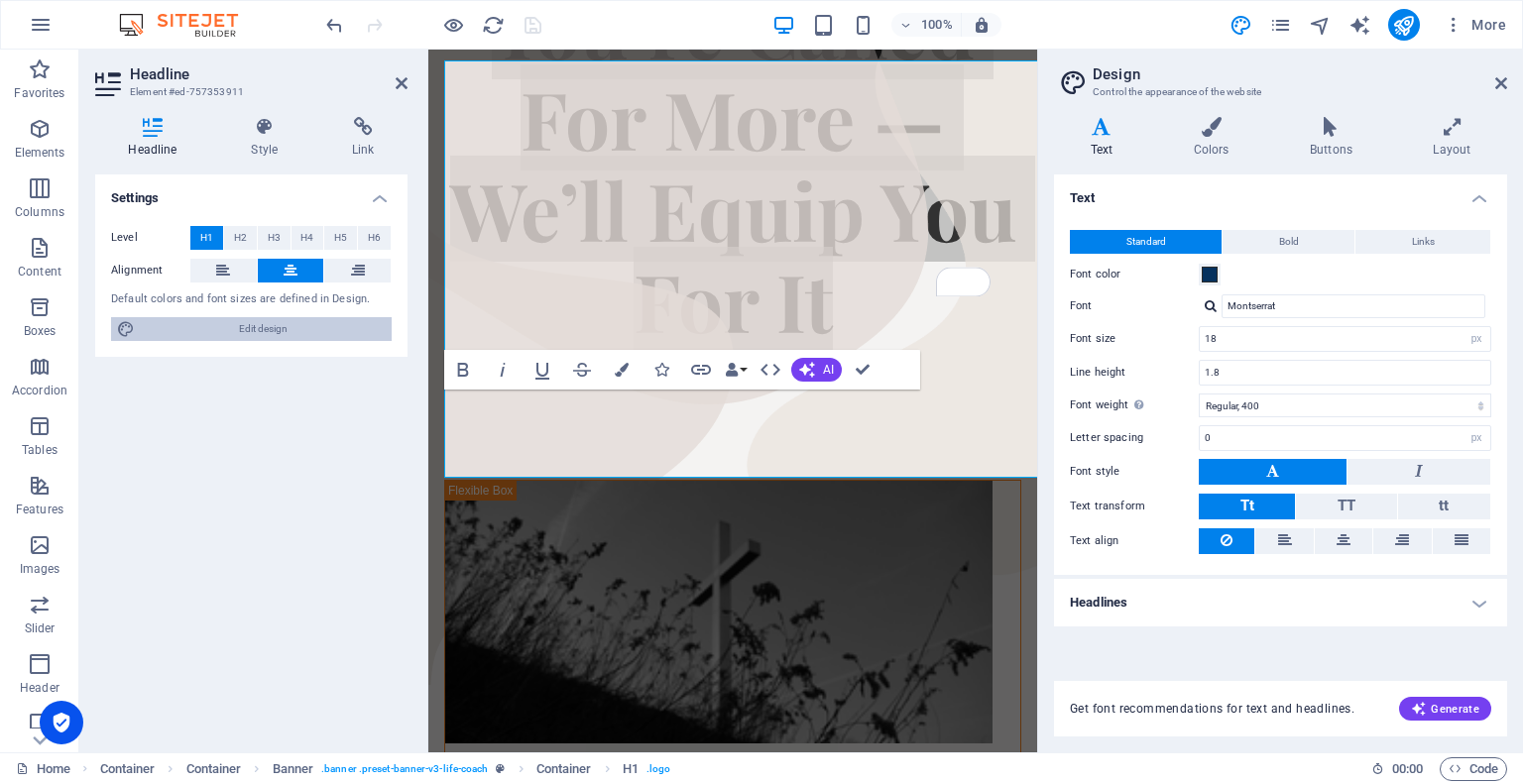 type on "15" 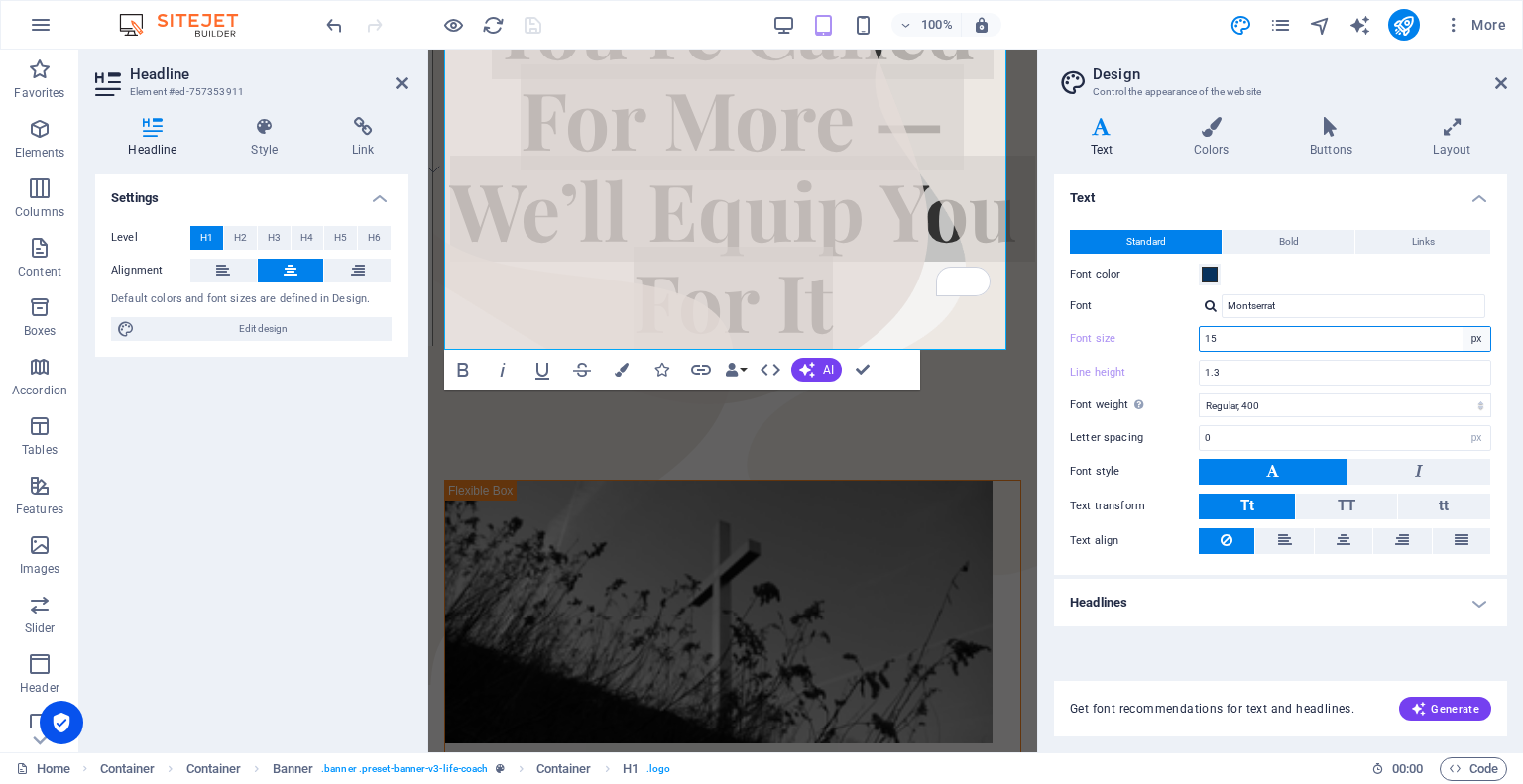 click on "rem px" at bounding box center [1476, 339] 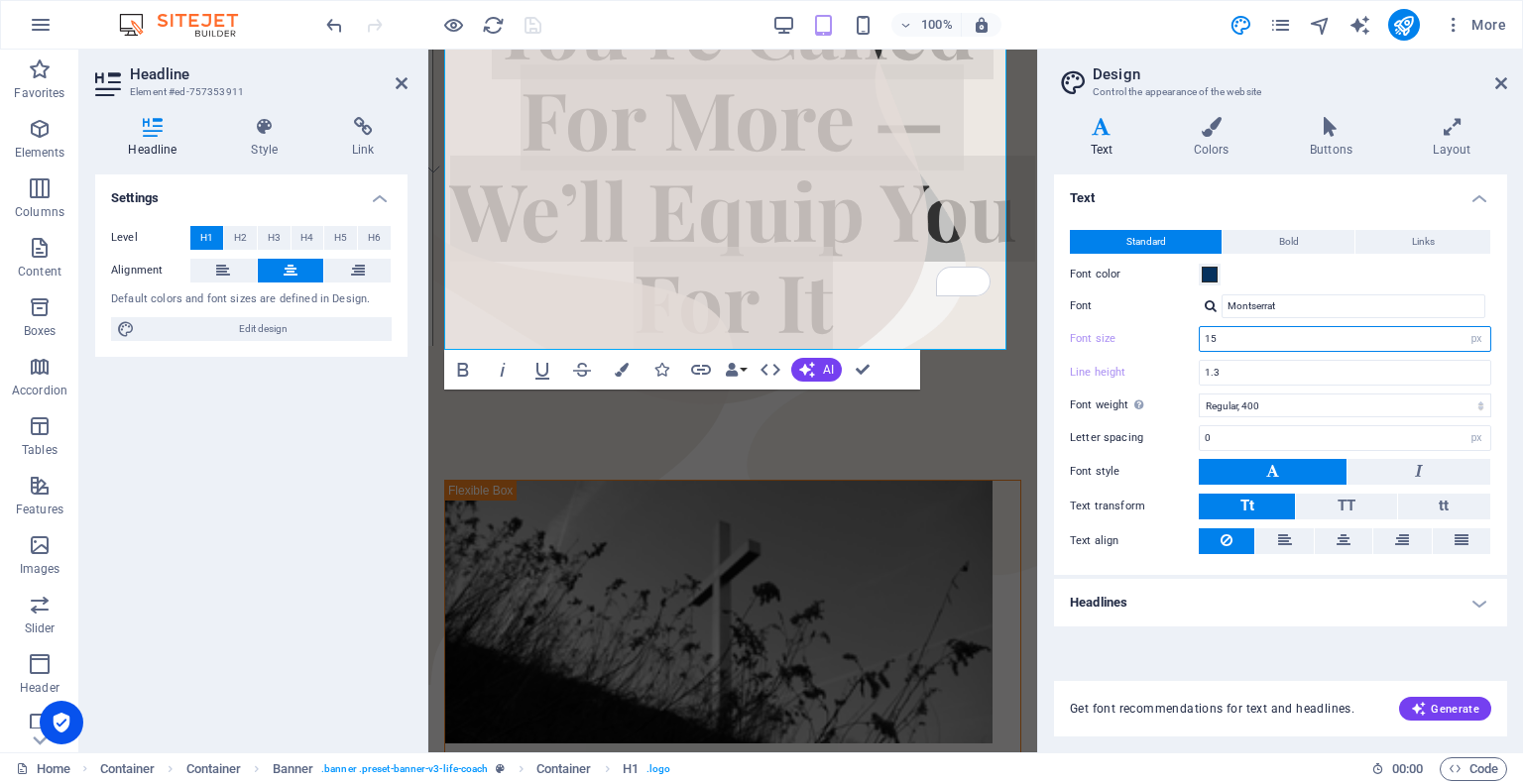 click on "15" at bounding box center (1345, 339) 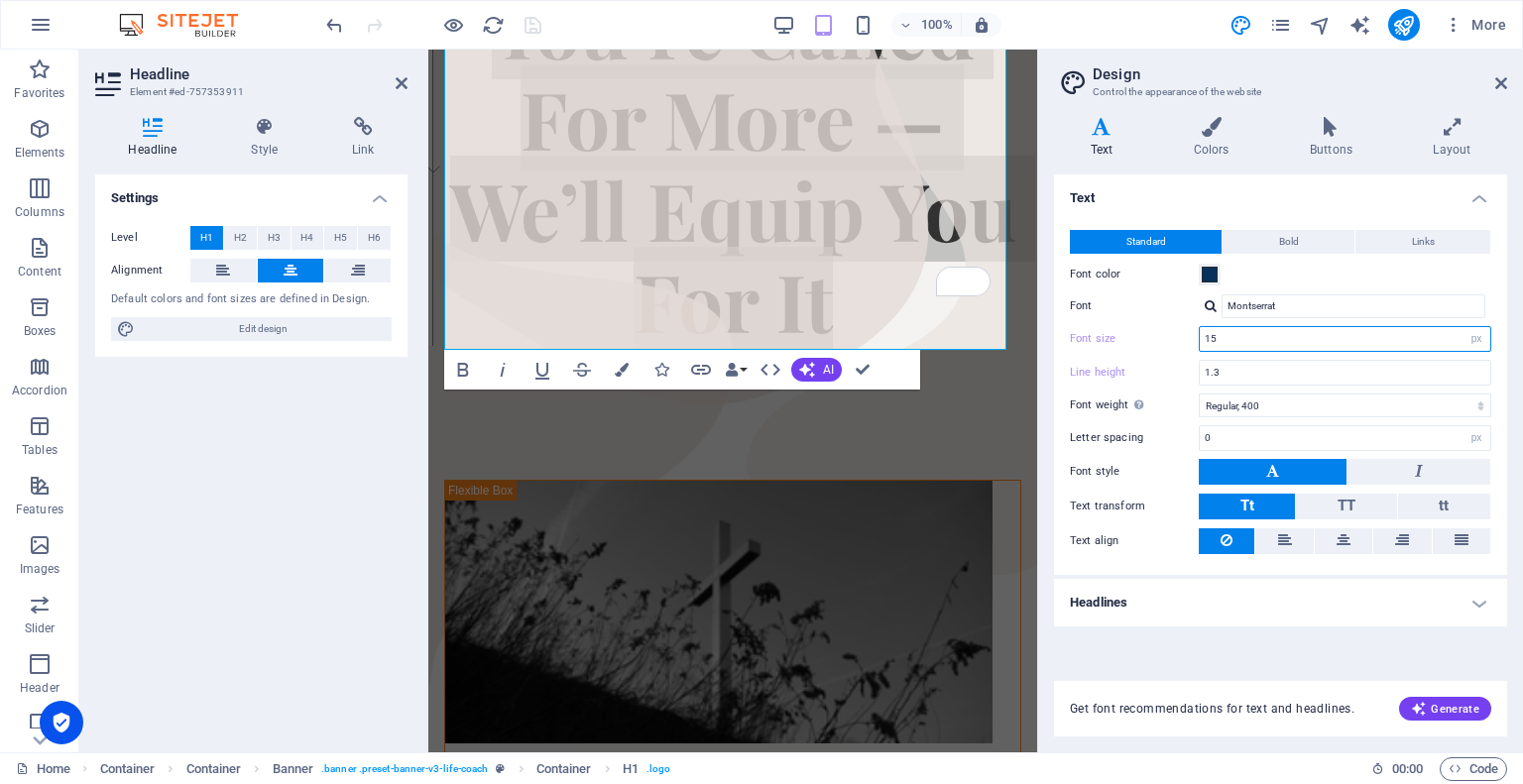 drag, startPoint x: 1393, startPoint y: 344, endPoint x: 1207, endPoint y: 340, distance: 186.04301 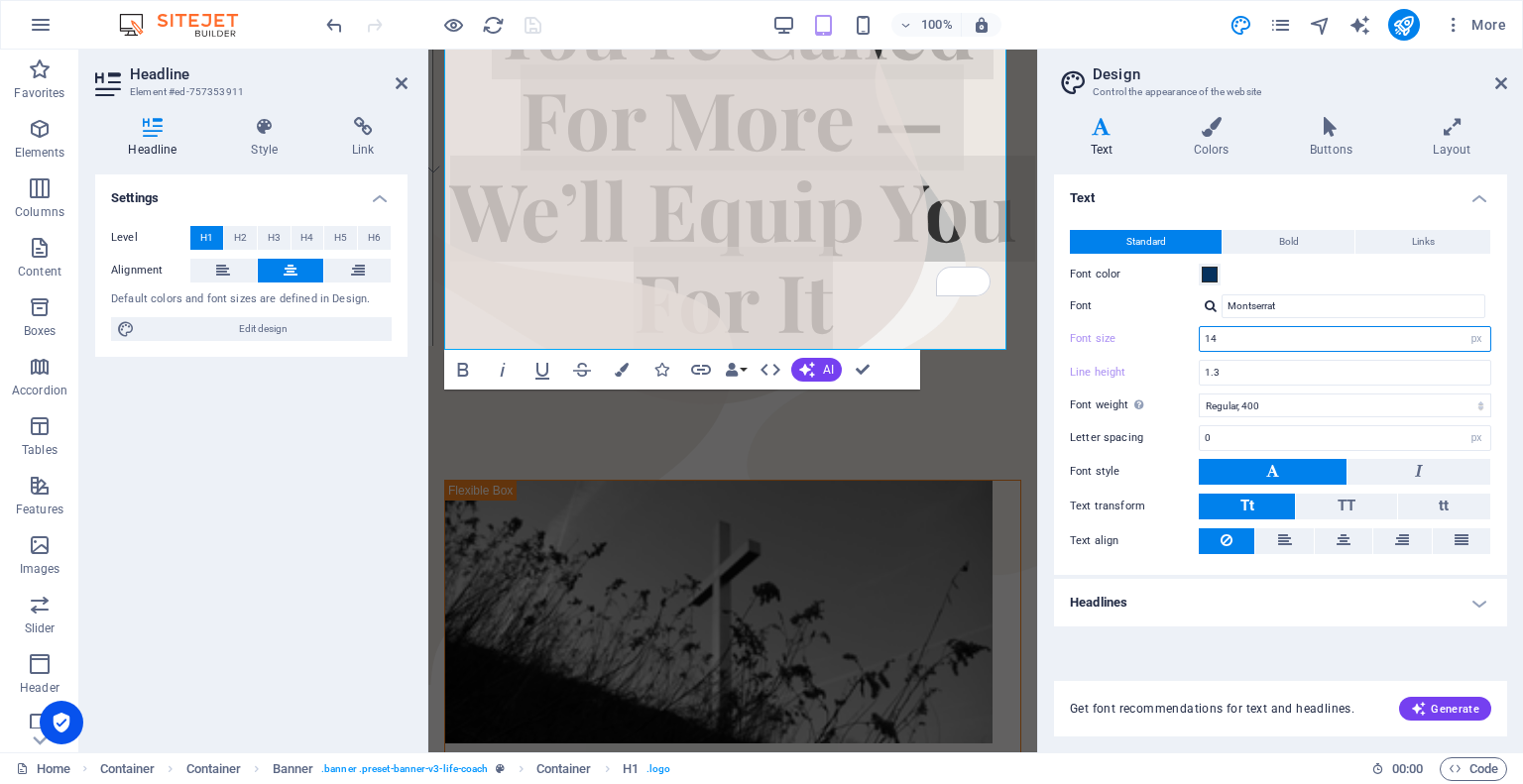 type on "14" 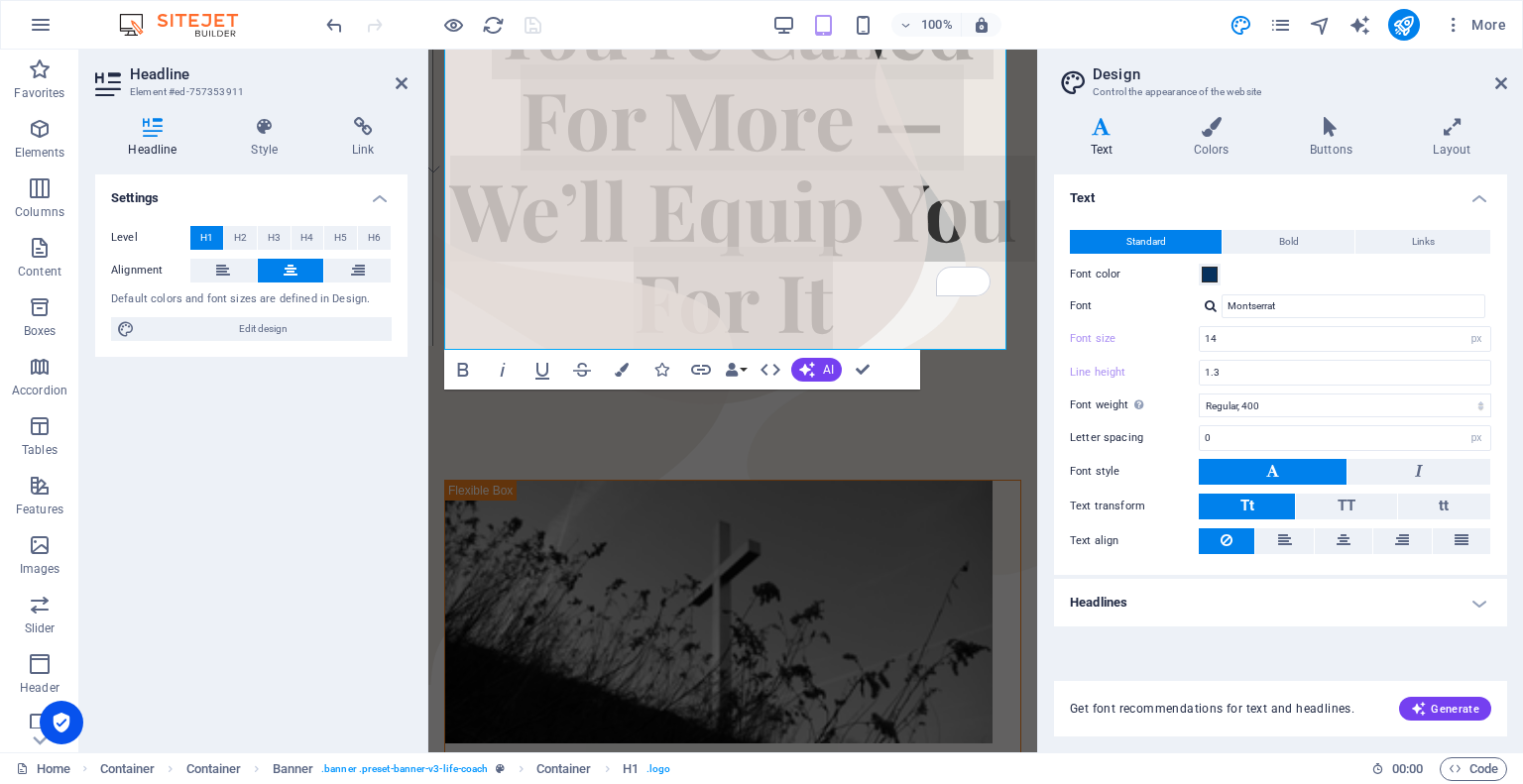 click on "Line height 1.3" at bounding box center (1280, 373) 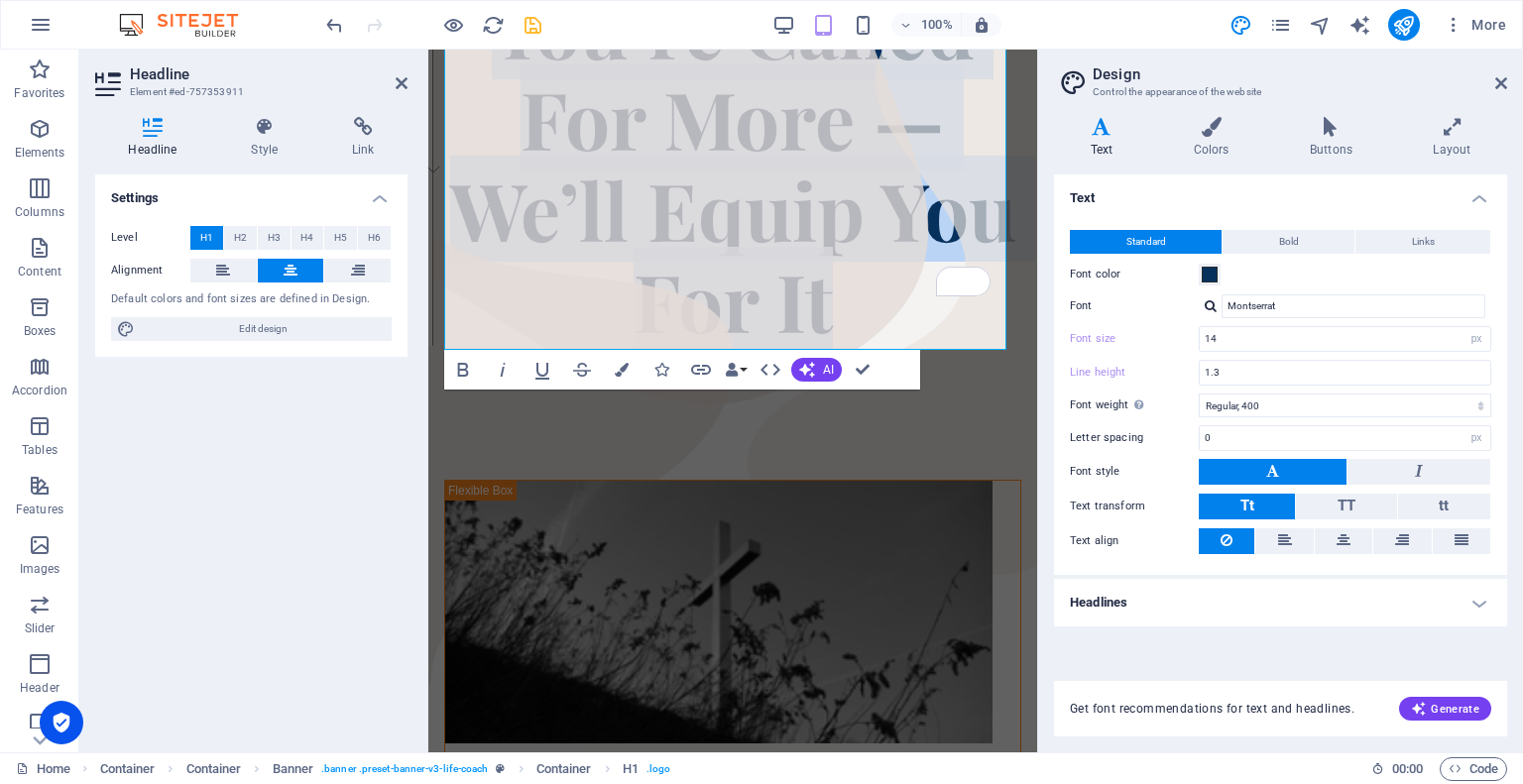 click on "You’re Called For More — We’ll Equip You For It" at bounding box center [733, 163] 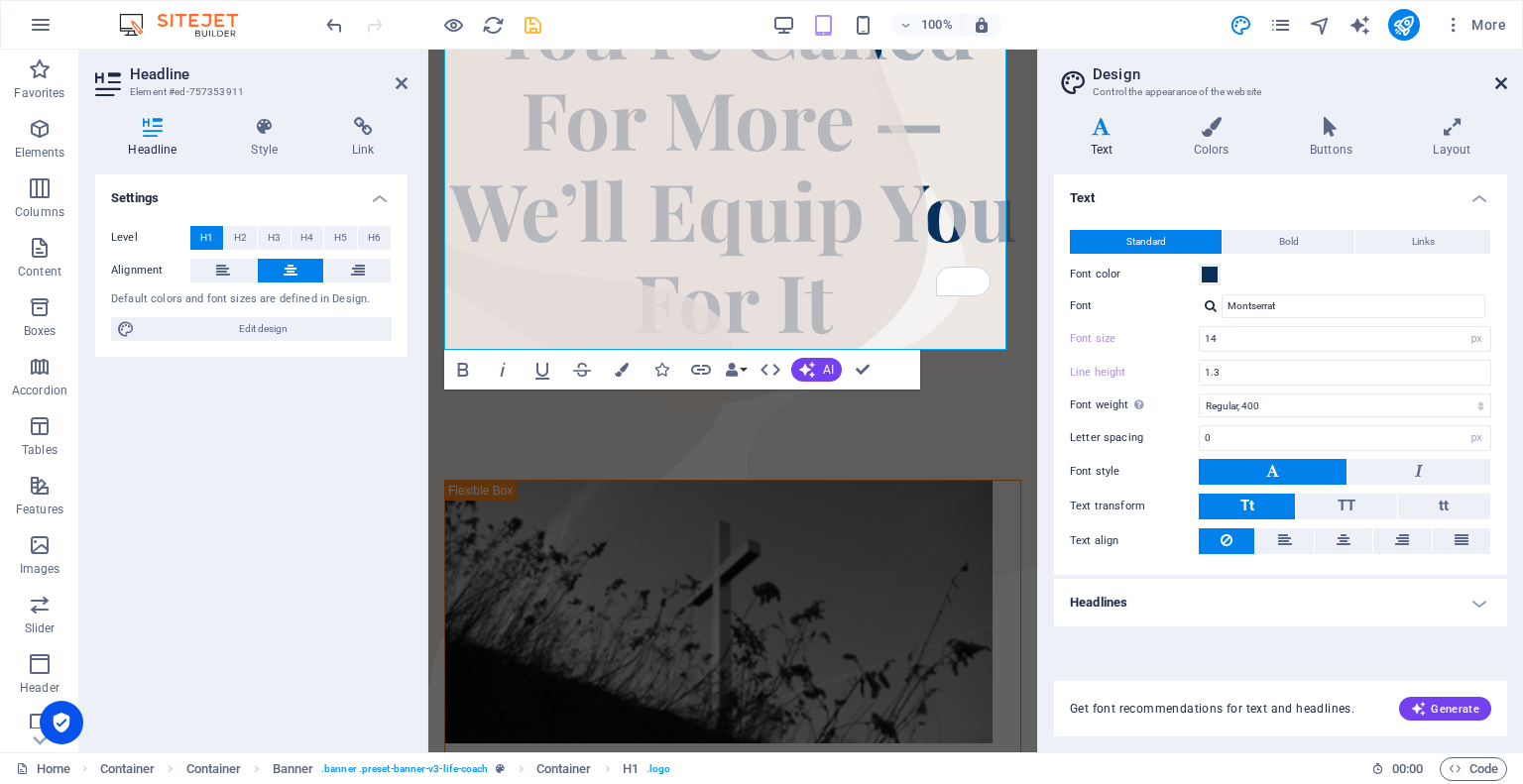 click at bounding box center [1501, 83] 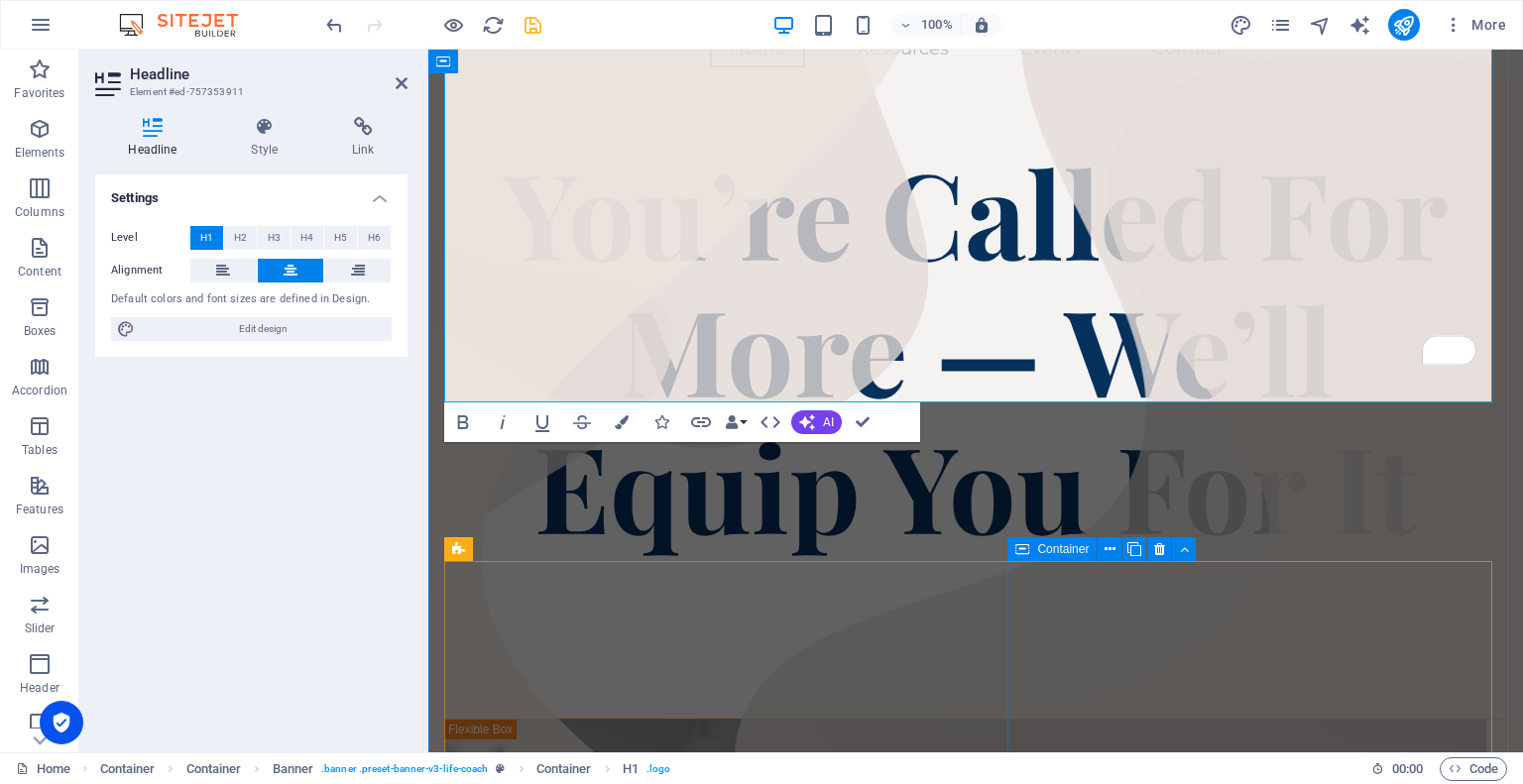 scroll, scrollTop: 96, scrollLeft: 0, axis: vertical 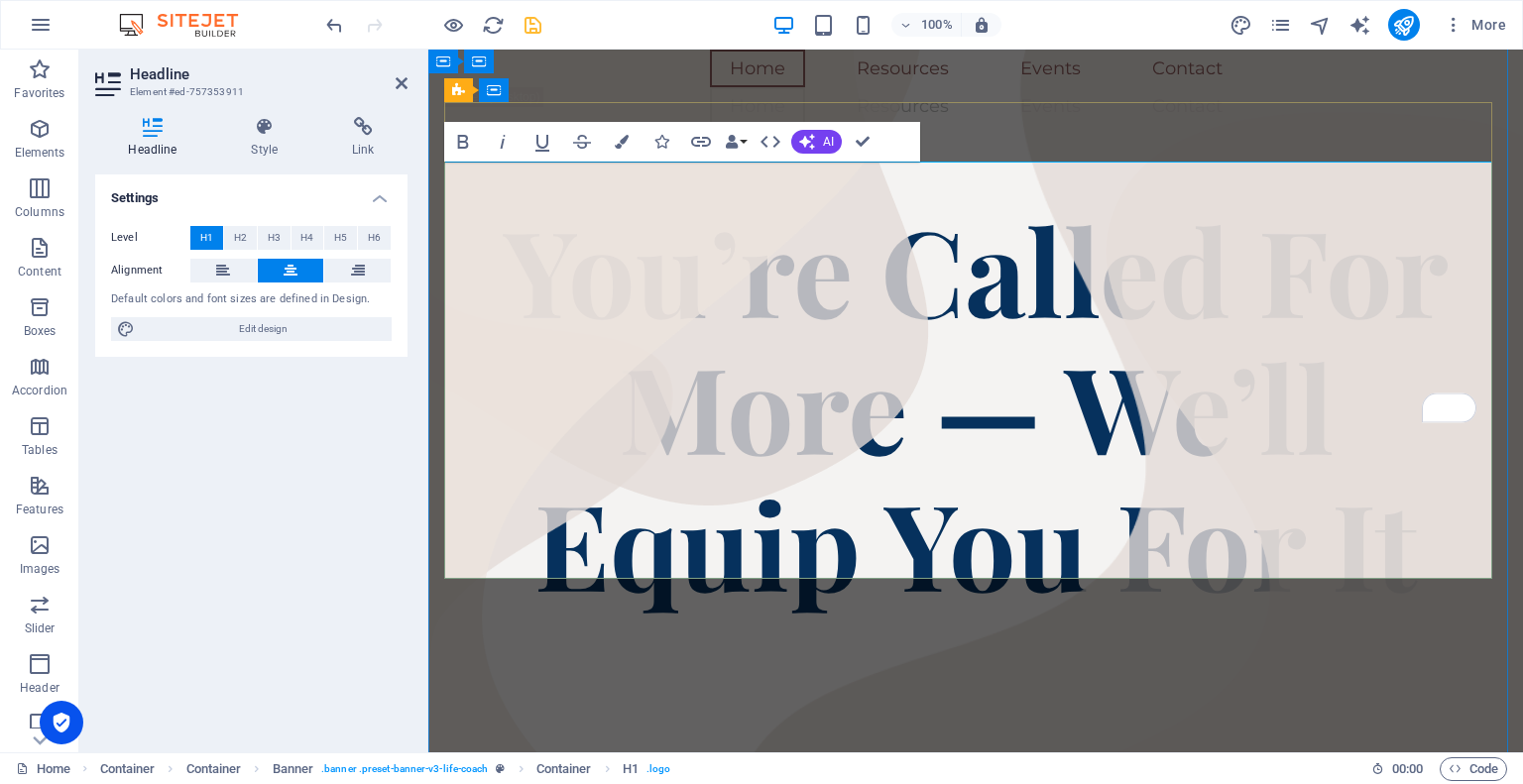 click on "You’re Called For More — We’ll Equip You For It" at bounding box center [976, 405] 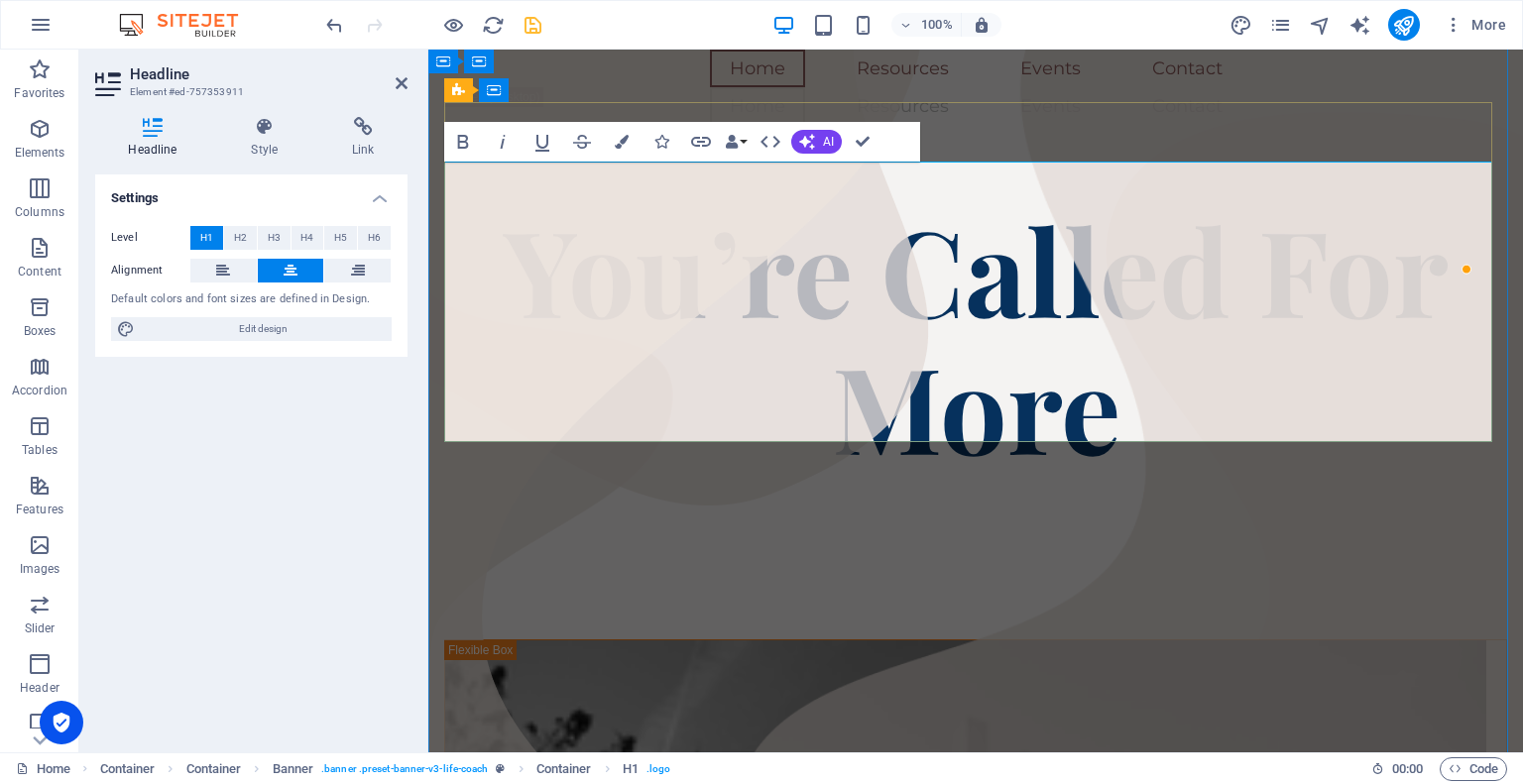 type 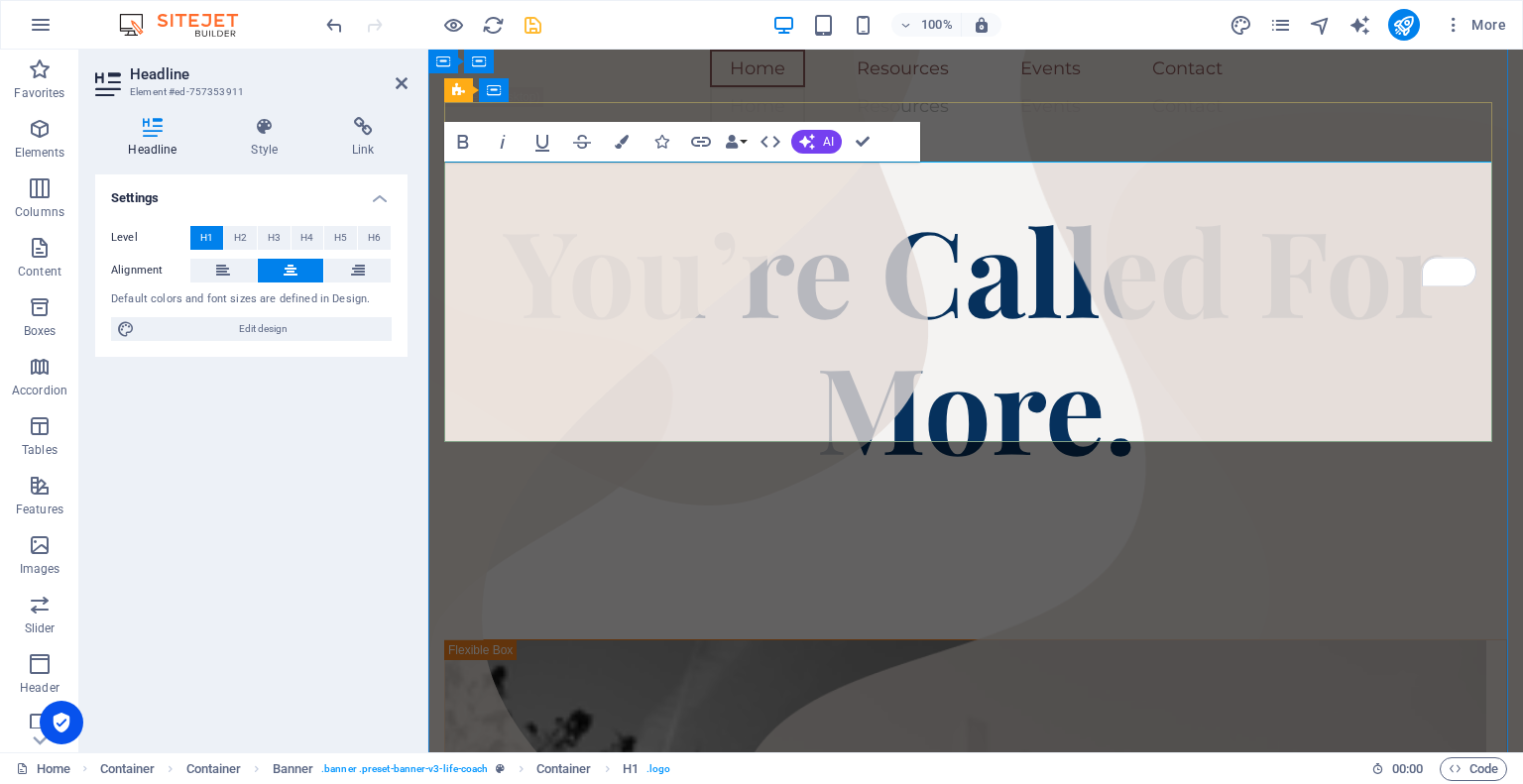 scroll, scrollTop: 3, scrollLeft: 0, axis: vertical 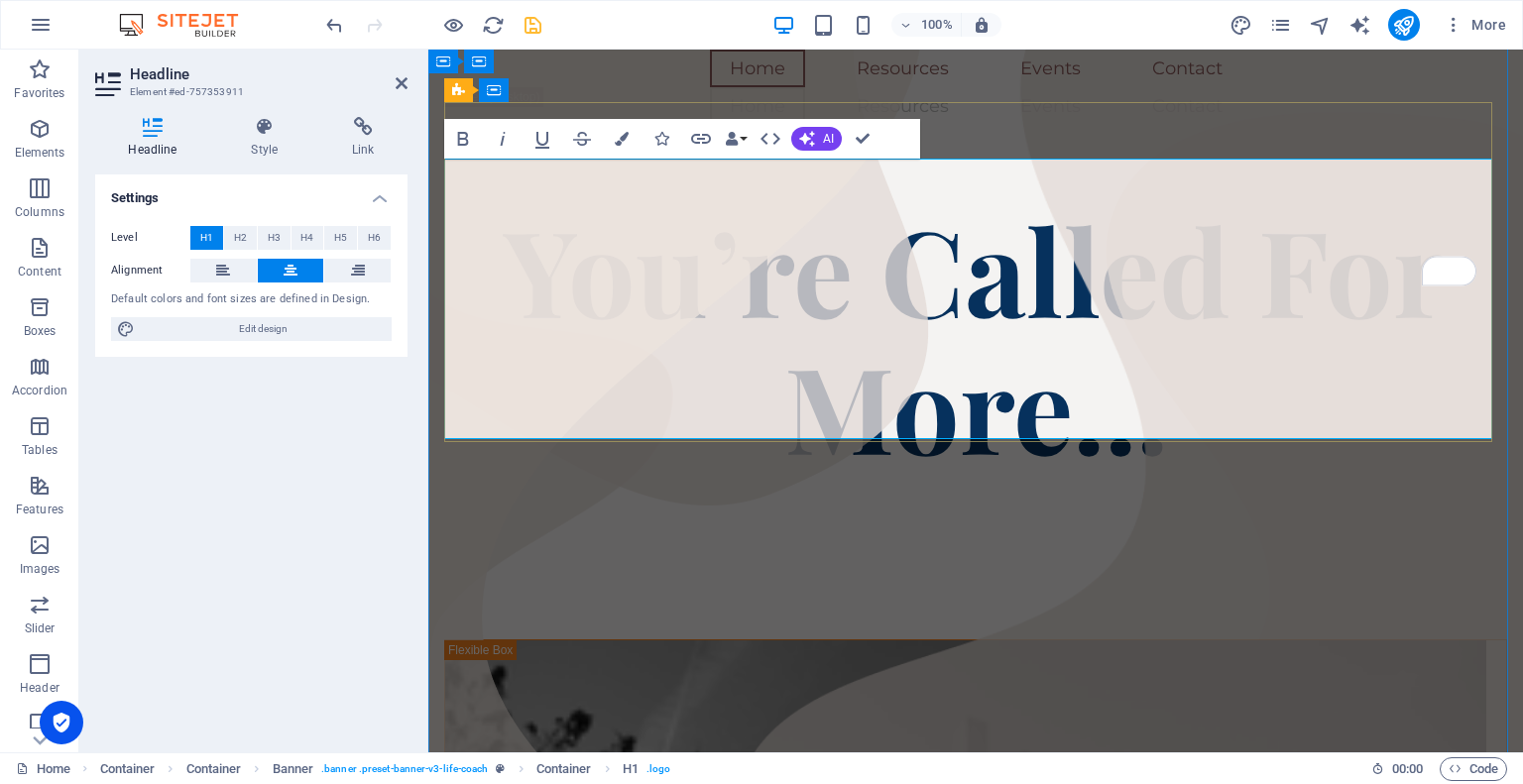 click on "You’re Called For More..." at bounding box center [976, 337] 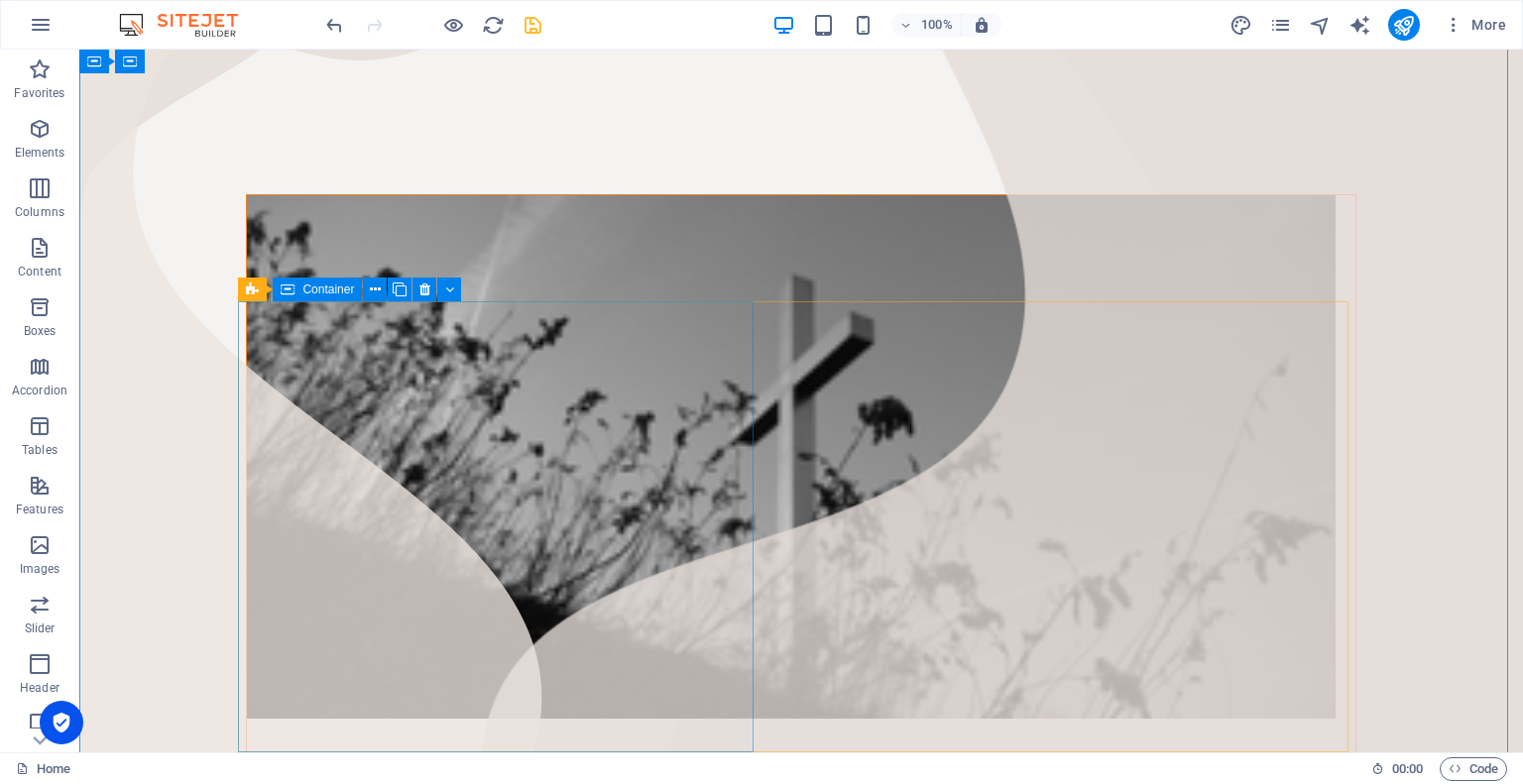 scroll, scrollTop: 396, scrollLeft: 0, axis: vertical 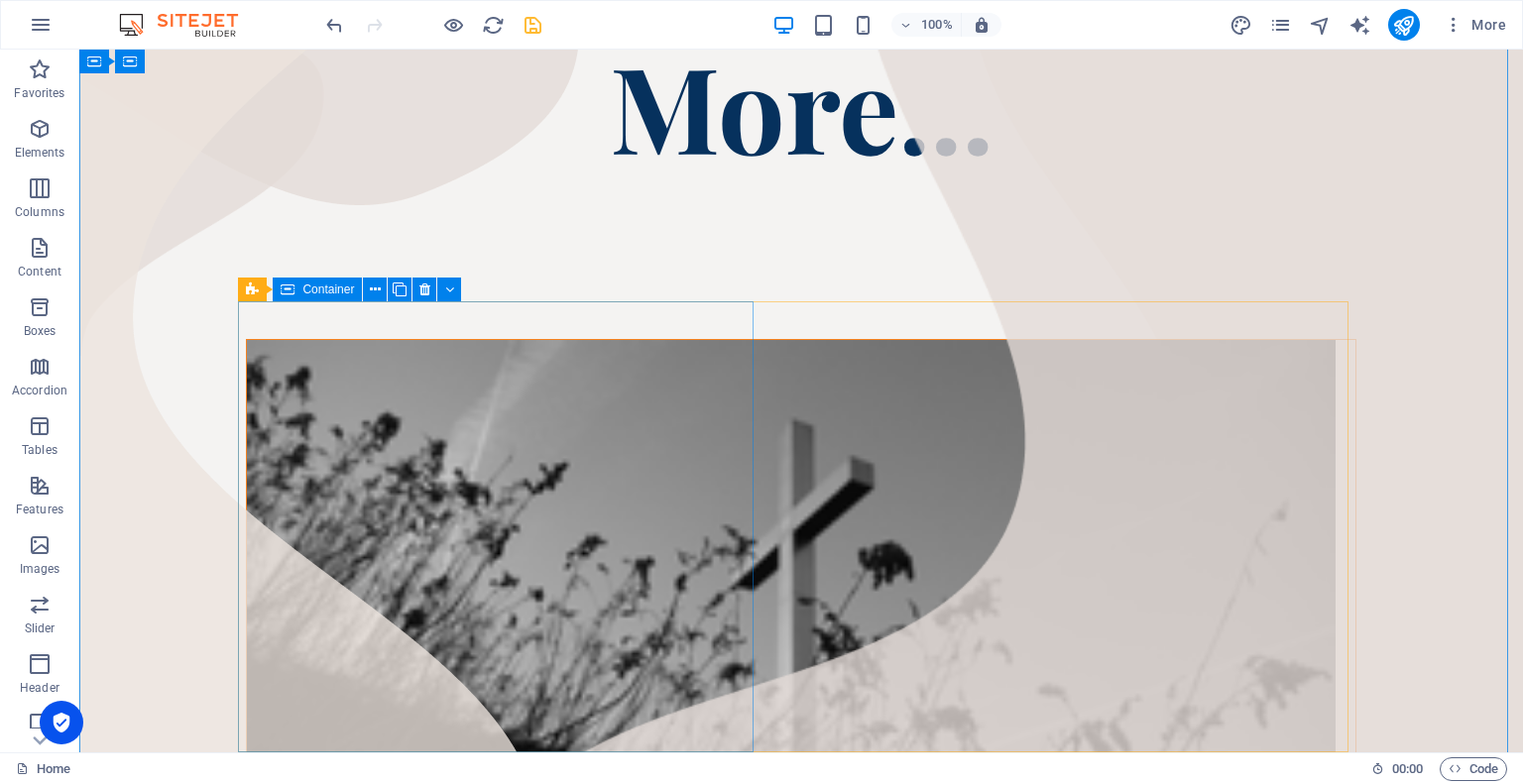 click at bounding box center [801, 1890] 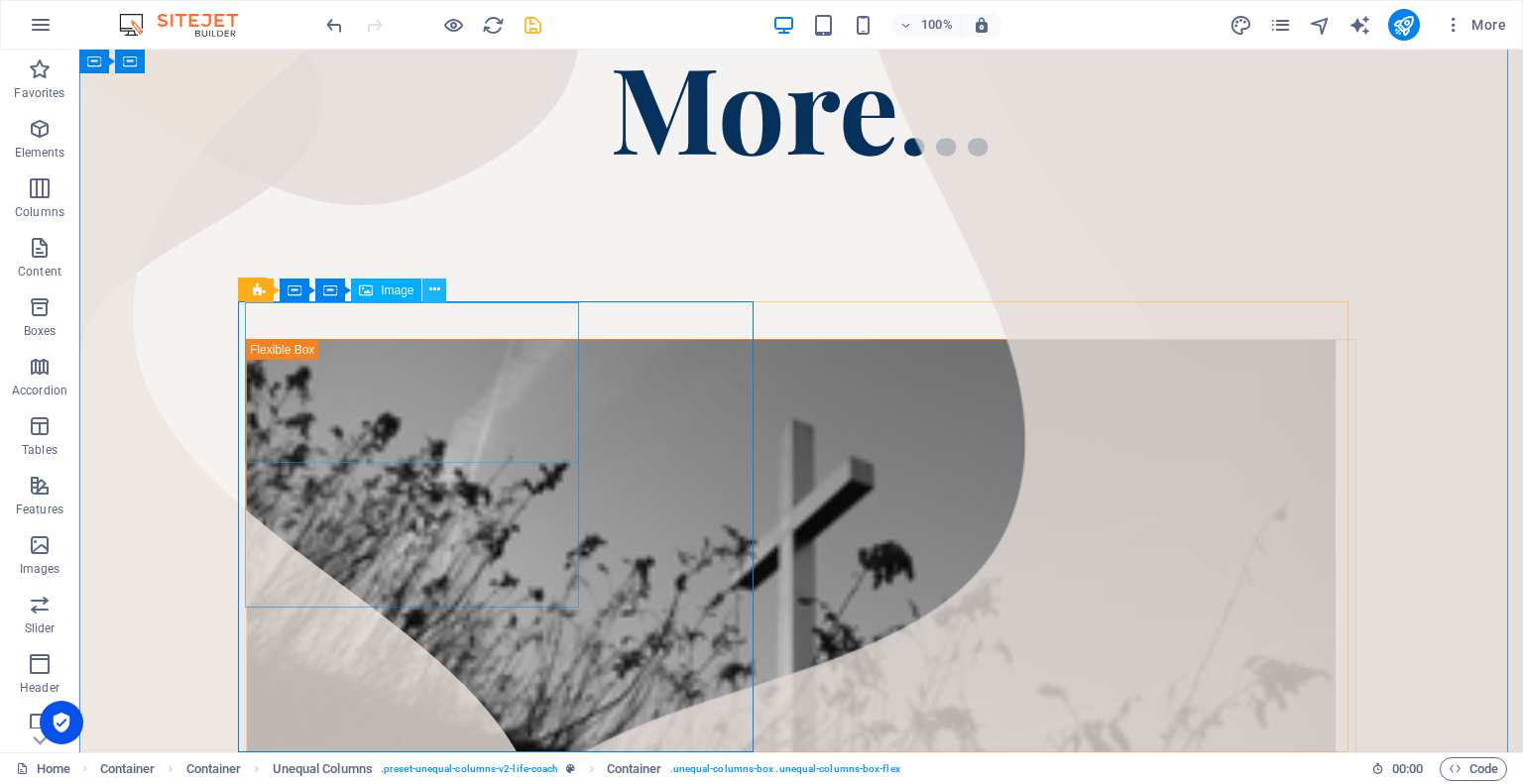 click at bounding box center (434, 290) 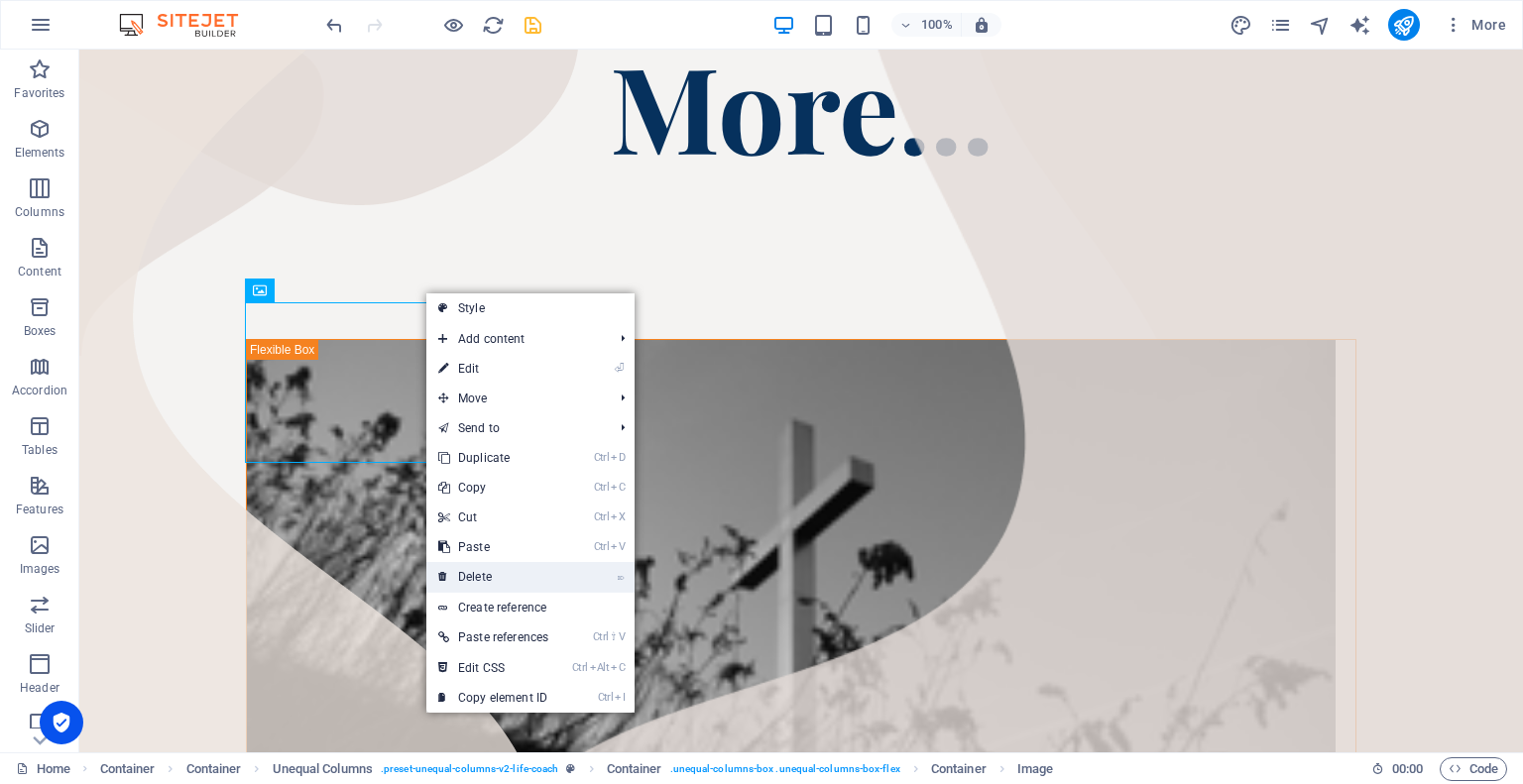 drag, startPoint x: 542, startPoint y: 581, endPoint x: 462, endPoint y: 531, distance: 94.339811 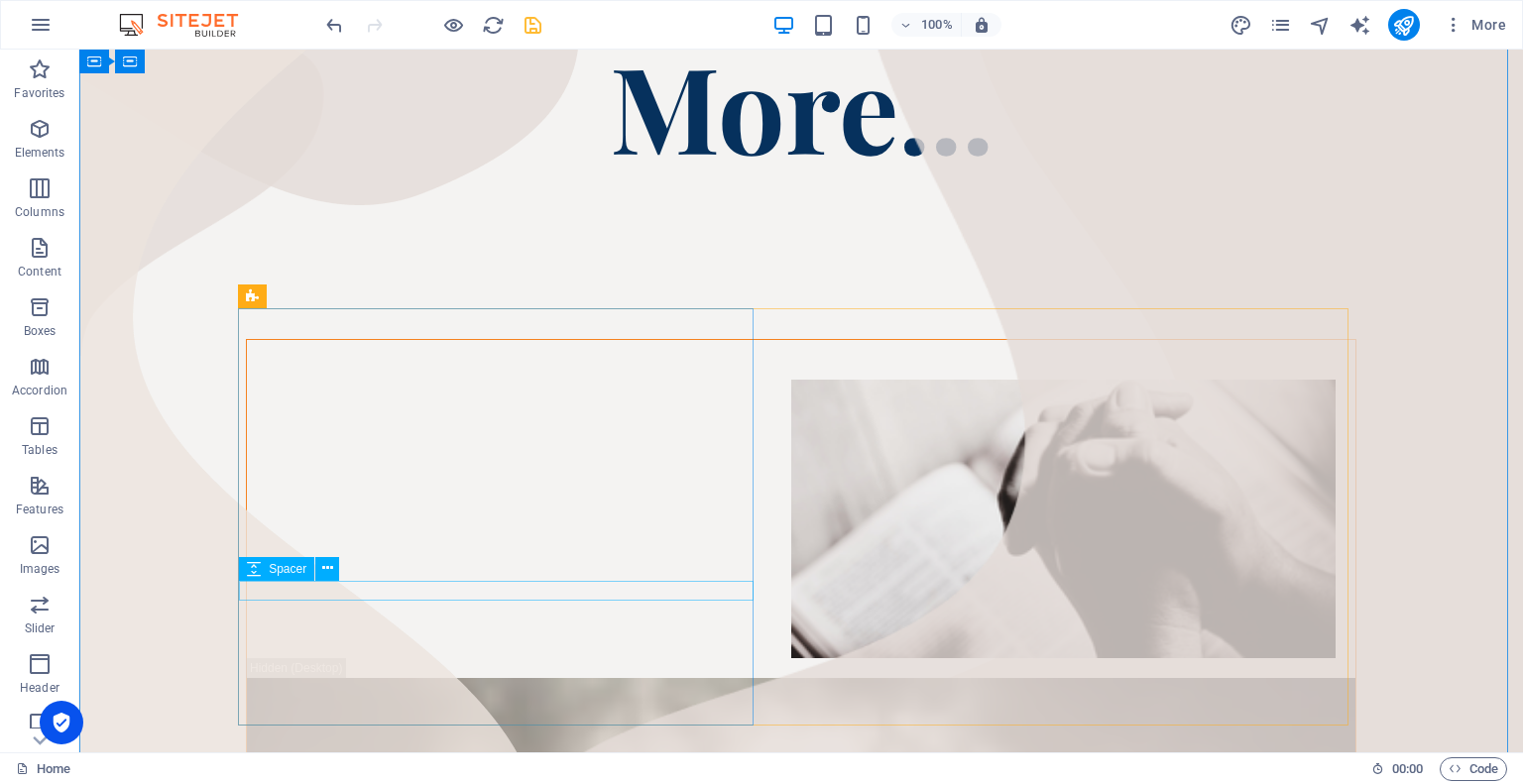 scroll, scrollTop: 389, scrollLeft: 0, axis: vertical 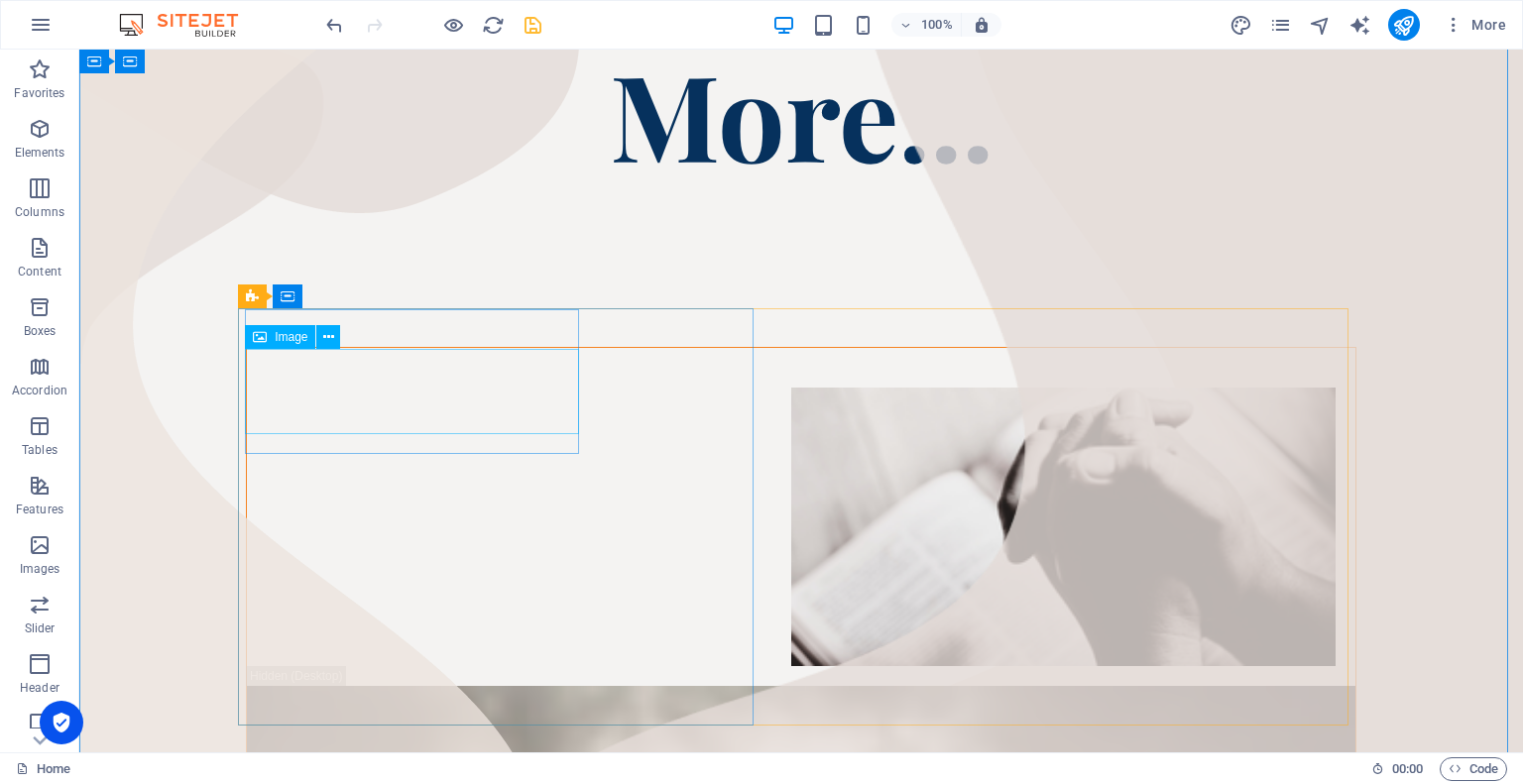 click at bounding box center [791, 526] 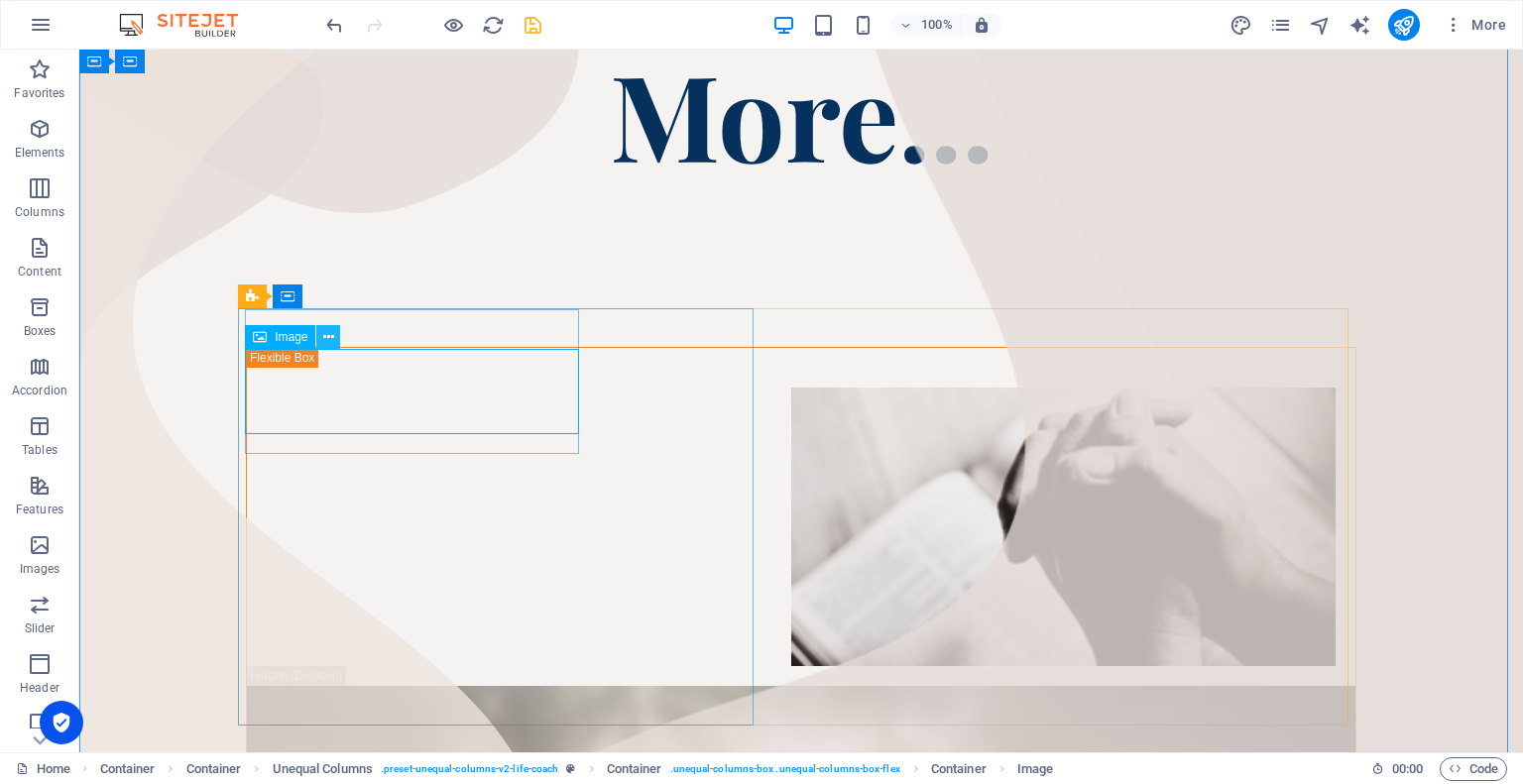 click at bounding box center (328, 337) 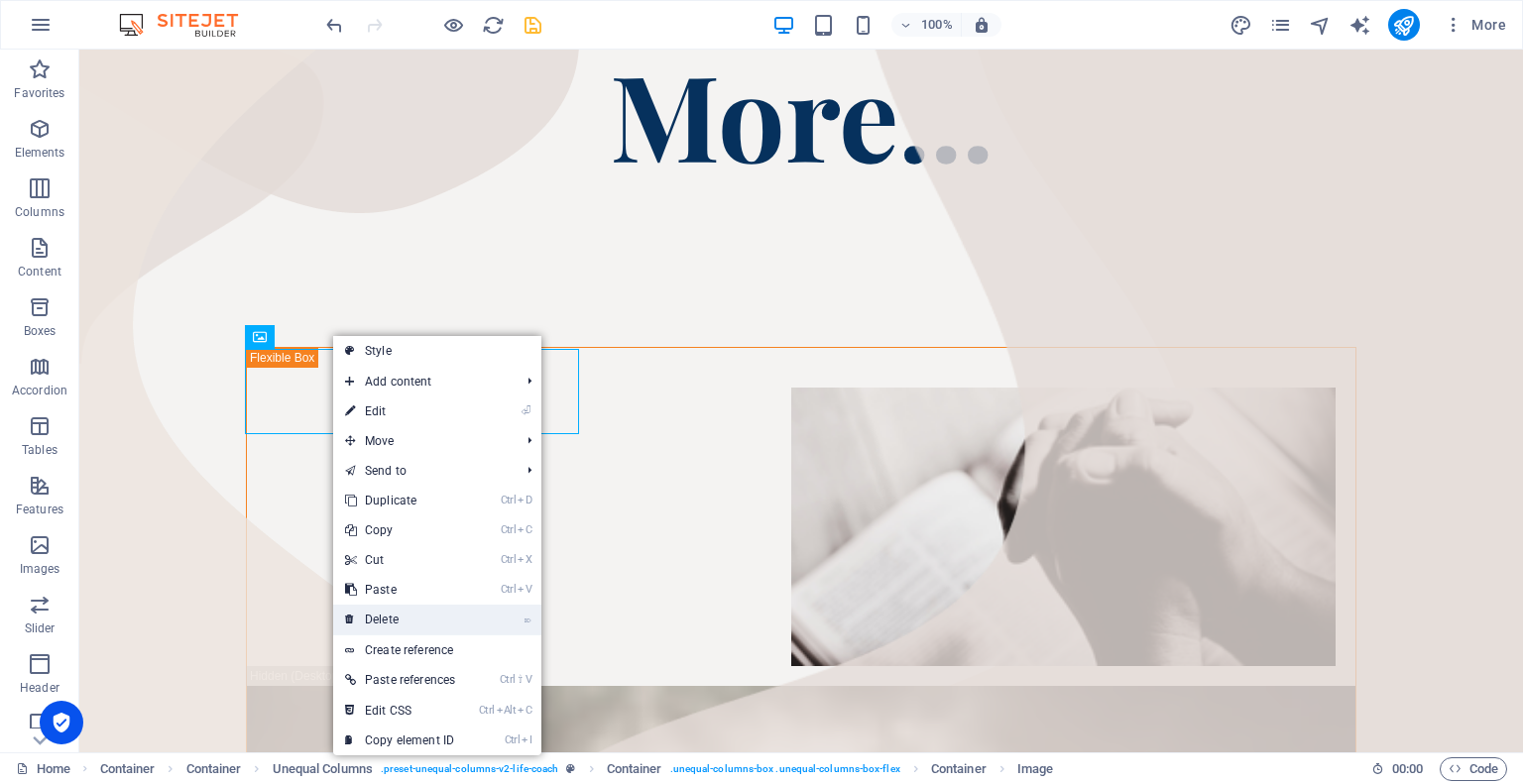 click on "⌦  Delete" at bounding box center [400, 619] 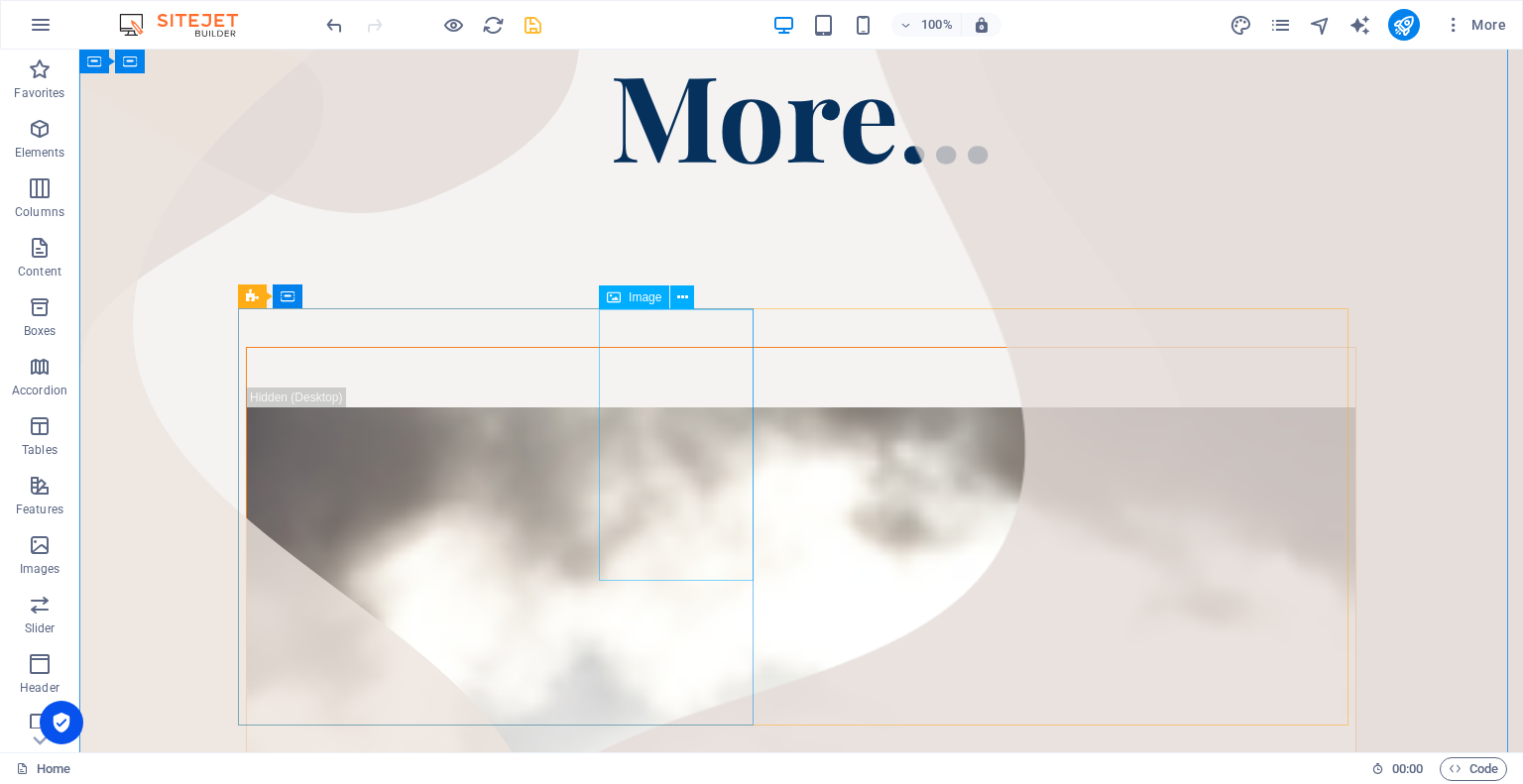 click at bounding box center (801, 1383) 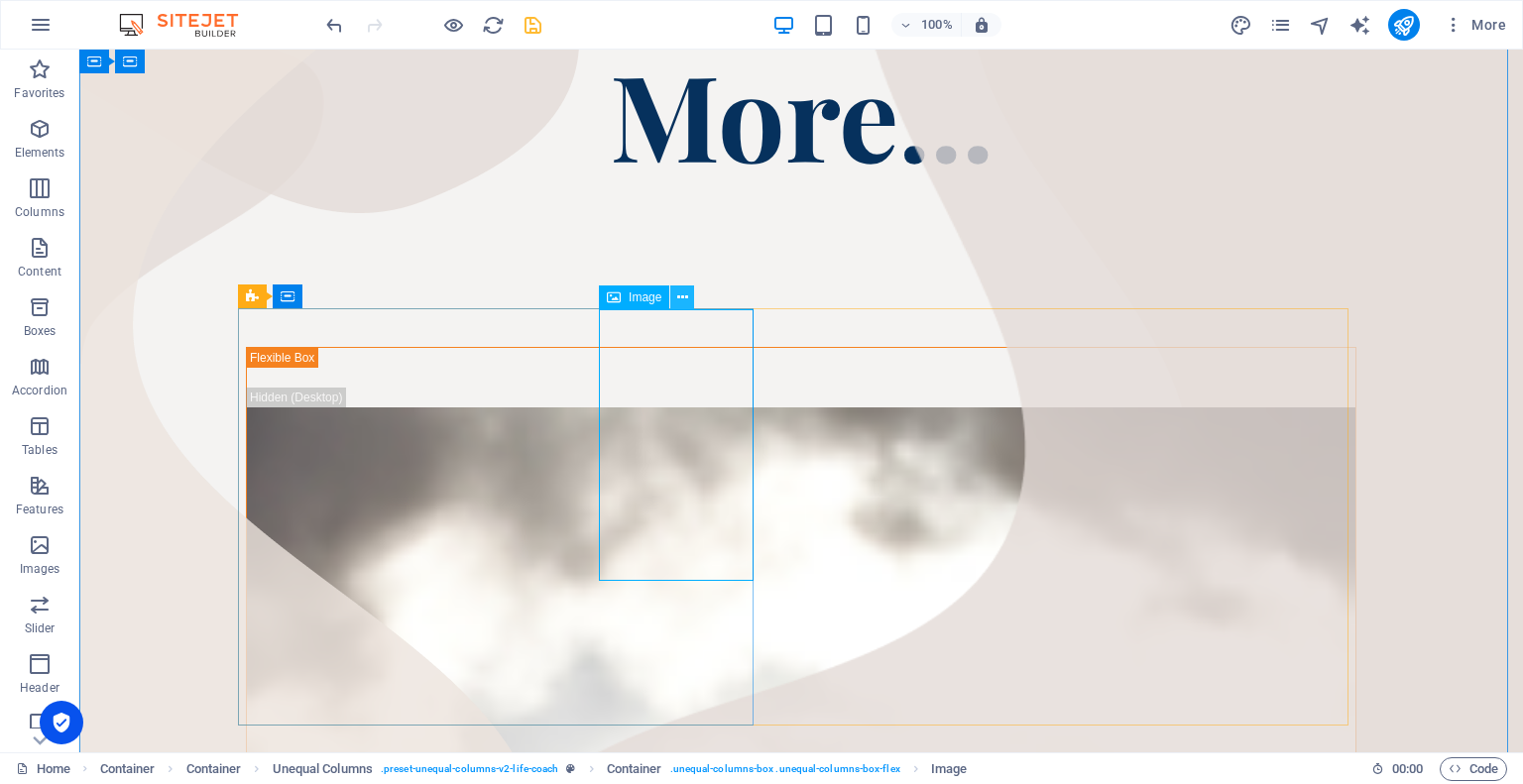 click at bounding box center [682, 297] 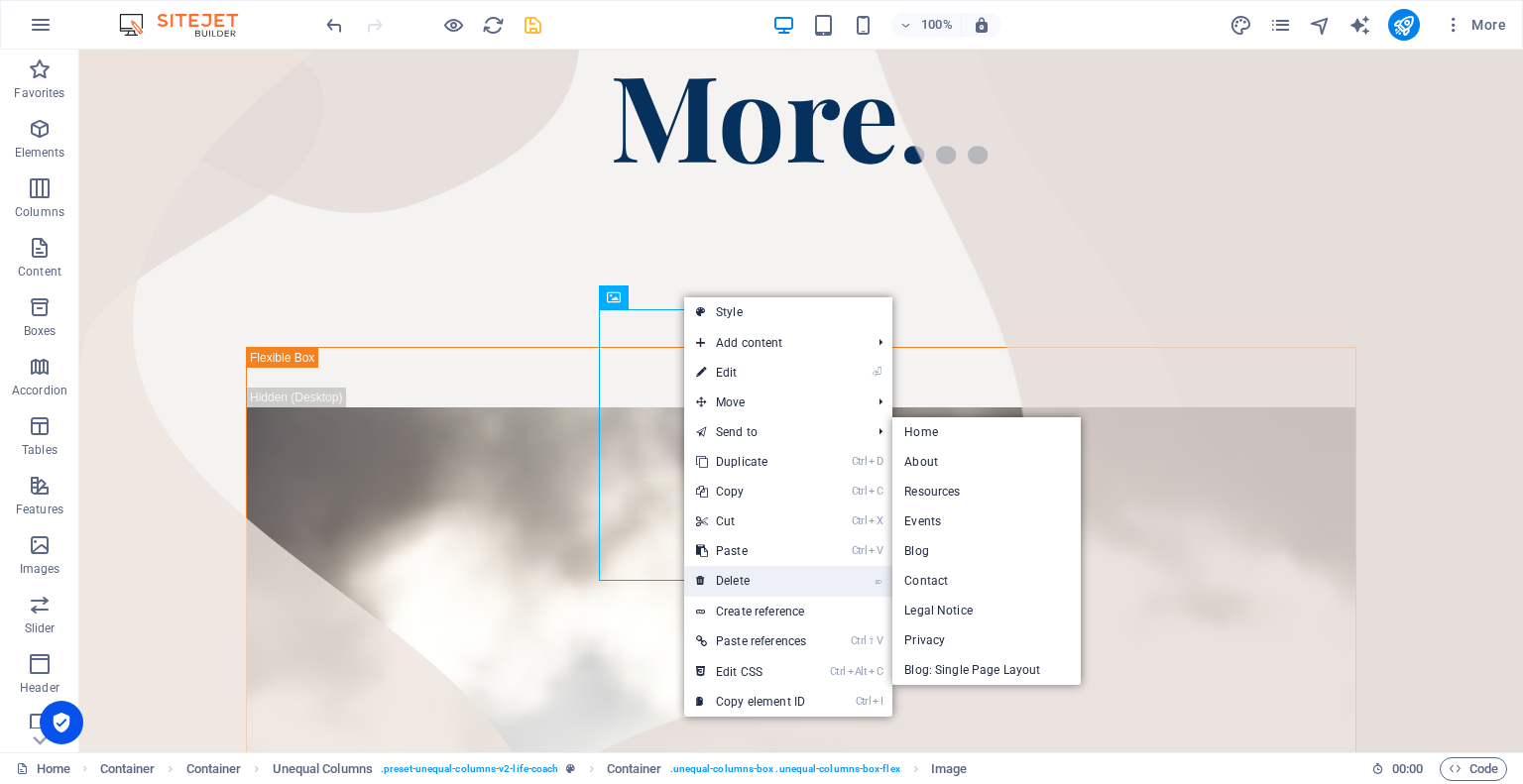 click on "⌦  Delete" at bounding box center (751, 581) 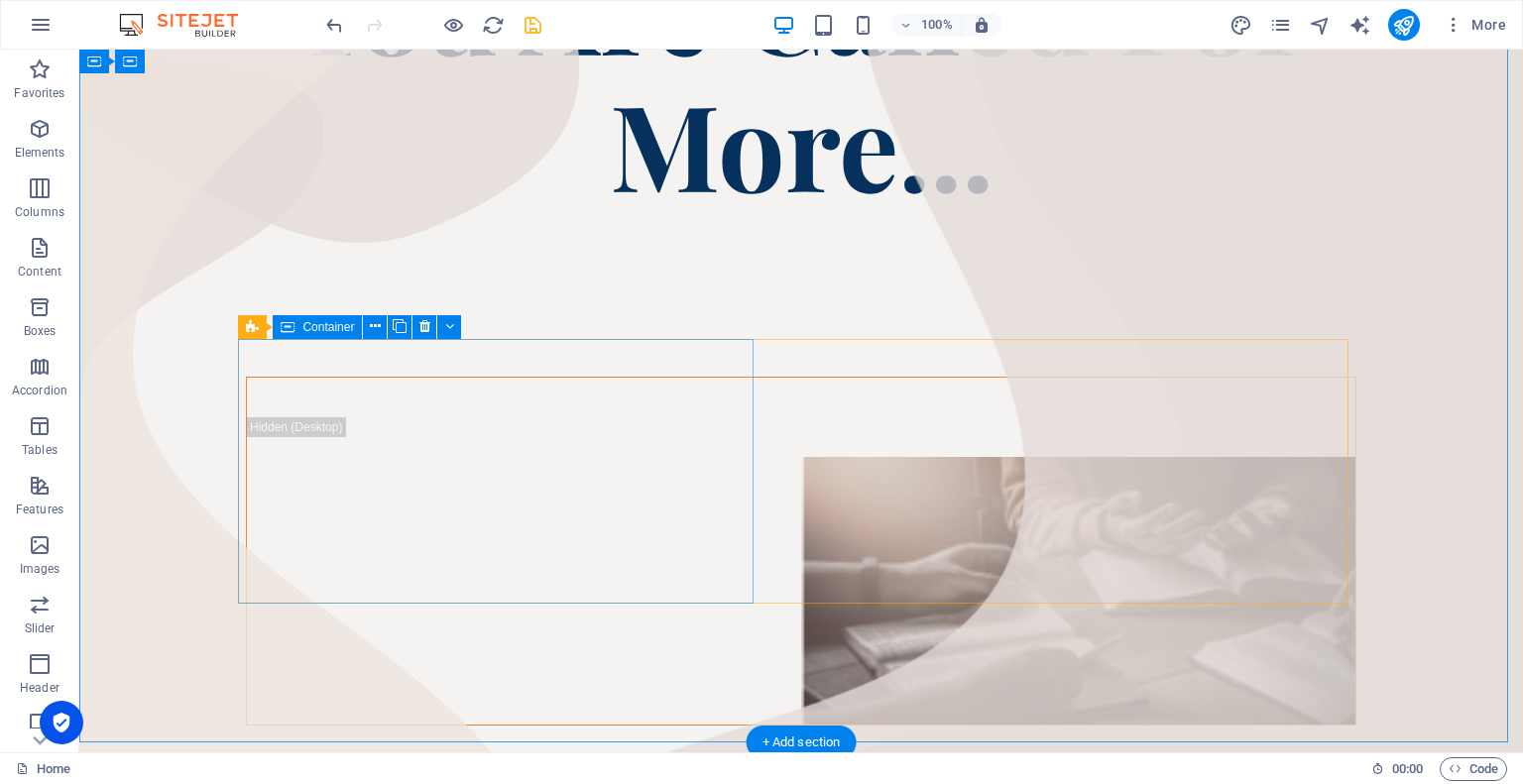 click at bounding box center [801, 591] 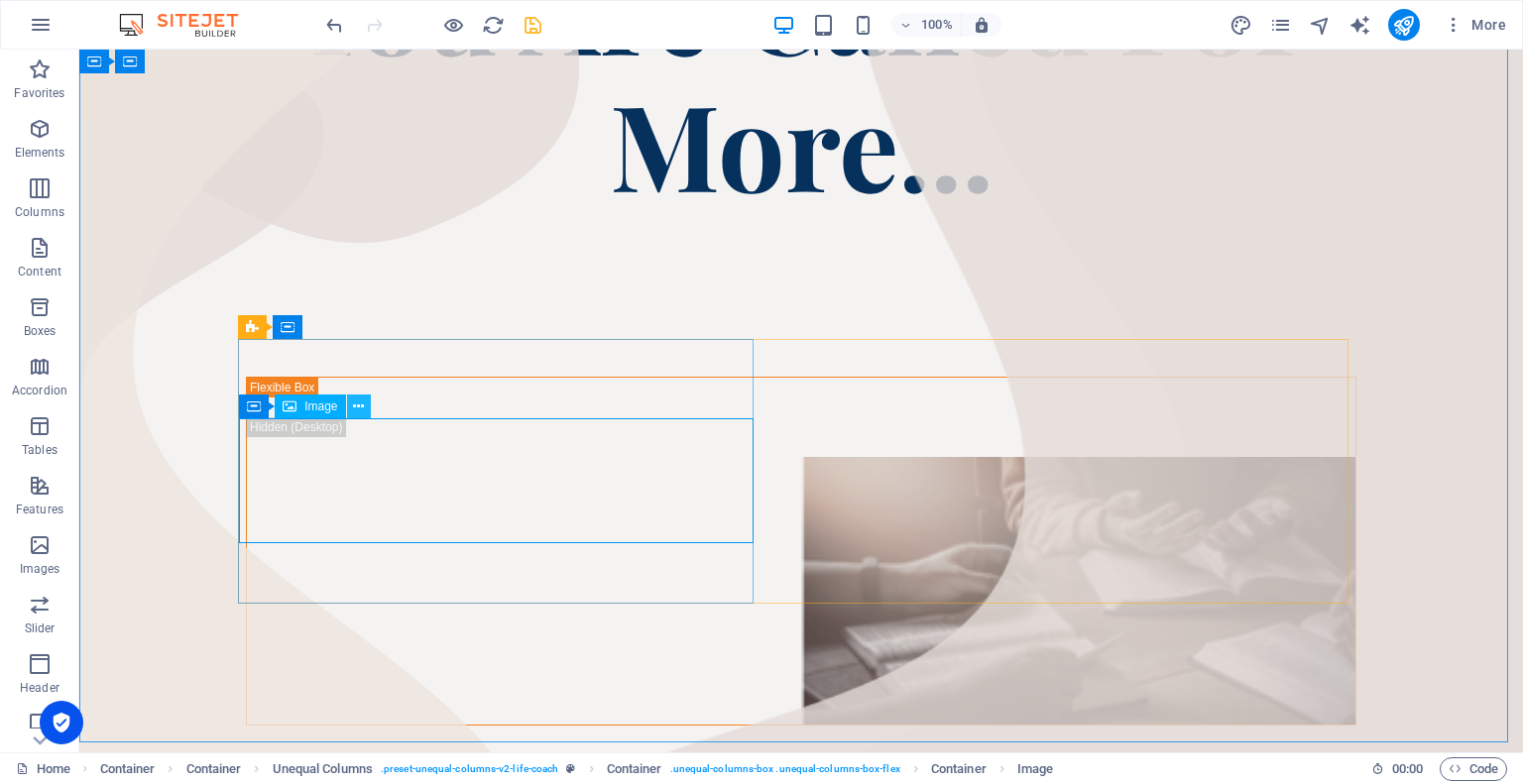 click at bounding box center [358, 406] 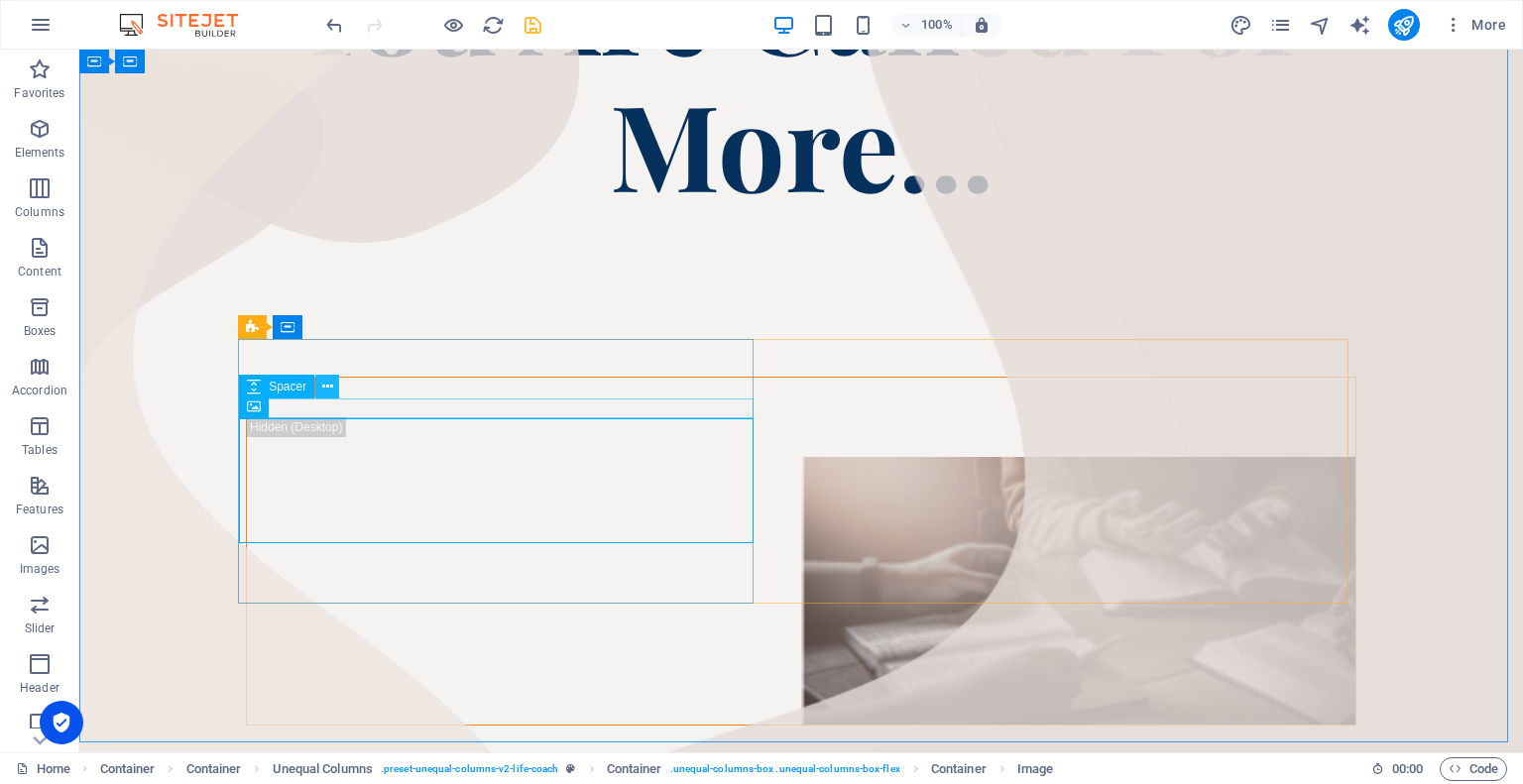 click at bounding box center [327, 387] 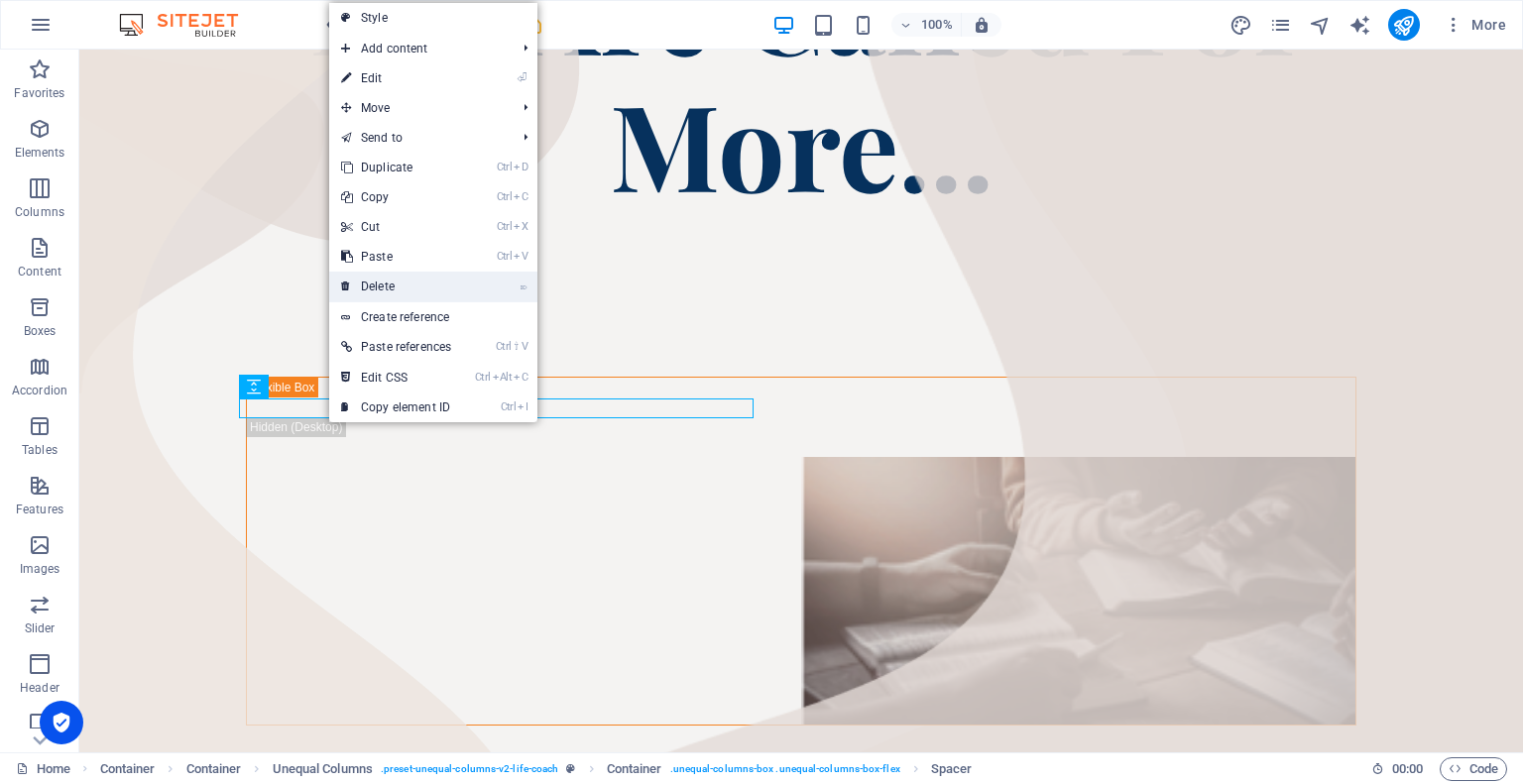 click at bounding box center [346, 286] 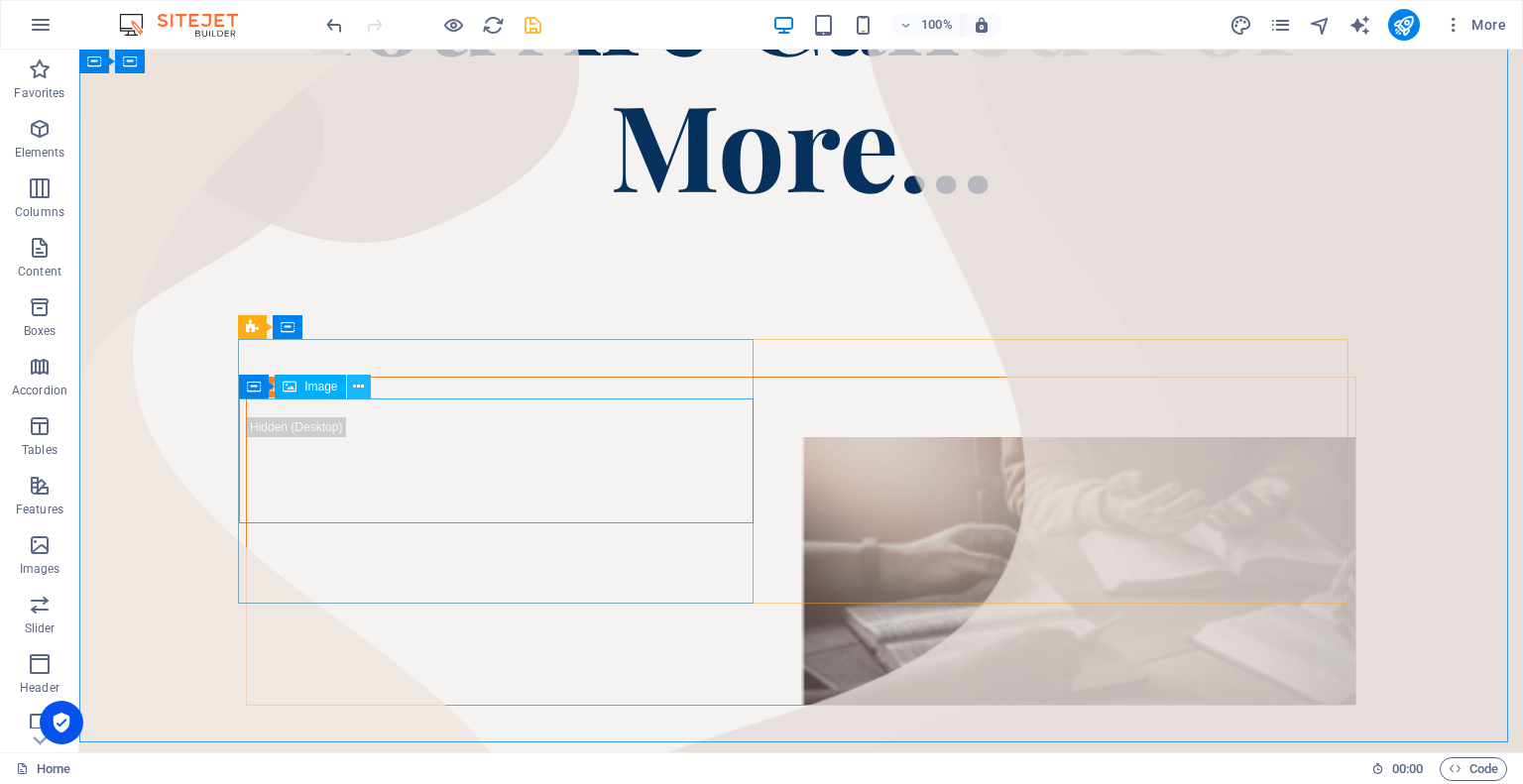 click at bounding box center [358, 387] 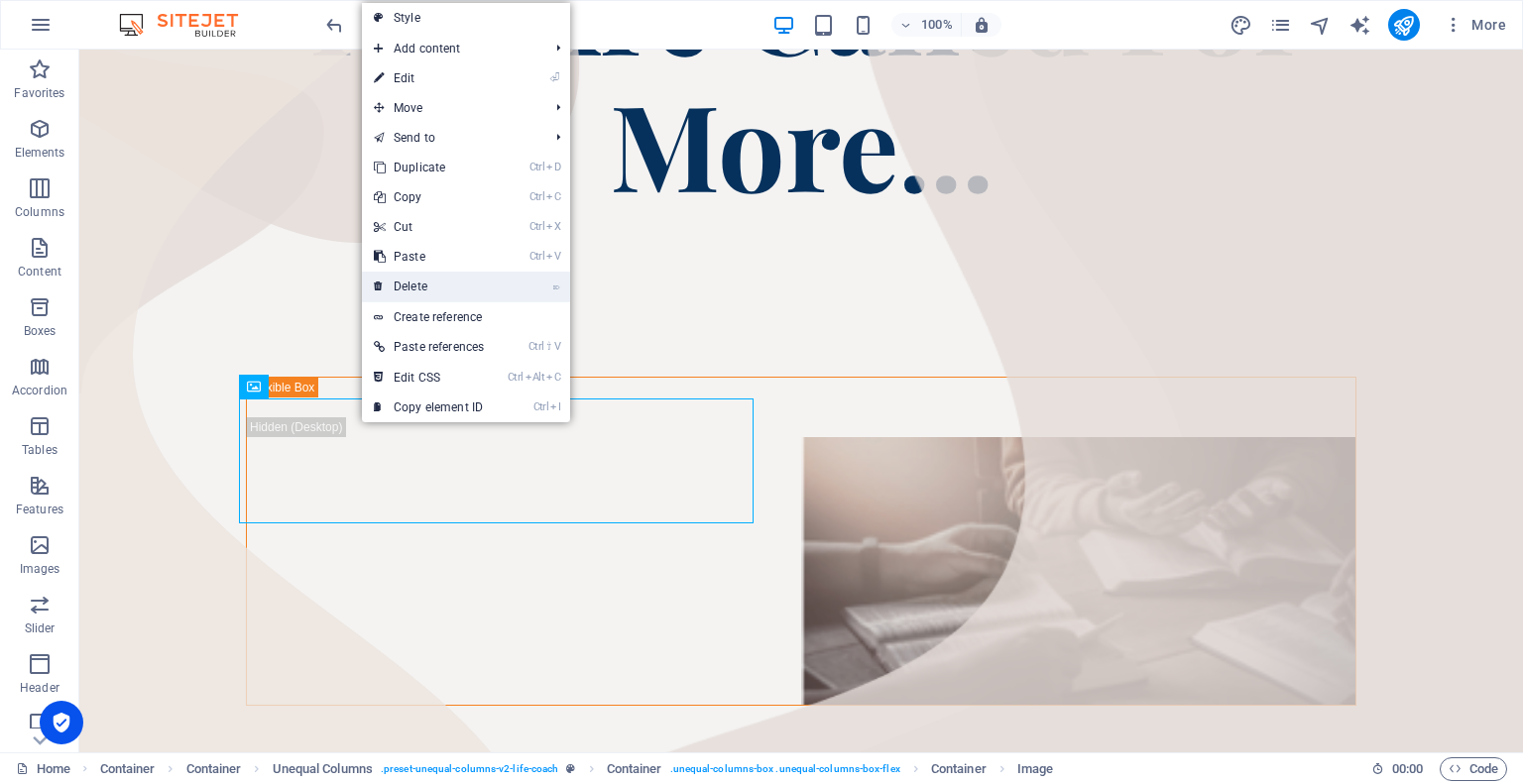 click on "⌦  Delete" at bounding box center (428, 286) 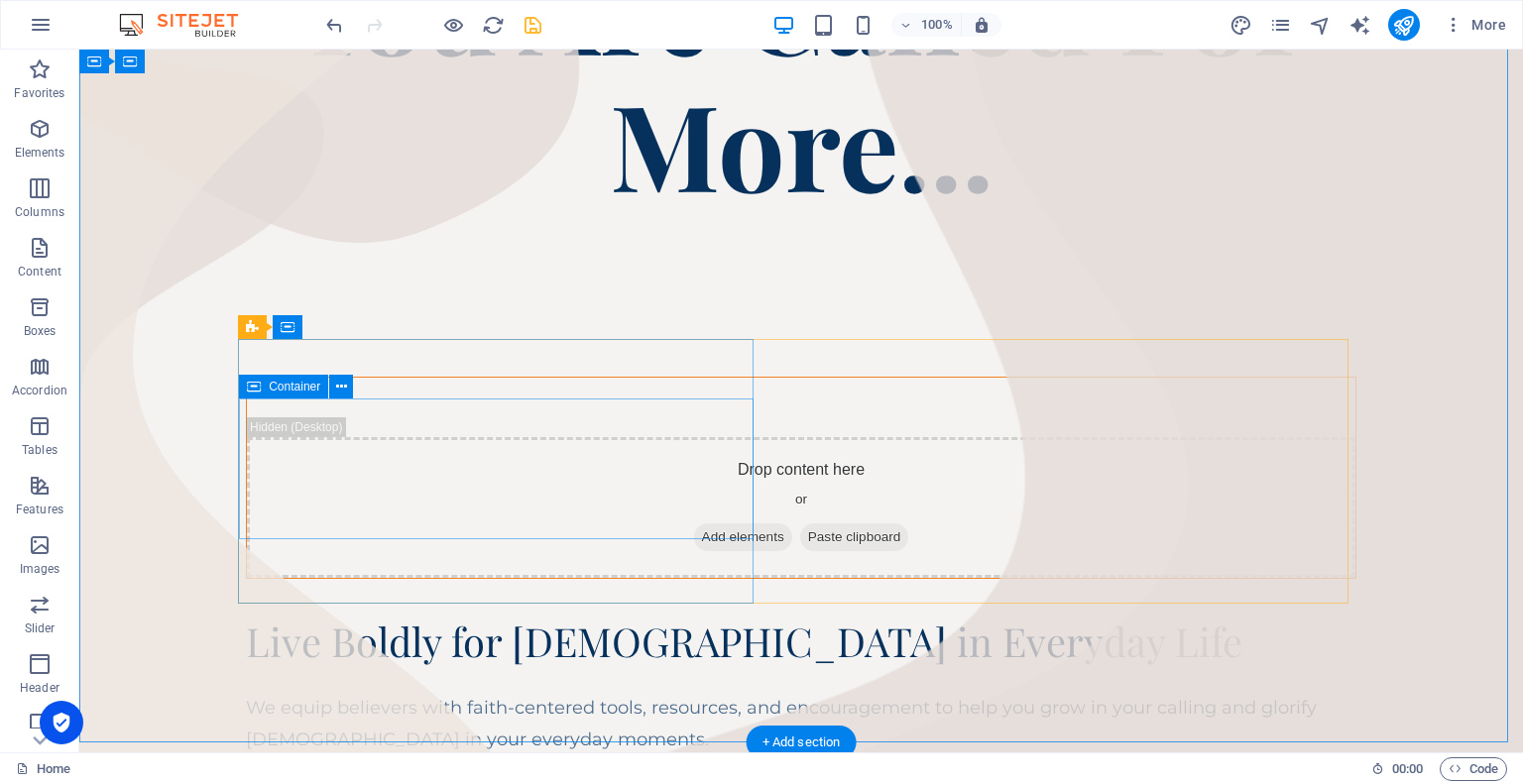 click on "Add elements" at bounding box center (743, 537) 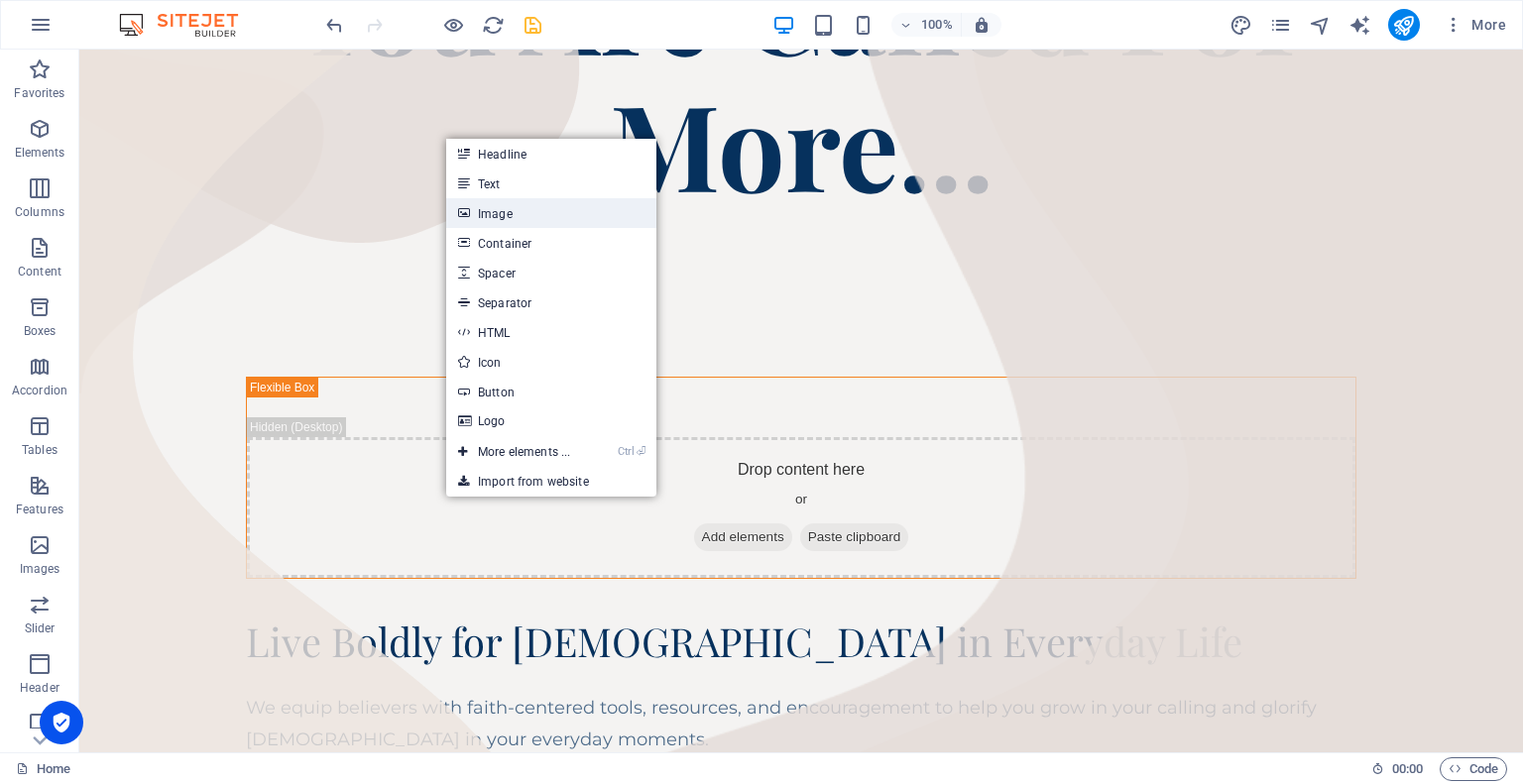 click on "Image" at bounding box center (551, 213) 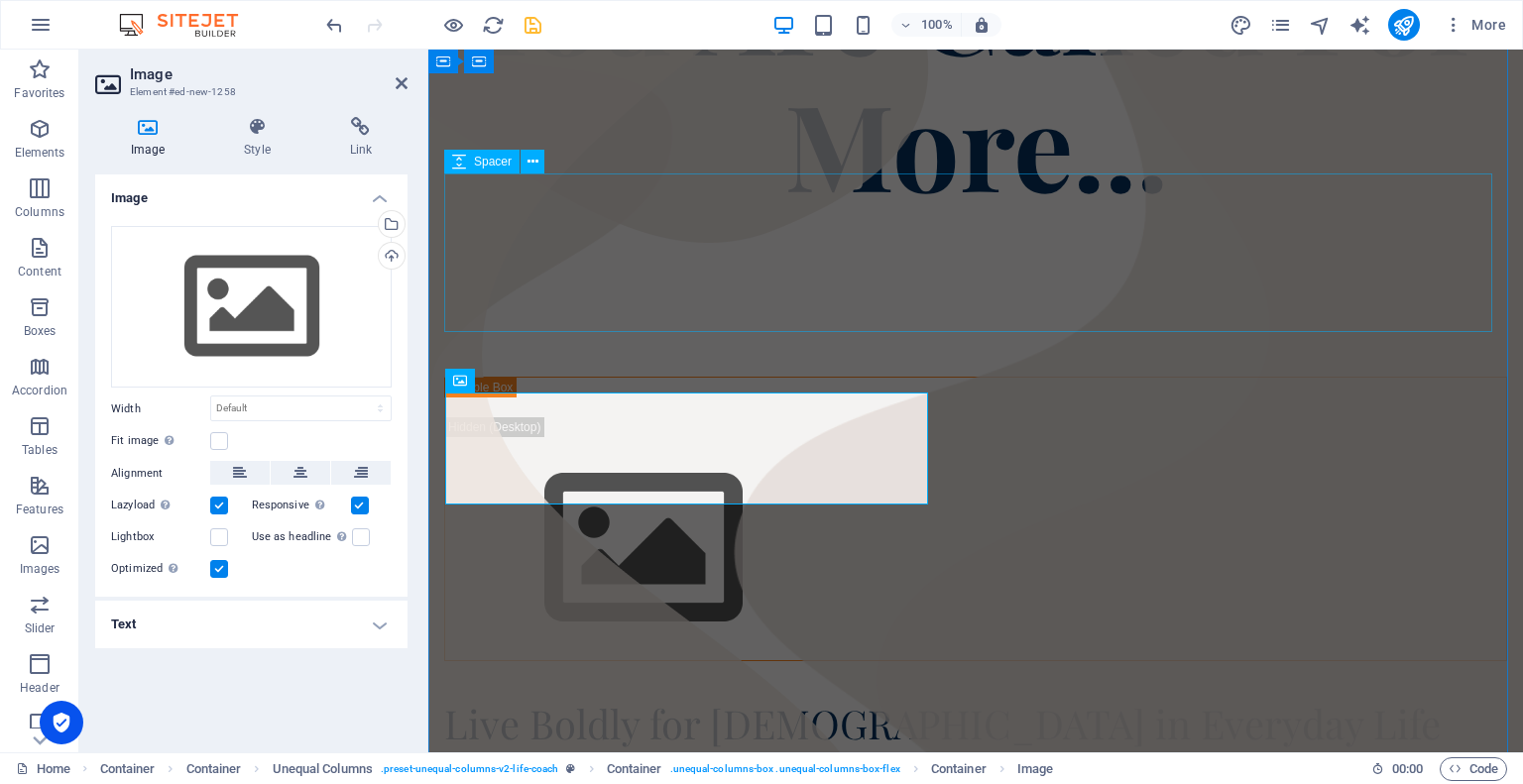 scroll, scrollTop: 365, scrollLeft: 0, axis: vertical 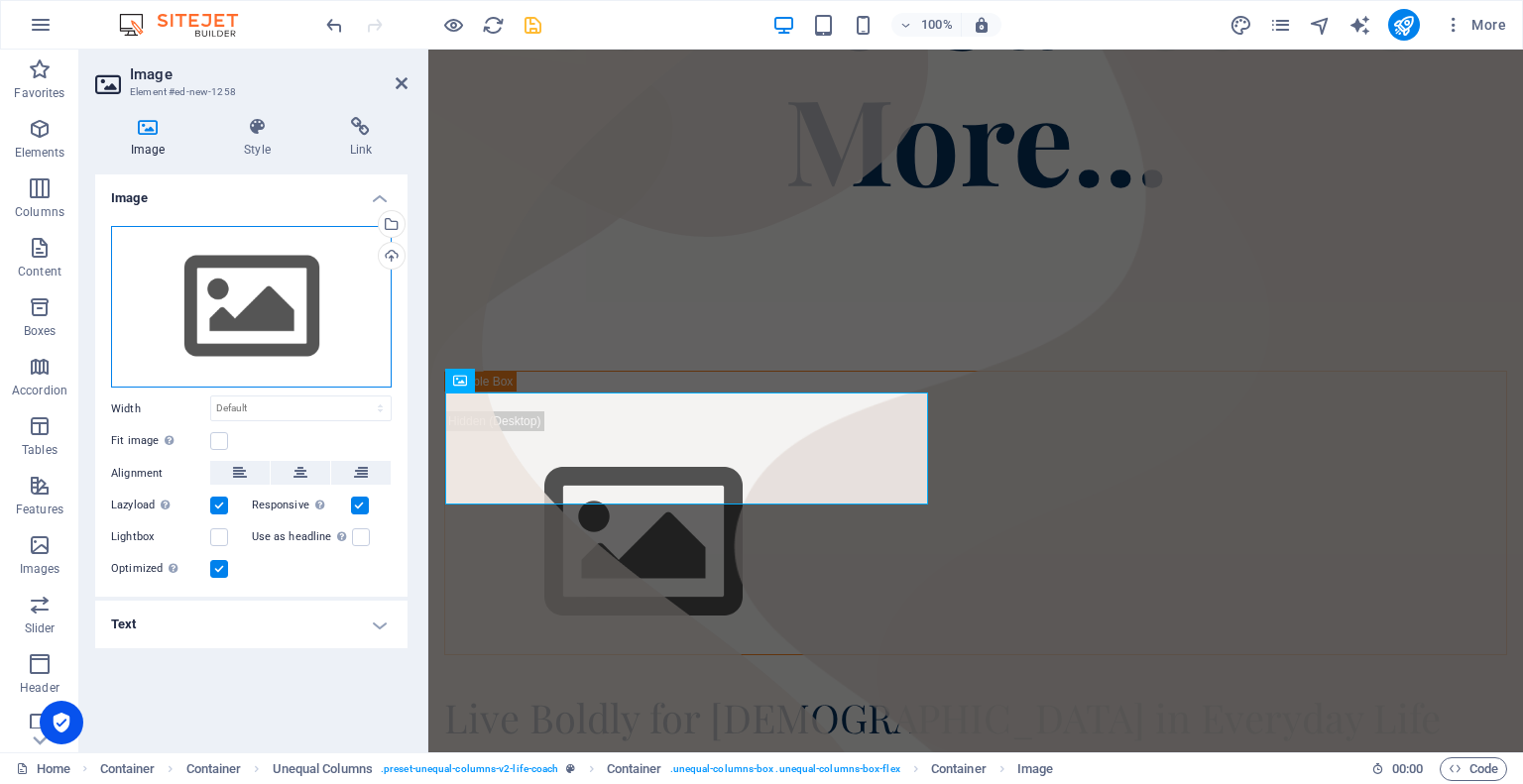 click on "Drag files here, click to choose files or select files from Files or our free stock photos & videos" at bounding box center (251, 307) 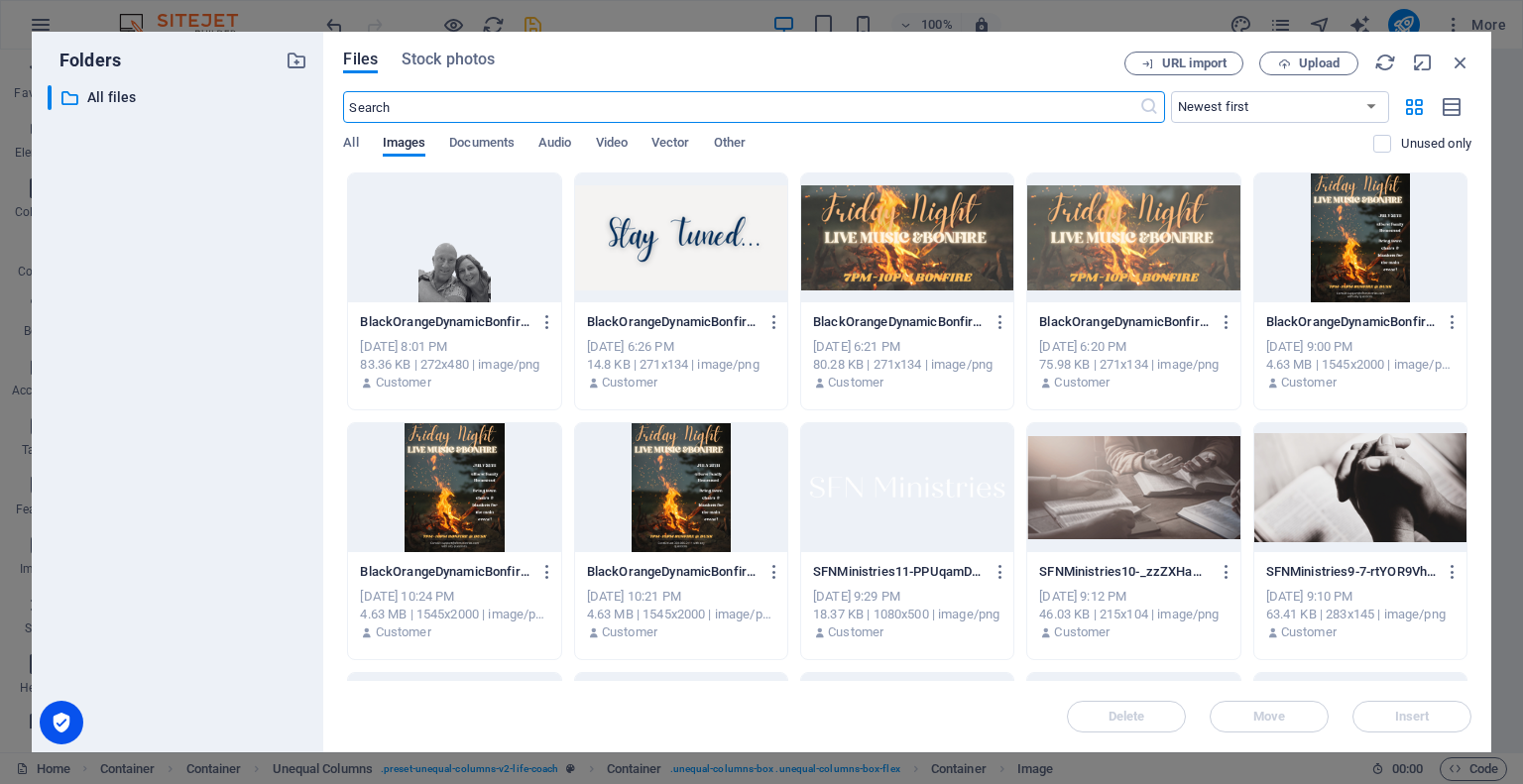 scroll, scrollTop: 2, scrollLeft: 0, axis: vertical 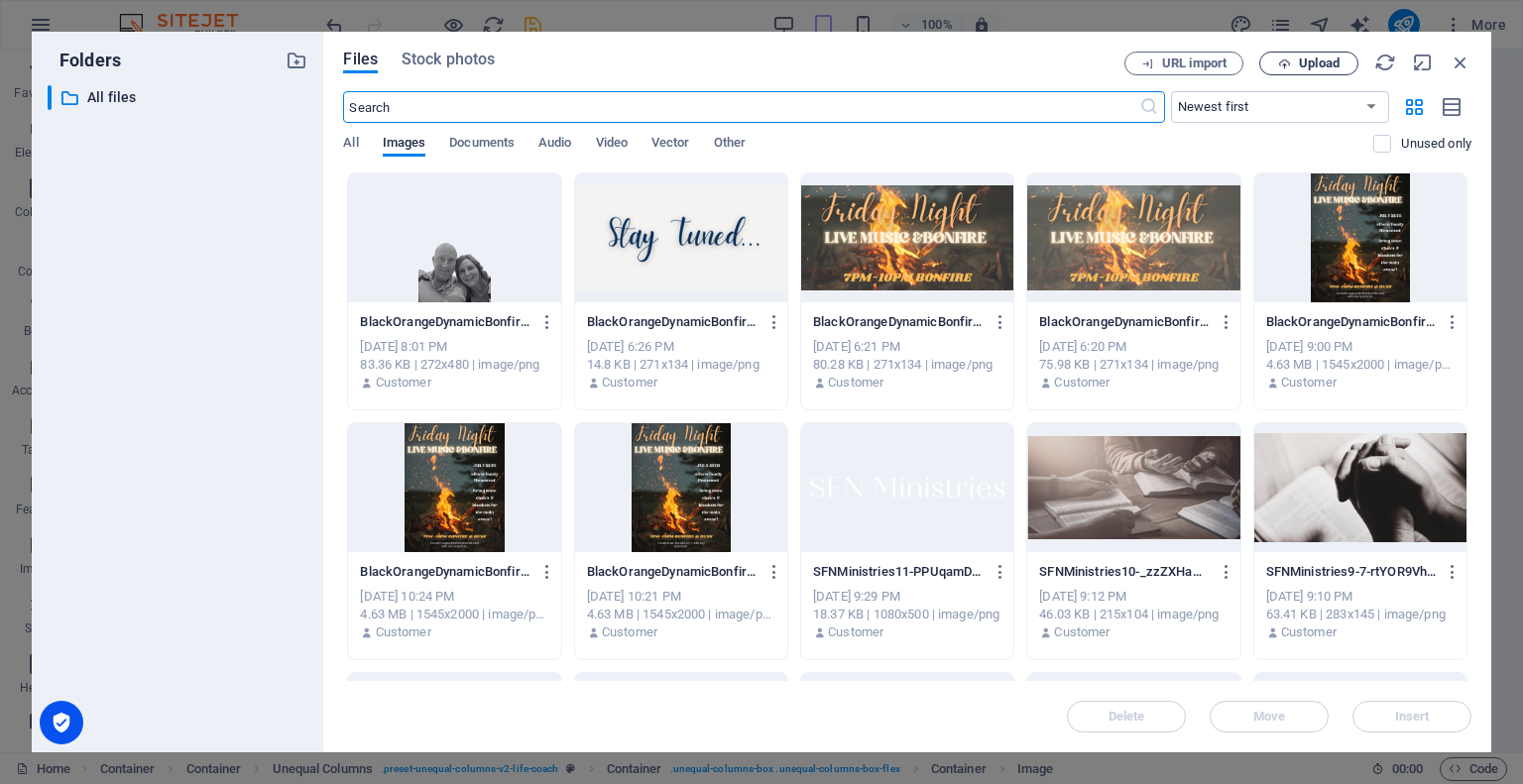 click on "Upload" at bounding box center [1319, 63] 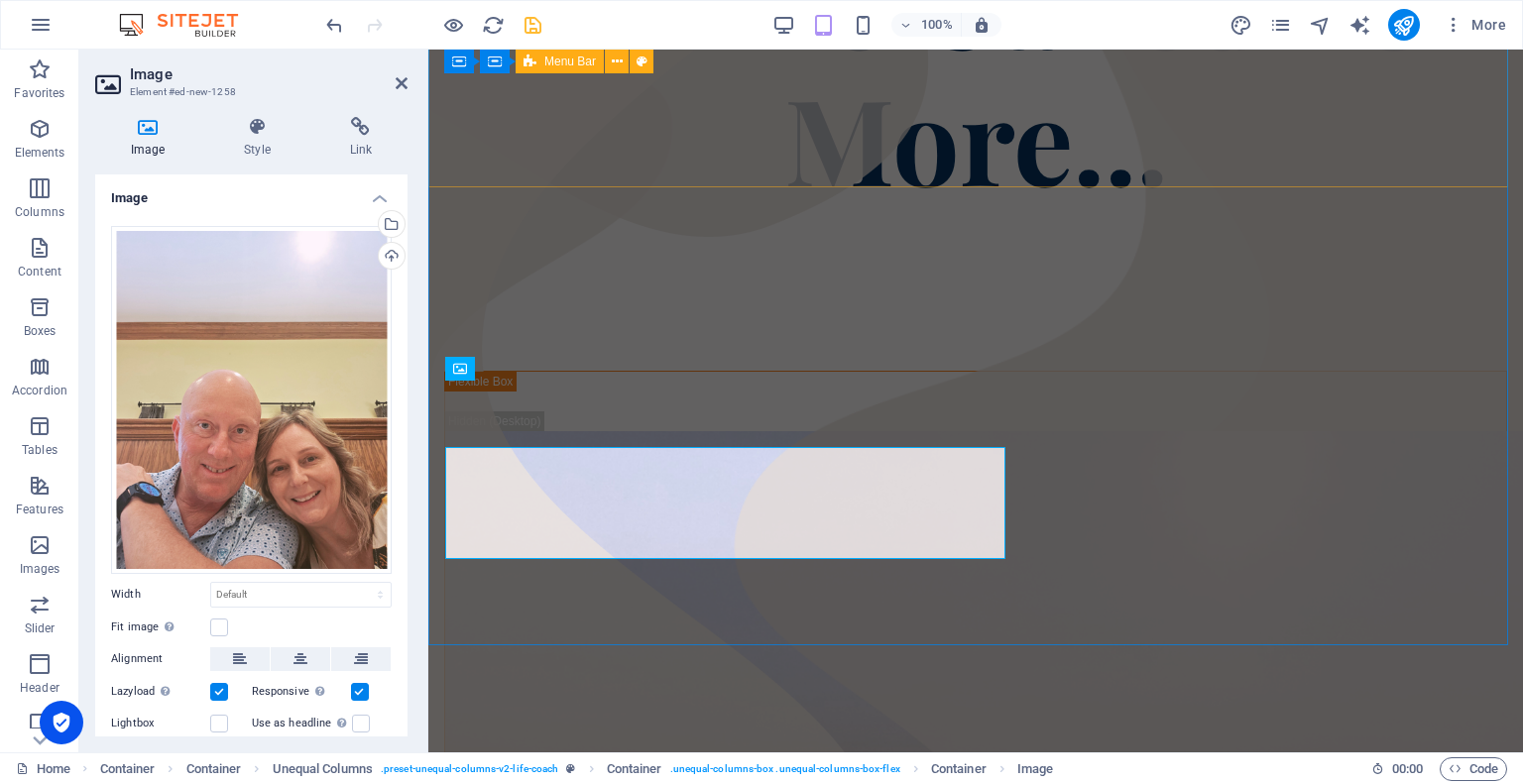 scroll, scrollTop: 387, scrollLeft: 0, axis: vertical 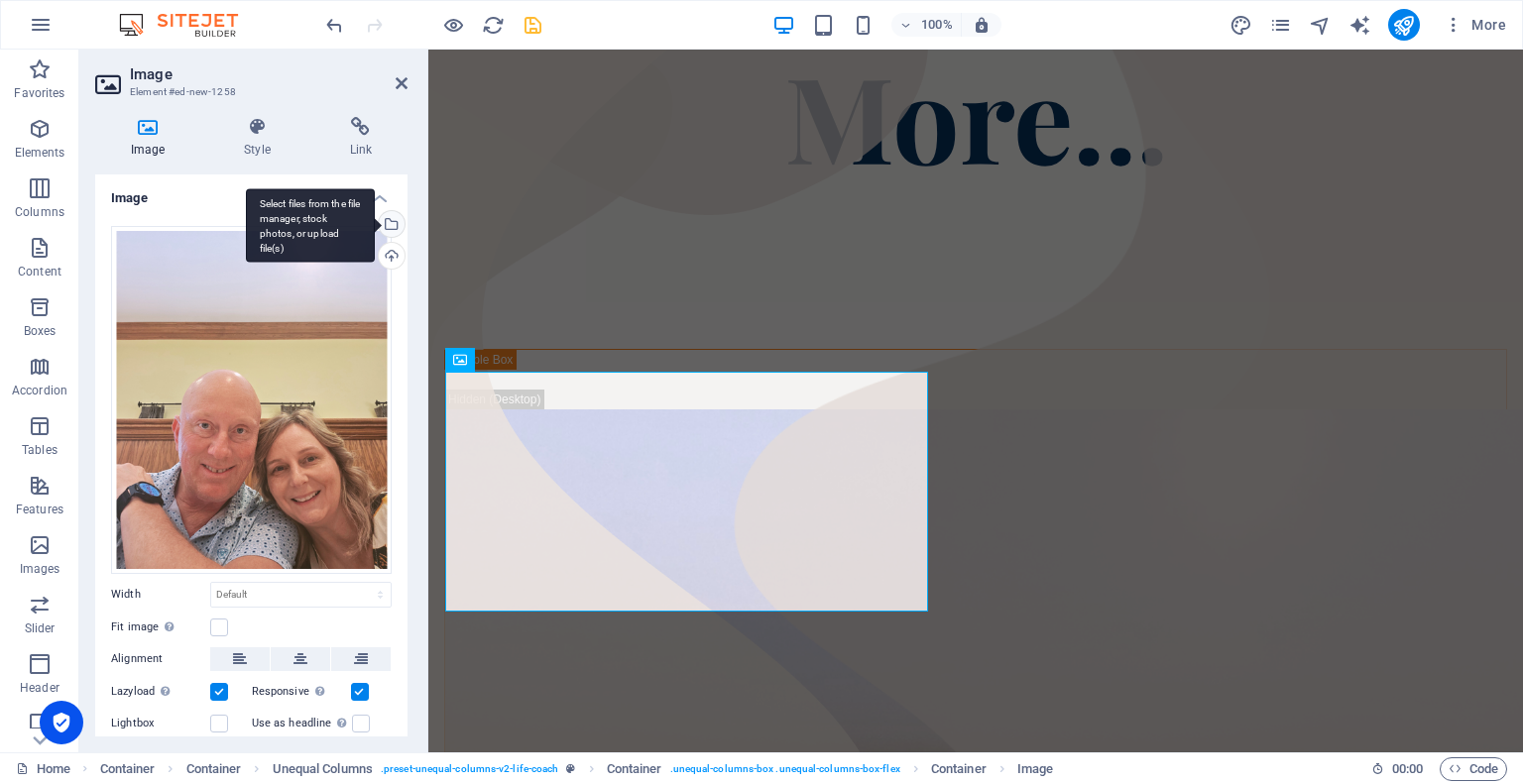 click on "Select files from the file manager, stock photos, or upload file(s)" at bounding box center (390, 226) 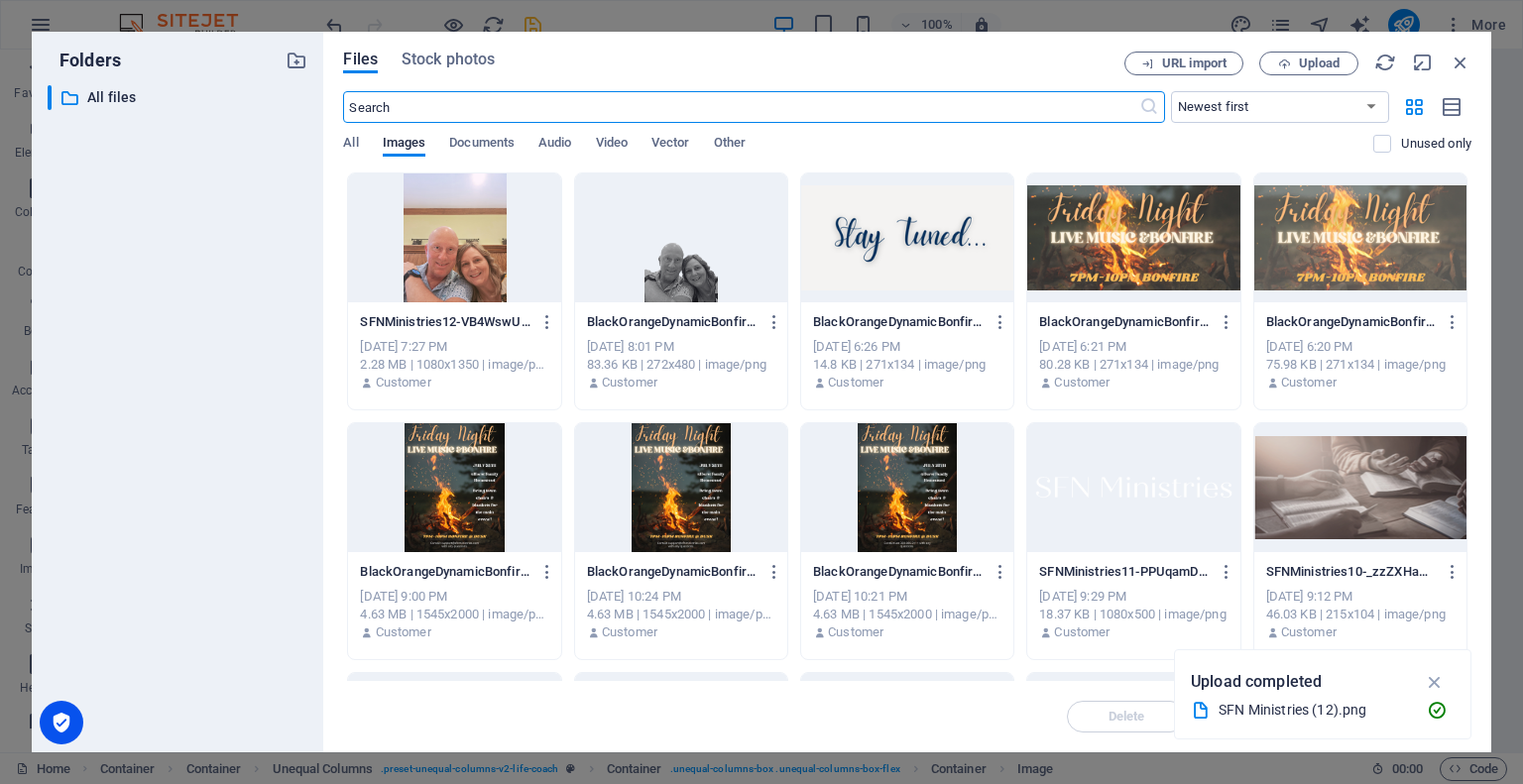 scroll, scrollTop: 365, scrollLeft: 0, axis: vertical 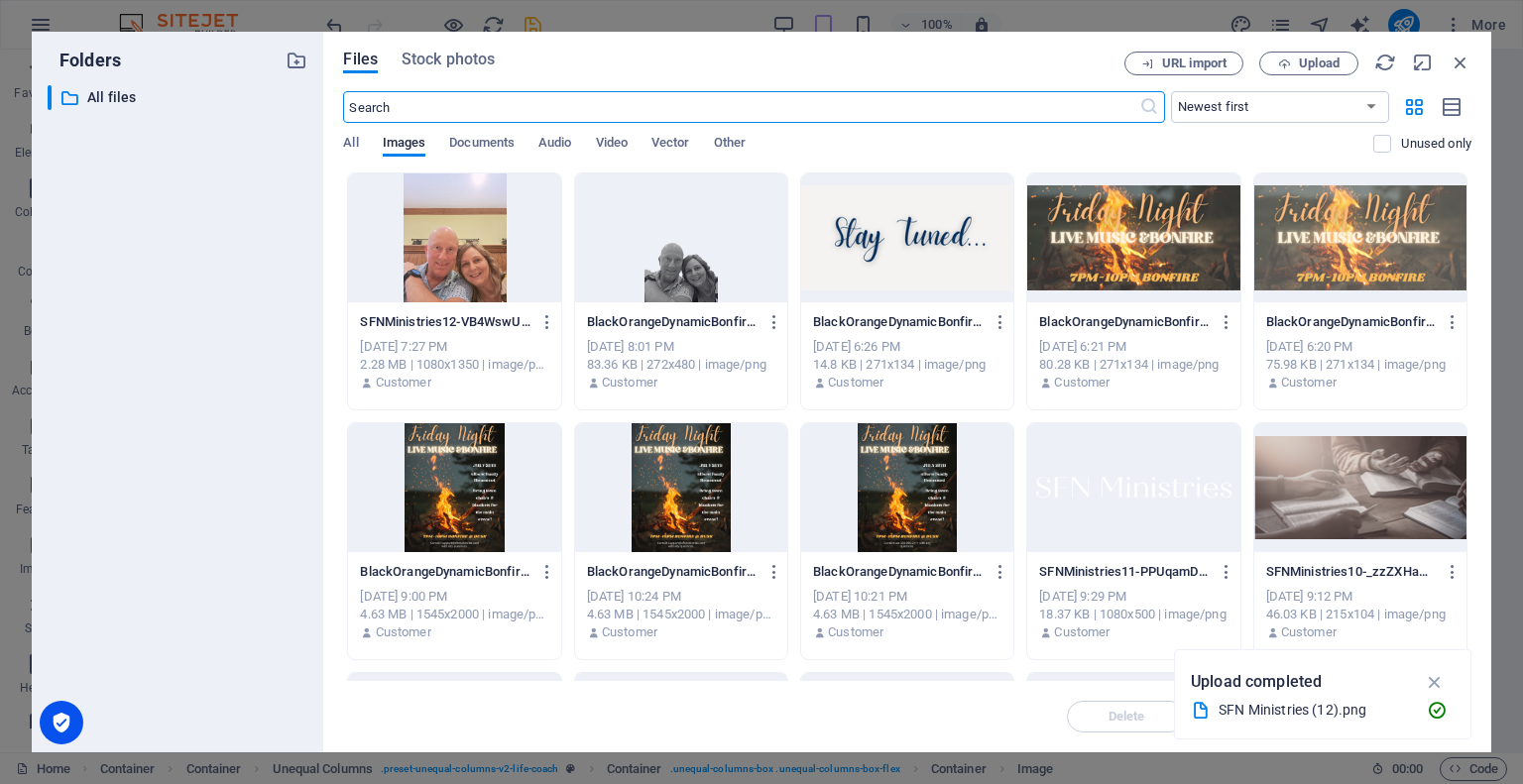 click at bounding box center (454, 238) 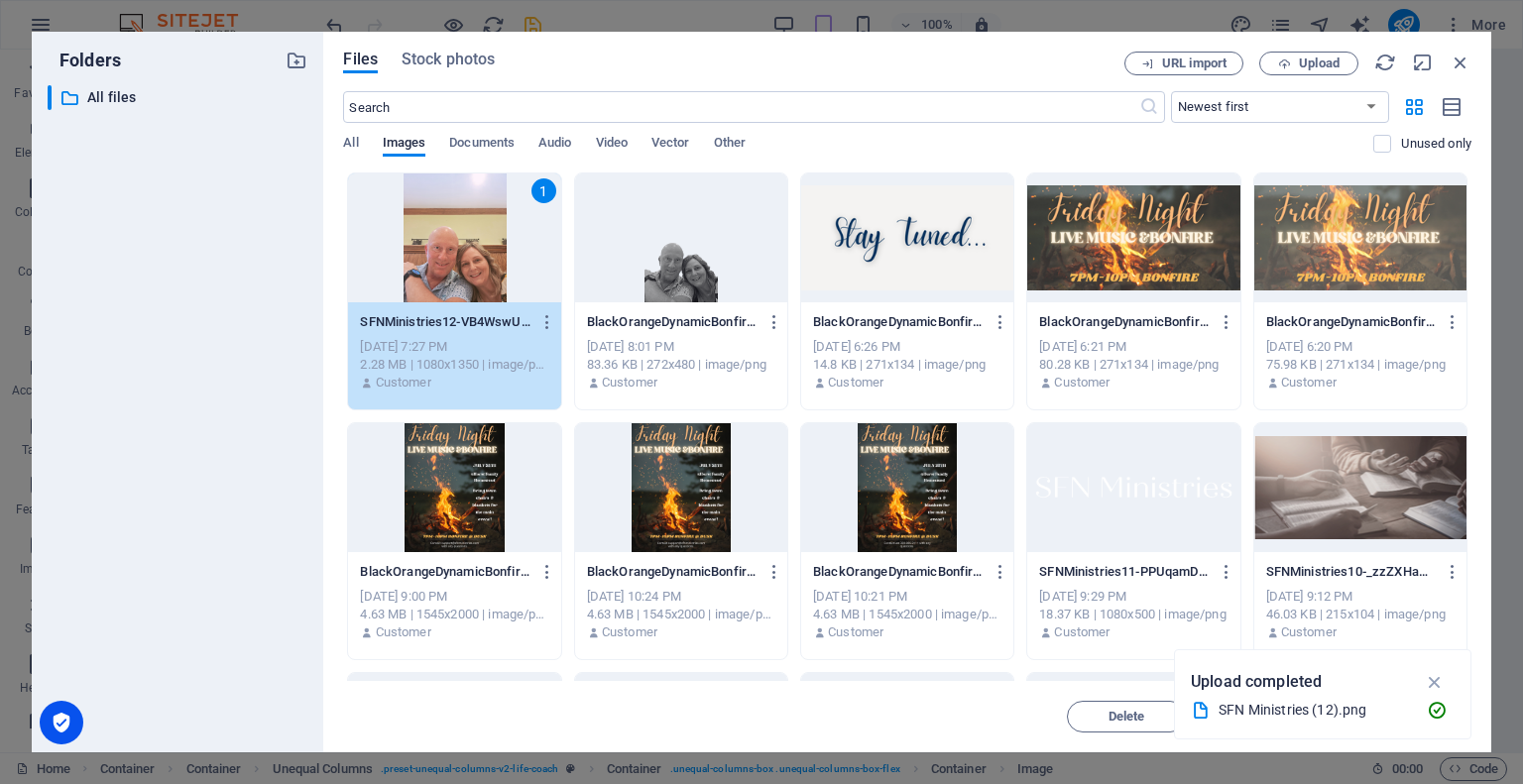 scroll, scrollTop: 478, scrollLeft: 0, axis: vertical 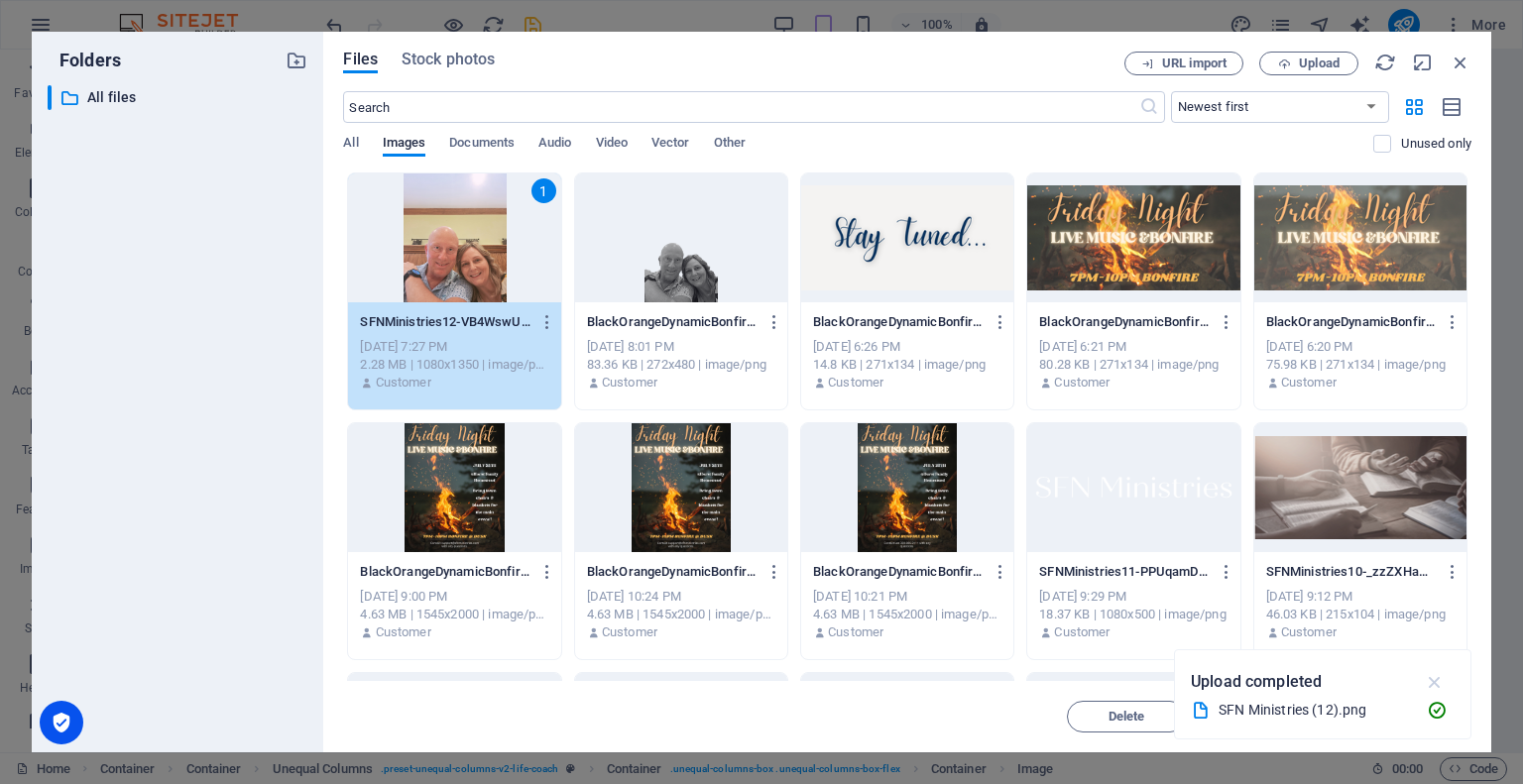 click at bounding box center (1435, 682) 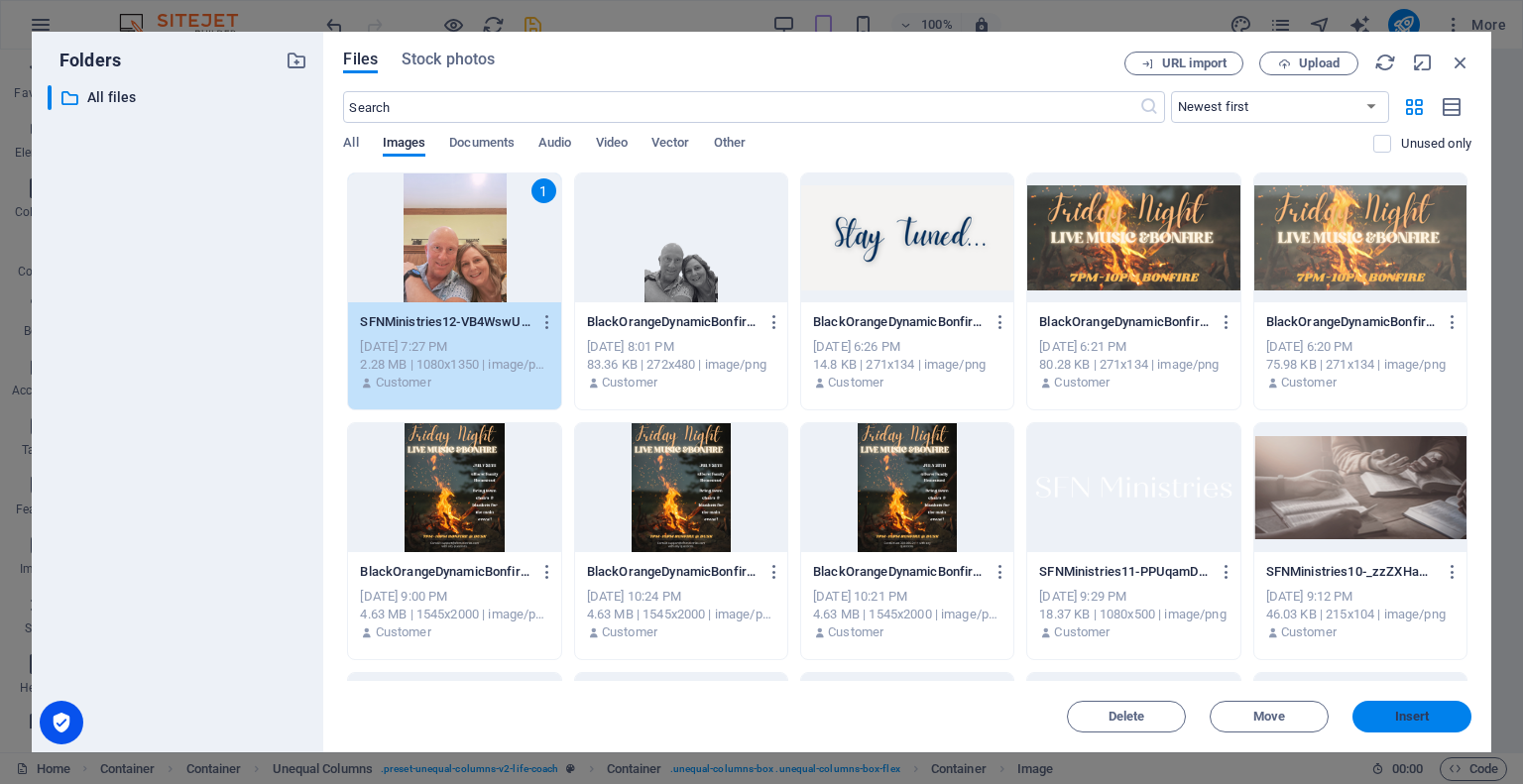 click on "Insert" at bounding box center (1412, 717) 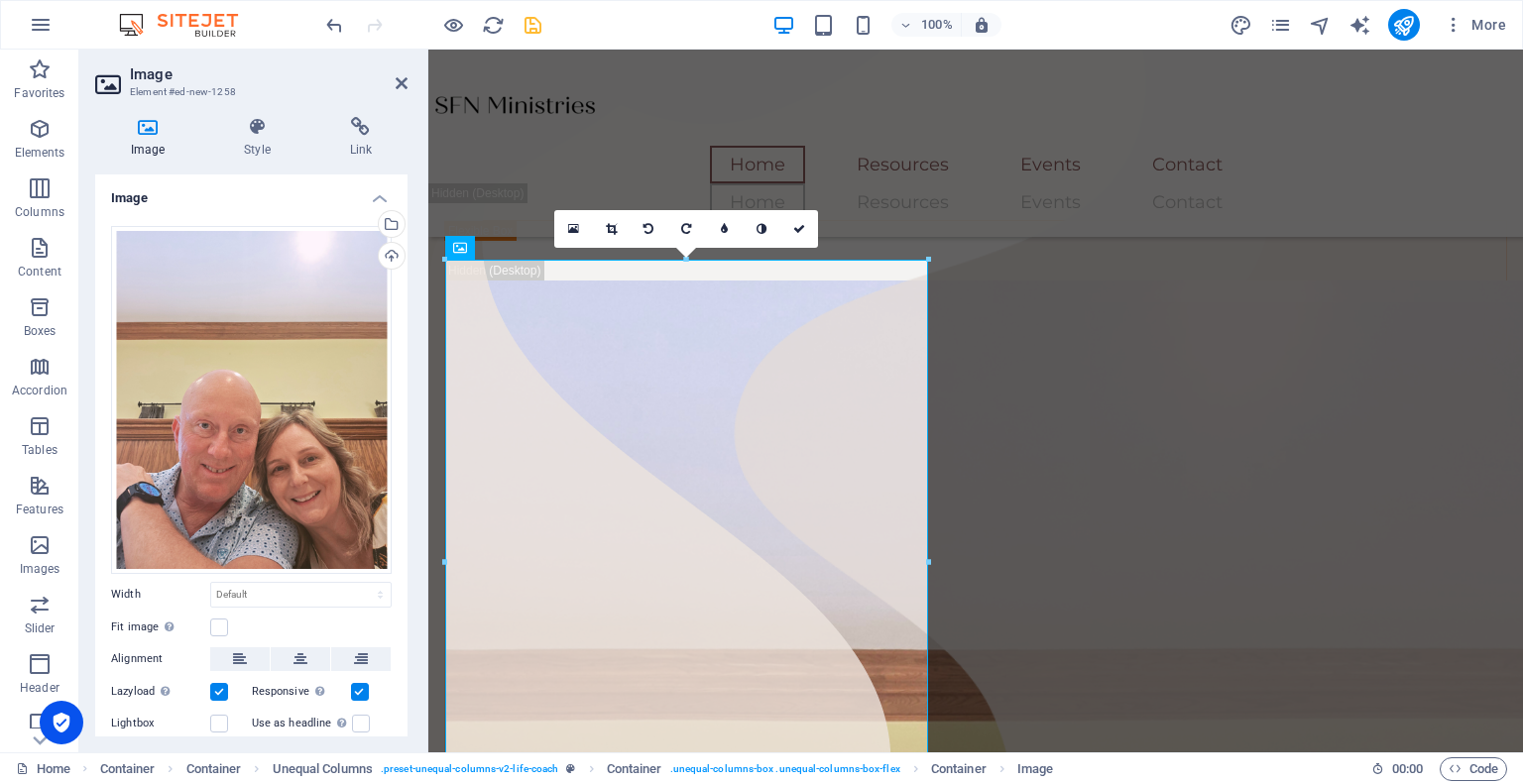 scroll, scrollTop: 498, scrollLeft: 0, axis: vertical 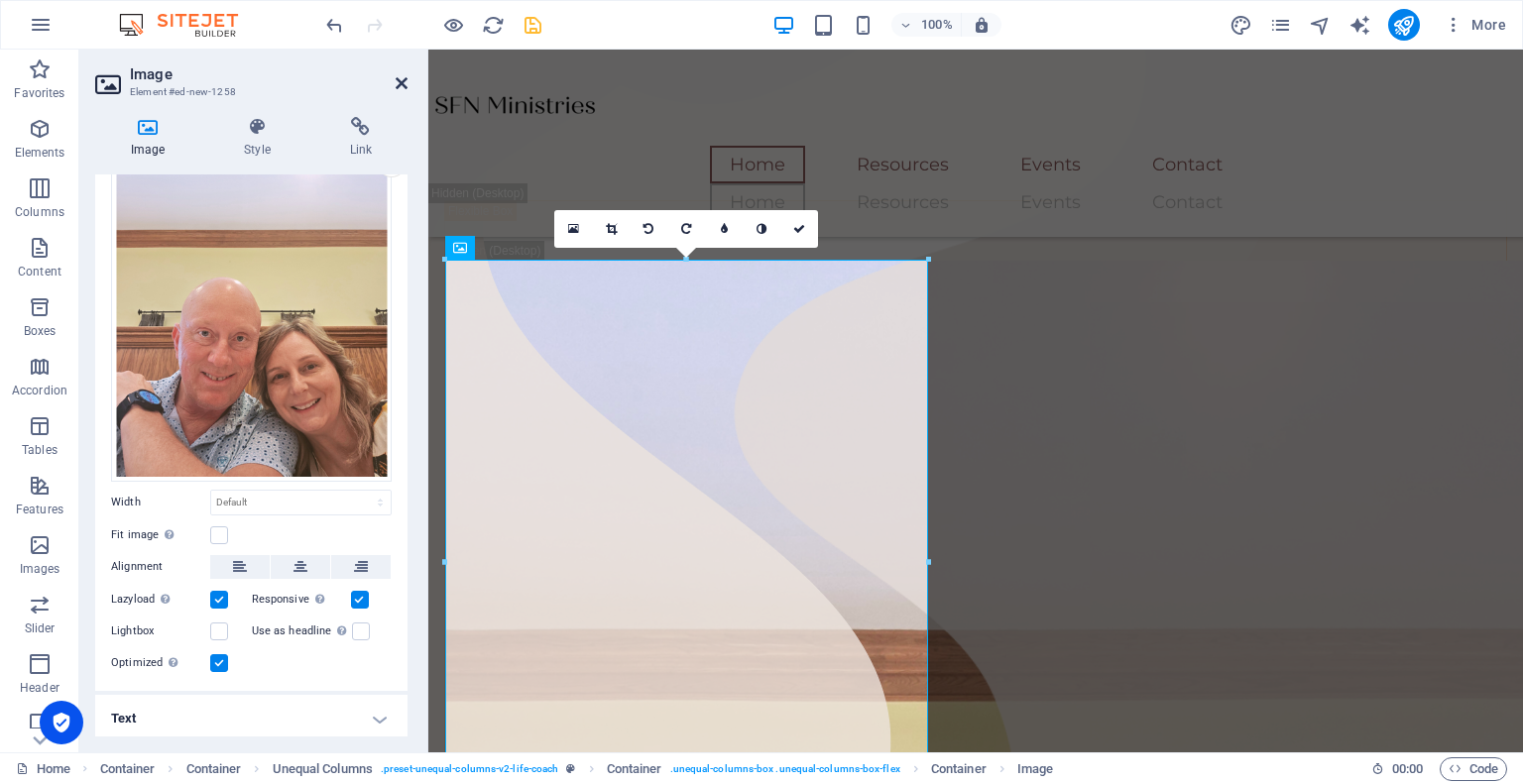 drag, startPoint x: 401, startPoint y: 82, endPoint x: 861, endPoint y: 604, distance: 695.76145 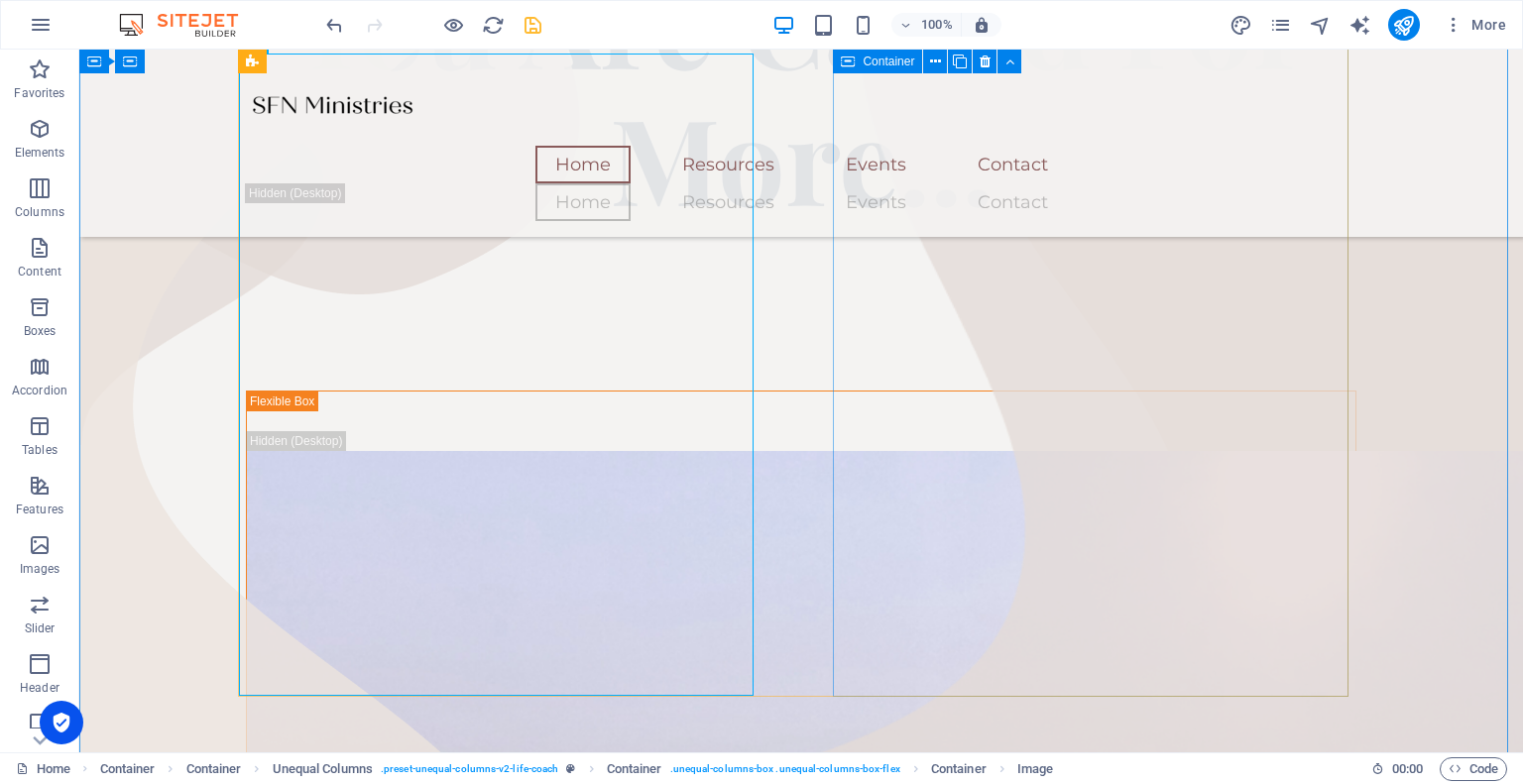 scroll, scrollTop: 704, scrollLeft: 0, axis: vertical 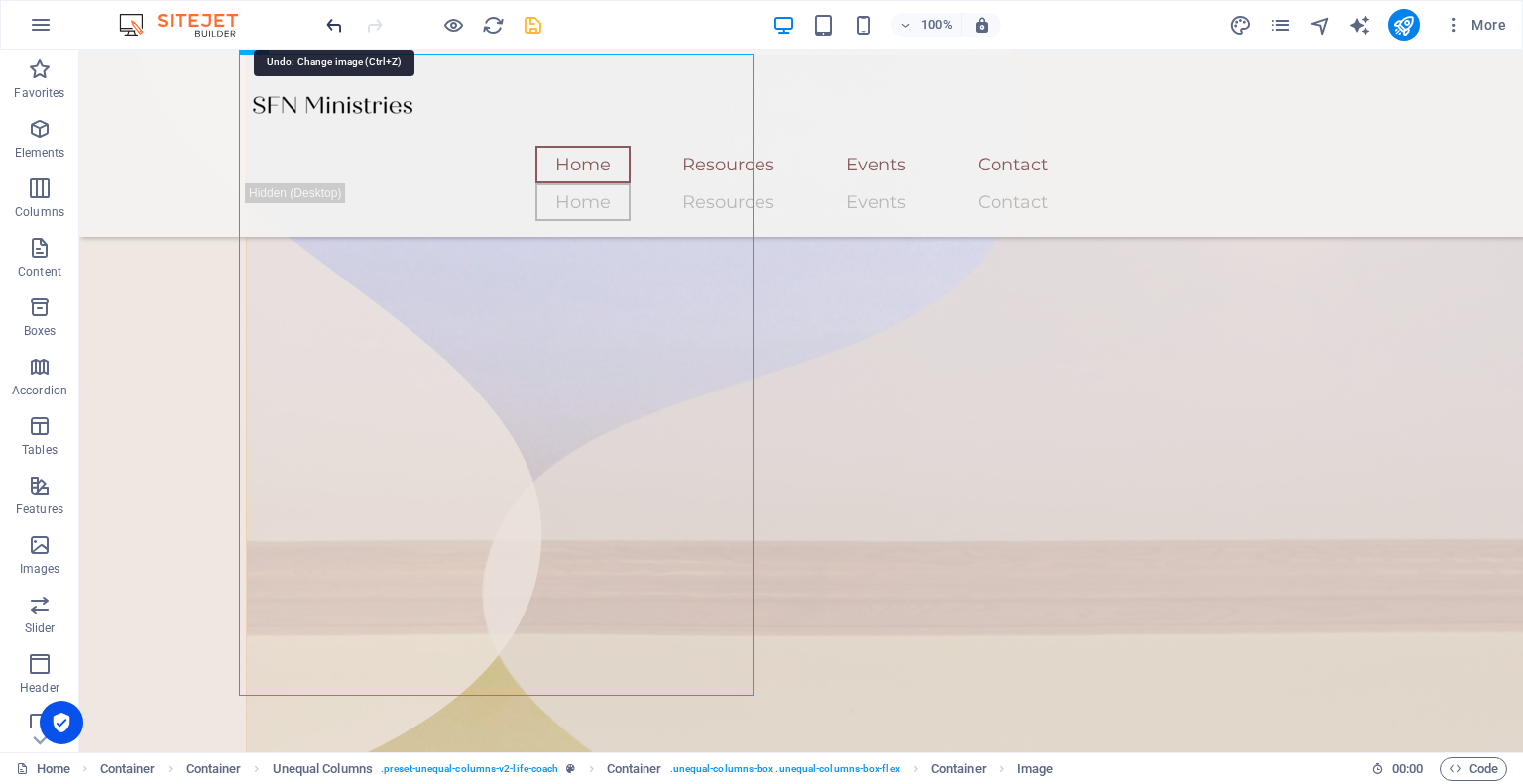 click at bounding box center [334, 25] 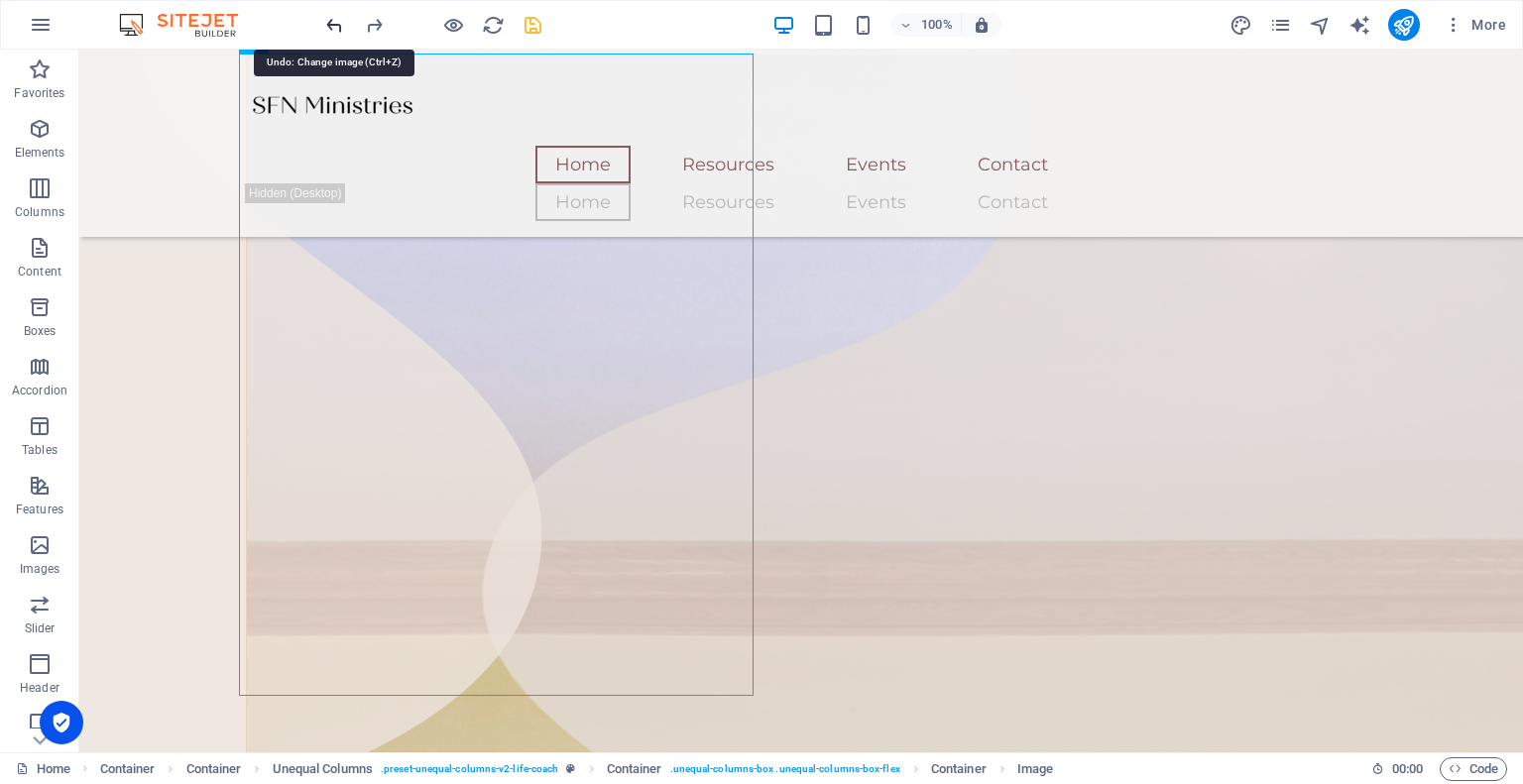 click at bounding box center (334, 25) 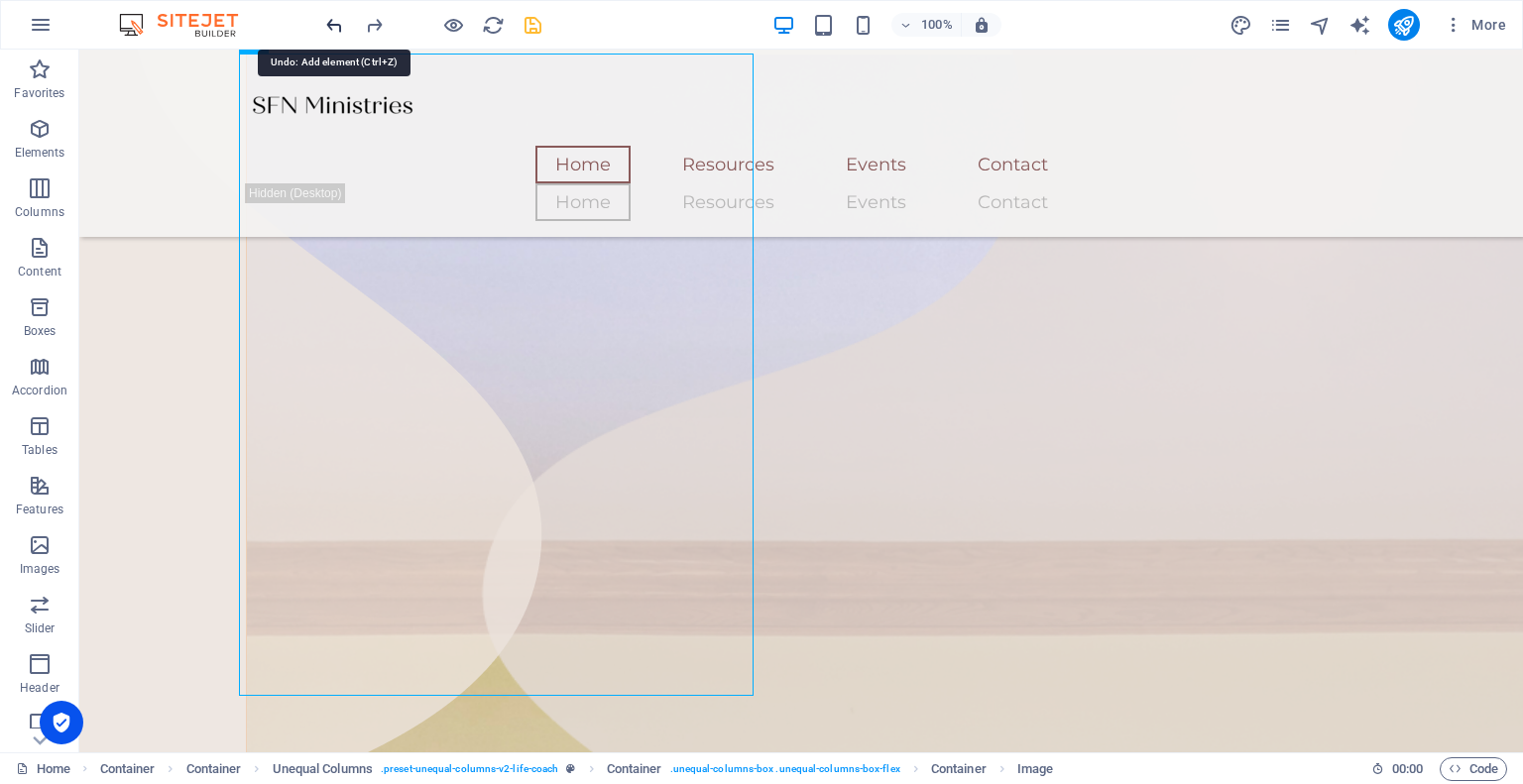click at bounding box center (334, 25) 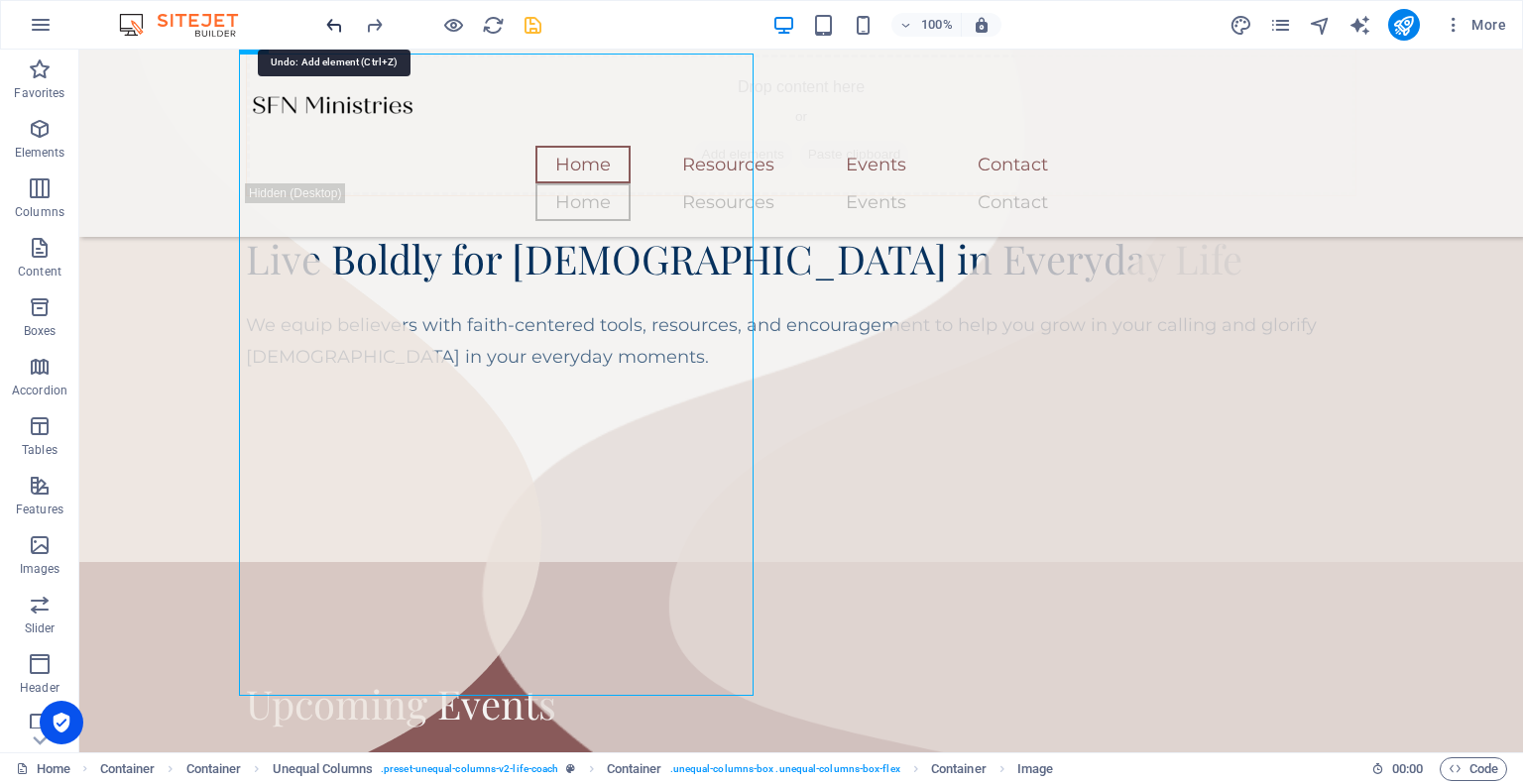 scroll, scrollTop: 616, scrollLeft: 0, axis: vertical 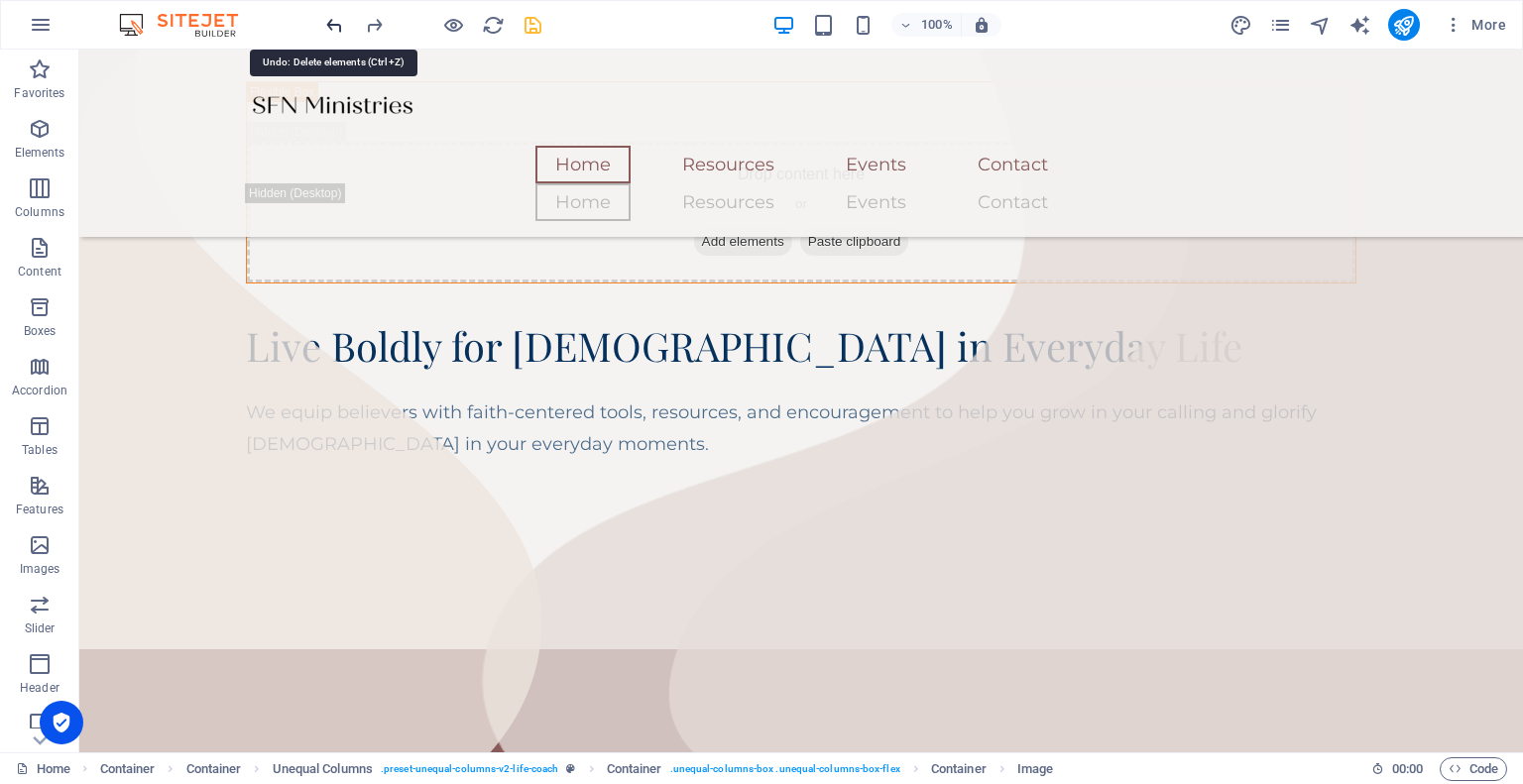 click at bounding box center [334, 25] 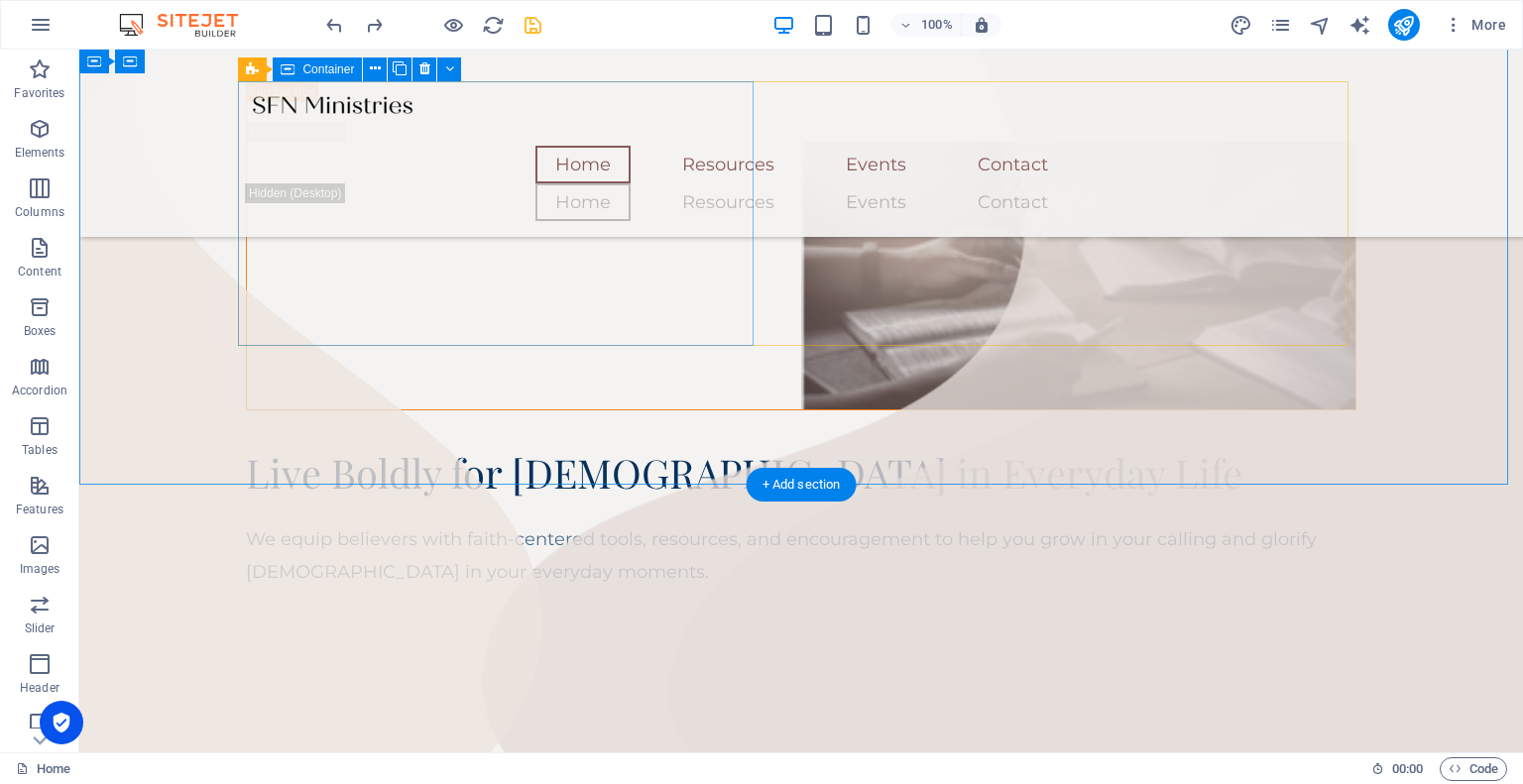 scroll, scrollTop: 220, scrollLeft: 0, axis: vertical 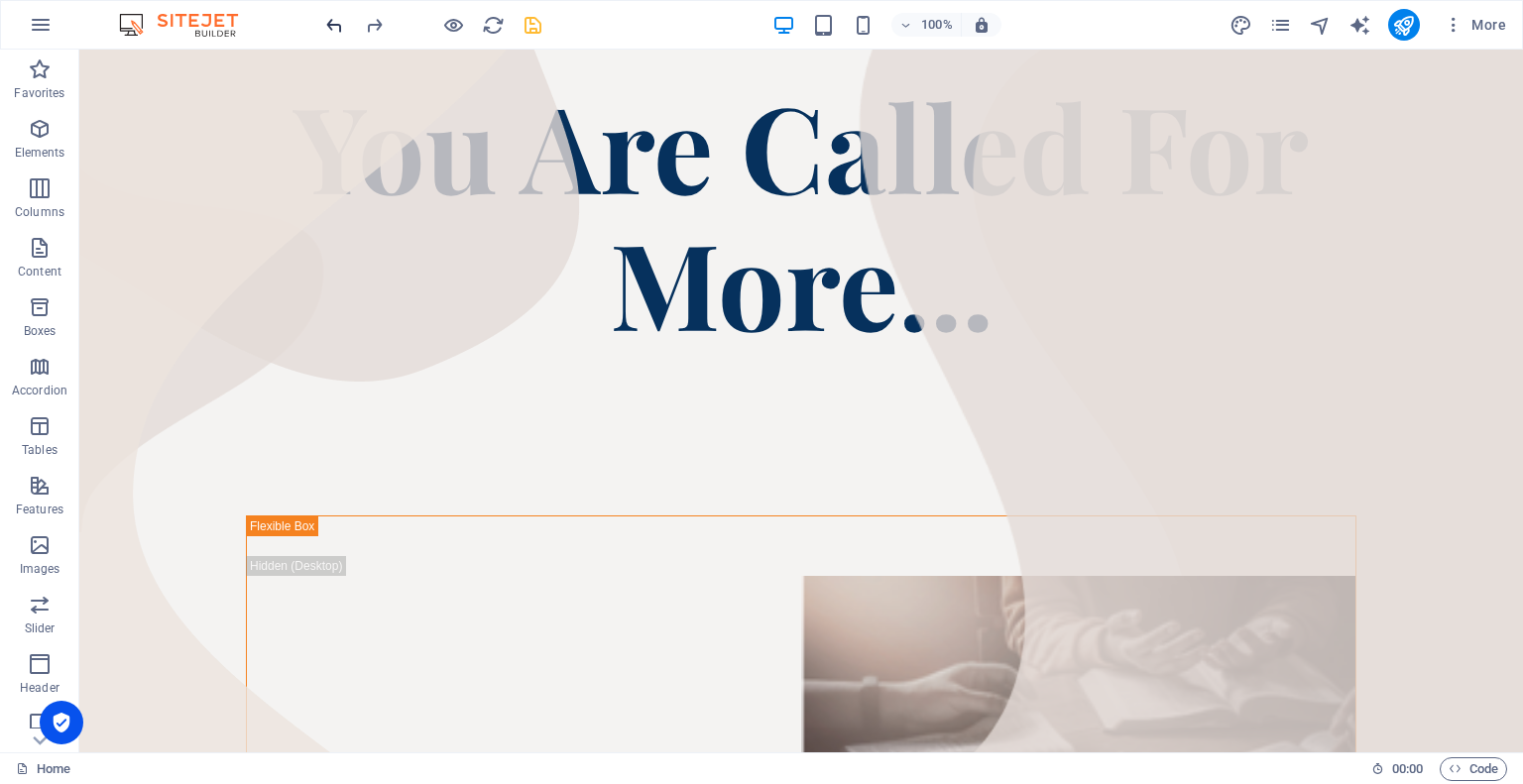 click at bounding box center [334, 25] 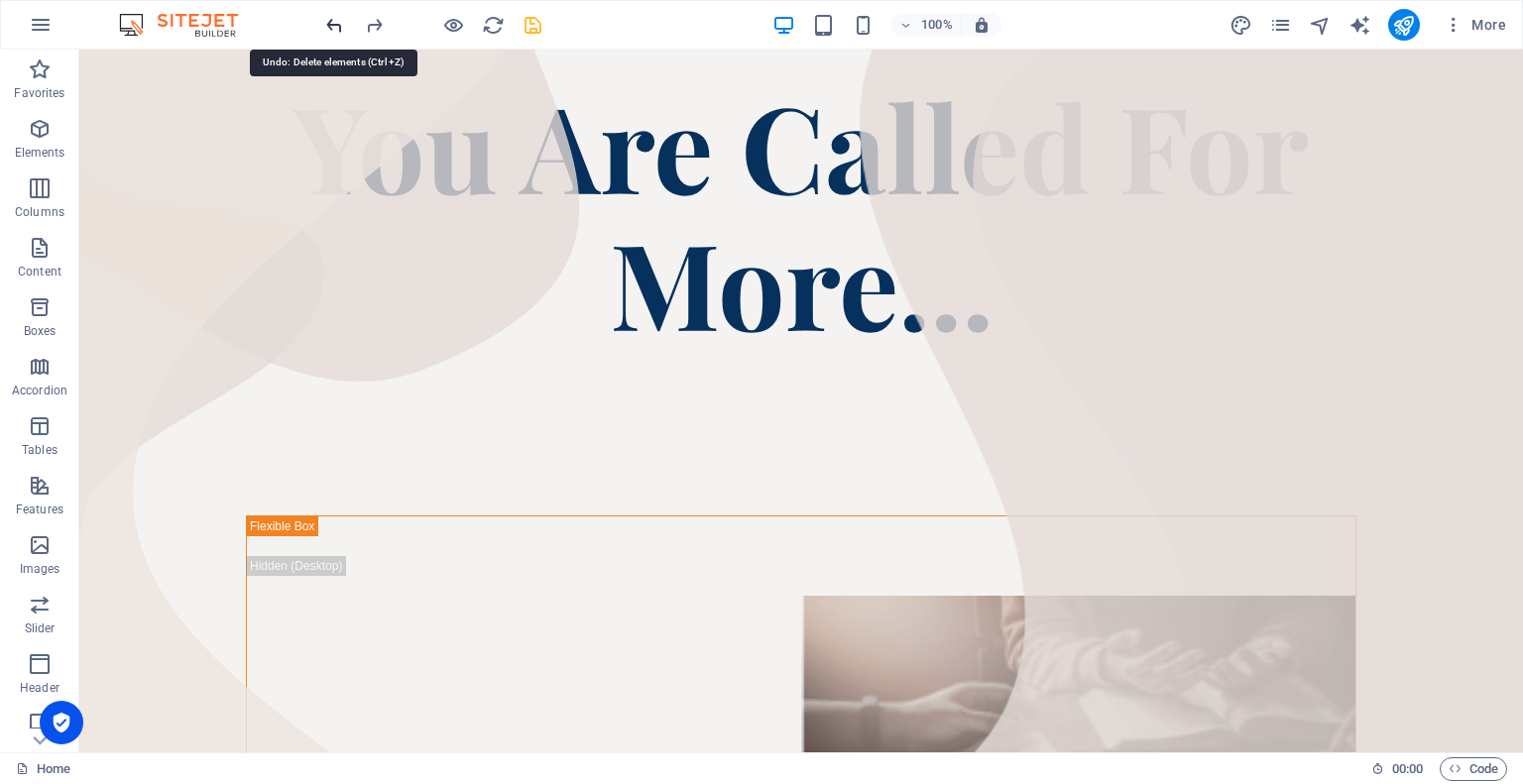 click at bounding box center (334, 25) 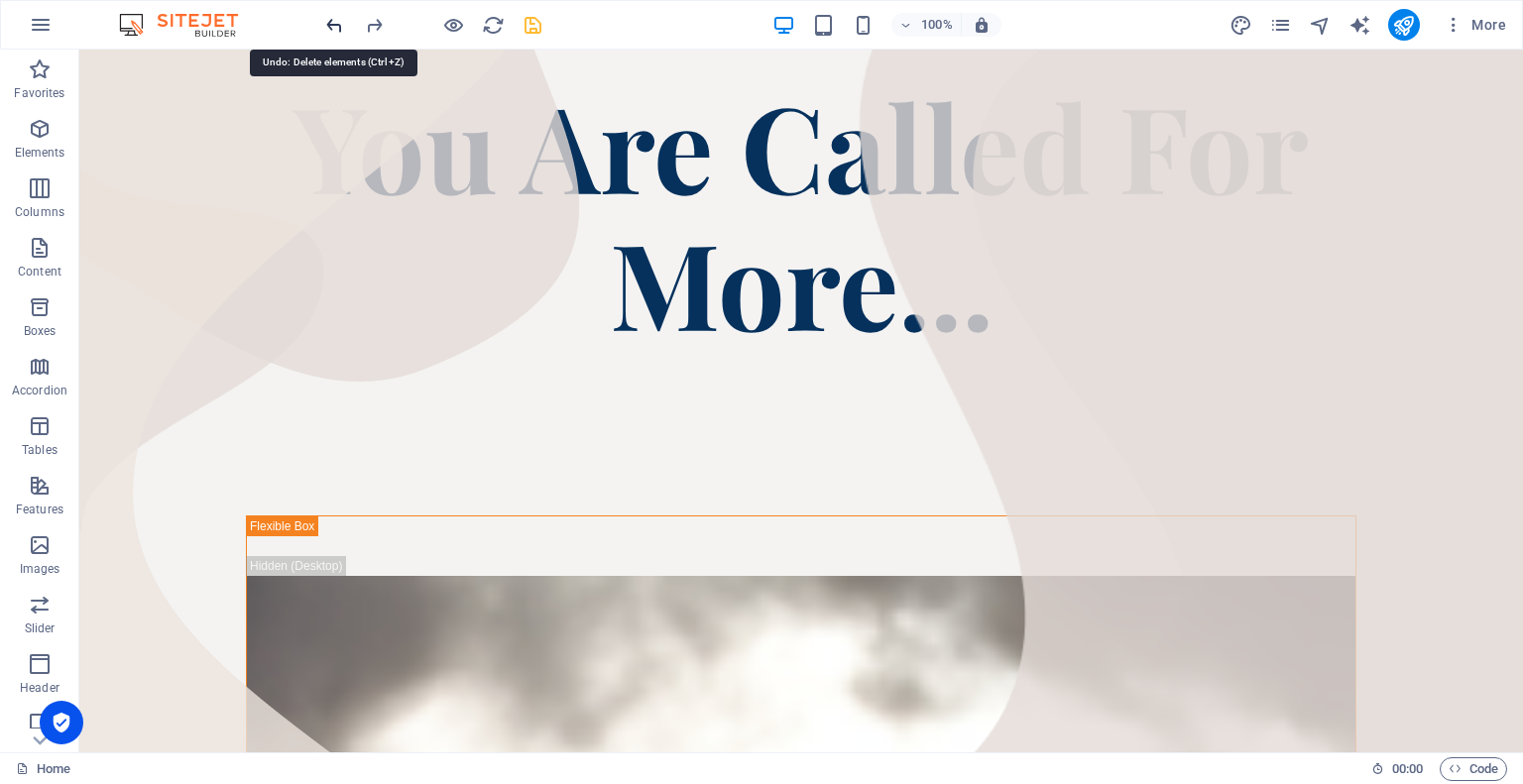 scroll, scrollTop: 250, scrollLeft: 0, axis: vertical 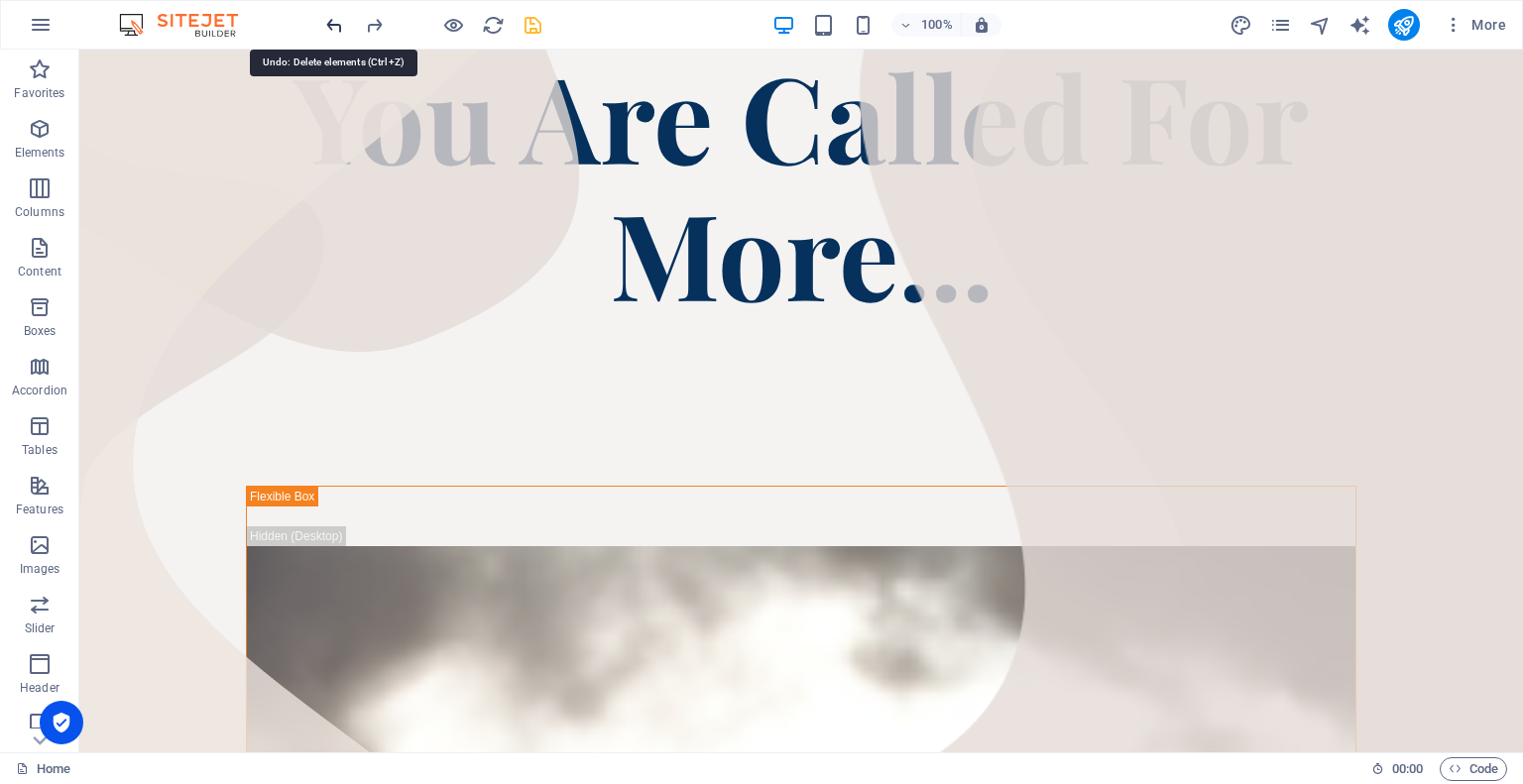 click at bounding box center [334, 25] 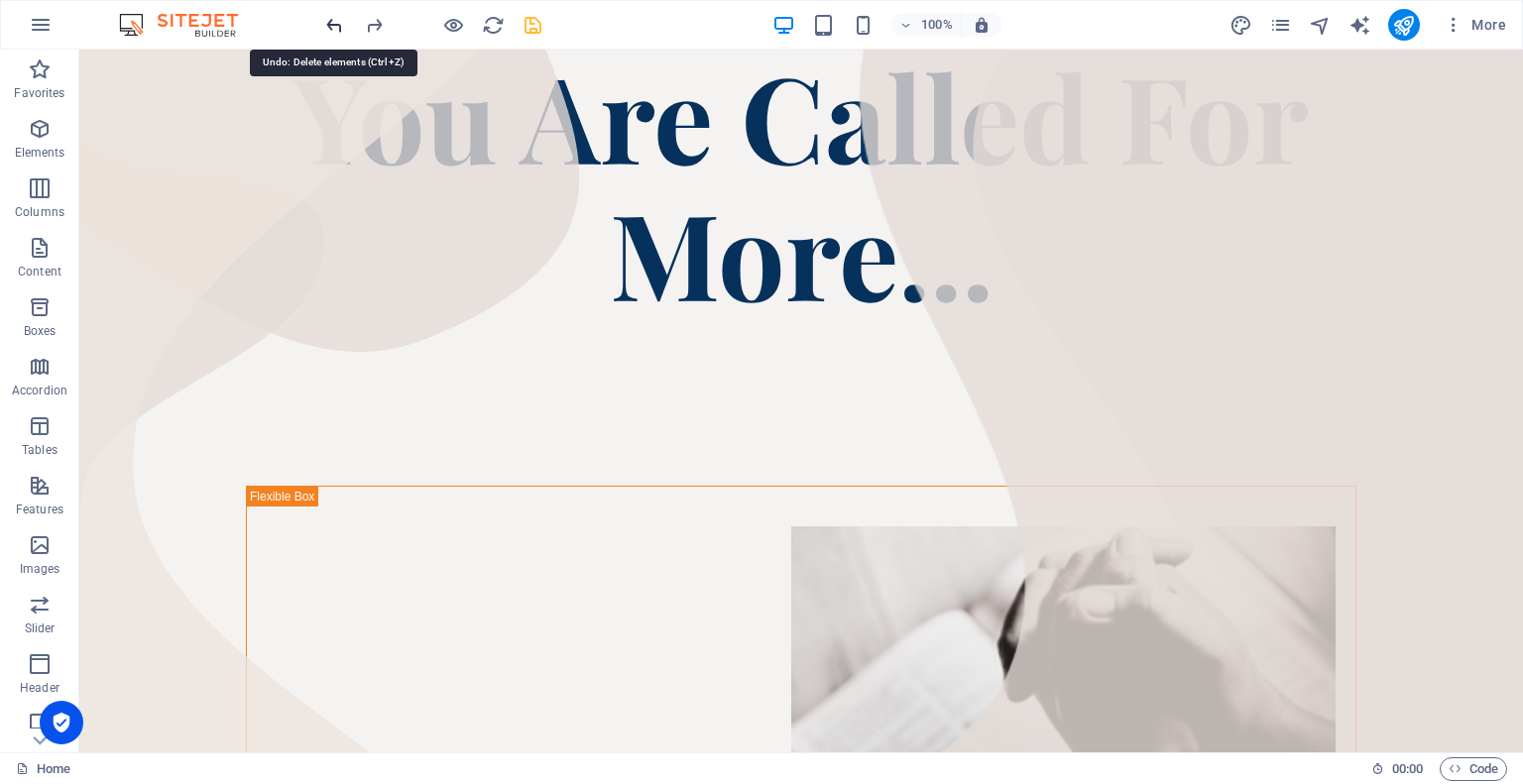 click at bounding box center (334, 25) 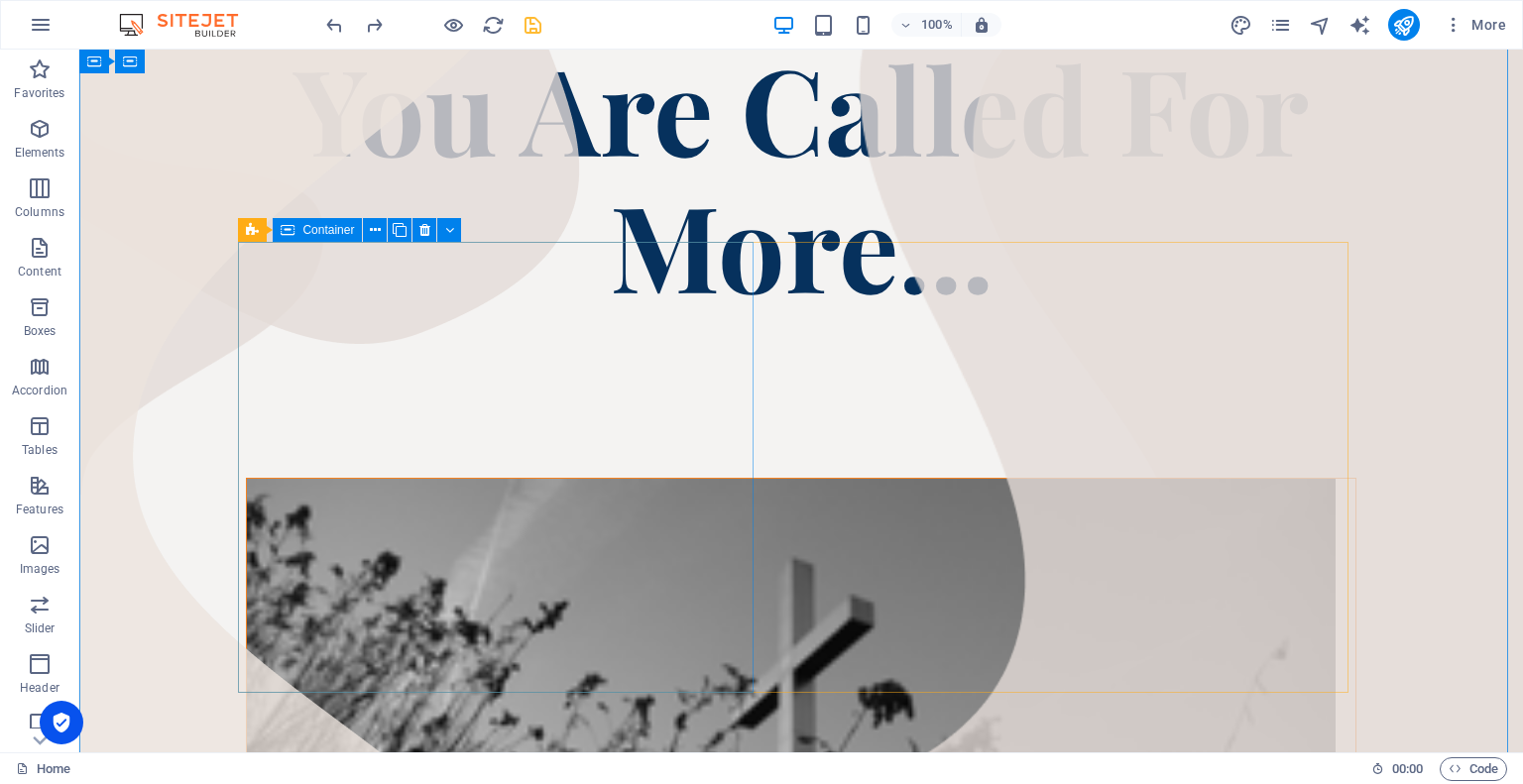 scroll, scrollTop: 456, scrollLeft: 0, axis: vertical 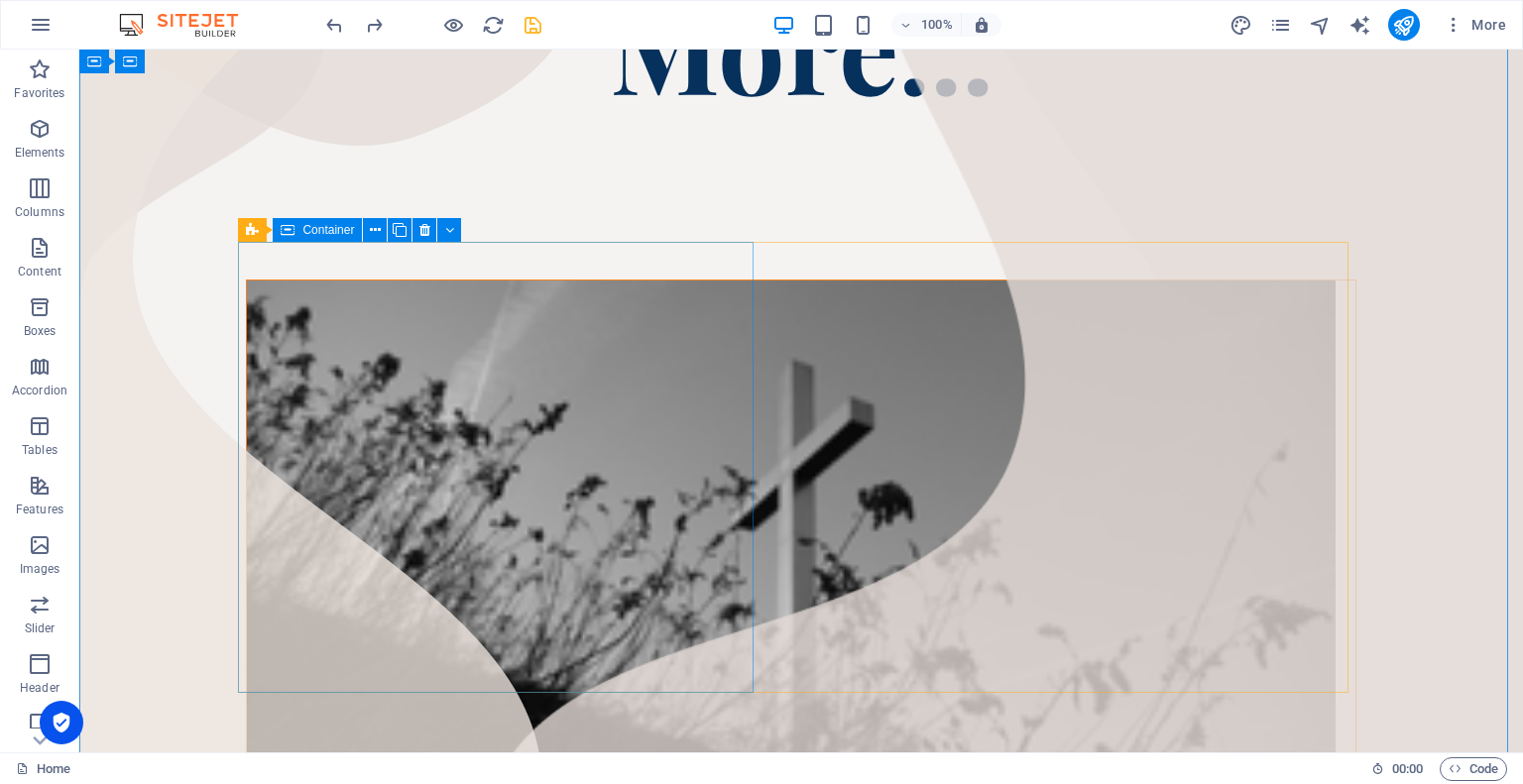 click at bounding box center (801, 2117) 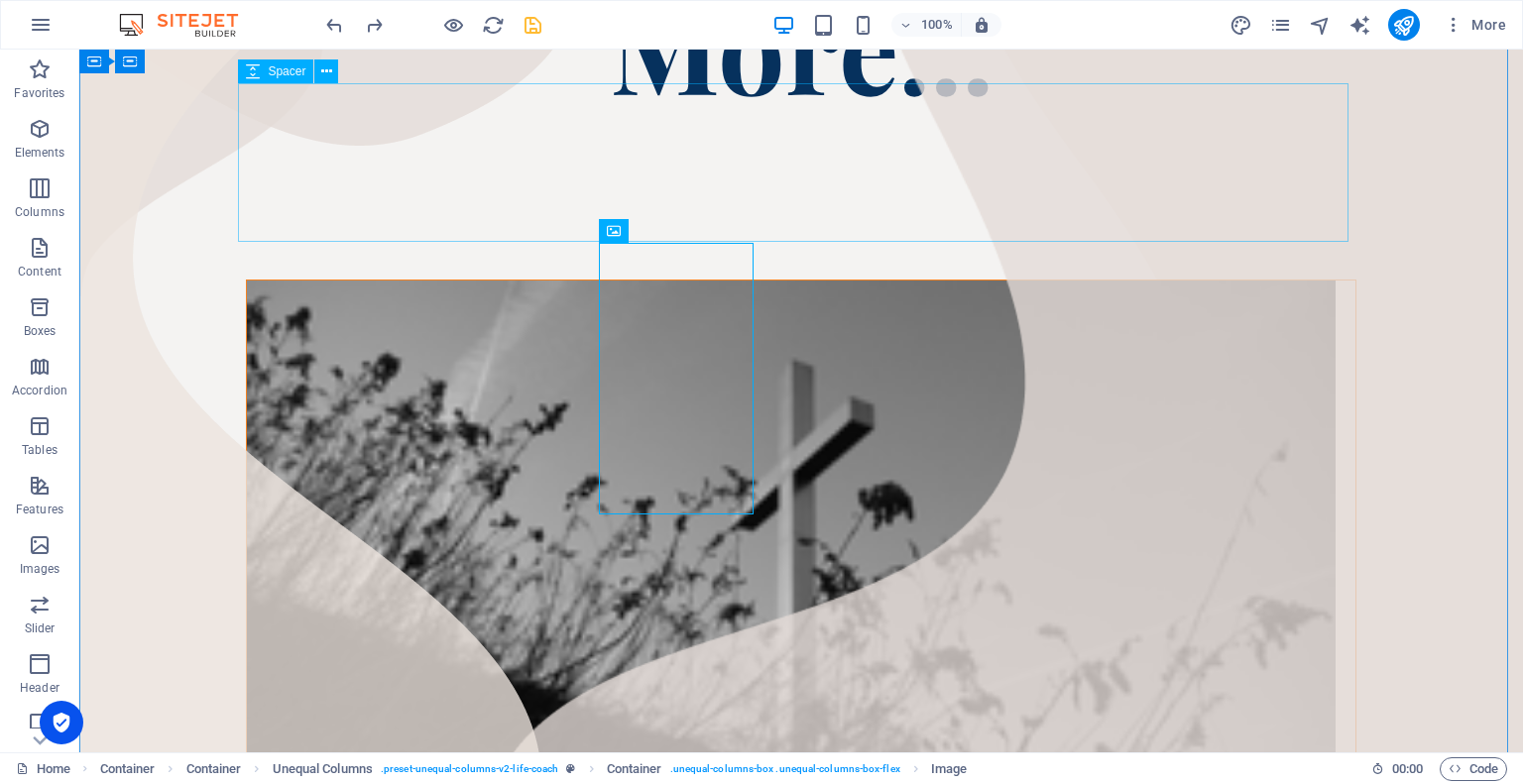 click at bounding box center [801, 2117] 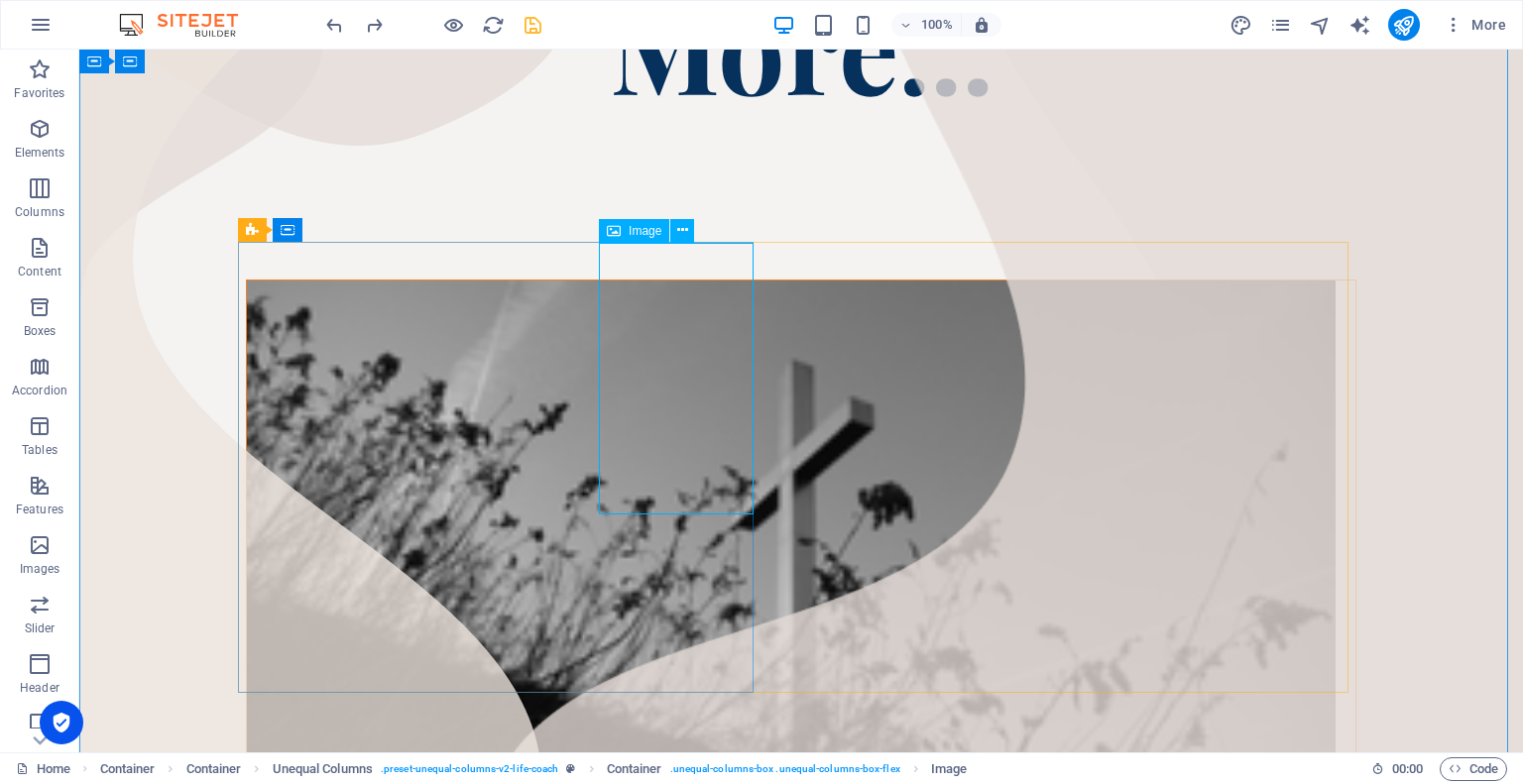 click at bounding box center [801, 2117] 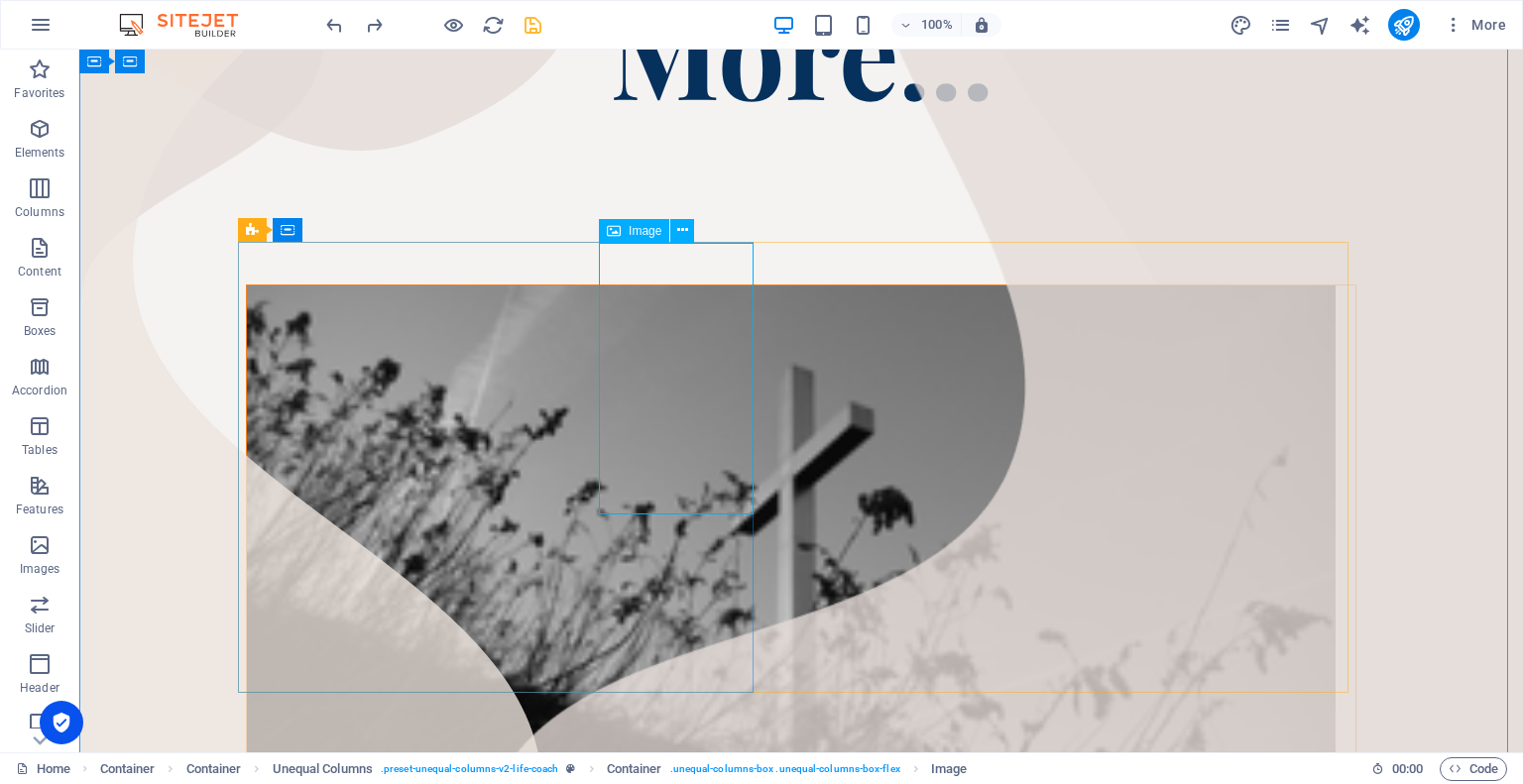 select on "%" 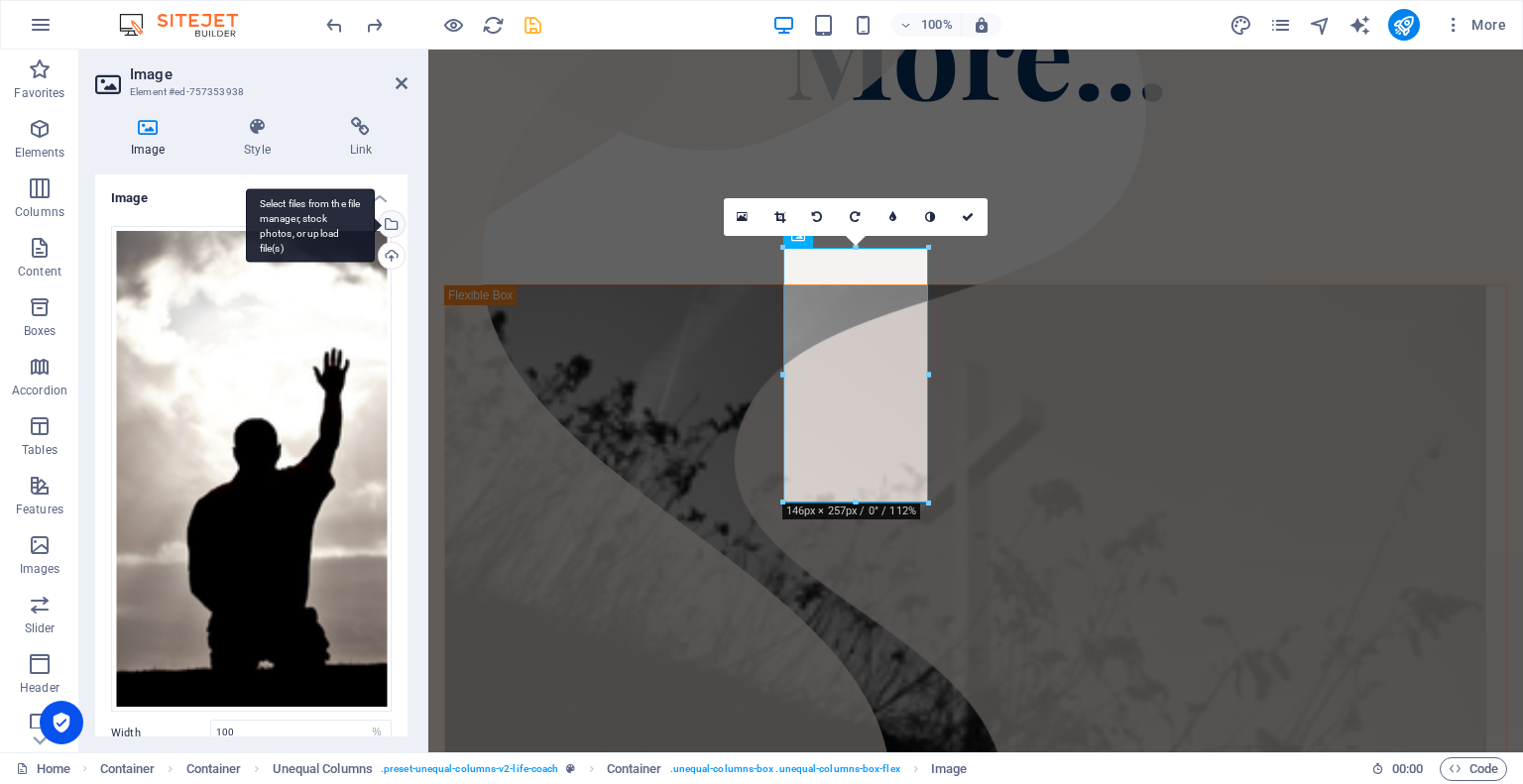 click on "Select files from the file manager, stock photos, or upload file(s)" at bounding box center [310, 225] 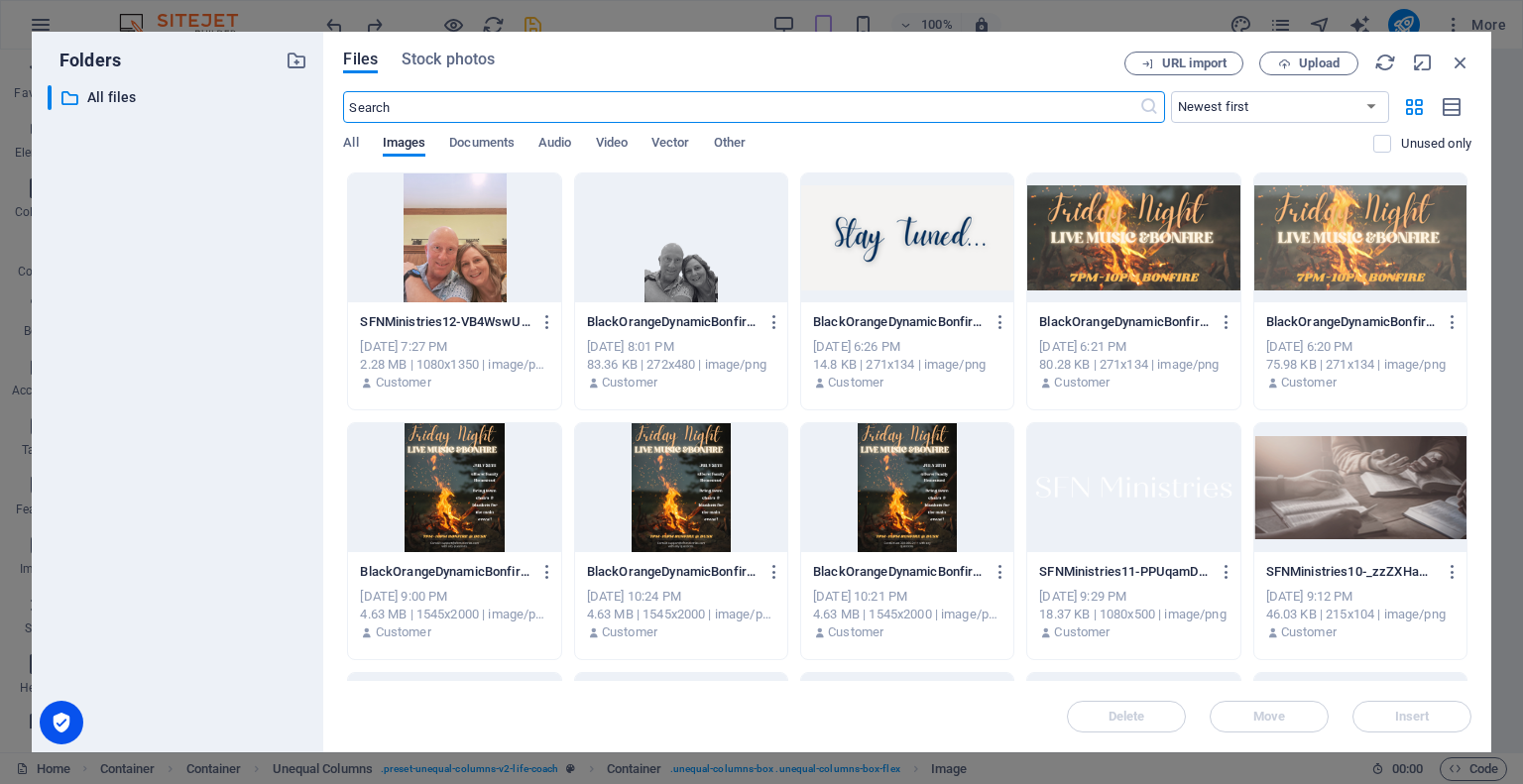 click at bounding box center (454, 238) 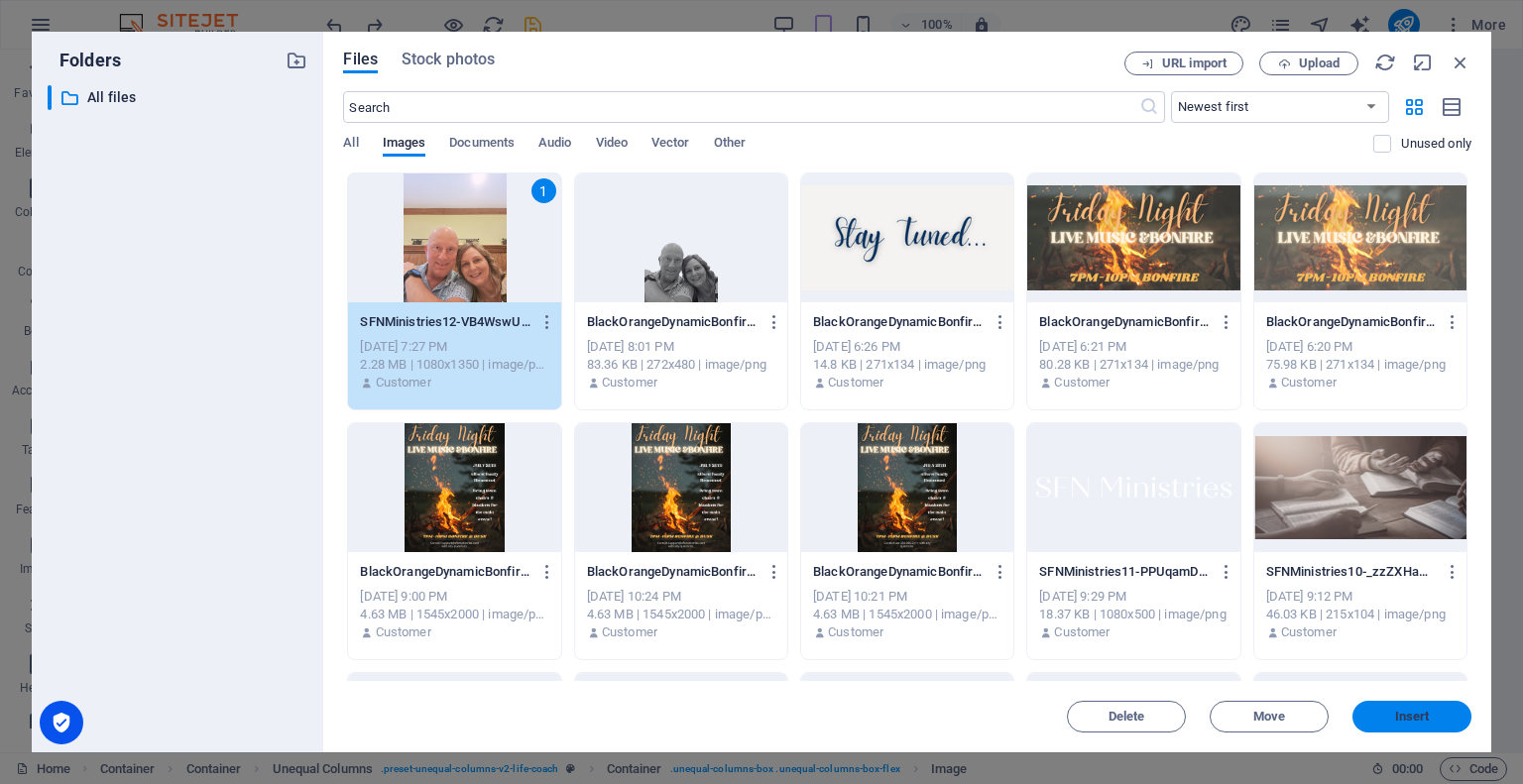 drag, startPoint x: 1382, startPoint y: 720, endPoint x: 677, endPoint y: 675, distance: 706.4347 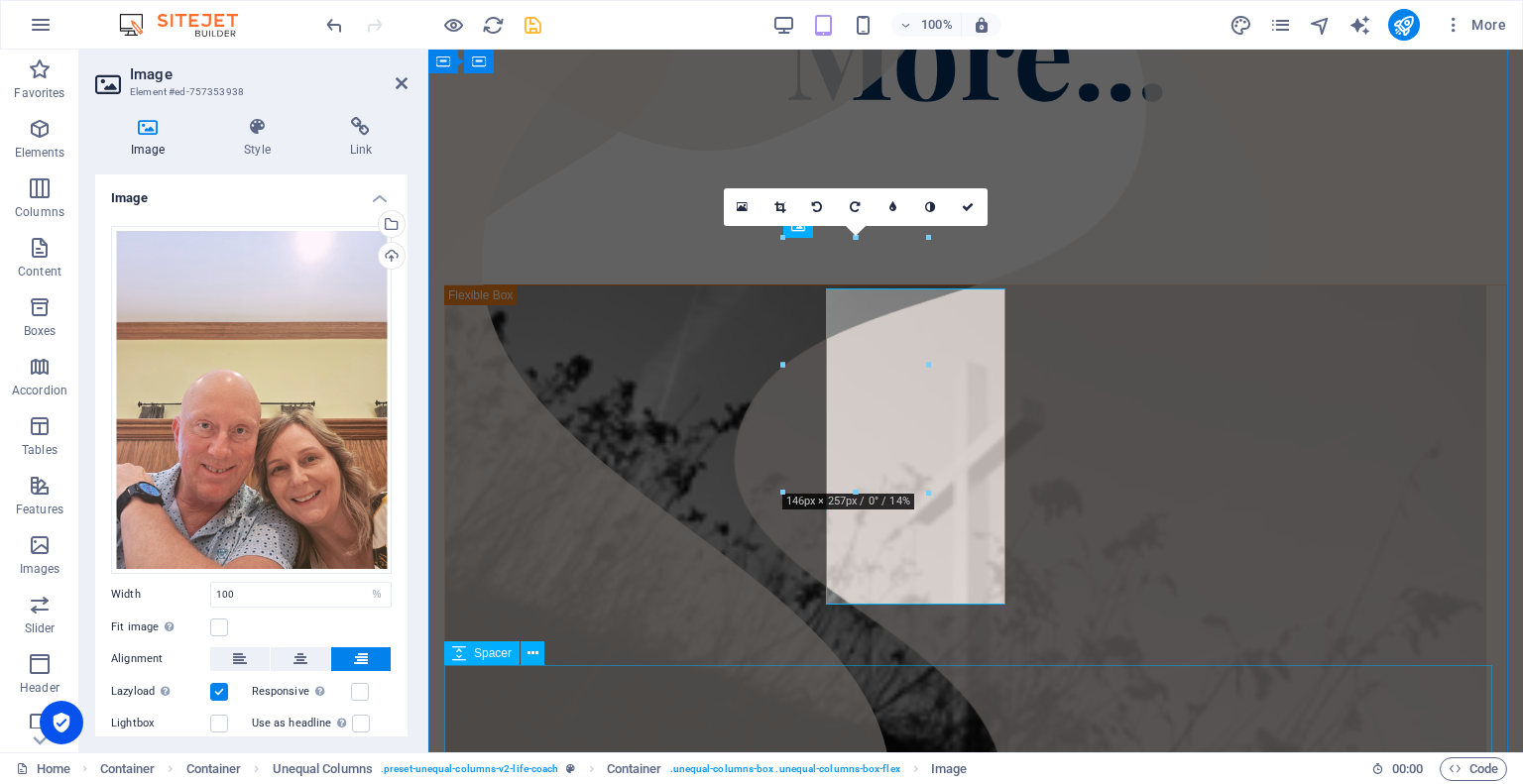 scroll, scrollTop: 471, scrollLeft: 0, axis: vertical 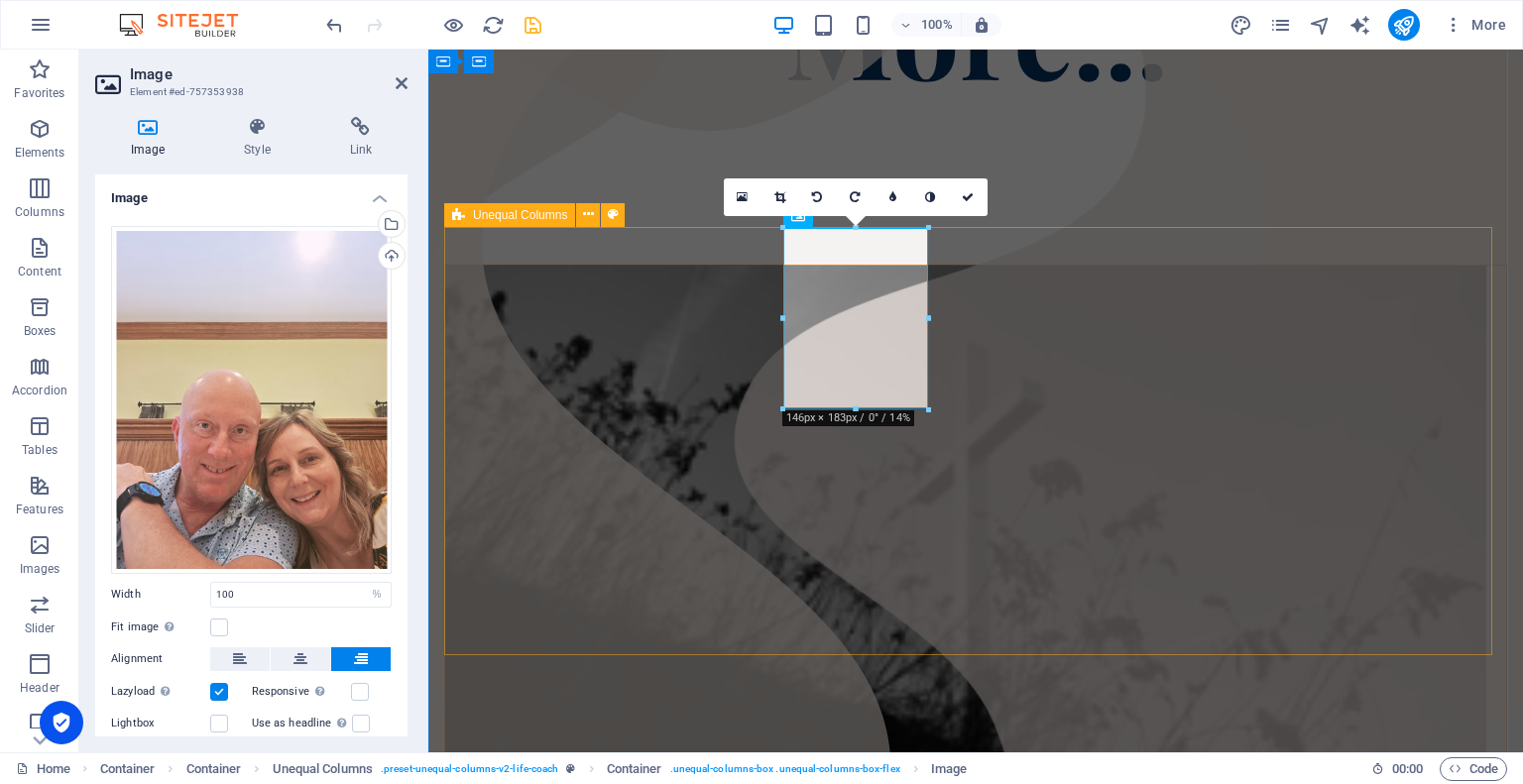 click at bounding box center (976, 1480) 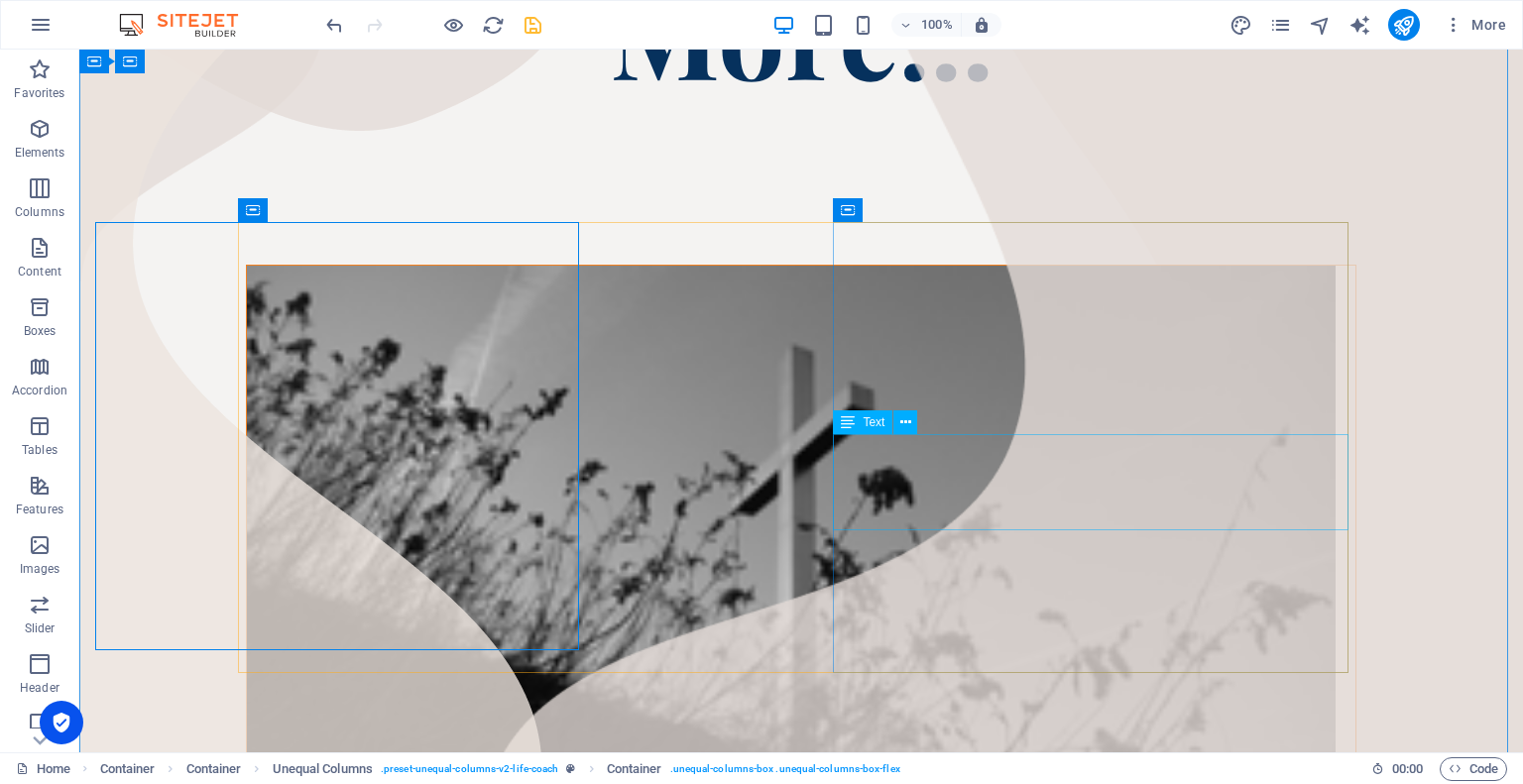 scroll, scrollTop: 476, scrollLeft: 0, axis: vertical 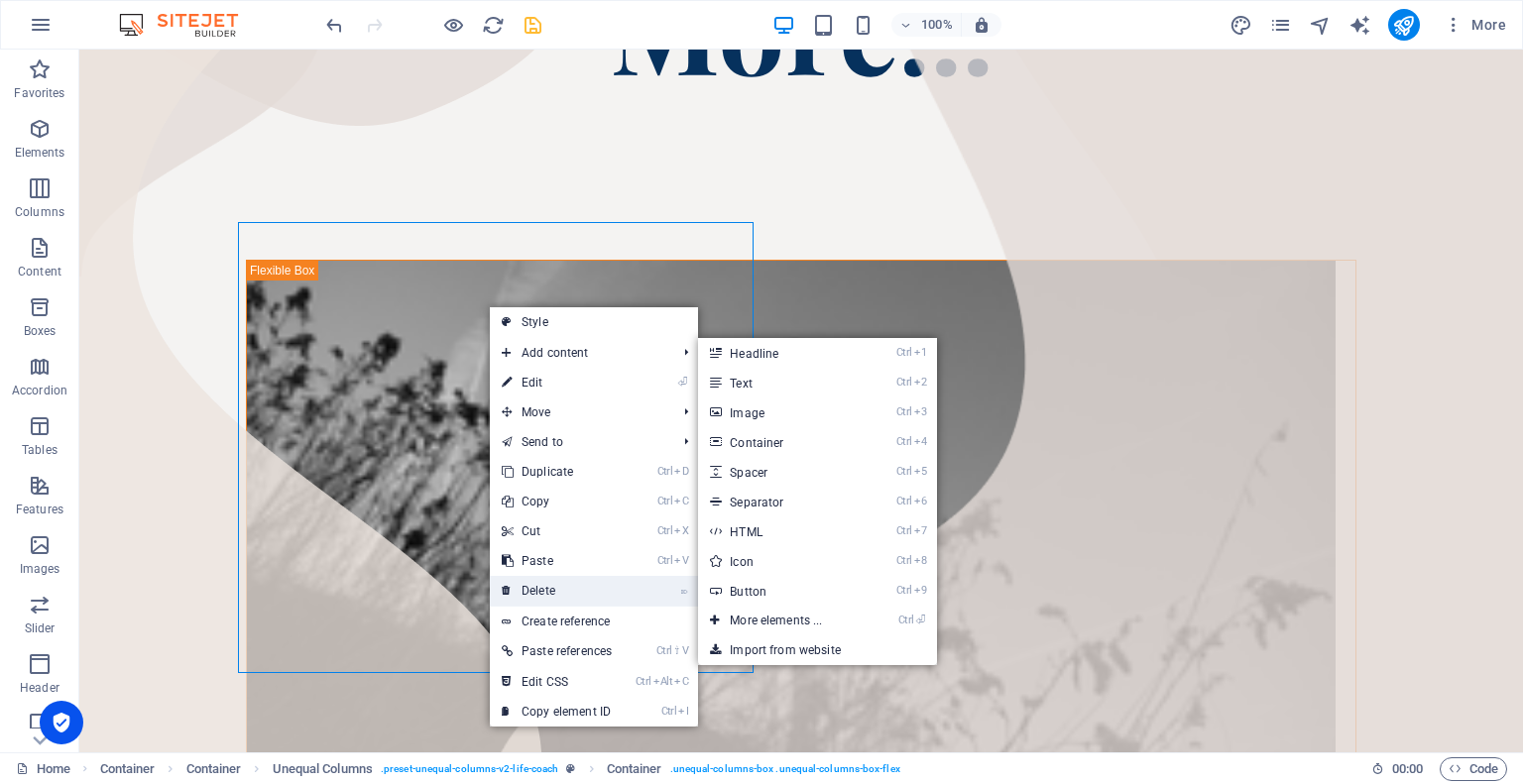 click on "⌦  Delete" at bounding box center [556, 591] 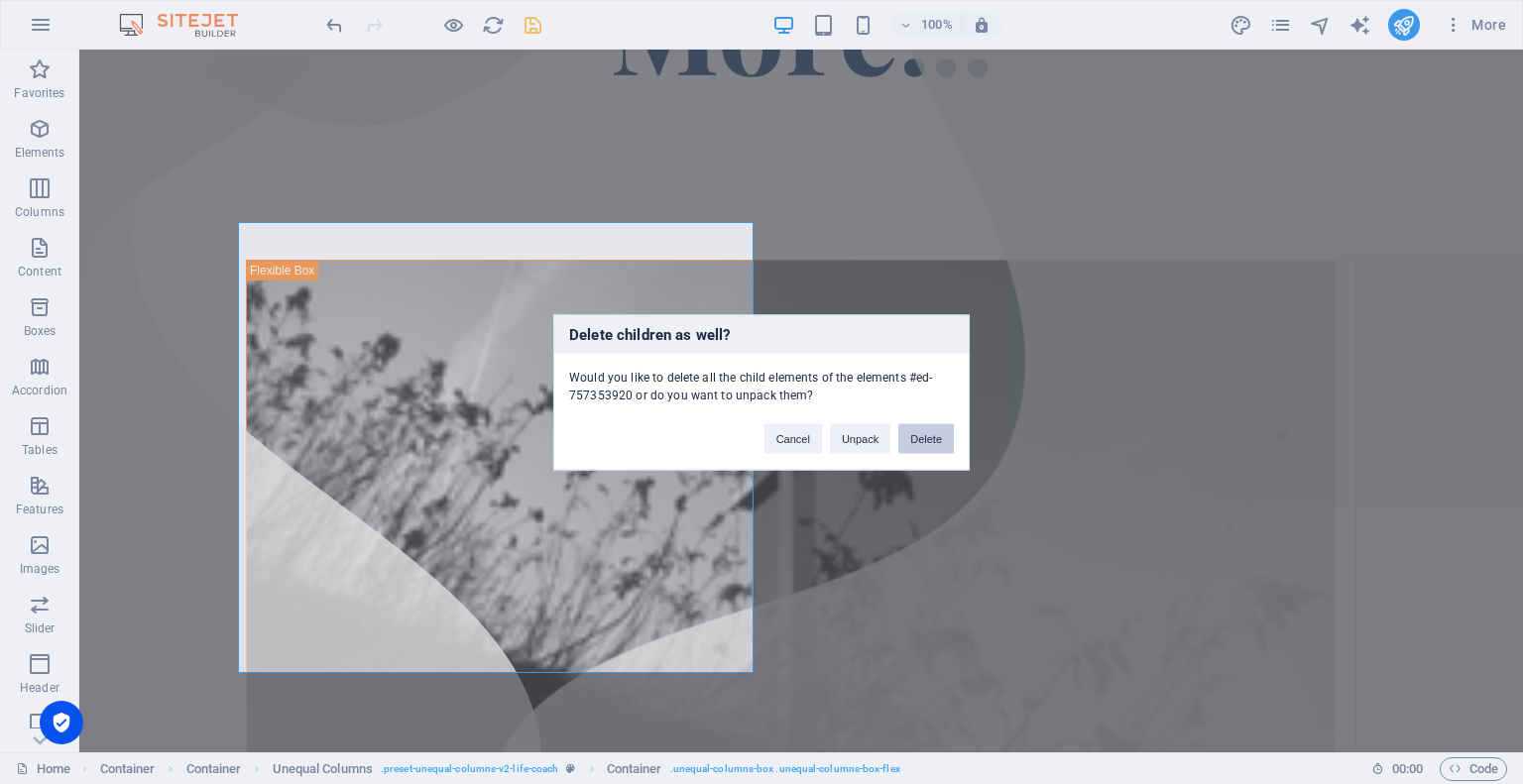 drag, startPoint x: 931, startPoint y: 449, endPoint x: 577, endPoint y: 290, distance: 388.06829 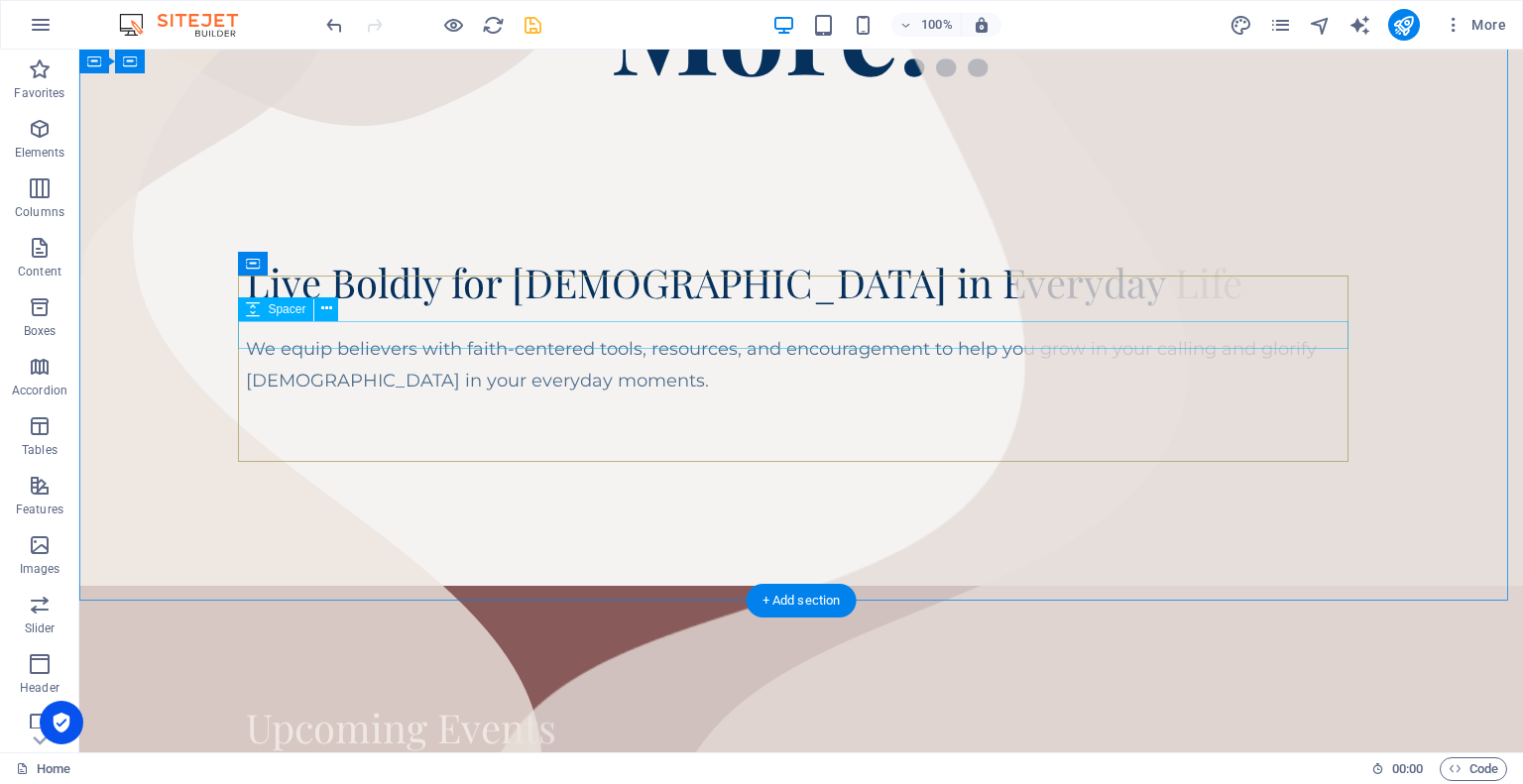 scroll, scrollTop: 422, scrollLeft: 0, axis: vertical 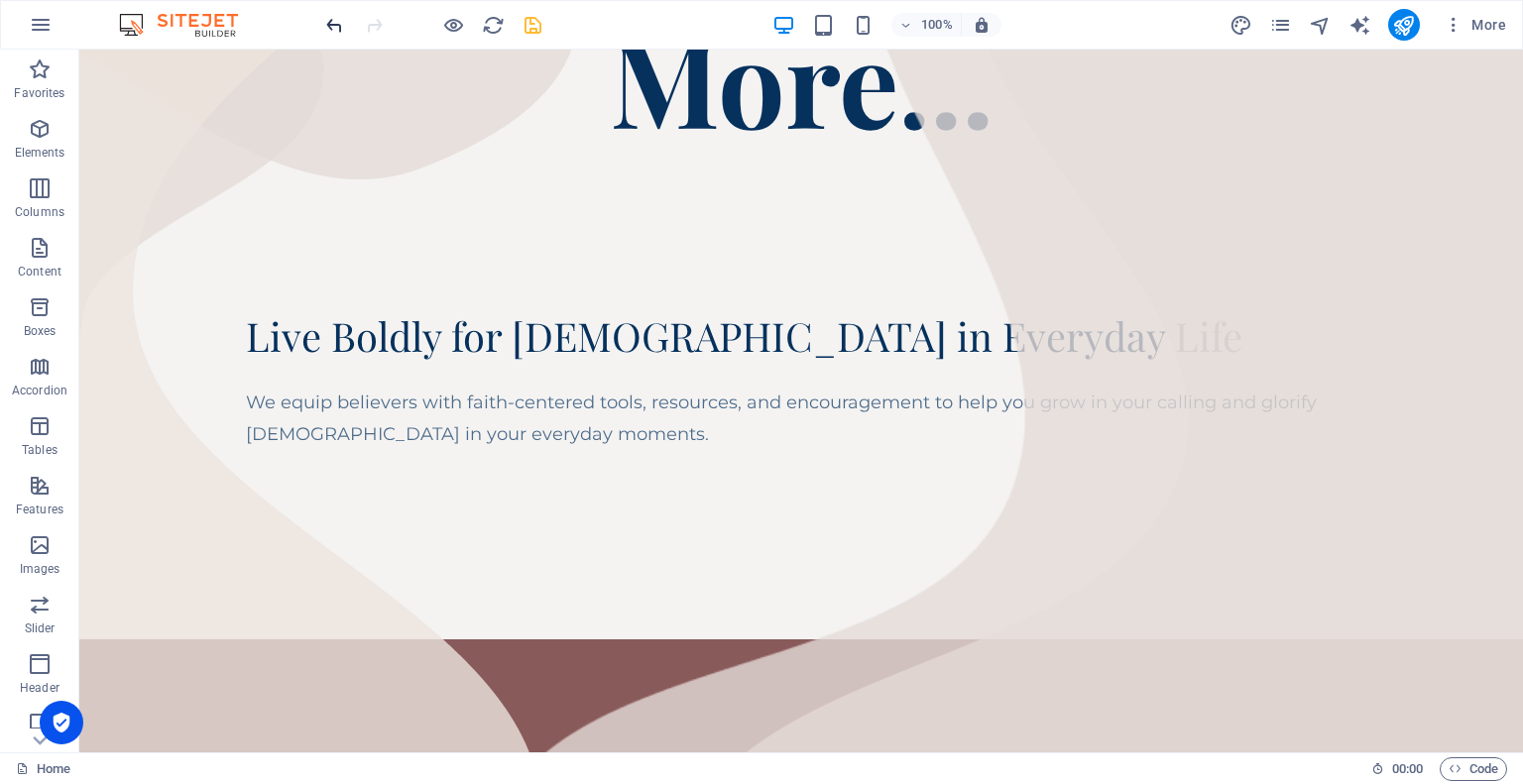 click at bounding box center (334, 25) 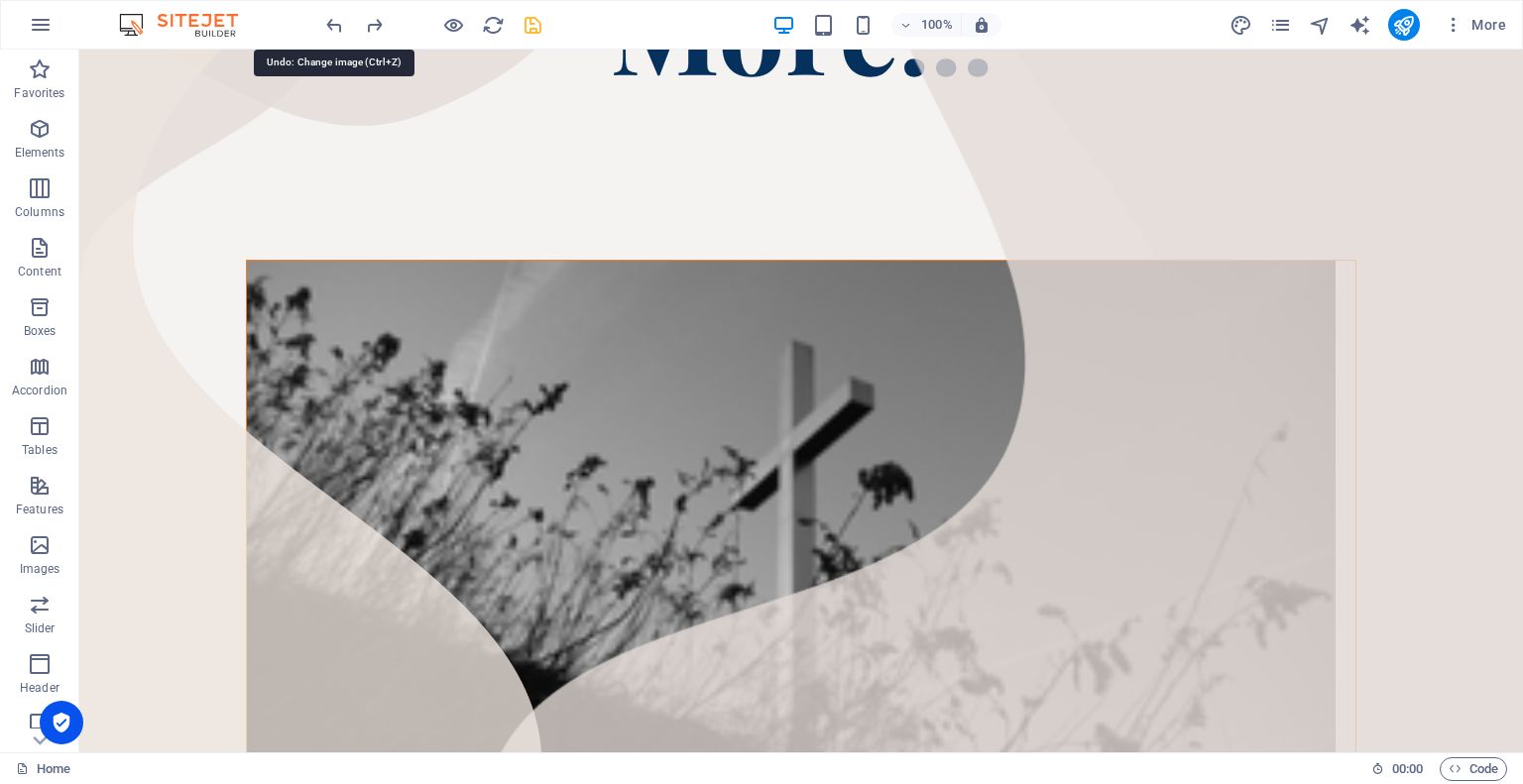 click at bounding box center [801, 1527] 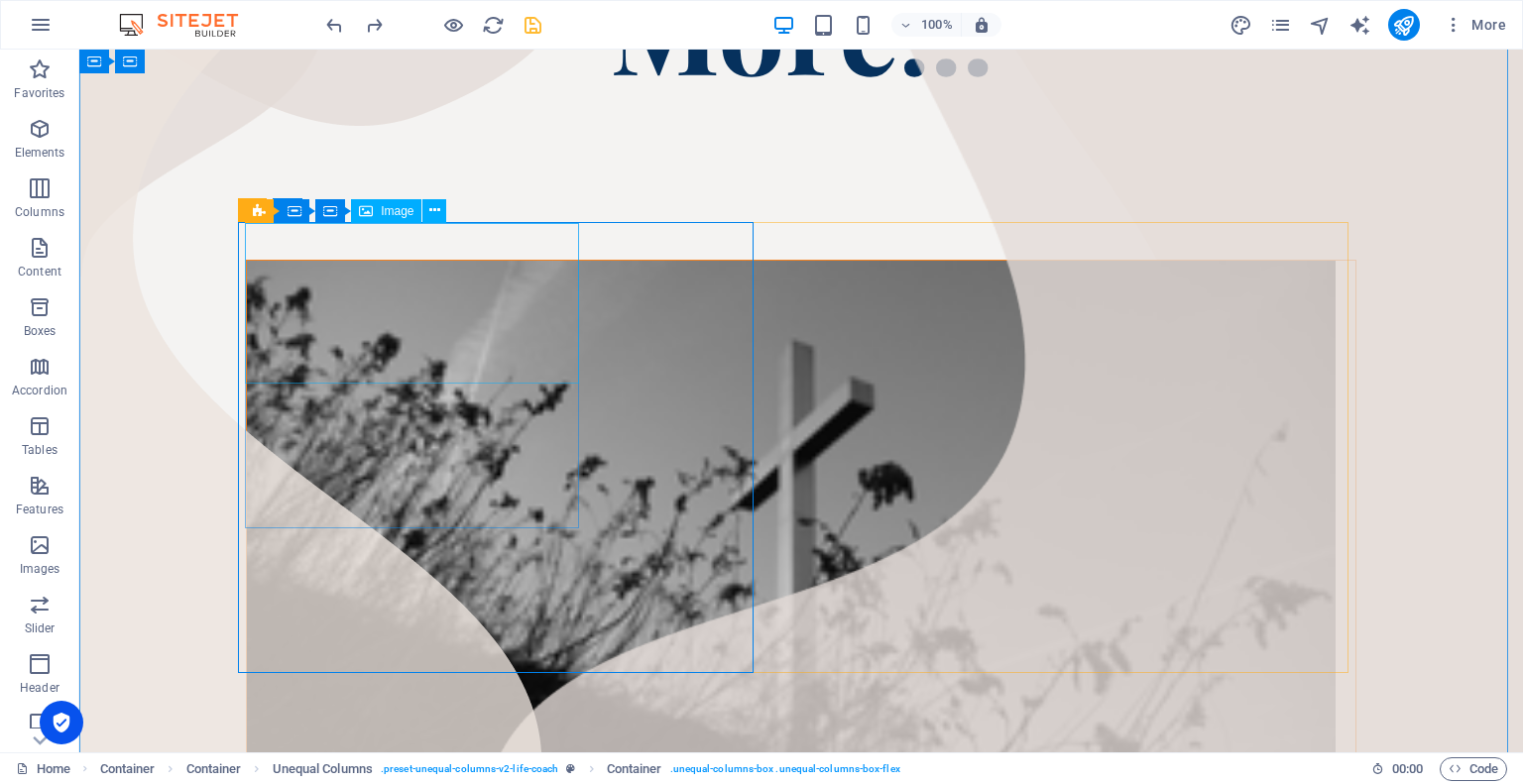 click at bounding box center [791, 522] 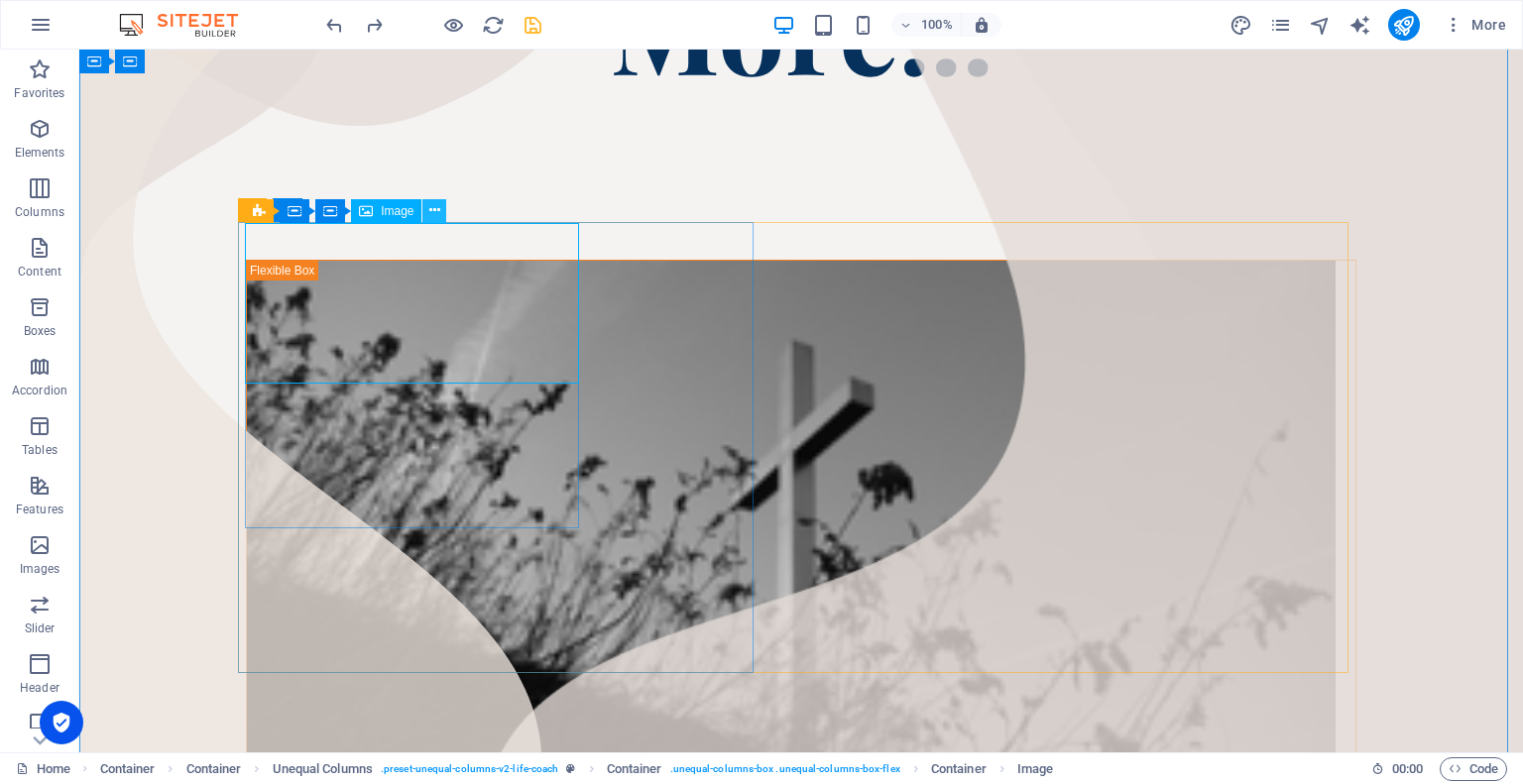 click at bounding box center (434, 210) 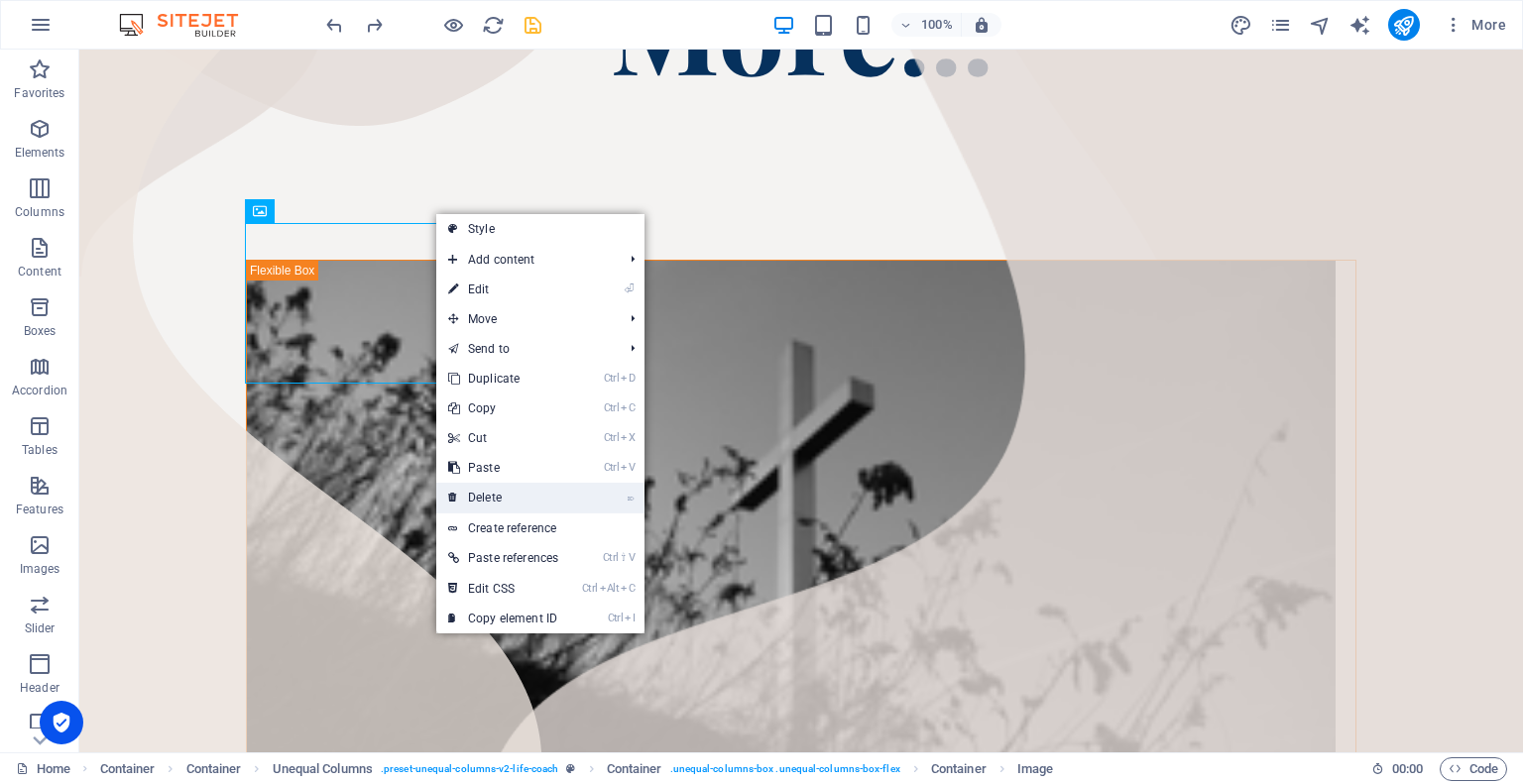 drag, startPoint x: 520, startPoint y: 500, endPoint x: 592, endPoint y: 311, distance: 202.24985 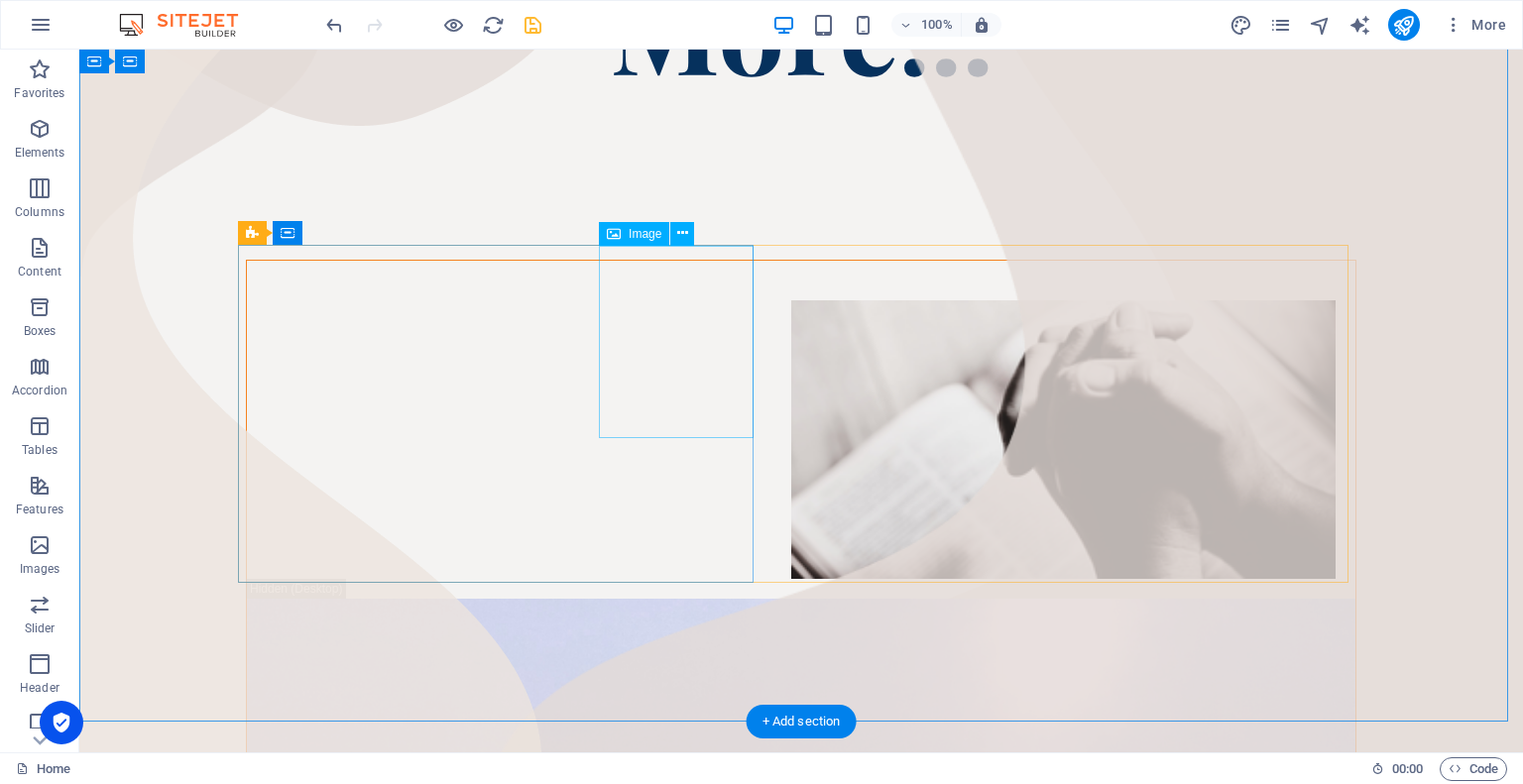 scroll, scrollTop: 453, scrollLeft: 0, axis: vertical 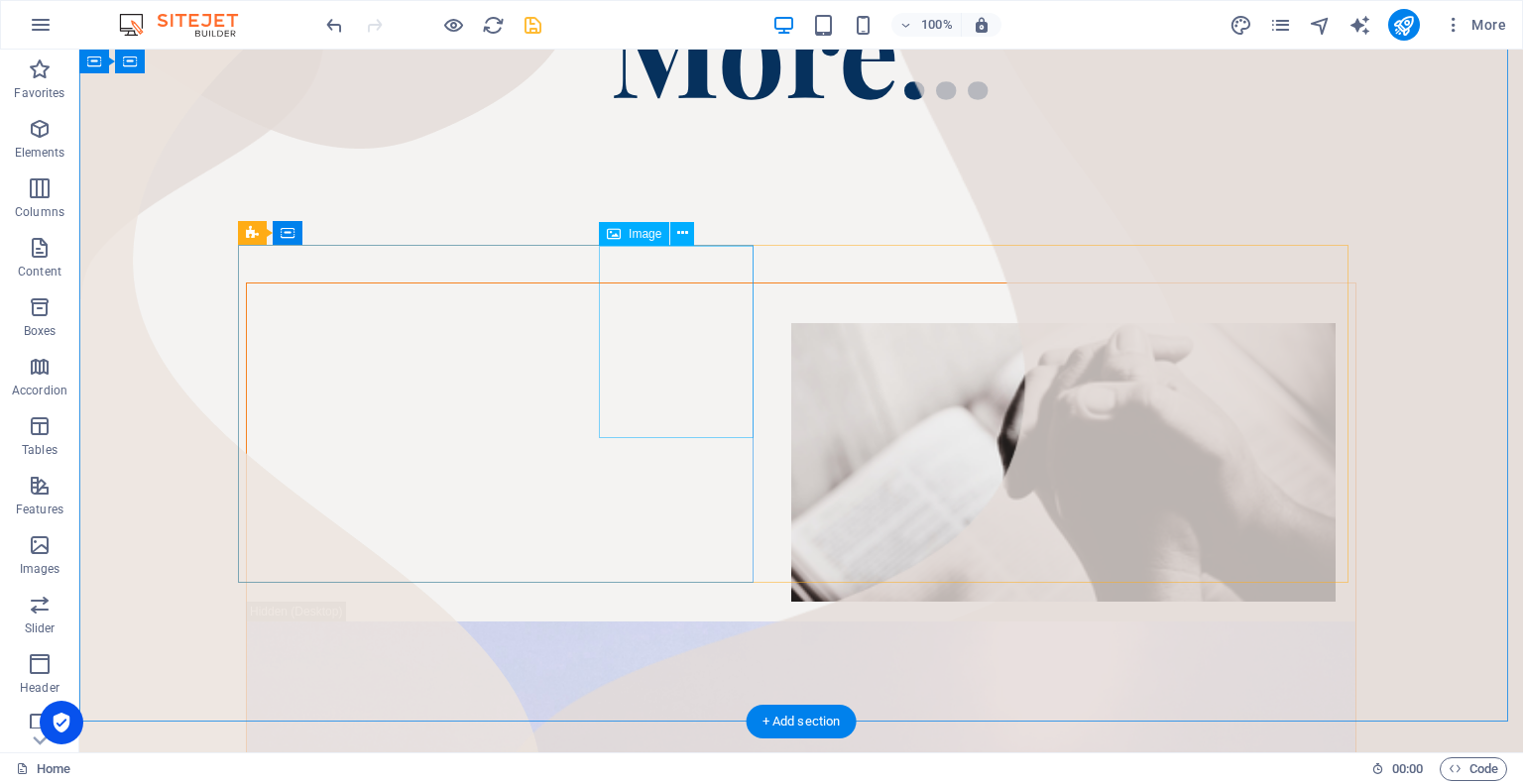 click at bounding box center [801, 1314] 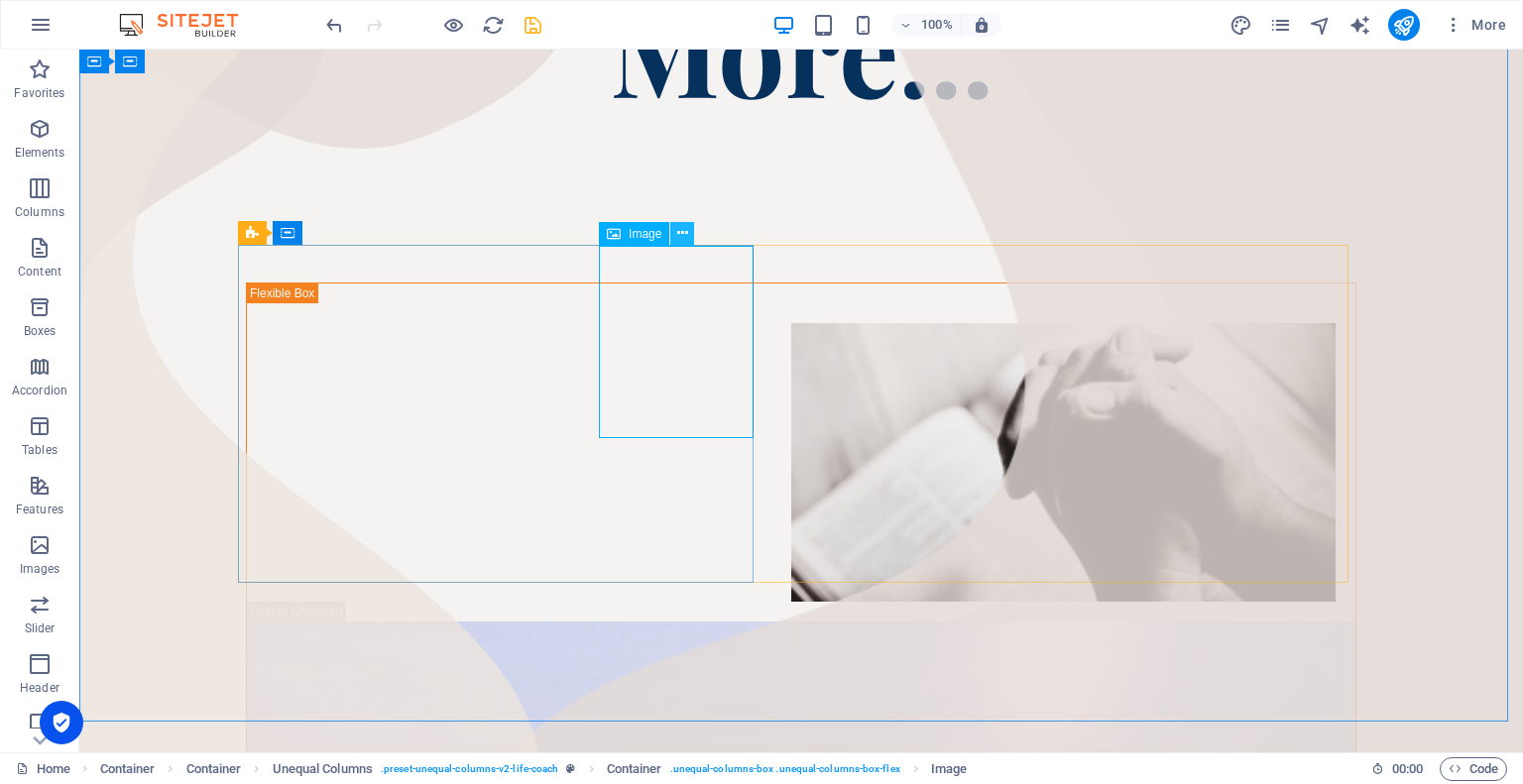 click at bounding box center [682, 233] 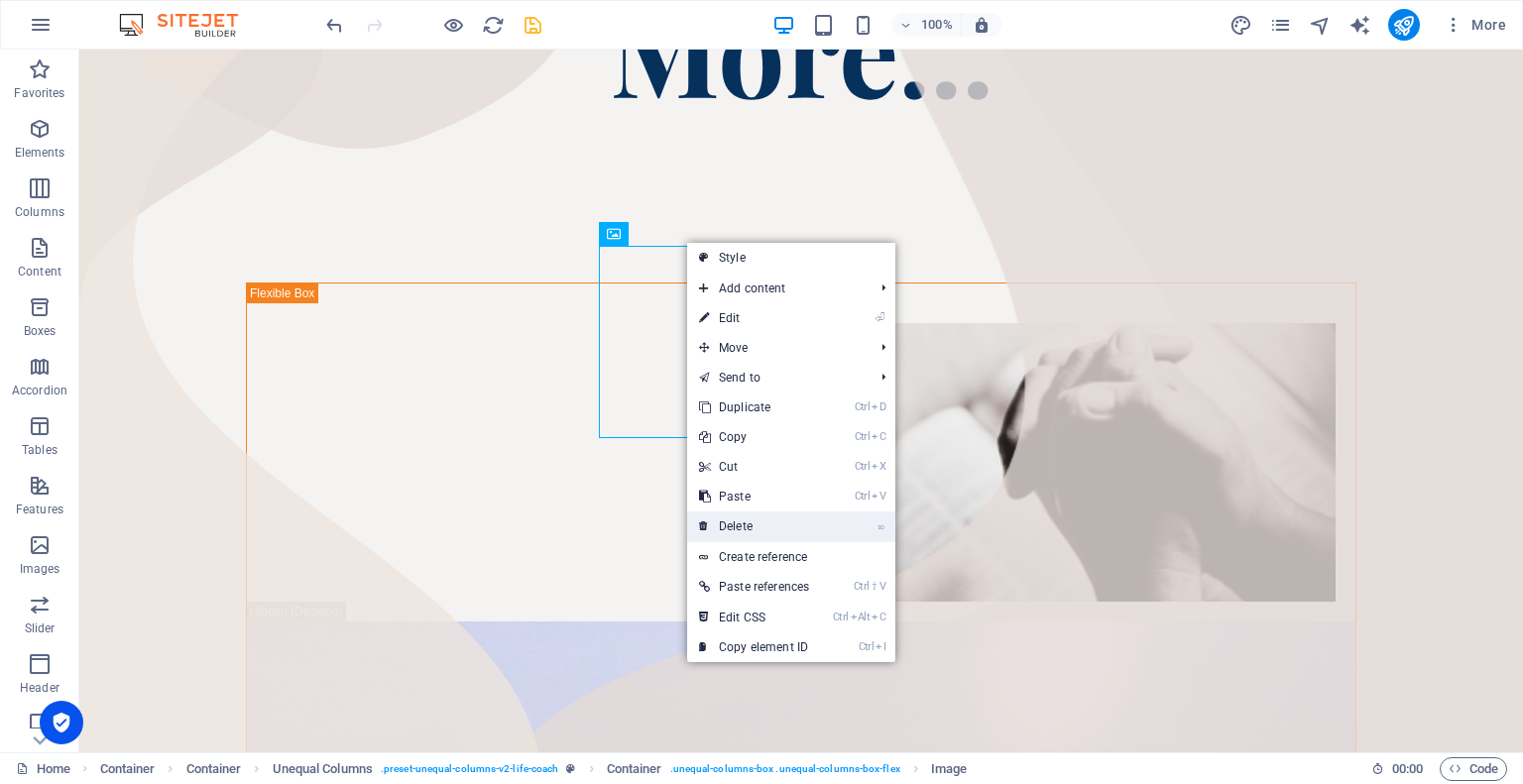 drag, startPoint x: 753, startPoint y: 519, endPoint x: 507, endPoint y: 311, distance: 322.14903 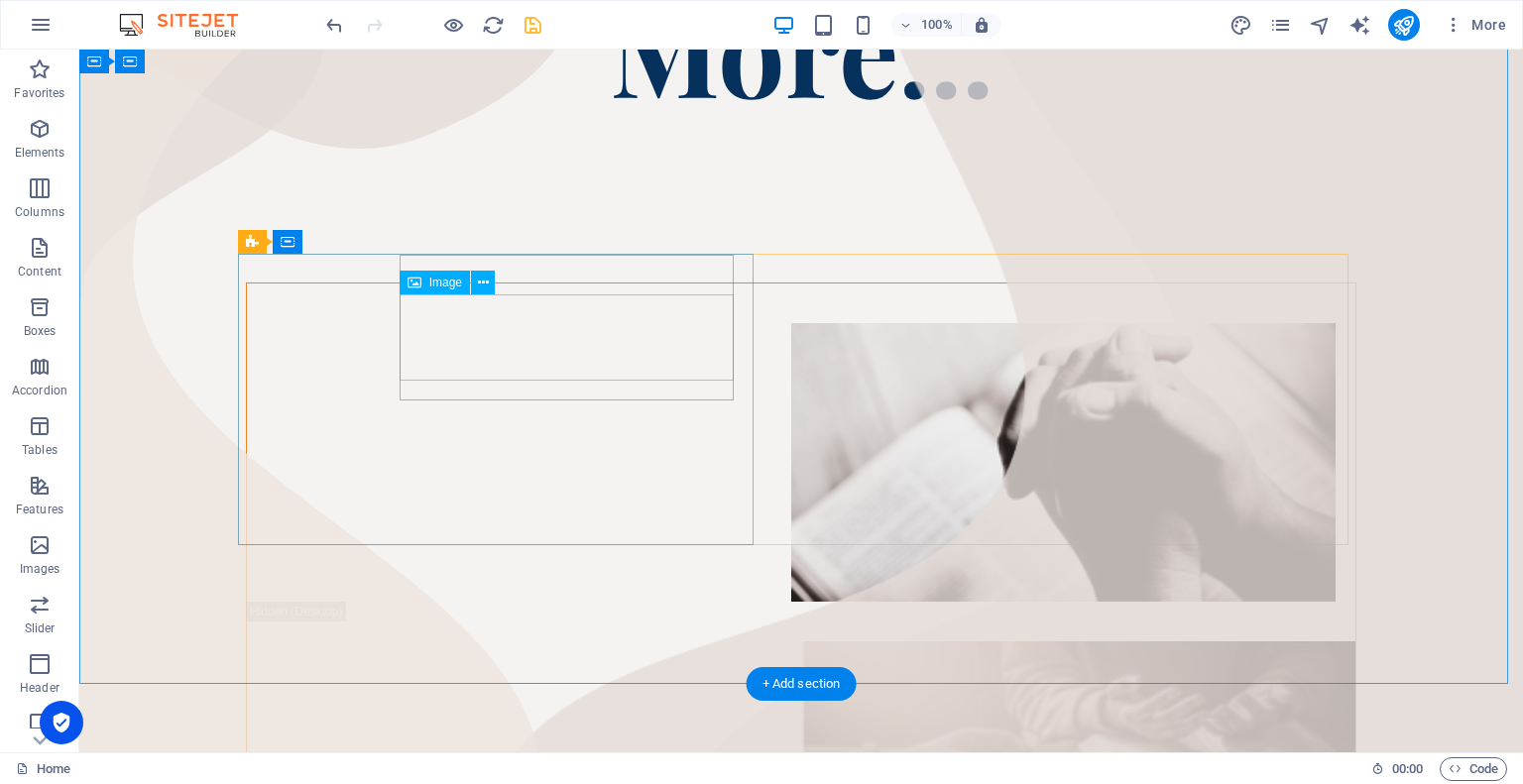 scroll, scrollTop: 443, scrollLeft: 0, axis: vertical 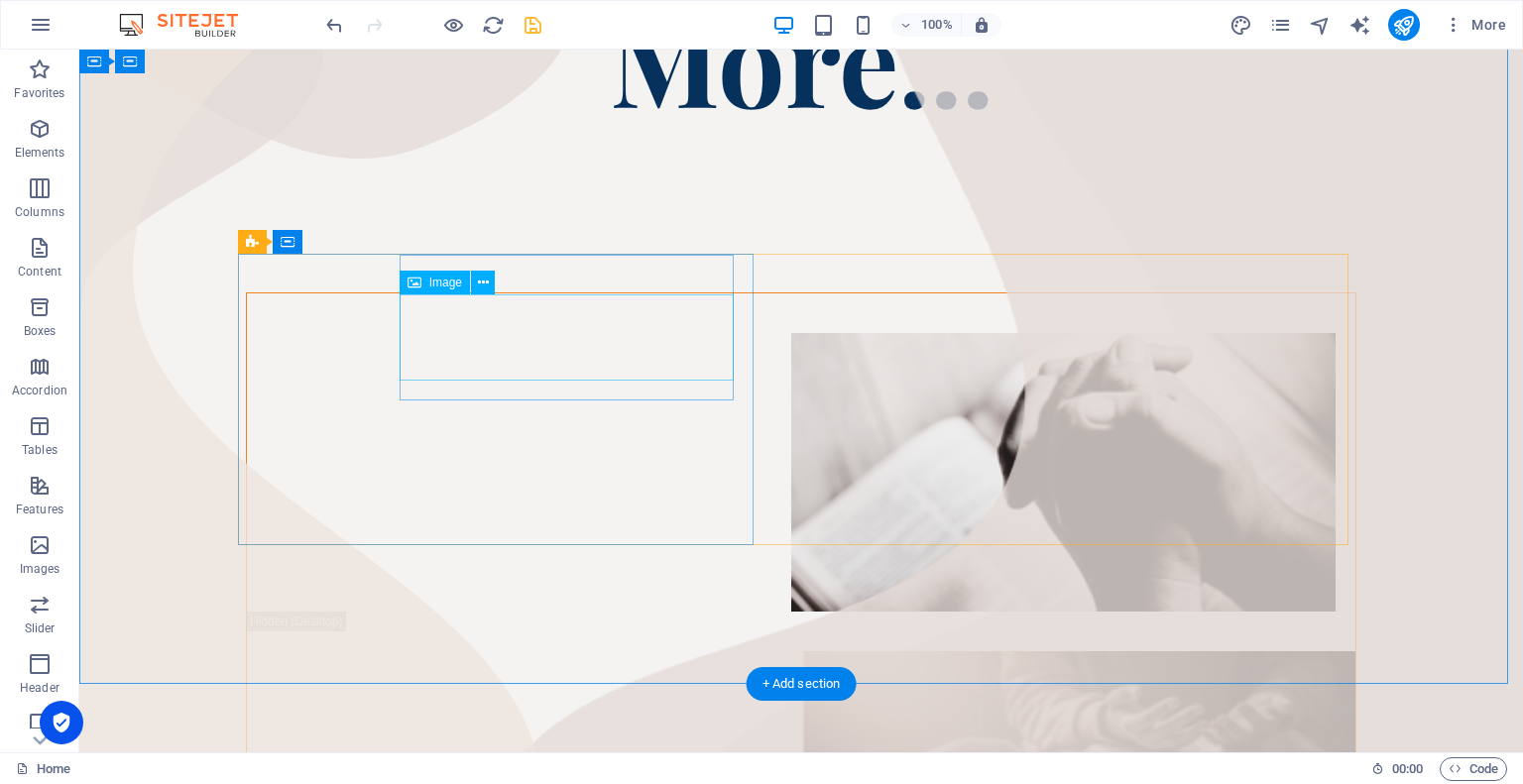 click at bounding box center (791, 472) 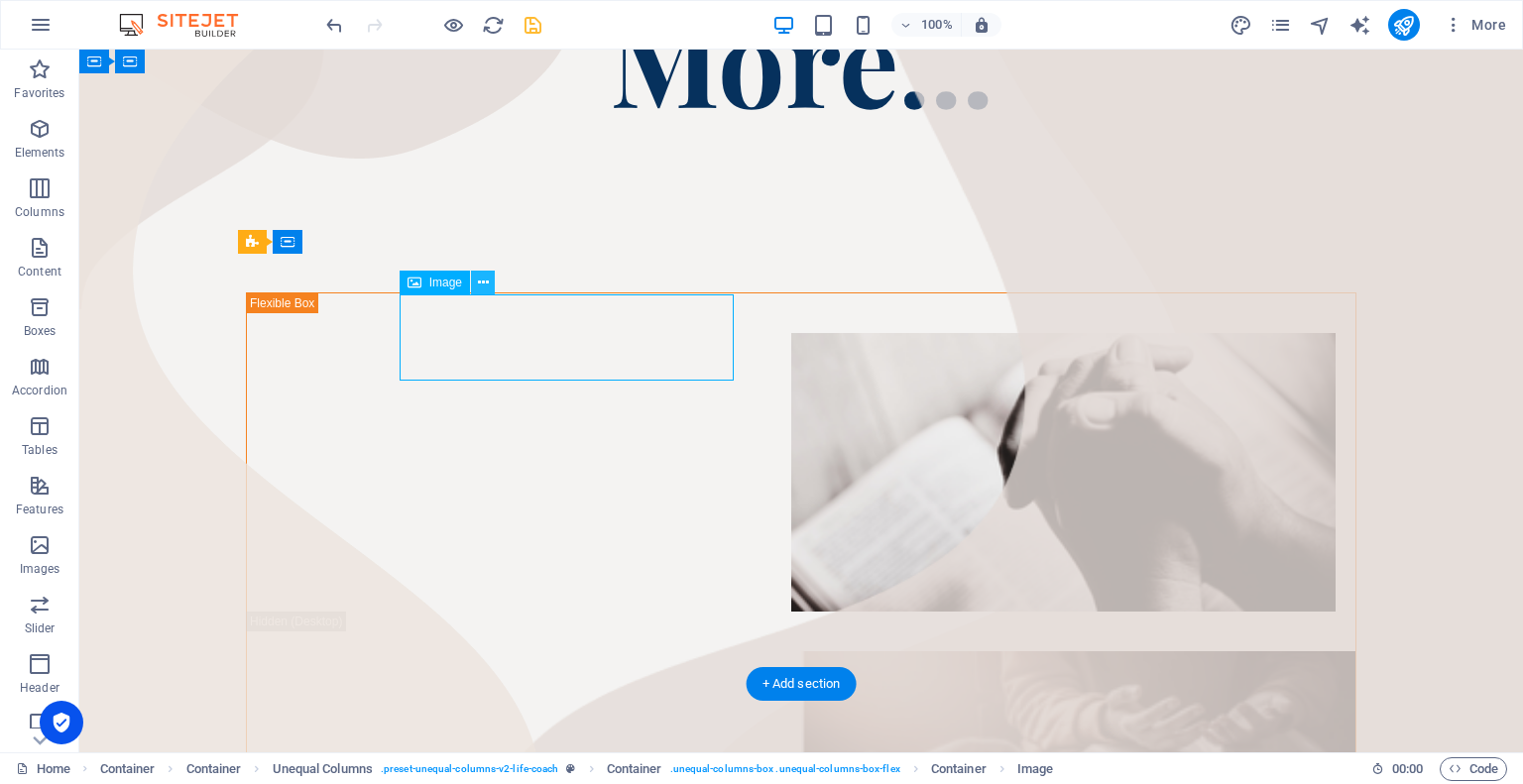 click at bounding box center (483, 282) 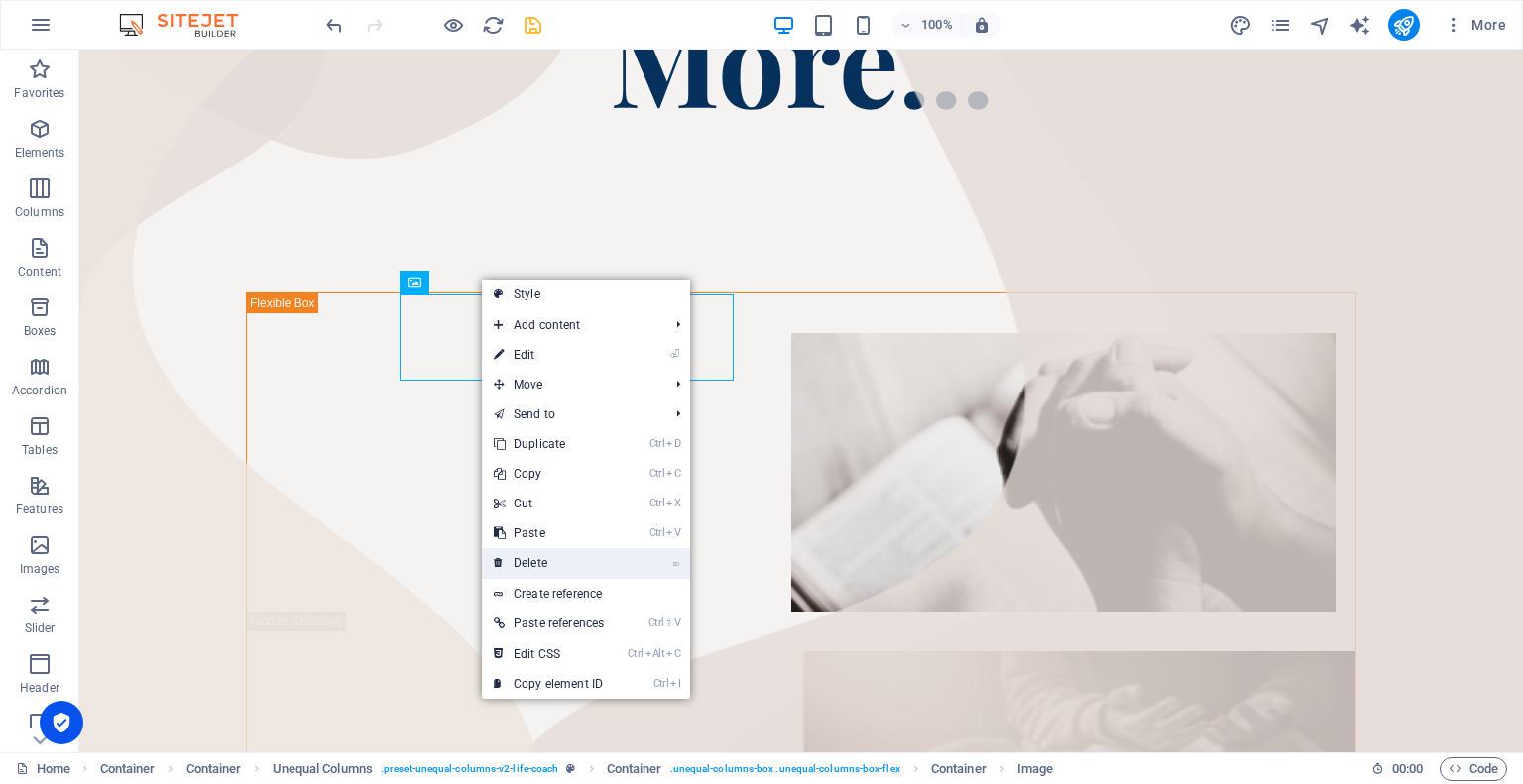 click on "⌦  Delete" at bounding box center [548, 563] 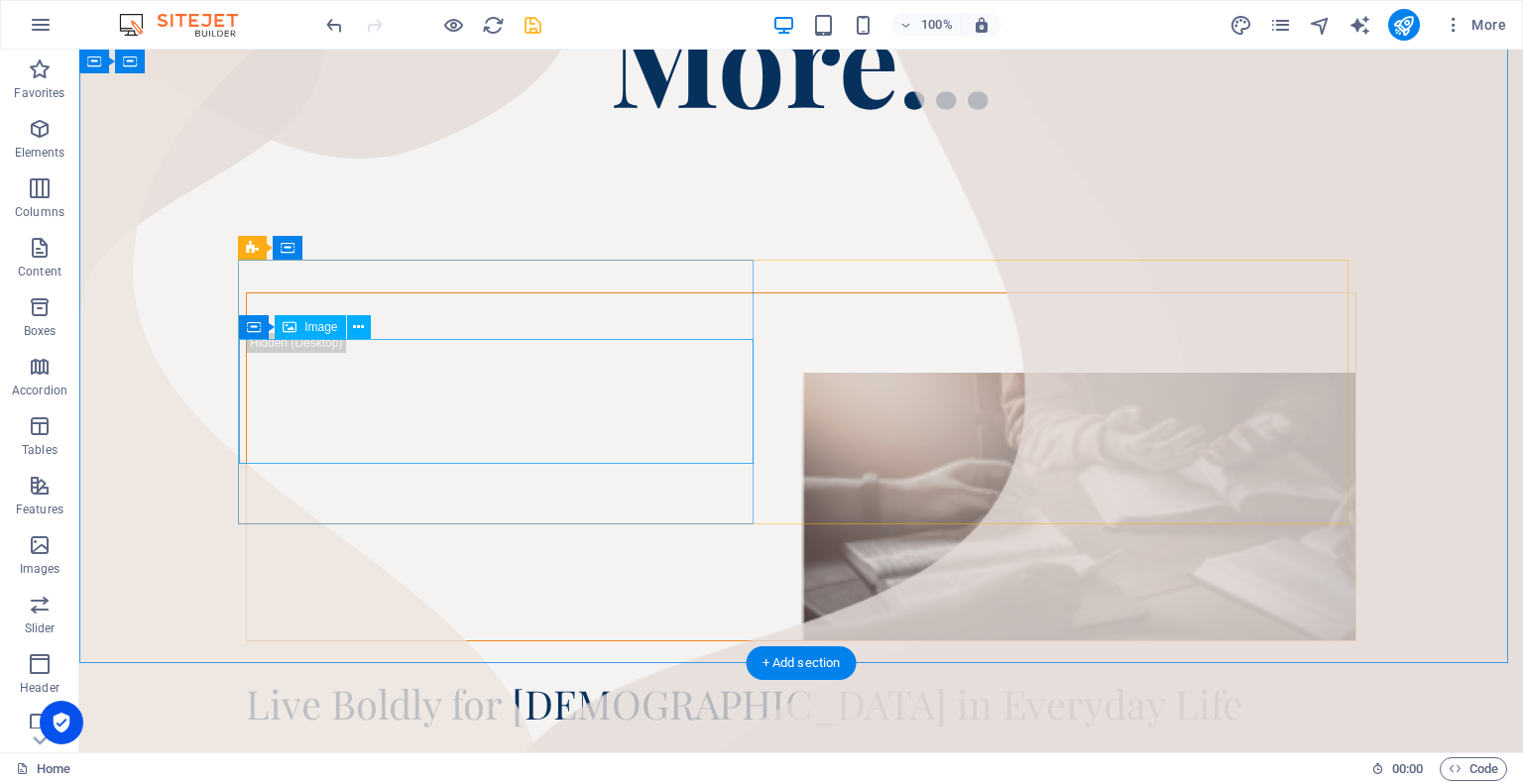 scroll, scrollTop: 438, scrollLeft: 0, axis: vertical 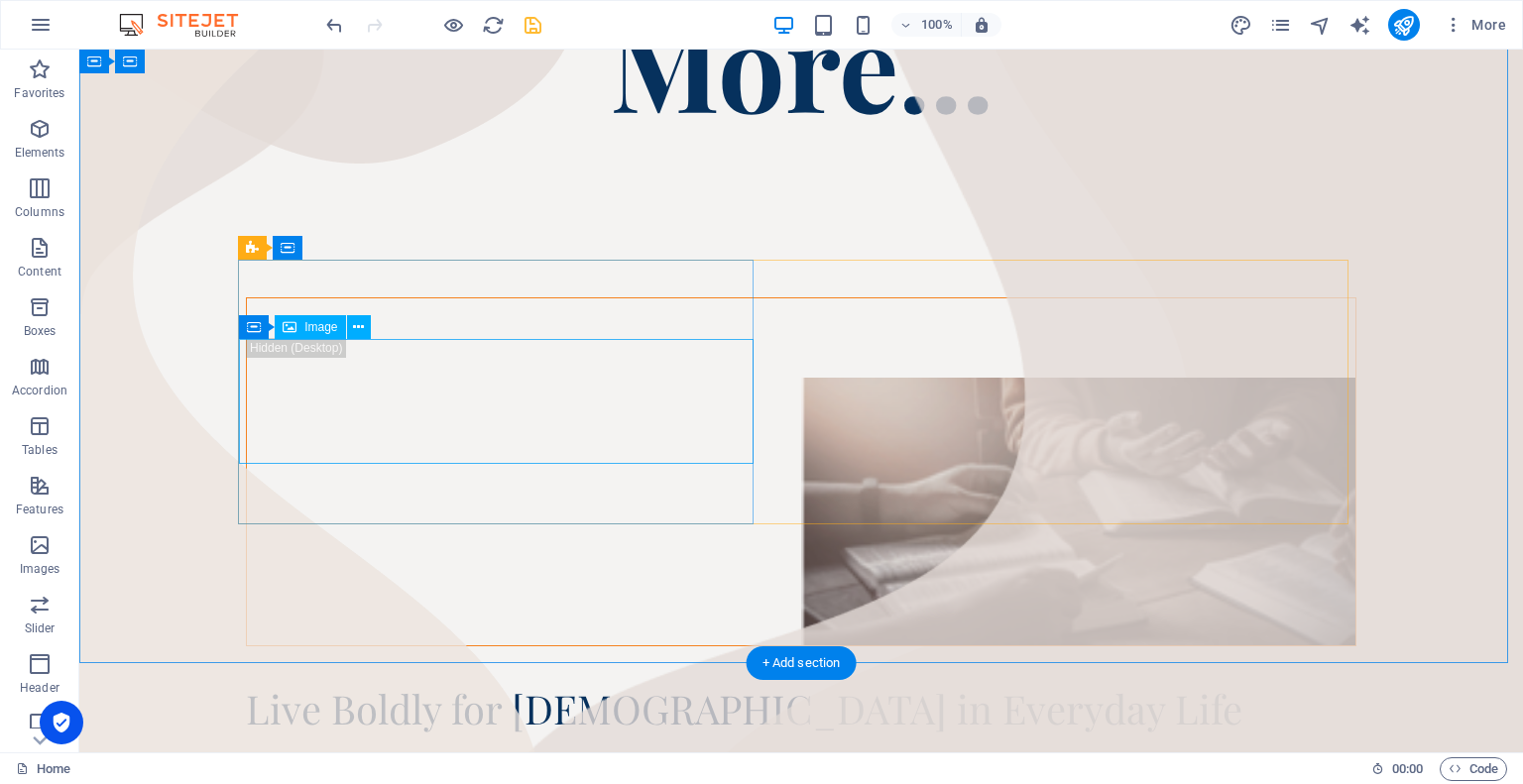 click at bounding box center [801, 511] 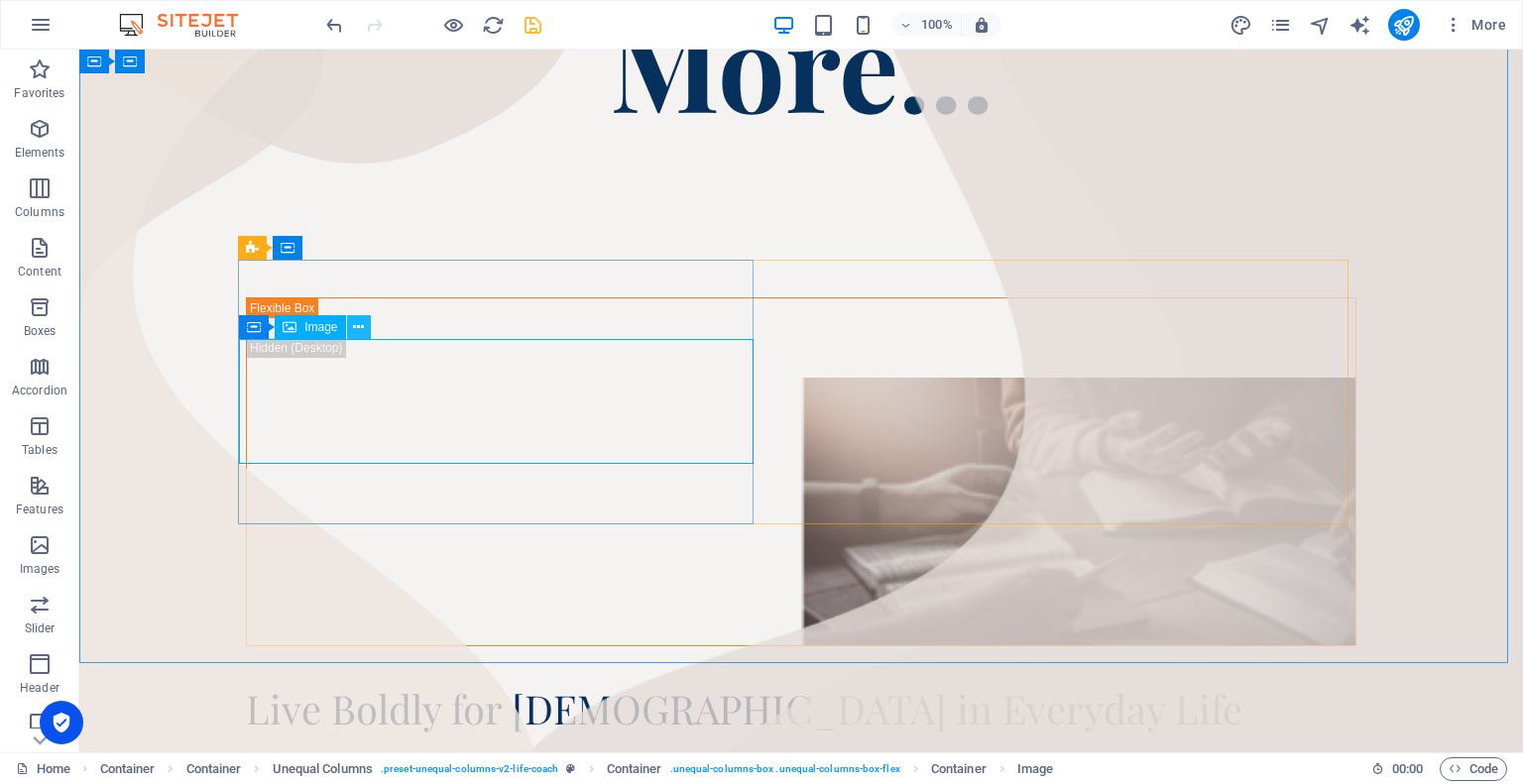 click at bounding box center [358, 327] 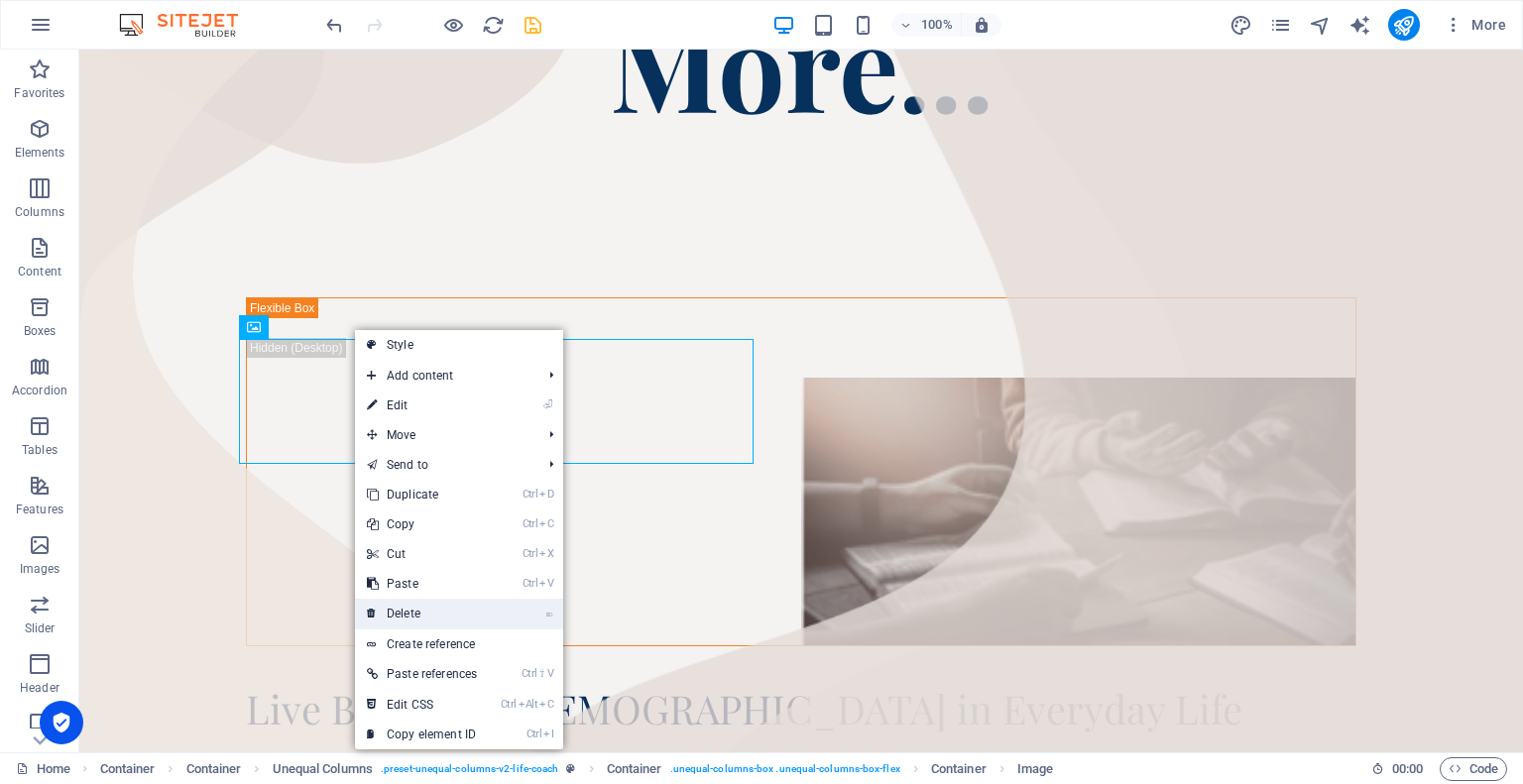 click on "⌦  Delete" at bounding box center [421, 614] 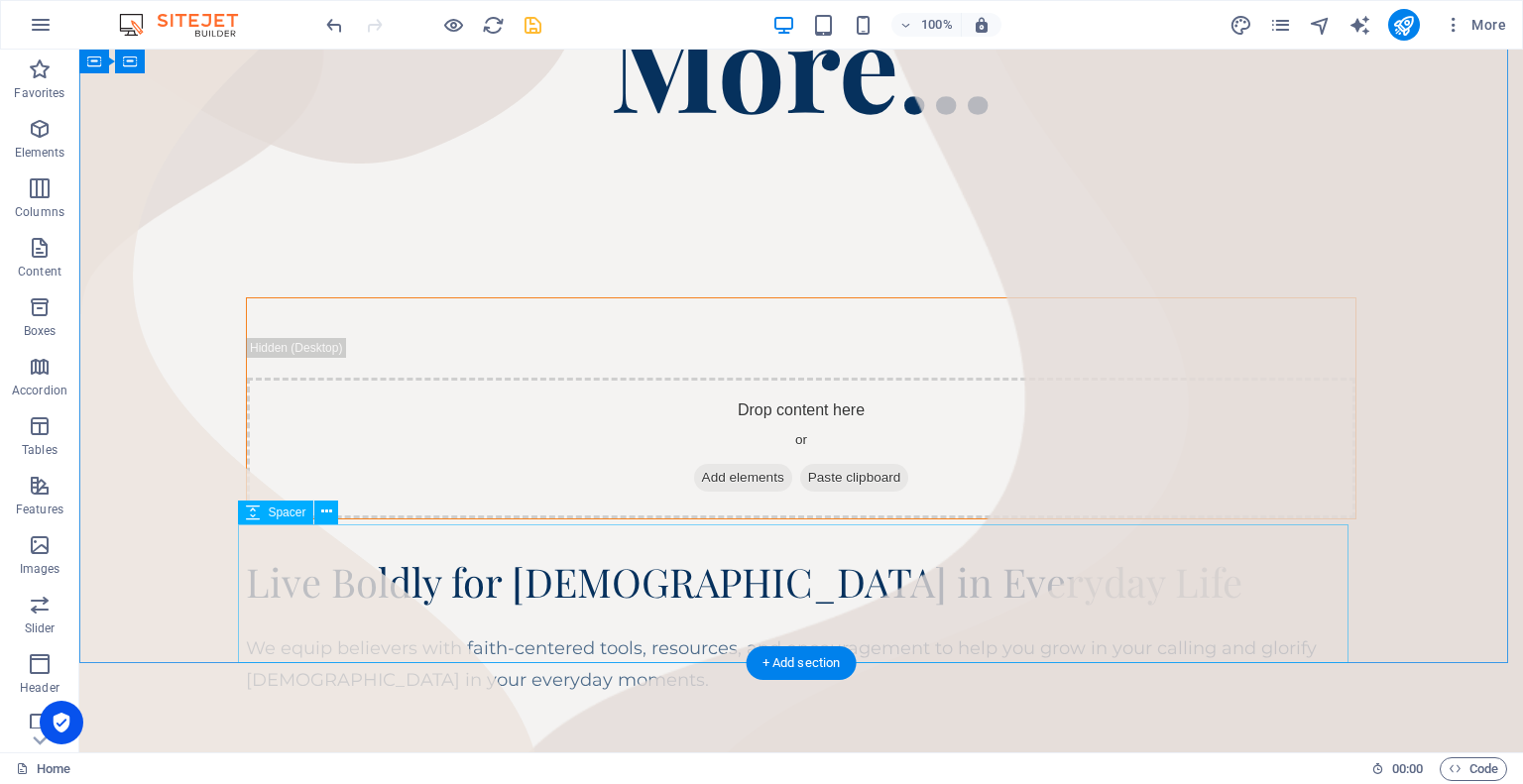 click on "Add elements" at bounding box center (743, 478) 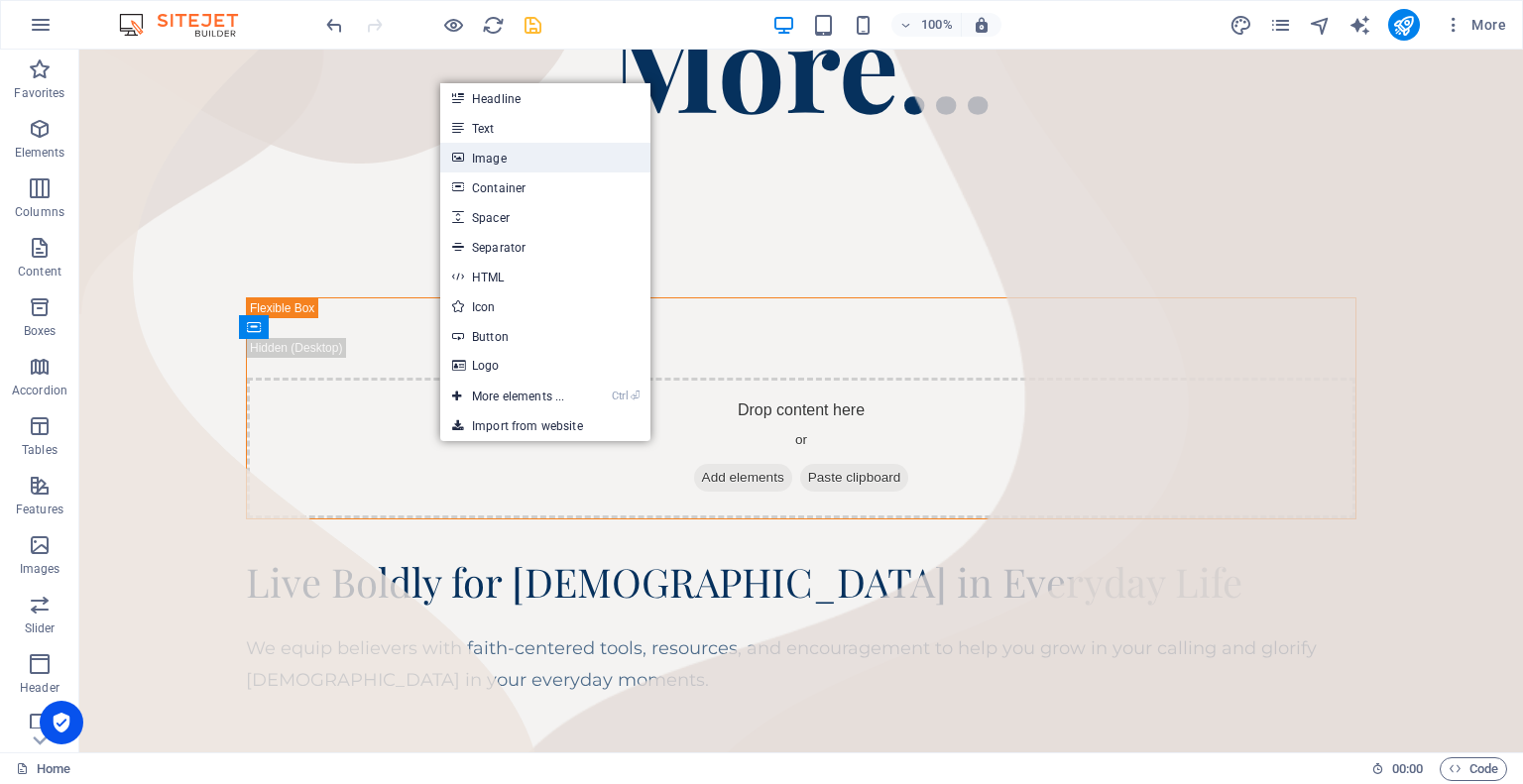 click on "Image" at bounding box center [545, 158] 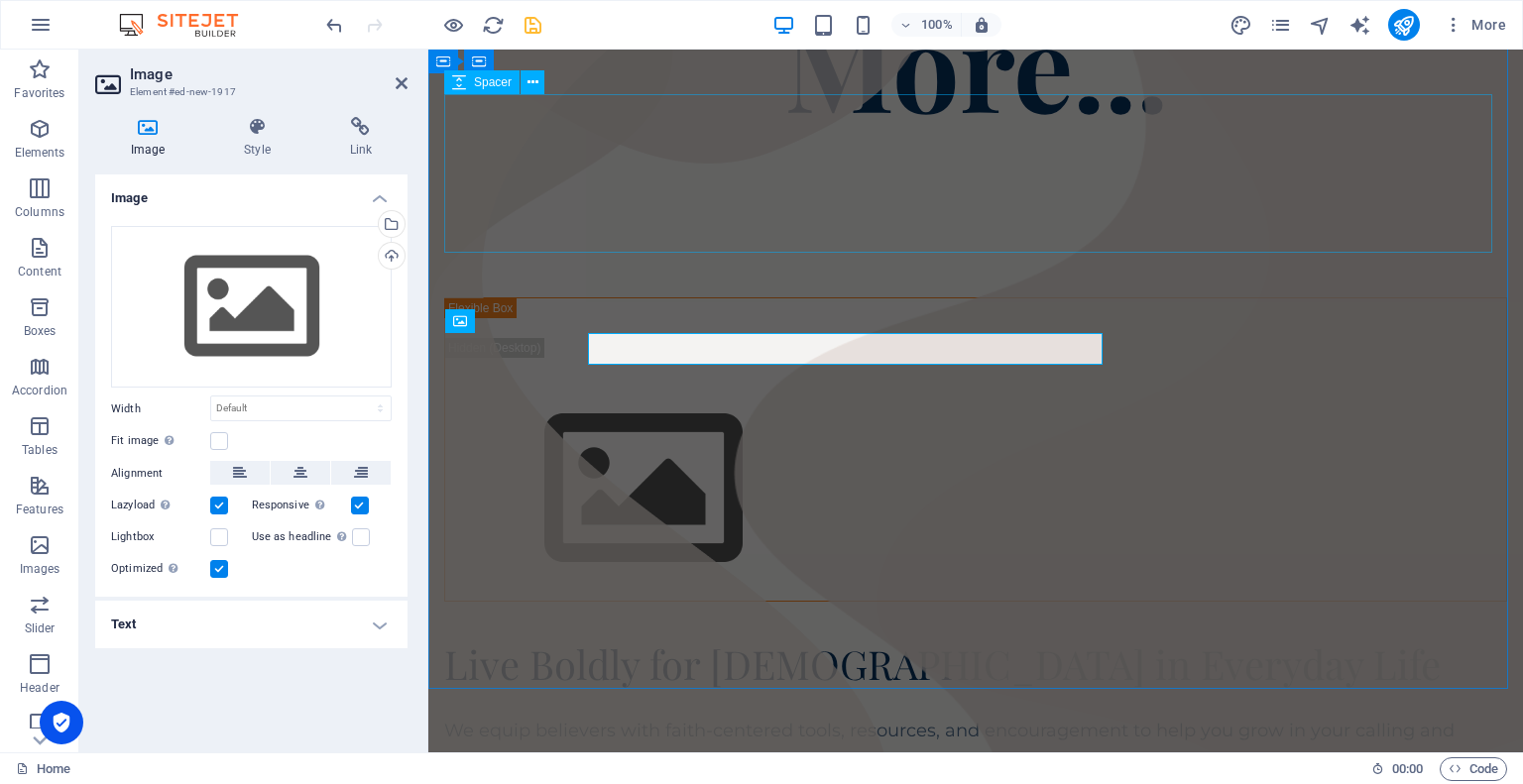scroll, scrollTop: 444, scrollLeft: 0, axis: vertical 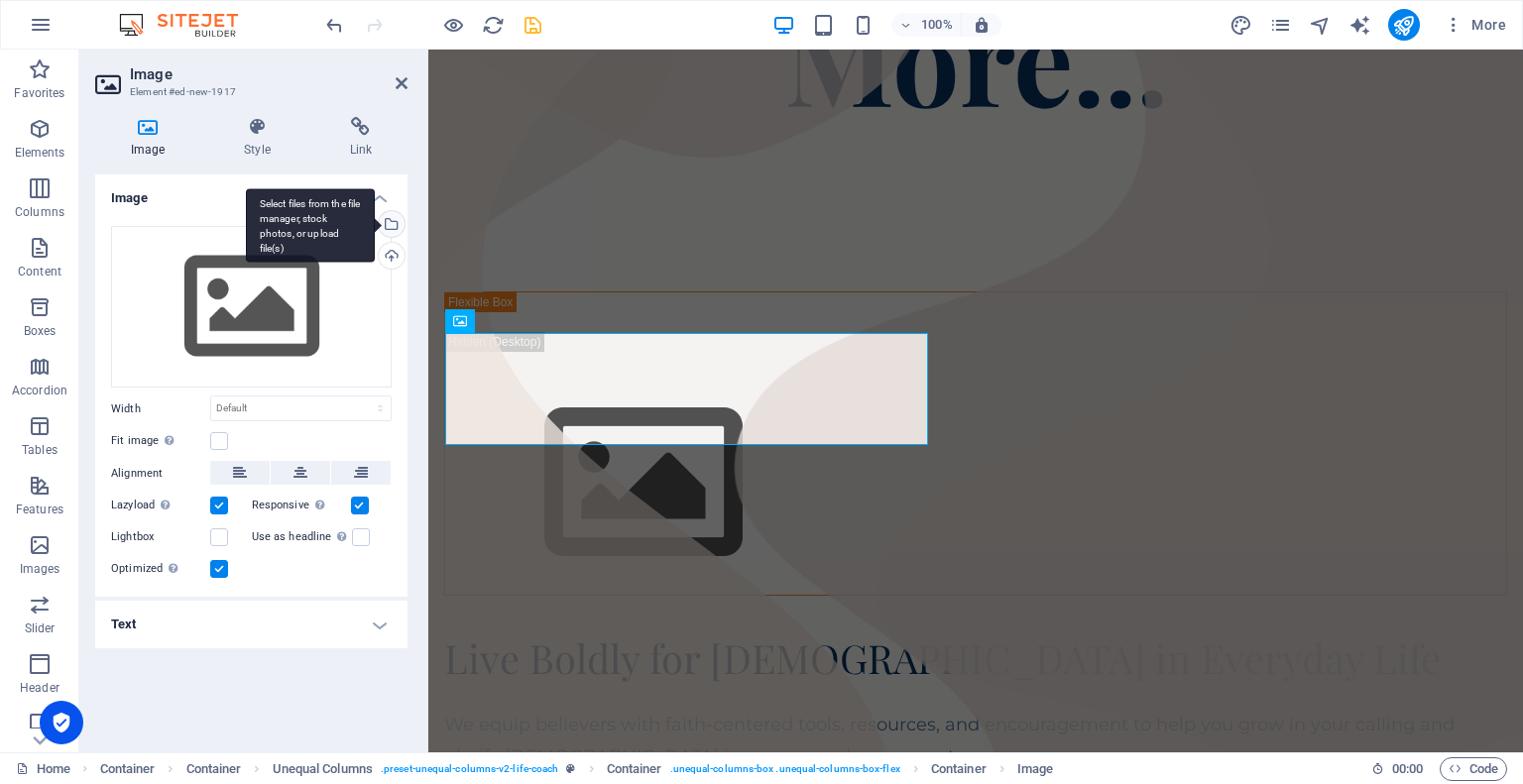 click on "Select files from the file manager, stock photos, or upload file(s)" at bounding box center [390, 226] 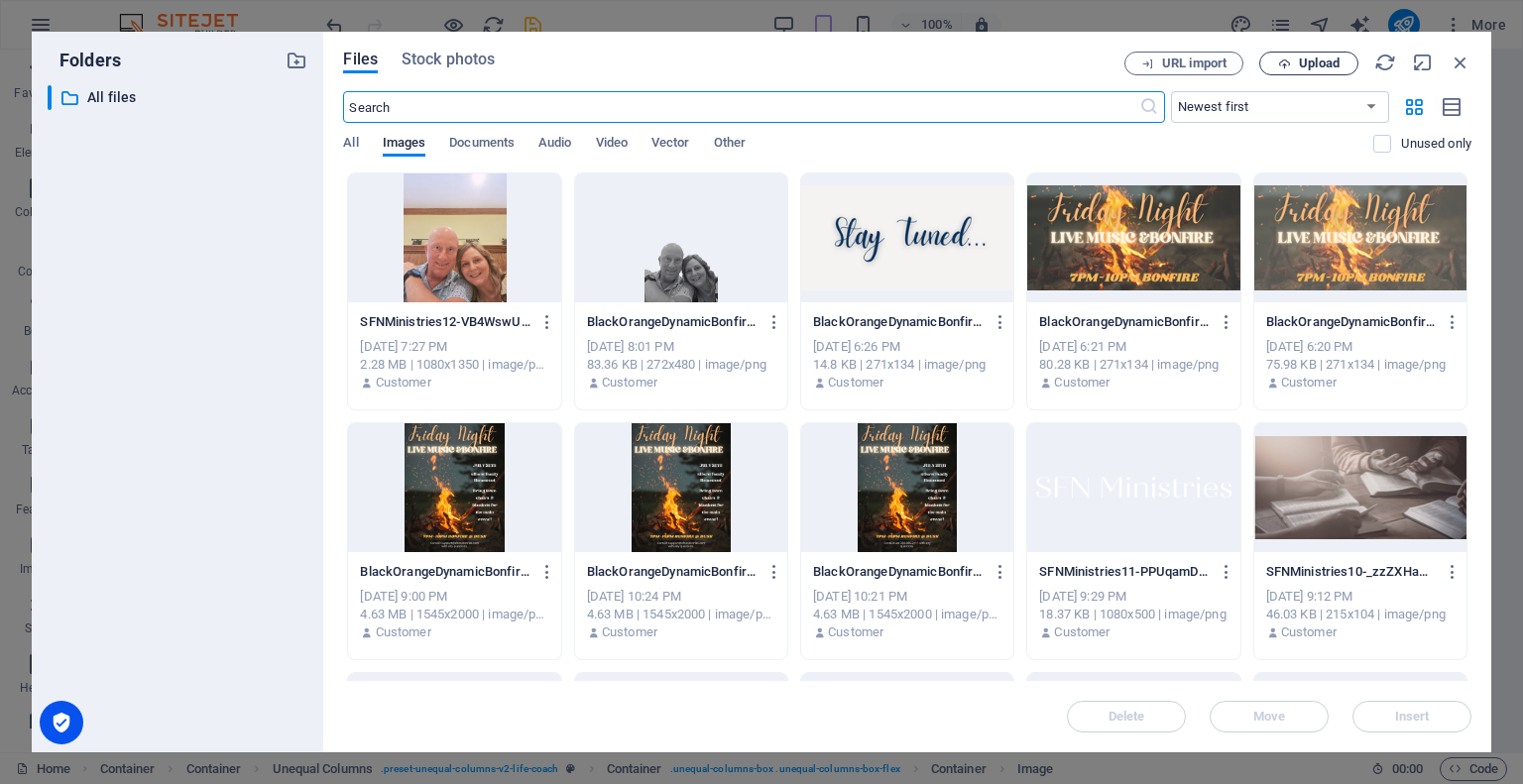click on "Upload" at bounding box center [1309, 63] 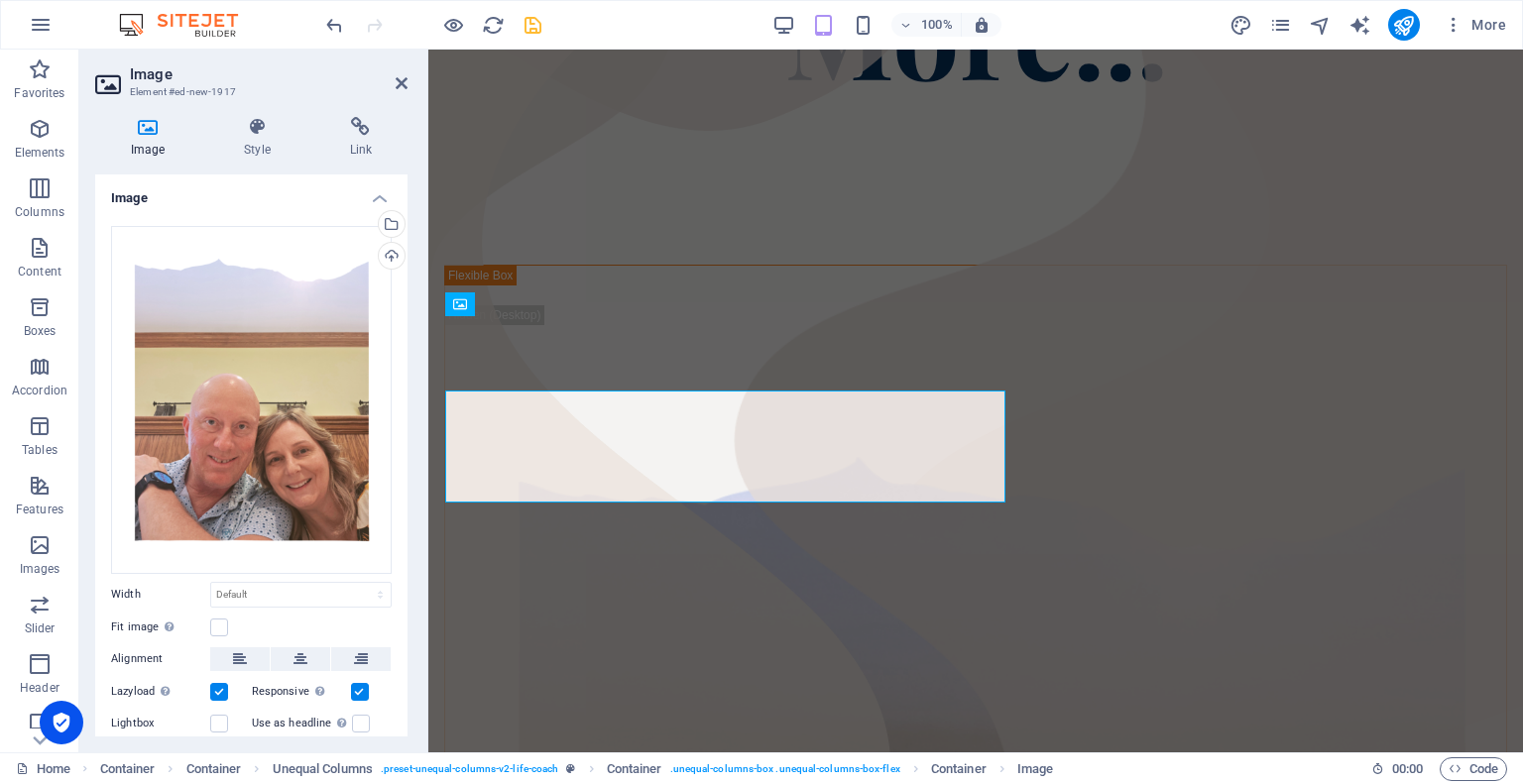 scroll, scrollTop: 470, scrollLeft: 0, axis: vertical 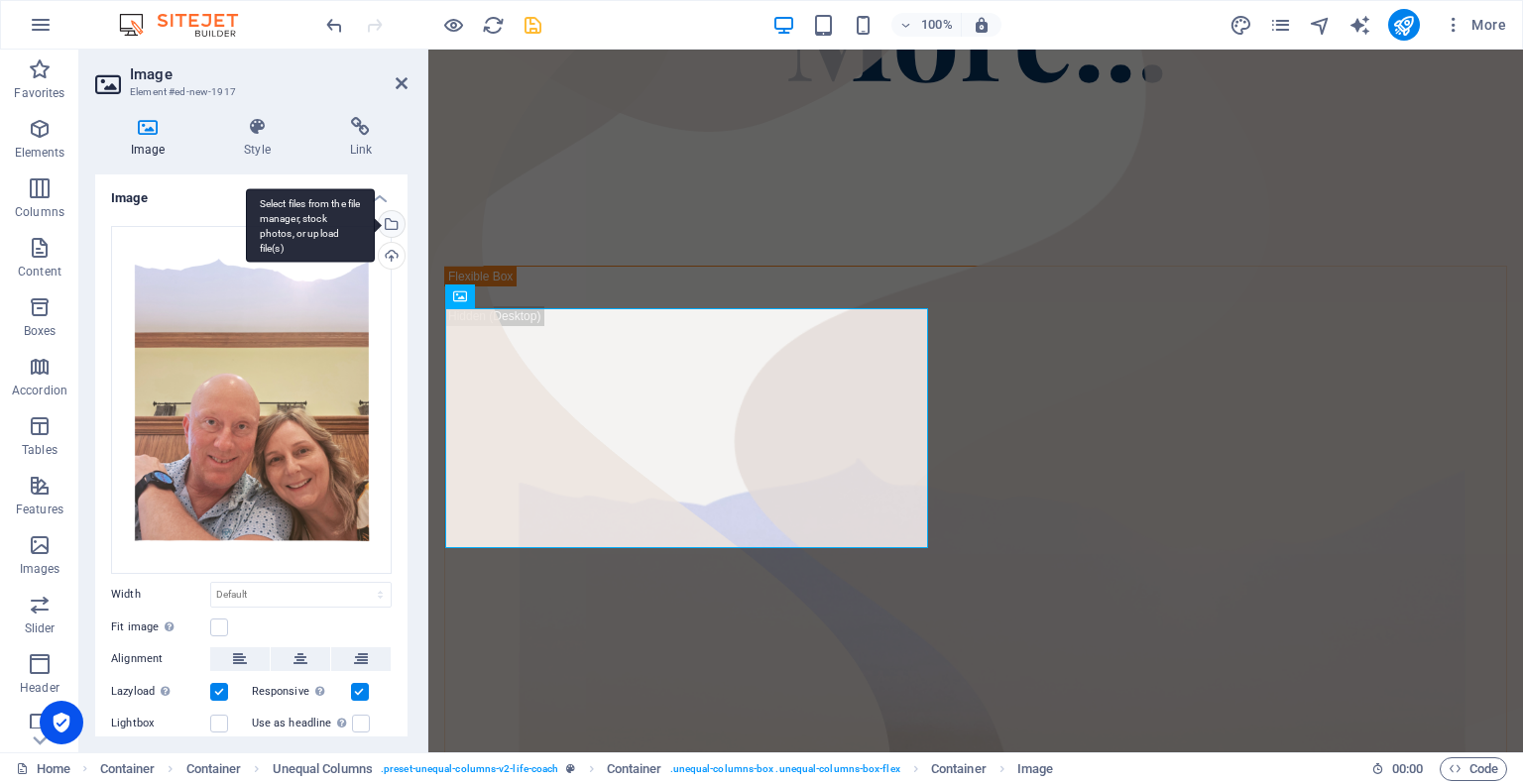 click on "Select files from the file manager, stock photos, or upload file(s)" at bounding box center [390, 226] 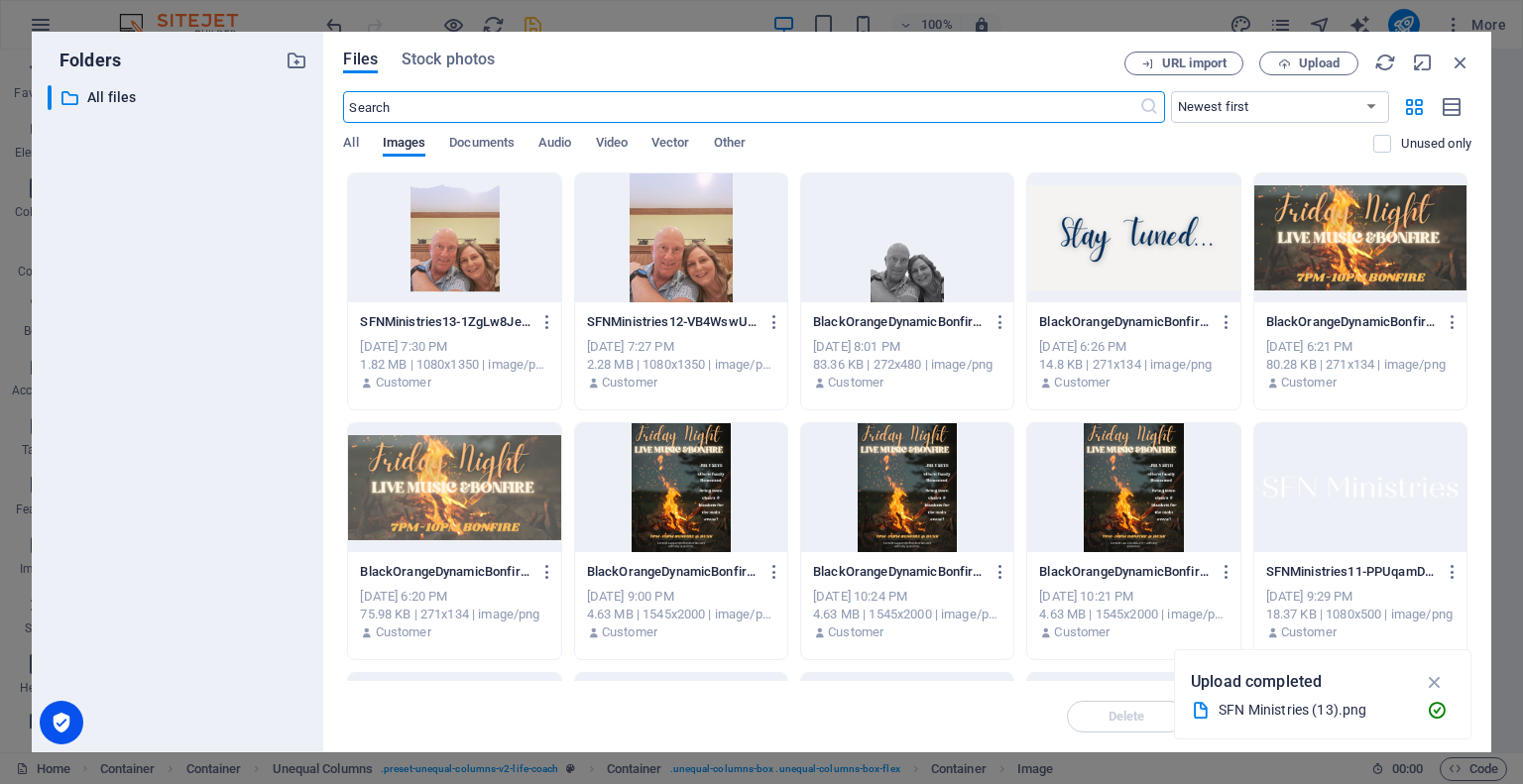 scroll, scrollTop: 448, scrollLeft: 0, axis: vertical 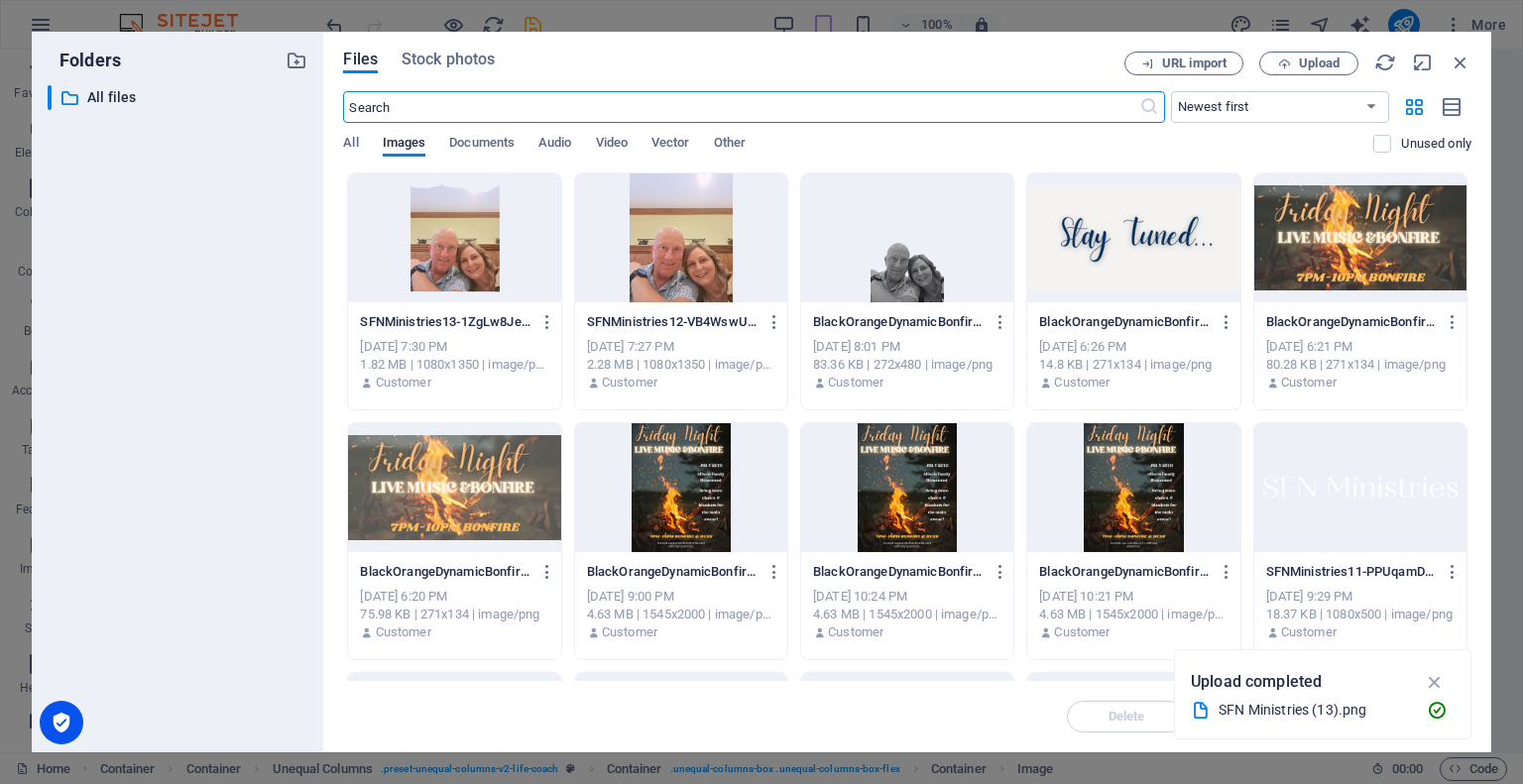 click at bounding box center (454, 238) 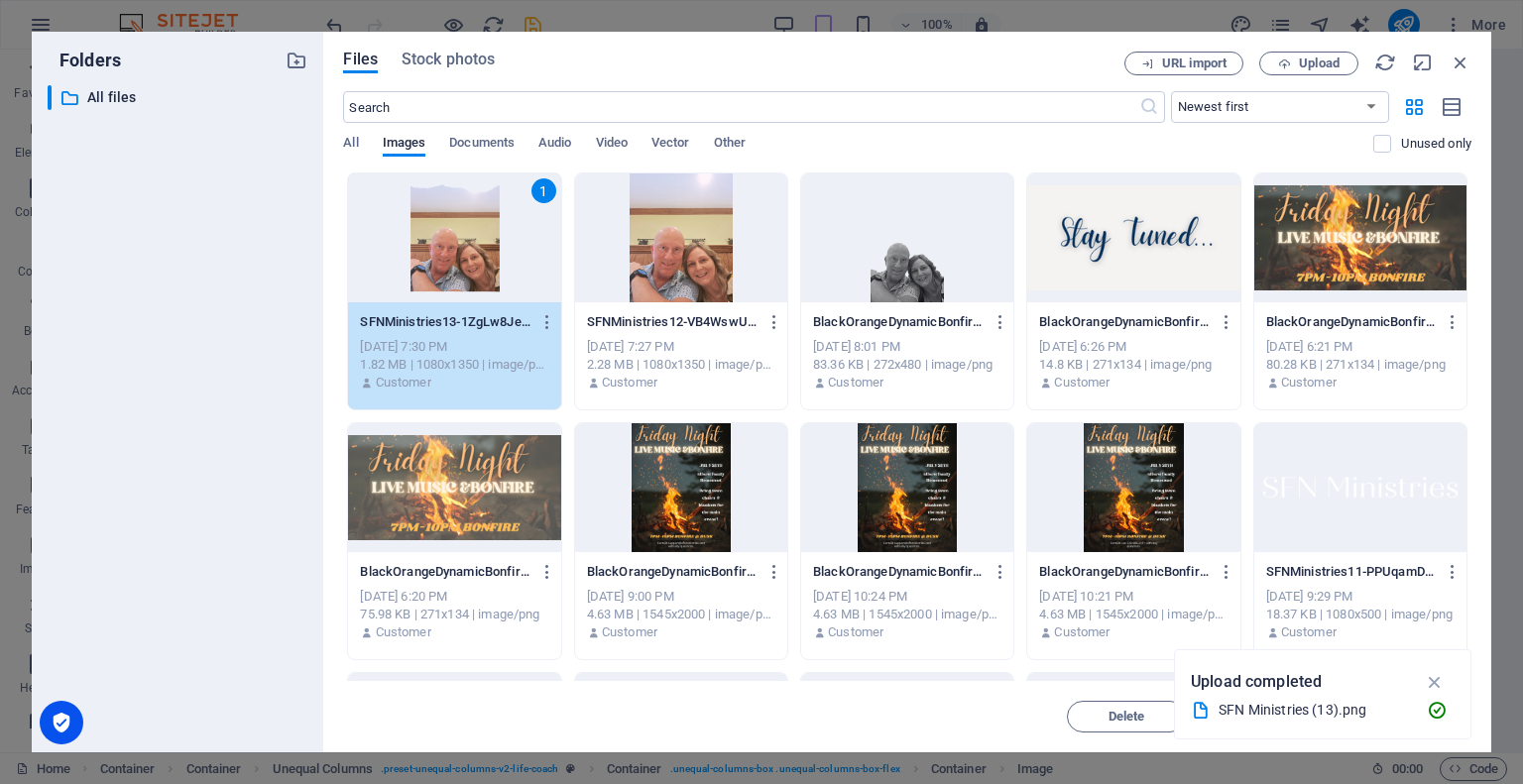 click at bounding box center [1435, 682] 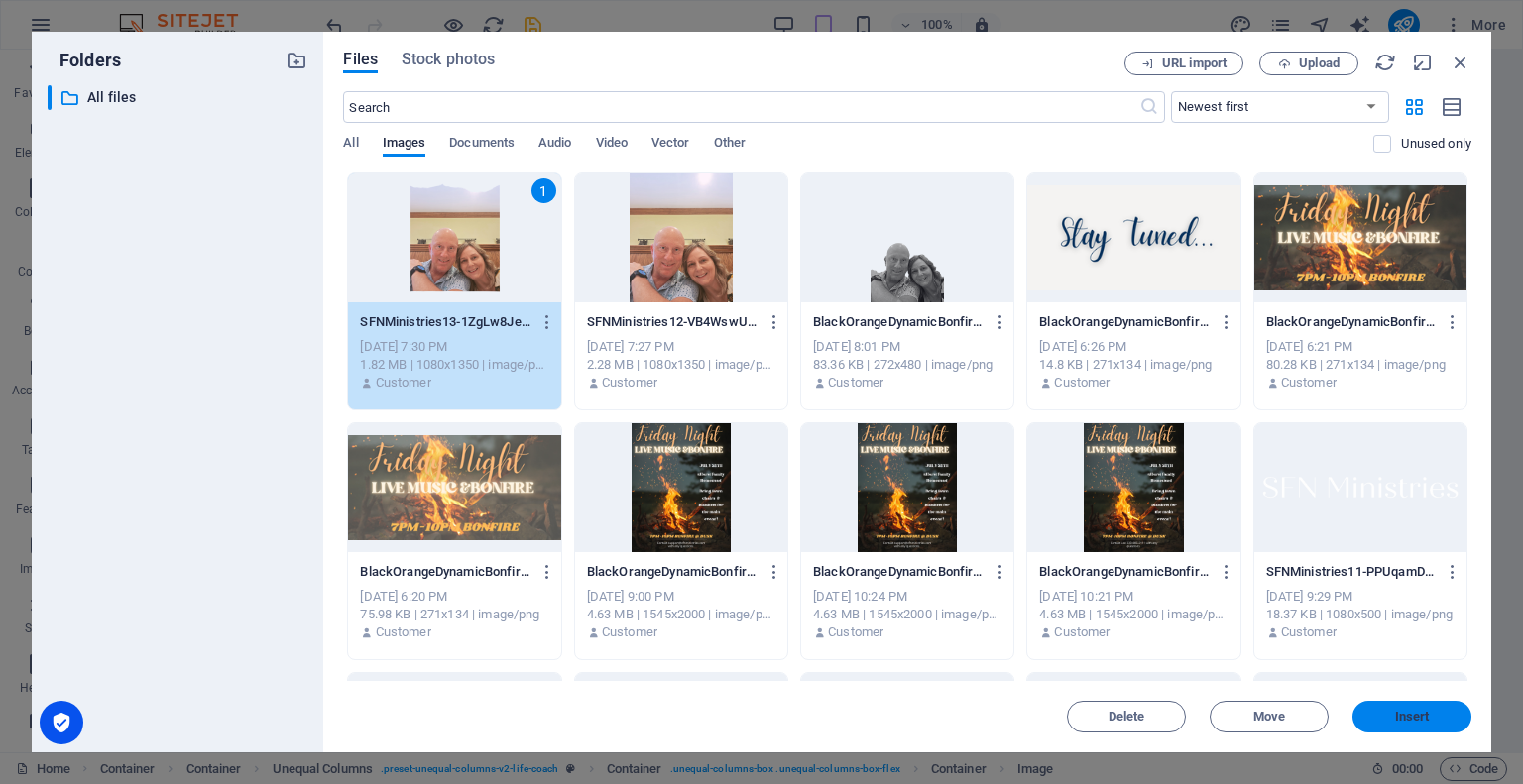 drag, startPoint x: 995, startPoint y: 667, endPoint x: 1424, endPoint y: 717, distance: 431.9039 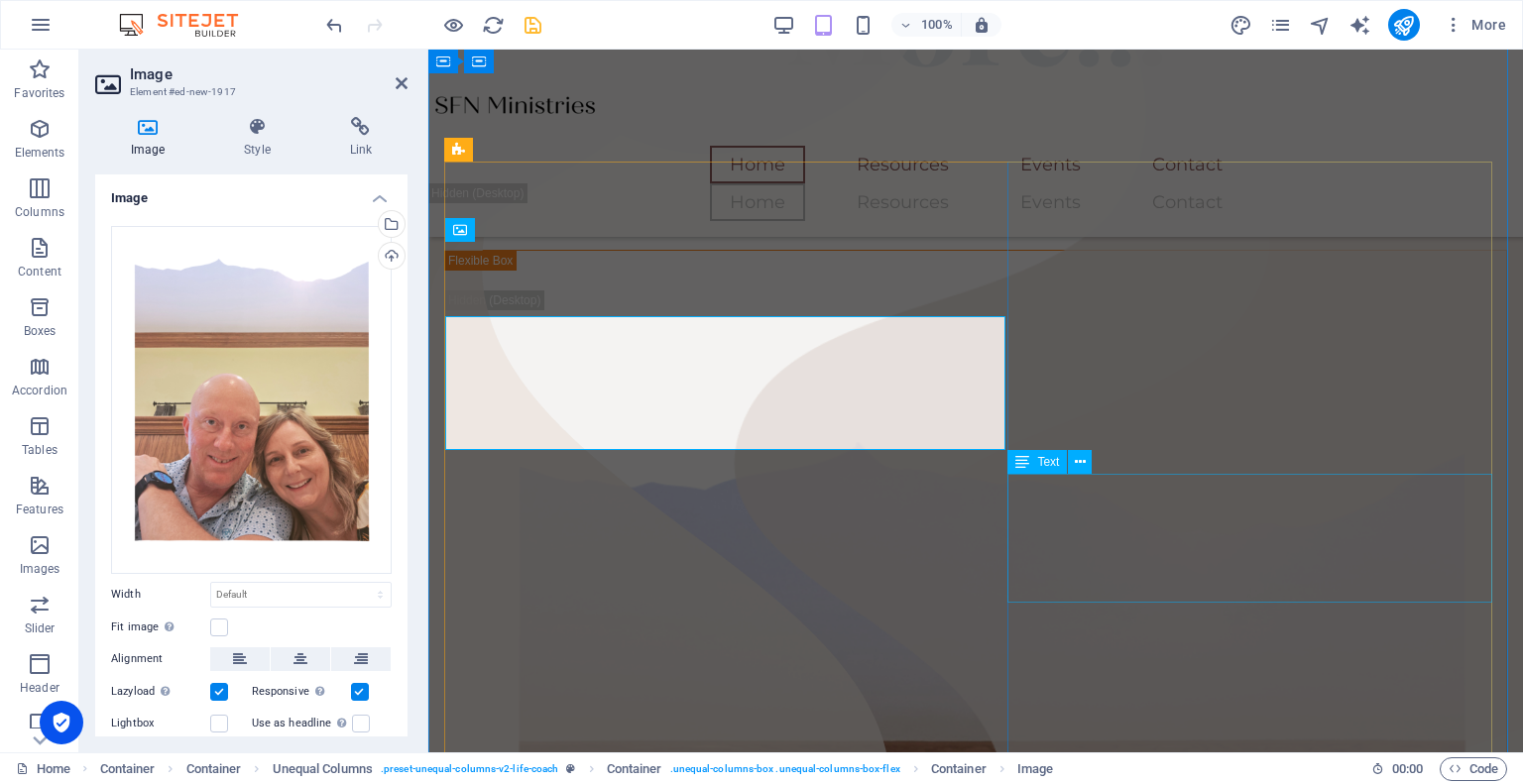 scroll, scrollTop: 545, scrollLeft: 0, axis: vertical 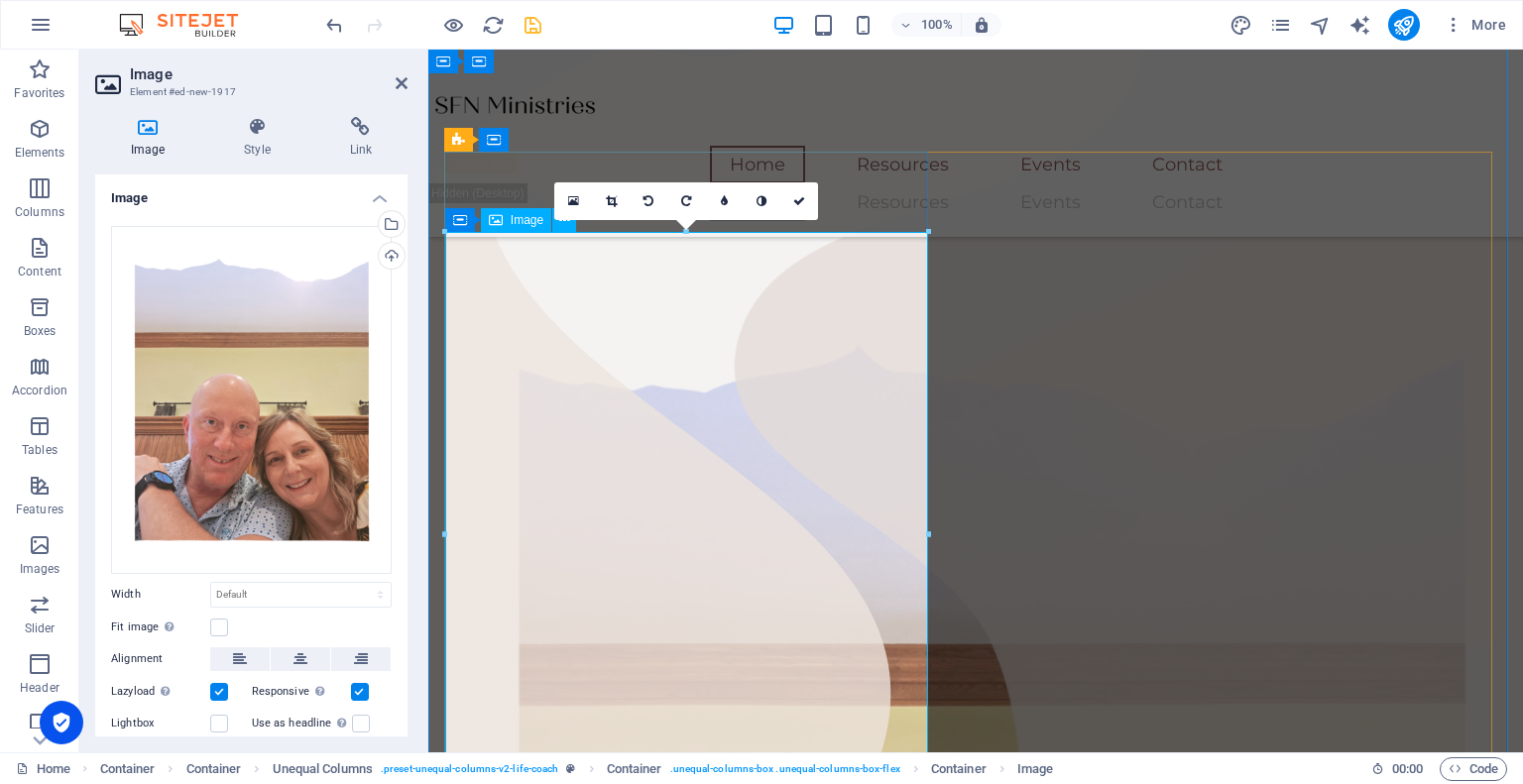 click on "Image Element #ed-new-1917 Image Style Link Image Drag files here, click to choose files or select files from Files or our free stock photos & videos Select files from the file manager, stock photos, or upload file(s) Upload Width Default auto px rem % em vh vw Fit image Automatically fit image to a fixed width and height Height Default auto px Alignment Lazyload Loading images after the page loads improves page speed. Responsive Automatically load retina image and smartphone optimized sizes. Lightbox Use as headline The image will be wrapped in an H1 headline tag. Useful for giving alternative text the weight of an H1 headline, e.g. for the logo. Leave unchecked if uncertain. Optimized Images are compressed to improve page speed. Position Direction Custom X offset 50 px rem % vh vw Y offset 50 px rem % vh vw Text Float No float Image left Image right Determine how text should behave around the image. Text Alternative text Image caption Paragraph Format Normal Heading 1 Heading 2 Heading 3 Heading 4 Heading 5" at bounding box center [254, 400] 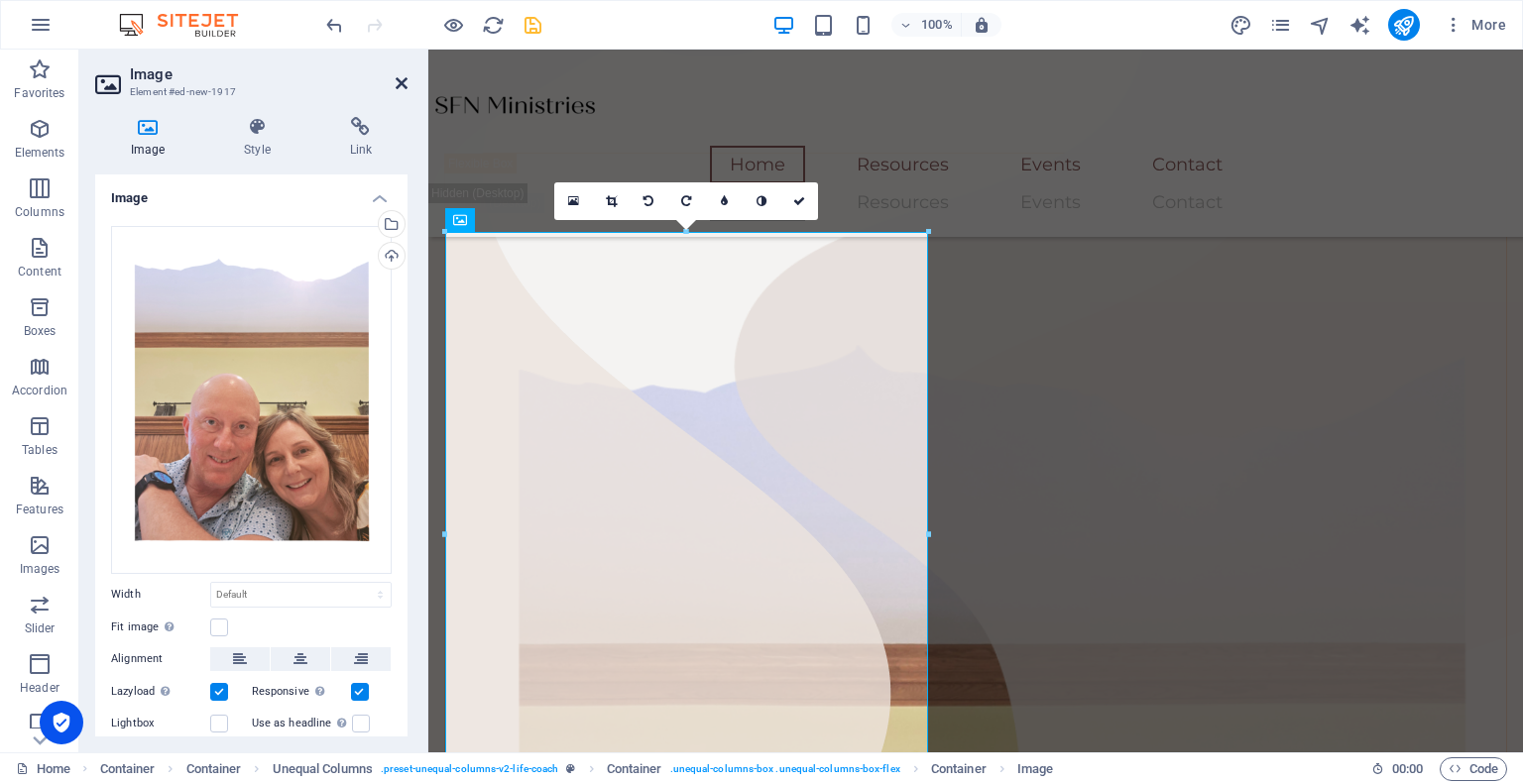 click at bounding box center [402, 83] 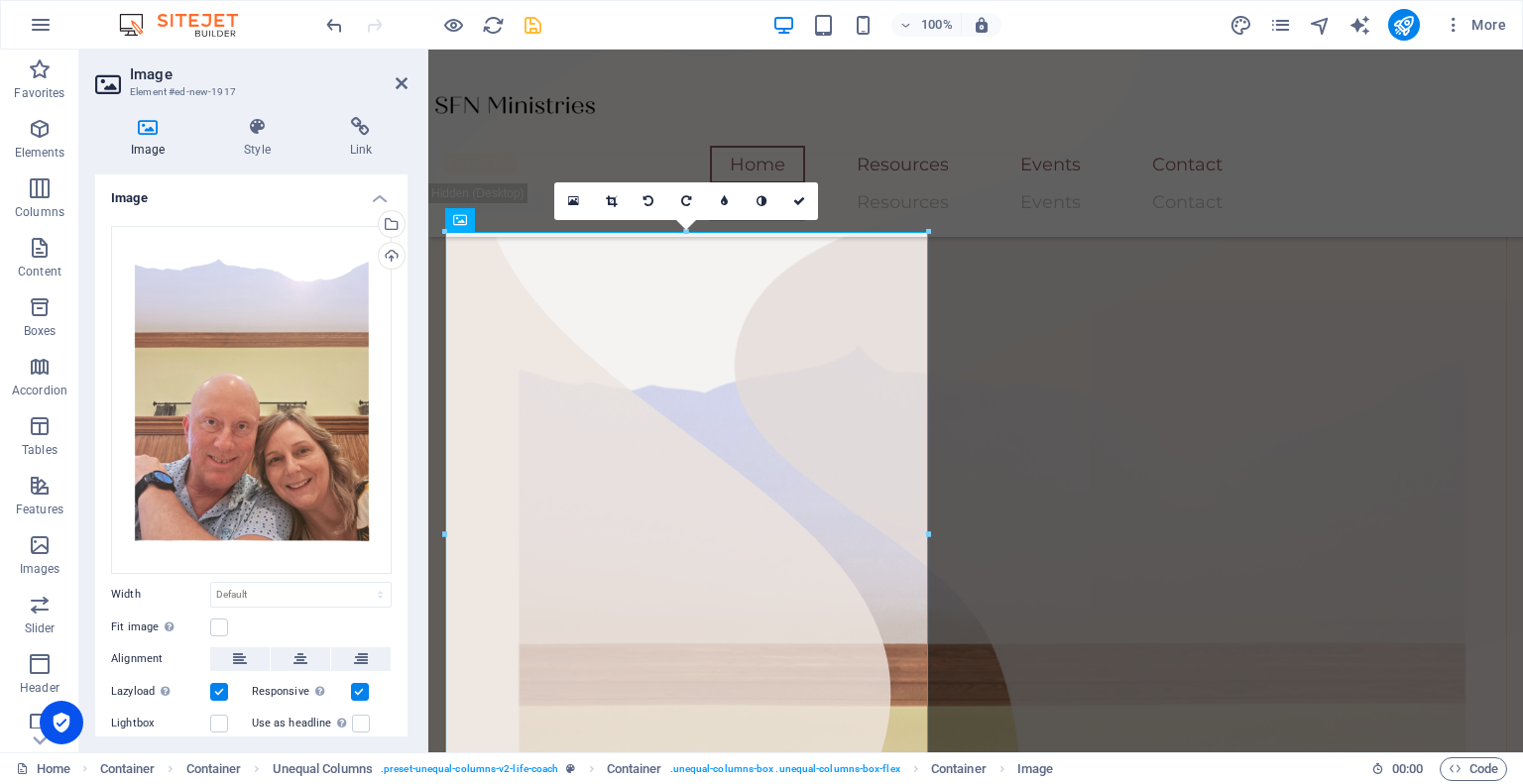 click at bounding box center (976, 1804) 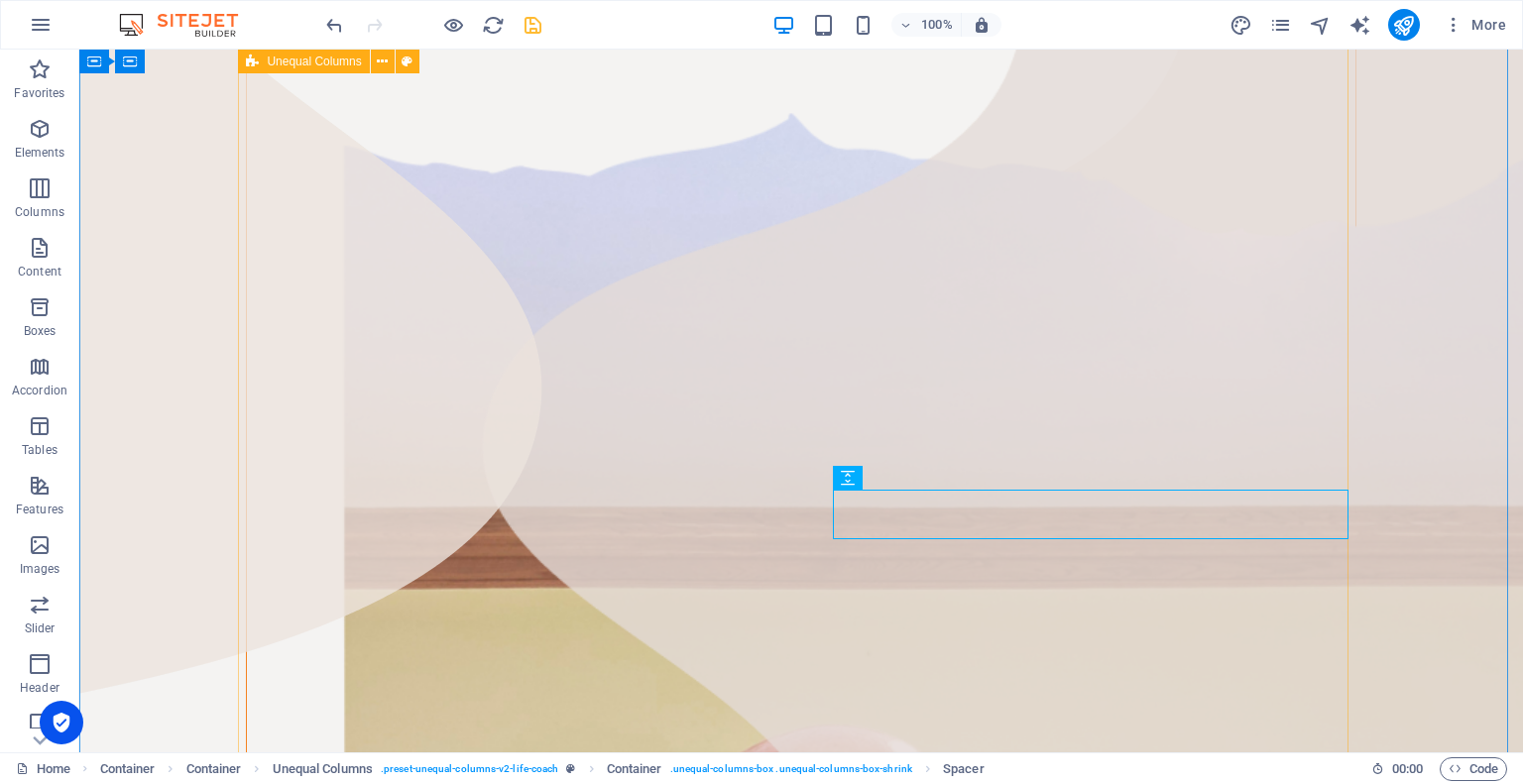 scroll, scrollTop: 454, scrollLeft: 0, axis: vertical 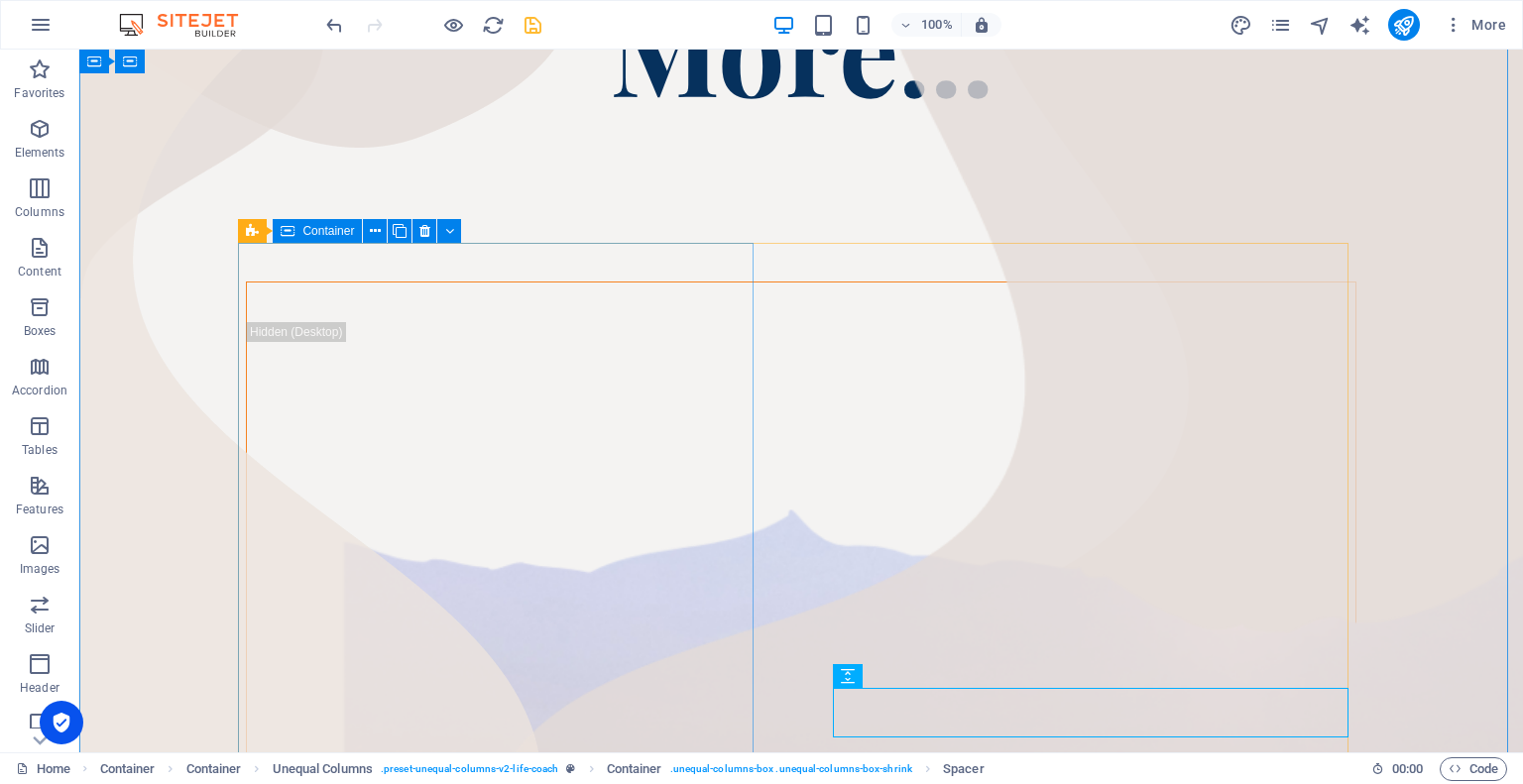 click at bounding box center [801, 1224] 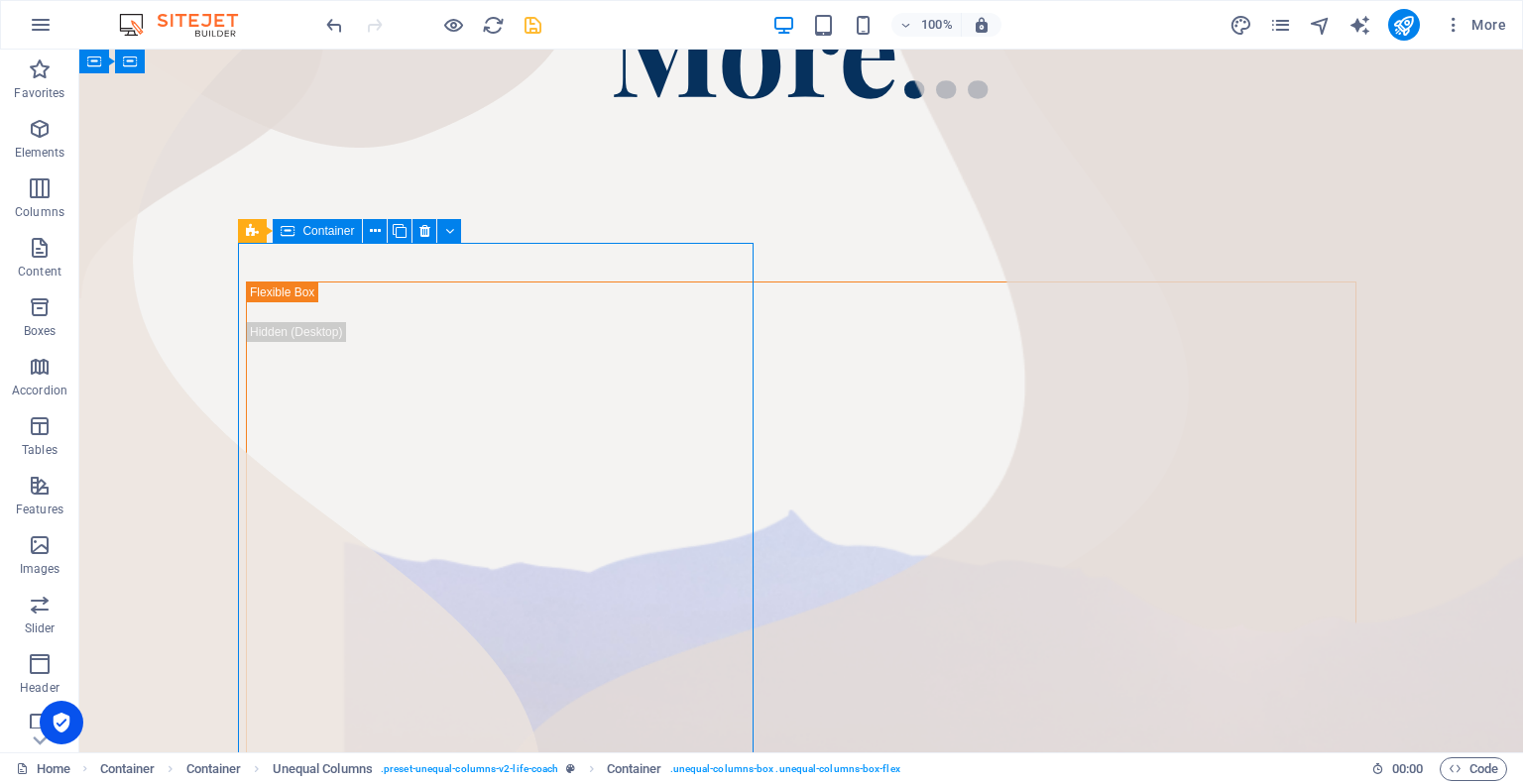 click at bounding box center [801, 202] 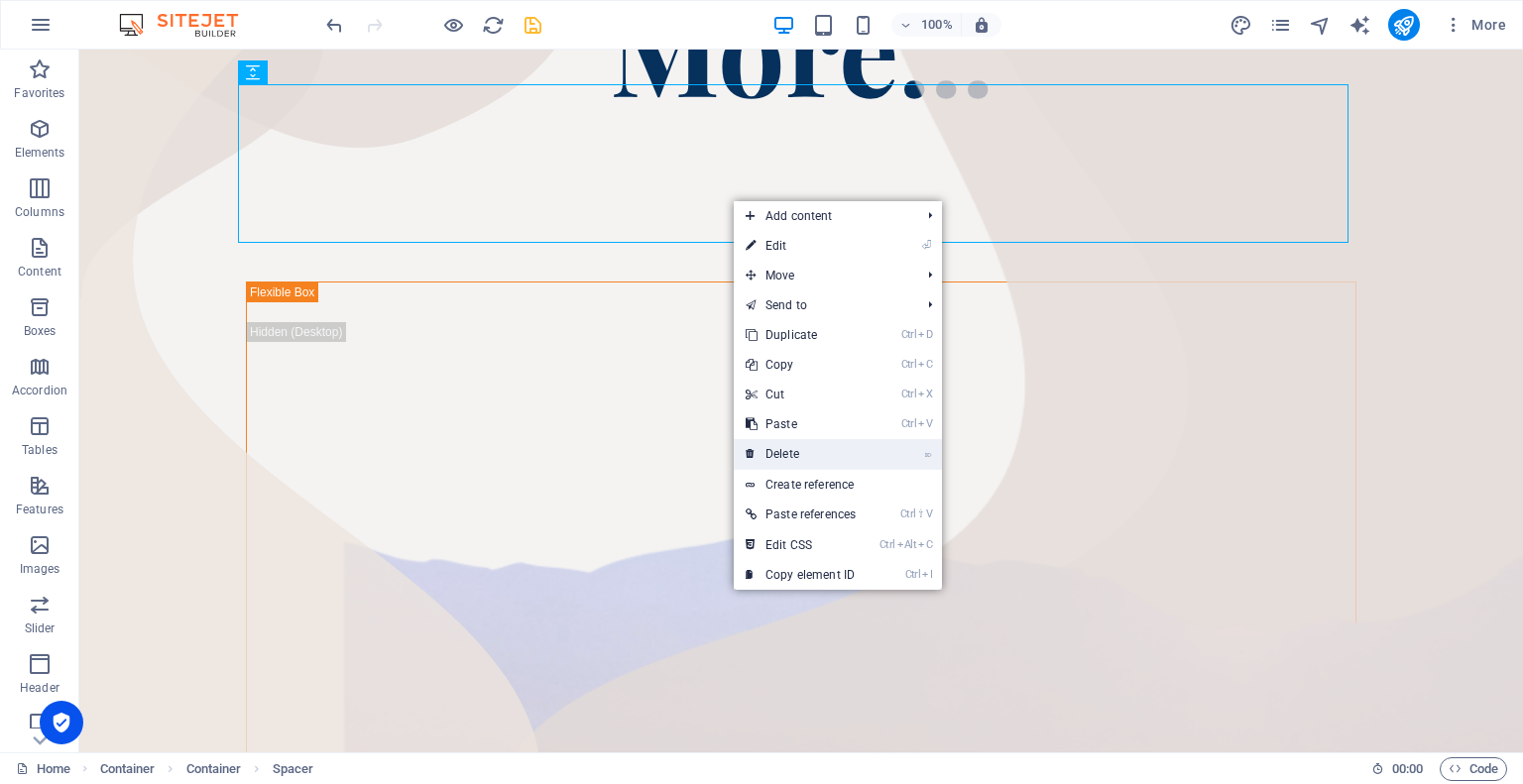 click on "⌦  Delete" at bounding box center (800, 454) 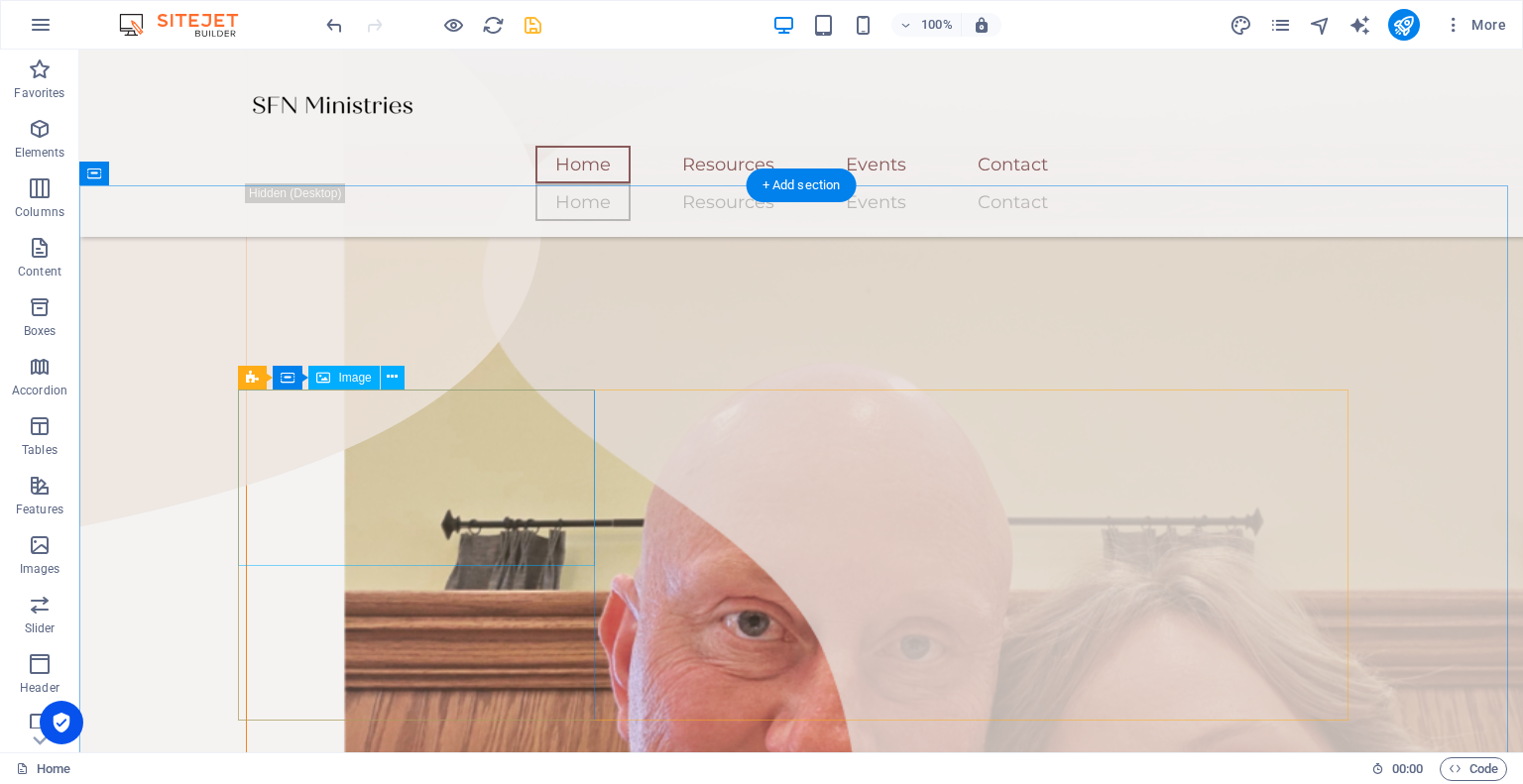 scroll, scrollTop: 1314, scrollLeft: 0, axis: vertical 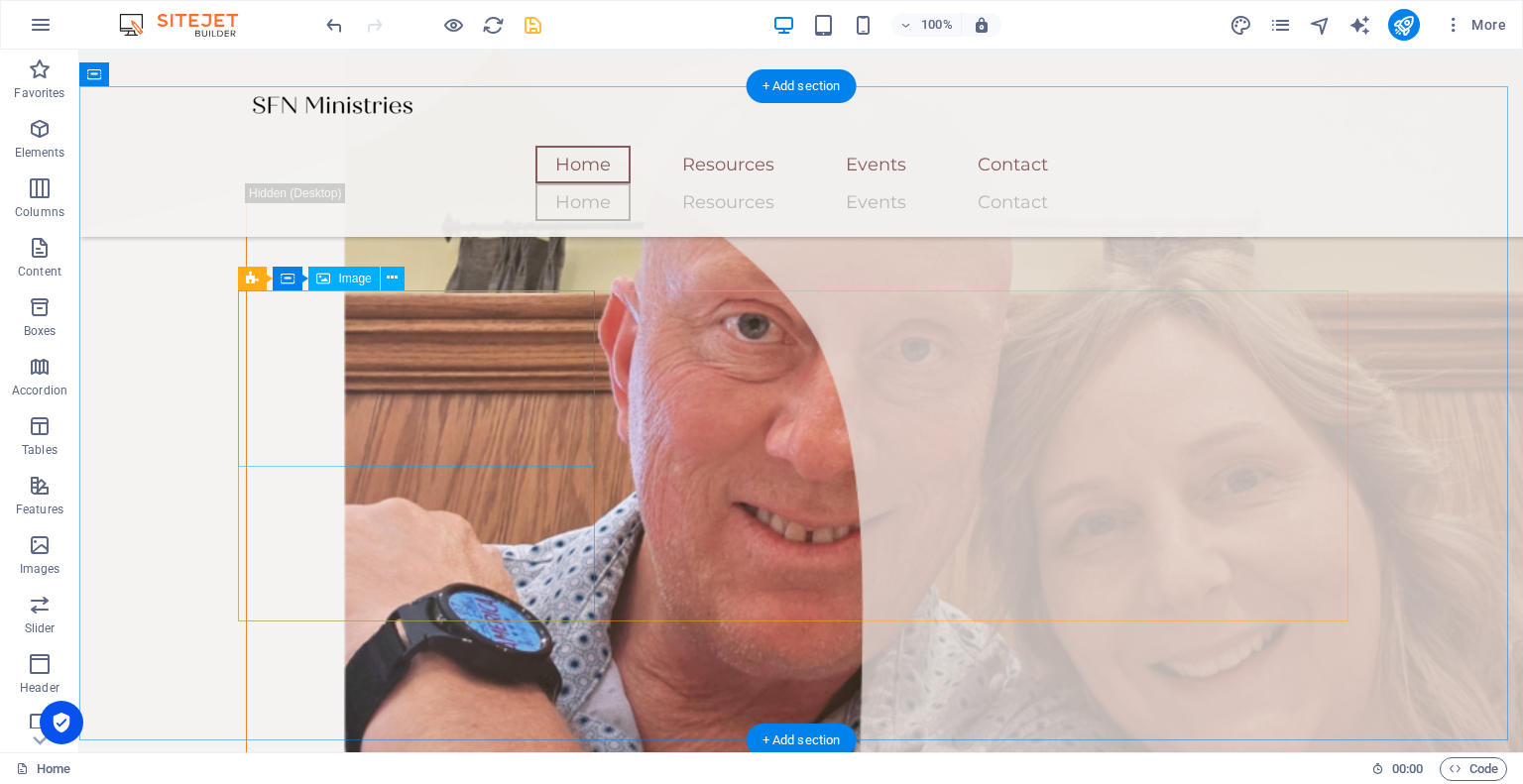 click at bounding box center [424, 1768] 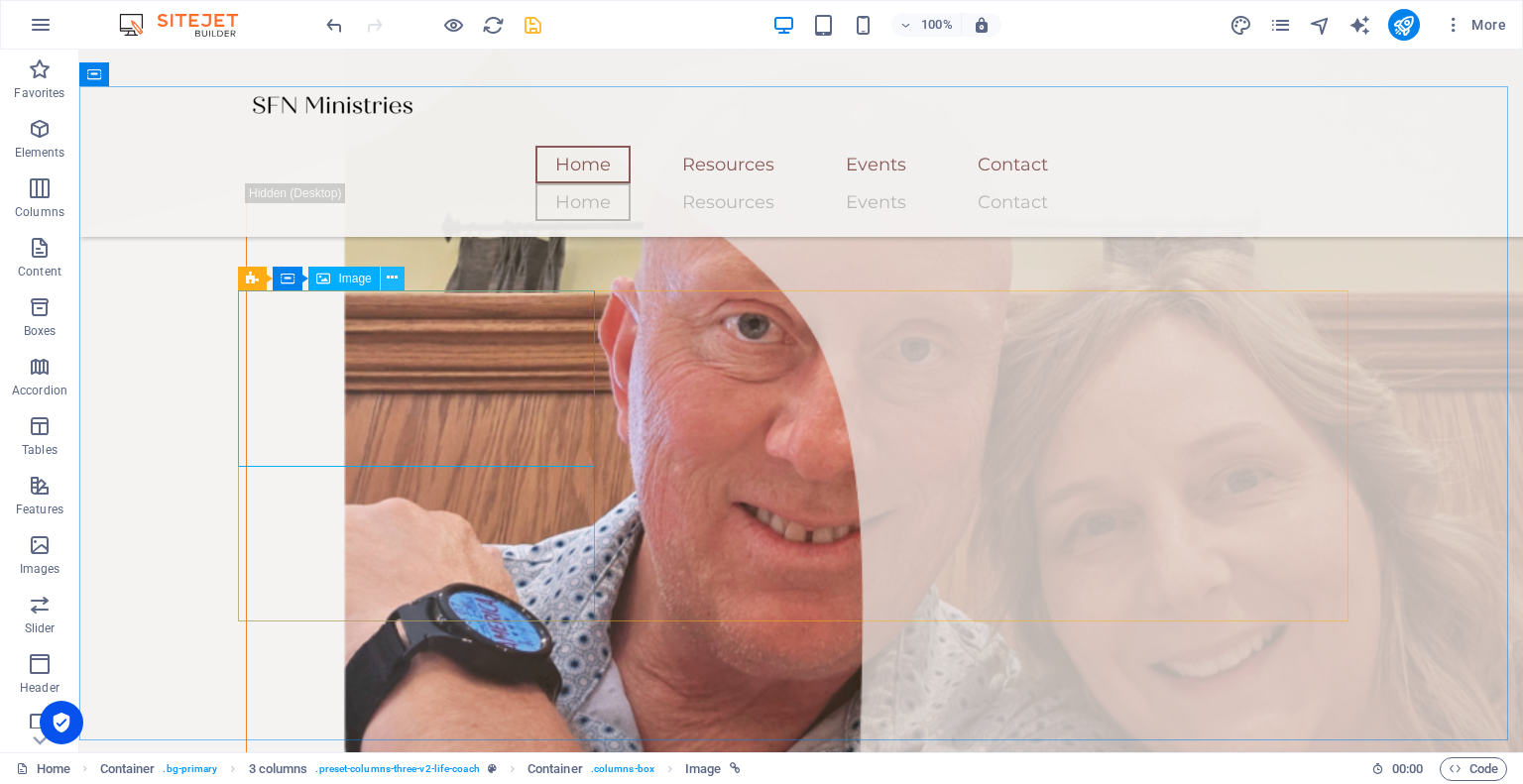 click at bounding box center [392, 278] 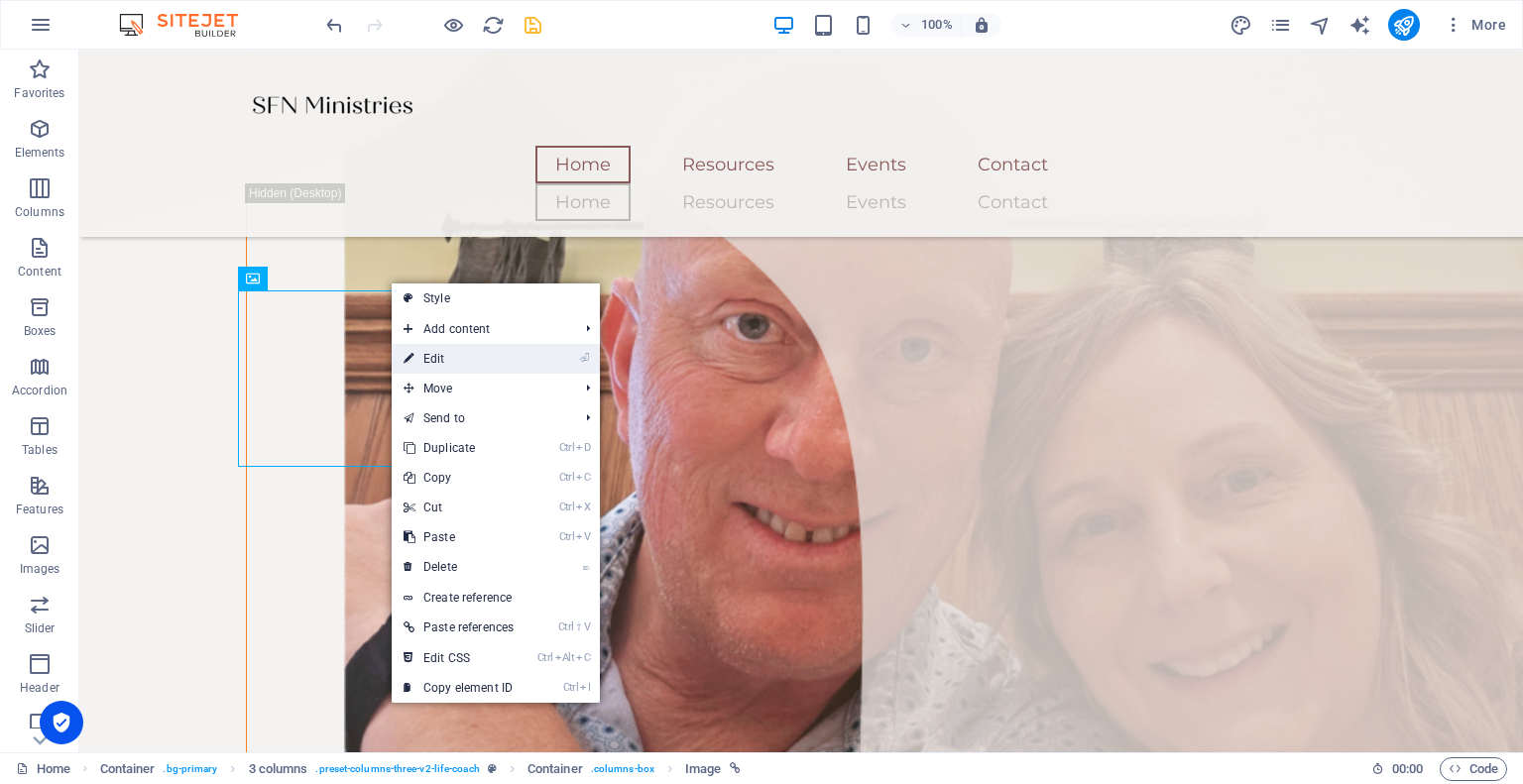 click on "⏎  Edit" at bounding box center [458, 359] 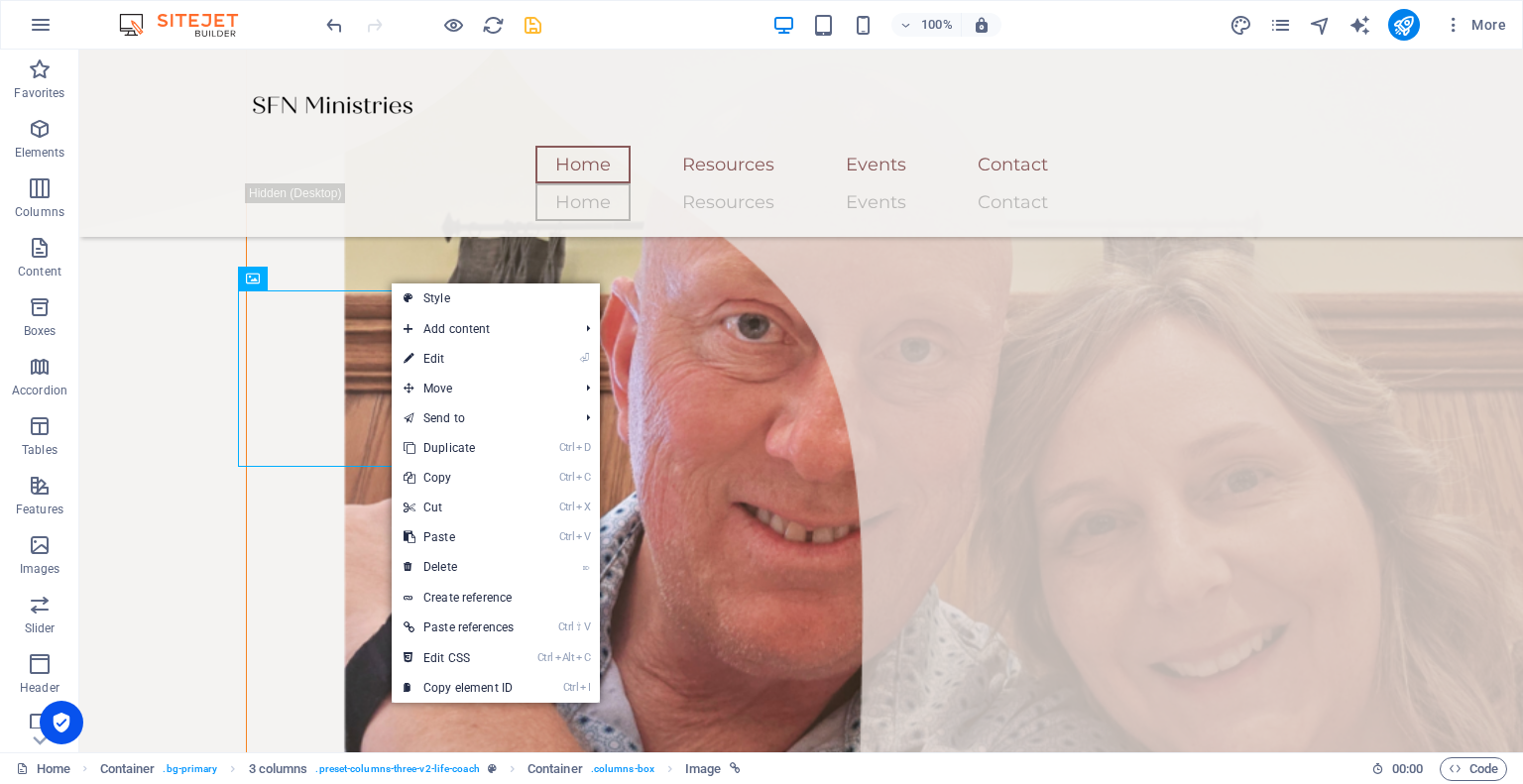 select on "%" 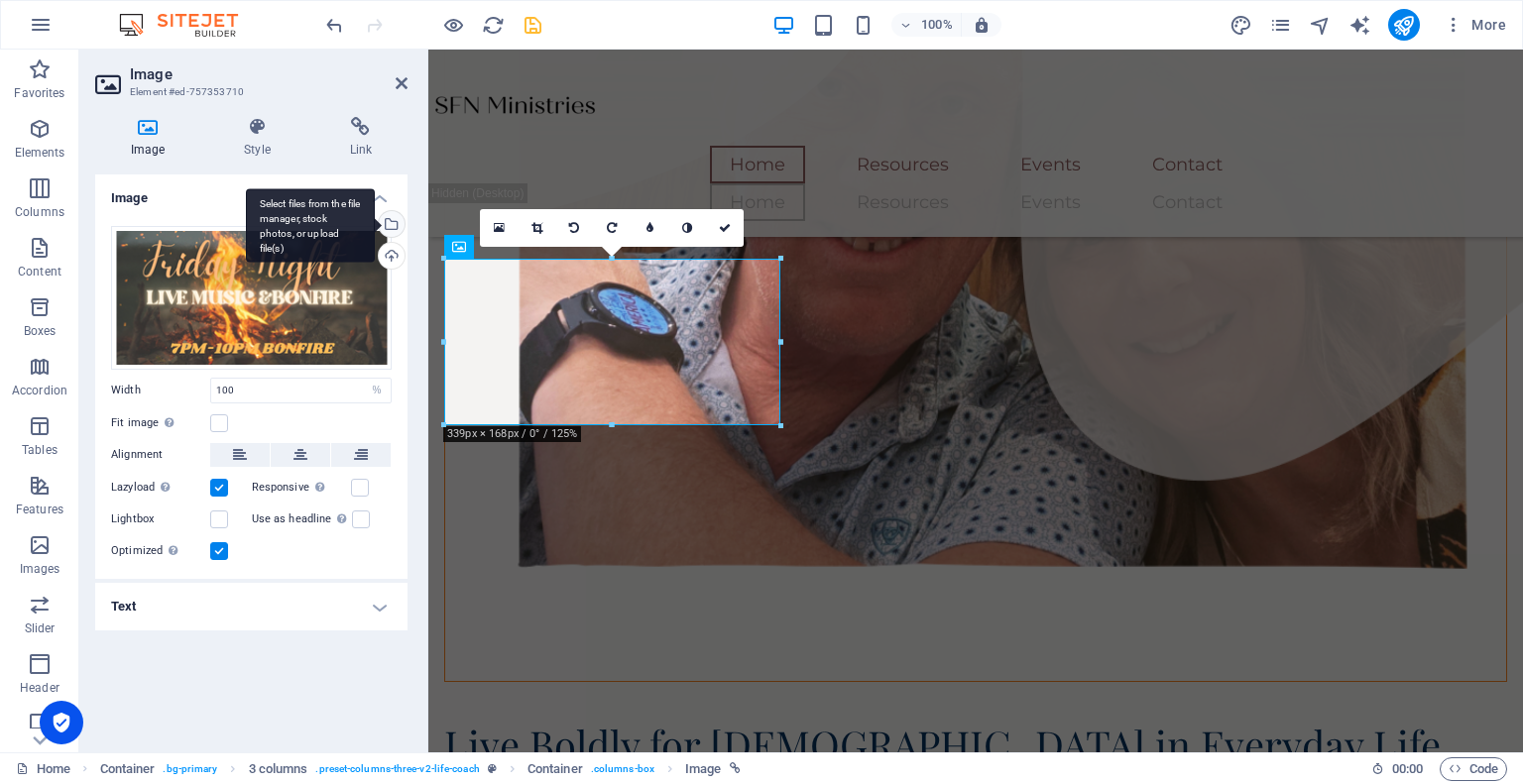 click on "Select files from the file manager, stock photos, or upload file(s)" at bounding box center (390, 226) 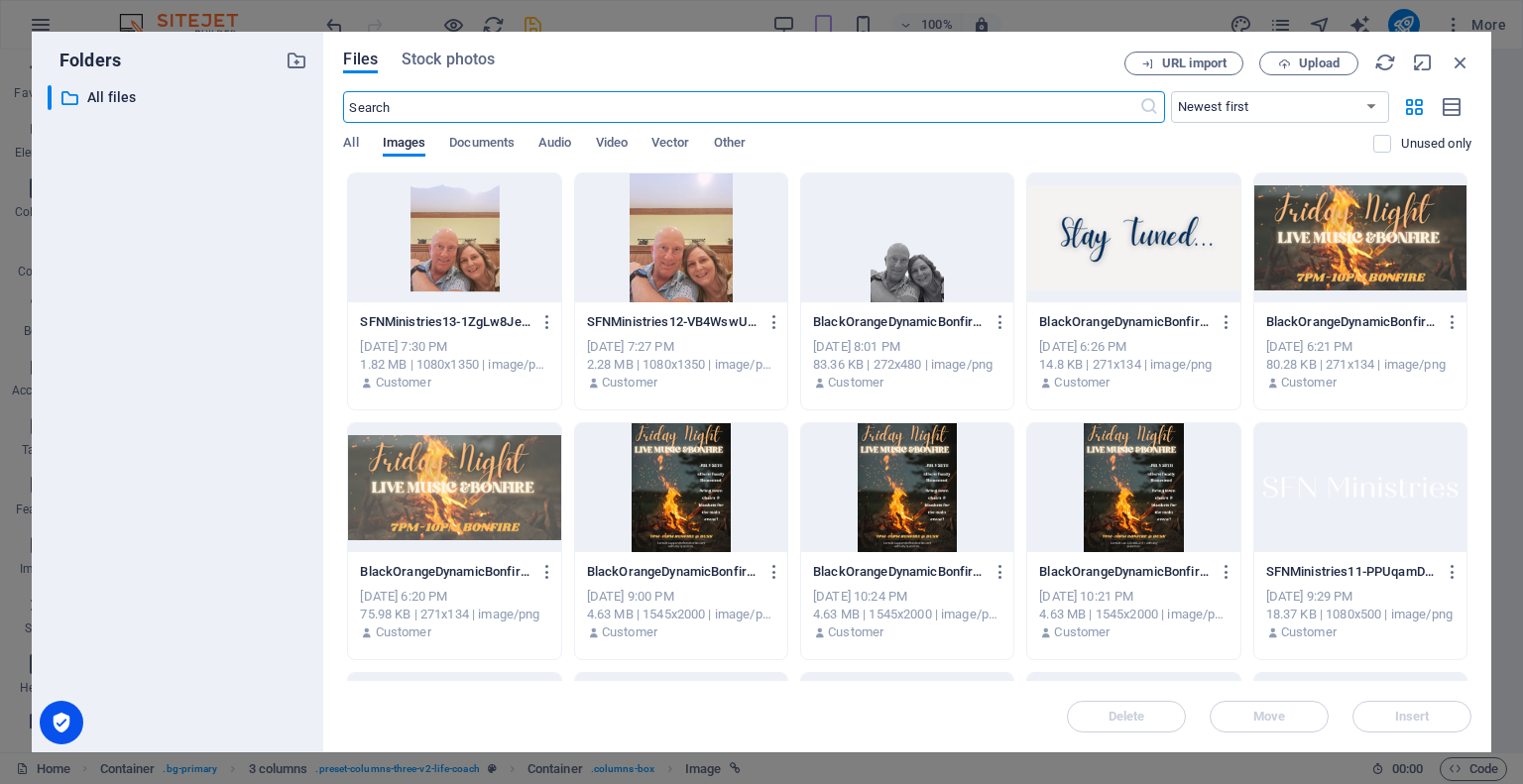 scroll, scrollTop: 1207, scrollLeft: 0, axis: vertical 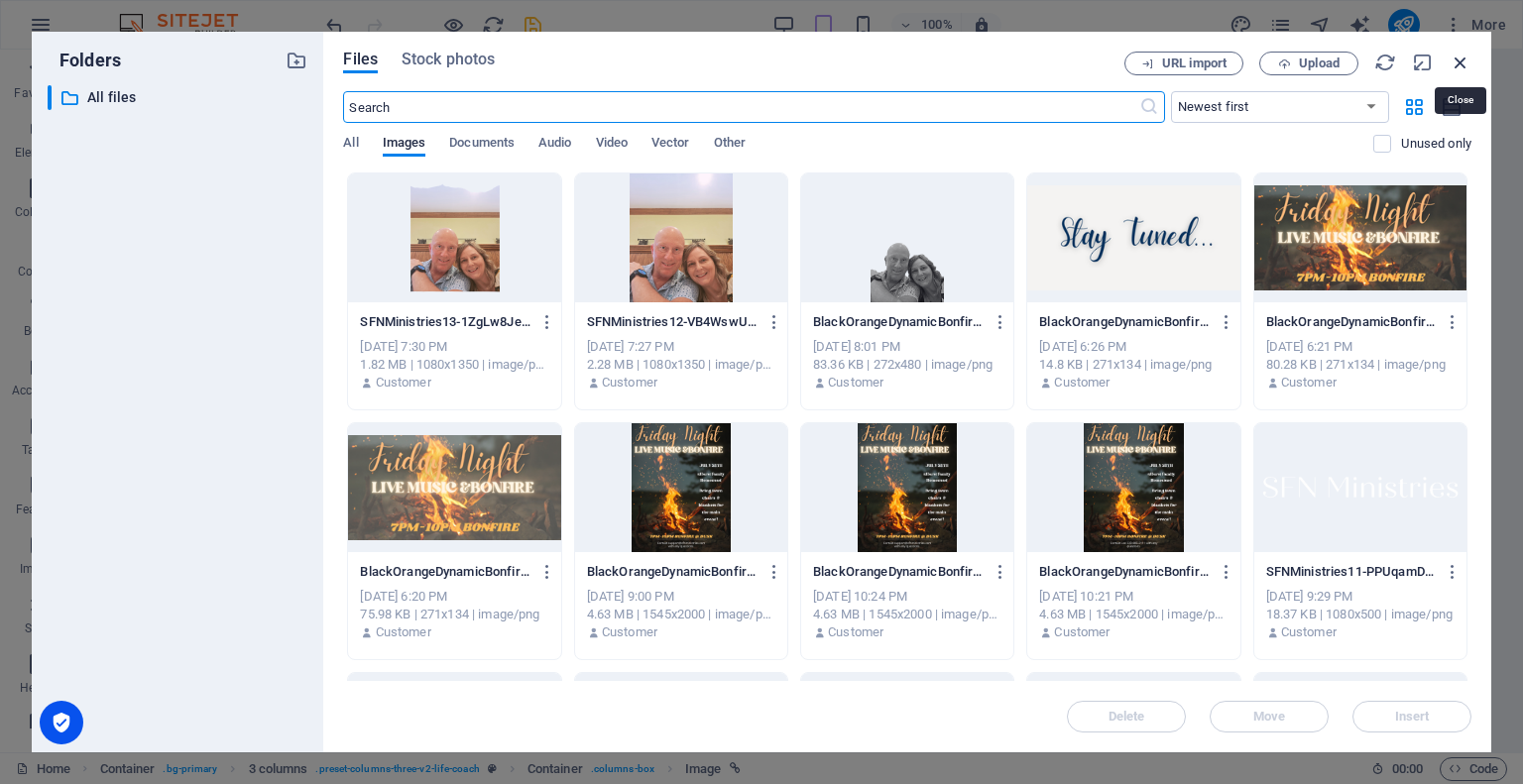 drag, startPoint x: 1025, startPoint y: 68, endPoint x: 1454, endPoint y: 70, distance: 429.00466 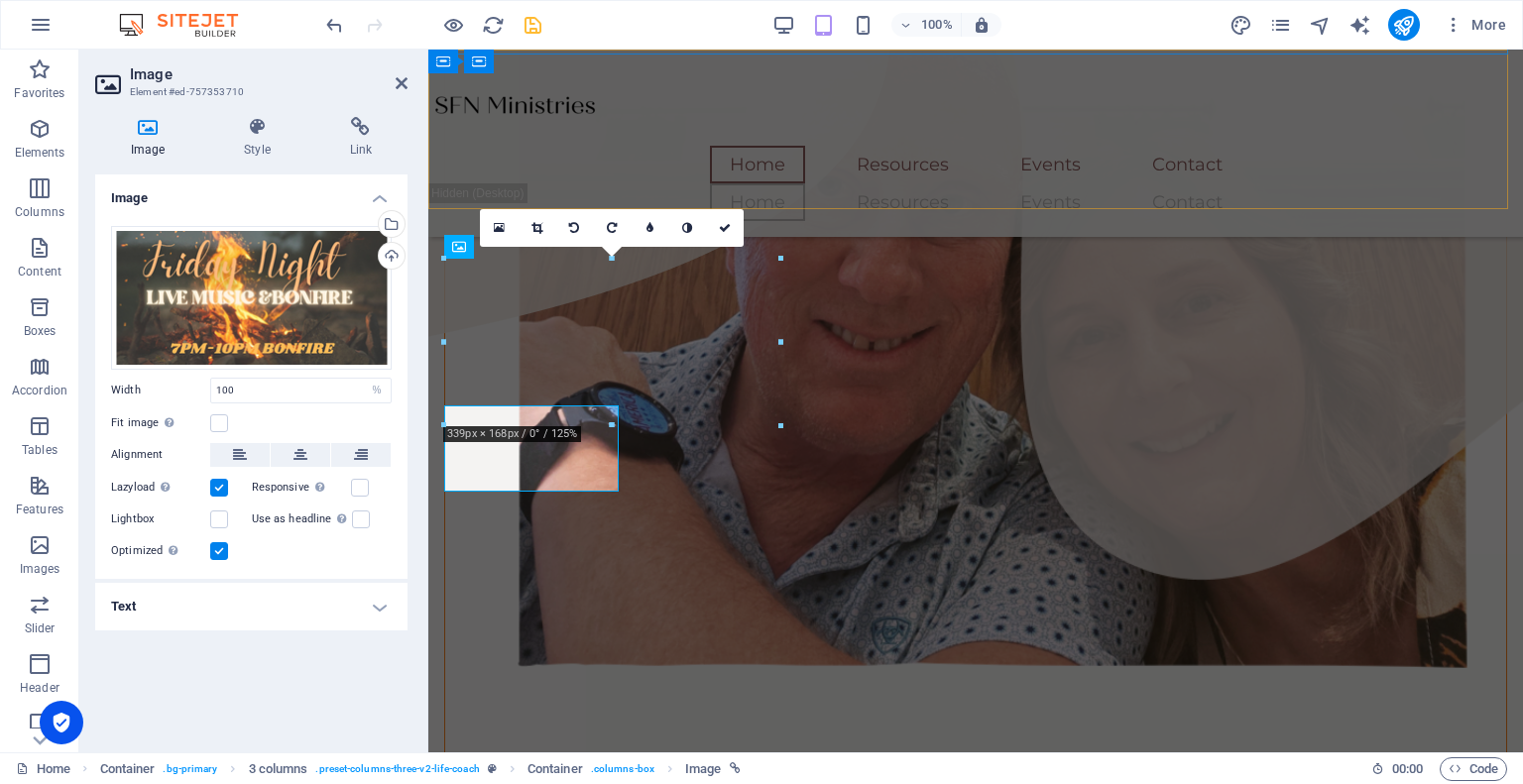 scroll, scrollTop: 1306, scrollLeft: 0, axis: vertical 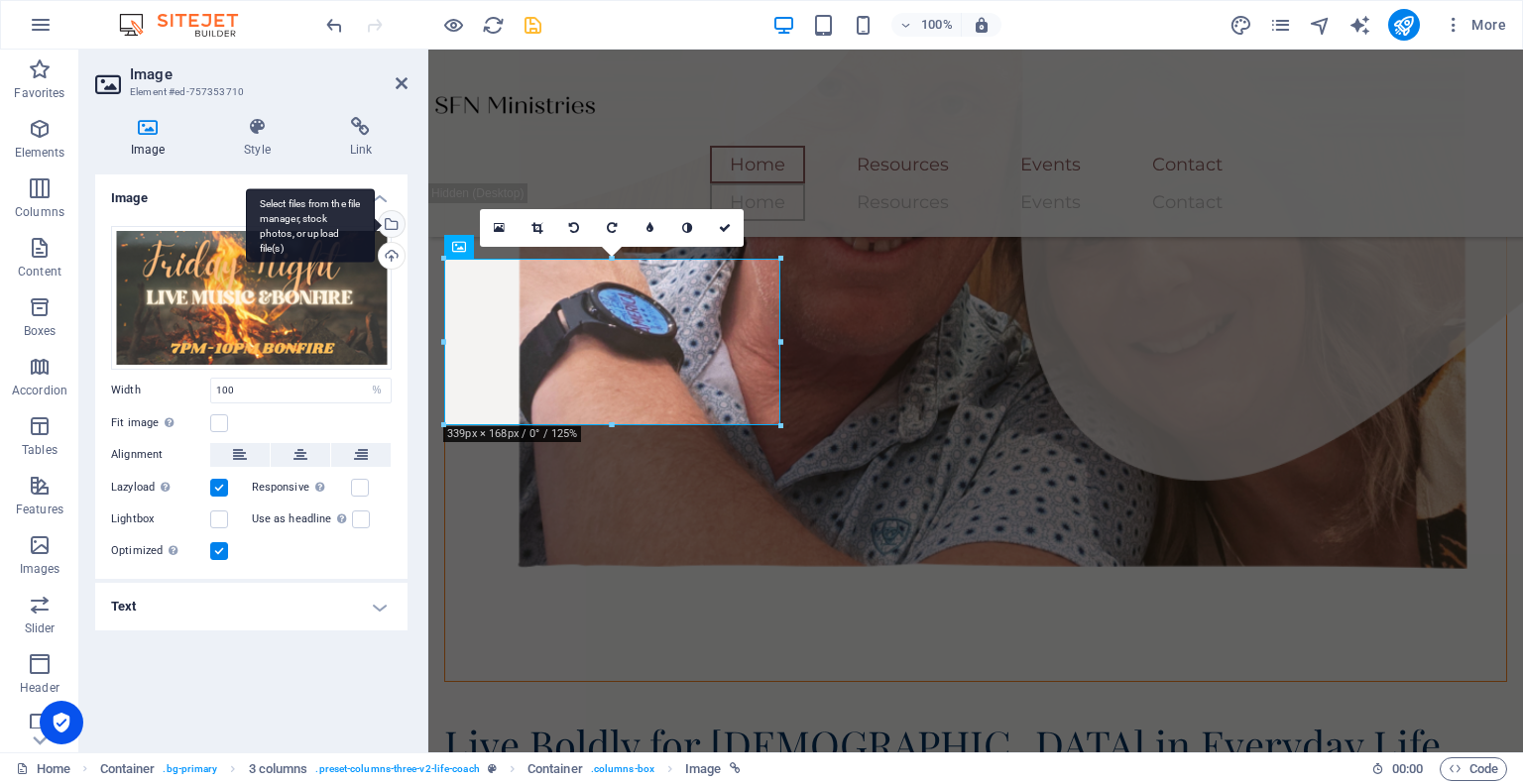 click on "Select files from the file manager, stock photos, or upload file(s)" at bounding box center (390, 226) 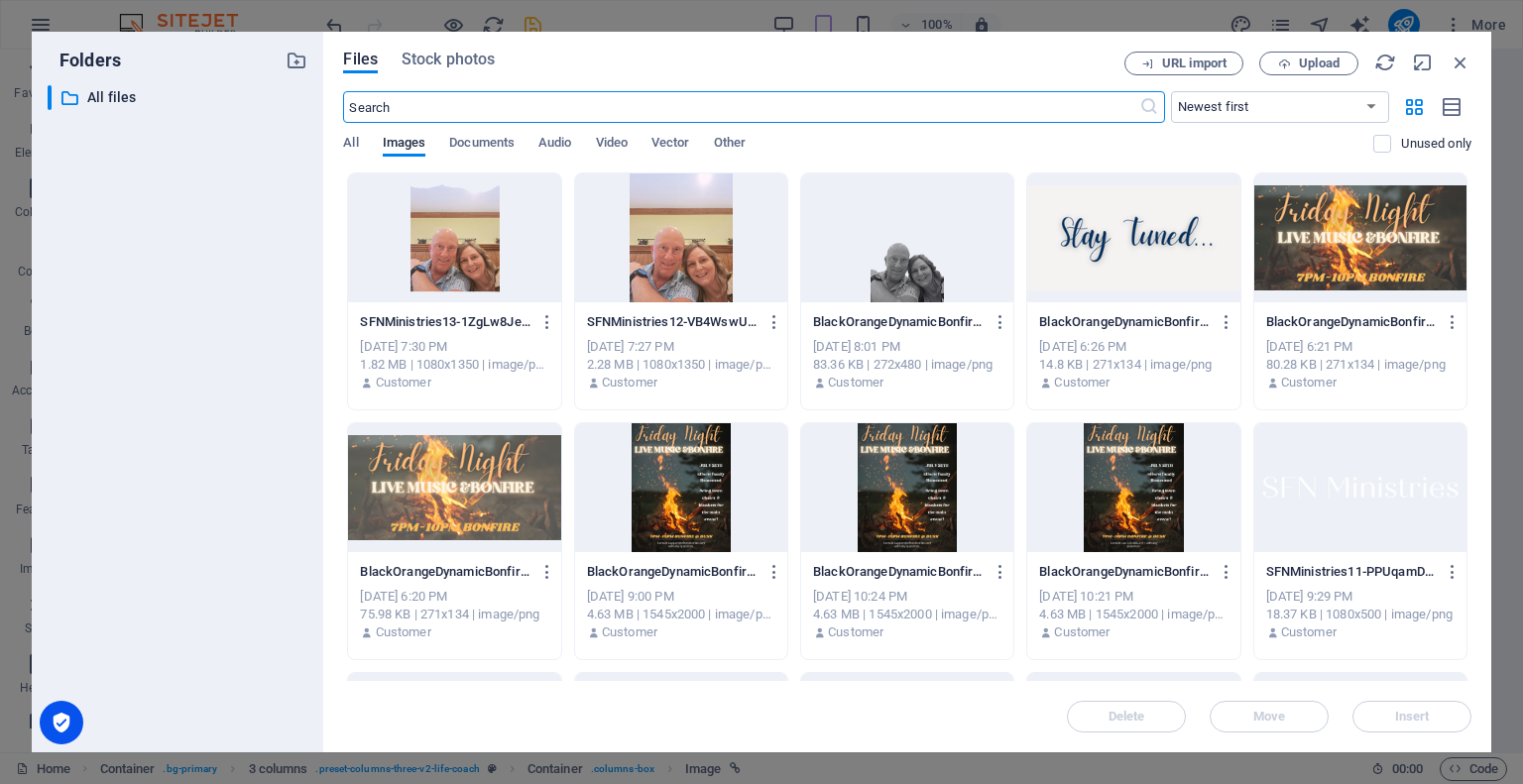 scroll, scrollTop: 1207, scrollLeft: 0, axis: vertical 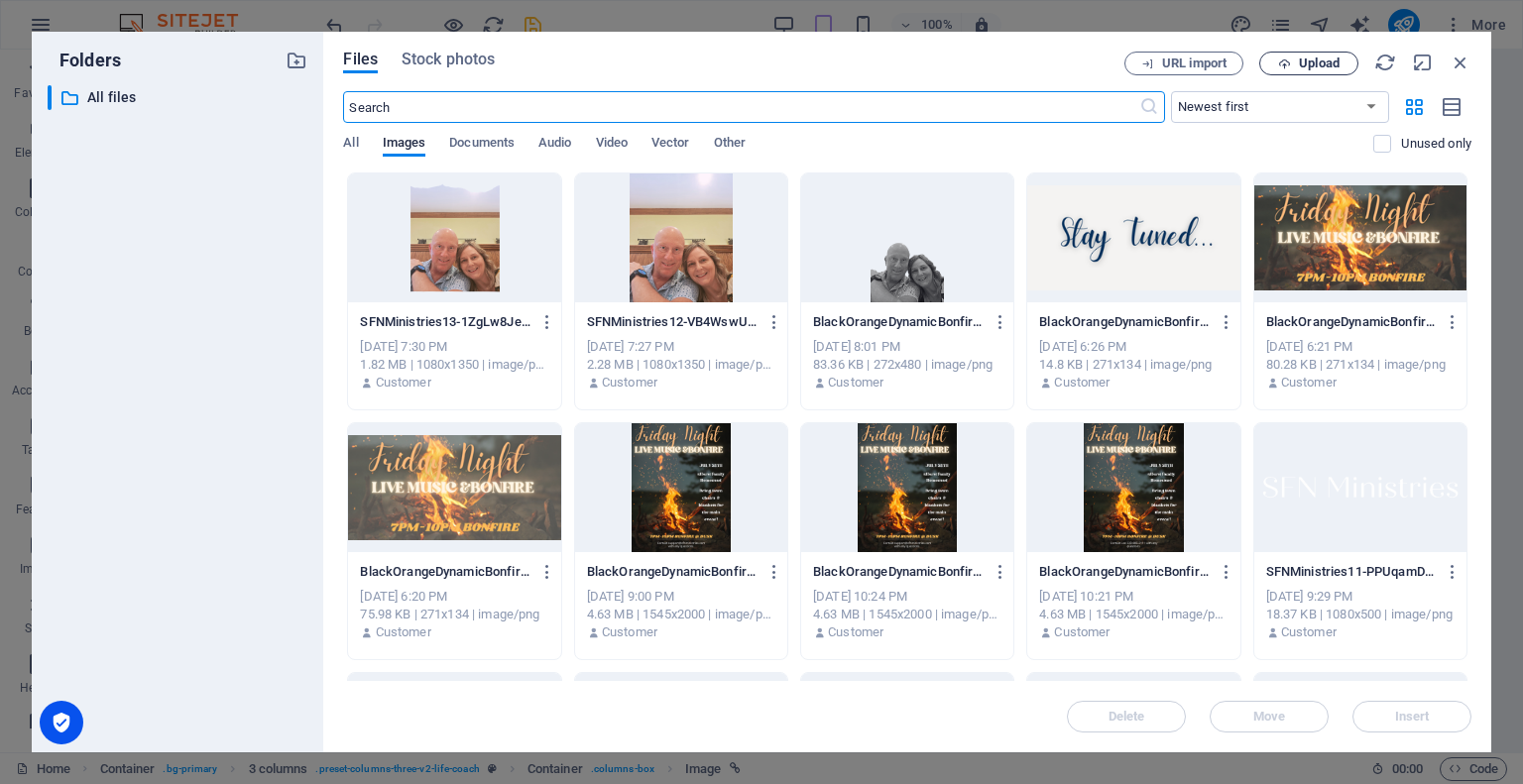click on "Upload" at bounding box center [1319, 63] 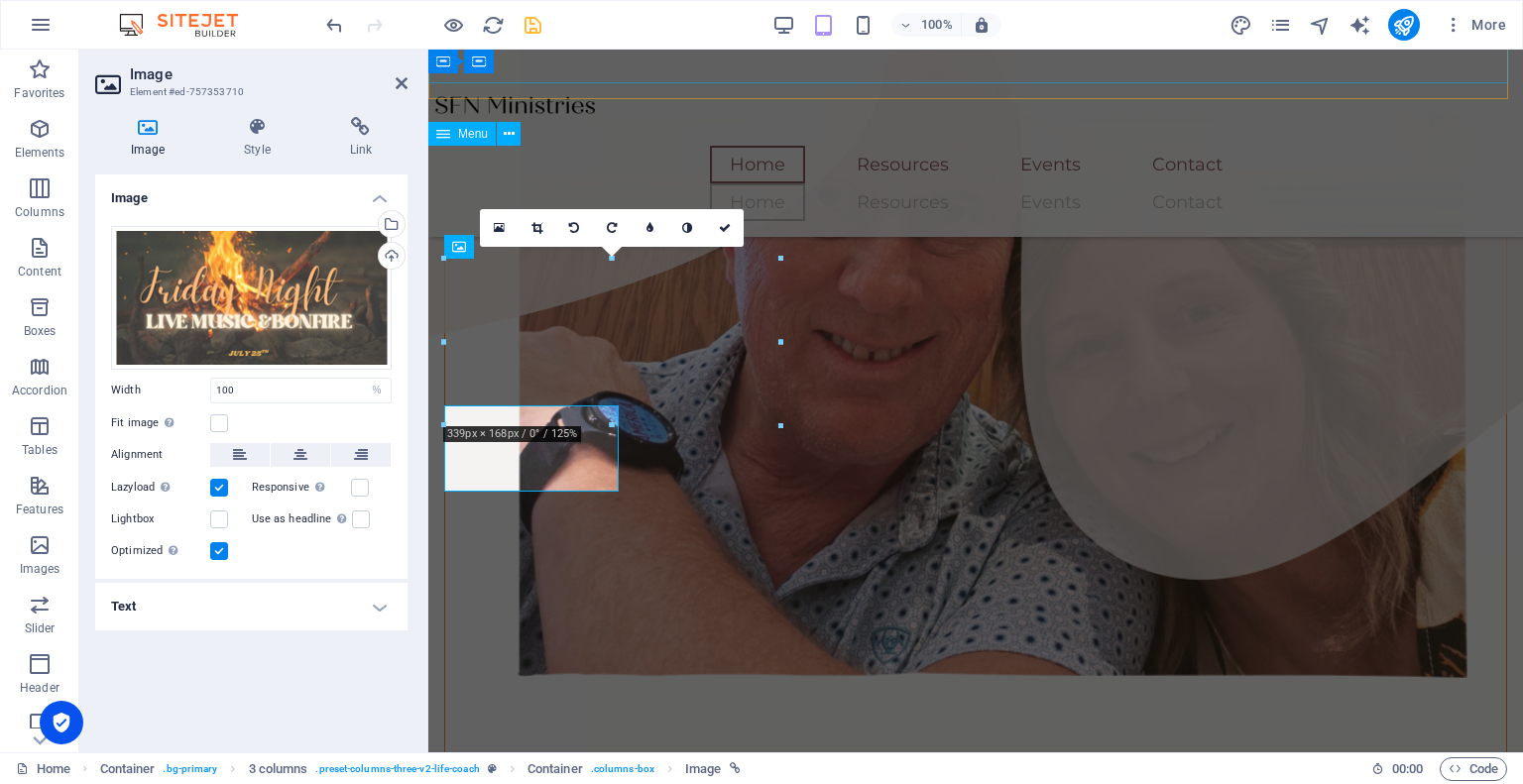 scroll, scrollTop: 1306, scrollLeft: 0, axis: vertical 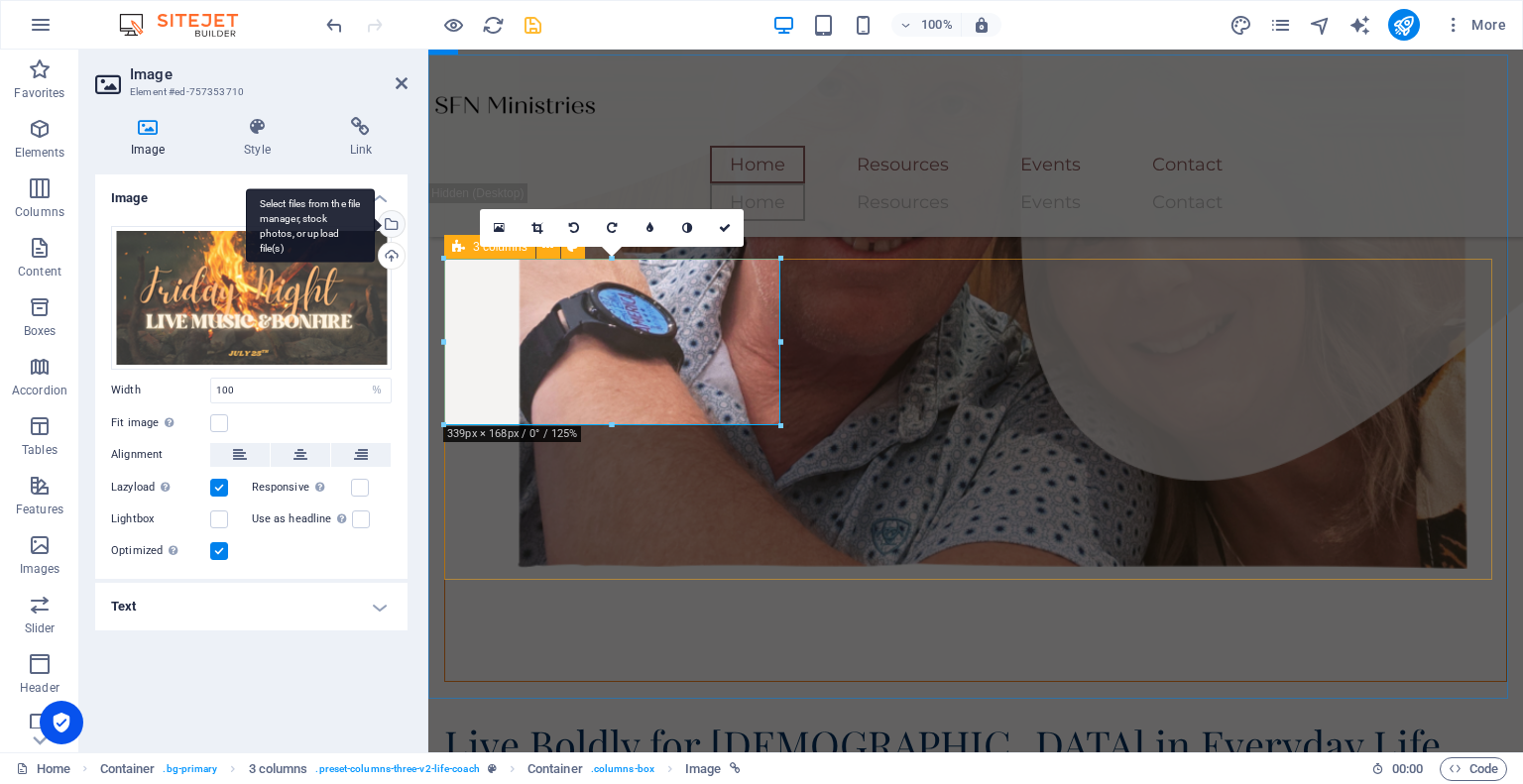 click on "Select files from the file manager, stock photos, or upload file(s)" at bounding box center [390, 226] 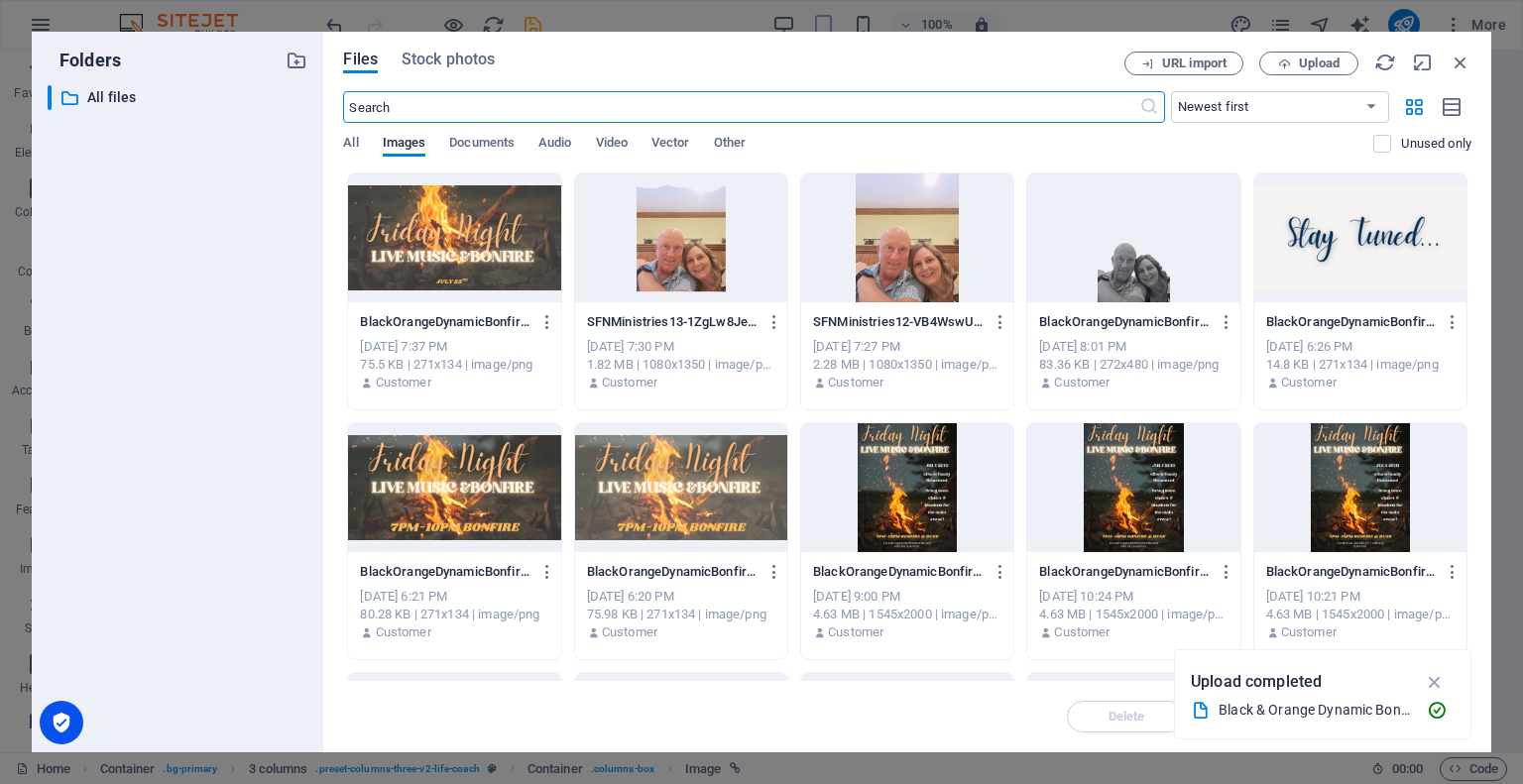 scroll, scrollTop: 1207, scrollLeft: 0, axis: vertical 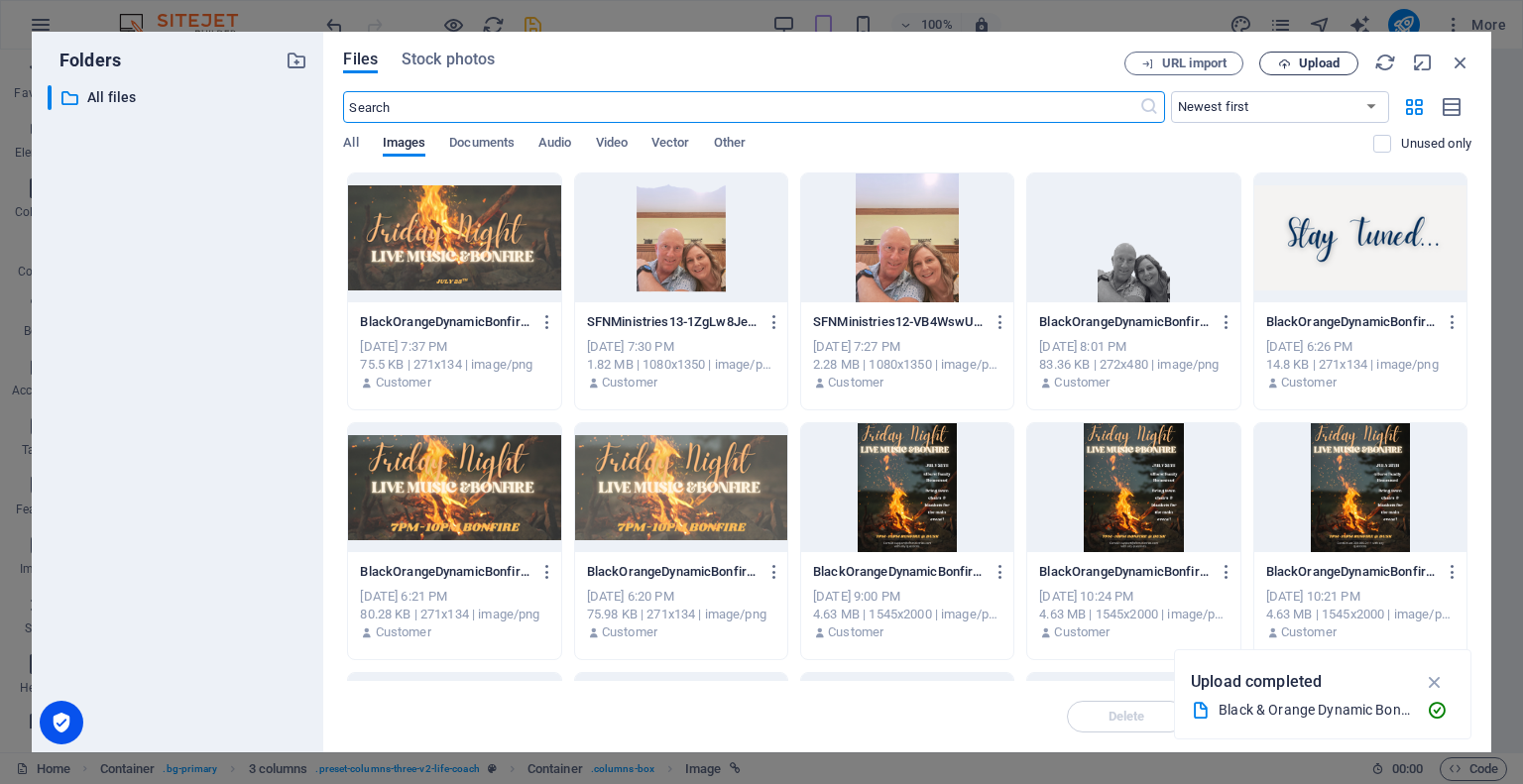 click on "Upload" at bounding box center [1319, 63] 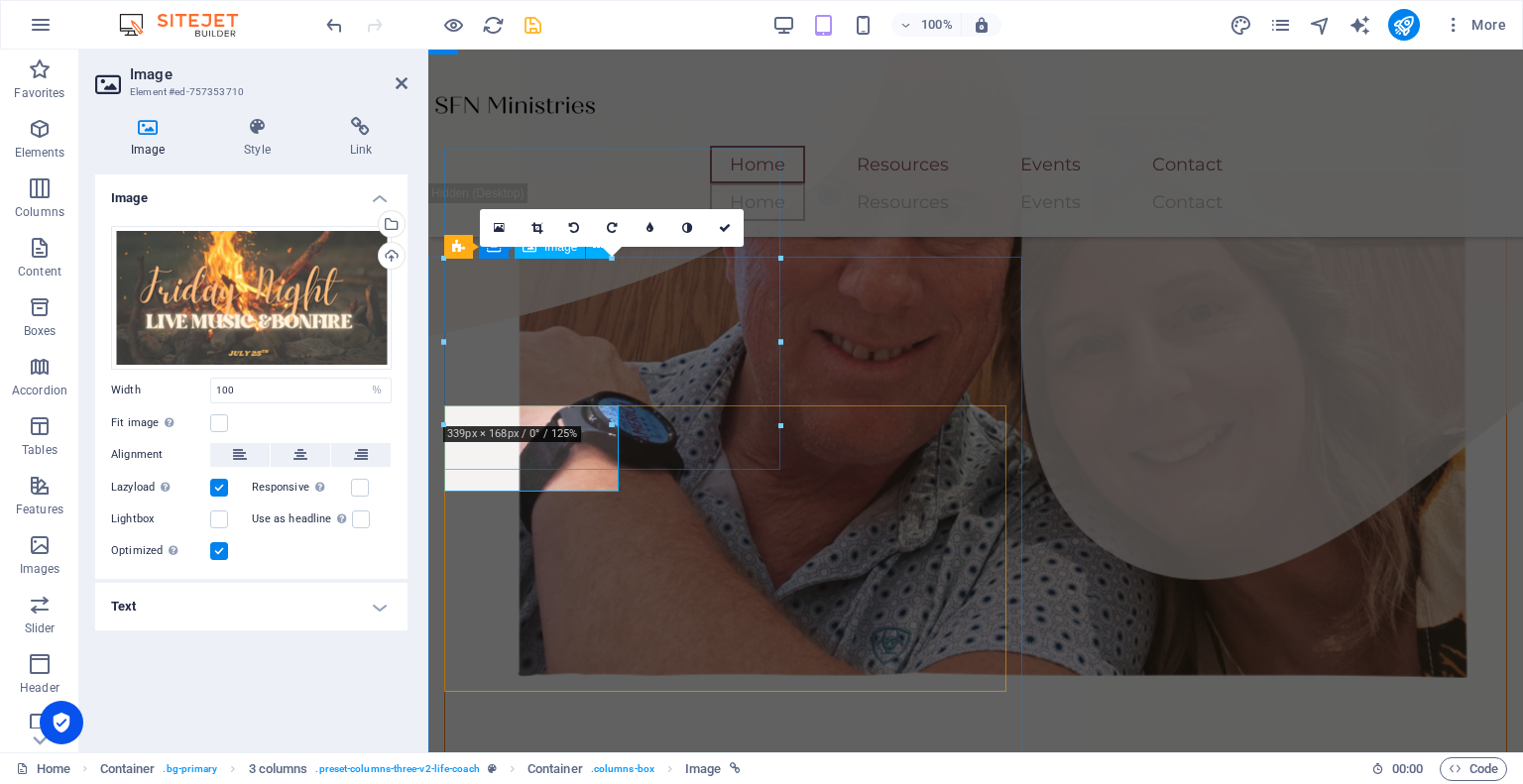 scroll, scrollTop: 1306, scrollLeft: 0, axis: vertical 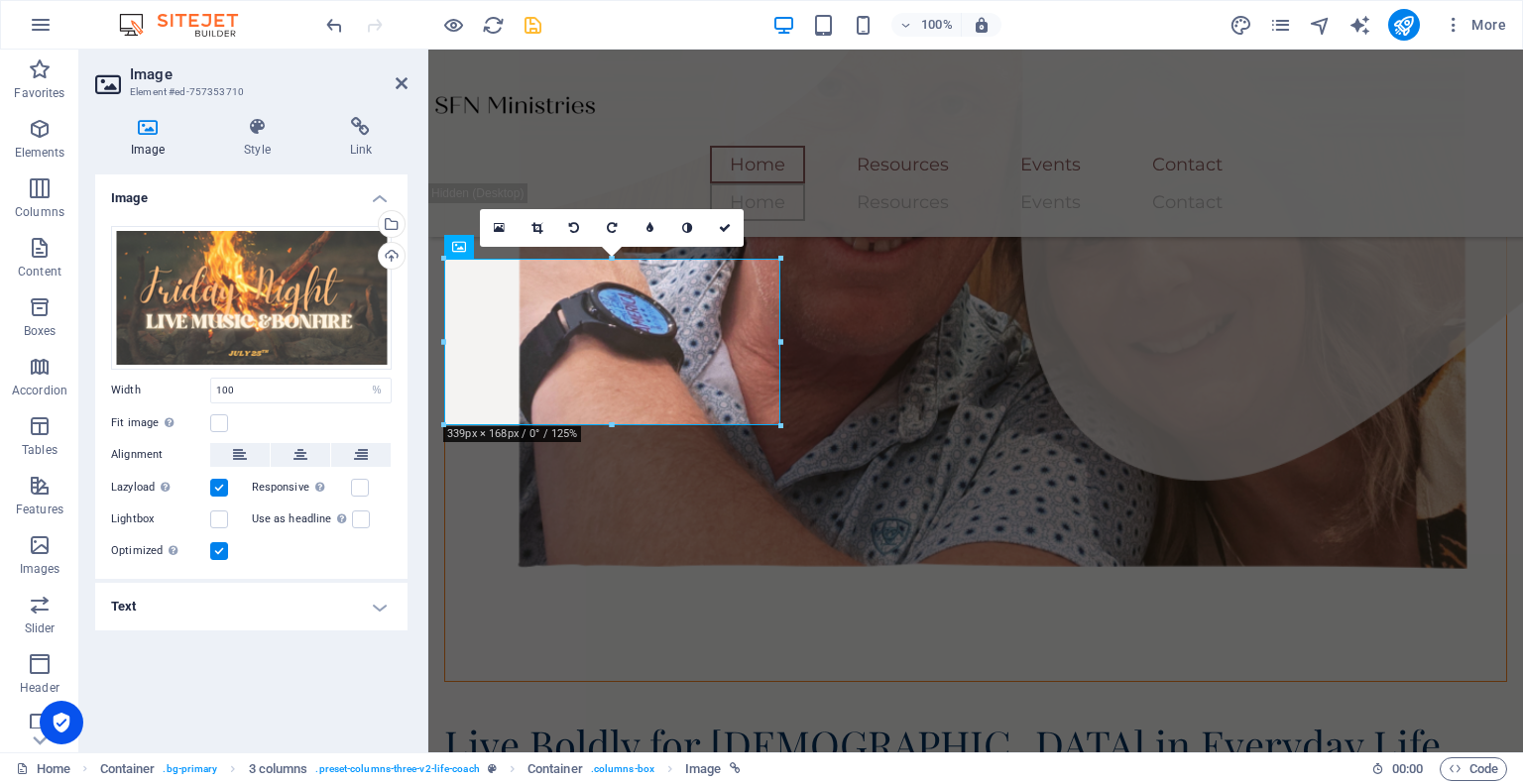 click at bounding box center (615, 1669) 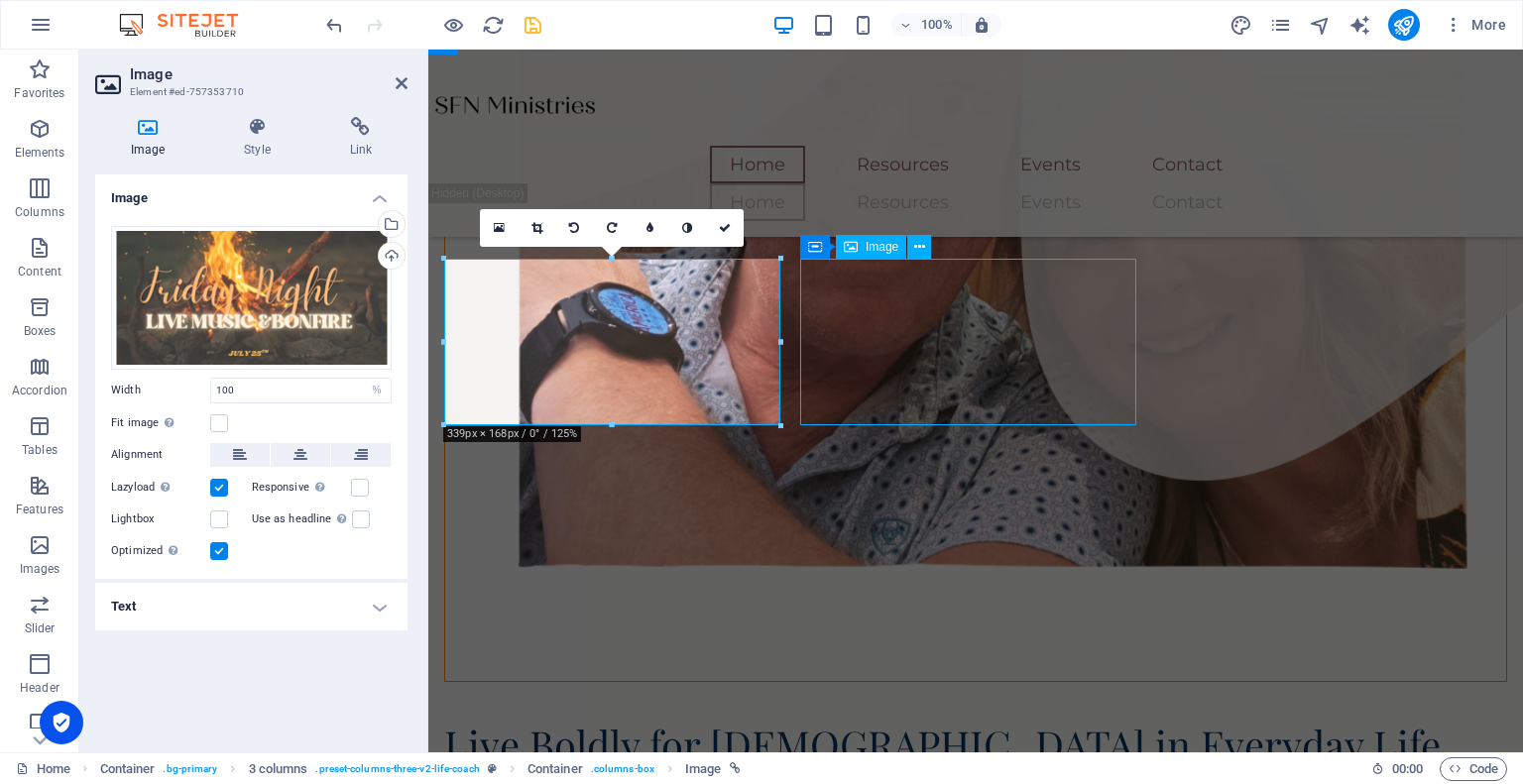scroll, scrollTop: 1346, scrollLeft: 0, axis: vertical 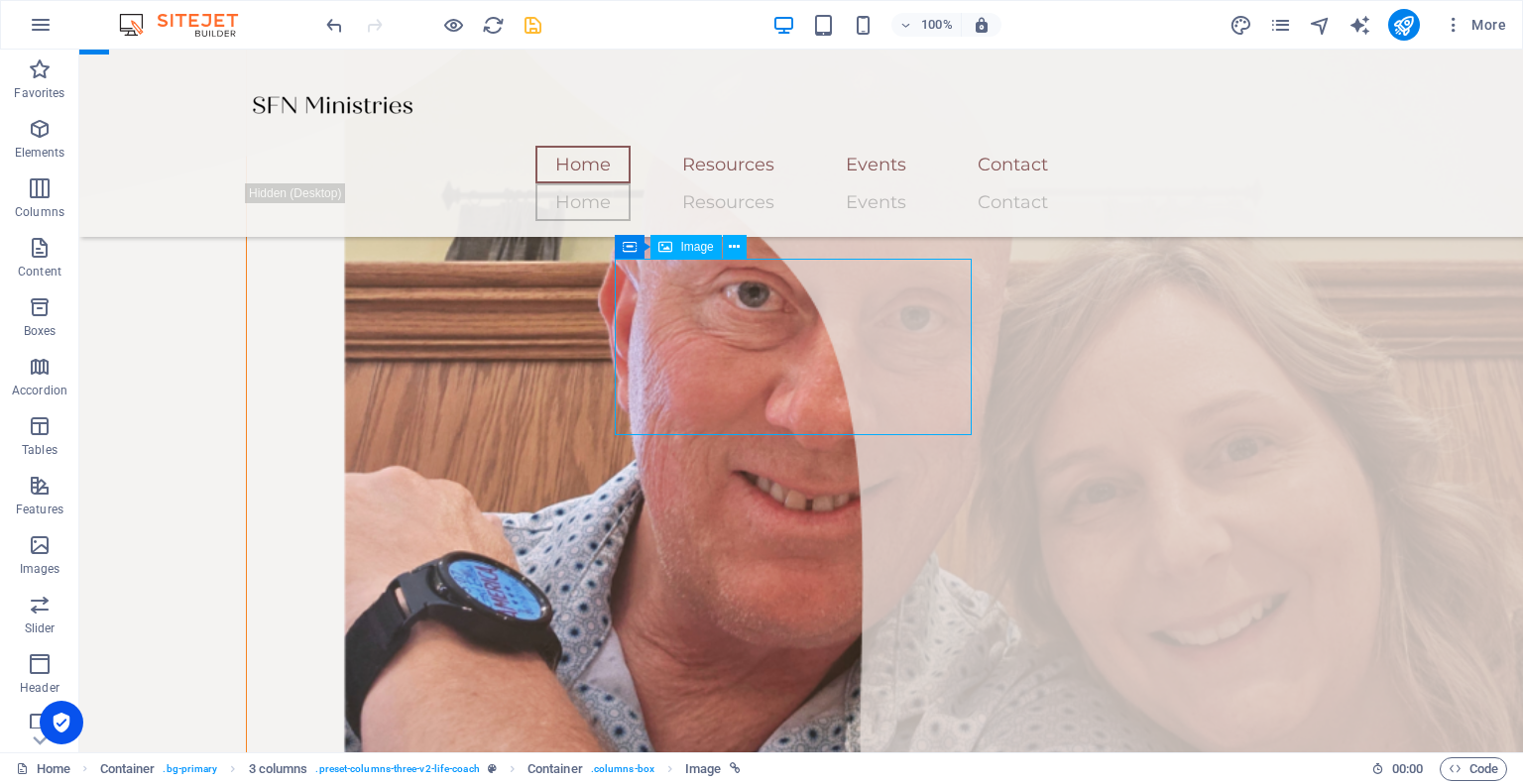 click at bounding box center (424, 2077) 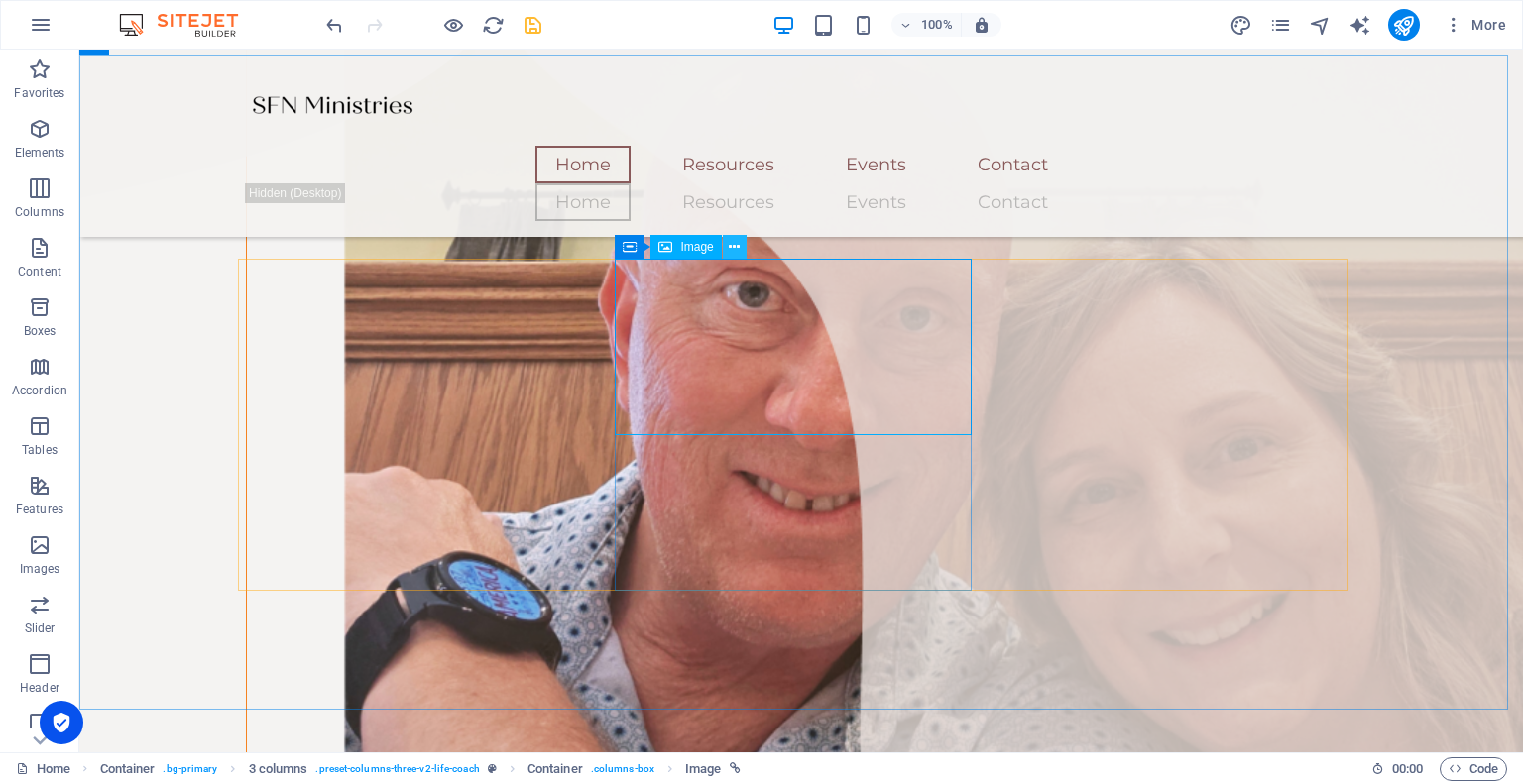 click at bounding box center (735, 247) 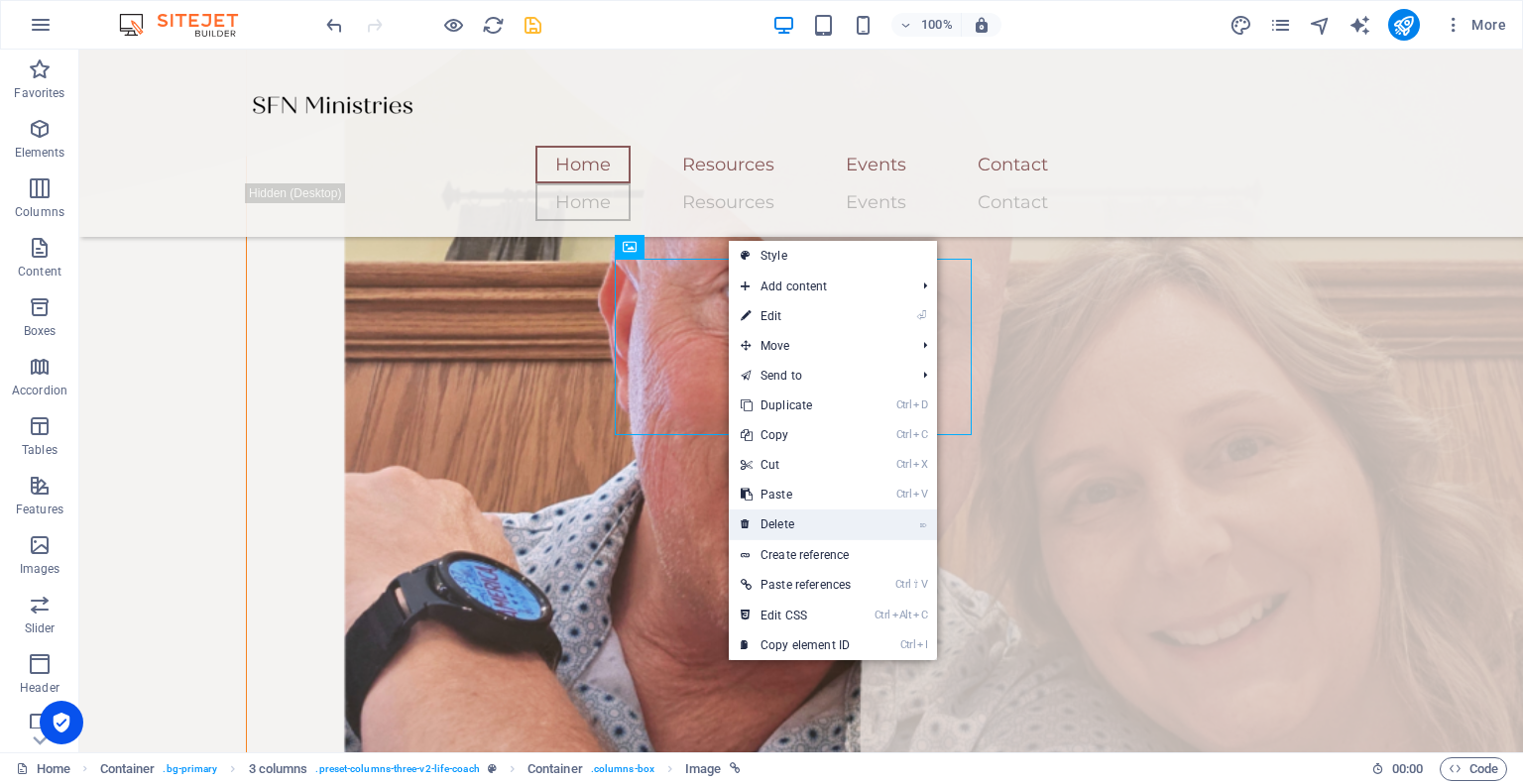 click on "⌦  Delete" at bounding box center (795, 524) 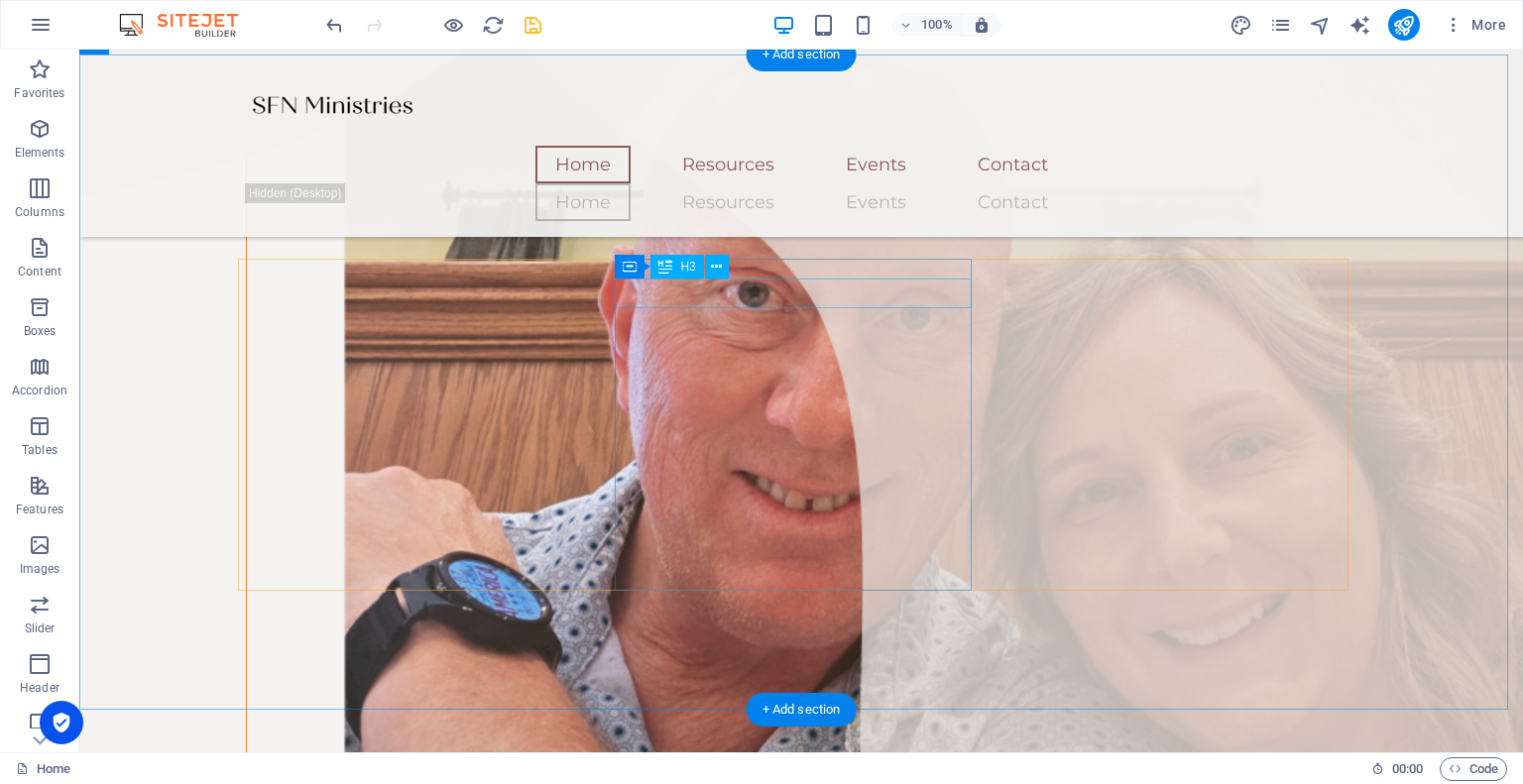 click on "More Events Coming Soon..." at bounding box center [424, 2024] 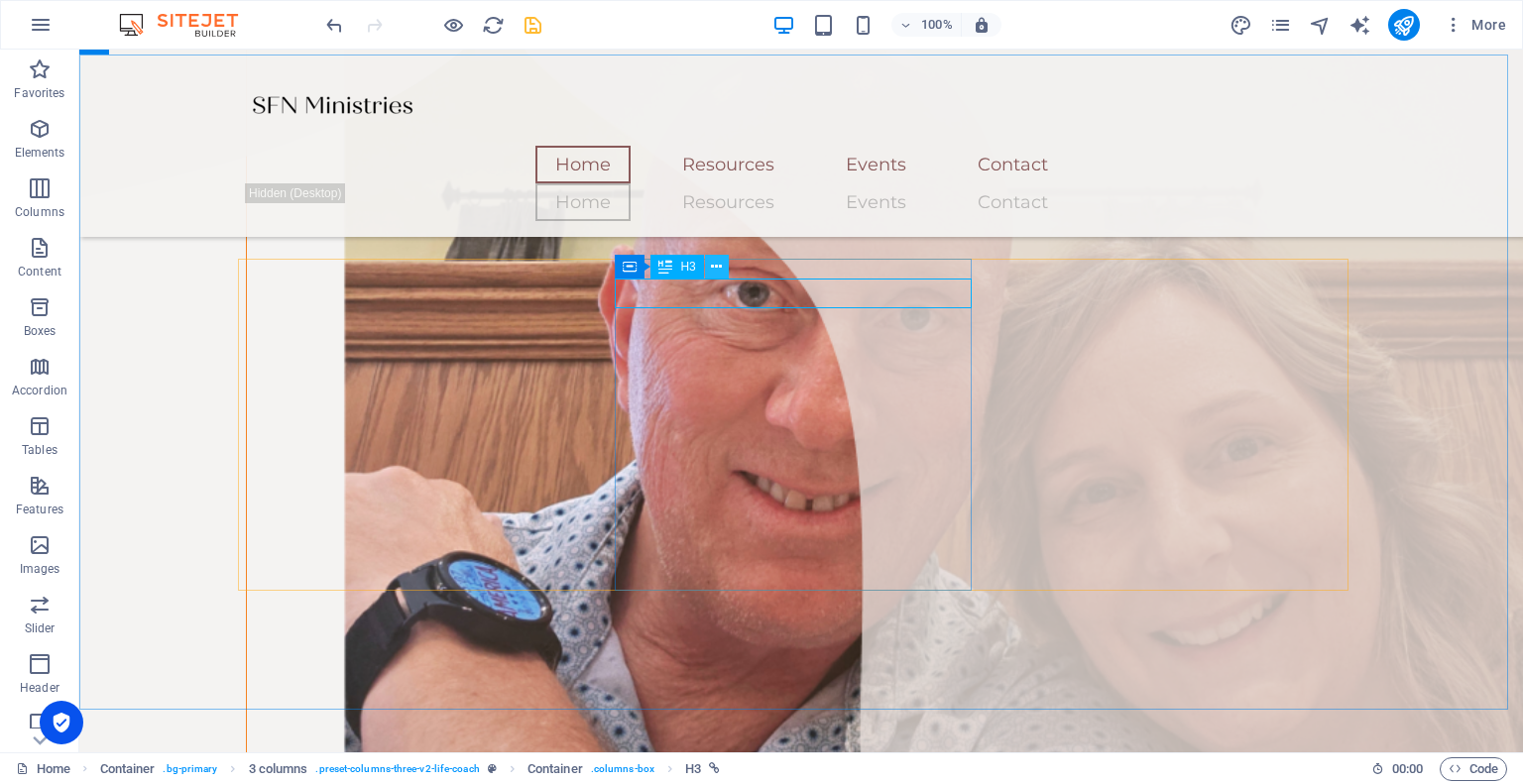 click at bounding box center (716, 267) 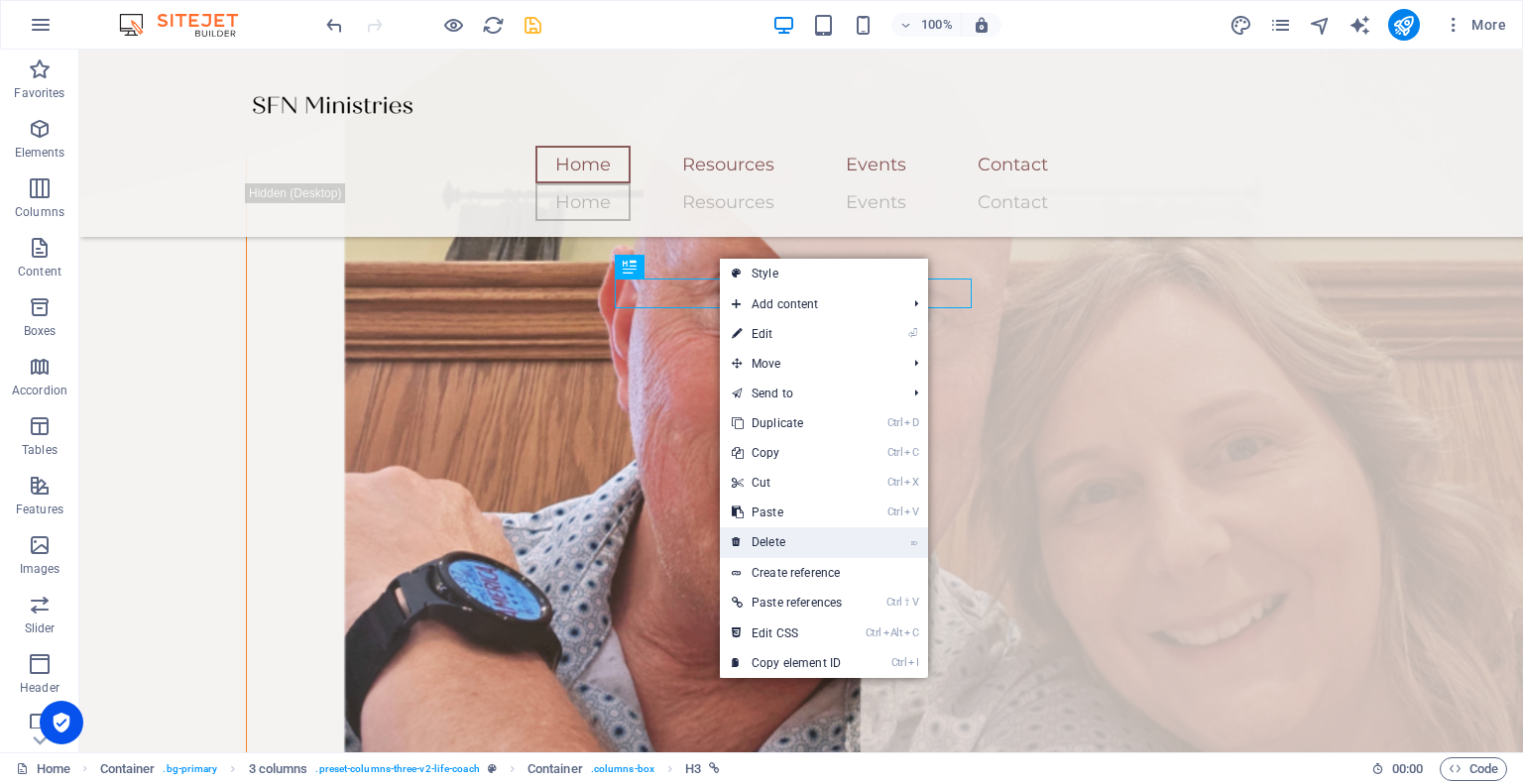 click on "⌦  Delete" at bounding box center (786, 542) 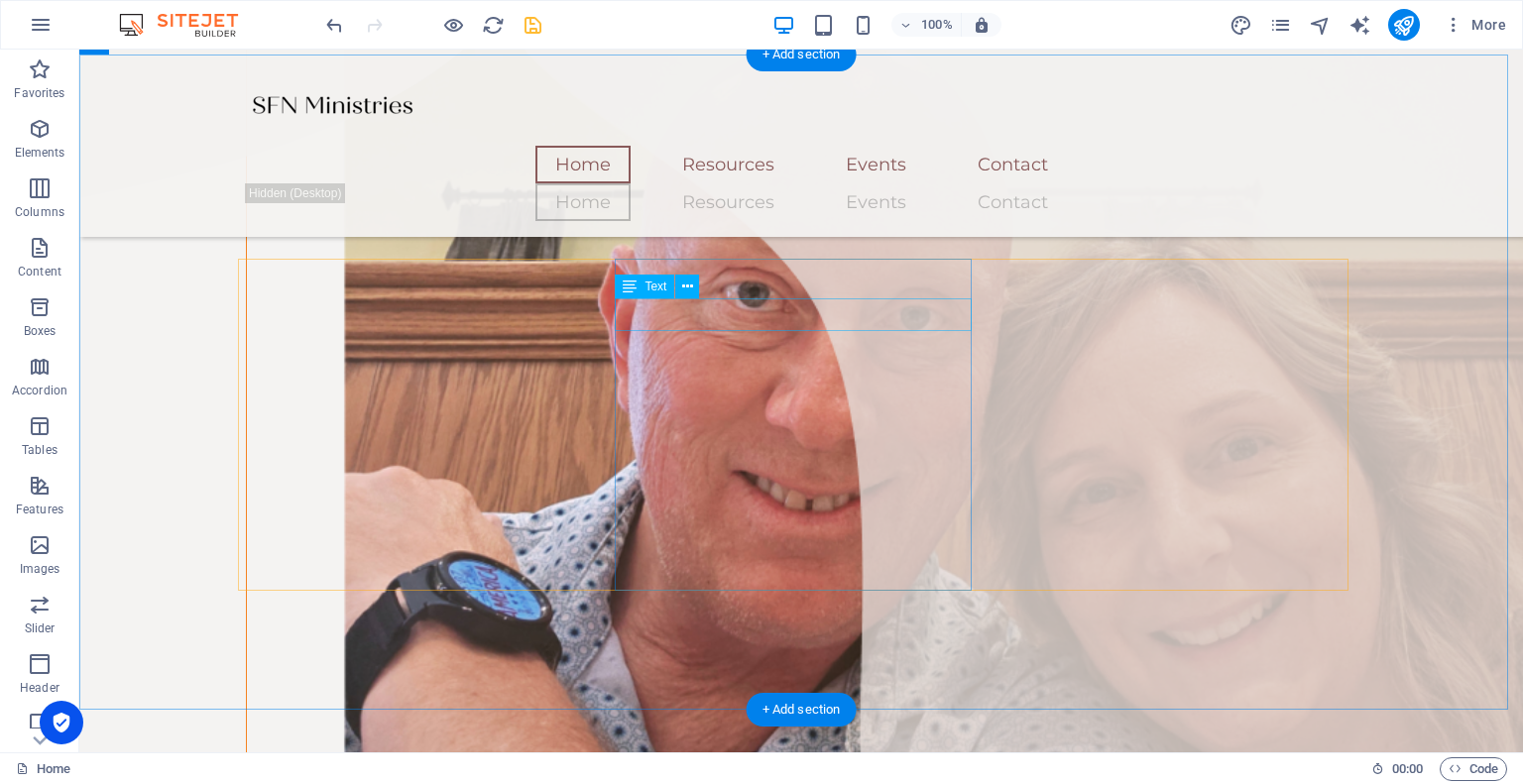 click on "Coming Soon" at bounding box center (424, 2045) 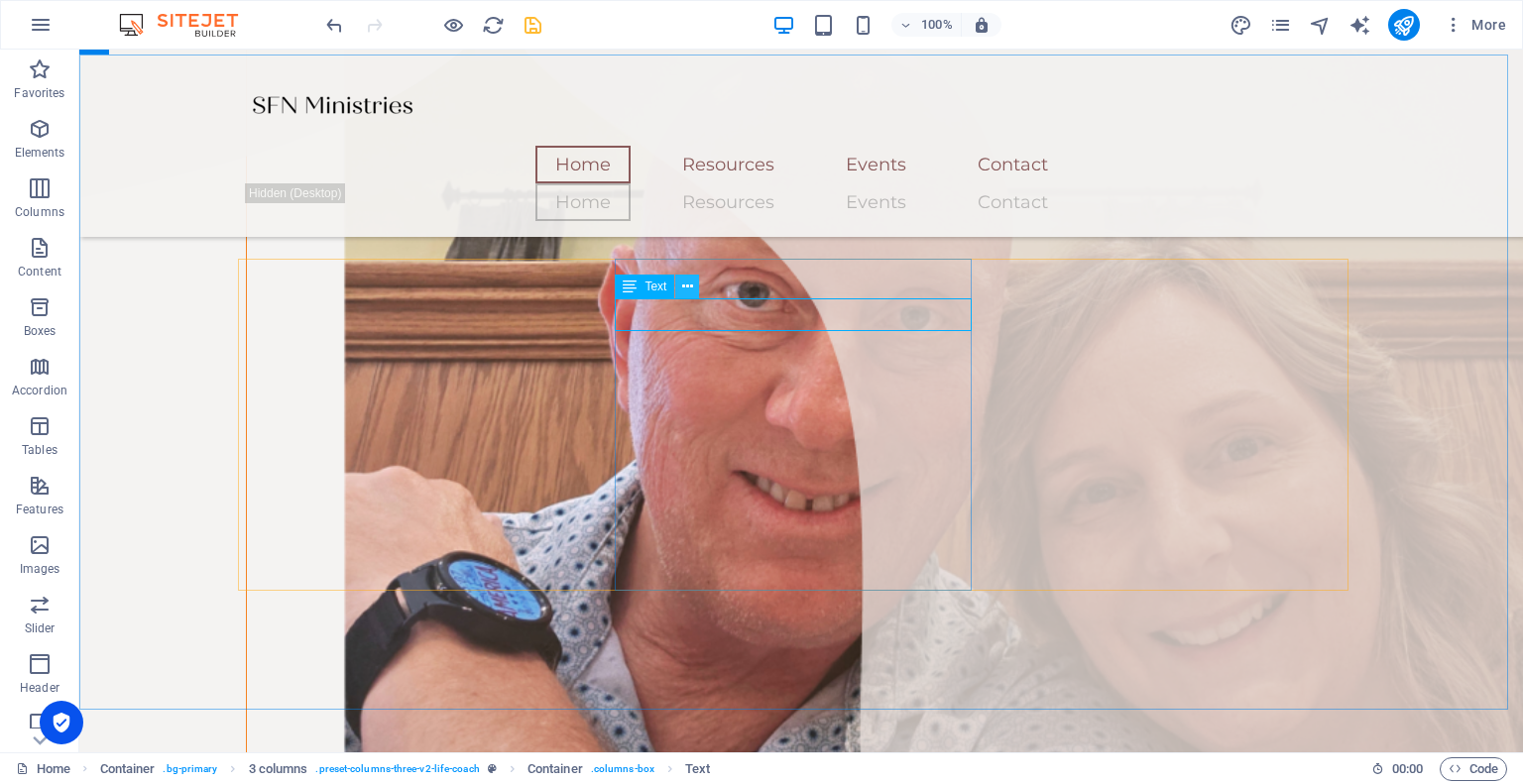 click at bounding box center (687, 286) 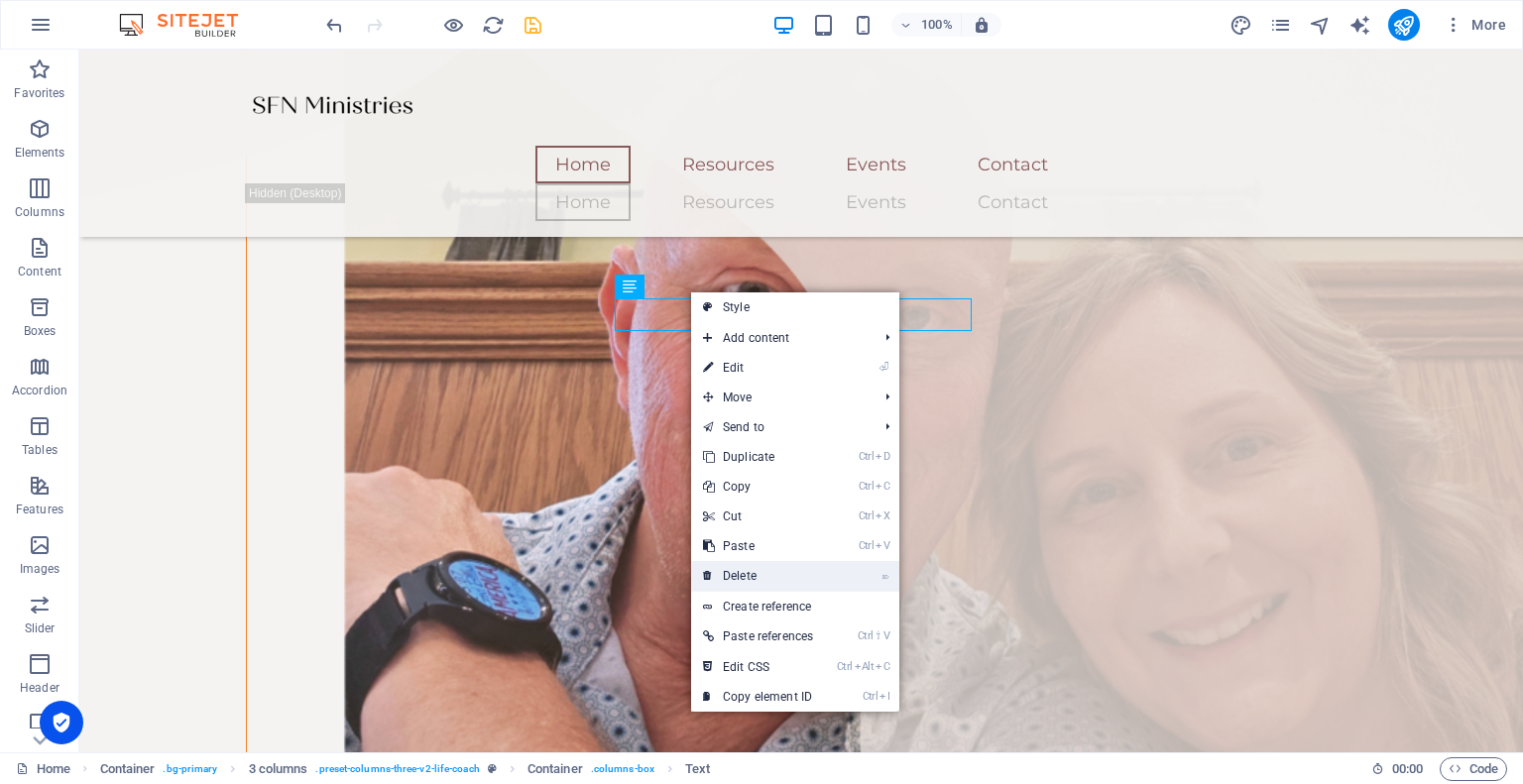 drag, startPoint x: 743, startPoint y: 566, endPoint x: 585, endPoint y: 276, distance: 330.24839 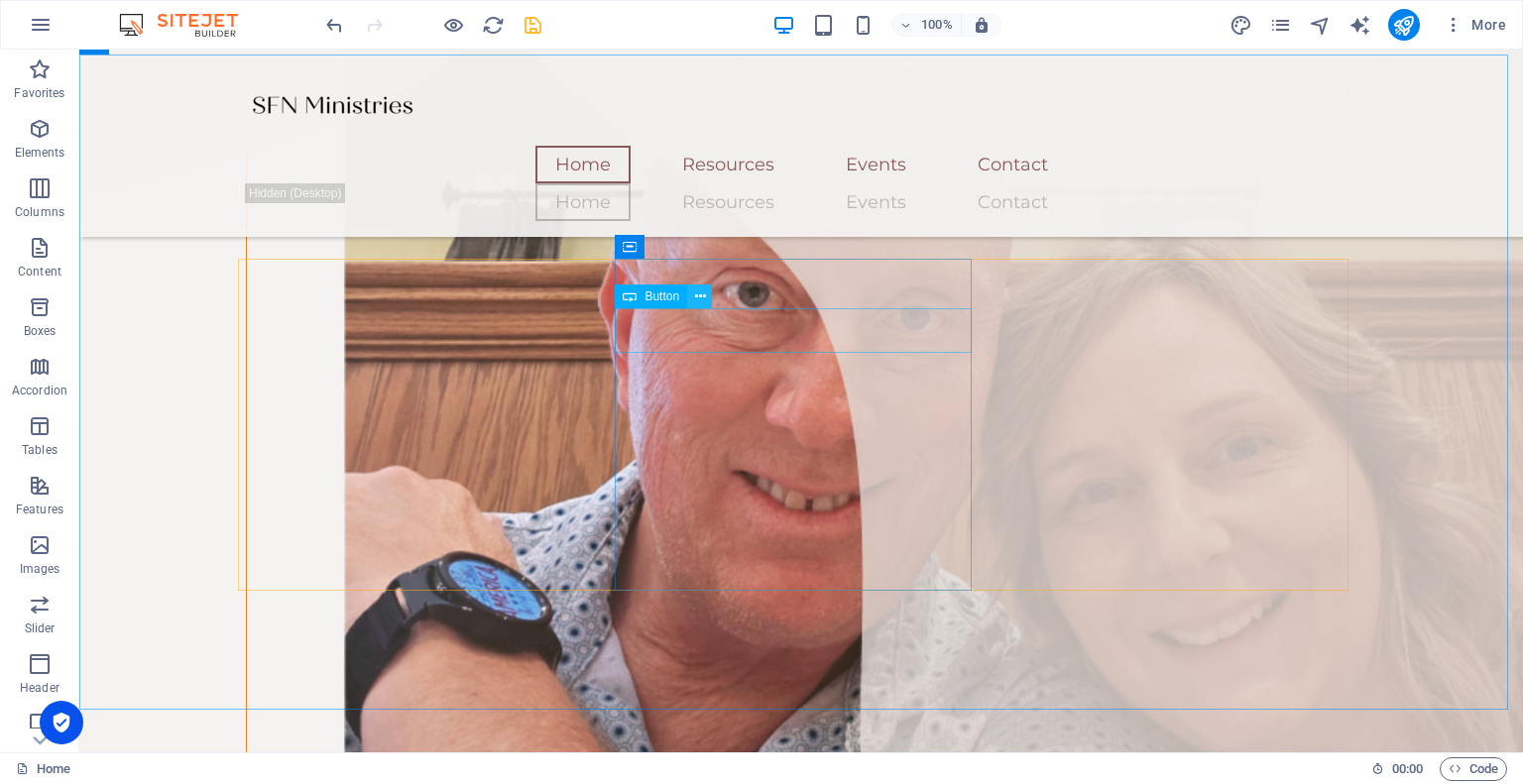 click at bounding box center [700, 296] 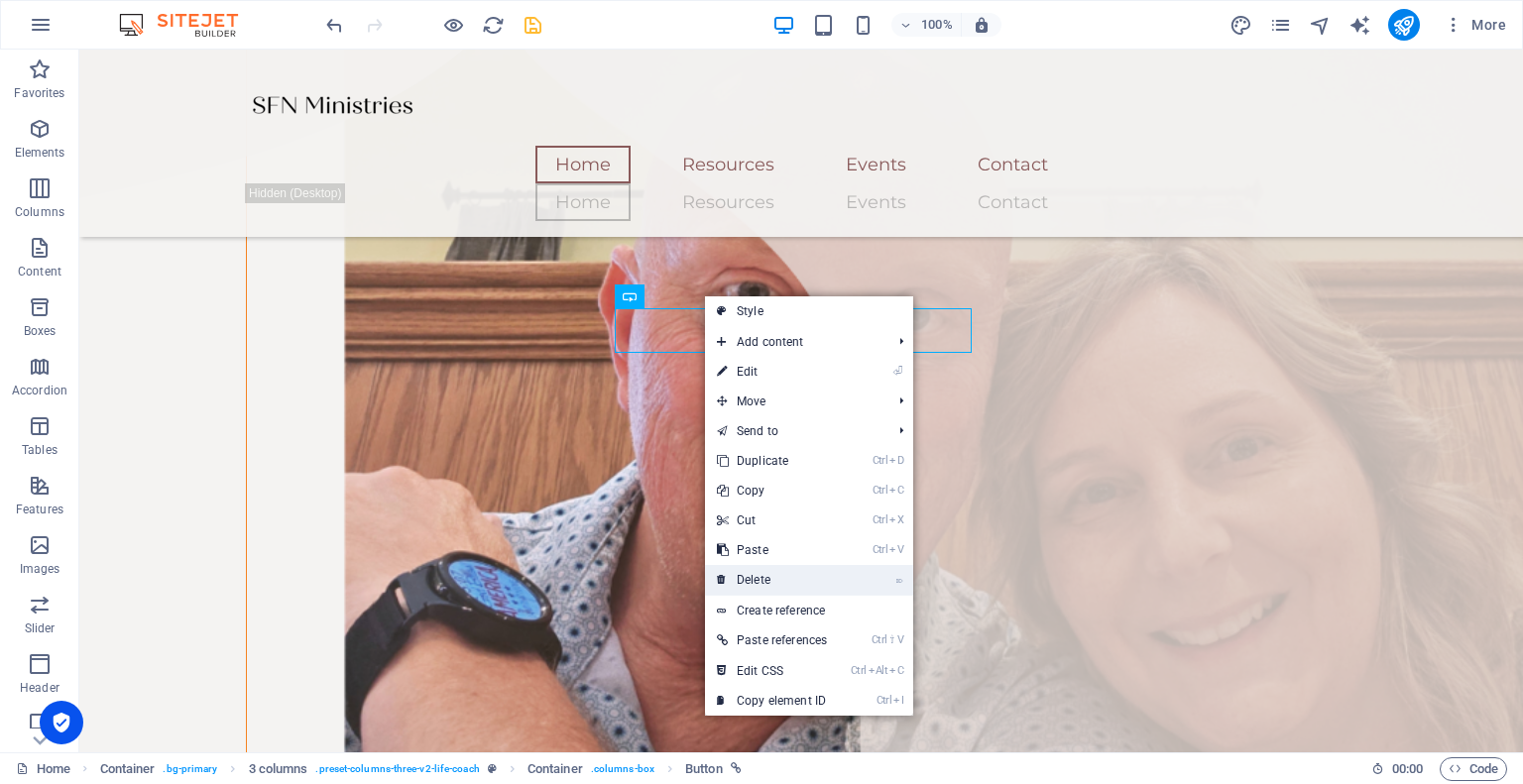 drag, startPoint x: 757, startPoint y: 575, endPoint x: 678, endPoint y: 432, distance: 163.37074 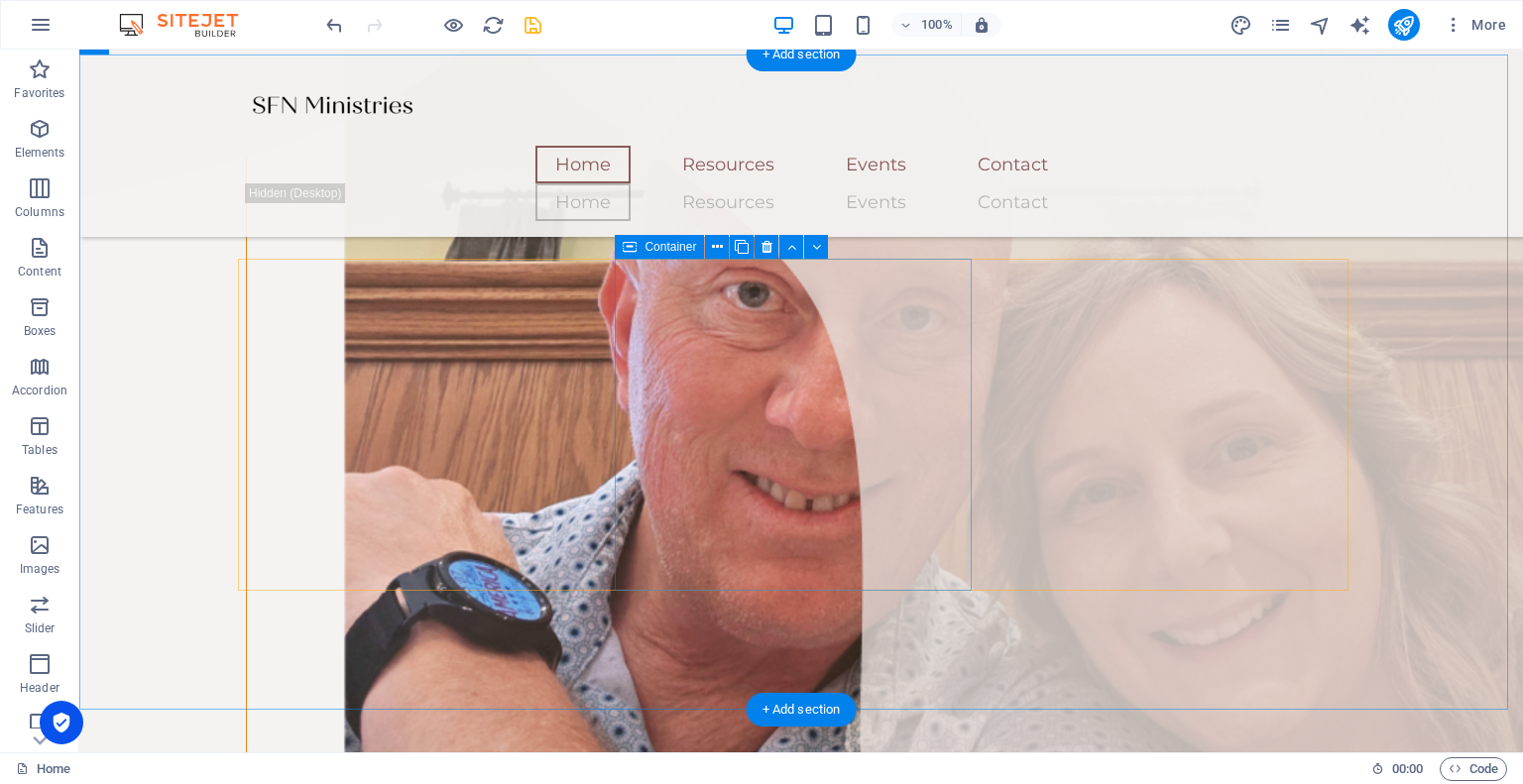 click at bounding box center [424, 1736] 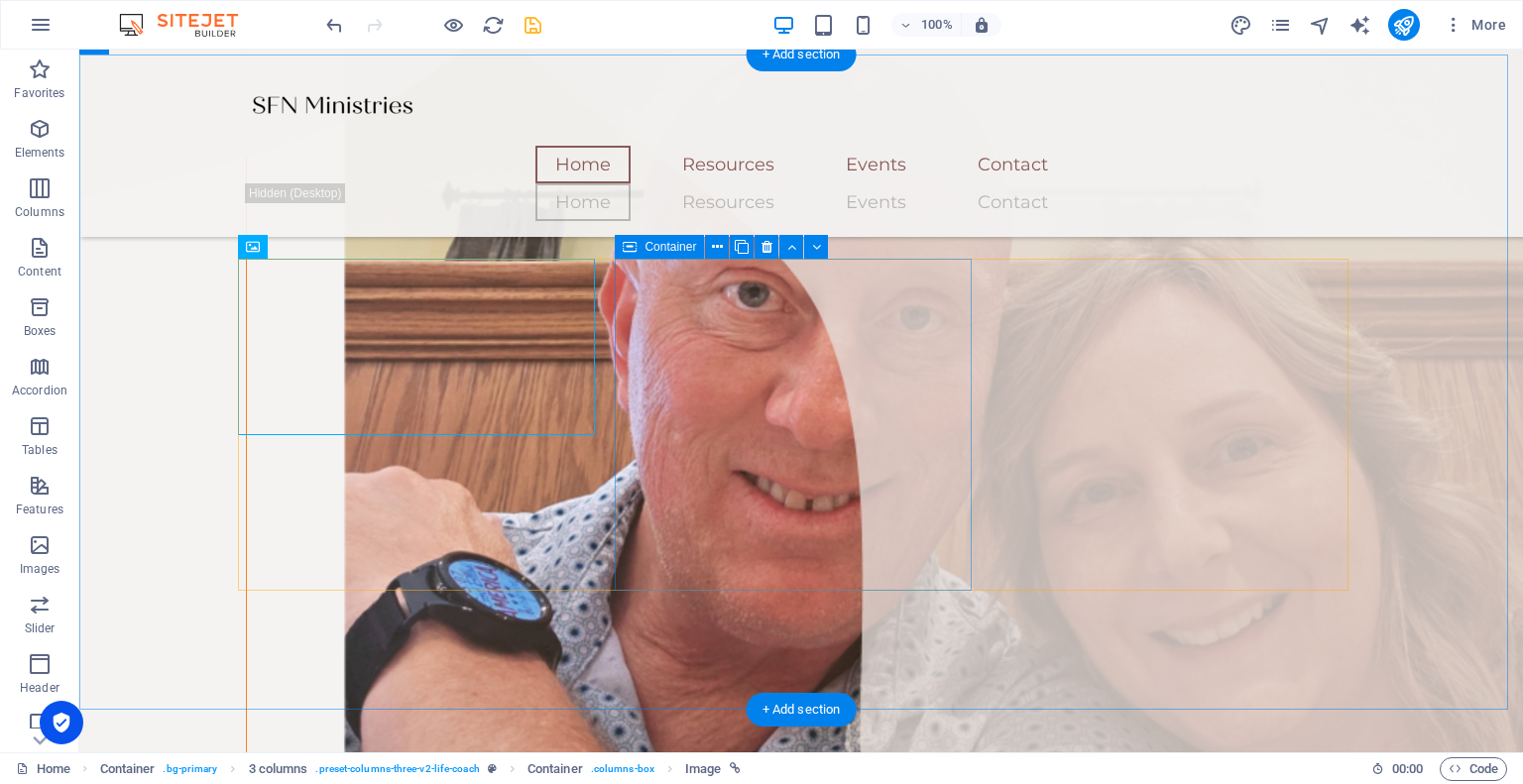 click at bounding box center [424, 2014] 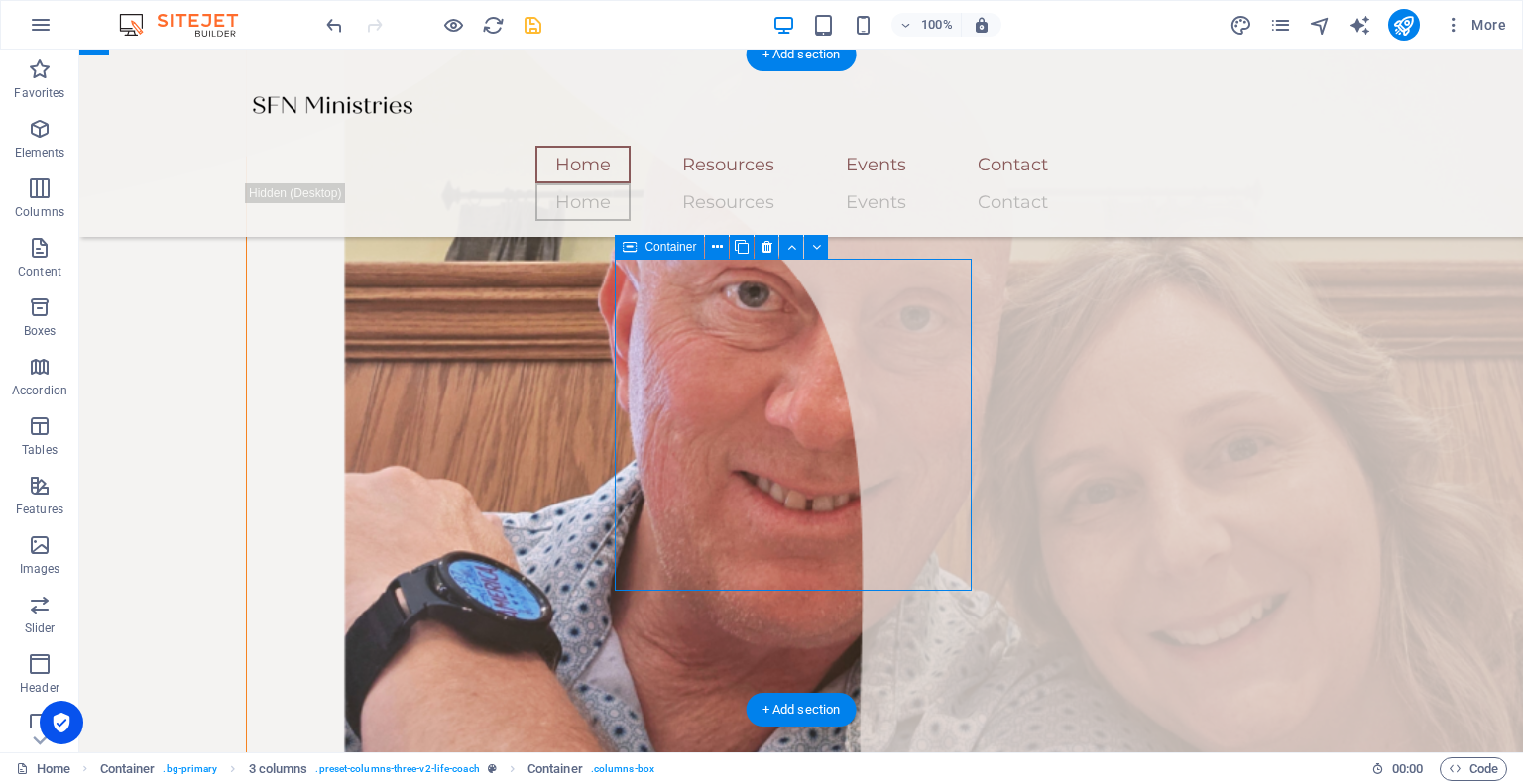 click at bounding box center (424, 1736) 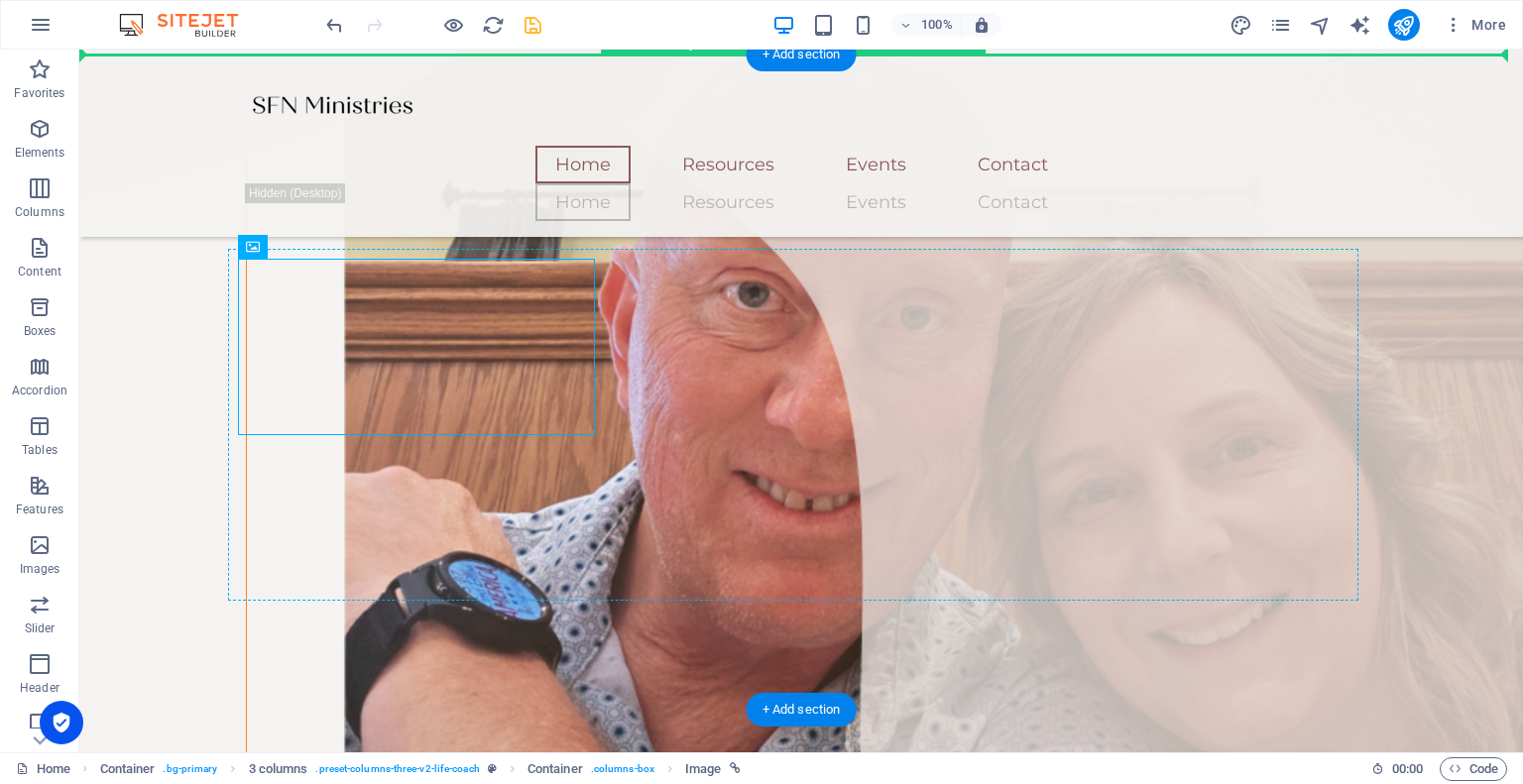 drag, startPoint x: 419, startPoint y: 316, endPoint x: 761, endPoint y: 346, distance: 343.31327 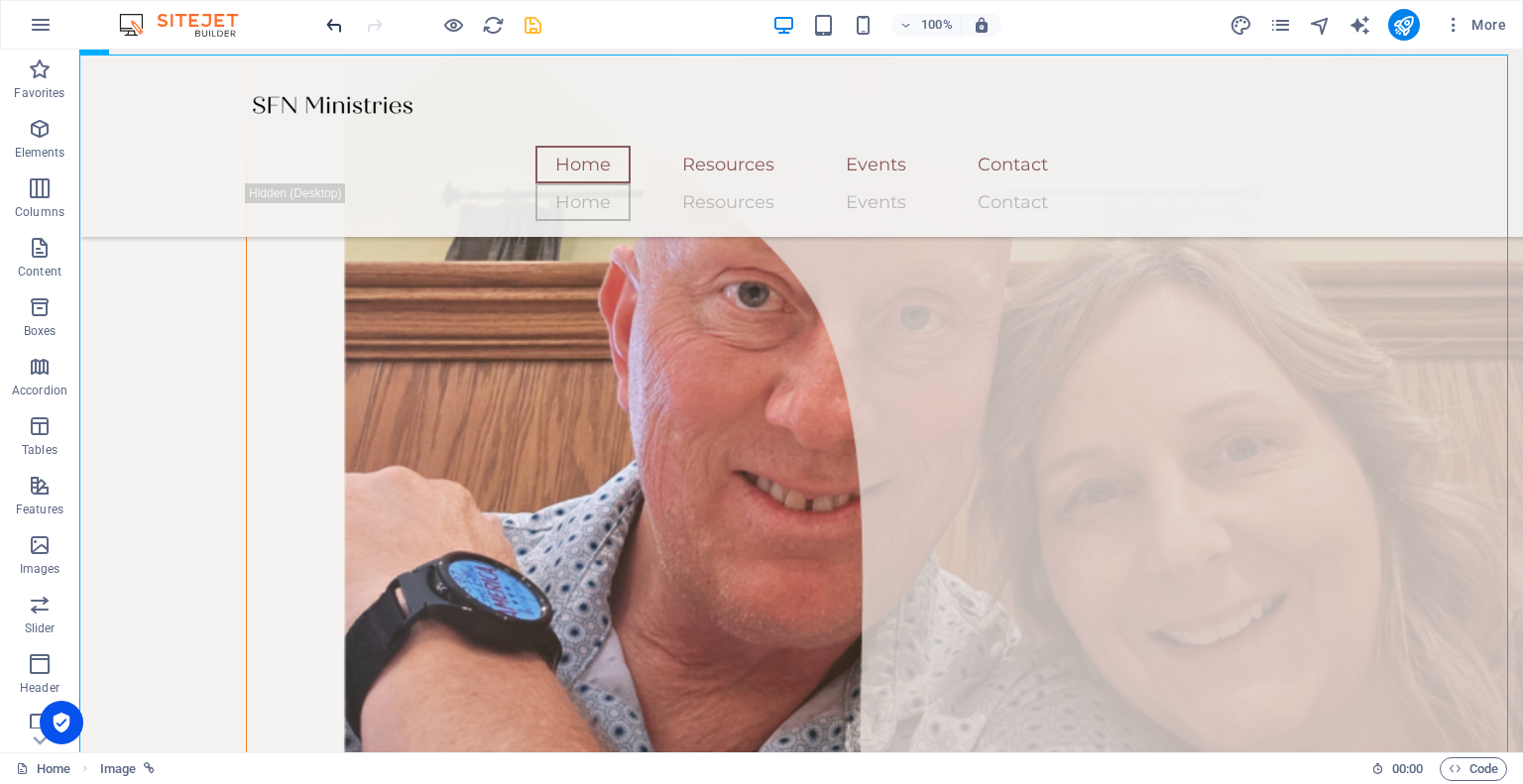 click at bounding box center [334, 25] 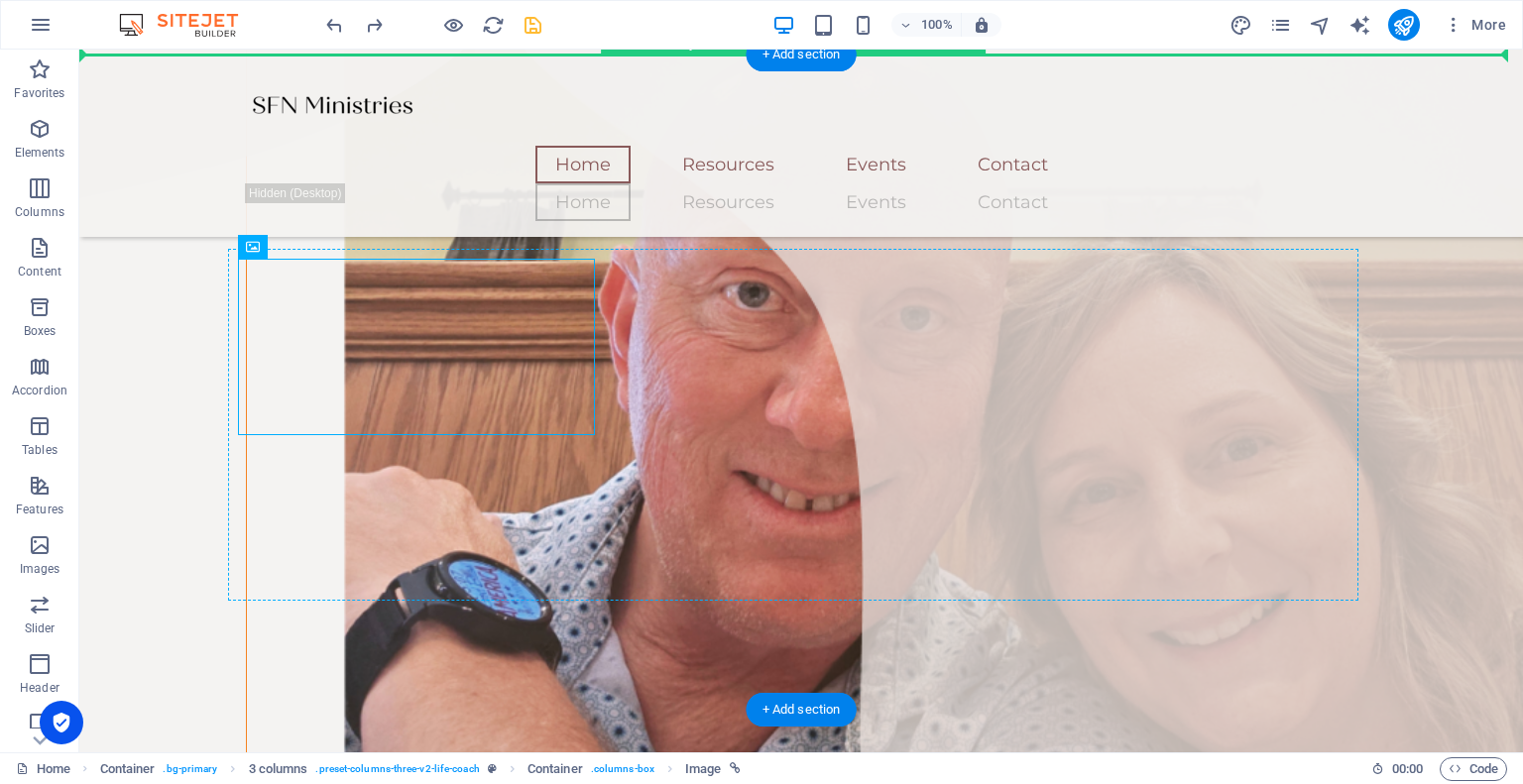drag, startPoint x: 428, startPoint y: 330, endPoint x: 857, endPoint y: 337, distance: 429.0571 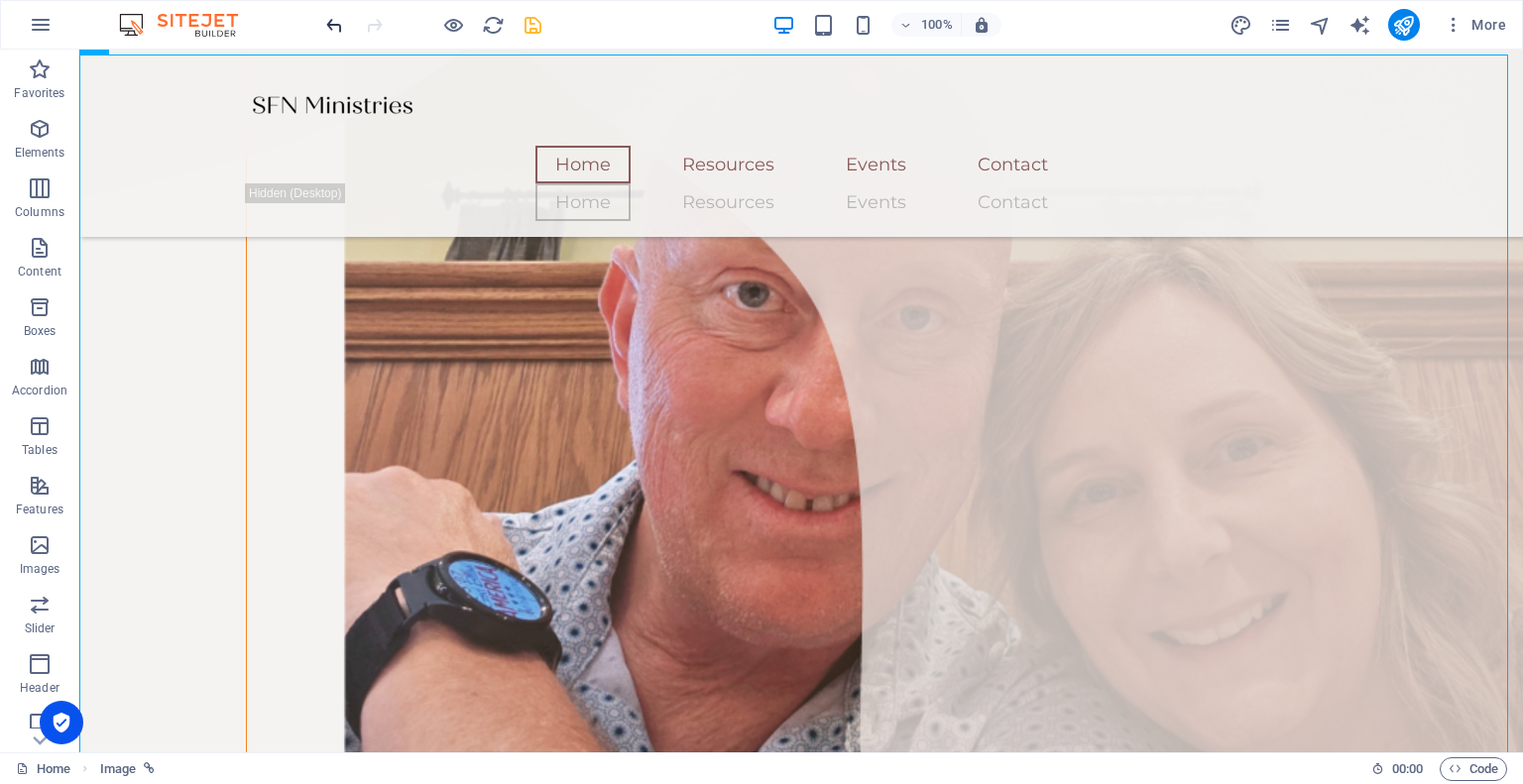 drag, startPoint x: 341, startPoint y: 23, endPoint x: 269, endPoint y: 49, distance: 76.550637 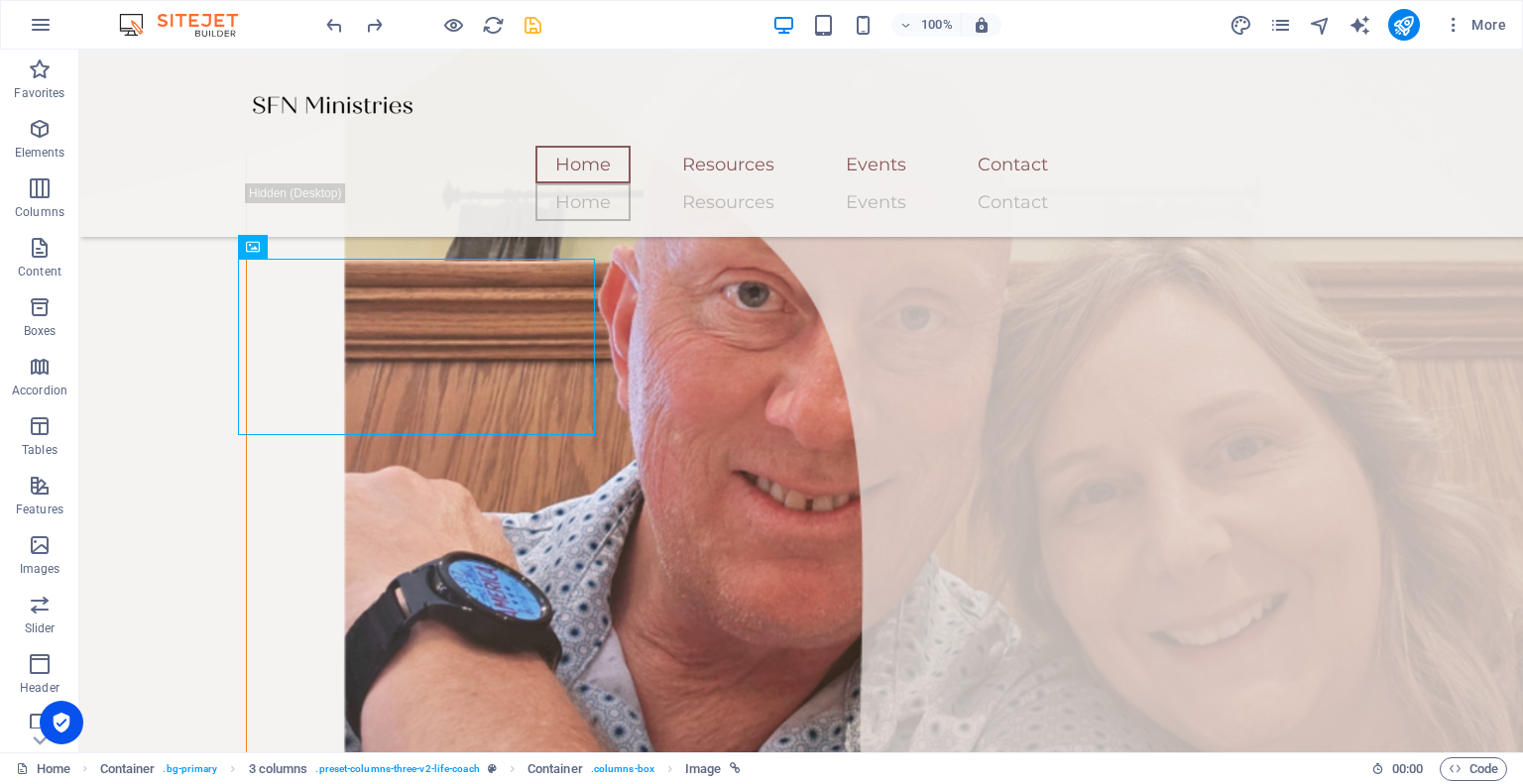 click at bounding box center [433, 25] 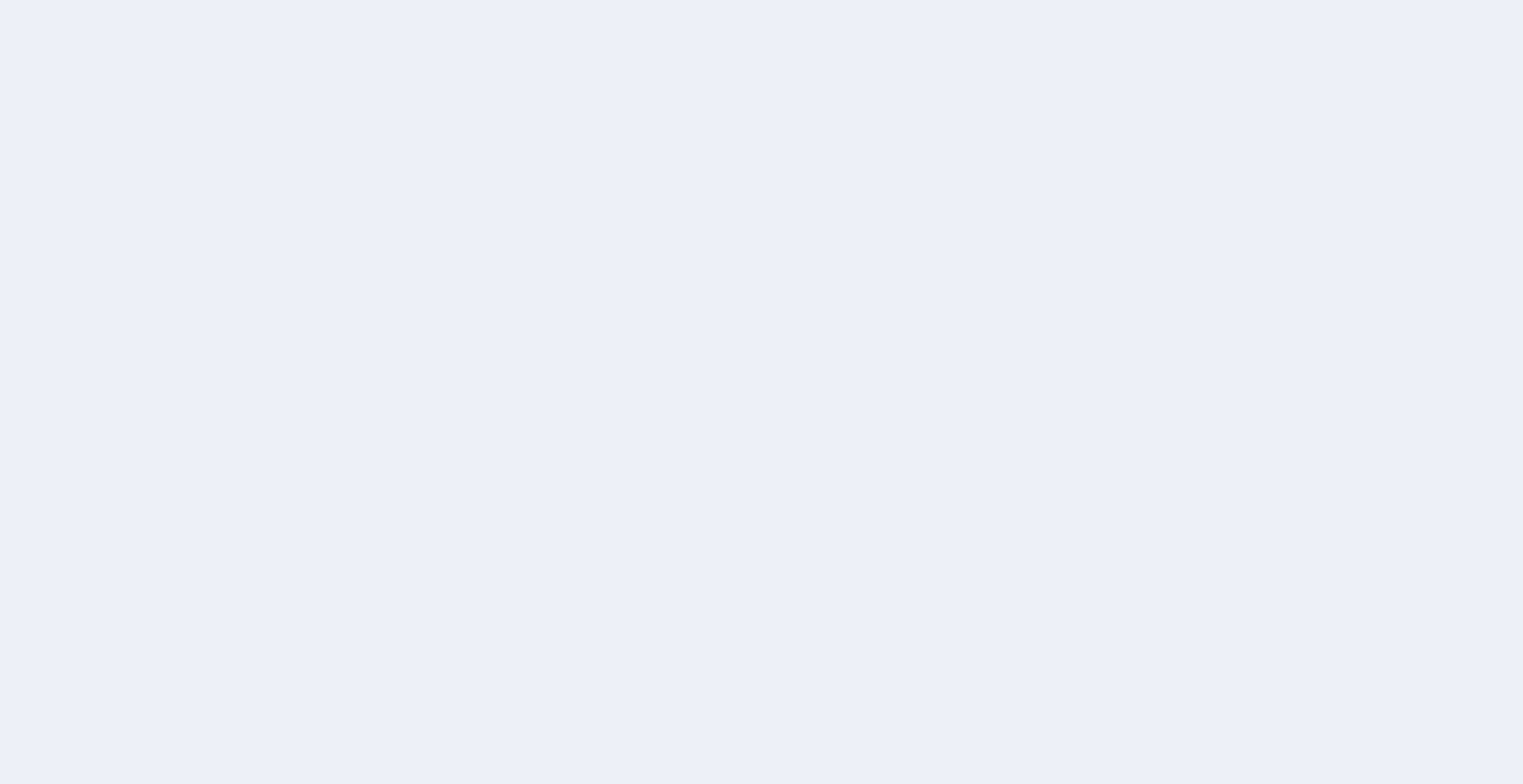 scroll, scrollTop: 0, scrollLeft: 0, axis: both 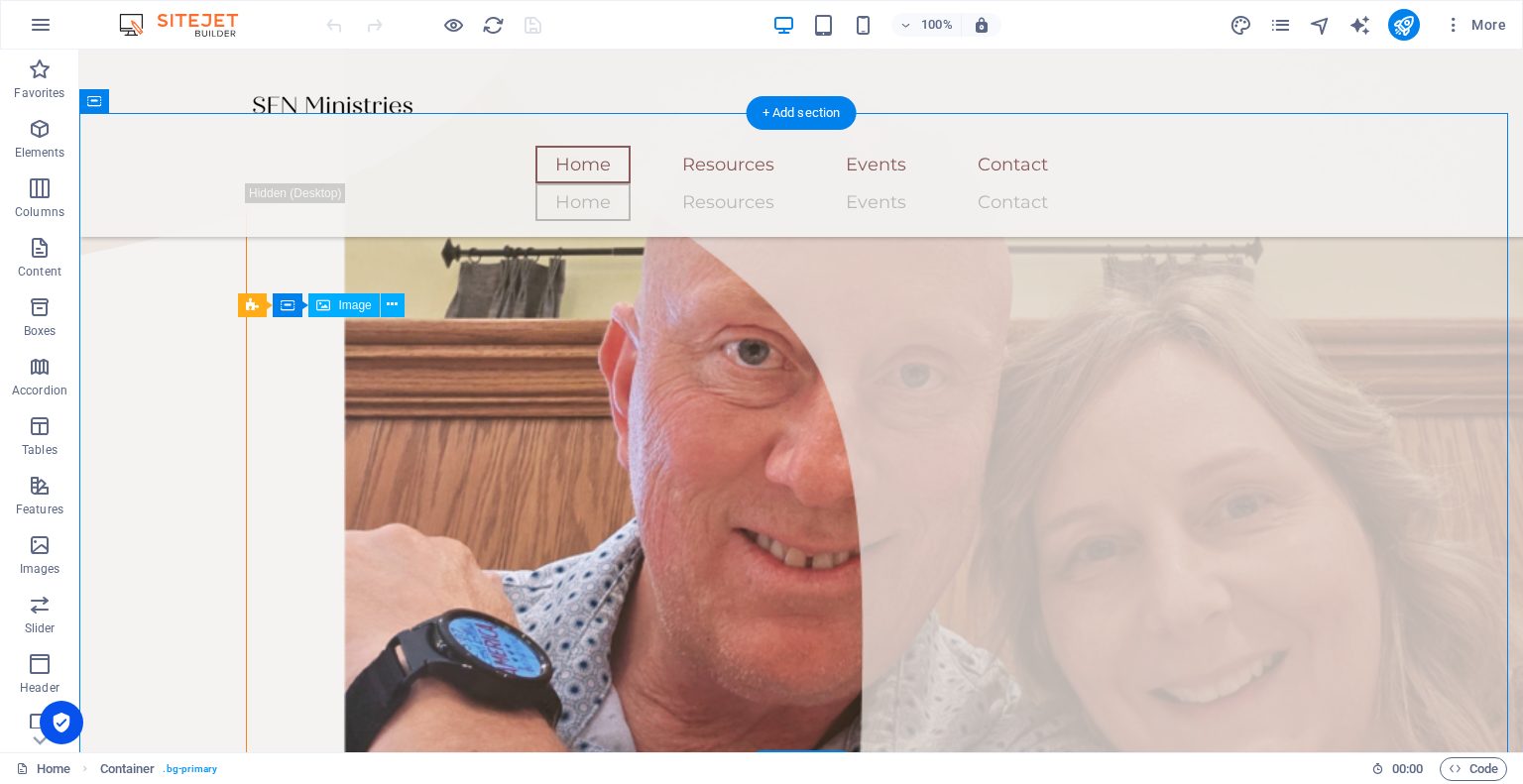 drag, startPoint x: 401, startPoint y: 396, endPoint x: 508, endPoint y: 403, distance: 107.228727 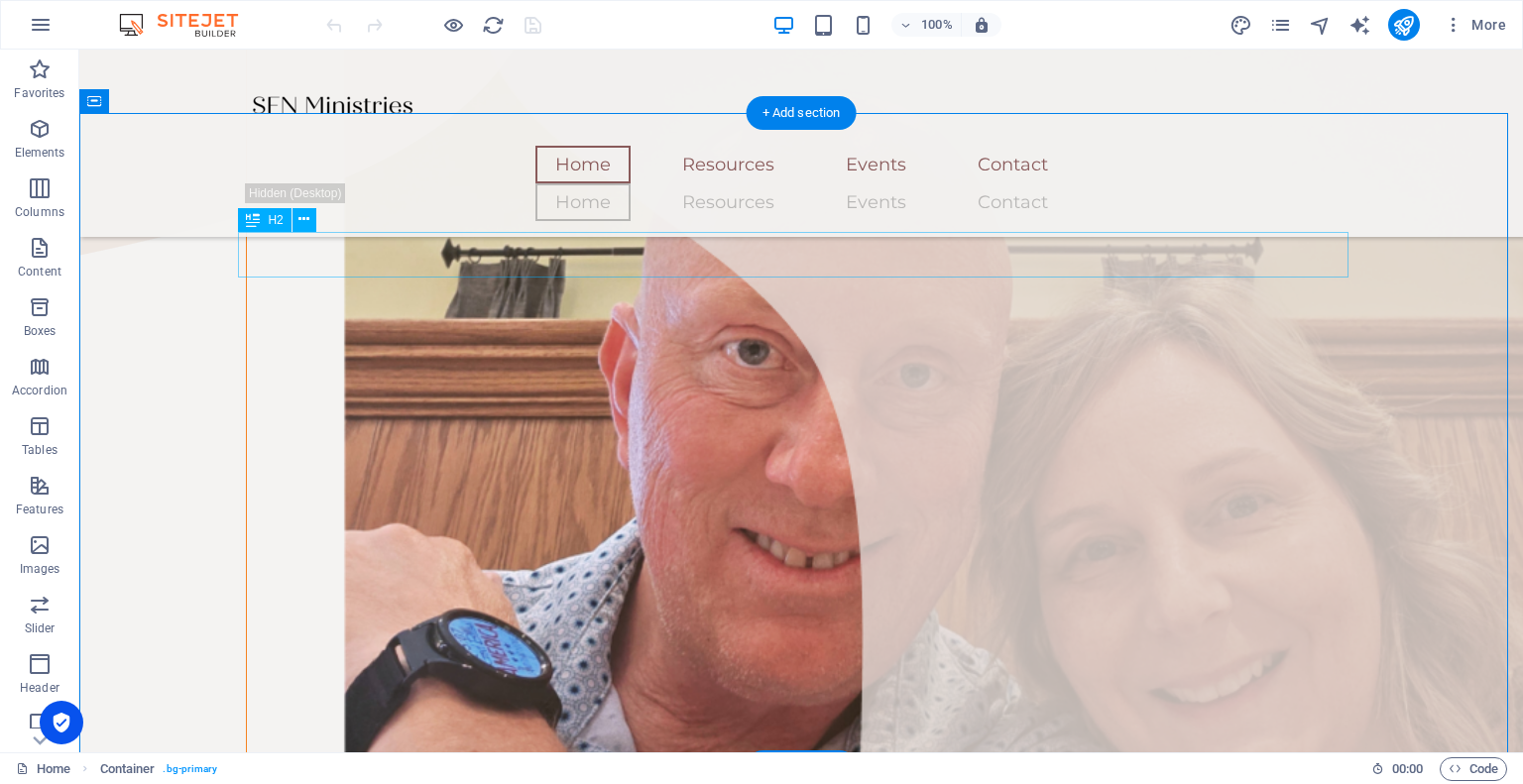 click on "Upcoming Events" at bounding box center (801, 1643) 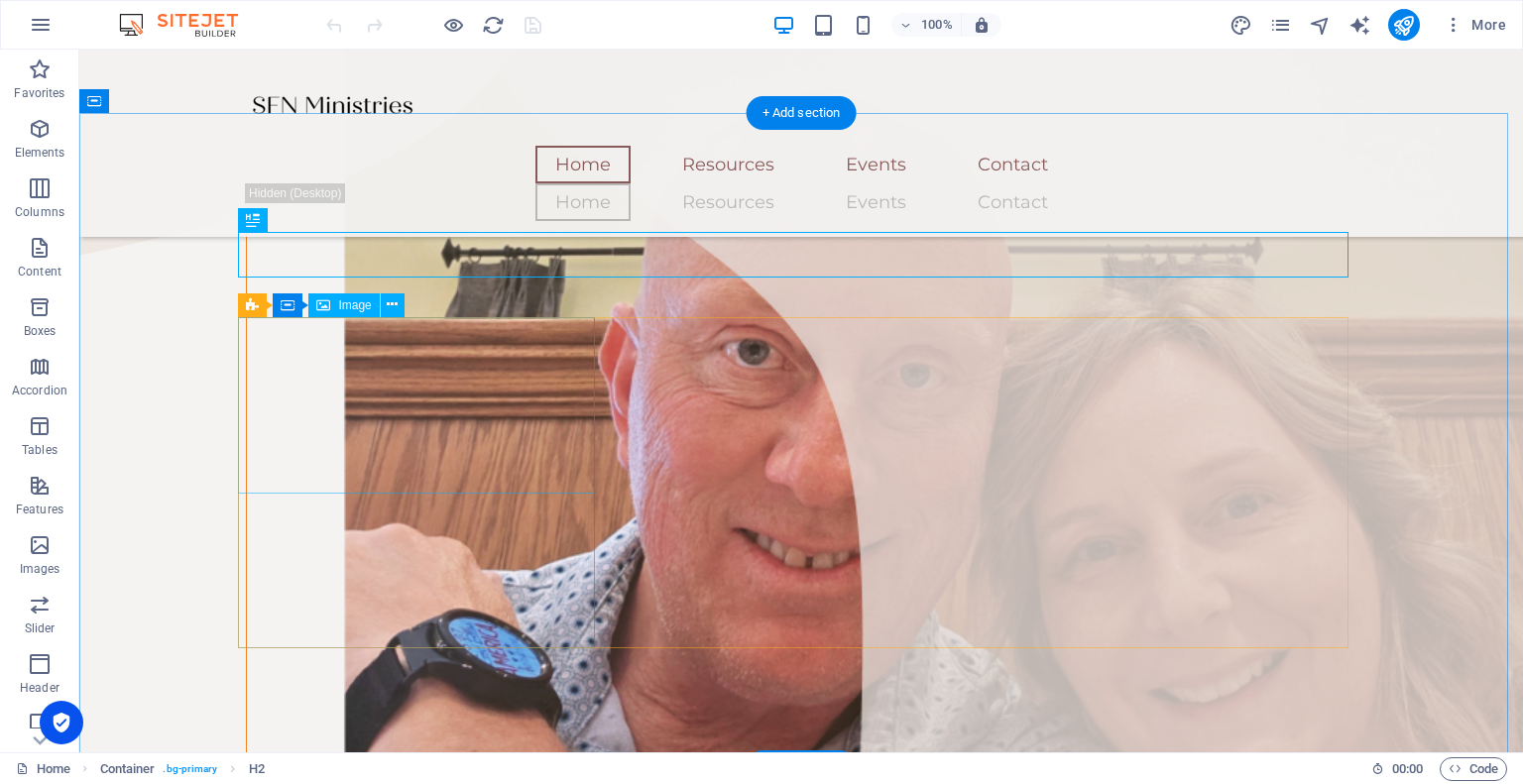 click at bounding box center [424, 1794] 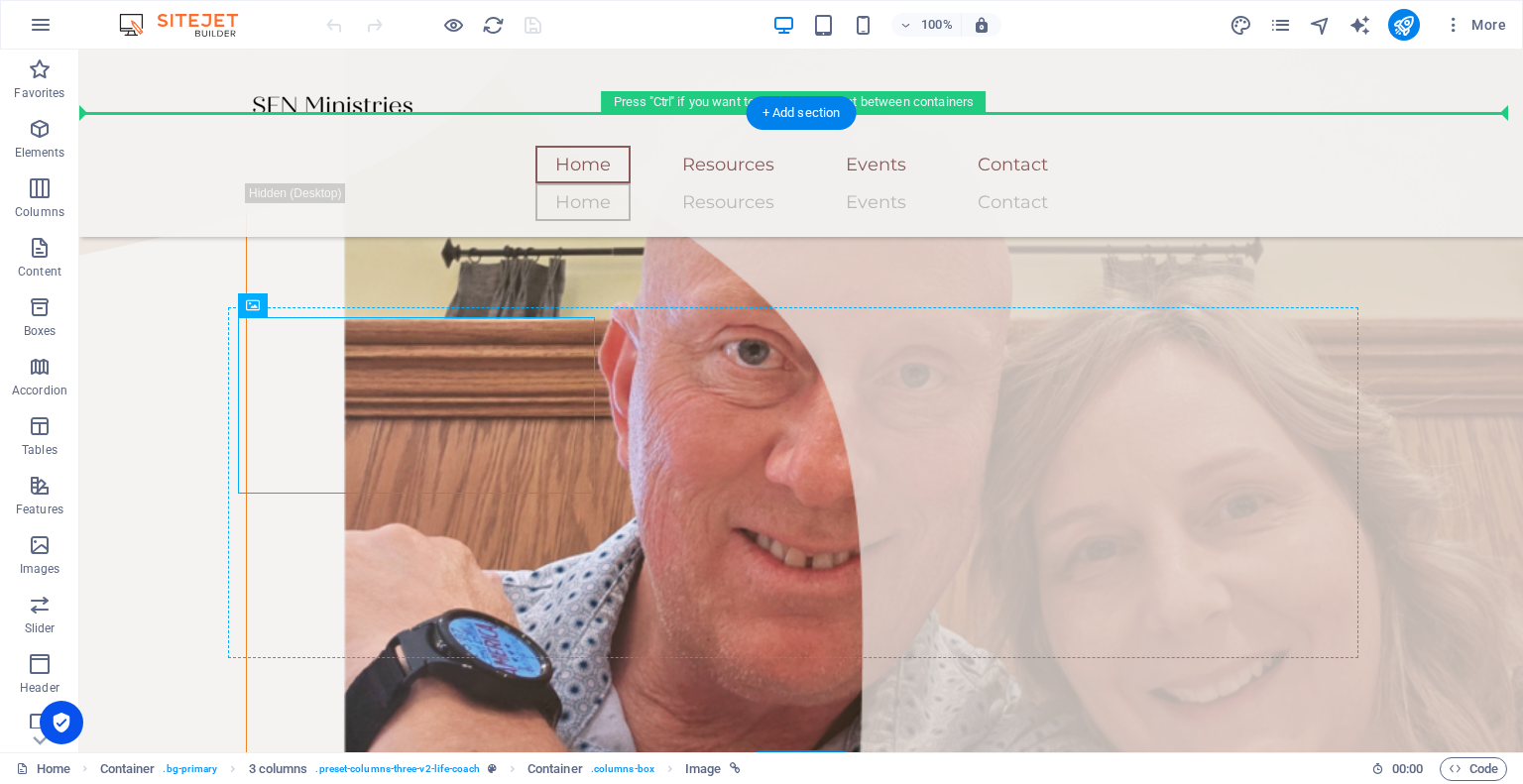 drag, startPoint x: 504, startPoint y: 424, endPoint x: 722, endPoint y: 417, distance: 218.11236 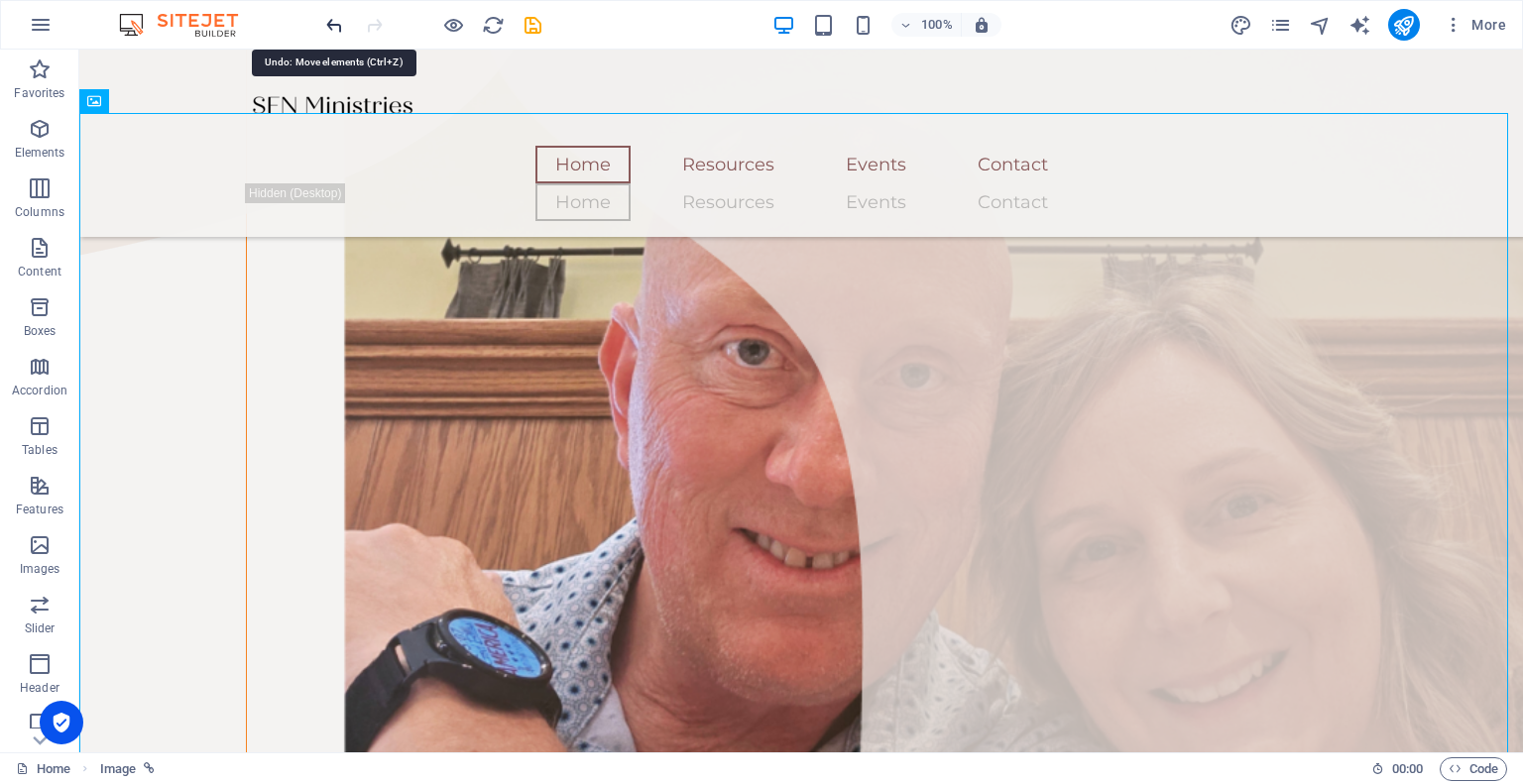 click at bounding box center (334, 25) 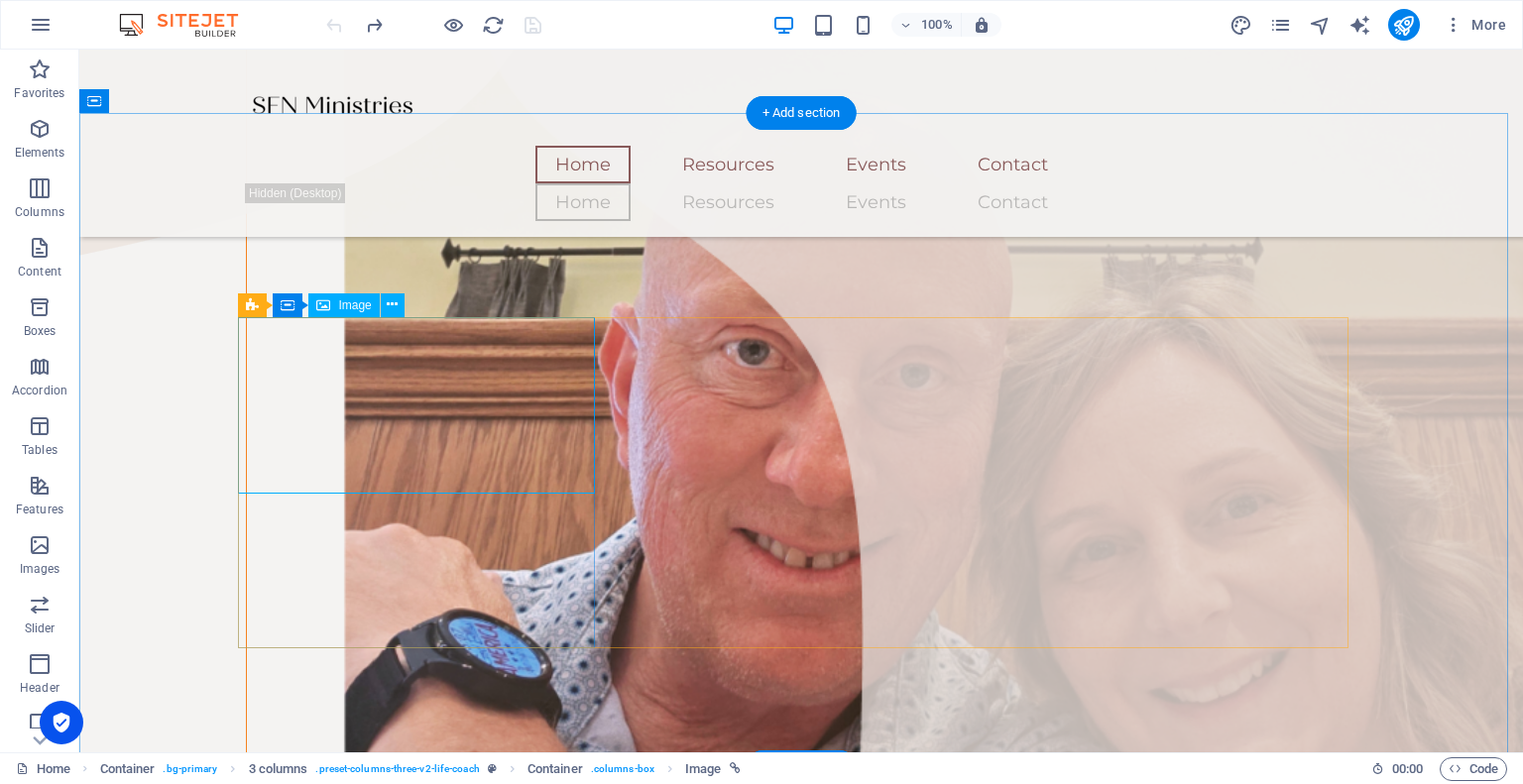 click at bounding box center [424, 1794] 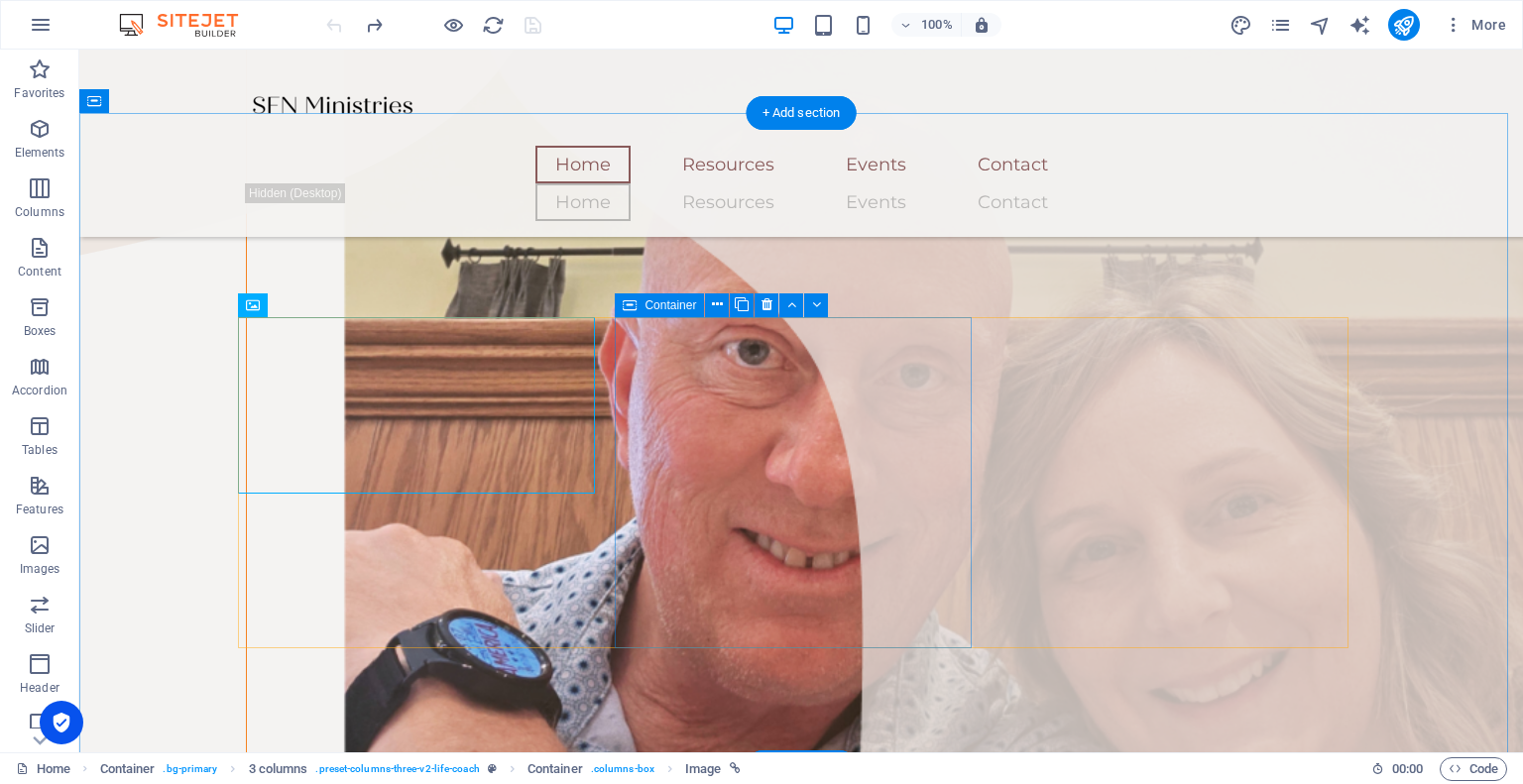 click at bounding box center [424, 2072] 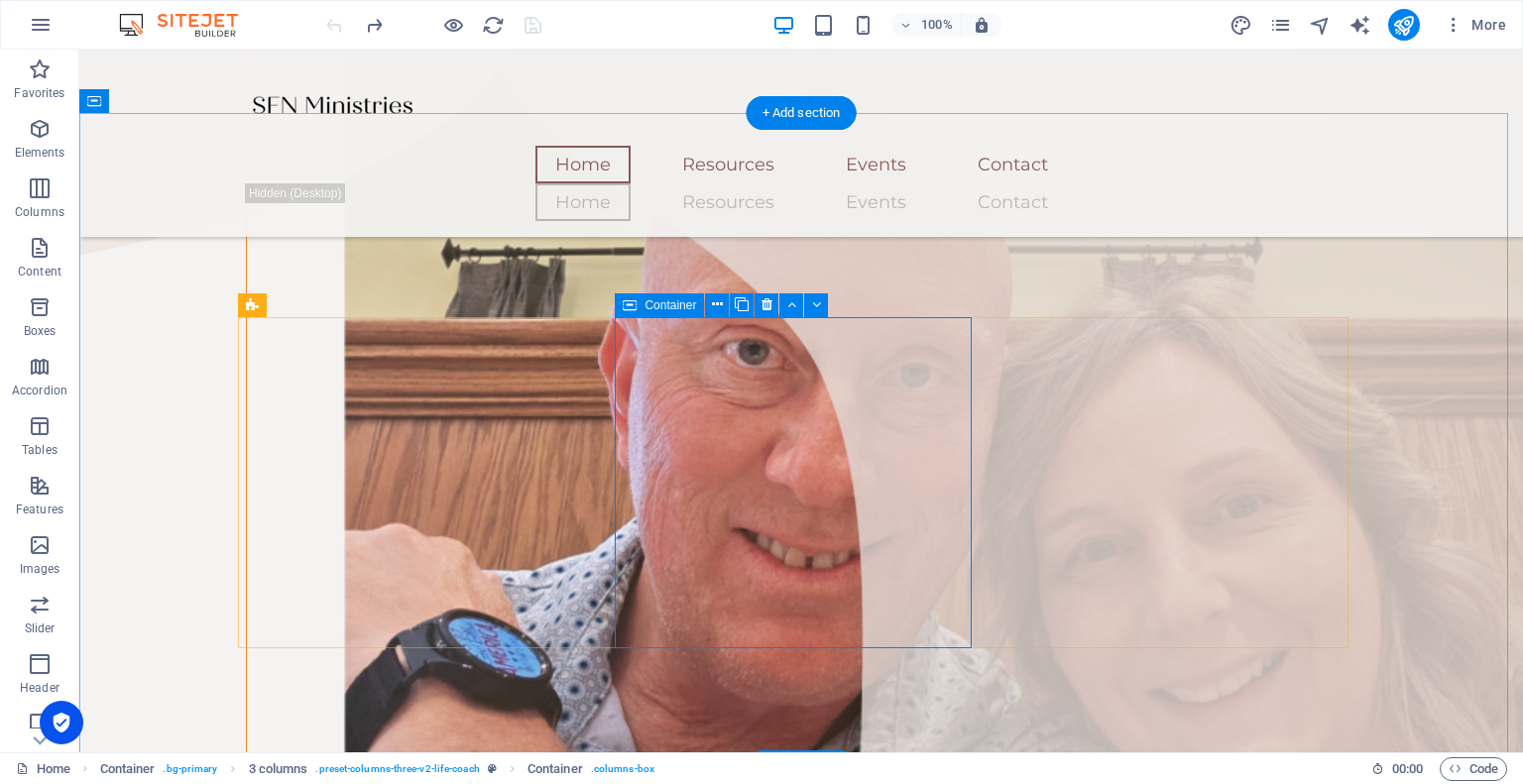 click at bounding box center (424, 2072) 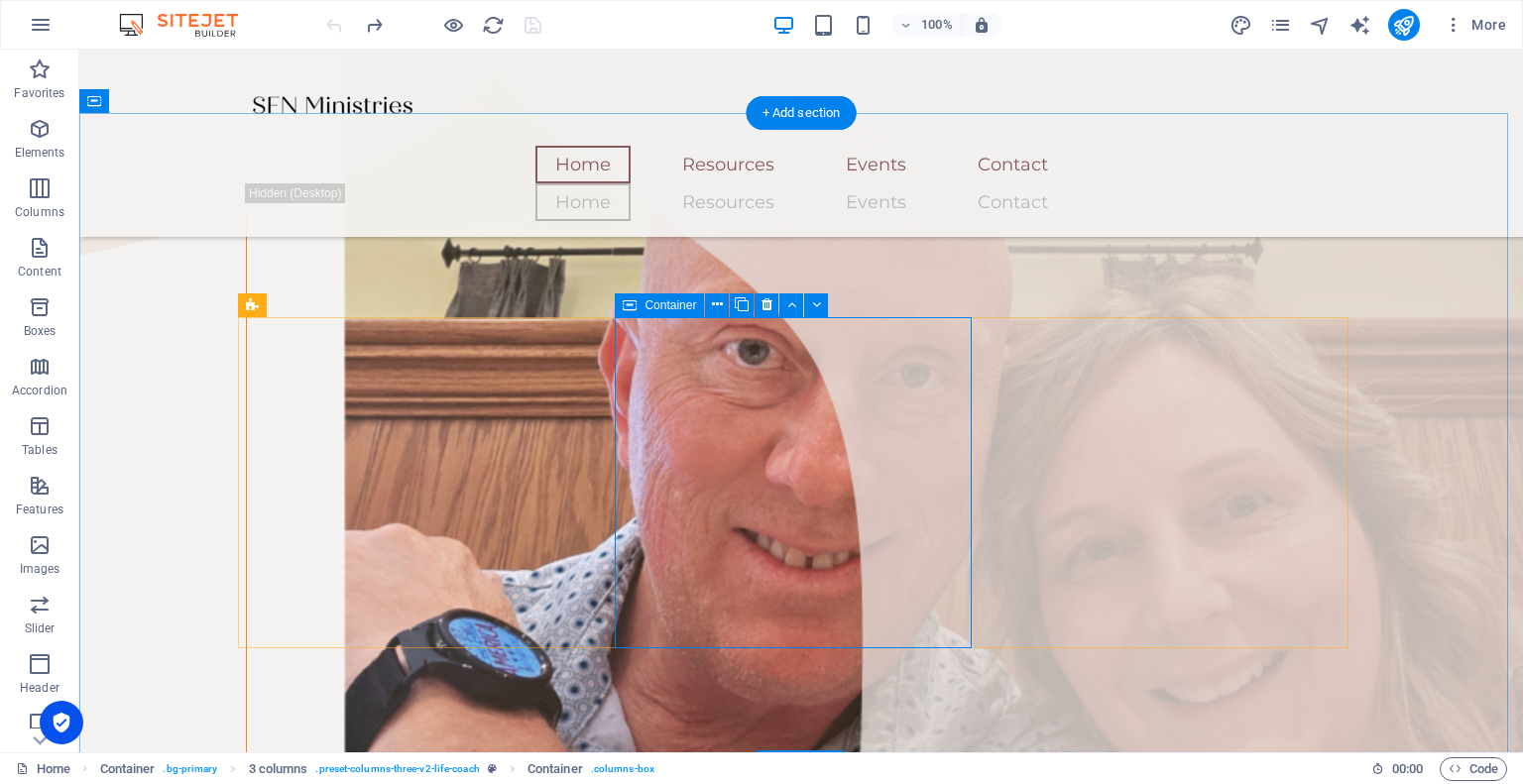click at bounding box center (424, 2072) 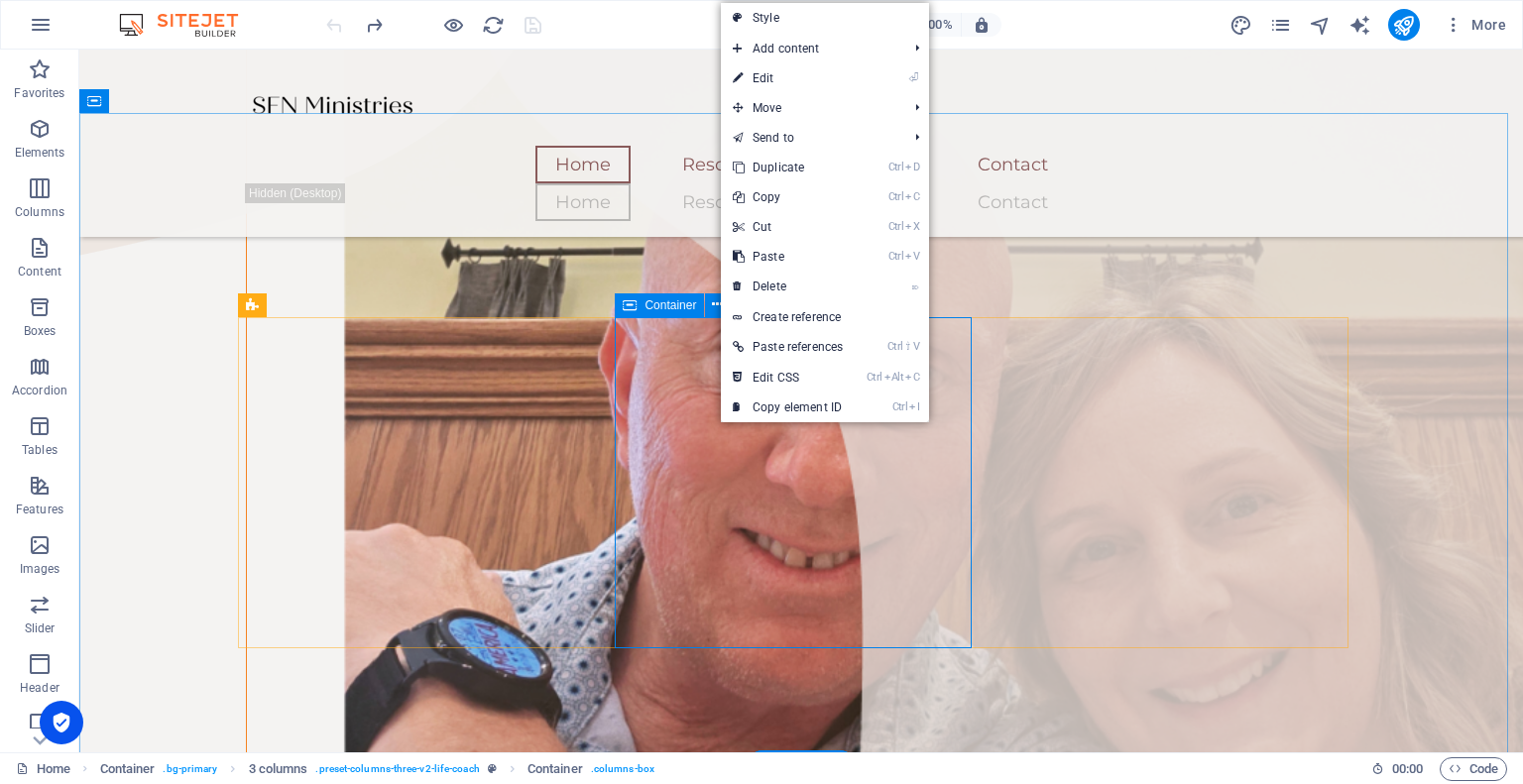 click at bounding box center (424, 2072) 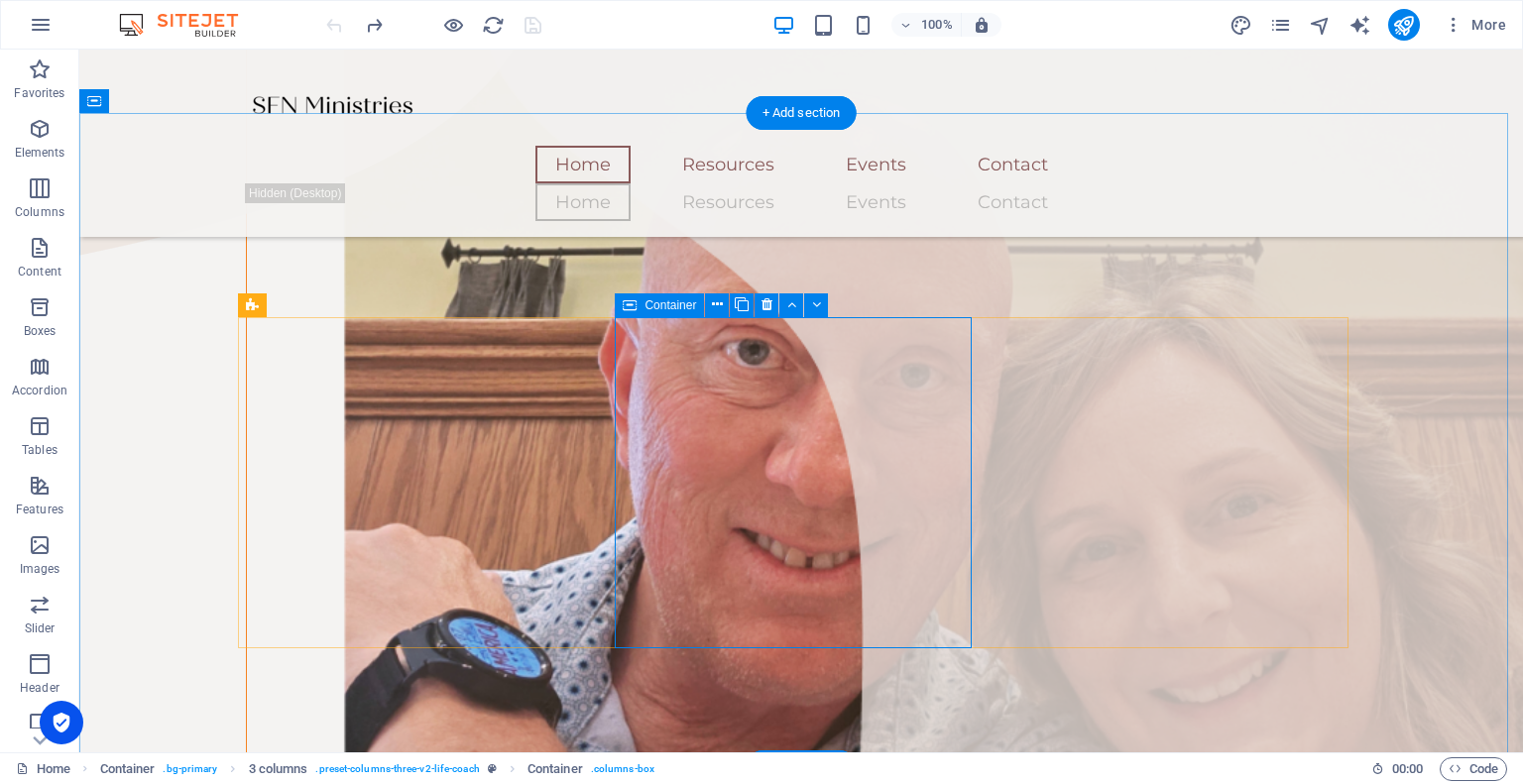click at bounding box center (424, 2072) 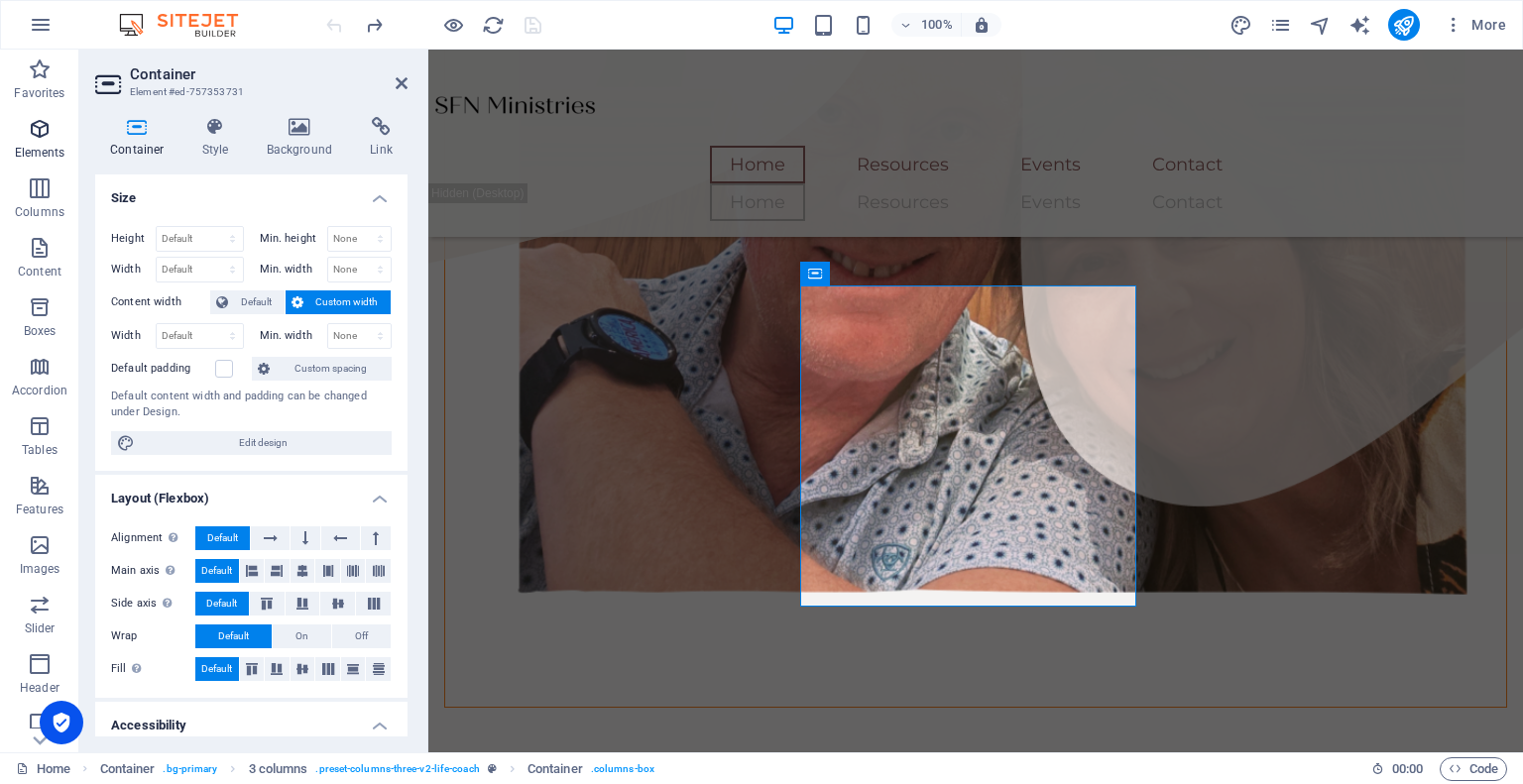 click at bounding box center (40, 129) 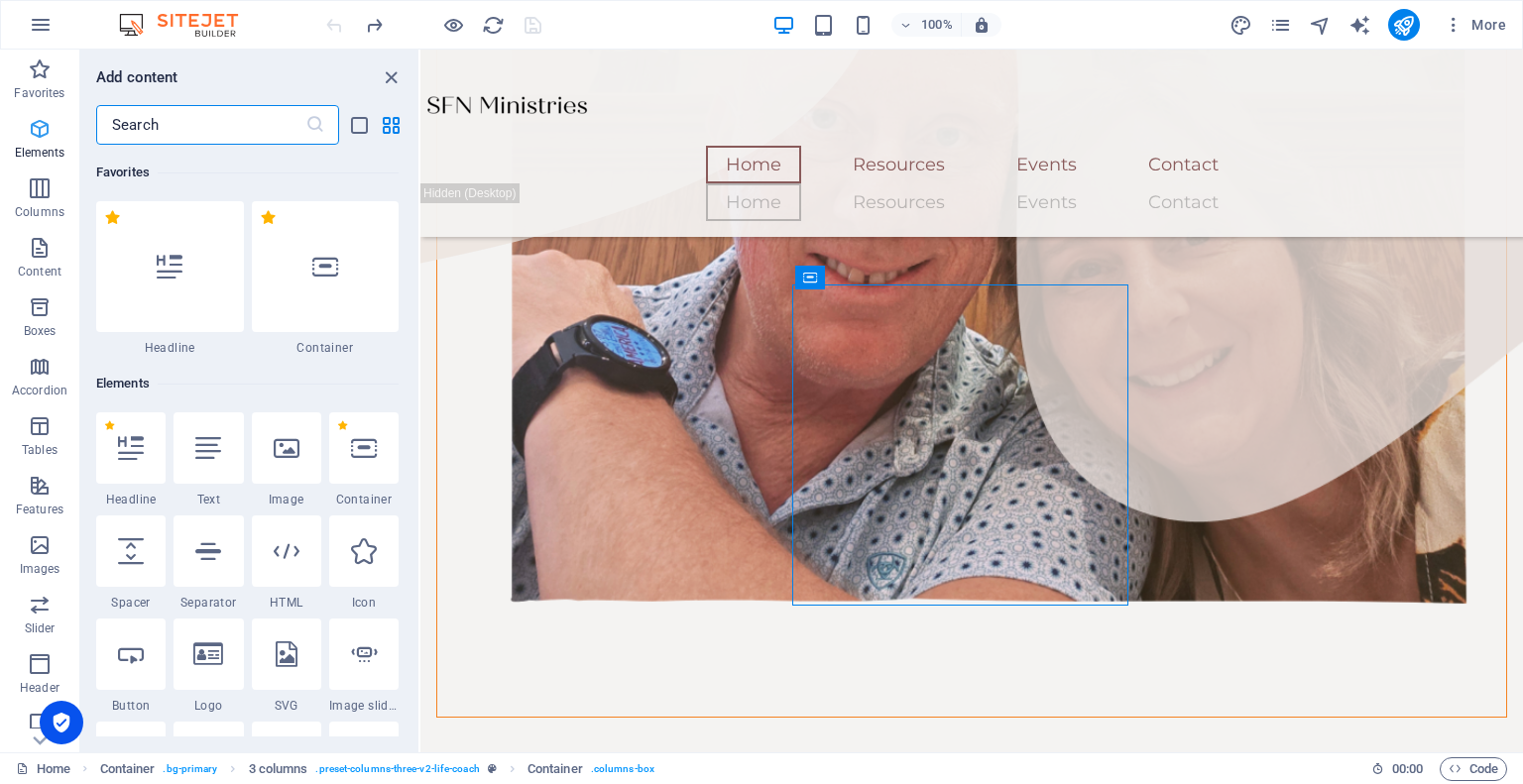 scroll, scrollTop: 1282, scrollLeft: 0, axis: vertical 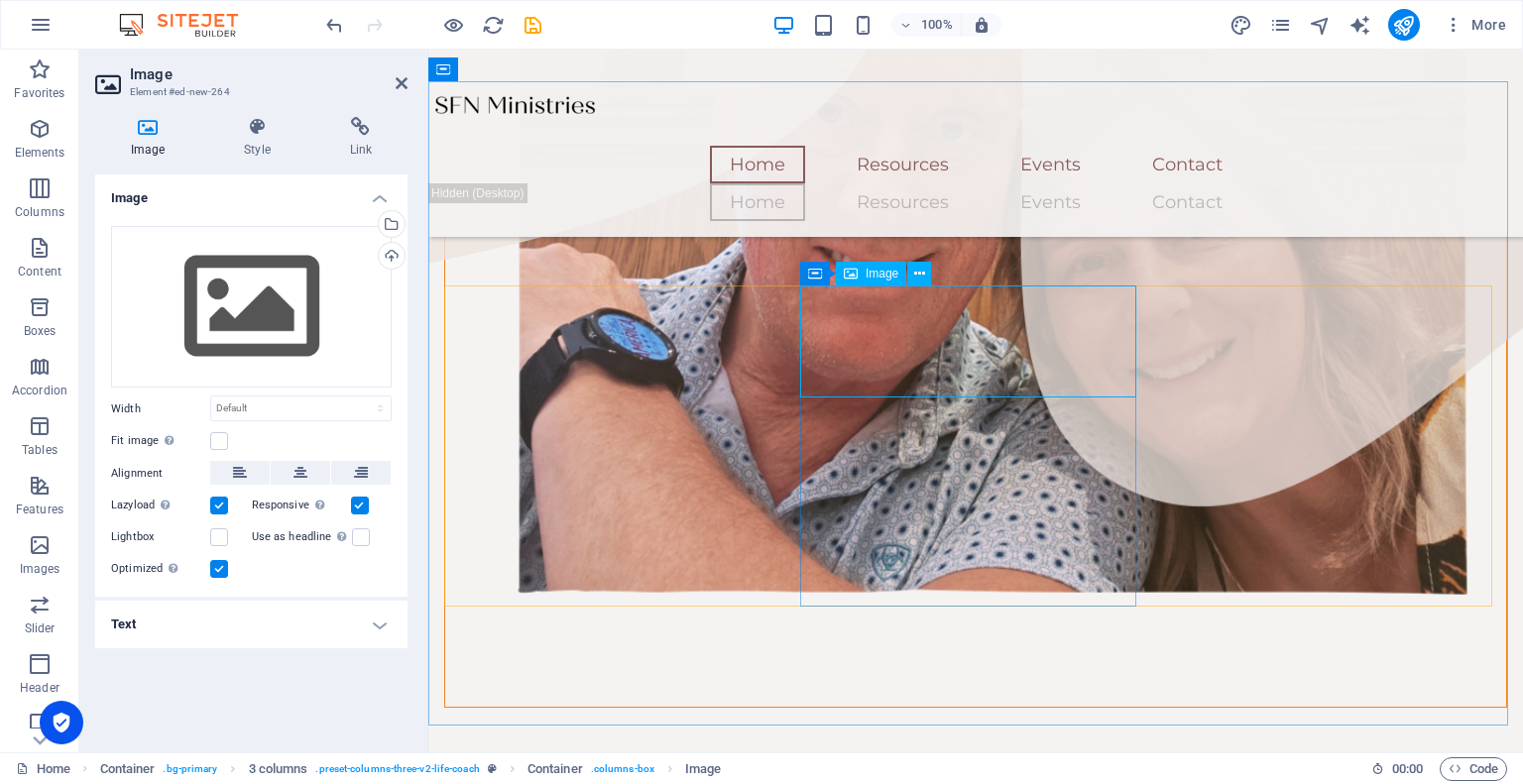 click at bounding box center (615, 1722) 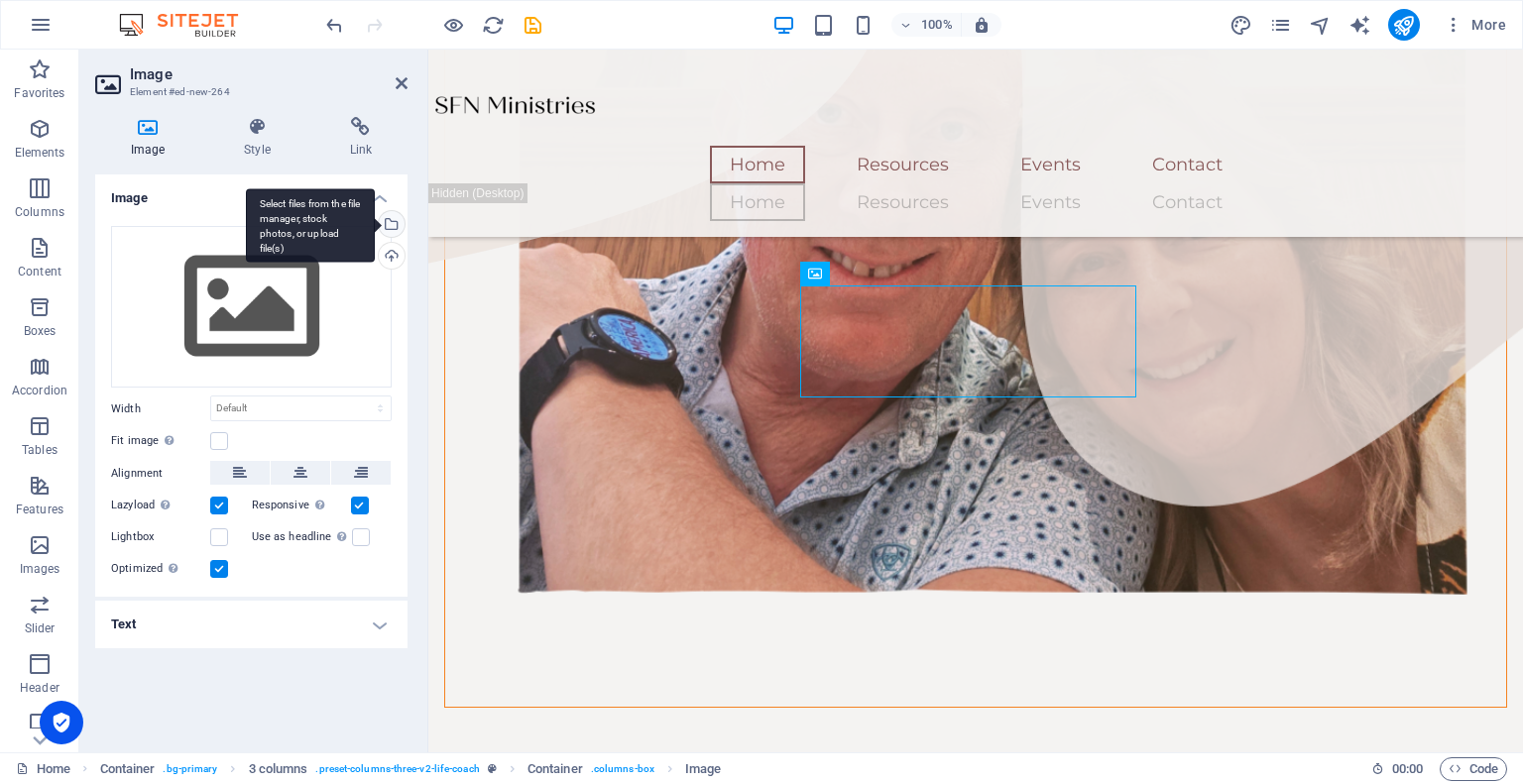 click on "Select files from the file manager, stock photos, or upload file(s)" at bounding box center (310, 225) 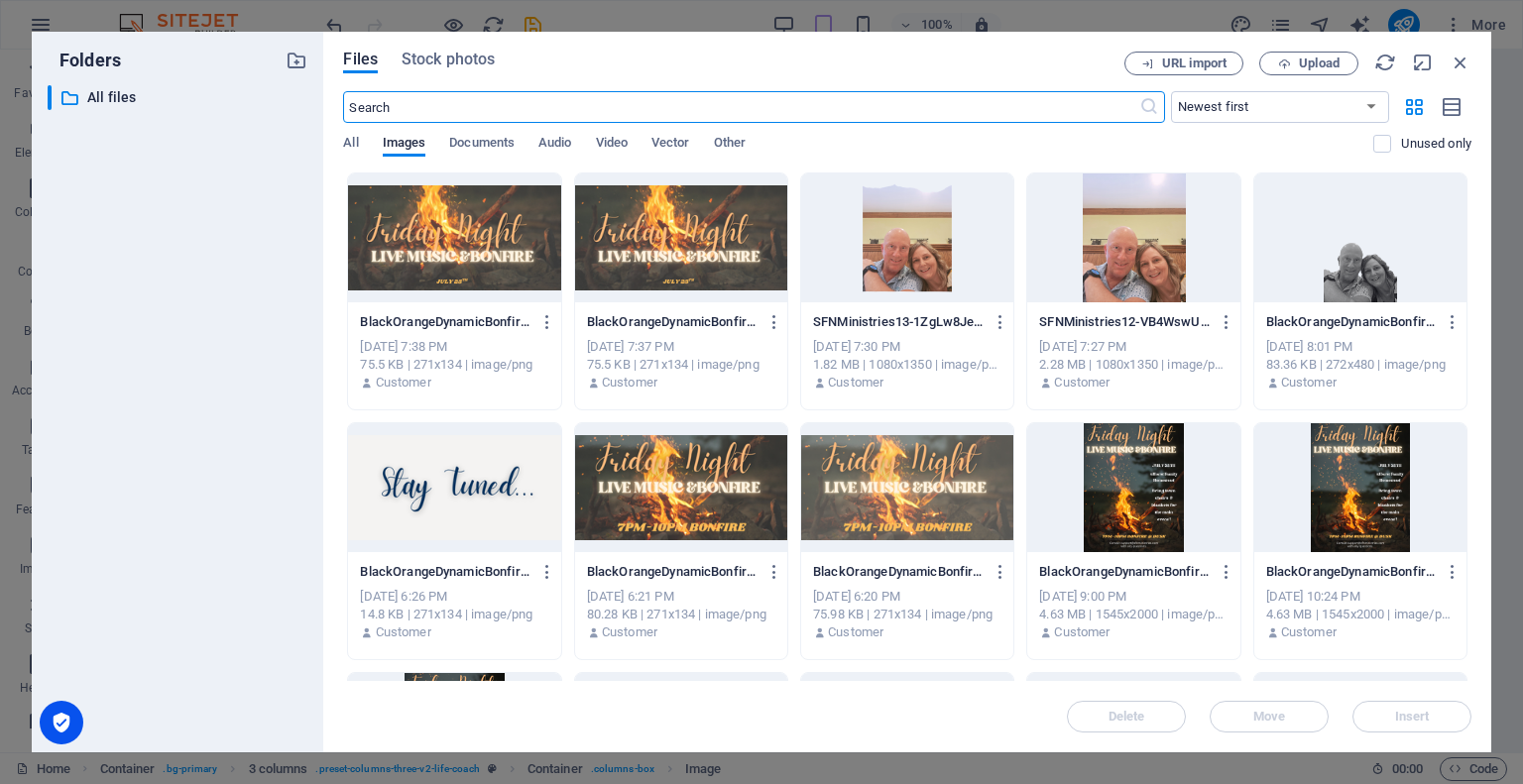 scroll, scrollTop: 1230, scrollLeft: 0, axis: vertical 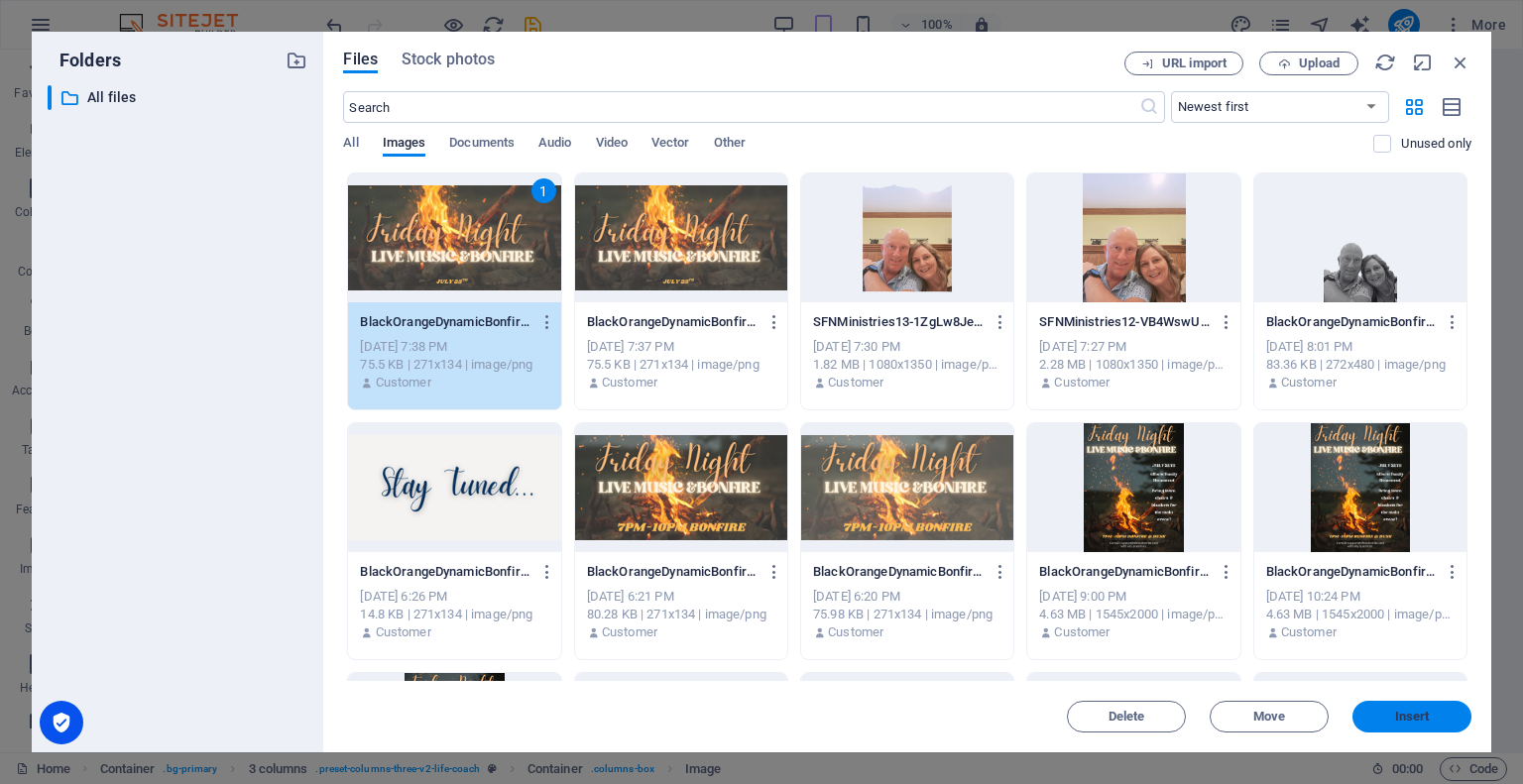 click on "Insert" at bounding box center [1412, 717] 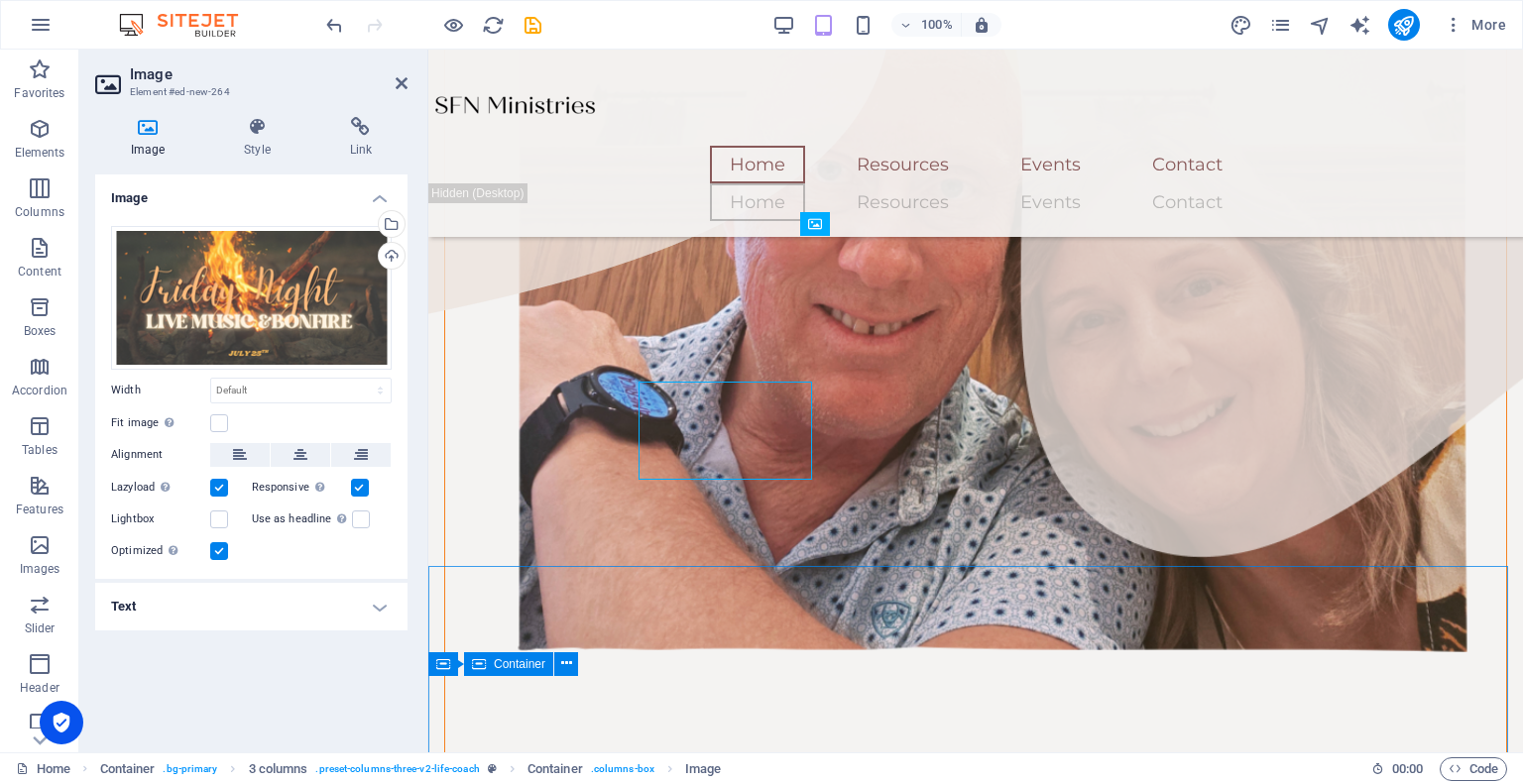 scroll, scrollTop: 1330, scrollLeft: 0, axis: vertical 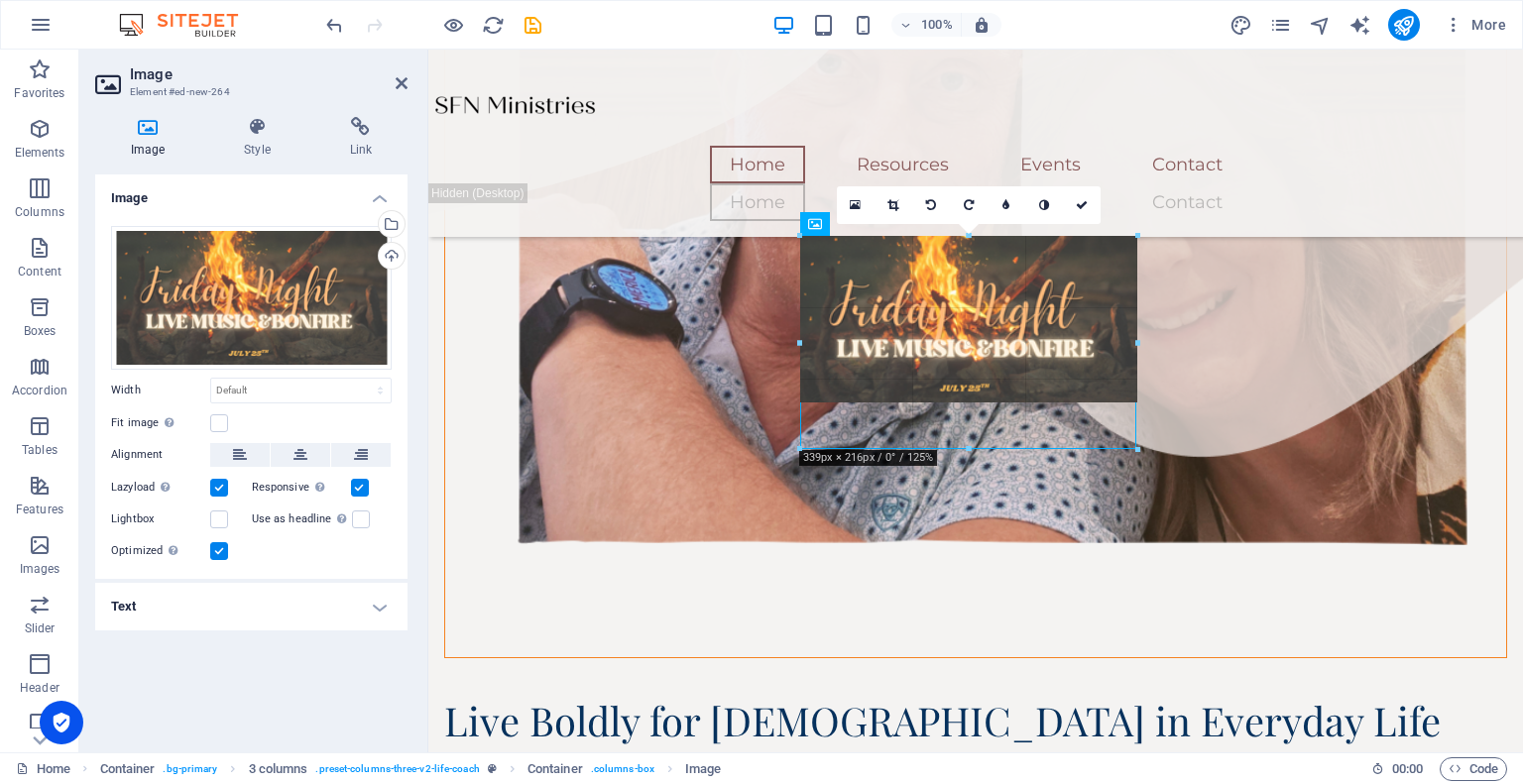 drag, startPoint x: 936, startPoint y: 272, endPoint x: 1140, endPoint y: 326, distance: 211.02606 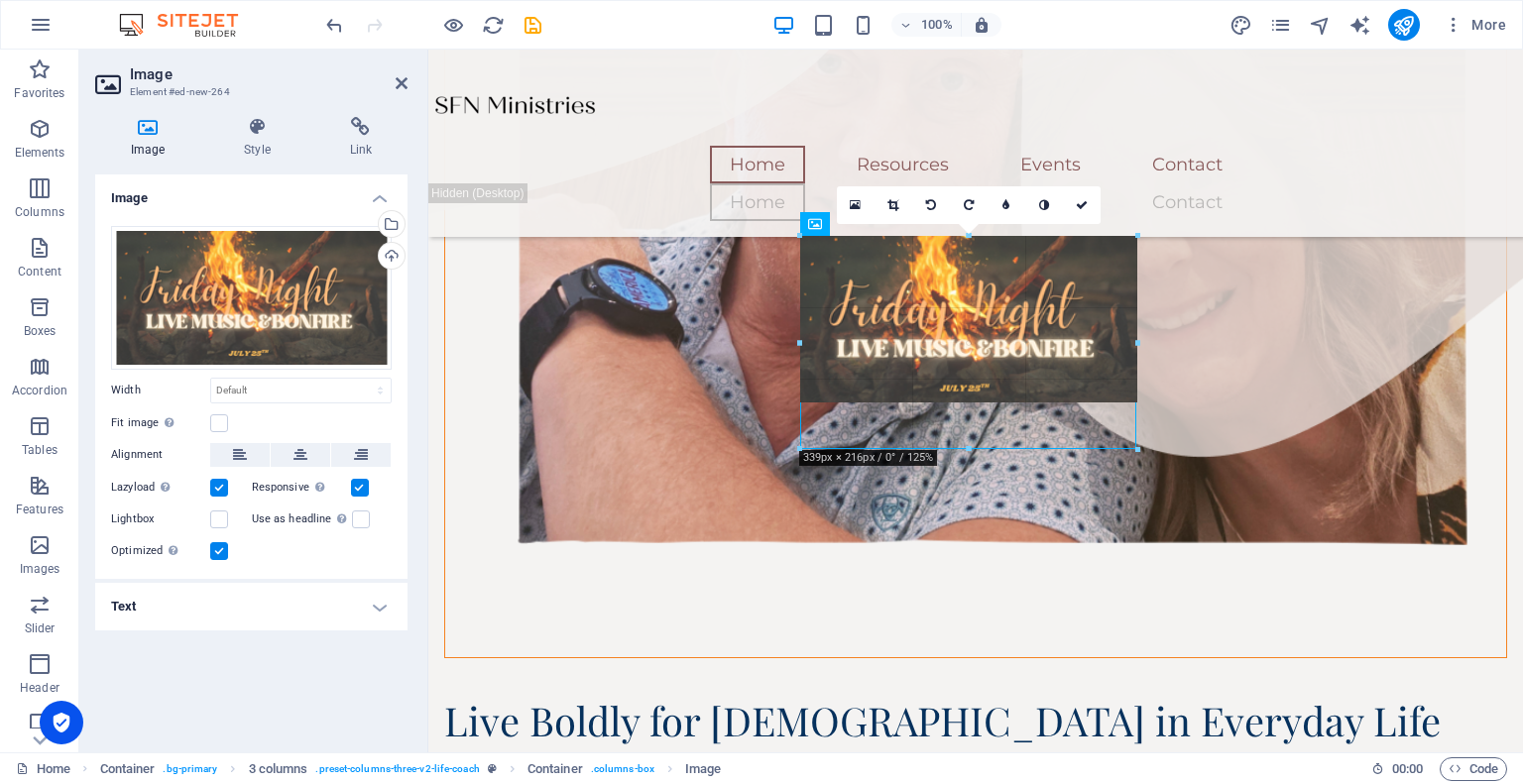 type on "338" 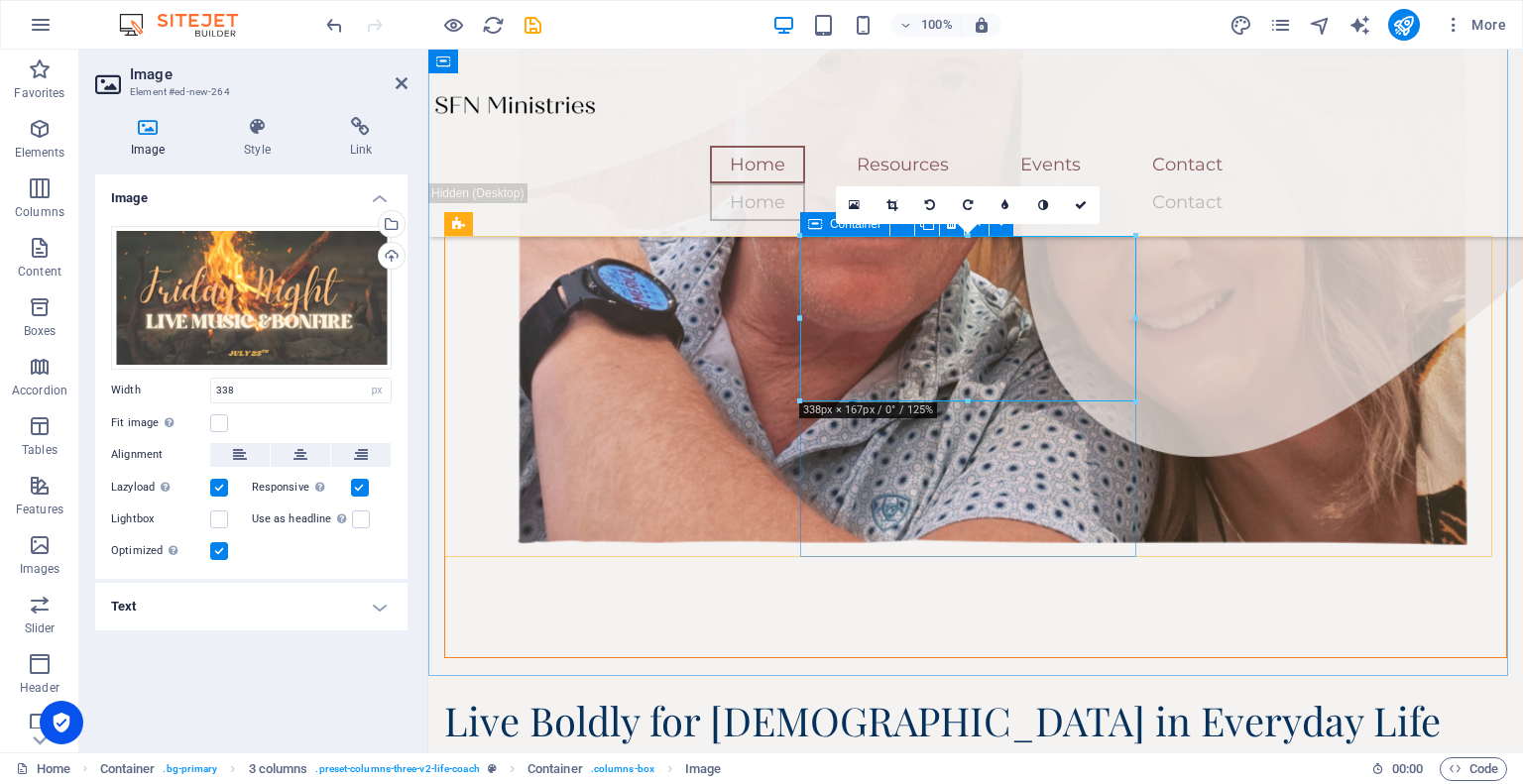 click at bounding box center [615, 1668] 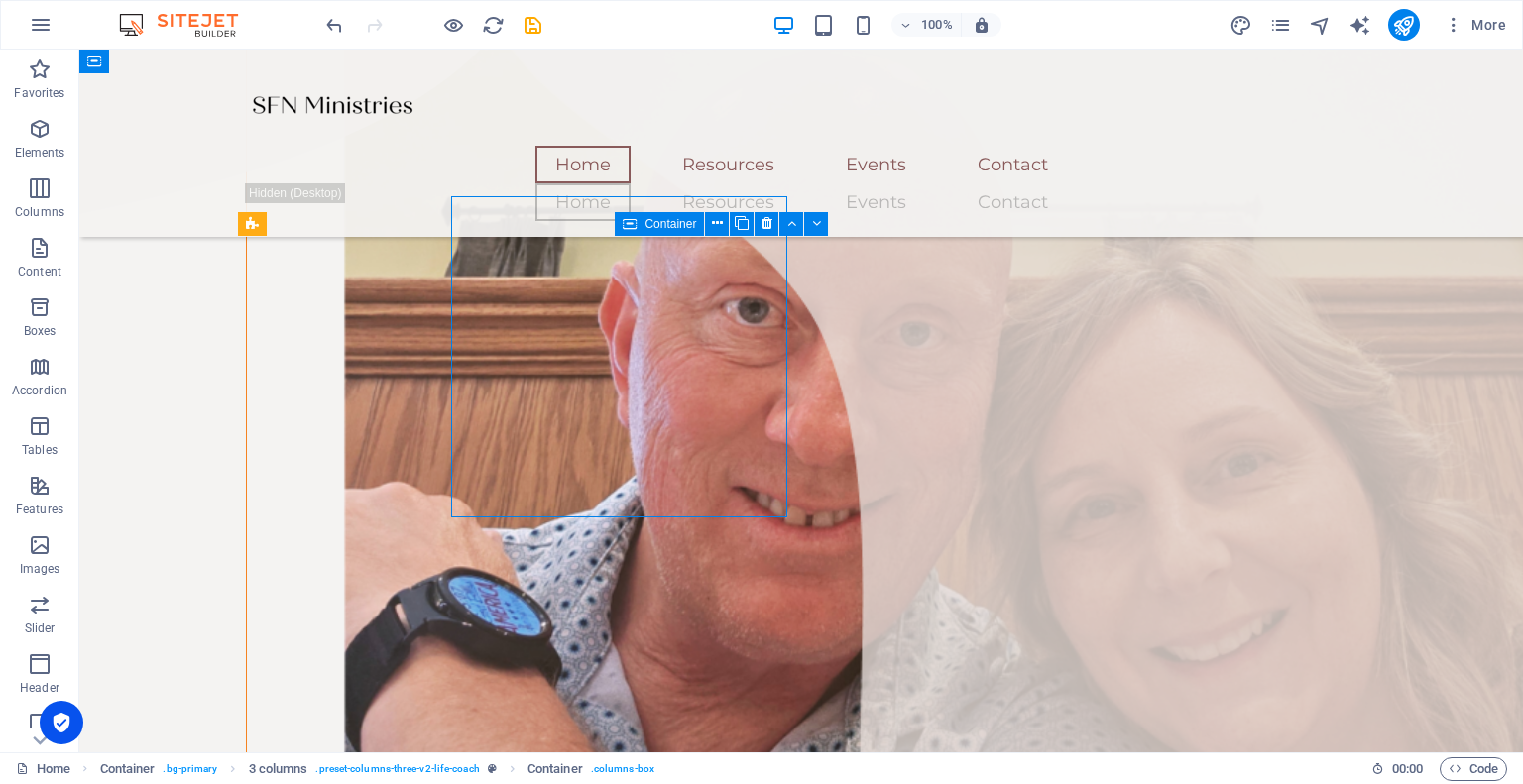 scroll, scrollTop: 1370, scrollLeft: 0, axis: vertical 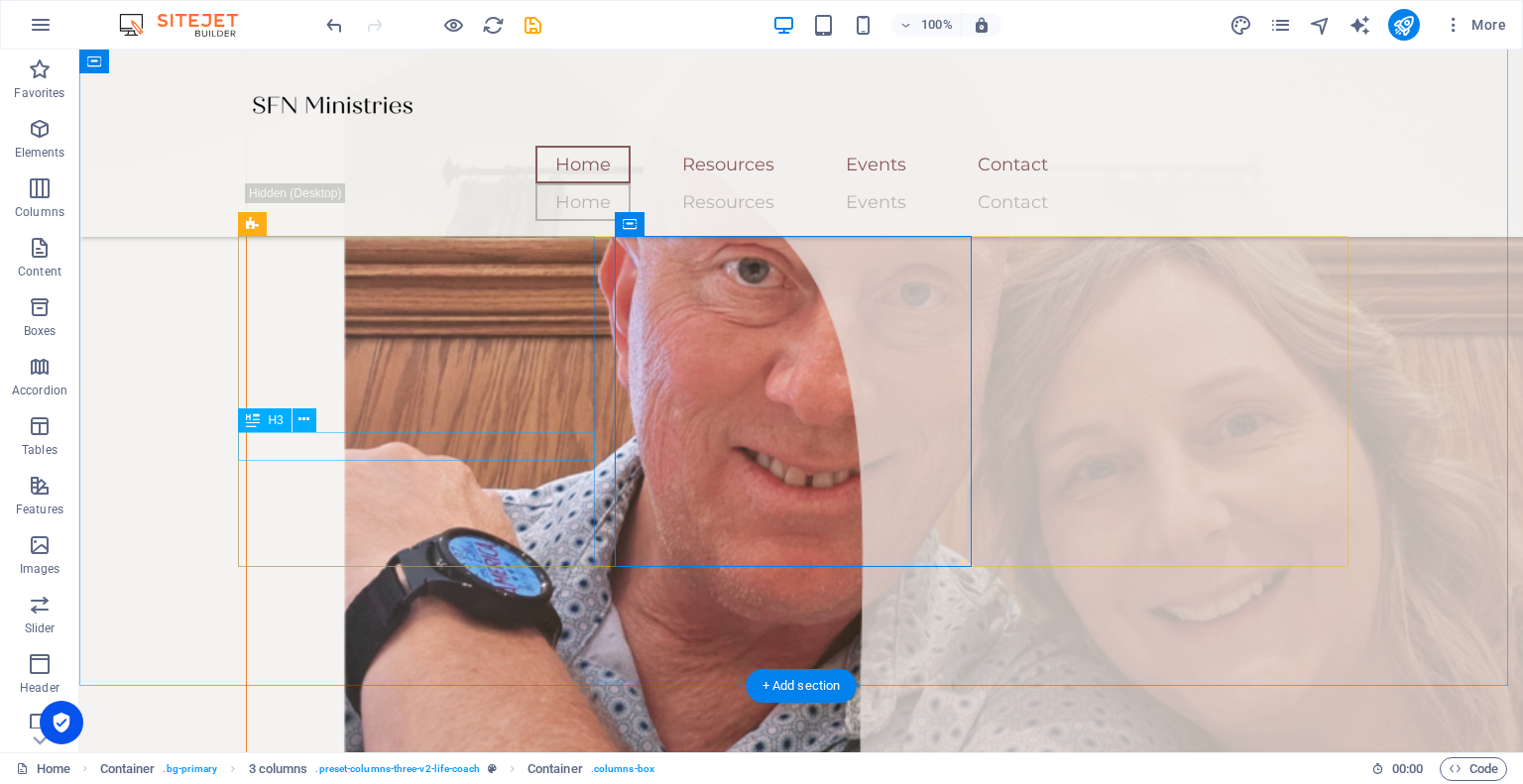 click on "Live Music & Bonfire" at bounding box center (424, 1836) 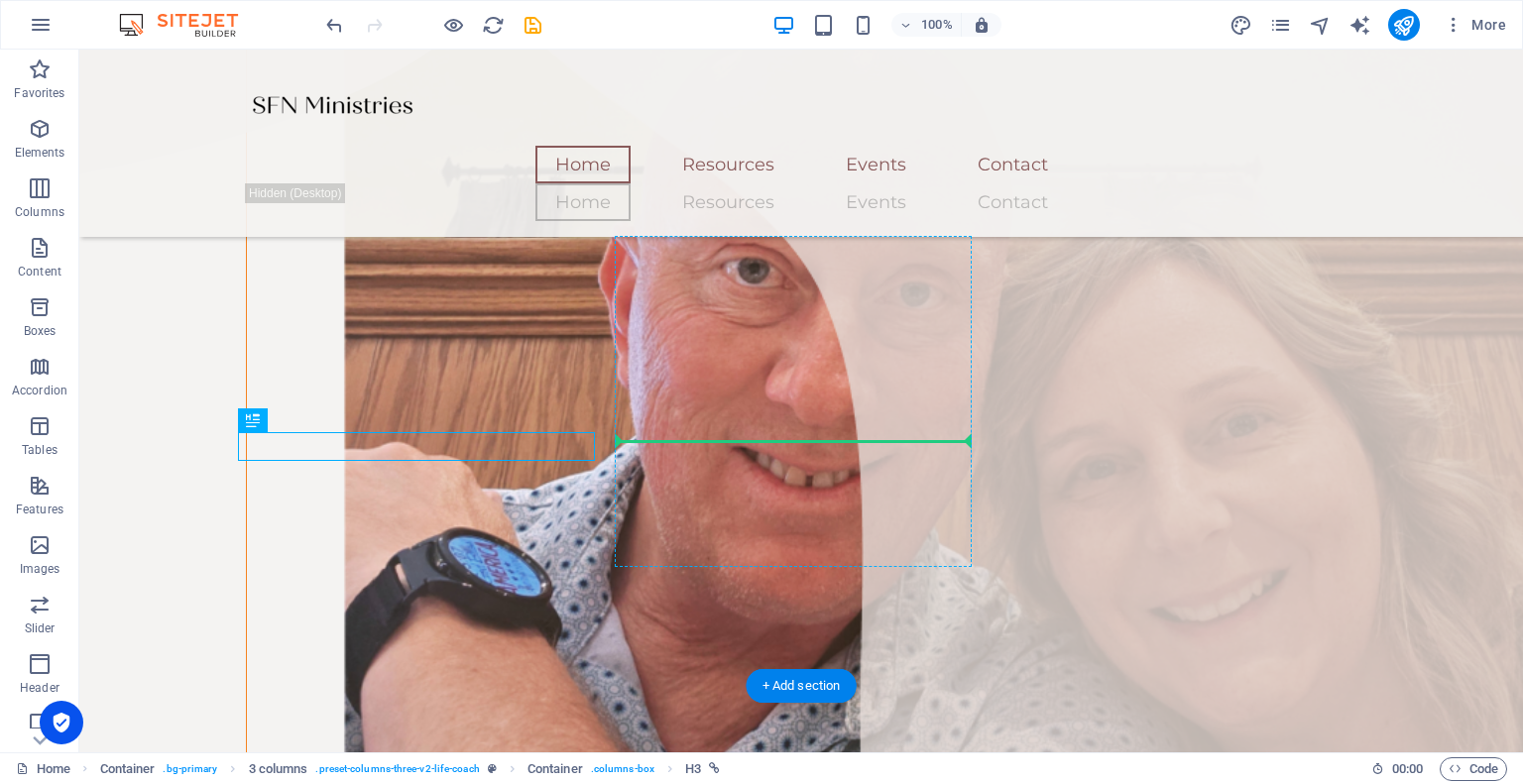 drag, startPoint x: 466, startPoint y: 451, endPoint x: 658, endPoint y: 433, distance: 192.8419 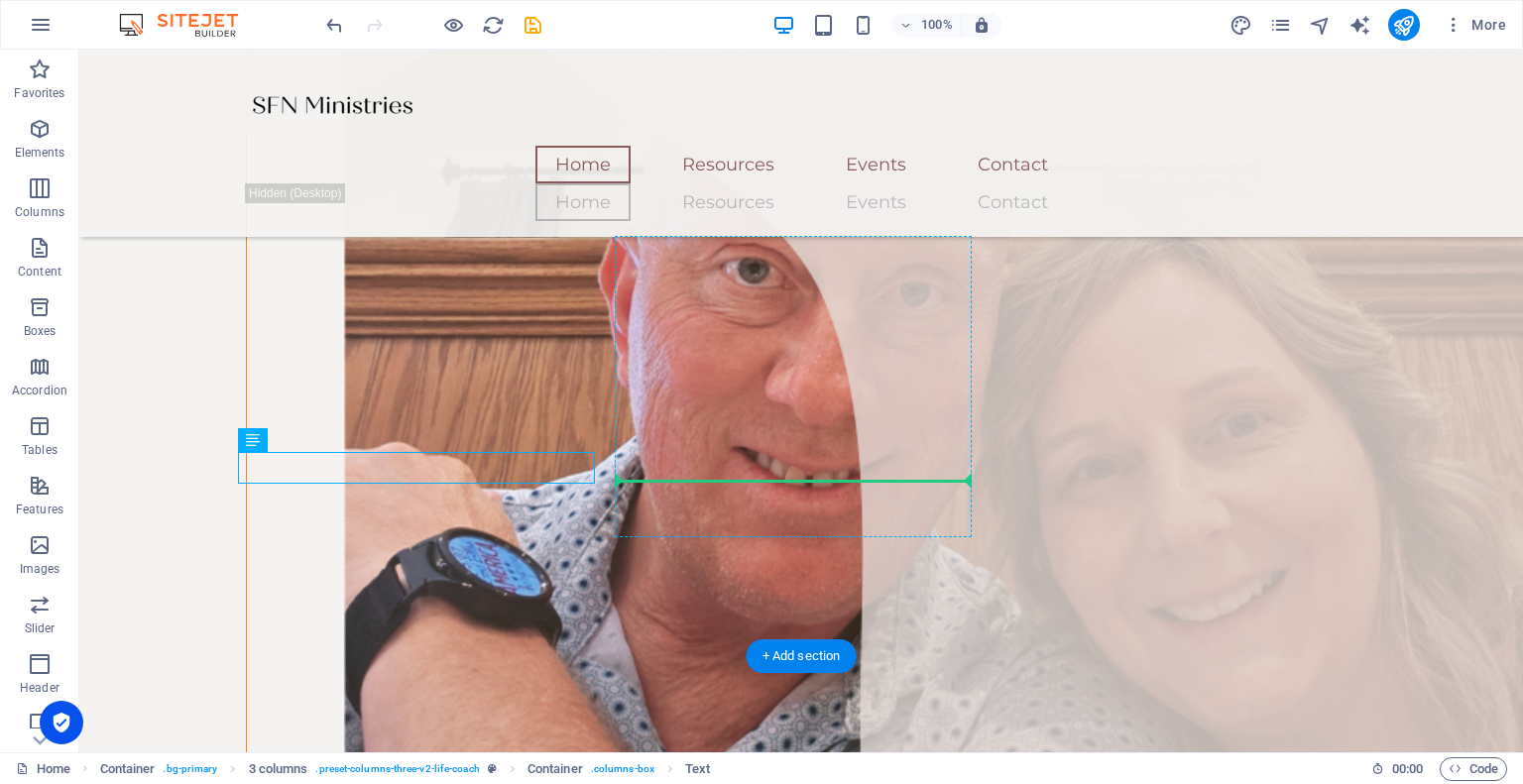 drag, startPoint x: 376, startPoint y: 477, endPoint x: 746, endPoint y: 529, distance: 373.6362 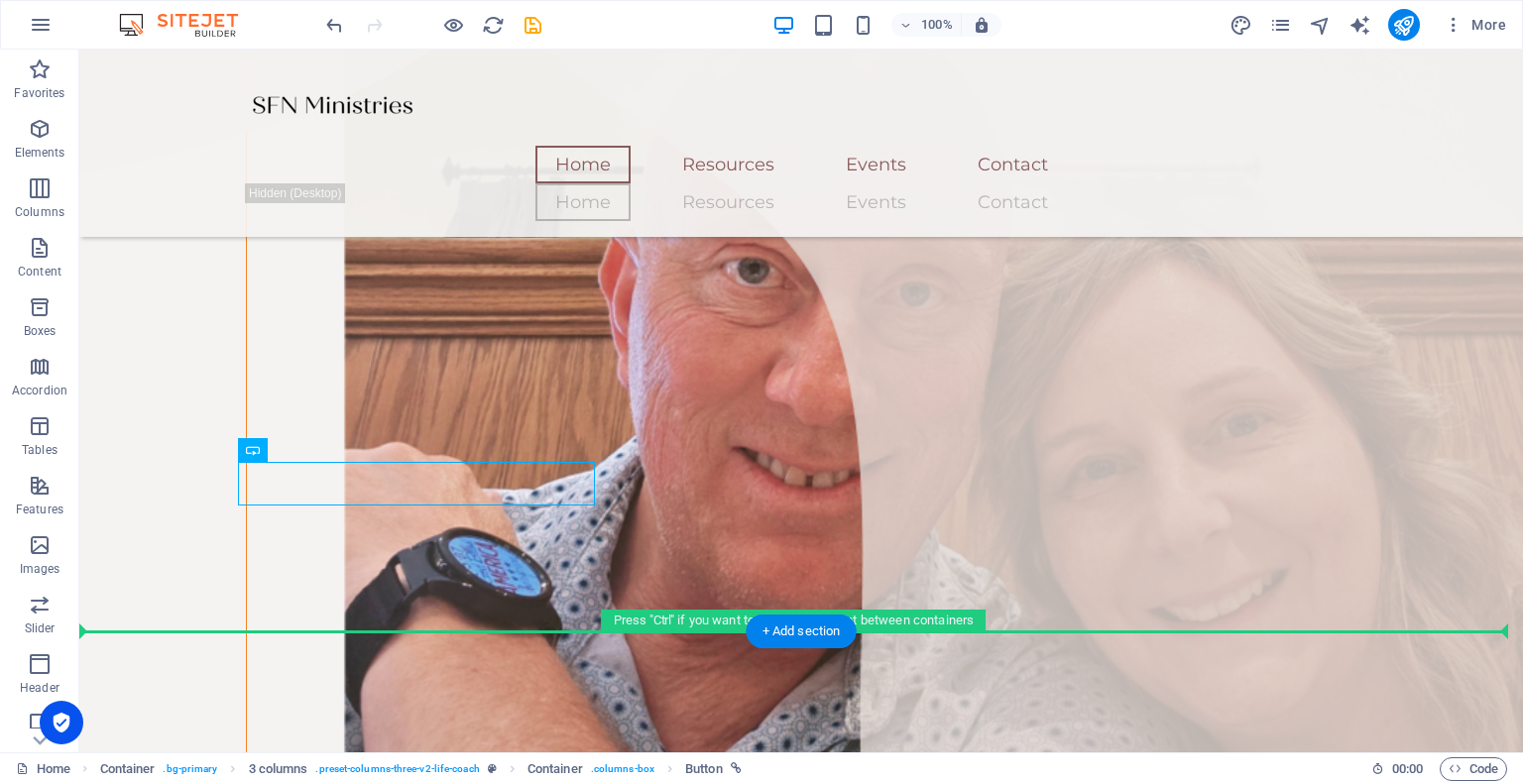 drag, startPoint x: 313, startPoint y: 485, endPoint x: 666, endPoint y: 527, distance: 355.4898 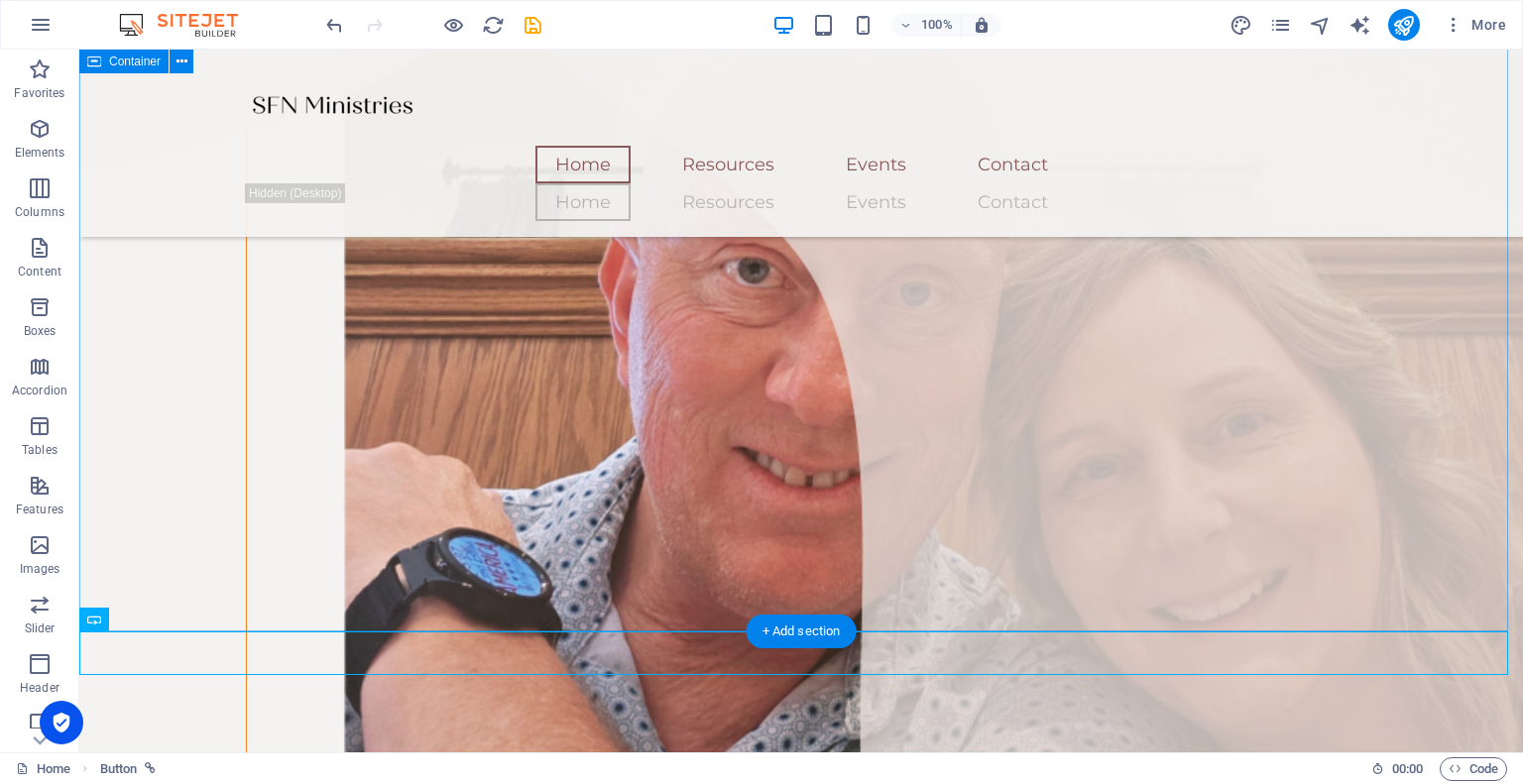 scroll, scrollTop: 1568, scrollLeft: 0, axis: vertical 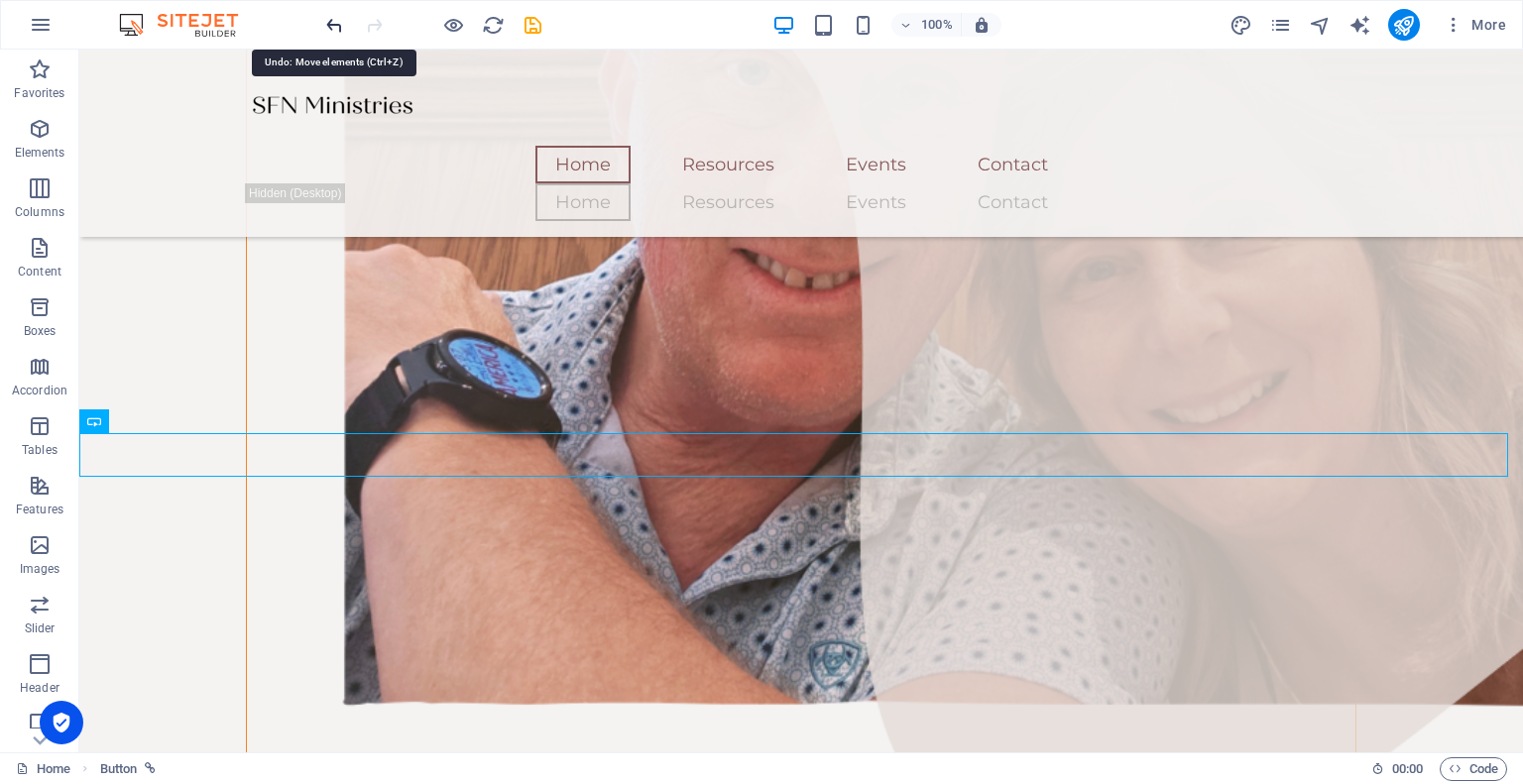 click at bounding box center (334, 25) 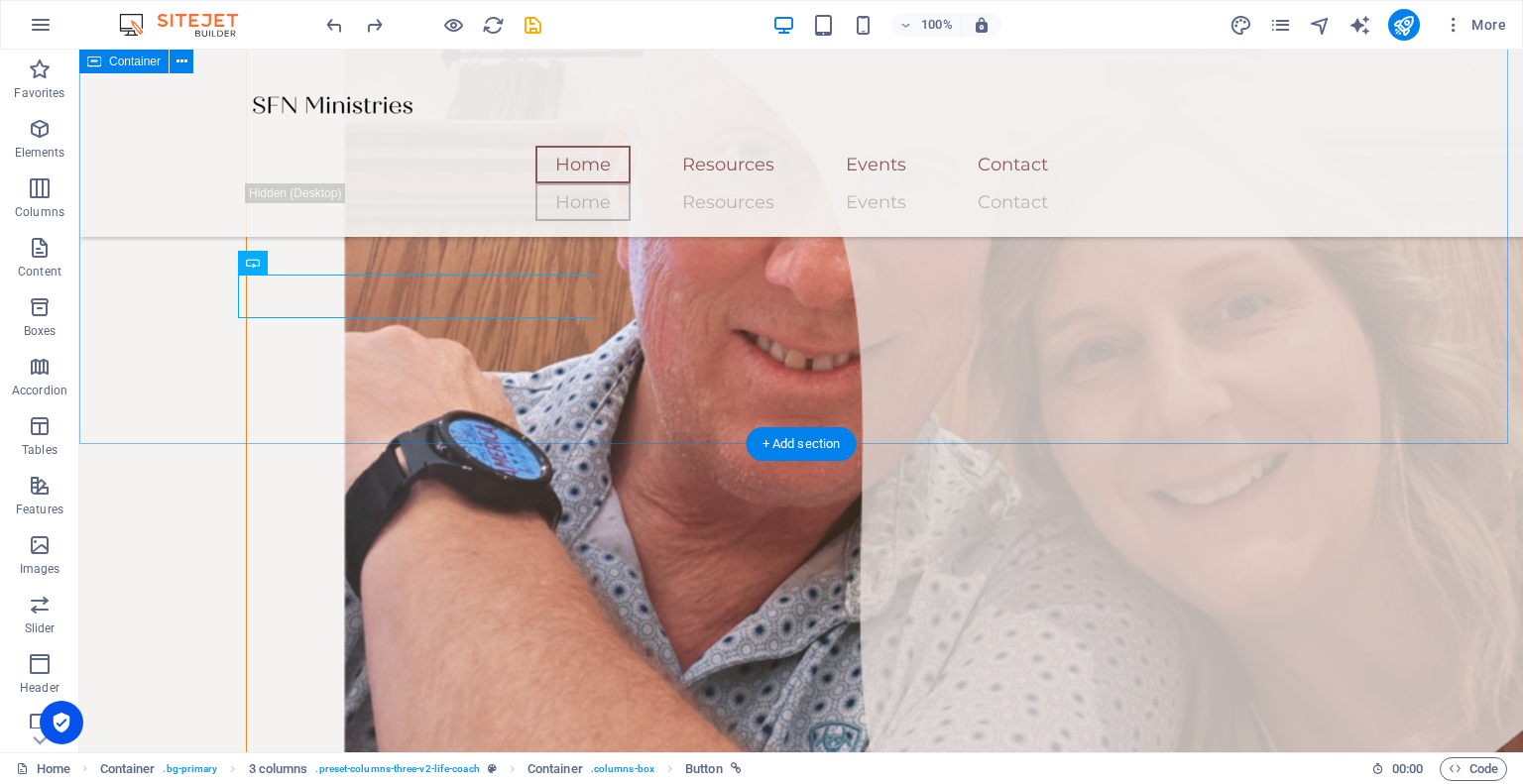 scroll, scrollTop: 1469, scrollLeft: 0, axis: vertical 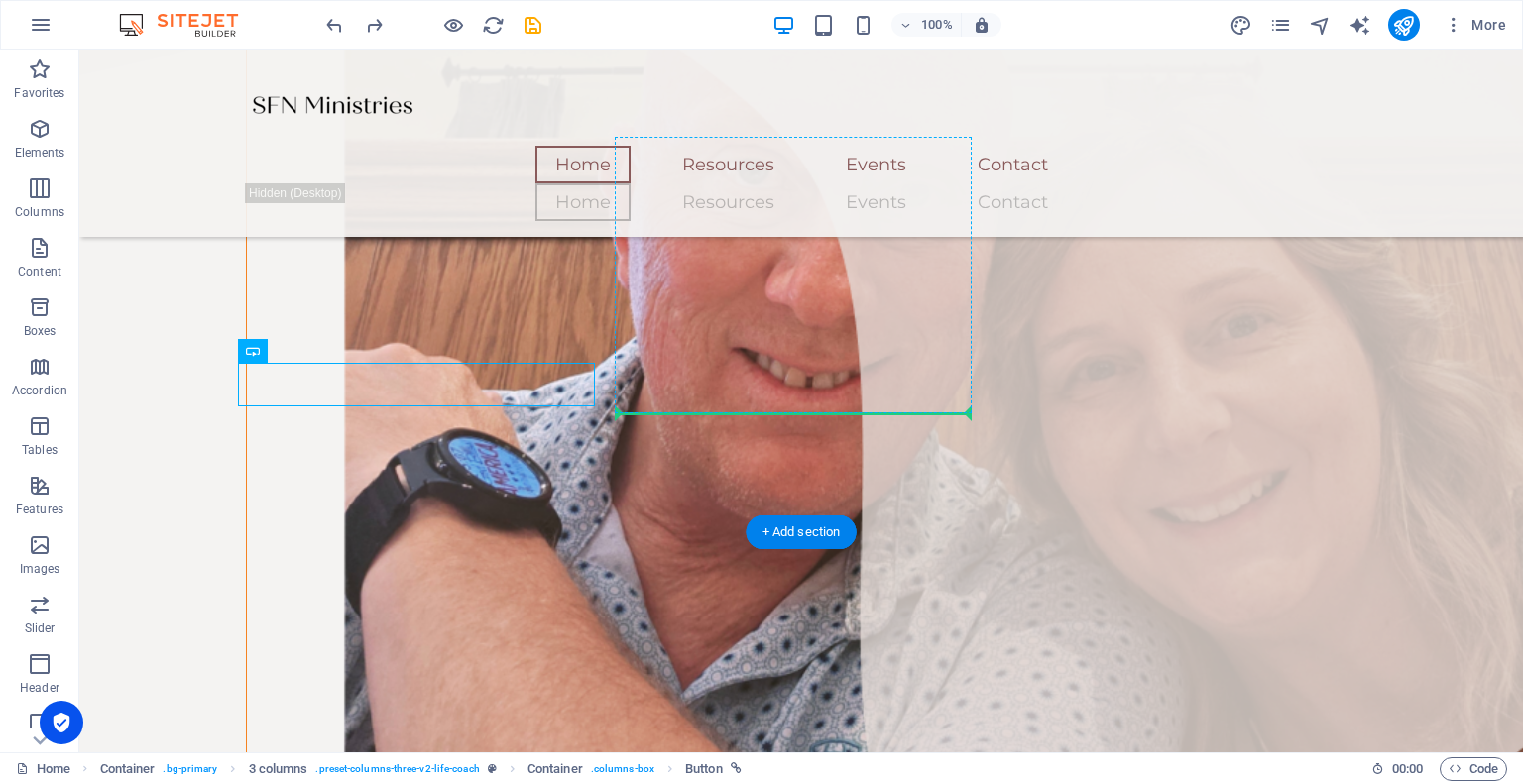 drag, startPoint x: 338, startPoint y: 380, endPoint x: 666, endPoint y: 406, distance: 329.0289 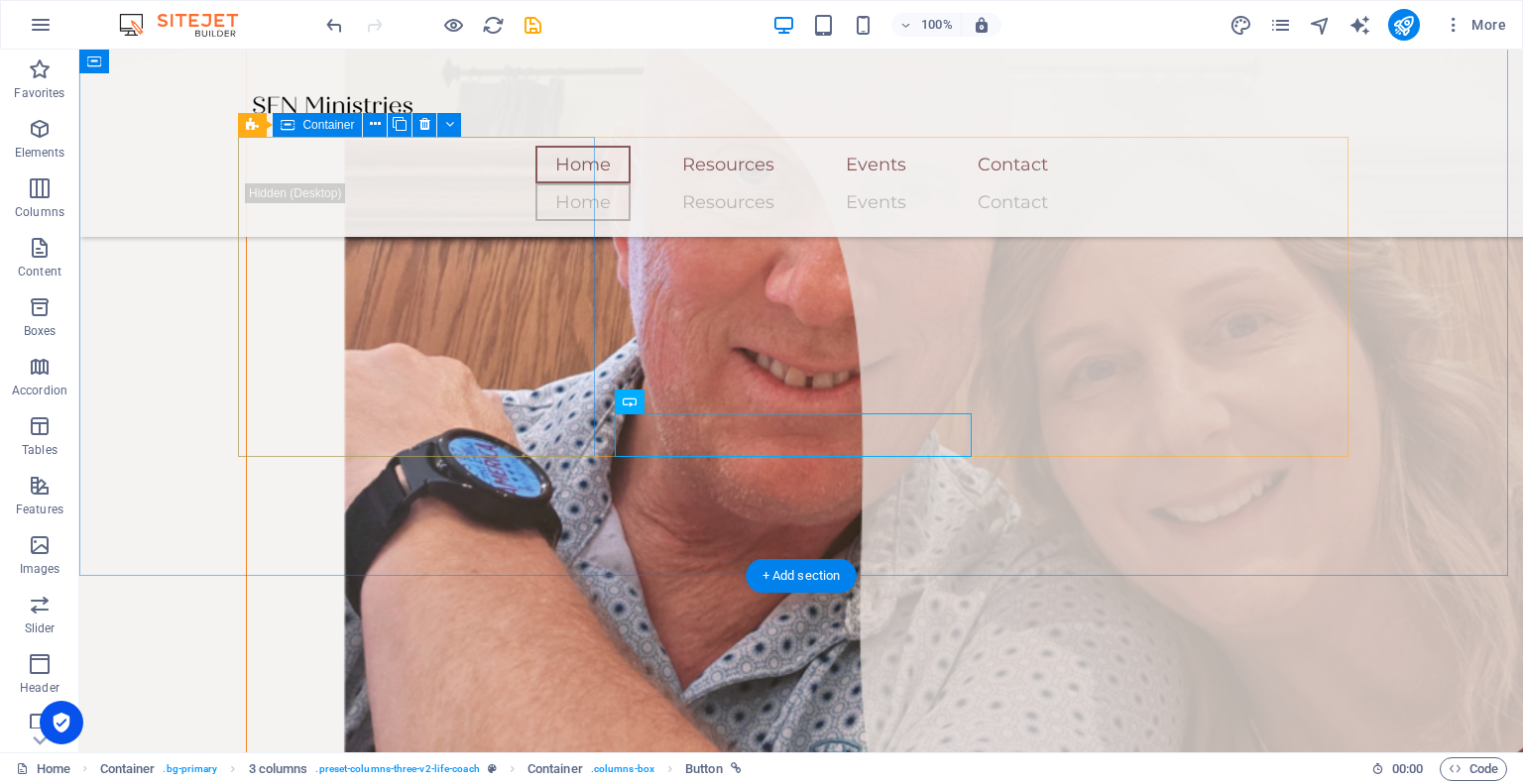 scroll, scrollTop: 1370, scrollLeft: 0, axis: vertical 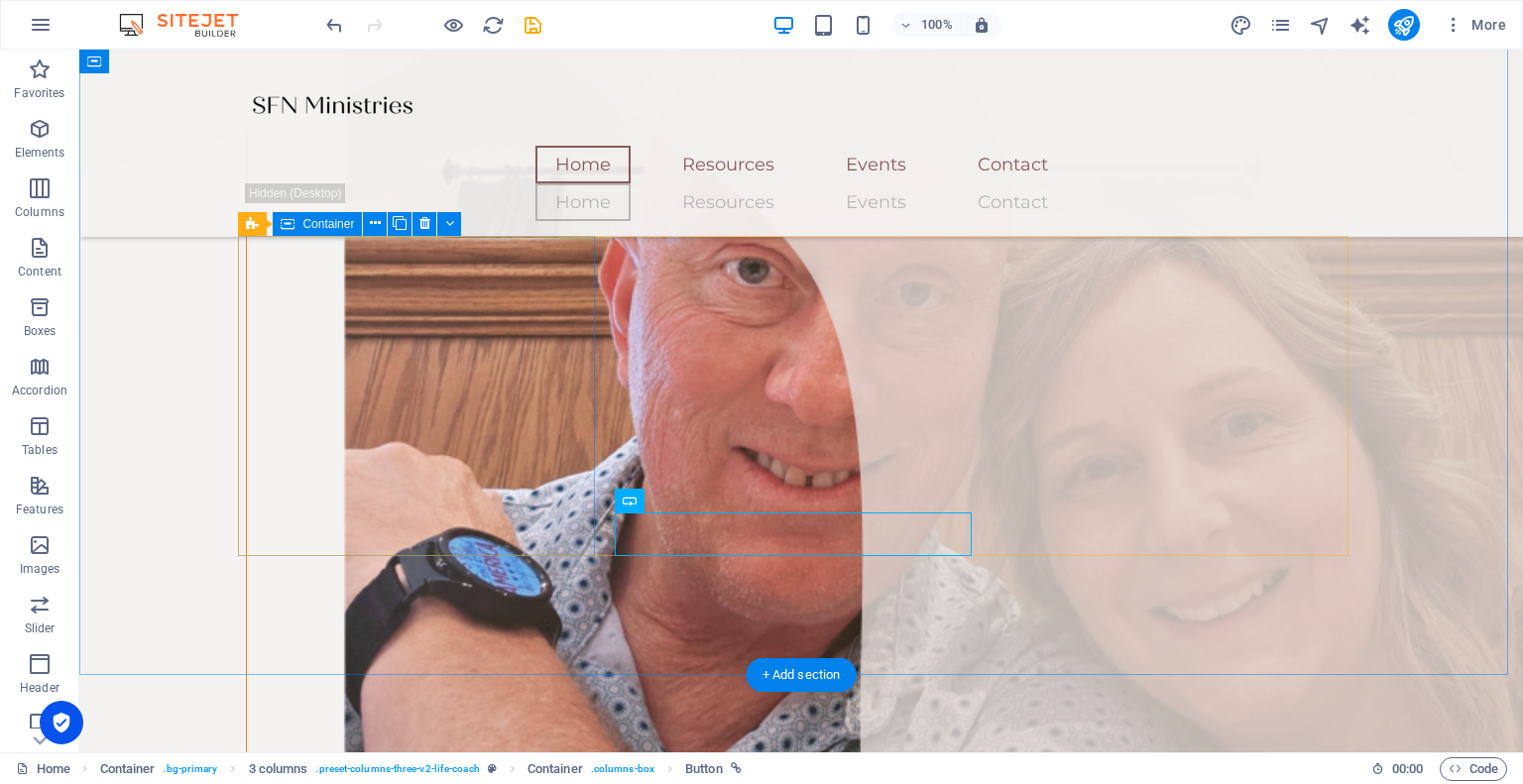 click at bounding box center [424, 1737] 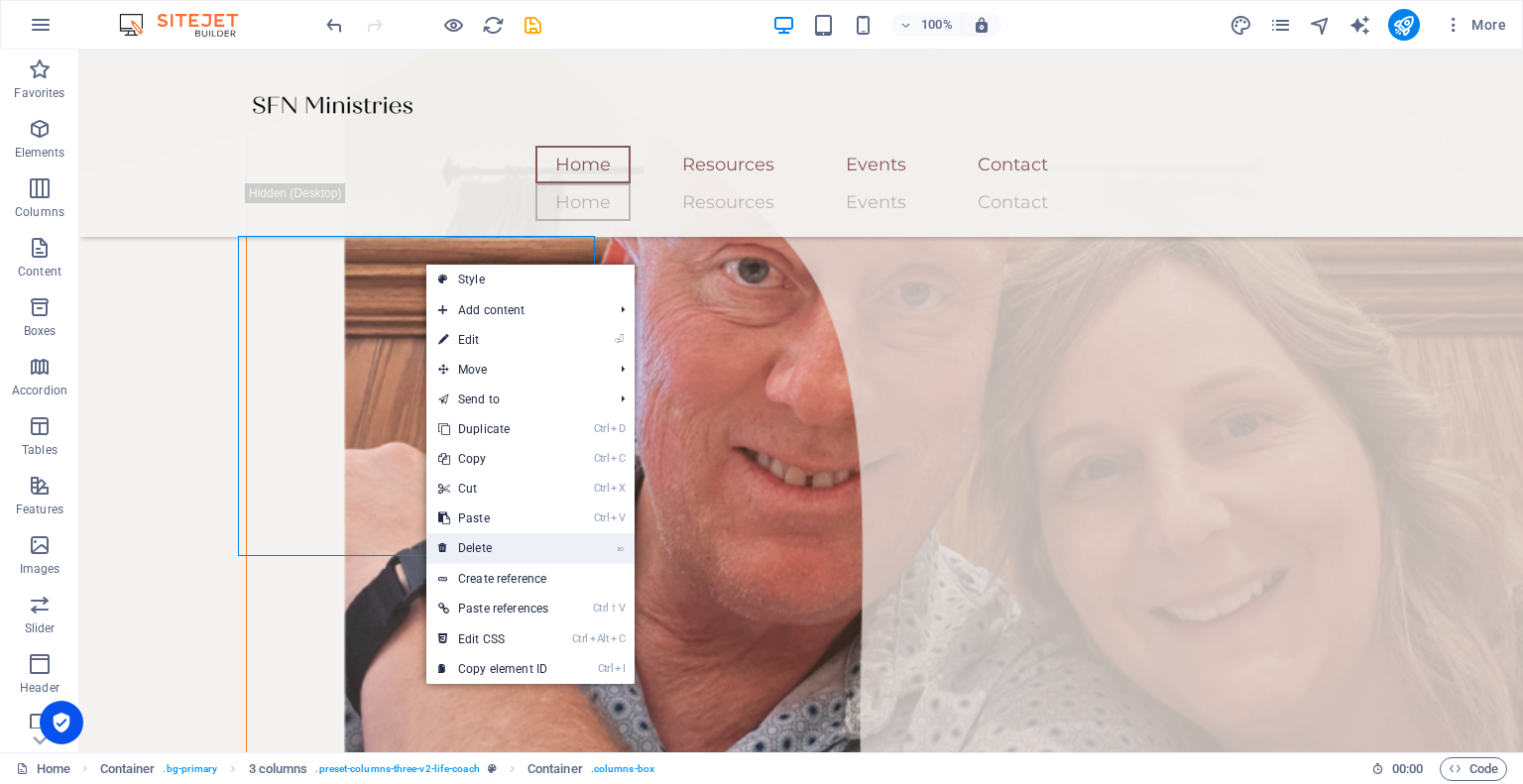 click on "⌦  Delete" at bounding box center (493, 548) 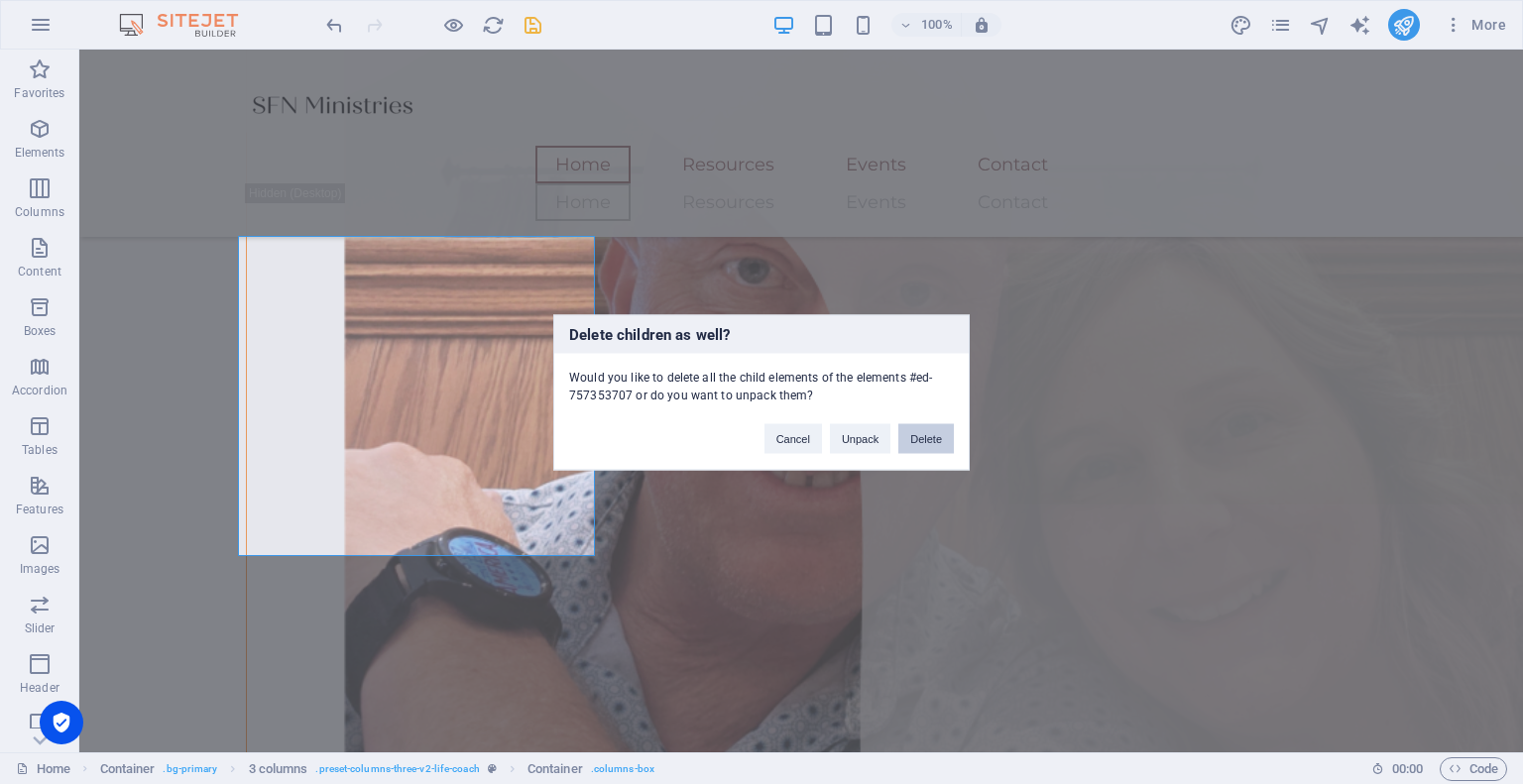 click on "Delete" at bounding box center [926, 438] 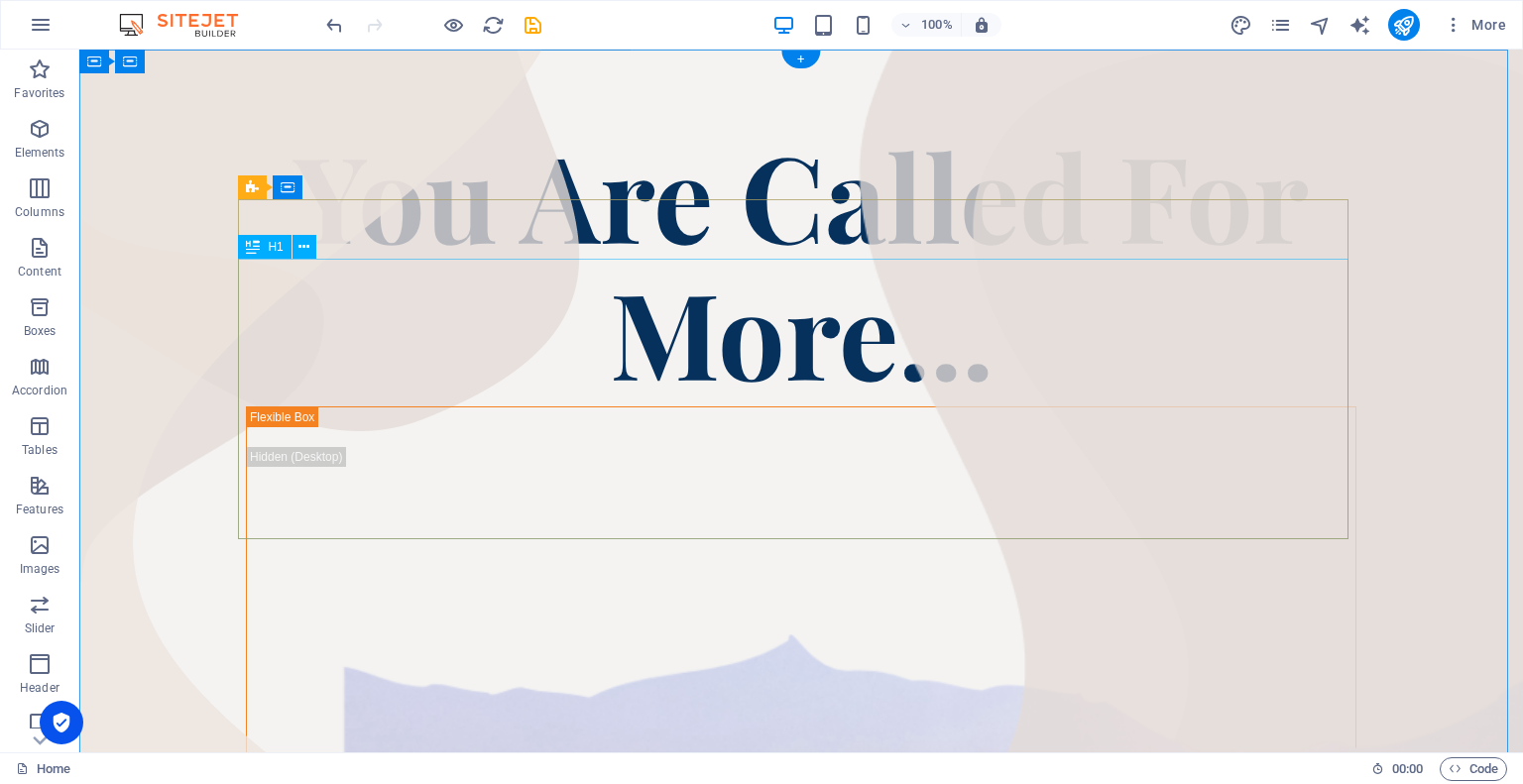 scroll, scrollTop: 0, scrollLeft: 0, axis: both 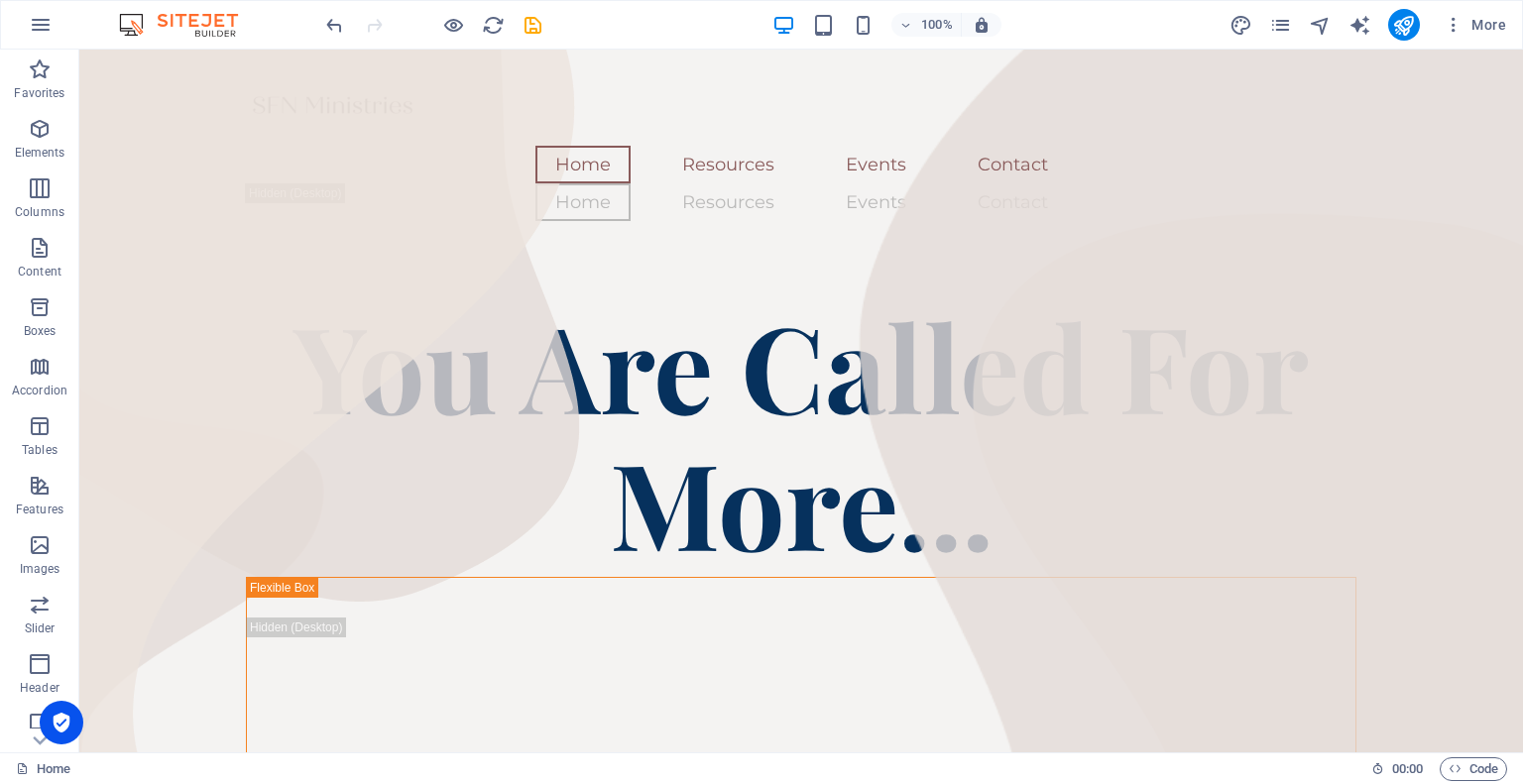 click at bounding box center (532, 25) 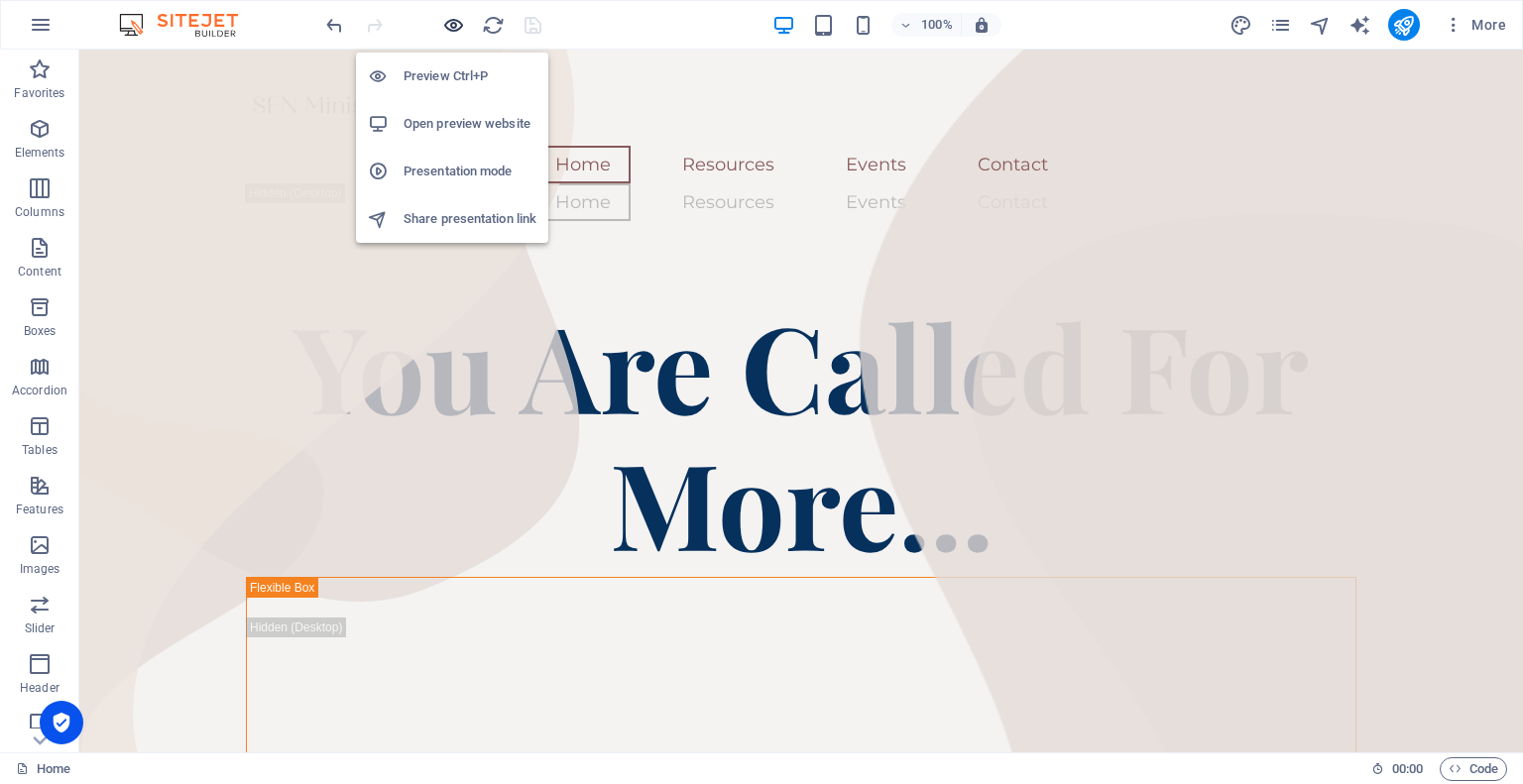 click at bounding box center (453, 25) 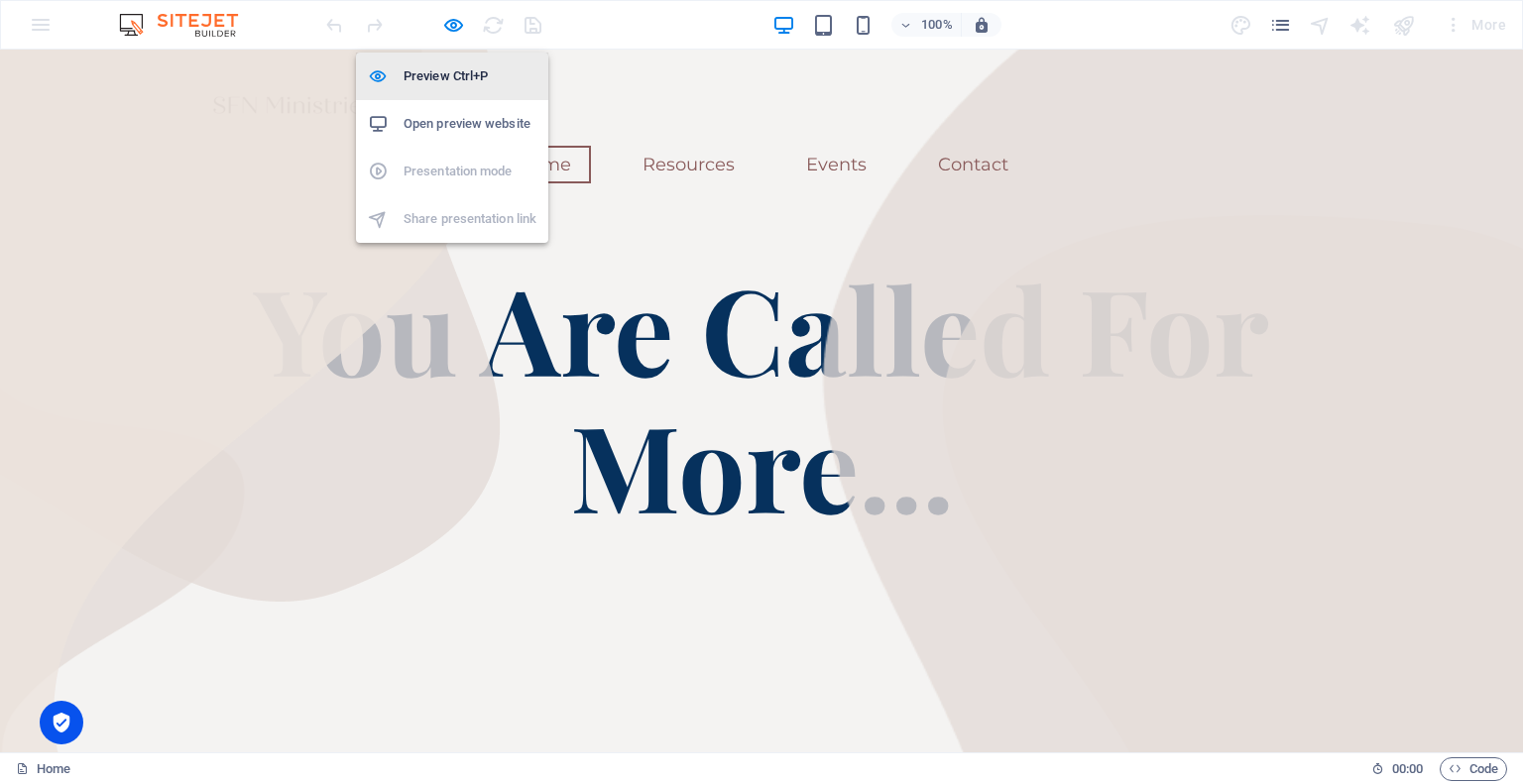 click on "Preview Ctrl+P" at bounding box center [470, 76] 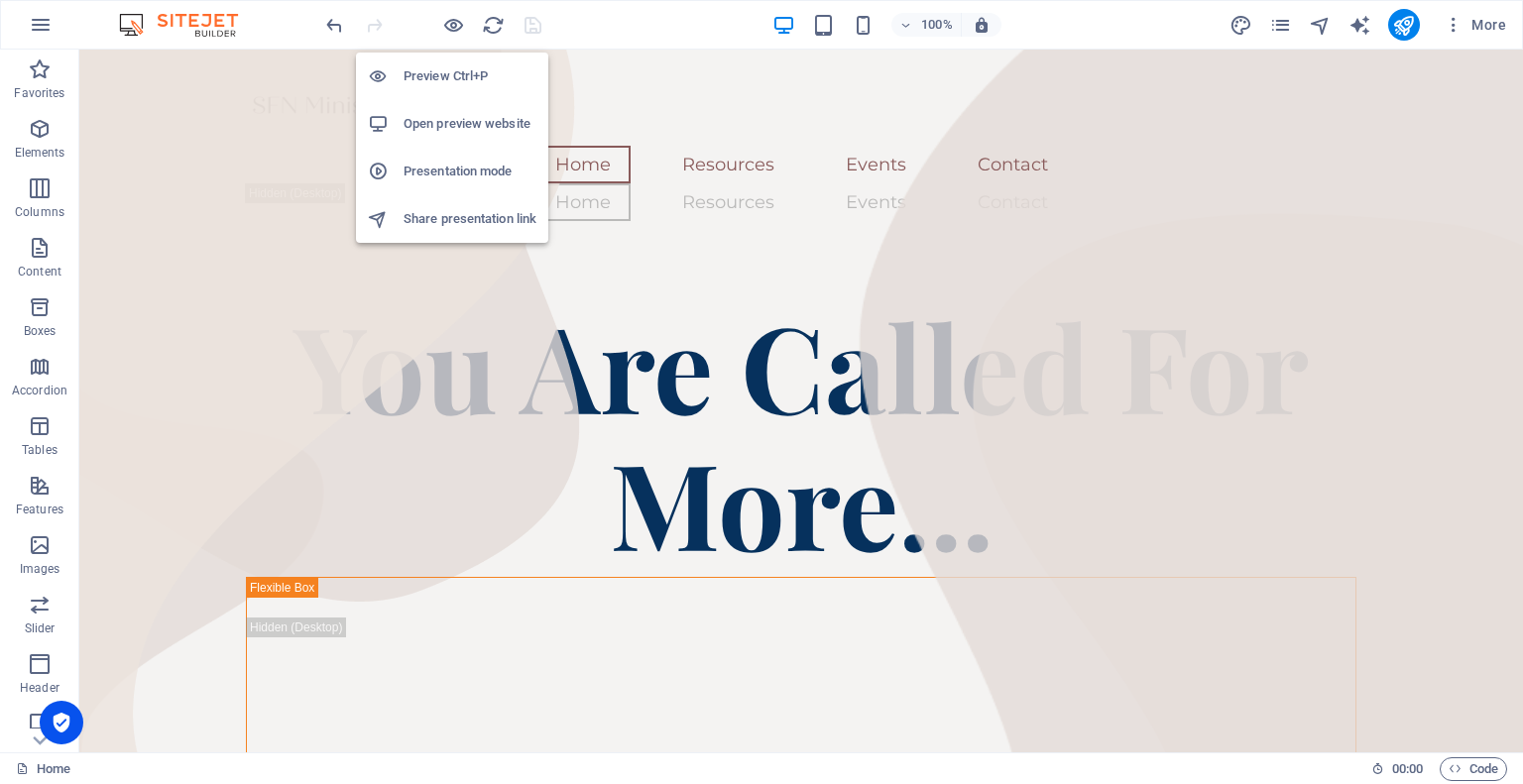 click on "Open preview website" at bounding box center (470, 124) 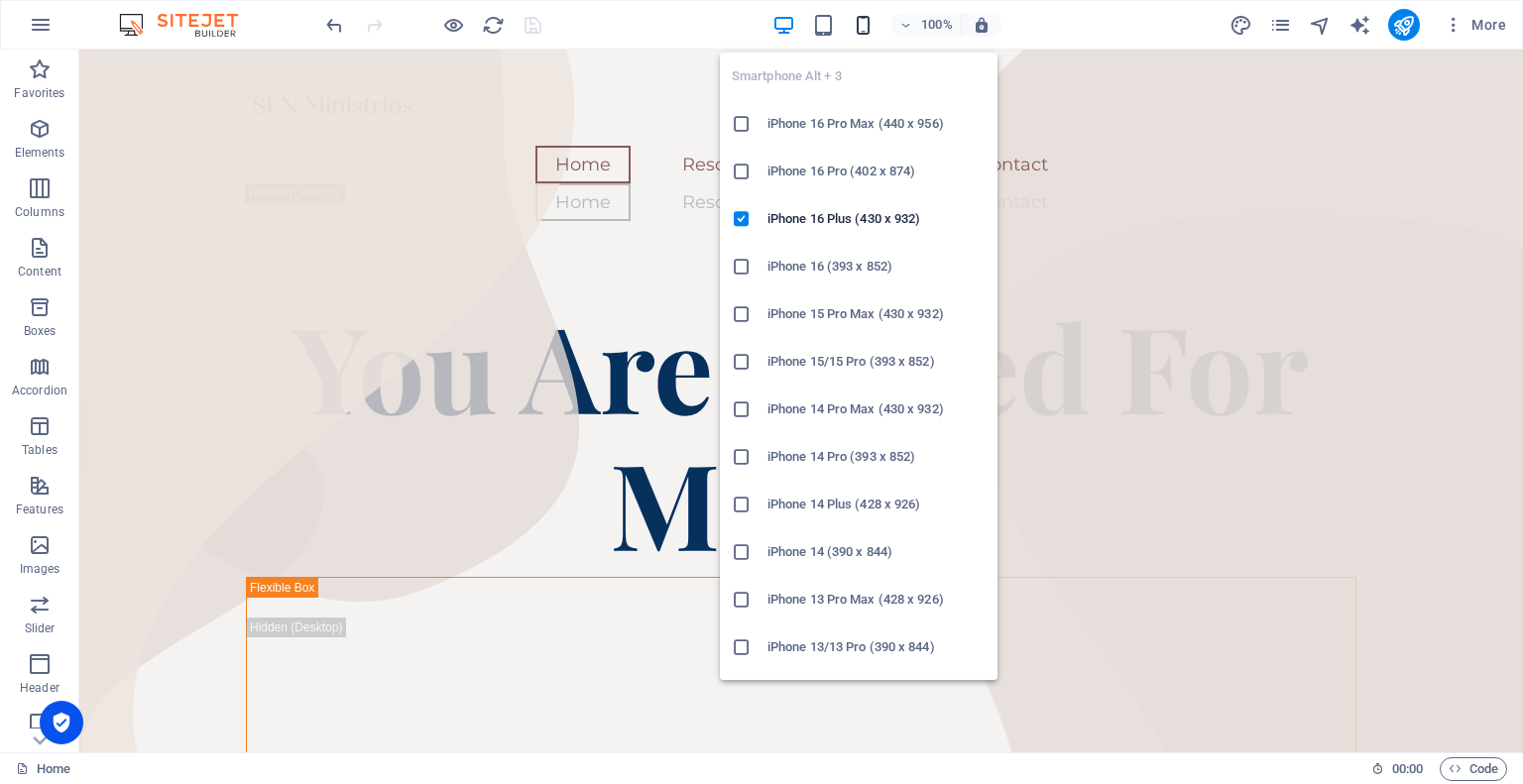 click at bounding box center (863, 25) 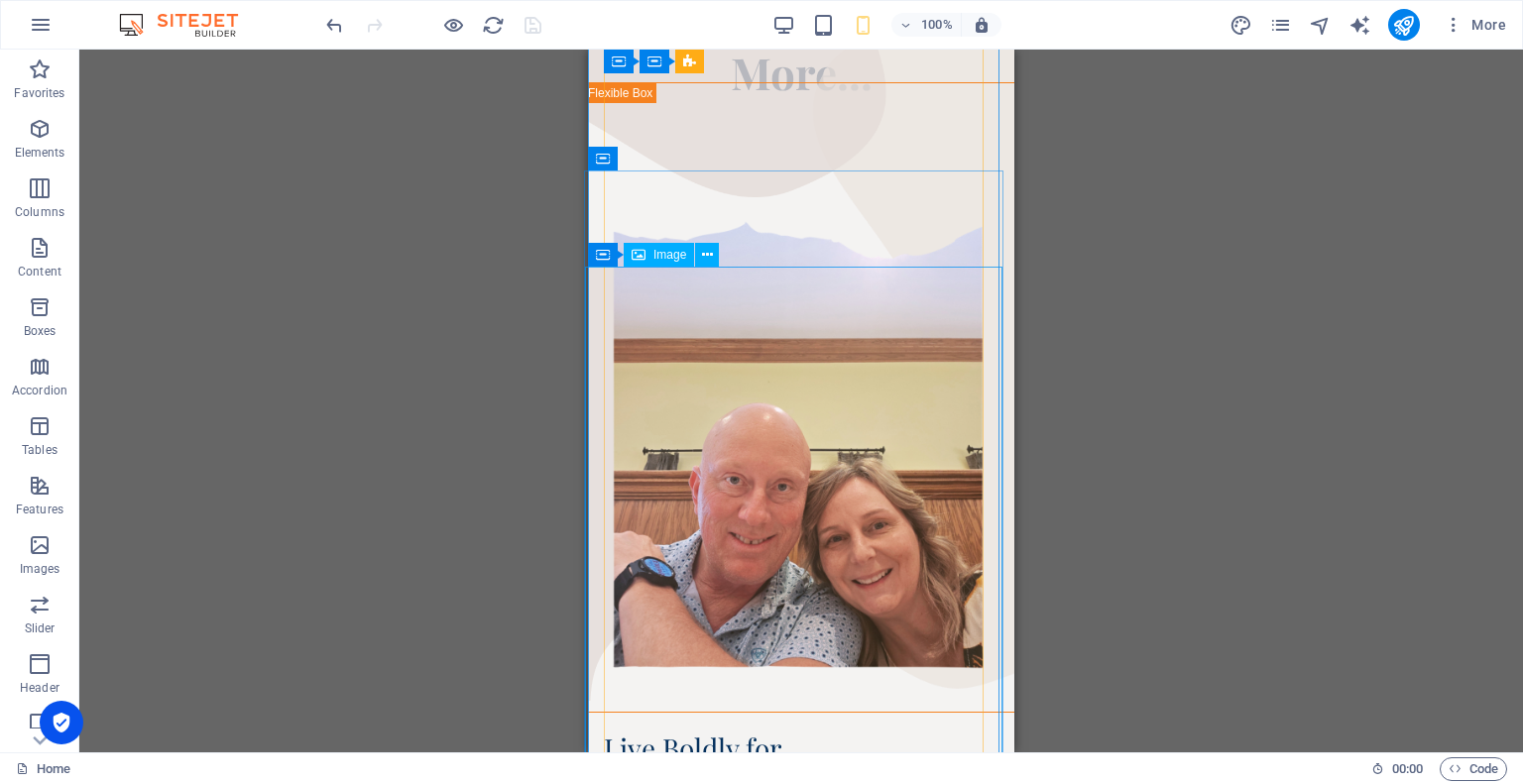 scroll, scrollTop: 0, scrollLeft: 0, axis: both 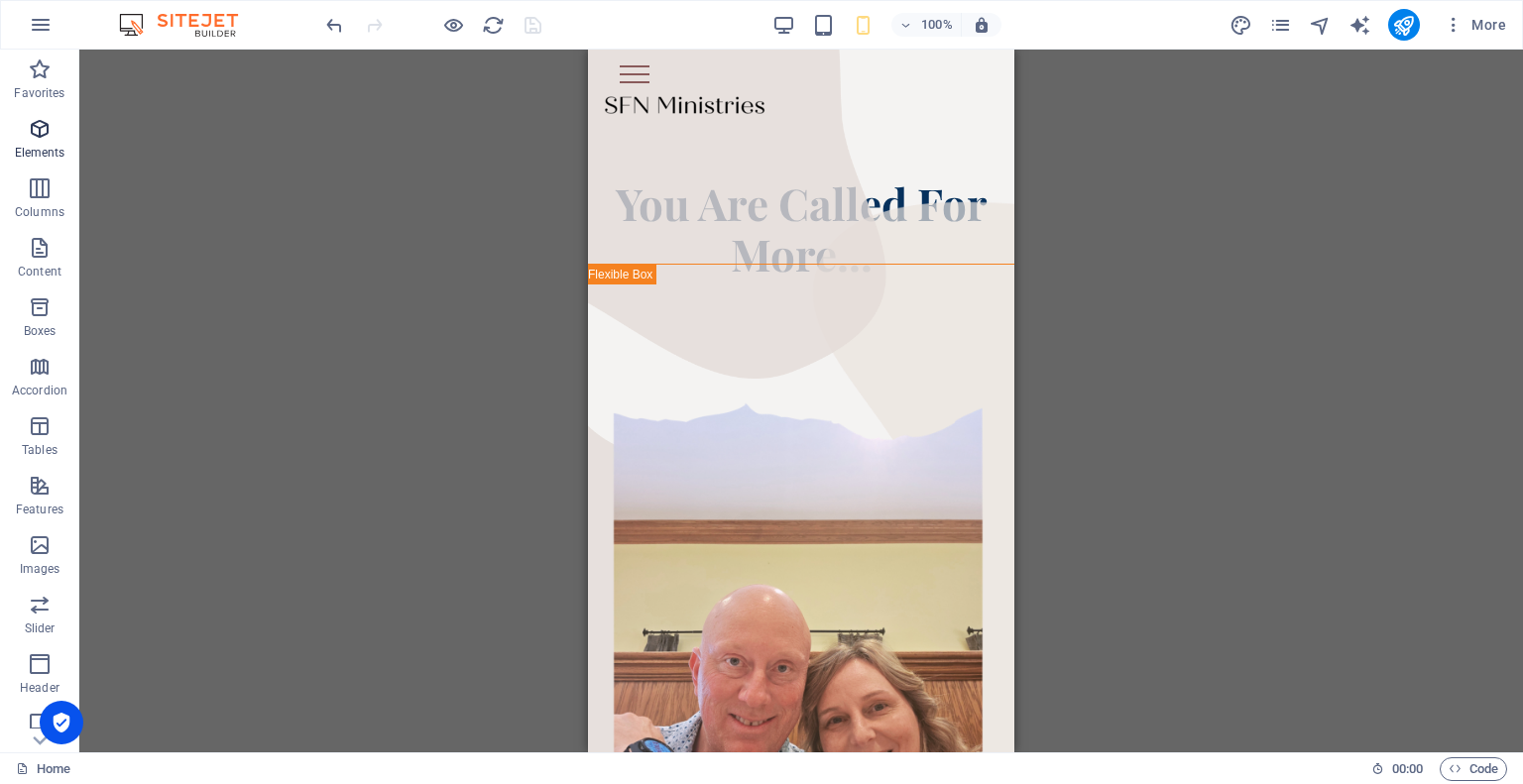 click at bounding box center [40, 129] 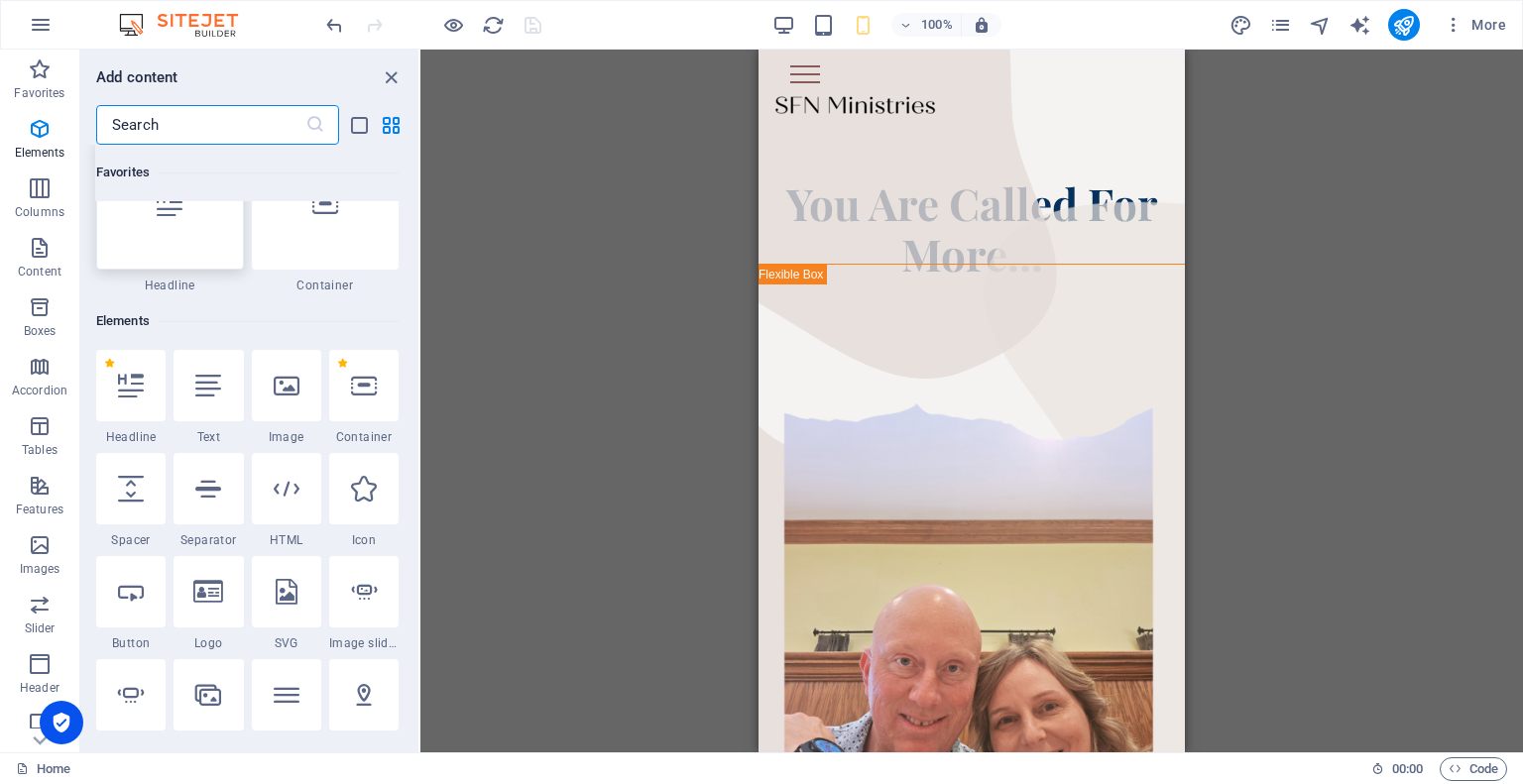 scroll, scrollTop: 0, scrollLeft: 0, axis: both 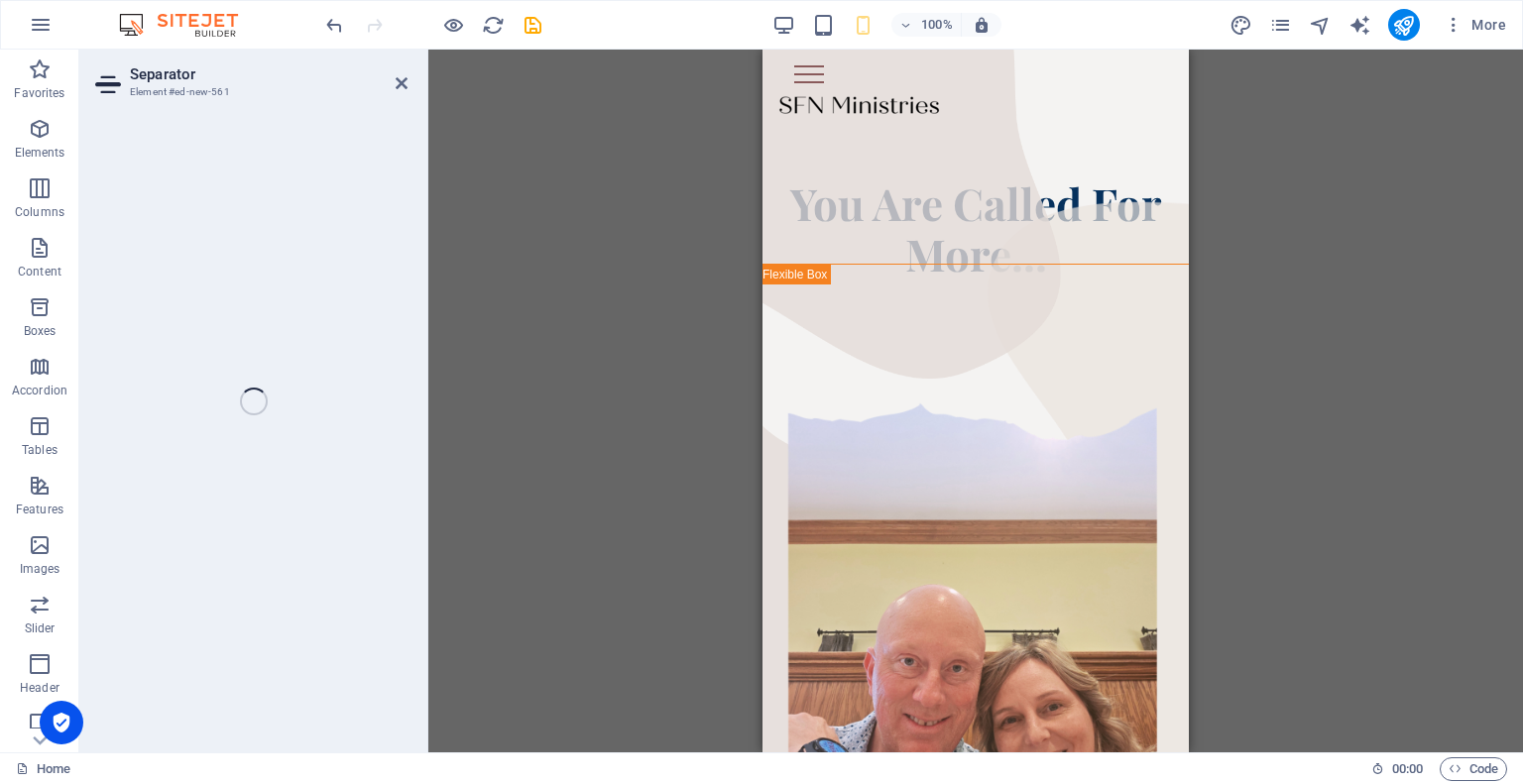 select on "%" 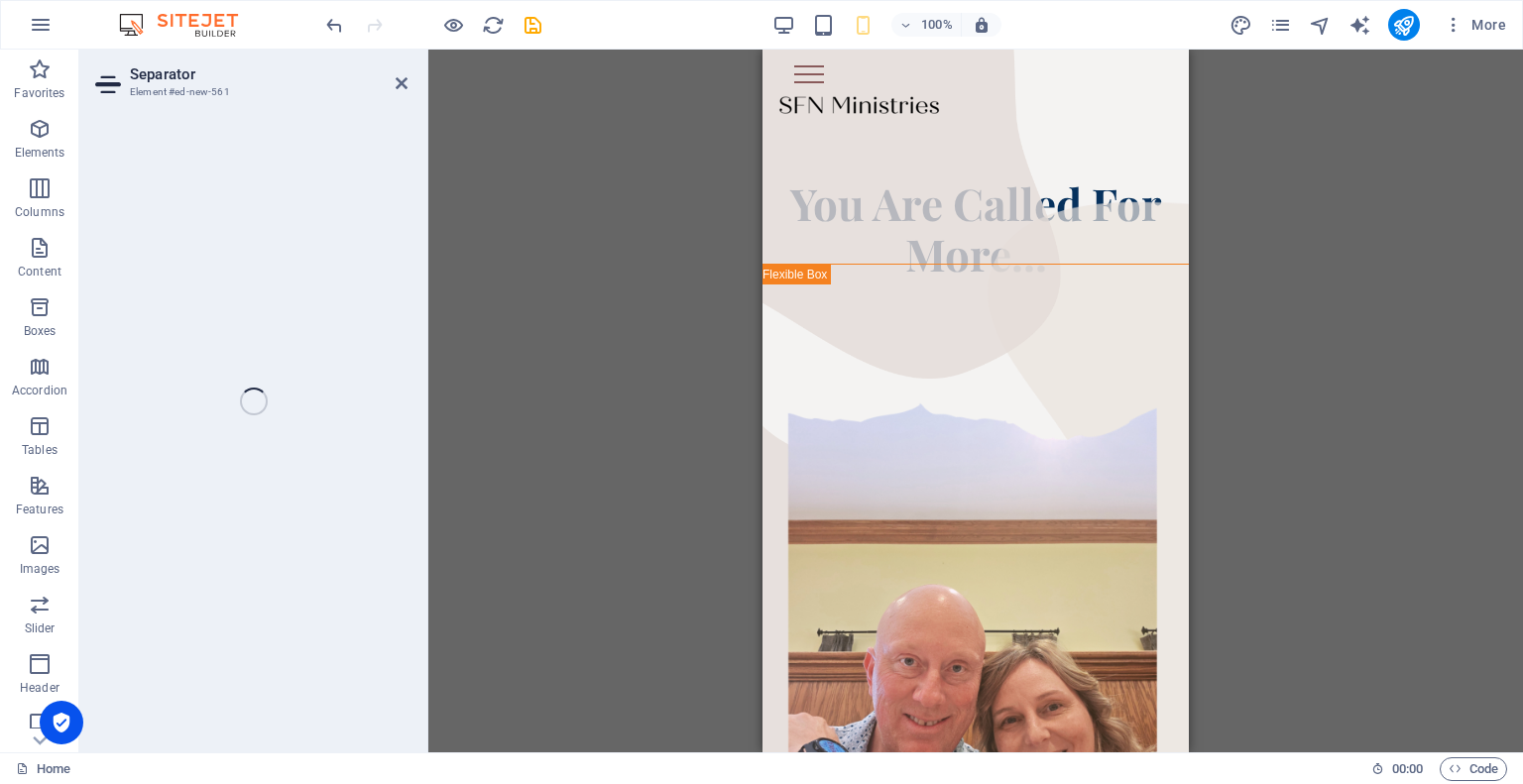 select on "px" 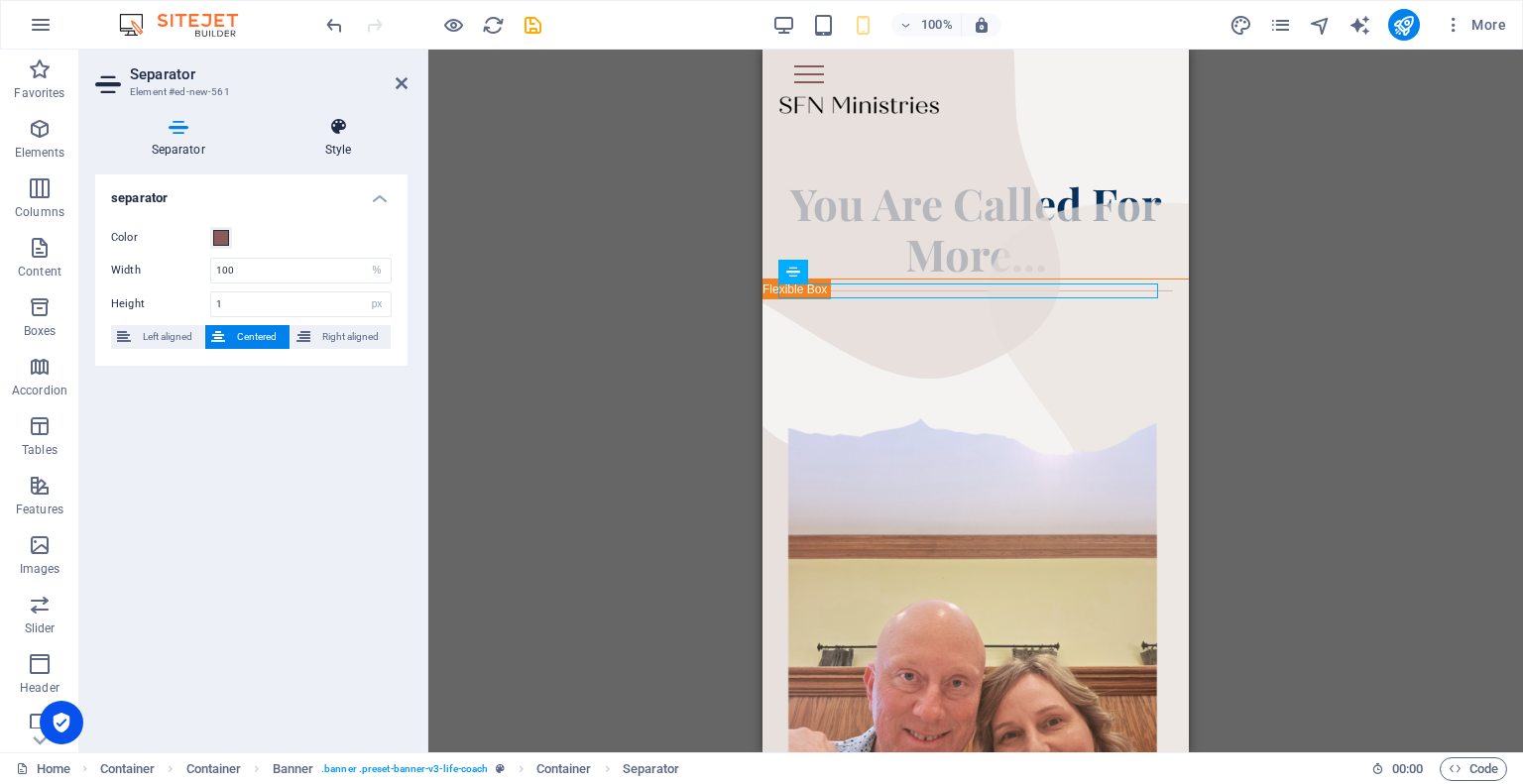 click at bounding box center (338, 127) 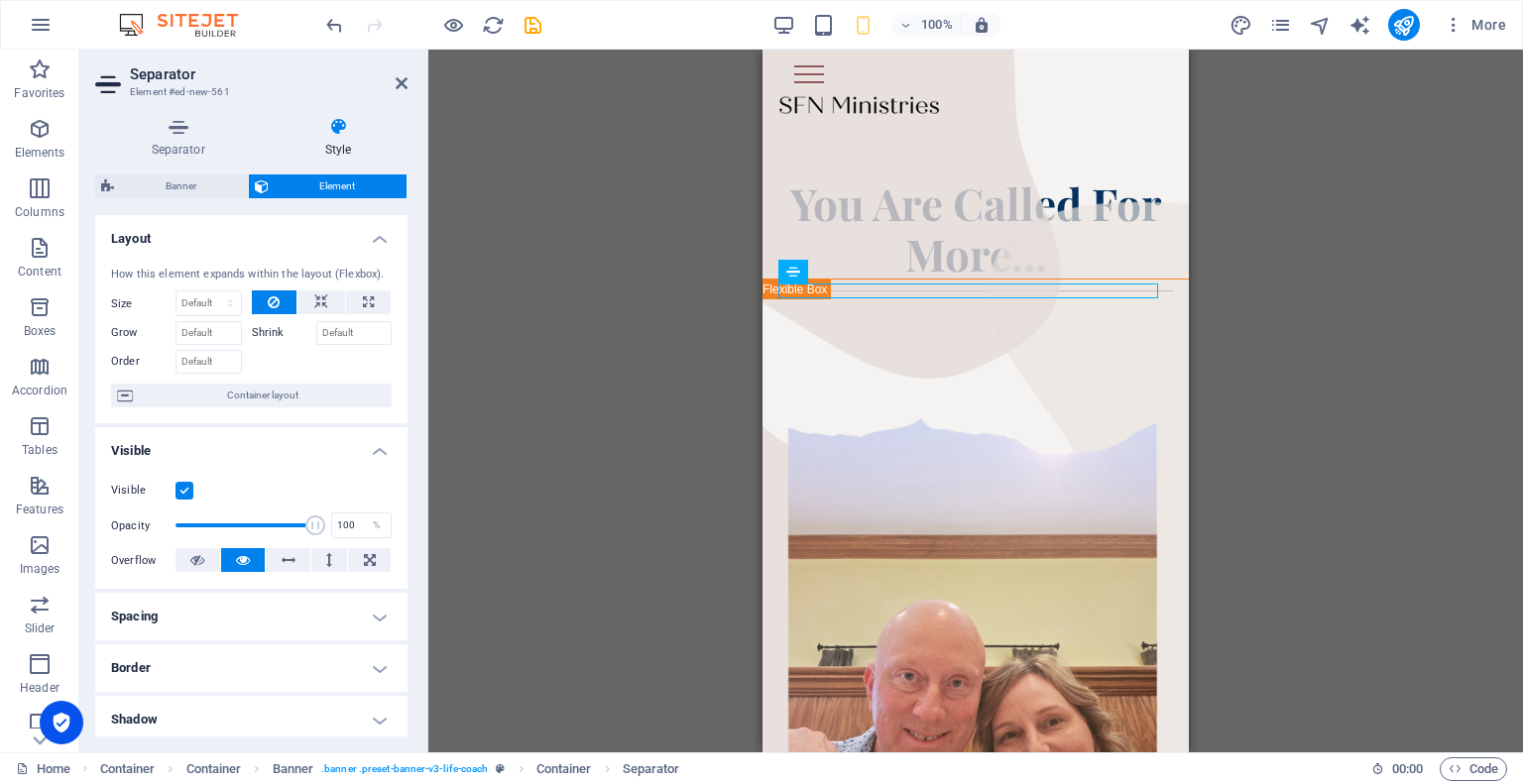 click at bounding box center (184, 491) 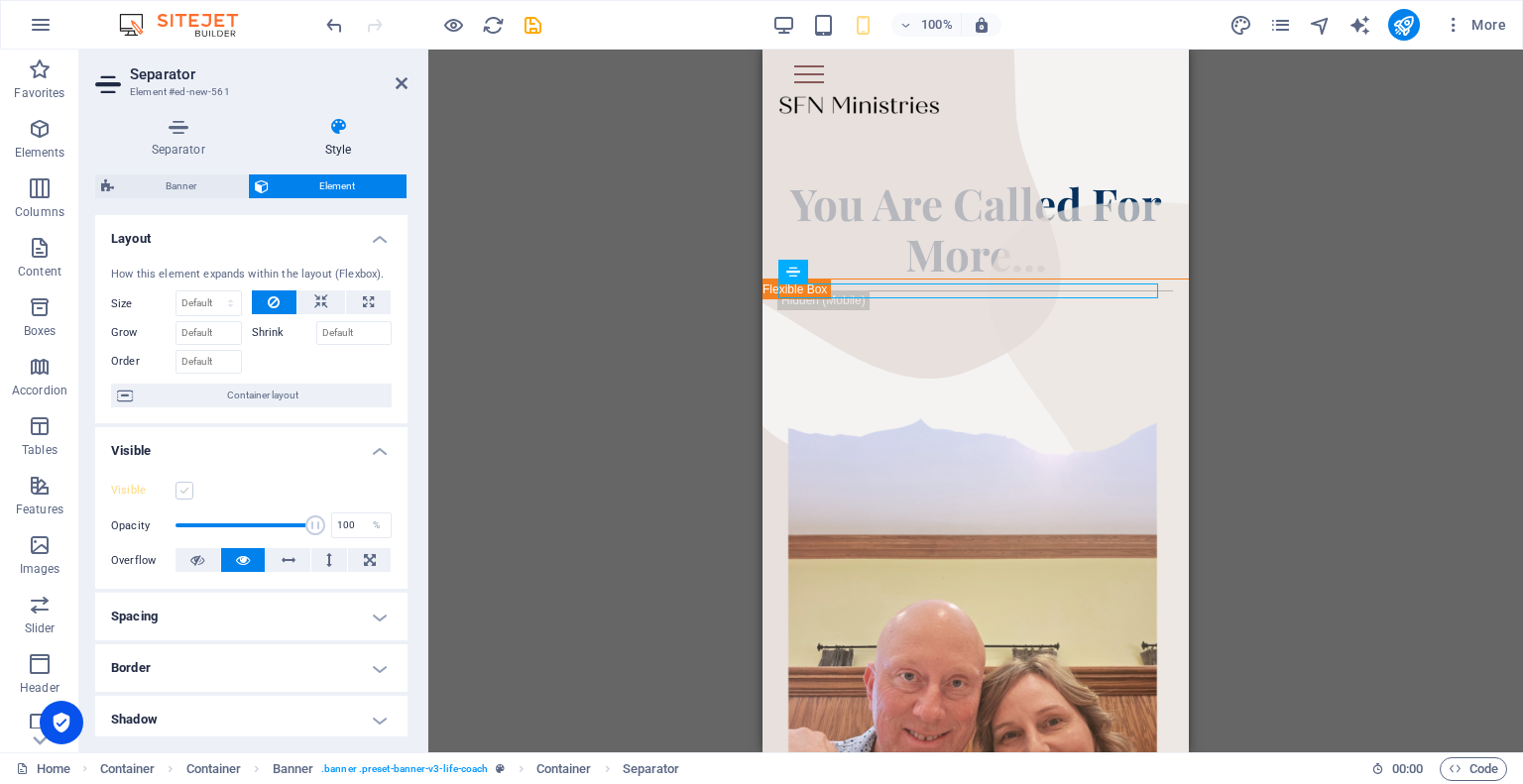 click at bounding box center (184, 491) 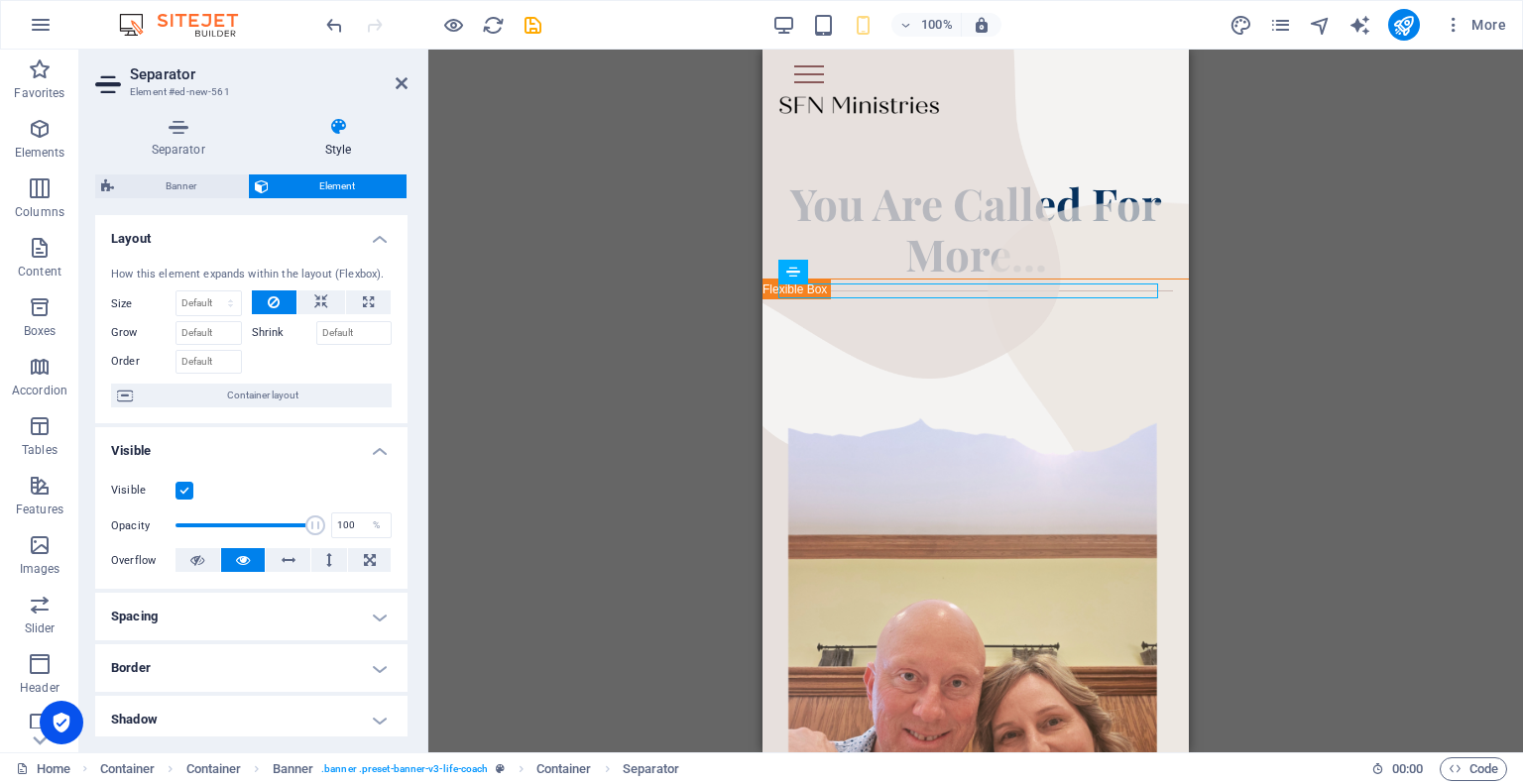 click at bounding box center (184, 491) 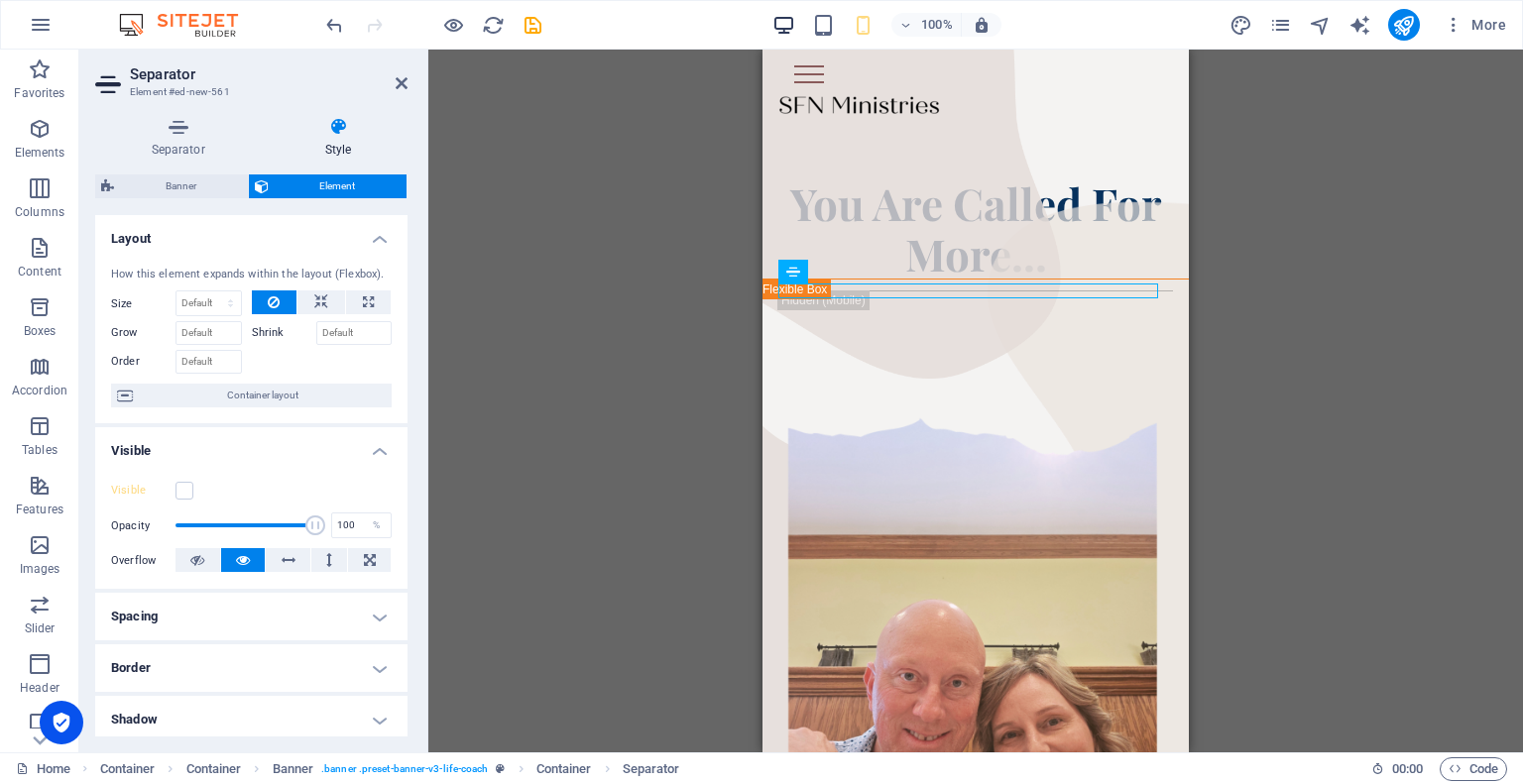 click at bounding box center (783, 25) 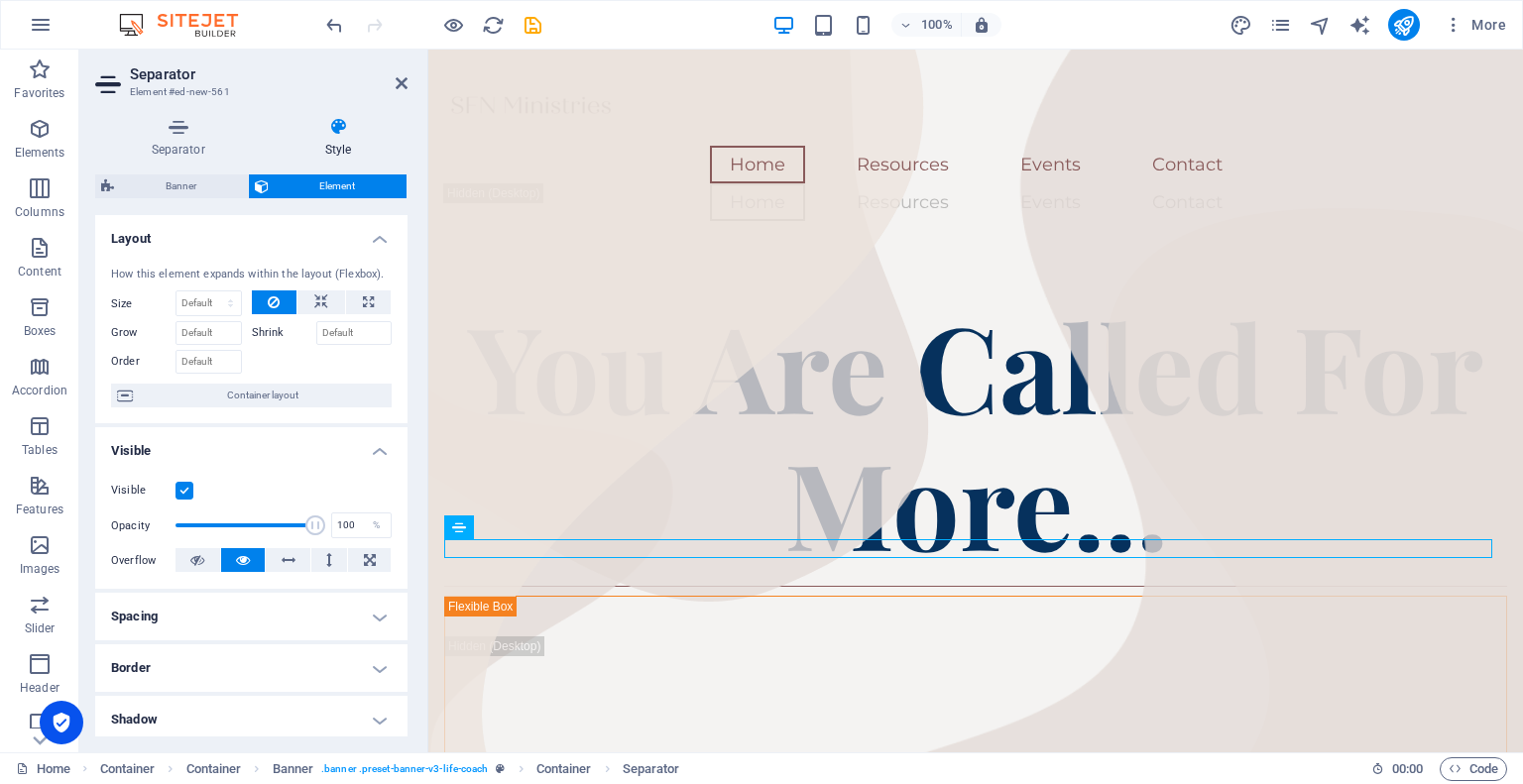 click at bounding box center (184, 491) 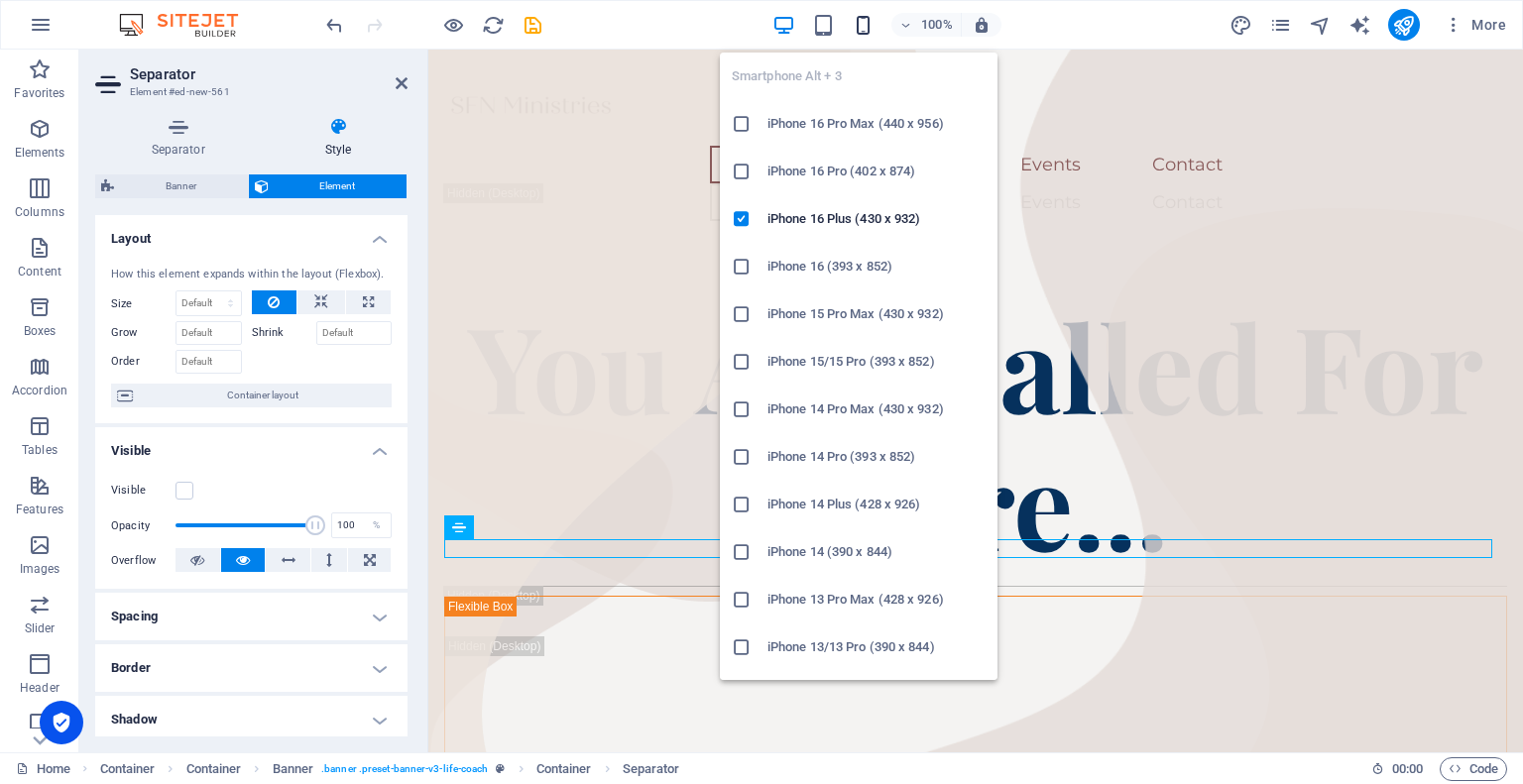 click at bounding box center (863, 25) 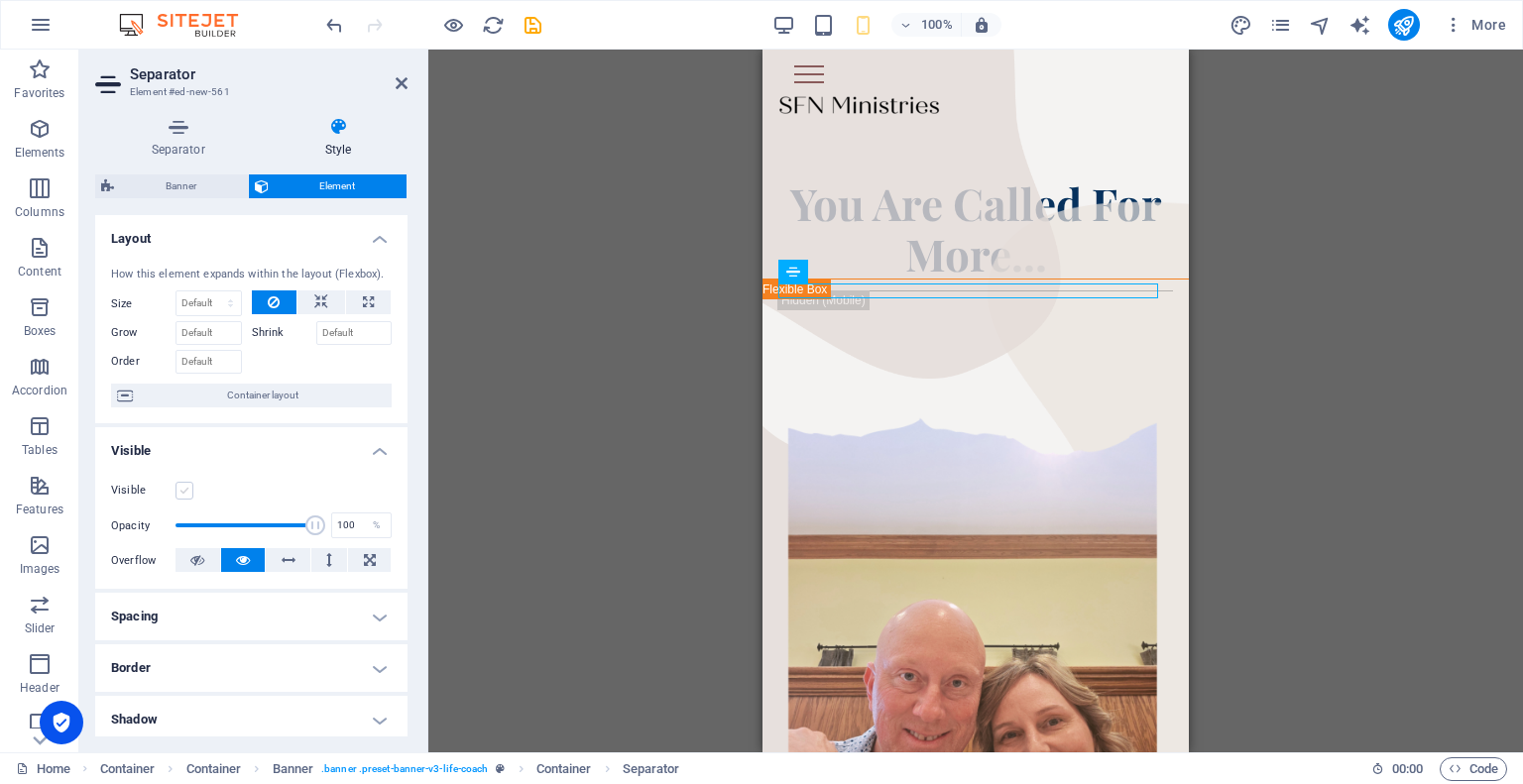 click at bounding box center [184, 491] 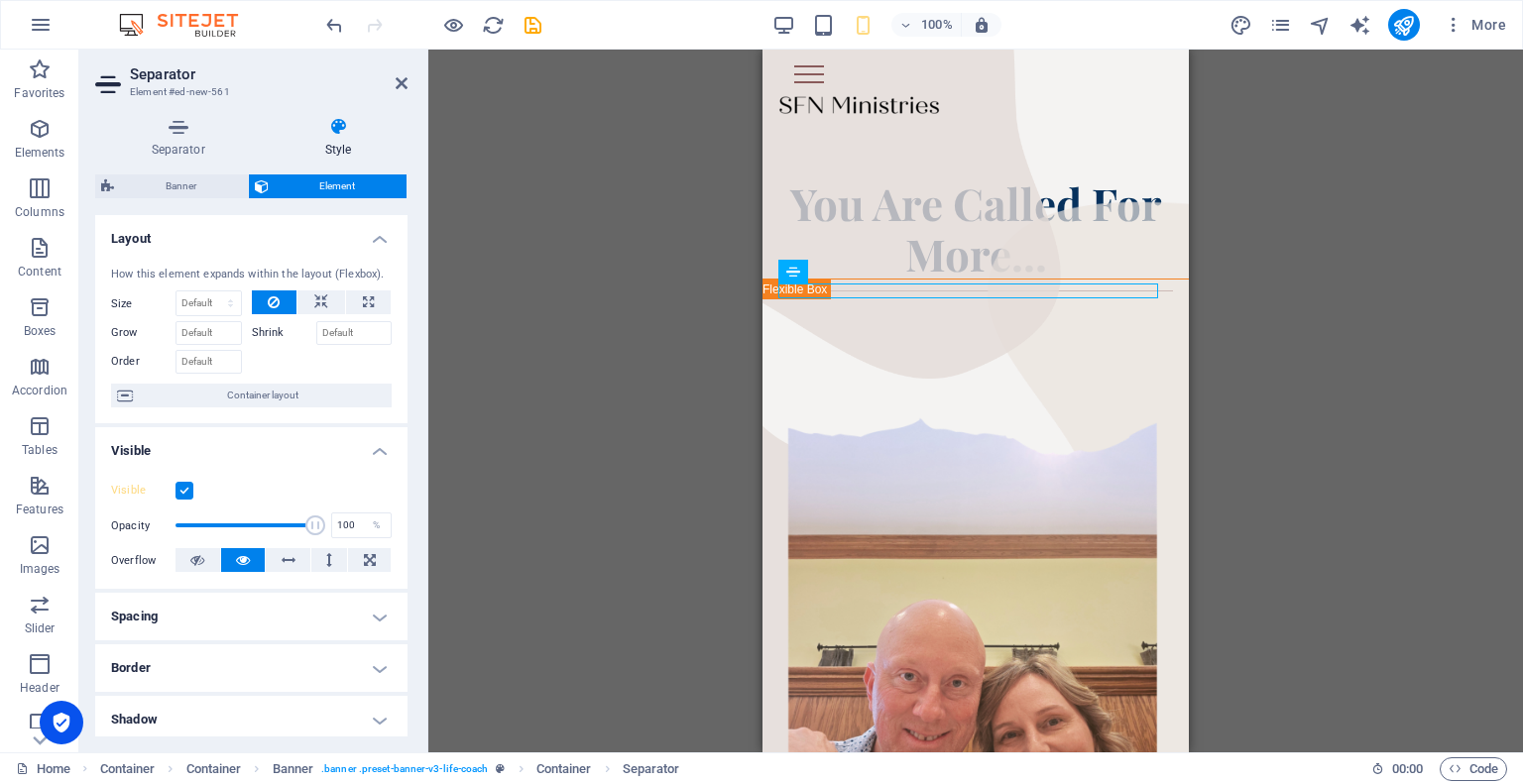 click at bounding box center (184, 491) 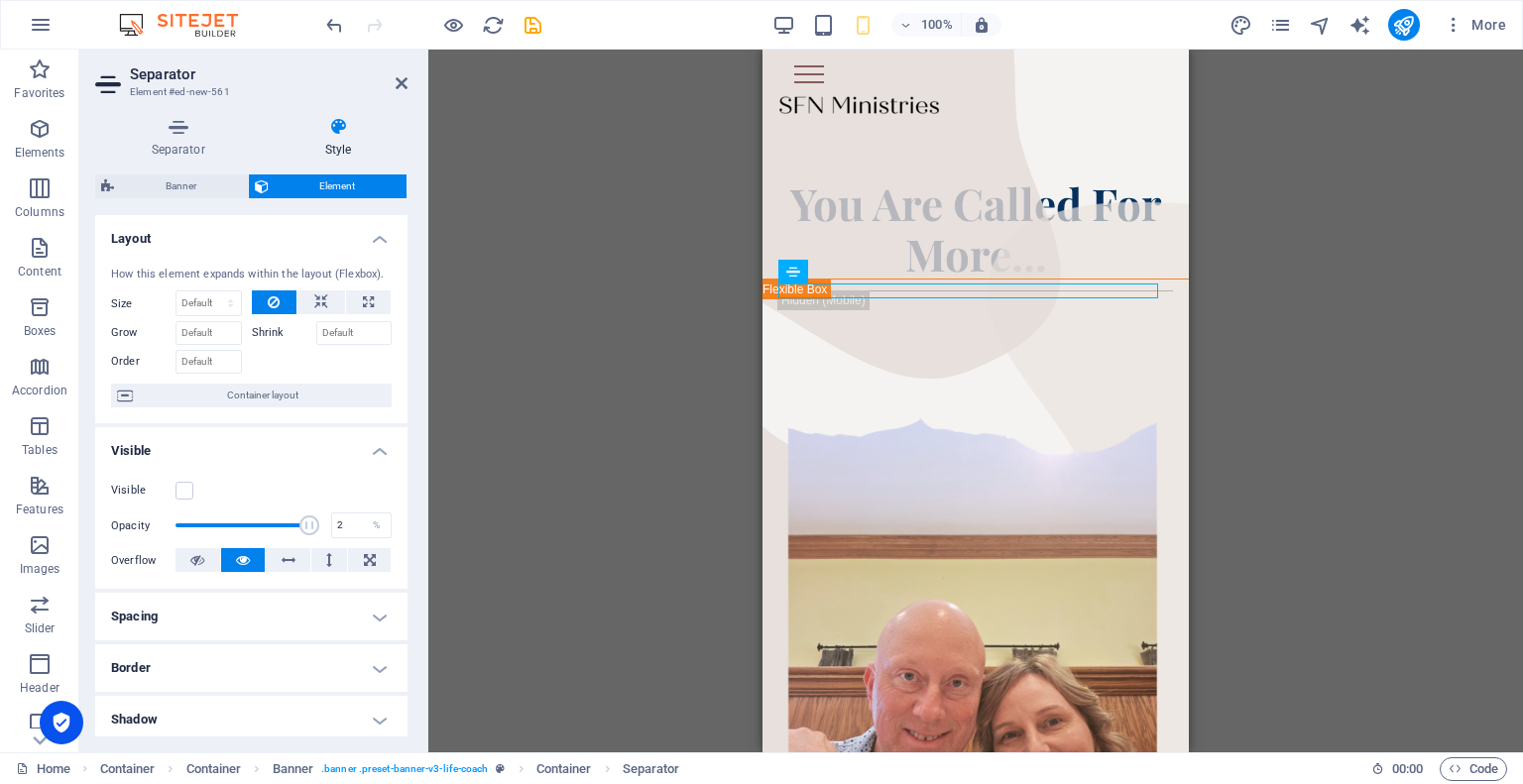 type on "1" 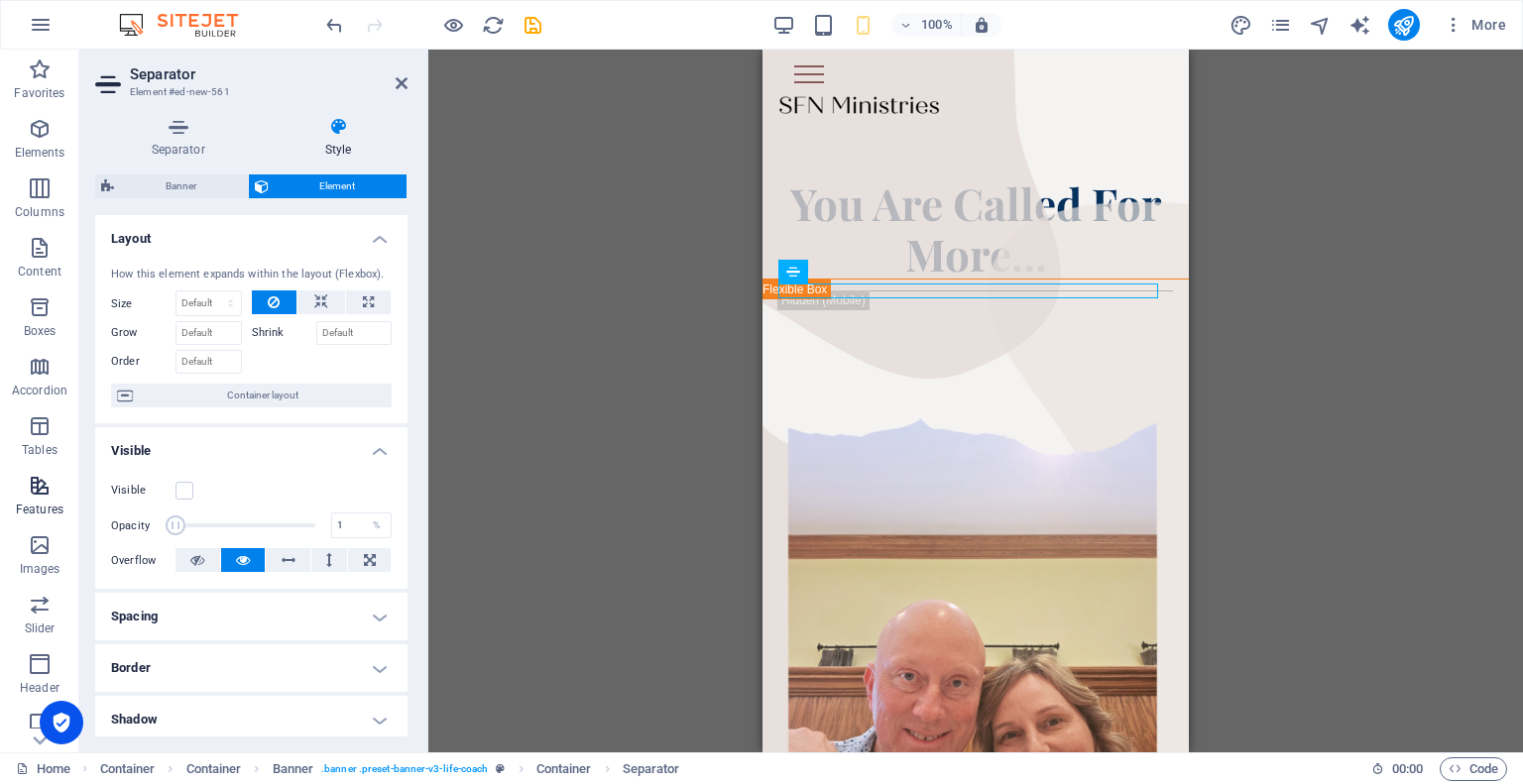 drag, startPoint x: 305, startPoint y: 518, endPoint x: 77, endPoint y: 506, distance: 228.31557 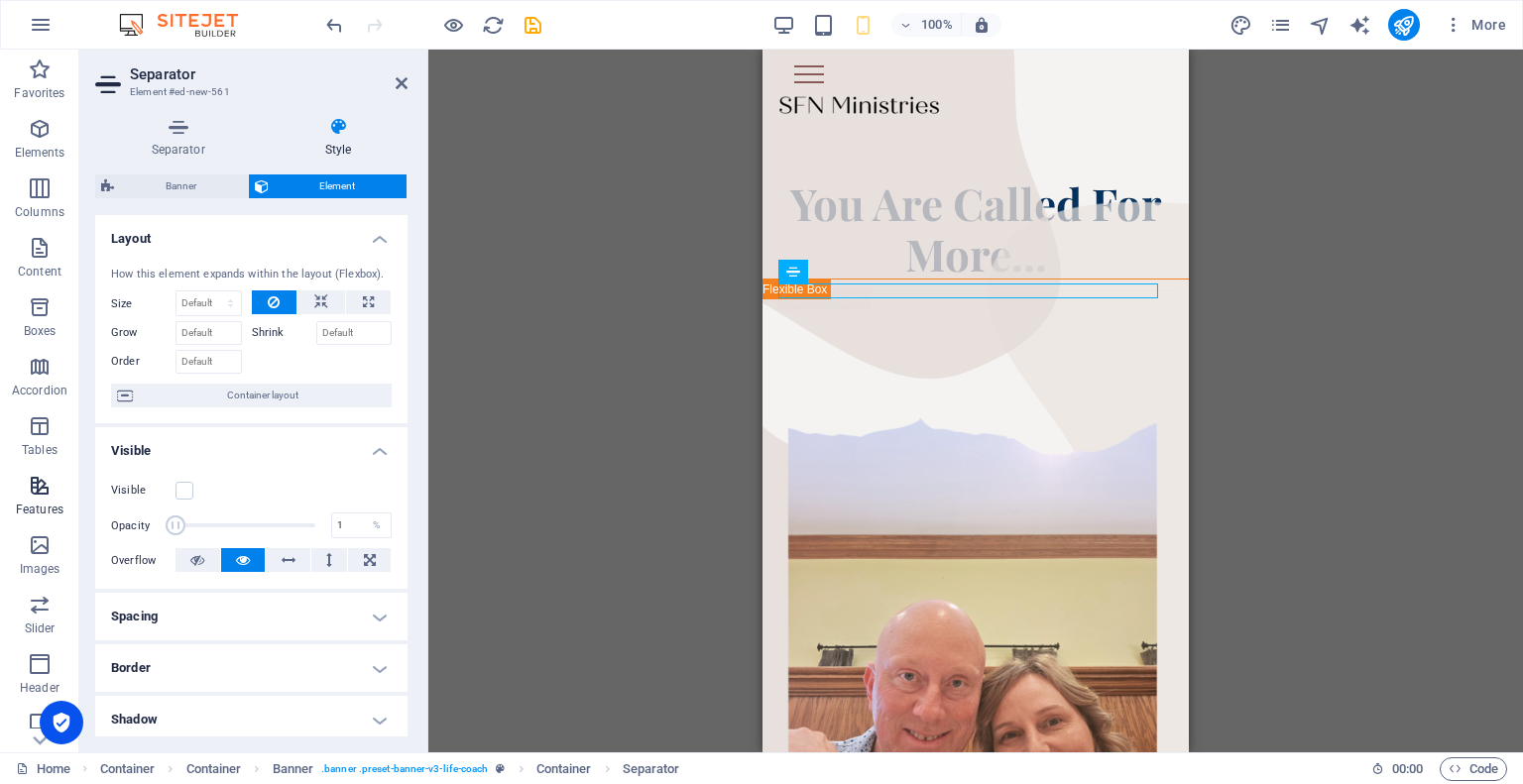 click on "Separator Style separator Color Width 100 px rem % vh vw Height 1 px rem vh vw Left aligned Centered Right aligned Banner Element Layout How this element expands within the layout (Flexbox). Size Default auto px % 1/1 1/2 1/3 1/4 1/5 1/6 1/7 1/8 1/9 1/10 Grow Shrink Order Container layout Visible Visible Opacity 1 % Overflow Spacing Margin Default auto px % rem vw vh Custom Custom auto px % rem vw vh auto px % rem vw vh auto px % rem vw vh auto px % rem vw vh Padding Default px rem % vh vw Custom Custom px rem % vh vw px rem % vh vw px rem % vh vw px rem % vh vw Border Style              - Width 1 auto px rem % vh vw Custom Custom 1 auto px rem % vh vw 1 auto px rem % vh vw 1 auto px rem % vh vw 1 auto px rem % vh vw  - Color Round corners Default px rem % vh vw Custom Custom px rem % vh vw px rem % vh vw px rem % vh vw px rem % vh vw Shadow Default None Outside Inside Color X offset 0 px rem vh vw Y offset 0 px rem vh vw Blur 0 px rem % vh vw Spread 0 px rem vh vw Text Shadow Default None Outside 0" at bounding box center (251, 426) 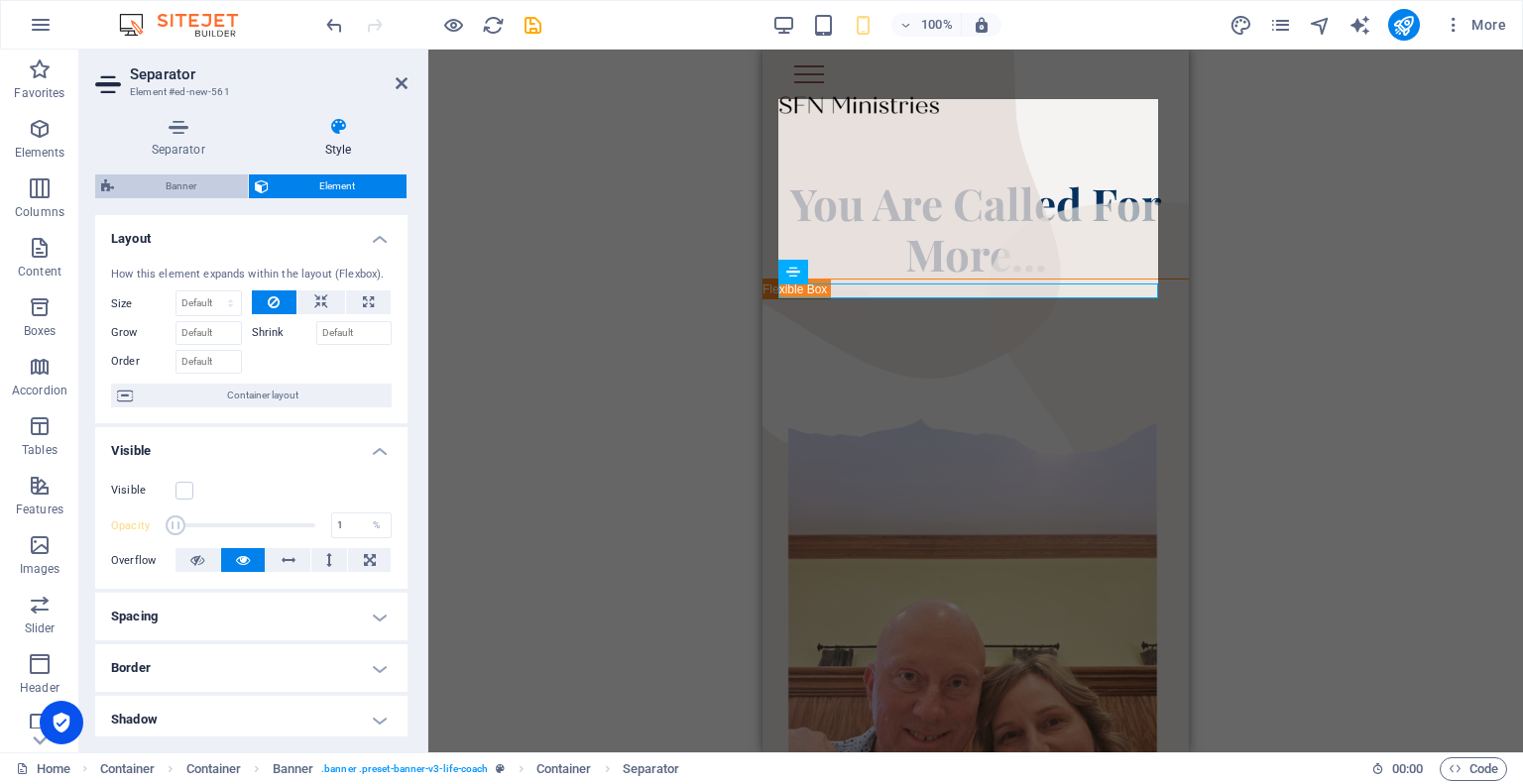 click on "Banner" at bounding box center [180, 186] 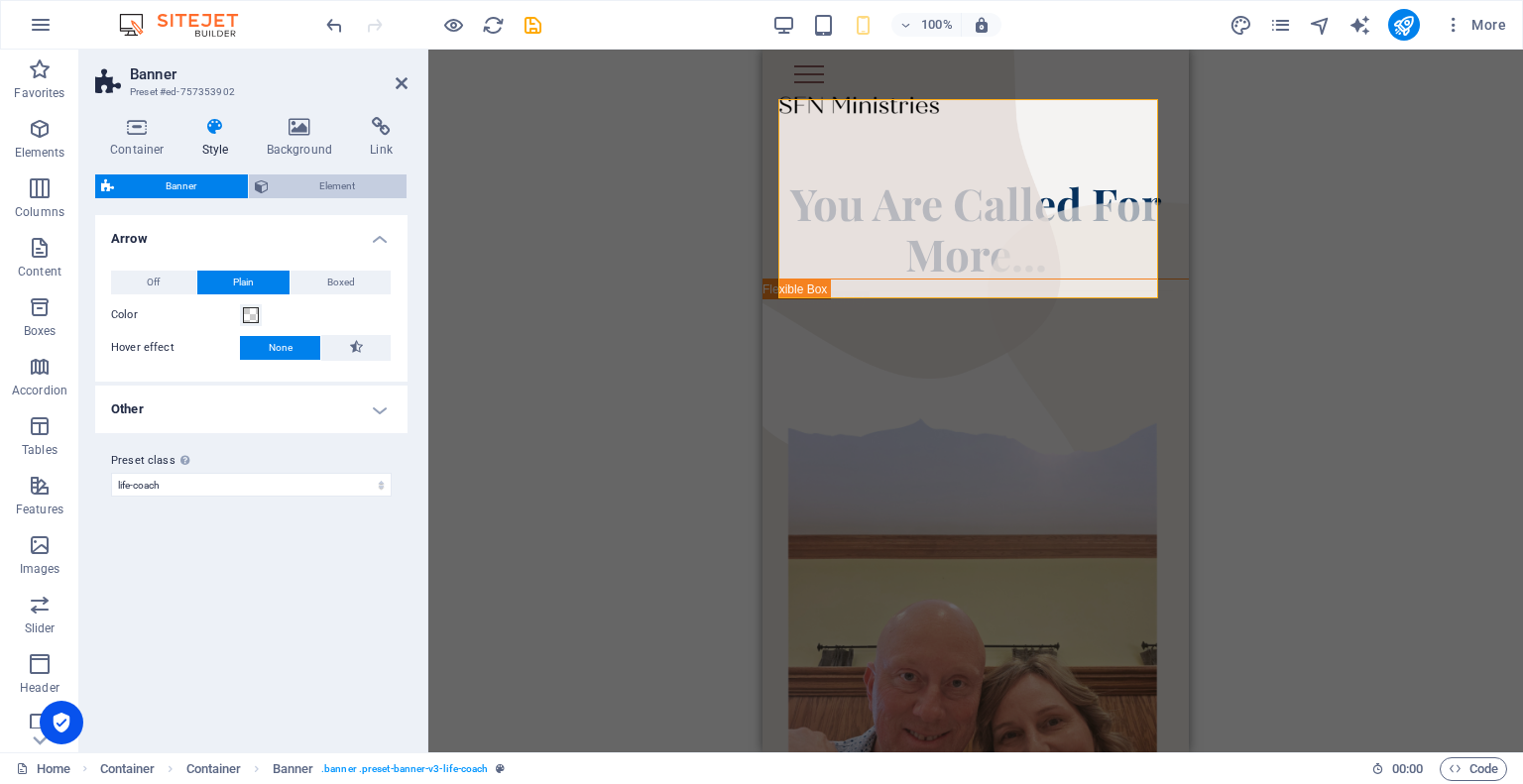 click on "Element" at bounding box center (338, 186) 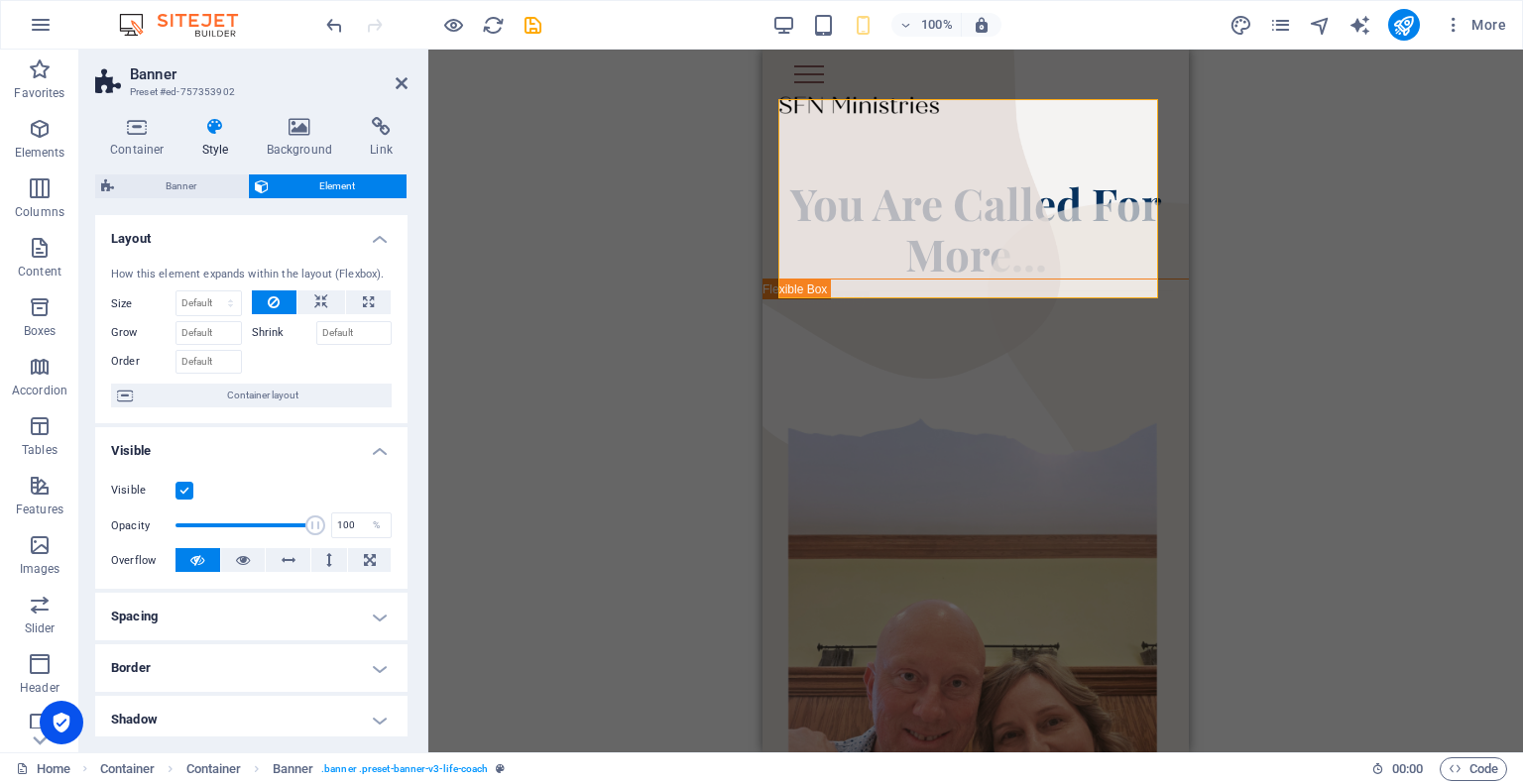 click on "Drag here to replace the existing content. Press “Ctrl” if you want to create a new element.
H1   Container   Container   Container   Container   Container   Banner   Banner   Container   Unequal Columns   Container   Unequal Columns   Container   H2   Text   Spacer   Container   Image   Container   Container   Spacer   Container   H2   Spacer   Container   Image   3 columns   3 columns   Container   Container   Container   Menu Bar   Menu   Container   Container   Logo   3 columns   Container   Spacer   H3   Spacer   Text   Spacer   Spacer   Spacer   3 columns   Container   Image   Container   Container   Container   Button   Spacer   Menu   Container   2 columns   Text   Container   Container   H2   Container   Container   Image   Container   Container   Unequal Columns   Container   Container   Image   Container   Image   Spacer   Spacer   Banner   Container   Spacer   Spacer   Spacer   Container   Separator" at bounding box center [976, 400] 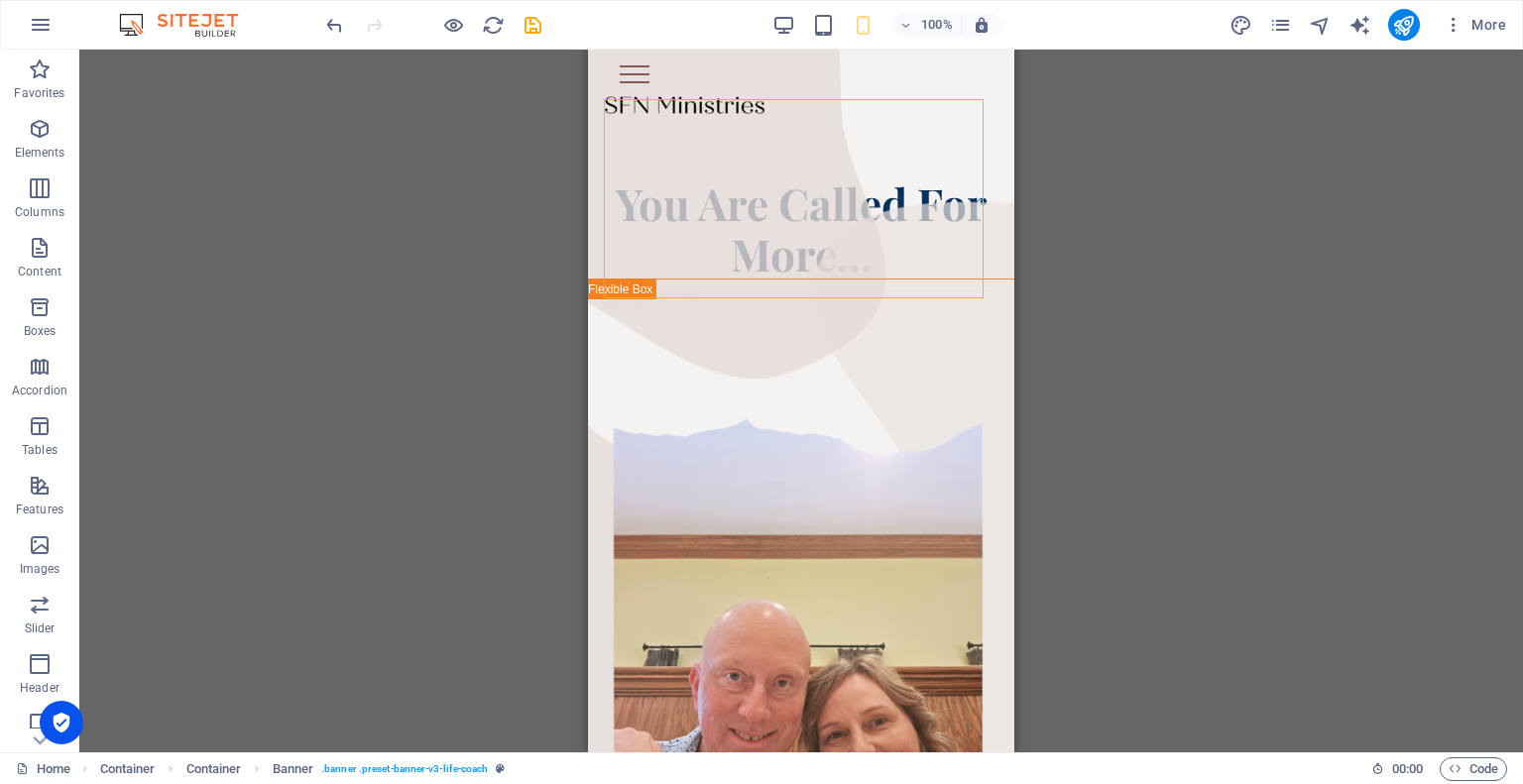 click on "Drag here to replace the existing content. Press “Ctrl” if you want to create a new element.
H1   Container   Container   Container   Container   Banner   Banner   Container   Unequal Columns   Container   Unequal Columns   Unequal Columns   Container   H2   Text   Spacer   Container   Image   Container   Container   Spacer   Container   H2   Spacer   Container   Image   3 columns   3 columns   Container   Container   Container   Menu Bar   Menu   Container   Container   Logo   3 columns   Container   Spacer   H3   Spacer   Text   Spacer   Spacer   Spacer   3 columns   Container   Image   Container   Container   Container   Button   Spacer   Menu   Container   2 columns   Text   Container   Container   H2   Container   Container   Image   Container   Container   Unequal Columns   Container   Container   Image   Container   Image   Spacer   Spacer   Banner   Container   Container   Spacer   Spacer   Spacer   Container   Separator" at bounding box center [801, 400] 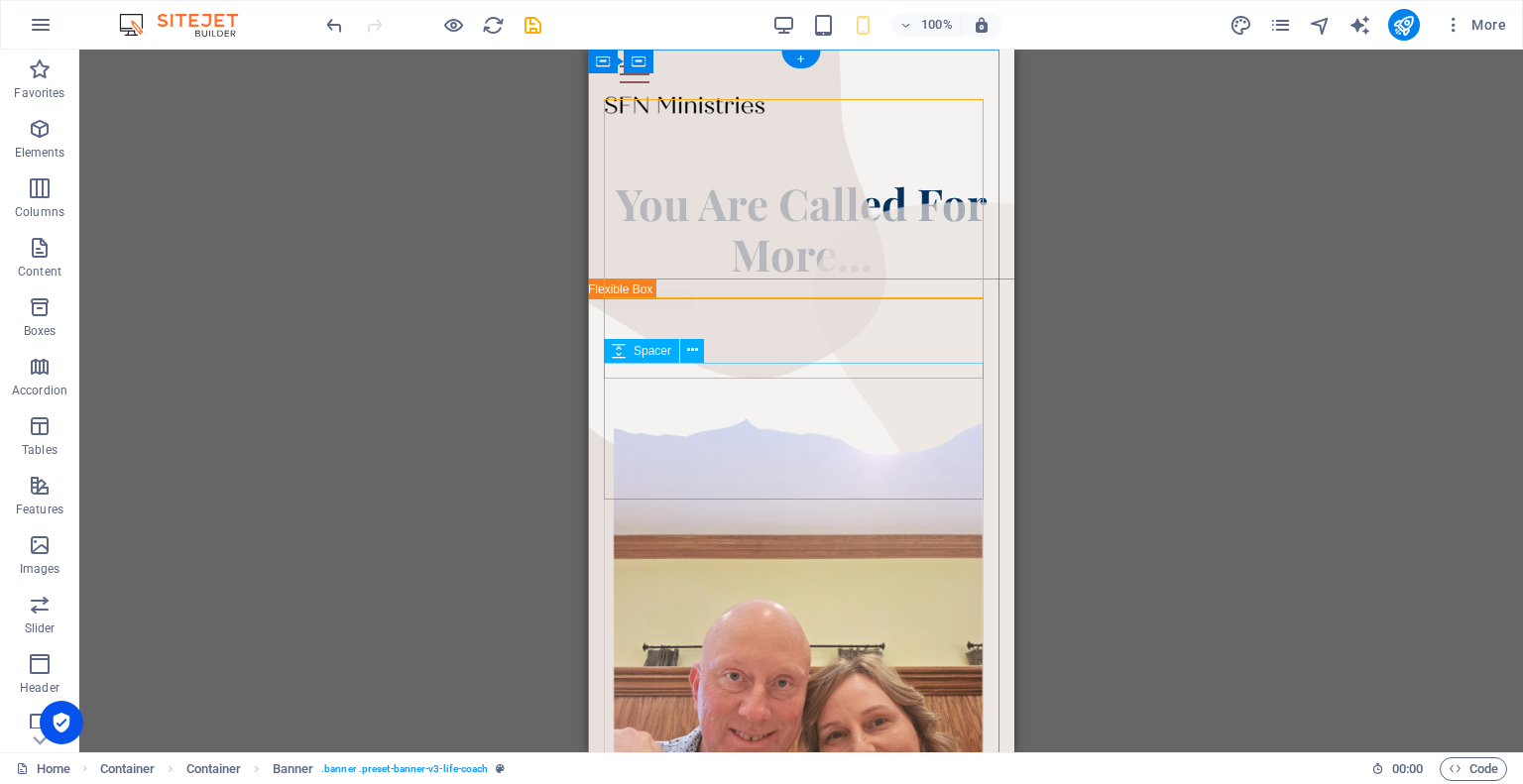 click at bounding box center [801, 1032] 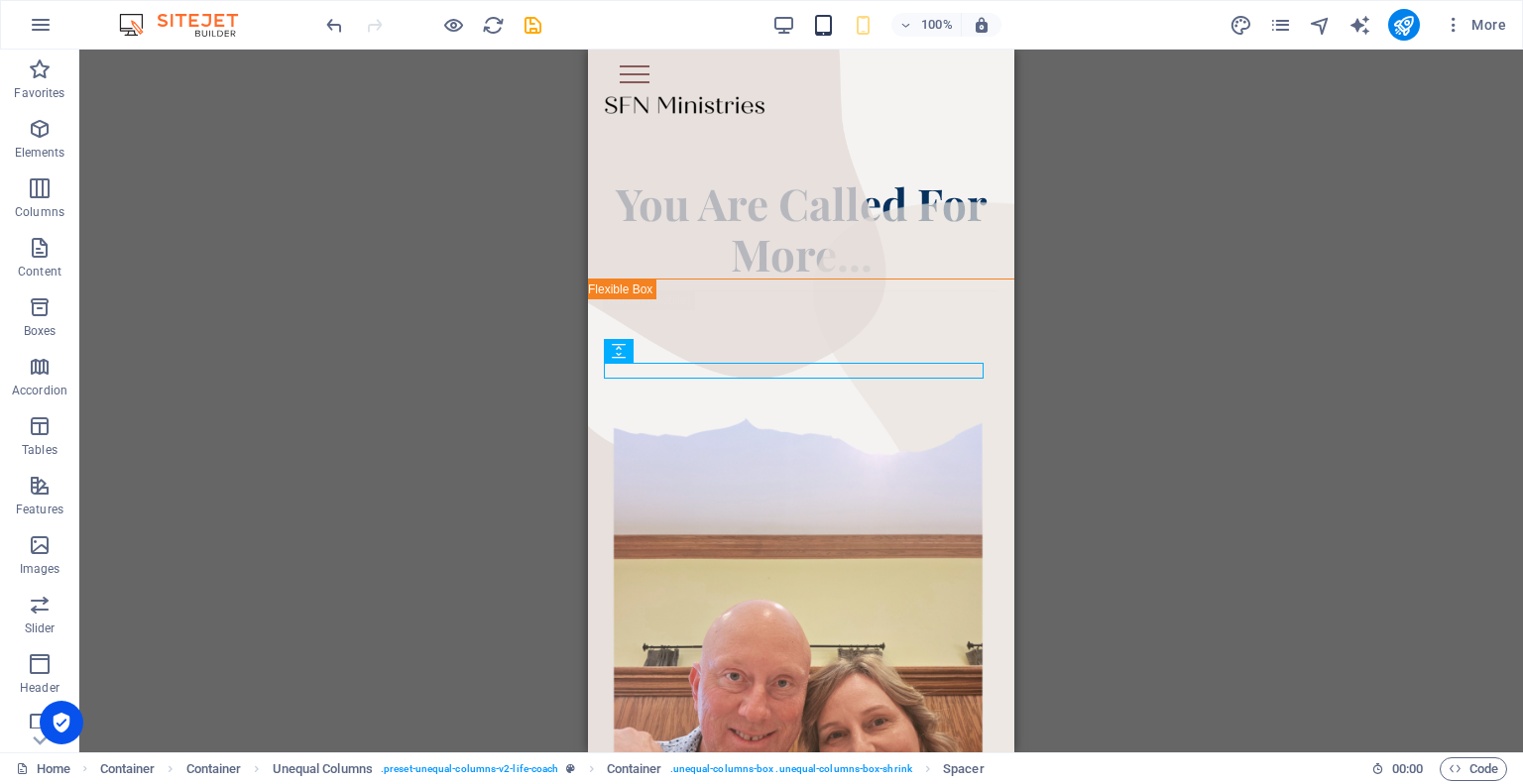 click at bounding box center [823, 25] 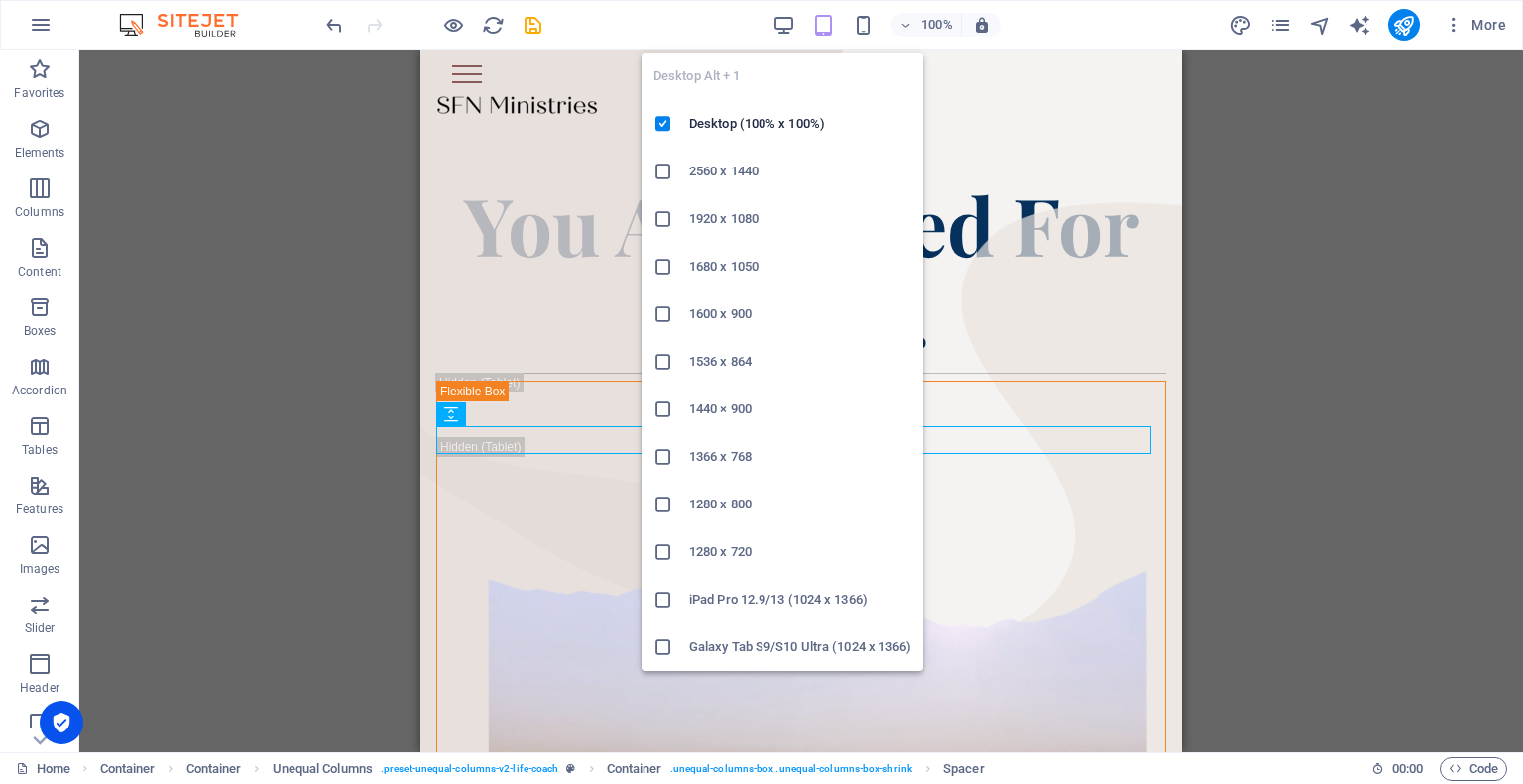 click on "100% More" at bounding box center (762, 25) 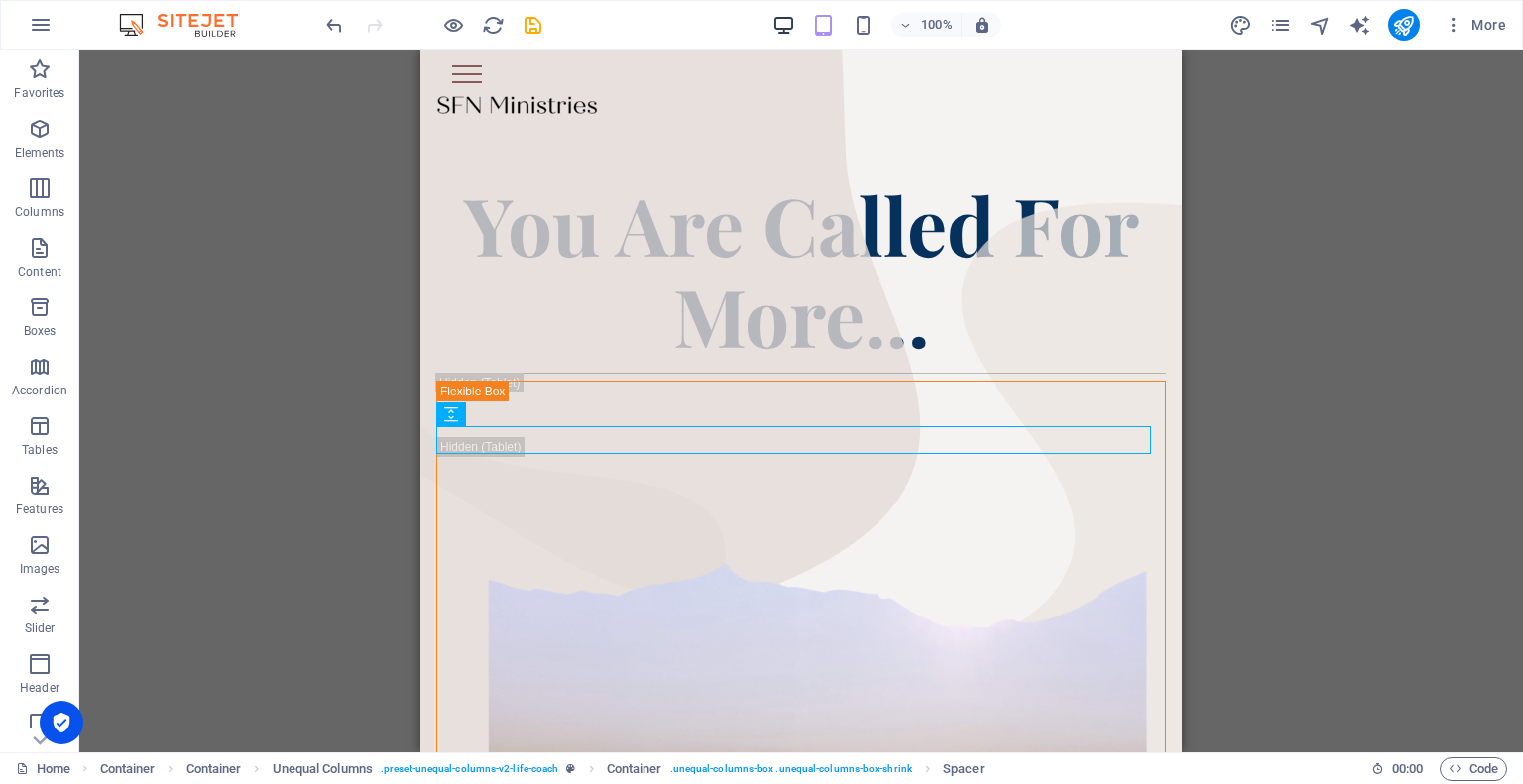 click at bounding box center [783, 25] 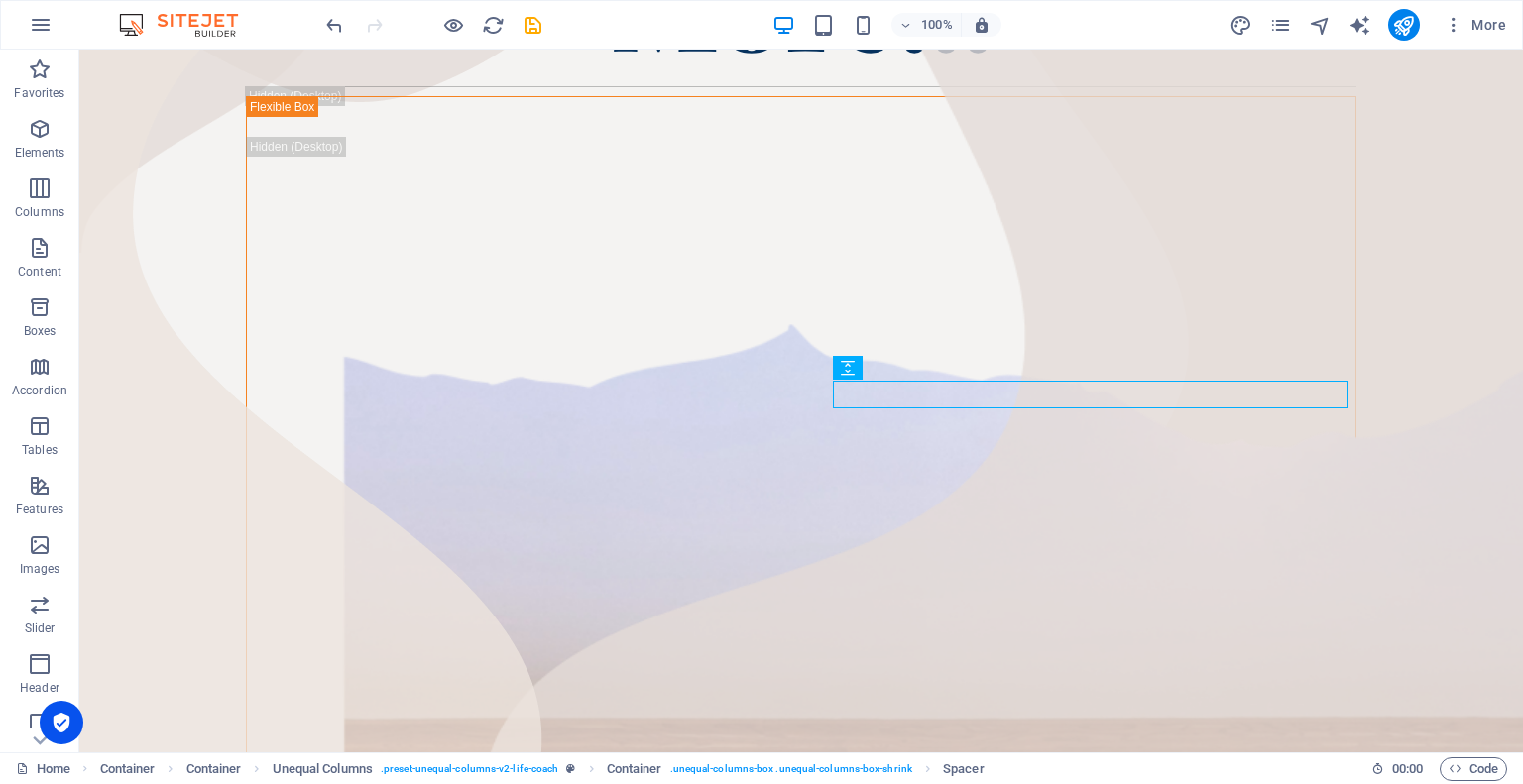 scroll, scrollTop: 499, scrollLeft: 0, axis: vertical 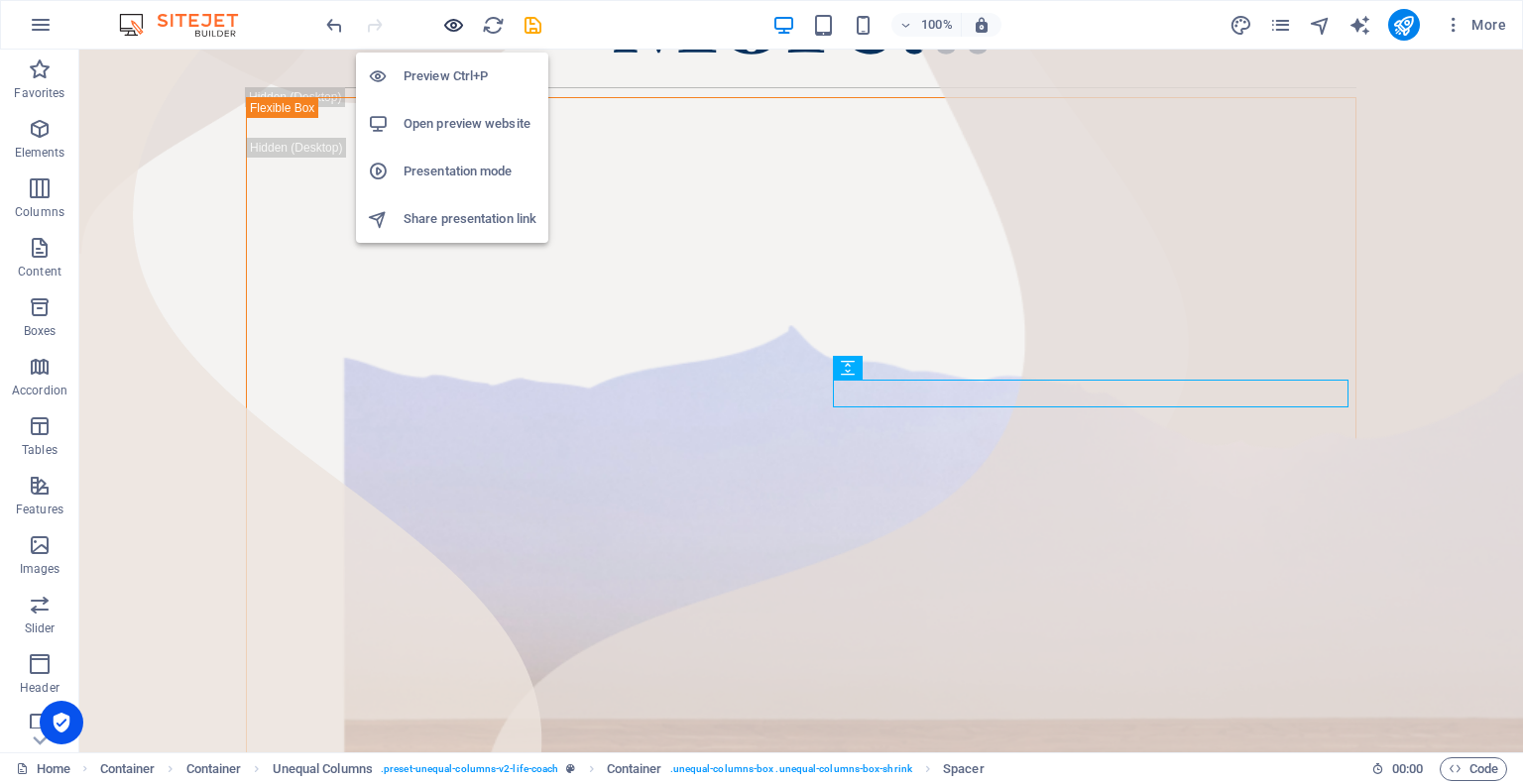 click at bounding box center [453, 25] 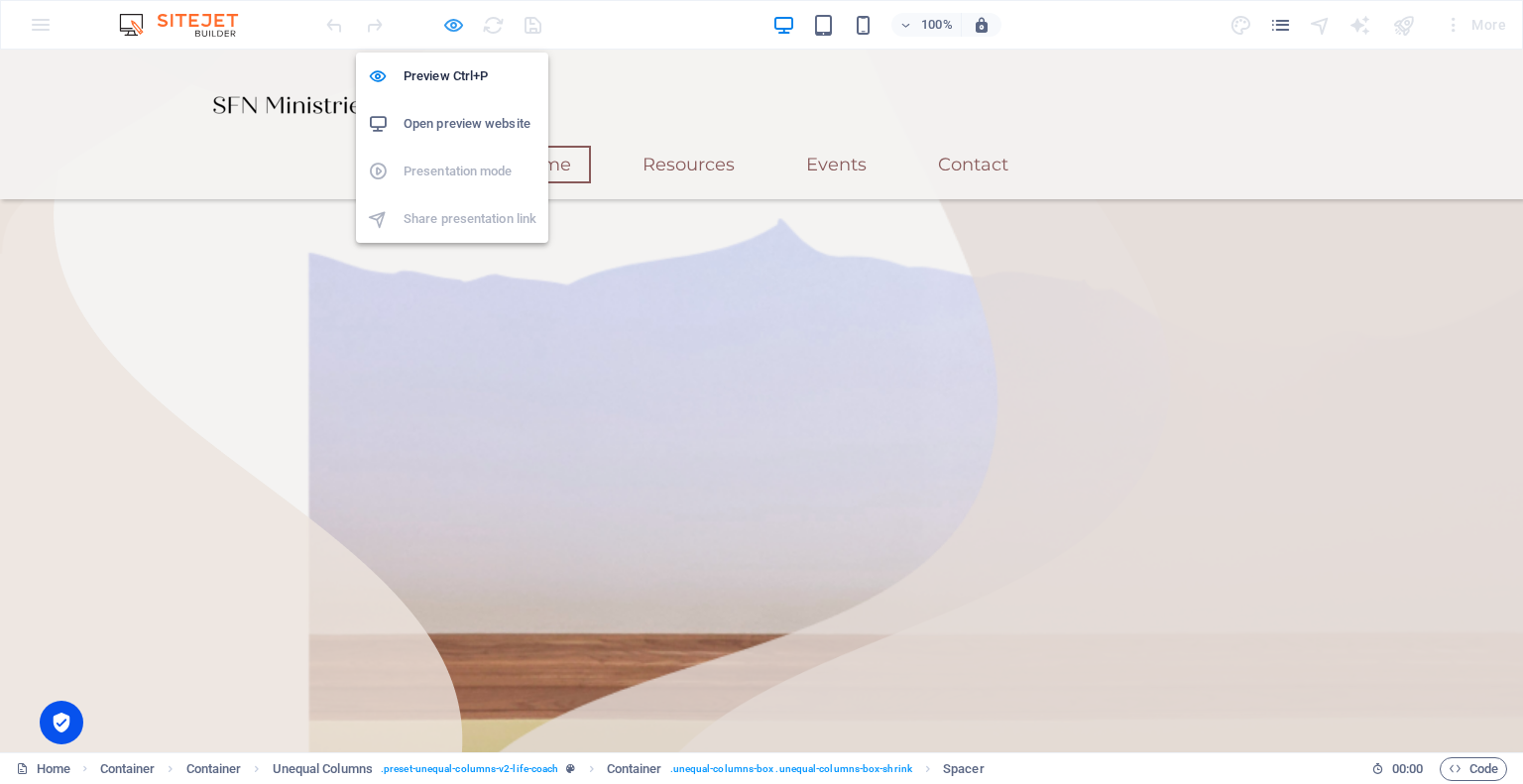 scroll, scrollTop: 484, scrollLeft: 0, axis: vertical 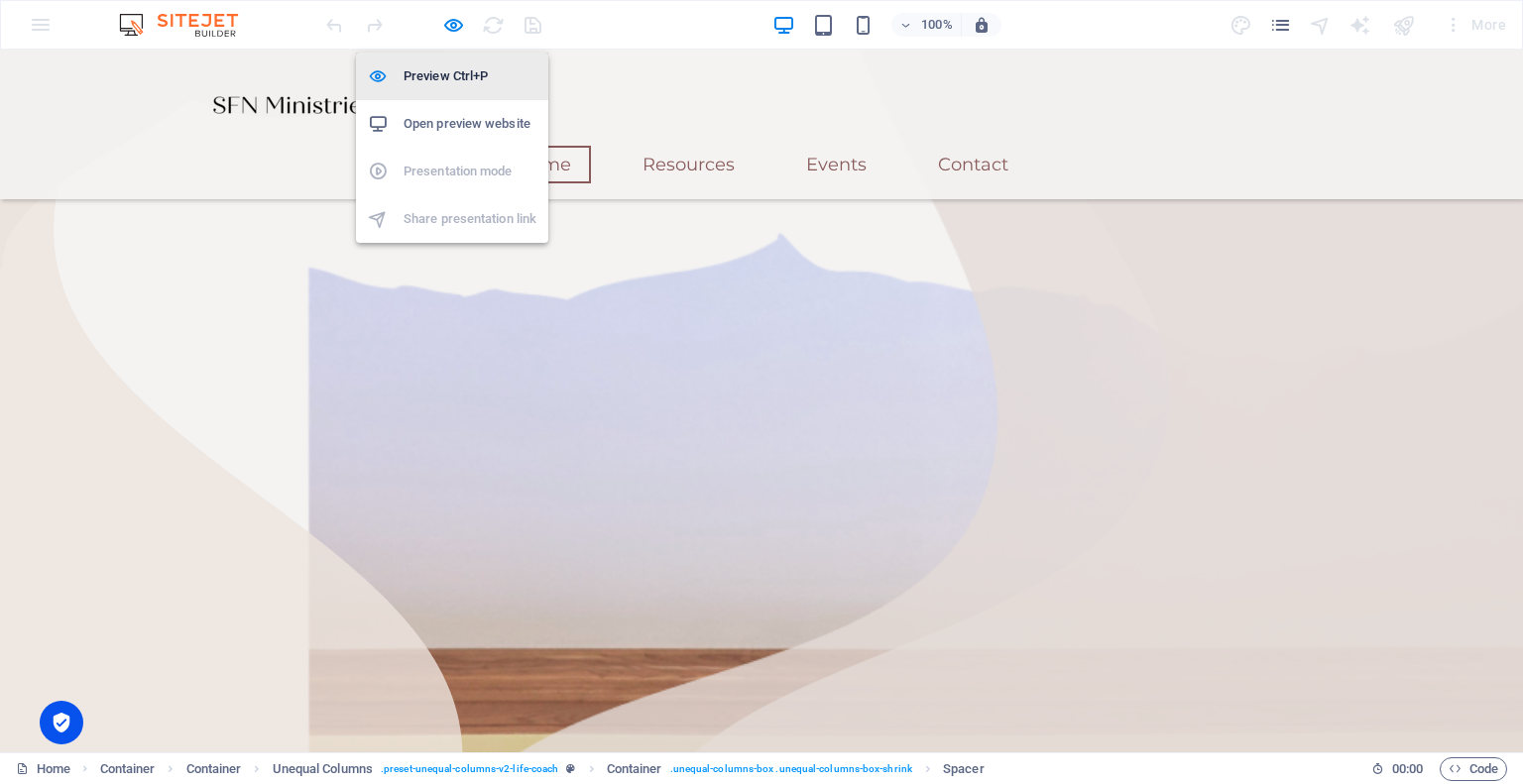 click on "Preview Ctrl+P" at bounding box center [452, 76] 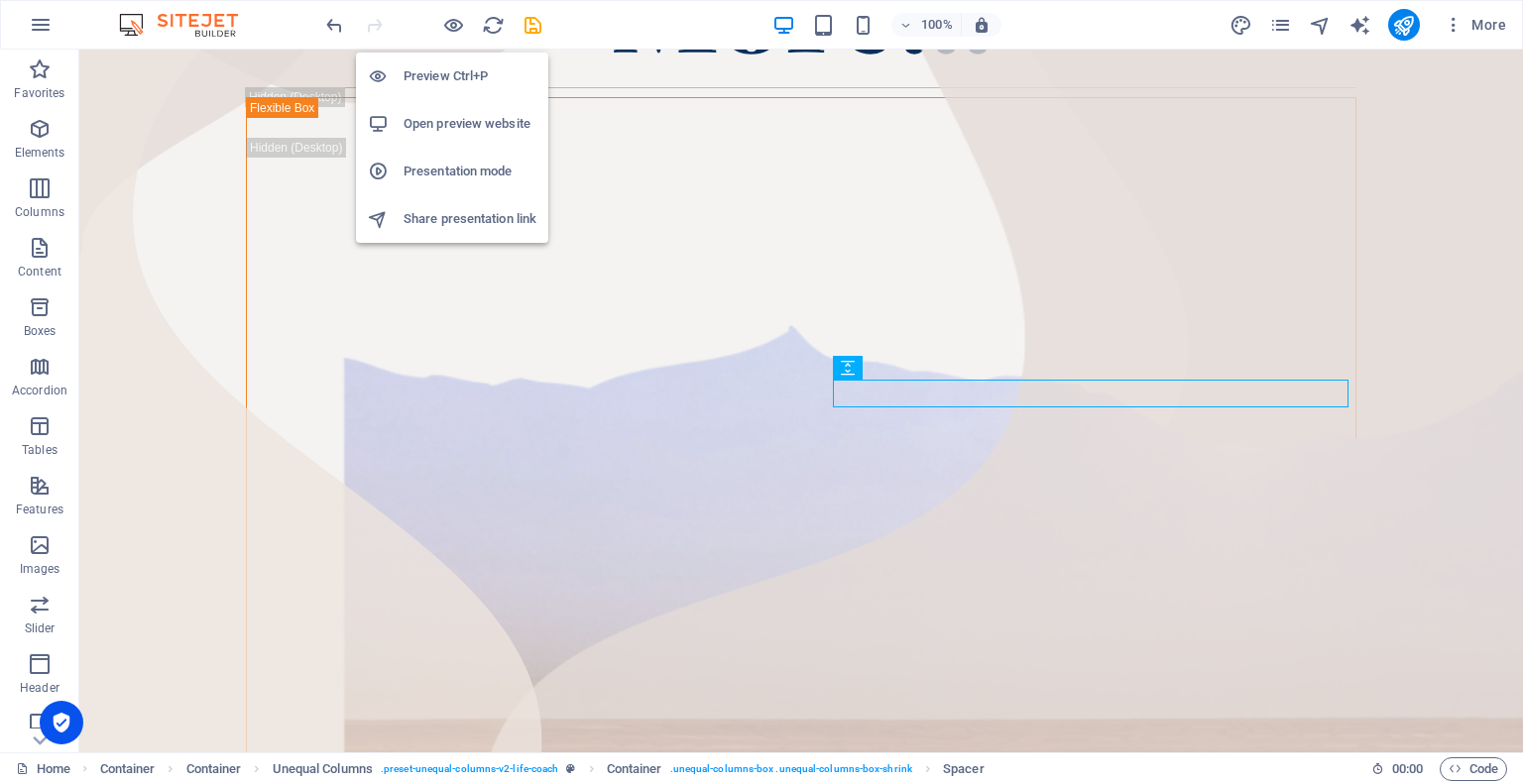 click on "Open preview website" at bounding box center [470, 124] 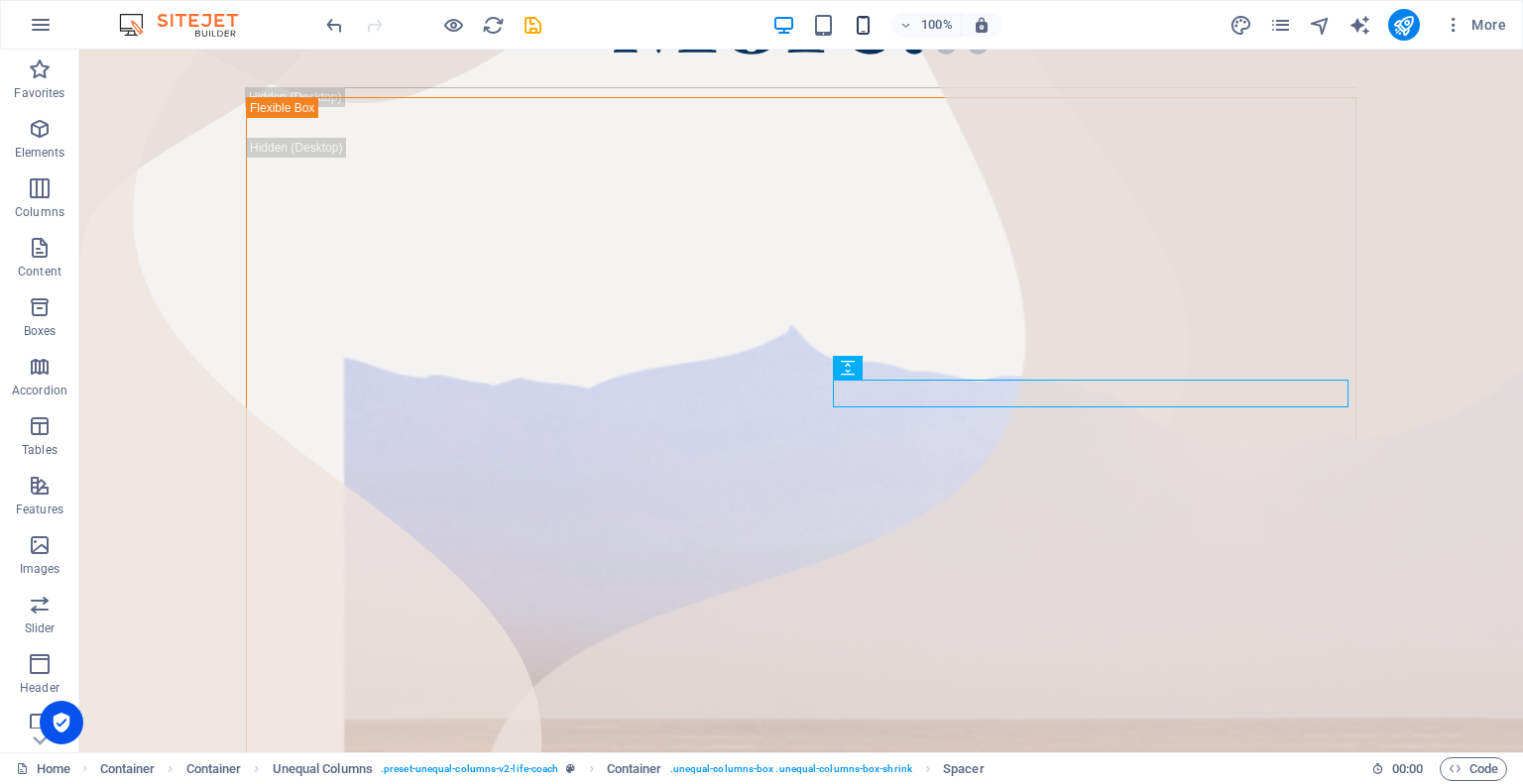 click at bounding box center [863, 25] 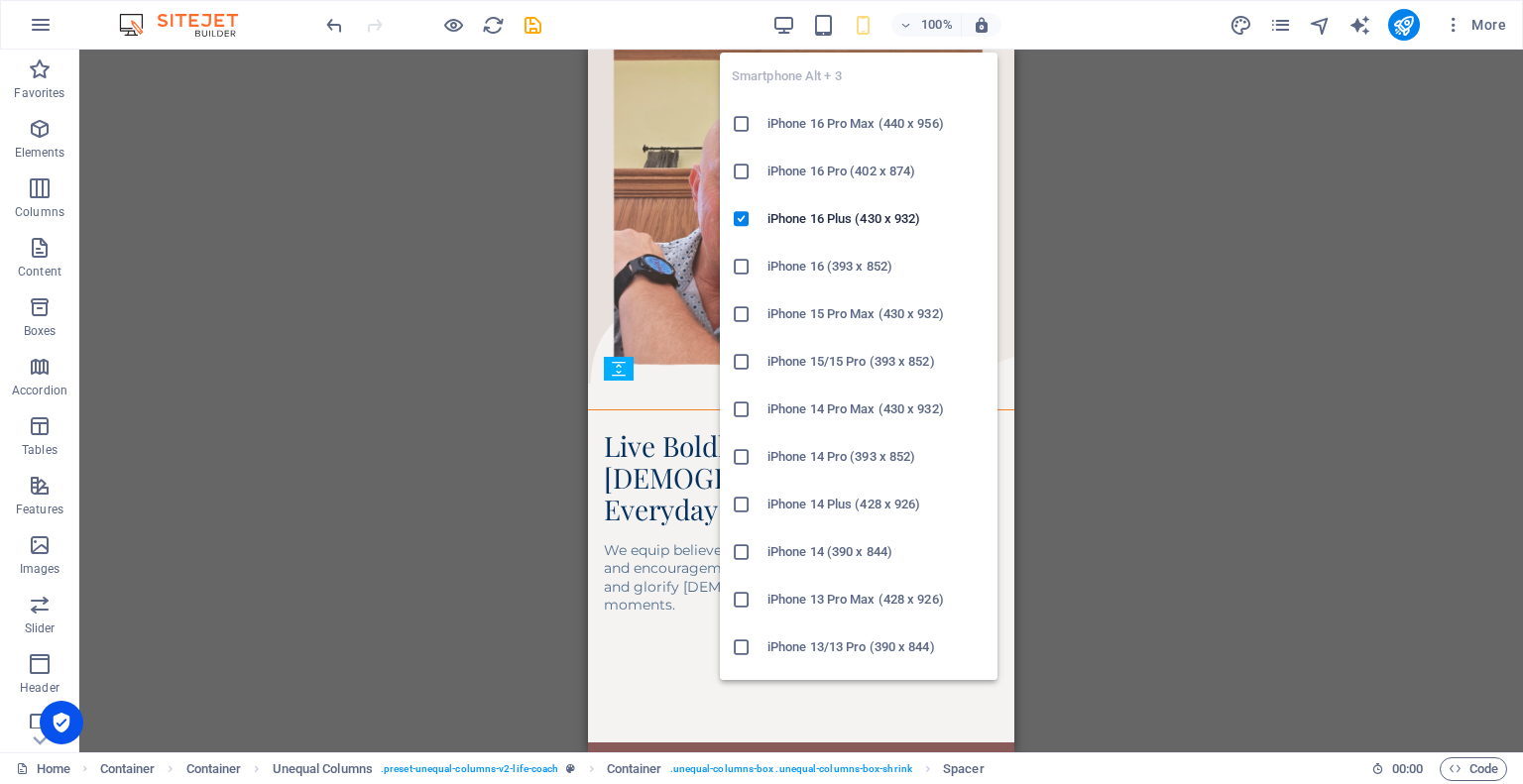 scroll, scrollTop: 0, scrollLeft: 0, axis: both 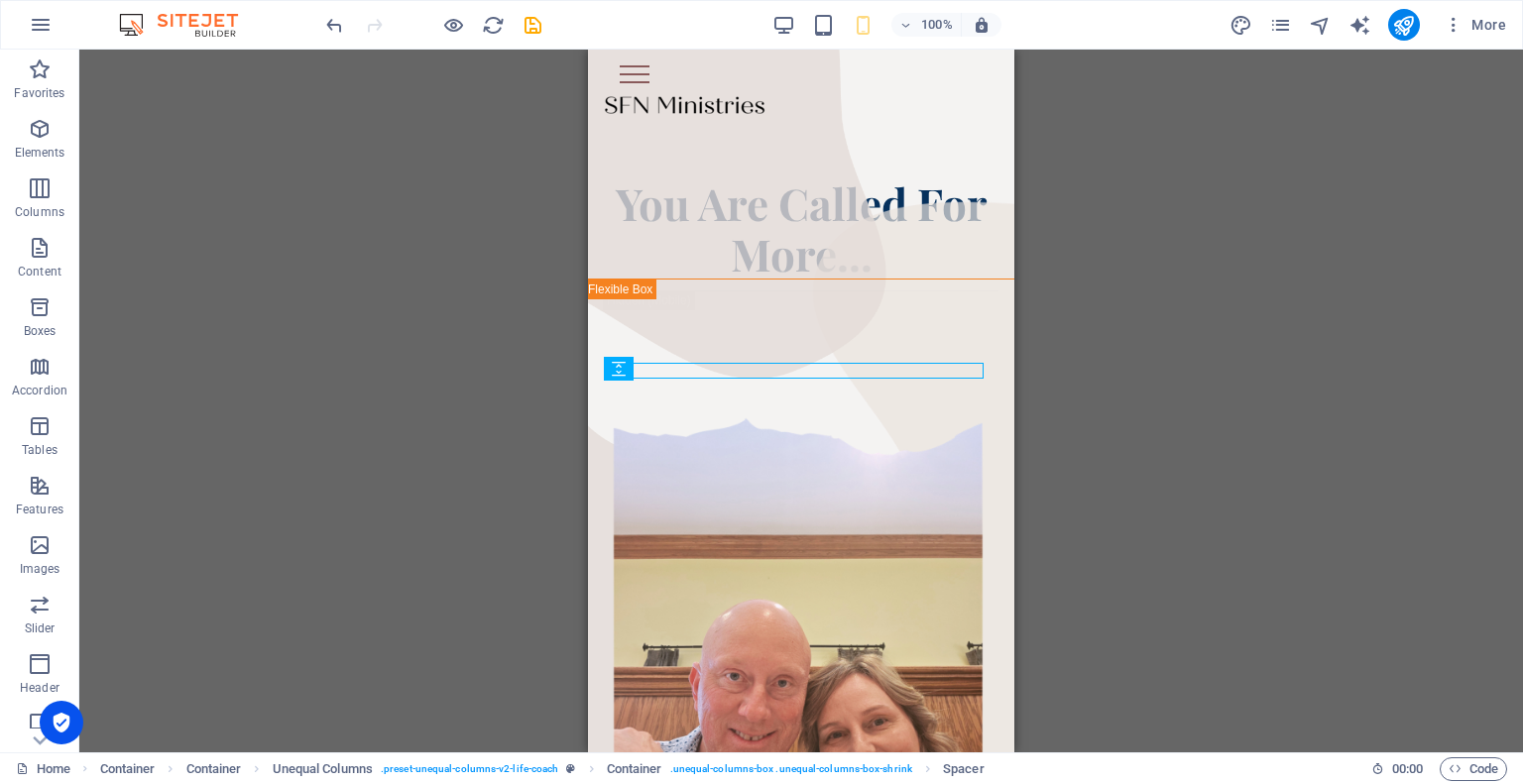 click on "Drag here to replace the existing content. Press “Ctrl” if you want to create a new element.
H1   Container   Container   Container   Container   Banner   Banner   Container   Unequal Columns   Container   Unequal Columns   Unequal Columns   Container   H2   Text   Spacer   Container   Image   Container   Container   Spacer   Container   H2   Spacer   Container   Image   3 columns   3 columns   Container   Container   Container   Menu Bar   Menu   Container   Container   Logo   3 columns   Container   Spacer   H3   Spacer   Text   Spacer   Spacer   Spacer   3 columns   Container   Image   Container   Container   Container   Button   Spacer   Menu   Container   2 columns   Text   Container   Container   H2   Container   Container   Image   Container   Container   Unequal Columns   Container   Container   Image   Container   Image   Spacer   Spacer   Container   Banner   Container   Container   Spacer   Unequal Columns   Container   Spacer   Spacer   Container   Banner   Container" at bounding box center [801, 400] 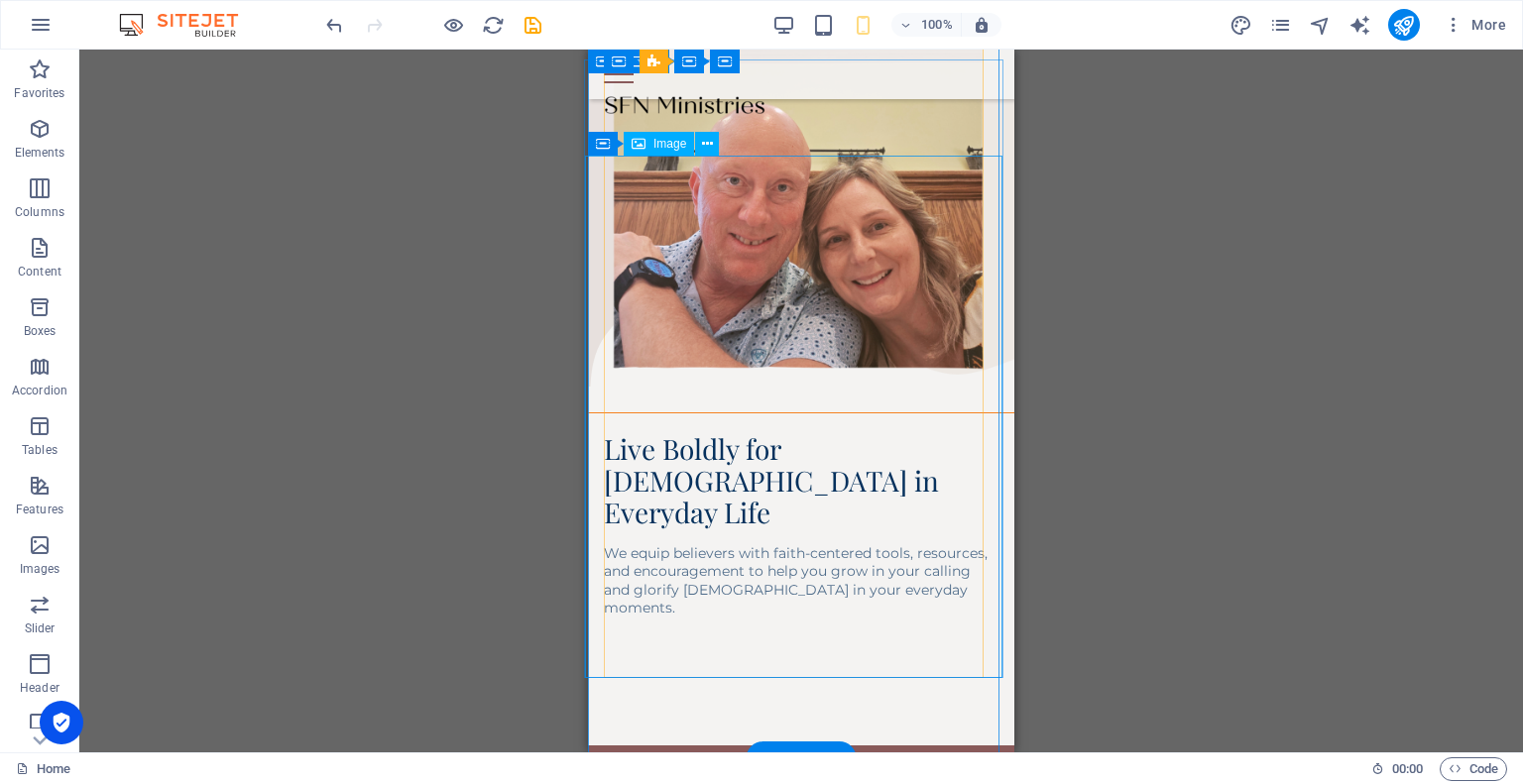 scroll, scrollTop: 297, scrollLeft: 0, axis: vertical 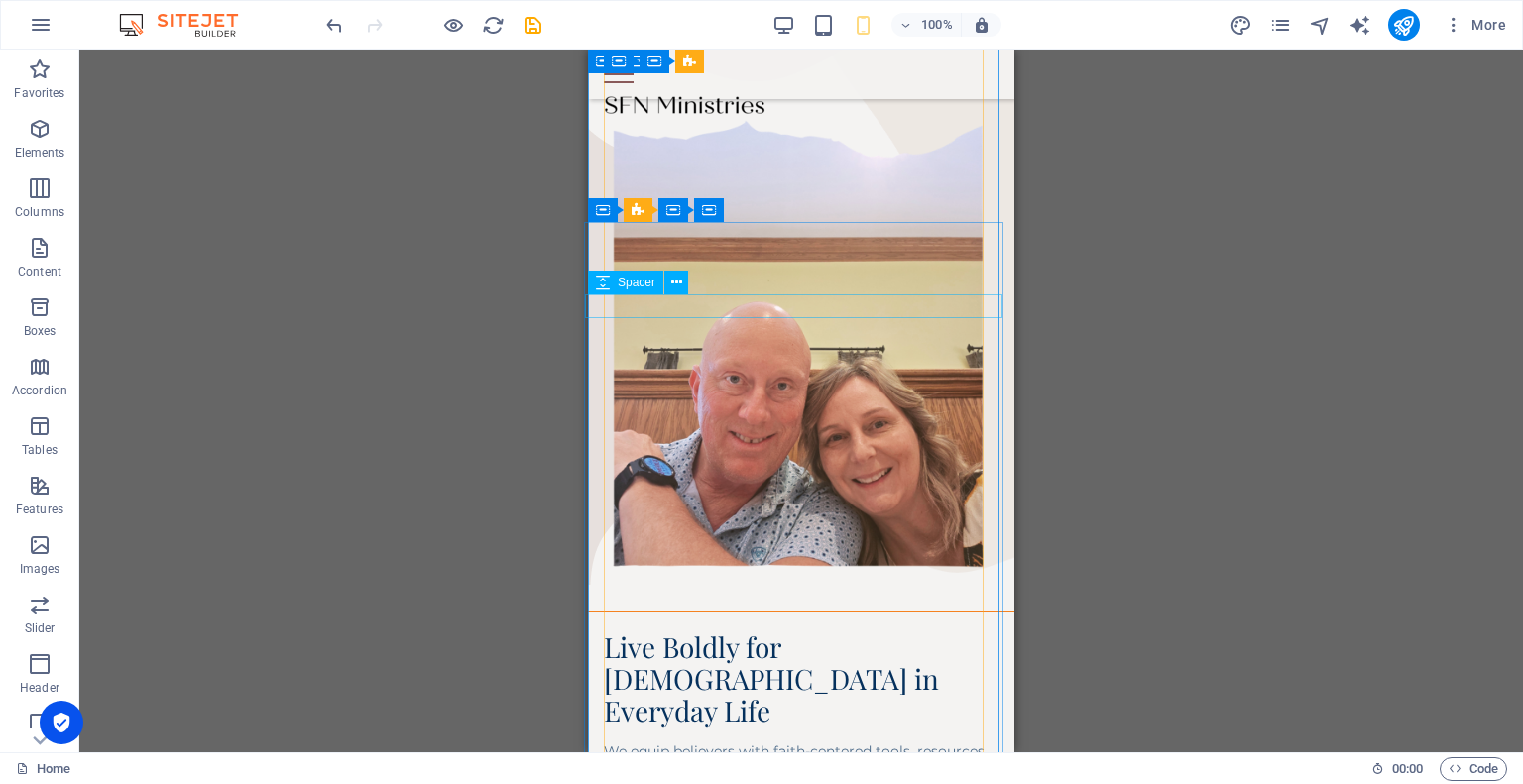 click at bounding box center [801, 344] 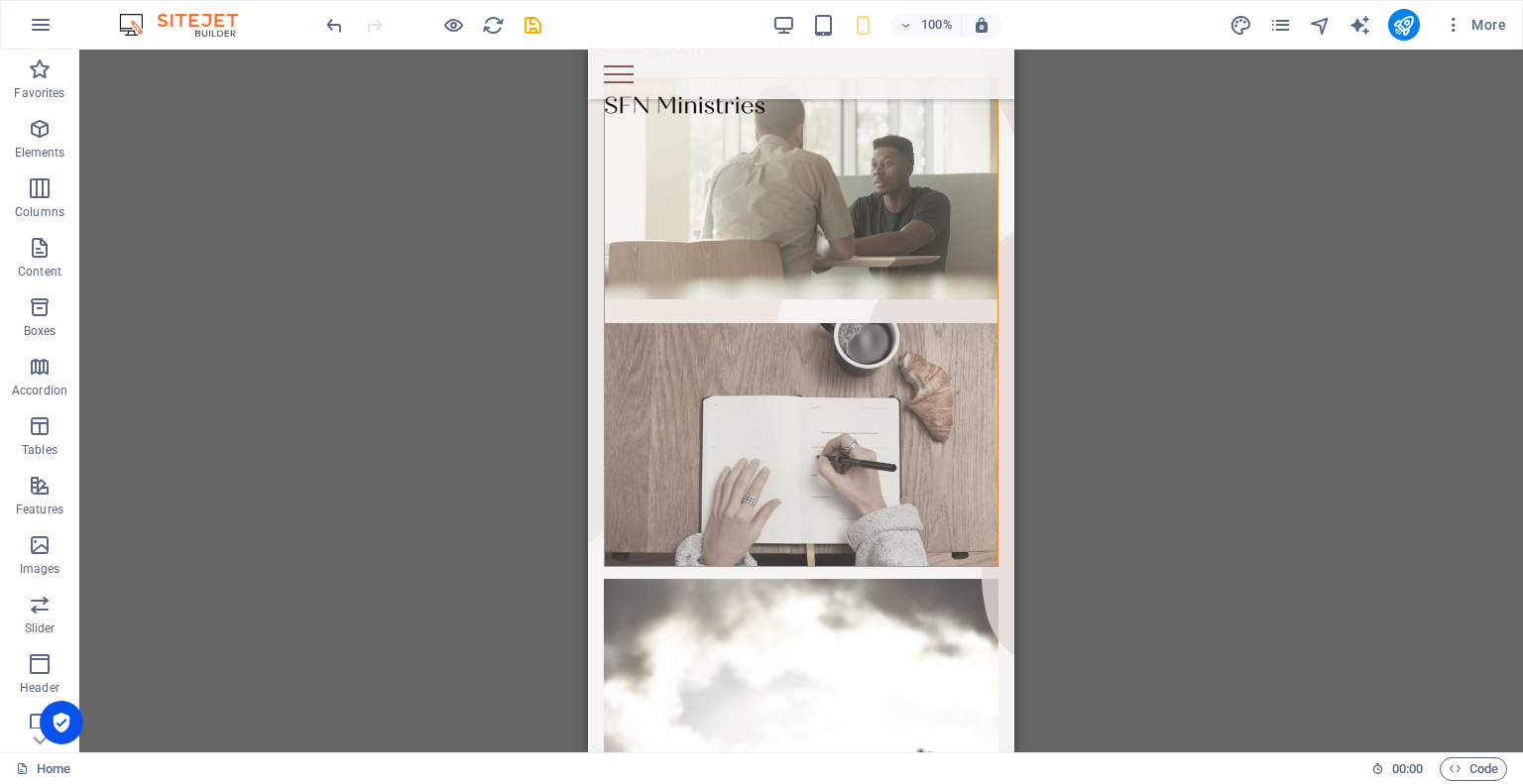 scroll, scrollTop: 2379, scrollLeft: 0, axis: vertical 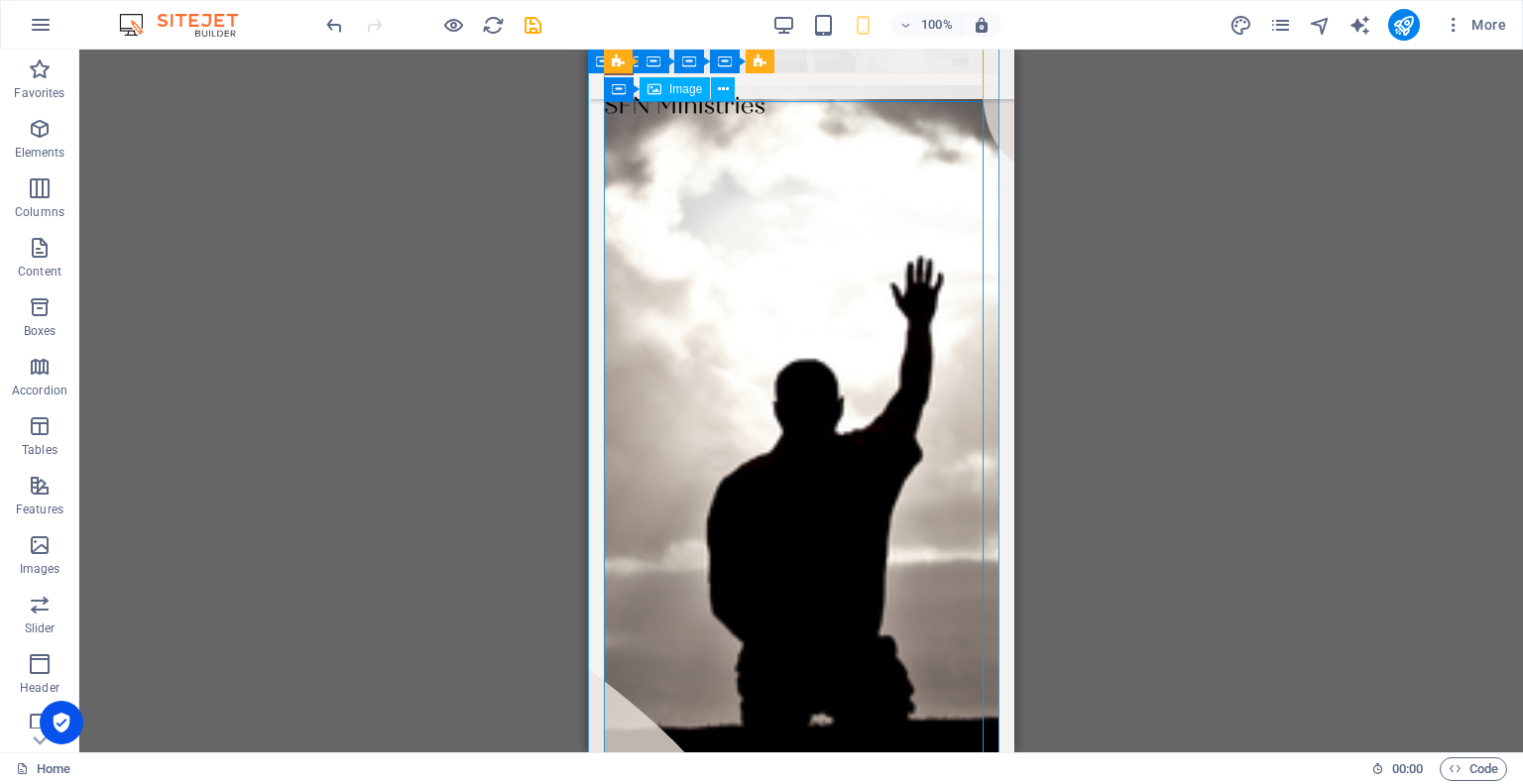 click at bounding box center [801, 432] 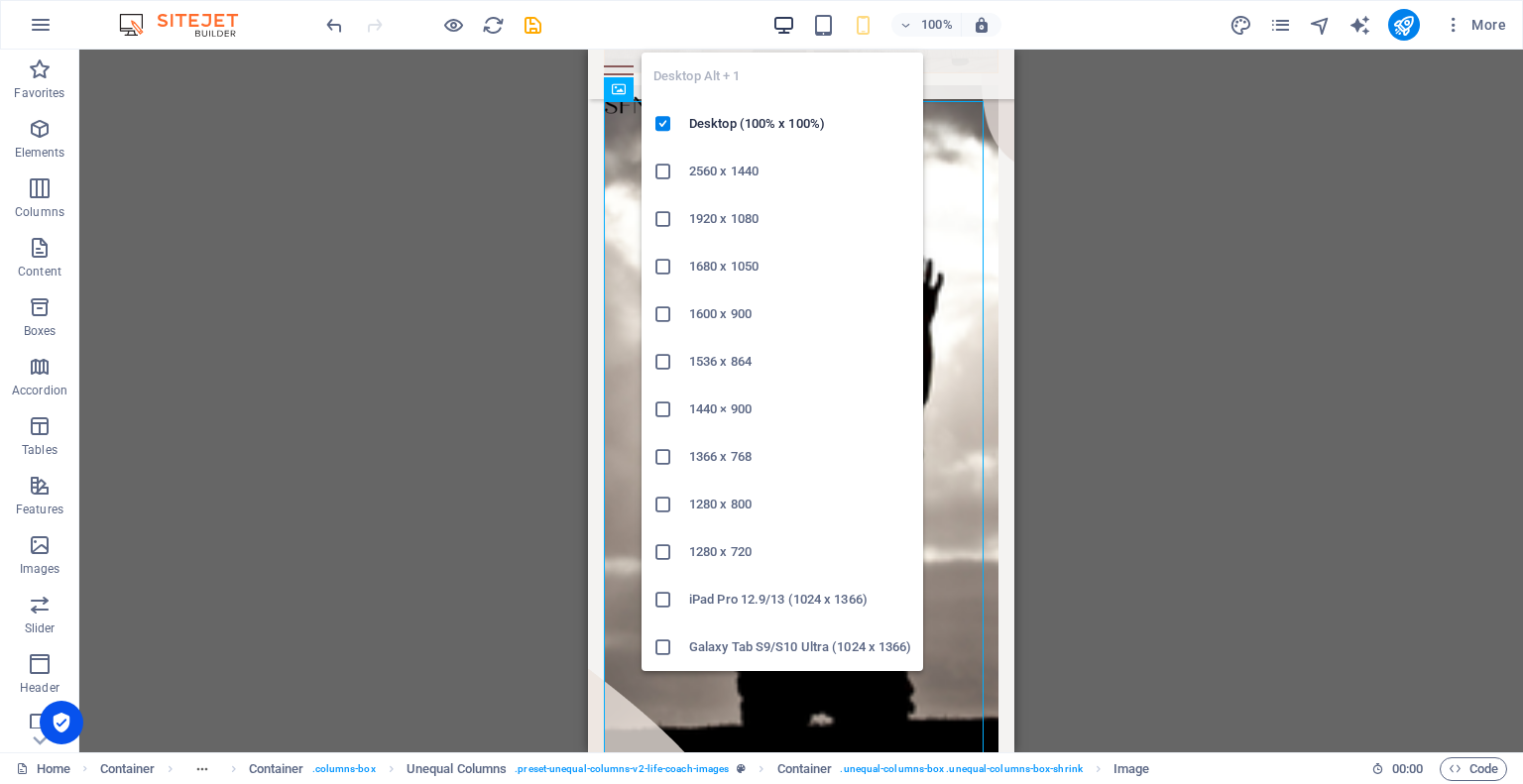 click at bounding box center [783, 25] 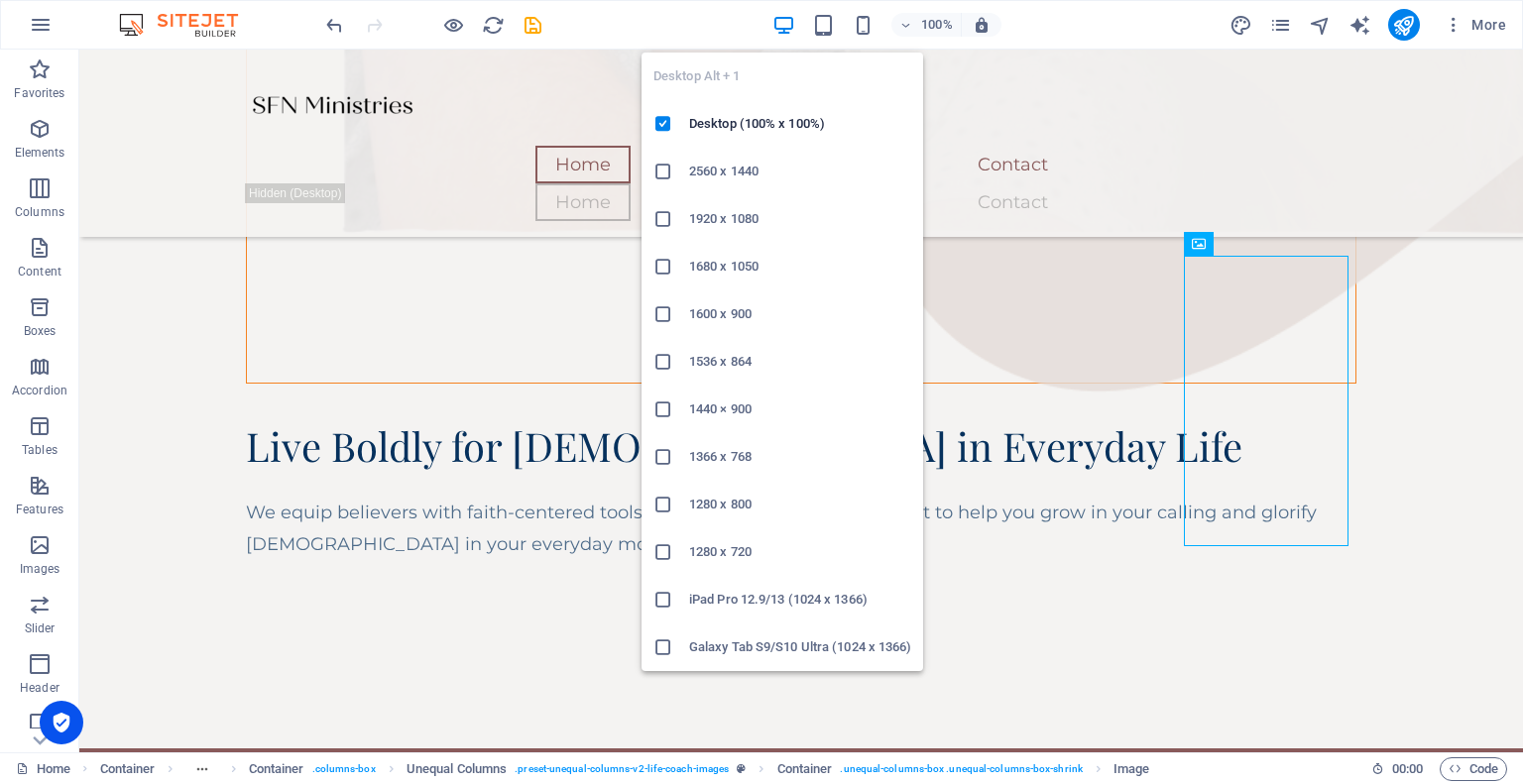 scroll, scrollTop: 2062, scrollLeft: 0, axis: vertical 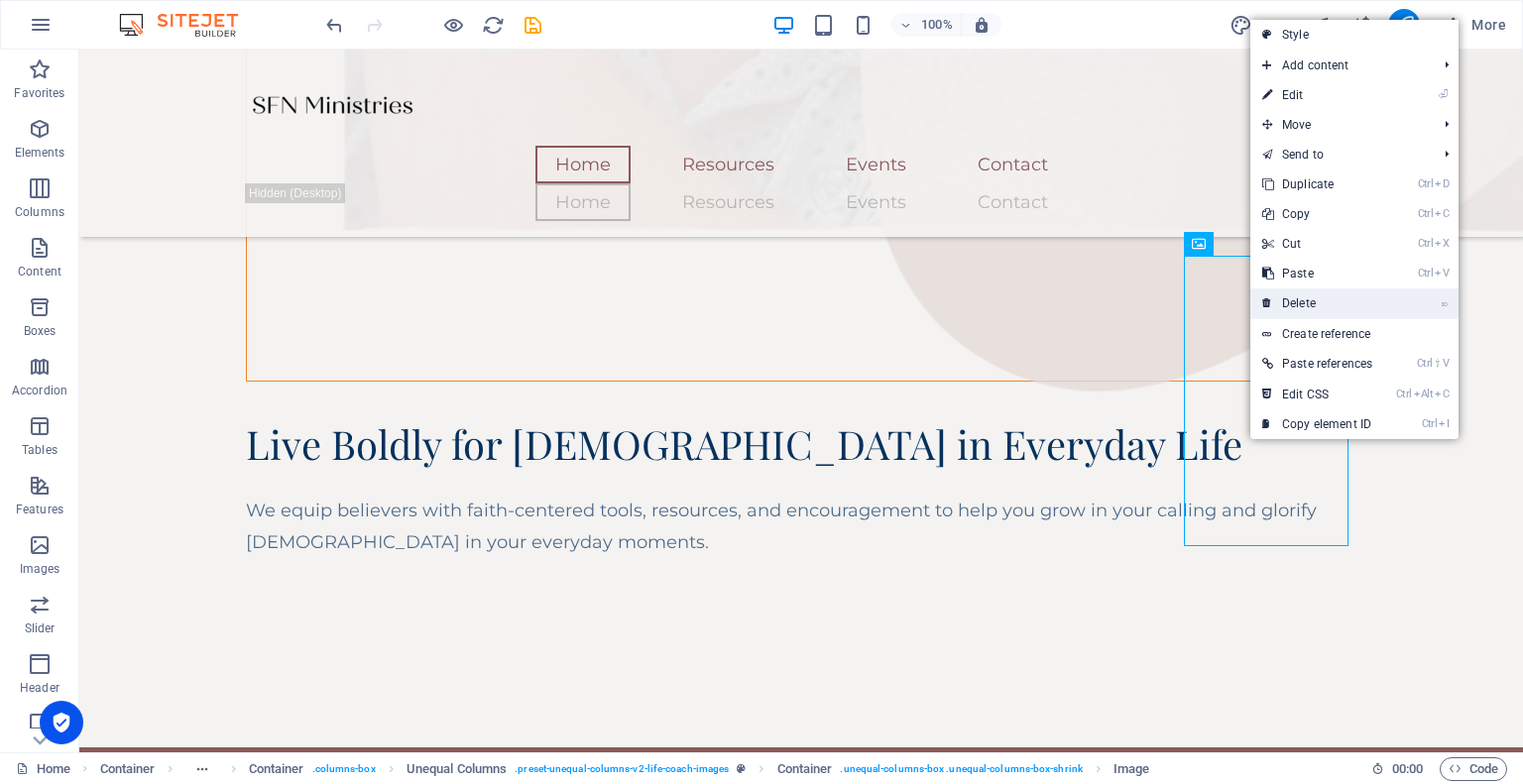 click on "⌦  Delete" at bounding box center (1317, 303) 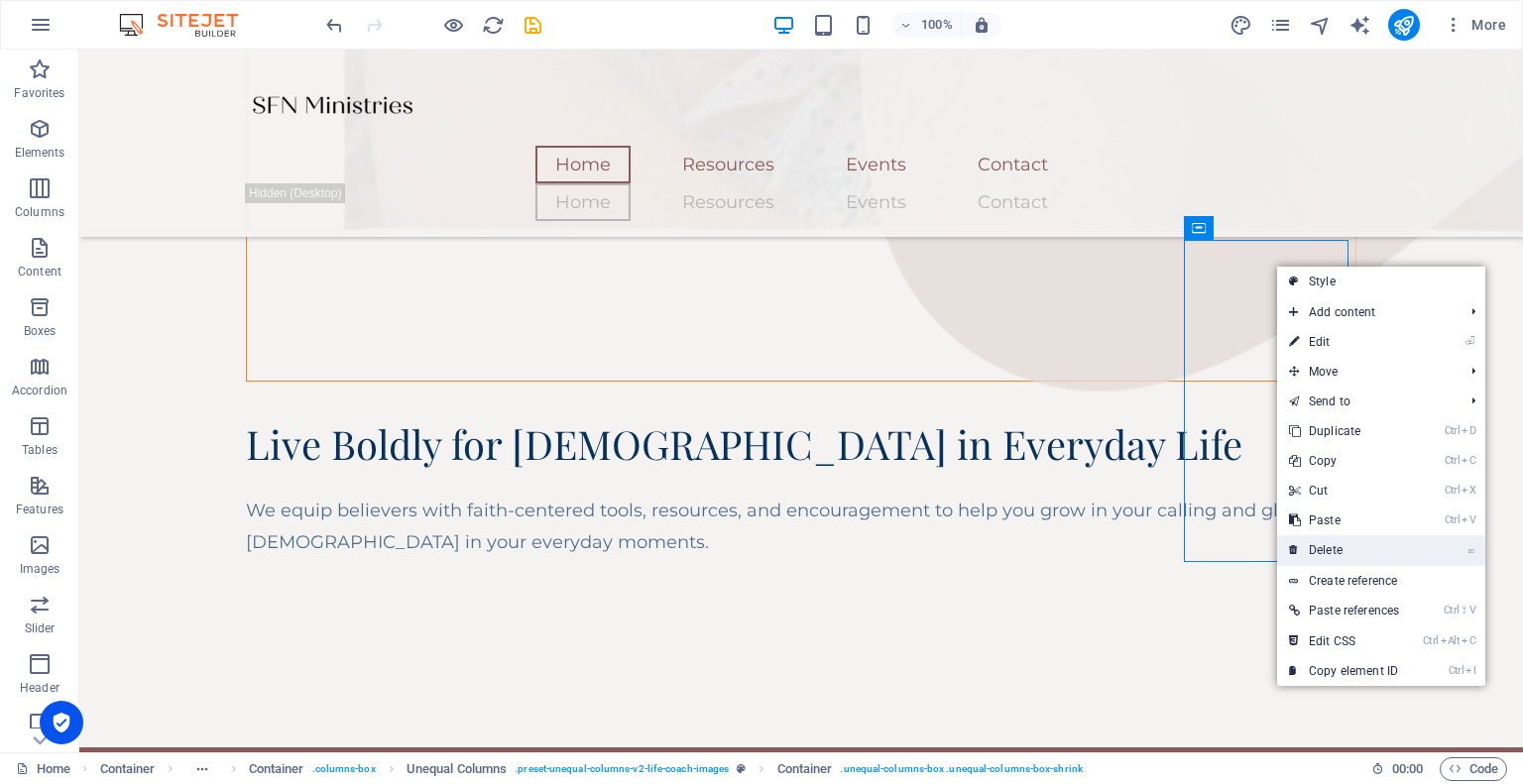click on "⌦  Delete" at bounding box center (1344, 550) 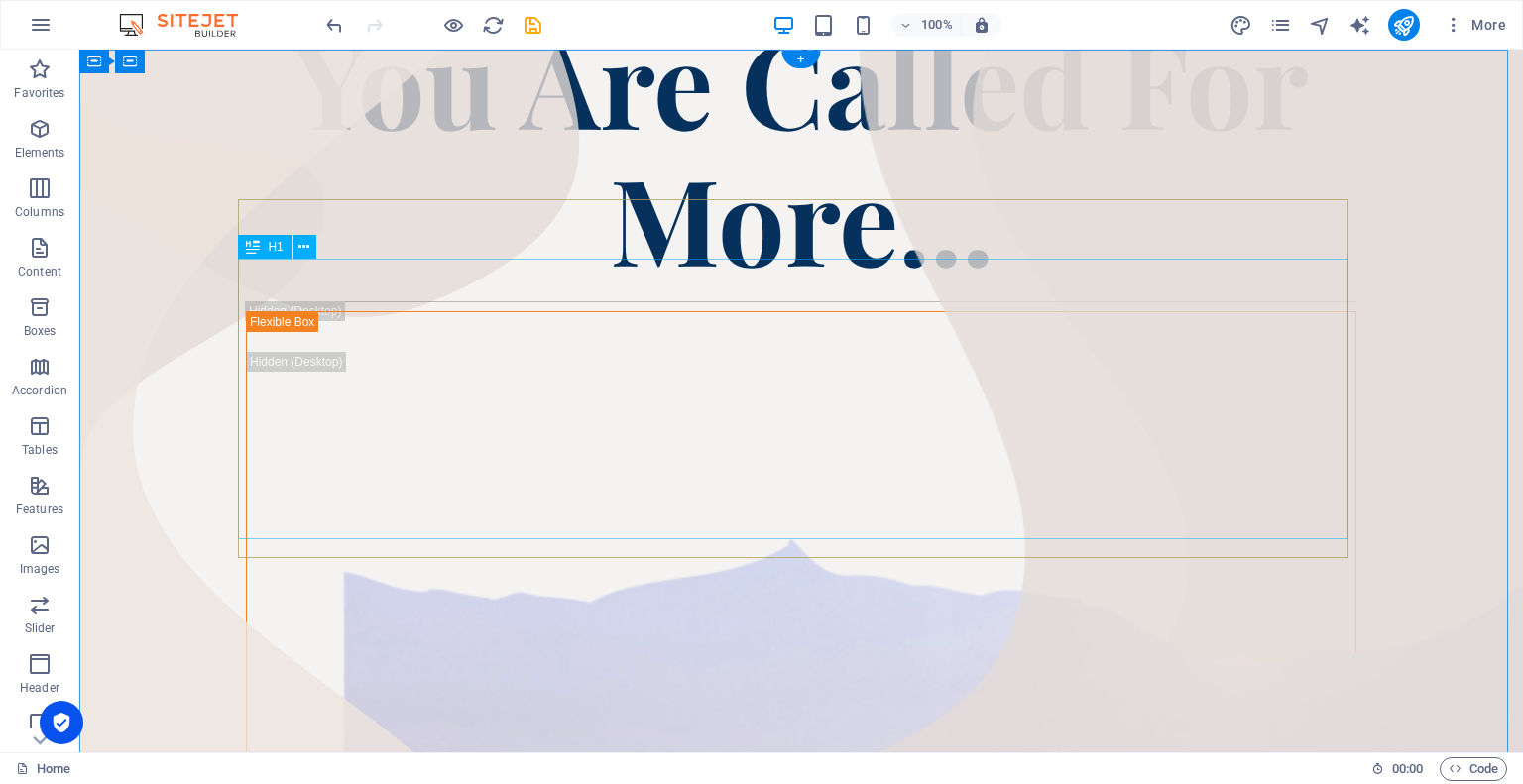 scroll, scrollTop: 0, scrollLeft: 0, axis: both 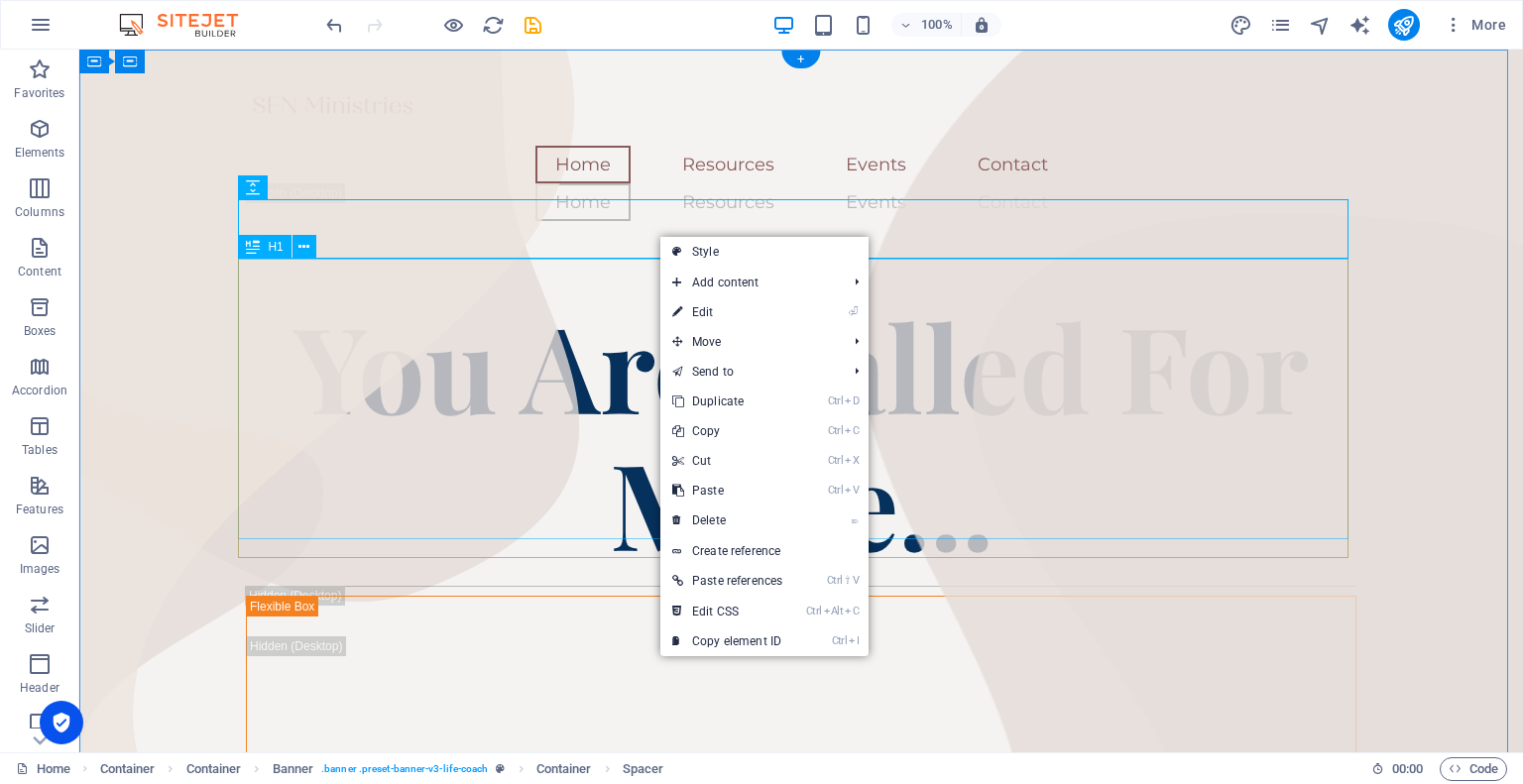 click at bounding box center [801, 267] 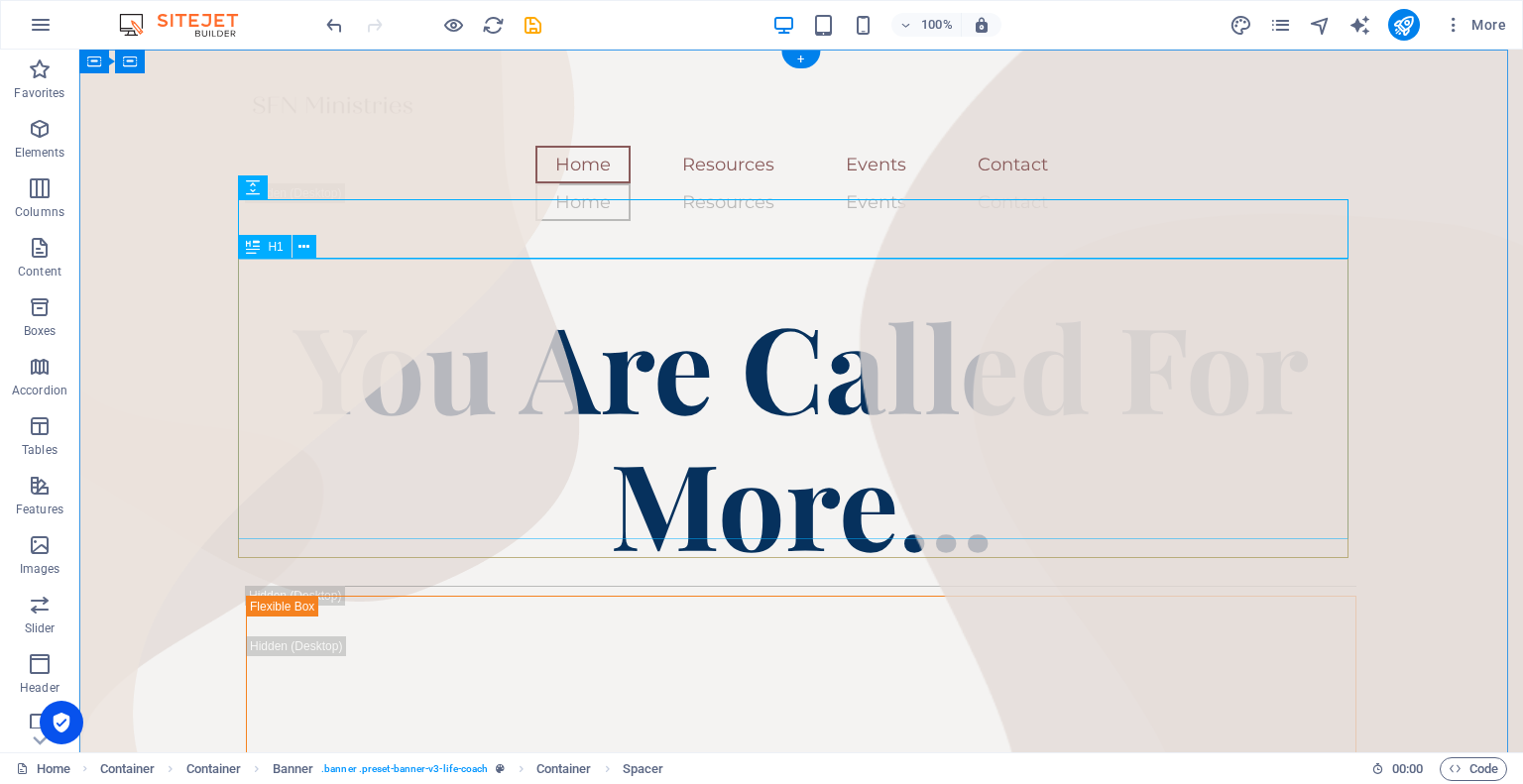 click on "You Are Called For More..." at bounding box center (801, 436) 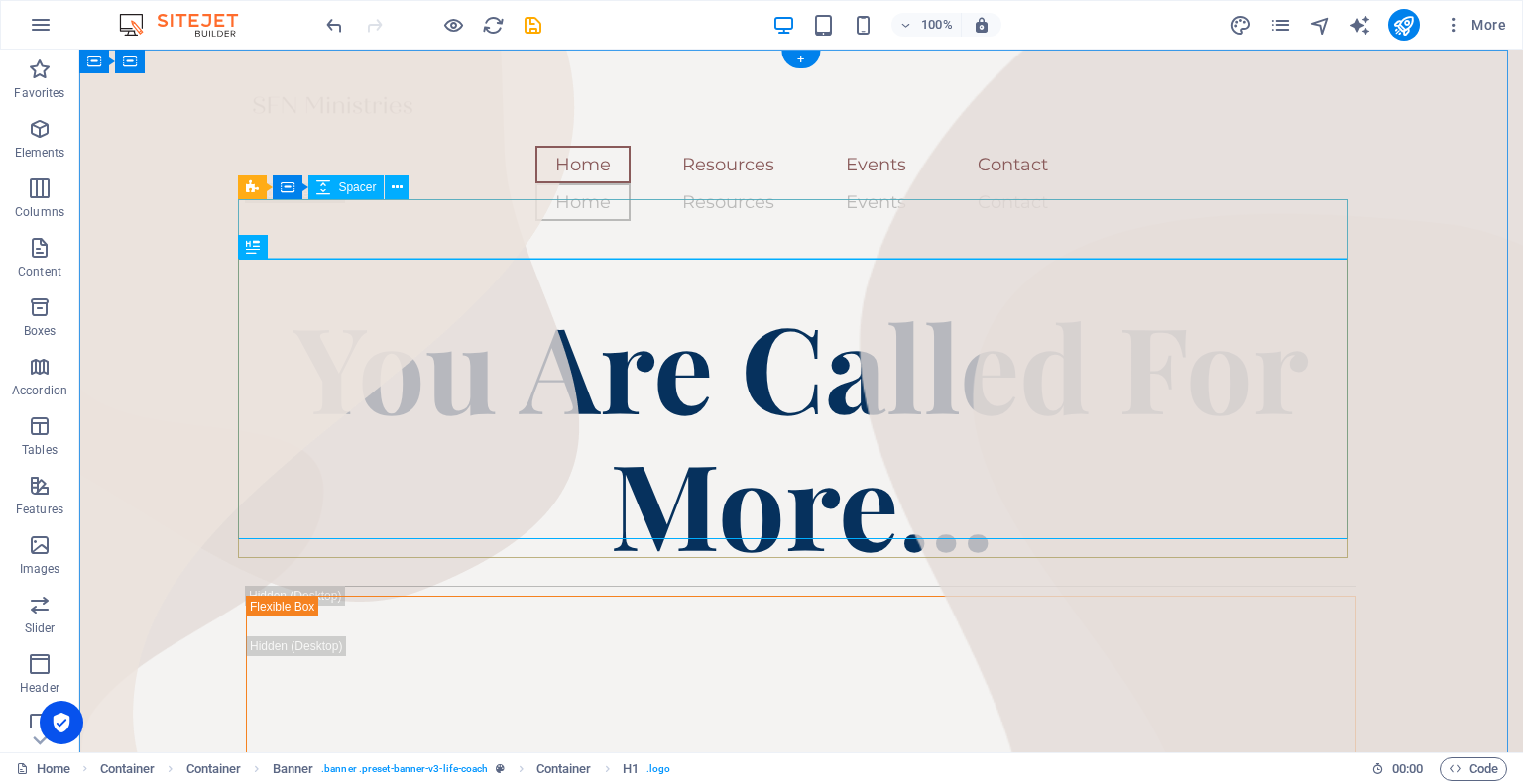 click at bounding box center (801, 267) 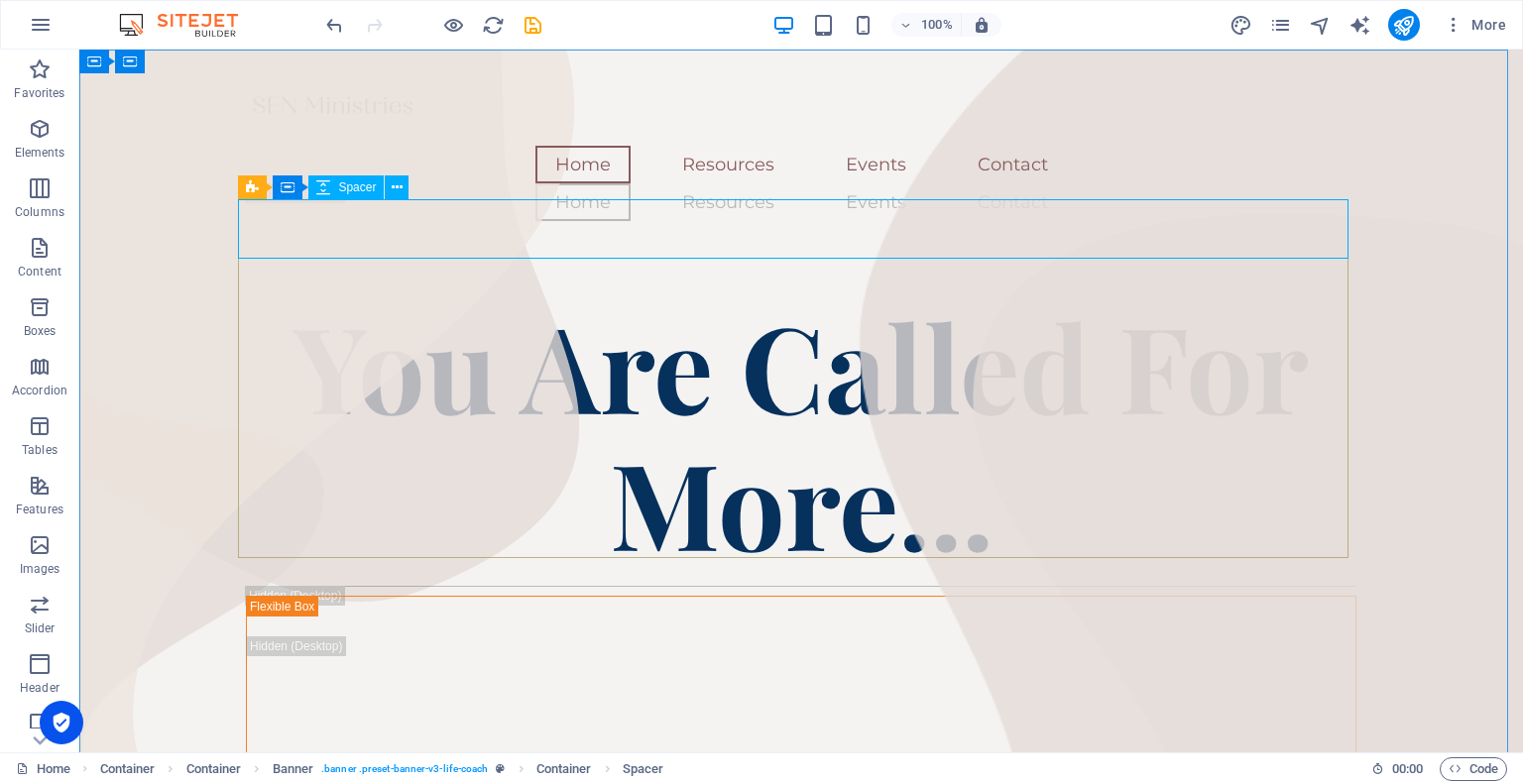 click on "Spacer" at bounding box center [346, 187] 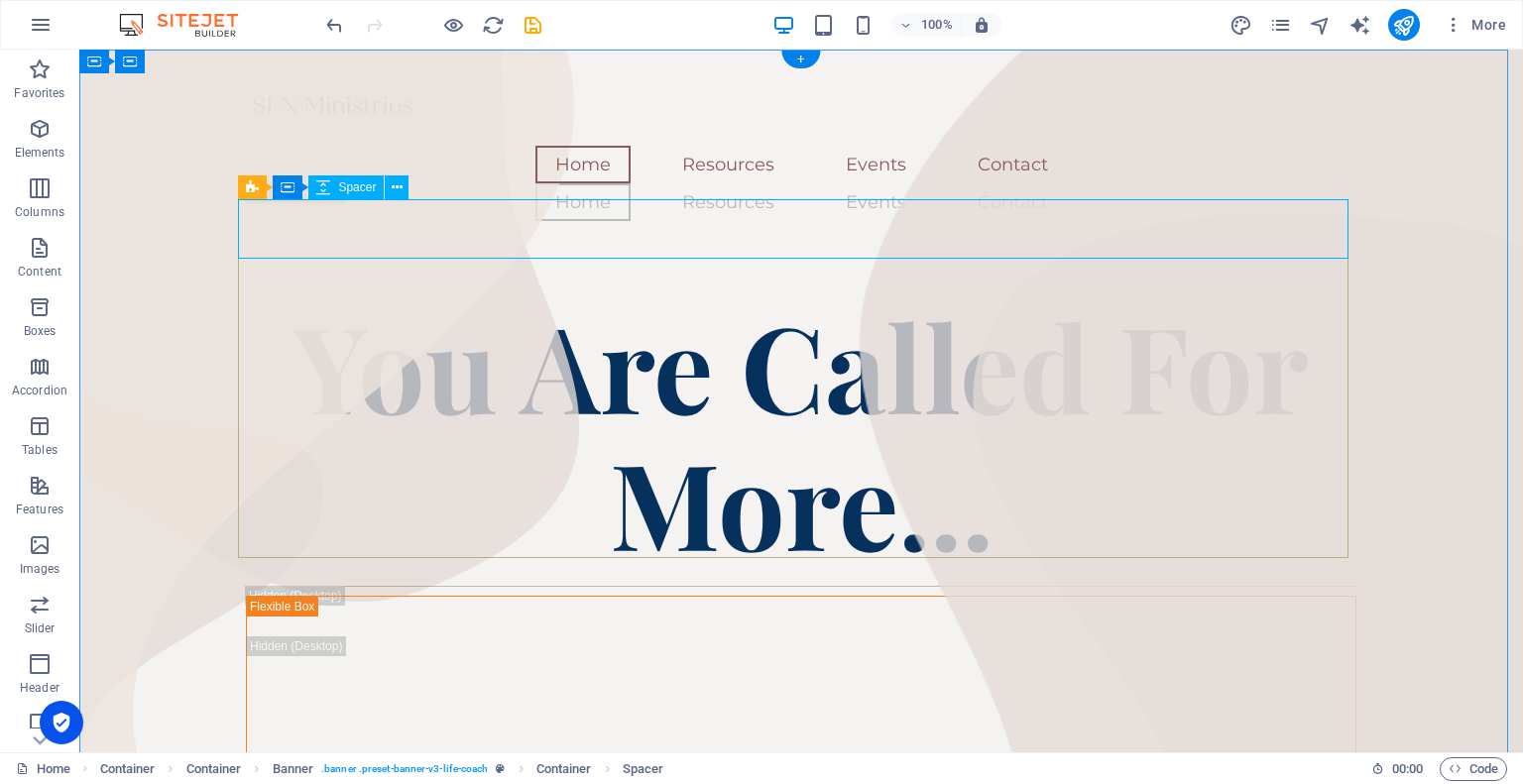 click at bounding box center (801, 267) 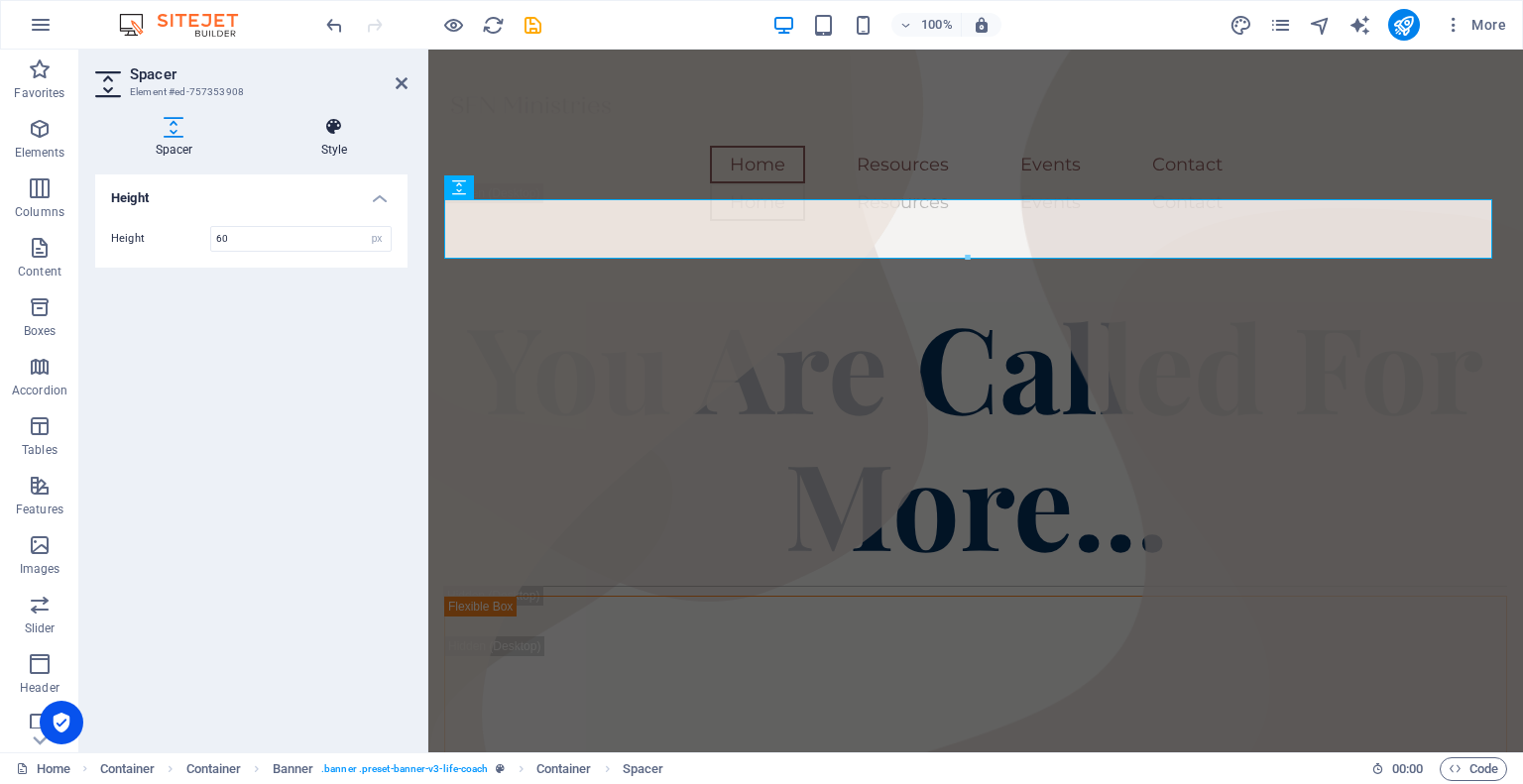 click at bounding box center (334, 127) 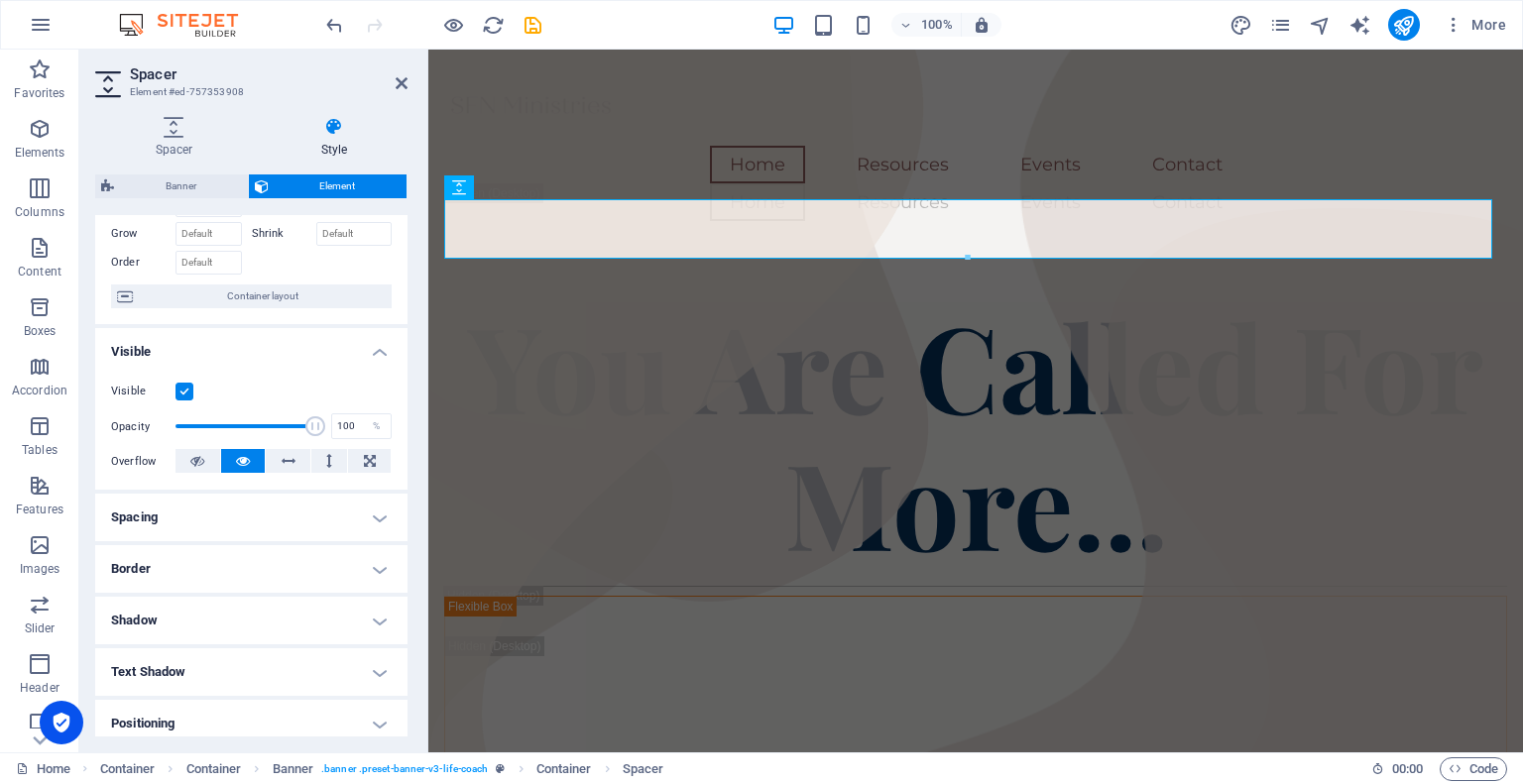 scroll, scrollTop: 198, scrollLeft: 0, axis: vertical 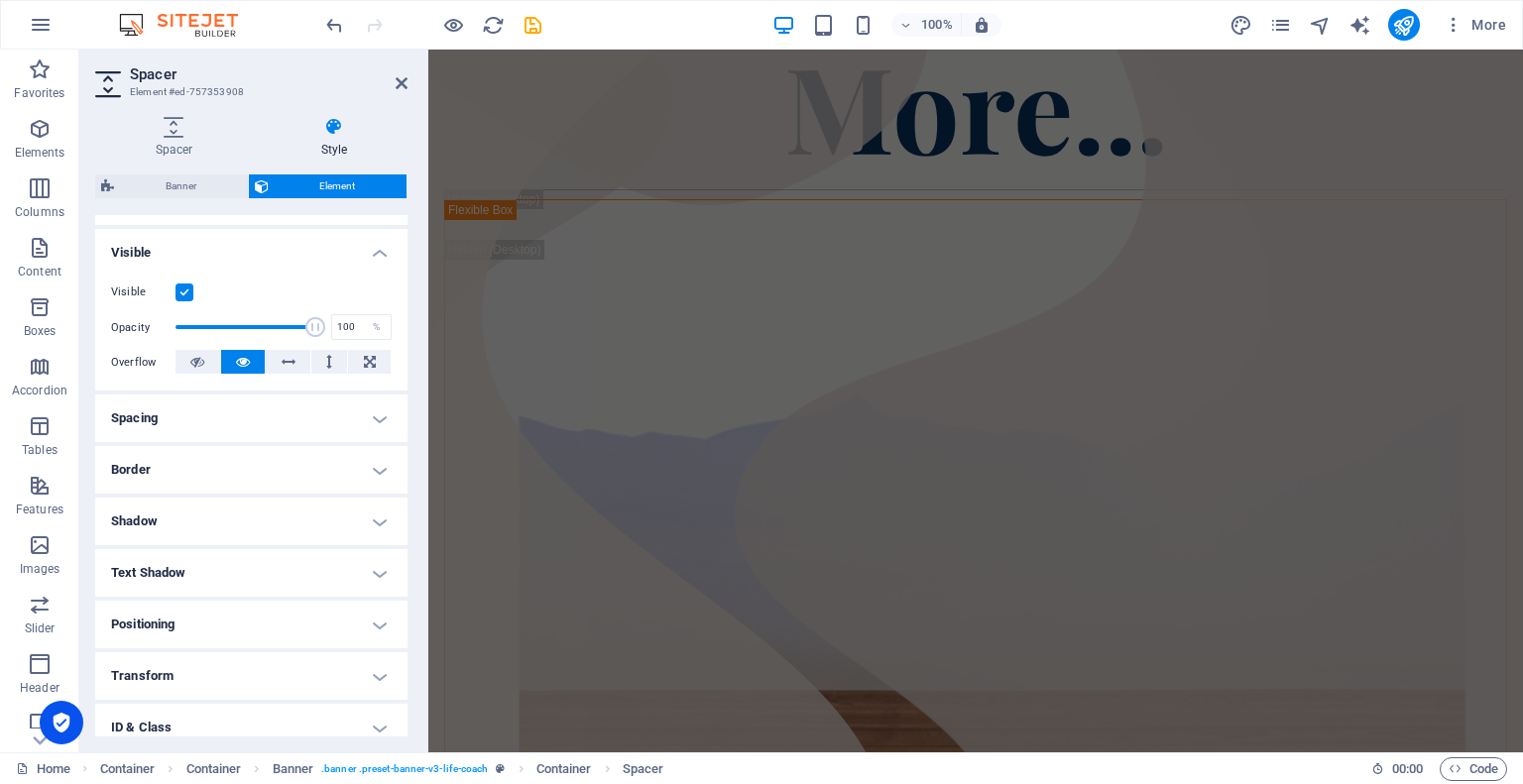 click on "Spacer Element #ed-757353908" at bounding box center [251, 75] 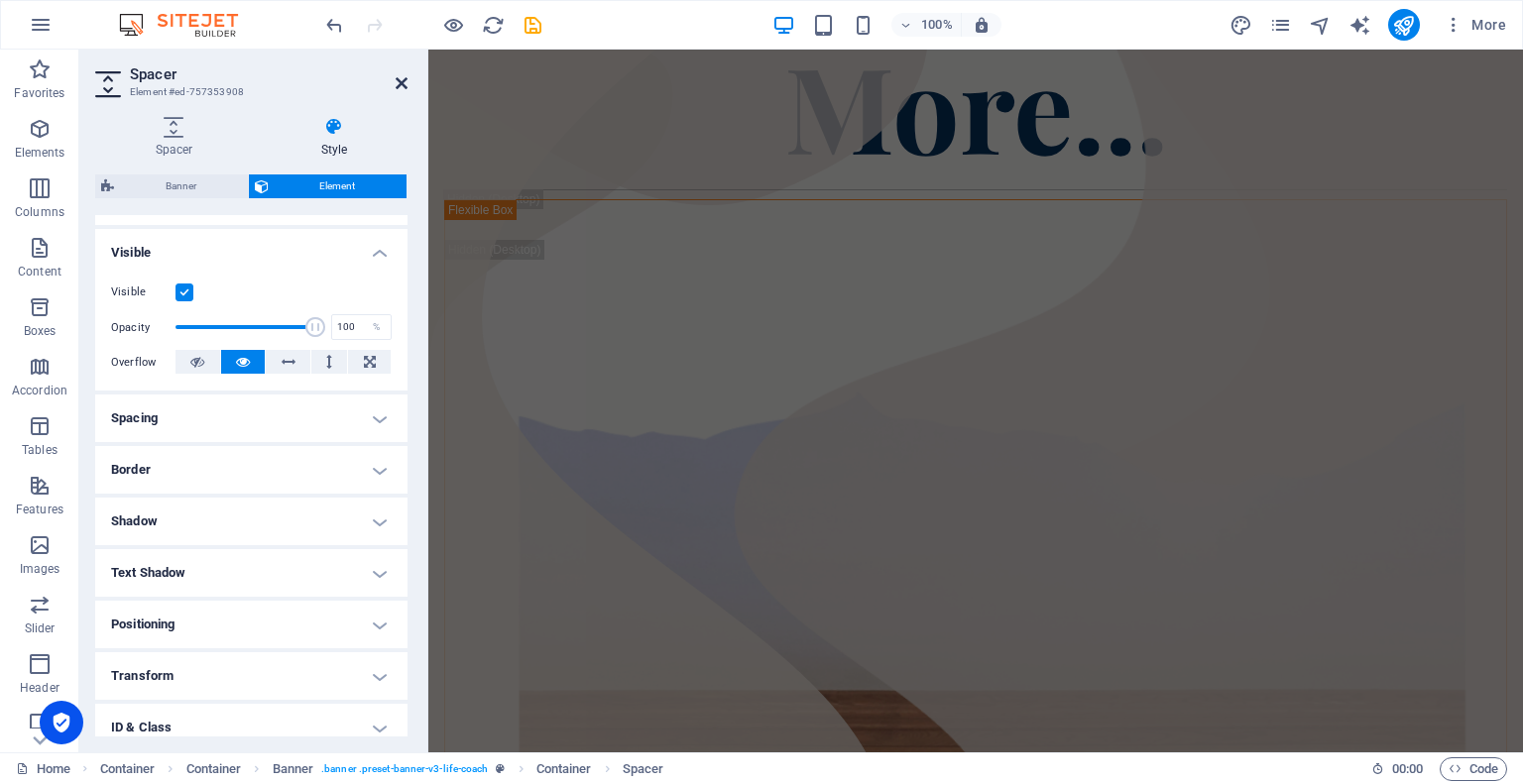 click at bounding box center [402, 83] 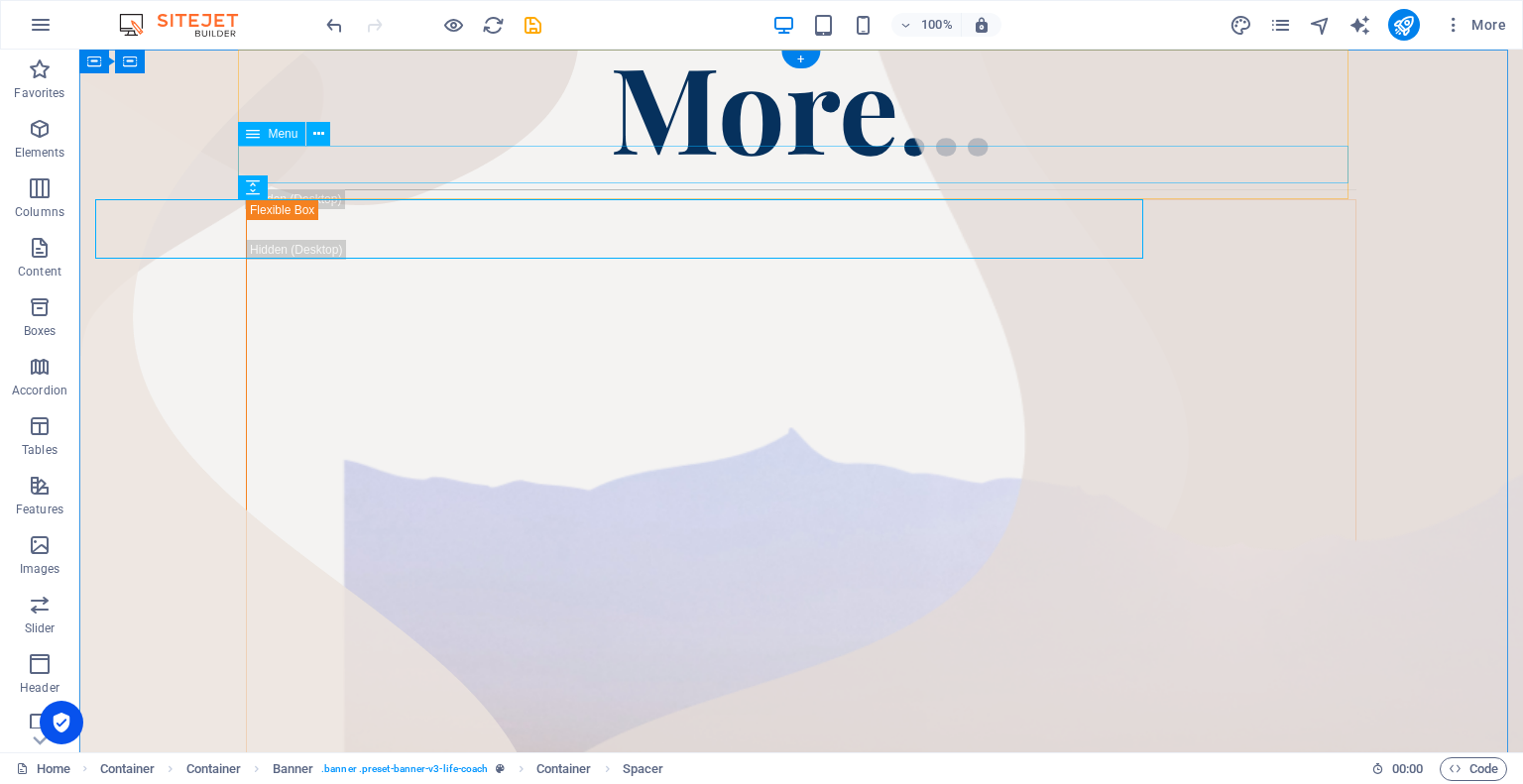 scroll, scrollTop: 0, scrollLeft: 0, axis: both 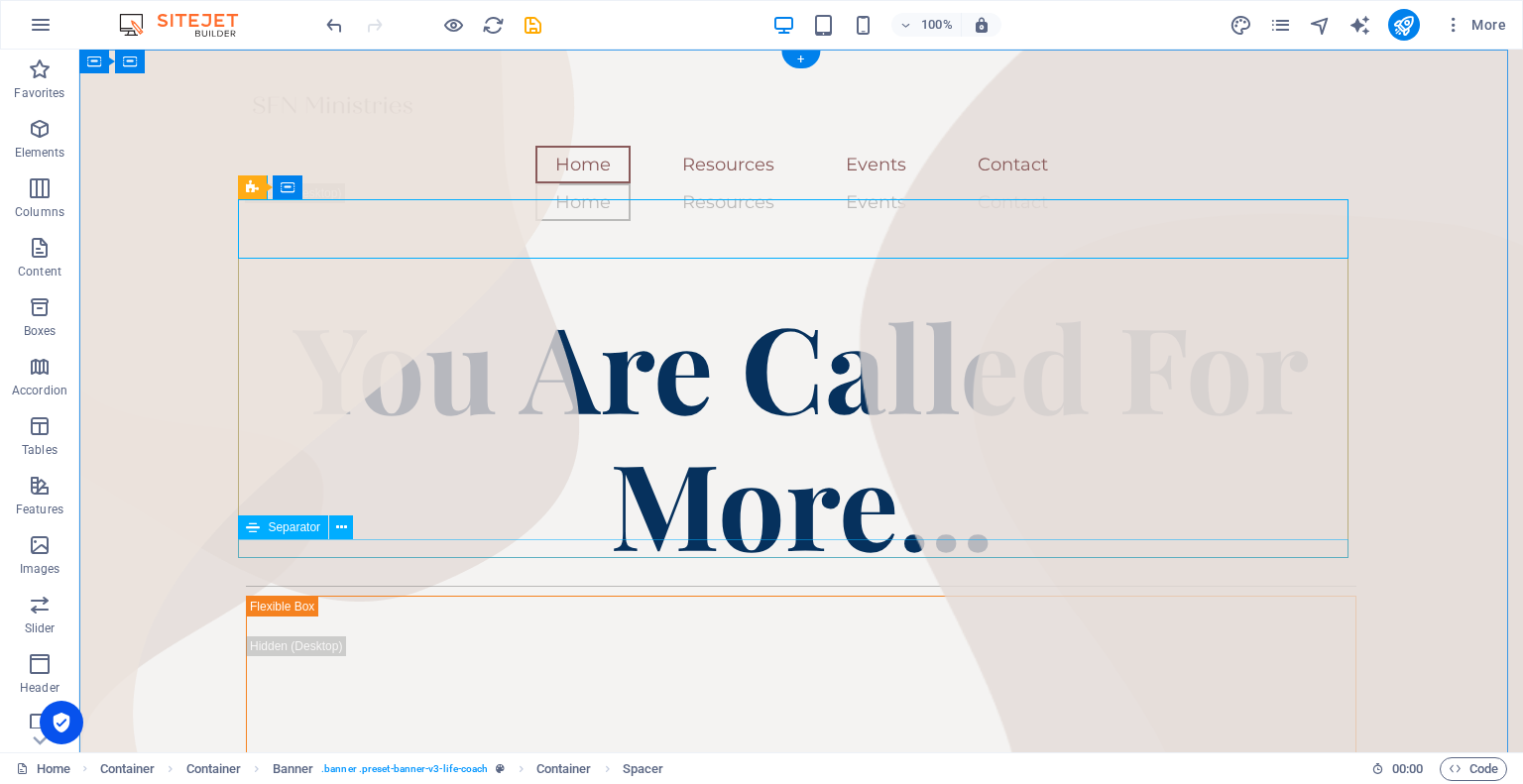 click at bounding box center (801, 586) 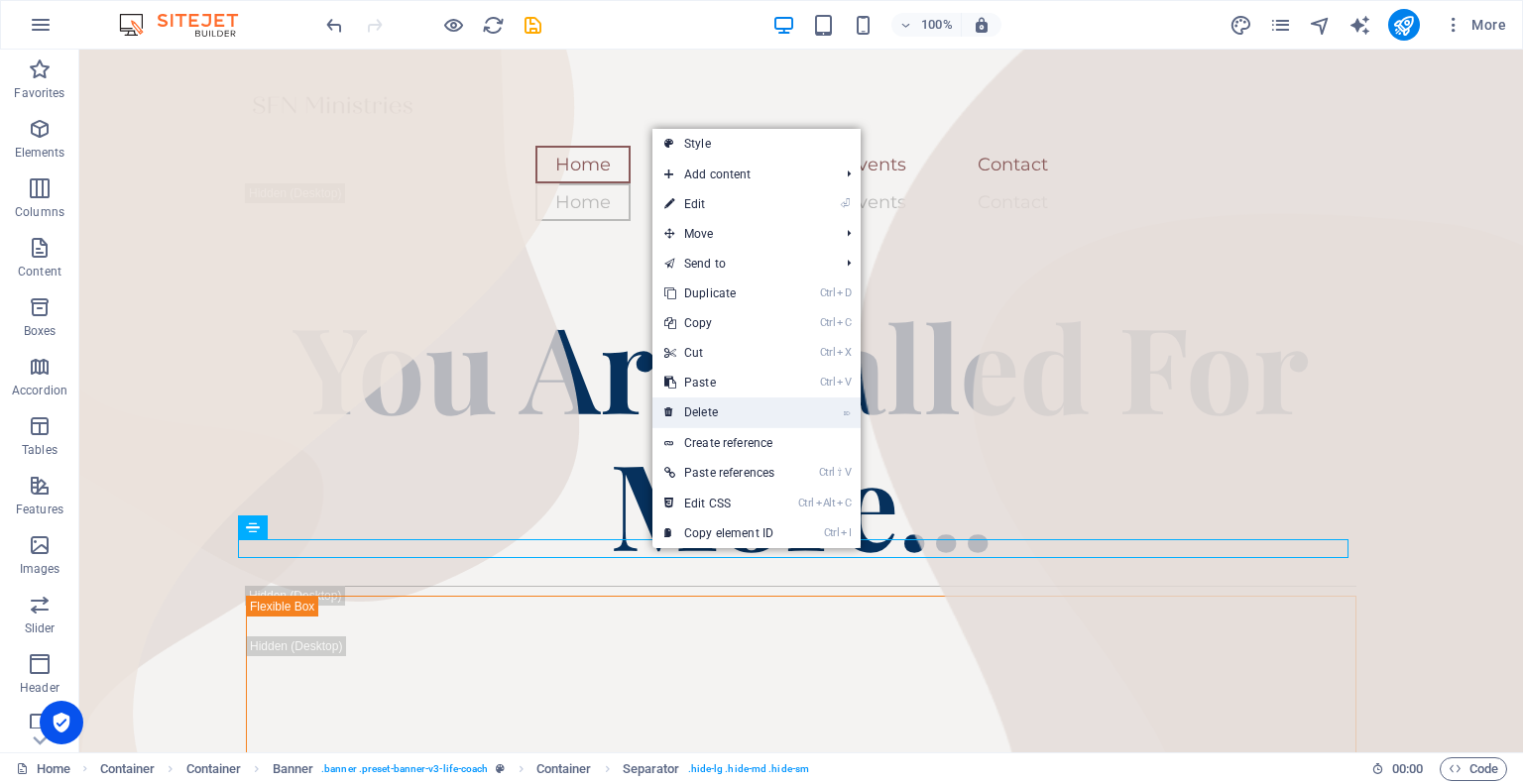 drag, startPoint x: 700, startPoint y: 415, endPoint x: 138, endPoint y: 280, distance: 577.987 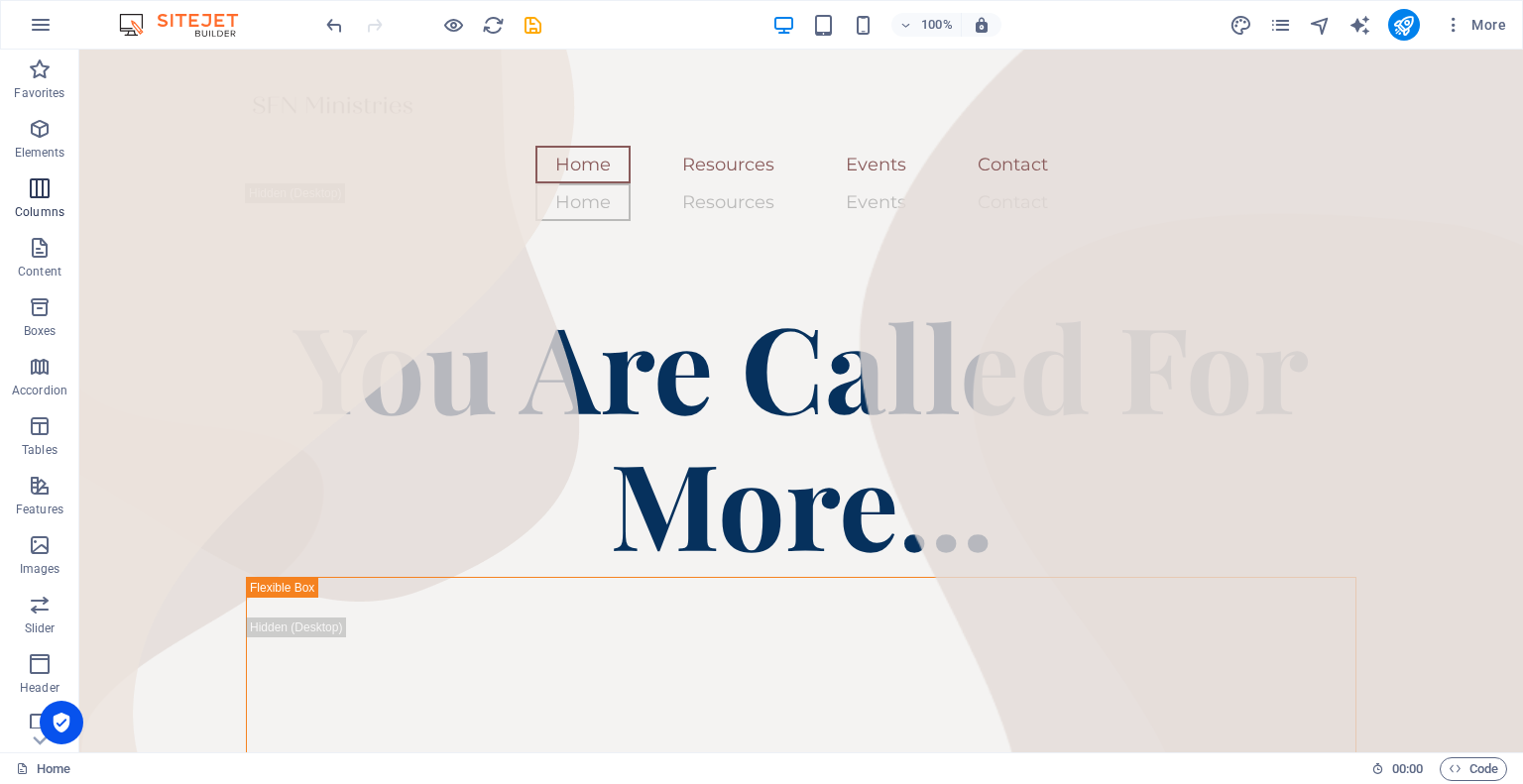 click on "Elements" at bounding box center [40, 141] 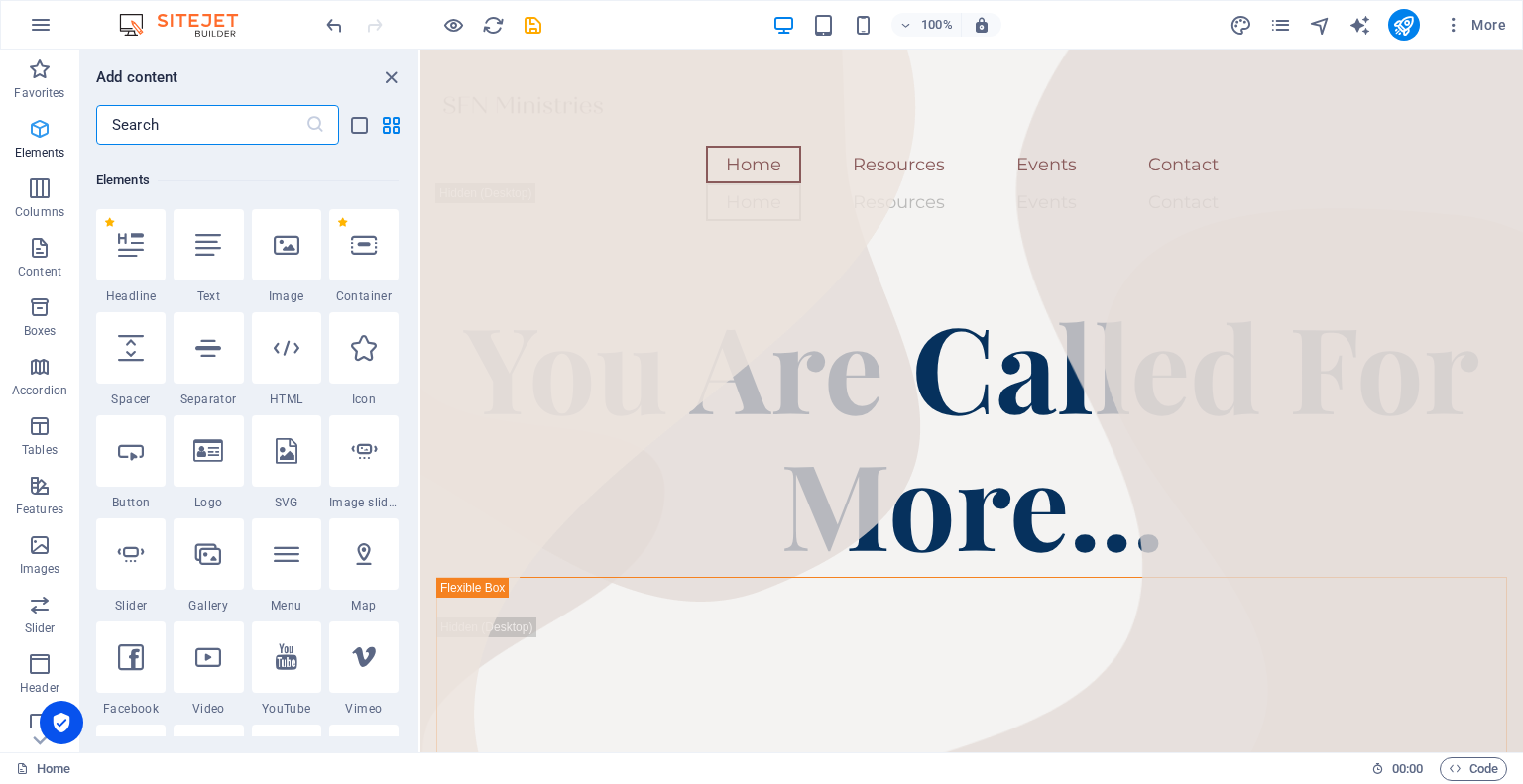 scroll, scrollTop: 211, scrollLeft: 0, axis: vertical 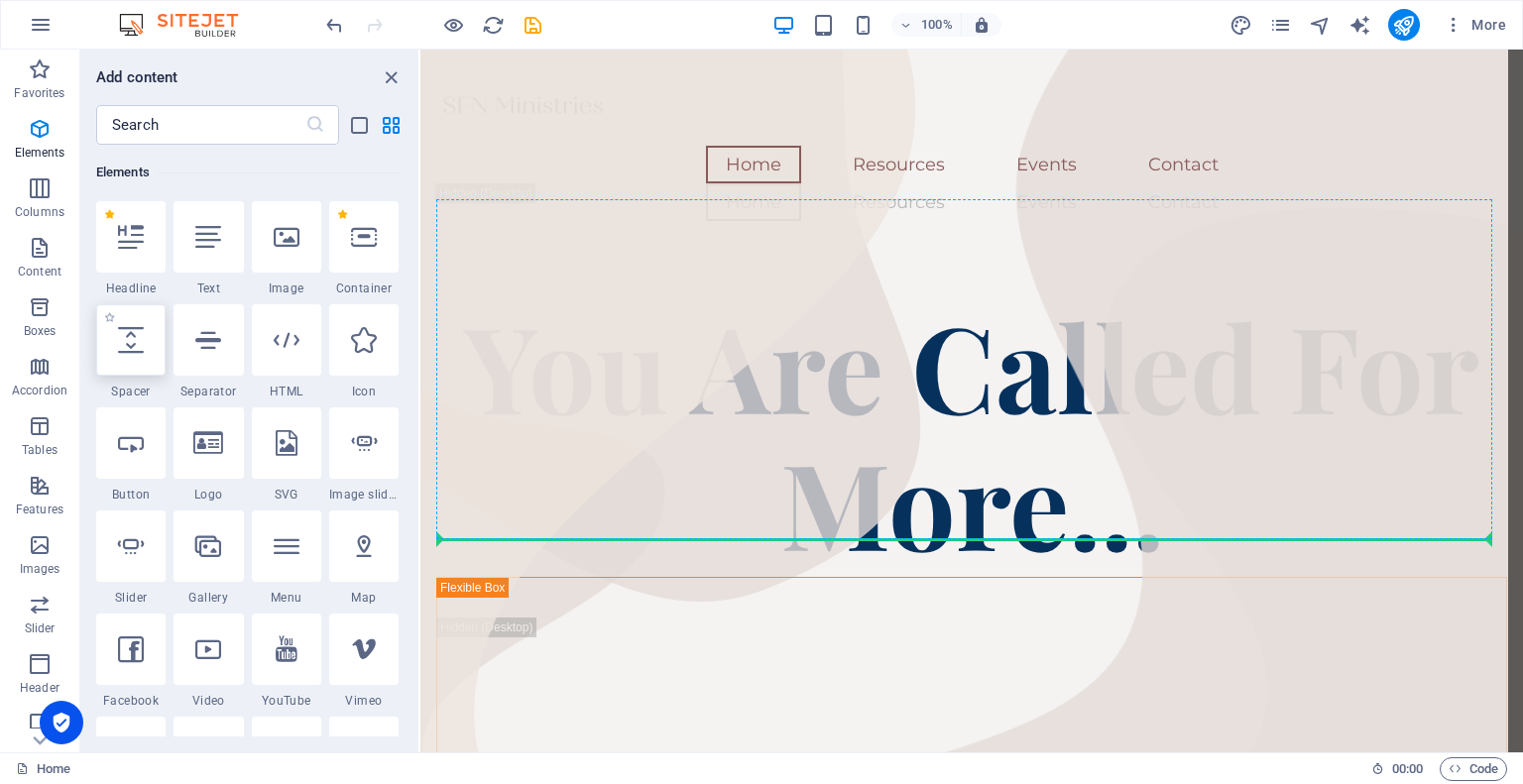 select on "px" 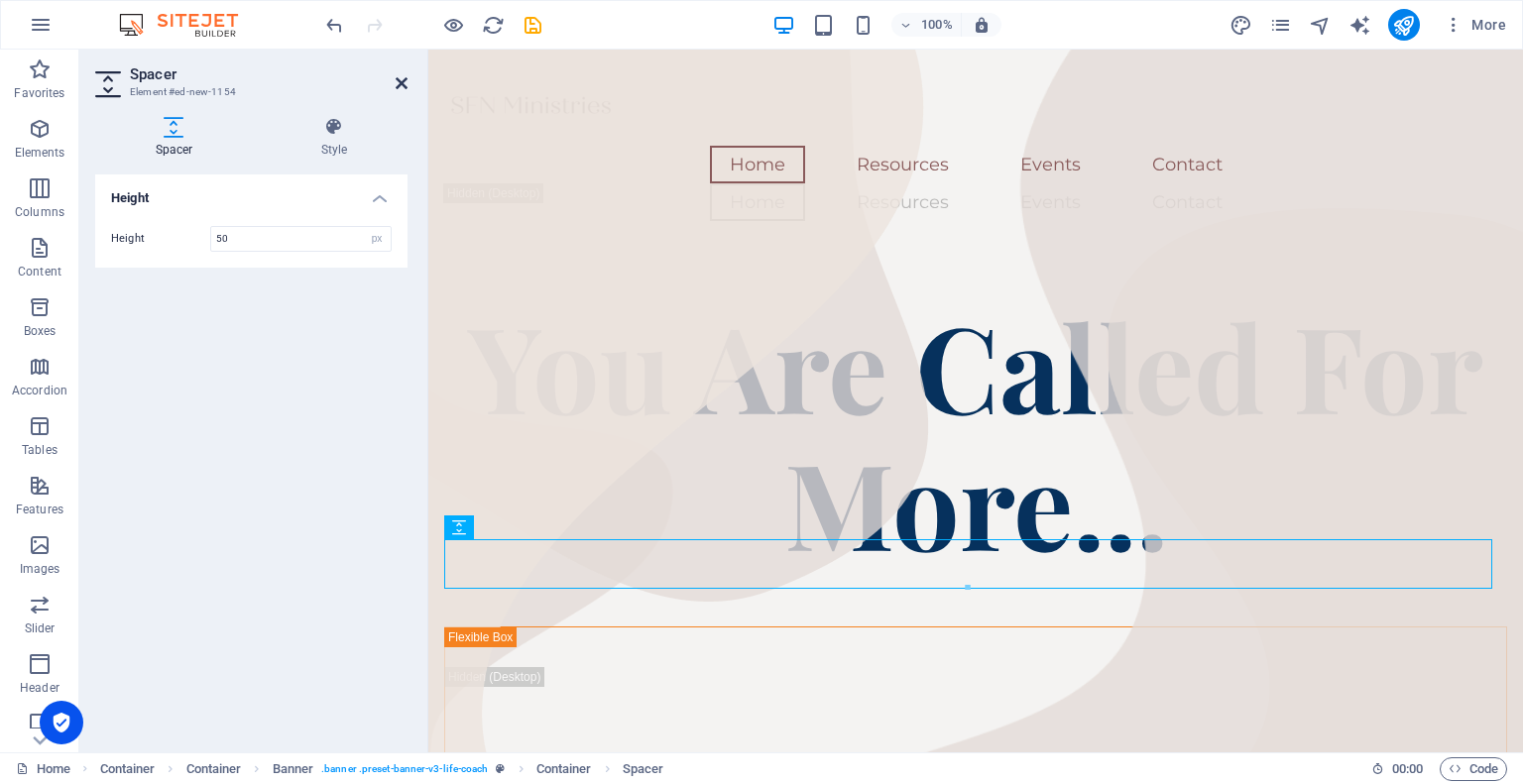 drag, startPoint x: 407, startPoint y: 75, endPoint x: 235, endPoint y: 321, distance: 300.1666 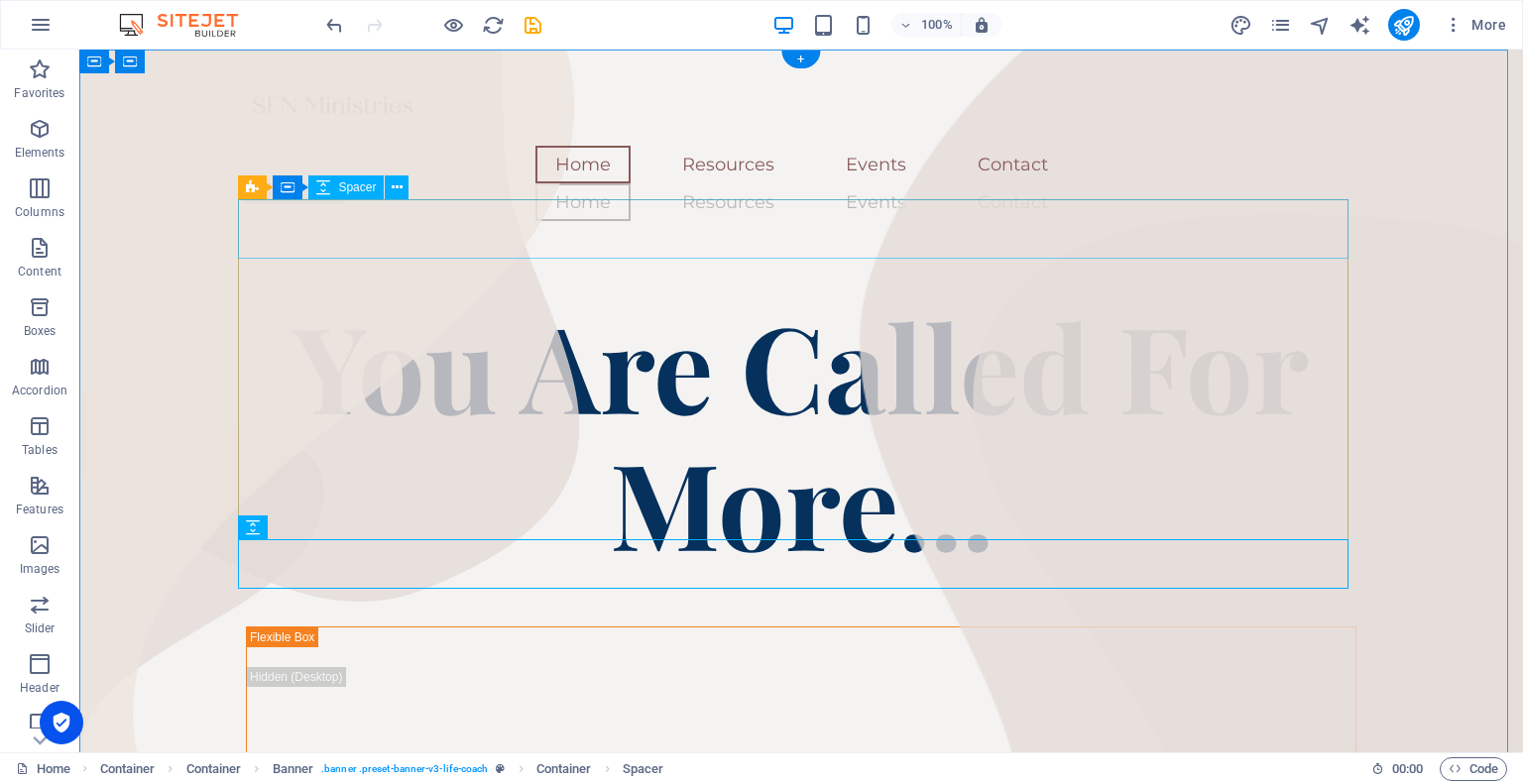click at bounding box center [801, 267] 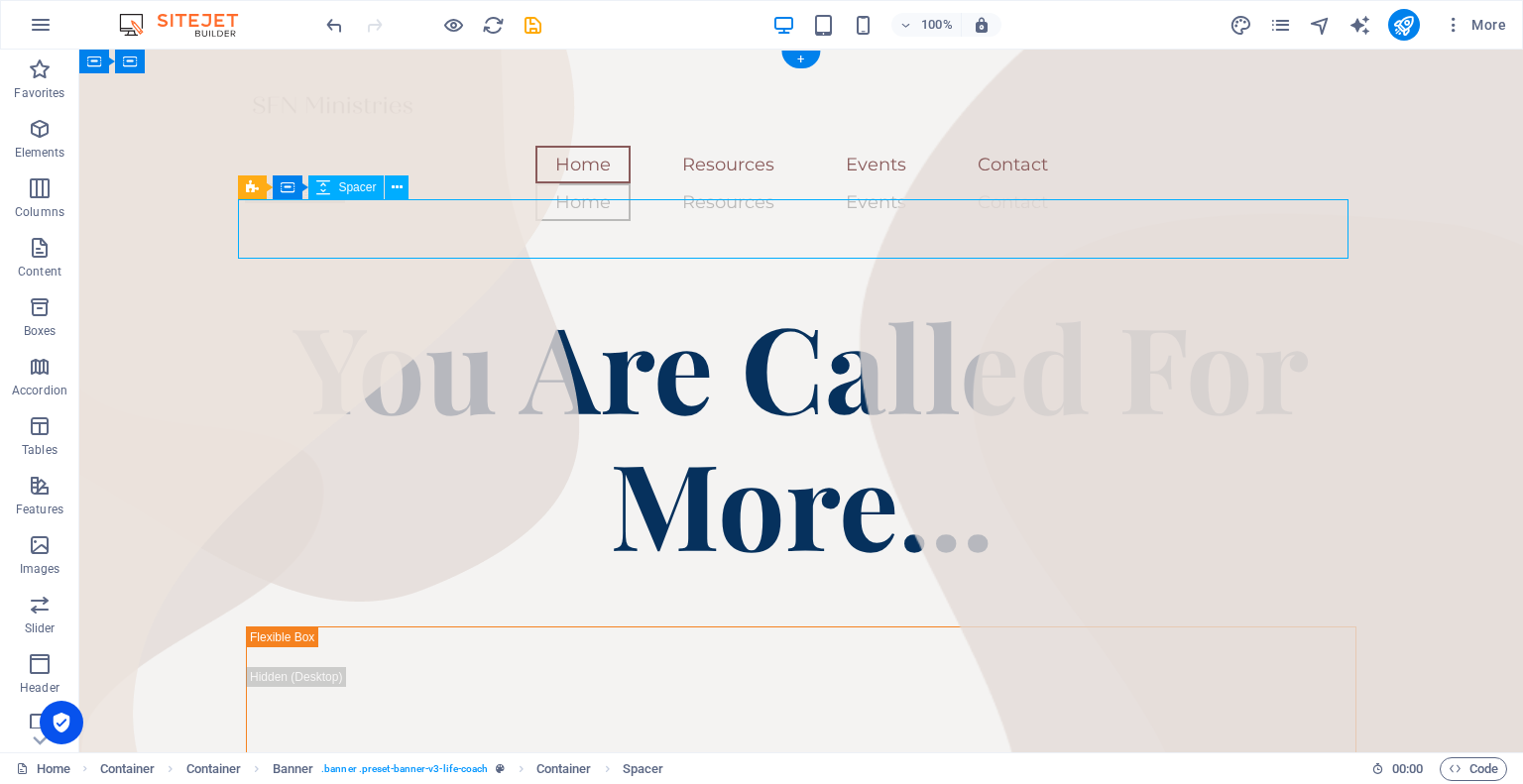 click at bounding box center [801, 267] 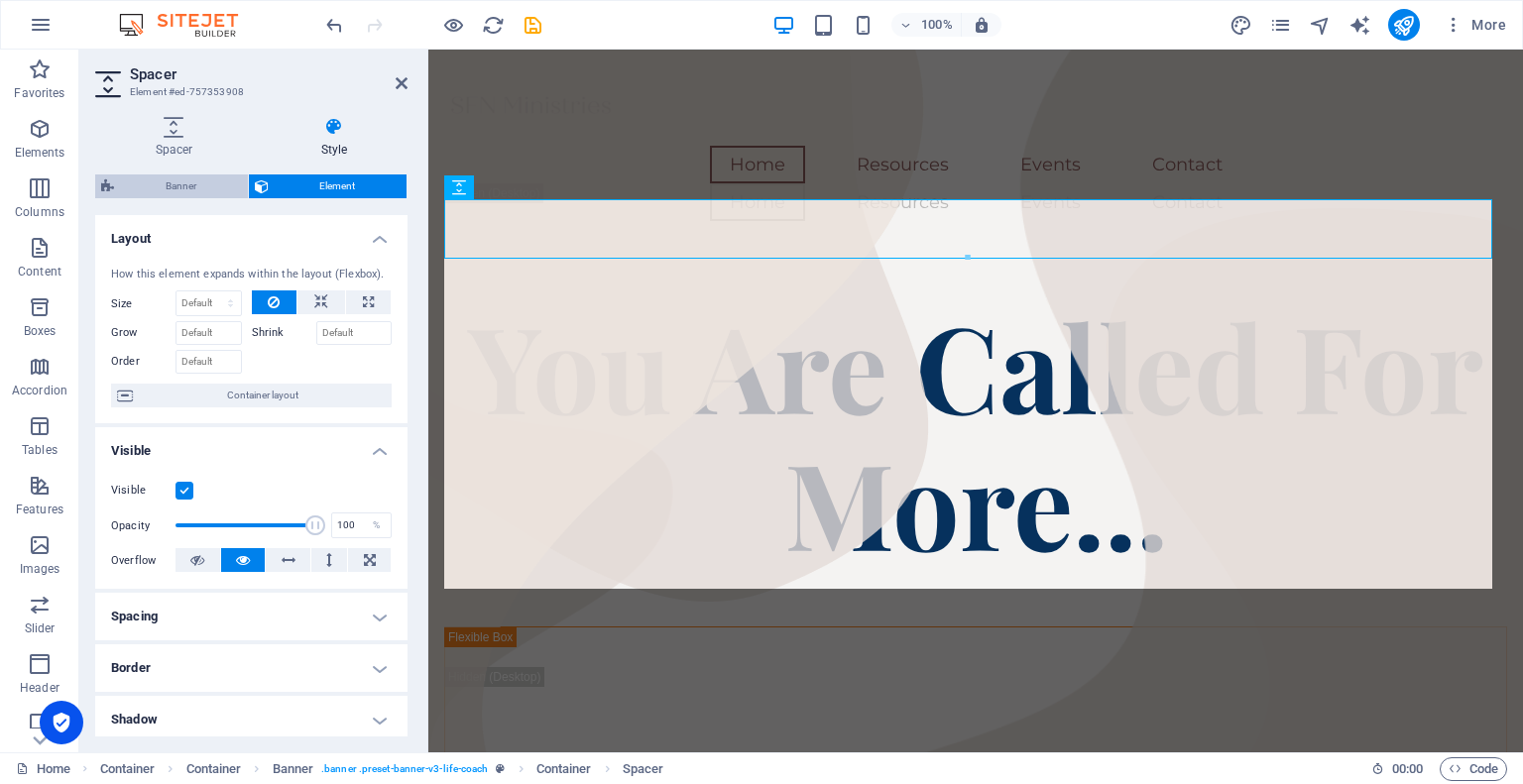 click on "Banner" at bounding box center [180, 186] 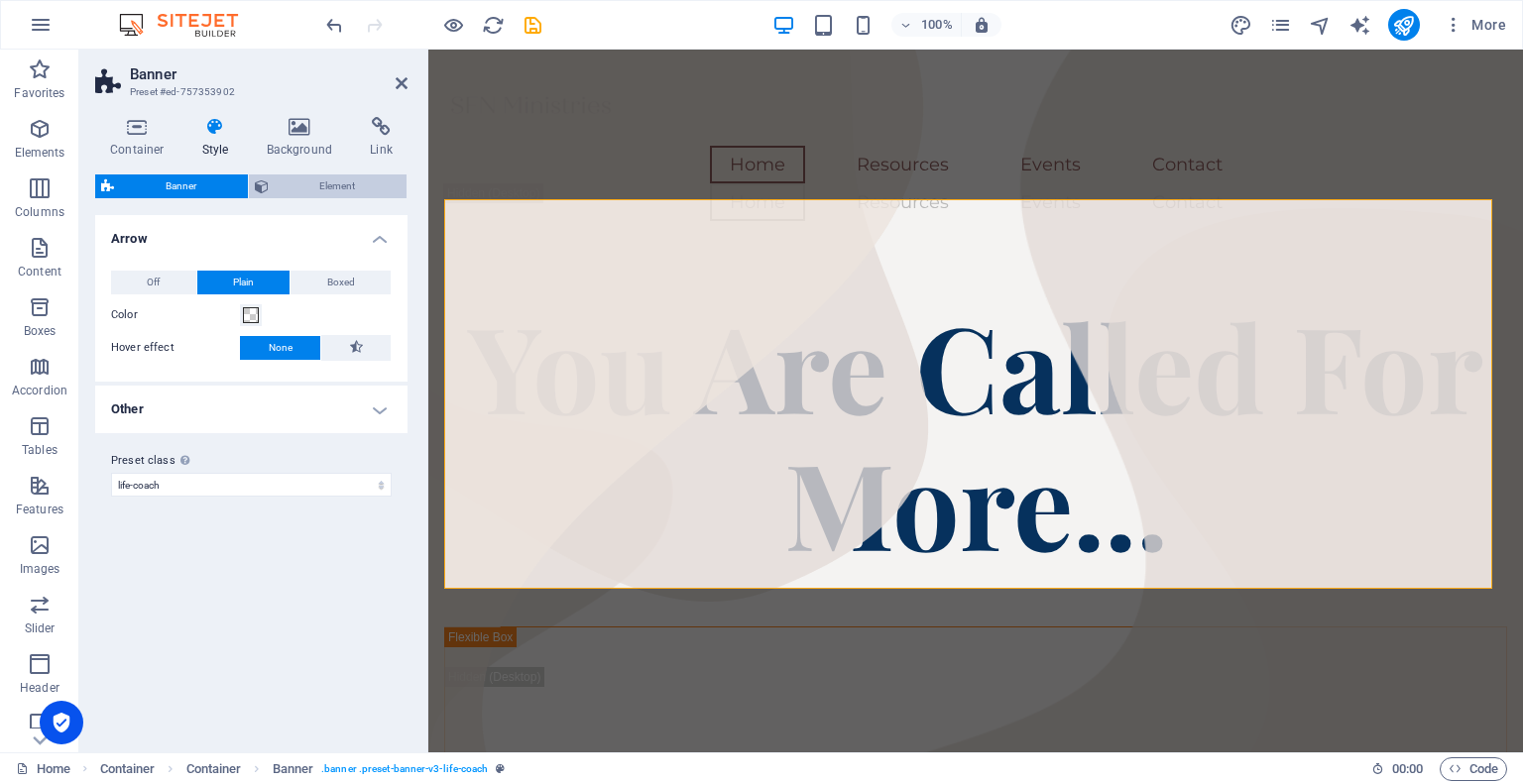 click on "Element" at bounding box center (338, 186) 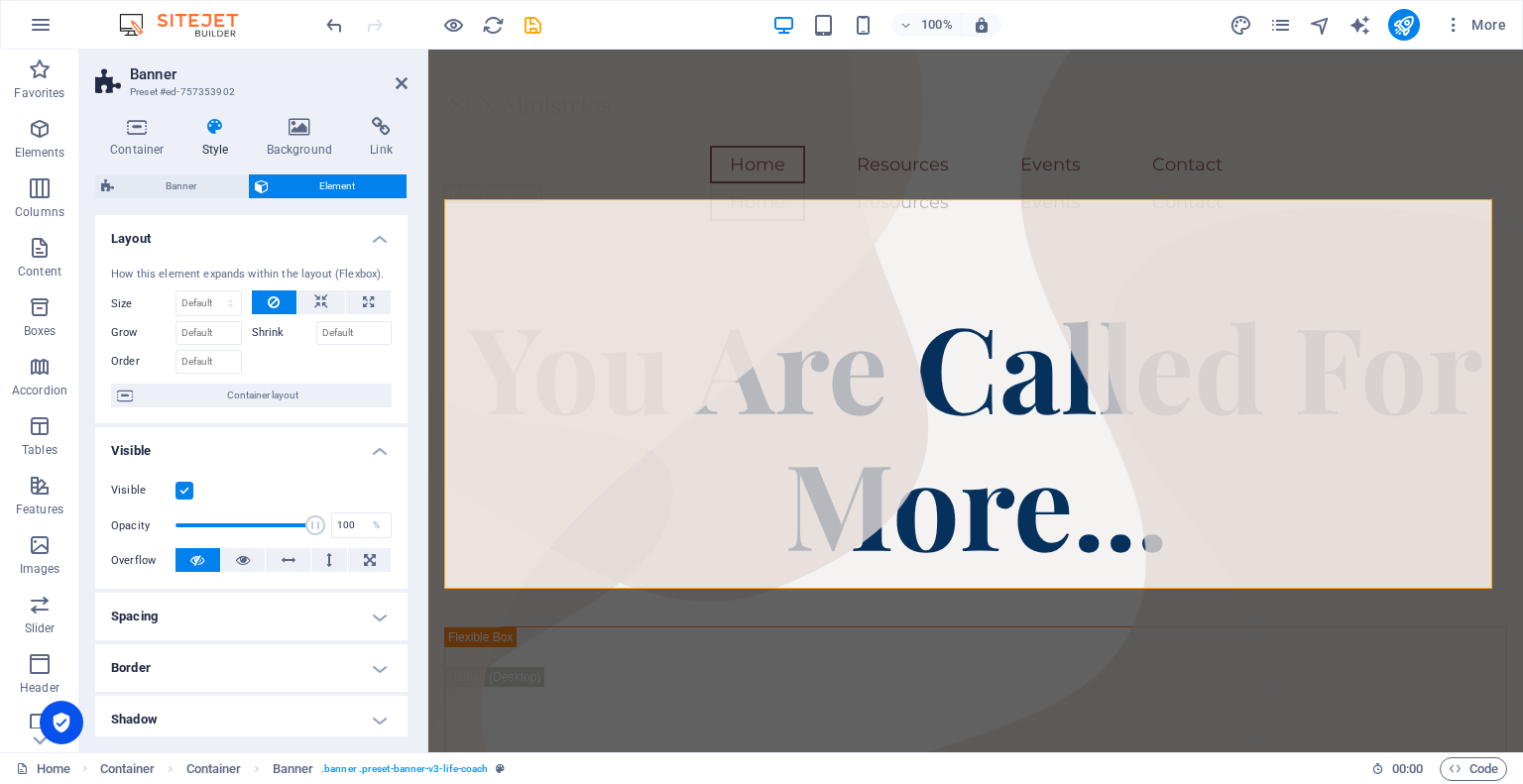 click on "Banner Preset #ed-757353902" at bounding box center (251, 75) 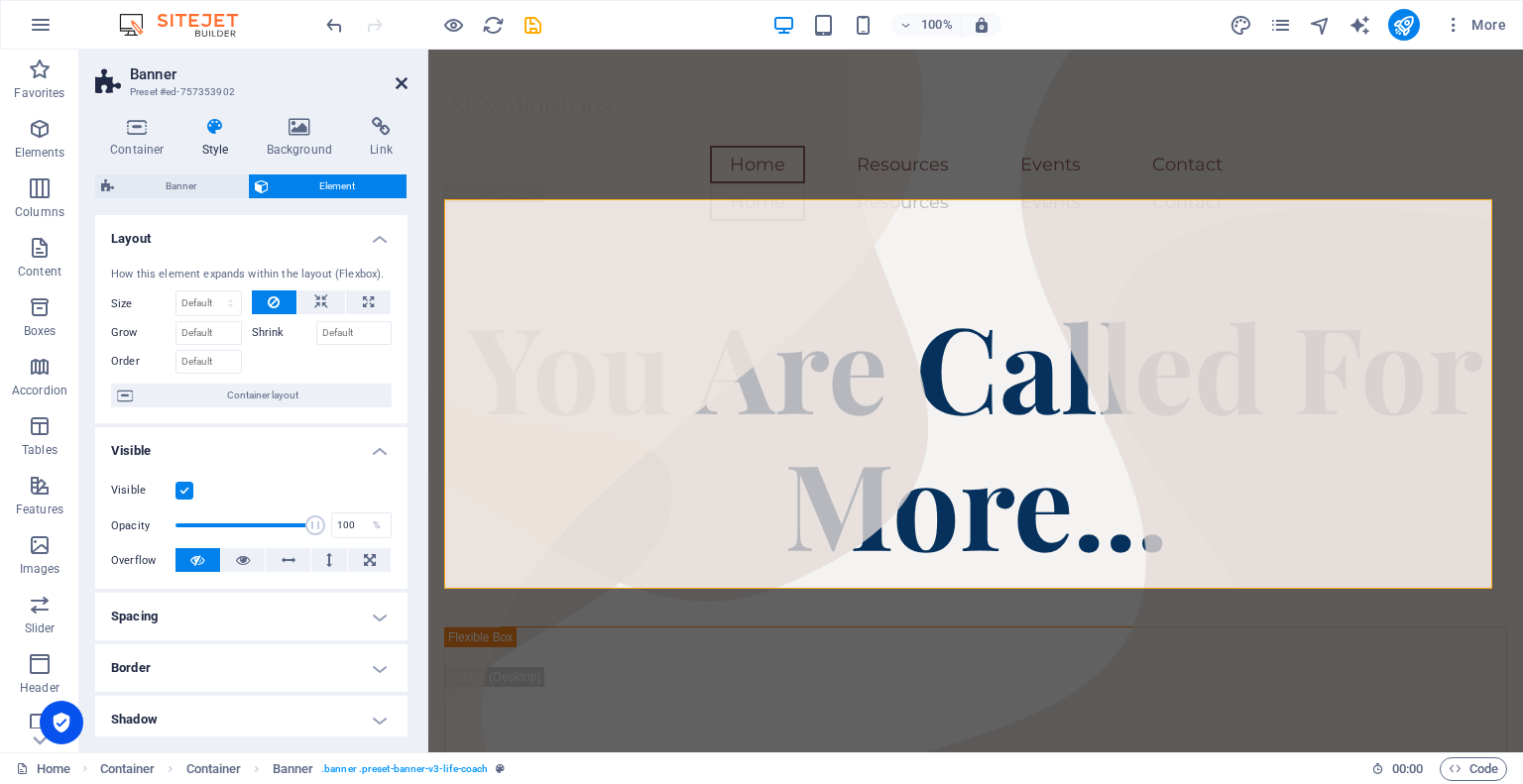 drag, startPoint x: 401, startPoint y: 83, endPoint x: 499, endPoint y: 245, distance: 189.3357 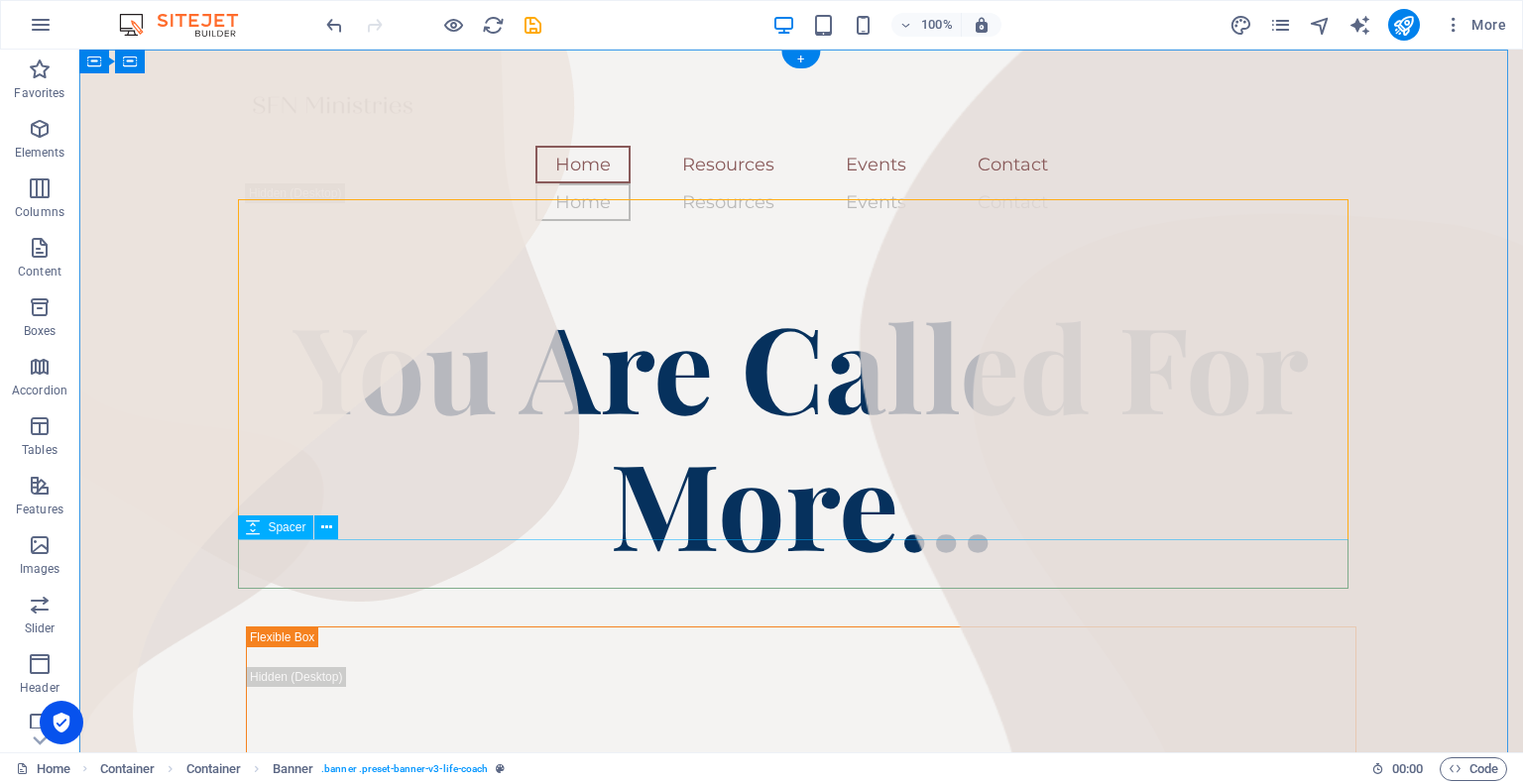 click at bounding box center (801, 602) 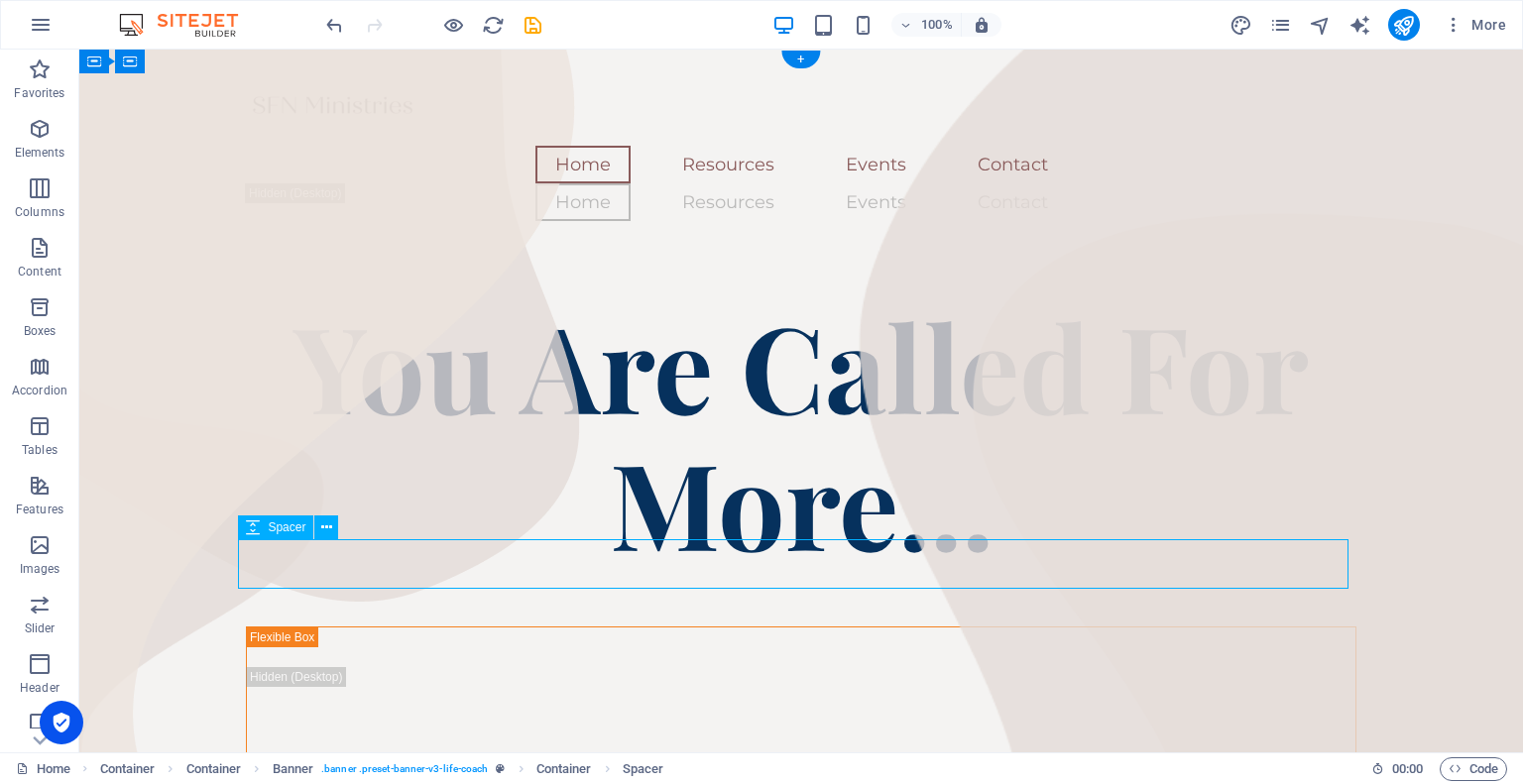 click at bounding box center (801, 602) 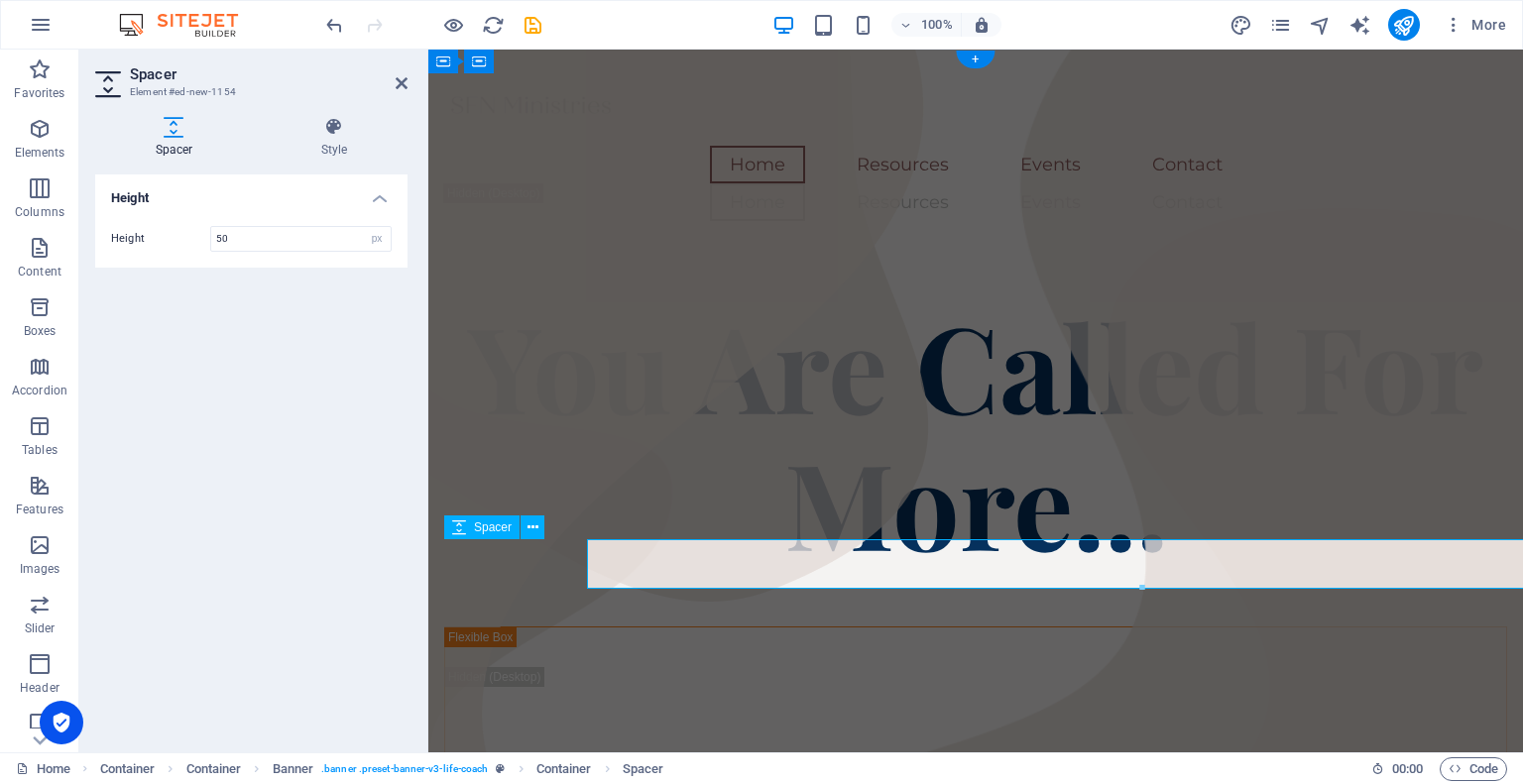 click at bounding box center (976, 602) 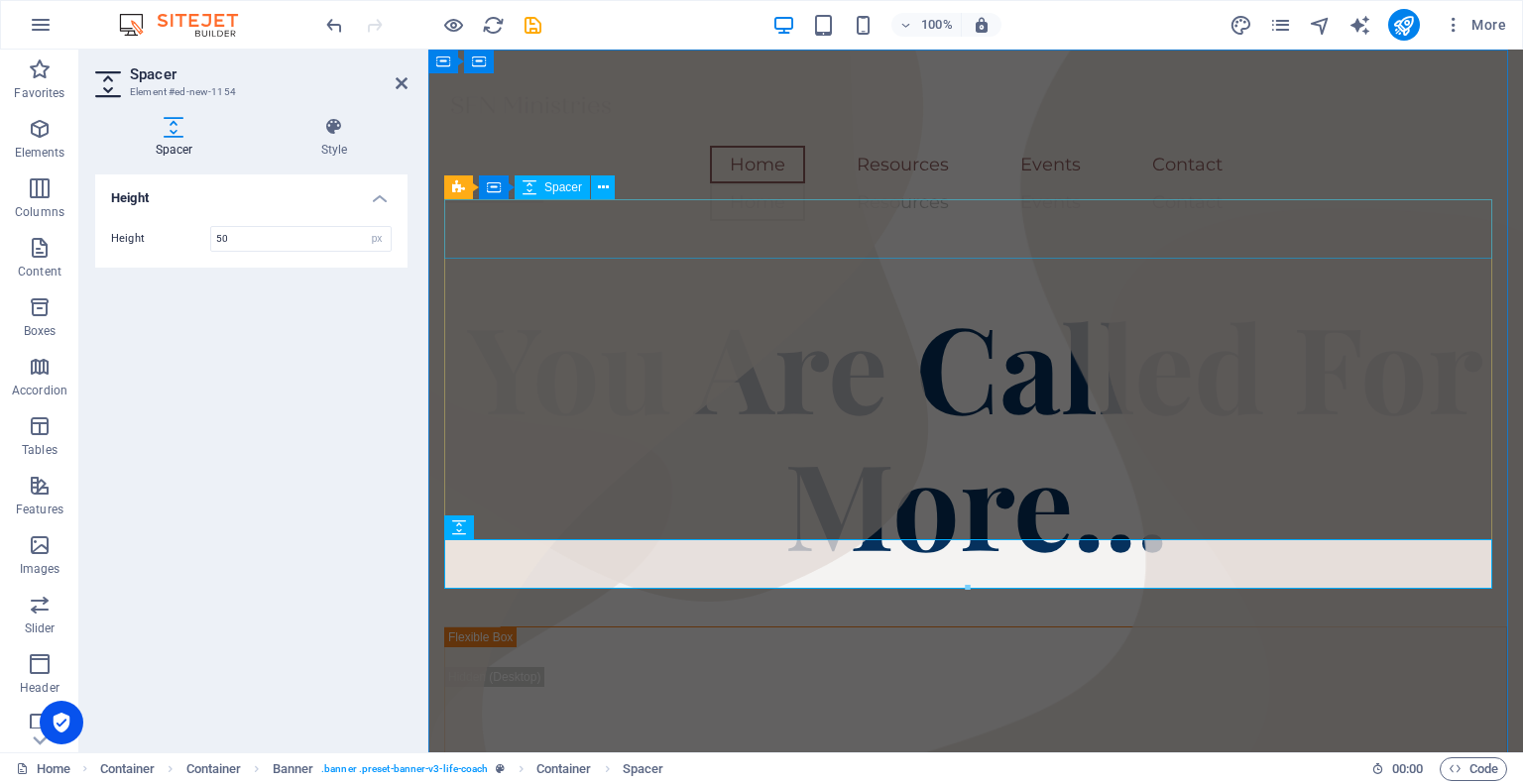 click at bounding box center [976, 267] 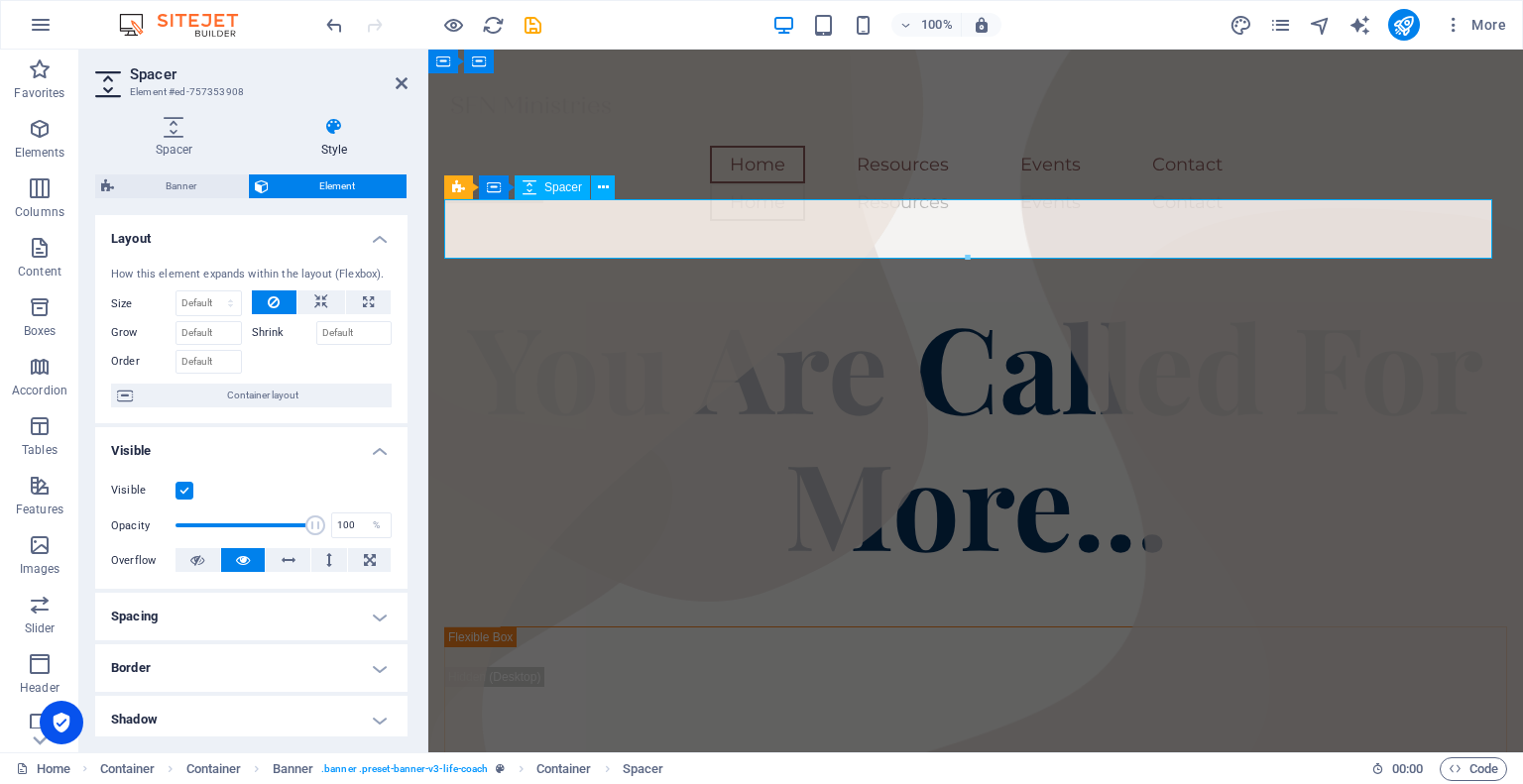 click at bounding box center [976, 267] 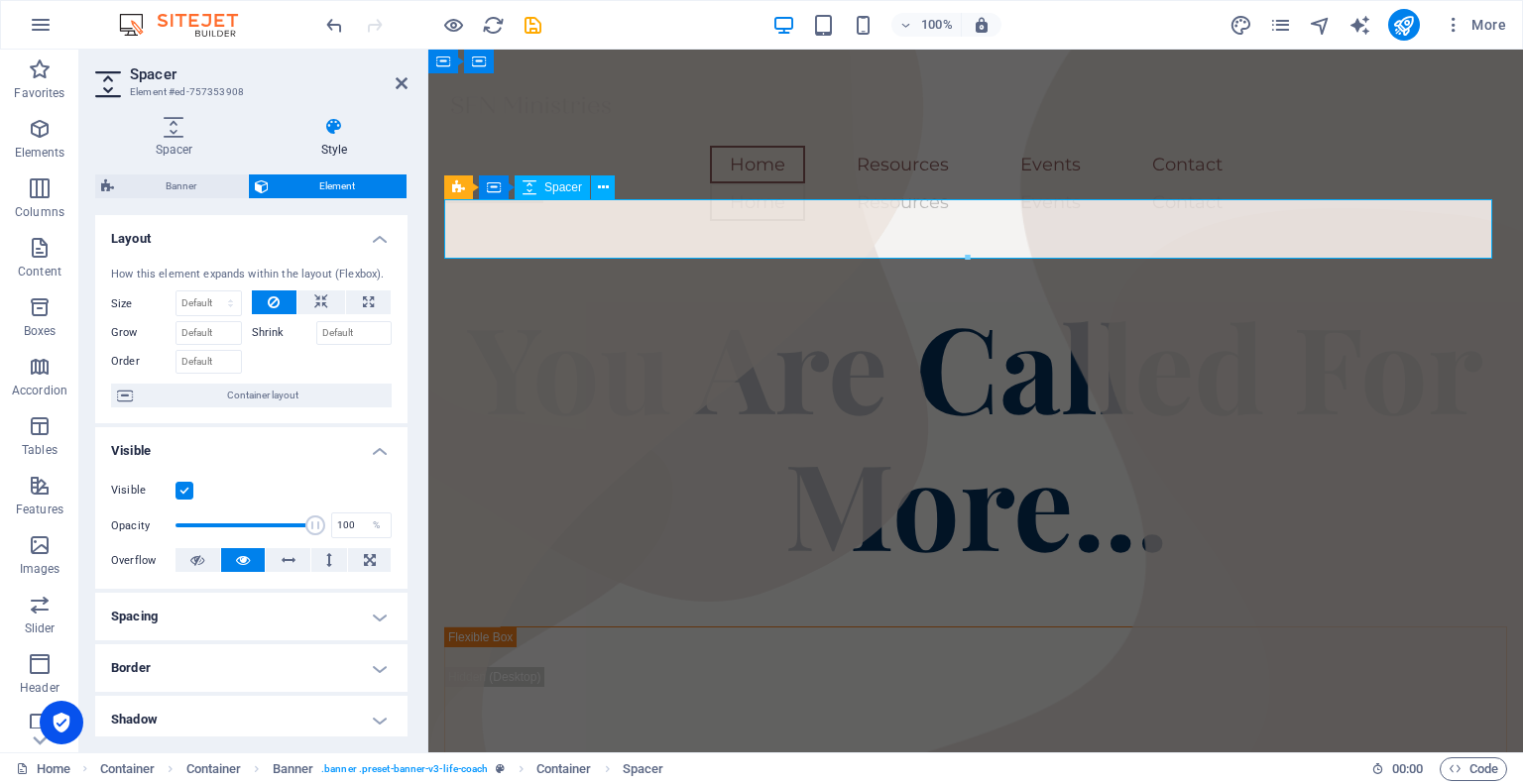 click at bounding box center [976, 267] 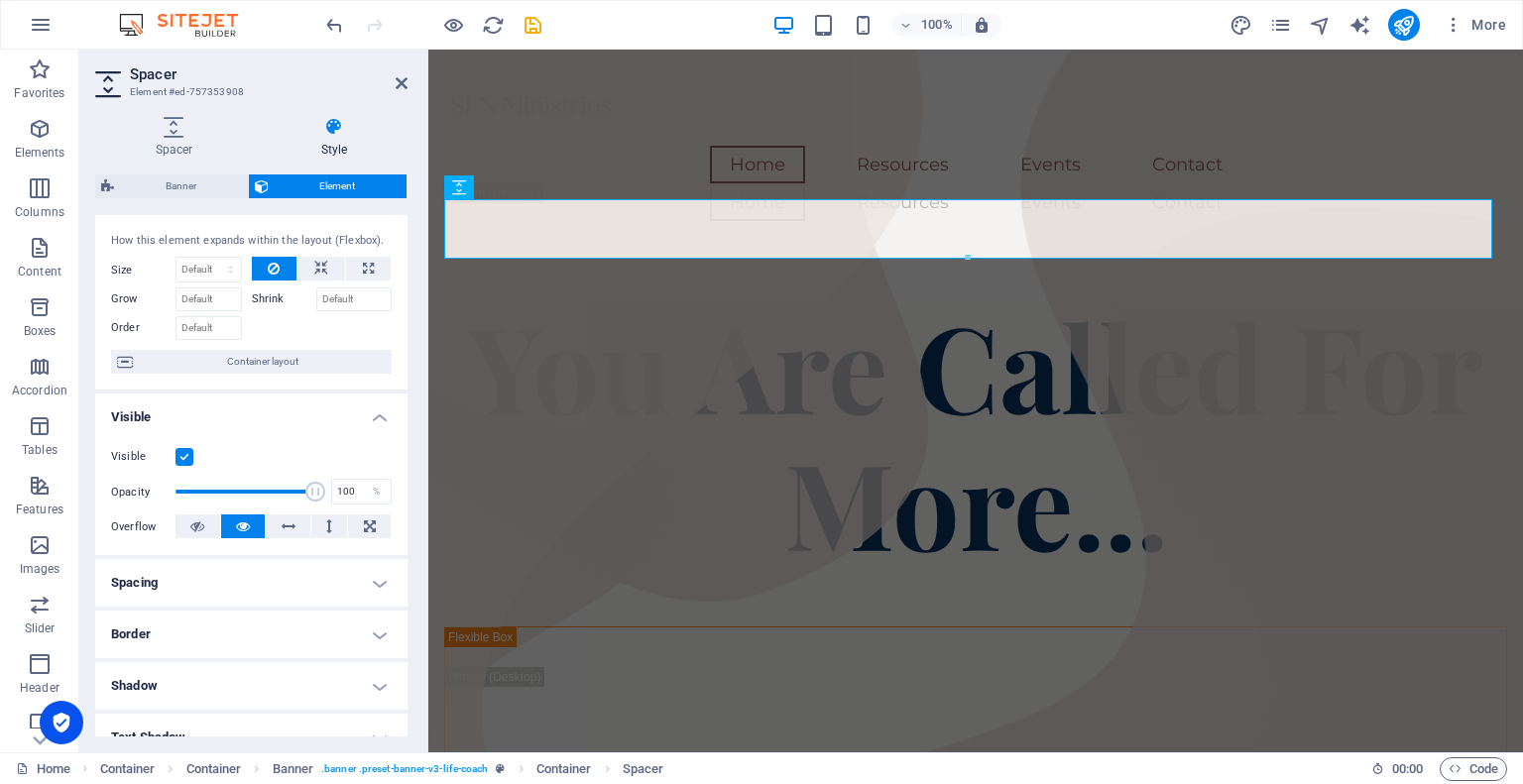 scroll, scrollTop: 0, scrollLeft: 0, axis: both 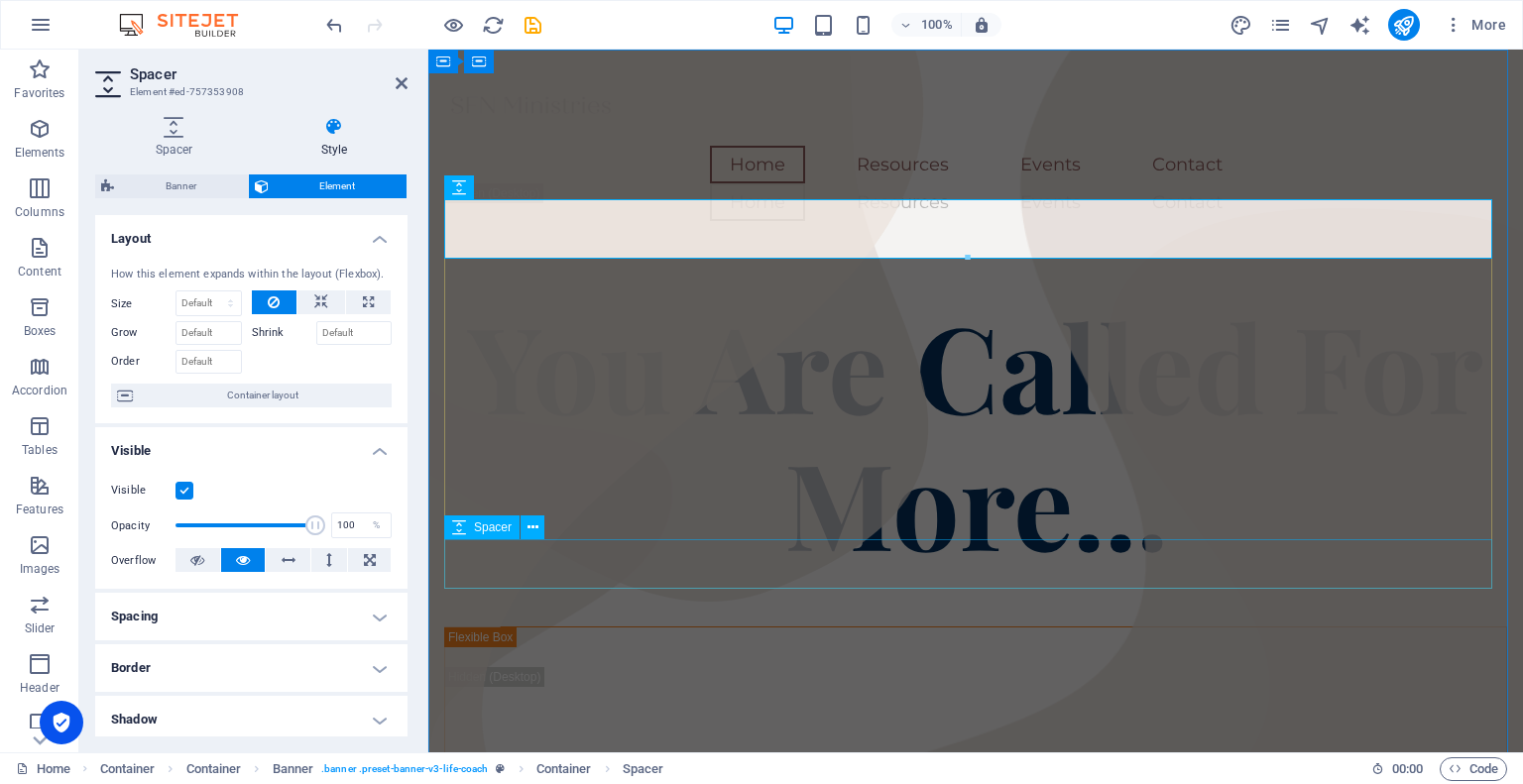 click at bounding box center (976, 602) 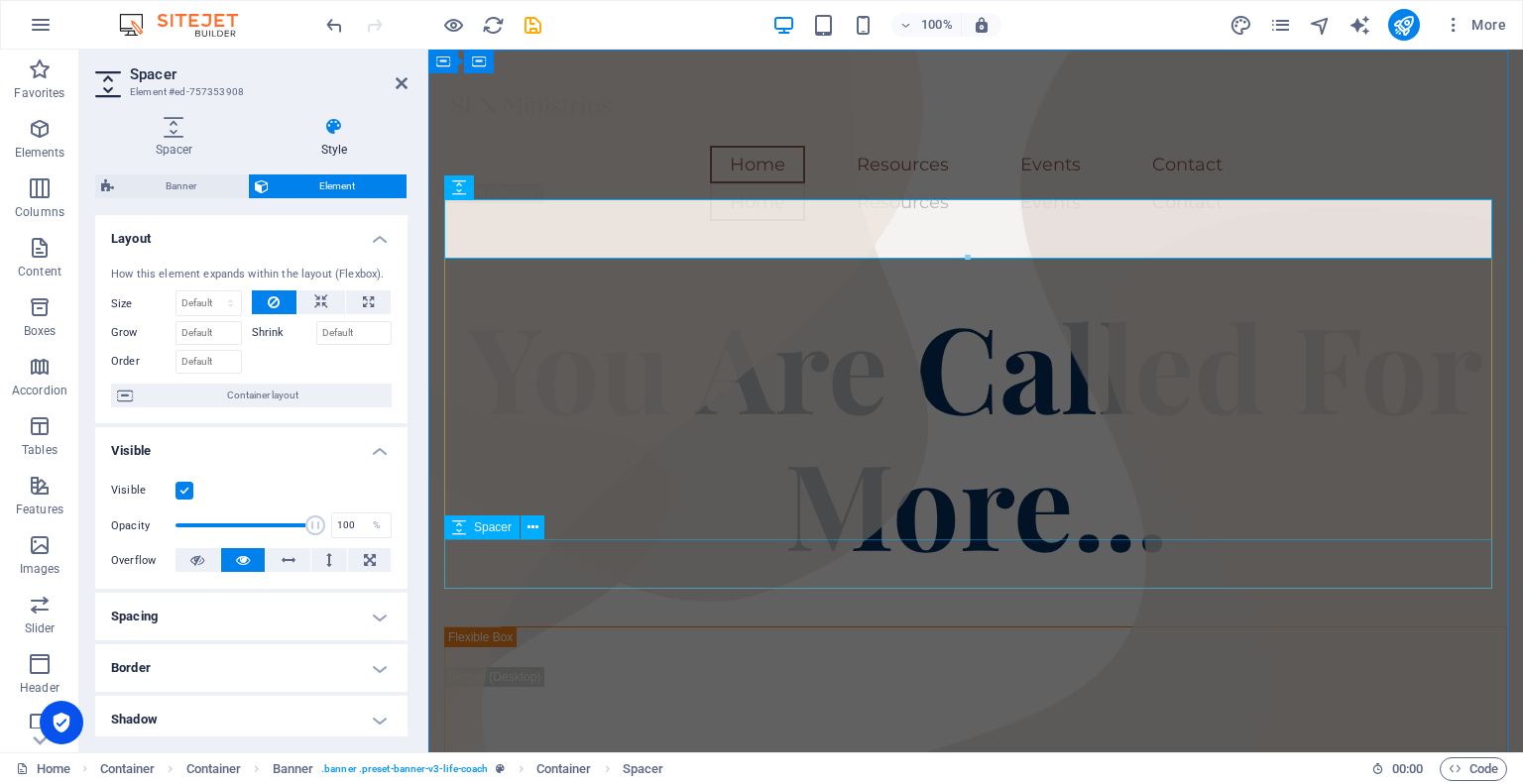 click at bounding box center (976, 602) 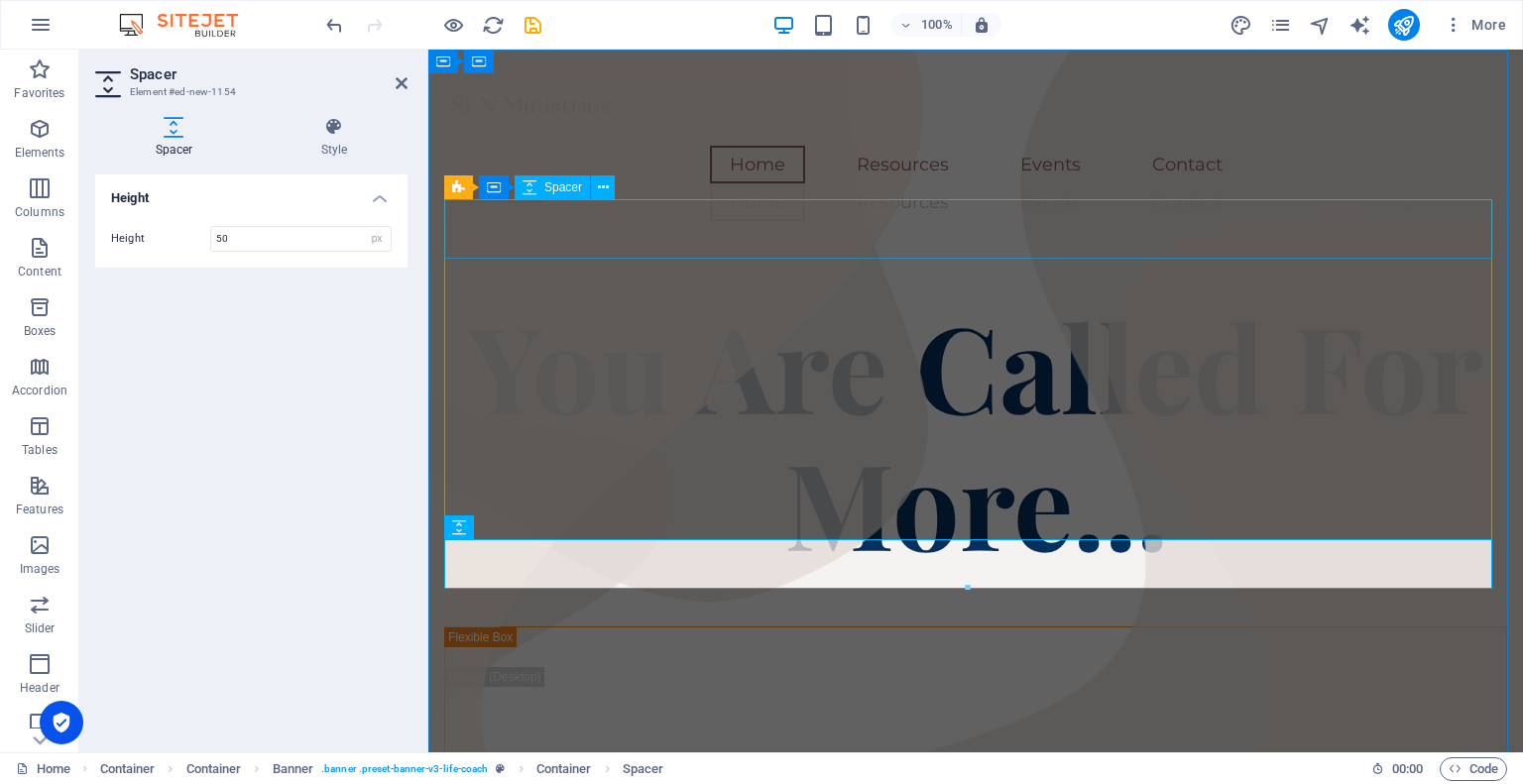 click at bounding box center [976, 267] 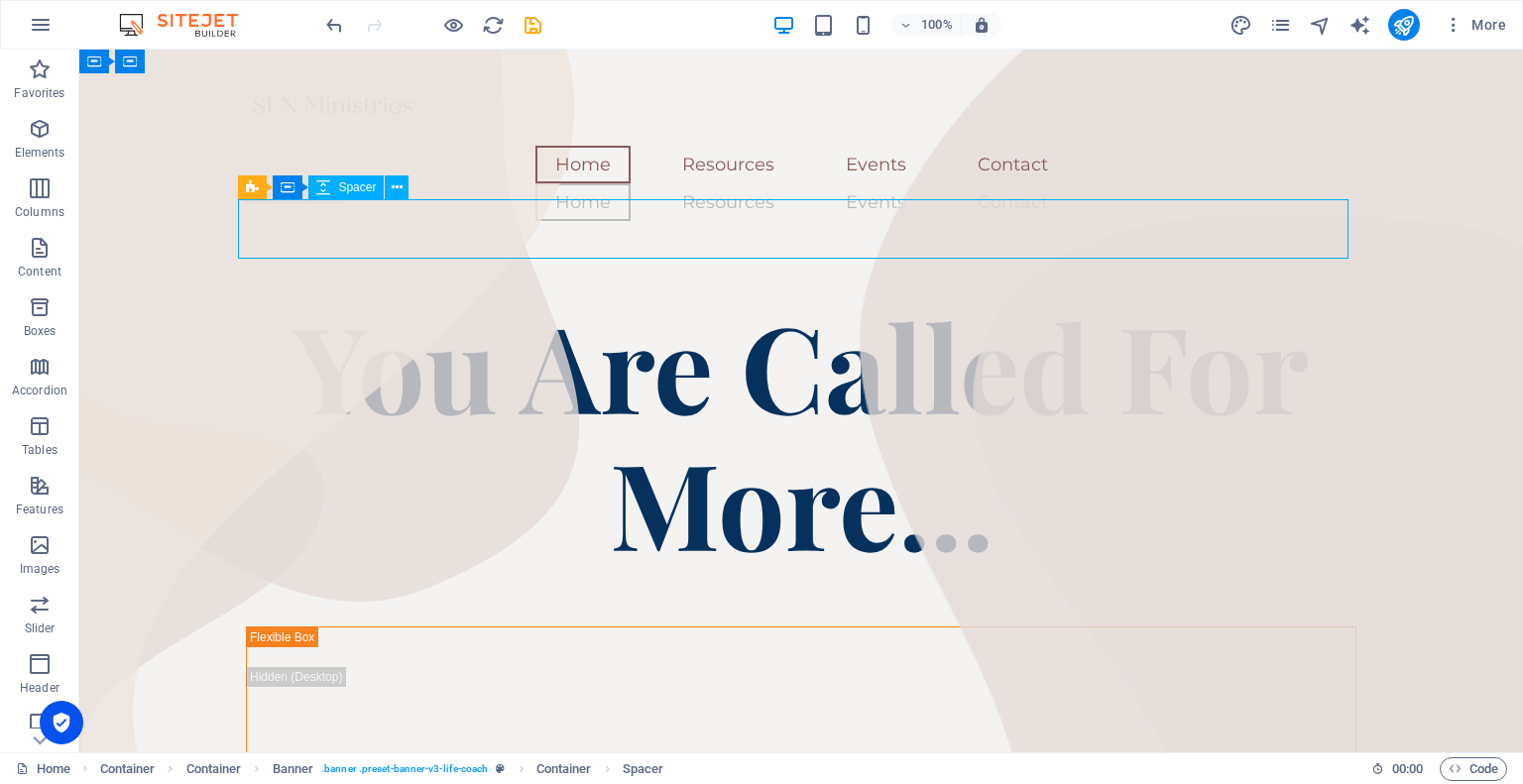 click at bounding box center (801, 267) 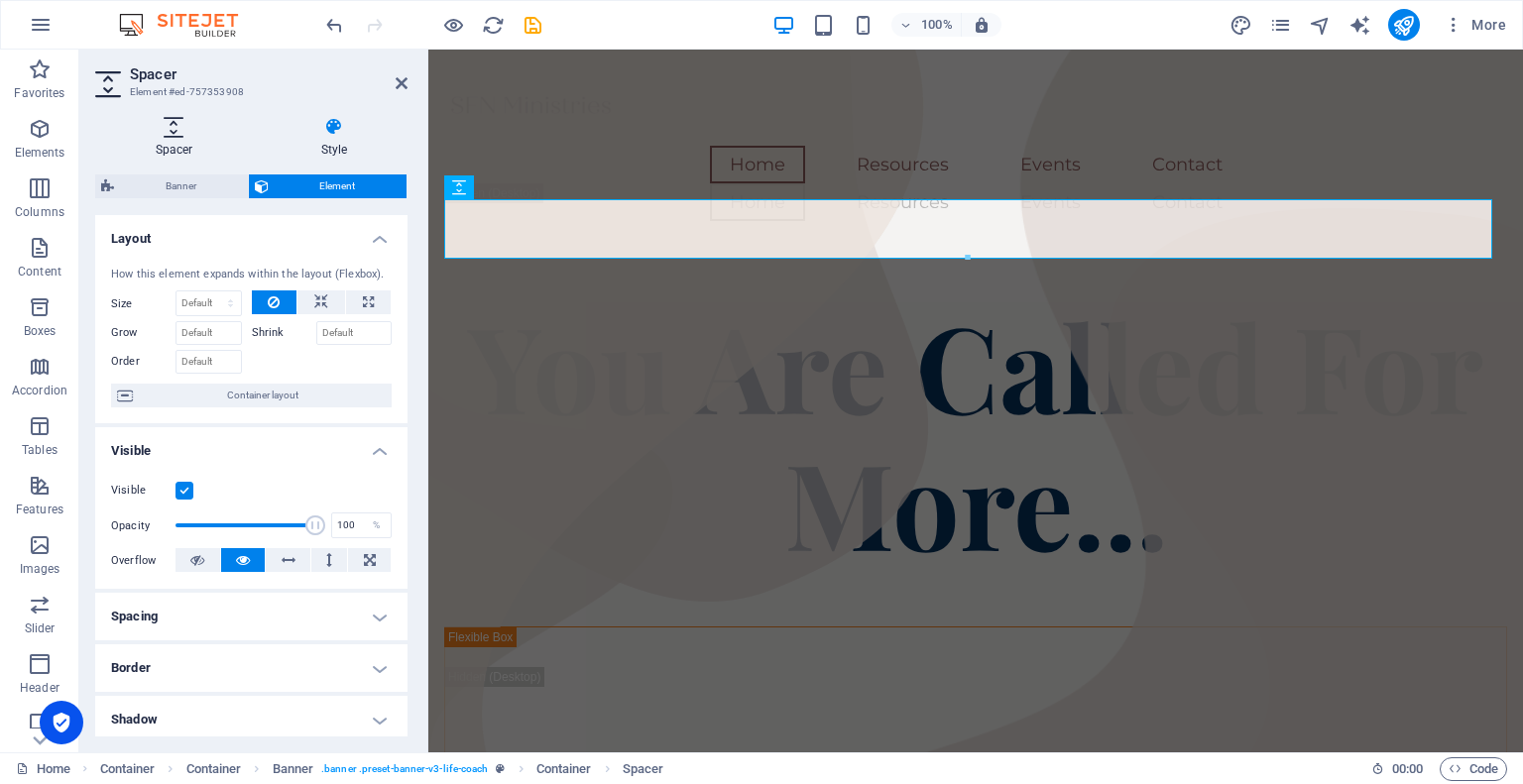click at bounding box center [174, 127] 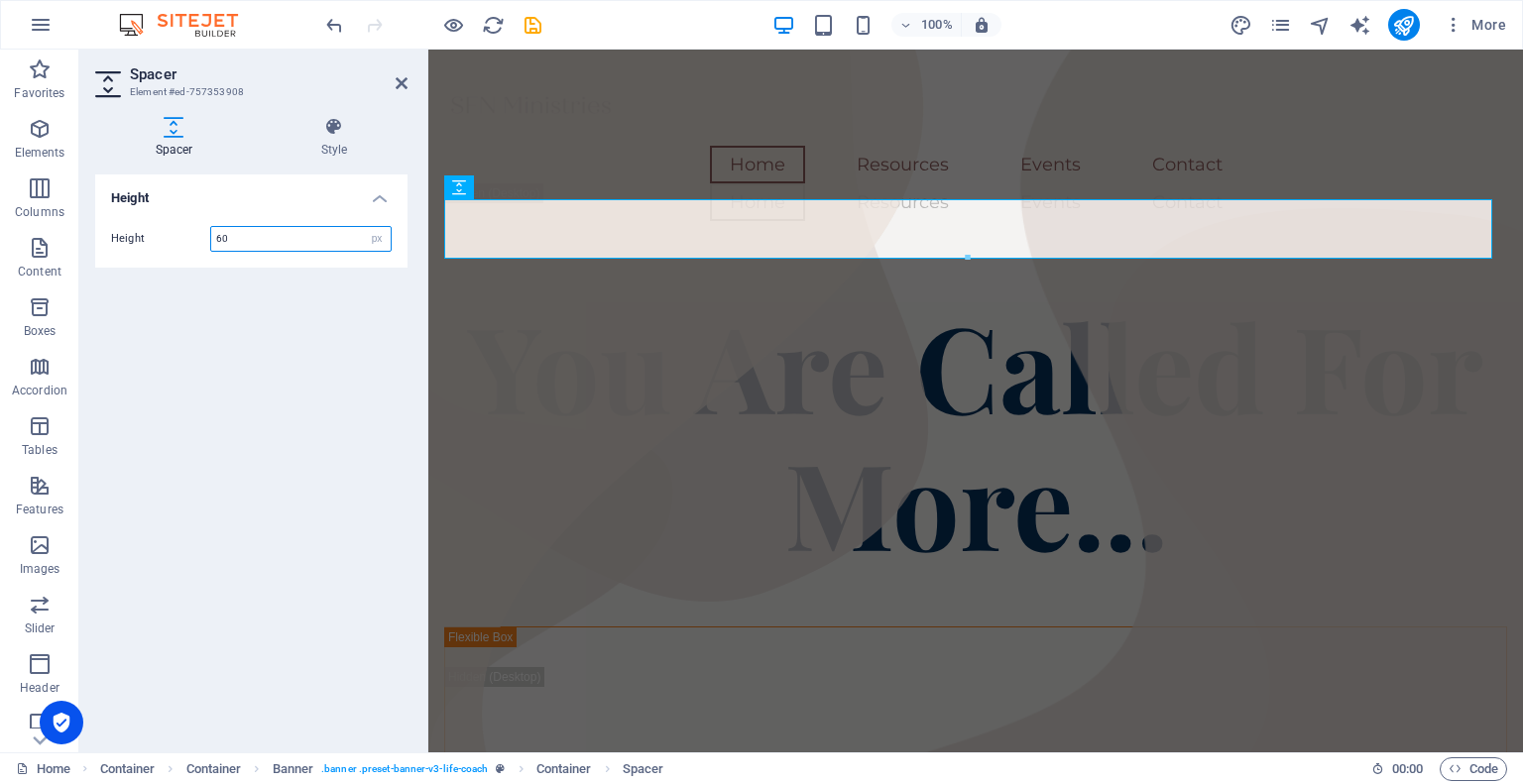 click on "60" at bounding box center [300, 239] 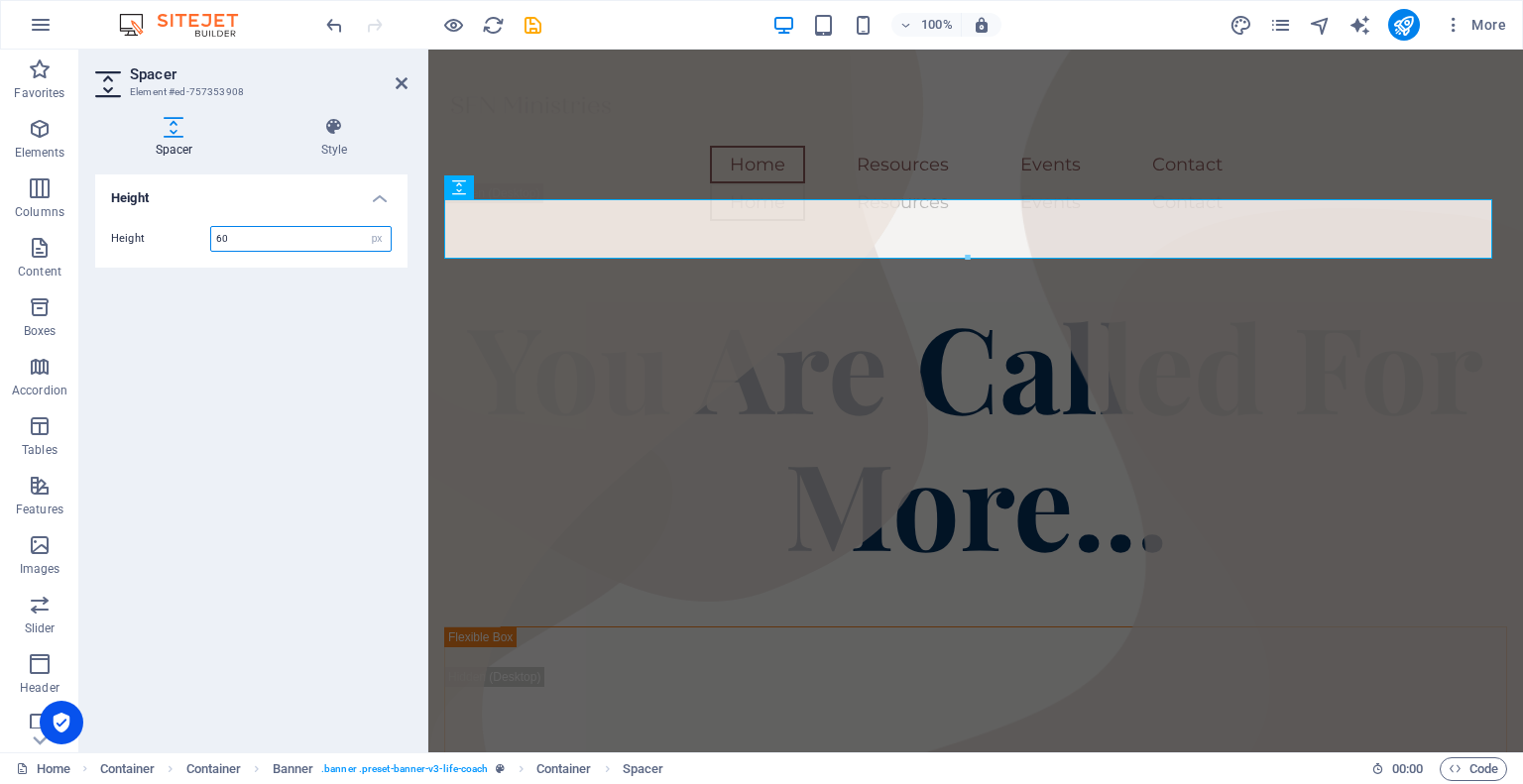 drag, startPoint x: 329, startPoint y: 243, endPoint x: 140, endPoint y: 231, distance: 189.38057 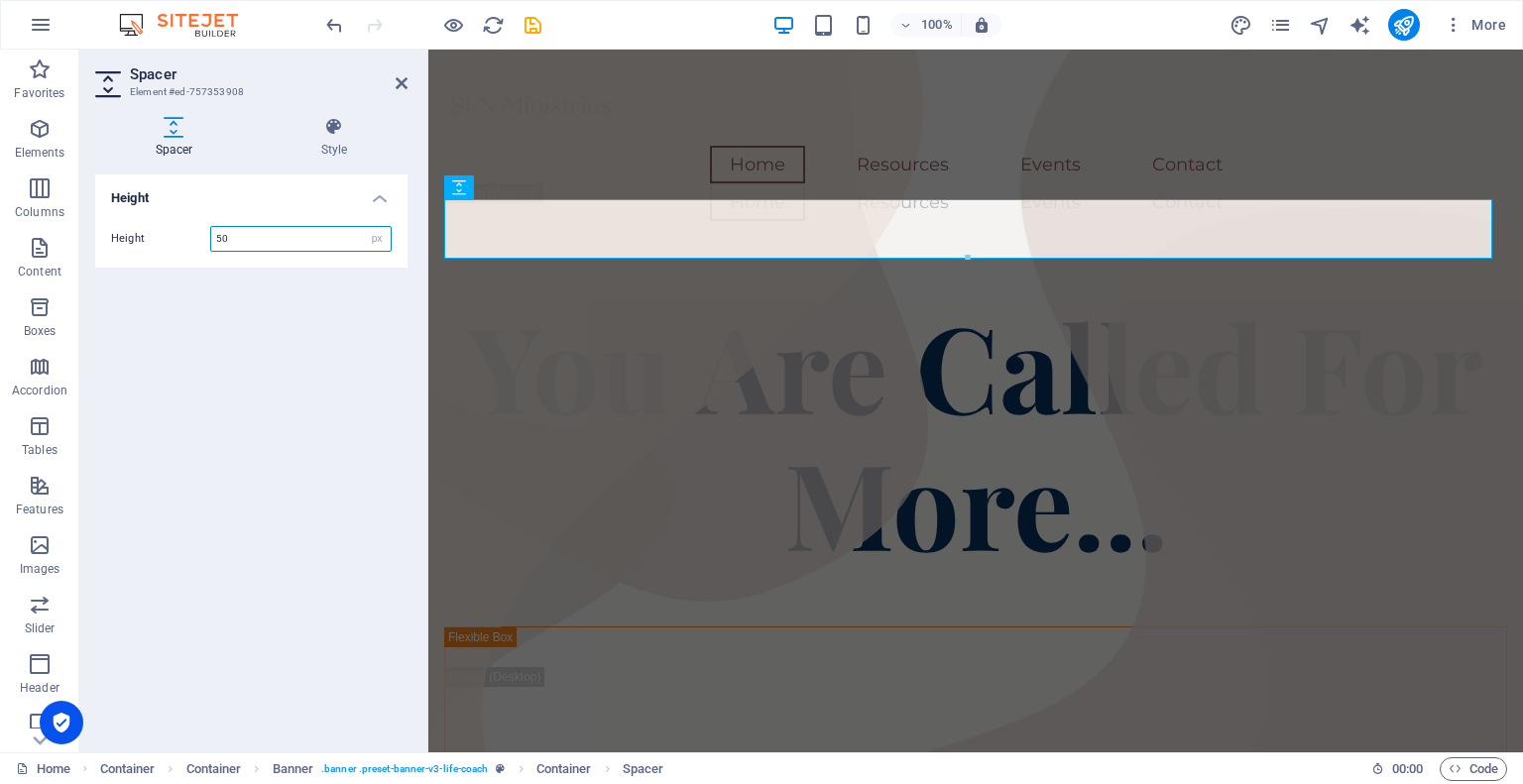 type on "50" 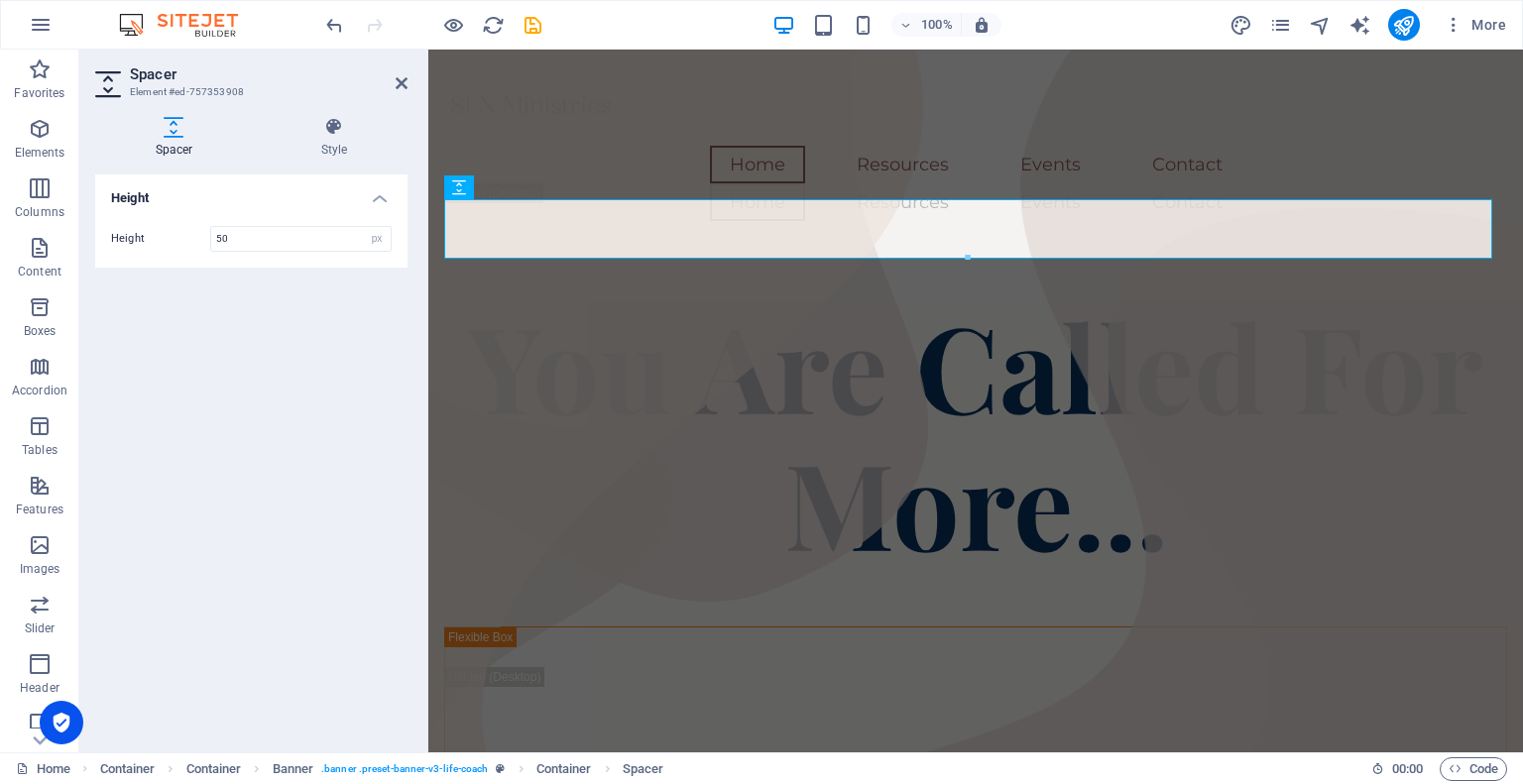 click on "Height Height 50 px rem vh vw" at bounding box center (251, 455) 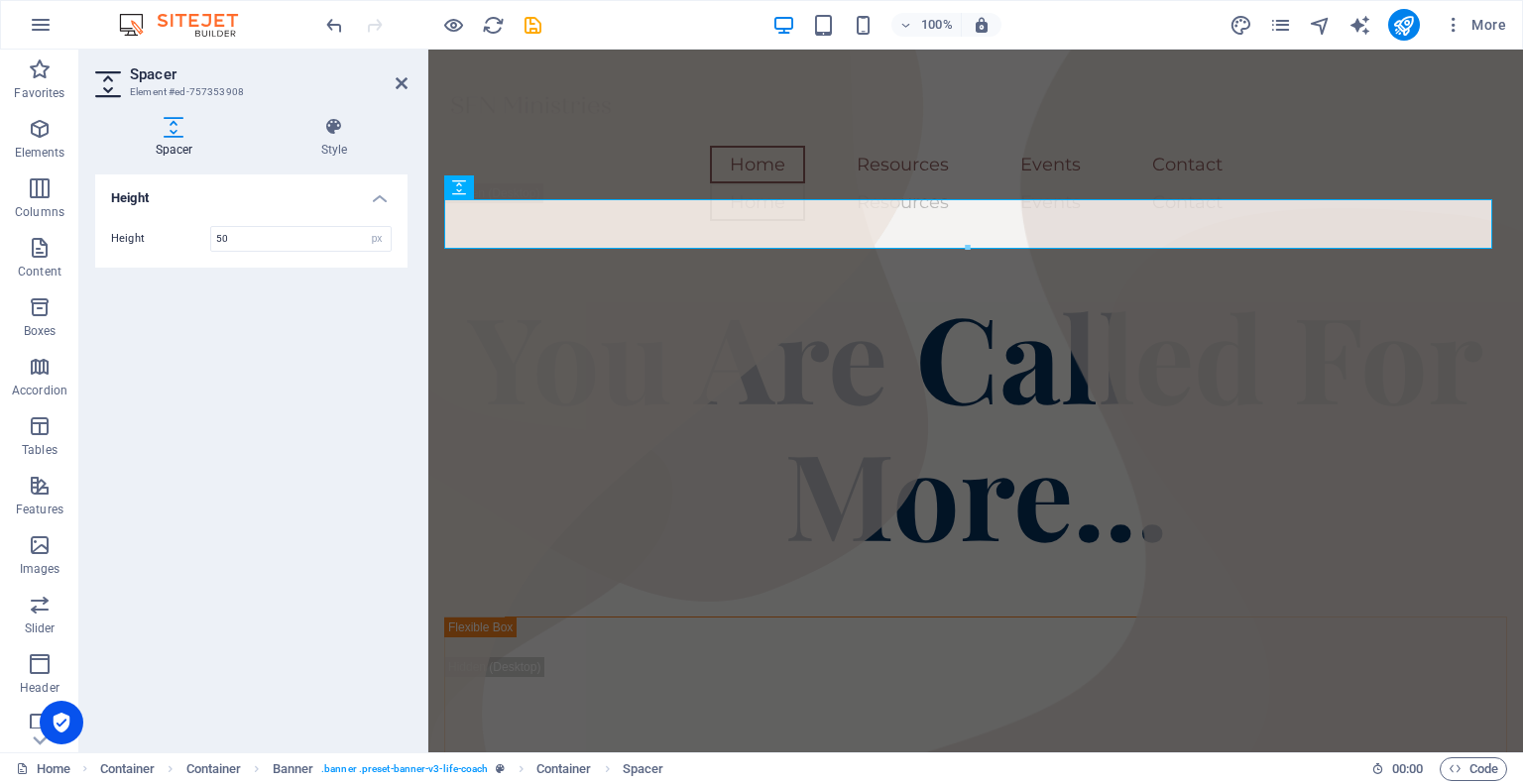 click on "Spacer Element #ed-757353908" at bounding box center (251, 75) 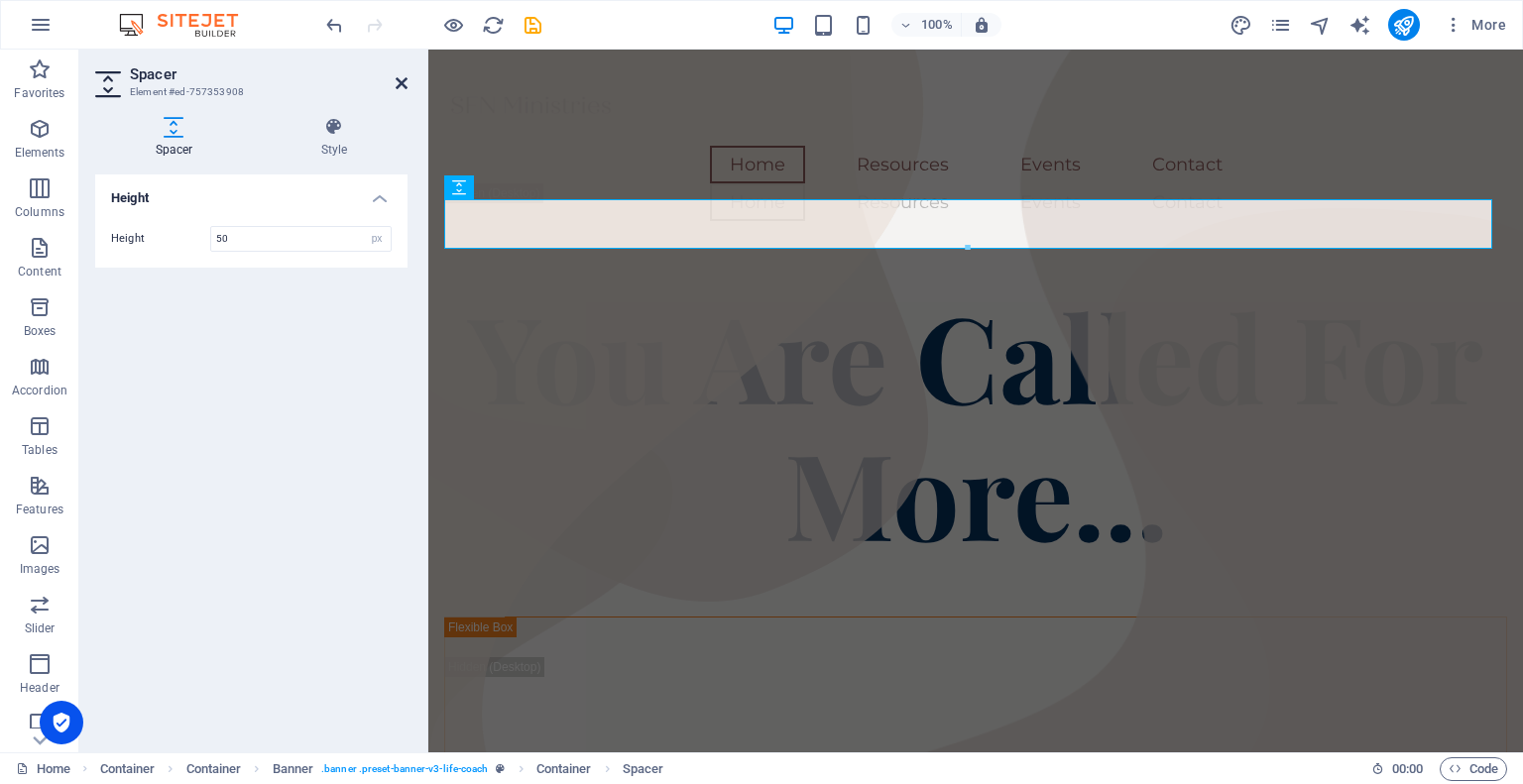click at bounding box center [402, 83] 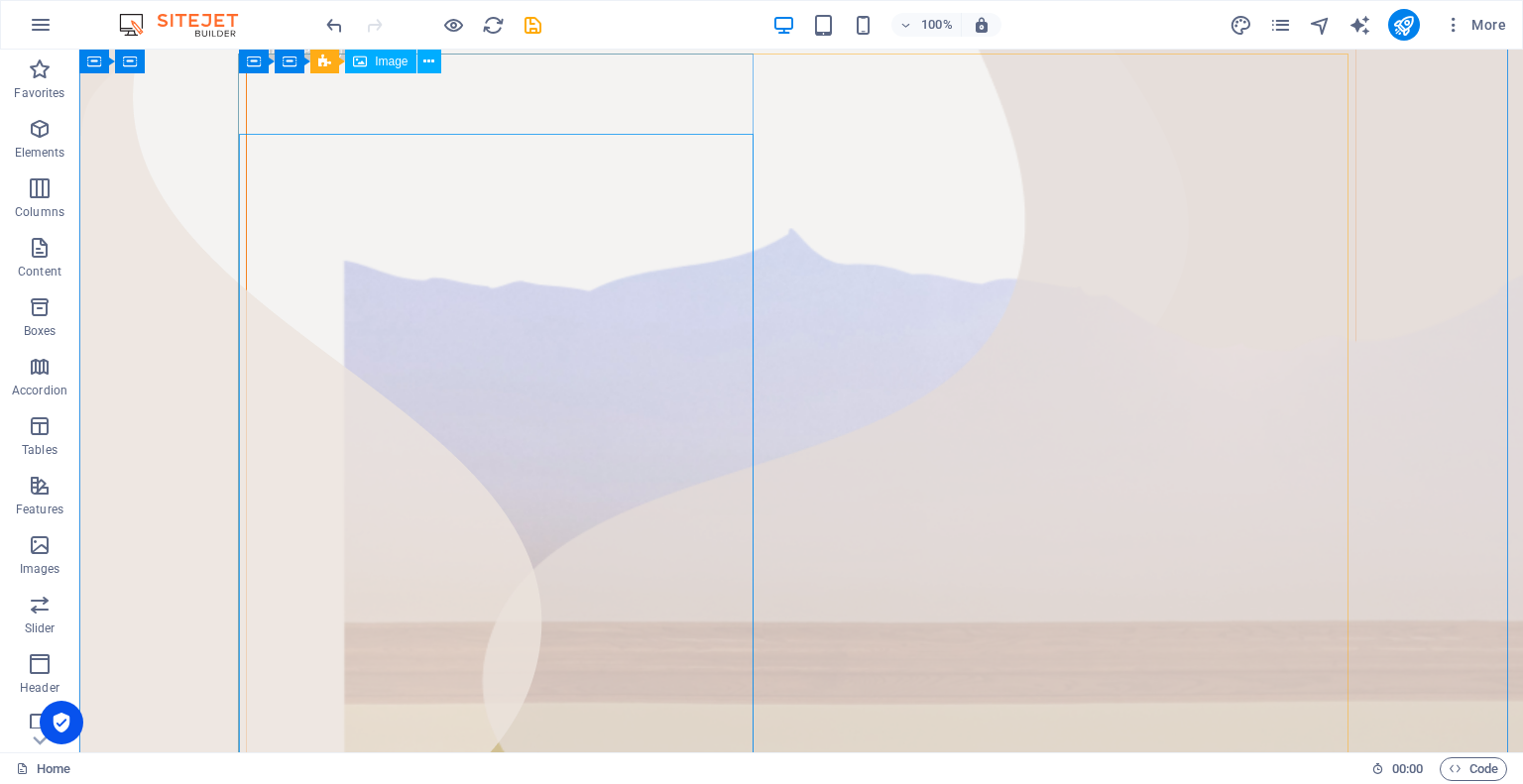 scroll, scrollTop: 496, scrollLeft: 0, axis: vertical 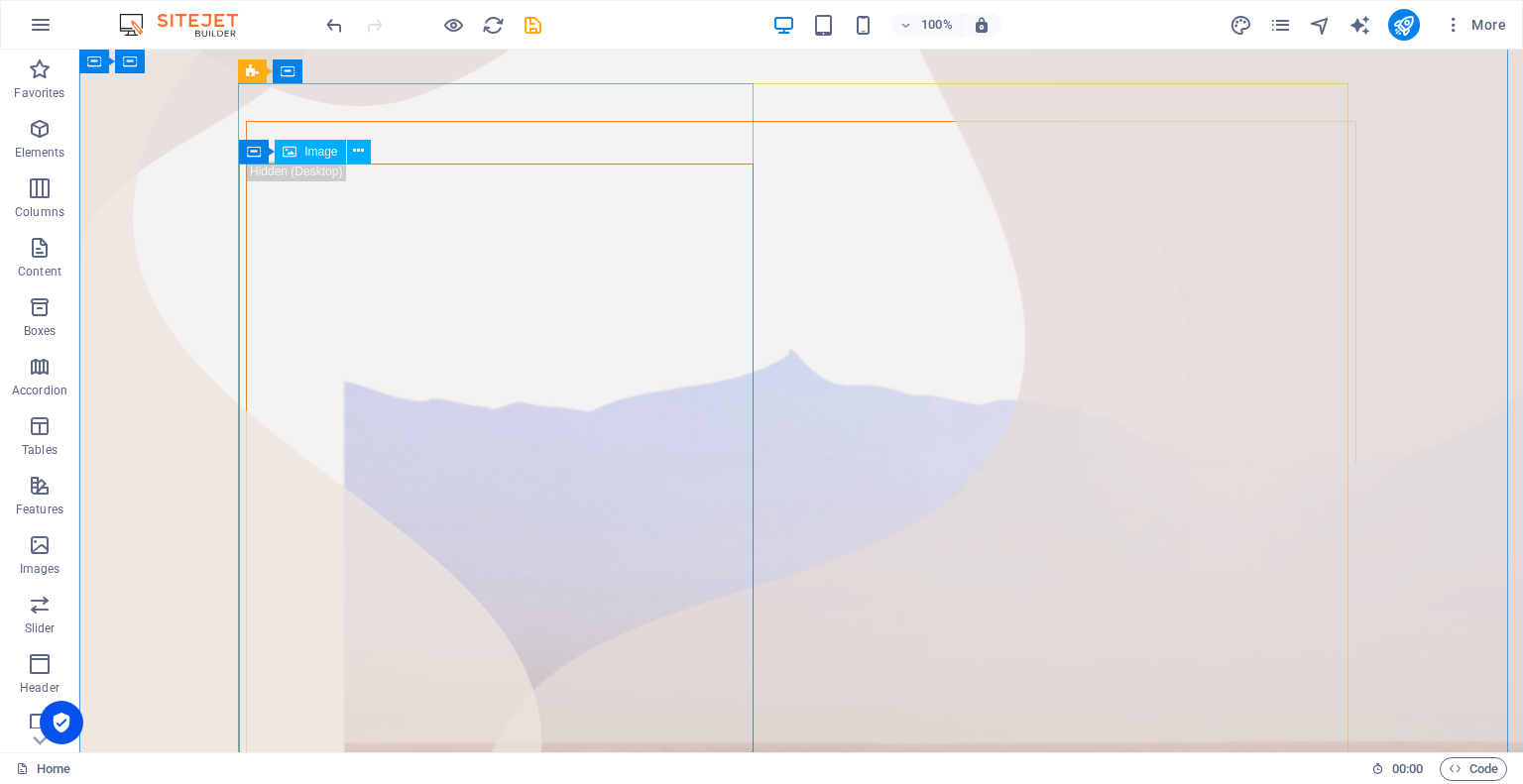 click at bounding box center (801, 1103) 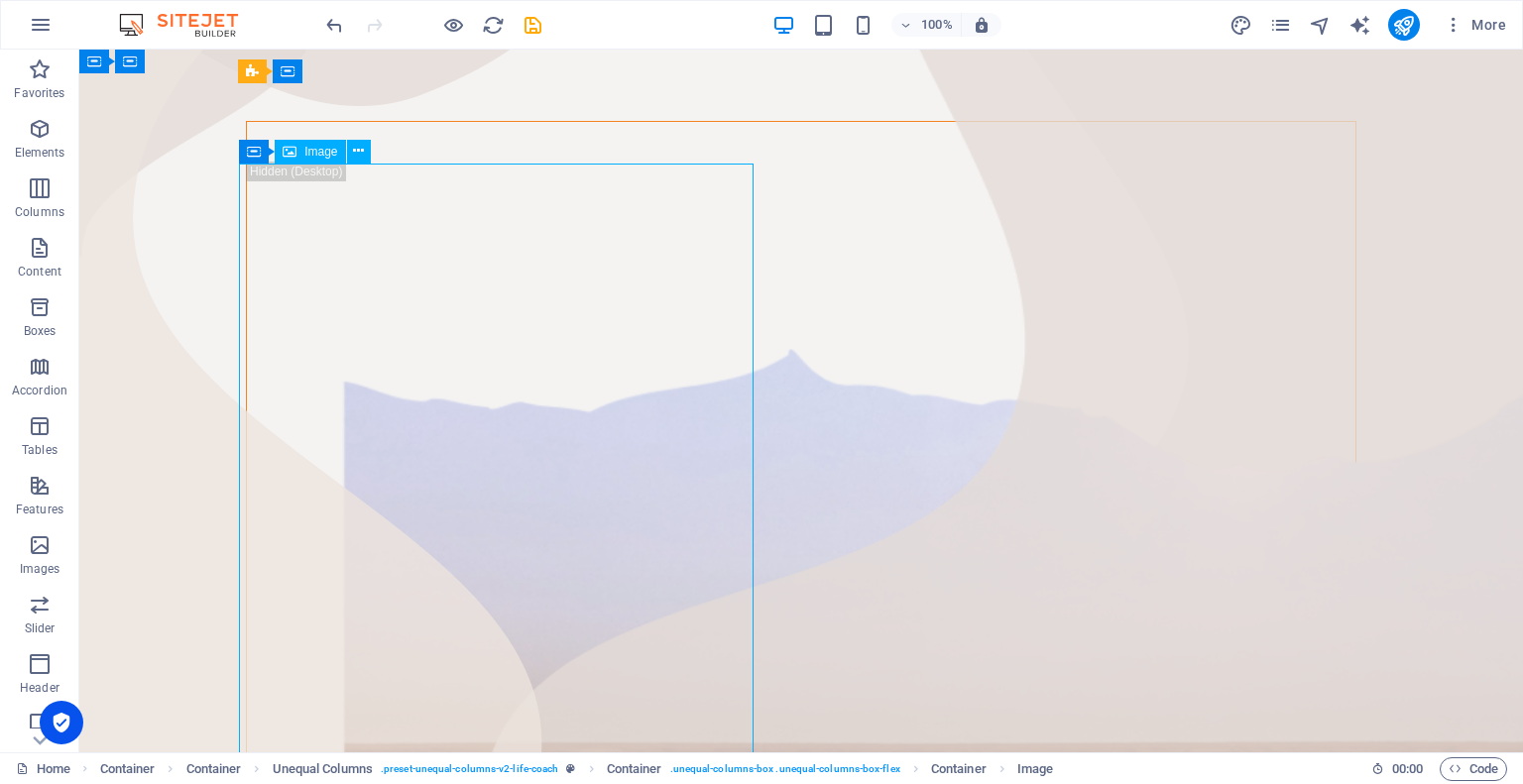 click at bounding box center [801, 1103] 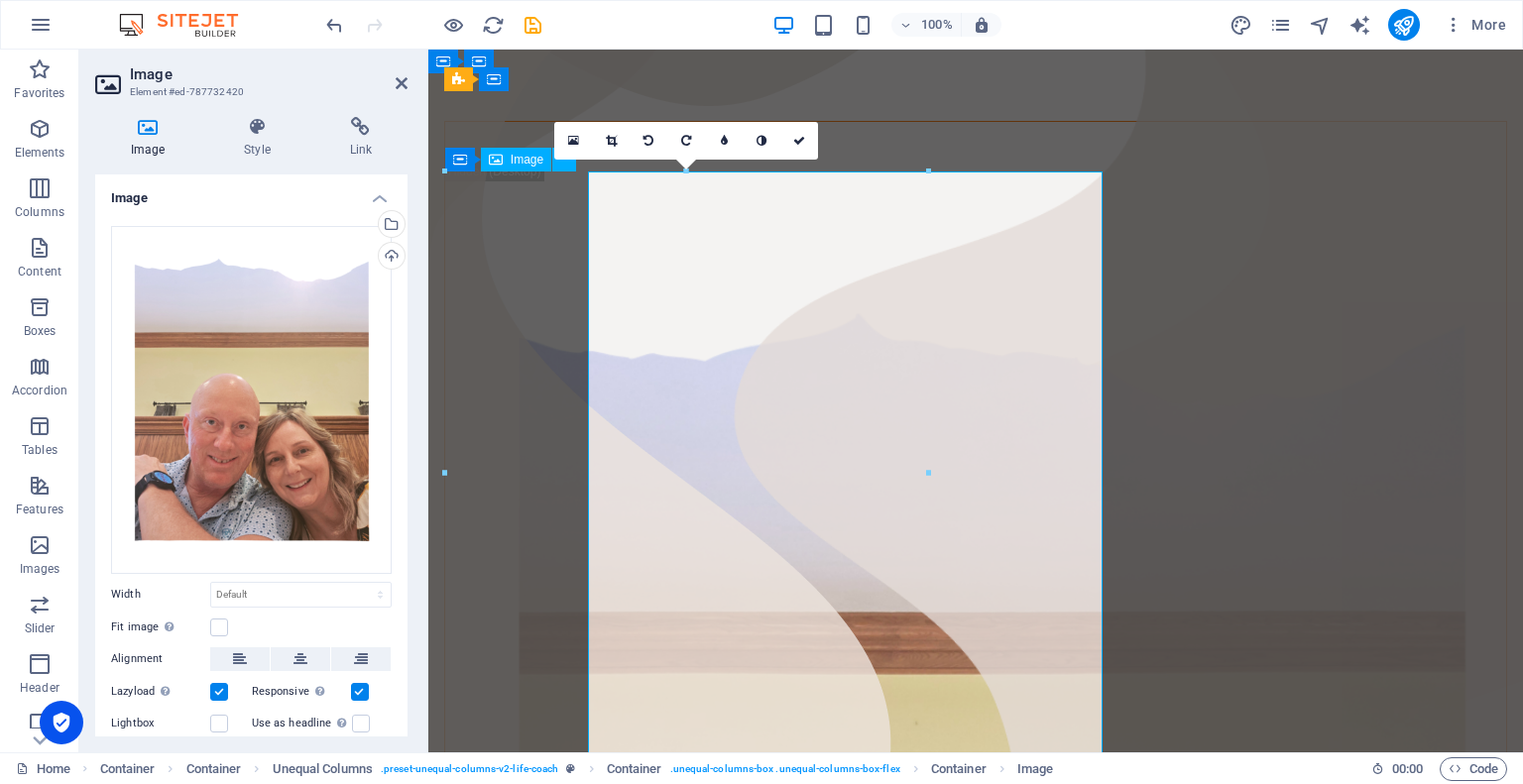 scroll, scrollTop: 488, scrollLeft: 0, axis: vertical 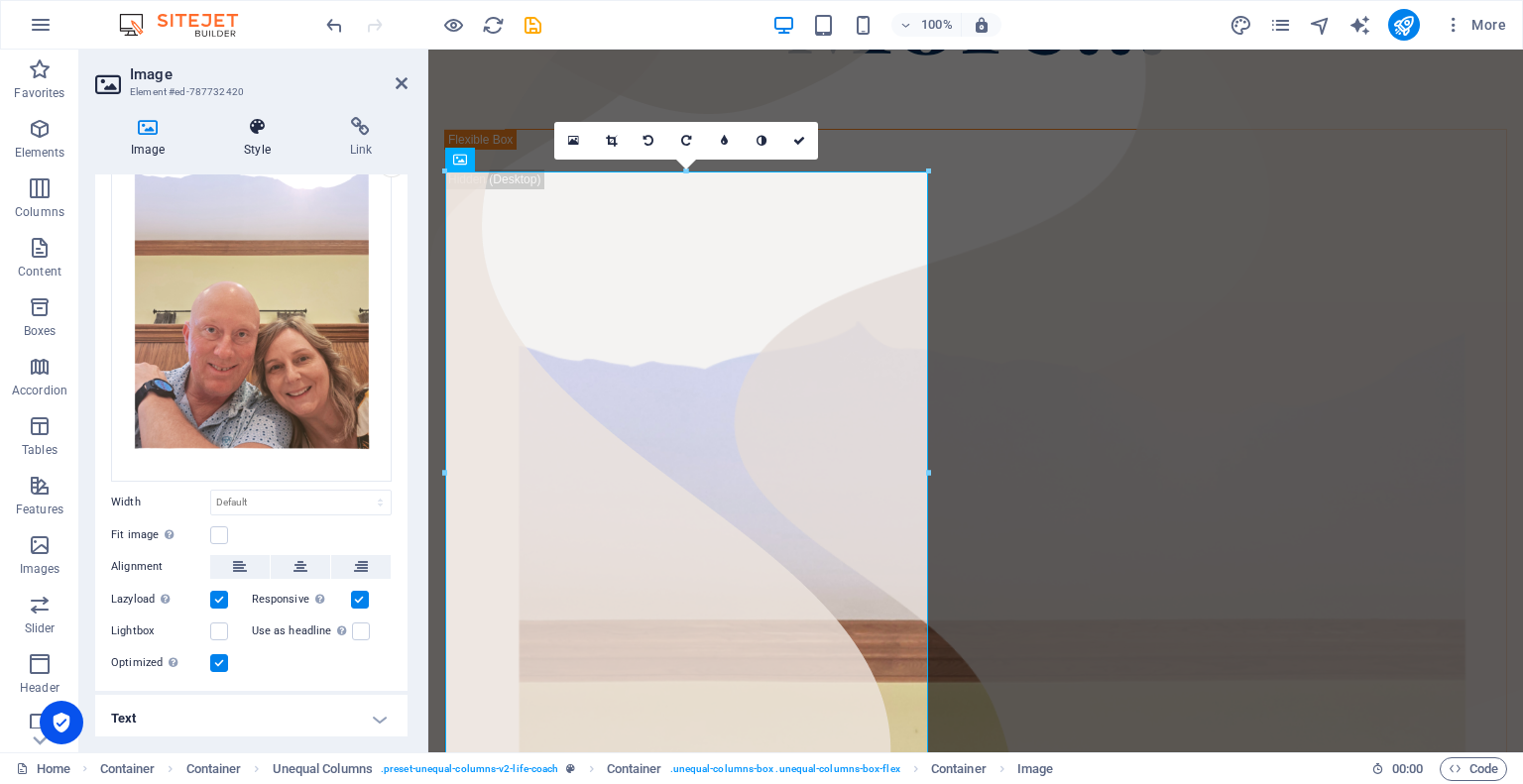 click at bounding box center (257, 127) 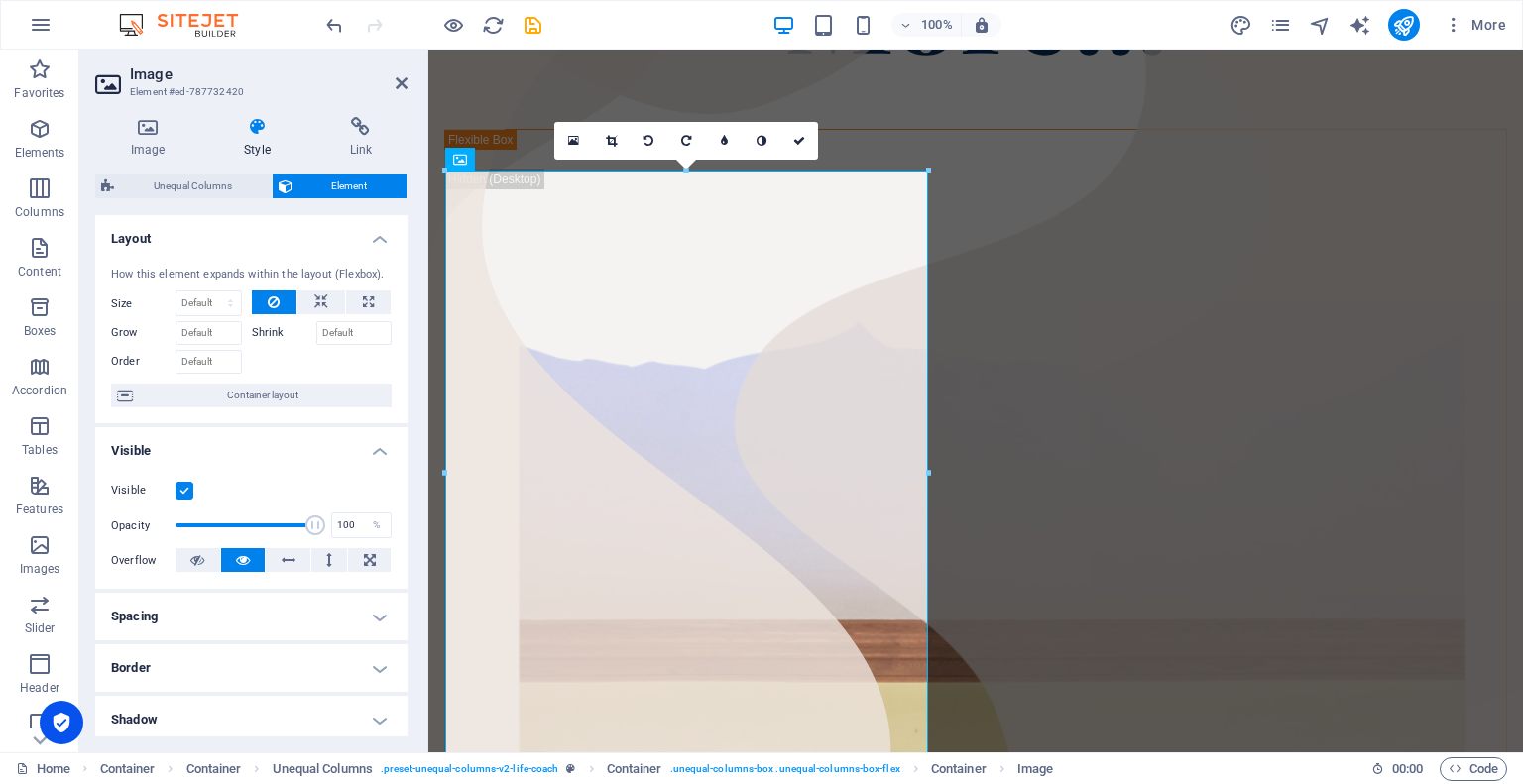 scroll, scrollTop: 198, scrollLeft: 0, axis: vertical 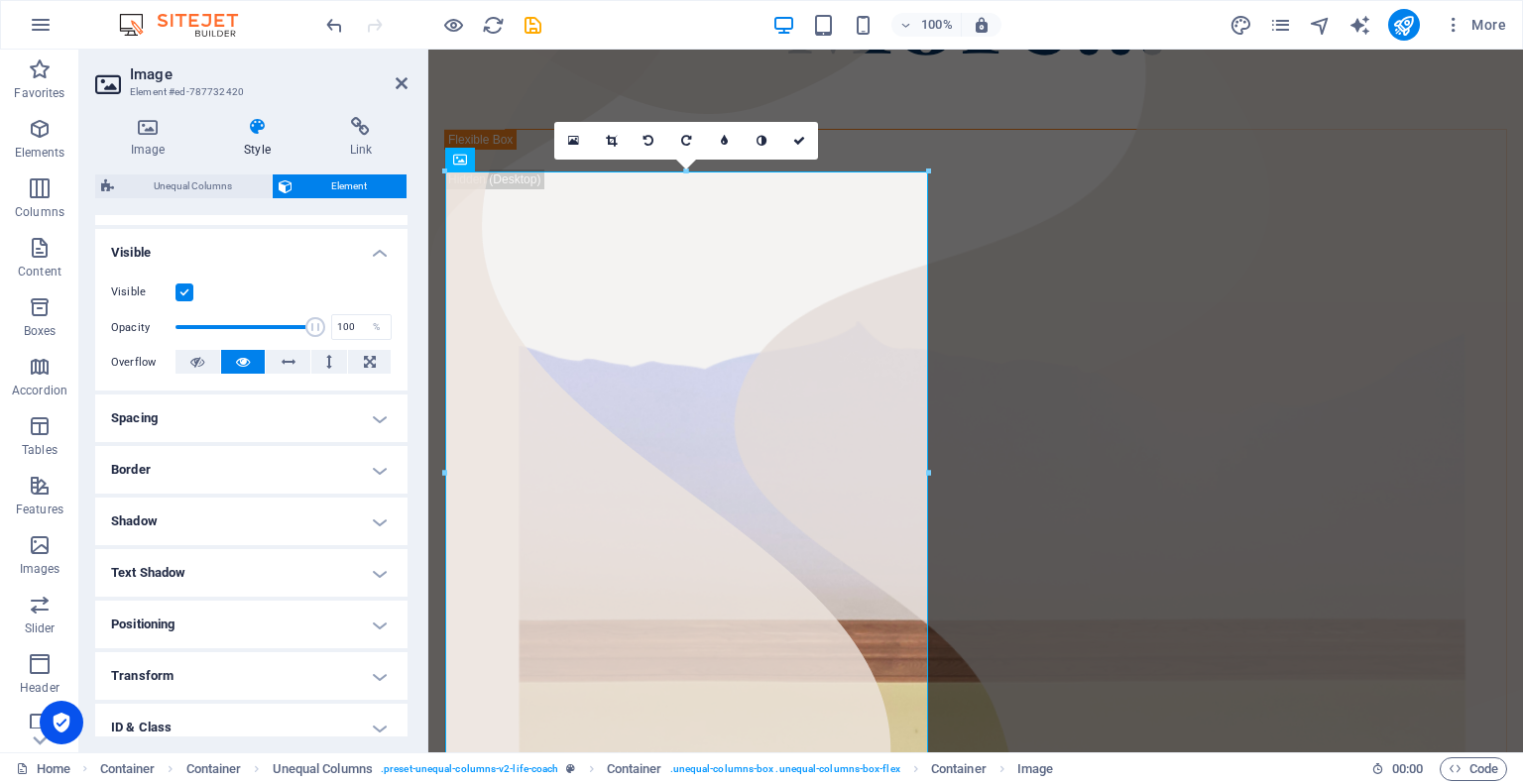 click on "Spacing" at bounding box center [251, 418] 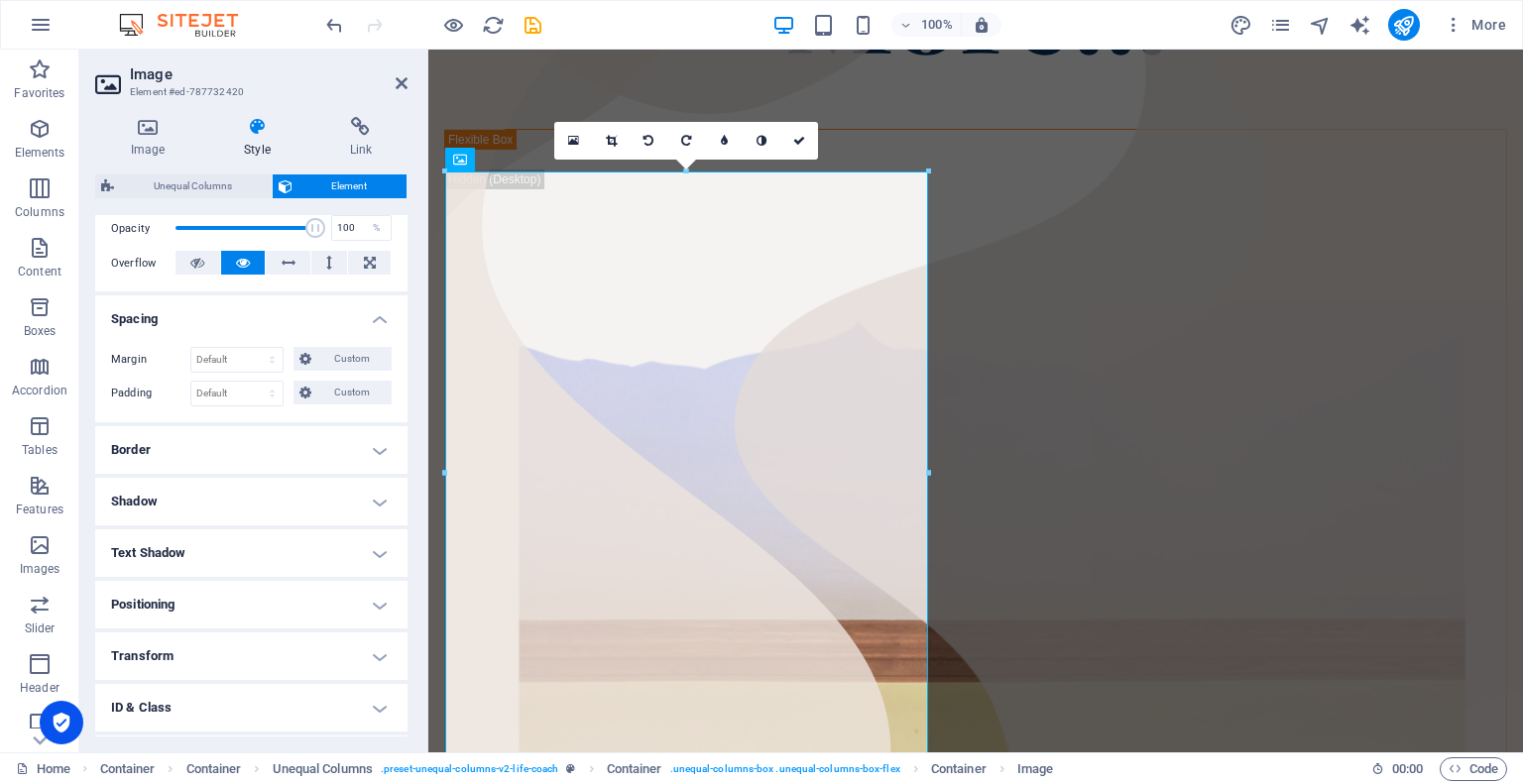 scroll, scrollTop: 393, scrollLeft: 0, axis: vertical 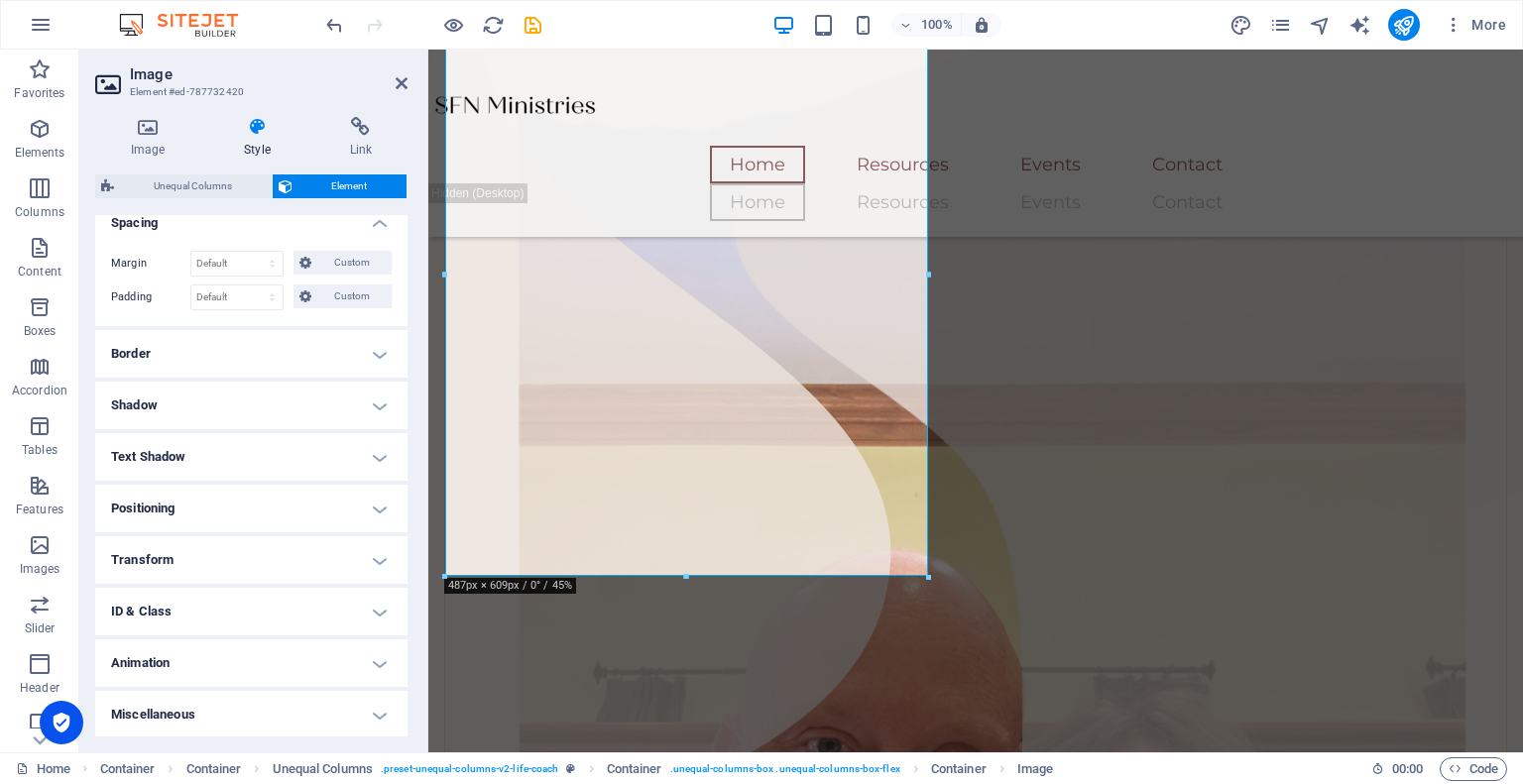 click on "Custom" at bounding box center (351, 263) 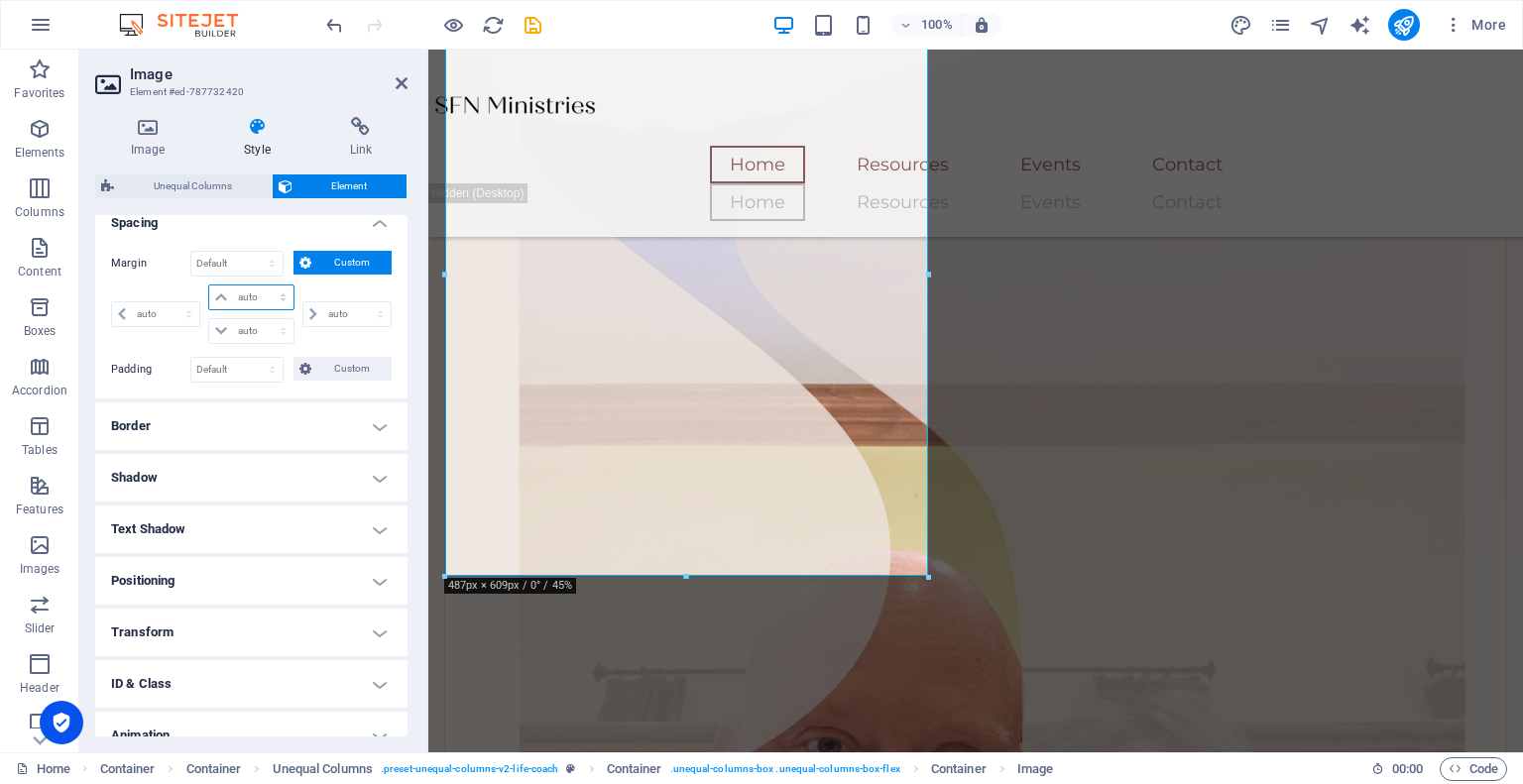 click on "auto px % rem vw vh" at bounding box center [251, 297] 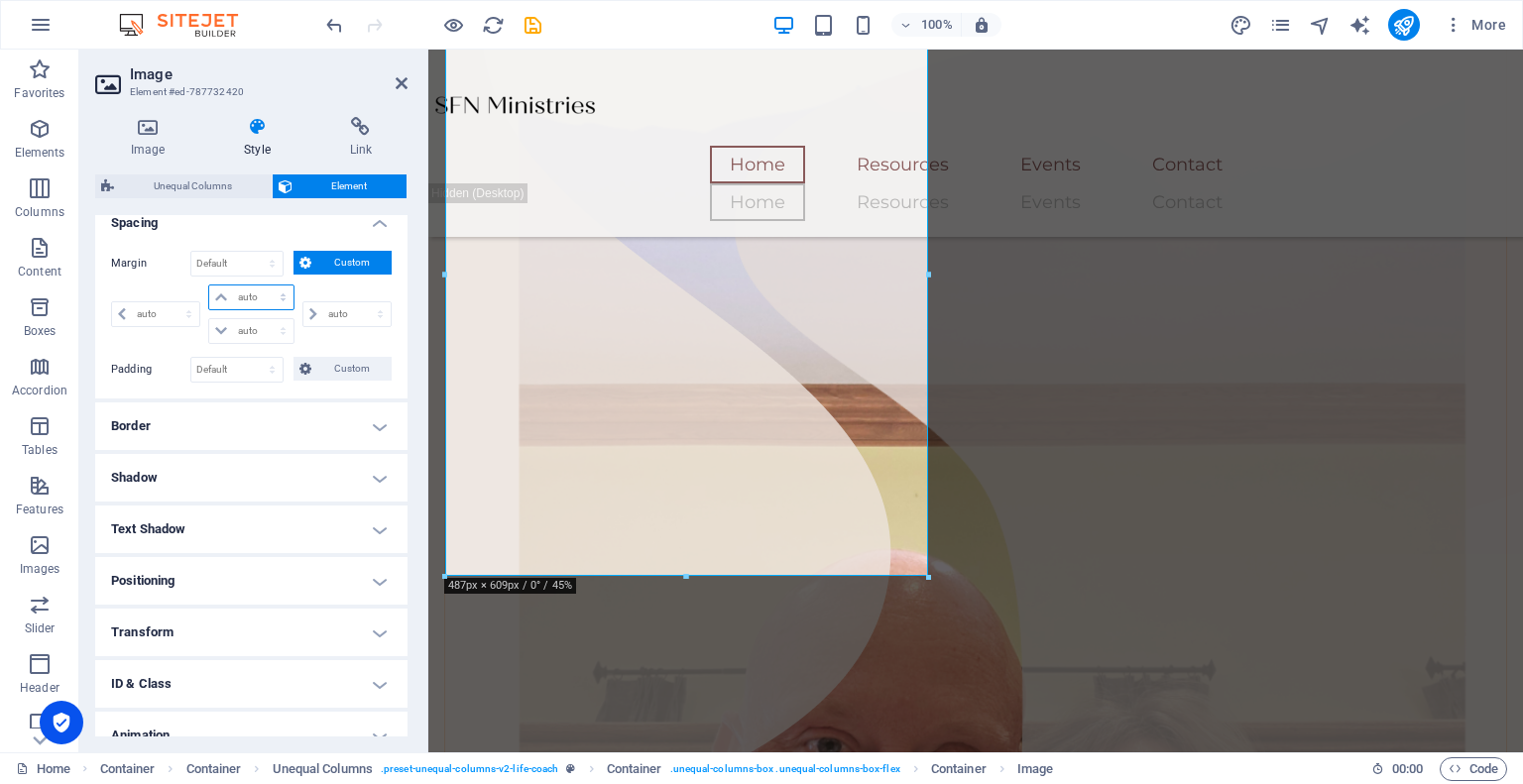 select on "px" 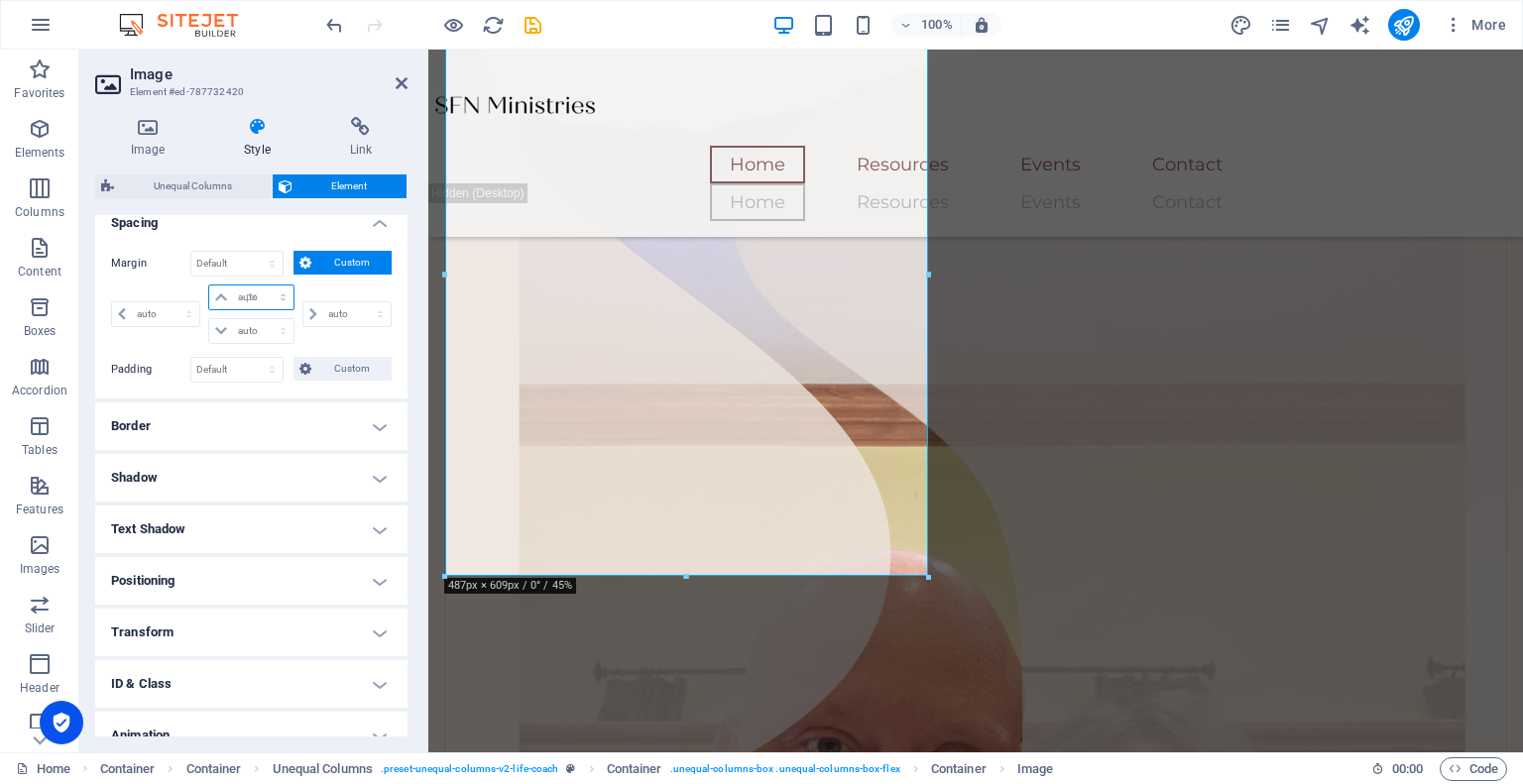 click on "auto px % rem vw vh" at bounding box center (251, 297) 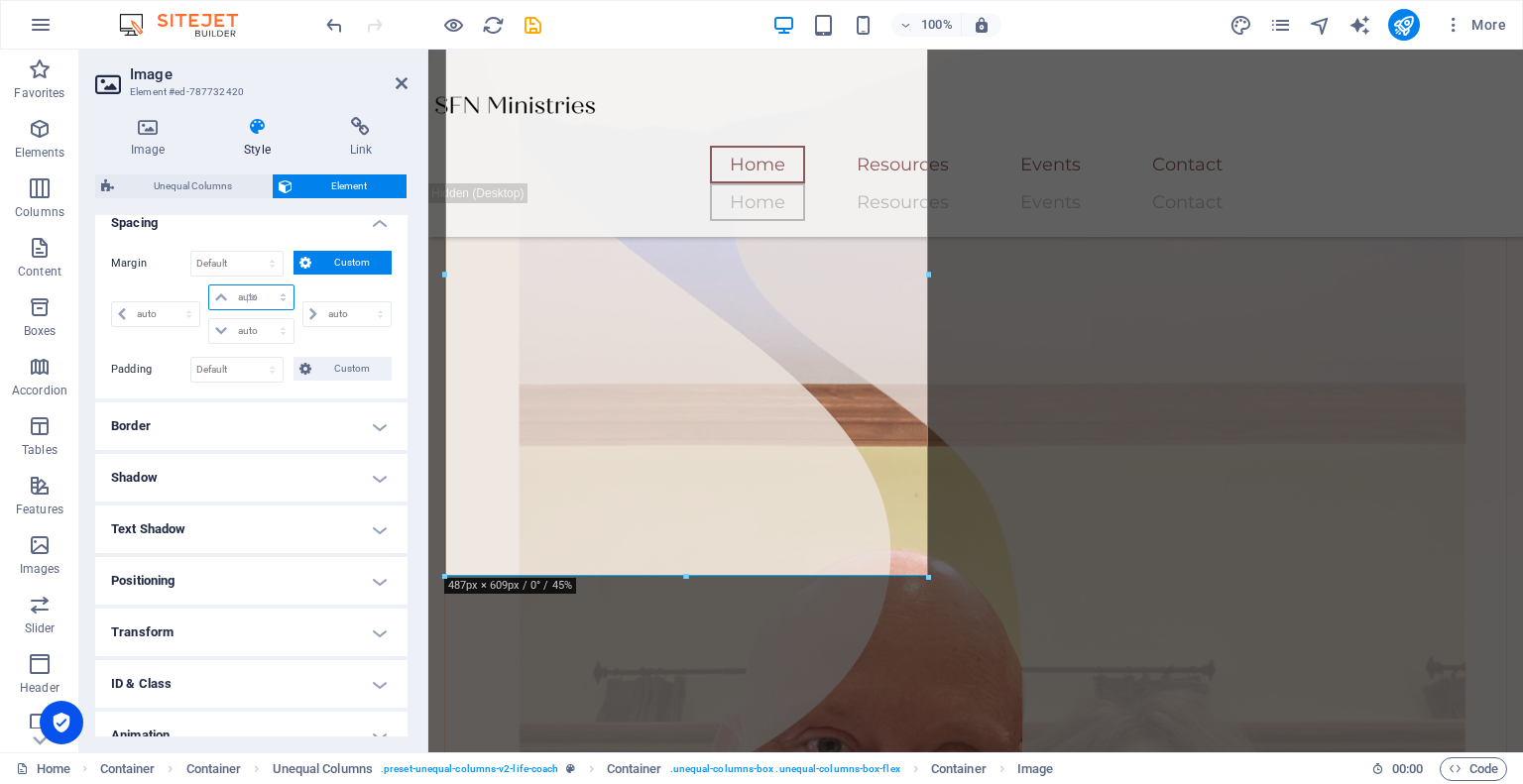 type on "0" 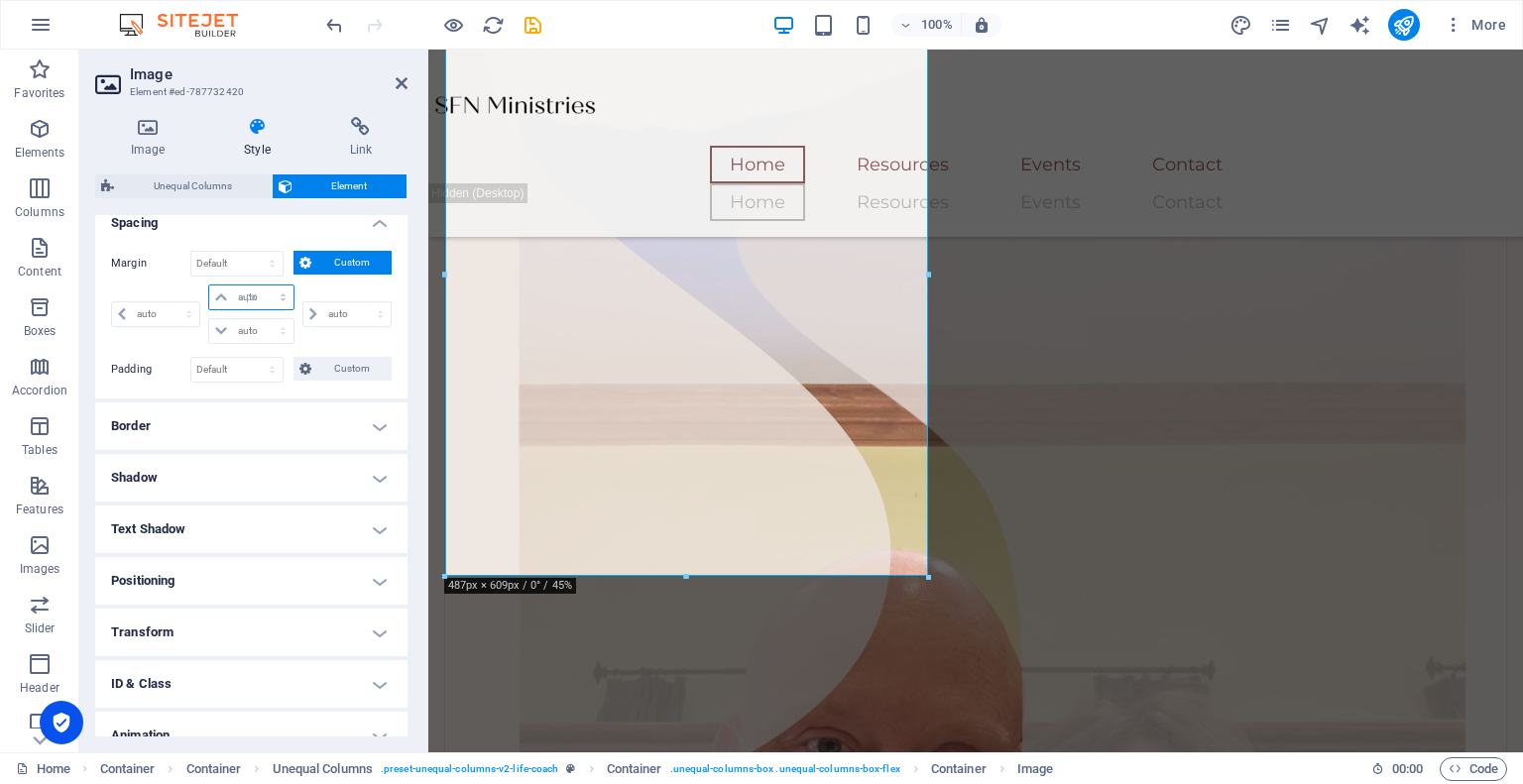 select on "px" 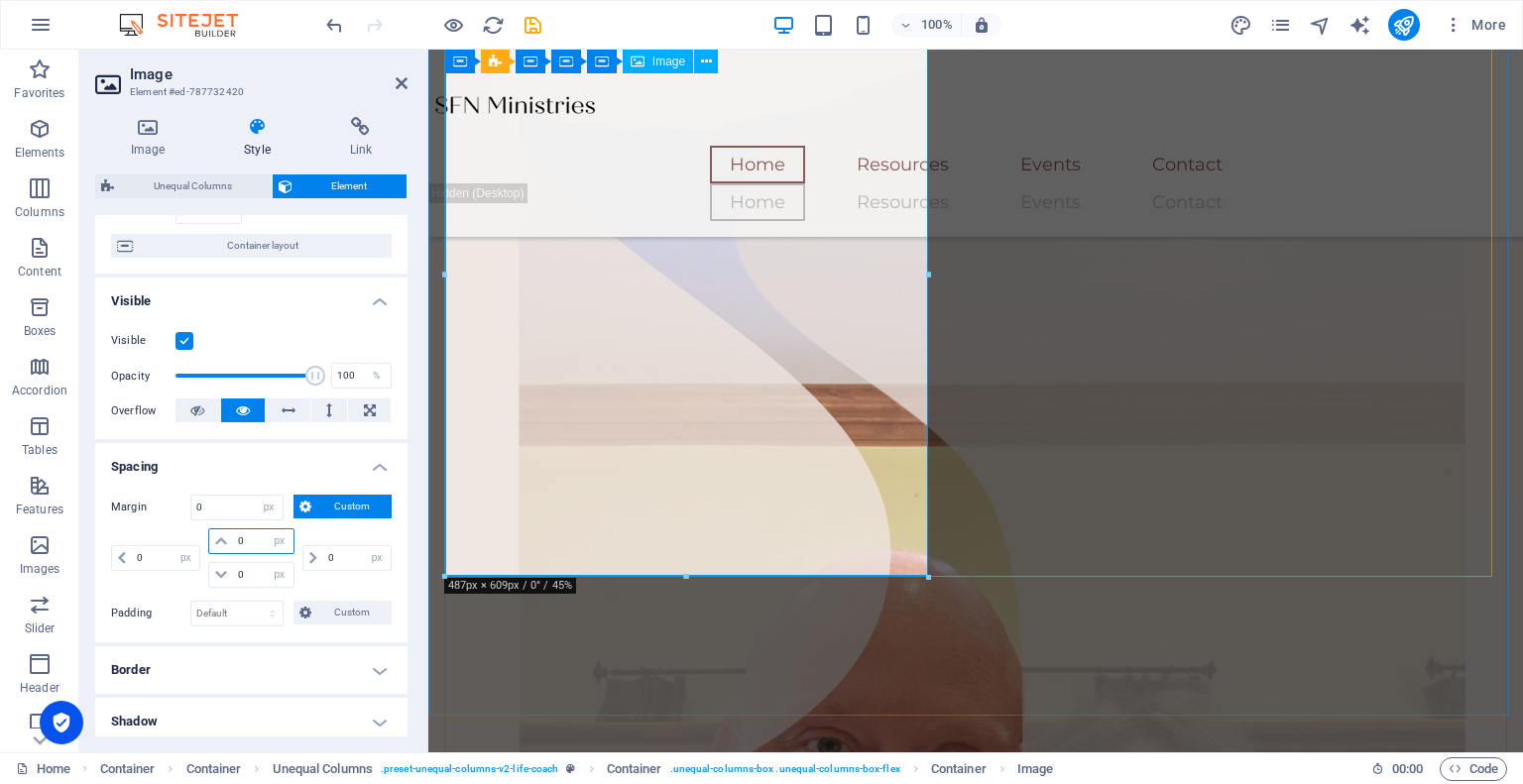 scroll, scrollTop: 96, scrollLeft: 0, axis: vertical 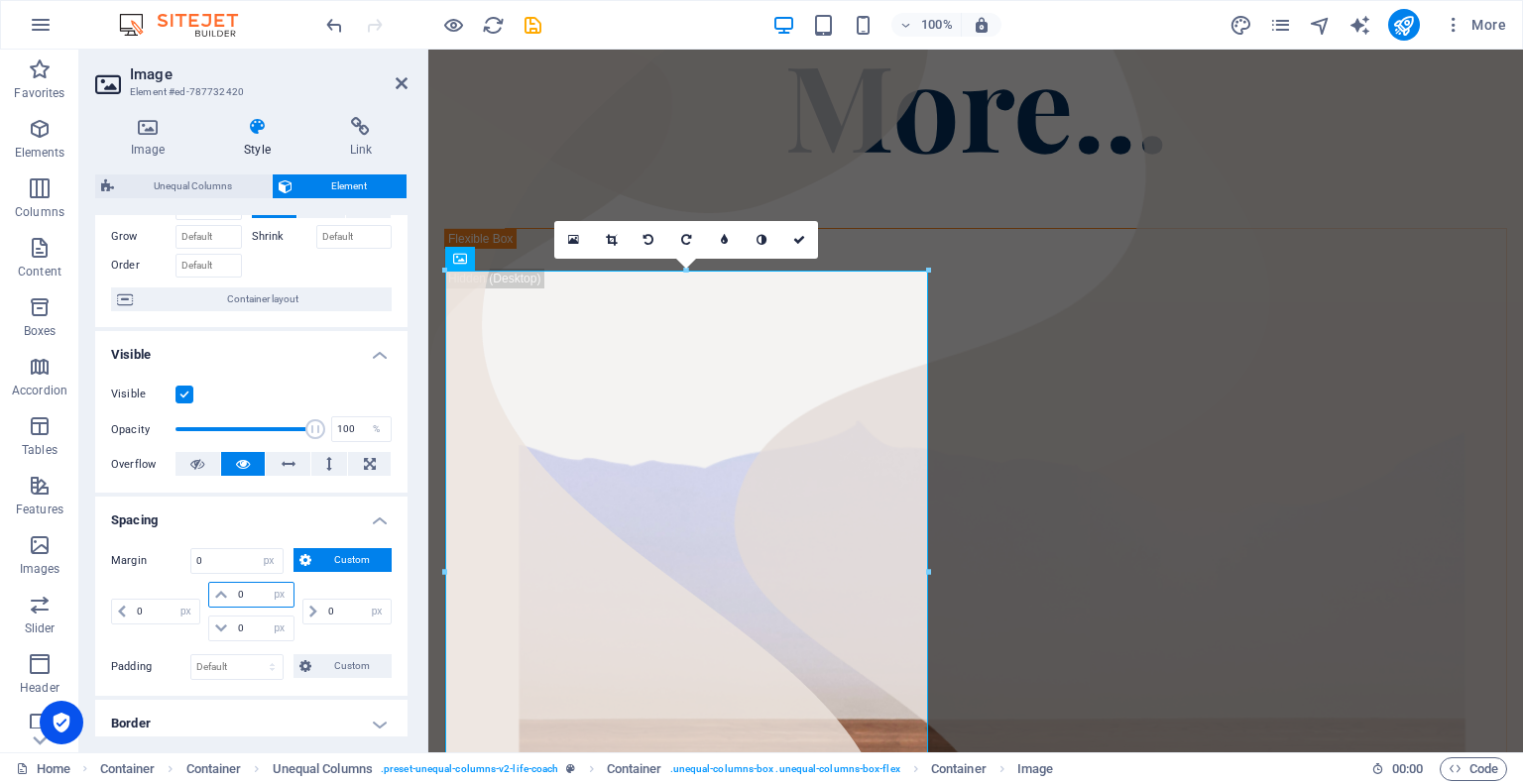 click on "0" at bounding box center (263, 595) 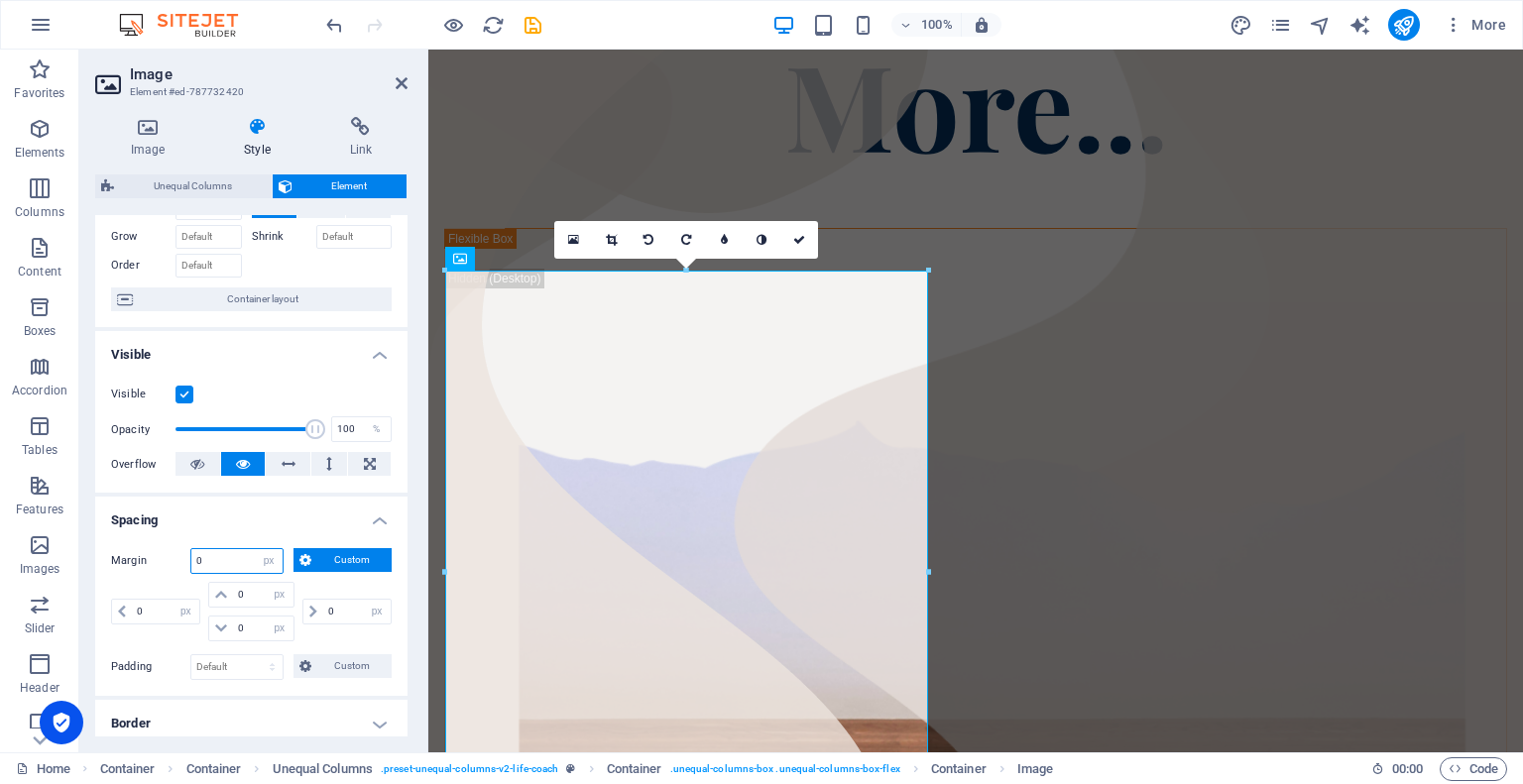 click on "0" at bounding box center [237, 561] 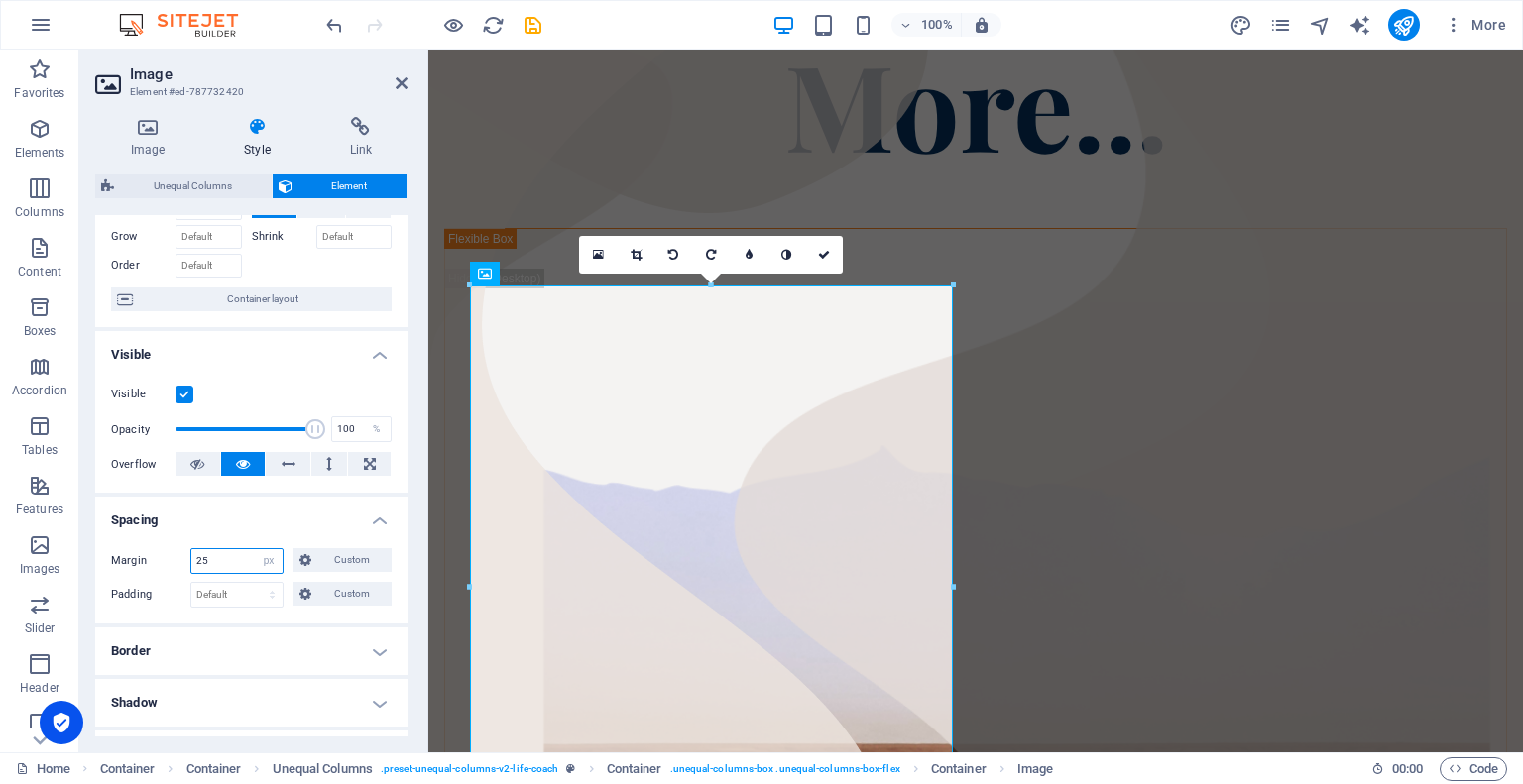 scroll, scrollTop: 398, scrollLeft: 0, axis: vertical 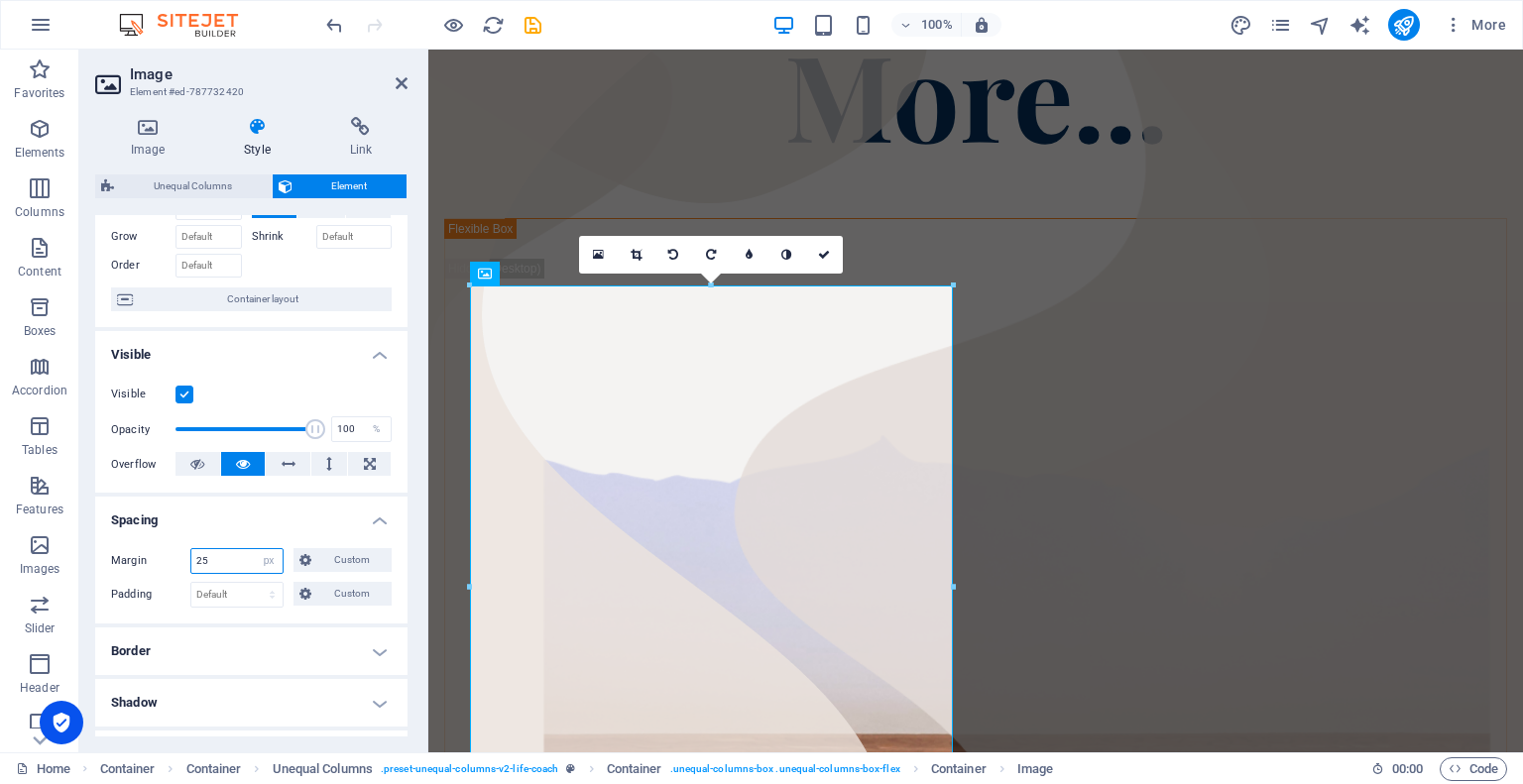 type on "2" 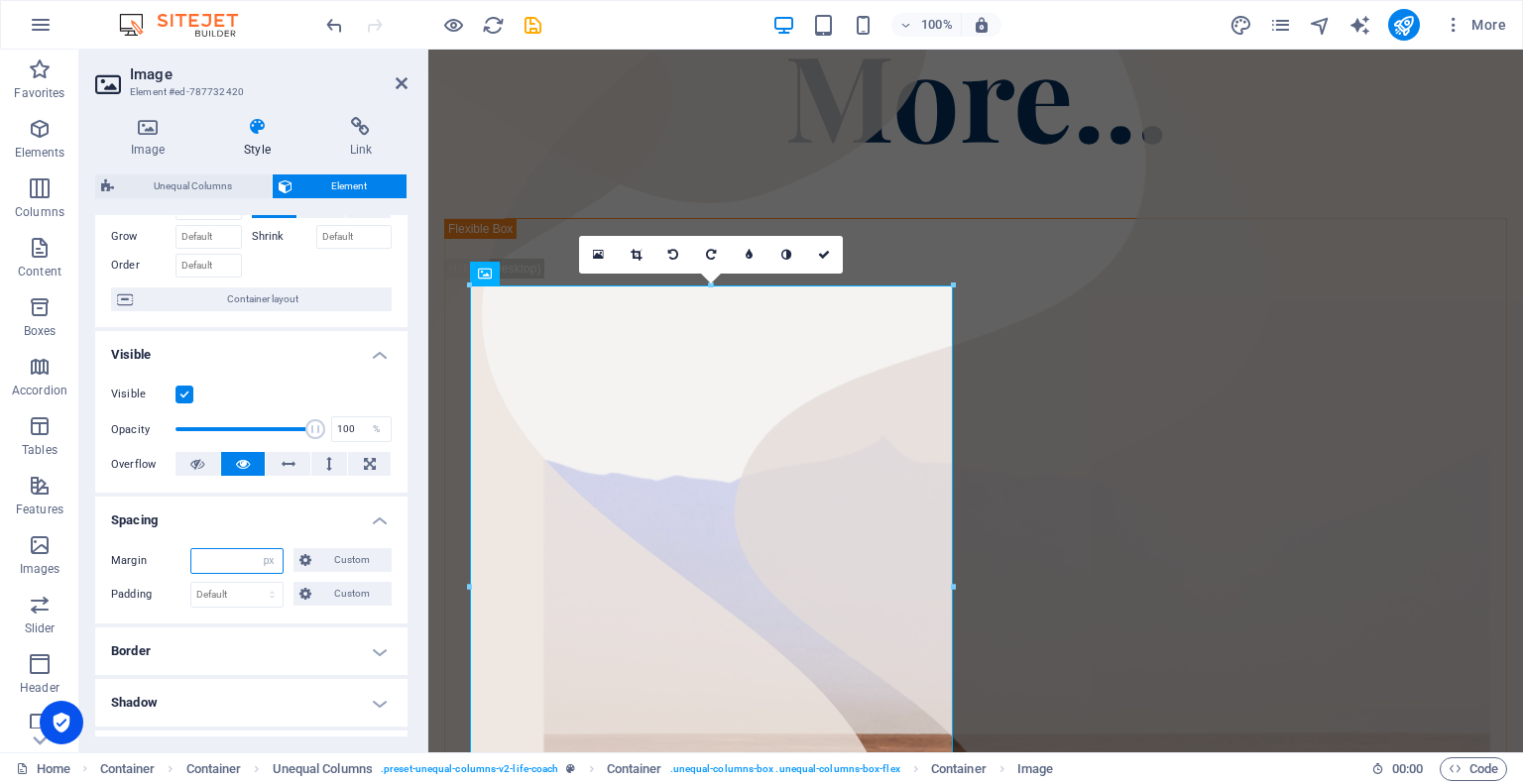 type 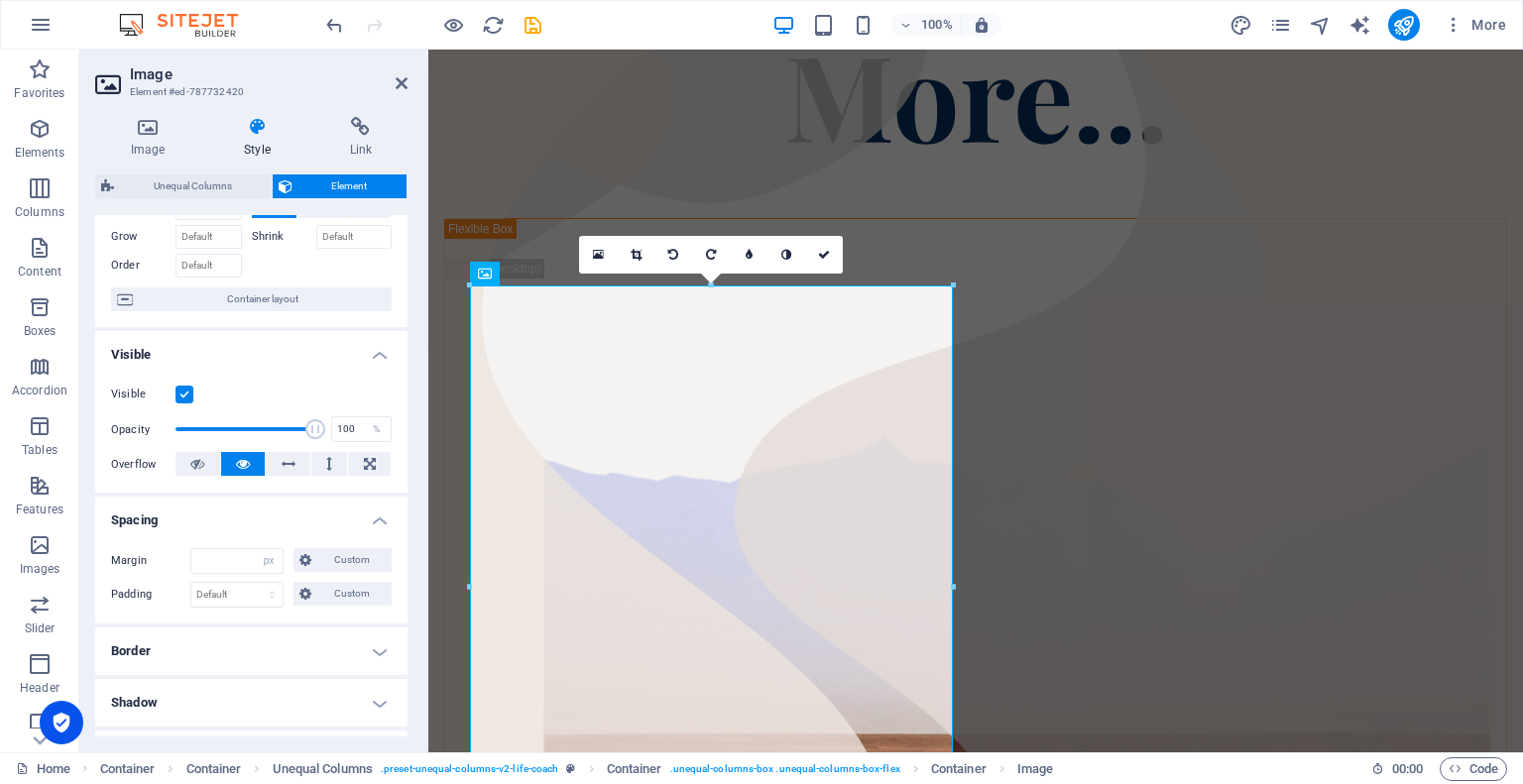 click on "Live Boldly for Christ in Everyday Life We equip believers with faith-centered tools, resources, and encouragement to help you grow in your calling and glorify God in your everyday moments." at bounding box center [976, 1849] 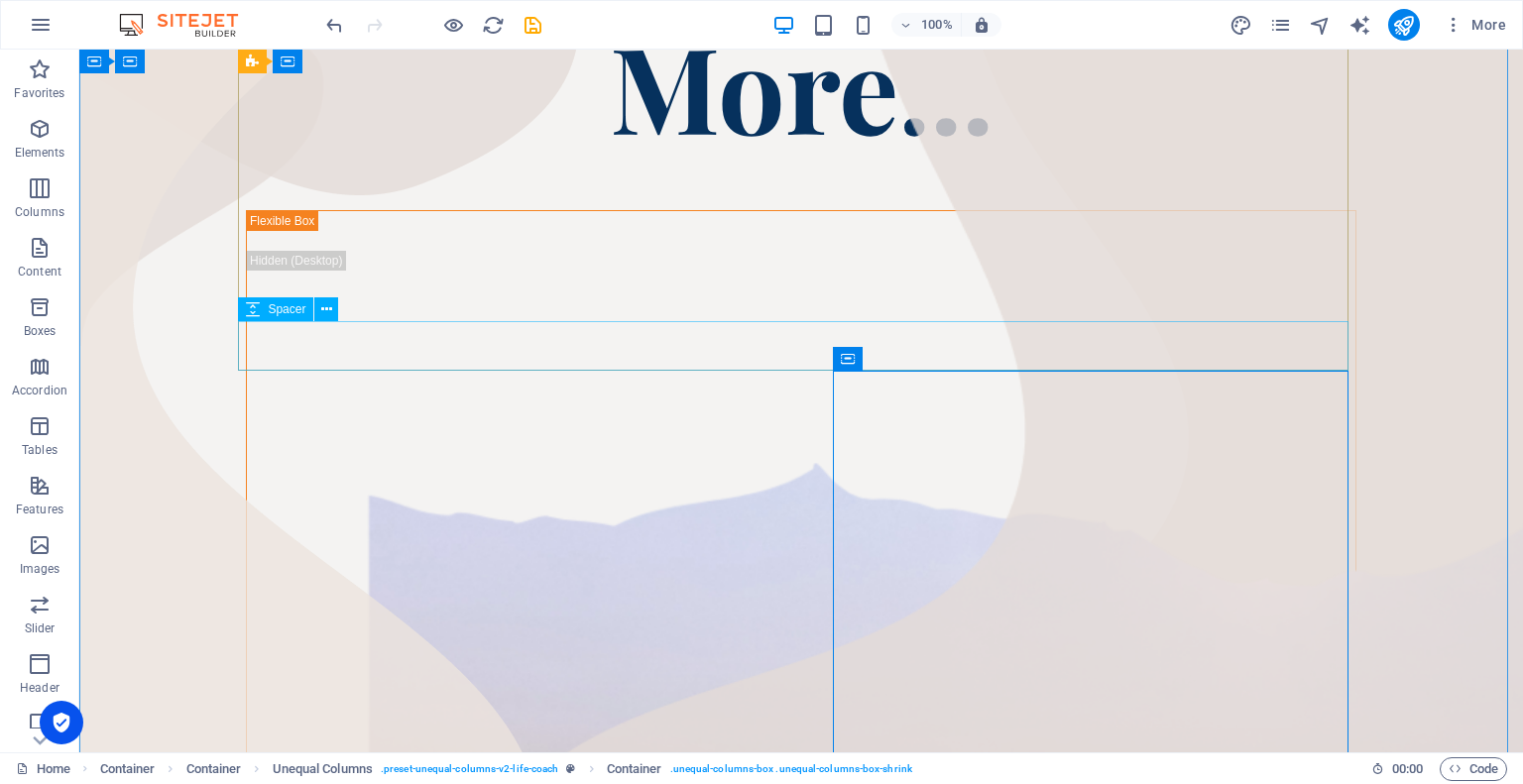 scroll, scrollTop: 208, scrollLeft: 0, axis: vertical 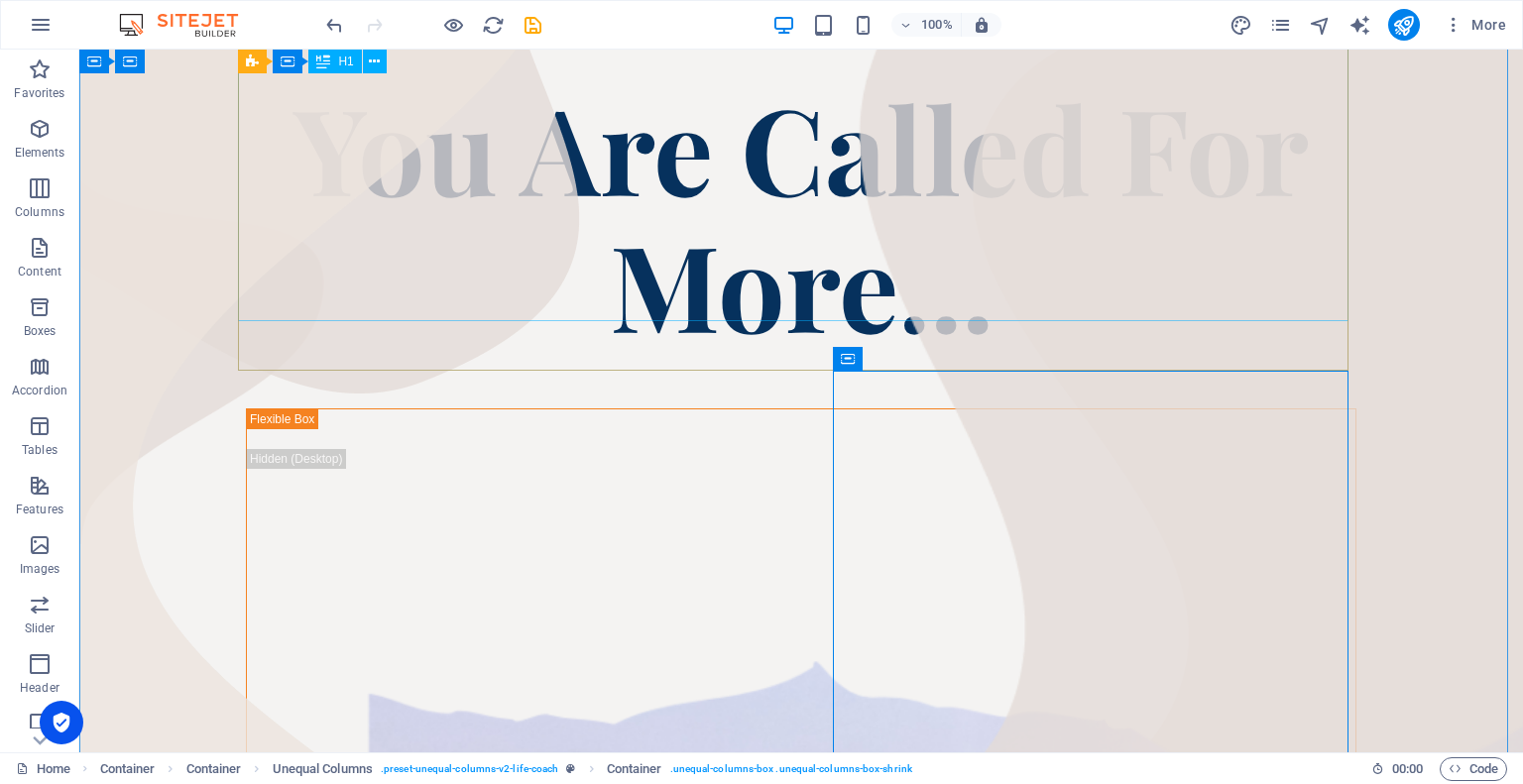 click on "You Are Called For More..." at bounding box center (801, 218) 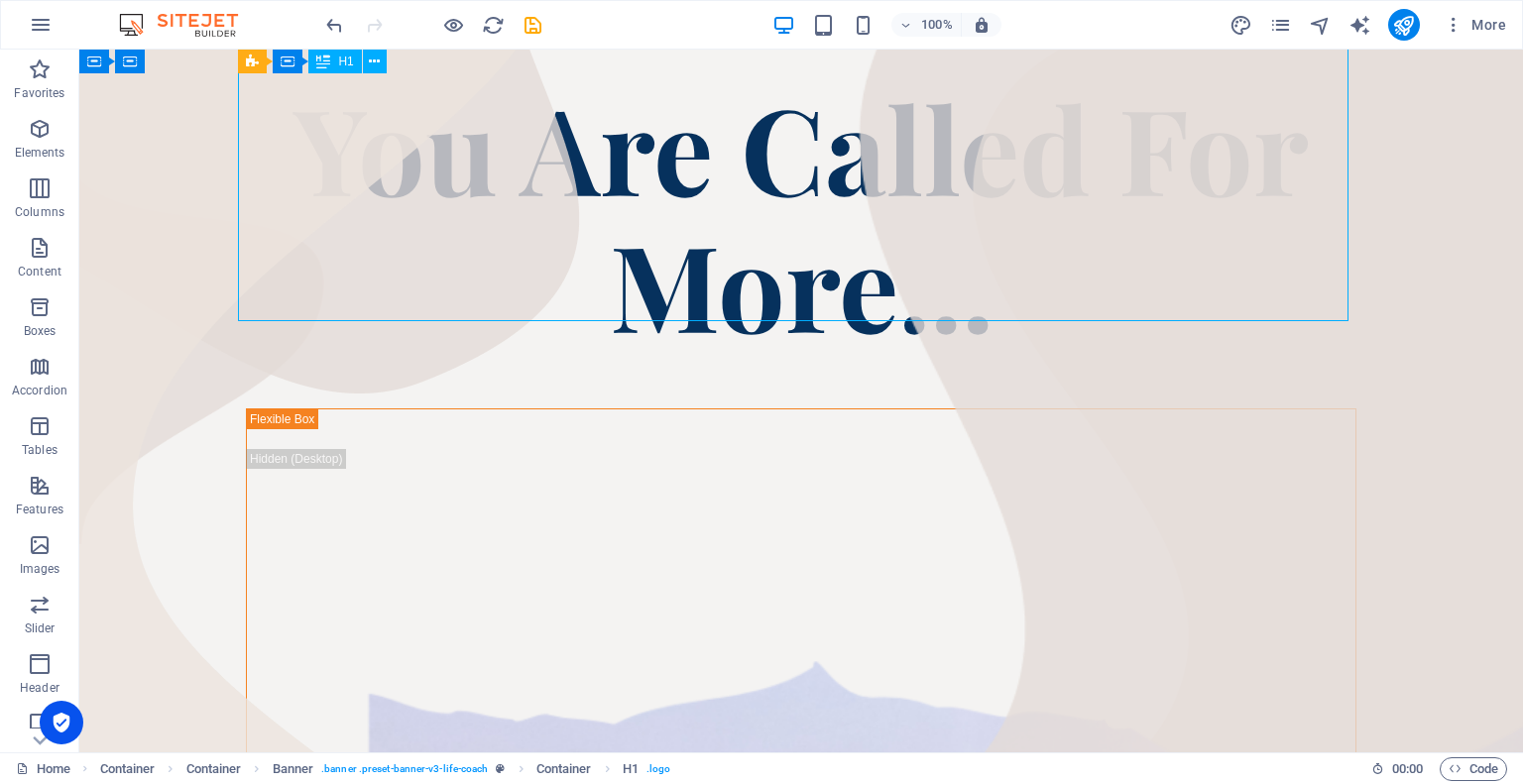 click on "You Are Called For More..." at bounding box center [801, 218] 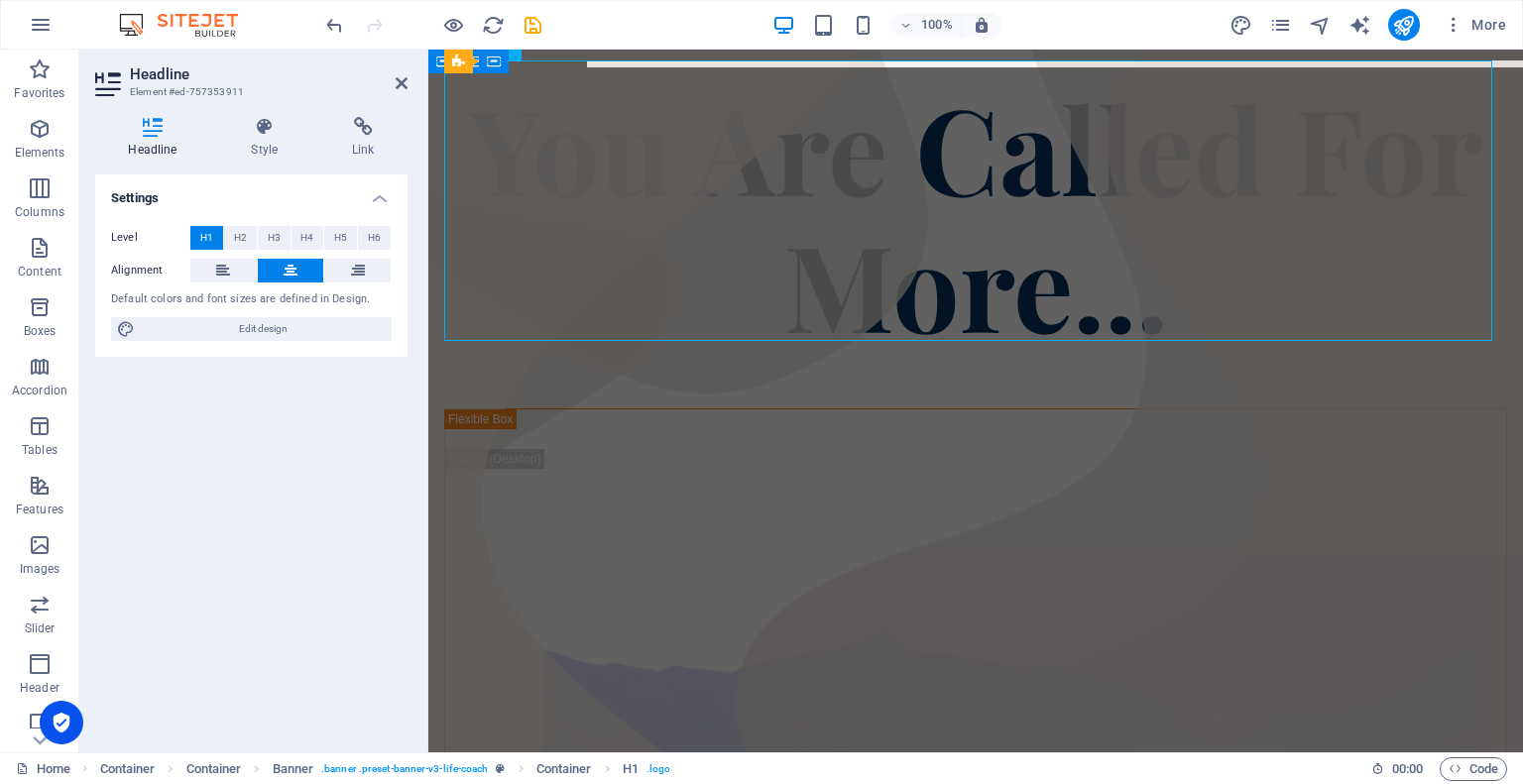 scroll, scrollTop: 187, scrollLeft: 0, axis: vertical 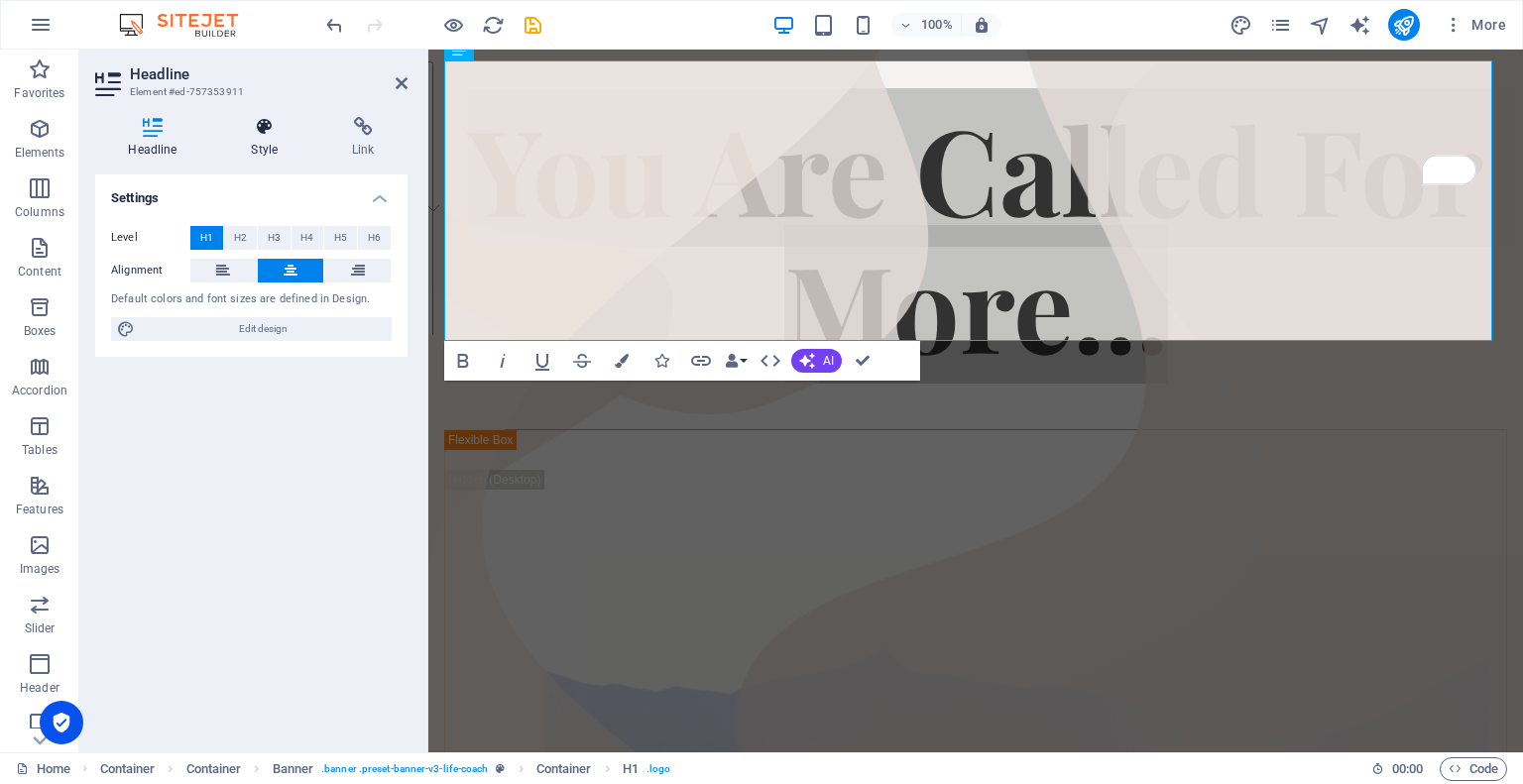 click on "Style" at bounding box center (269, 138) 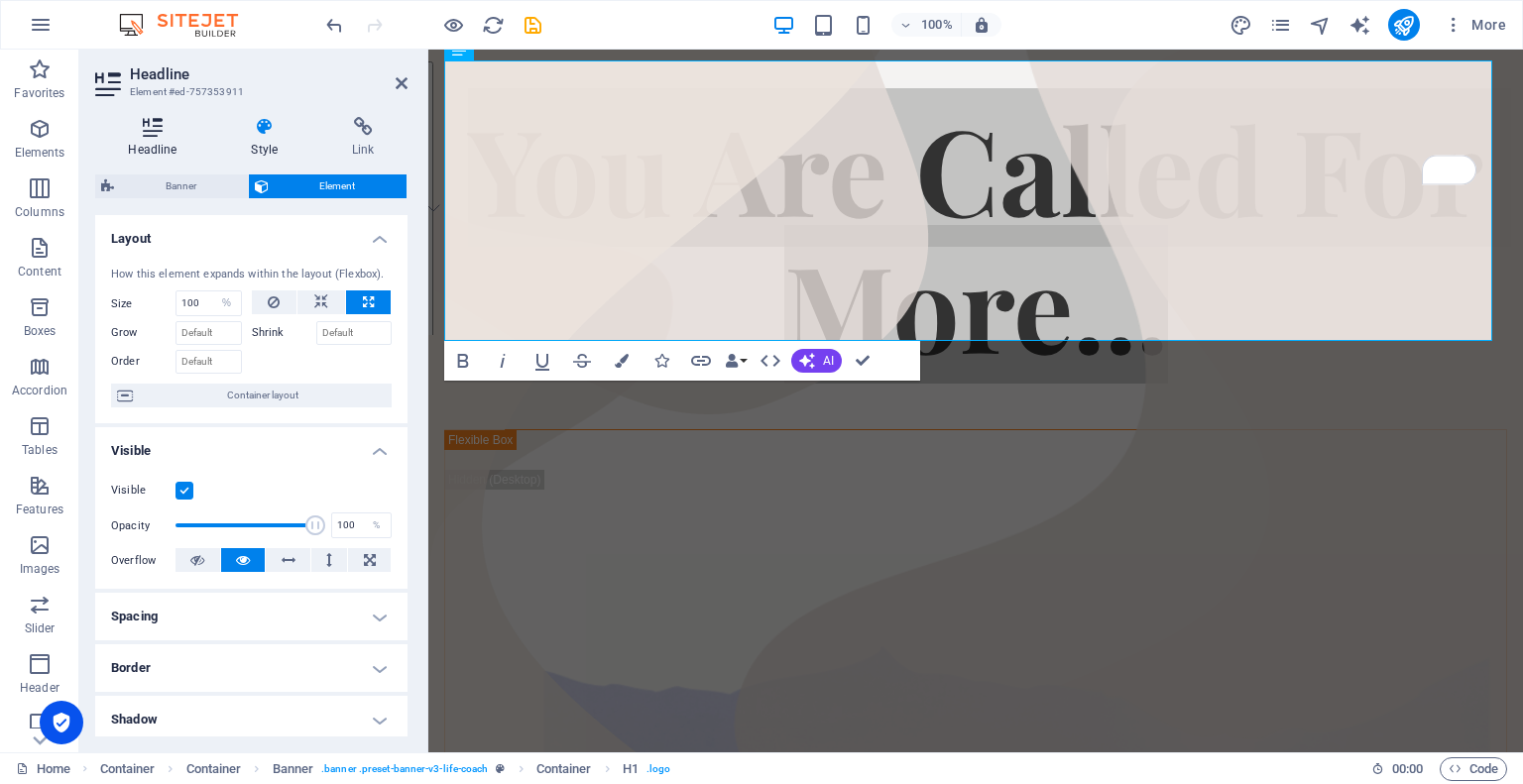 click at bounding box center [153, 127] 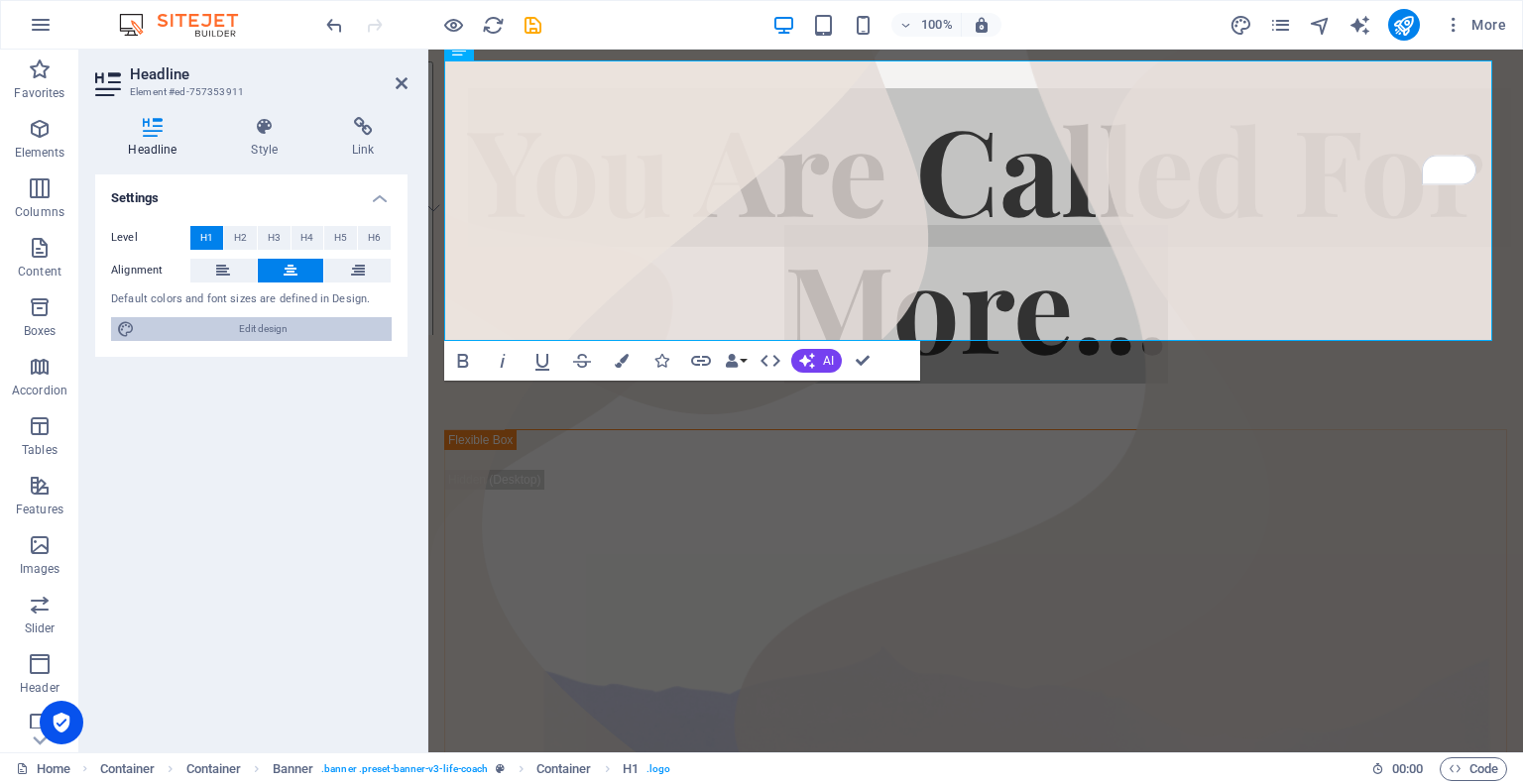 click on "Edit design" at bounding box center (263, 329) 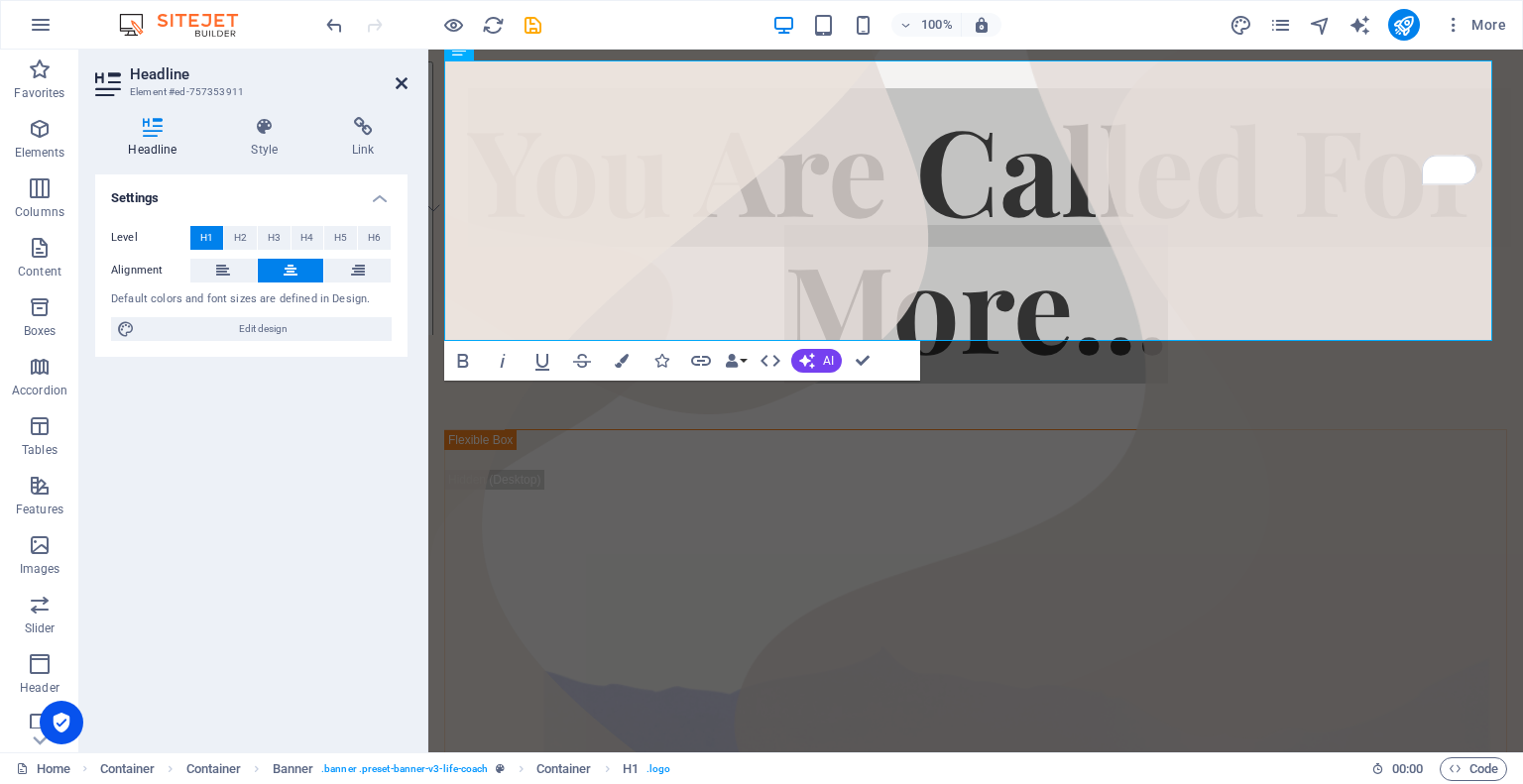 click at bounding box center [402, 83] 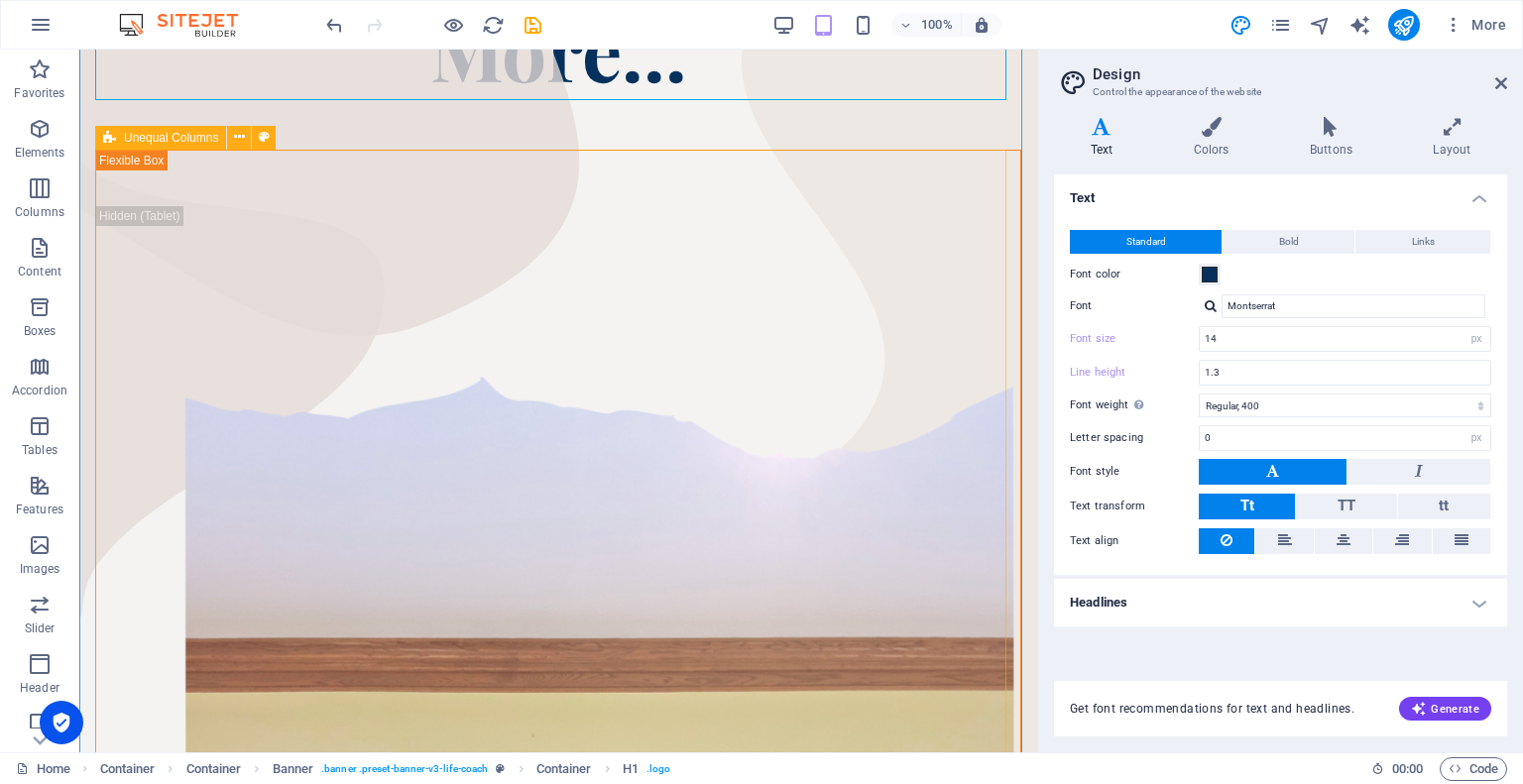 scroll, scrollTop: 0, scrollLeft: 0, axis: both 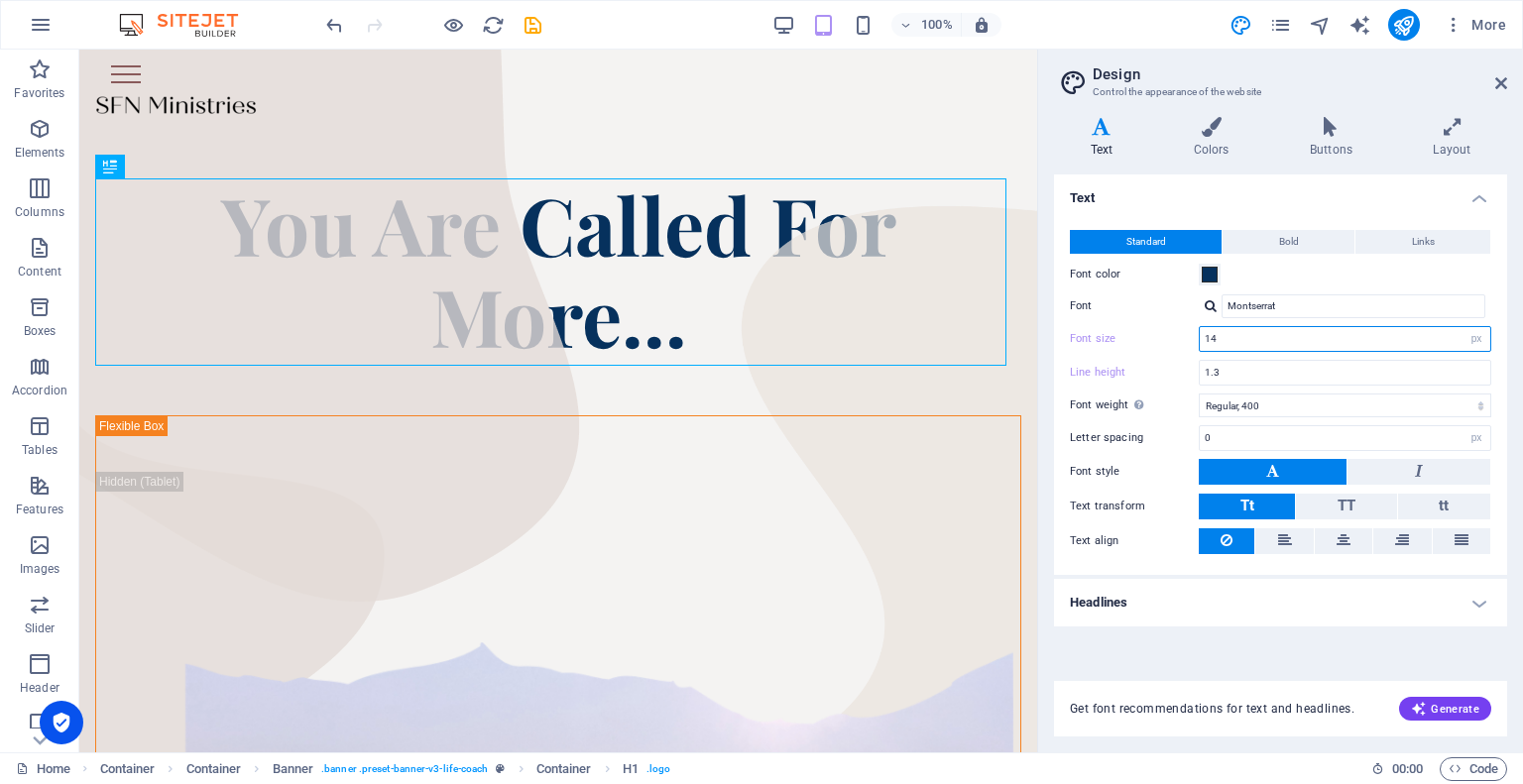 click on "14" at bounding box center (1345, 339) 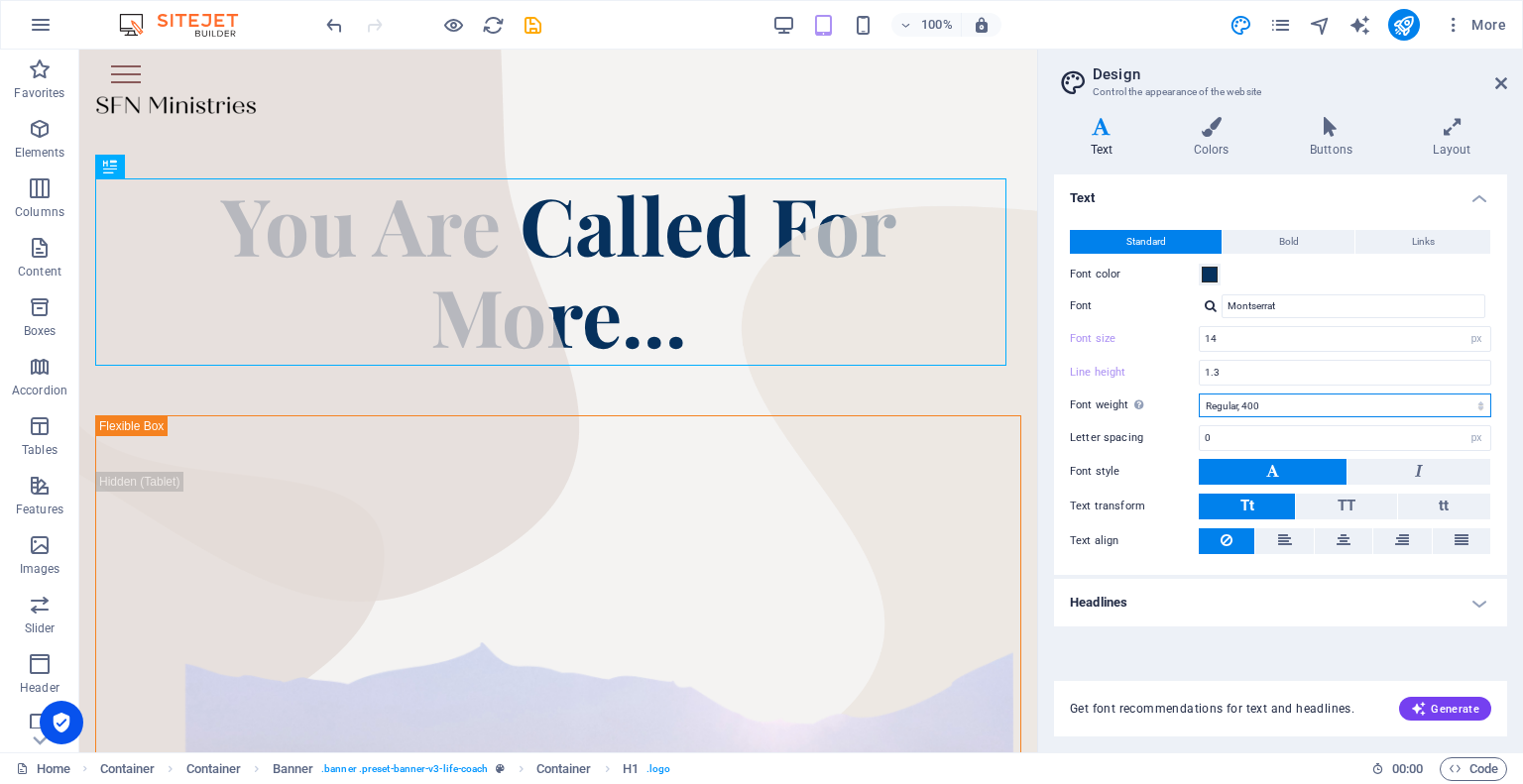click on "Thin, 100 Extra-light, 200 Light, 300 Regular, 400 Medium, 500 Semi-bold, 600 Bold, 700 Extra-bold, 800 Black, 900" at bounding box center (1345, 405) 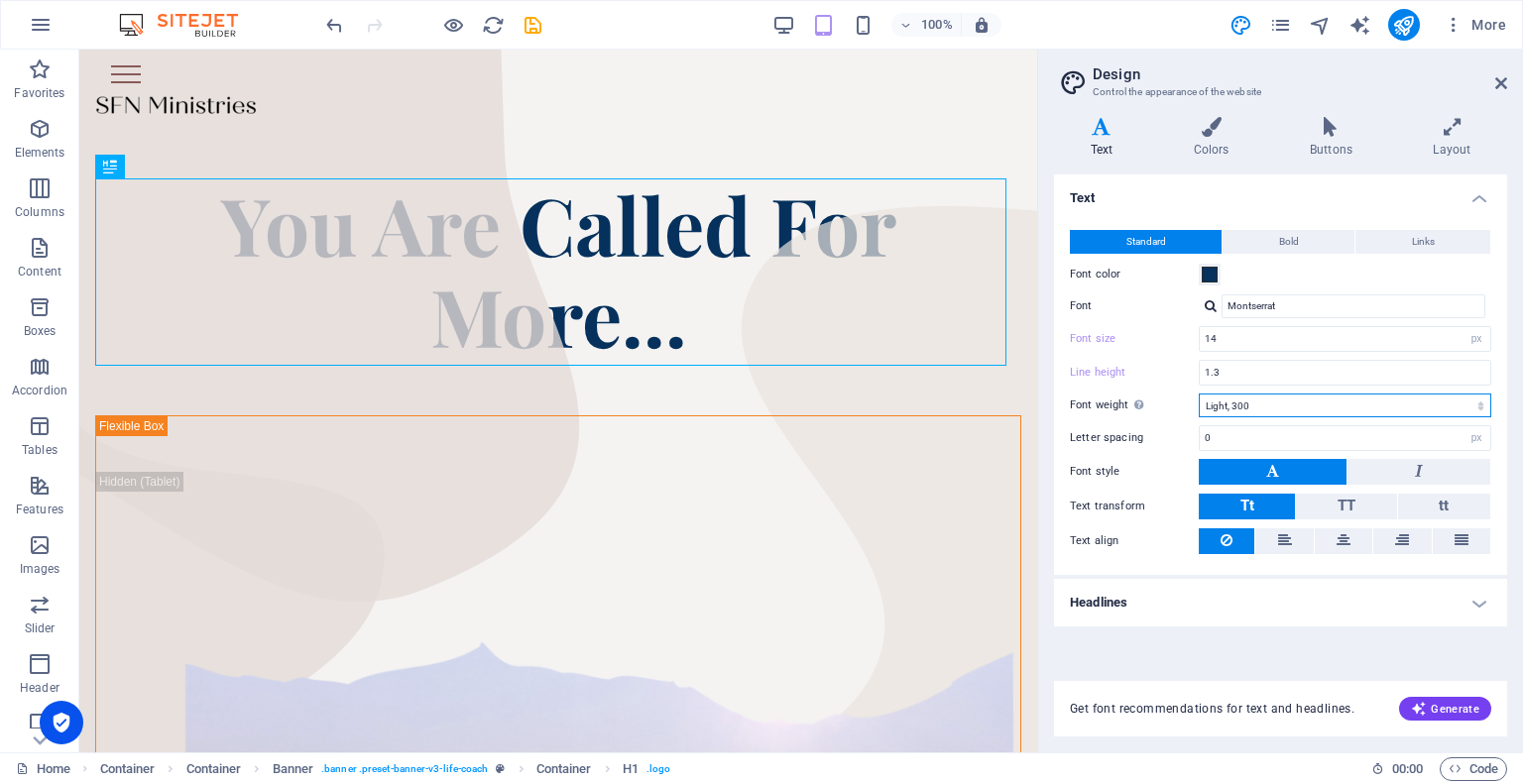 click on "Thin, 100 Extra-light, 200 Light, 300 Regular, 400 Medium, 500 Semi-bold, 600 Bold, 700 Extra-bold, 800 Black, 900" at bounding box center (1345, 405) 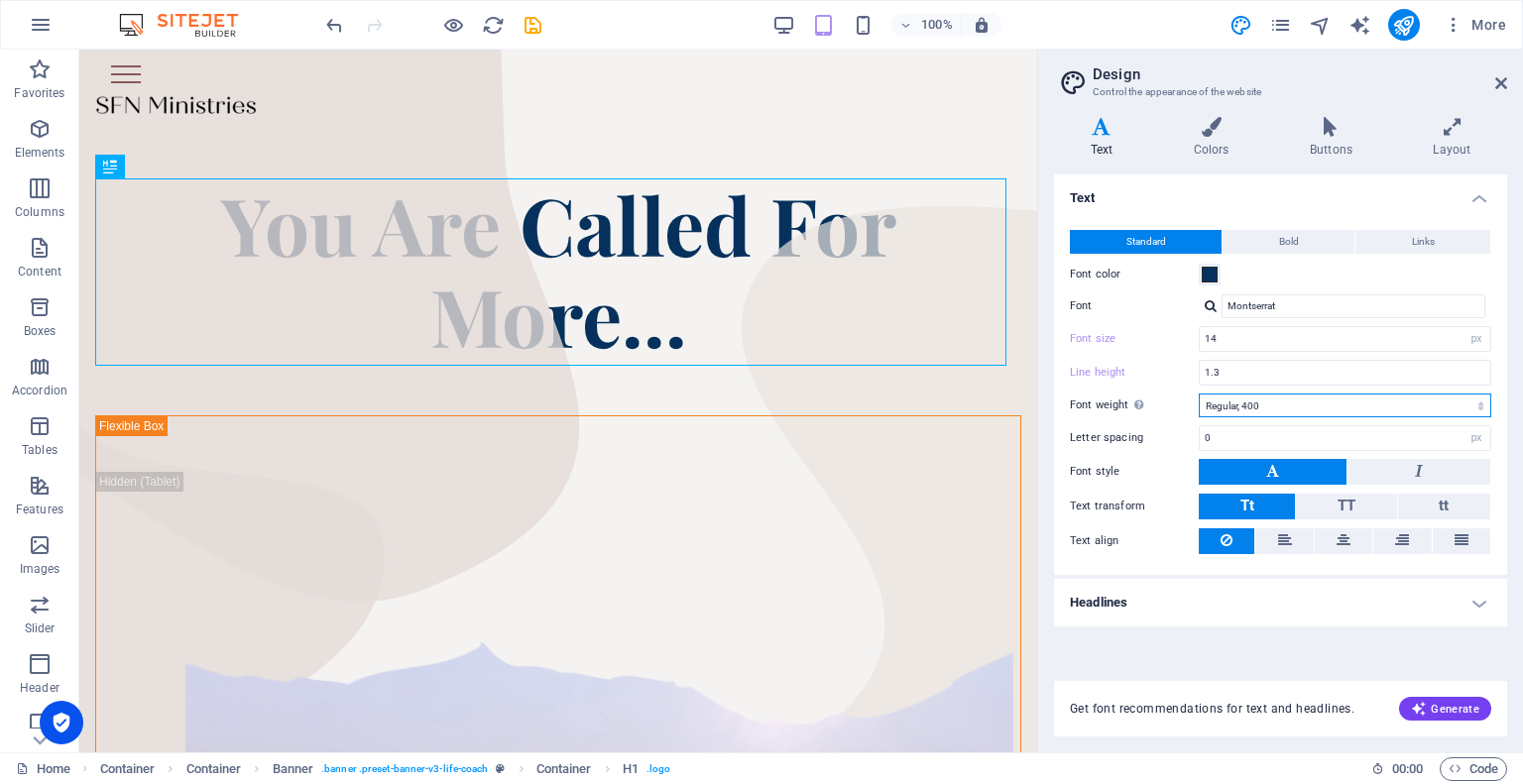click on "Thin, 100 Extra-light, 200 Light, 300 Regular, 400 Medium, 500 Semi-bold, 600 Bold, 700 Extra-bold, 800 Black, 900" at bounding box center [1345, 405] 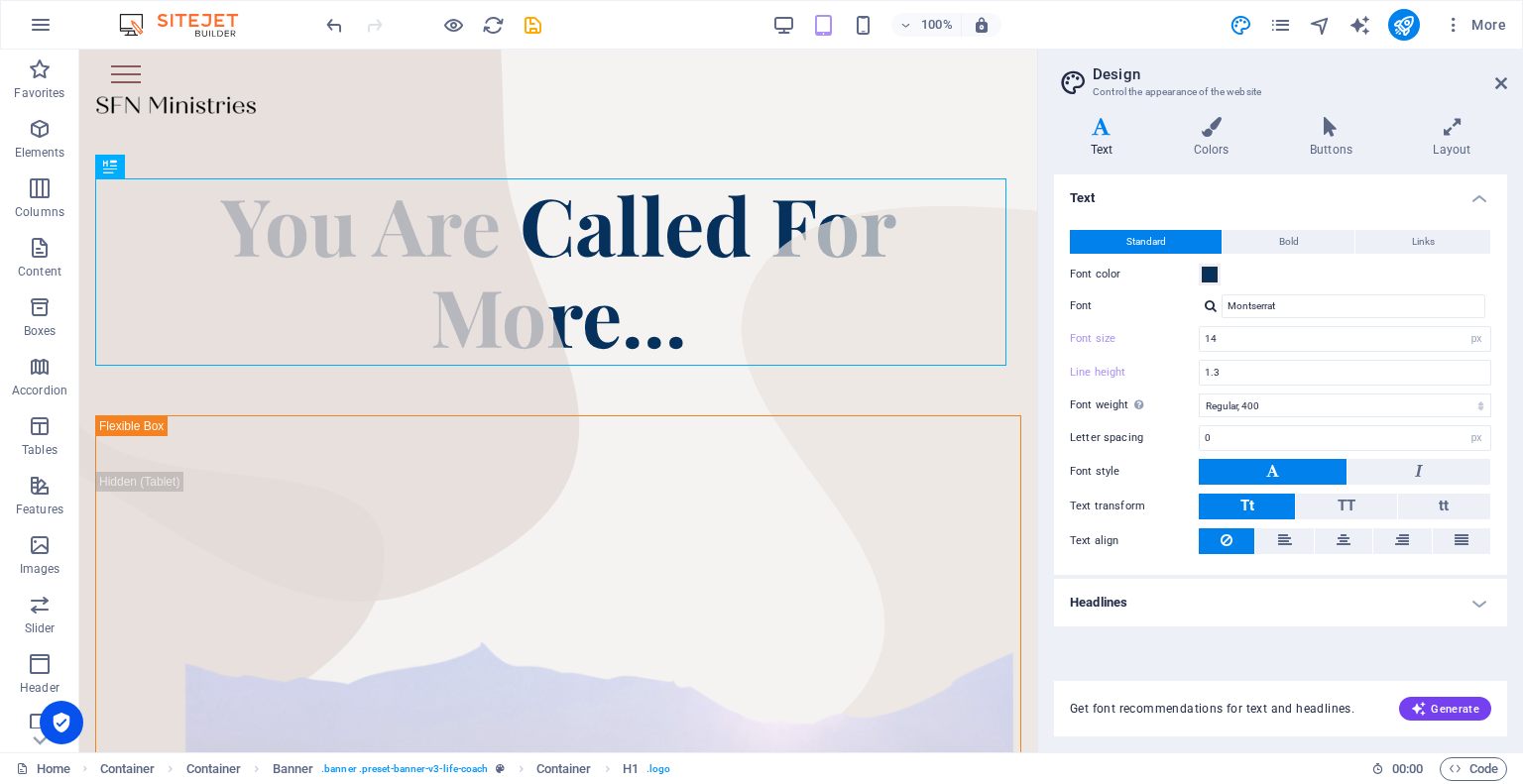 click on "You Are Called For More..." at bounding box center (558, 272) 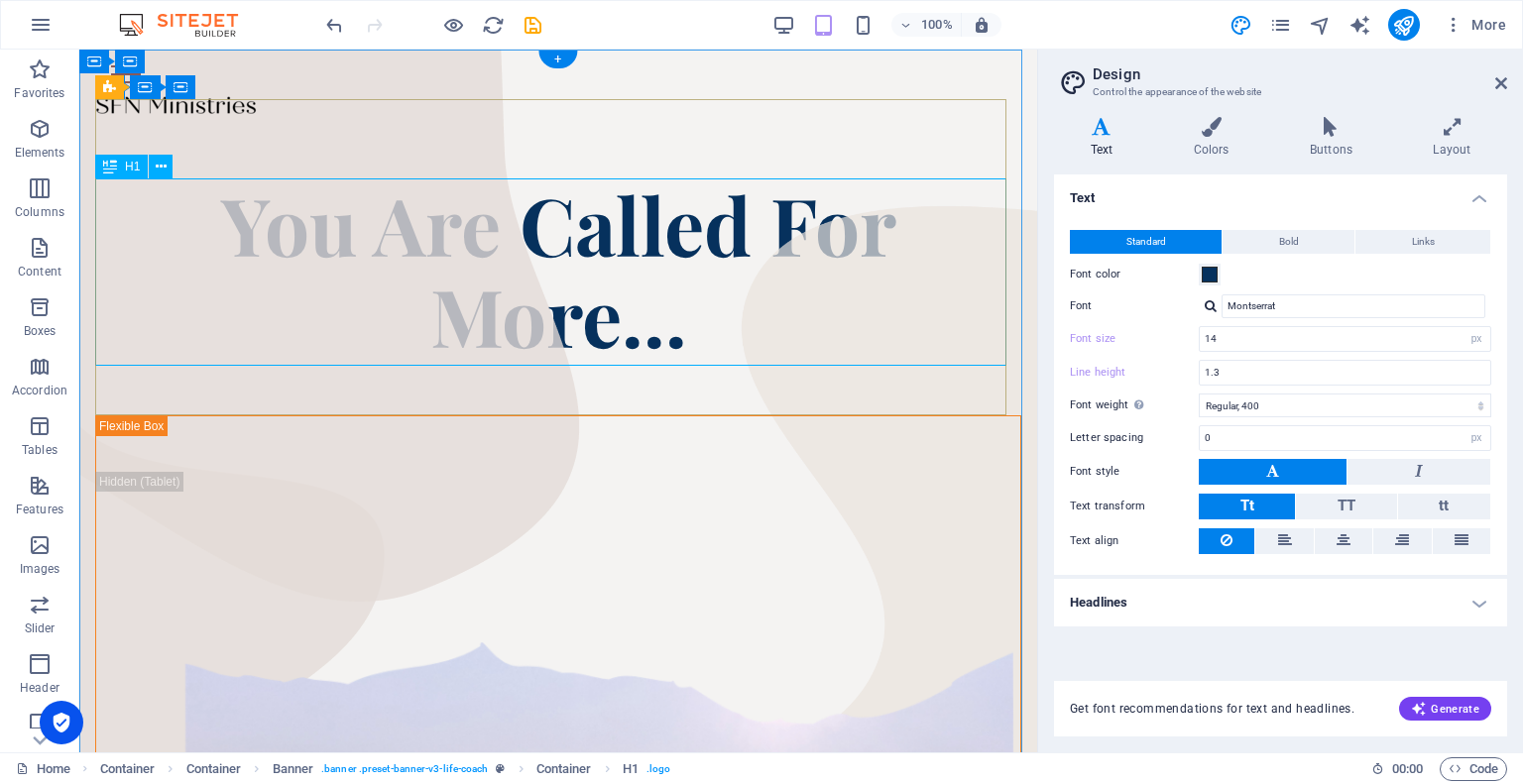 click on "You Are Called For More..." at bounding box center [558, 272] 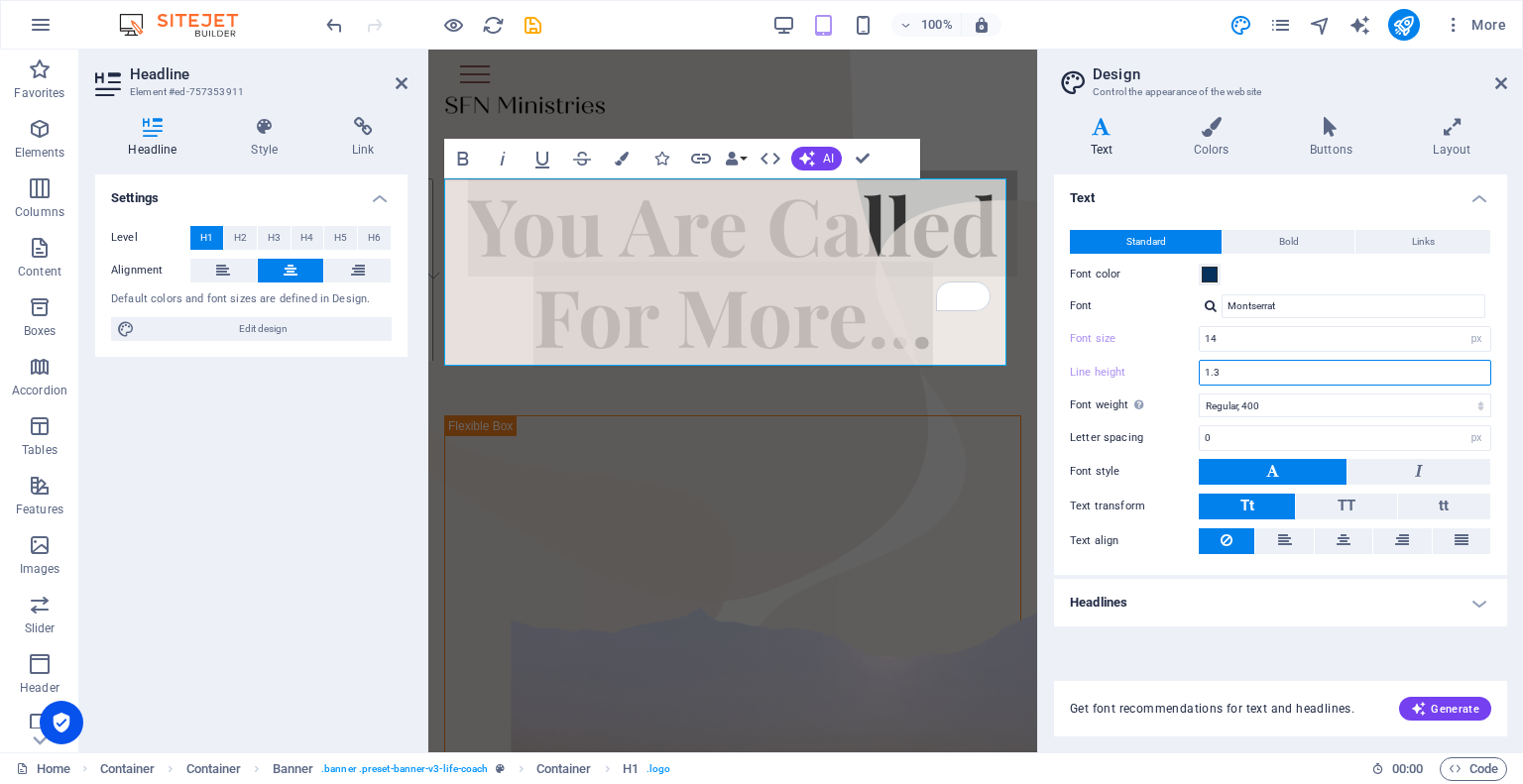 click on "1.3" at bounding box center (1345, 373) 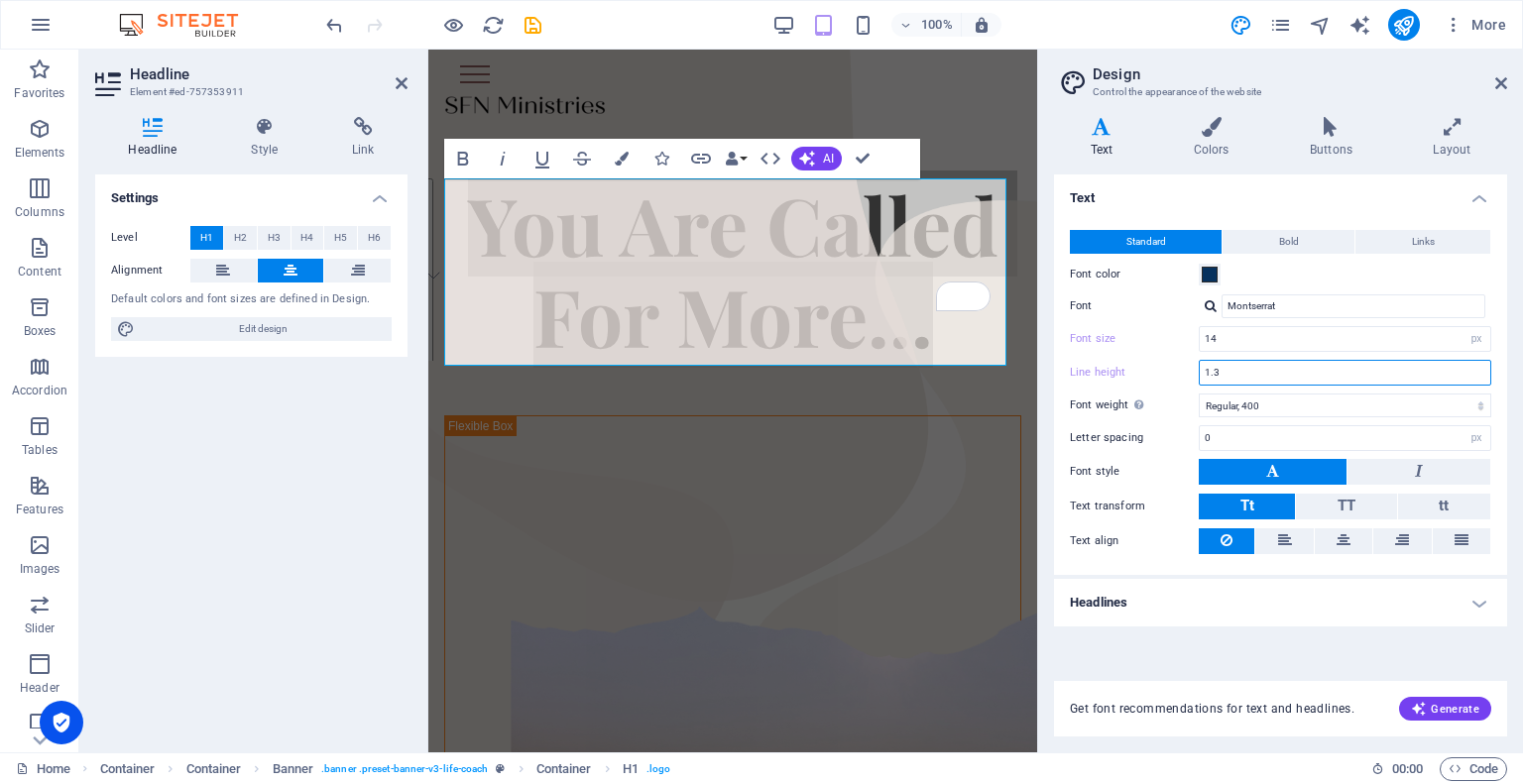 drag, startPoint x: 1235, startPoint y: 364, endPoint x: 1205, endPoint y: 359, distance: 30.413813 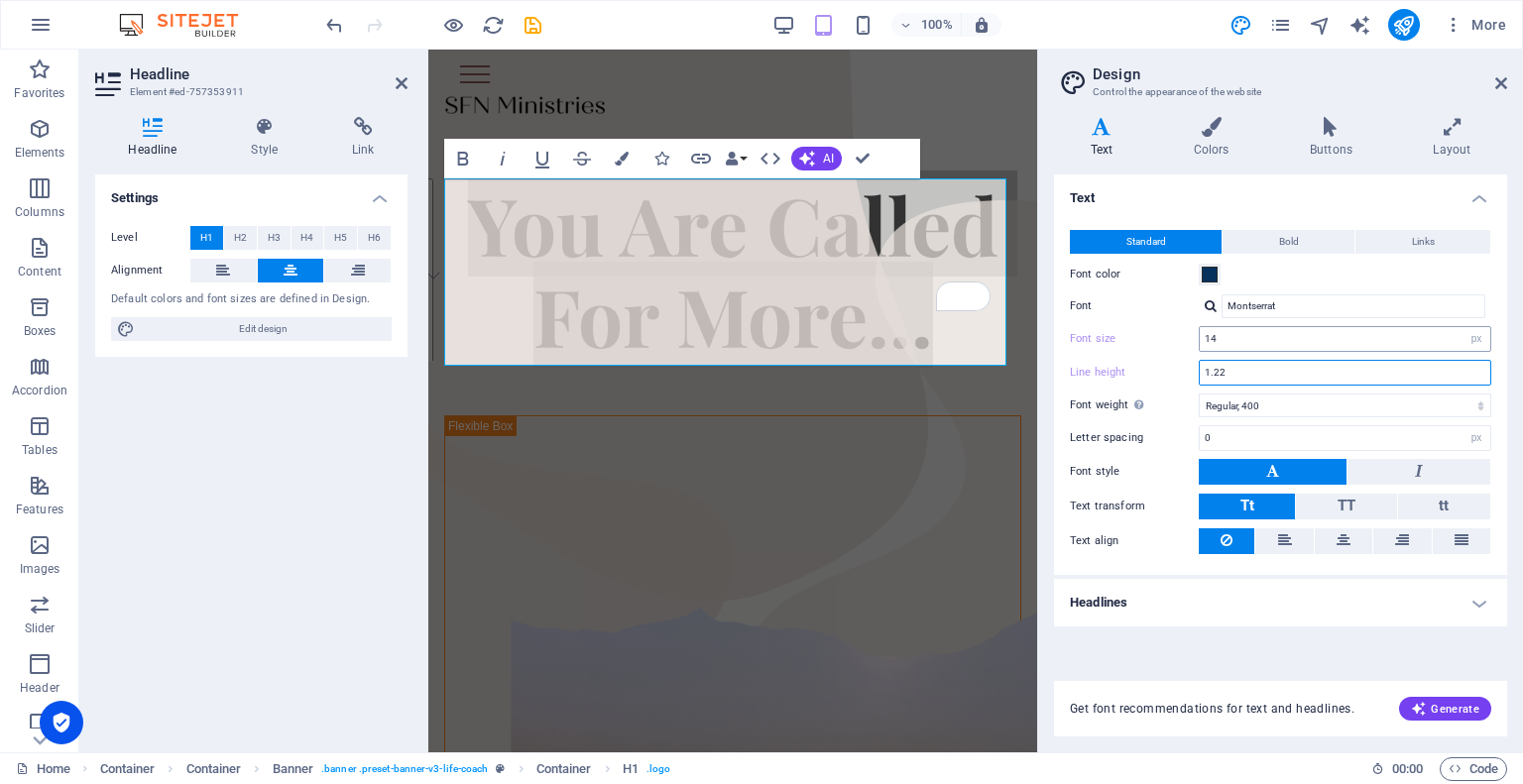 type on "1.22" 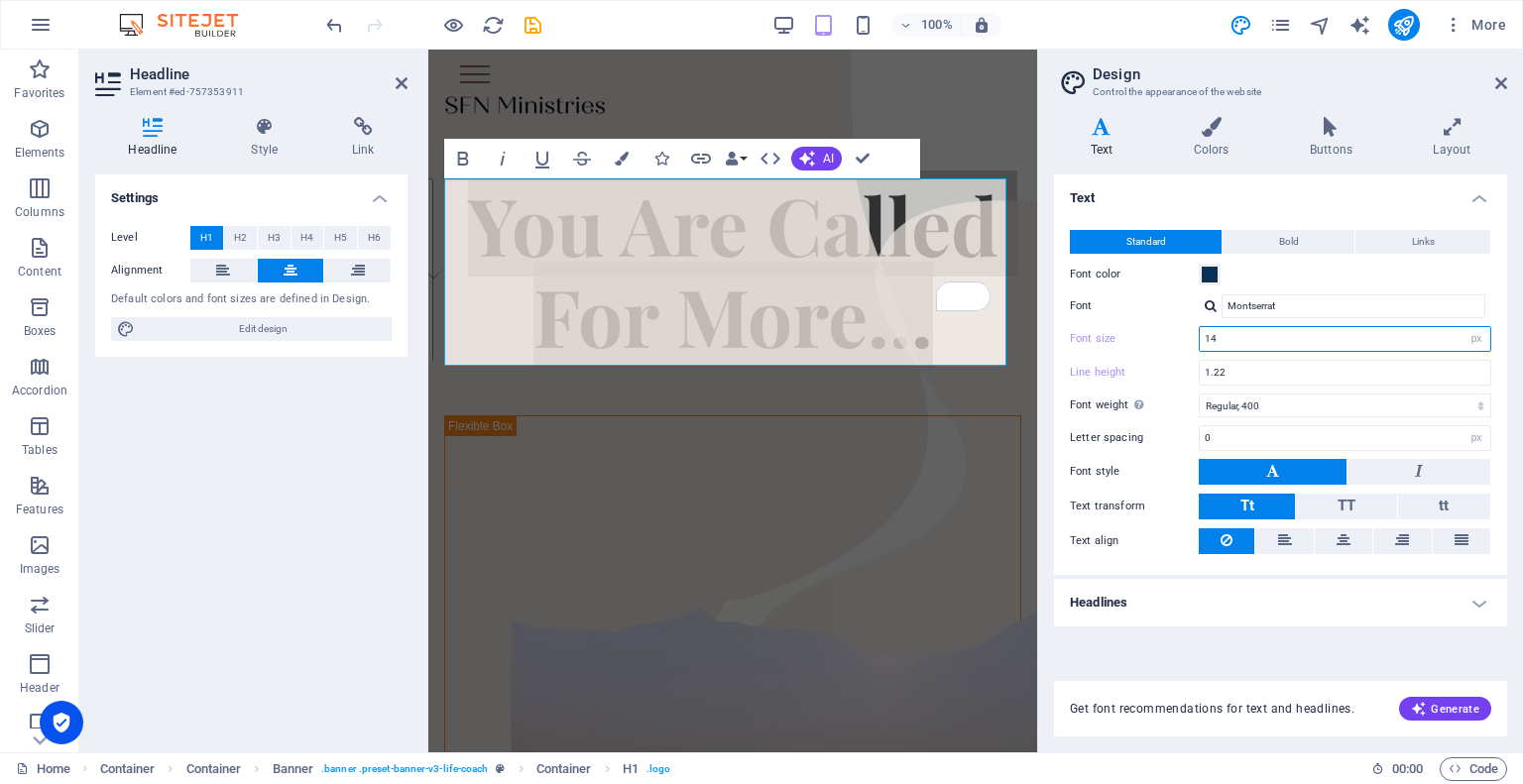 click on "14" at bounding box center (1345, 339) 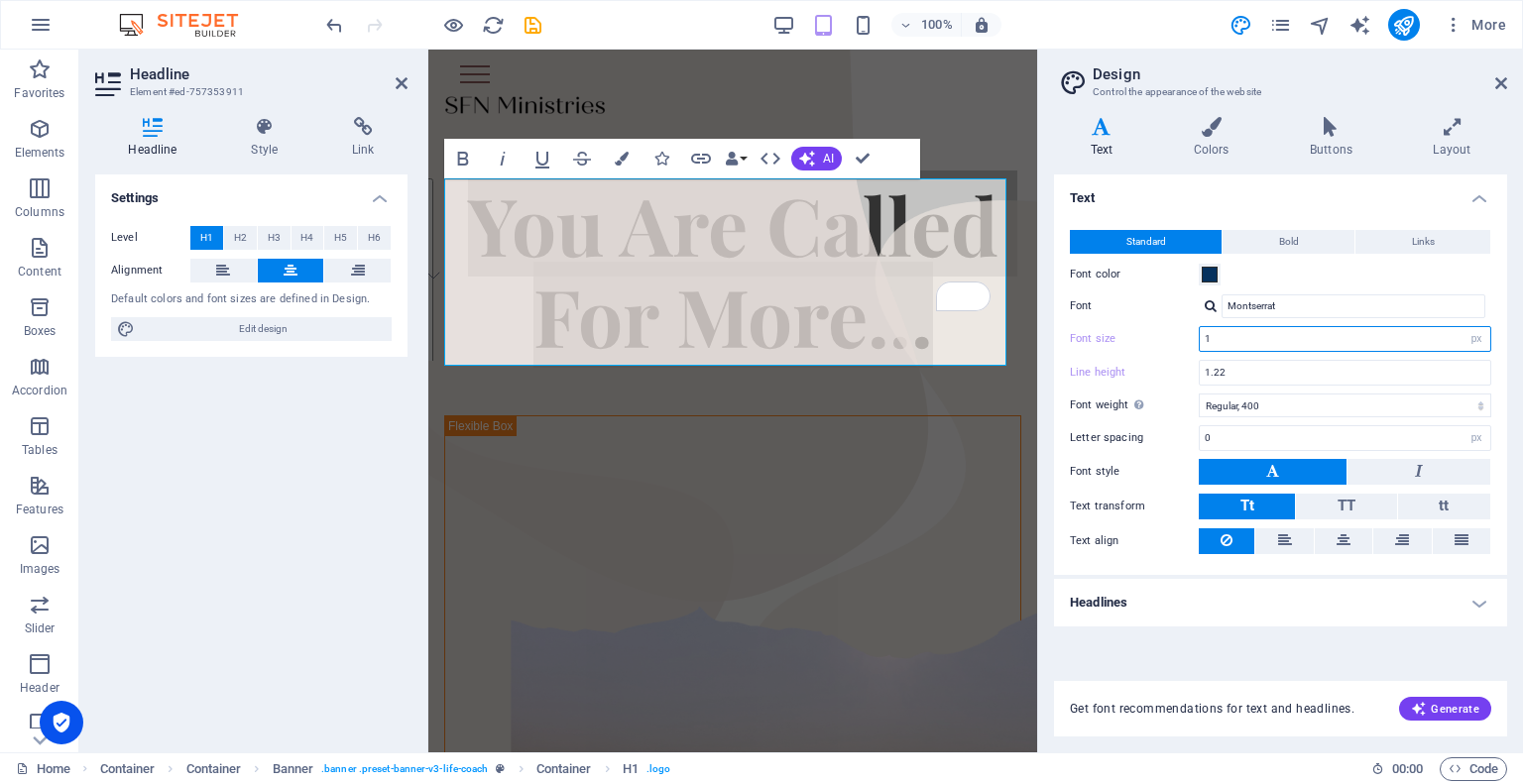 type on "14" 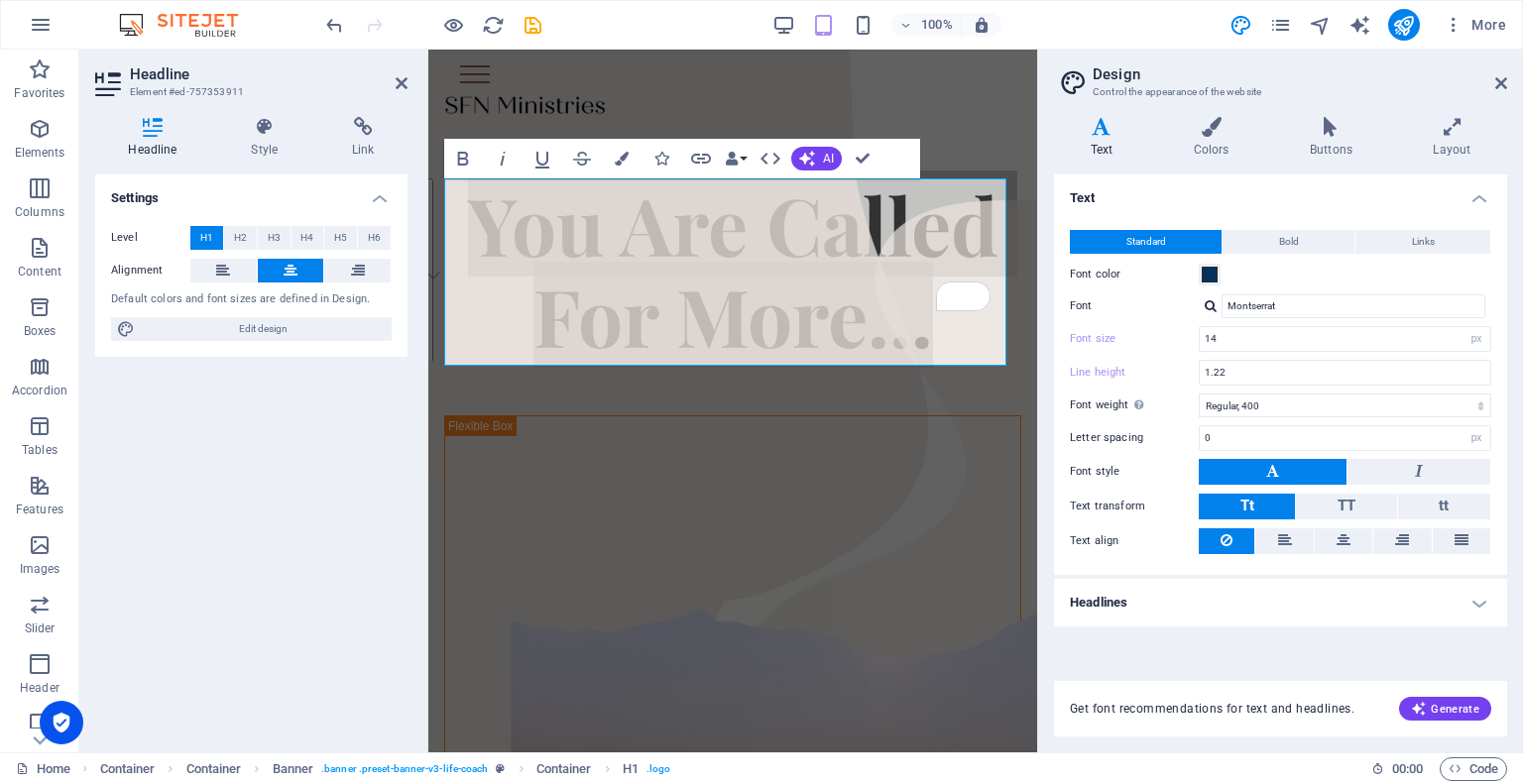 click on "Headlines" at bounding box center (1280, 603) 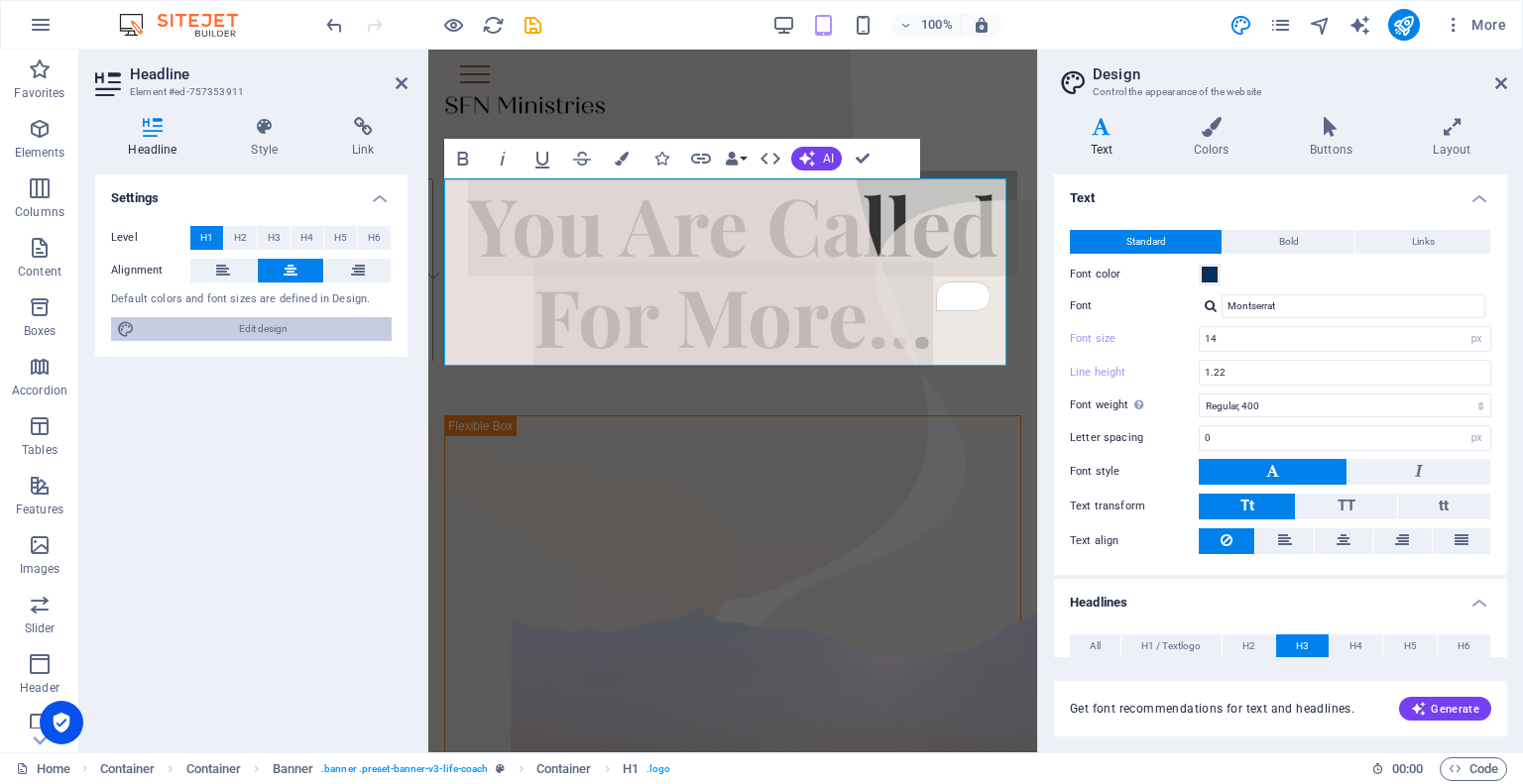 click on "Edit design" at bounding box center (263, 329) 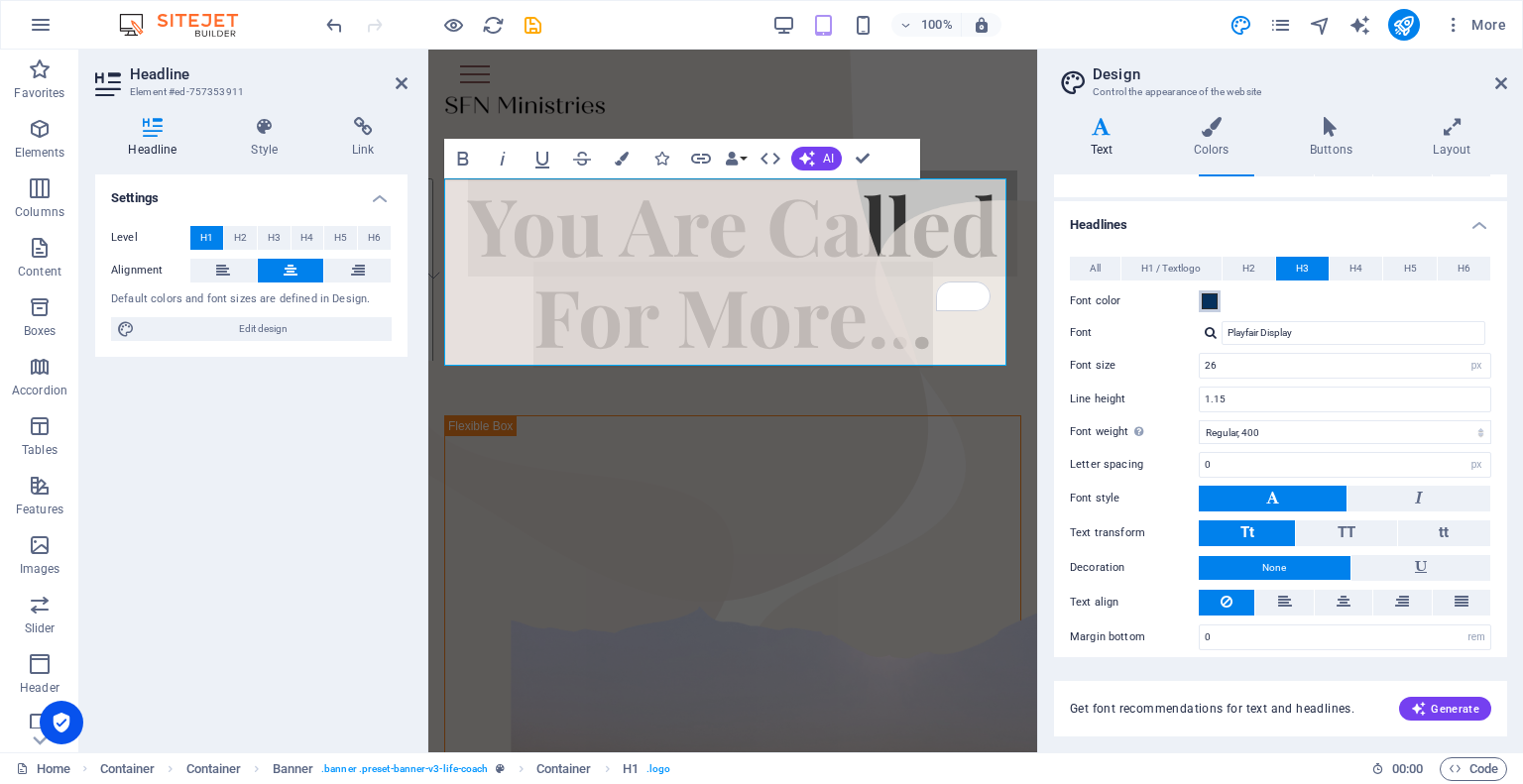 scroll, scrollTop: 383, scrollLeft: 0, axis: vertical 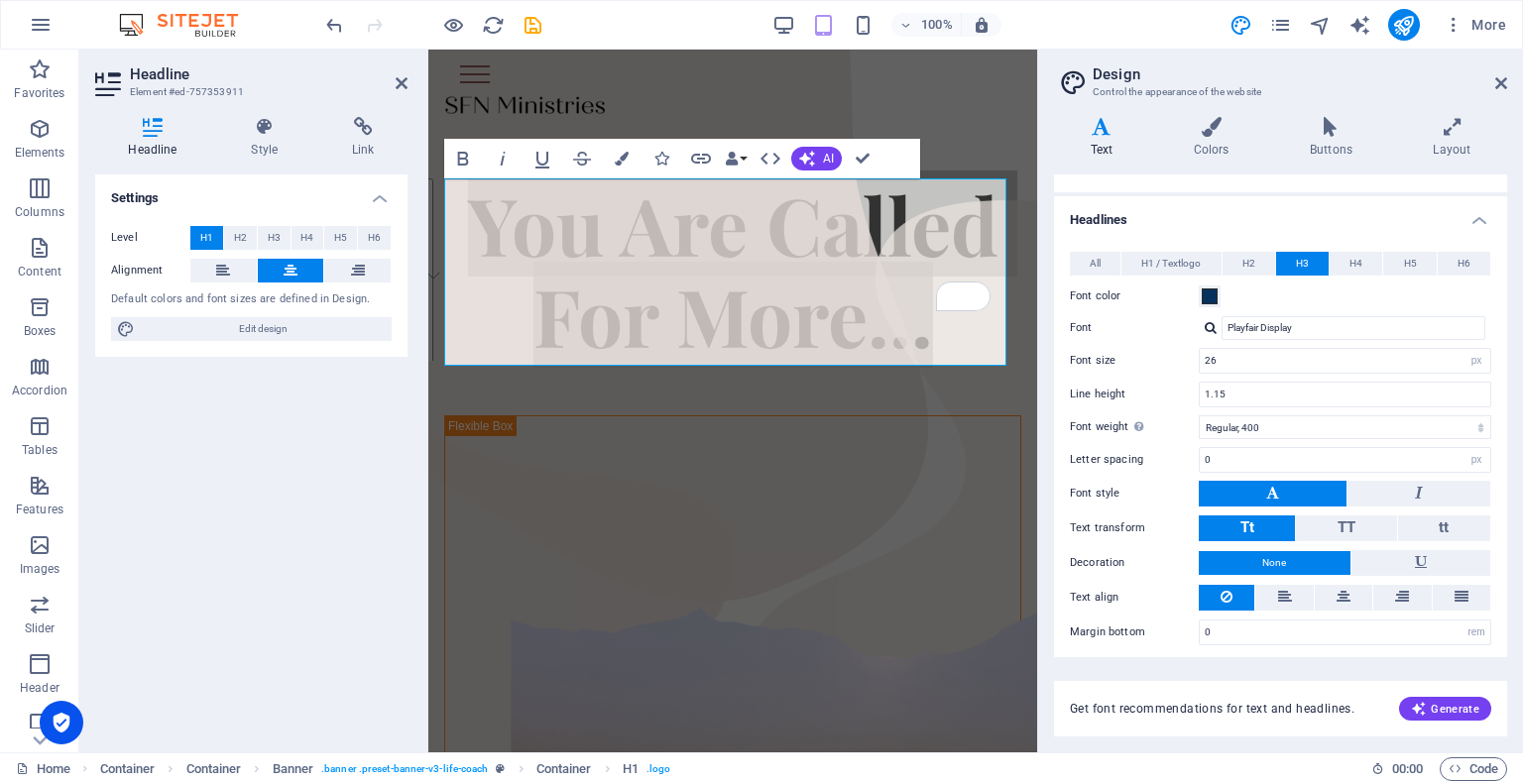 click on "Design" at bounding box center (1300, 74) 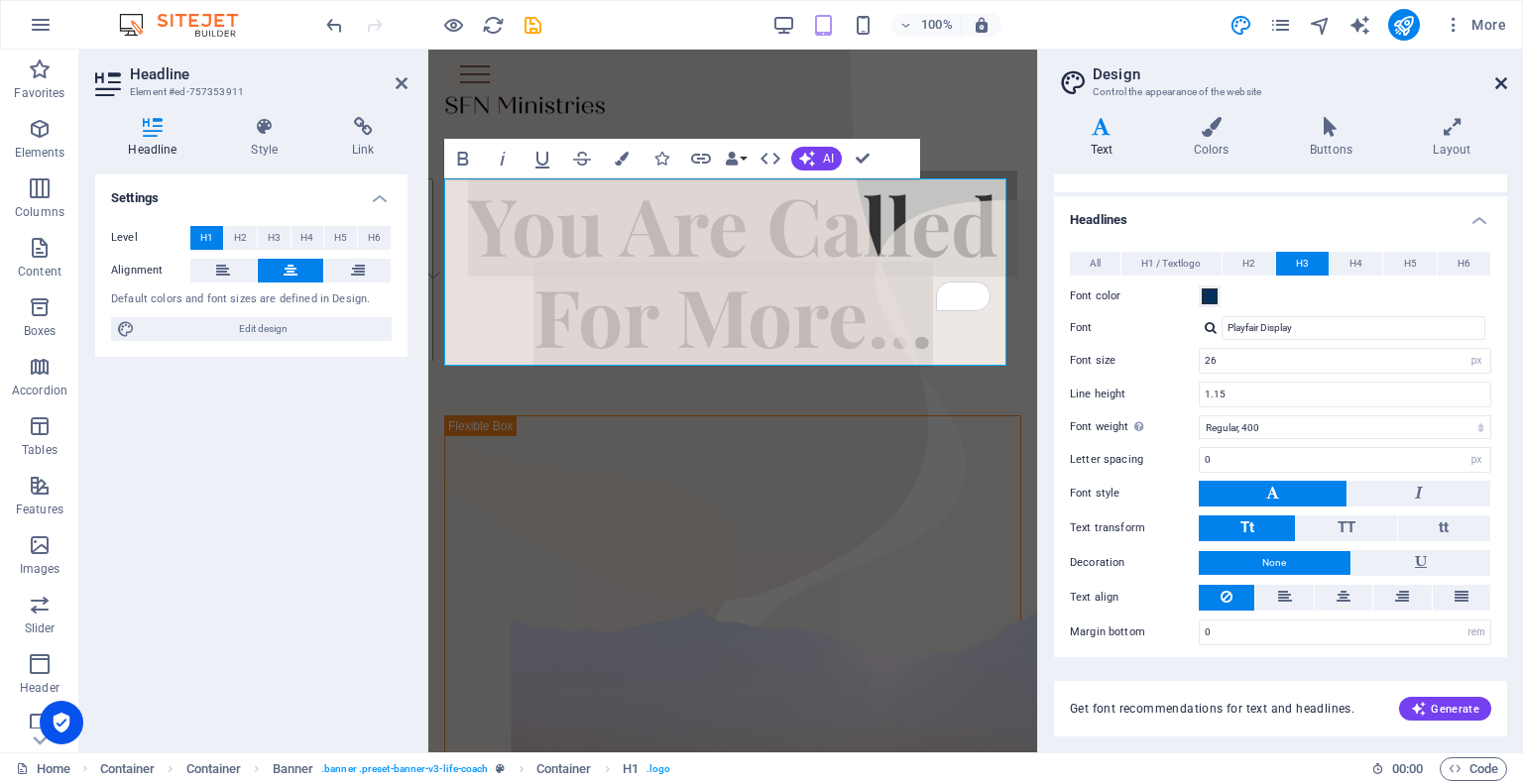 click at bounding box center (1501, 83) 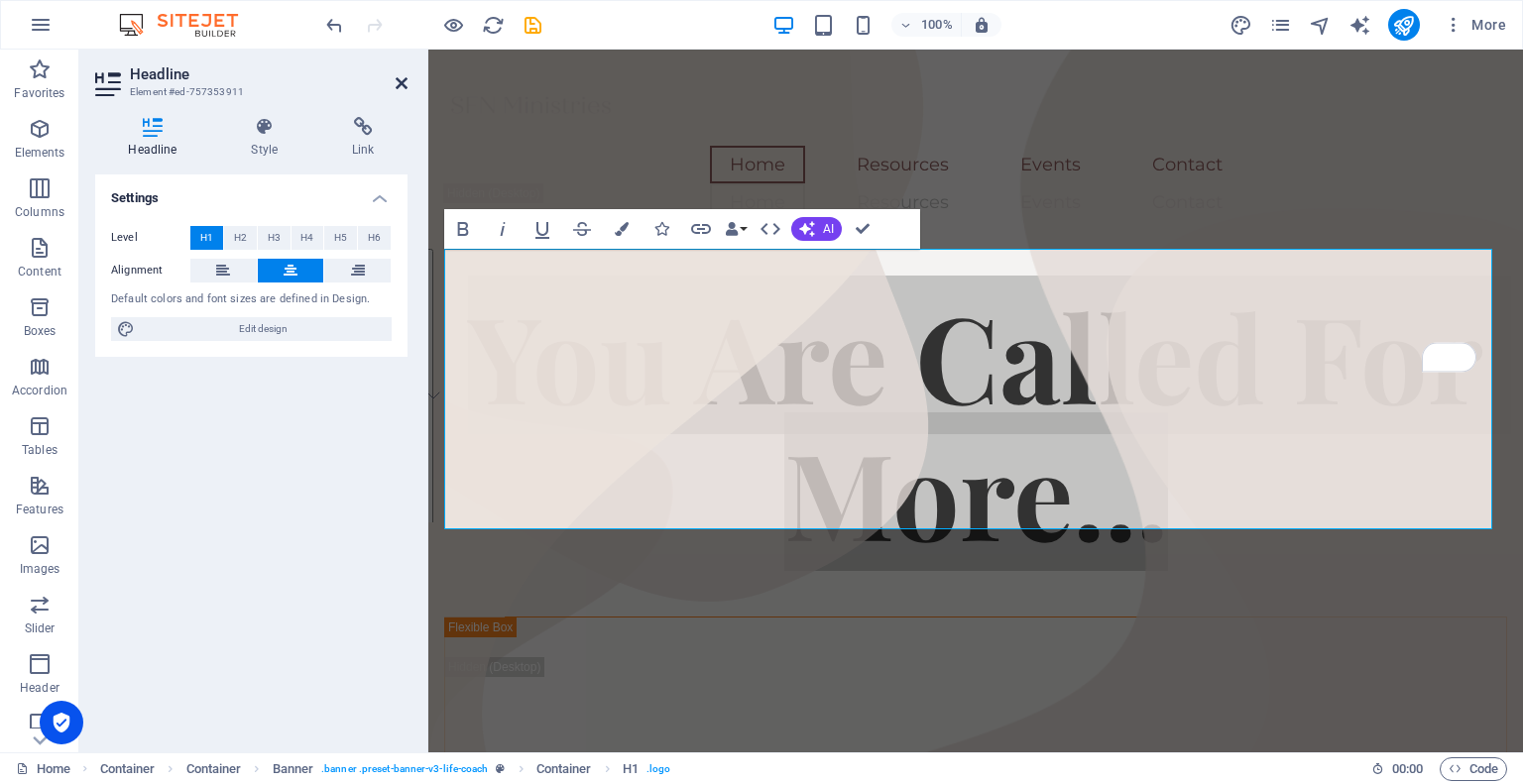 click at bounding box center [402, 83] 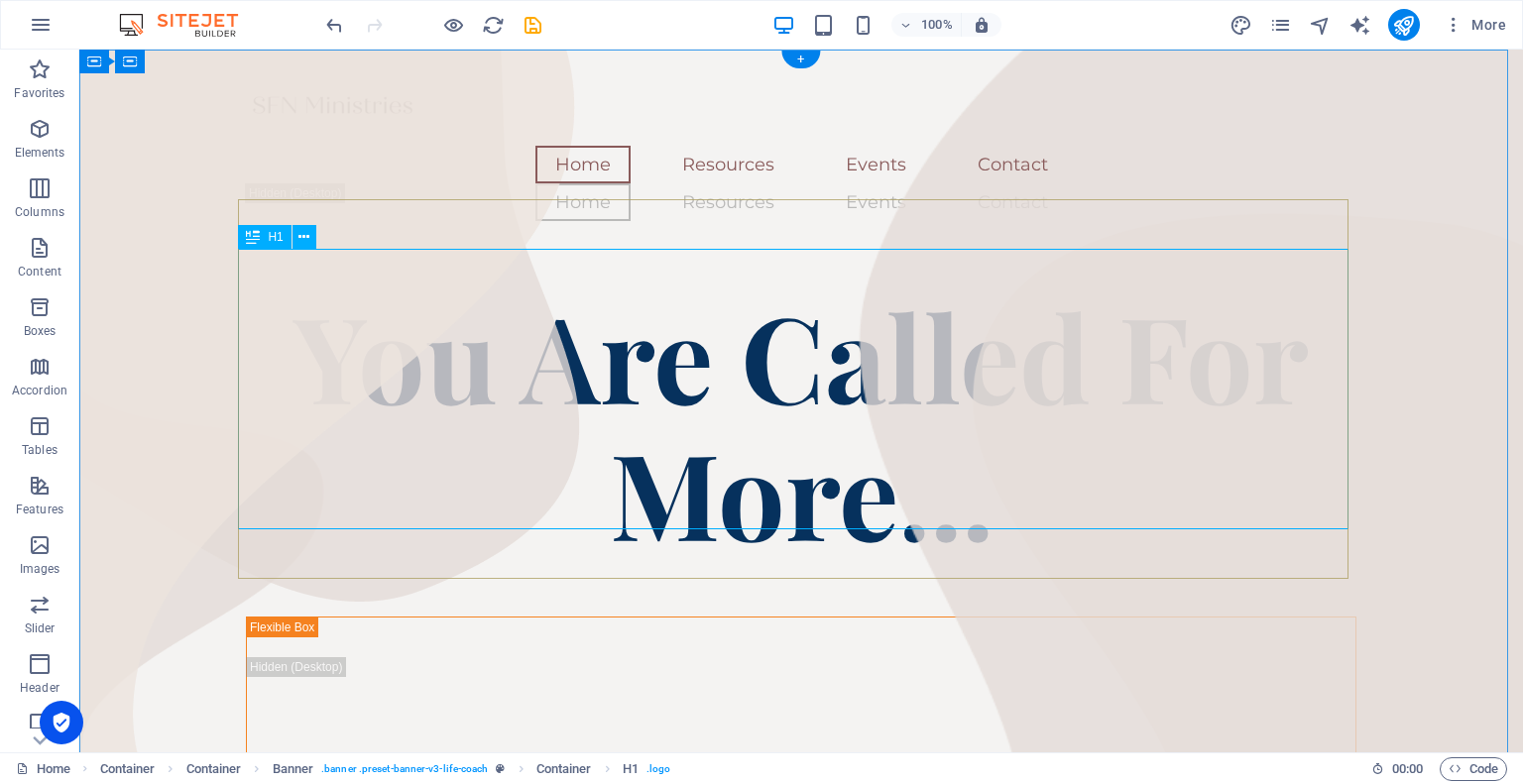click on "You Are Called For More..." at bounding box center [801, 426] 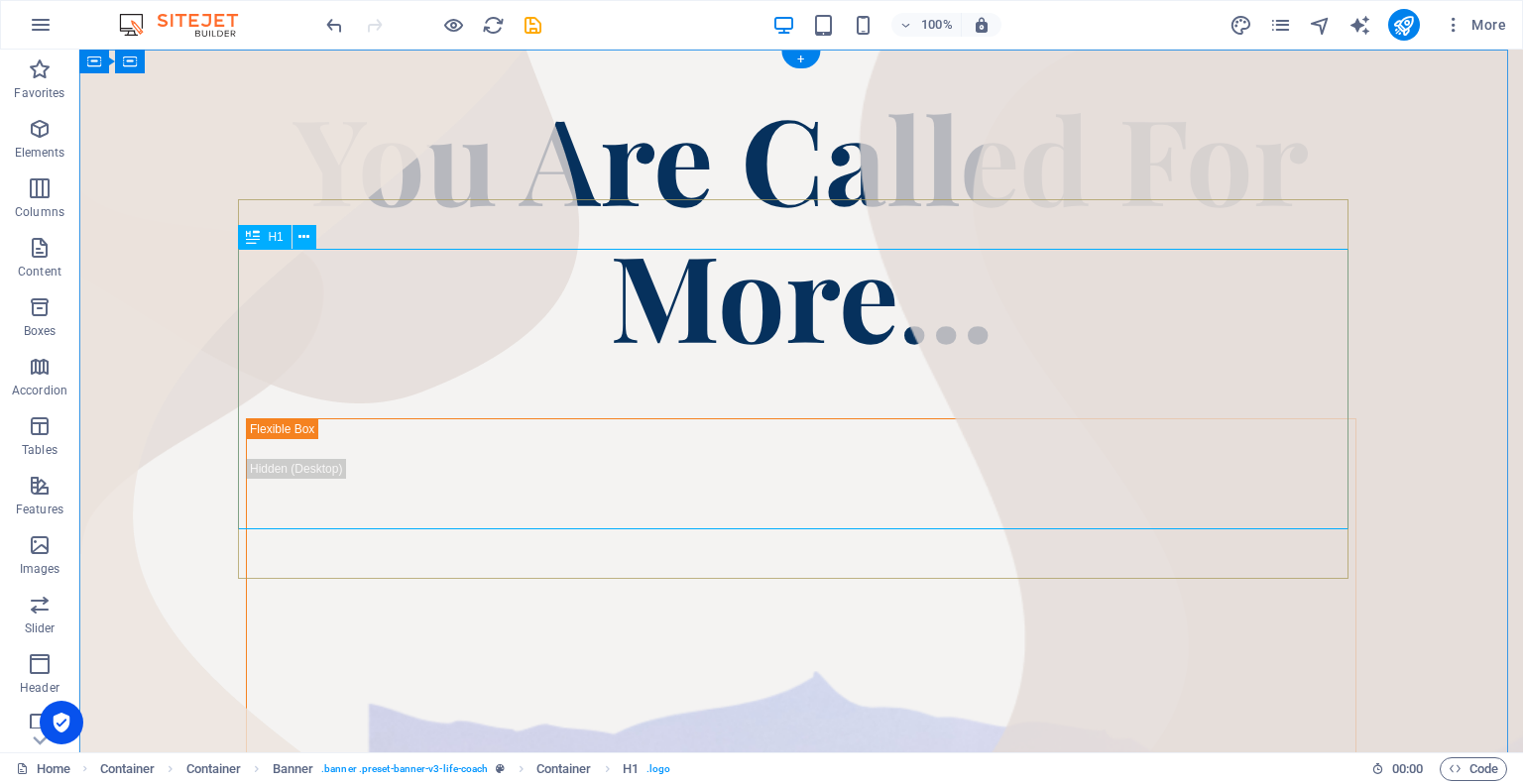scroll, scrollTop: 0, scrollLeft: 0, axis: both 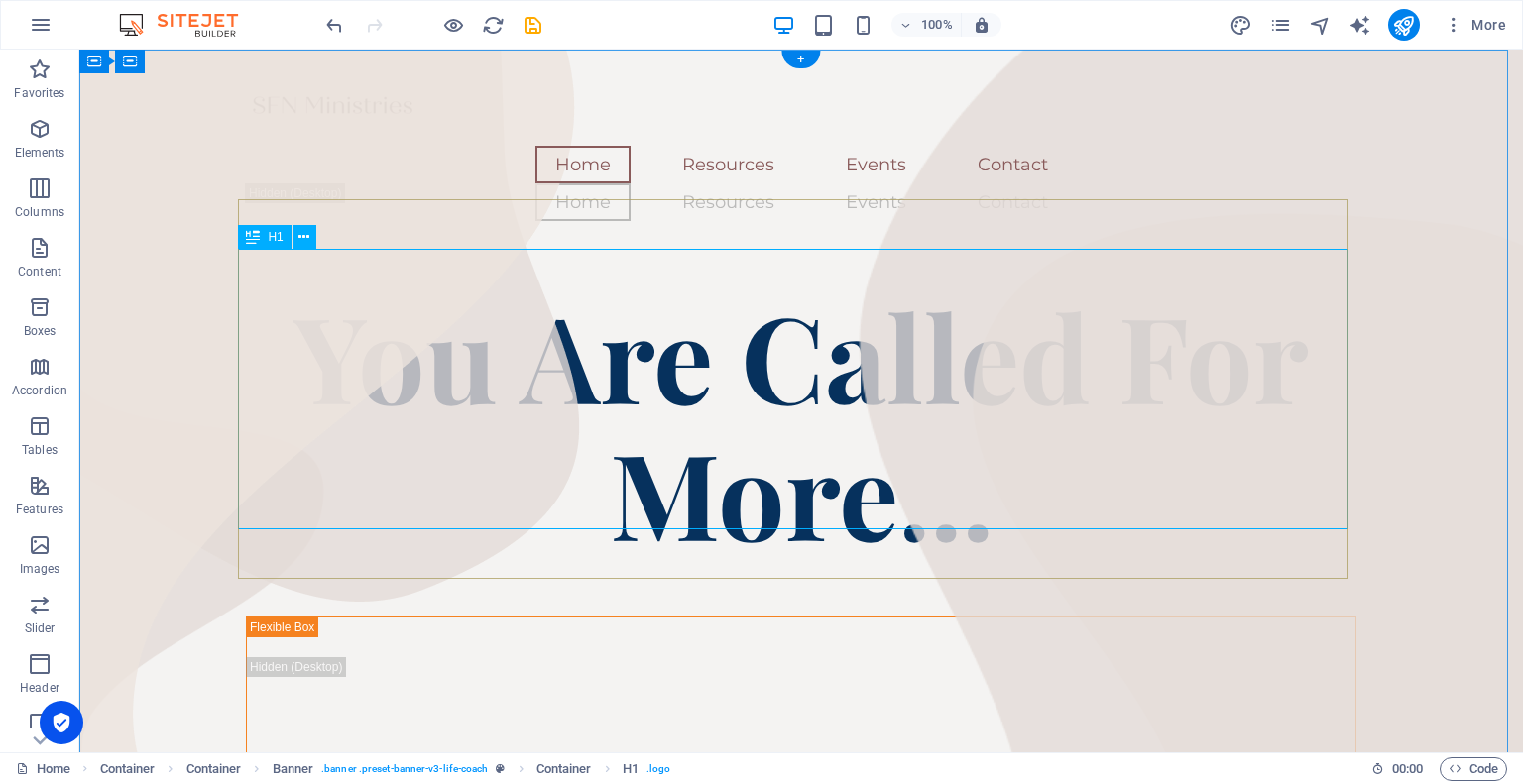 click on "You Are Called For More..." at bounding box center (801, 426) 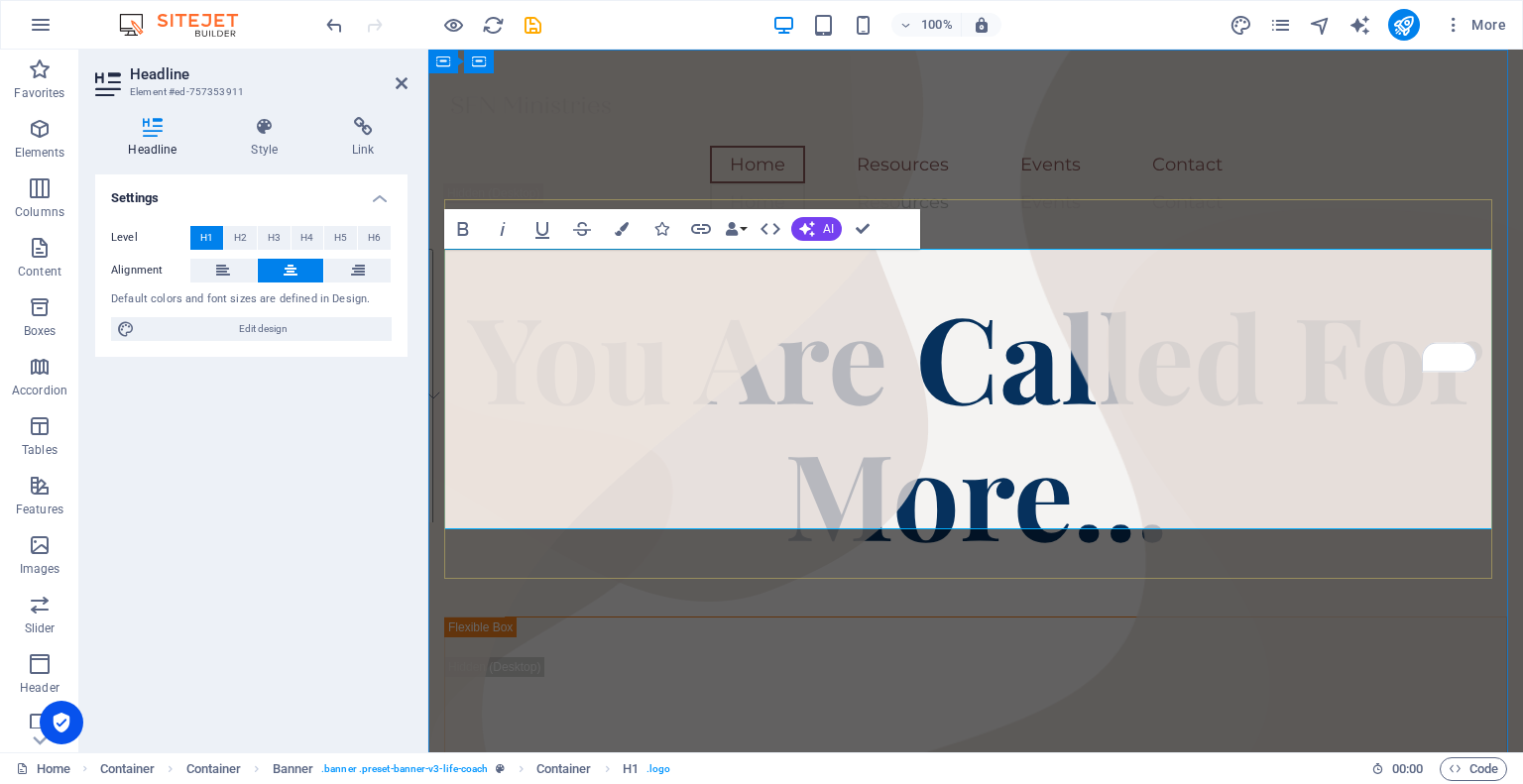 type 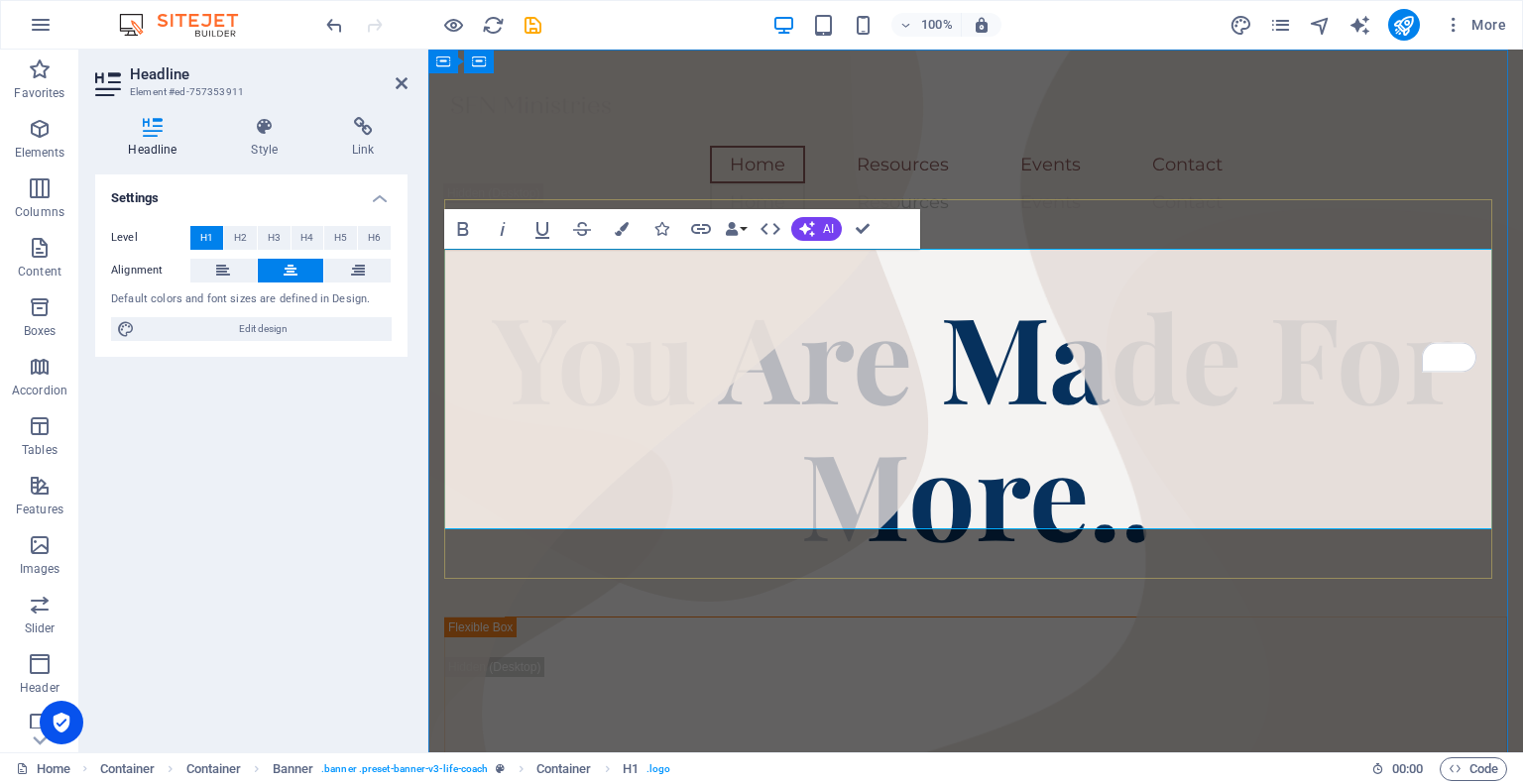 click on "You Are Made For More.." at bounding box center (976, 423) 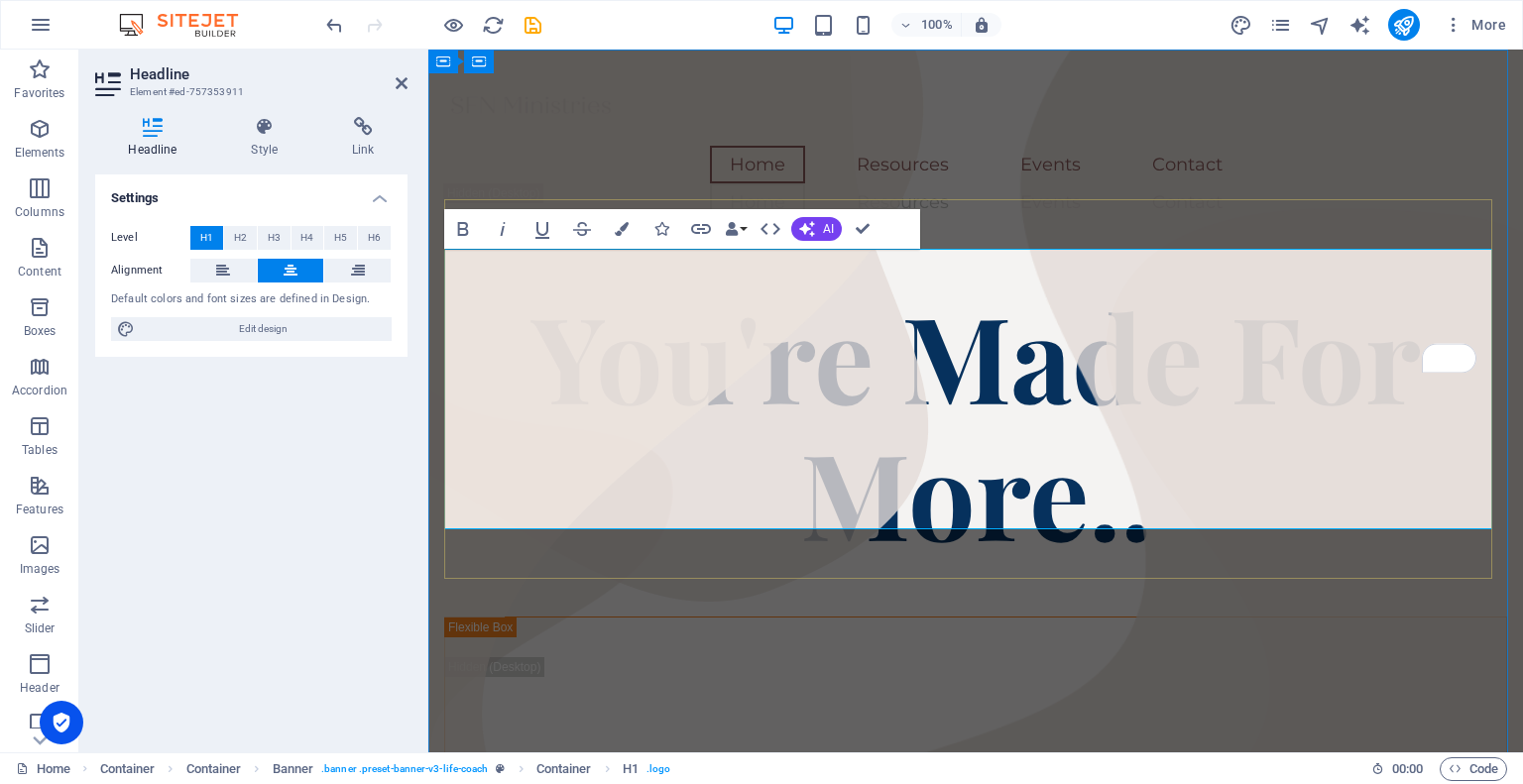 click on "You're Made For More.." at bounding box center [976, 423] 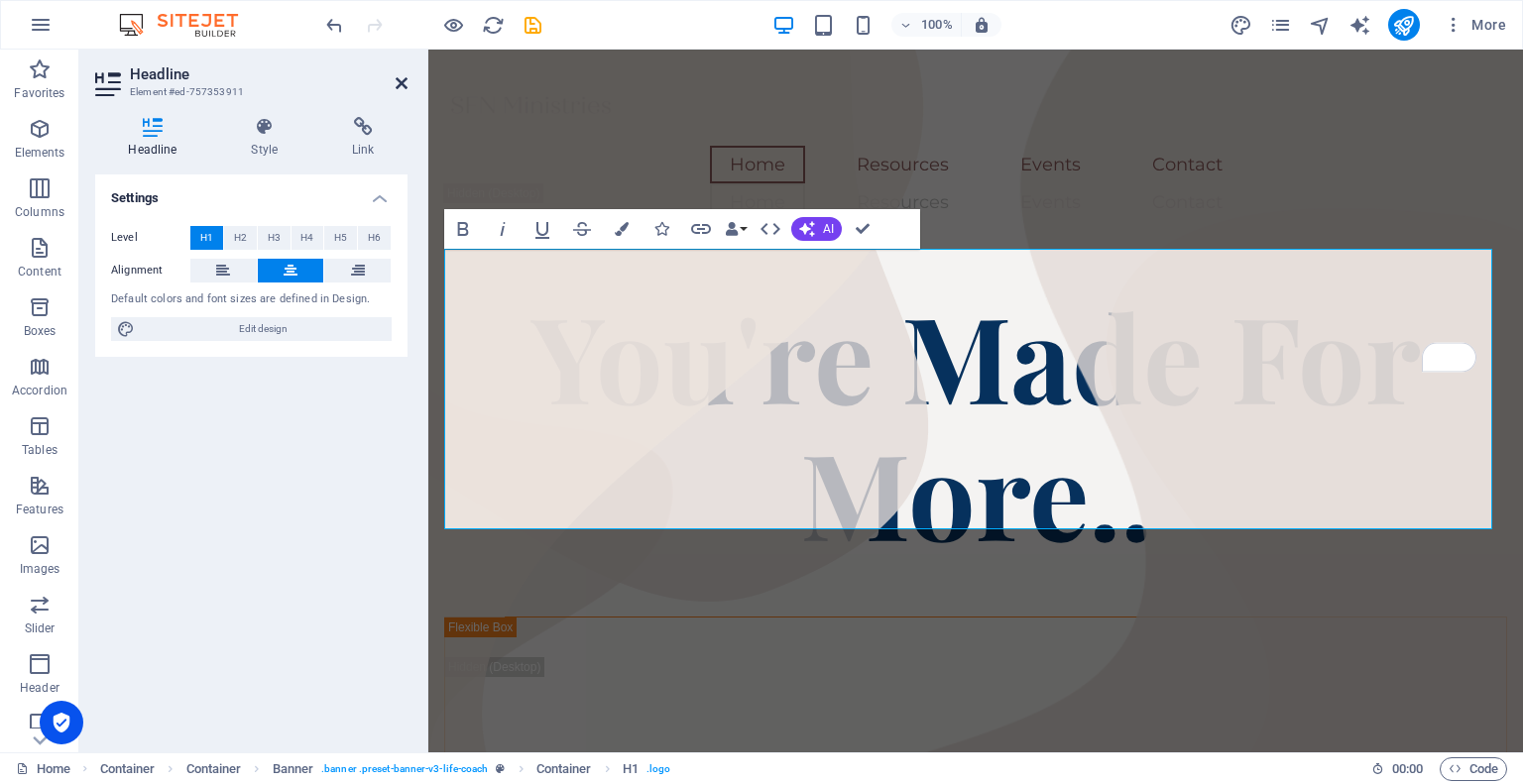 click at bounding box center (402, 83) 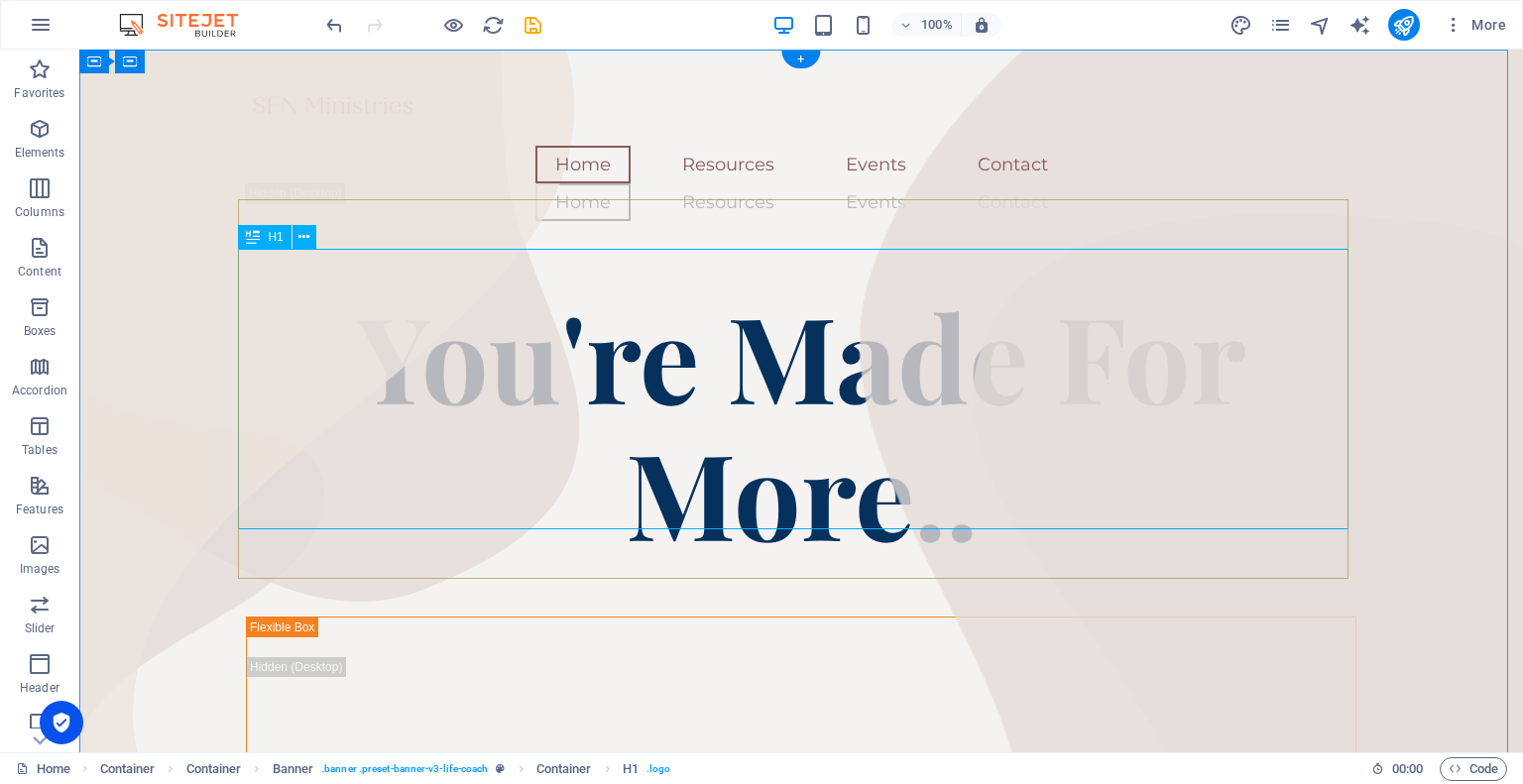 click on "You're Made For More.." at bounding box center (801, 426) 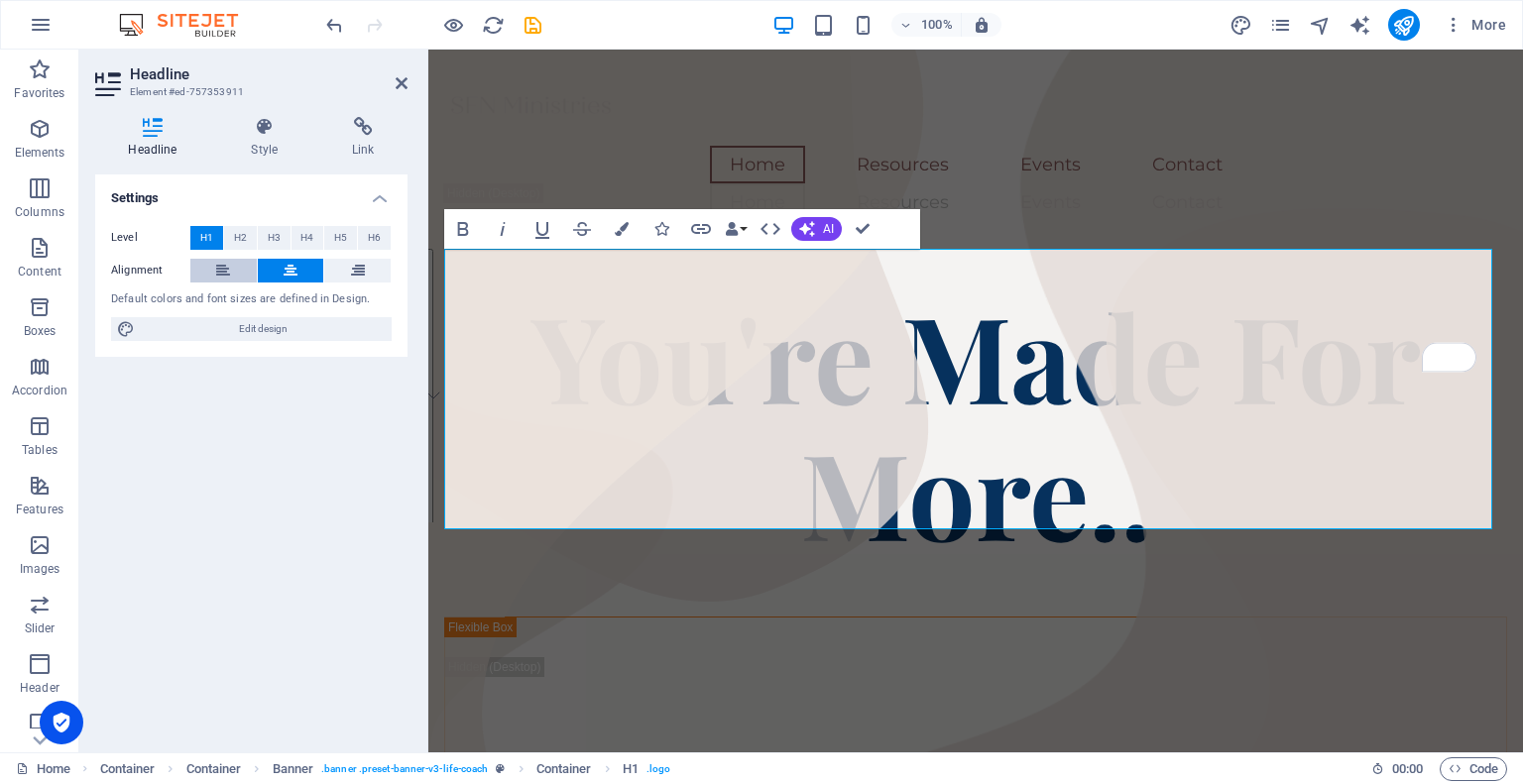 click at bounding box center [223, 271] 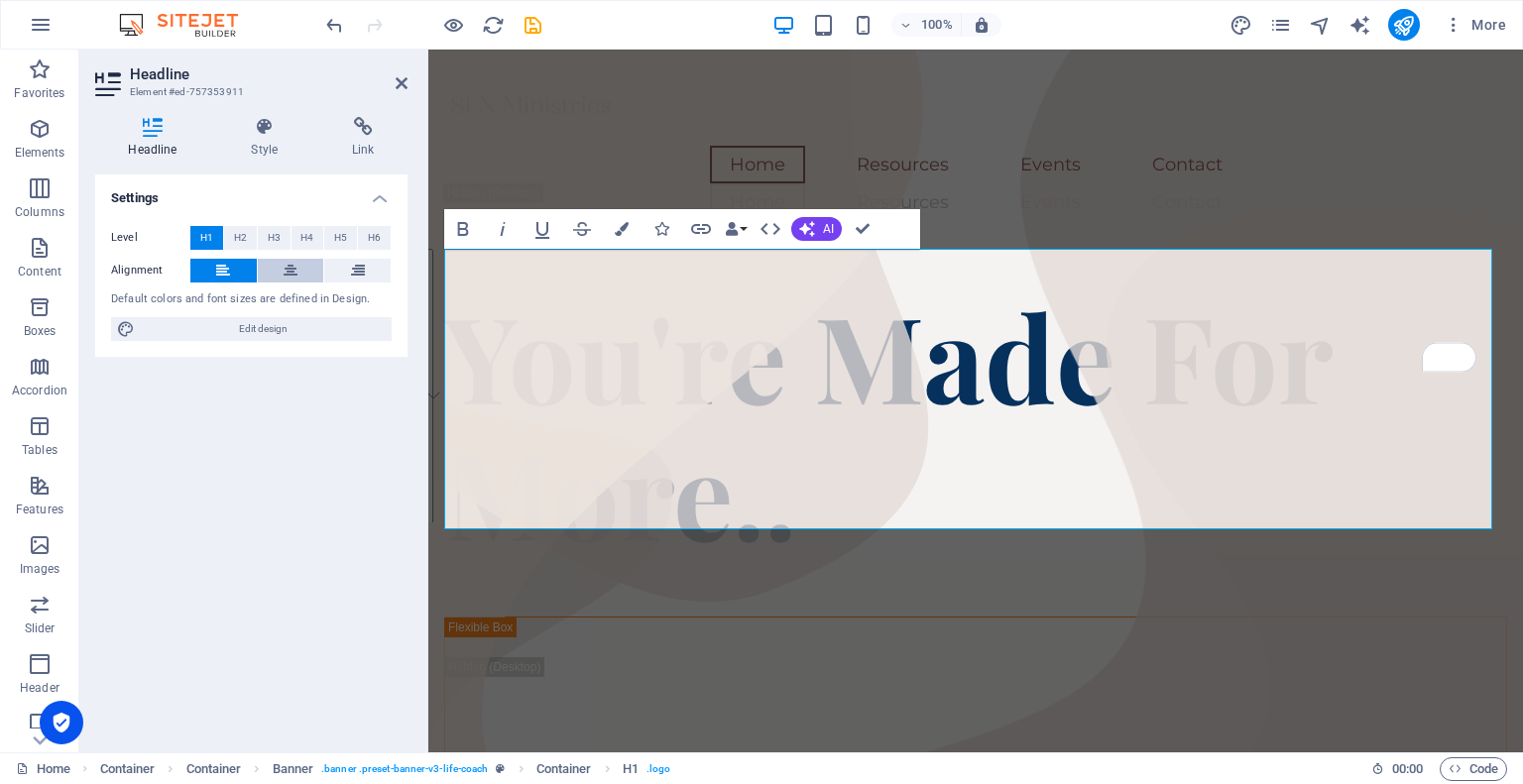 click at bounding box center (291, 271) 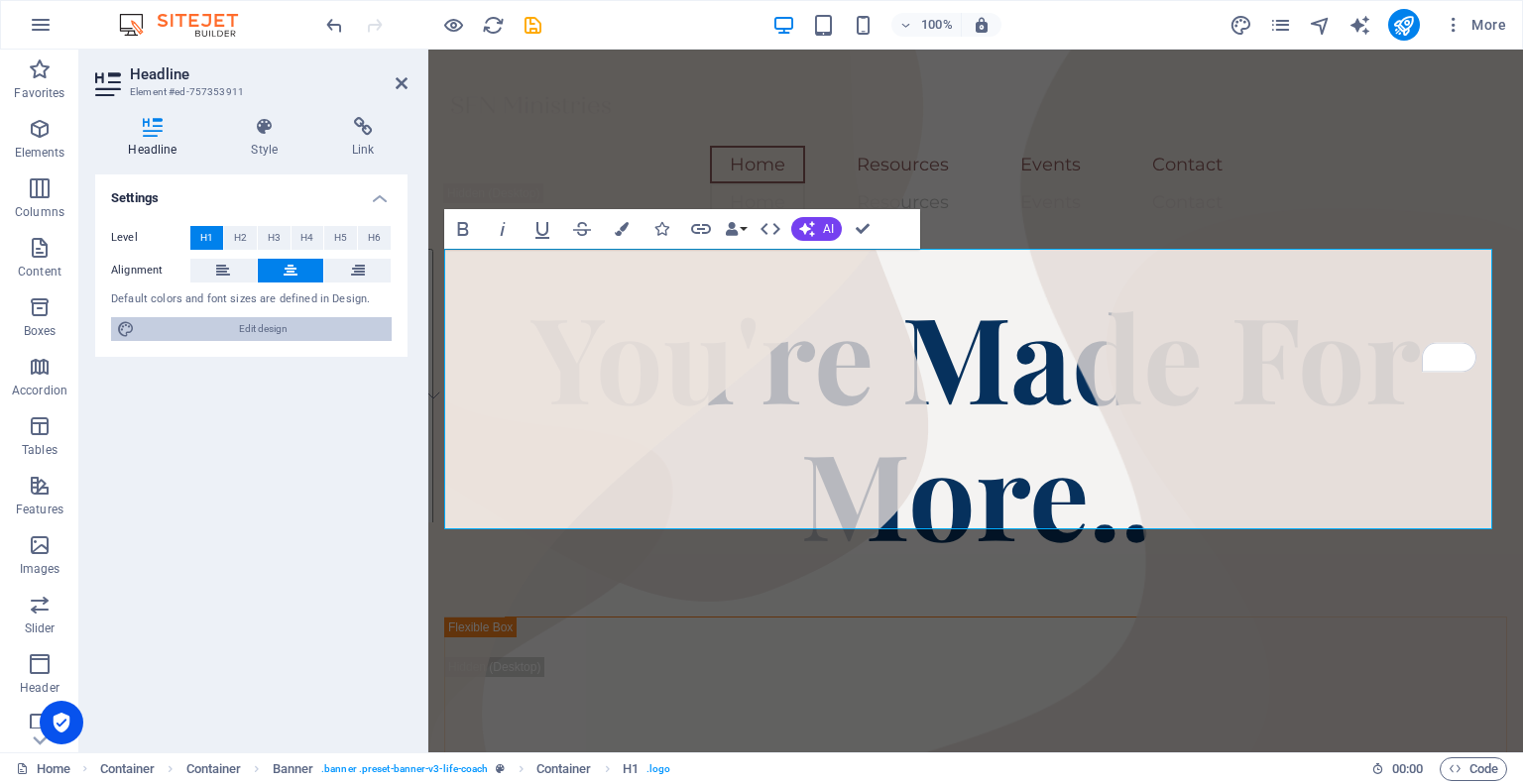 click on "Edit design" at bounding box center (263, 329) 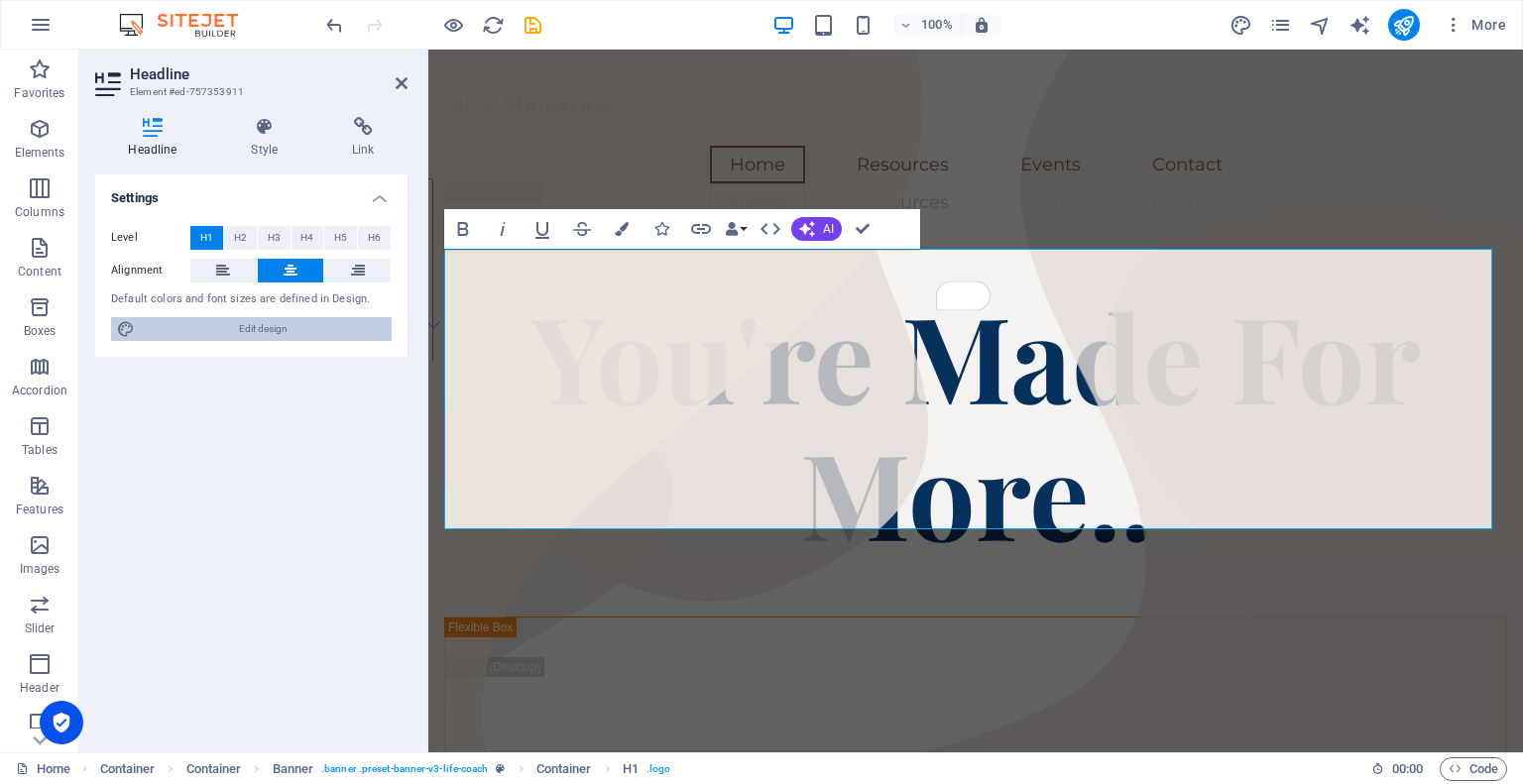 select on "px" 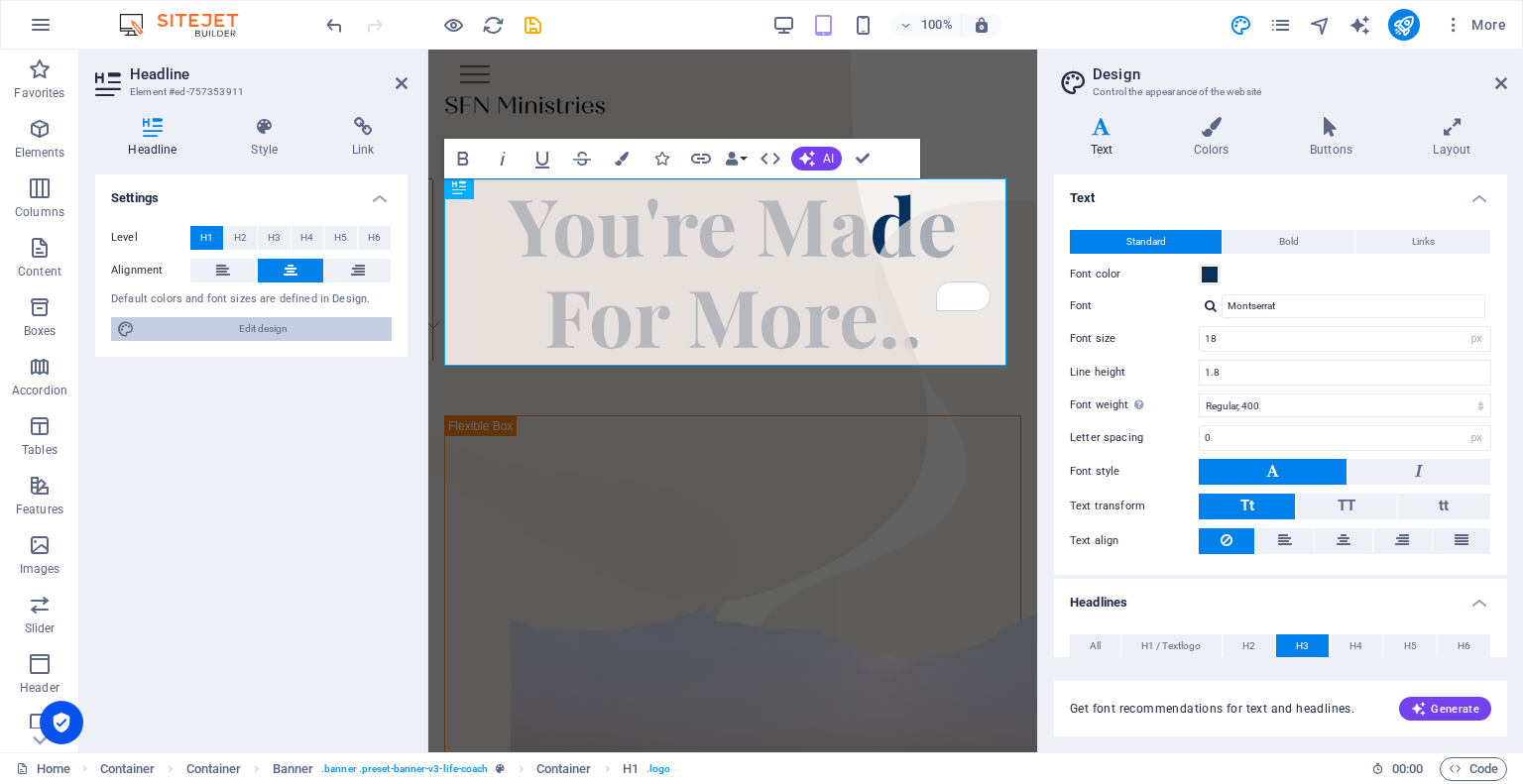 type on "14" 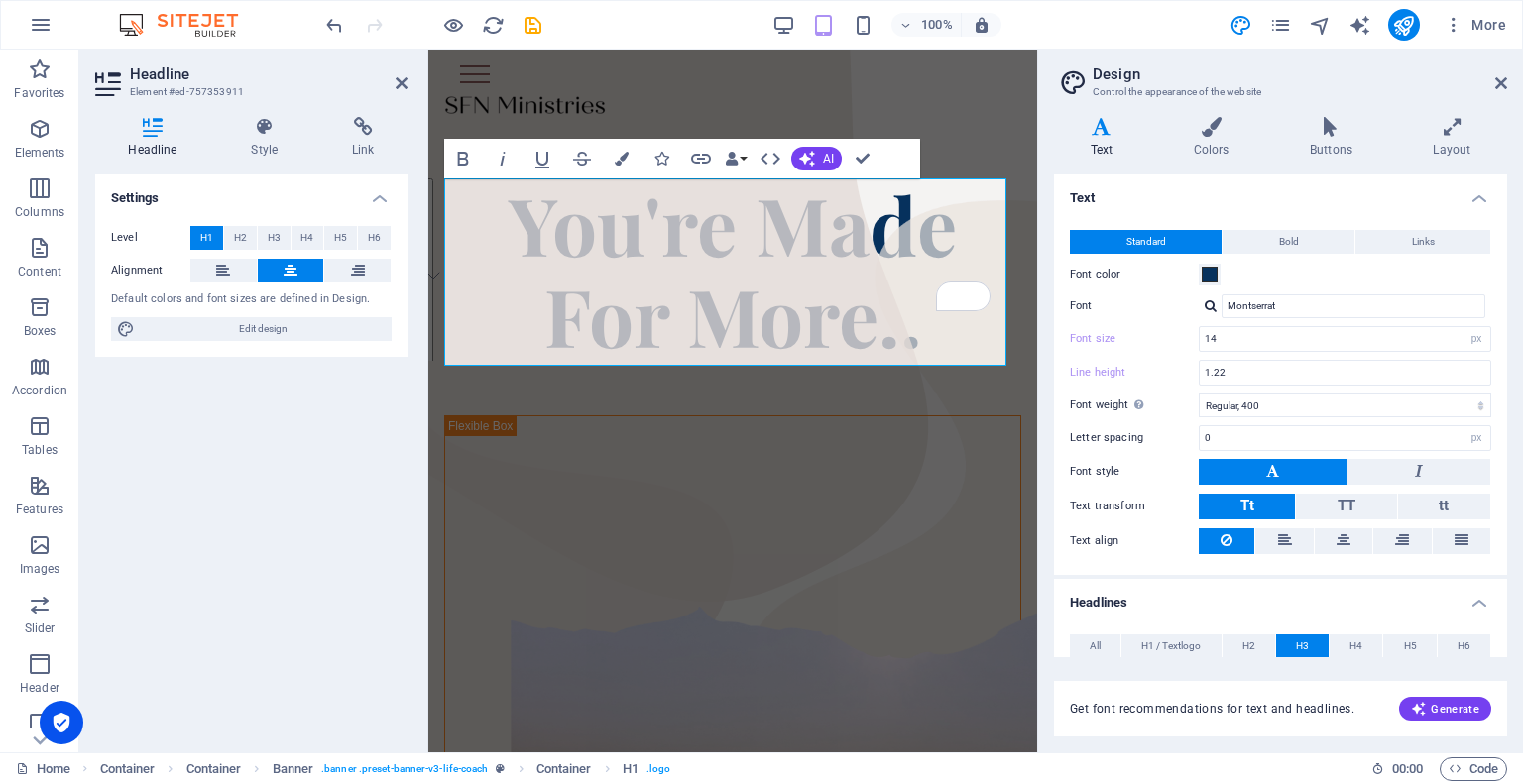 click on "Headline Element #ed-757353911 Headline Style Link Settings Level H1 H2 H3 H4 H5 H6 Alignment Default colors and font sizes are defined in Design. Edit design Banner Element Layout How this element expands within the layout (Flexbox). Size 100 Default auto px % 1/1 1/2 1/3 1/4 1/5 1/6 1/7 1/8 1/9 1/10 Grow Shrink Order Container layout Visible Visible Opacity 100 % Overflow Spacing Margin Default auto px % rem vw vh Custom Custom auto px % rem vw vh auto px % rem vw vh auto px % rem vw vh auto px % rem vw vh Padding Default px rem % vh vw Custom Custom 0 px rem % vh vw 0 px rem % vh vw 5 px rem % vh vw 0 px rem % vh vw Border Style              - Width 1 auto px rem % vh vw Custom Custom 1 auto px rem % vh vw 1 auto px rem % vh vw 1 auto px rem % vh vw 1 auto px rem % vh vw  - Color Round corners Default px rem % vh vw Custom Custom px rem % vh vw px rem % vh vw px rem % vh vw px rem % vh vw Shadow Default None Outside Inside Color X offset 0 px rem vh vw Y offset 0 px rem vh vw Blur 0 px rem % vh 0" at bounding box center (254, 400) 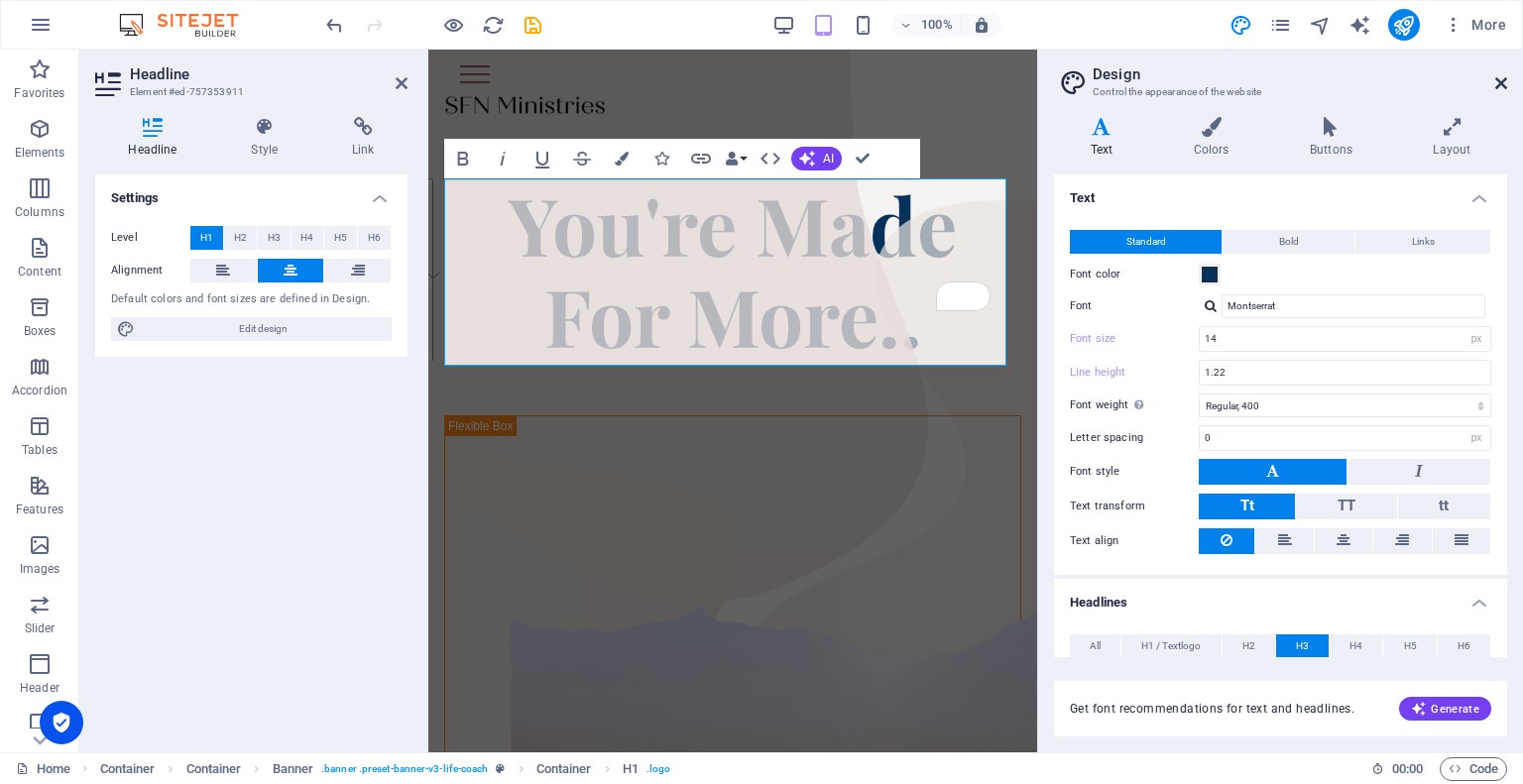 click at bounding box center (1501, 83) 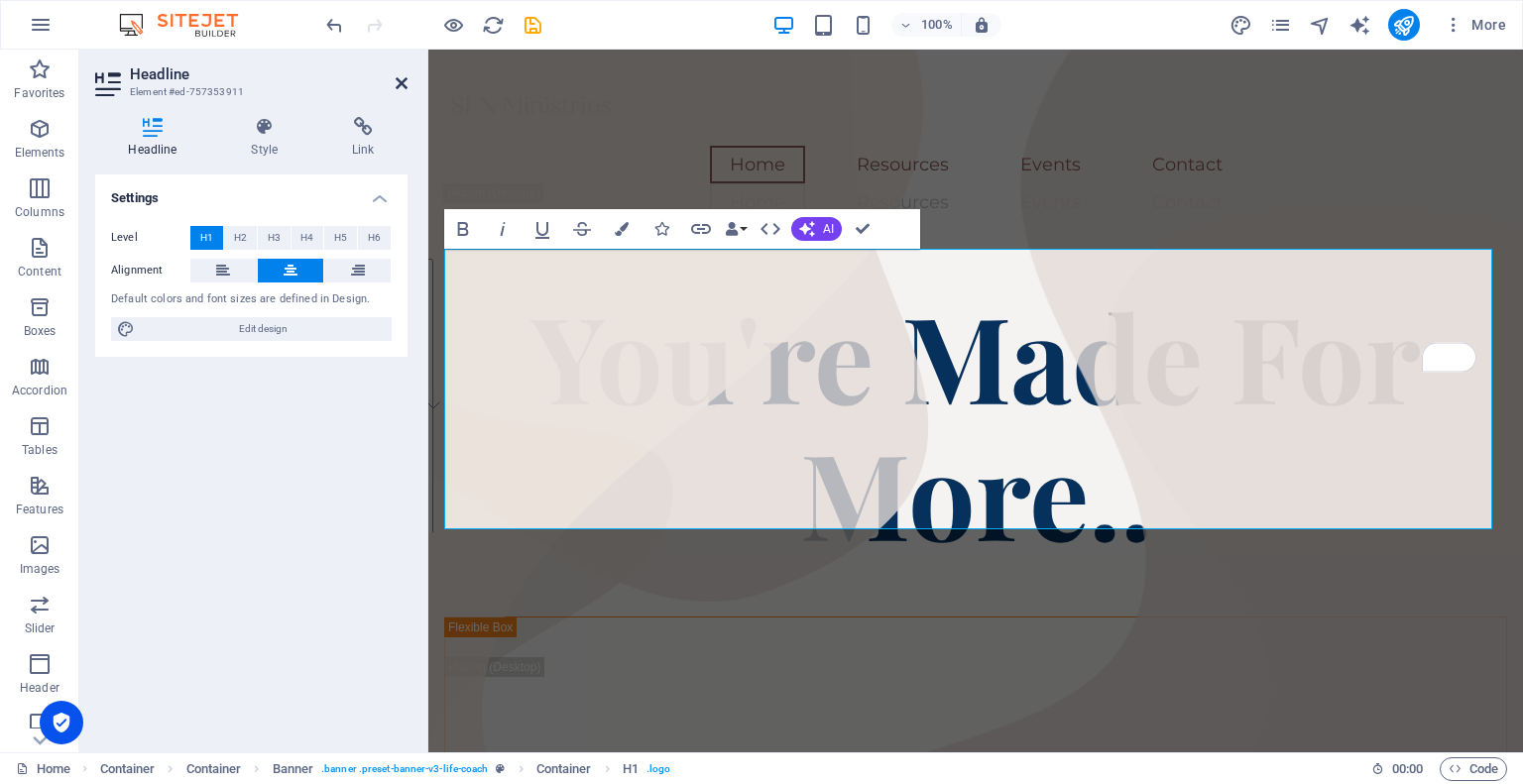 click at bounding box center (402, 83) 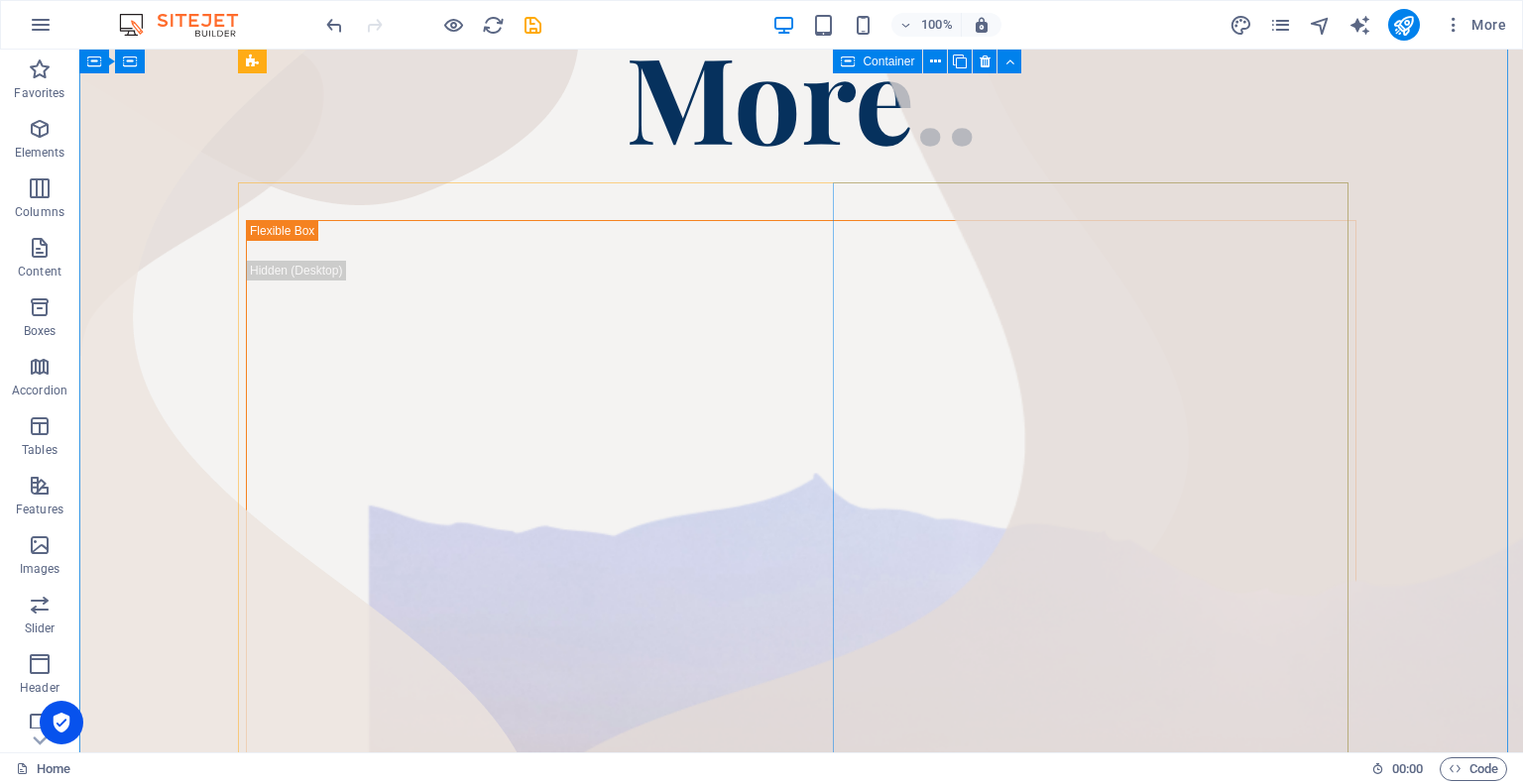 scroll, scrollTop: 99, scrollLeft: 0, axis: vertical 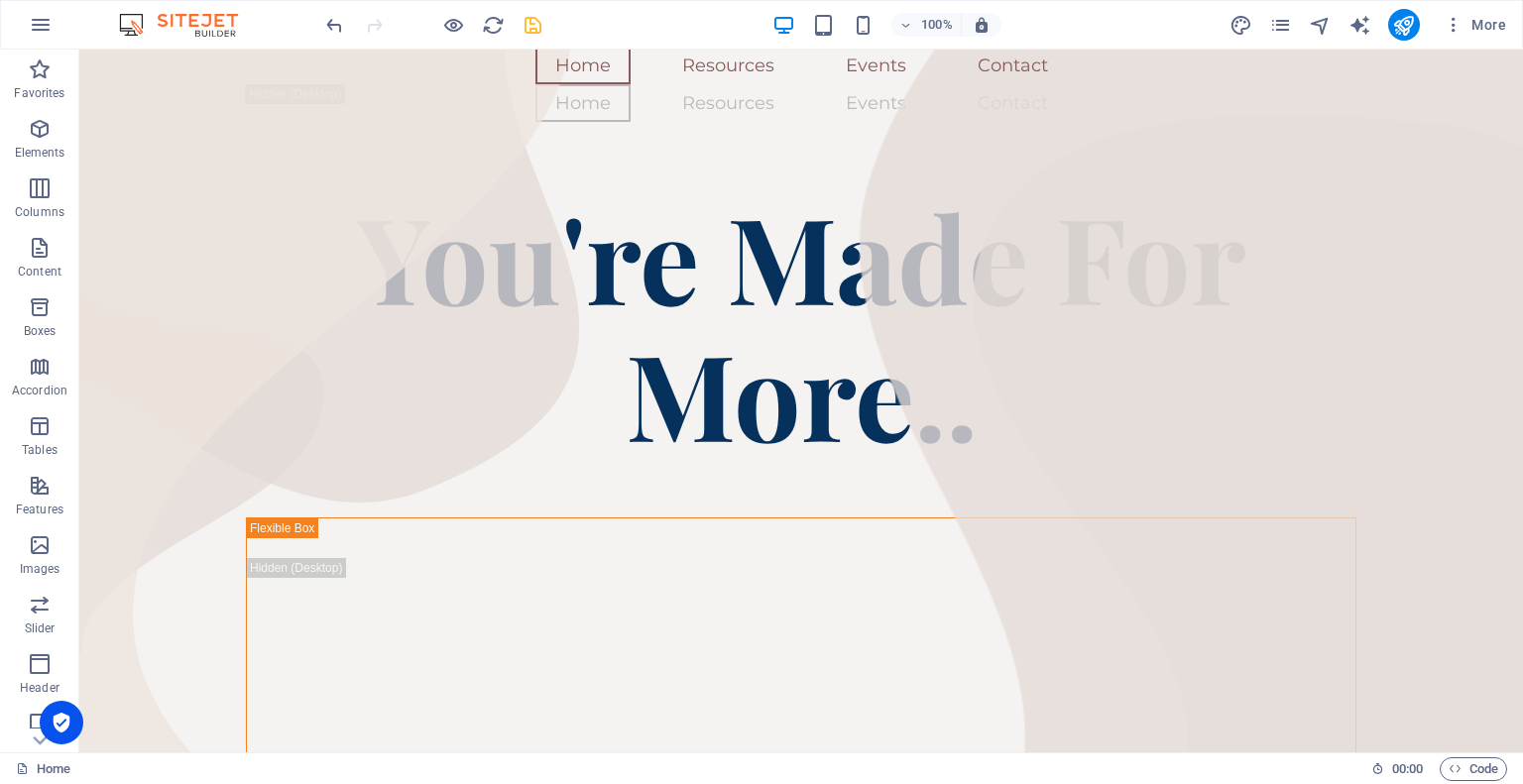 click at bounding box center (532, 25) 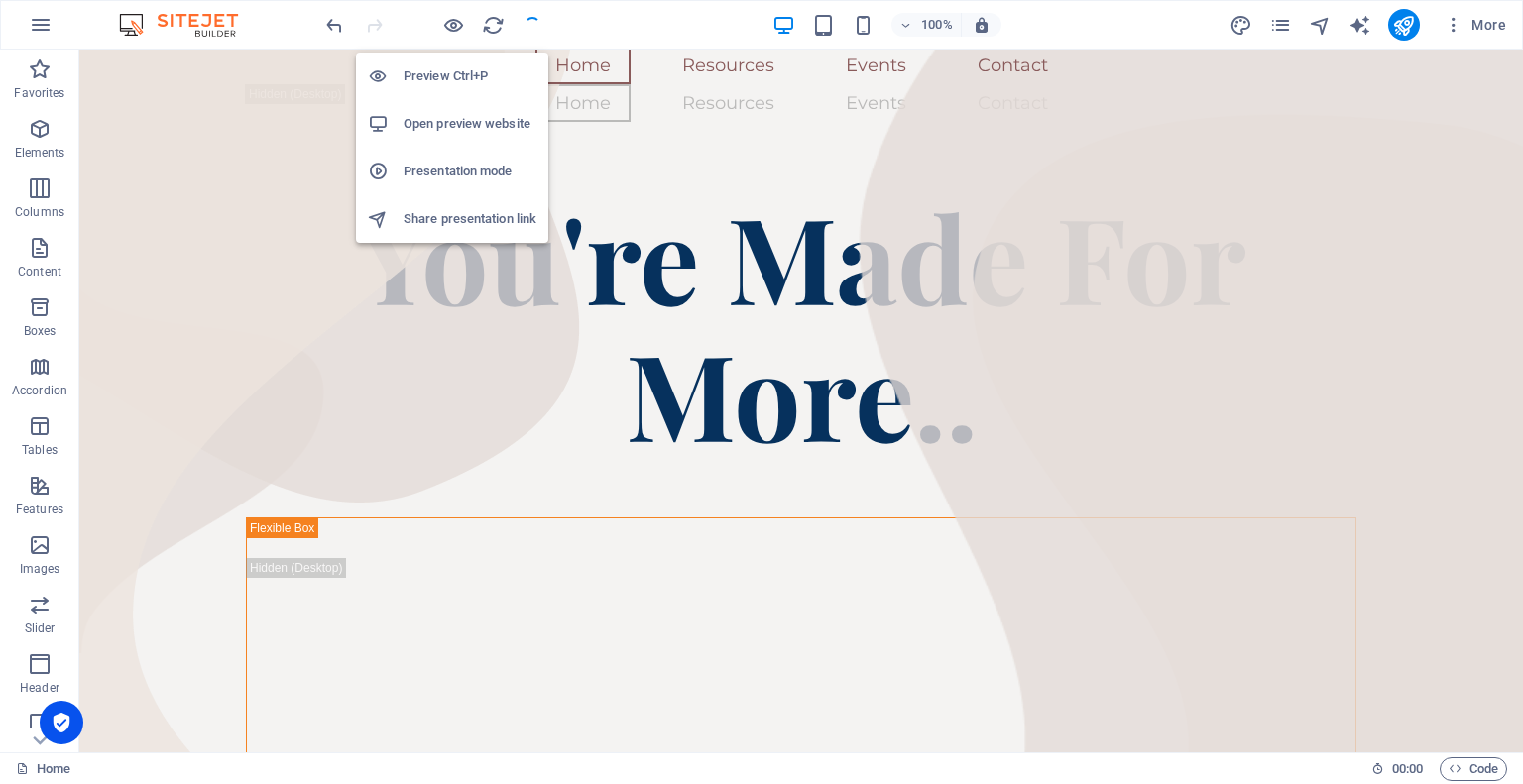 click on "Open preview website" at bounding box center (470, 124) 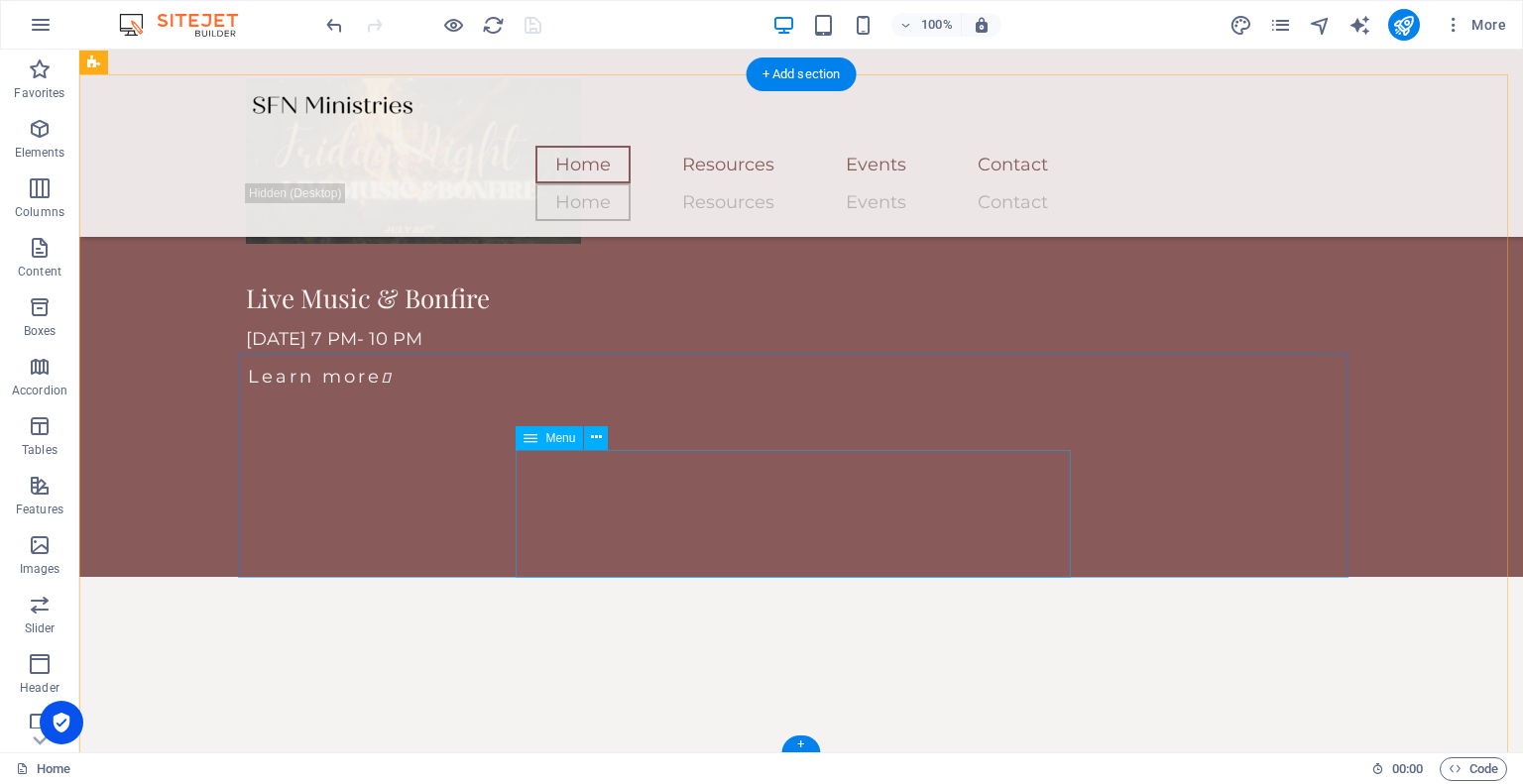 scroll, scrollTop: 3031, scrollLeft: 0, axis: vertical 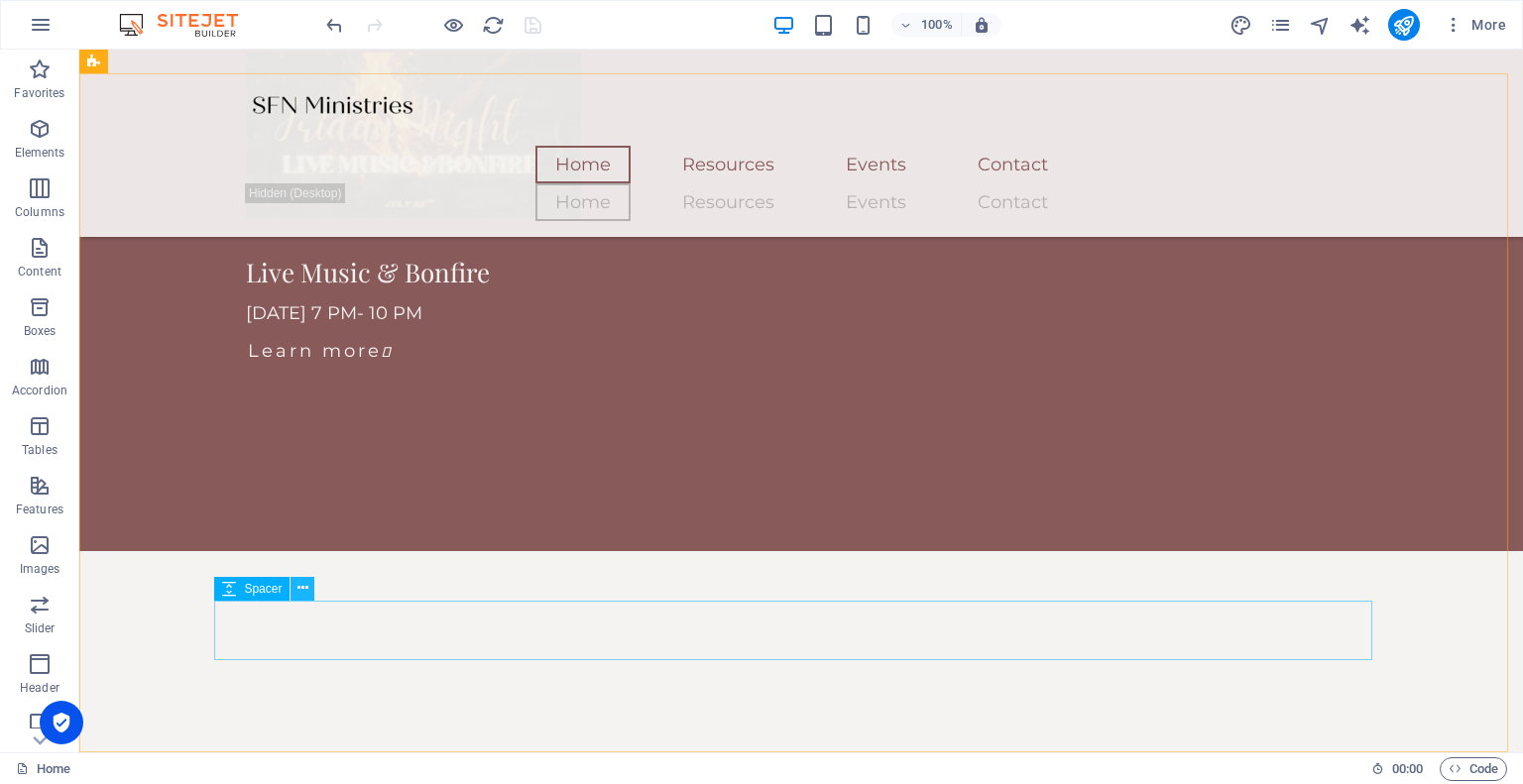 click at bounding box center [302, 588] 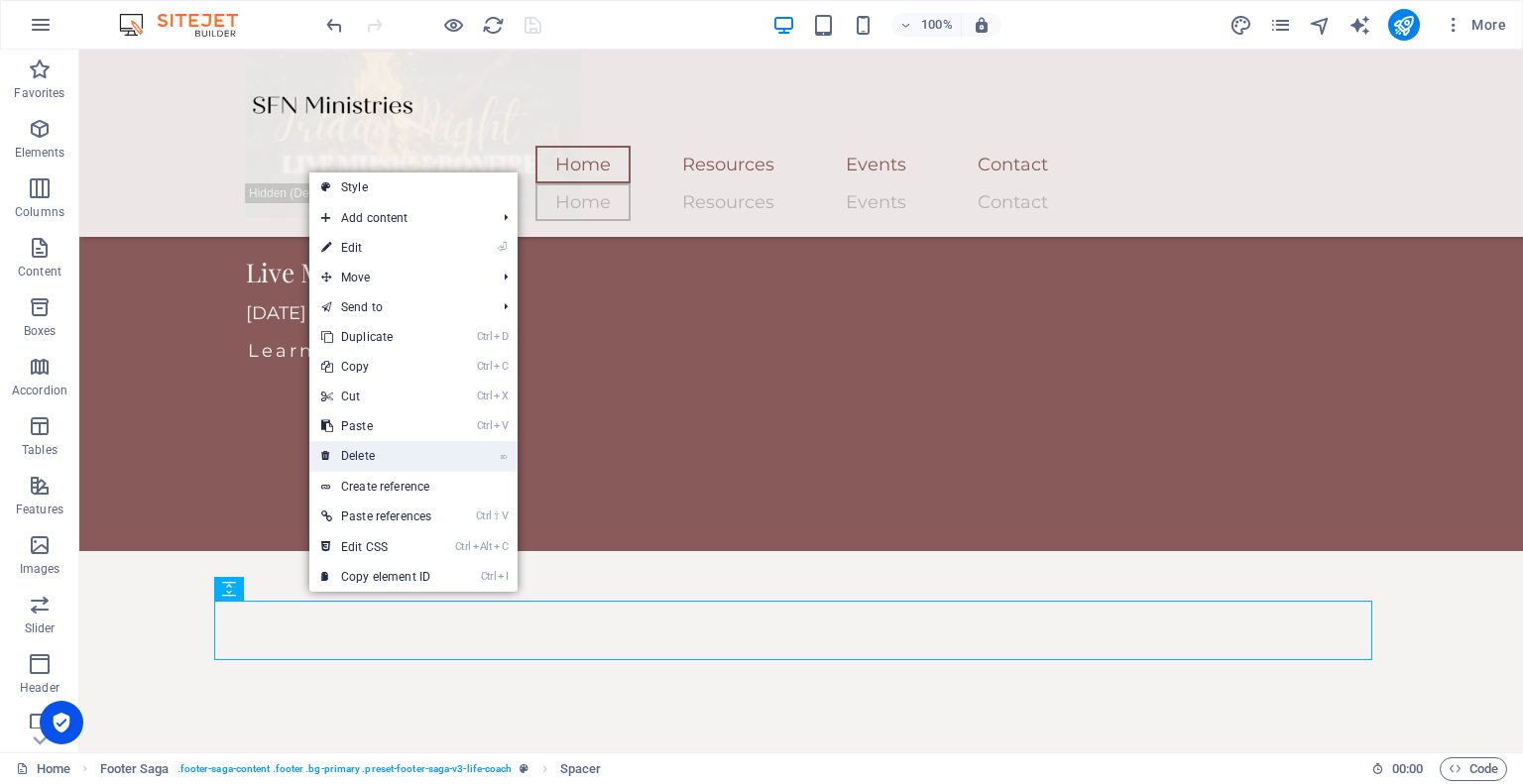click on "⌦  Delete" at bounding box center (376, 456) 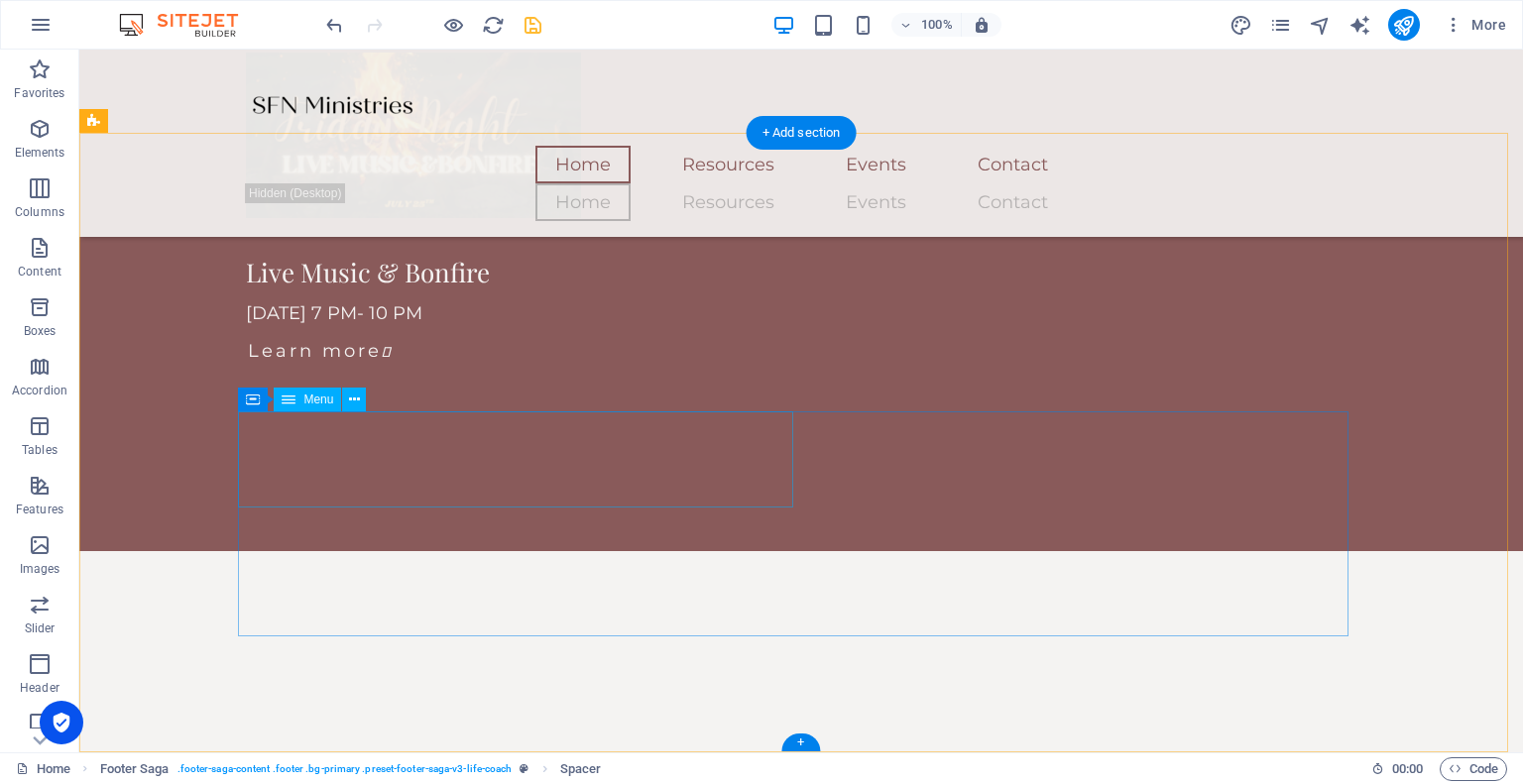 scroll, scrollTop: 2971, scrollLeft: 0, axis: vertical 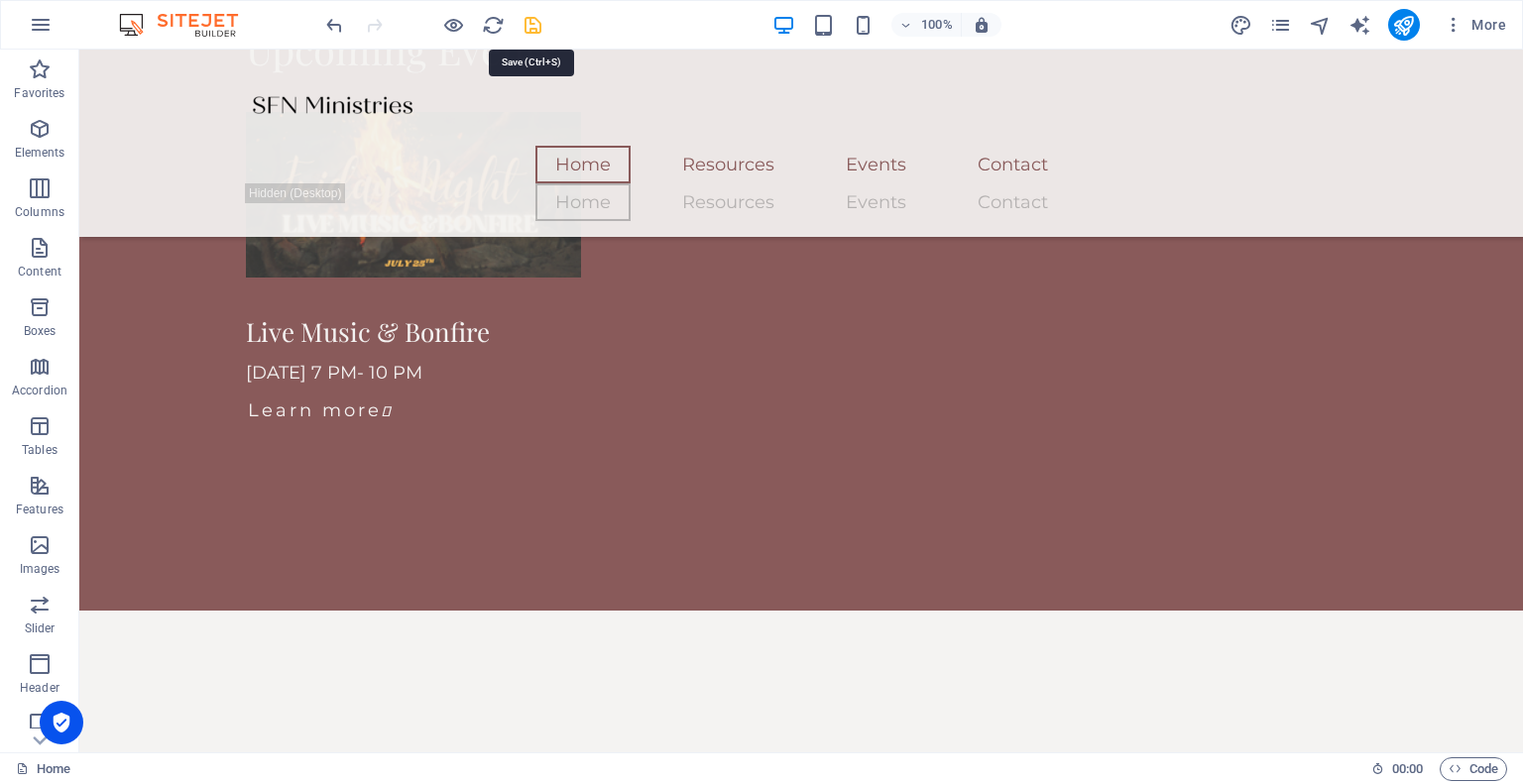 click at bounding box center [532, 25] 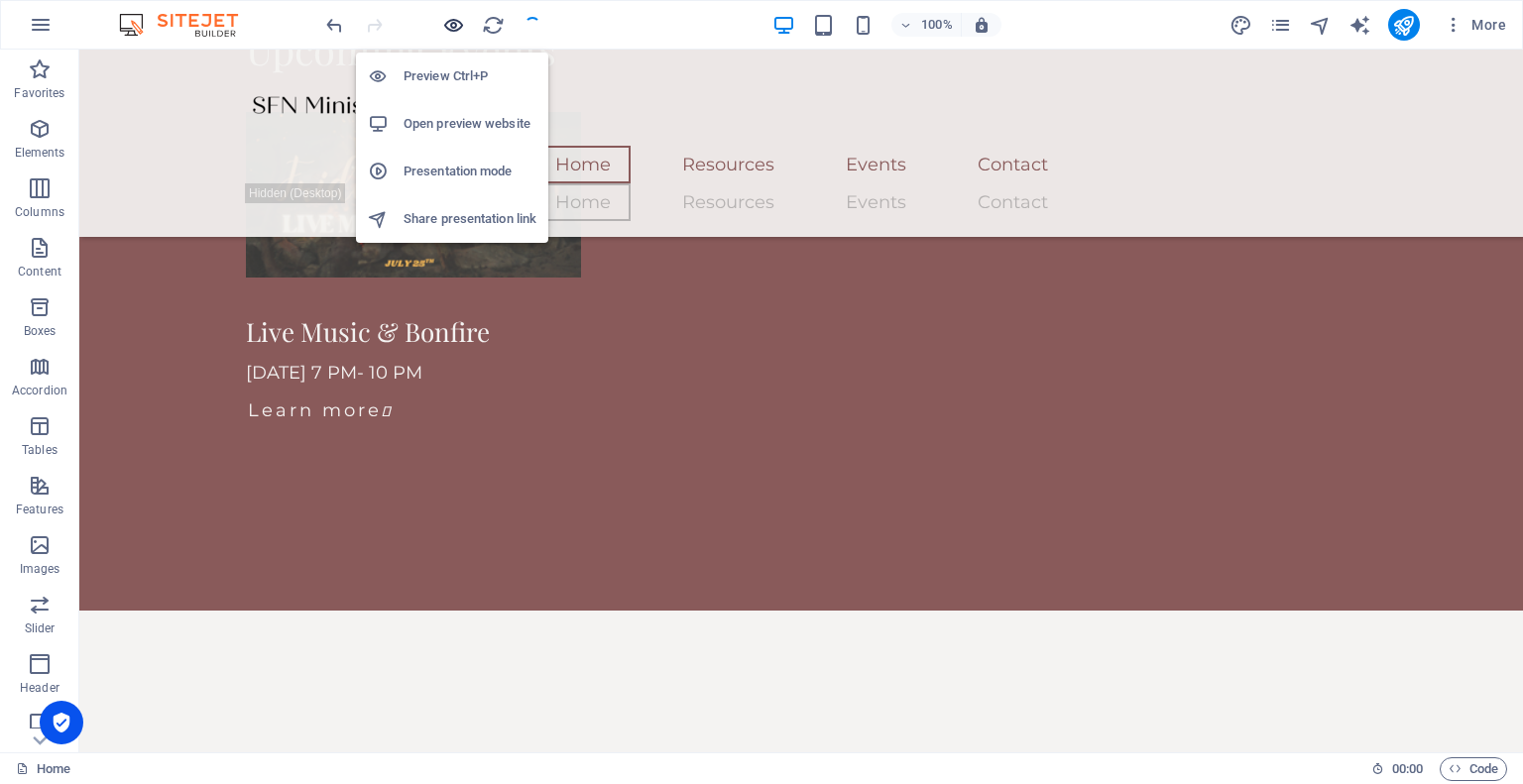 click at bounding box center [453, 25] 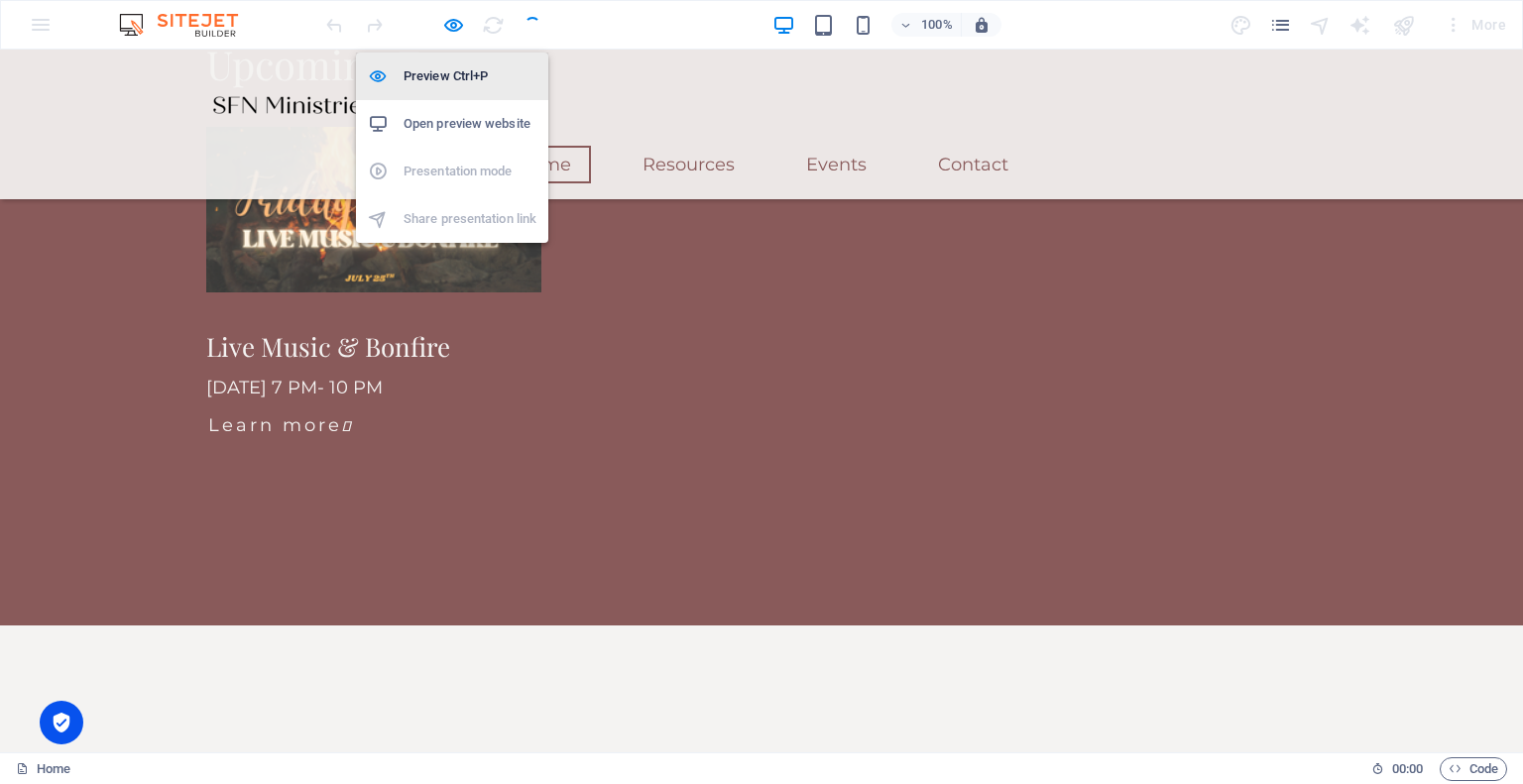 scroll, scrollTop: 2785, scrollLeft: 0, axis: vertical 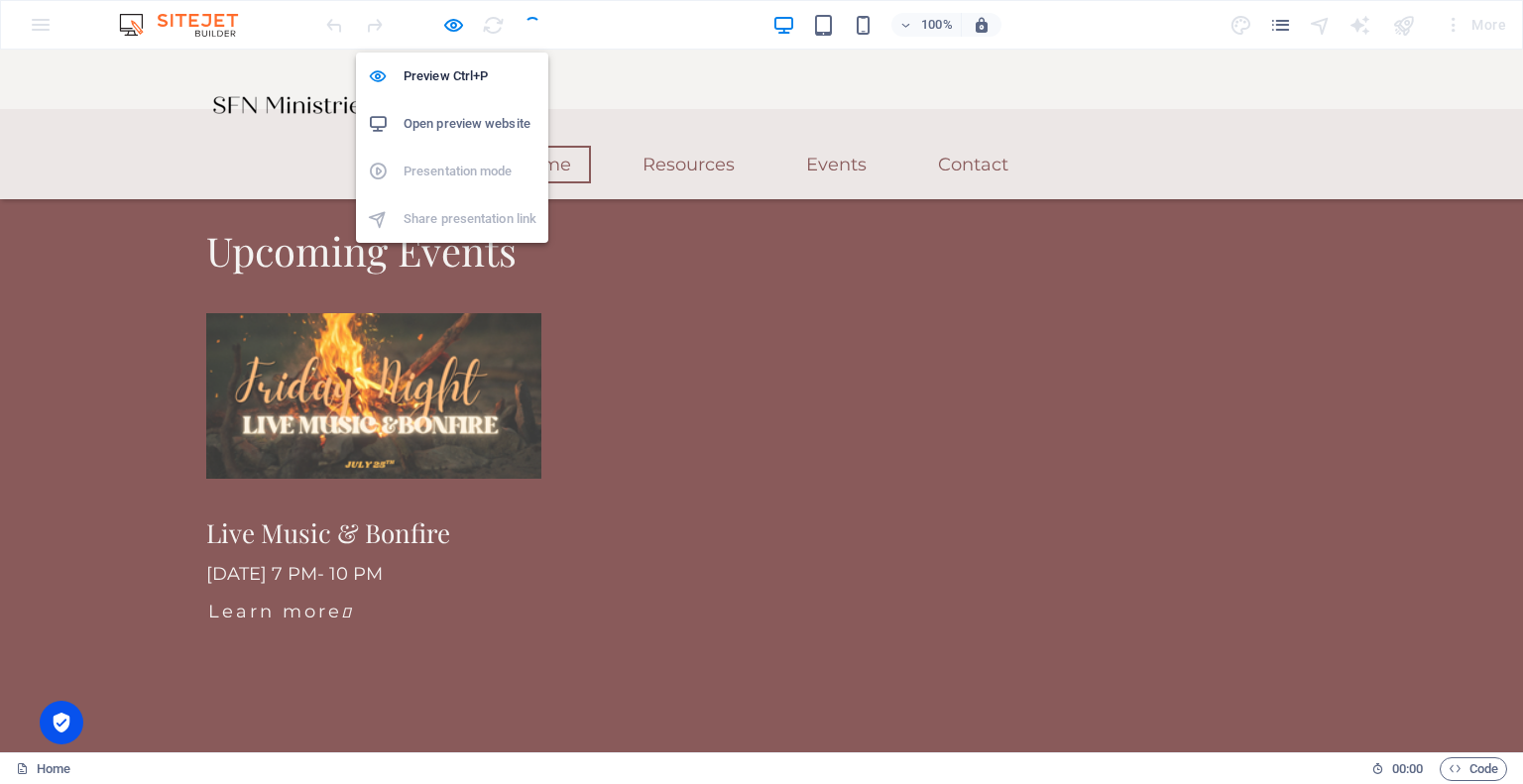 click on "Open preview website" at bounding box center (470, 124) 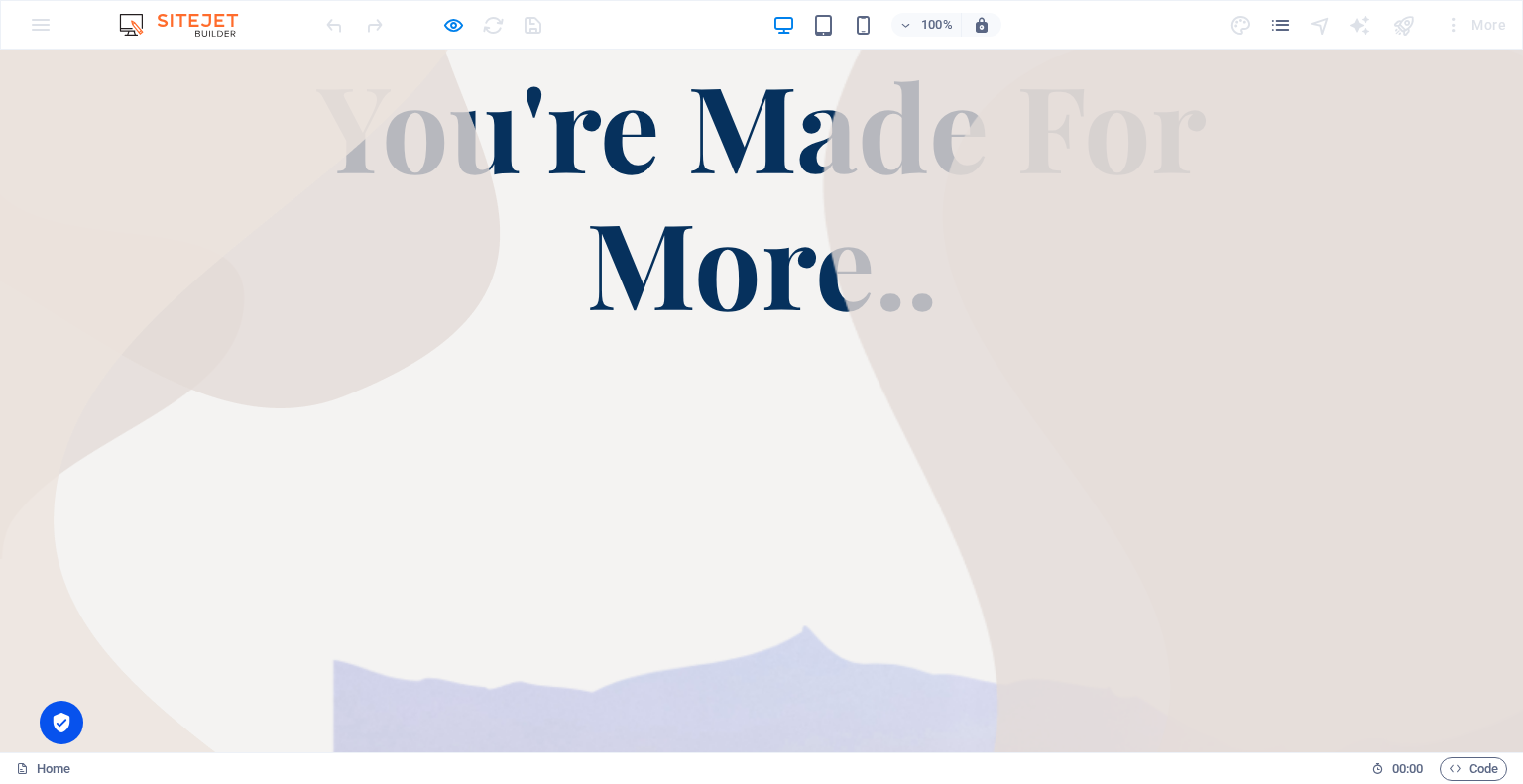 scroll, scrollTop: 0, scrollLeft: 0, axis: both 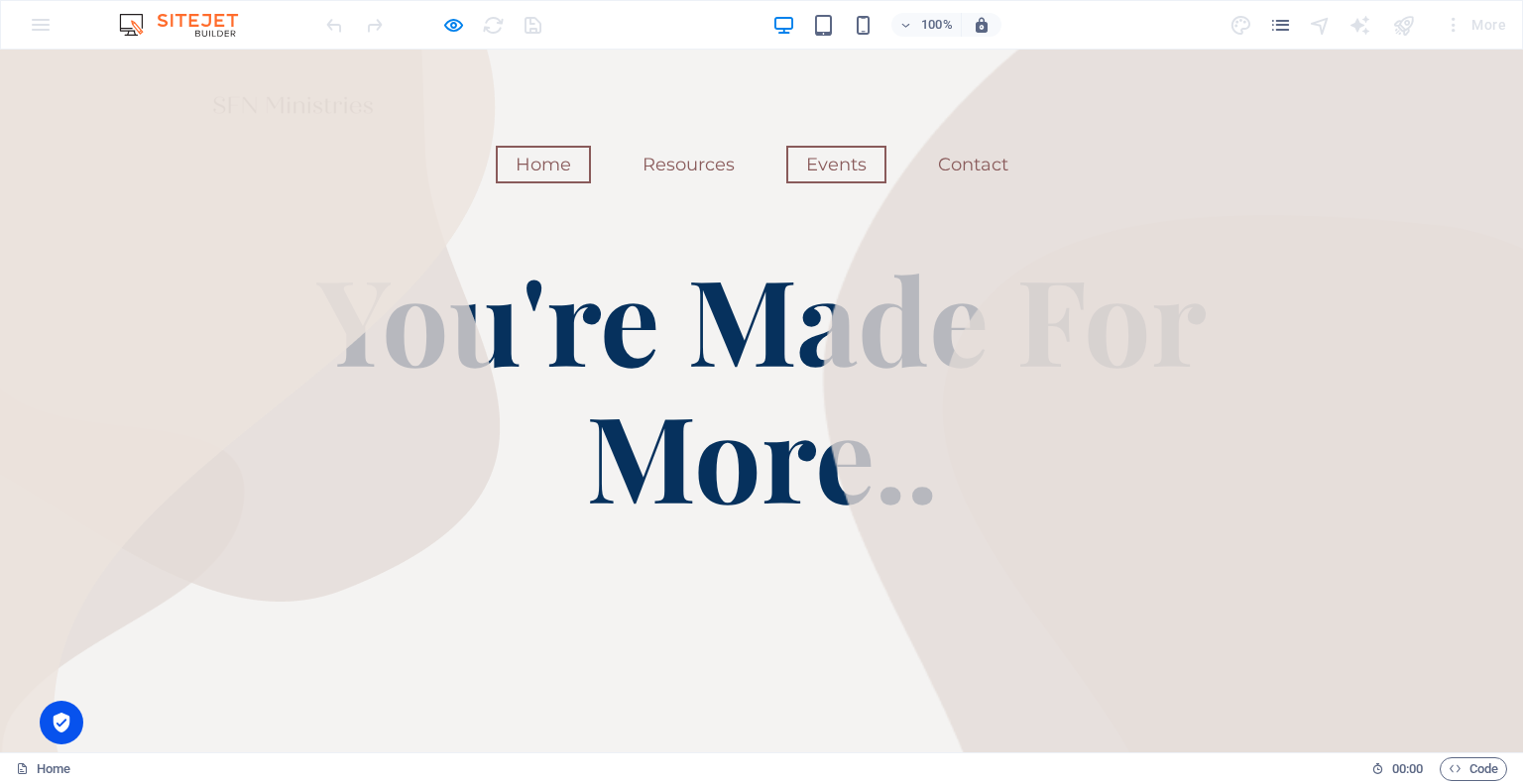 click on "Events" at bounding box center (836, 165) 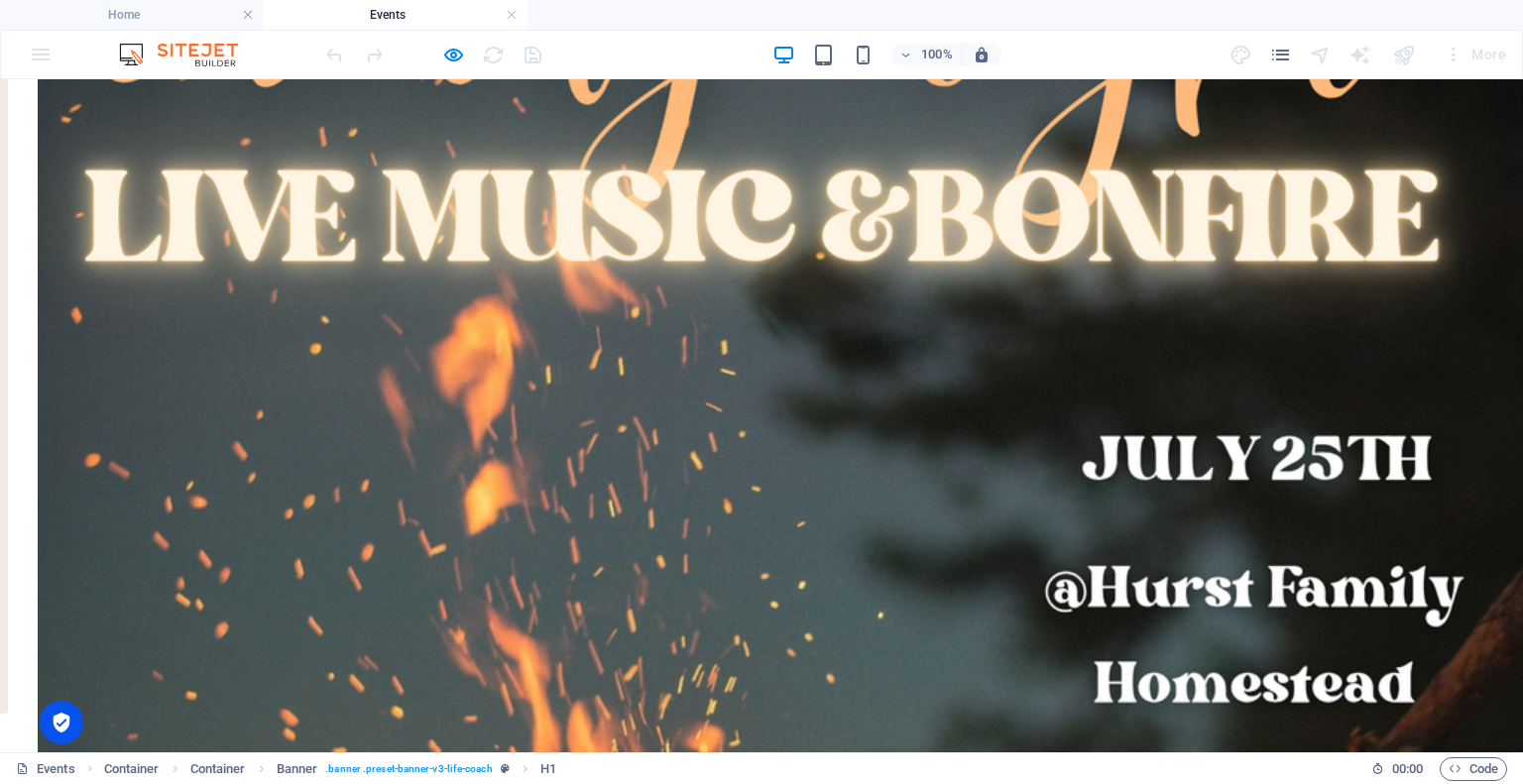 scroll, scrollTop: 793, scrollLeft: 0, axis: vertical 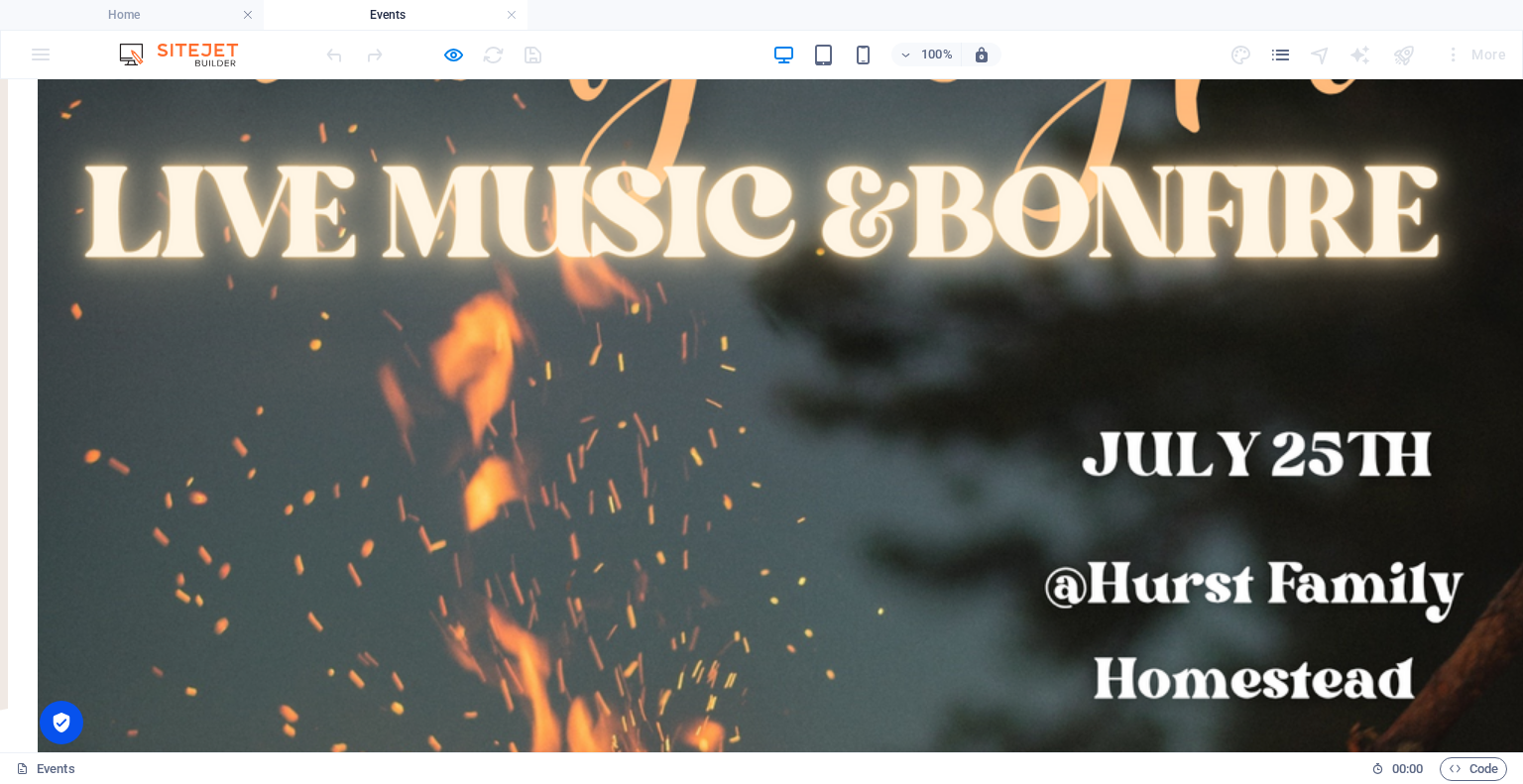 click at bounding box center (452, 794) 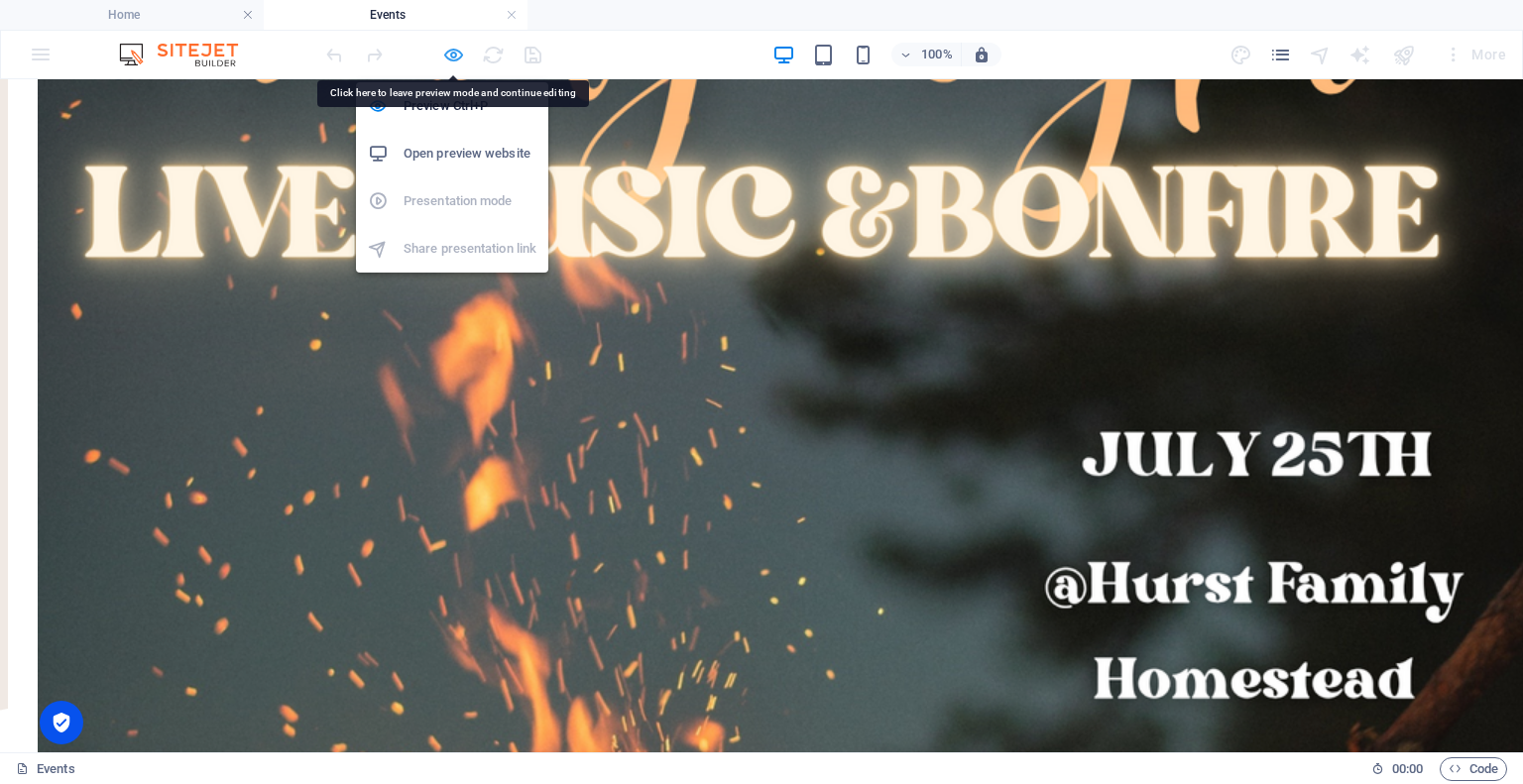 click at bounding box center (453, 55) 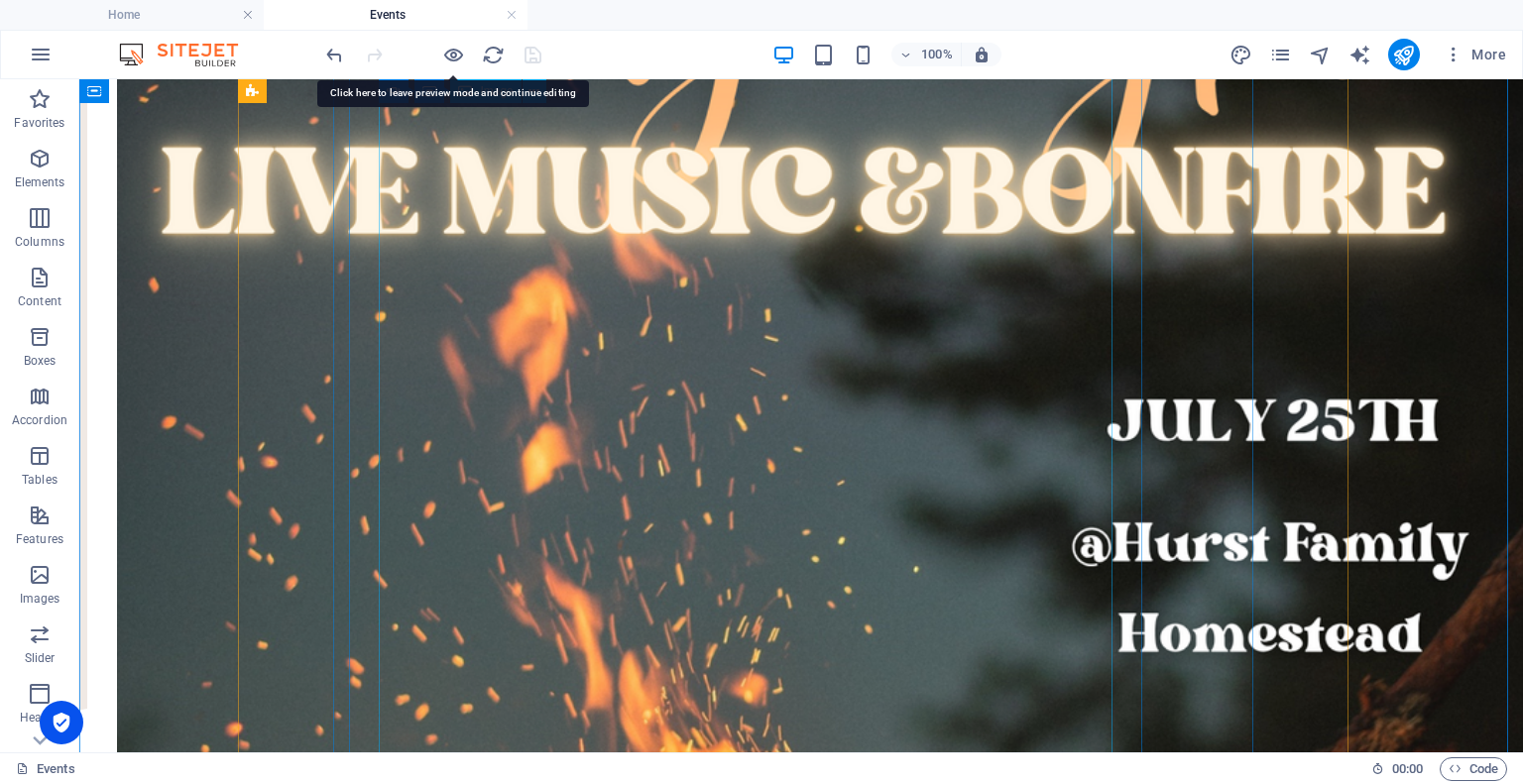 click at bounding box center [531, 742] 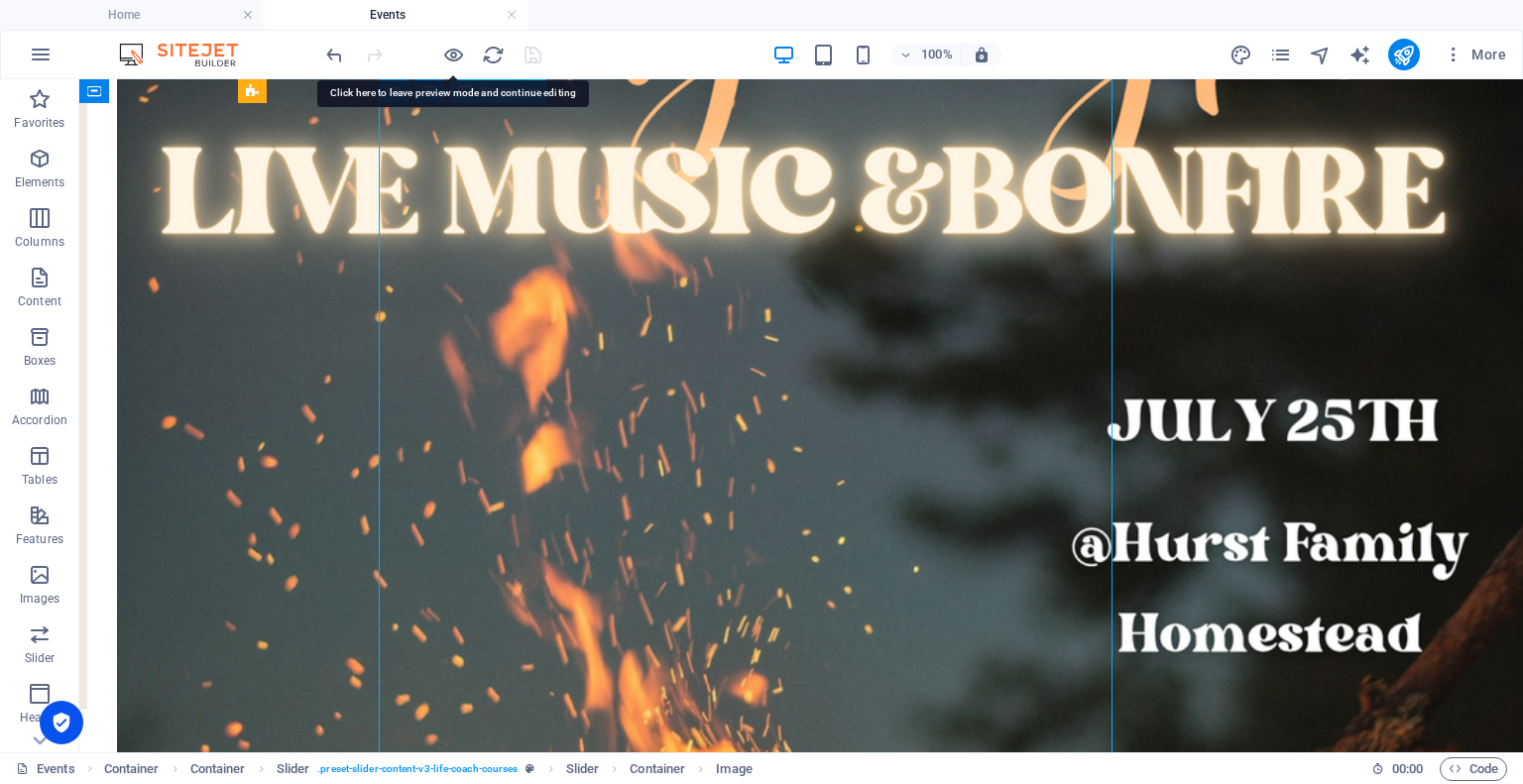 click at bounding box center (531, 742) 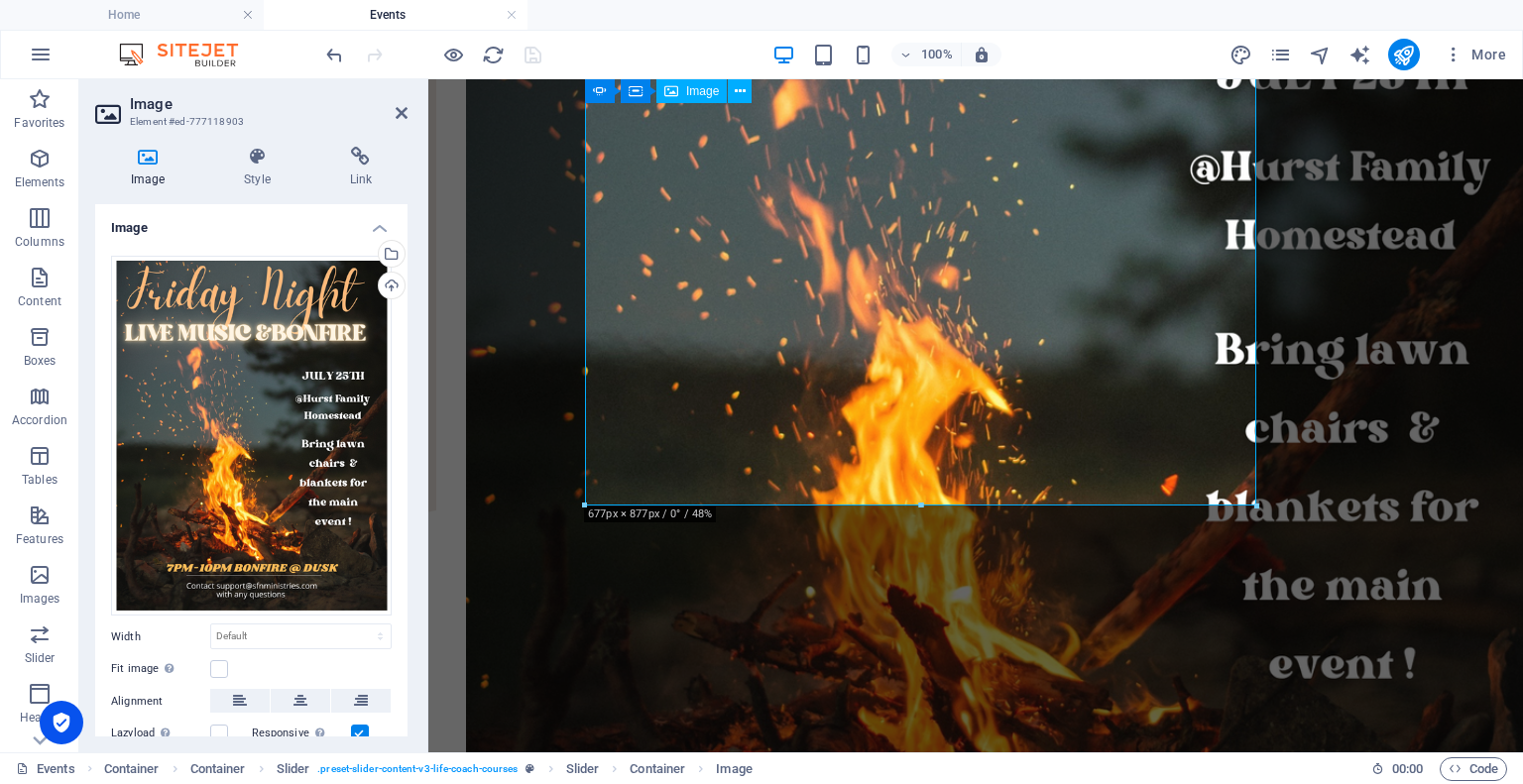 scroll, scrollTop: 1090, scrollLeft: 0, axis: vertical 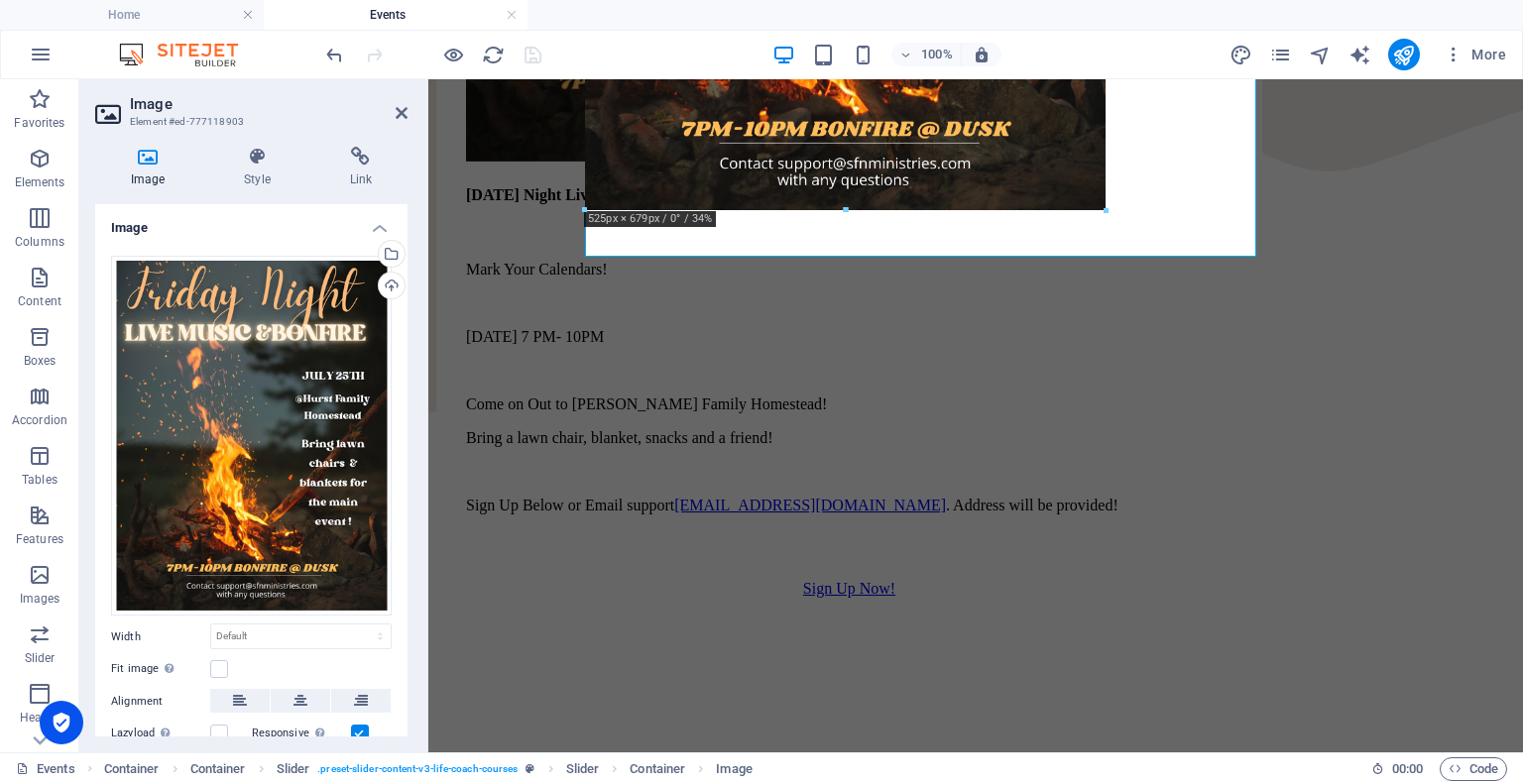 drag, startPoint x: 1258, startPoint y: 409, endPoint x: 1085, endPoint y: 173, distance: 292.6175 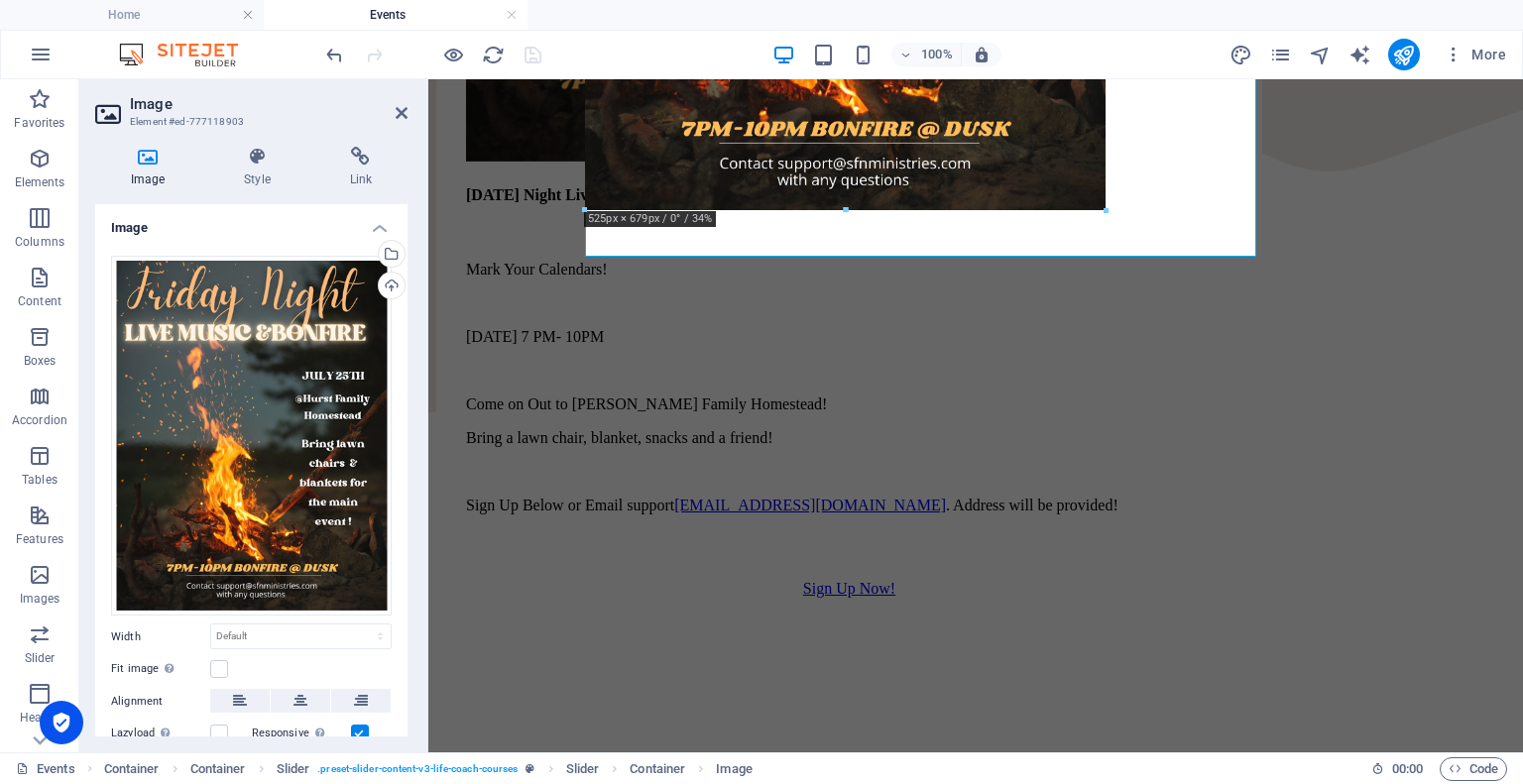 type on "502" 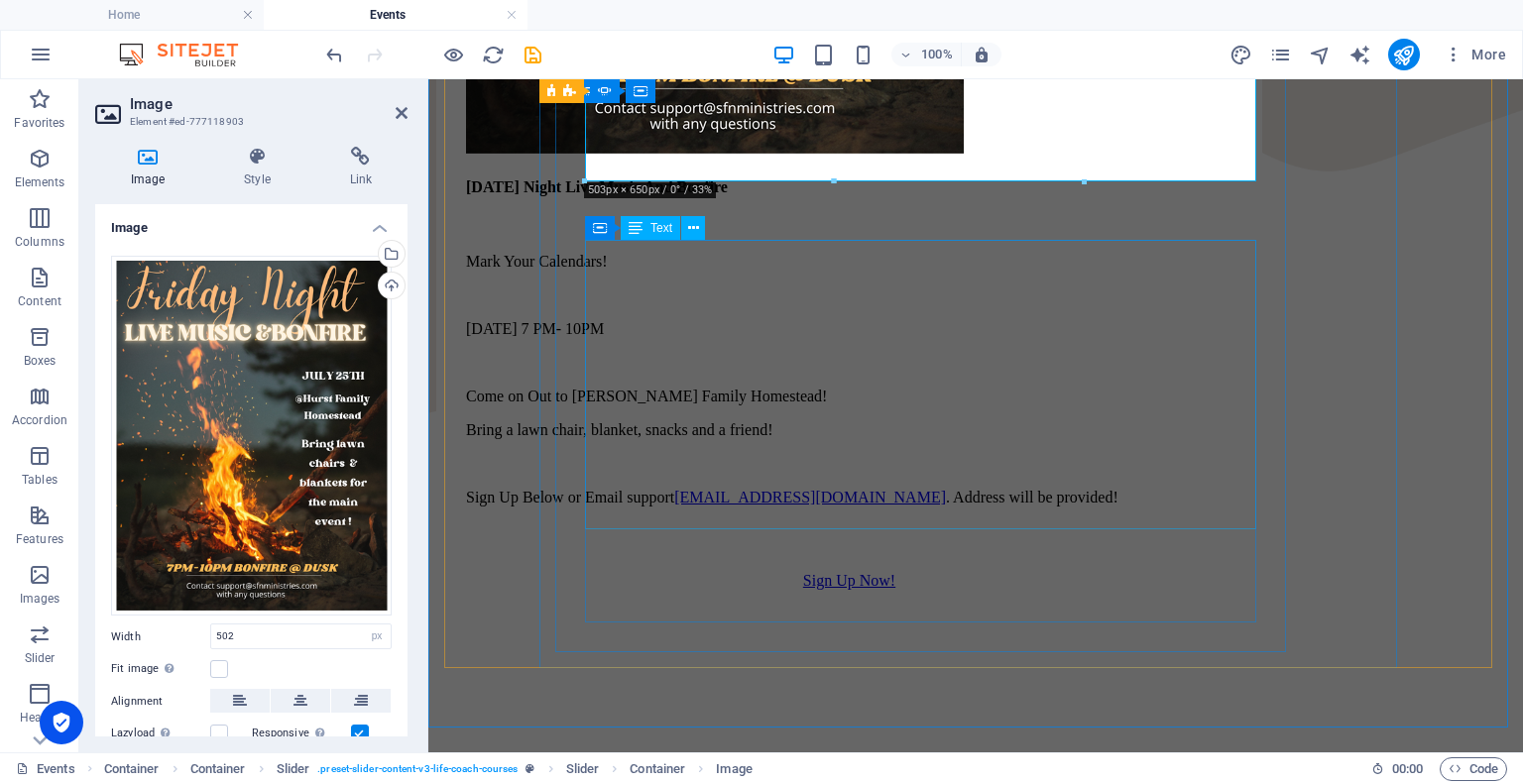 scroll, scrollTop: 694, scrollLeft: 0, axis: vertical 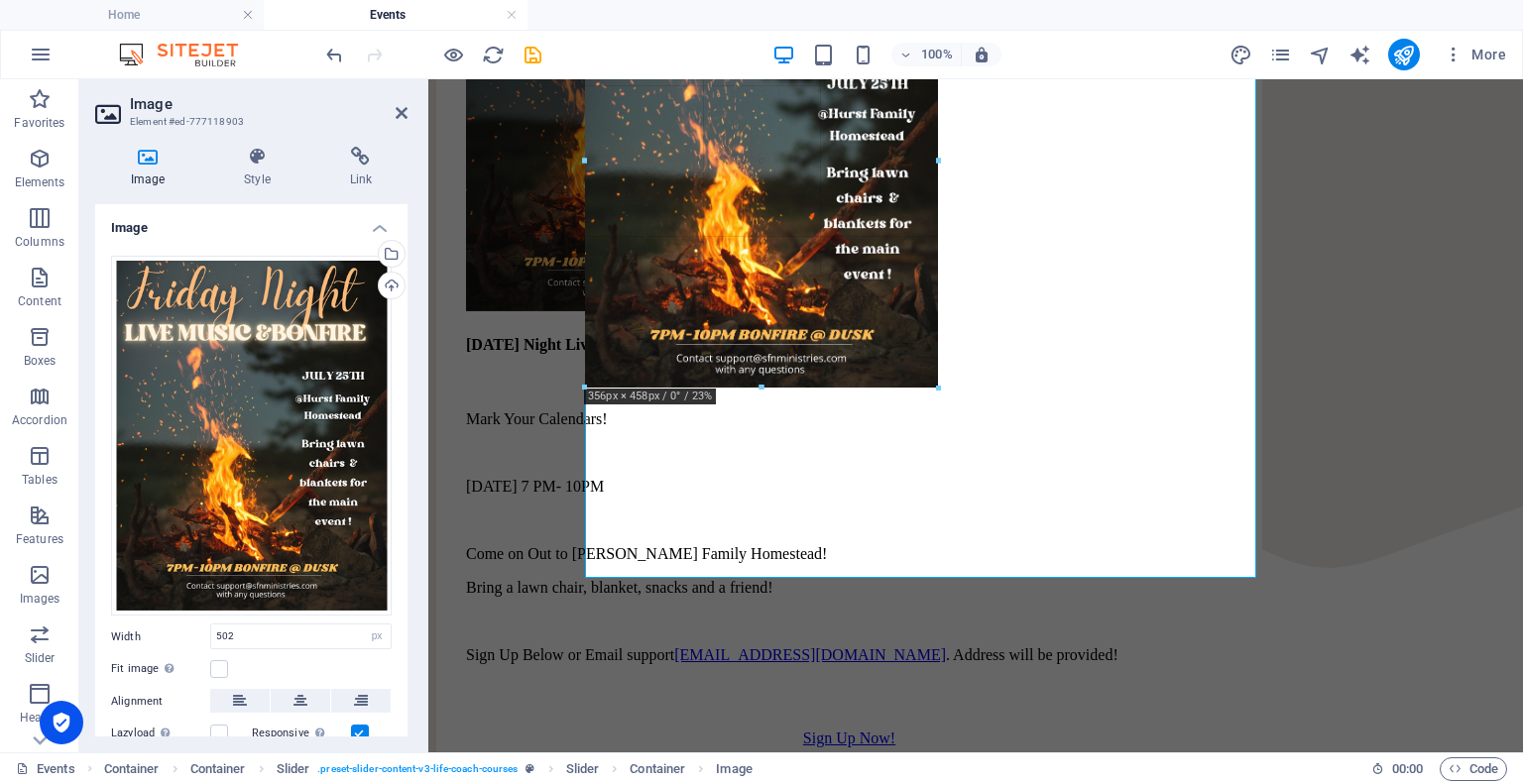 drag, startPoint x: 1080, startPoint y: 575, endPoint x: 896, endPoint y: 266, distance: 359.63454 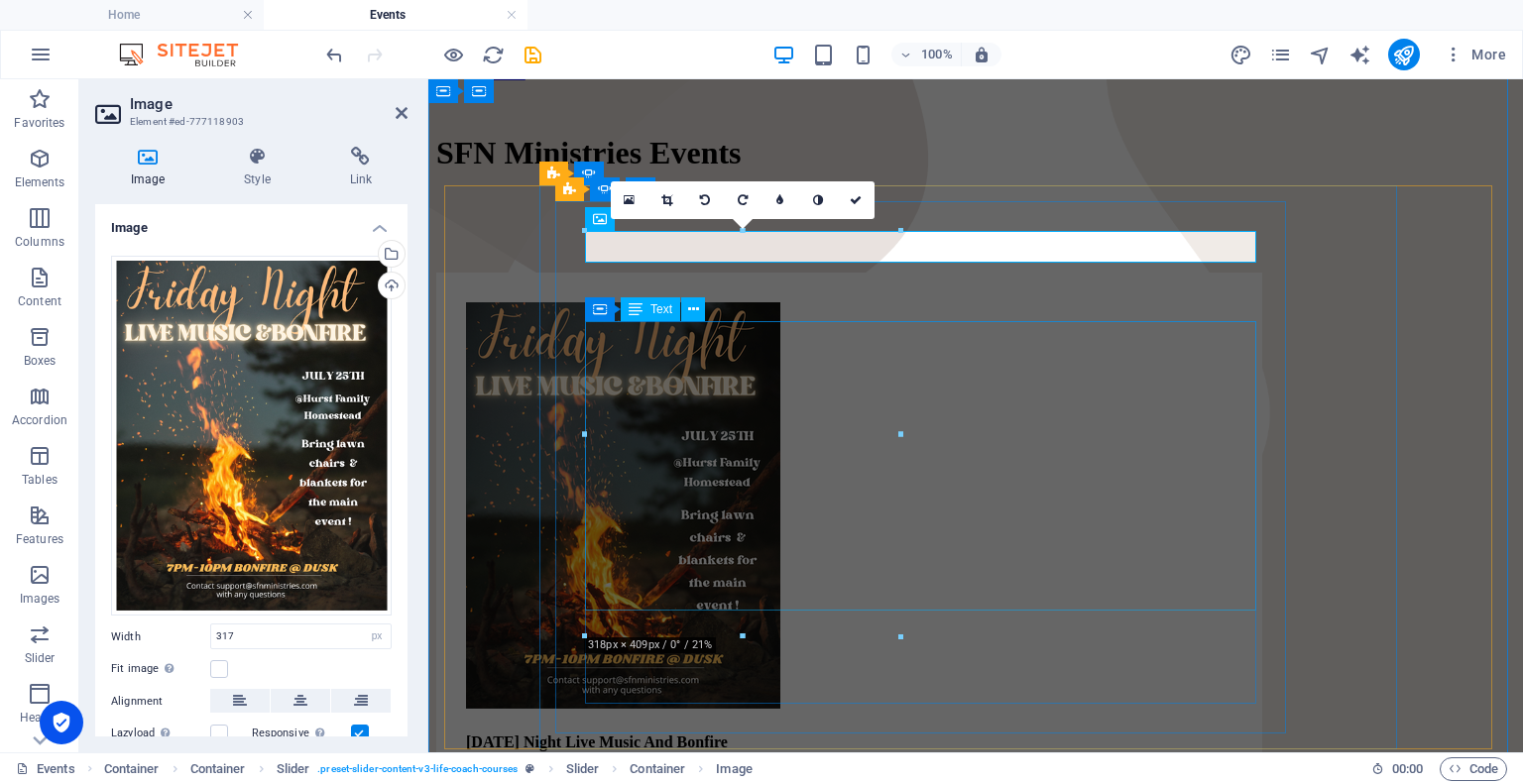 scroll, scrollTop: 396, scrollLeft: 0, axis: vertical 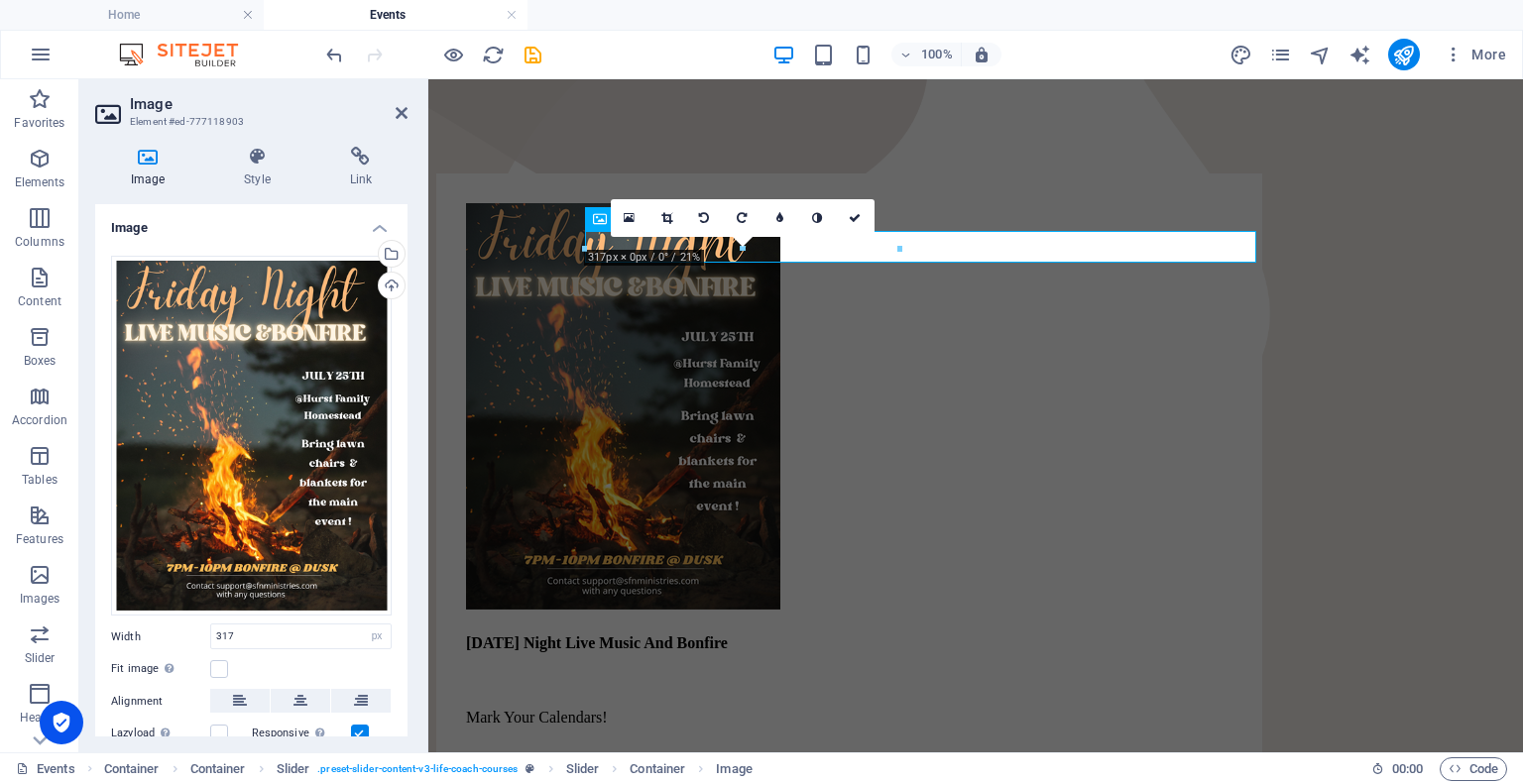 drag, startPoint x: 326, startPoint y: 51, endPoint x: 377, endPoint y: 104, distance: 73.5527 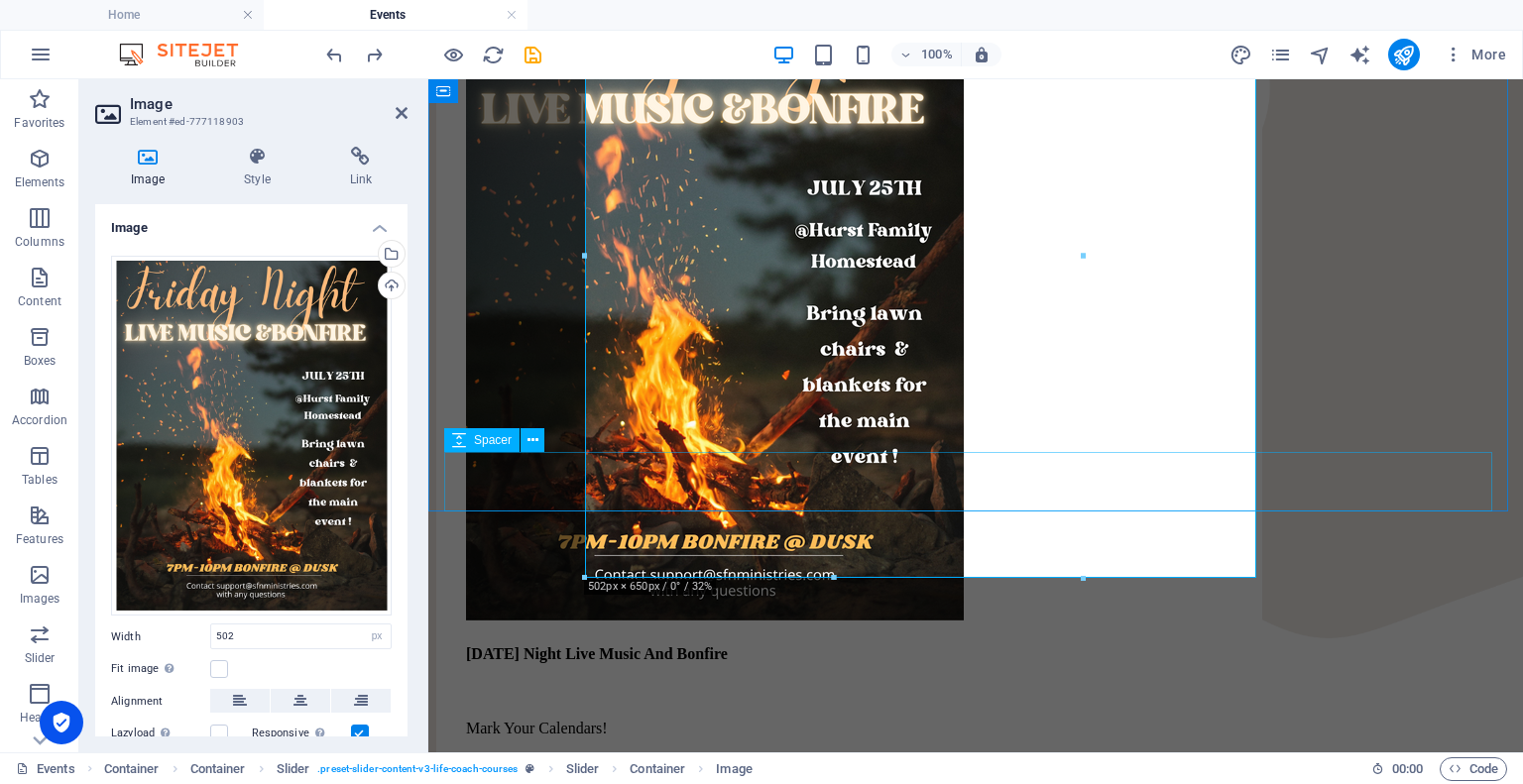scroll, scrollTop: 694, scrollLeft: 0, axis: vertical 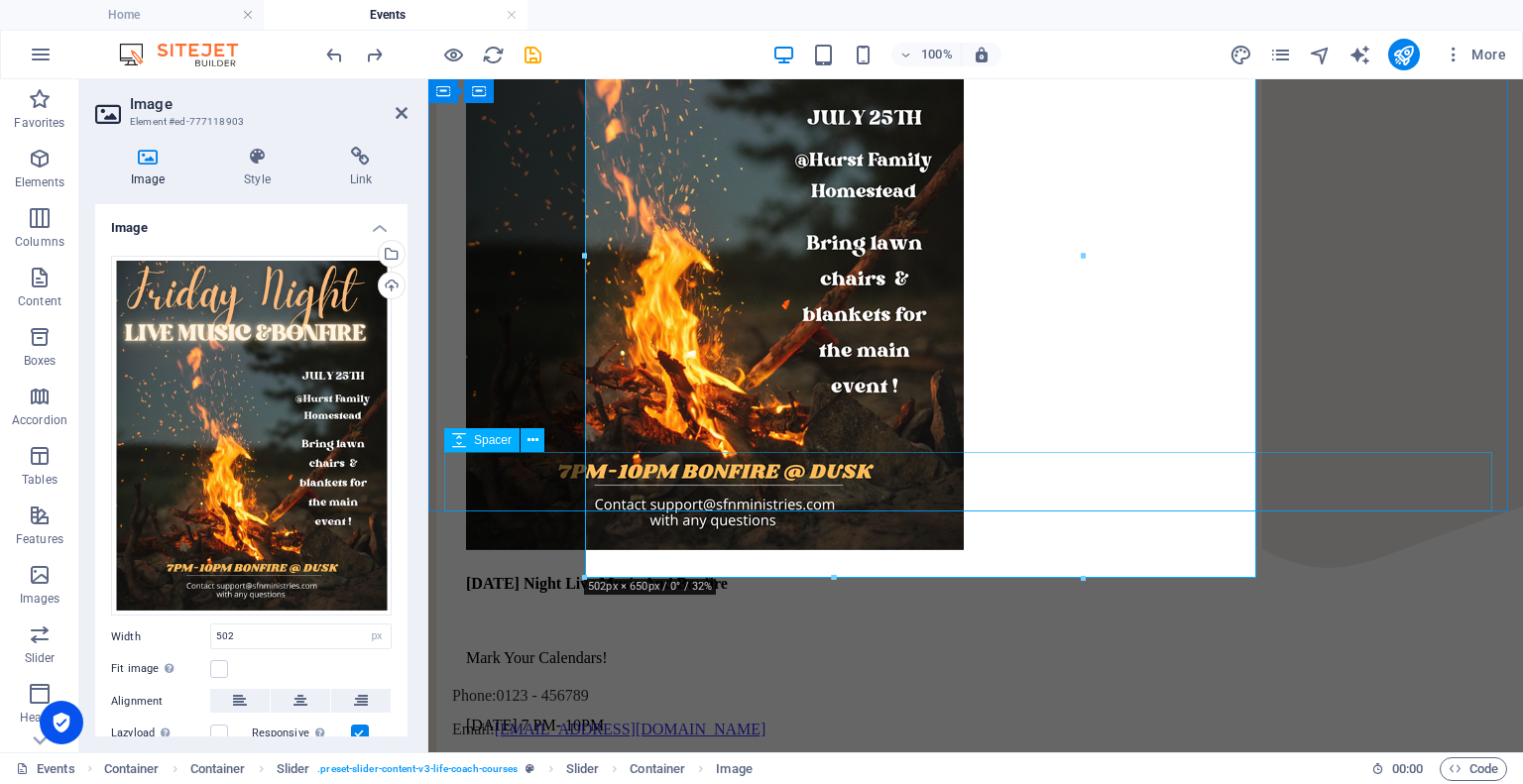 click on "Phone:  0123 - 456789 Email:  support@sfnministries.com Home Resources Courses Contact Home Resources Events Contact © 2025  All rights reserved" at bounding box center [976, 3566] 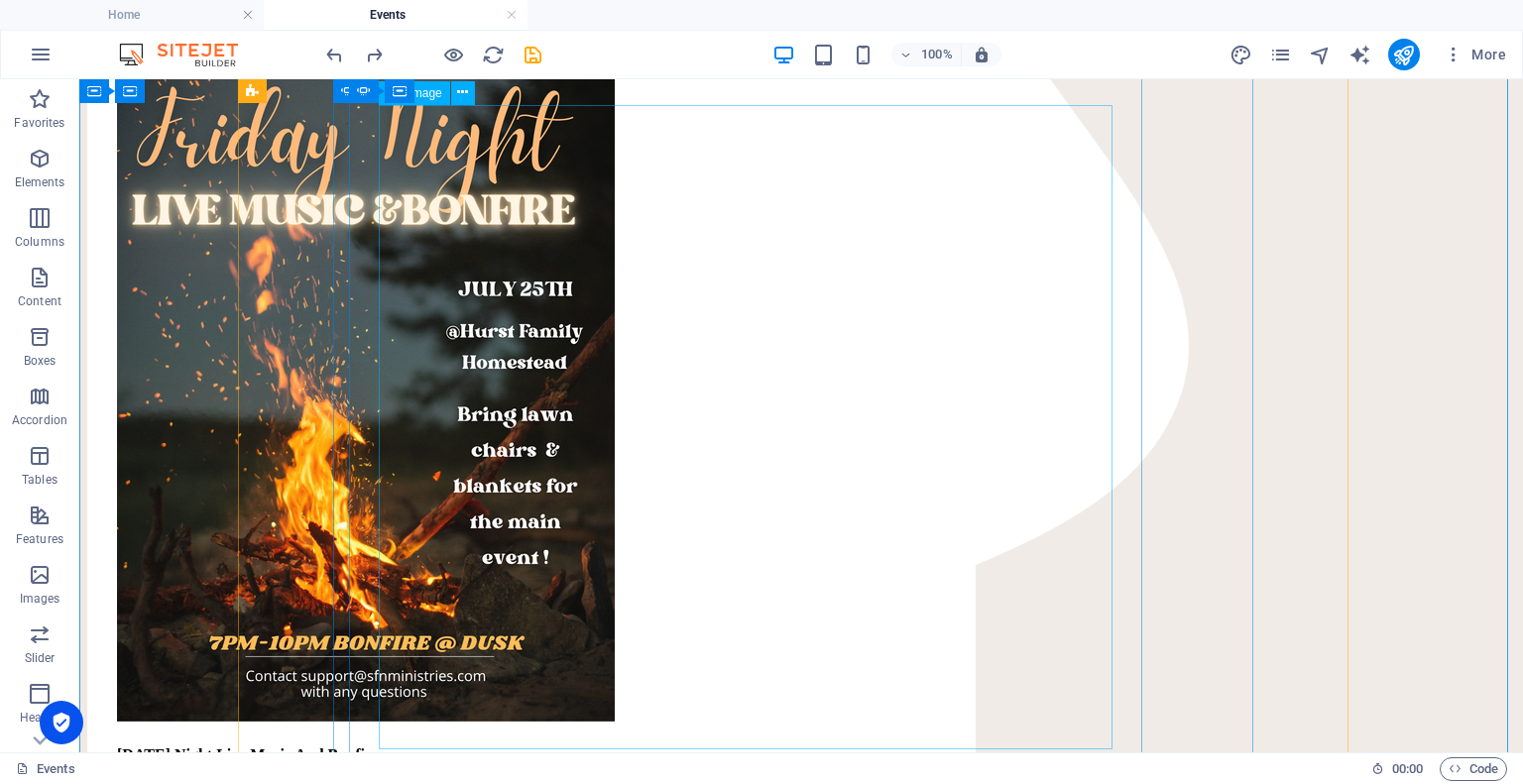 scroll, scrollTop: 721, scrollLeft: 0, axis: vertical 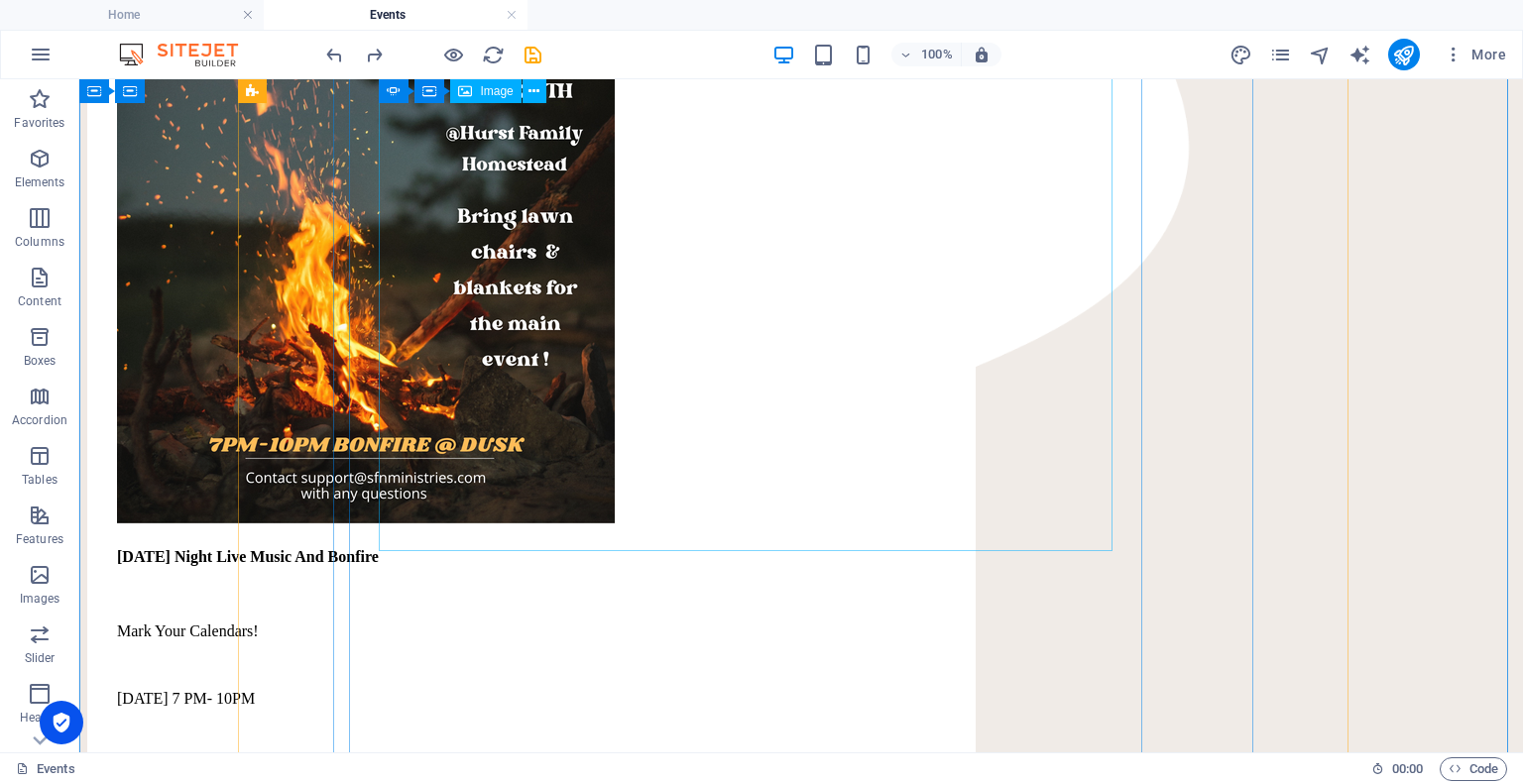 click at bounding box center [531, 203] 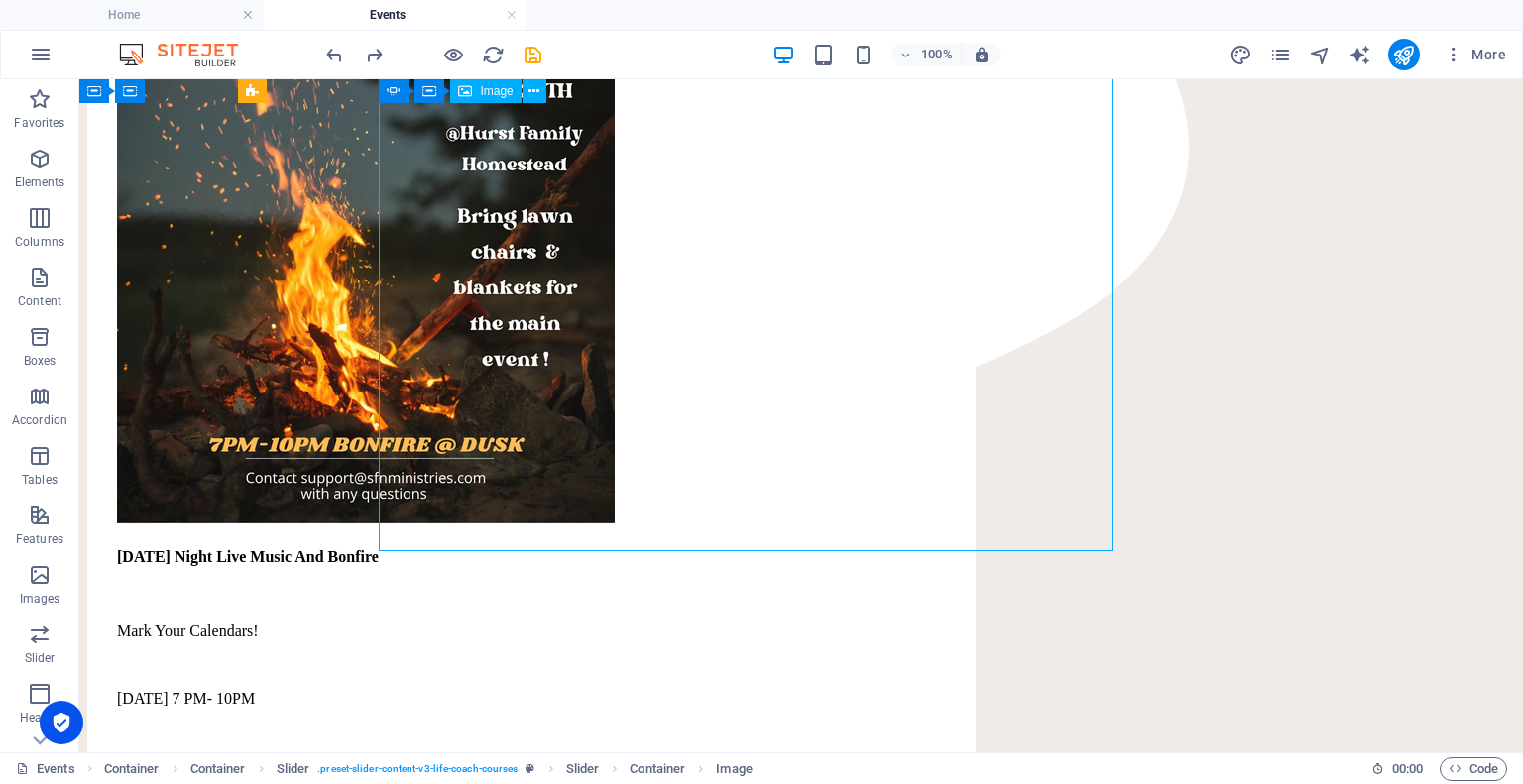 click at bounding box center [531, 203] 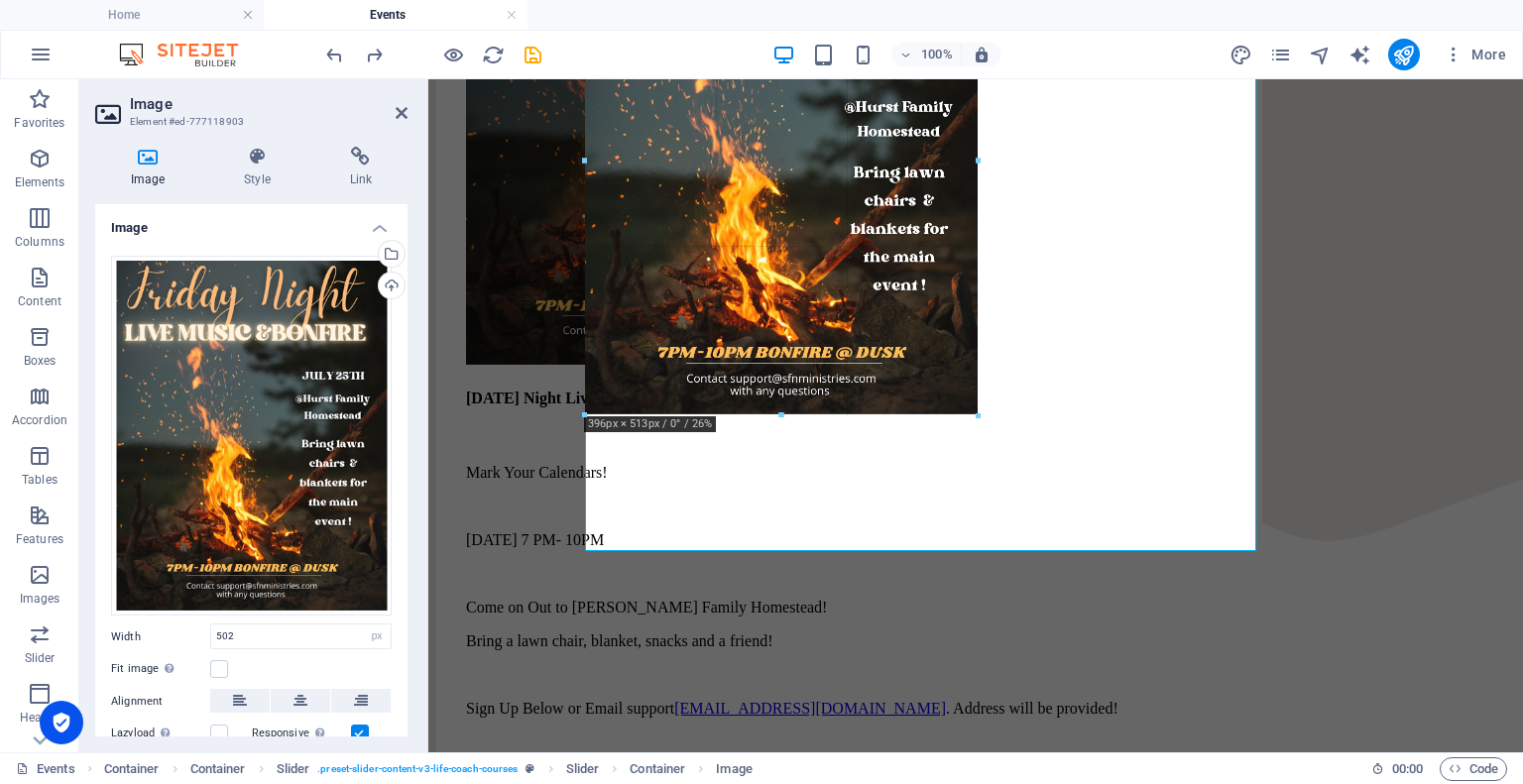 drag, startPoint x: 1083, startPoint y: 552, endPoint x: 915, endPoint y: 390, distance: 233.3838 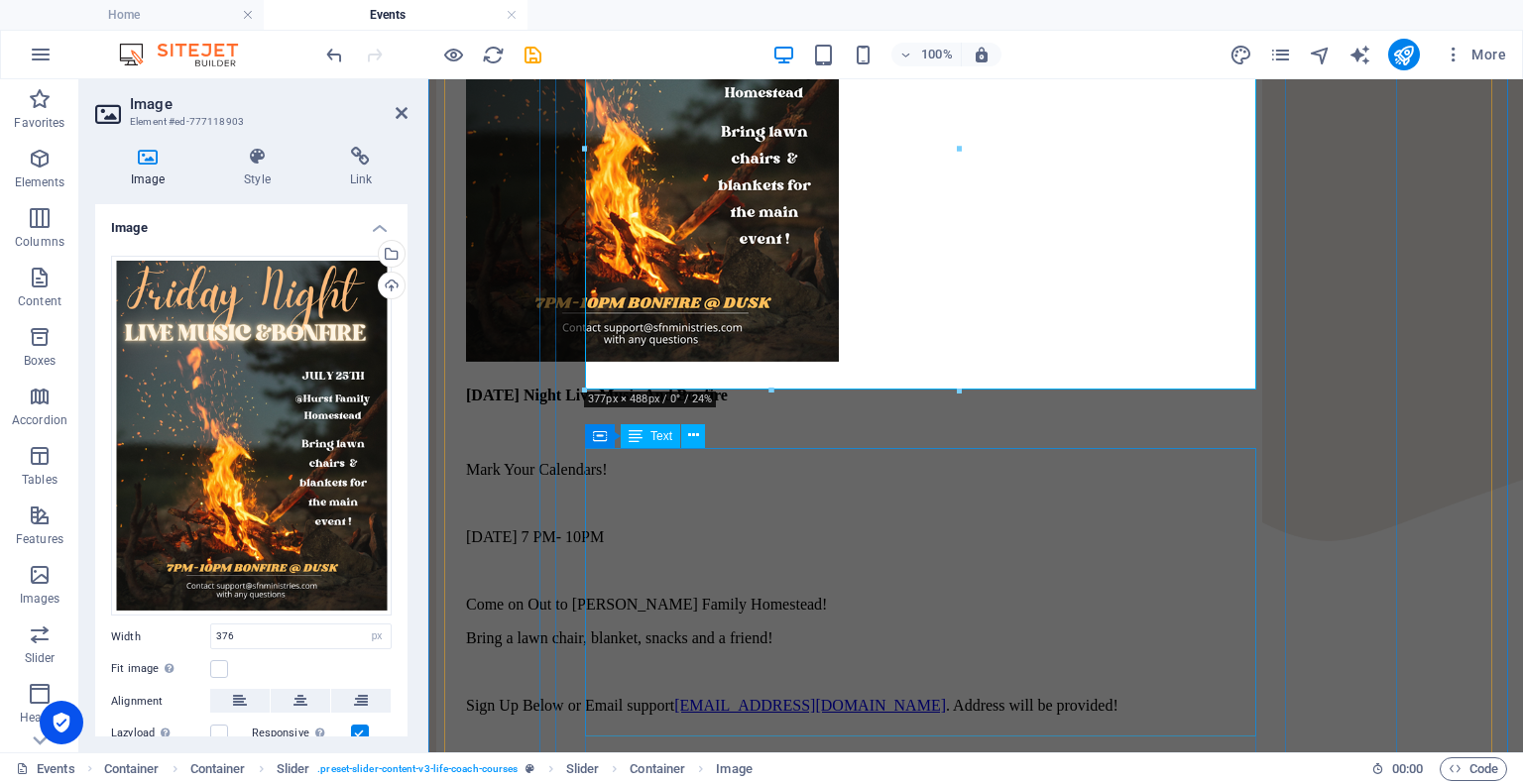 scroll, scrollTop: 621, scrollLeft: 0, axis: vertical 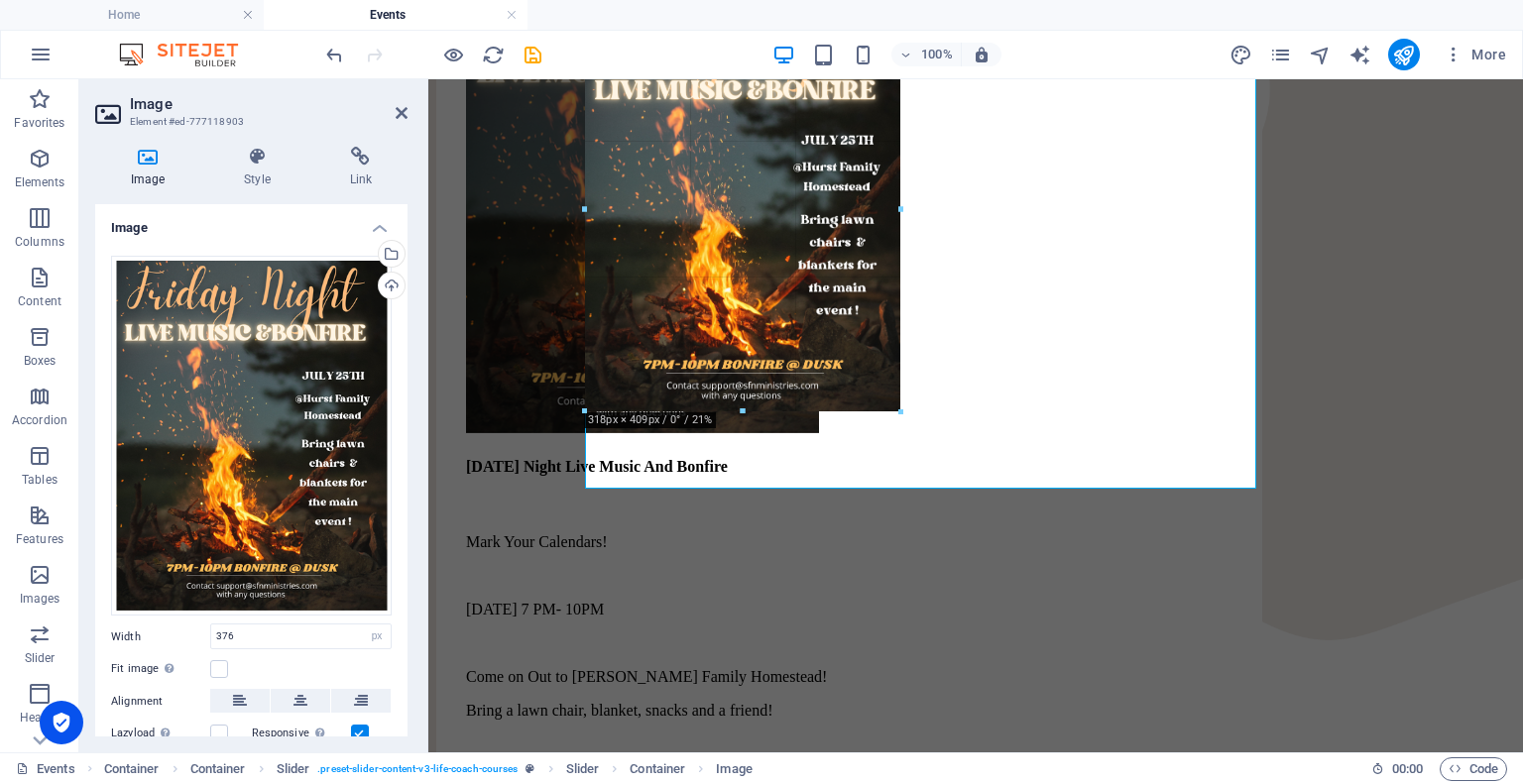 drag, startPoint x: 961, startPoint y: 491, endPoint x: 885, endPoint y: 383, distance: 132.06059 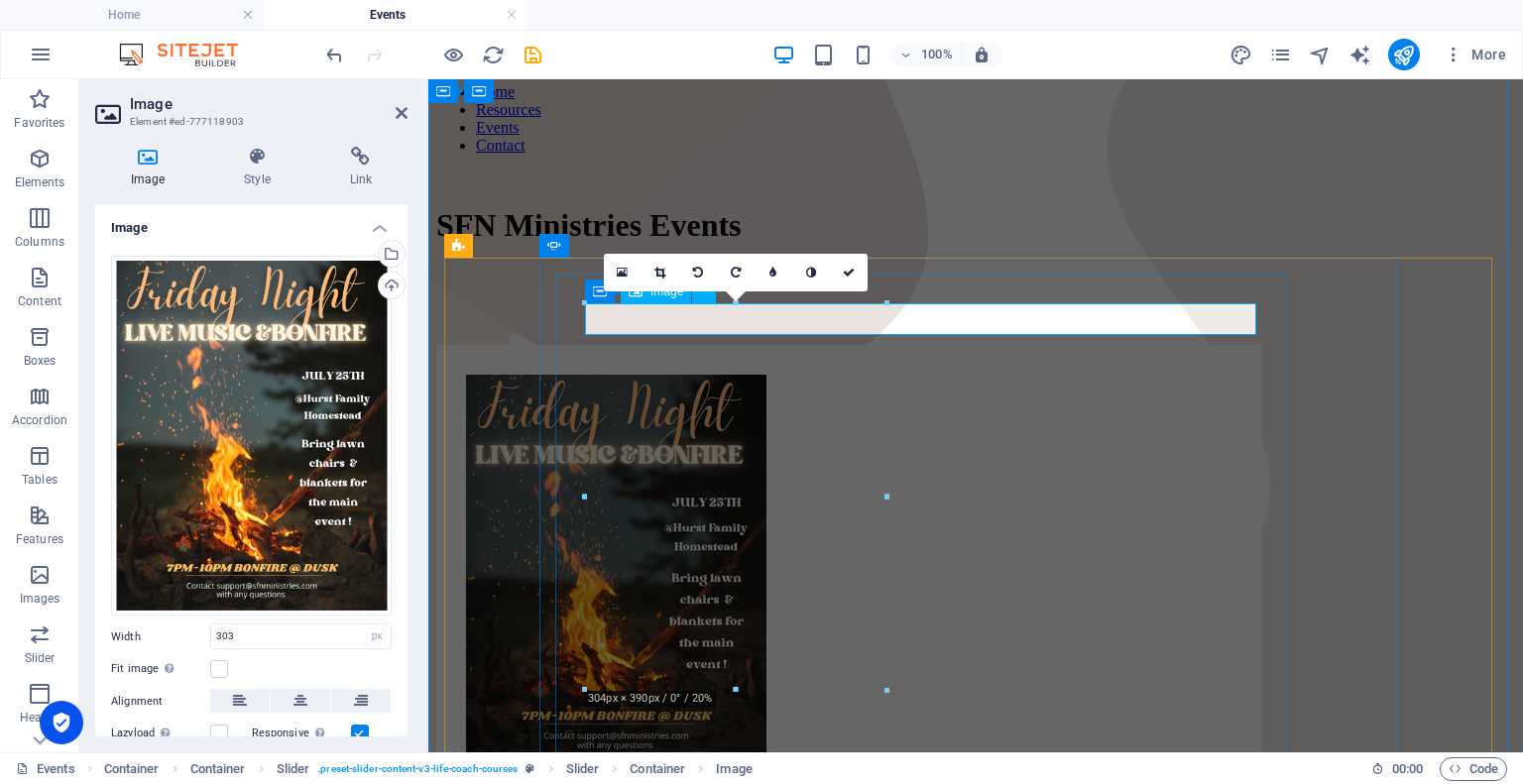scroll, scrollTop: 324, scrollLeft: 0, axis: vertical 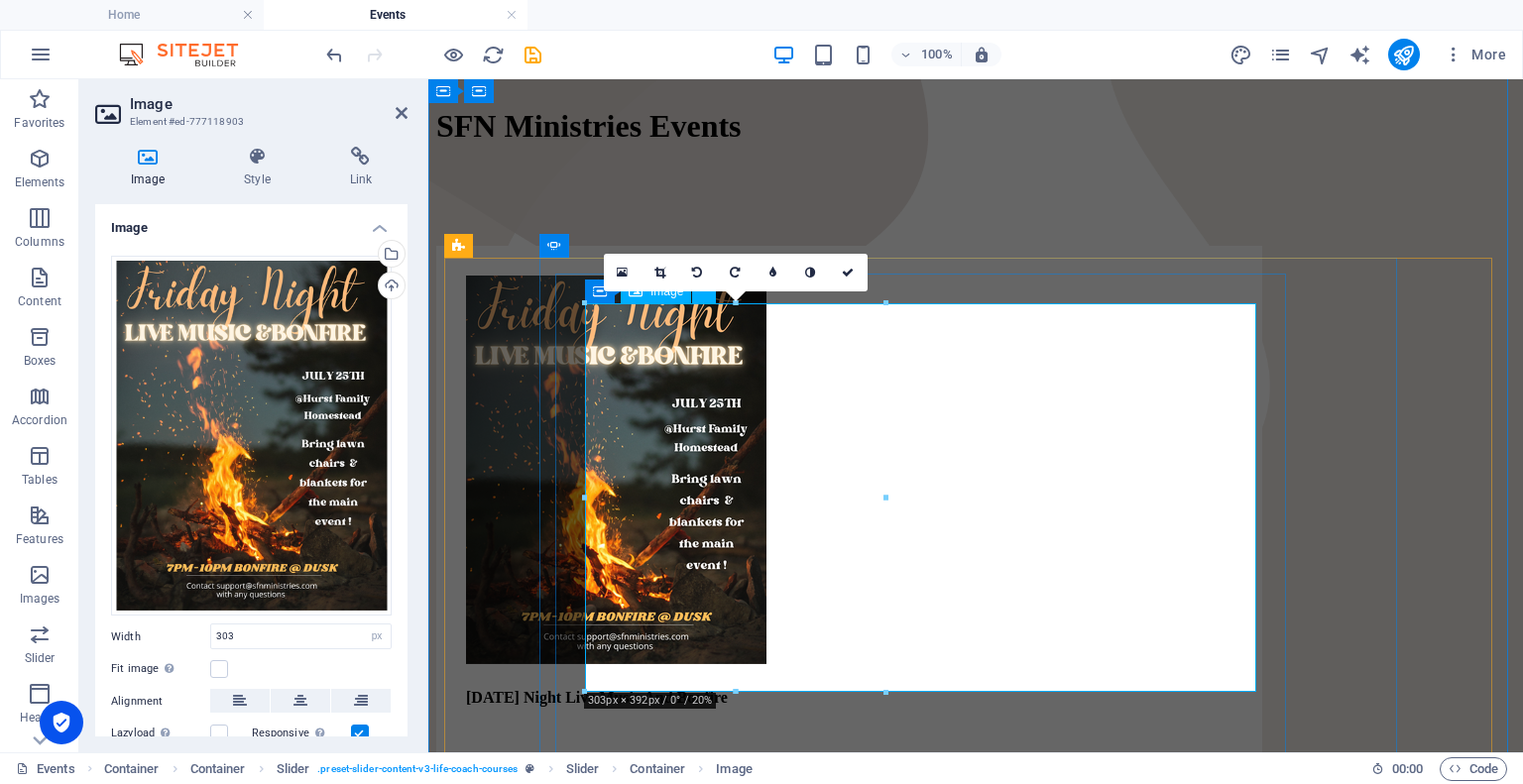 drag, startPoint x: 1312, startPoint y: 577, endPoint x: 1070, endPoint y: 508, distance: 251.64459 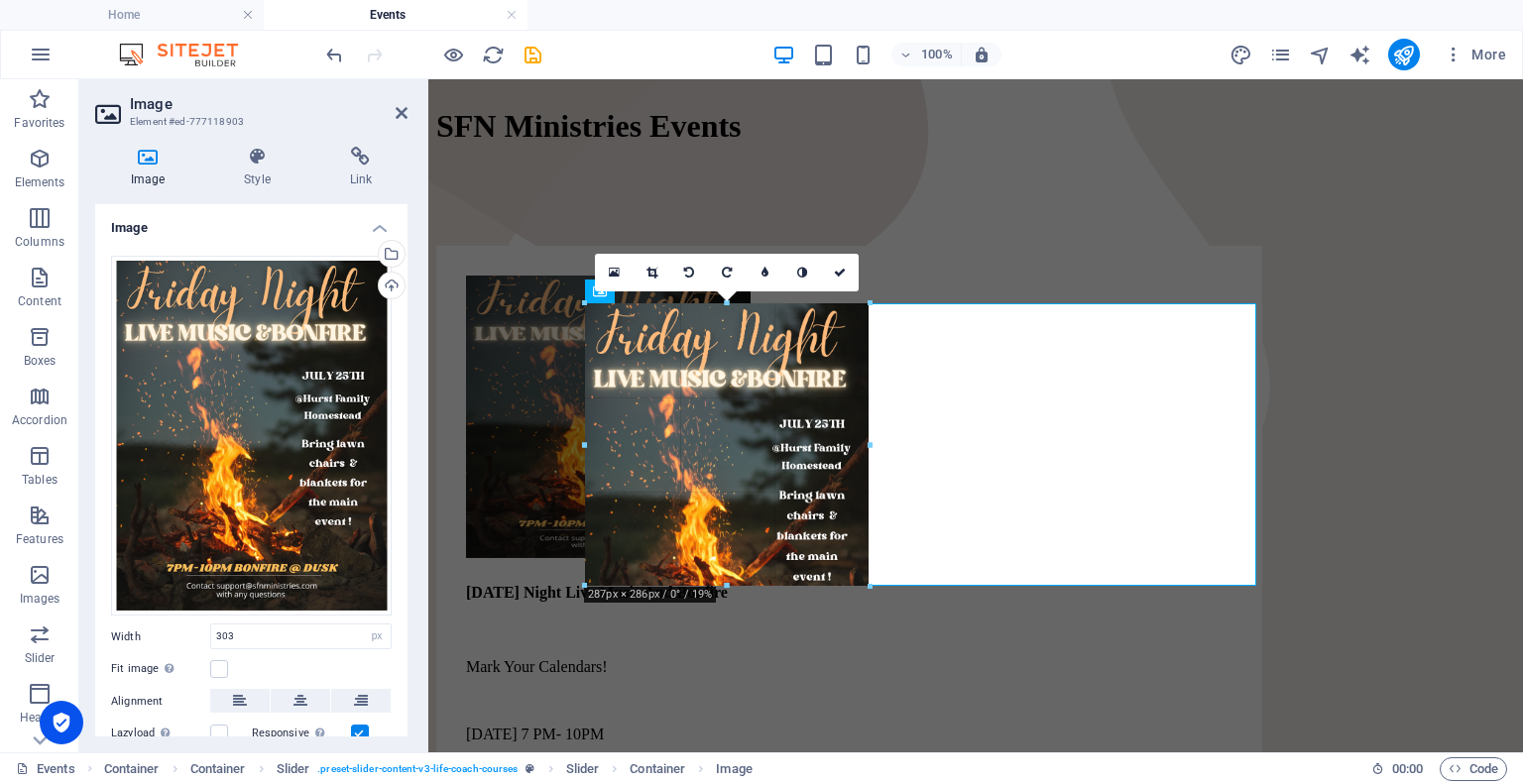 type on "285" 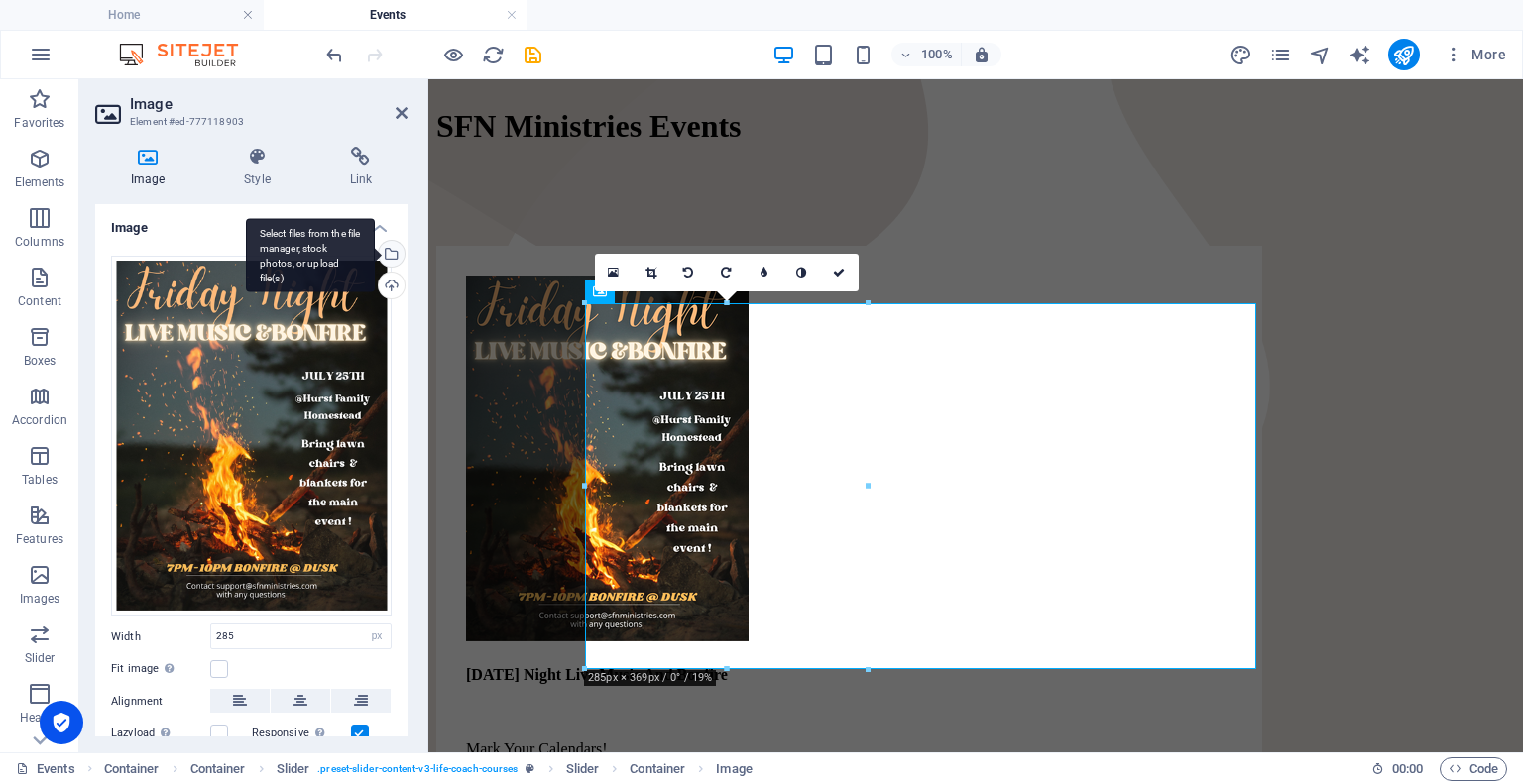 click on "Select files from the file manager, stock photos, or upload file(s)" at bounding box center [390, 256] 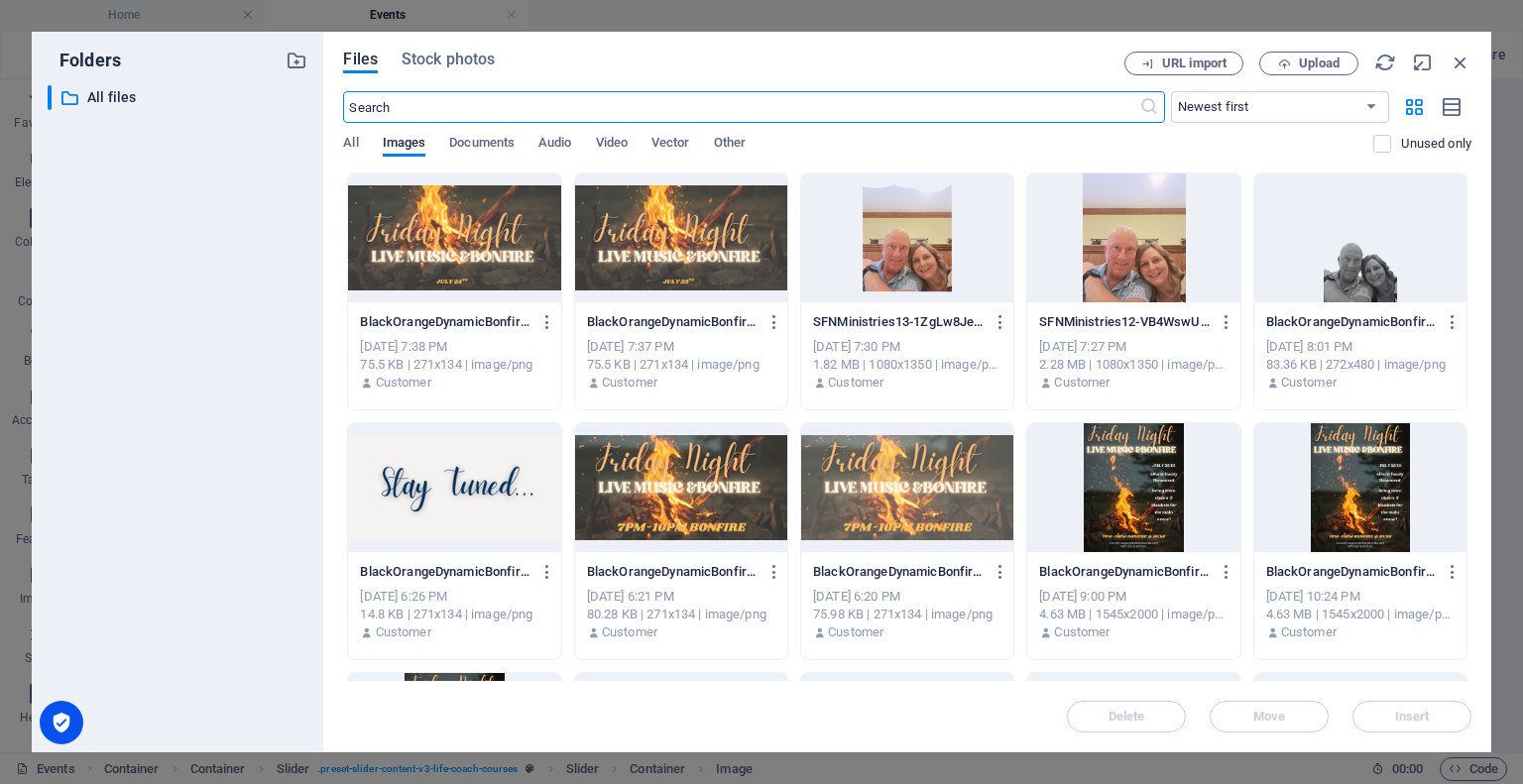 click at bounding box center (454, 238) 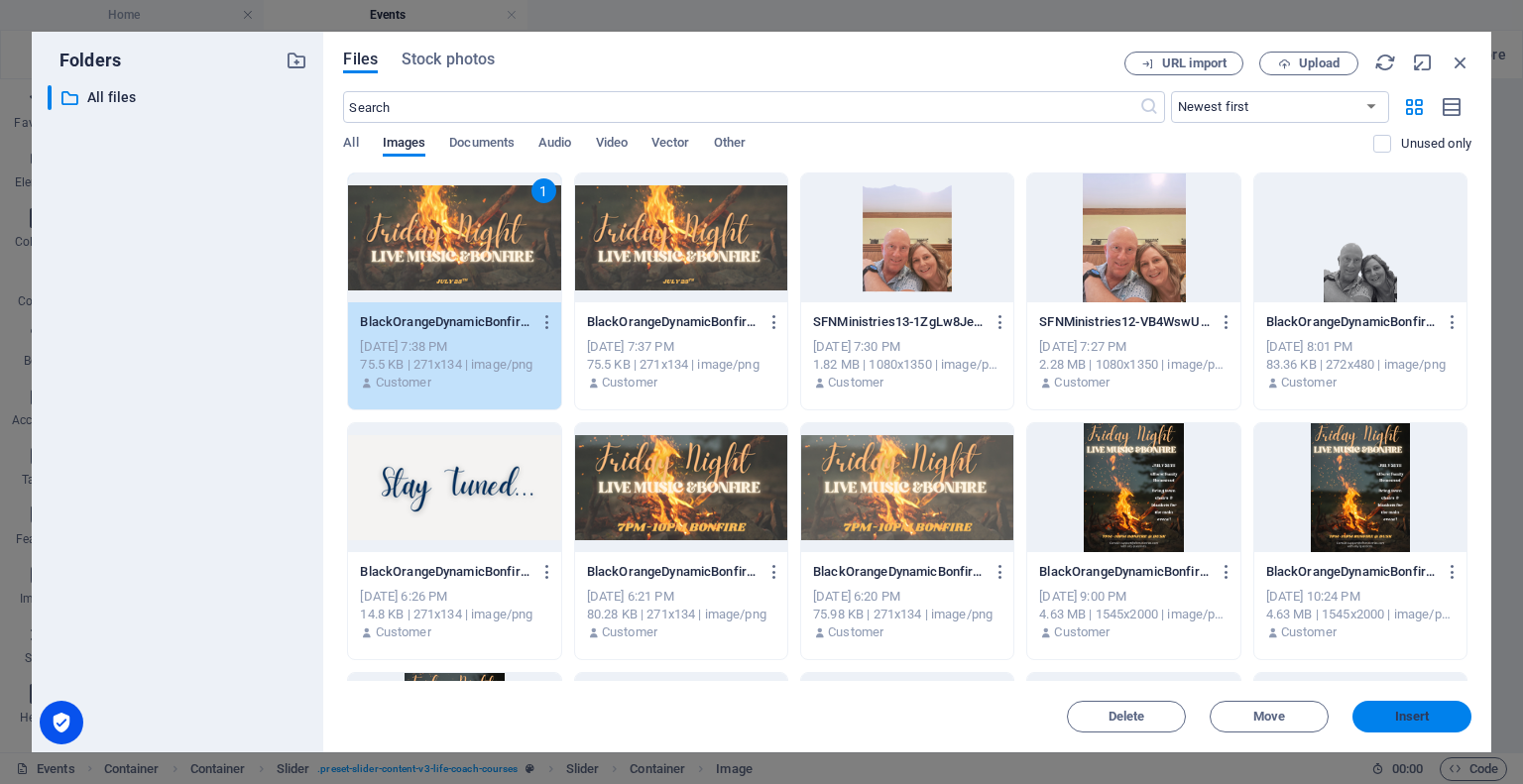 click on "Insert" at bounding box center (1412, 717) 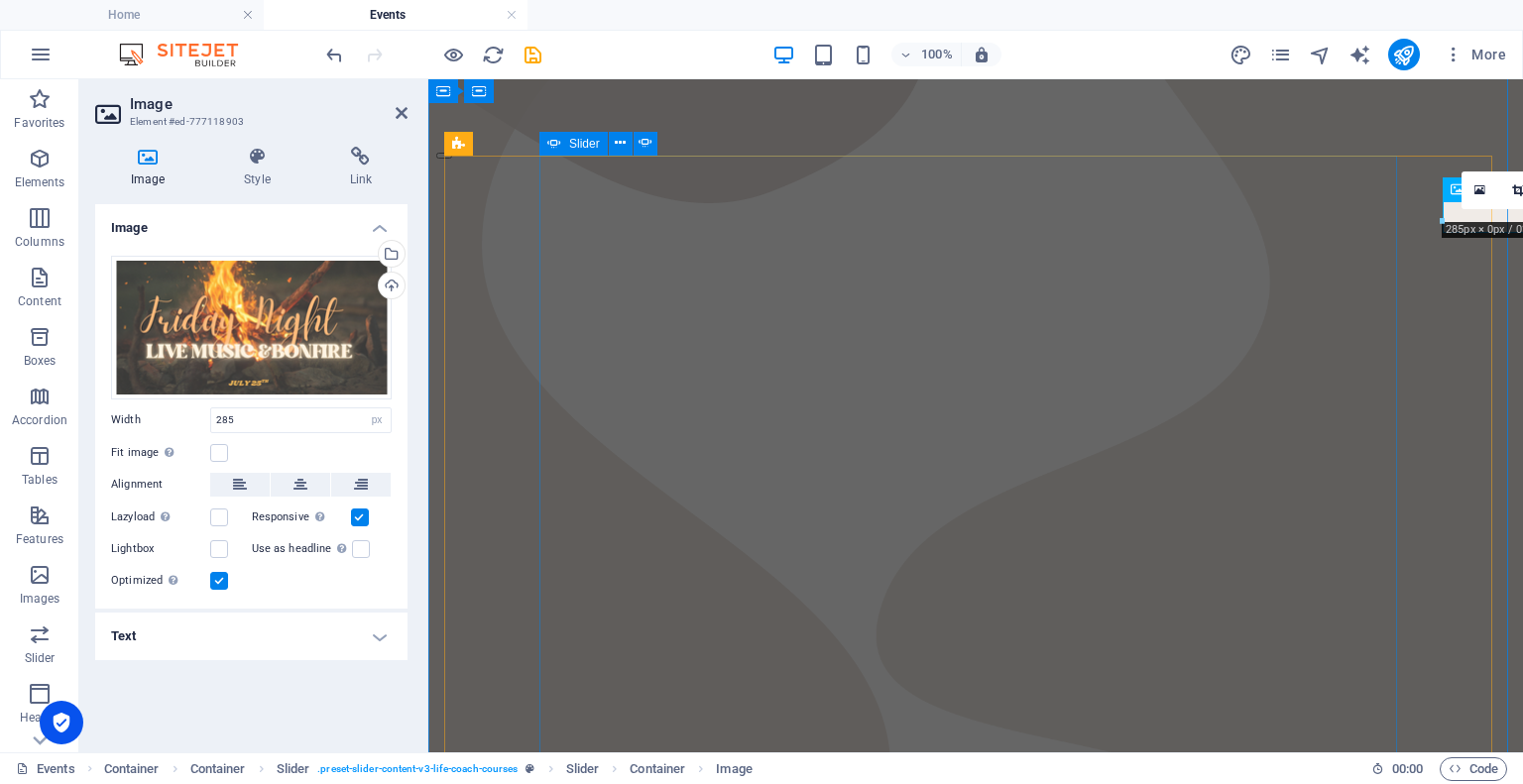 scroll, scrollTop: 426, scrollLeft: 0, axis: vertical 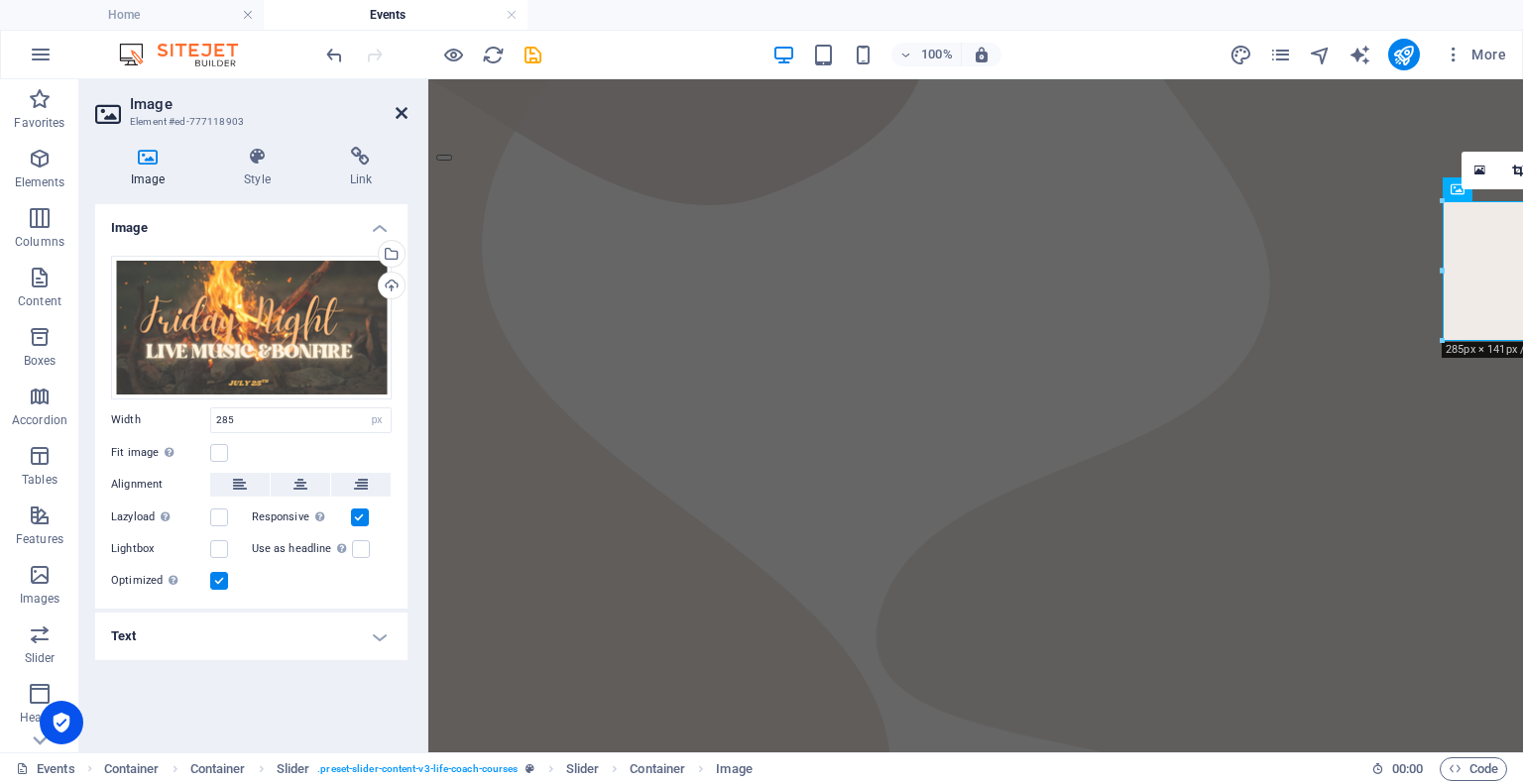 click at bounding box center [402, 113] 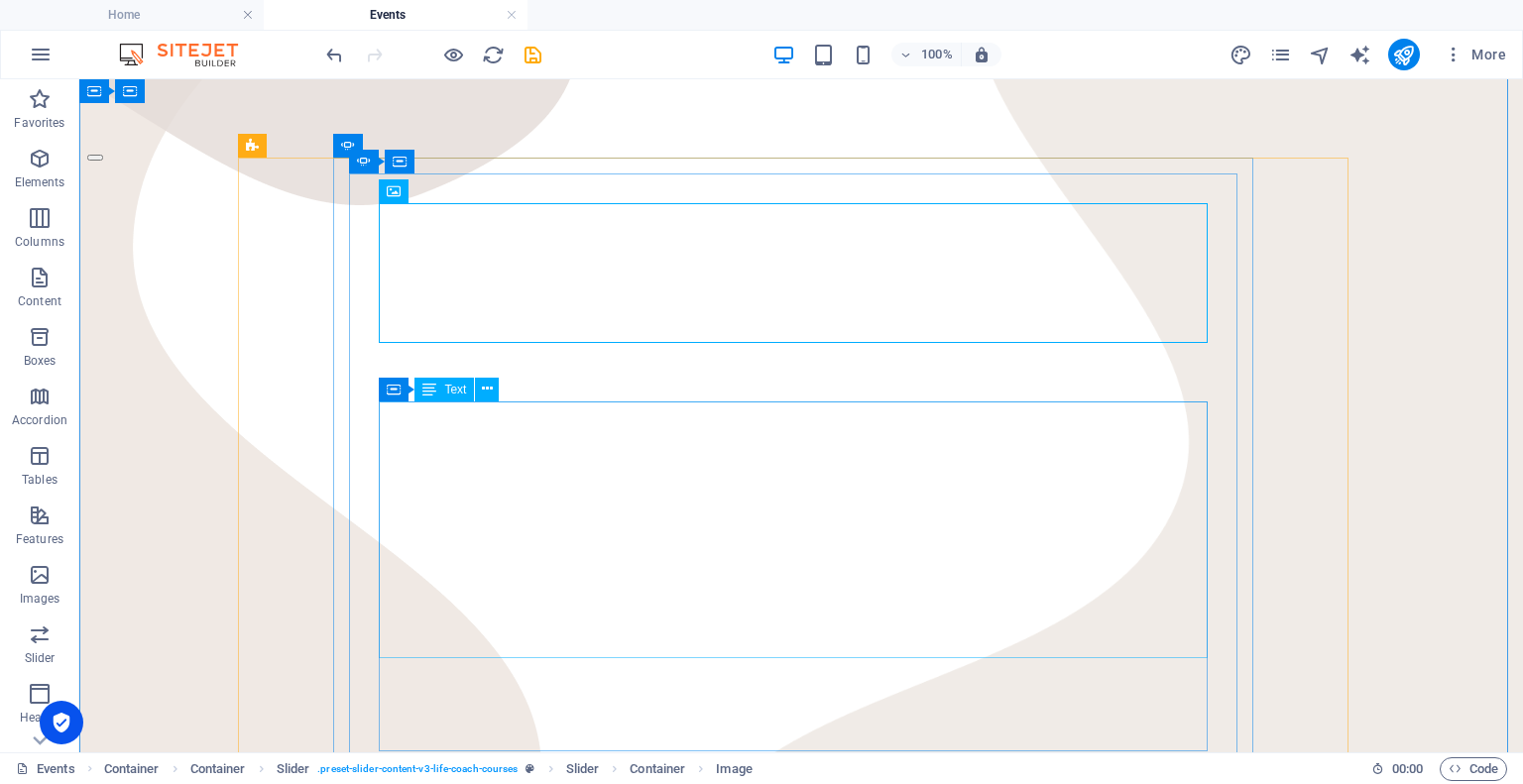 scroll, scrollTop: 228, scrollLeft: 0, axis: vertical 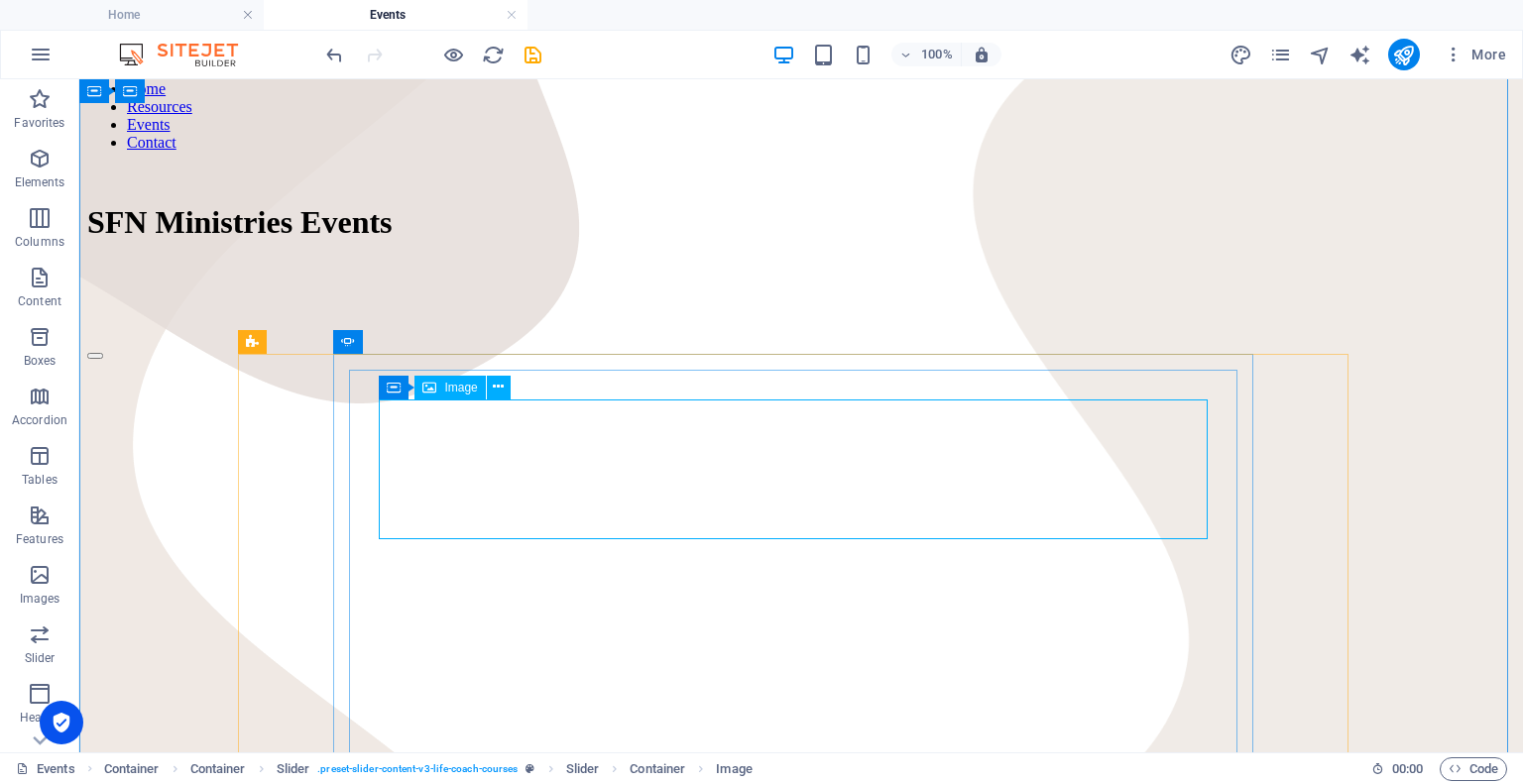 click at bounding box center [-1309, 1768] 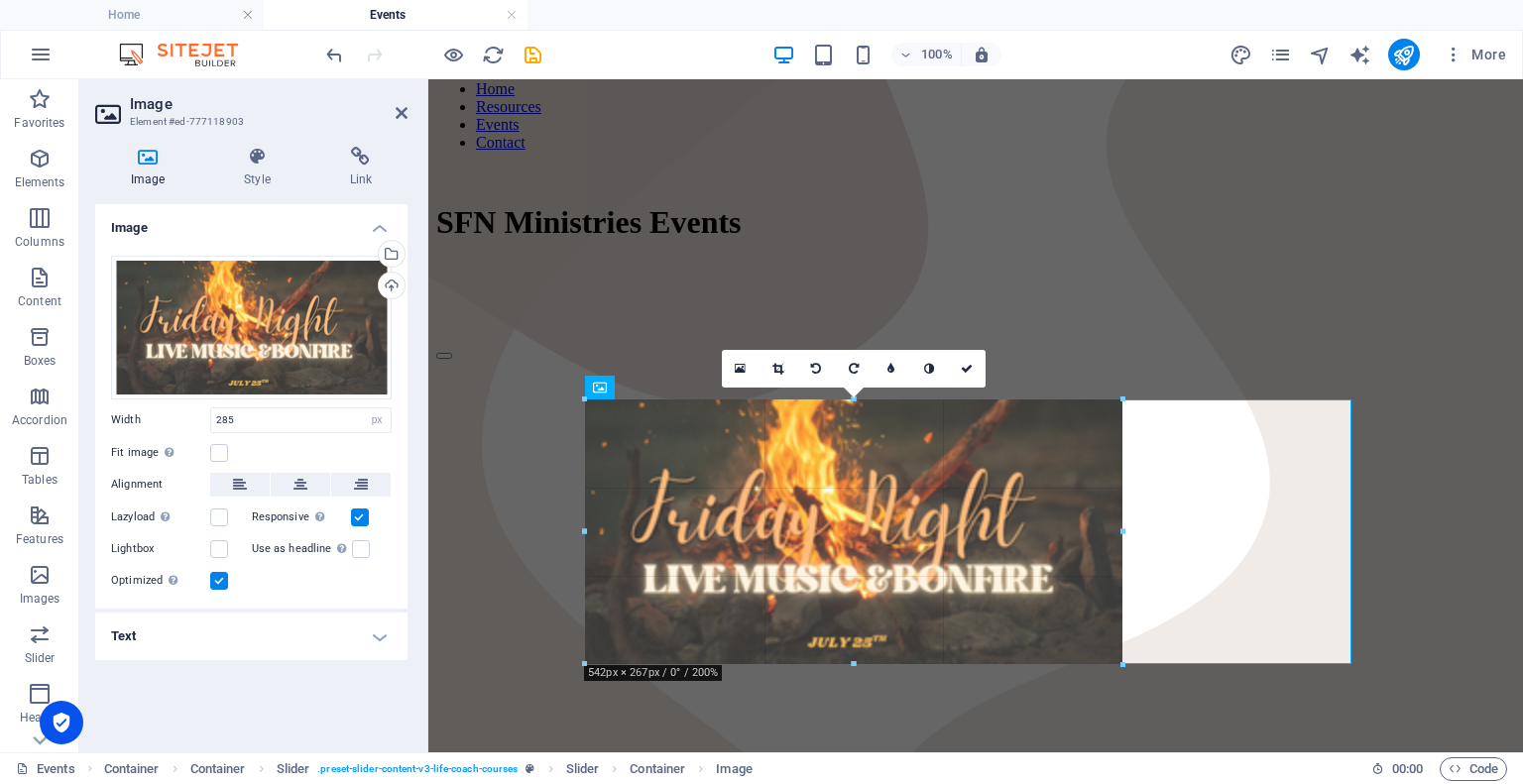 drag, startPoint x: 869, startPoint y: 463, endPoint x: 1396, endPoint y: 514, distance: 529.46199 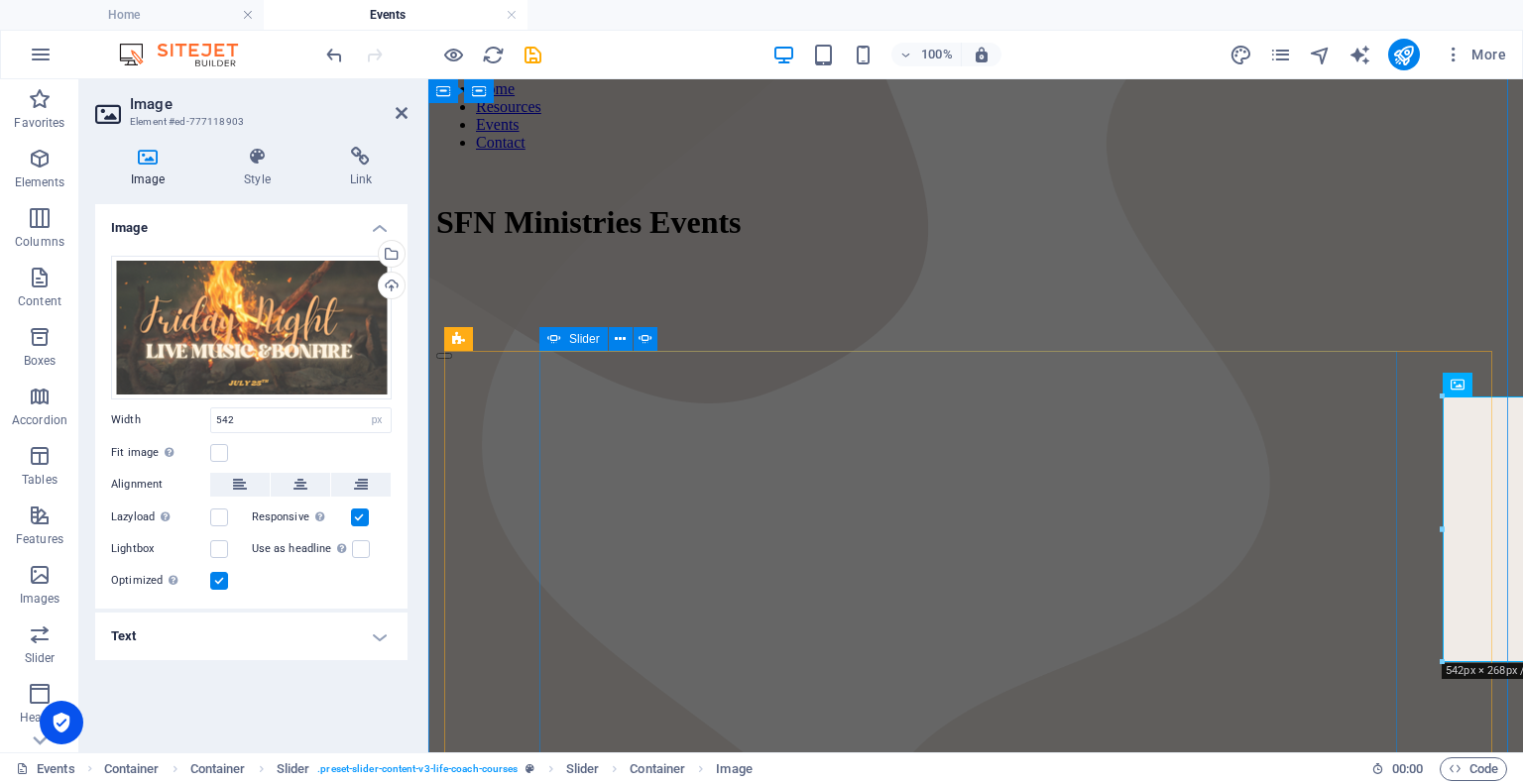 scroll, scrollTop: 327, scrollLeft: 0, axis: vertical 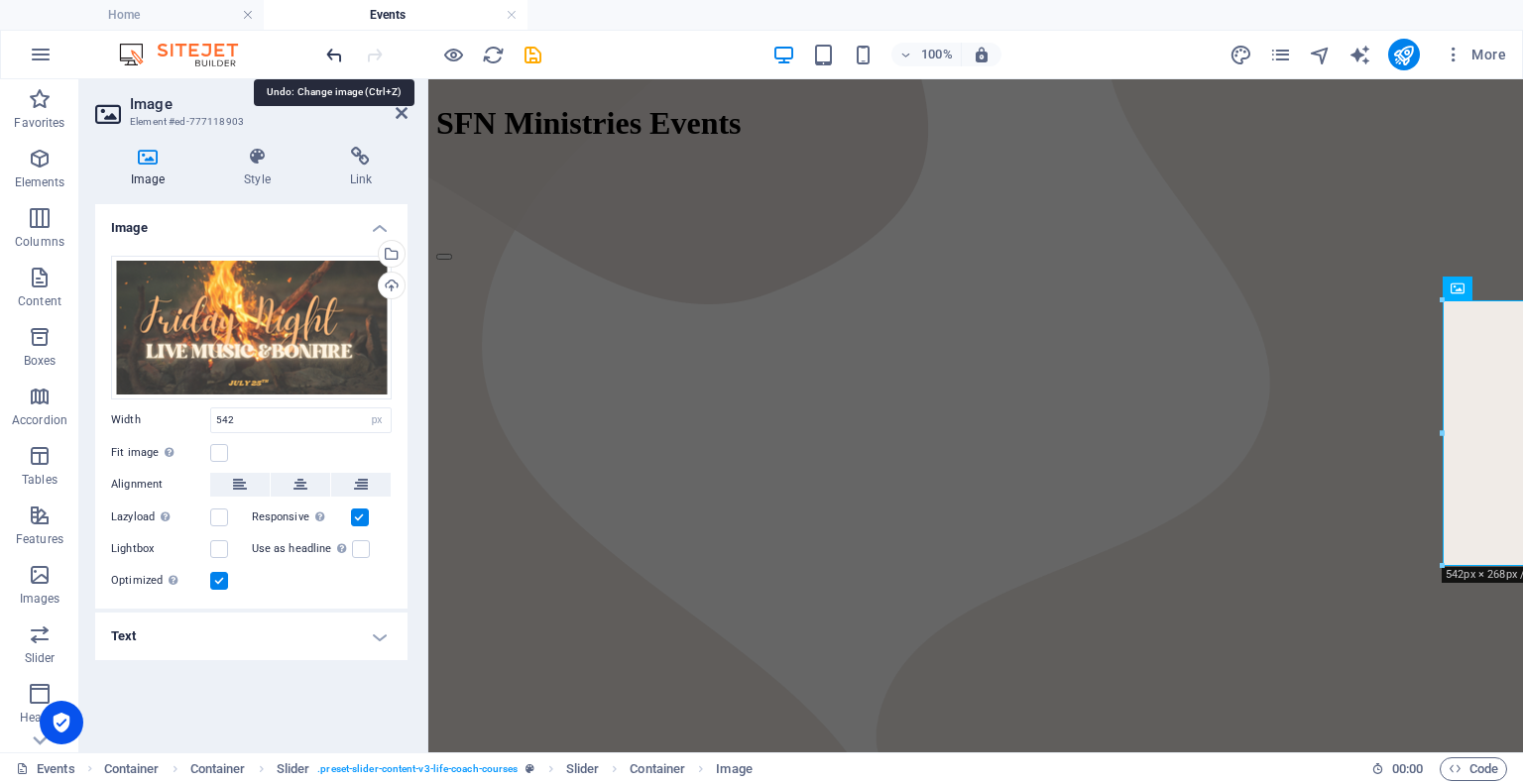 click at bounding box center (334, 55) 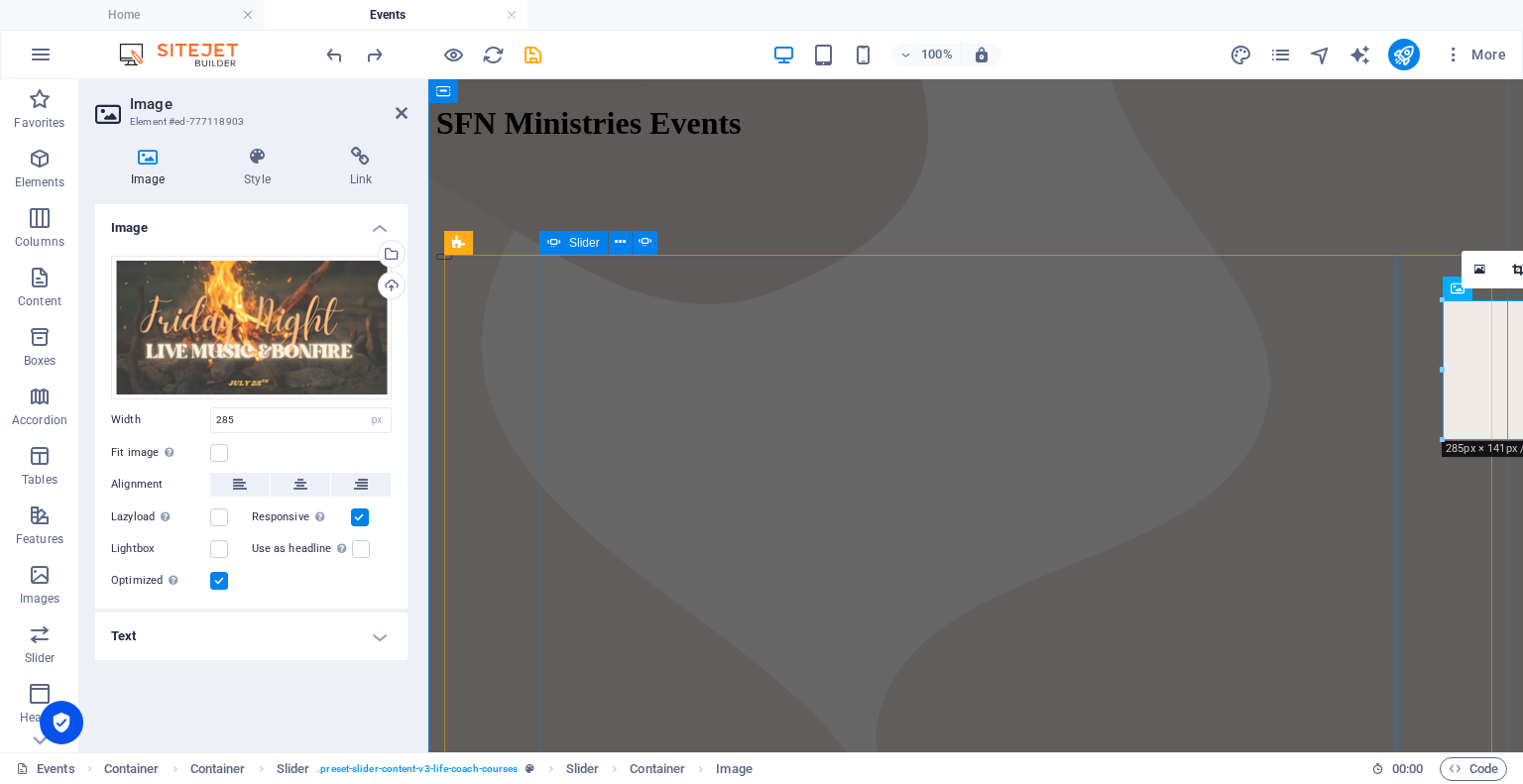 click on "Friday Night Live Music And Bonfire Mark Your Calendars! July 25th from 7 PM- 10PM Come on Out to Hurst Family Homestead! Bring a lawn chair, blanket, snacks and a friend! Sign Up Below or Email support  support@sfnministries.com . Address will be provided! Sign Up Now! Friday Night Live Music And Bonfire Mark Your Calendars! July 25th from 7 PM- 10PM Come on Out to Hurst Family Homestead! Bring a lawn chair, blanket, snacks and a friend! Sign Up Below or Email support  support@sfnministries.com . Address will be provided! Sign Up Now!" at bounding box center [976, 613] 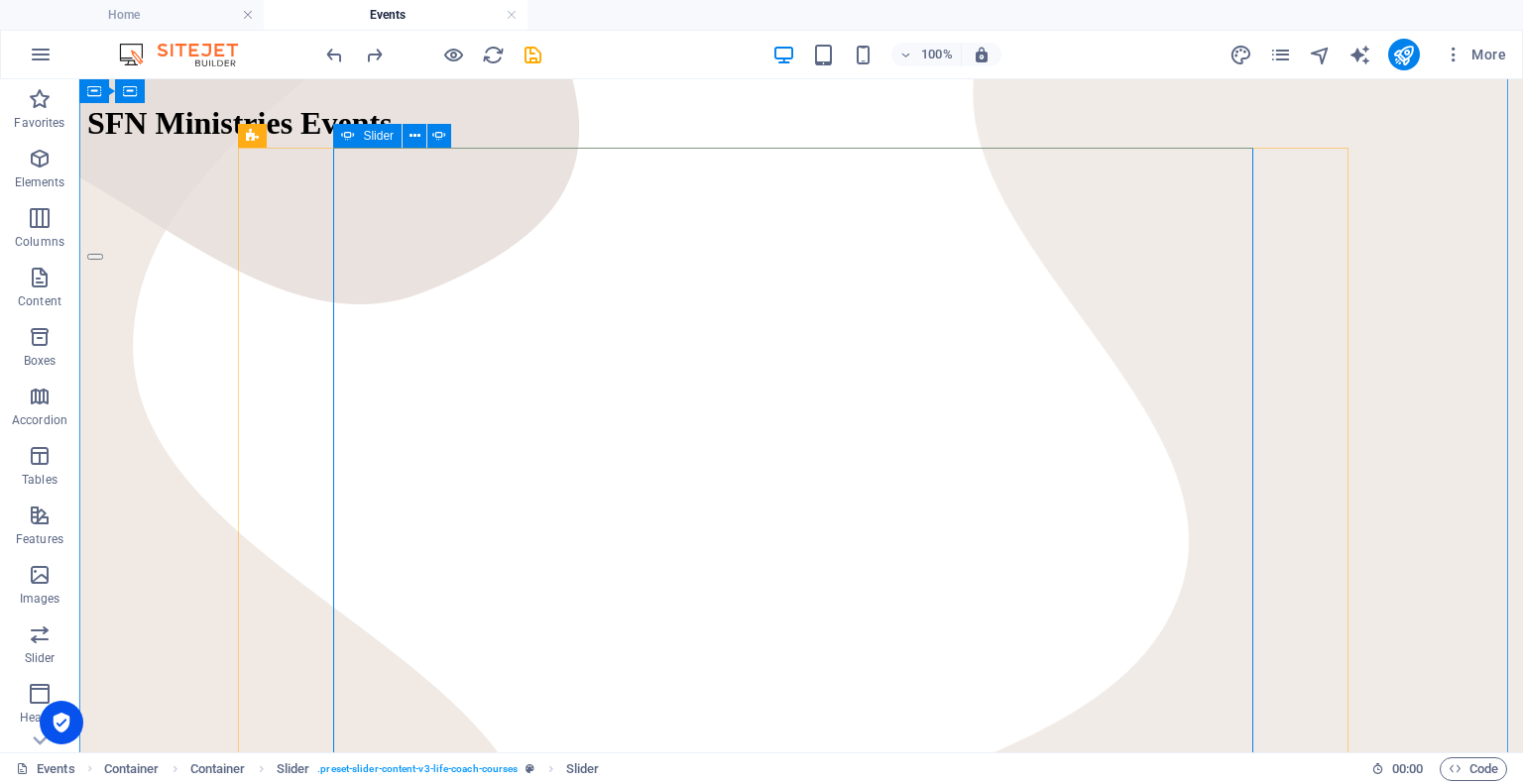 scroll, scrollTop: 525, scrollLeft: 0, axis: vertical 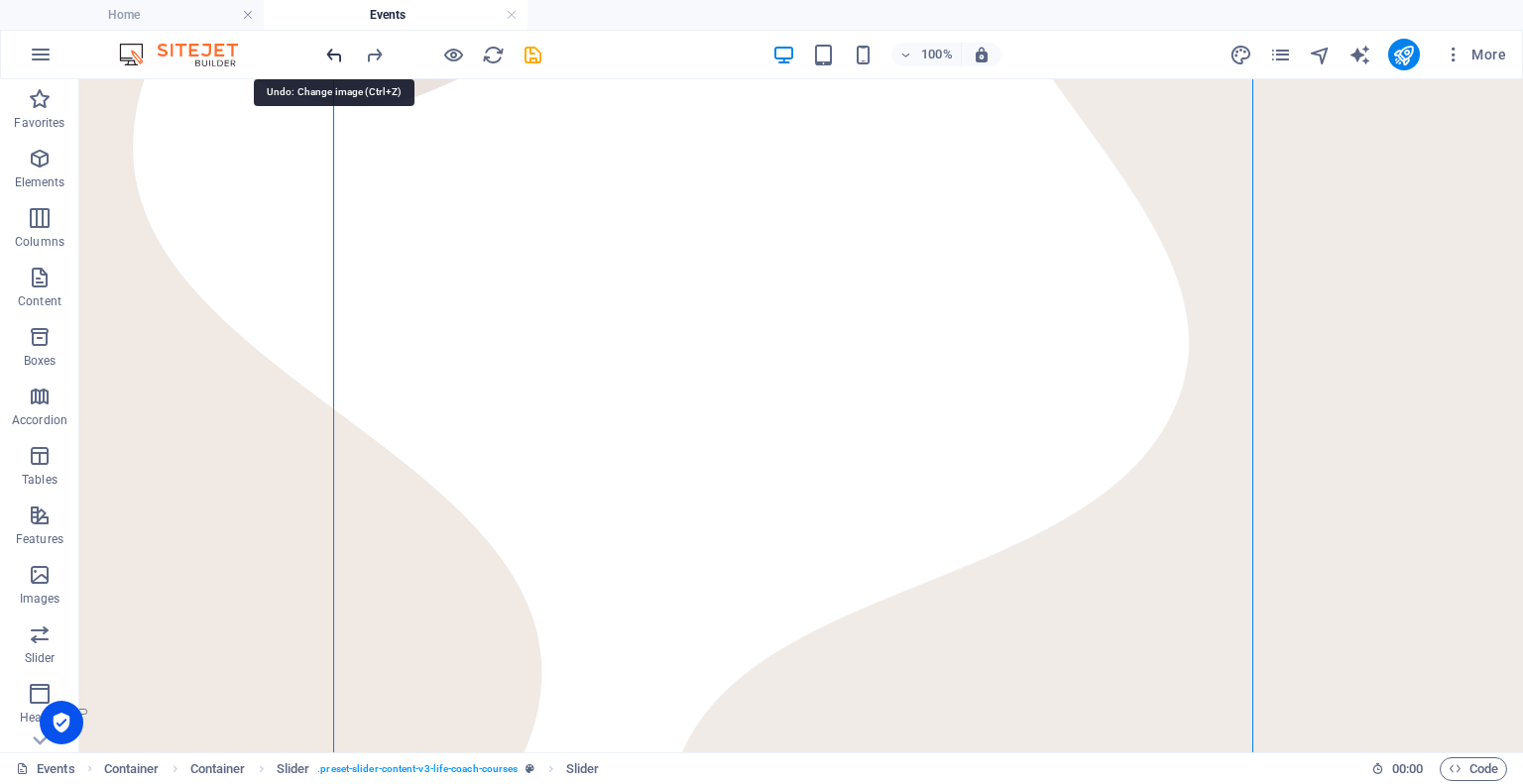 click at bounding box center [334, 55] 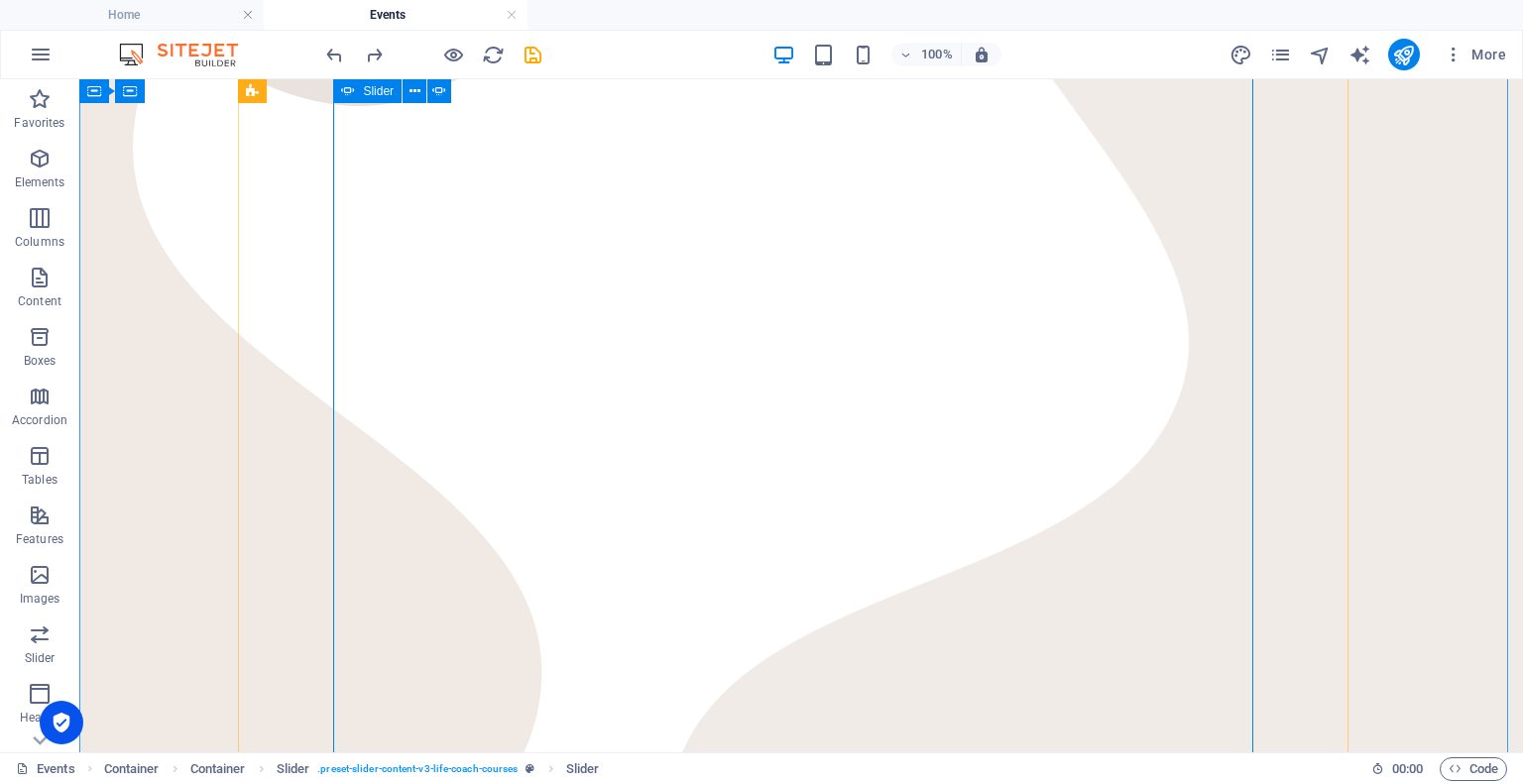 click at bounding box center [95, 780] 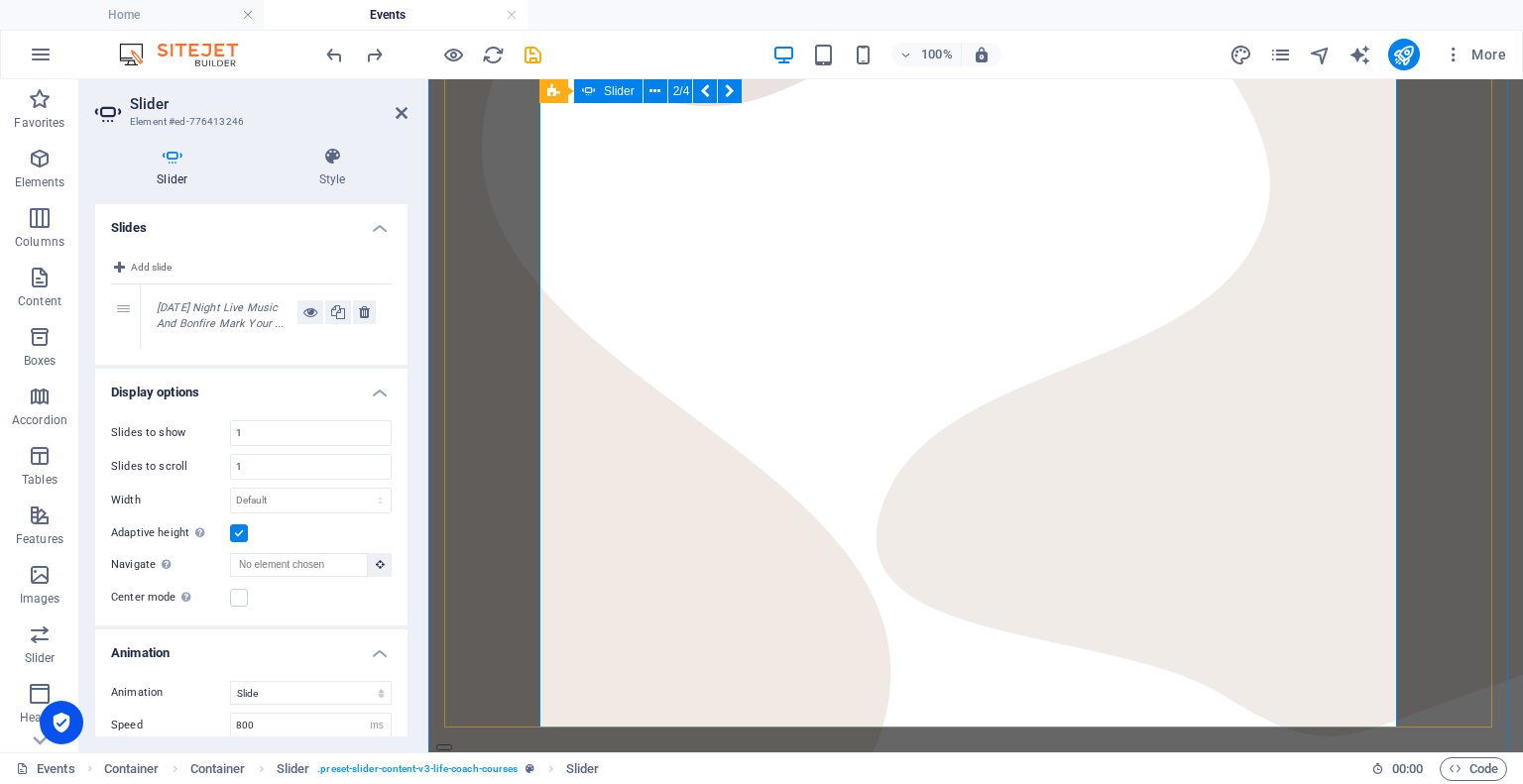 click on "Friday Night Live Music And Bonfire Mark Your Calendars! July 25th from 7 PM- 10PM Come on Out to Hurst Family Homestead! Bring a lawn chair, blanket, snacks and a friend! Sign Up Below or Email support  support@sfnministries.com . Address will be provided! Sign Up Now! Friday Night Live Music And Bonfire Mark Your Calendars! July 25th from 7 PM- 10PM Come on Out to Hurst Family Homestead! Bring a lawn chair, blanket, snacks and a friend! Sign Up Below or Email support  support@sfnministries.com . Address will be provided! Sign Up Now!" at bounding box center (976, 397) 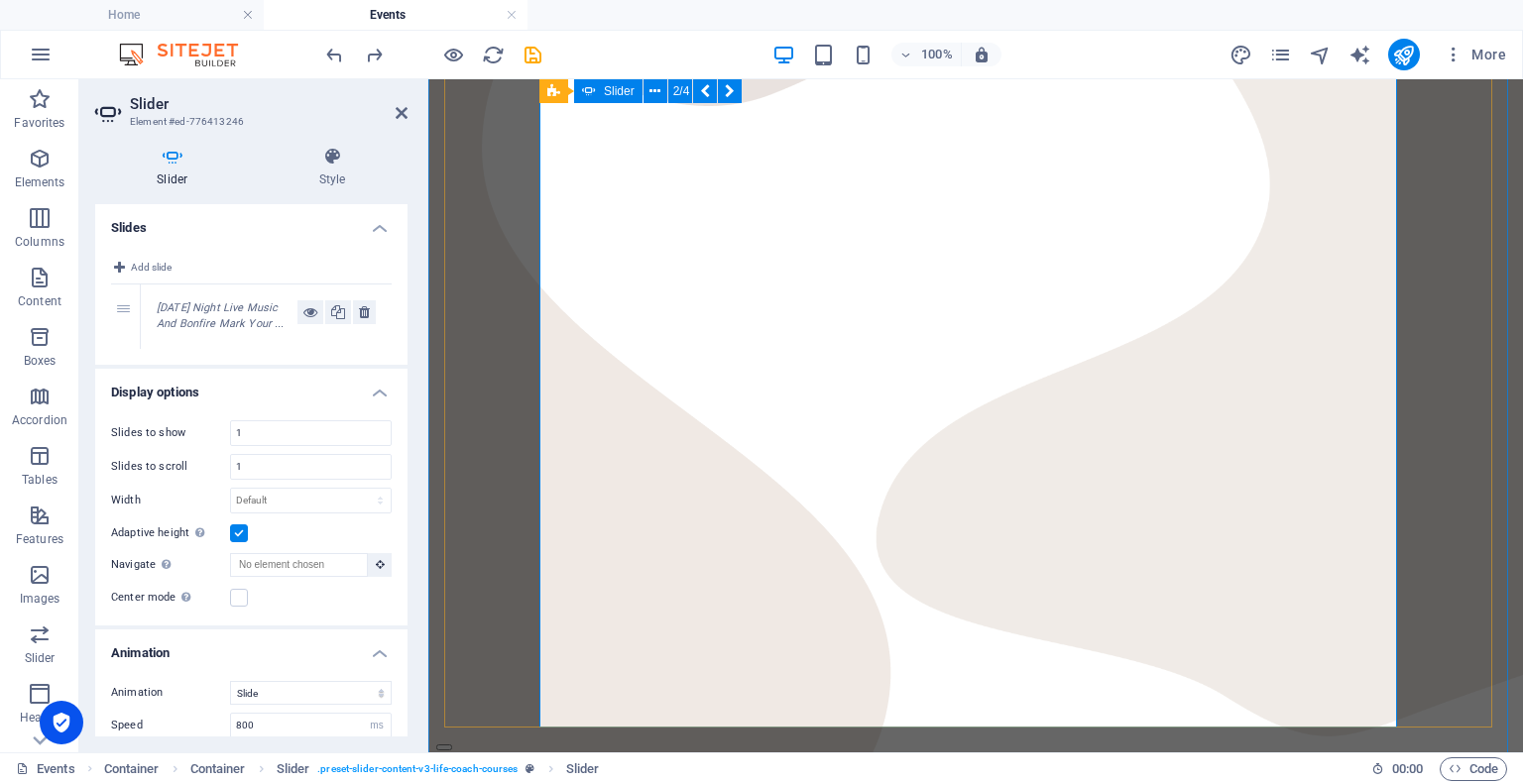 click on "Friday Night Live Music And Bonfire Mark Your Calendars! July 25th from 7 PM- 10PM Come on Out to Hurst Family Homestead! Bring a lawn chair, blanket, snacks and a friend! Sign Up Below or Email support  support@sfnministries.com . Address will be provided! Sign Up Now! Friday Night Live Music And Bonfire Mark Your Calendars! July 25th from 7 PM- 10PM Come on Out to Hurst Family Homestead! Bring a lawn chair, blanket, snacks and a friend! Sign Up Below or Email support  support@sfnministries.com . Address will be provided! Sign Up Now!" at bounding box center (976, 397) 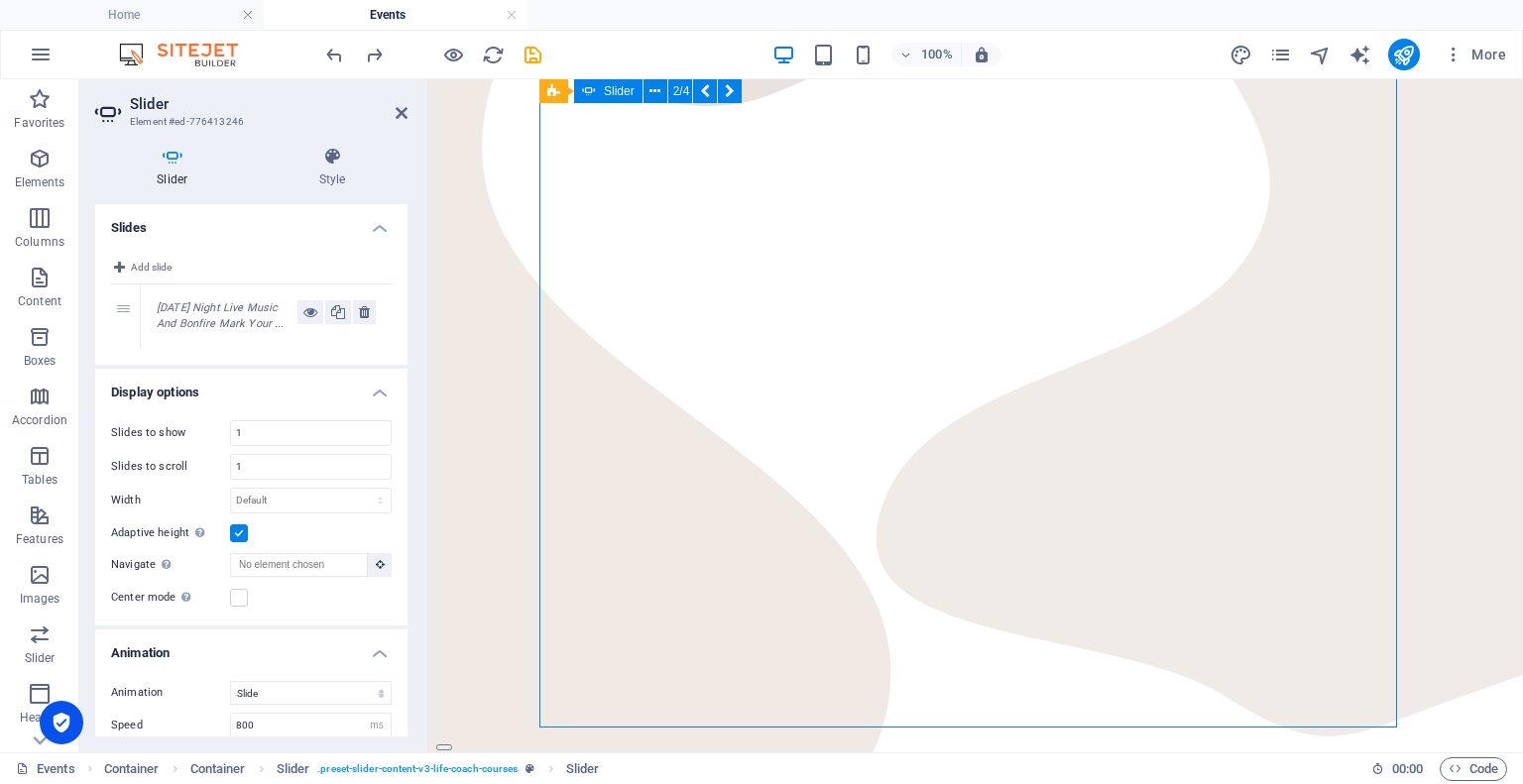 click on "Friday Night Live Music And Bonfire Mark Your Calendars! July 25th from 7 PM- 10PM Come on Out to Hurst Family Homestead! Bring a lawn chair, blanket, snacks and a friend! Sign Up Below or Email support  support@sfnministries.com . Address will be provided! Sign Up Now! Friday Night Live Music And Bonfire Mark Your Calendars! July 25th from 7 PM- 10PM Come on Out to Hurst Family Homestead! Bring a lawn chair, blanket, snacks and a friend! Sign Up Below or Email support  support@sfnministries.com . Address will be provided! Sign Up Now!" at bounding box center (976, 397) 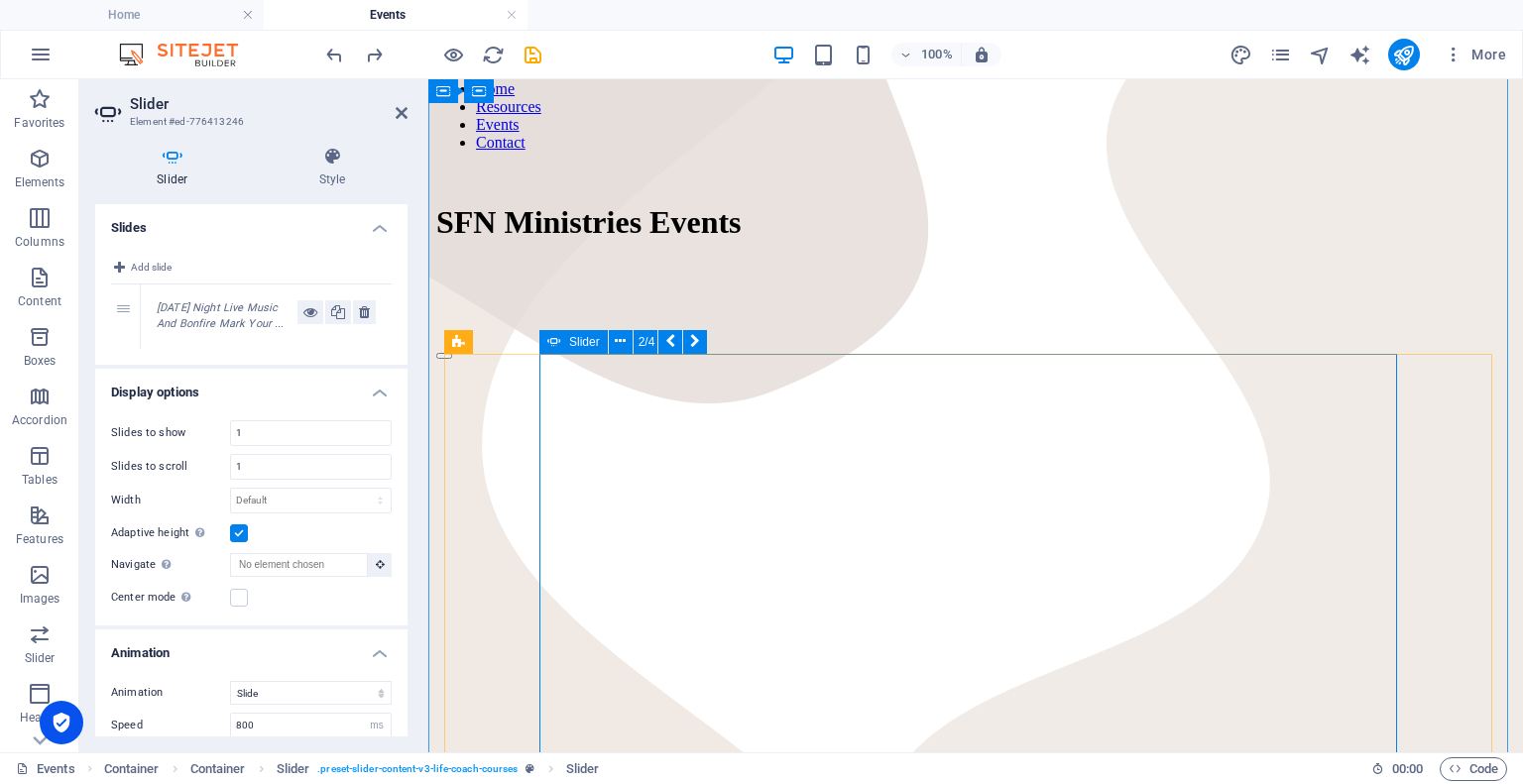 scroll, scrollTop: 327, scrollLeft: 0, axis: vertical 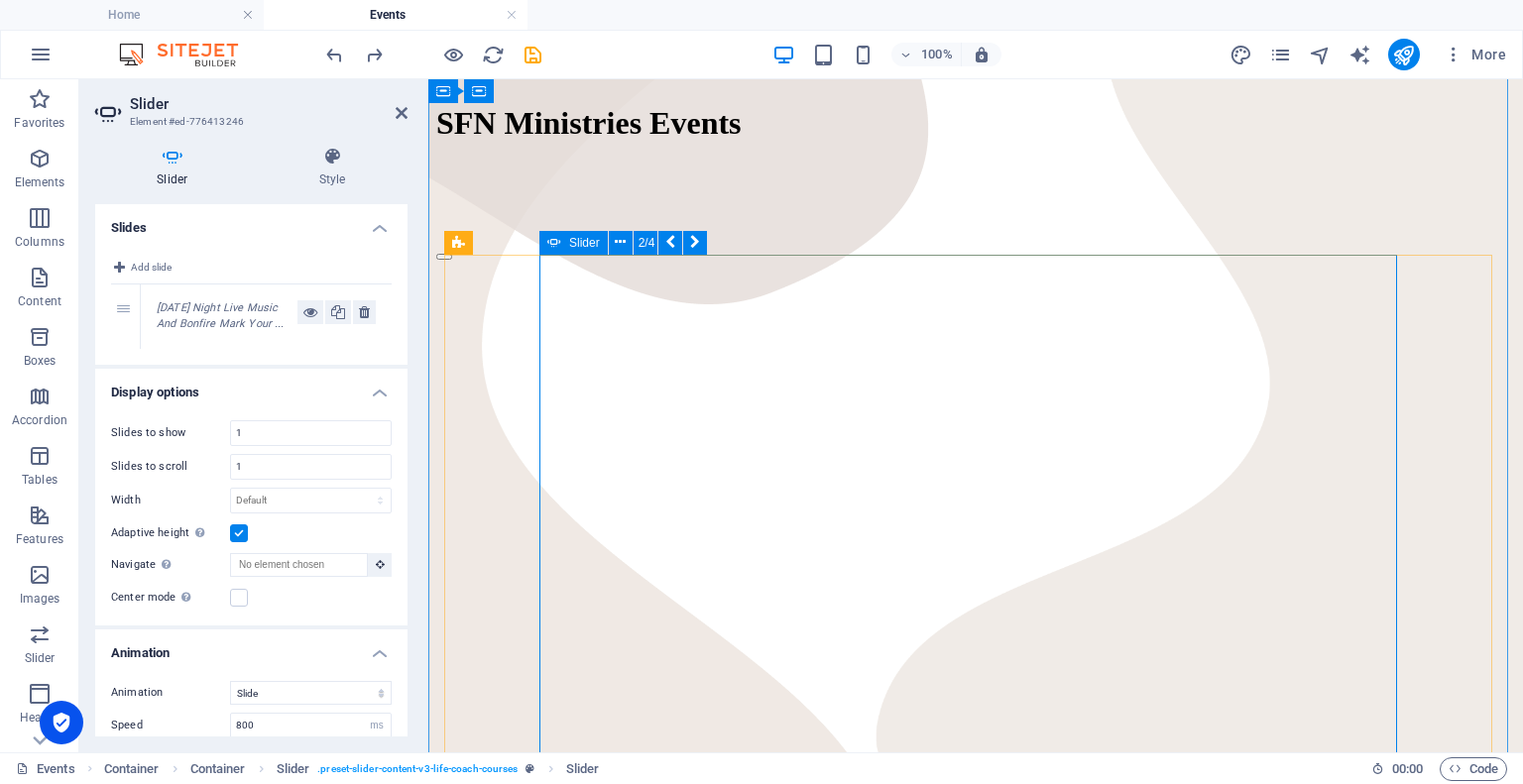click at bounding box center (-867, 2254) 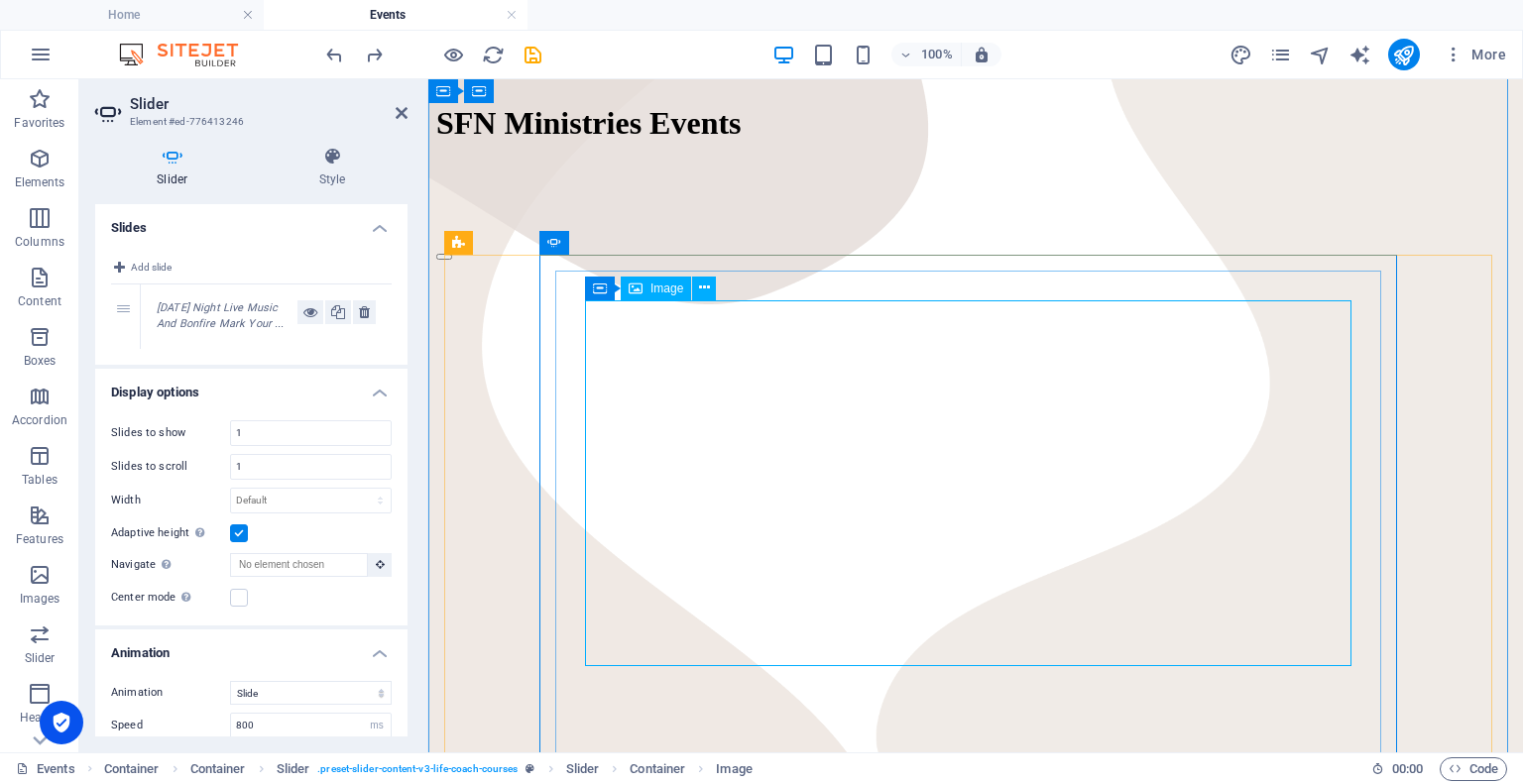 click at bounding box center [-867, 2270] 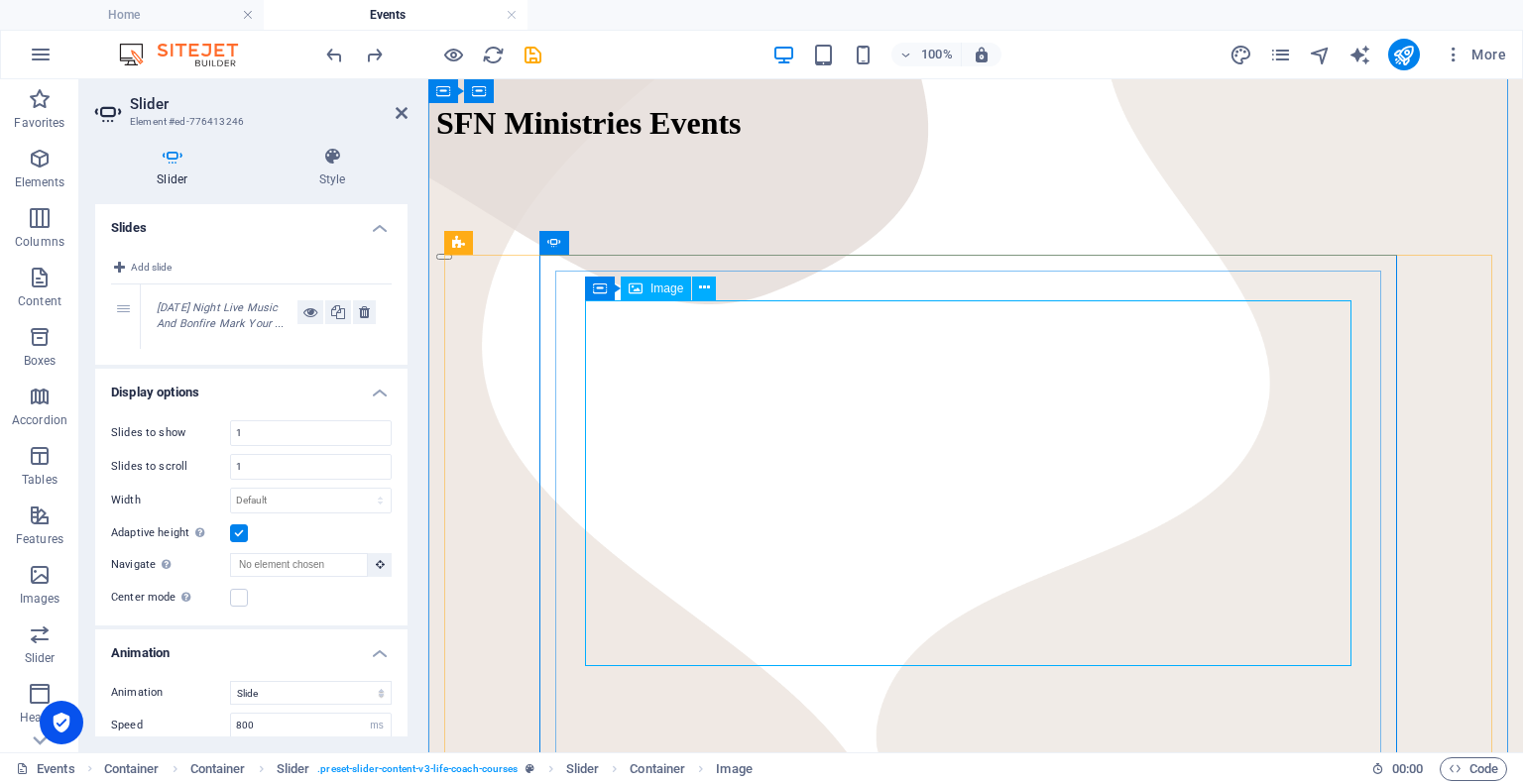 click at bounding box center (-867, 2270) 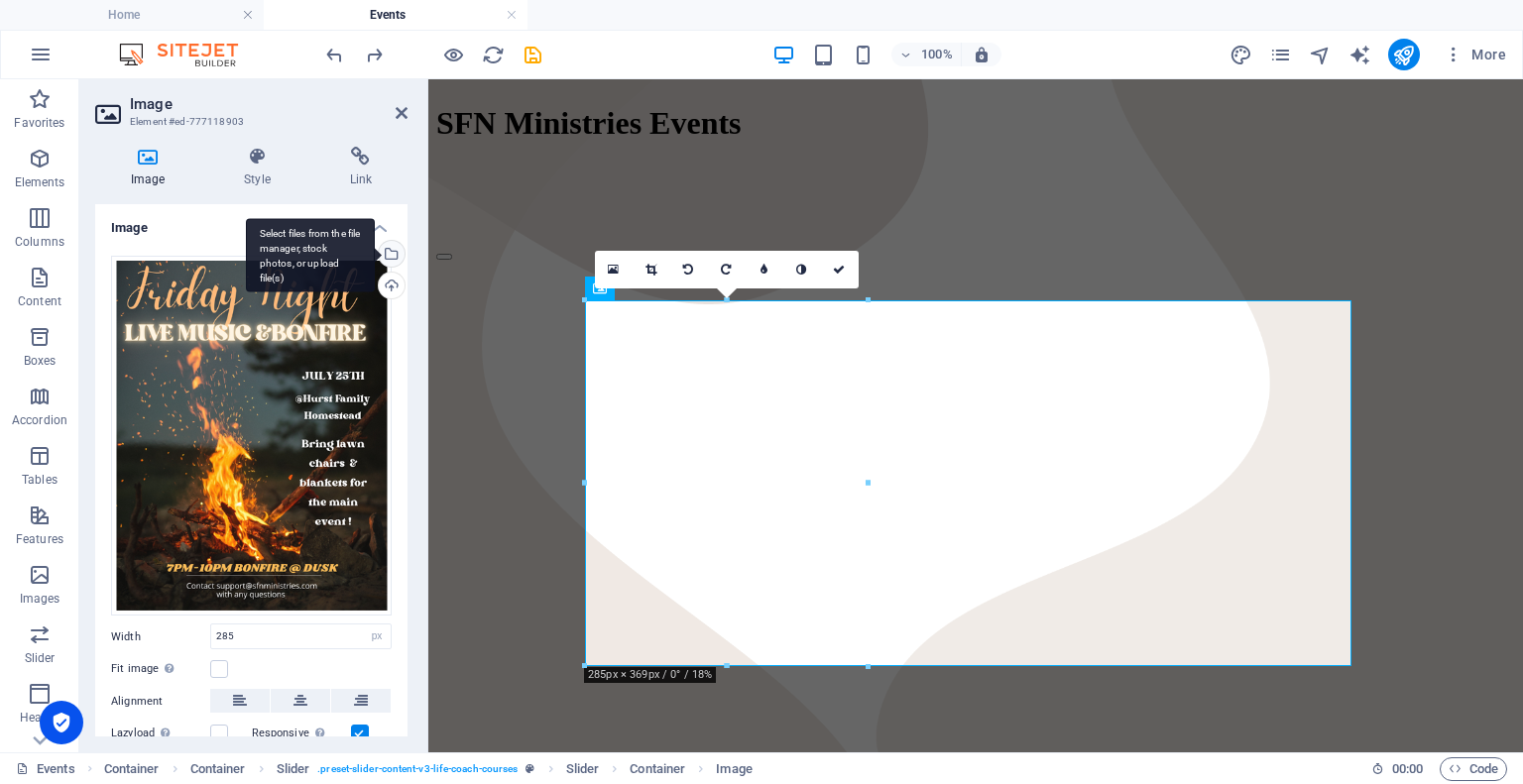 click on "Select files from the file manager, stock photos, or upload file(s)" at bounding box center [390, 256] 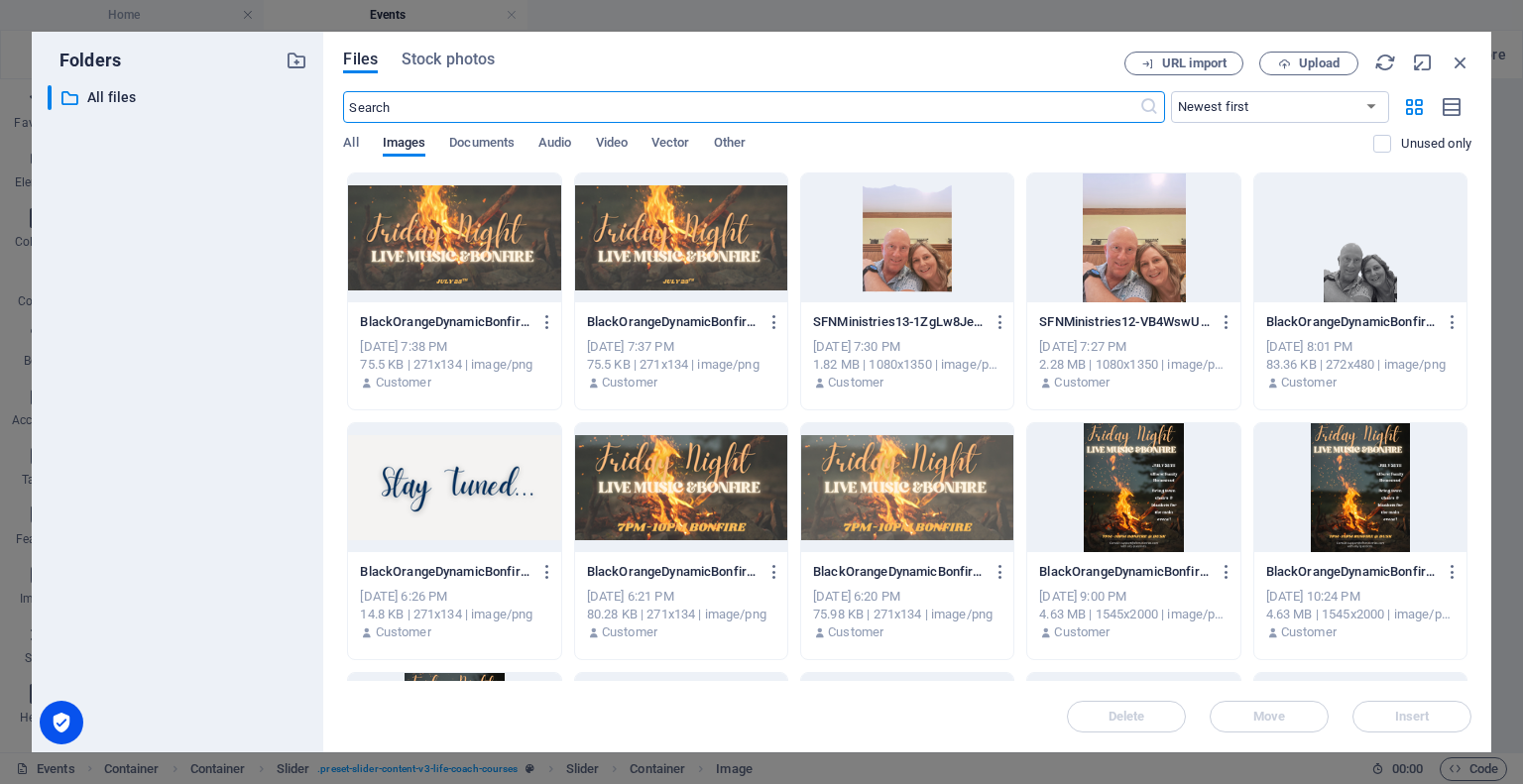 click at bounding box center (454, 238) 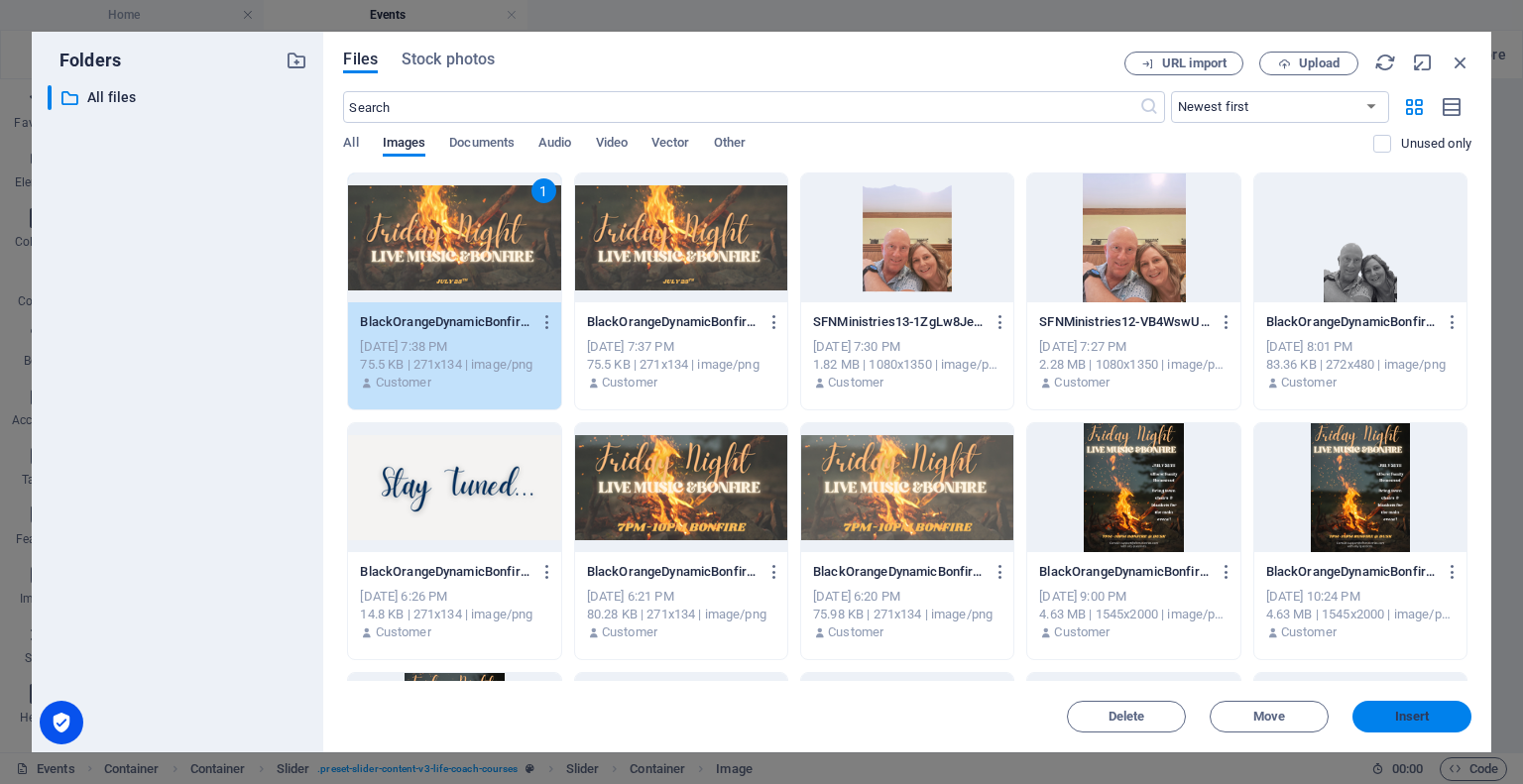 click on "Insert" at bounding box center (1412, 717) 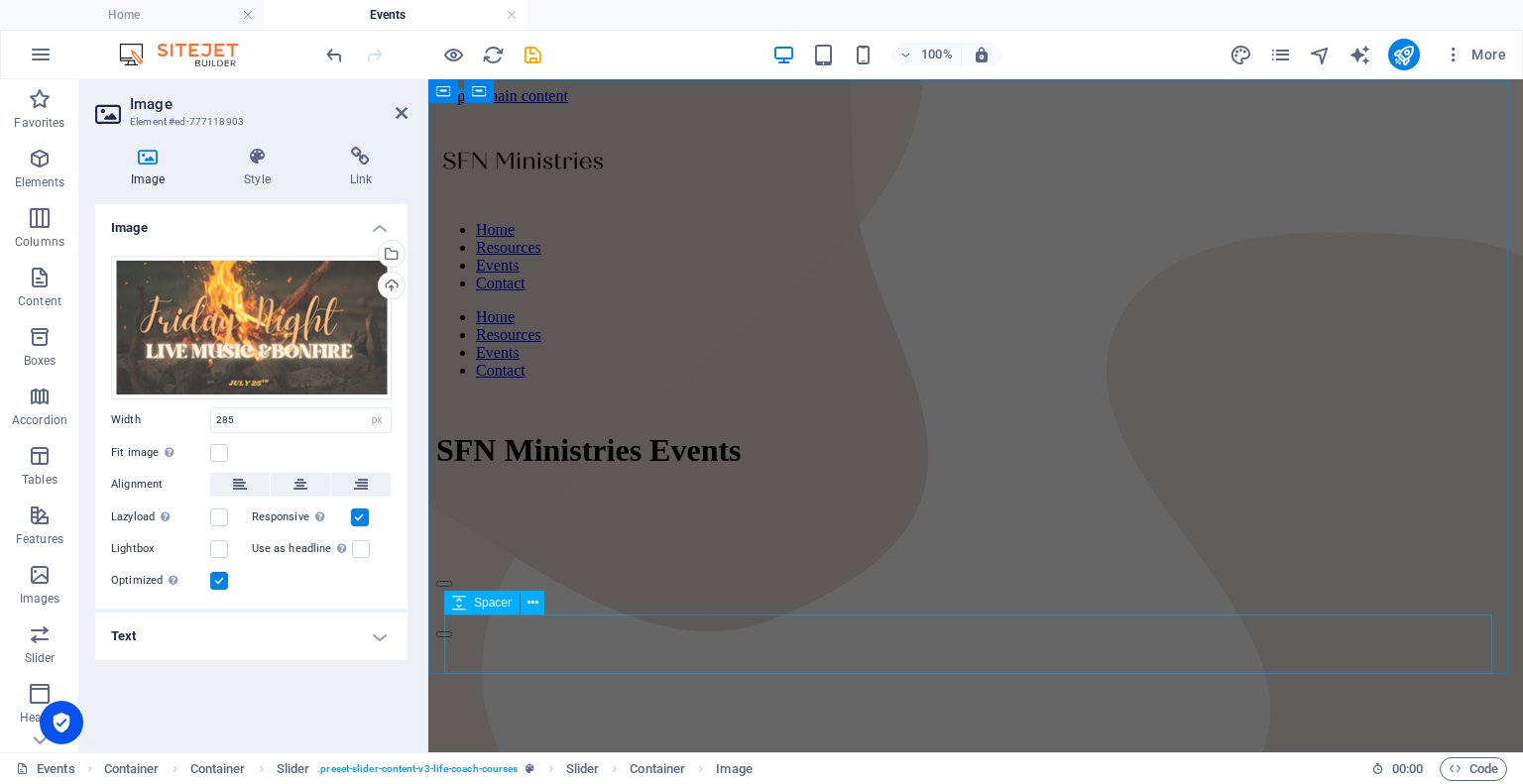 scroll, scrollTop: 297, scrollLeft: 0, axis: vertical 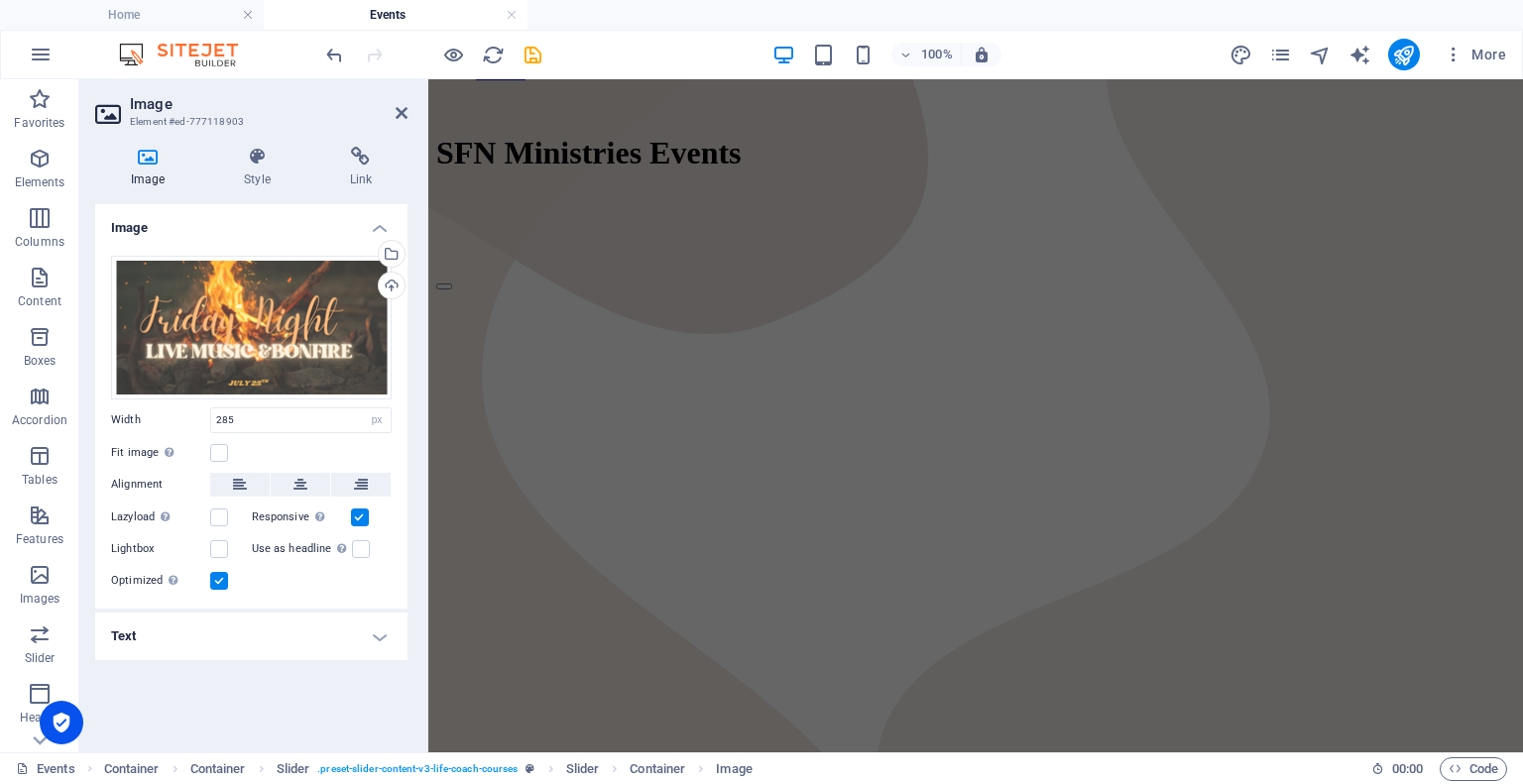 click on "Image Drag files here, click to choose files or select files from Files or our free stock photos & videos Select files from the file manager, stock photos, or upload file(s) Upload Width 285 Default auto px rem % em vh vw Fit image Automatically fit image to a fixed width and height Height Default auto px Alignment Lazyload Loading images after the page loads improves page speed. Responsive Automatically load retina image and smartphone optimized sizes. Lightbox Use as headline The image will be wrapped in an H1 headline tag. Useful for giving alternative text the weight of an H1 headline, e.g. for the logo. Leave unchecked if uncertain. Optimized Images are compressed to improve page speed. Position Direction Custom X offset 50 px rem % vh vw Y offset 50 px rem % vh vw Text Float No float Image left Image right Determine how text should behave around the image. Text Alternative text Friday Night Live Music and Bonfire,  July 25th 7pm- 10 pm Image caption Paragraph Format Normal Heading 1 Heading 2 Heading 3" at bounding box center (251, 470) 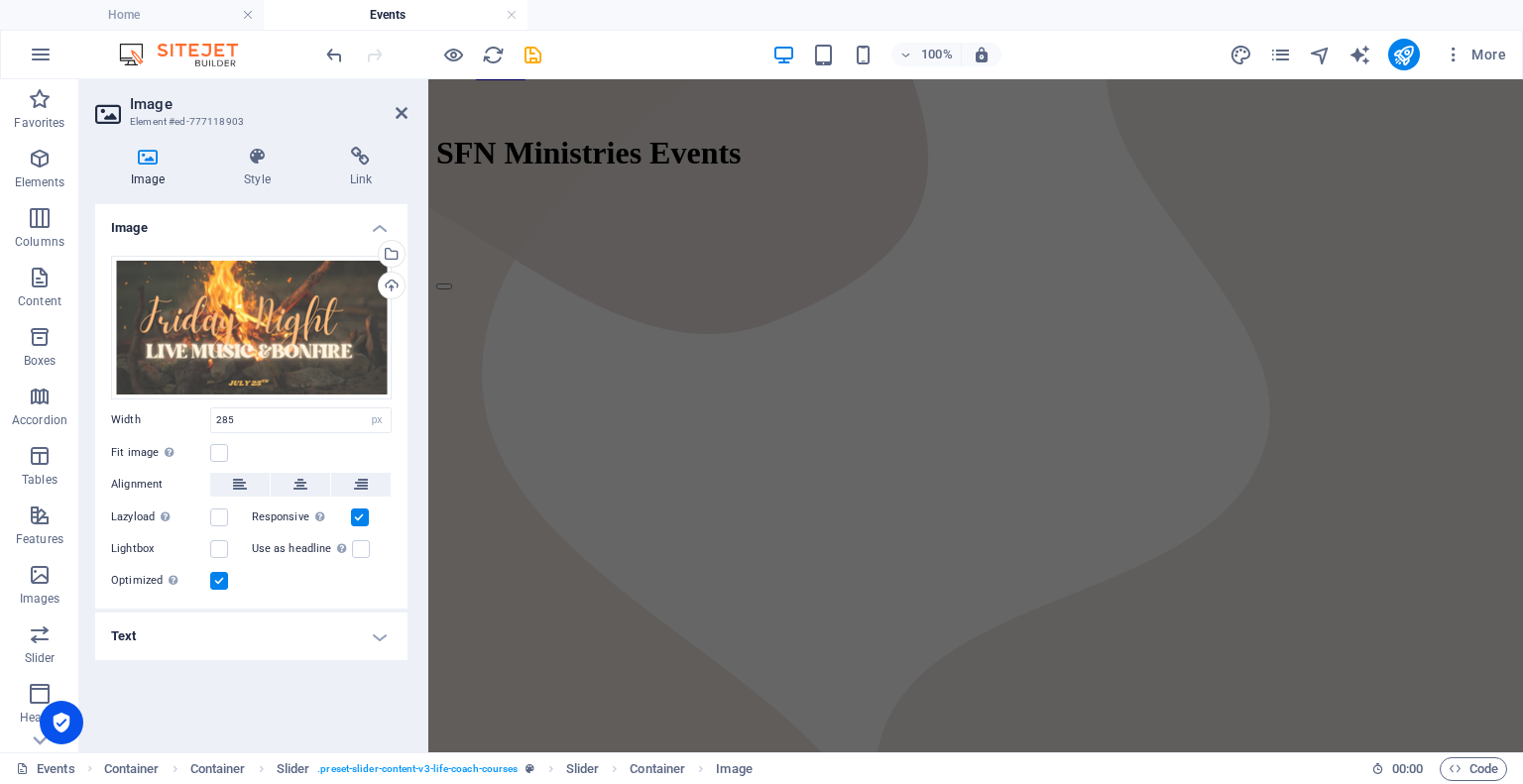 drag, startPoint x: 394, startPoint y: 113, endPoint x: 395, endPoint y: 124, distance: 11.045361 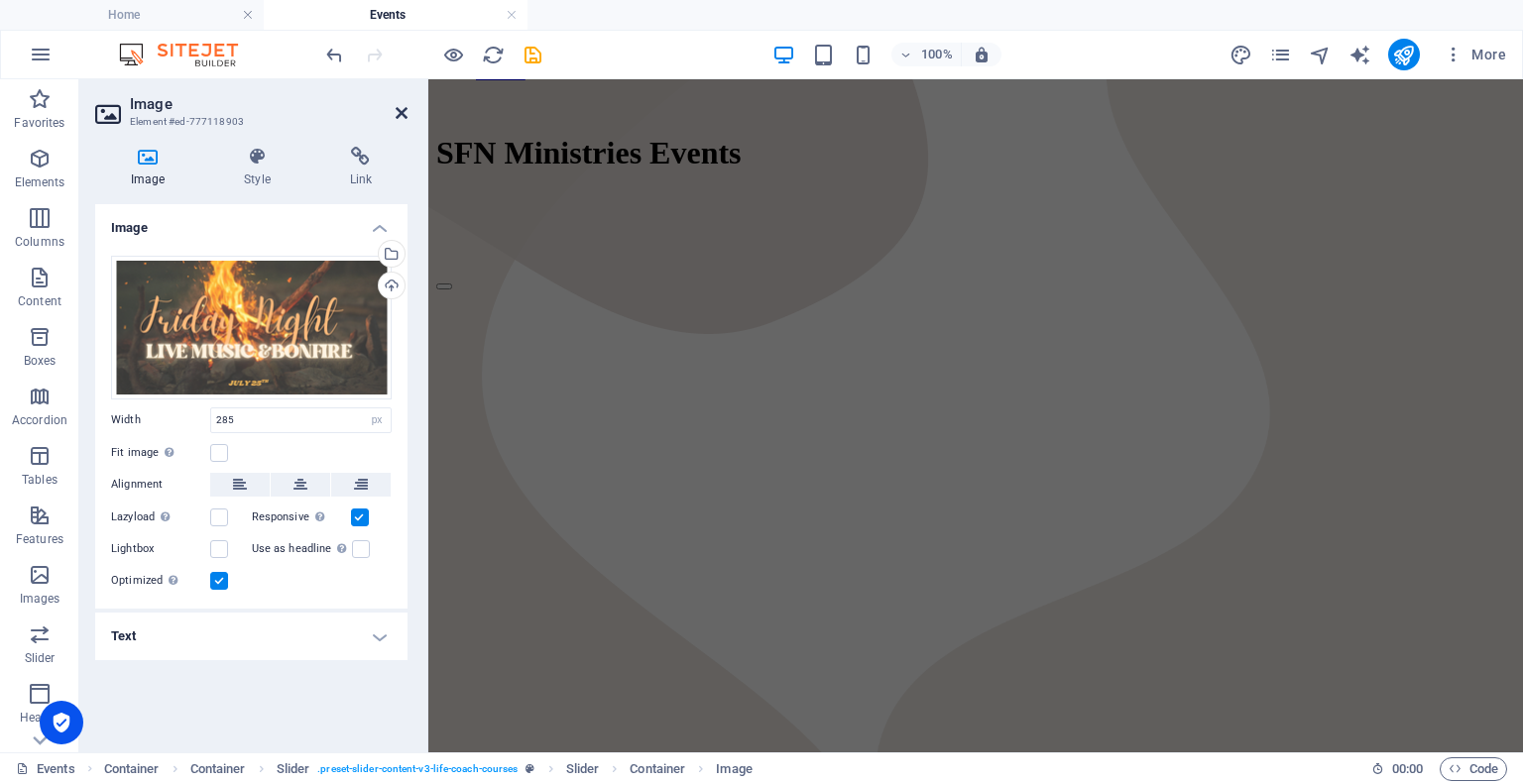 click at bounding box center [402, 113] 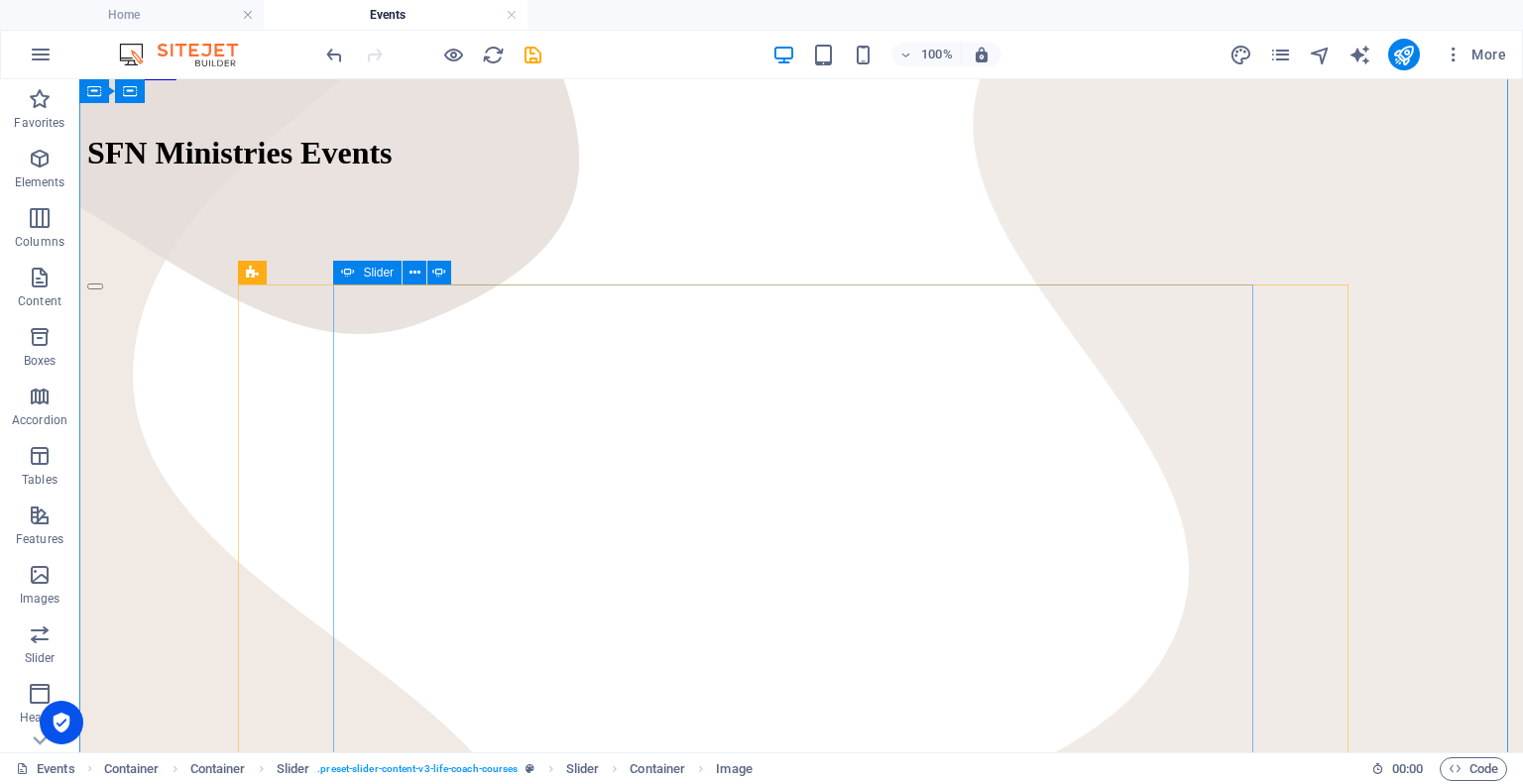 click at bounding box center [95, 286] 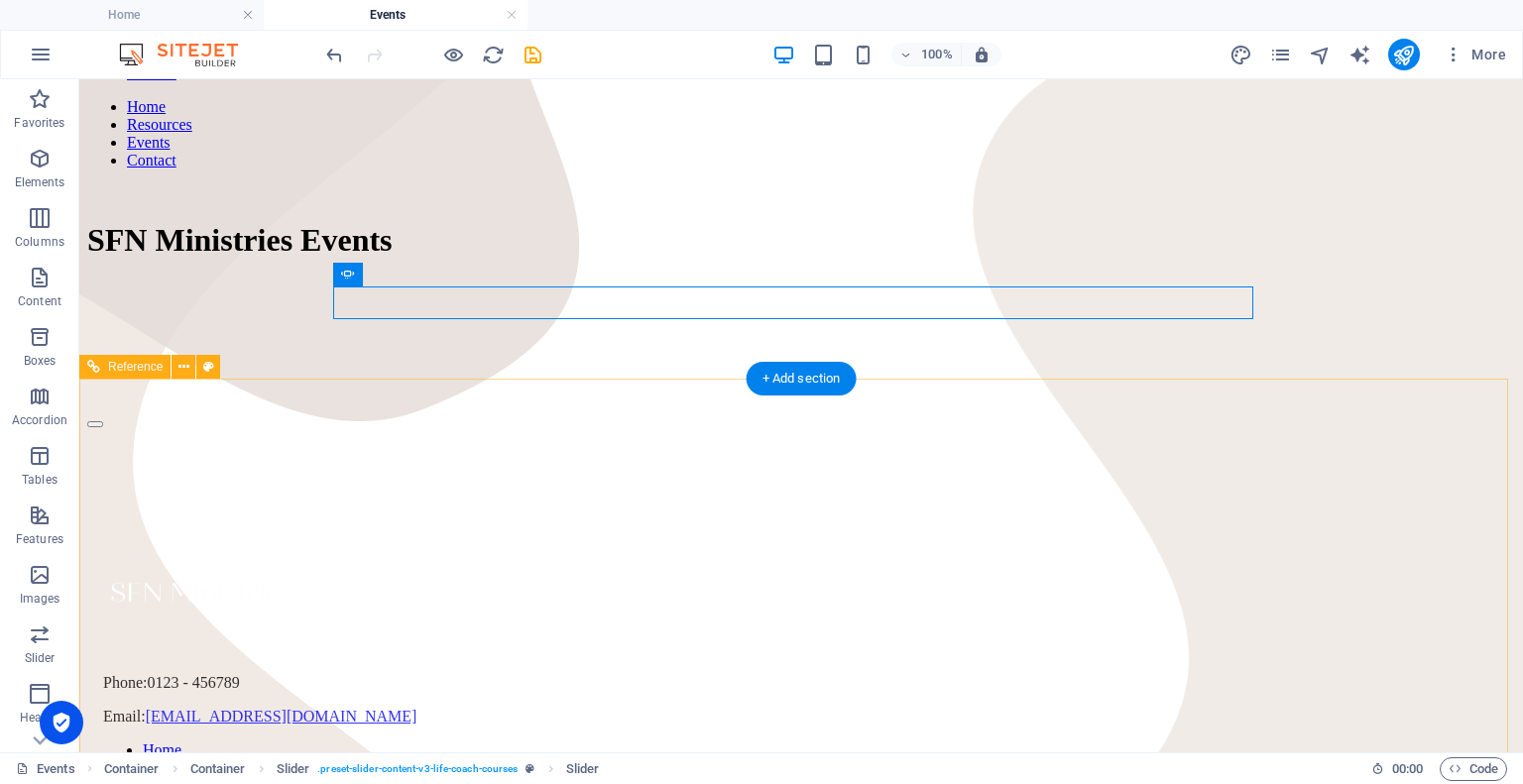 scroll, scrollTop: 198, scrollLeft: 0, axis: vertical 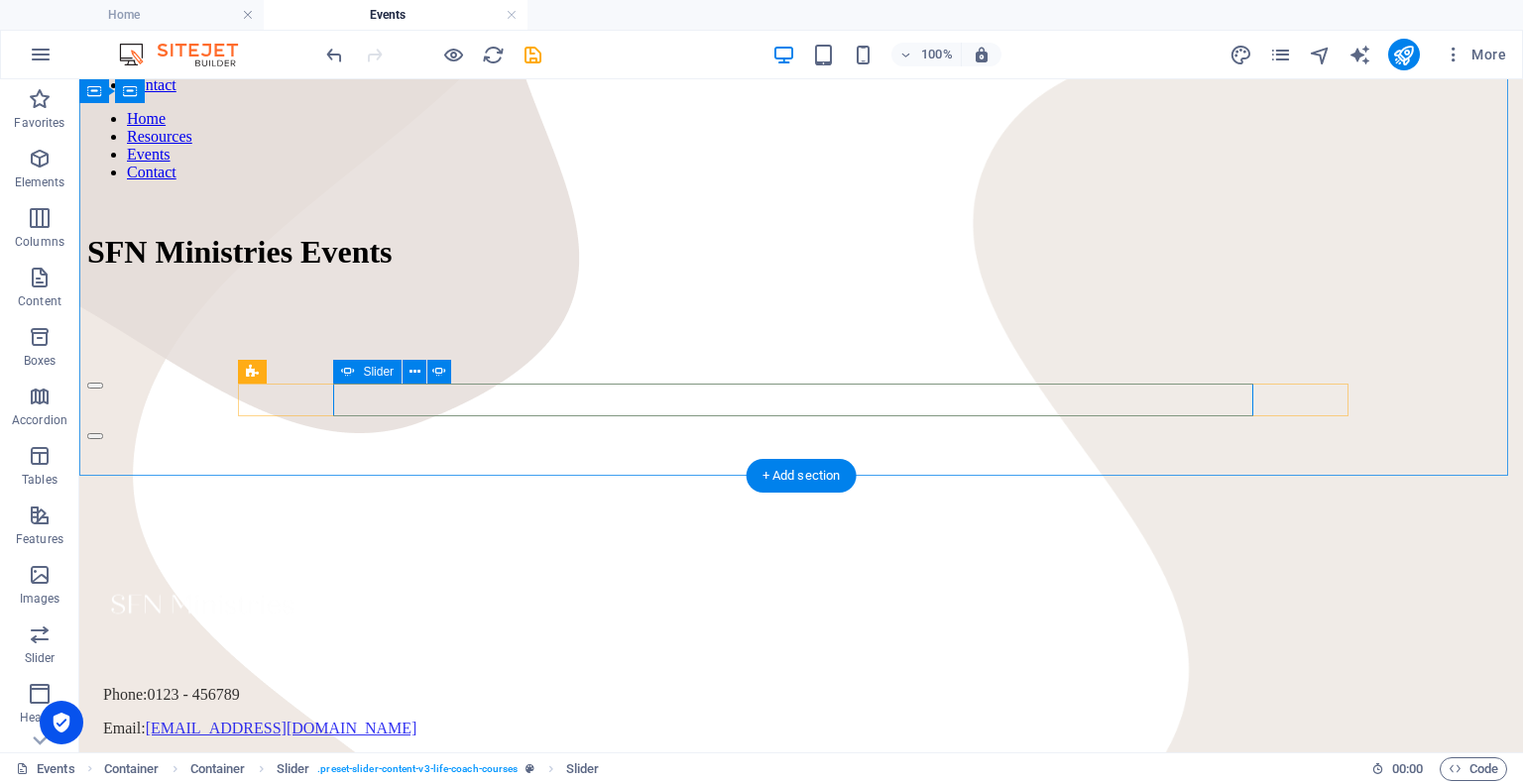 click at bounding box center [95, 386] 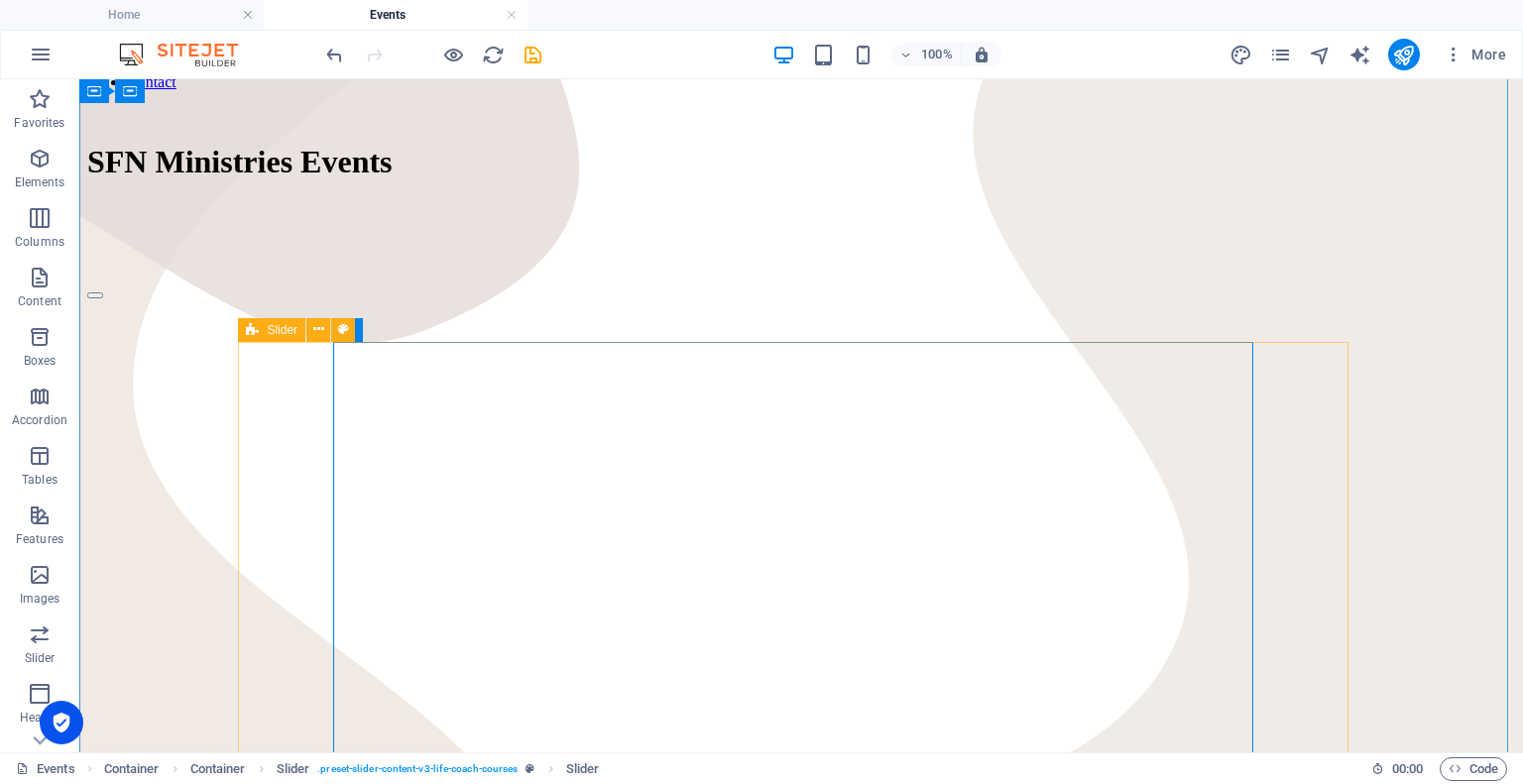scroll, scrollTop: 297, scrollLeft: 0, axis: vertical 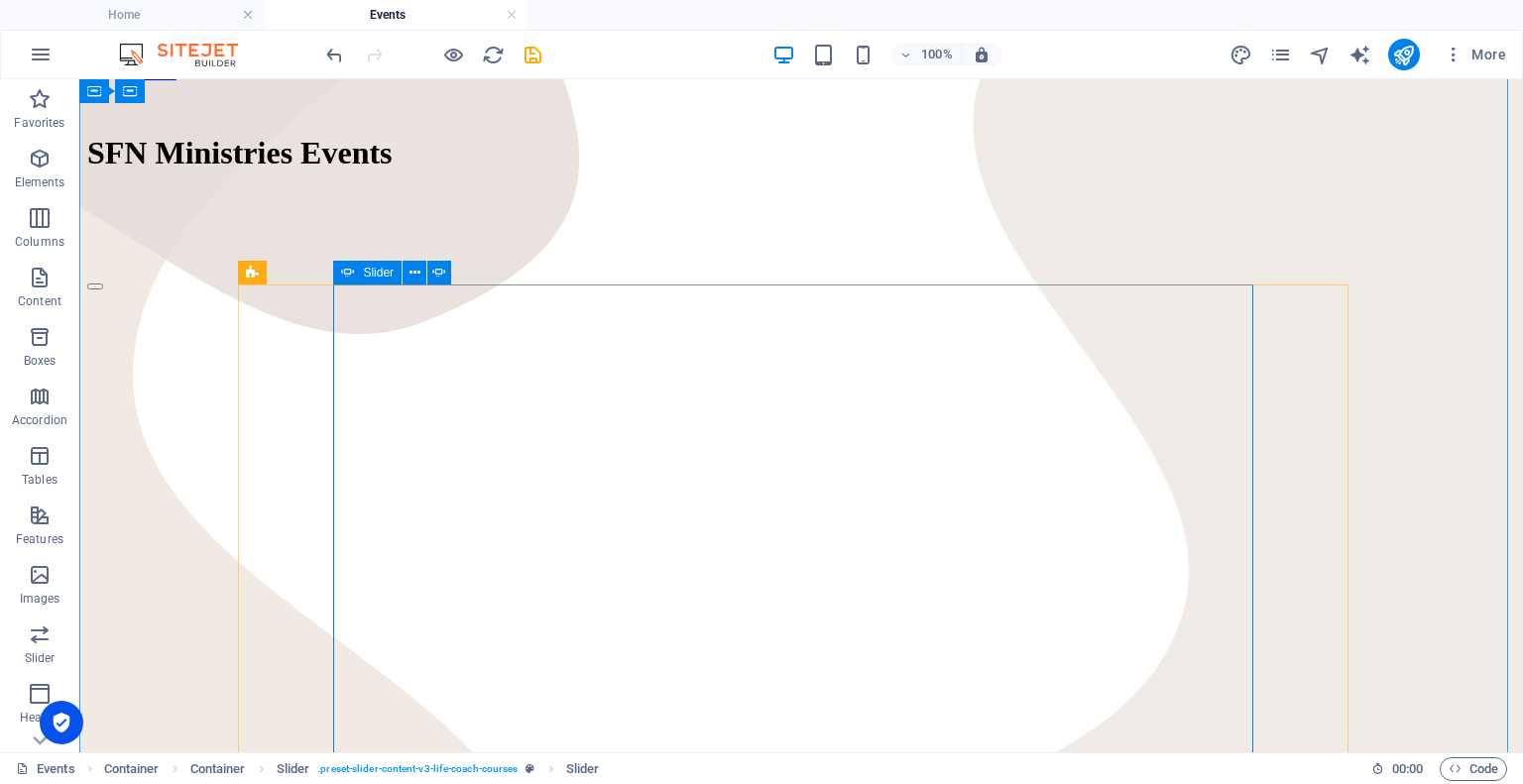 click at bounding box center [95, 1039] 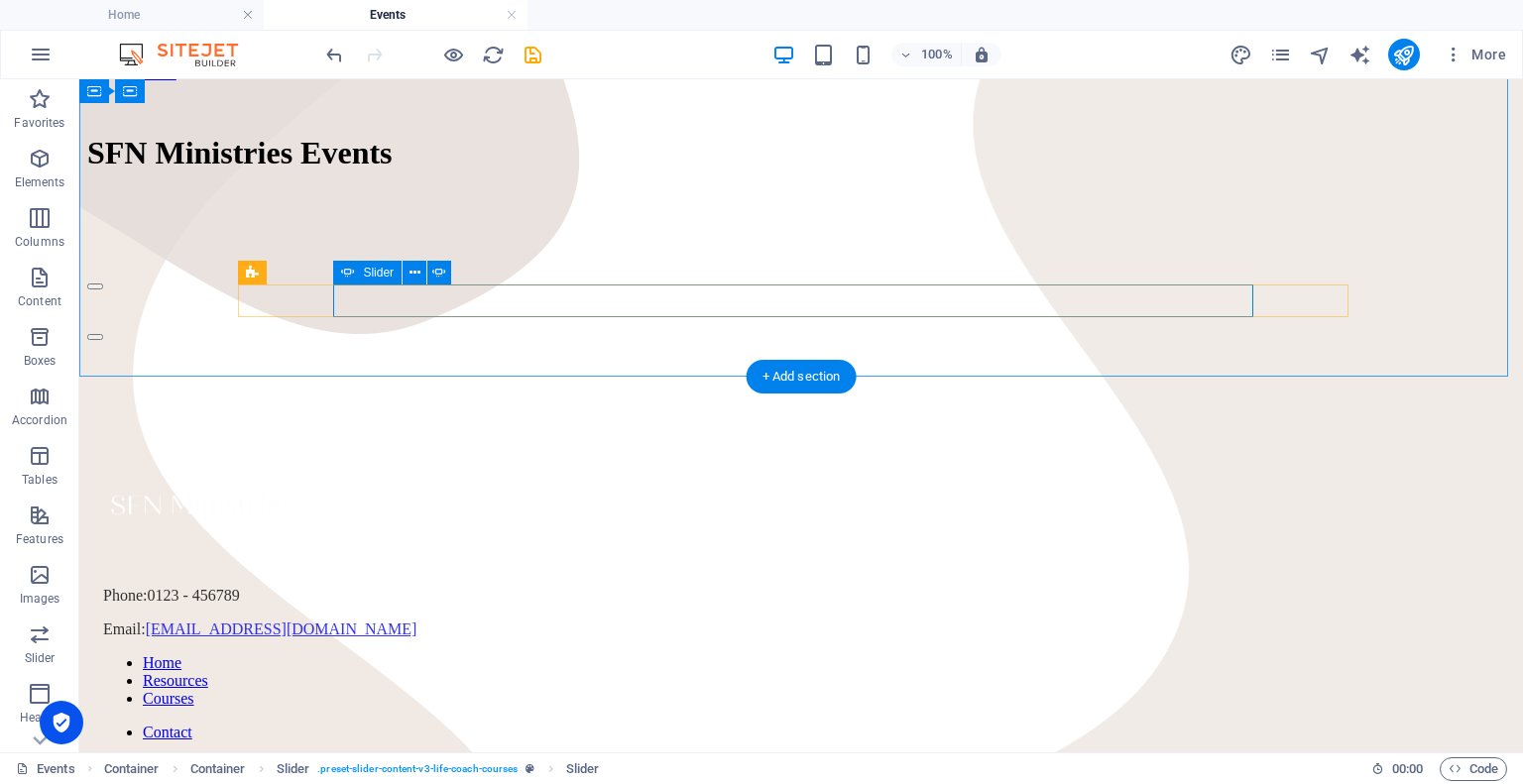 click at bounding box center (95, 337) 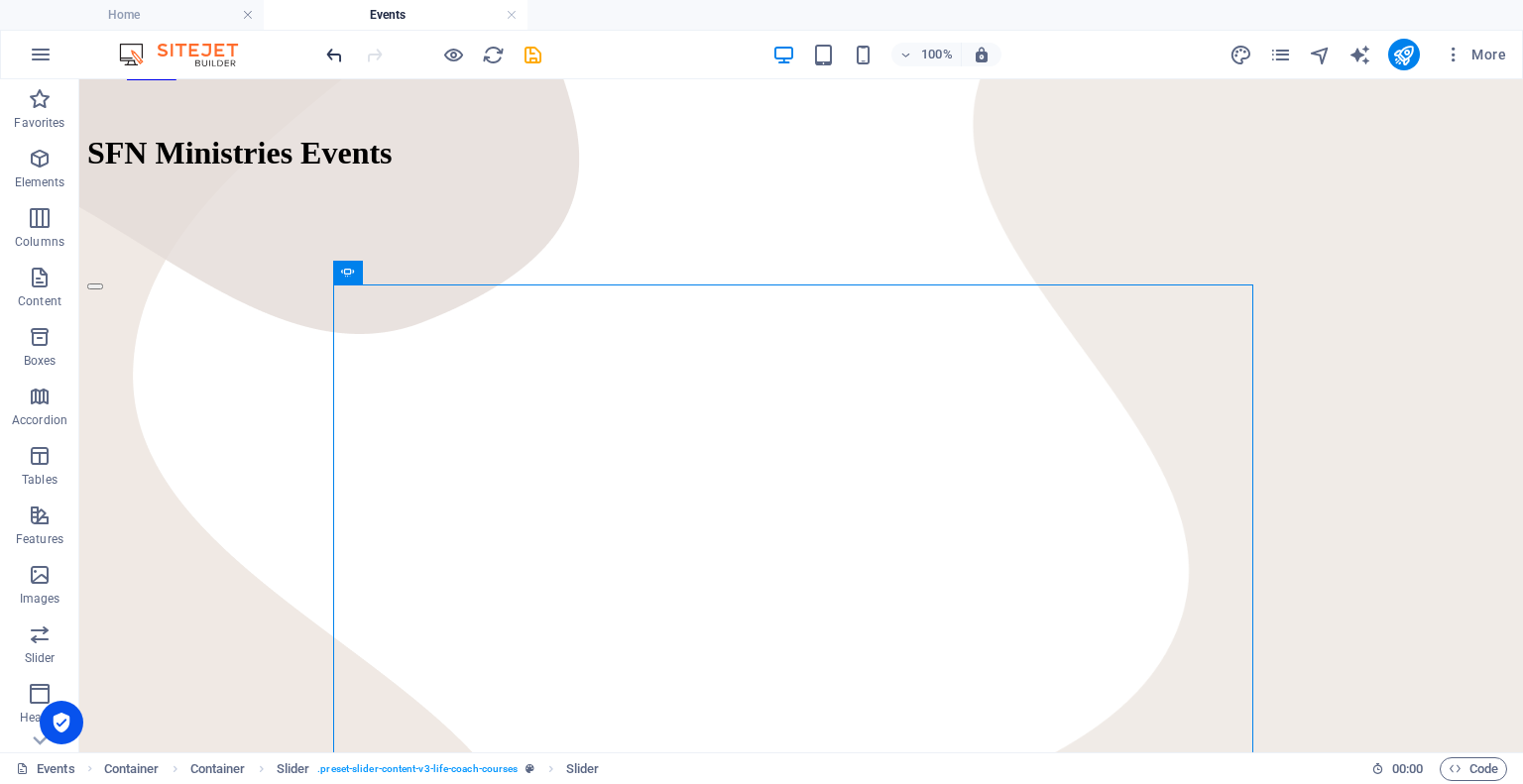 click at bounding box center [334, 55] 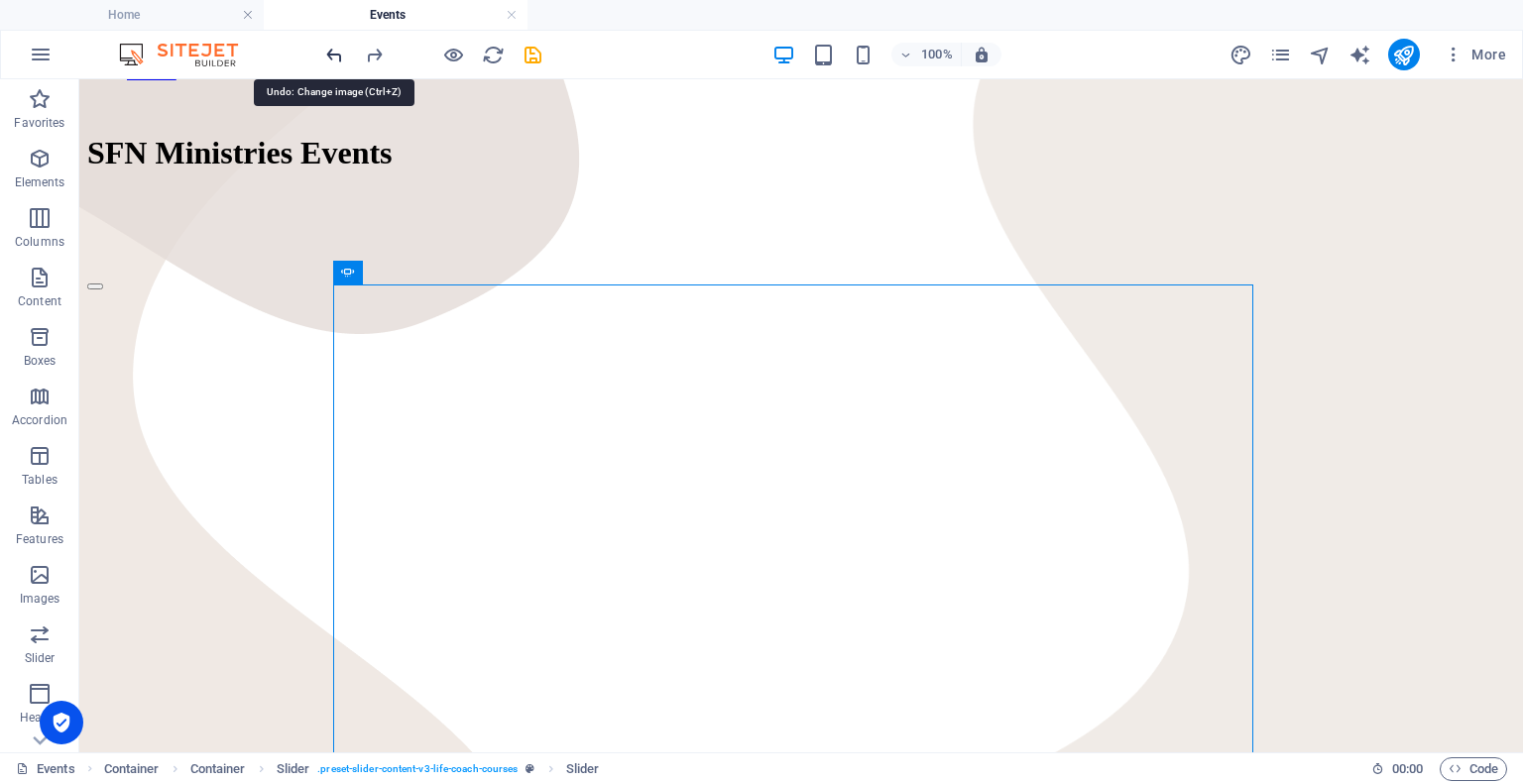 click at bounding box center (334, 55) 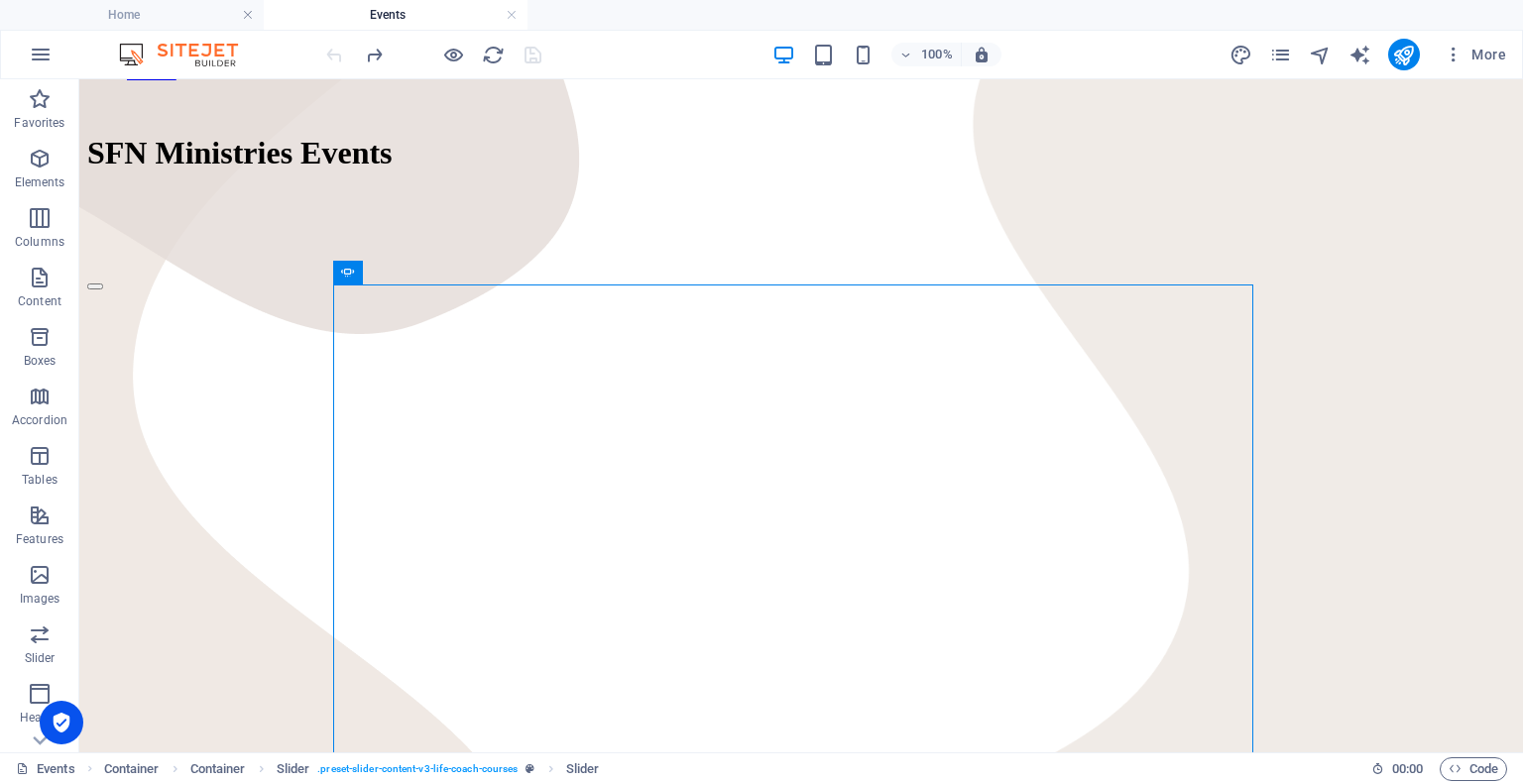 click at bounding box center (433, 55) 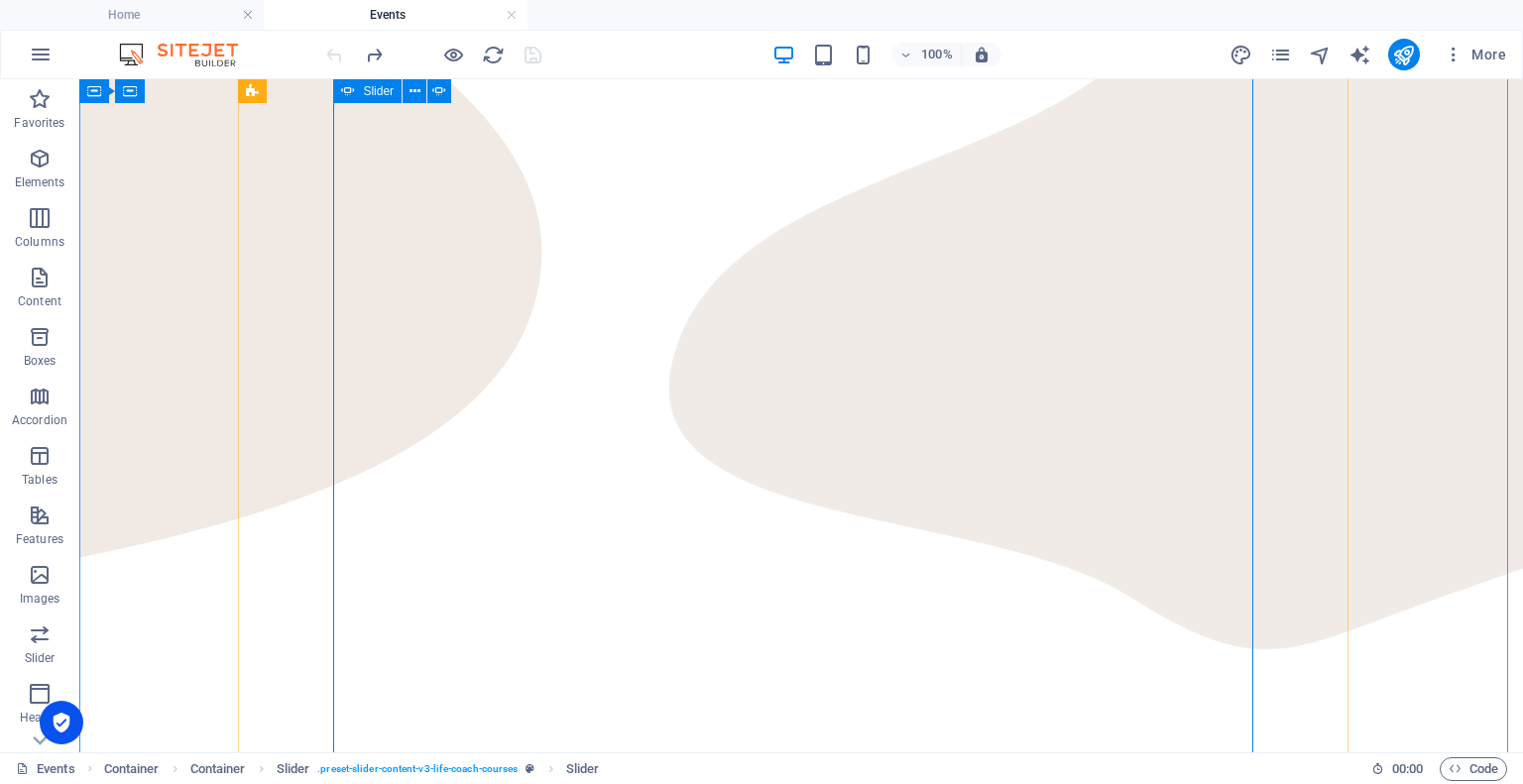scroll, scrollTop: 991, scrollLeft: 0, axis: vertical 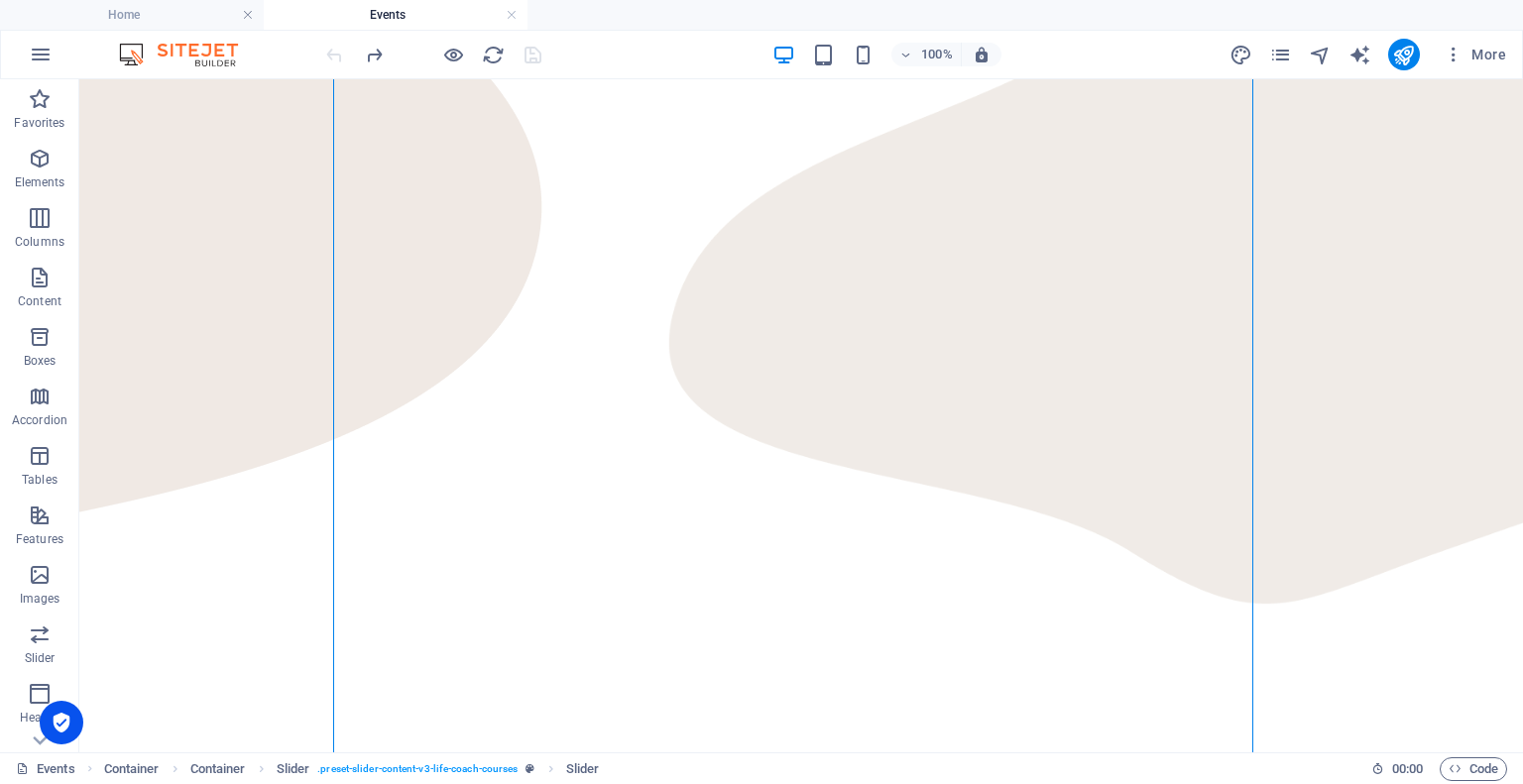 click on "Events" at bounding box center [396, 15] 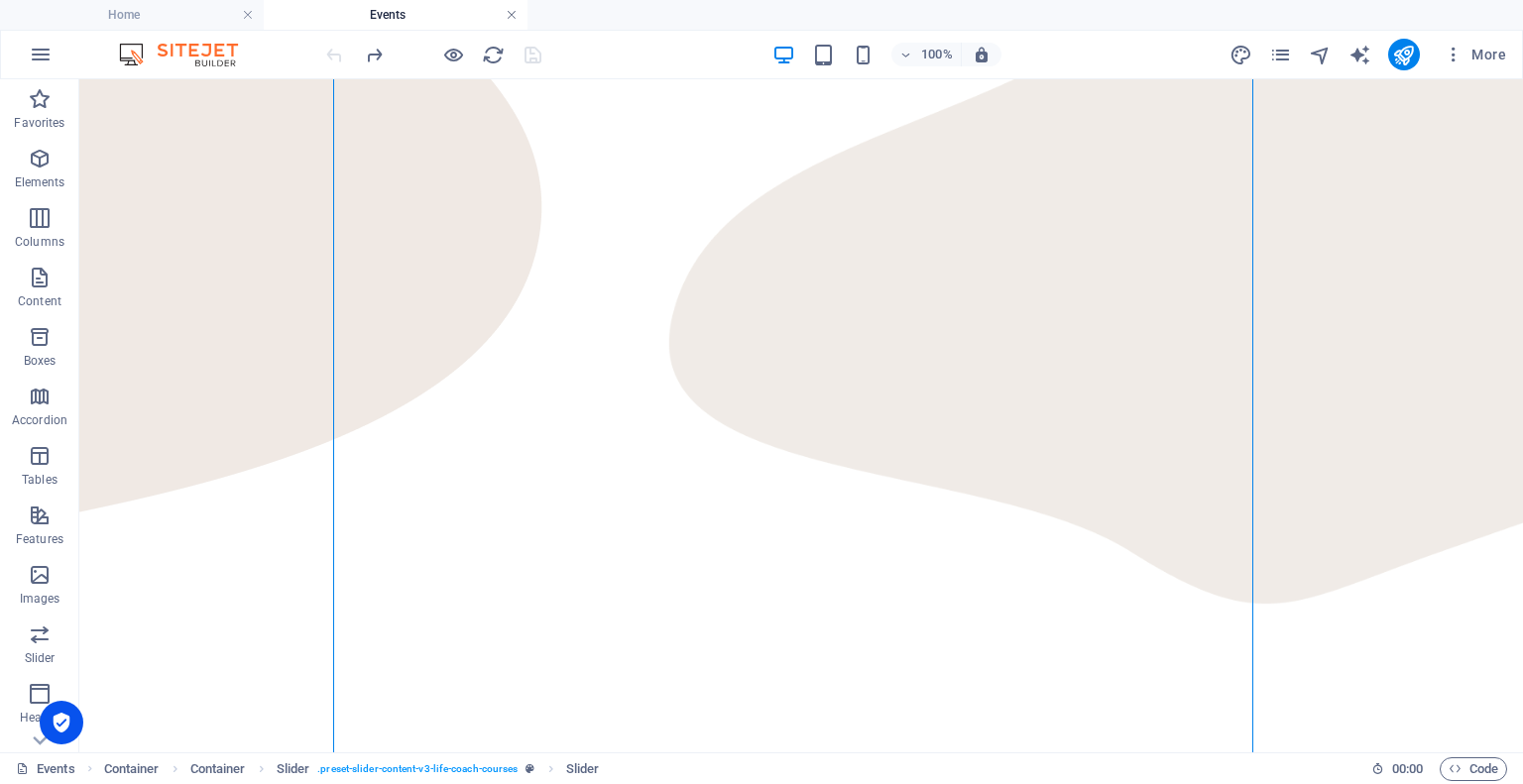 click at bounding box center (512, 15) 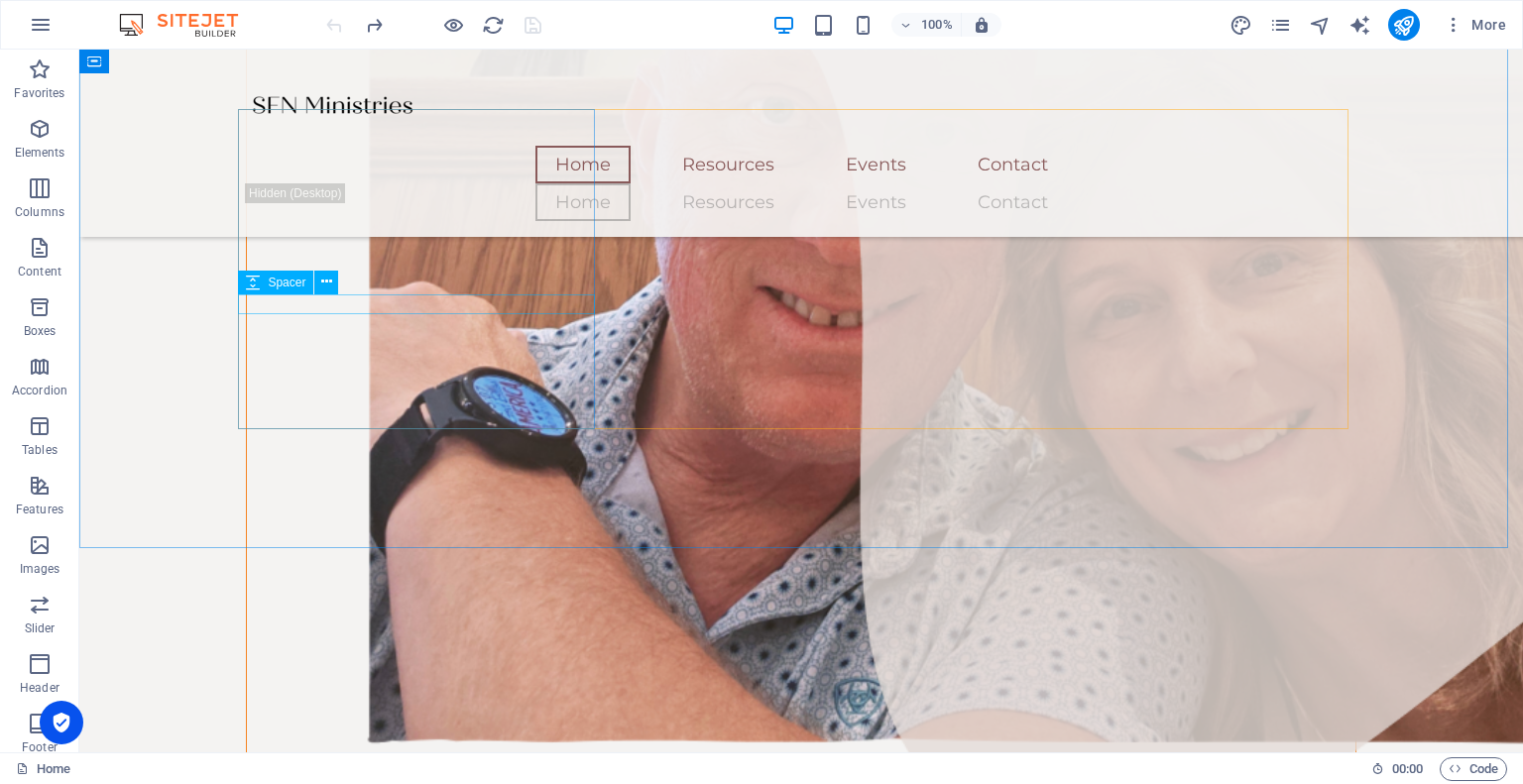 scroll, scrollTop: 1586, scrollLeft: 0, axis: vertical 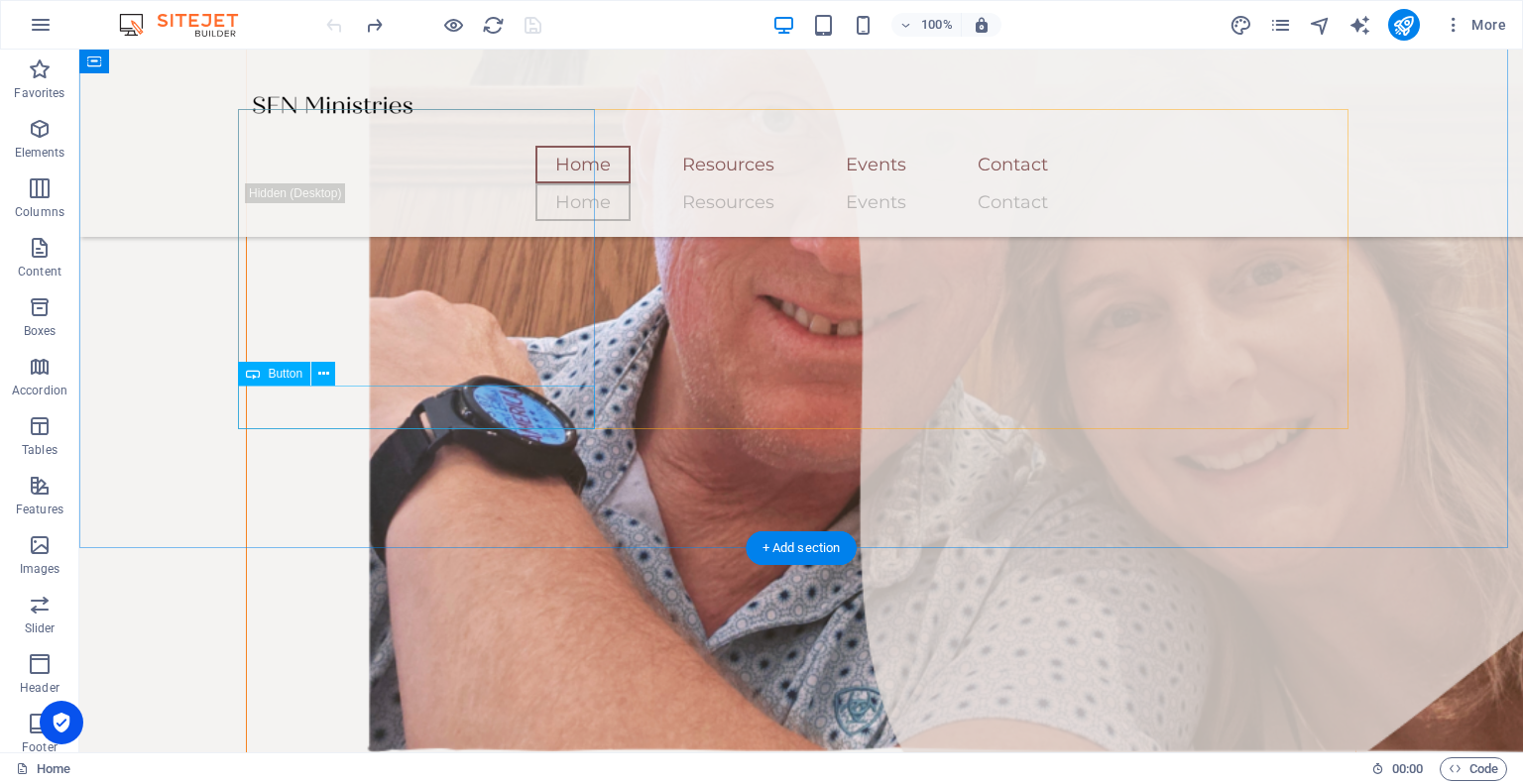 click on "Learn more  " at bounding box center [424, 1796] 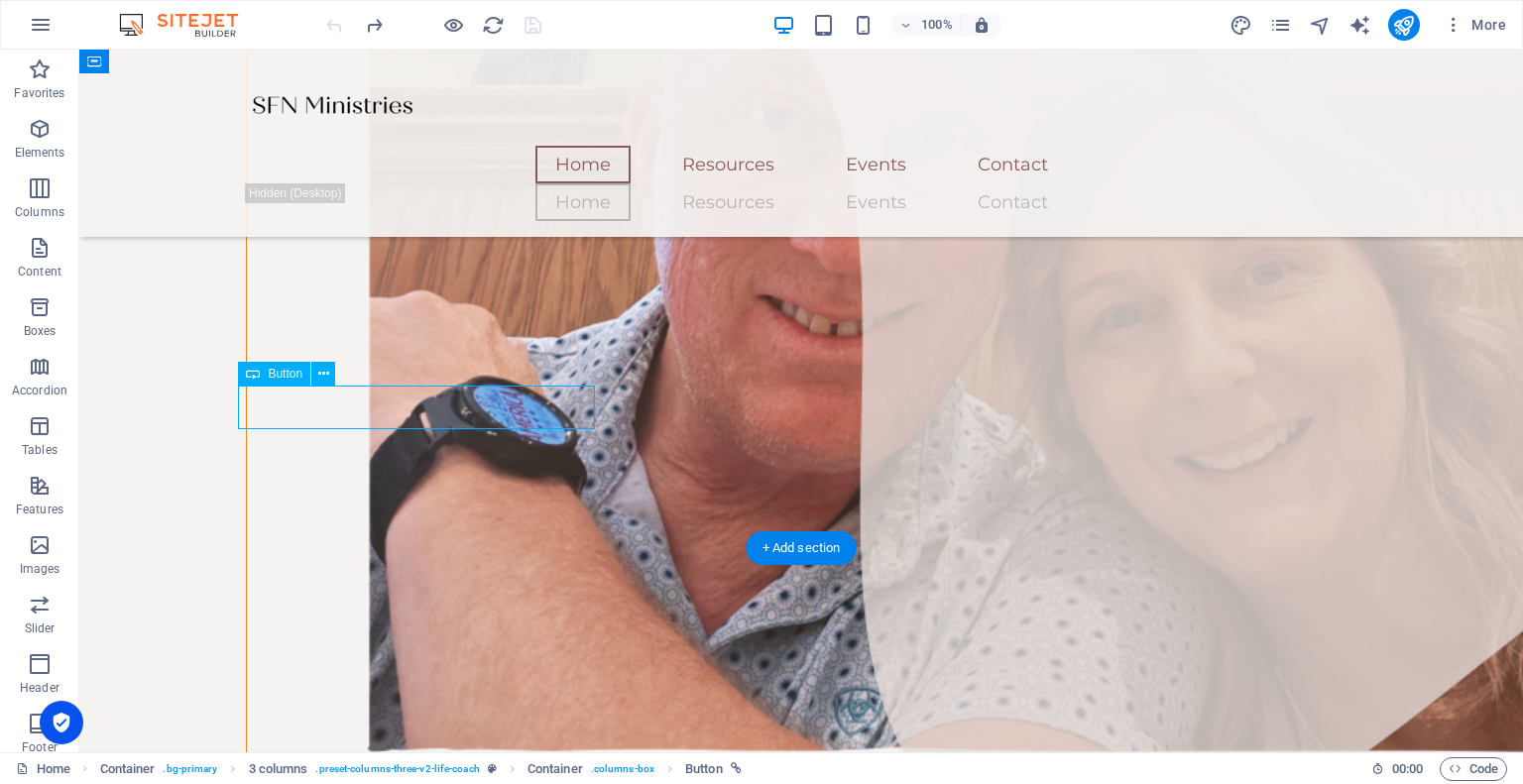 click on "Learn more  " at bounding box center [424, 1796] 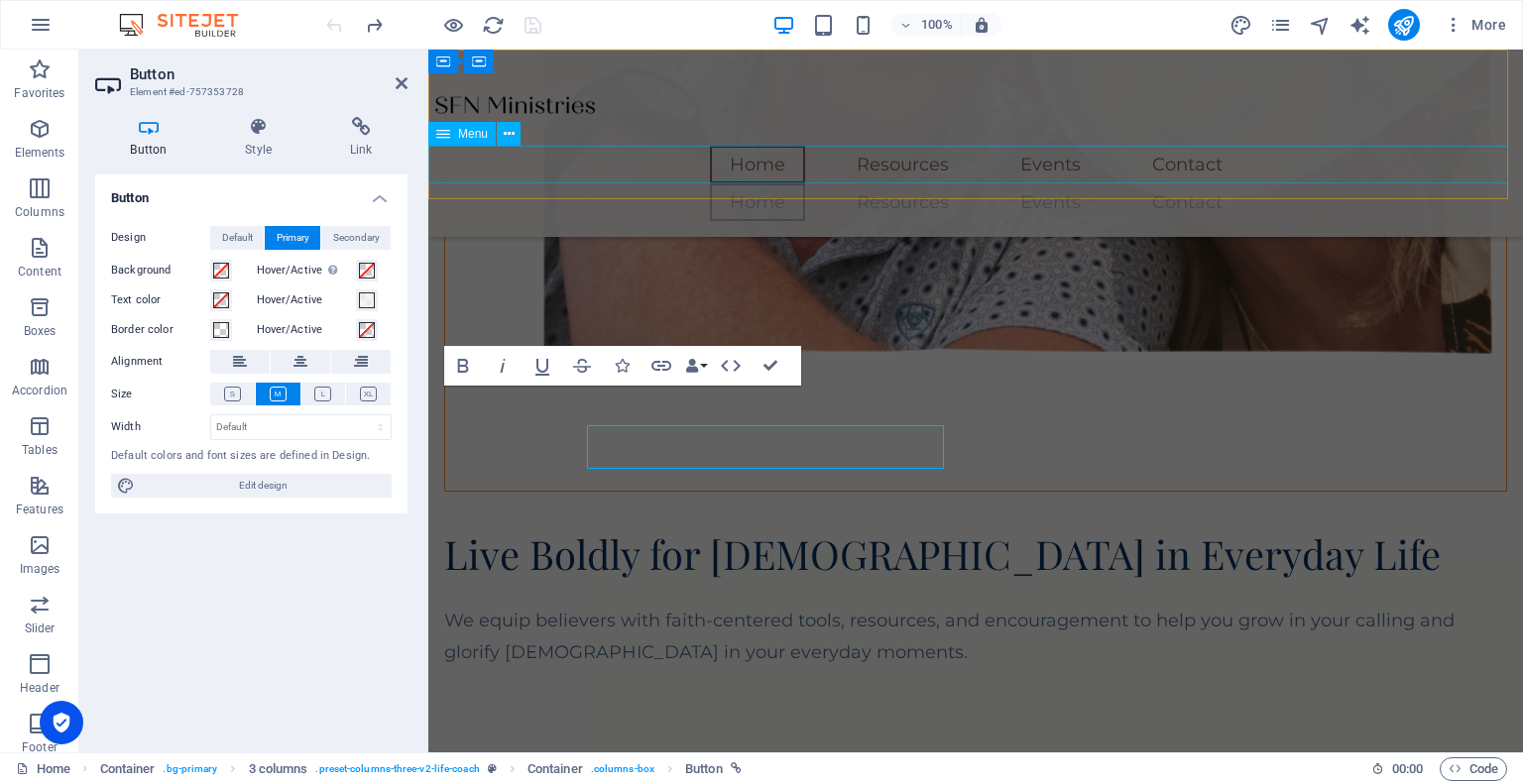 scroll, scrollTop: 1546, scrollLeft: 0, axis: vertical 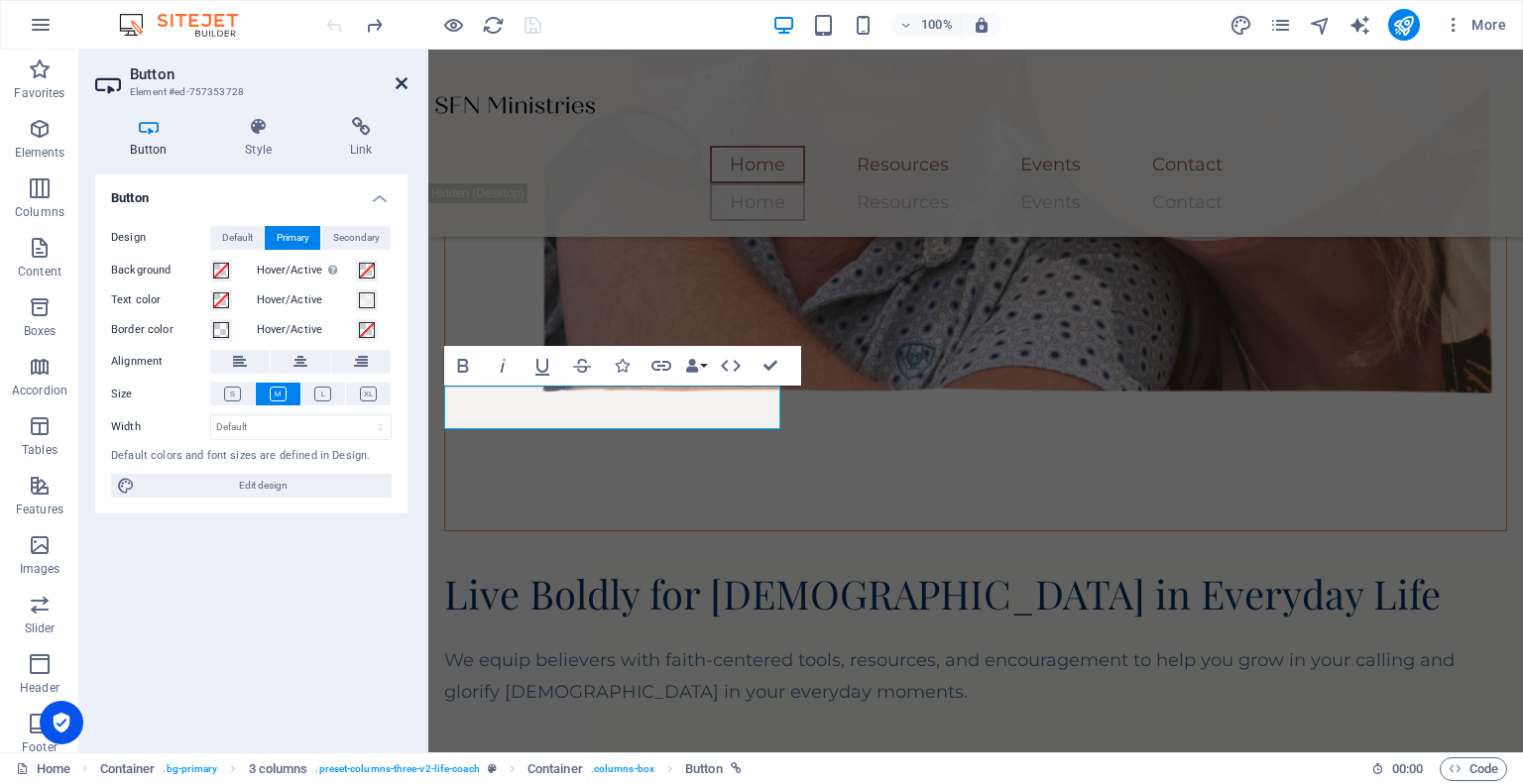 click at bounding box center [402, 83] 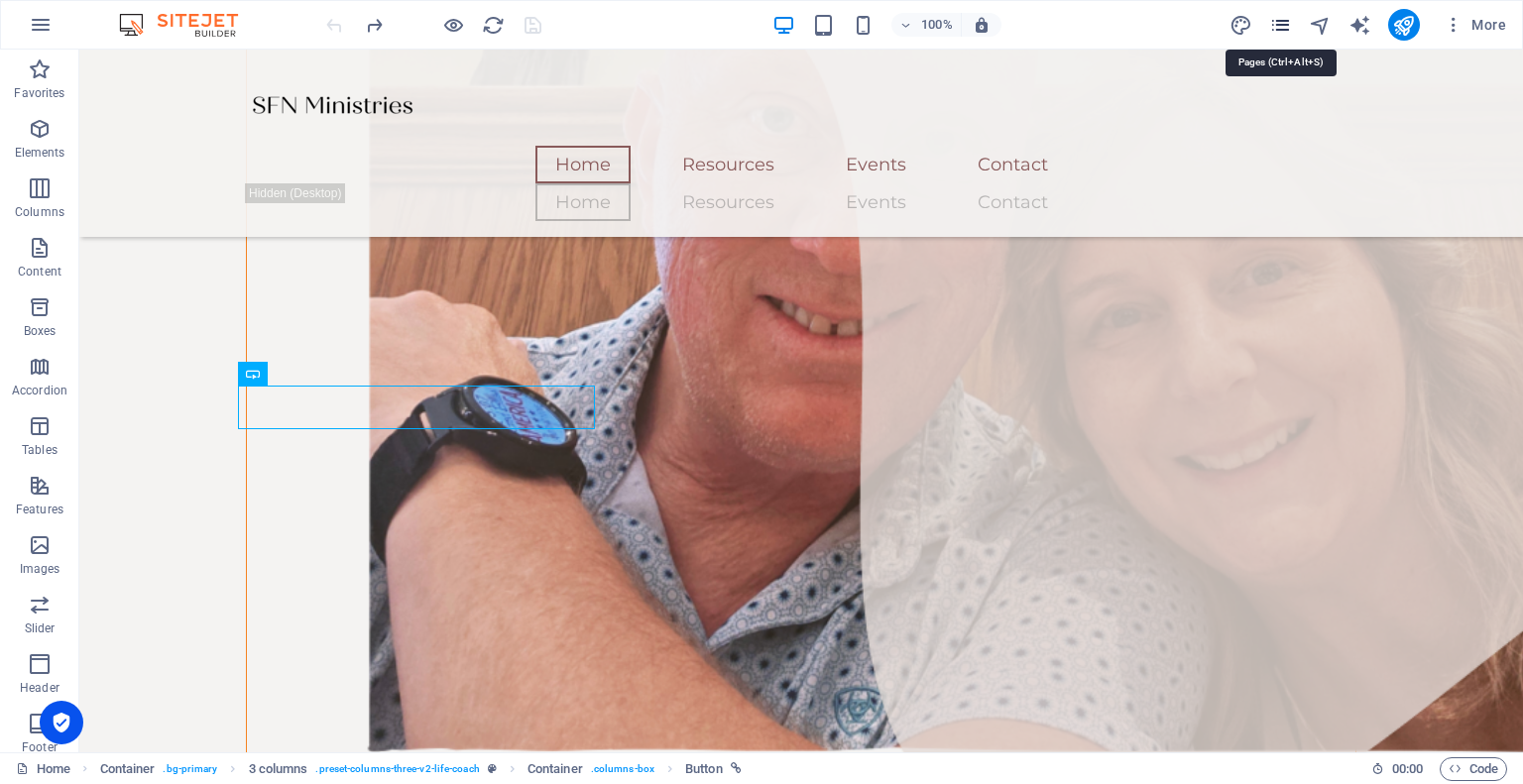 click at bounding box center [1280, 25] 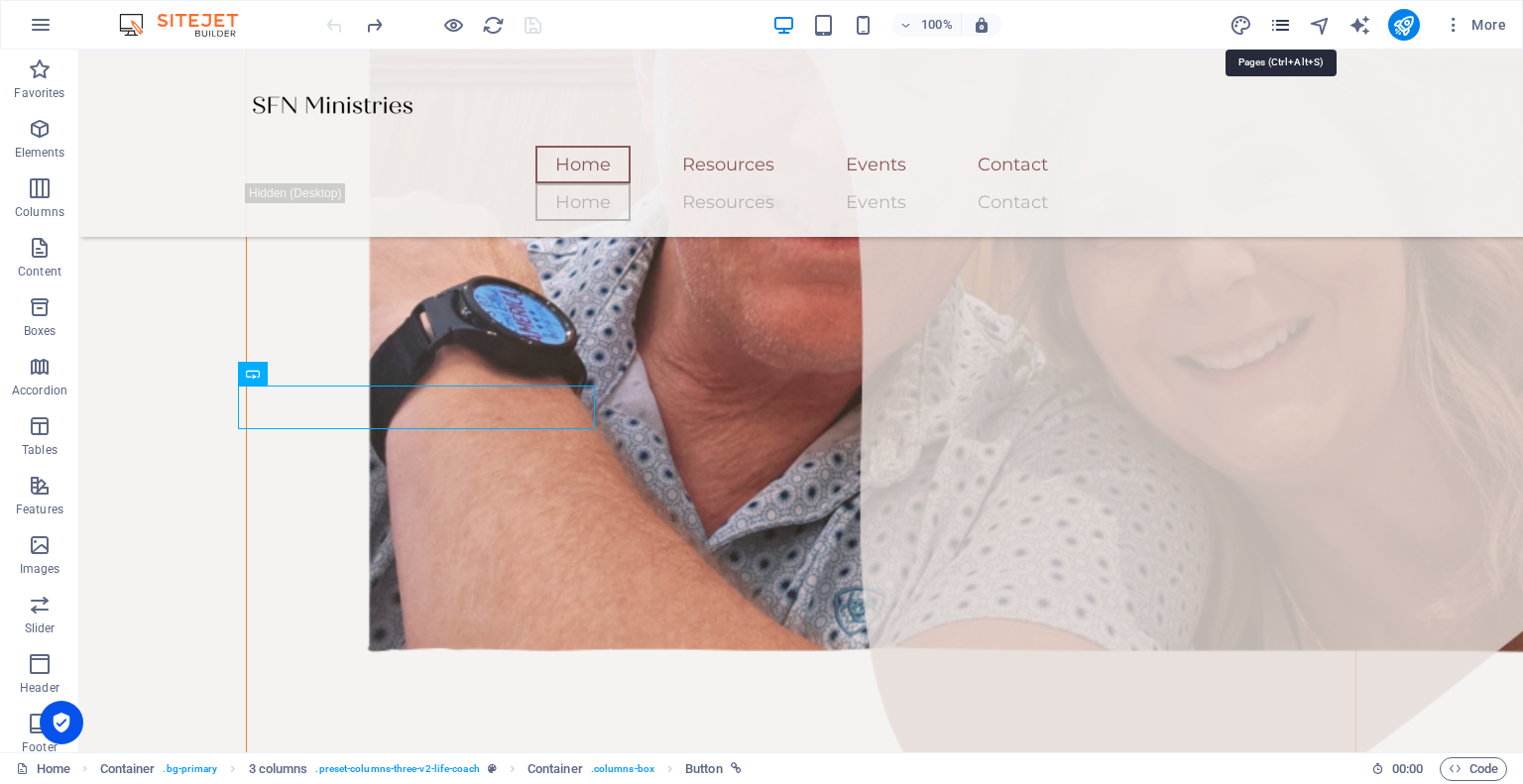 scroll, scrollTop: 1978, scrollLeft: 0, axis: vertical 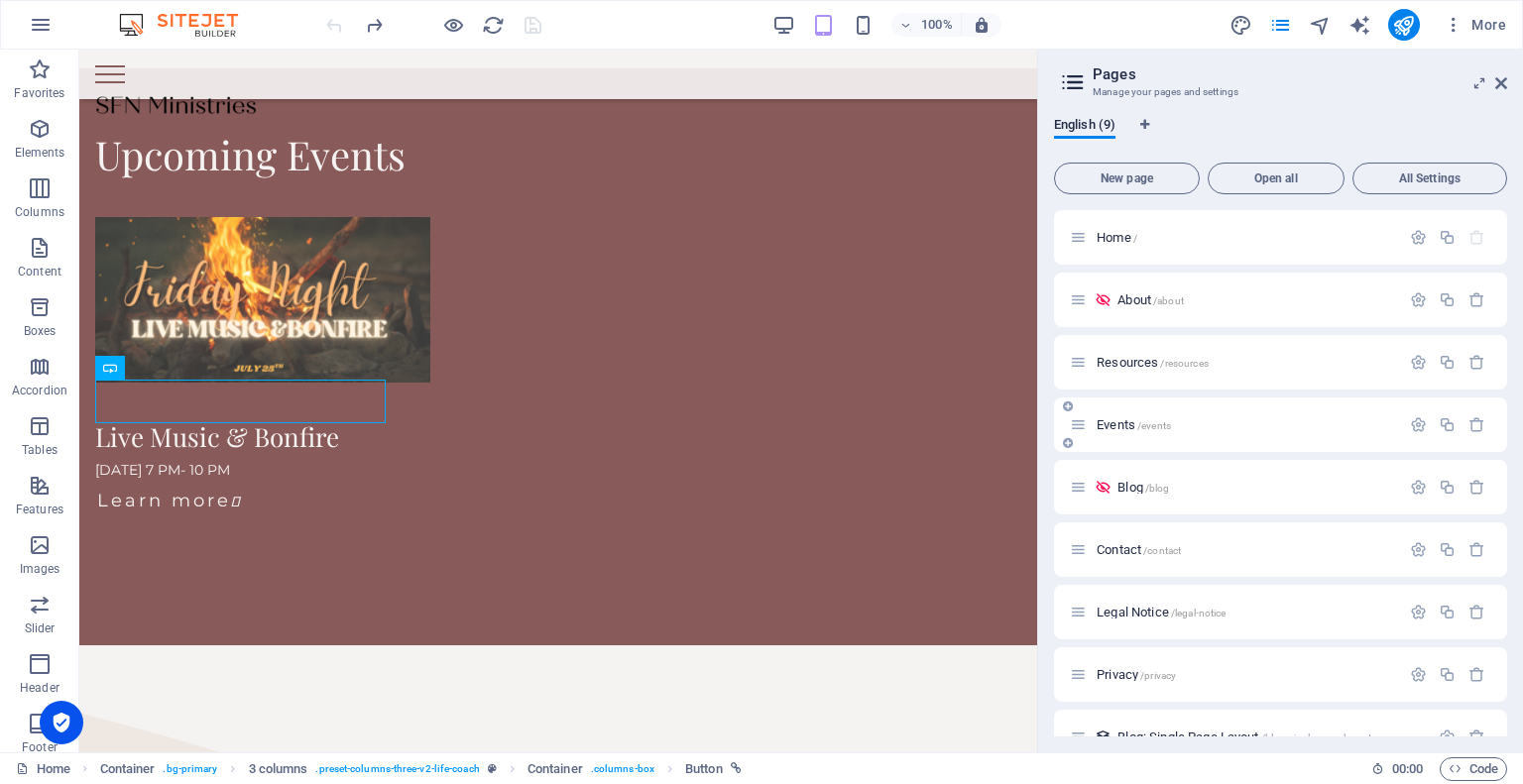click on "Events /events" at bounding box center [1234, 424] 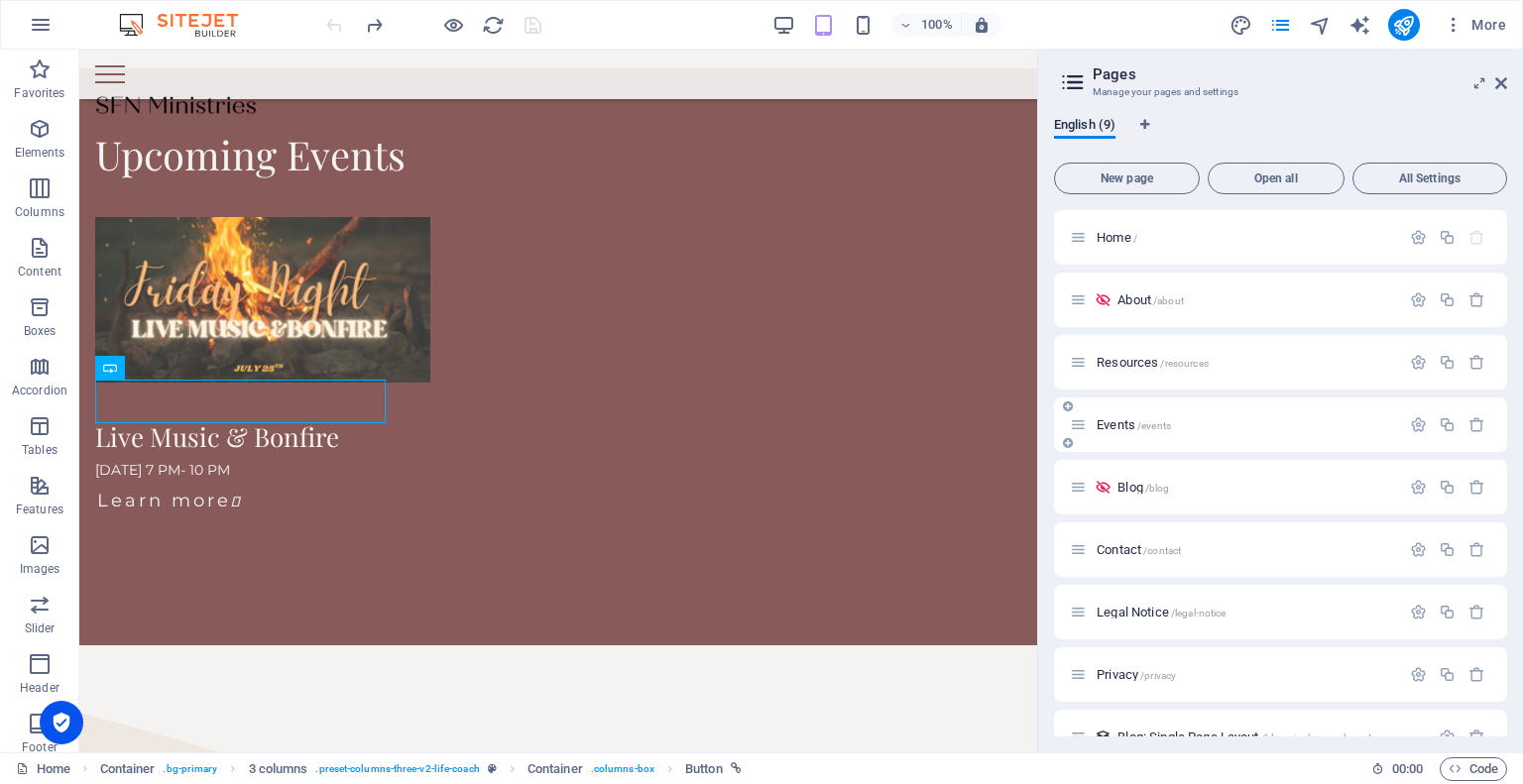 click on "/events" at bounding box center (1154, 425) 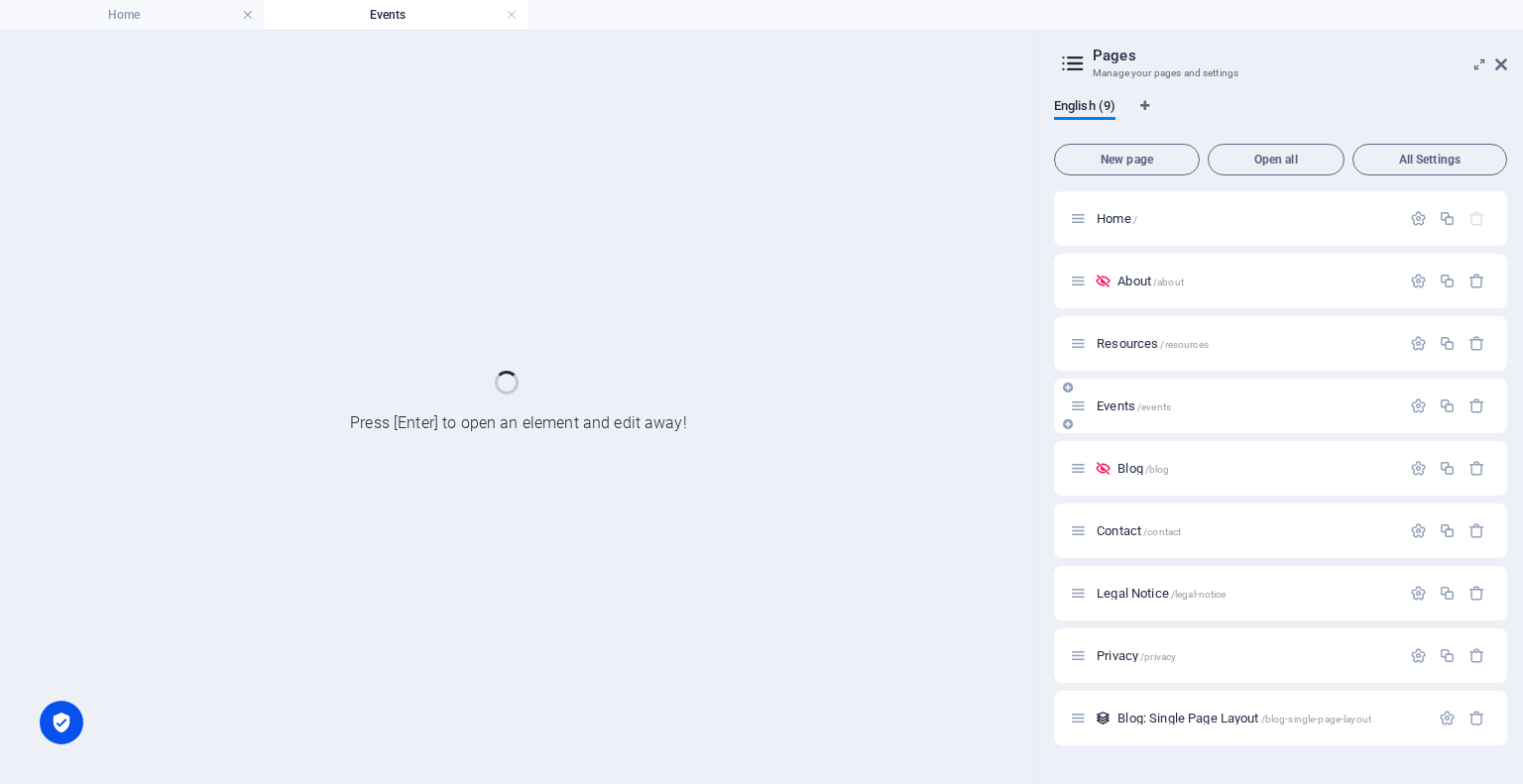 scroll, scrollTop: 0, scrollLeft: 0, axis: both 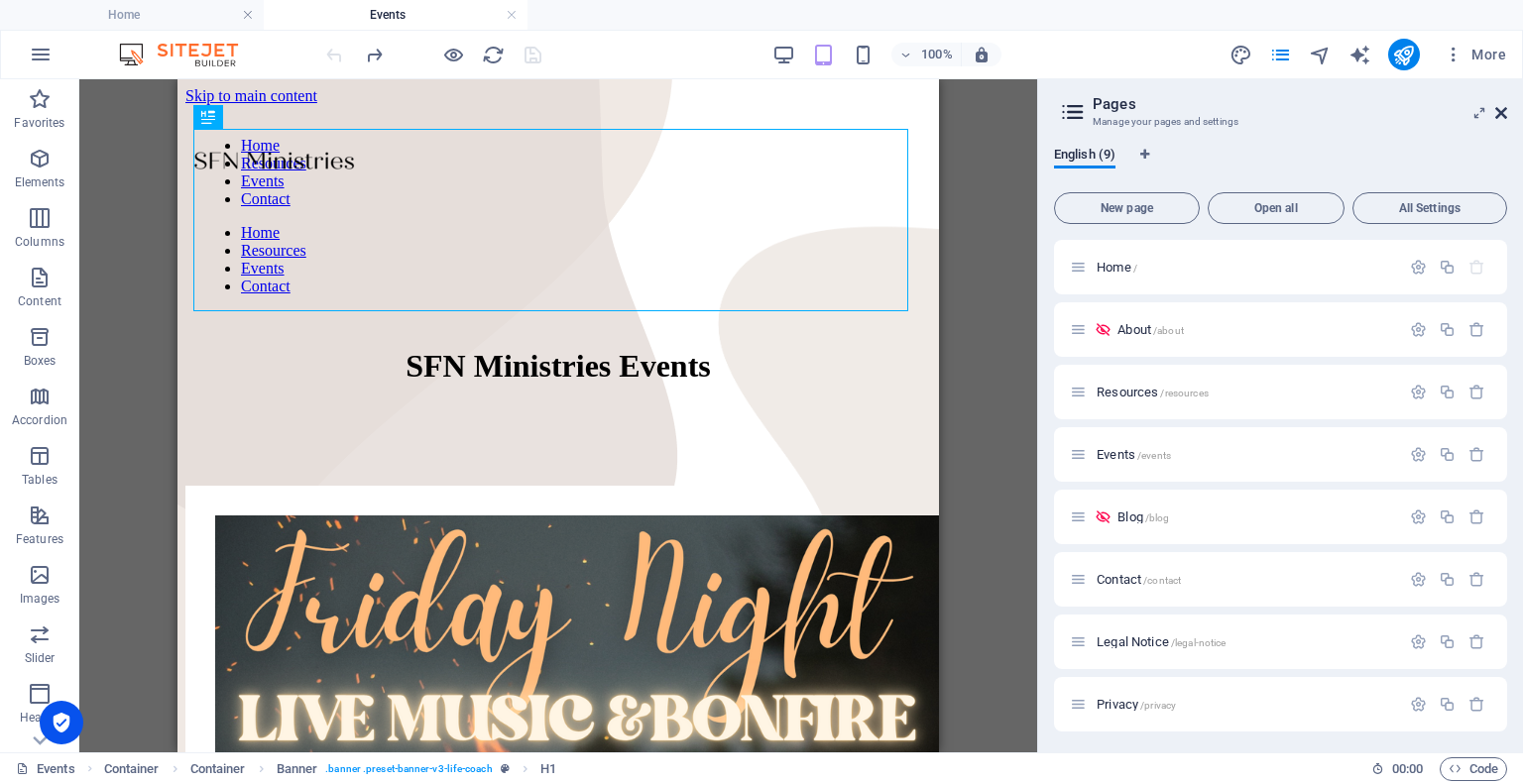 click at bounding box center [1501, 113] 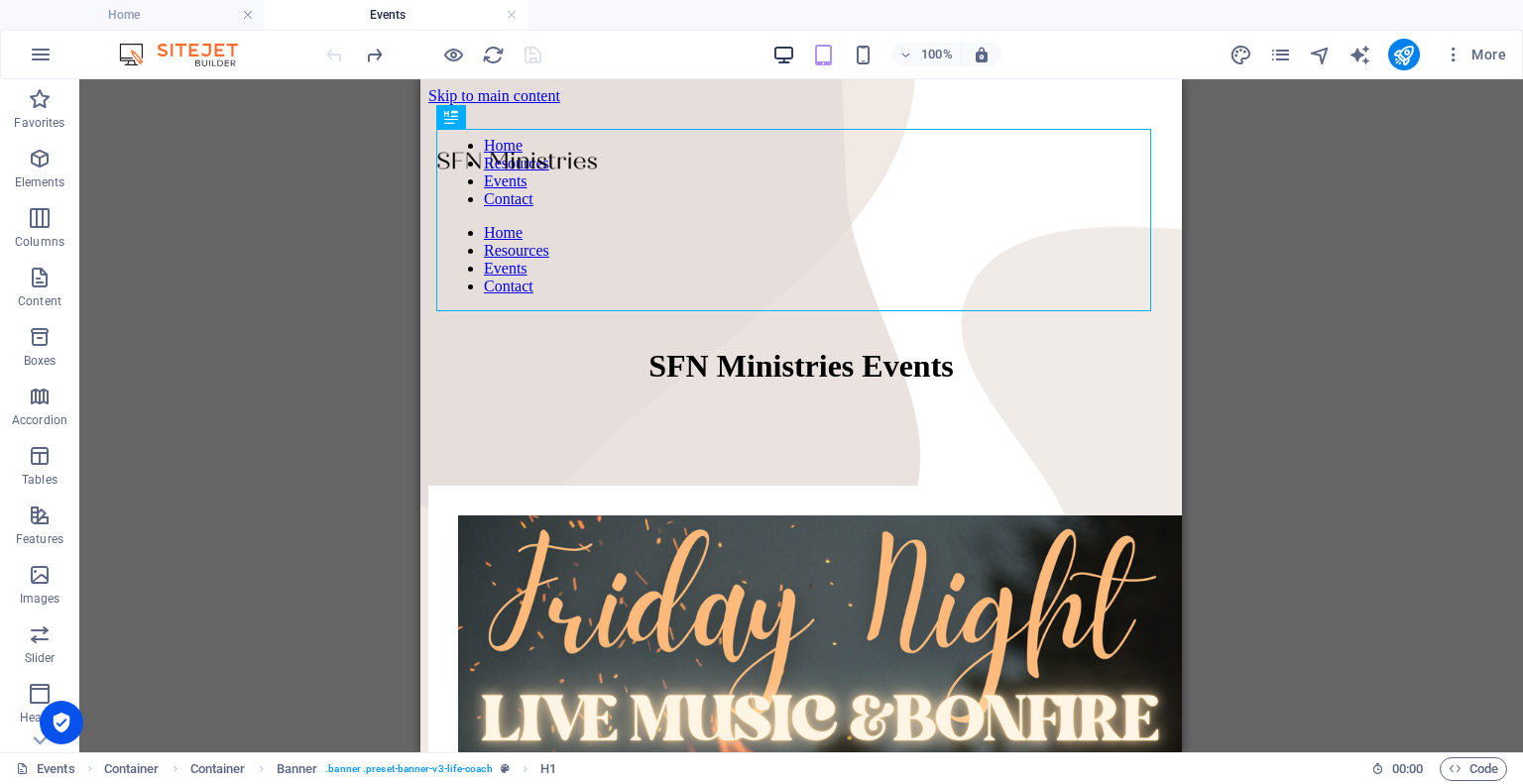 click at bounding box center (783, 55) 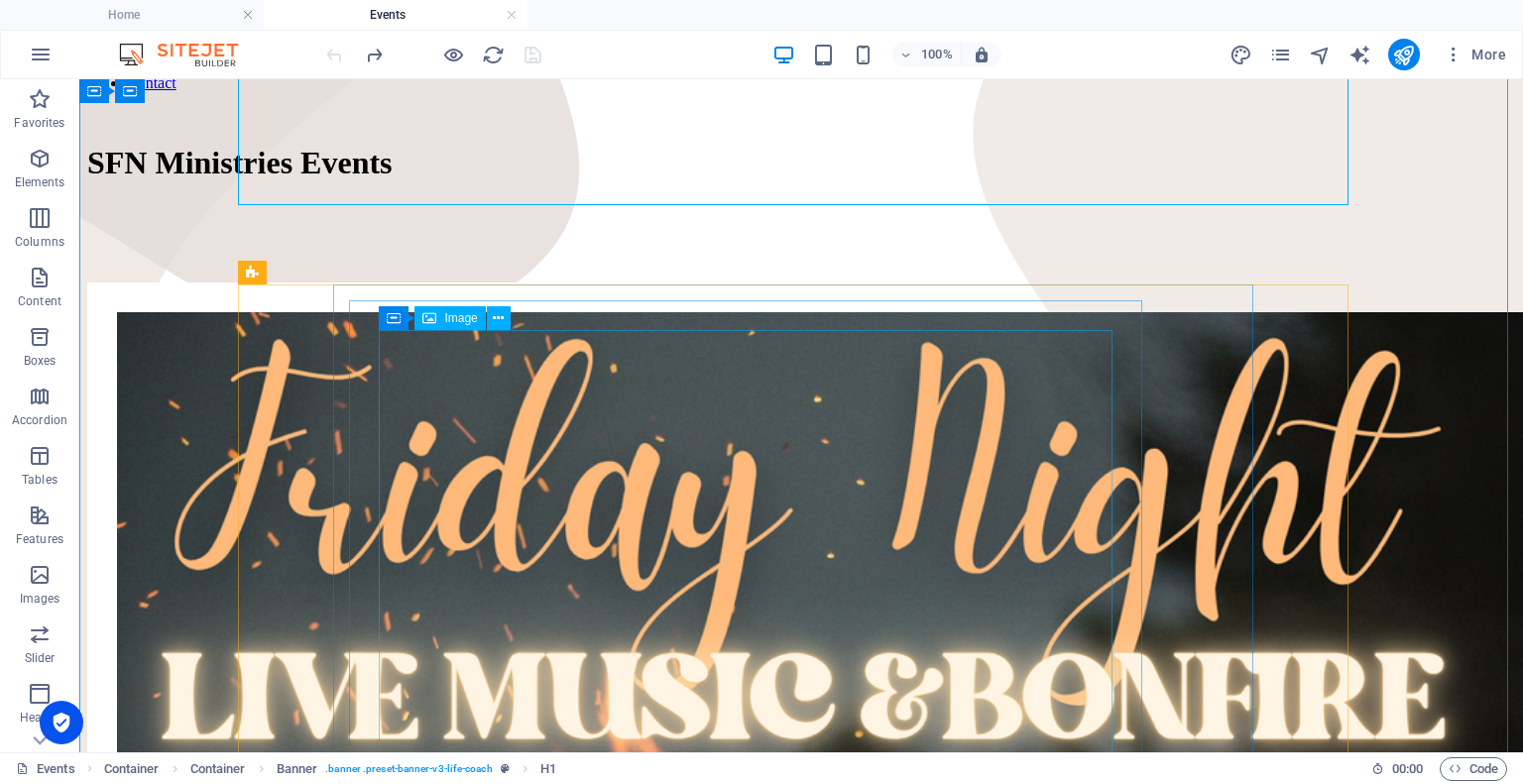 scroll, scrollTop: 297, scrollLeft: 0, axis: vertical 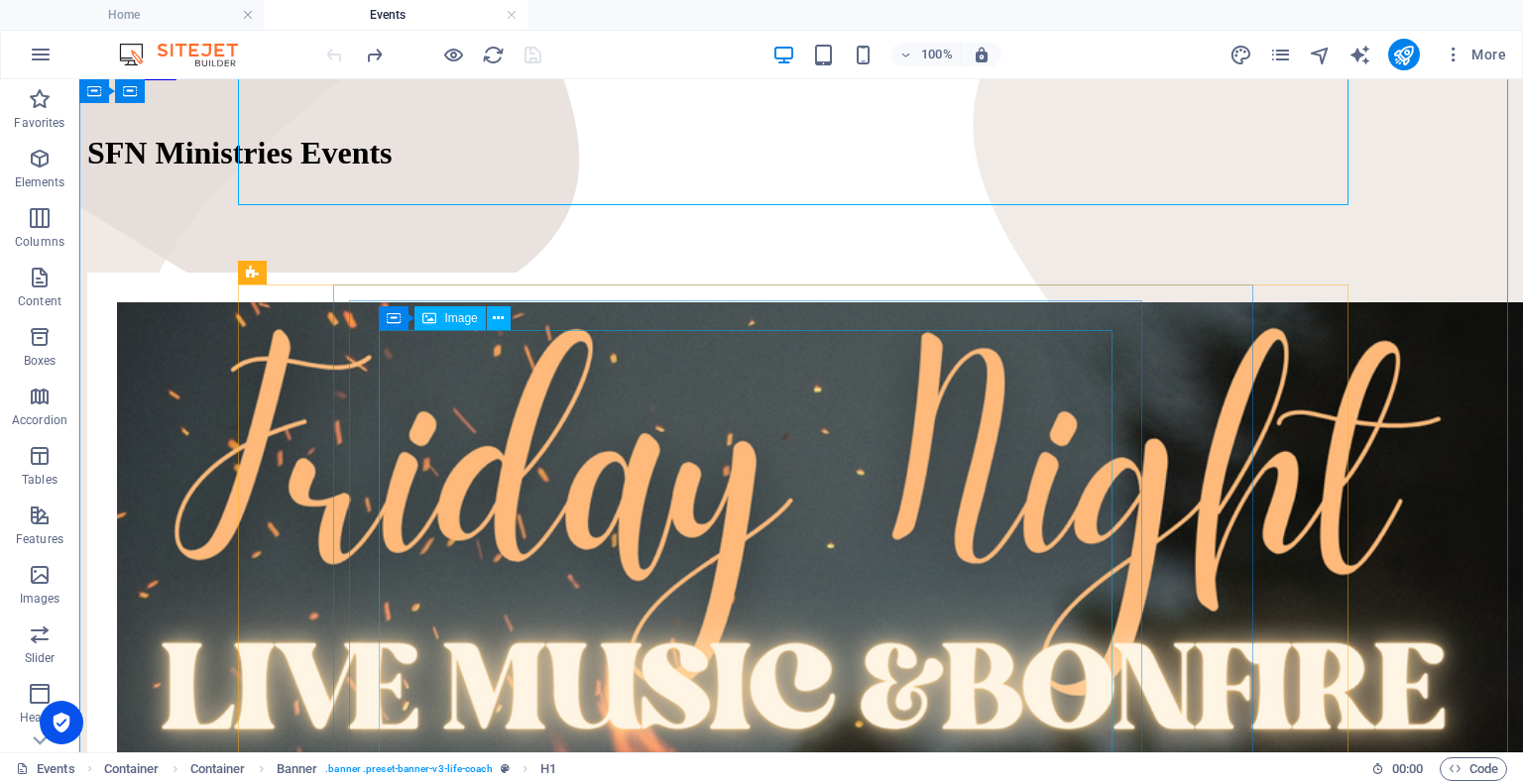 click at bounding box center (531, 1238) 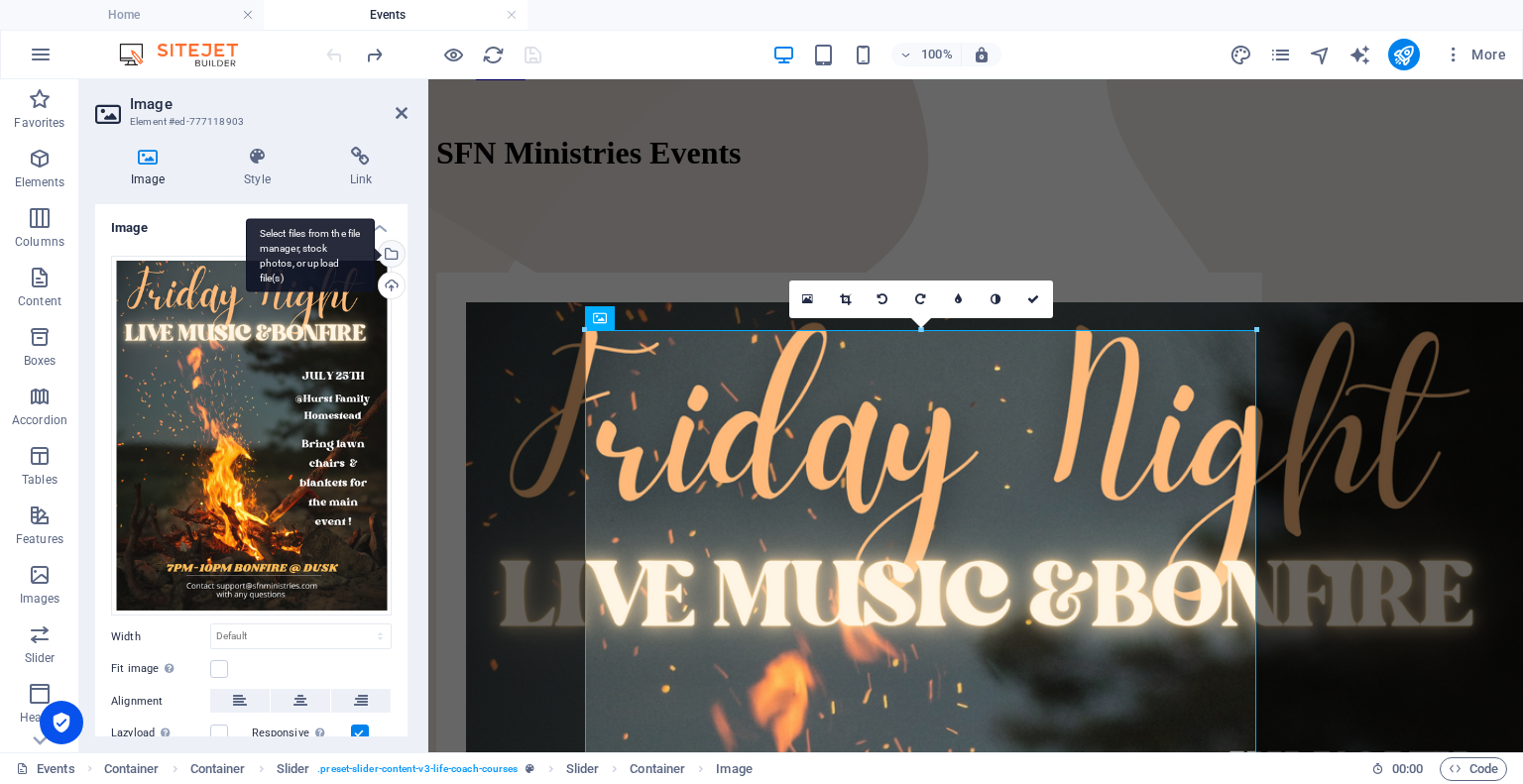 click on "Select files from the file manager, stock photos, or upload file(s)" at bounding box center (310, 255) 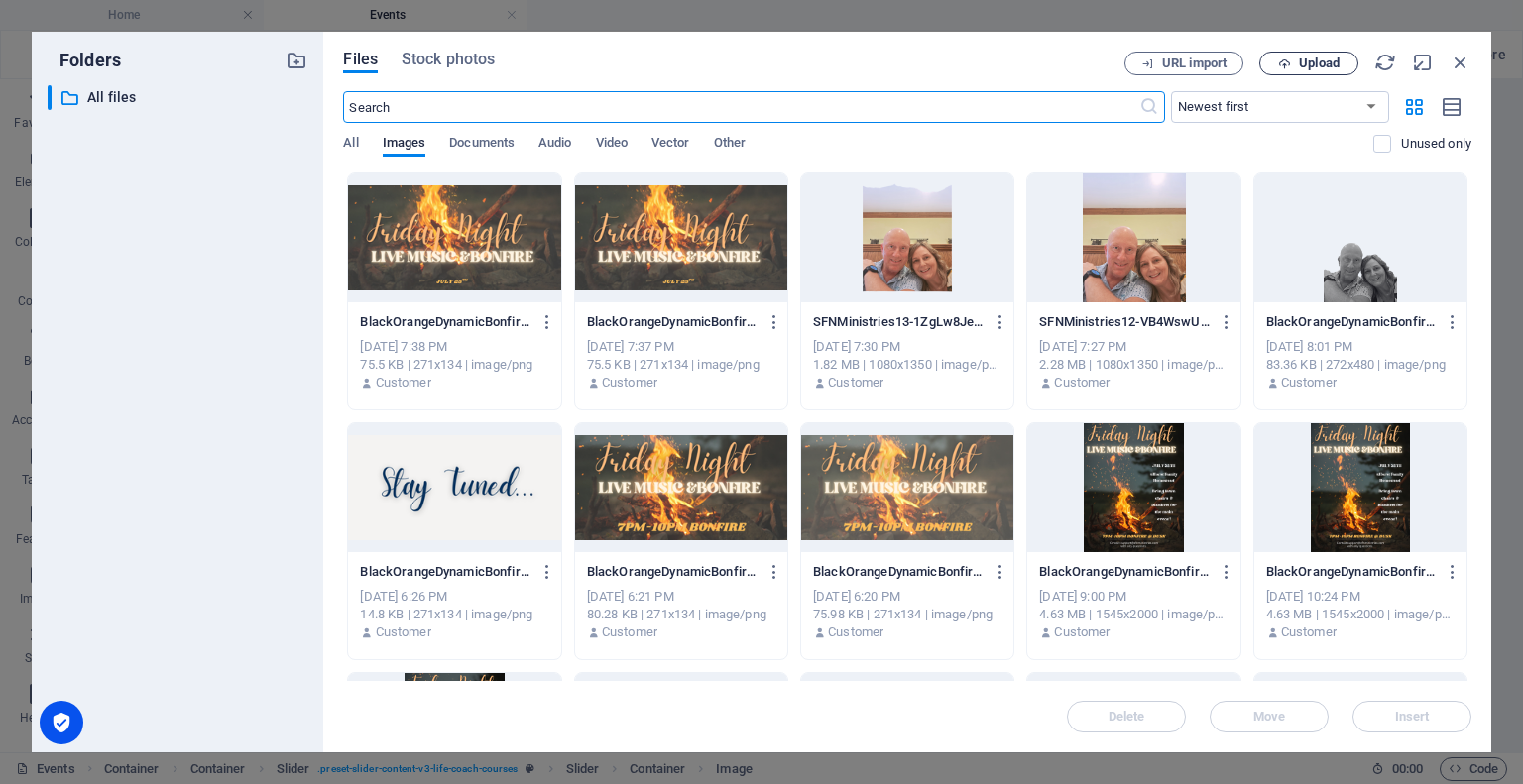 click on "Upload" at bounding box center [1319, 63] 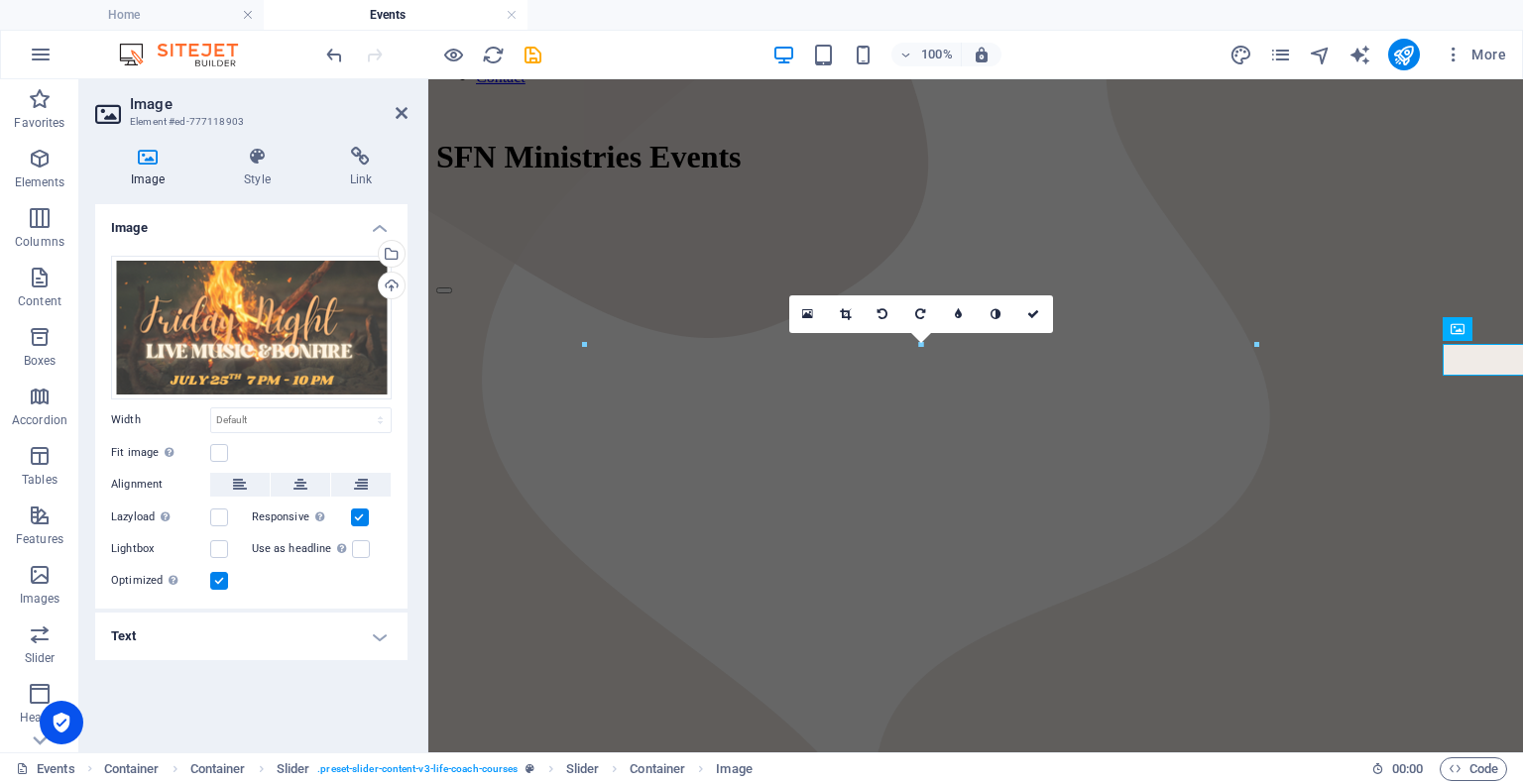 scroll, scrollTop: 287, scrollLeft: 0, axis: vertical 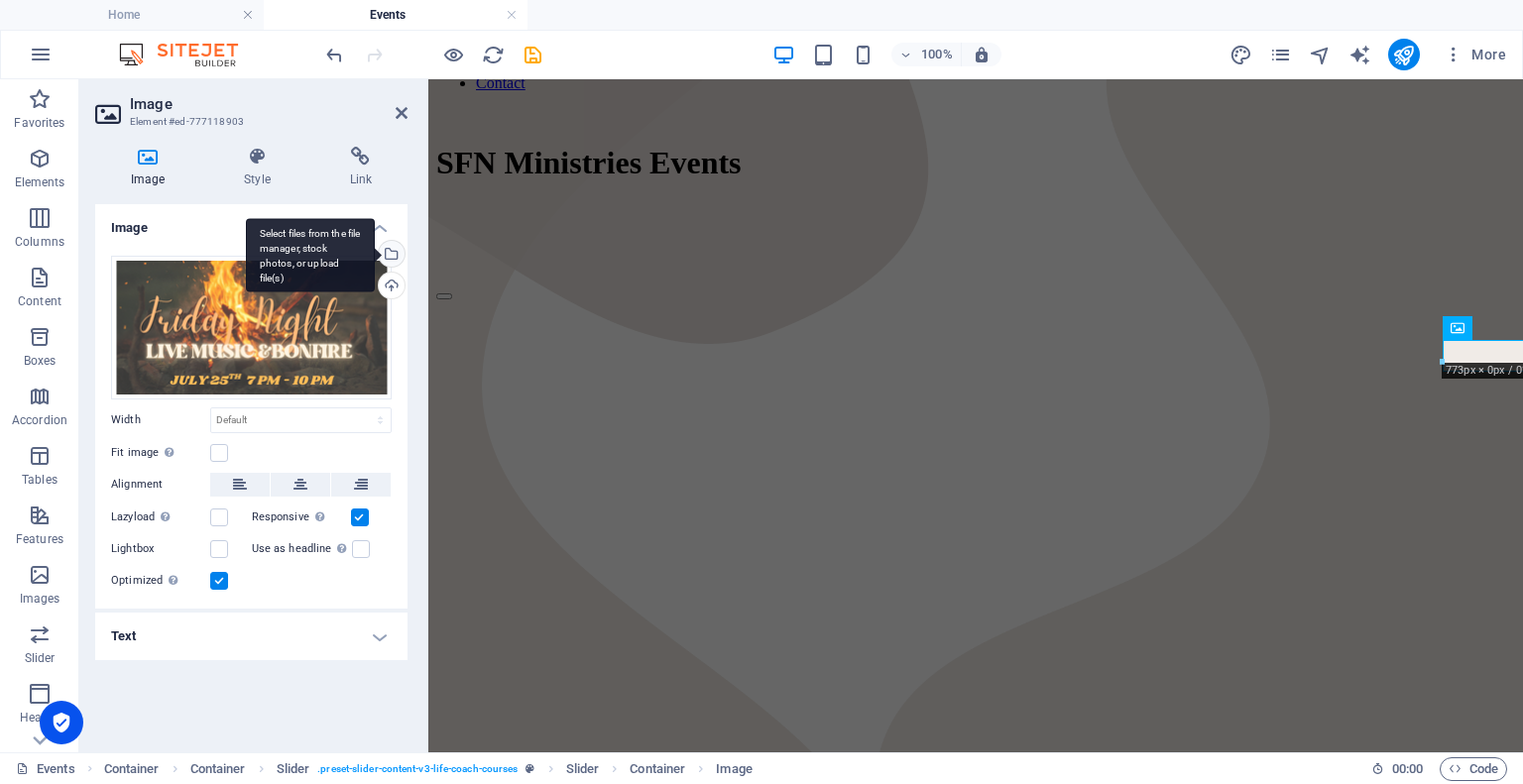 click on "Select files from the file manager, stock photos, or upload file(s)" at bounding box center [310, 255] 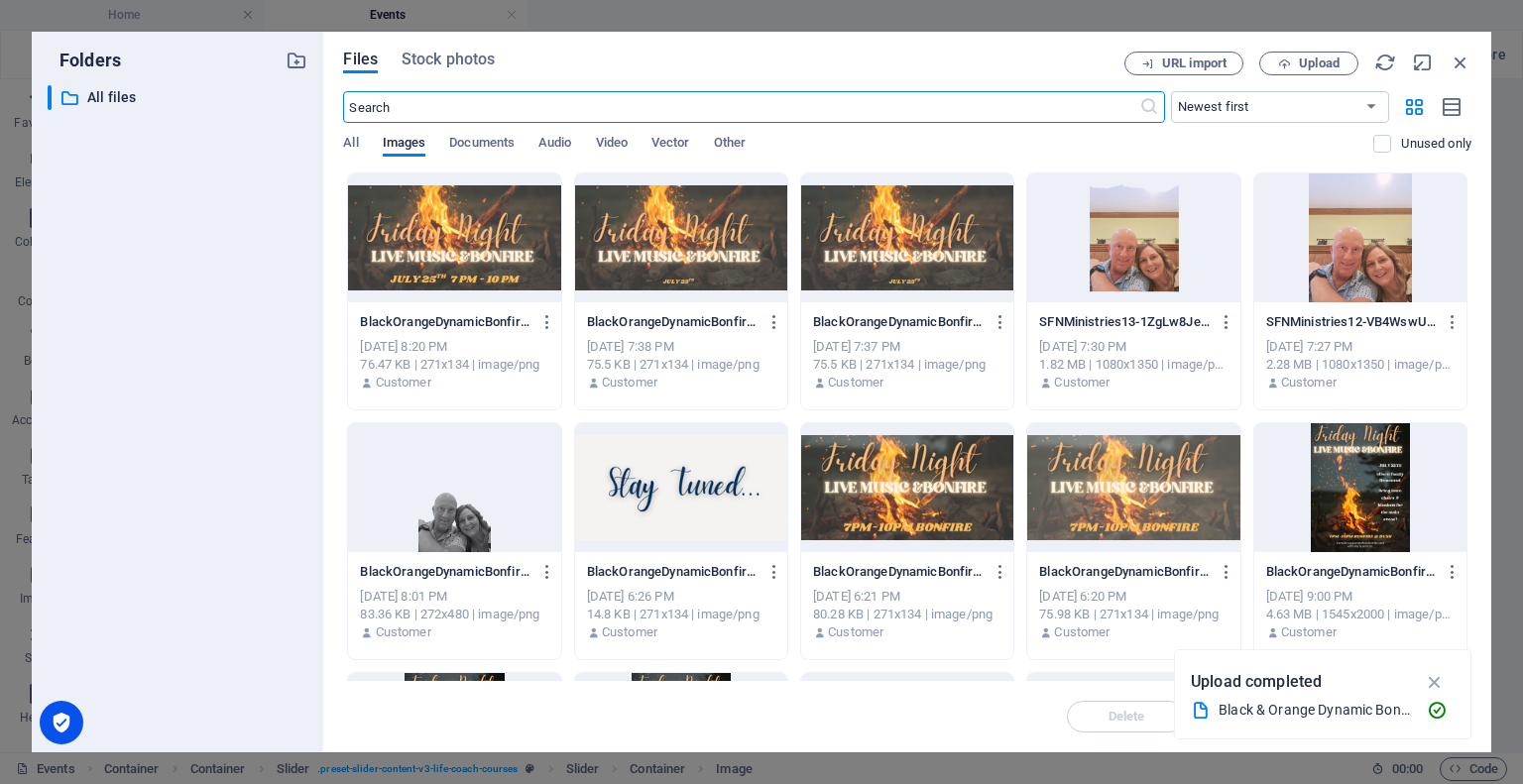 click at bounding box center (454, 238) 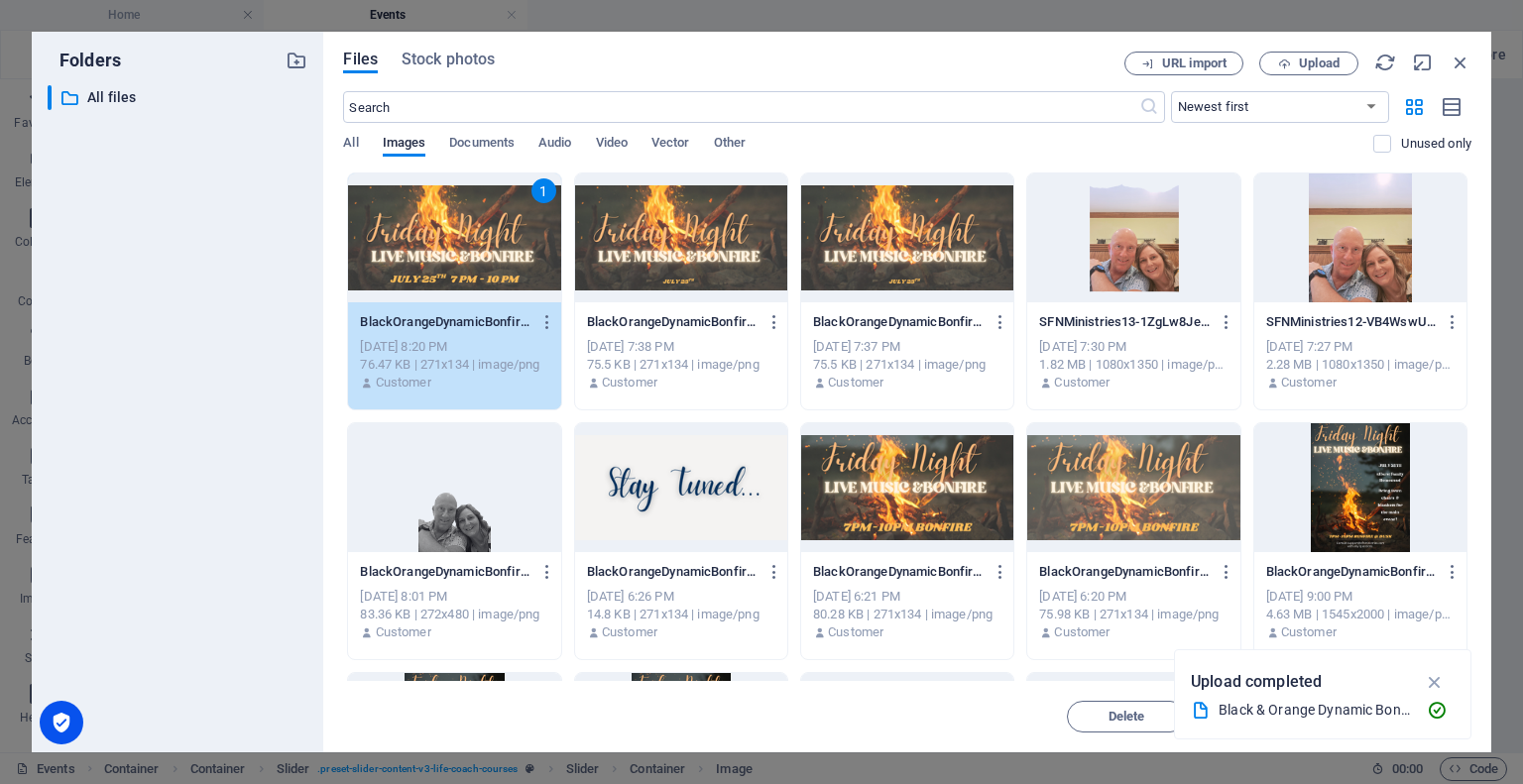 drag, startPoint x: 1444, startPoint y: 678, endPoint x: 1443, endPoint y: 696, distance: 18.027756 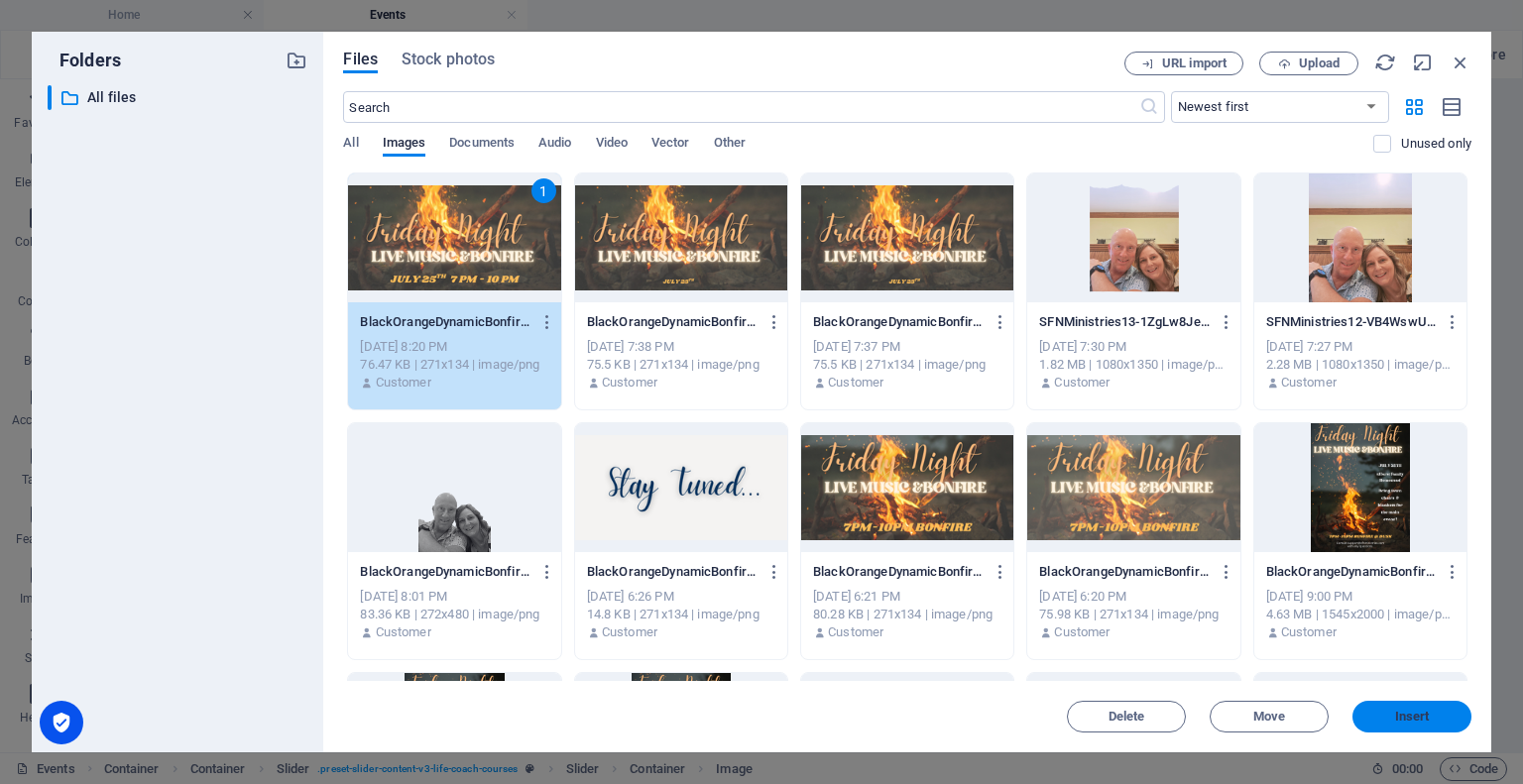 click on "Insert" at bounding box center [1412, 717] 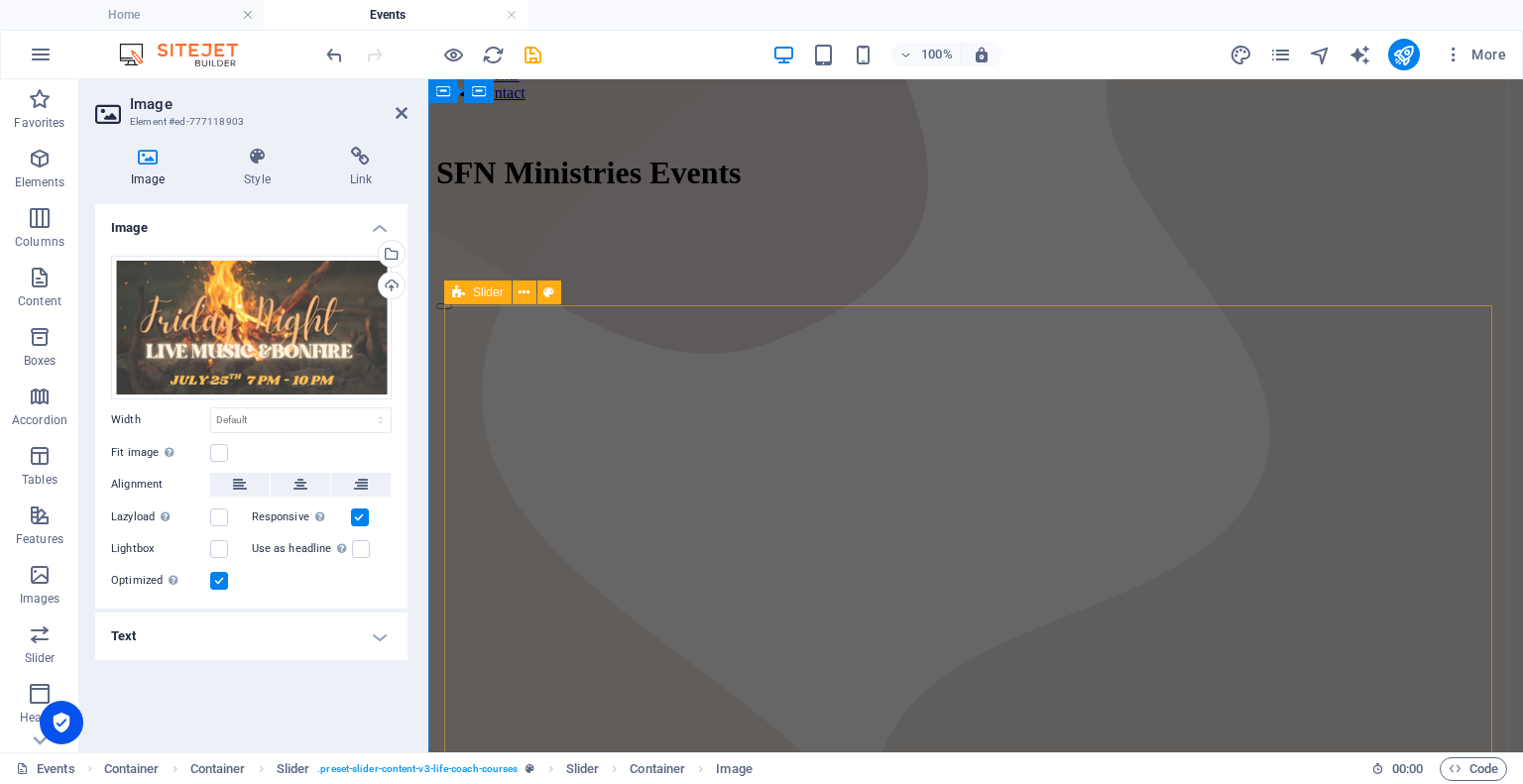 scroll, scrollTop: 278, scrollLeft: 0, axis: vertical 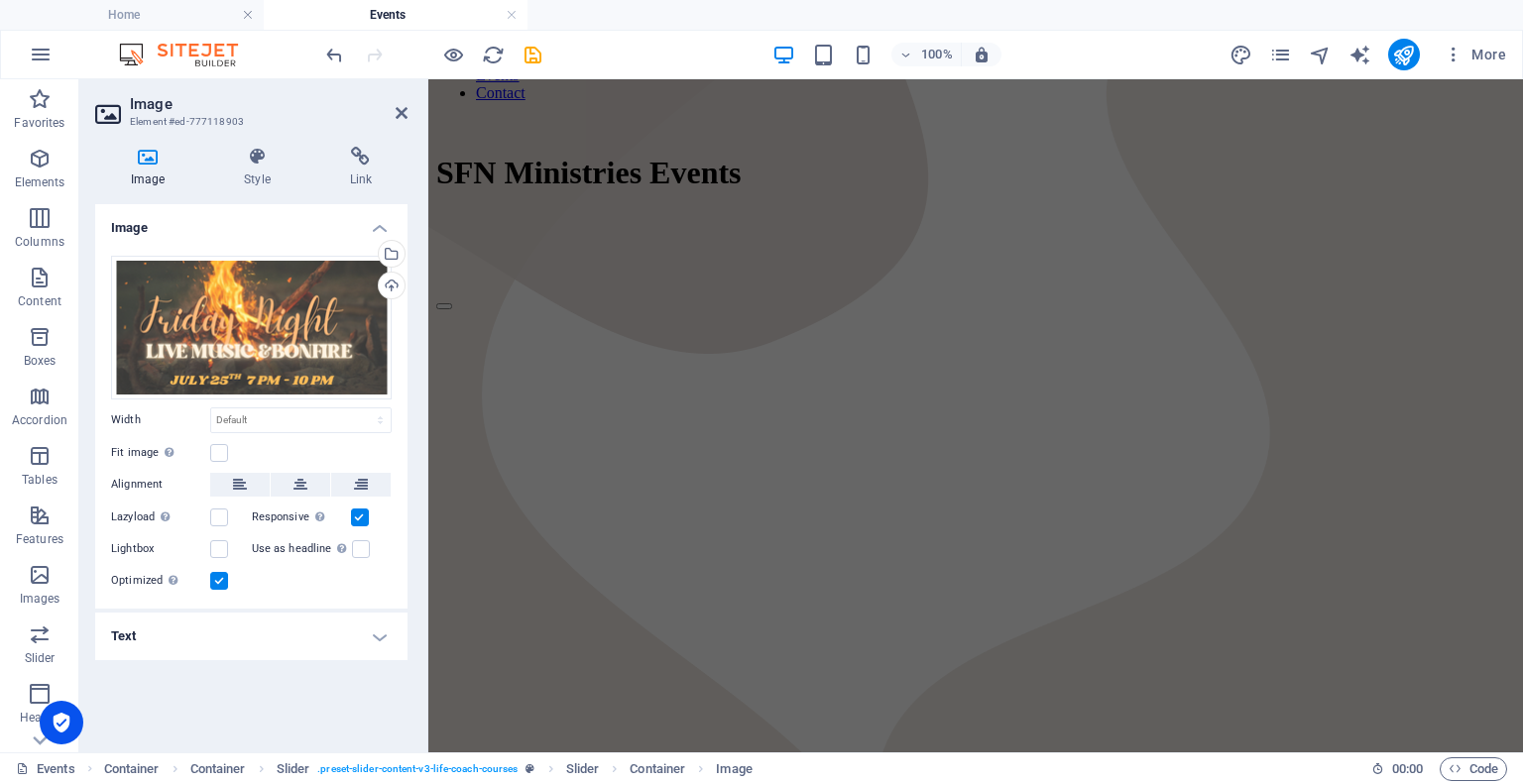 drag, startPoint x: 408, startPoint y: 120, endPoint x: 410, endPoint y: 140, distance: 20.09975 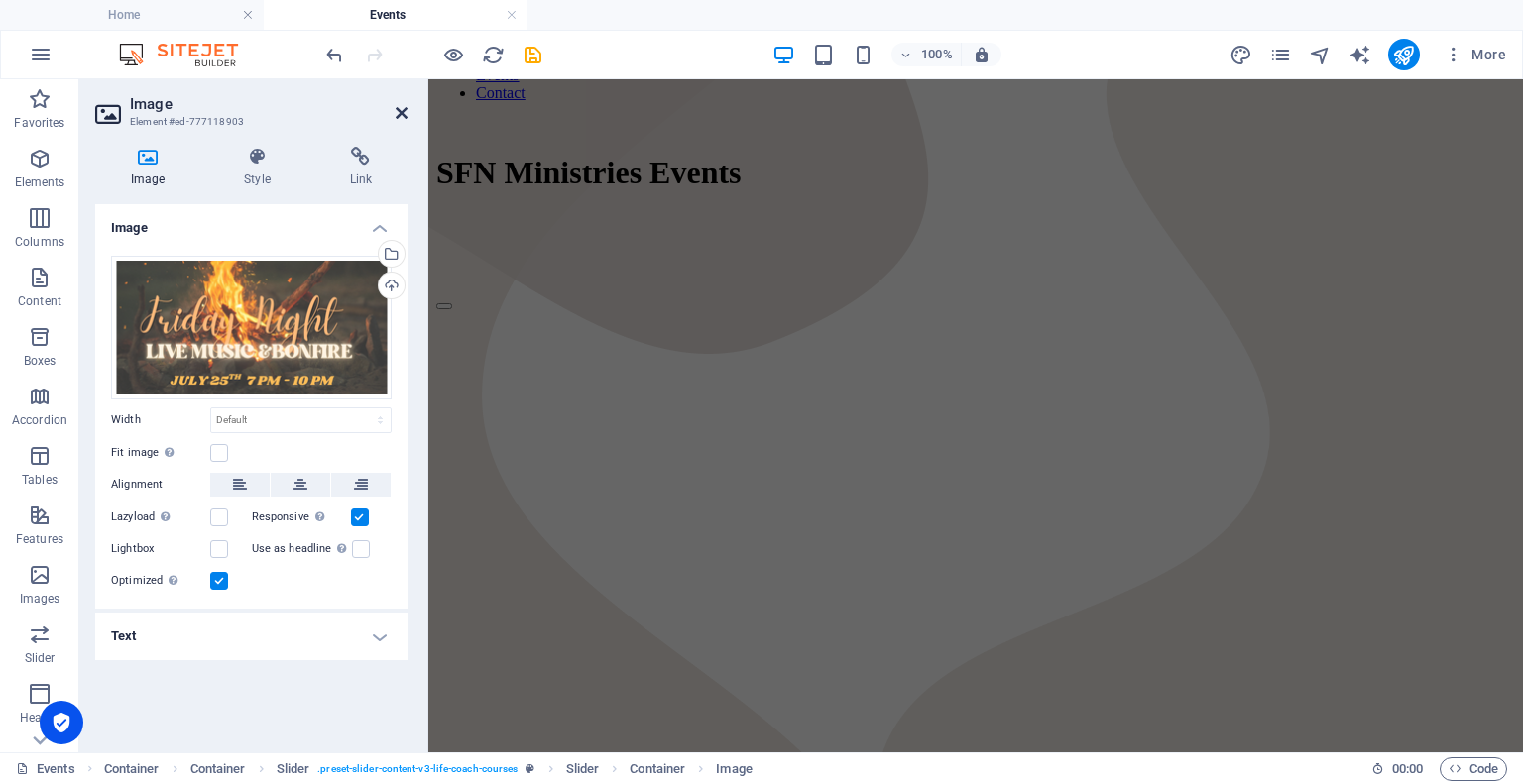 click at bounding box center [402, 113] 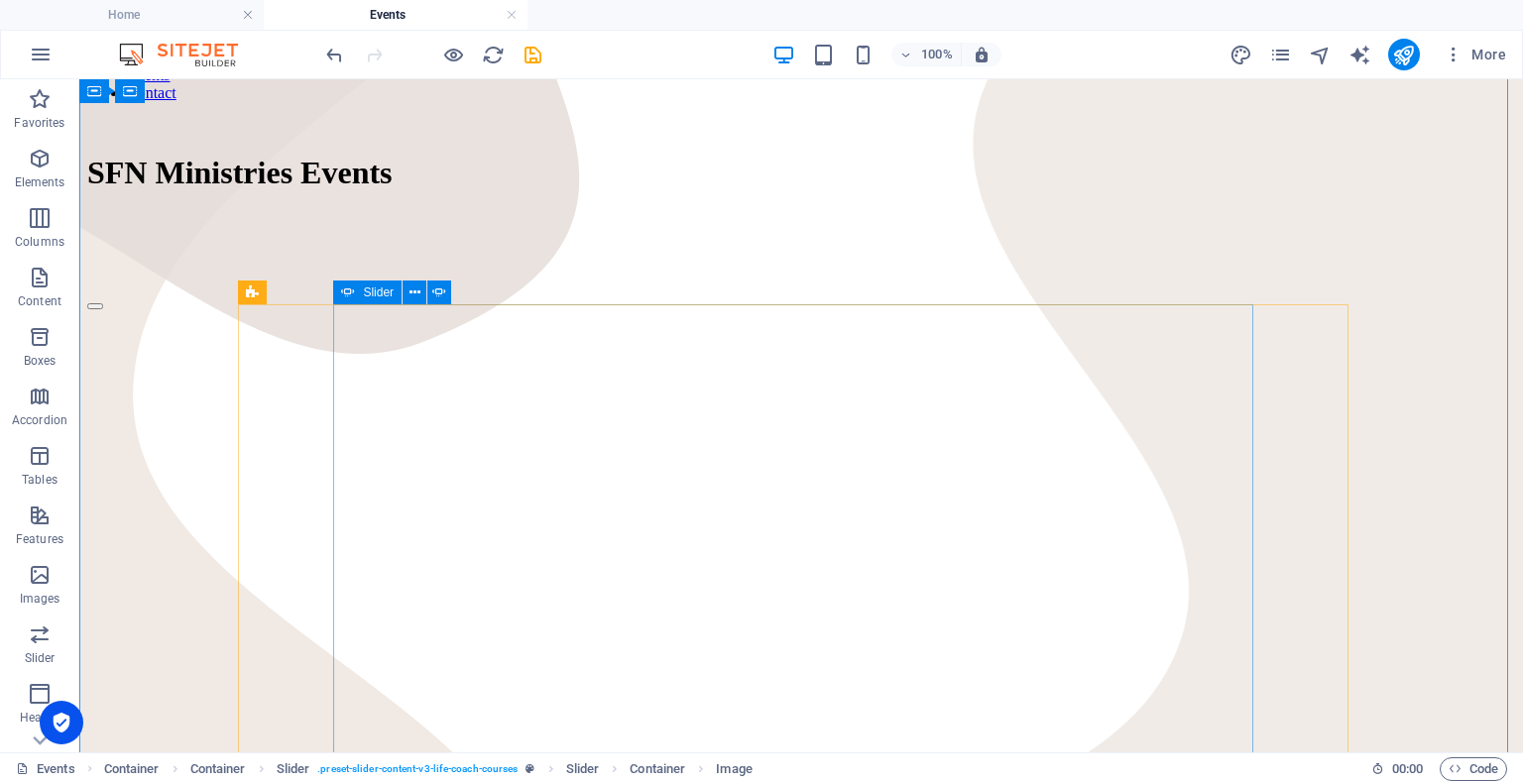 click on "Friday Night Live Music And Bonfire Mark Your Calendars! July 25th from 7 PM- 10PM Come on Out to Hurst Family Homestead! Bring a lawn chair, blanket, snacks and a friend! Sign Up Below or Email support  support@sfnministries.com . Address will be provided! Sign Up Now! Friday Night Live Music And Bonfire Mark Your Calendars! July 25th from 7 PM- 10PM Come on Out to Hurst Family Homestead! Bring a lawn chair, blanket, snacks and a friend! Sign Up Below or Email support  support@sfnministries.com . Address will be provided! Sign Up Now!" at bounding box center [801, 1059] 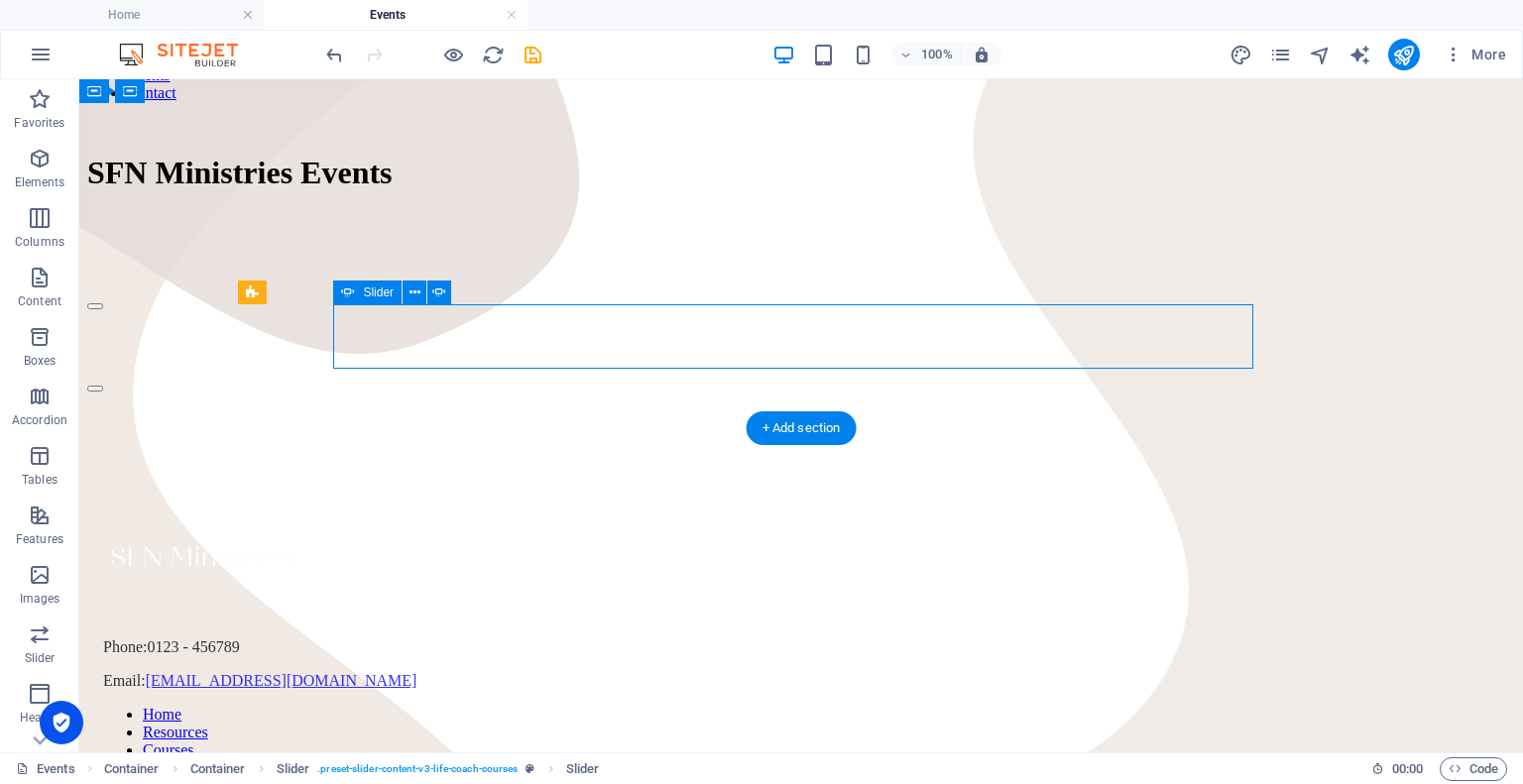 click on "Friday Night Live Music And Bonfire Mark Your Calendars! July 25th from 7 PM- 10PM Come on Out to Hurst Family Homestead! Bring a lawn chair, blanket, snacks and a friend! Sign Up Below or Email support  support@sfnministries.com . Address will be provided! Sign Up Now! Friday Night Live Music And Bonfire Mark Your Calendars! July 25th from 7 PM- 10PM Come on Out to Hurst Family Homestead! Bring a lawn chair, blanket, snacks and a friend! Sign Up Below or Email support  support@sfnministries.com . Address will be provided! Sign Up Now!" at bounding box center [801, 342] 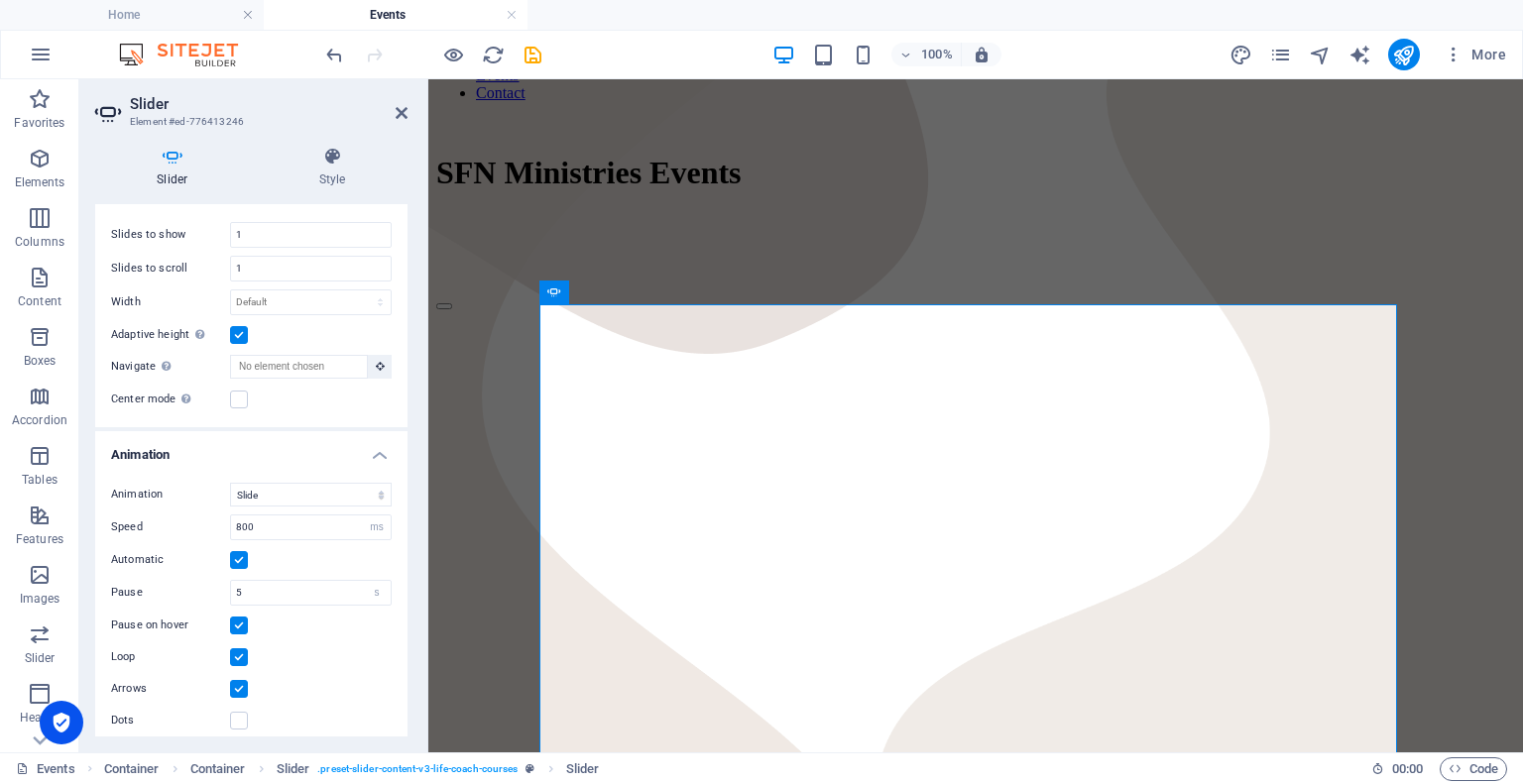 scroll, scrollTop: 207, scrollLeft: 0, axis: vertical 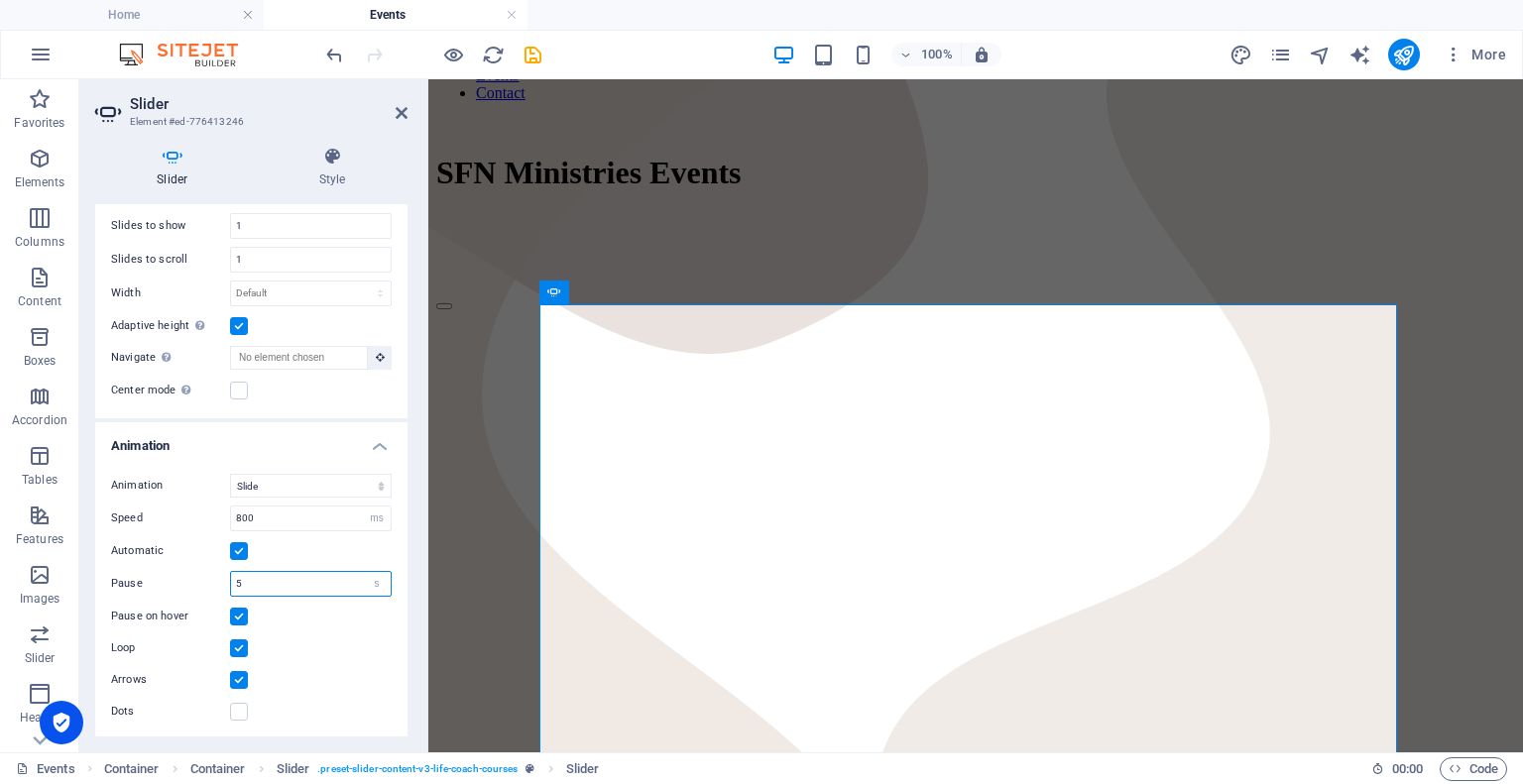 click on "5" at bounding box center (310, 584) 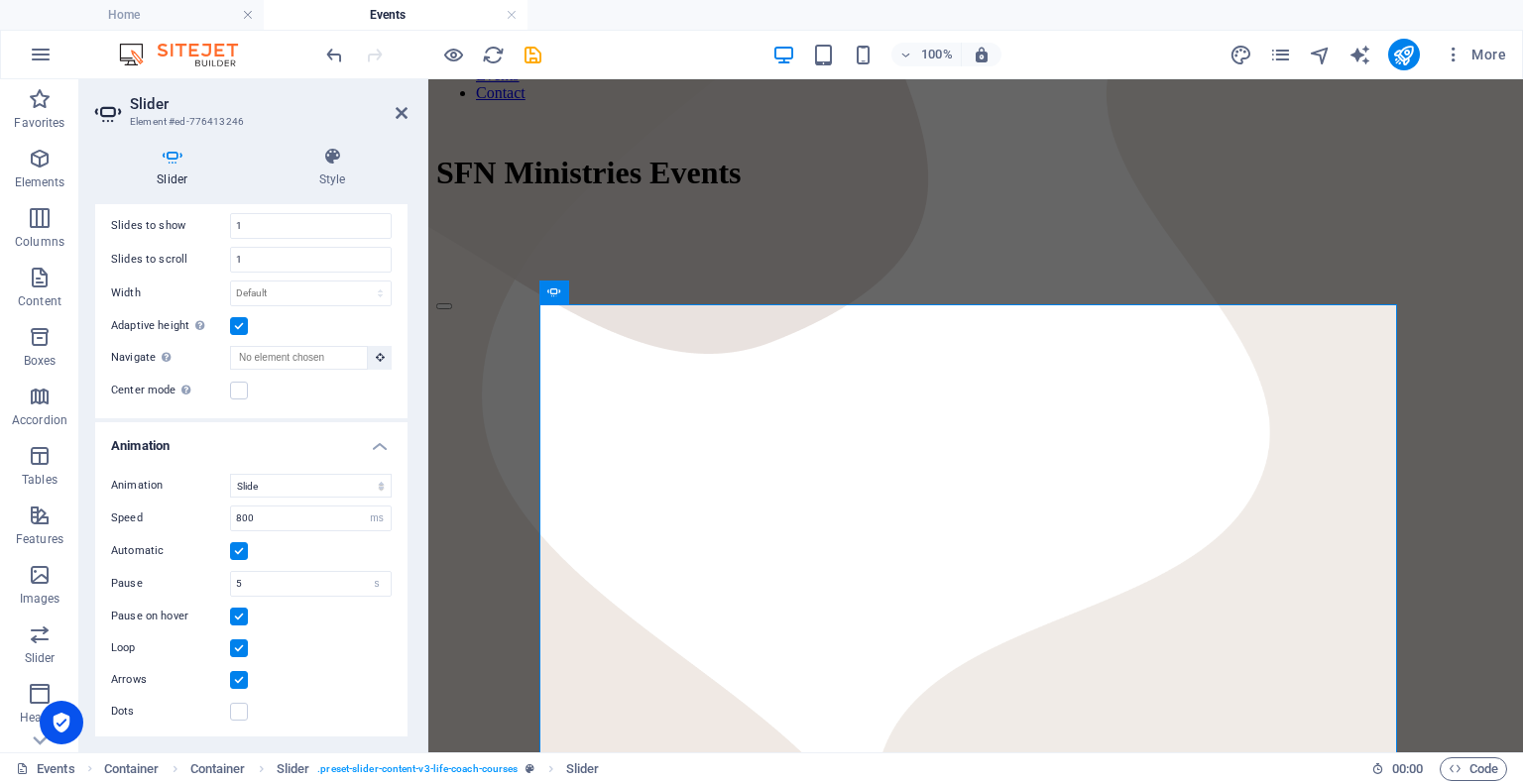 click at bounding box center (239, 551) 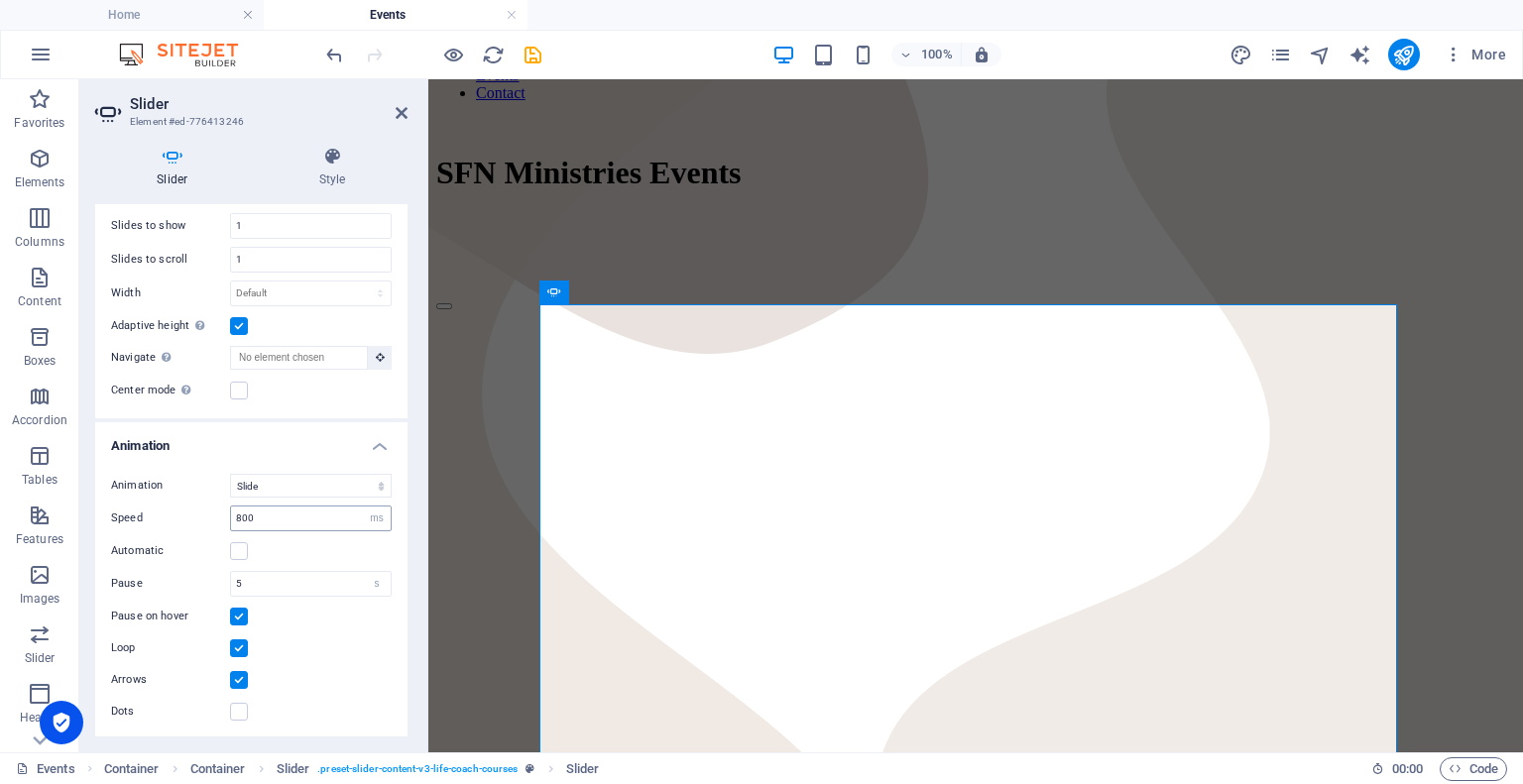 scroll, scrollTop: 173, scrollLeft: 0, axis: vertical 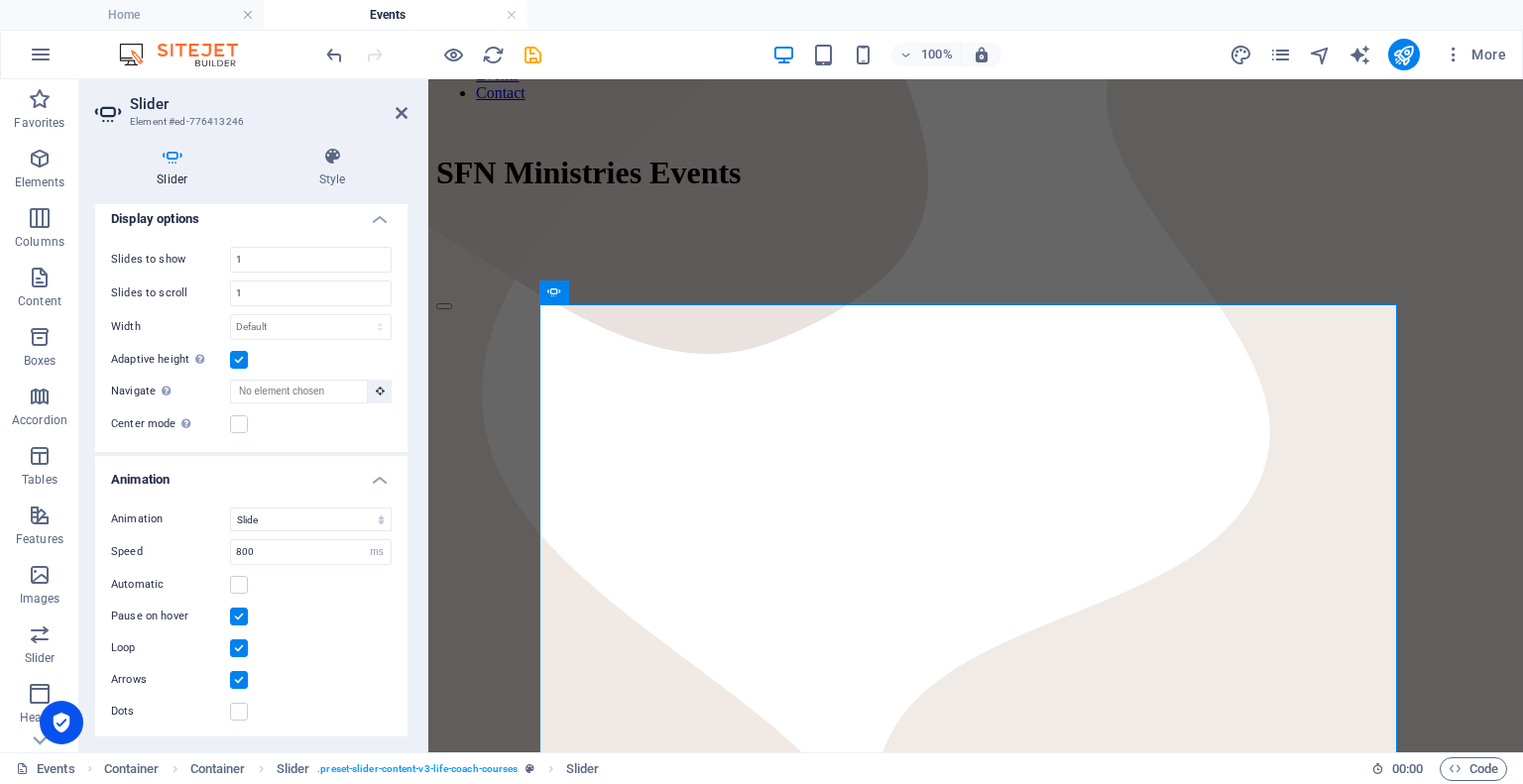 click on "Slider Element #ed-776413246 Slider Style Slides Add slide 1 Friday Night Live Music And Bonfire
Mark Your ... Display options Slides to show 1 Slides to scroll 1 Width Default px % rem em vw vh Adaptive height Automatically adjust the height for single slide horizontal sliders Navigate Select another slider to be navigated by this one
Center mode Enables centered view with partial previous/next slide. Use with odd numbered "Slides to show" counts. Center padding Not visible while "Variable width" is activated 50 px % Animation Animation Slide Fade Speed 800 s ms Automatic Pause 5 s ms Pause on hover Loop Arrows Dots Slider Element Layout How this element expands within the layout (Flexbox). Size Default auto px % 1/1 1/2 1/3 1/4 1/5 1/6 1/7 1/8 1/9 1/10 Grow Shrink Order Container layout Visible Visible Opacity 100 % Overflow Spacing Margin Default auto px % rem vw vh Custom Custom auto px % rem vw vh auto px % rem vw vh auto px % rem vw vh auto px % rem %" at bounding box center [254, 415] 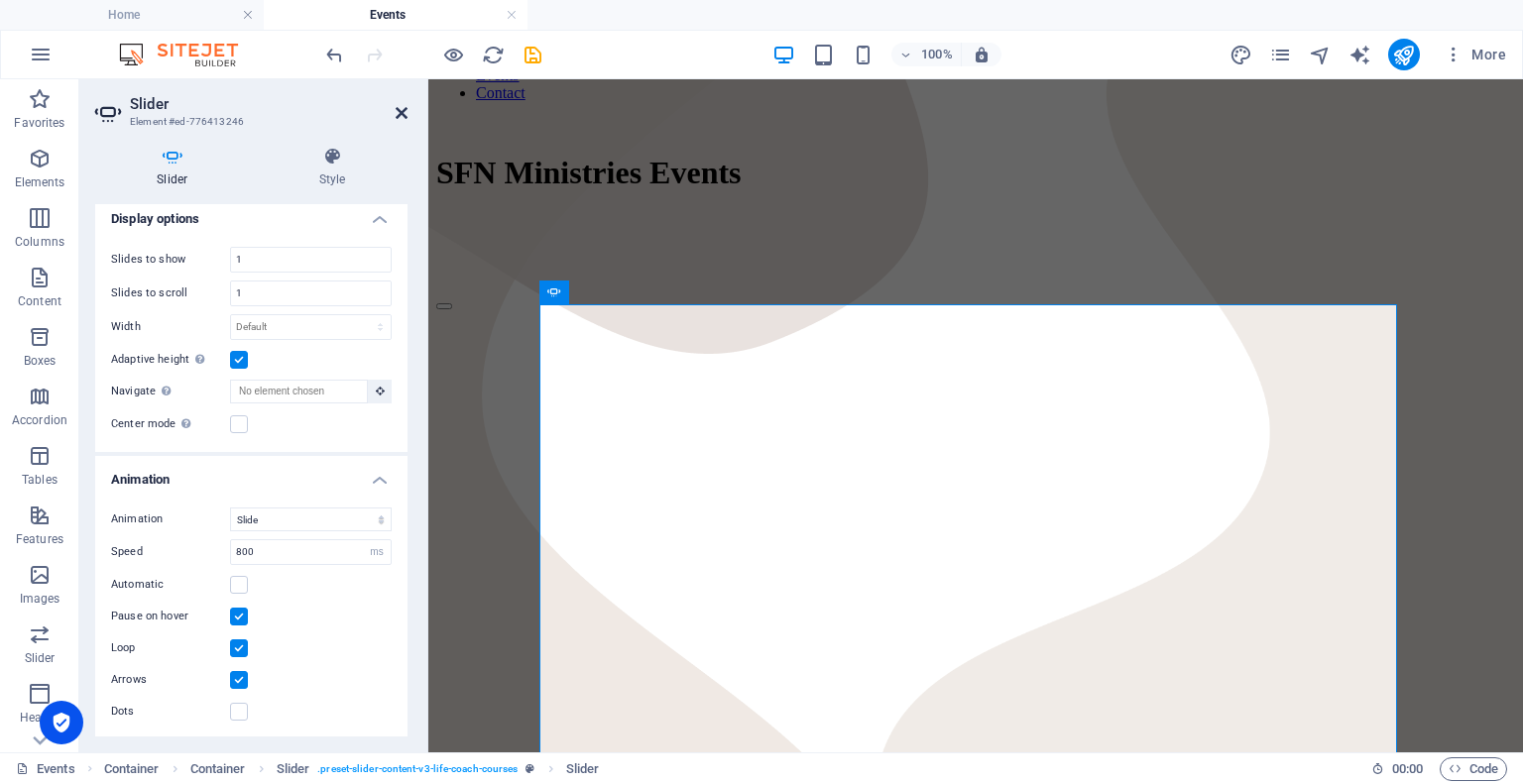 click at bounding box center (402, 113) 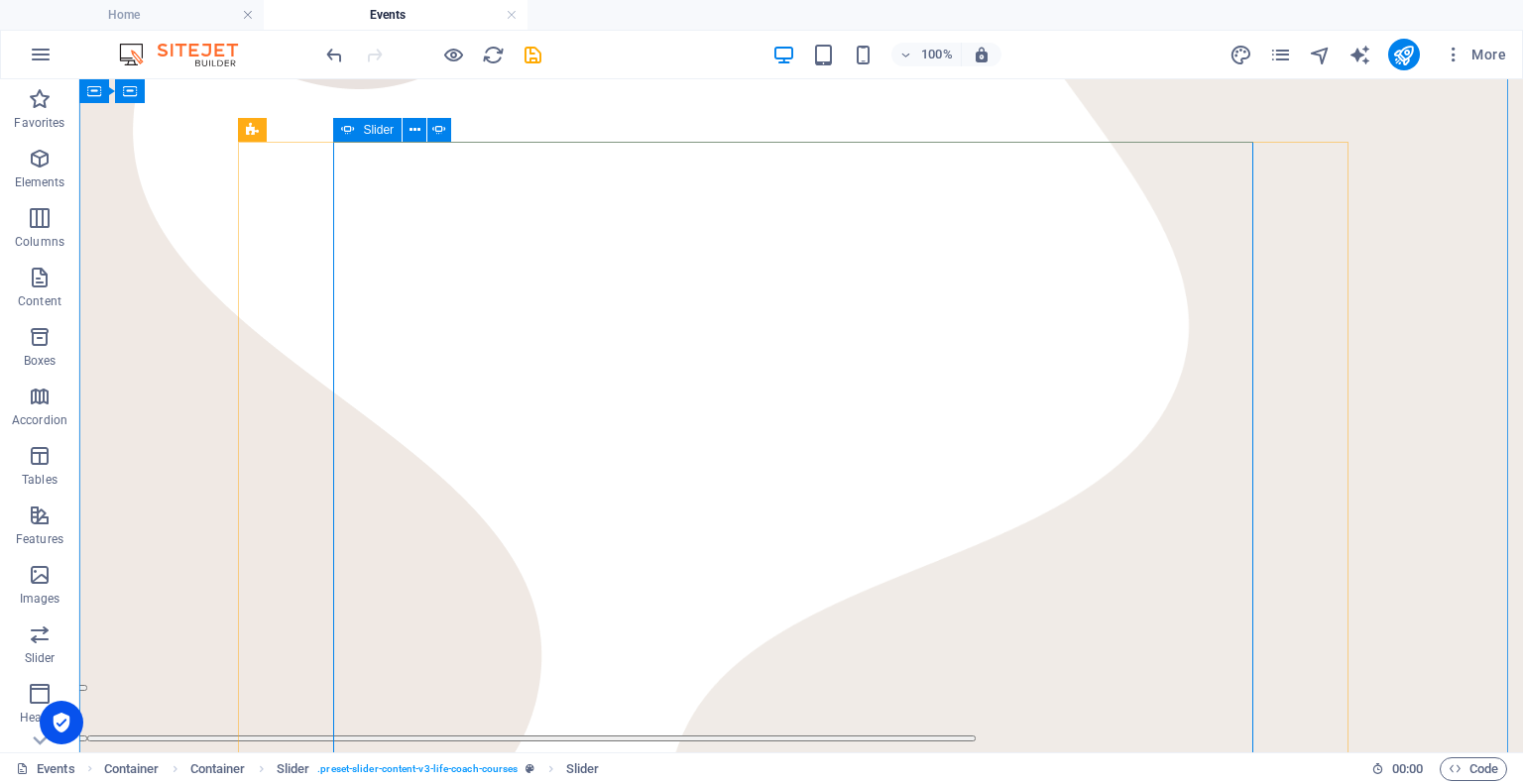 scroll, scrollTop: 575, scrollLeft: 0, axis: vertical 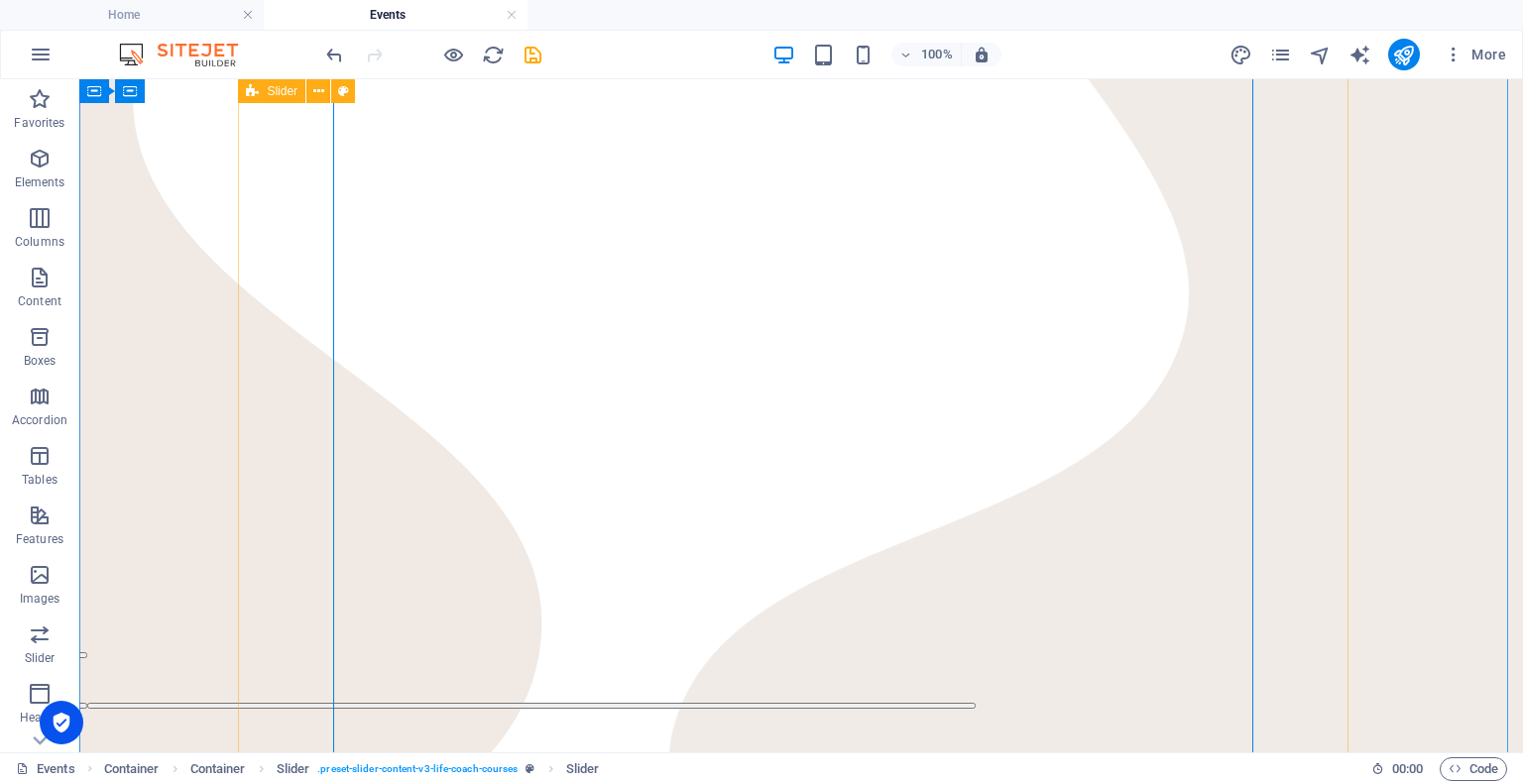 click on "Friday Night Live Music And Bonfire Mark Your Calendars! July 25th from 7 PM- 10PM Come on Out to Hurst Family Homestead! Bring a lawn chair, blanket, snacks and a friend! Sign Up Below or Email support  support@sfnministries.com . Address will be provided! Sign Up Now! Friday Night Live Music And Bonfire Mark Your Calendars! July 25th from 7 PM- 10PM Come on Out to Hurst Family Homestead! Bring a lawn chair, blanket, snacks and a friend! Sign Up Below or Email support  support@sfnministries.com . Address will be provided! Sign Up Now!" at bounding box center (801, 777) 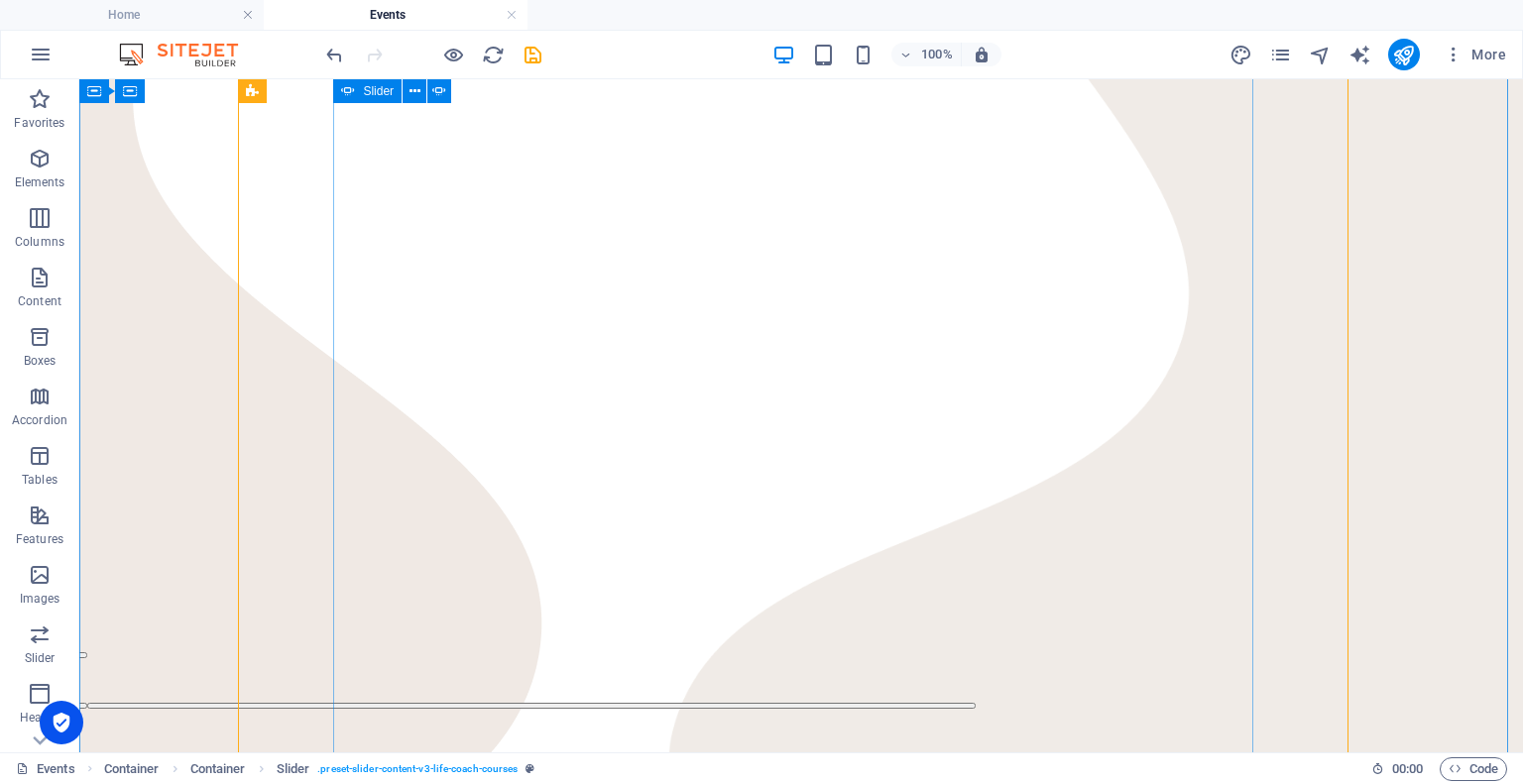 click on "Friday Night Live Music And Bonfire Mark Your Calendars! July 25th from 7 PM- 10PM Come on Out to Hurst Family Homestead! Bring a lawn chair, blanket, snacks and a friend! Sign Up Below or Email support  support@sfnministries.com . Address will be provided! Sign Up Now! Friday Night Live Music And Bonfire Mark Your Calendars! July 25th from 7 PM- 10PM Come on Out to Hurst Family Homestead! Bring a lawn chair, blanket, snacks and a friend! Sign Up Below or Email support  support@sfnministries.com . Address will be provided! Sign Up Now!" at bounding box center (801, 777) 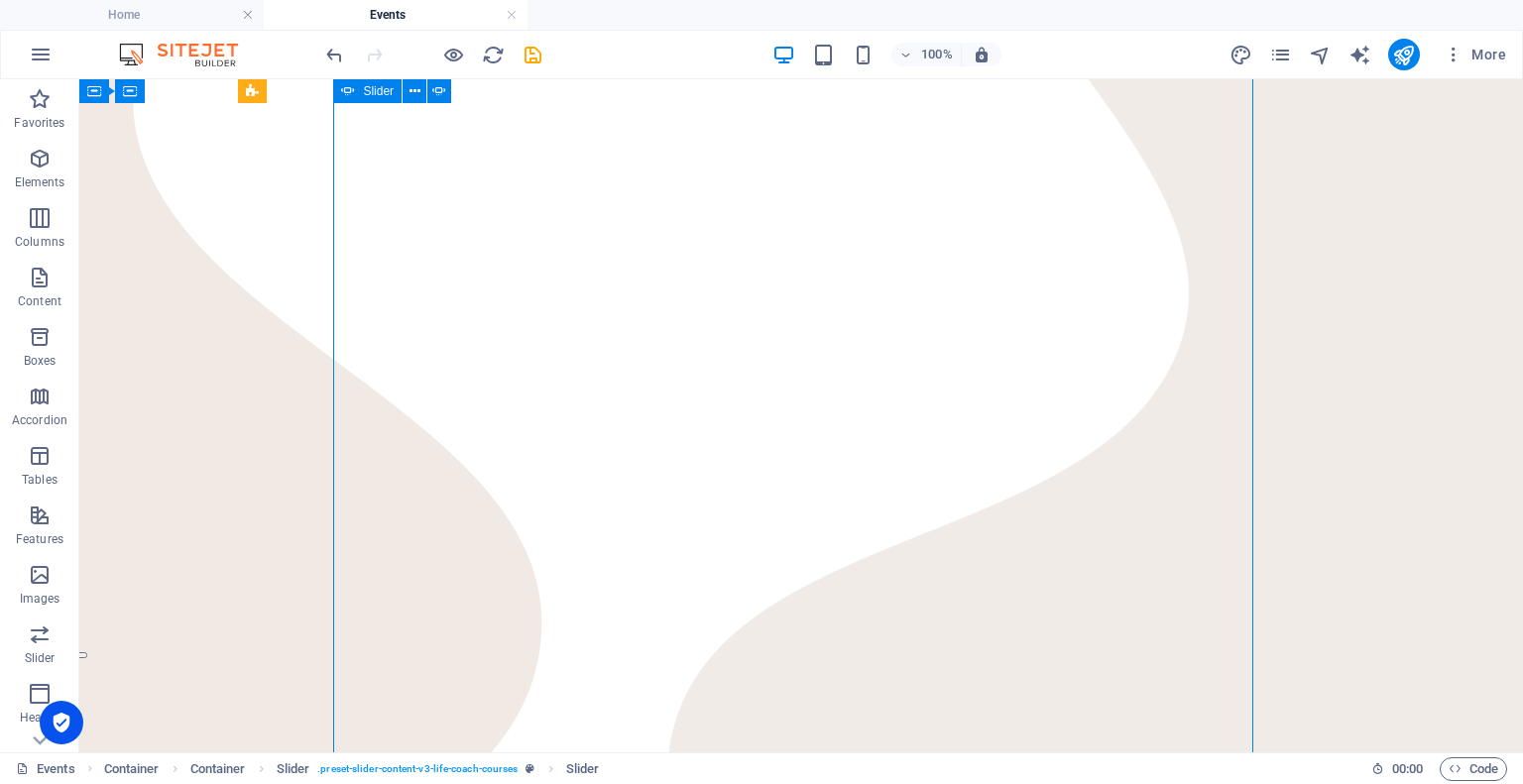 click on "Friday Night Live Music And Bonfire Mark Your Calendars! July 25th from 7 PM- 10PM Come on Out to Hurst Family Homestead! Bring a lawn chair, blanket, snacks and a friend! Sign Up Below or Email support  support@sfnministries.com . Address will be provided! Sign Up Now! Friday Night Live Music And Bonfire Mark Your Calendars! July 25th from 7 PM- 10PM Come on Out to Hurst Family Homestead! Bring a lawn chair, blanket, snacks and a friend! Sign Up Below or Email support  support@sfnministries.com . Address will be provided! Sign Up Now!" at bounding box center (801, 777) 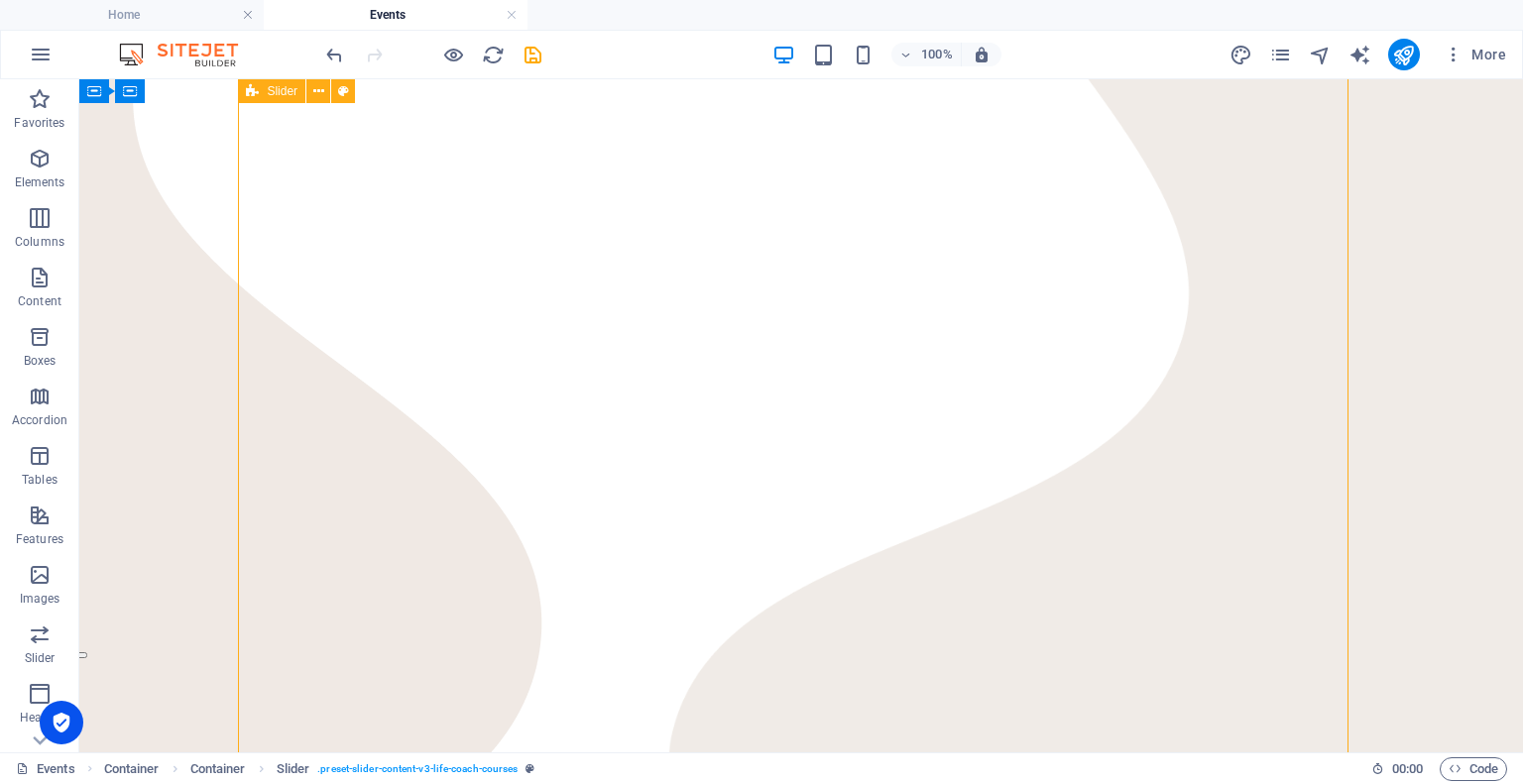 click on "Friday Night Live Music And Bonfire Mark Your Calendars! July 25th from 7 PM- 10PM Come on Out to Hurst Family Homestead! Bring a lawn chair, blanket, snacks and a friend! Sign Up Below or Email support  support@sfnministries.com . Address will be provided! Sign Up Now! Friday Night Live Music And Bonfire Mark Your Calendars! July 25th from 7 PM- 10PM Come on Out to Hurst Family Homestead! Bring a lawn chair, blanket, snacks and a friend! Sign Up Below or Email support  support@sfnministries.com . Address will be provided! Sign Up Now!" at bounding box center (801, 777) 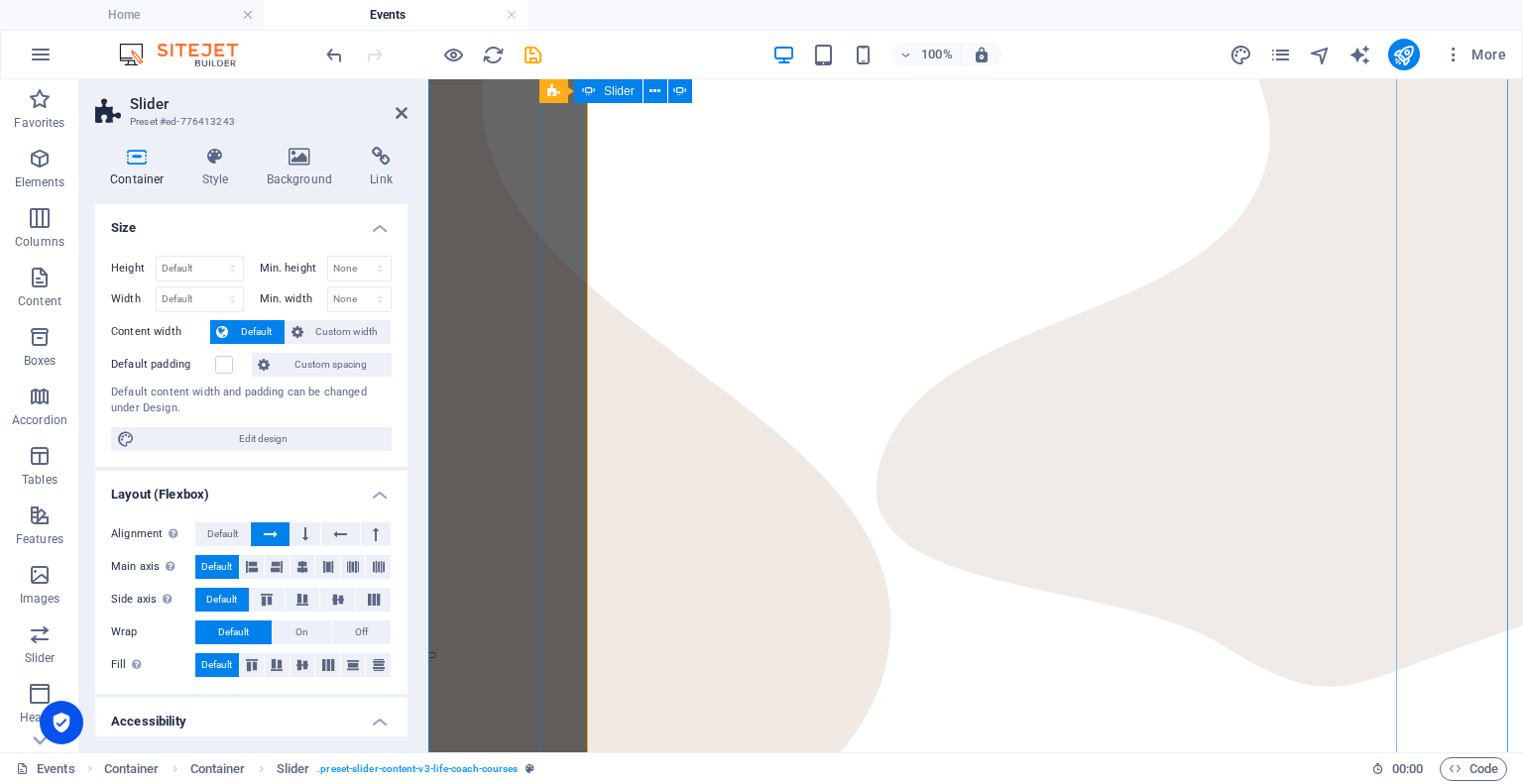 click on "Slider Preset #ed-776413243" at bounding box center (251, 105) 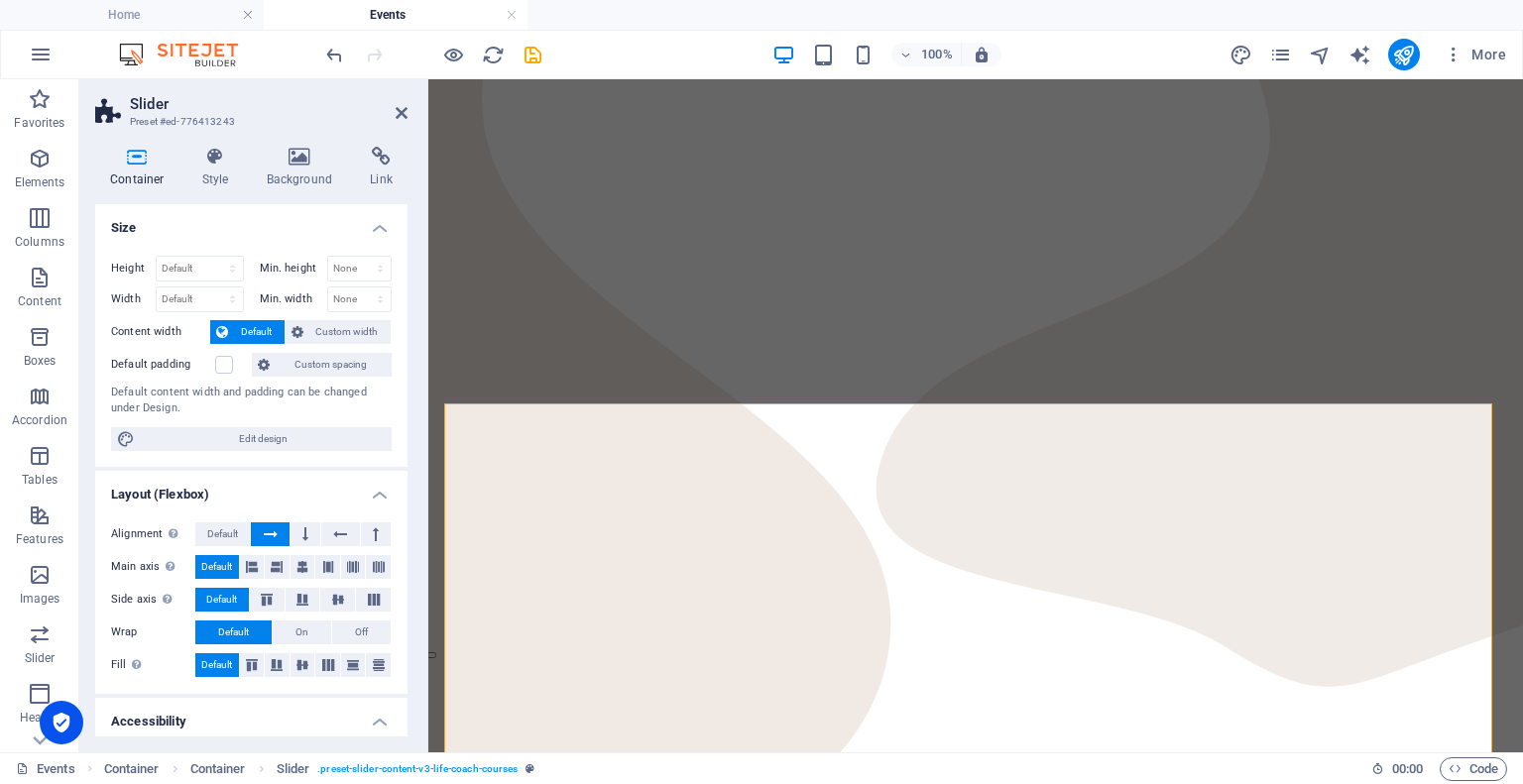 scroll, scrollTop: 178, scrollLeft: 0, axis: vertical 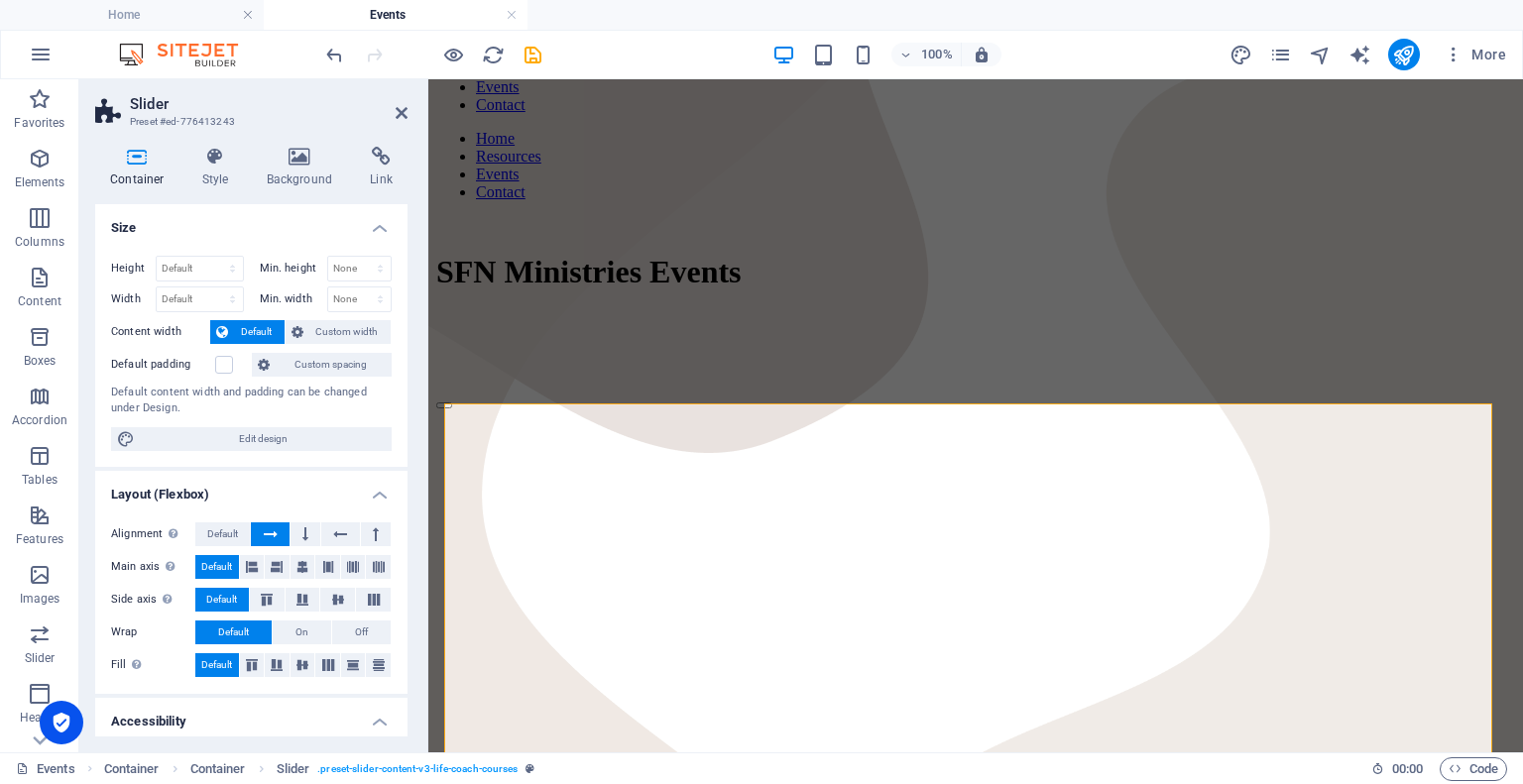 click on "Slider Preset #ed-776413243
Container Style Background Link Size Height Default px rem % vh vw Min. height None px rem % vh vw Width Default px rem % em vh vw Min. width None px rem % vh vw Content width Default Custom width Width Default px rem % em vh vw Min. width None px rem % vh vw Default padding Custom spacing Default content width and padding can be changed under Design. Edit design Layout (Flexbox) Alignment Determines the flex direction. Default Main axis Determine how elements should behave along the main axis inside this container (justify content). Default Side axis Control the vertical direction of the element inside of the container (align items). Default Wrap Default On Off Fill Controls the distances and direction of elements on the y-axis across several lines (align content). Default Accessibility ARIA helps assistive technologies (like screen readers) to understand the role, state, and behavior of web elements Role The ARIA role defines the purpose of an element.  None None" at bounding box center [254, 415] 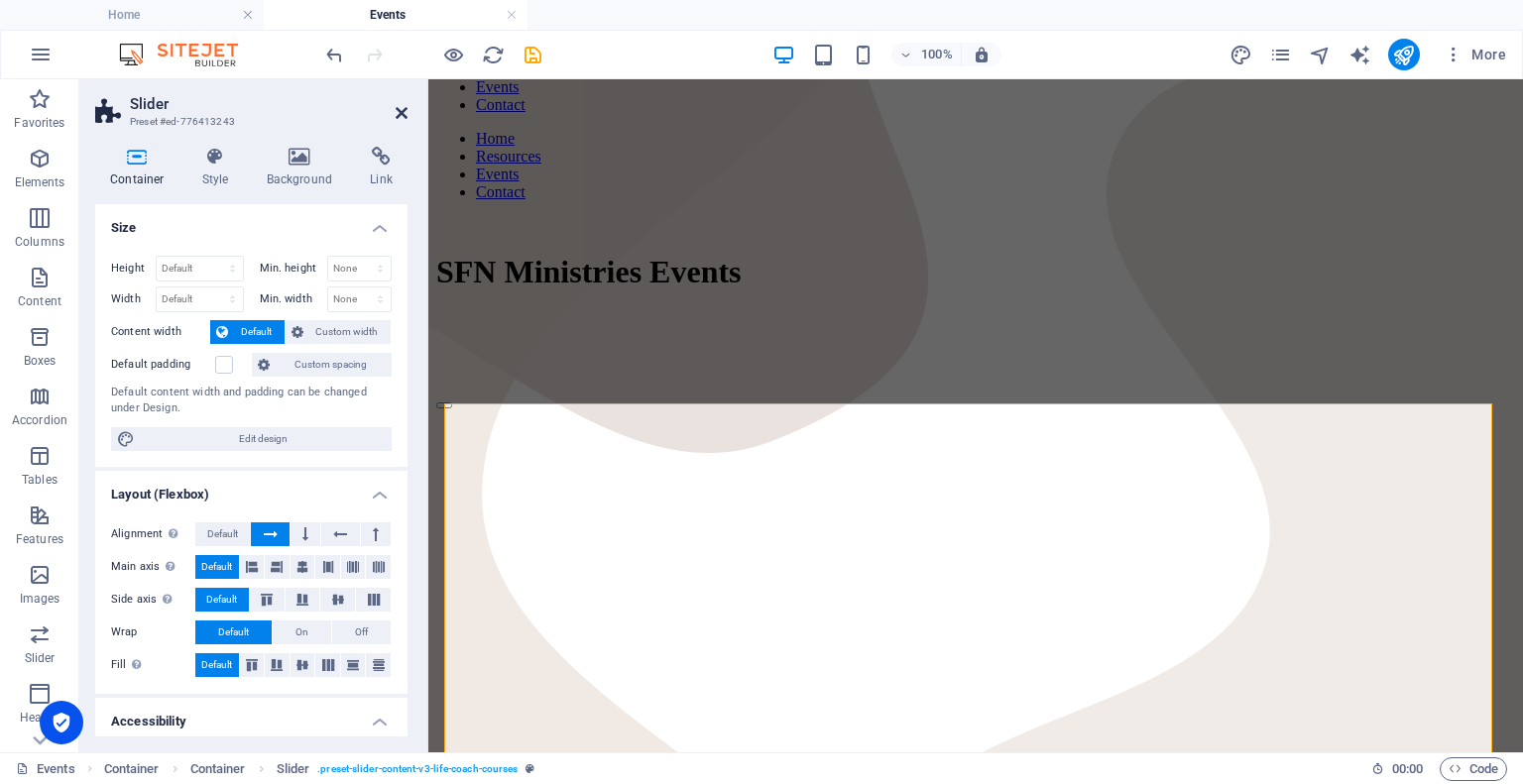 click at bounding box center [402, 113] 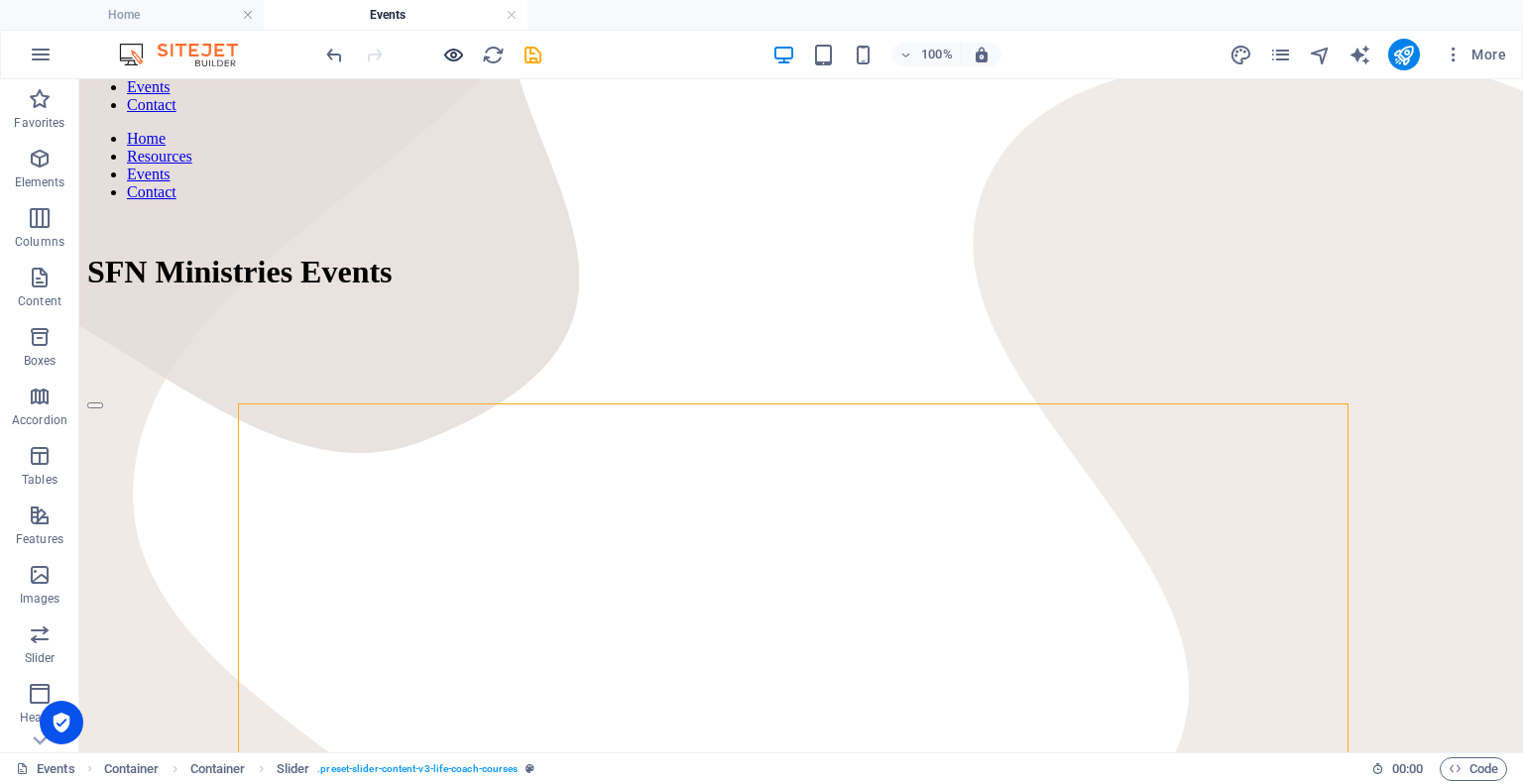 click at bounding box center (453, 55) 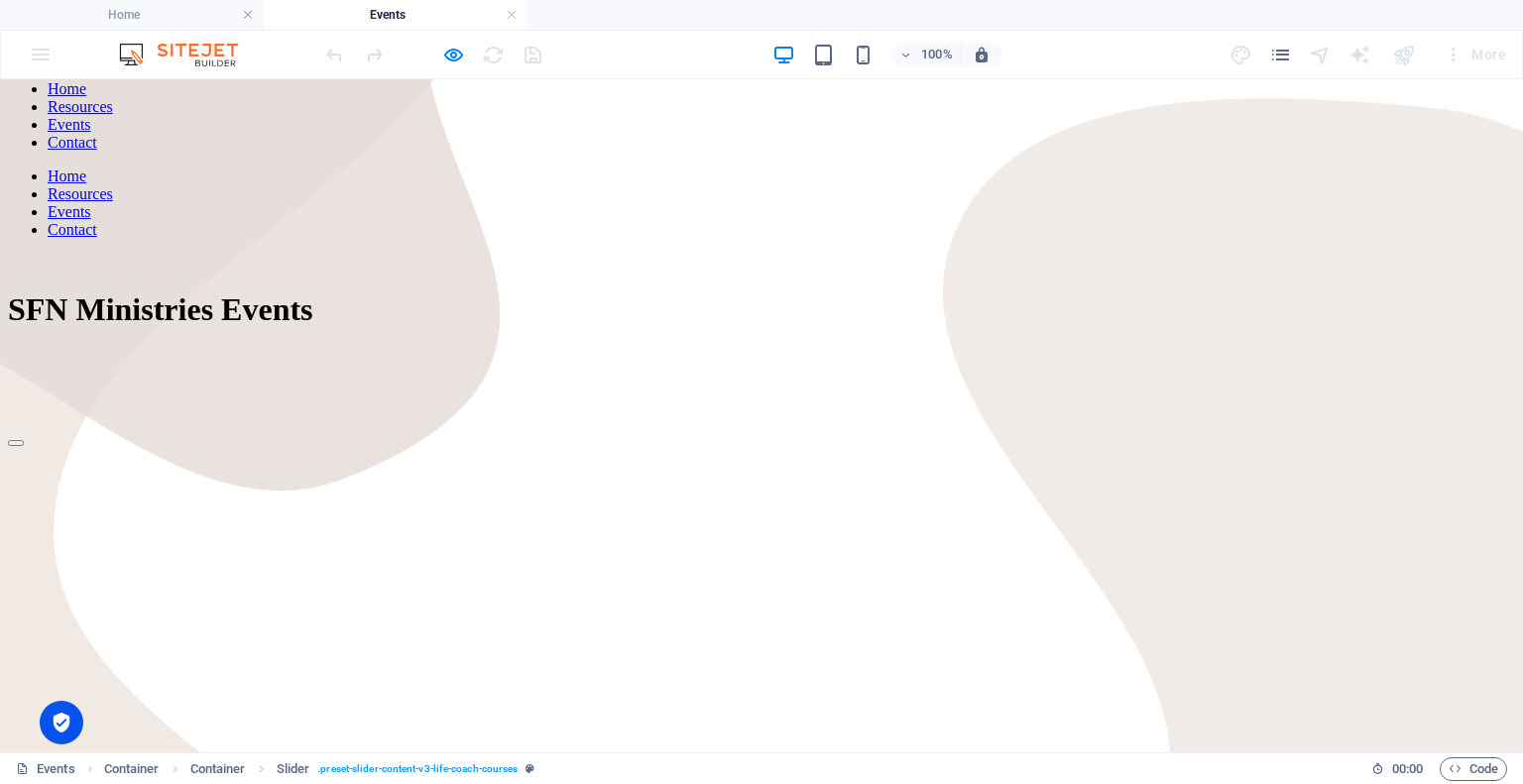 scroll, scrollTop: 438, scrollLeft: 0, axis: vertical 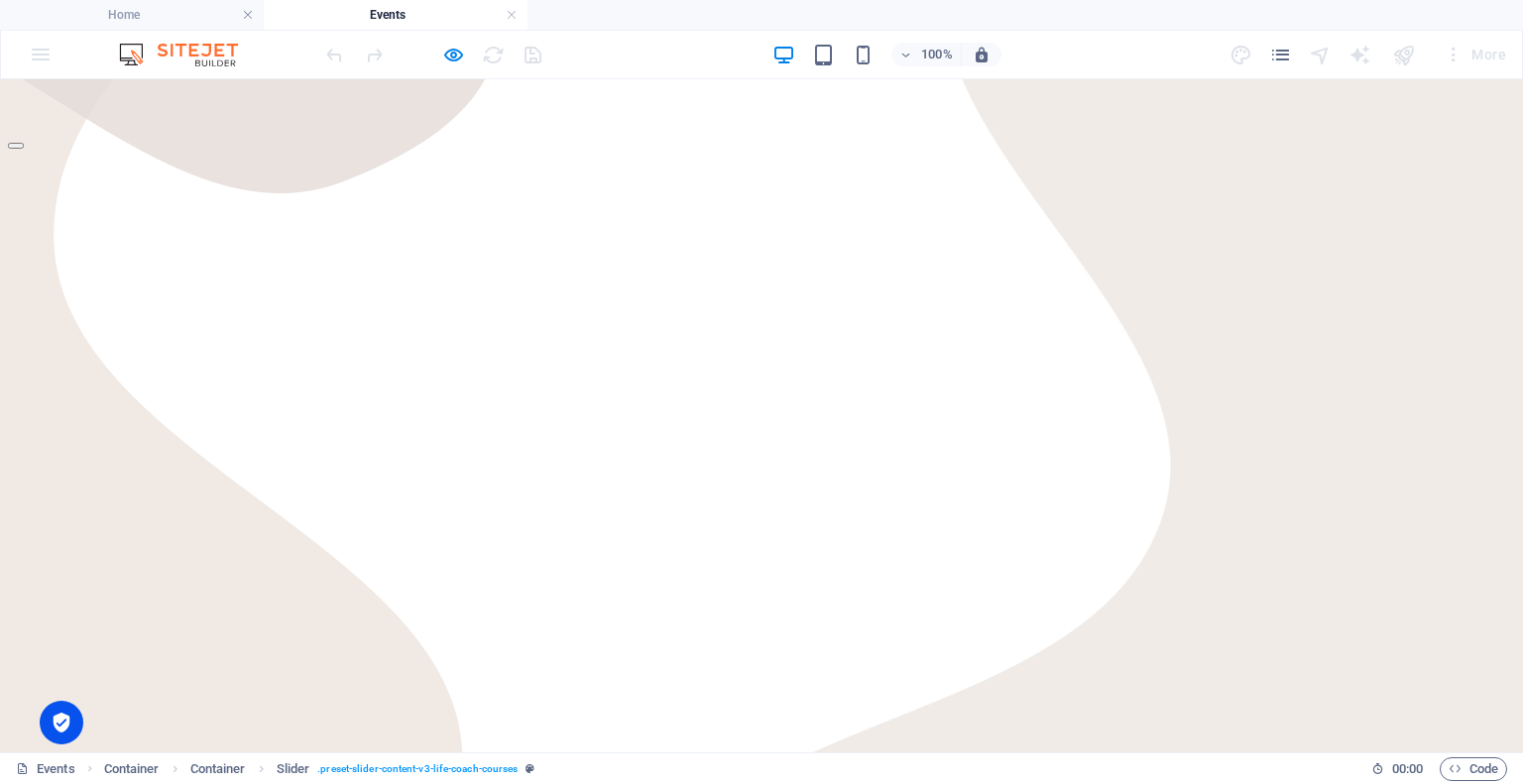 click on "Friday Night Live Music And Bonfire Mark Your Calendars! July 25th from 7 PM- 10PM Come on Out to Hurst Family Homestead! Bring a lawn chair, blanket, snacks and a friend! Sign Up Below or Email support  support@sfnministries.com . Address will be provided! Sign Up Now! Friday Night Live Music And Bonfire Mark Your Calendars! July 25th from 7 PM- 10PM Come on Out to Hurst Family Homestead! Bring a lawn chair, blanket, snacks and a friend! Sign Up Below or Email support  support@sfnministries.com . Address will be provided! Sign Up Now!" at bounding box center (4609, 2303) 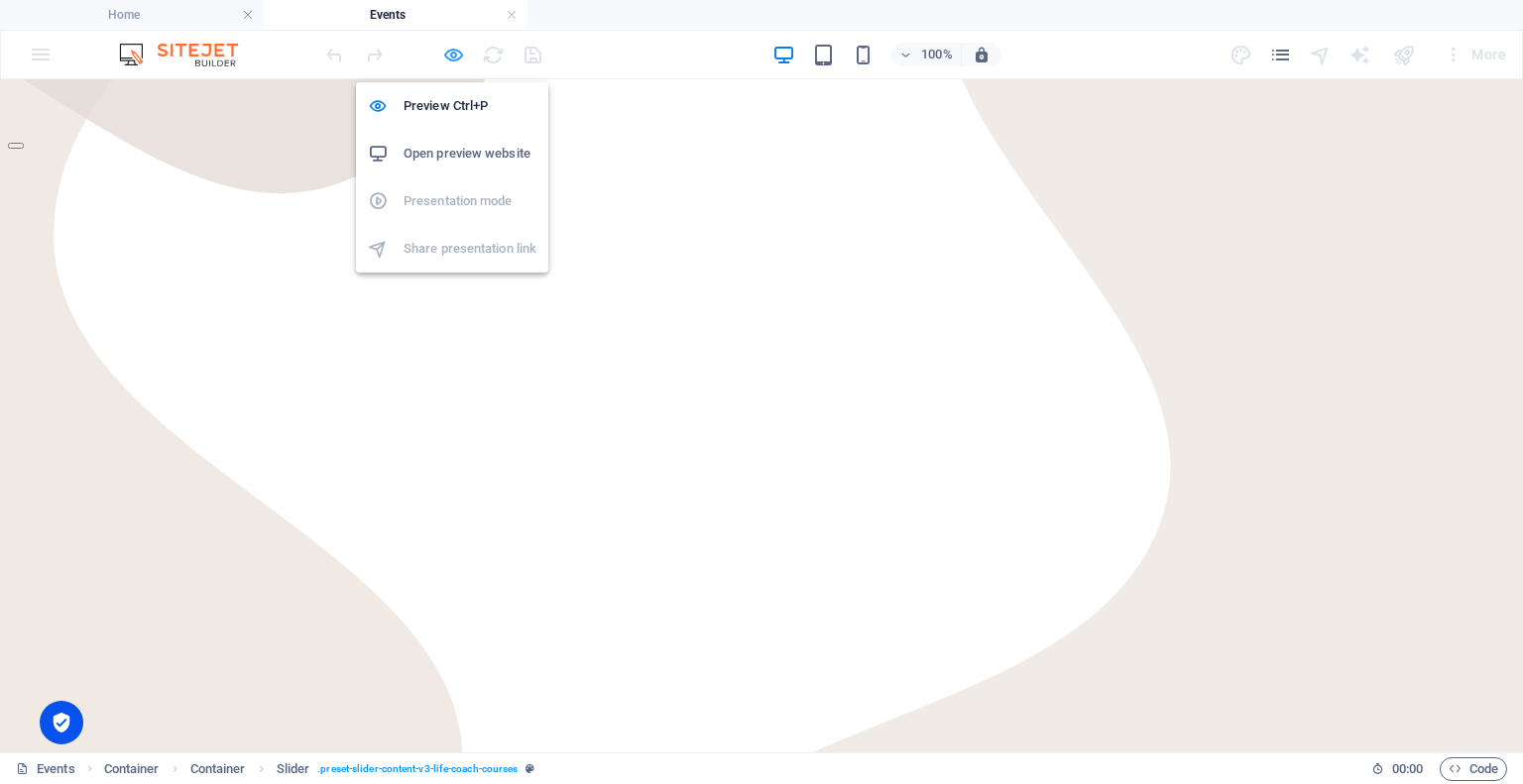 click at bounding box center (453, 55) 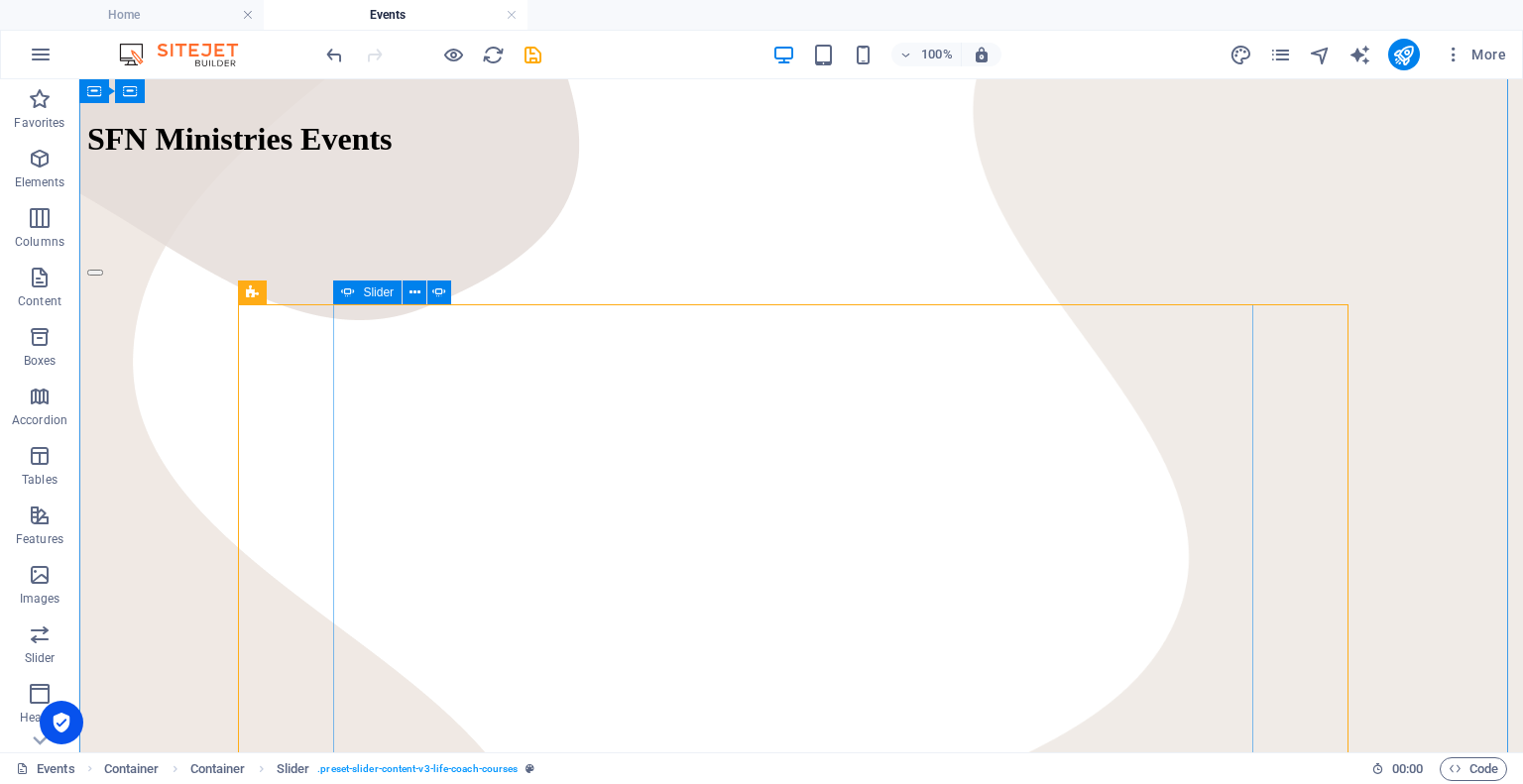scroll, scrollTop: 278, scrollLeft: 0, axis: vertical 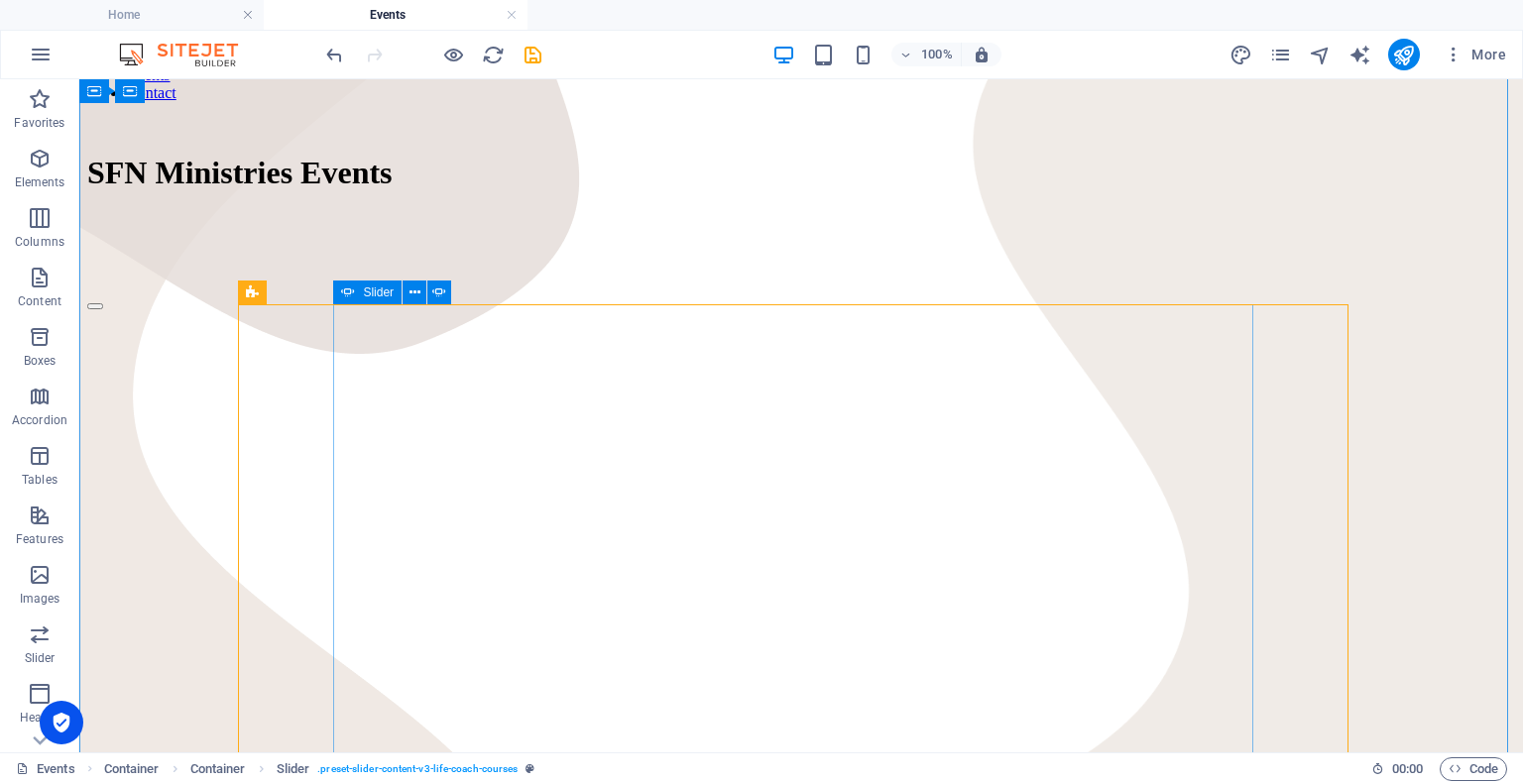 click on "Friday Night Live Music And Bonfire Mark Your Calendars! July 25th from 7 PM- 10PM Come on Out to Hurst Family Homestead! Bring a lawn chair, blanket, snacks and a friend! Sign Up Below or Email support  support@sfnministries.com . Address will be provided! Sign Up Now! Friday Night Live Music And Bonfire Mark Your Calendars! July 25th from 7 PM- 10PM Come on Out to Hurst Family Homestead! Bring a lawn chair, blanket, snacks and a friend! Sign Up Below or Email support  support@sfnministries.com . Address will be provided! Sign Up Now!" at bounding box center [801, 1074] 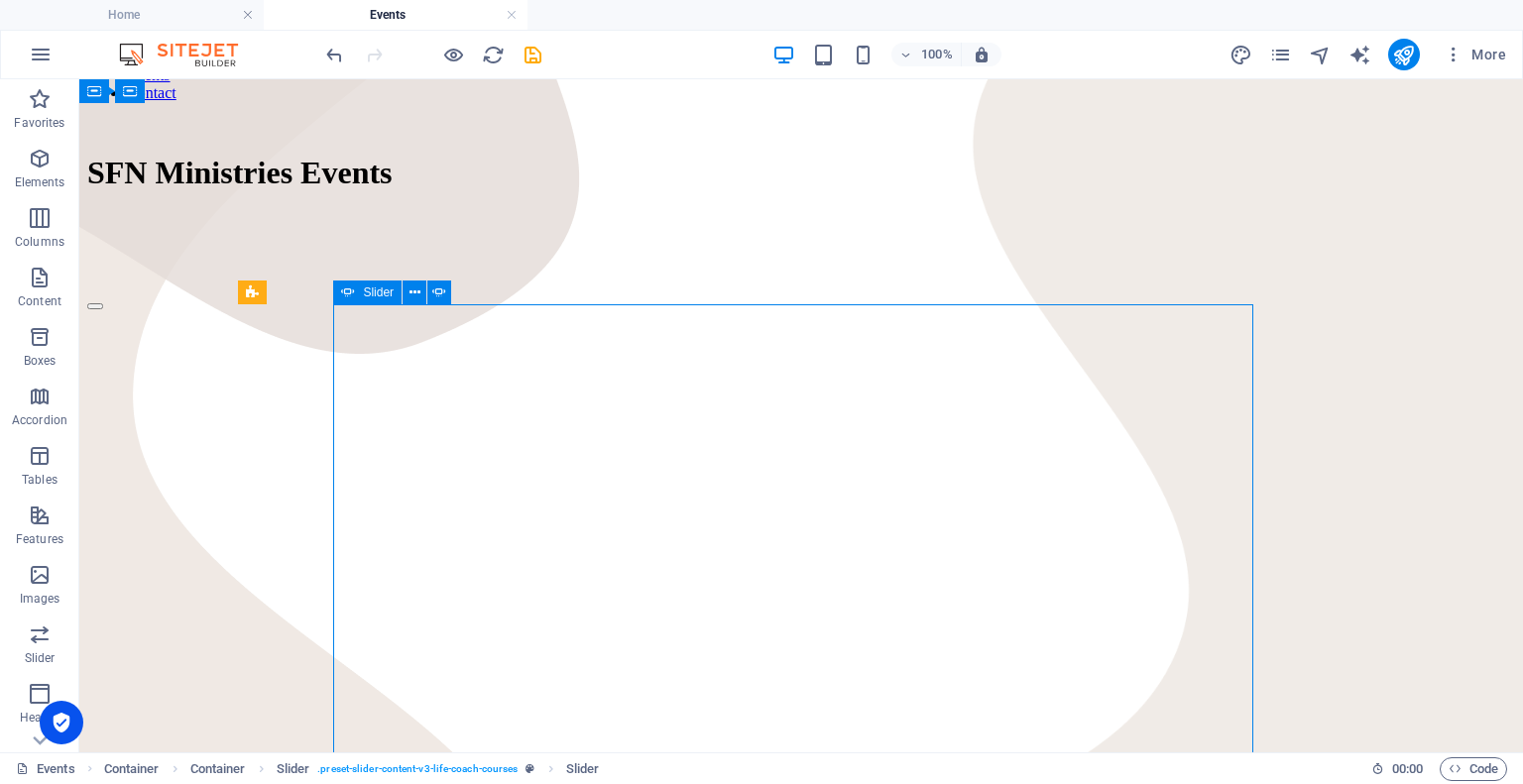 click on "Friday Night Live Music And Bonfire Mark Your Calendars! July 25th from 7 PM- 10PM Come on Out to Hurst Family Homestead! Bring a lawn chair, blanket, snacks and a friend! Sign Up Below or Email support  support@sfnministries.com . Address will be provided! Sign Up Now! Friday Night Live Music And Bonfire Mark Your Calendars! July 25th from 7 PM- 10PM Come on Out to Hurst Family Homestead! Bring a lawn chair, blanket, snacks and a friend! Sign Up Below or Email support  support@sfnministries.com . Address will be provided! Sign Up Now!" at bounding box center (801, 1074) 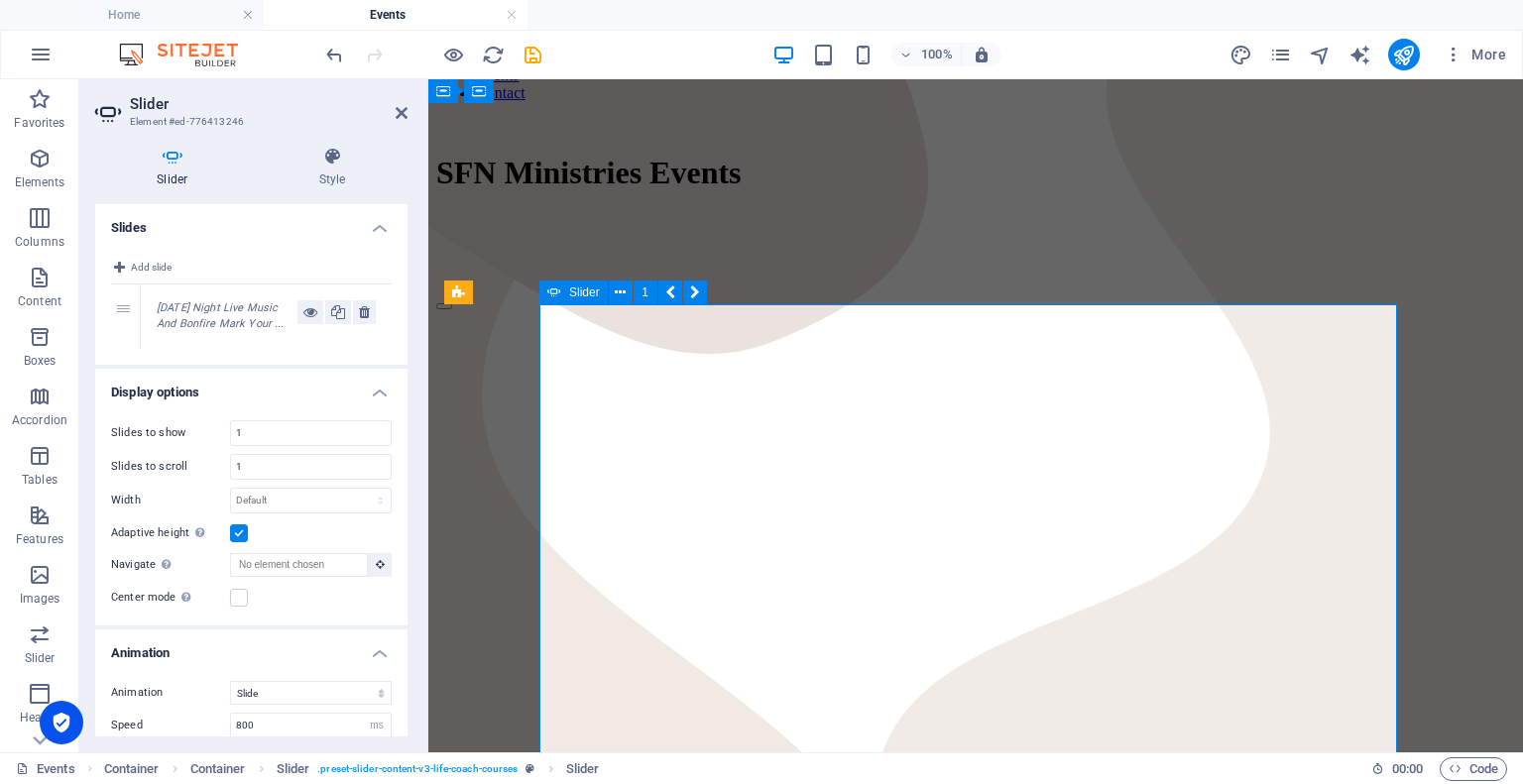 click on "Friday Night Live Music And Bonfire Mark Your Calendars! July 25th from 7 PM- 10PM Come on Out to Hurst Family Homestead! Bring a lawn chair, blanket, snacks and a friend! Sign Up Below or Email support  support@sfnministries.com . Address will be provided! Sign Up Now! Friday Night Live Music And Bonfire Mark Your Calendars! July 25th from 7 PM- 10PM Come on Out to Hurst Family Homestead! Bring a lawn chair, blanket, snacks and a friend! Sign Up Below or Email support  support@sfnministries.com . Address will be provided! Sign Up Now!" at bounding box center [976, 1074] 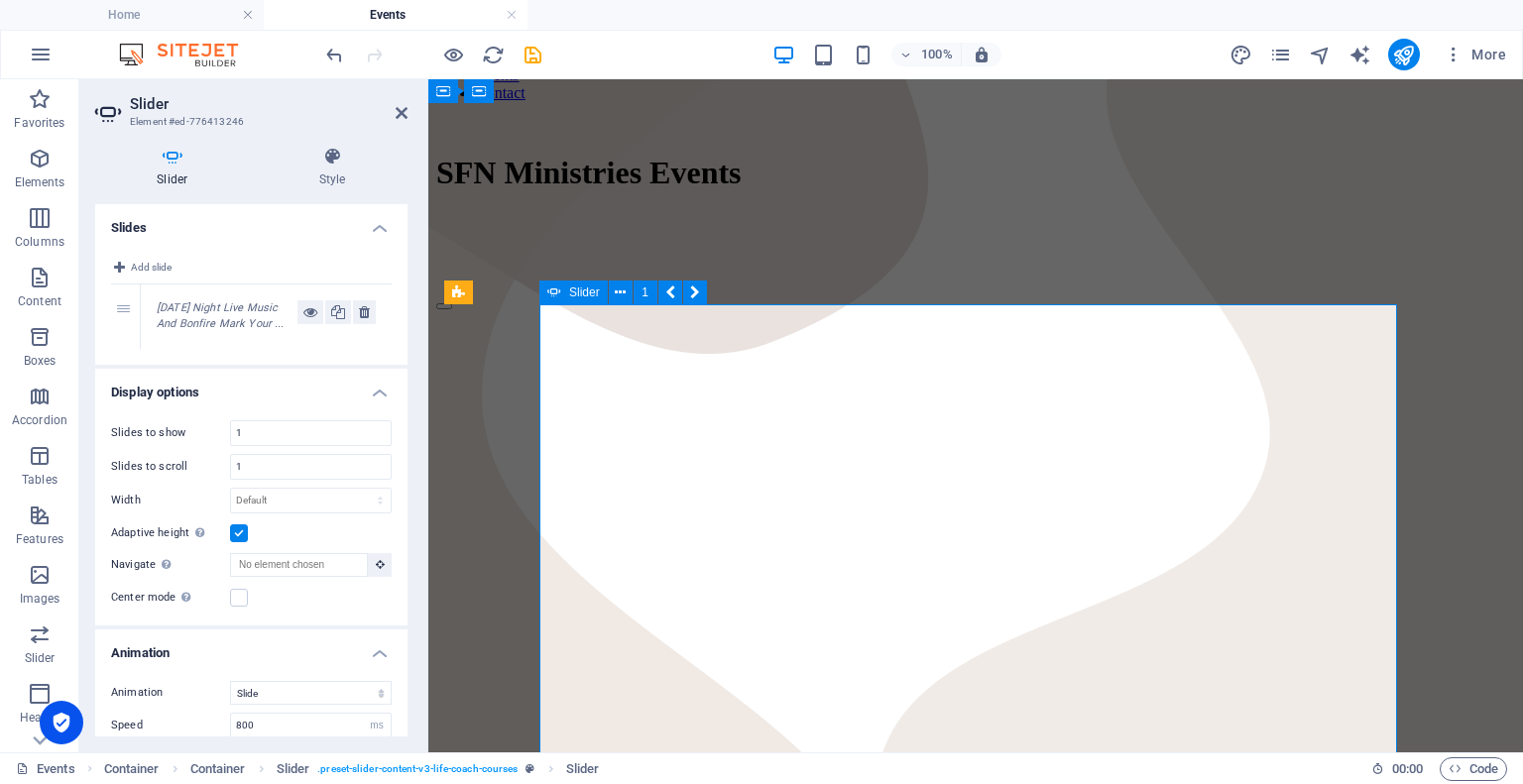 click on "Friday Night Live Music And Bonfire Mark Your Calendars! July 25th from 7 PM- 10PM Come on Out to Hurst Family Homestead! Bring a lawn chair, blanket, snacks and a friend! Sign Up Below or Email support  support@sfnministries.com . Address will be provided! Sign Up Now! Friday Night Live Music And Bonfire Mark Your Calendars! July 25th from 7 PM- 10PM Come on Out to Hurst Family Homestead! Bring a lawn chair, blanket, snacks and a friend! Sign Up Below or Email support  support@sfnministries.com . Address will be provided! Sign Up Now!" at bounding box center [976, 1074] 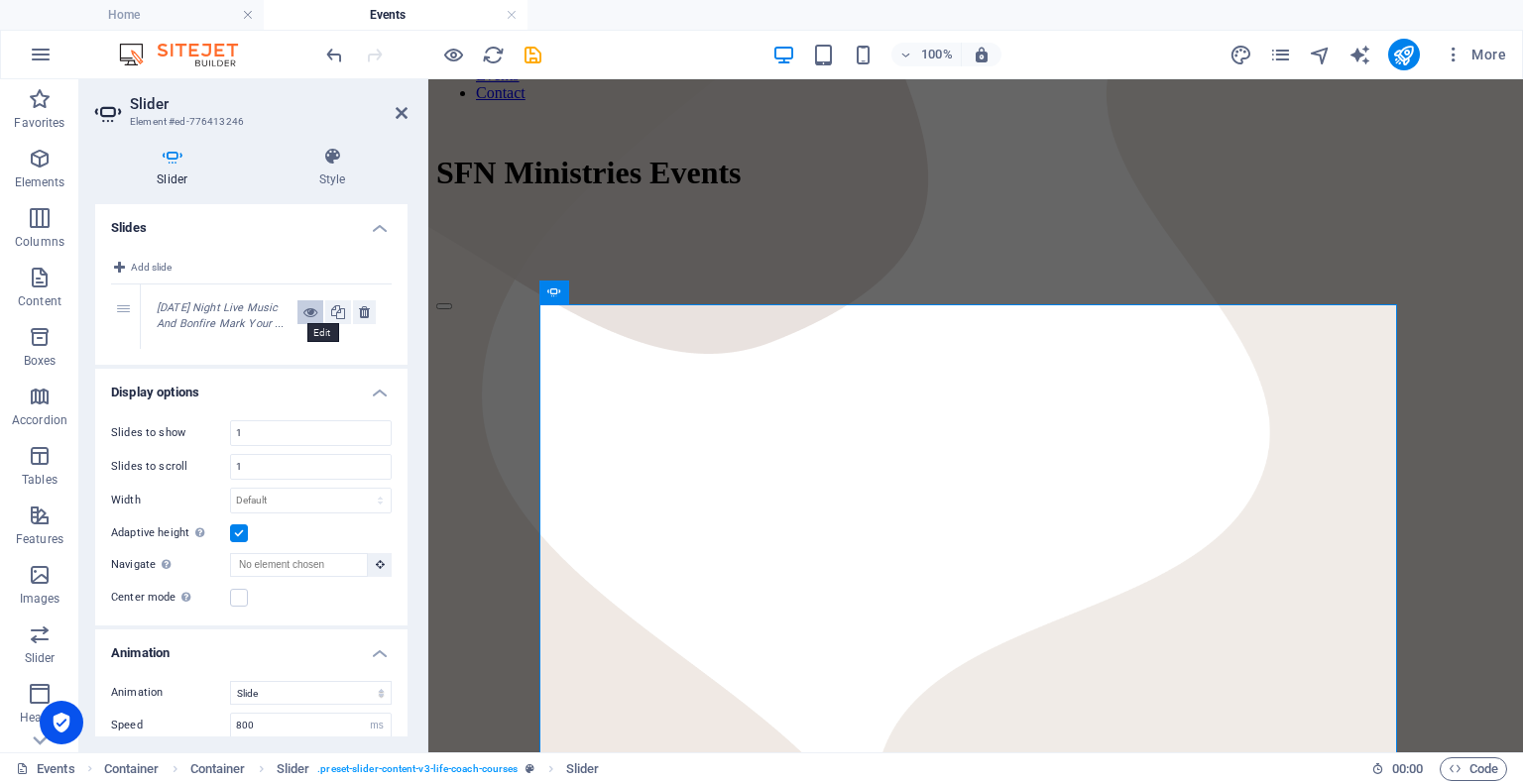 click at bounding box center [310, 312] 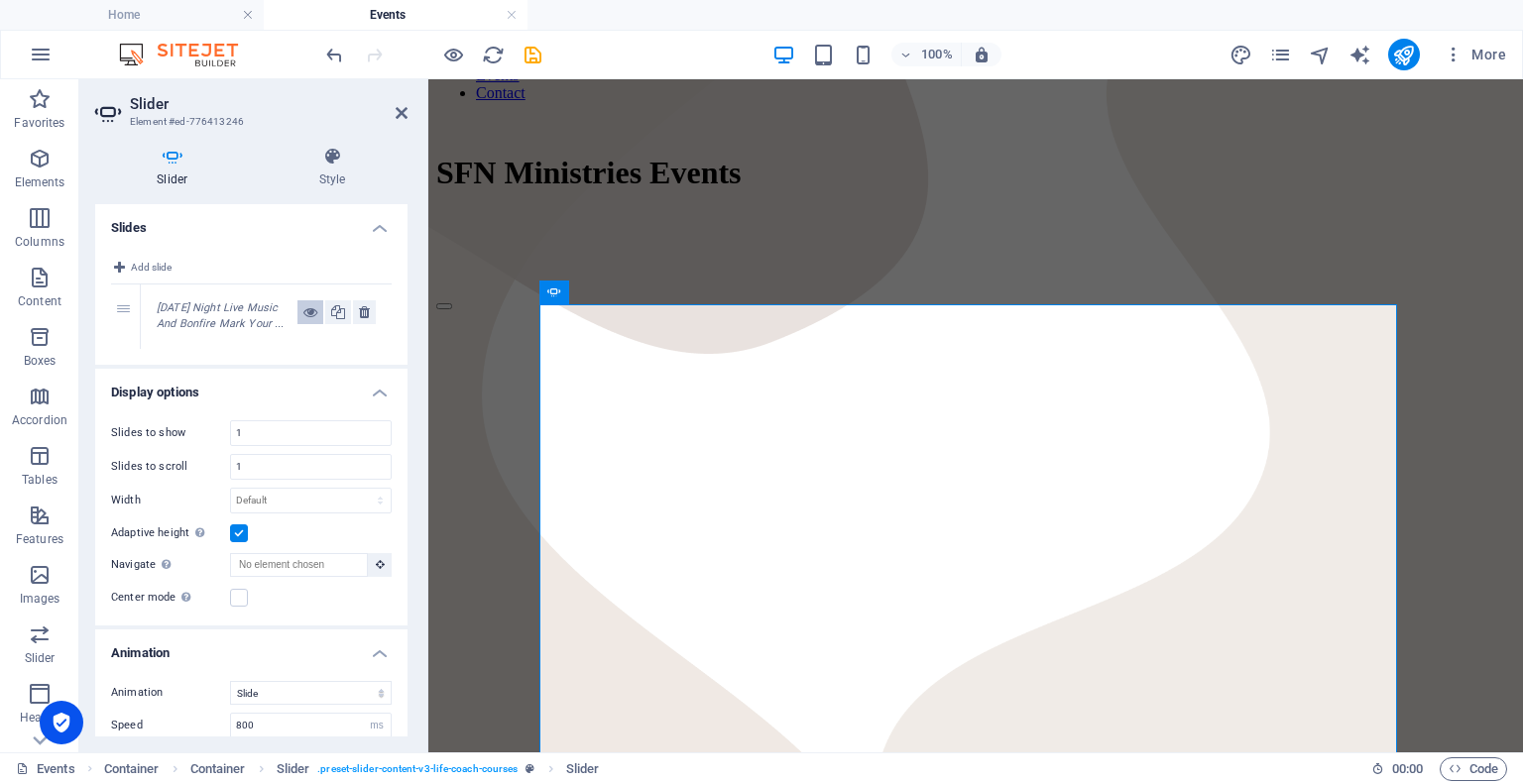 click at bounding box center [310, 312] 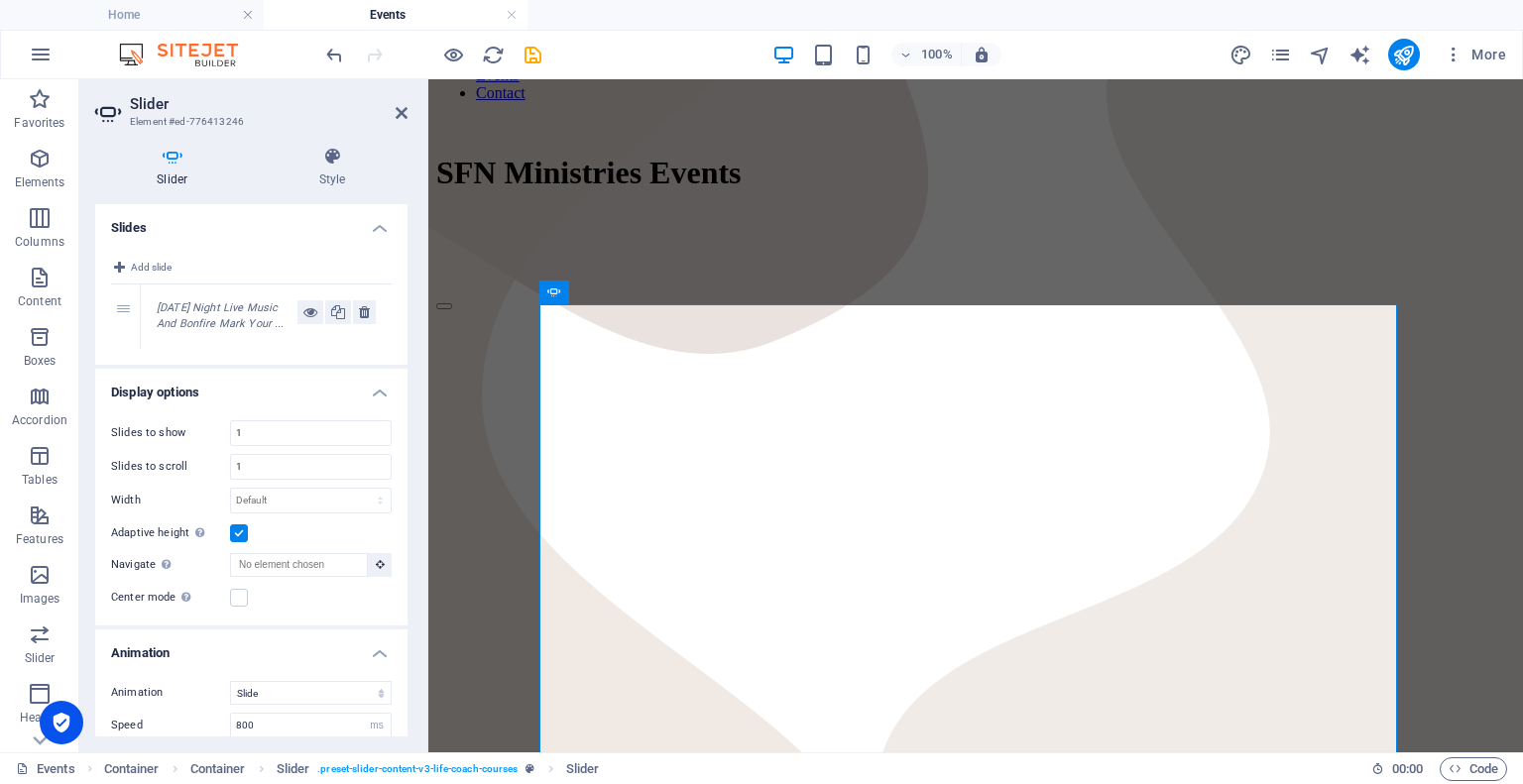 click on "Friday Night Live Music And Bonfire
Mark Your ..." at bounding box center [220, 316] 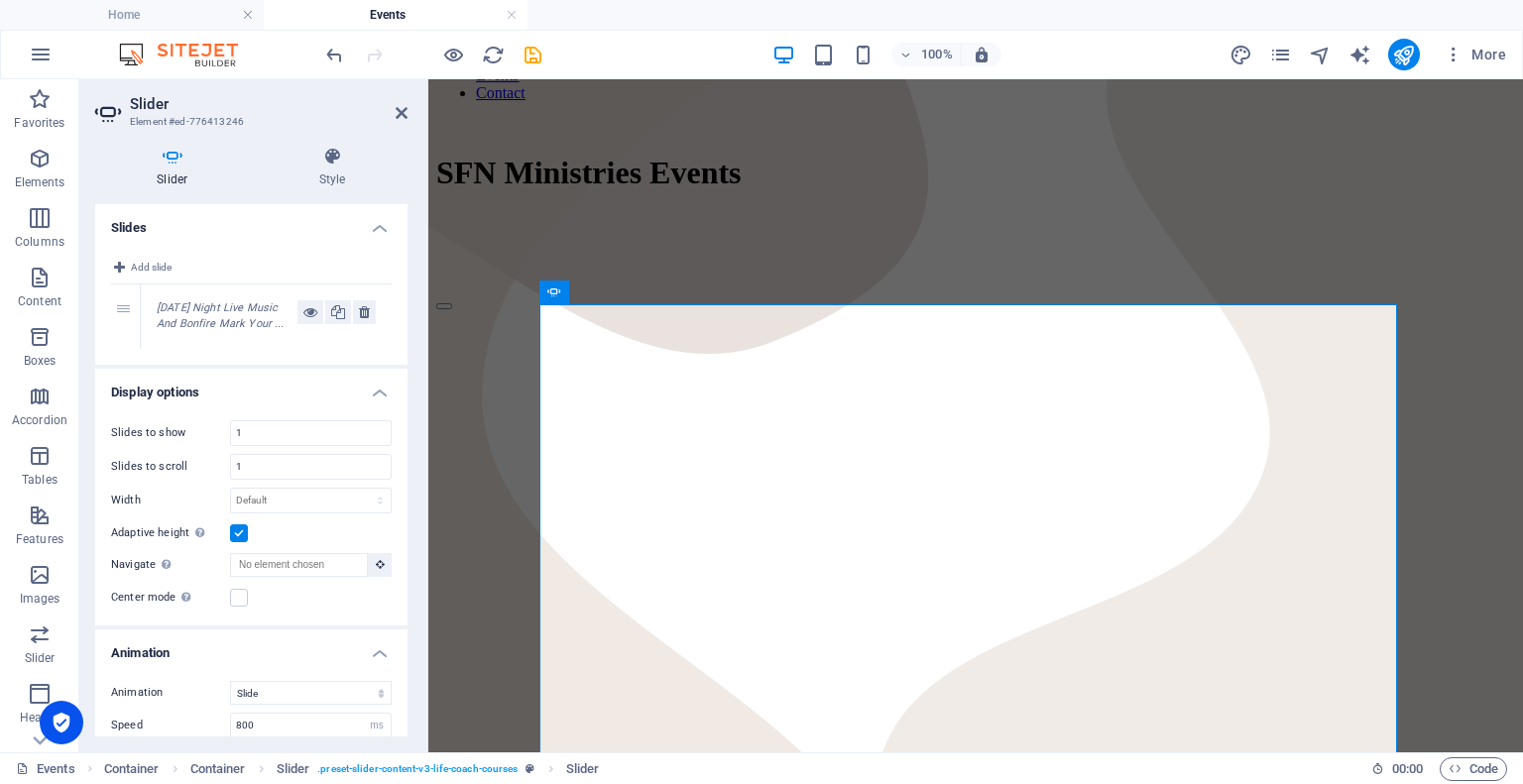 click on "Friday Night Live Music And Bonfire
Mark Your ..." at bounding box center [220, 316] 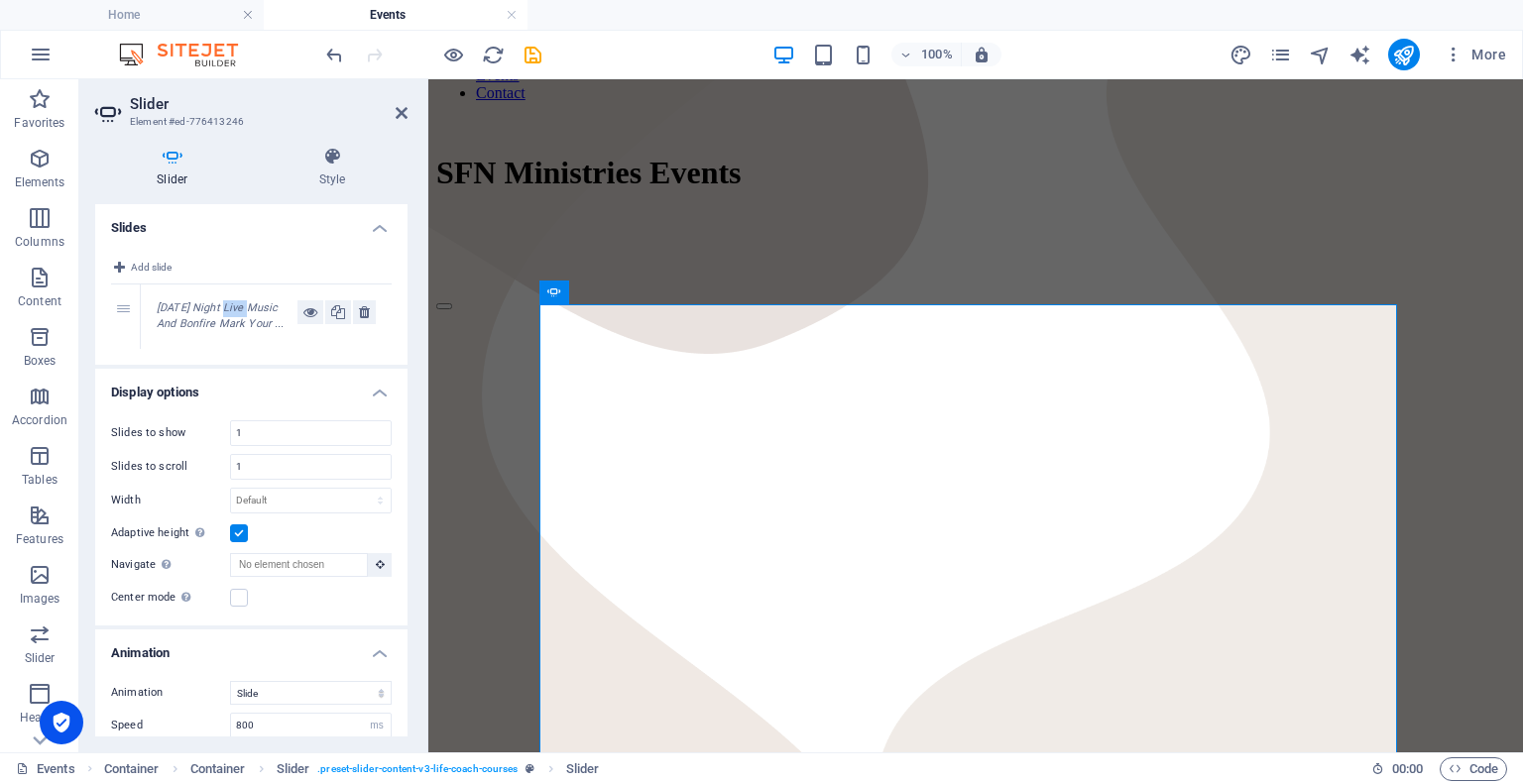 click on "Friday Night Live Music And Bonfire
Mark Your ..." at bounding box center [220, 316] 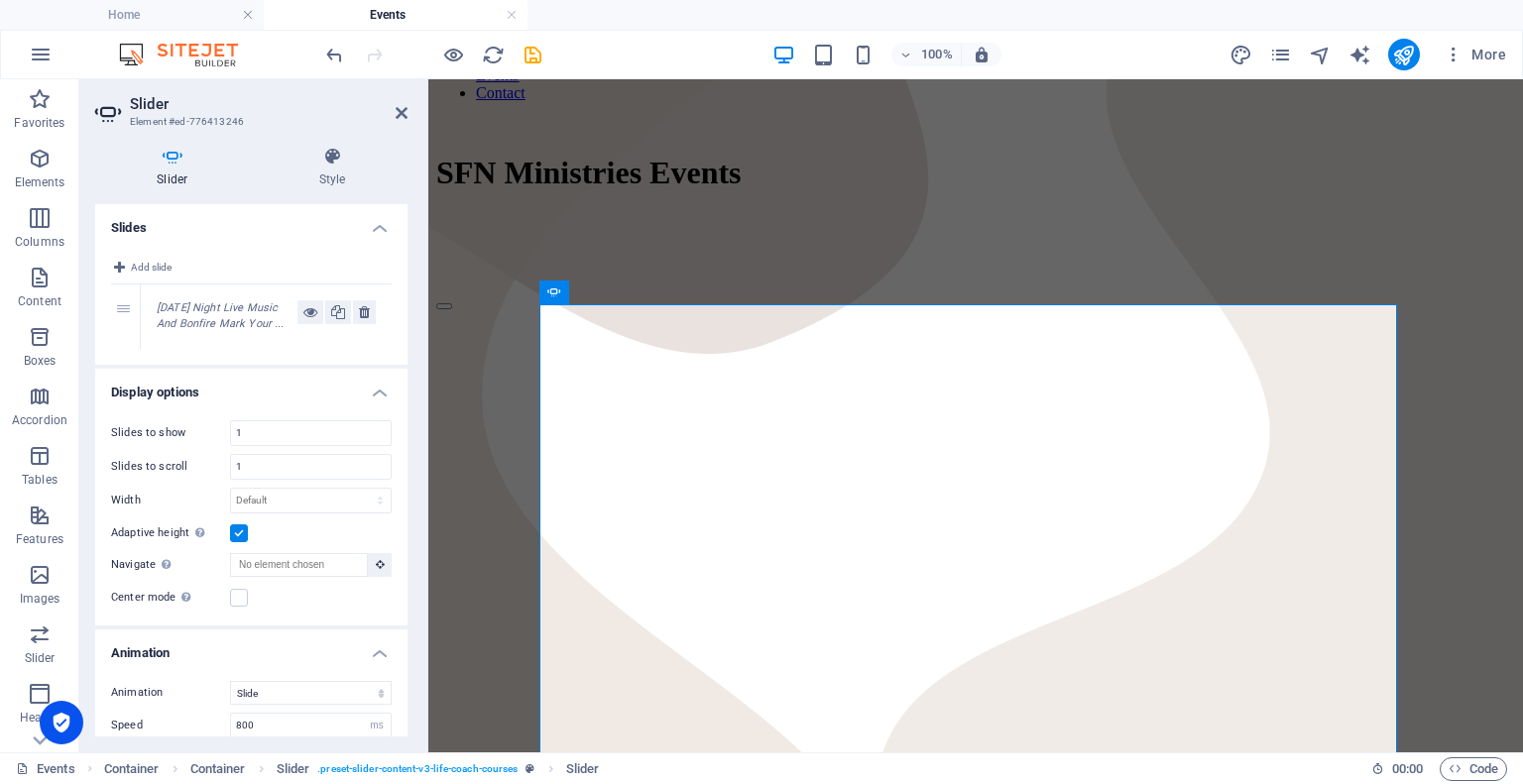click on "Friday Night Live Music And Bonfire
Mark Your ..." at bounding box center (220, 316) 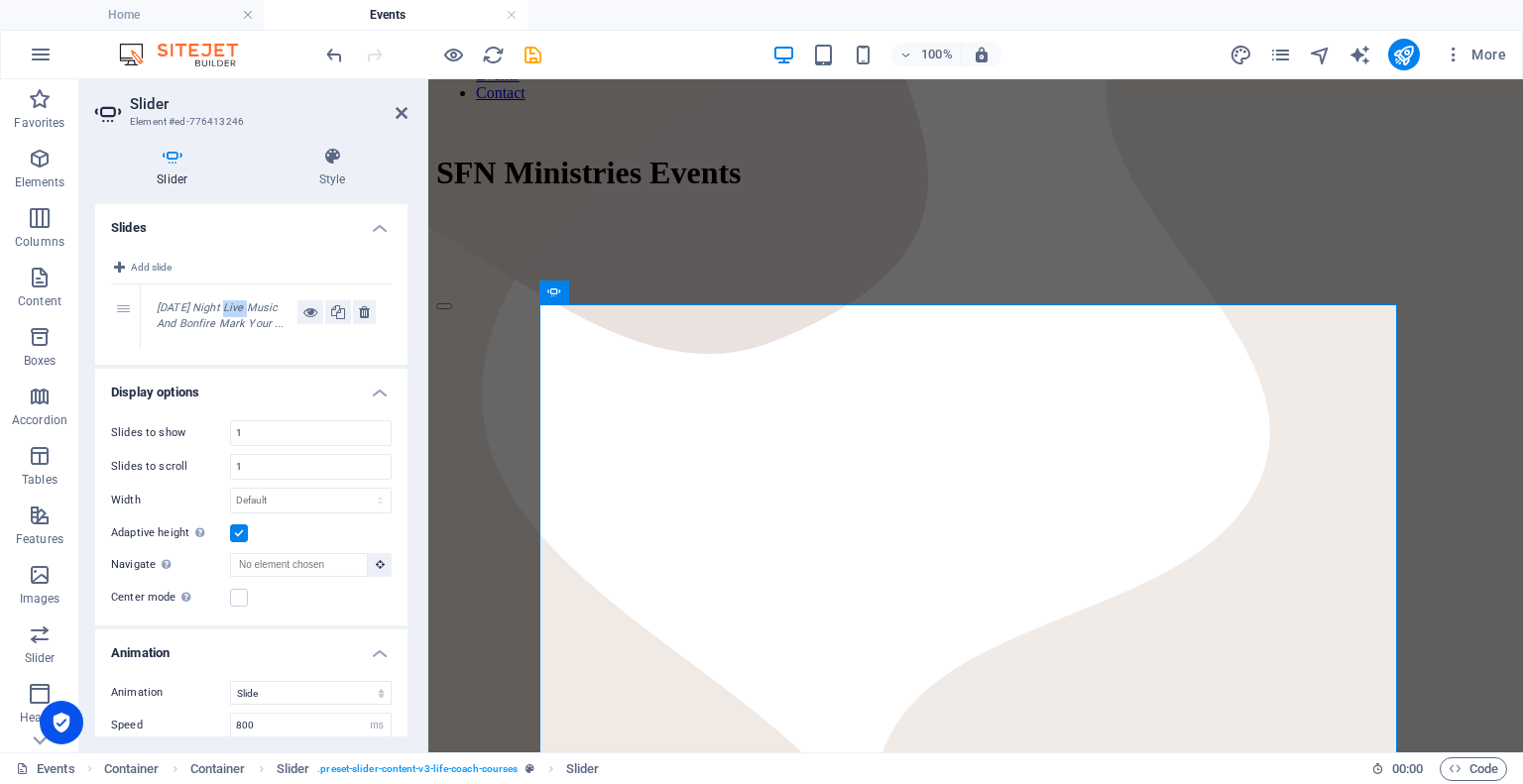 click on "Friday Night Live Music And Bonfire
Mark Your ..." at bounding box center [220, 316] 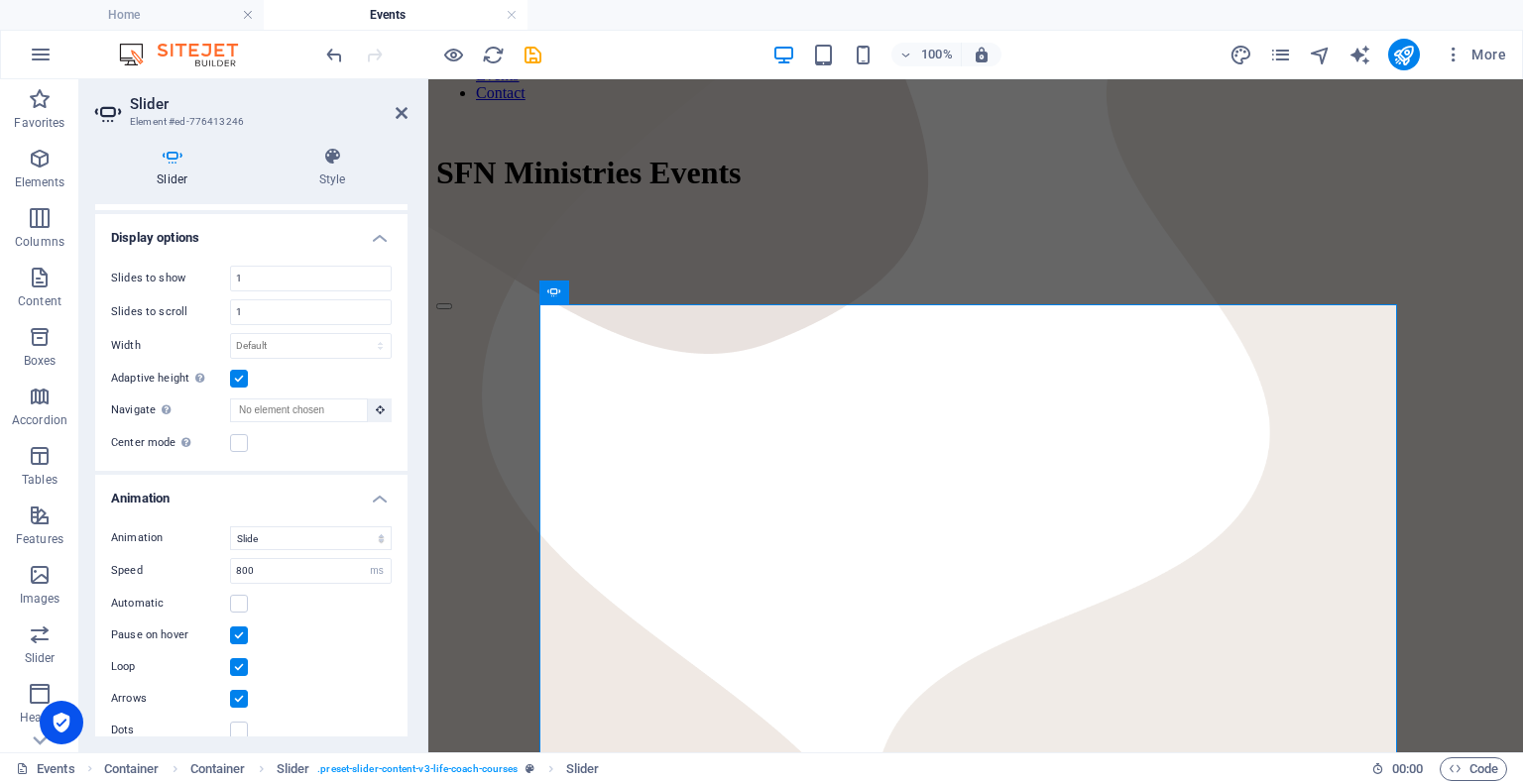 scroll, scrollTop: 173, scrollLeft: 0, axis: vertical 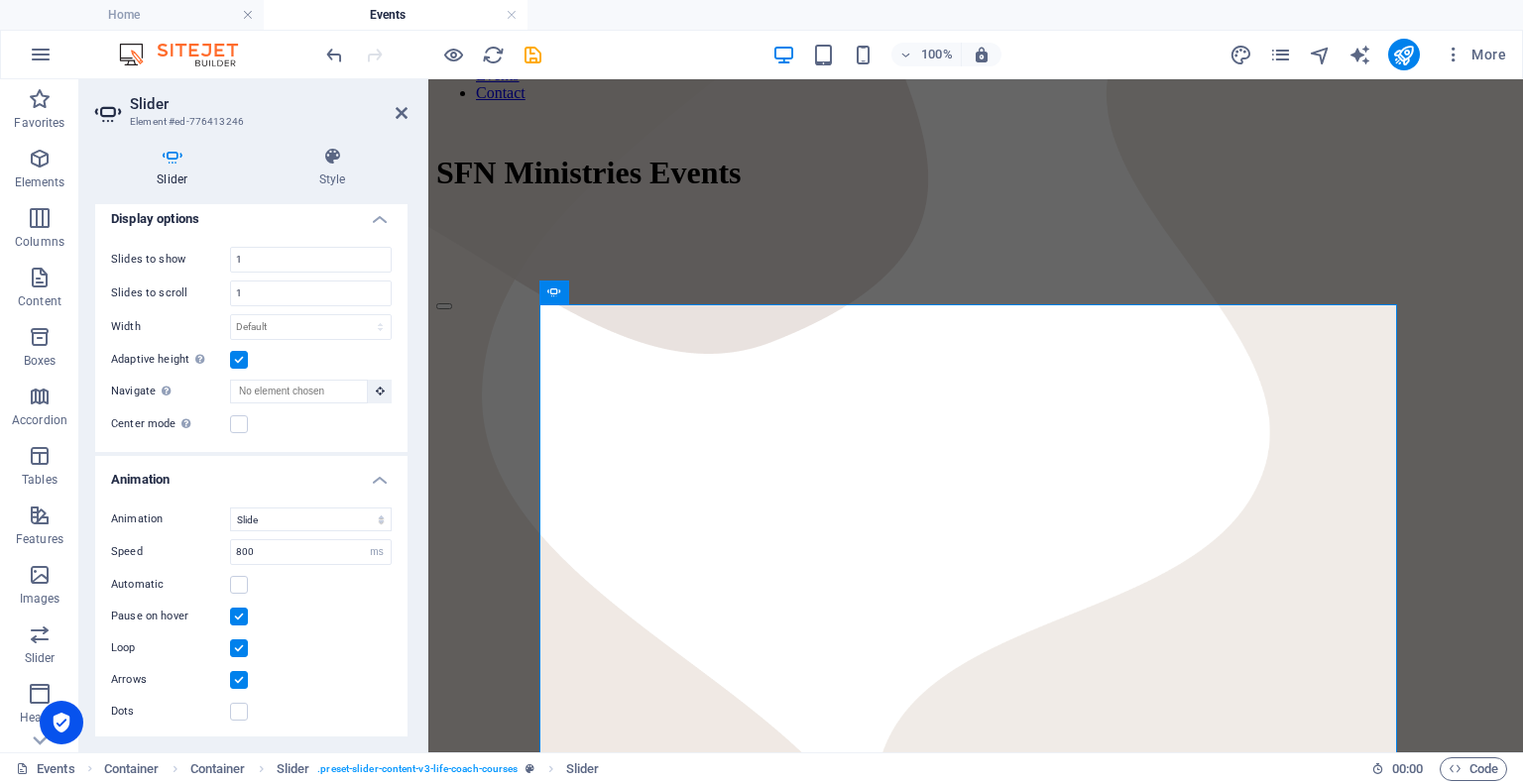 click on "Automatic" at bounding box center [251, 585] 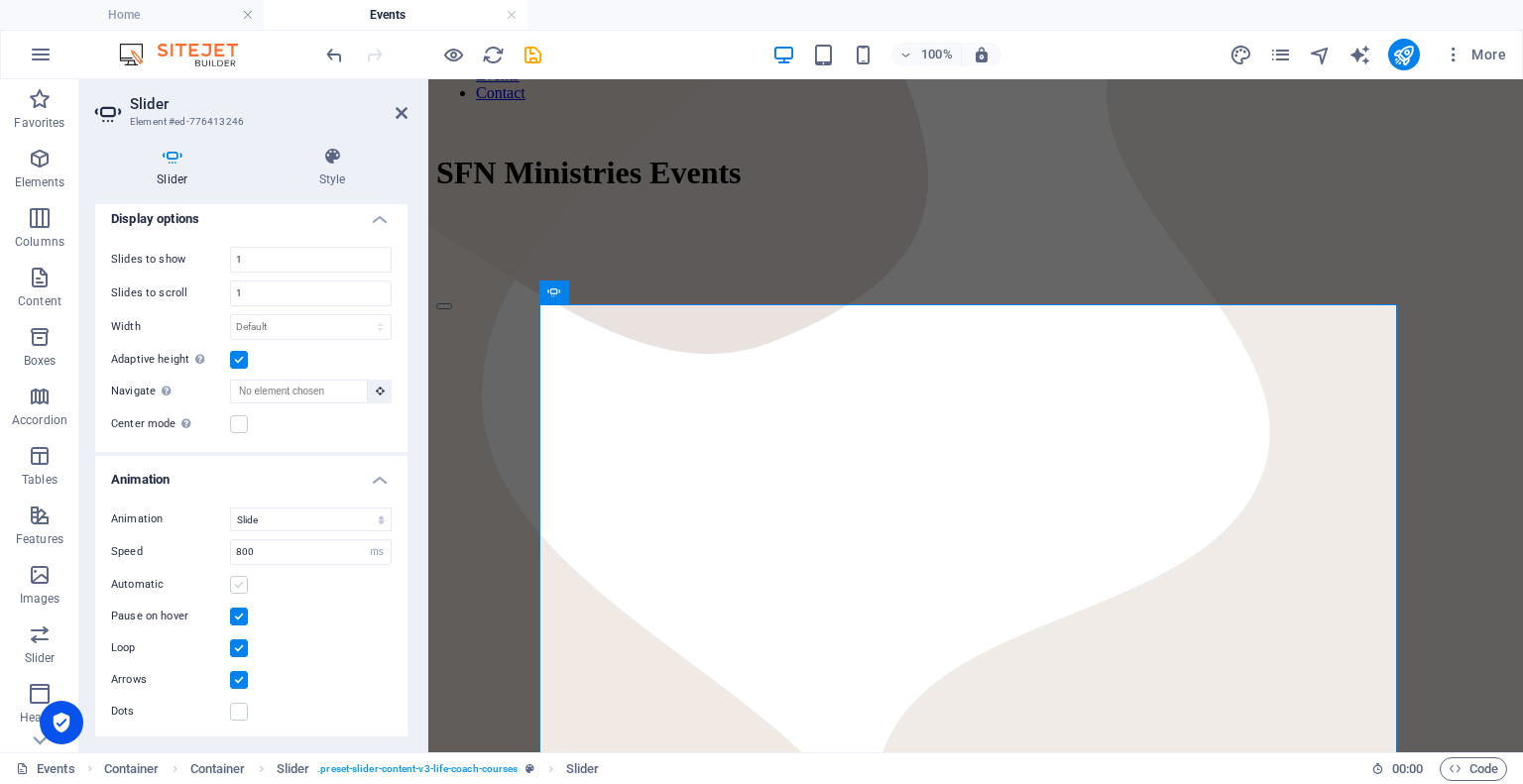 click at bounding box center (239, 585) 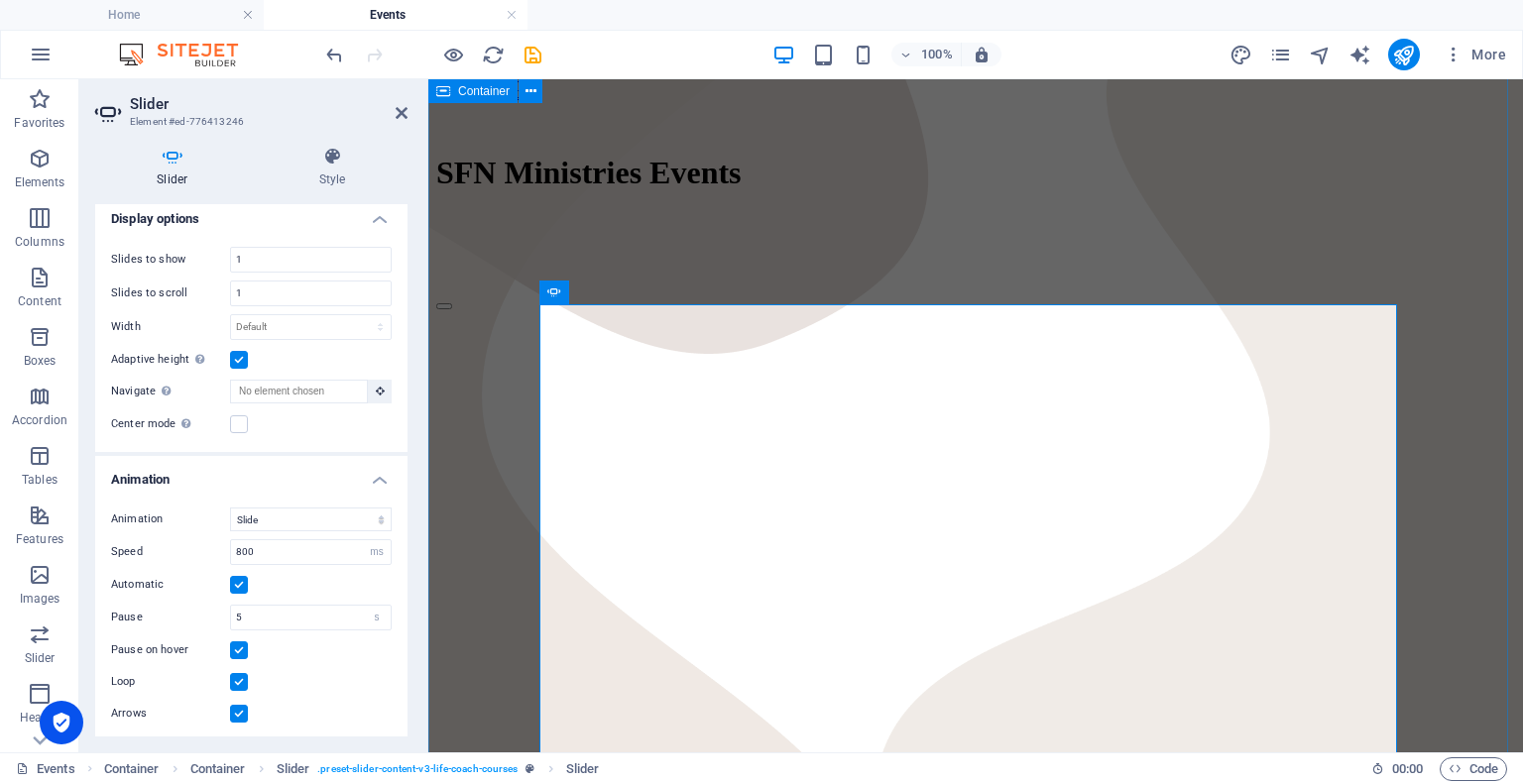 click on "Slider Element #ed-776413246" at bounding box center (251, 105) 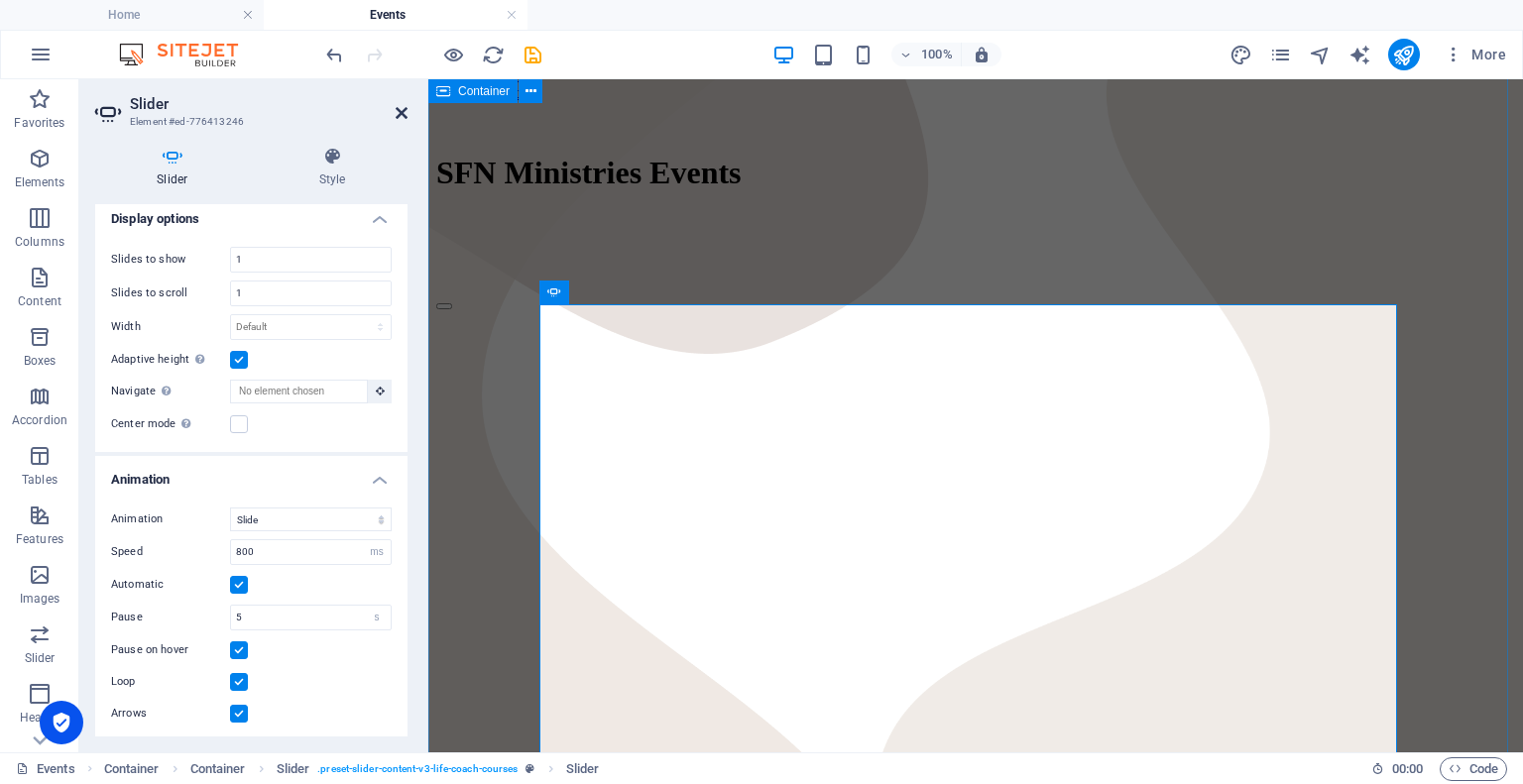 click at bounding box center (402, 113) 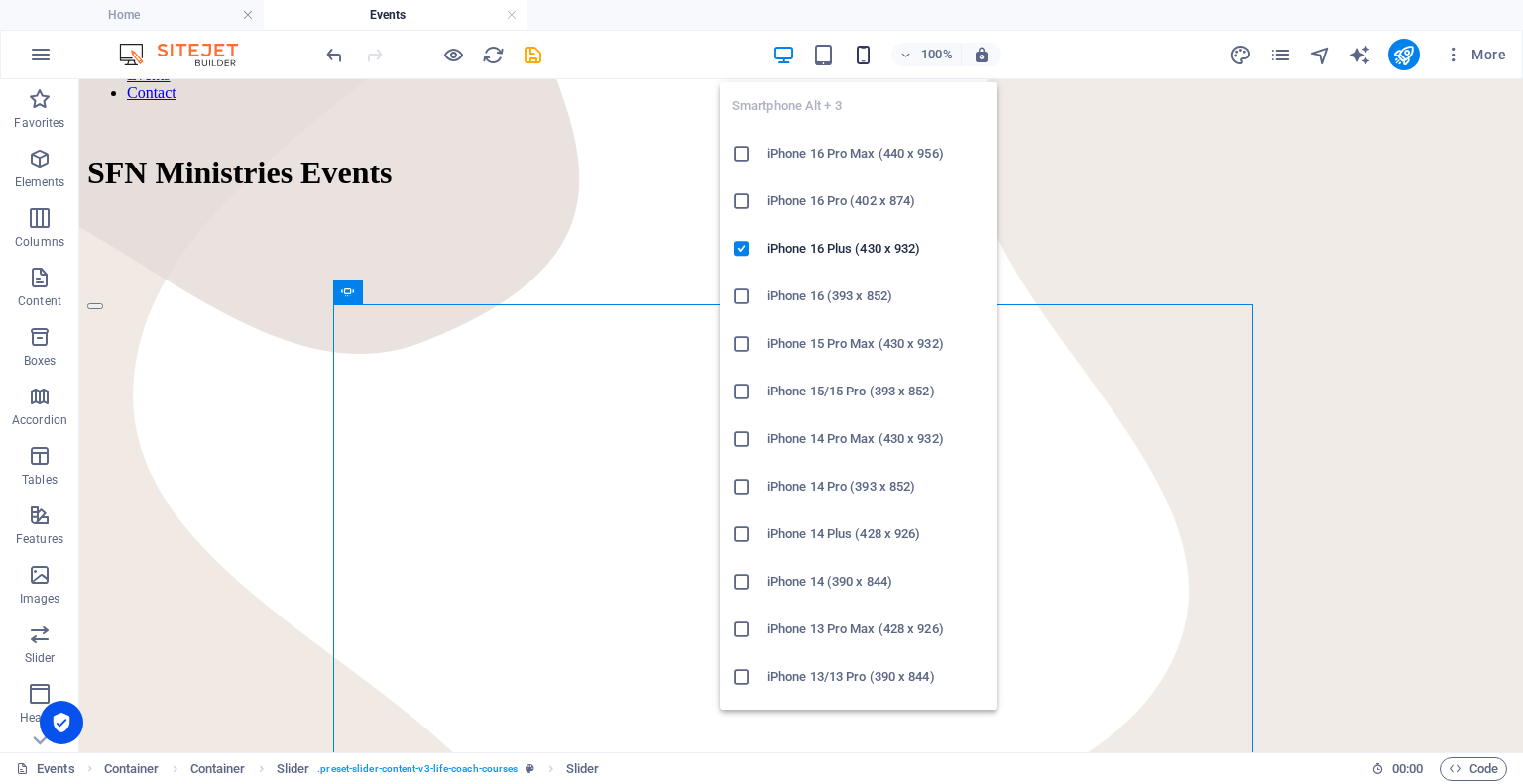 click at bounding box center [863, 55] 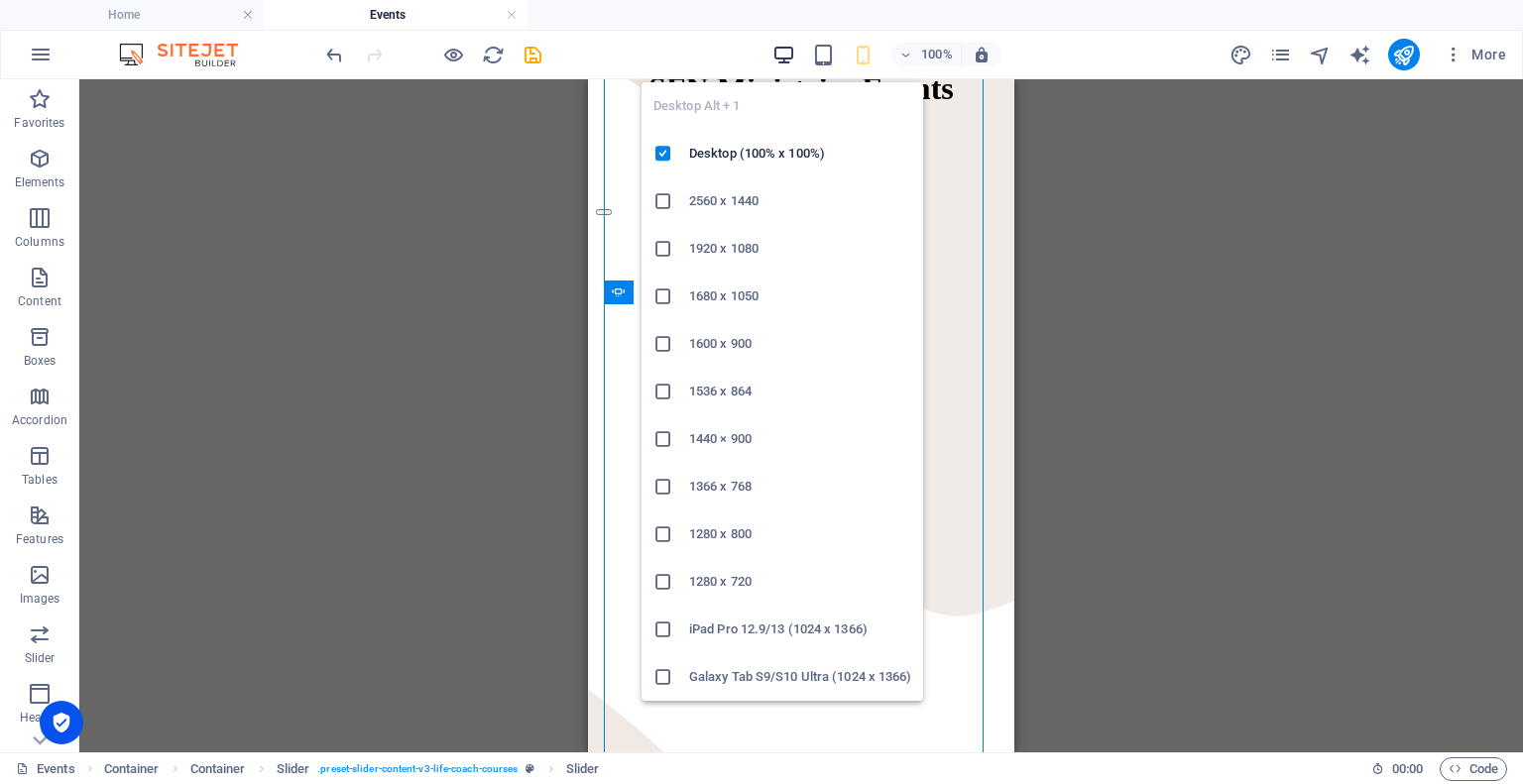 click at bounding box center [783, 55] 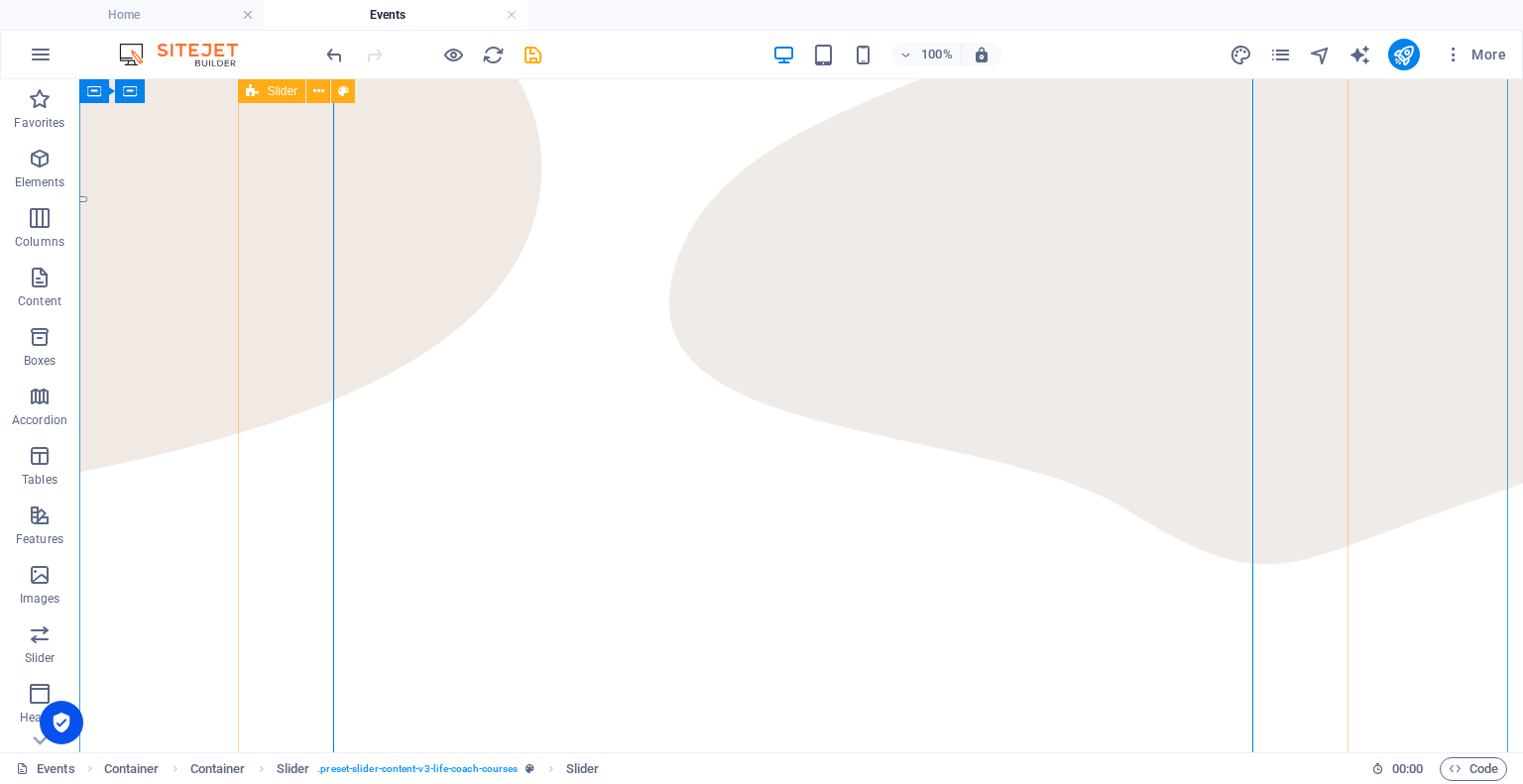 scroll, scrollTop: 961, scrollLeft: 0, axis: vertical 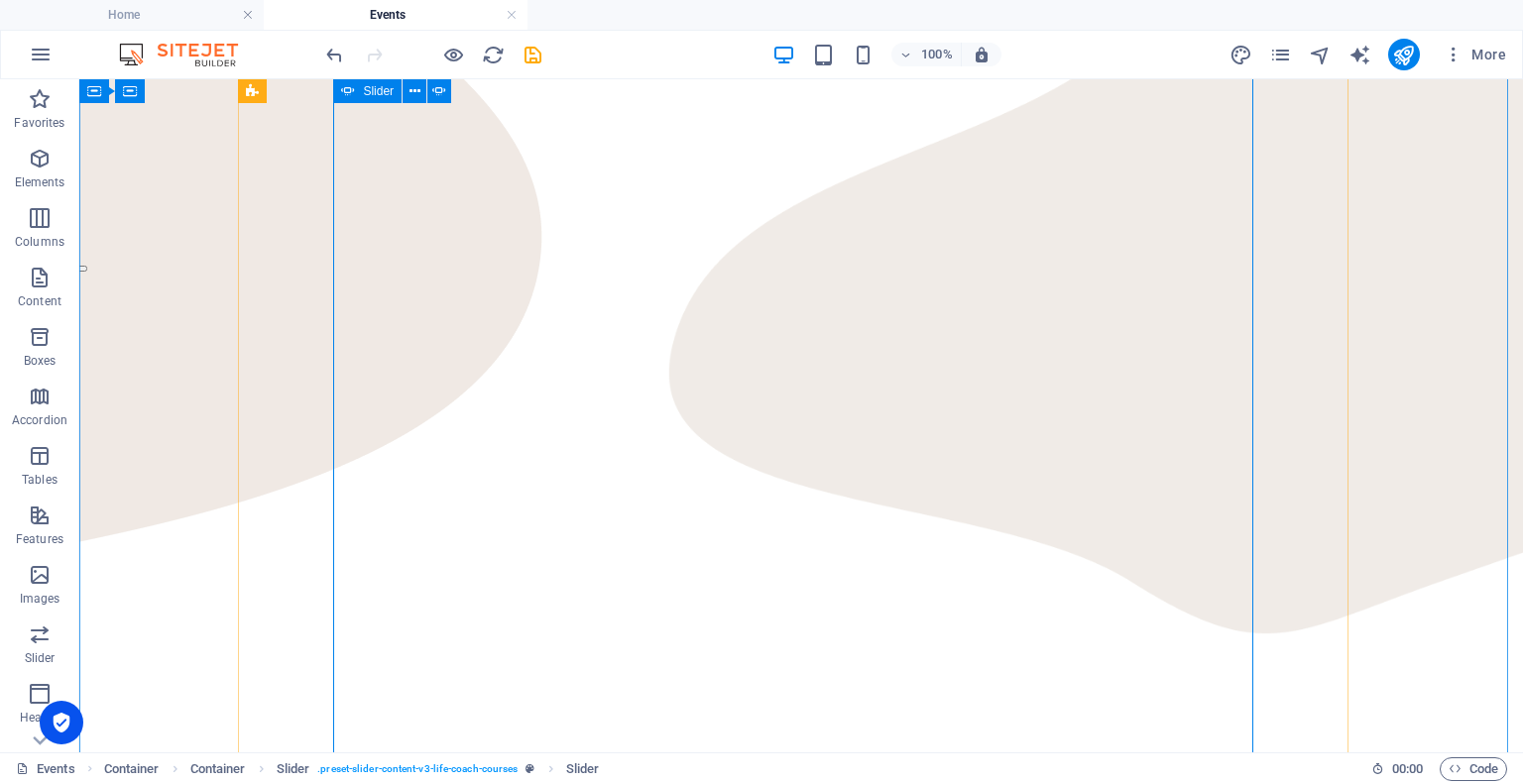 click at bounding box center (95, 1263) 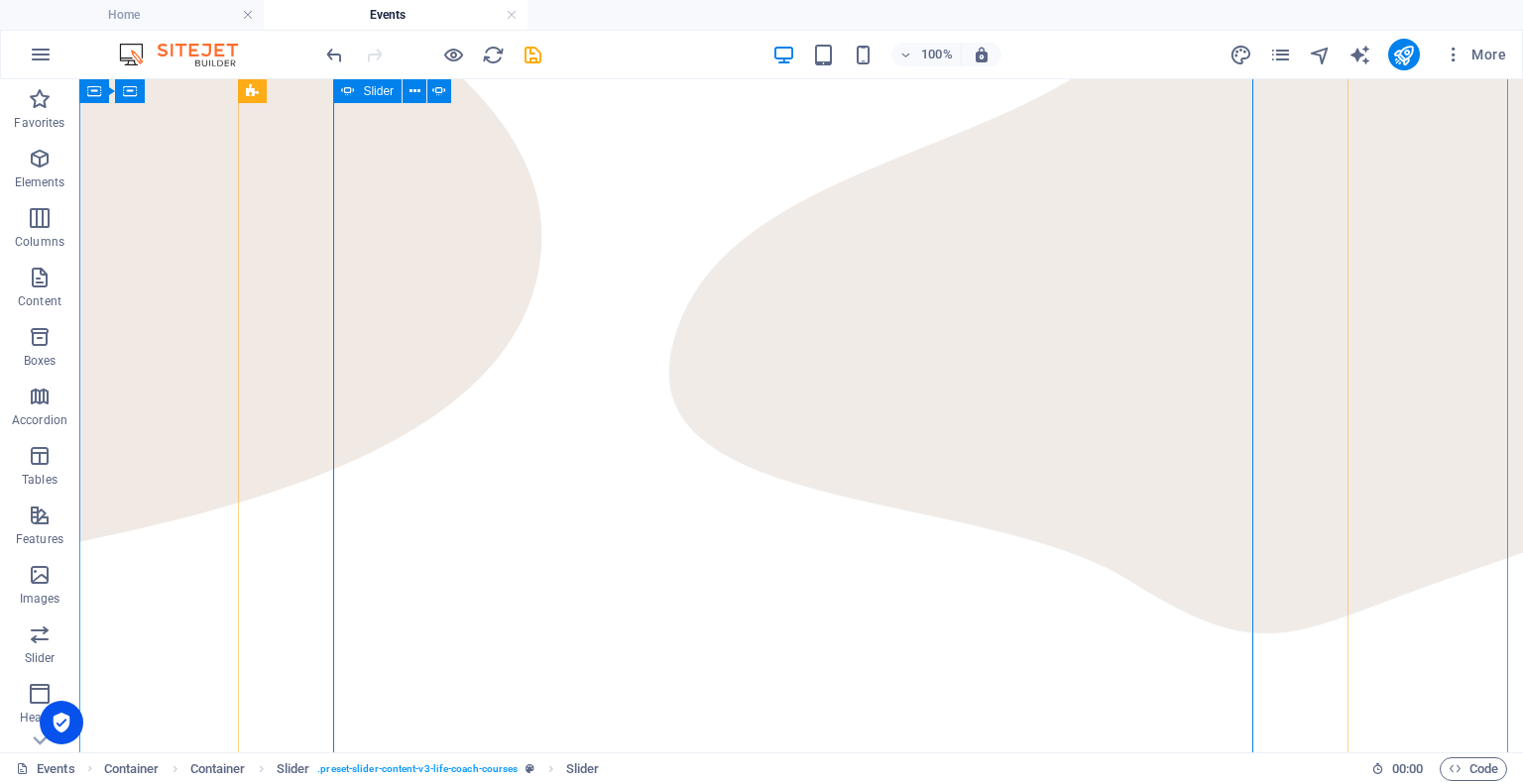 click at bounding box center (95, 1263) 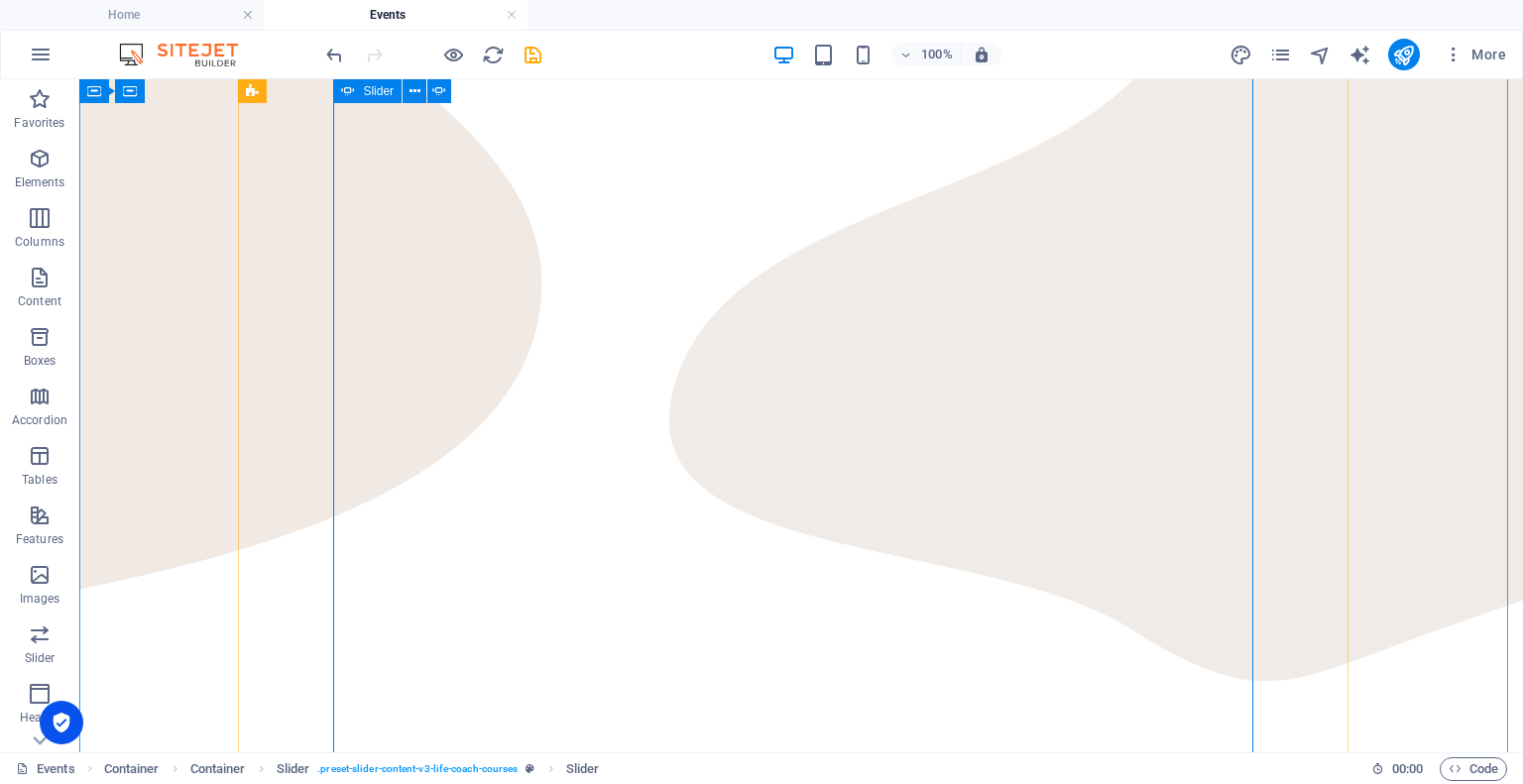 click at bounding box center (95, 1215) 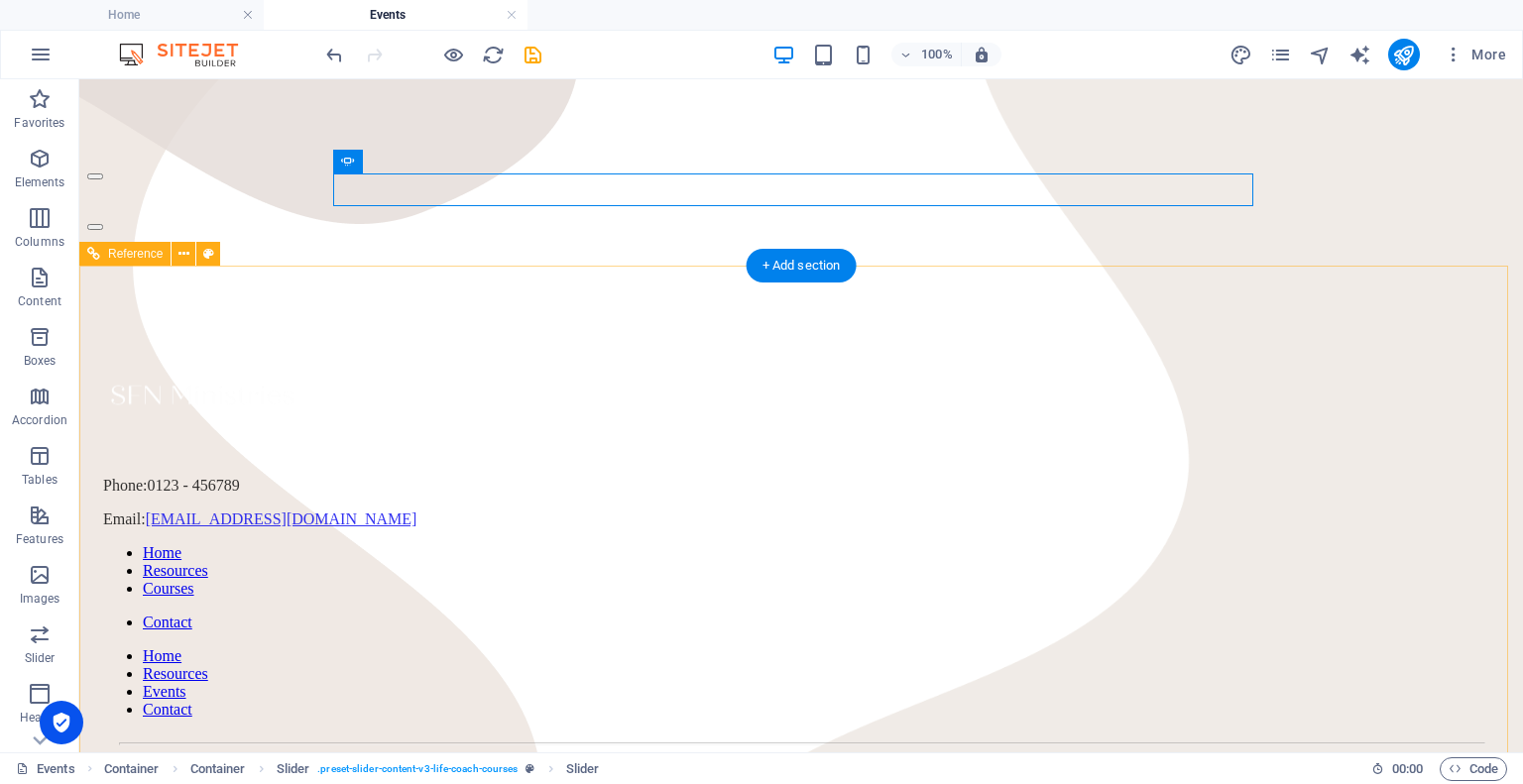scroll, scrollTop: 11, scrollLeft: 0, axis: vertical 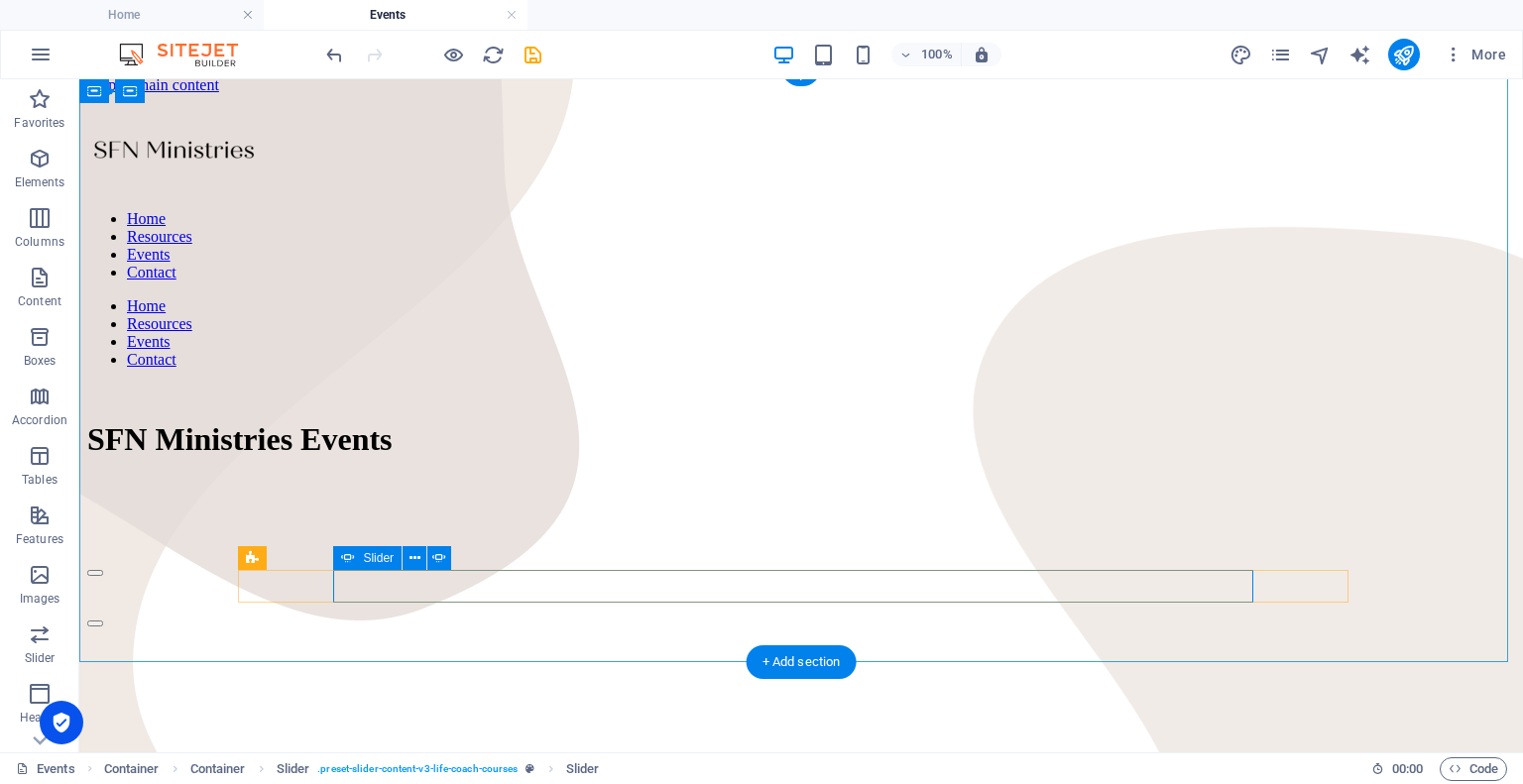 click at bounding box center (95, 623) 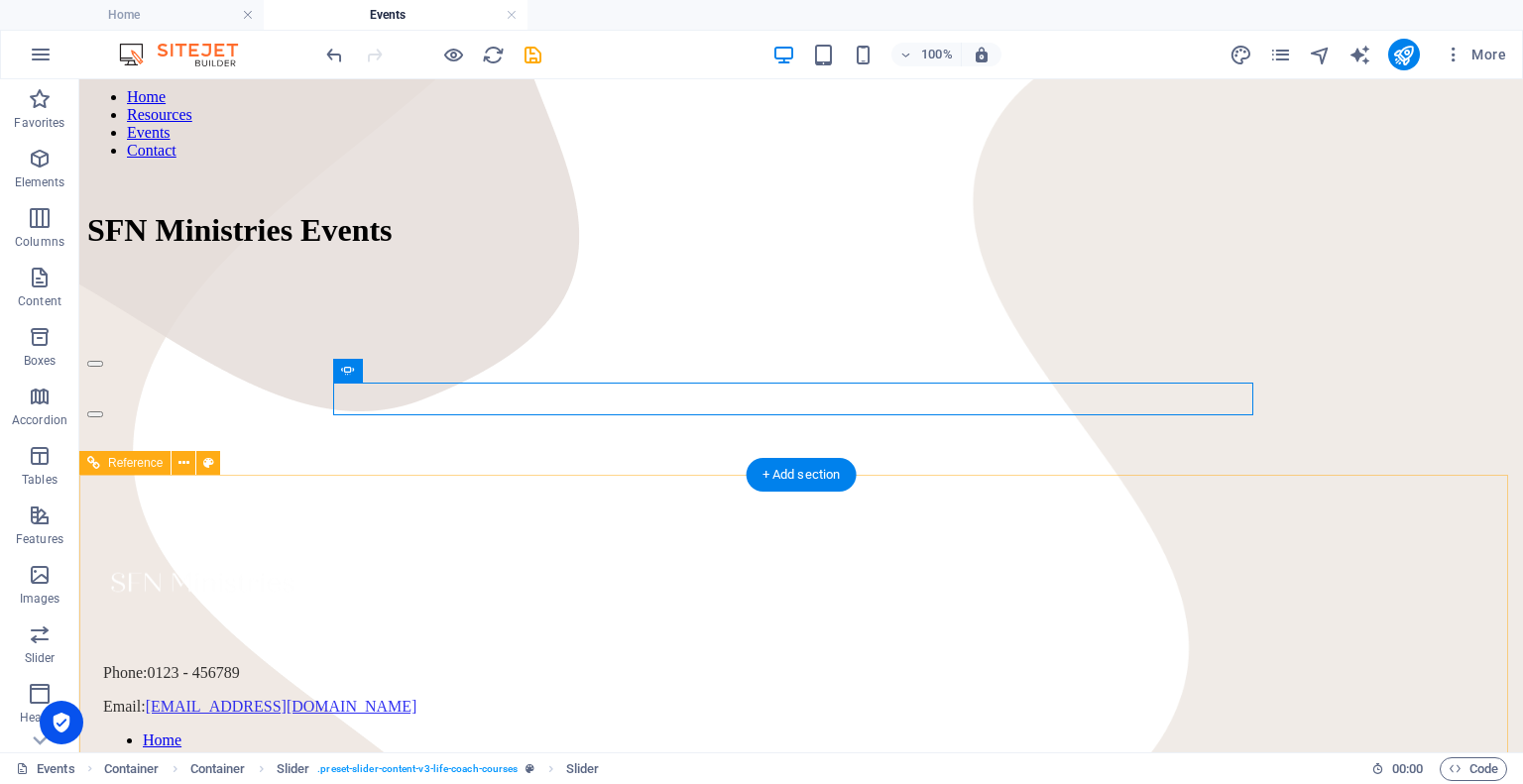 scroll, scrollTop: 121, scrollLeft: 0, axis: vertical 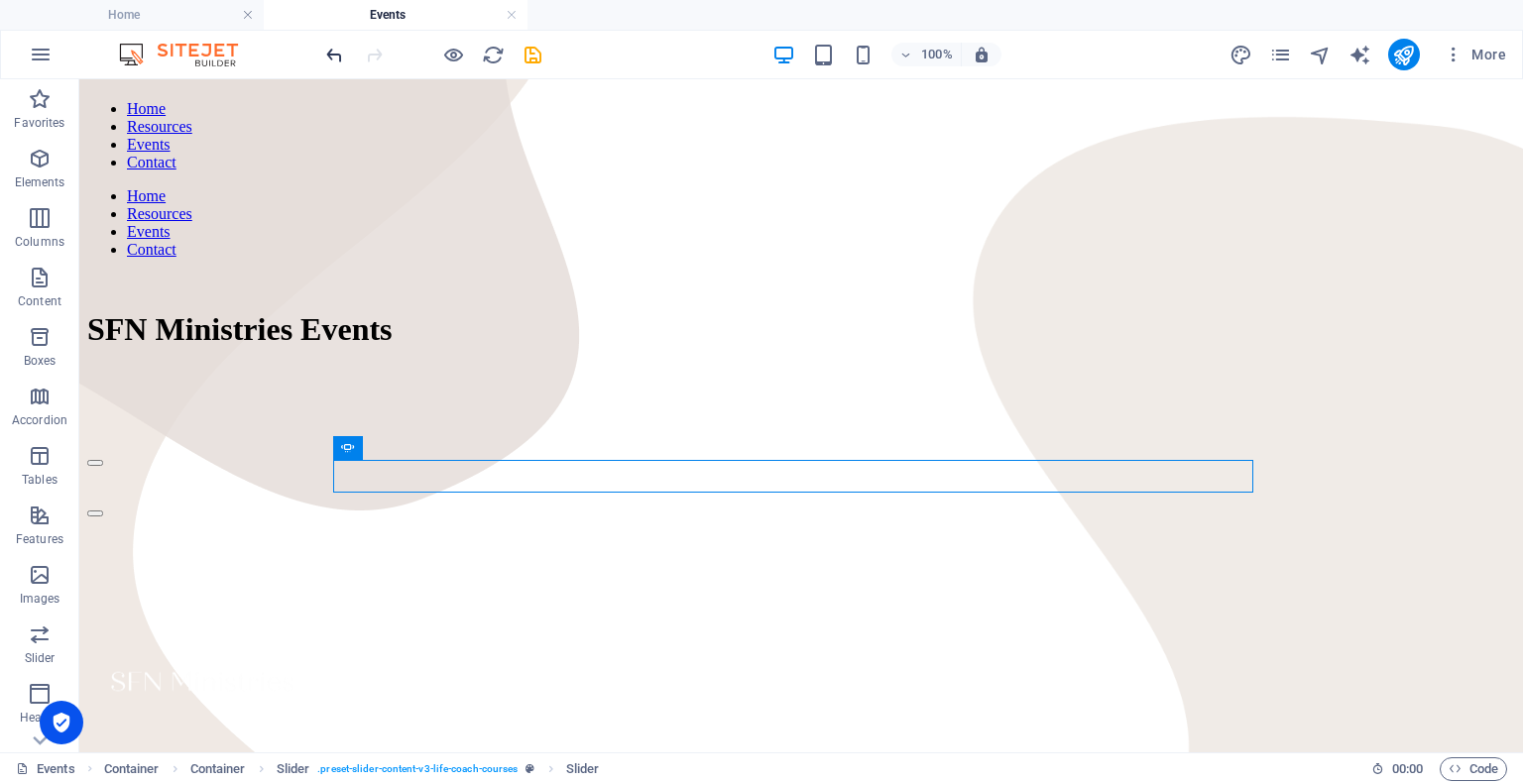 click at bounding box center [334, 55] 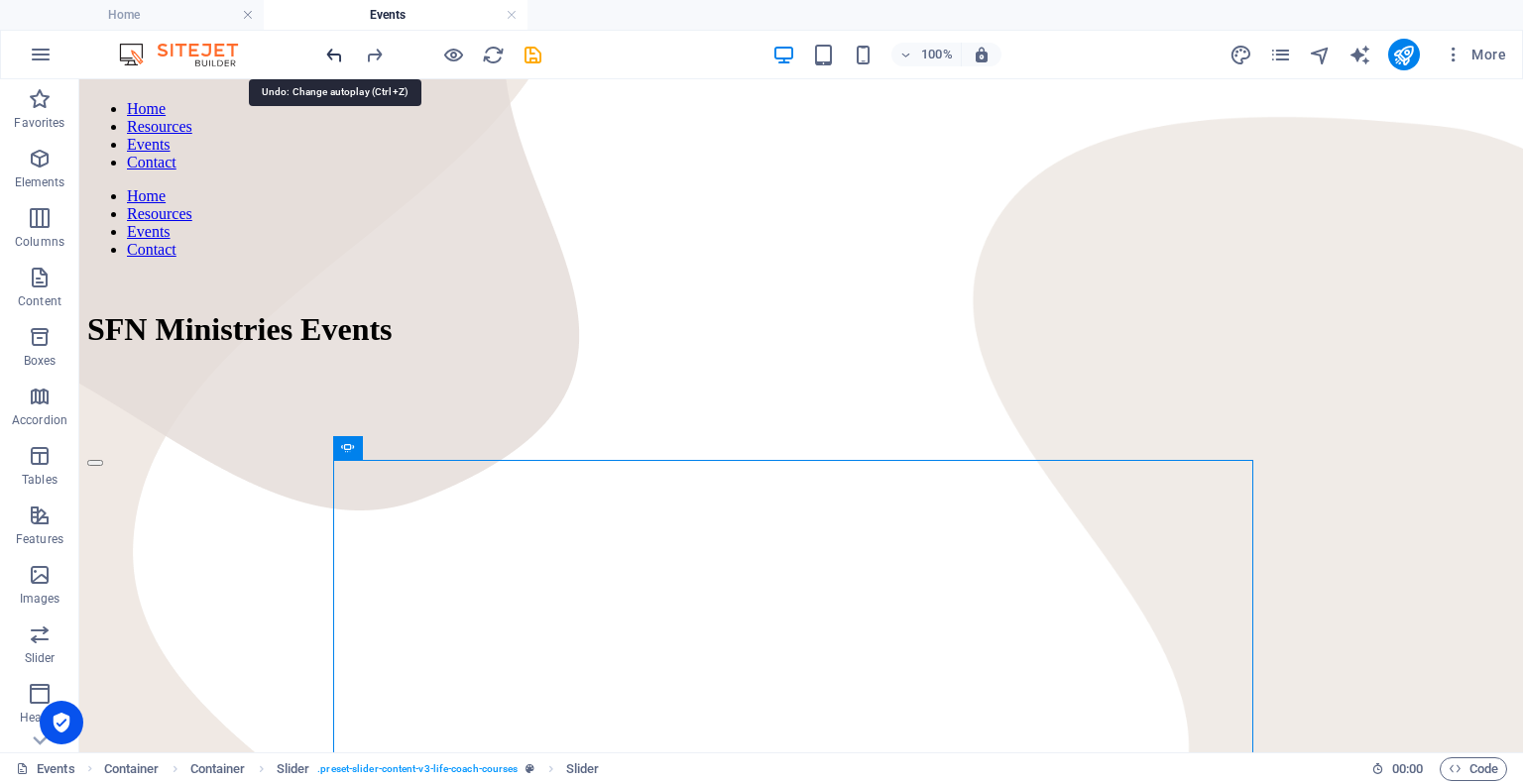 click at bounding box center [334, 55] 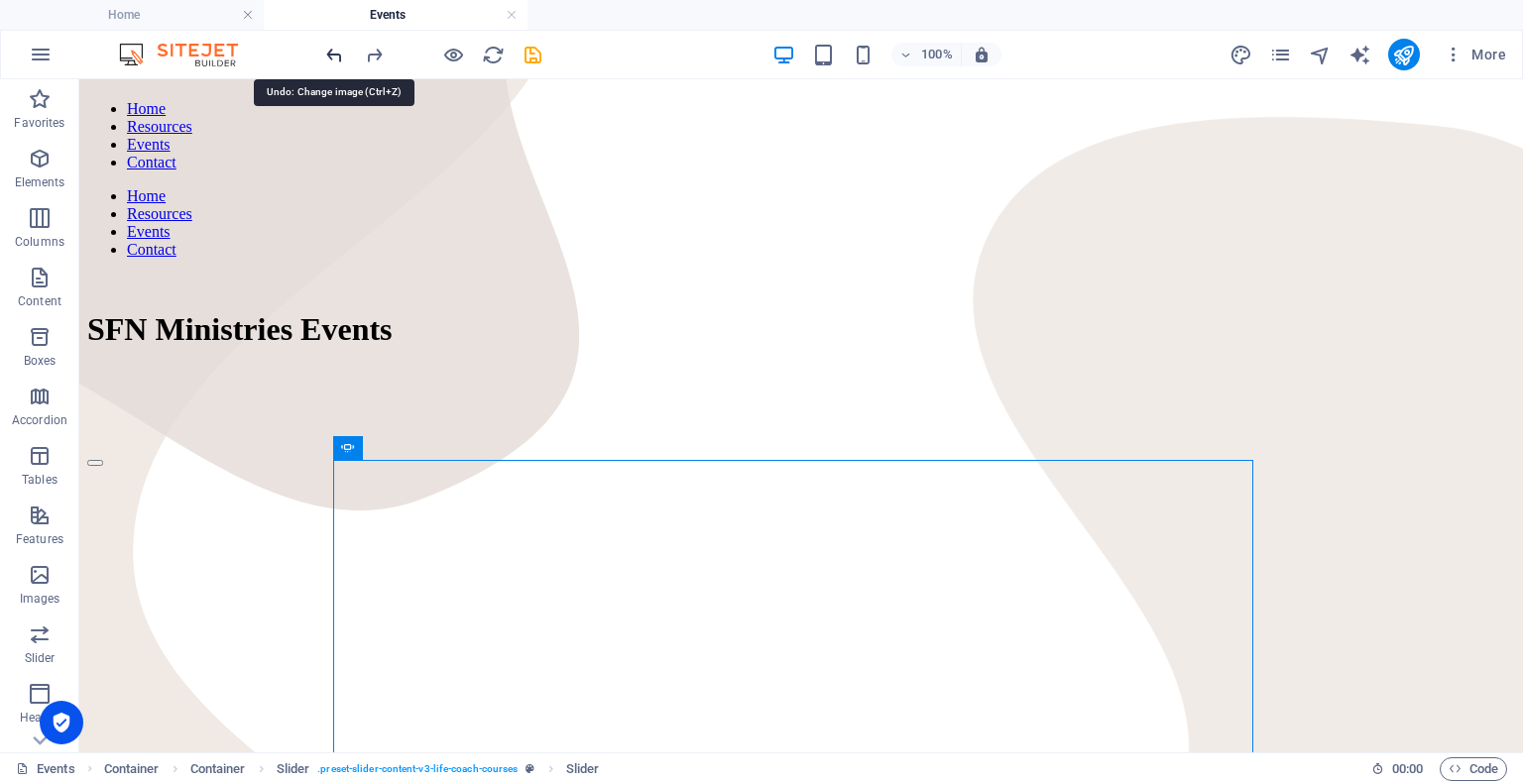 click at bounding box center (334, 55) 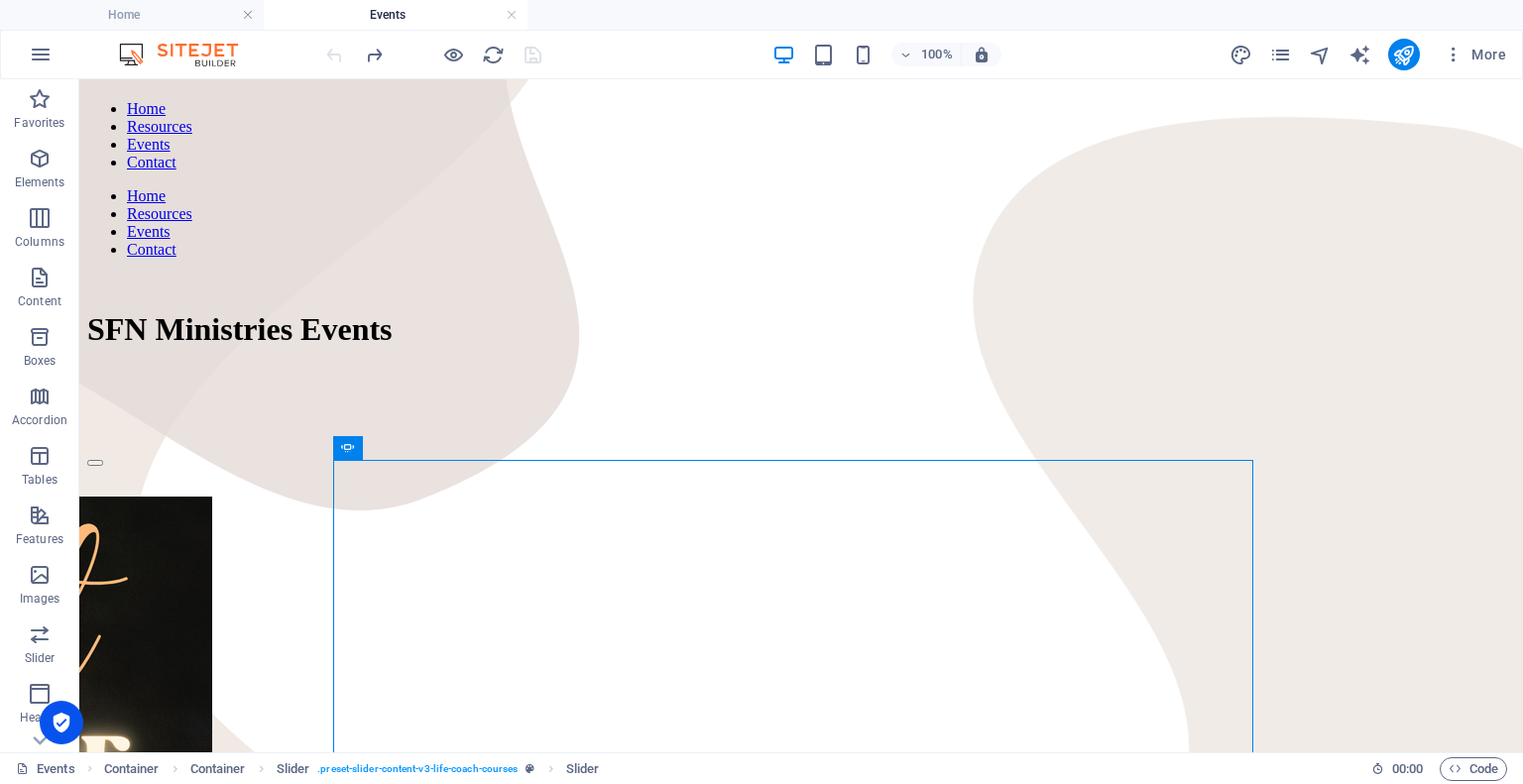click on "Events" at bounding box center (396, 15) 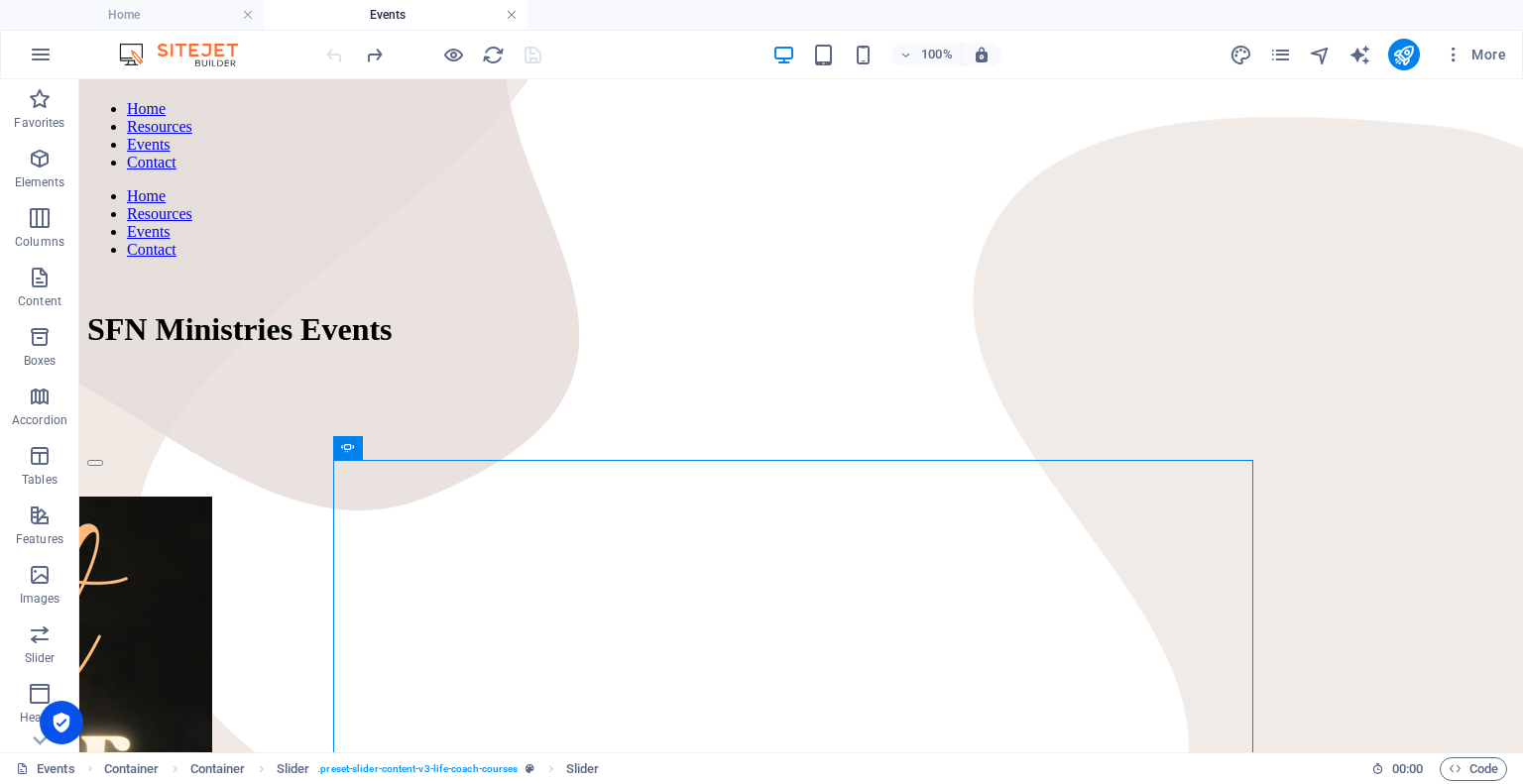 click at bounding box center (512, 15) 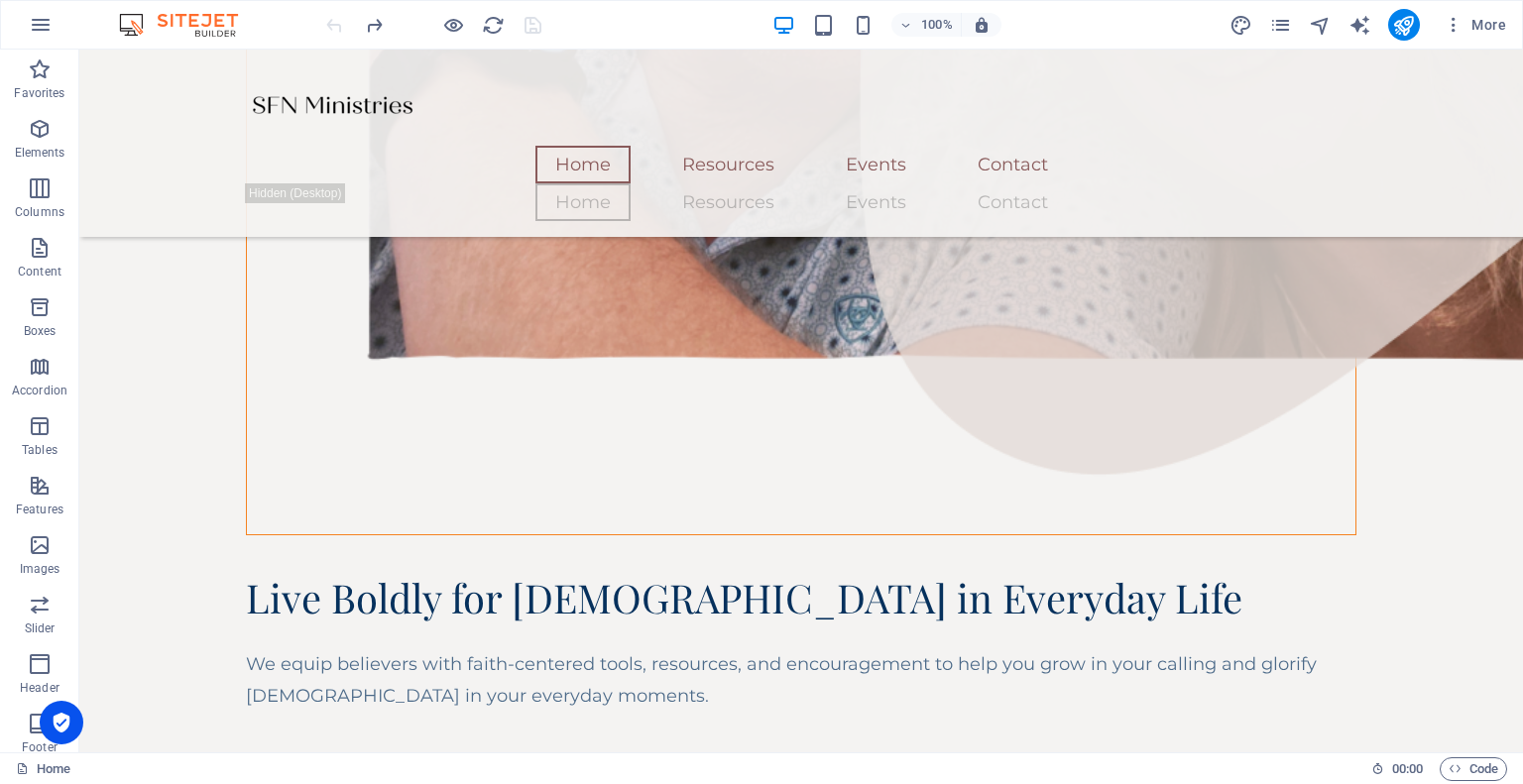 click on "More" at bounding box center (1371, 25) 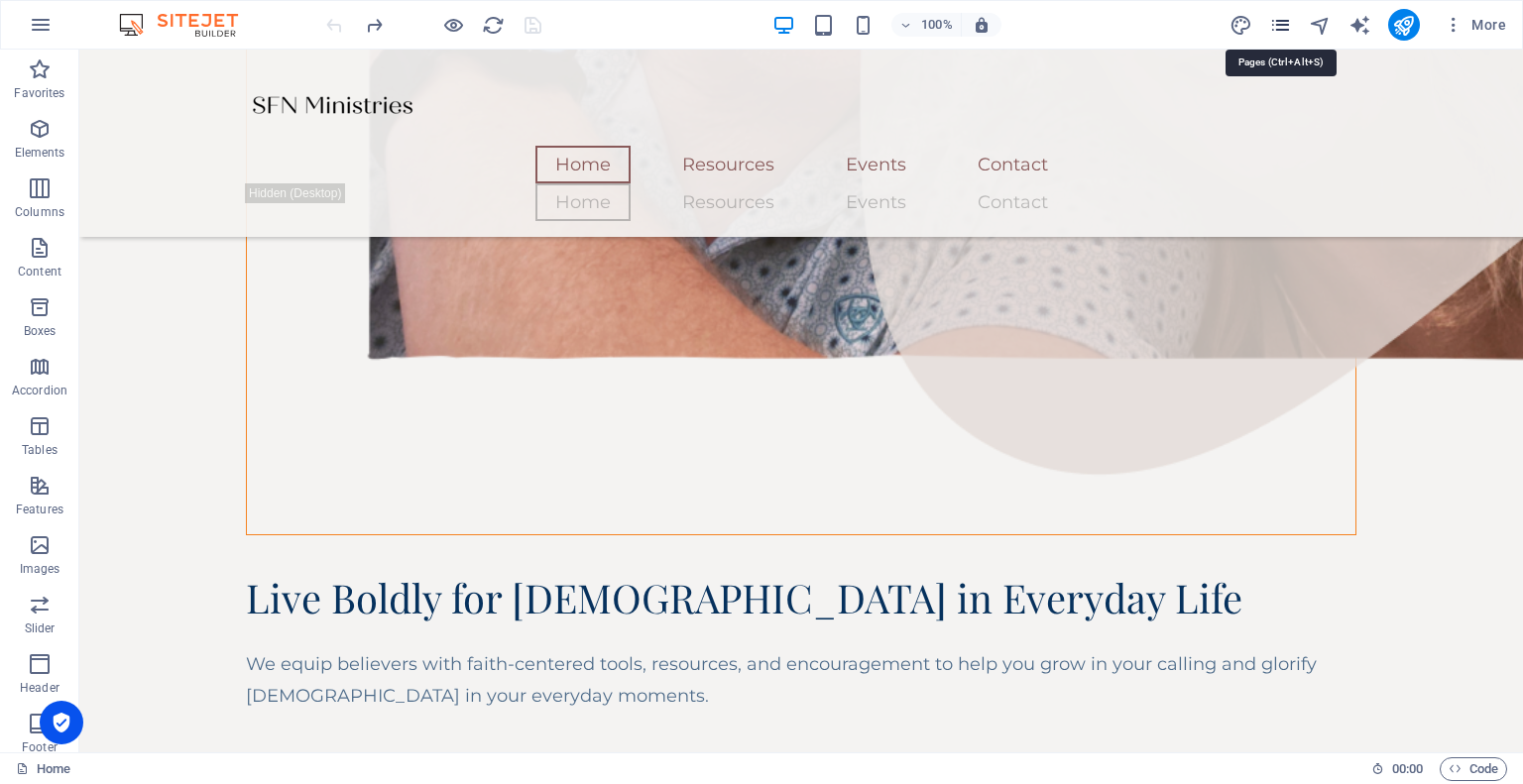 click at bounding box center (1280, 25) 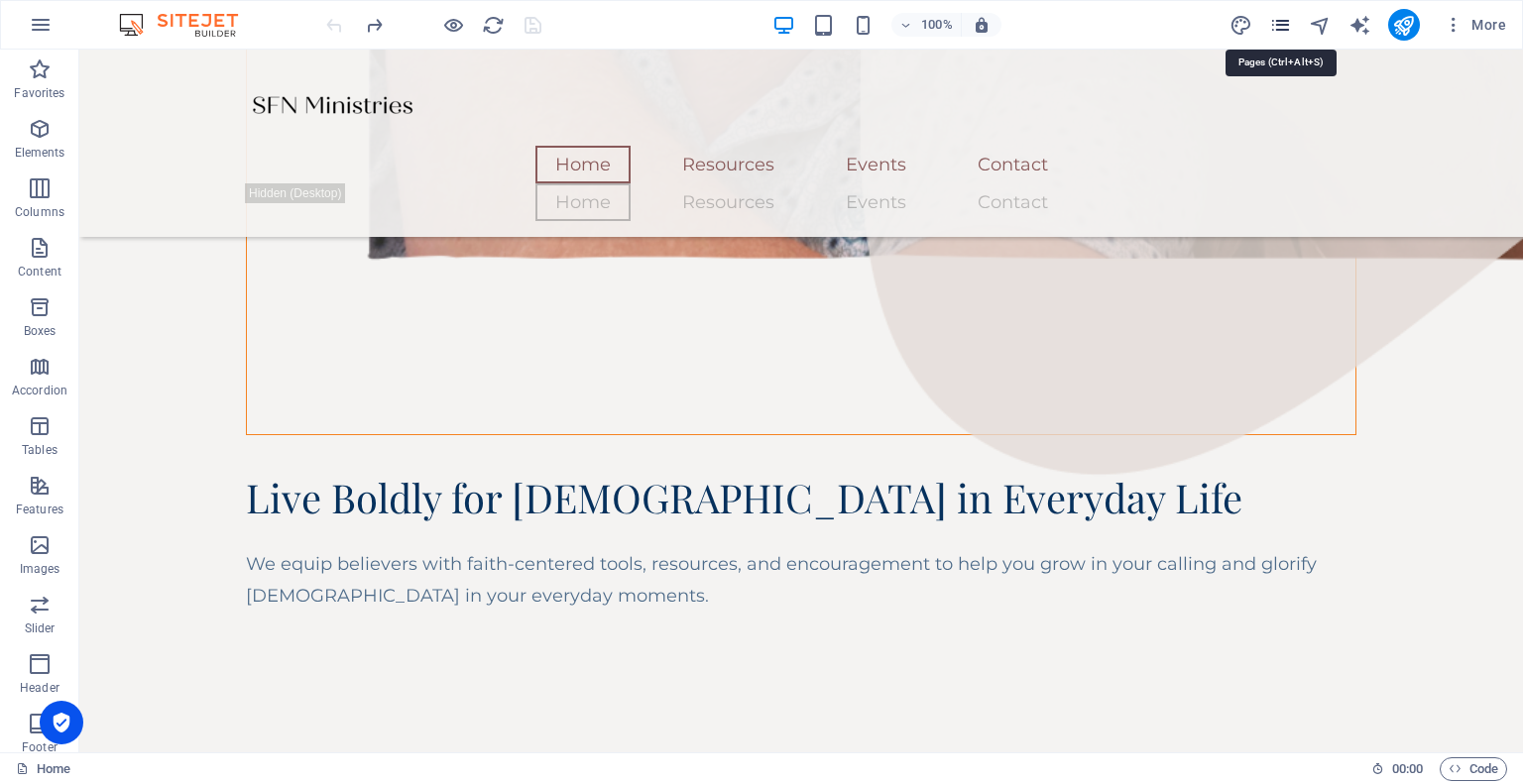 scroll, scrollTop: 1878, scrollLeft: 0, axis: vertical 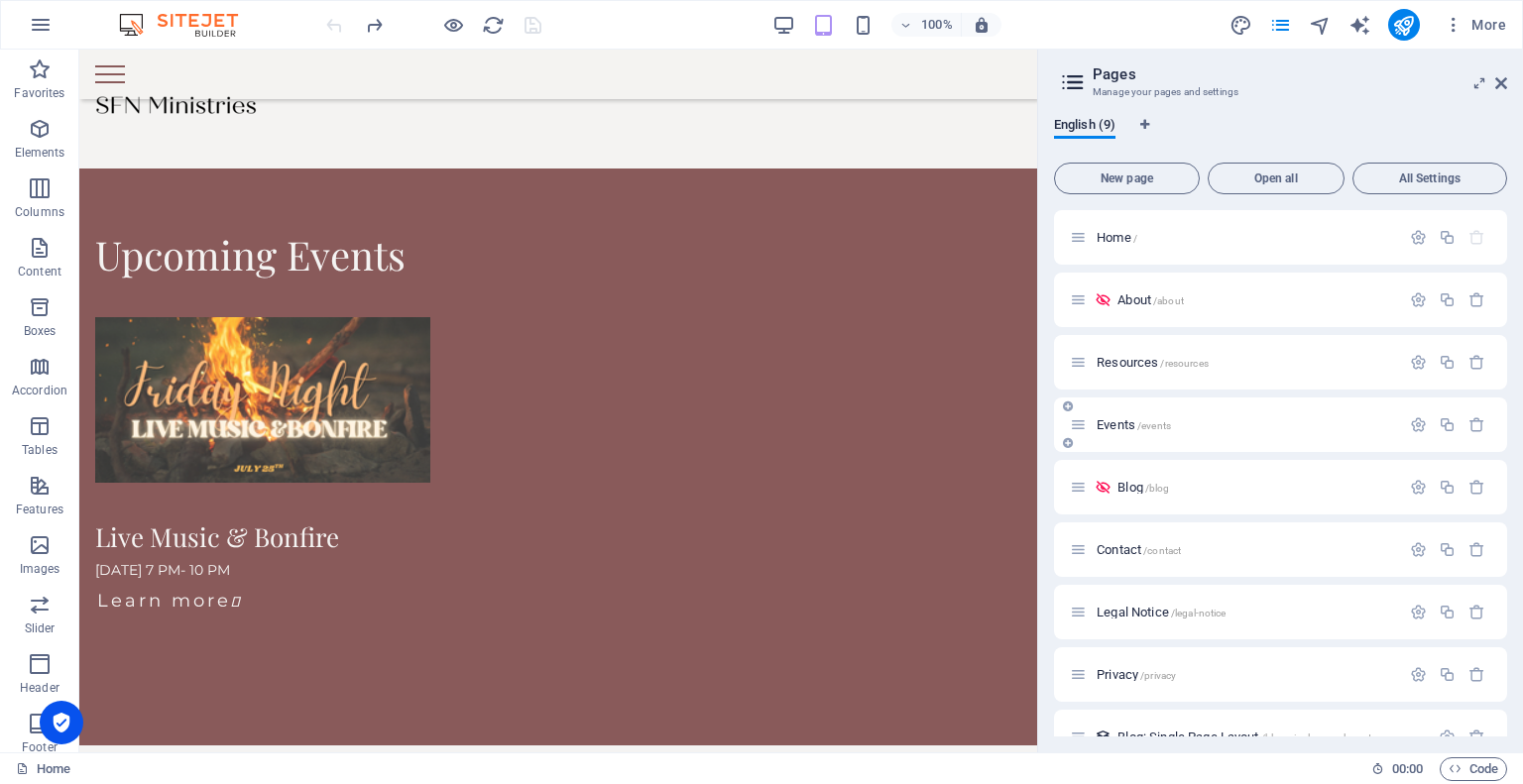 click on "Events /events" at bounding box center (1280, 424) 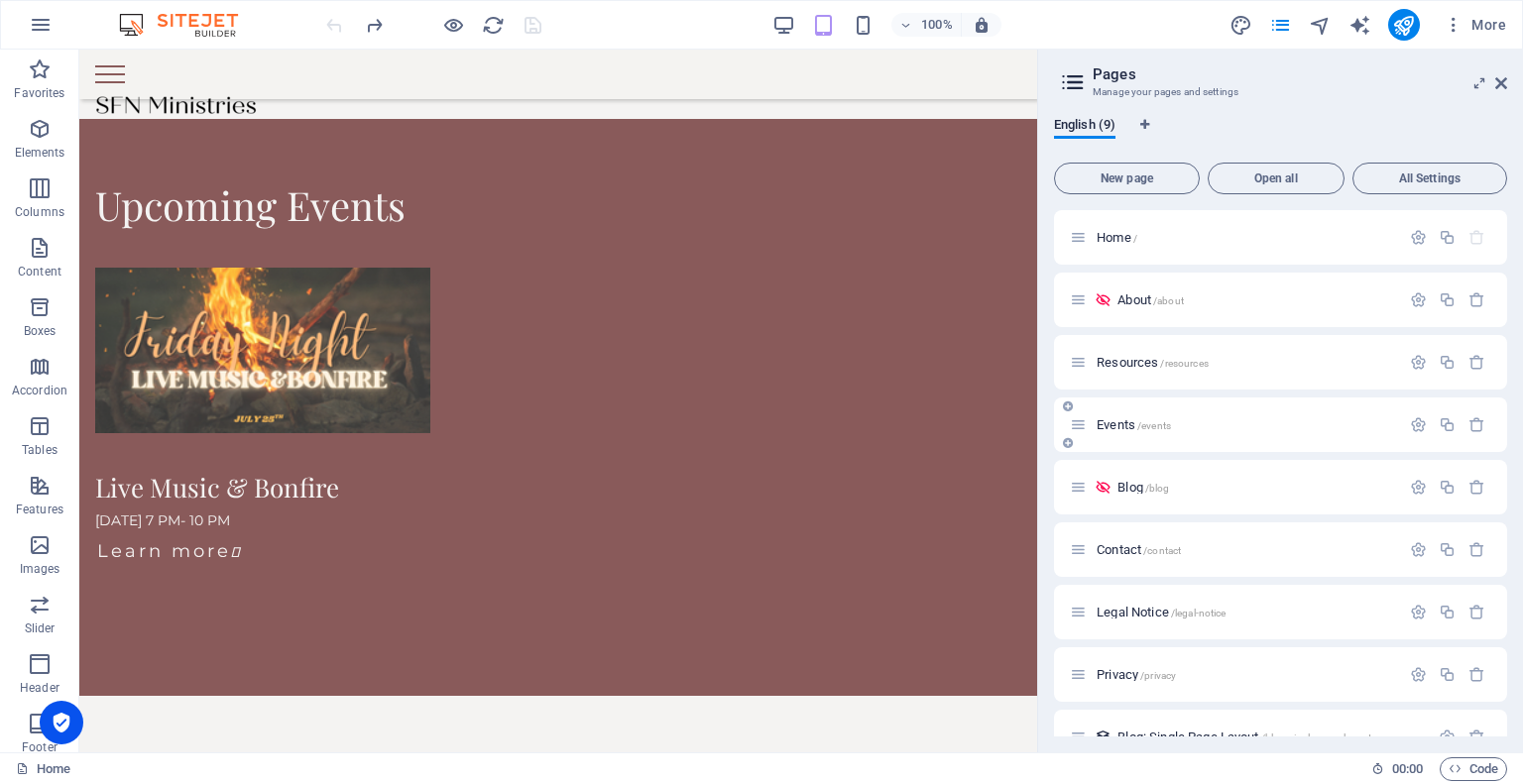 scroll, scrollTop: 0, scrollLeft: 0, axis: both 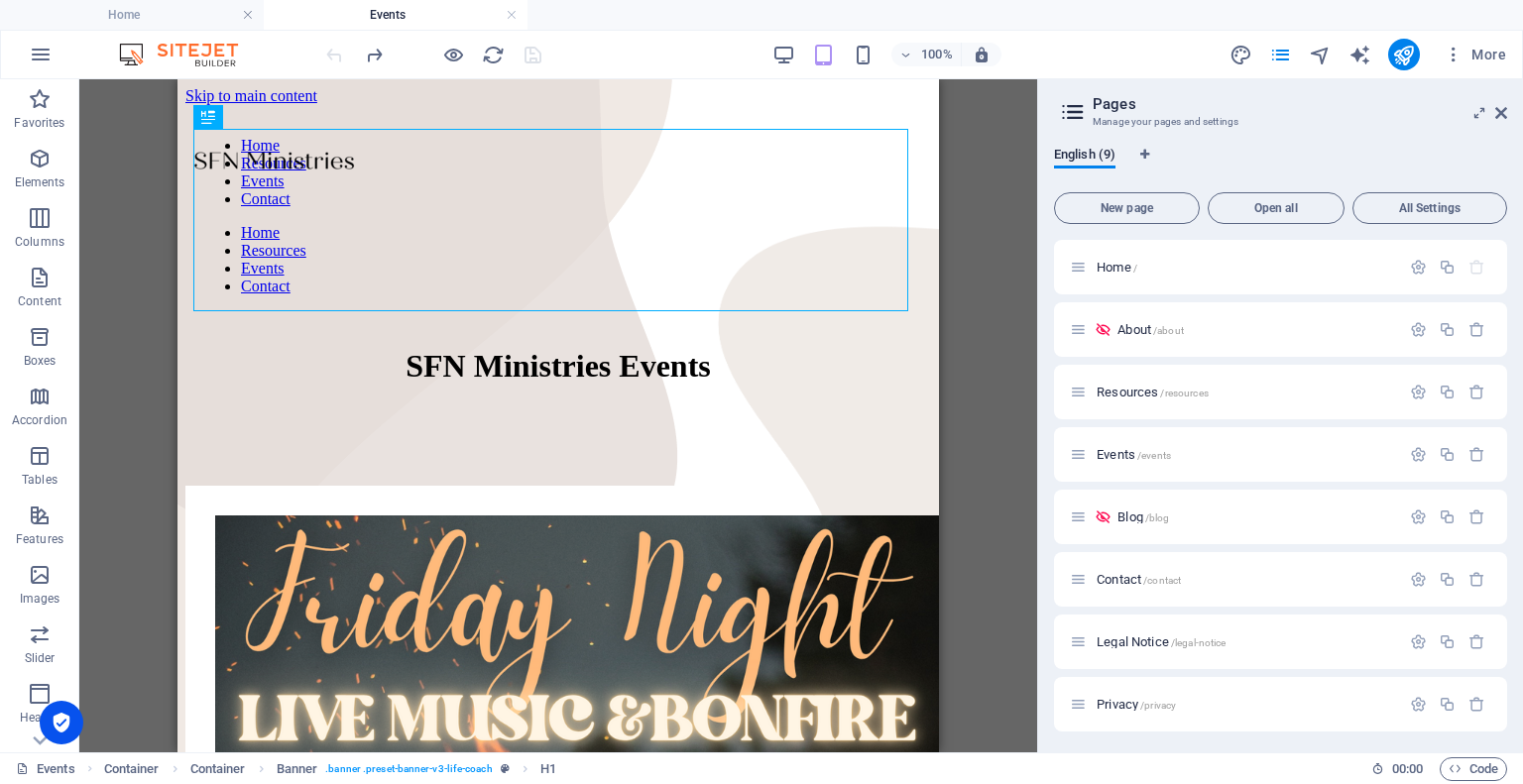 click on "Pages Manage your pages and settings English (9) New page Open all All Settings Home / About /about Resources /resources Events /events Blog /blog Contact /contact Legal Notice /legal-notice Privacy /privacy Blog: Single Page Layout /blog-single-page-layout" at bounding box center (1280, 415) 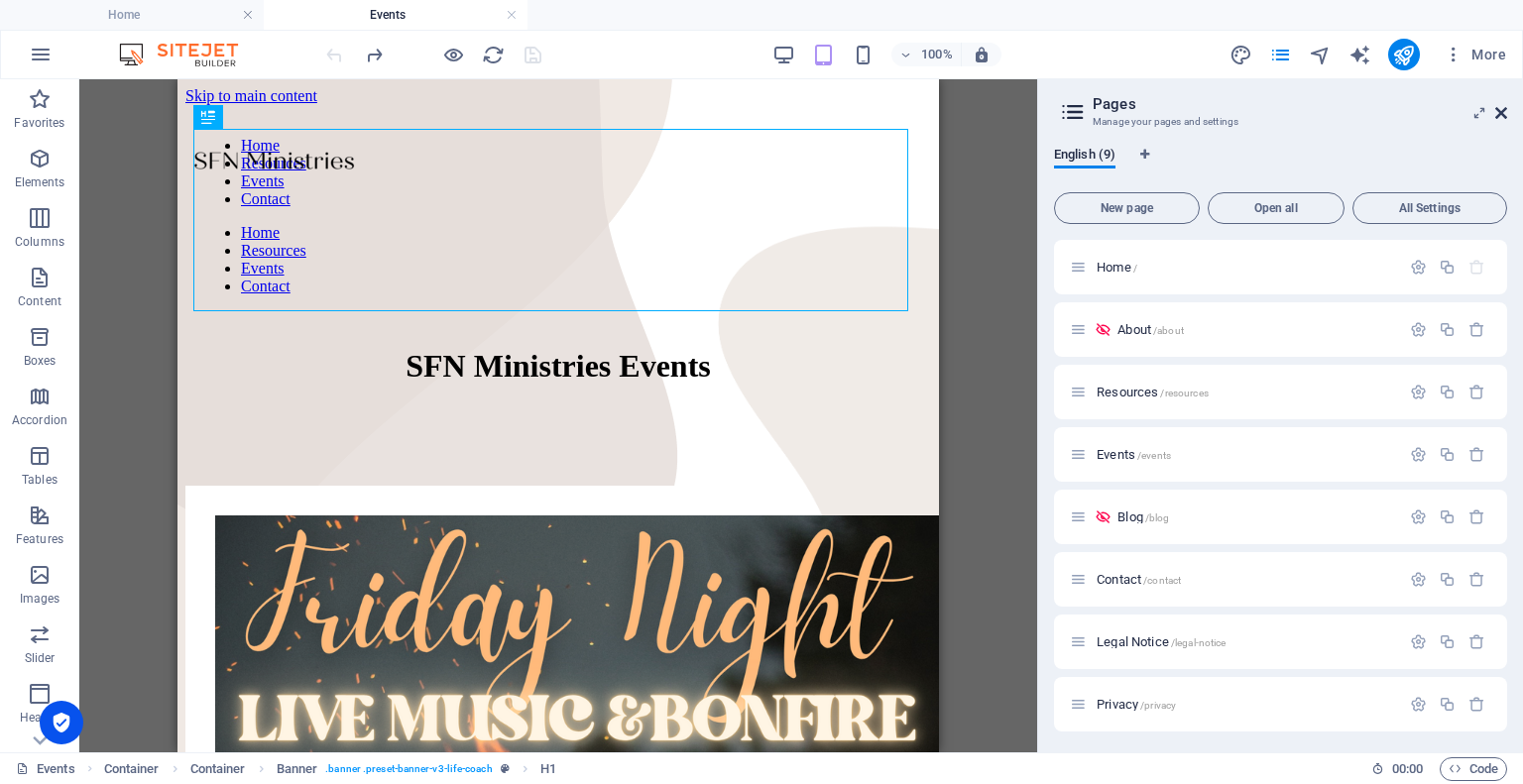 click at bounding box center [1501, 113] 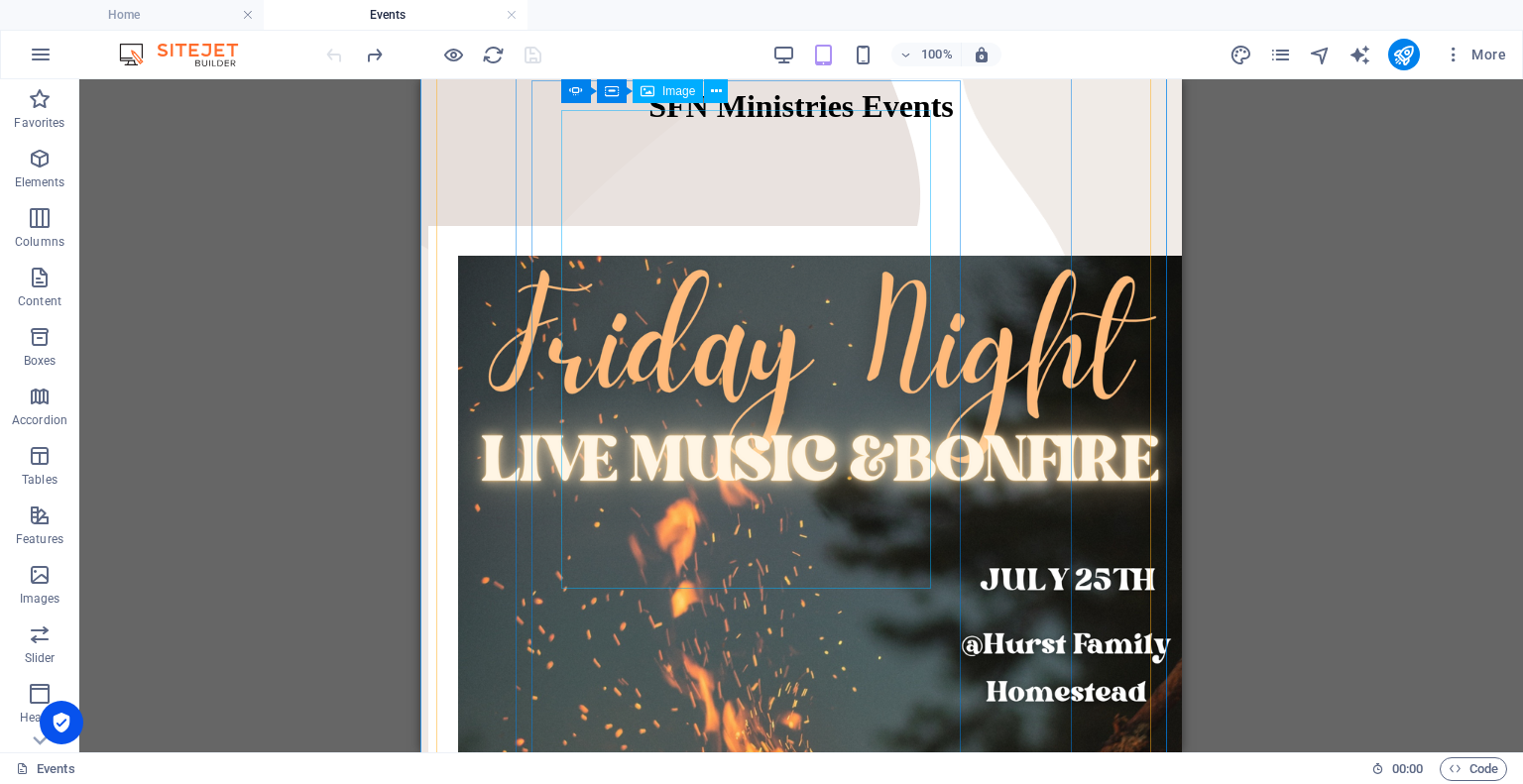 scroll, scrollTop: 198, scrollLeft: 0, axis: vertical 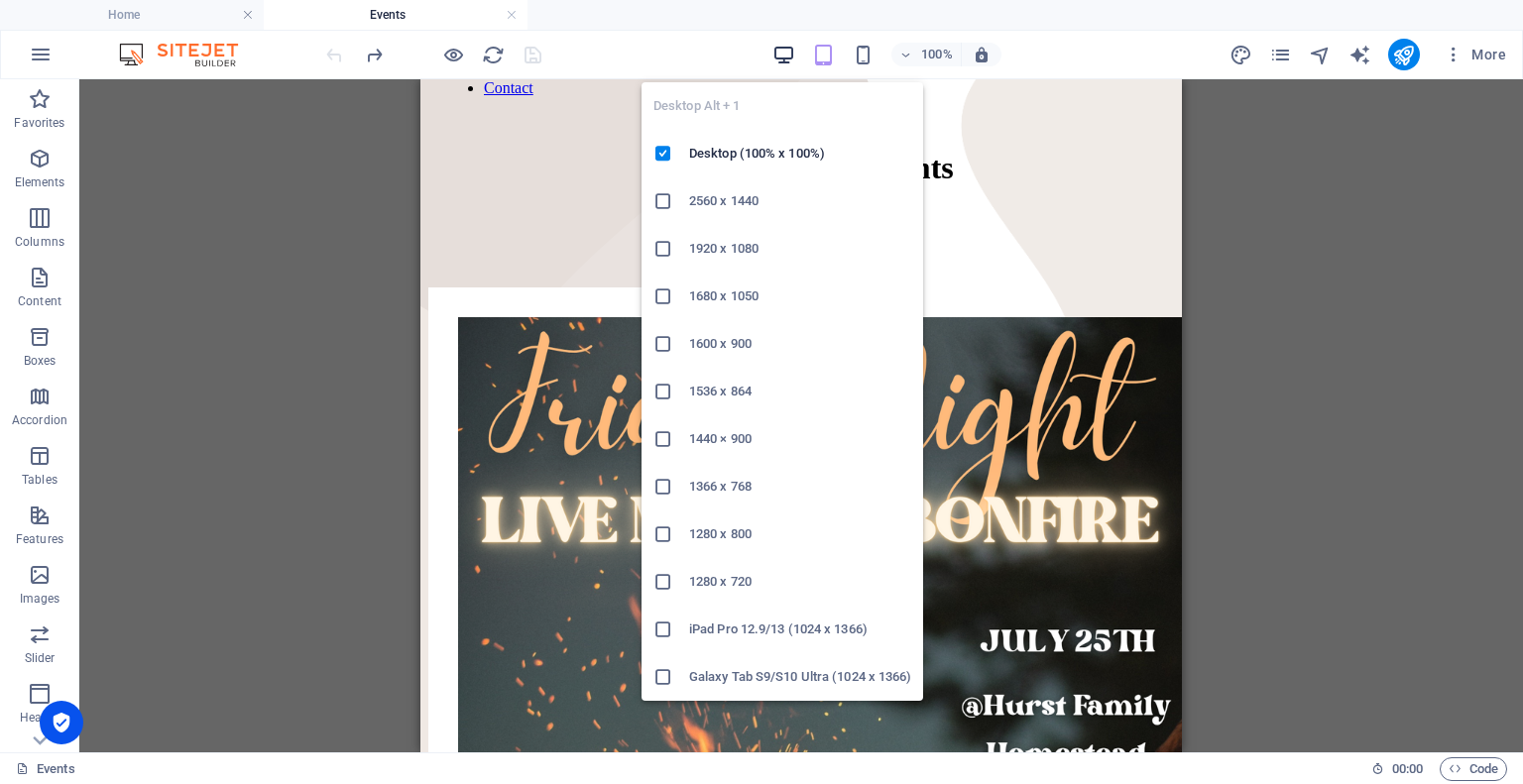 click at bounding box center [783, 55] 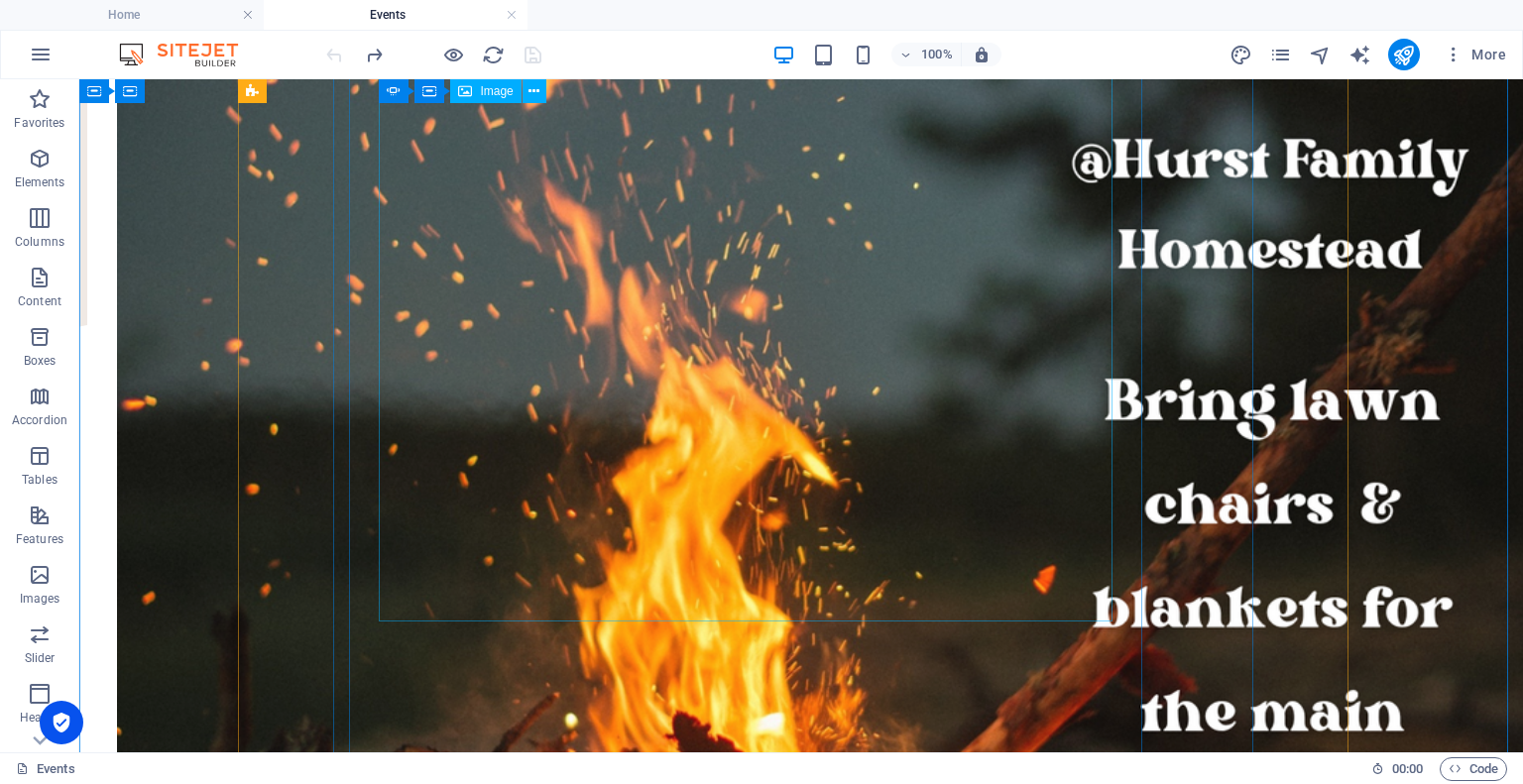 scroll, scrollTop: 783, scrollLeft: 0, axis: vertical 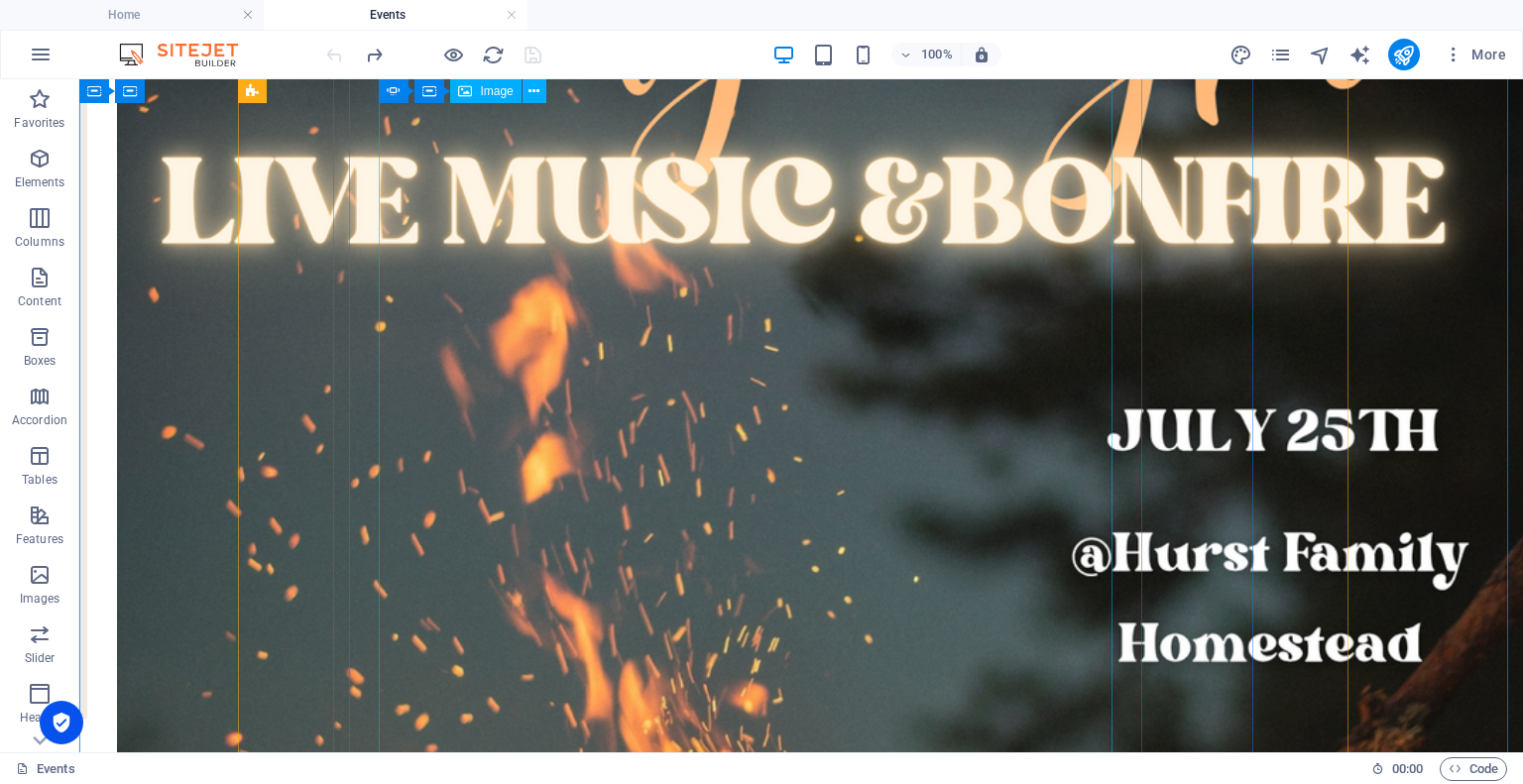 click at bounding box center (531, 752) 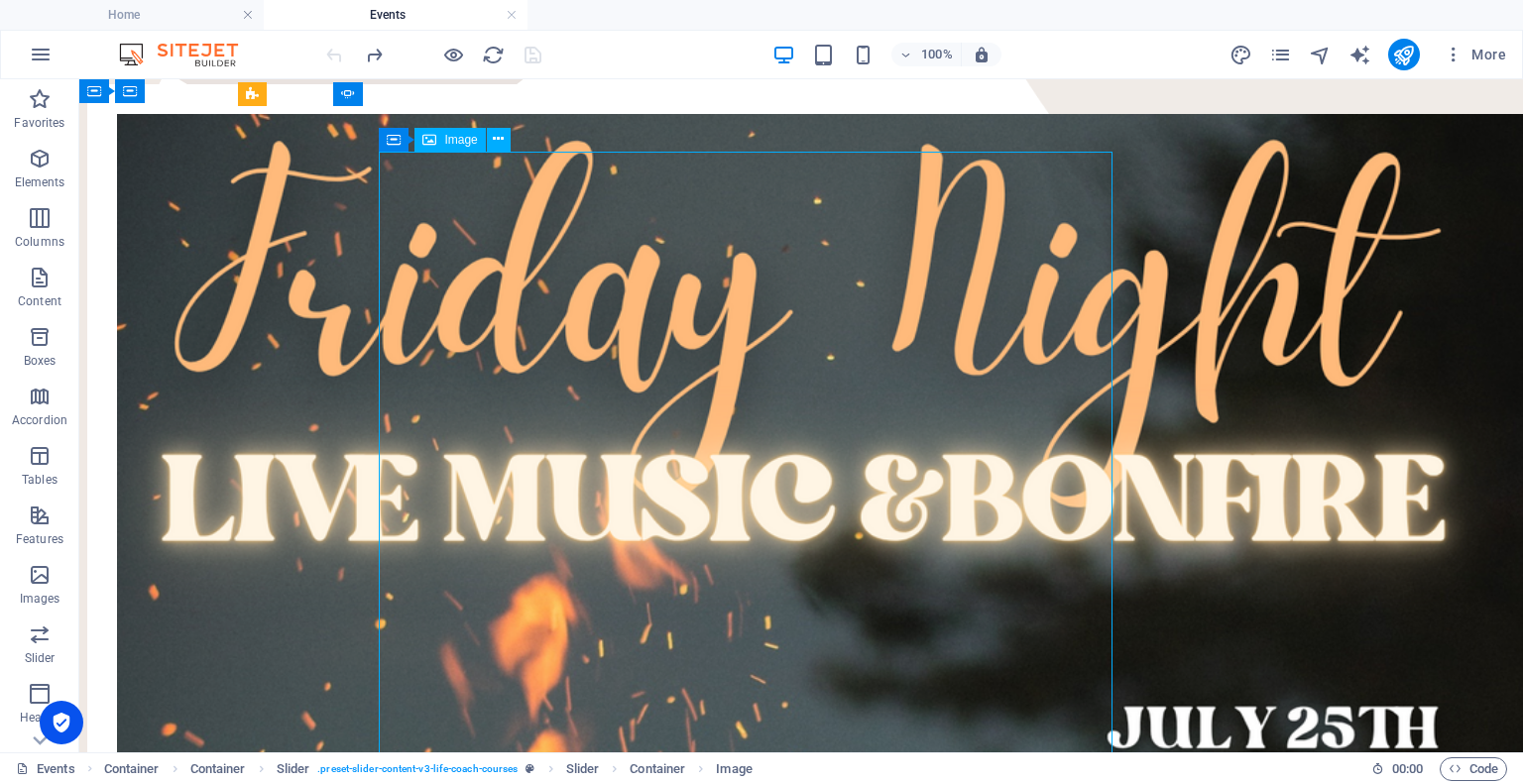 scroll, scrollTop: 188, scrollLeft: 0, axis: vertical 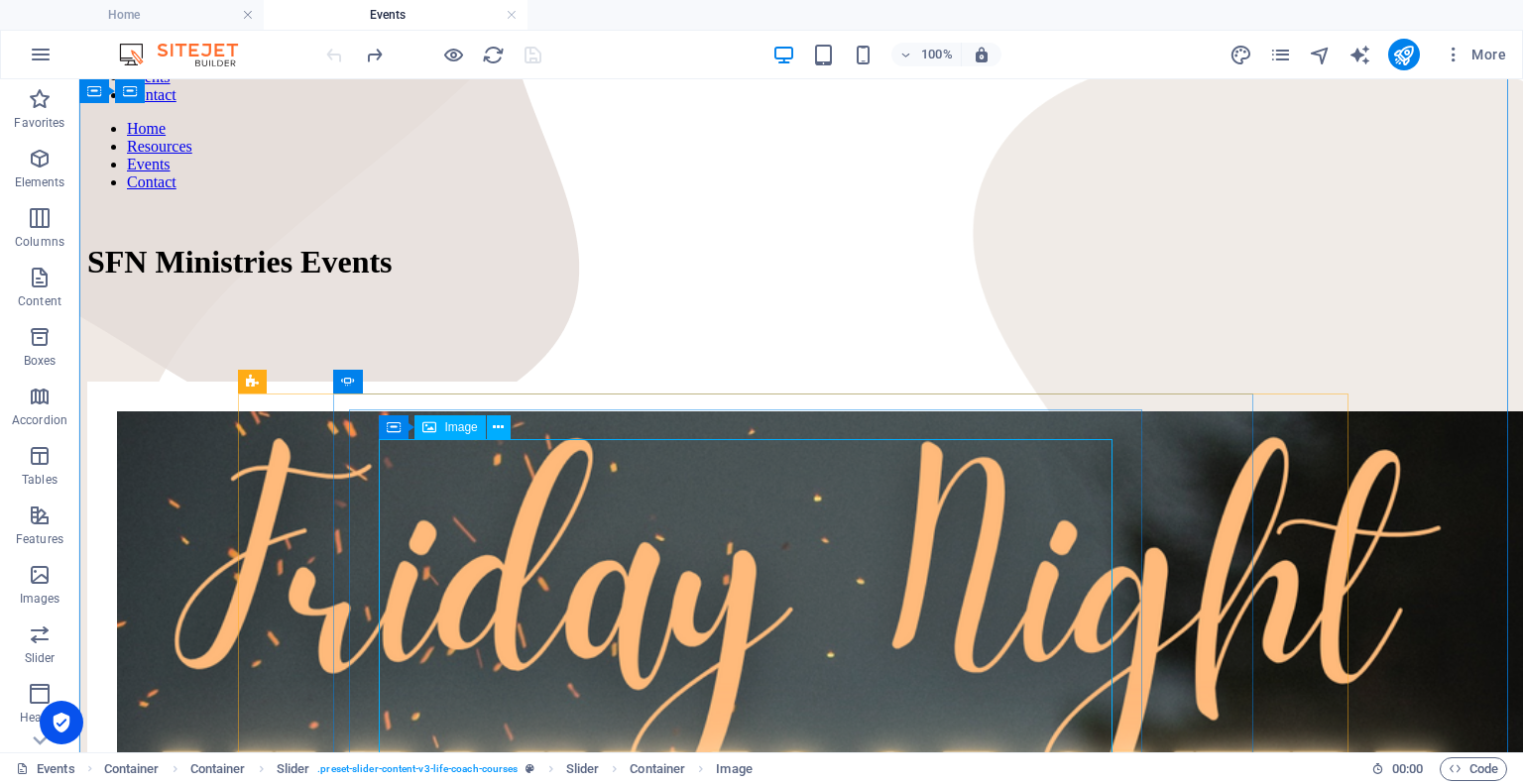 click at bounding box center [531, 1347] 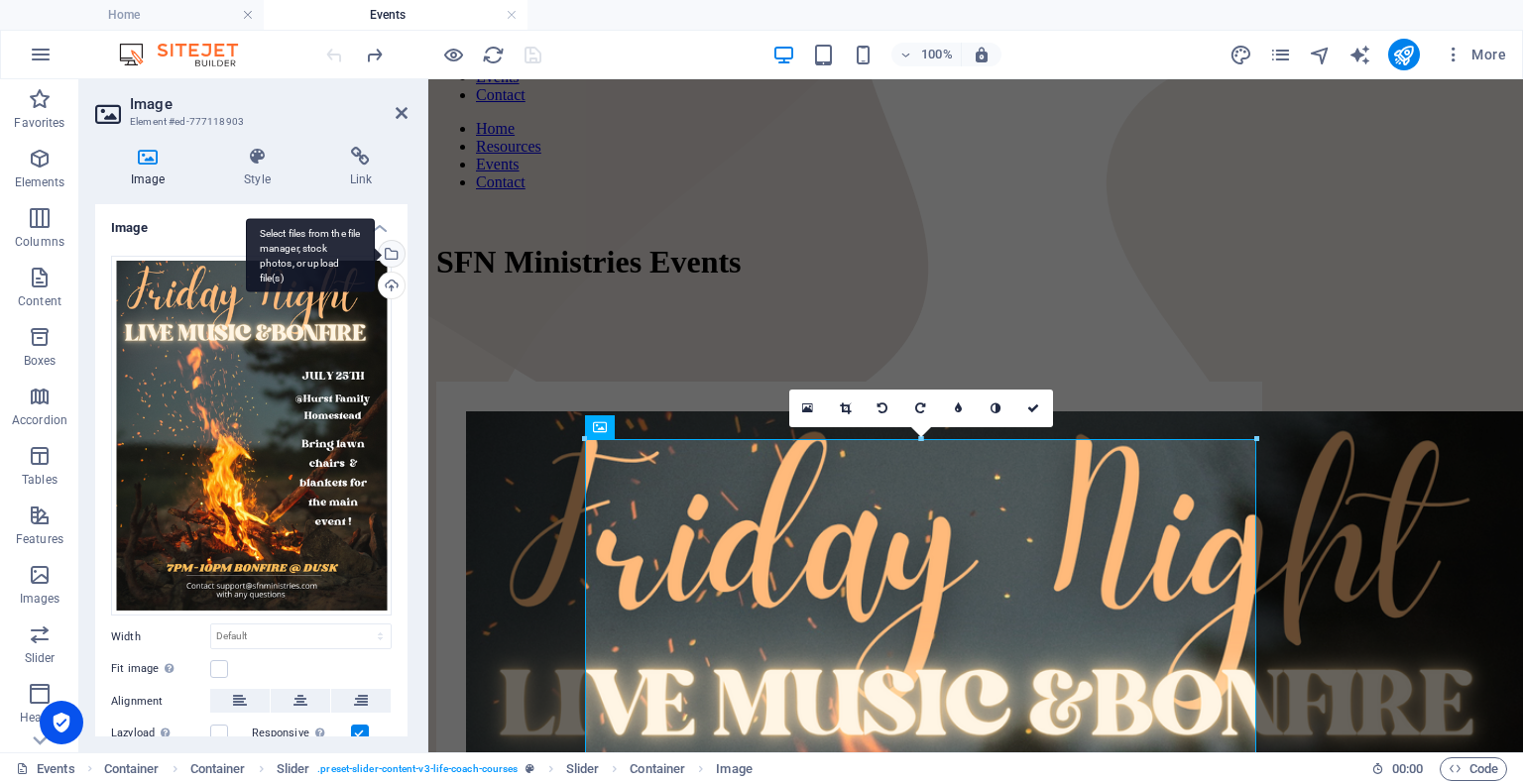 click on "Select files from the file manager, stock photos, or upload file(s)" at bounding box center (390, 256) 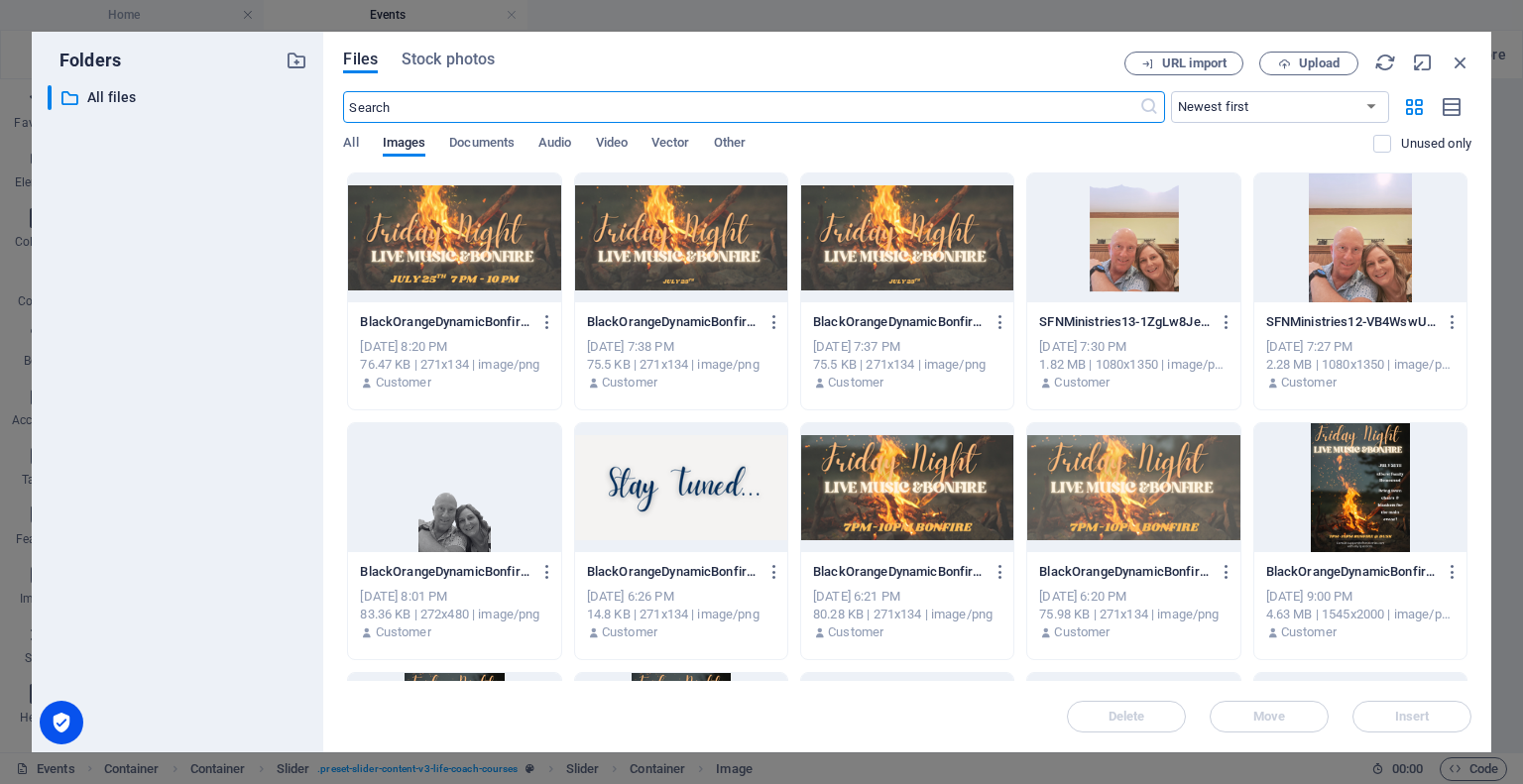 click at bounding box center [454, 238] 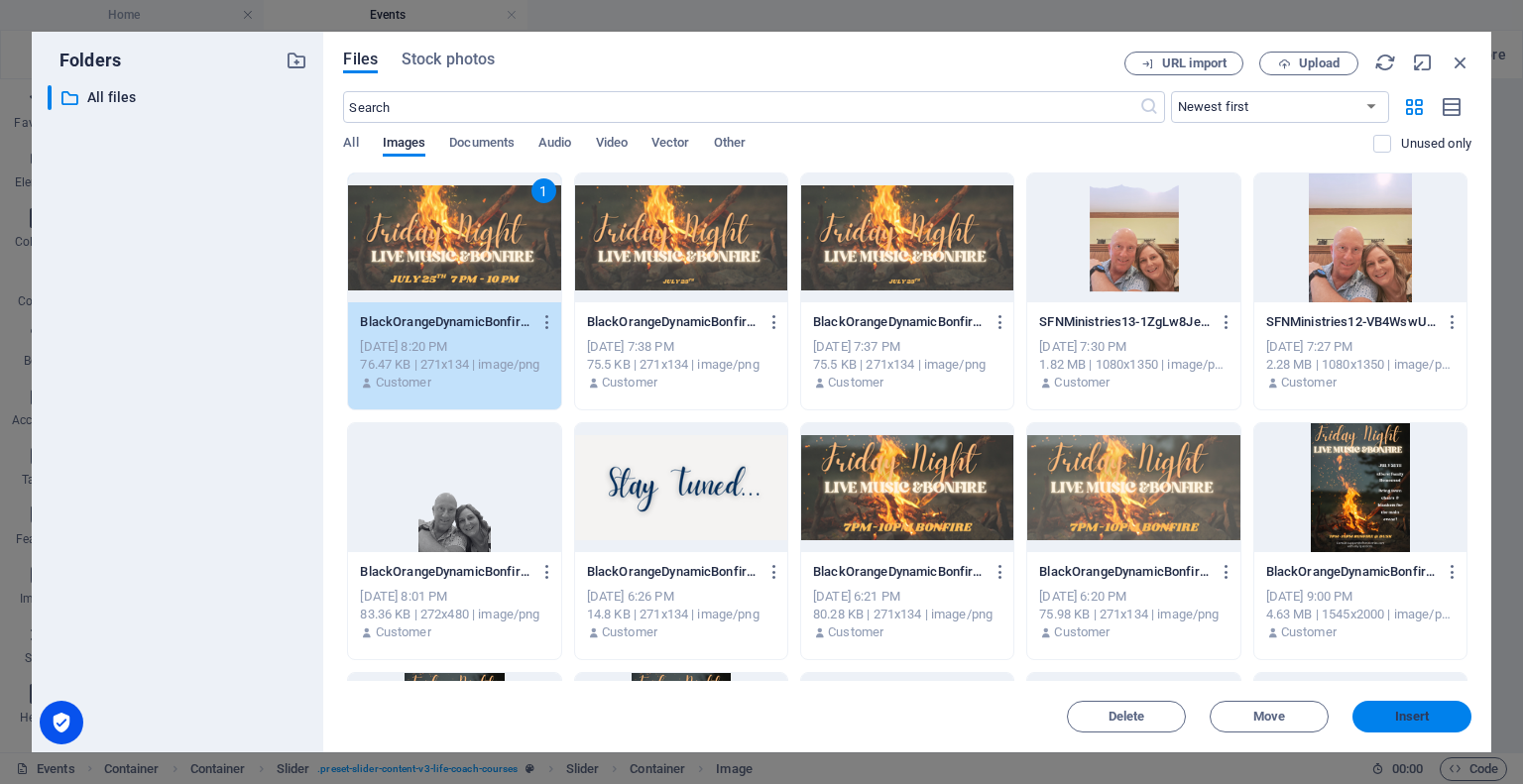 drag, startPoint x: 1410, startPoint y: 721, endPoint x: 808, endPoint y: 636, distance: 607.9712 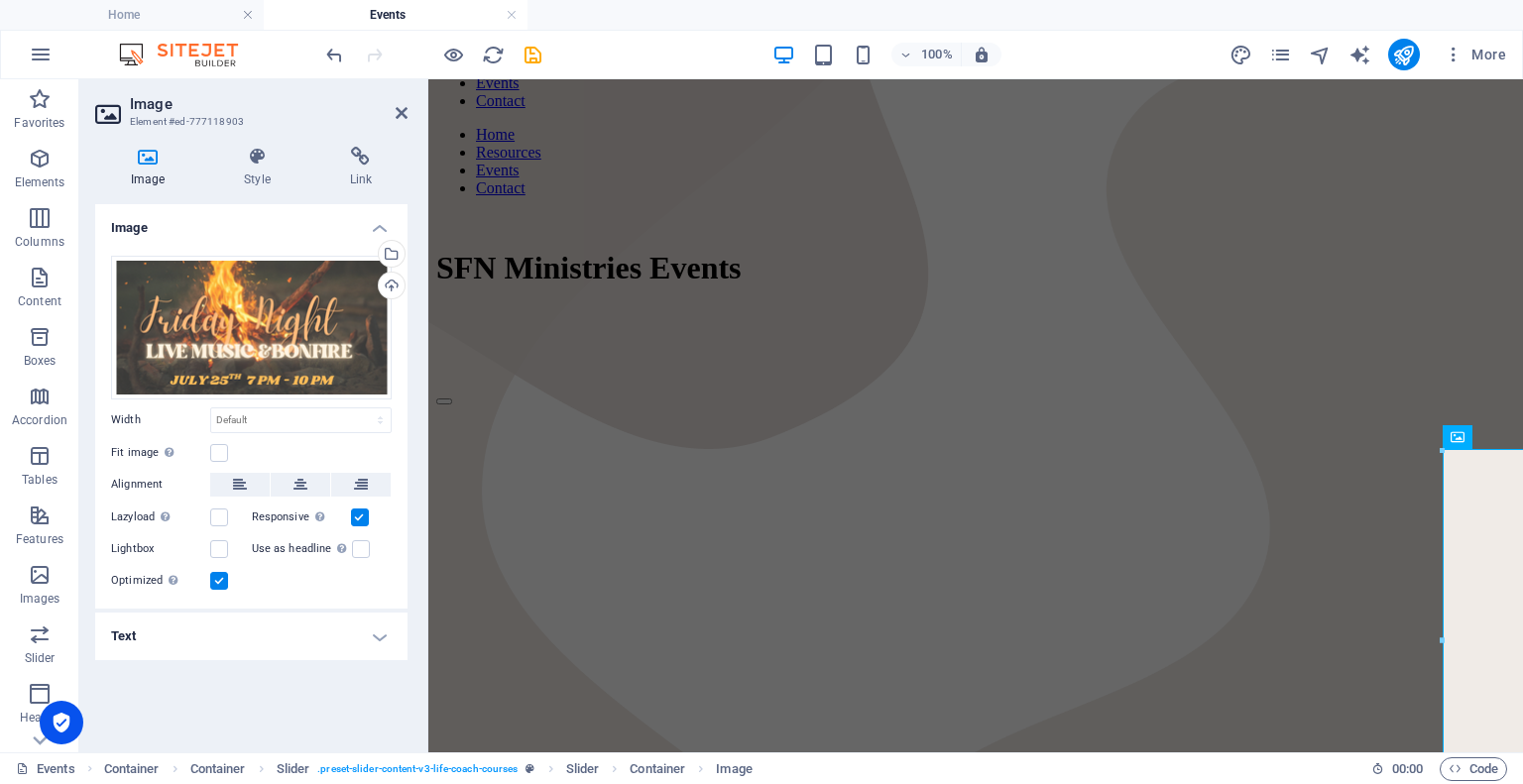 scroll, scrollTop: 178, scrollLeft: 0, axis: vertical 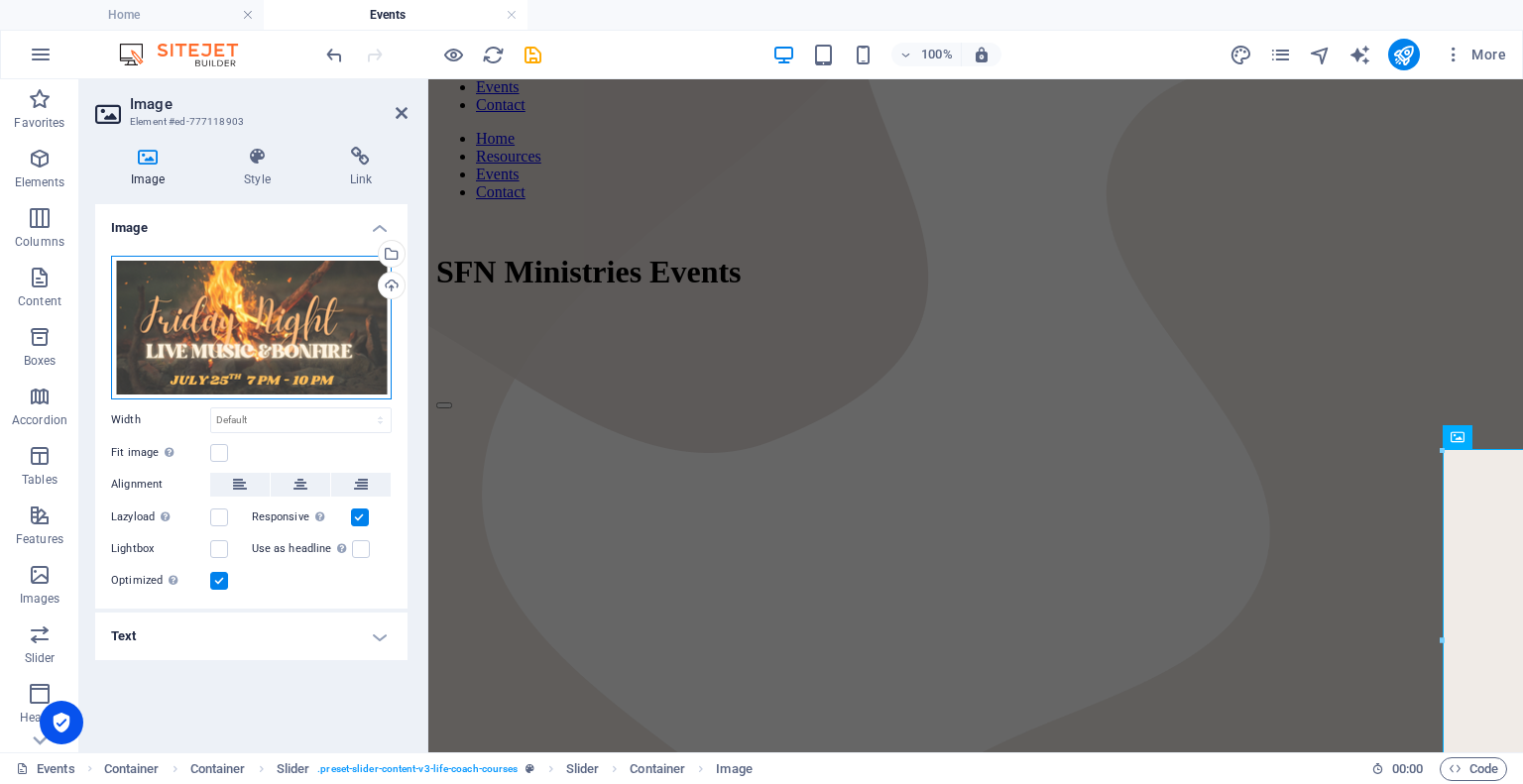 click on "Drag files here, click to choose files or select files from Files or our free stock photos & videos" at bounding box center [251, 327] 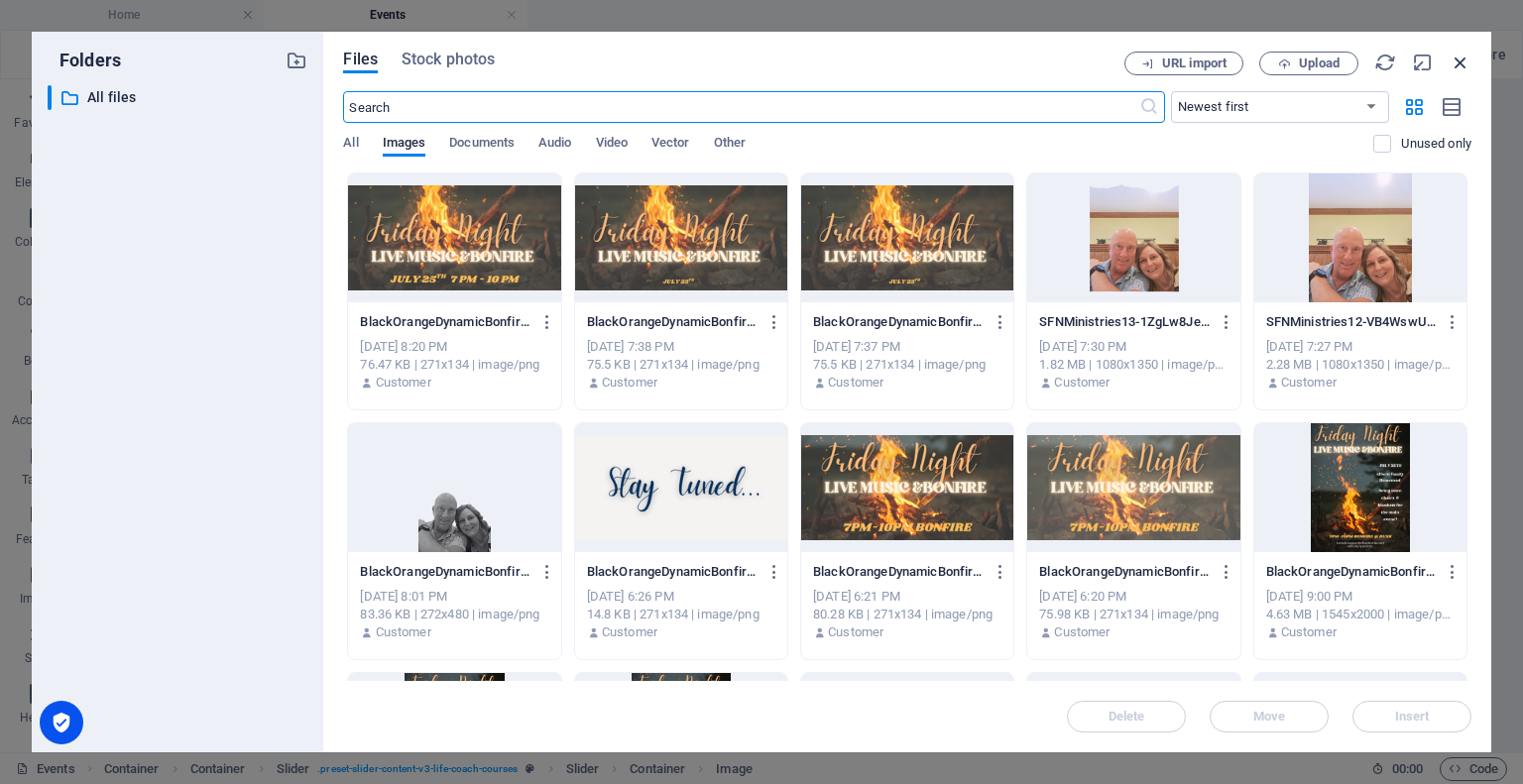 click at bounding box center (1461, 62) 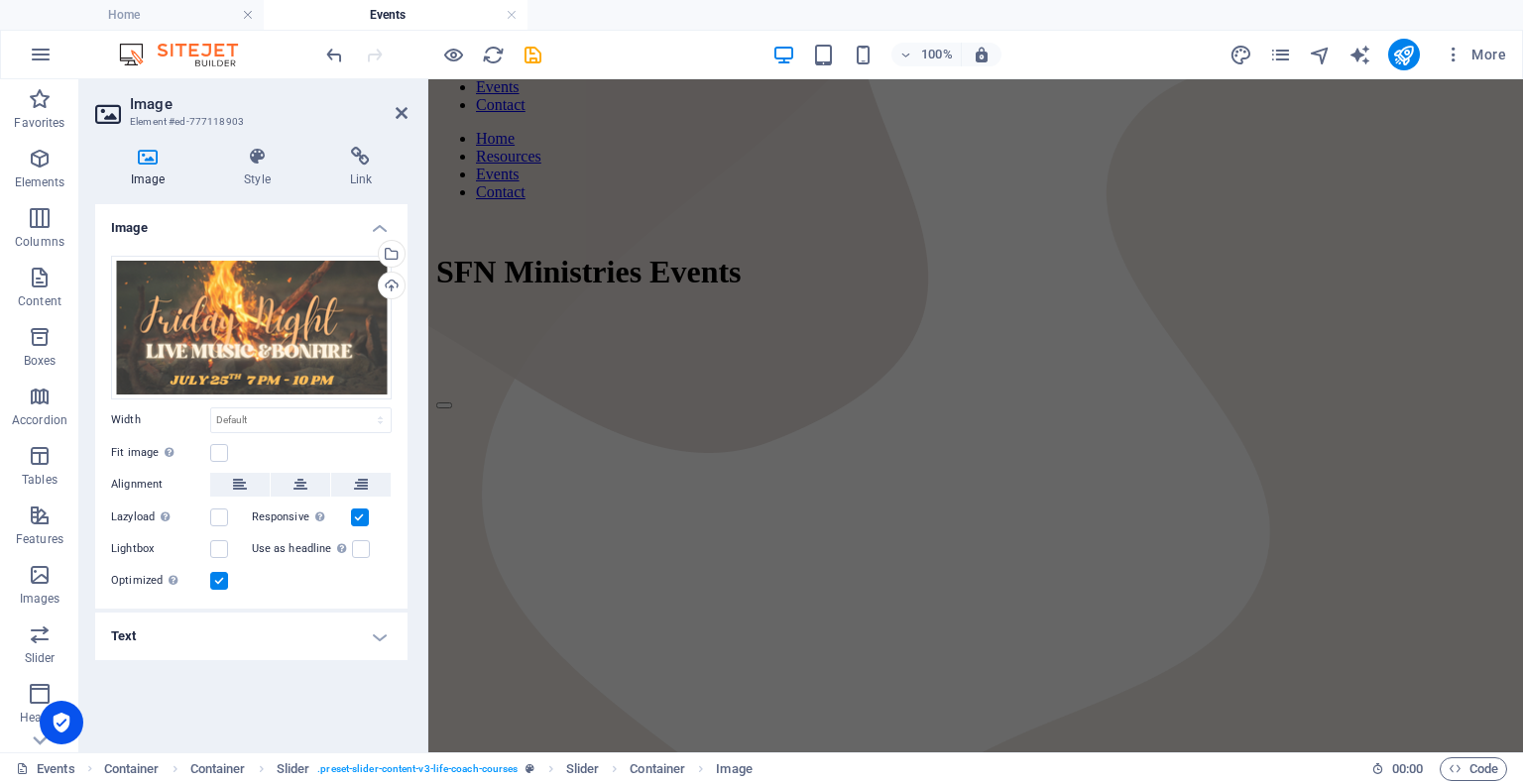 scroll, scrollTop: 168, scrollLeft: 0, axis: vertical 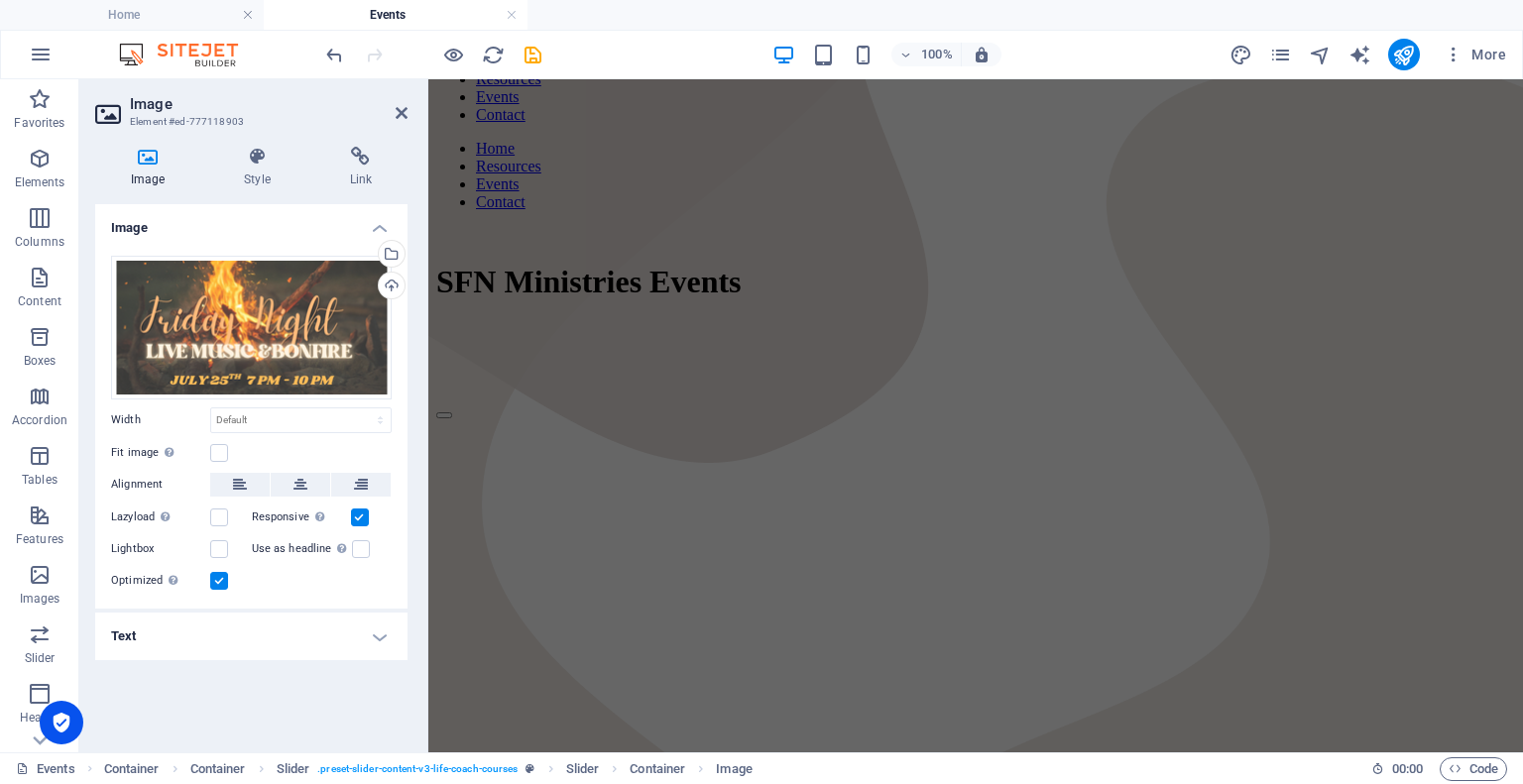 click on "Image Element #ed-777118903" at bounding box center (251, 105) 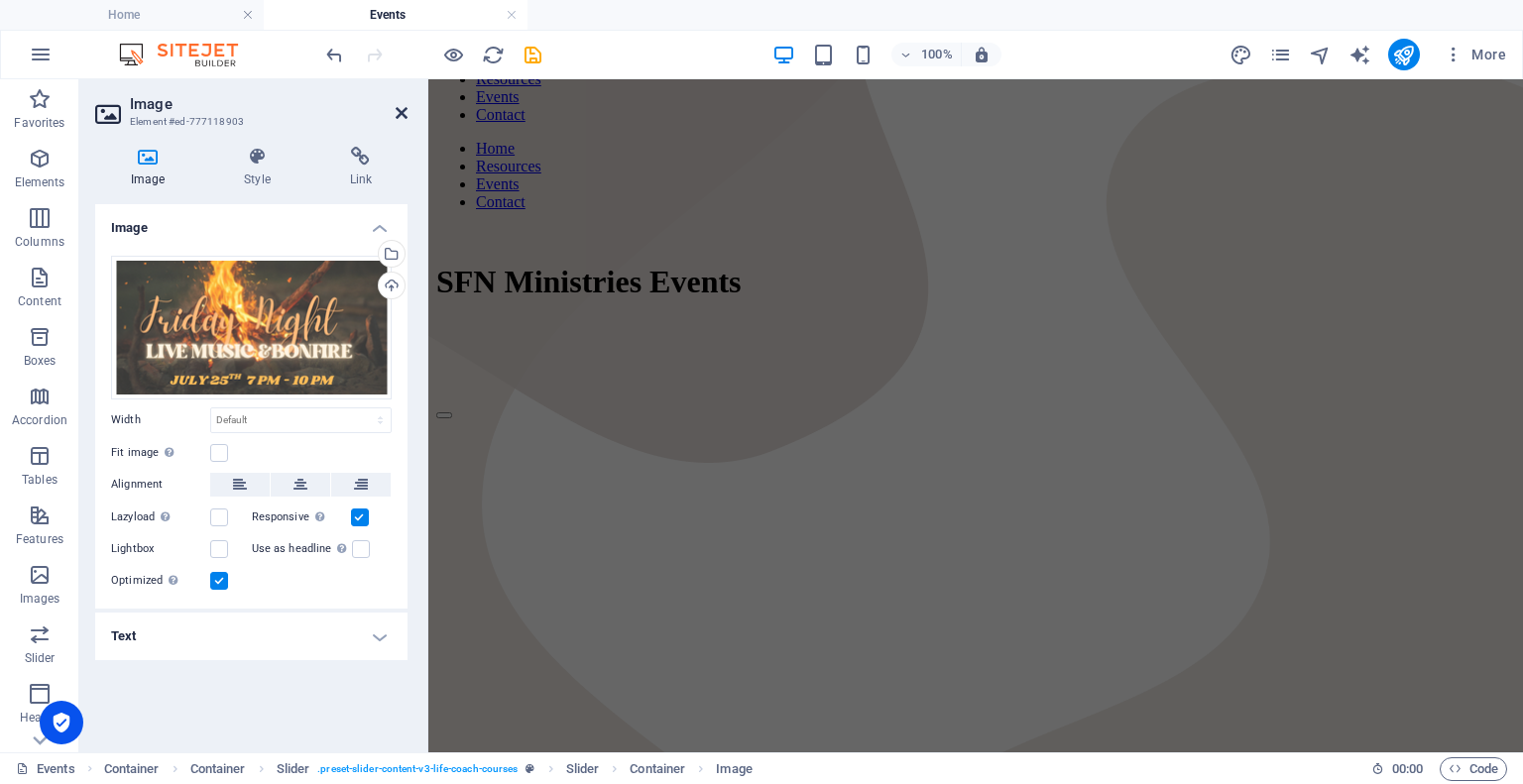 click at bounding box center (402, 113) 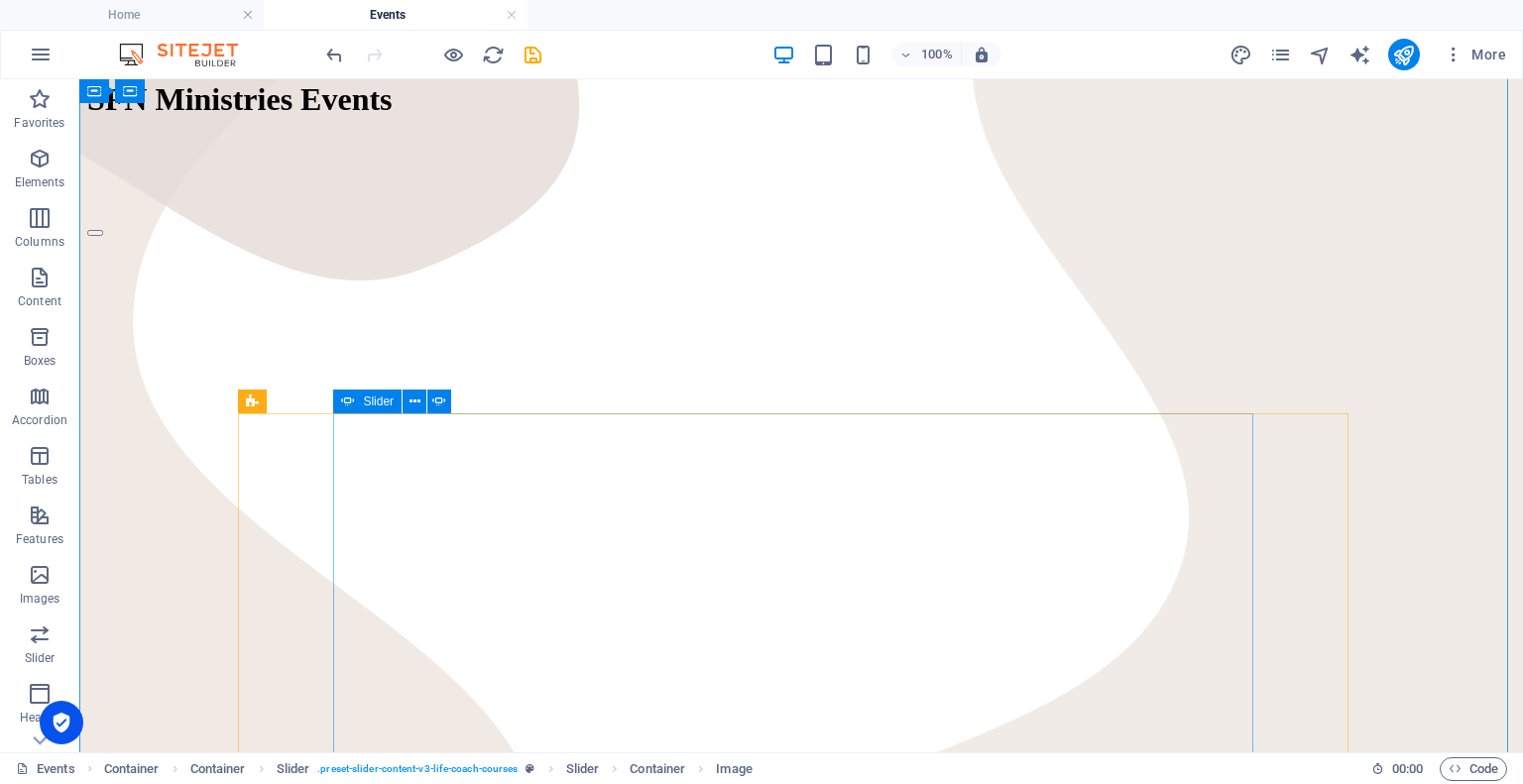 scroll, scrollTop: 466, scrollLeft: 0, axis: vertical 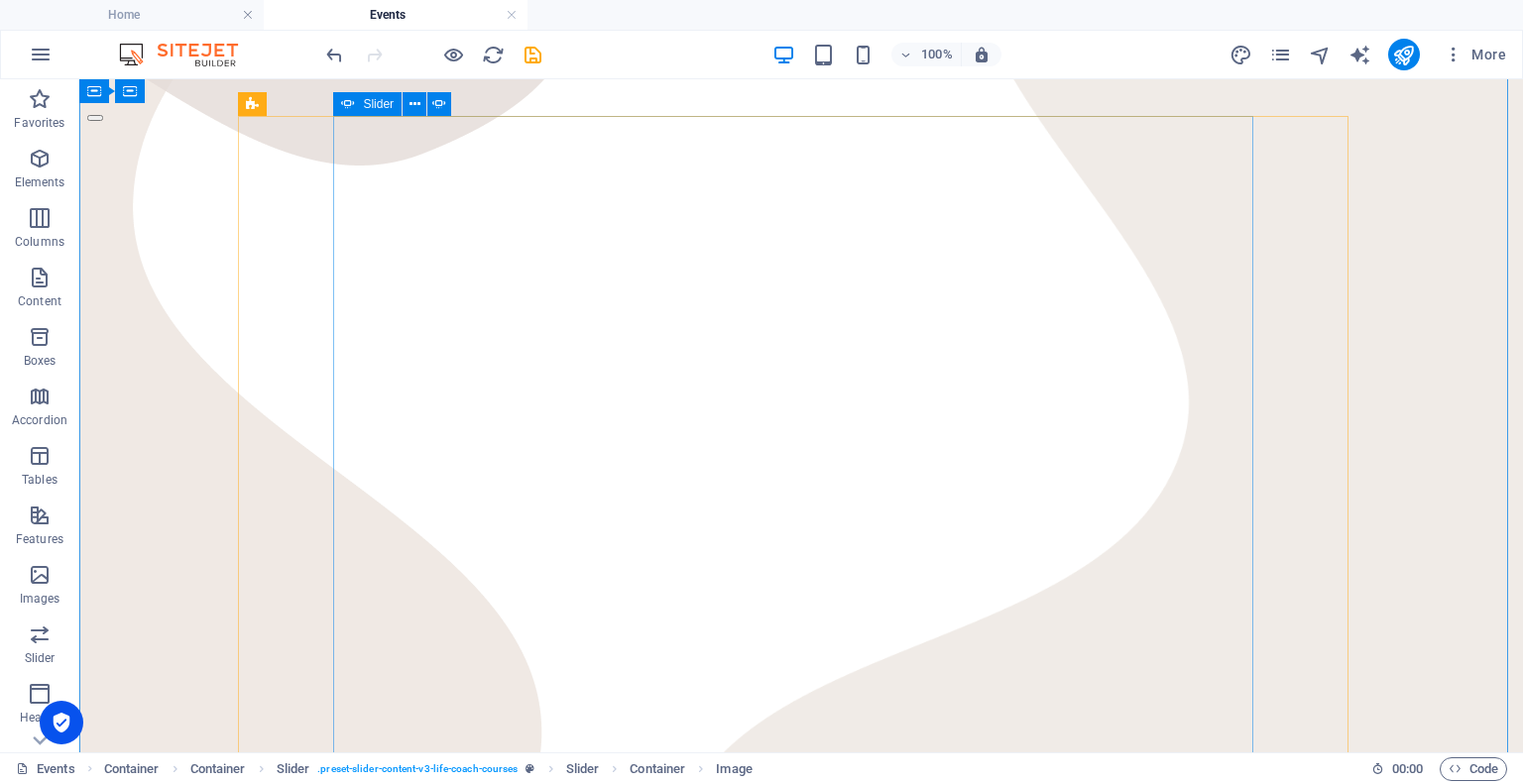 click on "Friday Night Live Music And Bonfire Mark Your Calendars! July 25th from 7 PM- 10PM Come on Out to Hurst Family Homestead! Bring a lawn chair, blanket, snacks and a friend! Sign Up Below or Email support  support@sfnministries.com . Address will be provided! Sign Up Now! Friday Night Live Music And Bonfire Mark Your Calendars! July 25th from 7 PM- 10PM Come on Out to Hurst Family Homestead! Bring a lawn chair, blanket, snacks and a friend! Sign Up Below or Email support  support@sfnministries.com . Address will be provided! Sign Up Now!" at bounding box center [801, 602] 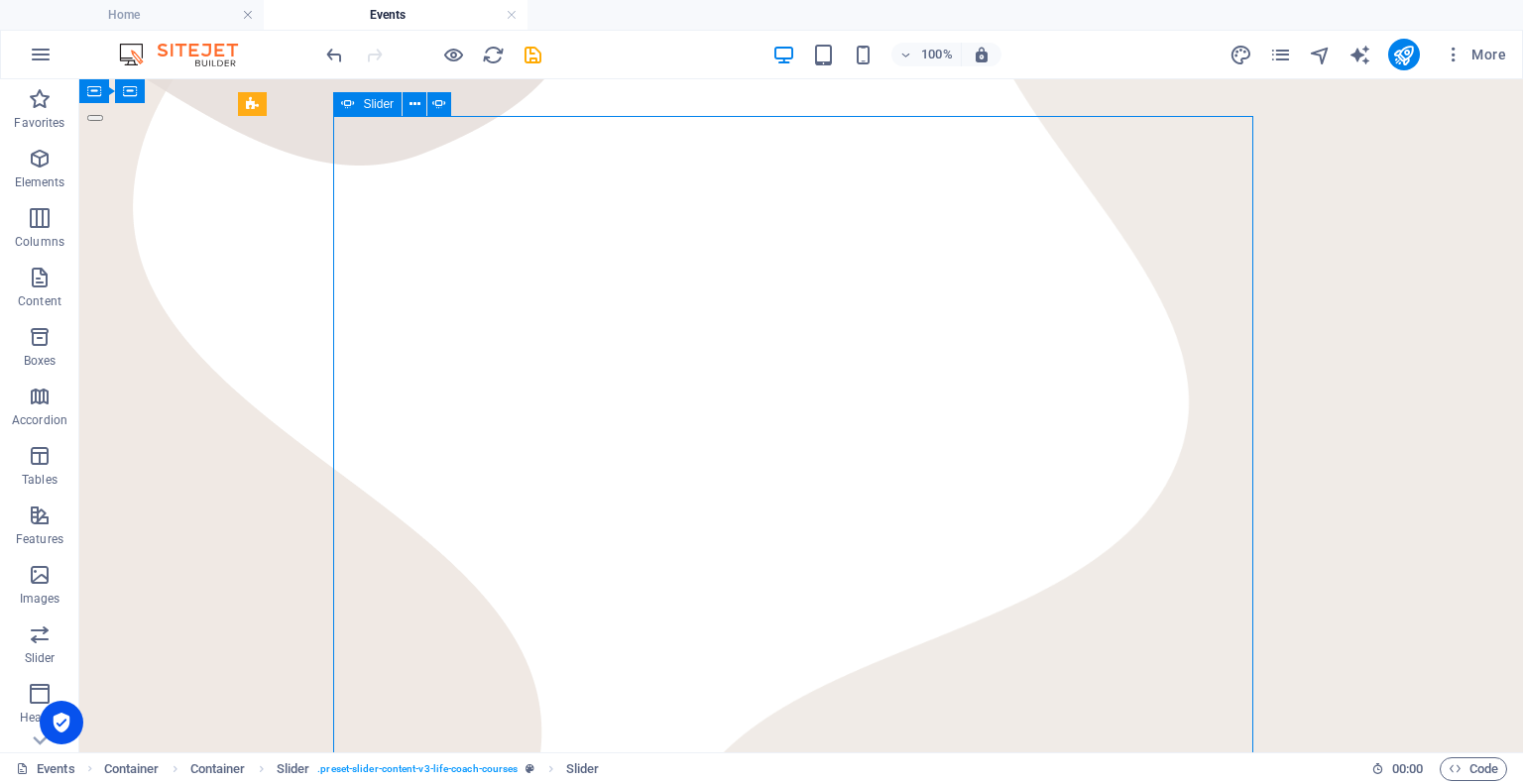 click on "Friday Night Live Music And Bonfire Mark Your Calendars! July 25th from 7 PM- 10PM Come on Out to Hurst Family Homestead! Bring a lawn chair, blanket, snacks and a friend! Sign Up Below or Email support  support@sfnministries.com . Address will be provided! Sign Up Now! Friday Night Live Music And Bonfire Mark Your Calendars! July 25th from 7 PM- 10PM Come on Out to Hurst Family Homestead! Bring a lawn chair, blanket, snacks and a friend! Sign Up Below or Email support  support@sfnministries.com . Address will be provided! Sign Up Now!" at bounding box center (801, 602) 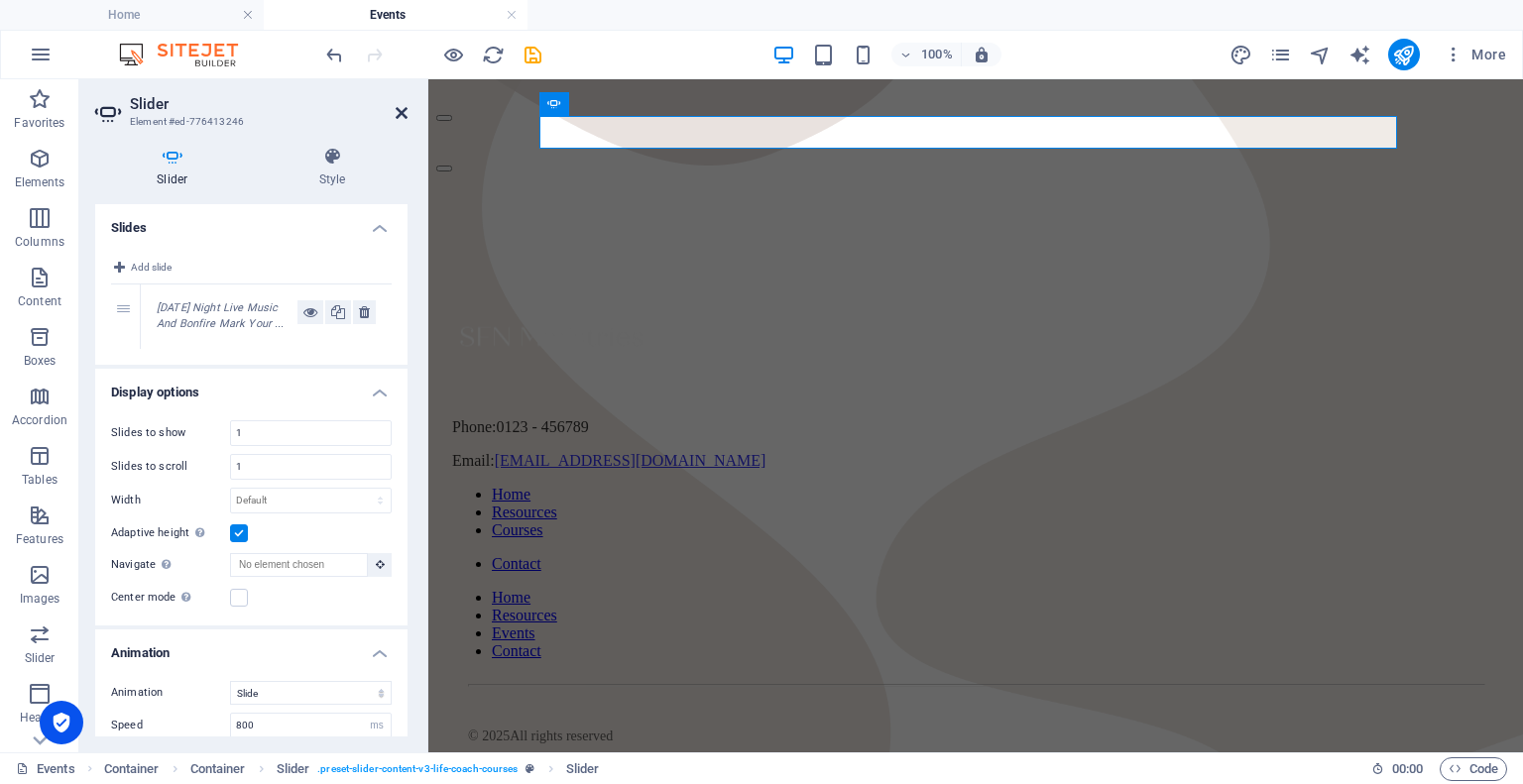 click at bounding box center (402, 113) 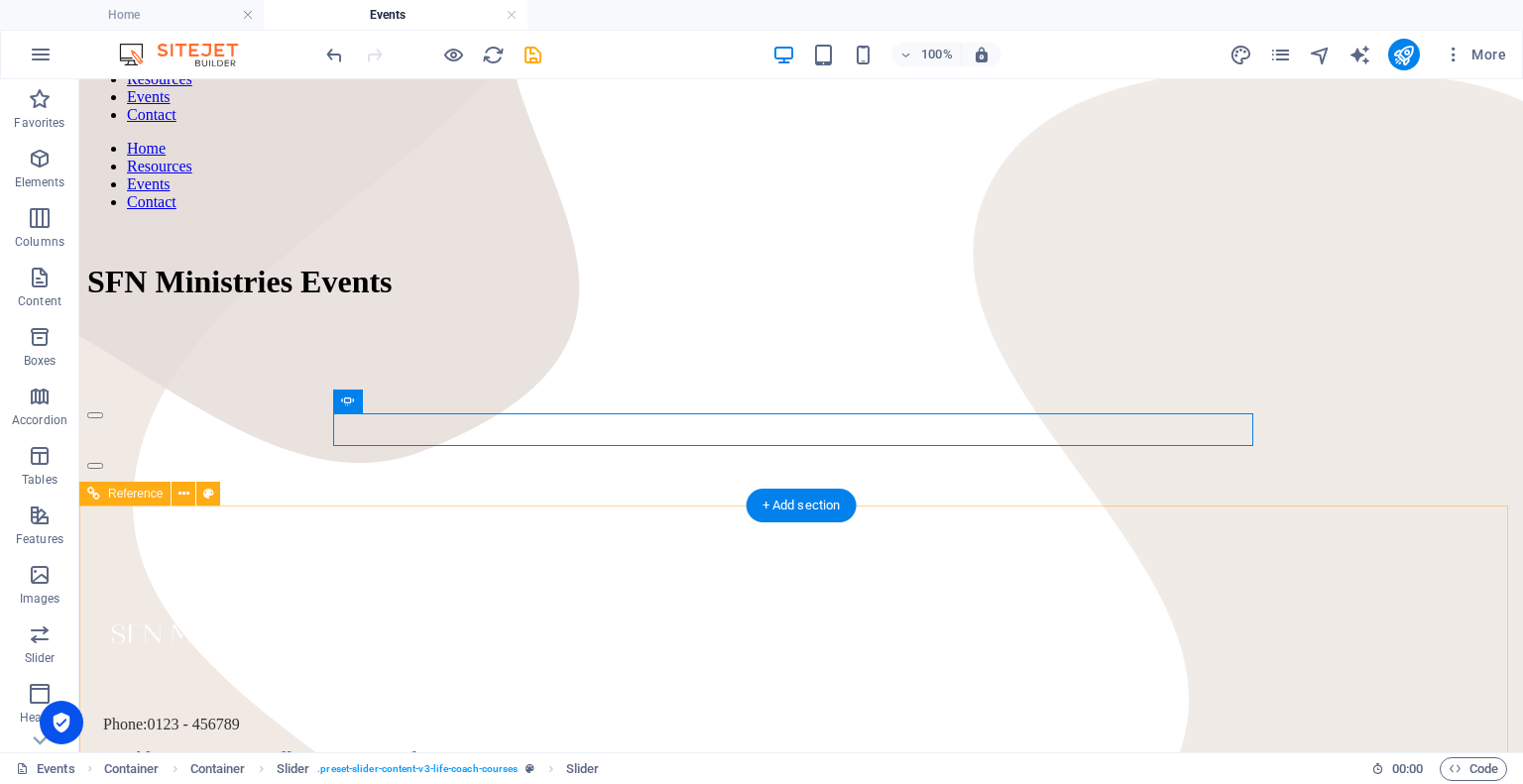 scroll, scrollTop: 0, scrollLeft: 0, axis: both 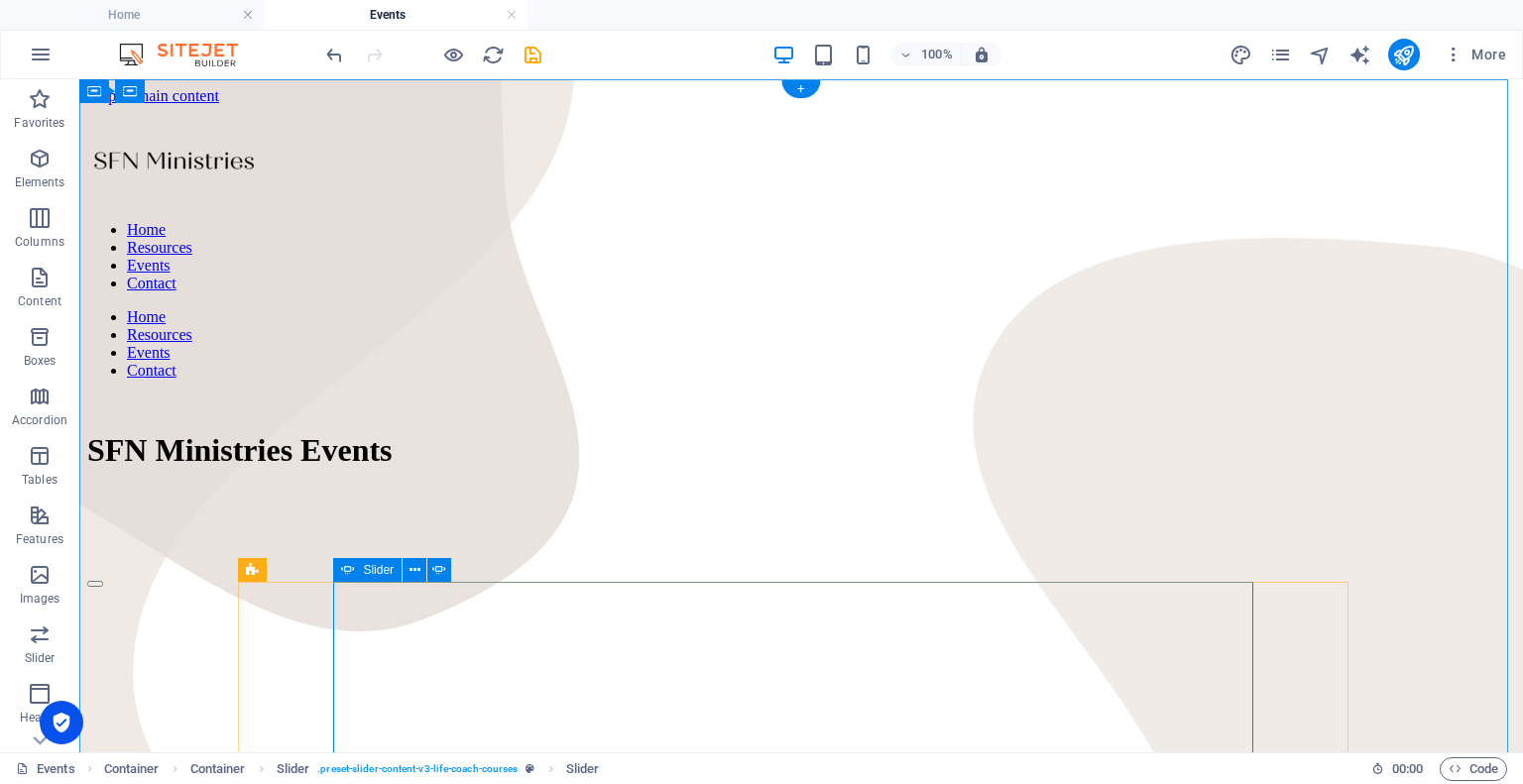 click on "Friday Night Live Music And Bonfire Mark Your Calendars! July 25th from 7 PM- 10PM Come on Out to Hurst Family Homestead! Bring a lawn chair, blanket, snacks and a friend! Sign Up Below or Email support  support@sfnministries.com . Address will be provided! Sign Up Now! Friday Night Live Music And Bonfire Mark Your Calendars! July 25th from 7 PM- 10PM Come on Out to Hurst Family Homestead! Bring a lawn chair, blanket, snacks and a friend! Sign Up Below or Email support  support@sfnministries.com . Address will be provided! Sign Up Now!" at bounding box center [801, 1067] 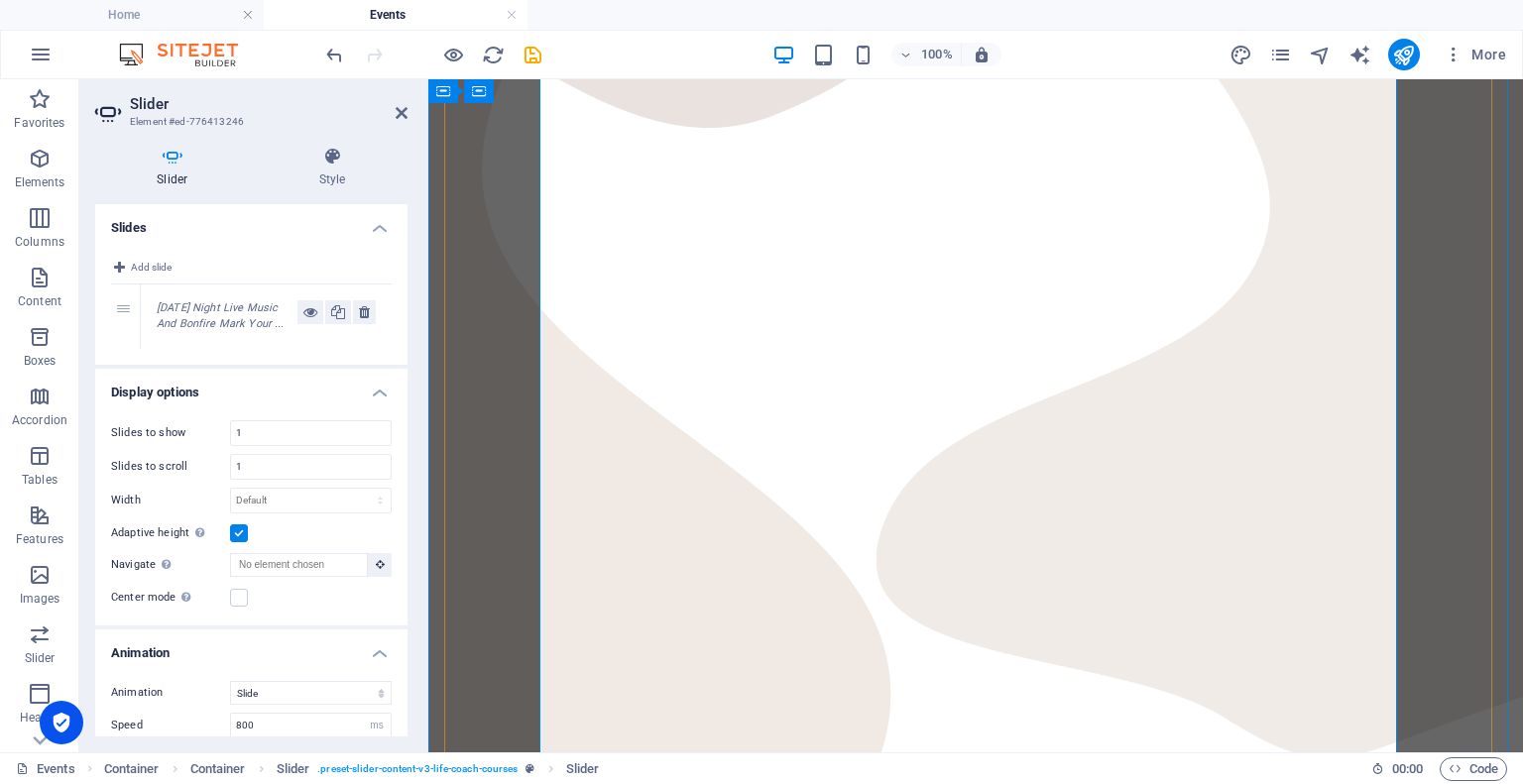 scroll, scrollTop: 420, scrollLeft: 0, axis: vertical 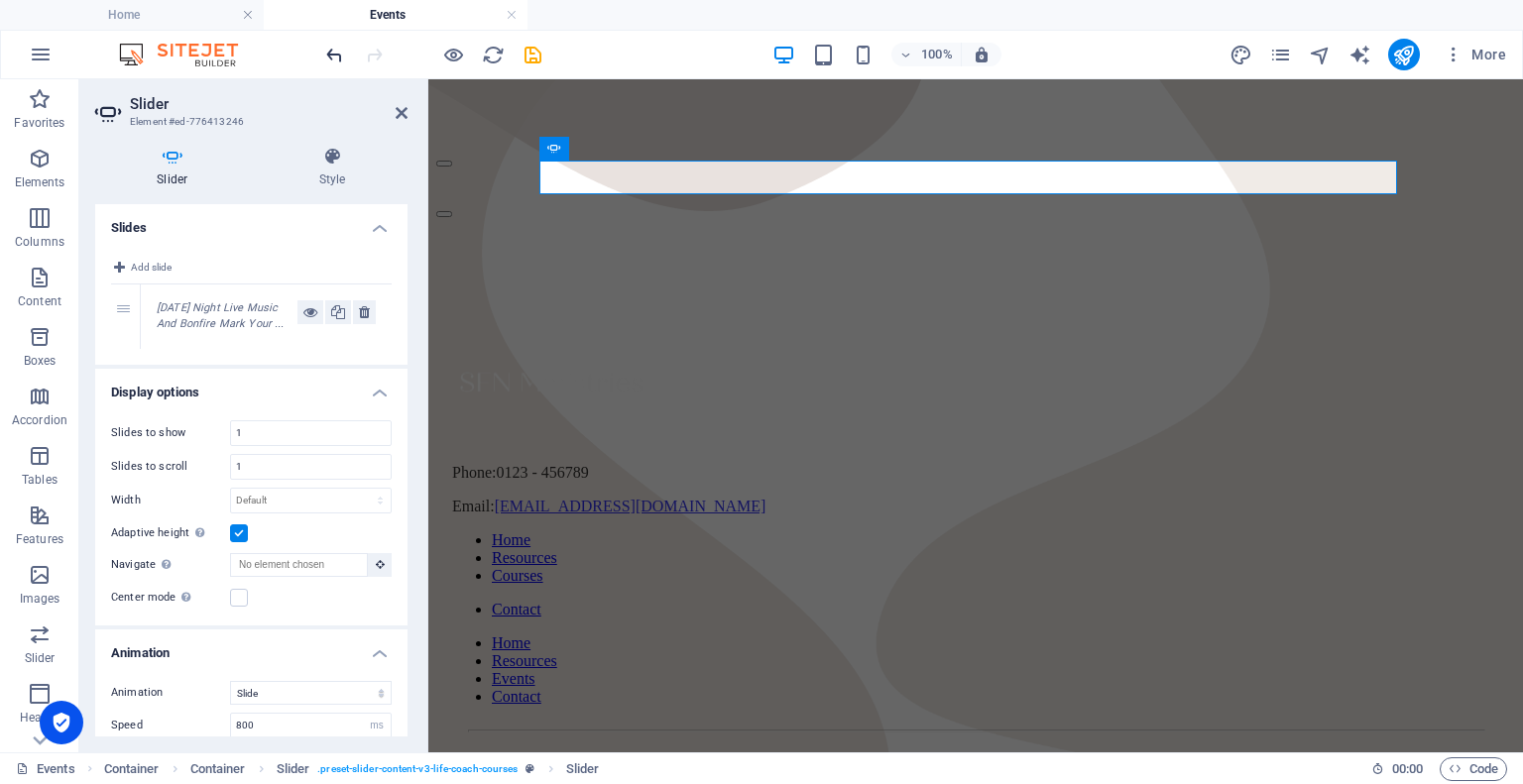 click at bounding box center [334, 55] 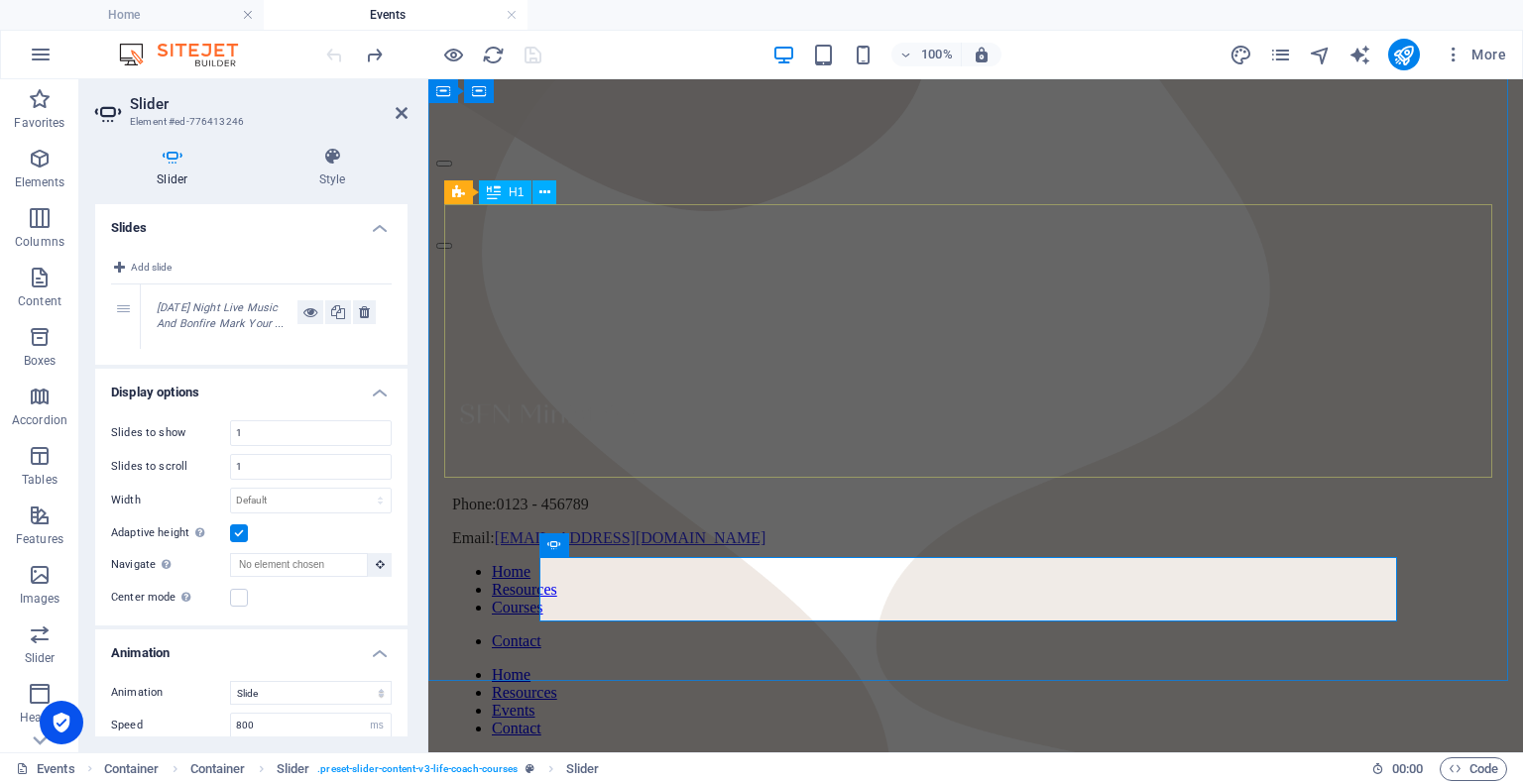 scroll, scrollTop: 24, scrollLeft: 0, axis: vertical 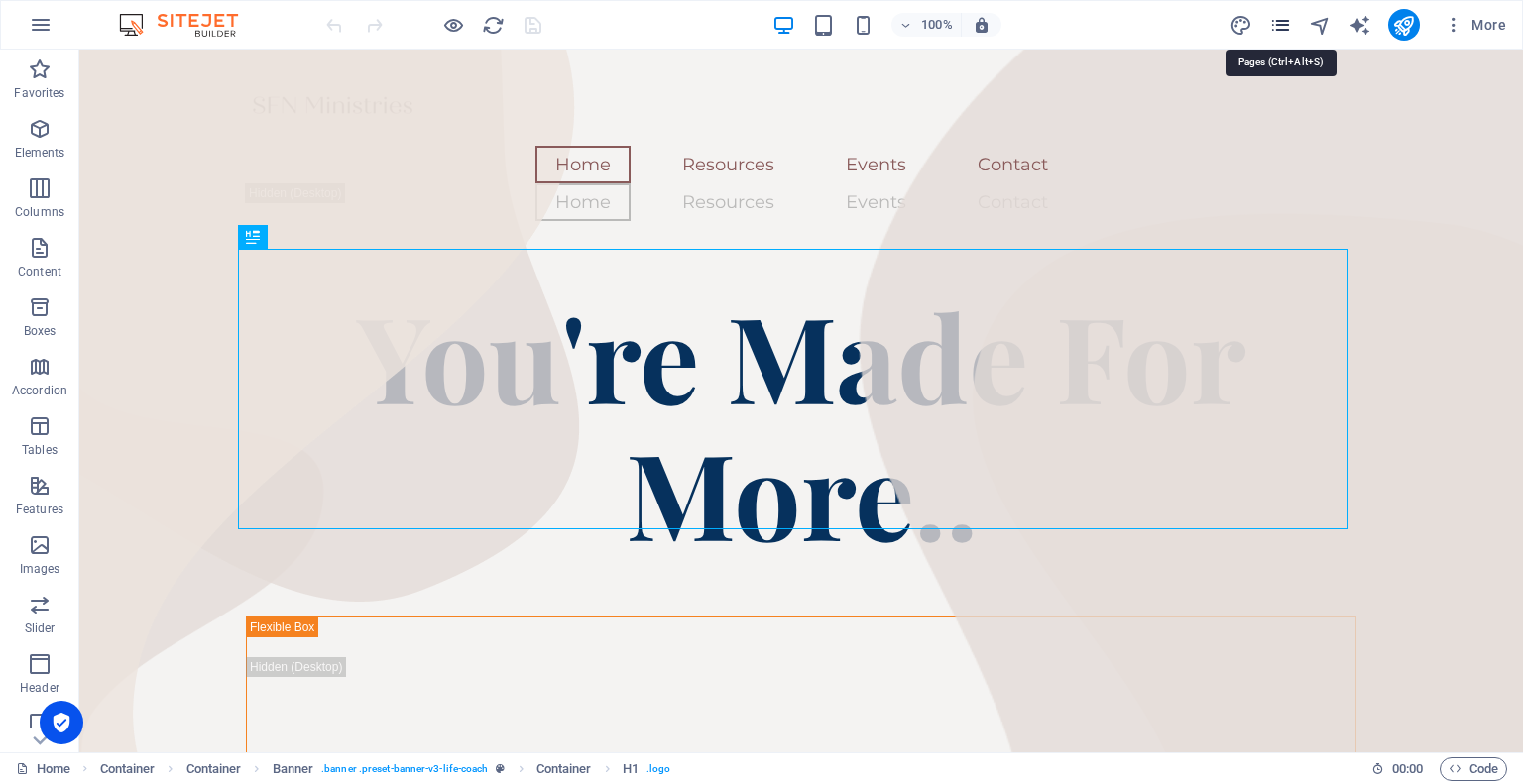 click at bounding box center (1280, 25) 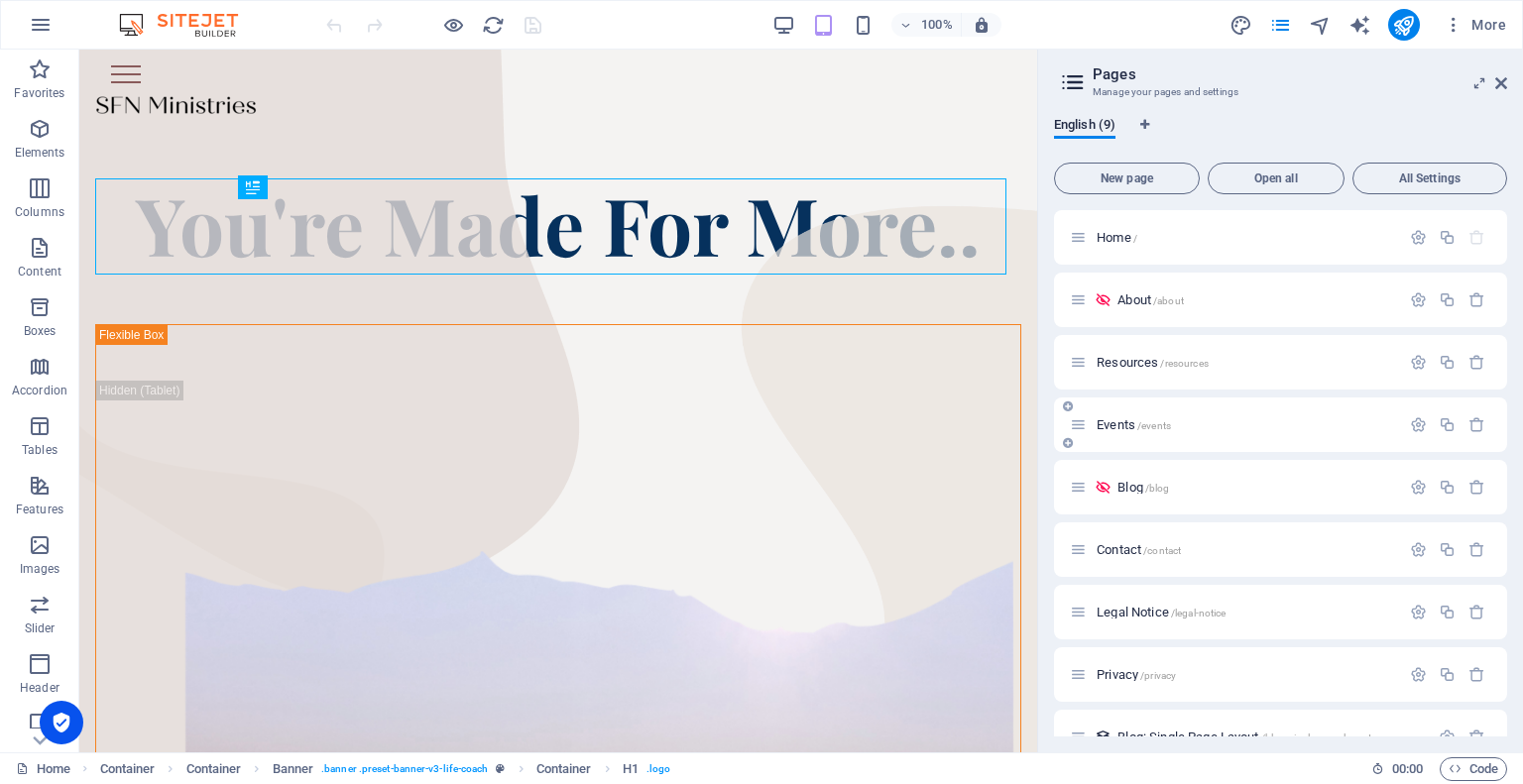 click on "Events /events" at bounding box center (1133, 424) 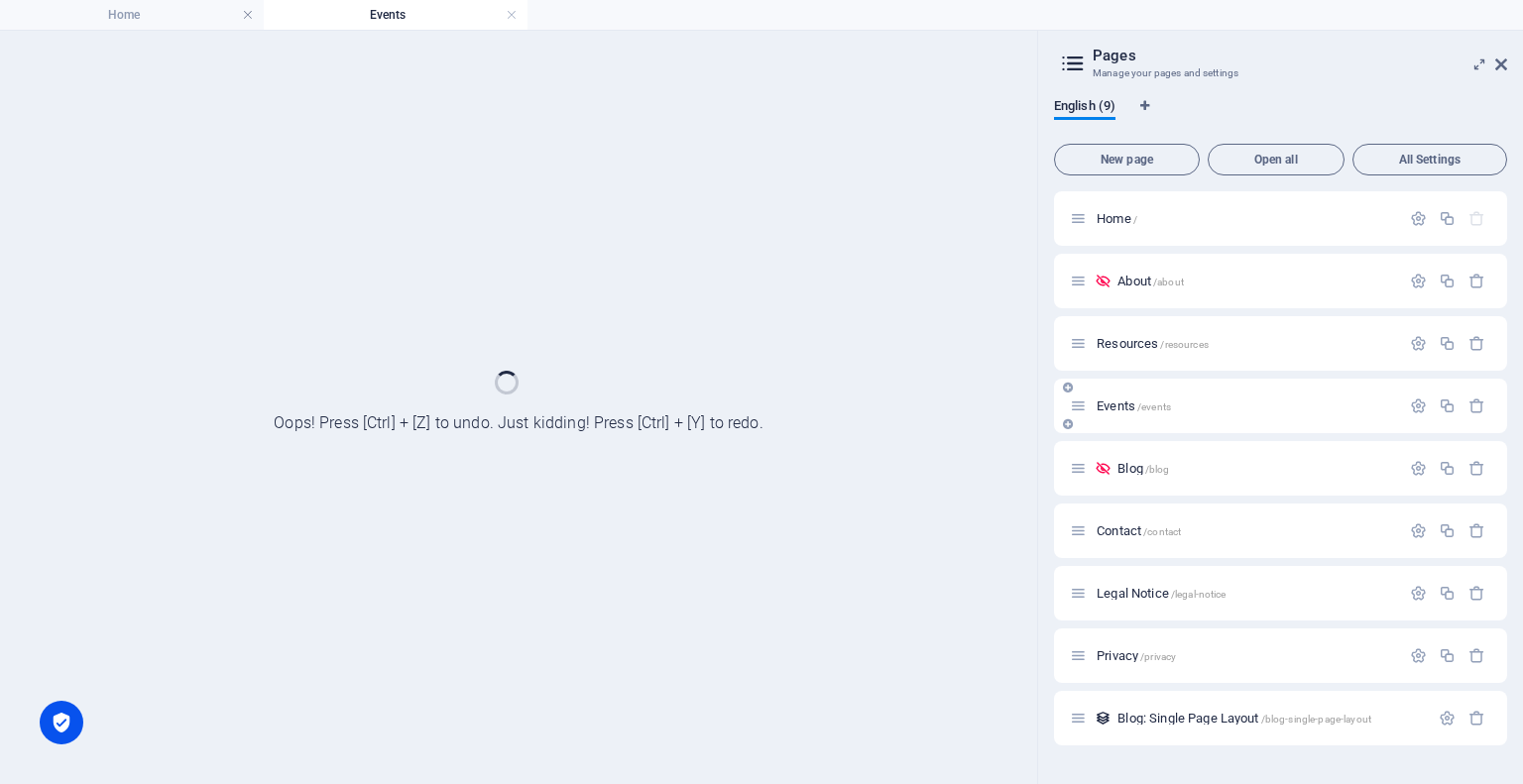 click on "Events /events" at bounding box center [1280, 405] 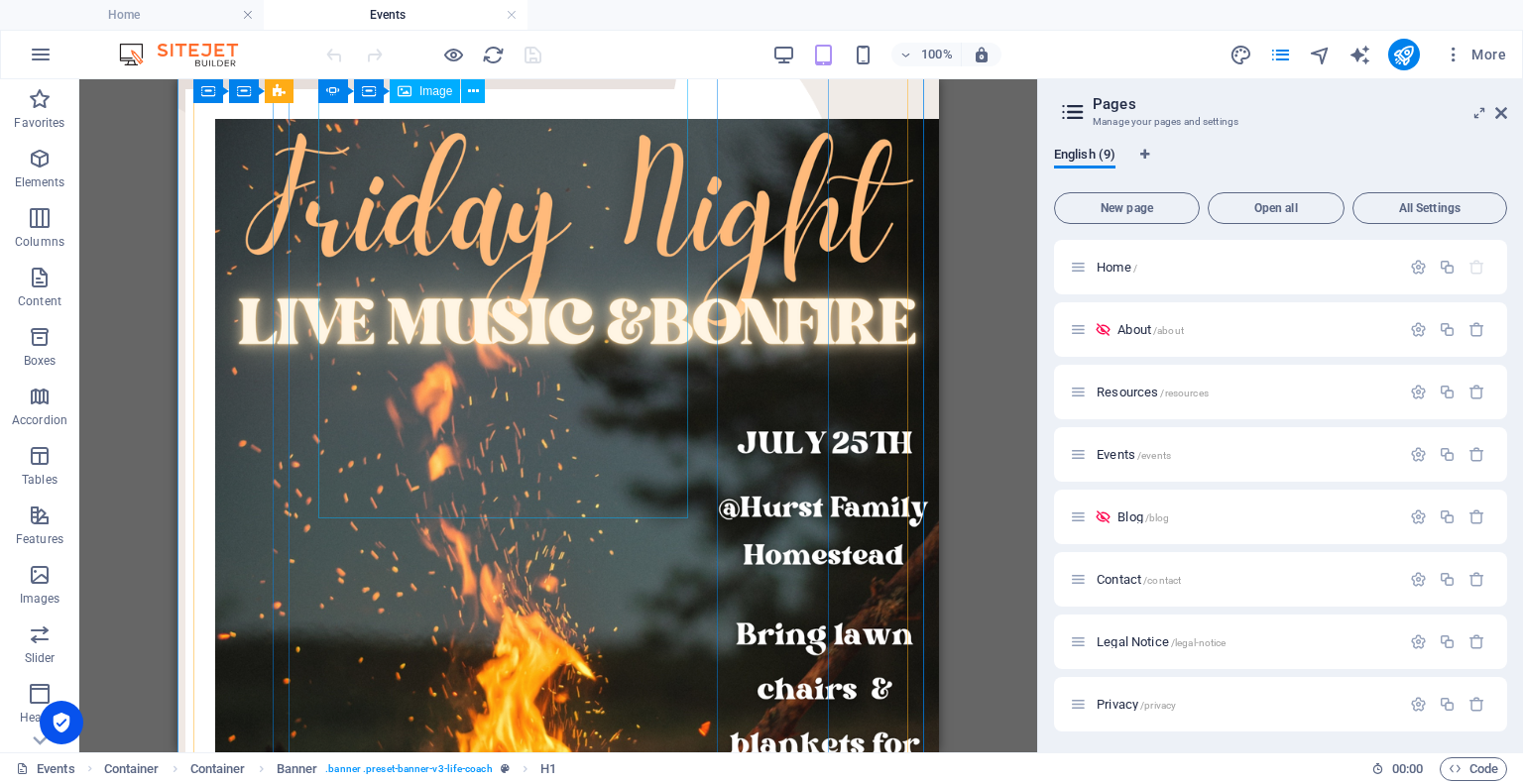 scroll, scrollTop: 595, scrollLeft: 0, axis: vertical 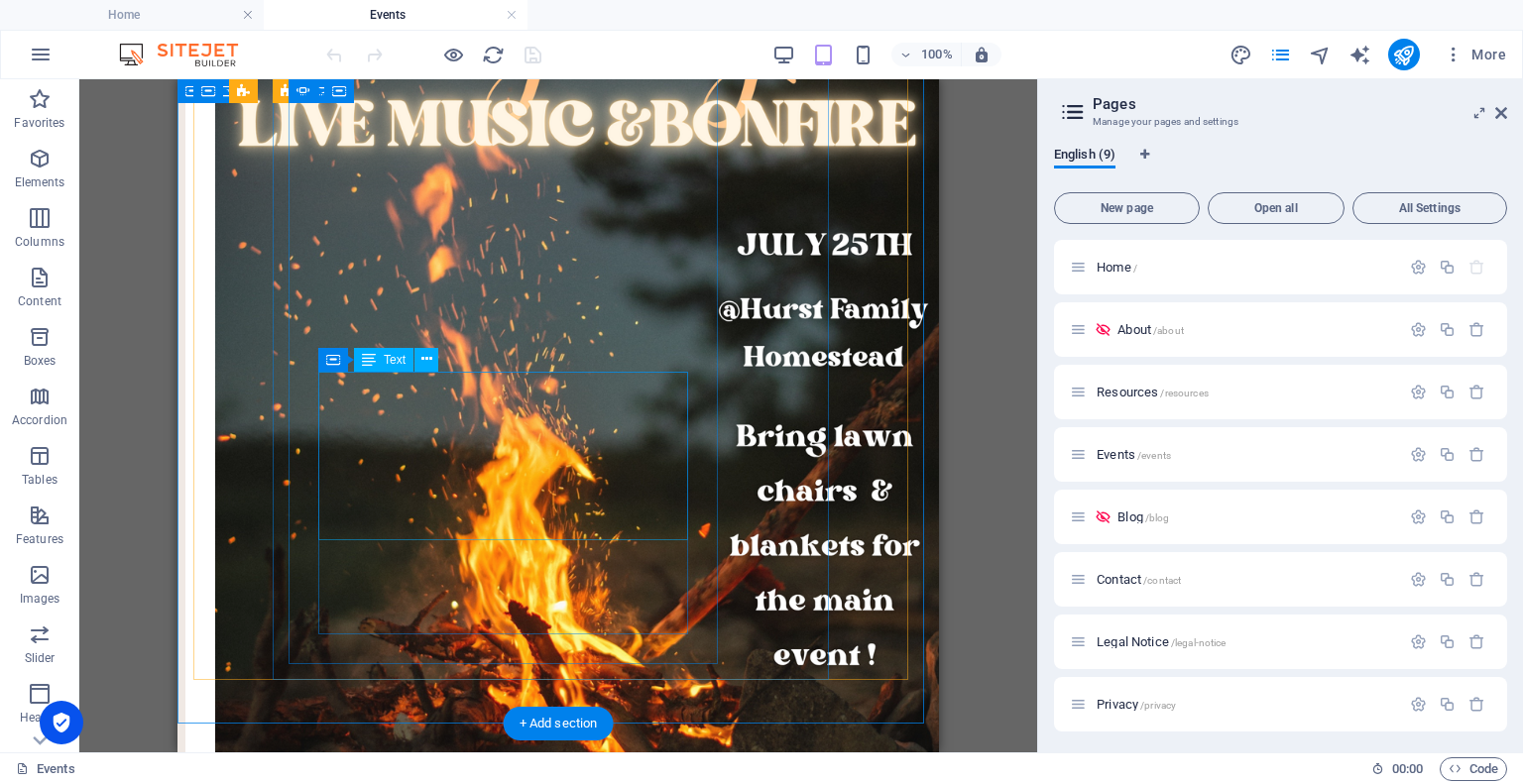 click on "Mark Your Calendars! July 25th from 7 PM- 10PM Come on Out to Hurst Family Homestead! Bring a lawn chair, blanket, snacks and a friend! Sign Up Below or Email support  support@sfnministries.com . Address will be provided!" at bounding box center (447, 1141) 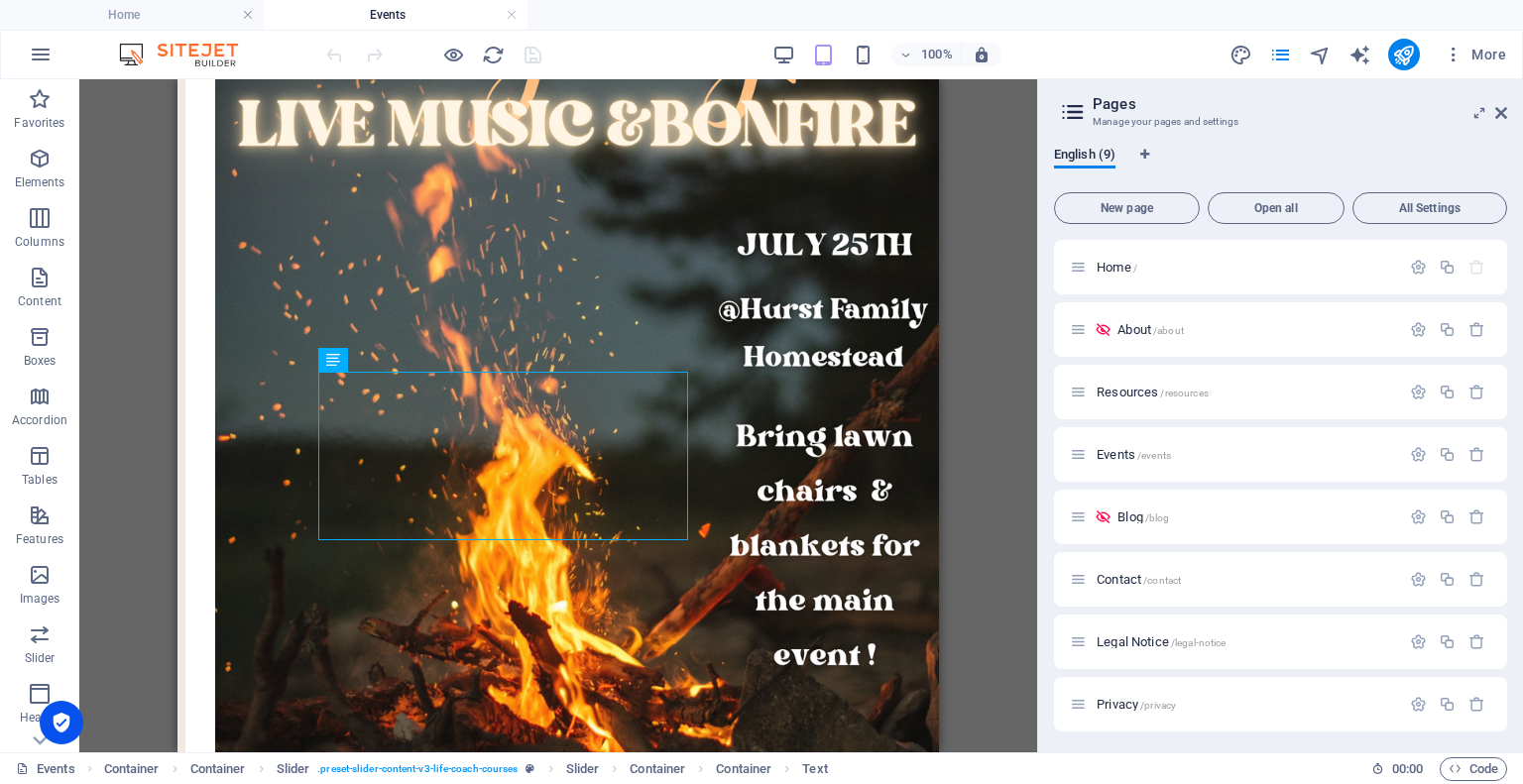 click at bounding box center [1501, 113] 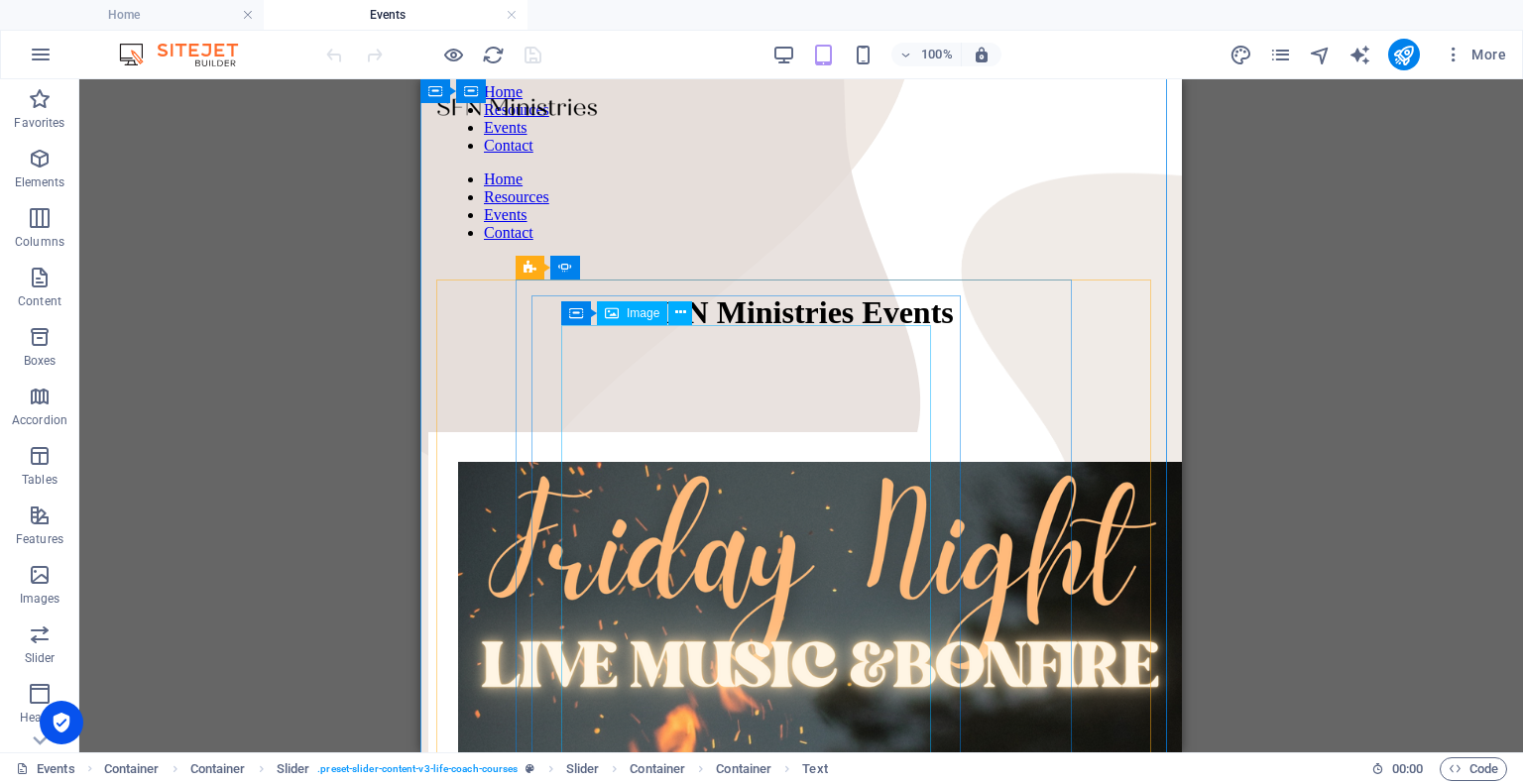 scroll, scrollTop: 0, scrollLeft: 0, axis: both 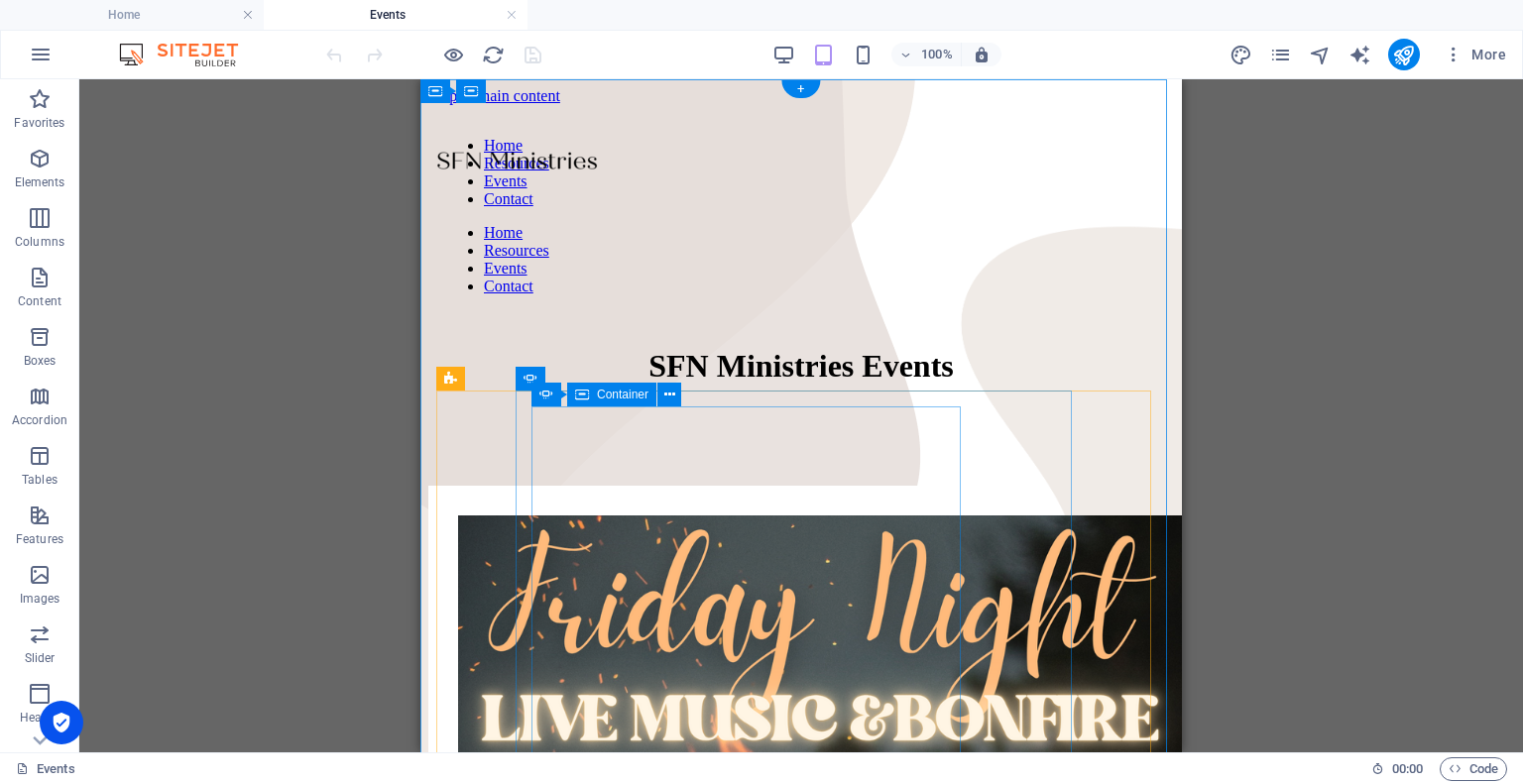 click on "Friday Night Live Music And Bonfire Mark Your Calendars! July 25th from 7 PM- 10PM Come on Out to Hurst Family Homestead! Bring a lawn chair, blanket, snacks and a friend! Sign Up Below or Email support  support@sfnministries.com . Address will be provided! Sign Up Now!" at bounding box center [690, 1235] 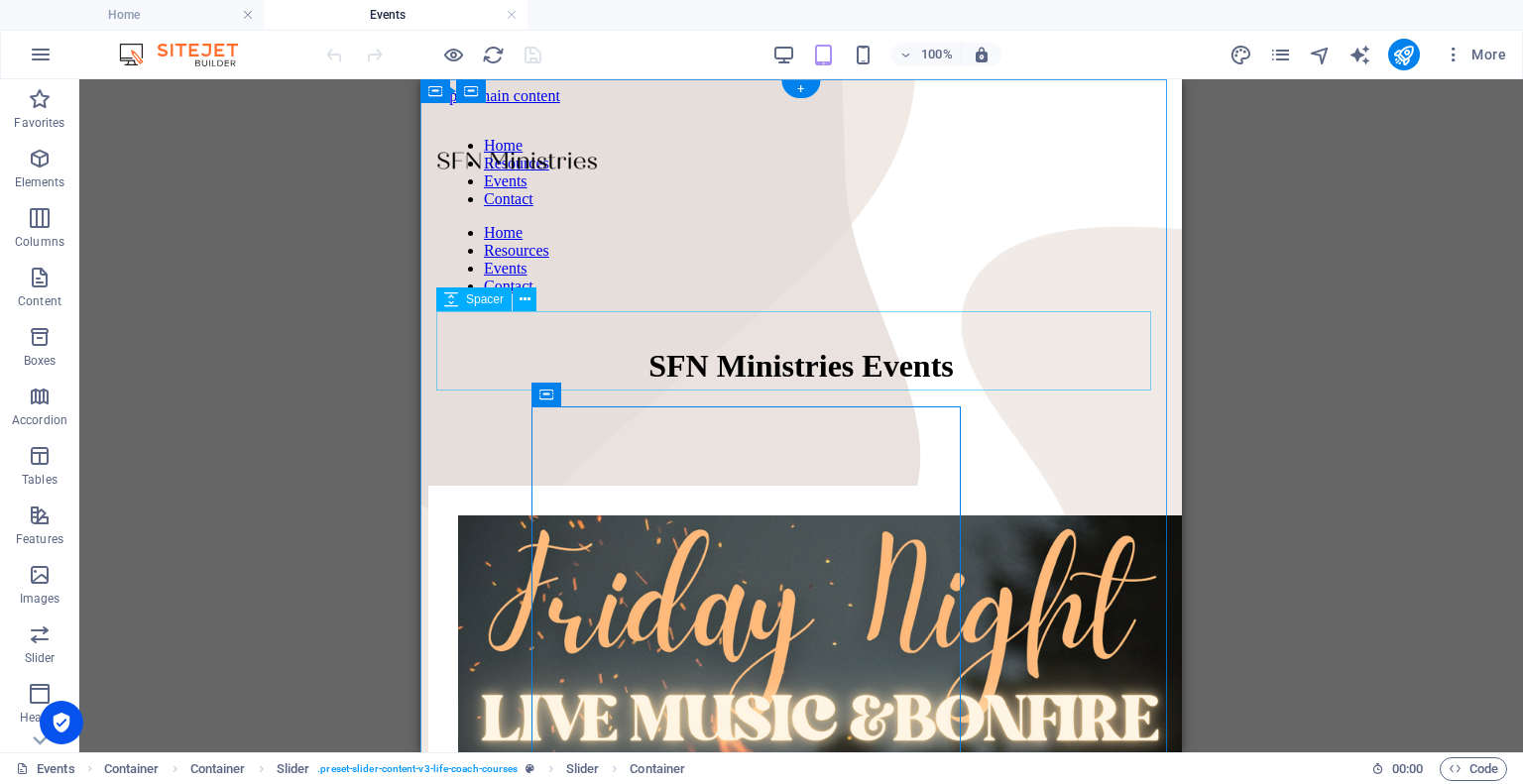 click at bounding box center [801, 446] 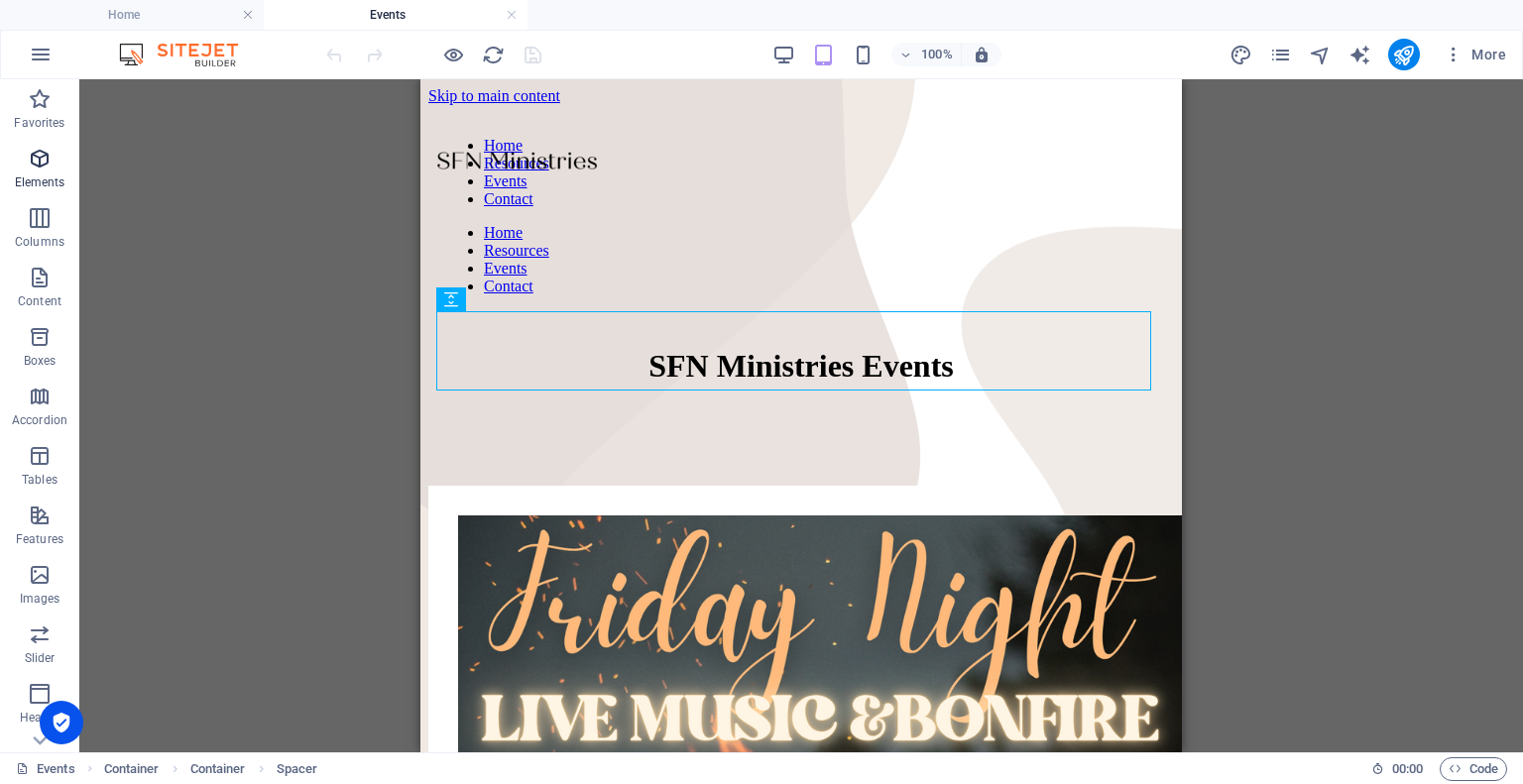 click at bounding box center (40, 159) 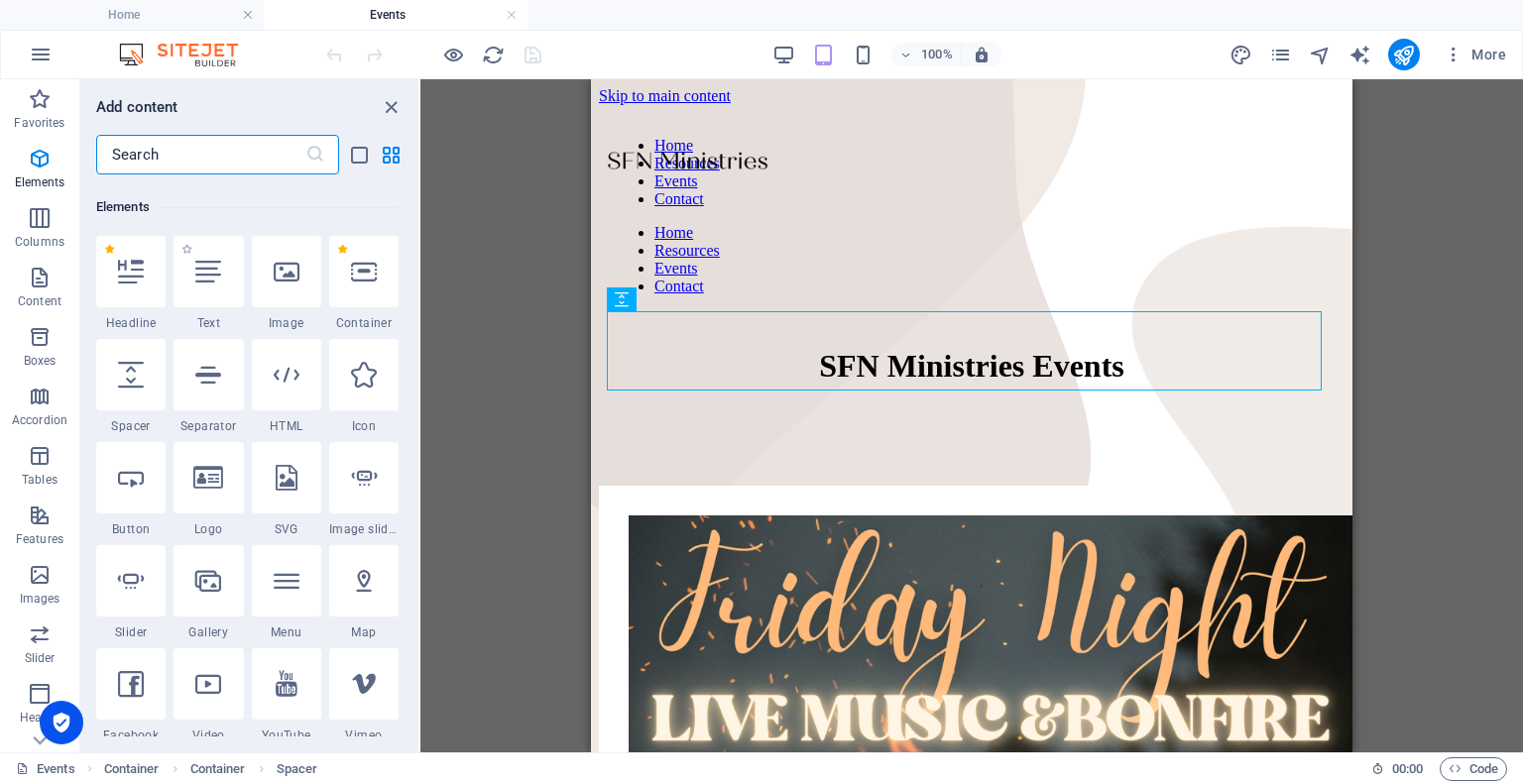 scroll, scrollTop: 211, scrollLeft: 0, axis: vertical 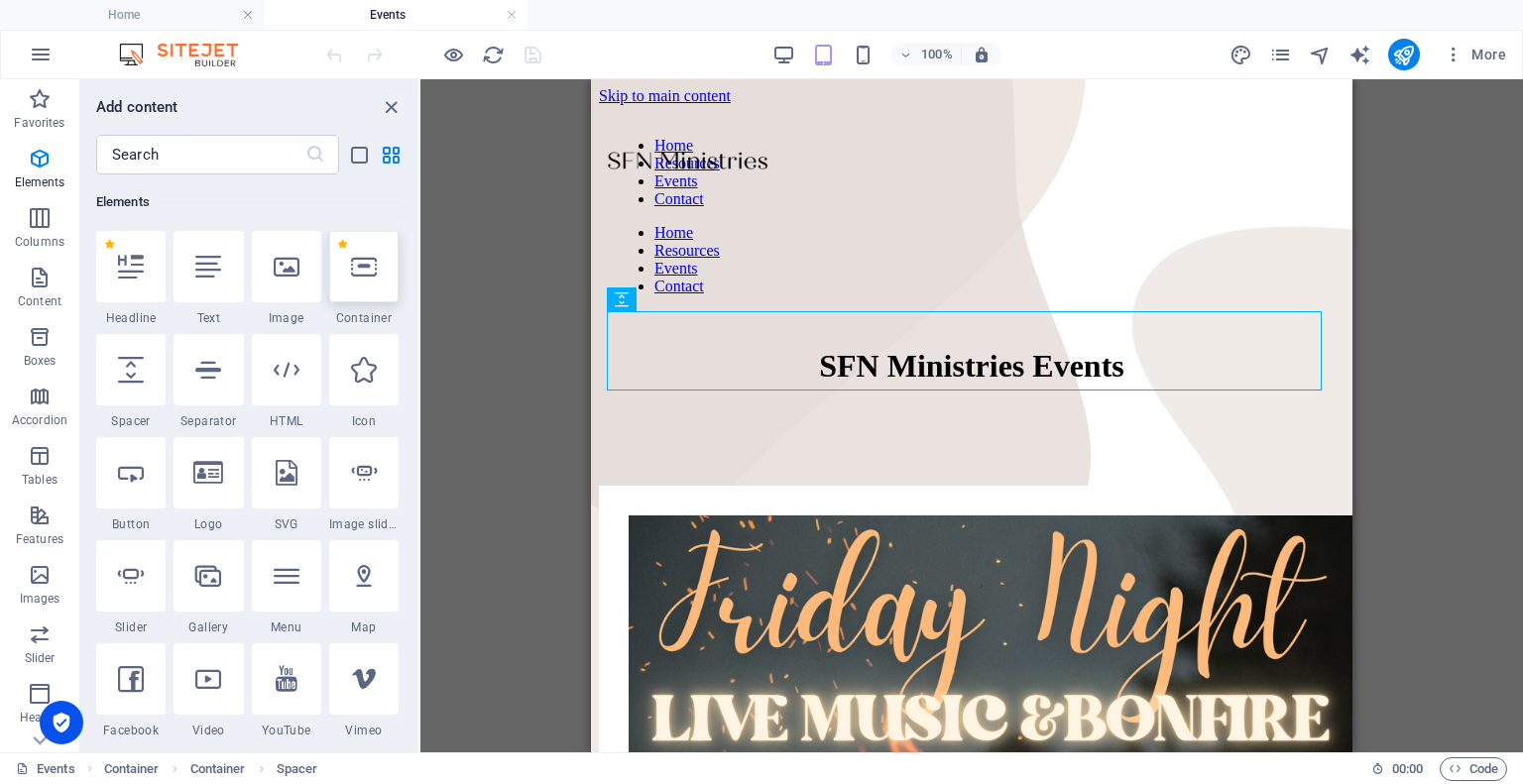 click at bounding box center (364, 267) 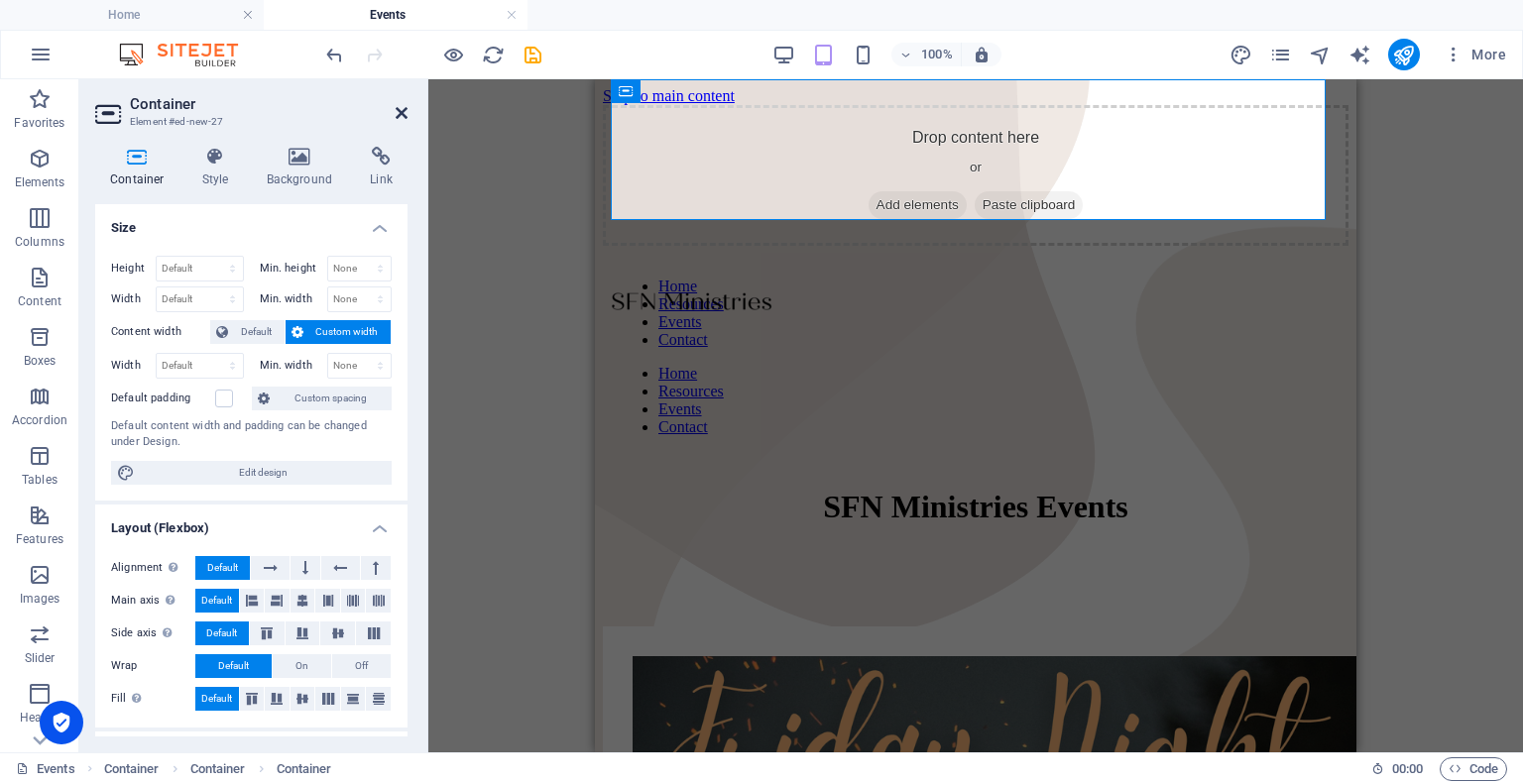 click at bounding box center (402, 113) 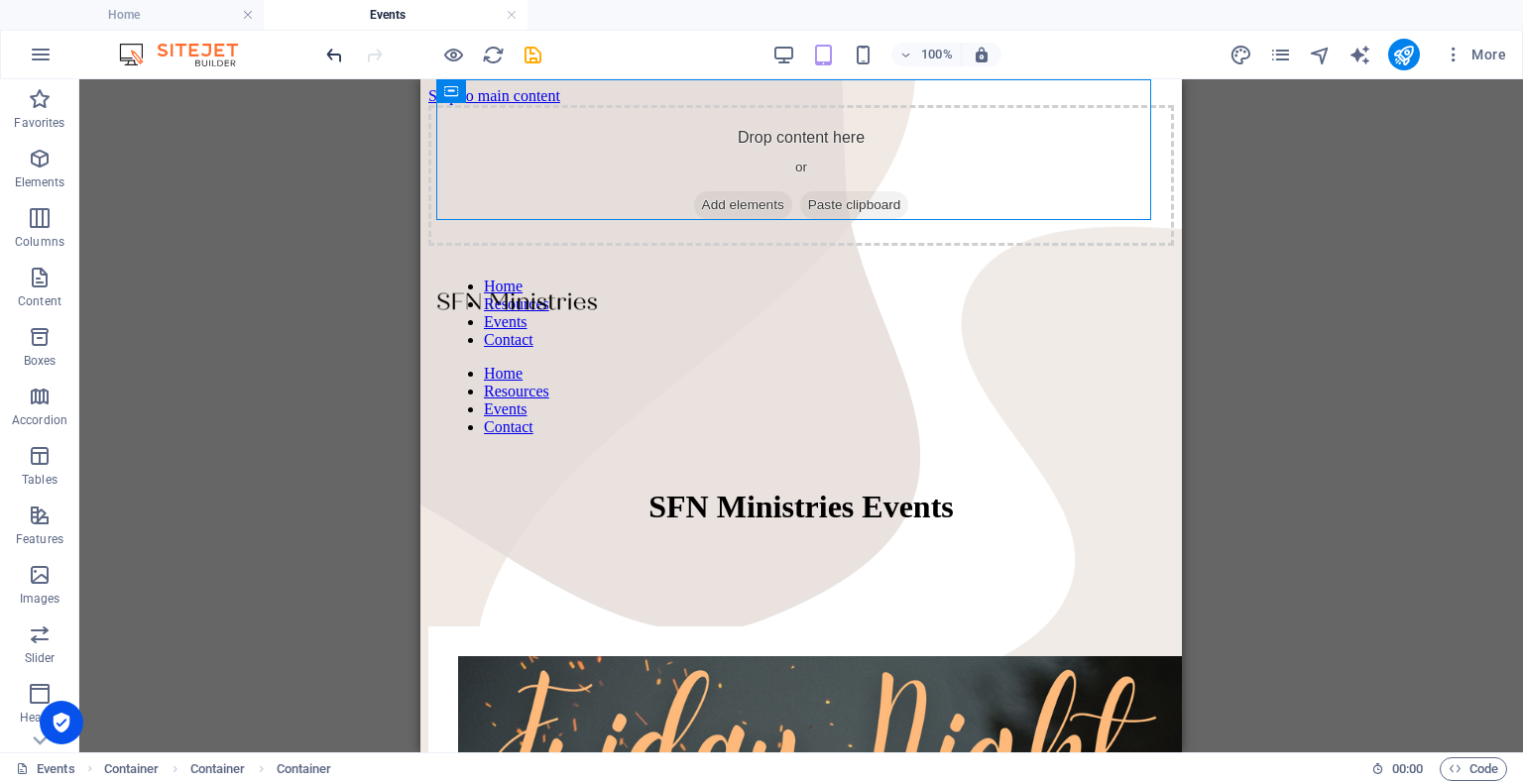 click at bounding box center (334, 55) 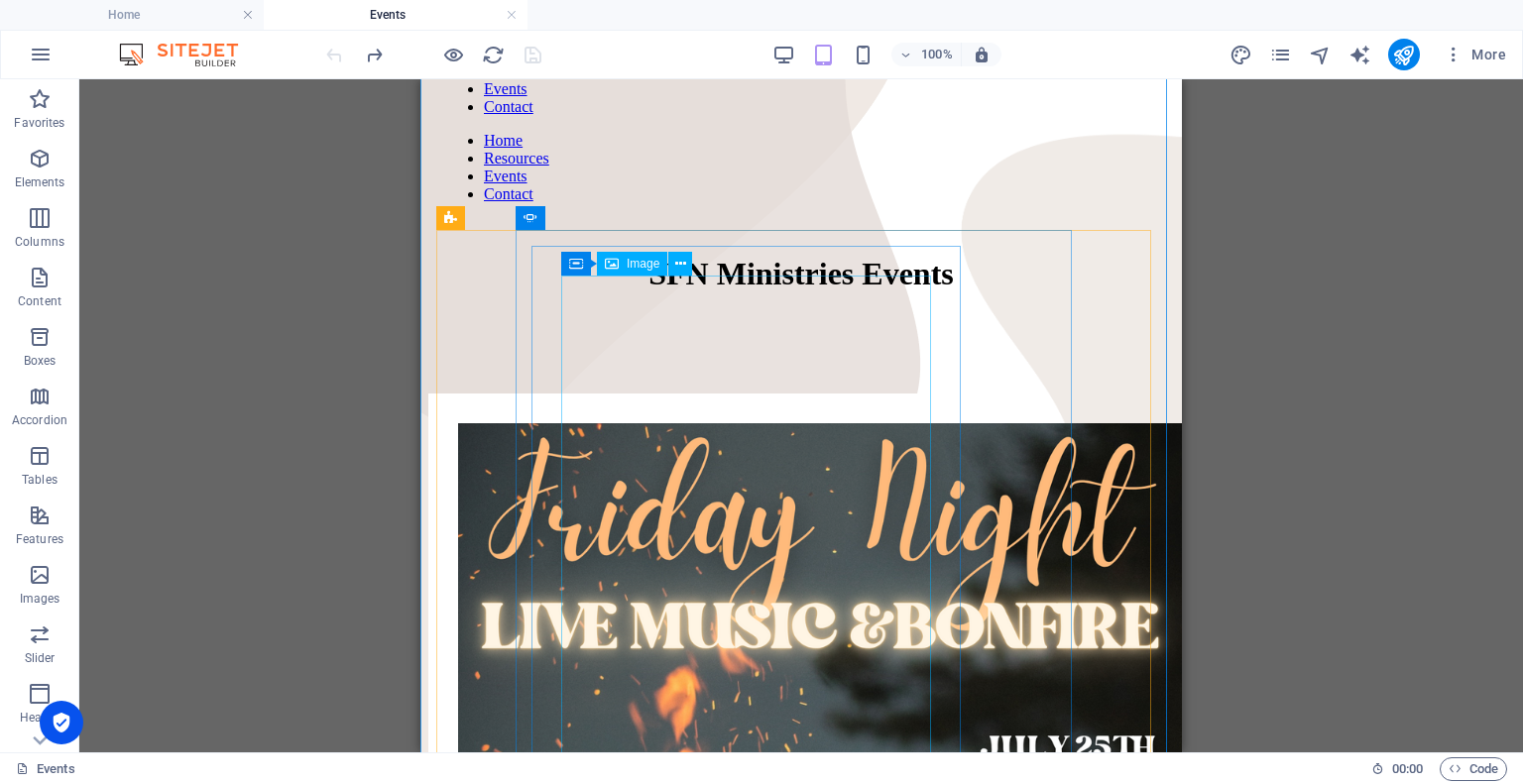 scroll, scrollTop: 198, scrollLeft: 0, axis: vertical 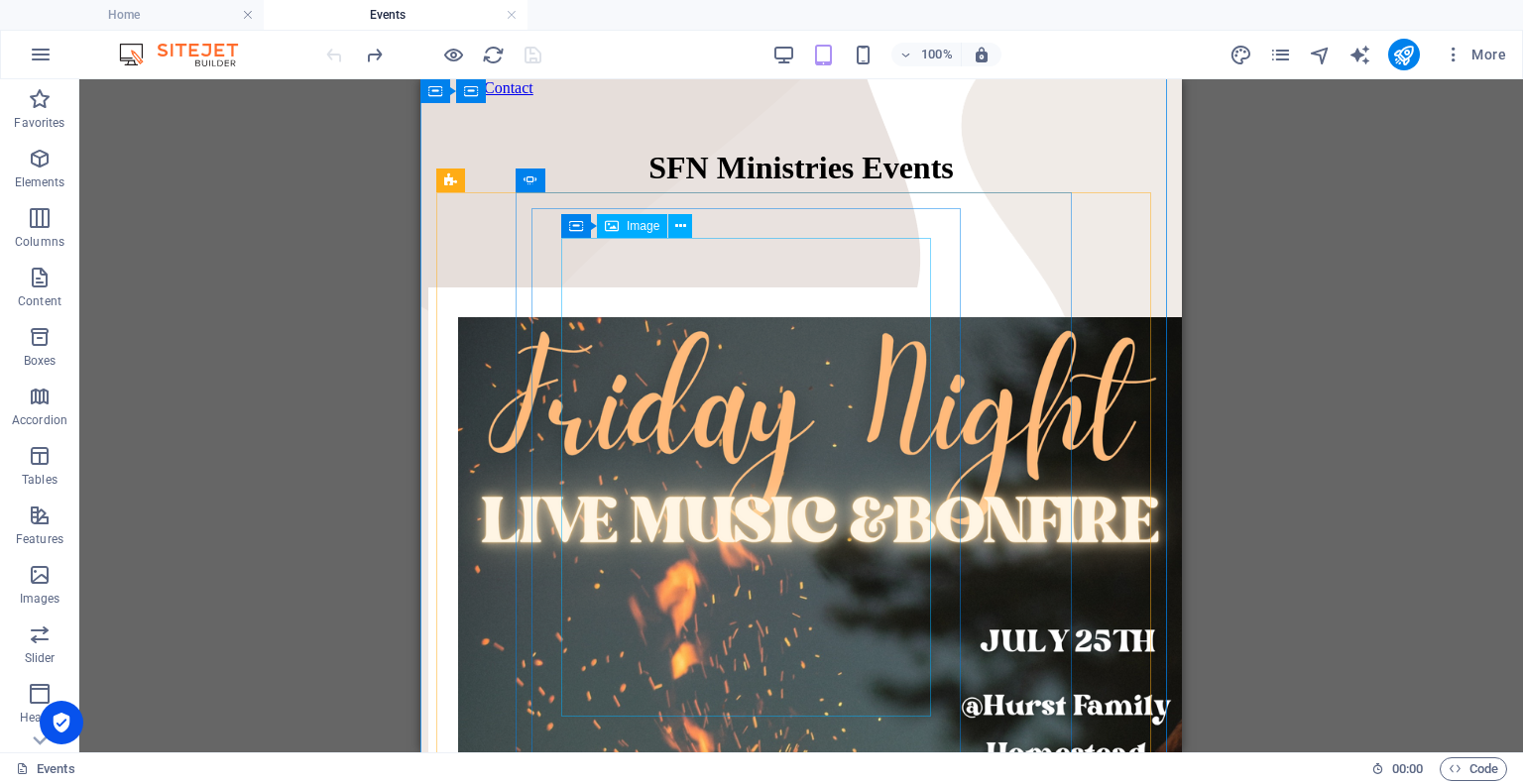 click at bounding box center [690, 812] 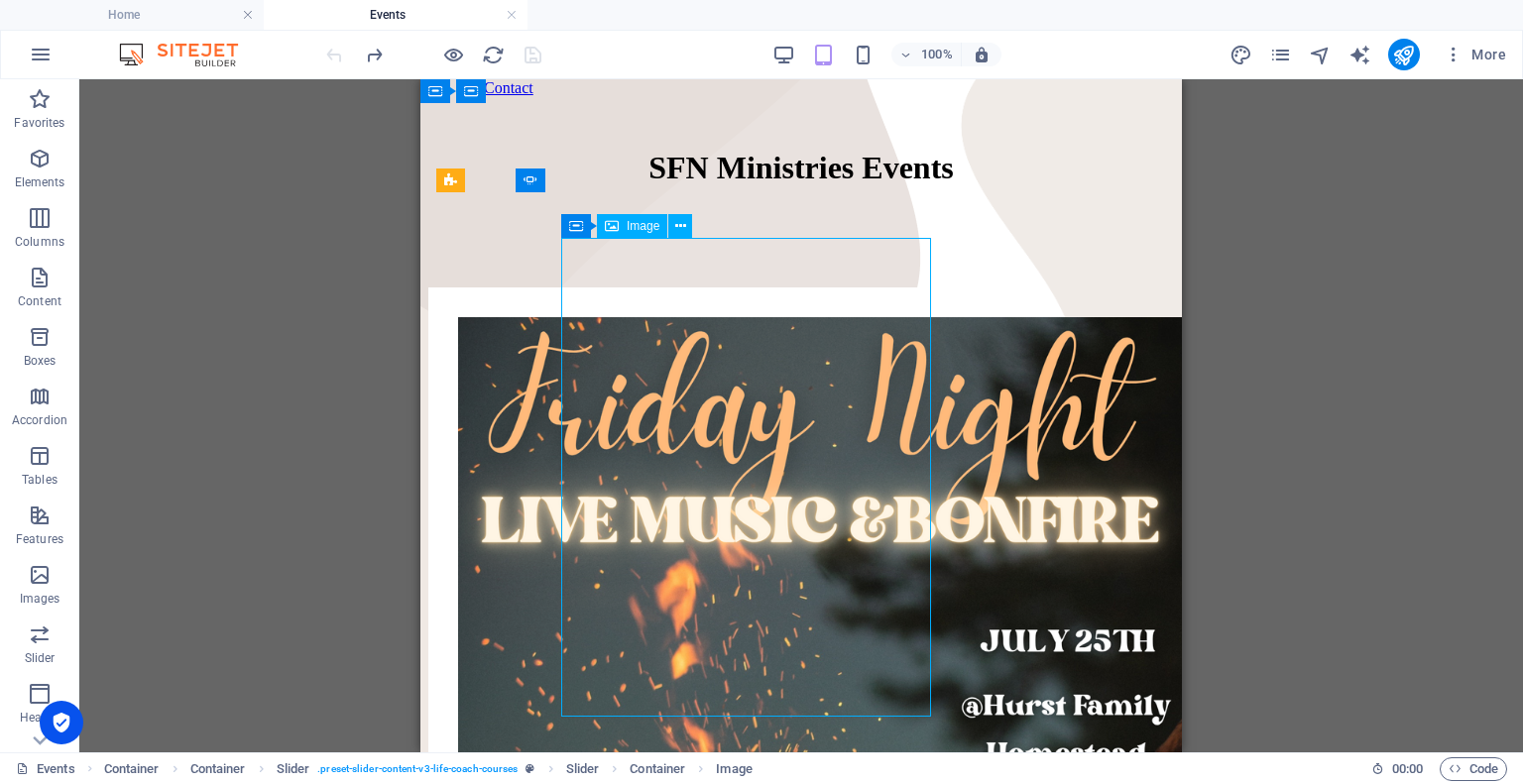click at bounding box center [690, 812] 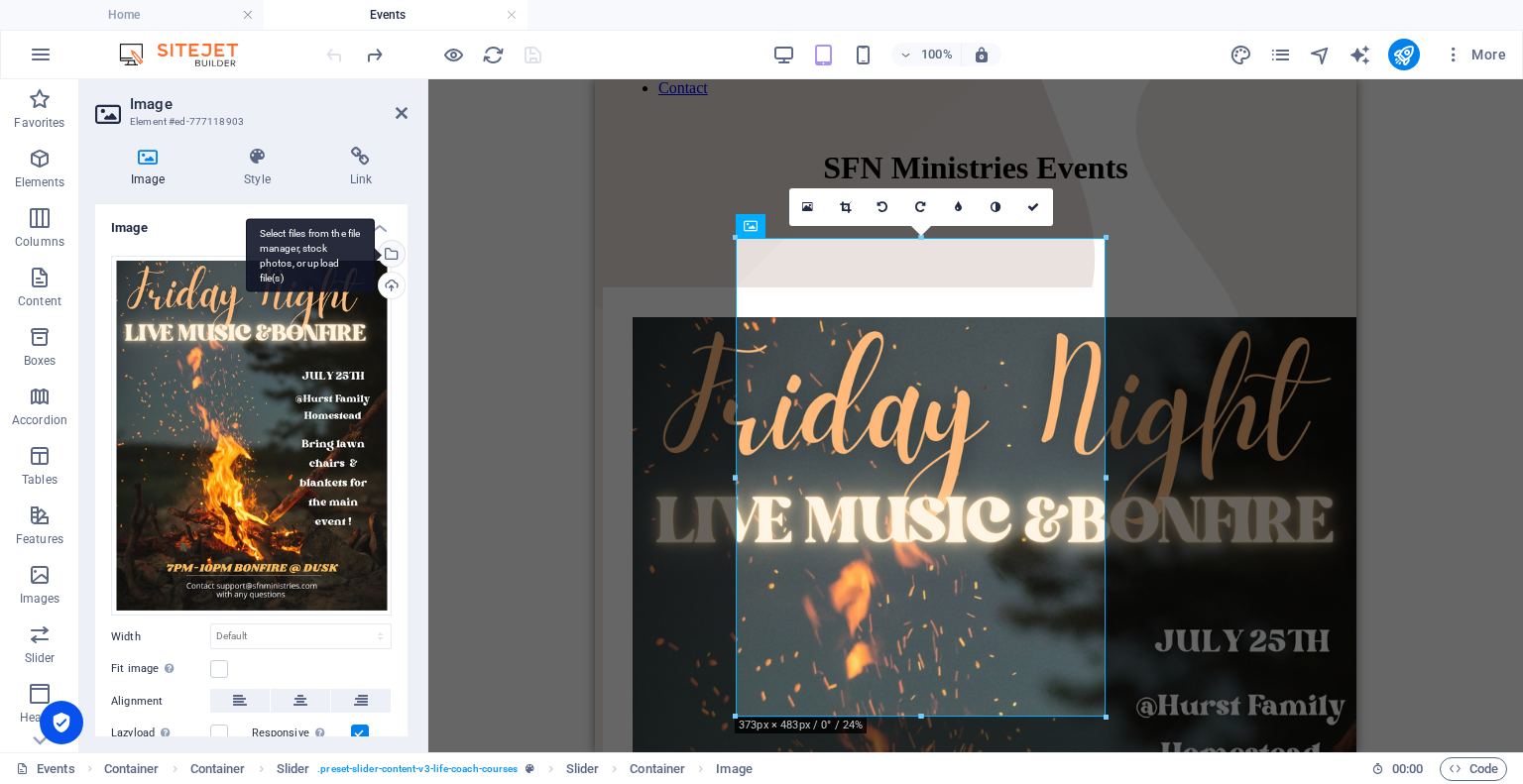 click on "Select files from the file manager, stock photos, or upload file(s)" at bounding box center [310, 255] 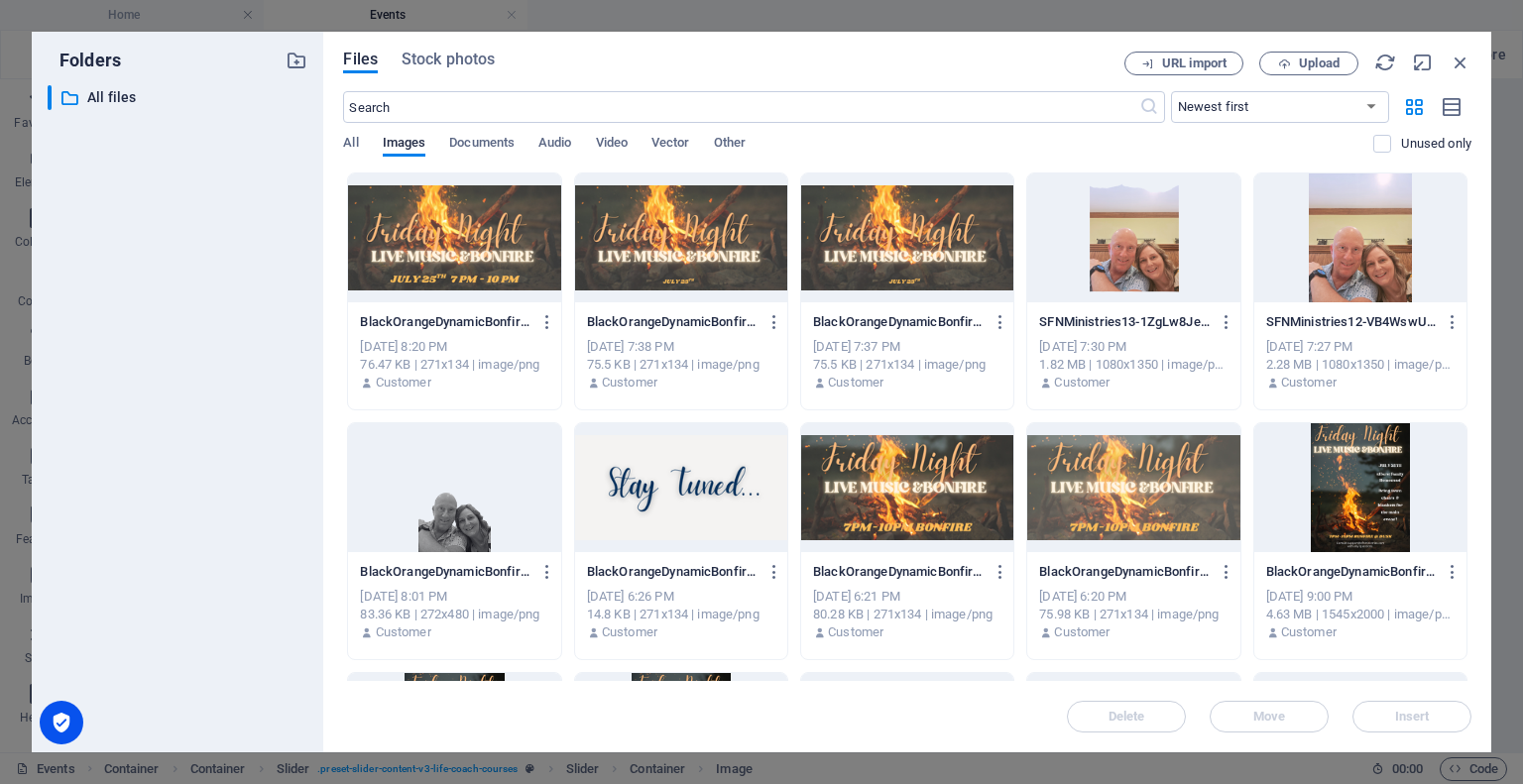 click at bounding box center (454, 238) 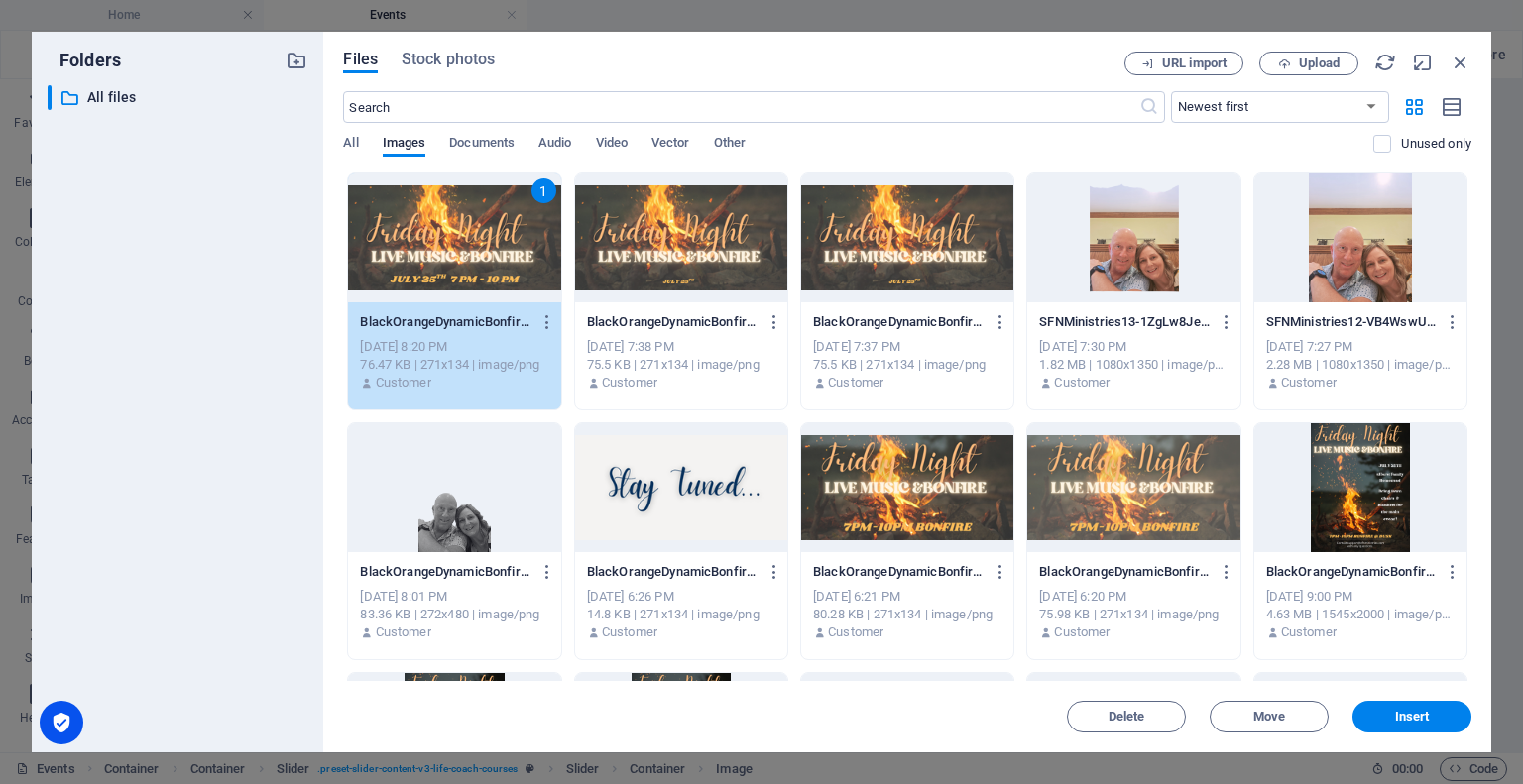 click on "Insert" at bounding box center [1412, 717] 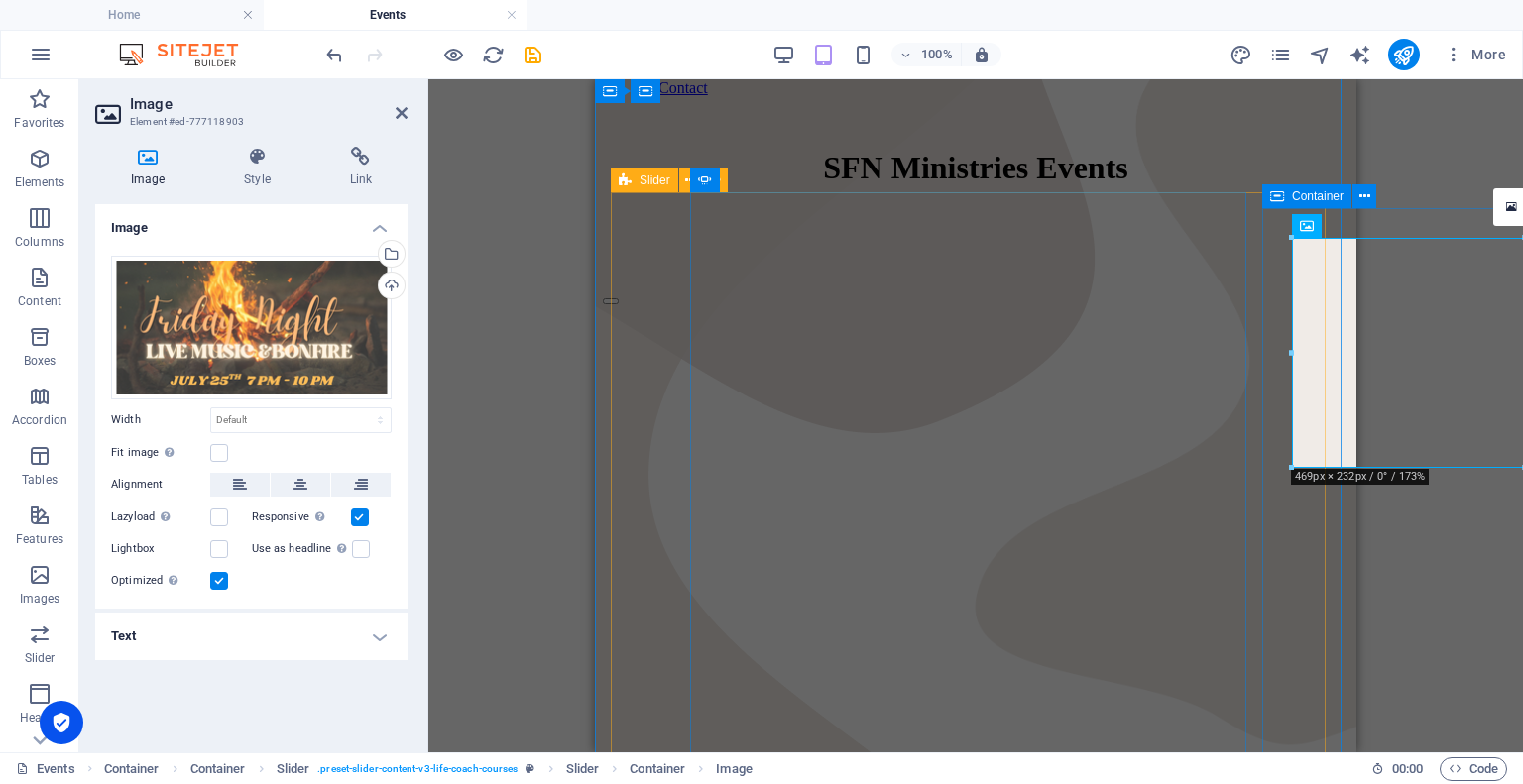 click on "[DATE] Night Live Music And Bonfire Mark Your Calendars! [DATE] 7 PM- 10PM Come on Out to [PERSON_NAME] Family Homestead! Bring a lawn chair, blanket, snacks and a friend! Sign Up Below or Email support  [EMAIL_ADDRESS][DOMAIN_NAME] . Address will be provided! Sign Up Now! [DATE] Night Live Music And Bonfire Mark Your Calendars! [DATE] 7 PM- 10PM Come on Out to [PERSON_NAME] Family Homestead! Bring a lawn chair, blanket, snacks and a friend! Sign Up Below or Email support  [EMAIL_ADDRESS][DOMAIN_NAME] . Address will be provided! Sign Up Now!" at bounding box center (976, 763) 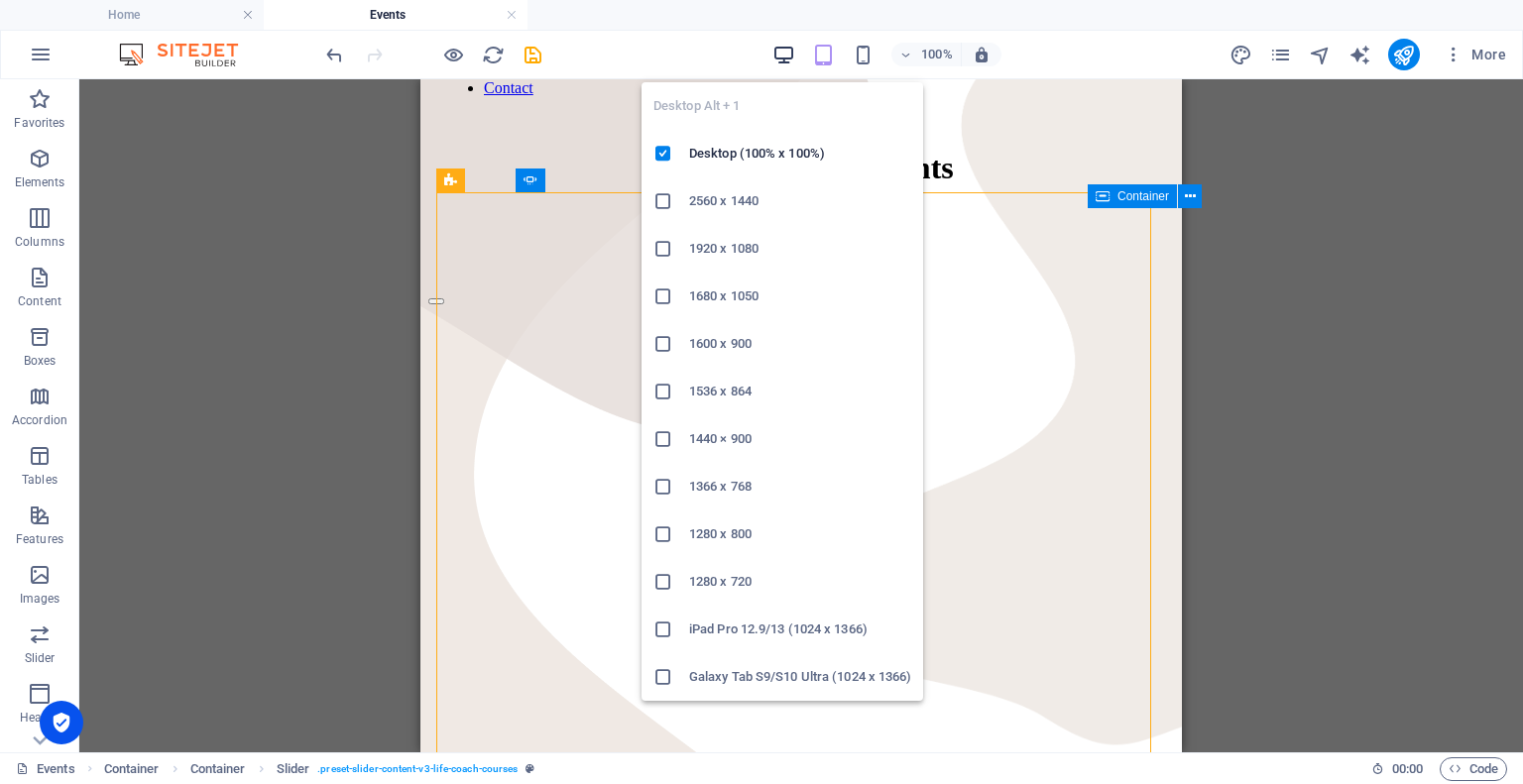 click at bounding box center (783, 55) 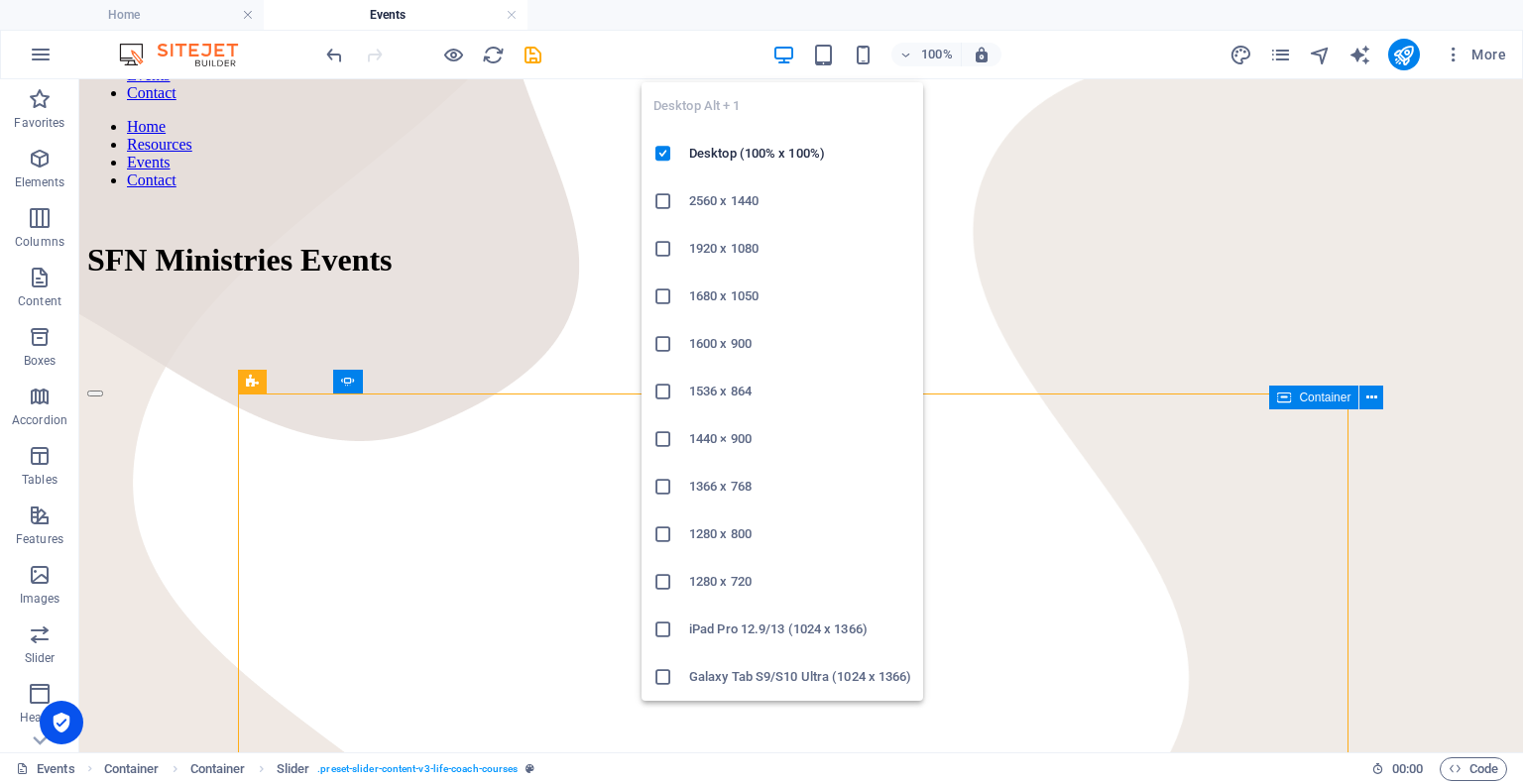 scroll, scrollTop: 188, scrollLeft: 0, axis: vertical 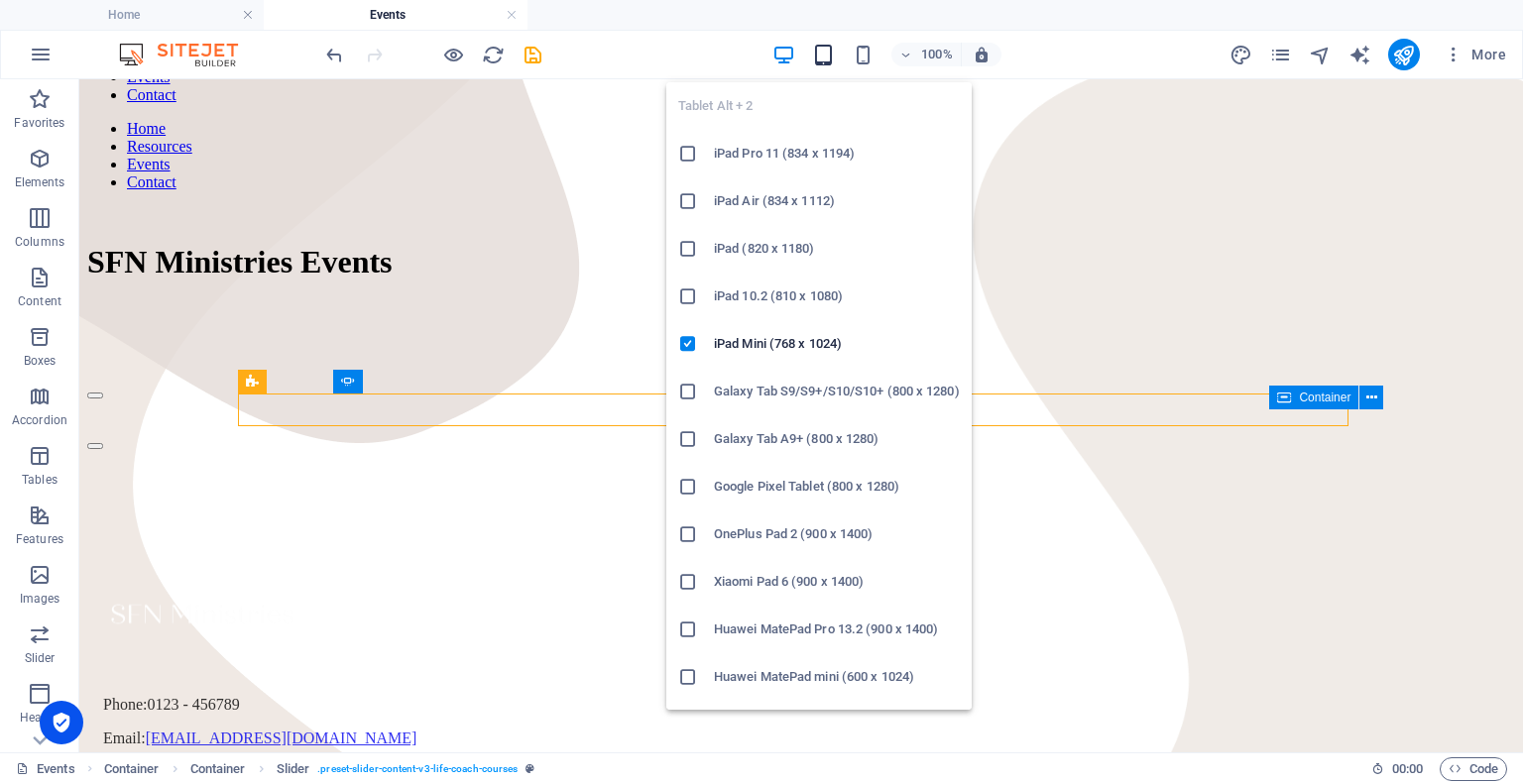 click at bounding box center (823, 55) 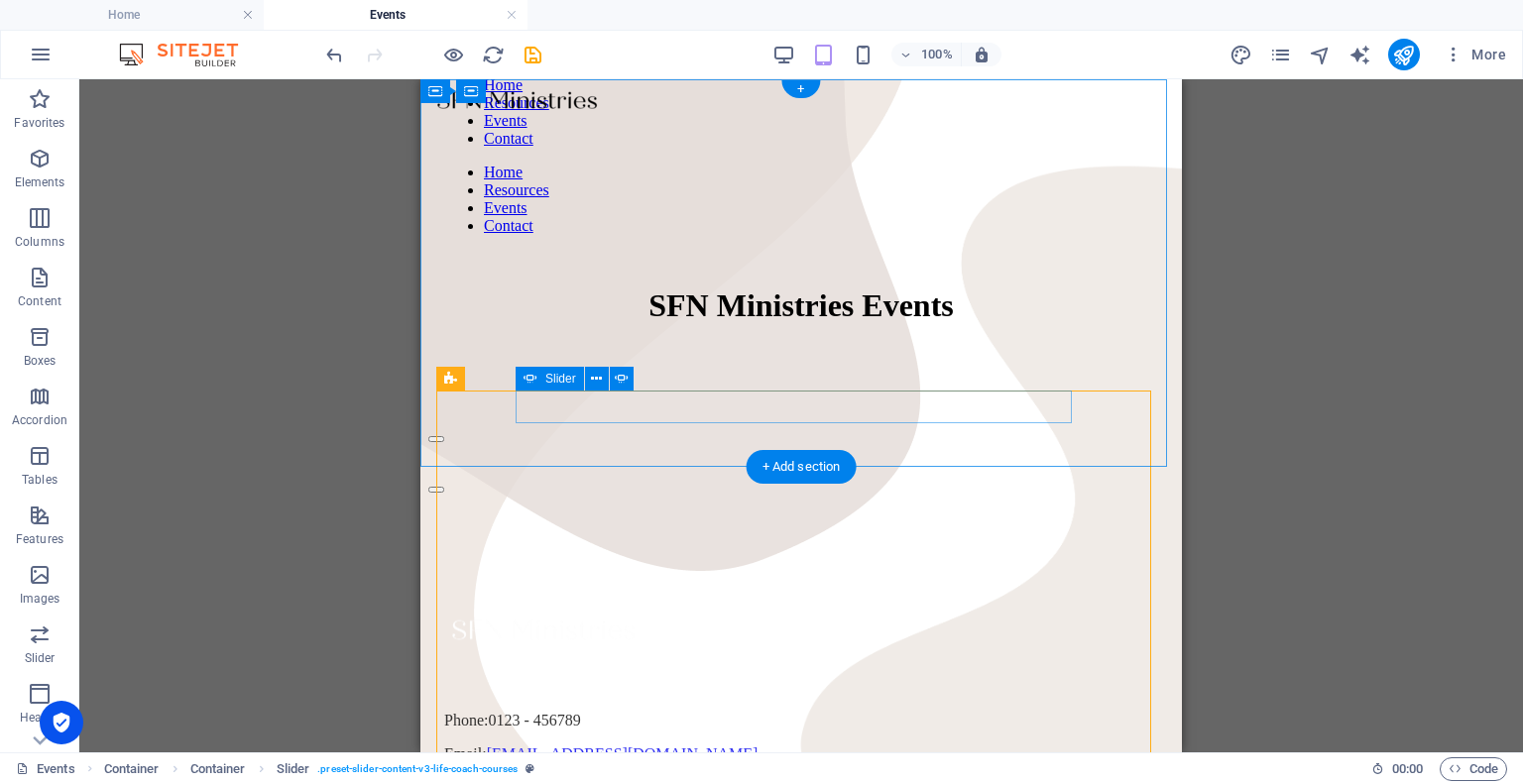 scroll, scrollTop: 0, scrollLeft: 0, axis: both 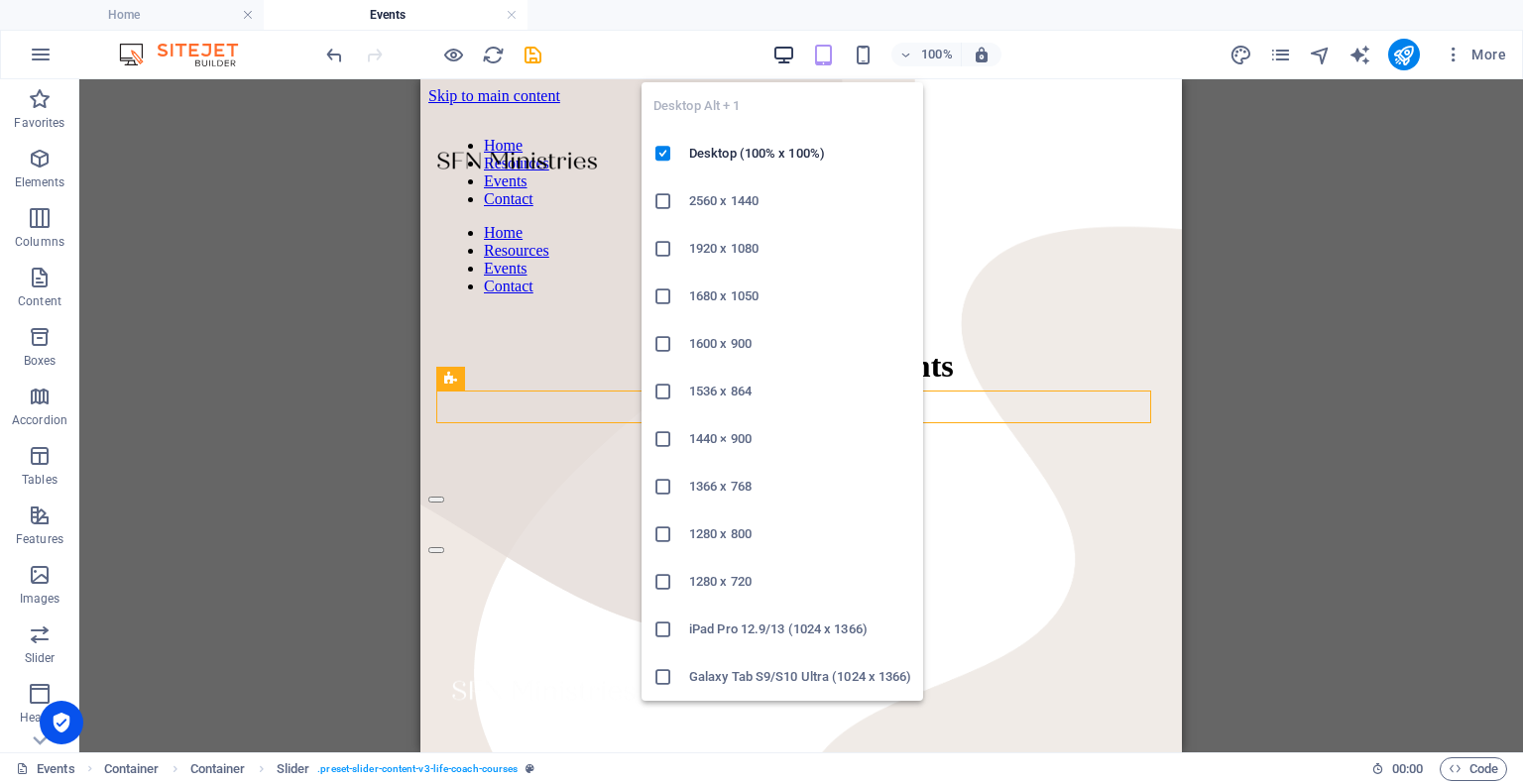 click at bounding box center (783, 55) 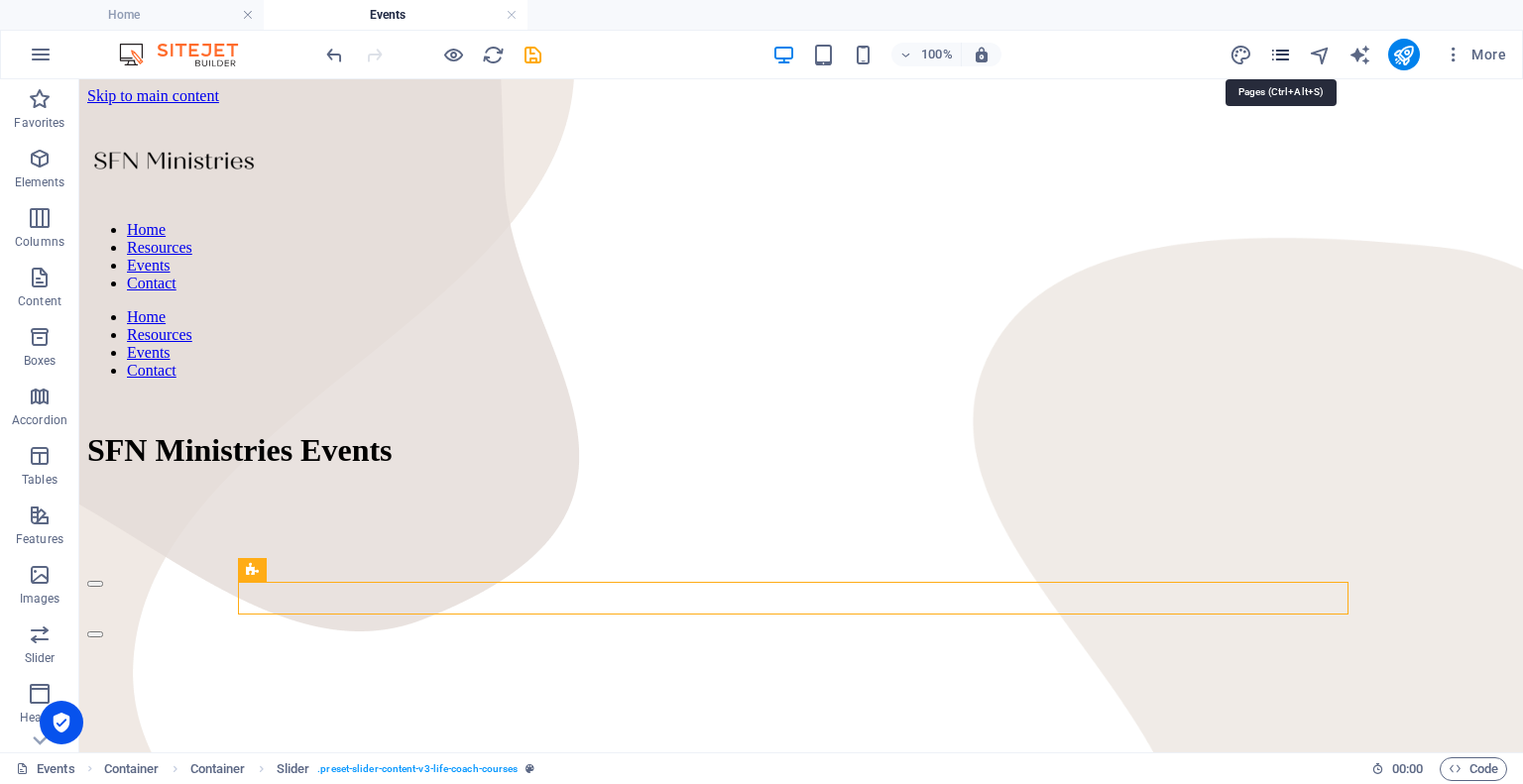 click at bounding box center (1280, 55) 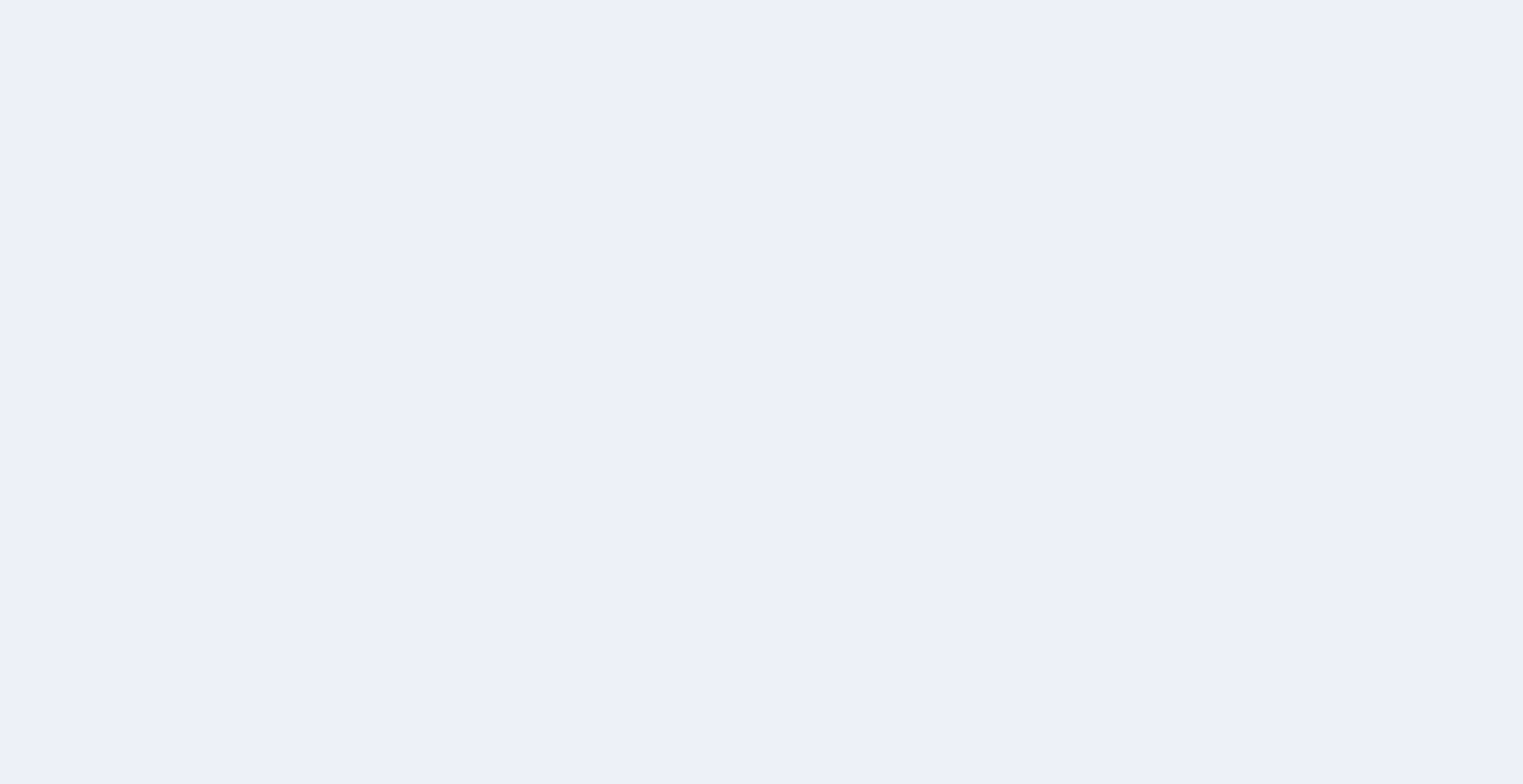 scroll, scrollTop: 0, scrollLeft: 0, axis: both 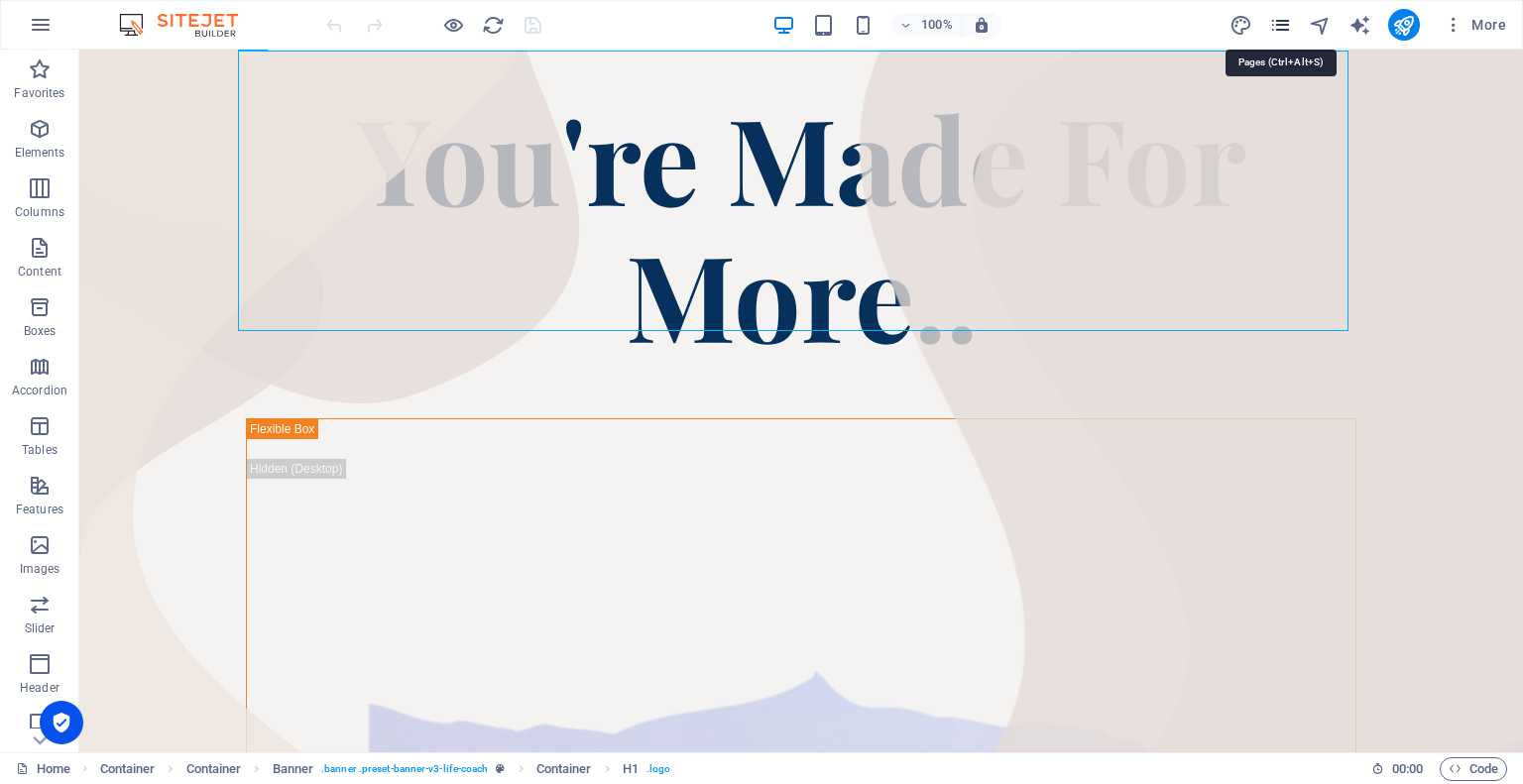 click at bounding box center (1280, 25) 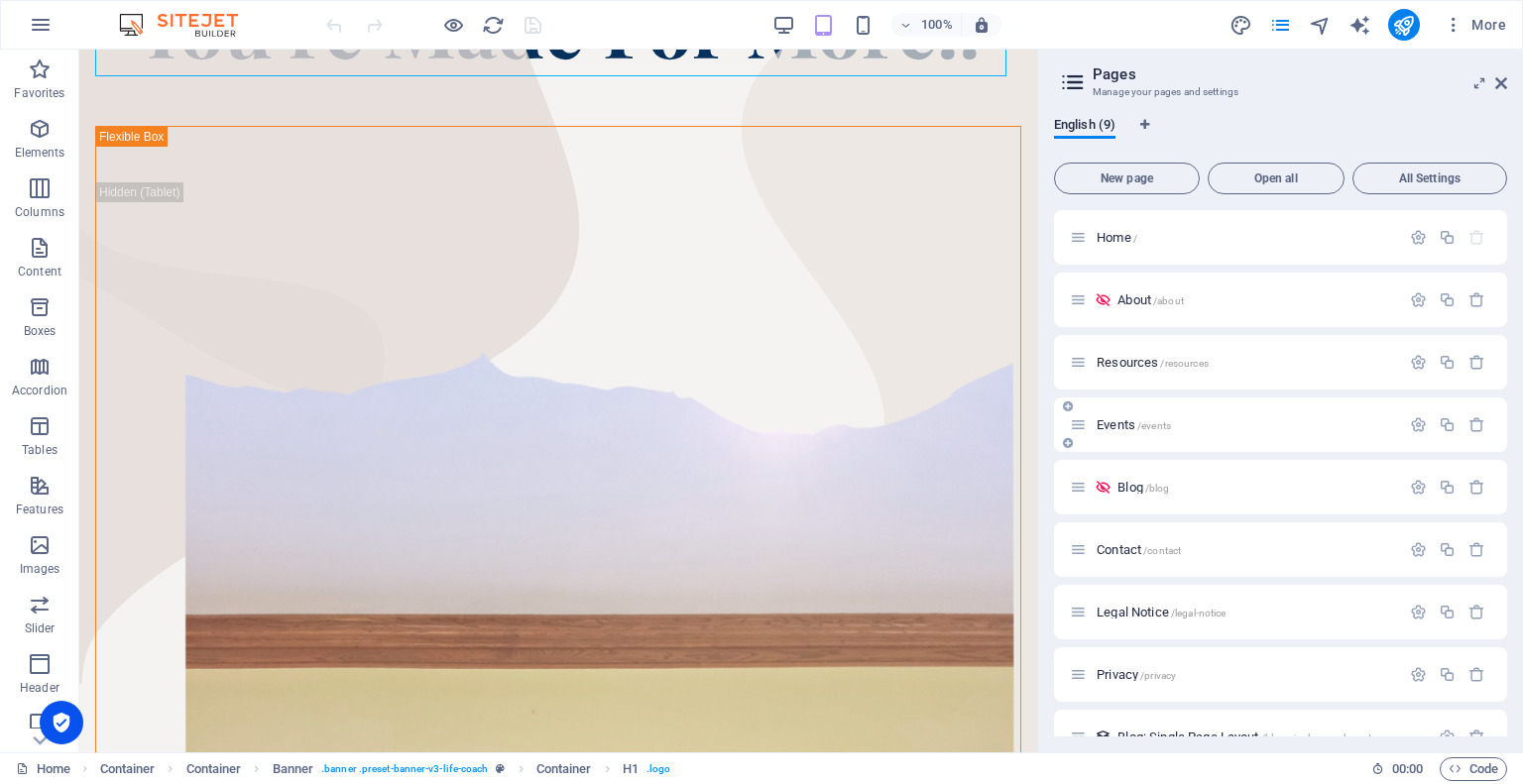 click on "/events" at bounding box center (1154, 425) 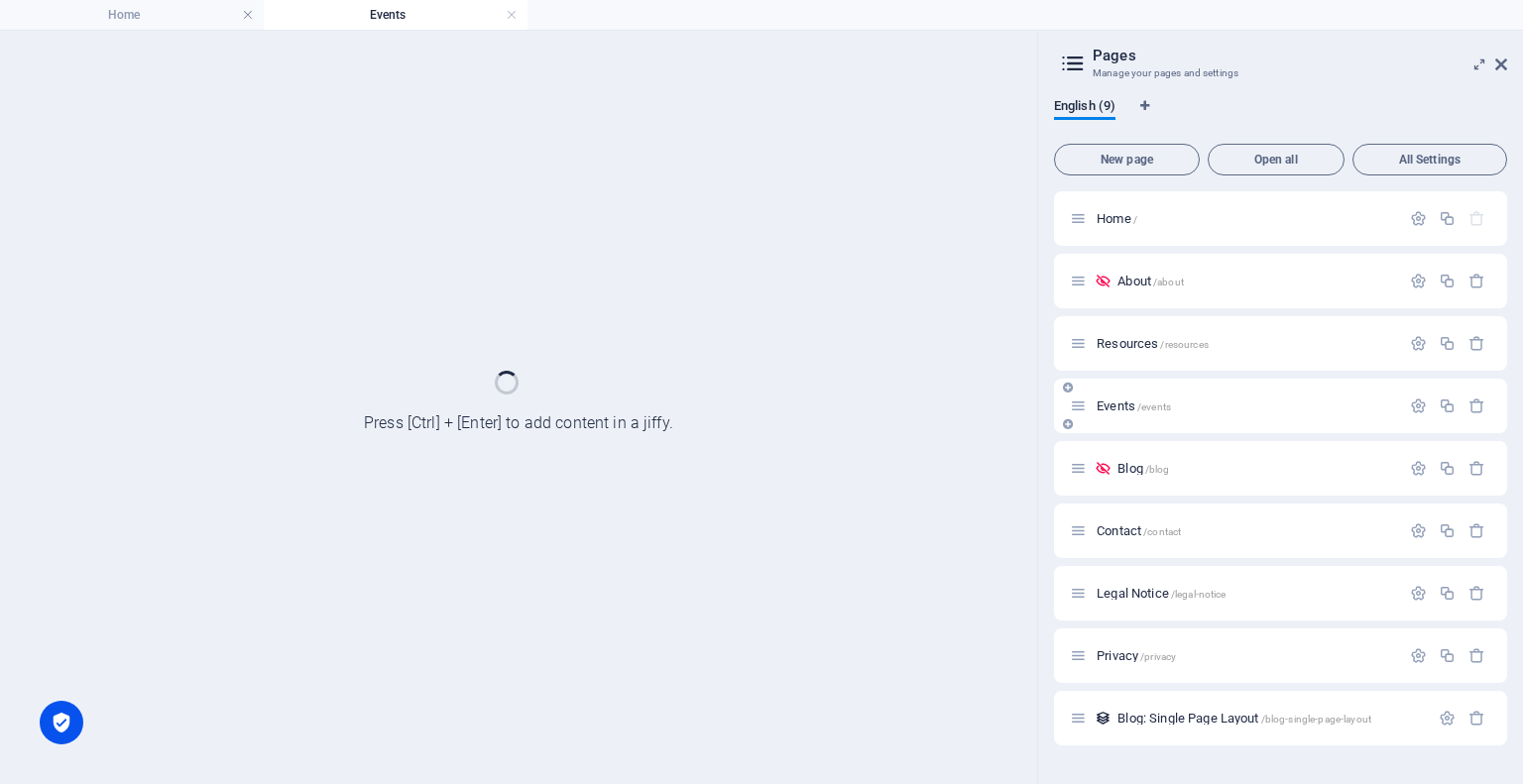 scroll, scrollTop: 0, scrollLeft: 0, axis: both 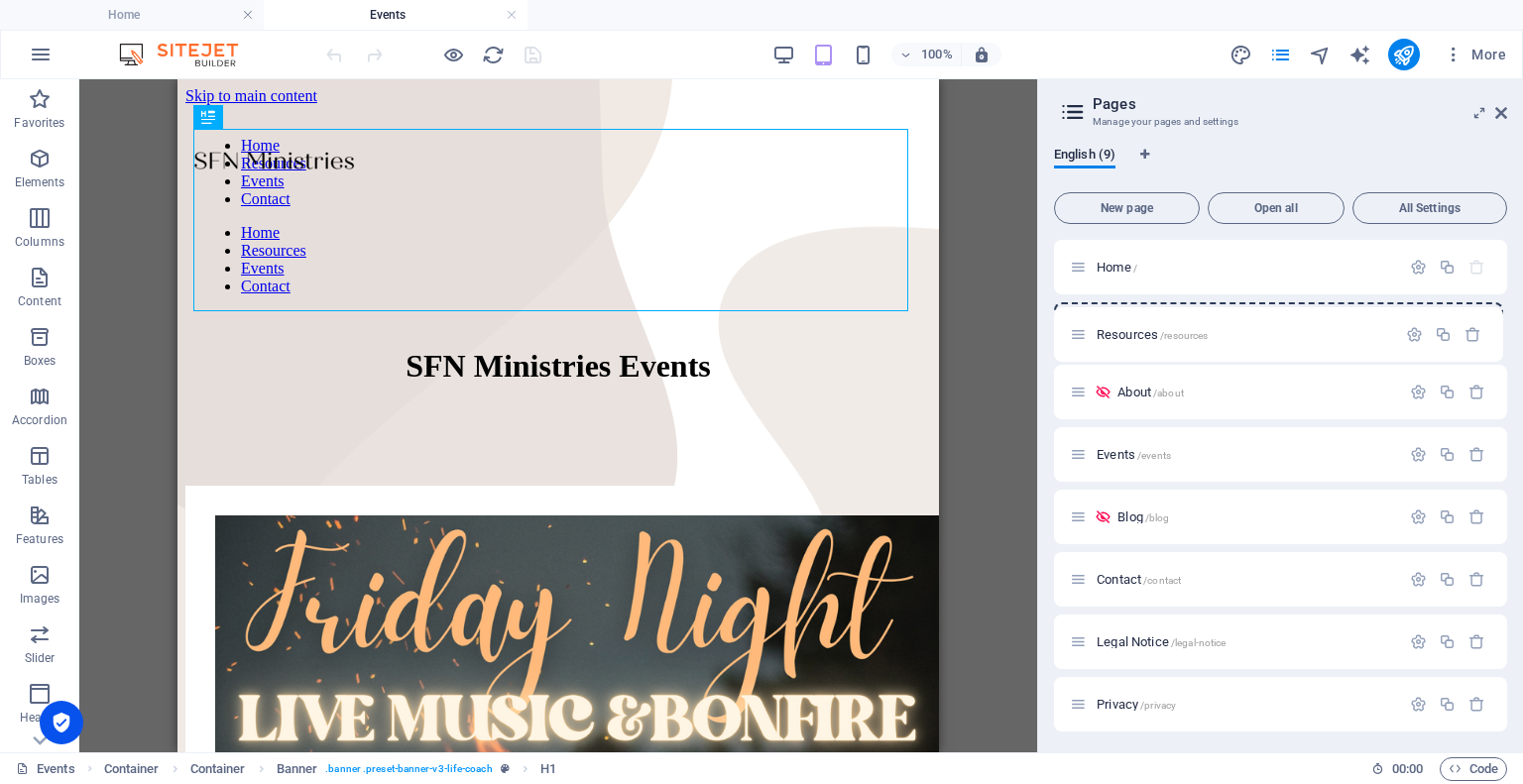 drag, startPoint x: 1081, startPoint y: 394, endPoint x: 1081, endPoint y: 320, distance: 74 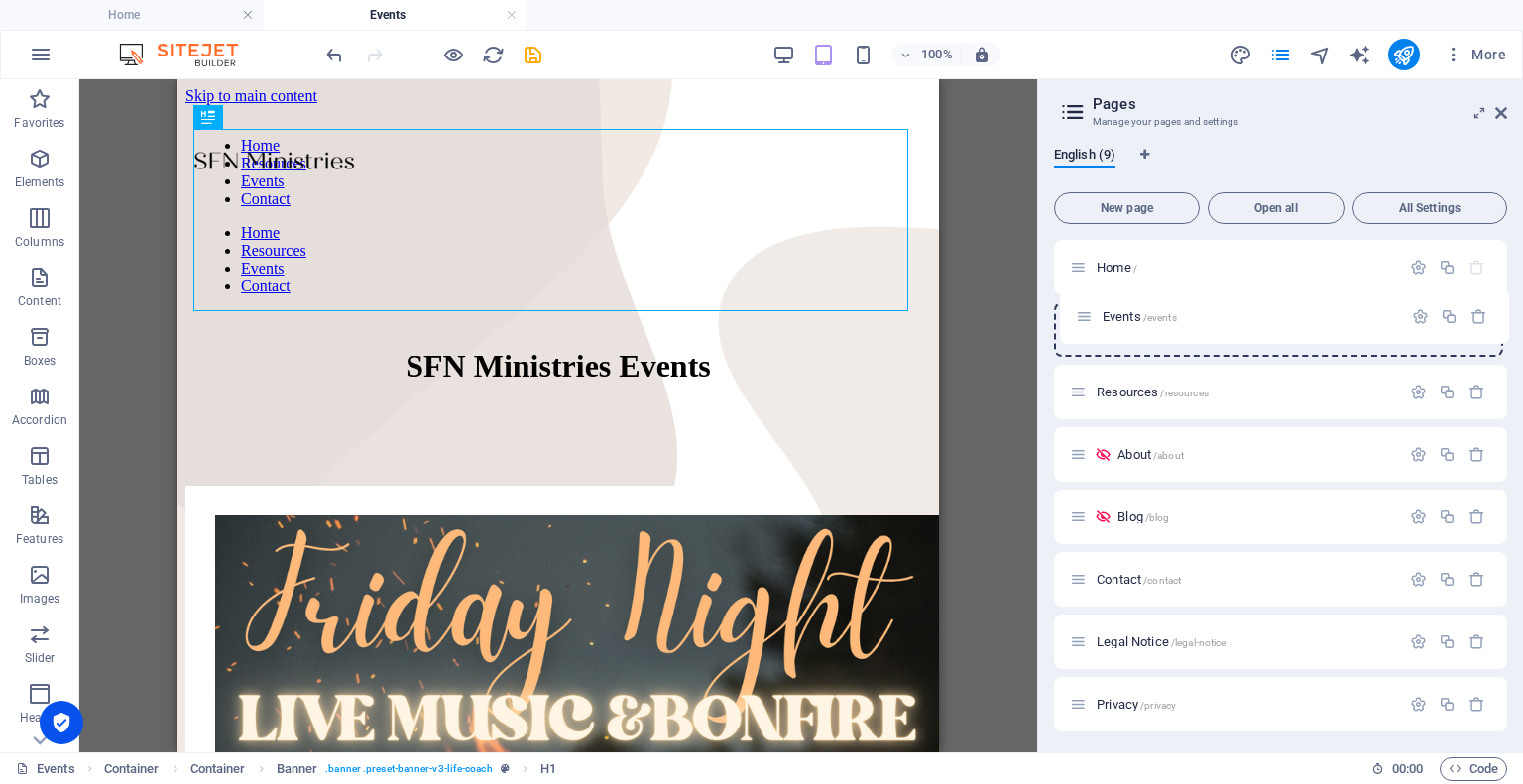 drag, startPoint x: 1075, startPoint y: 454, endPoint x: 1080, endPoint y: 314, distance: 140.08926 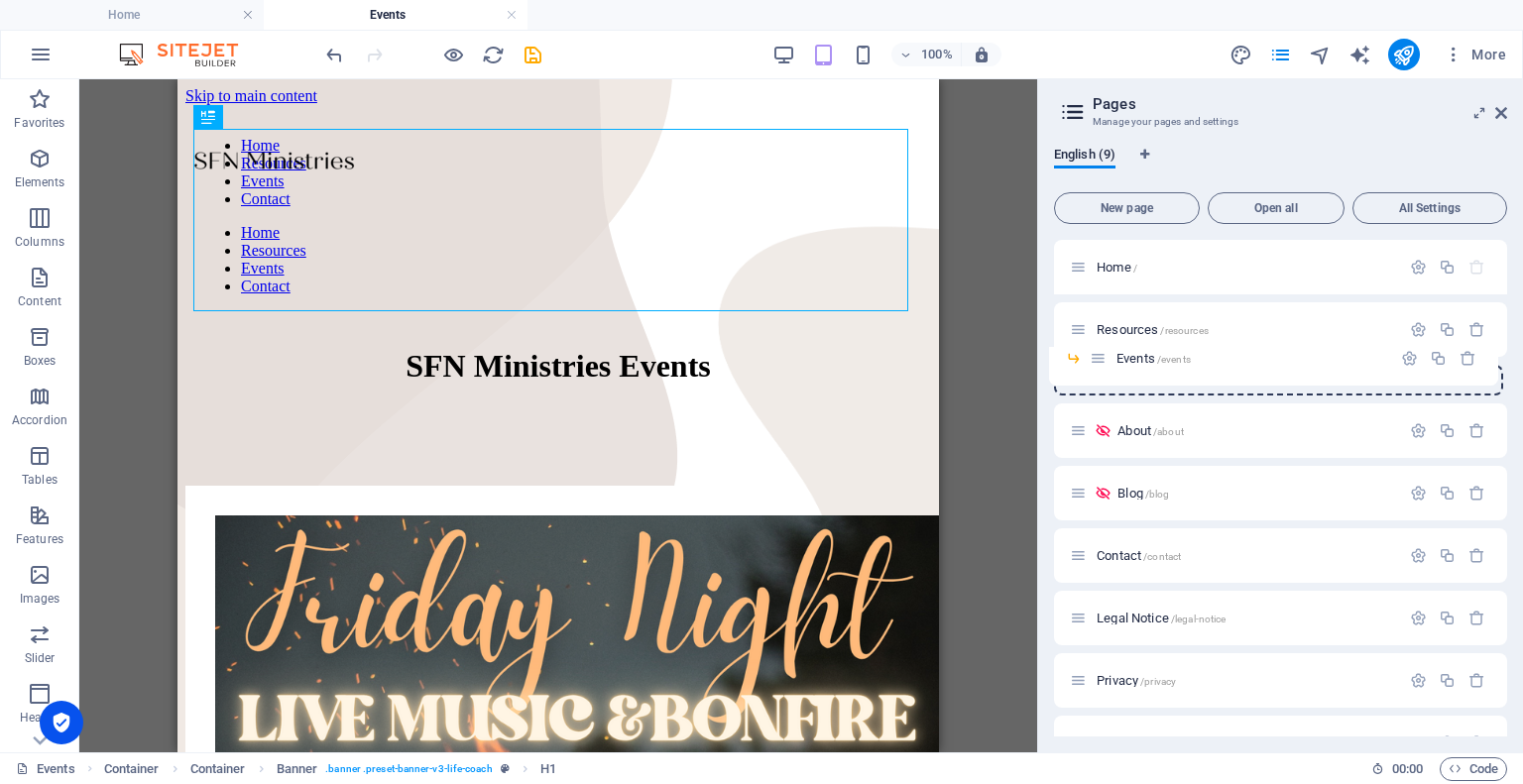 drag, startPoint x: 1107, startPoint y: 302, endPoint x: 1098, endPoint y: 369, distance: 67.601775 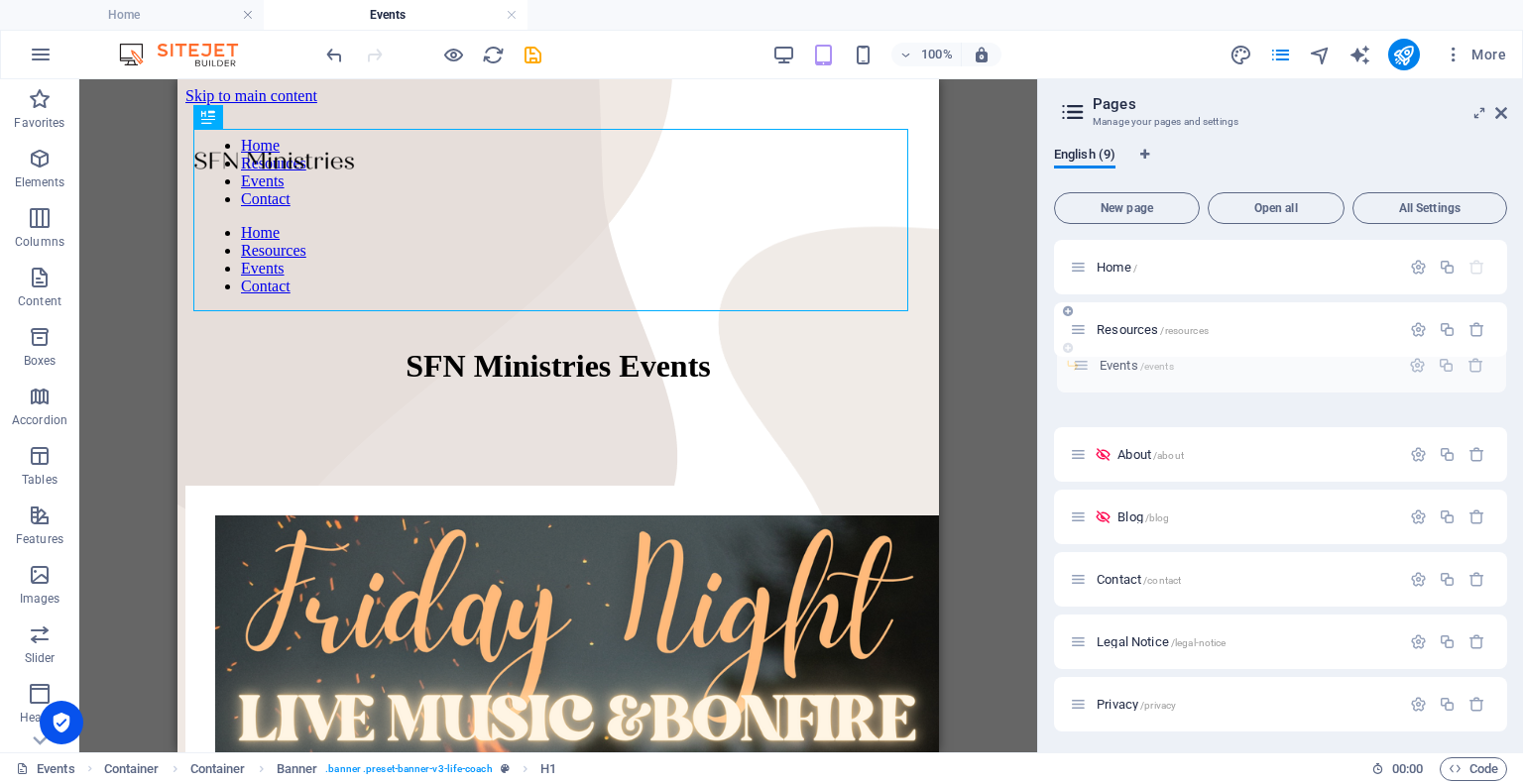 drag, startPoint x: 1082, startPoint y: 391, endPoint x: 1081, endPoint y: 354, distance: 37.01351 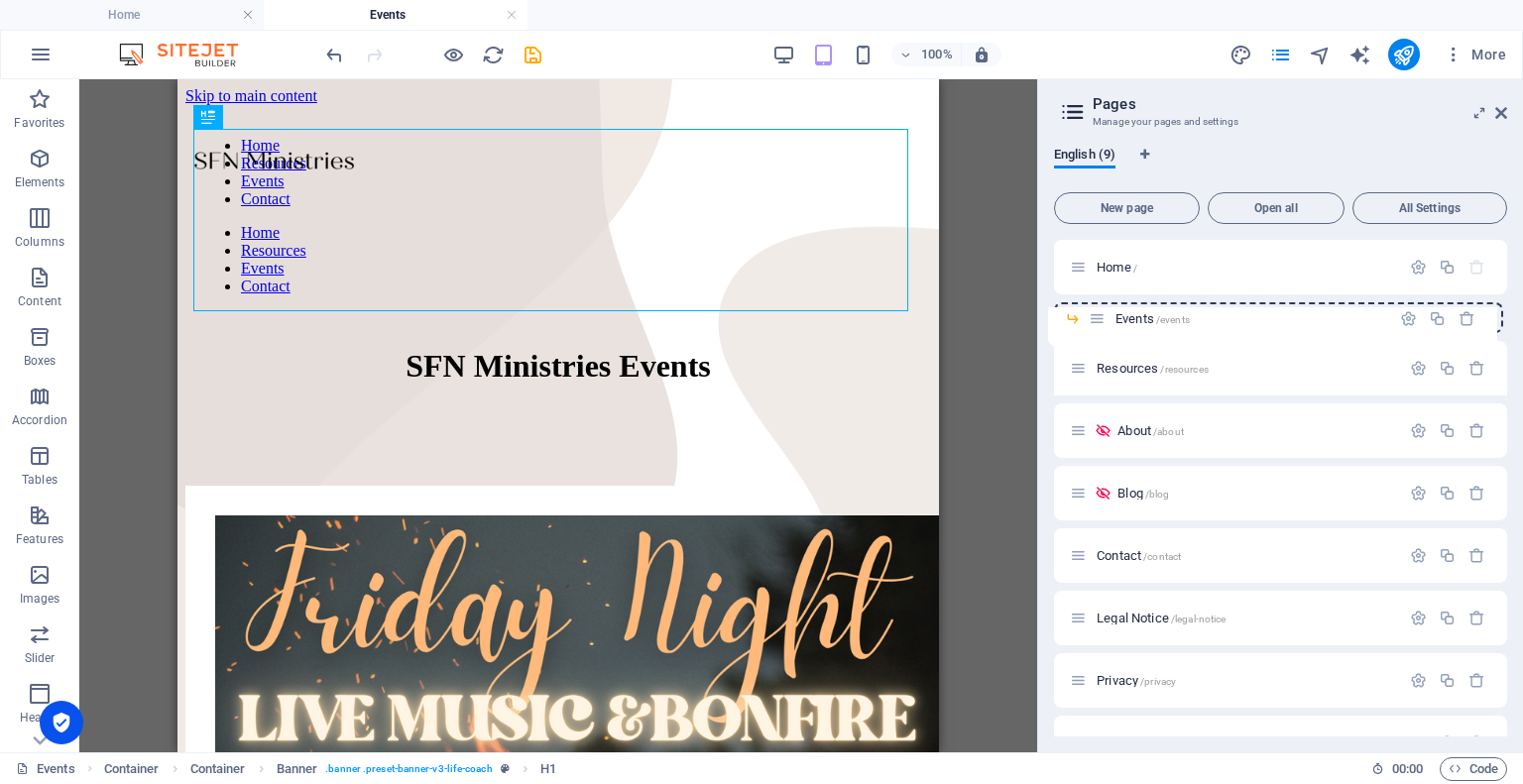 drag, startPoint x: 1101, startPoint y: 373, endPoint x: 1089, endPoint y: 331, distance: 43.68066 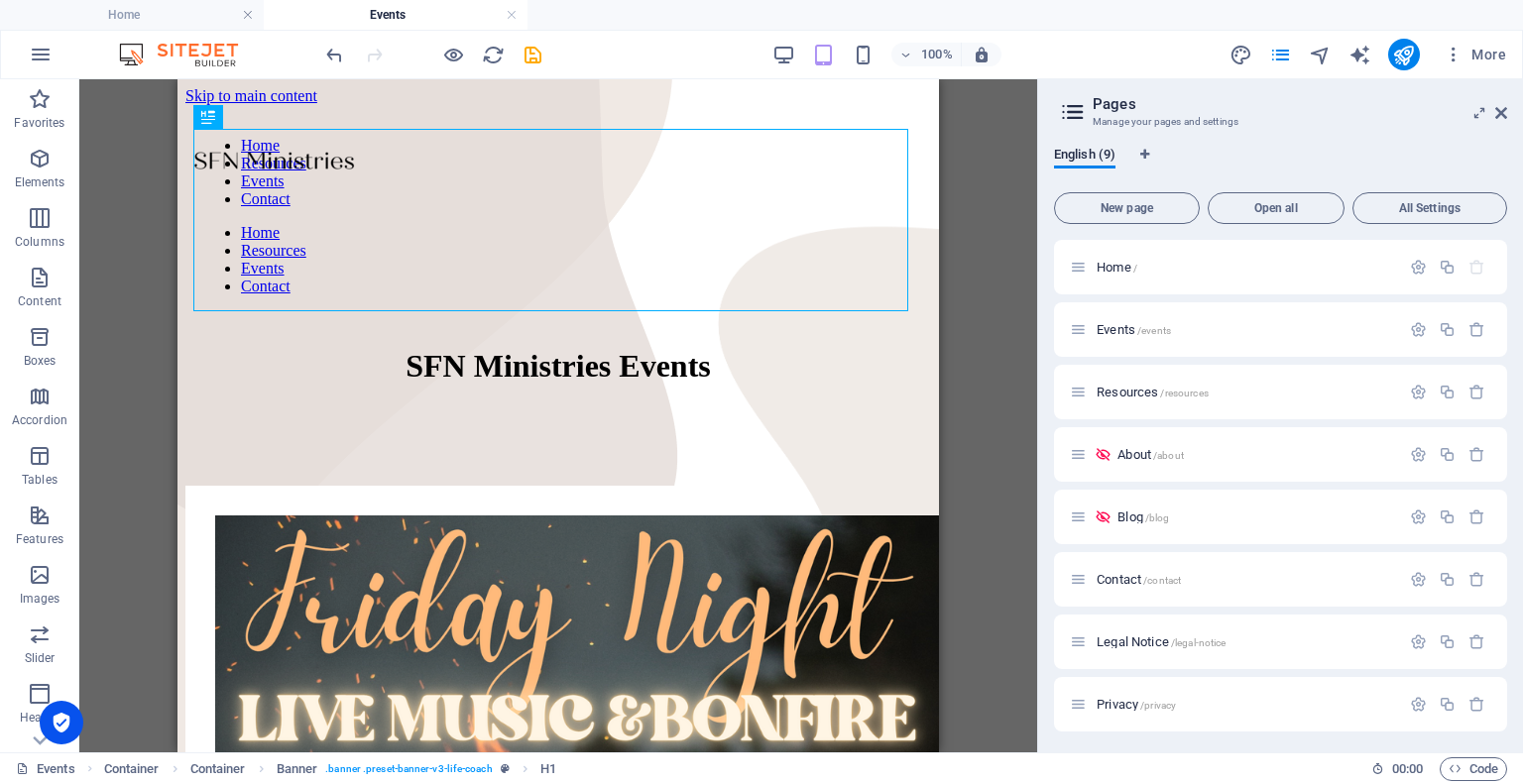 click on "Pages Manage your pages and settings" at bounding box center [1282, 105] 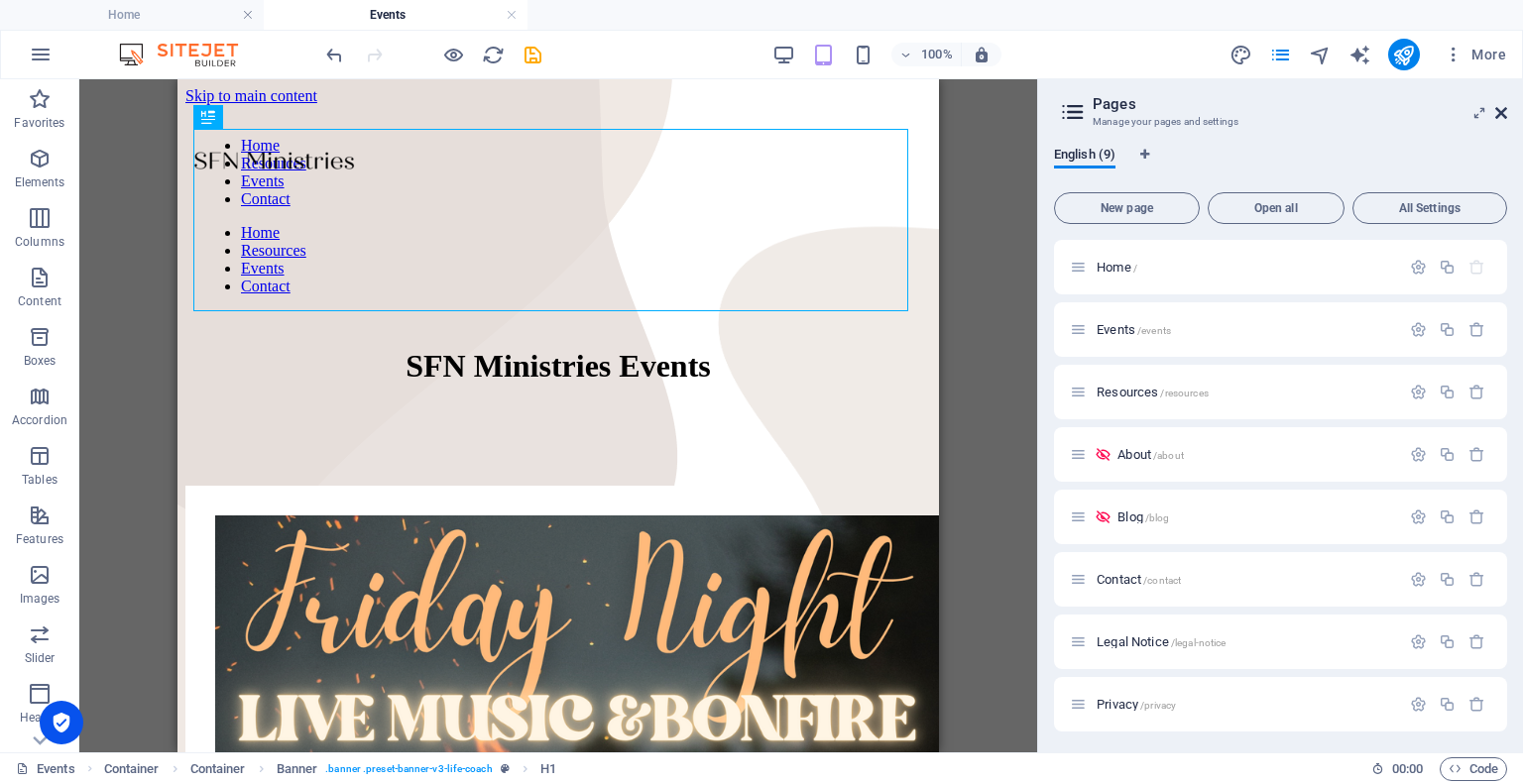 click at bounding box center (1501, 113) 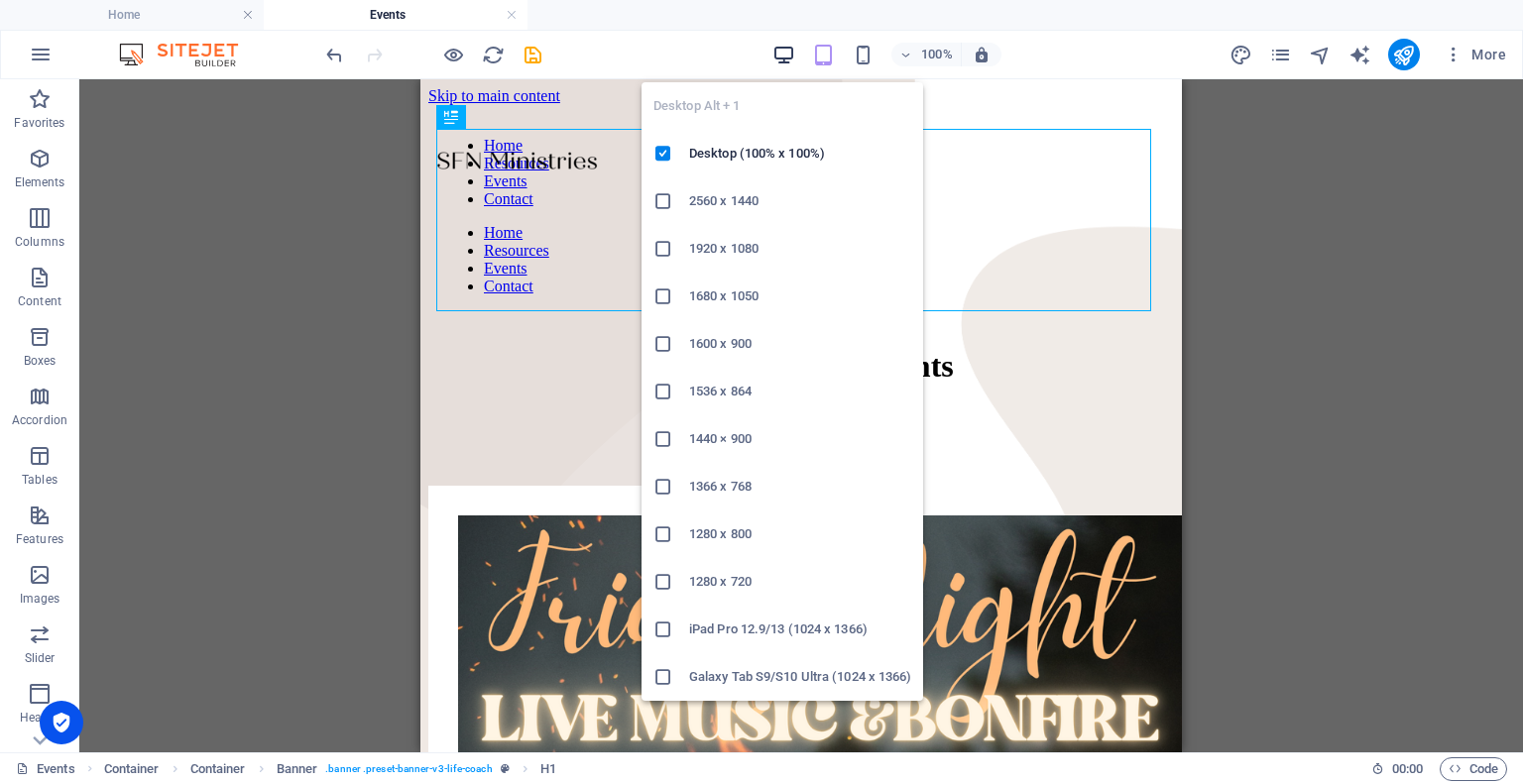 click at bounding box center [783, 55] 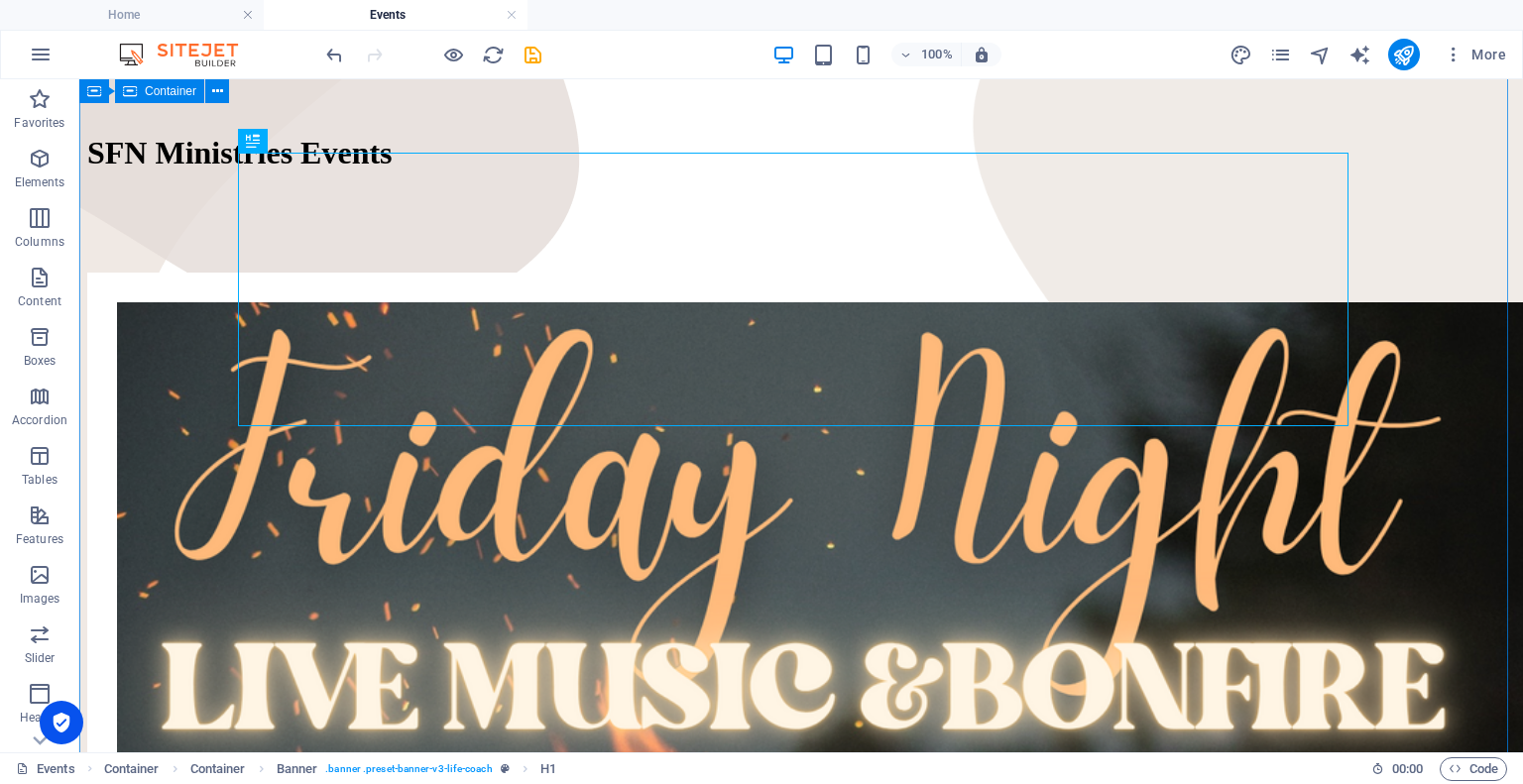 scroll, scrollTop: 0, scrollLeft: 0, axis: both 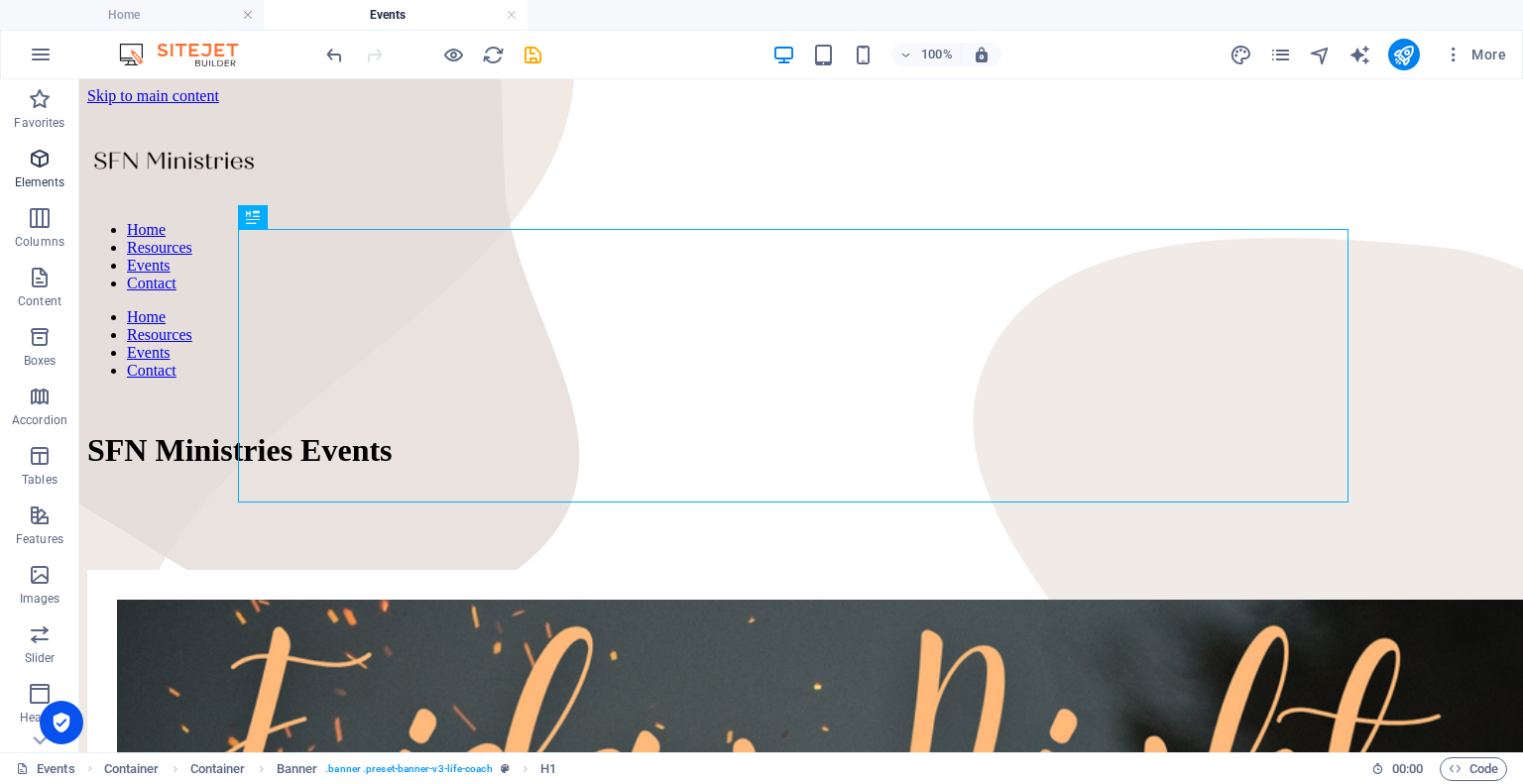 click at bounding box center [40, 159] 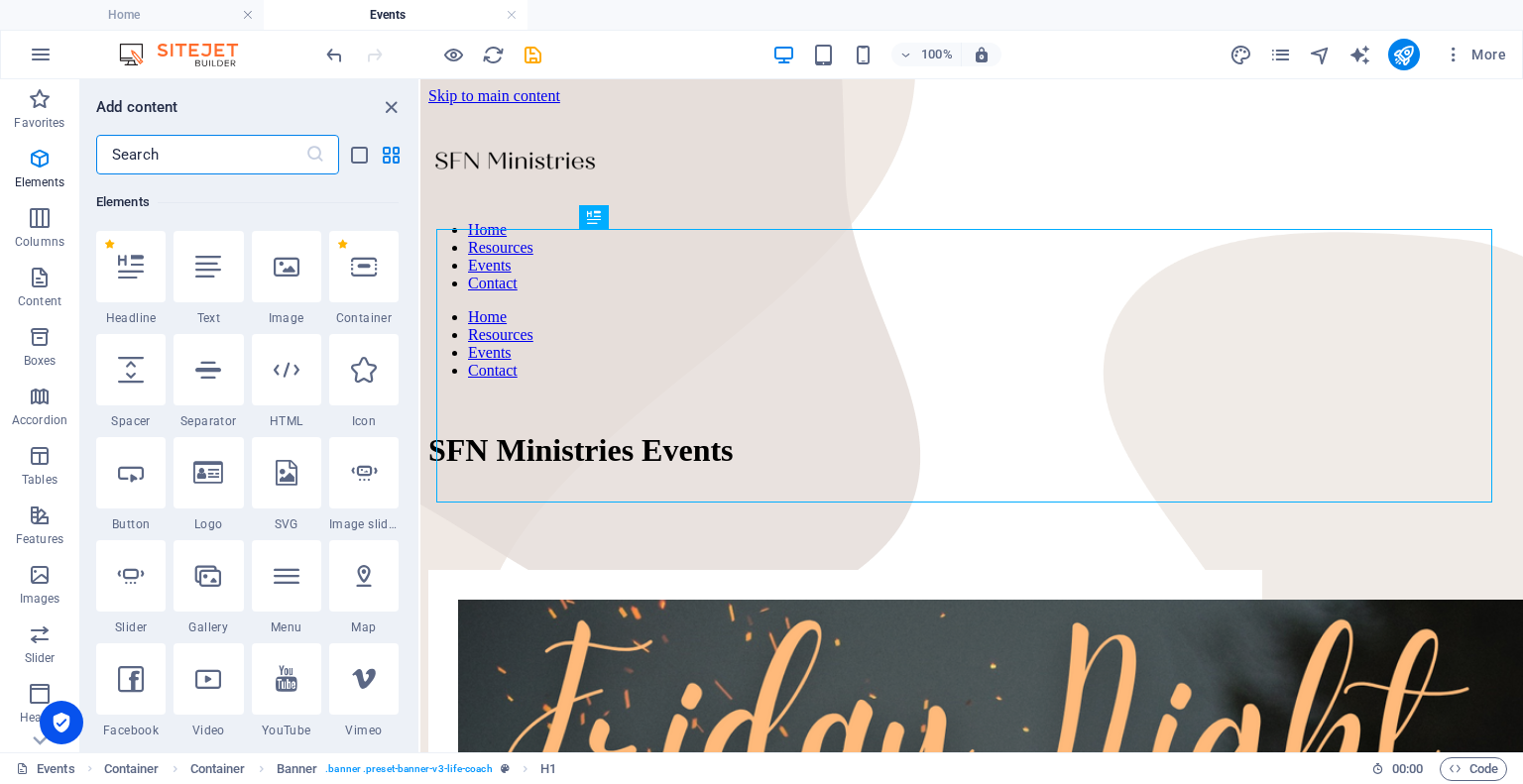 scroll, scrollTop: 112, scrollLeft: 0, axis: vertical 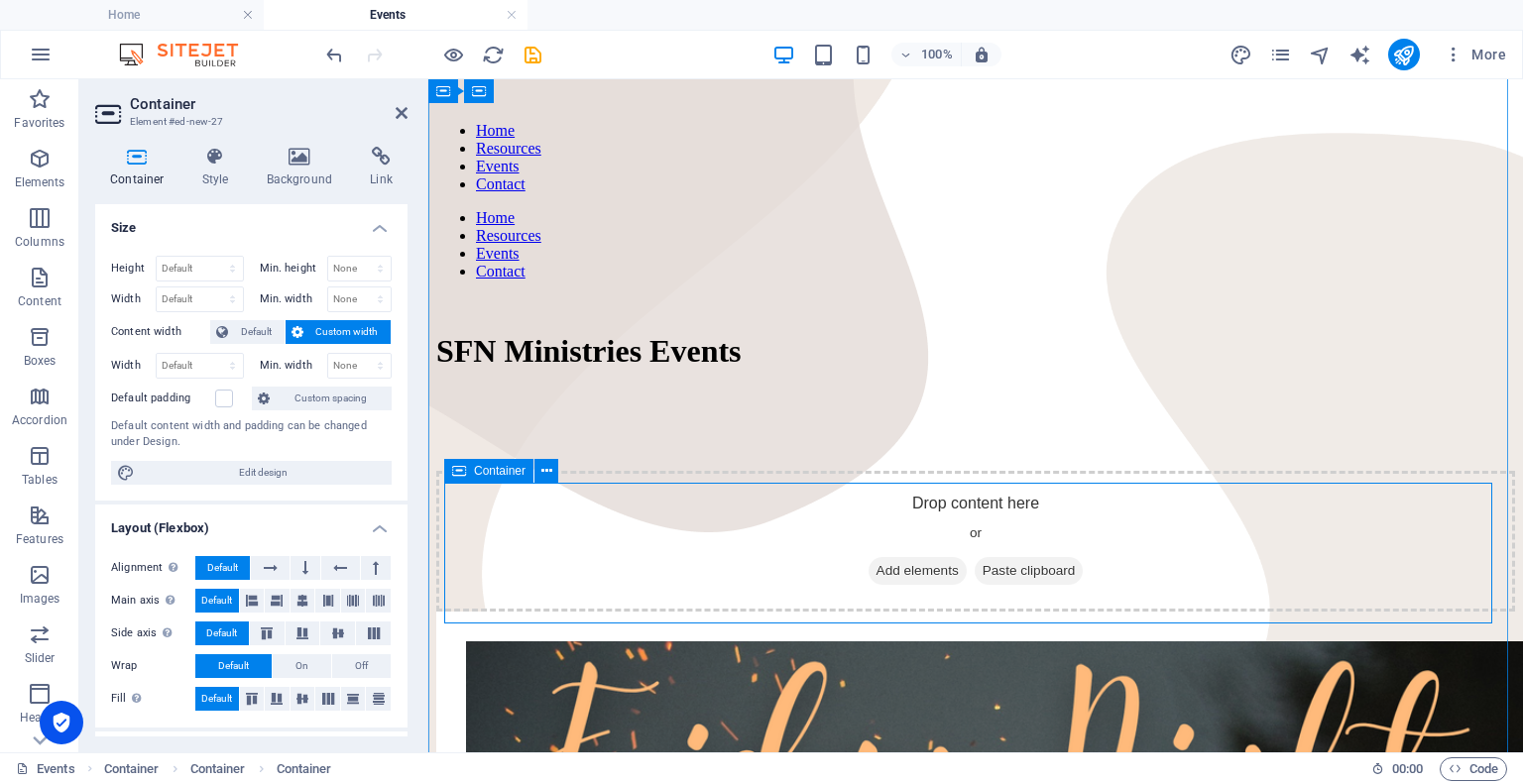 click on "Drop content here or  Add elements  Paste clipboard" at bounding box center [976, 541] 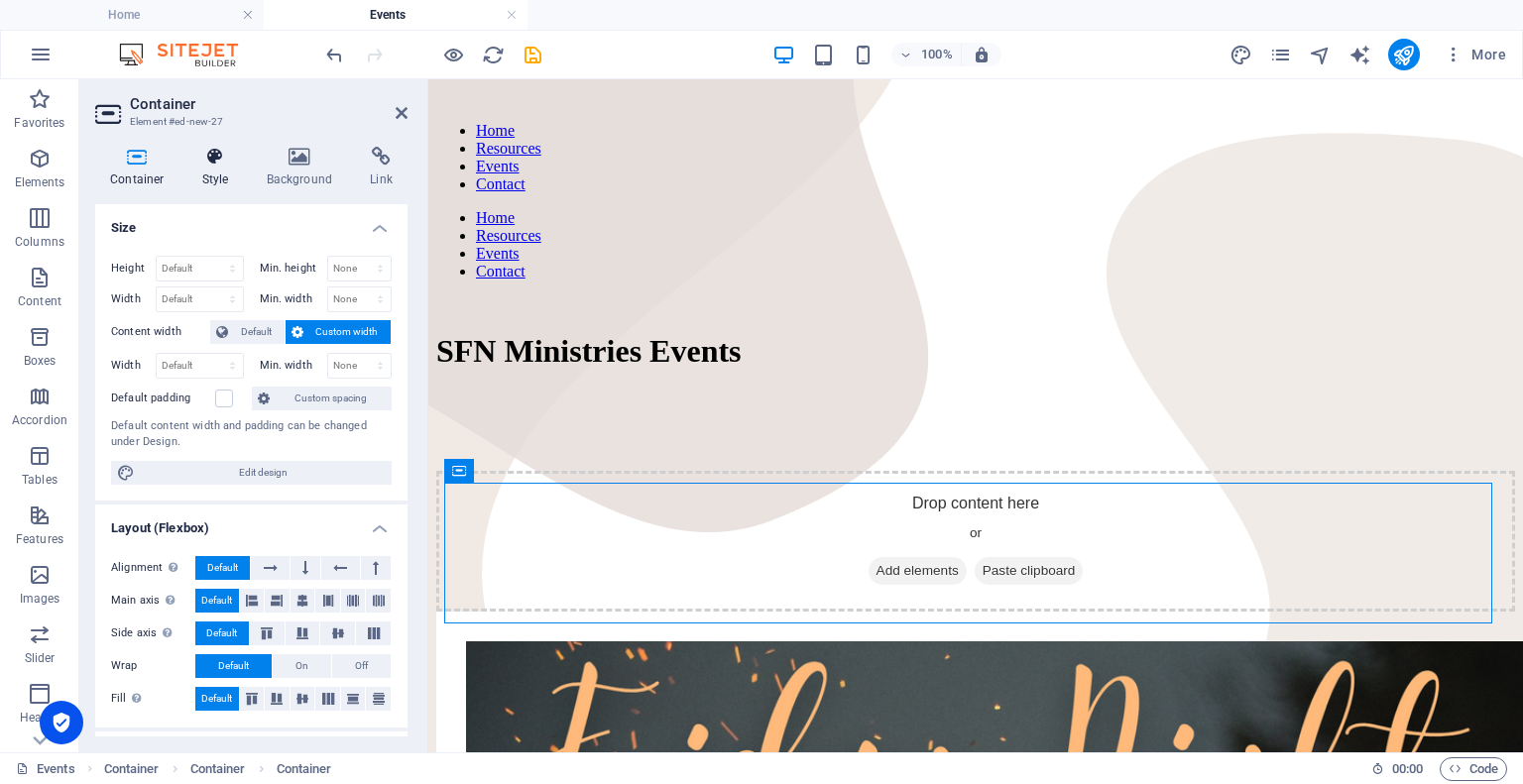 click on "Style" at bounding box center [219, 168] 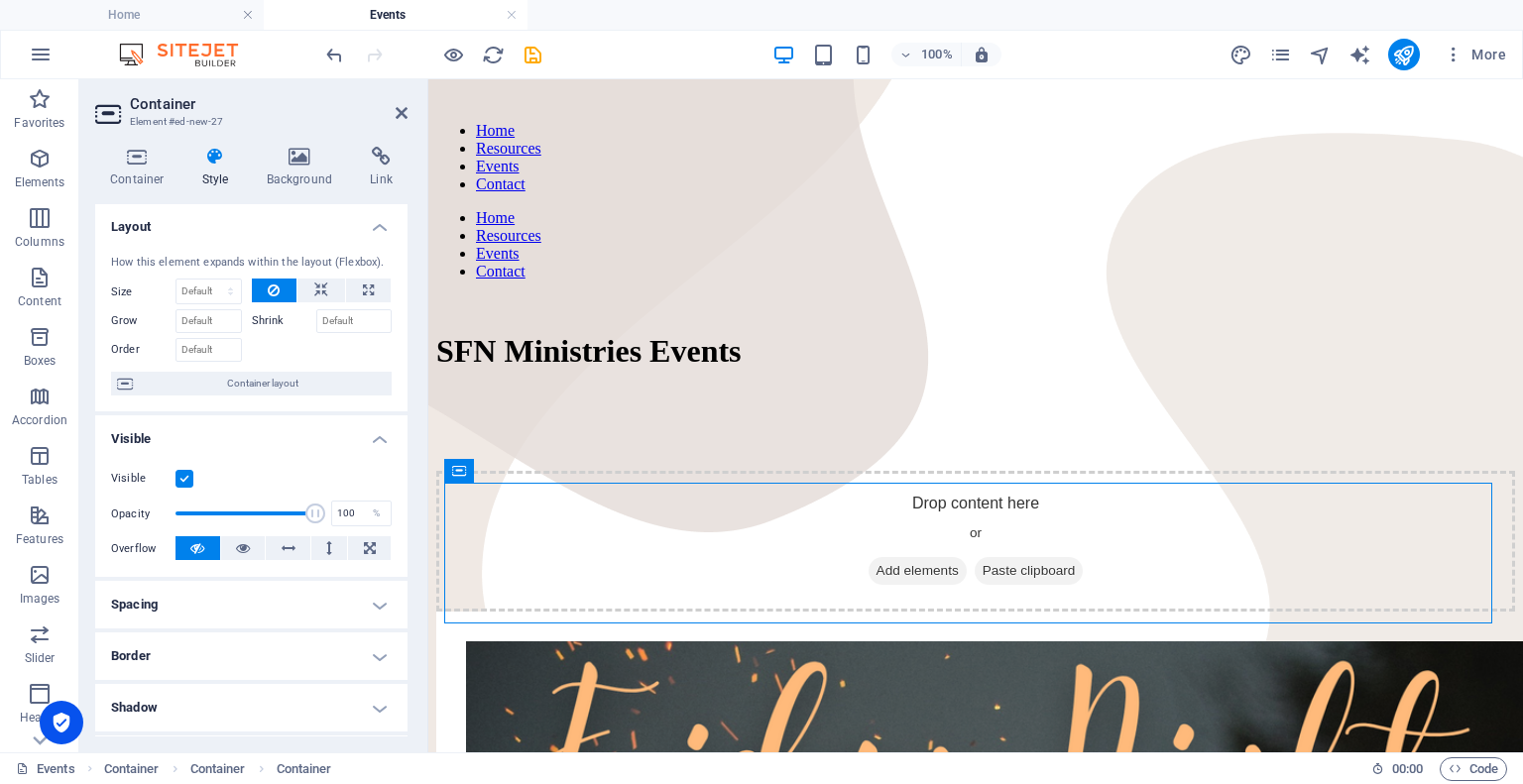 scroll, scrollTop: 0, scrollLeft: 0, axis: both 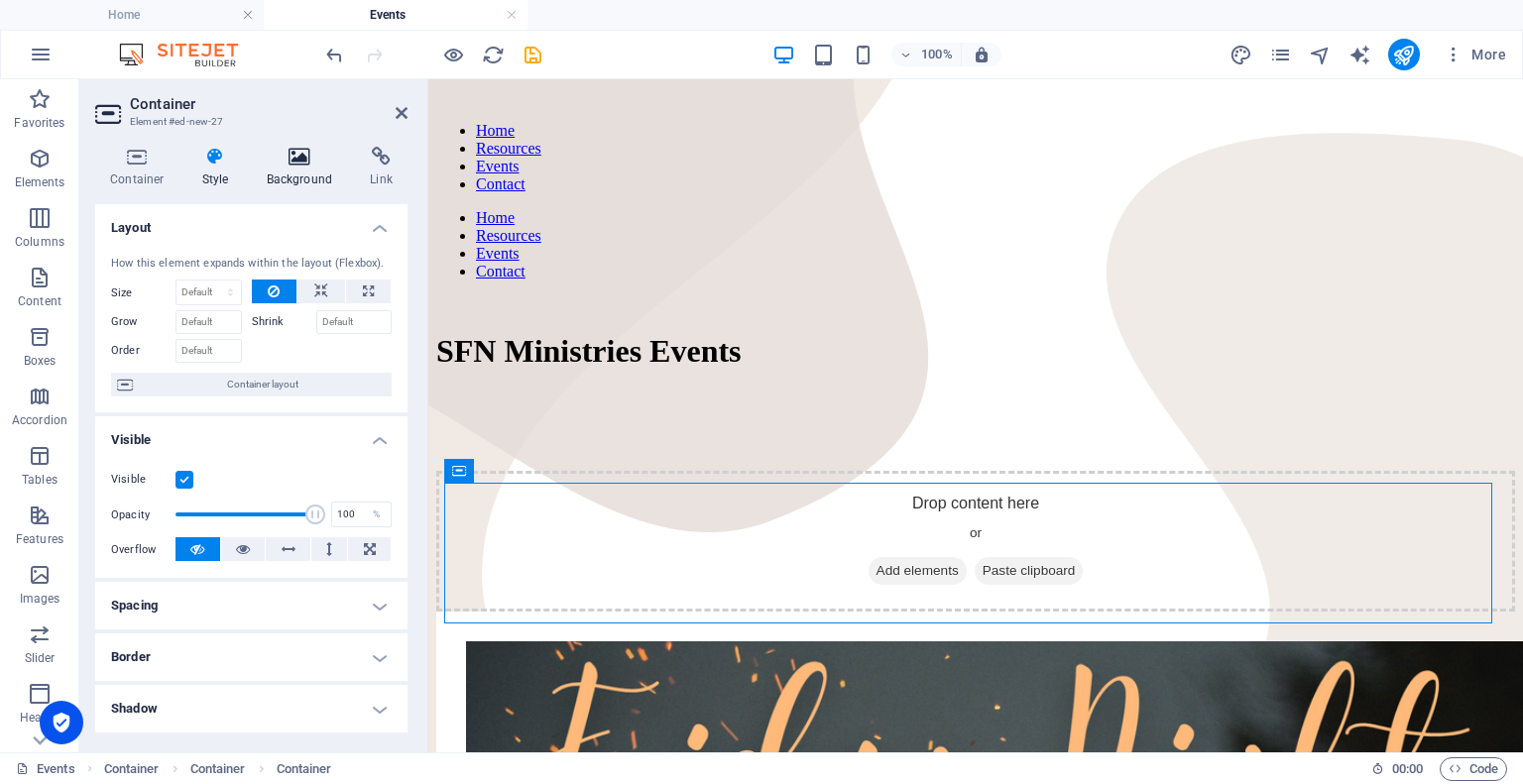 drag, startPoint x: 292, startPoint y: 162, endPoint x: 295, endPoint y: 173, distance: 11.401754 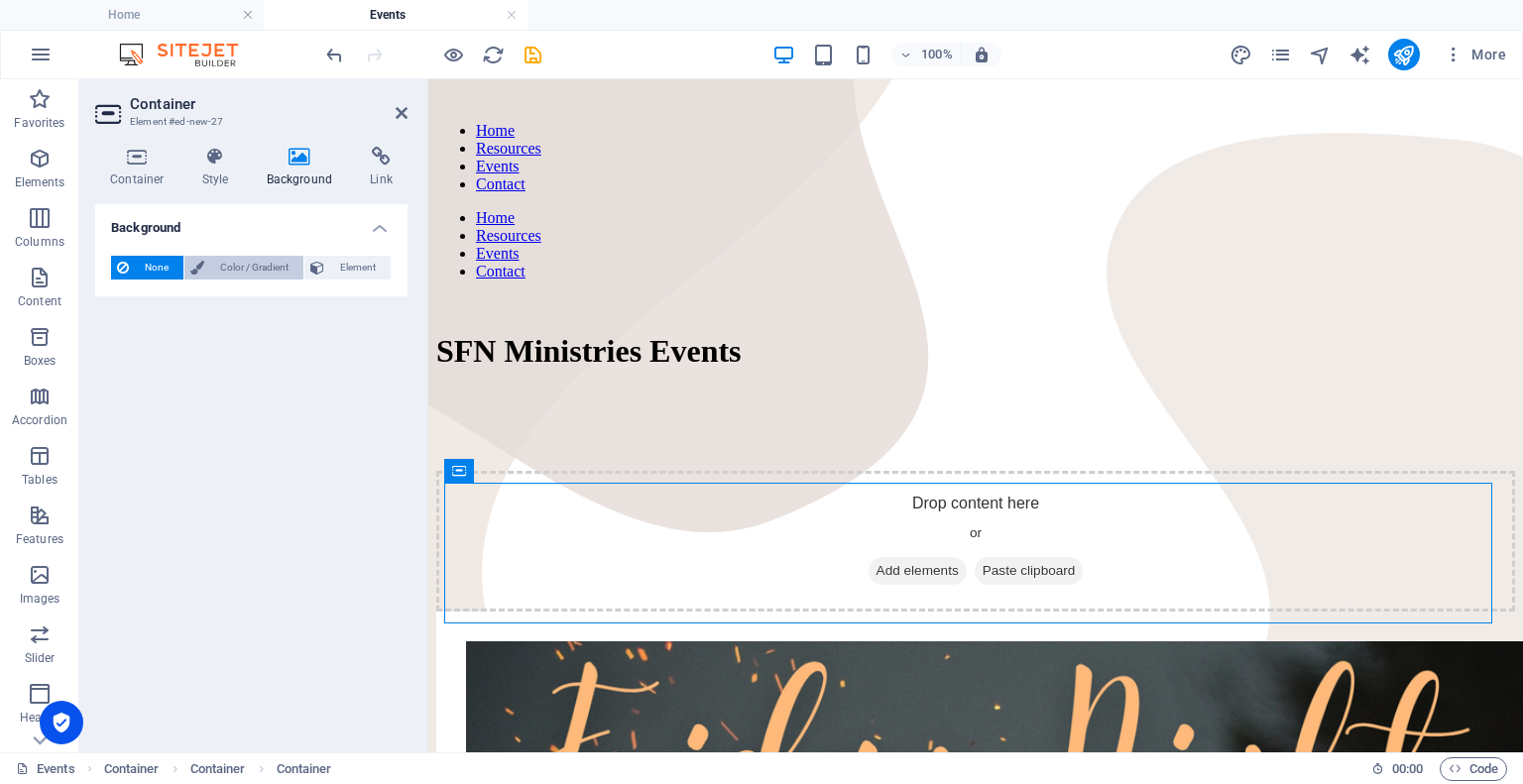click on "Color / Gradient" at bounding box center (254, 268) 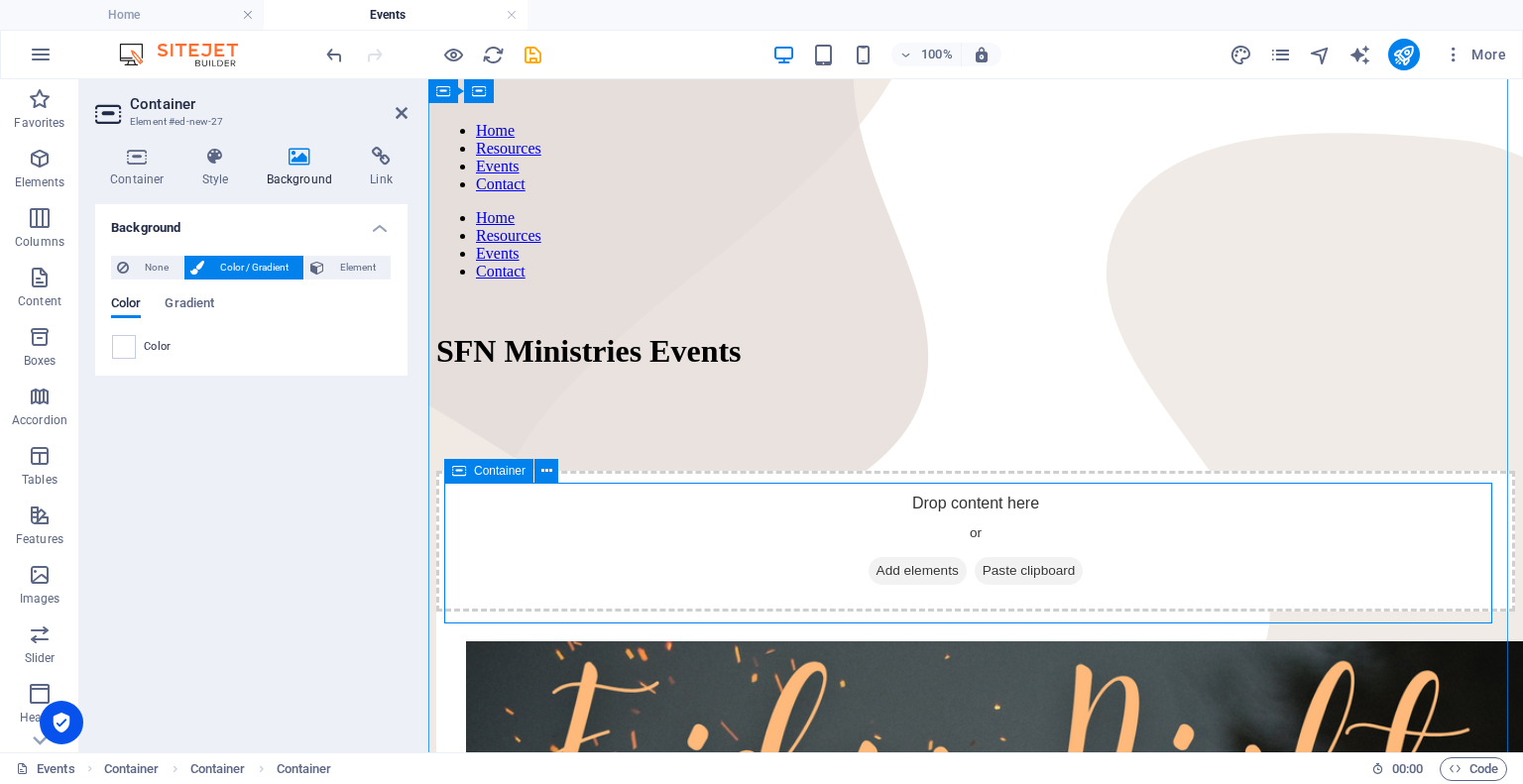 click on "Add elements" at bounding box center (917, 571) 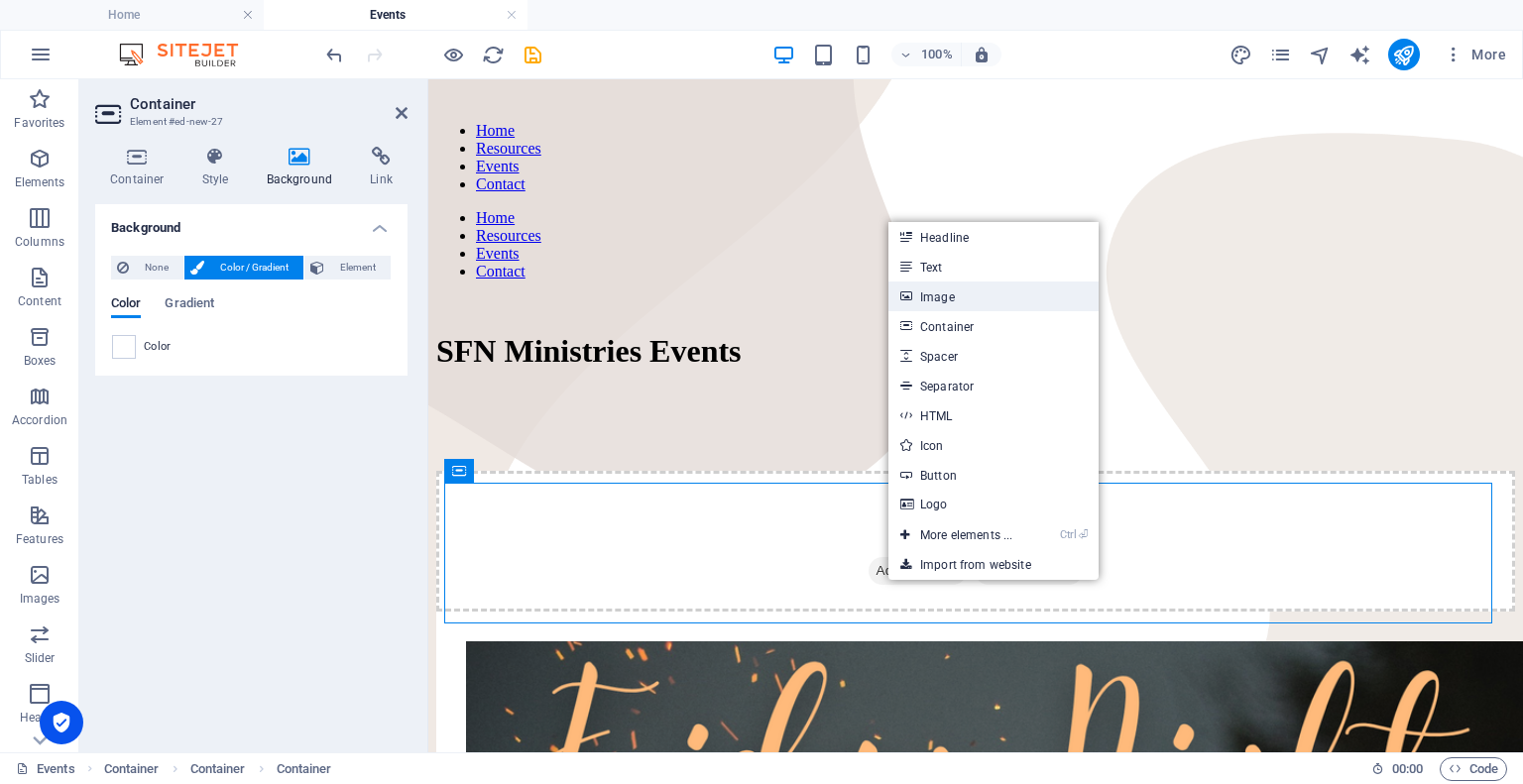click on "Image" at bounding box center [994, 296] 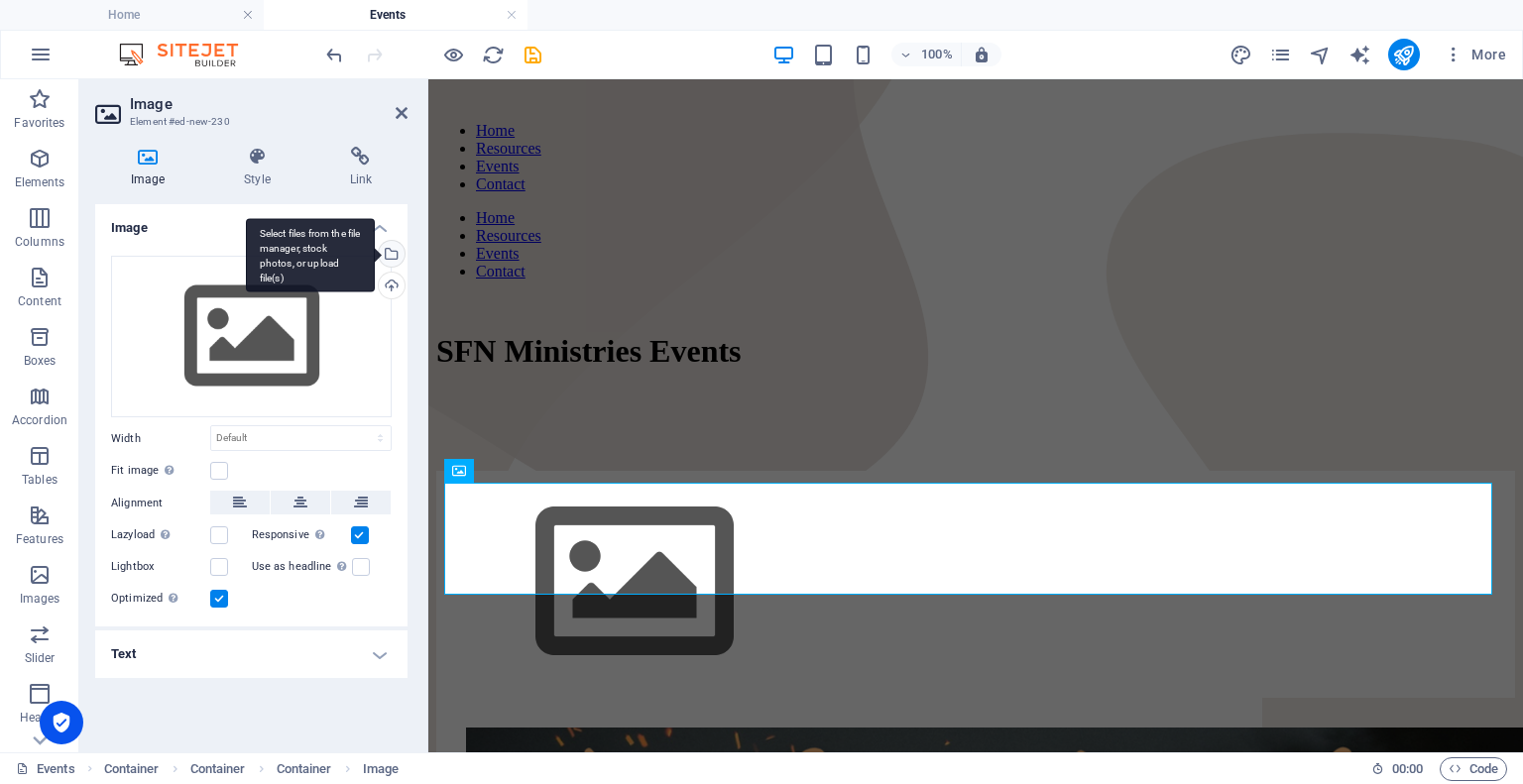 click on "Select files from the file manager, stock photos, or upload file(s)" at bounding box center [310, 255] 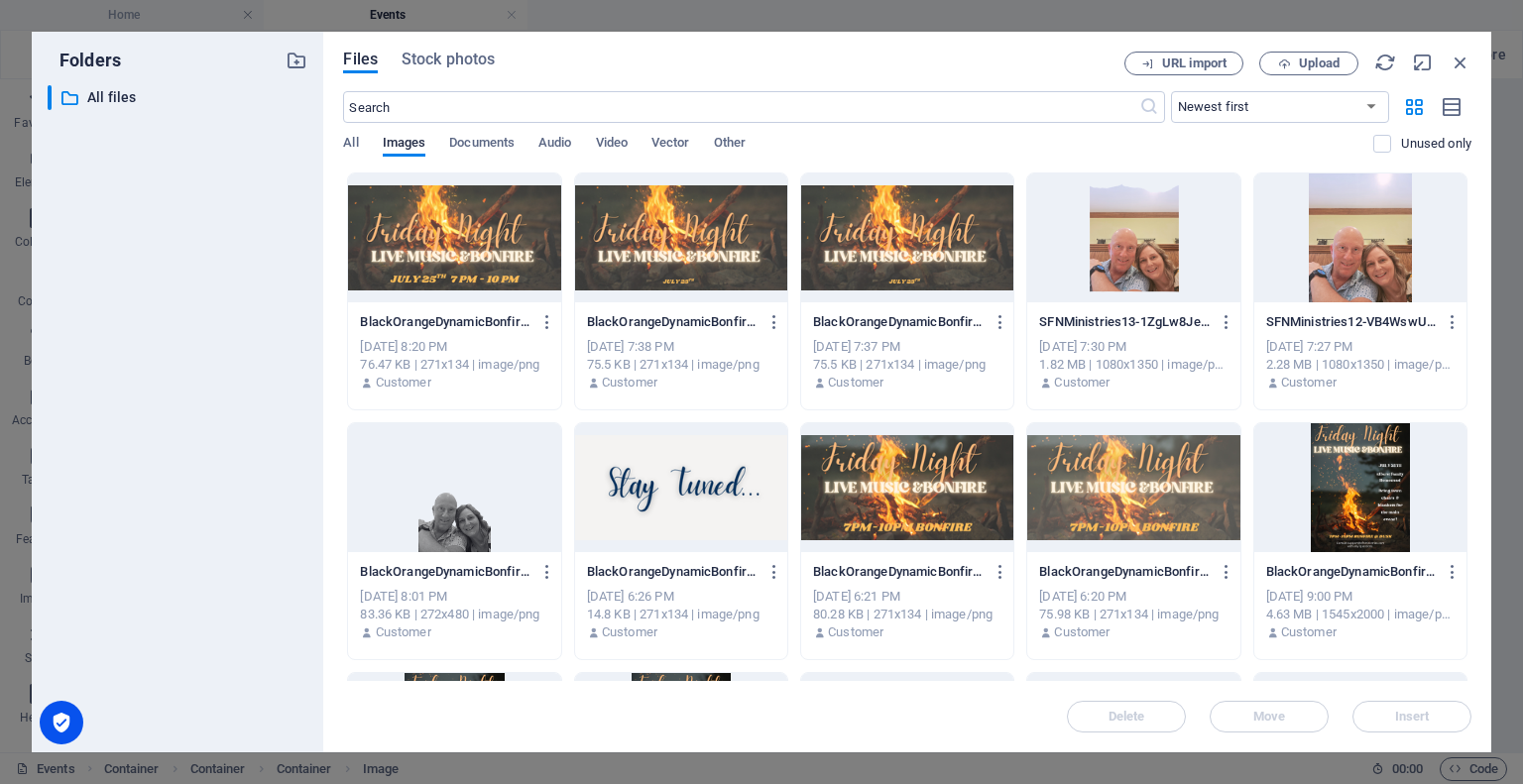 click at bounding box center (454, 238) 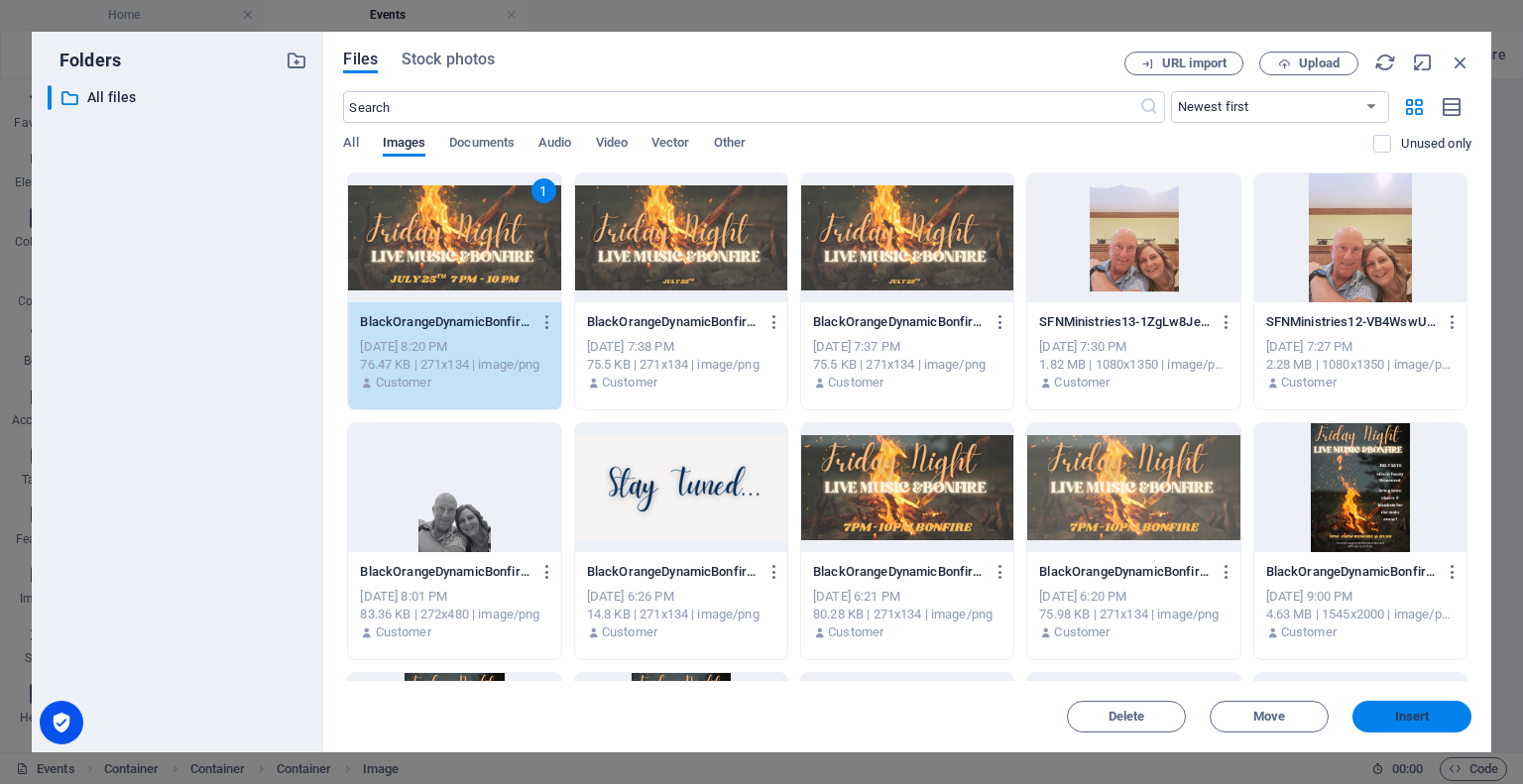 drag, startPoint x: 1392, startPoint y: 718, endPoint x: 120, endPoint y: 467, distance: 1296.5281 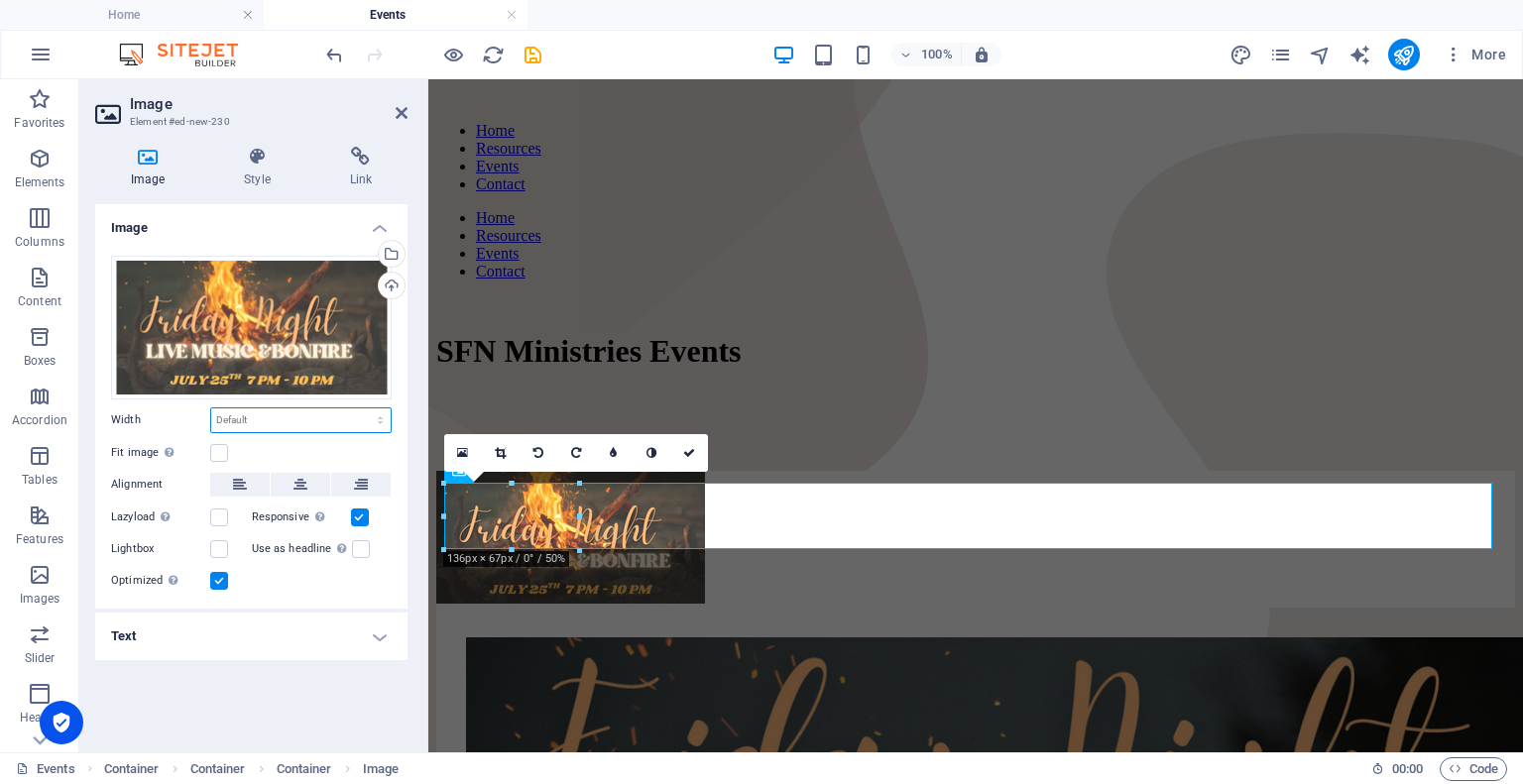 click on "Default auto px rem % em vh vw" at bounding box center (300, 420) 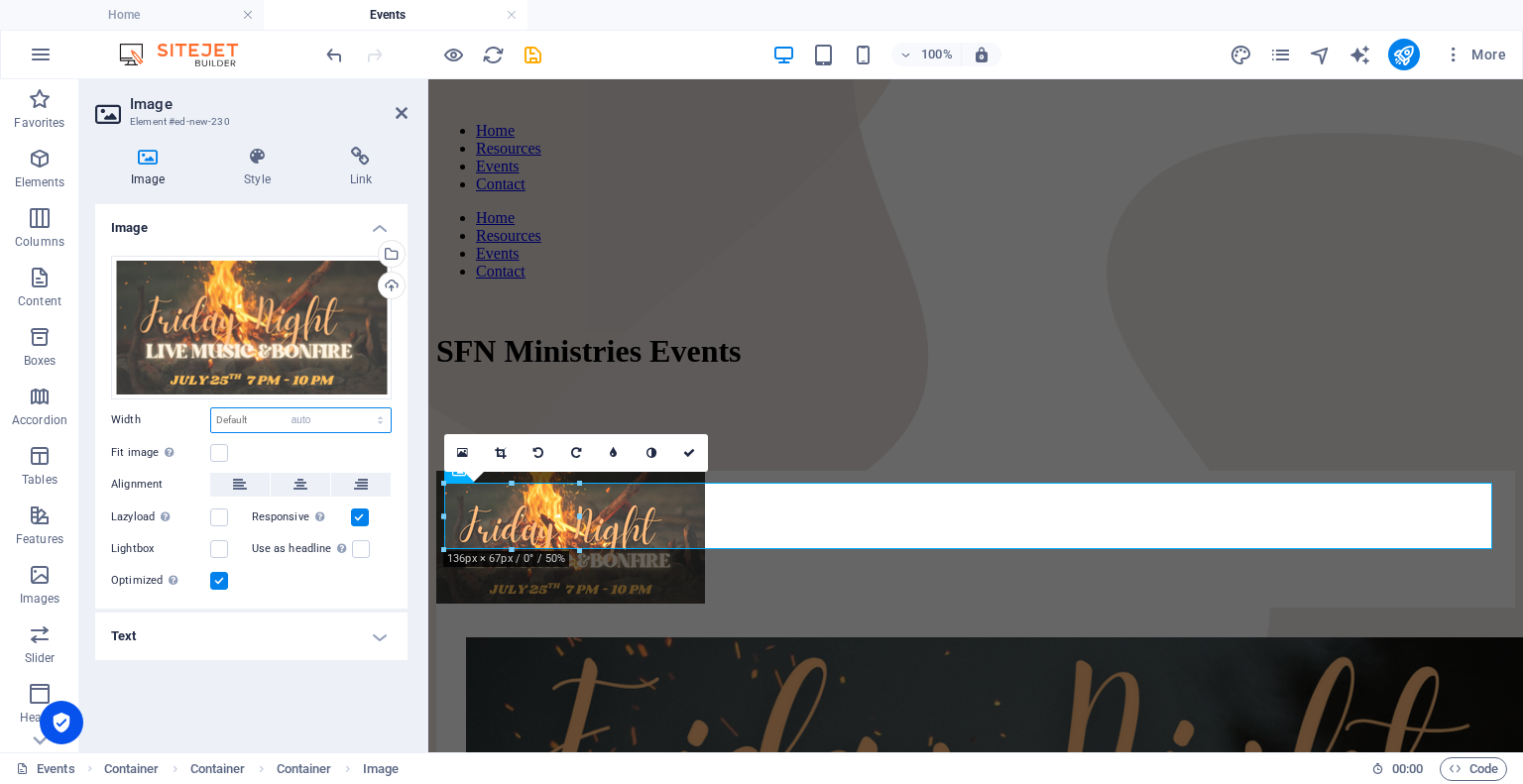click on "Default auto px rem % em vh vw" at bounding box center [300, 420] 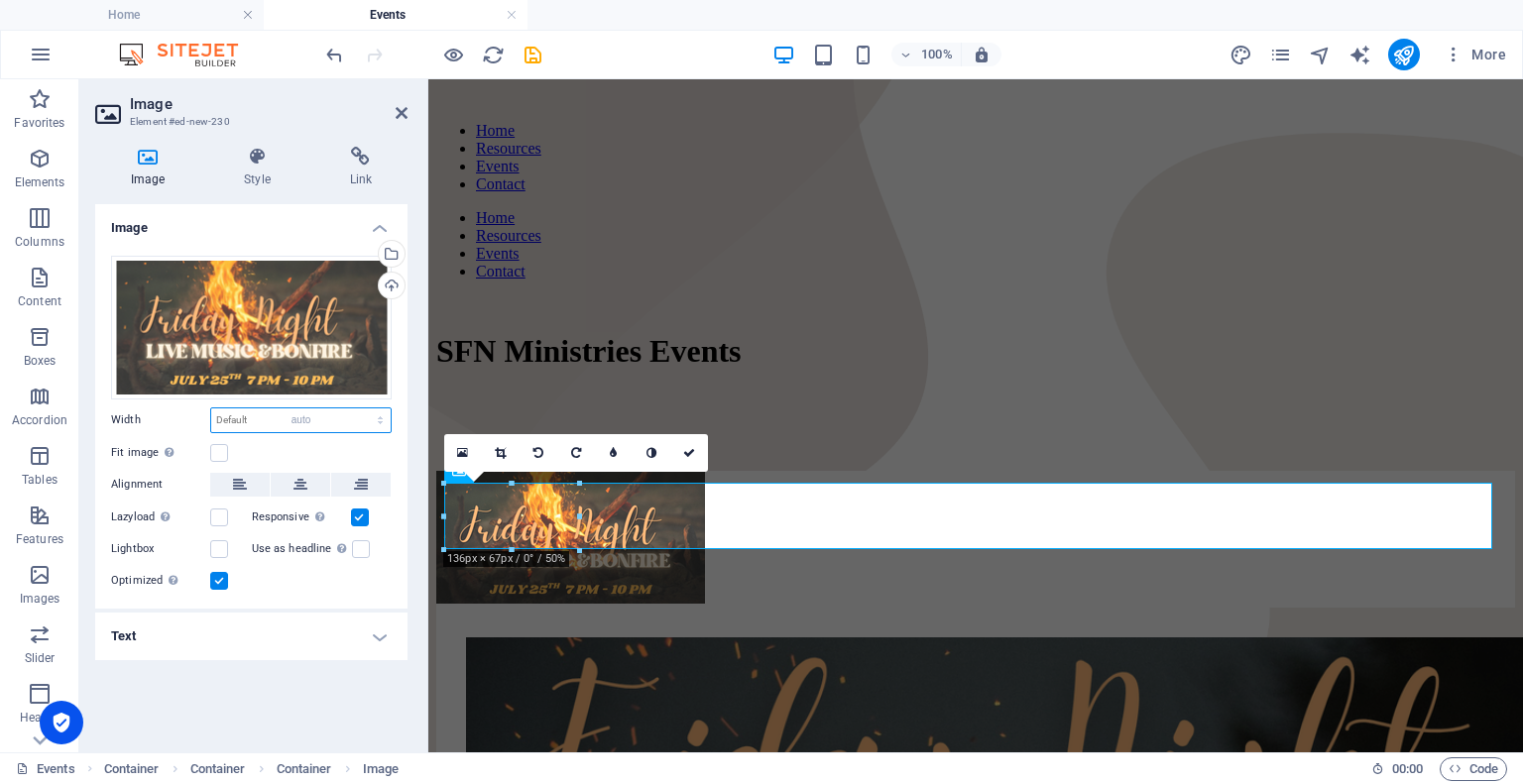 select on "DISABLED_OPTION_VALUE" 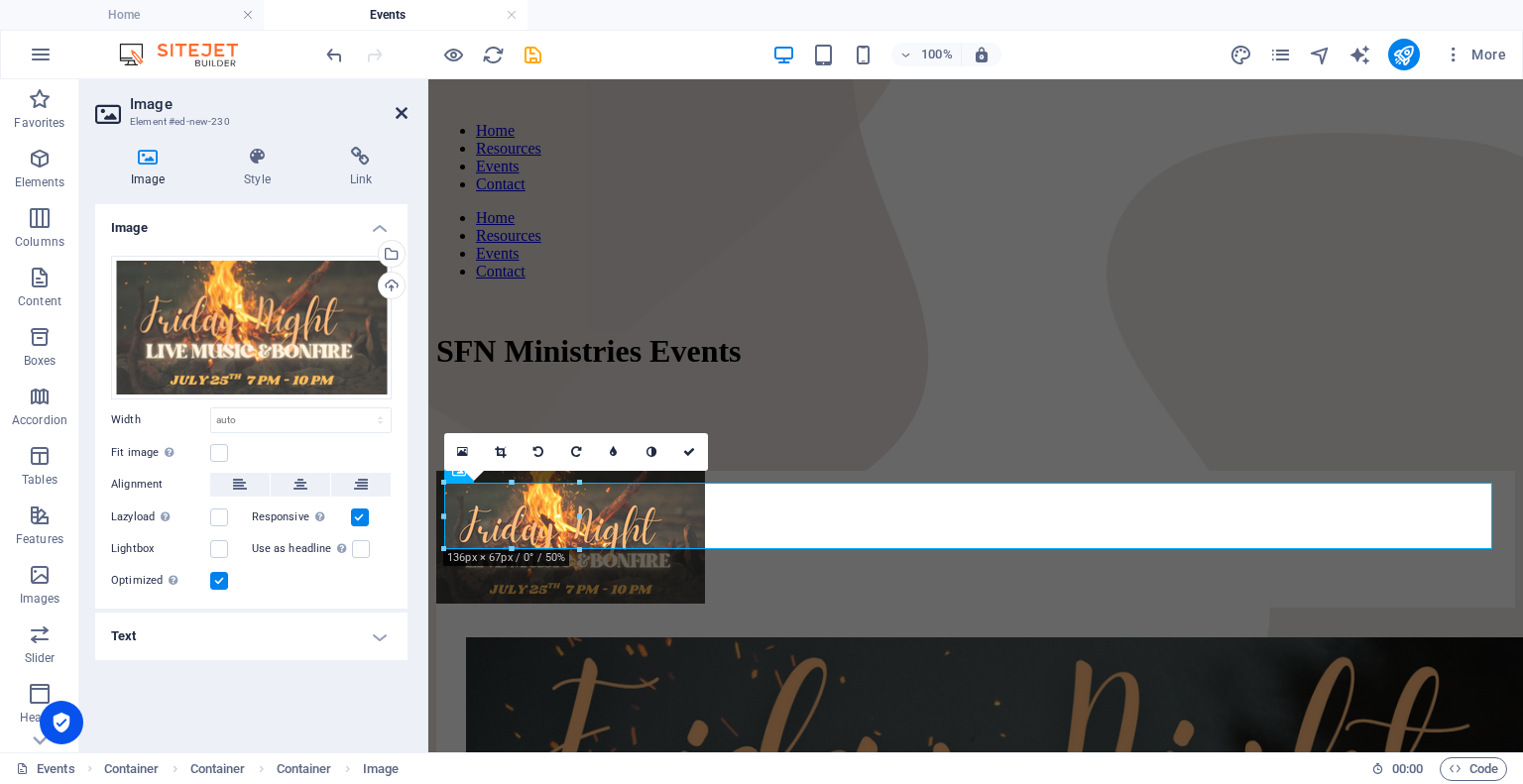 click at bounding box center [402, 113] 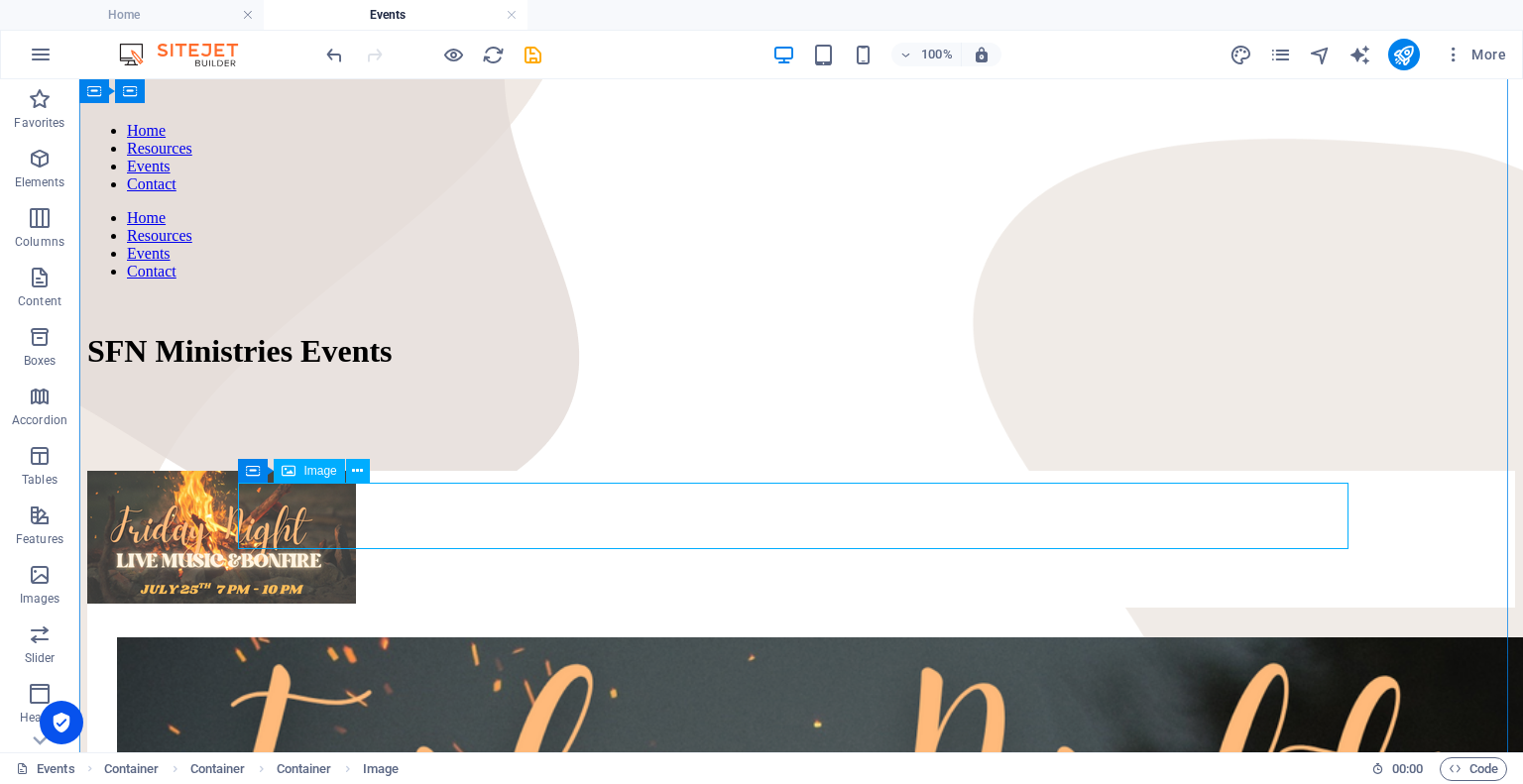click at bounding box center [801, 539] 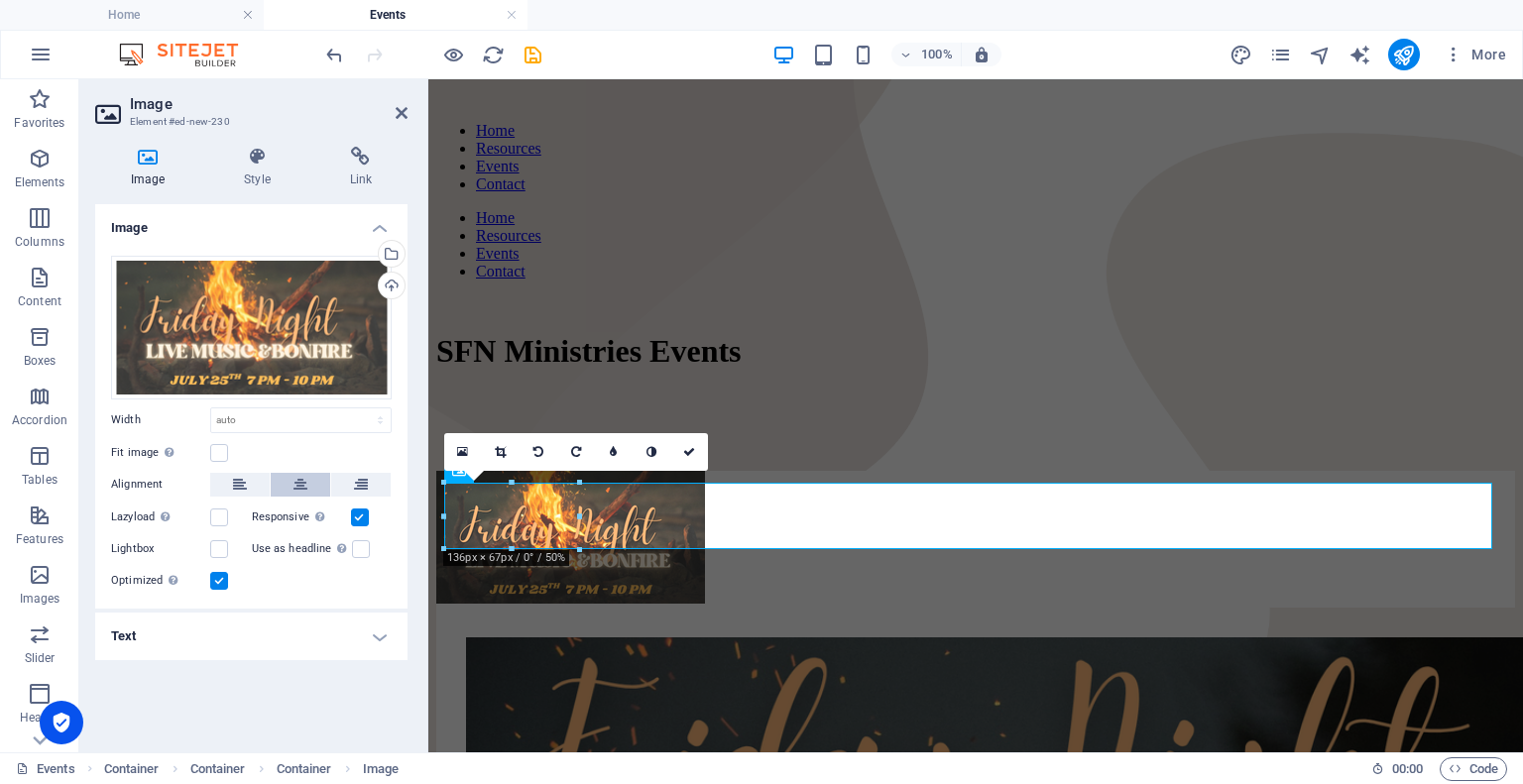 click at bounding box center [300, 485] 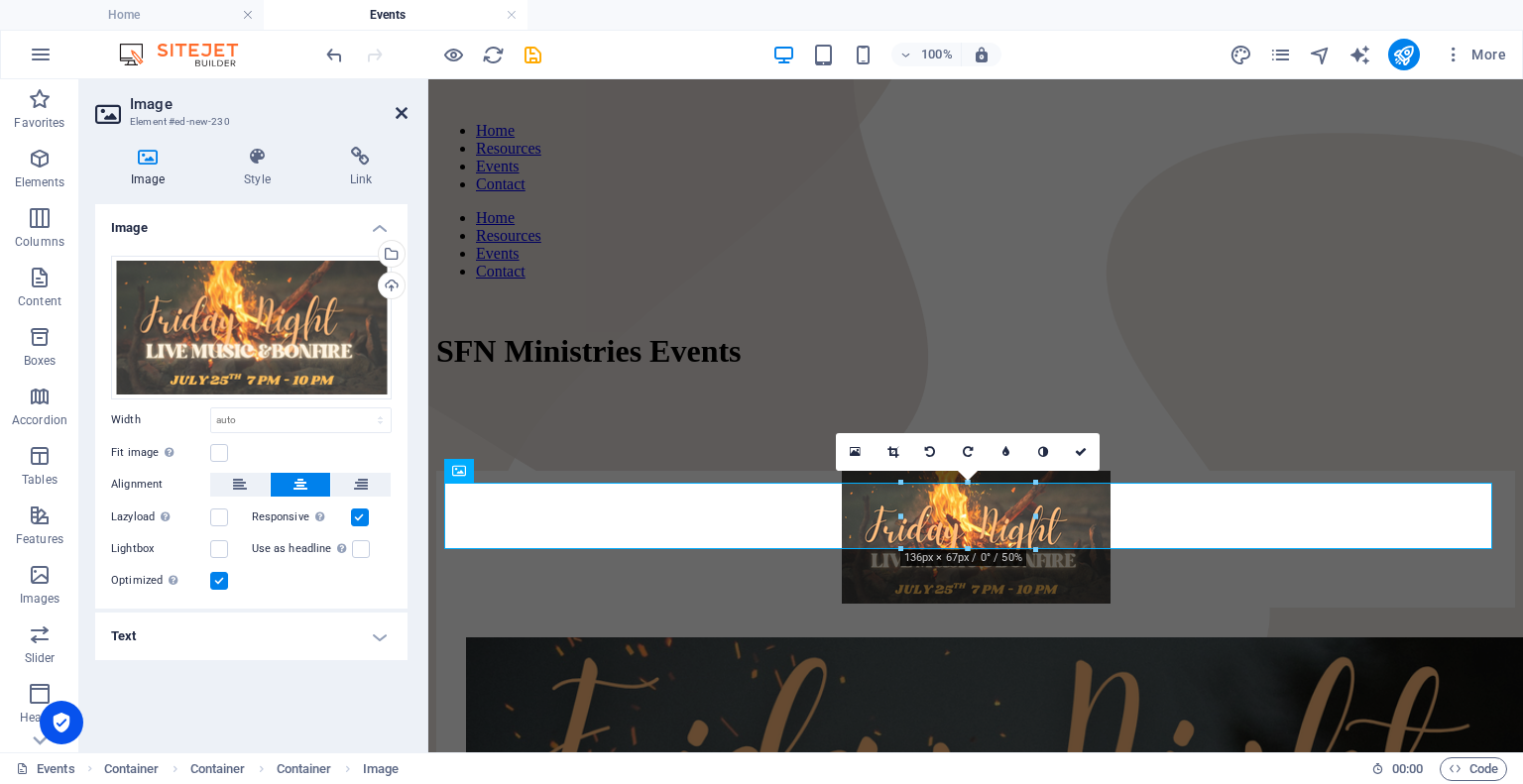 click at bounding box center [402, 113] 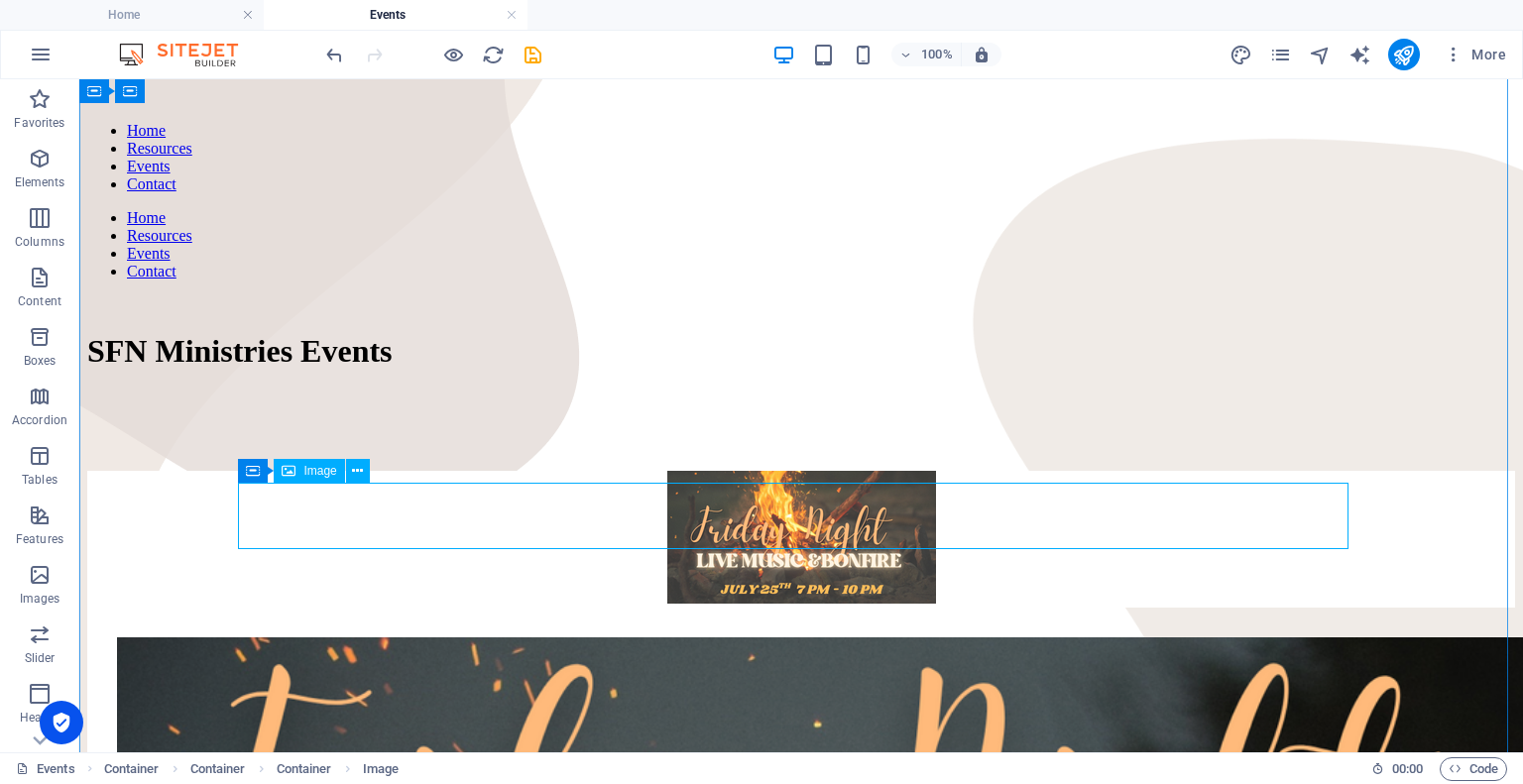 click at bounding box center (801, 539) 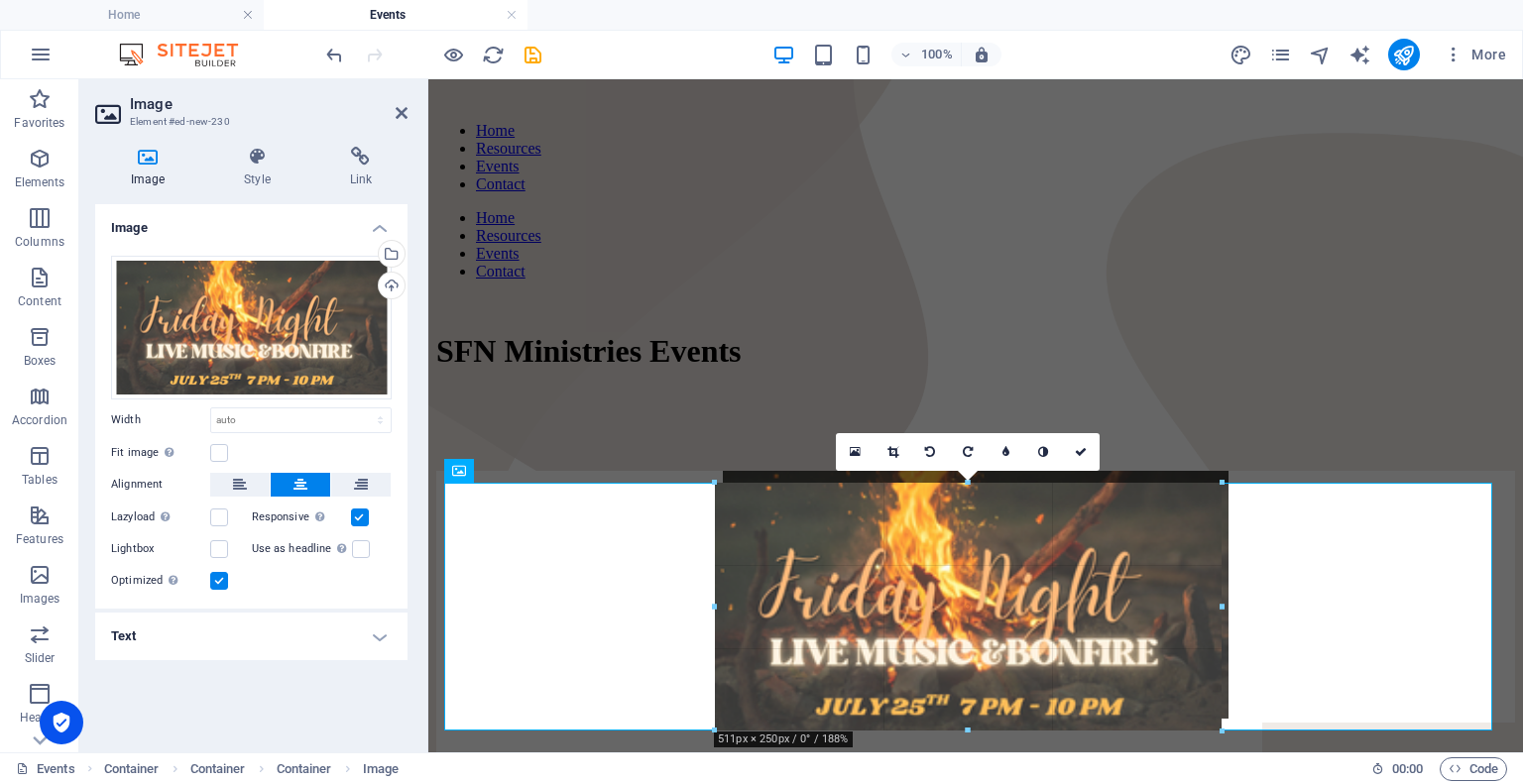 drag, startPoint x: 902, startPoint y: 549, endPoint x: 204, endPoint y: 645, distance: 704.5708 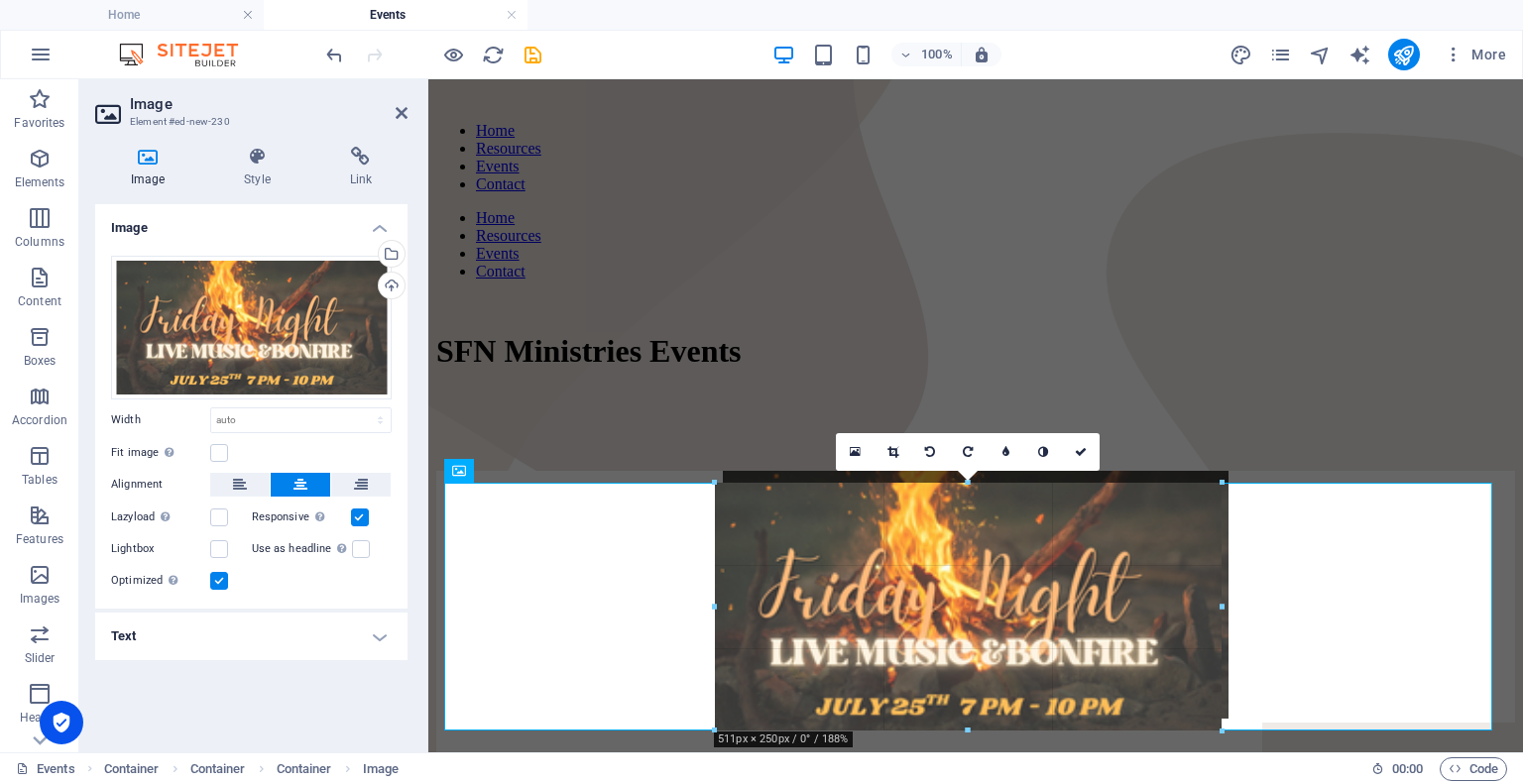 type on "515" 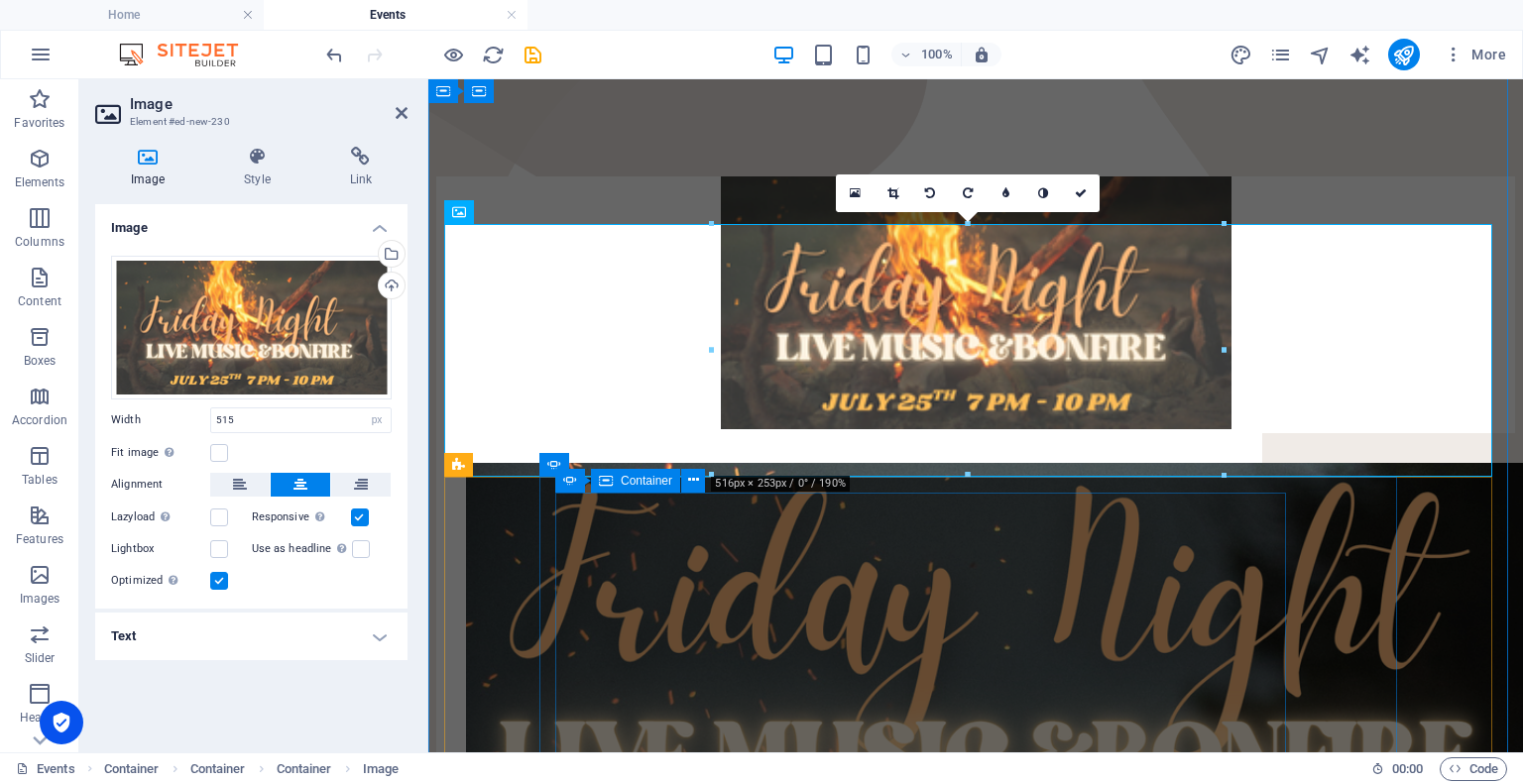 scroll, scrollTop: 396, scrollLeft: 0, axis: vertical 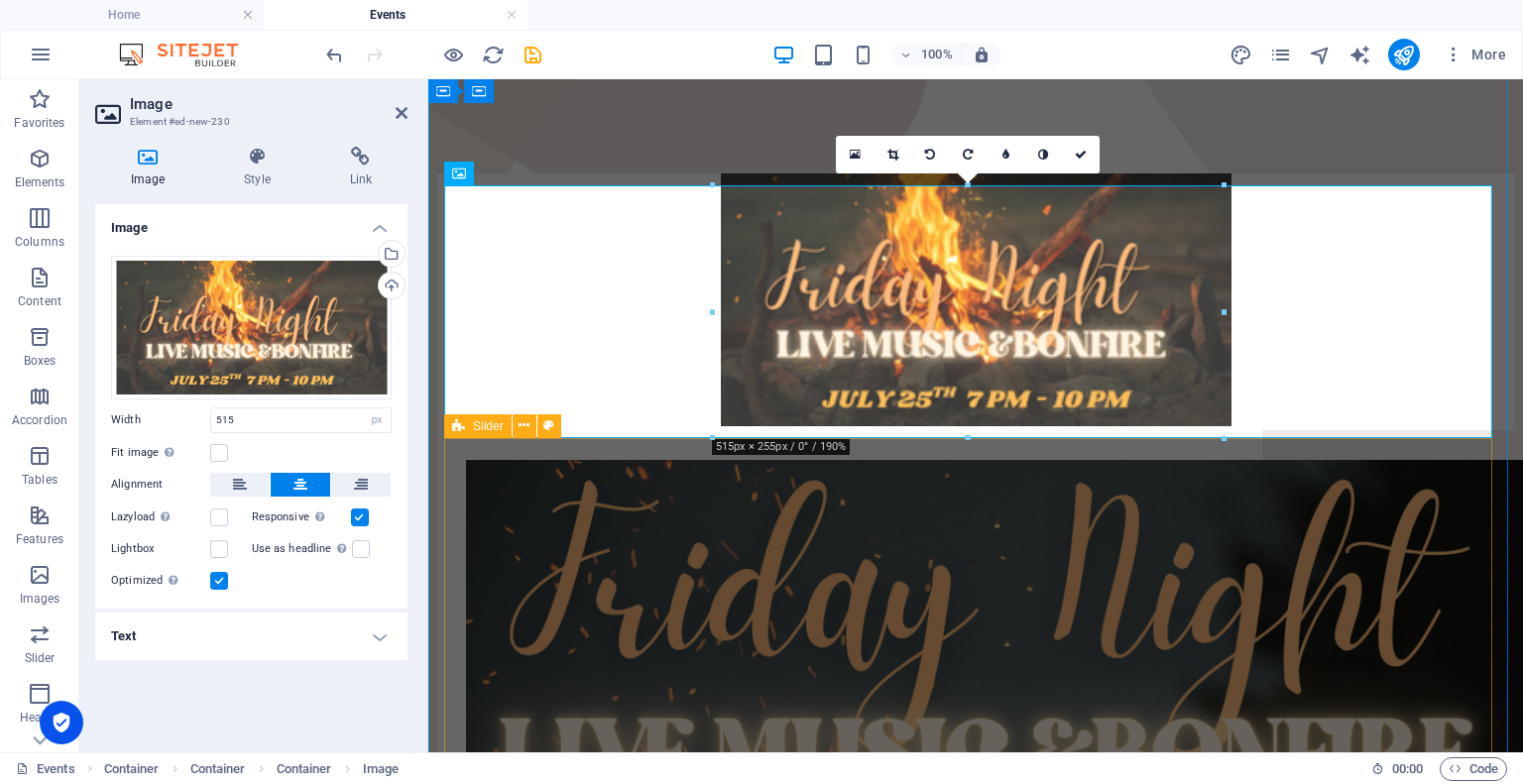 click on "Home Resources Events Contact Home Resources Events Contact SFN Ministries Events Friday Night Live Music And Bonfire Mark Your Calendars! July 25th from 7 PM- 10PM Come on Out to Hurst Family Homestead! Bring a lawn chair, blanket, snacks and a friend! Sign Up Below or Email support  support@sfnministries.com . Address will be provided! Sign Up Now!" at bounding box center (976, 799) 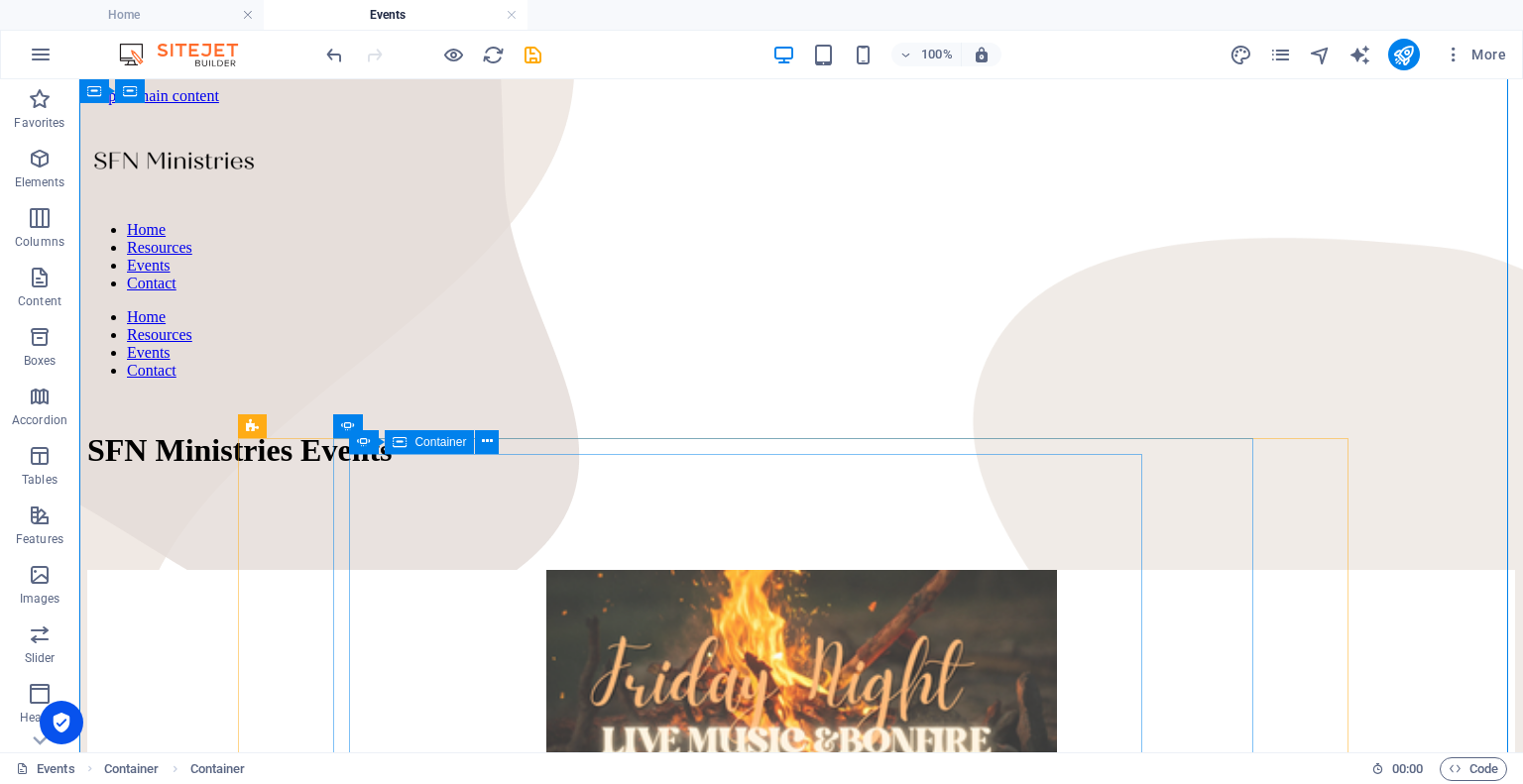 scroll, scrollTop: 396, scrollLeft: 0, axis: vertical 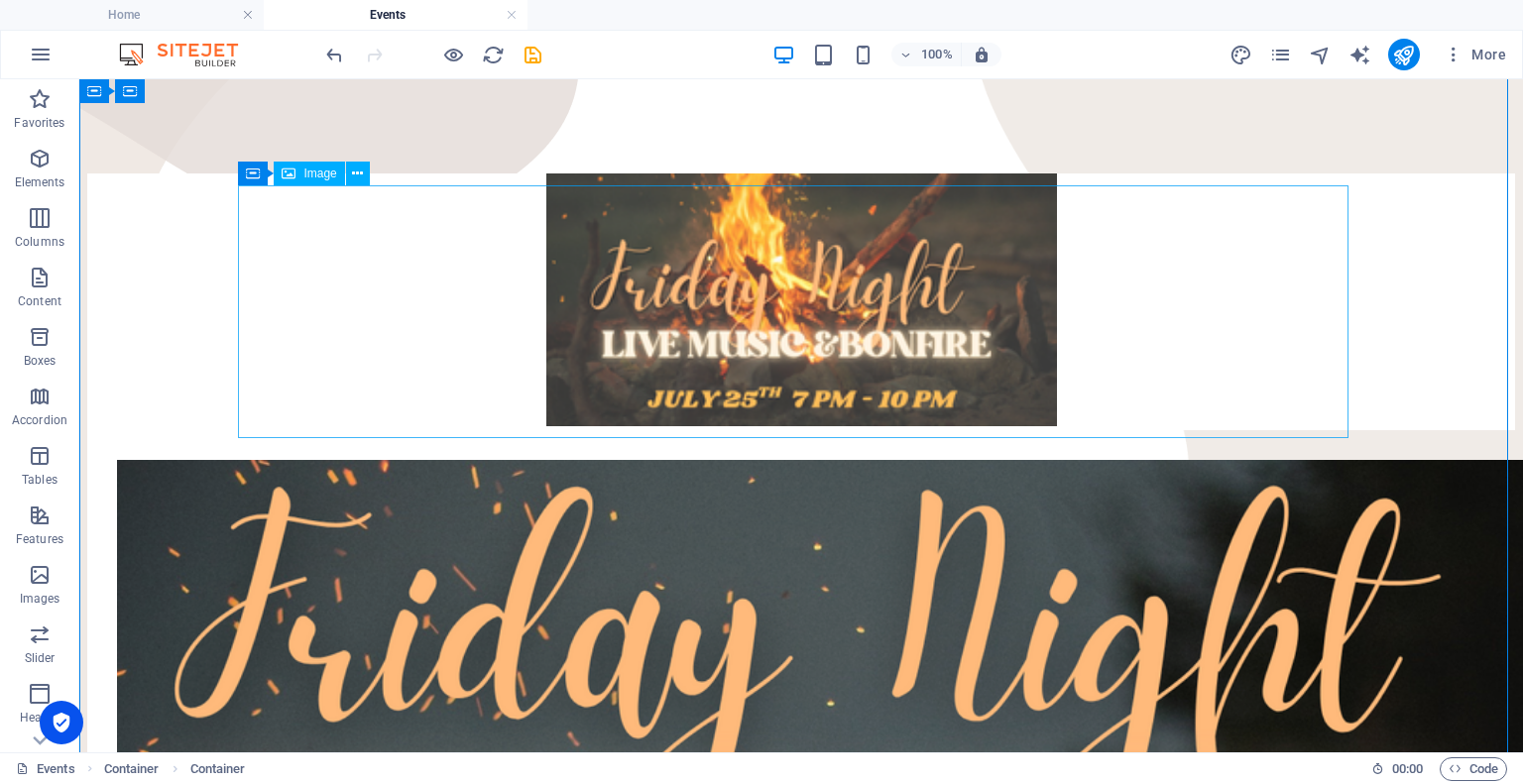 drag, startPoint x: 834, startPoint y: 310, endPoint x: 832, endPoint y: 322, distance: 12.165525 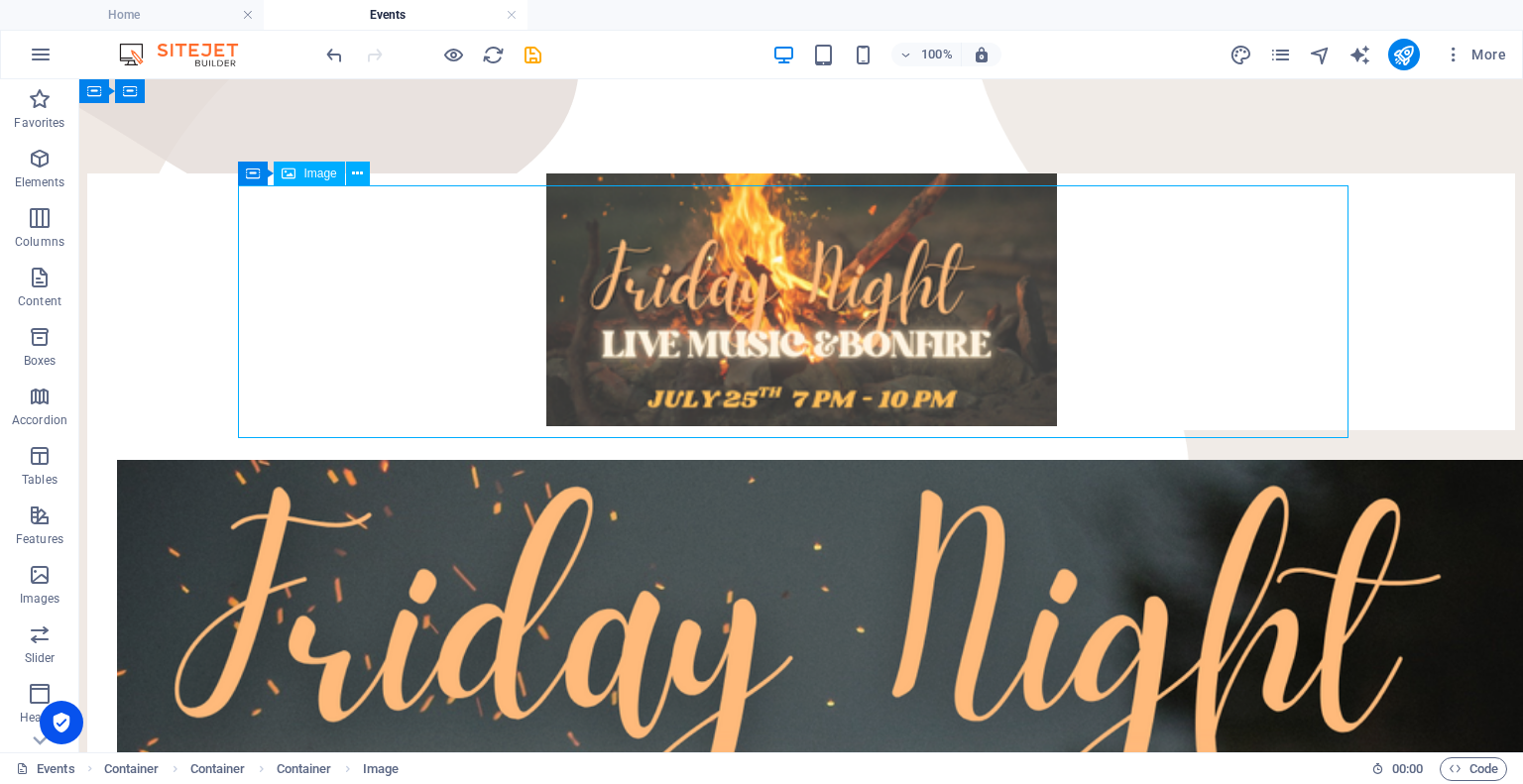 click at bounding box center (801, 301) 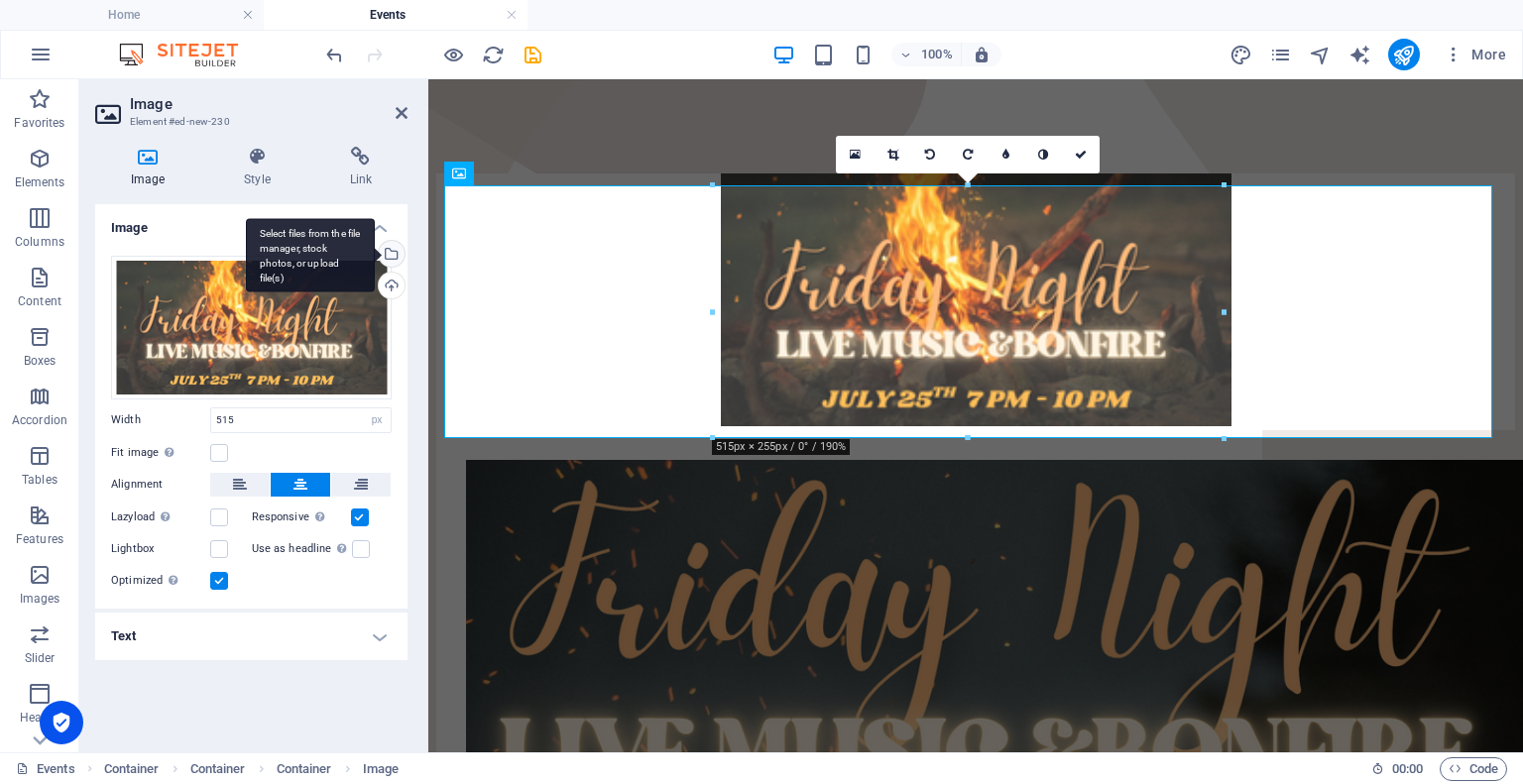 click on "Select files from the file manager, stock photos, or upload file(s)" at bounding box center [390, 256] 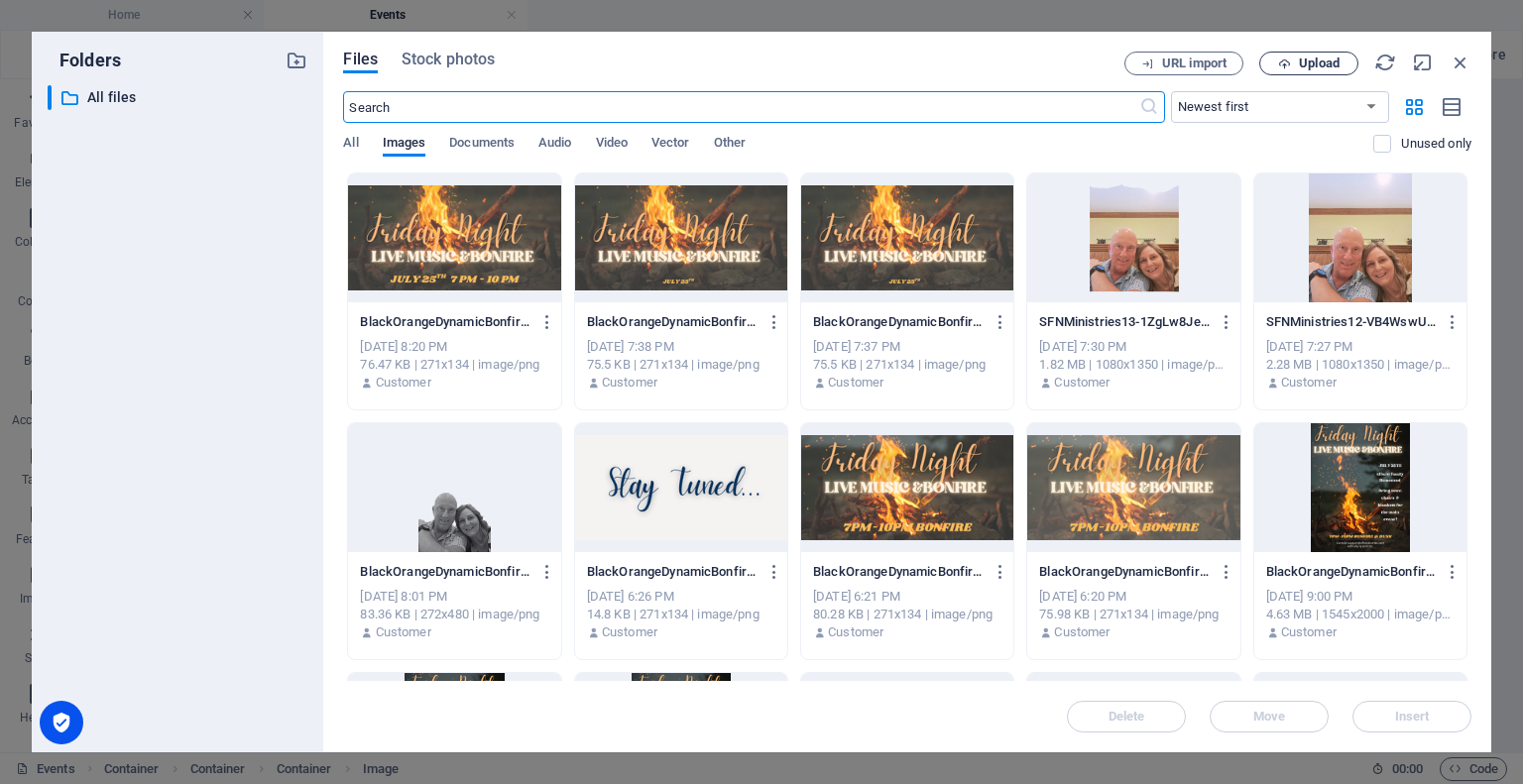 click on "Upload" at bounding box center (1319, 63) 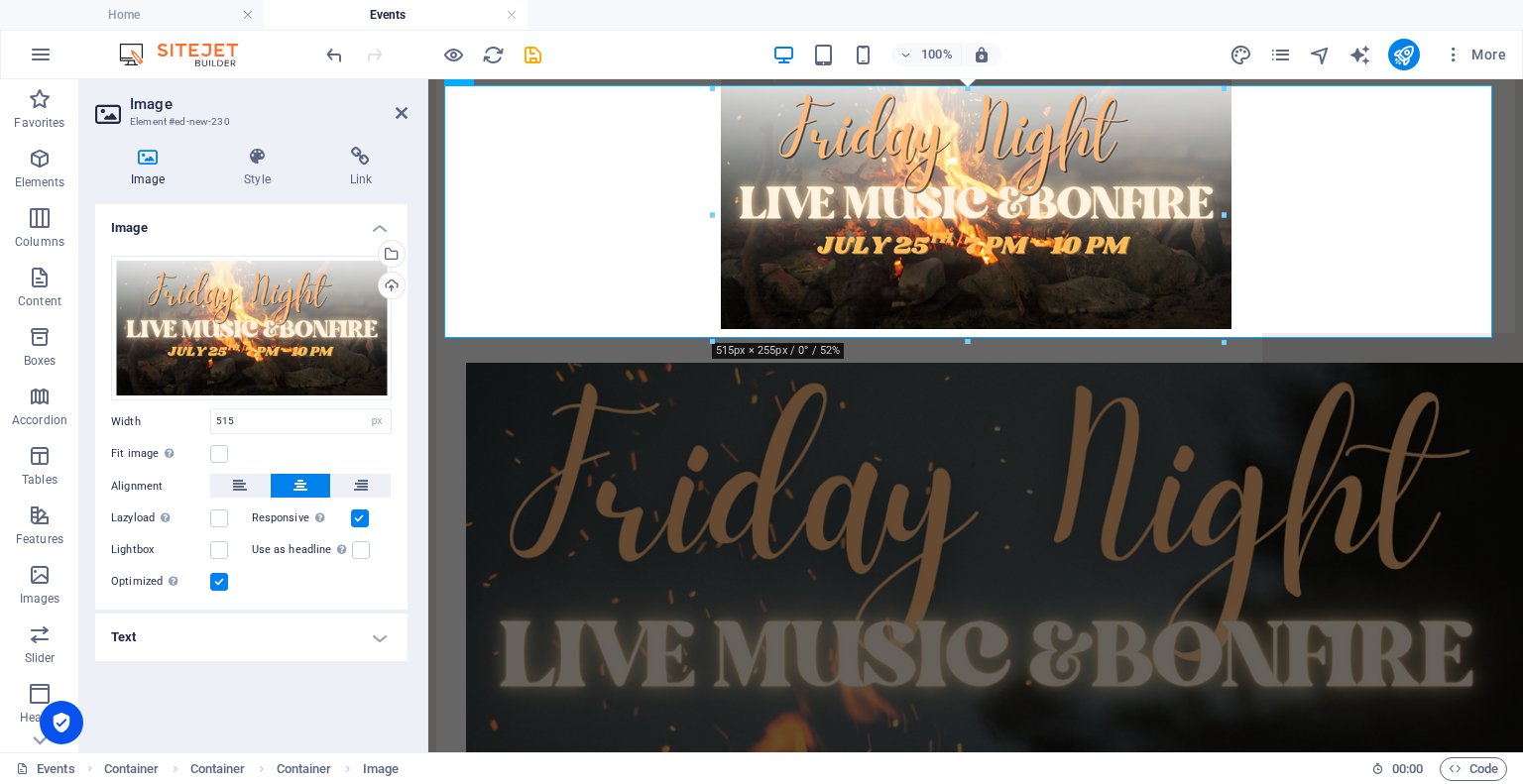 scroll, scrollTop: 497, scrollLeft: 0, axis: vertical 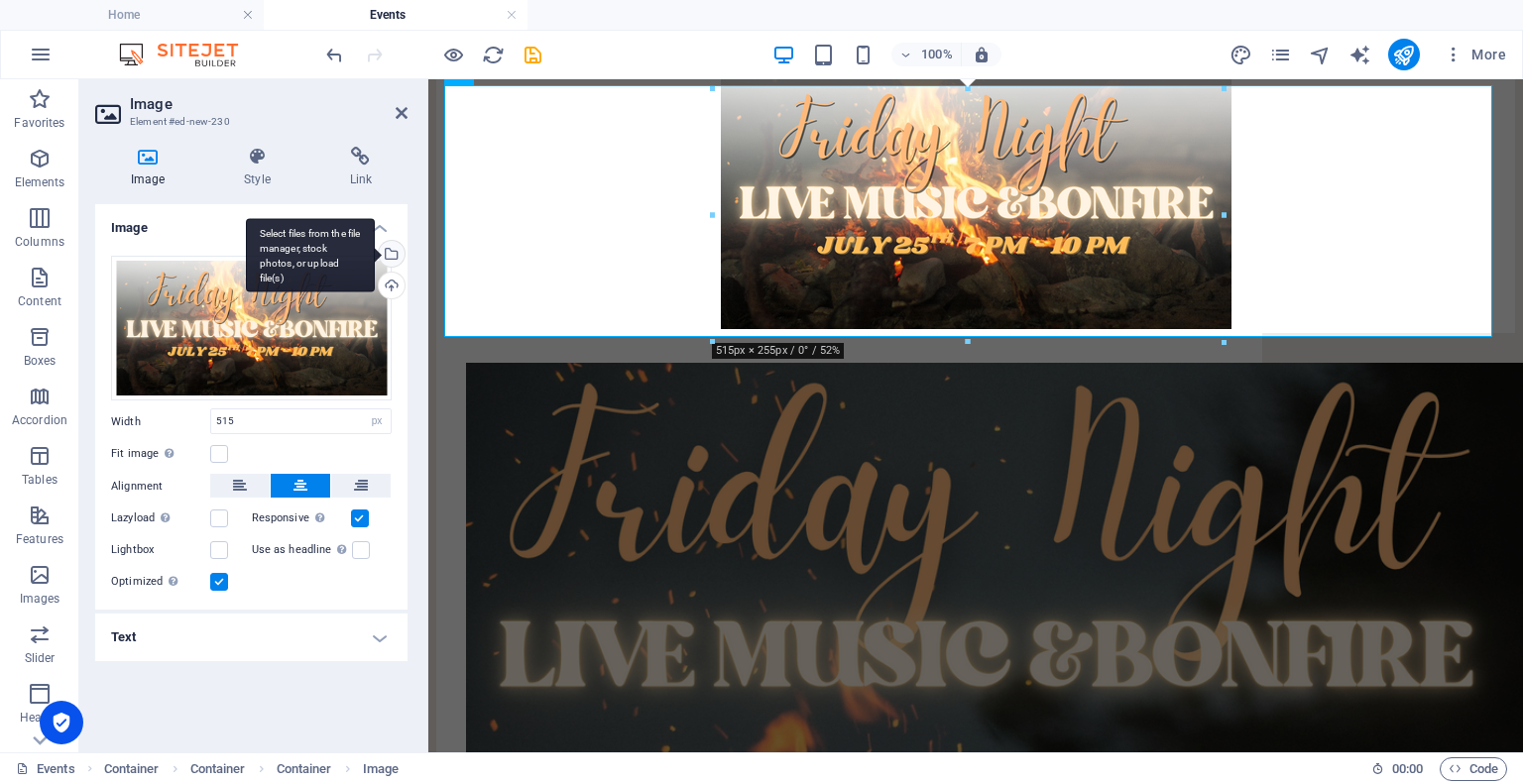 click on "Select files from the file manager, stock photos, or upload file(s)" at bounding box center (390, 256) 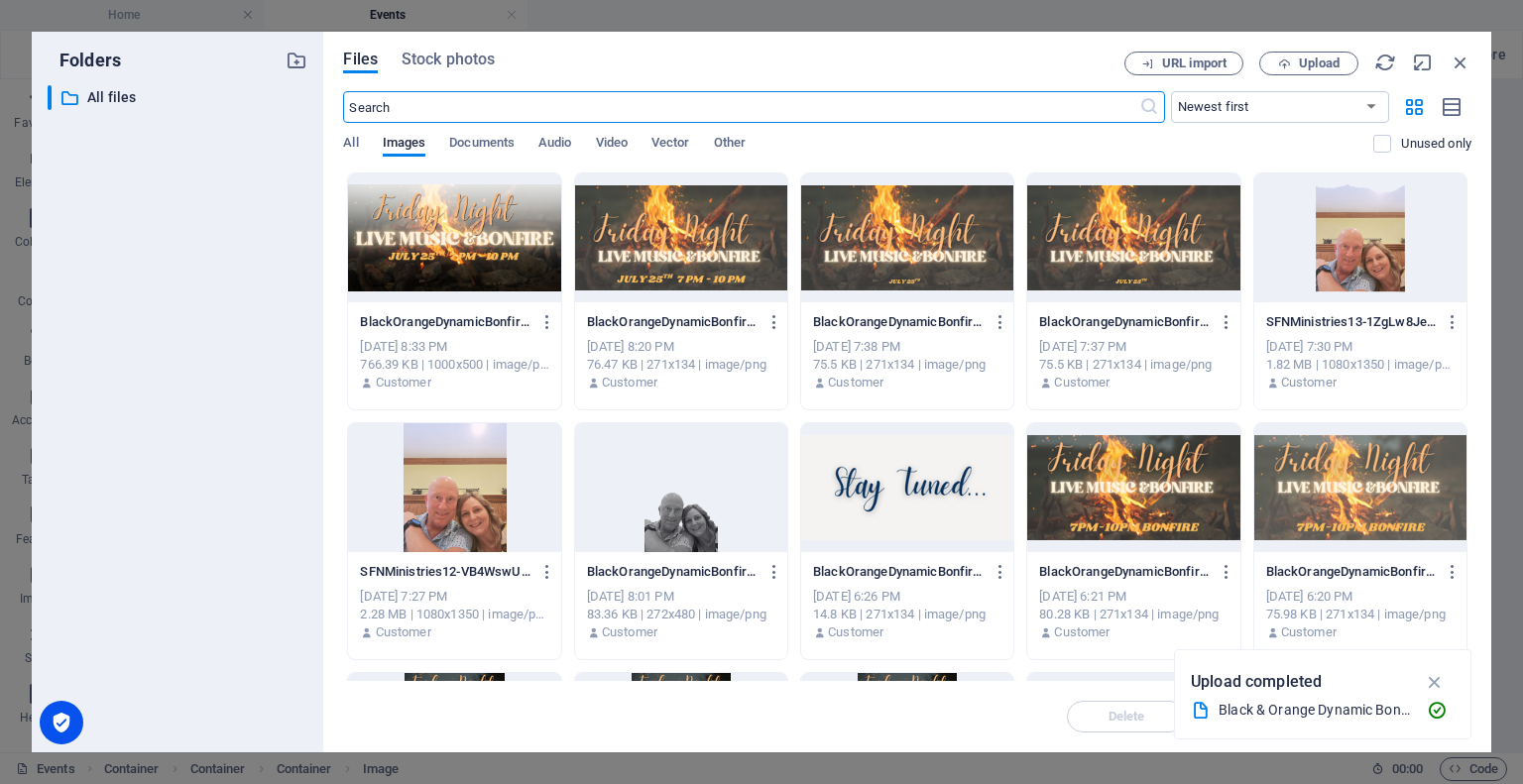 scroll, scrollTop: 396, scrollLeft: 0, axis: vertical 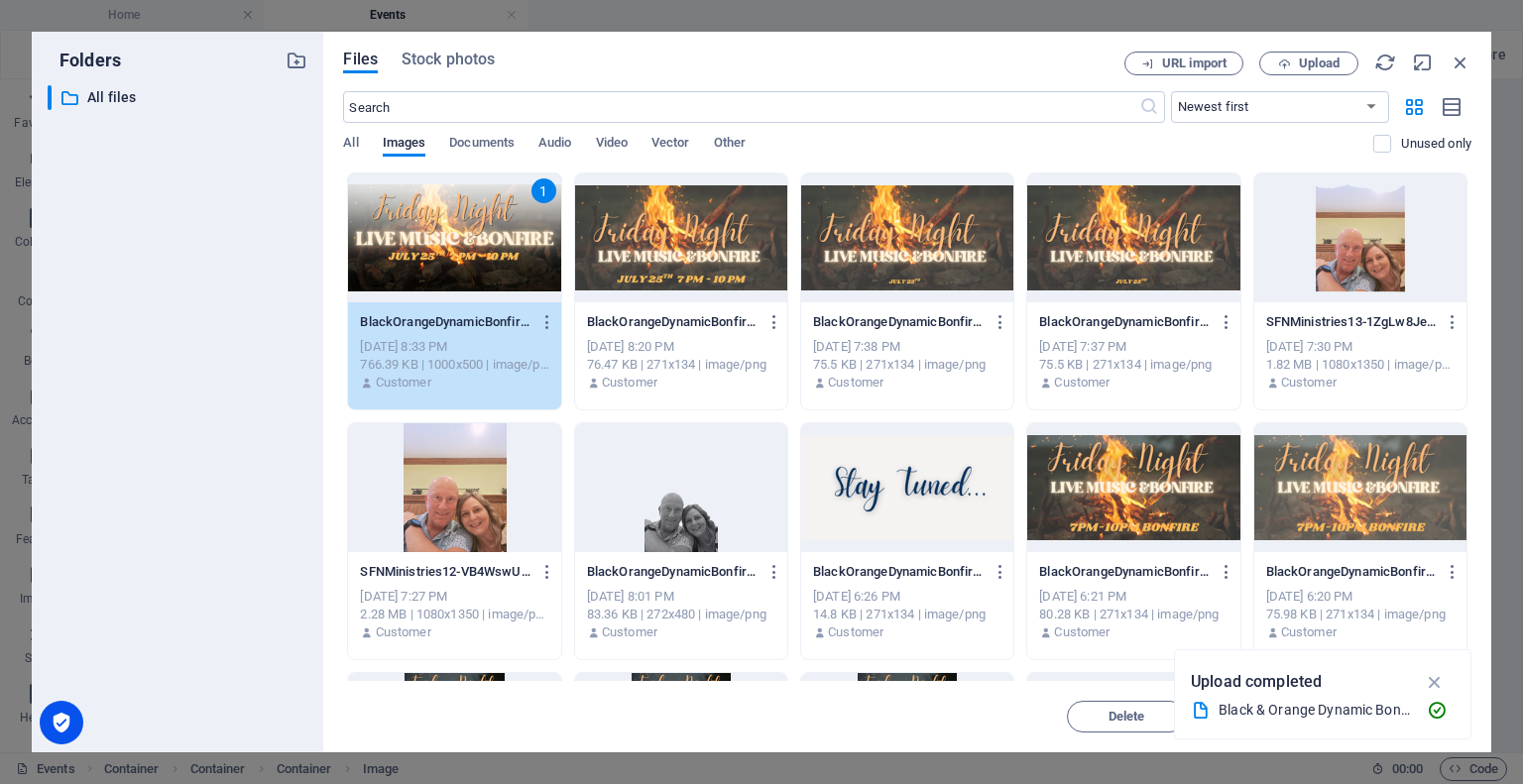 click at bounding box center [1435, 682] 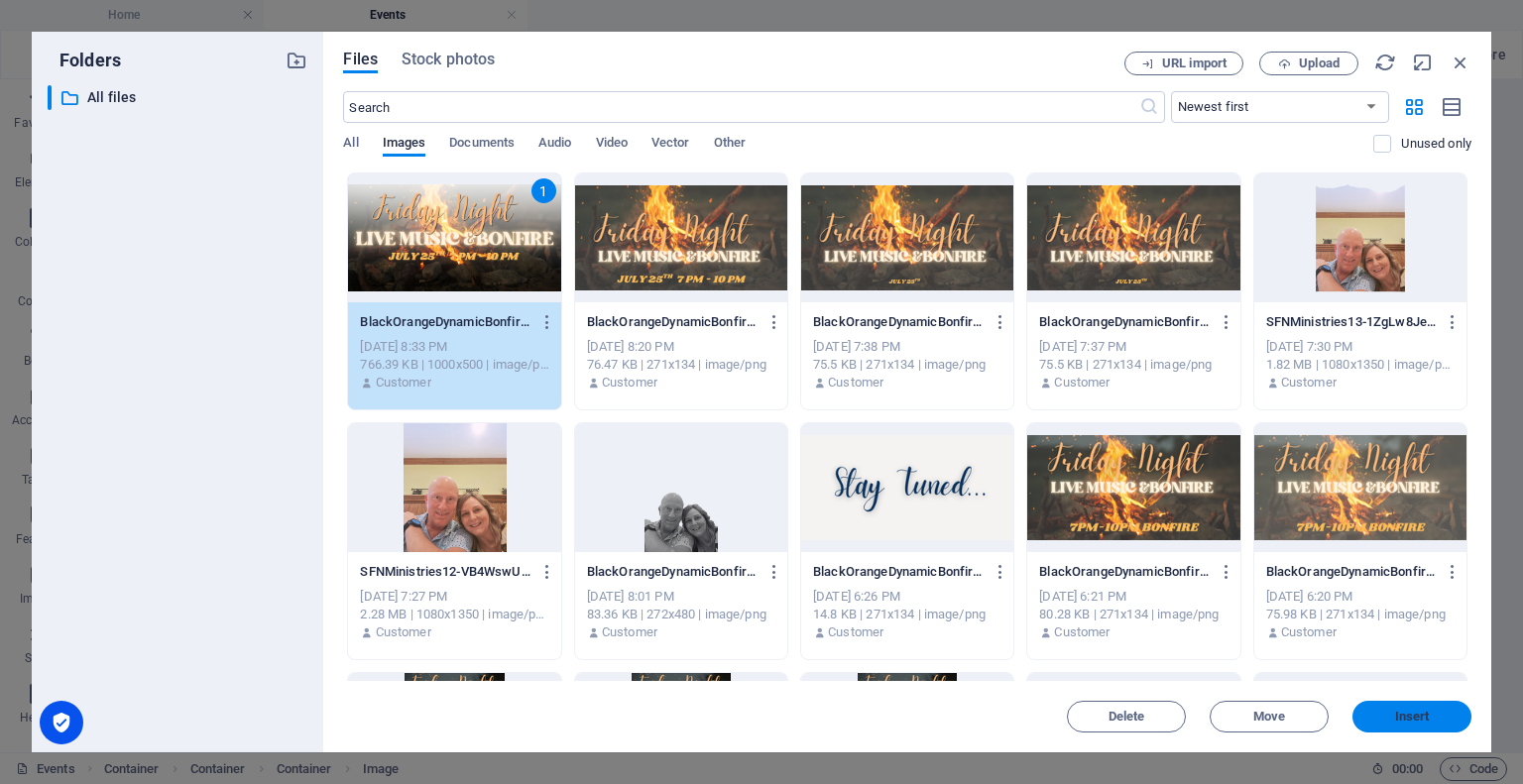 click on "Insert" at bounding box center (1412, 717) 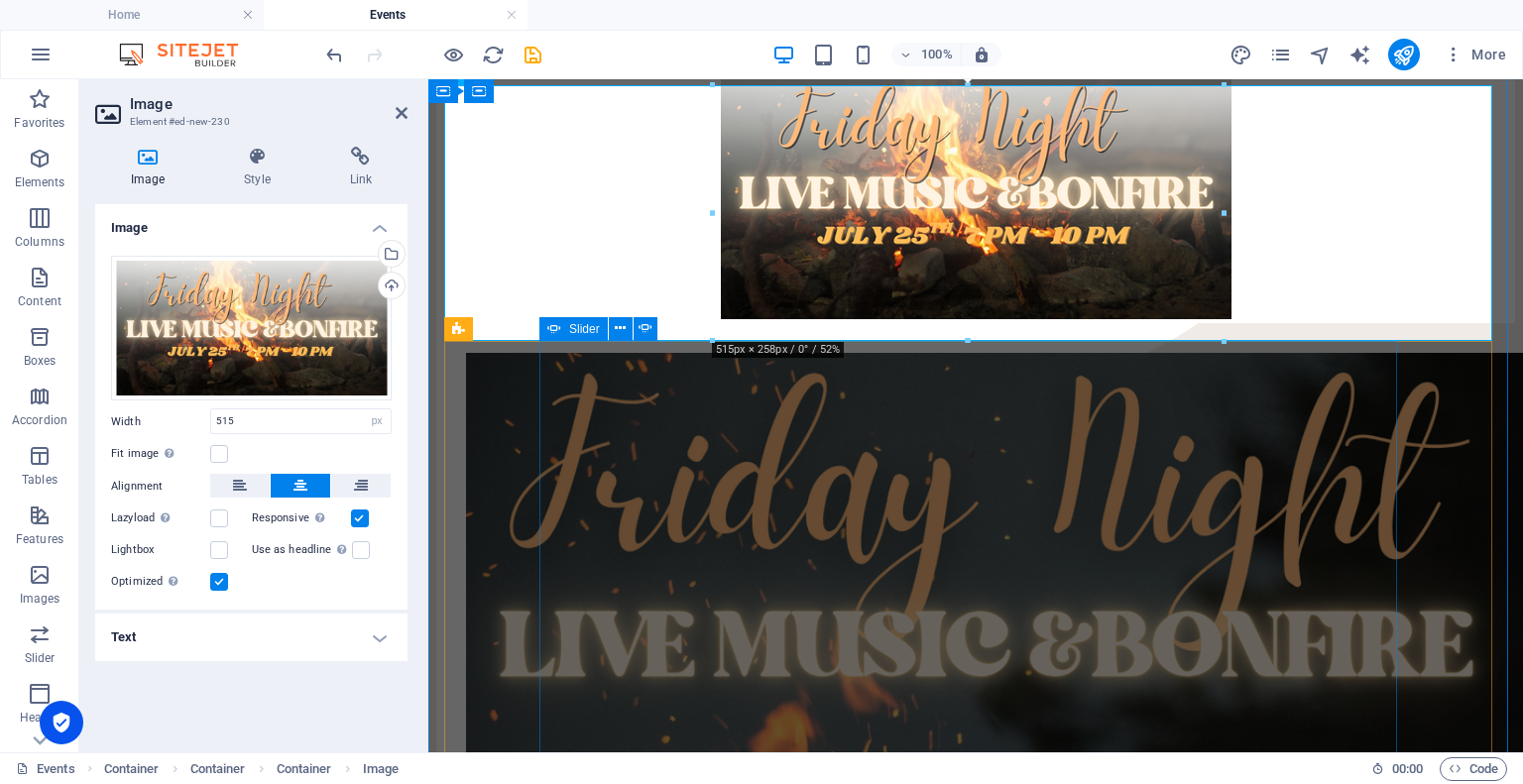 scroll, scrollTop: 497, scrollLeft: 0, axis: vertical 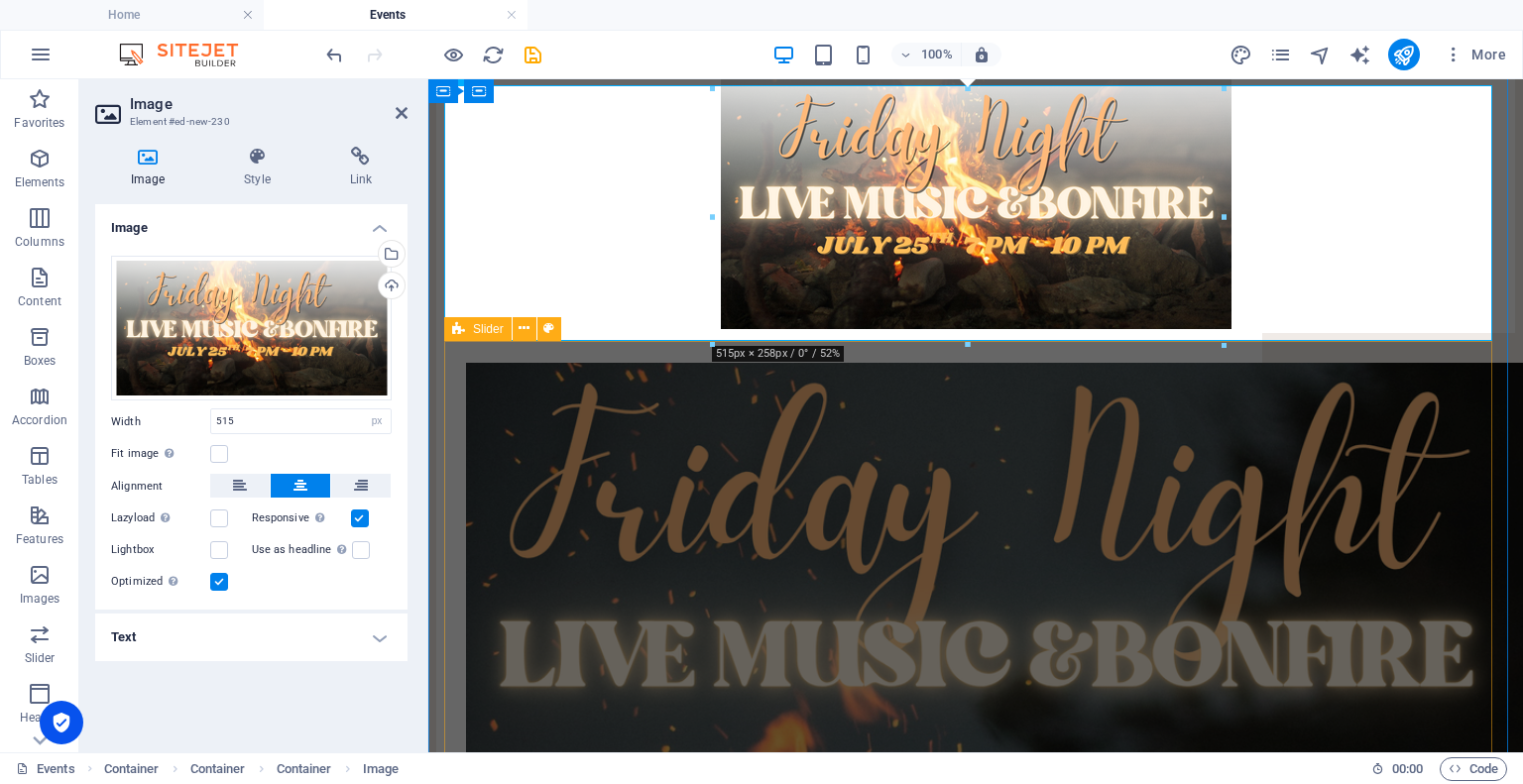 click on "Friday Night Live Music And Bonfire Mark Your Calendars! July 25th from 7 PM- 10PM Come on Out to Hurst Family Homestead! Bring a lawn chair, blanket, snacks and a friend! Sign Up Below or Email support  support@sfnministries.com . Address will be provided! Sign Up Now!" at bounding box center (976, 1034) 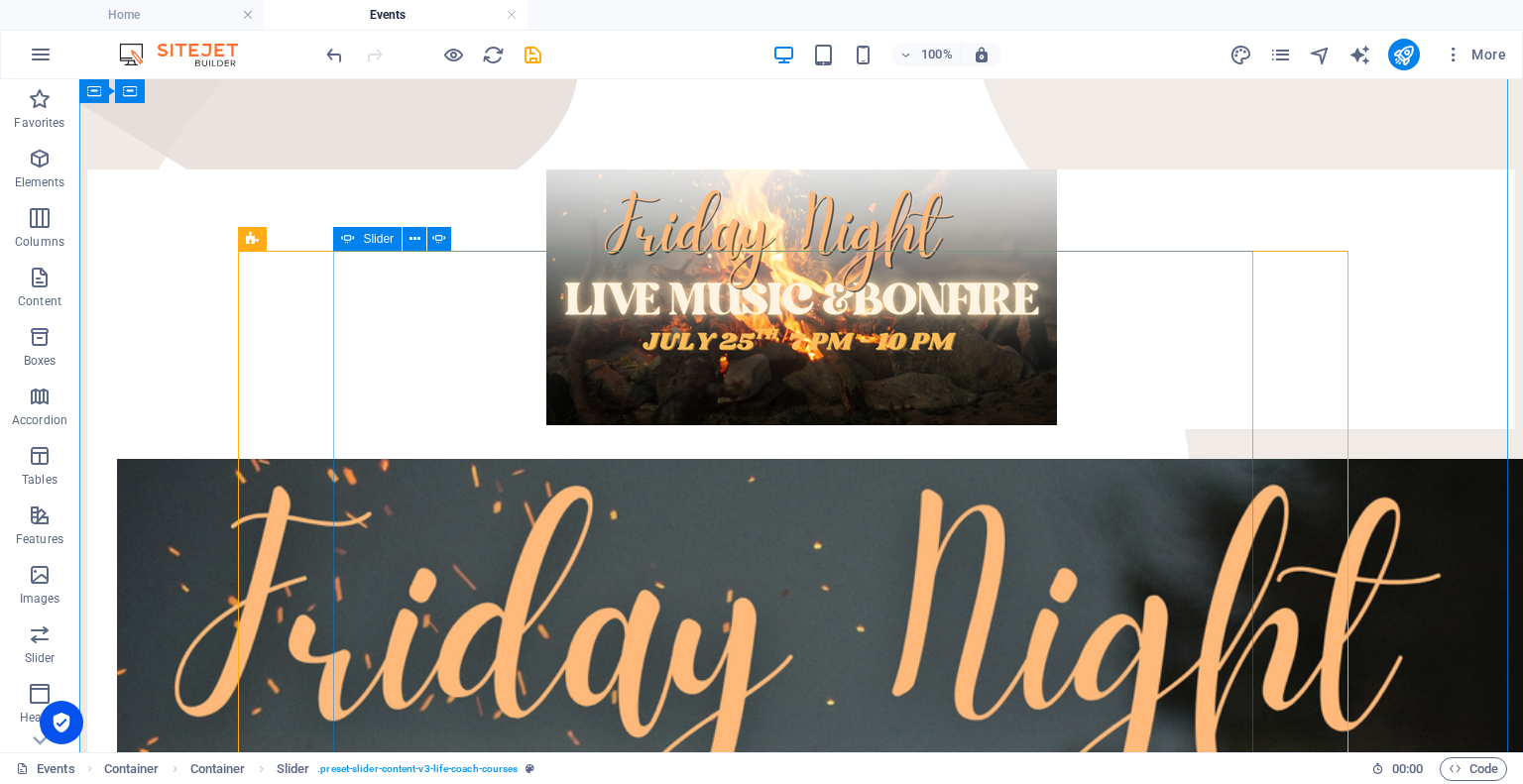 scroll, scrollTop: 199, scrollLeft: 0, axis: vertical 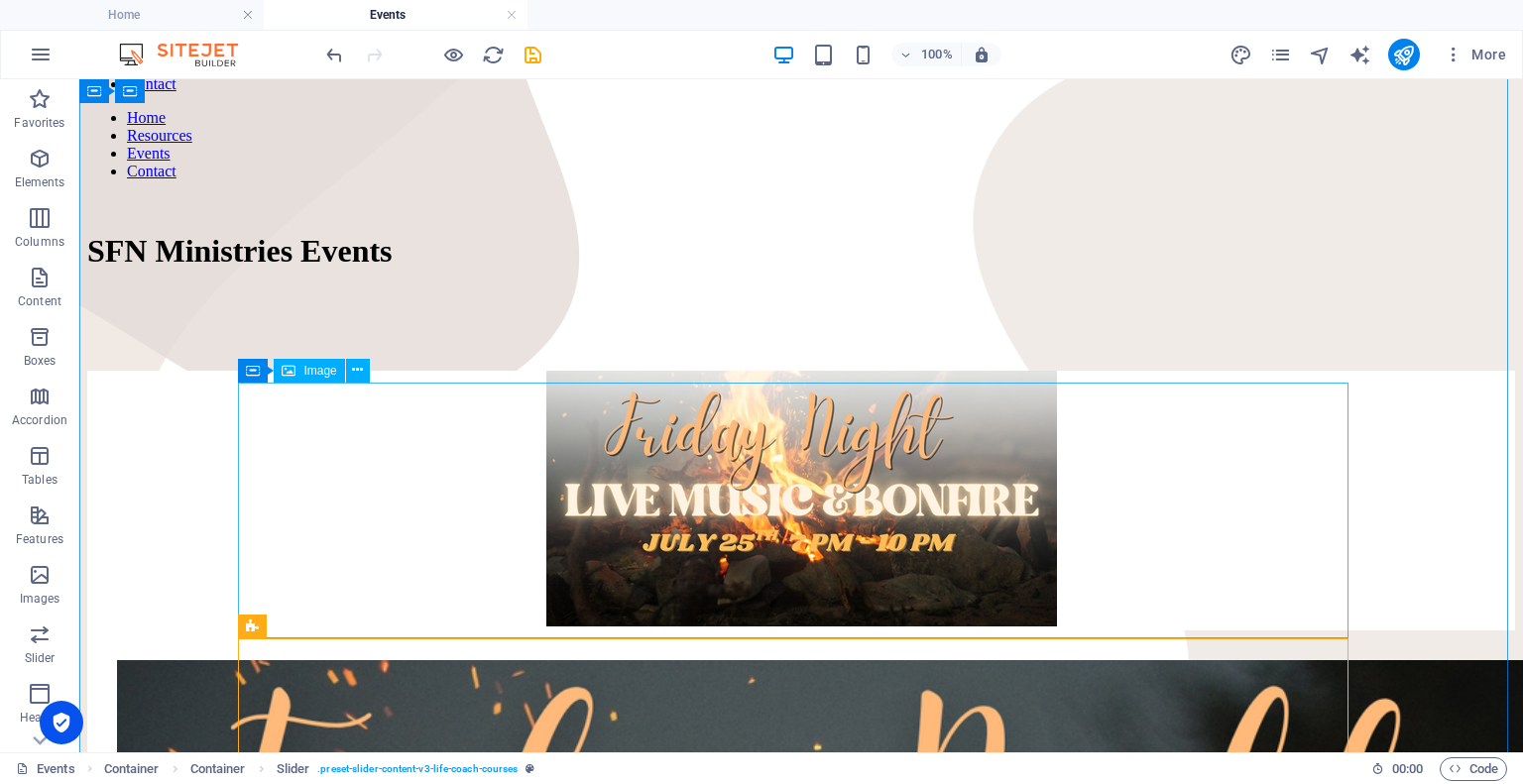 click at bounding box center [801, 501] 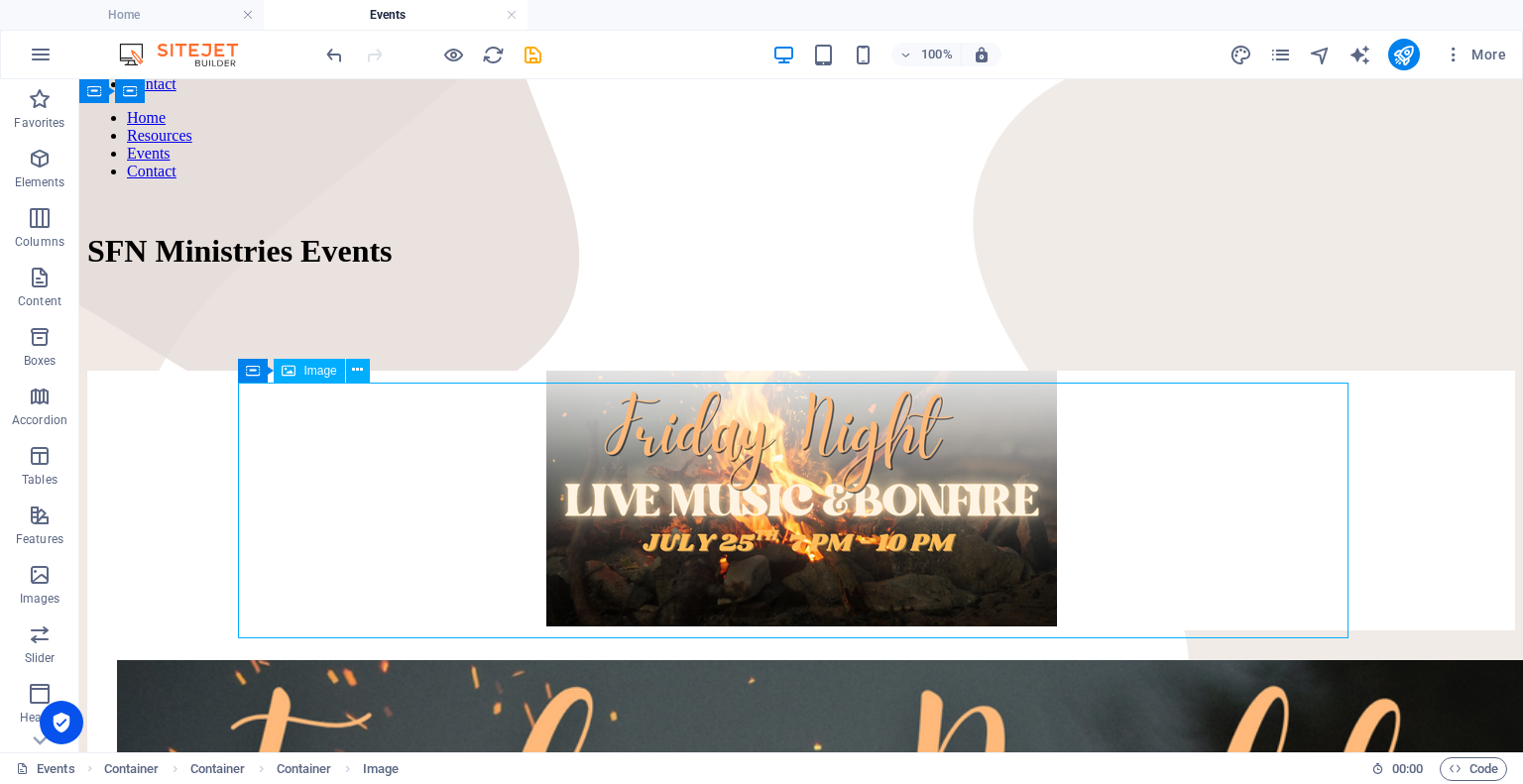 click at bounding box center (801, 501) 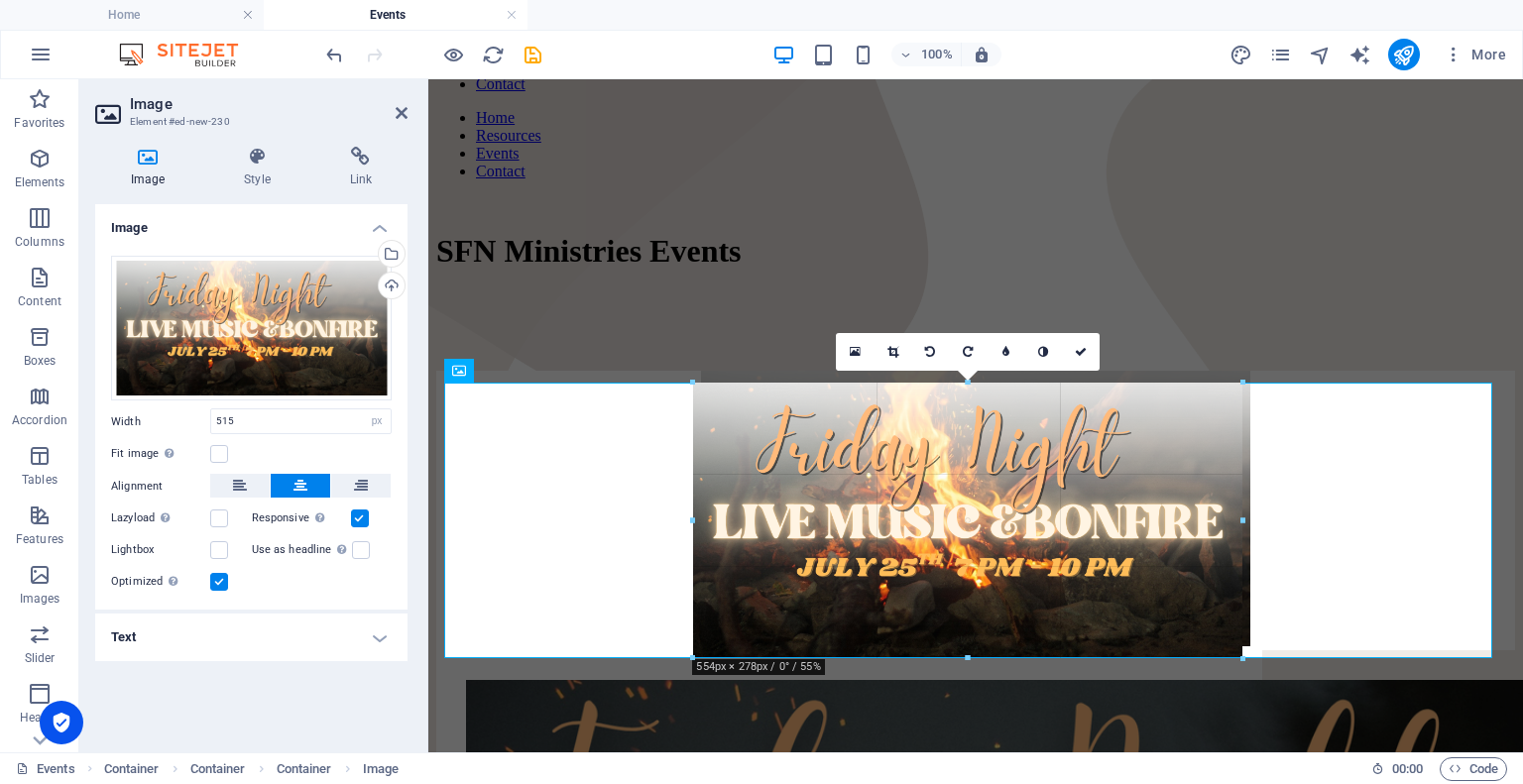 drag, startPoint x: 717, startPoint y: 634, endPoint x: 250, endPoint y: 564, distance: 472.21711 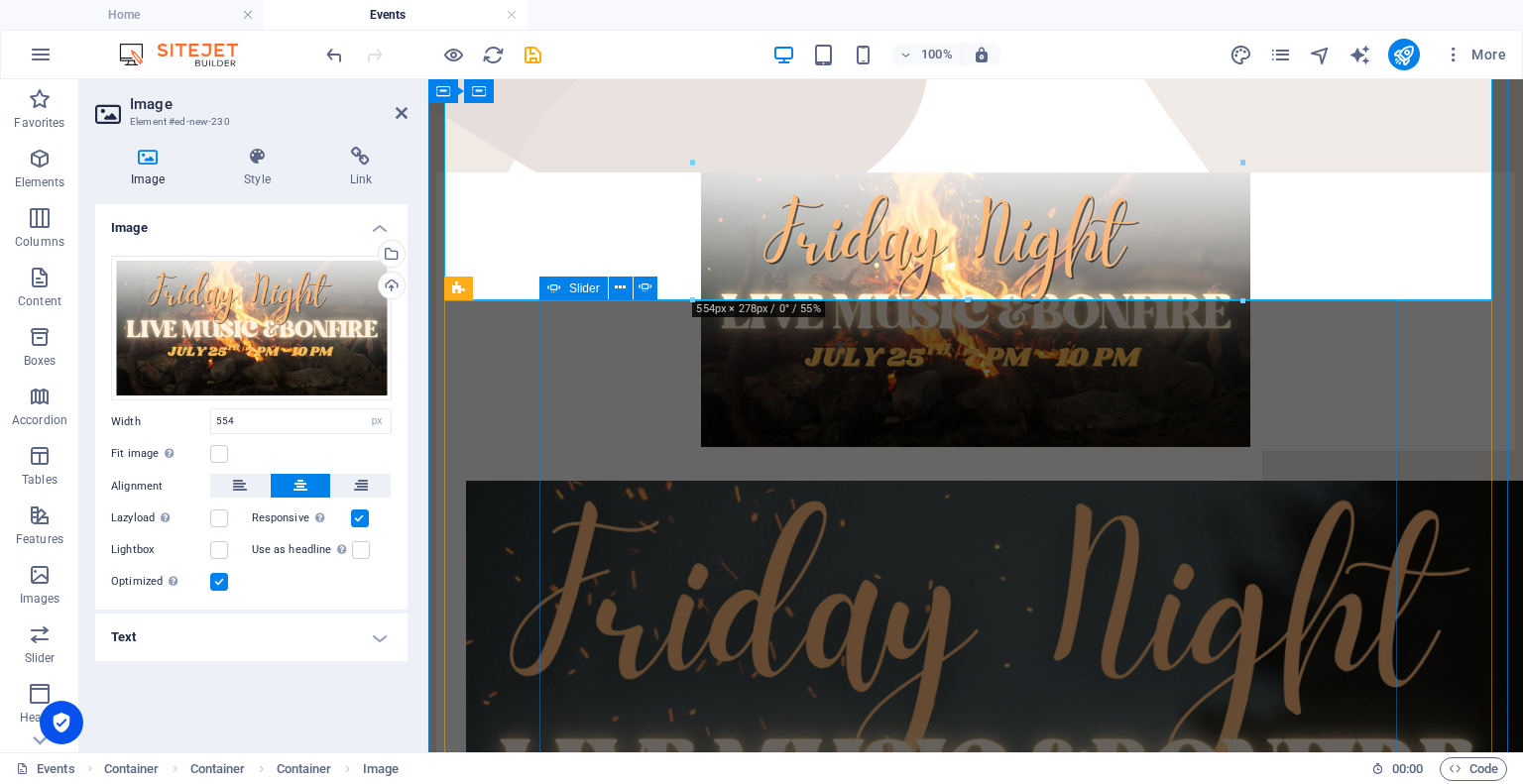 scroll, scrollTop: 596, scrollLeft: 0, axis: vertical 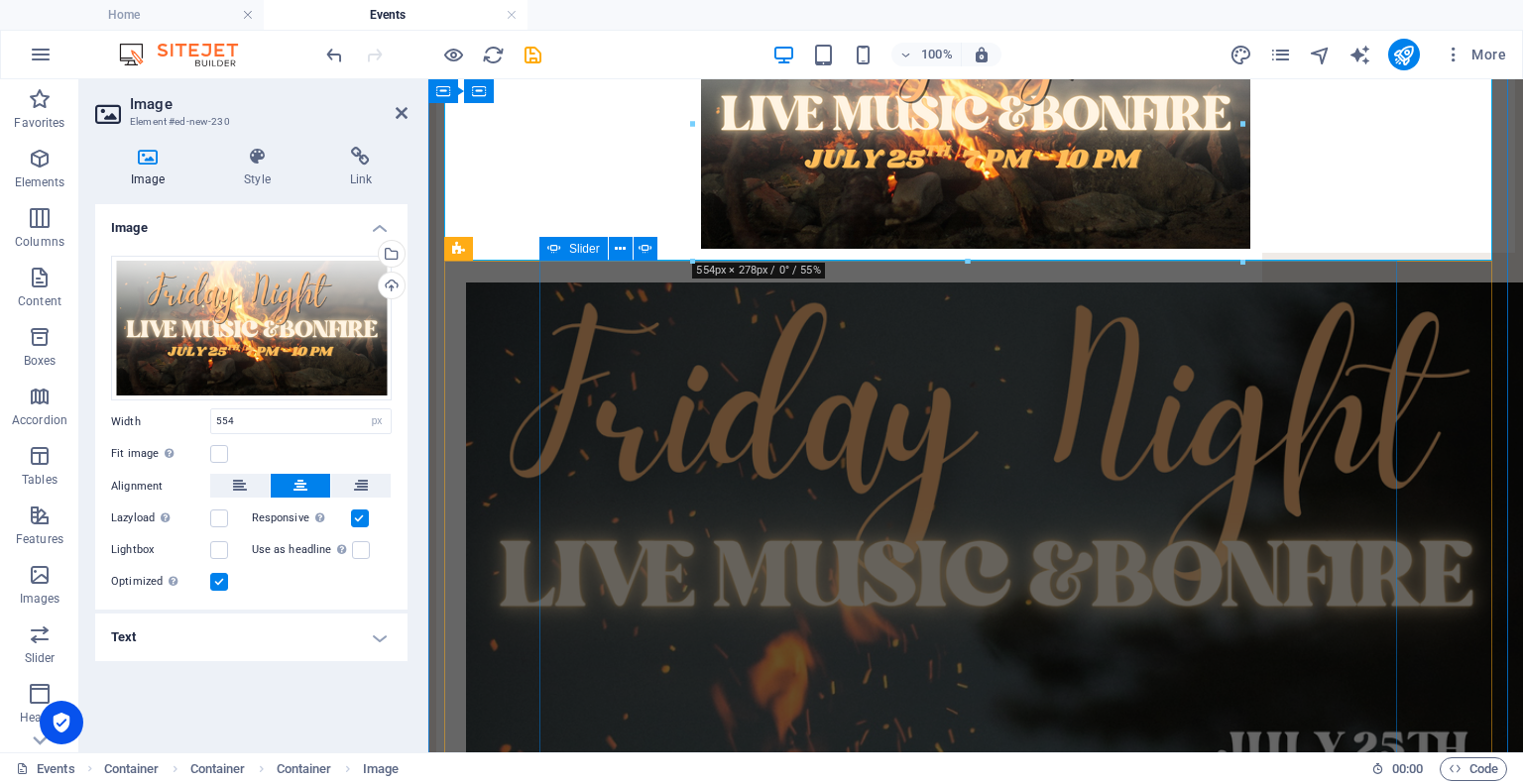 click on "Friday Night Live Music And Bonfire Mark Your Calendars! July 25th from 7 PM- 10PM Come on Out to Hurst Family Homestead! Bring a lawn chair, blanket, snacks and a friend! Sign Up Below or Email support  support@sfnministries.com . Address will be provided! Sign Up Now!" at bounding box center [976, 953] 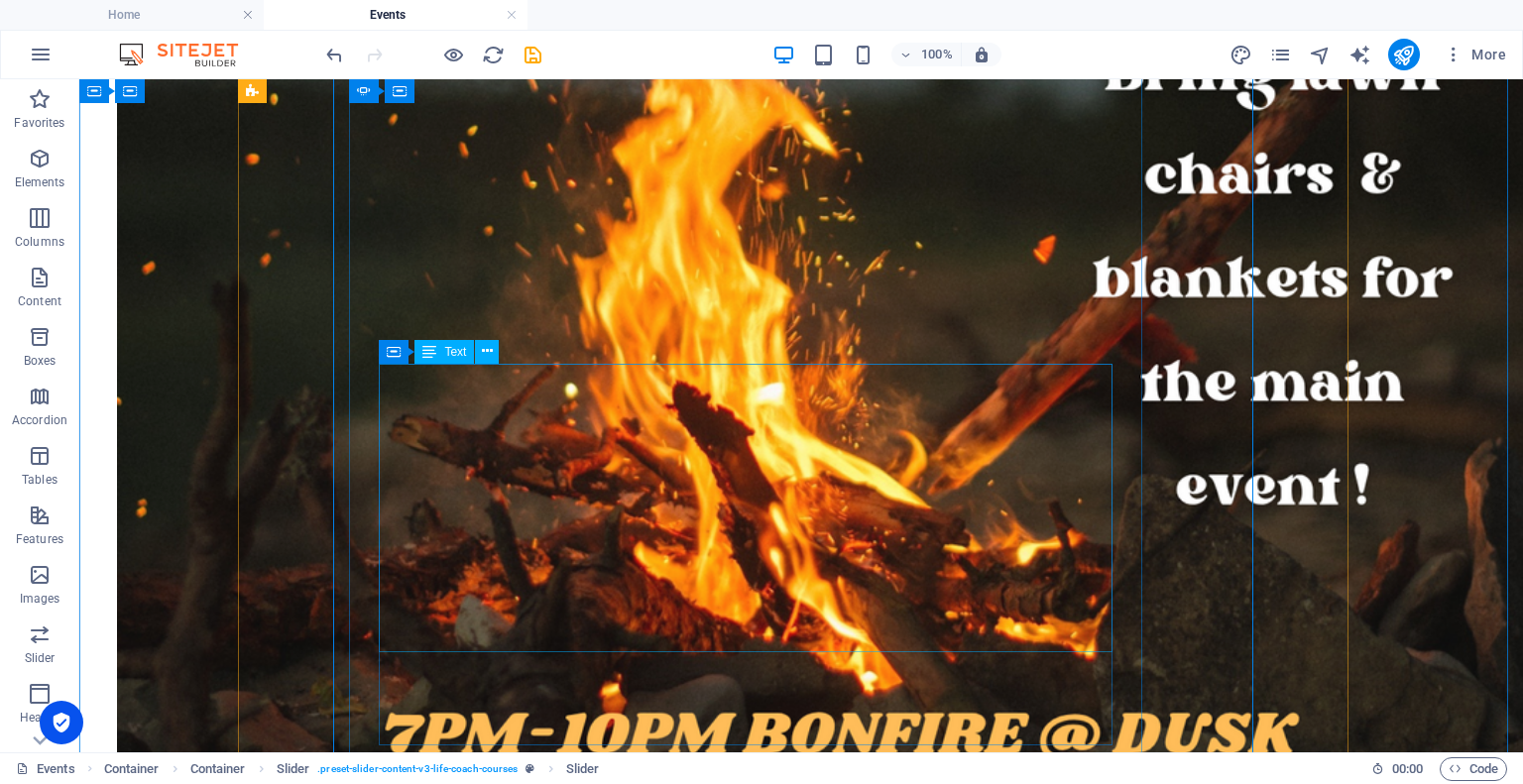 scroll, scrollTop: 1288, scrollLeft: 0, axis: vertical 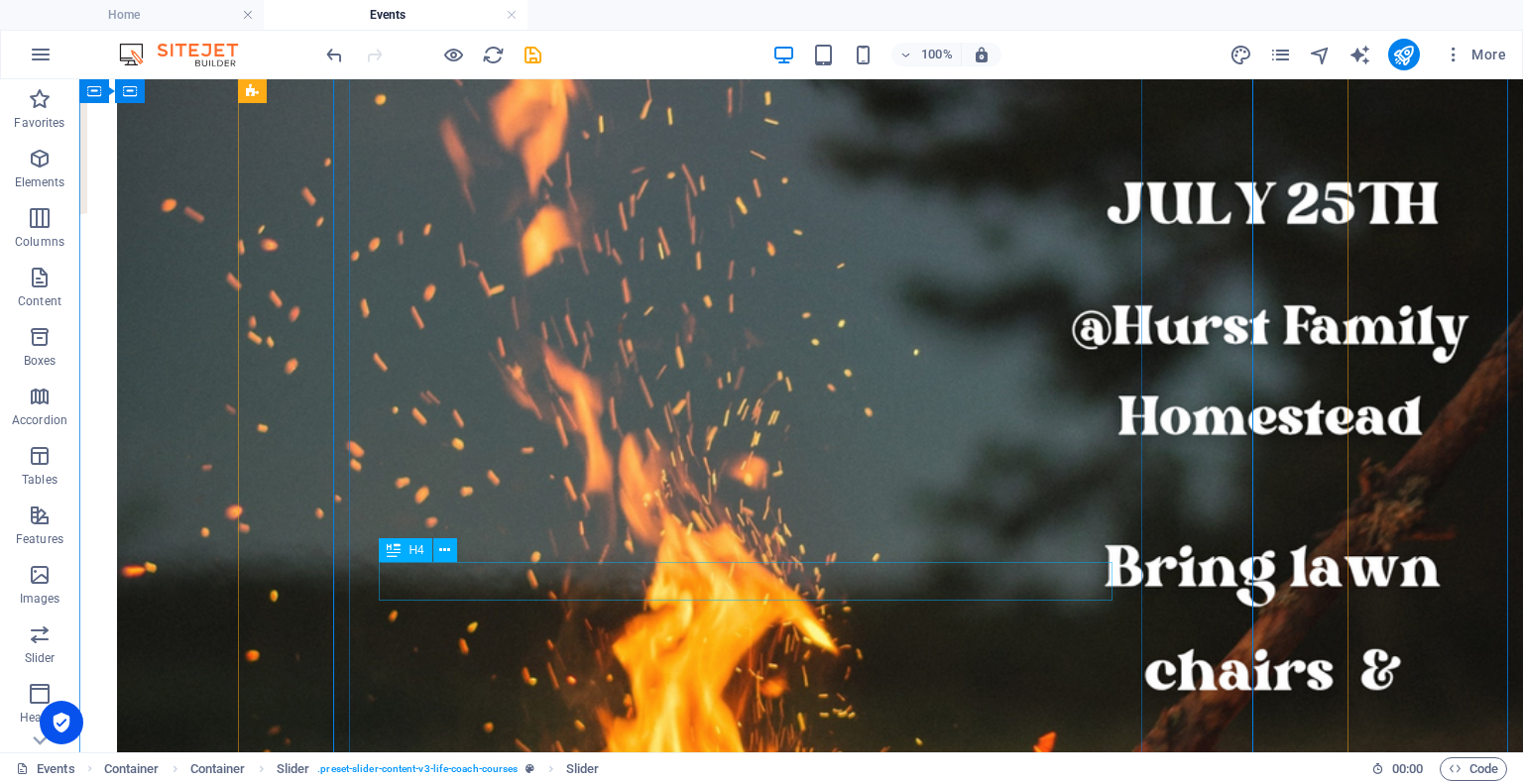 click on "[DATE] Night Live Music And Bonfire" at bounding box center [531, 1493] 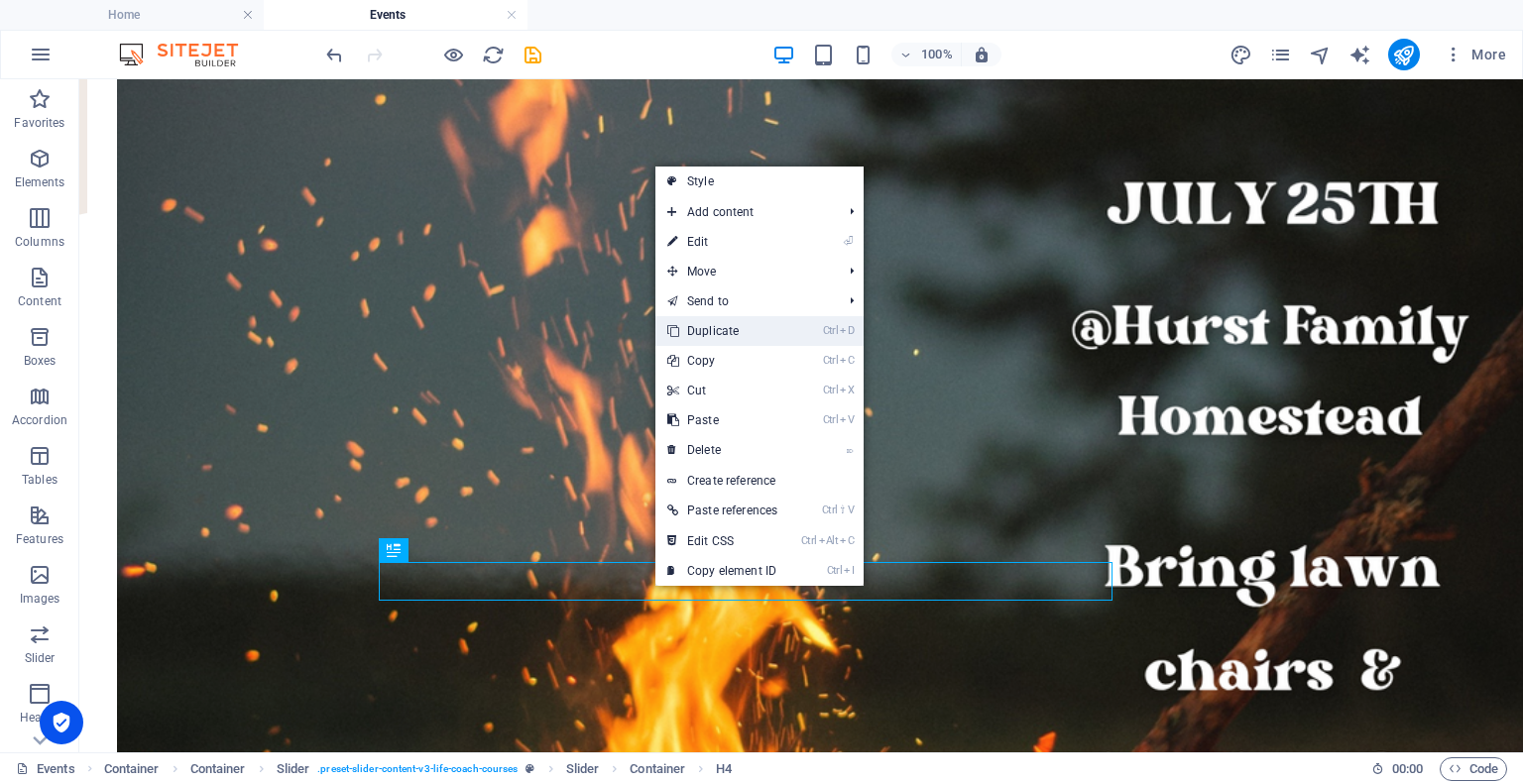 click on "Ctrl D  Duplicate" at bounding box center (722, 331) 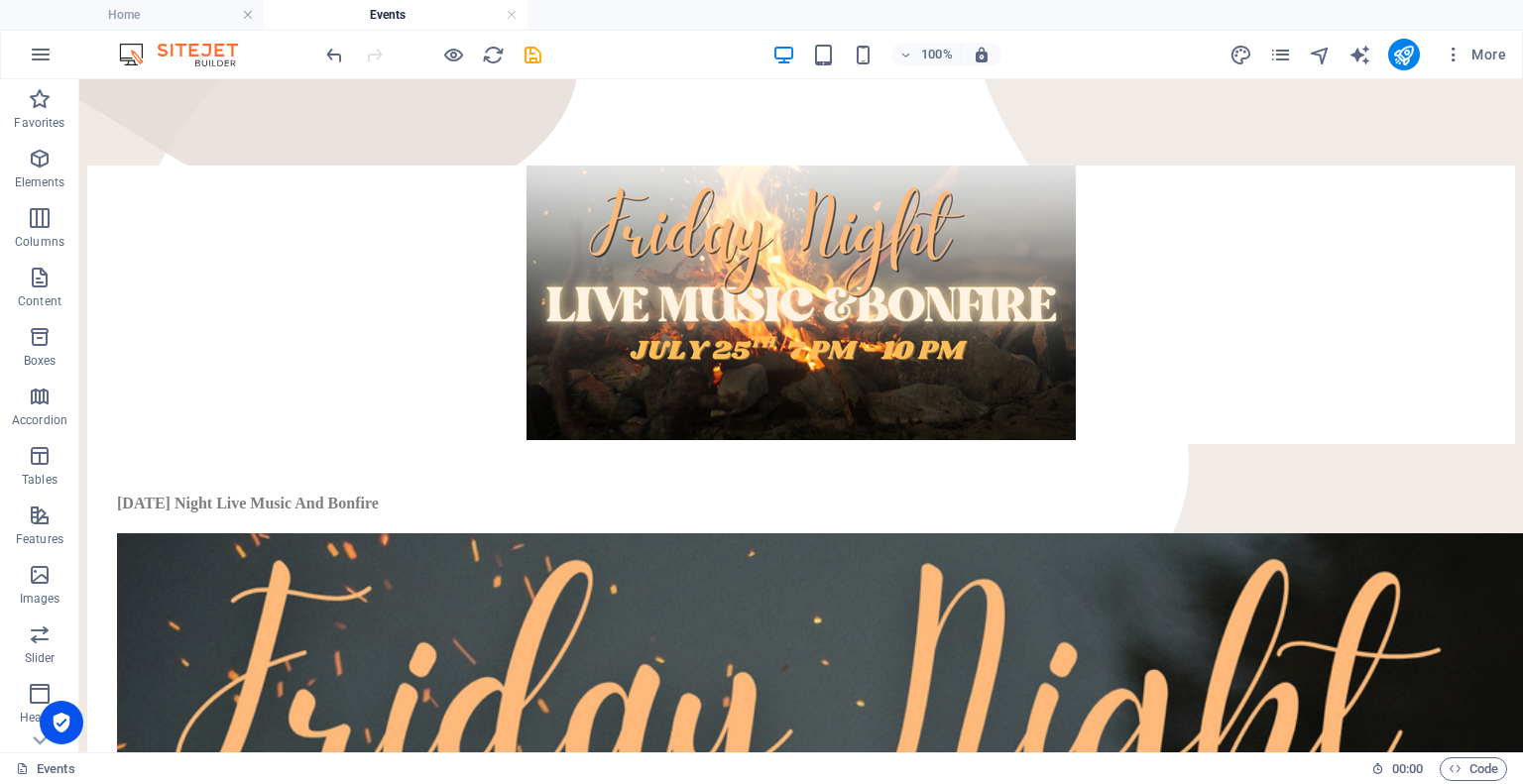 scroll, scrollTop: 396, scrollLeft: 0, axis: vertical 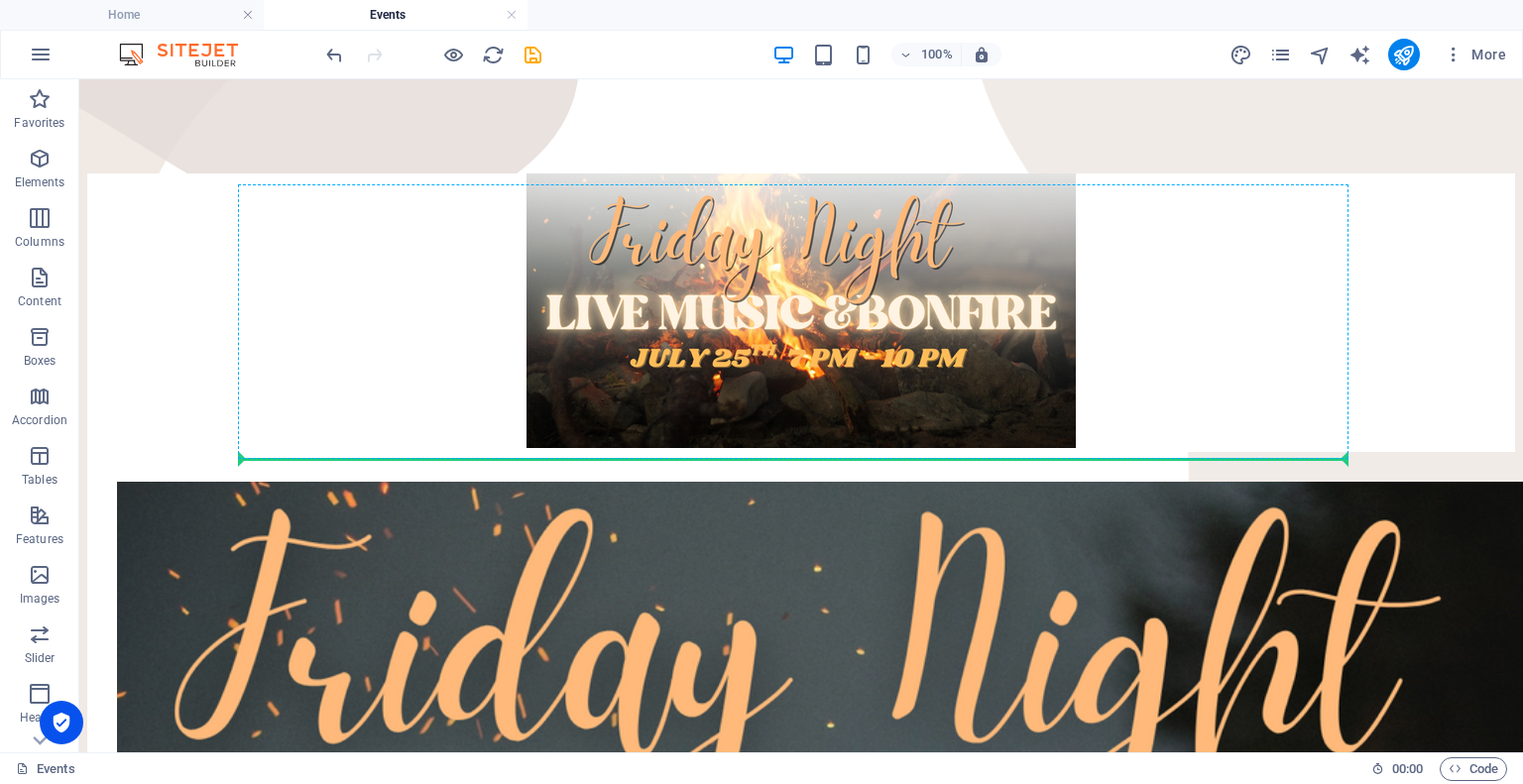 drag, startPoint x: 827, startPoint y: 618, endPoint x: 823, endPoint y: 441, distance: 177.0452 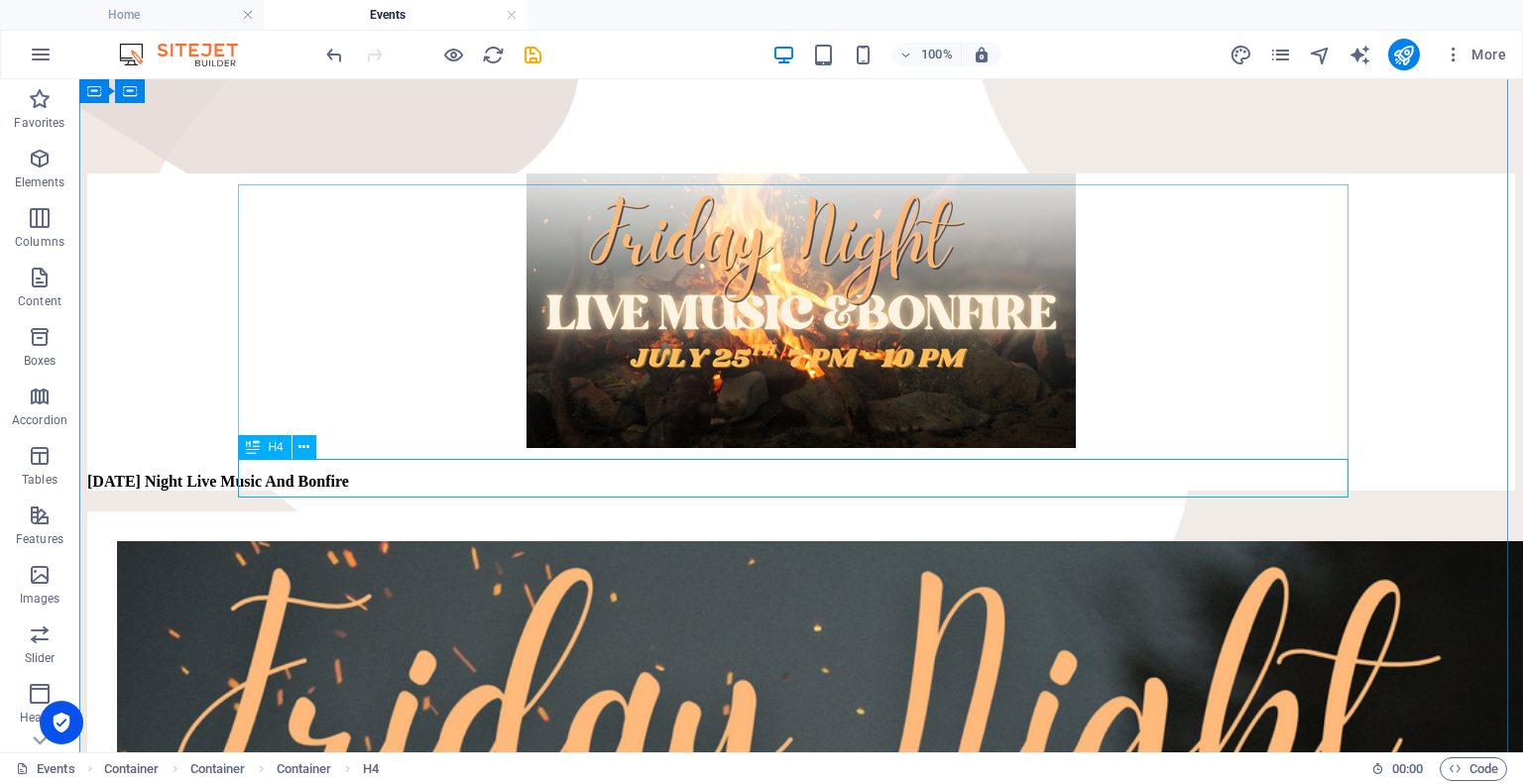 click on "[DATE] Night Live Music And Bonfire" at bounding box center (801, 482) 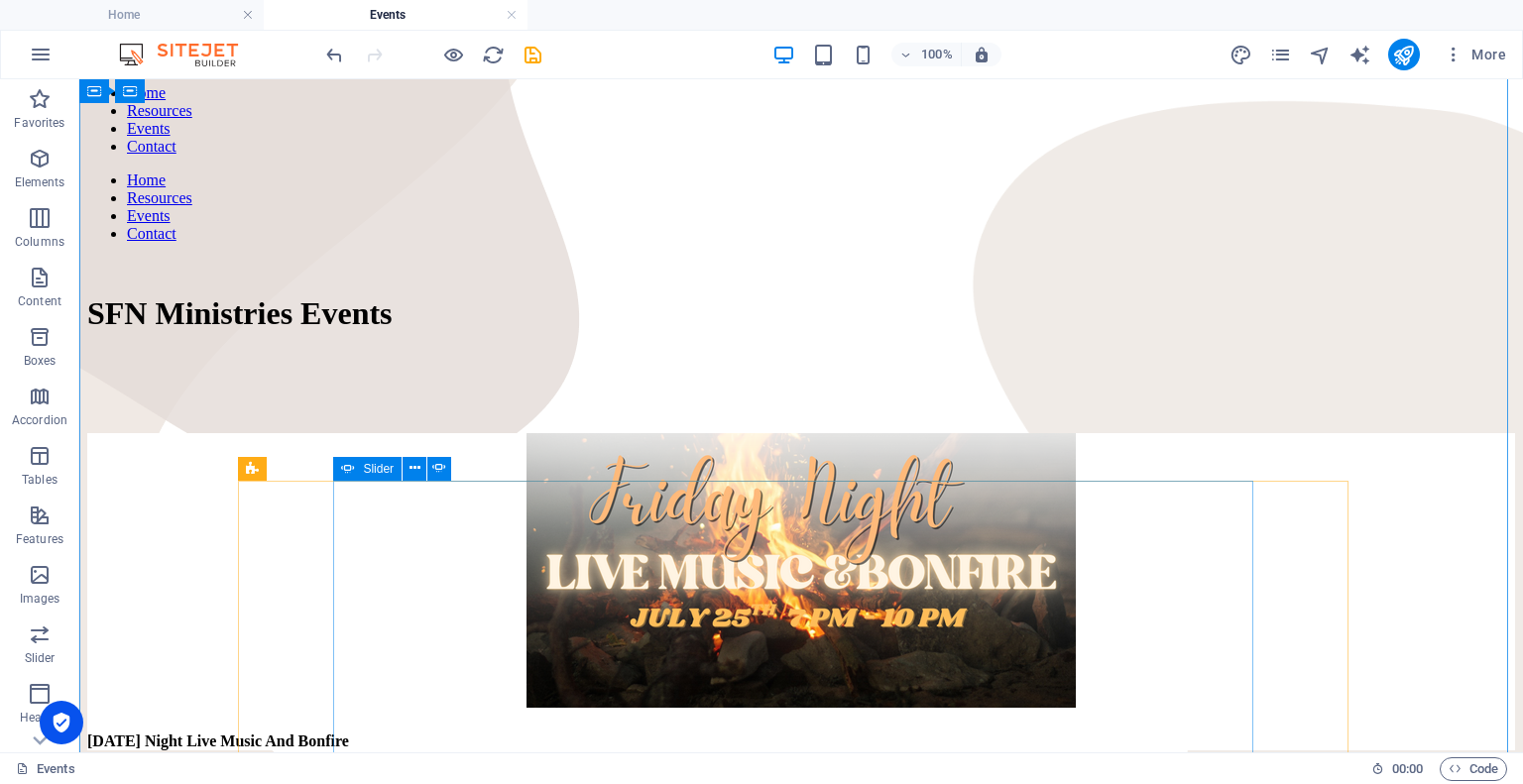 scroll, scrollTop: 99, scrollLeft: 0, axis: vertical 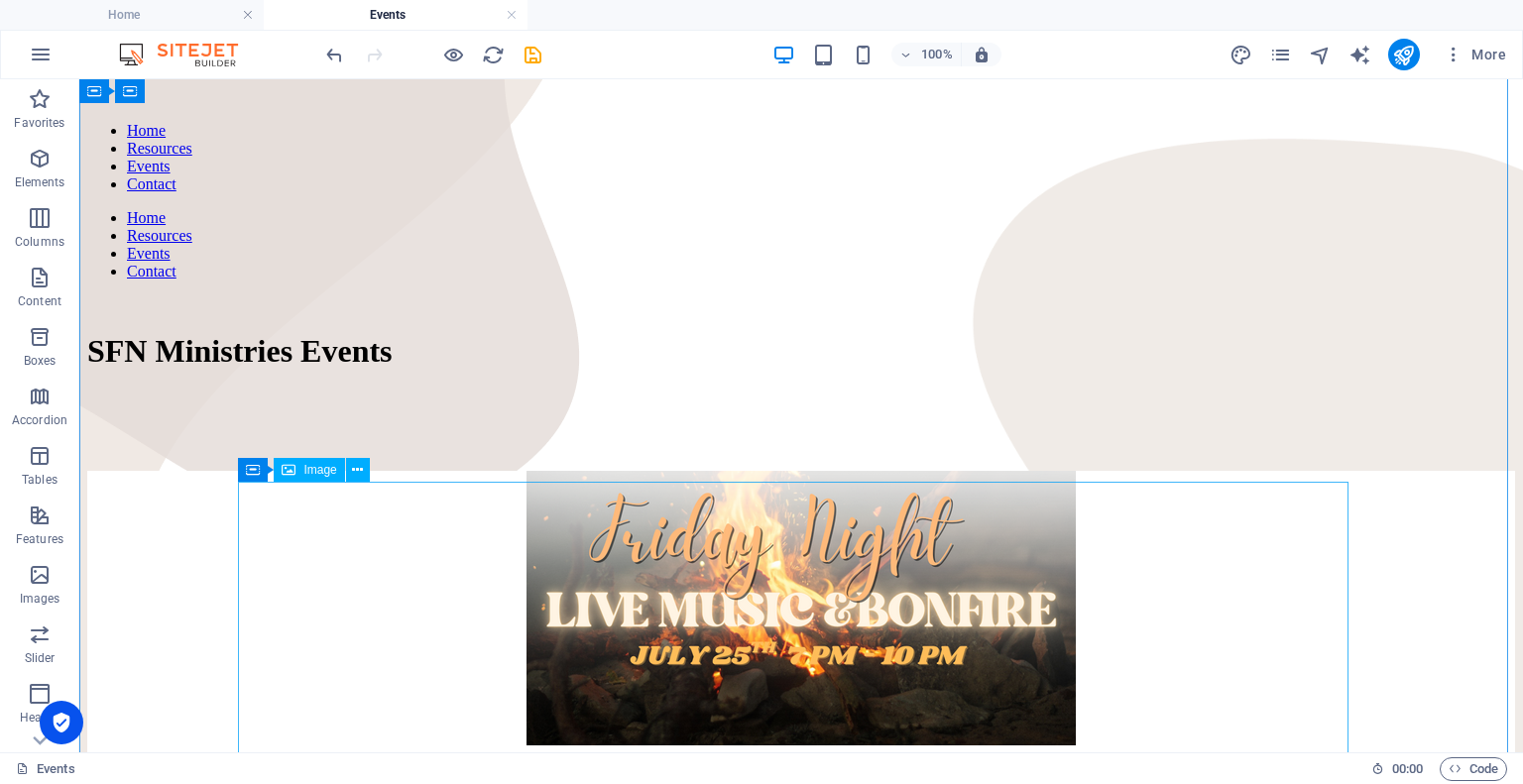 click at bounding box center [801, 610] 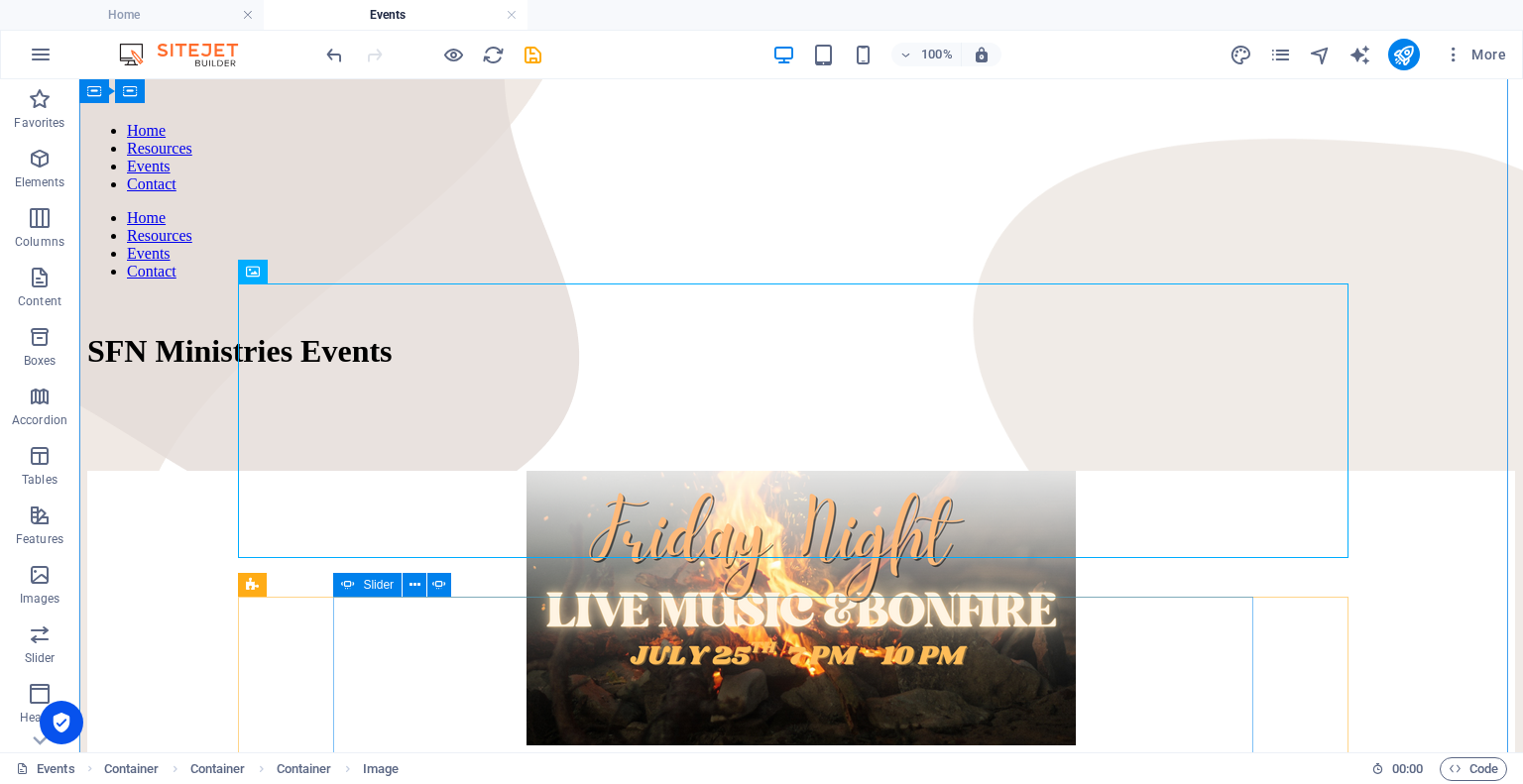 scroll, scrollTop: 297, scrollLeft: 0, axis: vertical 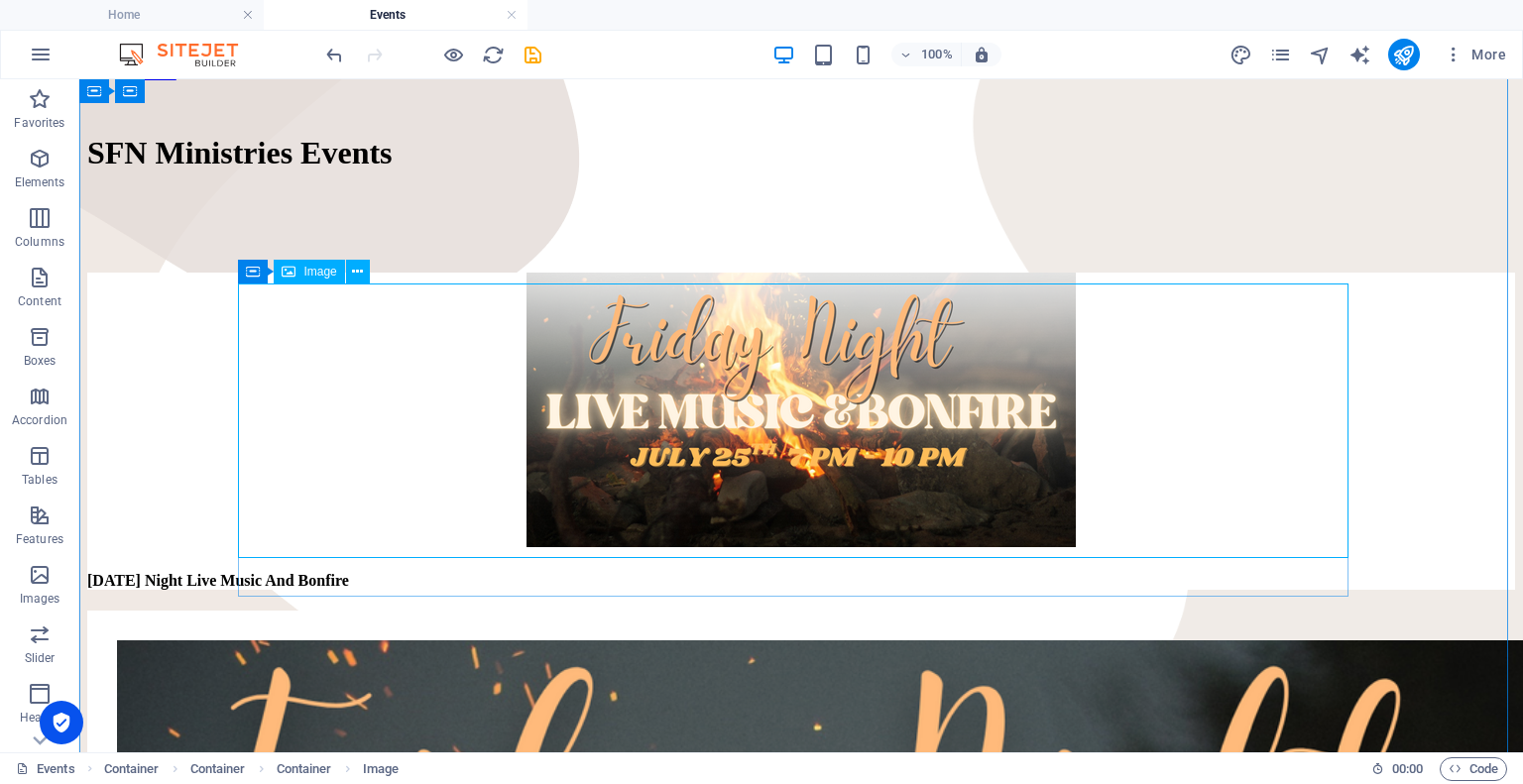click at bounding box center [801, 411] 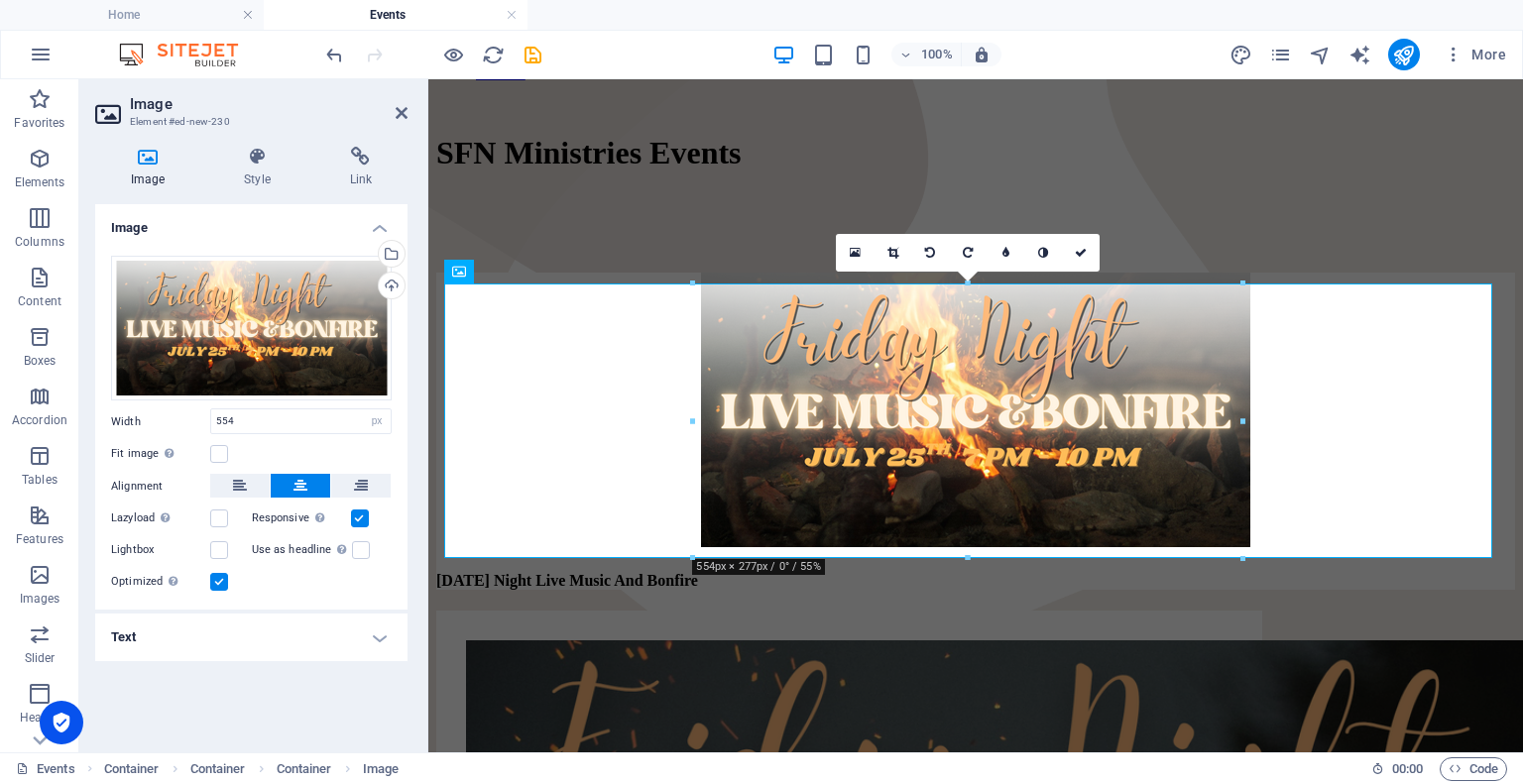 click at bounding box center (976, 411) 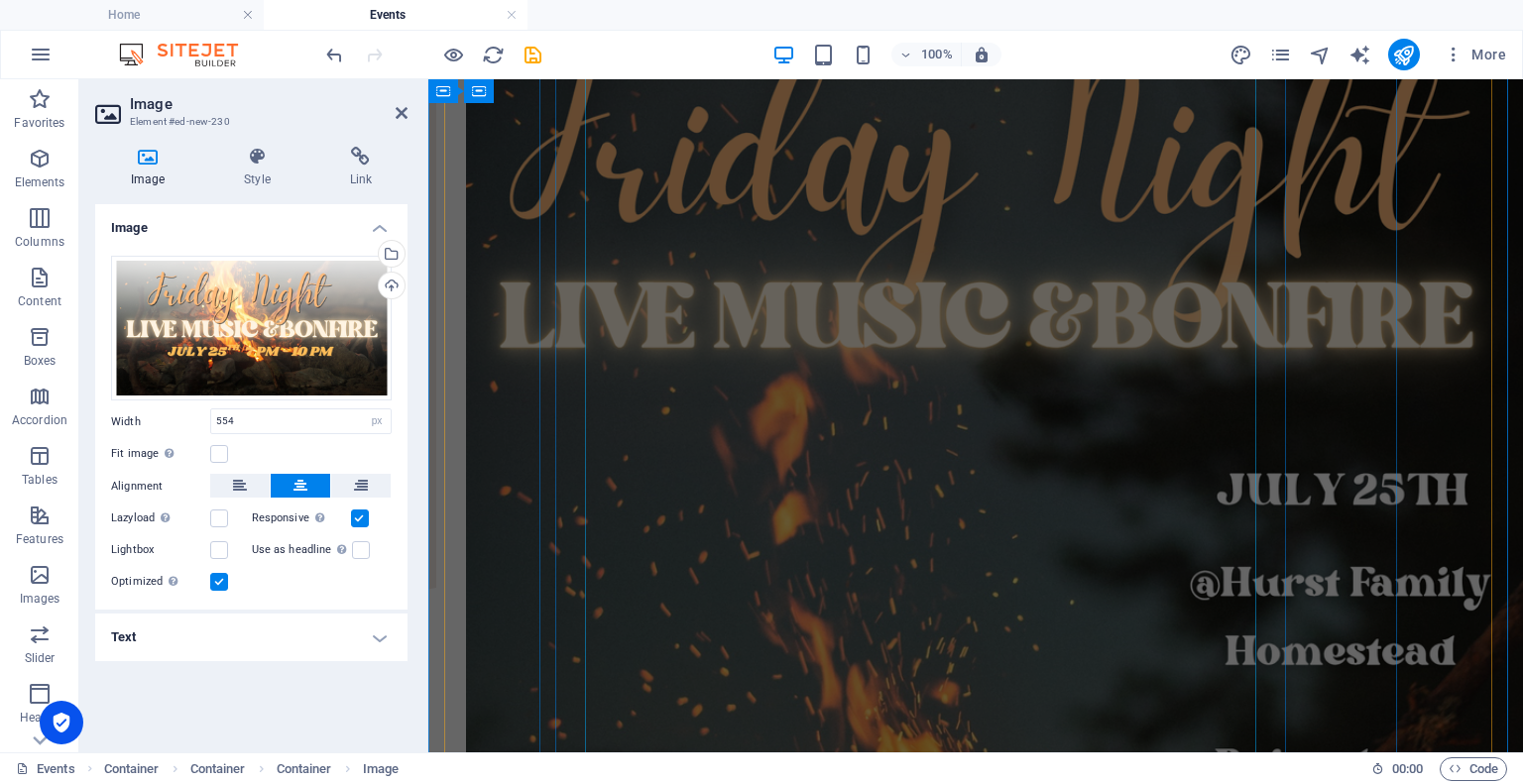 scroll, scrollTop: 1189, scrollLeft: 0, axis: vertical 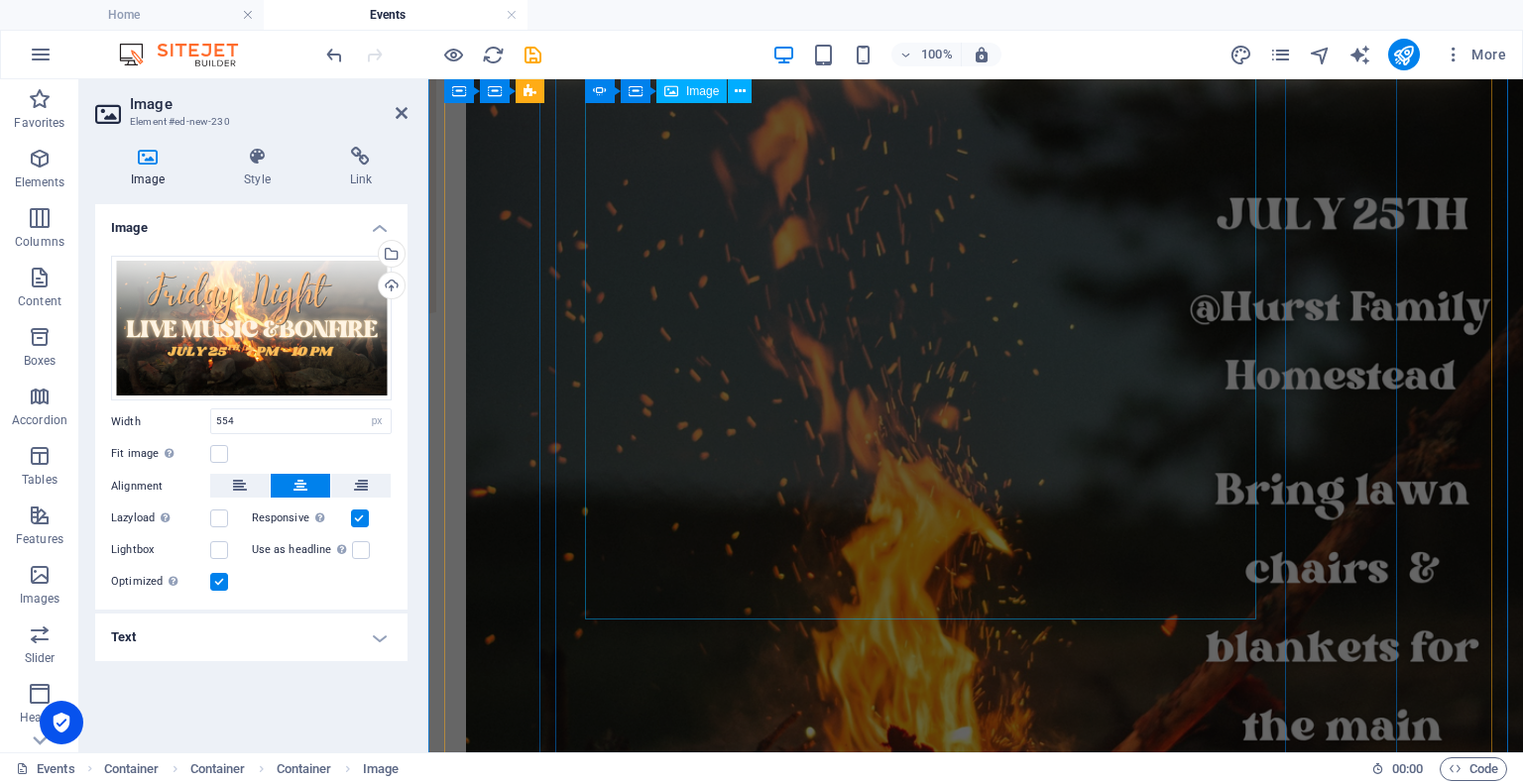 click at bounding box center [849, 459] 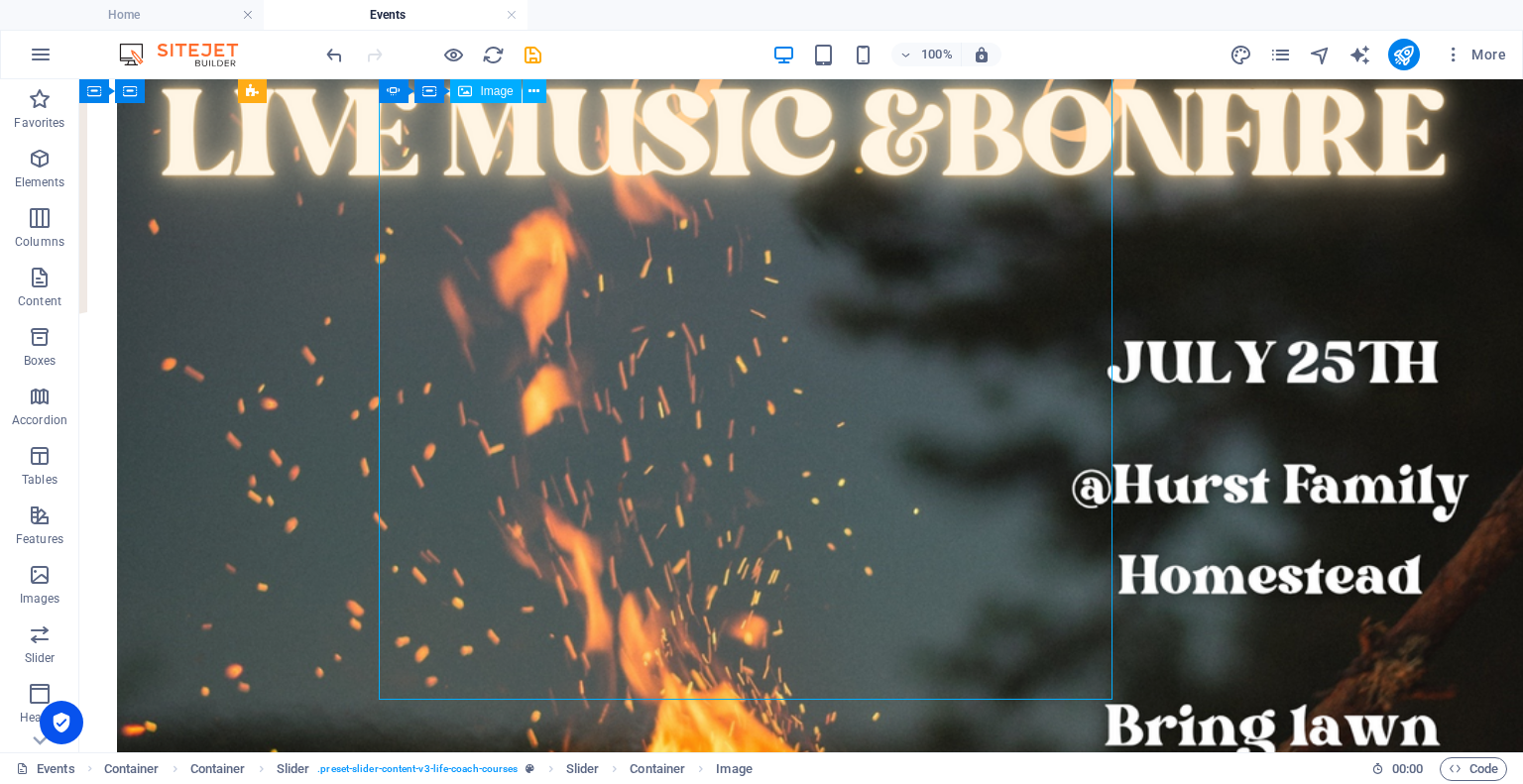 click at bounding box center [531, 684] 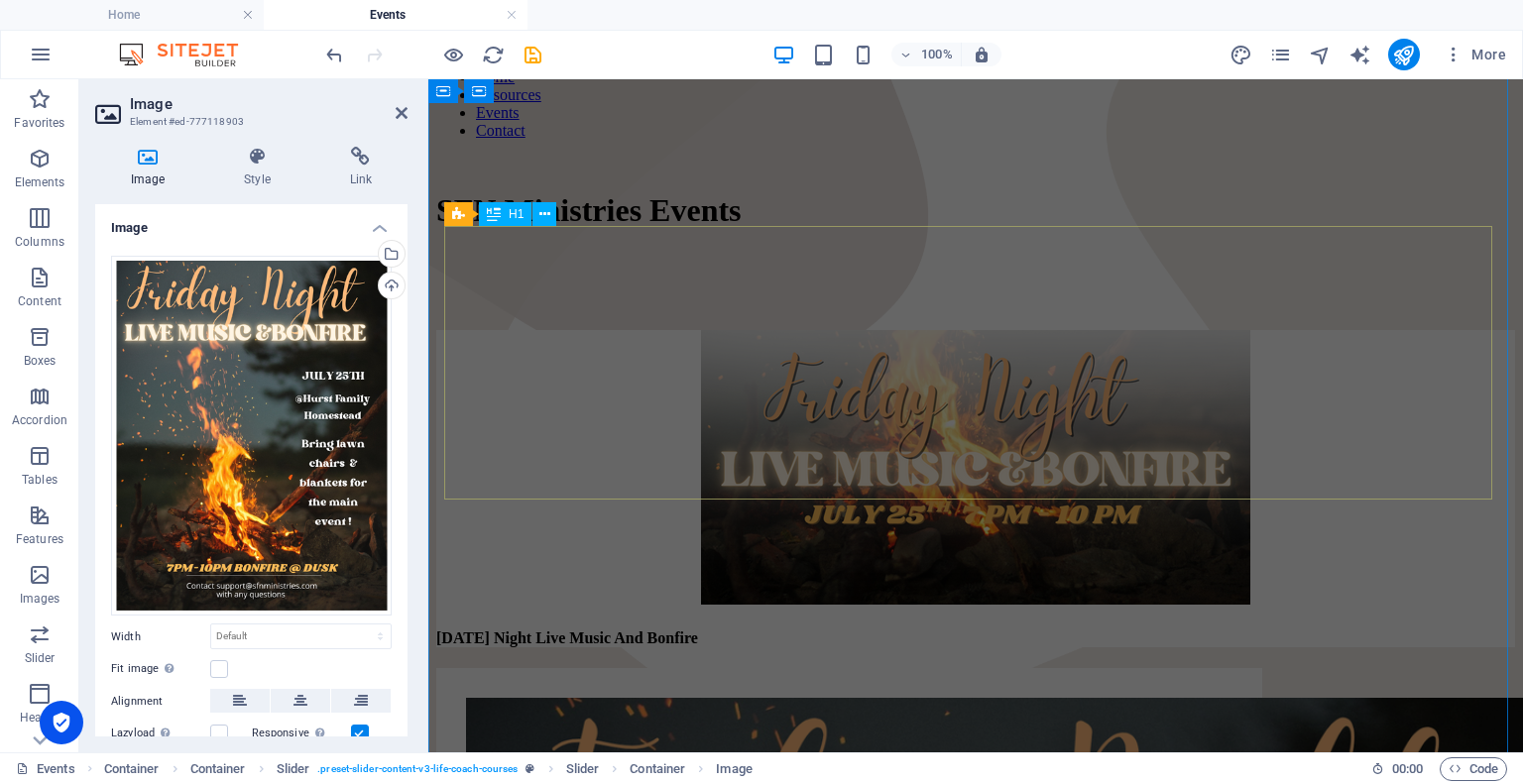 scroll, scrollTop: 297, scrollLeft: 0, axis: vertical 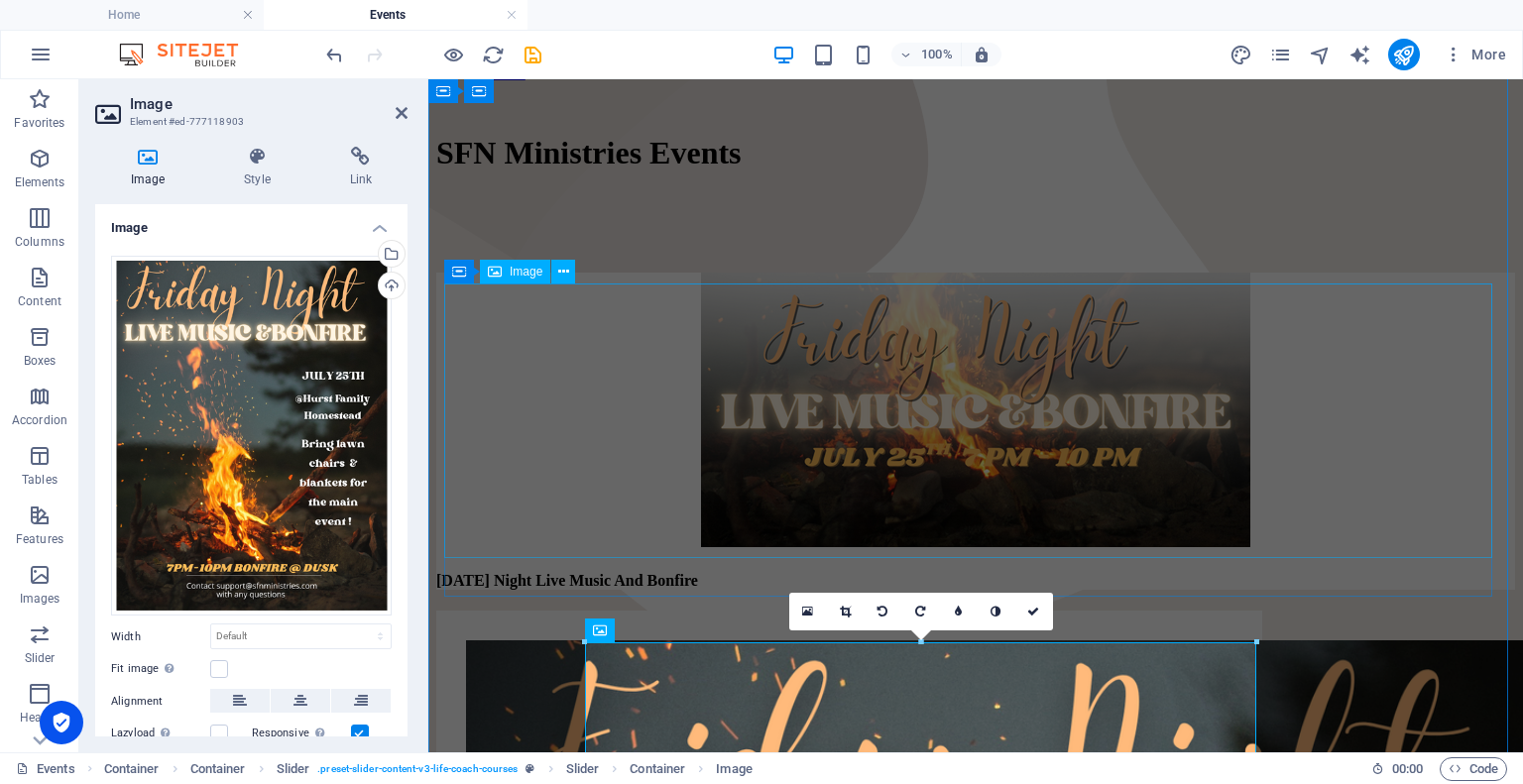 click at bounding box center [976, 411] 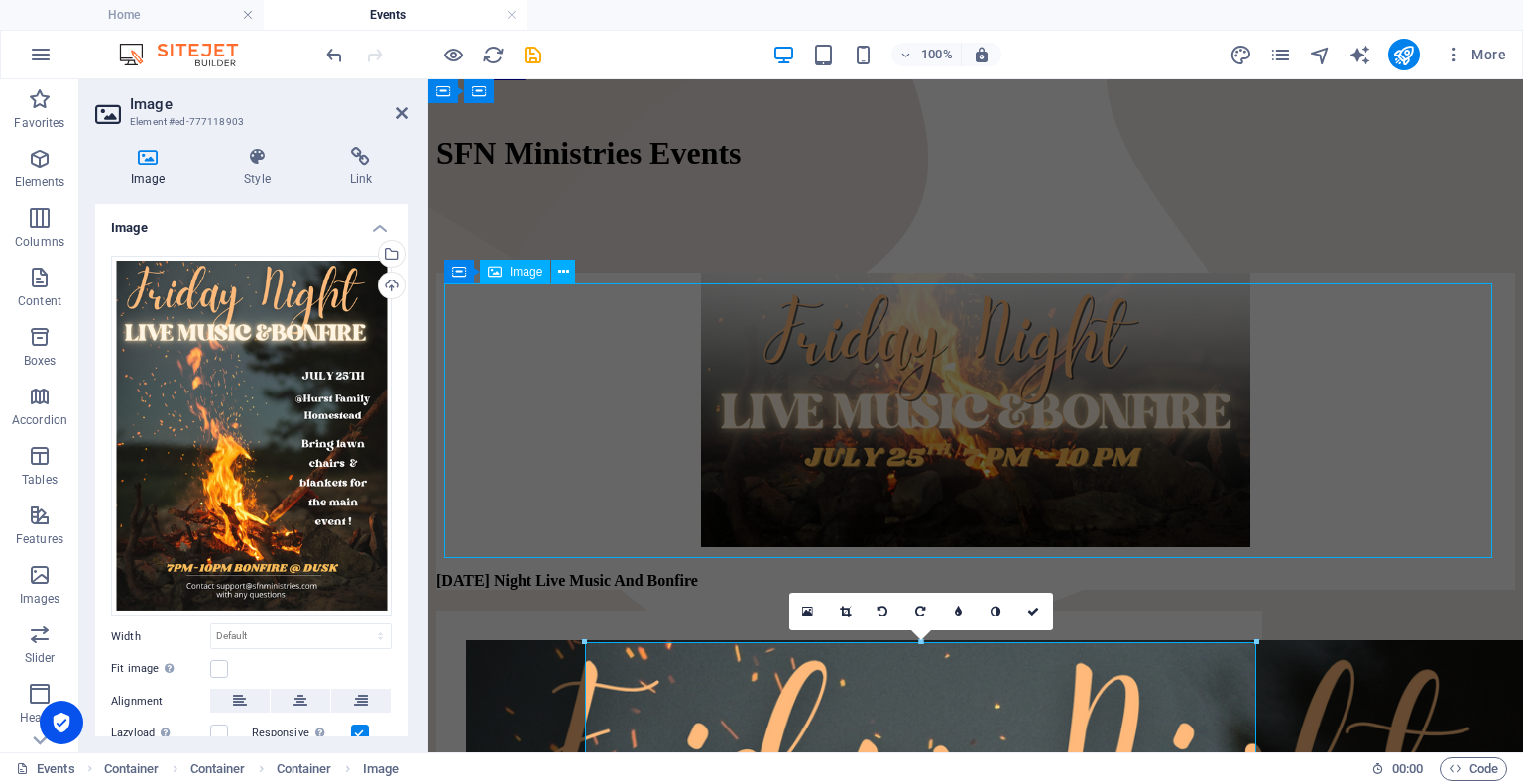 click at bounding box center (976, 411) 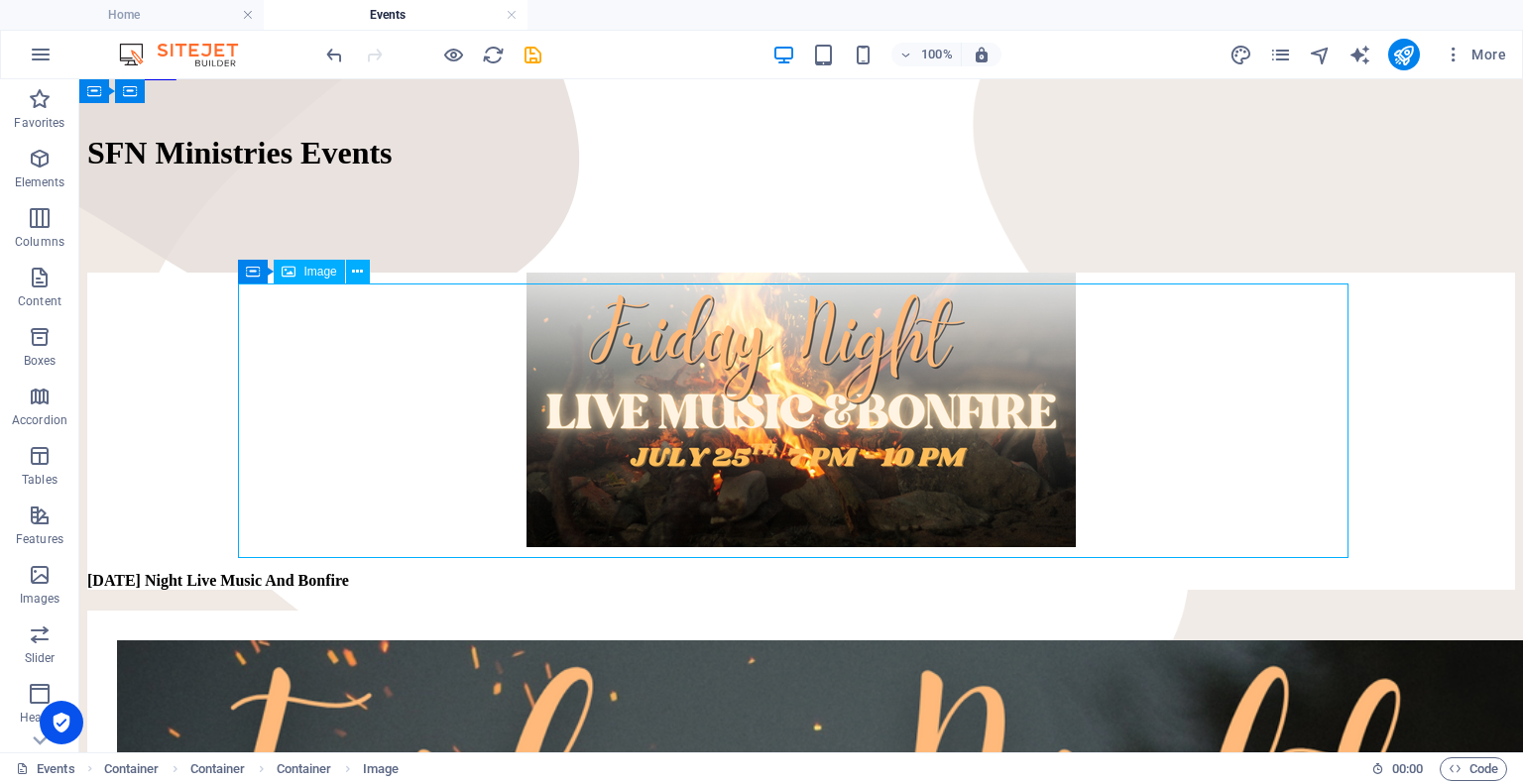 click at bounding box center (801, 411) 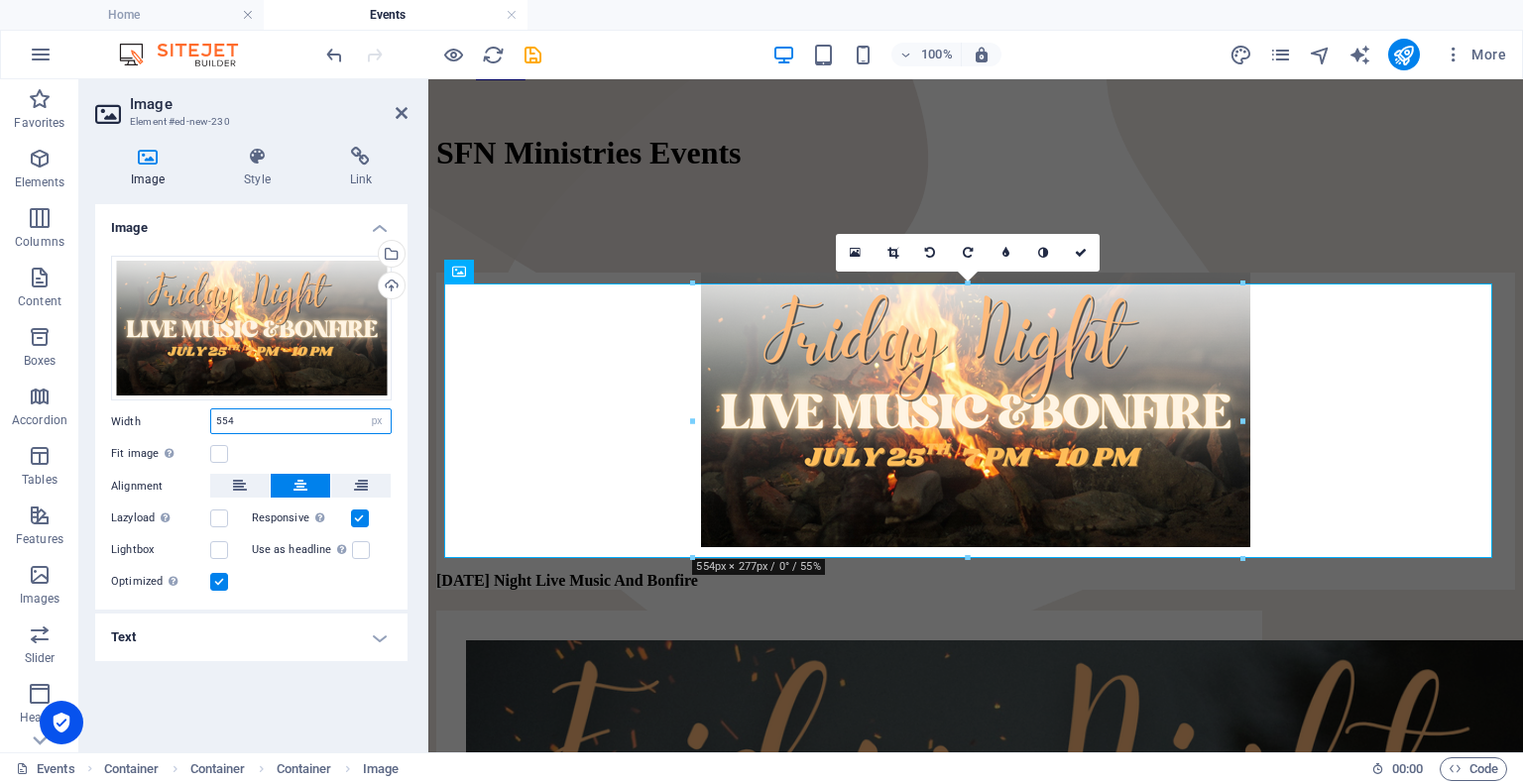 click on "554" at bounding box center [300, 421] 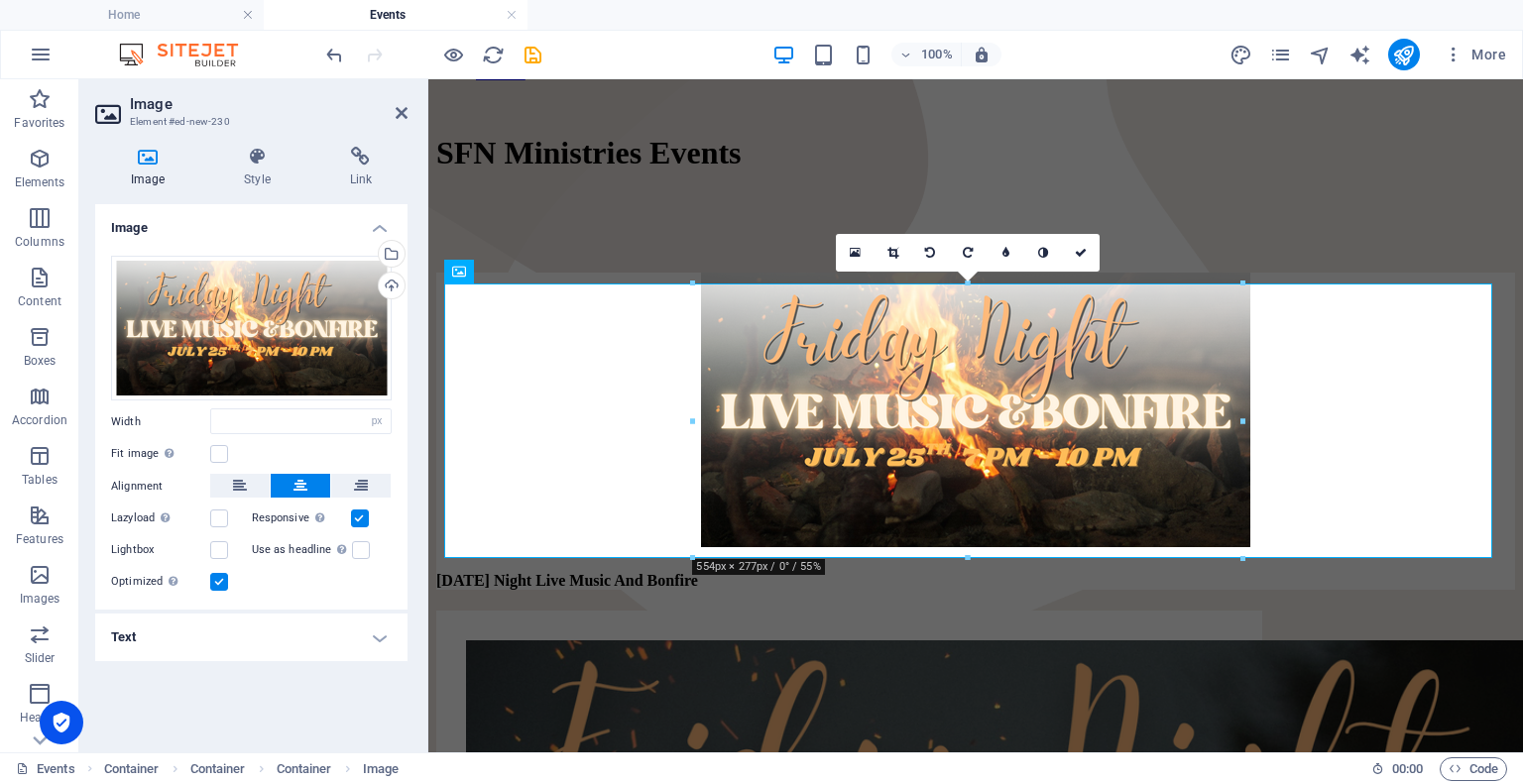 click on "Image Drag files here, click to choose files or select files from Files or our free stock photos & videos Select files from the file manager, stock photos, or upload file(s) Upload Width Default auto px rem % em vh vw Fit image Automatically fit image to a fixed width and height Height Default auto px Alignment Lazyload Loading images after the page loads improves page speed. Responsive Automatically load retina image and smartphone optimized sizes. Lightbox Use as headline The image will be wrapped in an H1 headline tag. Useful for giving alternative text the weight of an H1 headline, e.g. for the logo. Leave unchecked if uncertain. Optimized Images are compressed to improve page speed. Position Direction Custom X offset 50 px rem % vh vw Y offset 50 px rem % vh vw Text Float No float Image left Image right Determine how text should behave around the image. Text Alternative text Image caption Paragraph Format Normal Heading 1 Heading 2 Heading 3 Heading 4 Heading 5 Heading 6 Code Font Family Arial Georgia 8" at bounding box center [251, 470] 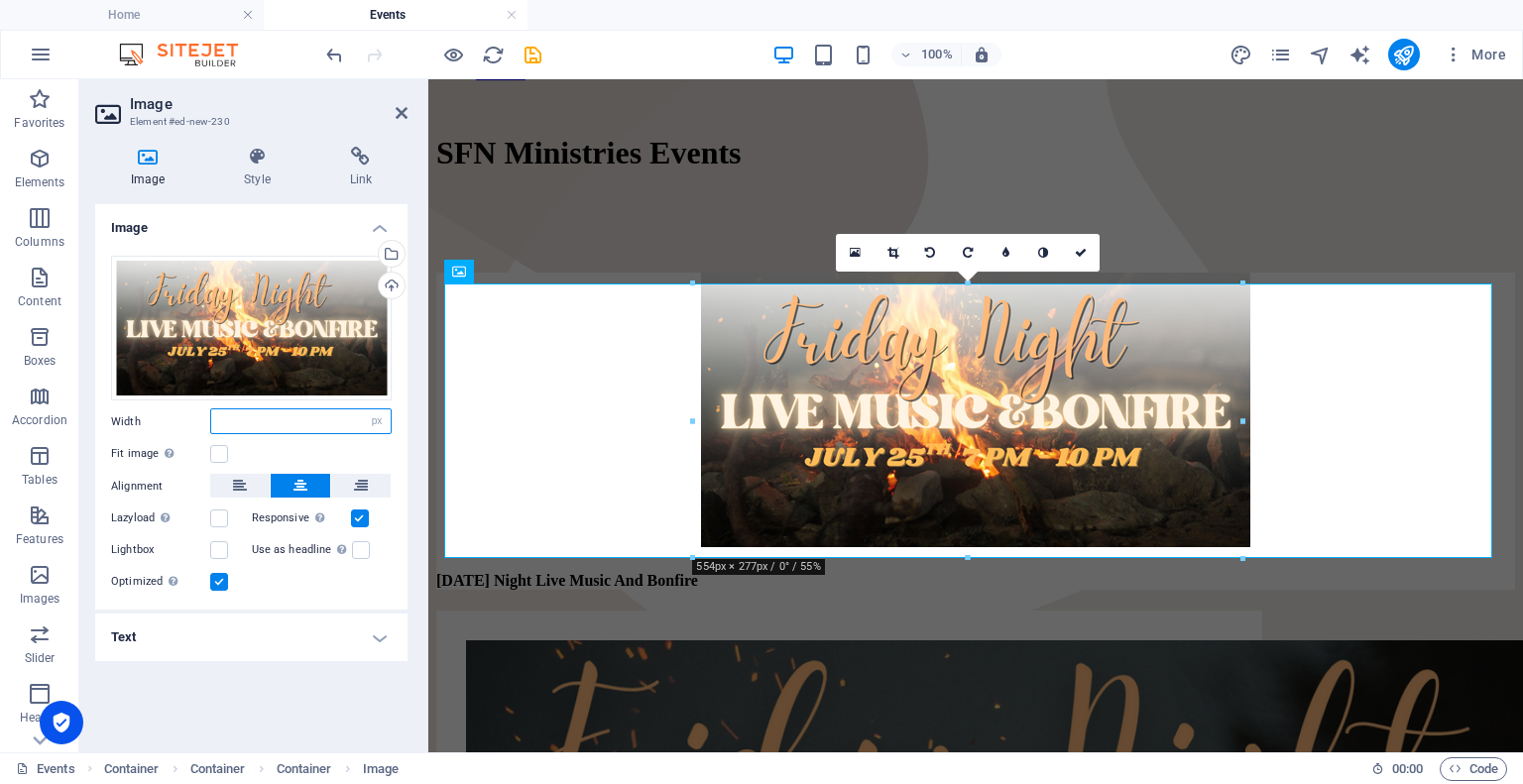 click at bounding box center [300, 421] 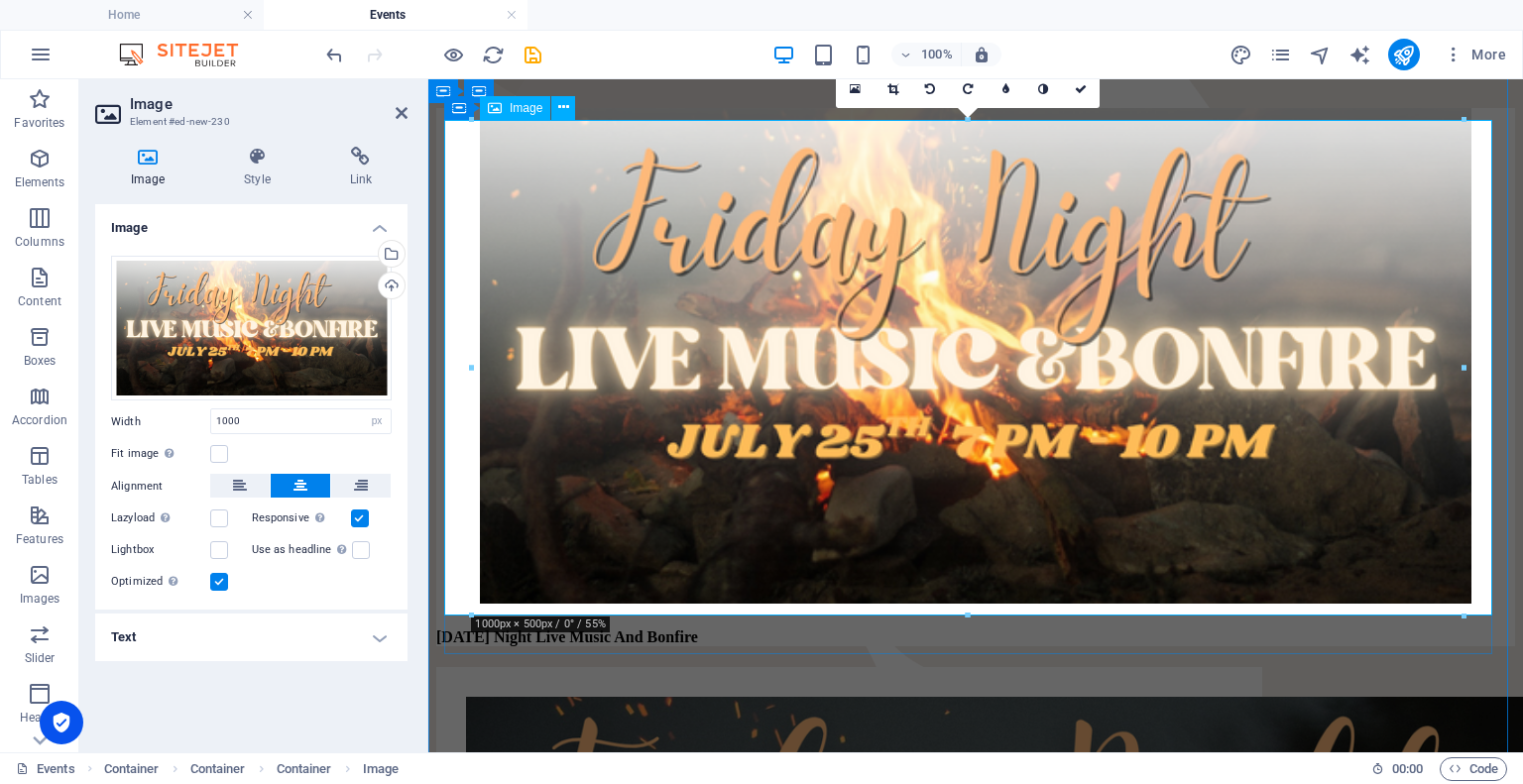 scroll, scrollTop: 496, scrollLeft: 0, axis: vertical 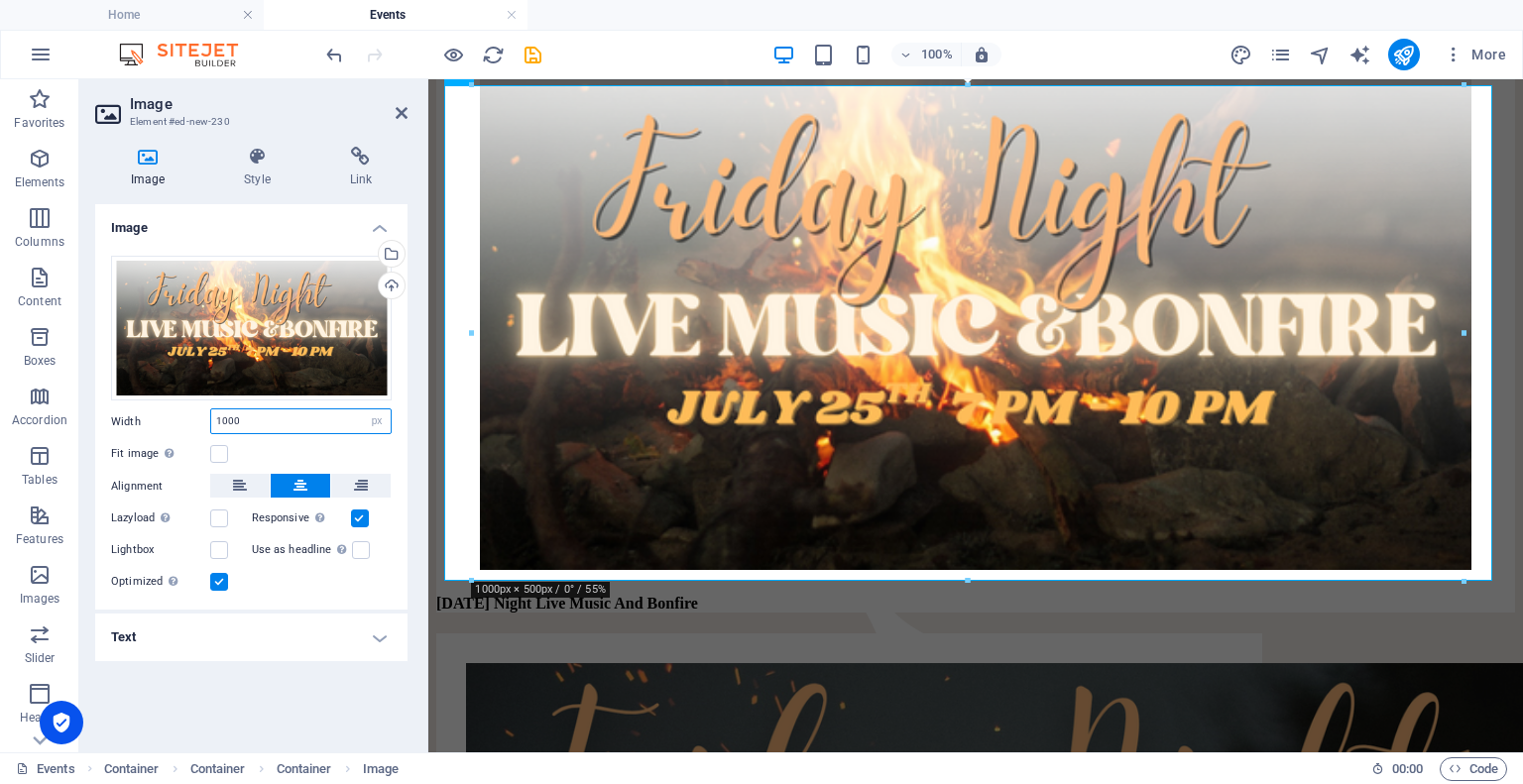 drag, startPoint x: 282, startPoint y: 418, endPoint x: 132, endPoint y: 406, distance: 150.47923 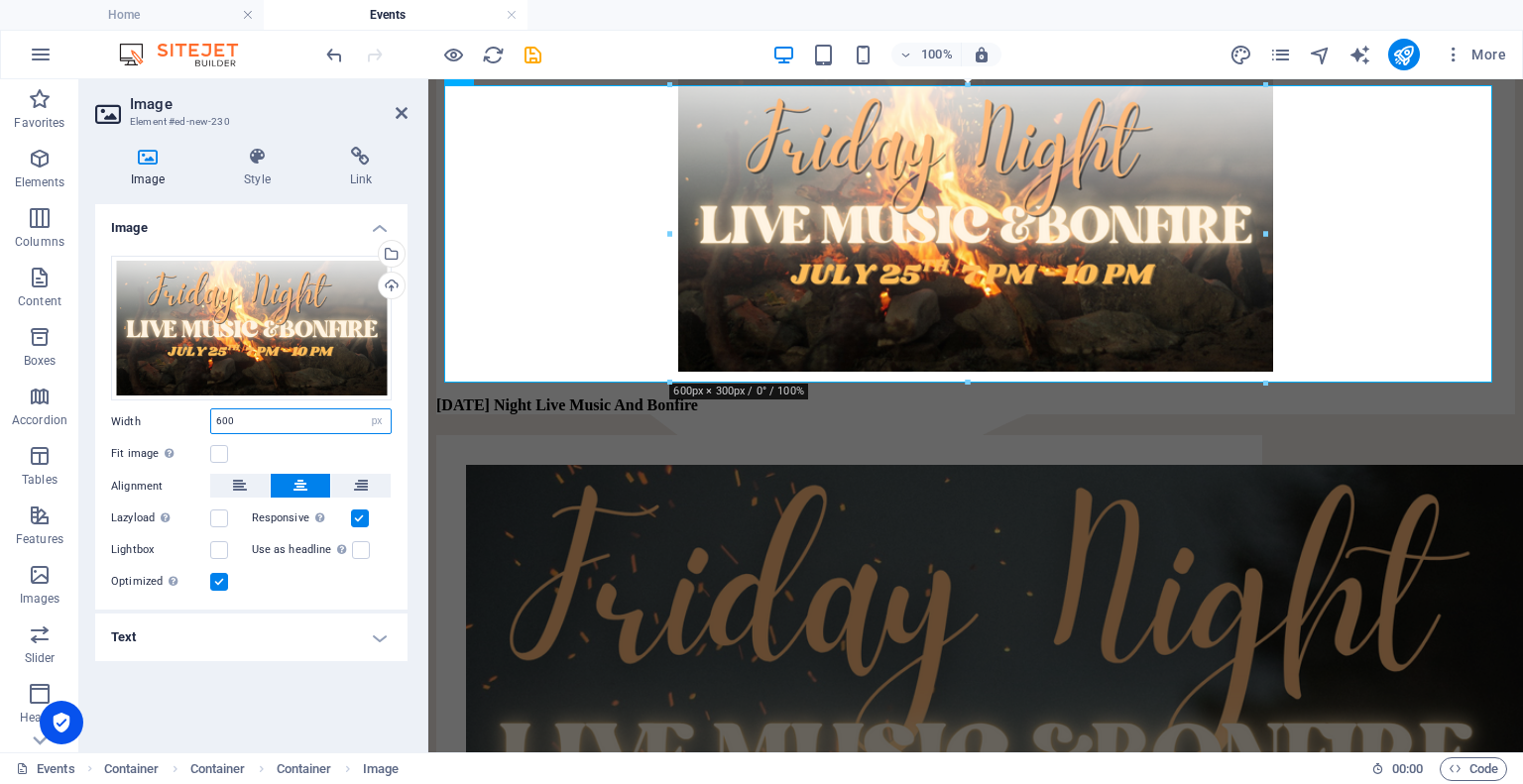 click on "600" at bounding box center (300, 421) 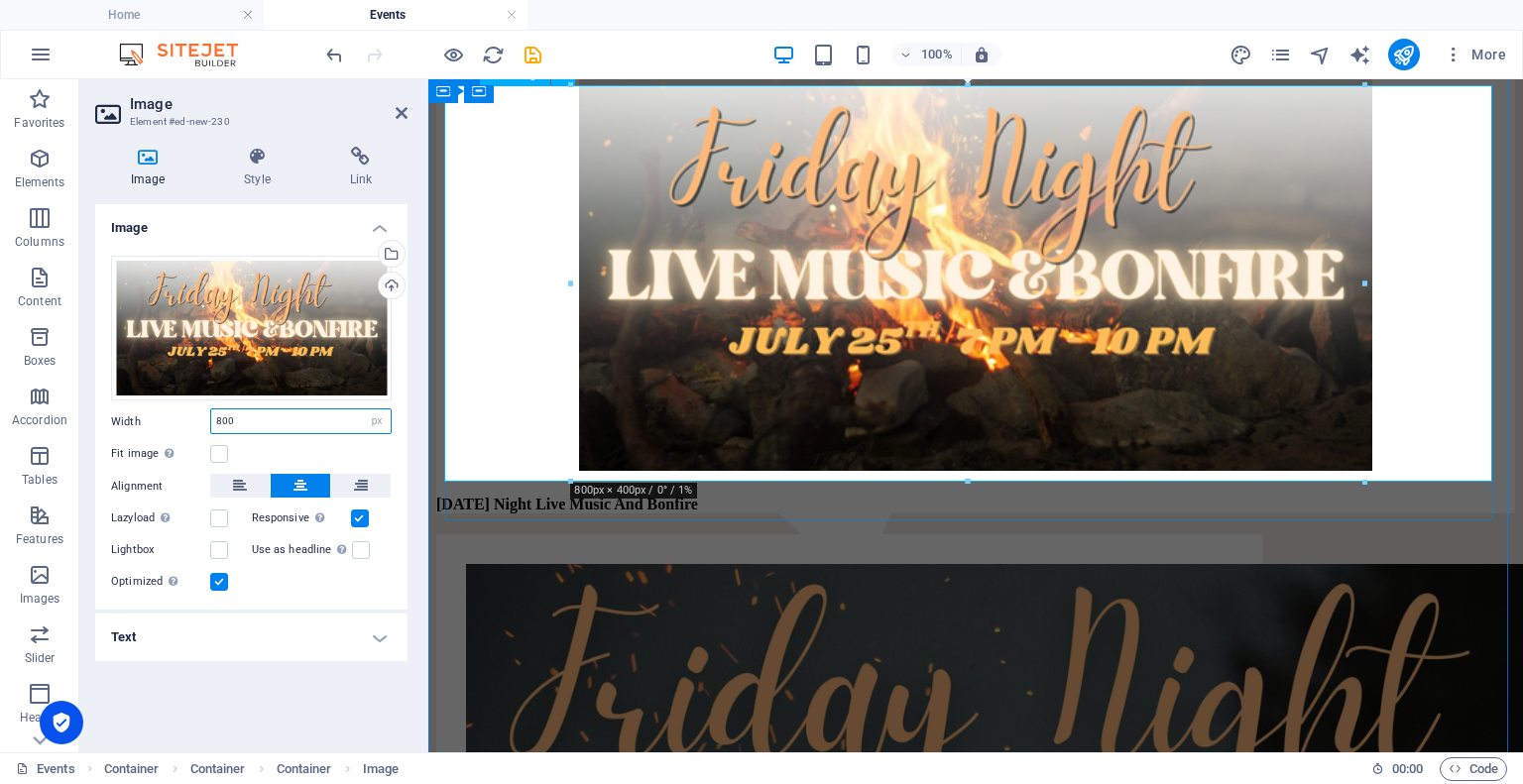 type on "800" 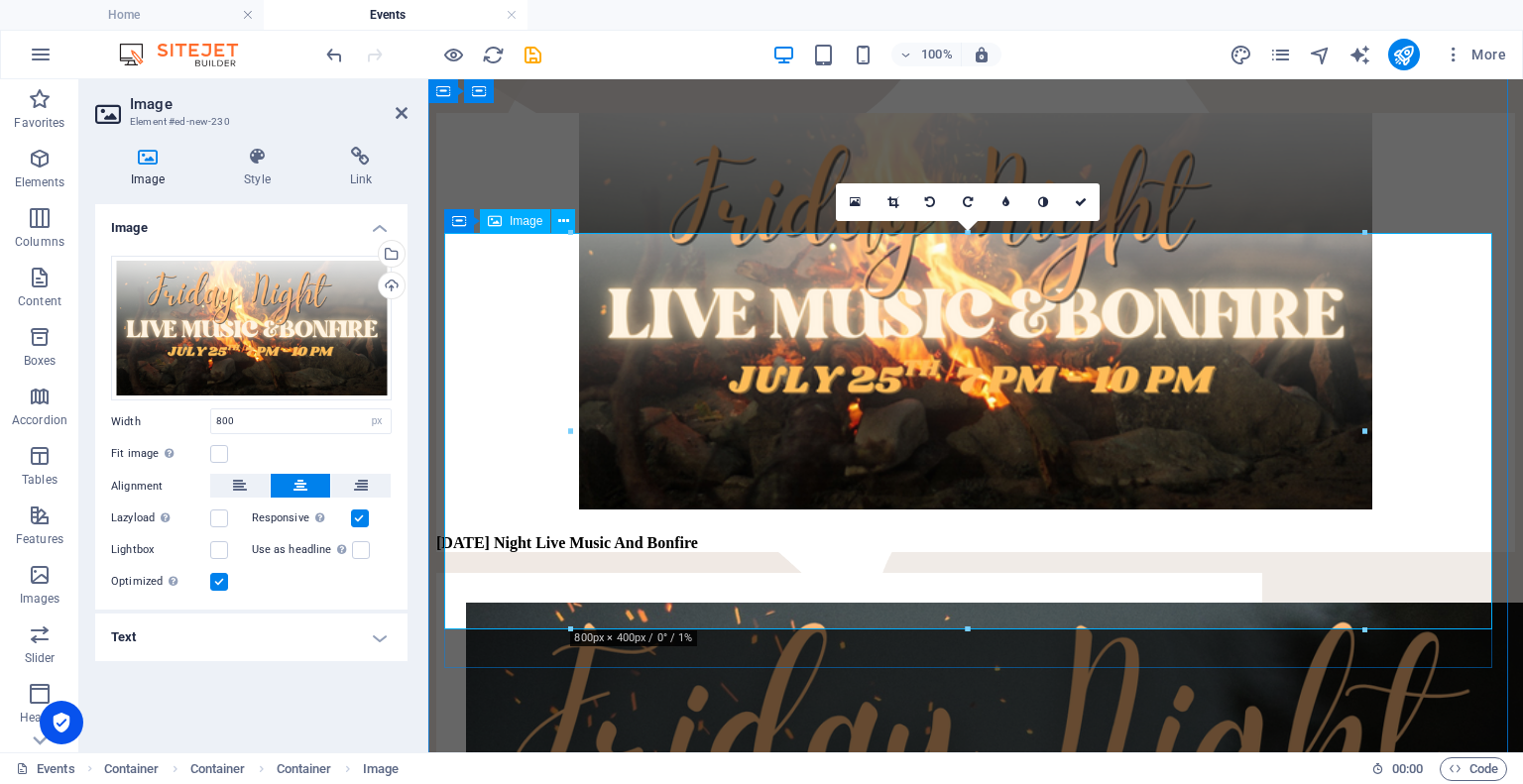 scroll, scrollTop: 496, scrollLeft: 0, axis: vertical 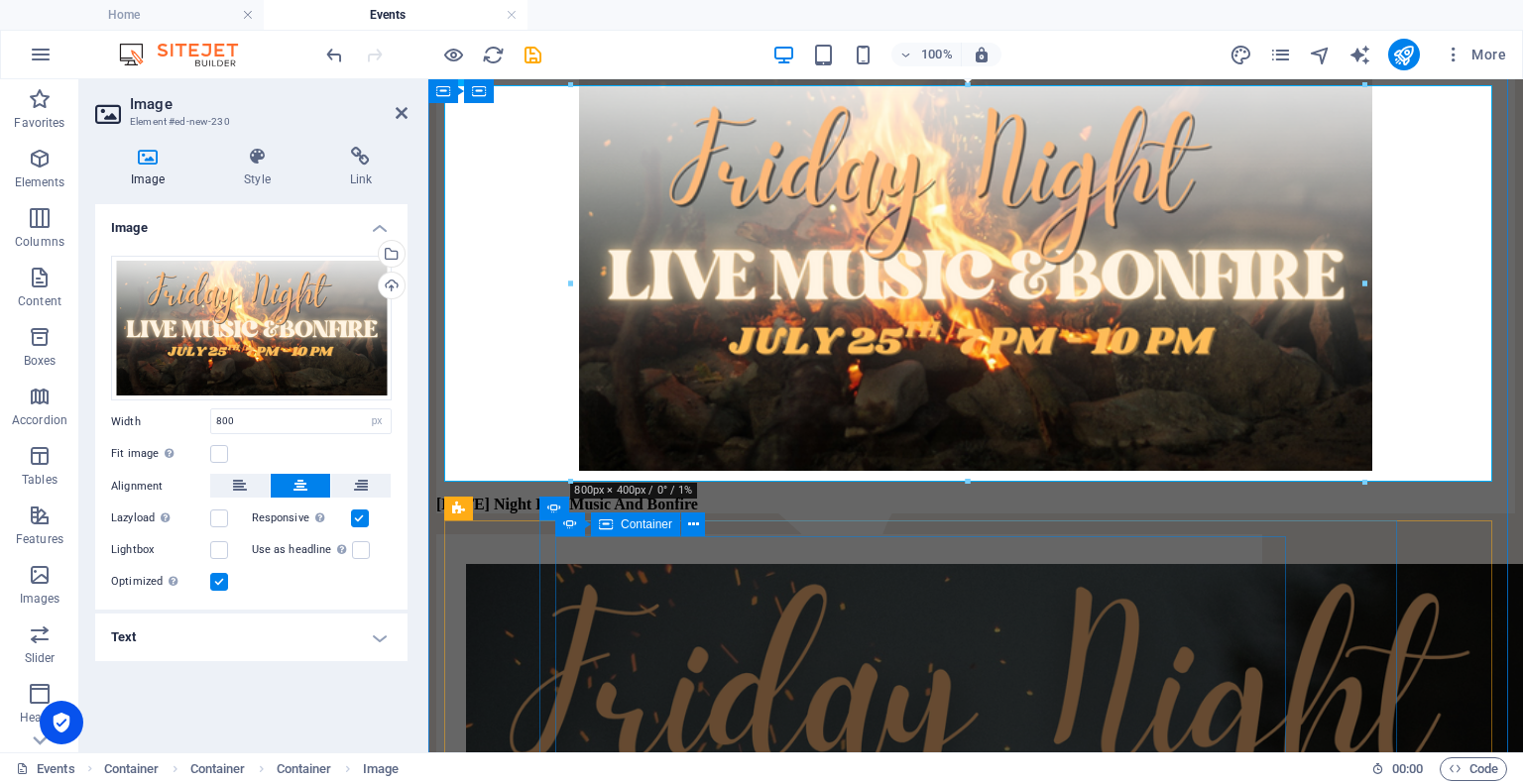 click on "Friday Night Live Music And Bonfire Mark Your Calendars! July 25th from 7 PM- 10PM Come on Out to Hurst Family Homestead! Bring a lawn chair, blanket, snacks and a friend! Sign Up Below or Email support  support@sfnministries.com . Address will be provided! Sign Up Now!" at bounding box center [976, 1235] 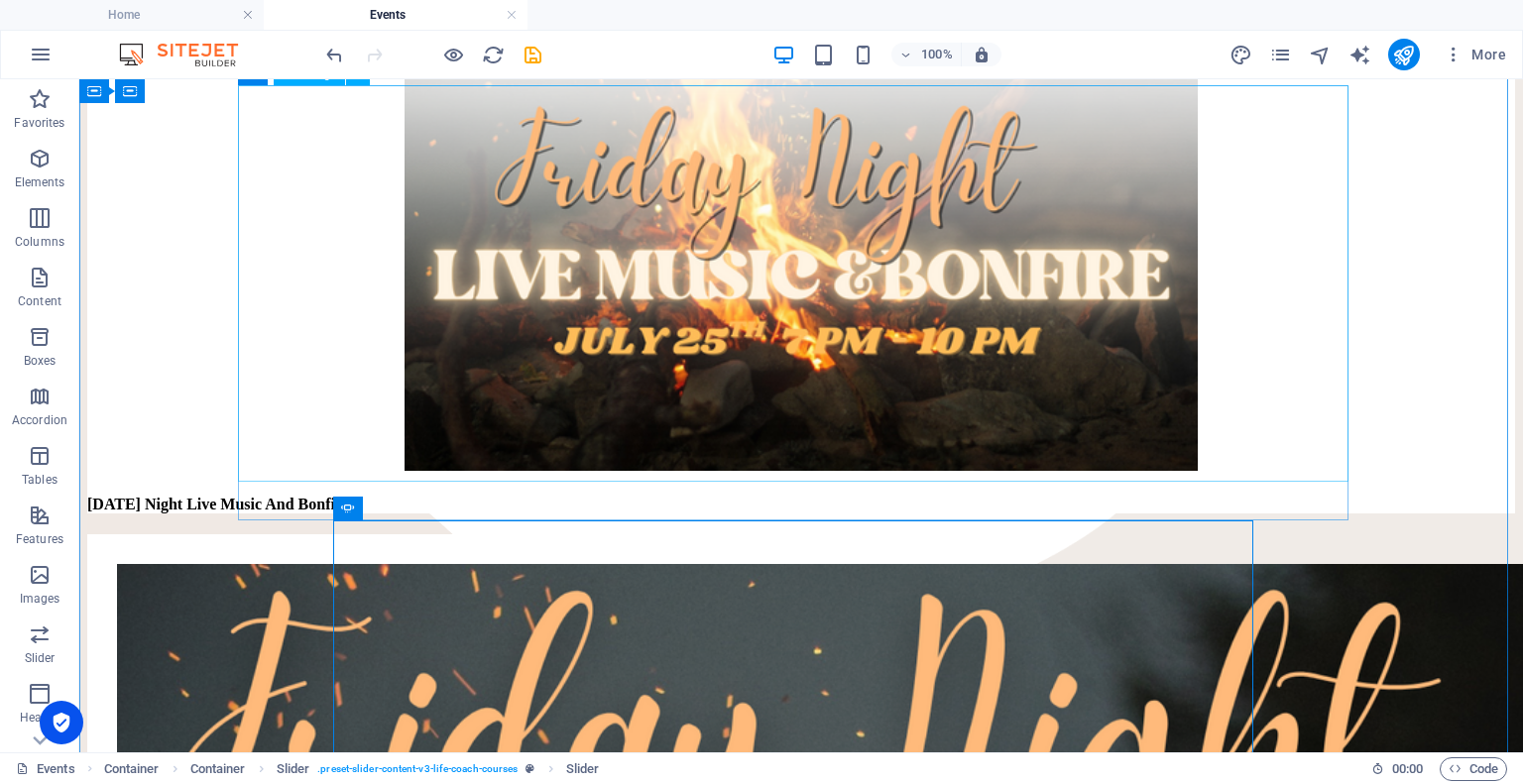 scroll, scrollTop: 297, scrollLeft: 0, axis: vertical 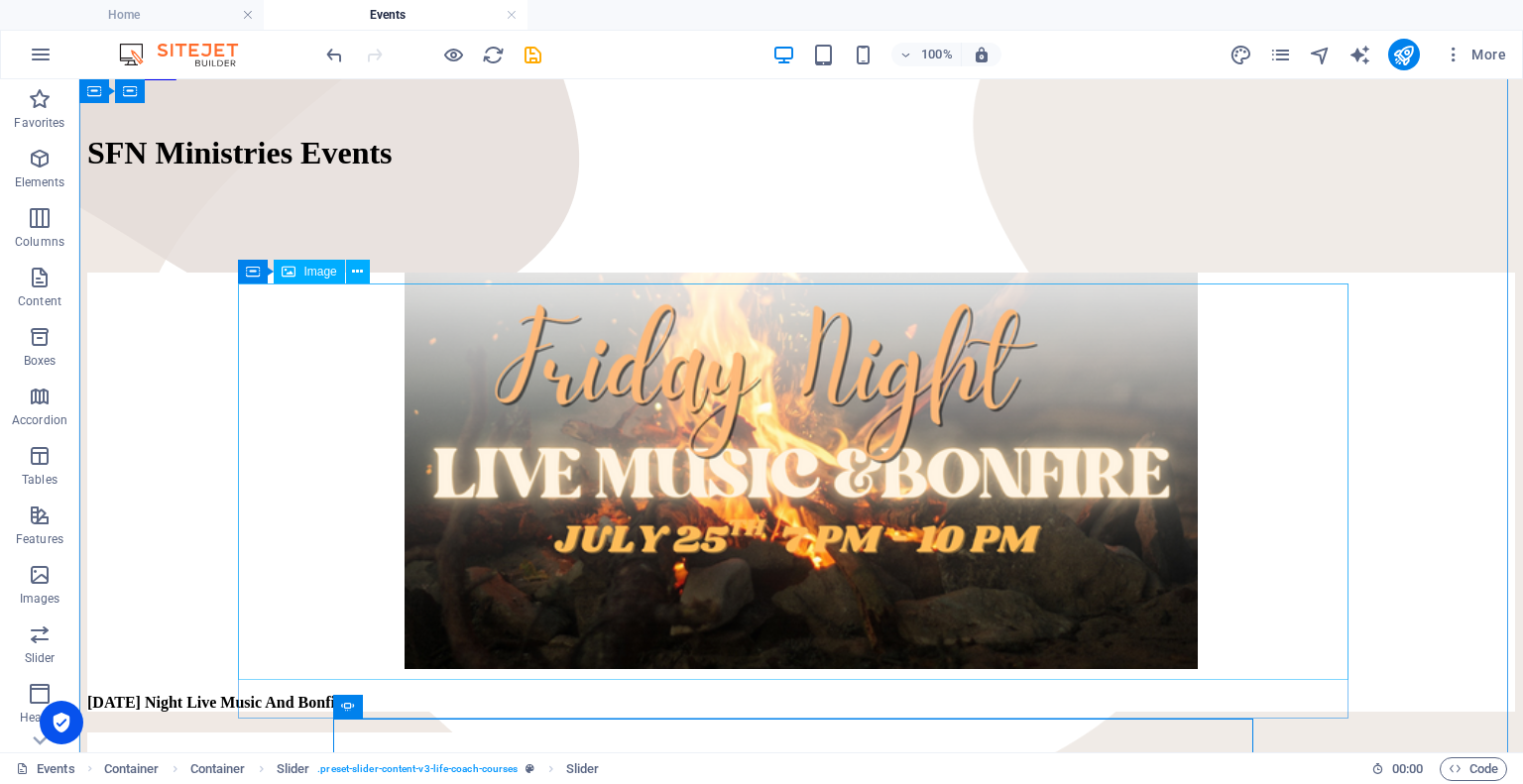 click at bounding box center (801, 473) 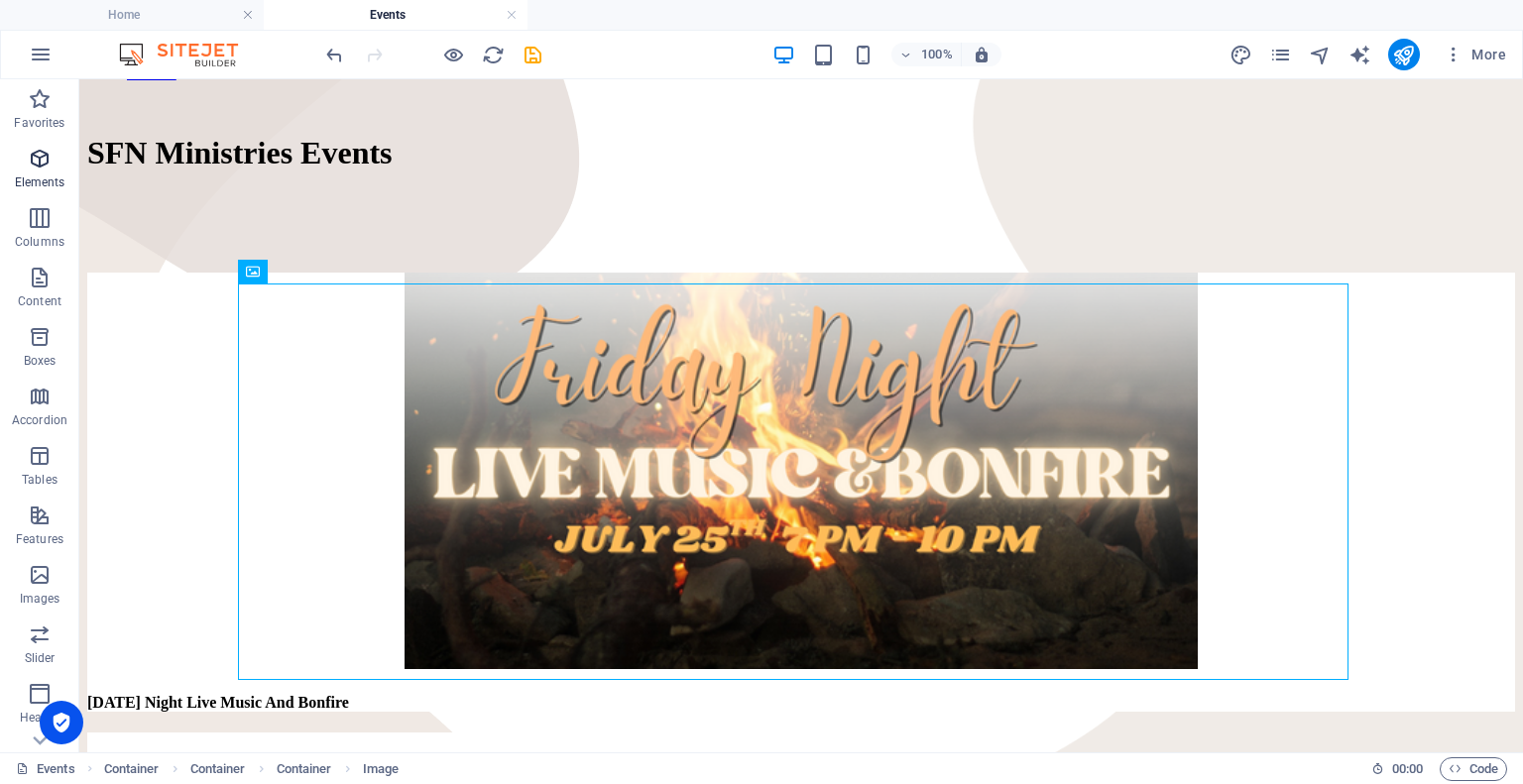 click on "Elements" at bounding box center [40, 170] 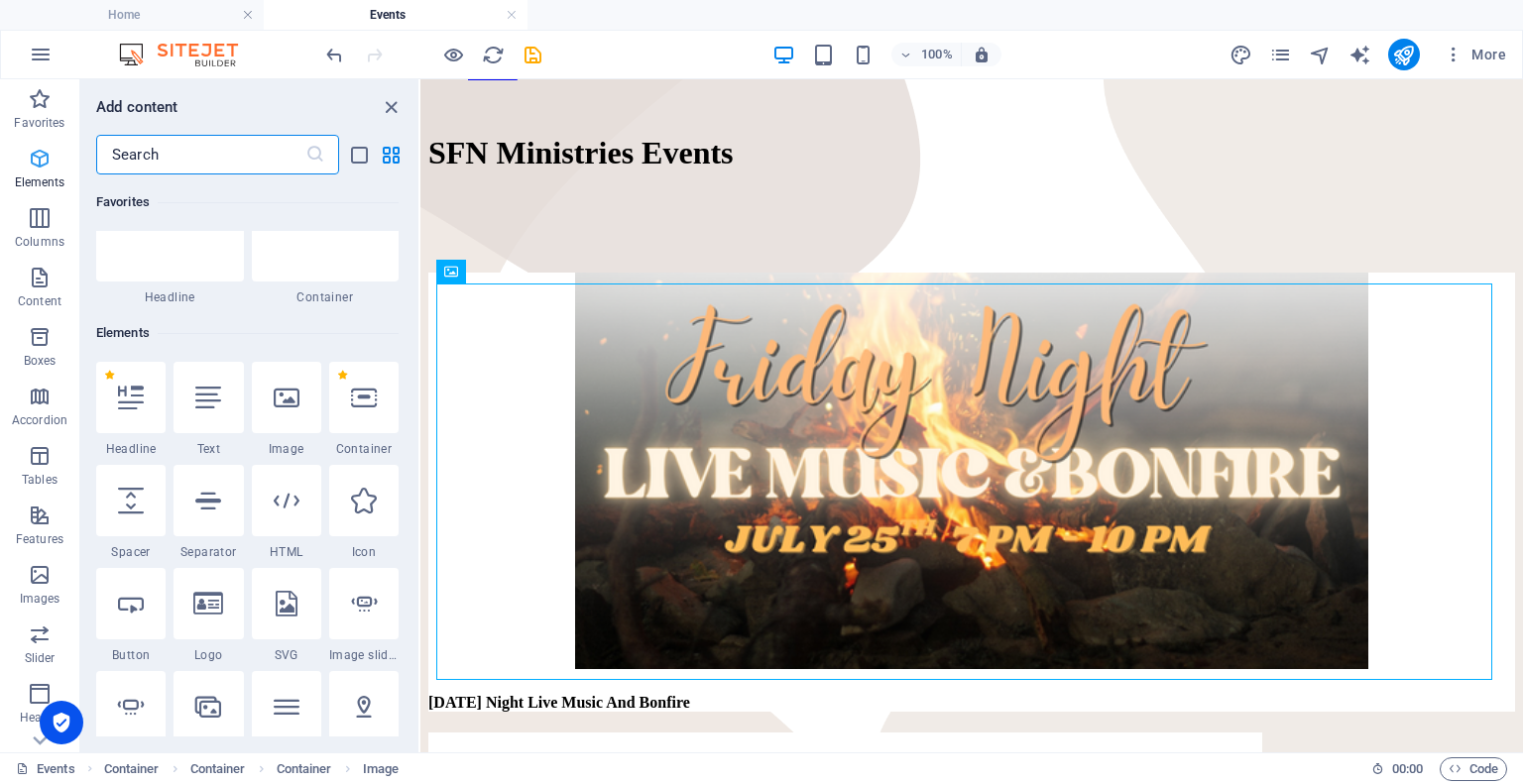 scroll, scrollTop: 211, scrollLeft: 0, axis: vertical 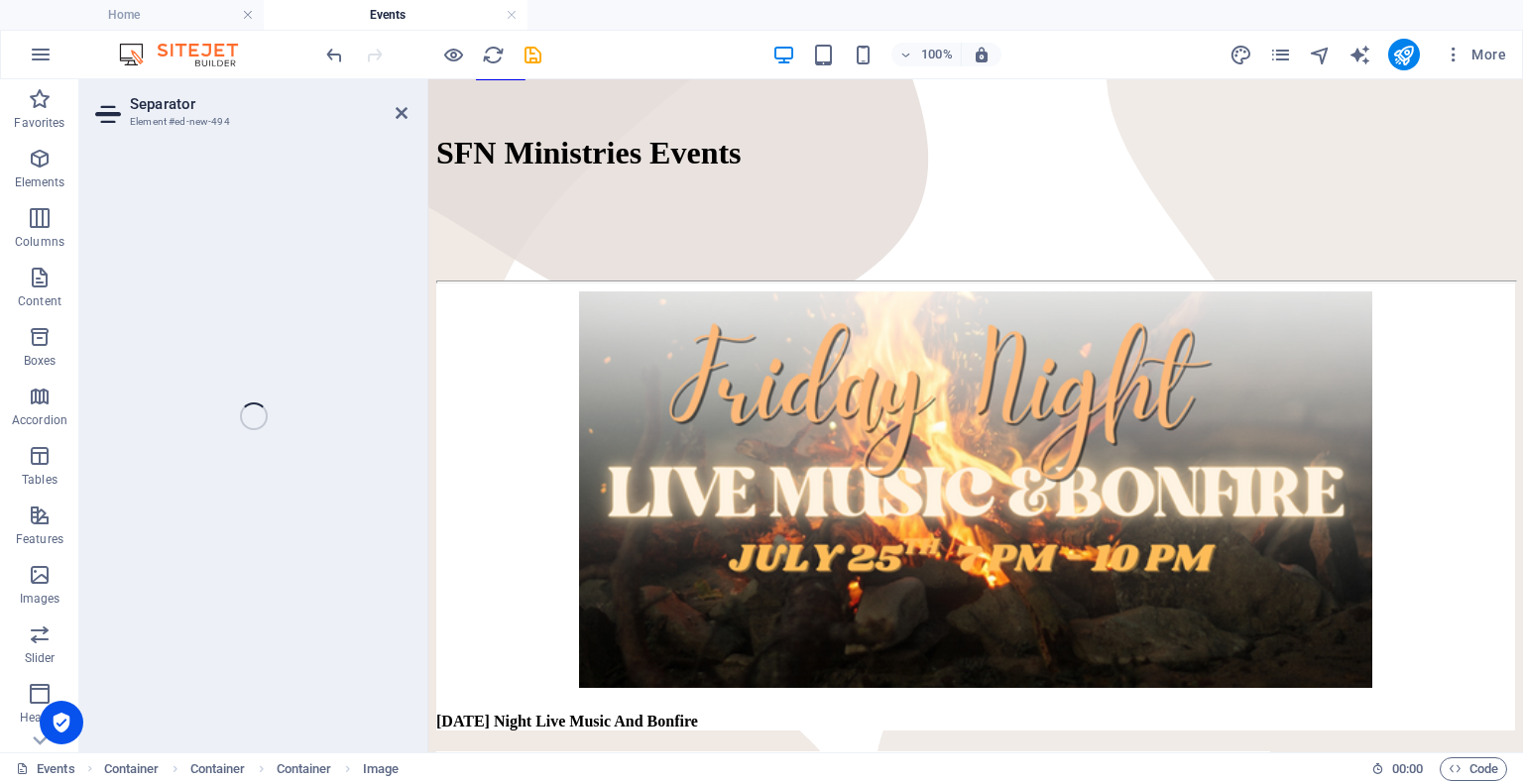 select on "%" 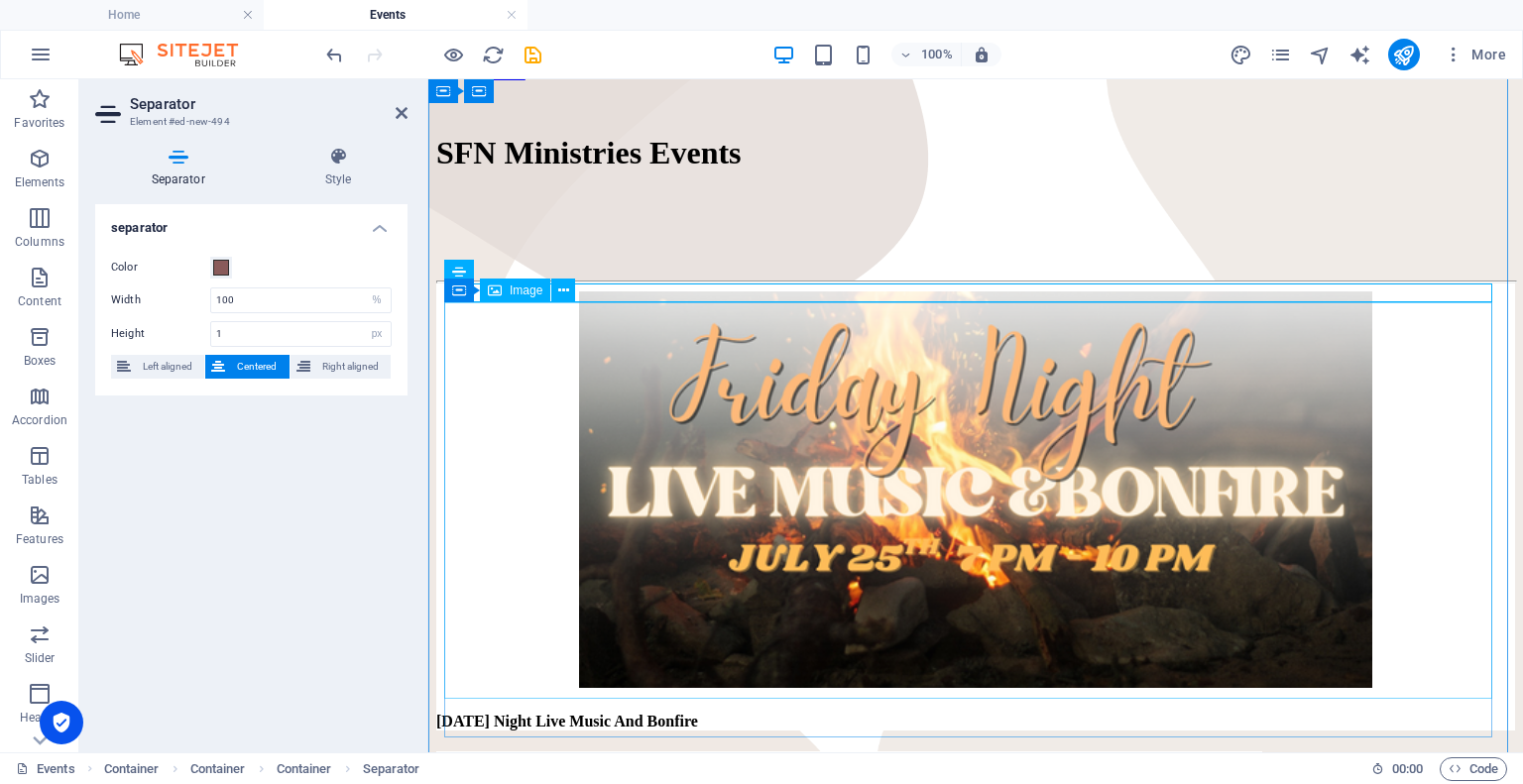 click at bounding box center (976, 492) 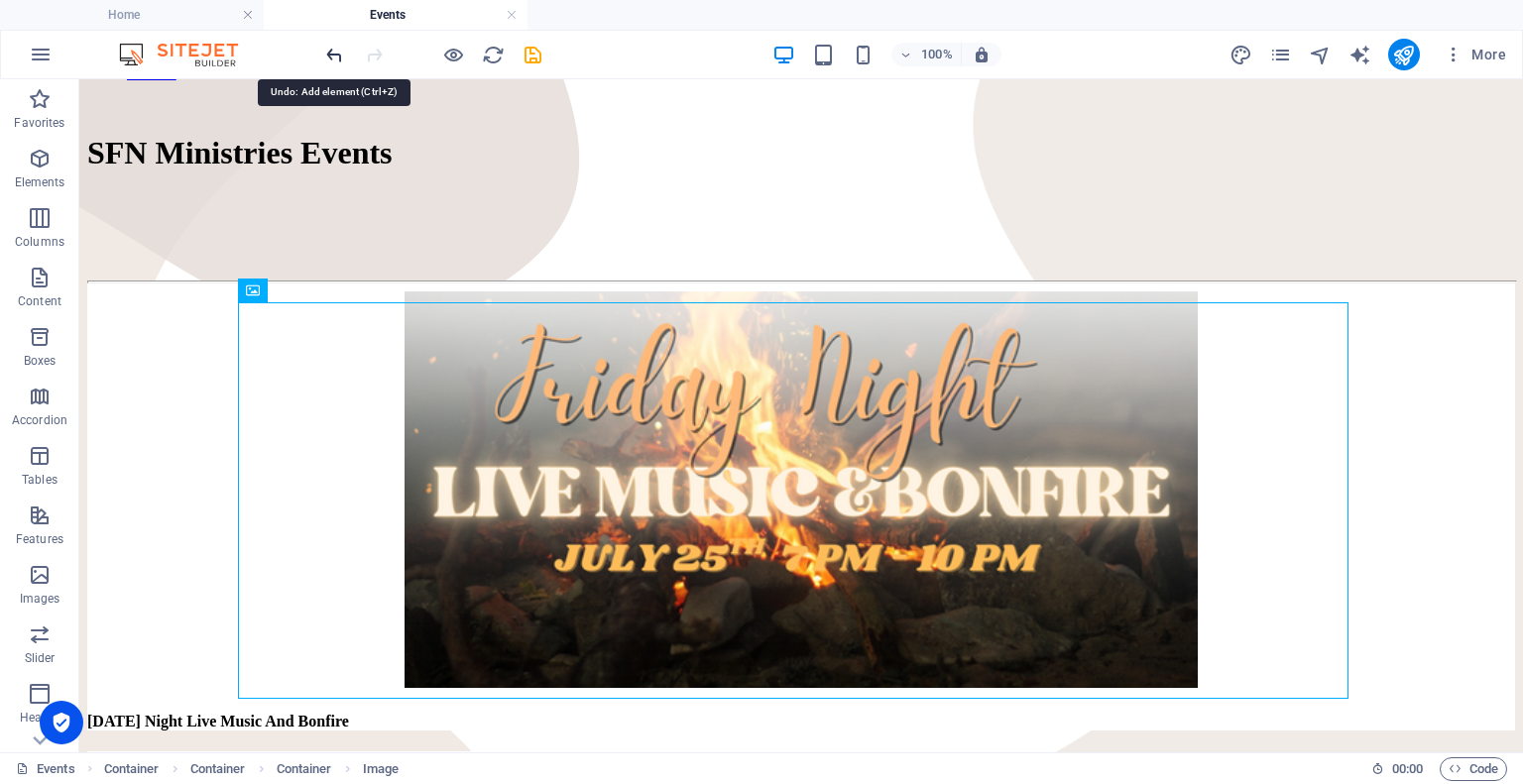 click at bounding box center (334, 55) 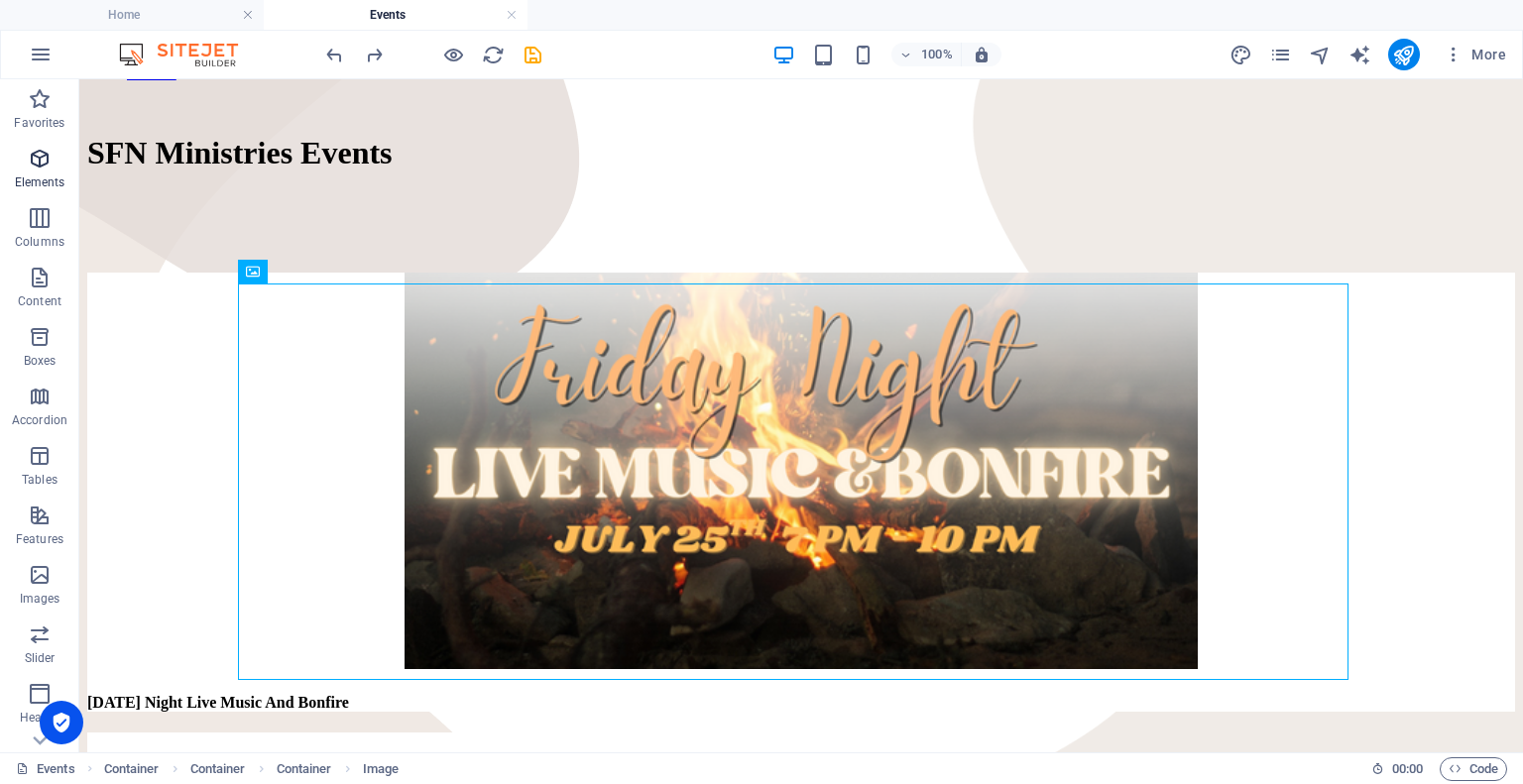 click on "Elements" at bounding box center (40, 182) 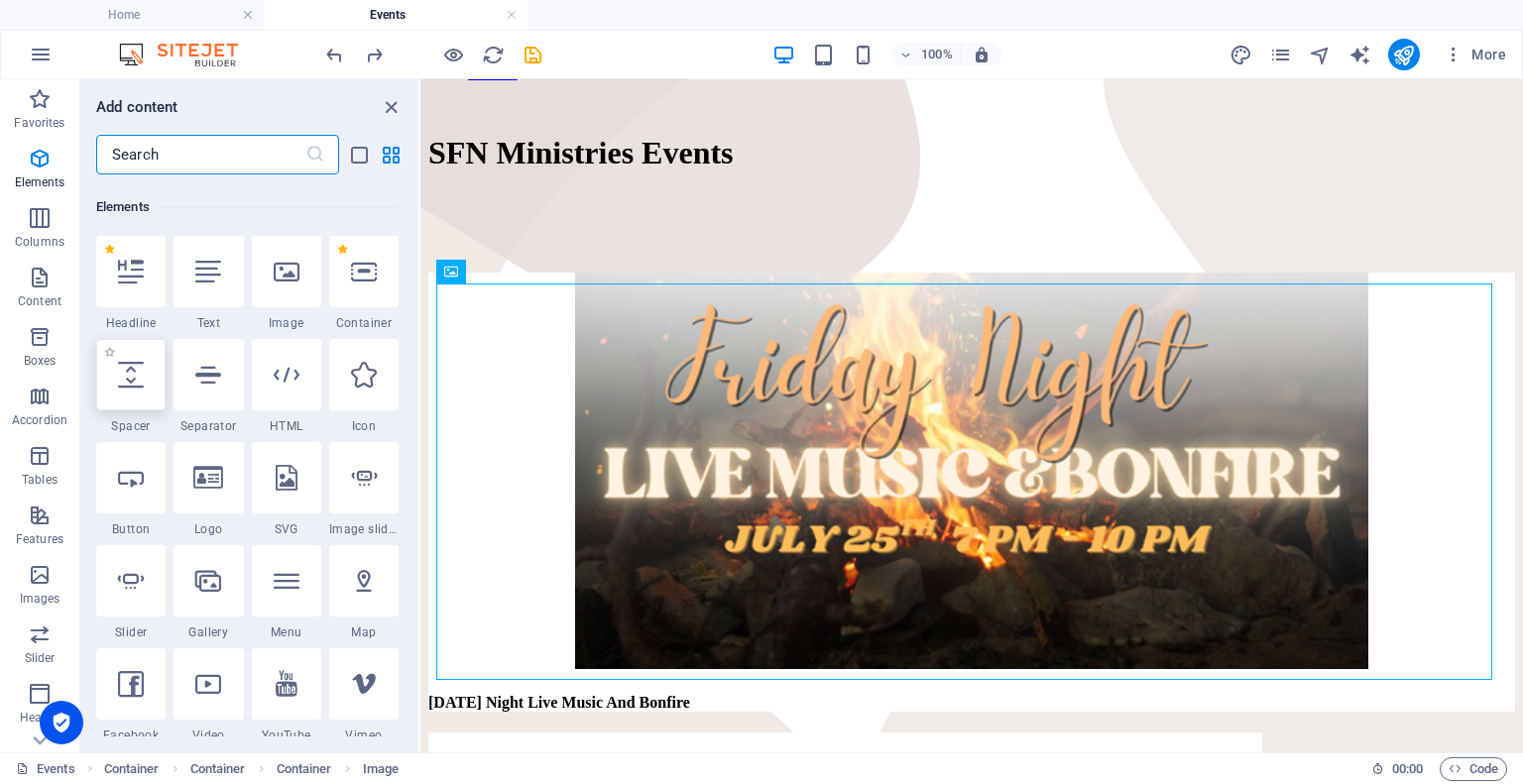 scroll, scrollTop: 211, scrollLeft: 0, axis: vertical 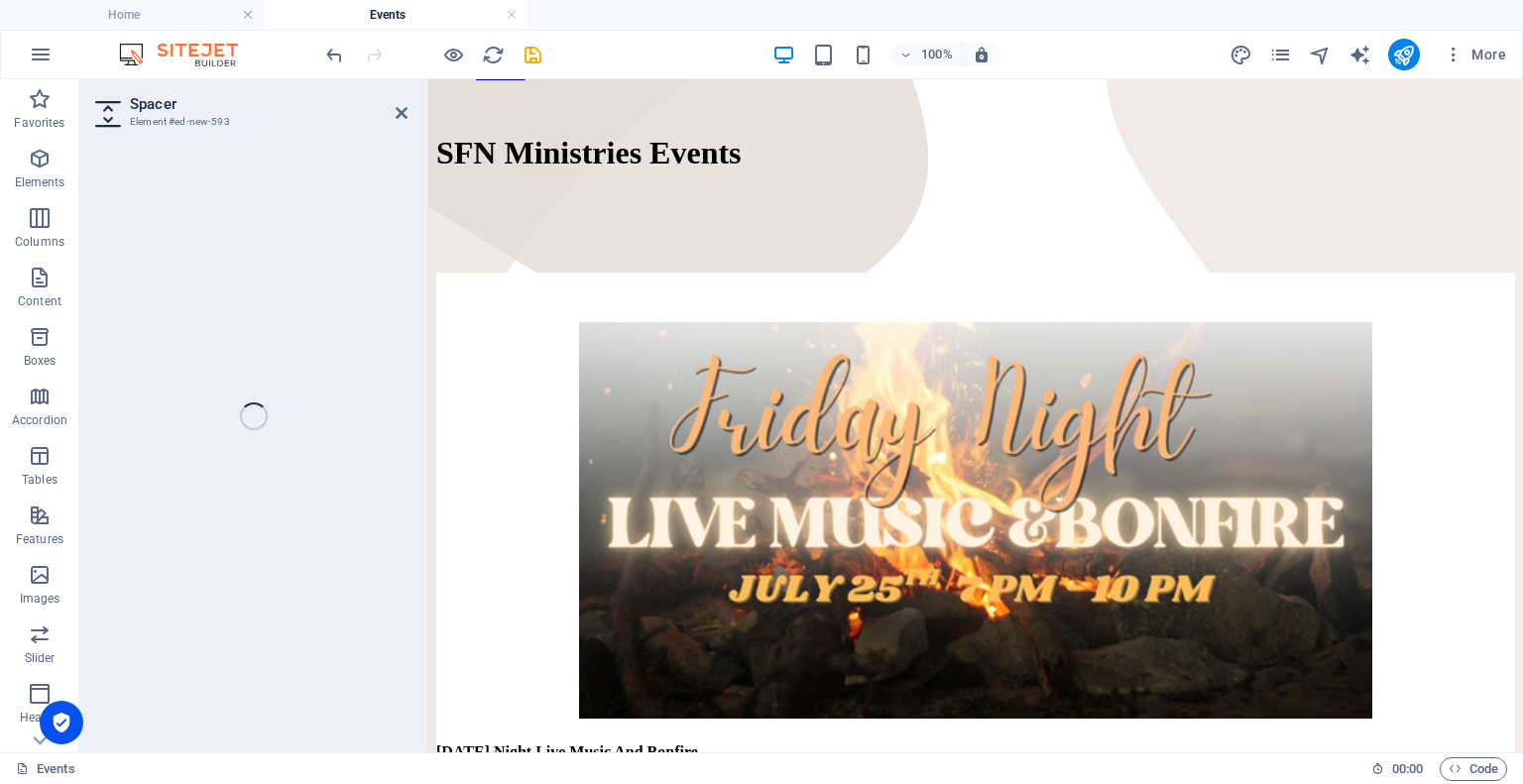select on "px" 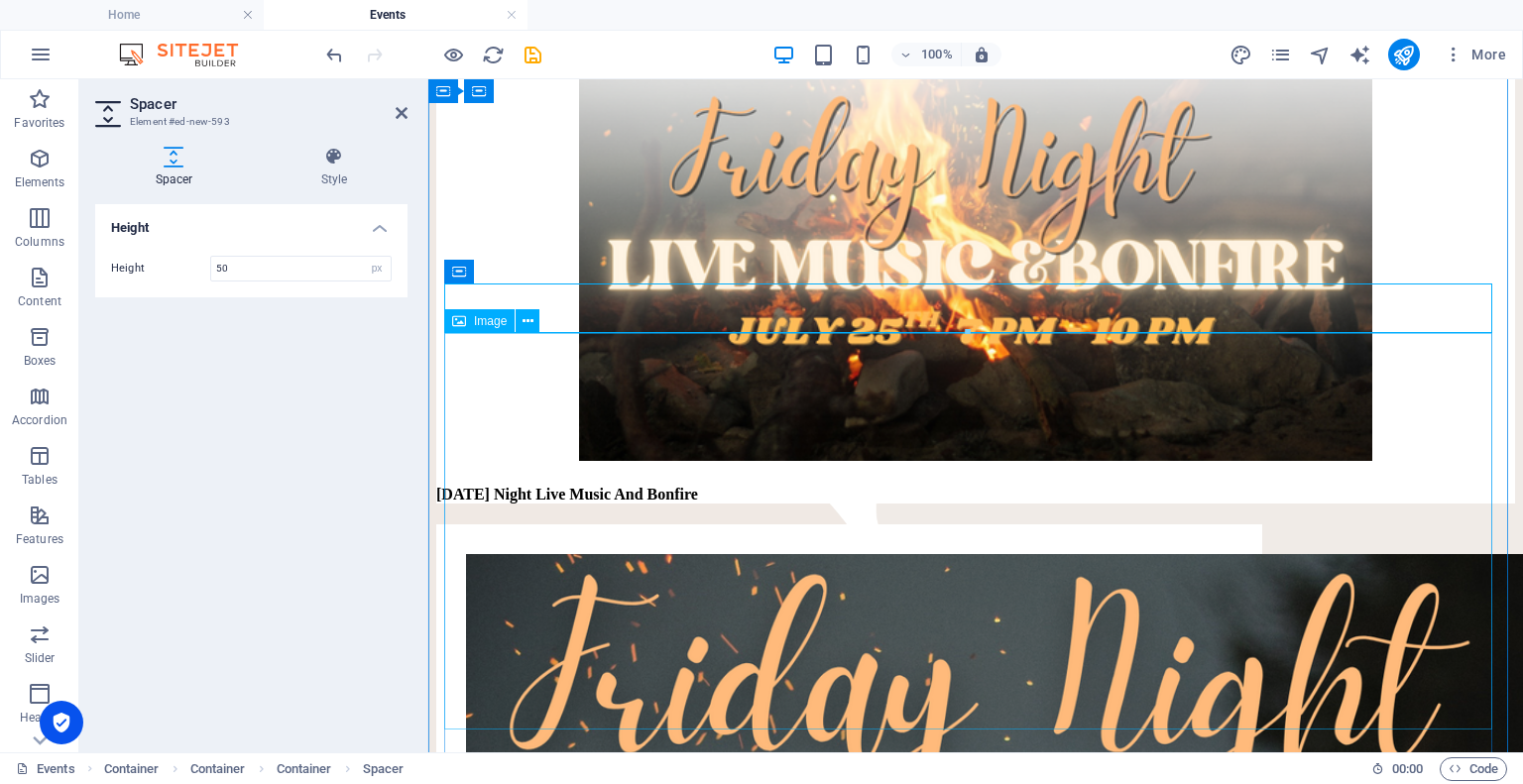 scroll, scrollTop: 595, scrollLeft: 0, axis: vertical 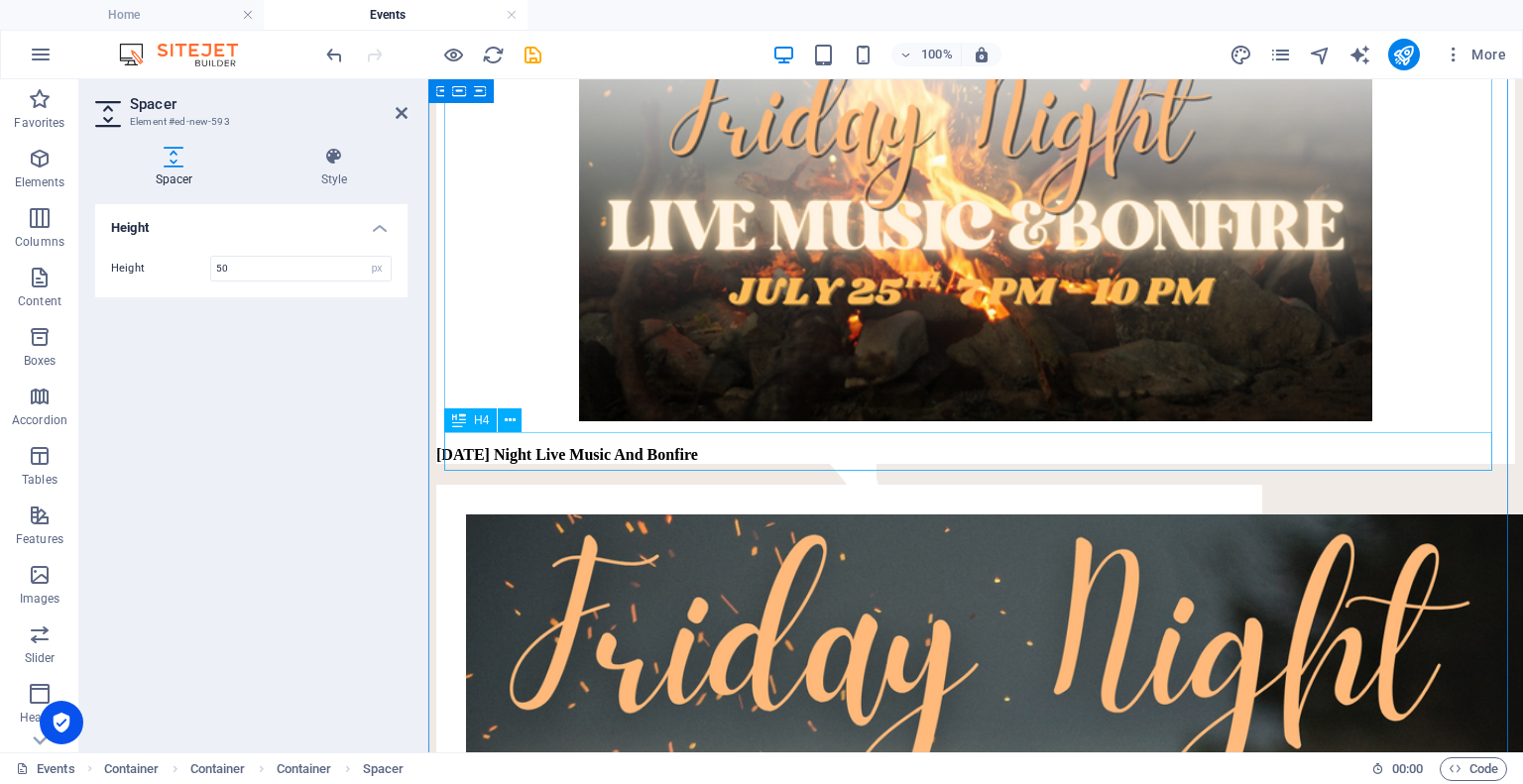 click on "[DATE] Night Live Music And Bonfire" at bounding box center [976, 455] 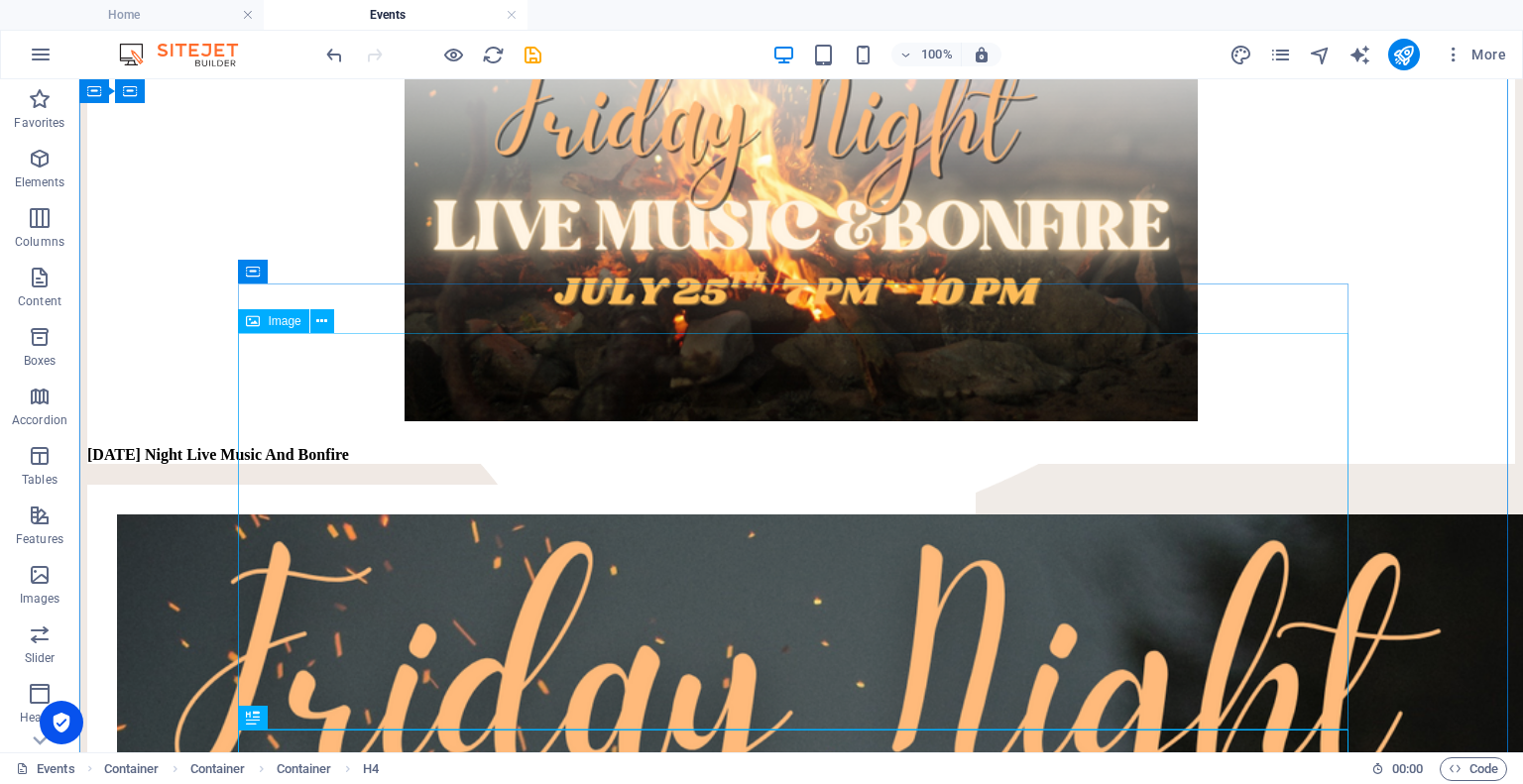 scroll, scrollTop: 297, scrollLeft: 0, axis: vertical 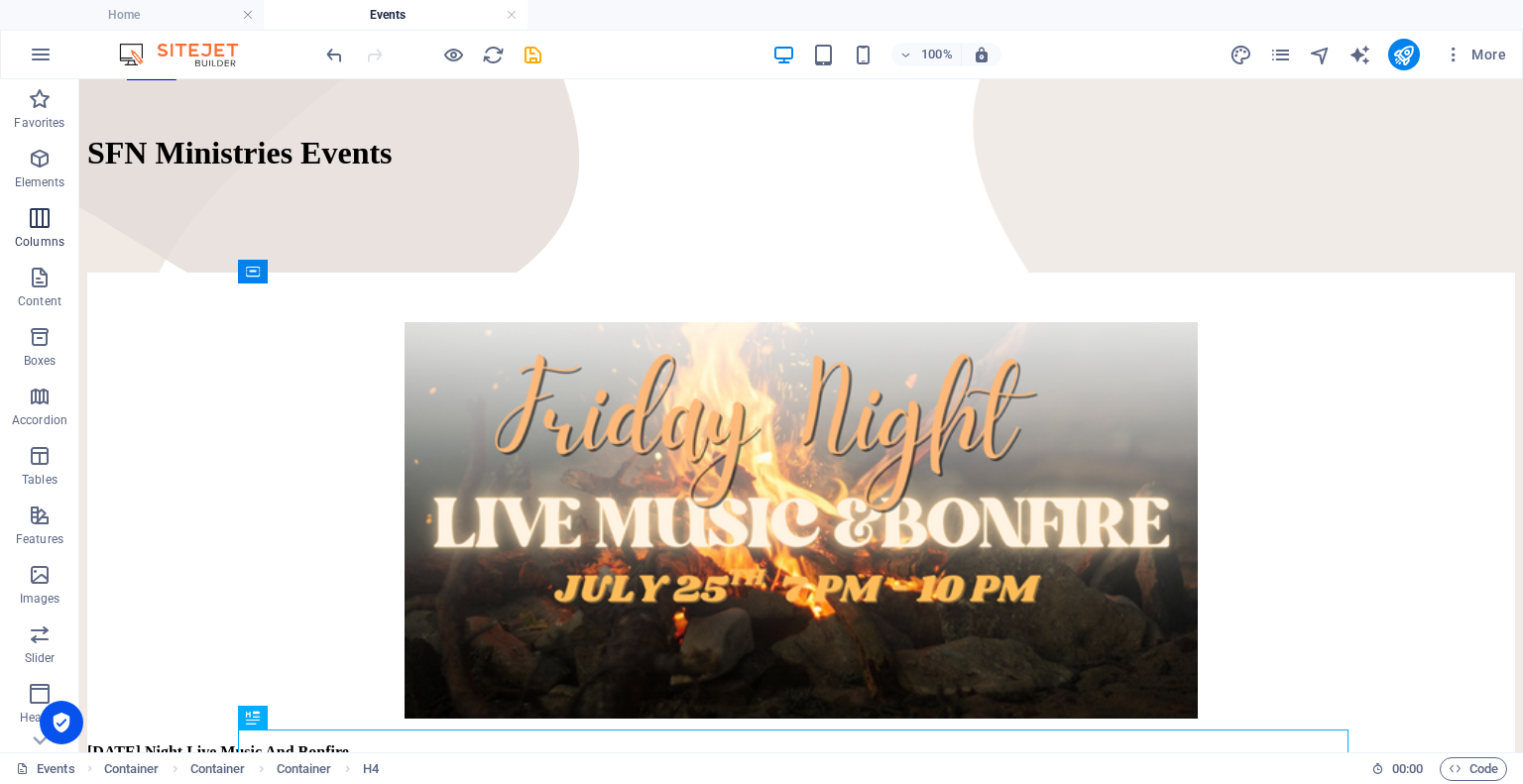 click at bounding box center [40, 159] 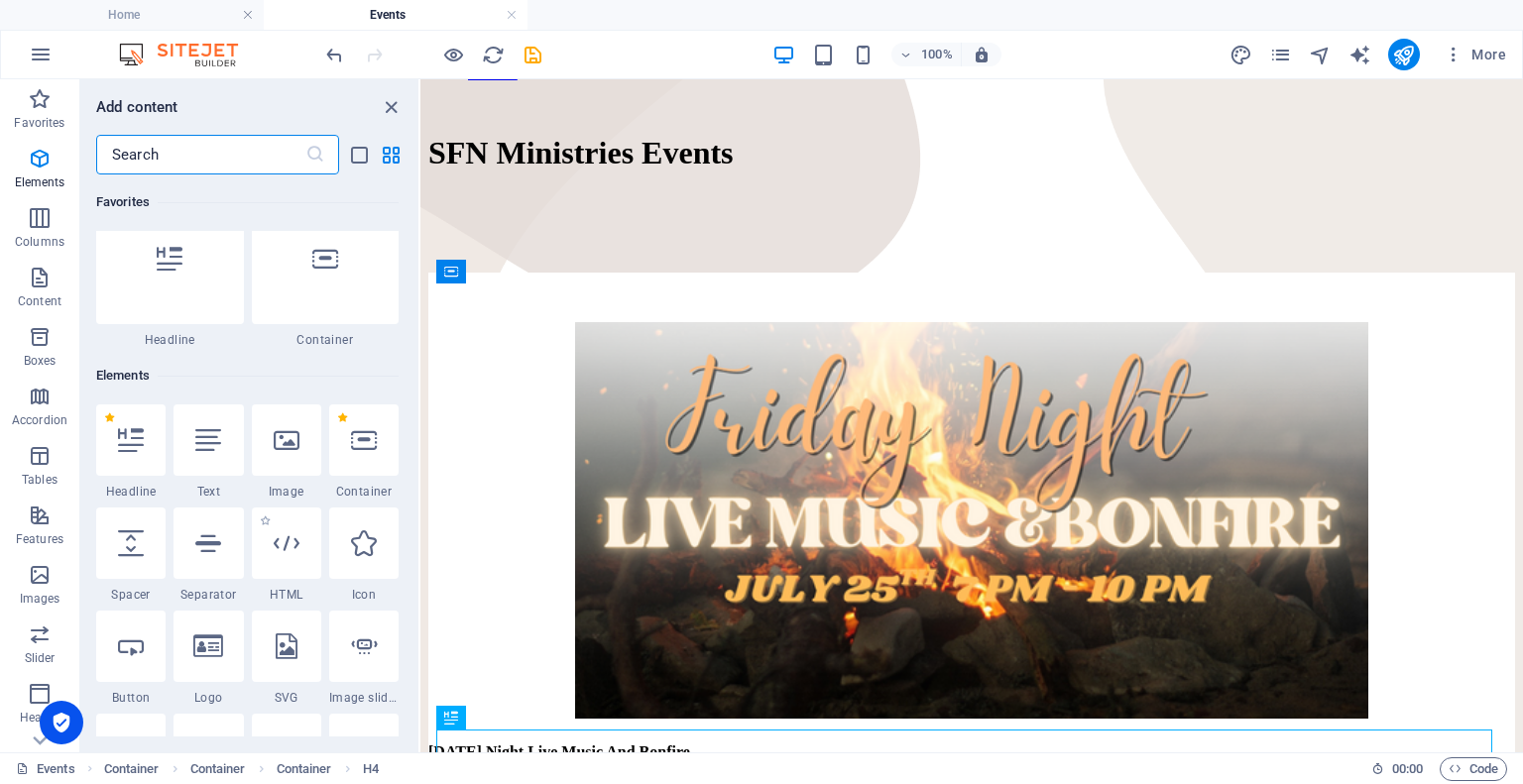 scroll, scrollTop: 0, scrollLeft: 0, axis: both 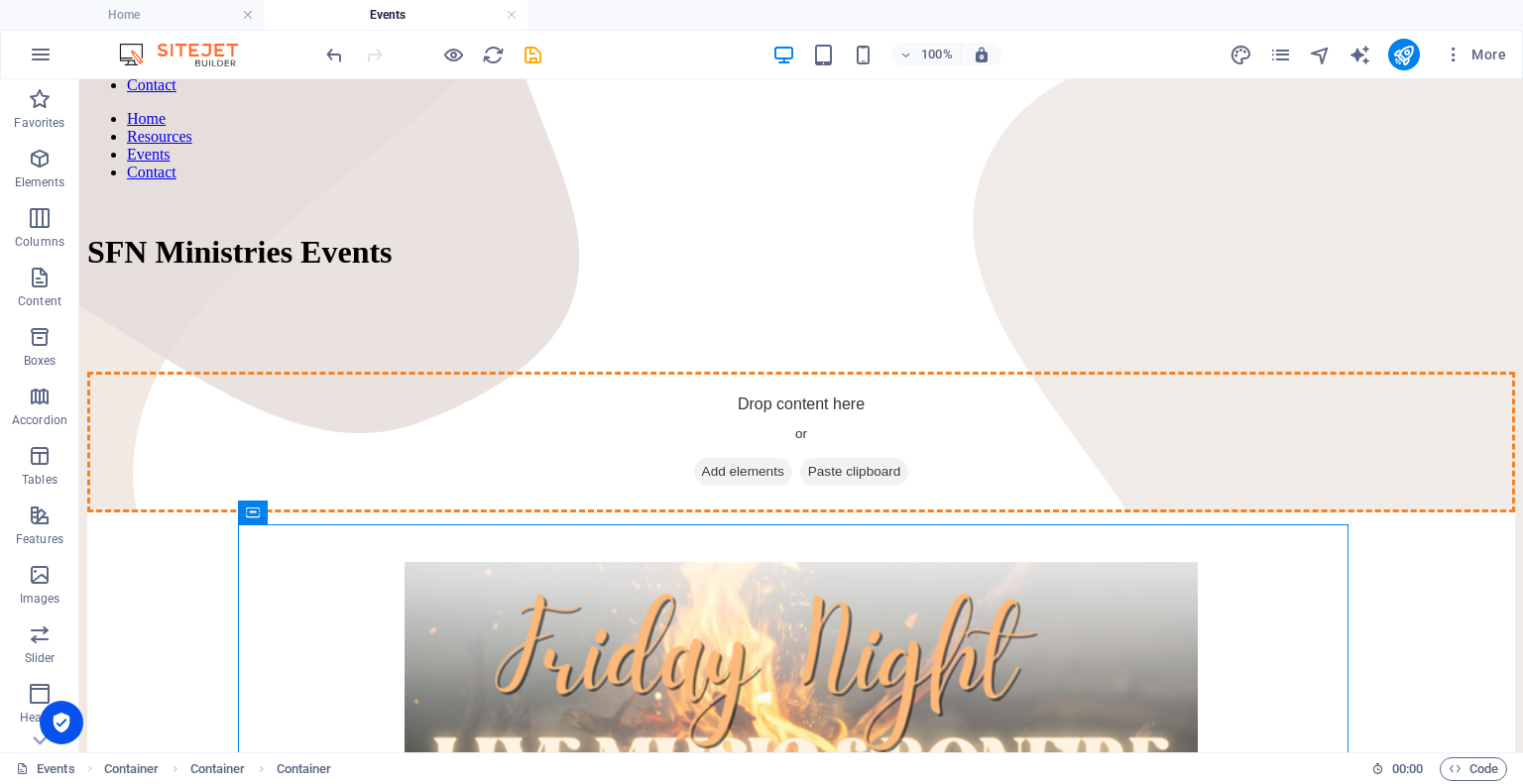drag, startPoint x: 536, startPoint y: 590, endPoint x: 835, endPoint y: 463, distance: 324.8538 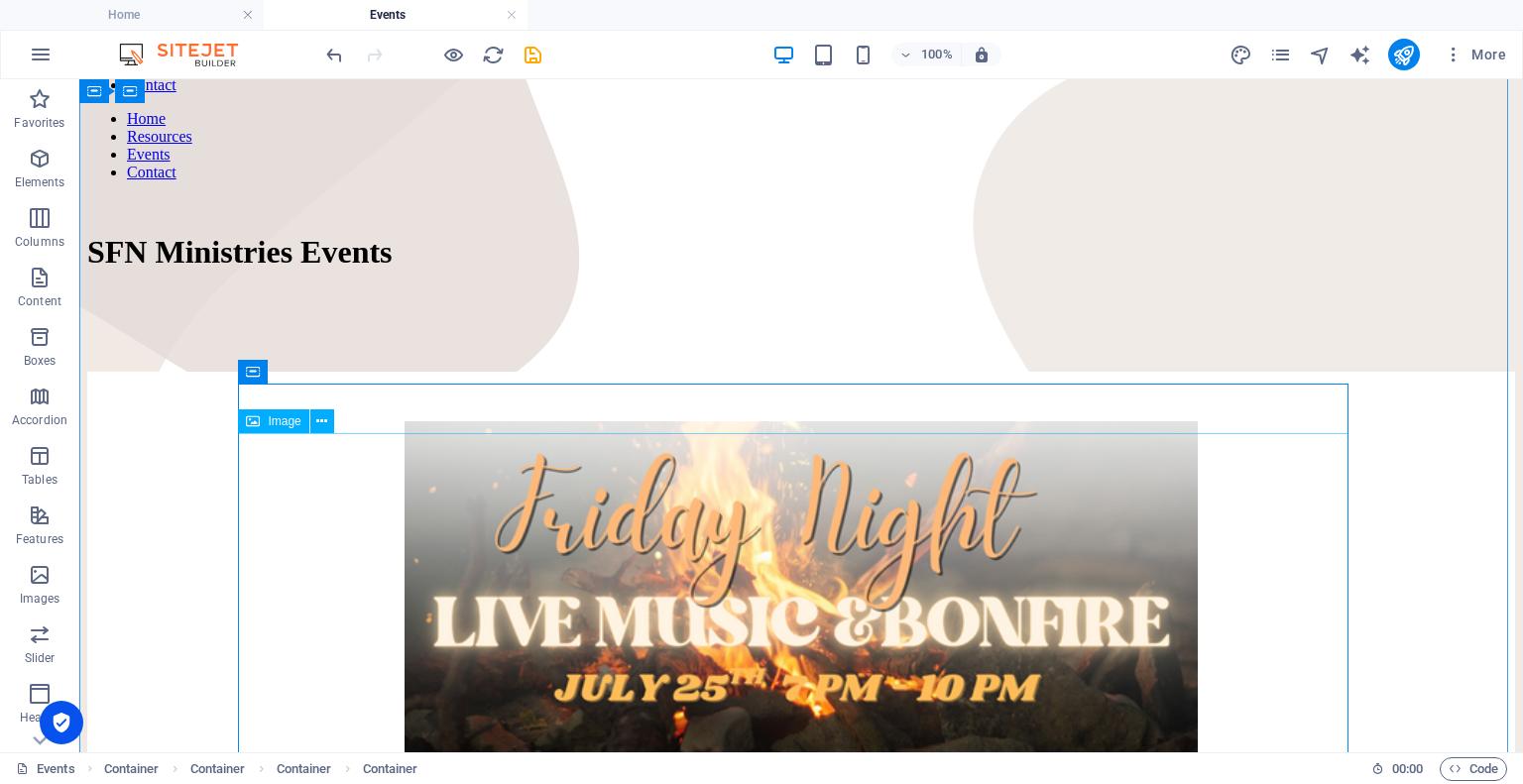 click at bounding box center (801, 621) 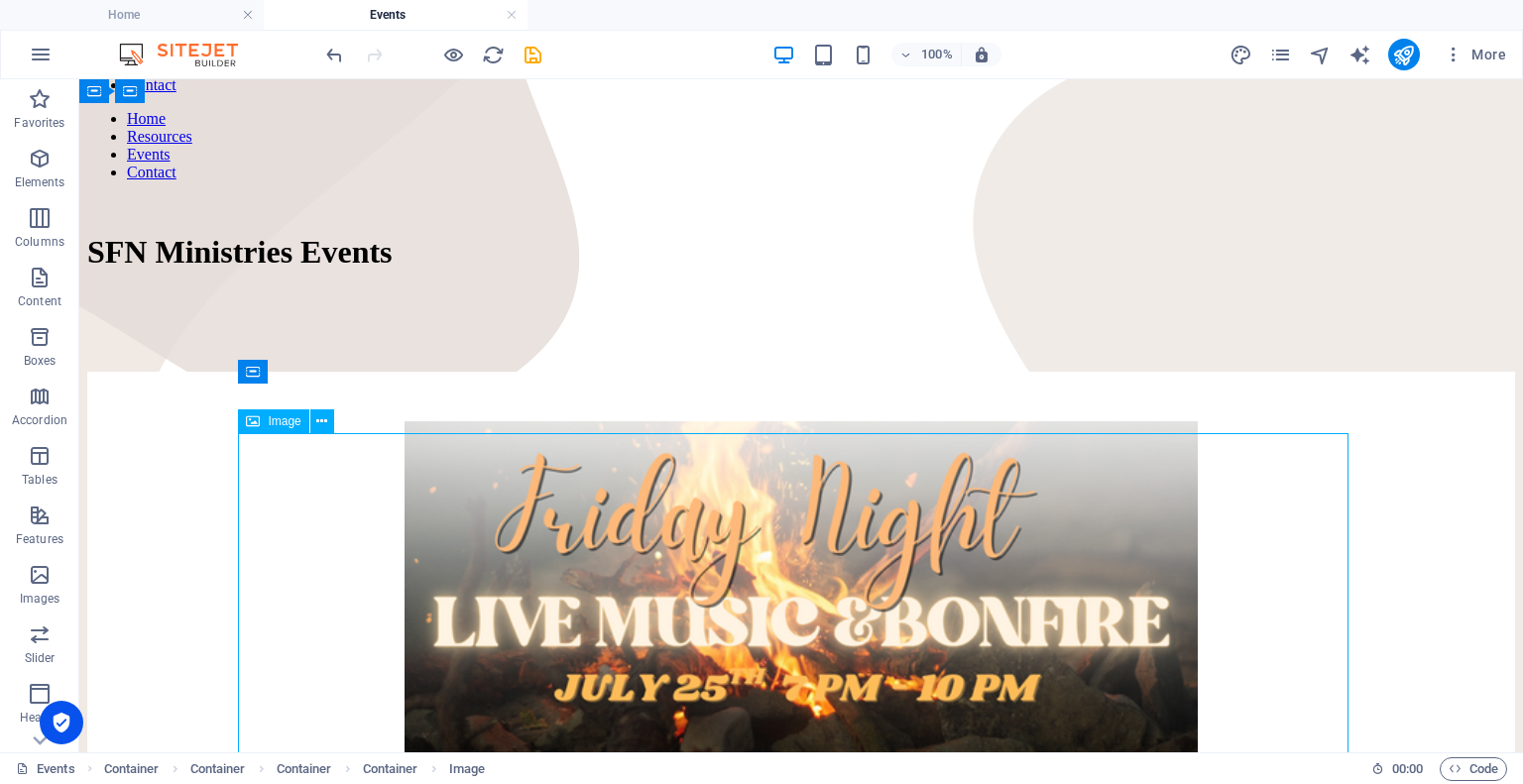 click at bounding box center [801, 621] 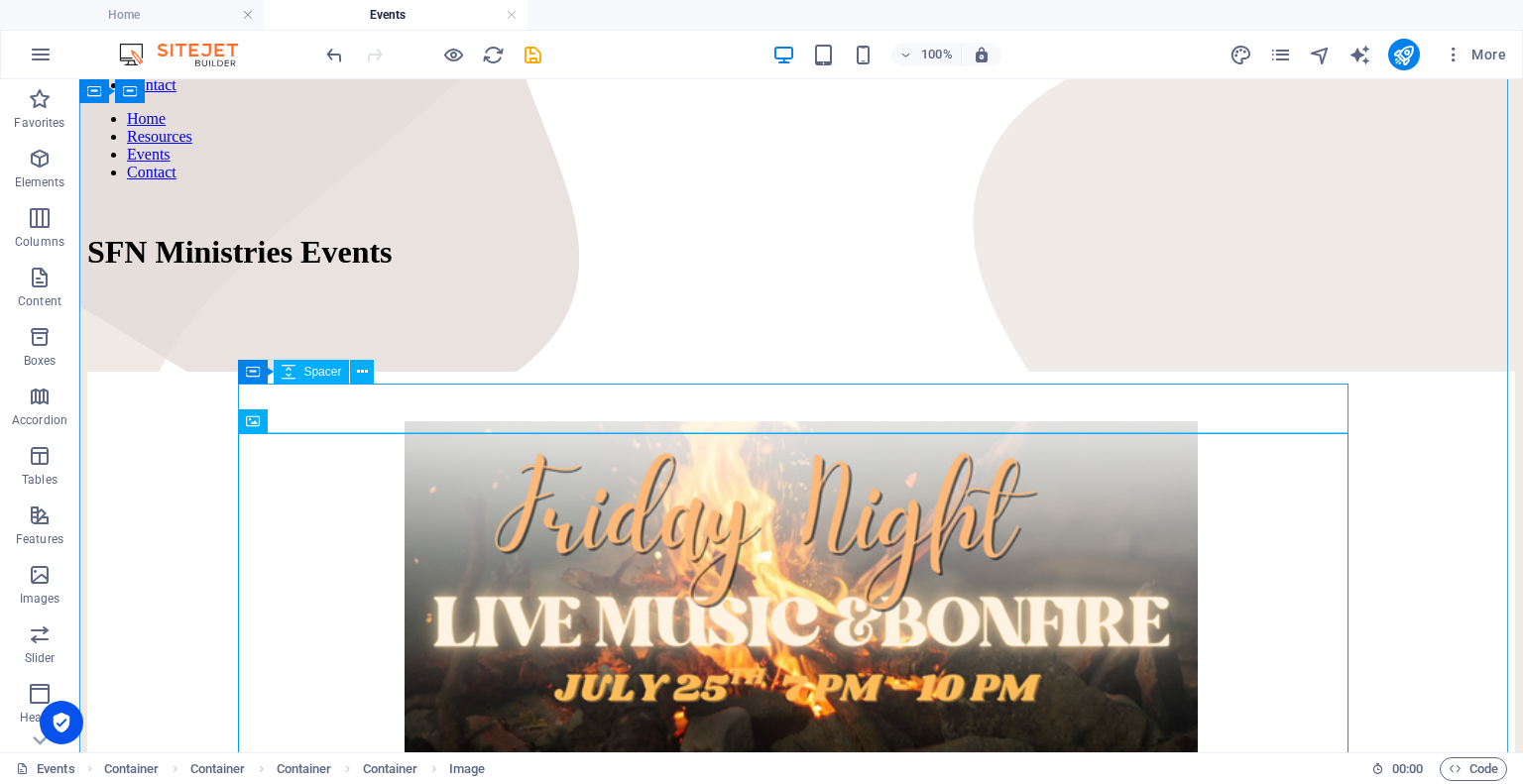 click on "Container" at bounding box center [253, 372] 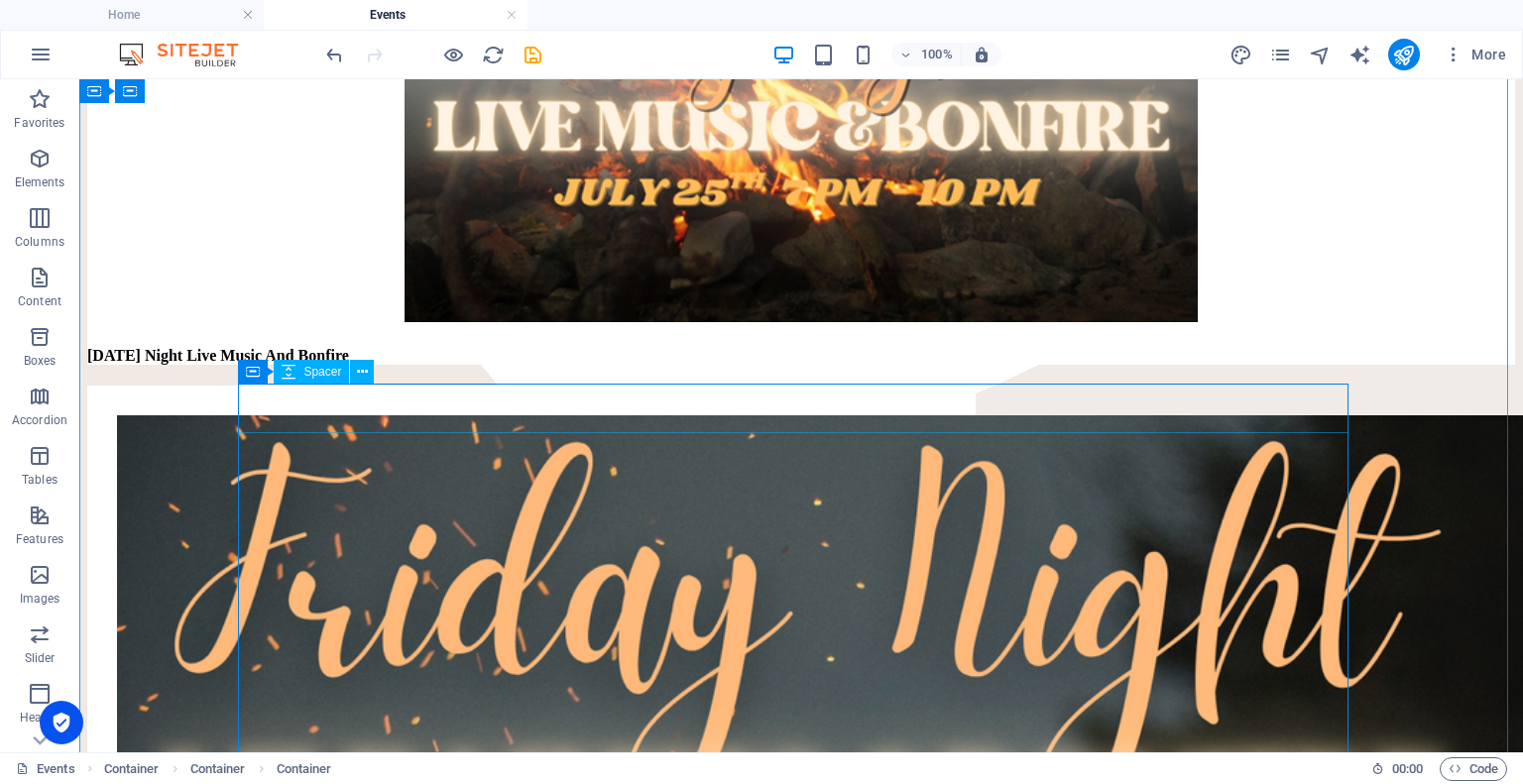 scroll, scrollTop: 198, scrollLeft: 0, axis: vertical 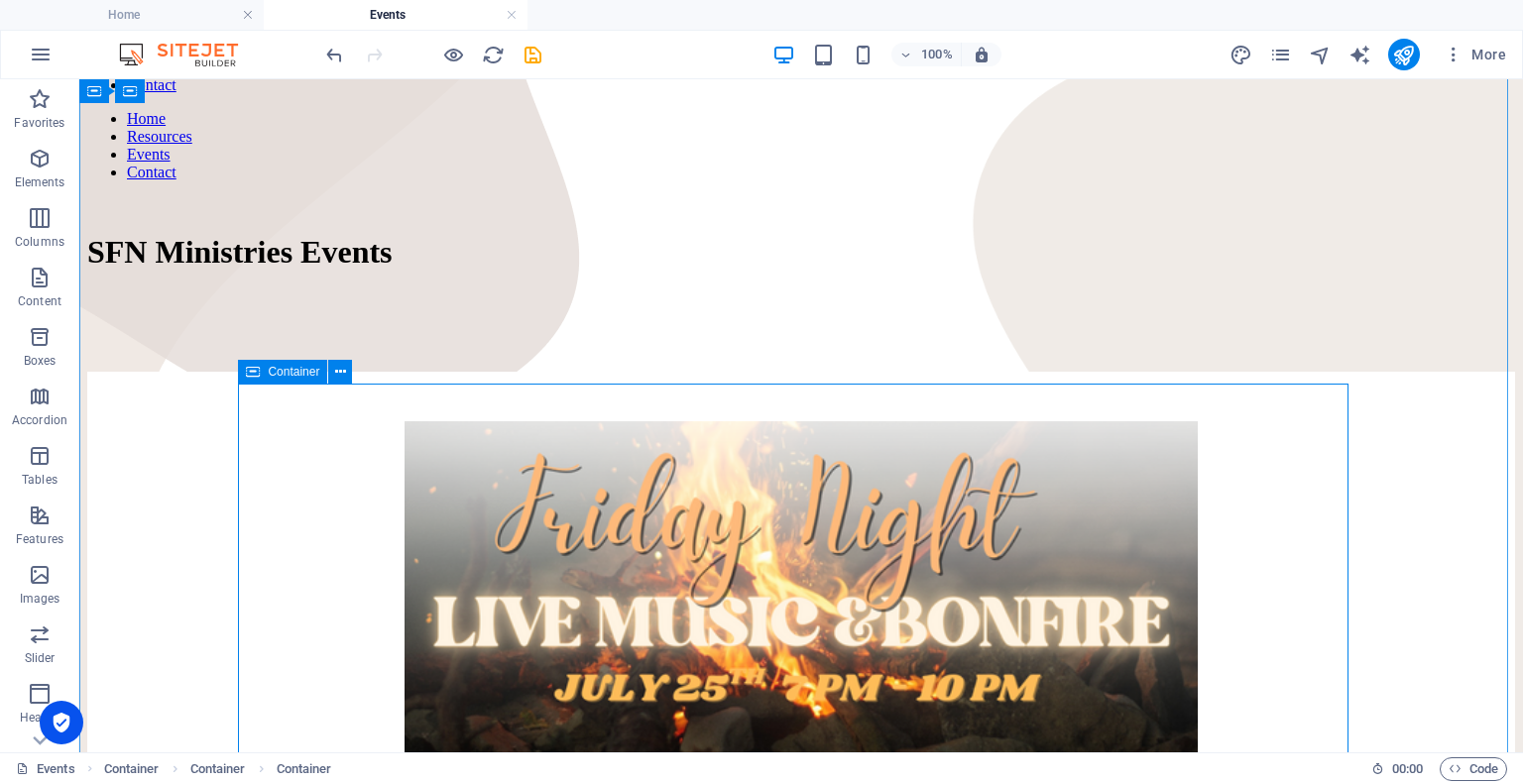 click on "Container" at bounding box center (283, 372) 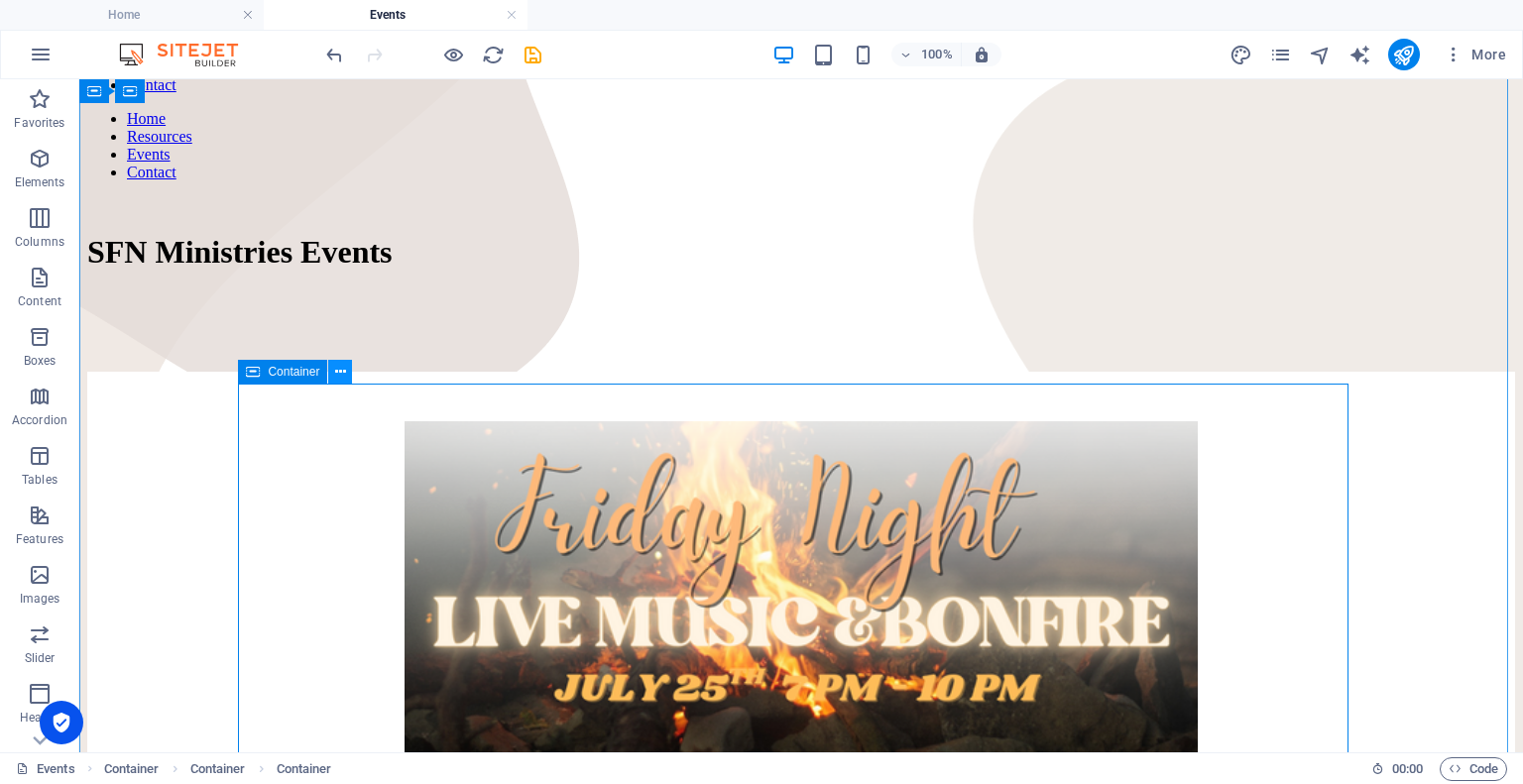 click at bounding box center [340, 372] 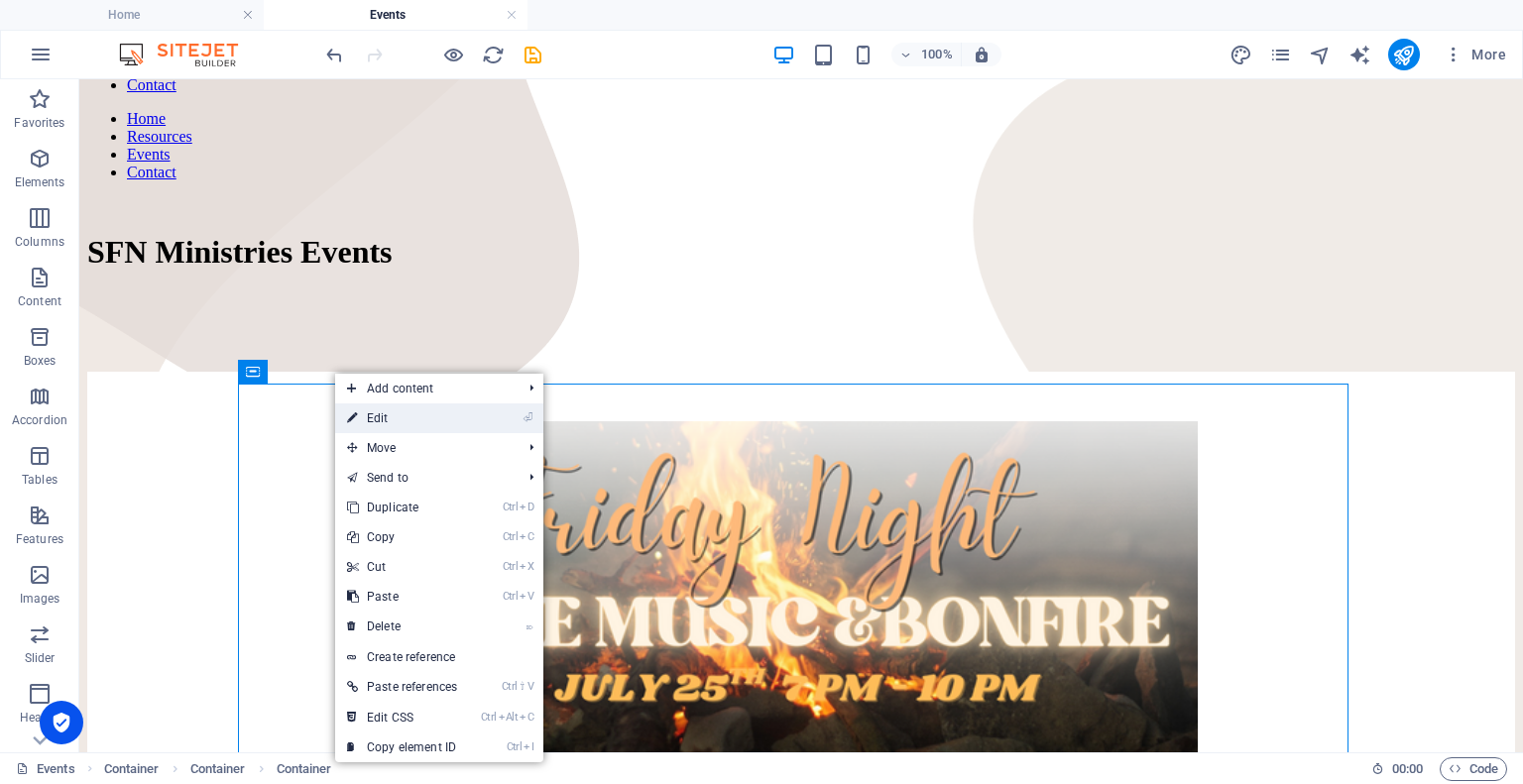 click on "⏎  Edit" at bounding box center (402, 418) 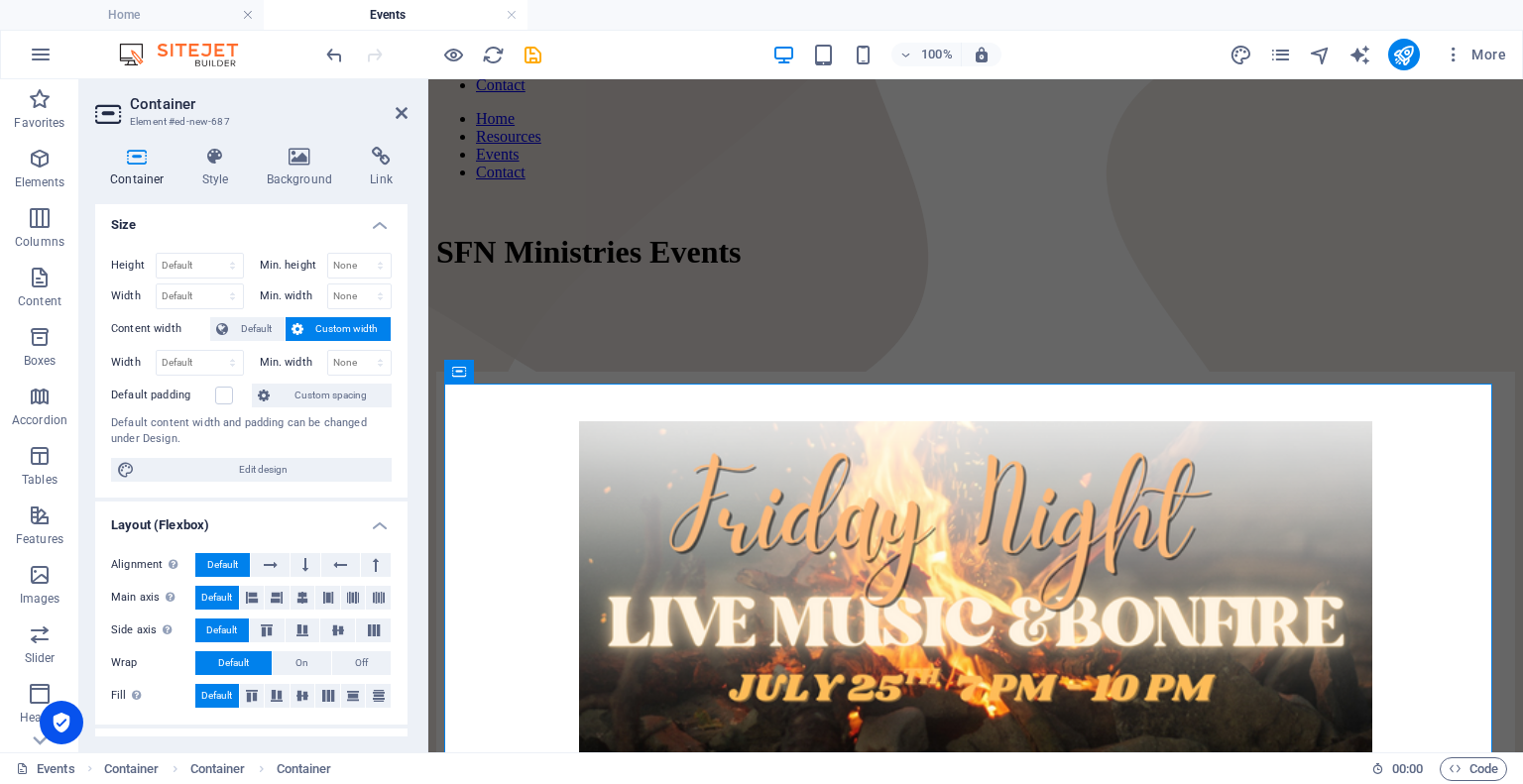 scroll, scrollTop: 0, scrollLeft: 0, axis: both 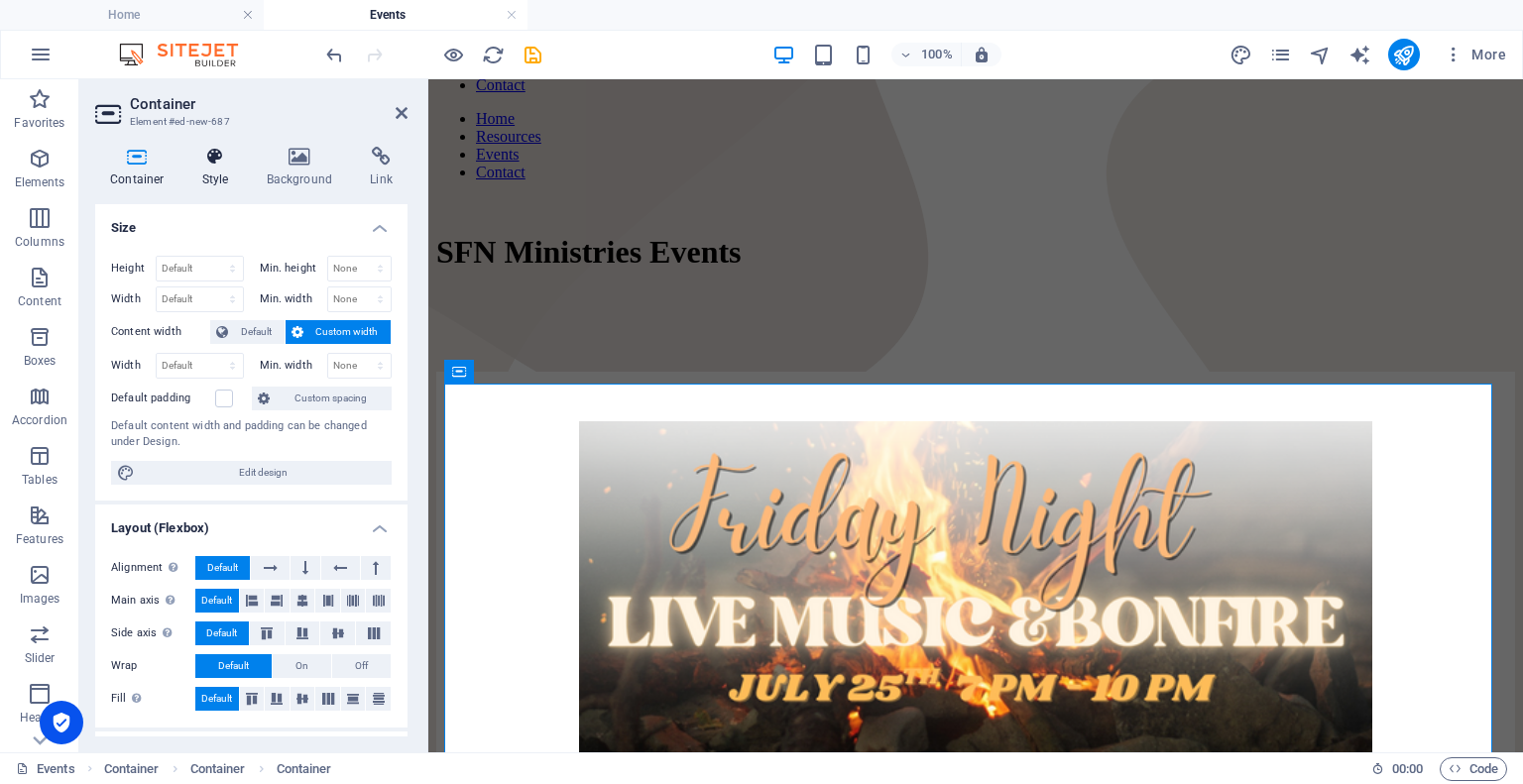 click on "Style" at bounding box center [219, 168] 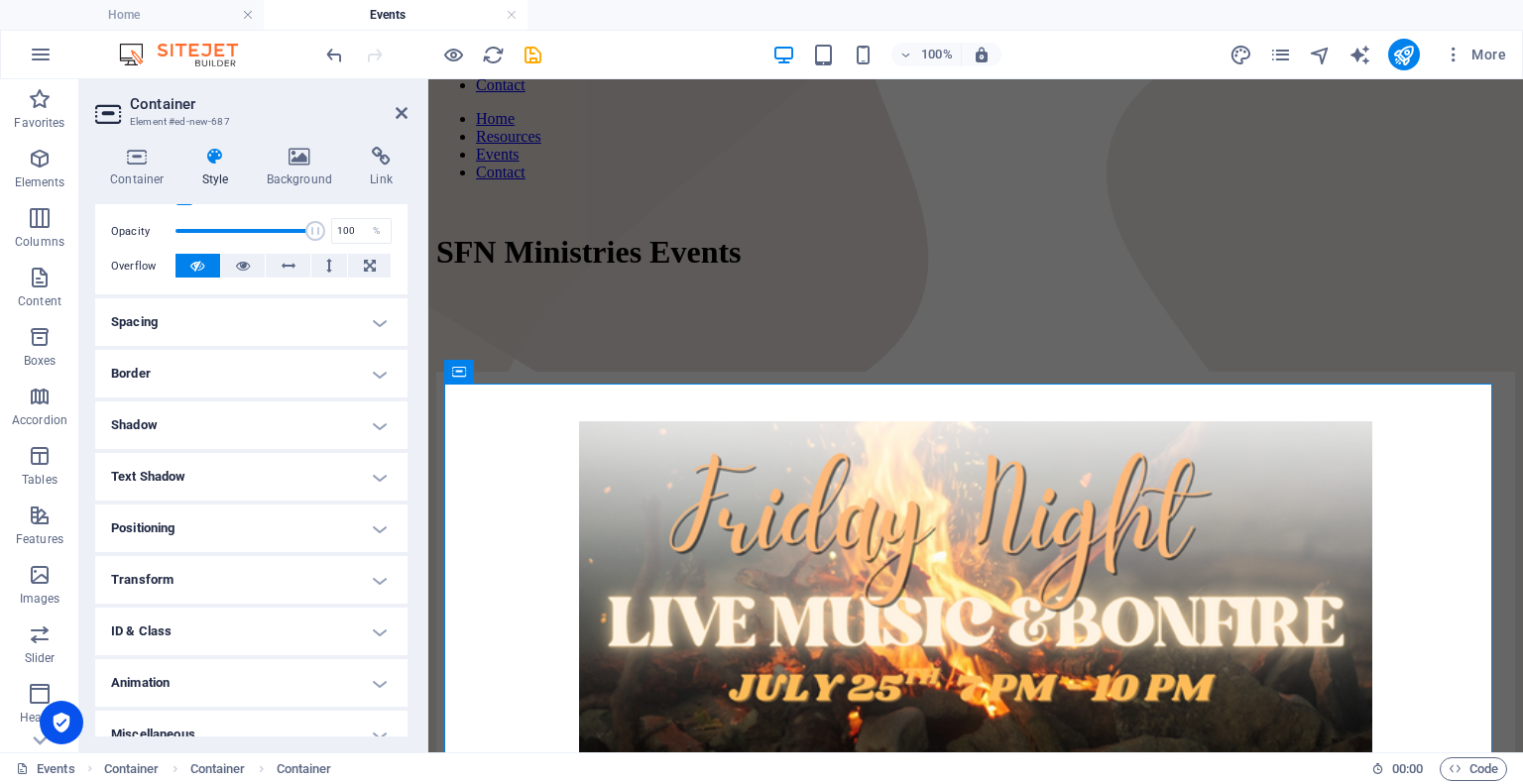 scroll, scrollTop: 297, scrollLeft: 0, axis: vertical 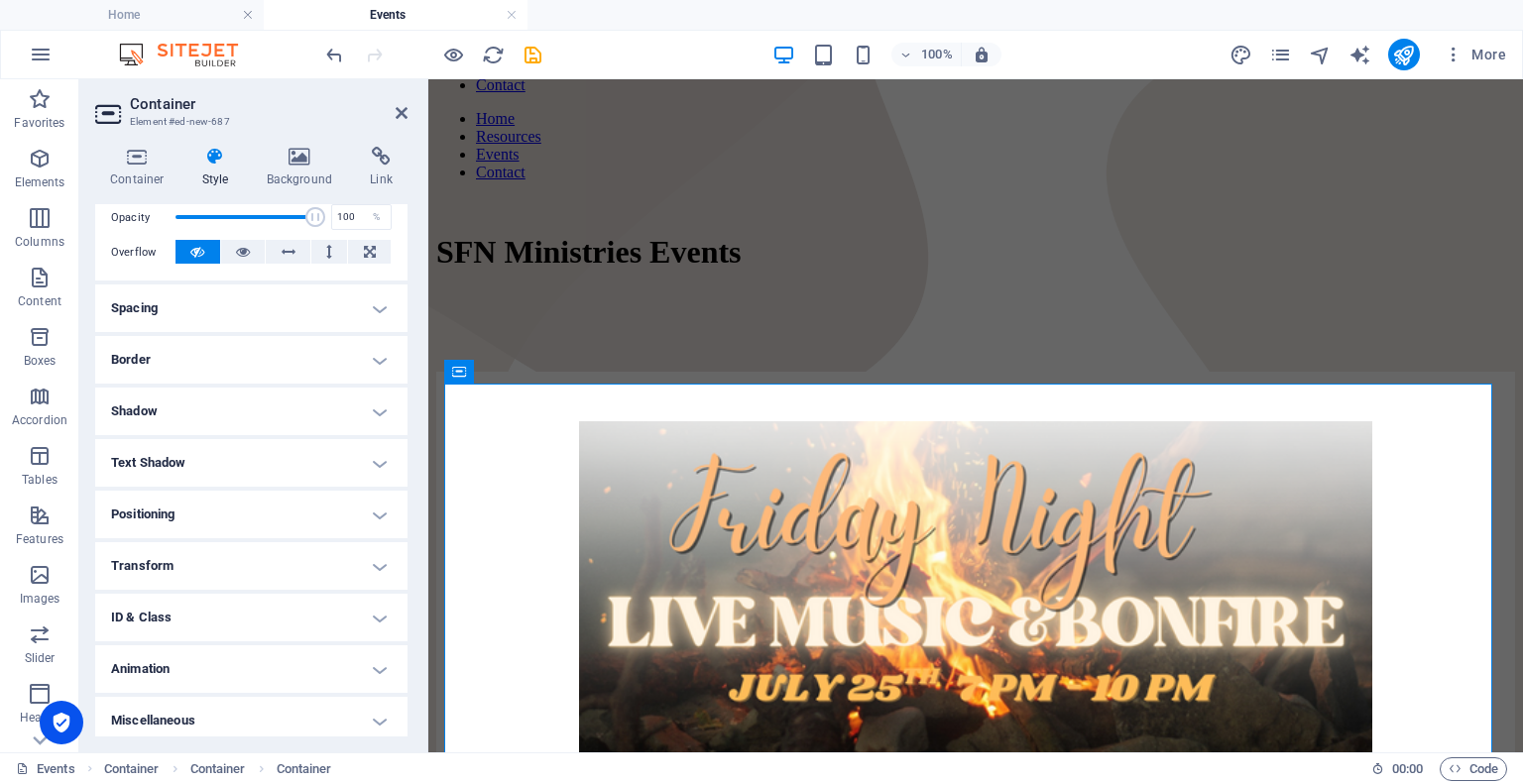 click on "Spacing" at bounding box center (251, 308) 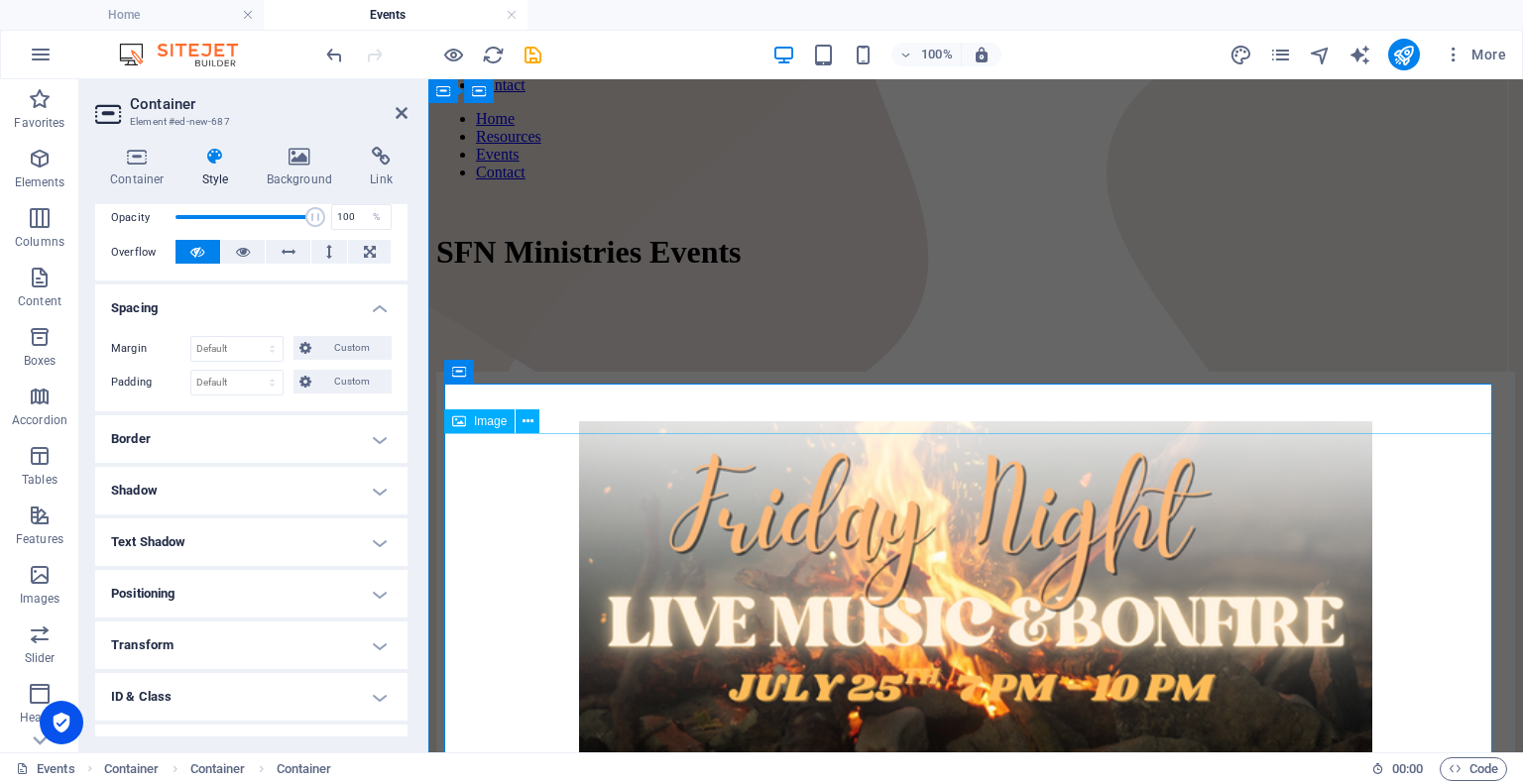 click at bounding box center (976, 621) 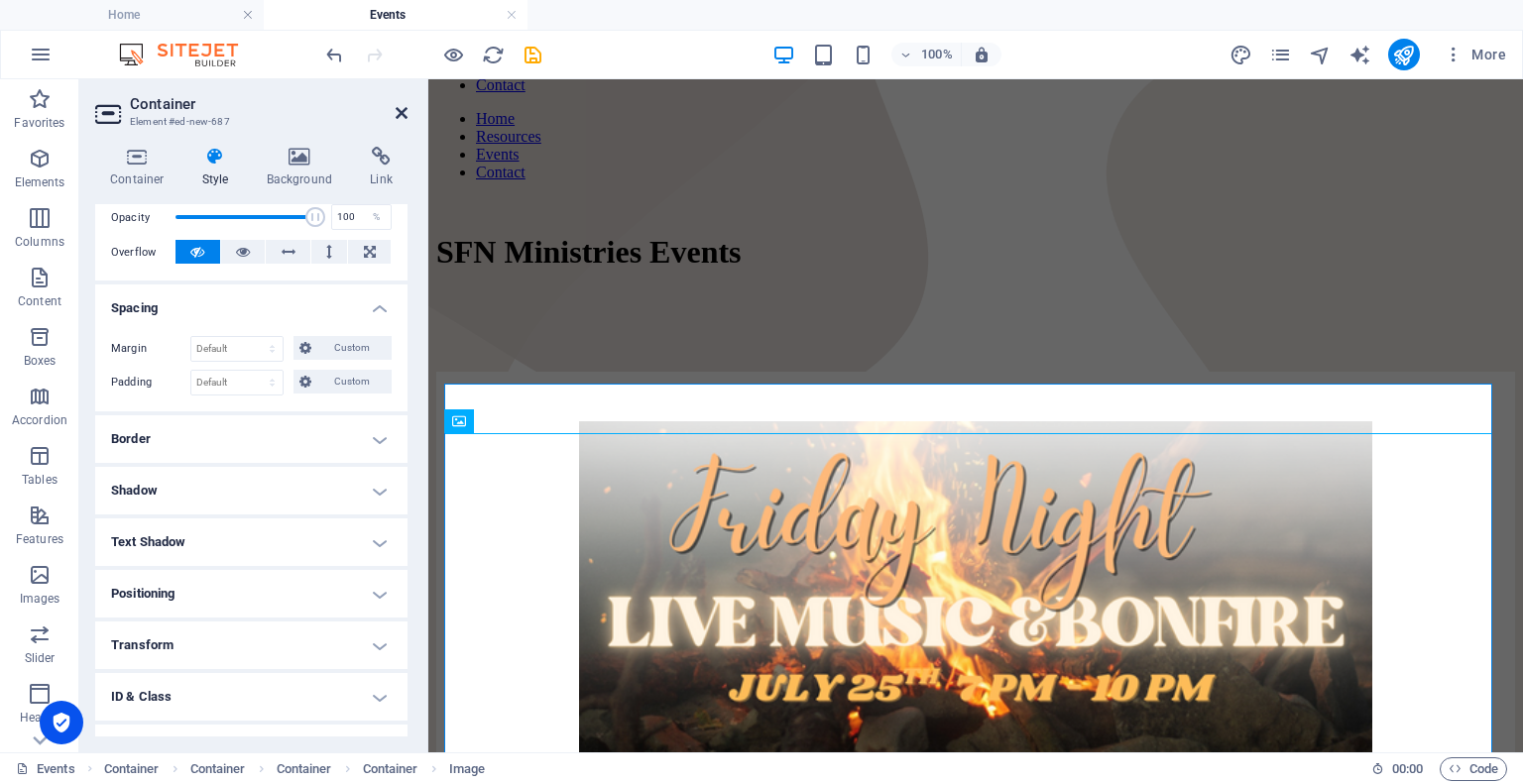 drag, startPoint x: 399, startPoint y: 115, endPoint x: 373, endPoint y: 162, distance: 53.712196 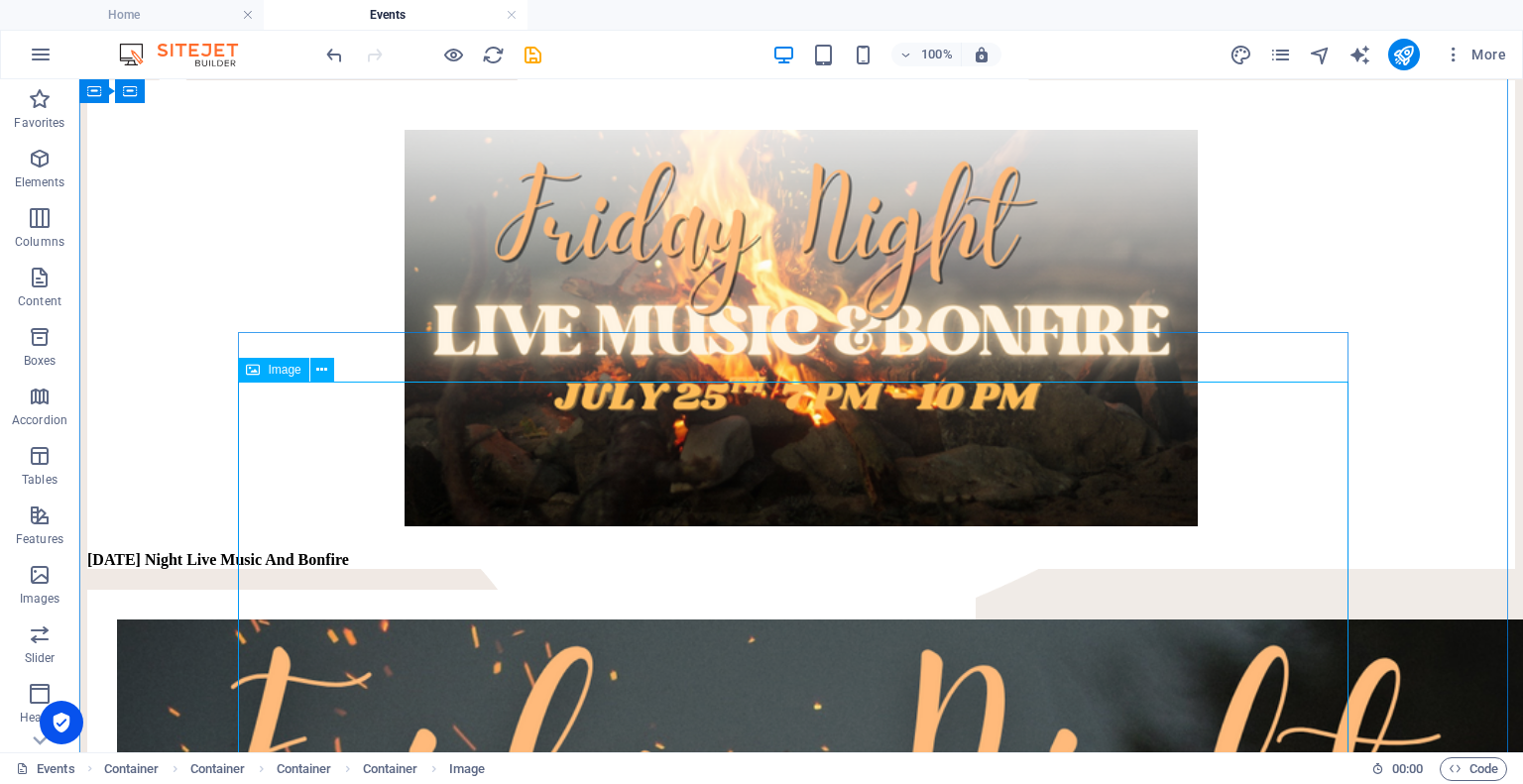 scroll, scrollTop: 496, scrollLeft: 0, axis: vertical 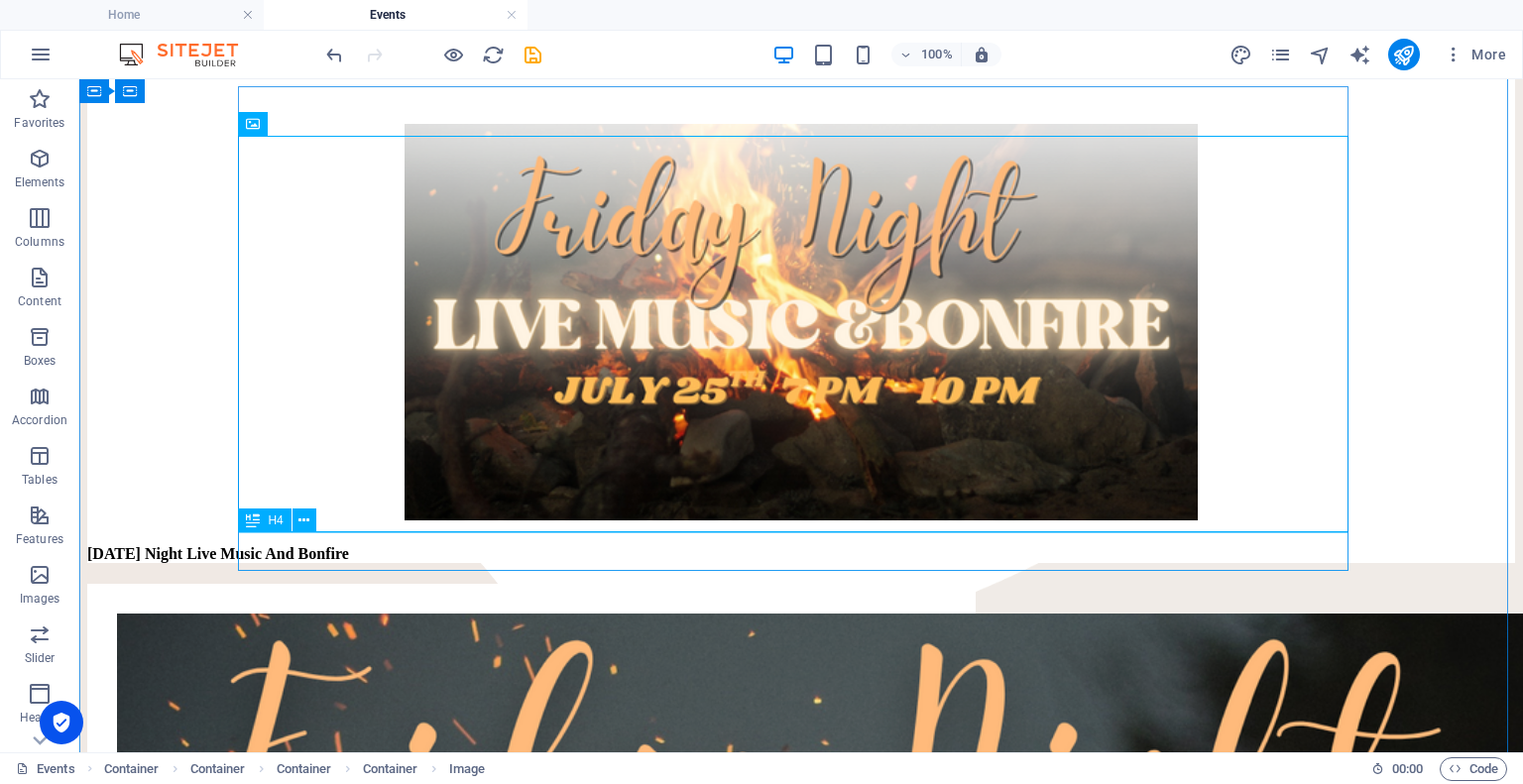 click on "[DATE] Night Live Music And Bonfire" at bounding box center (801, 554) 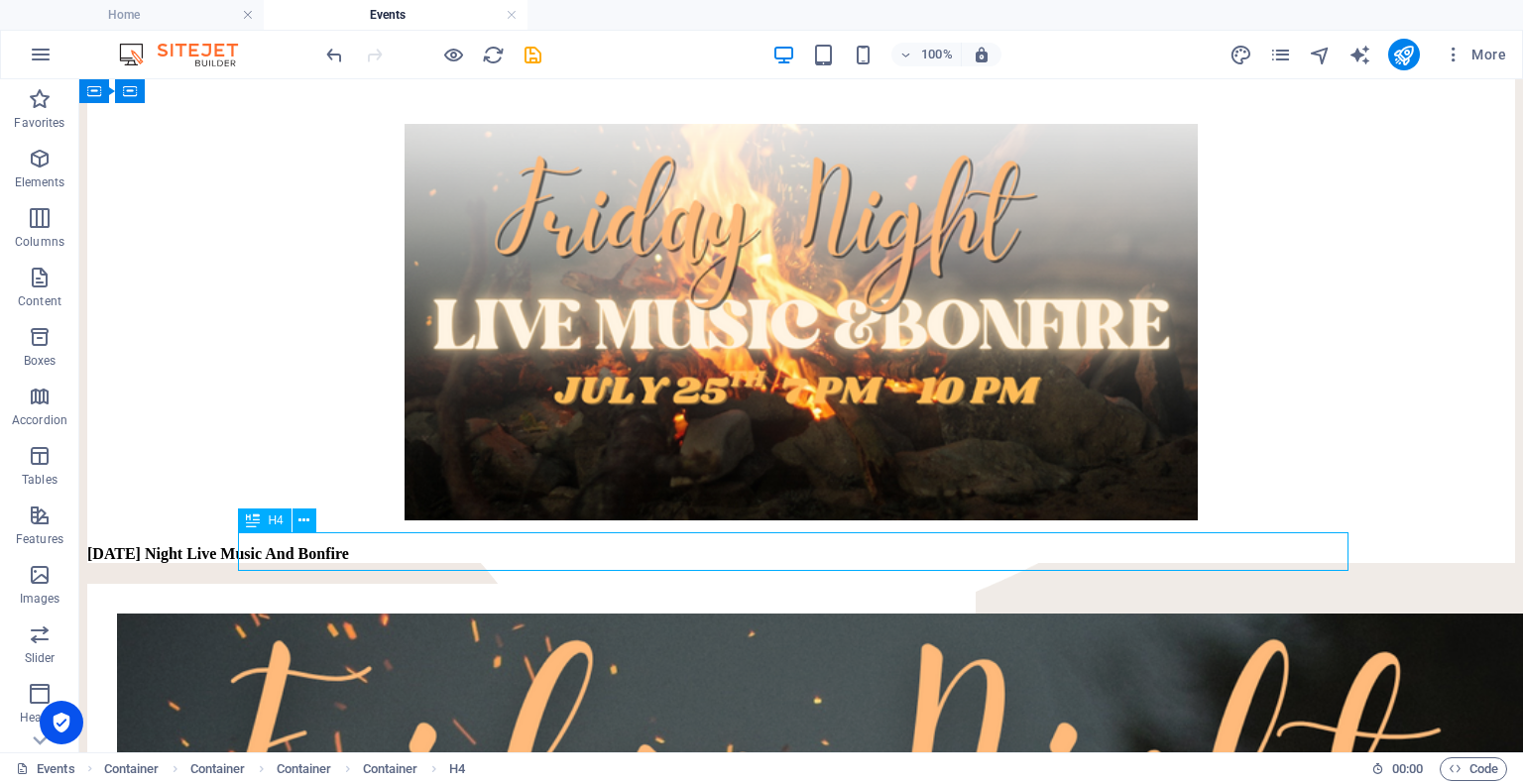 click on "[DATE] Night Live Music And Bonfire" at bounding box center [801, 554] 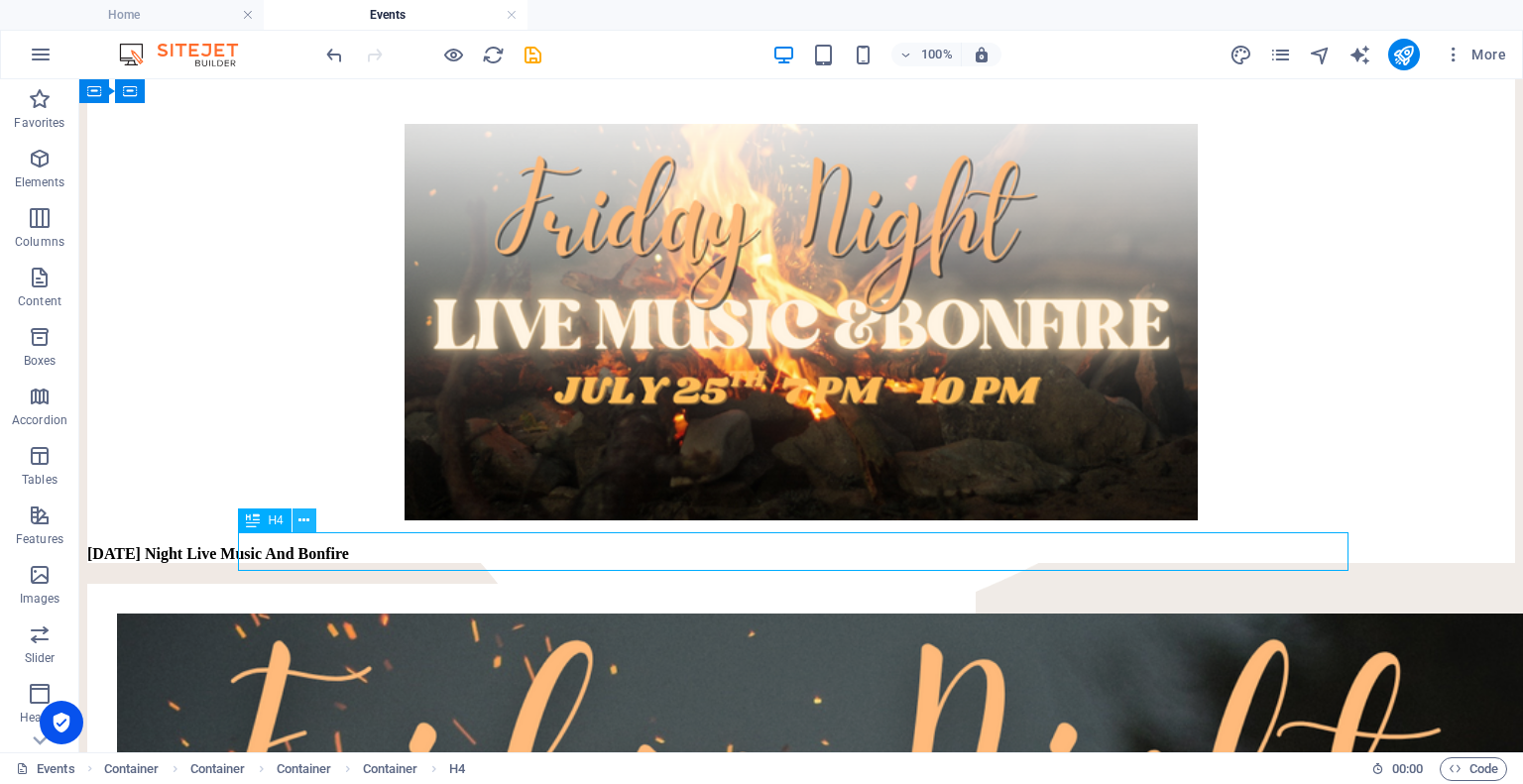 click at bounding box center [303, 520] 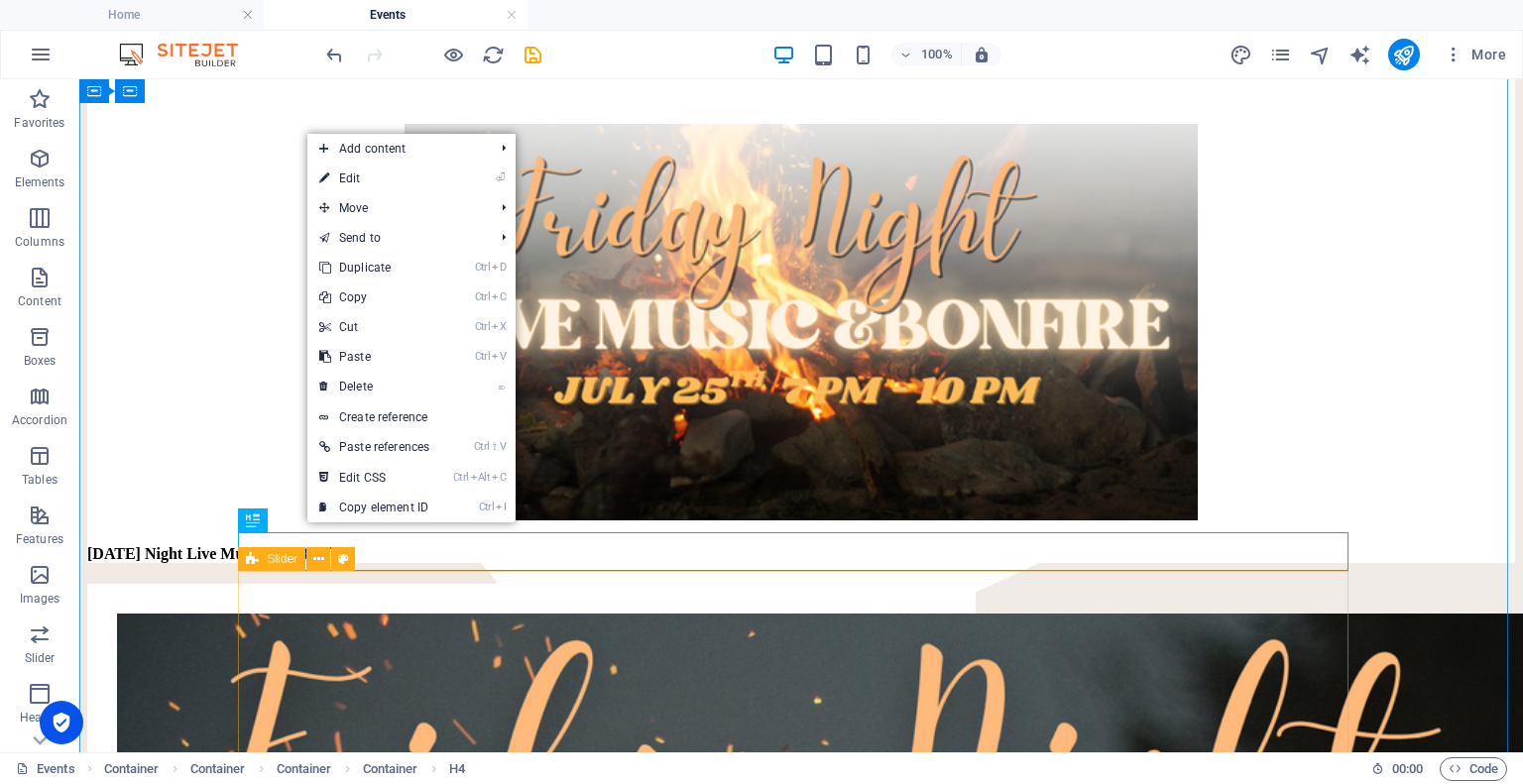 click on "Friday Night Live Music And Bonfire Mark Your Calendars! July 25th from 7 PM- 10PM Come on Out to Hurst Family Homestead! Bring a lawn chair, blanket, snacks and a friend! Sign Up Below or Email support  support@sfnministries.com . Address will be provided! Sign Up Now!" at bounding box center (801, 1324) 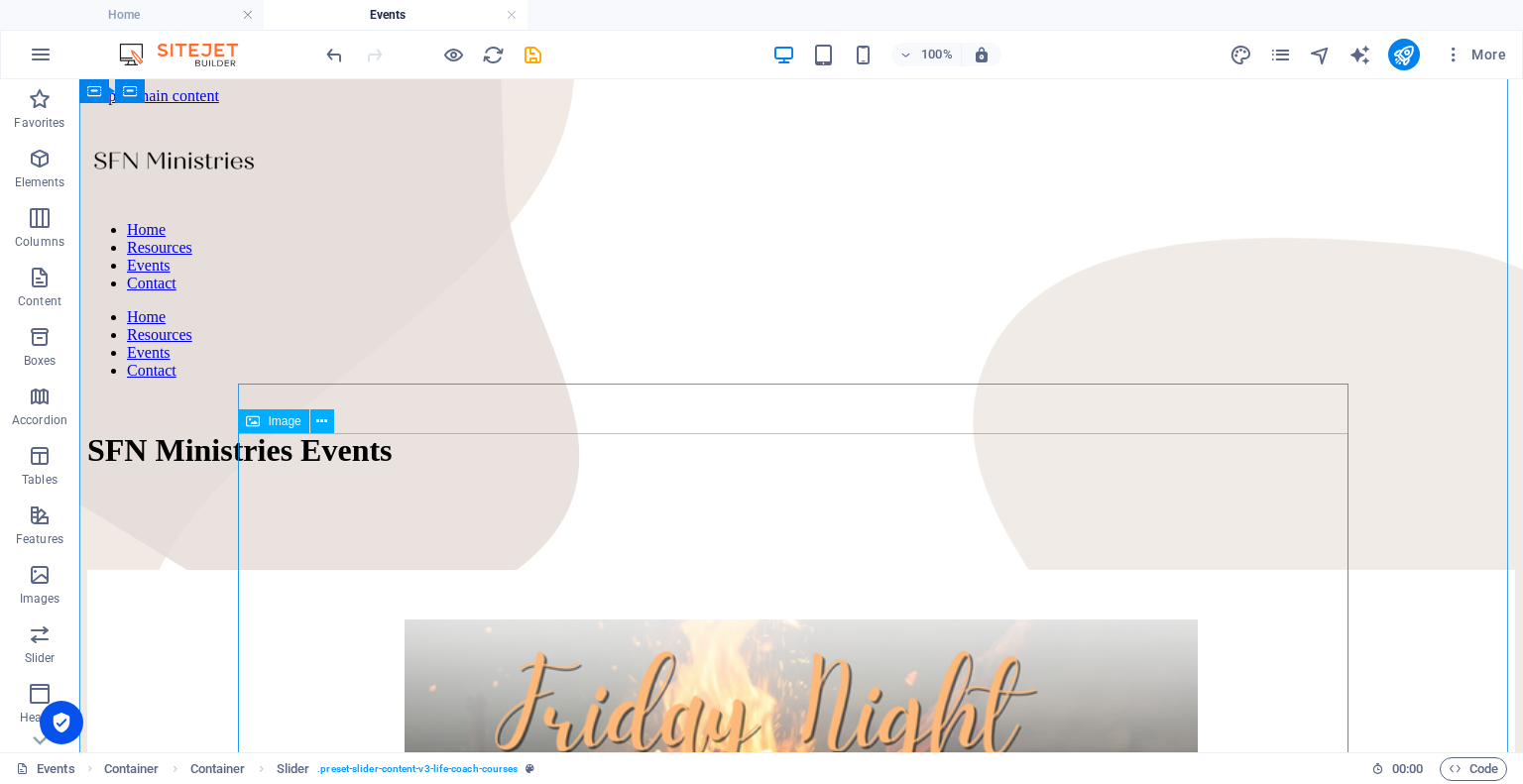 scroll, scrollTop: 198, scrollLeft: 0, axis: vertical 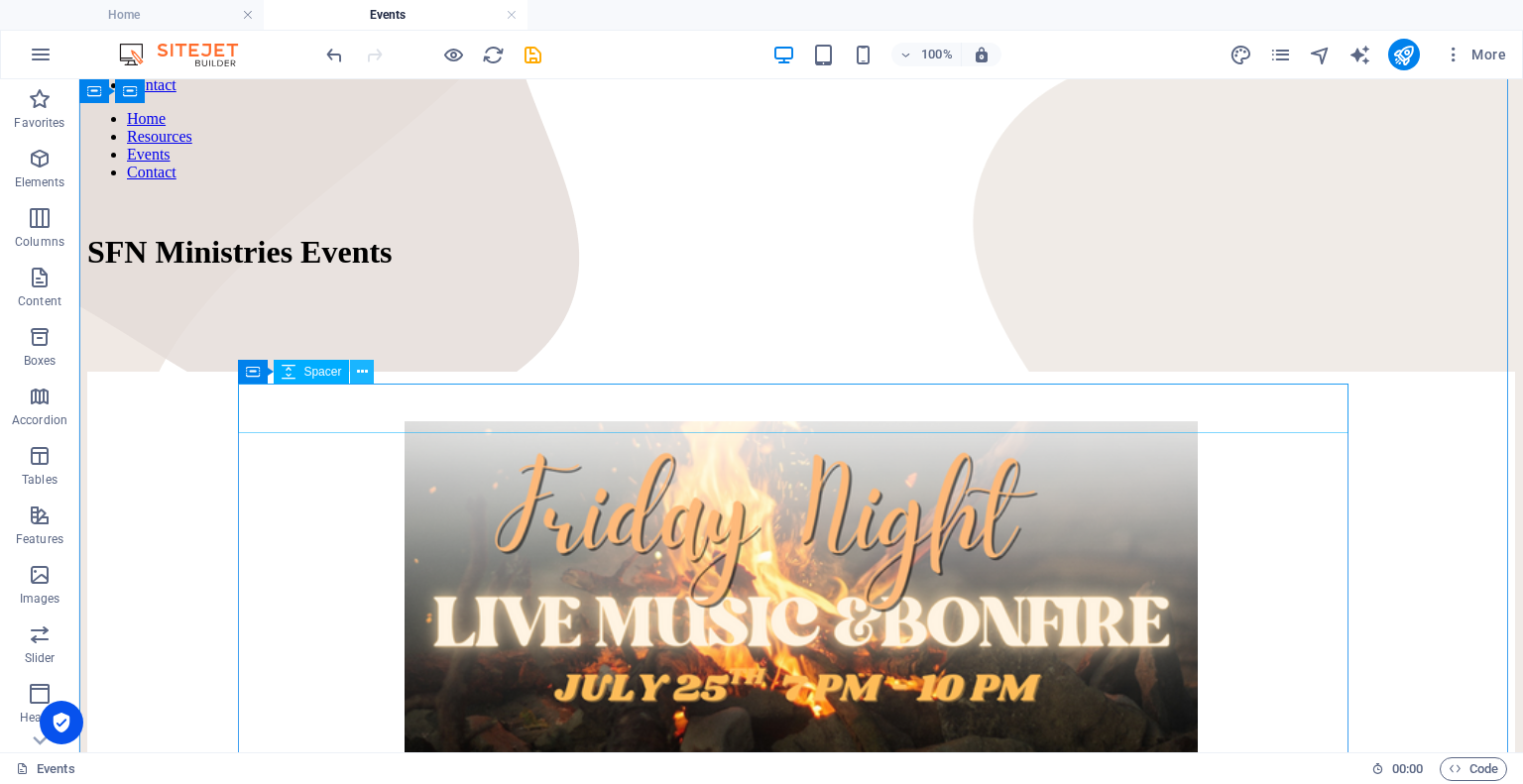 click at bounding box center (362, 372) 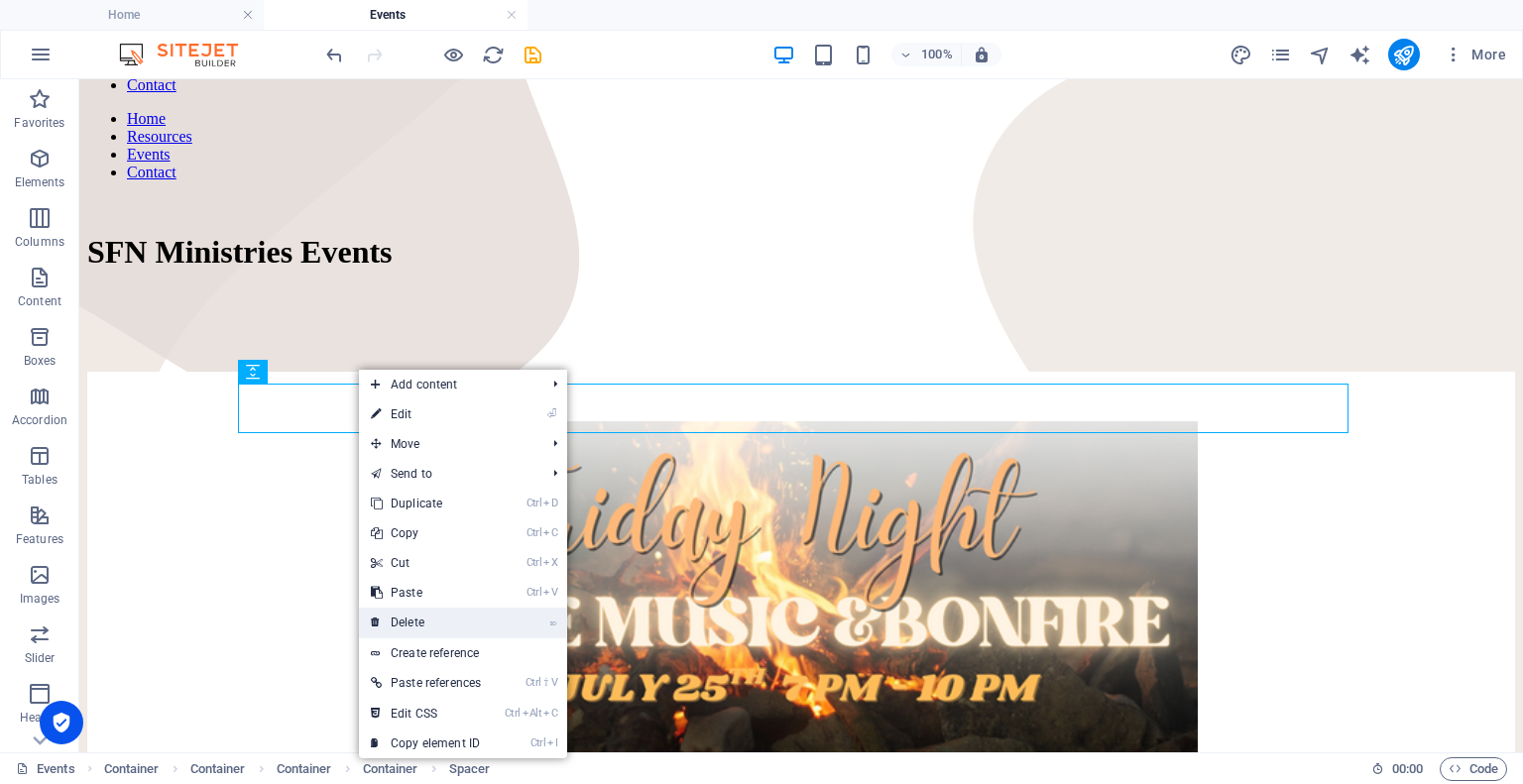 click on "⌦  Delete" at bounding box center (425, 622) 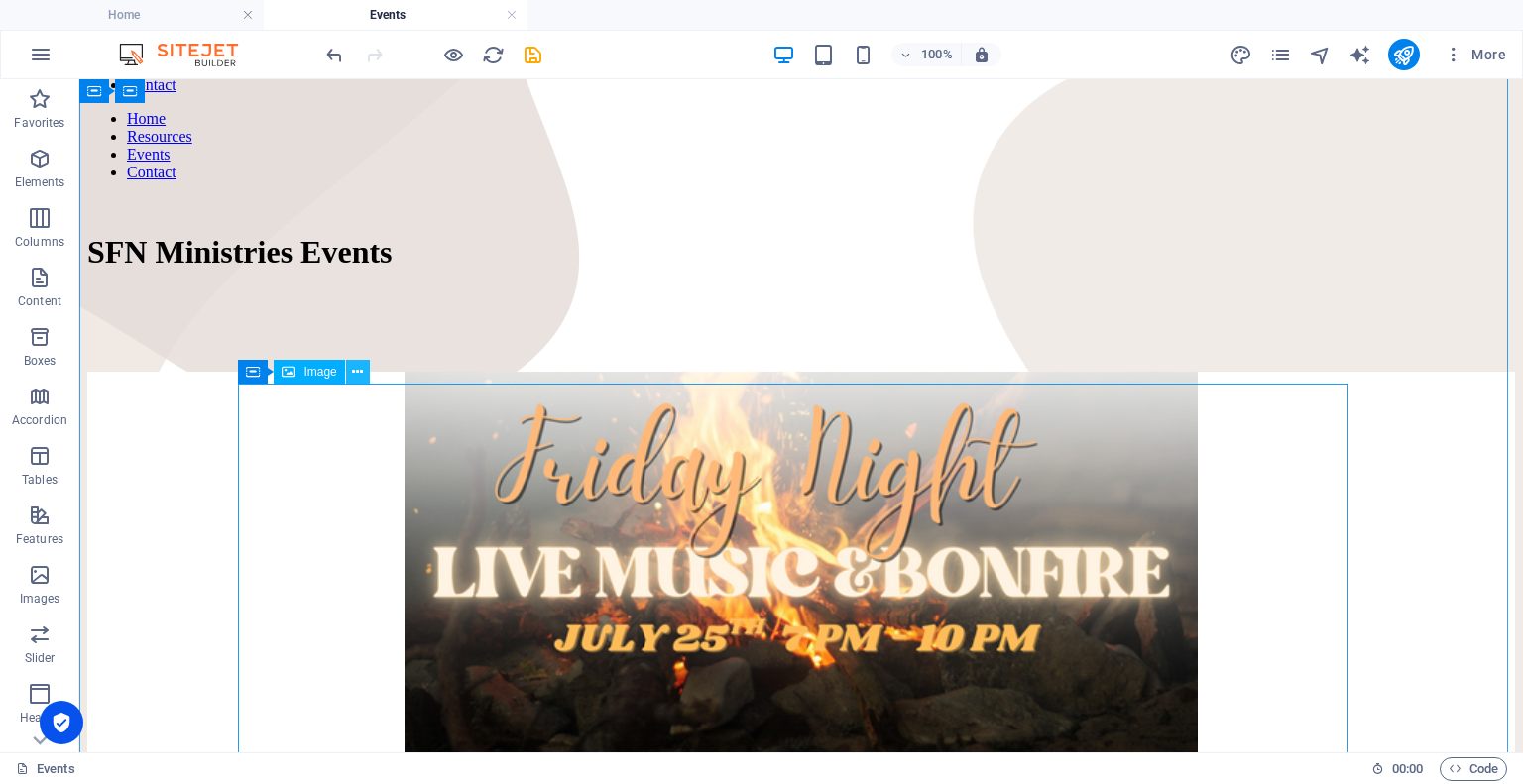 click at bounding box center [357, 372] 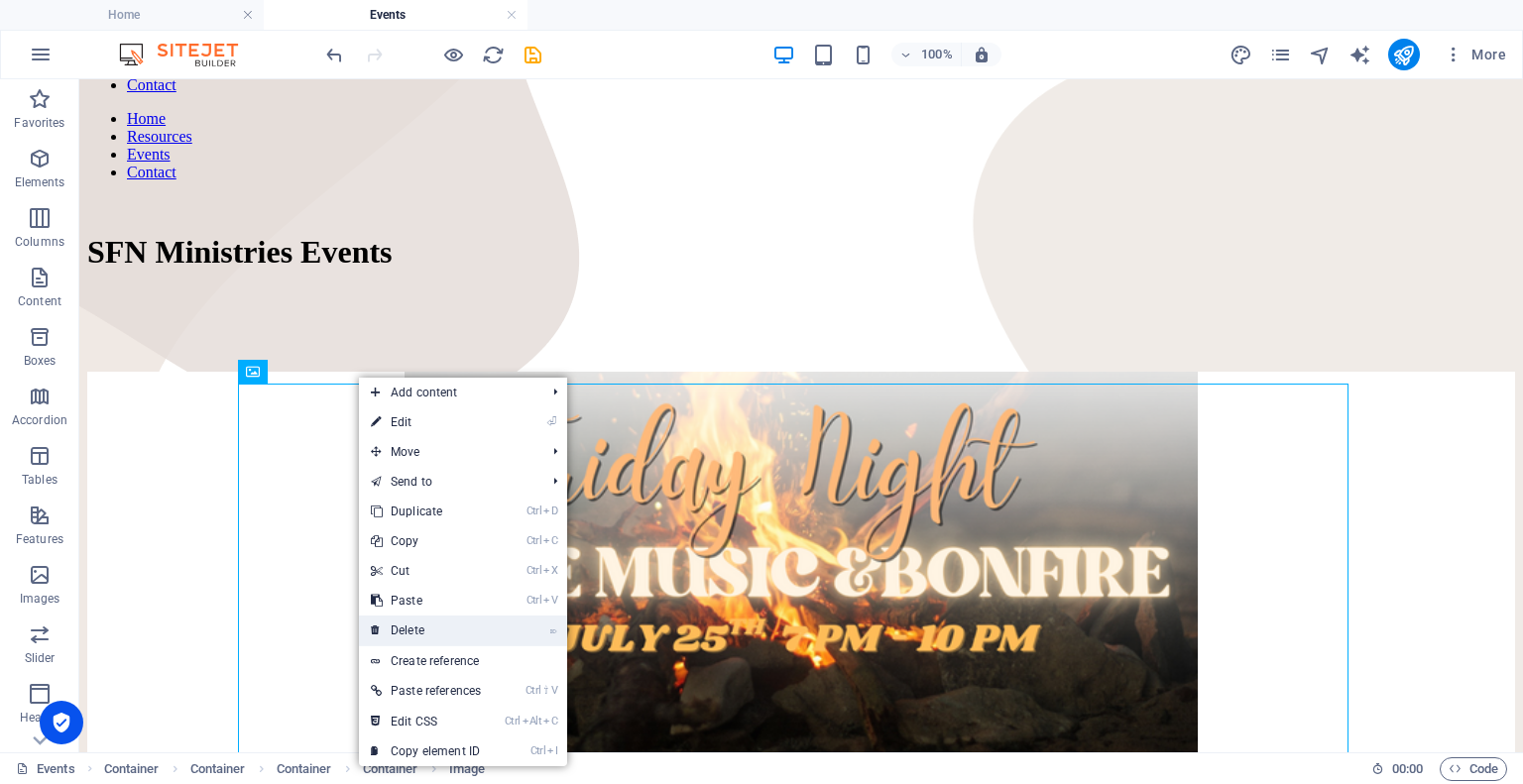 drag, startPoint x: 414, startPoint y: 627, endPoint x: 334, endPoint y: 551, distance: 110.34491 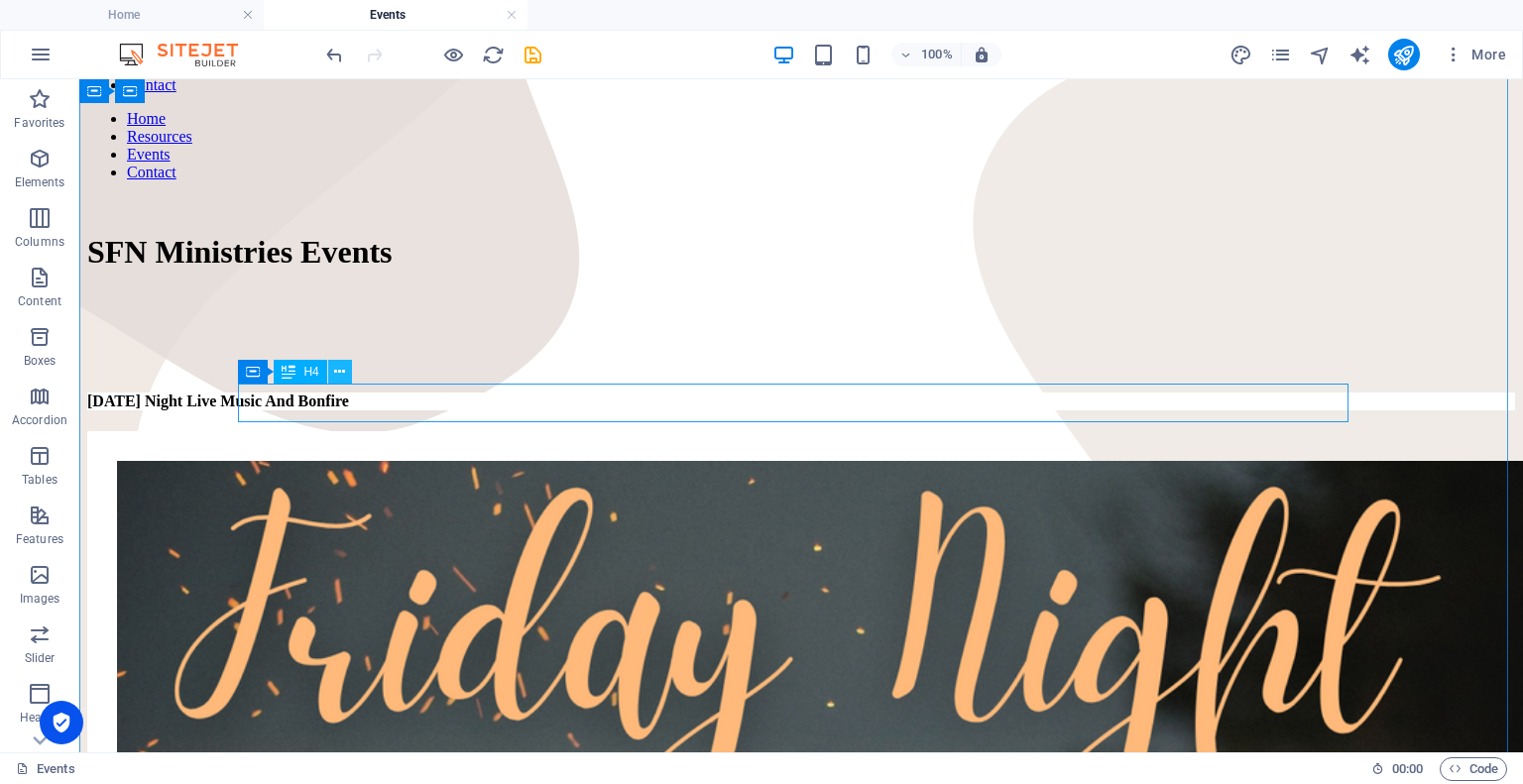 click at bounding box center [340, 372] 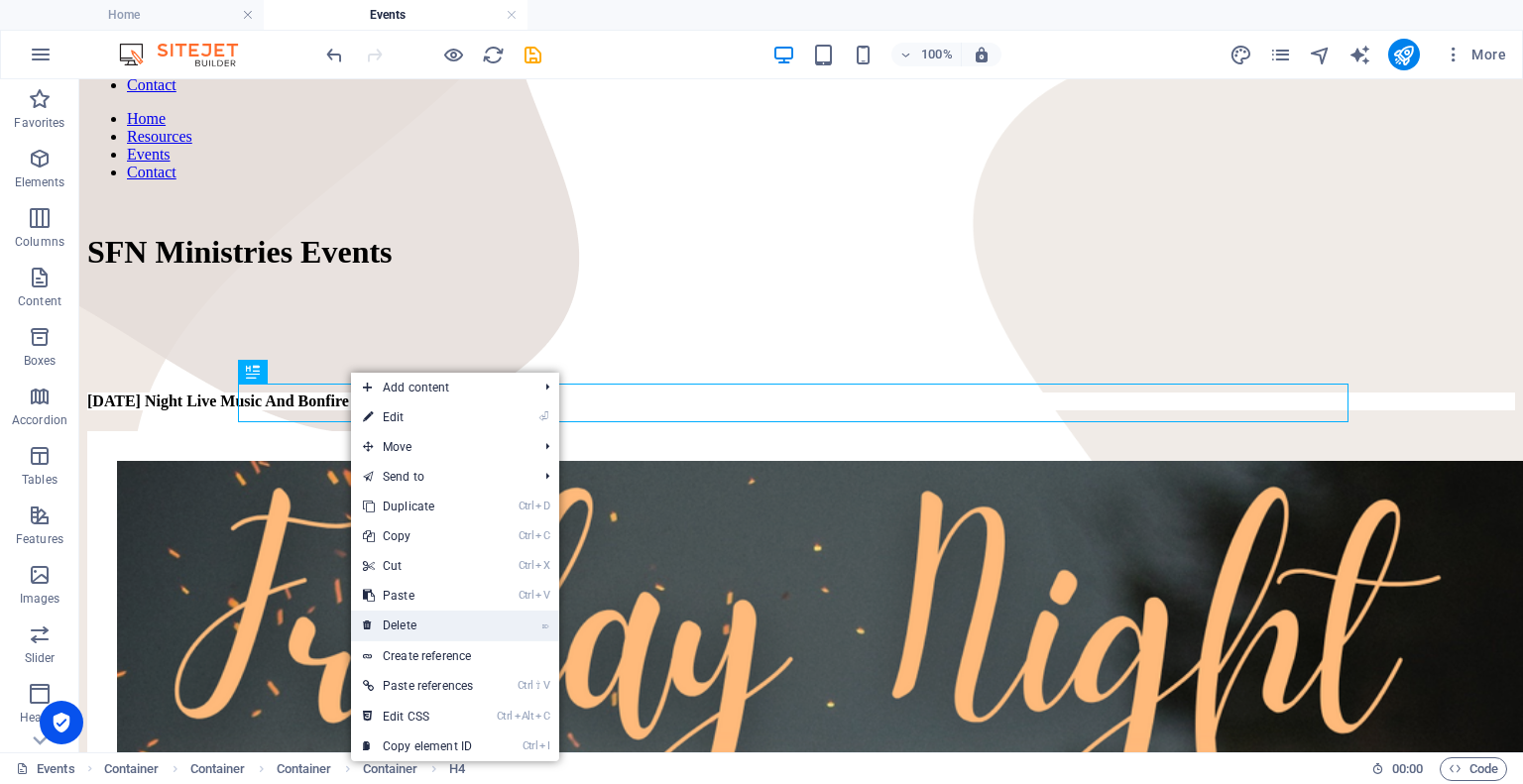 click on "⌦  Delete" at bounding box center (455, 625) 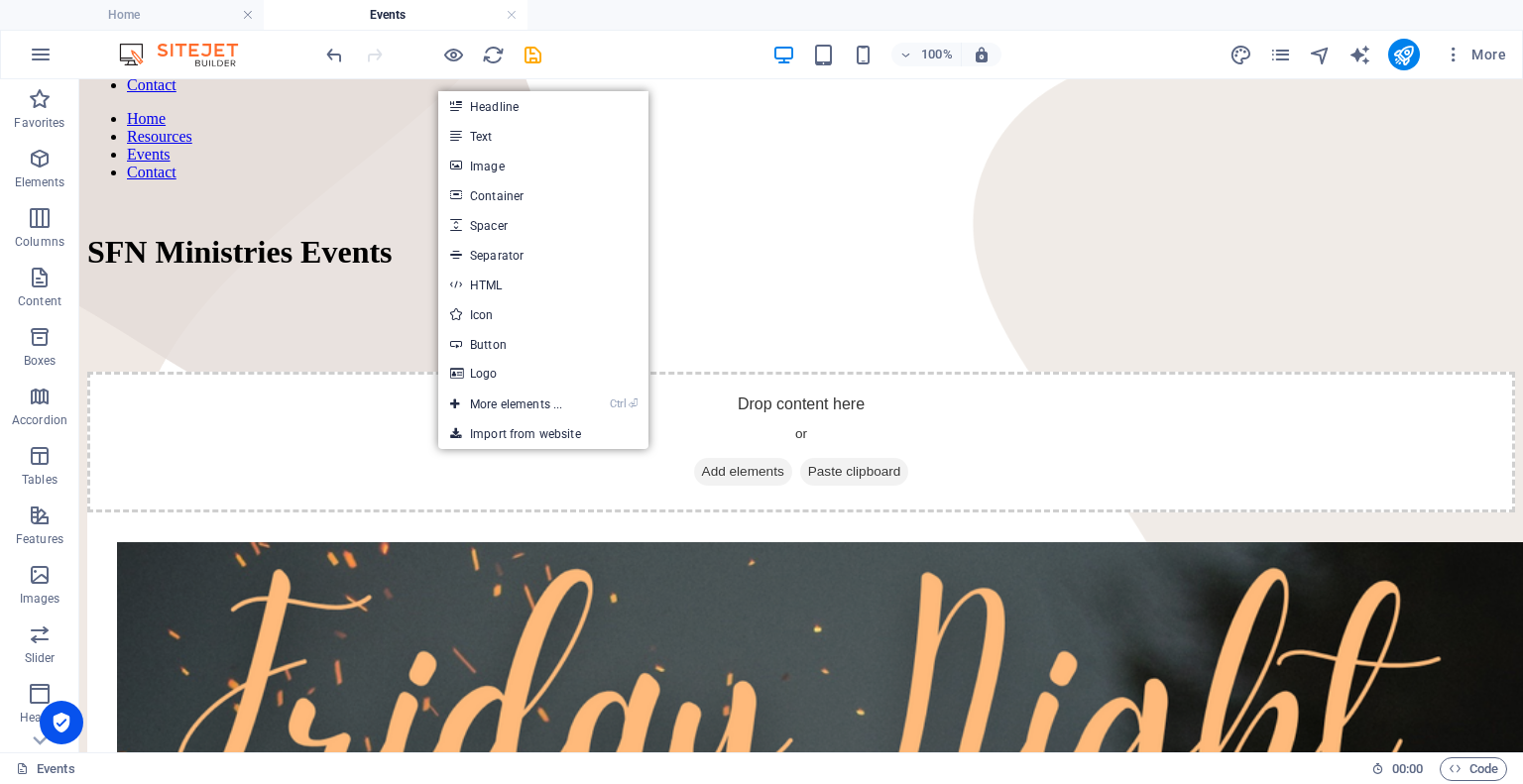 click on "Drop content here or  Add elements  Paste clipboard" at bounding box center [801, 442] 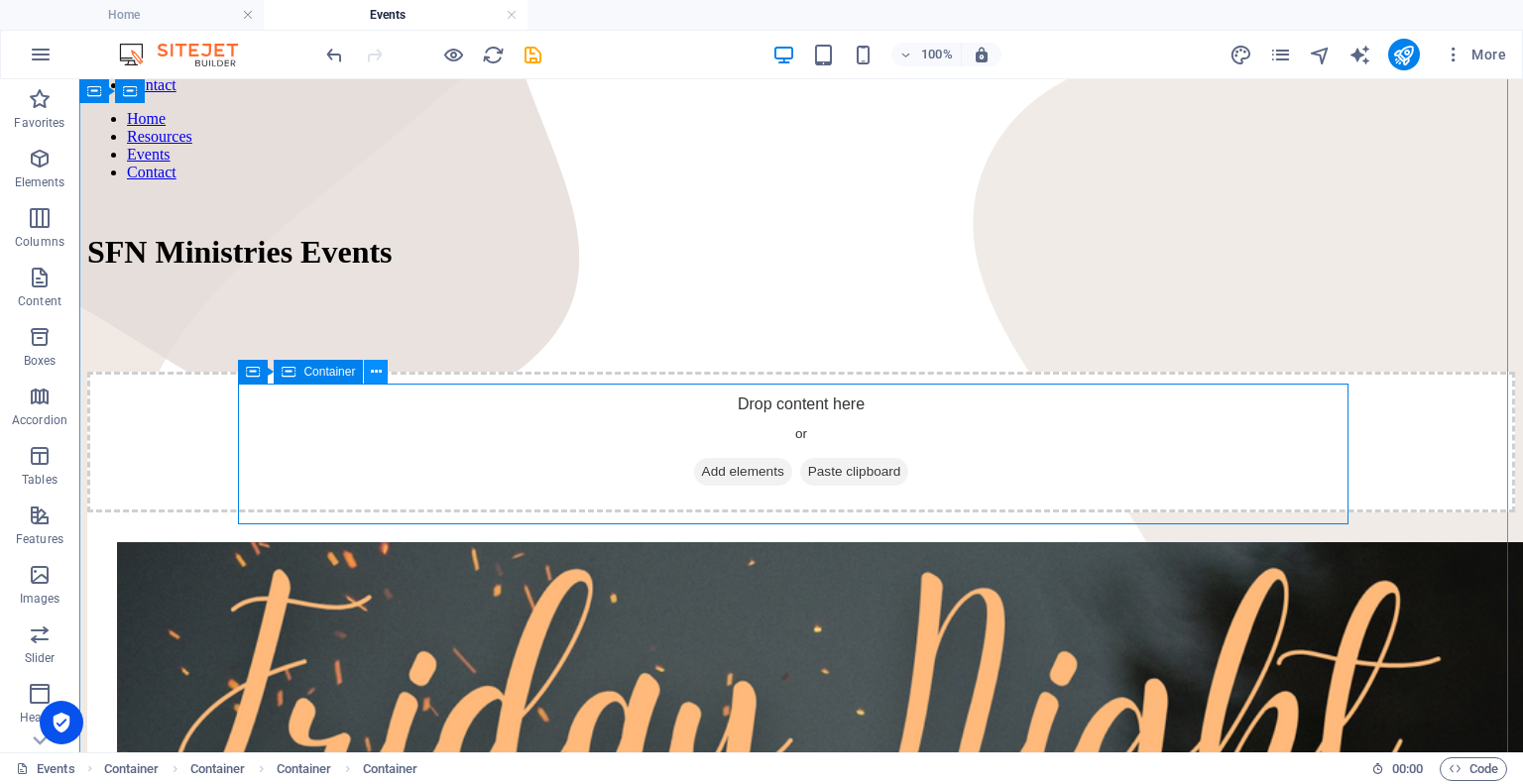click at bounding box center [376, 372] 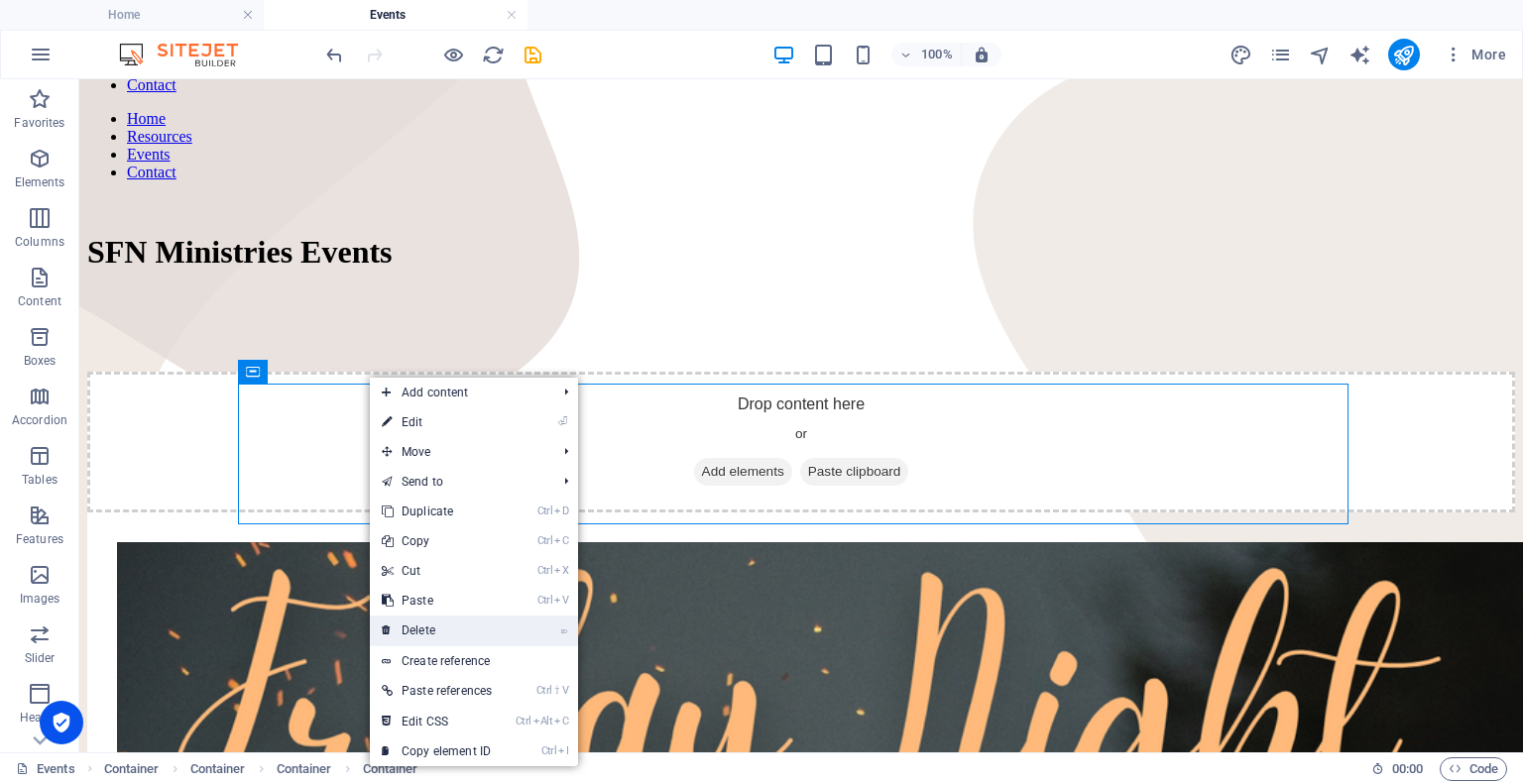 click on "⌦  Delete" at bounding box center (436, 630) 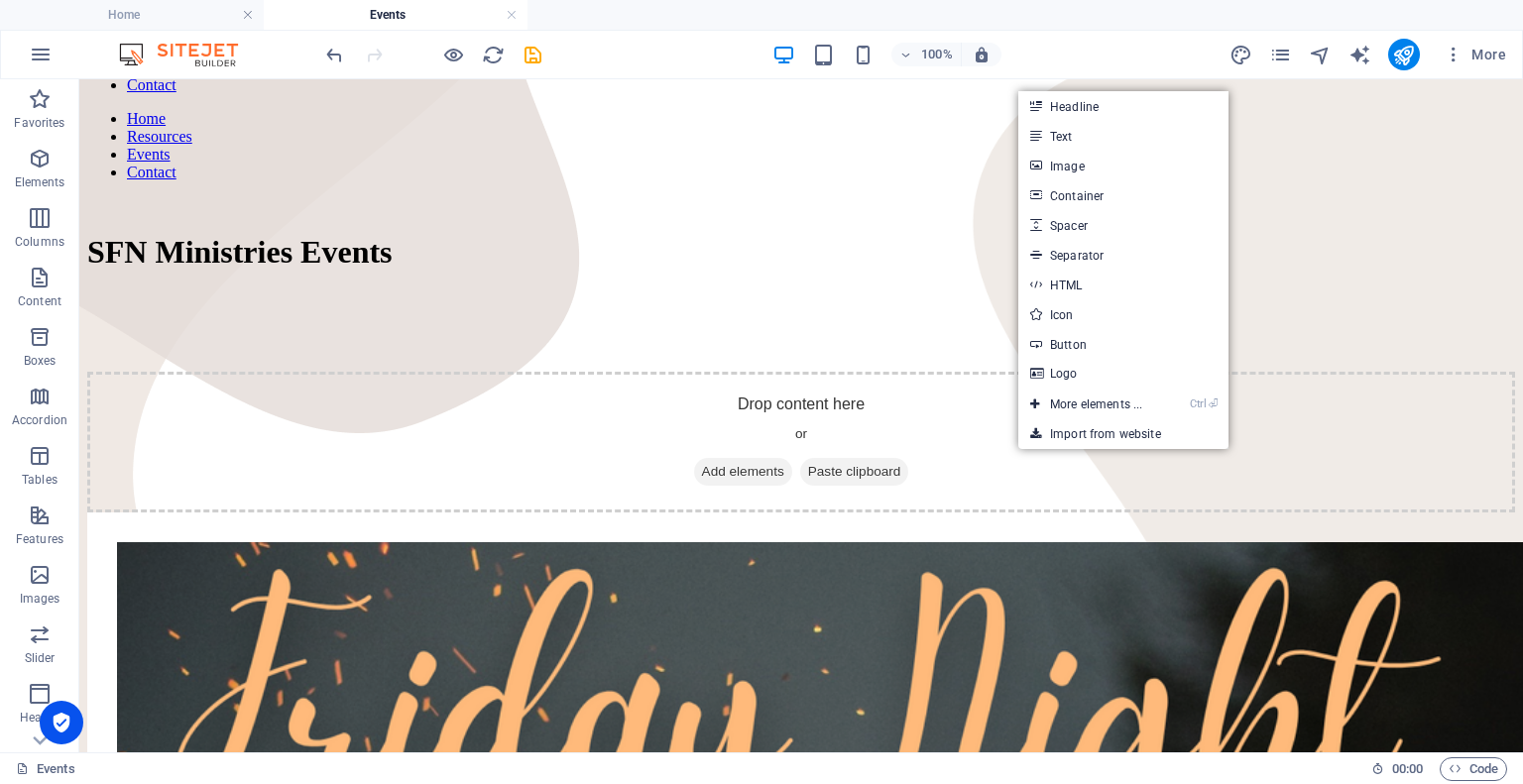 click on "Drop content here or  Add elements  Paste clipboard" at bounding box center (801, 442) 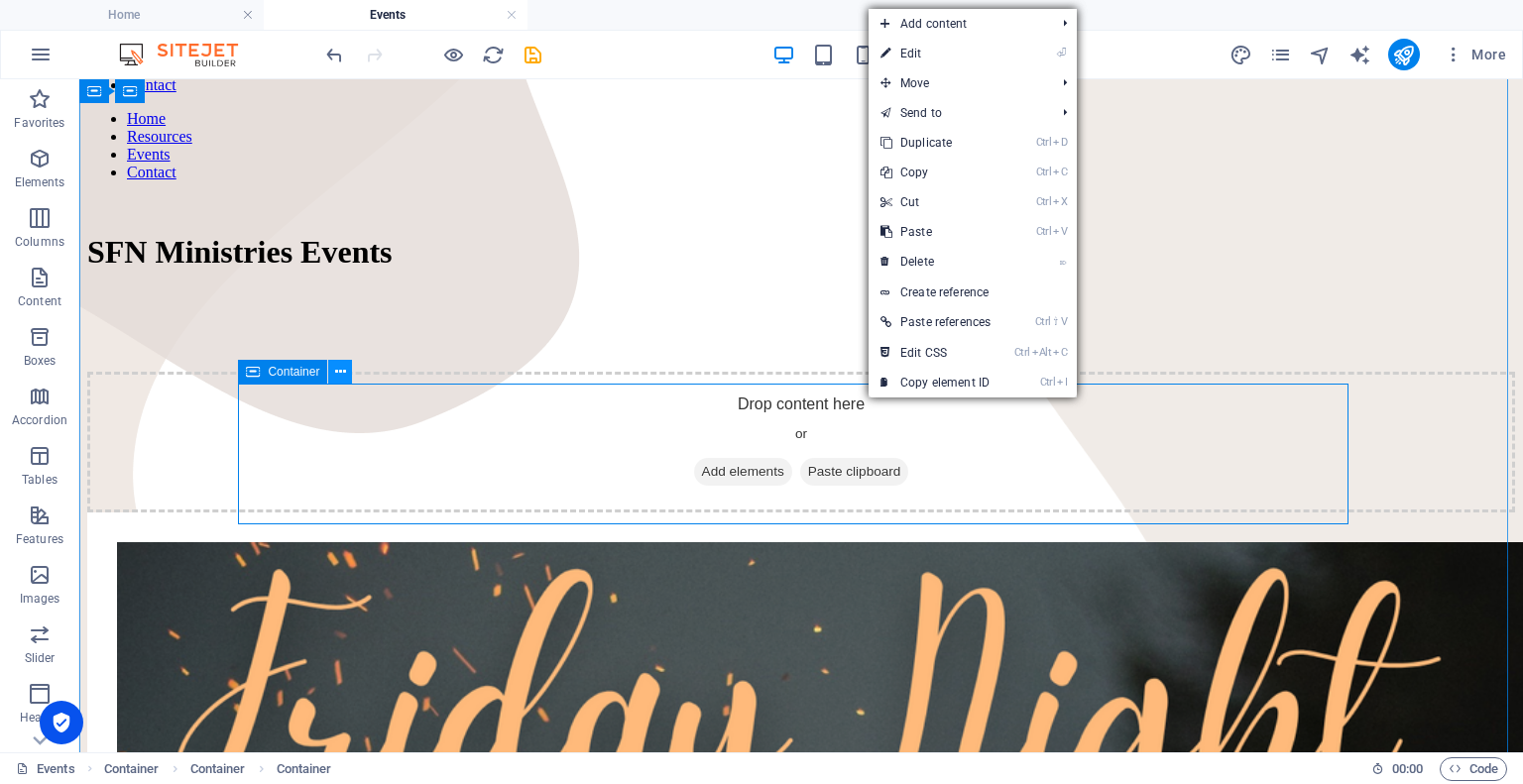 click at bounding box center [340, 372] 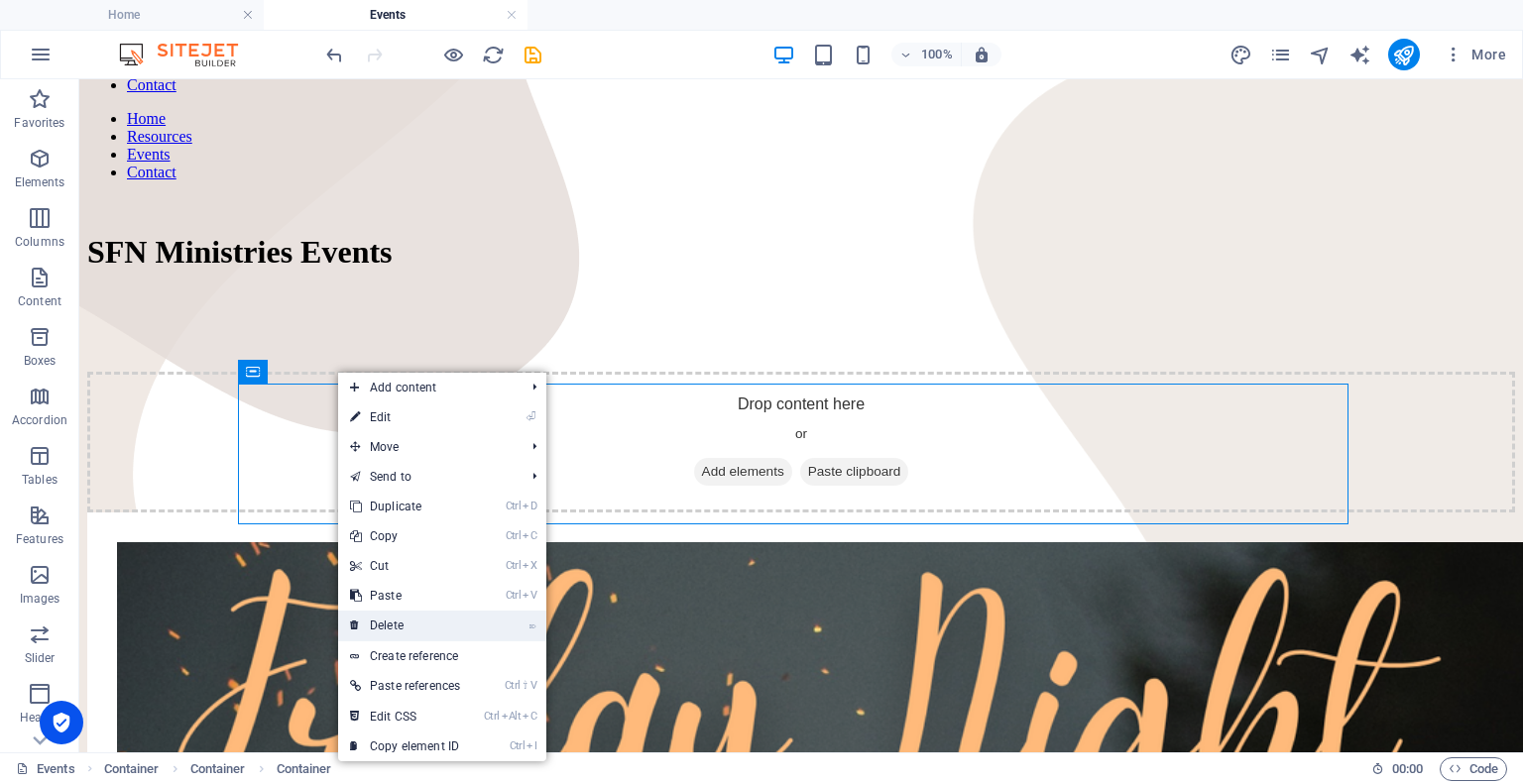 click on "⌦  Delete" at bounding box center (405, 625) 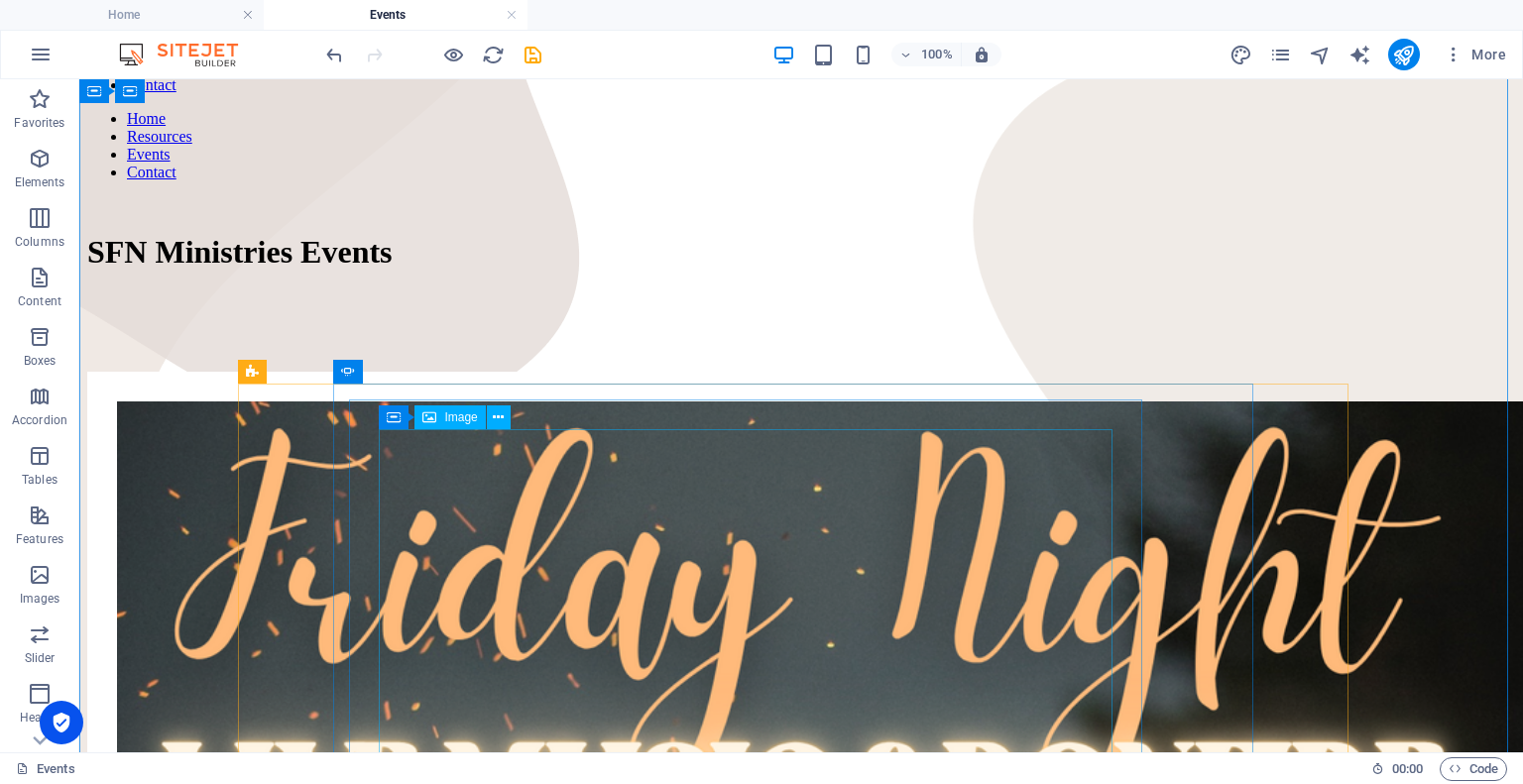 click at bounding box center [531, 1337] 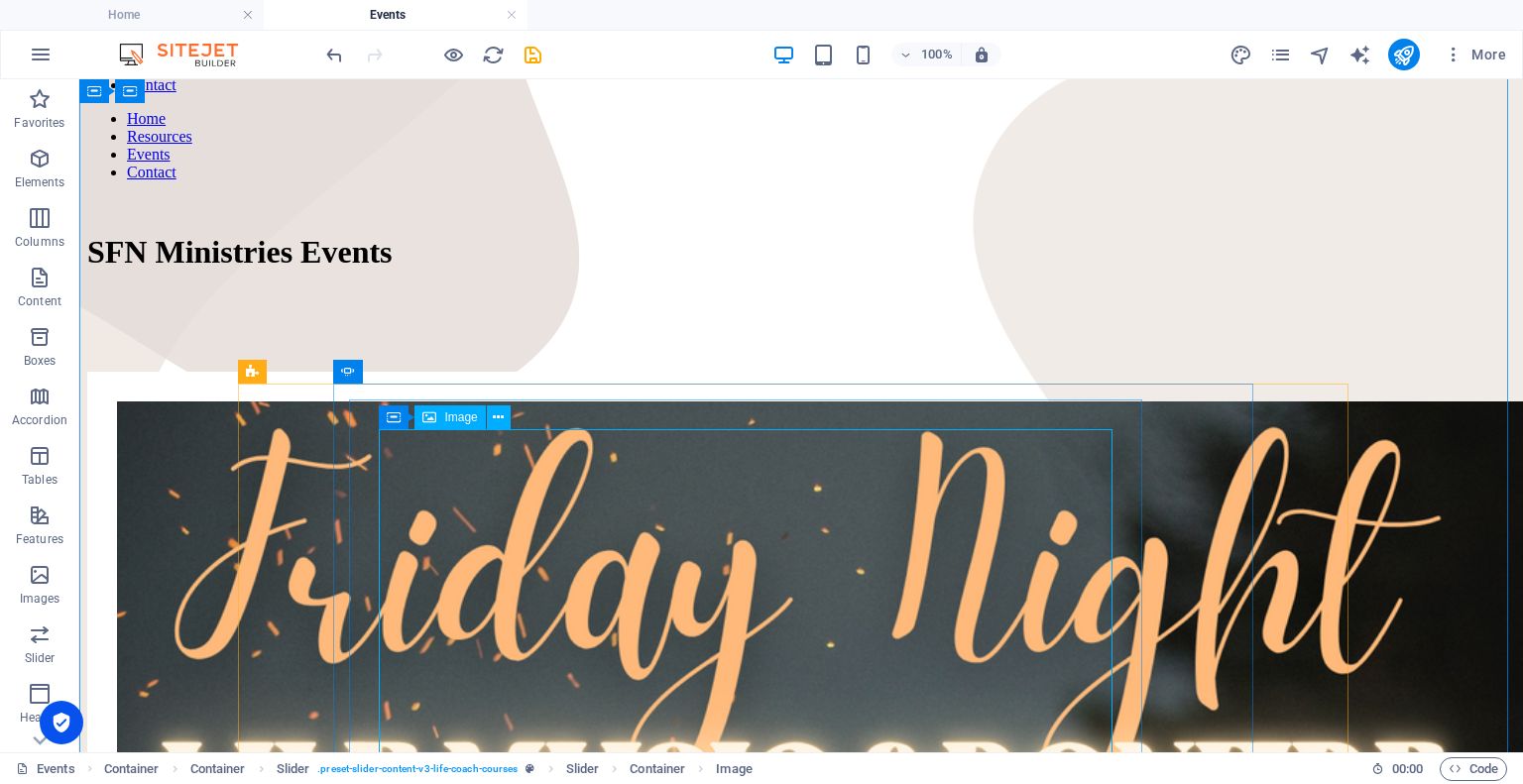 click on "Image" at bounding box center (449, 417) 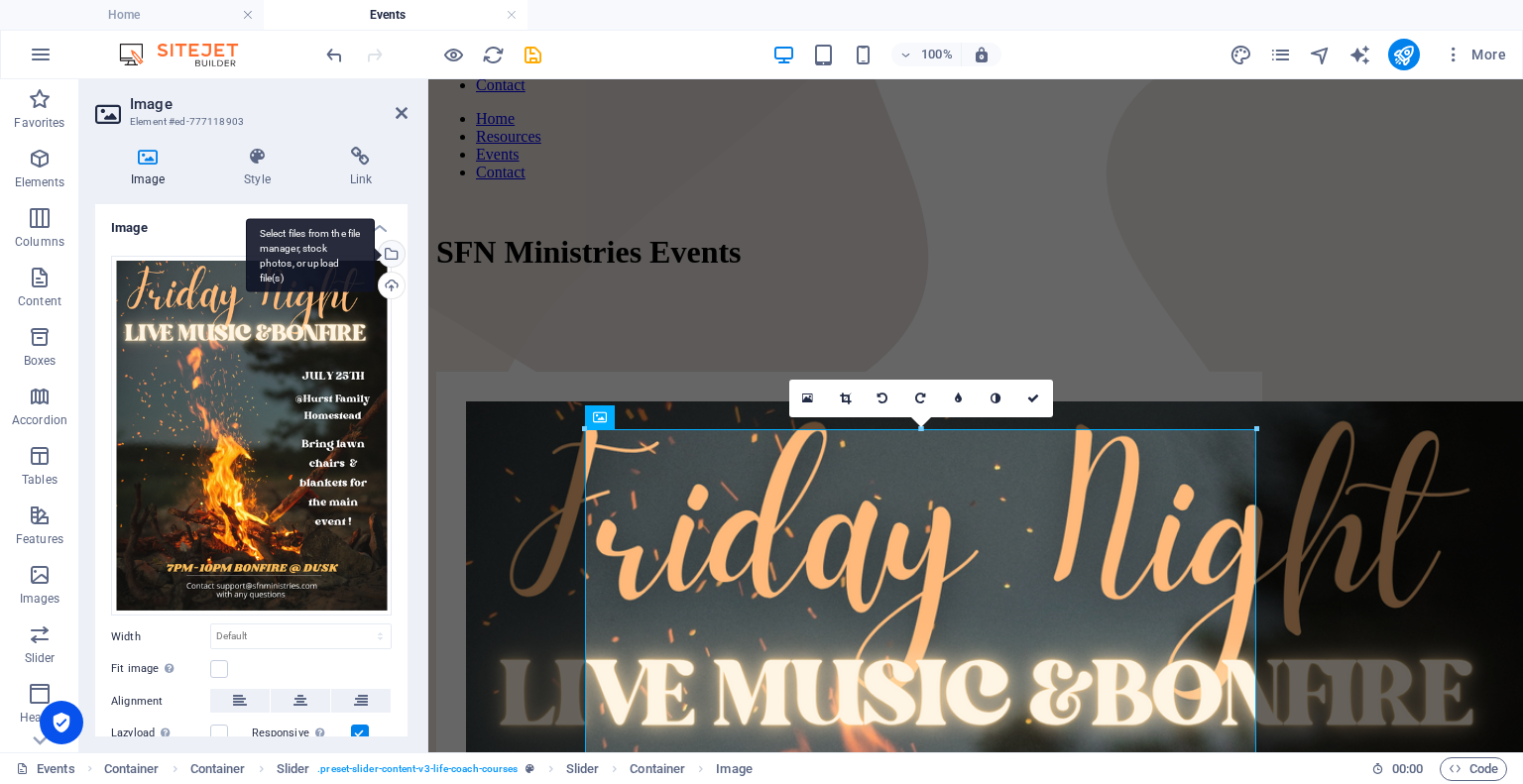 click on "Select files from the file manager, stock photos, or upload file(s)" at bounding box center [310, 255] 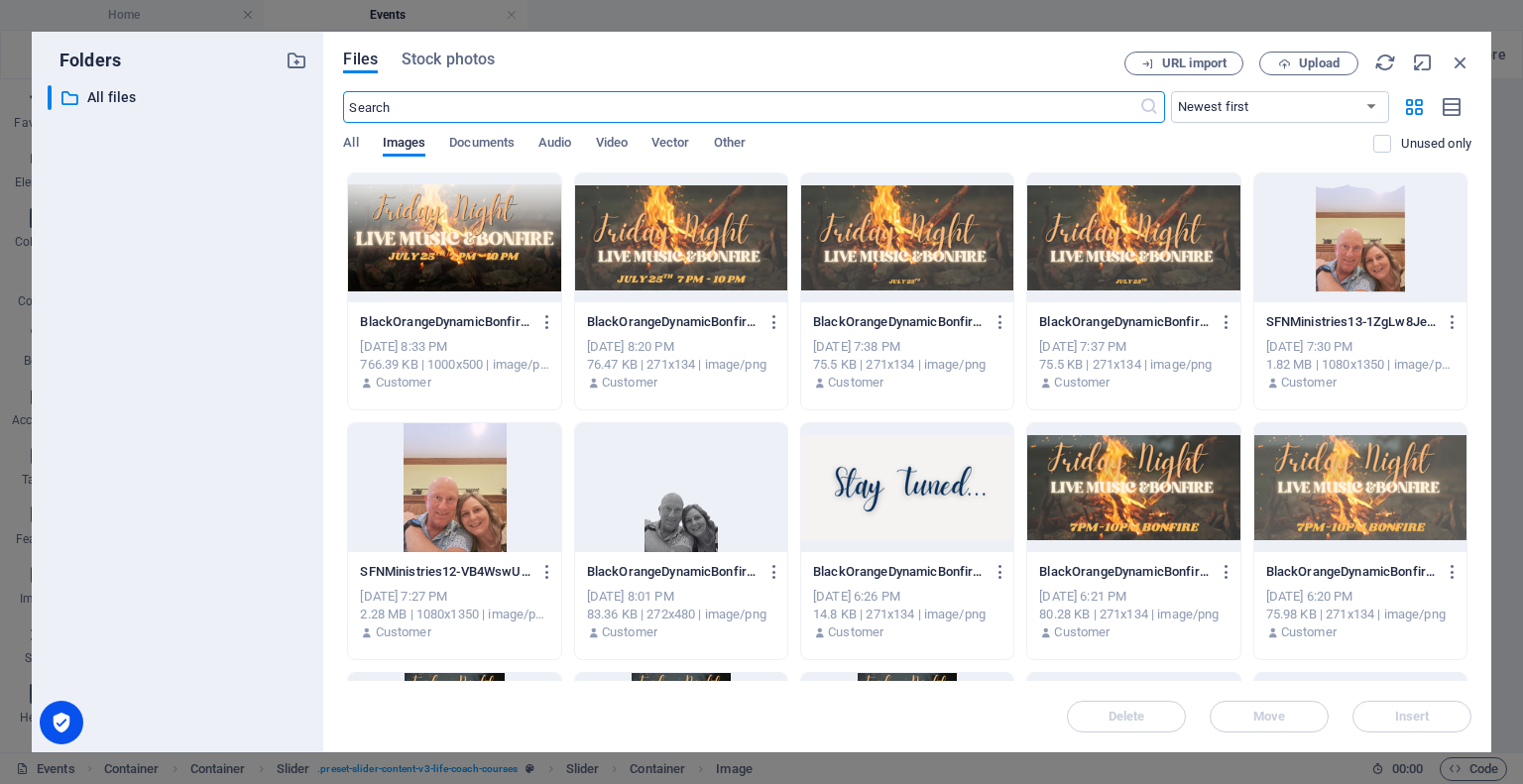 click at bounding box center (454, 238) 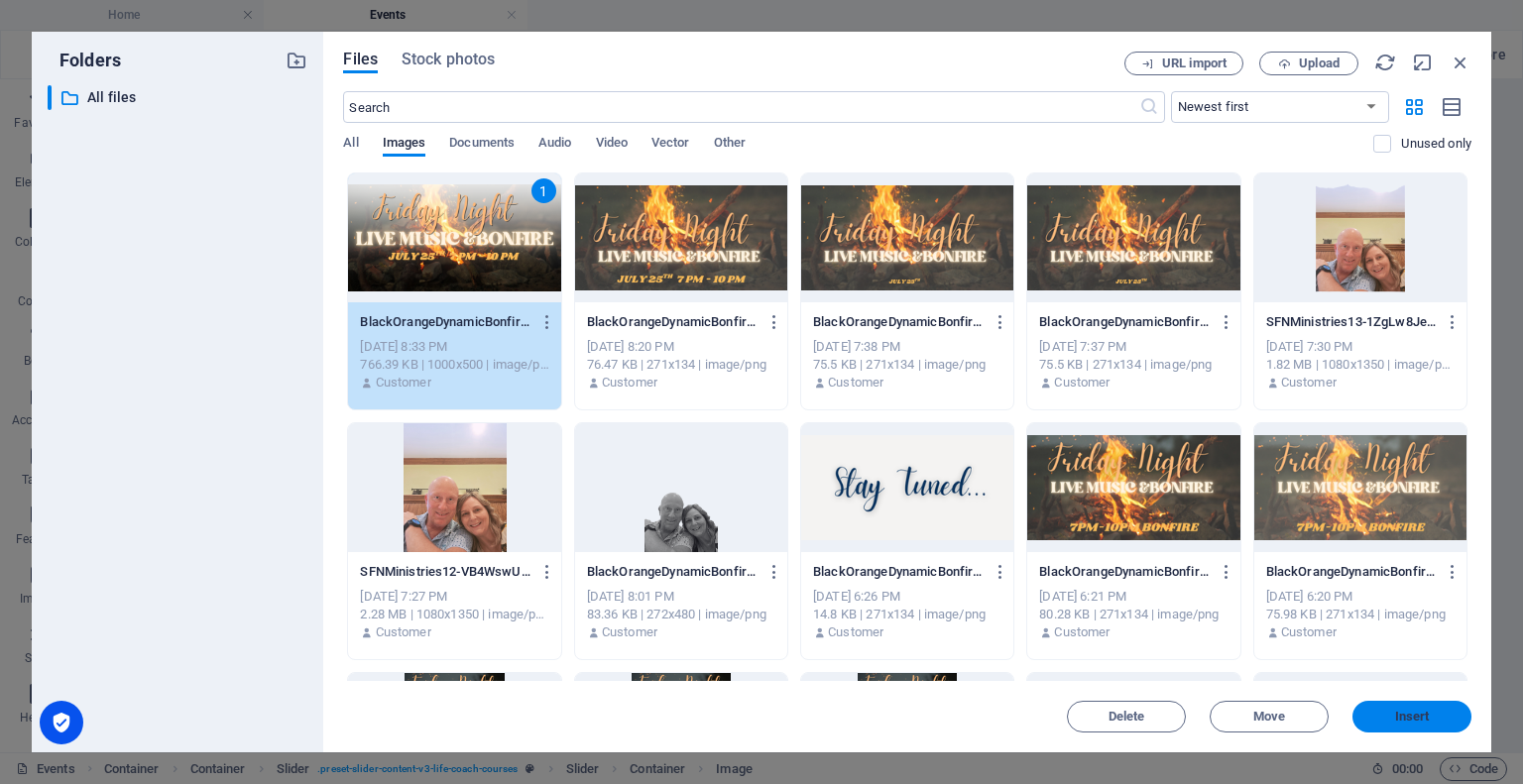click on "Insert" at bounding box center [1412, 717] 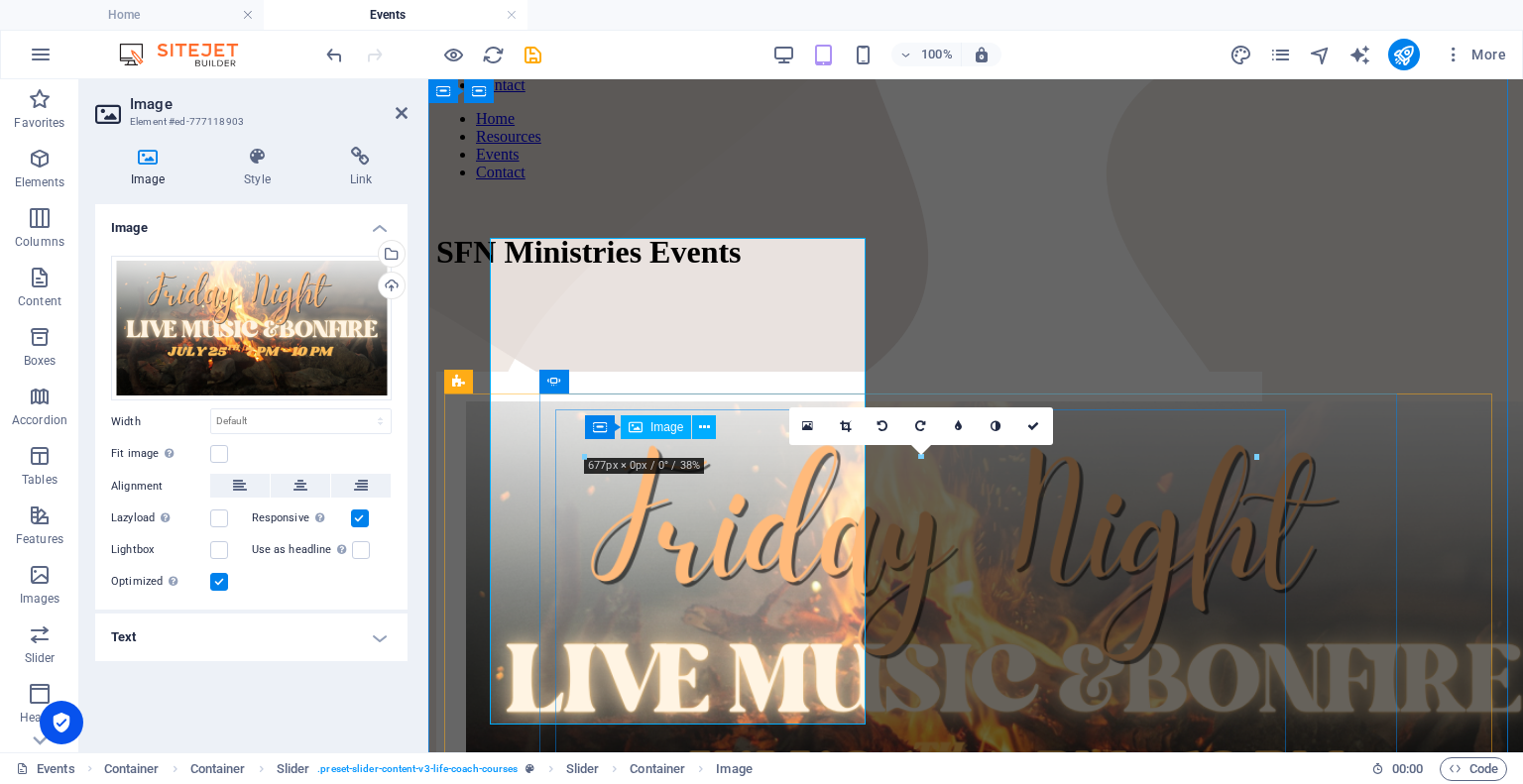 scroll, scrollTop: 188, scrollLeft: 0, axis: vertical 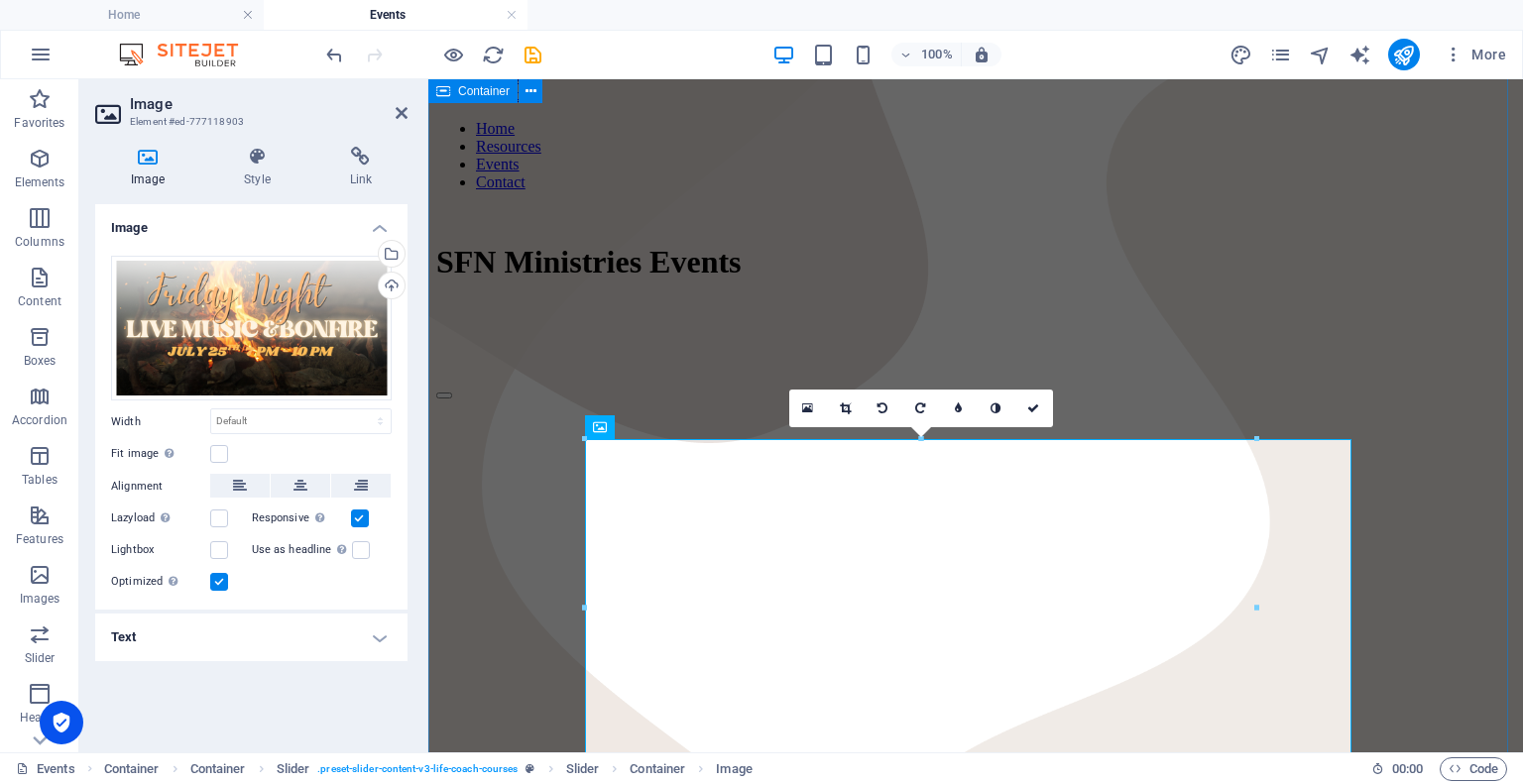 click on "Image" at bounding box center [269, 104] 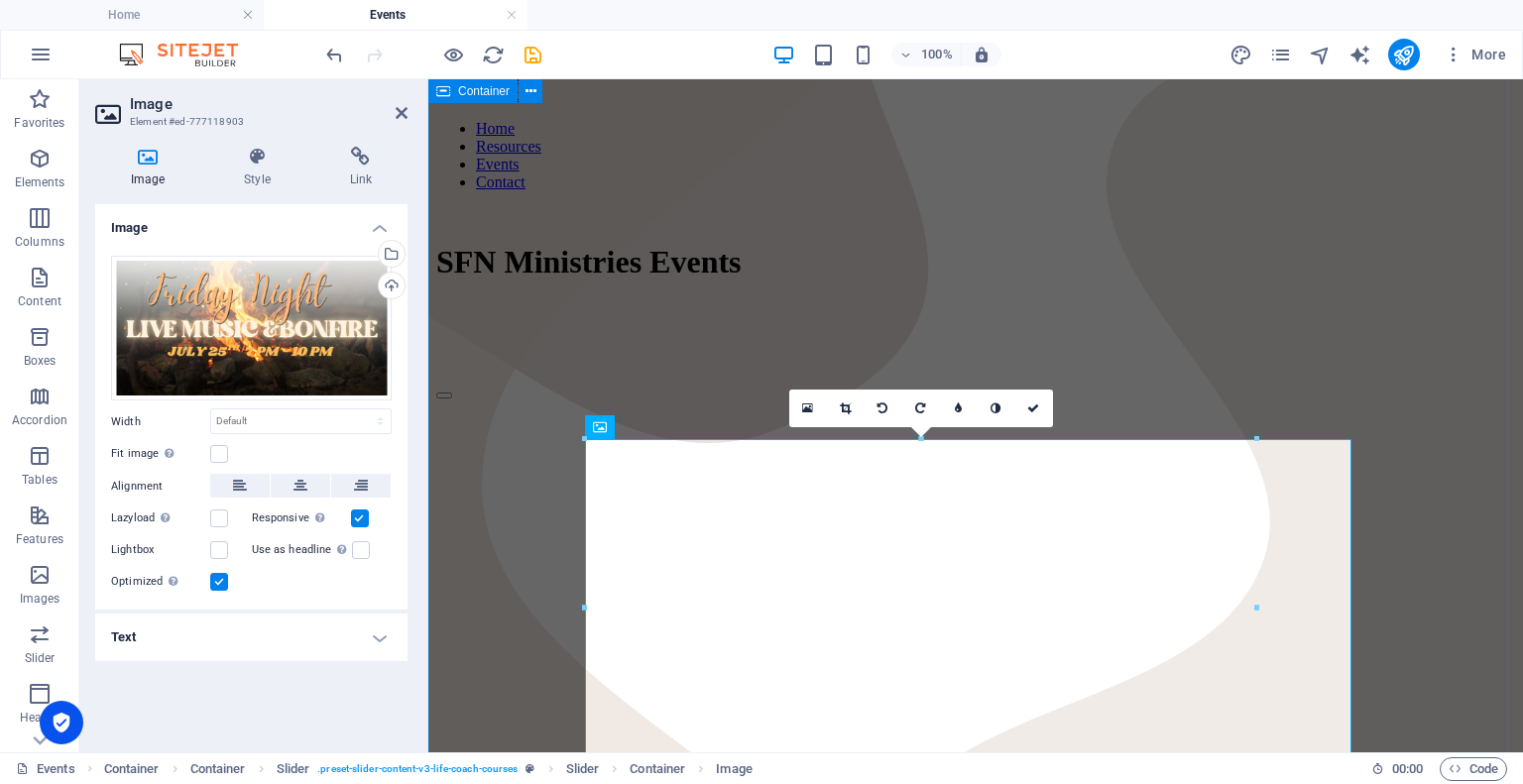 click on "Image Element #ed-777118903" at bounding box center [251, 105] 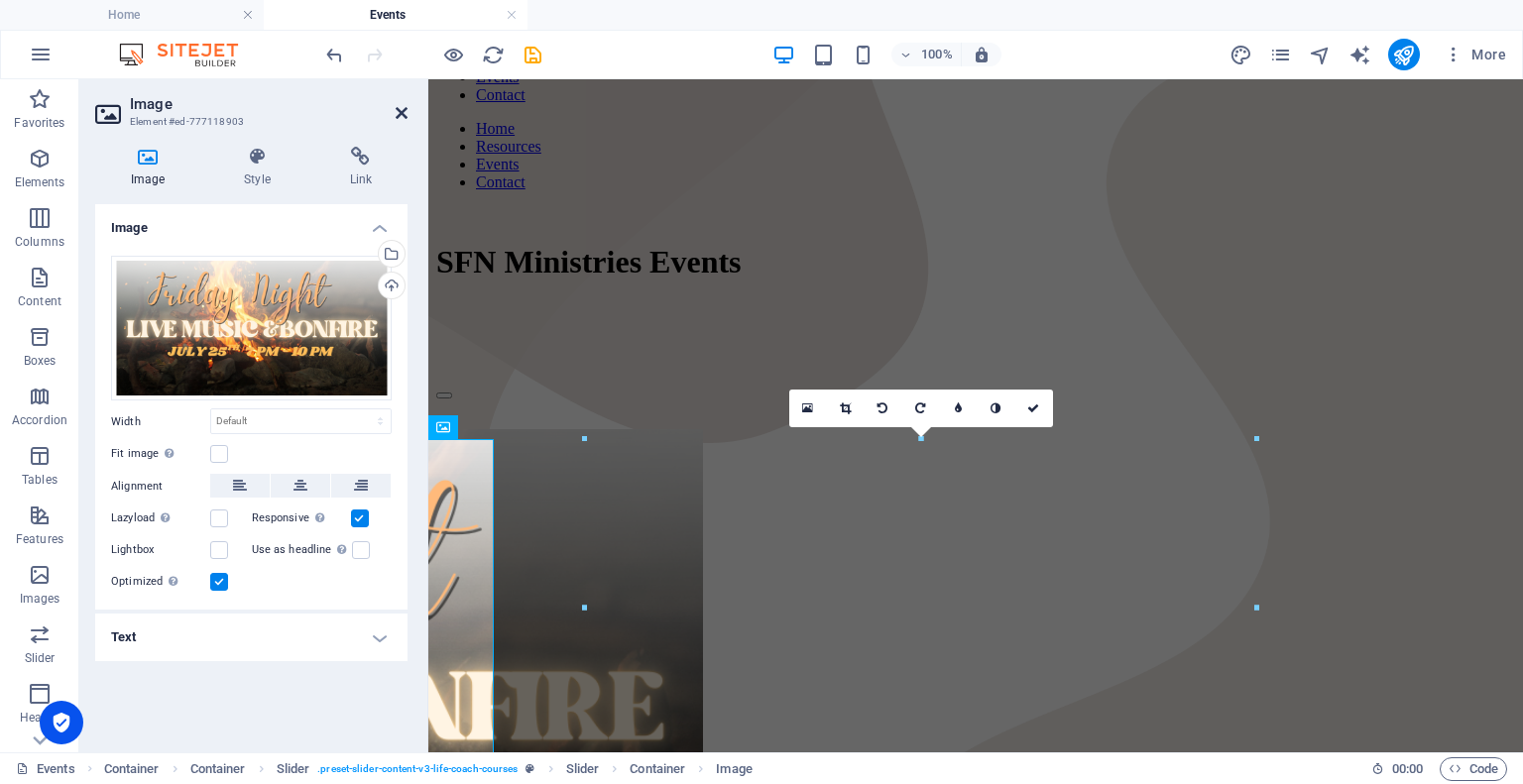 click at bounding box center [402, 113] 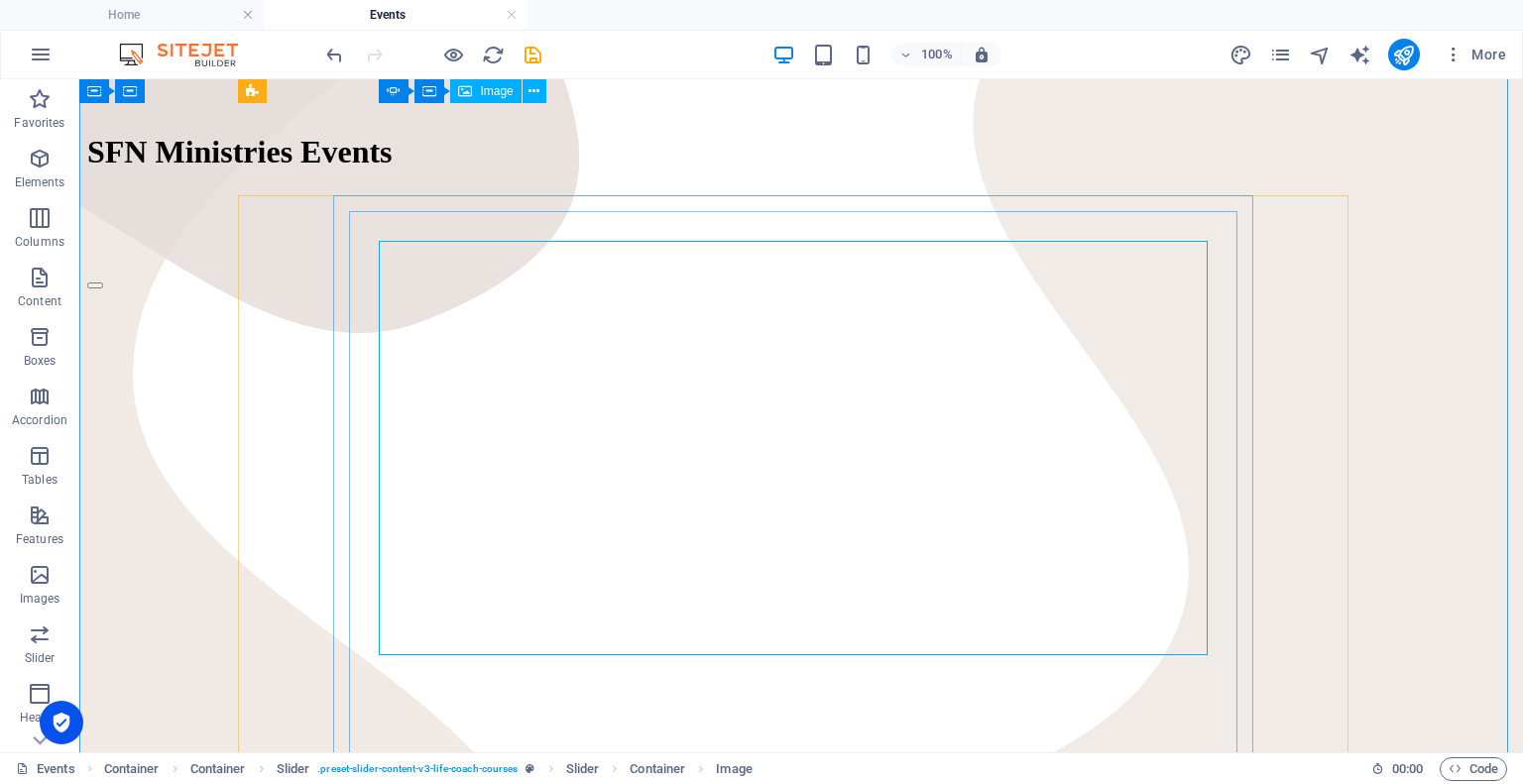 scroll, scrollTop: 287, scrollLeft: 0, axis: vertical 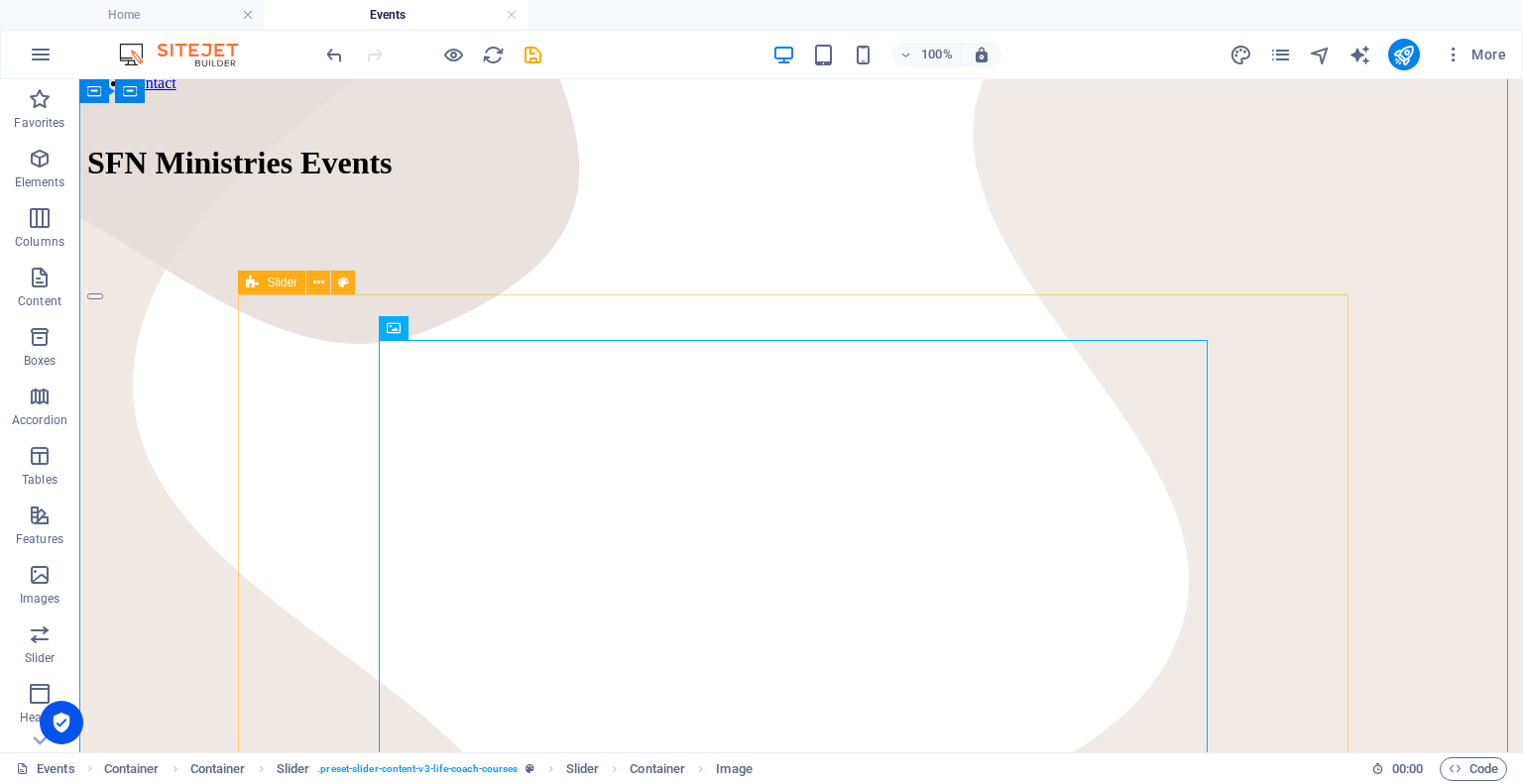 click on "[DATE] Night Live Music And Bonfire Mark Your Calendars! [DATE] 7 PM- 10PM Come on Out to [PERSON_NAME] Family Homestead! Bring a lawn chair, blanket, snacks and a friend! Sign Up Below or Email support  [EMAIL_ADDRESS][DOMAIN_NAME] . Address will be provided! Sign Up Now! [DATE] Night Live Music And Bonfire Mark Your Calendars! [DATE] 7 PM- 10PM Come on Out to [PERSON_NAME] Family Homestead! Bring a lawn chair, blanket, snacks and a friend! Sign Up Below or Email support  [EMAIL_ADDRESS][DOMAIN_NAME] . Address will be provided! Sign Up Now!" at bounding box center [801, 757] 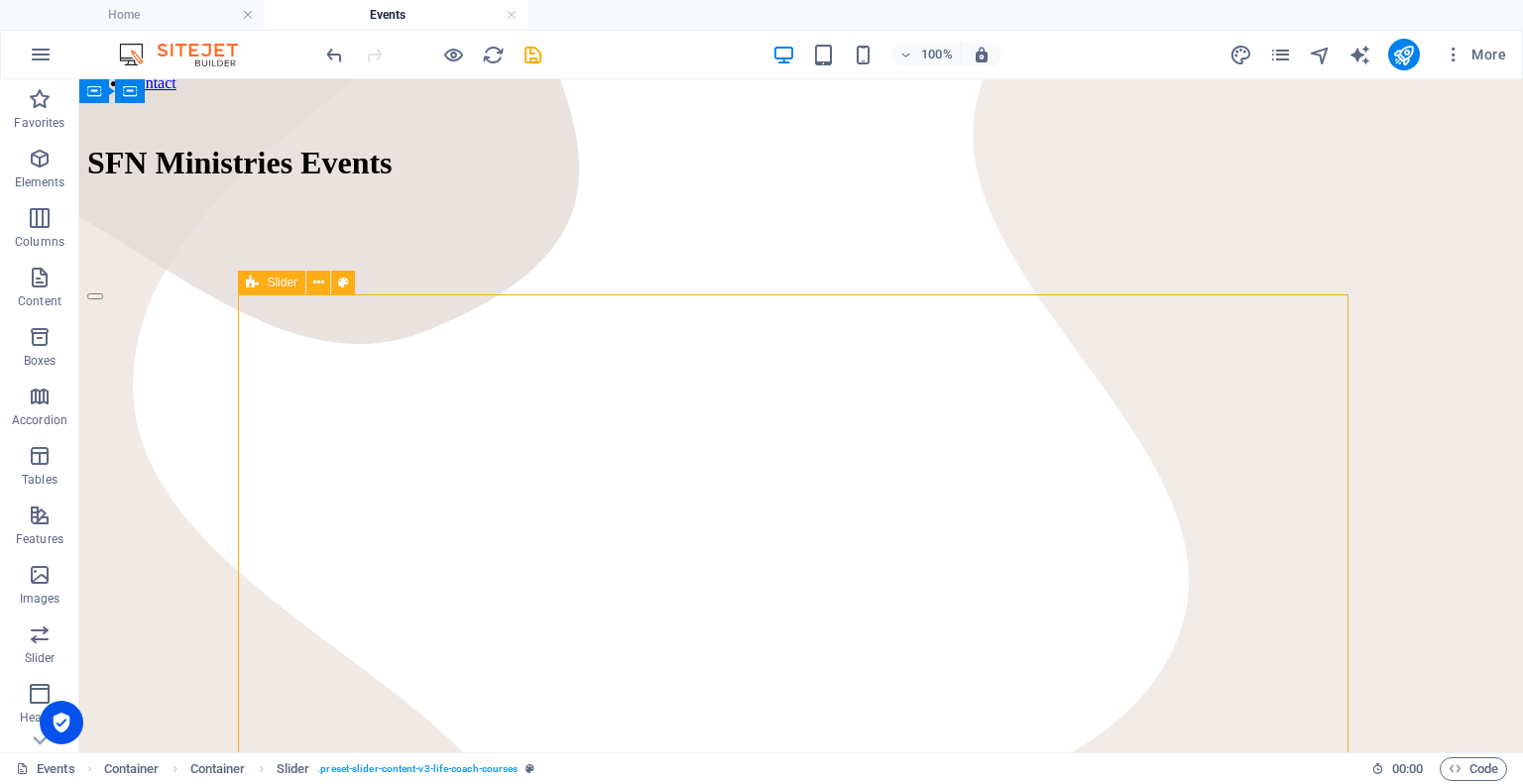 click on "[DATE] Night Live Music And Bonfire Mark Your Calendars! [DATE] 7 PM- 10PM Come on Out to [PERSON_NAME] Family Homestead! Bring a lawn chair, blanket, snacks and a friend! Sign Up Below or Email support  [EMAIL_ADDRESS][DOMAIN_NAME] . Address will be provided! Sign Up Now! [DATE] Night Live Music And Bonfire Mark Your Calendars! [DATE] 7 PM- 10PM Come on Out to [PERSON_NAME] Family Homestead! Bring a lawn chair, blanket, snacks and a friend! Sign Up Below or Email support  [EMAIL_ADDRESS][DOMAIN_NAME] . Address will be provided! Sign Up Now!" at bounding box center [801, 757] 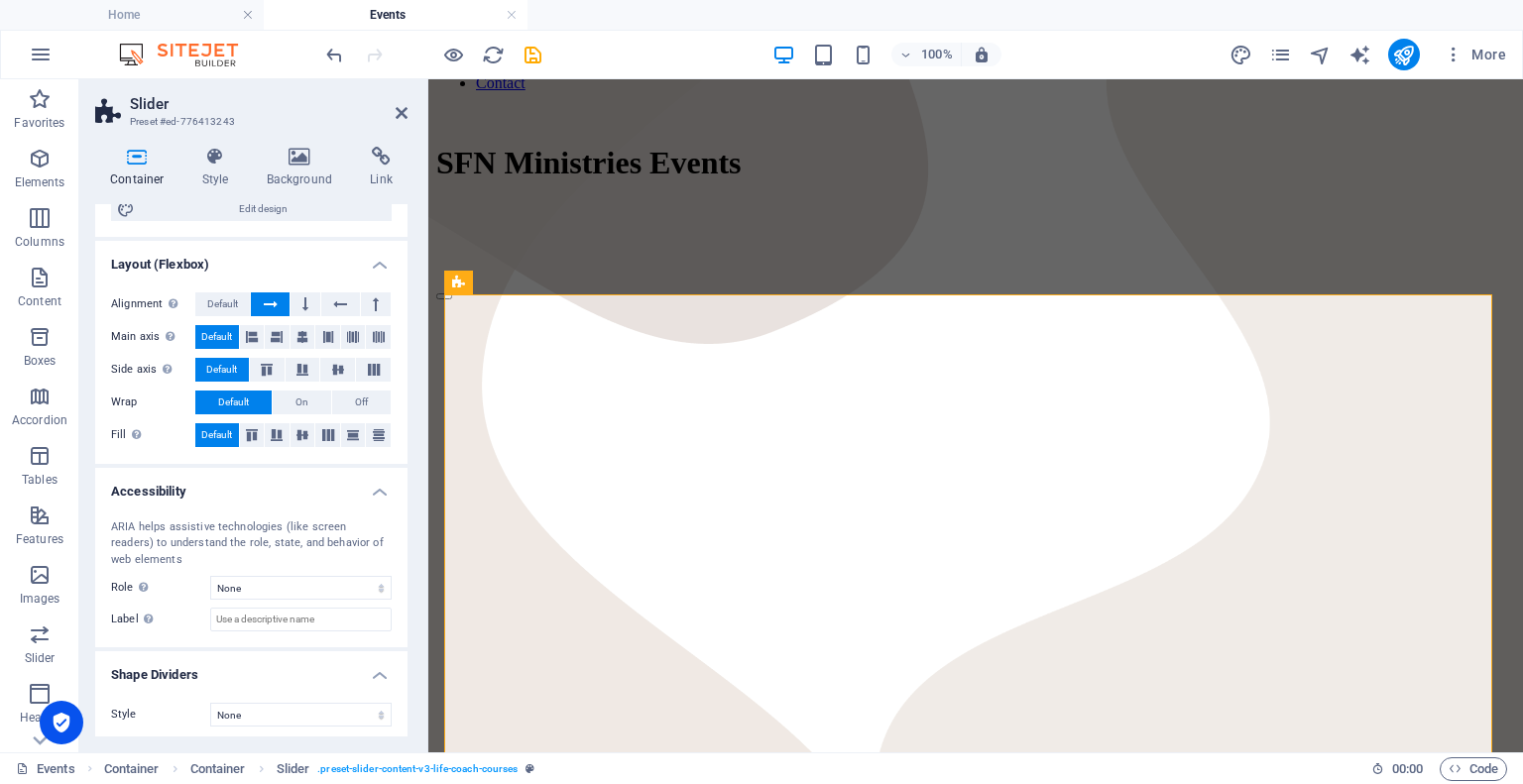 scroll, scrollTop: 235, scrollLeft: 0, axis: vertical 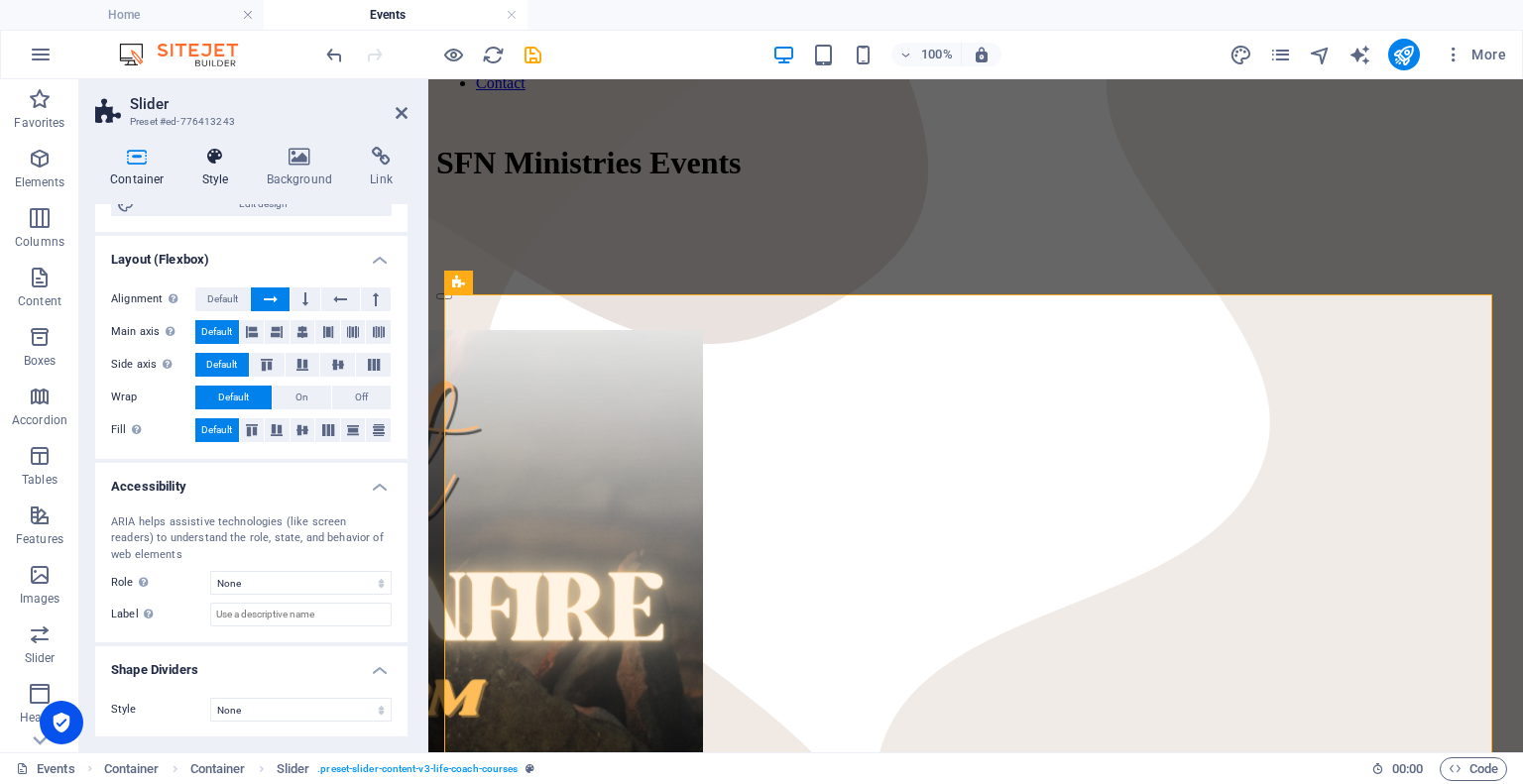 click at bounding box center (215, 157) 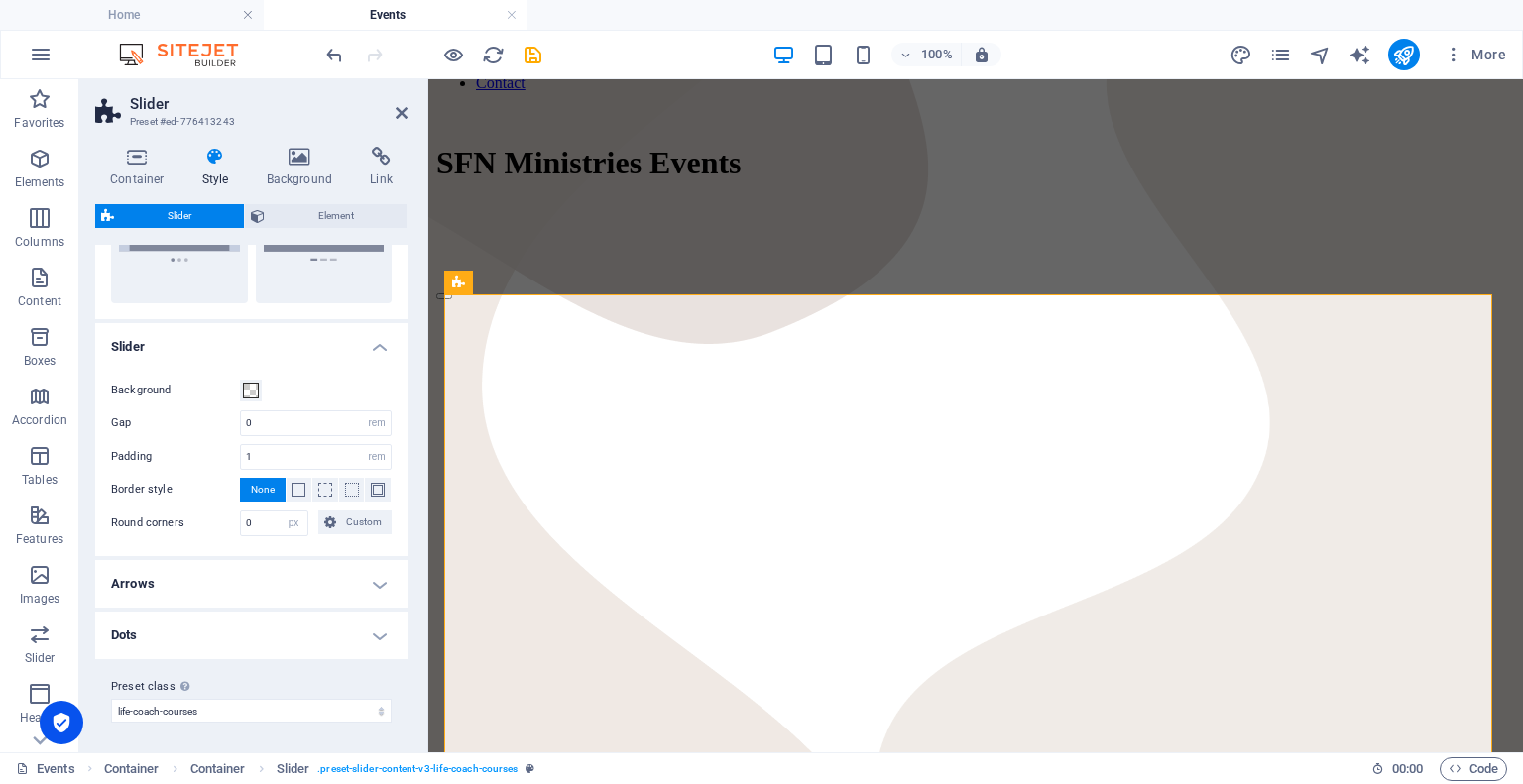scroll, scrollTop: 0, scrollLeft: 0, axis: both 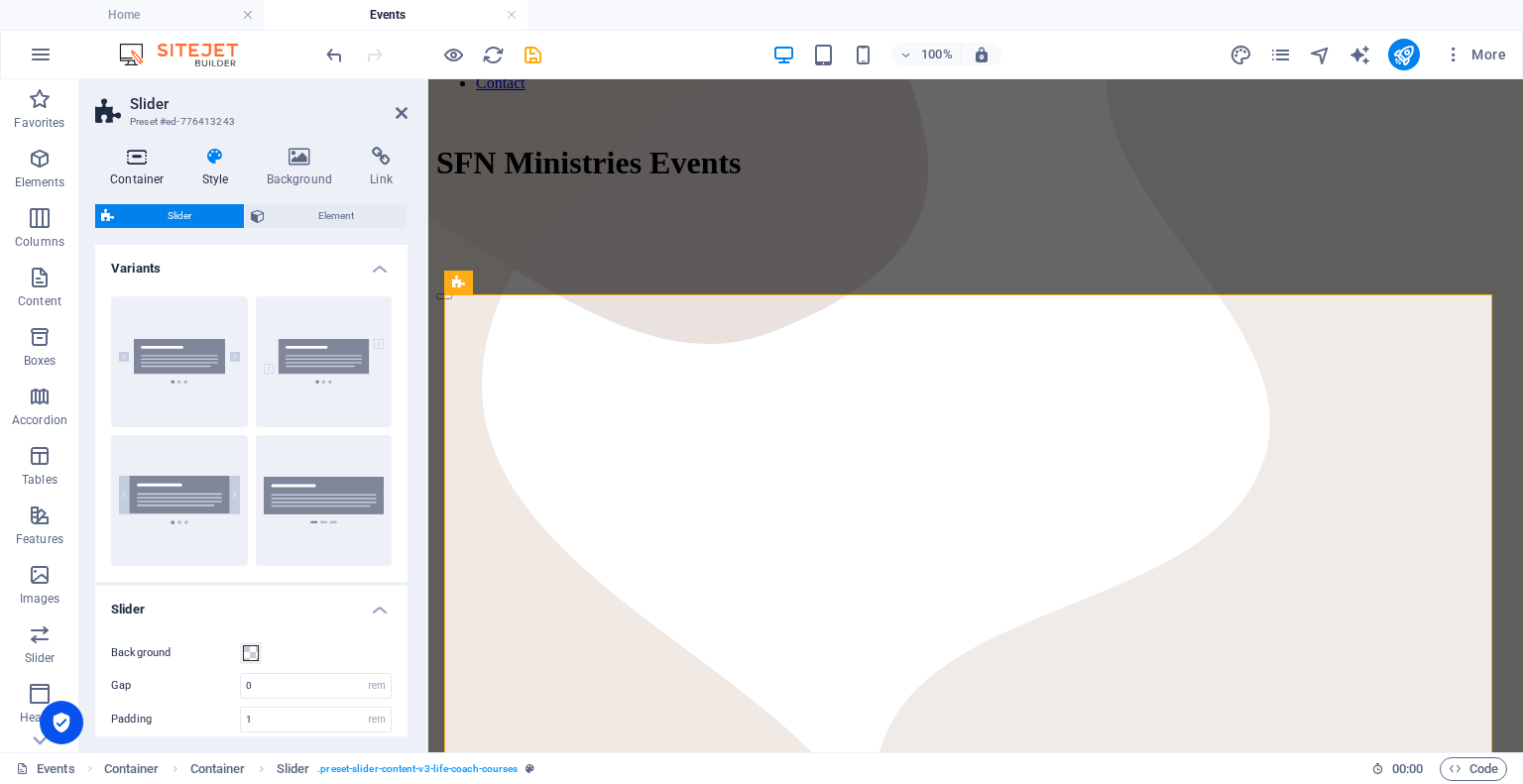 click on "Container" at bounding box center [141, 168] 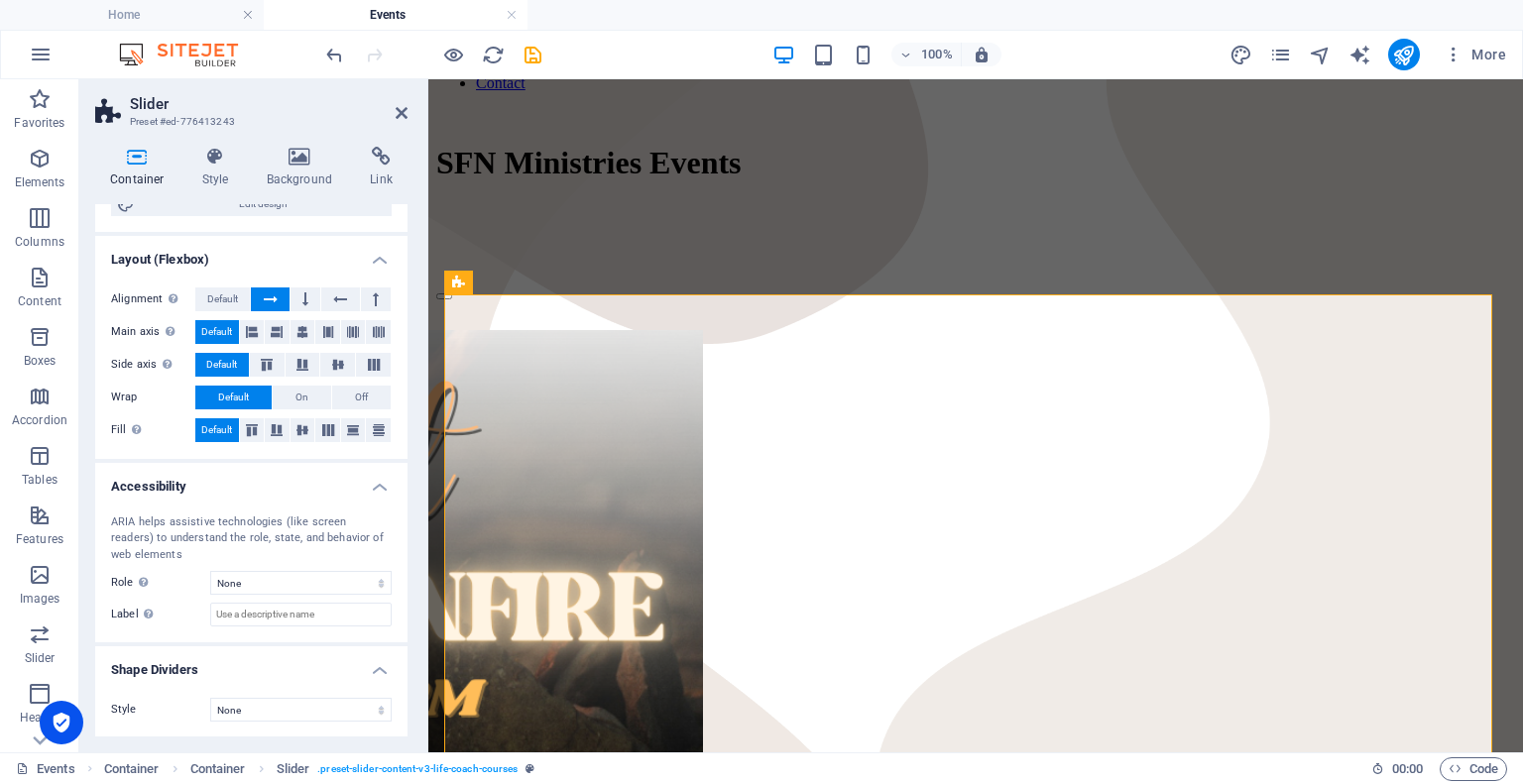 scroll, scrollTop: 0, scrollLeft: 0, axis: both 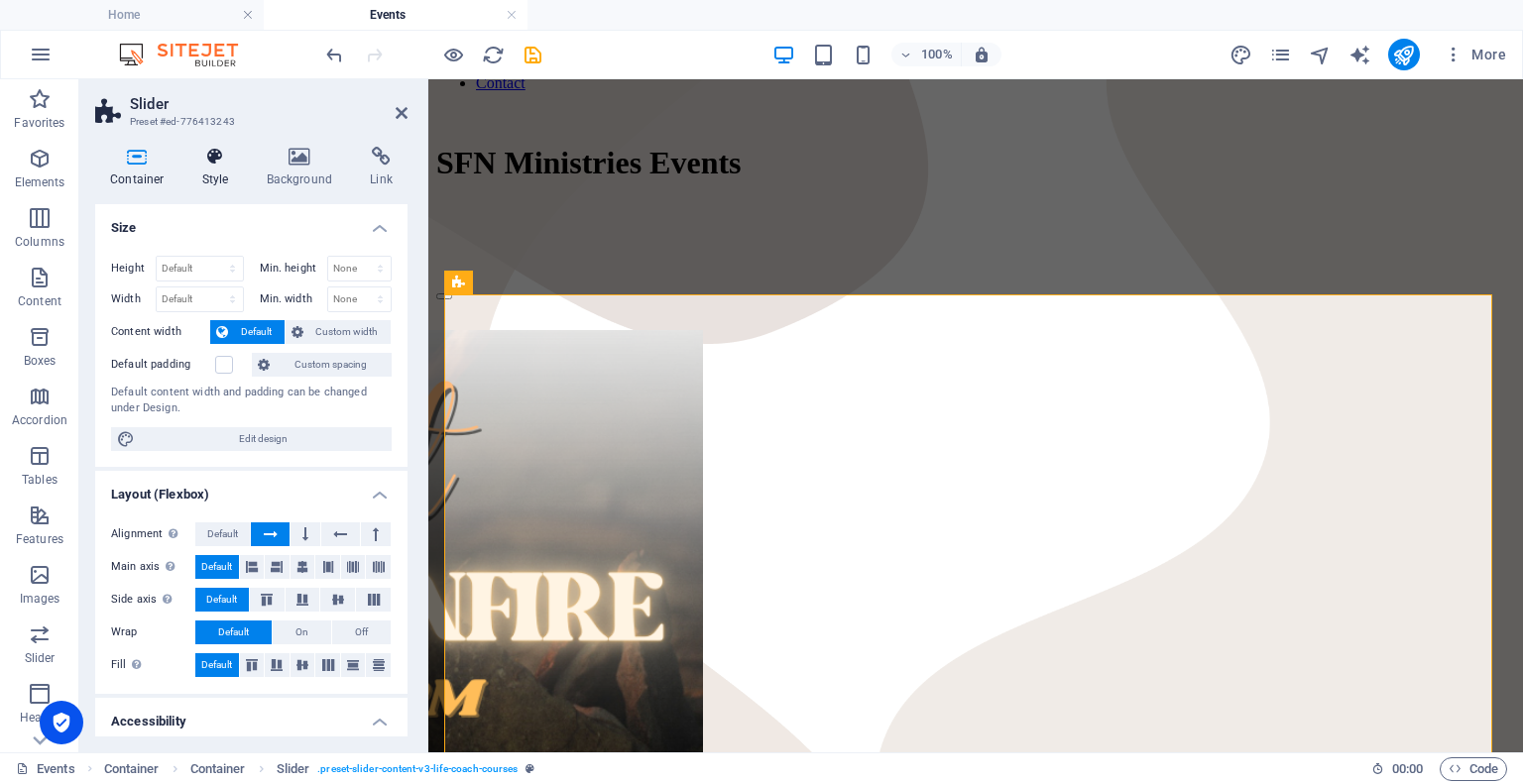 click at bounding box center (215, 157) 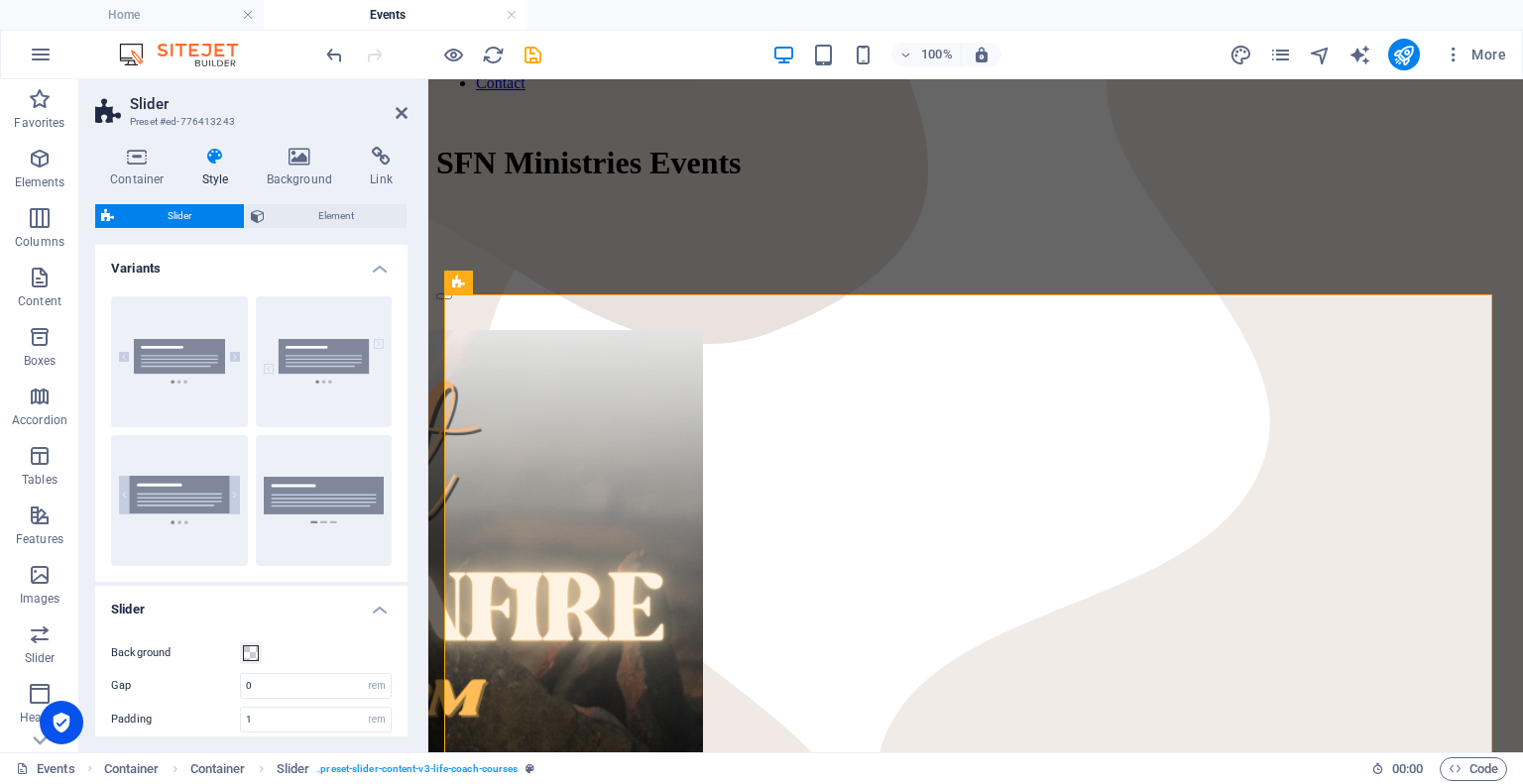 click on "Container Style Background Link Size Height Default px rem % vh vw Min. height None px rem % vh vw Width Default px rem % em vh vw Min. width None px rem % vh vw Content width Default Custom width Width Default px rem % em vh vw Min. width None px rem % vh vw Default padding Custom spacing Default content width and padding can be changed under Design. Edit design Layout (Flexbox) Alignment Determines the flex direction. Default Main axis Determine how elements should behave along the main axis inside this container (justify content). Default Side axis Control the vertical direction of the element inside of the container (align items). Default Wrap Default On Off Fill Controls the distances and direction of elements on the y-axis across several lines (align content). Default Accessibility ARIA helps assistive technologies (like screen readers) to understand the role, state, and behavior of web elements Role The ARIA role defines the purpose of an element.  None Alert Article Banner Comment Fan" at bounding box center (251, 441) 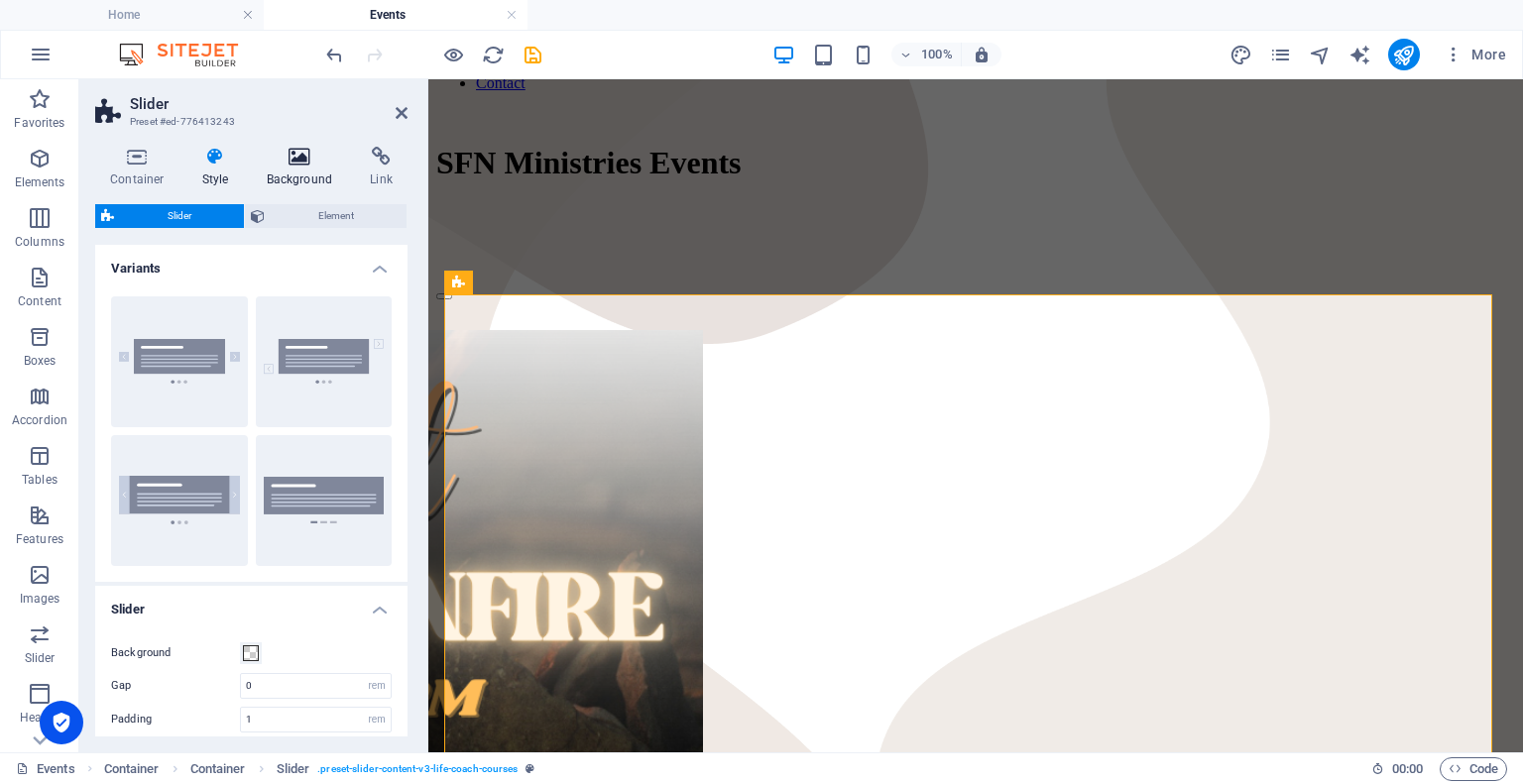 click at bounding box center (299, 157) 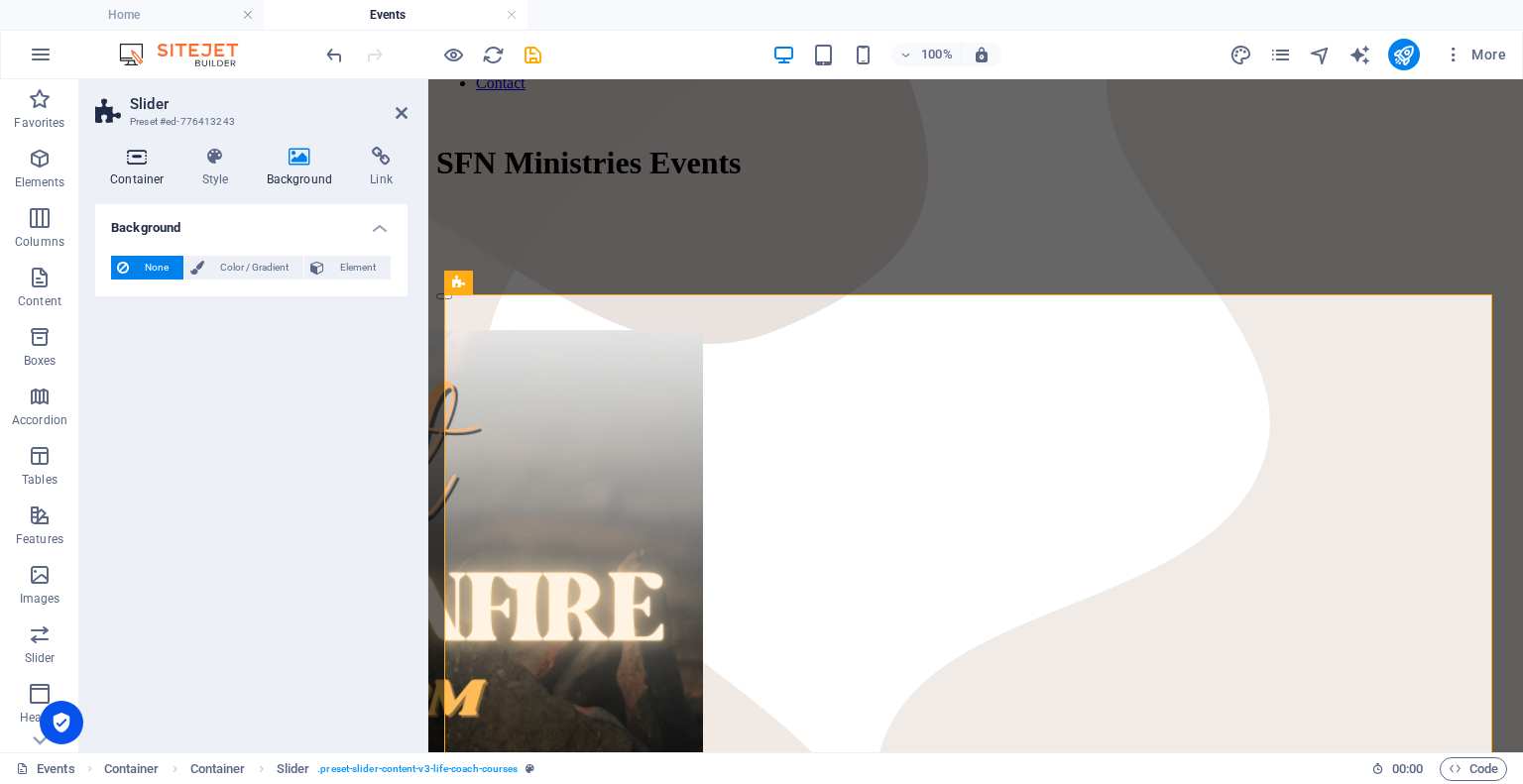 click on "Container" at bounding box center (141, 168) 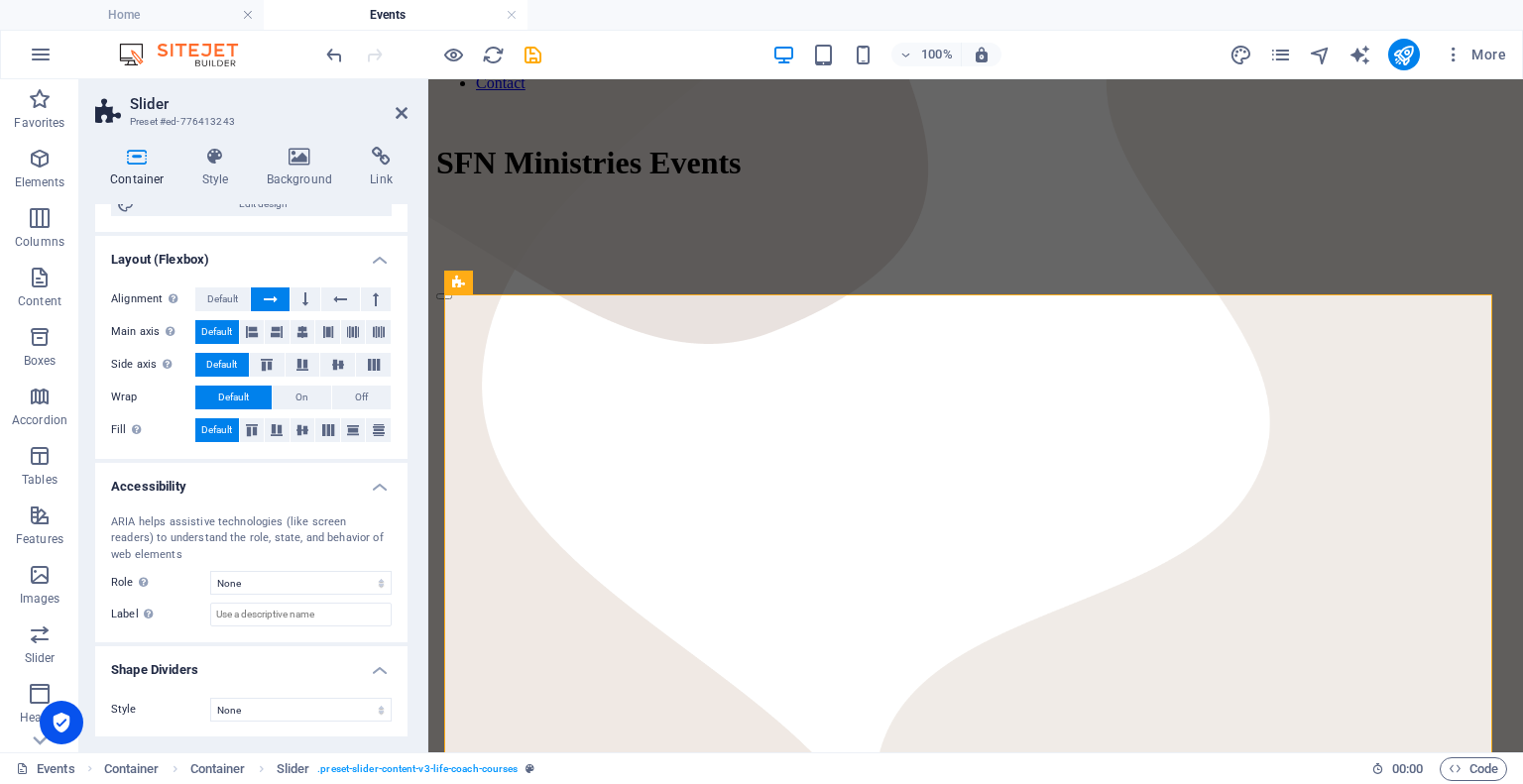 scroll, scrollTop: 37, scrollLeft: 0, axis: vertical 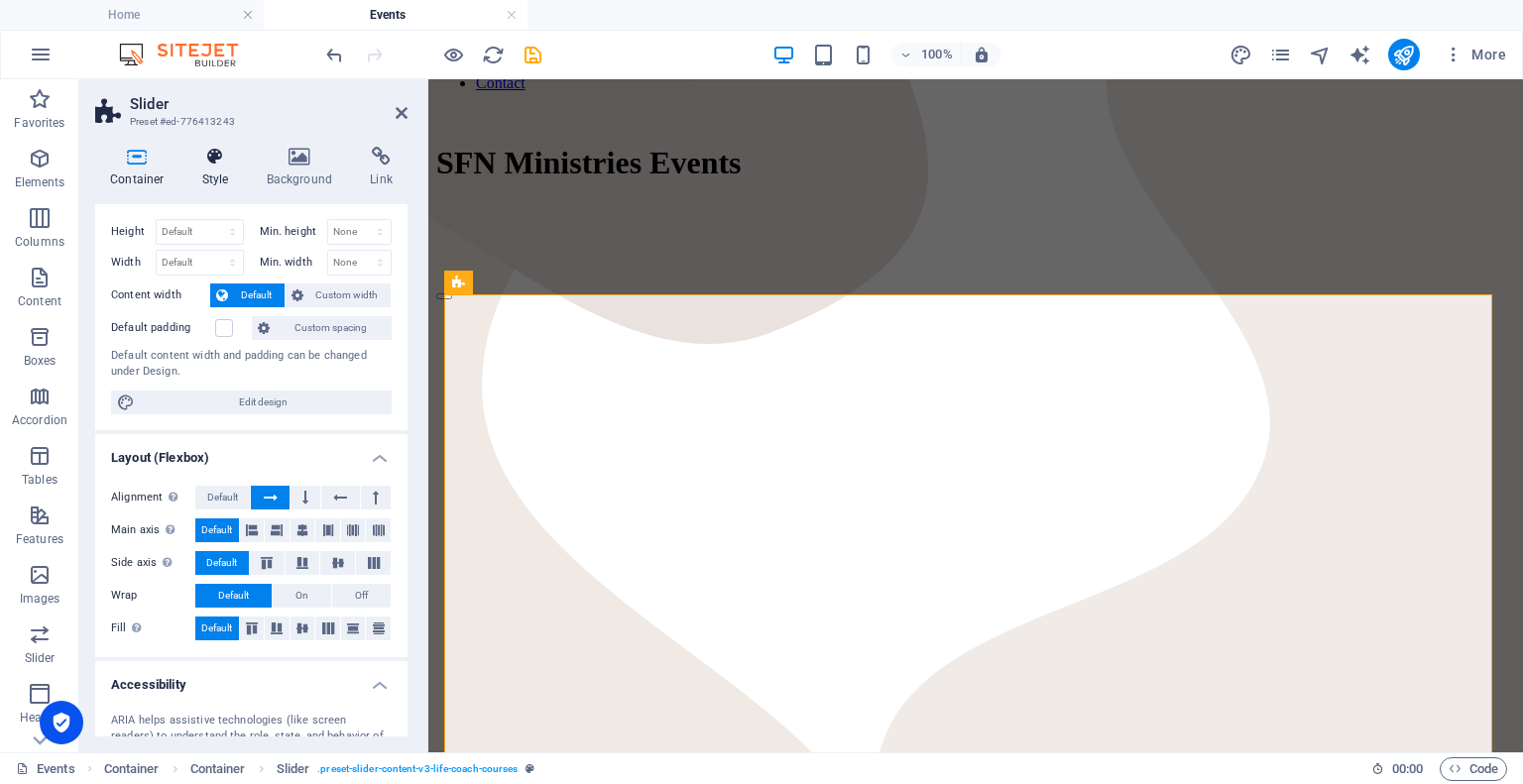 click at bounding box center [215, 157] 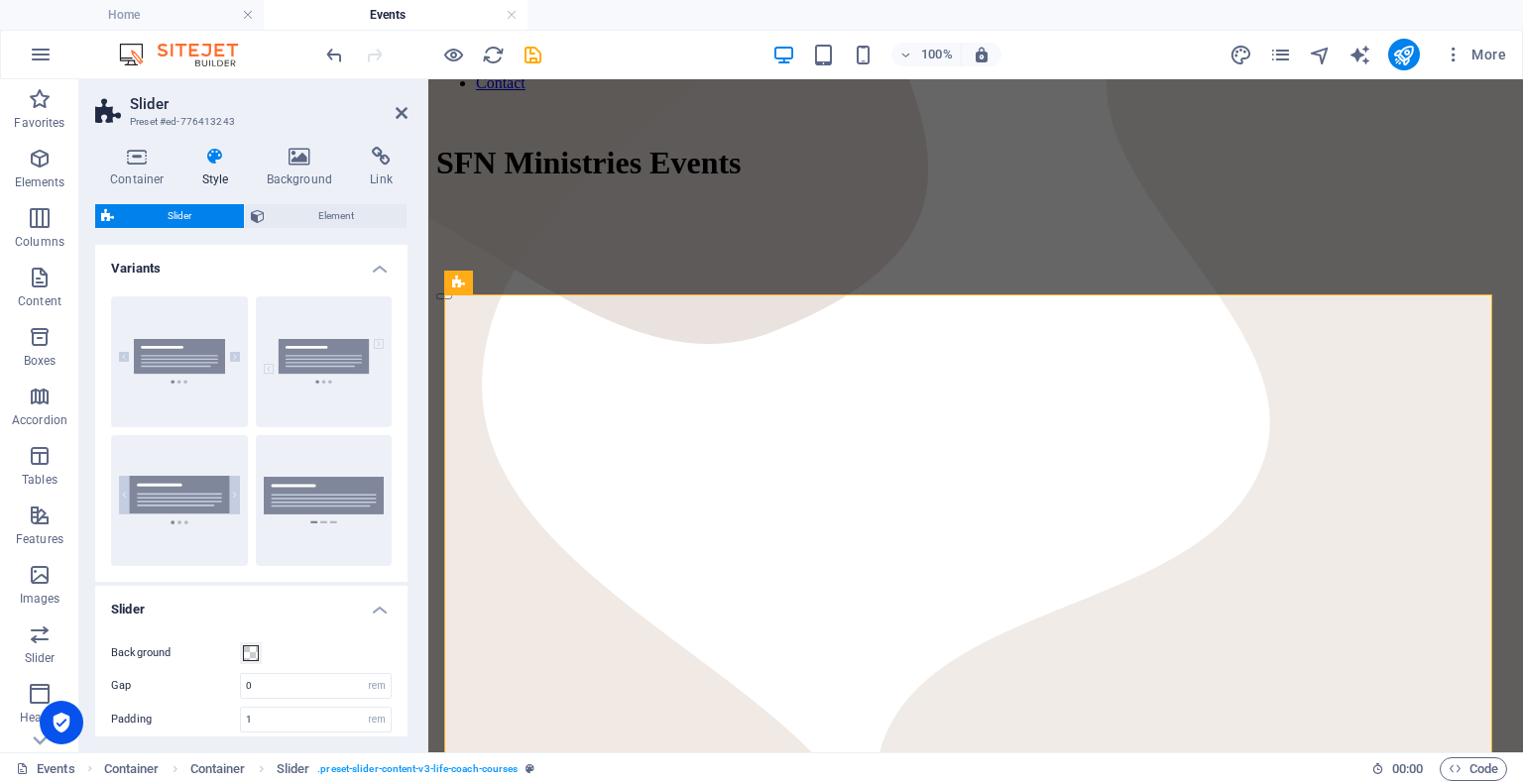 scroll, scrollTop: 263, scrollLeft: 0, axis: vertical 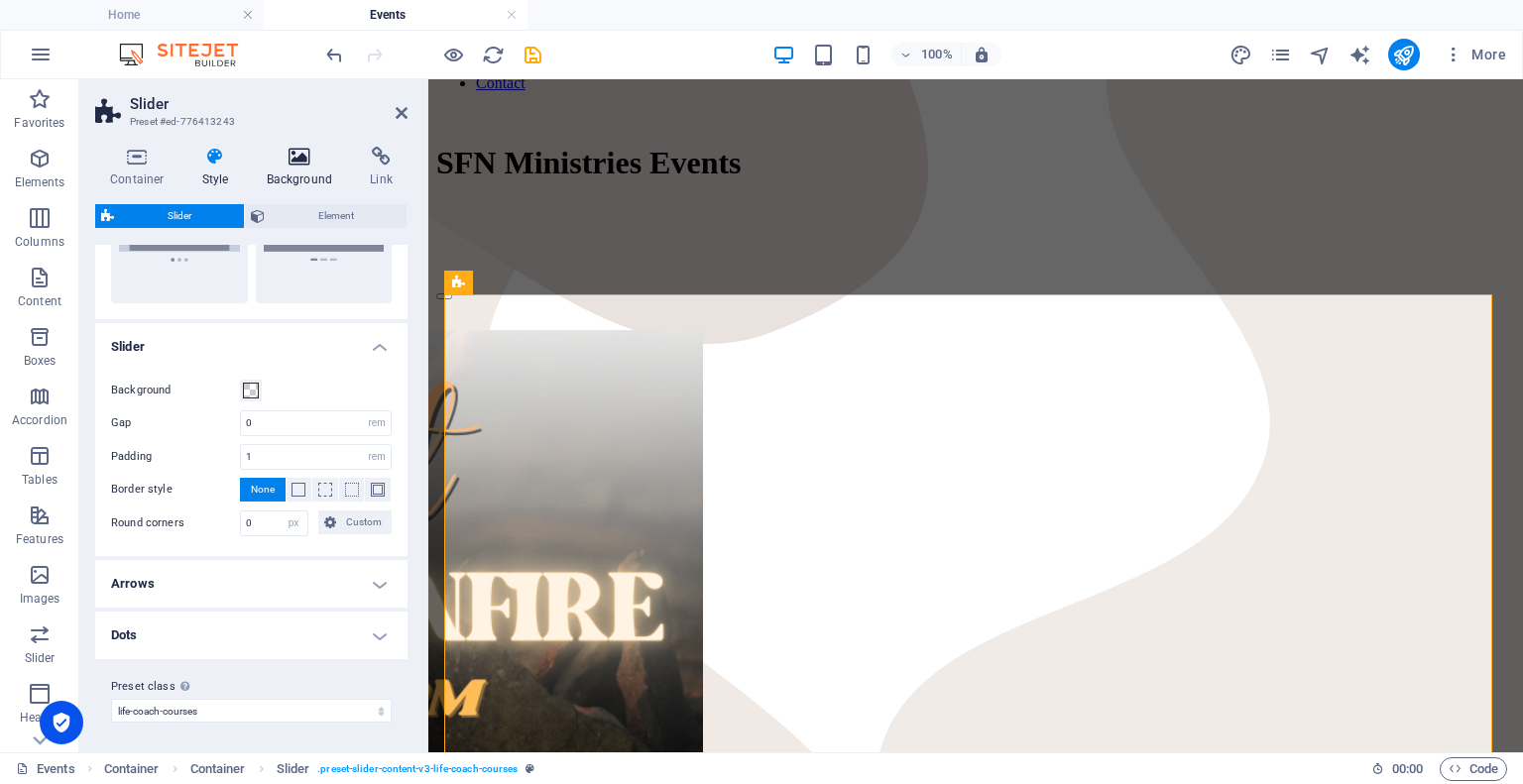 click on "Background" at bounding box center (303, 168) 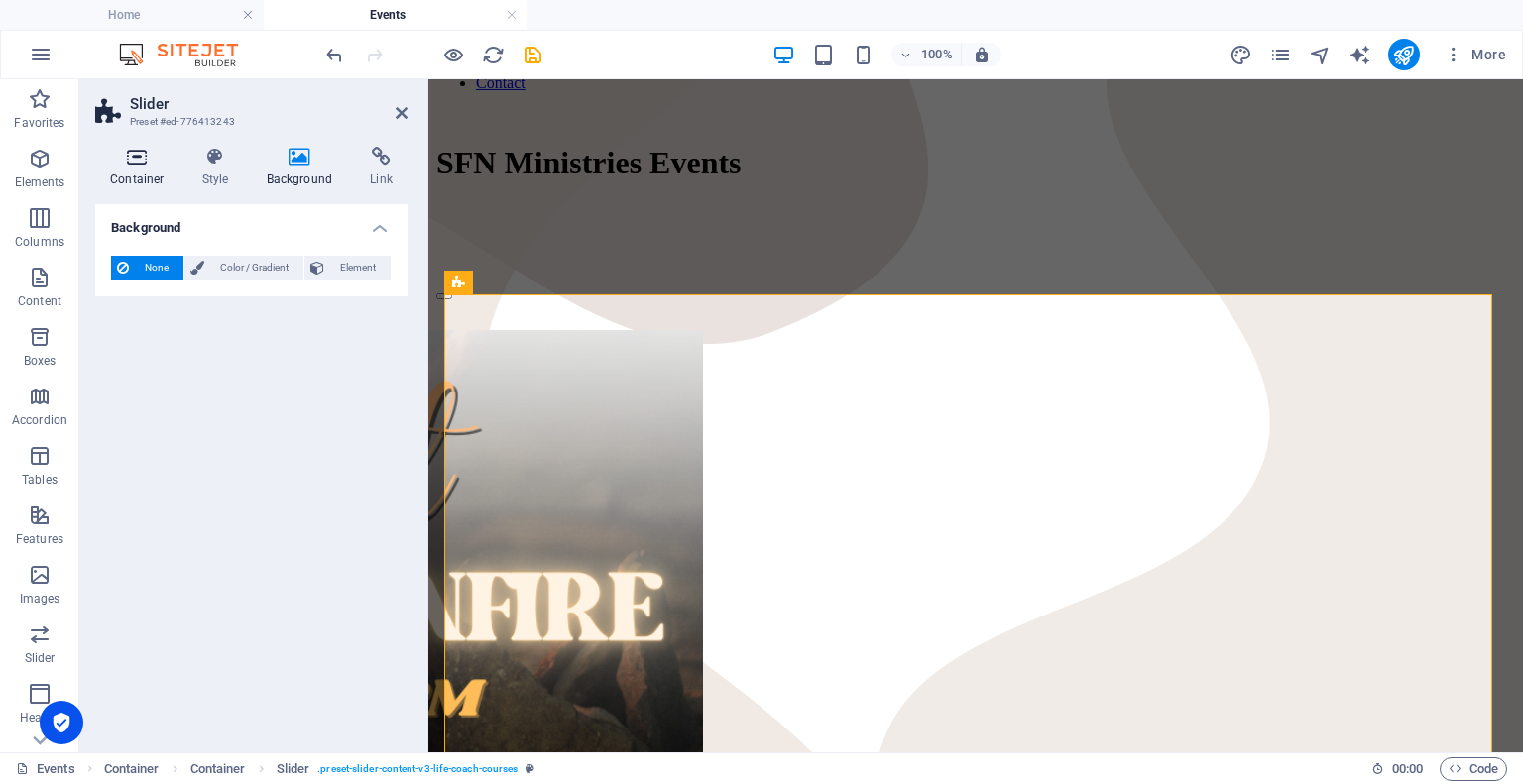 click at bounding box center [137, 157] 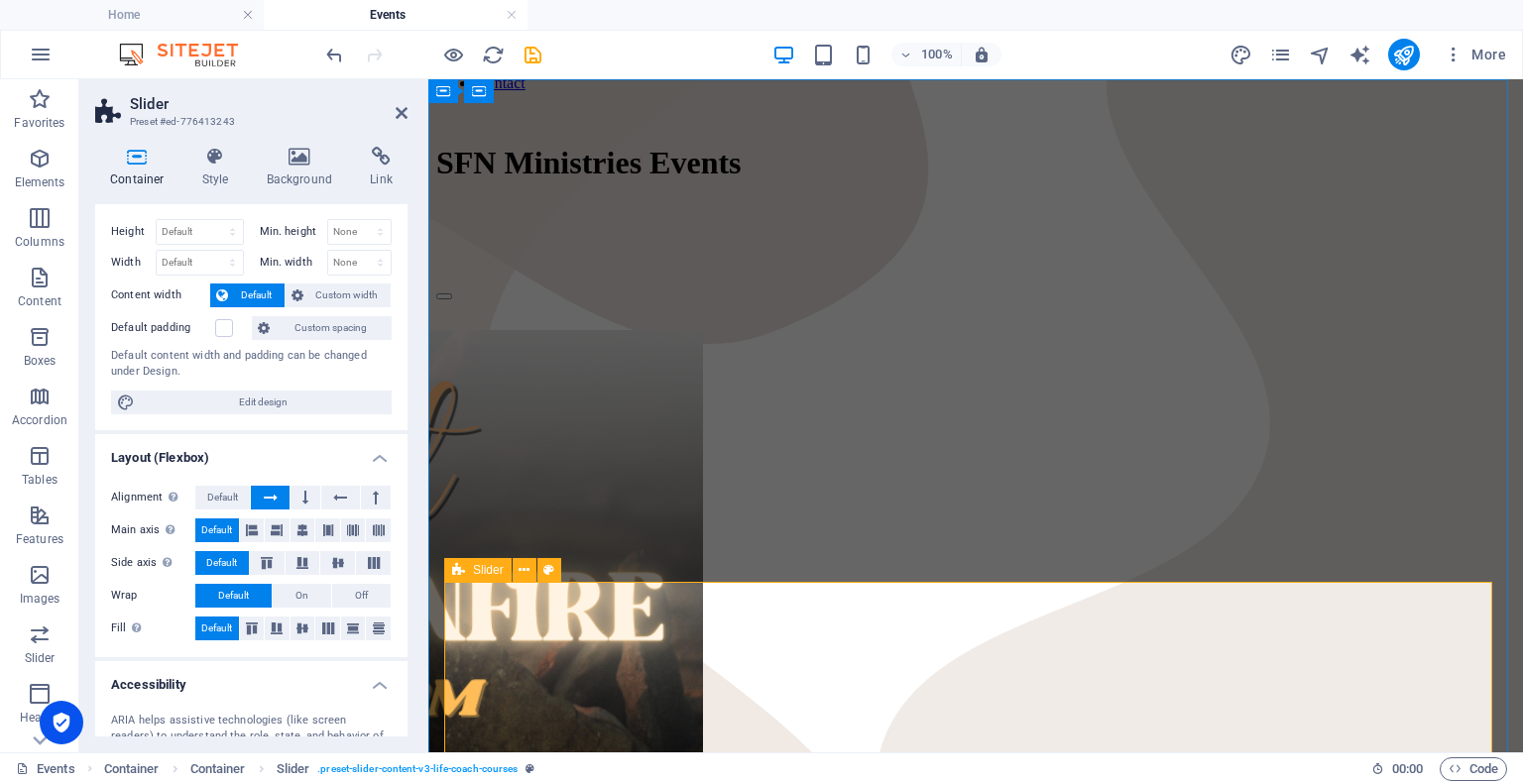 scroll, scrollTop: 0, scrollLeft: 0, axis: both 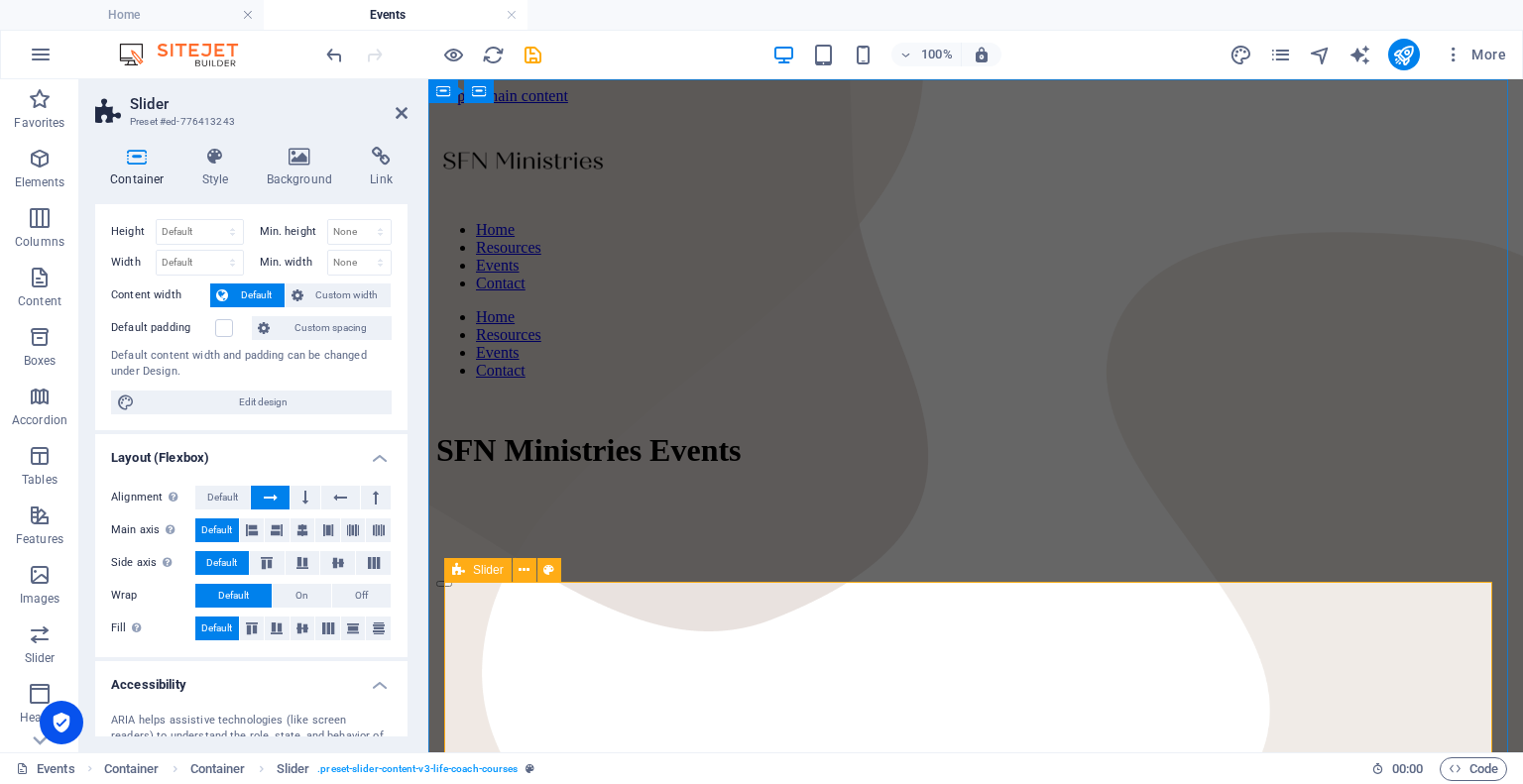 click at bounding box center (458, 570) 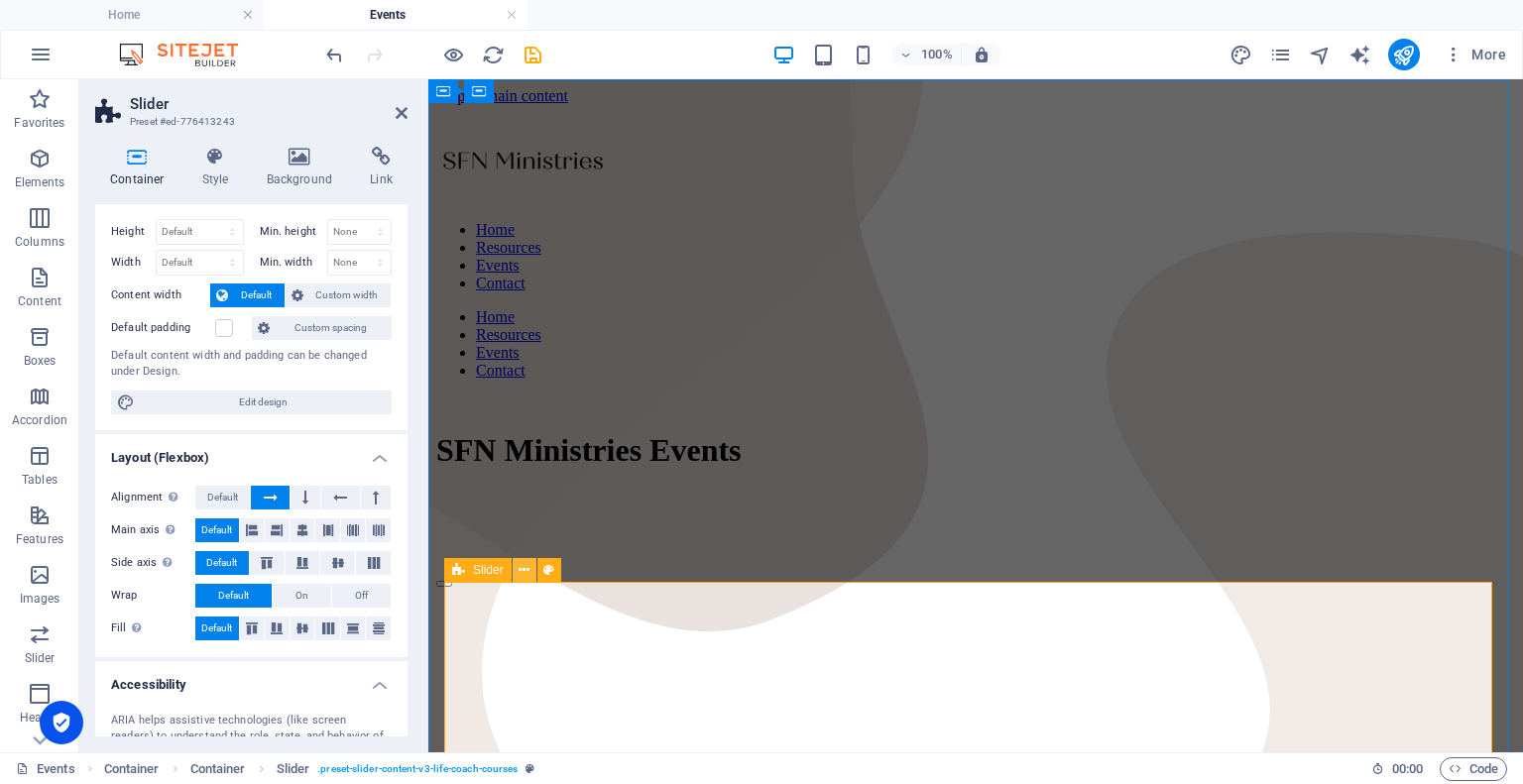 click at bounding box center (524, 570) 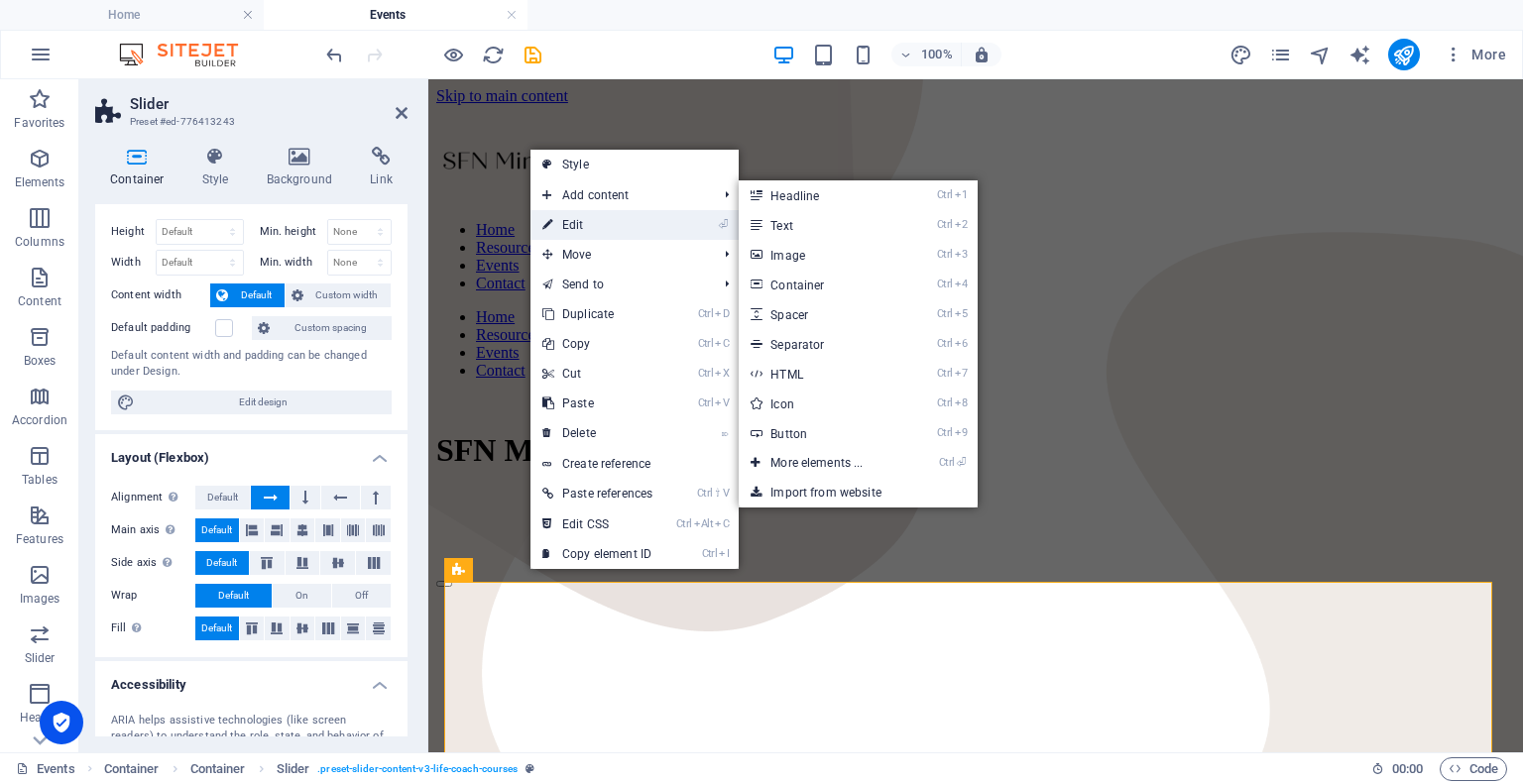 click on "⏎  Edit" at bounding box center (597, 225) 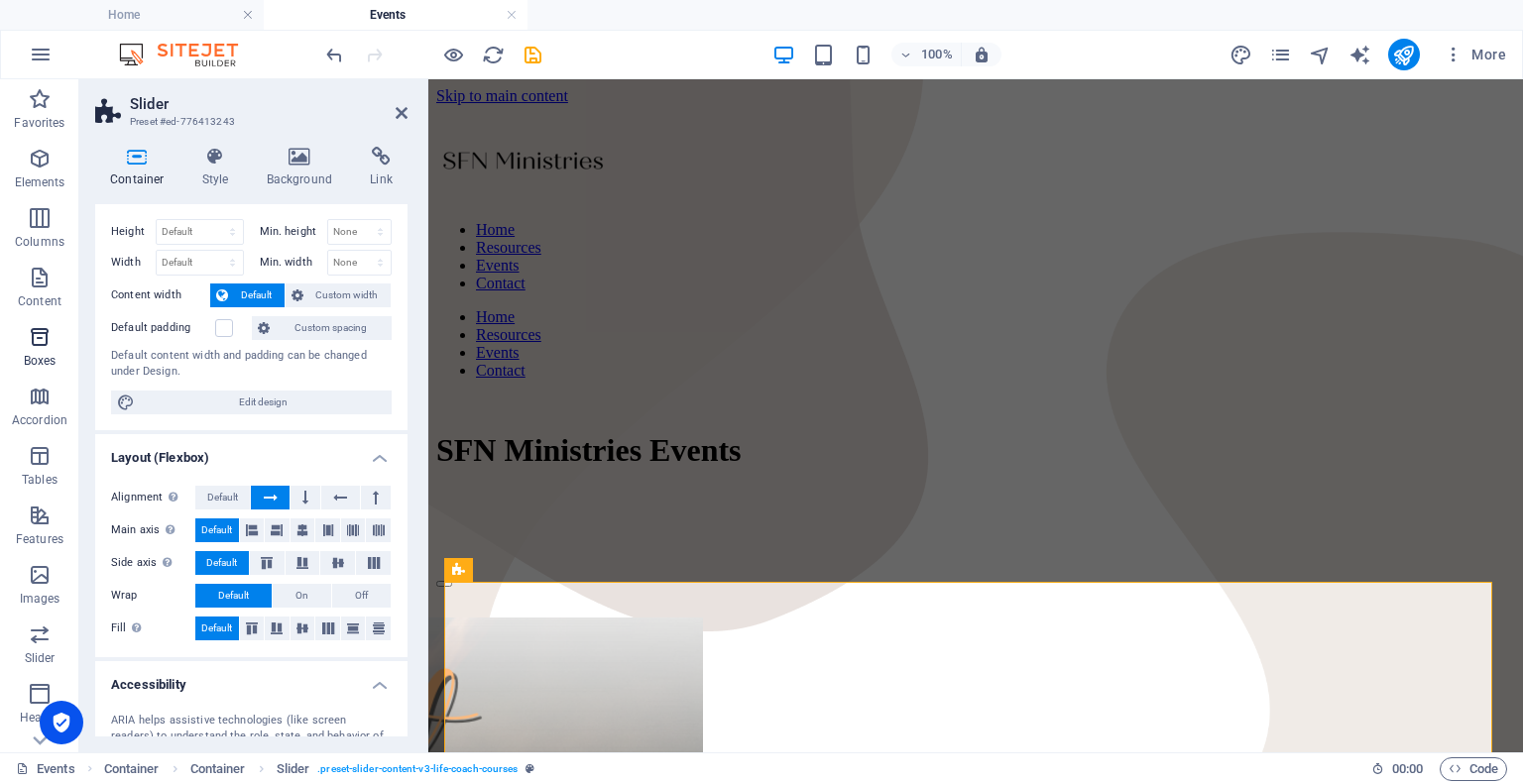scroll, scrollTop: 198, scrollLeft: 0, axis: vertical 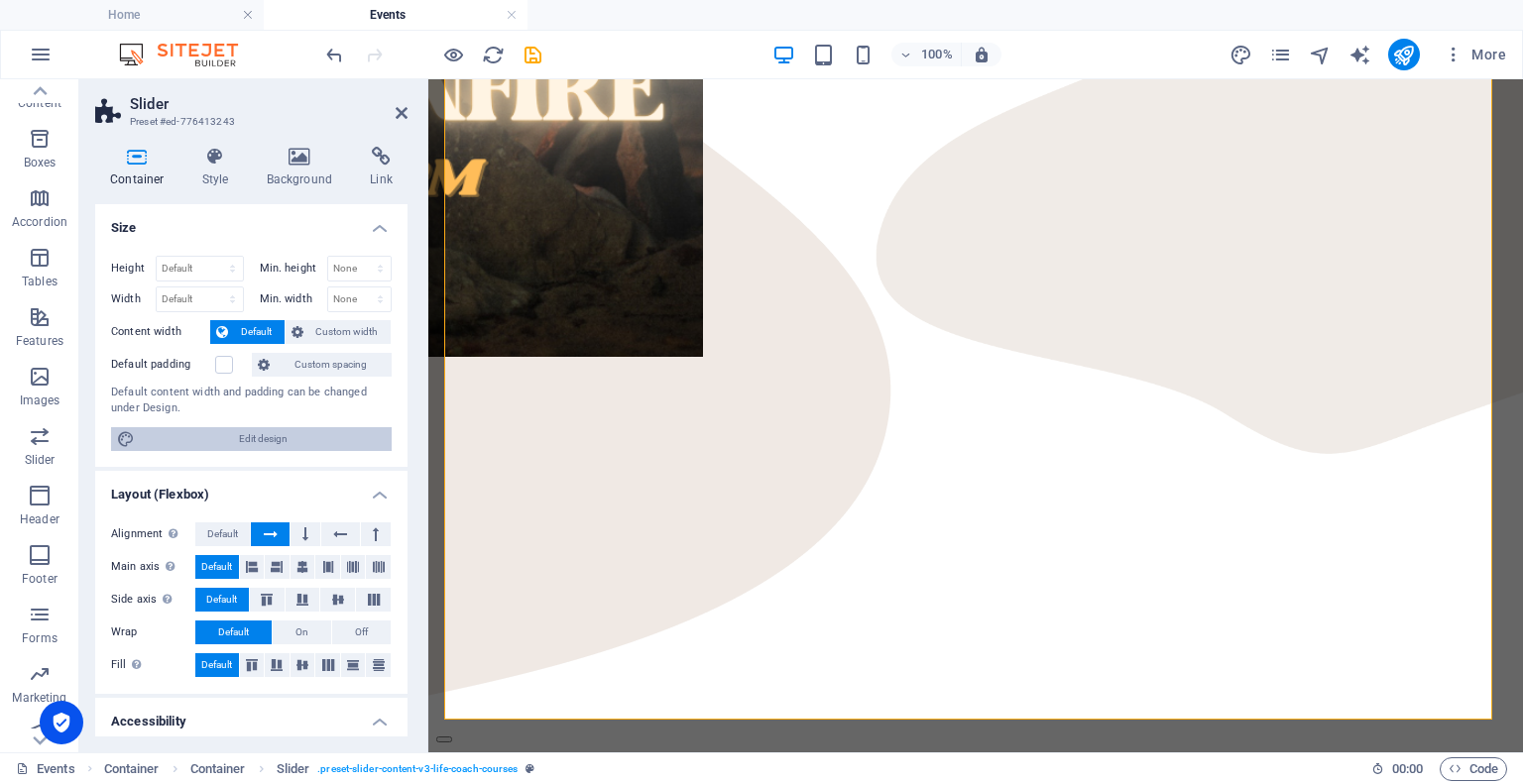 click on "Edit design" at bounding box center (263, 439) 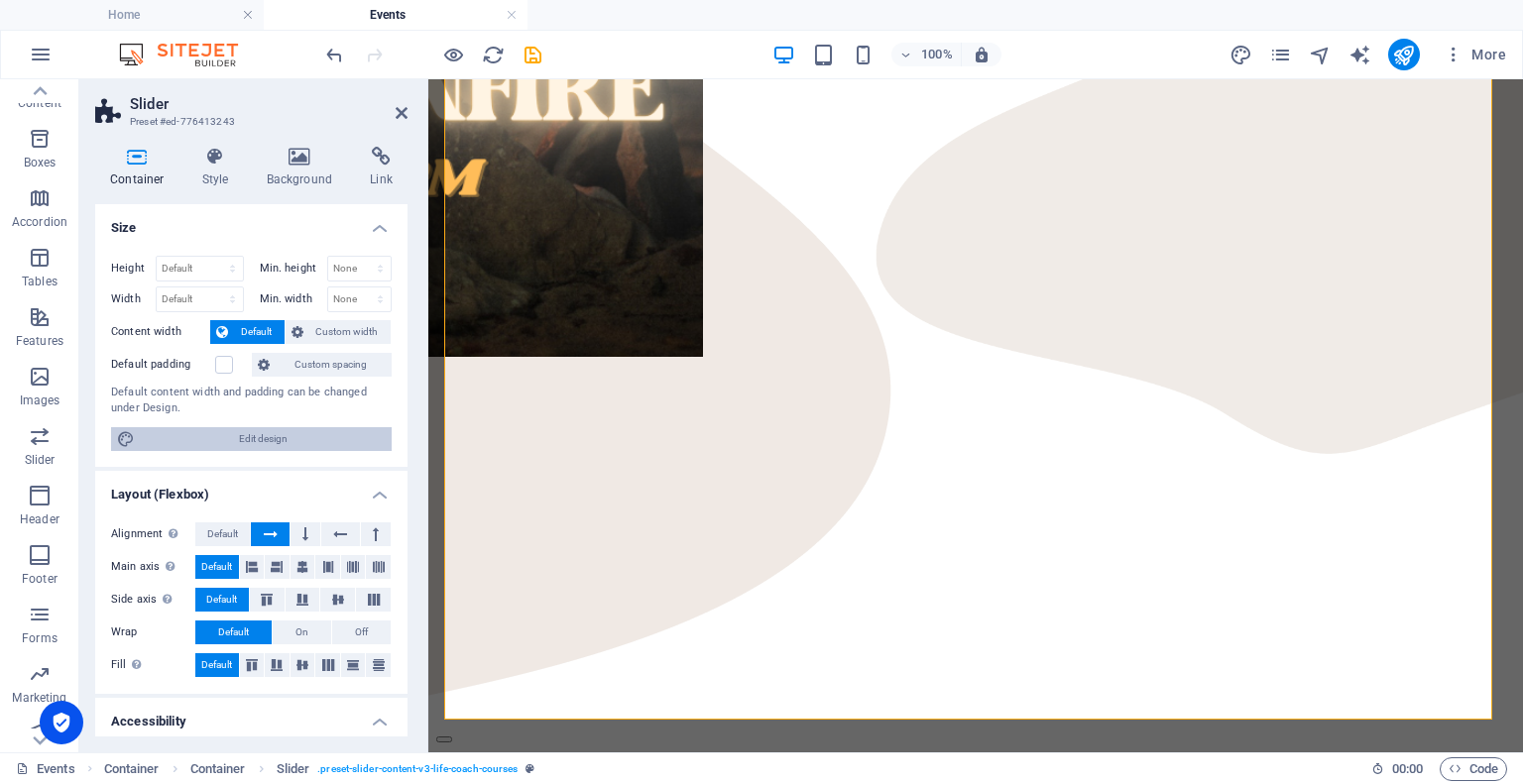 select on "px" 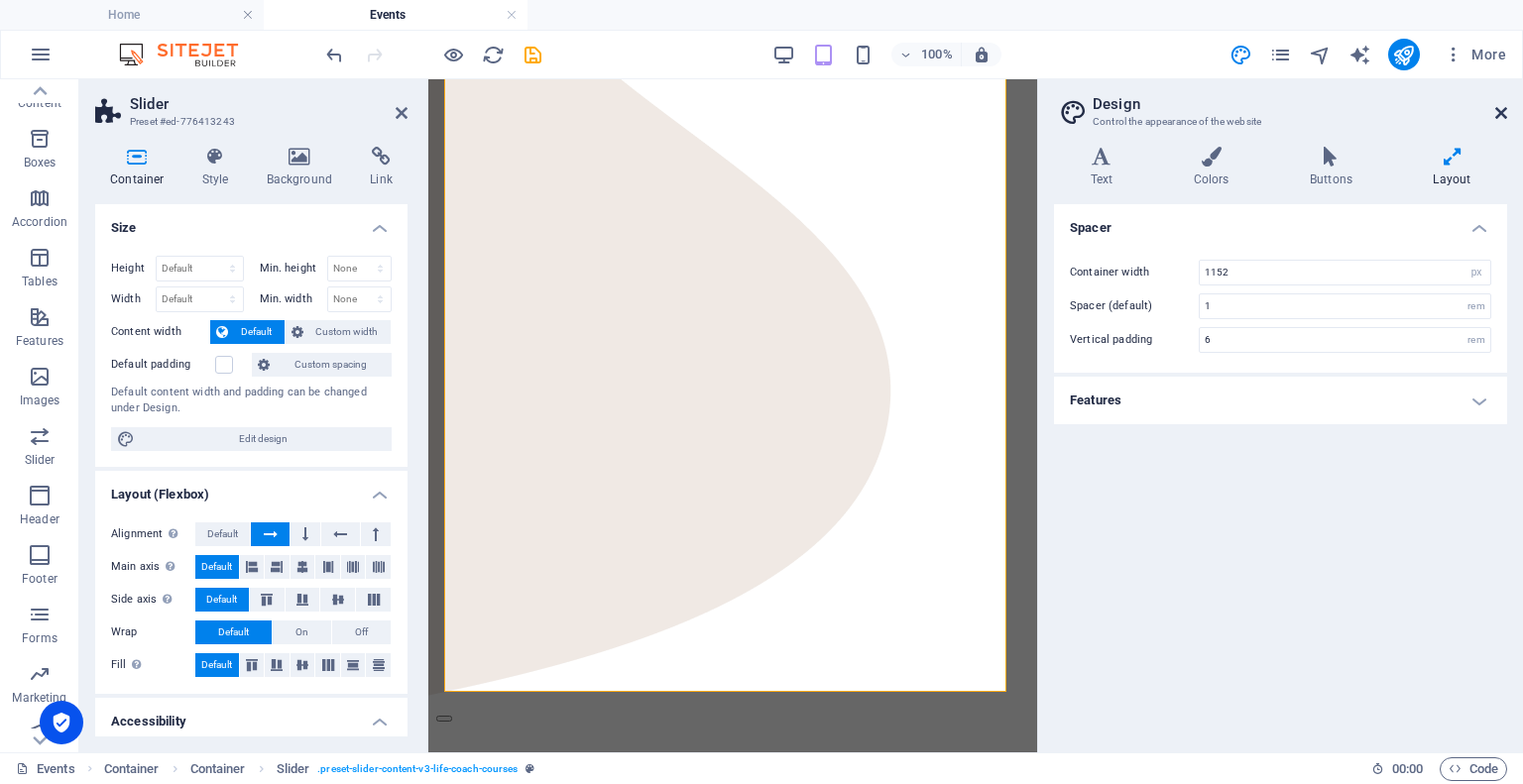scroll, scrollTop: 708, scrollLeft: 0, axis: vertical 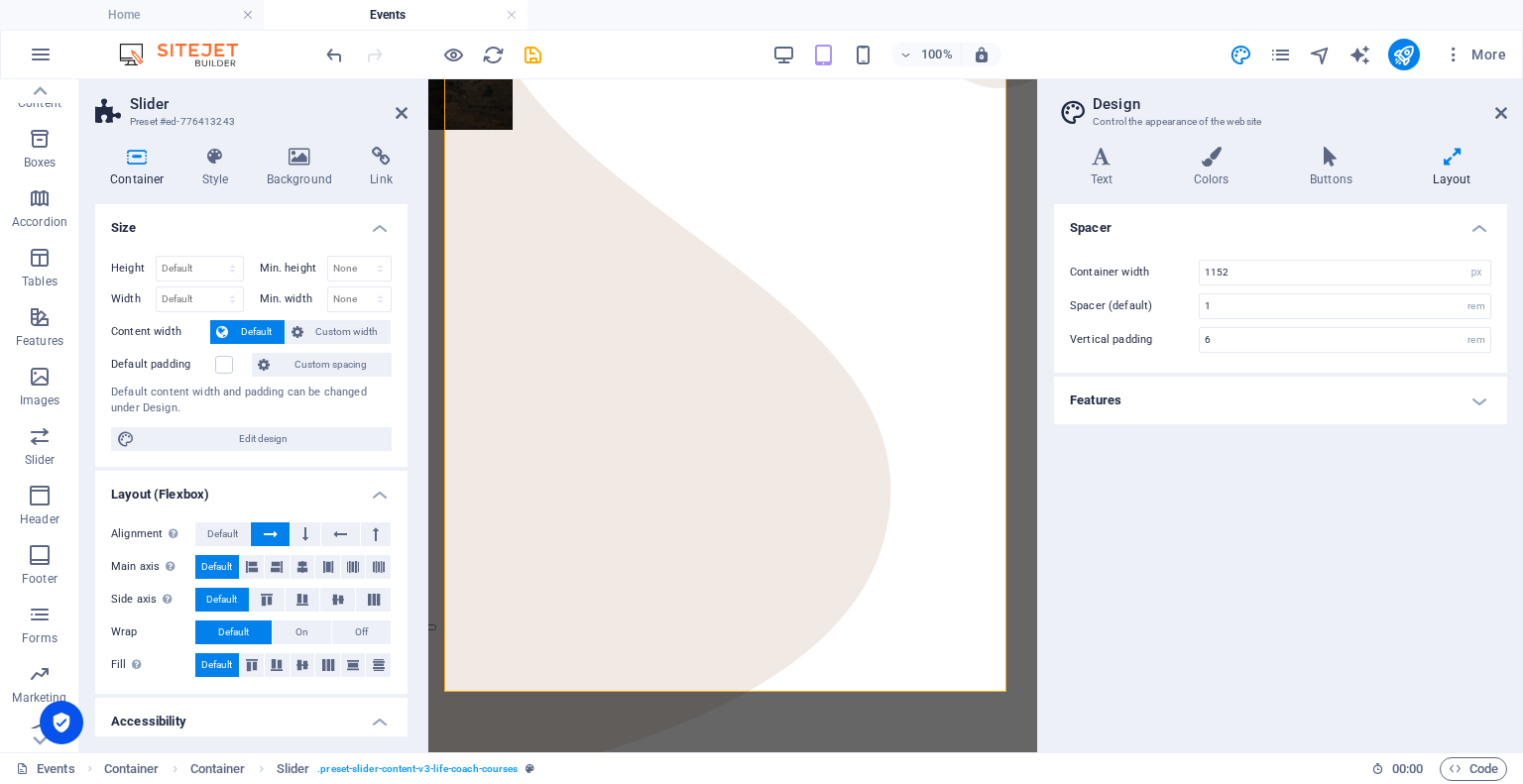 click on "Features" at bounding box center [1280, 400] 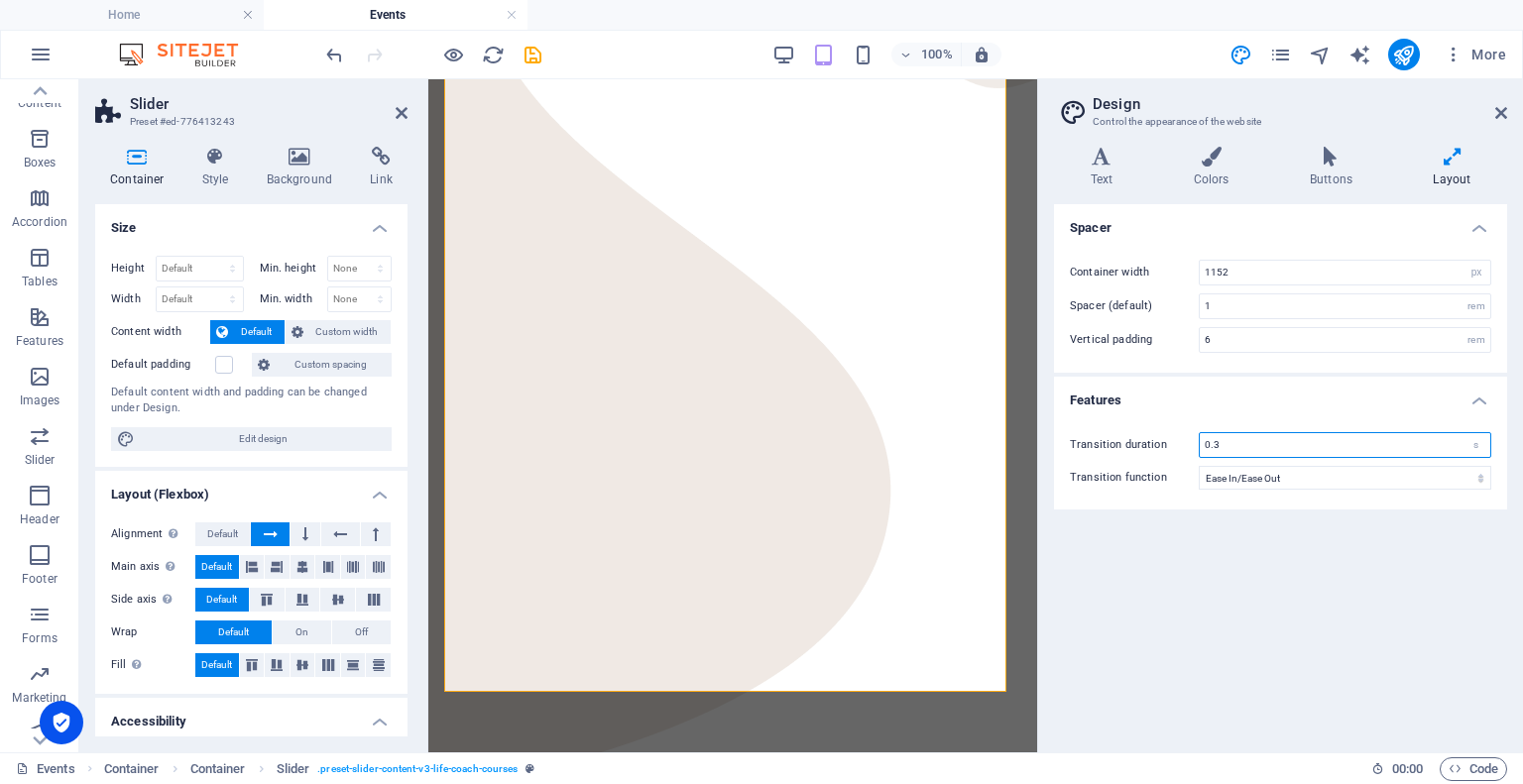 click on "0.3" at bounding box center [1345, 445] 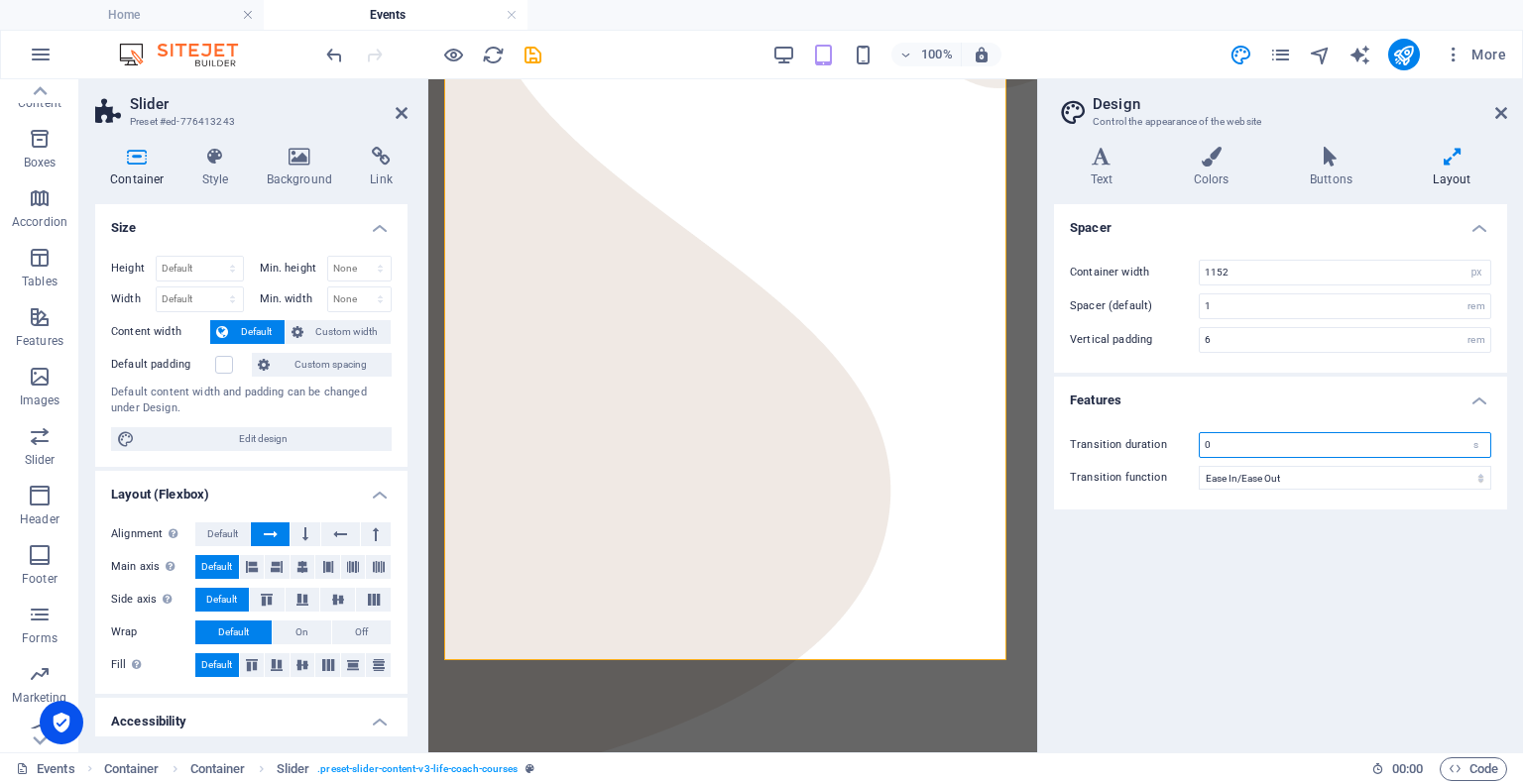 type on "0" 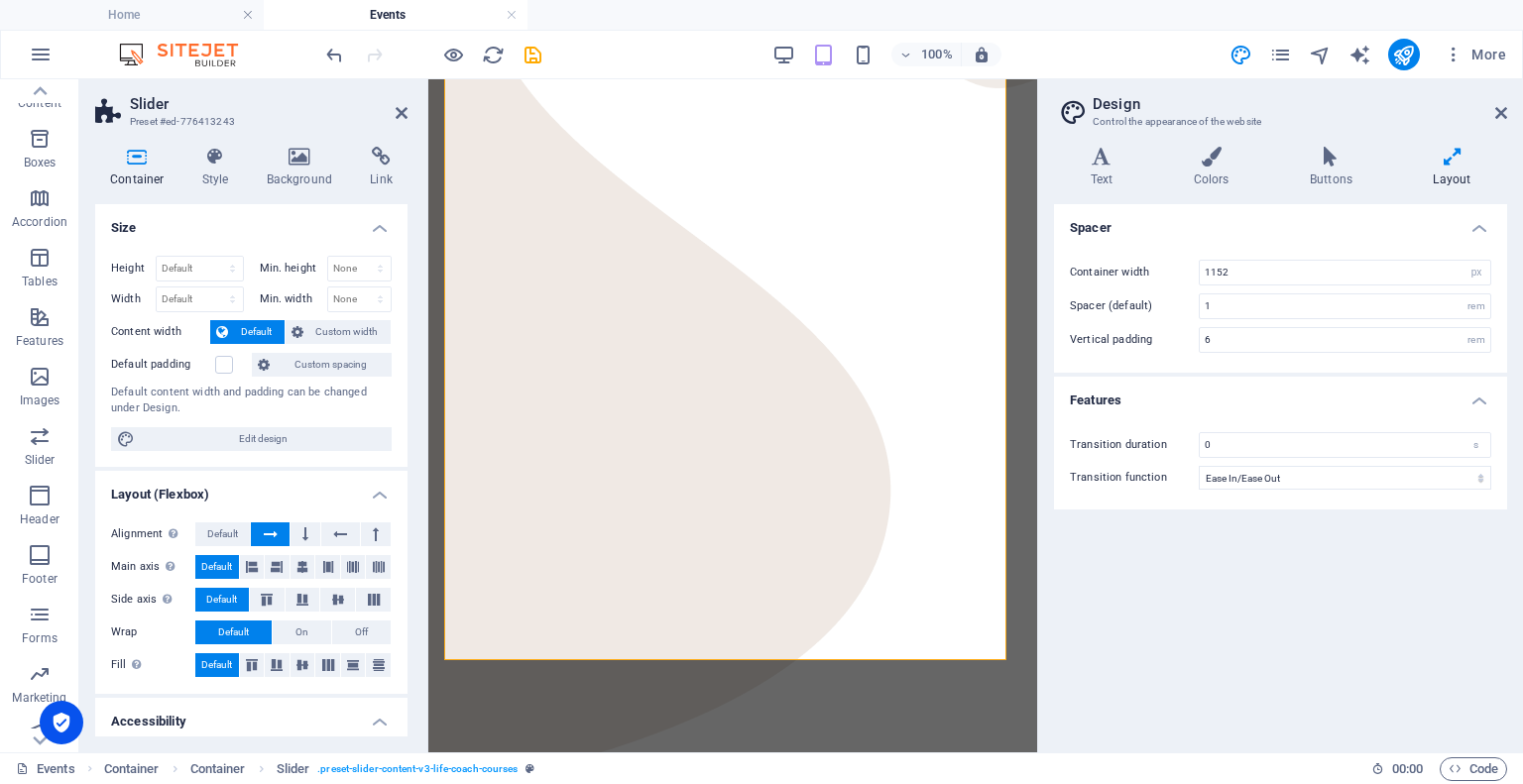 click on "Spacer Container width 1152 rem px Spacer (default) 1 rem Vertical padding 6 rem Features Transition duration 0 s Transition function Ease Ease In Ease Out Ease In/Ease Out Linear" at bounding box center (1280, 470) 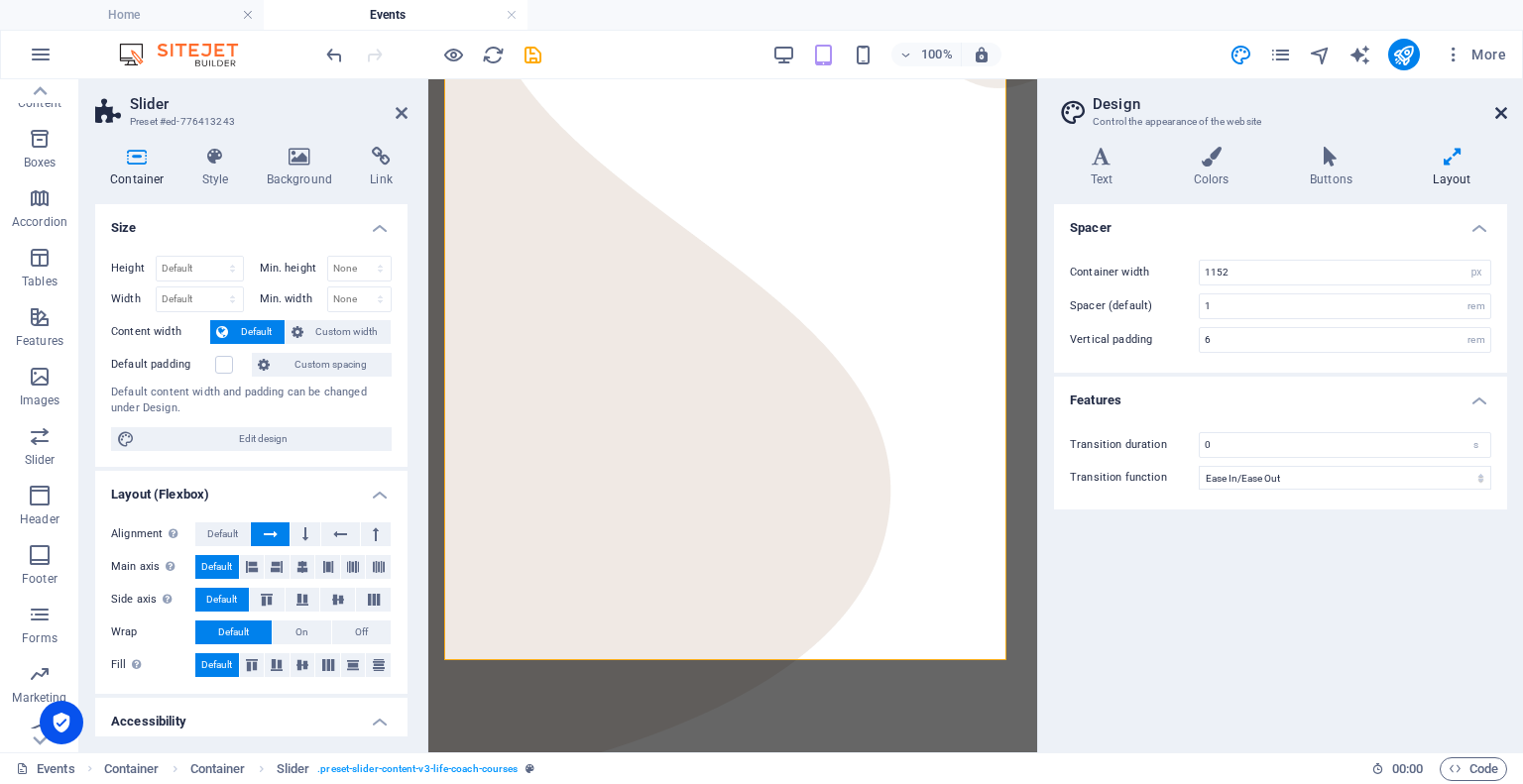 drag, startPoint x: 1505, startPoint y: 114, endPoint x: 1076, endPoint y: 34, distance: 436.39546 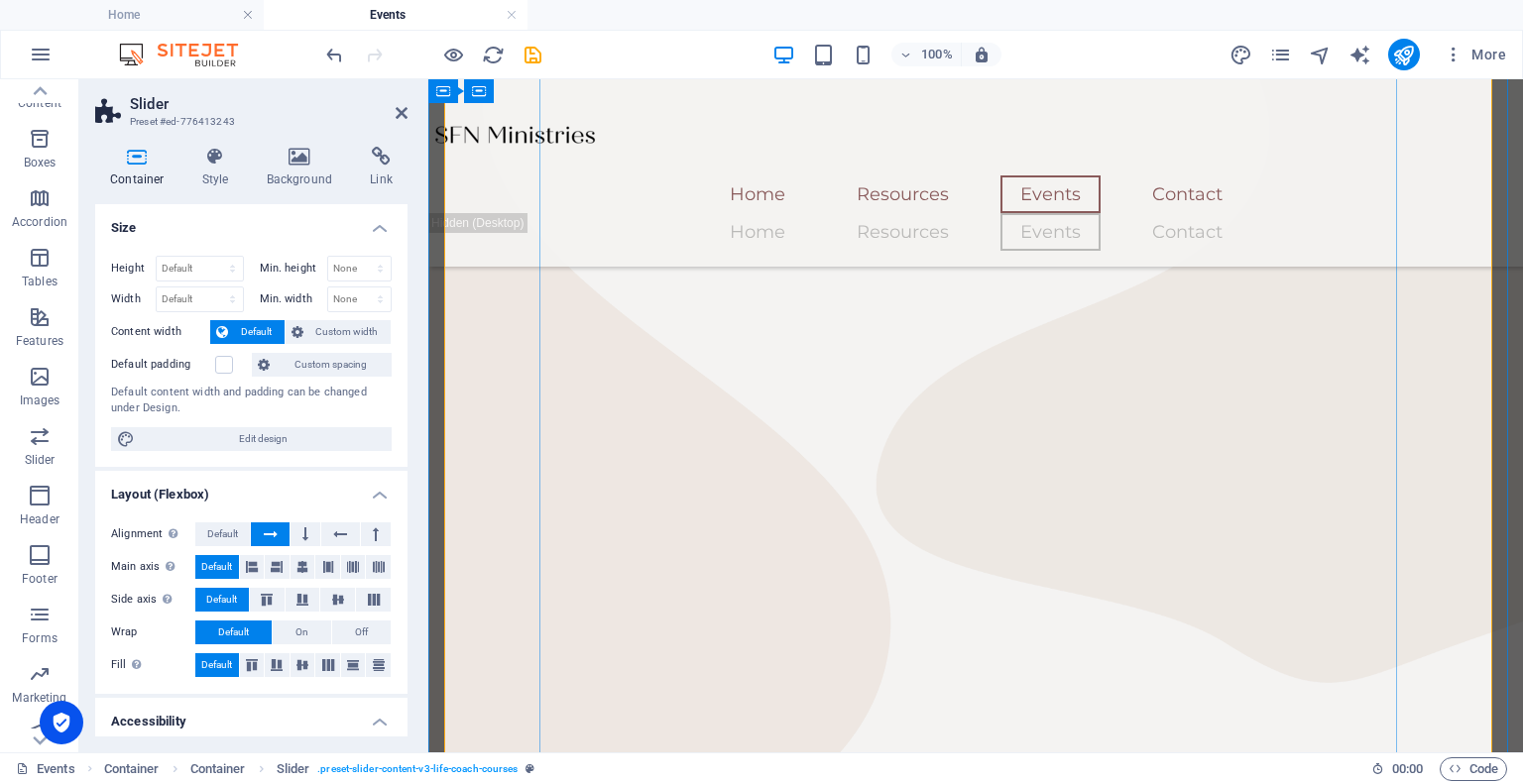 scroll, scrollTop: 594, scrollLeft: 0, axis: vertical 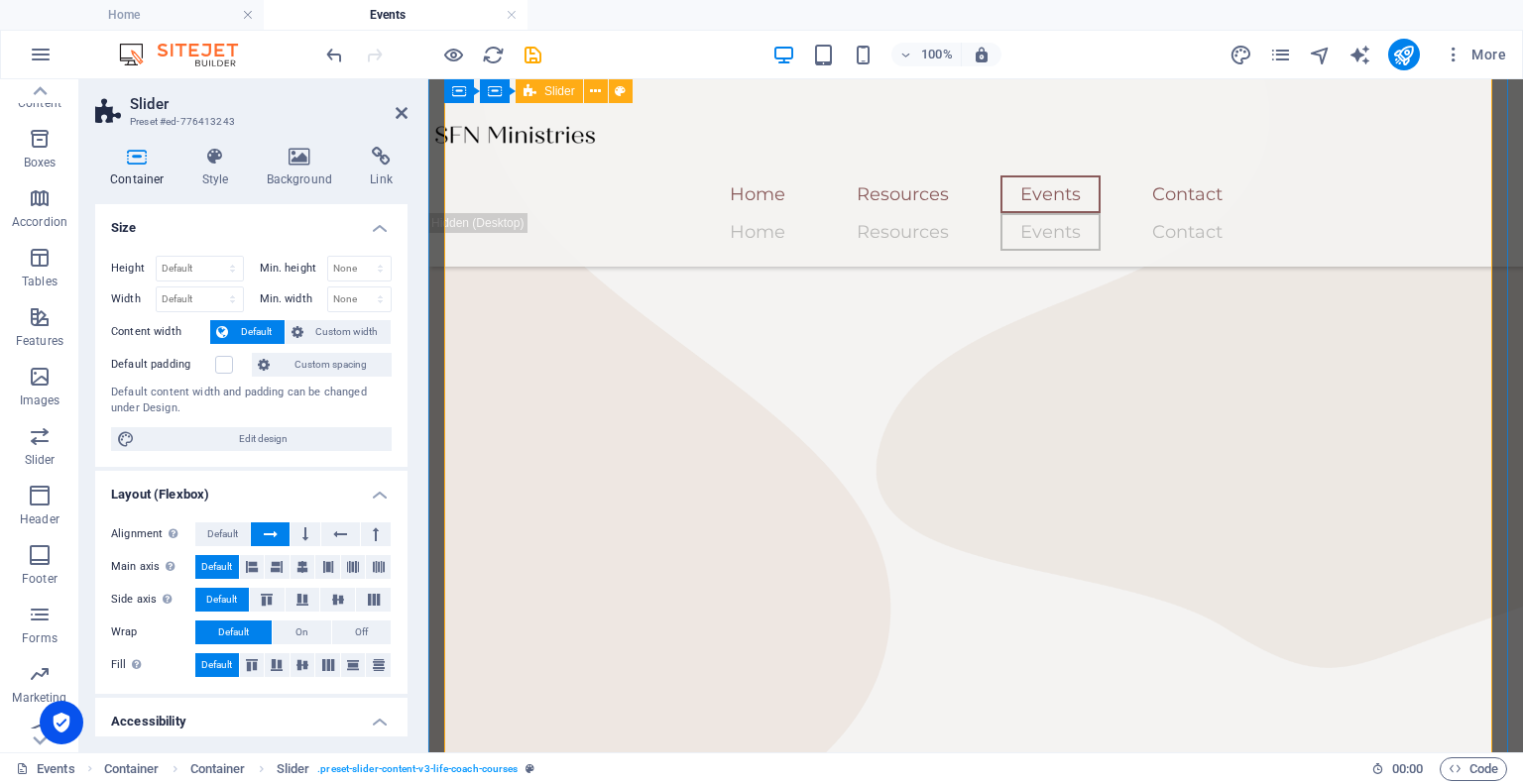 click at bounding box center [976, 1093] 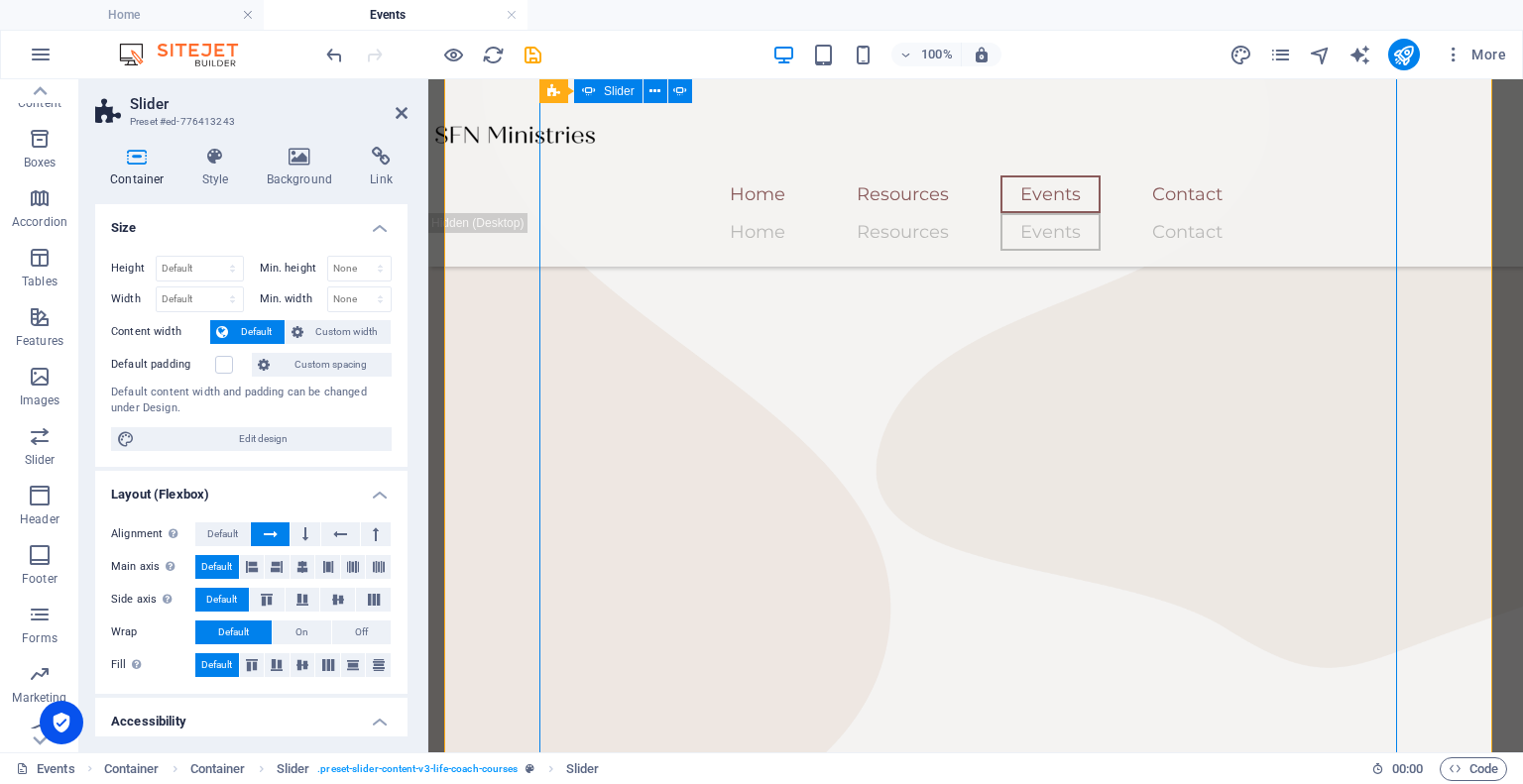 click at bounding box center (976, 1093) 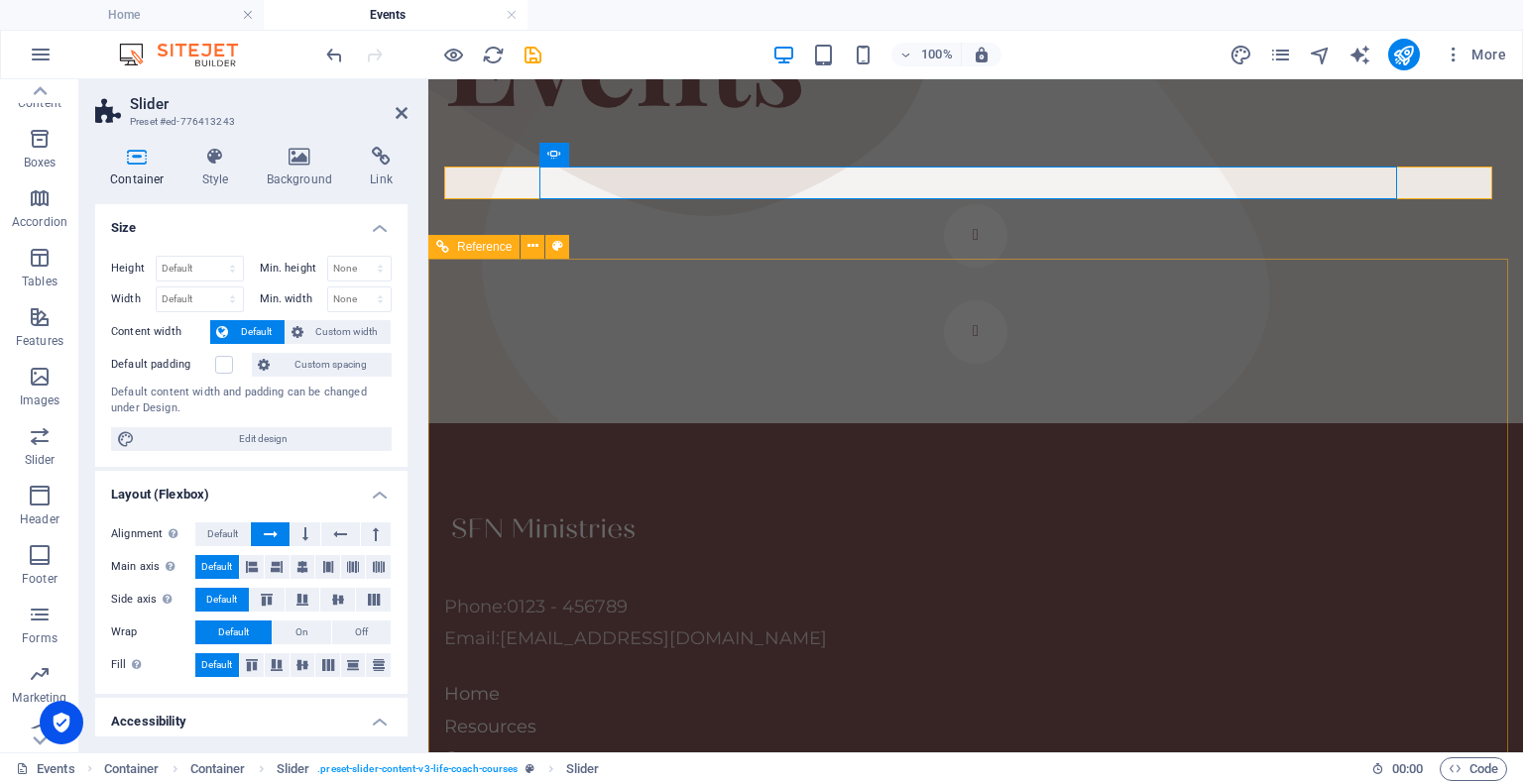 scroll, scrollTop: 217, scrollLeft: 0, axis: vertical 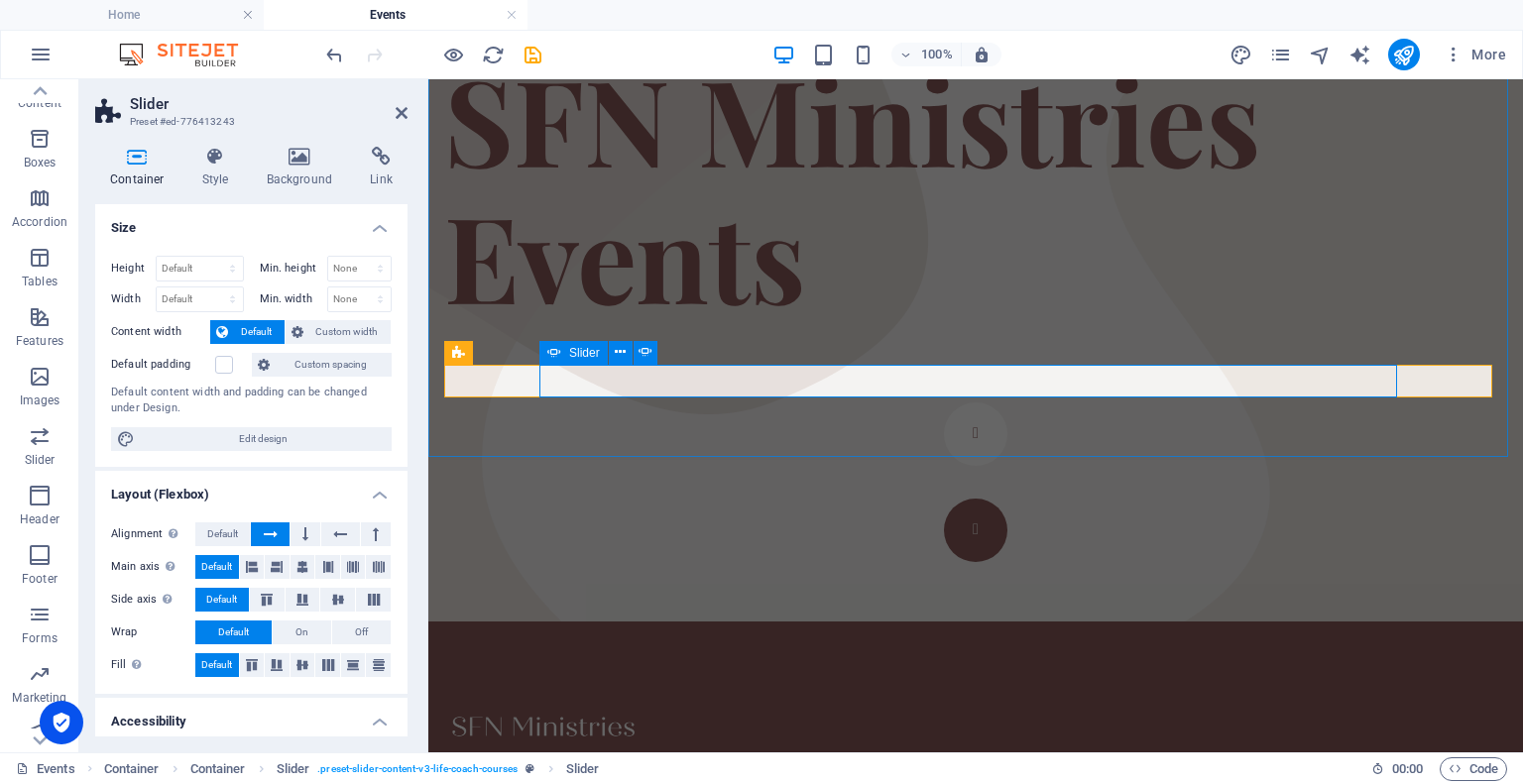click at bounding box center (976, 530) 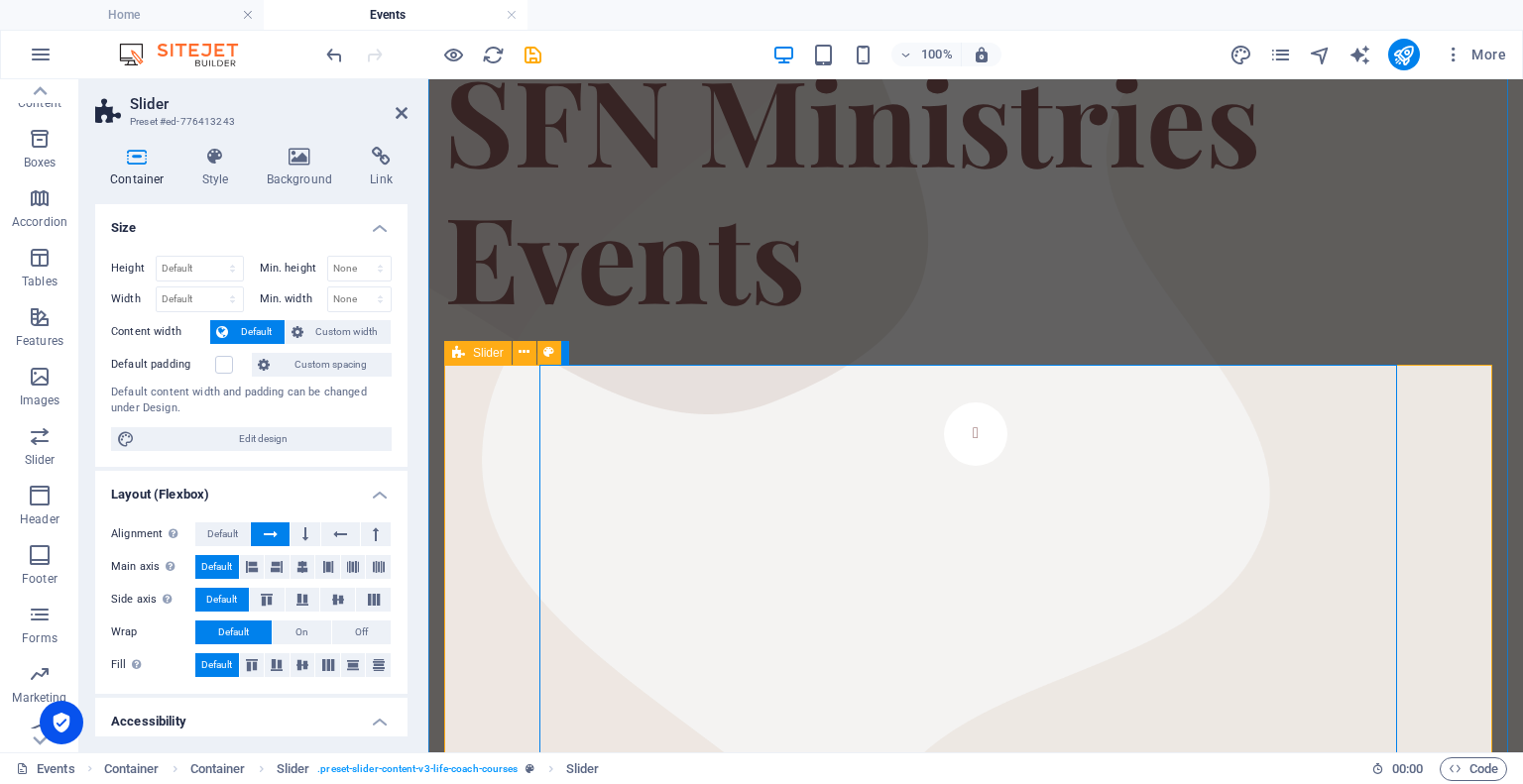 scroll, scrollTop: 415, scrollLeft: 0, axis: vertical 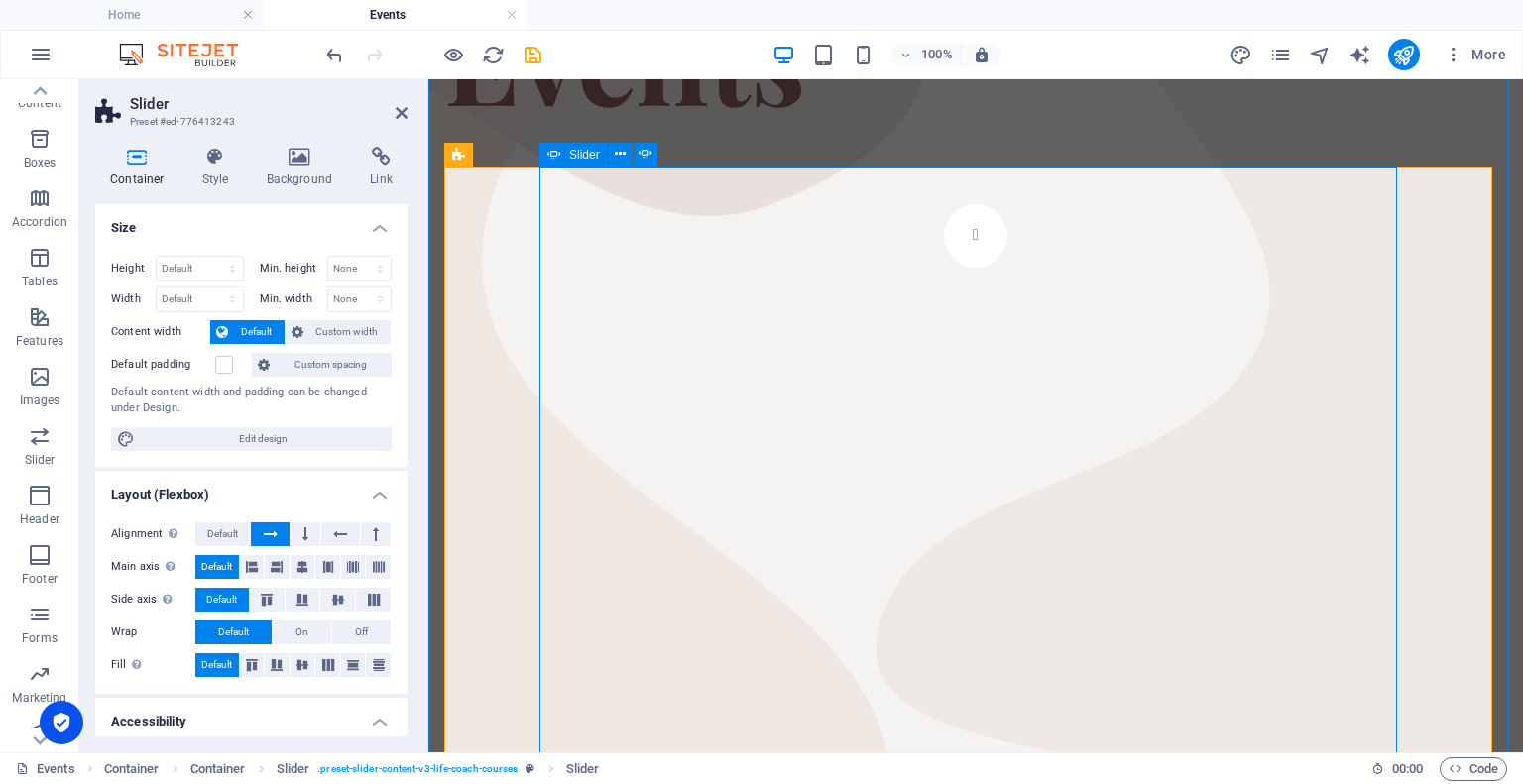 click at bounding box center [976, 1309] 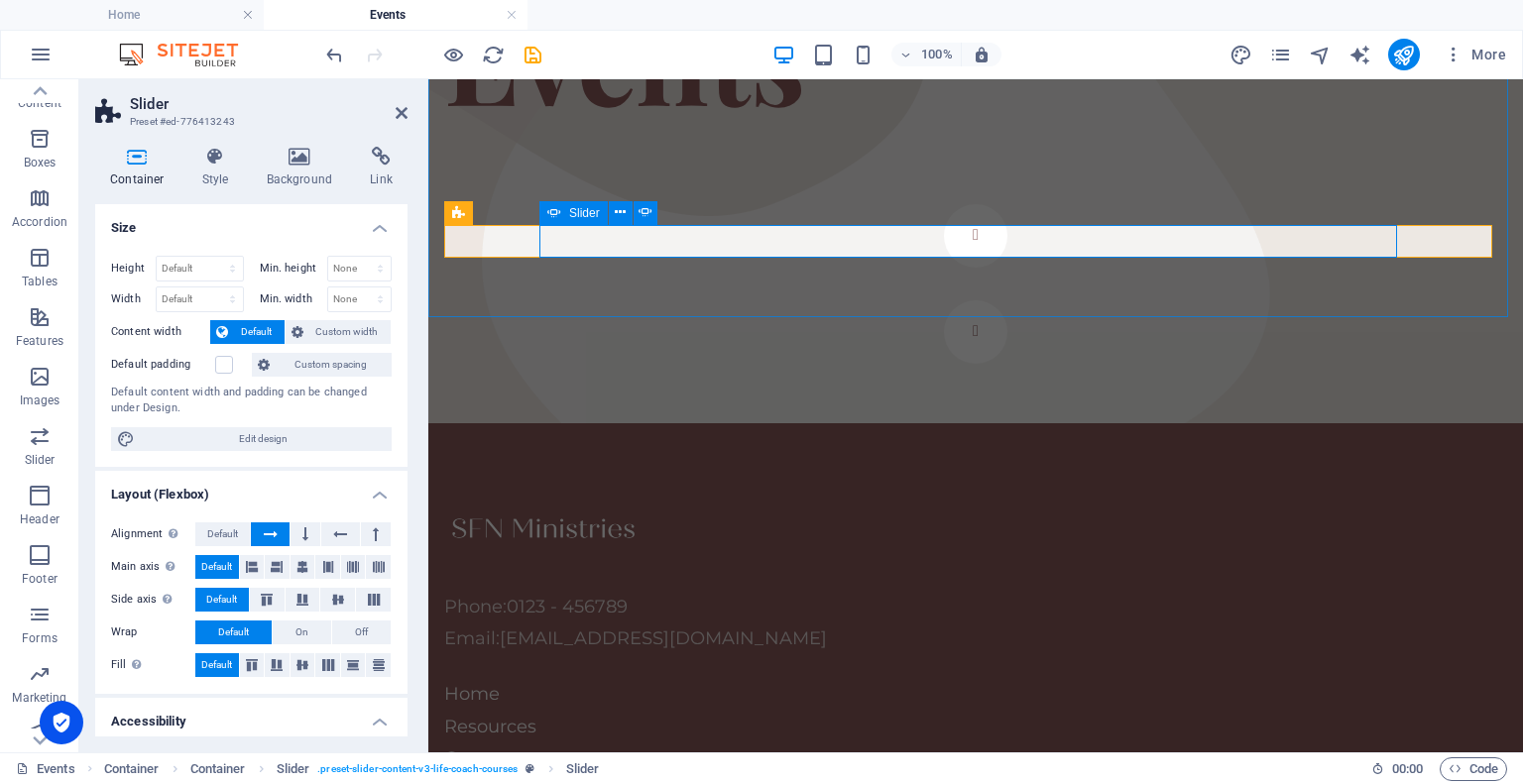 scroll, scrollTop: 316, scrollLeft: 0, axis: vertical 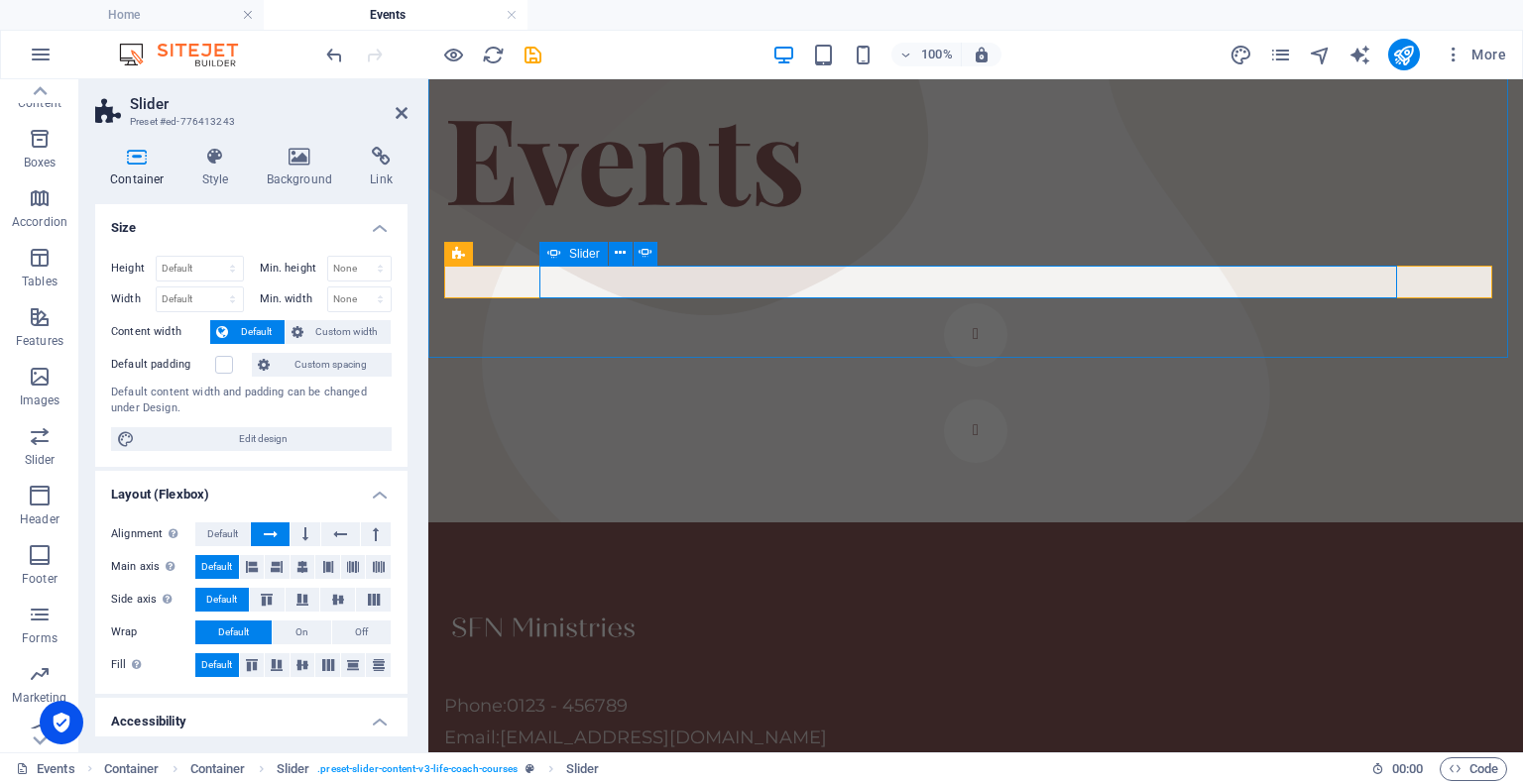 click on "[DATE] Night Live Music And Bonfire Mark Your Calendars! [DATE] 7 PM- 10PM Come on Out to [PERSON_NAME] Family Homestead! Bring a lawn chair, blanket, snacks and a friend! Sign Up Below or Email support  [EMAIL_ADDRESS][DOMAIN_NAME] . Address will be provided! Sign Up Now! [DATE] Night Live Music And Bonfire Mark Your Calendars! [DATE] 7 PM- 10PM Come on Out to [PERSON_NAME] Family Homestead! Bring a lawn chair, blanket, snacks and a friend! Sign Up Below or Email support  [EMAIL_ADDRESS][DOMAIN_NAME] . Address will be provided! Sign Up Now!" at bounding box center [976, 383] 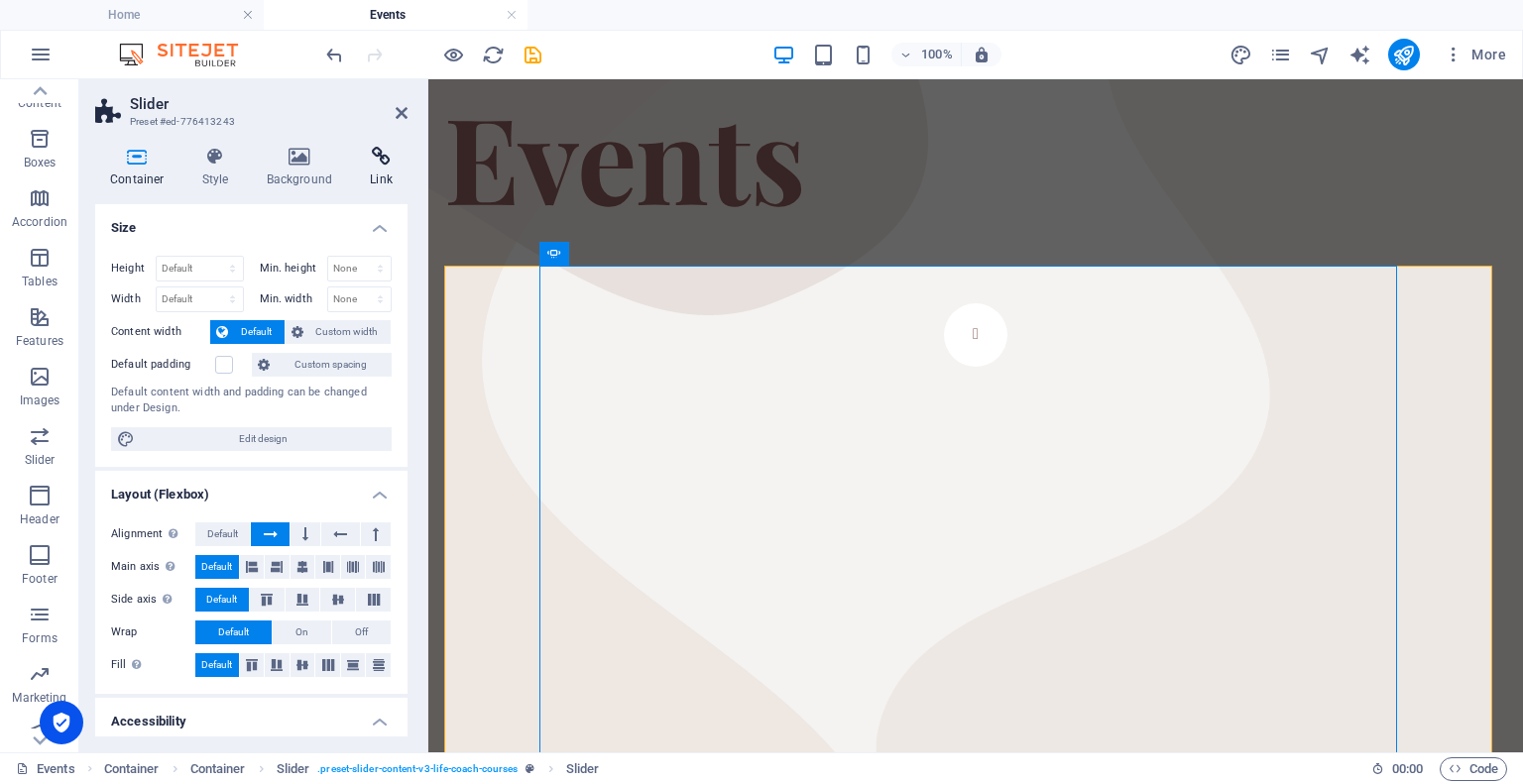 click at bounding box center (381, 157) 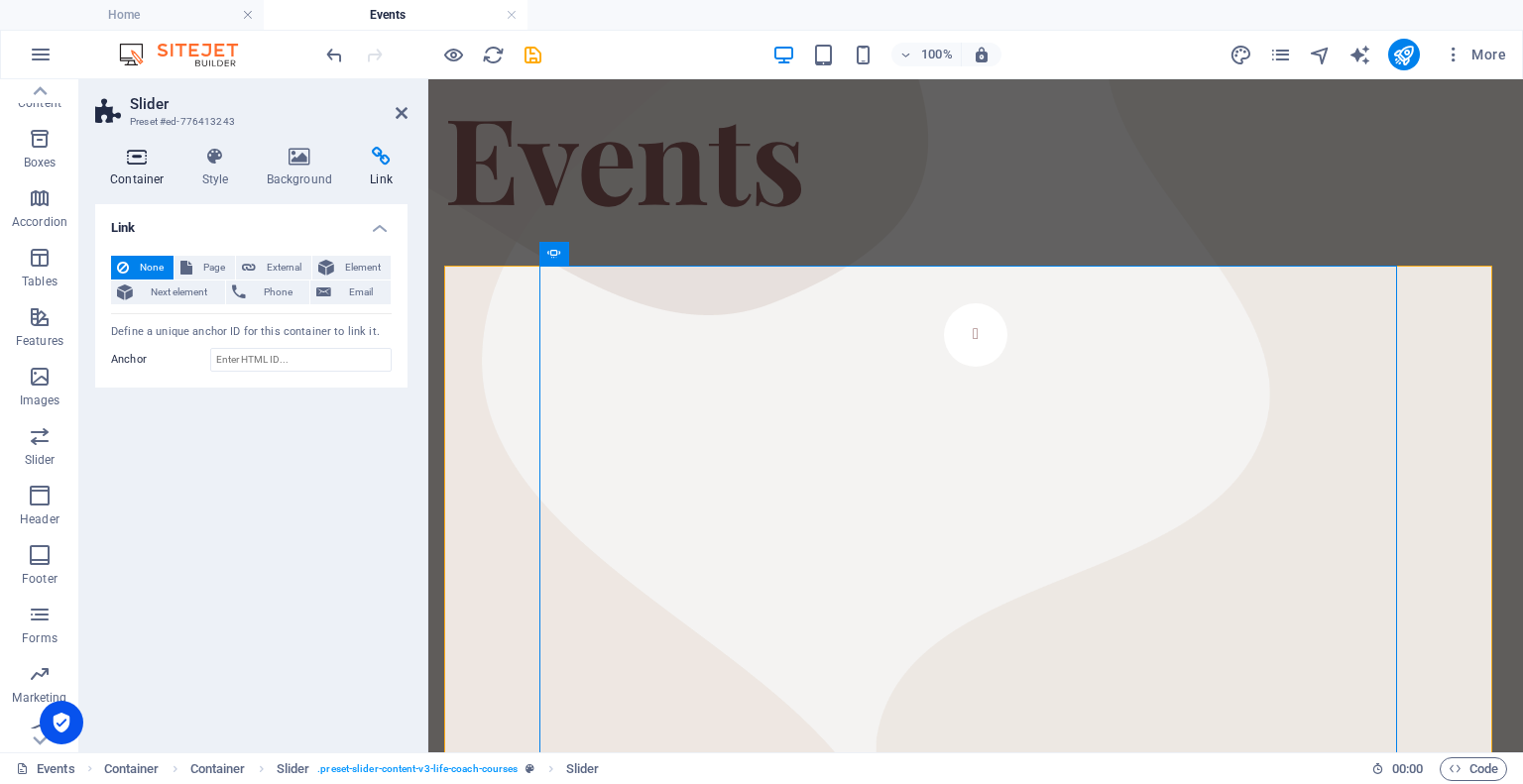 click at bounding box center [137, 157] 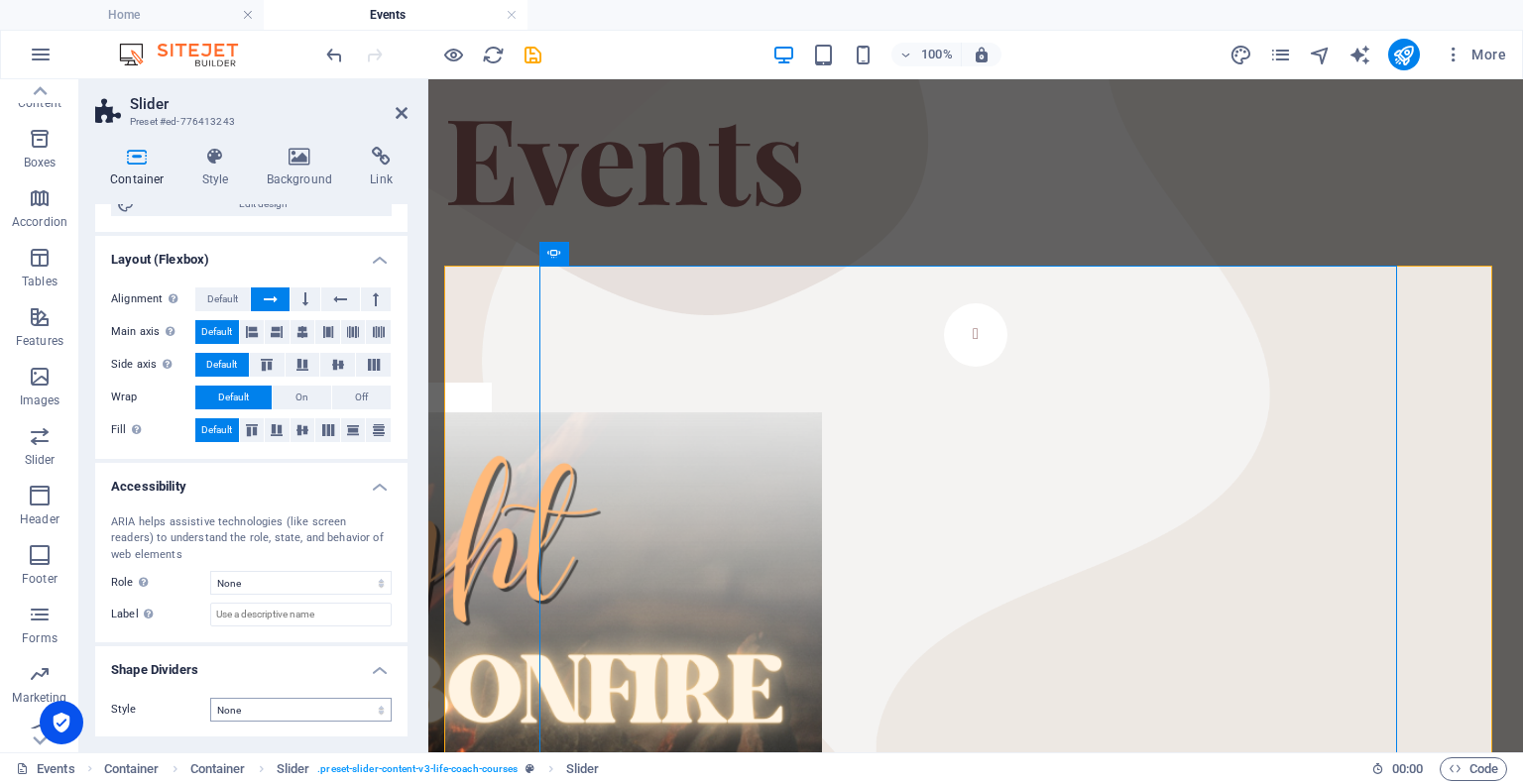 scroll, scrollTop: 37, scrollLeft: 0, axis: vertical 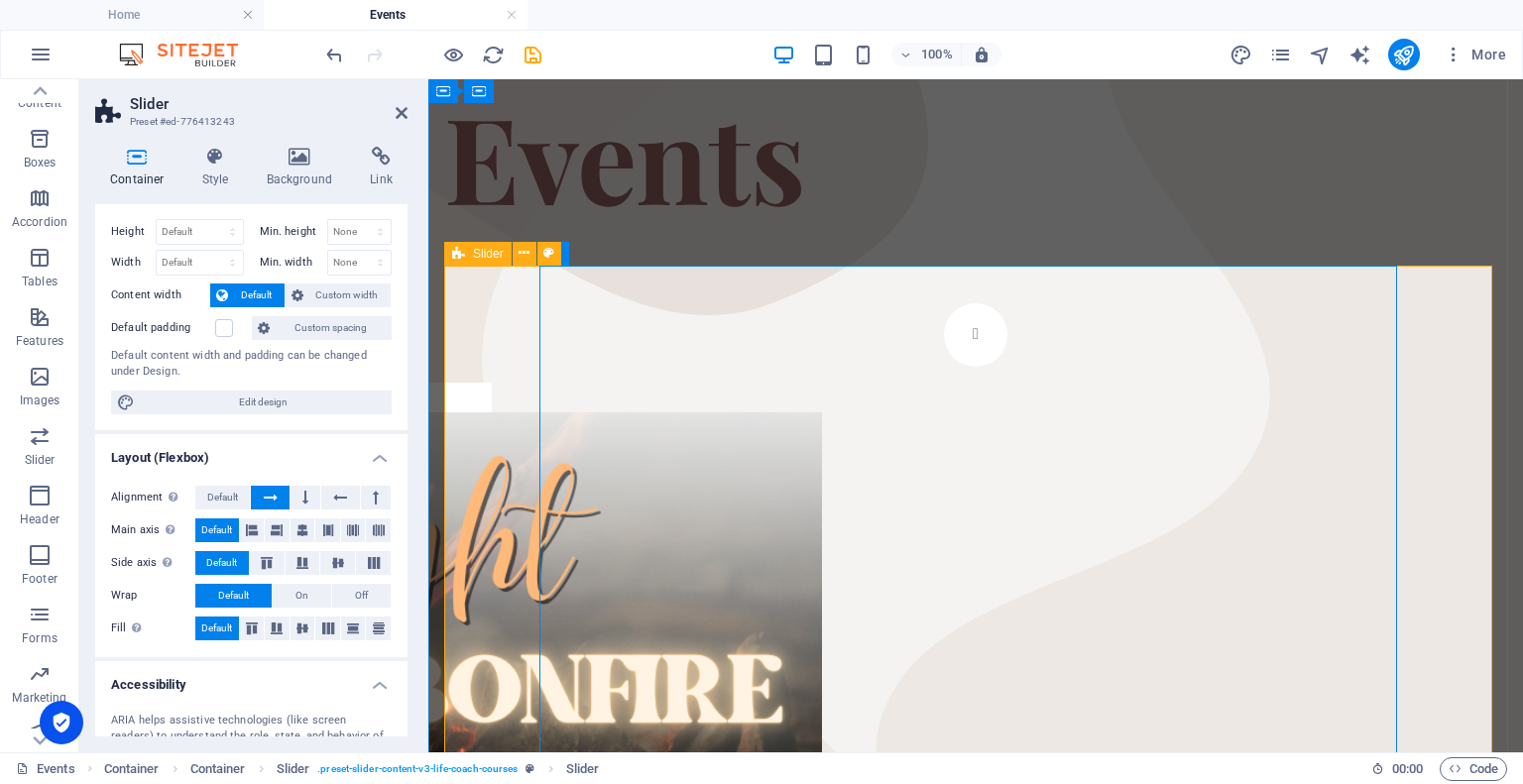 click on "[DATE] Night Live Music And Bonfire Mark Your Calendars! [DATE] 7 PM- 10PM Come on Out to [PERSON_NAME] Family Homestead! Bring a lawn chair, blanket, snacks and a friend! Sign Up Below or Email support  [EMAIL_ADDRESS][DOMAIN_NAME] . Address will be provided! Sign Up Now! [DATE] Night Live Music And Bonfire Mark Your Calendars! [DATE] 7 PM- 10PM Come on Out to [PERSON_NAME] Family Homestead! Bring a lawn chair, blanket, snacks and a friend! Sign Up Below or Email support  [EMAIL_ADDRESS][DOMAIN_NAME] . Address will be provided! Sign Up Now!" at bounding box center (976, 871) 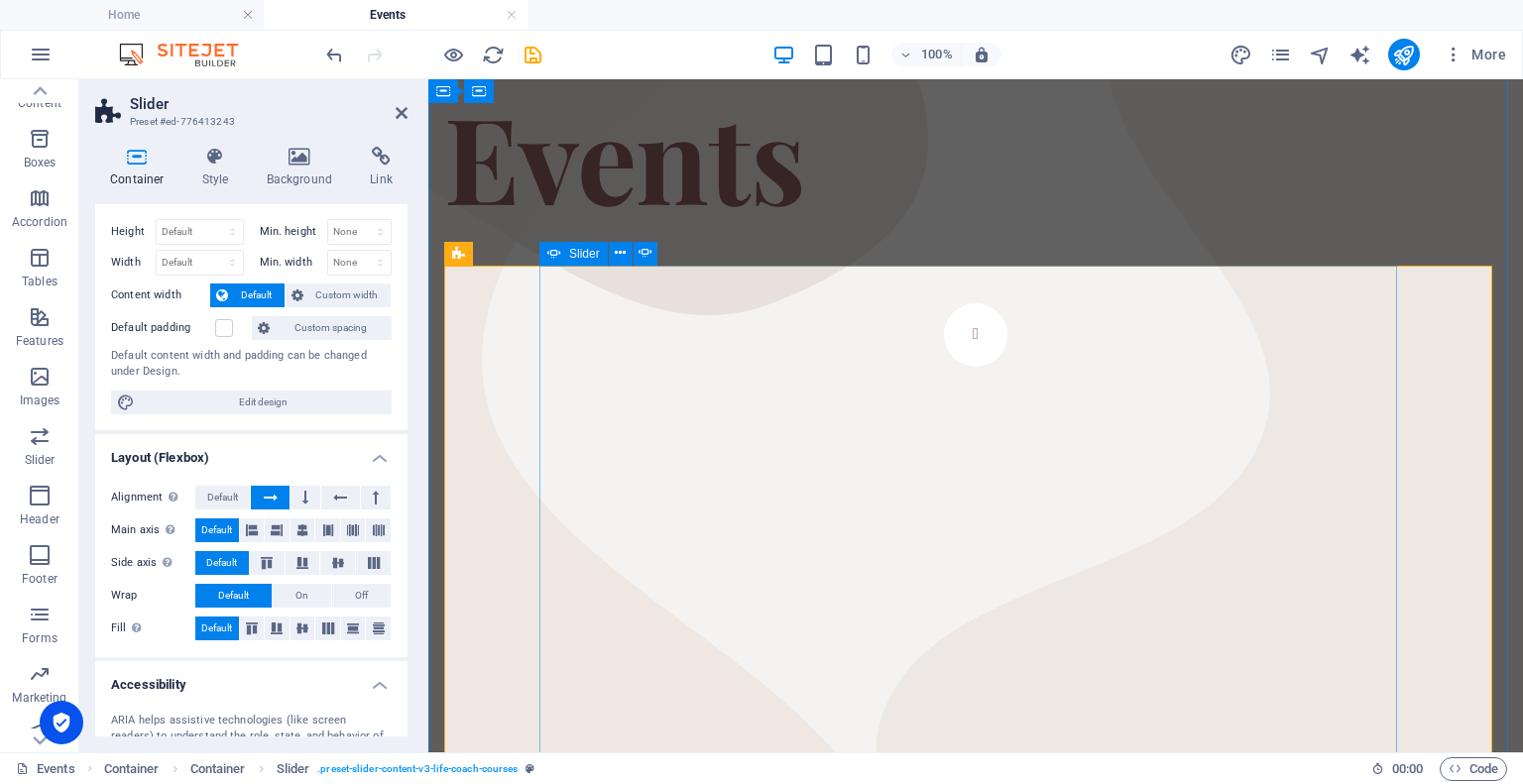 click on "[DATE] Night Live Music And Bonfire Mark Your Calendars! [DATE] 7 PM- 10PM Come on Out to [PERSON_NAME] Family Homestead! Bring a lawn chair, blanket, snacks and a friend! Sign Up Below or Email support  [EMAIL_ADDRESS][DOMAIN_NAME] . Address will be provided! Sign Up Now! [DATE] Night Live Music And Bonfire Mark Your Calendars! [DATE] 7 PM- 10PM Come on Out to [PERSON_NAME] Family Homestead! Bring a lawn chair, blanket, snacks and a friend! Sign Up Below or Email support  [EMAIL_ADDRESS][DOMAIN_NAME] . Address will be provided! Sign Up Now!" at bounding box center [976, 862] 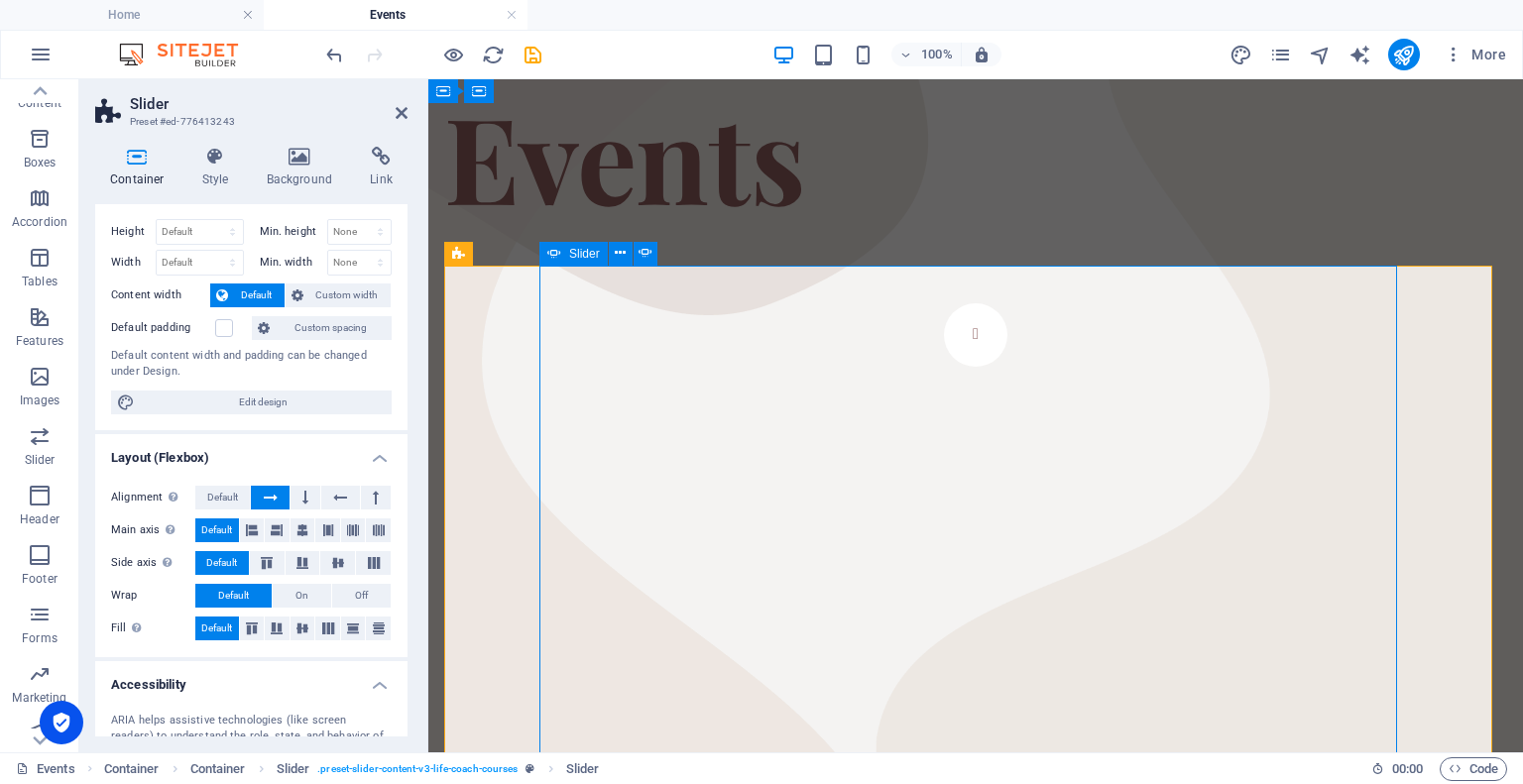 click on "[DATE] Night Live Music And Bonfire Mark Your Calendars! [DATE] 7 PM- 10PM Come on Out to [PERSON_NAME] Family Homestead! Bring a lawn chair, blanket, snacks and a friend! Sign Up Below or Email support  [EMAIL_ADDRESS][DOMAIN_NAME] . Address will be provided! Sign Up Now! [DATE] Night Live Music And Bonfire Mark Your Calendars! [DATE] 7 PM- 10PM Come on Out to [PERSON_NAME] Family Homestead! Bring a lawn chair, blanket, snacks and a friend! Sign Up Below or Email support  [EMAIL_ADDRESS][DOMAIN_NAME] . Address will be provided! Sign Up Now!" at bounding box center (976, 714) 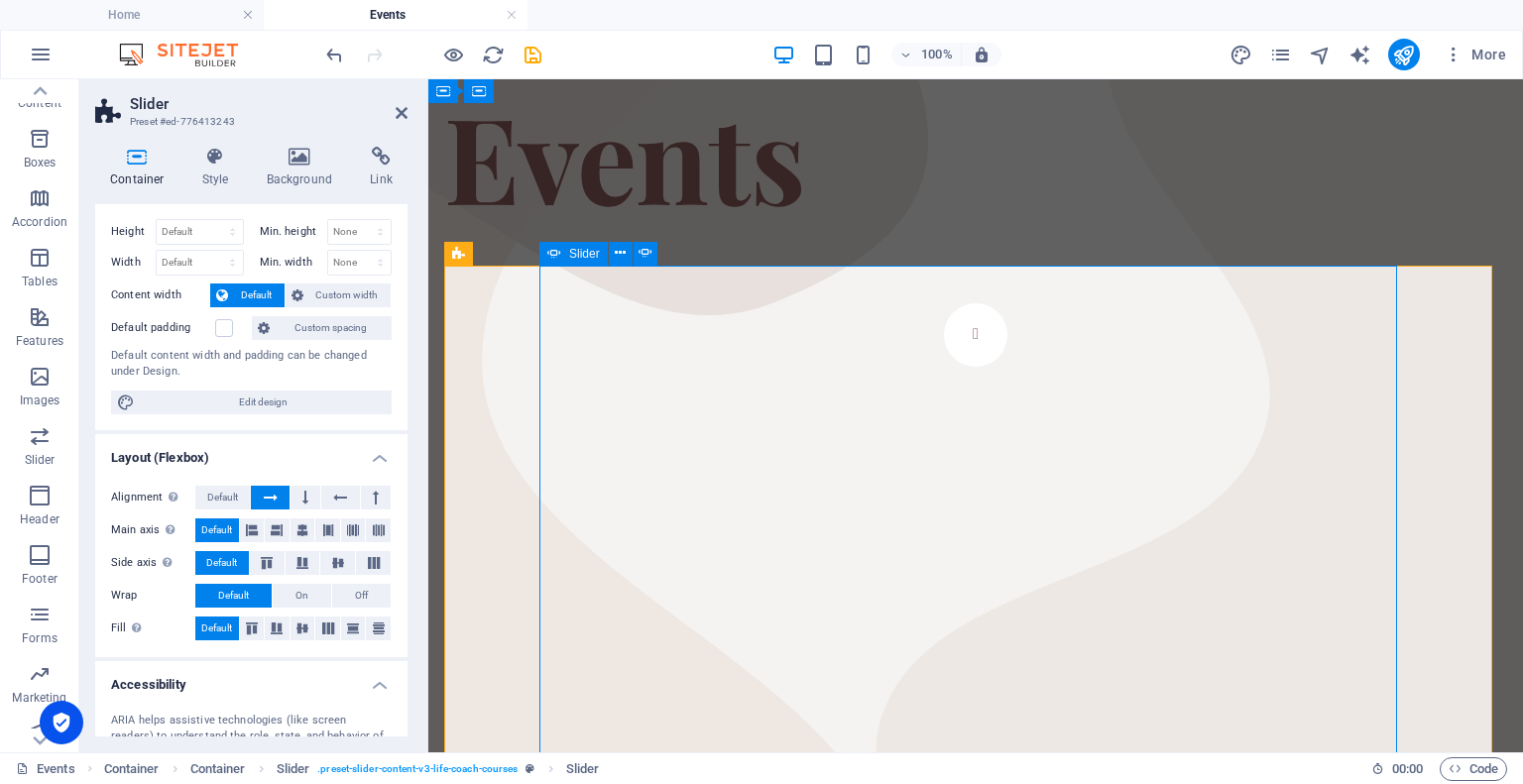 click on "[DATE] Night Live Music And Bonfire Mark Your Calendars! [DATE] 7 PM- 10PM Come on Out to [PERSON_NAME] Family Homestead! Bring a lawn chair, blanket, snacks and a friend! Sign Up Below or Email support  [EMAIL_ADDRESS][DOMAIN_NAME] . Address will be provided! Sign Up Now! [DATE] Night Live Music And Bonfire Mark Your Calendars! [DATE] 7 PM- 10PM Come on Out to [PERSON_NAME] Family Homestead! Bring a lawn chair, blanket, snacks and a friend! Sign Up Below or Email support  [EMAIL_ADDRESS][DOMAIN_NAME] . Address will be provided! Sign Up Now!" at bounding box center [976, 714] 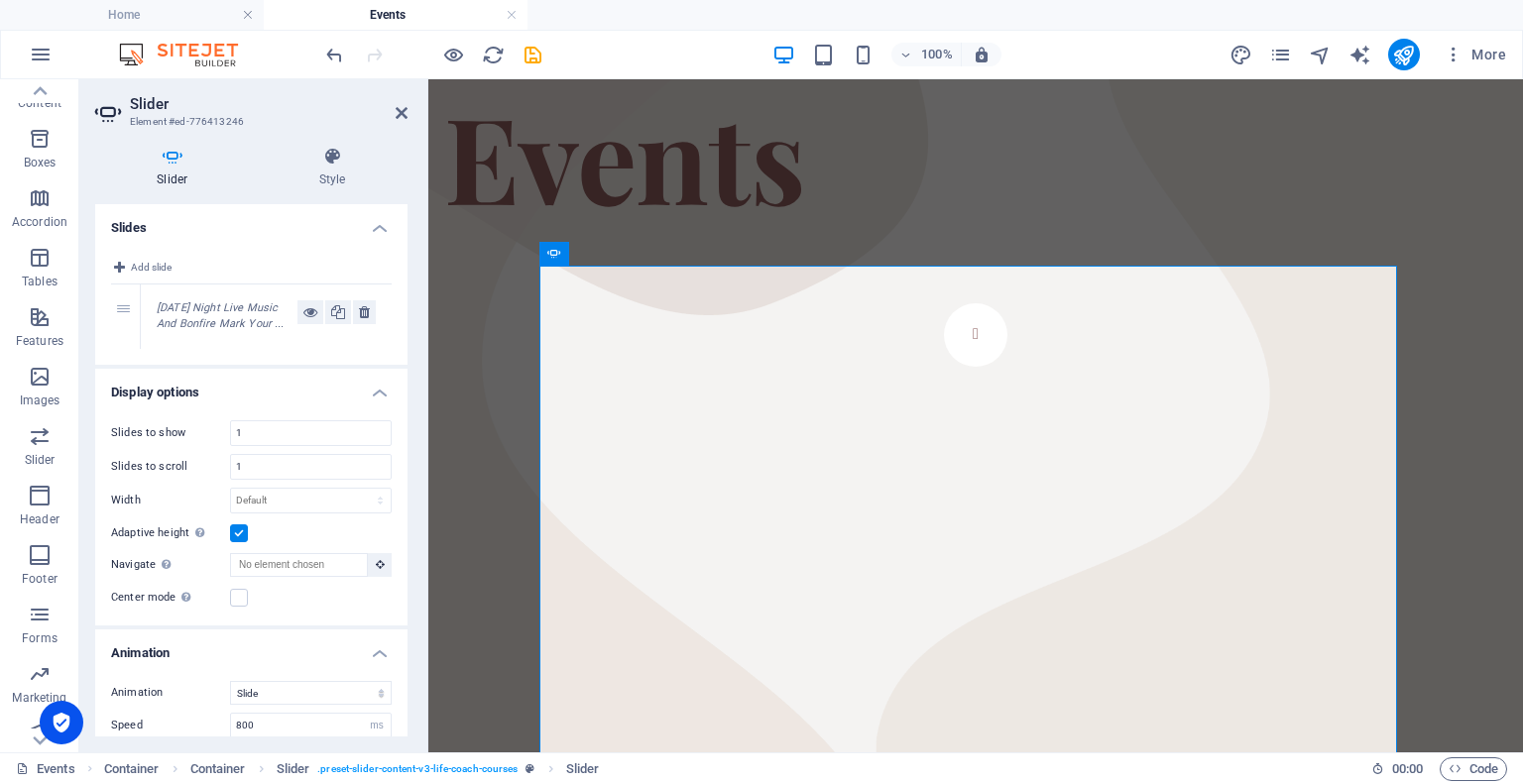 scroll, scrollTop: 99, scrollLeft: 0, axis: vertical 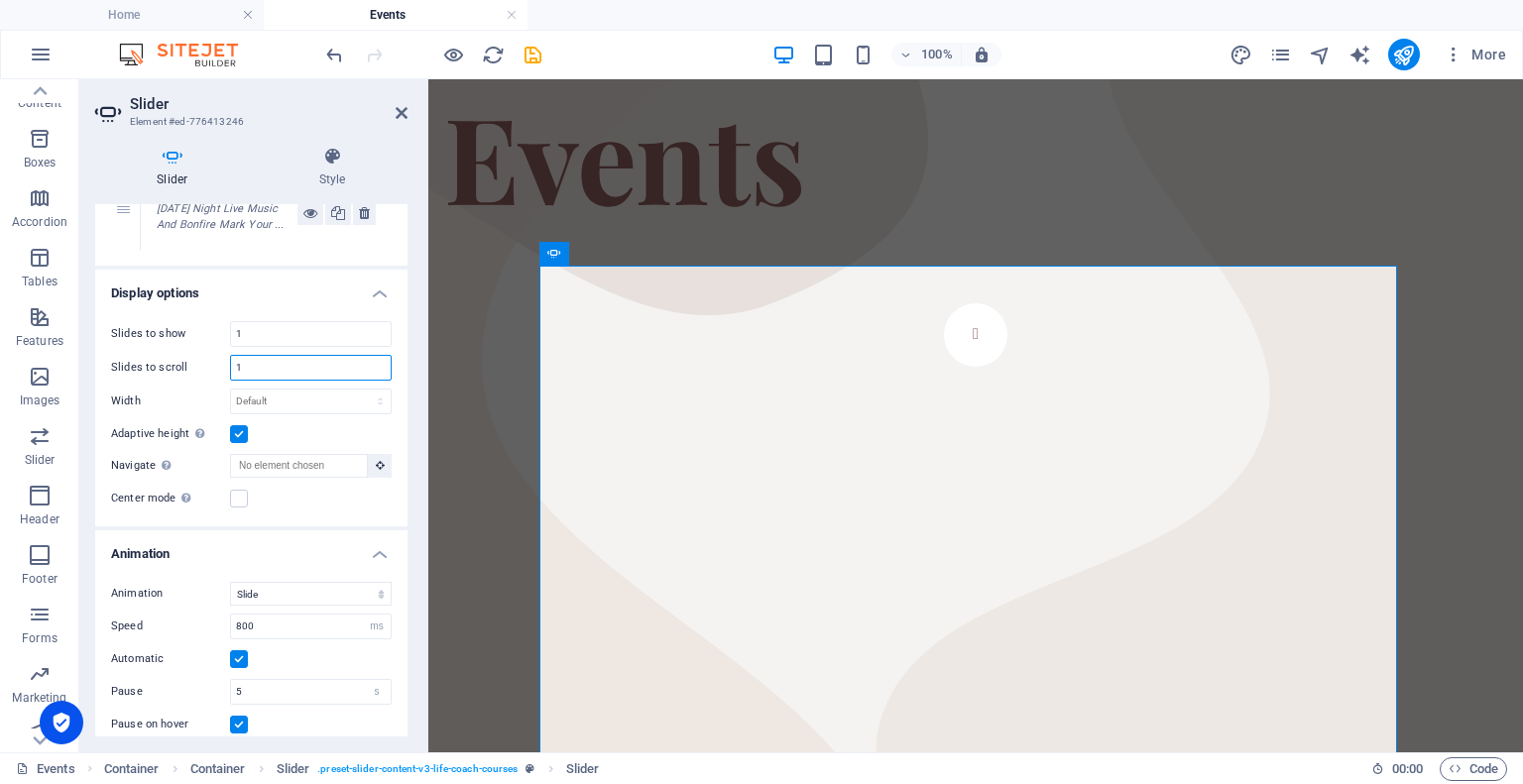 click on "1" at bounding box center [310, 368] 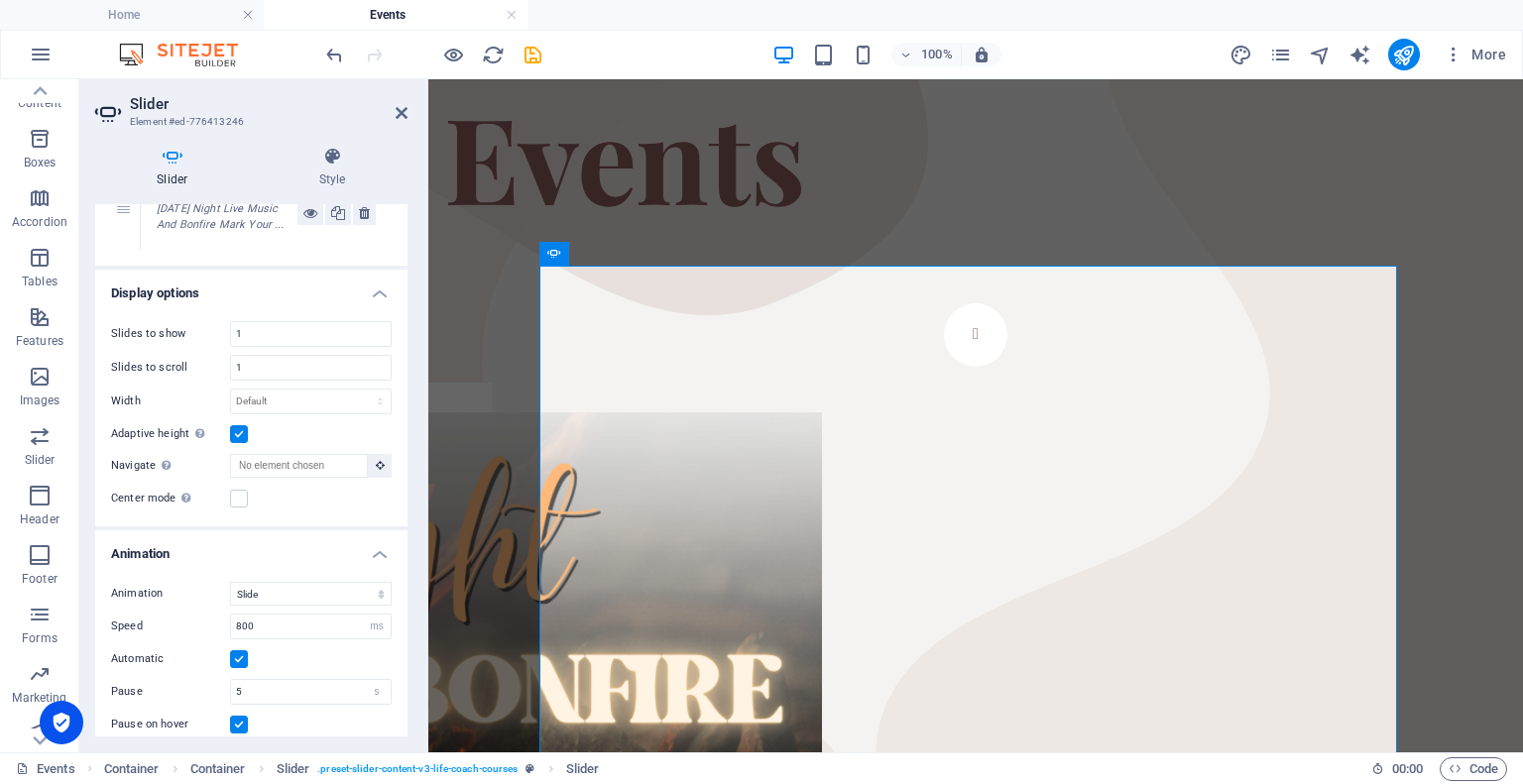 click on "Adaptive height Automatically adjust the height for single slide horizontal sliders" at bounding box center (251, 434) 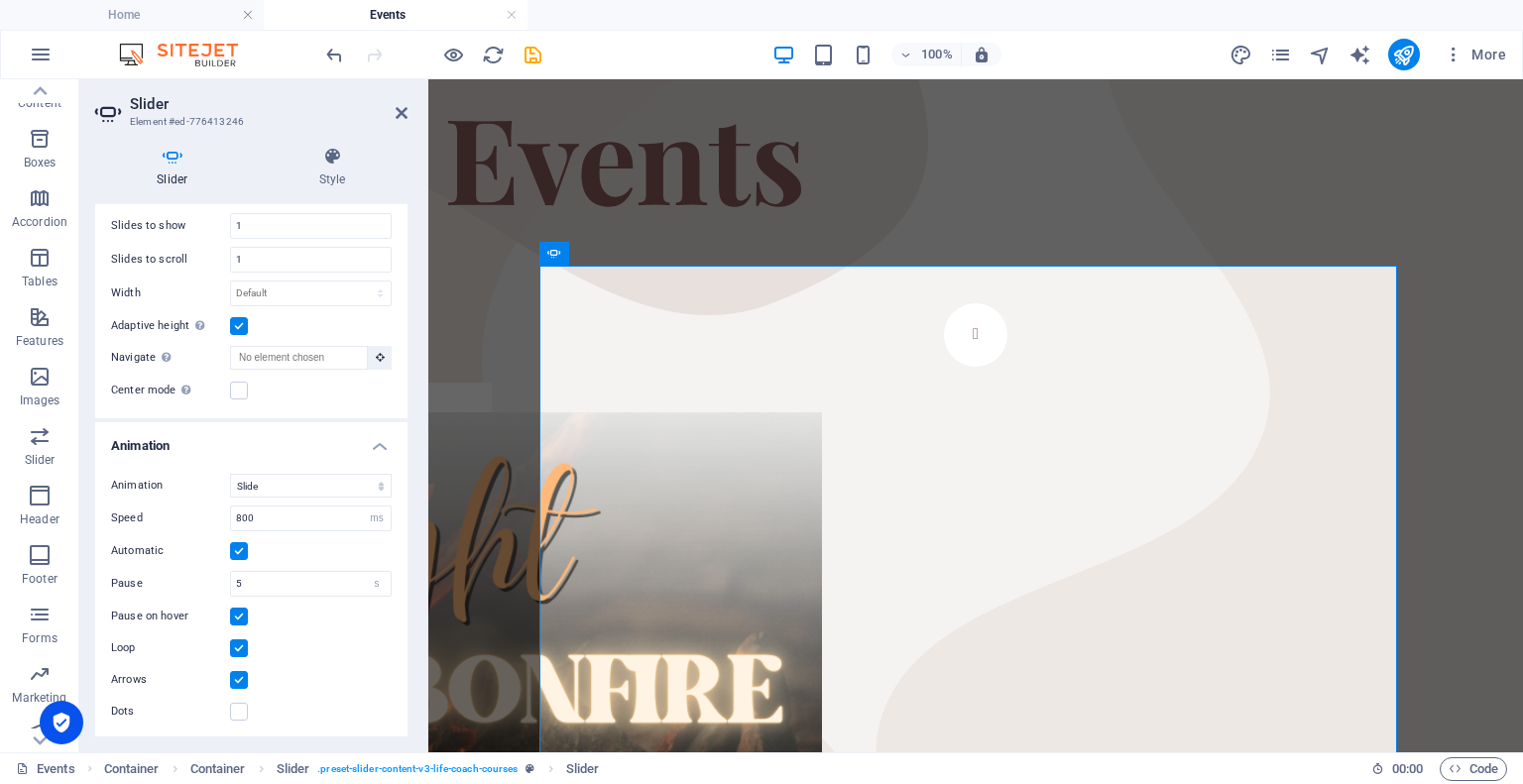 click at bounding box center [239, 551] 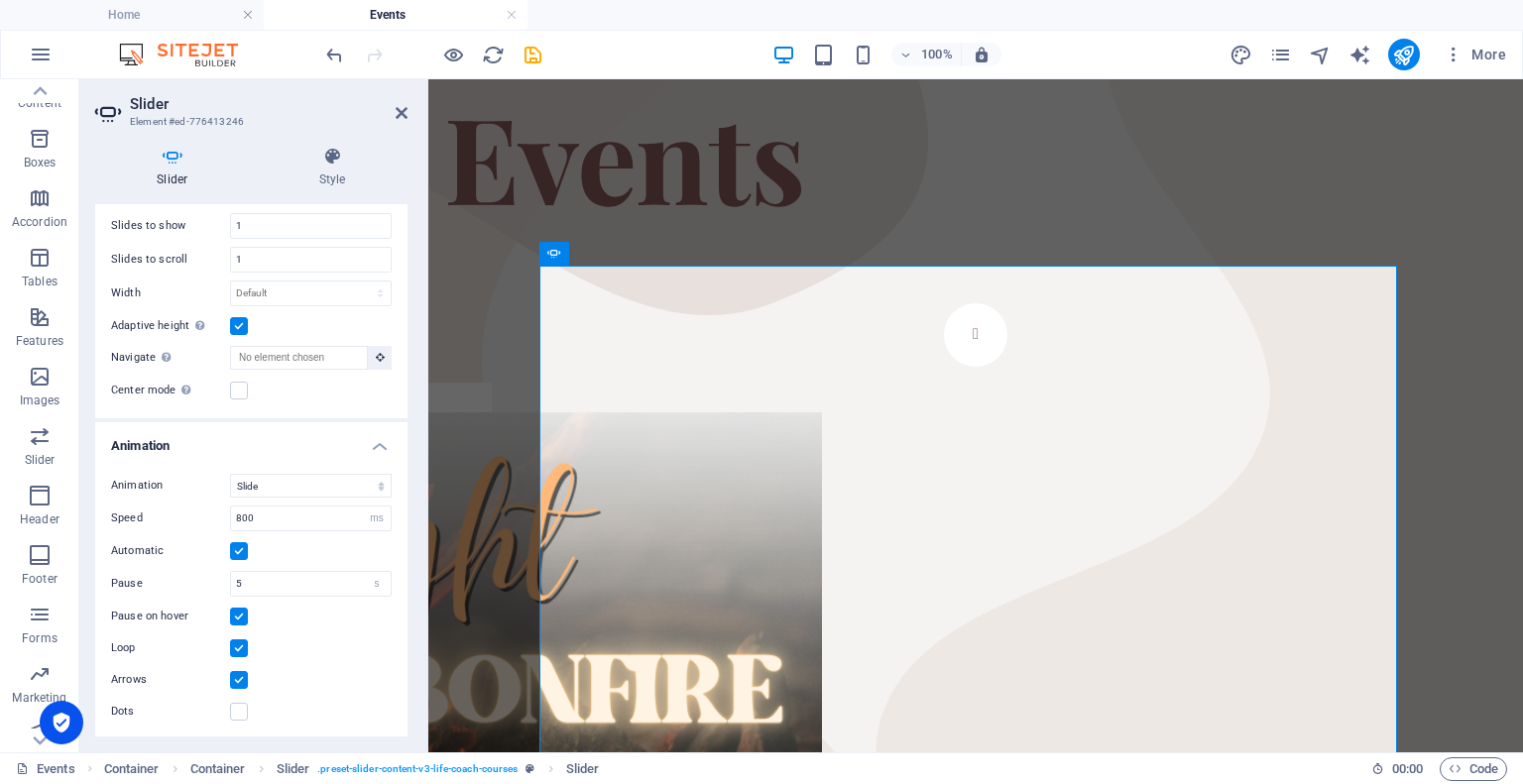 click on "Automatic" at bounding box center [0, 0] 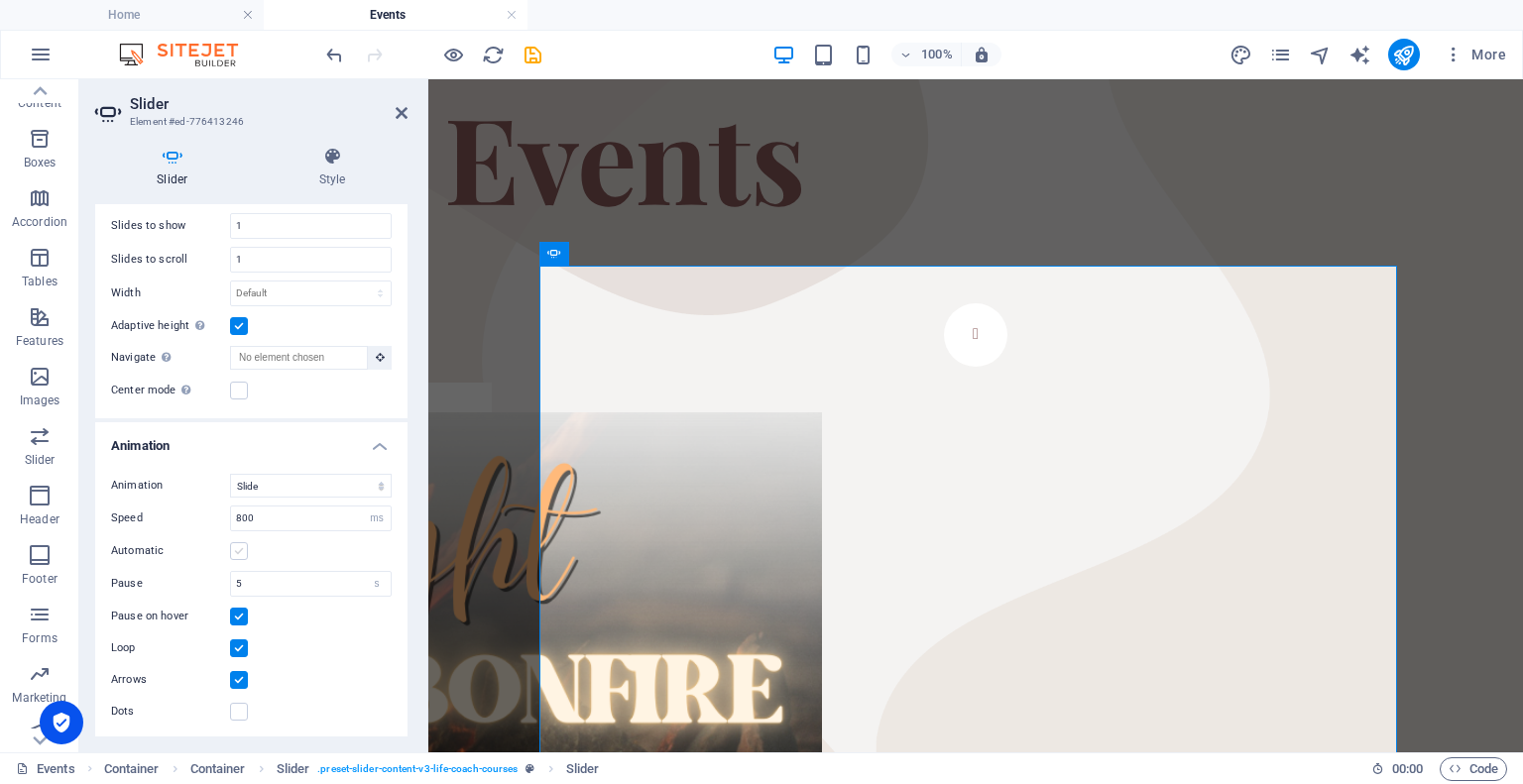 scroll, scrollTop: 173, scrollLeft: 0, axis: vertical 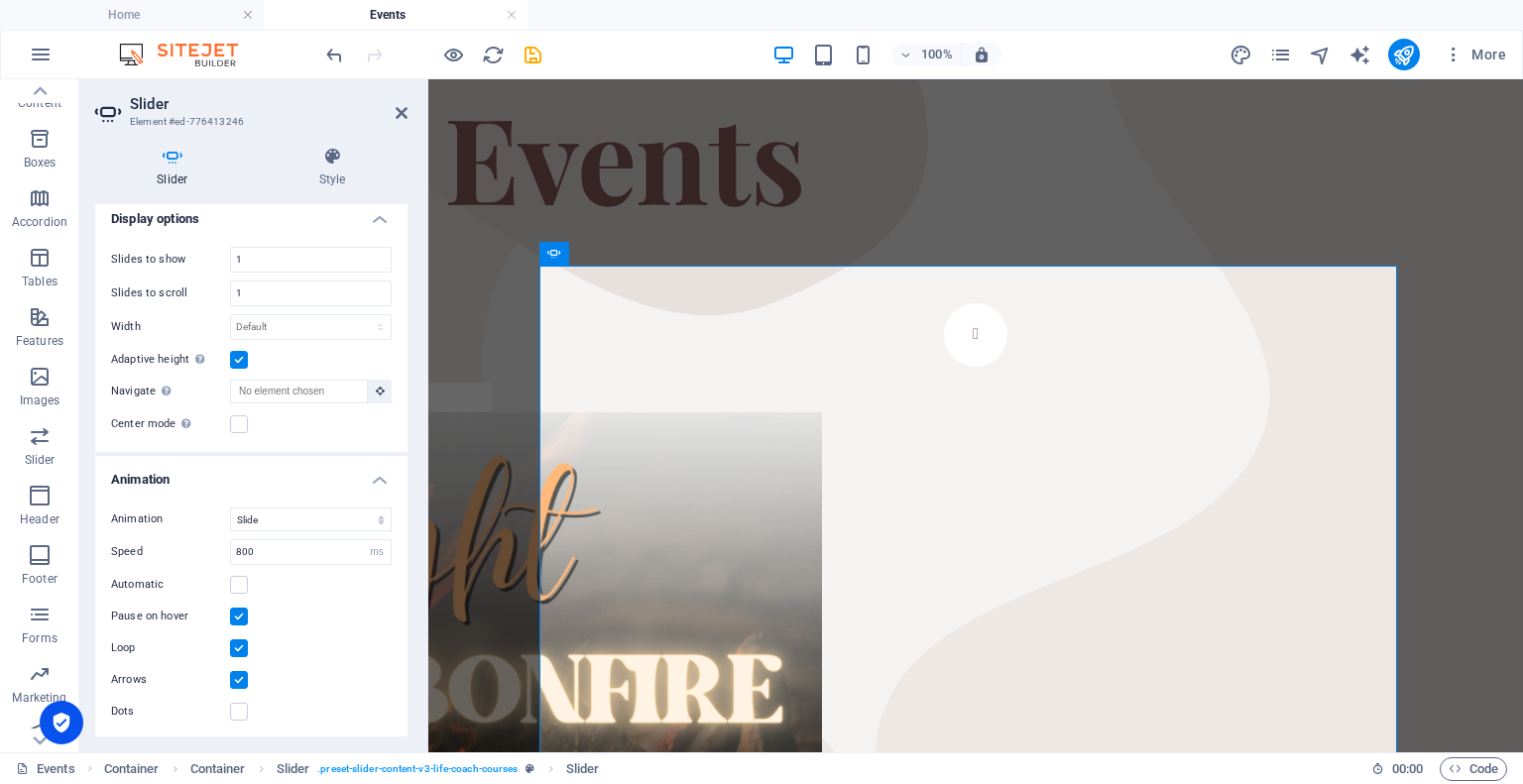 click at bounding box center [239, 648] 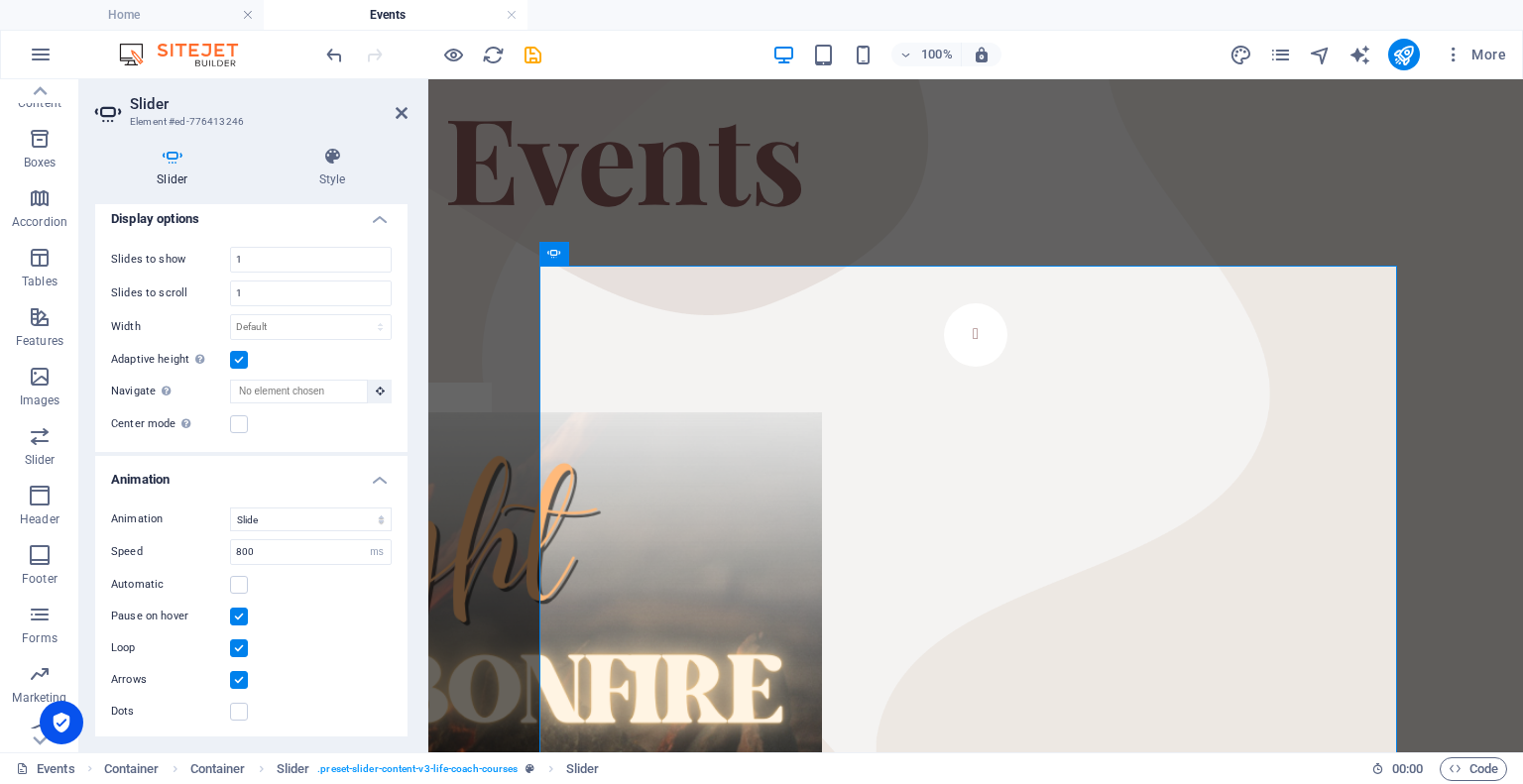 click on "Loop" at bounding box center (0, 0) 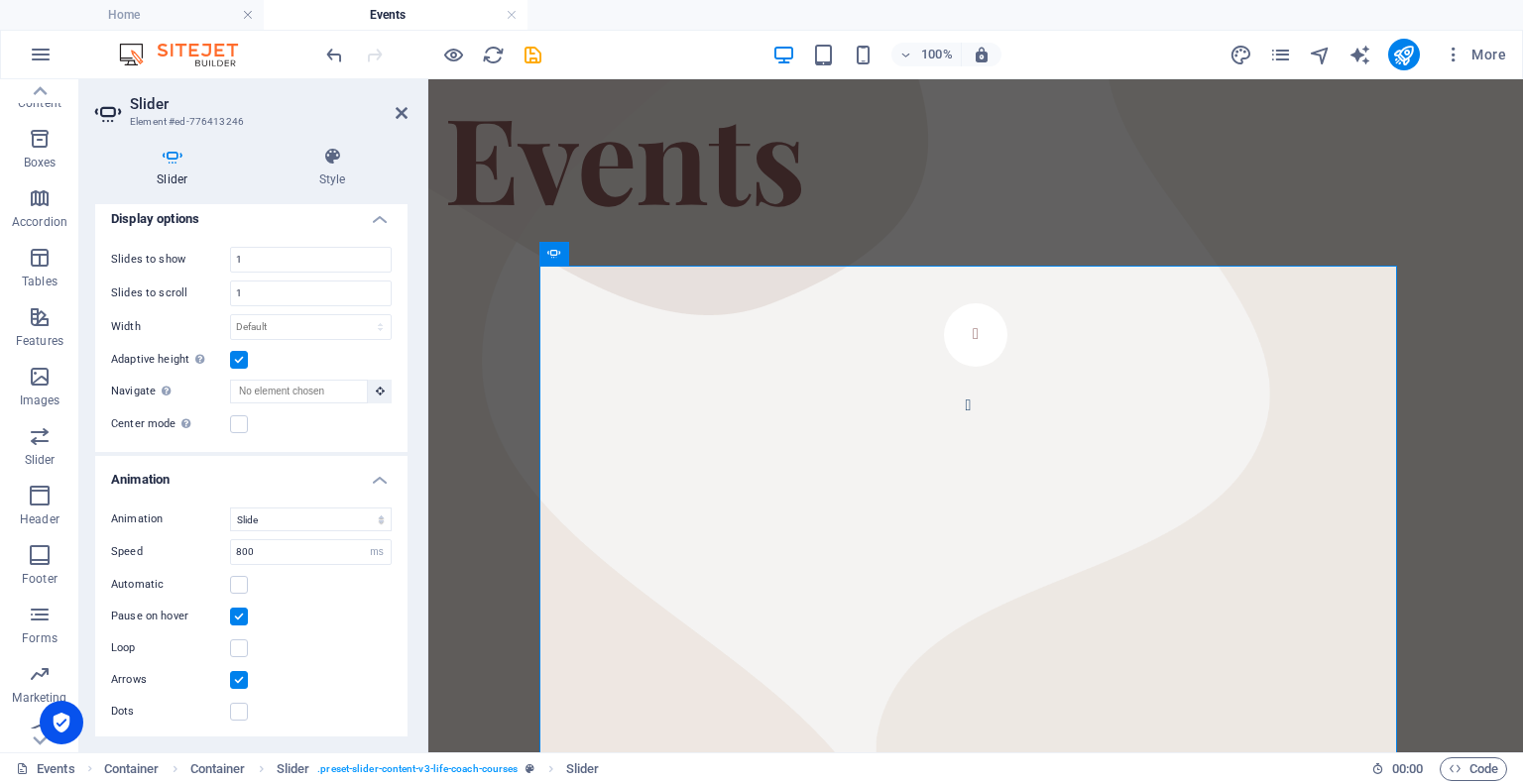 click on "Slider" at bounding box center (269, 104) 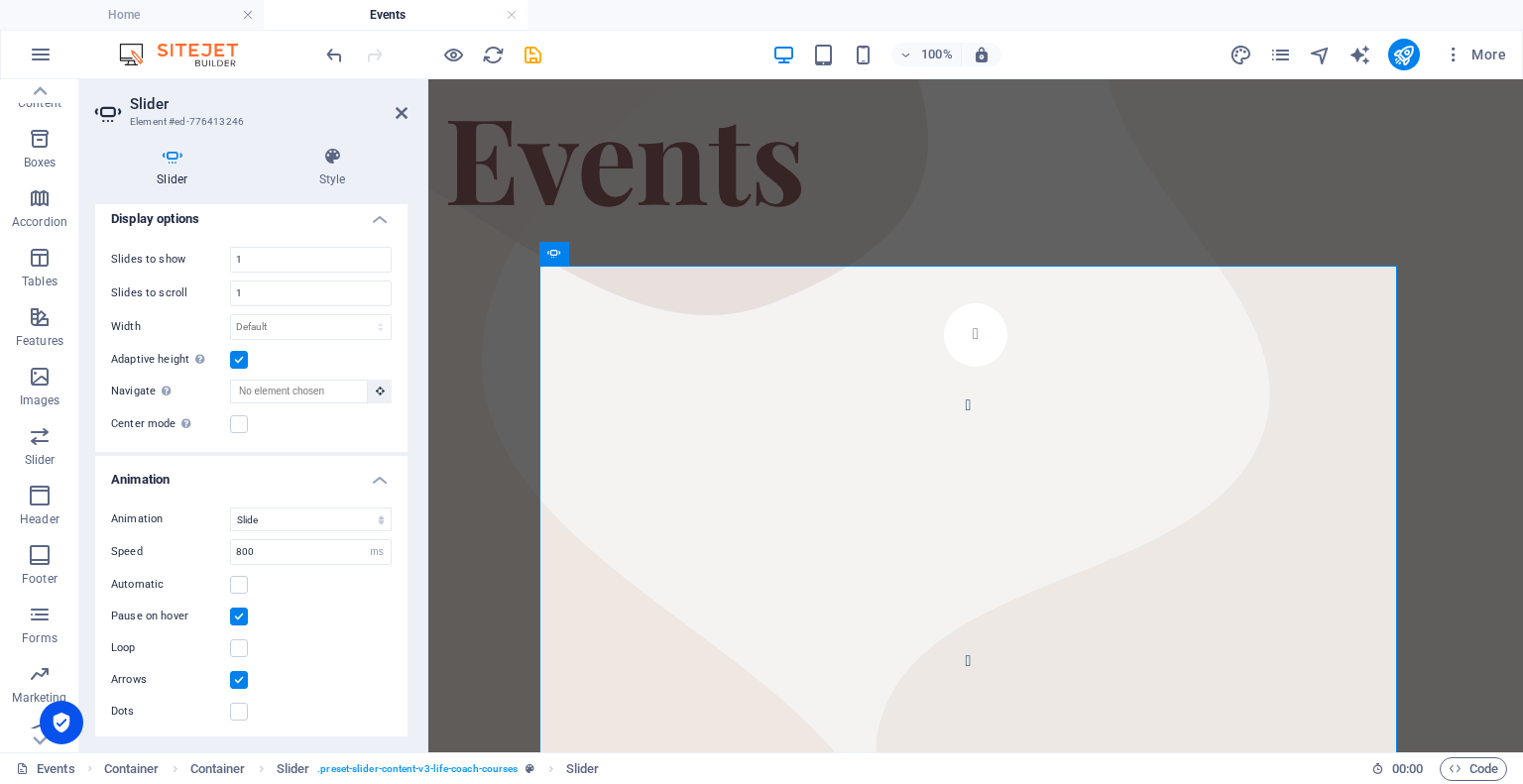 click on "Slider Element #ed-776413246" at bounding box center (251, 105) 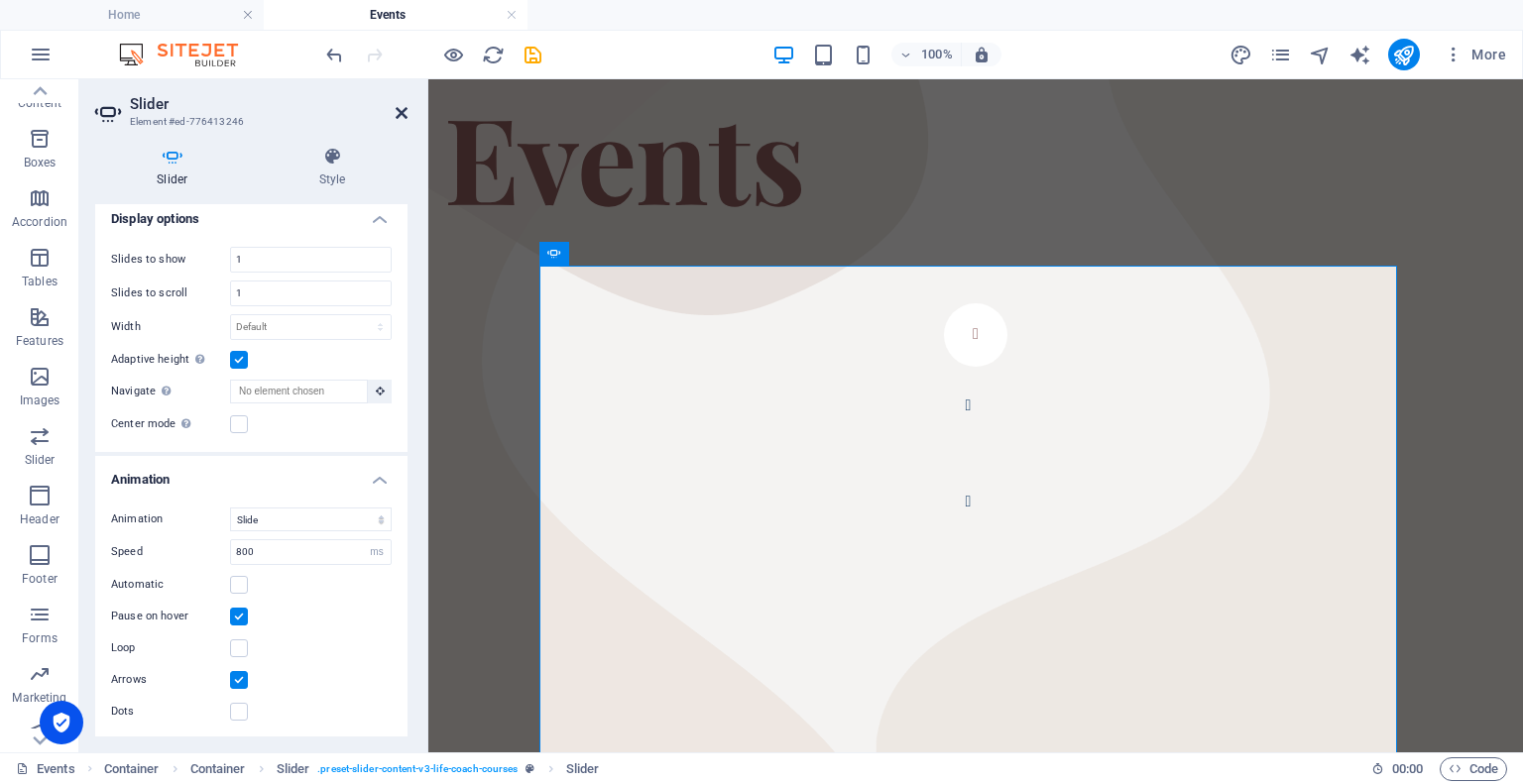 drag, startPoint x: 400, startPoint y: 114, endPoint x: 321, endPoint y: 44, distance: 105.55094 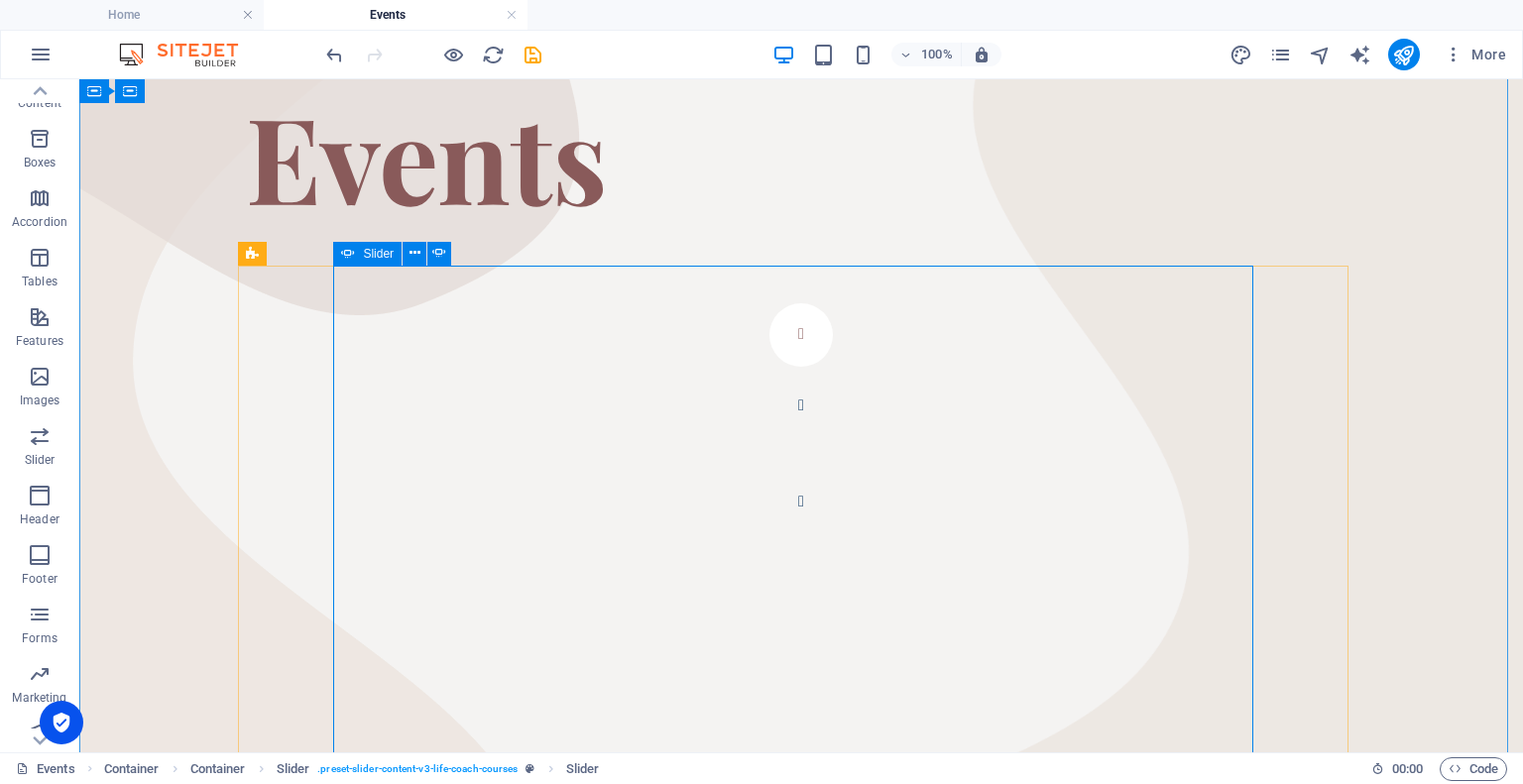scroll, scrollTop: 514, scrollLeft: 0, axis: vertical 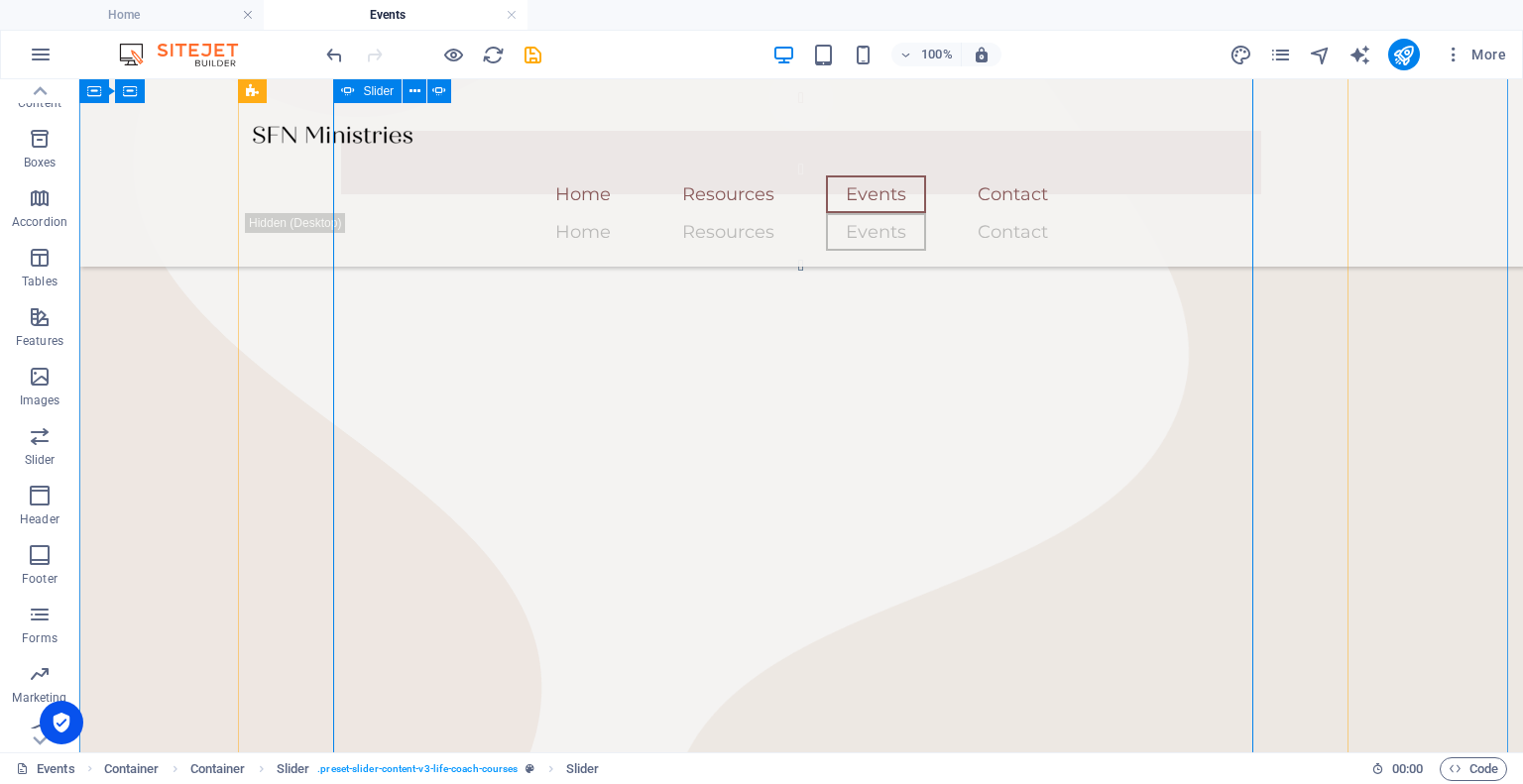 click at bounding box center [801, 163] 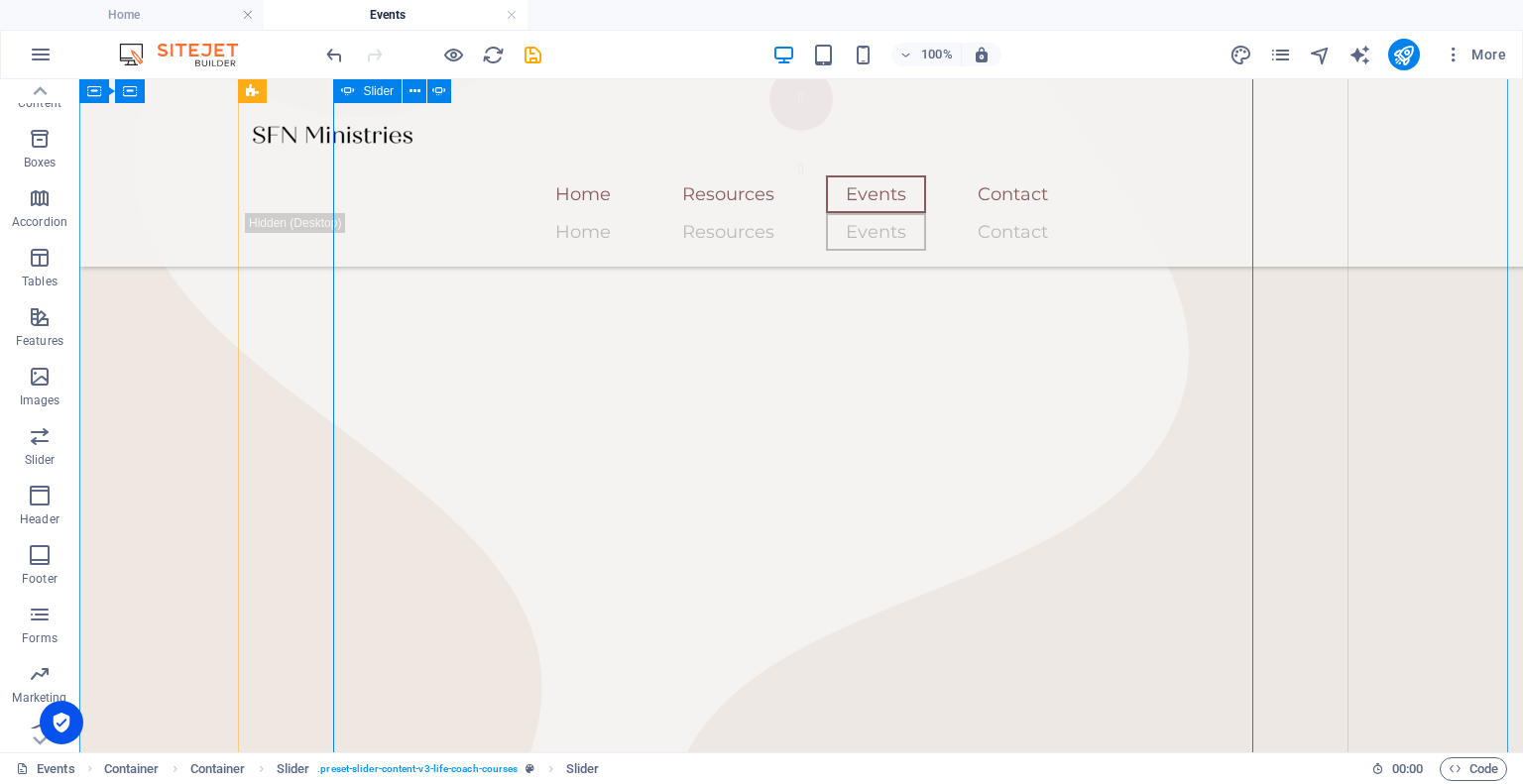 click at bounding box center [801, 99] 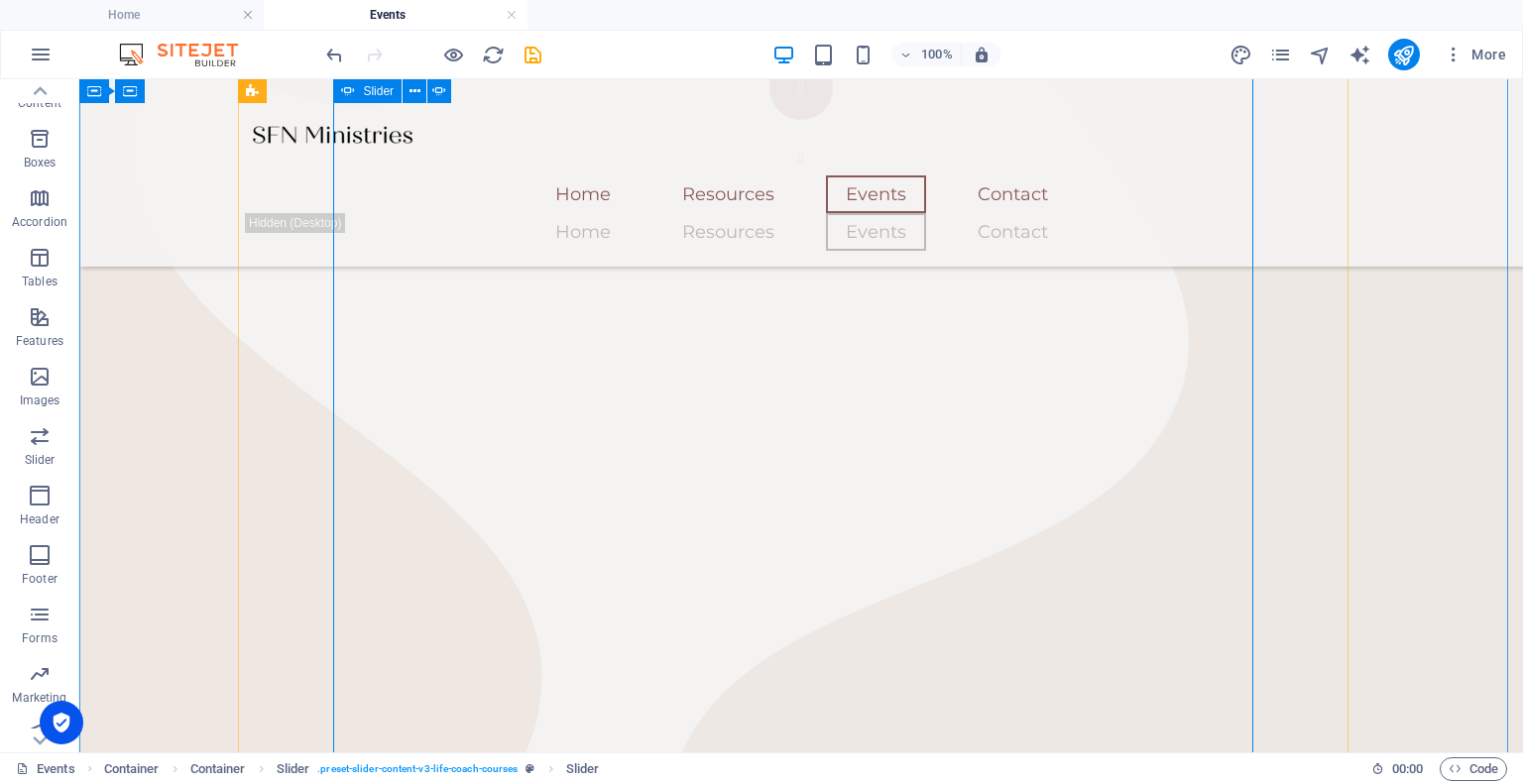 click at bounding box center (801, 88) 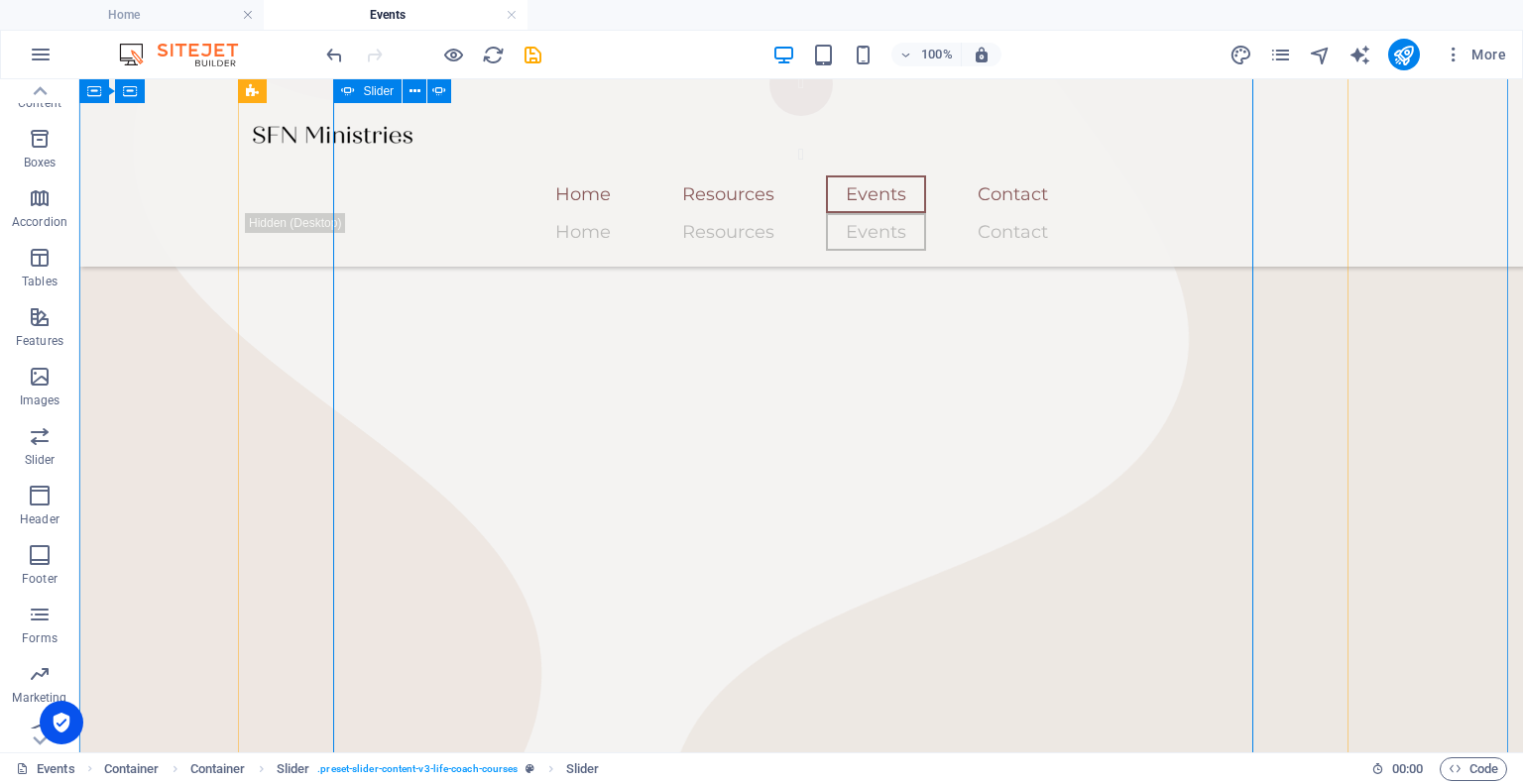 scroll, scrollTop: 530, scrollLeft: 0, axis: vertical 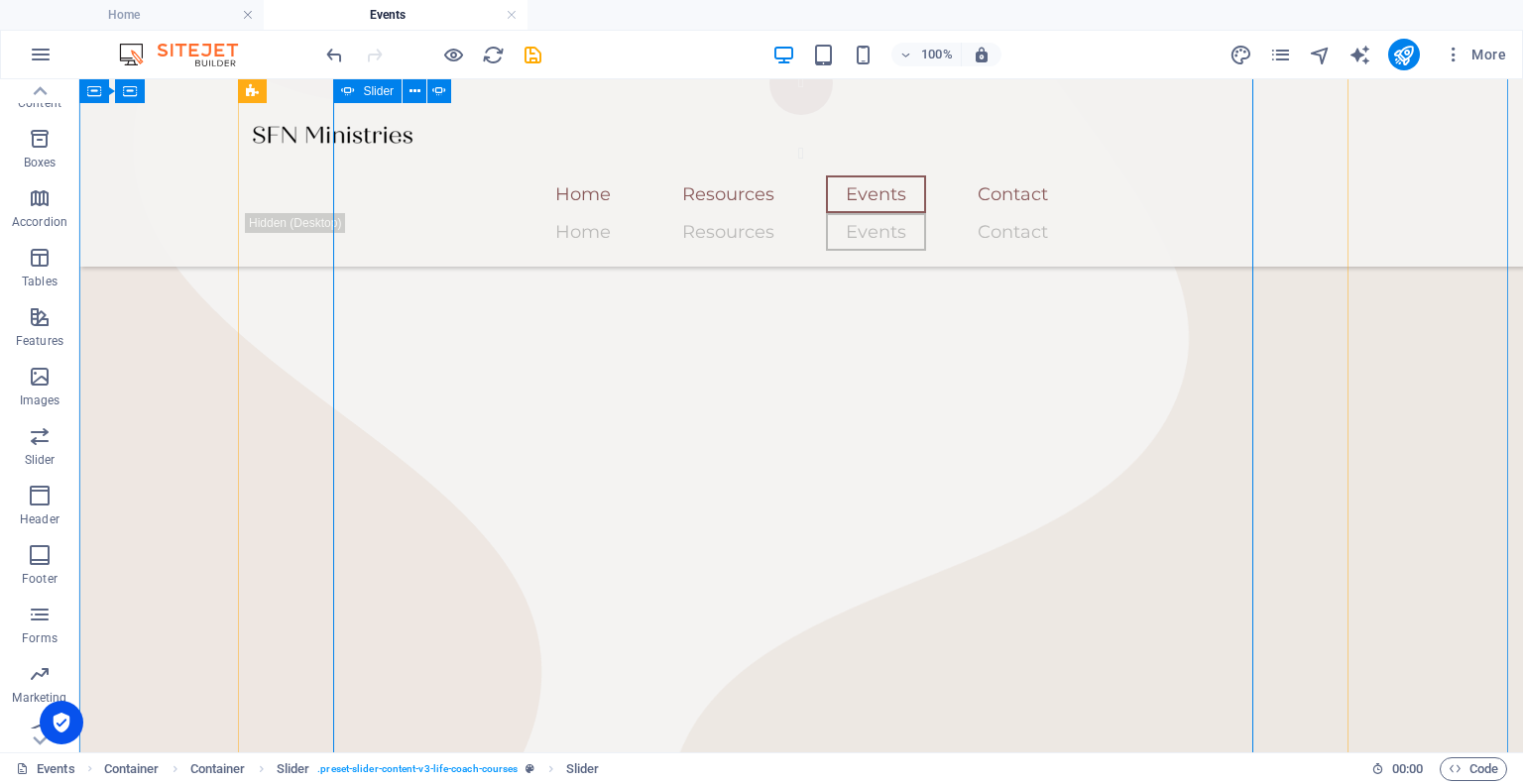 click at bounding box center (801, 83) 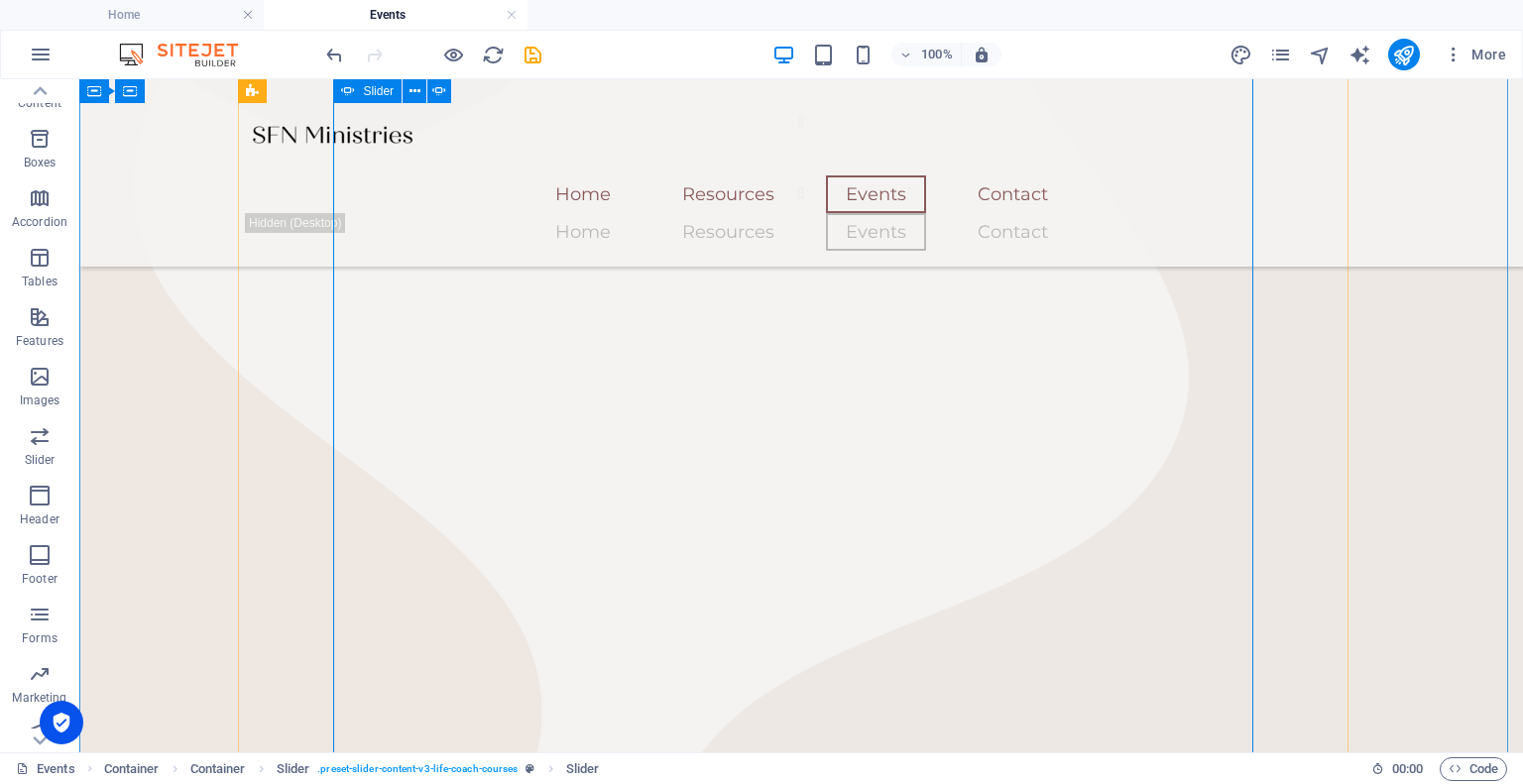 scroll, scrollTop: 530, scrollLeft: 0, axis: vertical 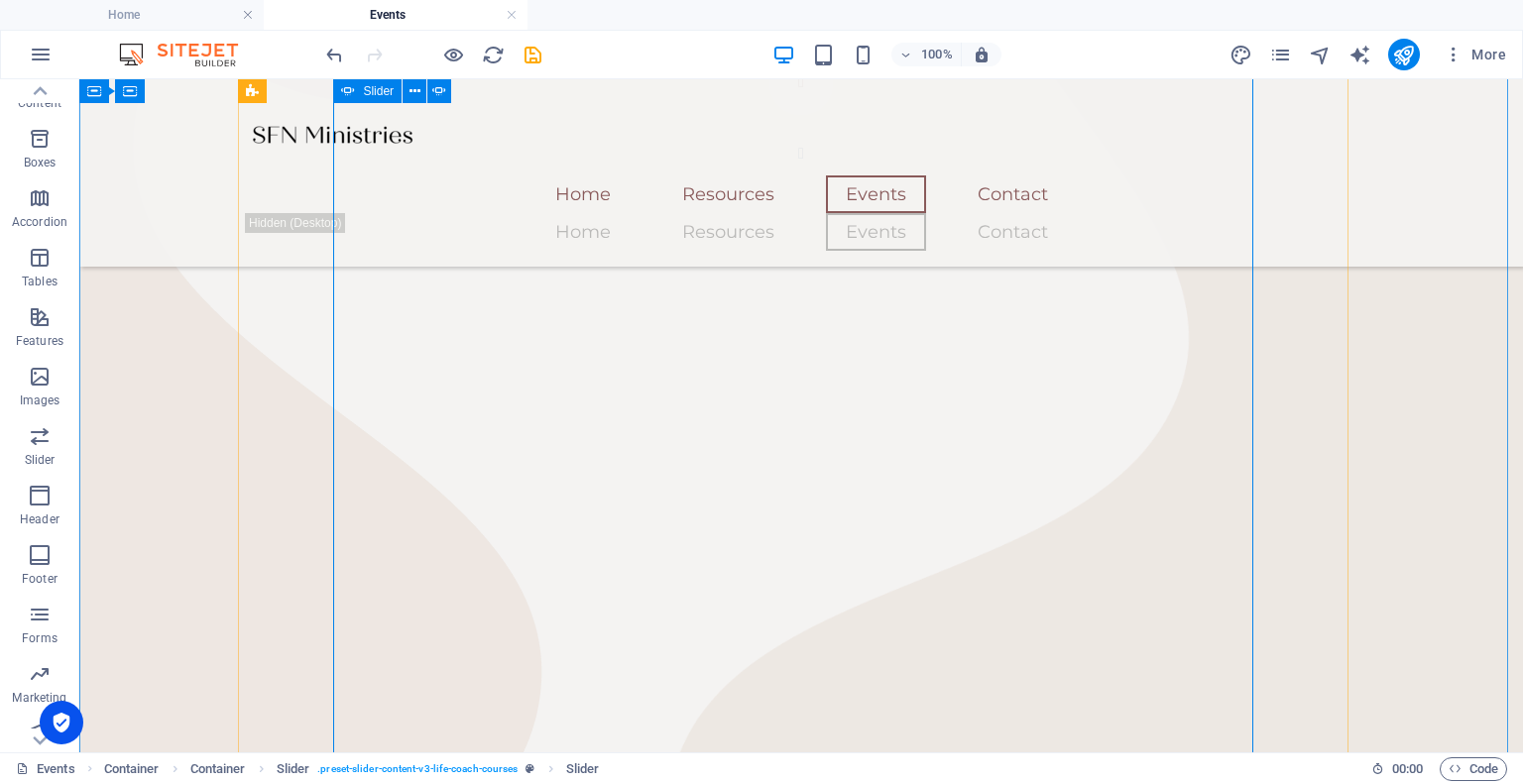 click on "[DATE] Night Live Music And Bonfire Mark Your Calendars! [DATE] 7 PM- 10PM Come on Out to [PERSON_NAME] Family Homestead! Bring a lawn chair, blanket, snacks and a friend! Sign Up Below or Email support  [EMAIL_ADDRESS][DOMAIN_NAME] . Address will be provided! Sign Up Now!" at bounding box center (801, 635) 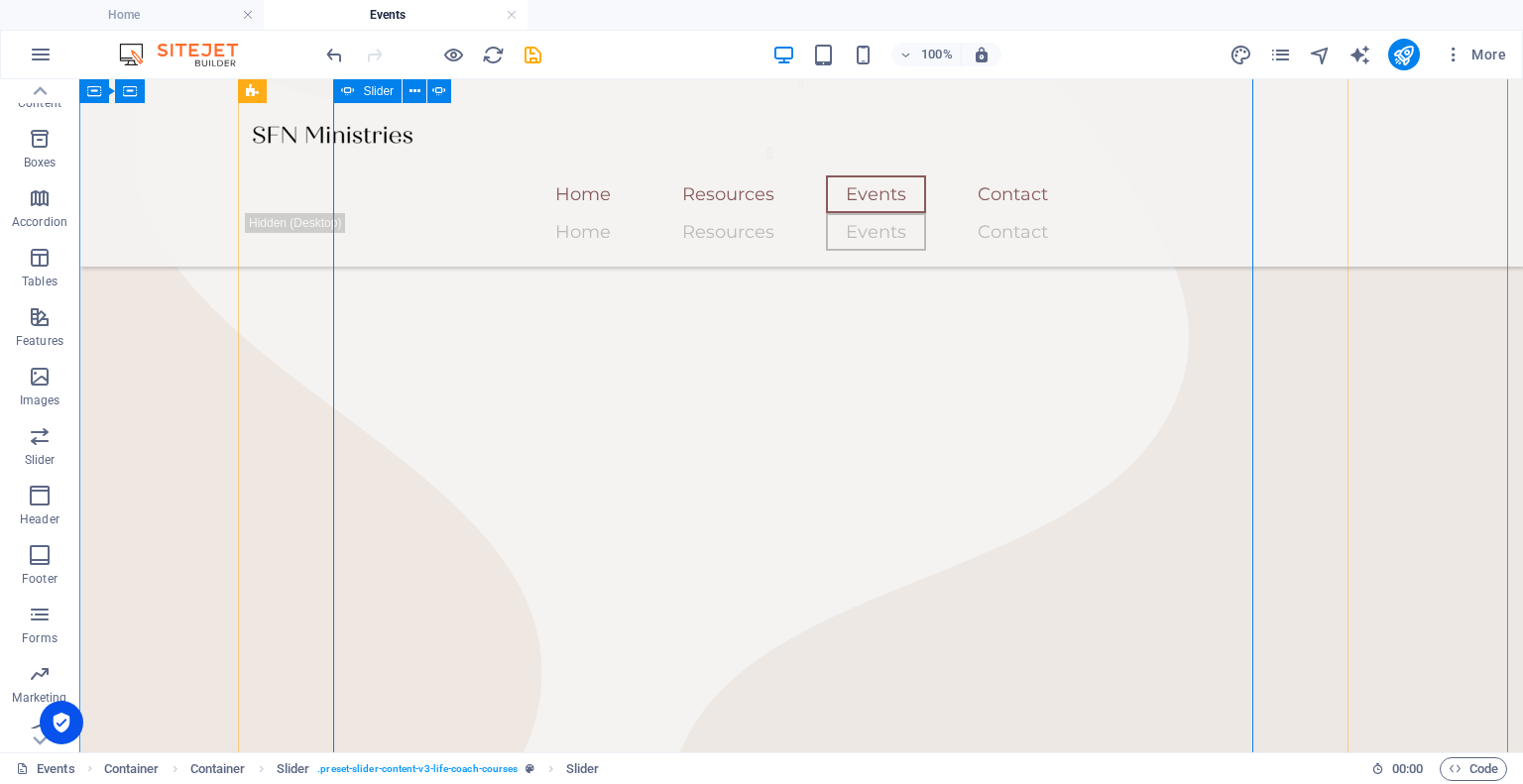 select on "ms" 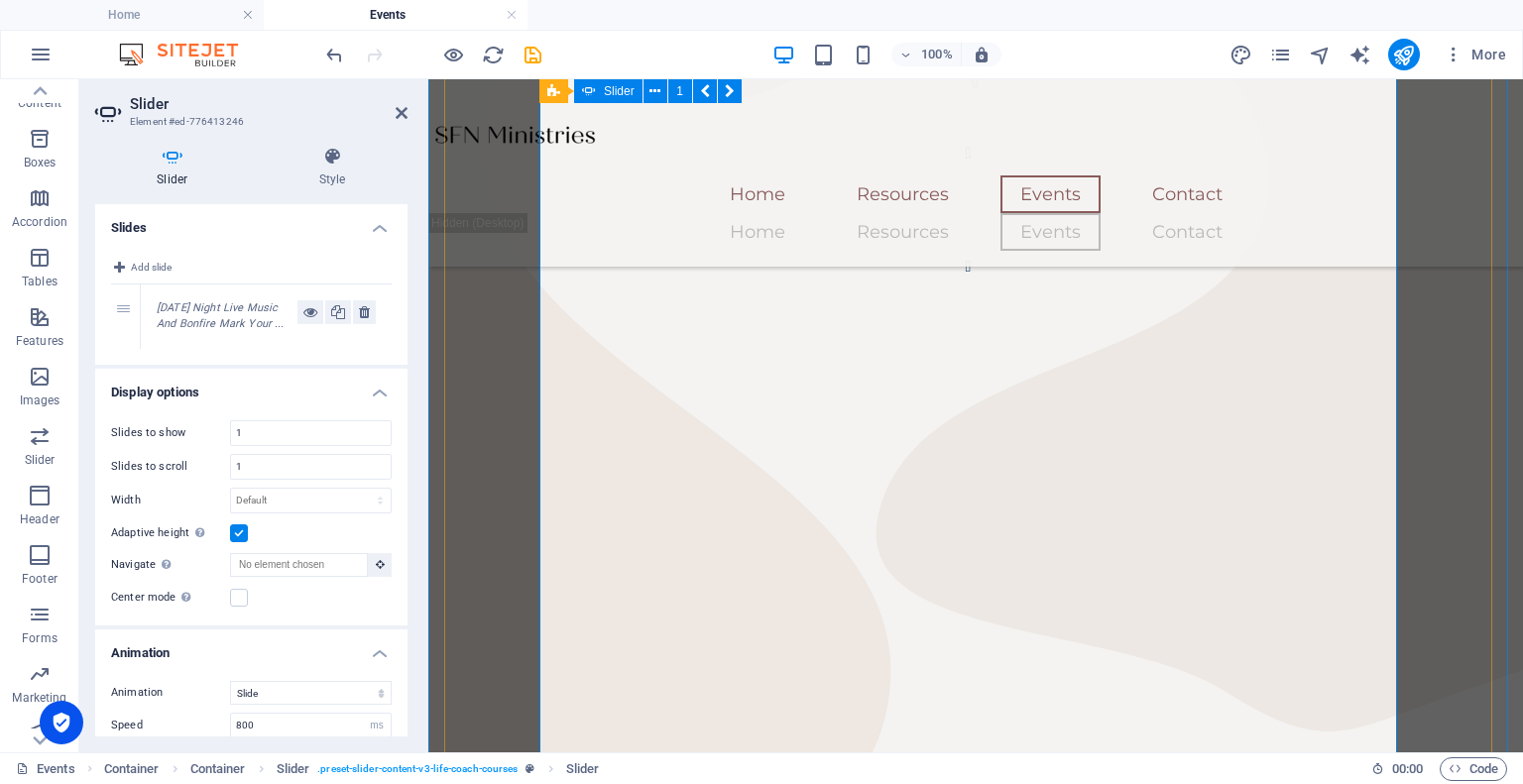click on "[DATE] Night Live Music And Bonfire Mark Your Calendars! [DATE] 7 PM- 10PM Come on Out to [PERSON_NAME] Family Homestead! Bring a lawn chair, blanket, snacks and a friend! Sign Up Below or Email support  [EMAIL_ADDRESS][DOMAIN_NAME] . Address will be provided! Sign Up Now!" at bounding box center [976, 635] 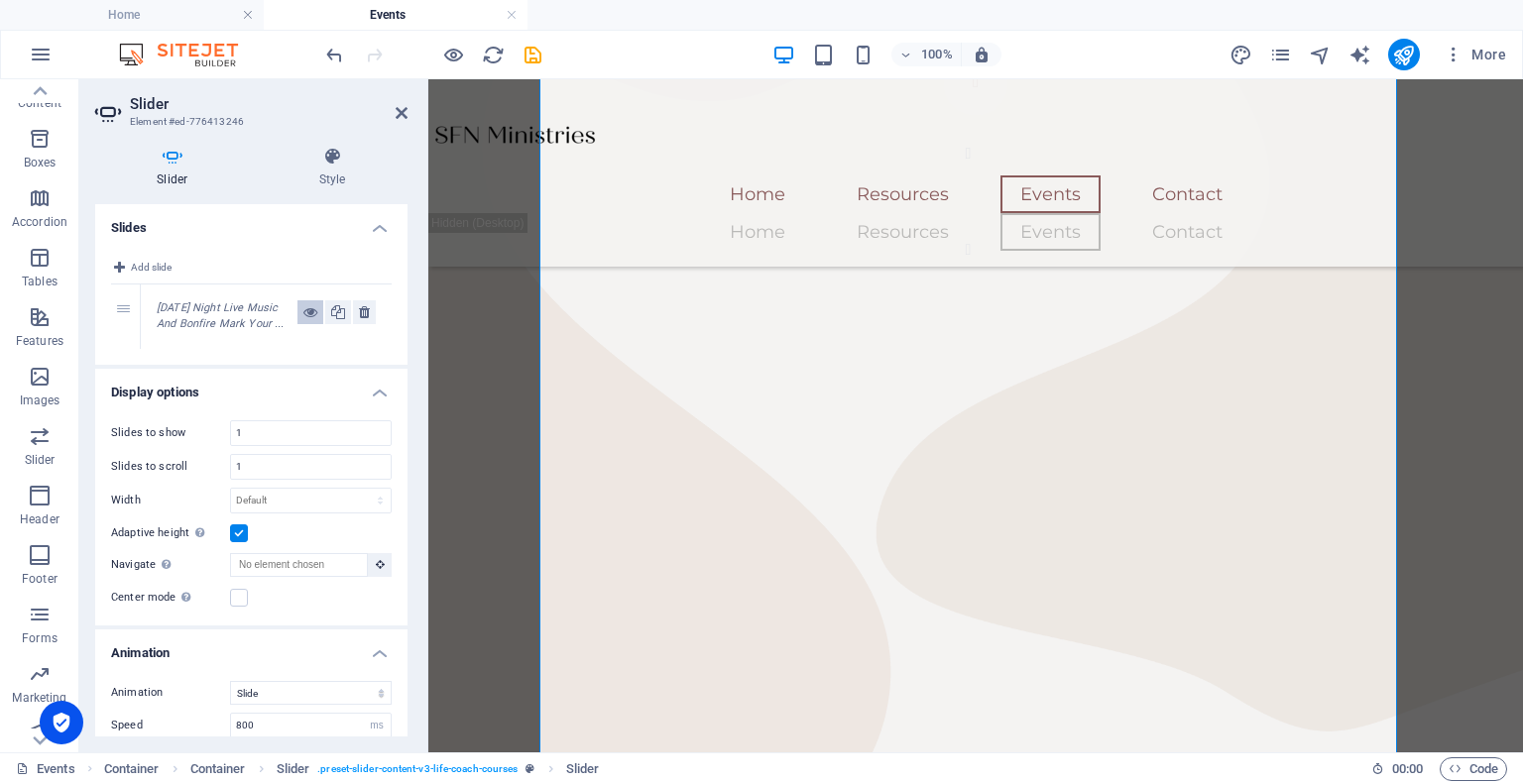 click at bounding box center (310, 312) 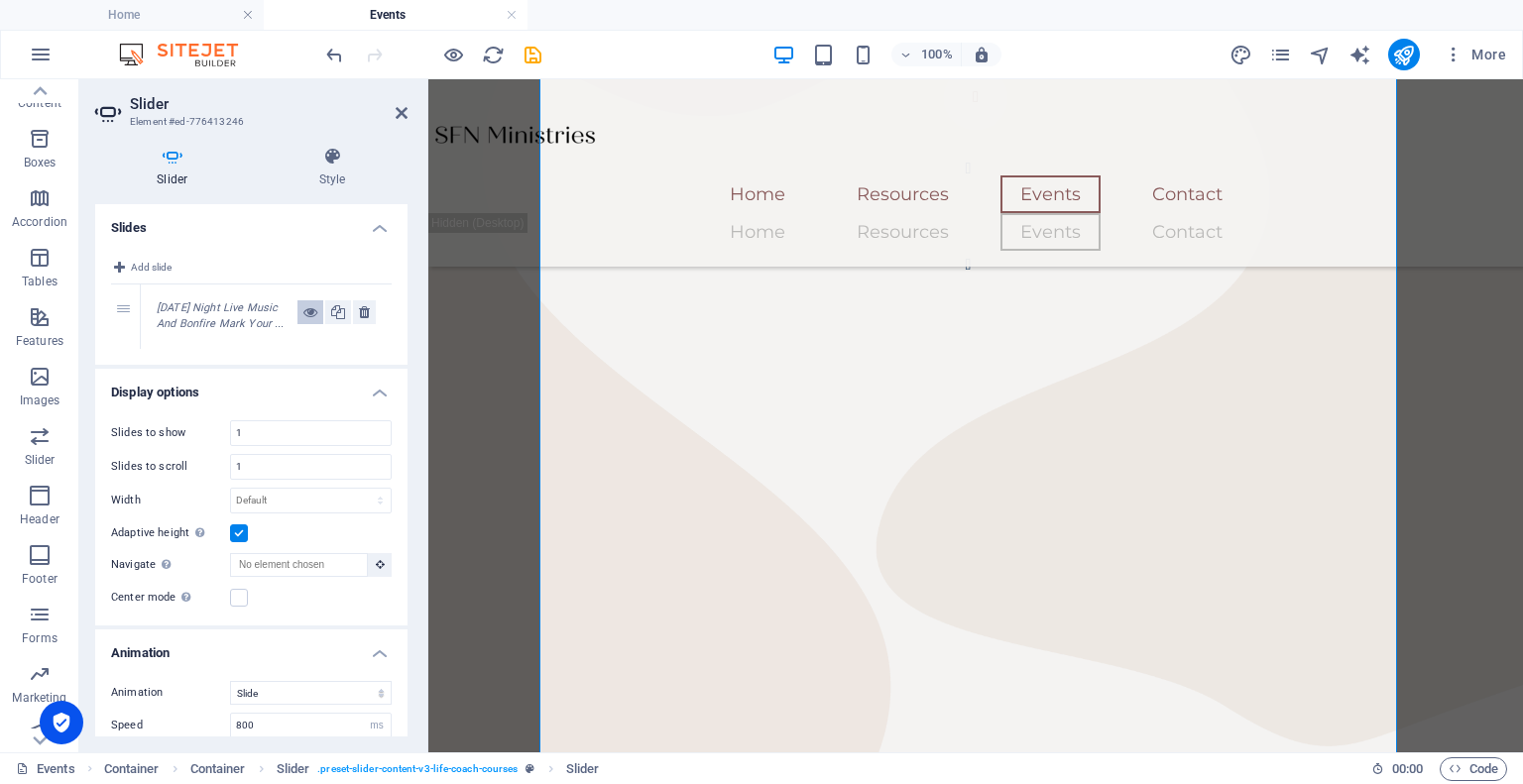 scroll, scrollTop: 514, scrollLeft: 0, axis: vertical 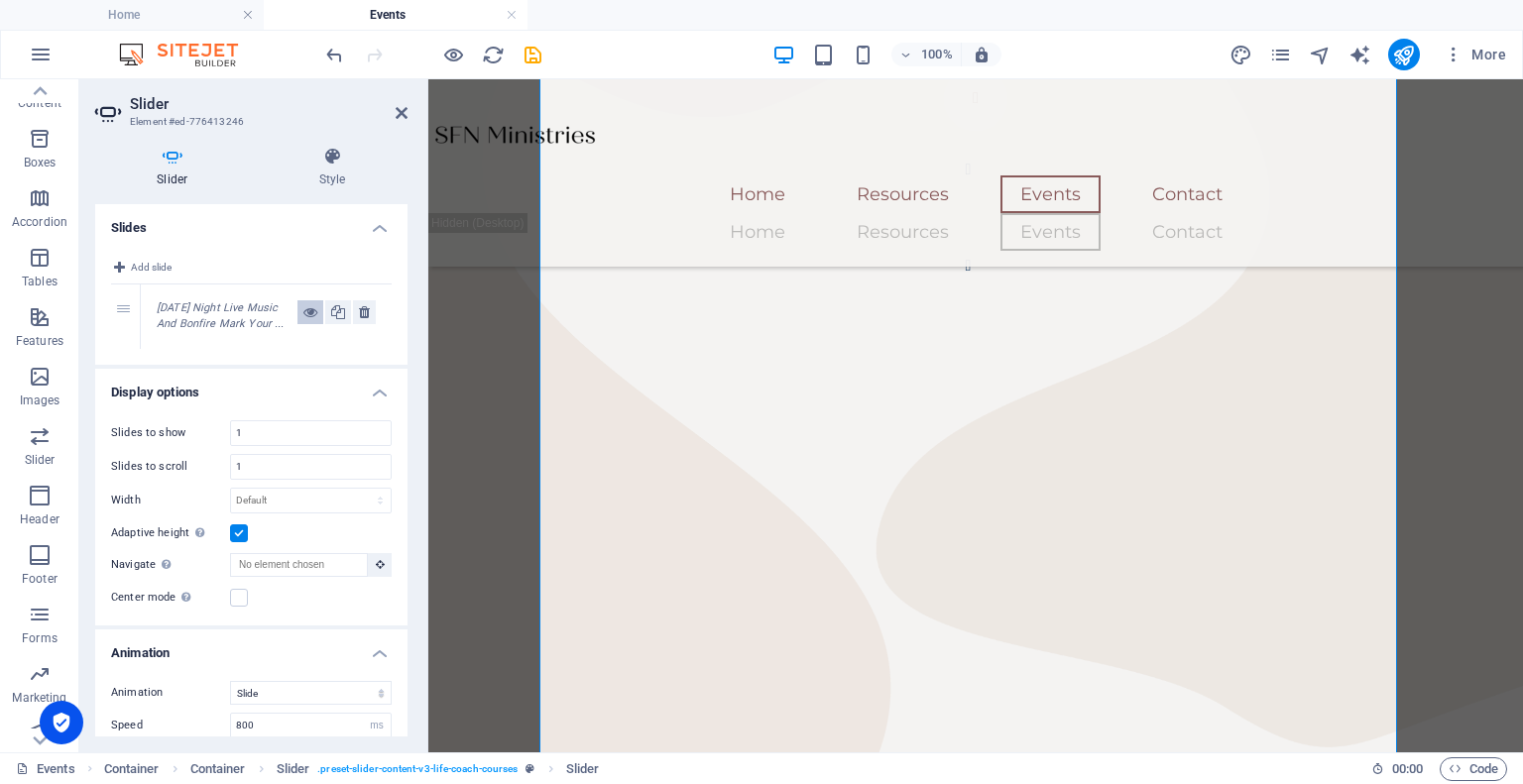 click at bounding box center [310, 312] 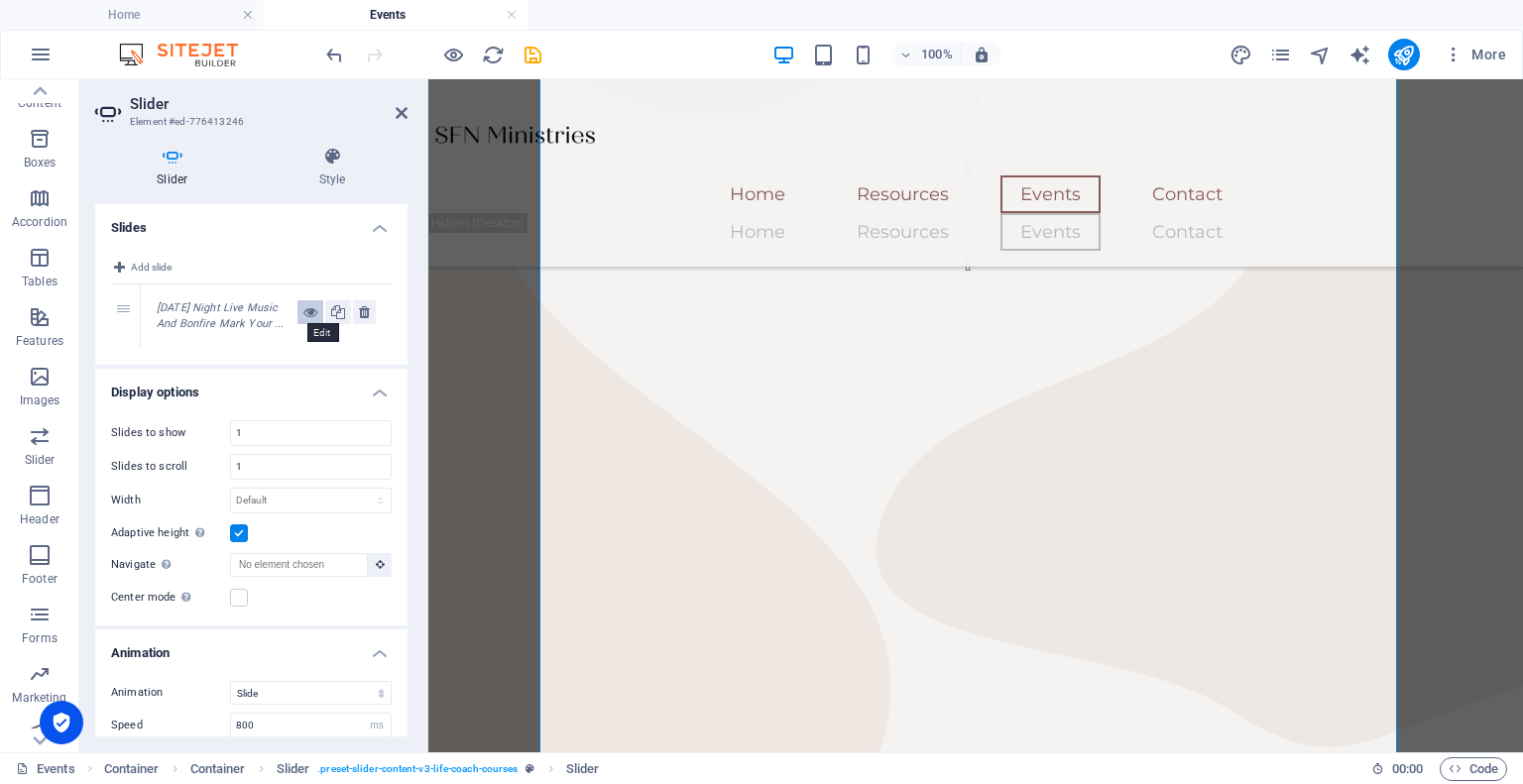 click at bounding box center (310, 312) 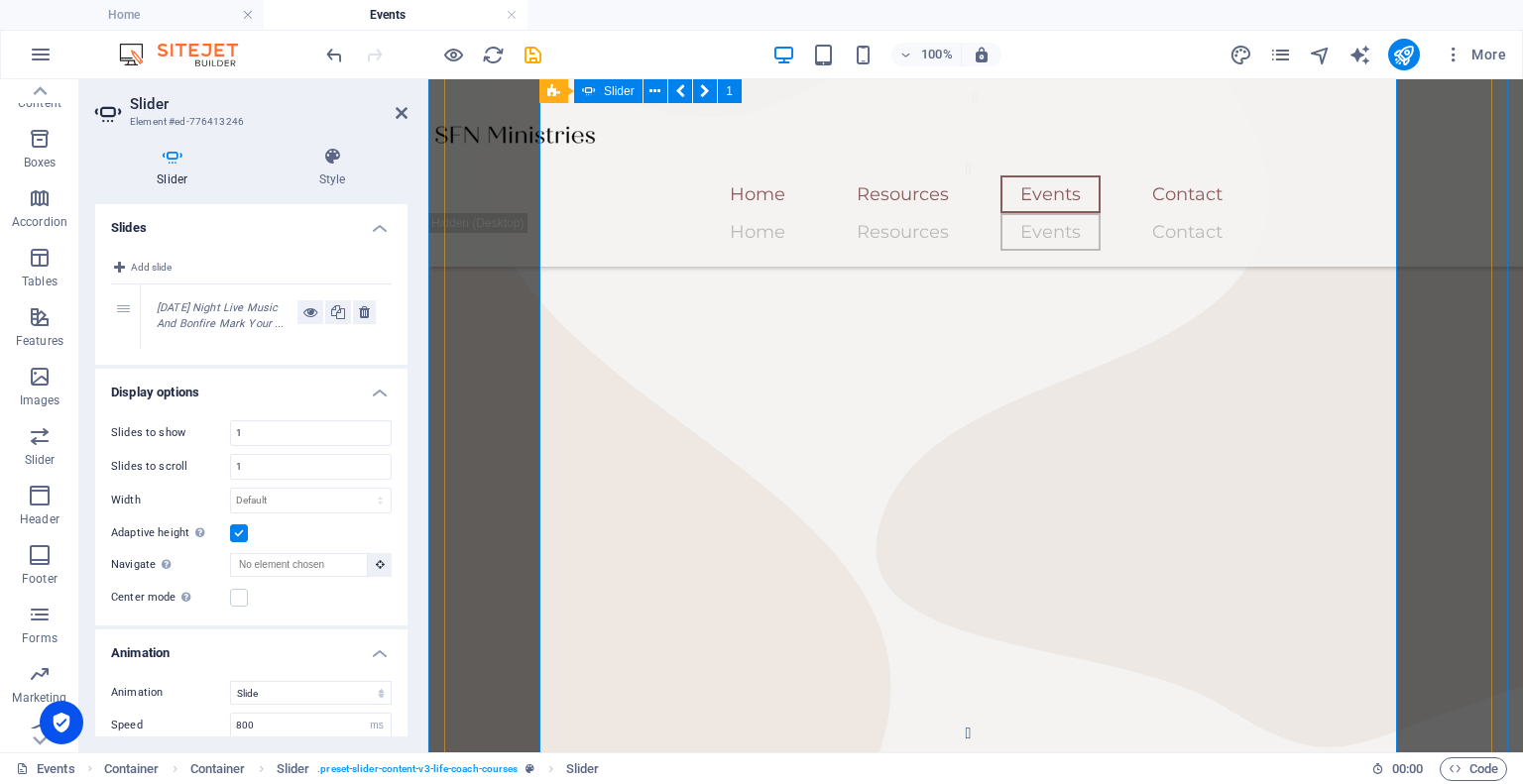 click on "[DATE] Night Live Music And Bonfire Mark Your Calendars! [DATE] 7 PM- 10PM Come on Out to [PERSON_NAME] Family Homestead! Bring a lawn chair, blanket, snacks and a friend! Sign Up Below or Email support  [EMAIL_ADDRESS][DOMAIN_NAME] . Address will be provided! Sign Up Now!" at bounding box center [976, 635] 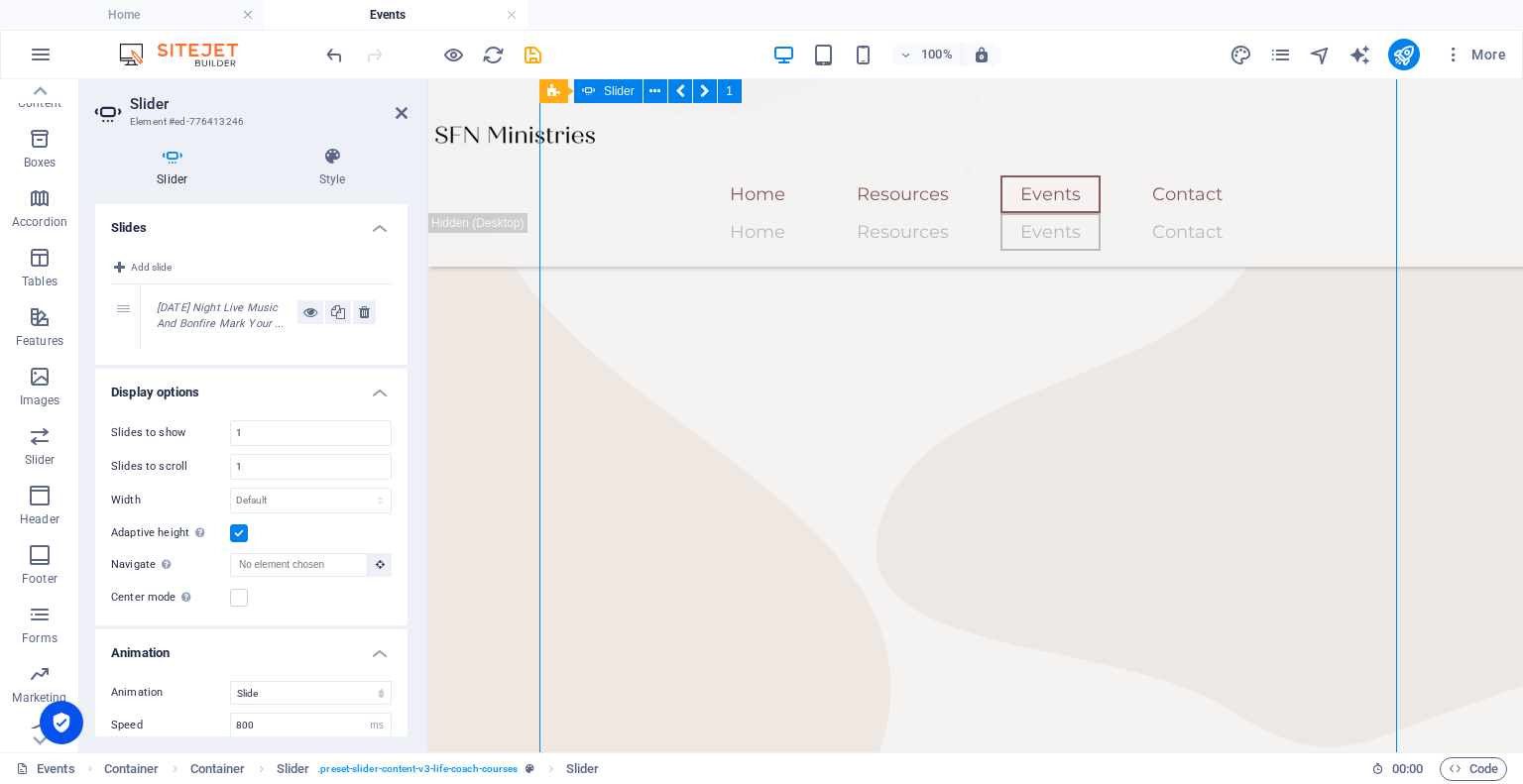 click on "[DATE] Night Live Music And Bonfire Mark Your Calendars! [DATE] 7 PM- 10PM Come on Out to [PERSON_NAME] Family Homestead! Bring a lawn chair, blanket, snacks and a friend! Sign Up Below or Email support  [EMAIL_ADDRESS][DOMAIN_NAME] . Address will be provided! Sign Up Now!" at bounding box center (976, 635) 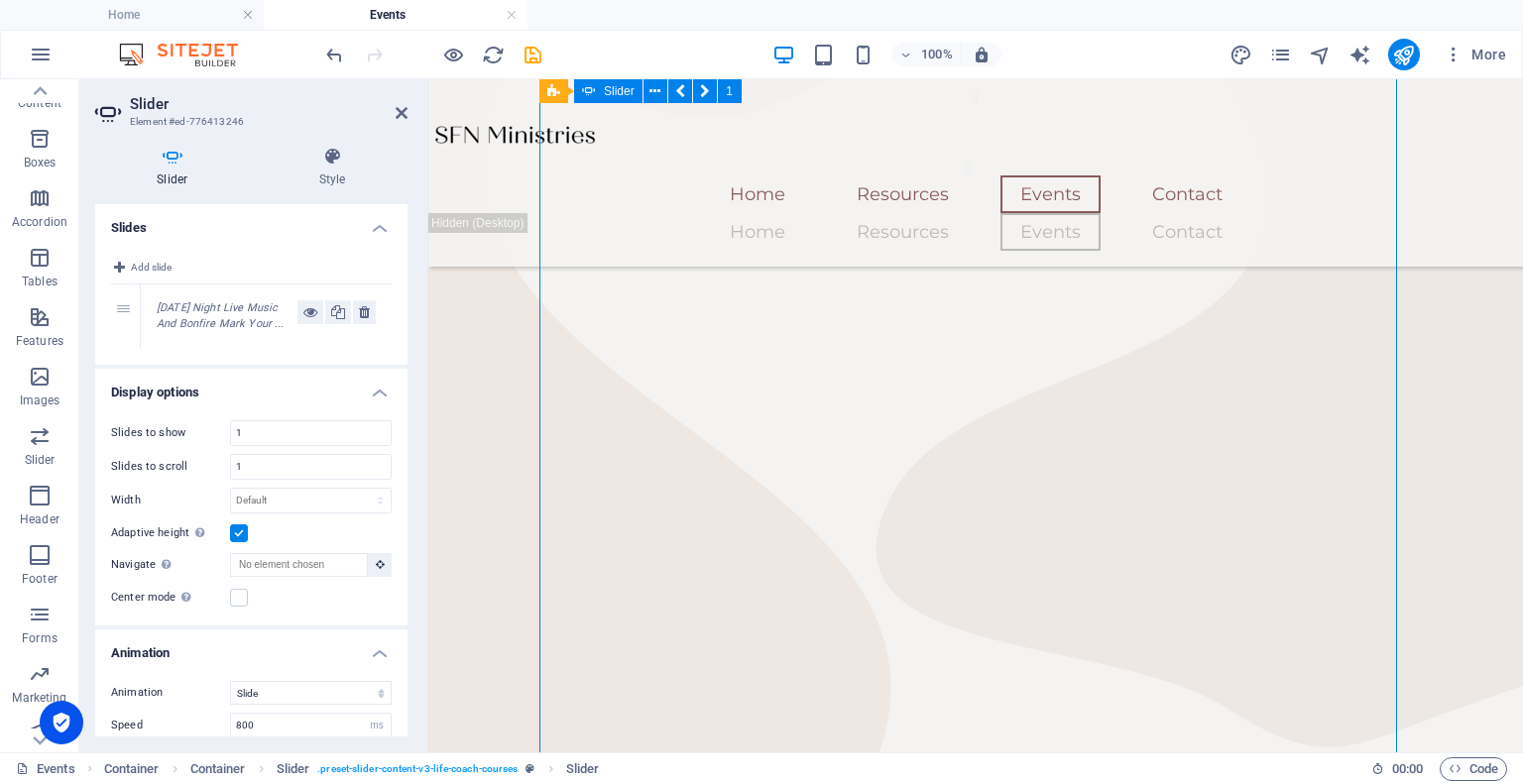 click on "[DATE] Night Live Music And Bonfire Mark Your Calendars! [DATE] 7 PM- 10PM Come on Out to [PERSON_NAME] Family Homestead! Bring a lawn chair, blanket, snacks and a friend! Sign Up Below or Email support  [EMAIL_ADDRESS][DOMAIN_NAME] . Address will be provided! Sign Up Now!" at bounding box center (976, 635) 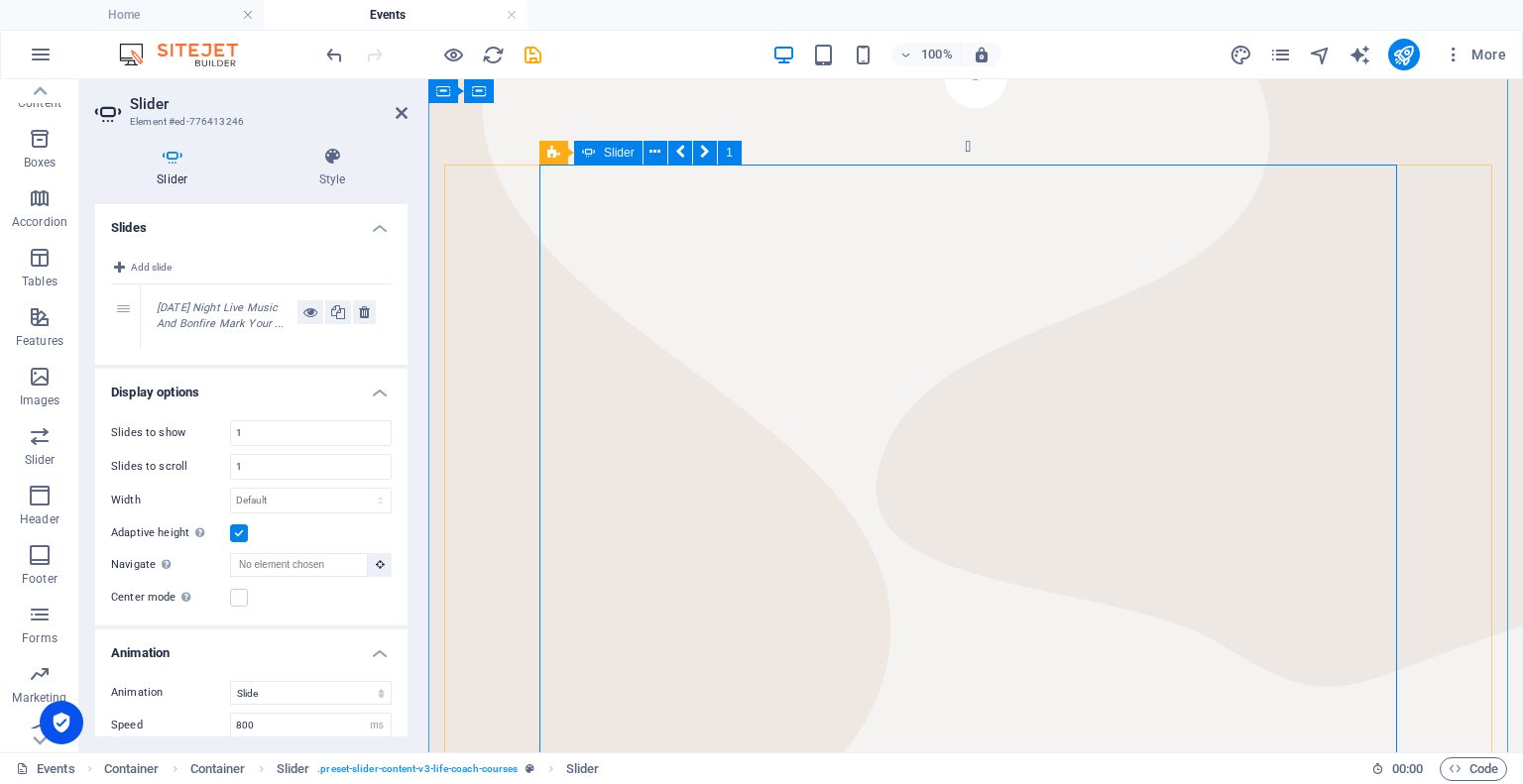 scroll, scrollTop: 614, scrollLeft: 0, axis: vertical 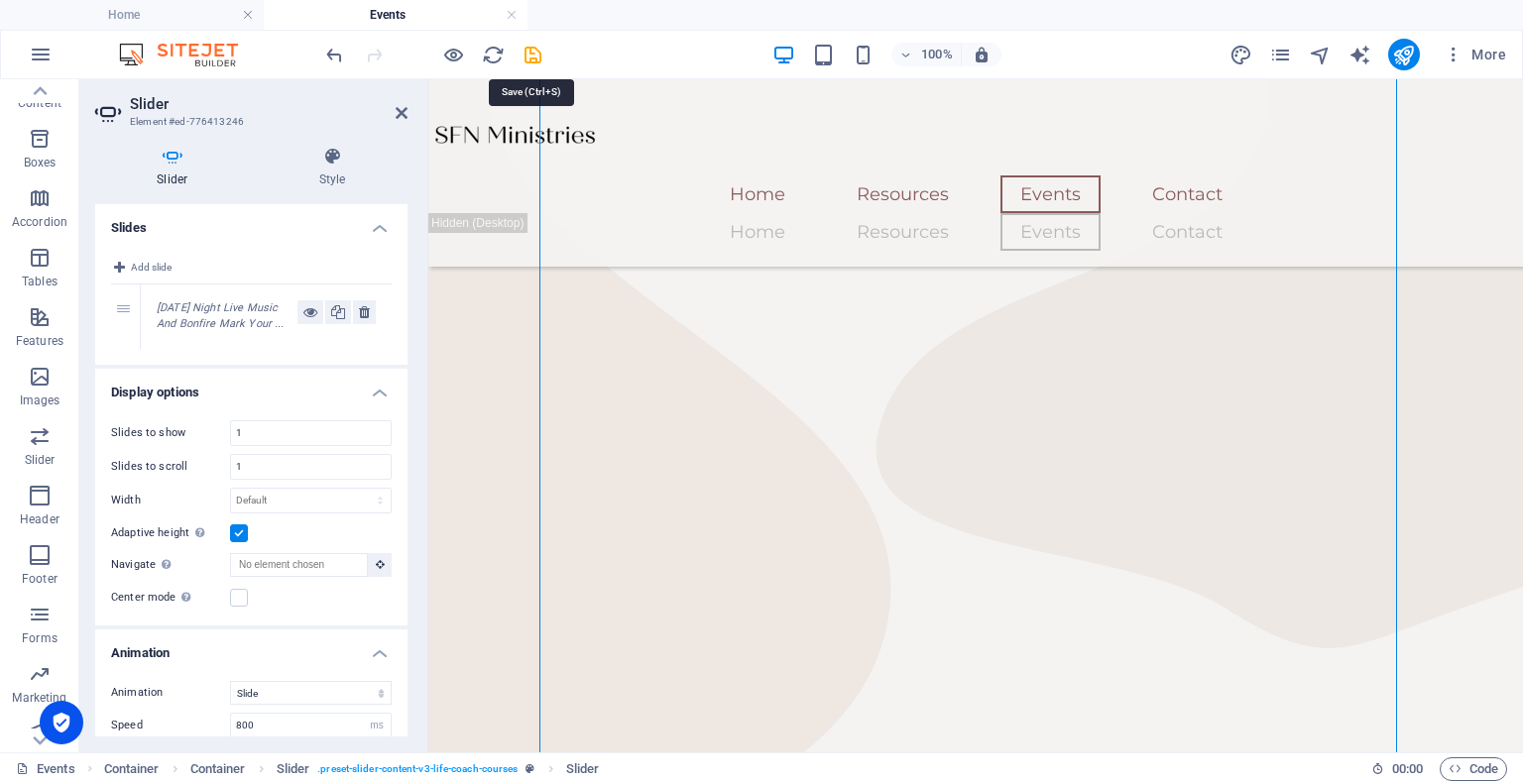 drag, startPoint x: 524, startPoint y: 58, endPoint x: 526, endPoint y: 75, distance: 17.117243 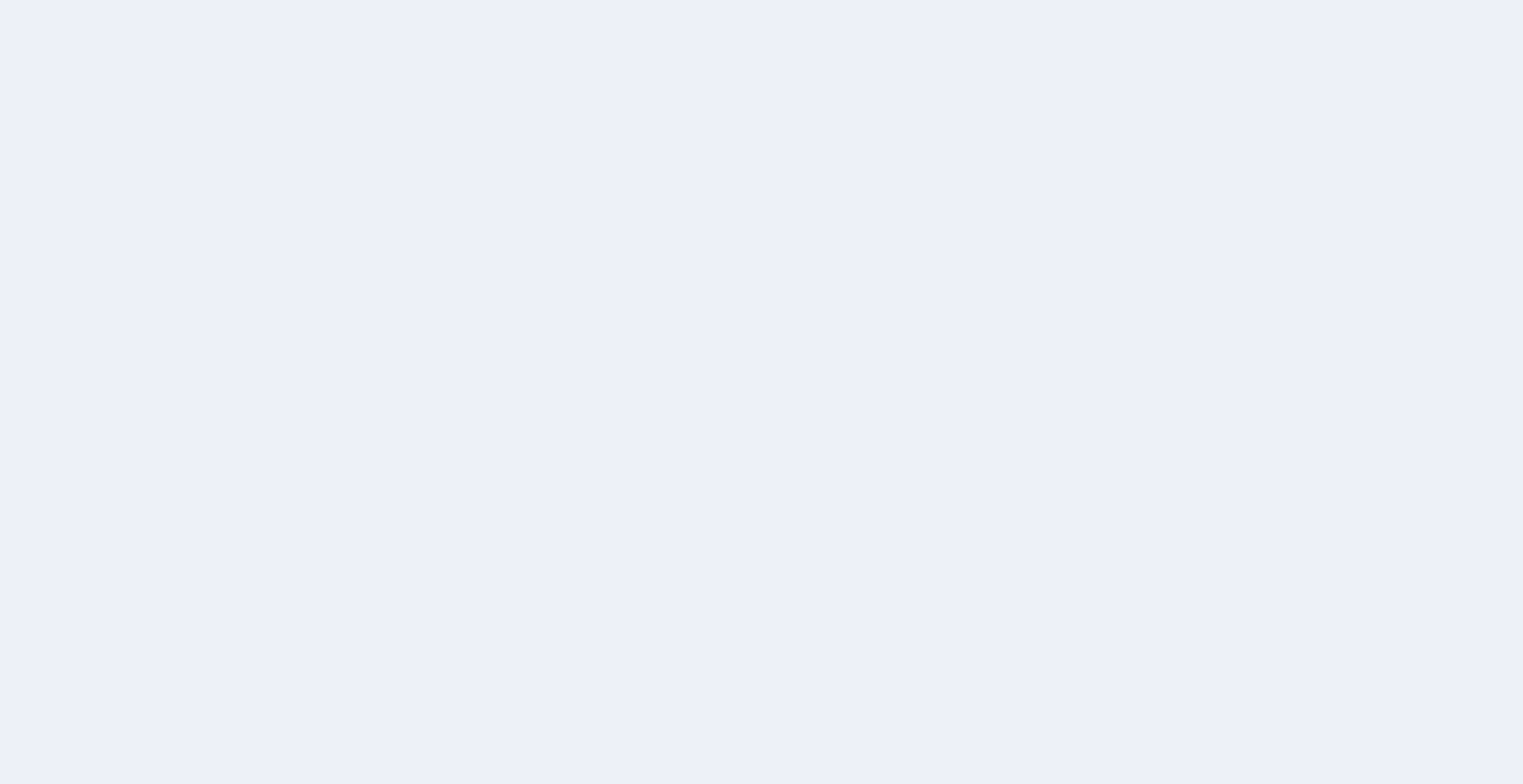 scroll, scrollTop: 0, scrollLeft: 0, axis: both 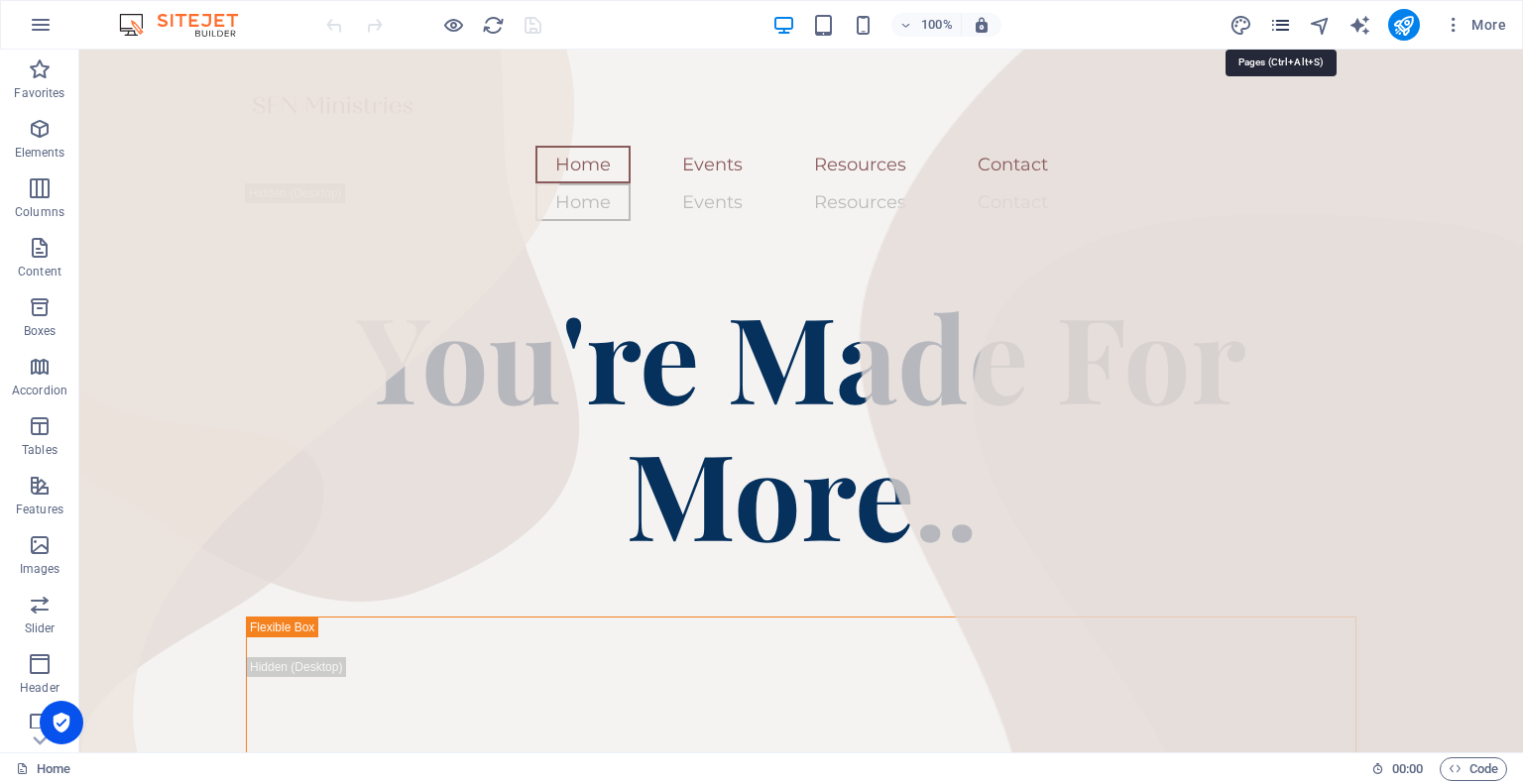 click at bounding box center (1280, 25) 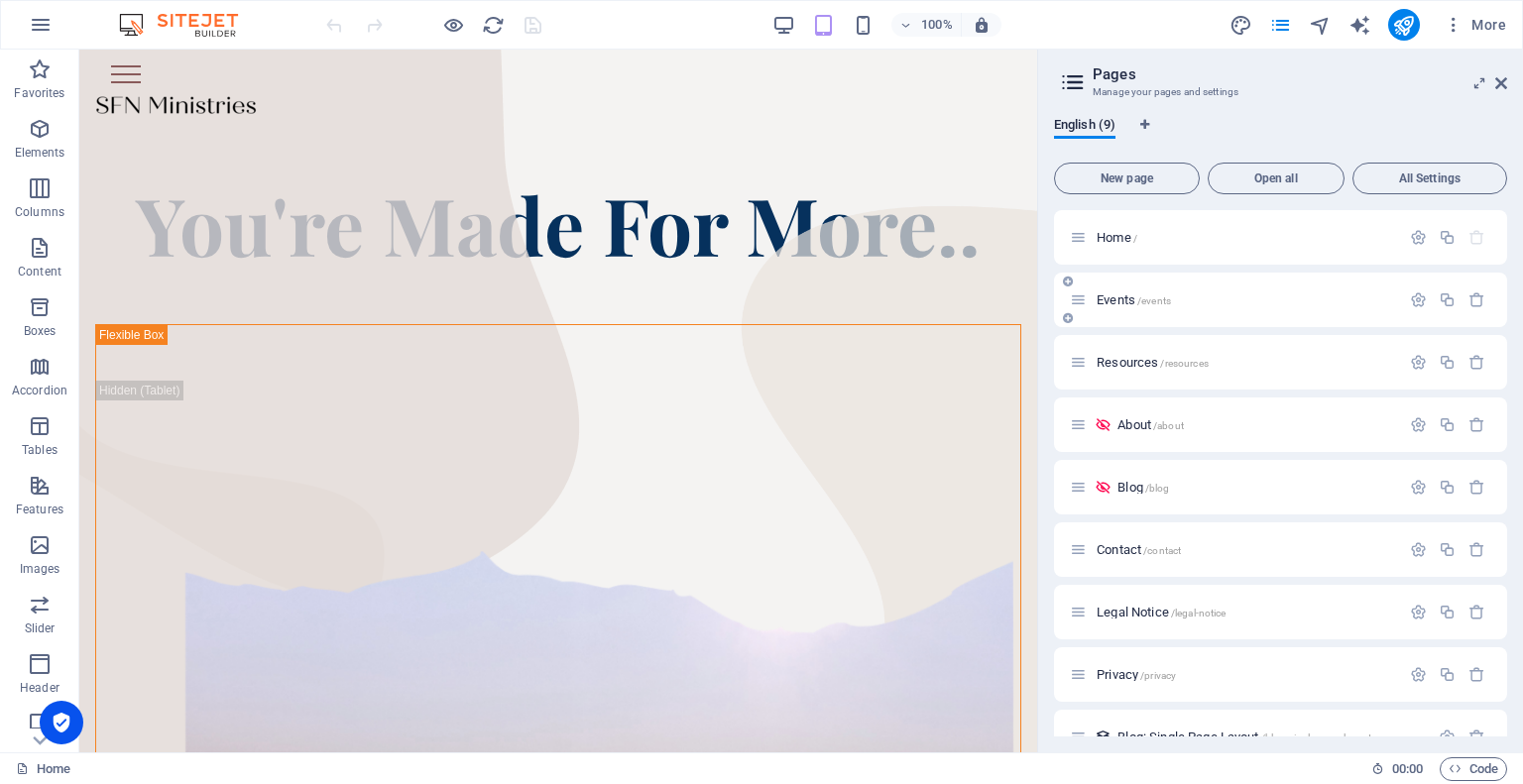 click on "Events /events" at bounding box center [1234, 299] 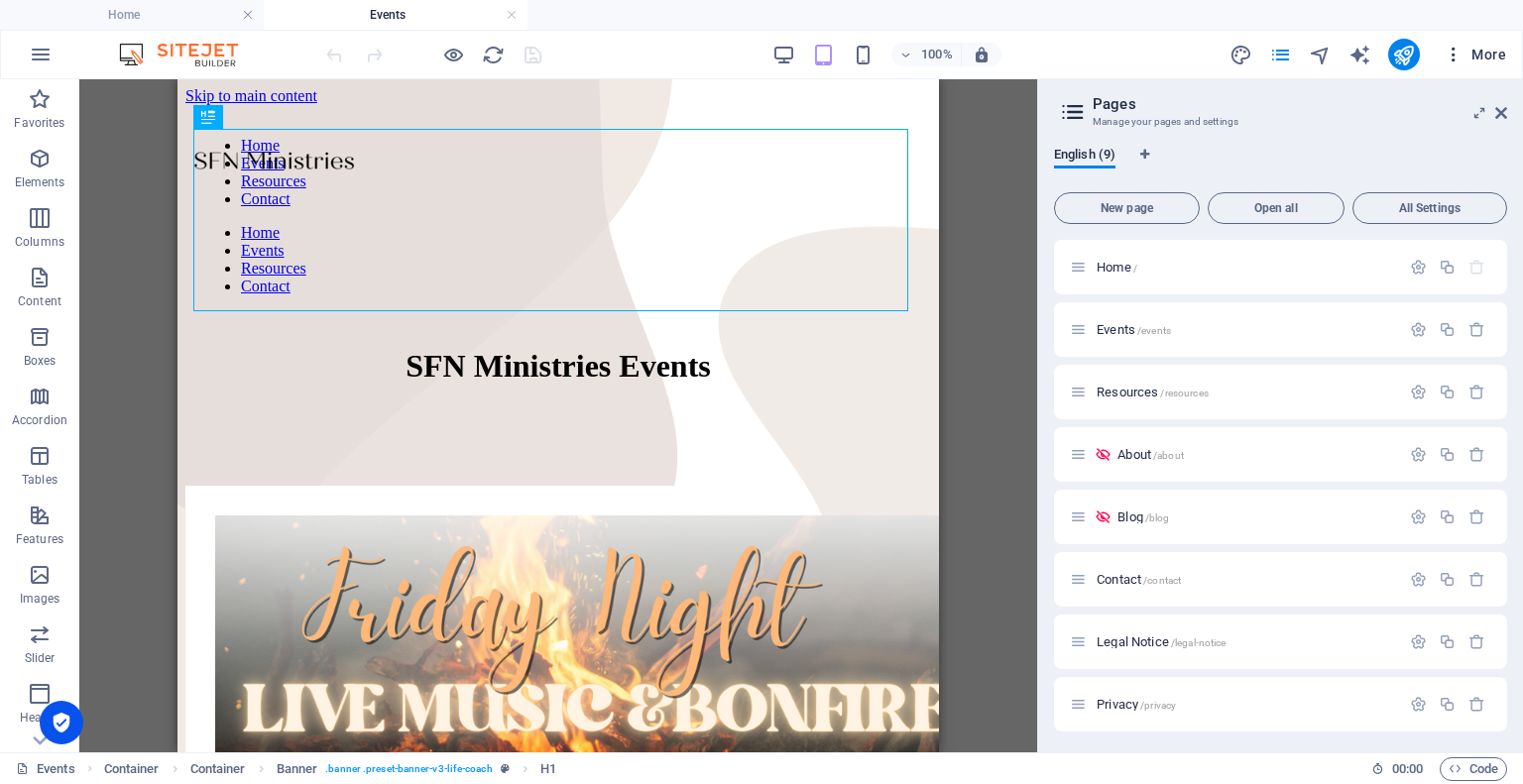 scroll, scrollTop: 0, scrollLeft: 0, axis: both 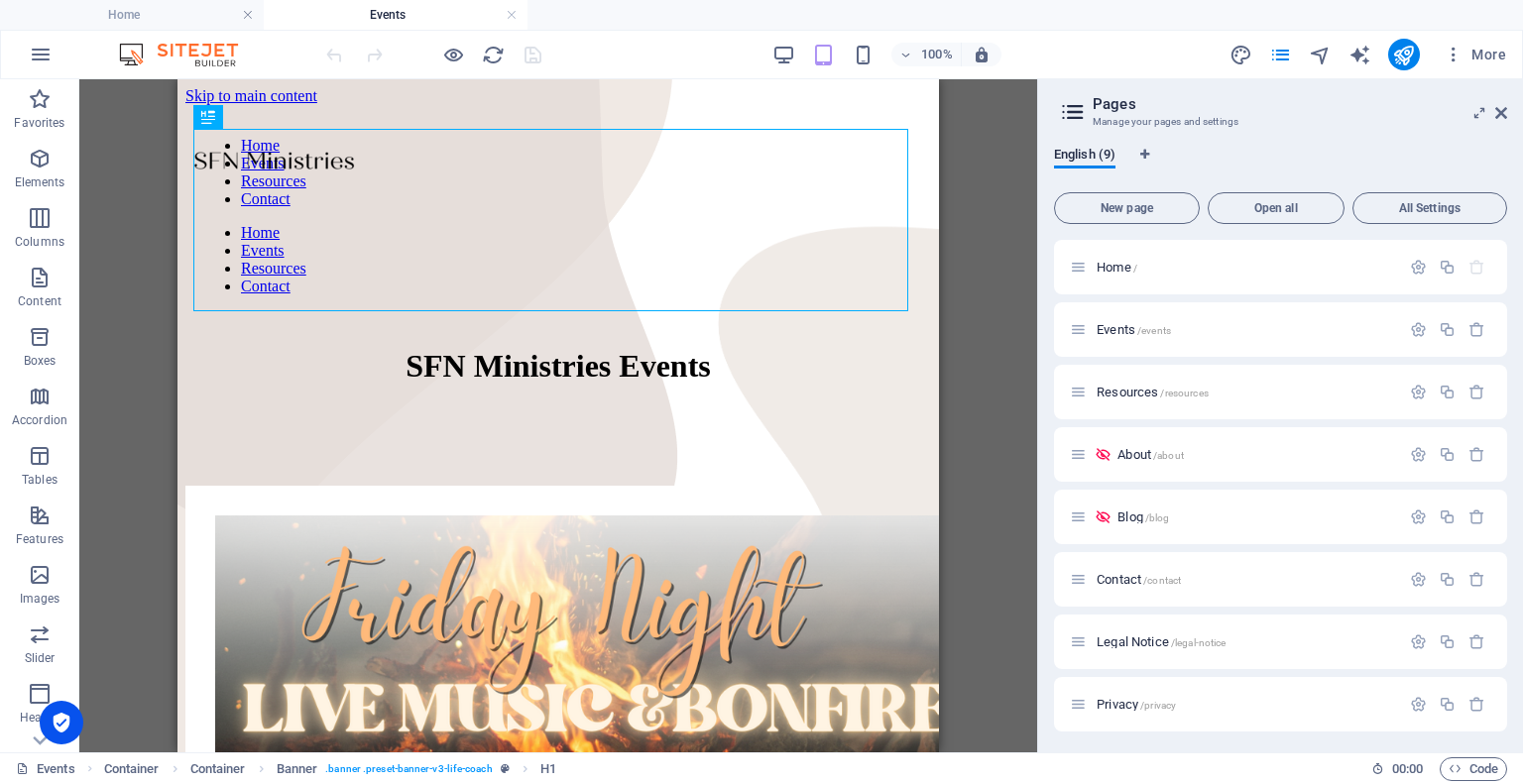 click at bounding box center (1501, 113) 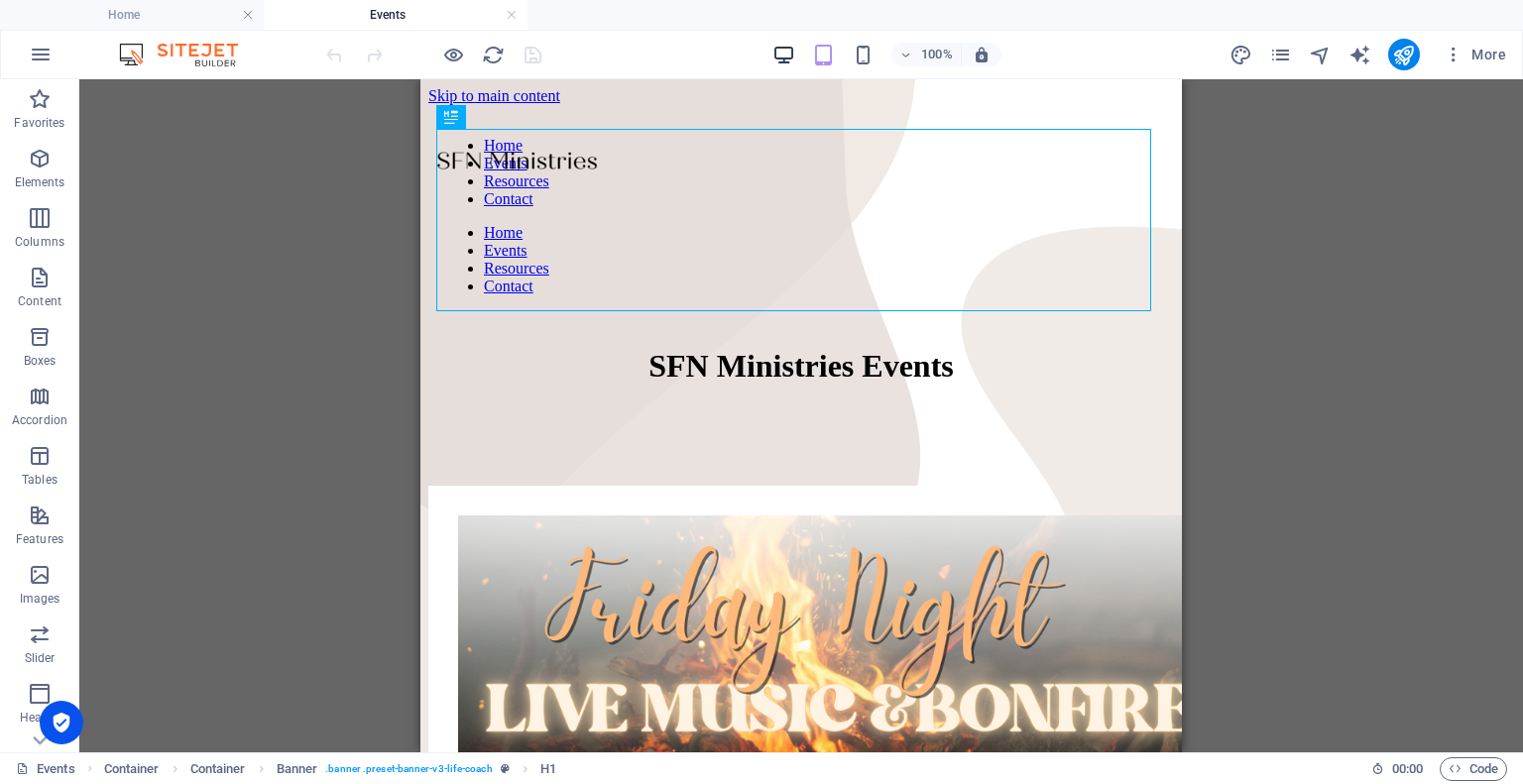 click at bounding box center (783, 55) 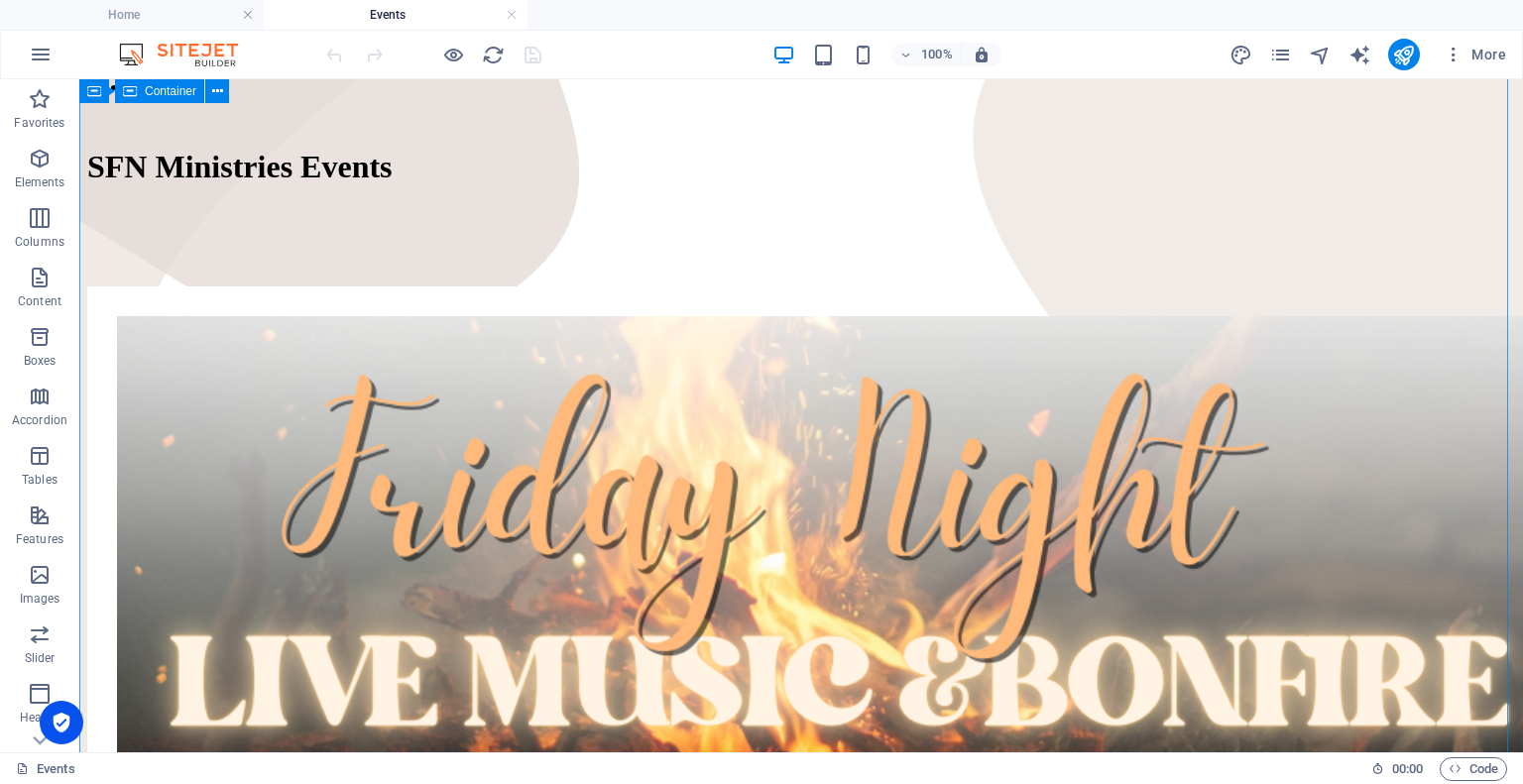 scroll, scrollTop: 198, scrollLeft: 0, axis: vertical 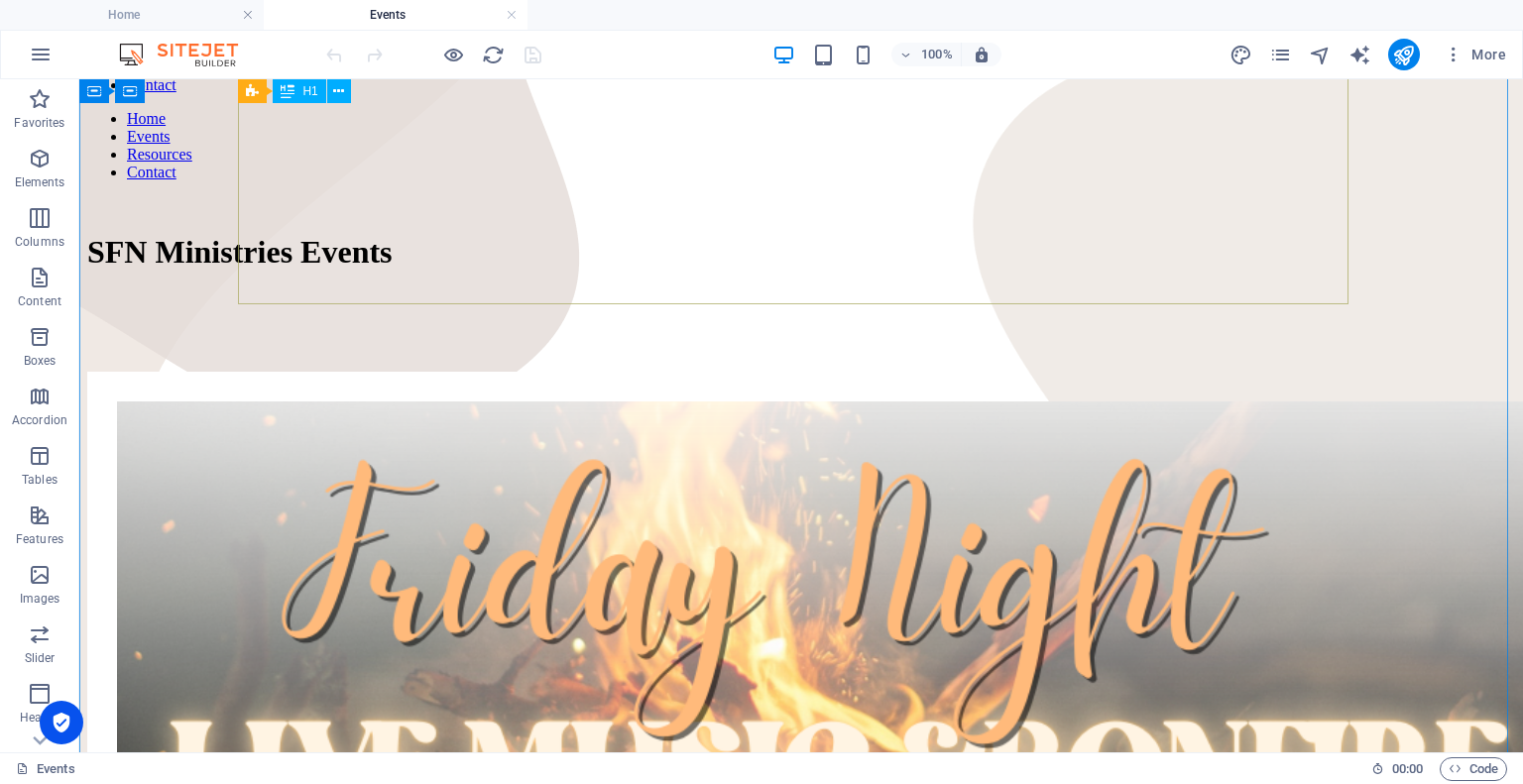 click on "SFN Ministries Events" at bounding box center (801, 252) 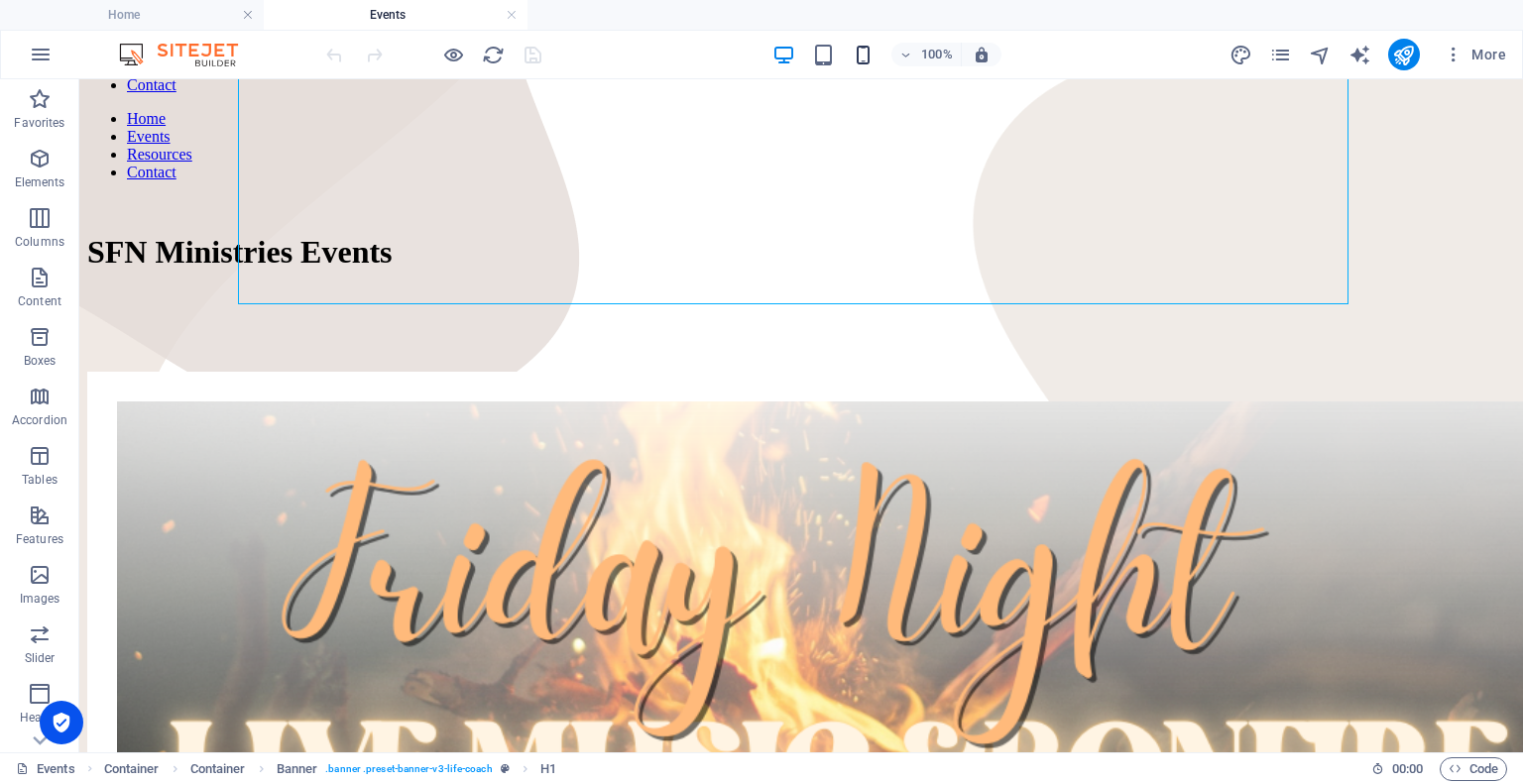 click at bounding box center [863, 55] 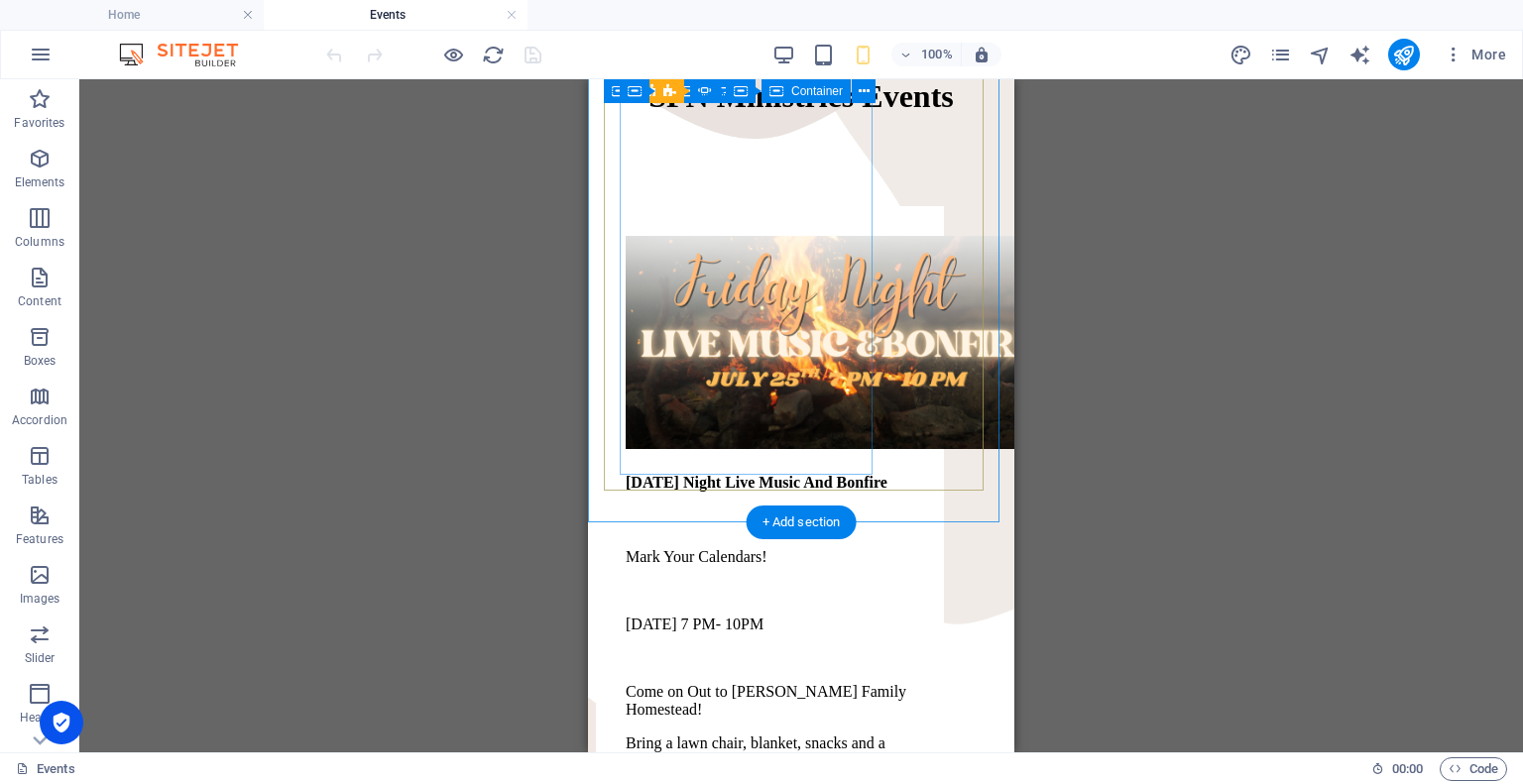 scroll, scrollTop: 198, scrollLeft: 0, axis: vertical 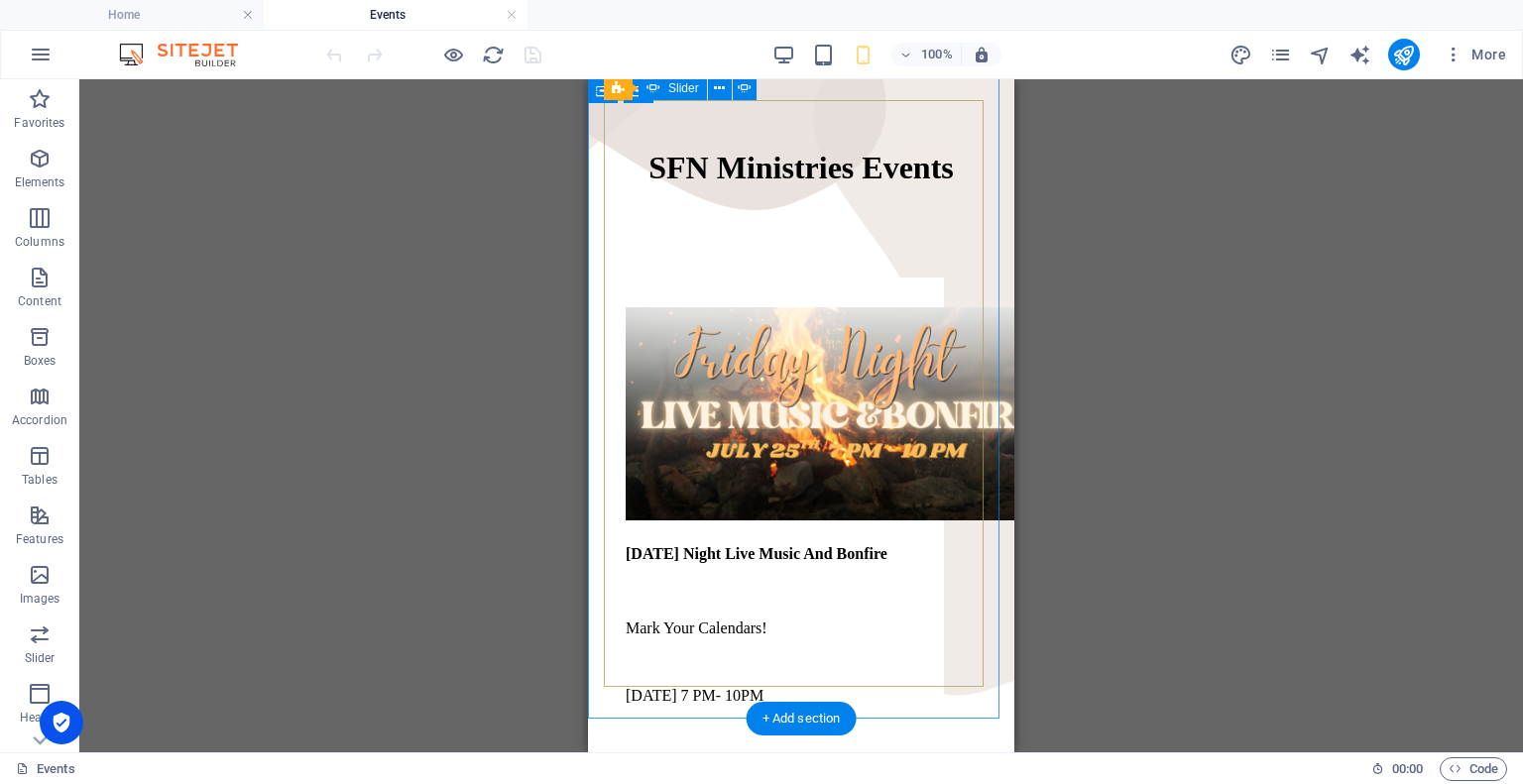 click on "Friday Night Live Music And Bonfire Mark Your Calendars! July 25th from 7 PM- 10PM Come on Out to Hurst Family Homestead! Bring a lawn chair, blanket, snacks and a friend! Sign Up Below or Email support  support@sfnministries.com . Address will be provided! Sign Up Now!" at bounding box center [801, 571] 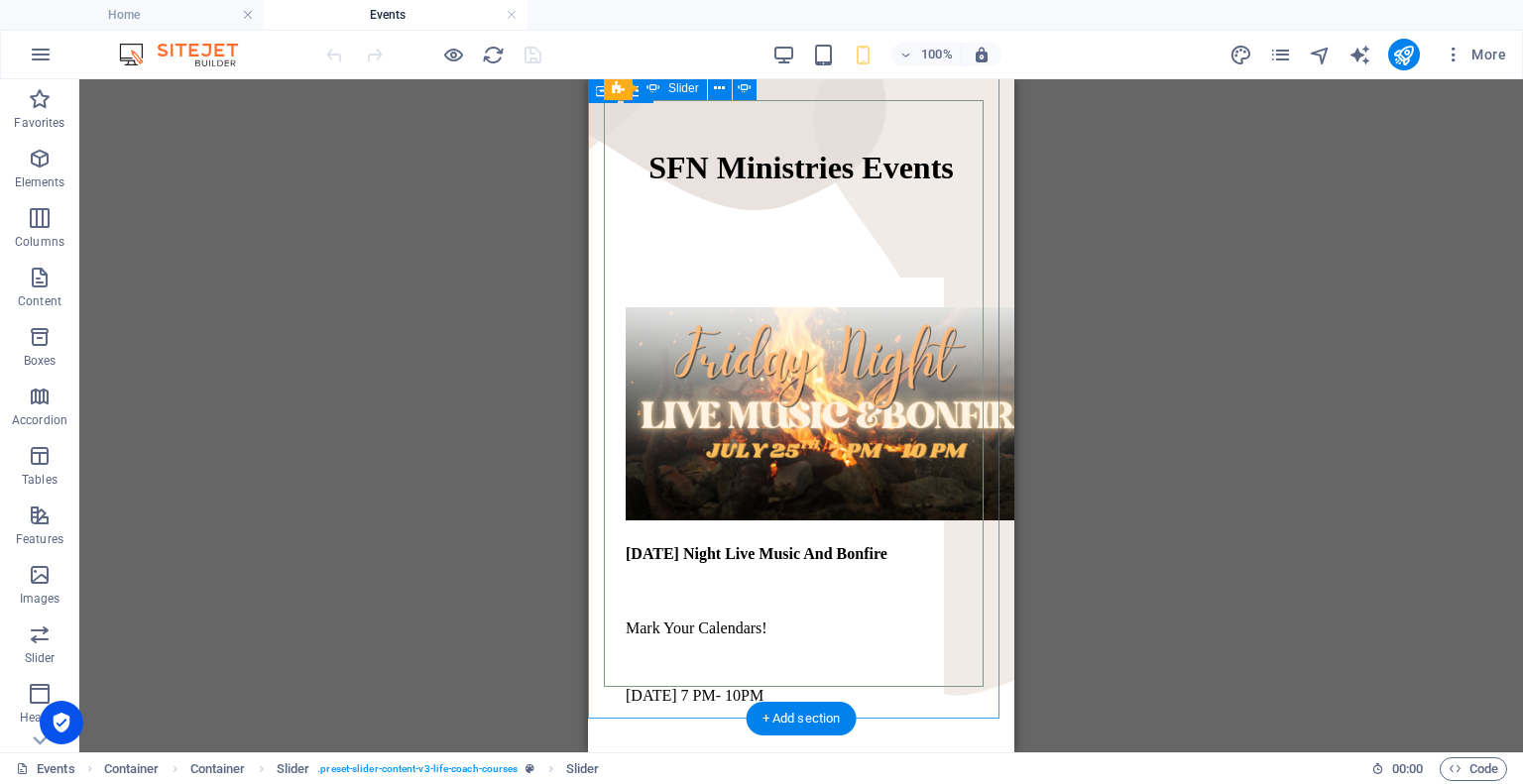 click on "Friday Night Live Music And Bonfire Mark Your Calendars! July 25th from 7 PM- 10PM Come on Out to Hurst Family Homestead! Bring a lawn chair, blanket, snacks and a friend! Sign Up Below or Email support  support@sfnministries.com . Address will be provided! Sign Up Now!" at bounding box center (801, 571) 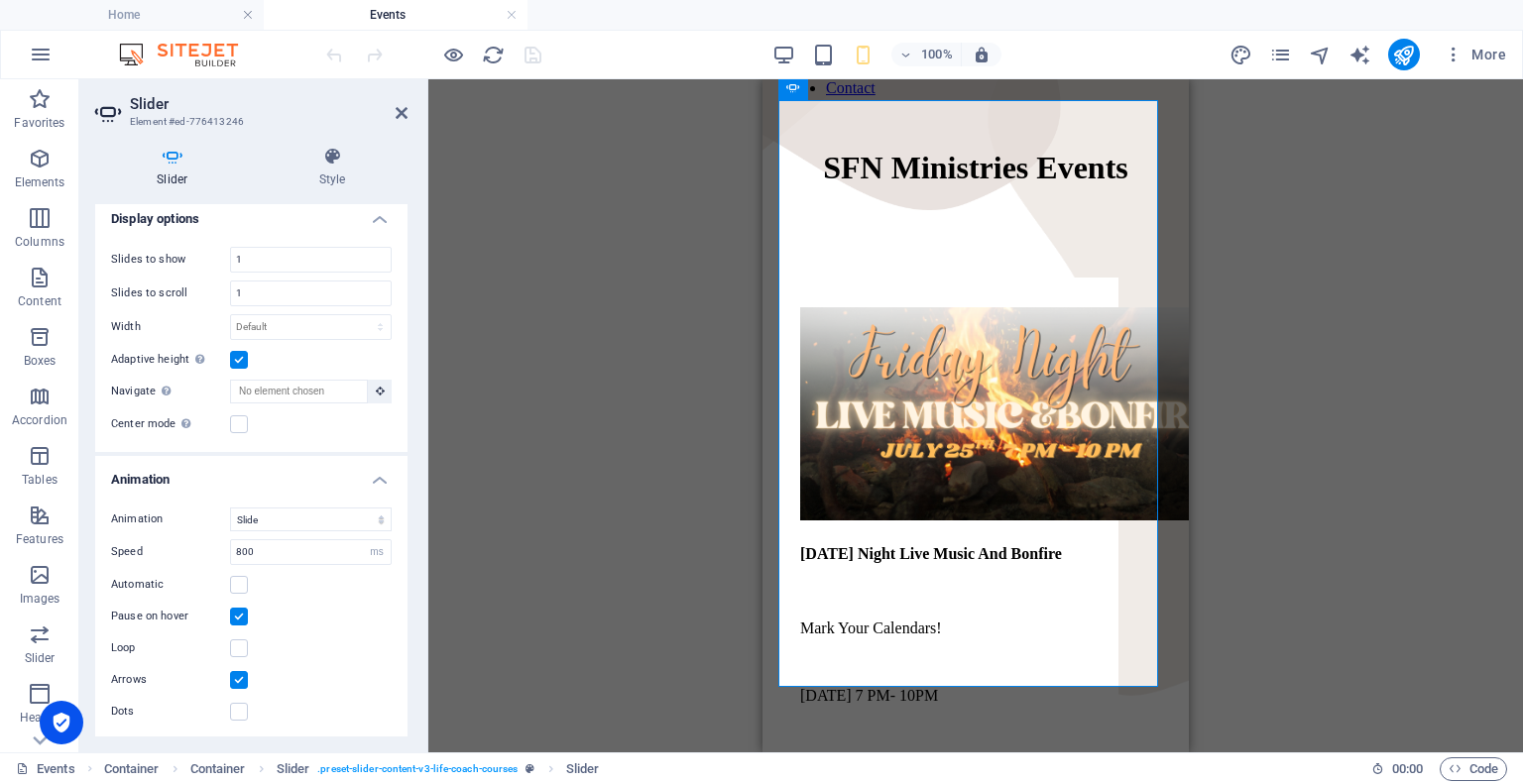 scroll, scrollTop: 0, scrollLeft: 0, axis: both 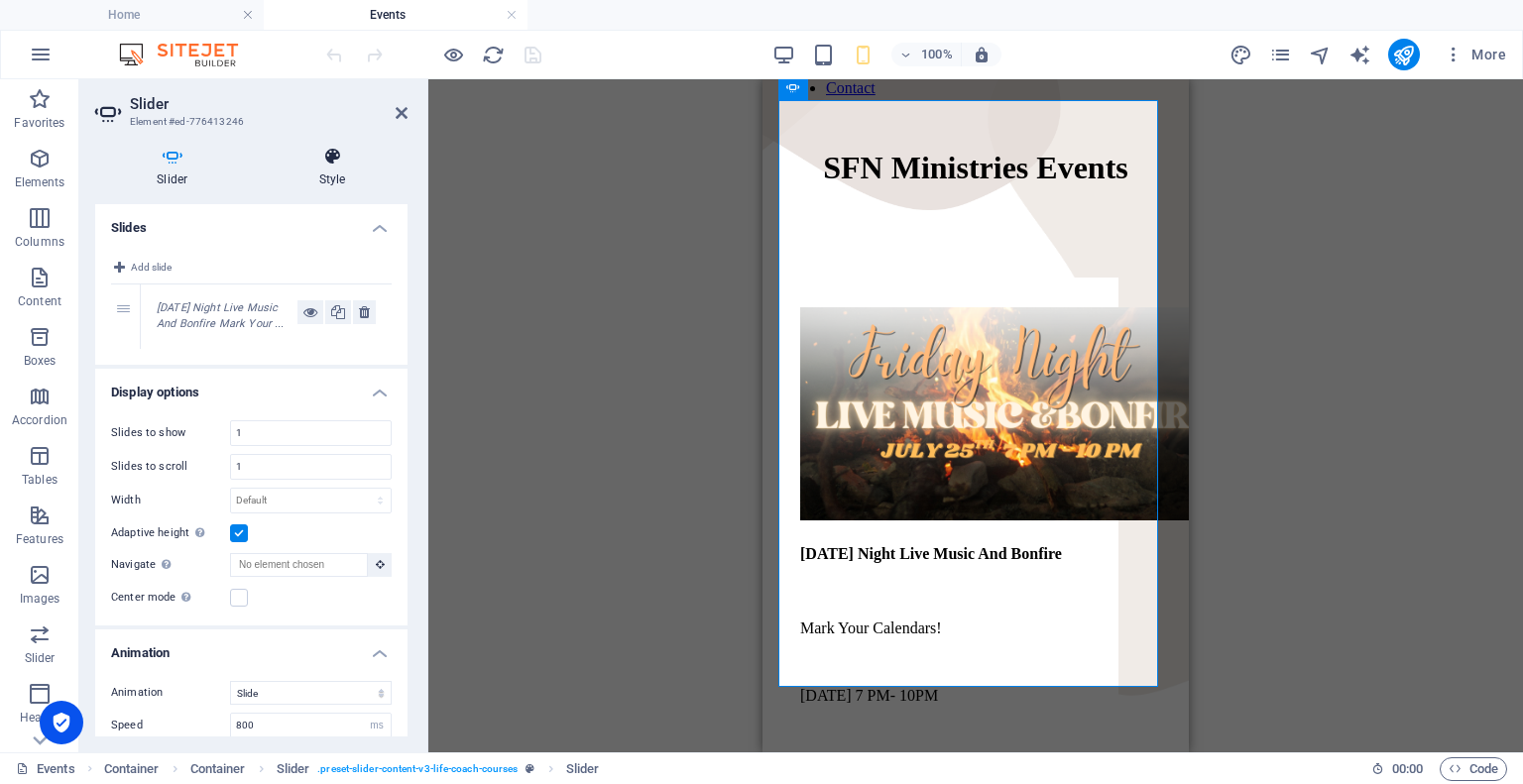 click on "Style" at bounding box center (332, 168) 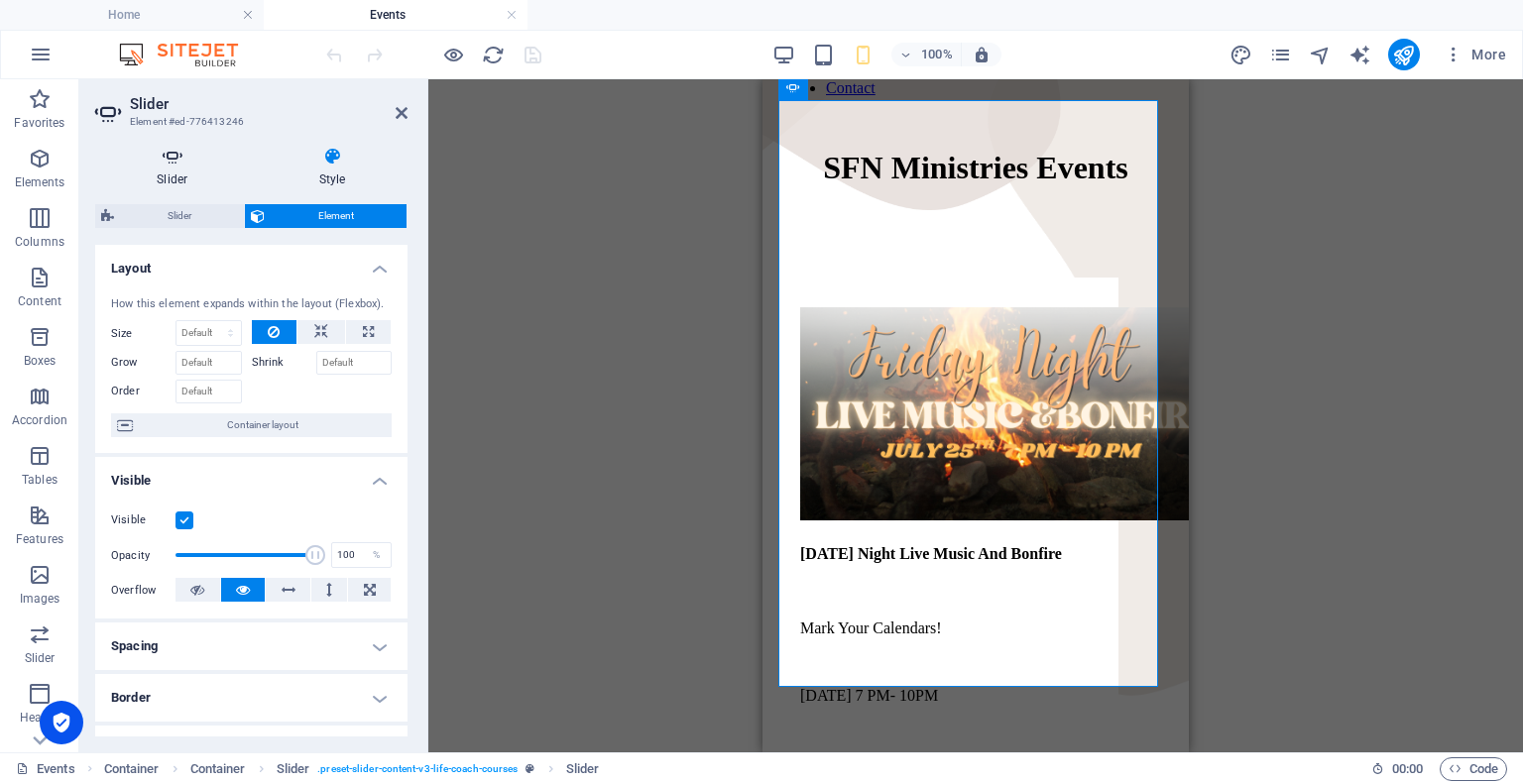 click on "Slider" at bounding box center (176, 168) 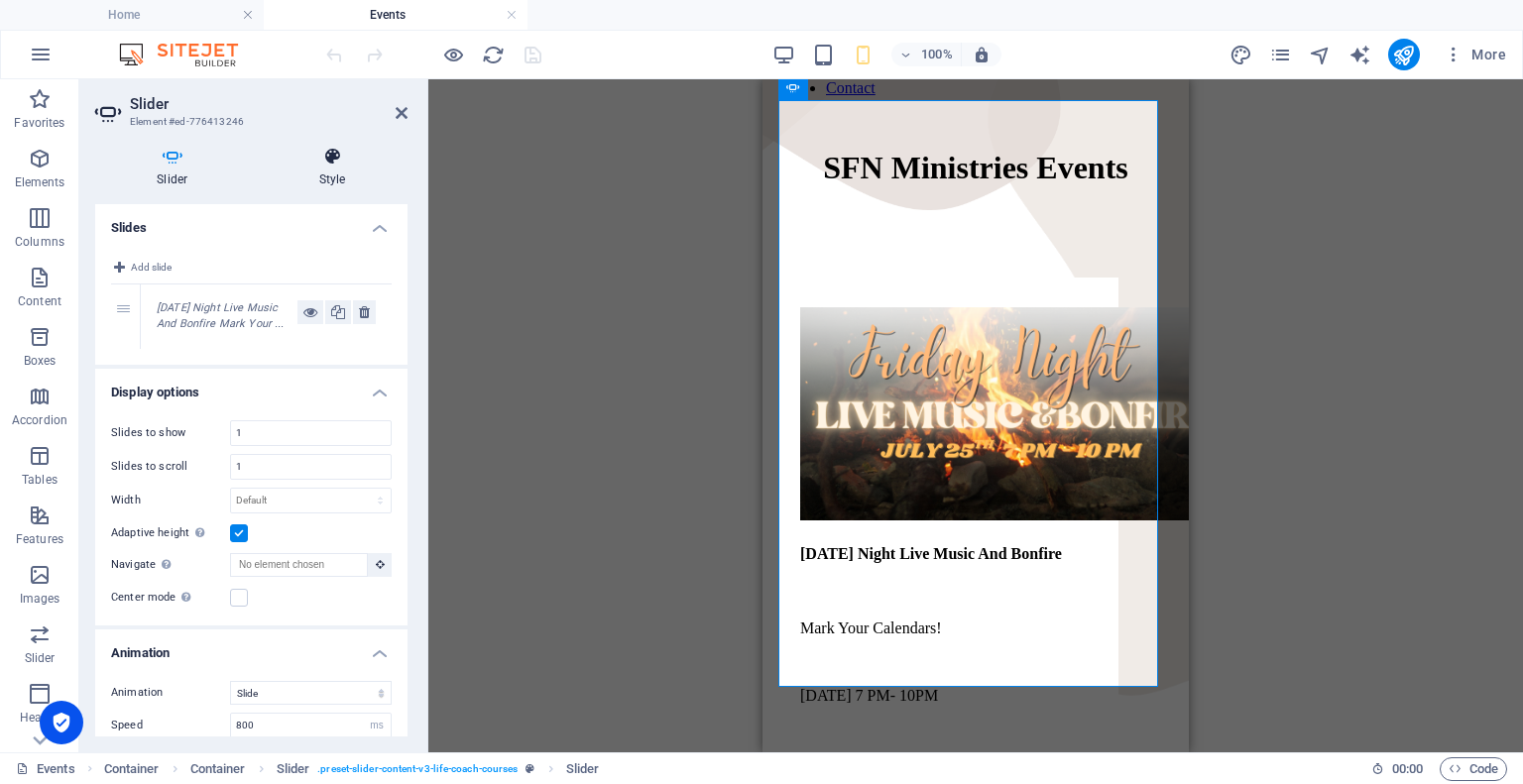 click at bounding box center (332, 157) 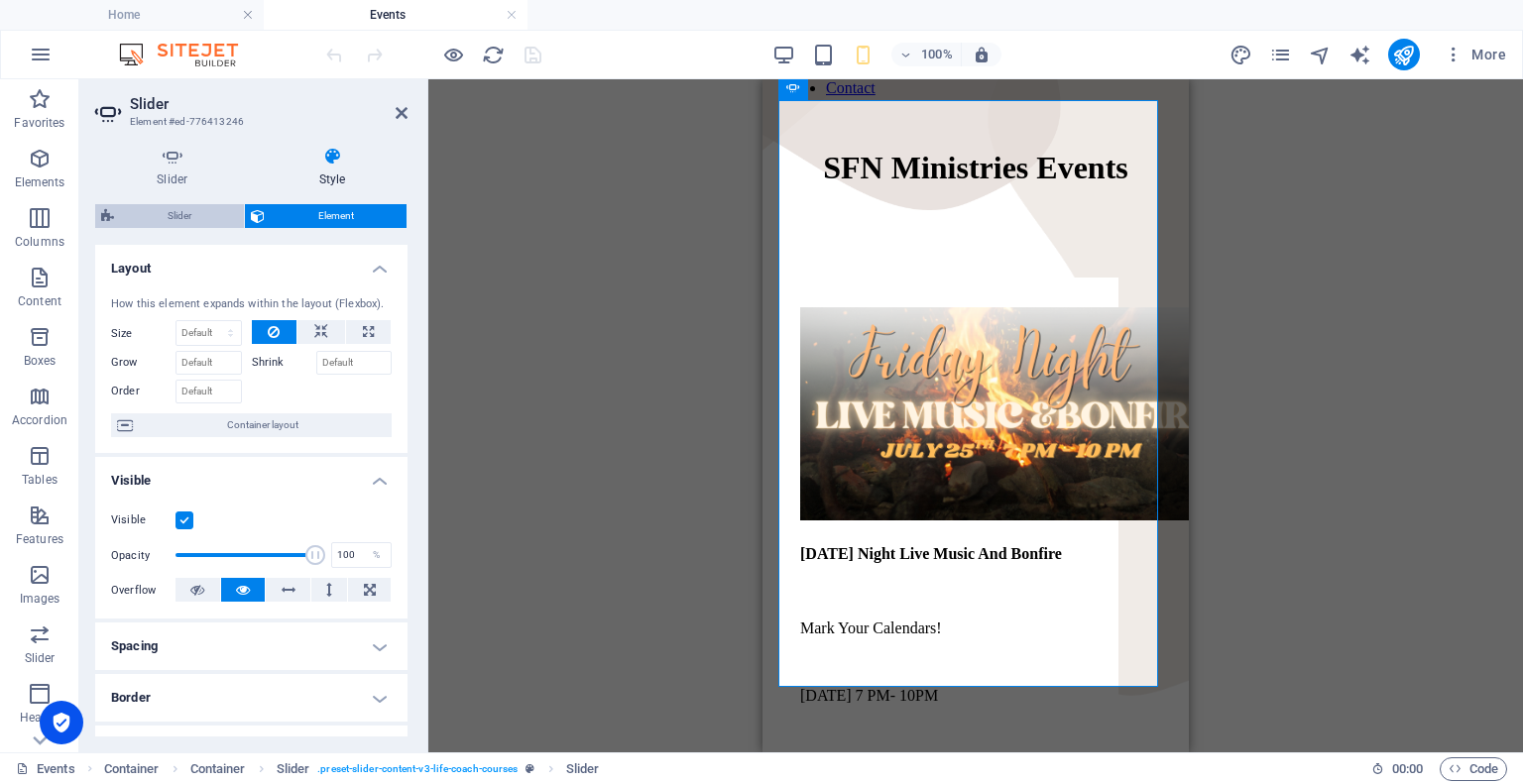 click on "Slider" at bounding box center (178, 216) 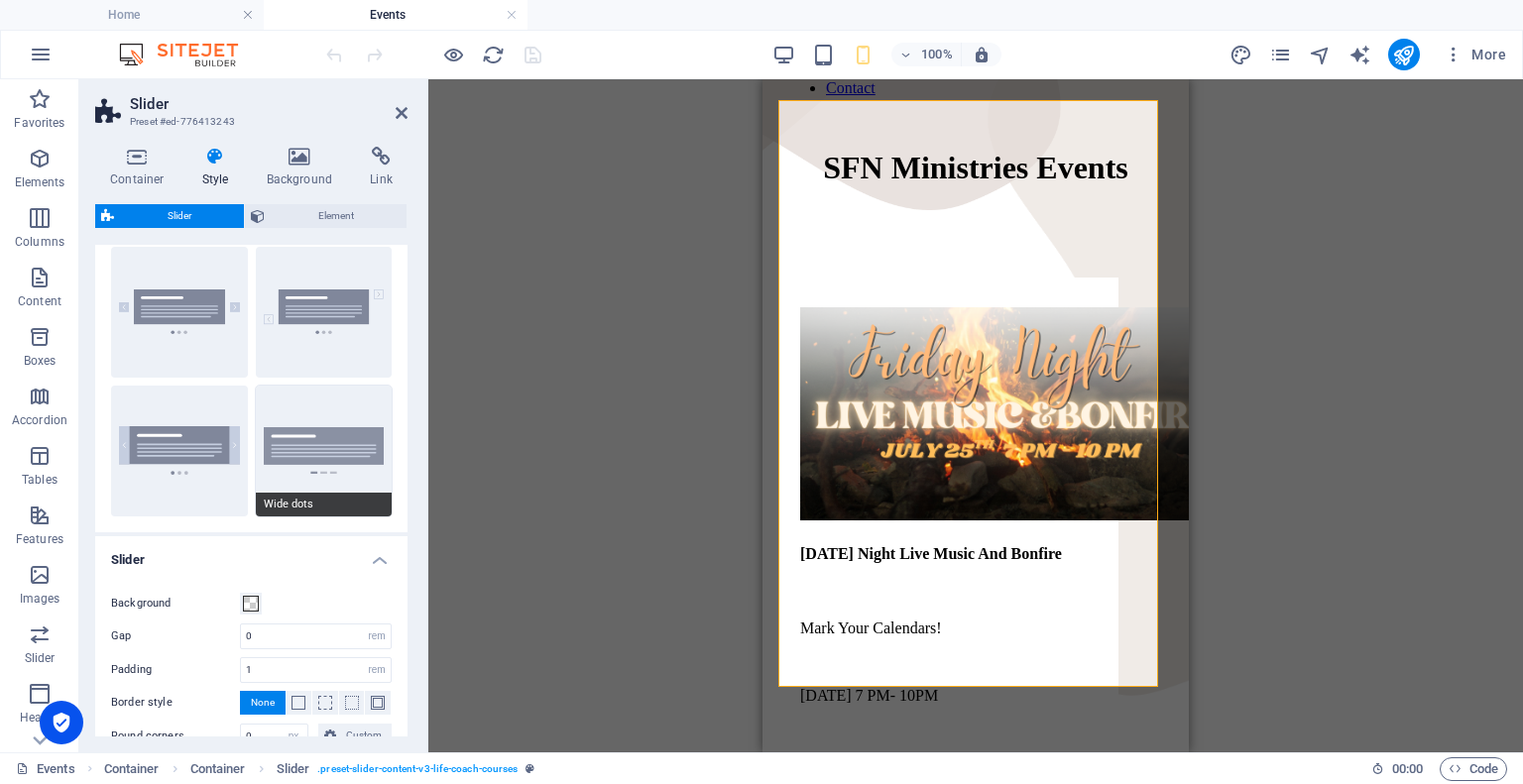 scroll, scrollTop: 0, scrollLeft: 0, axis: both 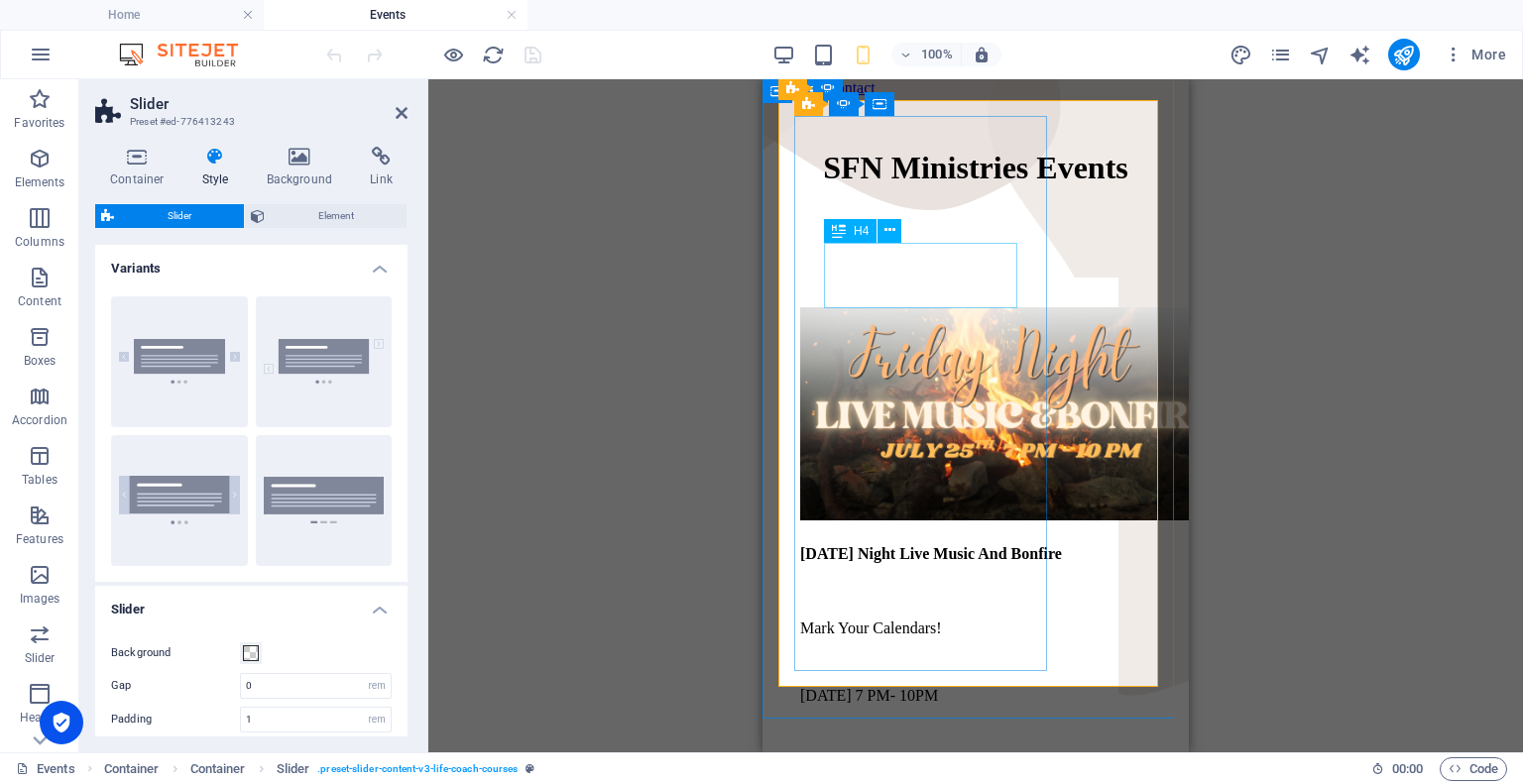 click on "Friday Night Live Music And Bonfire" at bounding box center [944, 554] 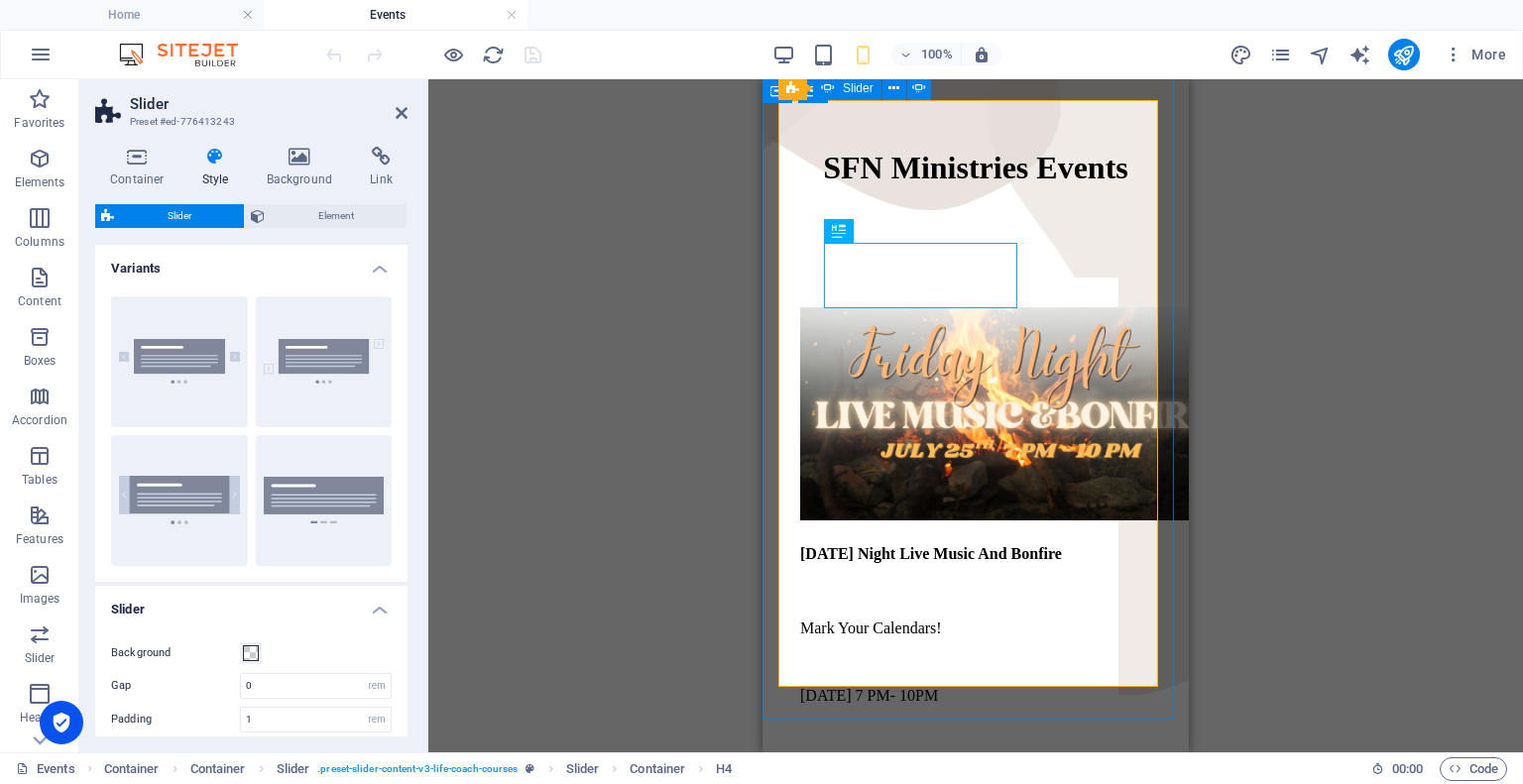 click on "Friday Night Live Music And Bonfire Mark Your Calendars! July 25th from 7 PM- 10PM Come on Out to Hurst Family Homestead! Bring a lawn chair, blanket, snacks and a friend! Sign Up Below or Email support  support@sfnministries.com . Address will be provided! Sign Up Now!" at bounding box center [976, 571] 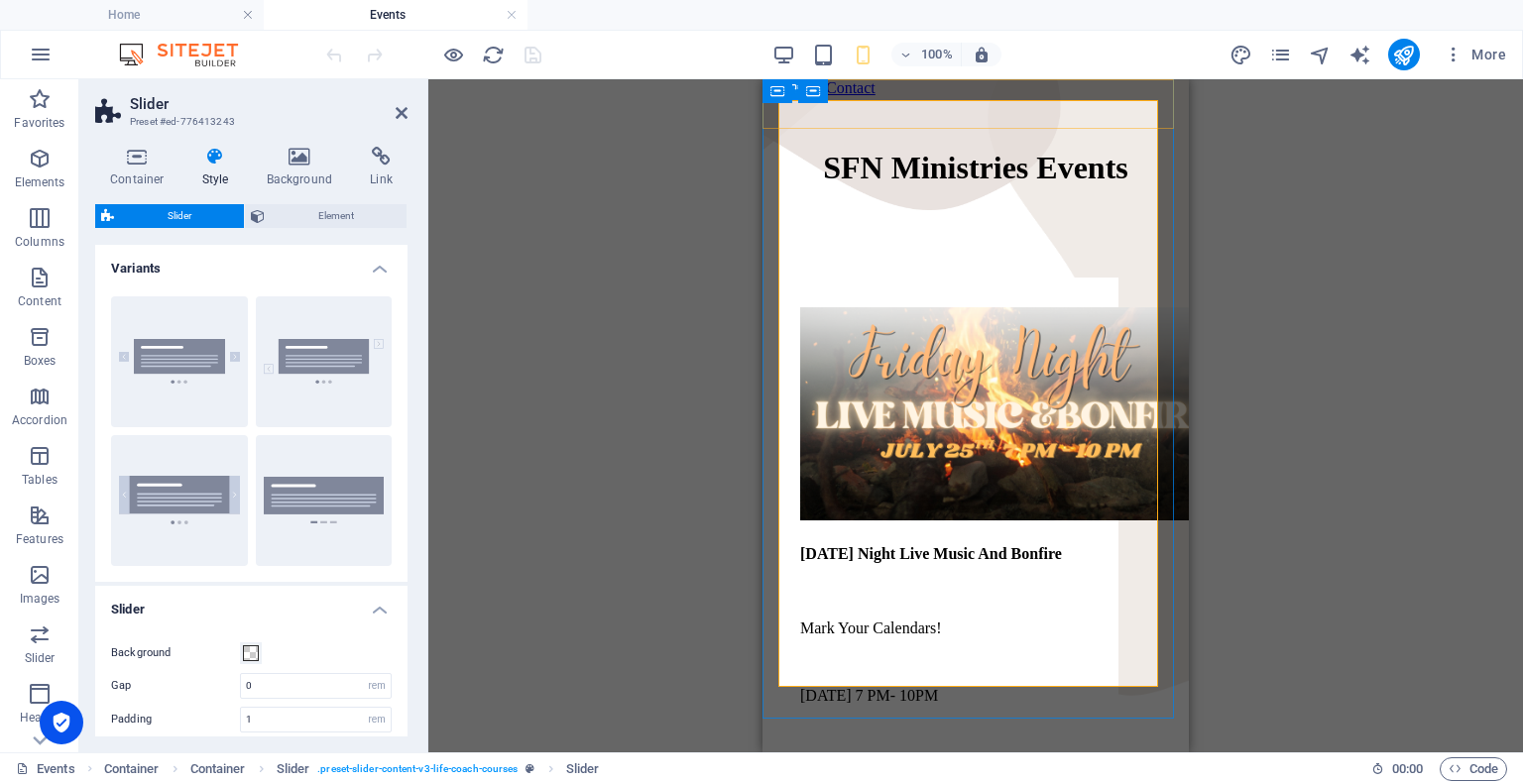 click at bounding box center (976, 113) 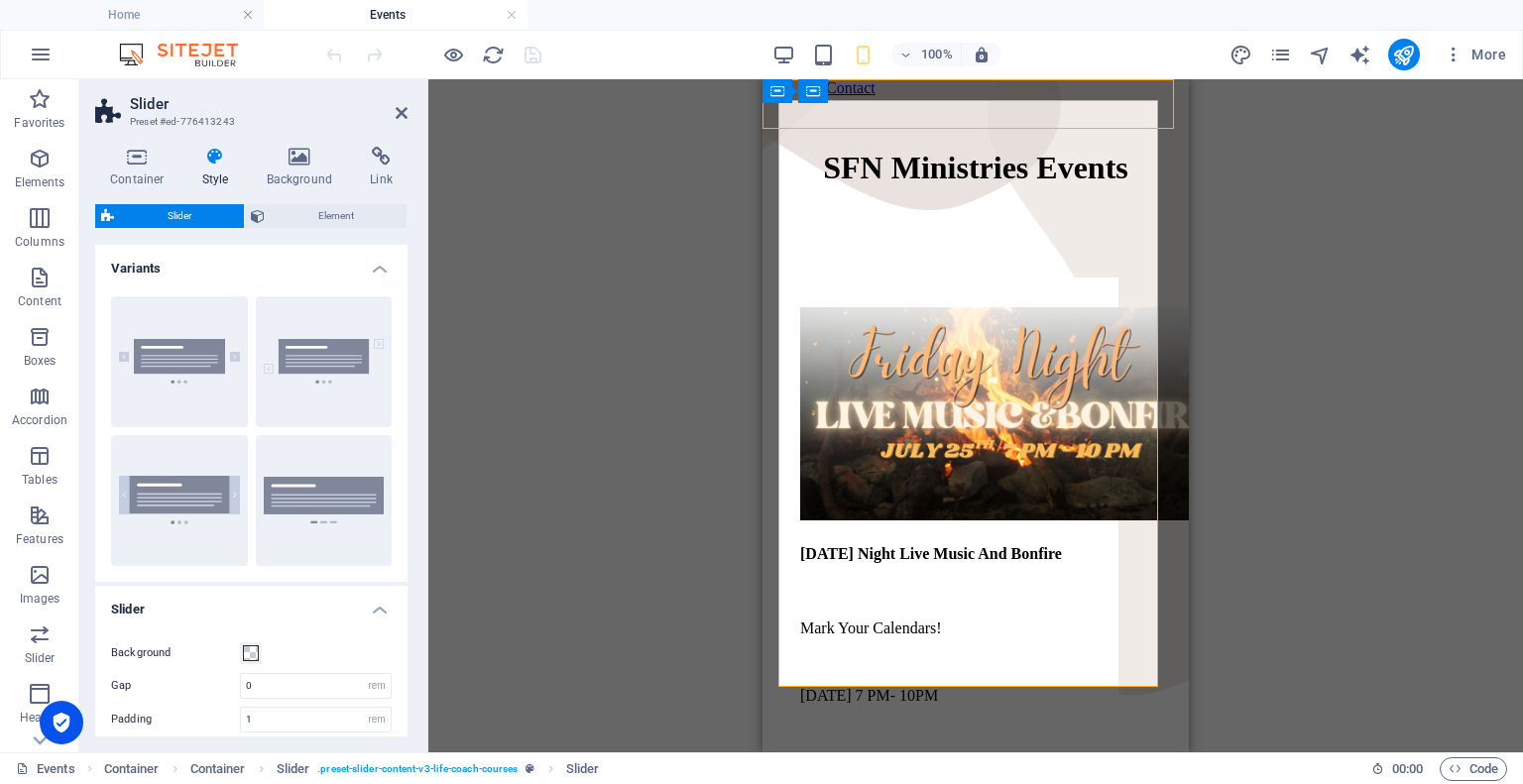 click at bounding box center (976, 113) 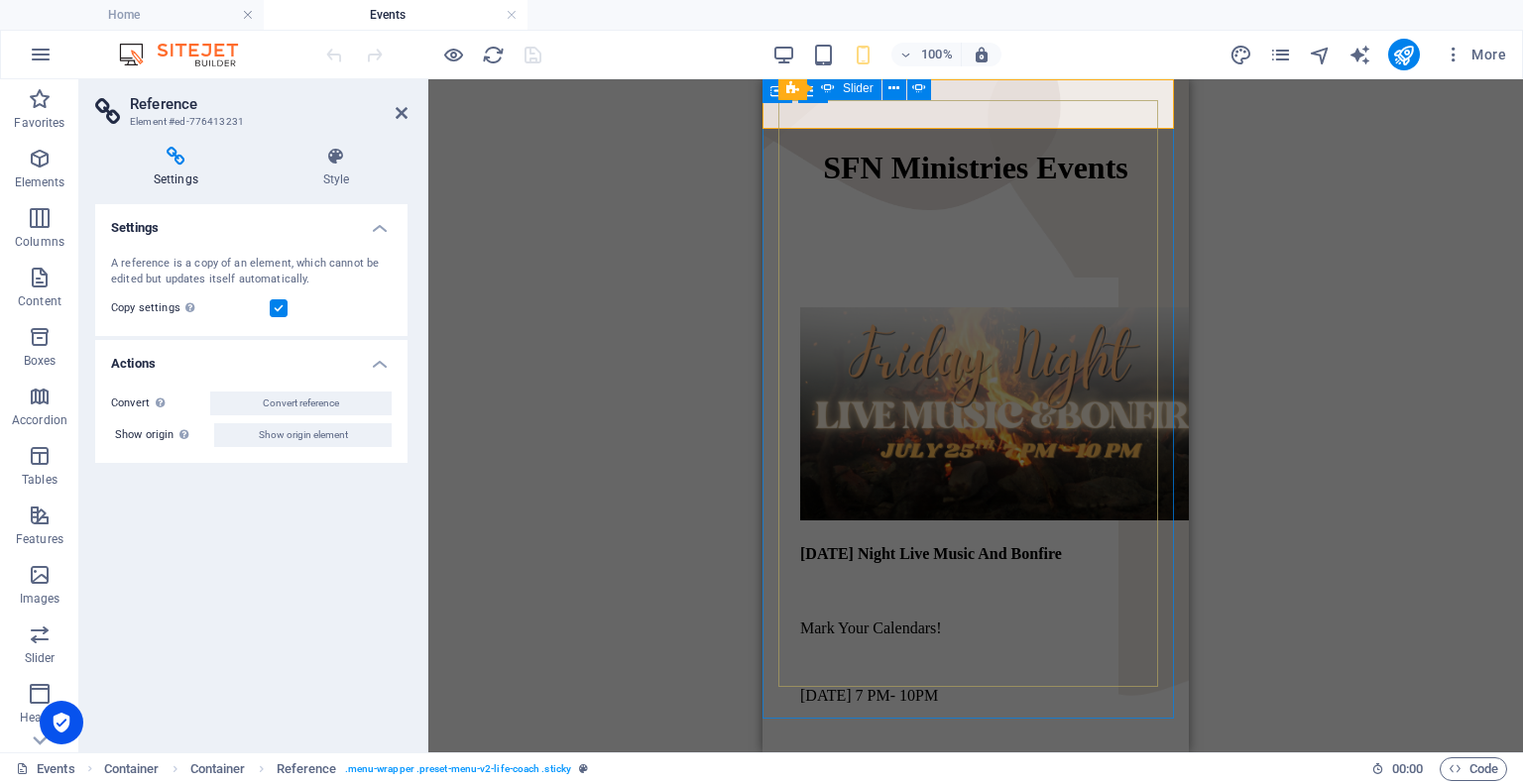 click on "Friday Night Live Music And Bonfire Mark Your Calendars! July 25th from 7 PM- 10PM Come on Out to Hurst Family Homestead! Bring a lawn chair, blanket, snacks and a friend! Sign Up Below or Email support  support@sfnministries.com . Address will be provided! Sign Up Now!" at bounding box center (976, 571) 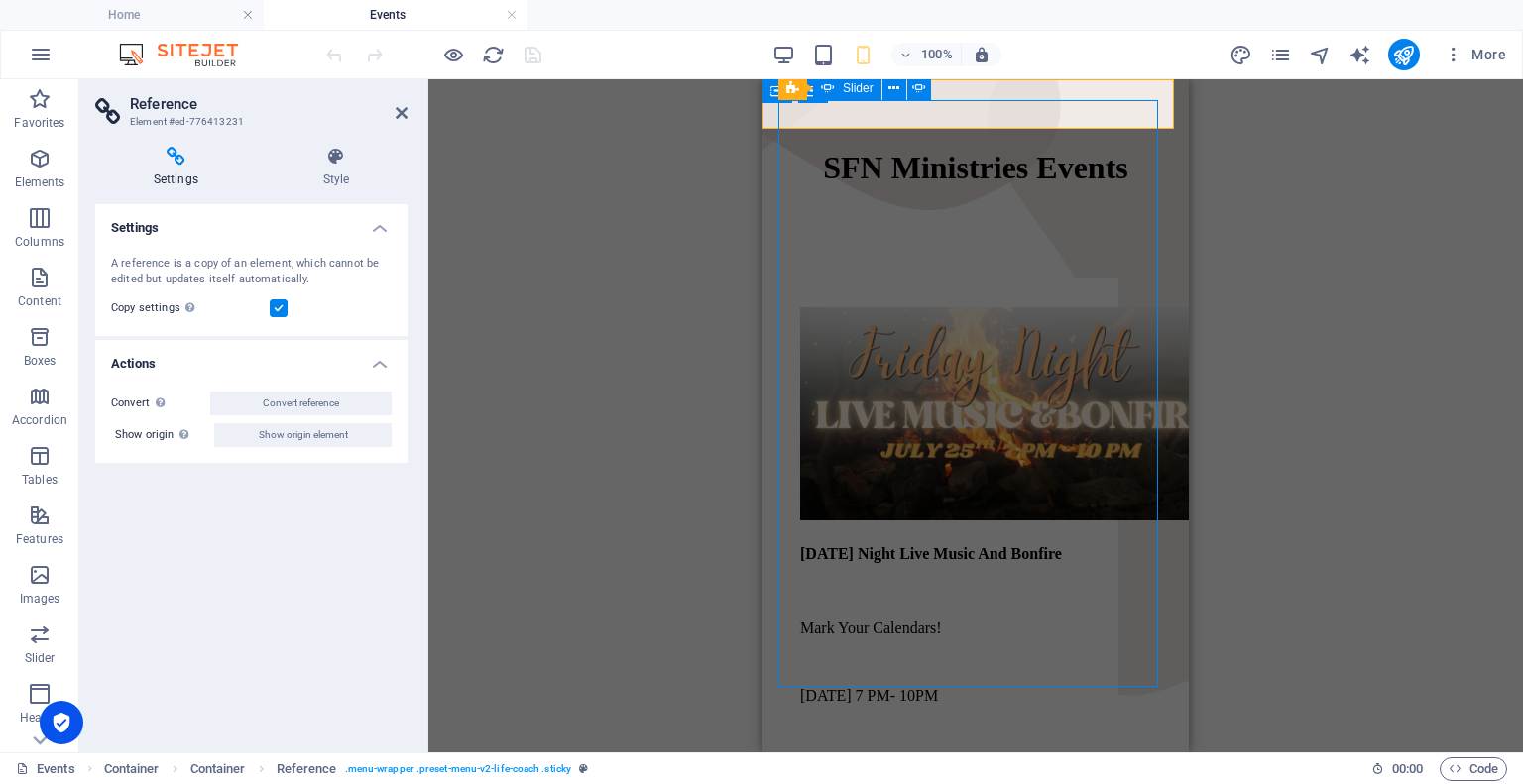 click on "Container   Container   H1   Container   Container   Container   Banner   Spacer   Reference   Slider   Slider   Slider   Slider   Slider   Container   Image   H4   Container   Text   Container   Spacer   Button   Spacer   Reference   Spacer" at bounding box center (976, 415) 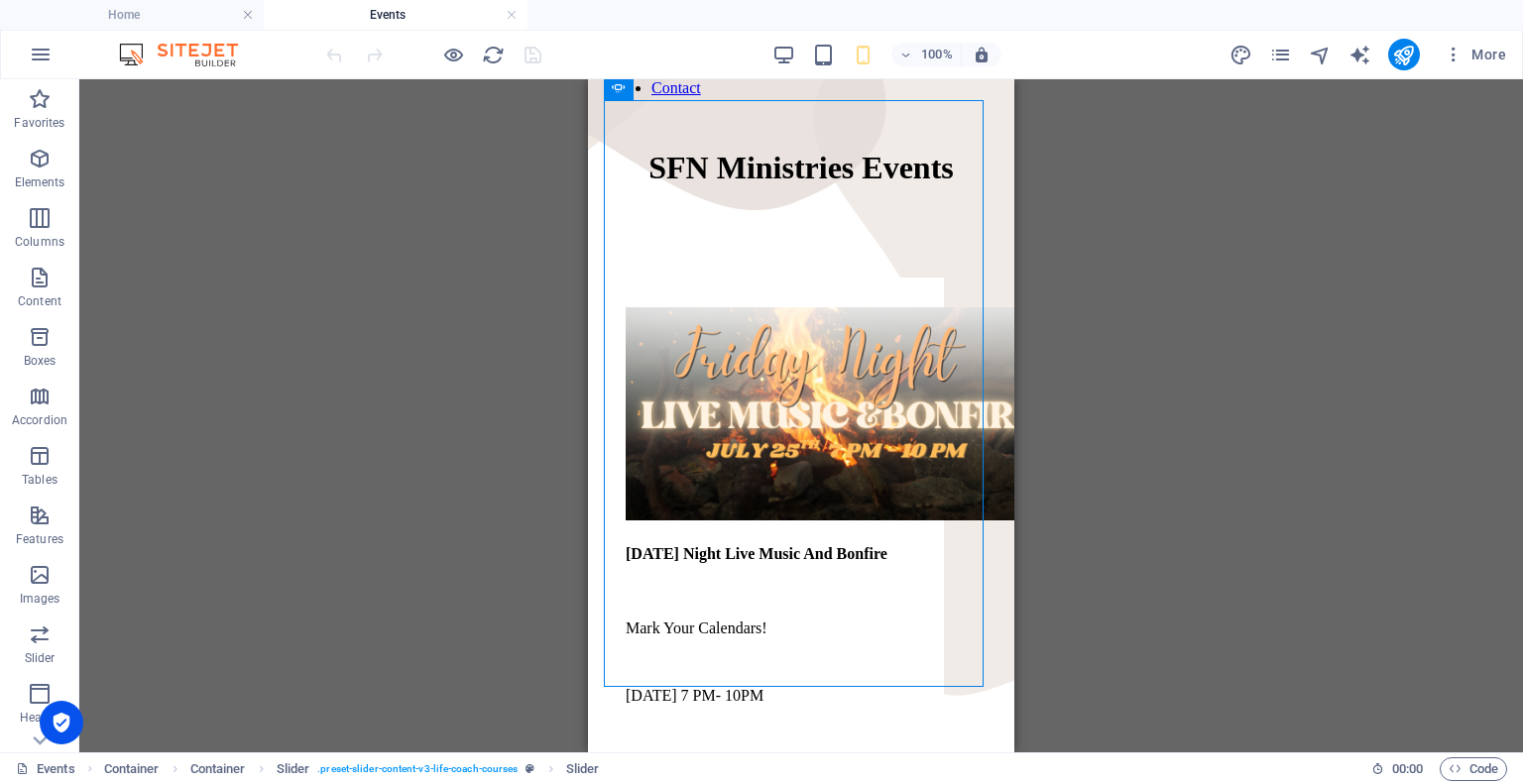 click on "Container   Container   H1   Container   Container   Container   Banner   Spacer   Reference   Slider   Slider   Slider   Slider   Slider   Container   Image   H4   Container   Text   Container   Spacer   Button   Spacer   Reference   Spacer" at bounding box center (801, 415) 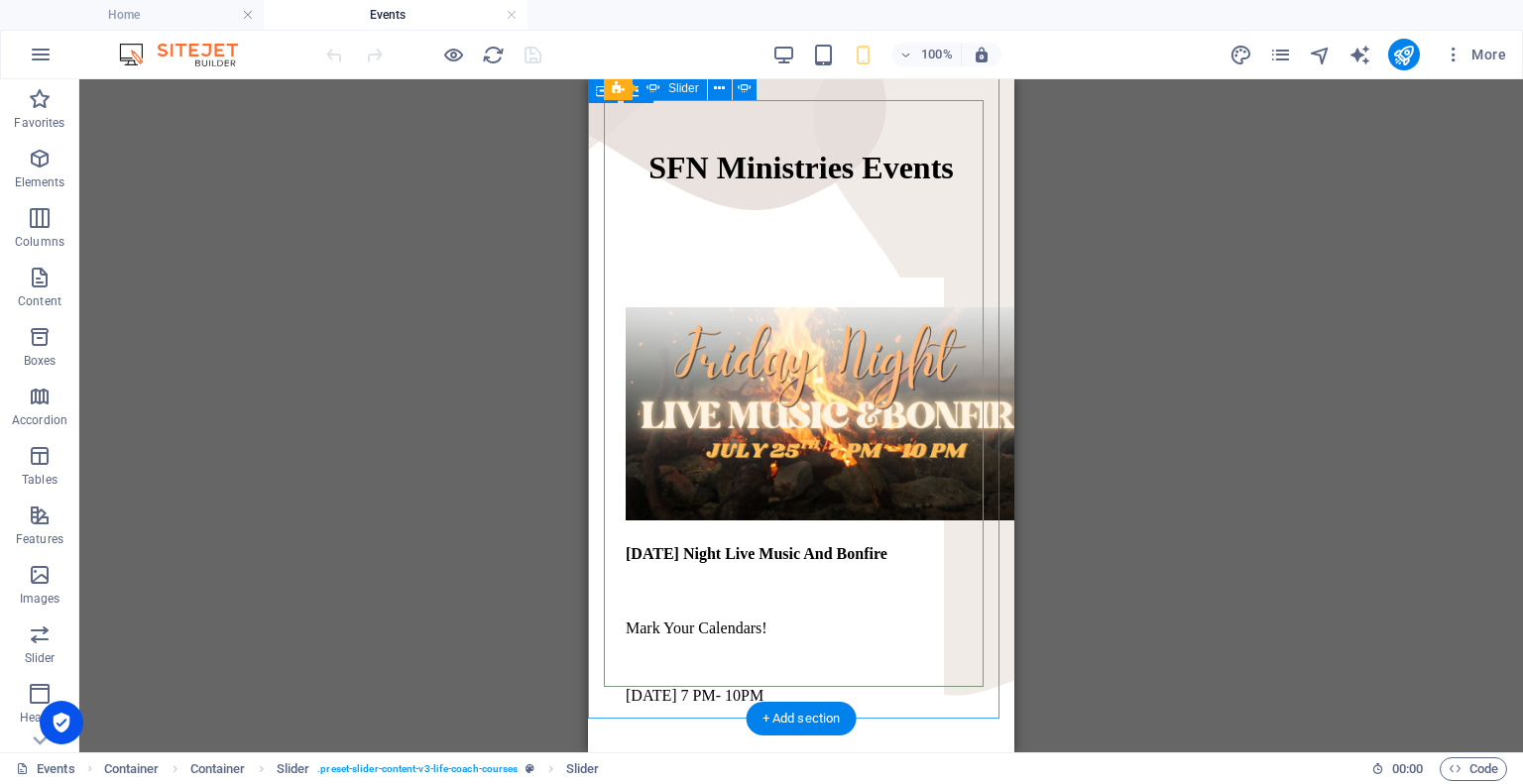 click on "Friday Night Live Music And Bonfire Mark Your Calendars! July 25th from 7 PM- 10PM Come on Out to Hurst Family Homestead! Bring a lawn chair, blanket, snacks and a friend! Sign Up Below or Email support  support@sfnministries.com . Address will be provided! Sign Up Now!" at bounding box center [801, 571] 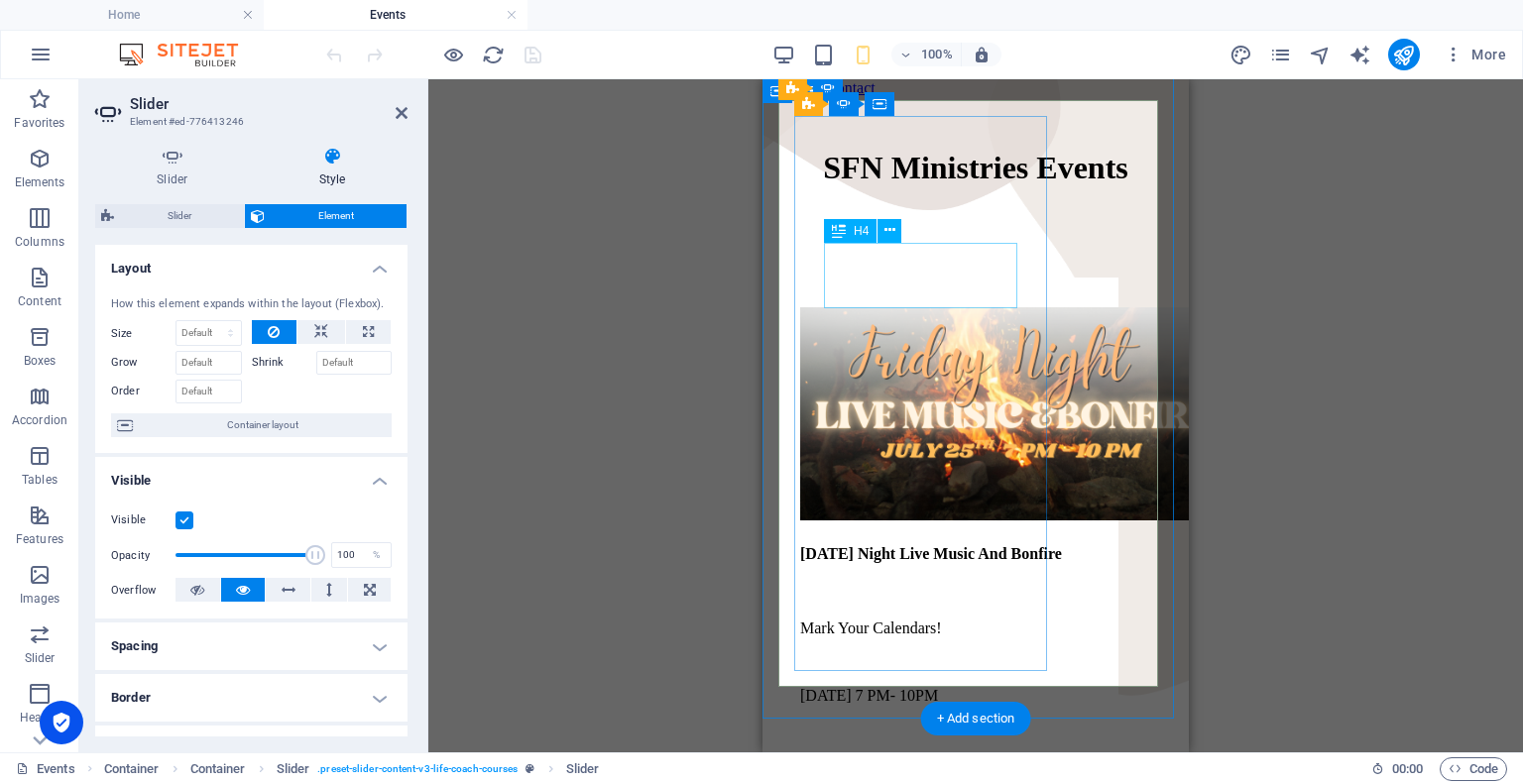 click on "Friday Night Live Music And Bonfire" at bounding box center [944, 554] 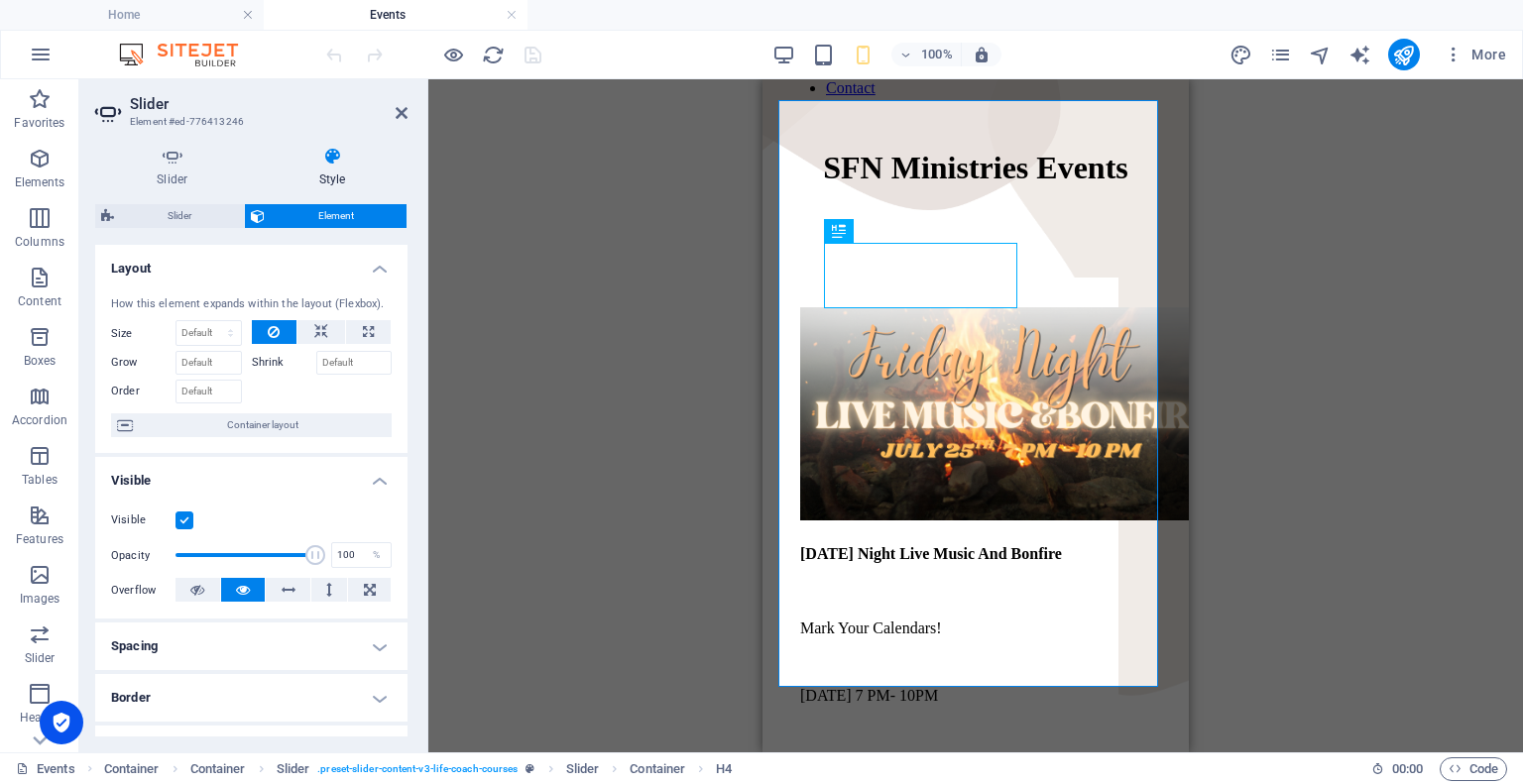 scroll, scrollTop: 198, scrollLeft: 0, axis: vertical 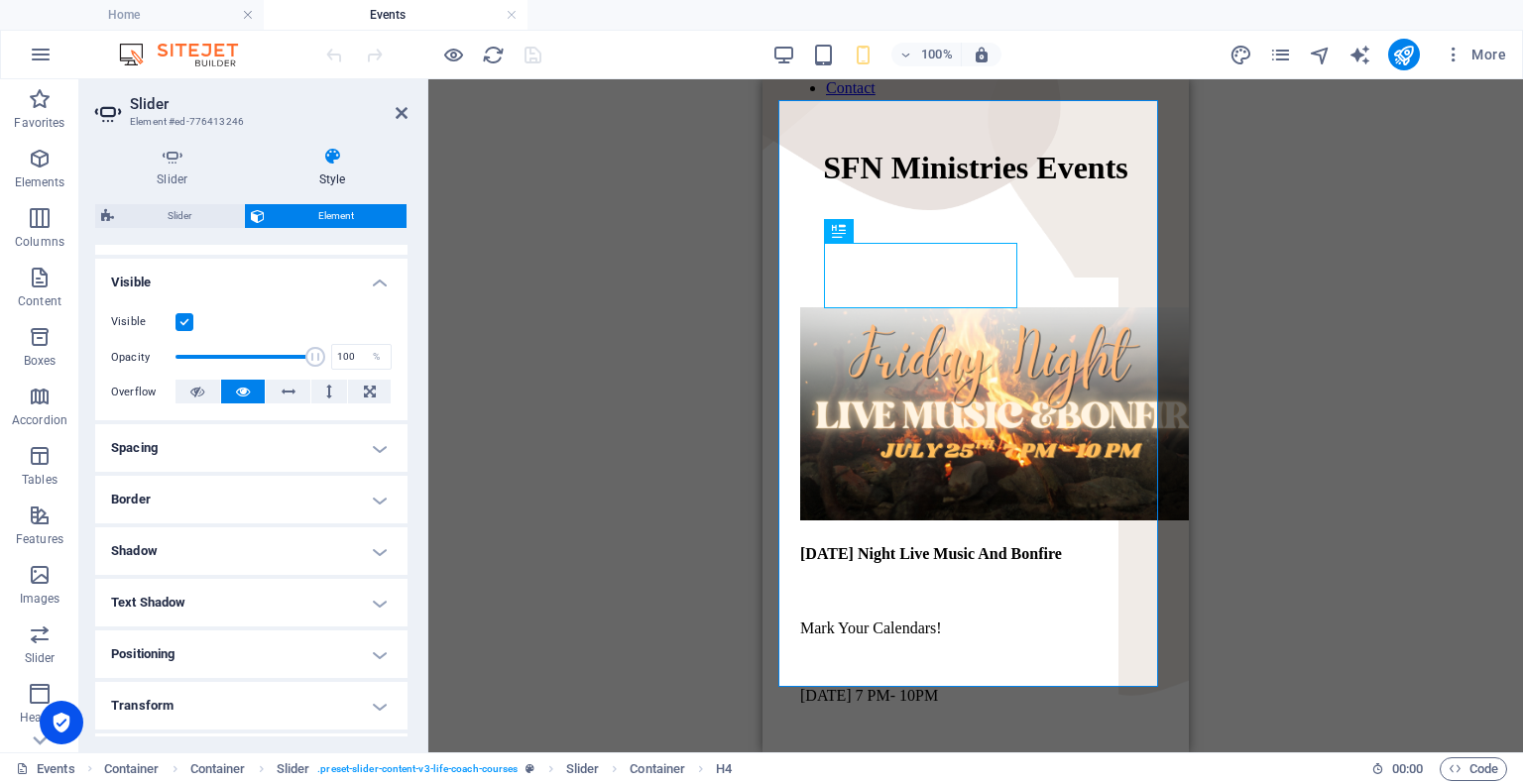 click on "Spacing" at bounding box center [251, 448] 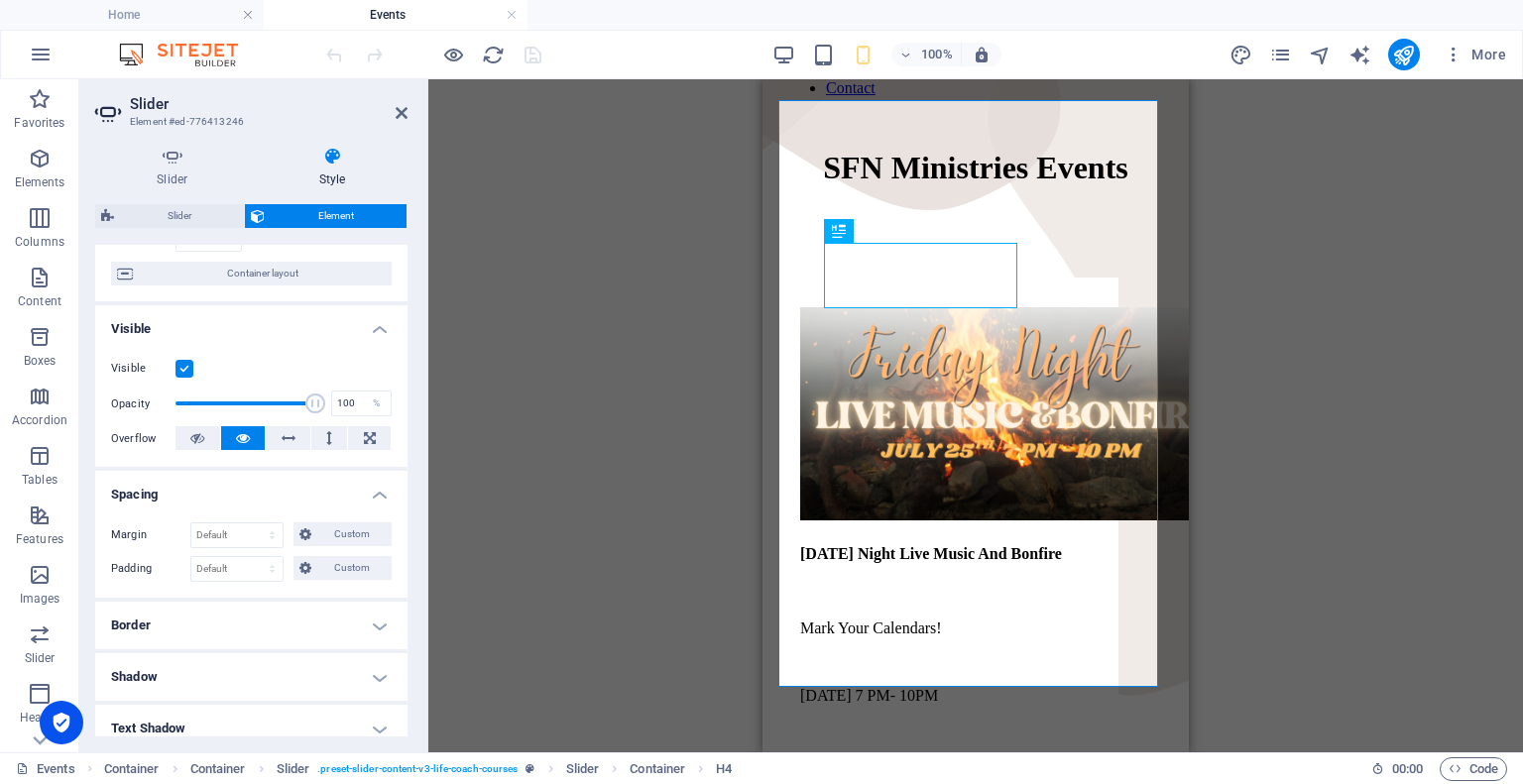 scroll, scrollTop: 0, scrollLeft: 0, axis: both 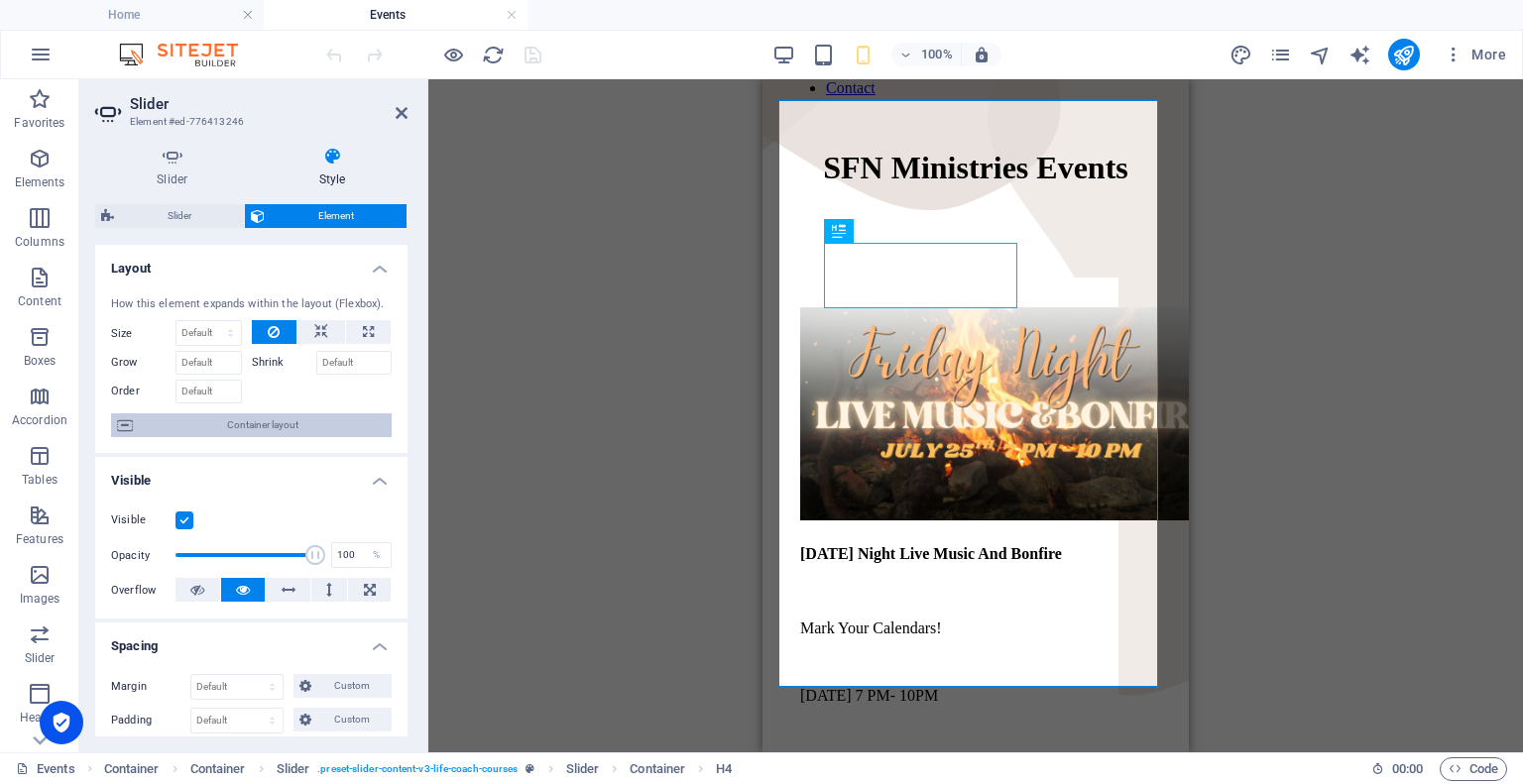 click on "Container layout" at bounding box center (262, 425) 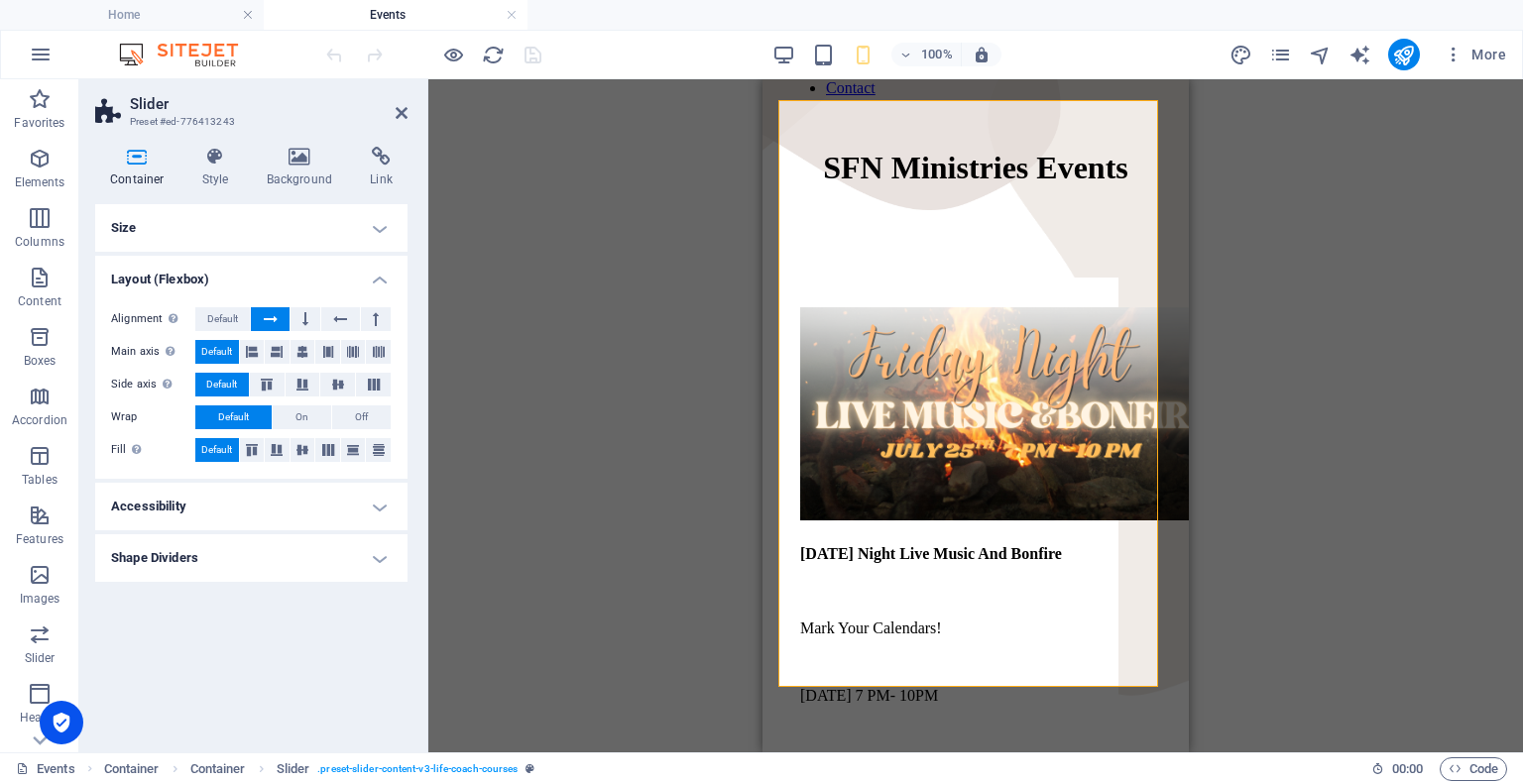 click on "Default" at bounding box center (222, 319) 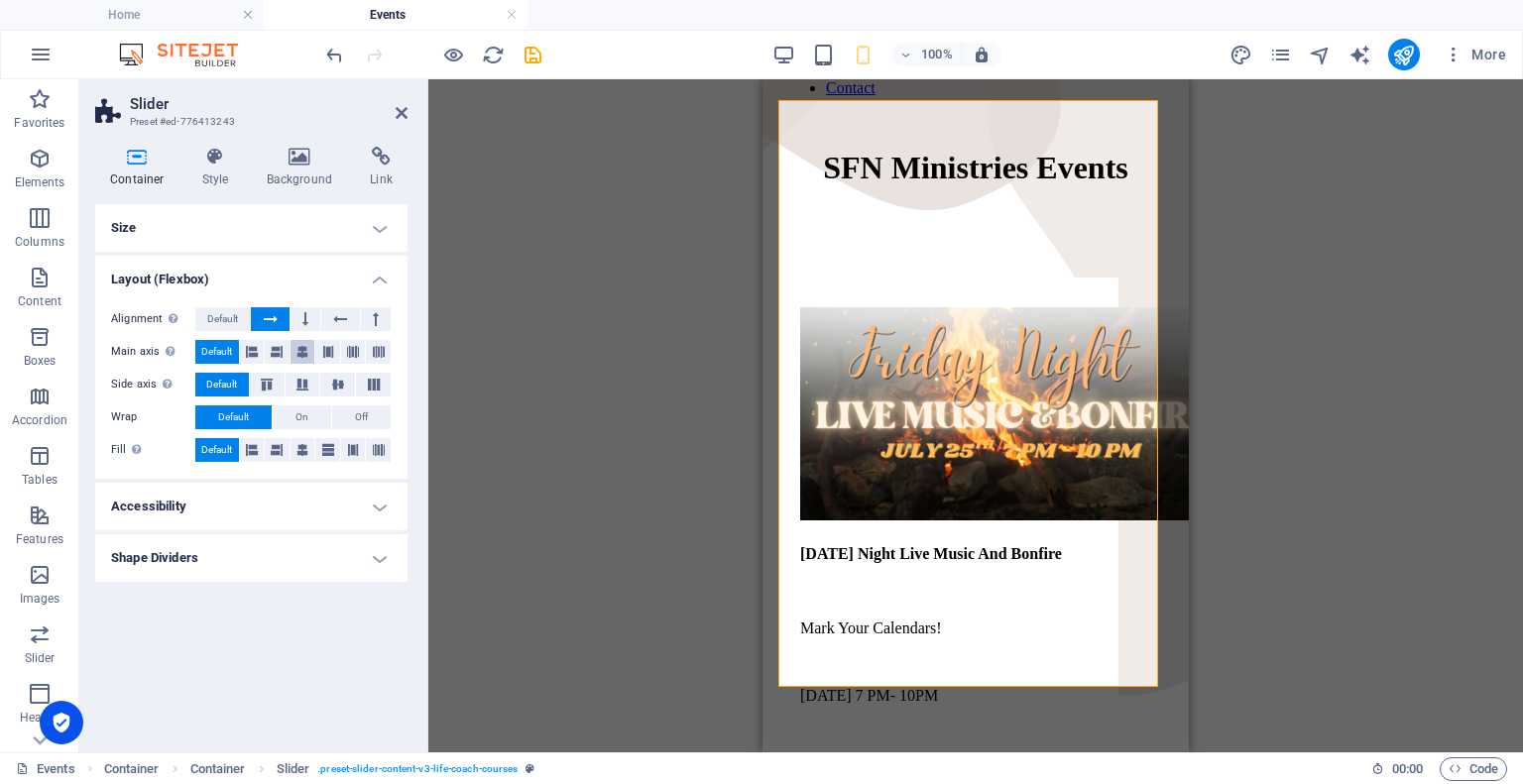 click at bounding box center [302, 352] 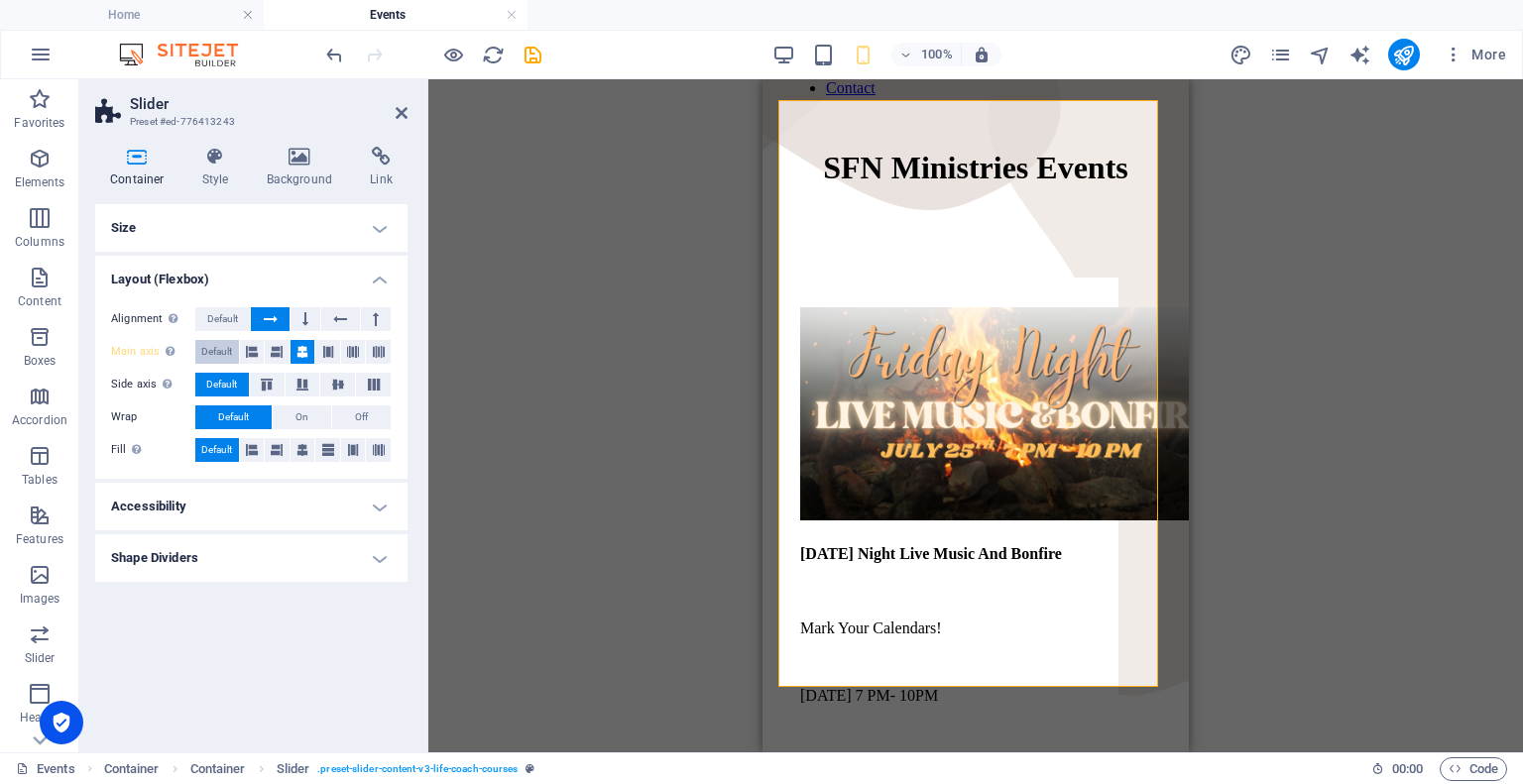 click on "Default" at bounding box center (216, 352) 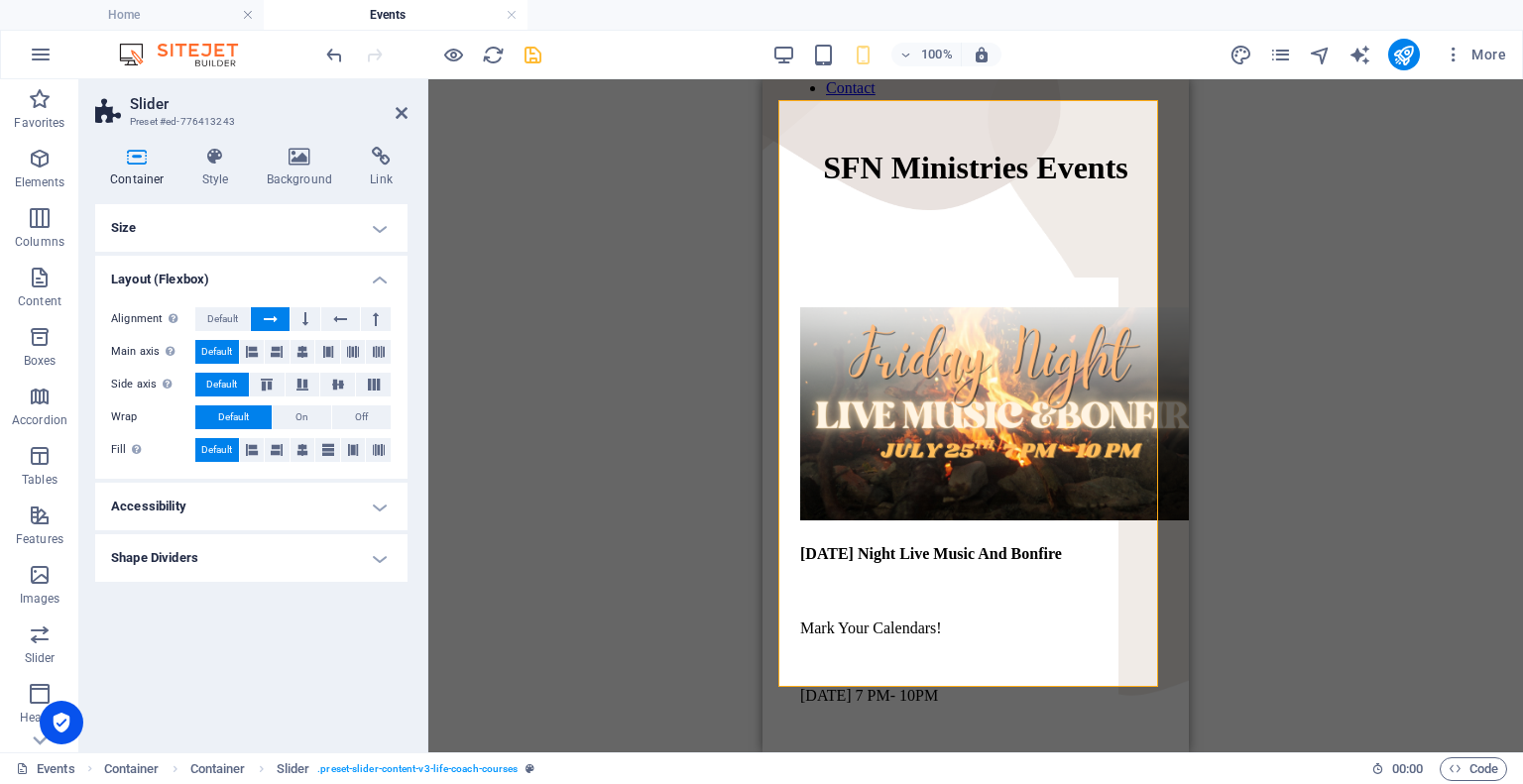 click at bounding box center (532, 55) 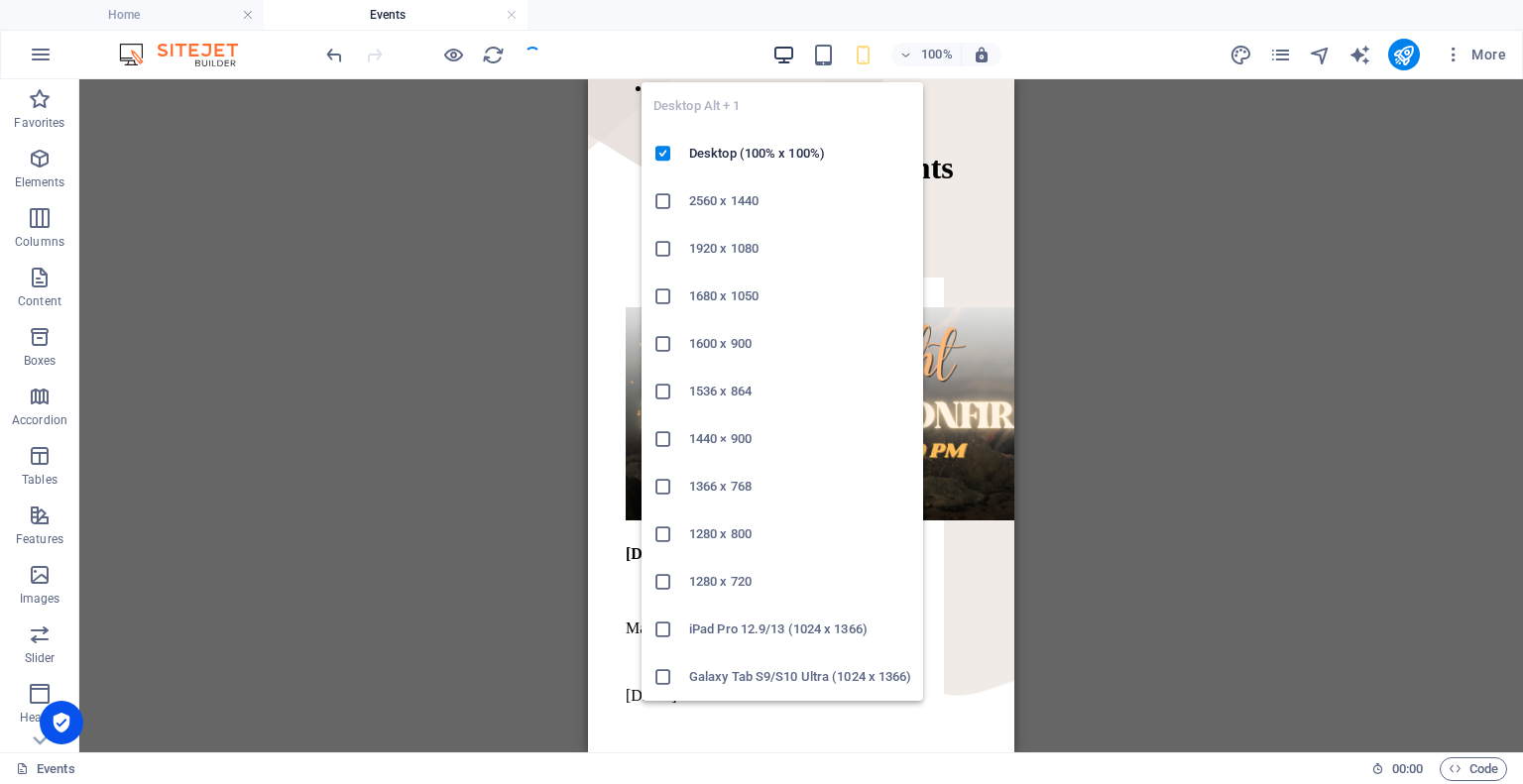 click at bounding box center [783, 55] 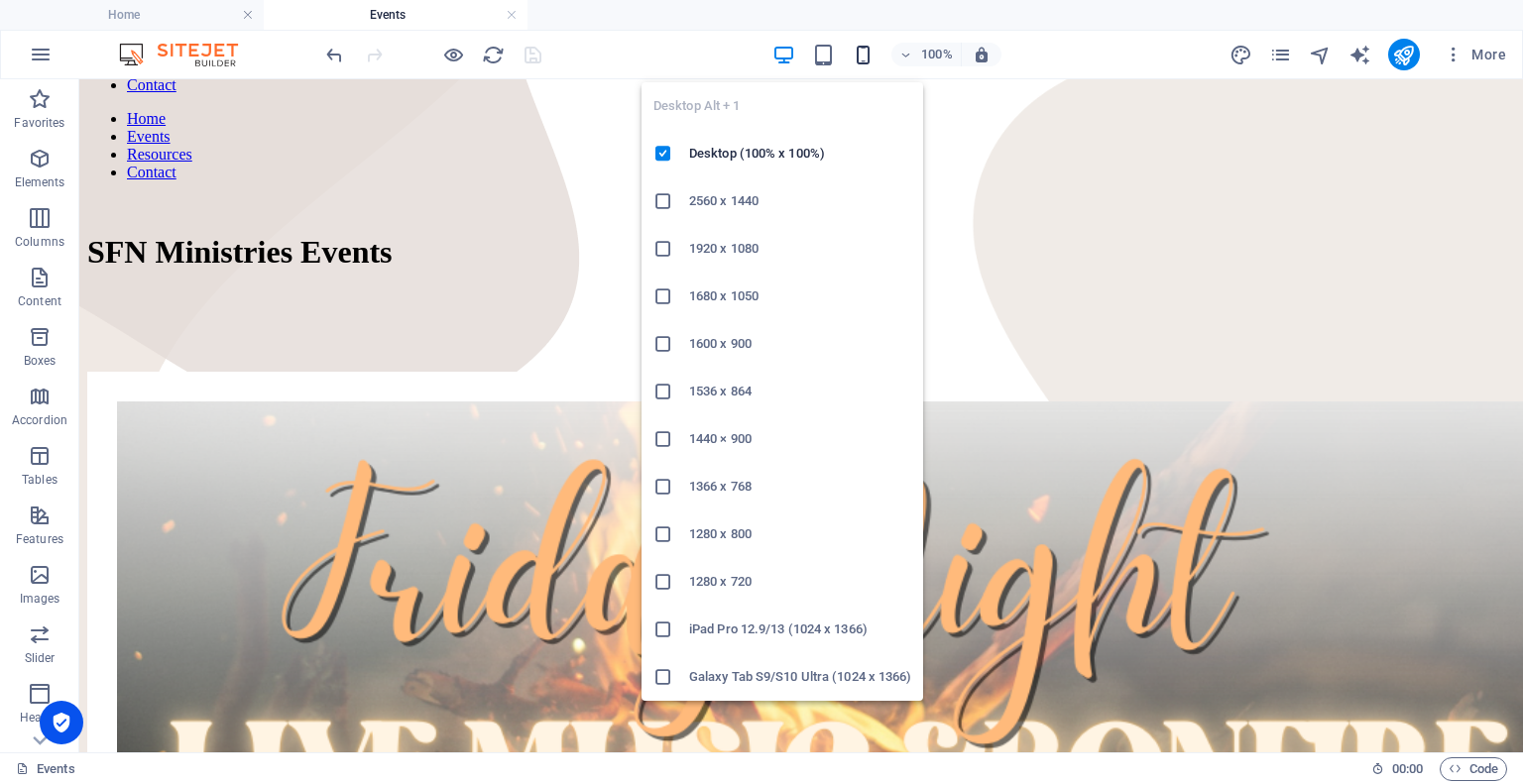click at bounding box center [863, 55] 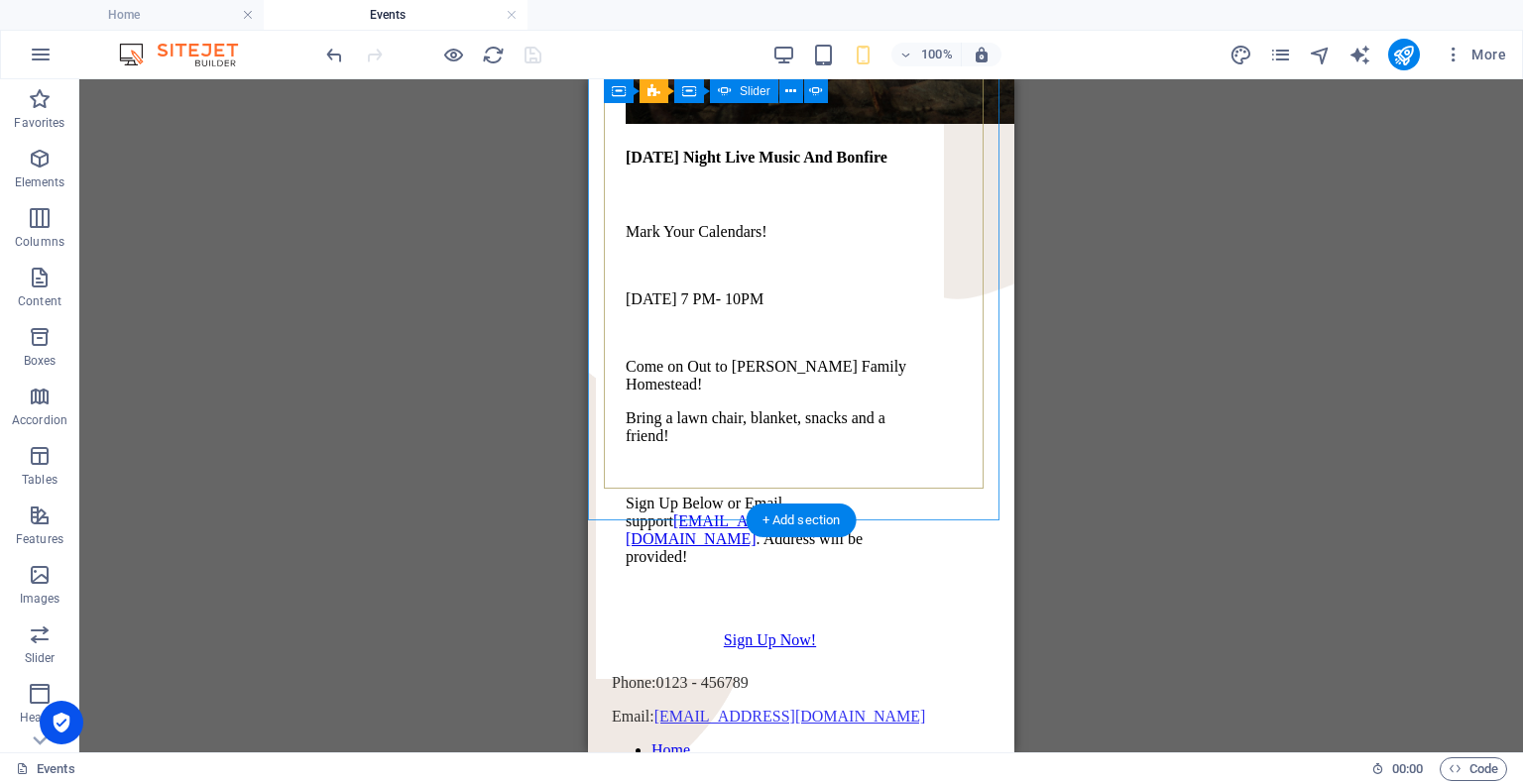 scroll, scrollTop: 396, scrollLeft: 0, axis: vertical 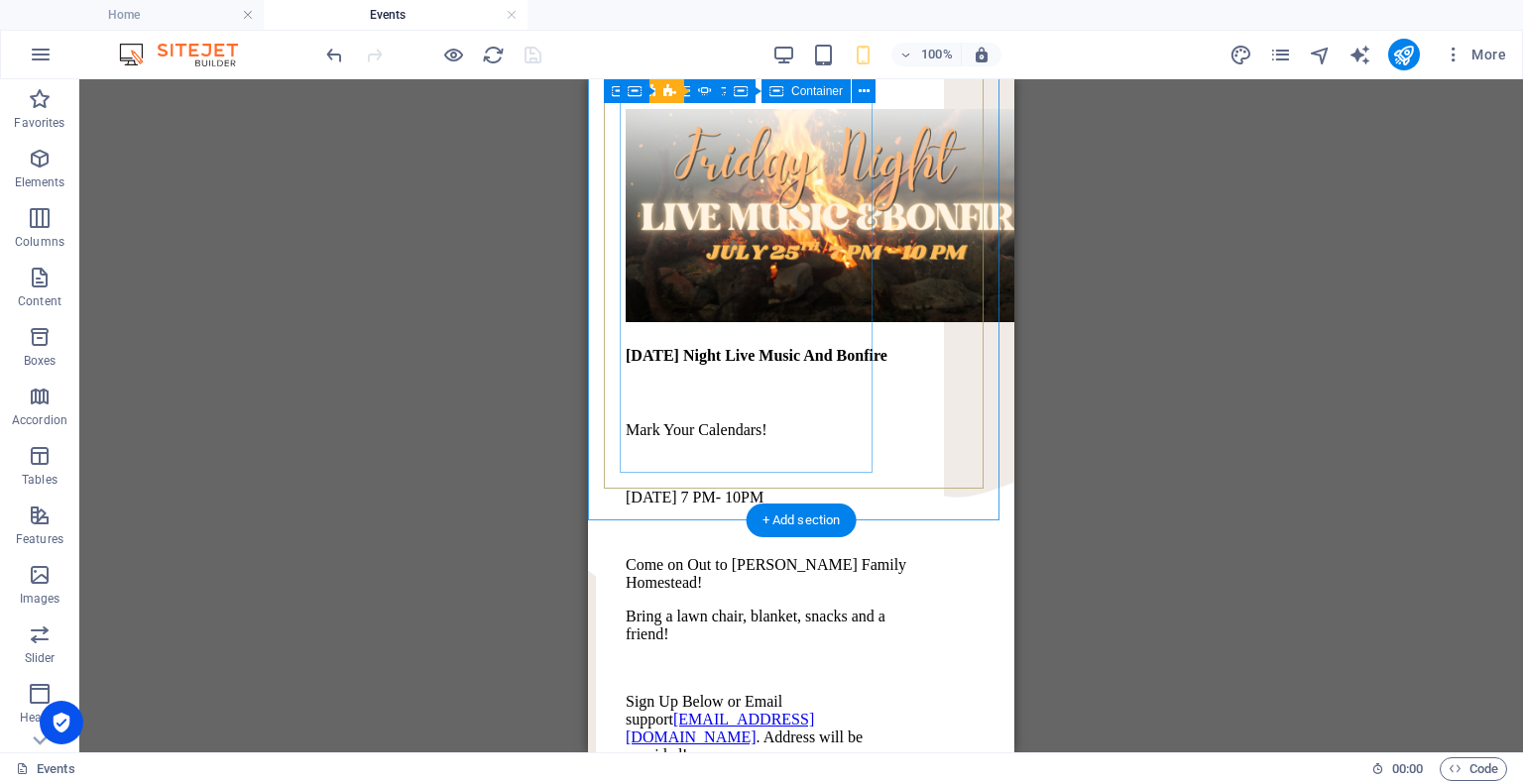 click on "Friday Night Live Music And Bonfire Mark Your Calendars! July 25th from 7 PM- 10PM Come on Out to Hurst Family Homestead! Bring a lawn chair, blanket, snacks and a friend! Sign Up Below or Email support  support@sfnministries.com . Address will be provided! Sign Up Now!" at bounding box center (769, 479) 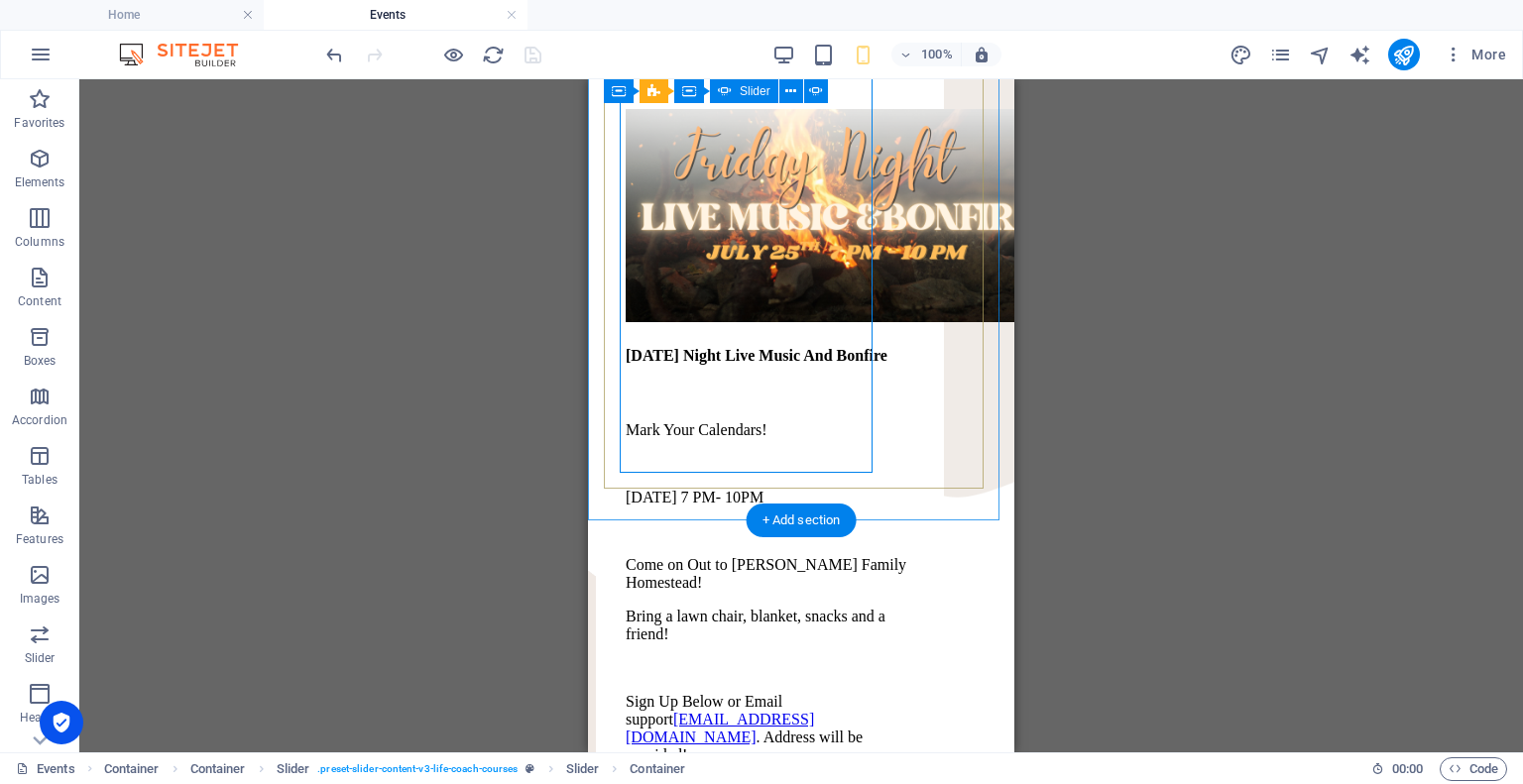 click on "Friday Night Live Music And Bonfire Mark Your Calendars! July 25th from 7 PM- 10PM Come on Out to Hurst Family Homestead! Bring a lawn chair, blanket, snacks and a friend! Sign Up Below or Email support  support@sfnministries.com . Address will be provided! Sign Up Now!" at bounding box center (801, 373) 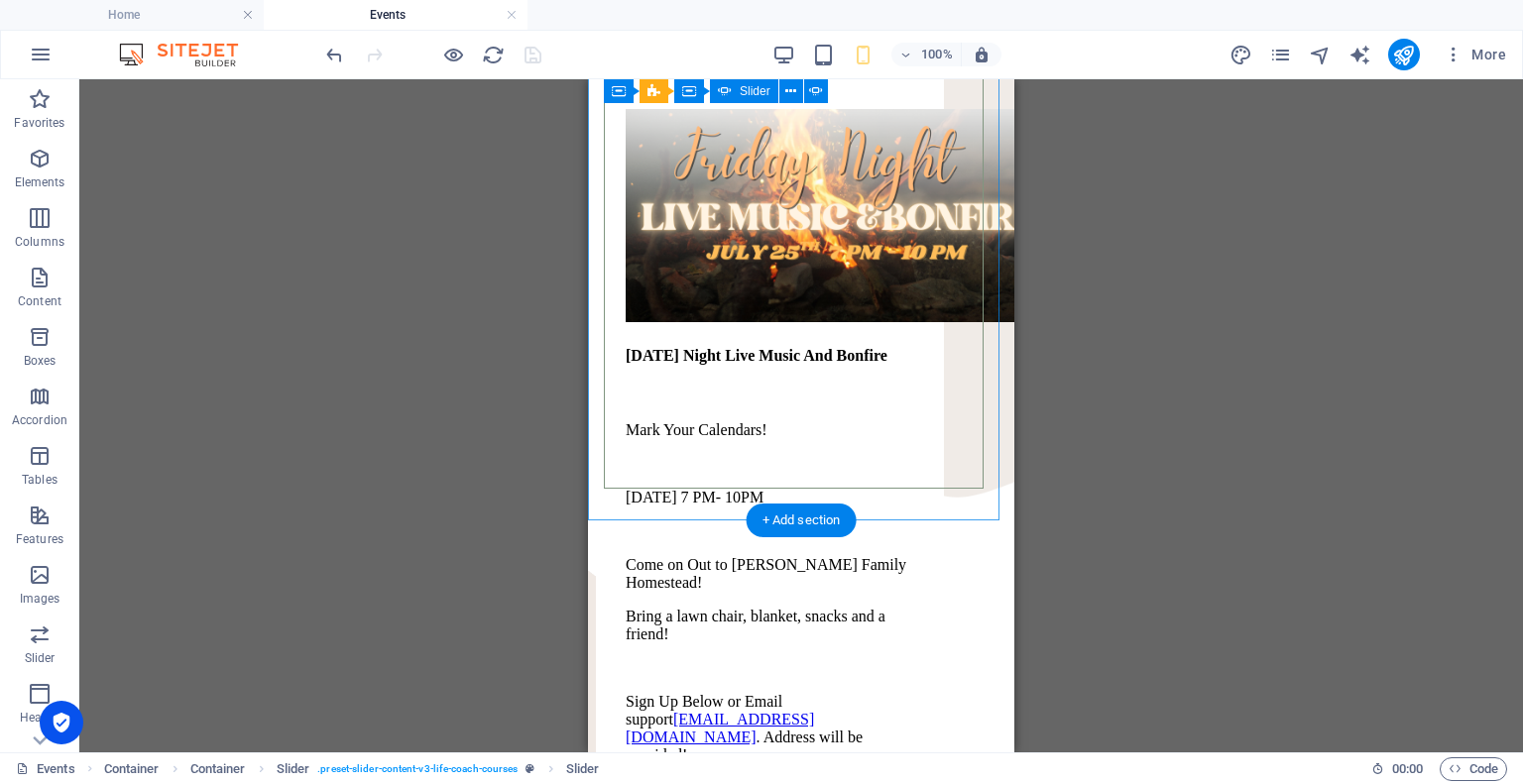 click on "Friday Night Live Music And Bonfire Mark Your Calendars! July 25th from 7 PM- 10PM Come on Out to Hurst Family Homestead! Bring a lawn chair, blanket, snacks and a friend! Sign Up Below or Email support  support@sfnministries.com . Address will be provided! Sign Up Now!" at bounding box center [801, 373] 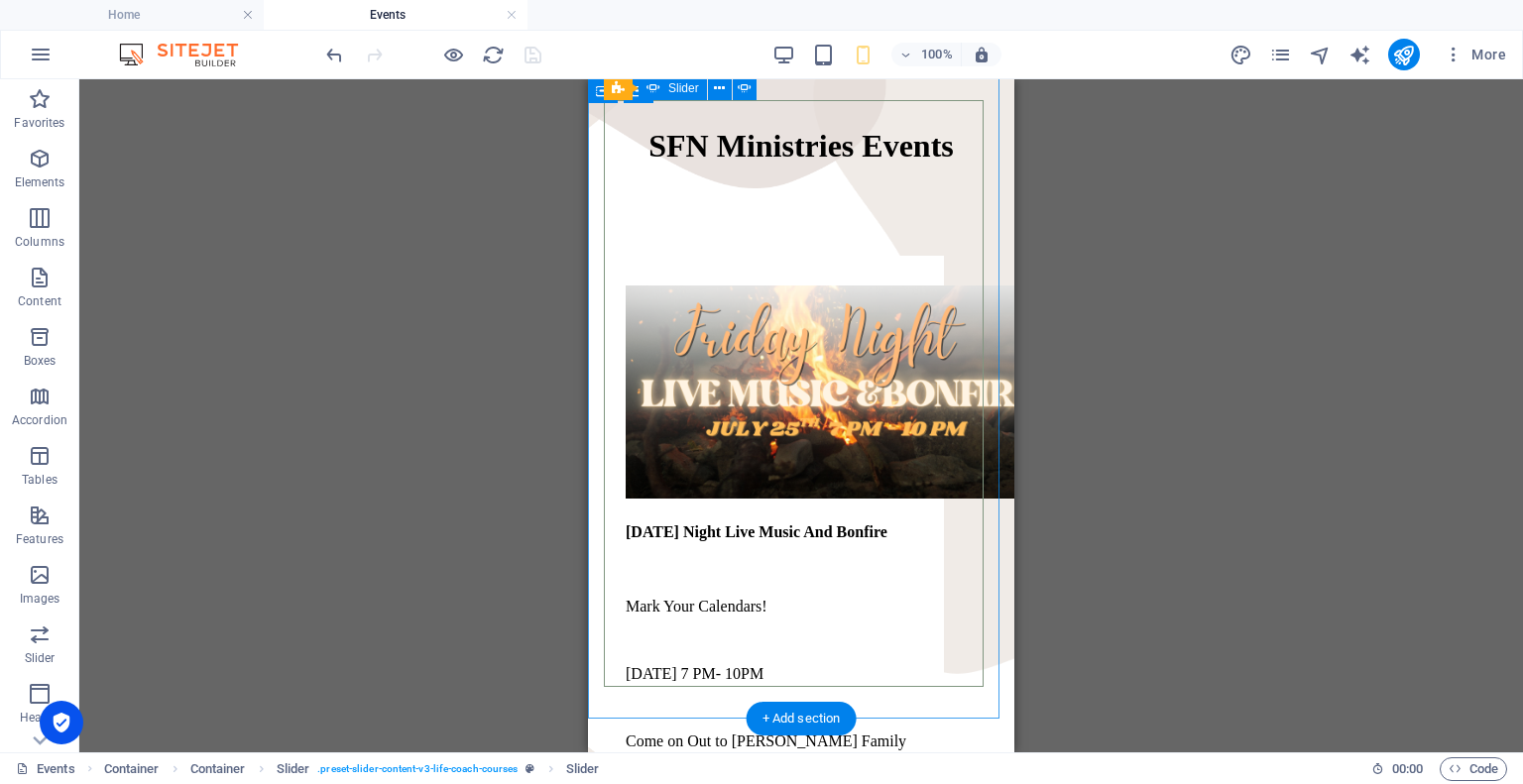scroll, scrollTop: 198, scrollLeft: 0, axis: vertical 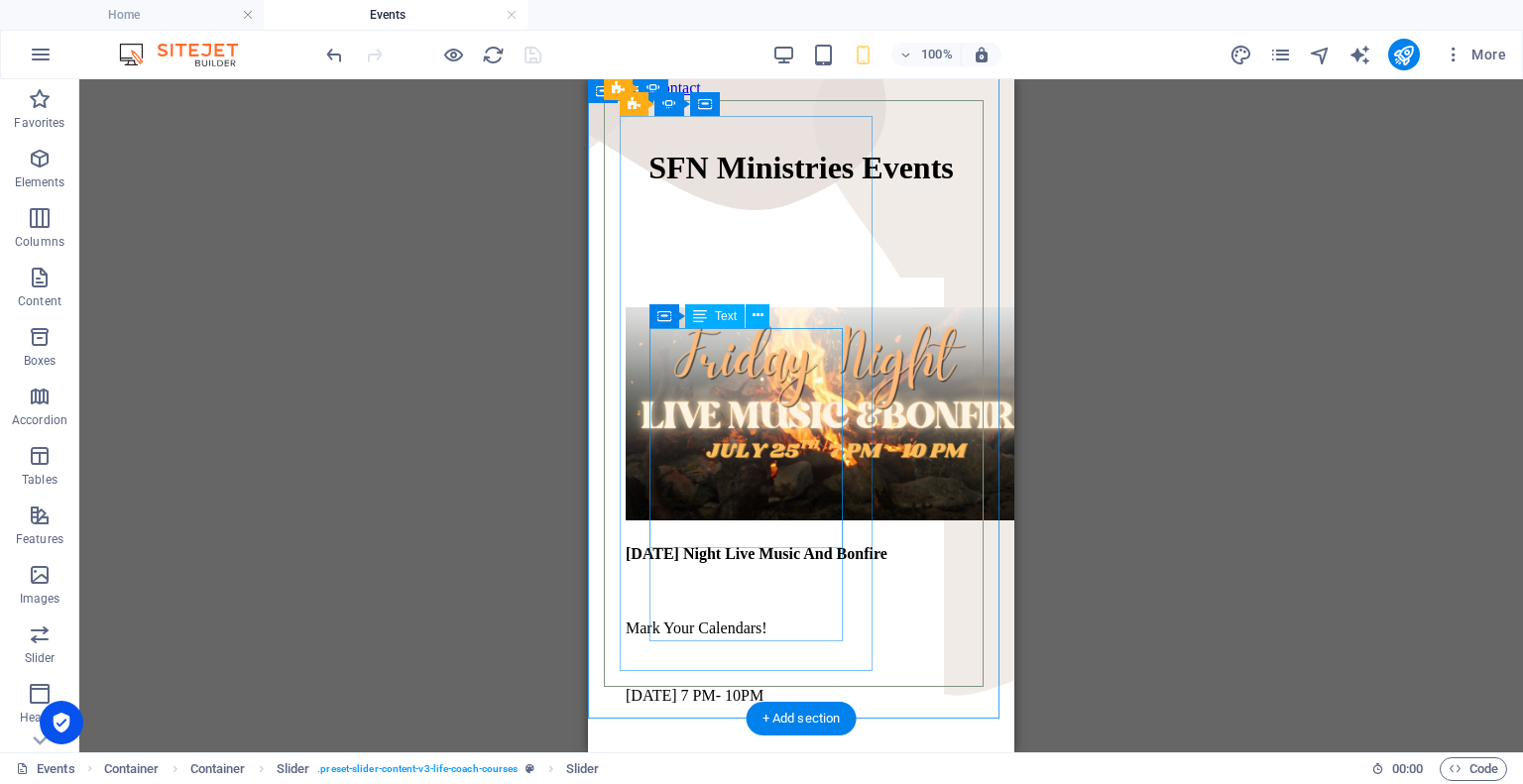 click on "Mark Your Calendars! July 25th from 7 PM- 10PM Come on Out to Hurst Family Homestead! Bring a lawn chair, blanket, snacks and a friend! Sign Up Below or Email support  support@sfnministries.com . Address will be provided!" at bounding box center [769, 791] 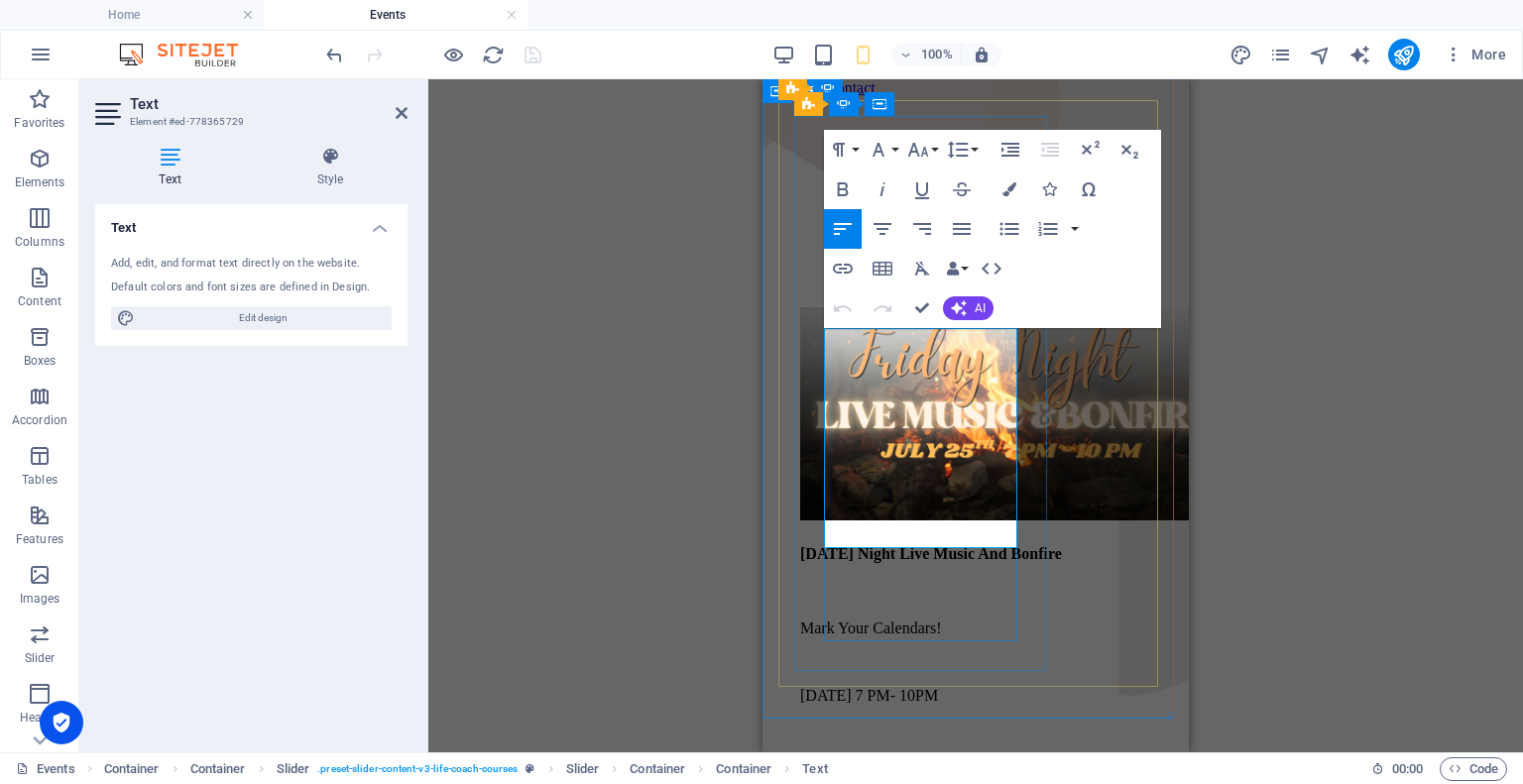 click on "Mark Your Calendars!" at bounding box center [944, 628] 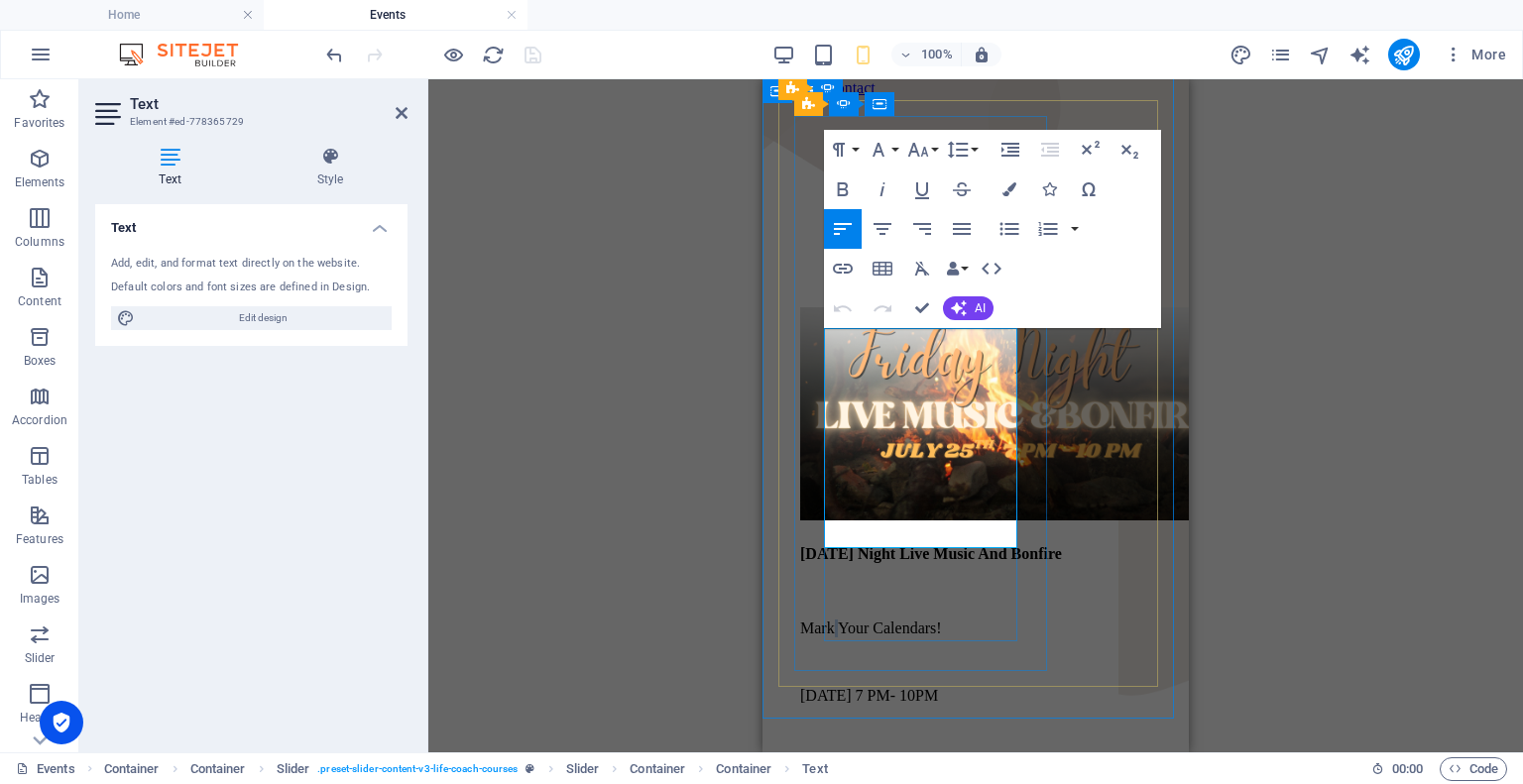 click on "Mark Your Calendars!" at bounding box center [944, 628] 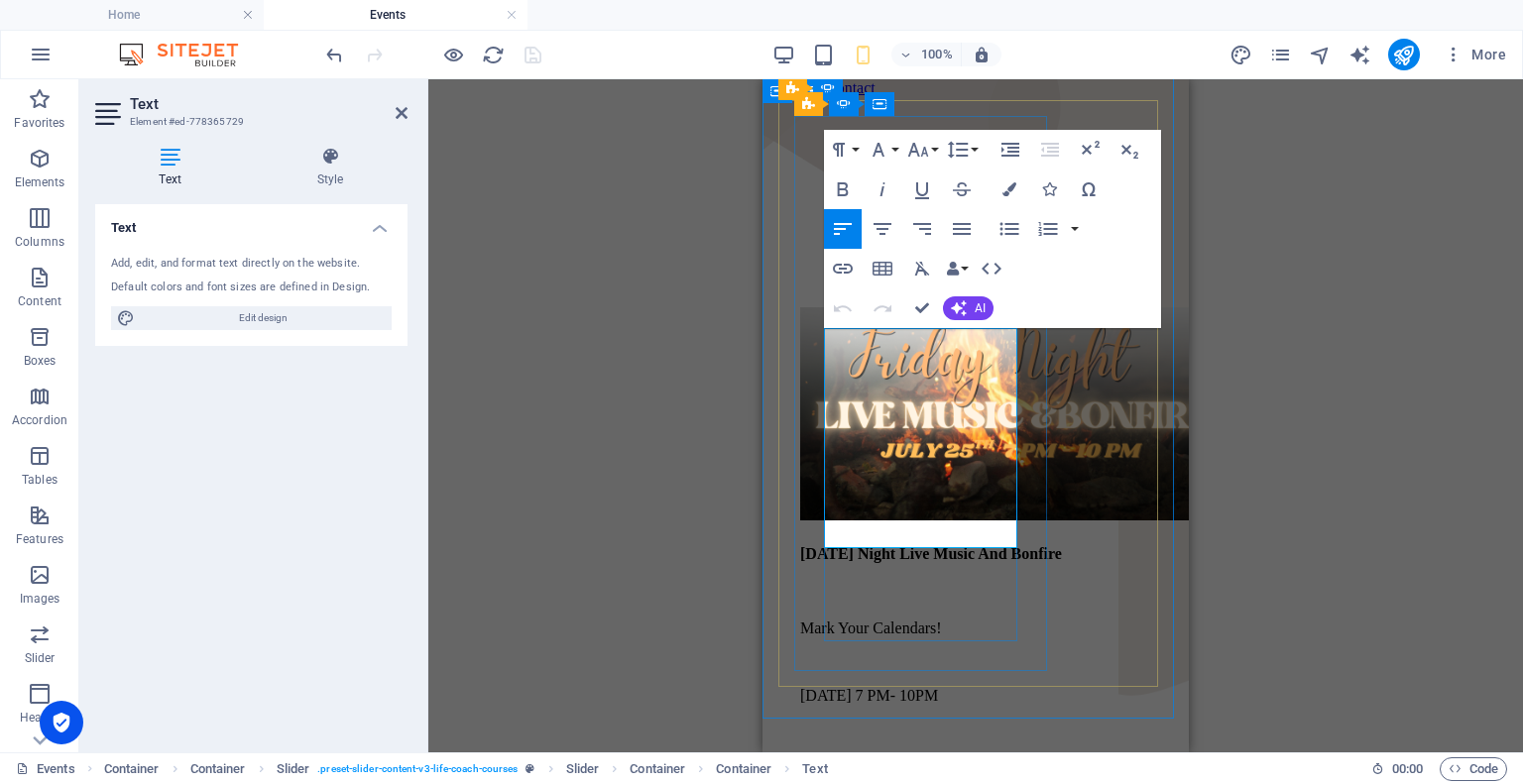 click on "[DATE] 7 PM- 10PM" at bounding box center [944, 696] 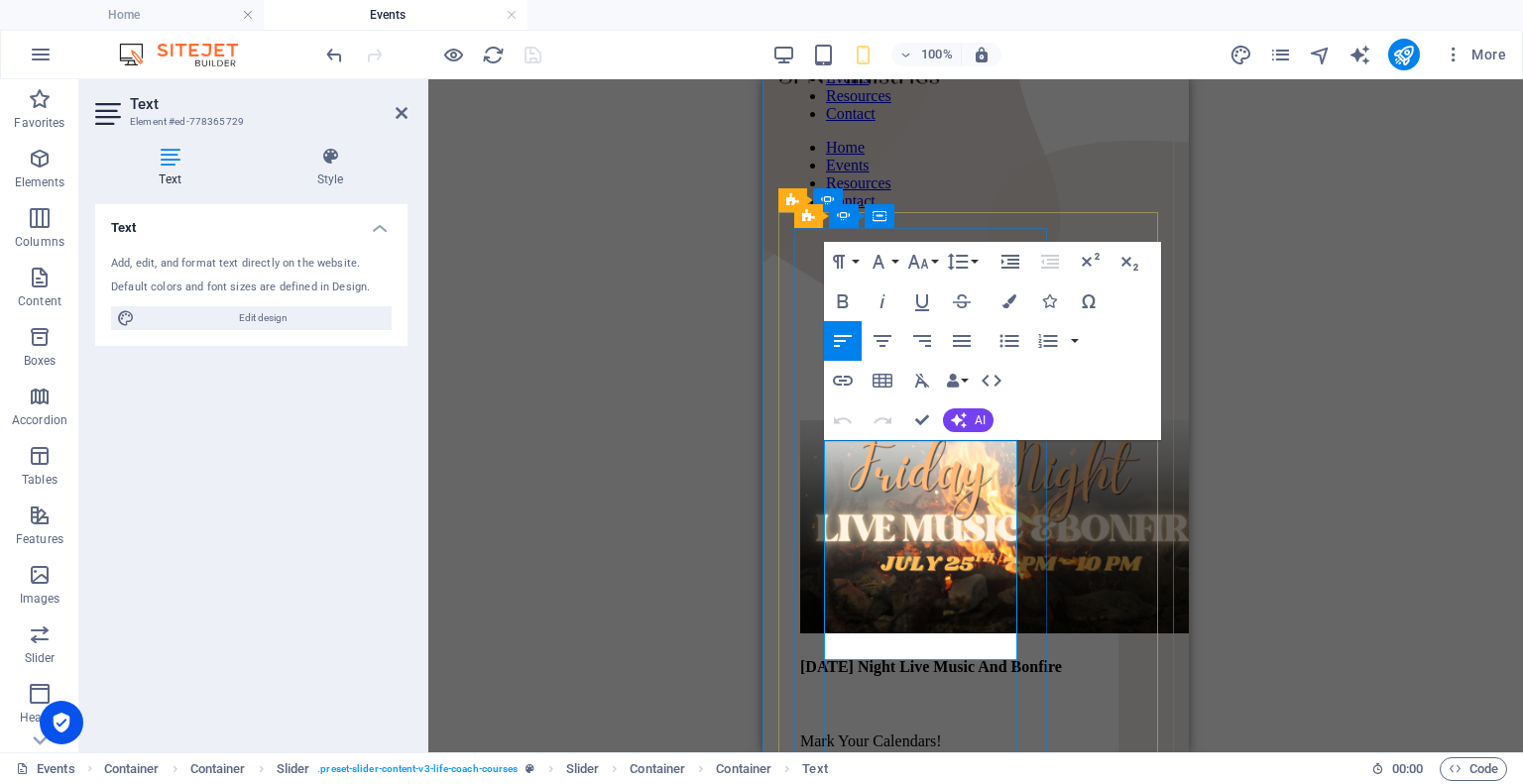 scroll, scrollTop: 99, scrollLeft: 0, axis: vertical 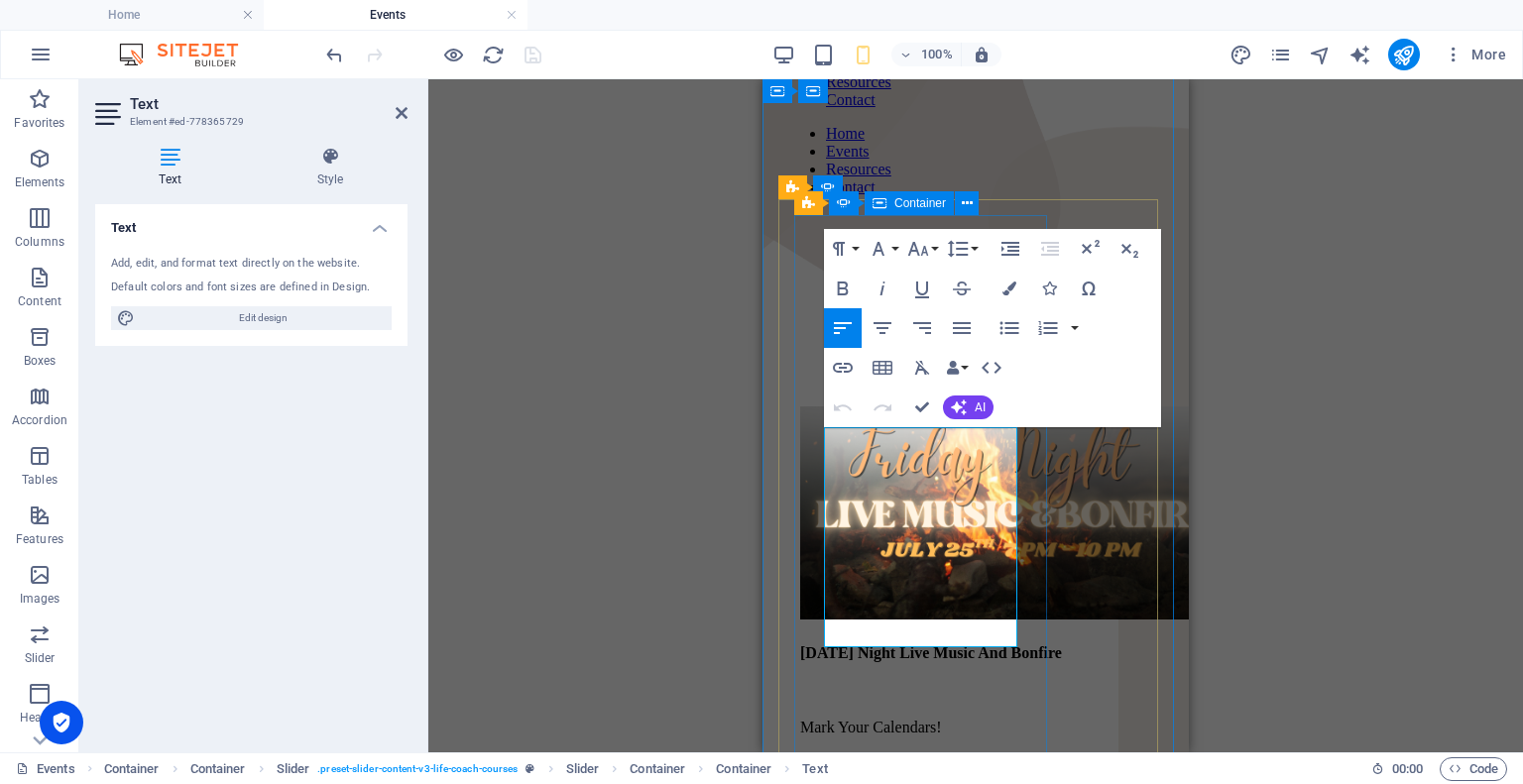 click on "Friday Night Live Music And Bonfire Mark Your Calendars! July 25th from 7 PM- 10PM Come on Out to Hurst Family Homestead! Bring a lawn chair, blanket, snacks and a friend! Sign Up Below or Email support  support@sfnministries.com . Address will be provided! Sign Up Now!" at bounding box center [944, 776] 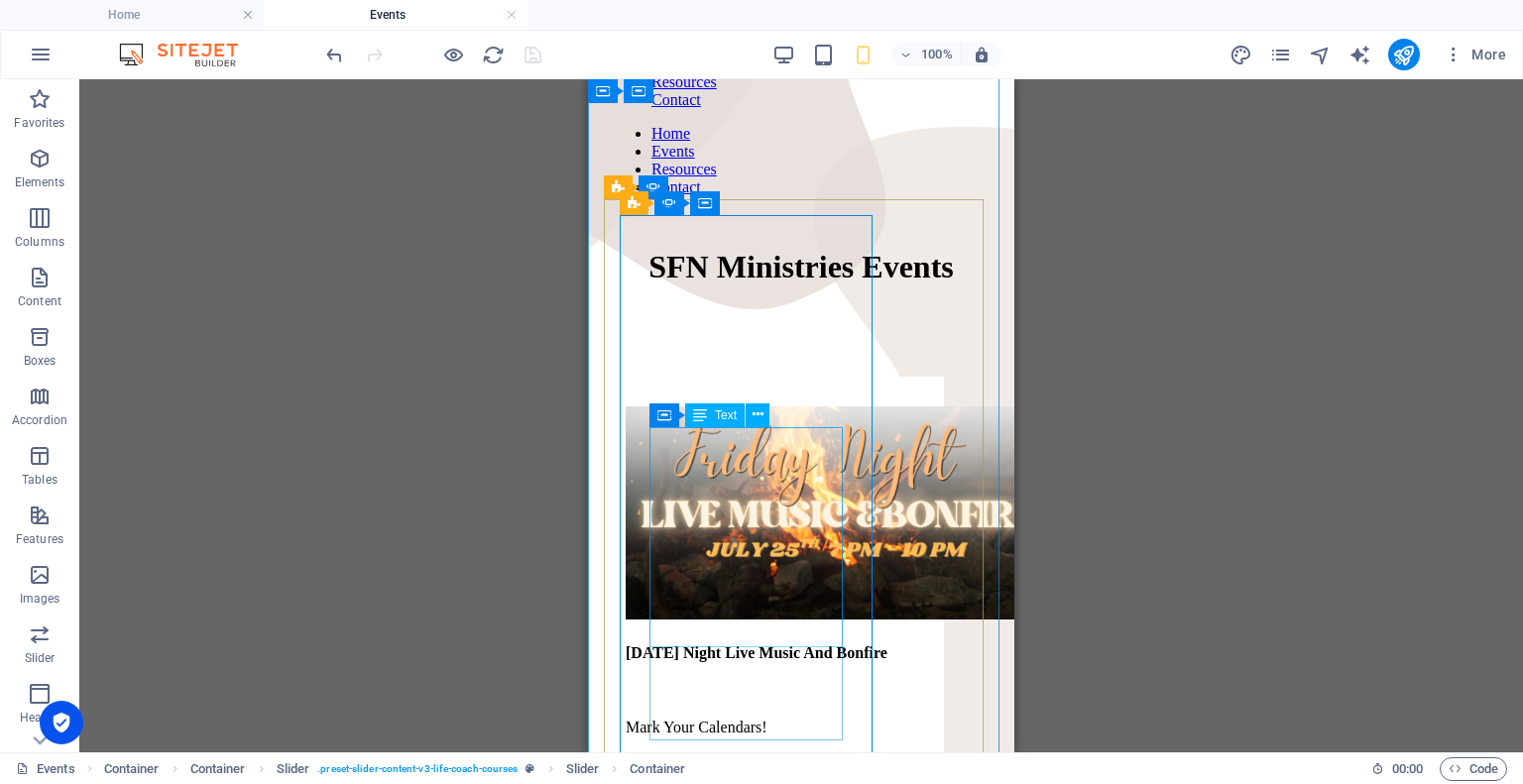 click on "Mark Your Calendars! July 25th from 7 PM- 10PM Come on Out to Hurst Family Homestead! Bring a lawn chair, blanket, snacks and a friend! Sign Up Below or Email support  support@sfnministries.com . Address will be provided!" at bounding box center [769, 890] 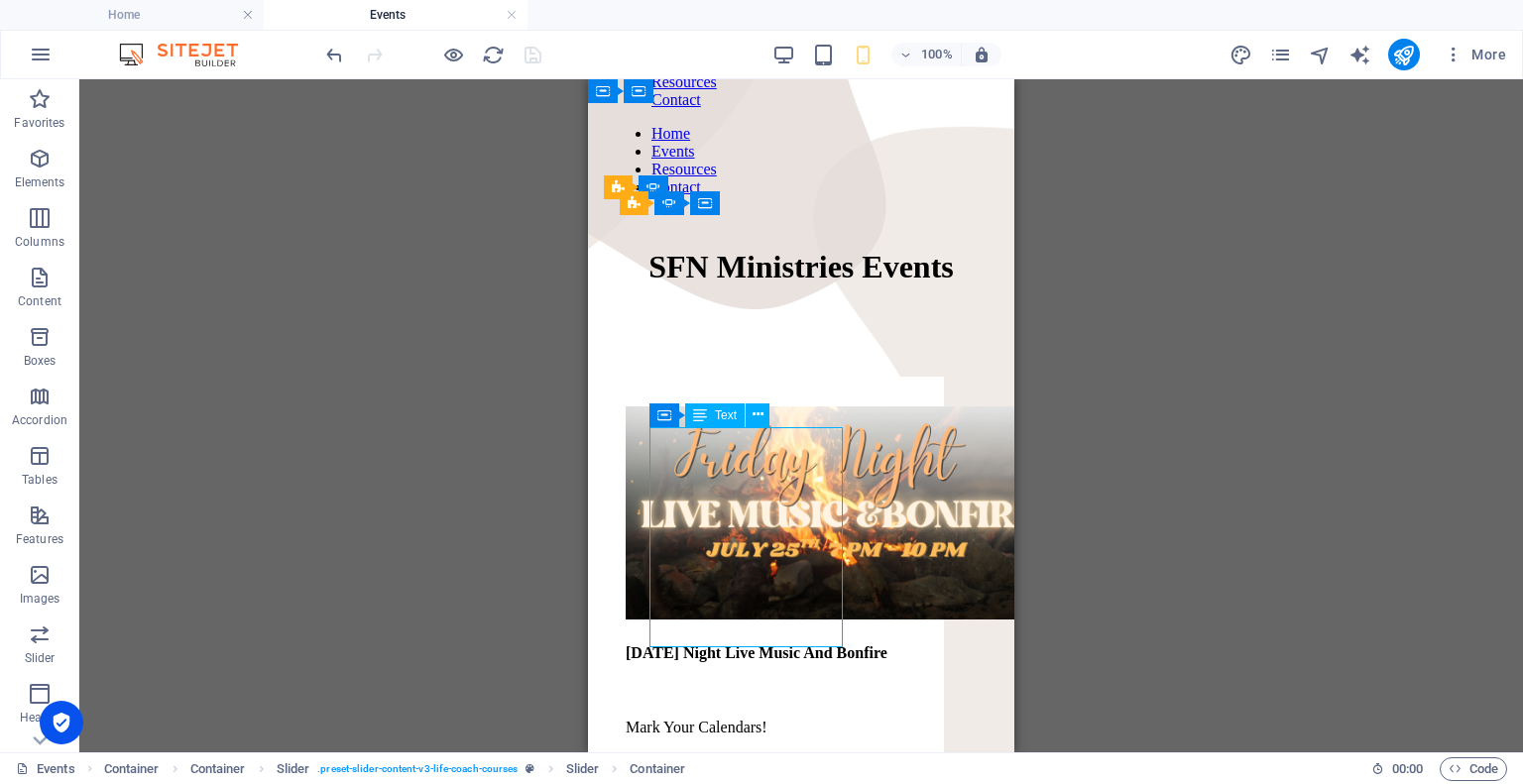 click on "Mark Your Calendars! July 25th from 7 PM- 10PM Come on Out to Hurst Family Homestead! Bring a lawn chair, blanket, snacks and a friend! Sign Up Below or Email support  support@sfnministries.com . Address will be provided!" at bounding box center [769, 890] 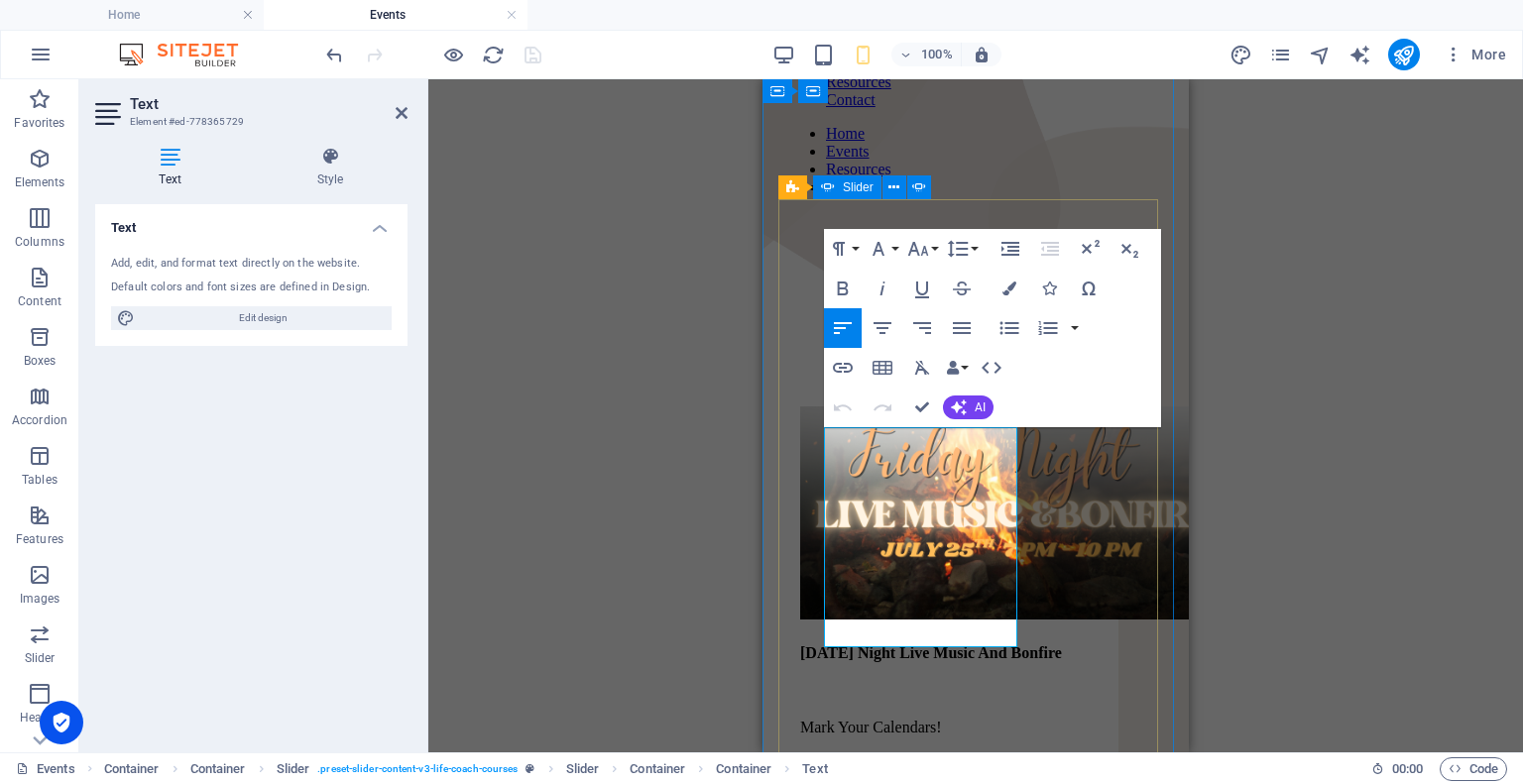 click at bounding box center (944, 829) 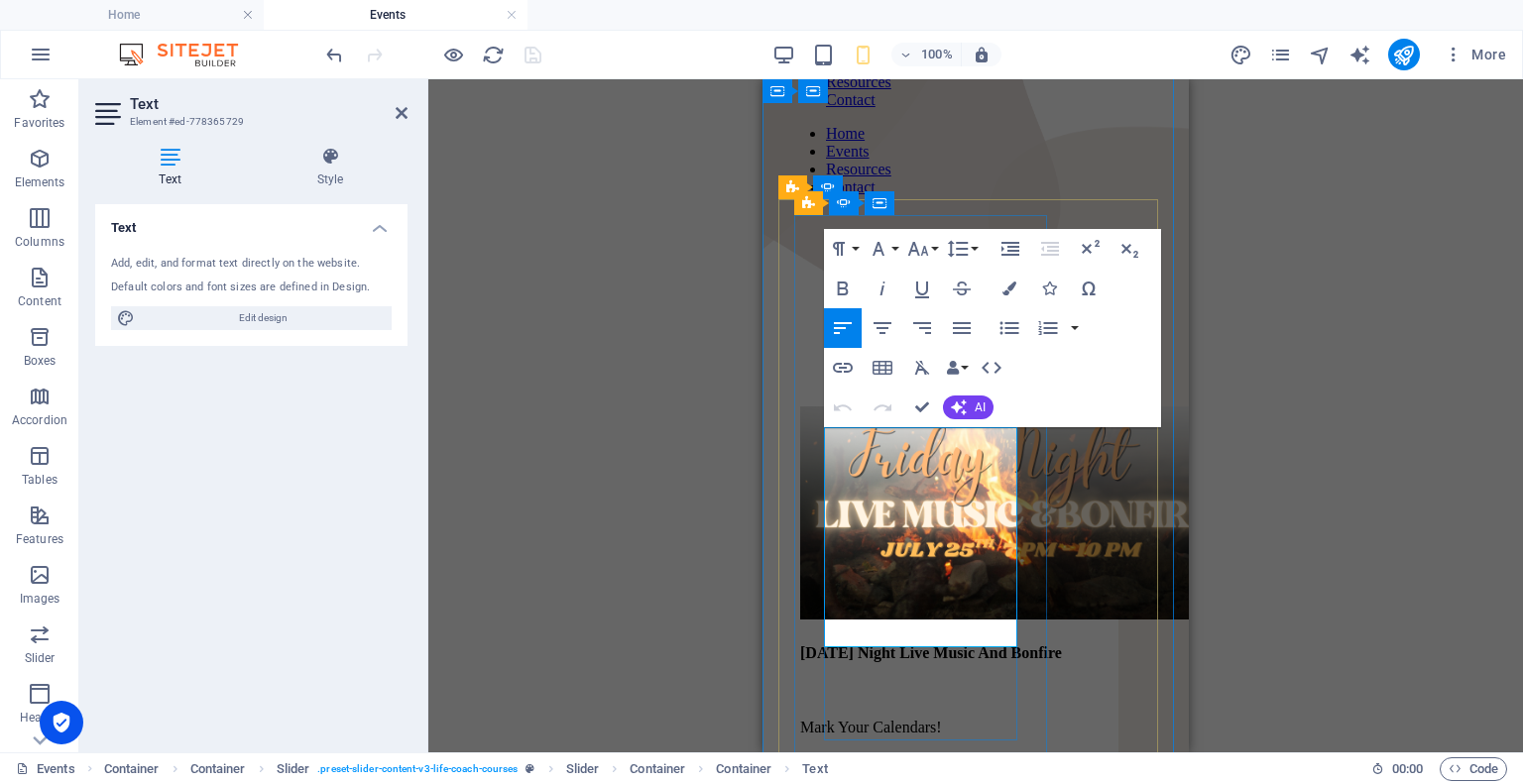 click on "Come on Out to Hurst Family Homestead!" at bounding box center (944, 871) 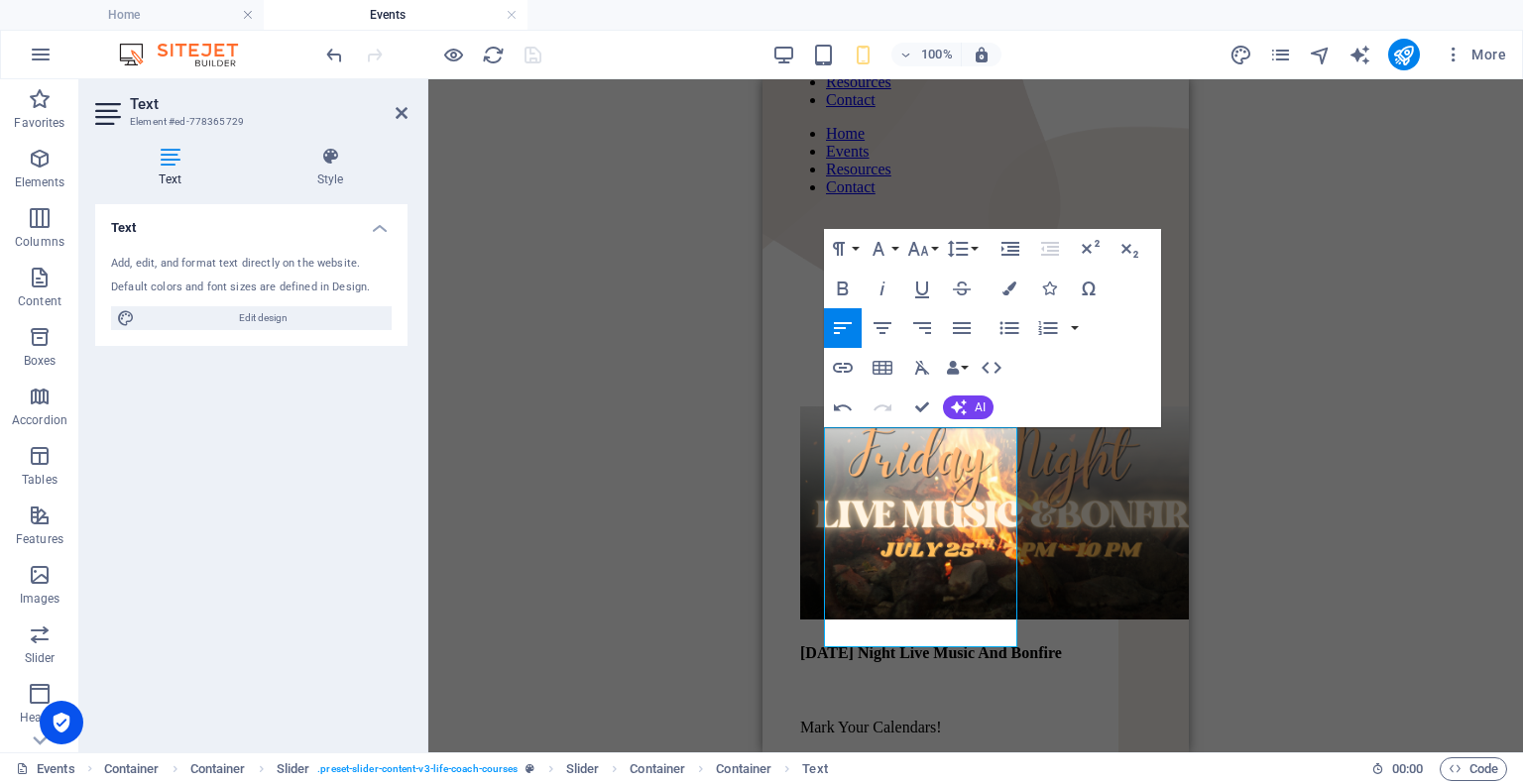 click on "Container   Container   H1   Container   Container   Container   Banner   Spacer   Reference   Slider   Slider   Slider   Slider   Slider   Container   Image   H4   Container   Text   Container   Spacer   Button   Spacer   Reference   Spacer Paragraph Format Normal Heading 1 Heading 2 Heading 3 Heading 4 Heading 5 Heading 6 Code Font Family Arial Georgia Impact Tahoma Times New Roman Verdana Montserrat Playfair Display Font Size 8 9 10 11 12 14 18 24 30 36 48 60 72 96 Line Height Default Single 1.15 1.5 Double Increase Indent Decrease Indent Superscript Subscript Bold Italic Underline Strikethrough Colors Icons Special Characters Align Left Align Center Align Right Align Justify Unordered List   Default Circle Disc Square    Ordered List   Default Lower Alpha Lower Greek Lower Roman Upper Alpha Upper Roman    Insert Link Insert Table Clear Formatting Data Bindings Company First name Last name Street ZIP code City Email Phone Mobile Fax Custom field 1 Custom field 2 Custom field 3 HTML Undo" at bounding box center (976, 415) 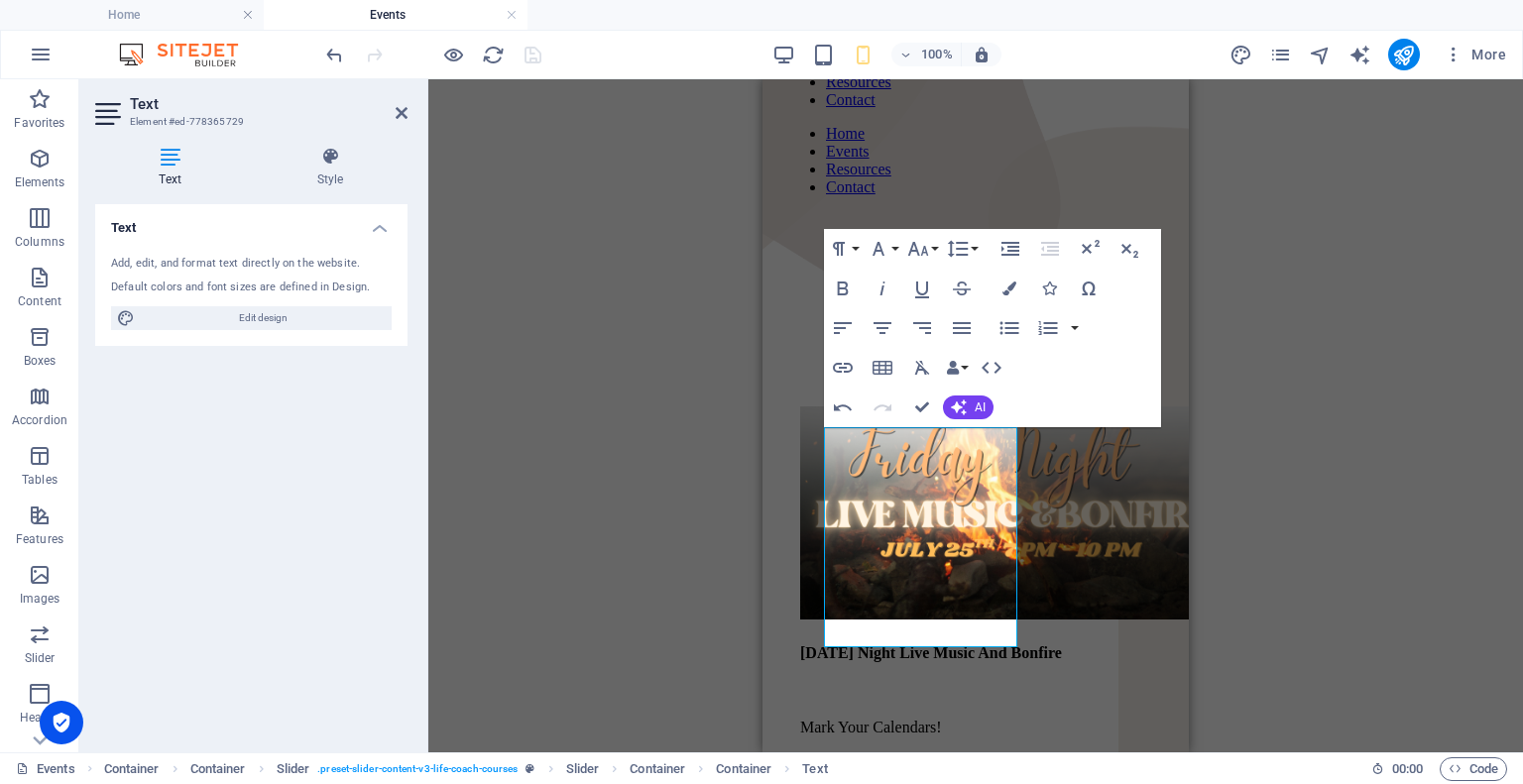 scroll, scrollTop: 688, scrollLeft: 0, axis: vertical 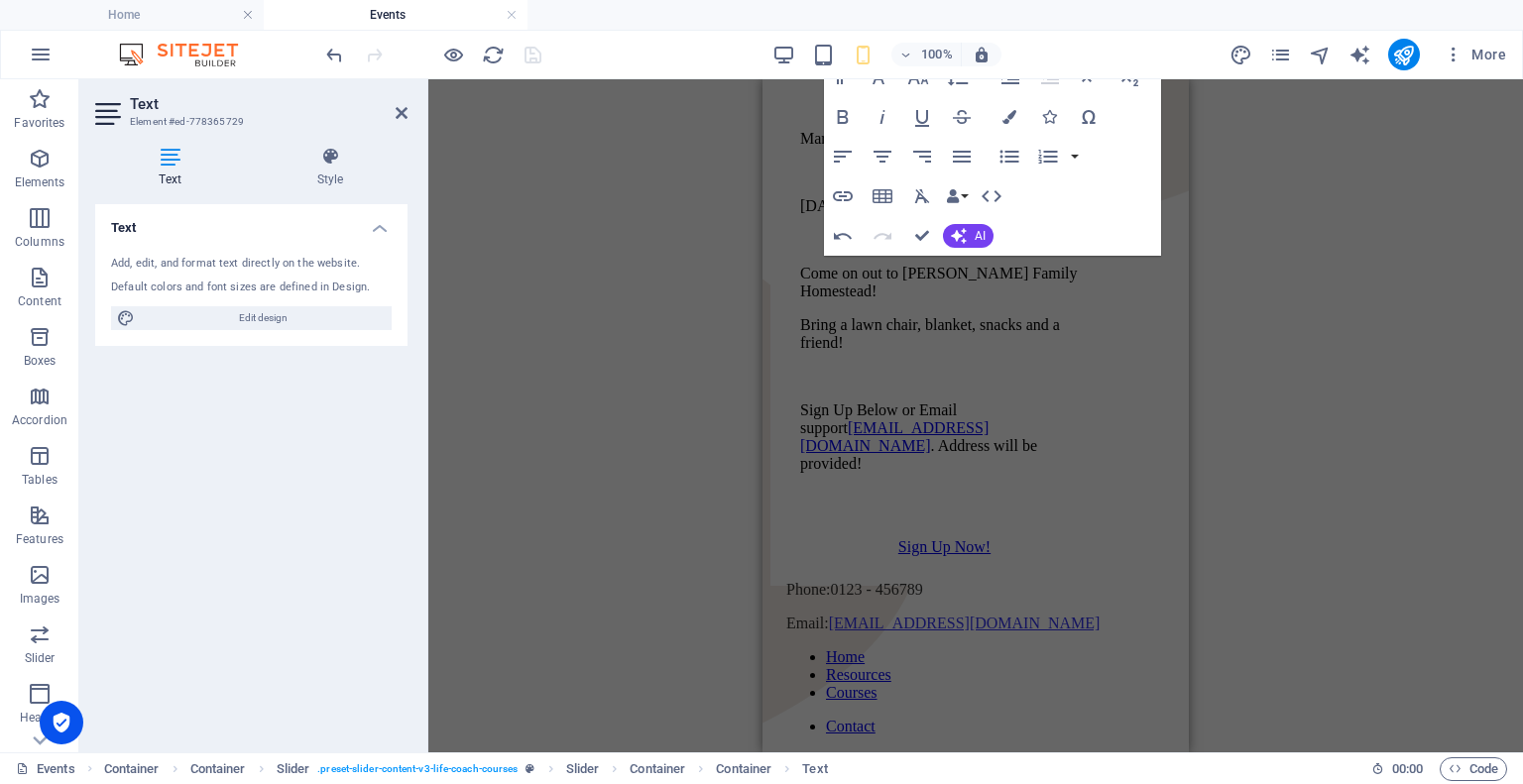 click on "Container   Container   H1   Container   Container   Container   Banner   Spacer   Reference   Slider   Slider   Slider   Slider   Slider   Container   Image   H4   Container   Text   Container   Spacer   Button   Spacer   Reference   Spacer Paragraph Format Normal Heading 1 Heading 2 Heading 3 Heading 4 Heading 5 Heading 6 Code Font Family Arial Georgia Impact Tahoma Times New Roman Verdana Montserrat Playfair Display Font Size 8 9 10 11 12 14 18 24 30 36 48 60 72 96 Line Height Default Single 1.15 1.5 Double Increase Indent Decrease Indent Superscript Subscript Bold Italic Underline Strikethrough Colors Icons Special Characters Align Left Align Center Align Right Align Justify Unordered List   Default Circle Disc Square    Ordered List   Default Lower Alpha Lower Greek Lower Roman Upper Alpha Upper Roman    Insert Link Insert Table Clear Formatting Data Bindings Company First name Last name Street ZIP code City Email Phone Mobile Fax Custom field 1 Custom field 2 Custom field 3 HTML Undo" at bounding box center (976, 415) 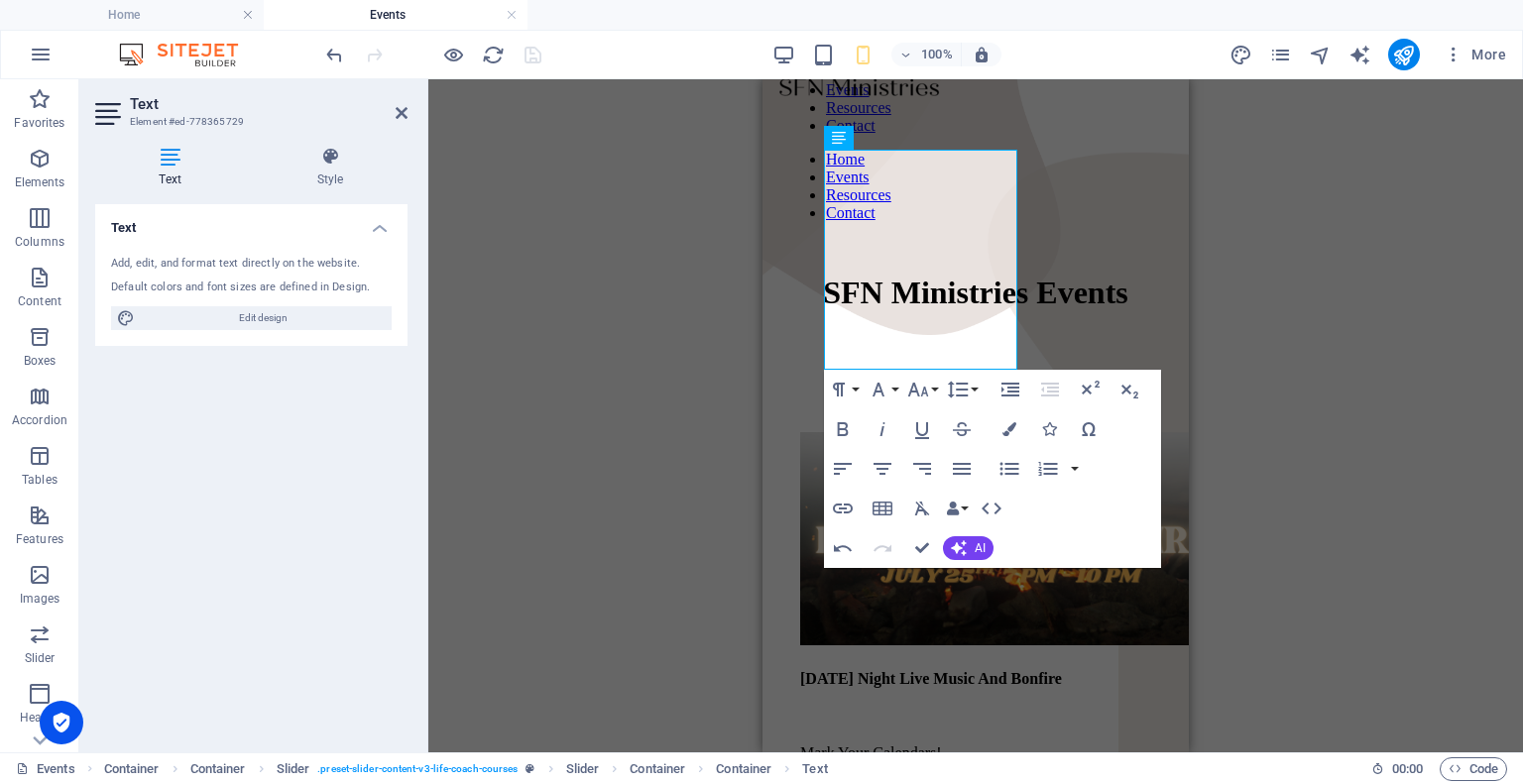 scroll, scrollTop: 0, scrollLeft: 0, axis: both 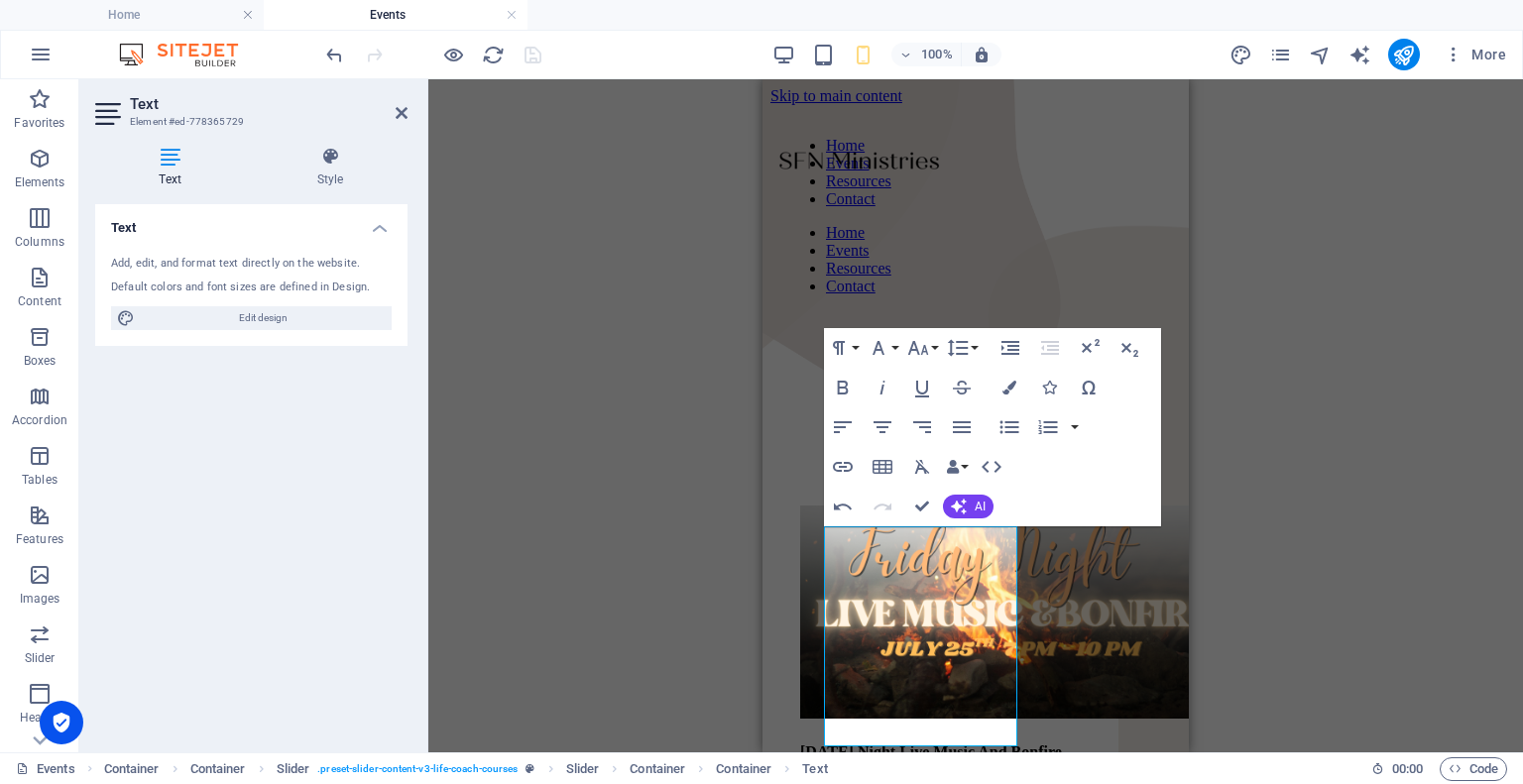 click on "Container   Container   H1   Container   Container   Container   Banner   Spacer   Reference   Slider   Slider   Slider   Container   Slider   Slider   Container   Container   Image   H4   Container   Text   Container   Spacer   Button   Spacer   Reference   Spacer Paragraph Format Normal Heading 1 Heading 2 Heading 3 Heading 4 Heading 5 Heading 6 Code Font Family Arial Georgia Impact Tahoma Times New Roman Verdana Montserrat Playfair Display Font Size 8 9 10 11 12 14 18 24 30 36 48 60 72 96 Line Height Default Single 1.15 1.5 Double Increase Indent Decrease Indent Superscript Subscript Bold Italic Underline Strikethrough Colors Icons Special Characters Align Left Align Center Align Right Align Justify Unordered List   Default Circle Disc Square    Ordered List   Default Lower Alpha Lower Greek Lower Roman Upper Alpha Upper Roman    Insert Link Insert Table Clear Formatting Data Bindings Company First name Last name Street ZIP code City Email Phone Mobile Fax Custom field 1 Custom field 2" at bounding box center [976, 415] 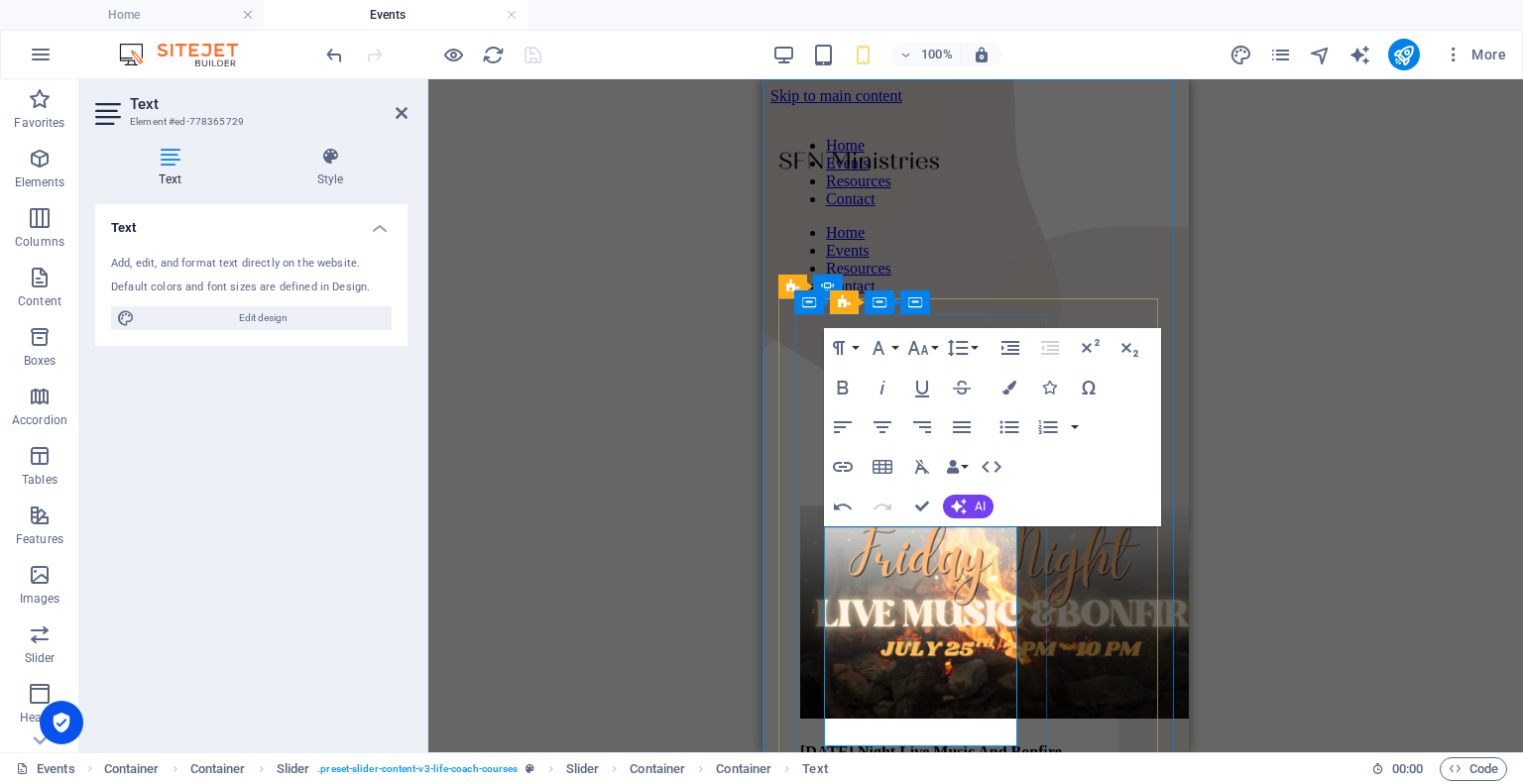click on "Bring a lawn chair, blanket, snacks and a friend!" at bounding box center (944, 1022) 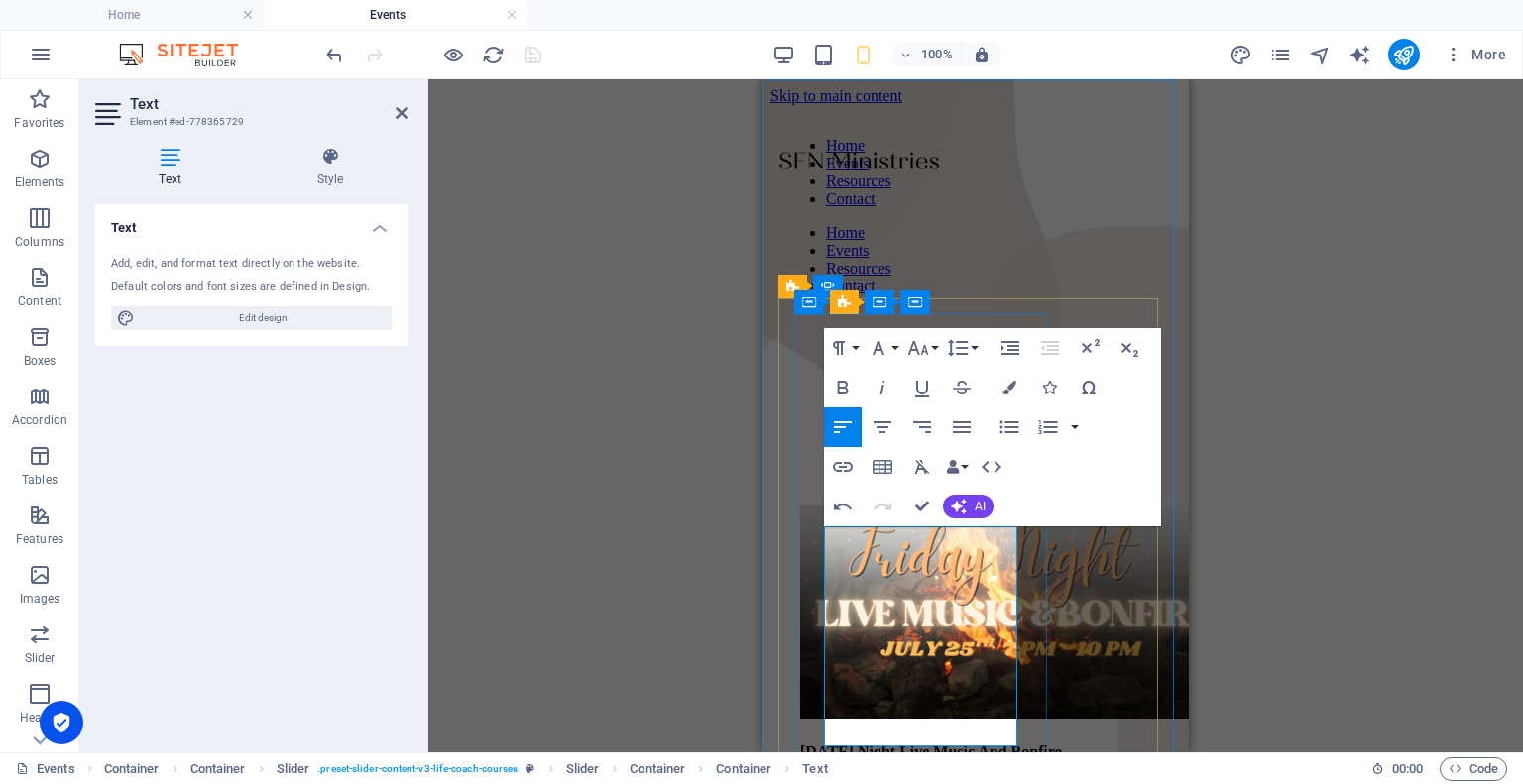 click on "Skip to main content
Home Events Resources Contact Home Events Resources Contact SFN Ministries Events Friday Night Live Music And Bonfire Mark Your Calendars! July 25th from 7 PM- 10PM Come on out to Hurst Family Homestead! Bring a lawn chair, blanket, snacks and a friend! Sign Up Below or Email support  support@sfnministries.com . Address will be provided! Sign Up Now! Phone:  0123 - 456789 Email:  support@sfnministries.com Home Resources Courses Contact Home Resources Events Contact © 2025  All rights reserved" at bounding box center (976, 1873) 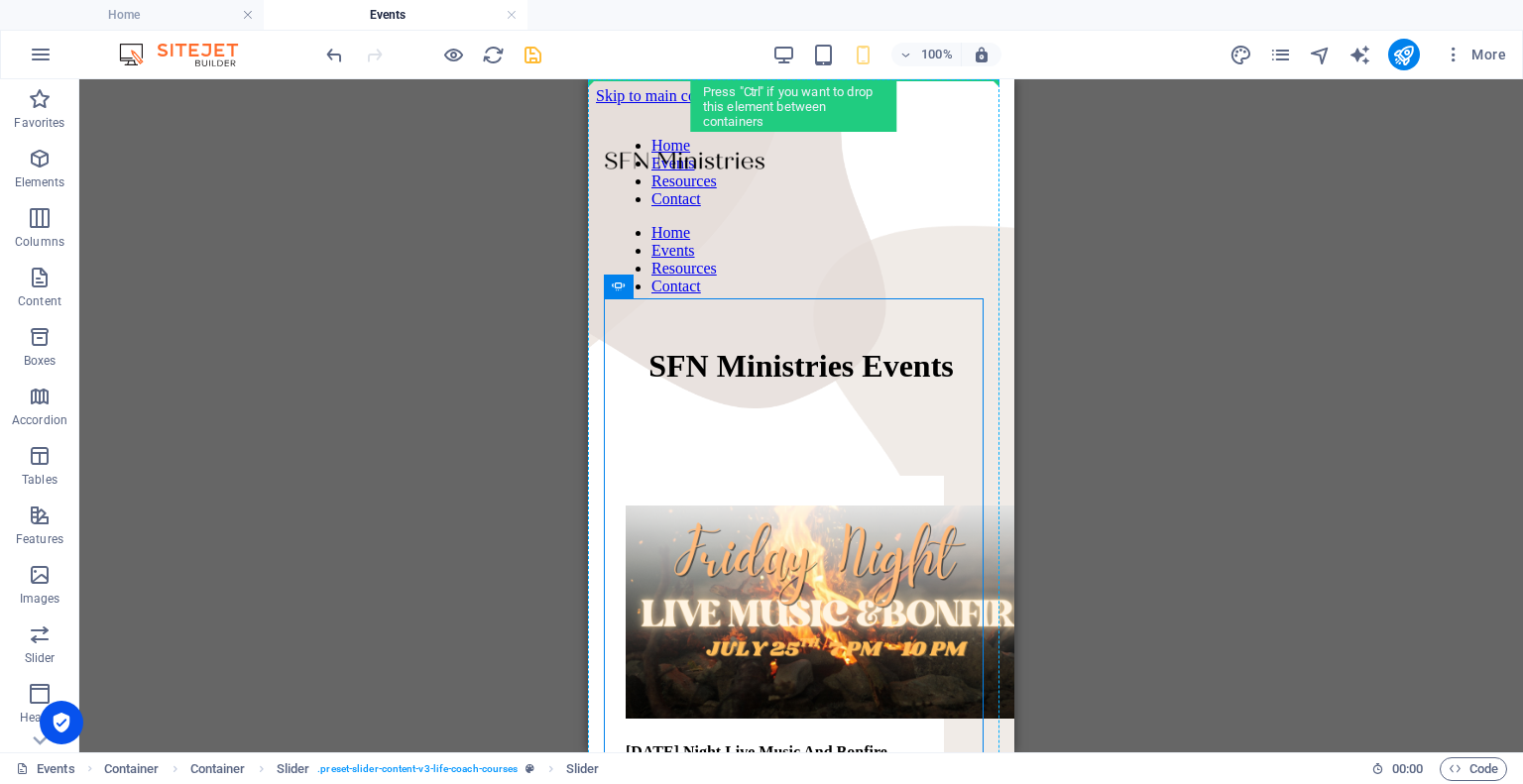 click at bounding box center (532, 55) 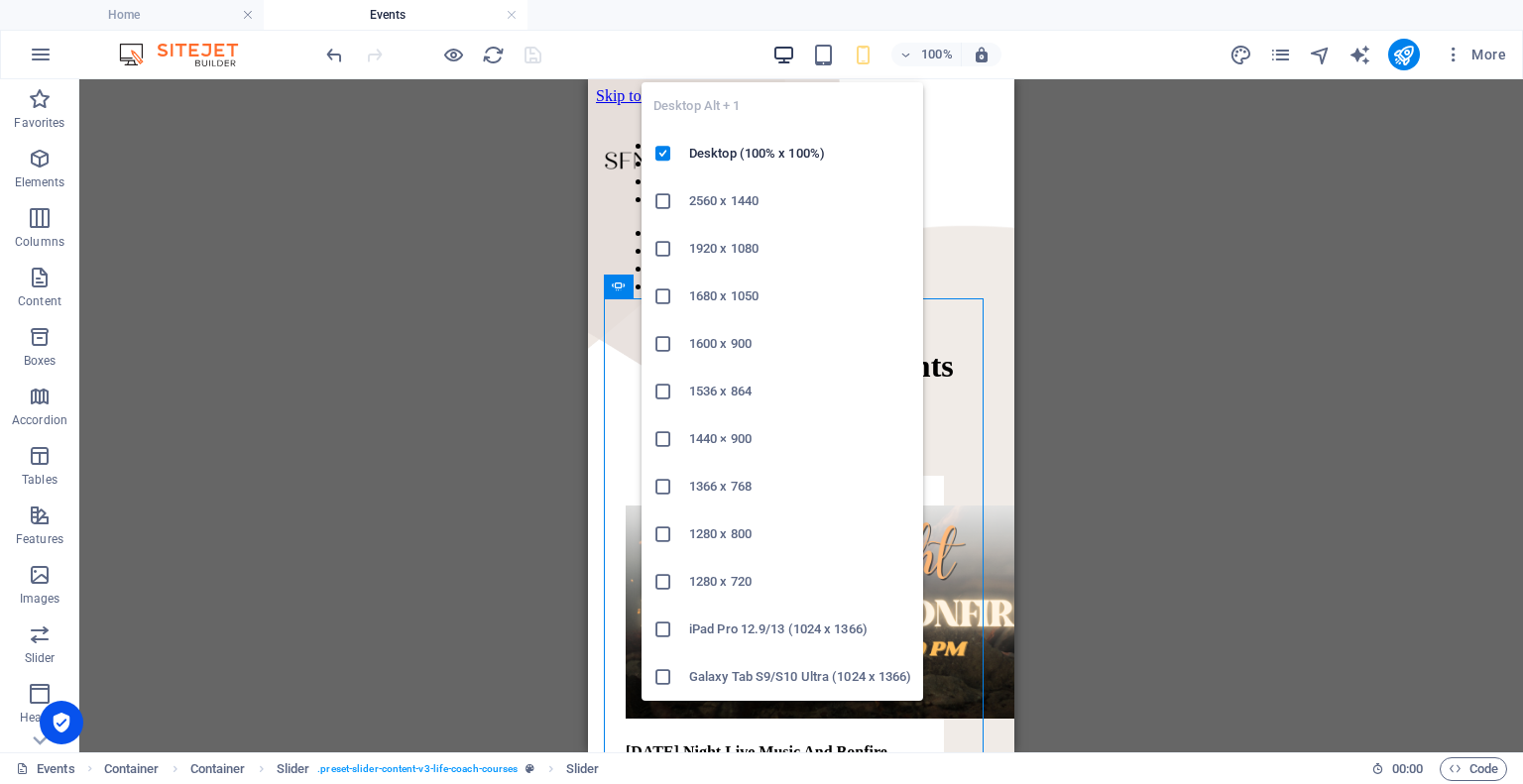 click at bounding box center (783, 55) 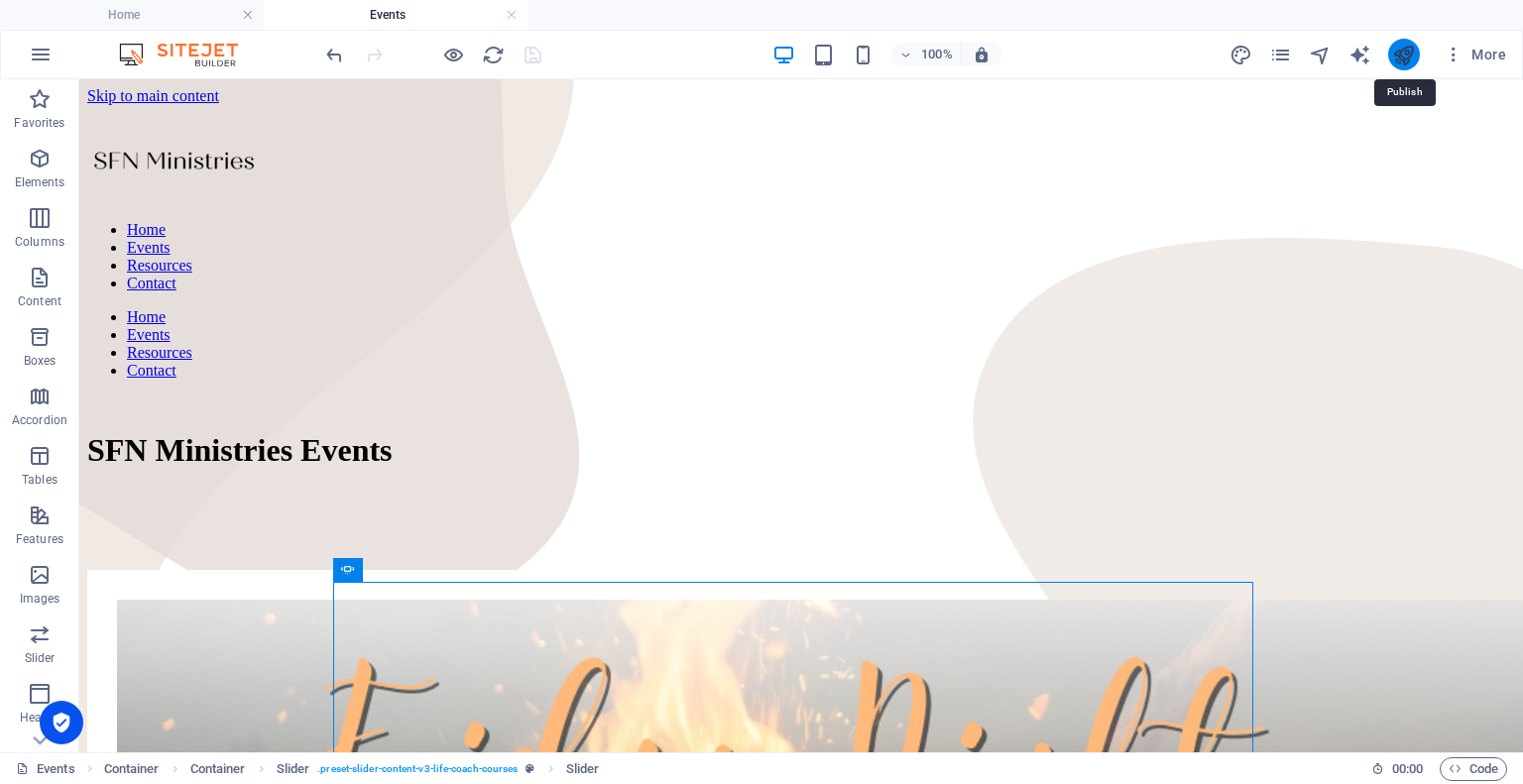 click at bounding box center [1403, 55] 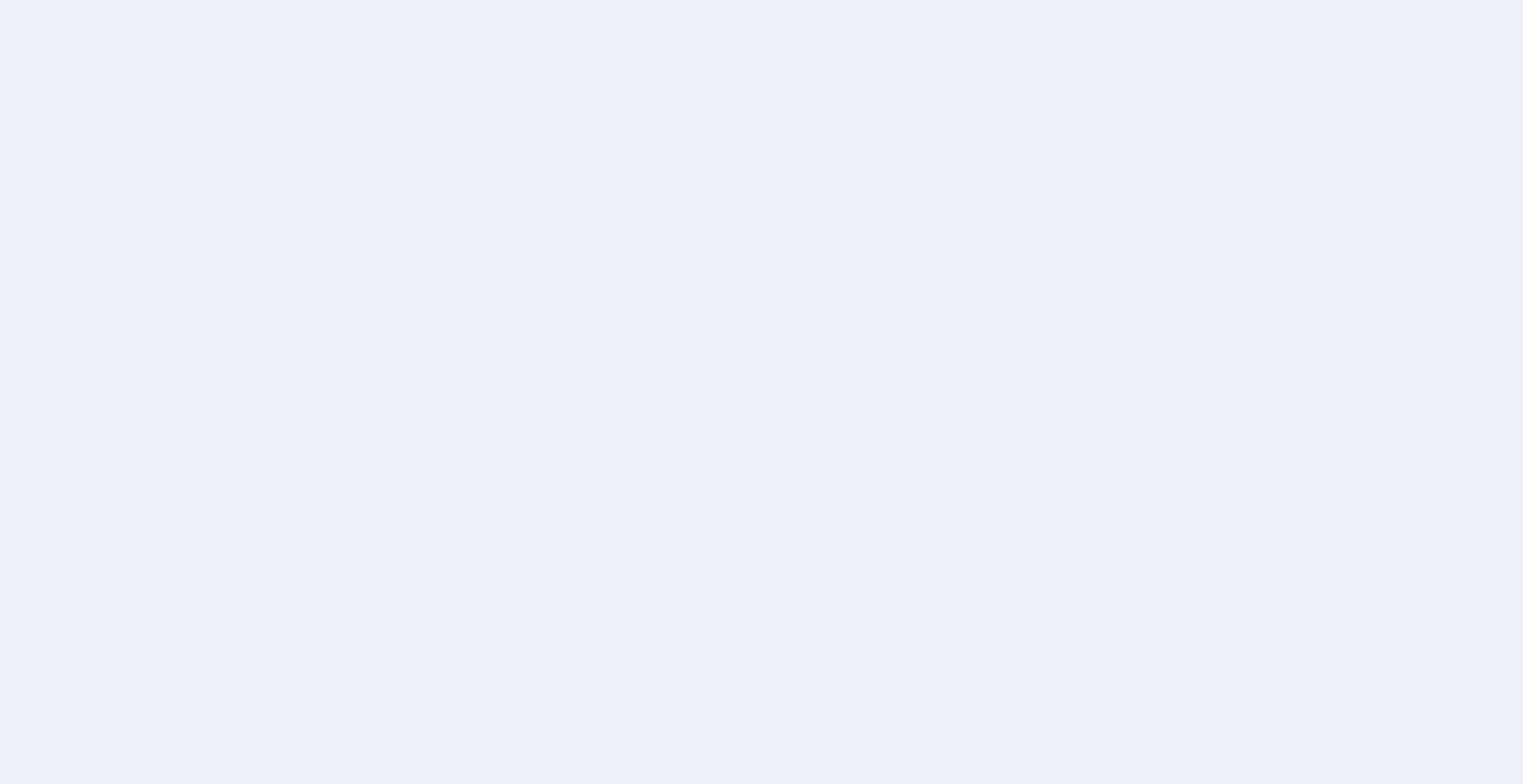 scroll, scrollTop: 0, scrollLeft: 0, axis: both 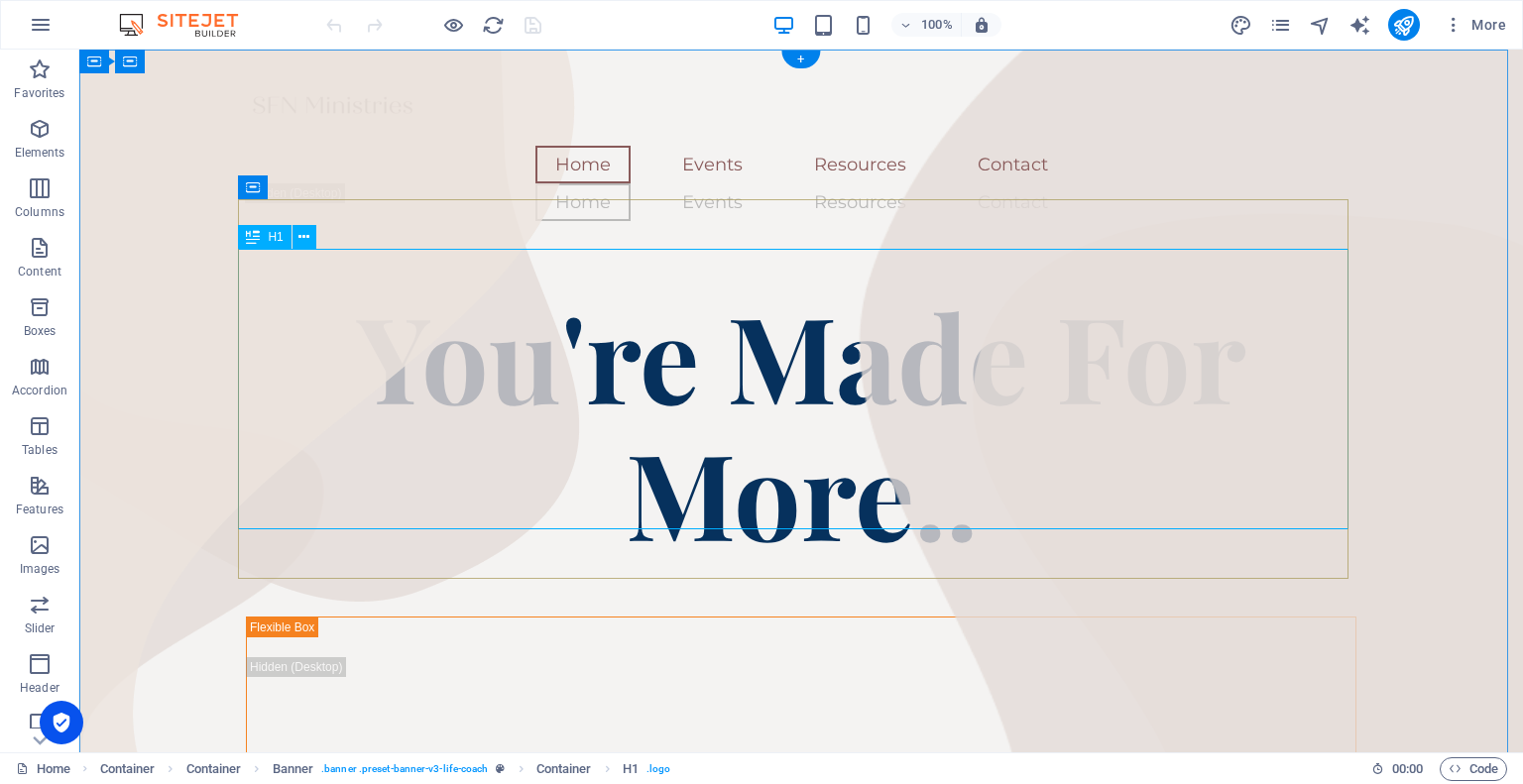 click on "You're Made For More.." 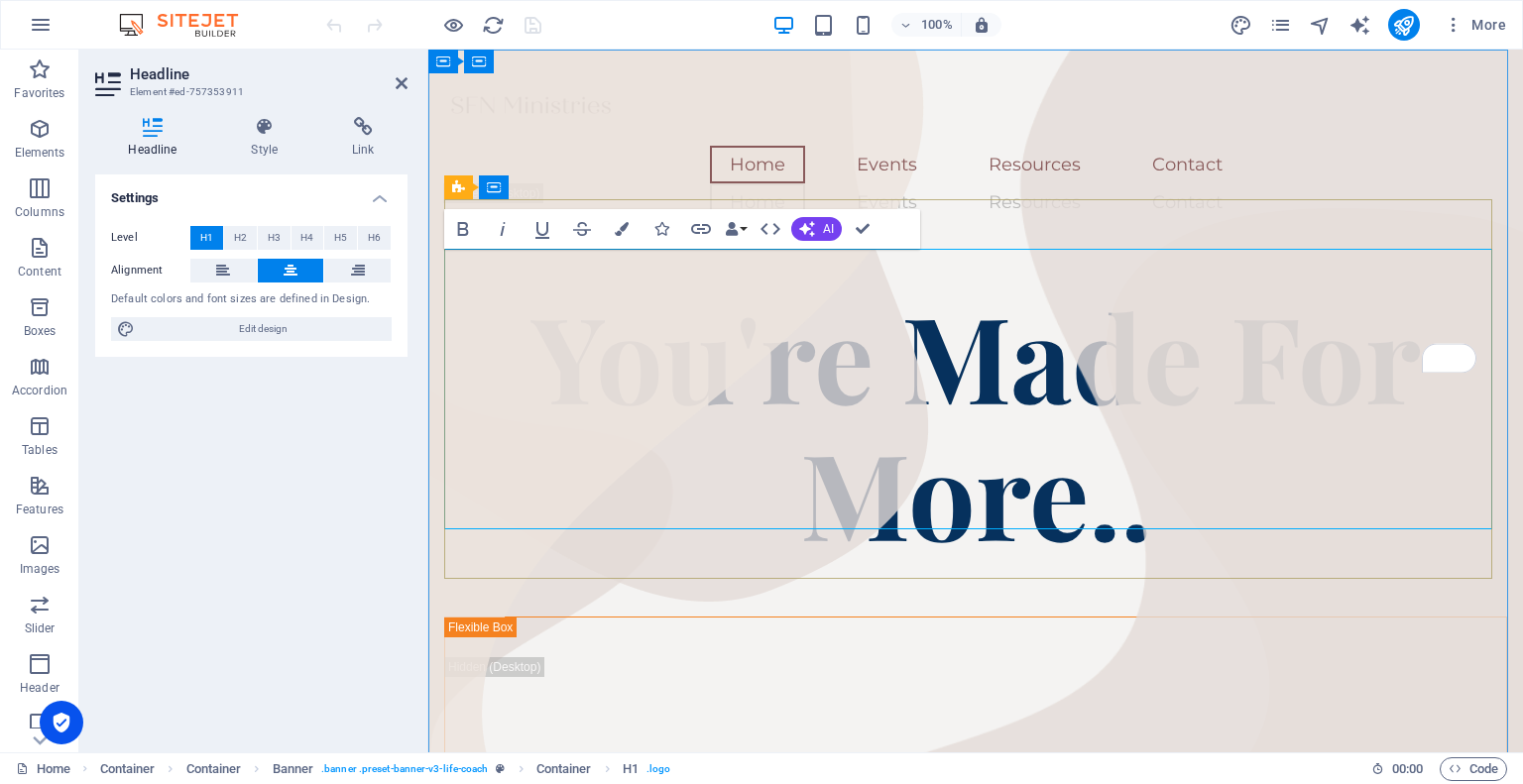 click on "You're Made For More.." 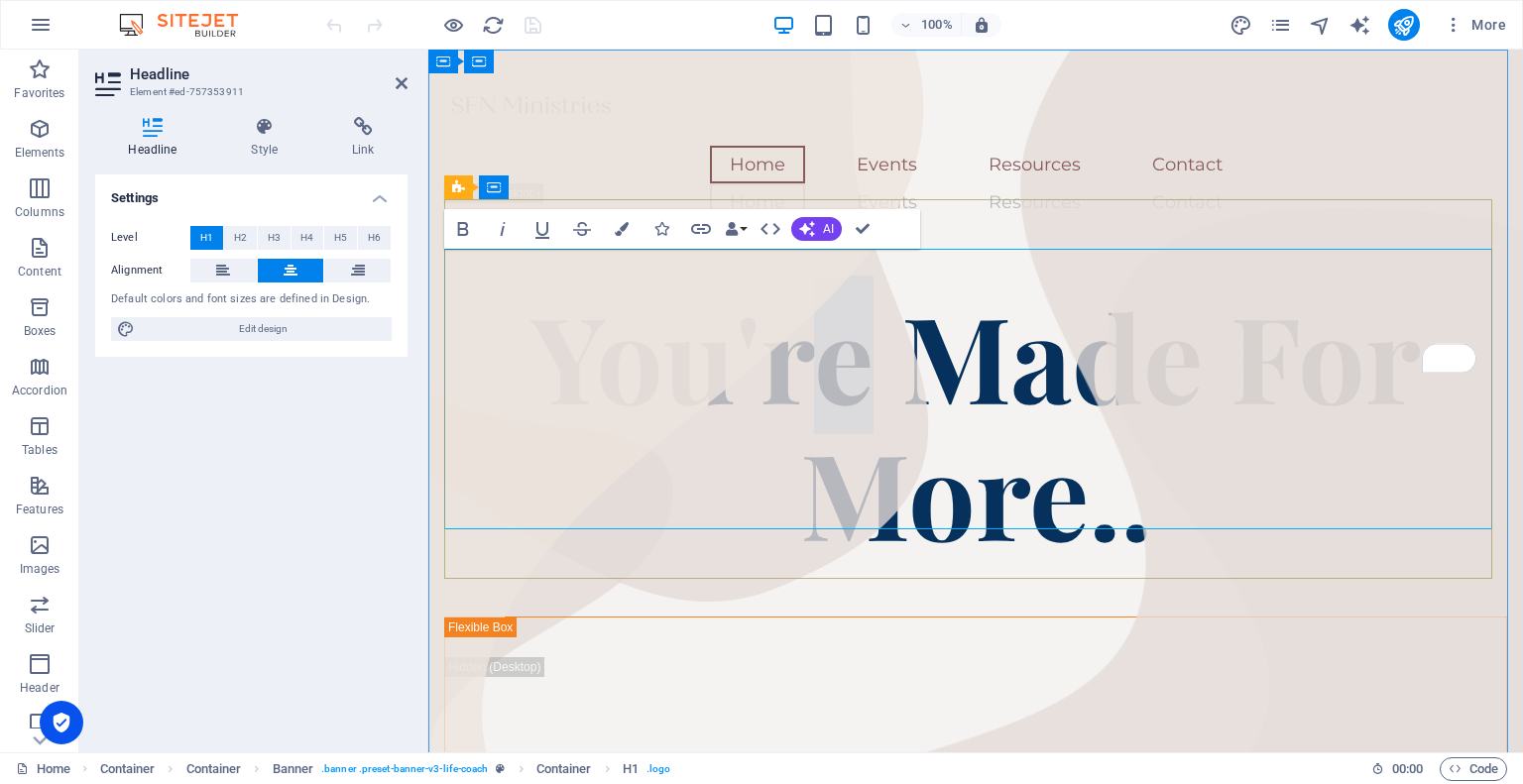drag, startPoint x: 417, startPoint y: 291, endPoint x: 361, endPoint y: 279, distance: 57.271284 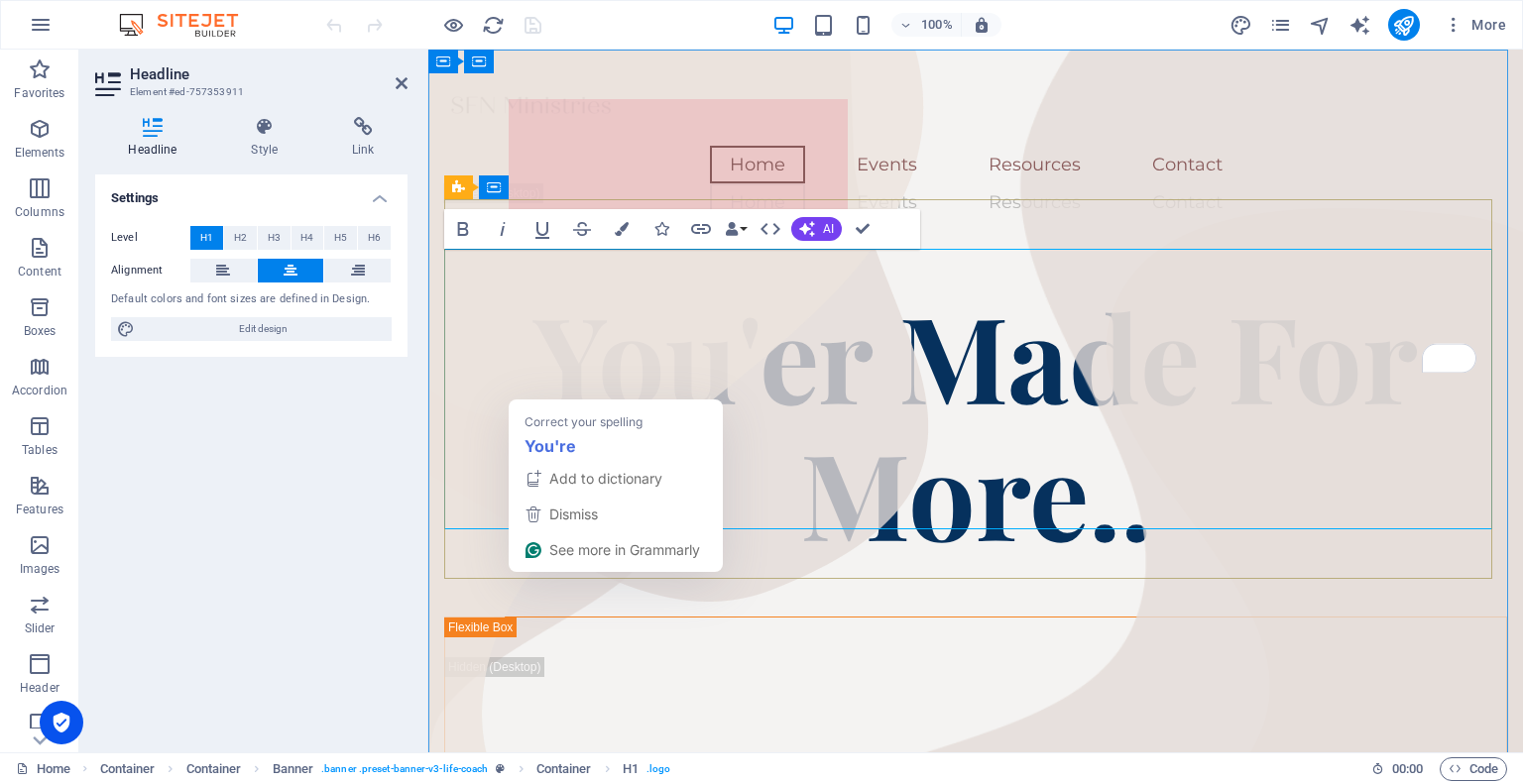 click on "You'er Made For More.." 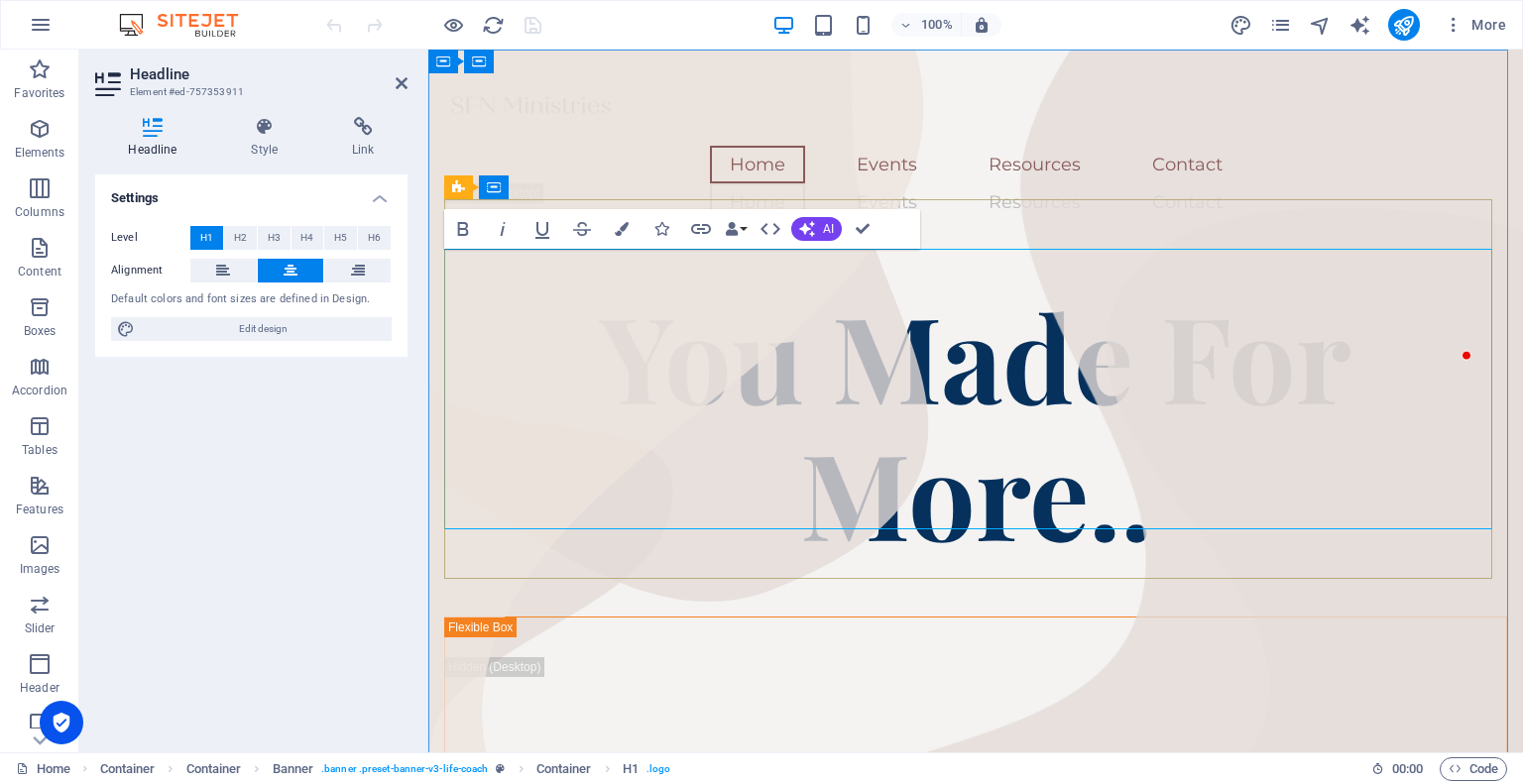 type 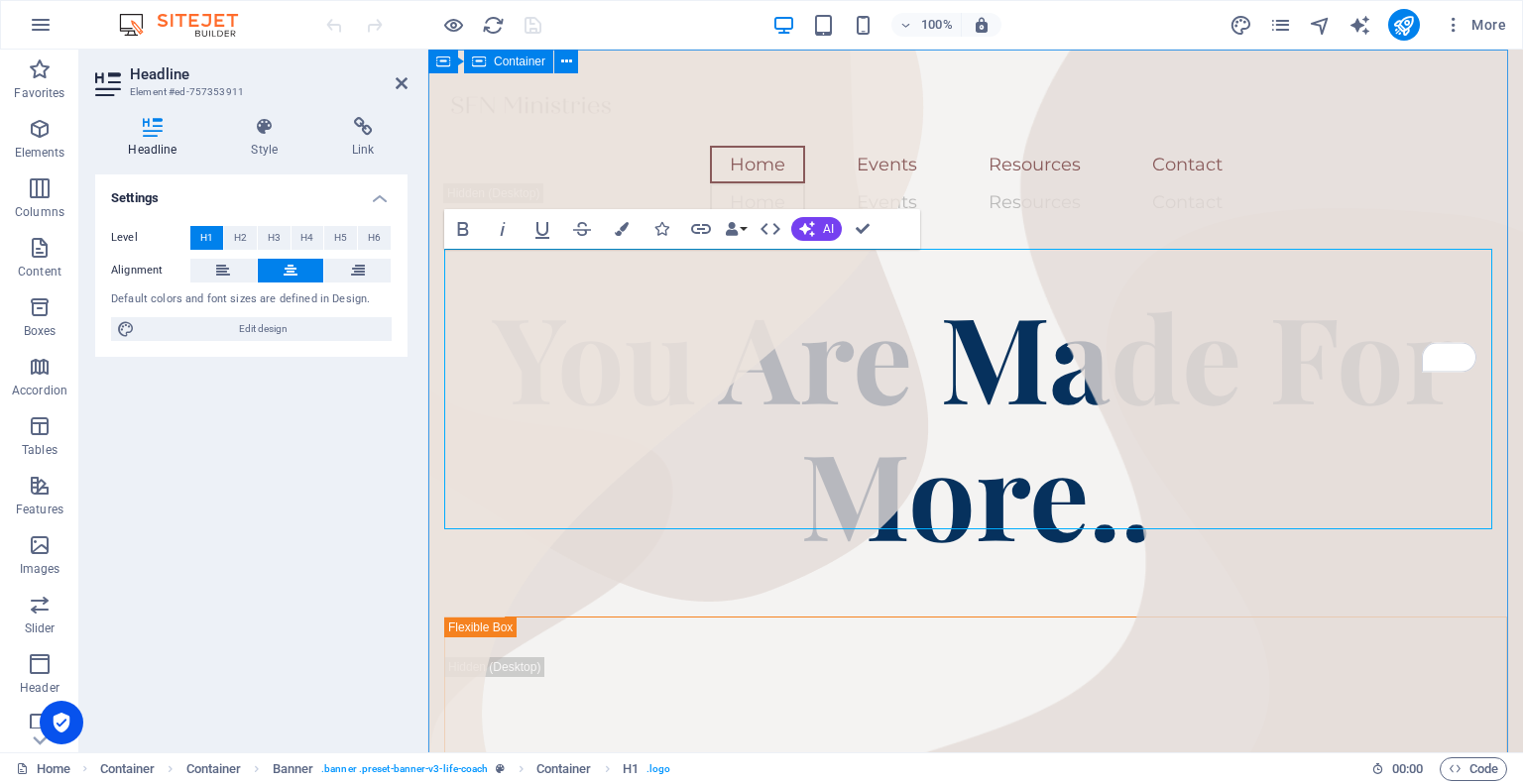 click on "100% More" 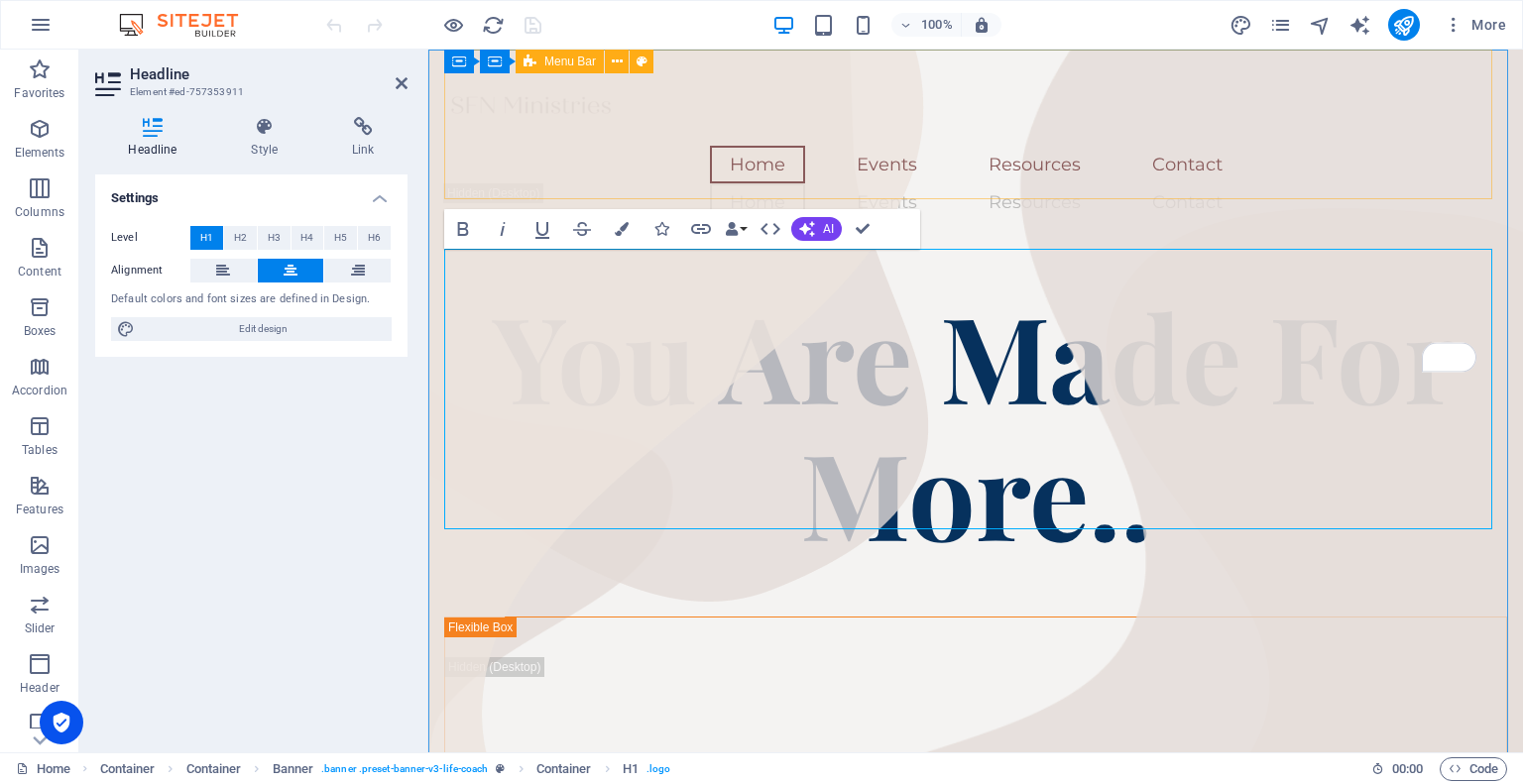 click on "Home Events Resources Contact" 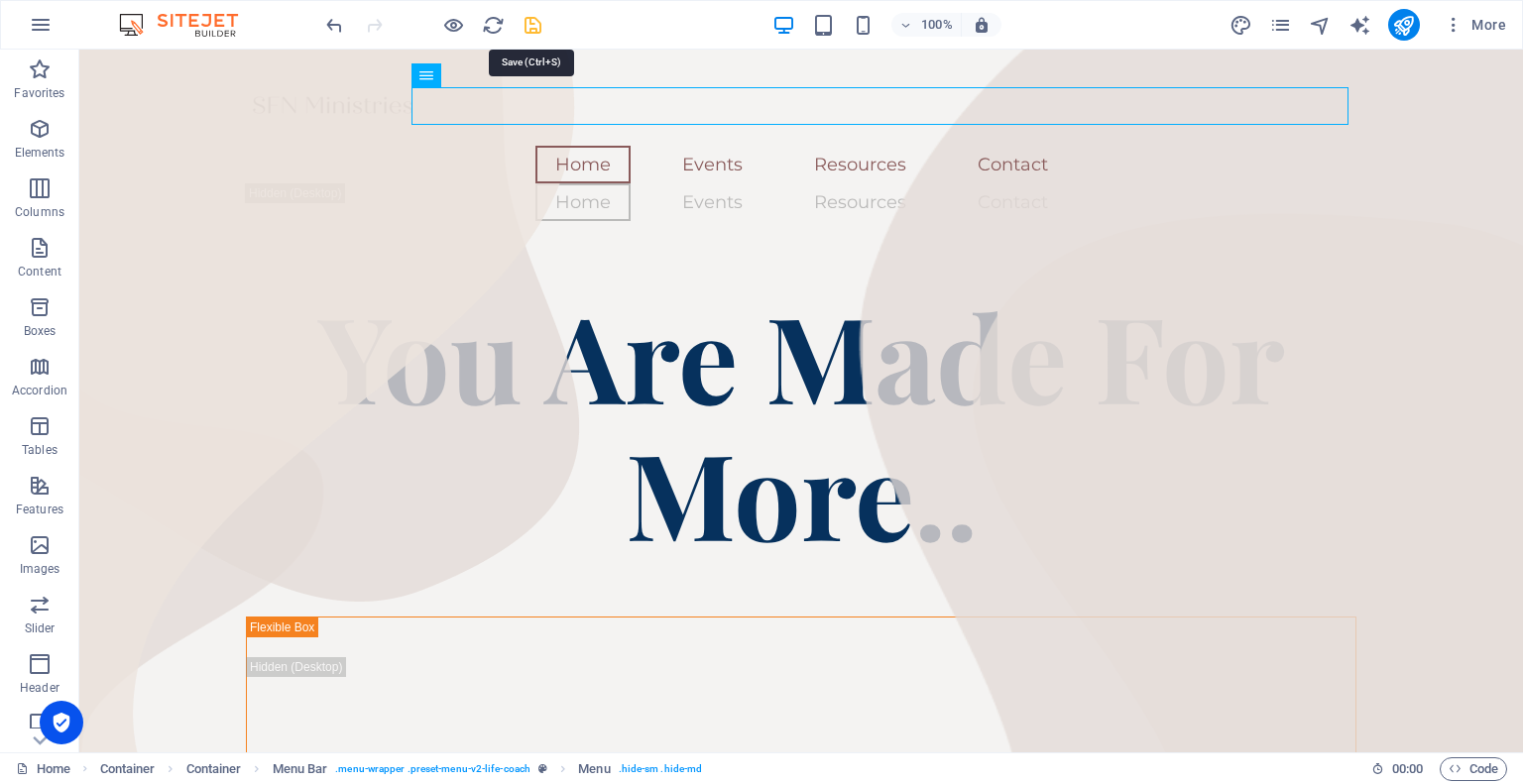 click 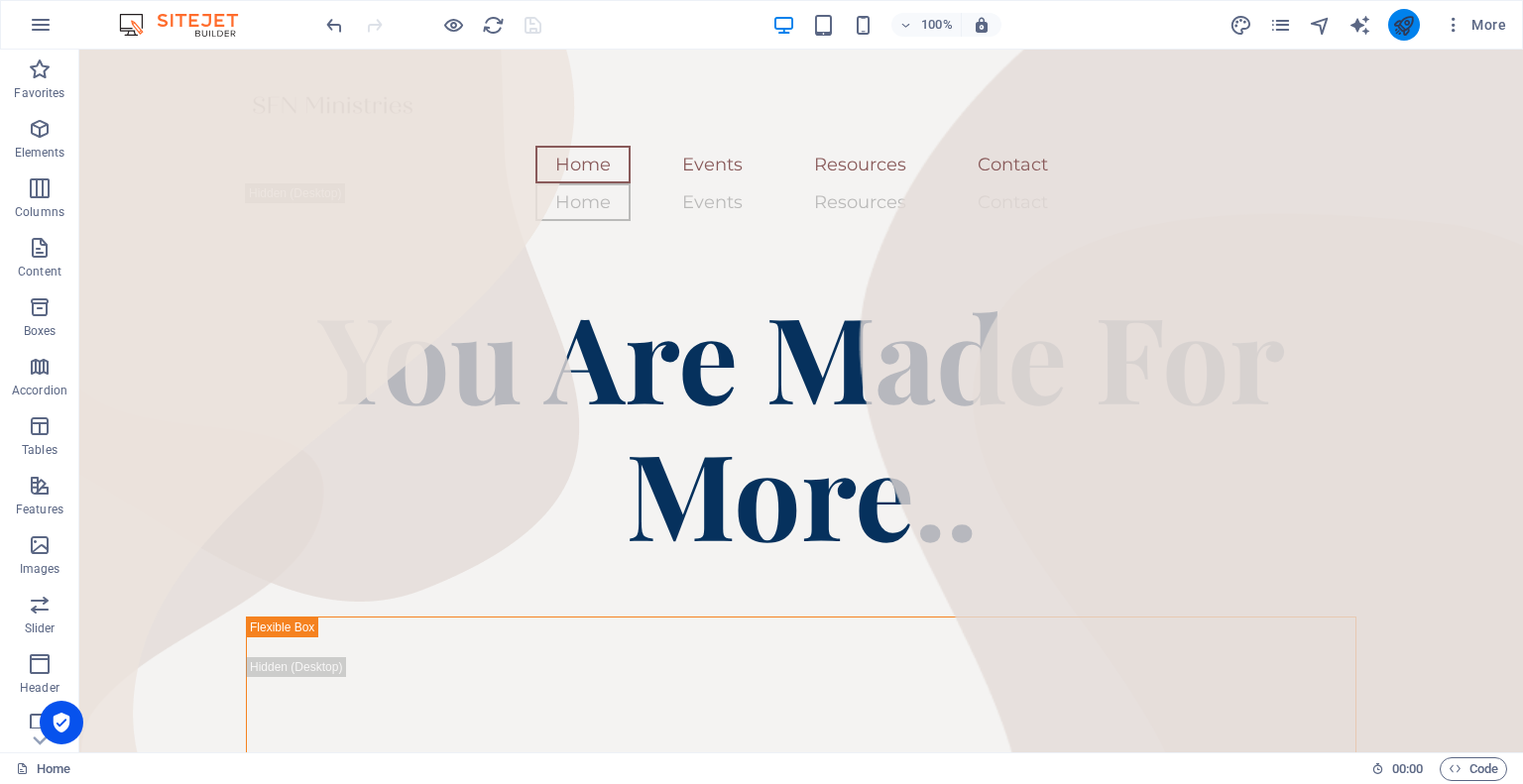click 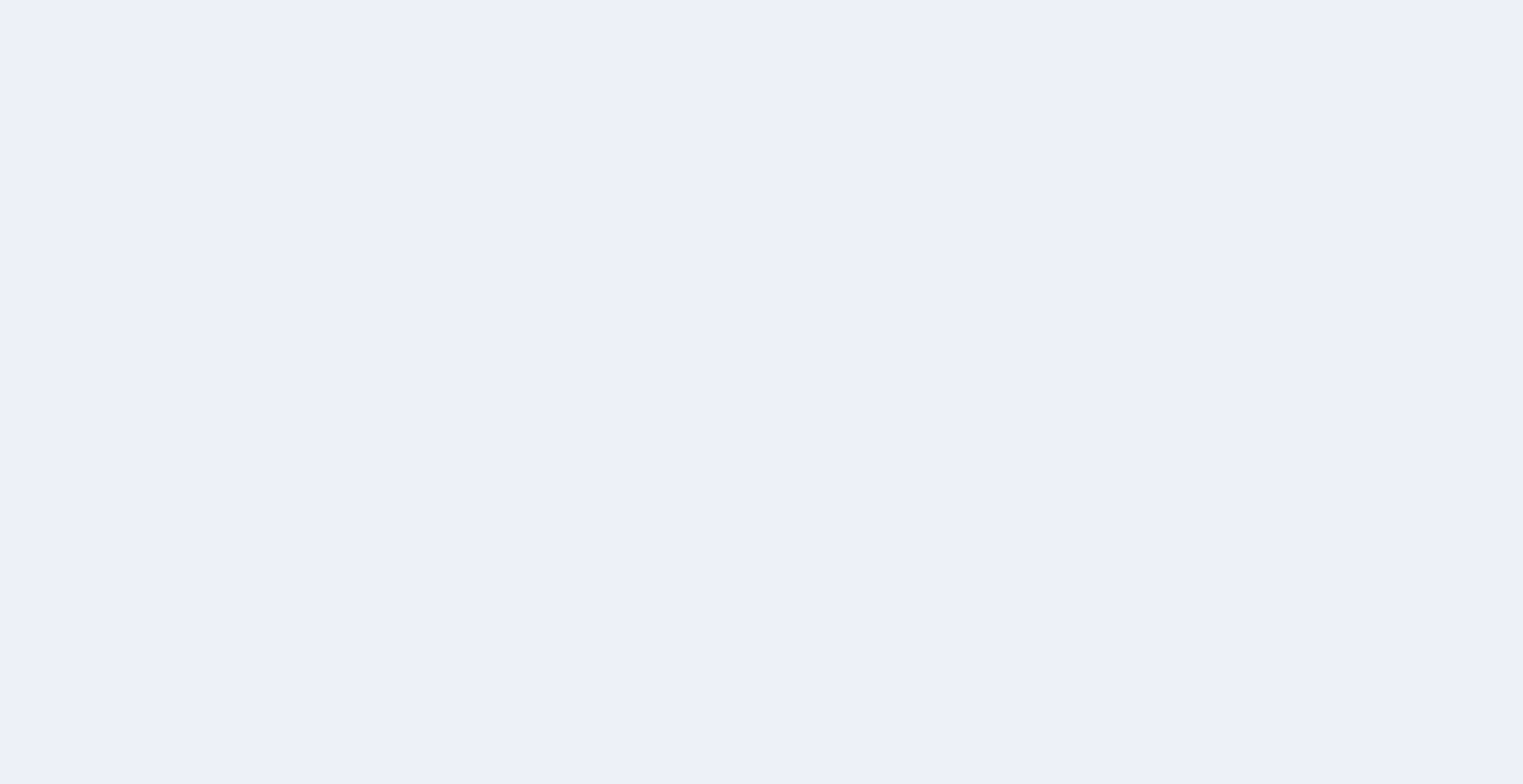 scroll, scrollTop: 0, scrollLeft: 0, axis: both 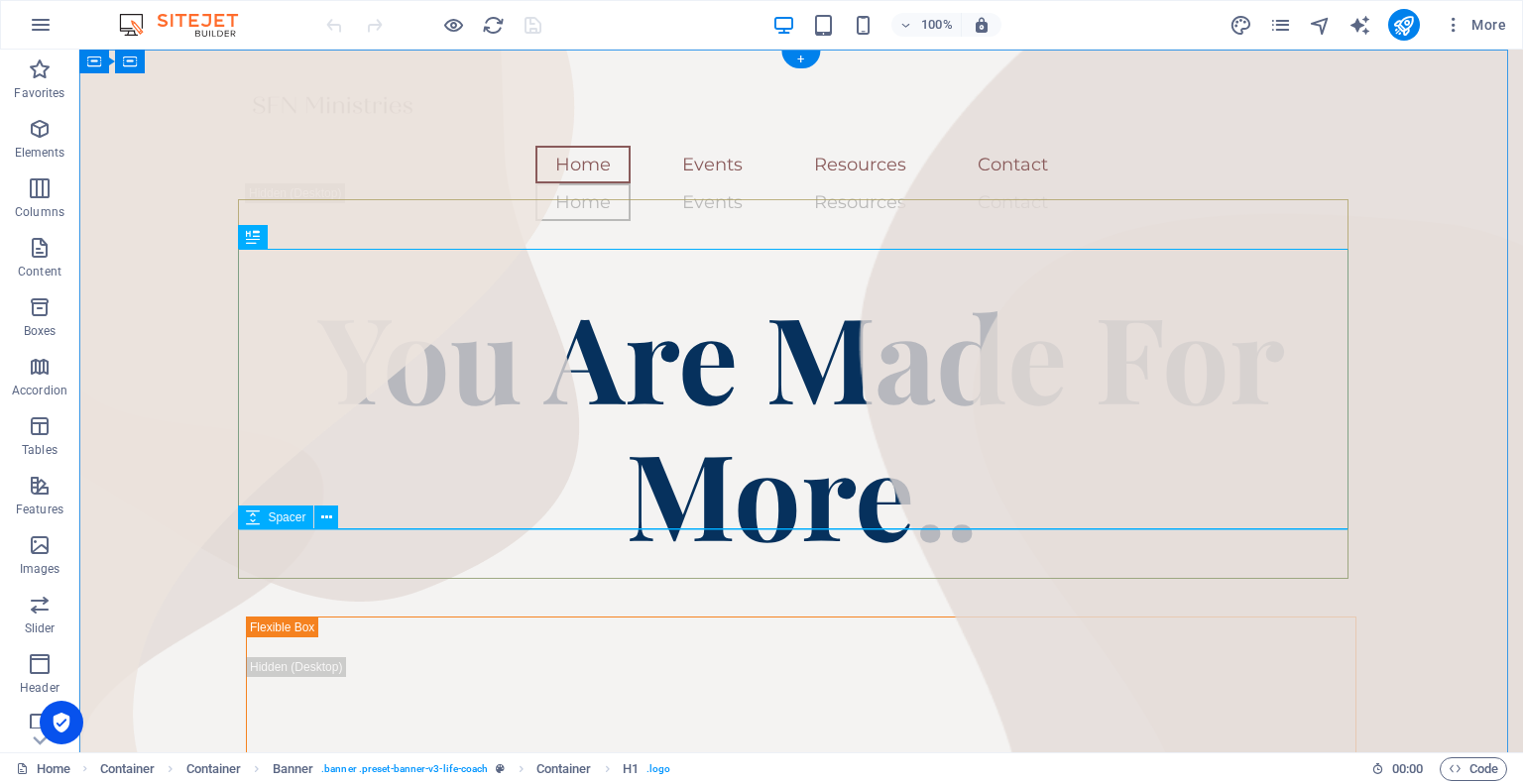 click at bounding box center (801, 592) 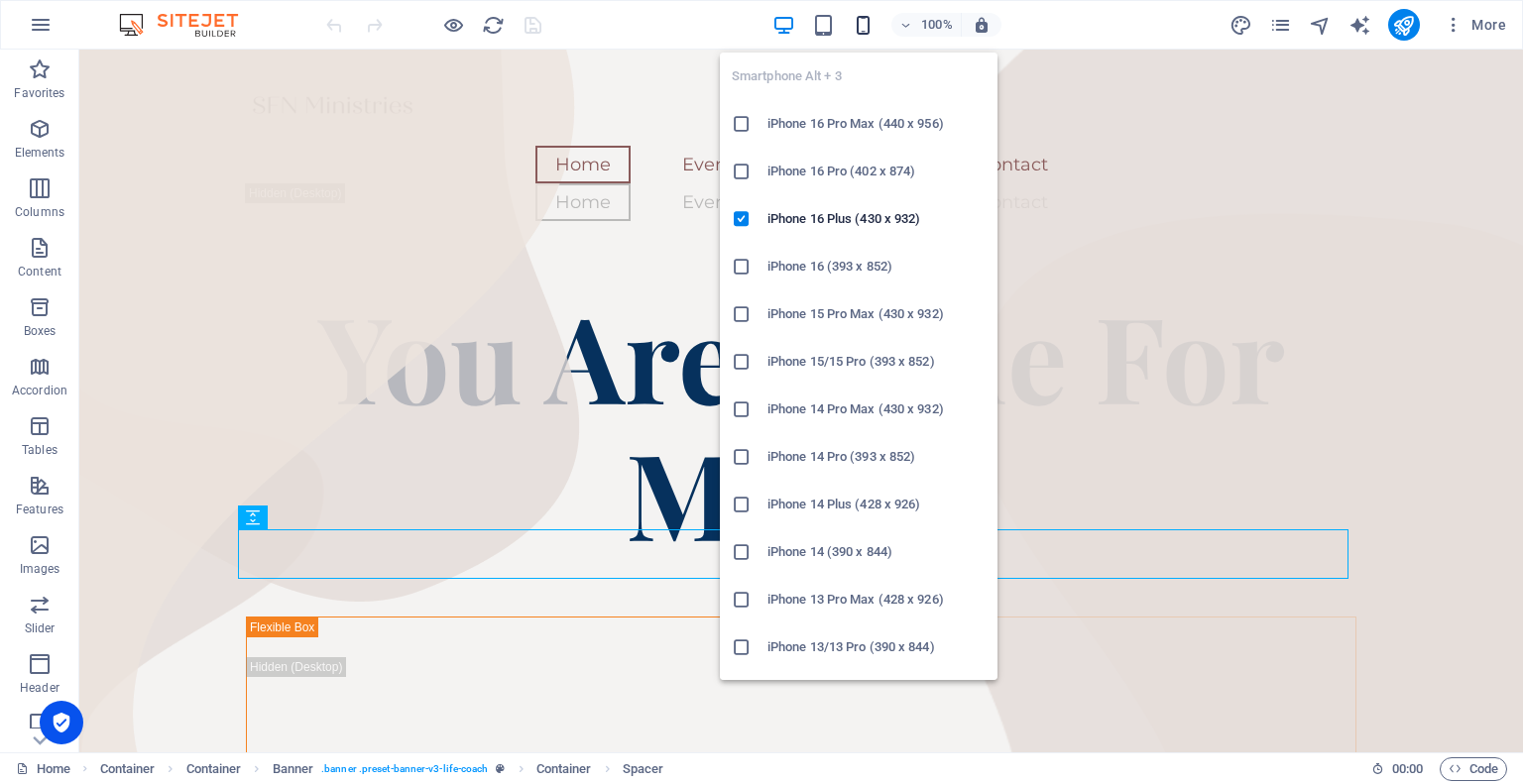 click at bounding box center (863, 25) 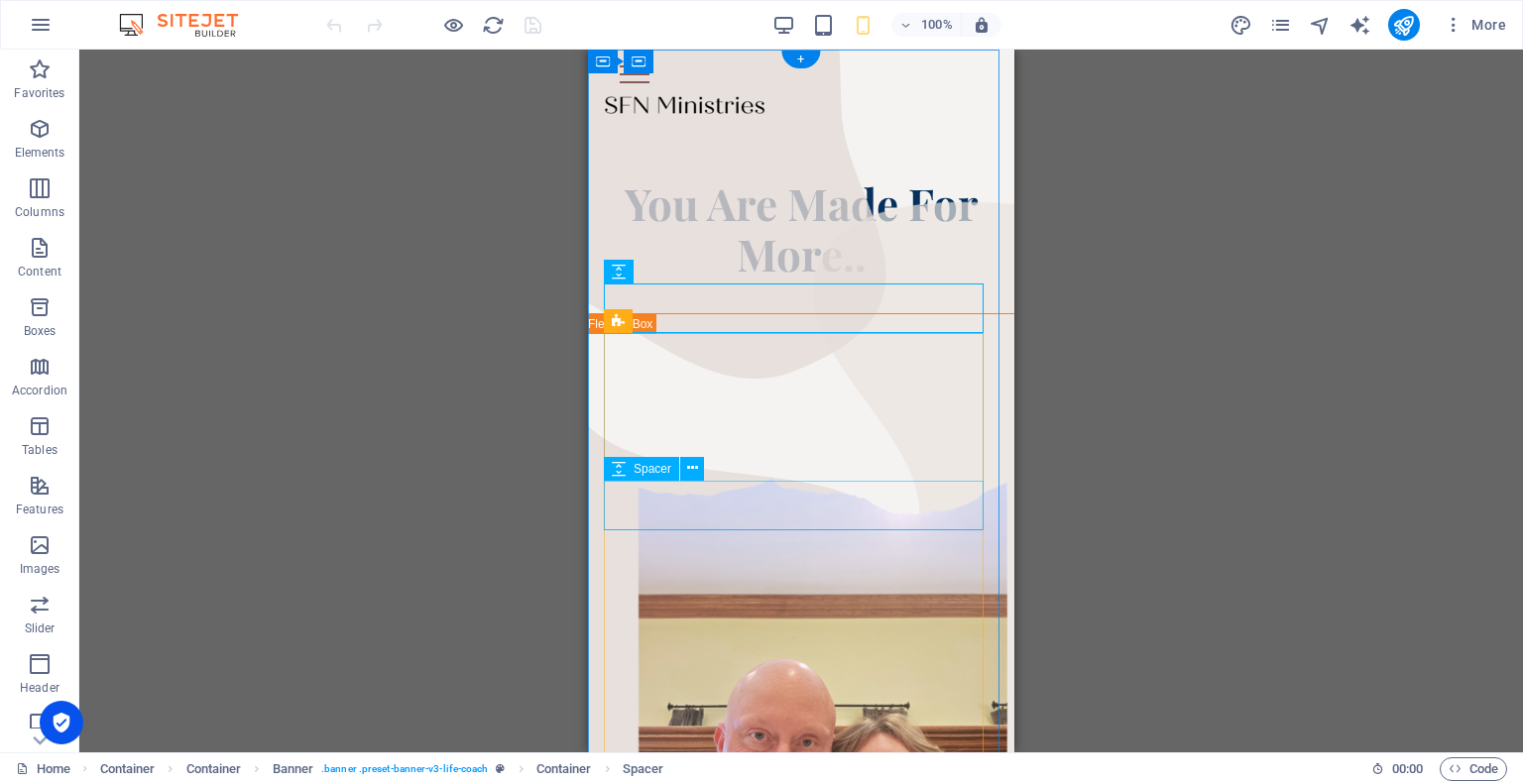 click at bounding box center (801, 1217) 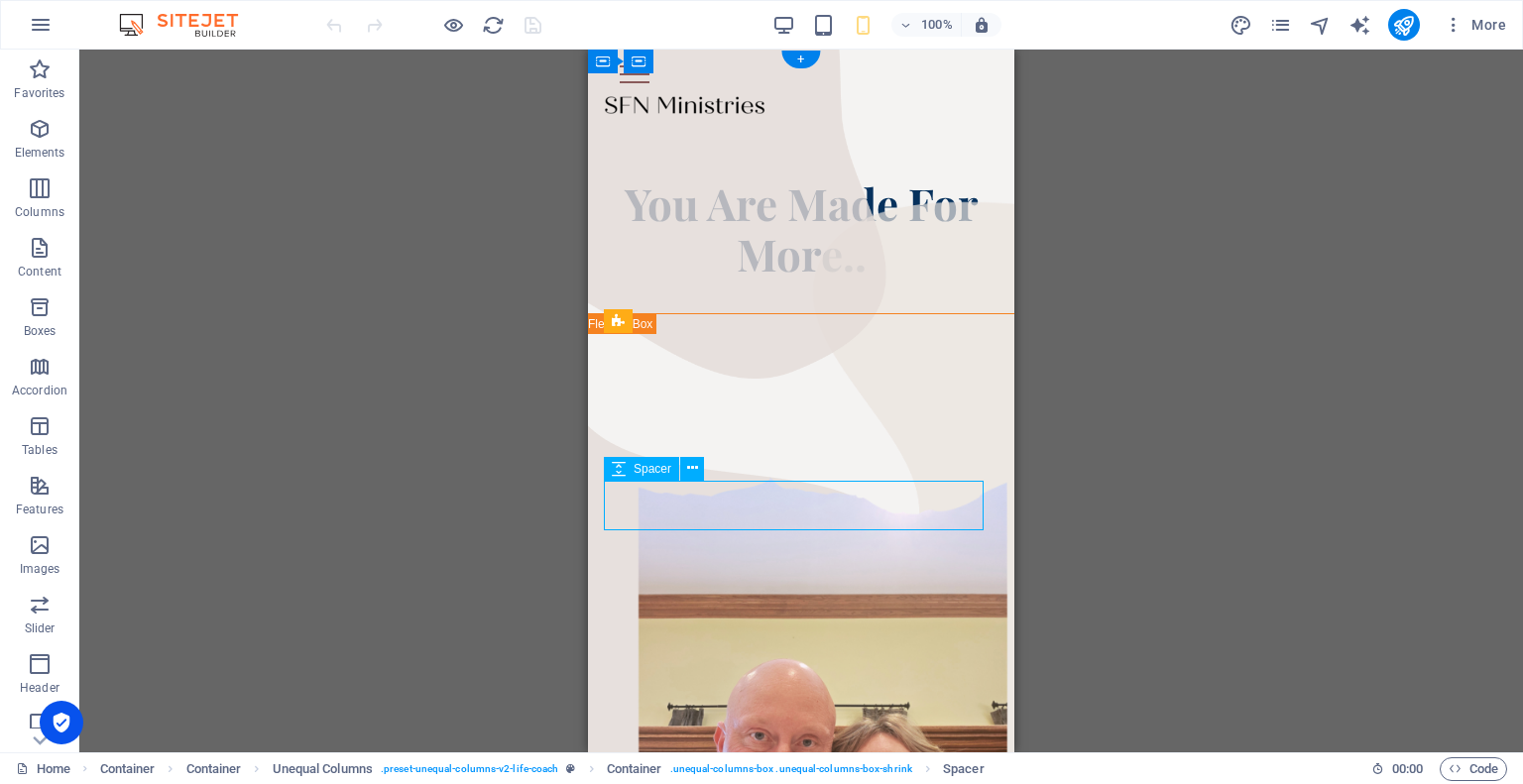 click at bounding box center [801, 1217] 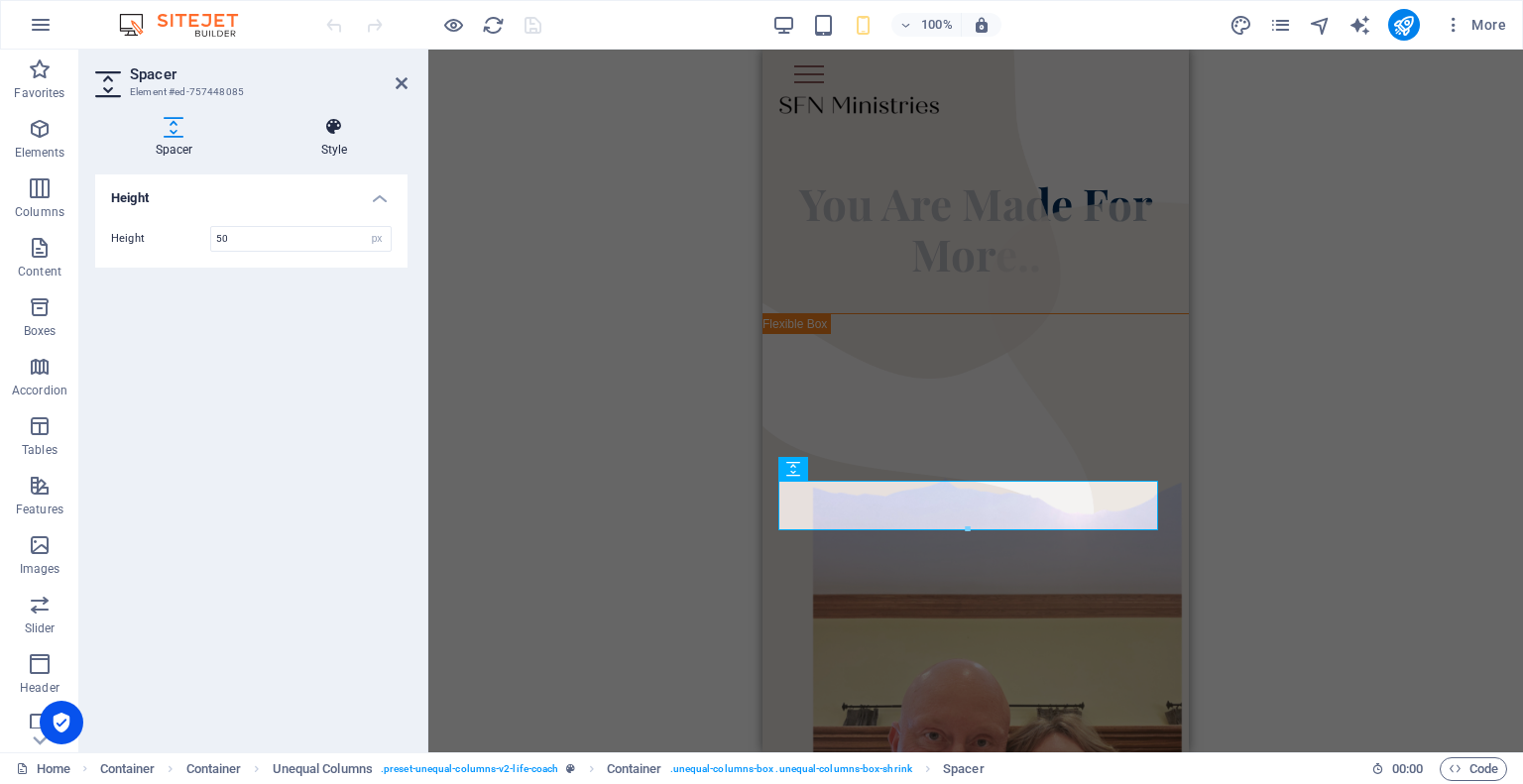 click on "Style" at bounding box center [334, 138] 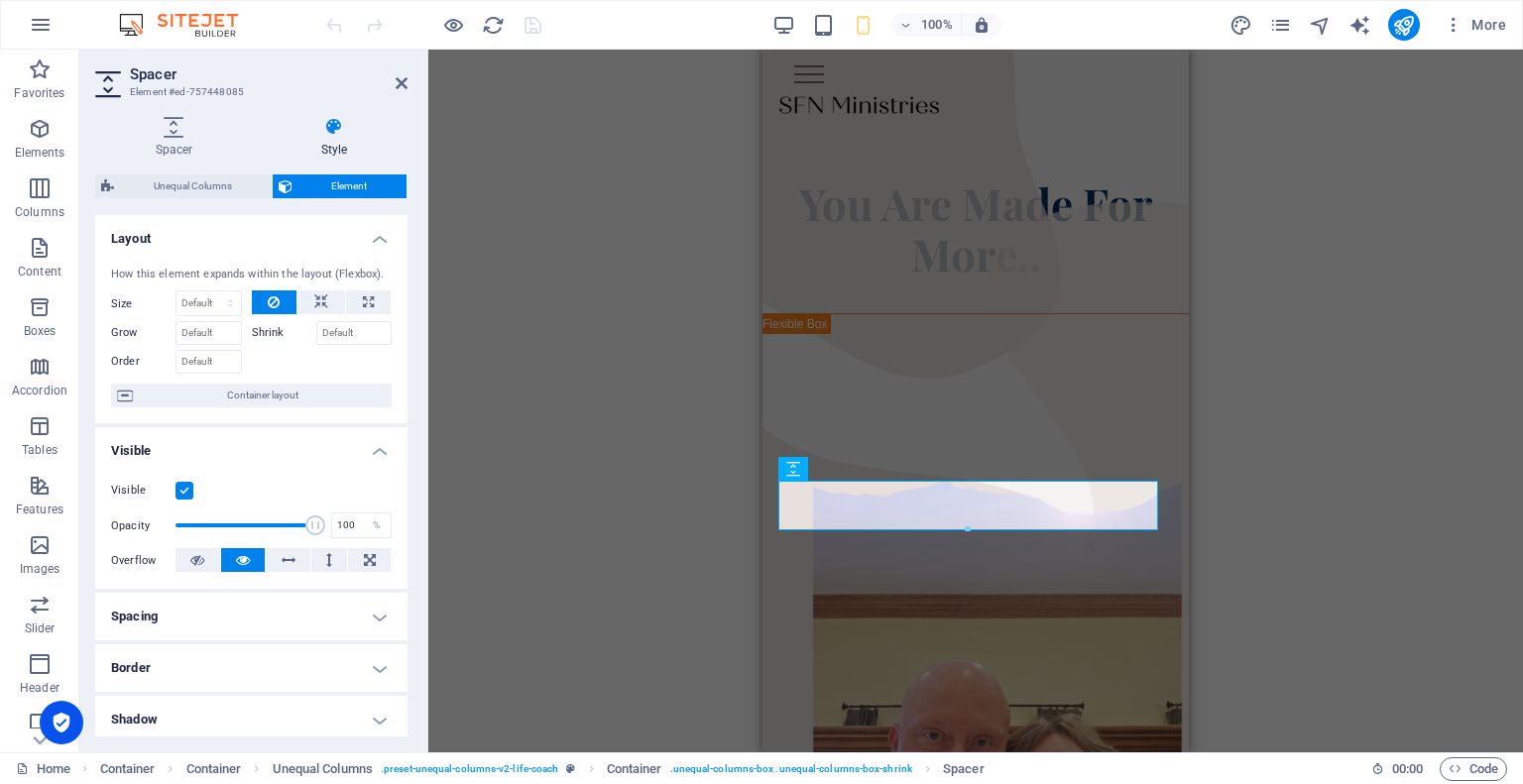 click at bounding box center (184, 491) 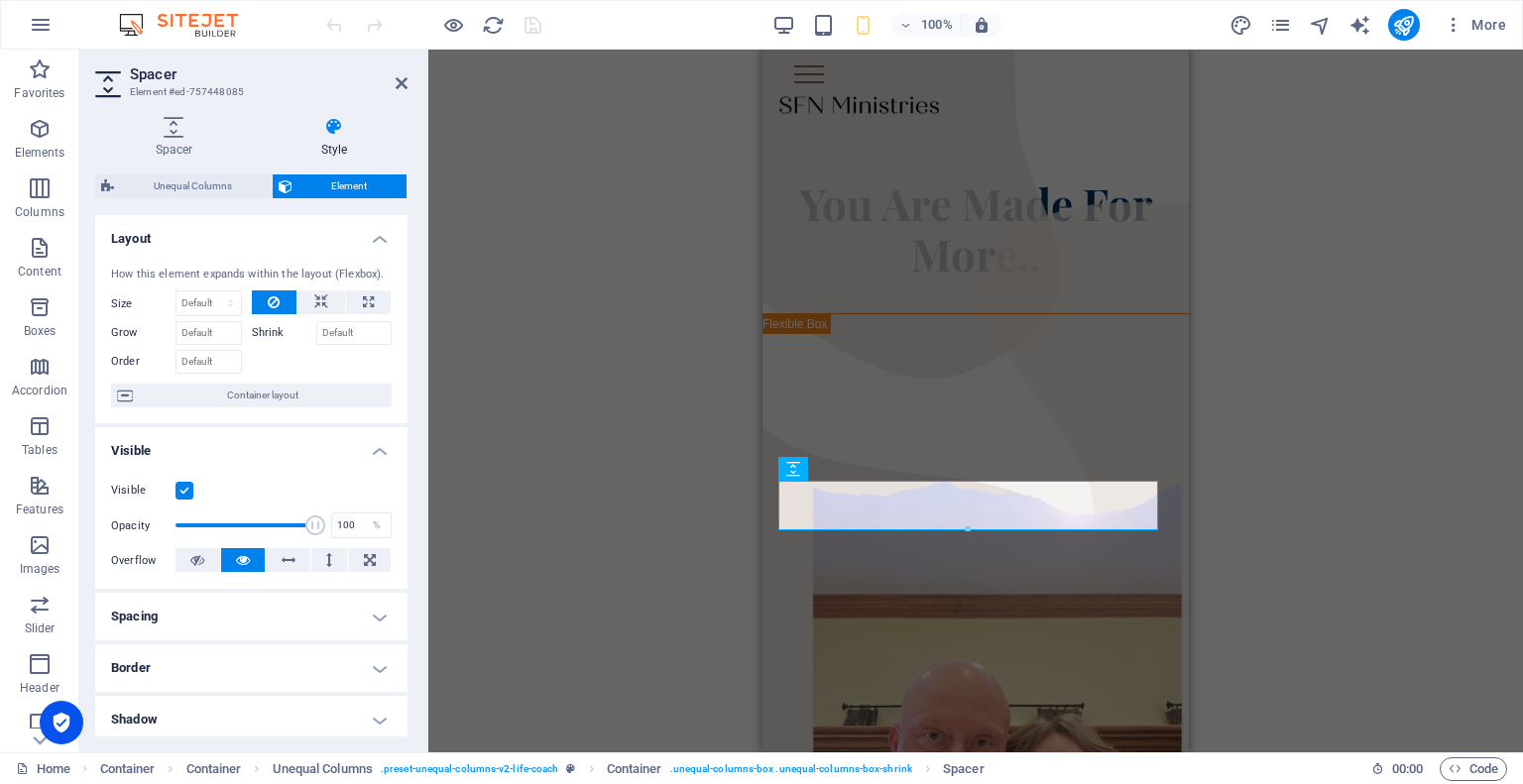click on "Visible" at bounding box center [0, 0] 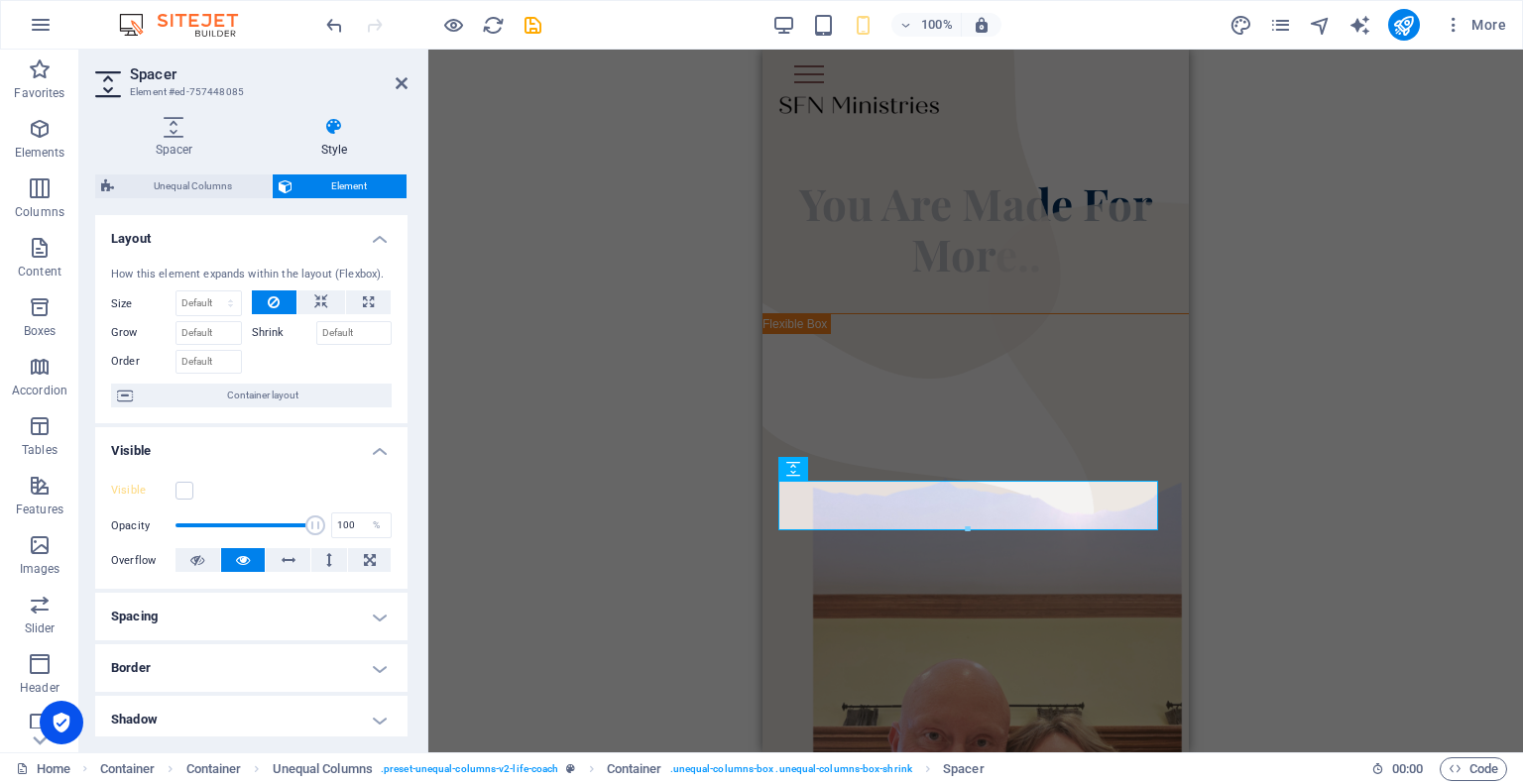 click on "Spacer" at bounding box center [269, 74] 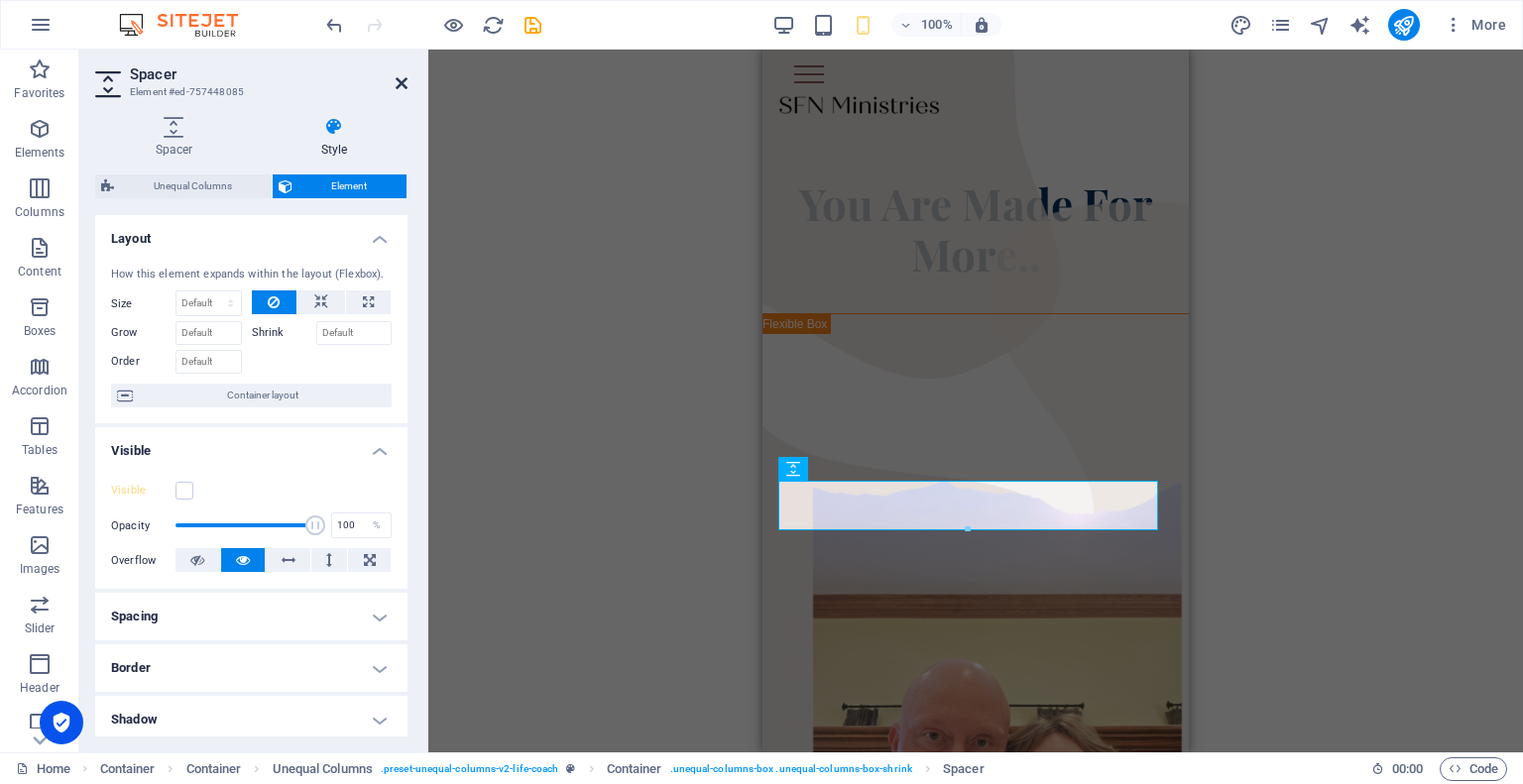 click at bounding box center (402, 83) 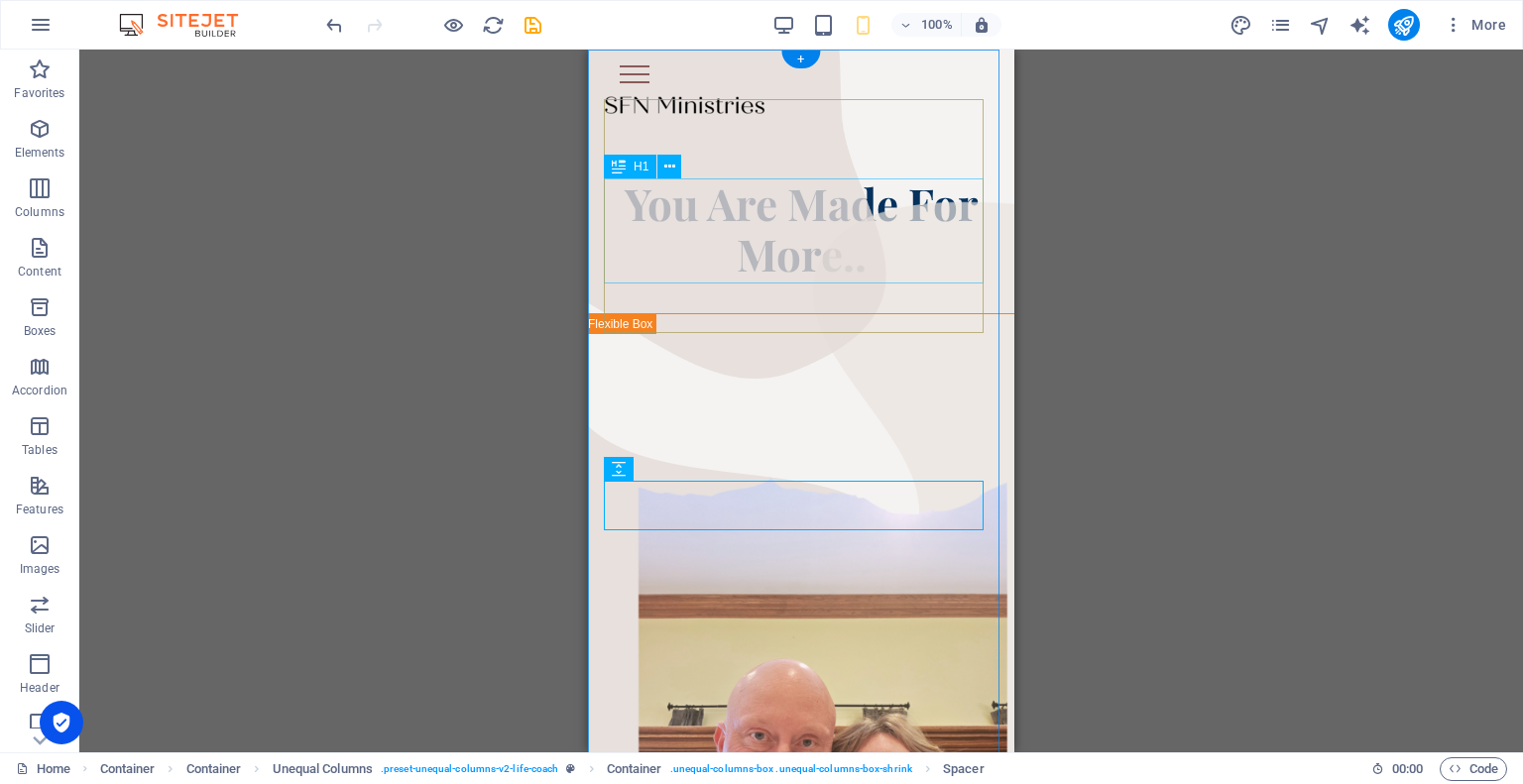 click on "You Are Made For More.." at bounding box center [801, 231] 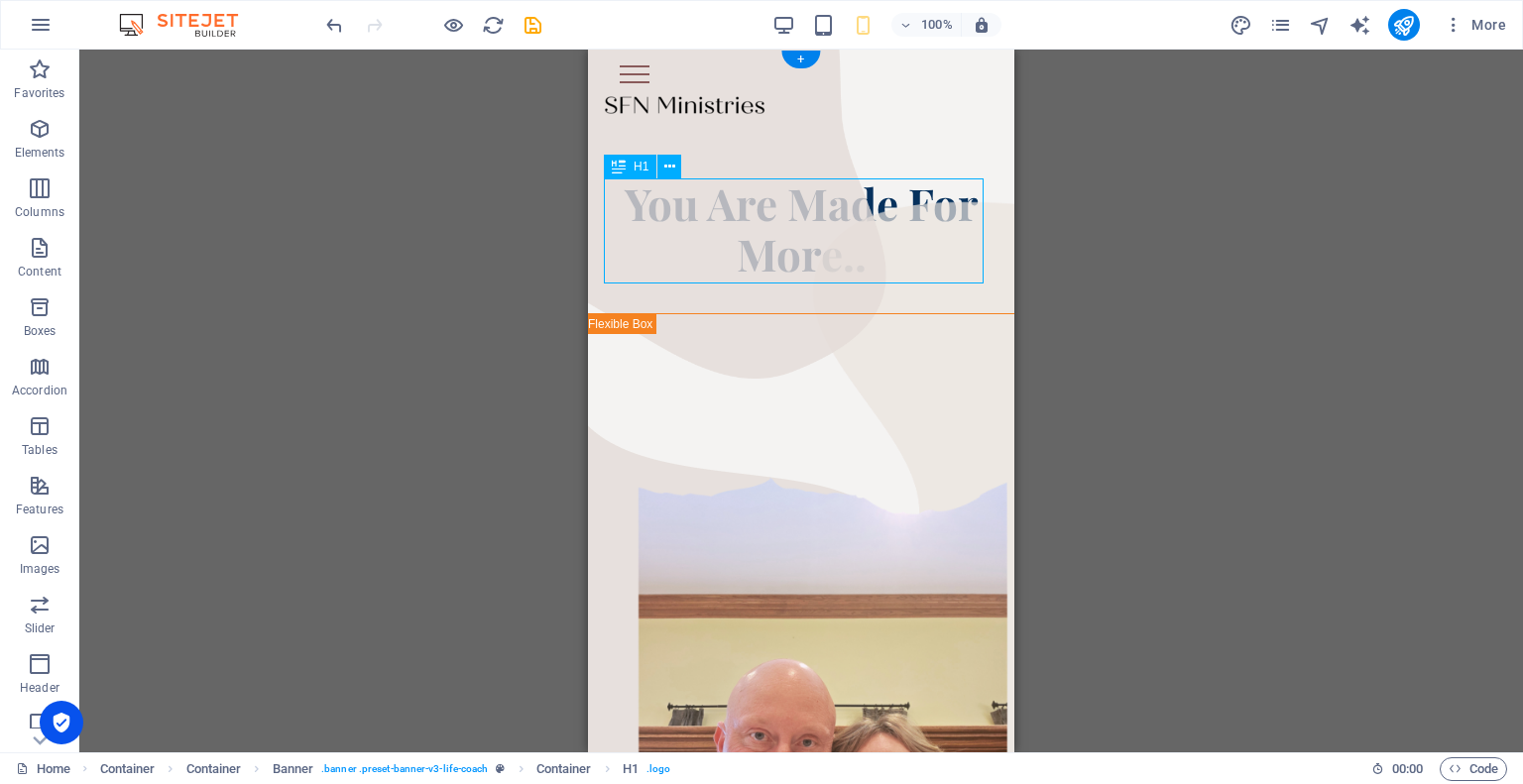click on "You Are Made For More.." at bounding box center [801, 231] 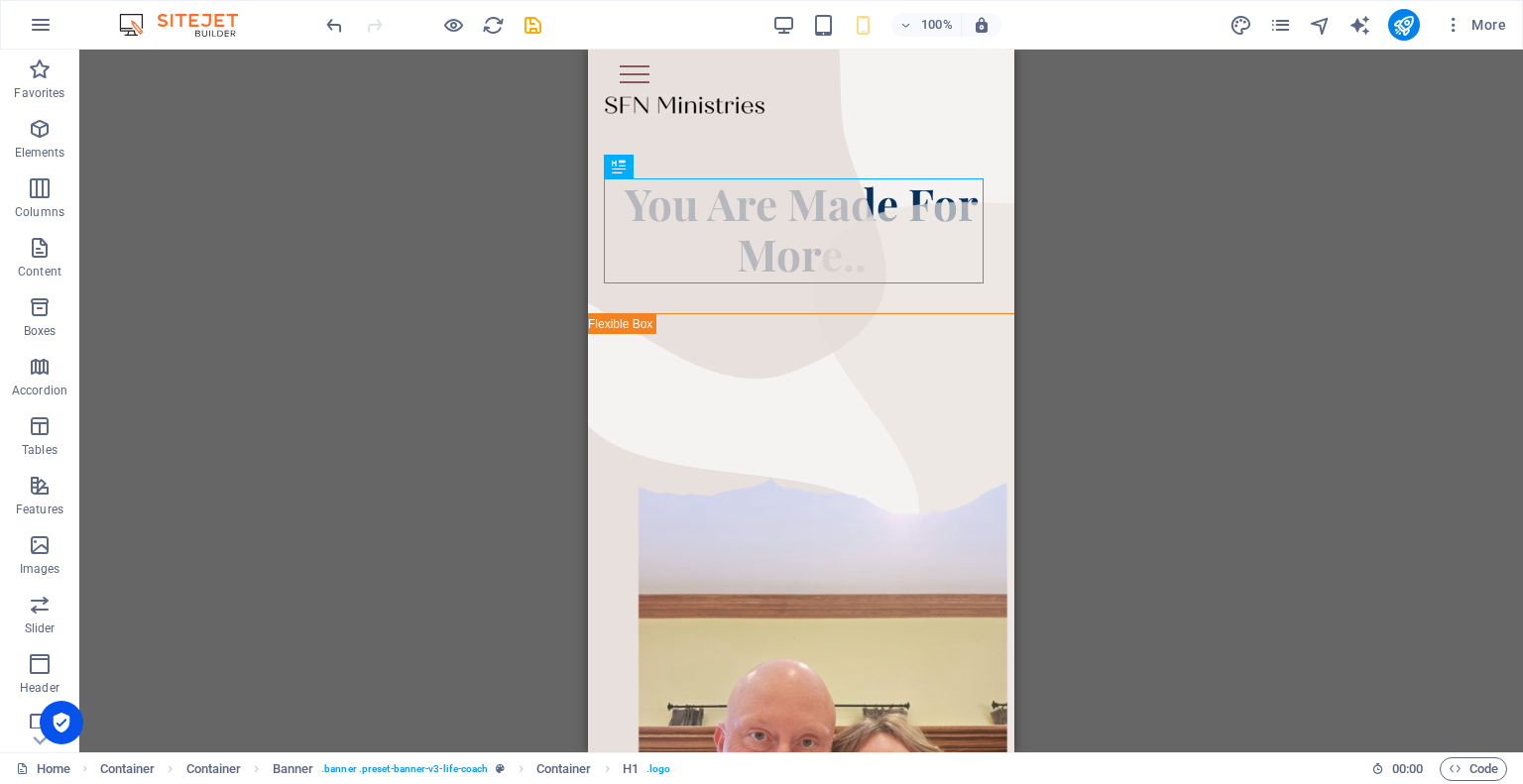 click on "100% More" at bounding box center [762, 25] 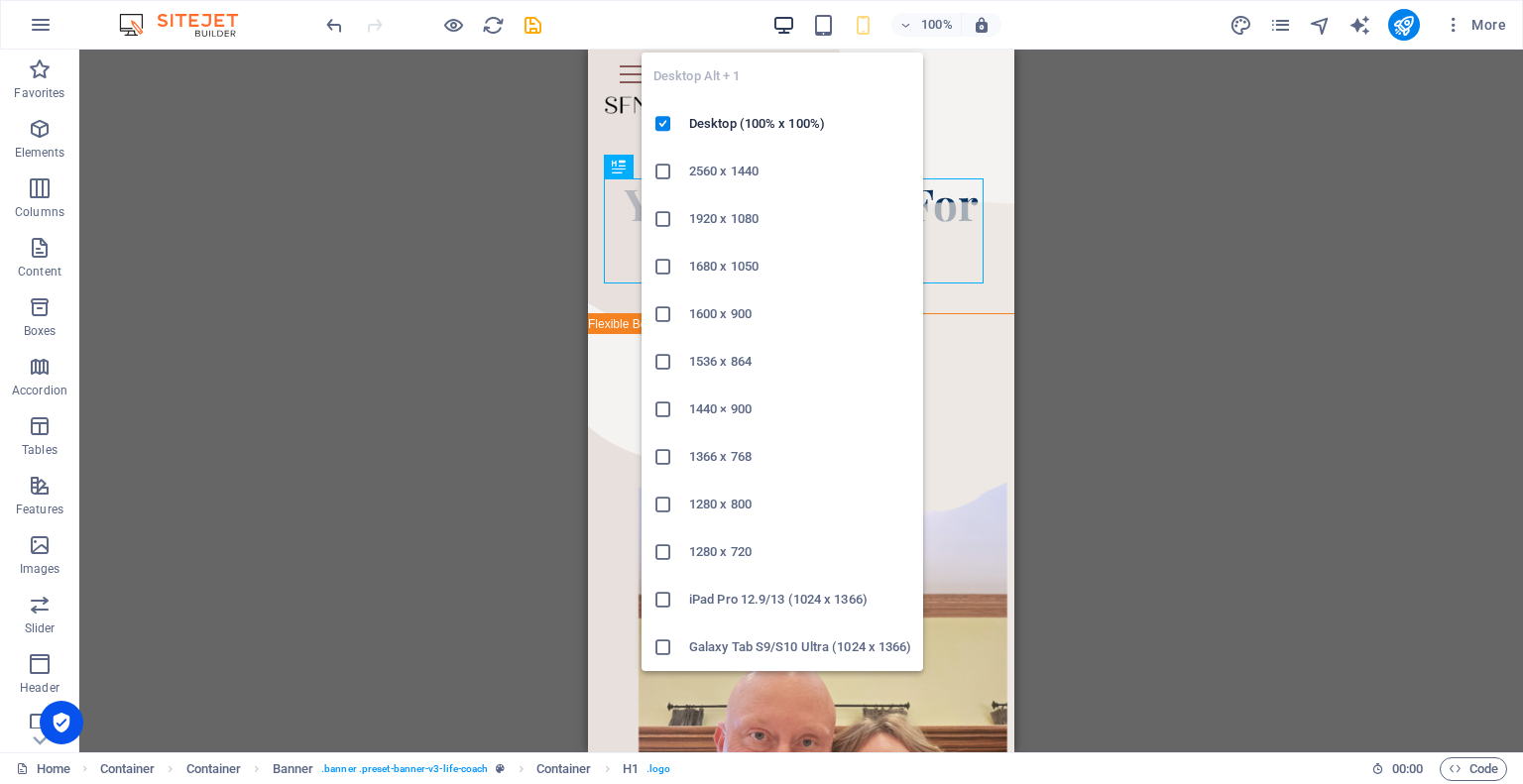 click at bounding box center (783, 25) 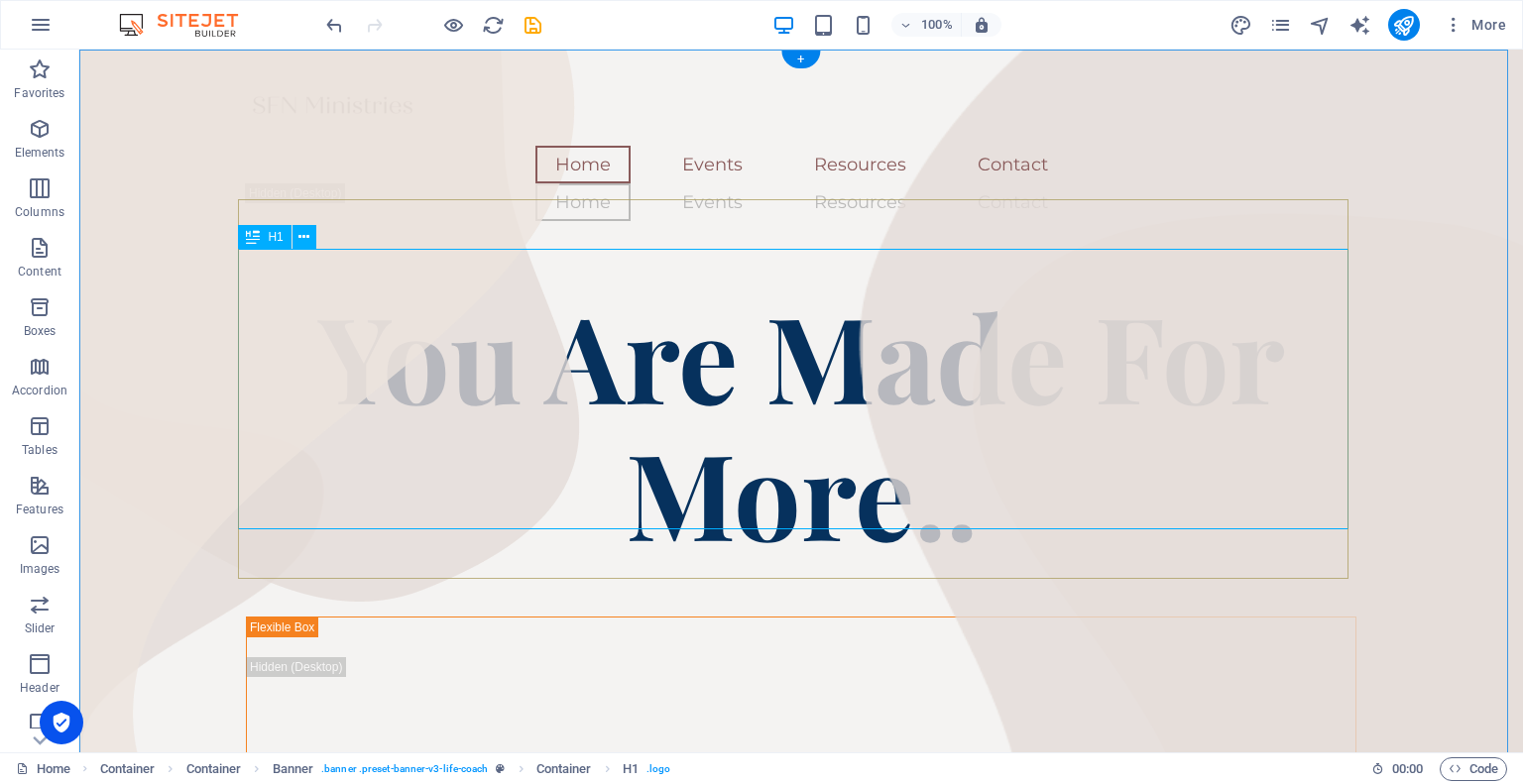 click on "You Are Made For More.." at bounding box center (801, 426) 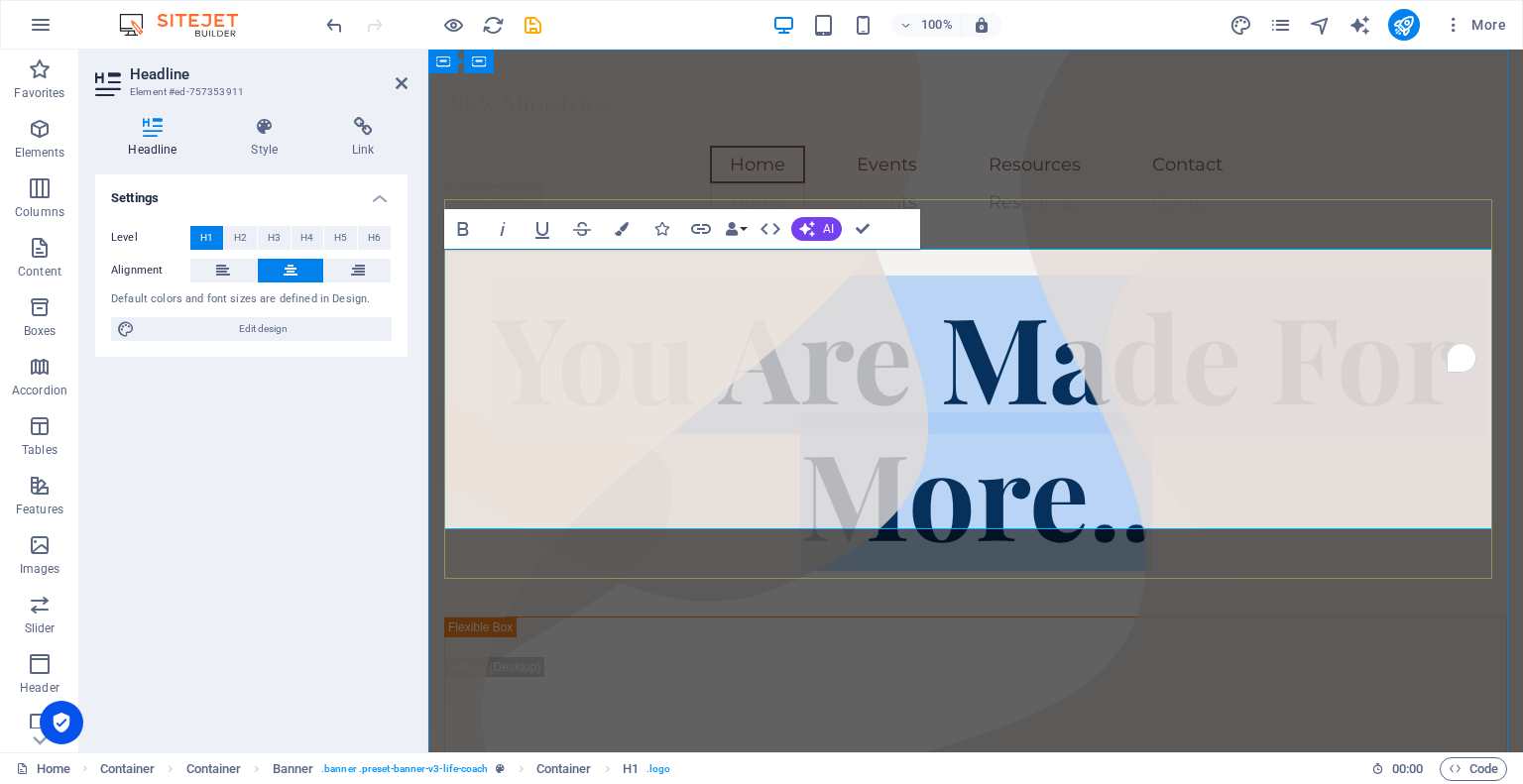 click on "You Are Made For More.." at bounding box center [976, 423] 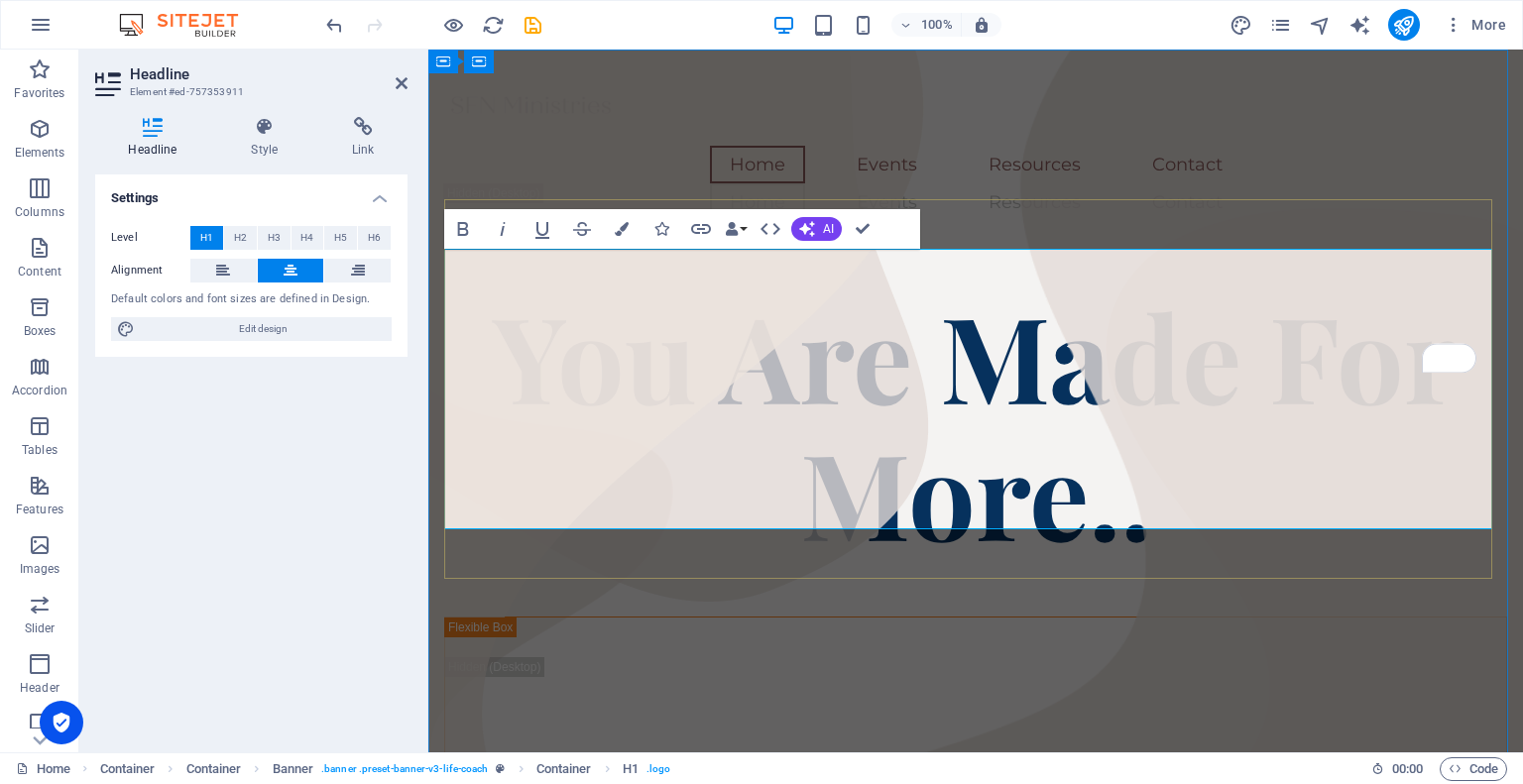 drag, startPoint x: 1199, startPoint y: 421, endPoint x: 1184, endPoint y: 419, distance: 15.132746 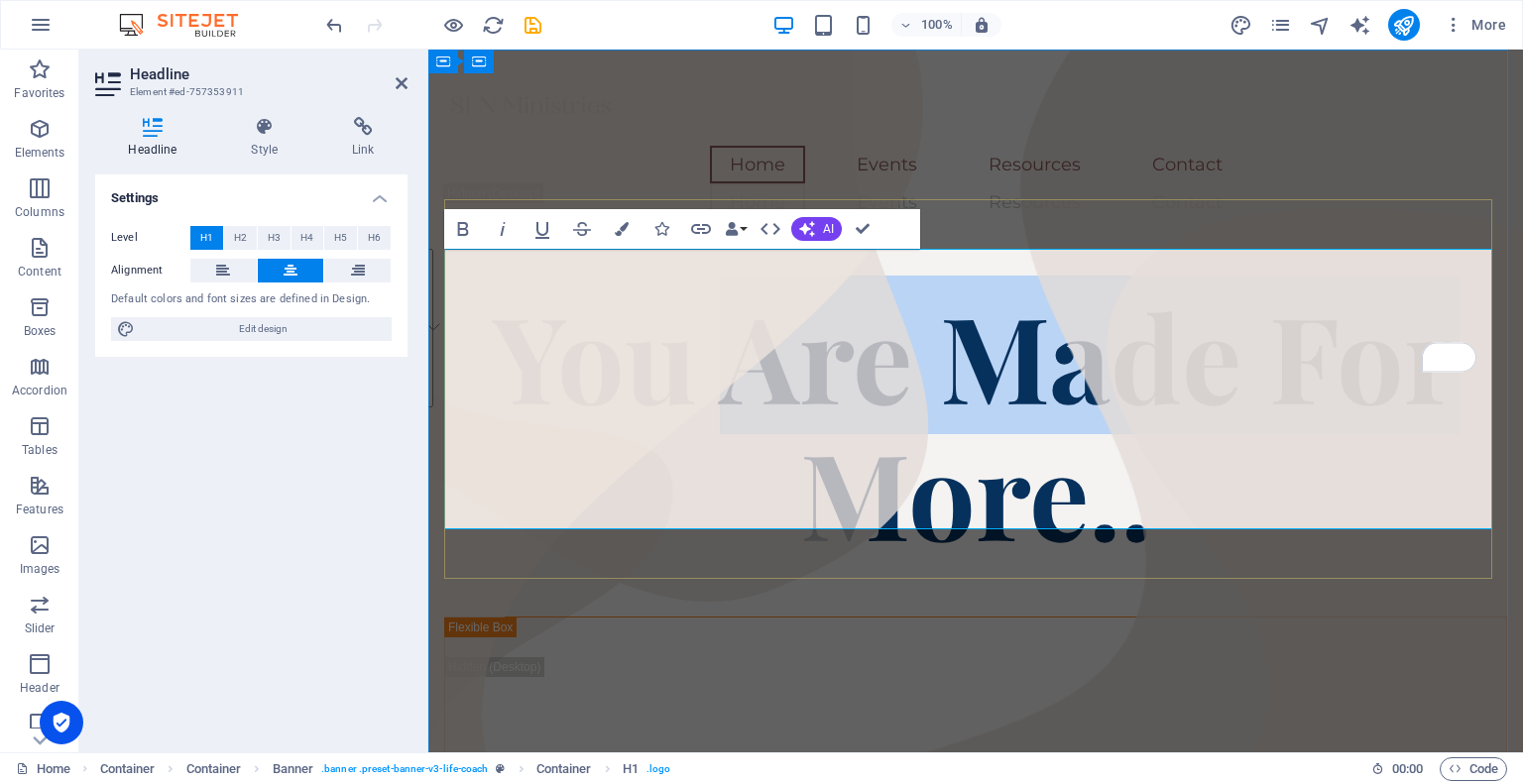 drag, startPoint x: 736, startPoint y: 329, endPoint x: 1443, endPoint y: 315, distance: 707.1386 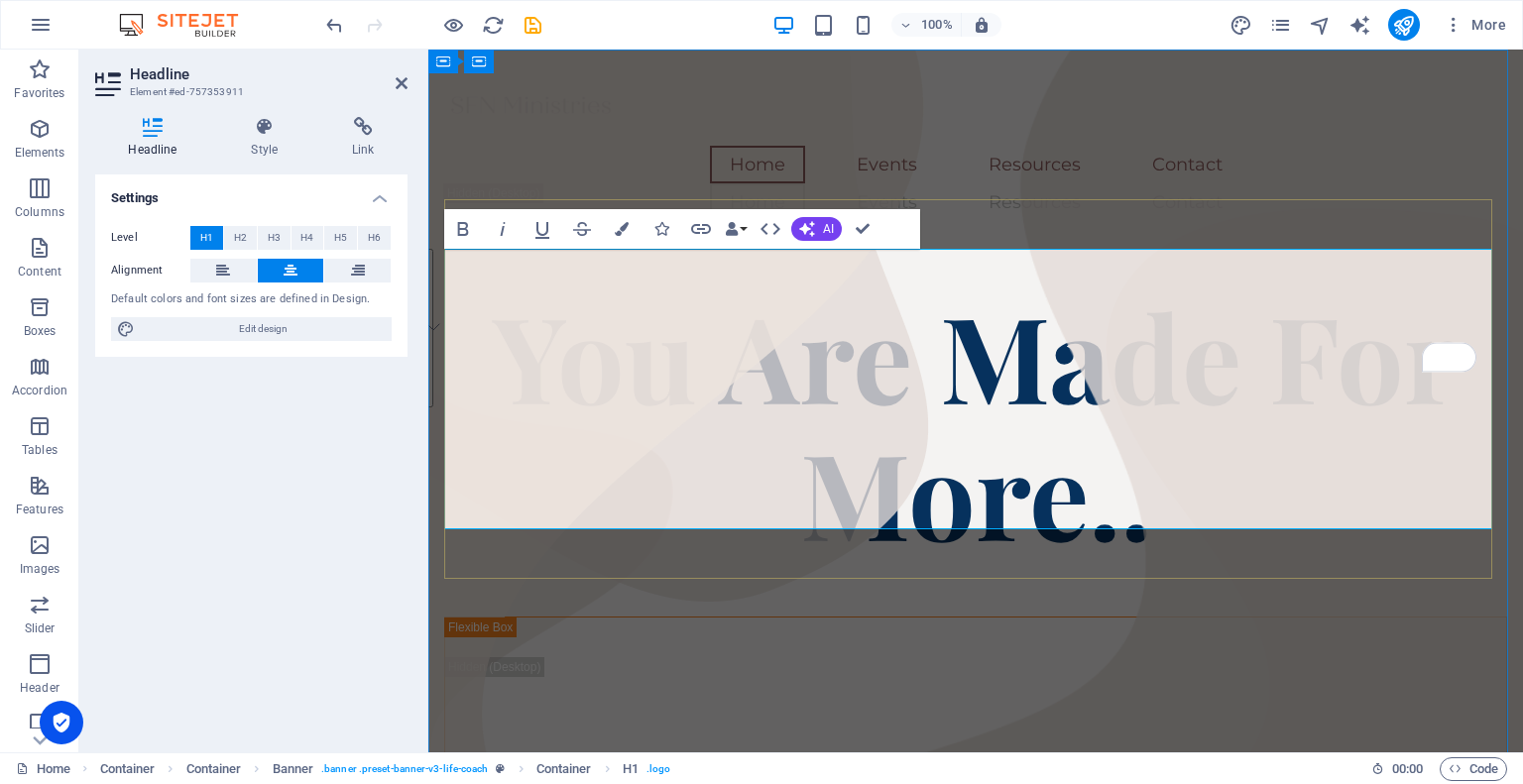 click on "You Are Made For More.." at bounding box center [976, 423] 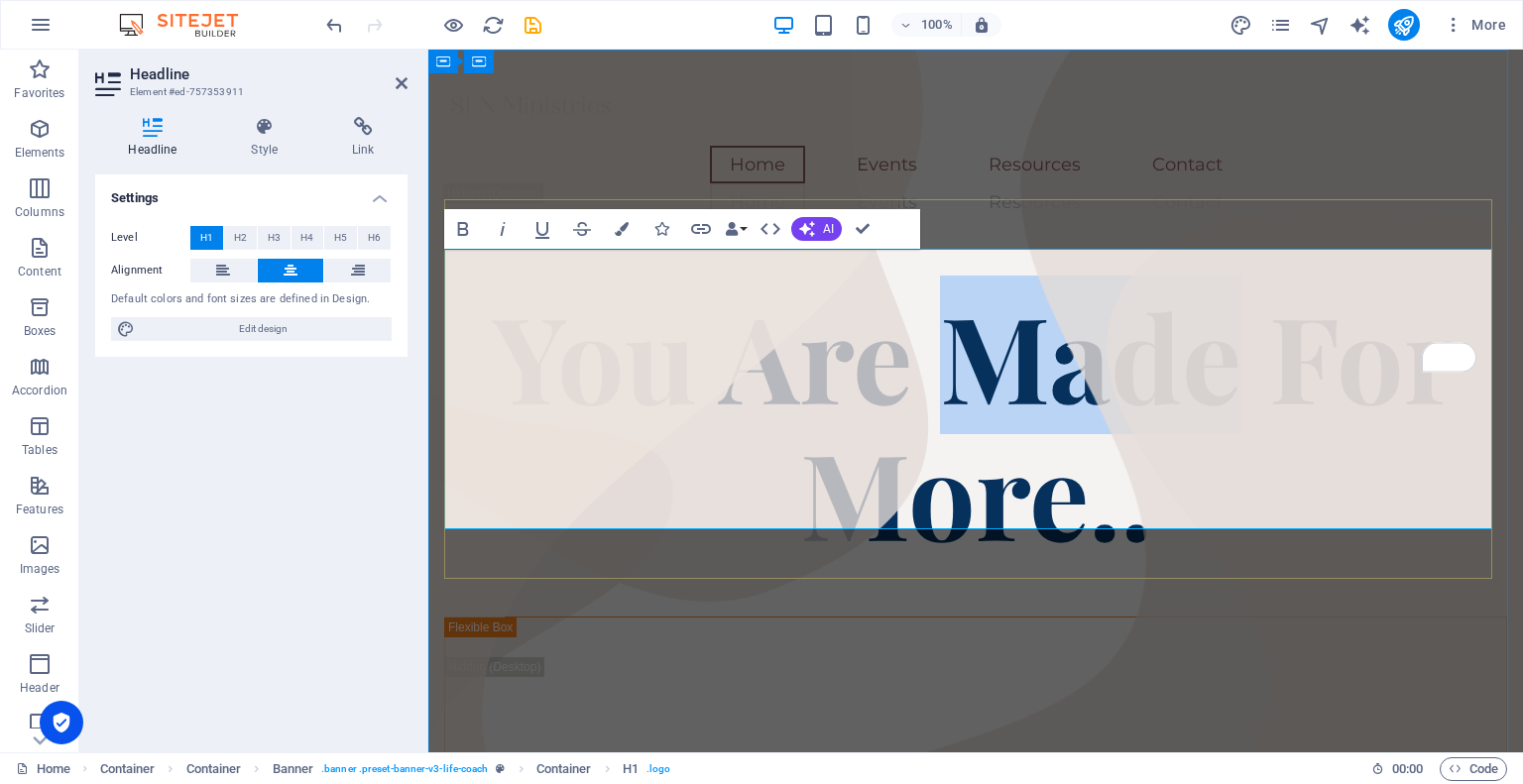 drag, startPoint x: 943, startPoint y: 322, endPoint x: 1239, endPoint y: 322, distance: 296 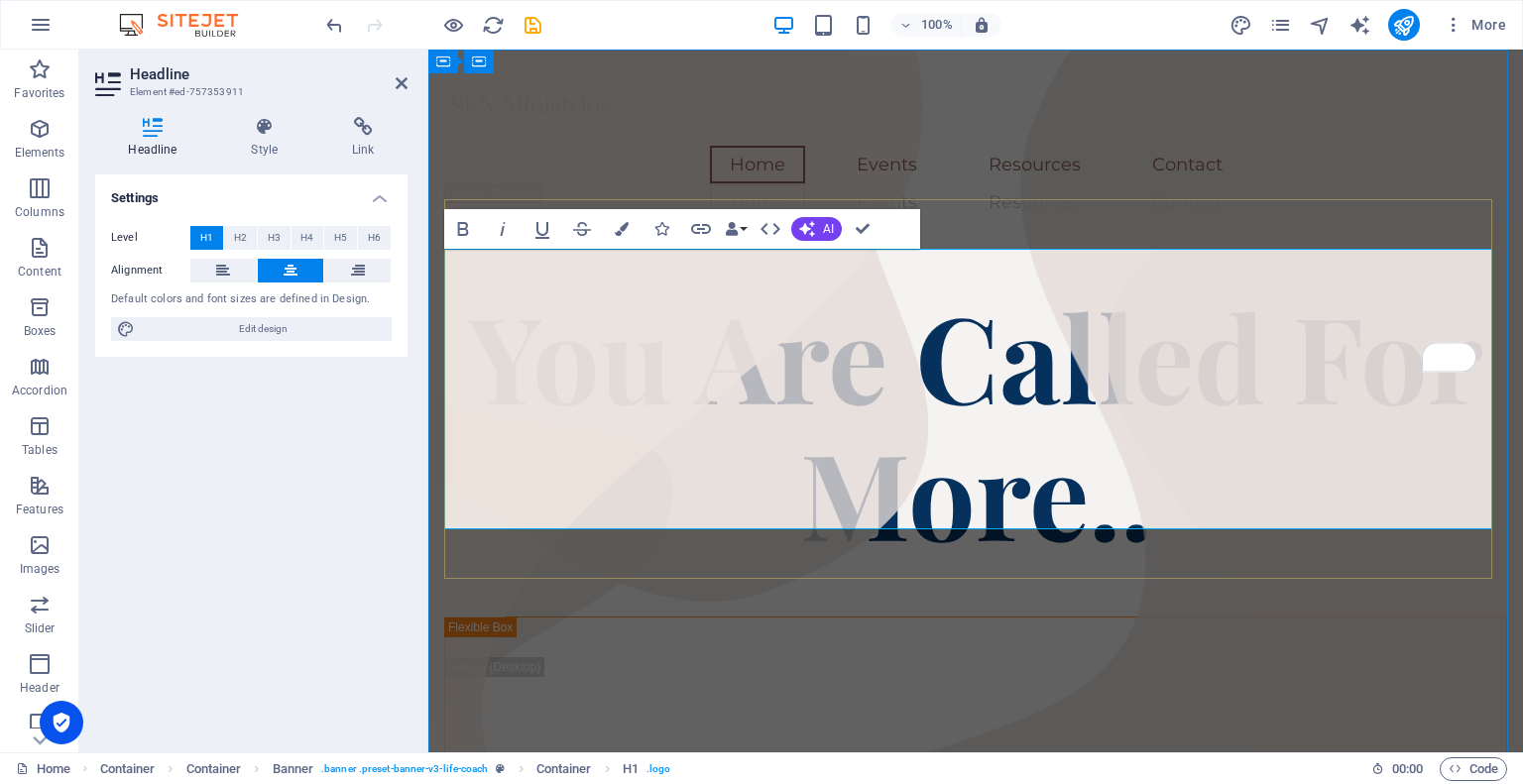 click on "You Are Called For More.." at bounding box center [976, 423] 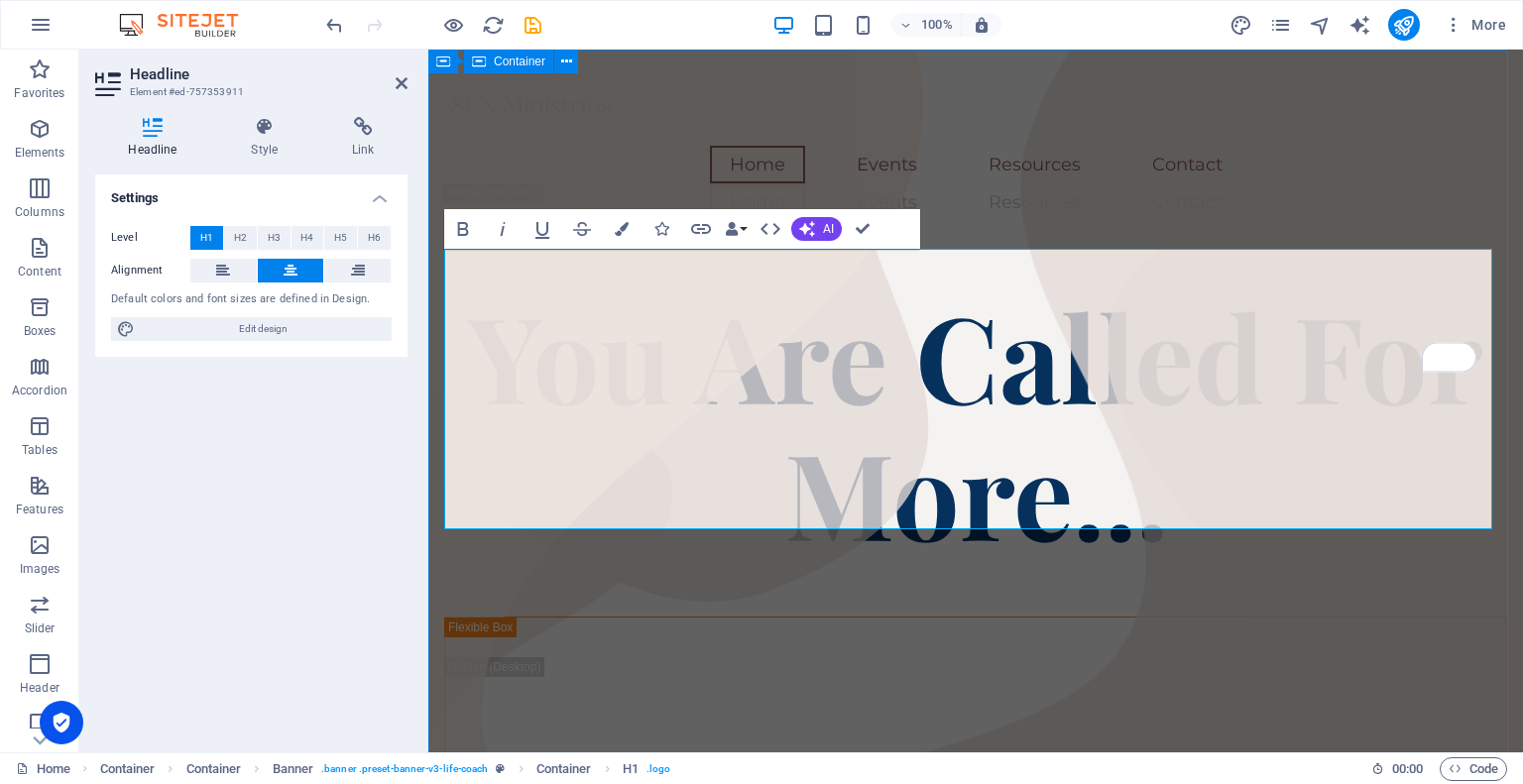 click on "Home Events Resources Contact Home Events Resources Contact You Are Called For More... Live Boldly for Christ in Everyday Life We equip believers with faith-centered tools, resources, and encouragement to help you grow in your calling and glorify God in your everyday moments." at bounding box center (976, 1265) 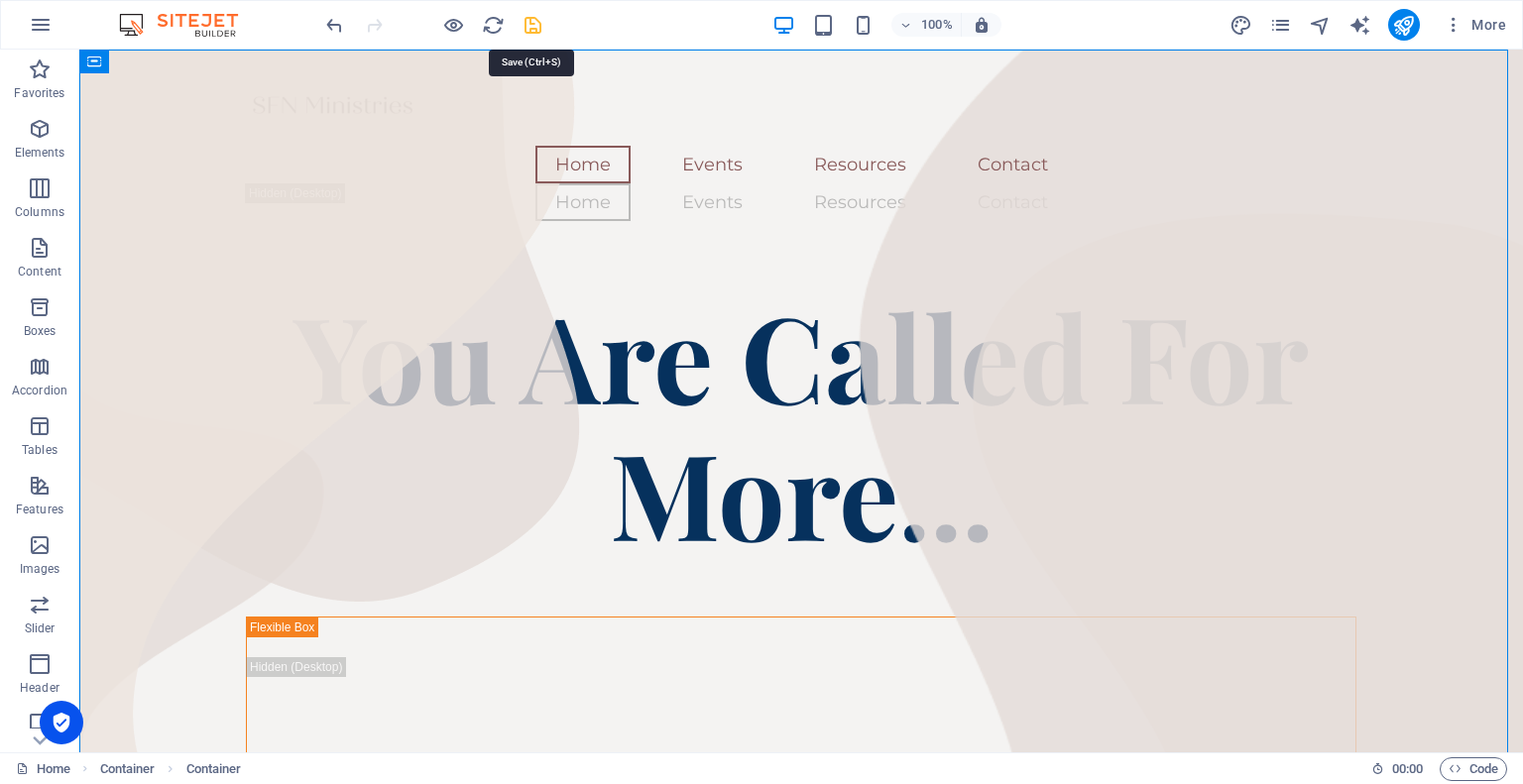 click at bounding box center (532, 25) 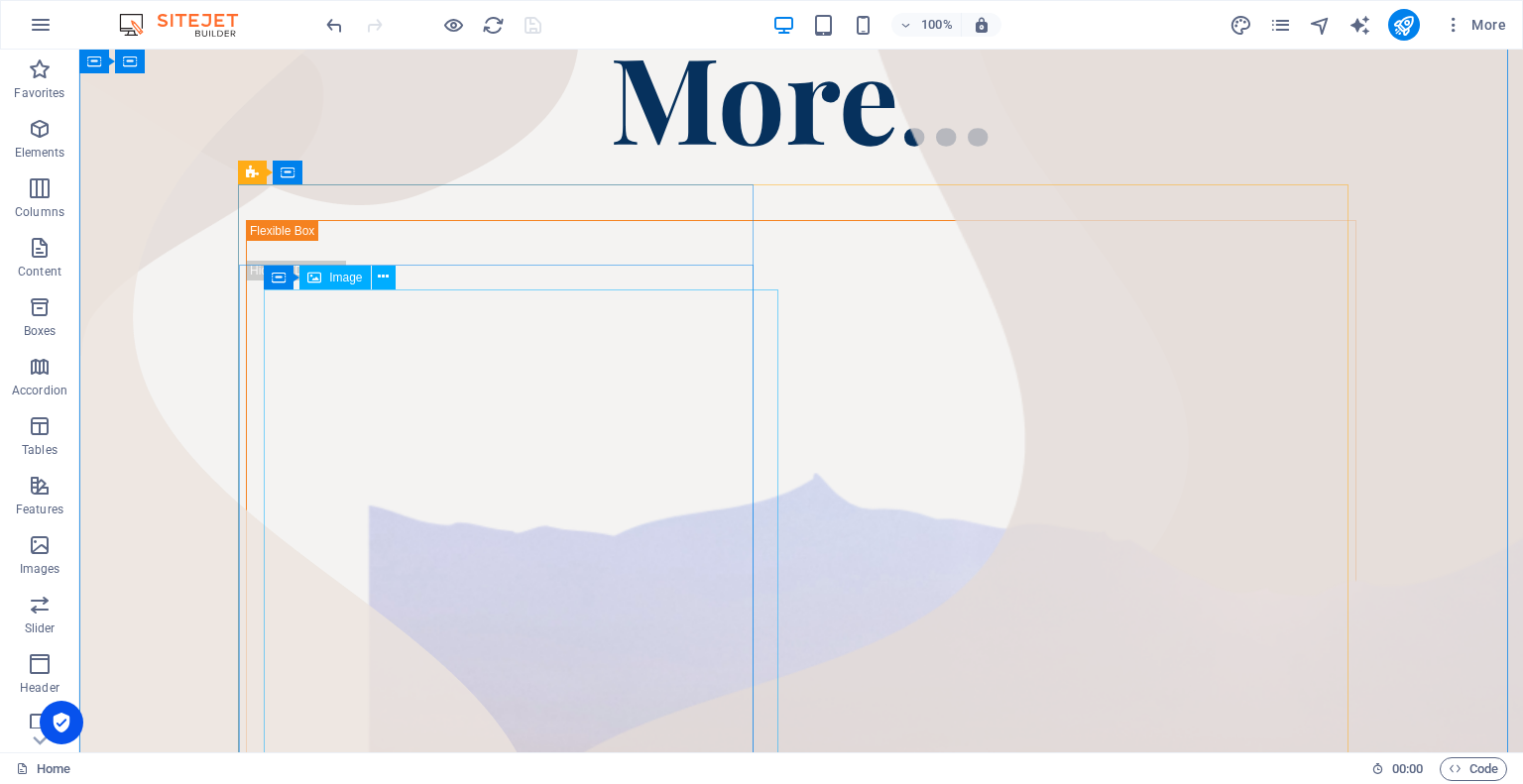 scroll, scrollTop: 99, scrollLeft: 0, axis: vertical 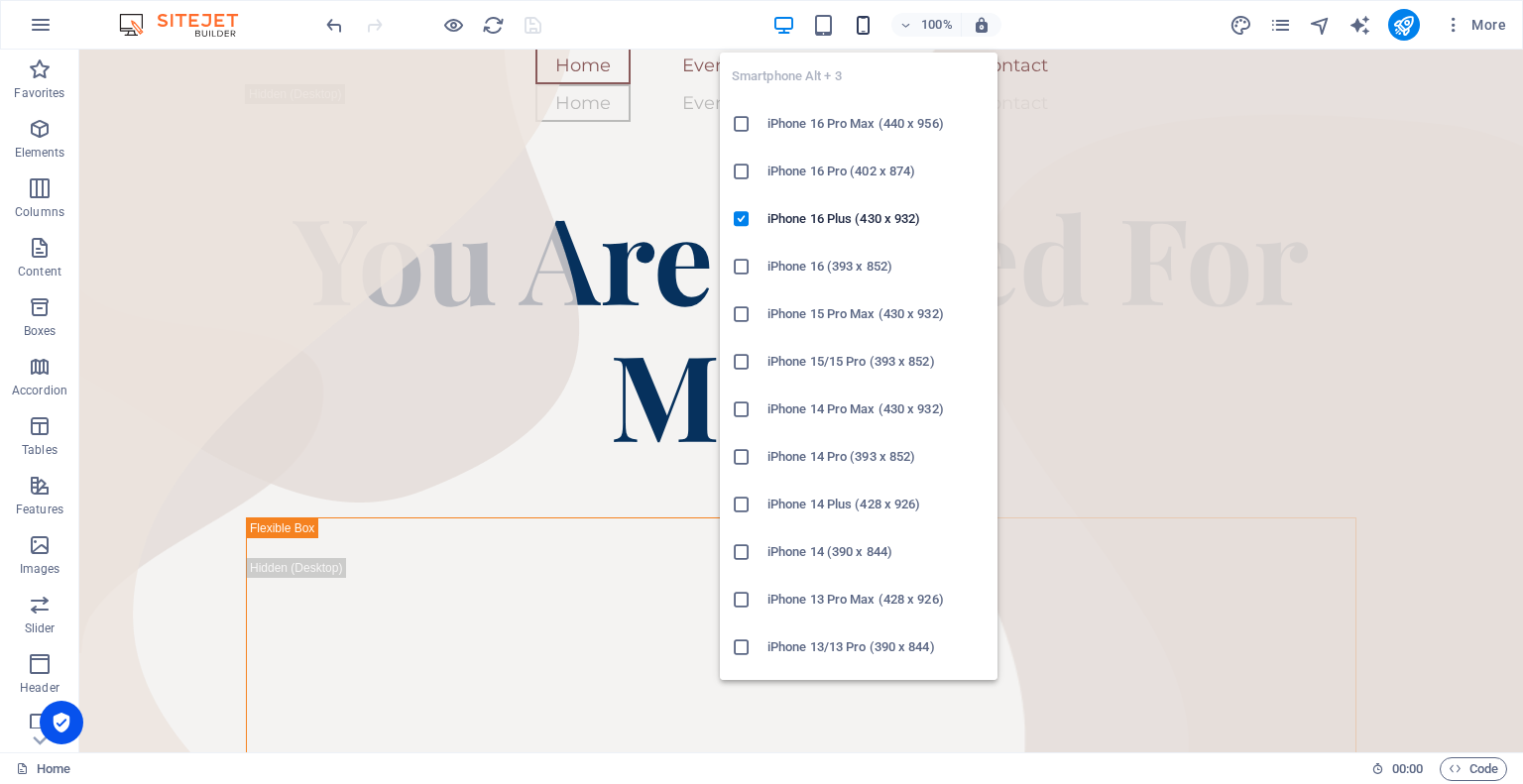click at bounding box center [863, 25] 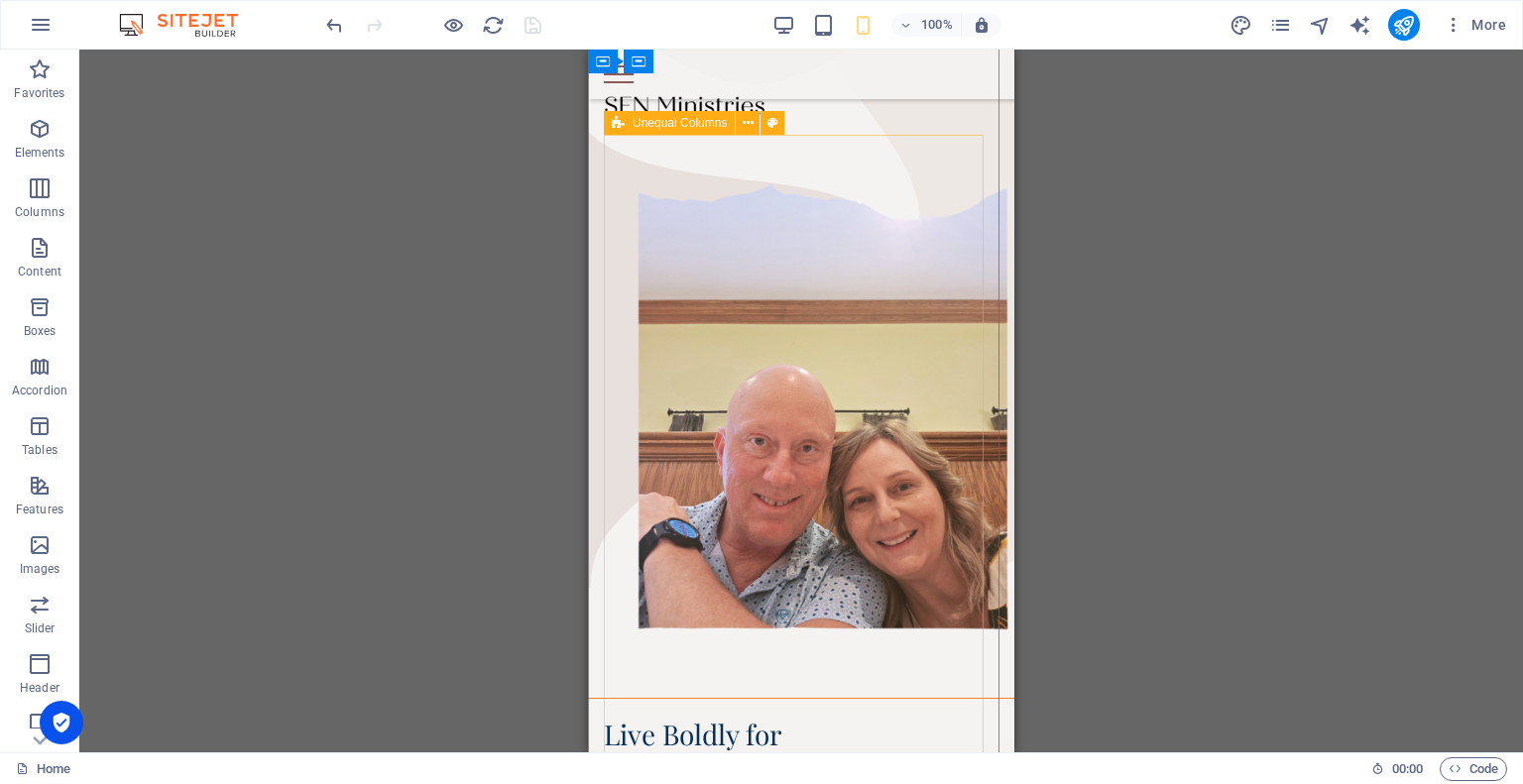 scroll, scrollTop: 198, scrollLeft: 0, axis: vertical 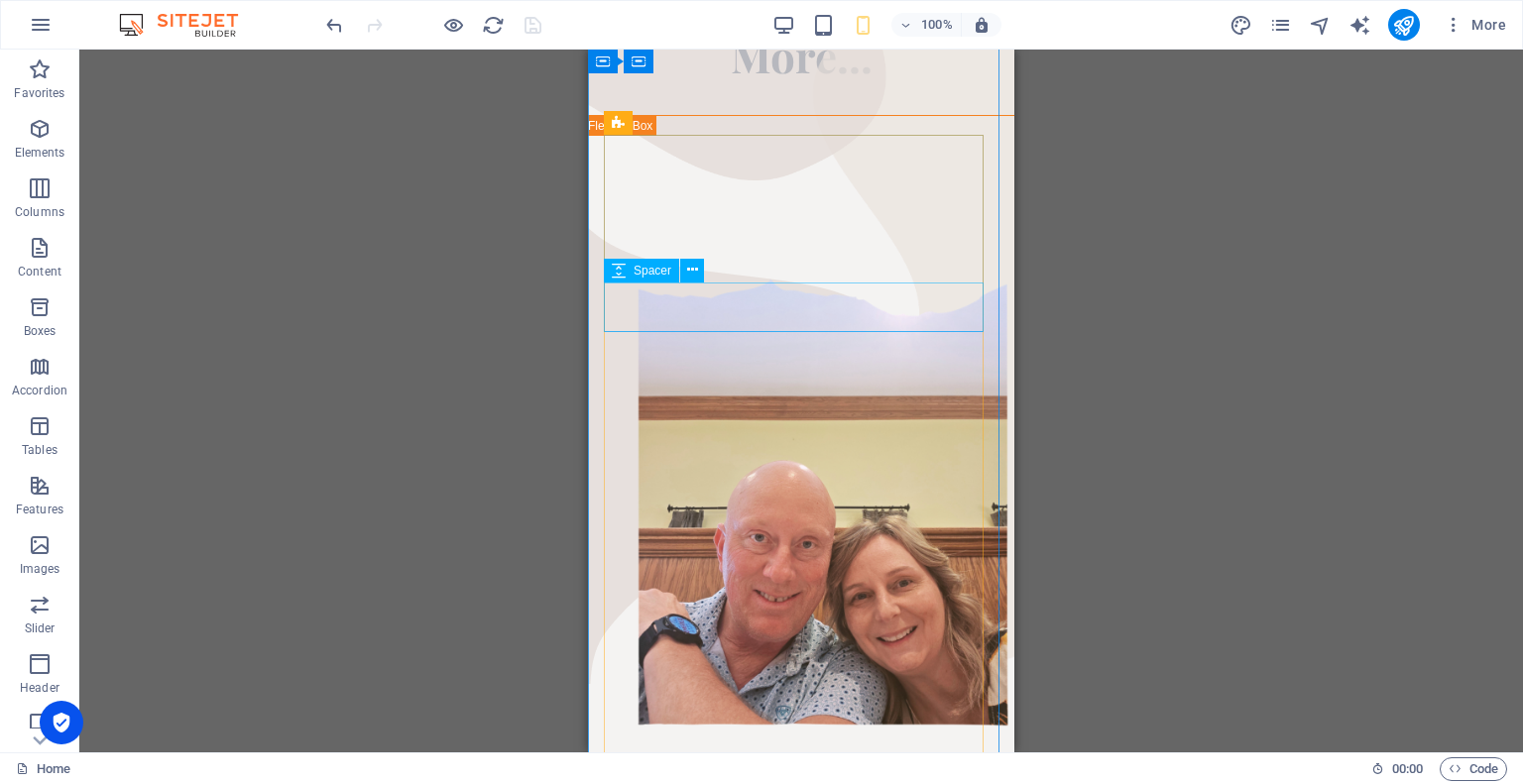 click at bounding box center (801, 1019) 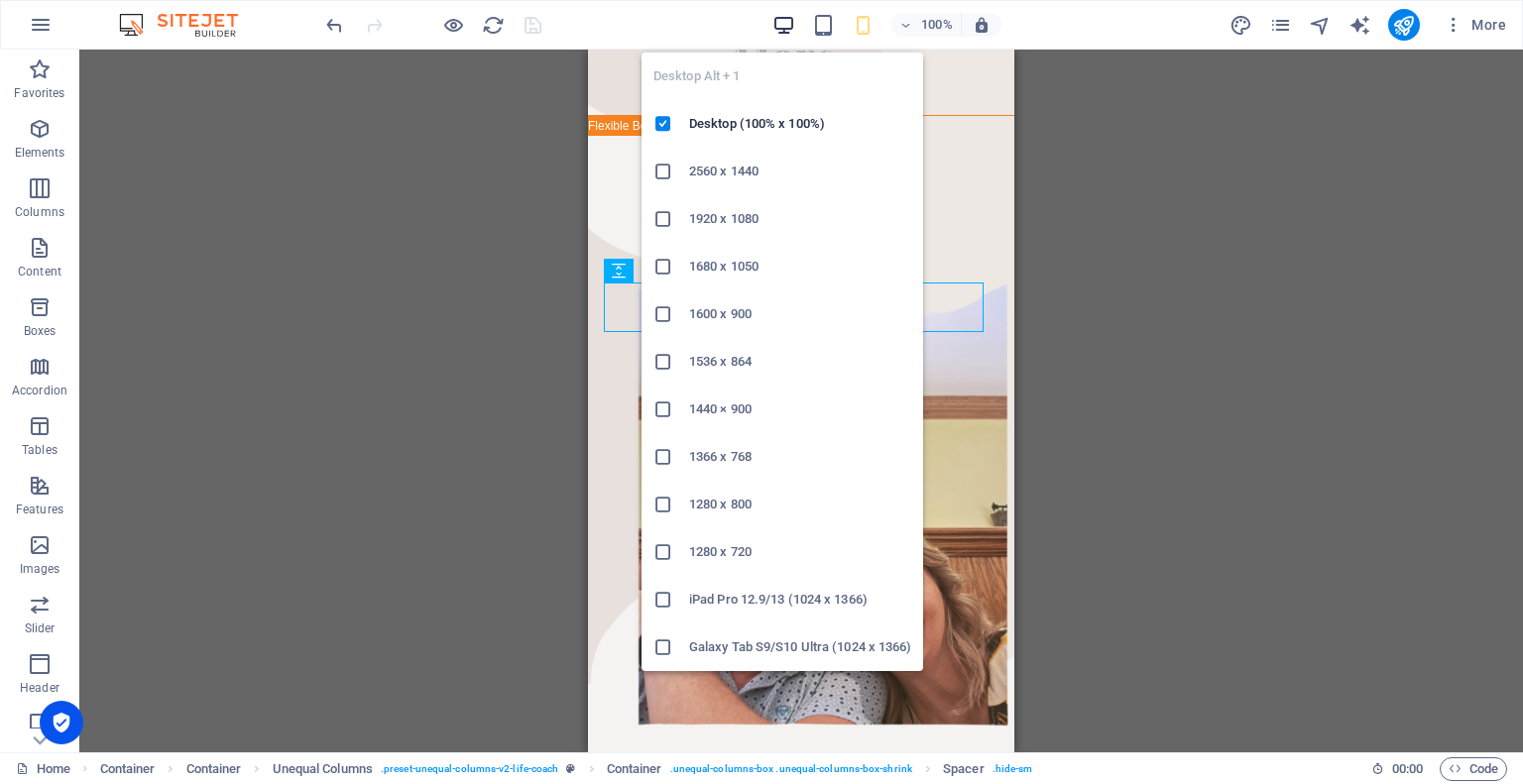 drag, startPoint x: 785, startPoint y: 15, endPoint x: 785, endPoint y: 29, distance: 14 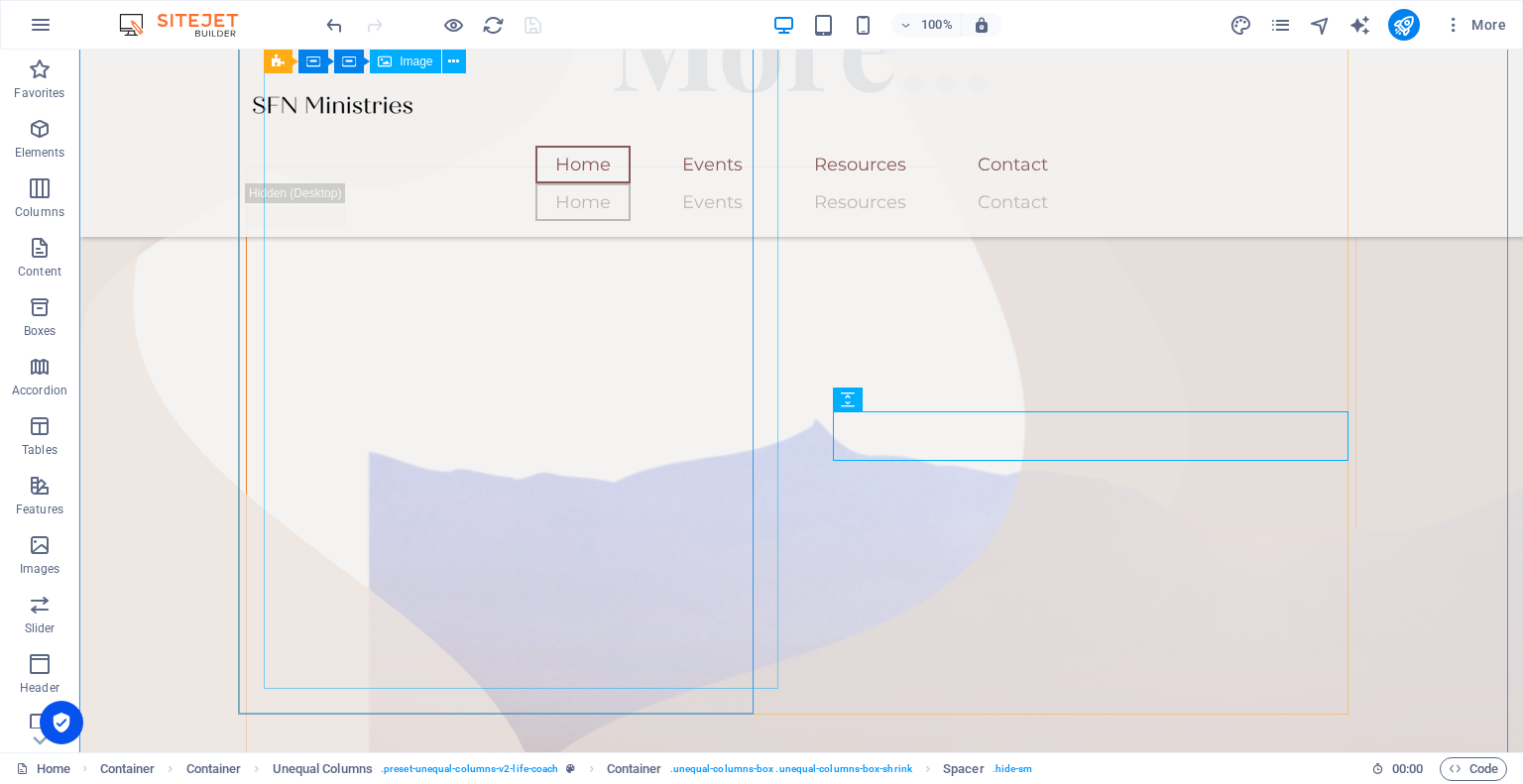 scroll, scrollTop: 242, scrollLeft: 0, axis: vertical 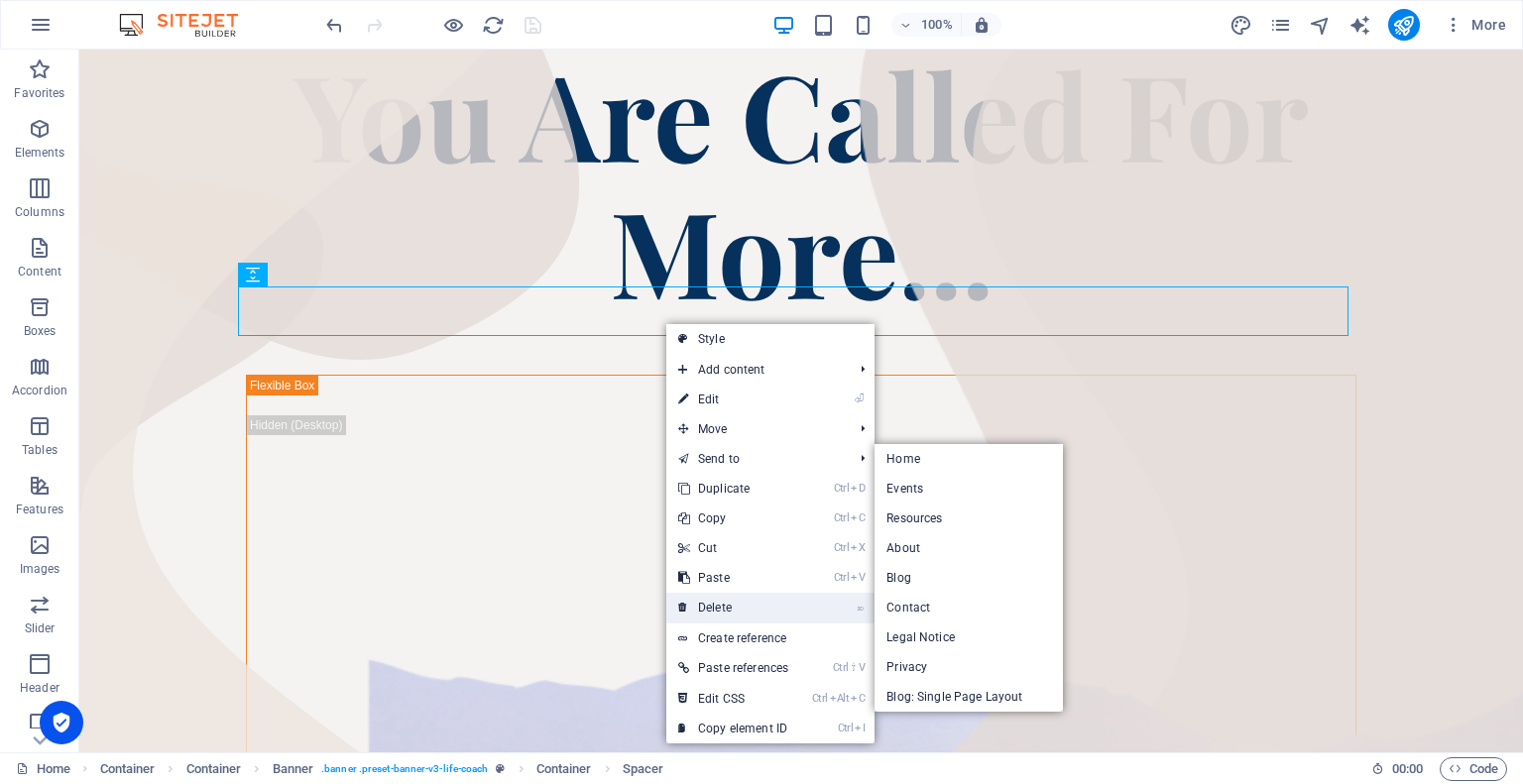 click on "⌦  Delete" at bounding box center [733, 608] 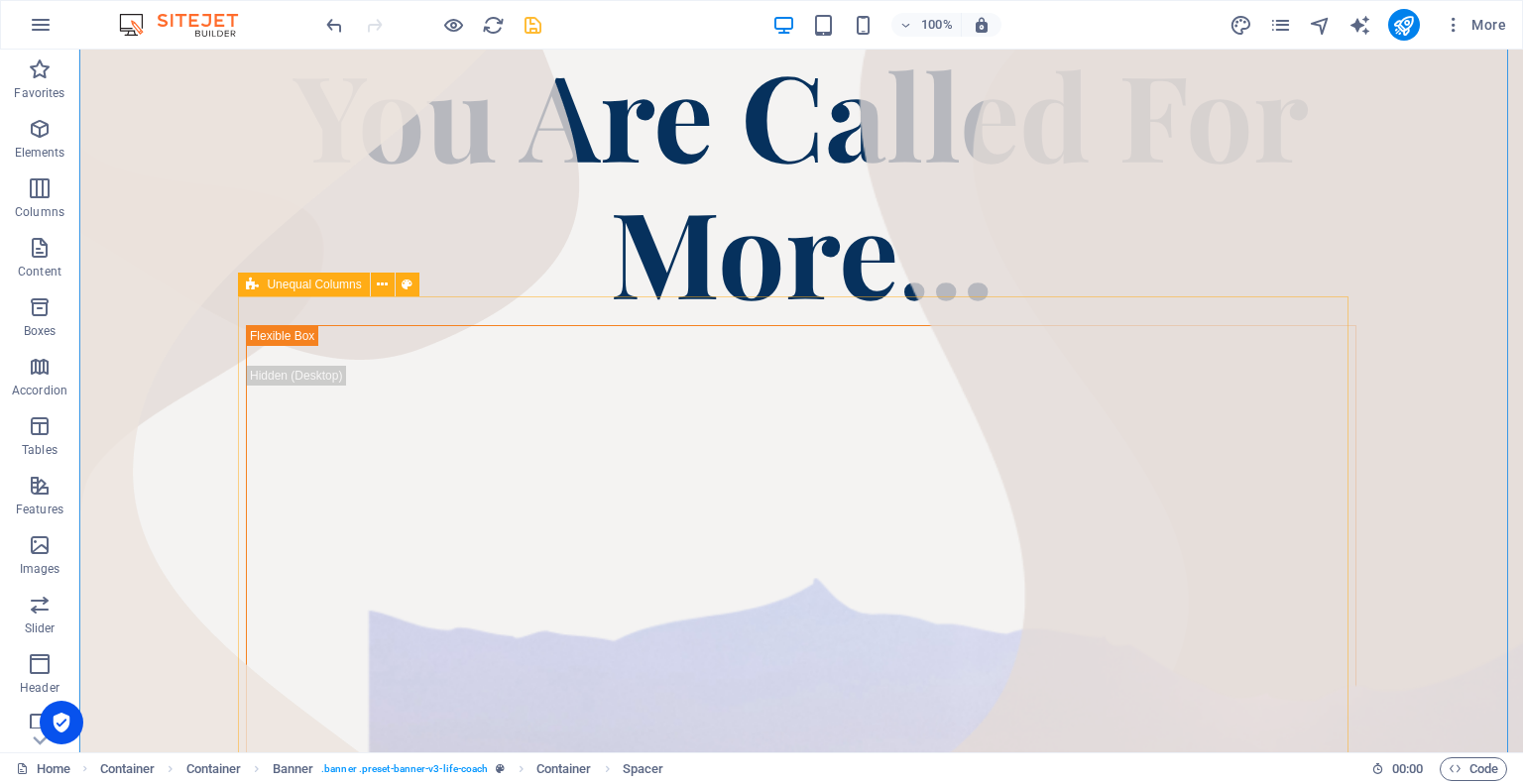 scroll, scrollTop: 232, scrollLeft: 0, axis: vertical 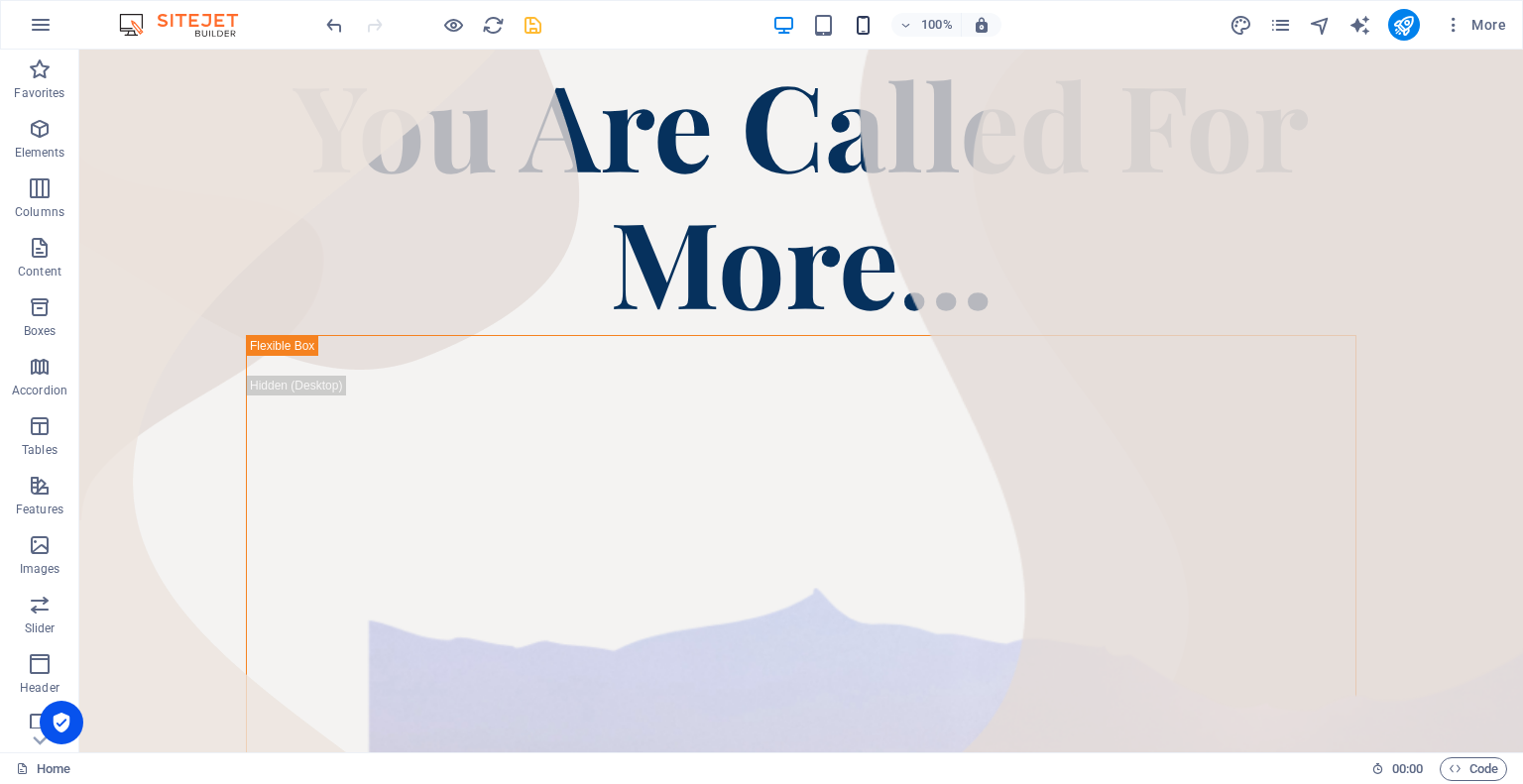 click at bounding box center [863, 25] 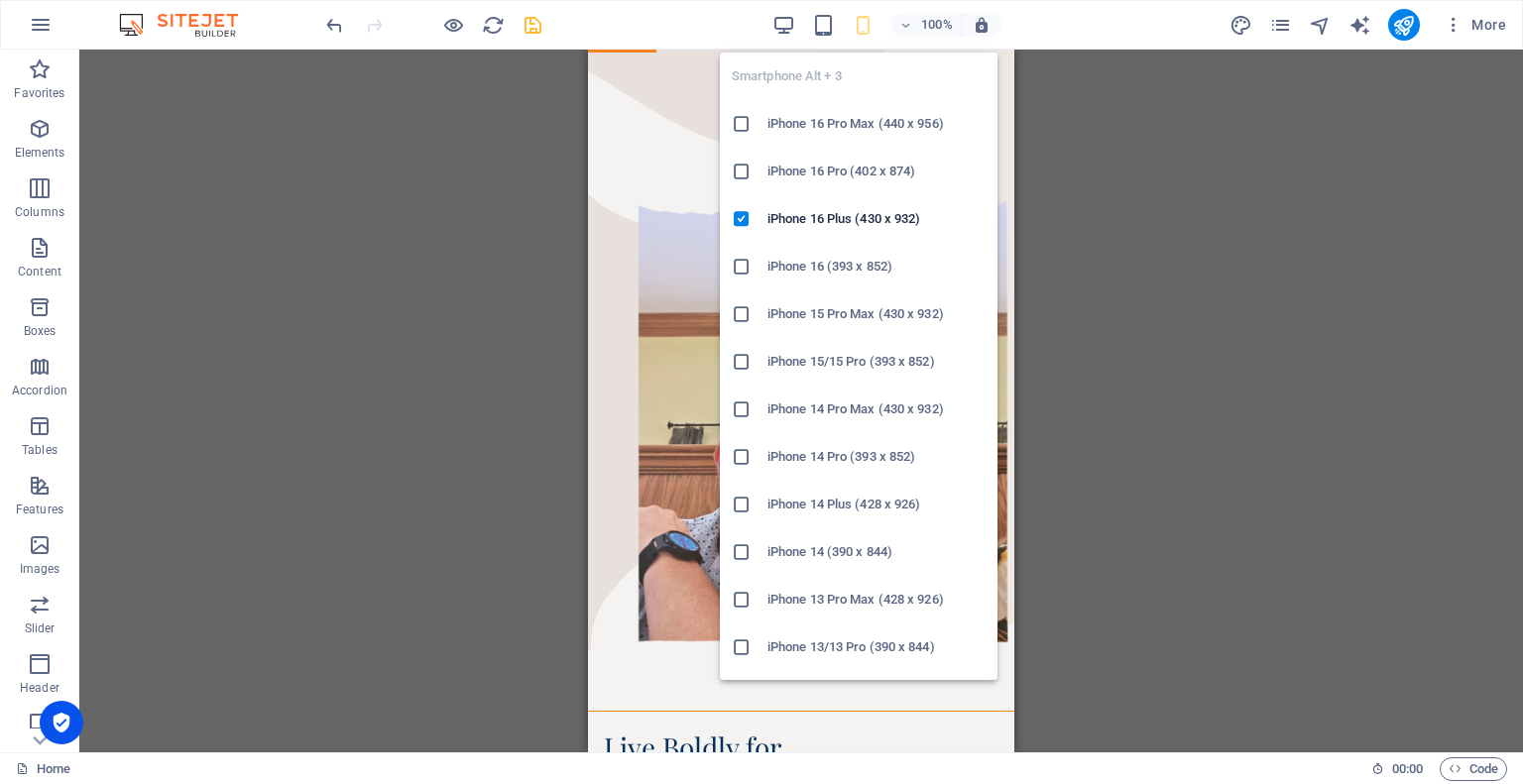click on "Drag here to replace the existing content. Press “Ctrl” if you want to create a new element.
Banner   Container   H1   Container   Container   Container   Banner   Banner   Container   Unequal Columns   H2   Unequal Columns   Container   Spacer   Banner   Container   Spacer   Menu Bar   Menu Bar   Menu   Menu   Spacer   Text   Spacer   Container   Spacer   Container   Container   Spacer   Container   Unequal Columns   Container   Image   Spacer" at bounding box center (801, 400) 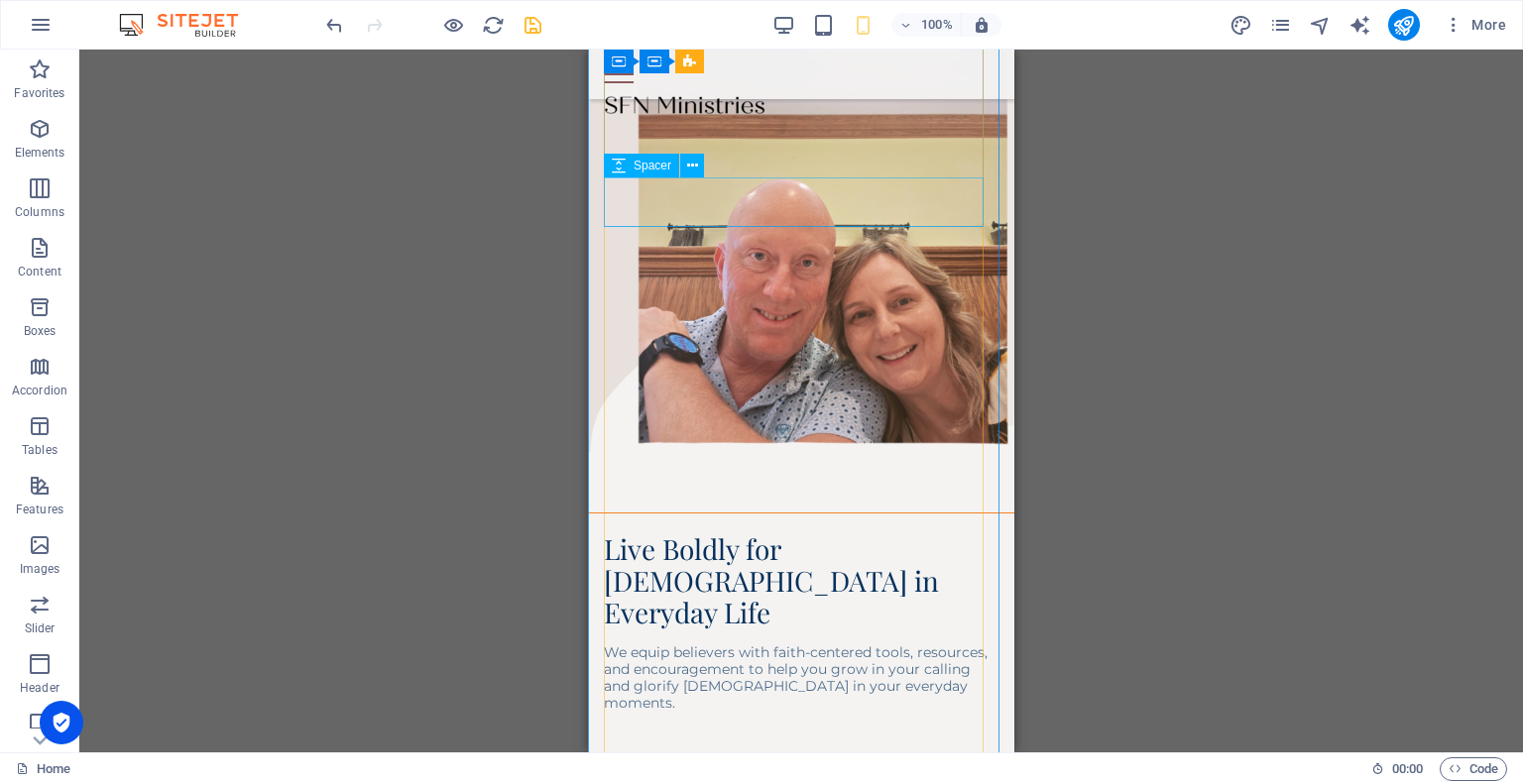 scroll, scrollTop: 232, scrollLeft: 0, axis: vertical 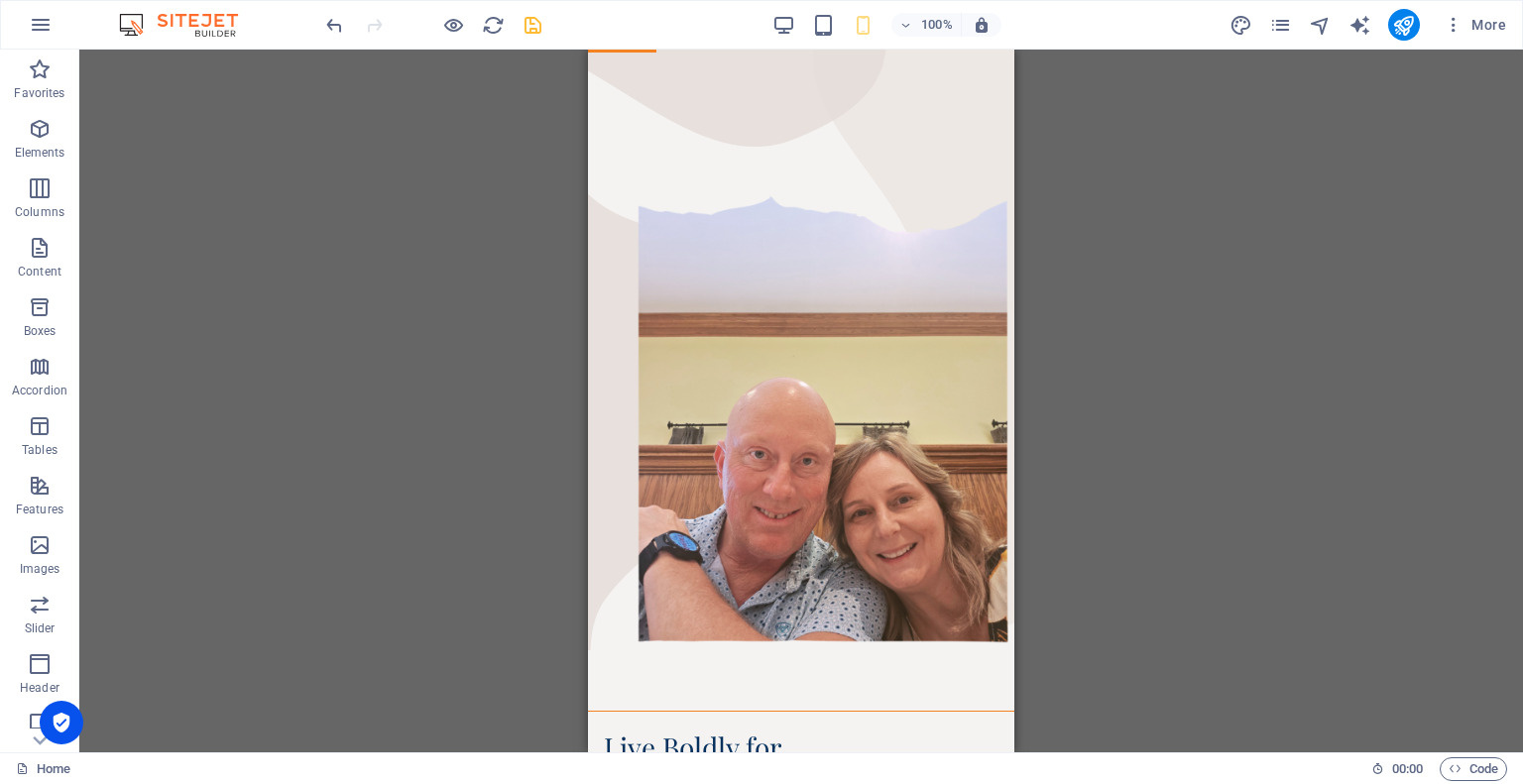 click at bounding box center [532, 25] 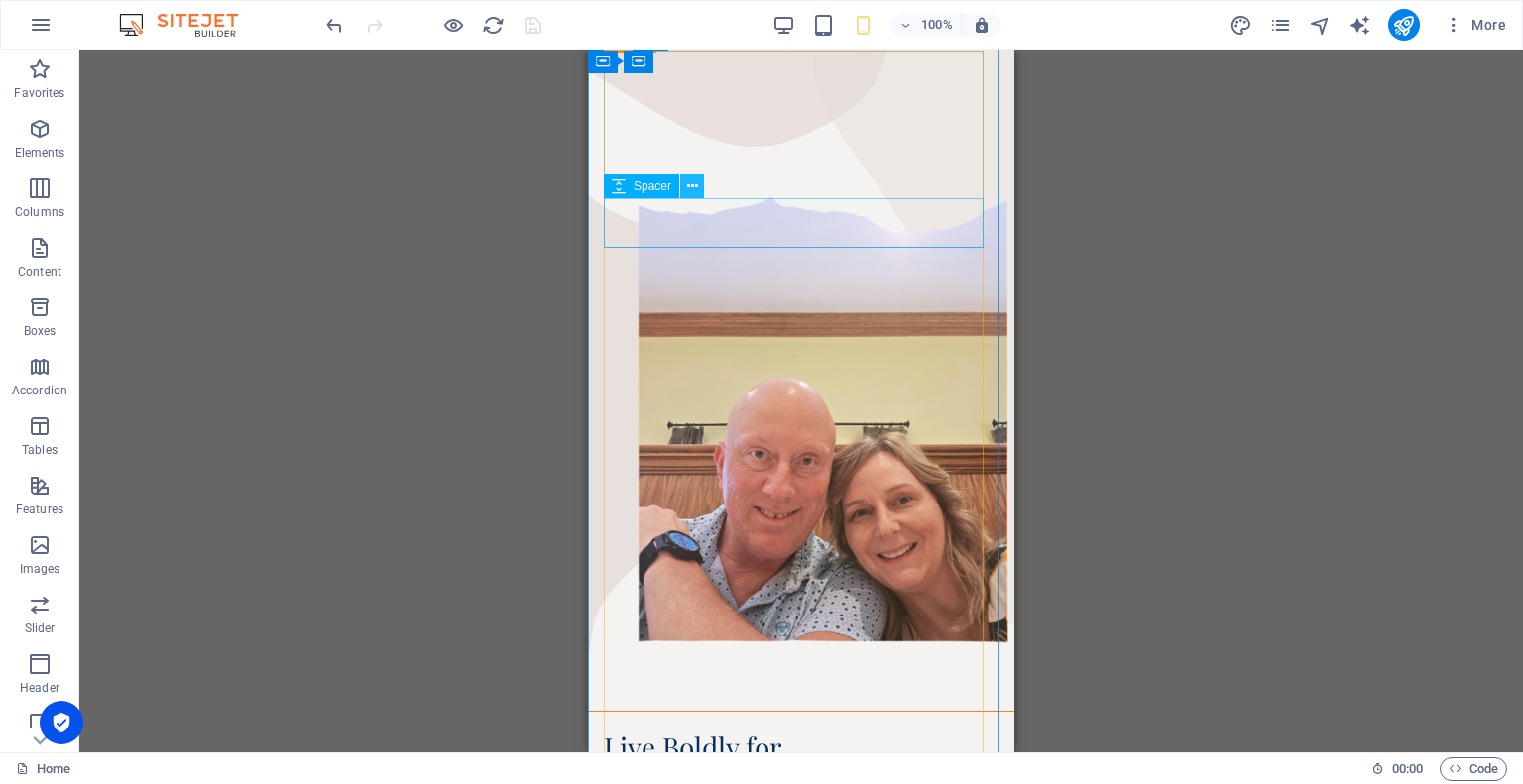 click at bounding box center [692, 186] 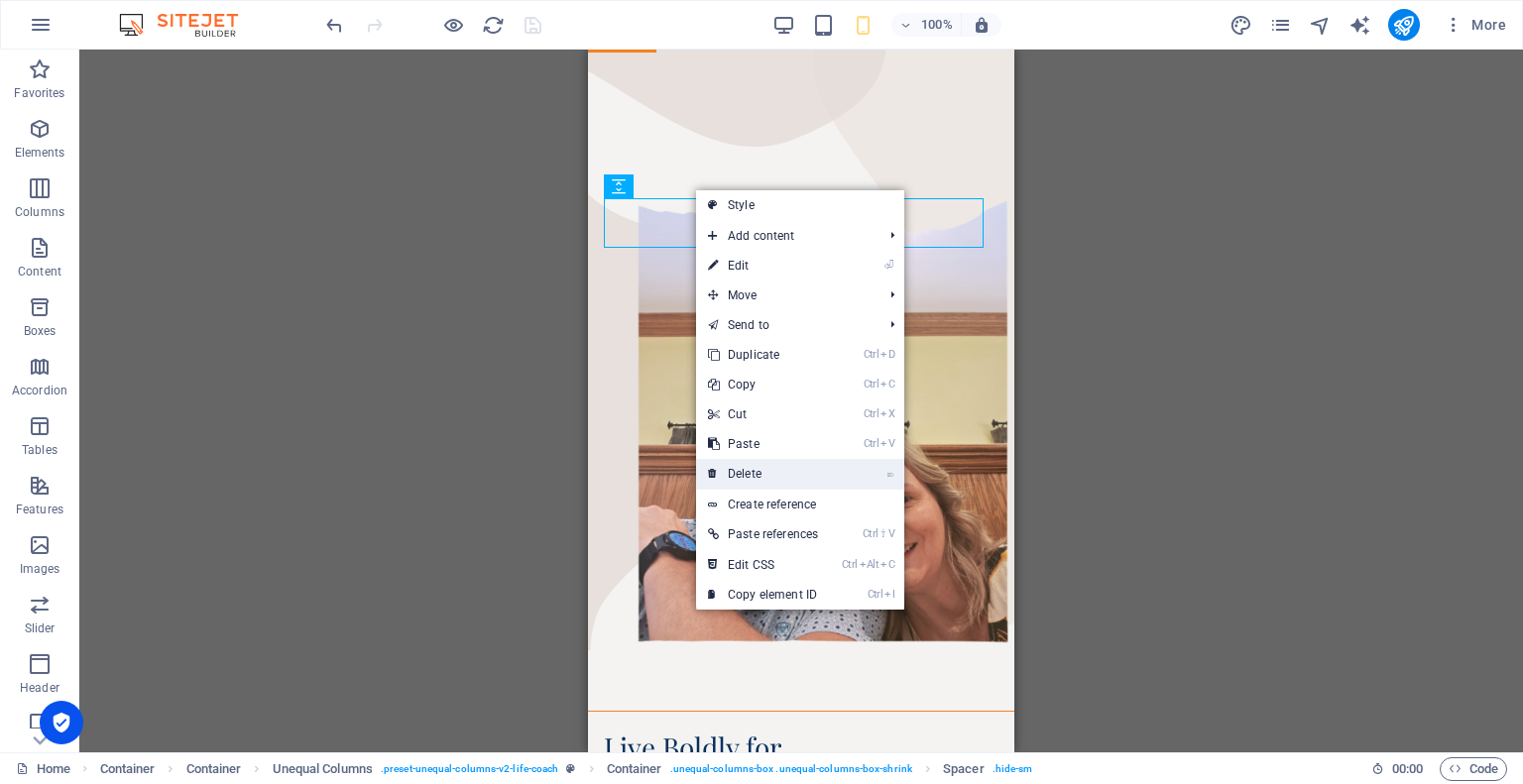 click on "⌦  Delete" at bounding box center [762, 474] 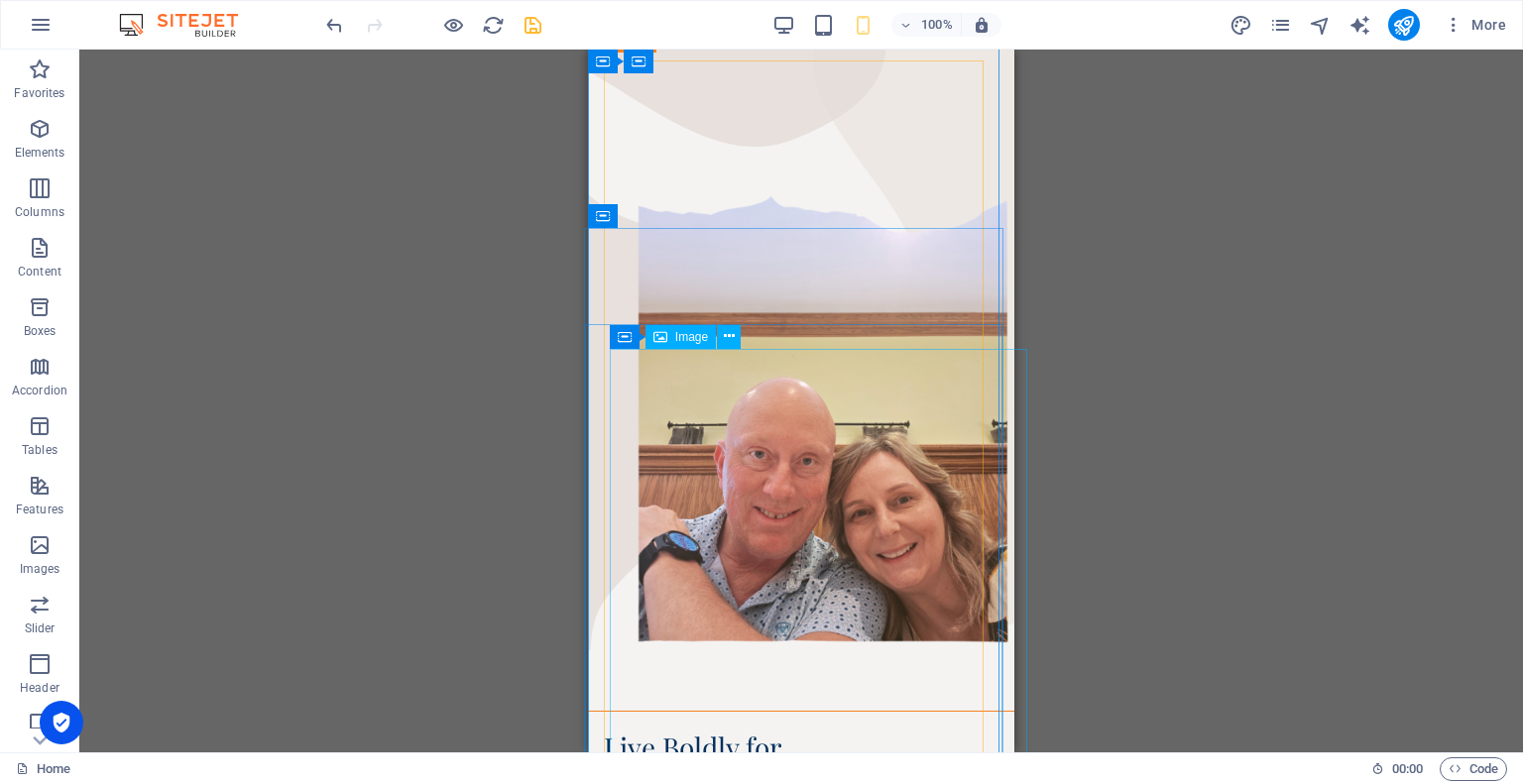 scroll, scrollTop: 222, scrollLeft: 0, axis: vertical 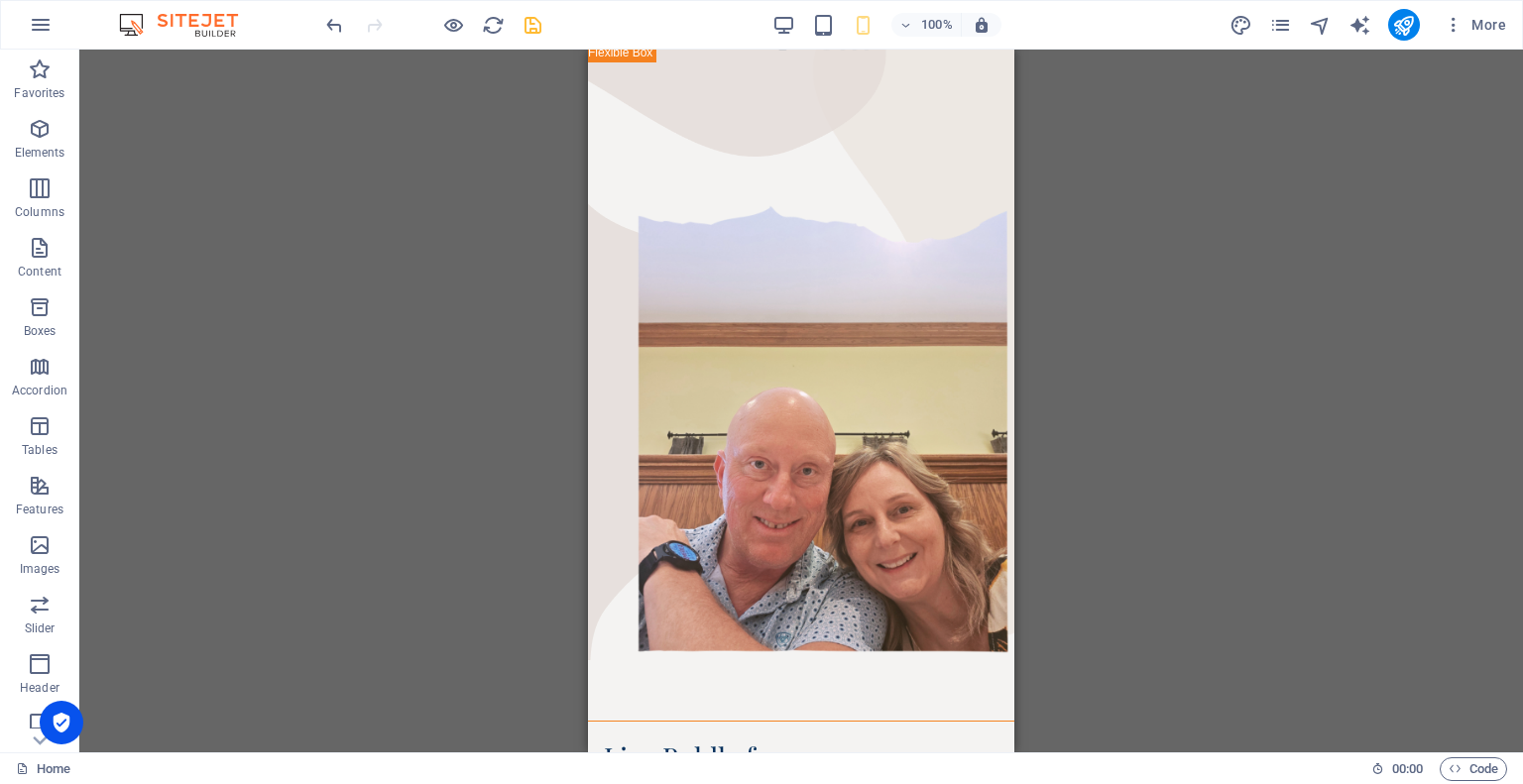 click on "Drag here to replace the existing content. Press “Ctrl” if you want to create a new element.
Banner   Container   H1   Container   Container   Container   Banner   Banner   Container   Unequal Columns   H2   Unequal Columns   Unequal Columns   Container   Spacer   Banner   Container   Spacer   Menu Bar   Menu Bar   Menu   Menu   Spacer   Text   Spacer   Container   Spacer   Container   Container   Spacer   Container   Container   Image   Spacer" at bounding box center (801, 400) 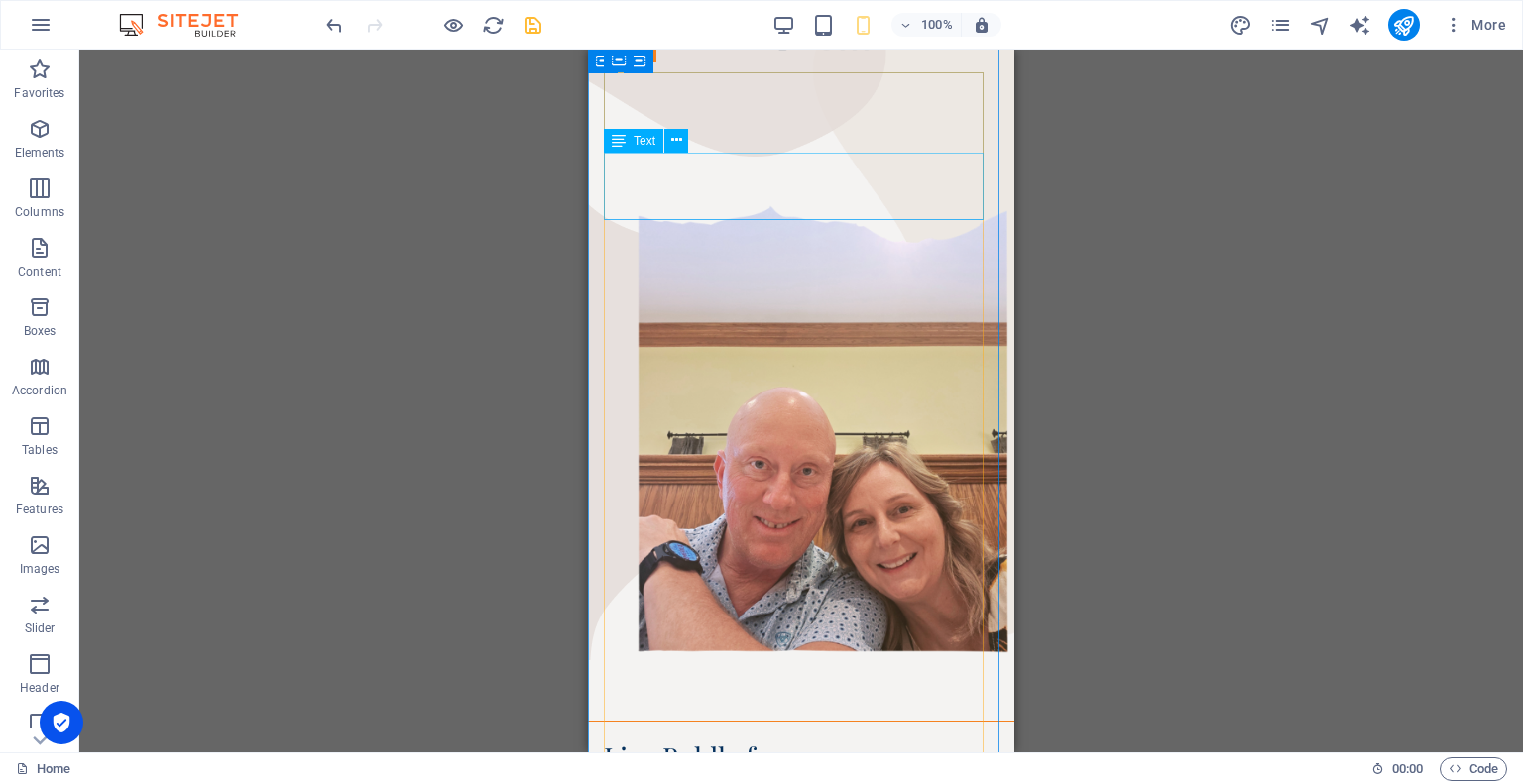 scroll, scrollTop: 0, scrollLeft: 0, axis: both 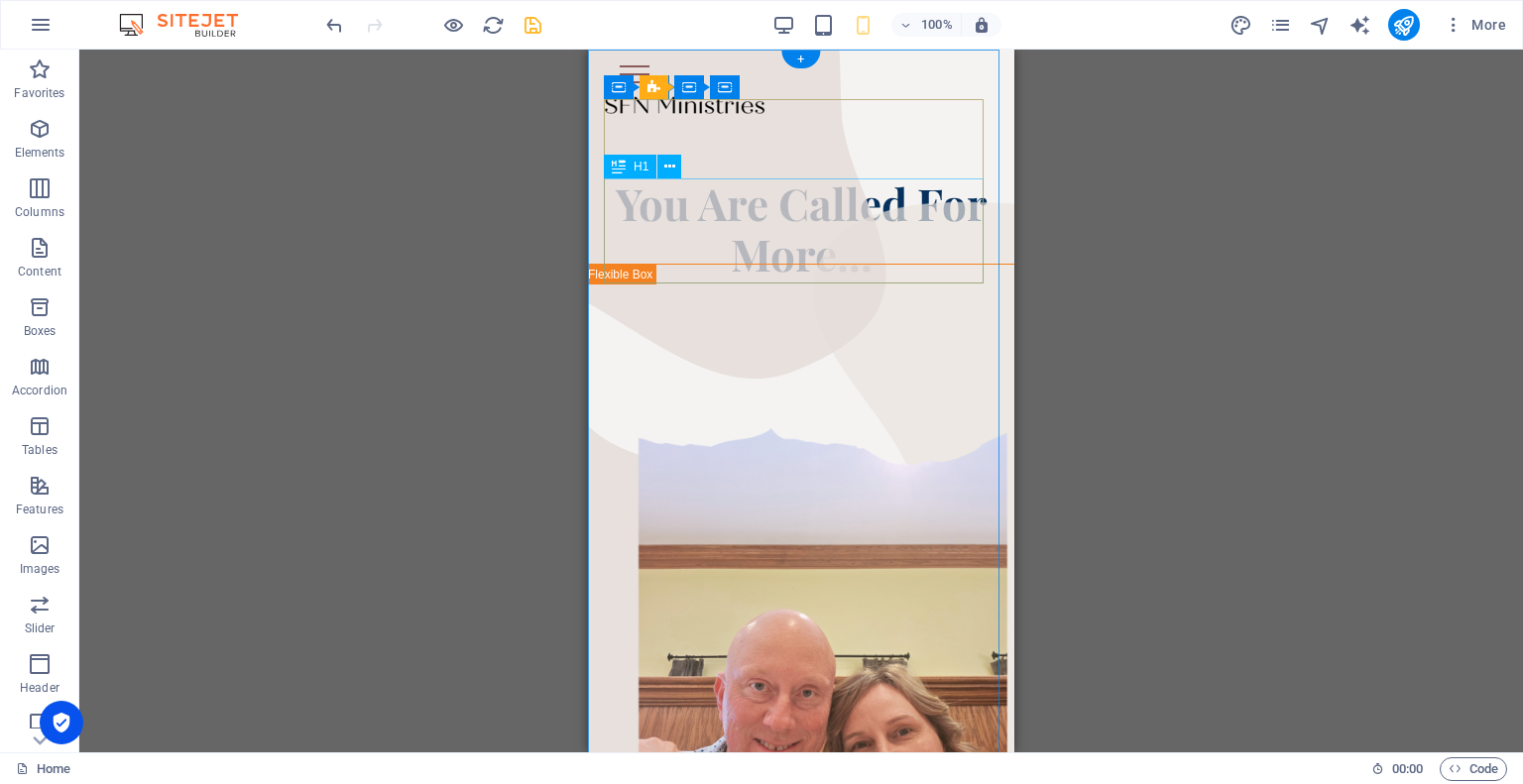 click on "Live Boldly for [DEMOGRAPHIC_DATA] in Everyday Life" at bounding box center (801, 1011) 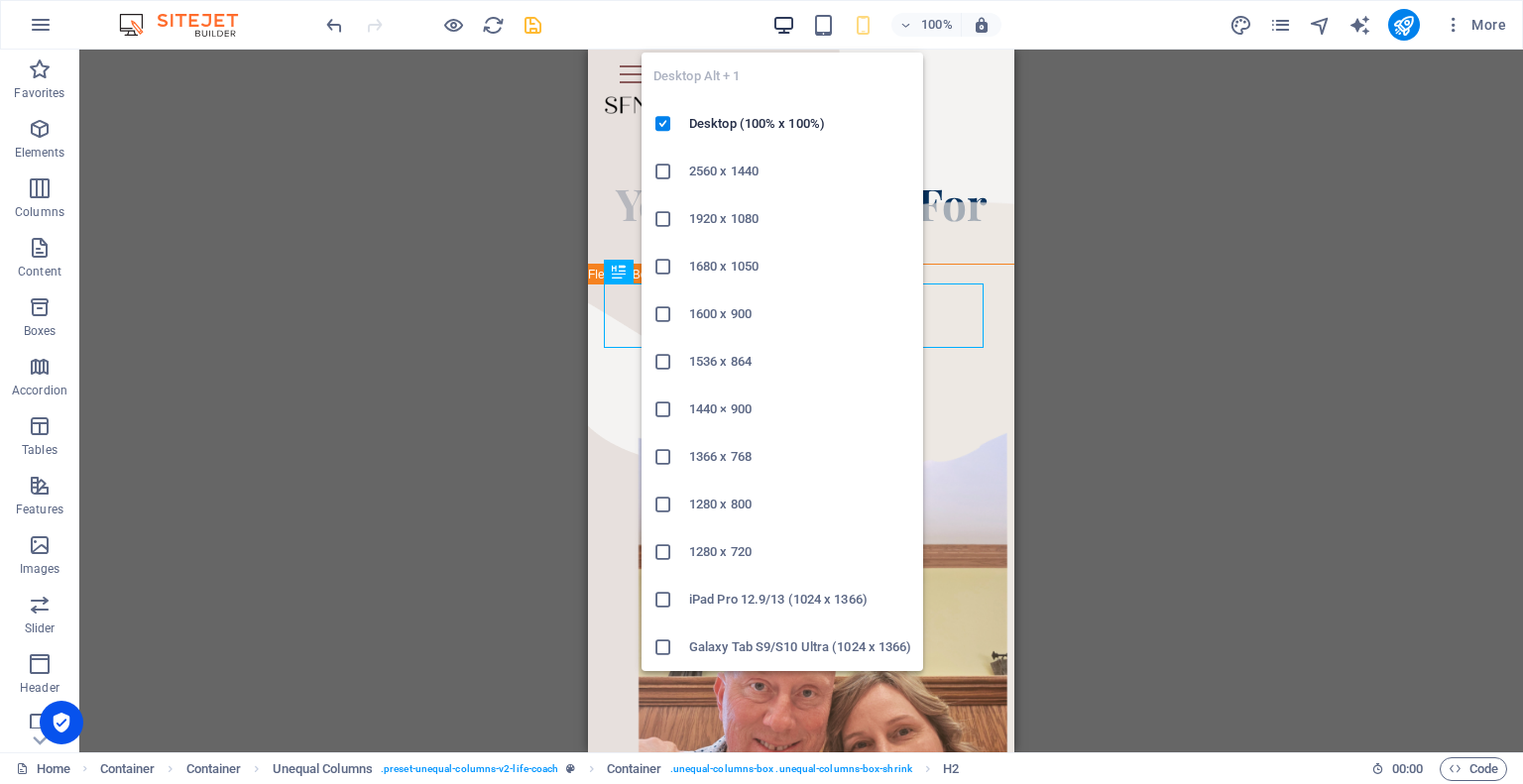 click at bounding box center [783, 25] 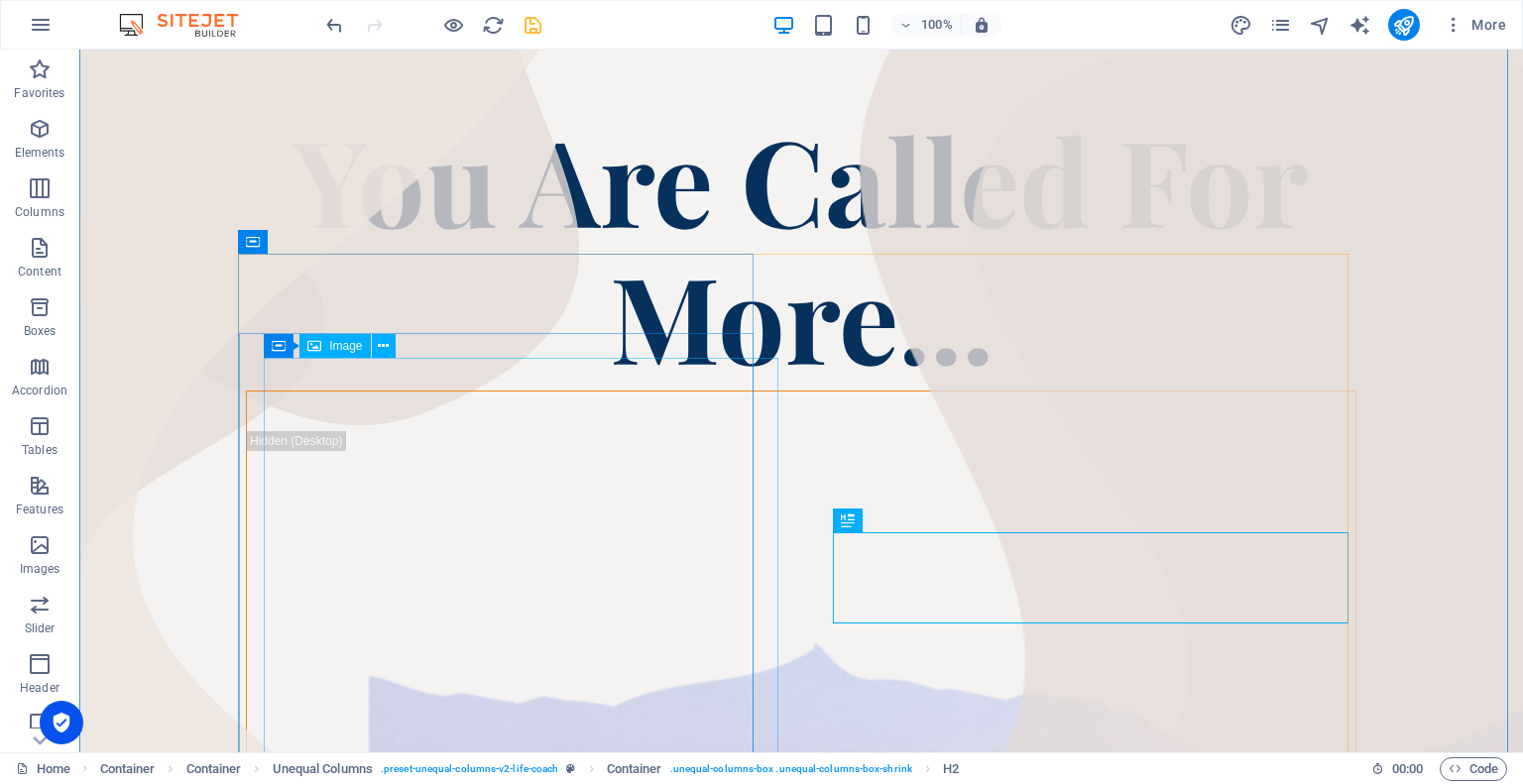scroll, scrollTop: 122, scrollLeft: 0, axis: vertical 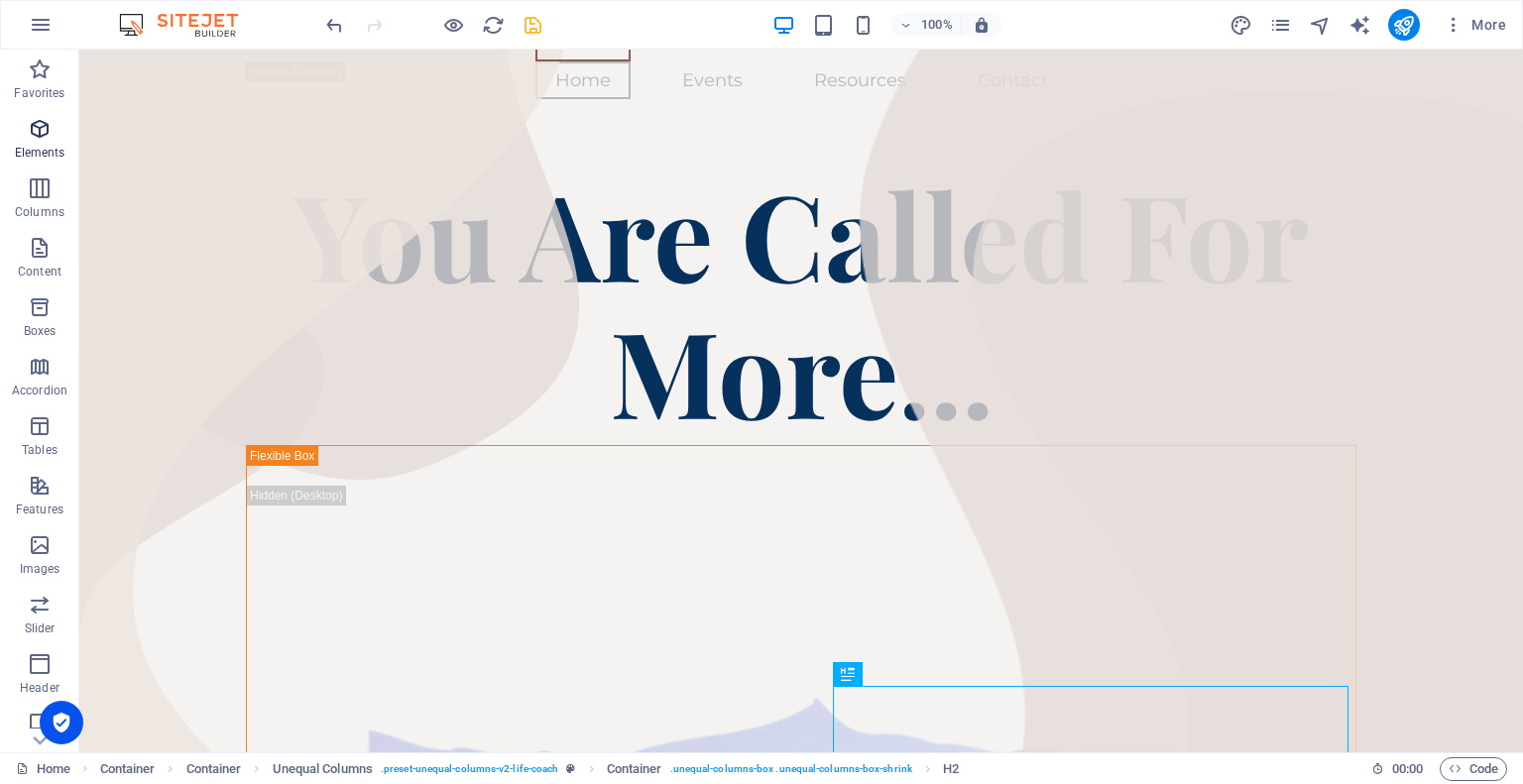 click at bounding box center (40, 129) 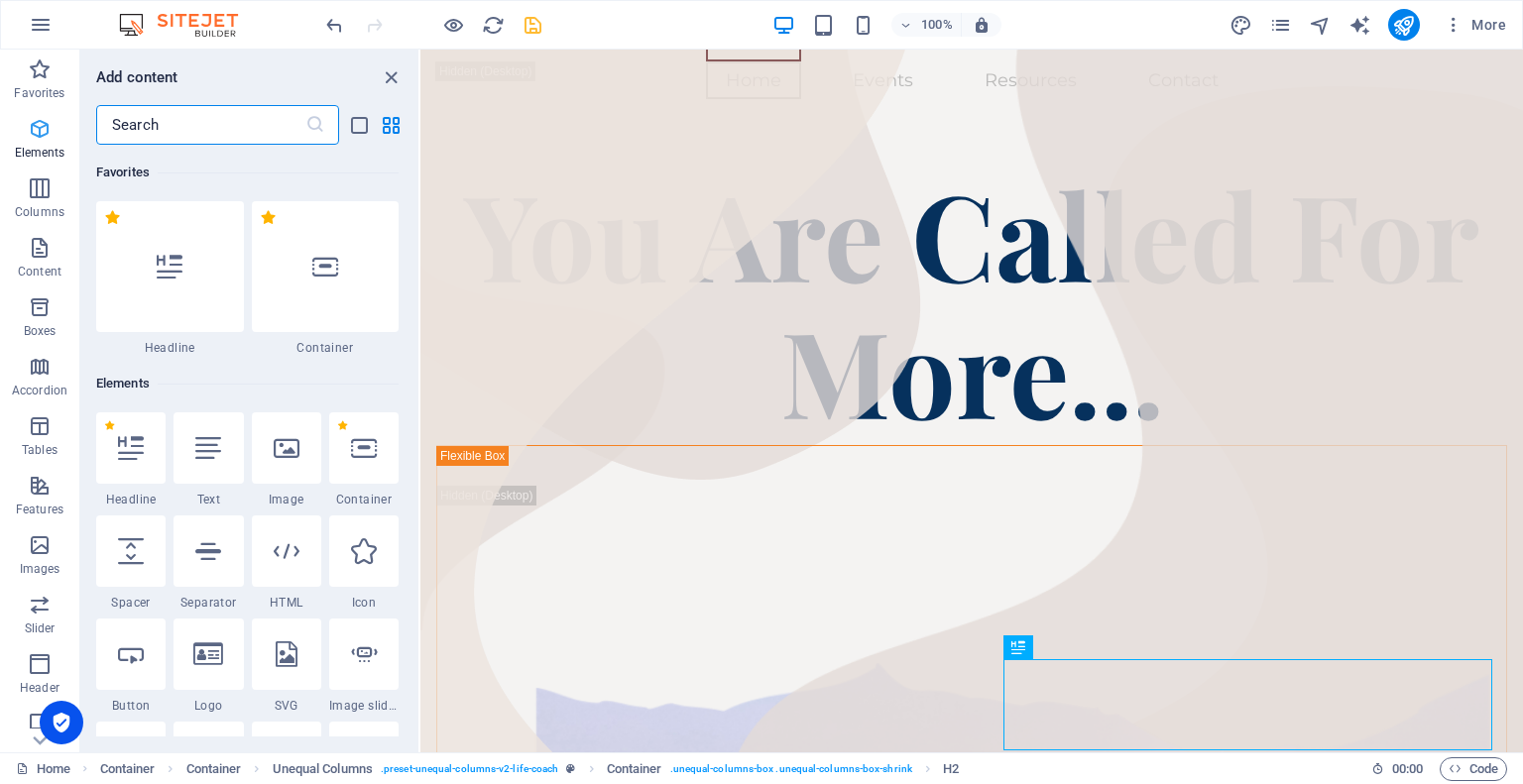 scroll, scrollTop: 115, scrollLeft: 0, axis: vertical 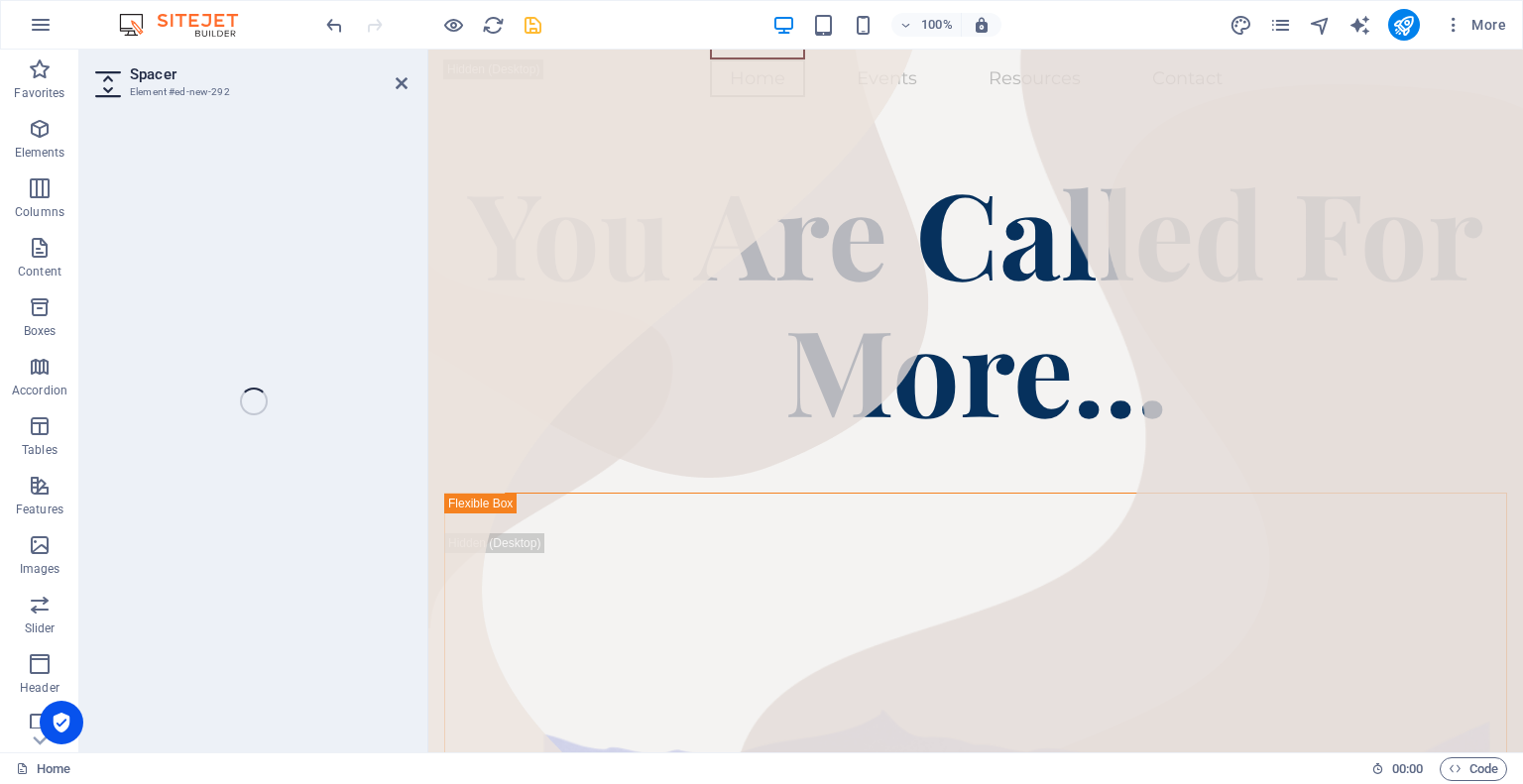 select on "px" 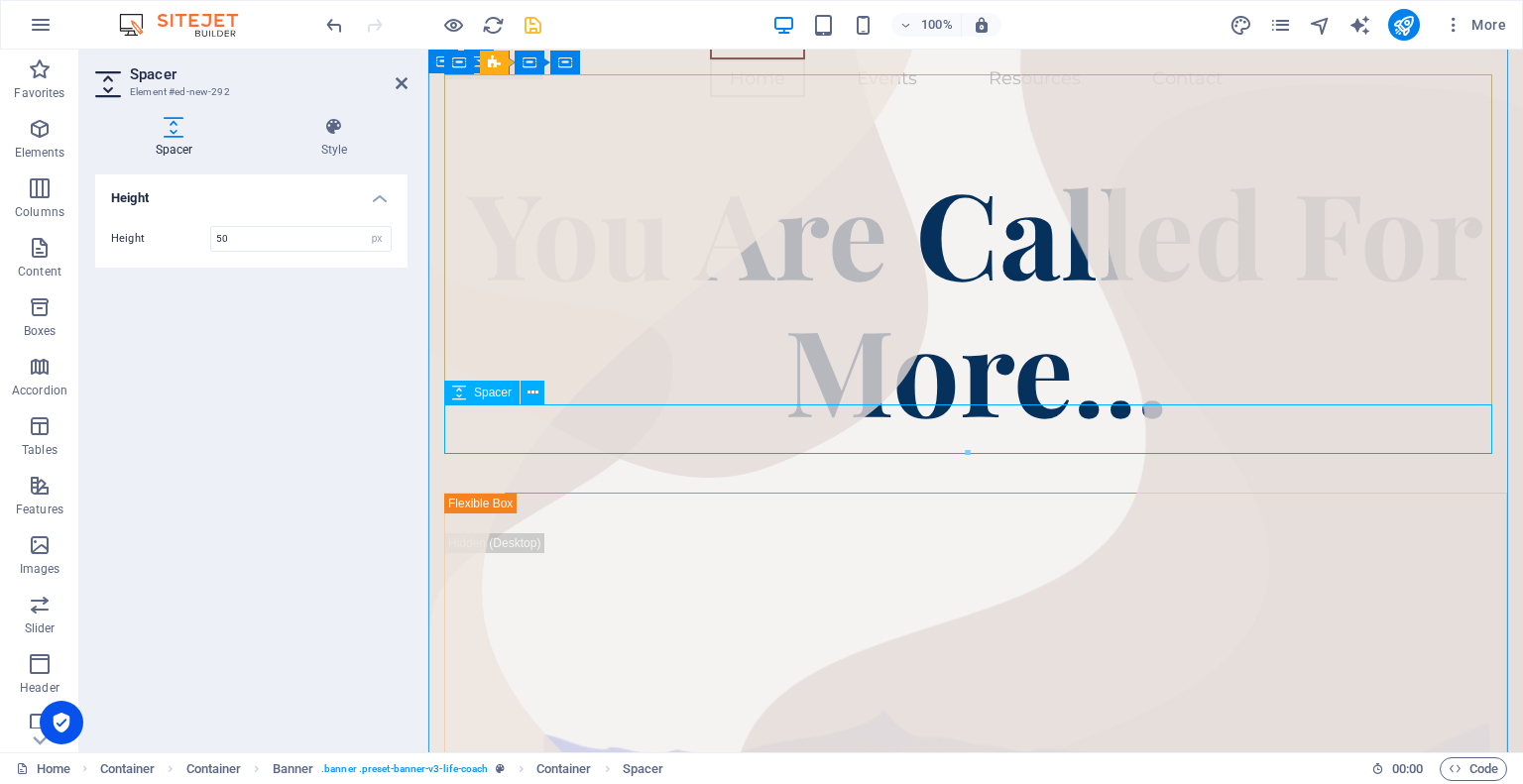 click at bounding box center [976, 468] 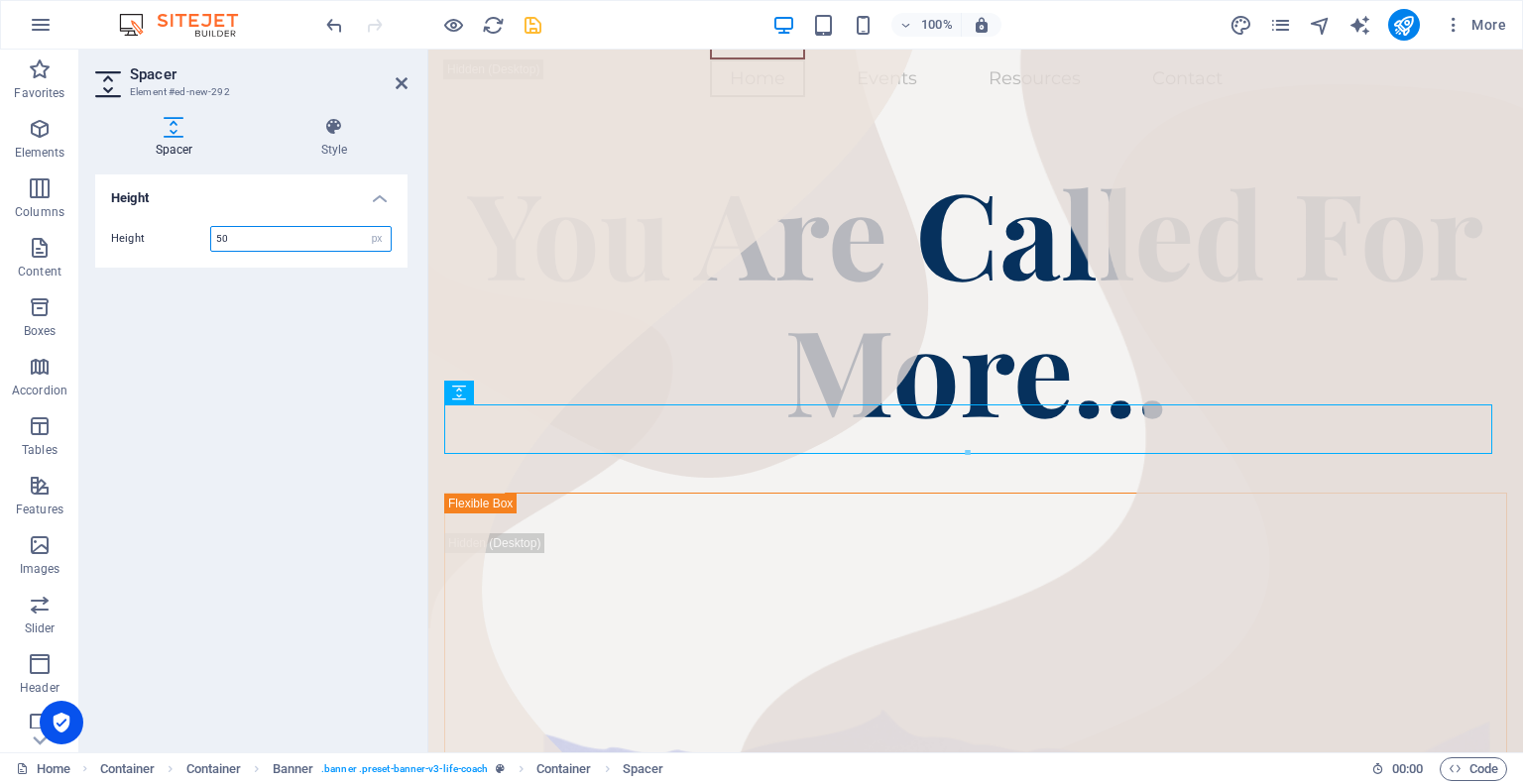 click on "50" at bounding box center (300, 239) 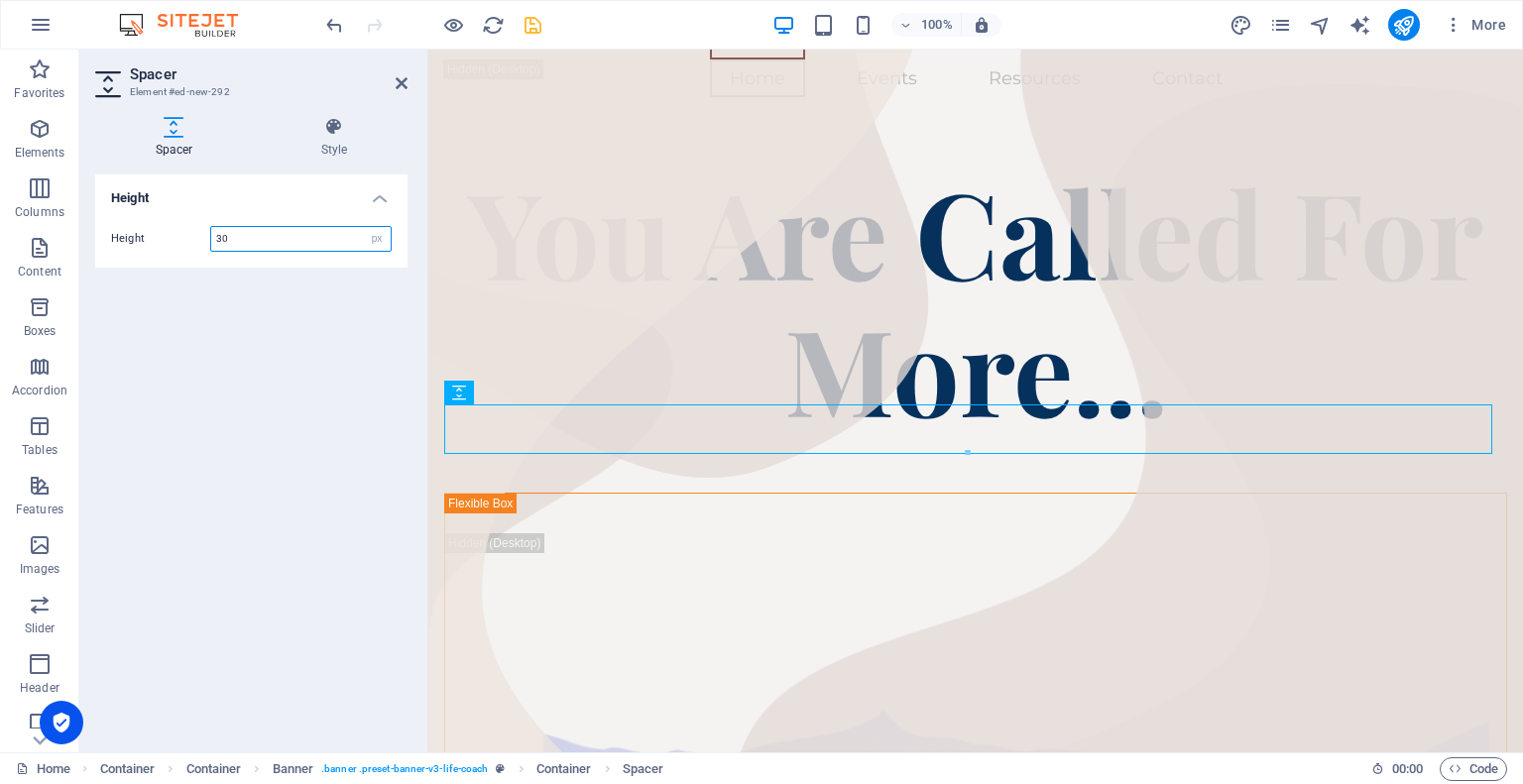 type on "30" 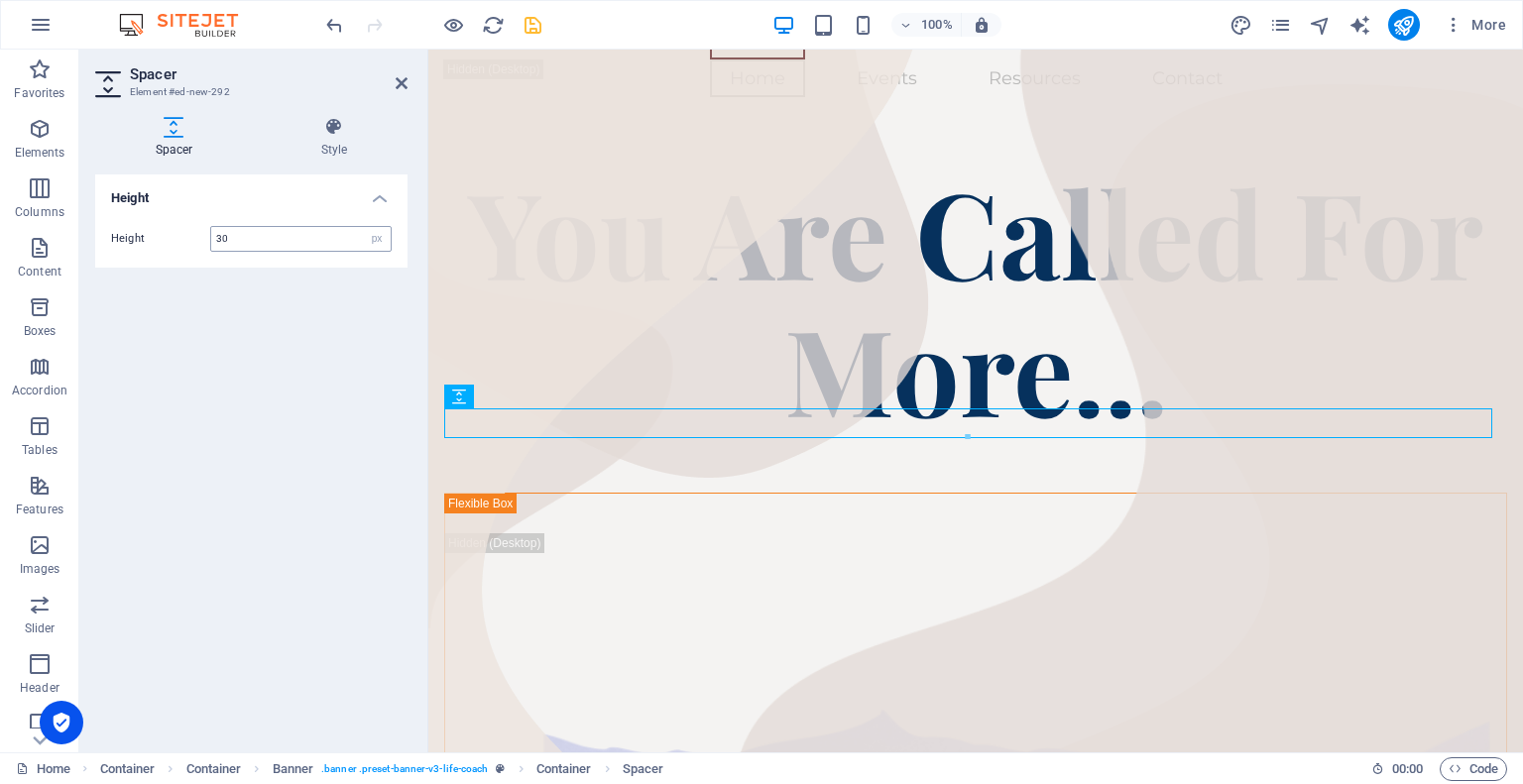 scroll, scrollTop: 120, scrollLeft: 0, axis: vertical 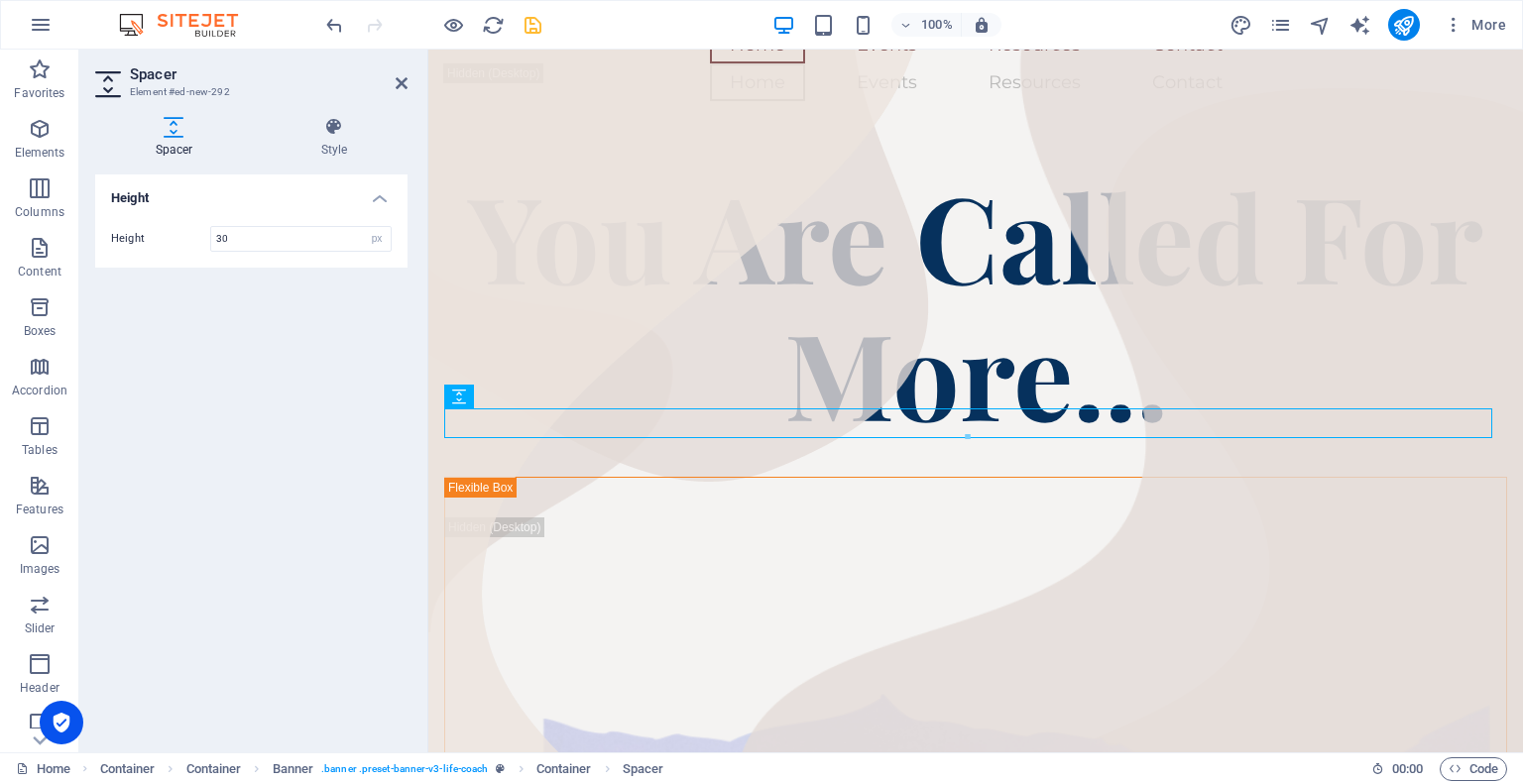 click on "Height Height 30 px rem vh vw" at bounding box center [251, 455] 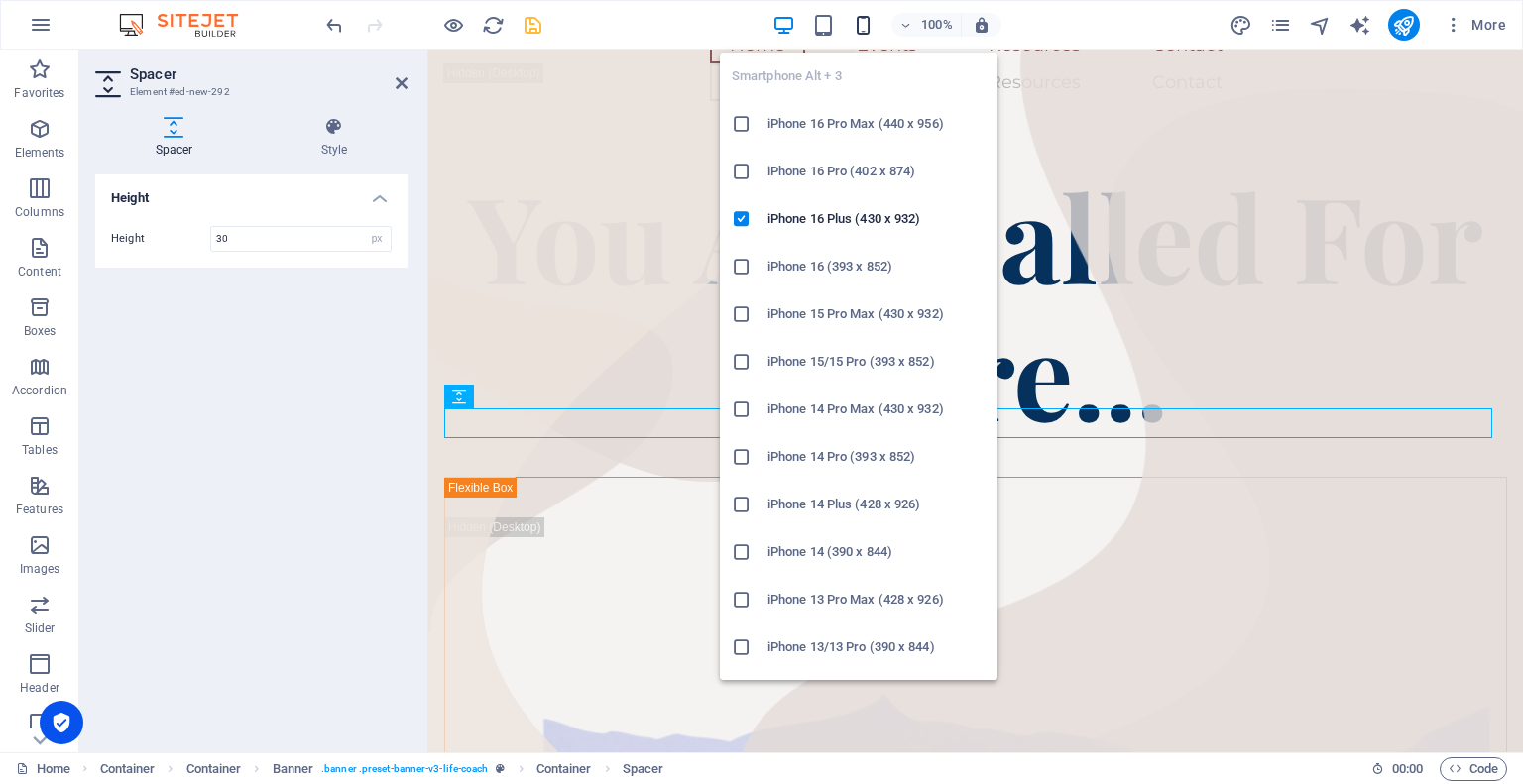 click at bounding box center (863, 25) 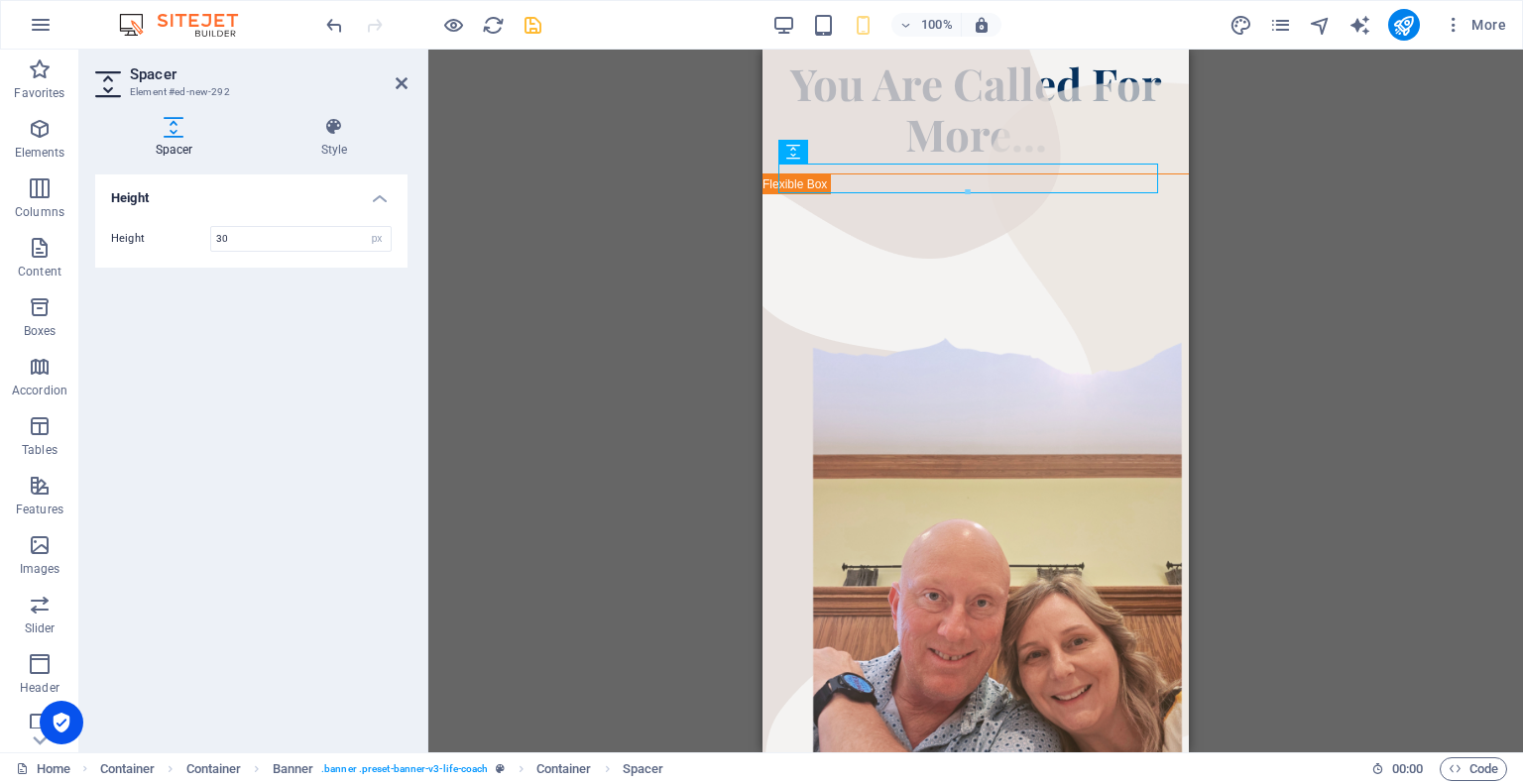 click on "H1   Container   Container   Container   Container   Container   Banner   Container   Banner   Container   Container   H2   Unequal Columns   Container   Spacer   Banner   Container   Spacer   Menu Bar   Container   Menu Bar   Container   Menu   Menu   Spacer   Text   Spacer   Container   Spacer   Unequal Columns   Container   Container   Spacer   Container   Container   Image   Spacer   Menu Bar   Container   Logo   Container   Spacer   Spacer" at bounding box center [976, 400] 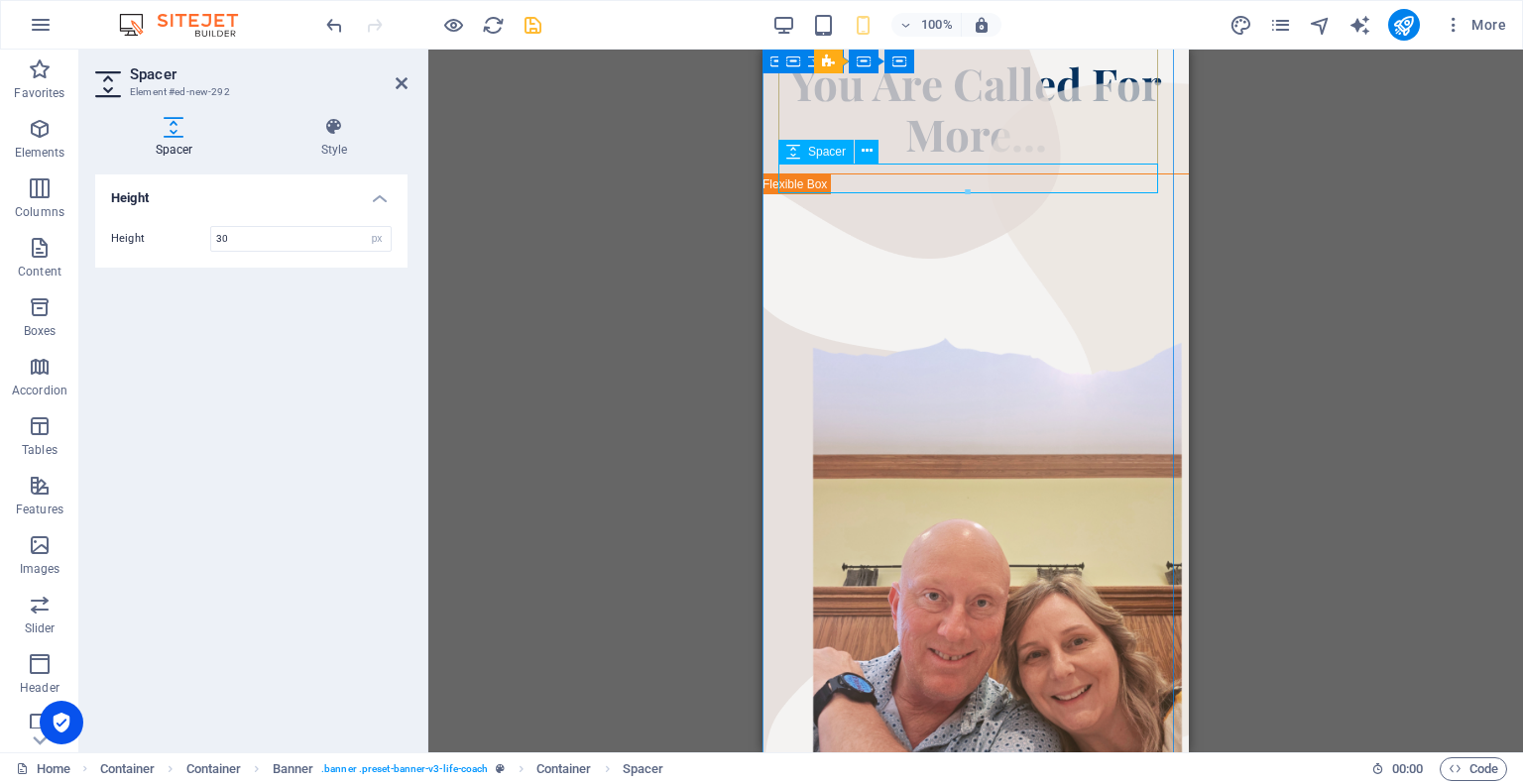 click at bounding box center [976, 178] 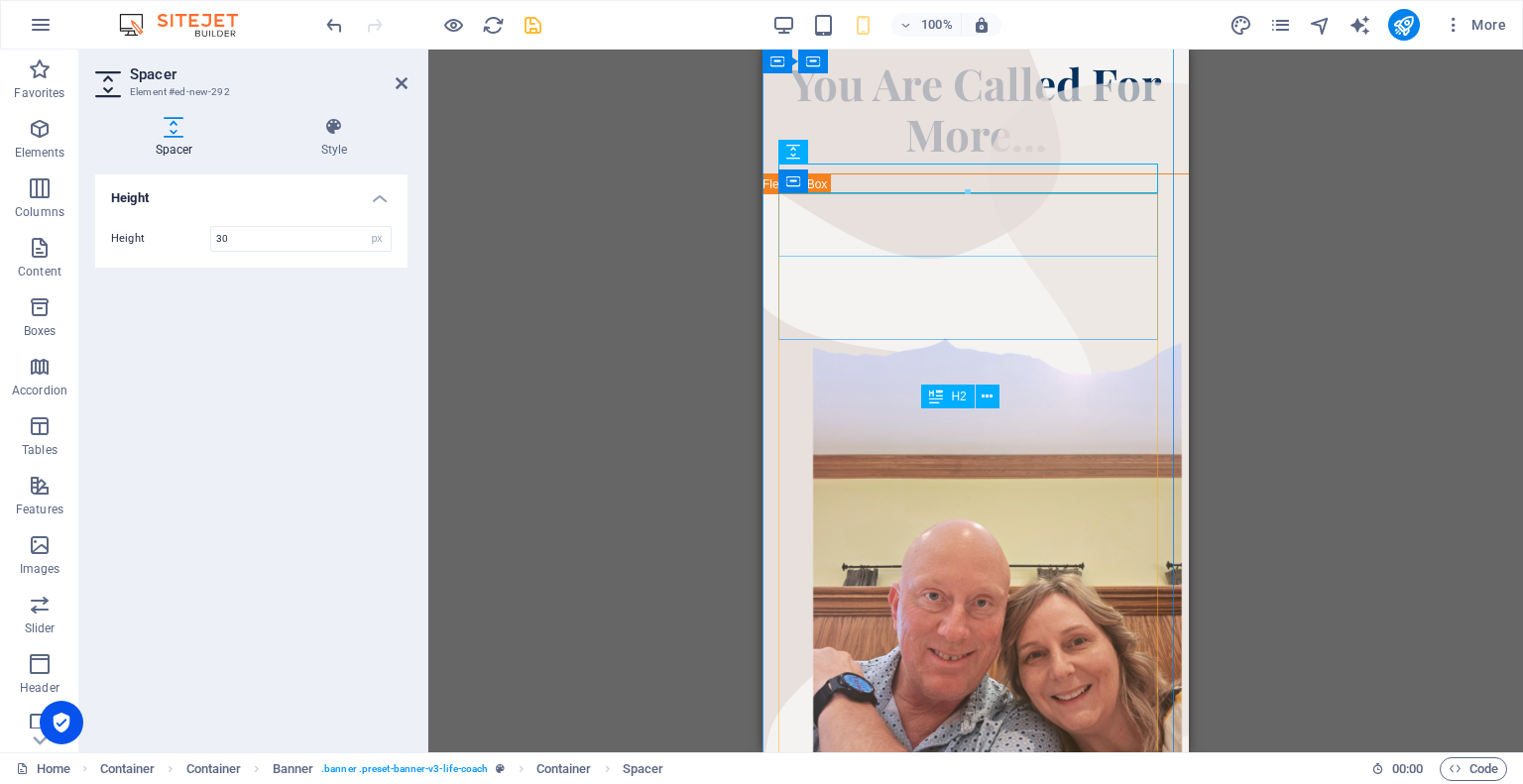 click on "Live Boldly for [DEMOGRAPHIC_DATA] in Everyday Life" at bounding box center (976, 921) 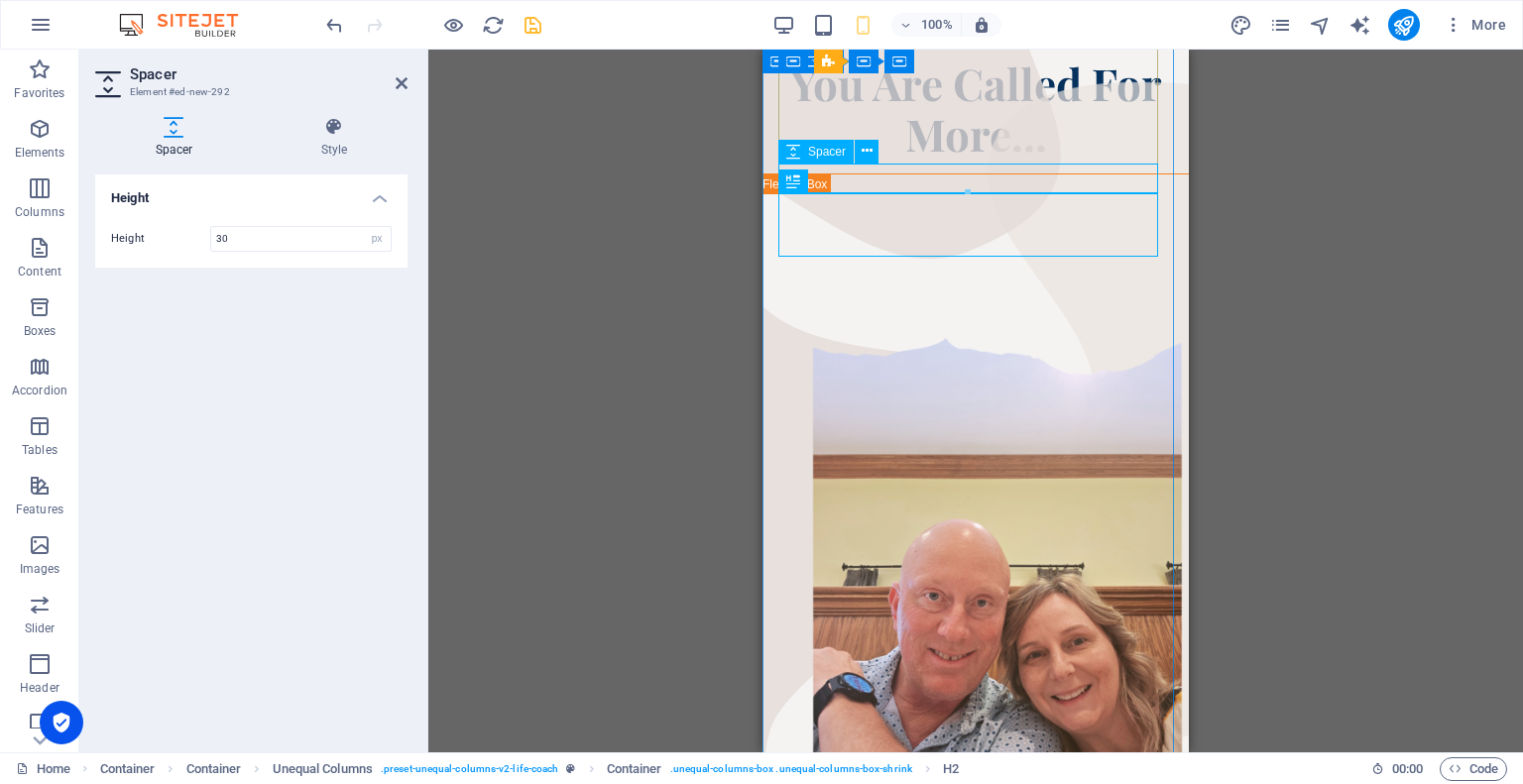 click at bounding box center (976, 178) 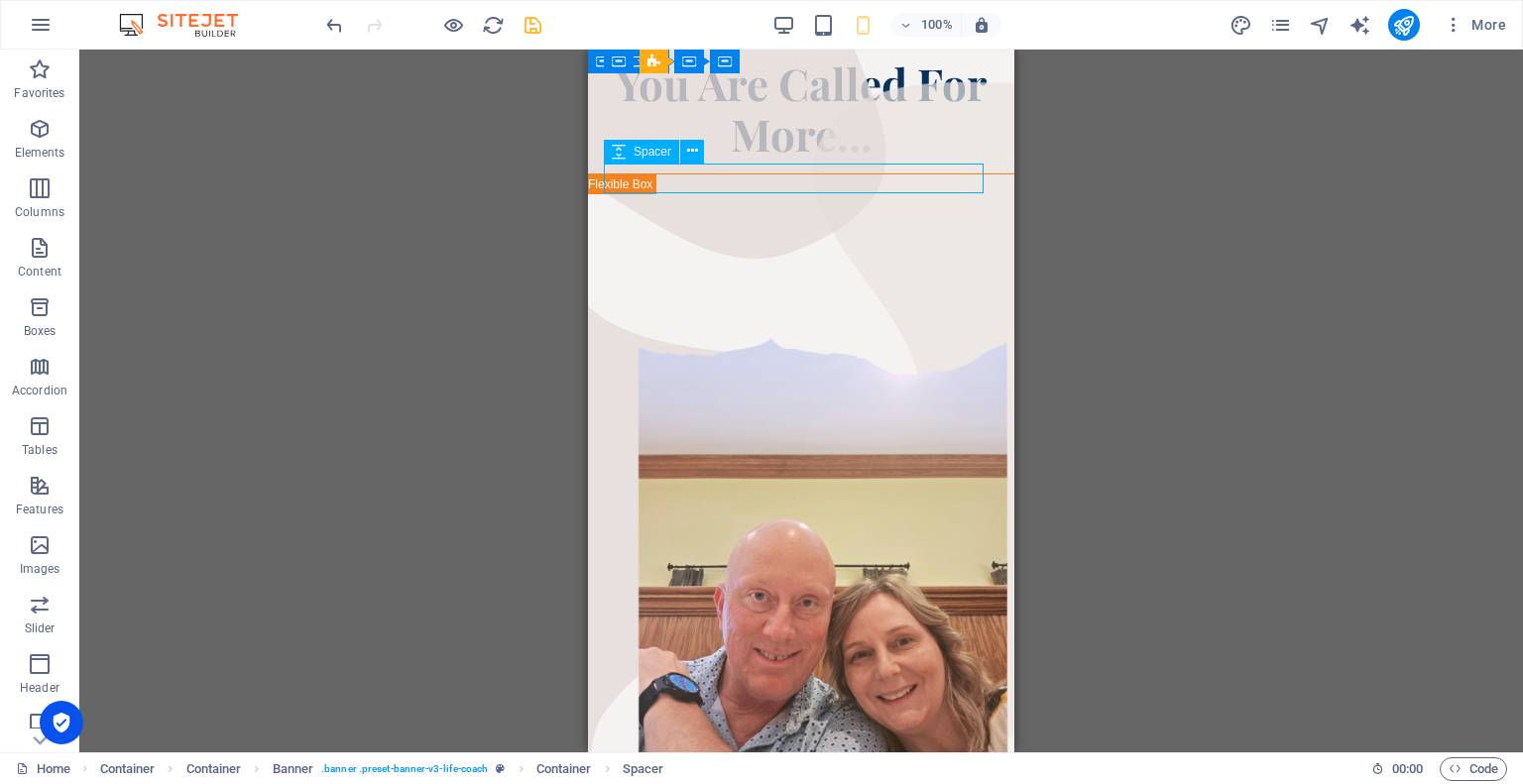 click at bounding box center (801, 178) 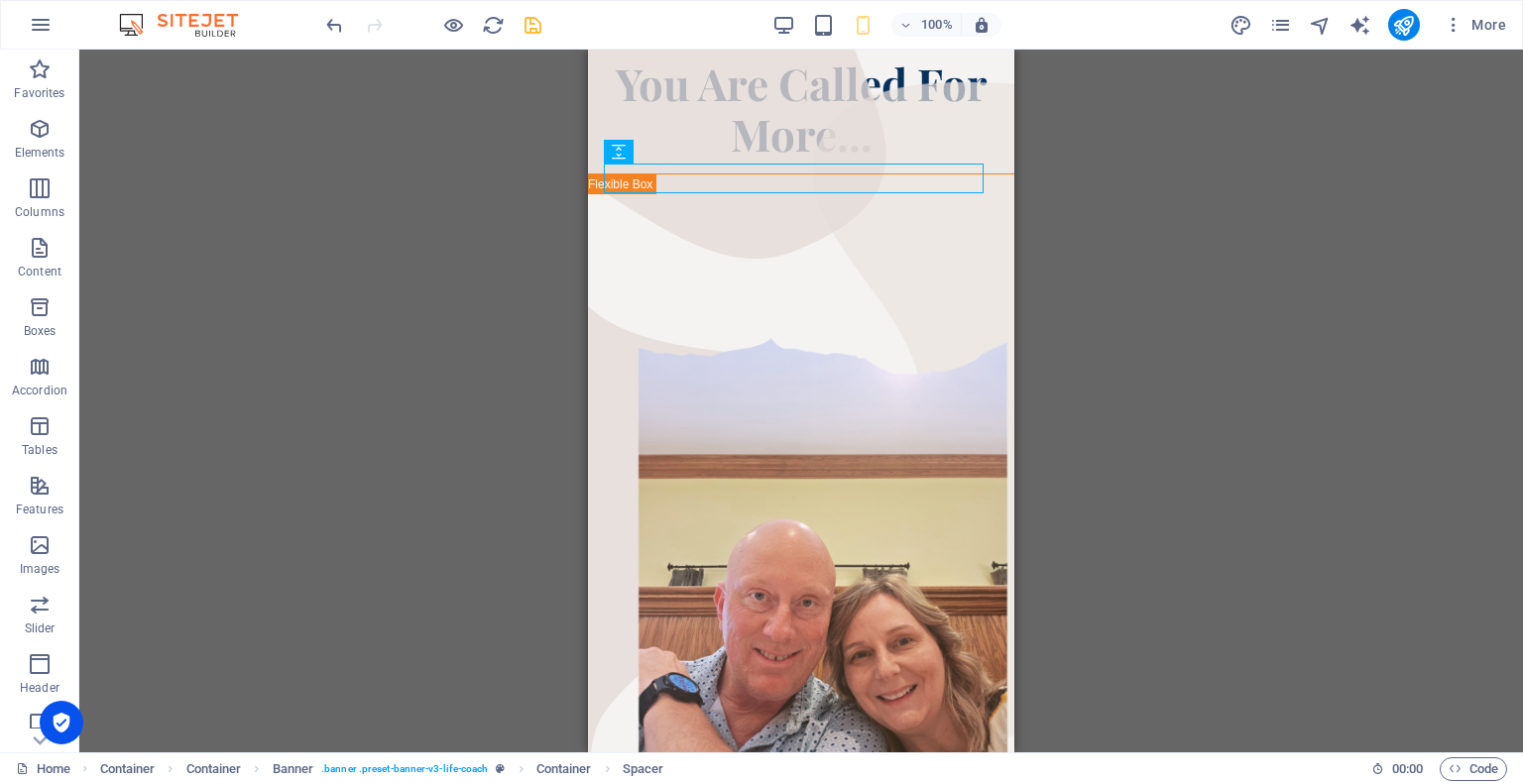 click on "H1   Container   Container   Container   Container   Container   Banner   Container   Banner   Container   Container   Unequal Columns   H2   Unequal Columns   Unequal Columns   Container   Spacer   Banner   Container   Spacer   Menu Bar   Menu Bar   Container   Menu   Menu   Spacer   Text   Spacer   Container   Spacer   Unequal Columns   Container   Container   Spacer   Container   Container   Image   Spacer   Menu Bar   Container   Logo   Container   Spacer   Spacer" at bounding box center [801, 400] 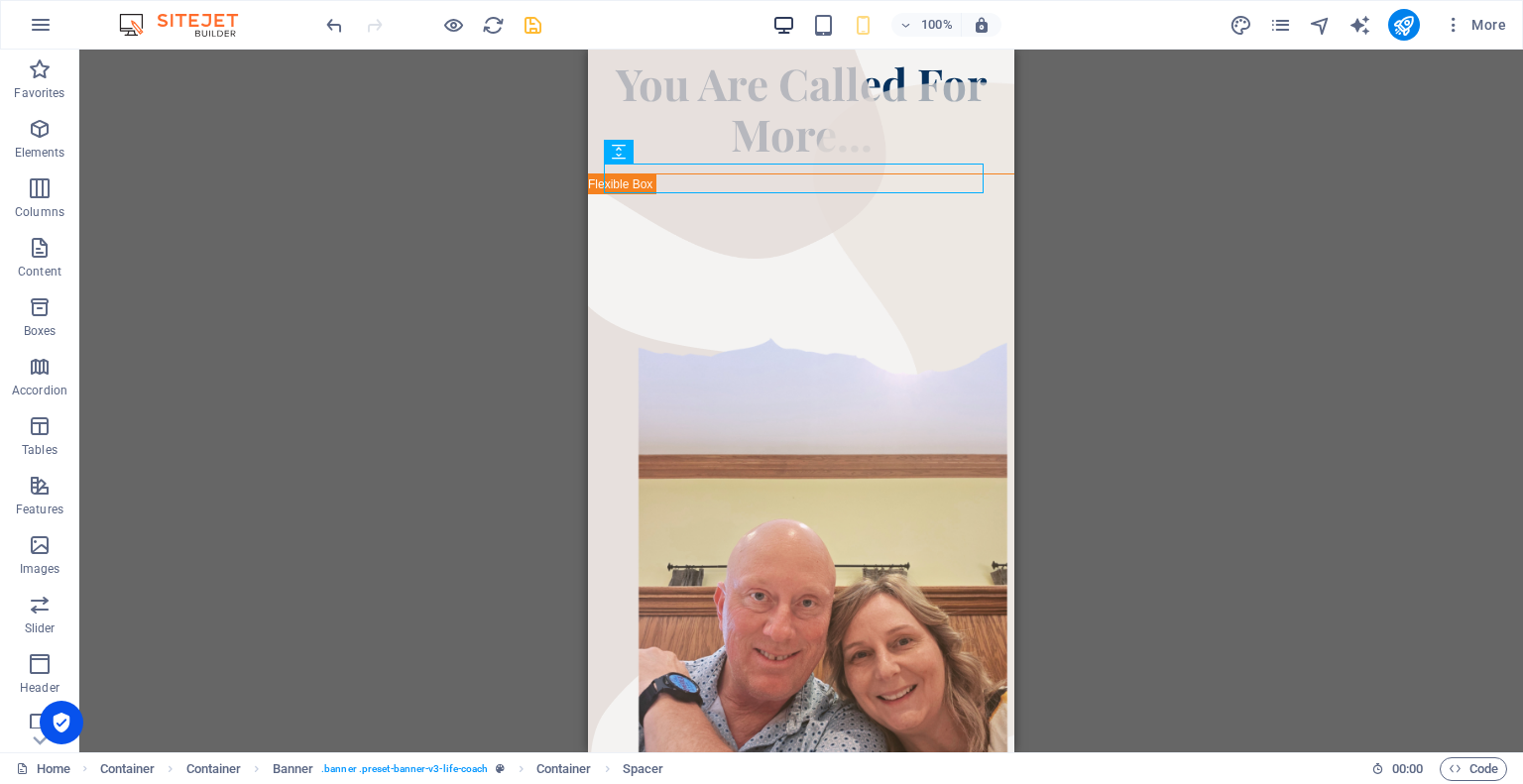 click at bounding box center (783, 25) 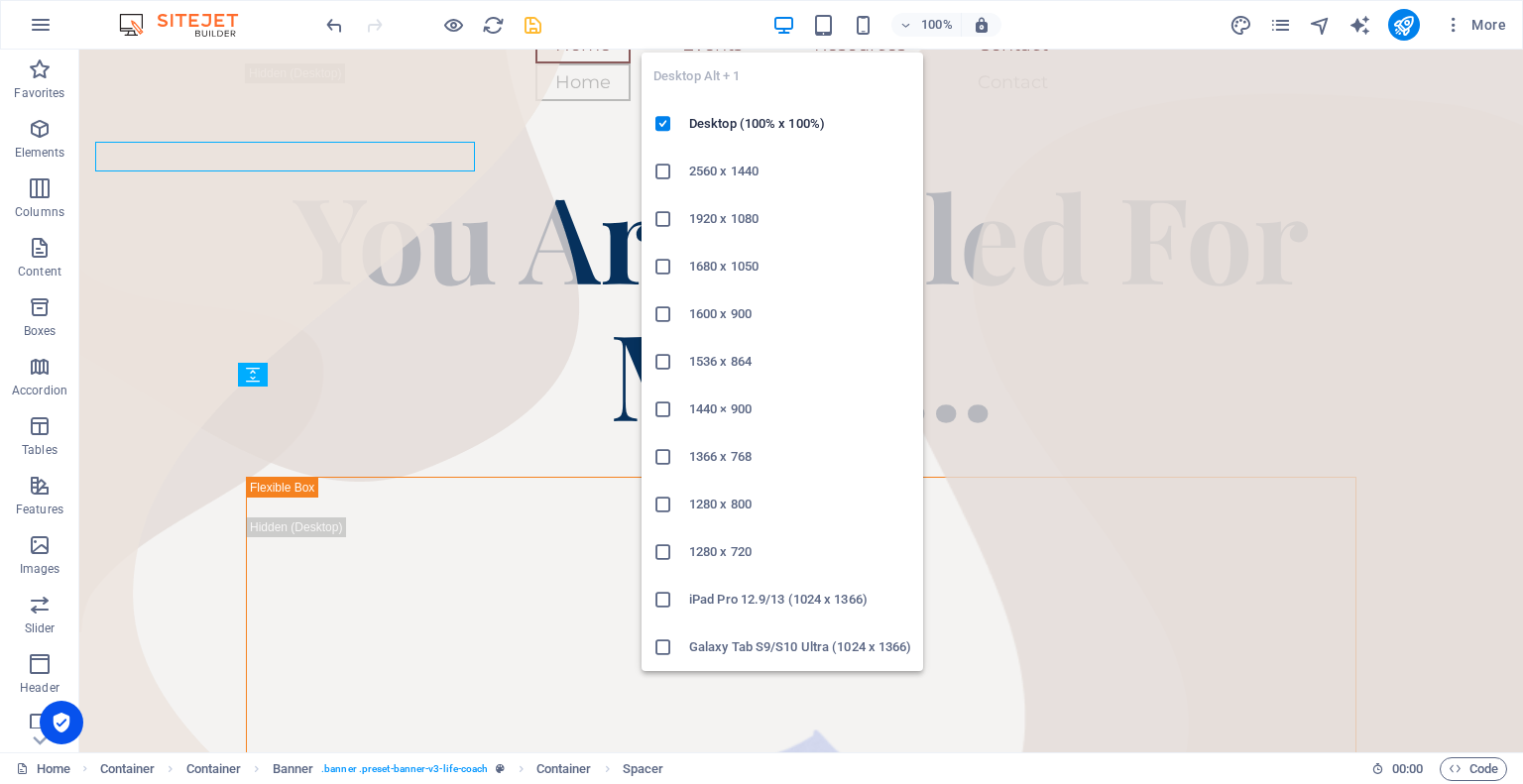 scroll, scrollTop: 142, scrollLeft: 0, axis: vertical 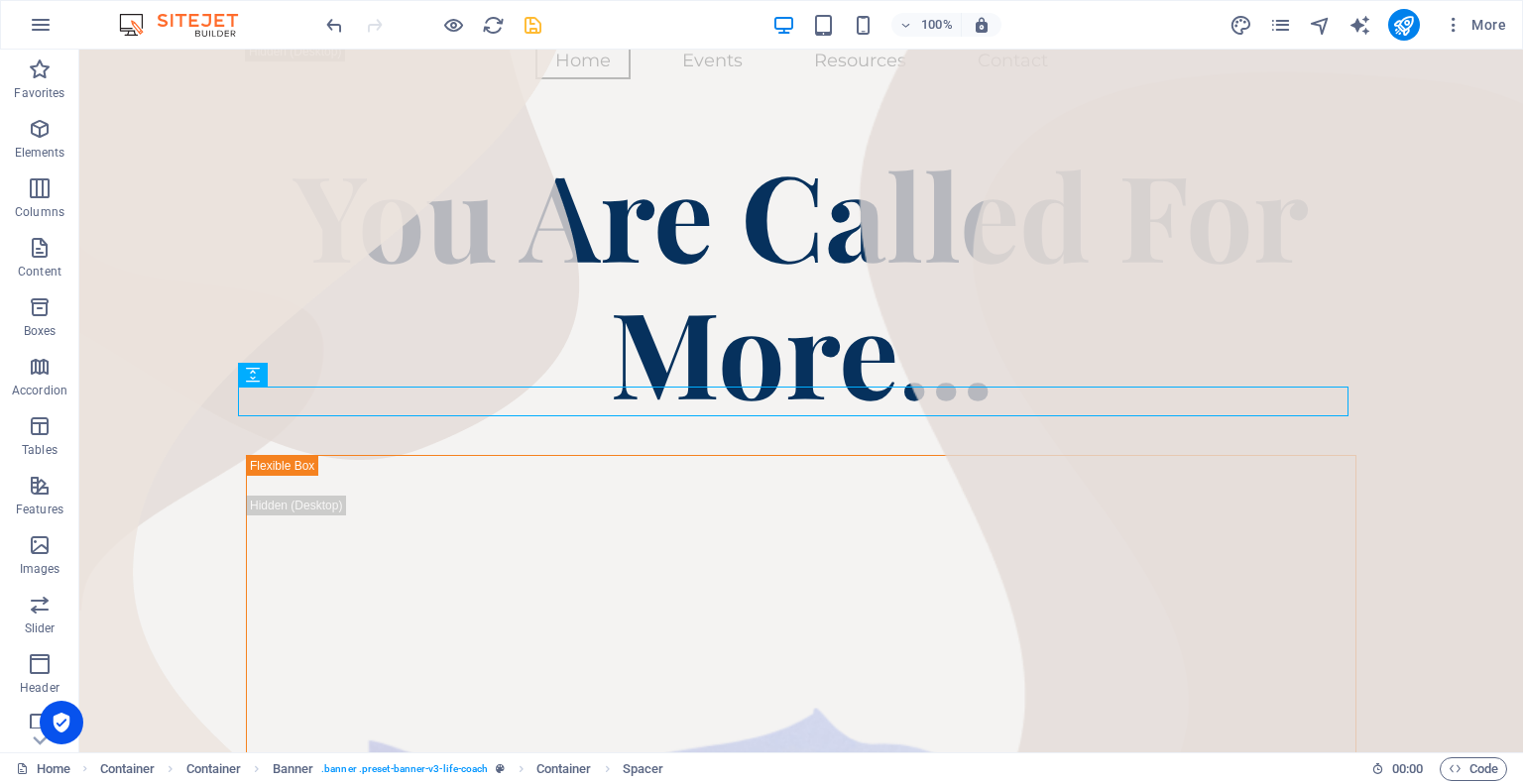 click at bounding box center (532, 25) 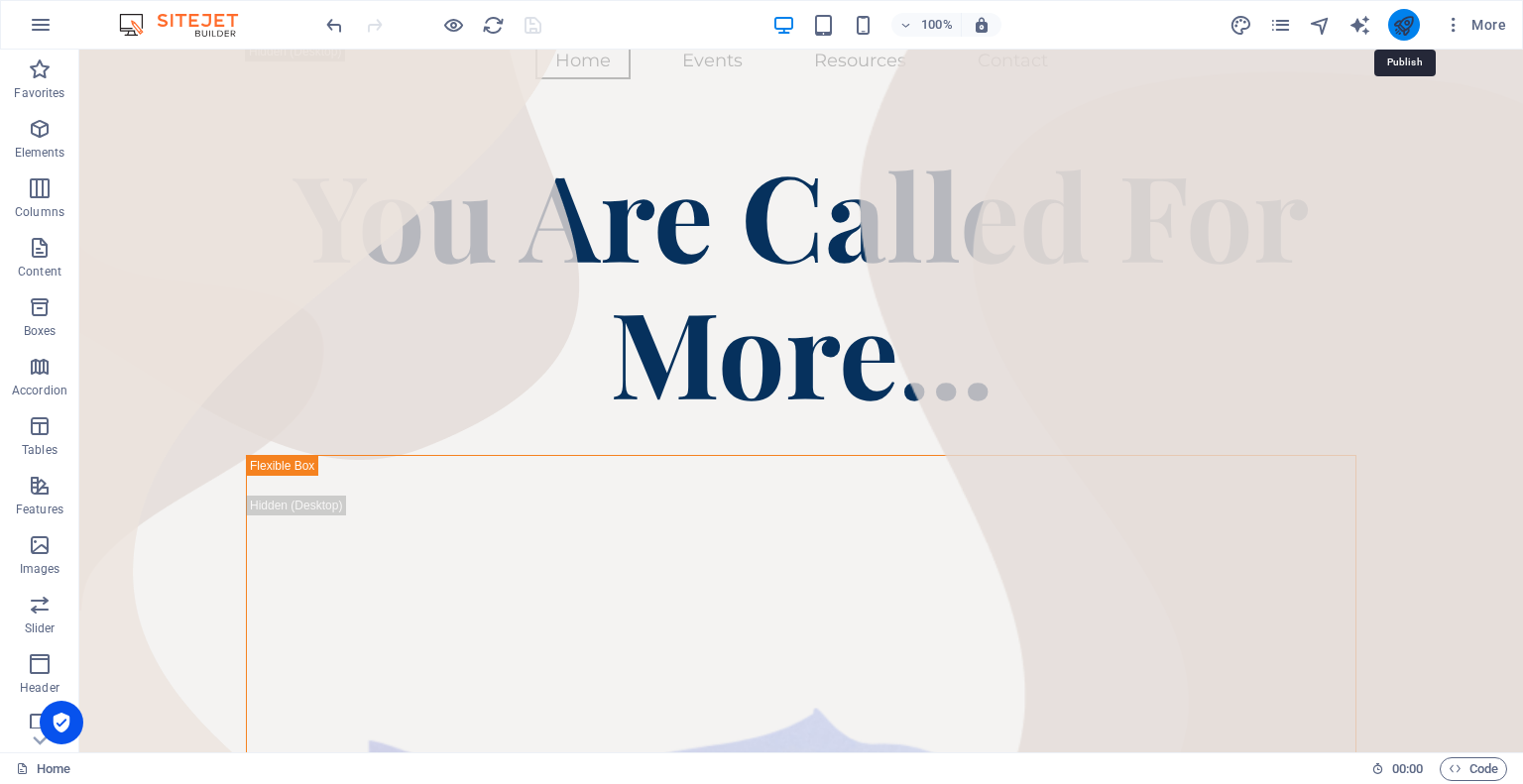 click at bounding box center [1403, 25] 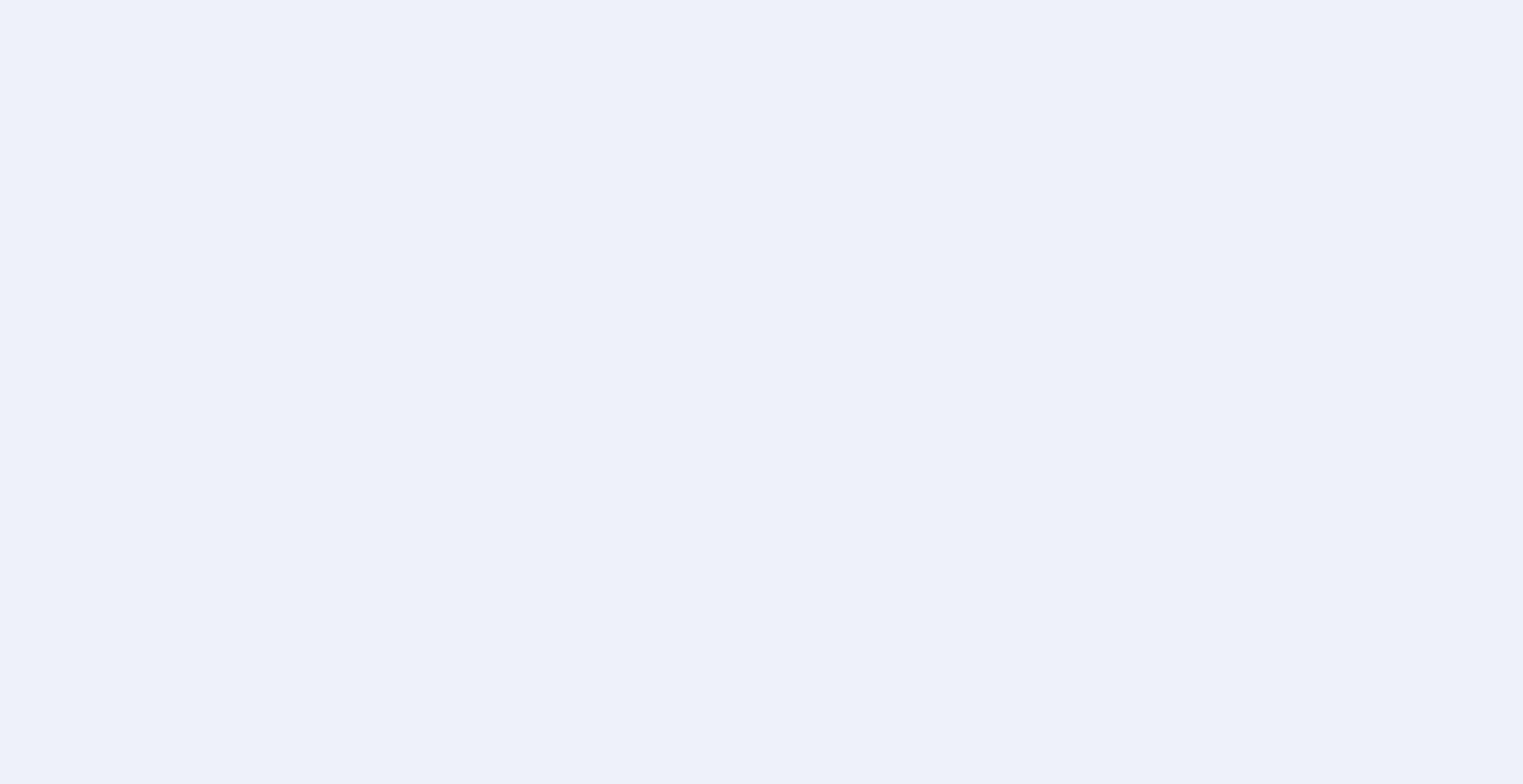 scroll, scrollTop: 0, scrollLeft: 0, axis: both 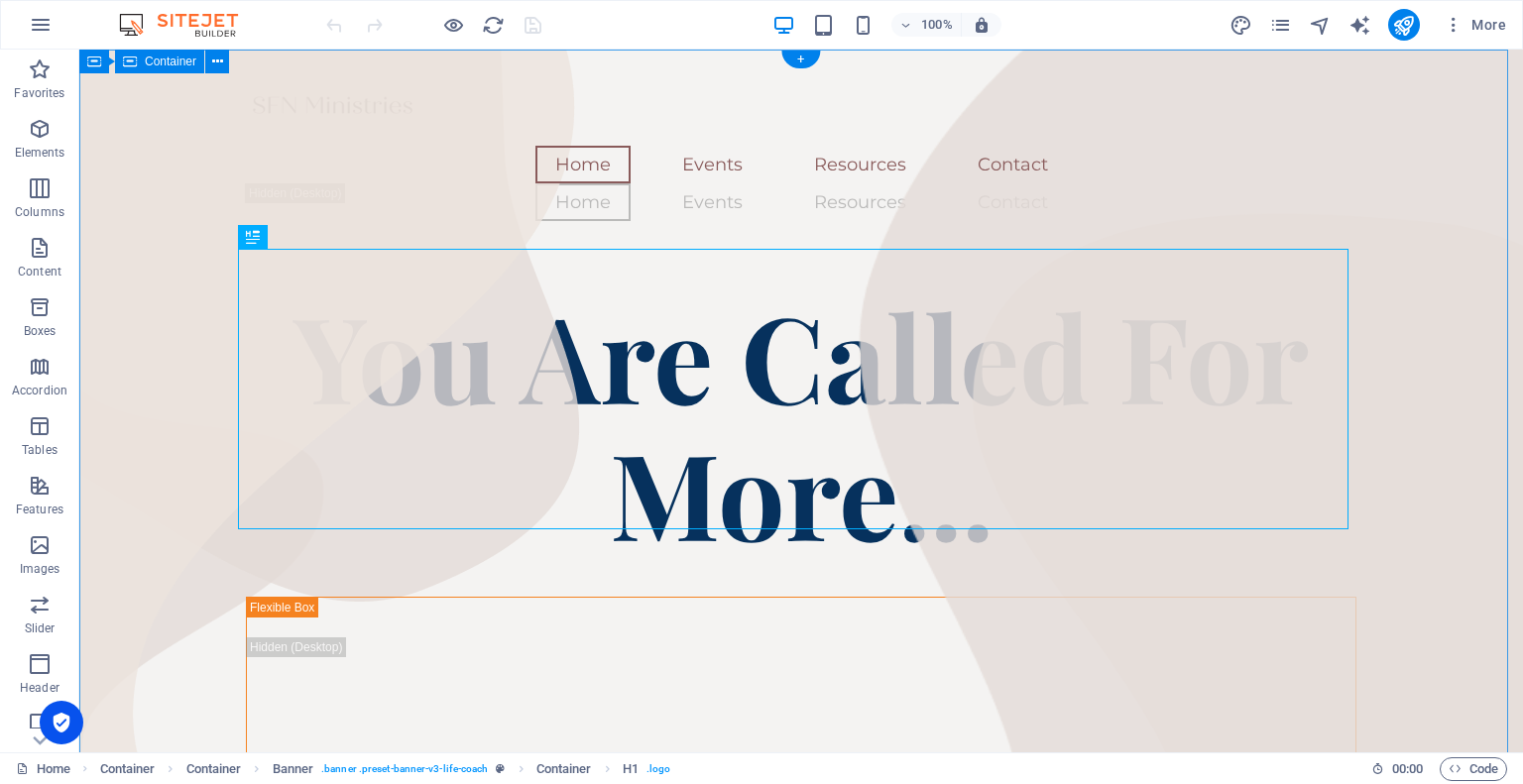 click on "You Are Called For More..." at bounding box center [801, 426] 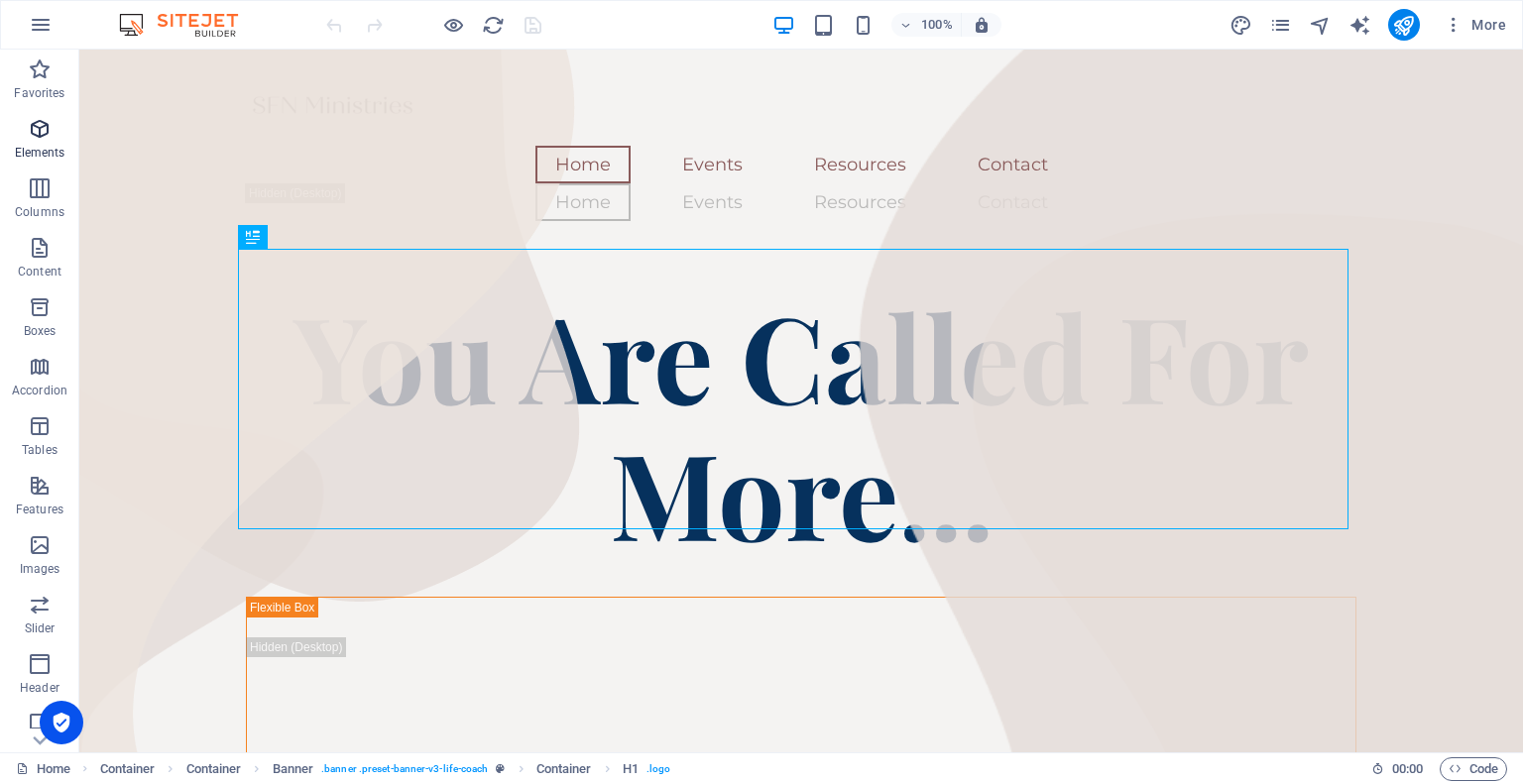 click on "Elements" at bounding box center (40, 141) 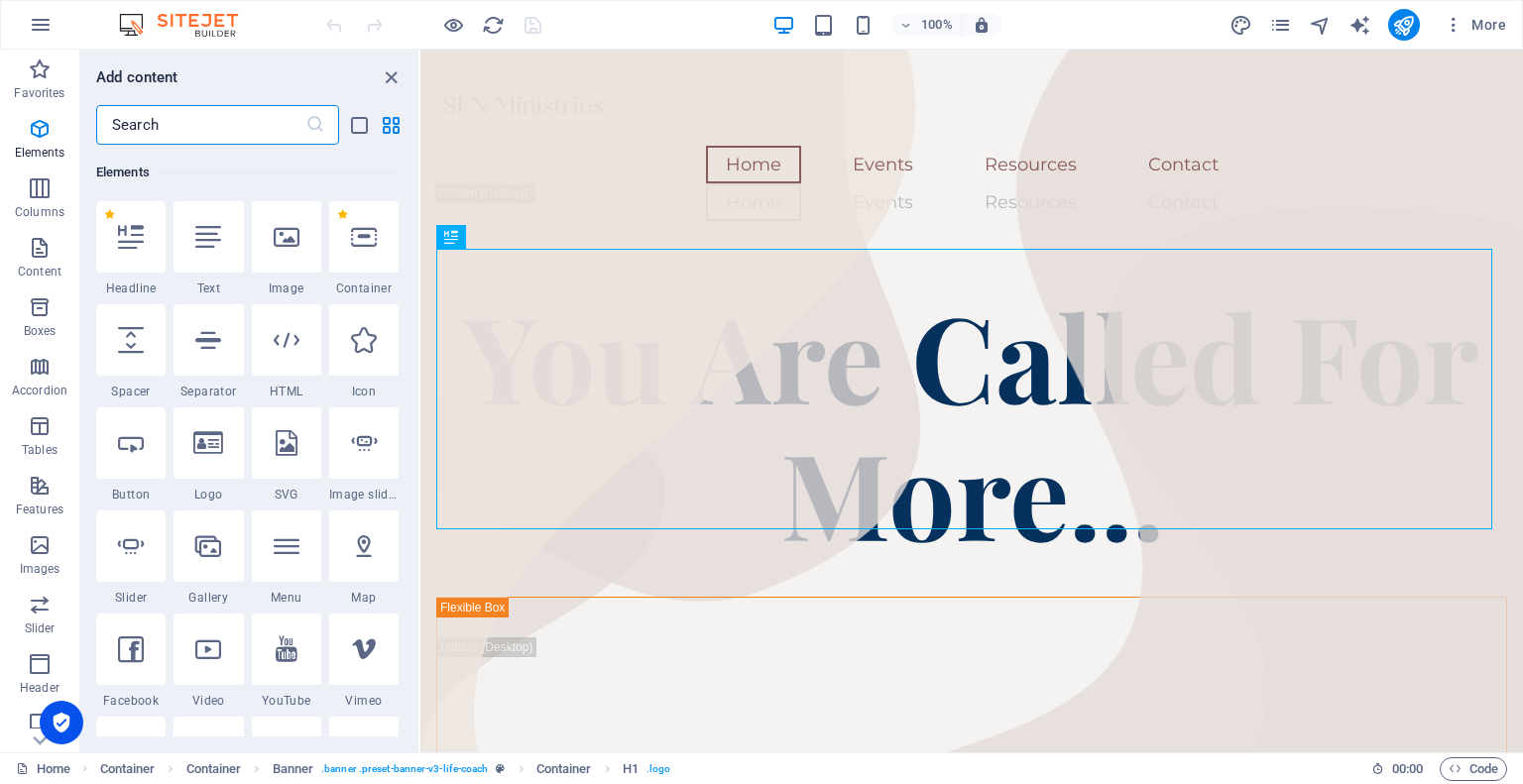 scroll, scrollTop: 211, scrollLeft: 0, axis: vertical 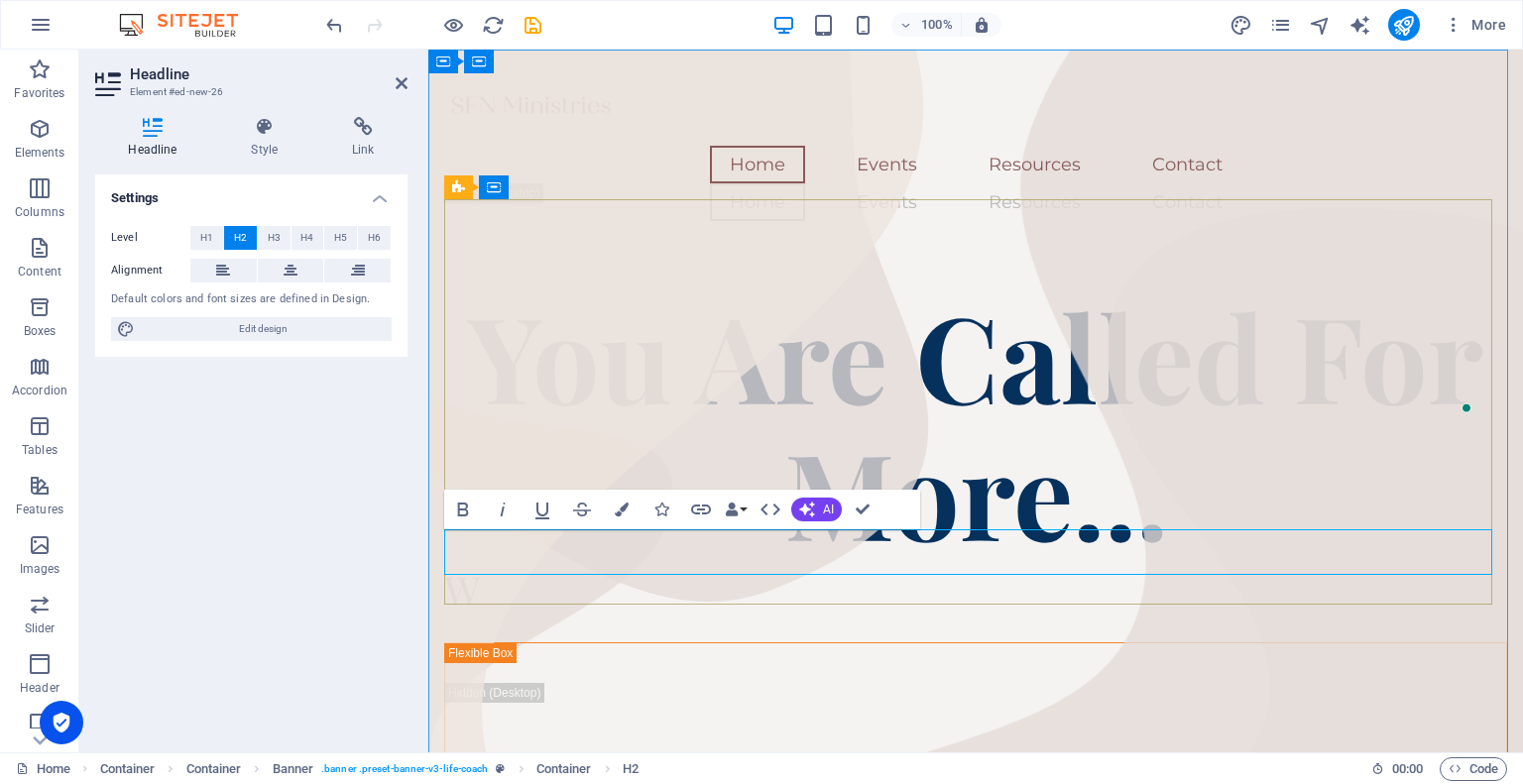 type 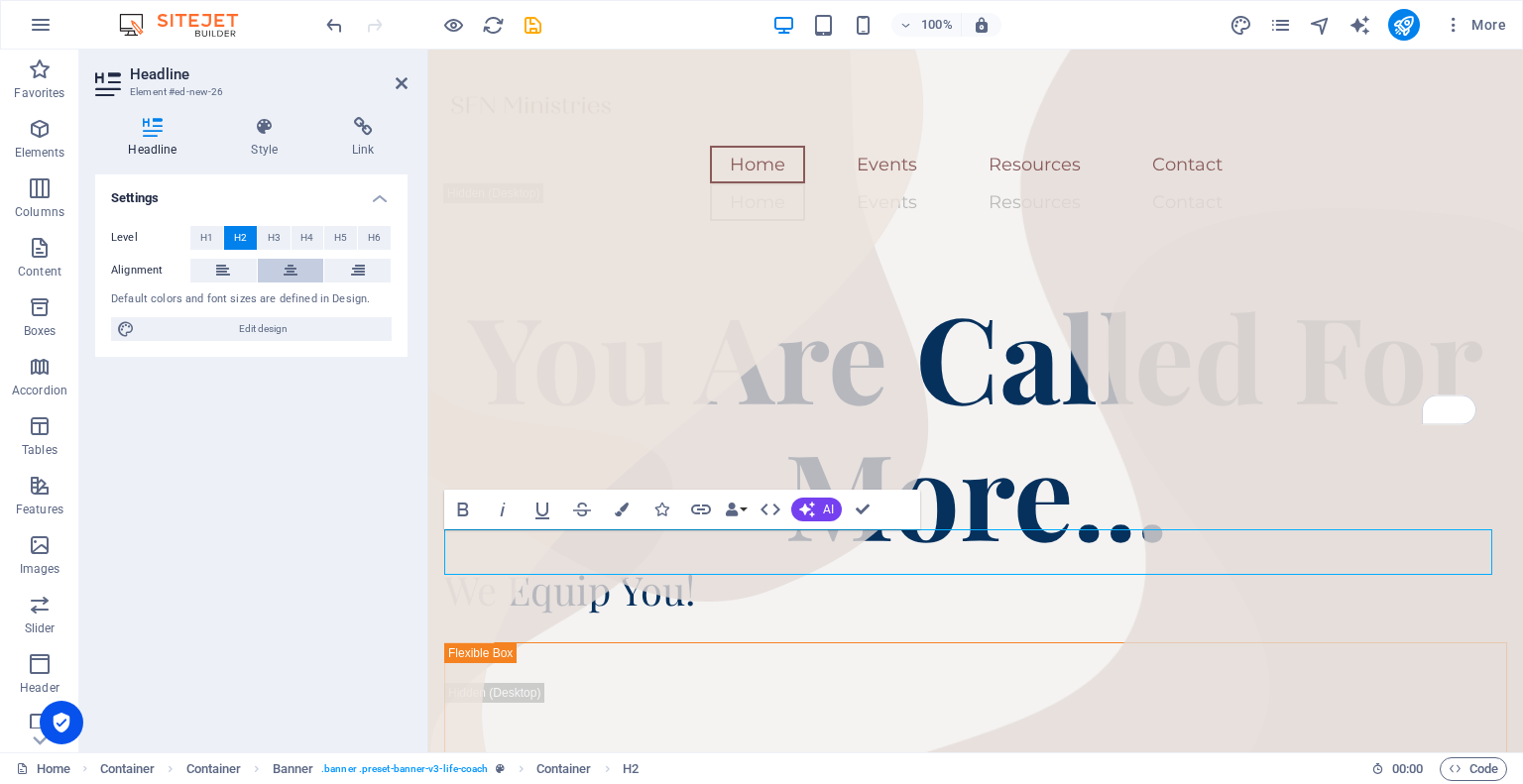 click at bounding box center [291, 271] 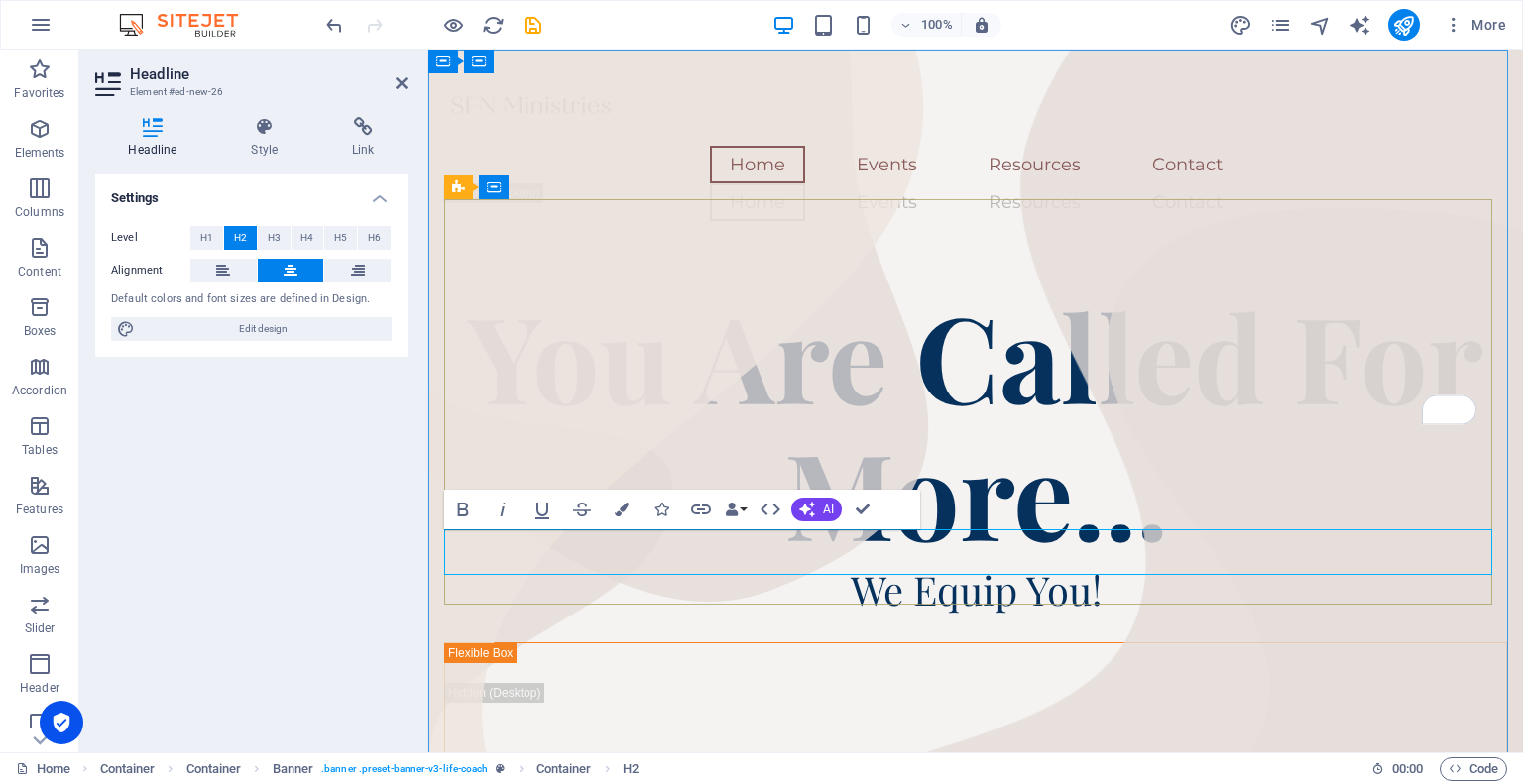 click on "We Equip You!" at bounding box center [976, 590] 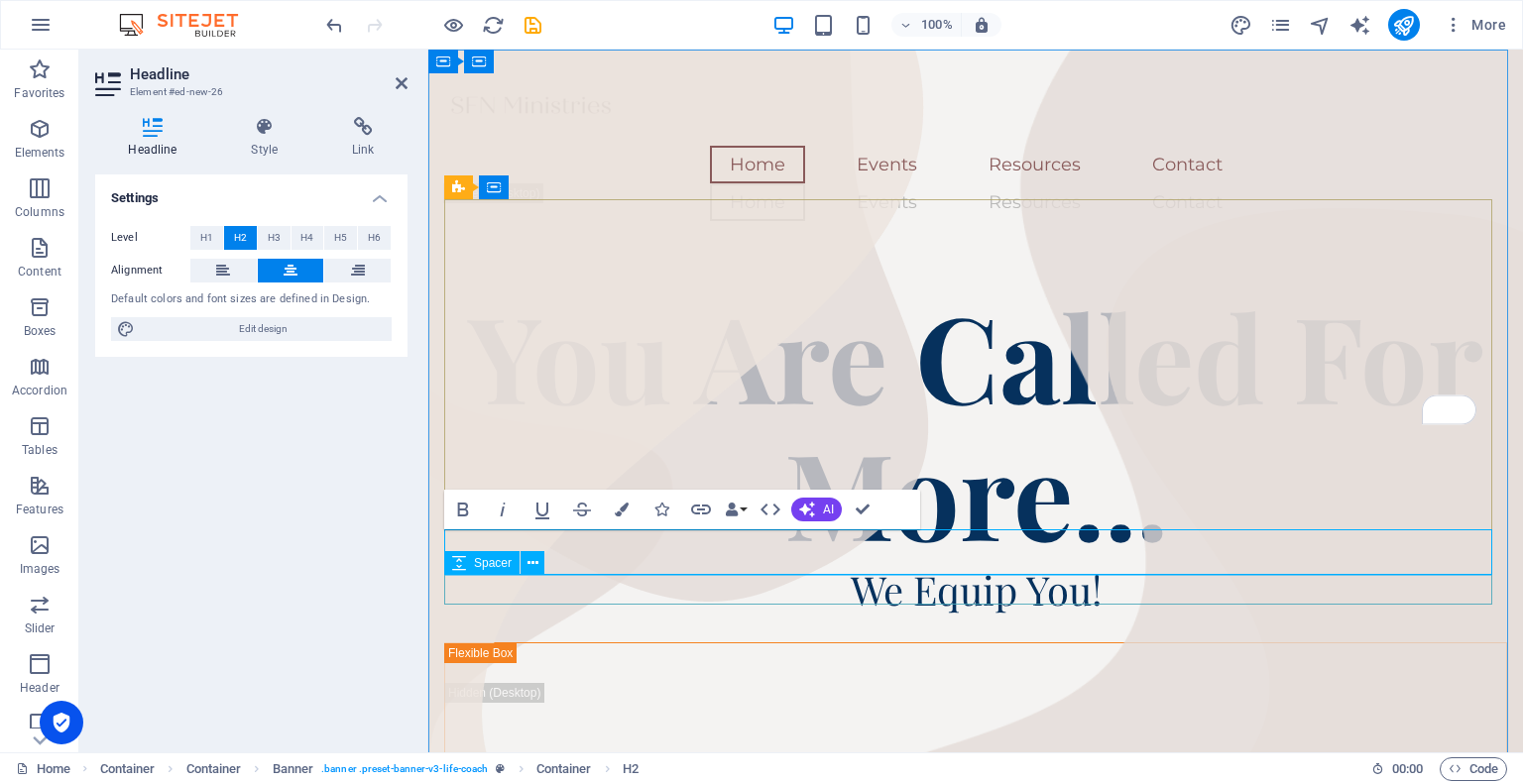 click at bounding box center [976, 627] 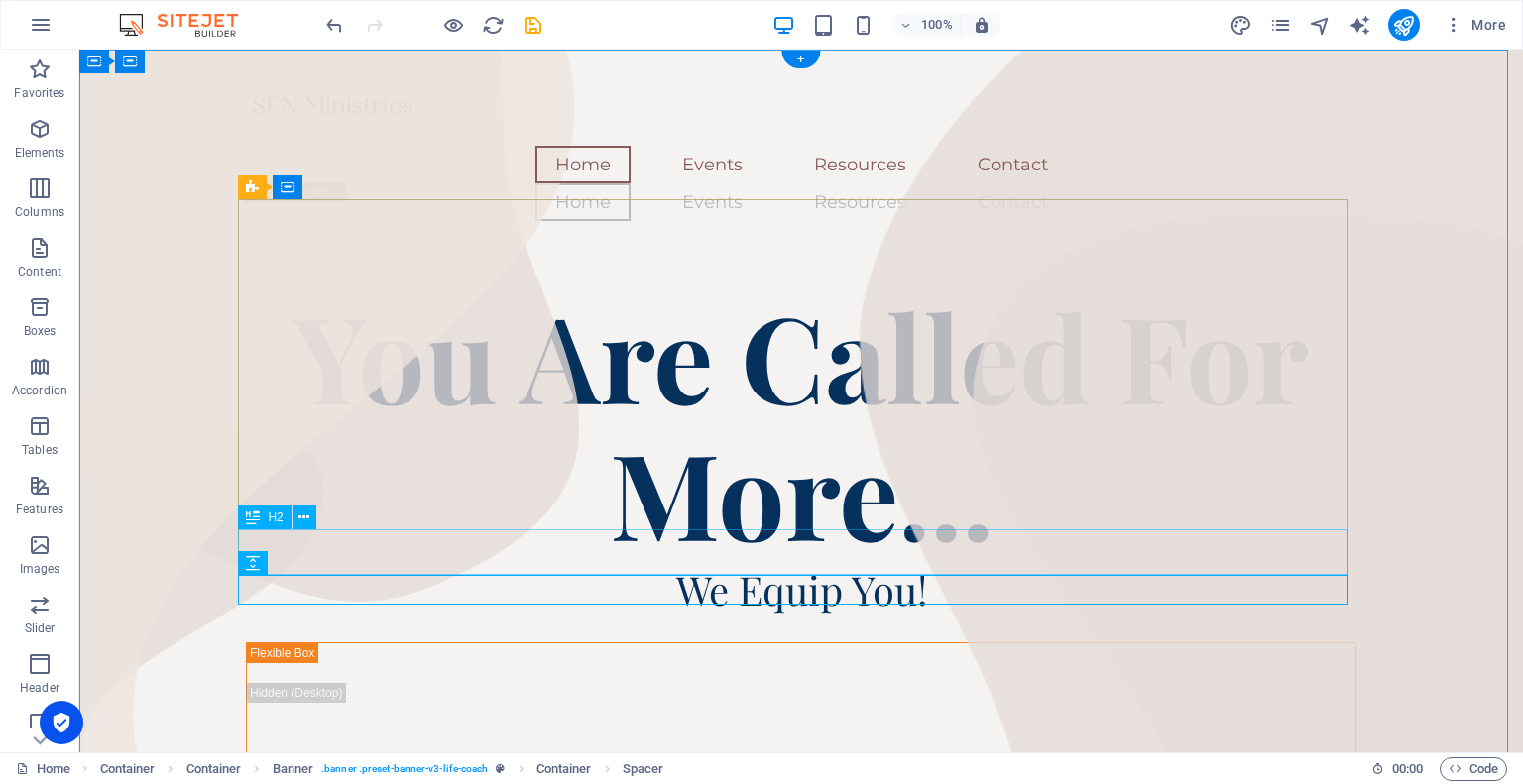 click on "We Equip You!" at bounding box center (801, 590) 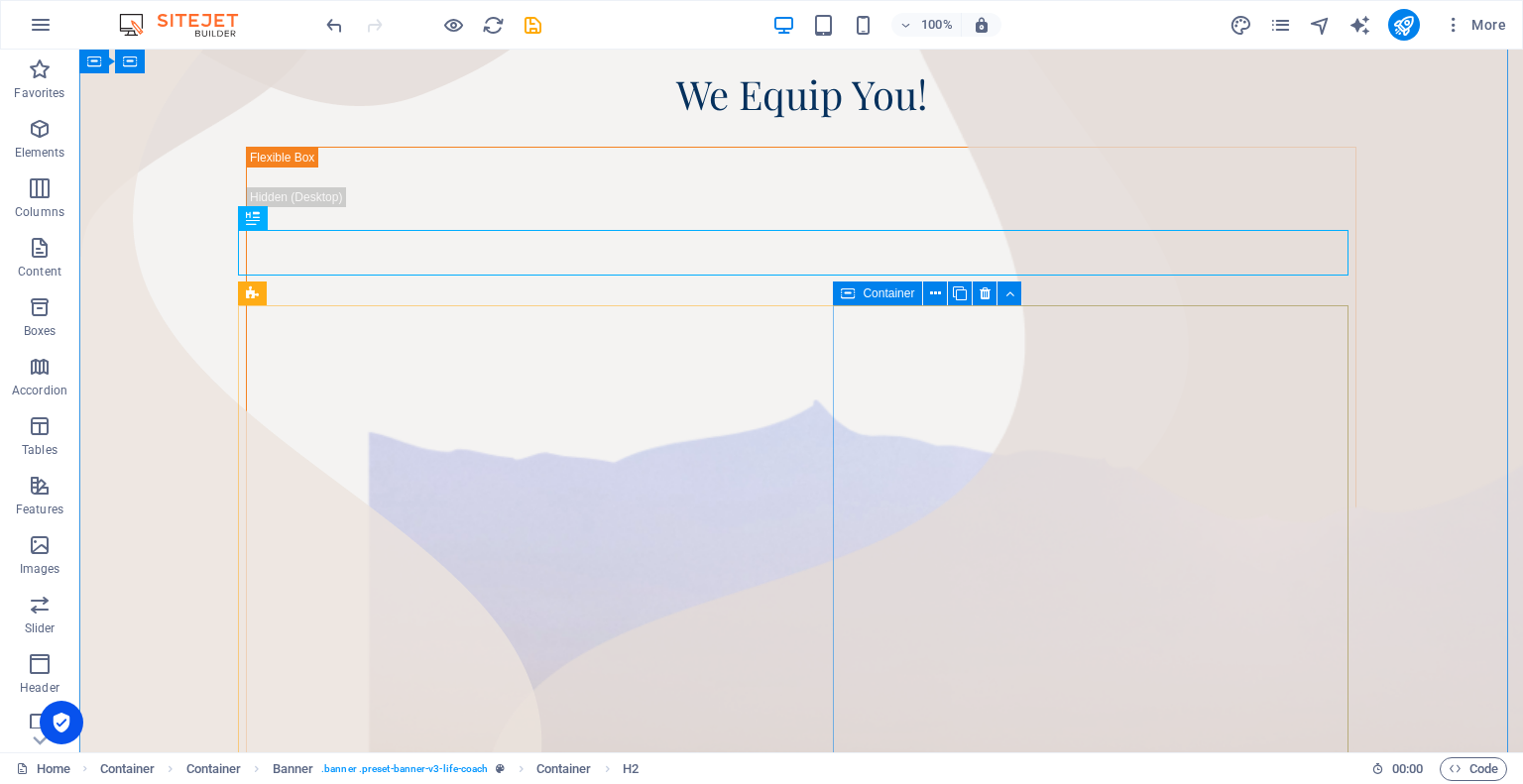 scroll, scrollTop: 297, scrollLeft: 0, axis: vertical 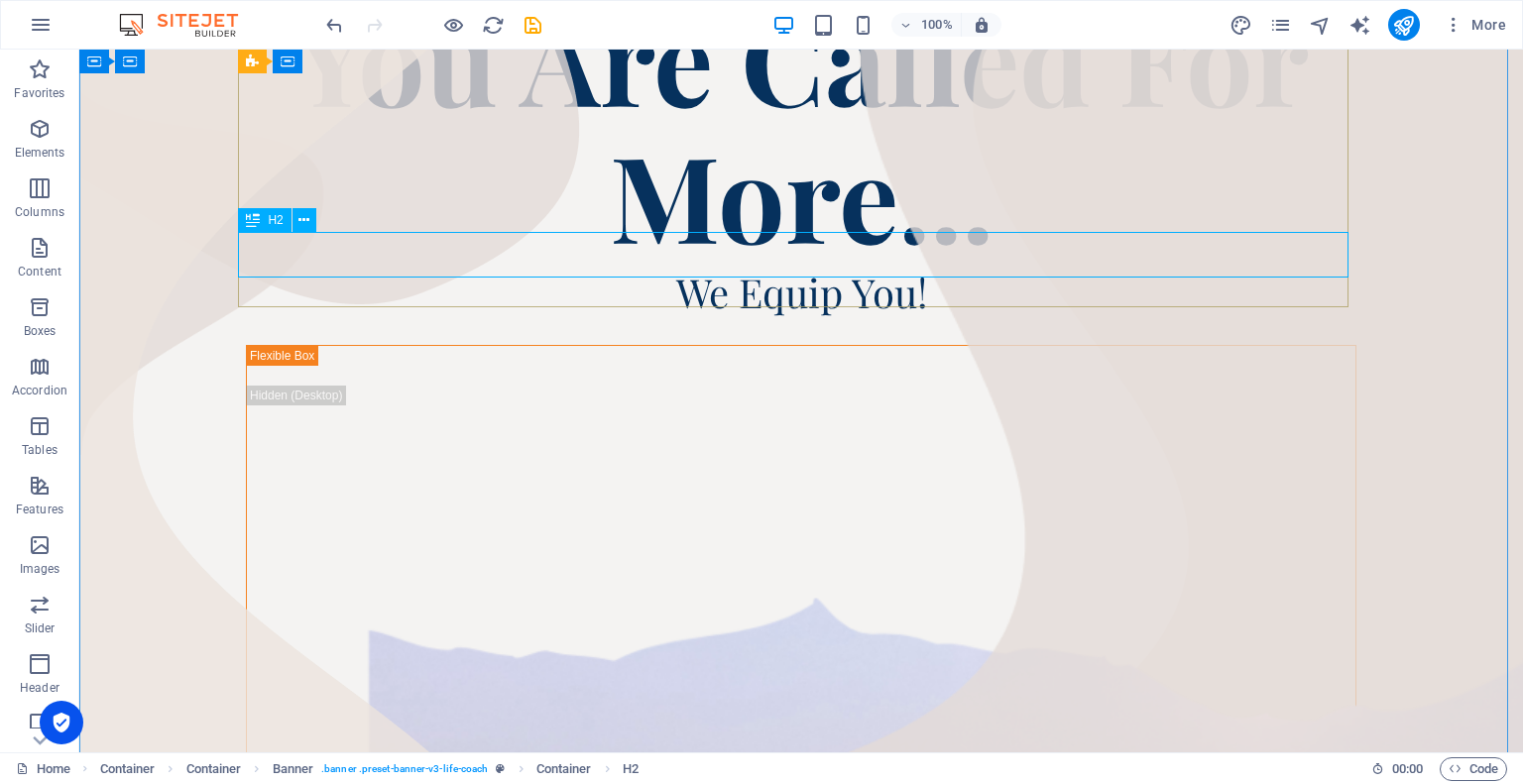 click on "We Equip You!" at bounding box center [801, 292] 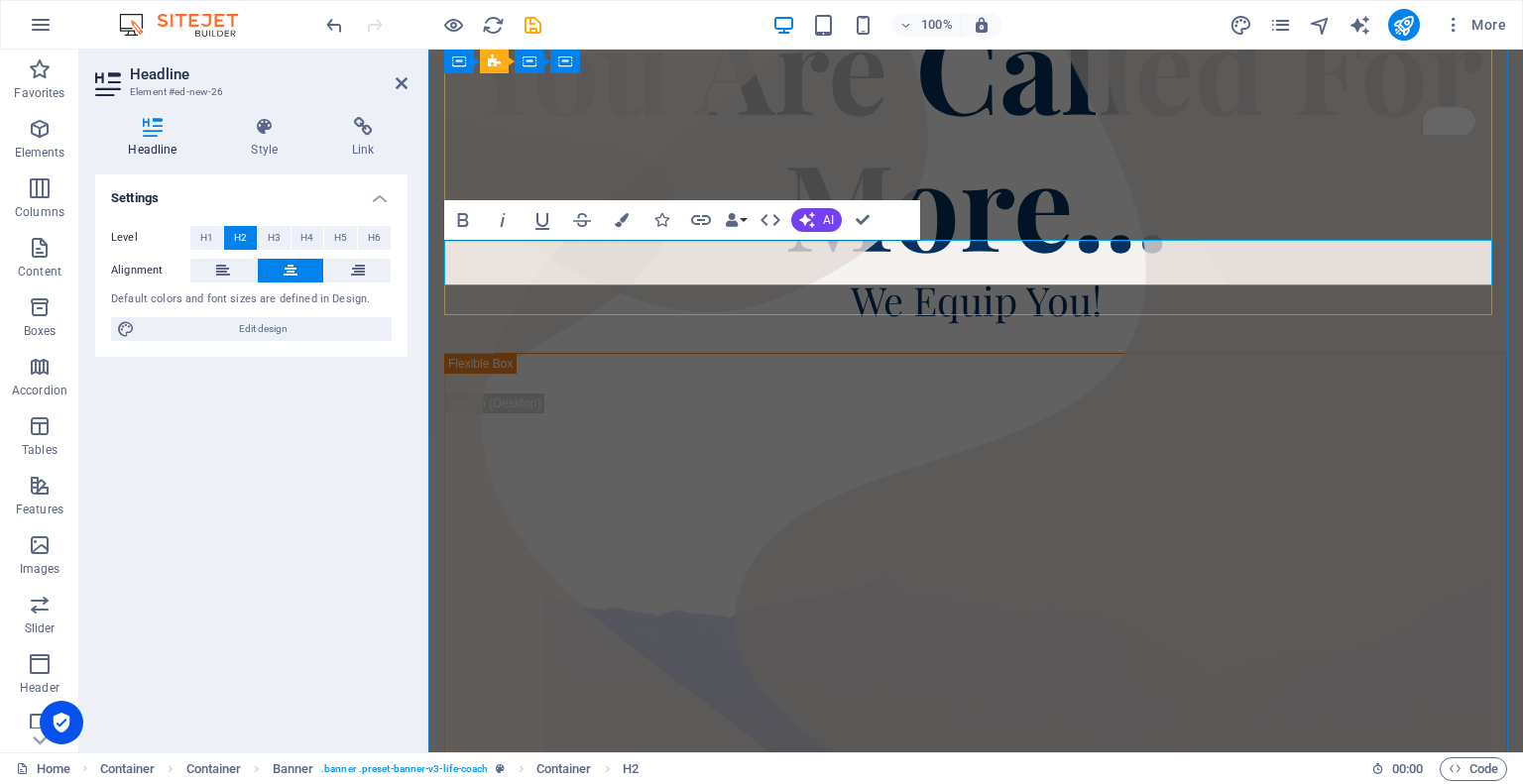click on "We Equip You!" at bounding box center (976, 300) 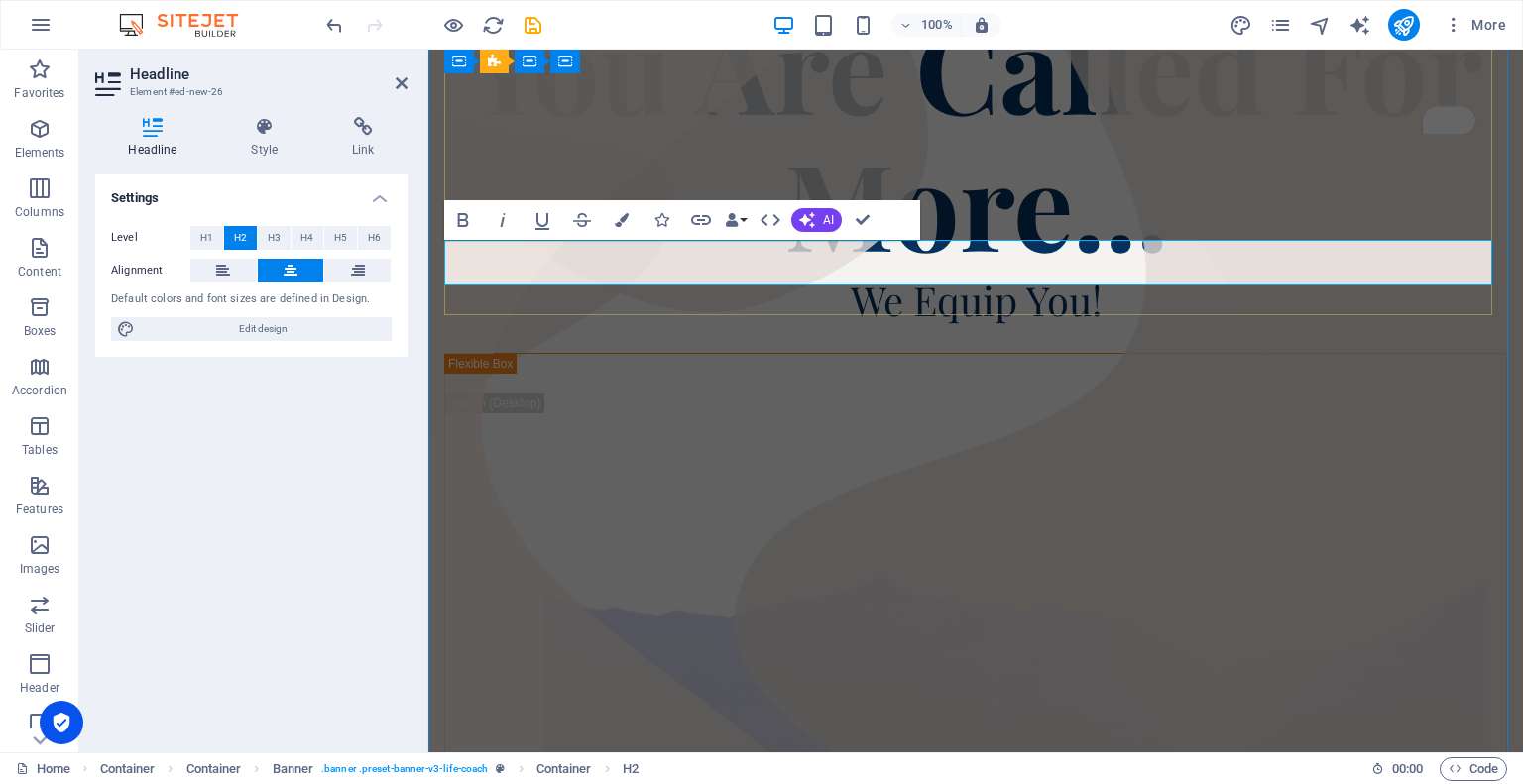 type 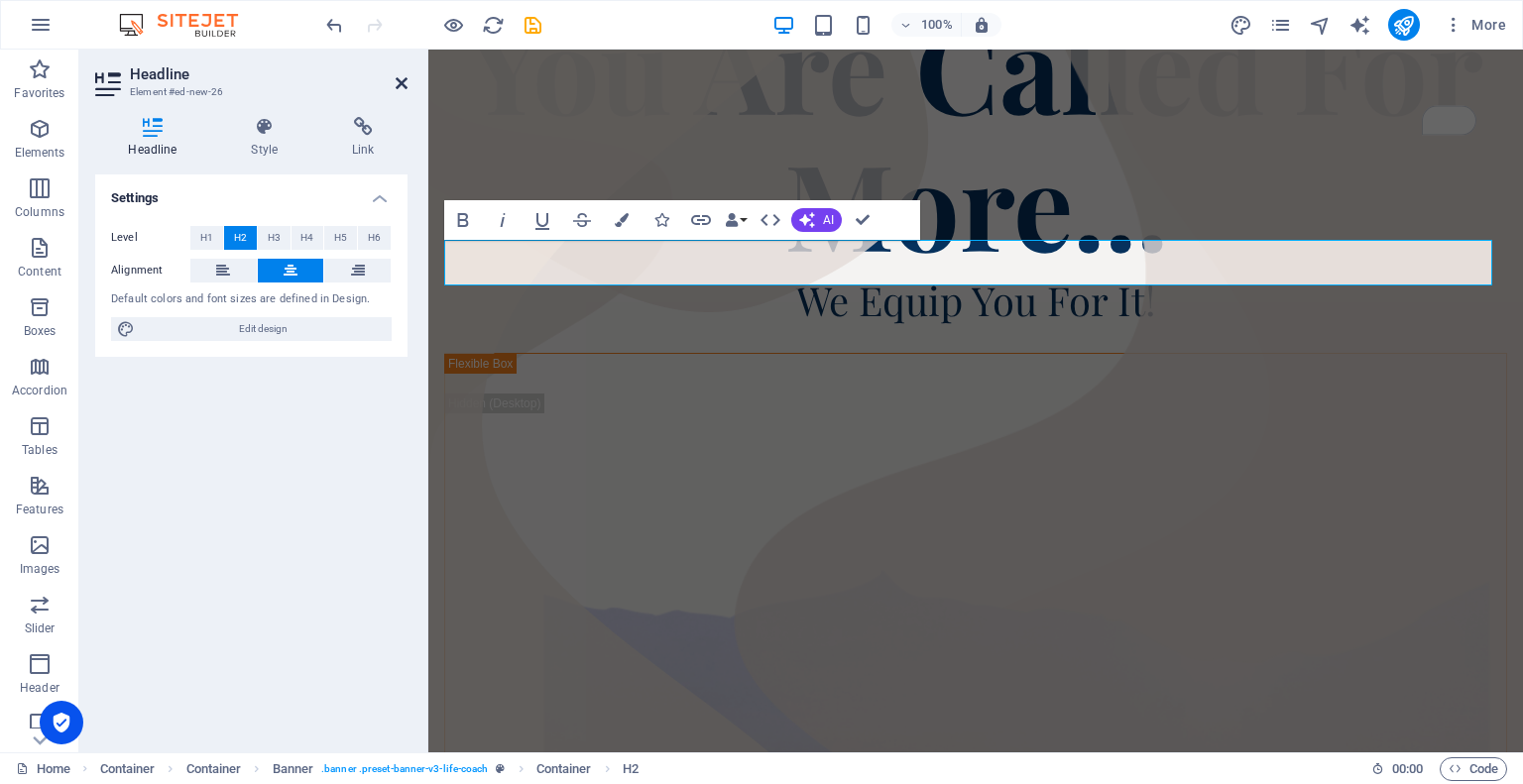 click at bounding box center (402, 83) 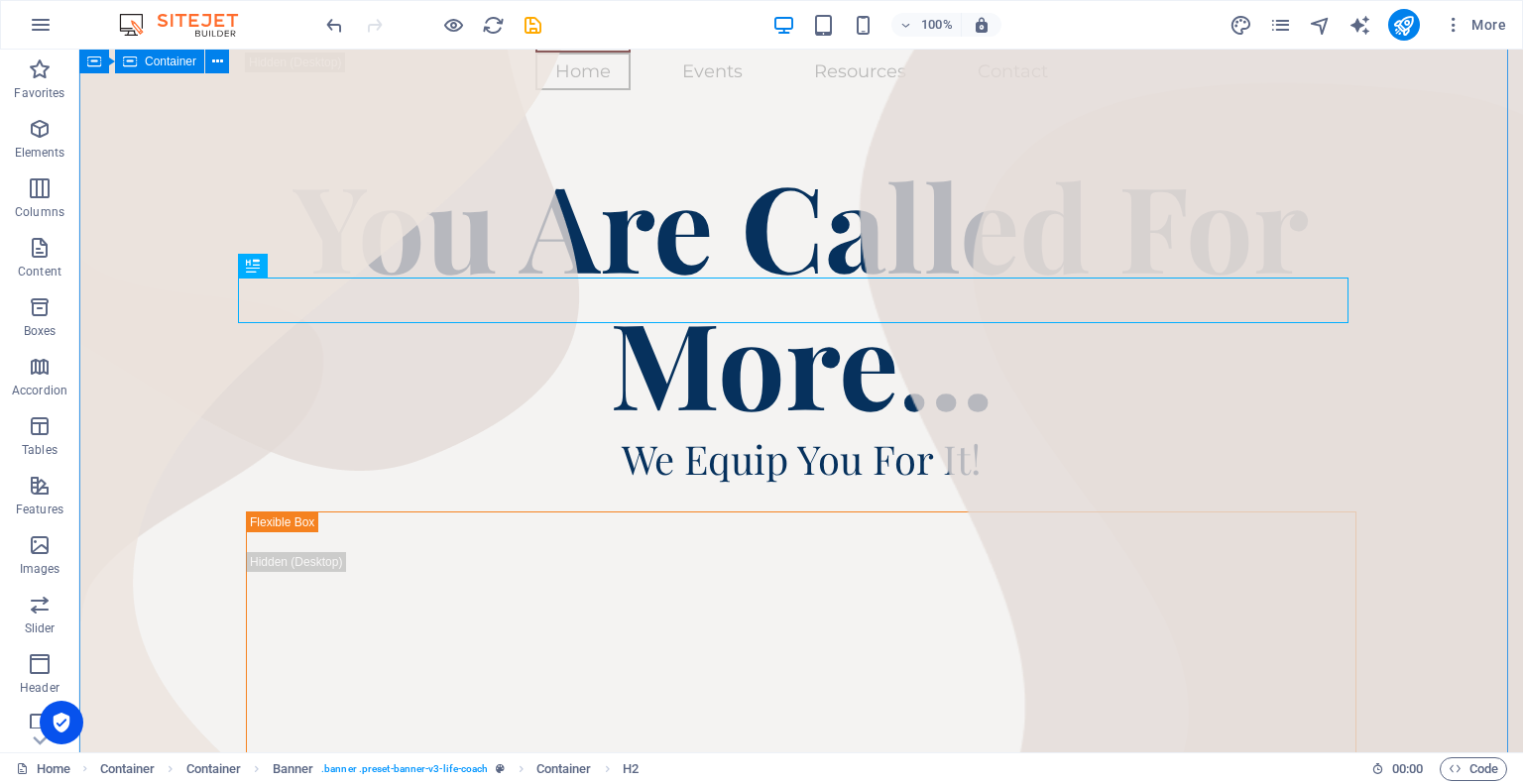 scroll, scrollTop: 99, scrollLeft: 0, axis: vertical 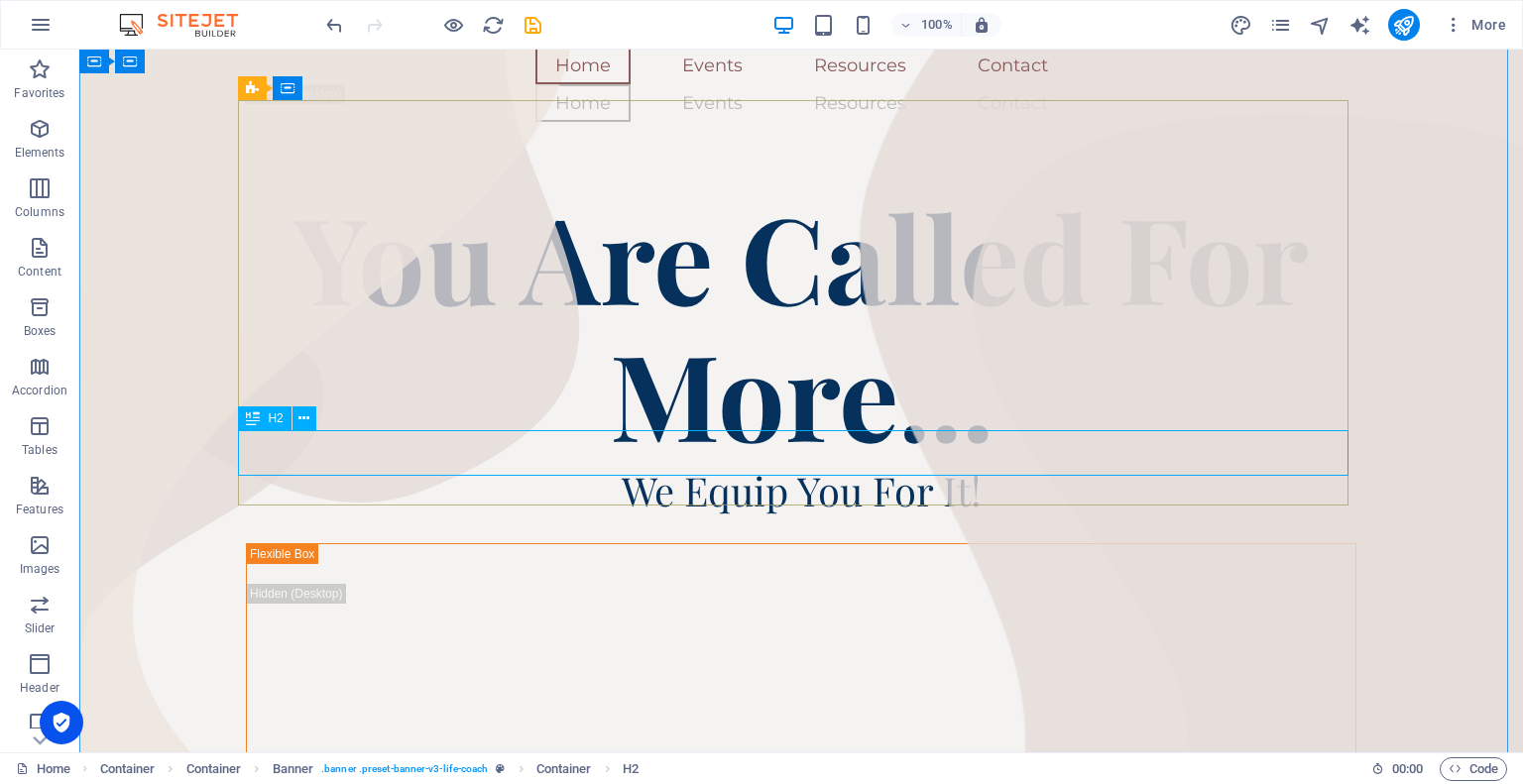 click on "We Equip You For It!" at bounding box center (801, 491) 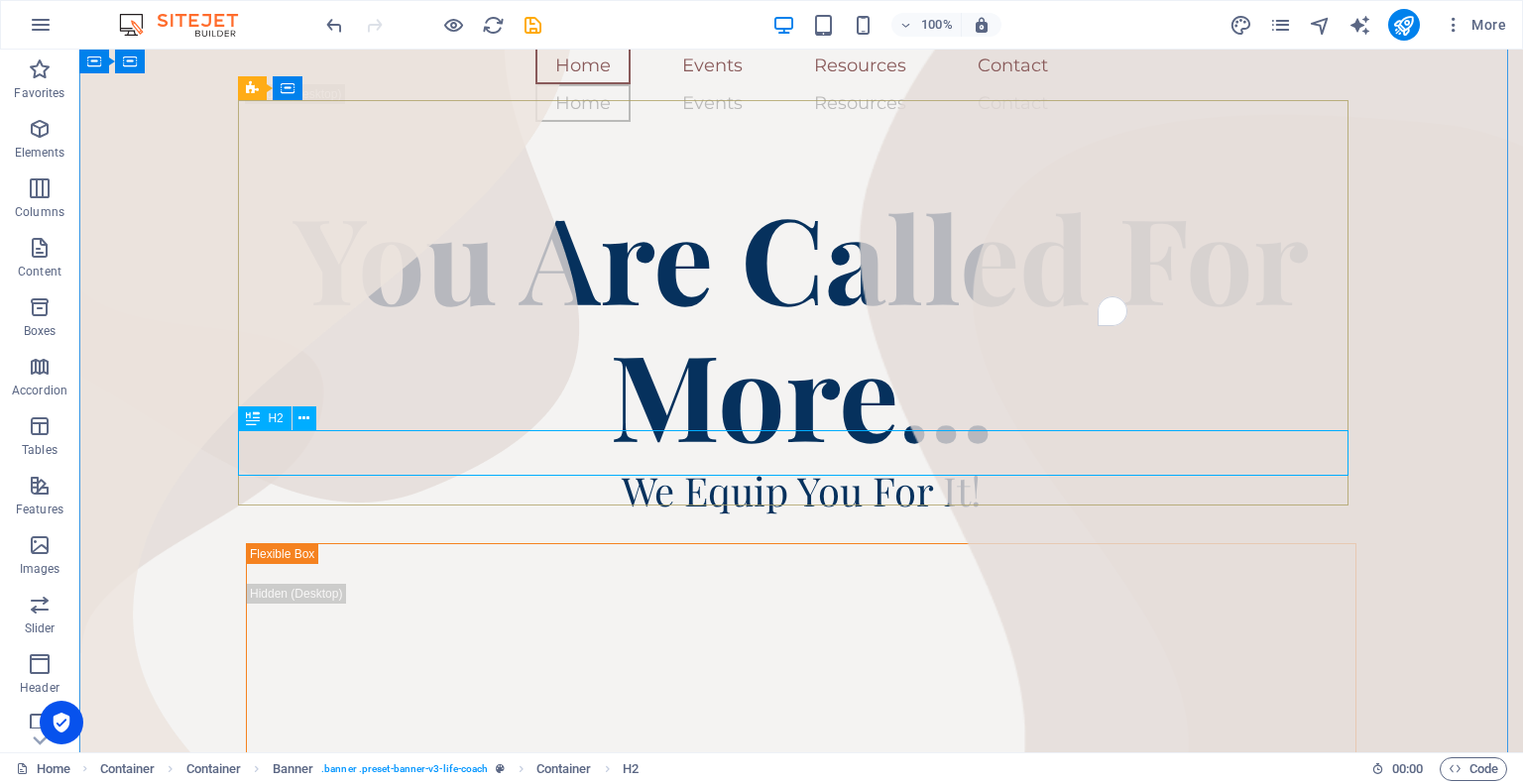 click on "We Equip You For It!" at bounding box center (801, 491) 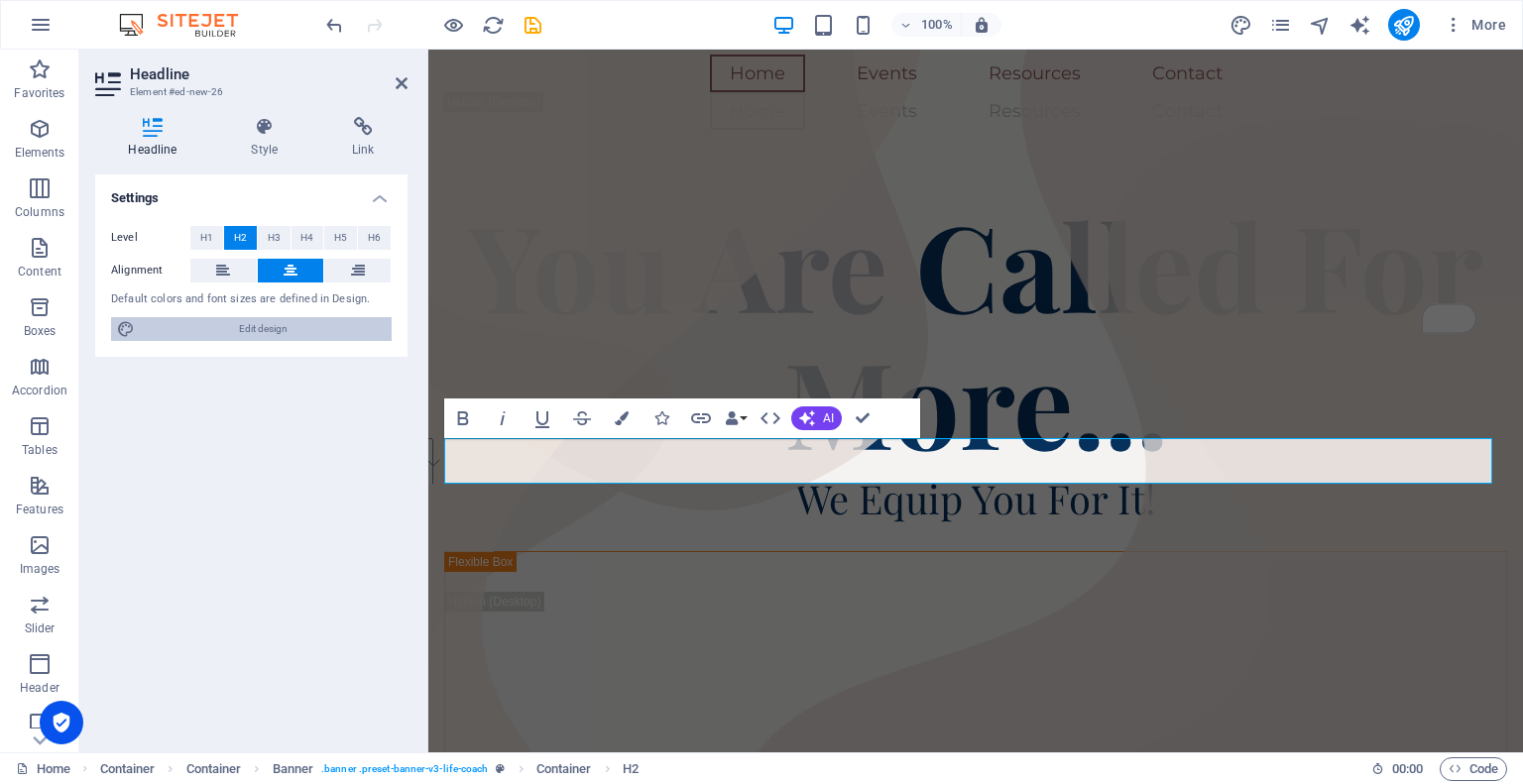 click on "Edit design" at bounding box center [263, 329] 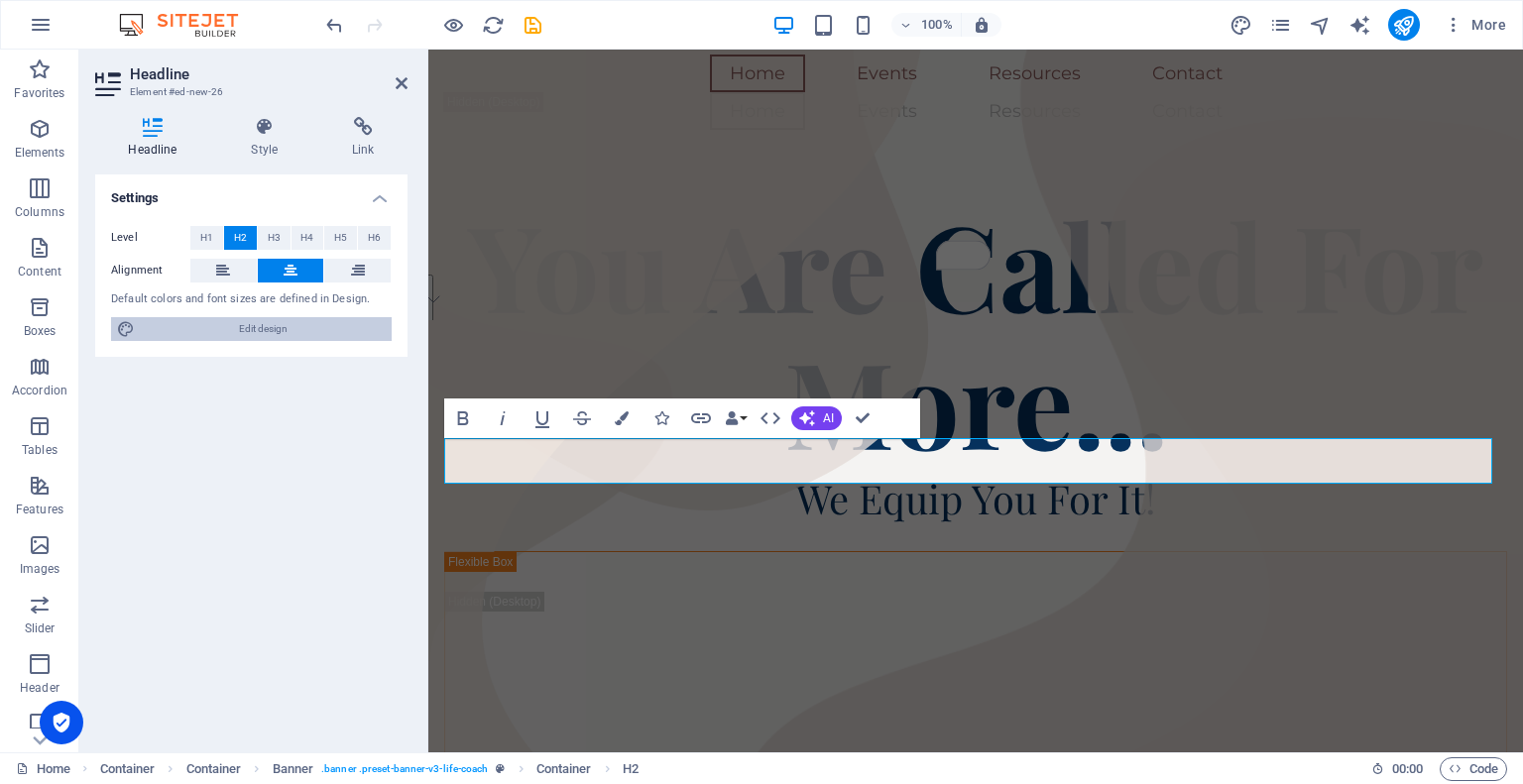 select on "px" 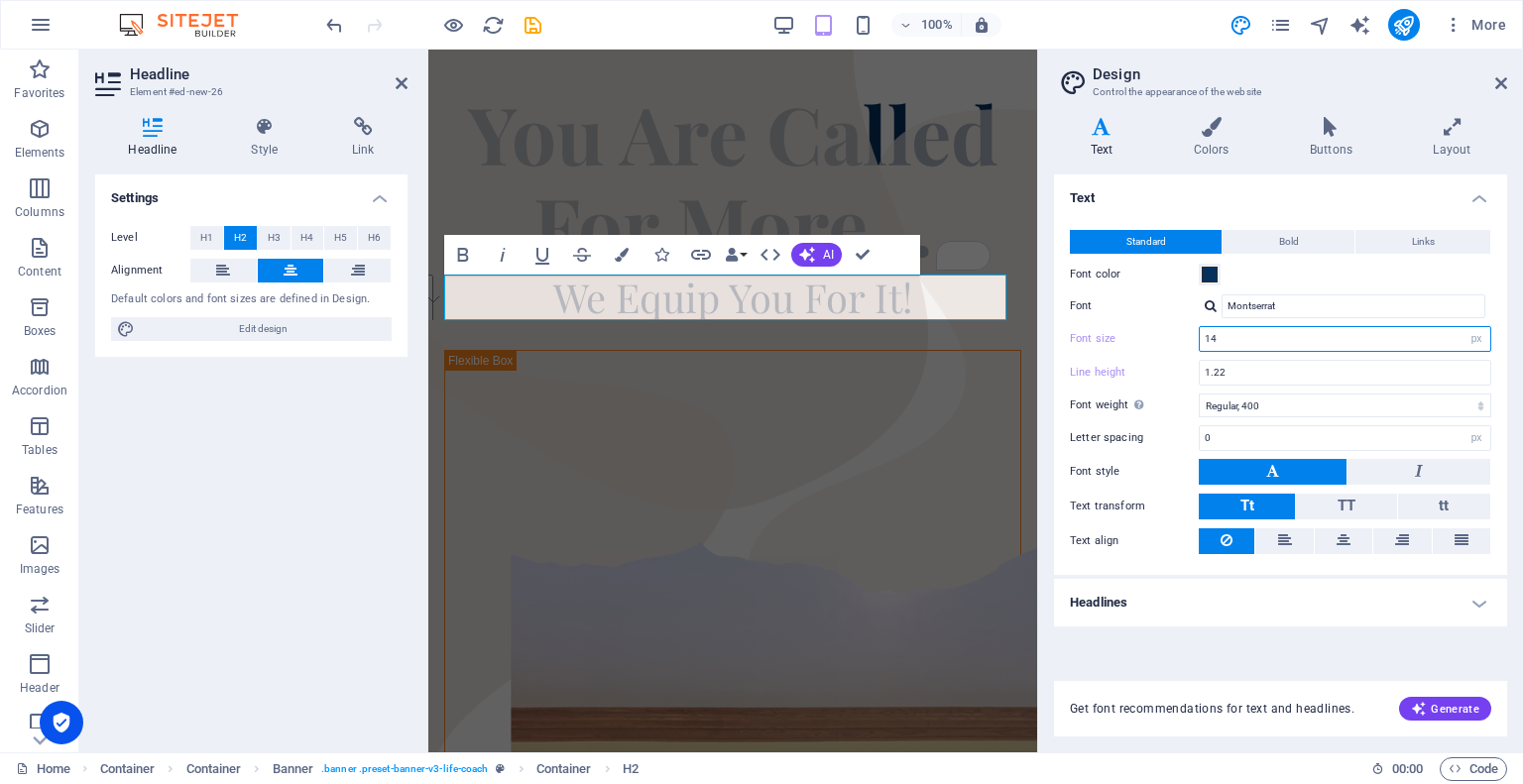 click on "14" at bounding box center [1345, 339] 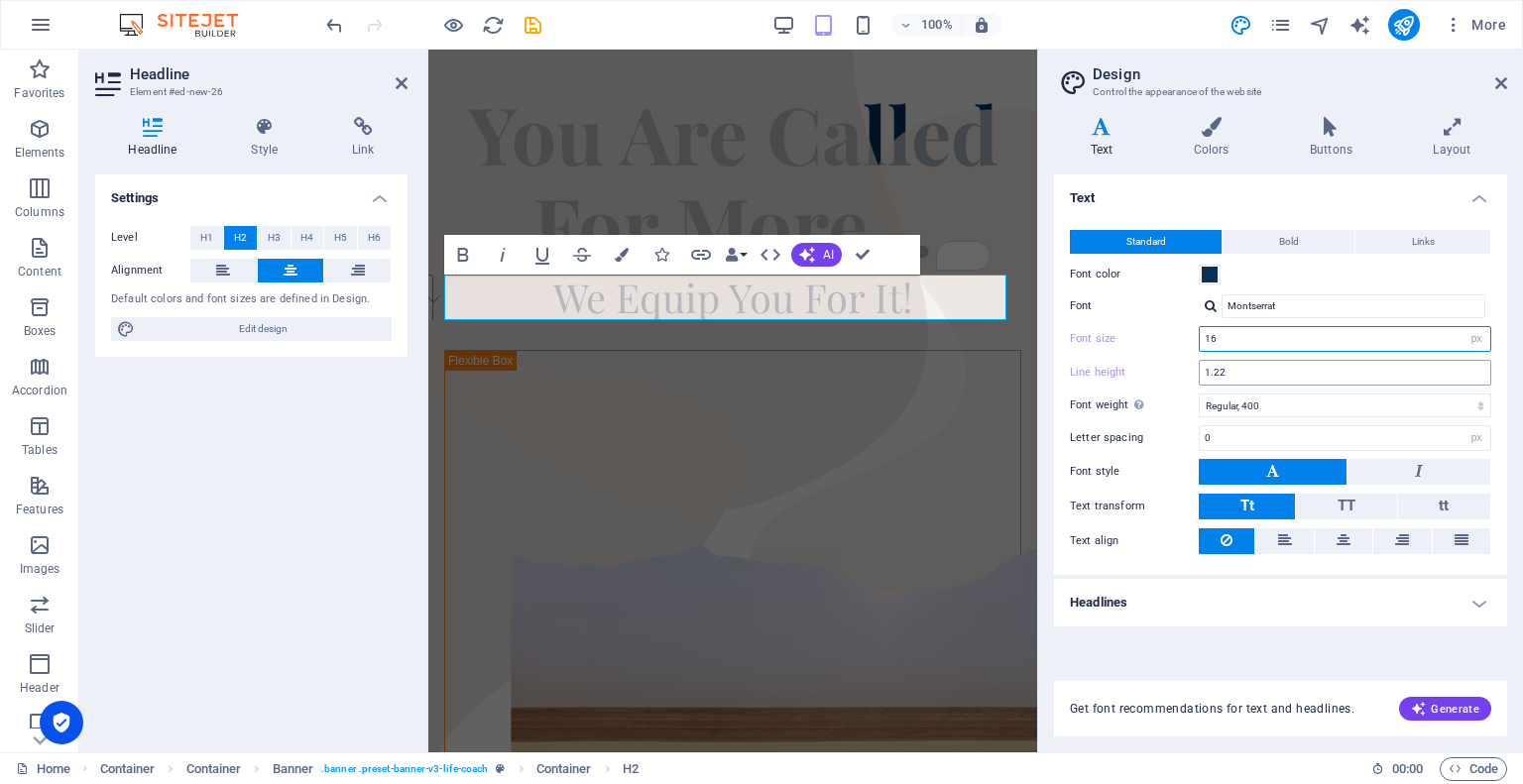 scroll, scrollTop: 95, scrollLeft: 0, axis: vertical 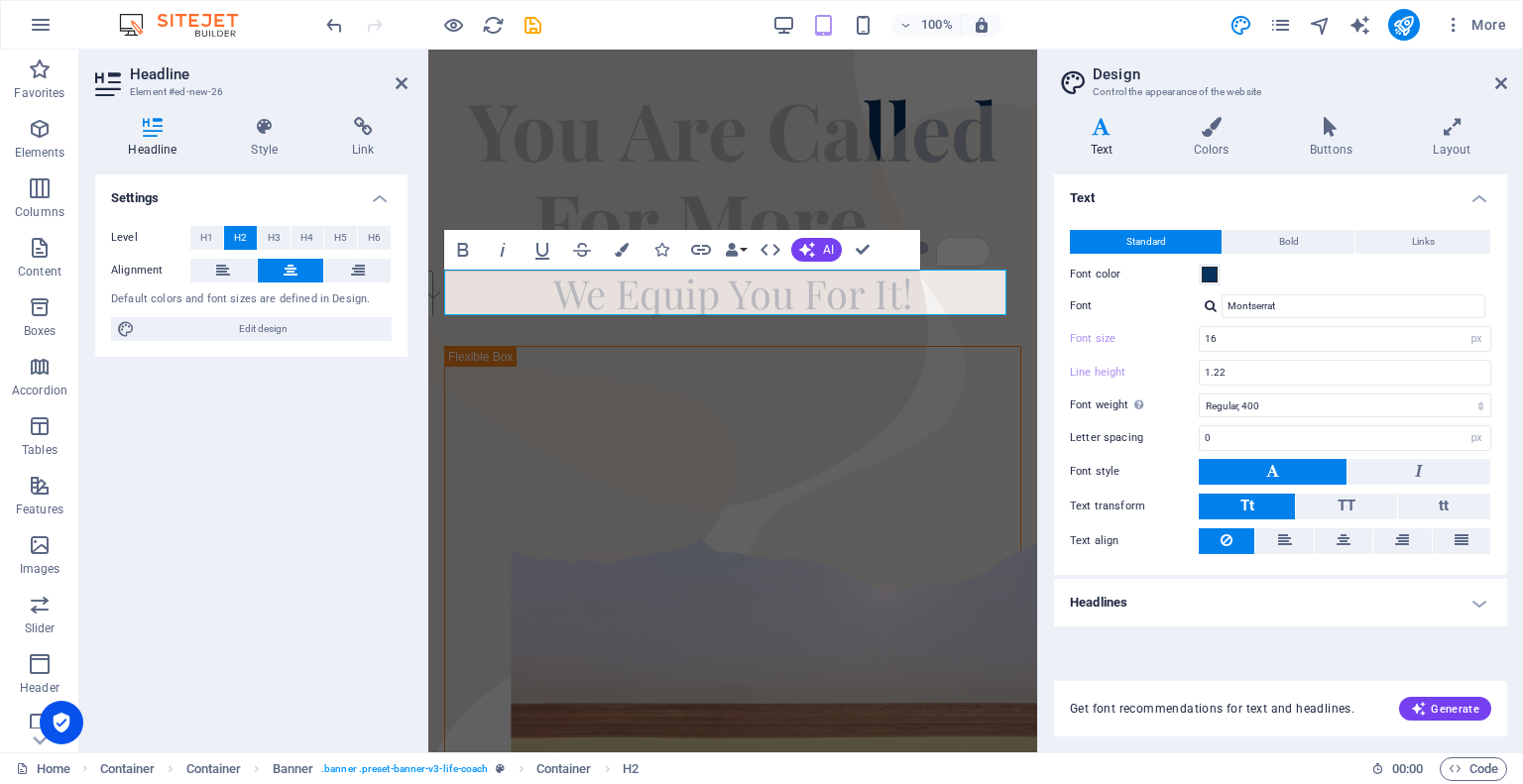 click on "Standard Bold Links Font color Font Montserrat Font size 16 rem px Line height 1.22 Font weight To display the font weight correctly, it may need to be enabled.  Manage Fonts Thin, 100 Extra-light, 200 Light, 300 Regular, 400 Medium, 500 Semi-bold, 600 Bold, 700 Extra-bold, 800 Black, 900 Letter spacing 0 rem px Font style Text transform Tt TT tt Text align Font weight To display the font weight correctly, it may need to be enabled.  Manage Fonts Thin, 100 Extra-light, 200 Light, 300 Regular, 400 Medium, 500 Semi-bold, 600 Bold, 700 Extra-bold, 800 Black, 900 Default Hover / Active Font color Font color Decoration None Decoration None Transition duration 0 s Transition function Ease Ease In Ease Out Ease In/Ease Out Linear" at bounding box center [1280, 392] 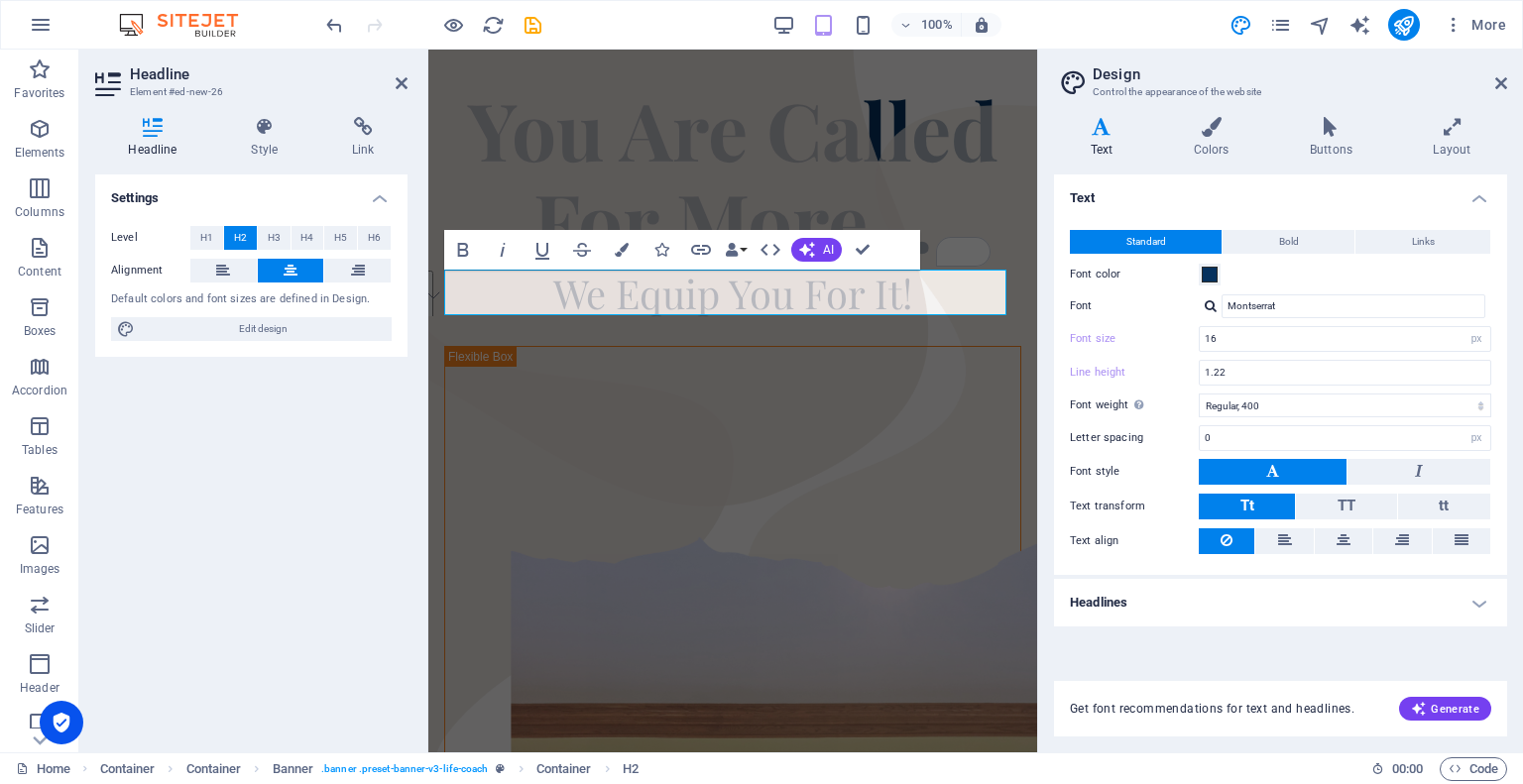 click on "You Are Called For More..." at bounding box center [733, 176] 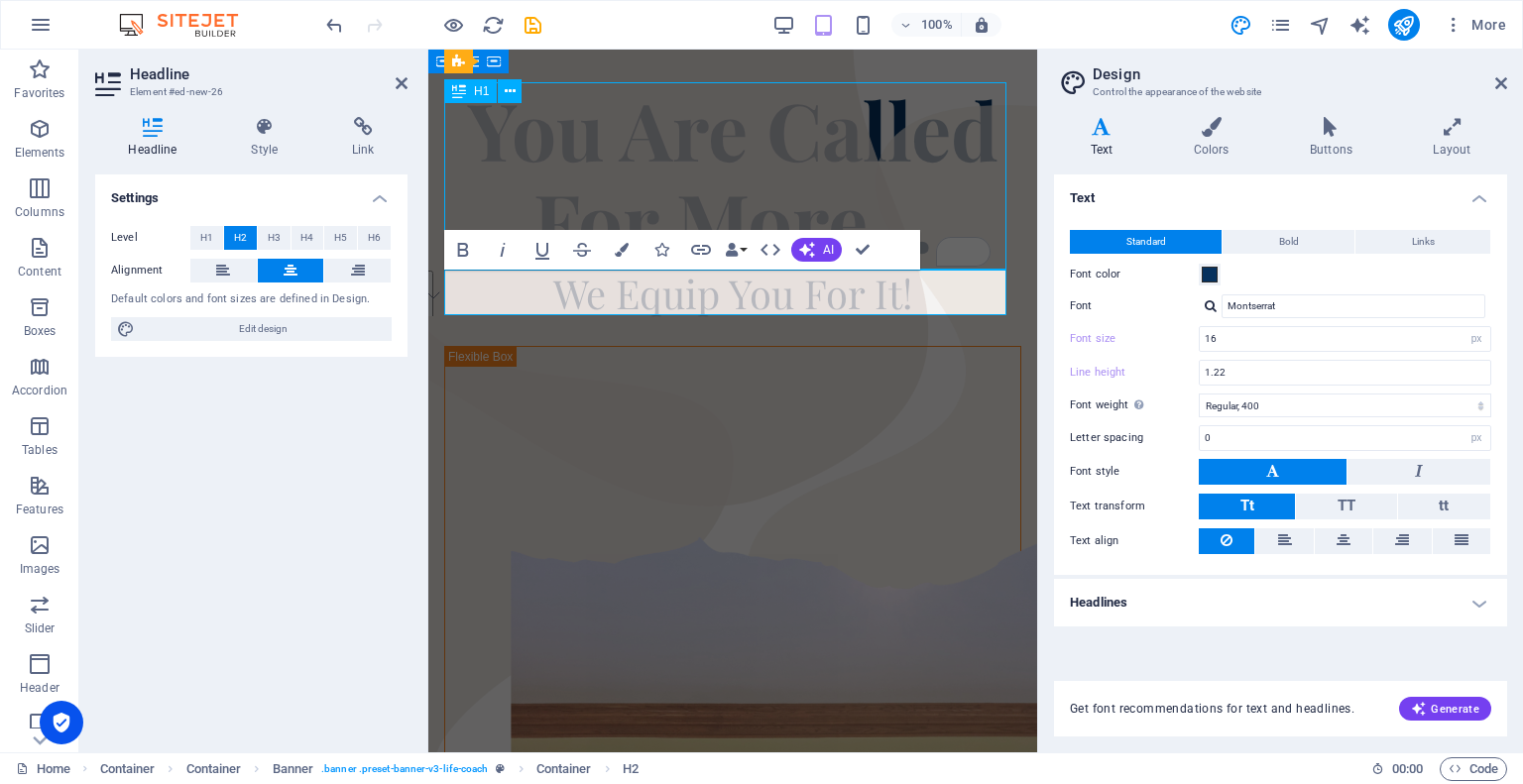 click on "You Are Called For More..." at bounding box center (733, 176) 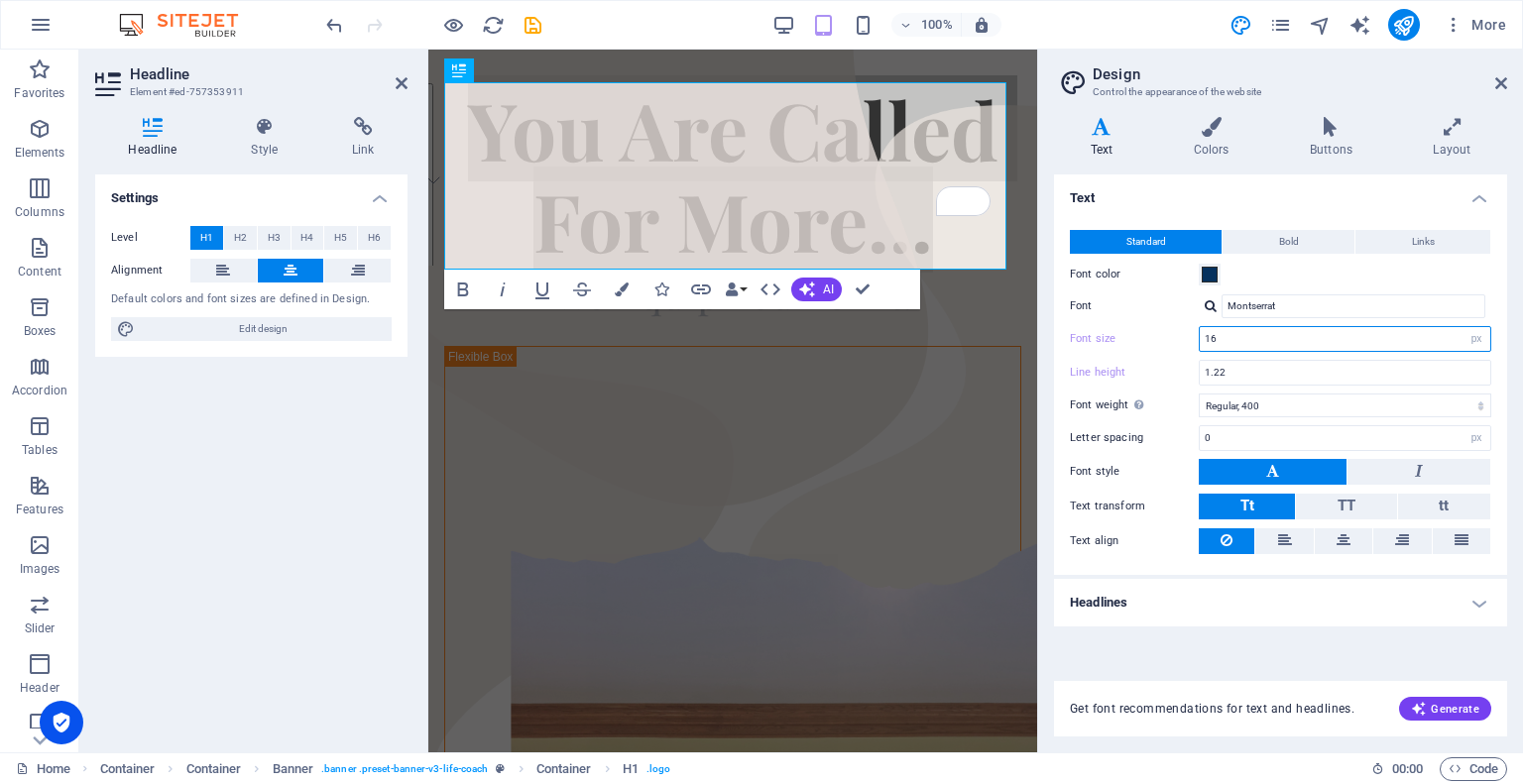 click on "16" at bounding box center [1345, 339] 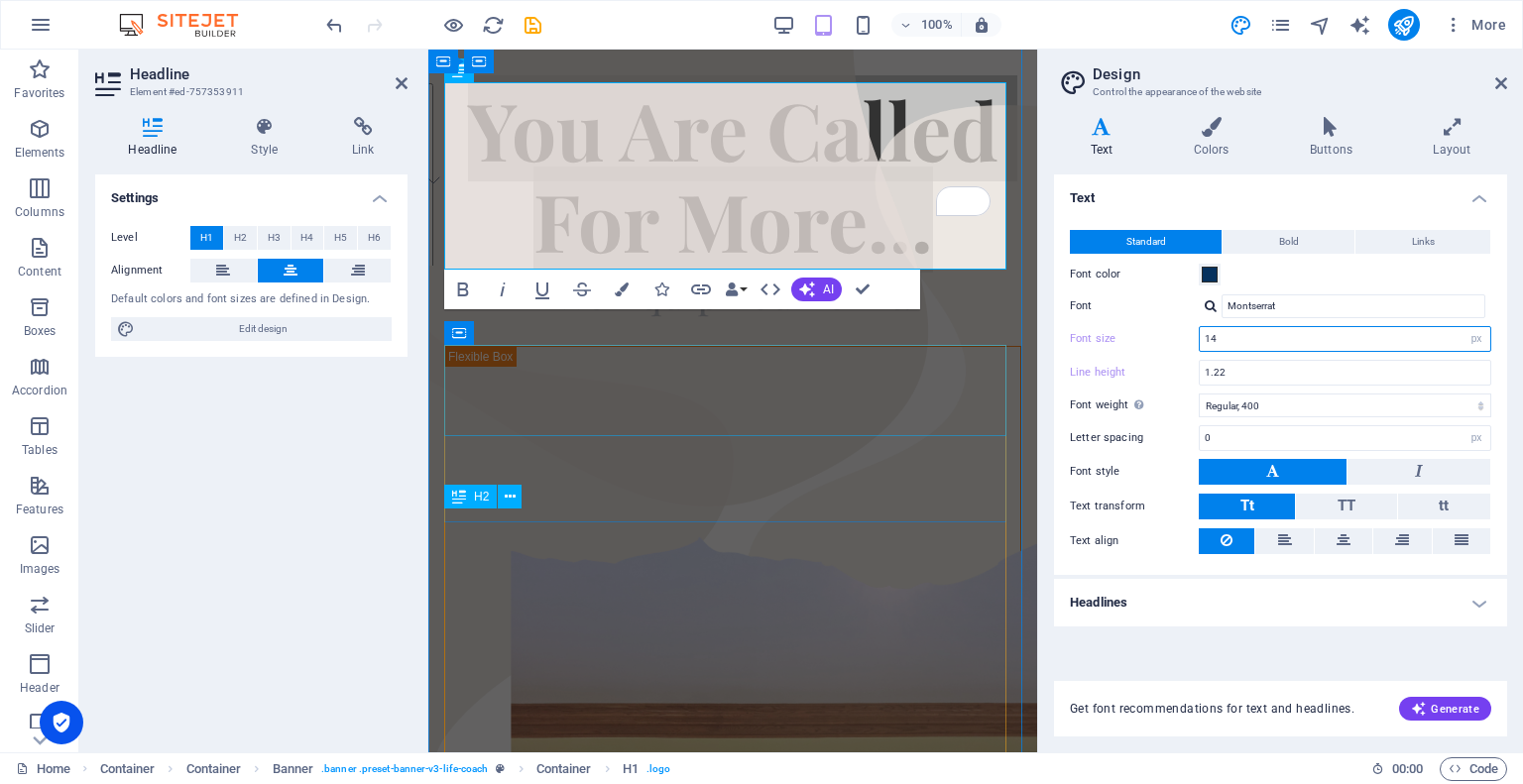 type on "14" 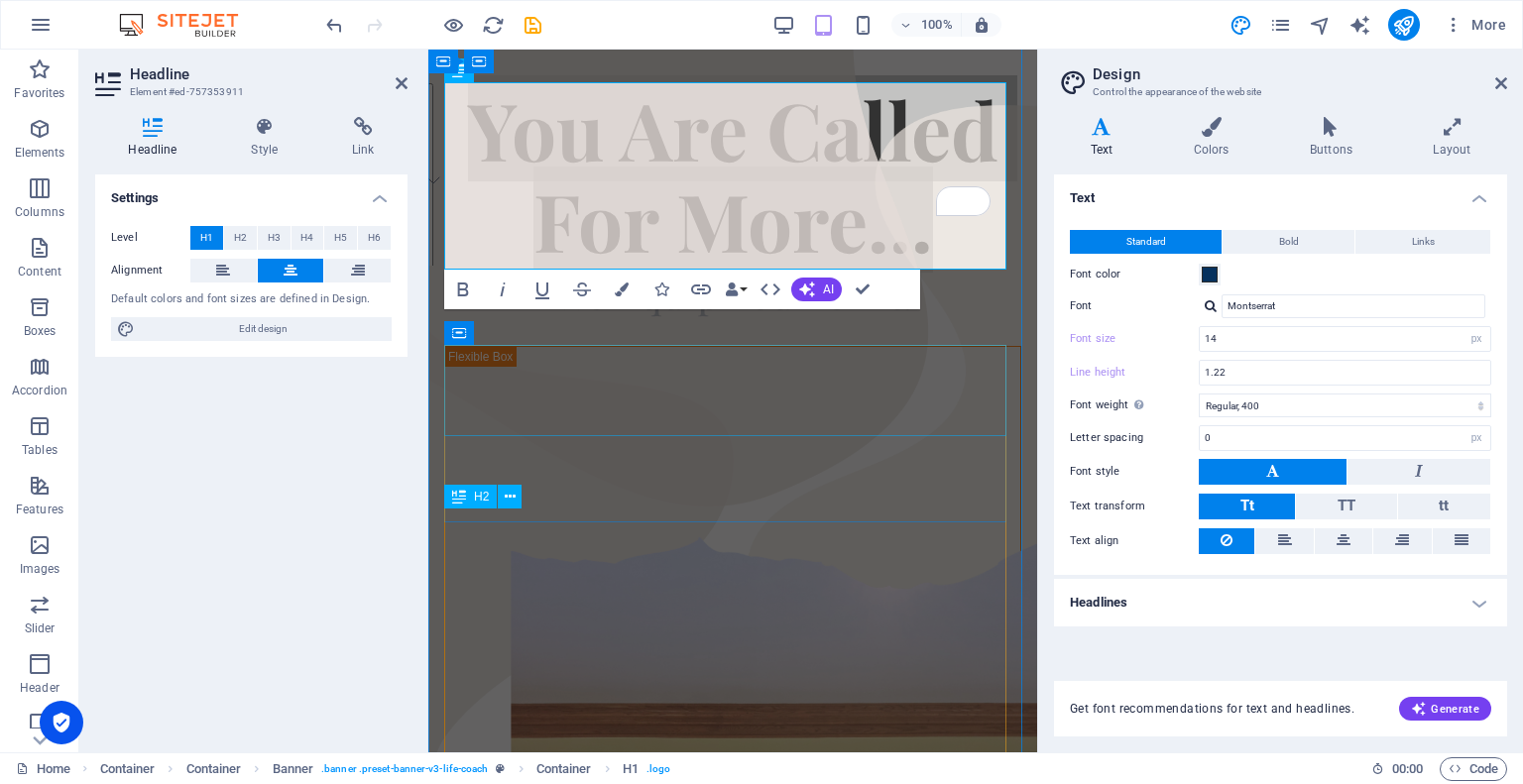 click at bounding box center [733, 331] 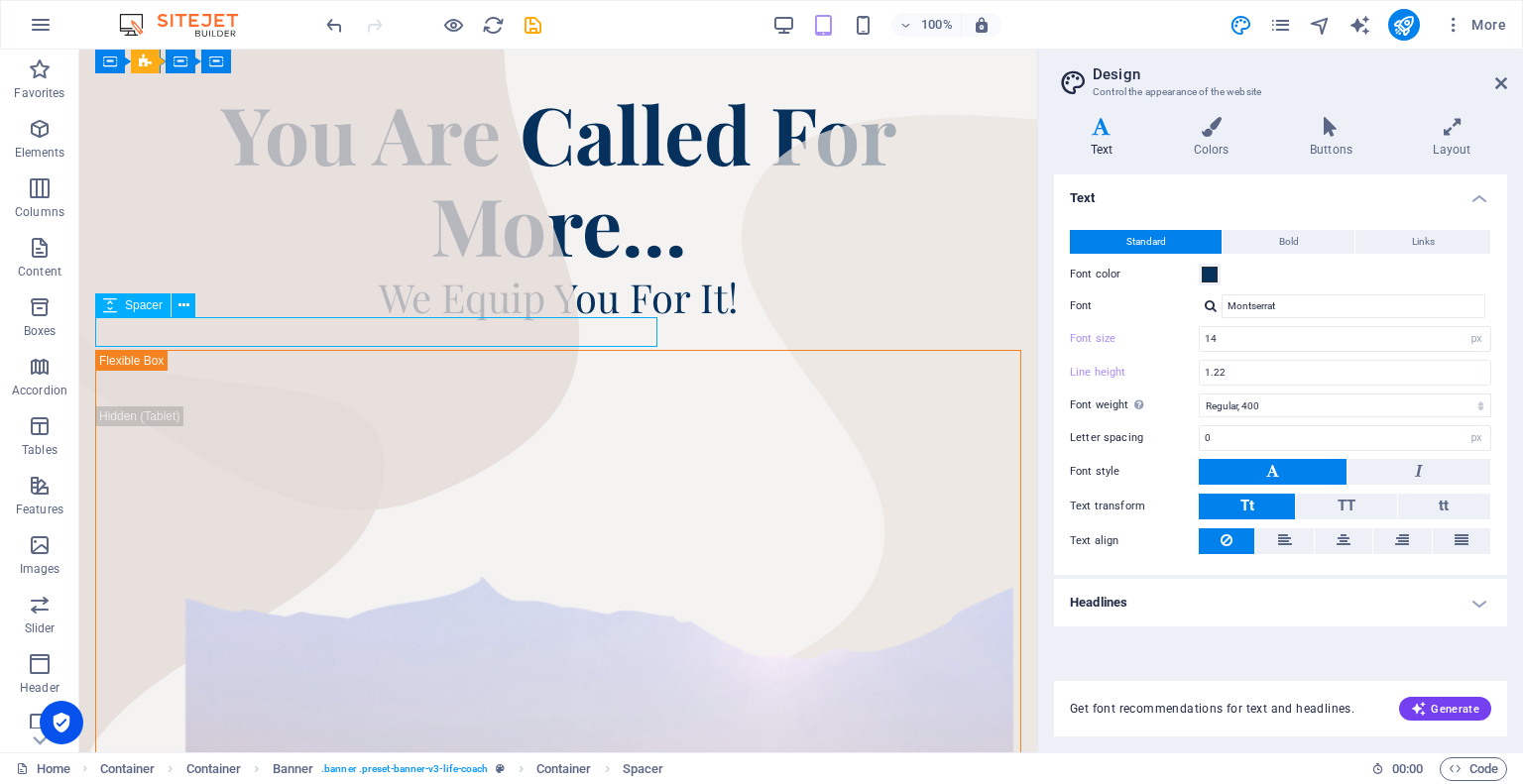 scroll, scrollTop: 168, scrollLeft: 0, axis: vertical 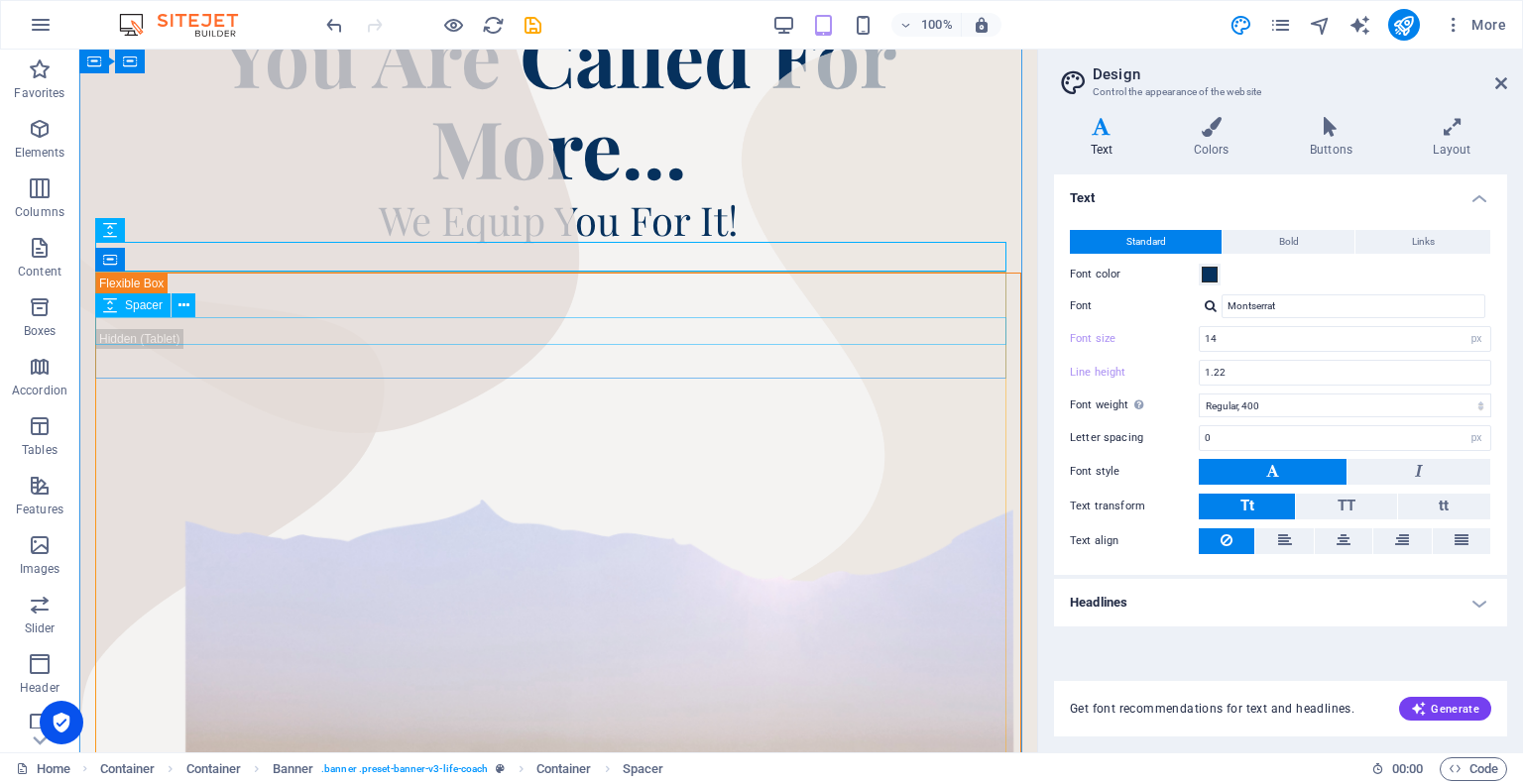 click at bounding box center [558, 1759] 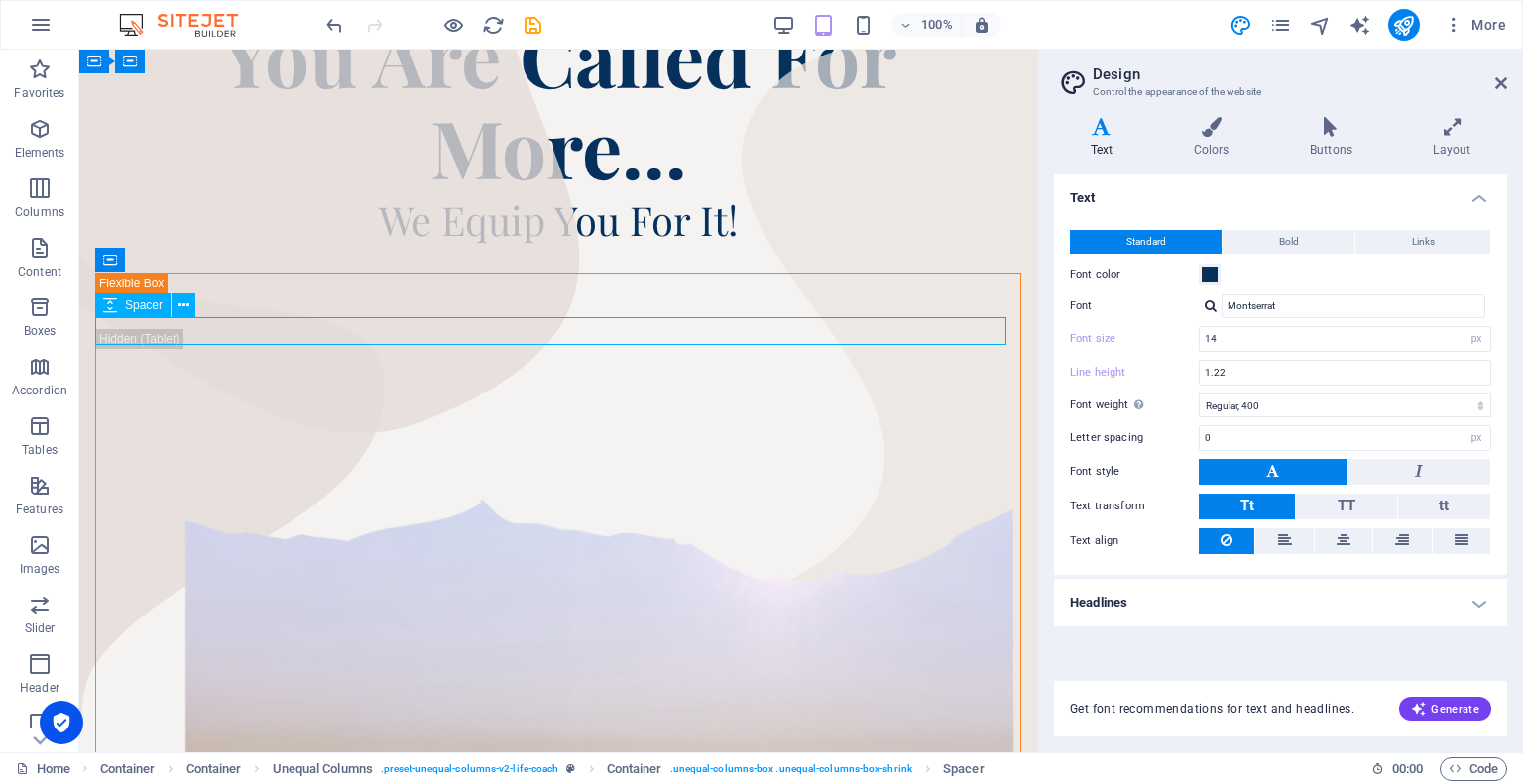 click on "Live Boldly for [DEMOGRAPHIC_DATA] in Everyday Life" at bounding box center [558, 1700] 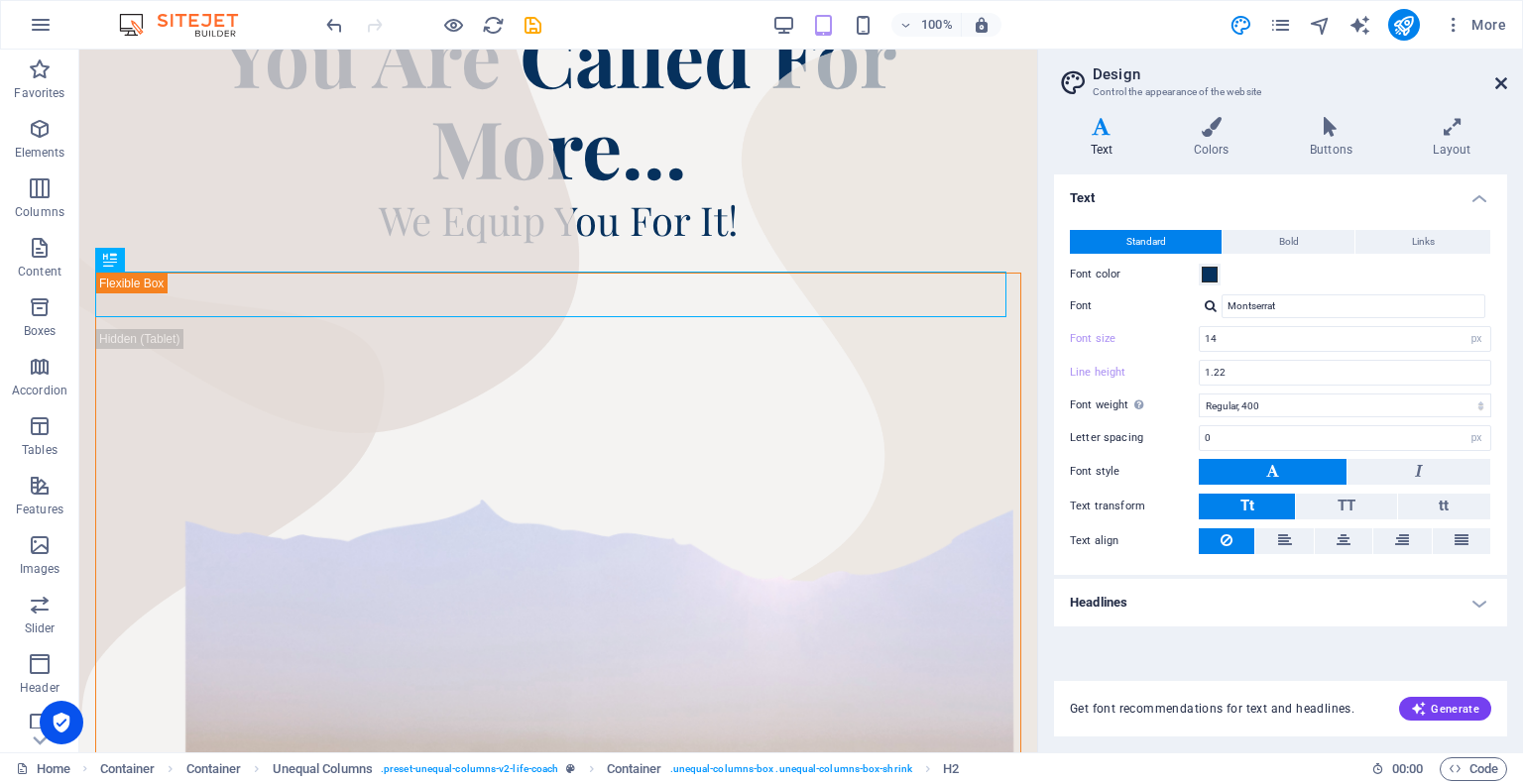 click at bounding box center (1501, 83) 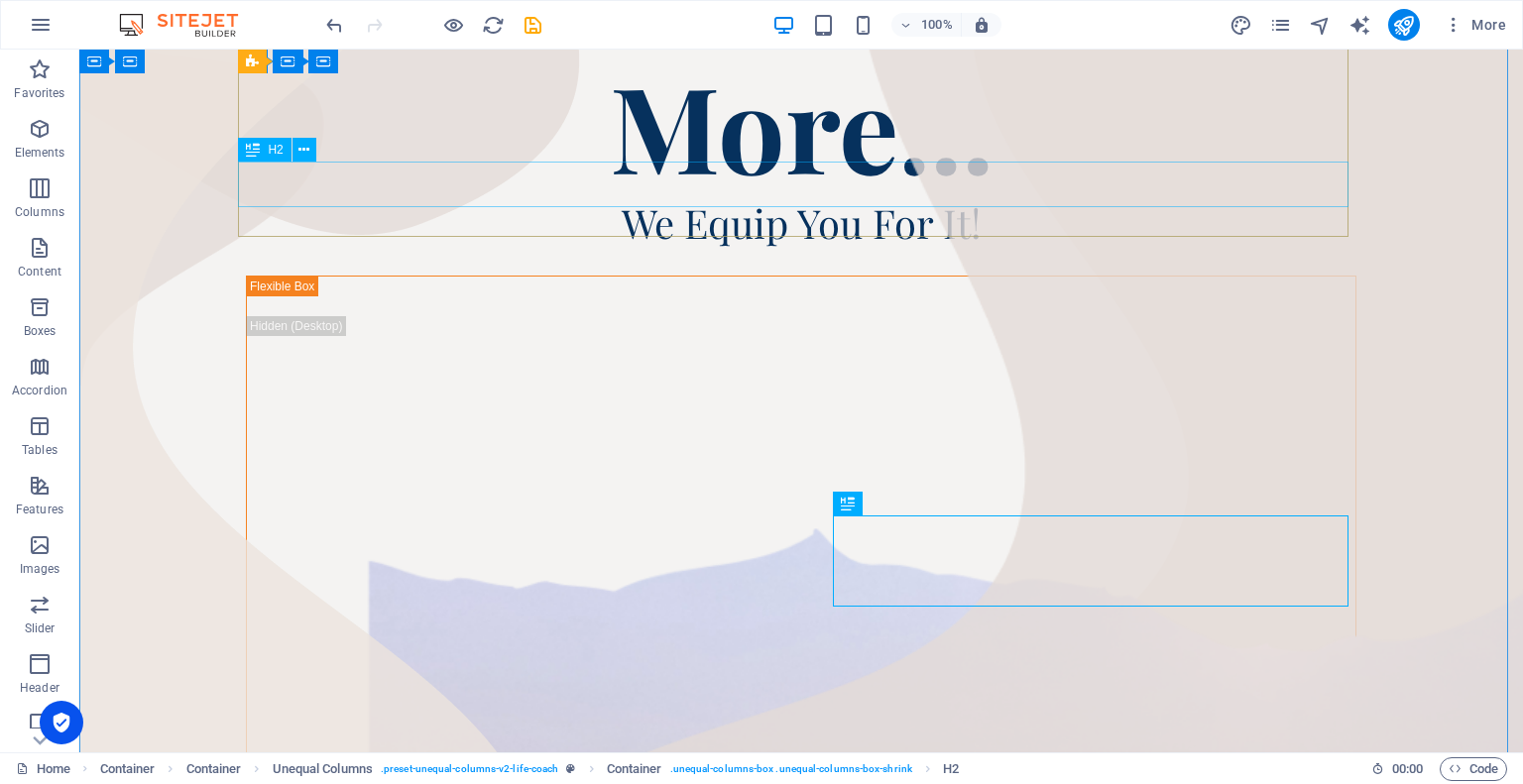 scroll, scrollTop: 168, scrollLeft: 0, axis: vertical 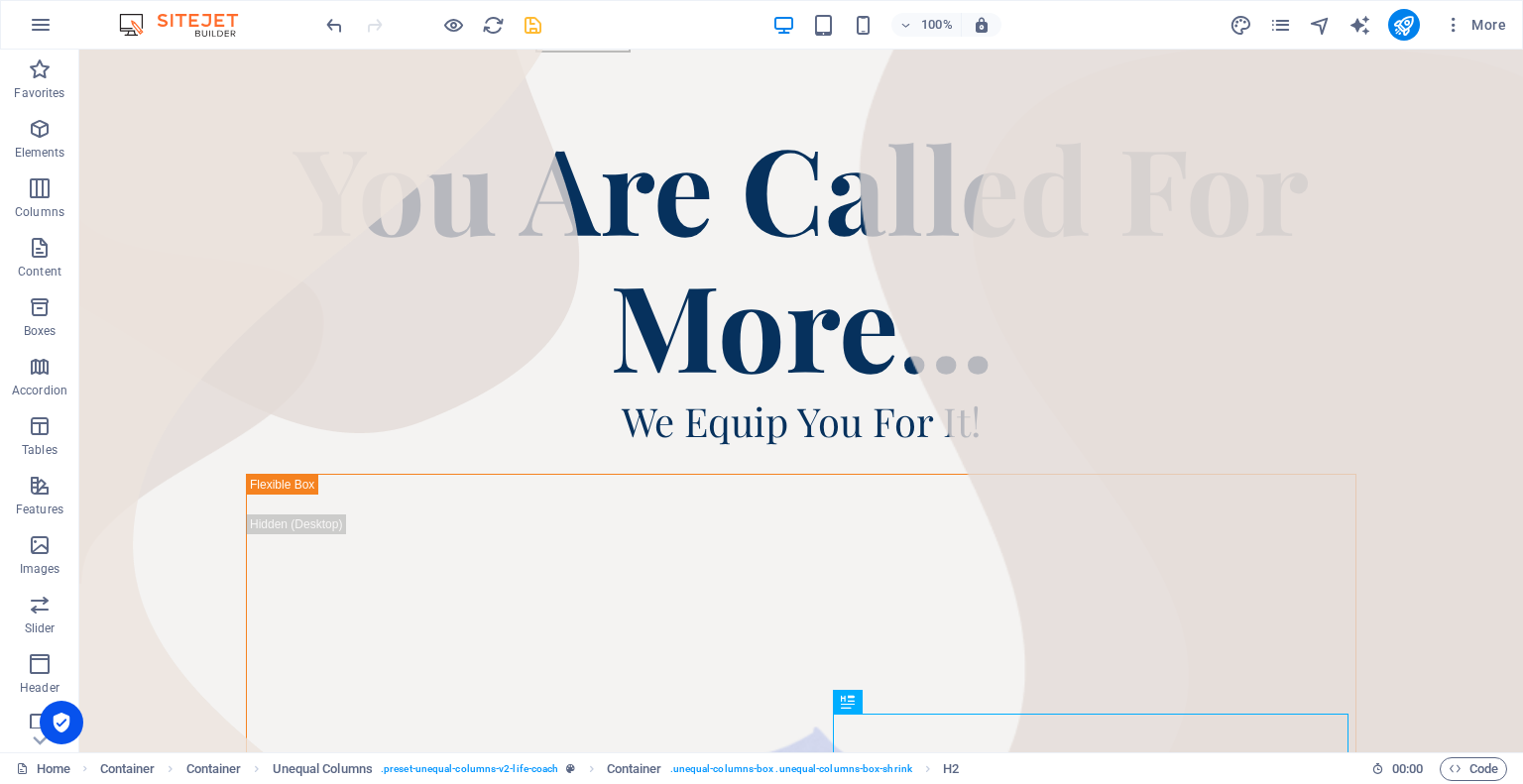 click at bounding box center [532, 25] 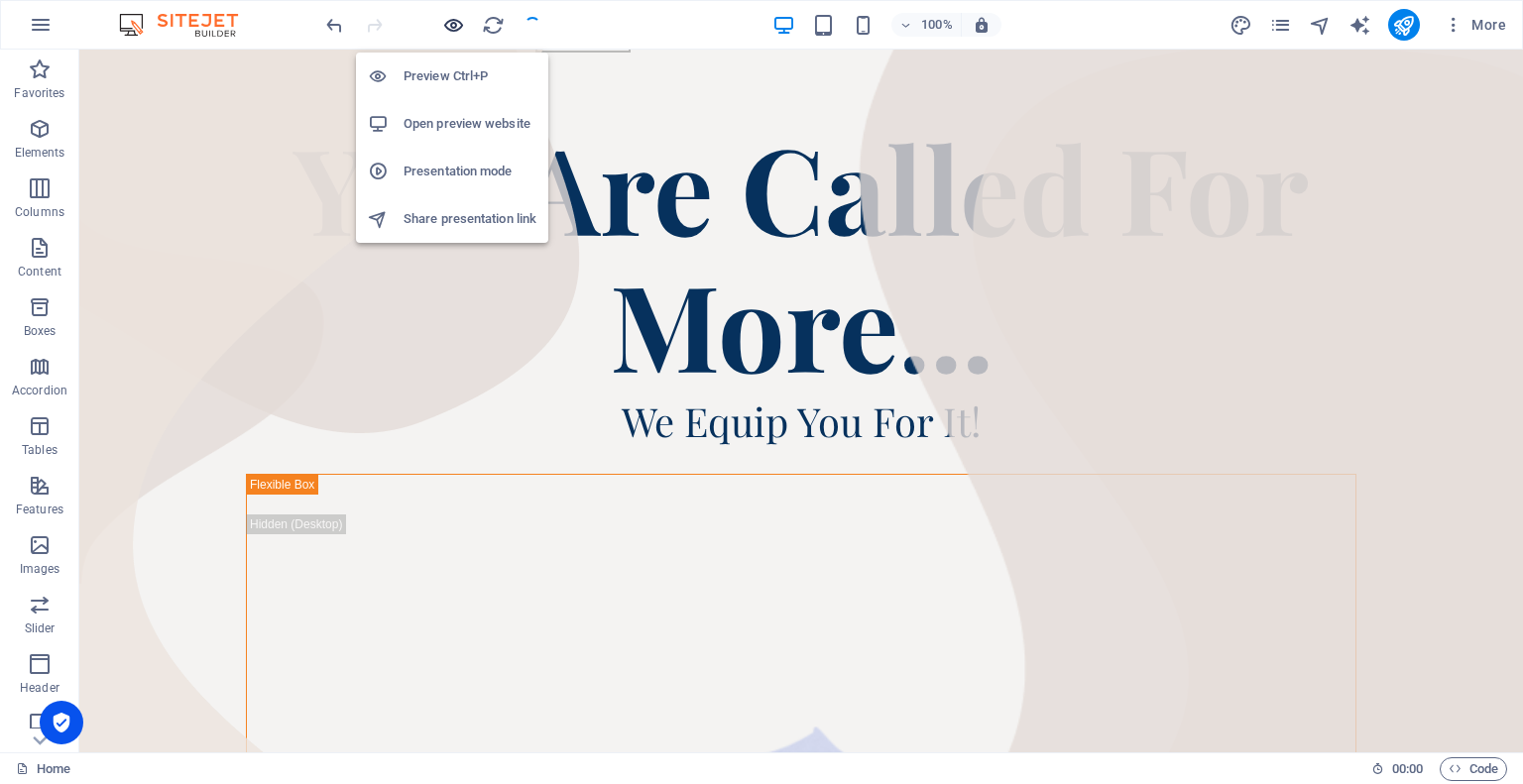 click at bounding box center (453, 25) 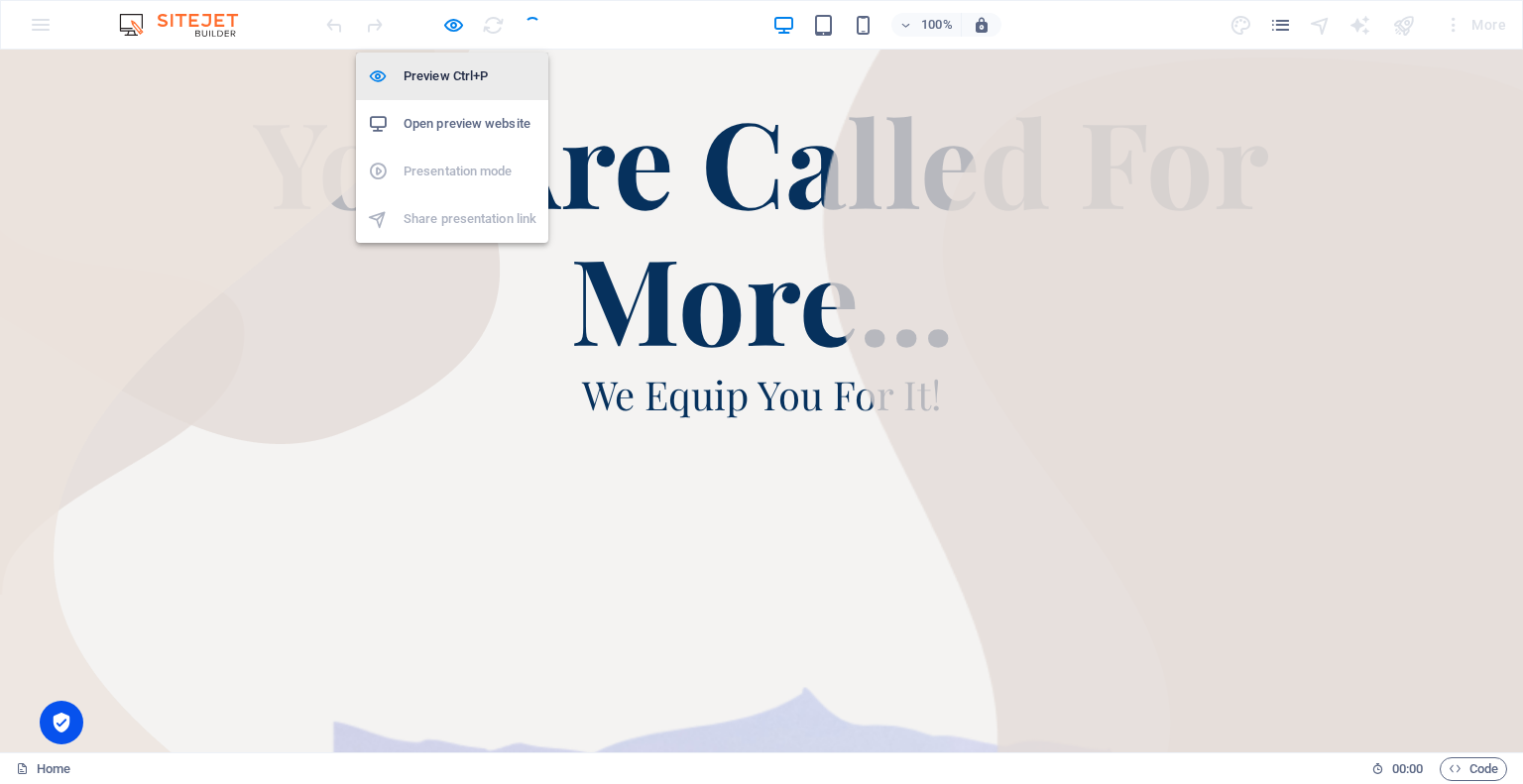 click on "Preview Ctrl+P" at bounding box center [470, 76] 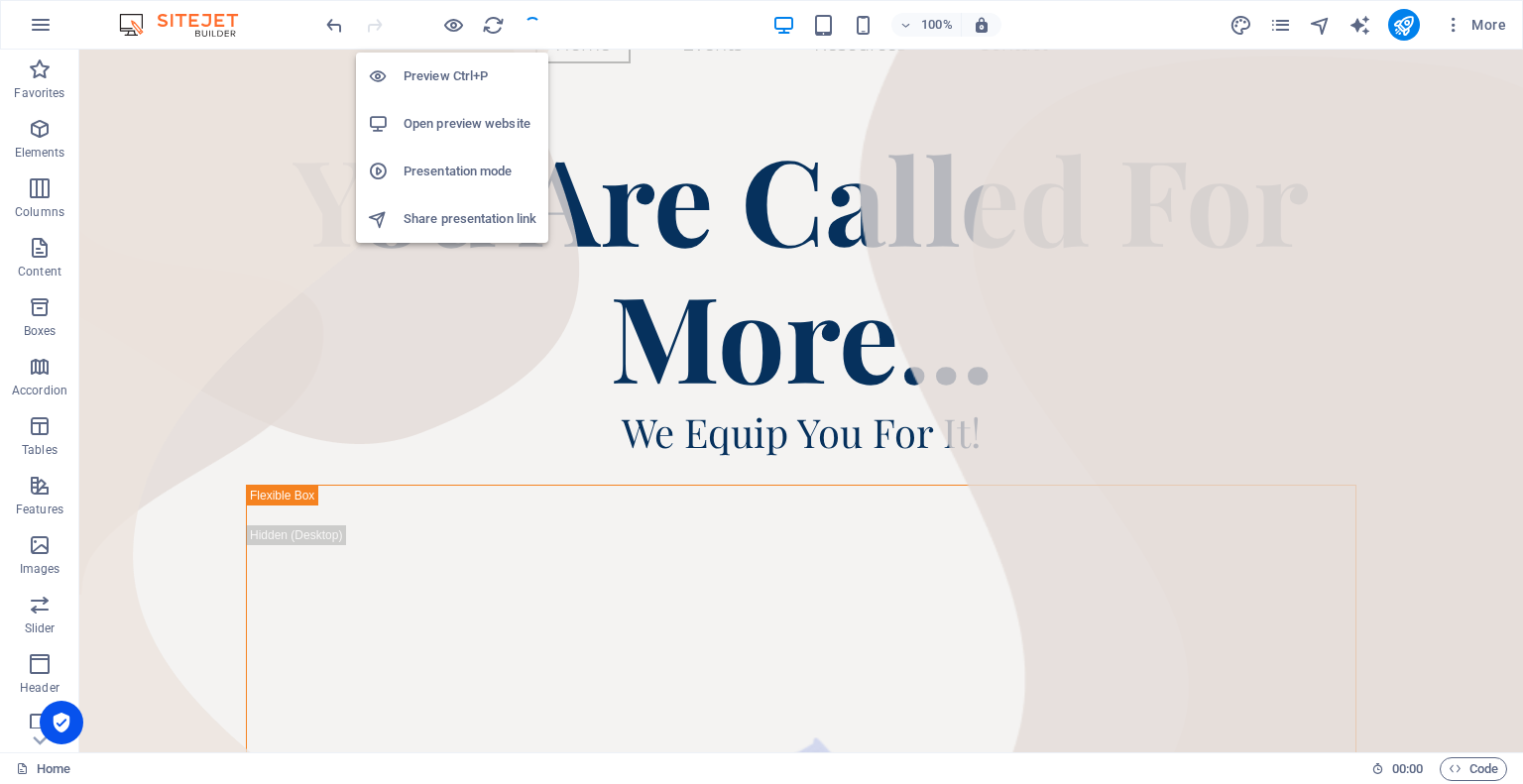 scroll, scrollTop: 168, scrollLeft: 0, axis: vertical 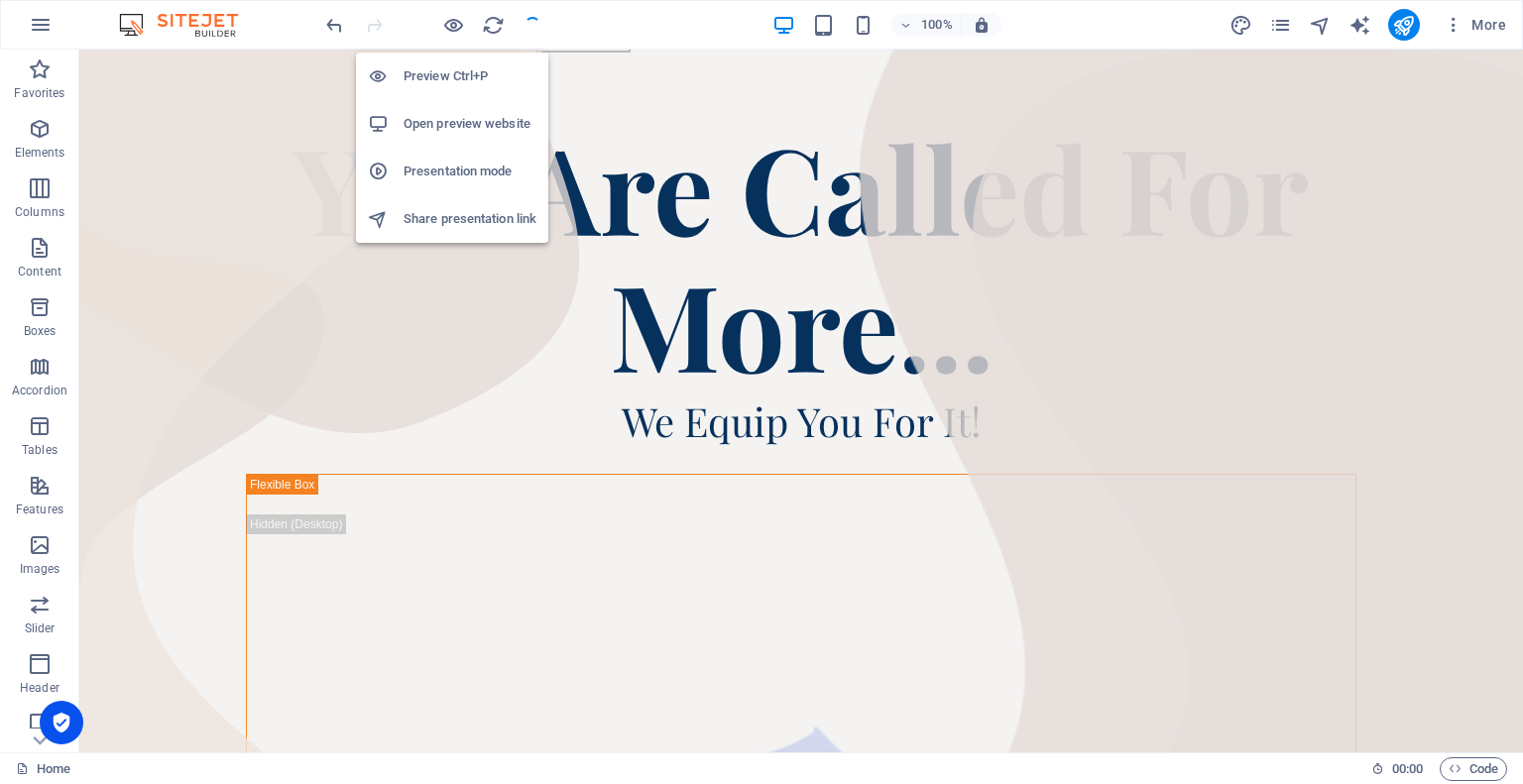 click on "Open preview website" at bounding box center [470, 124] 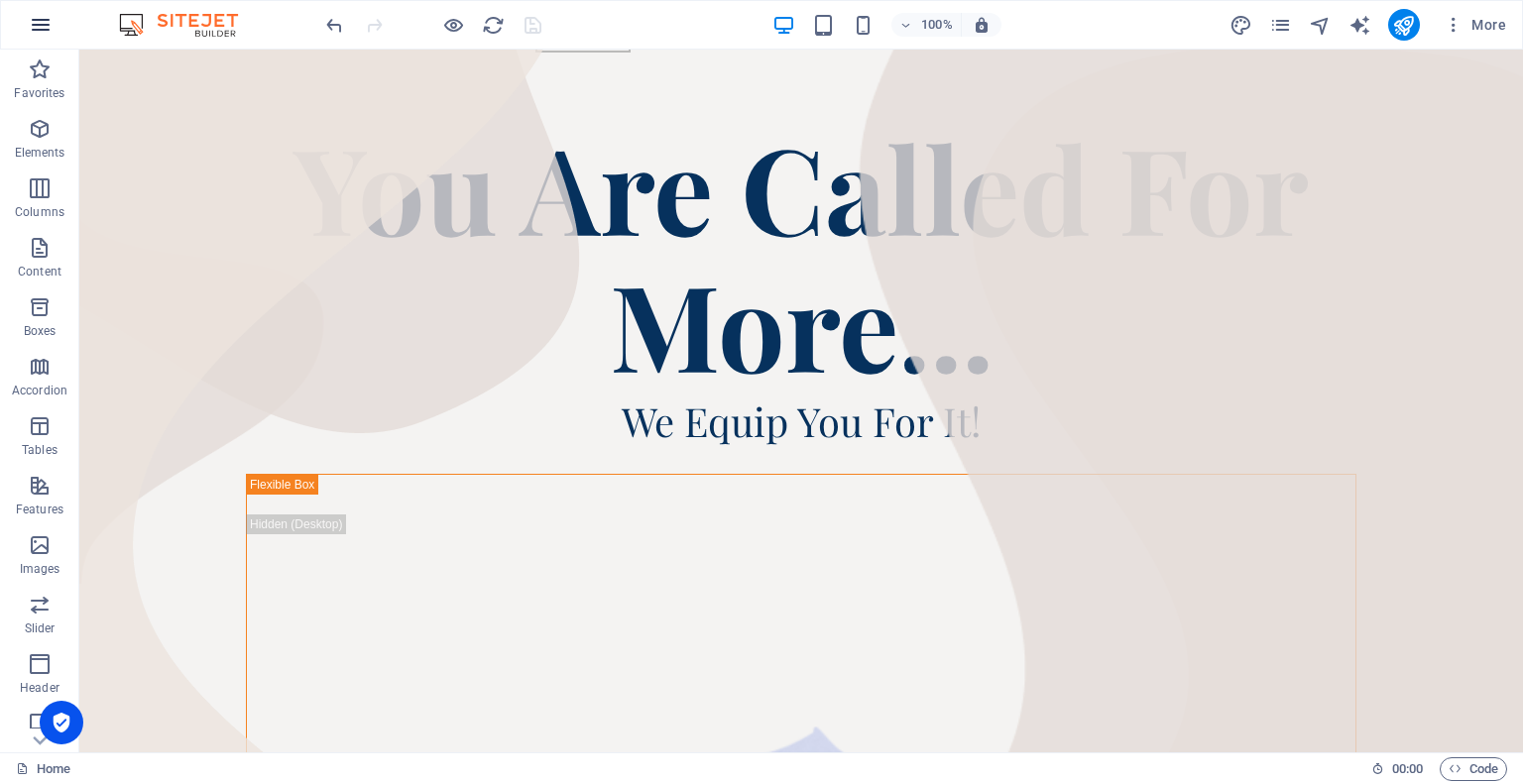 click at bounding box center [41, 25] 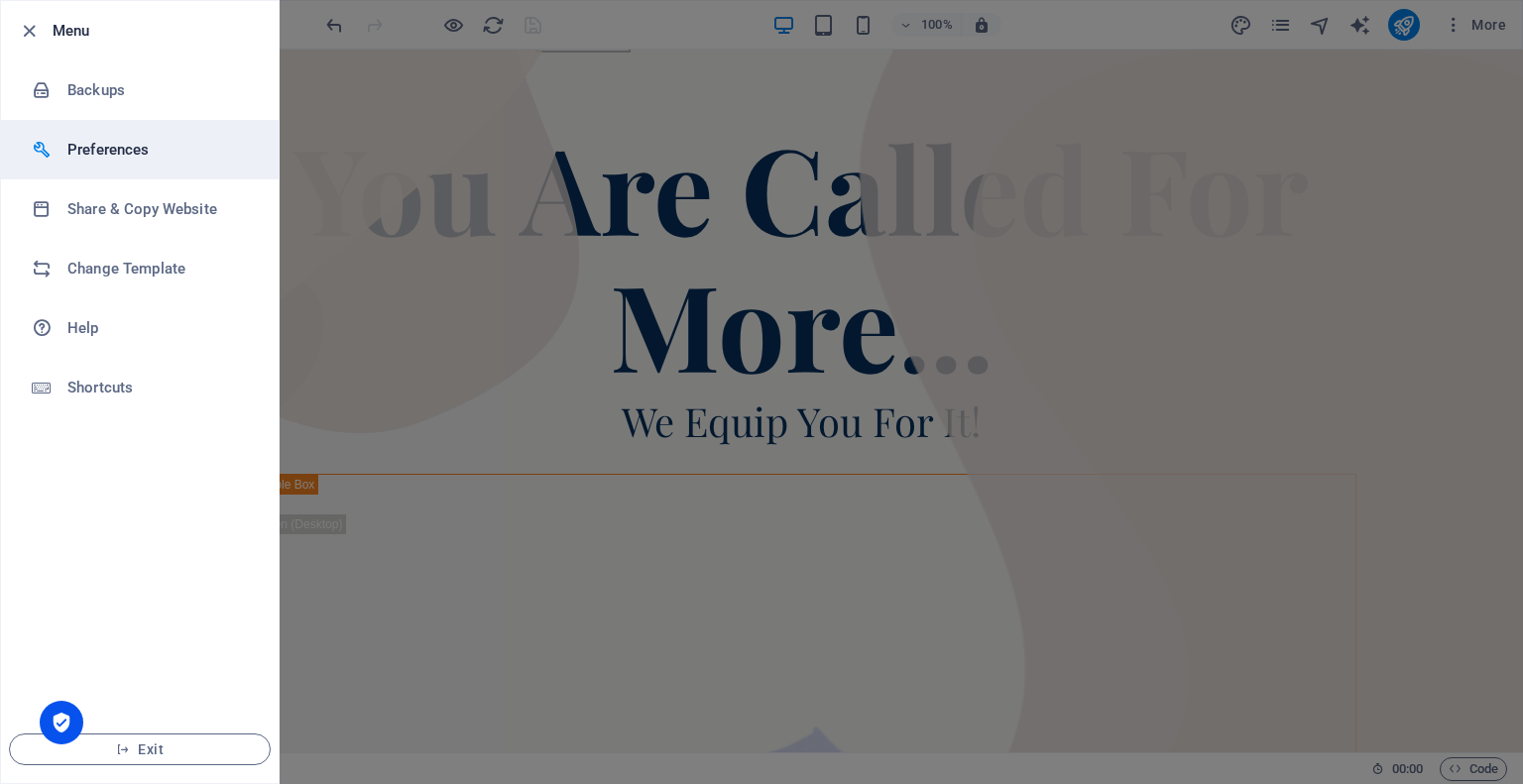 click on "Preferences" at bounding box center (159, 150) 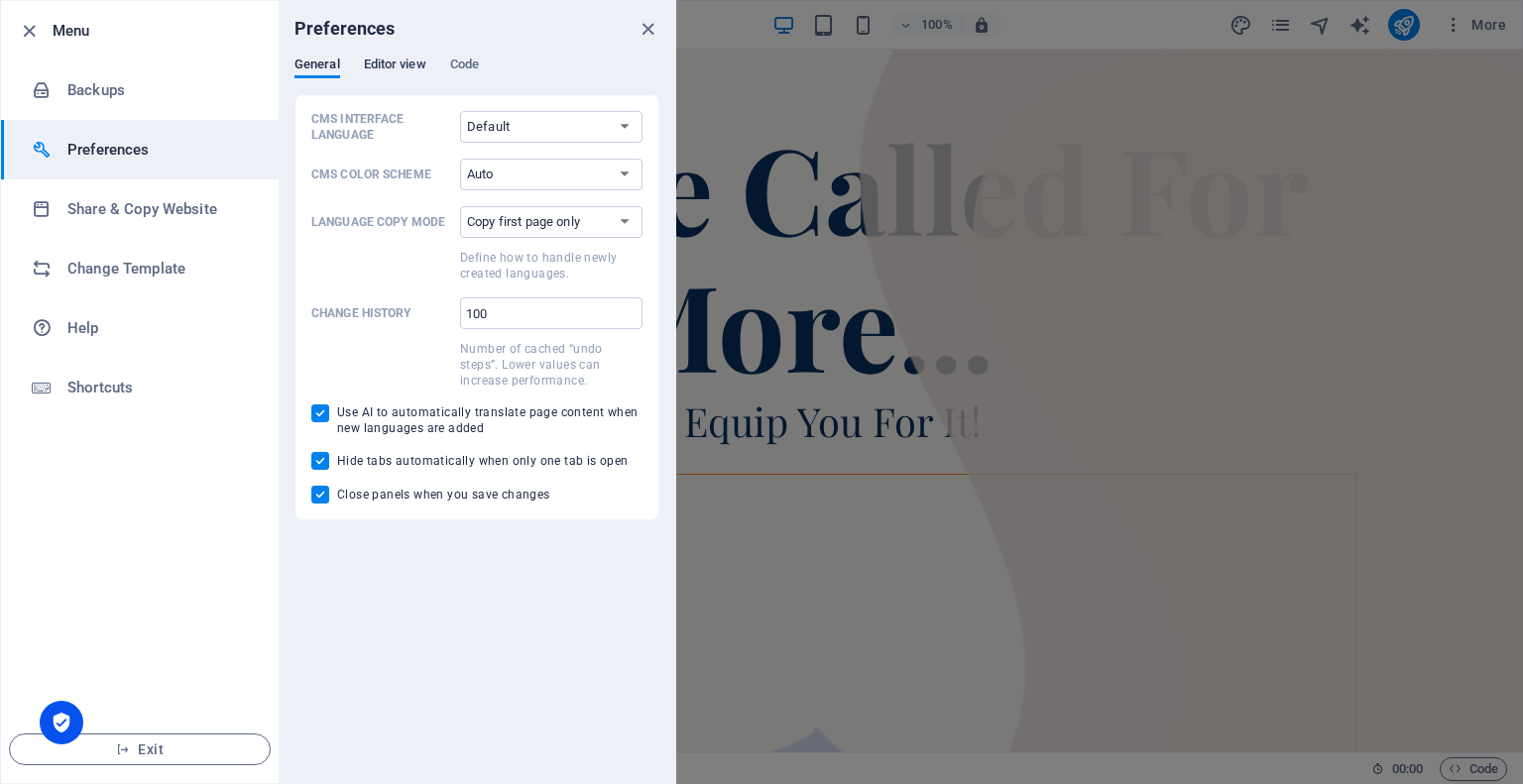 click on "Editor view" at bounding box center [395, 66] 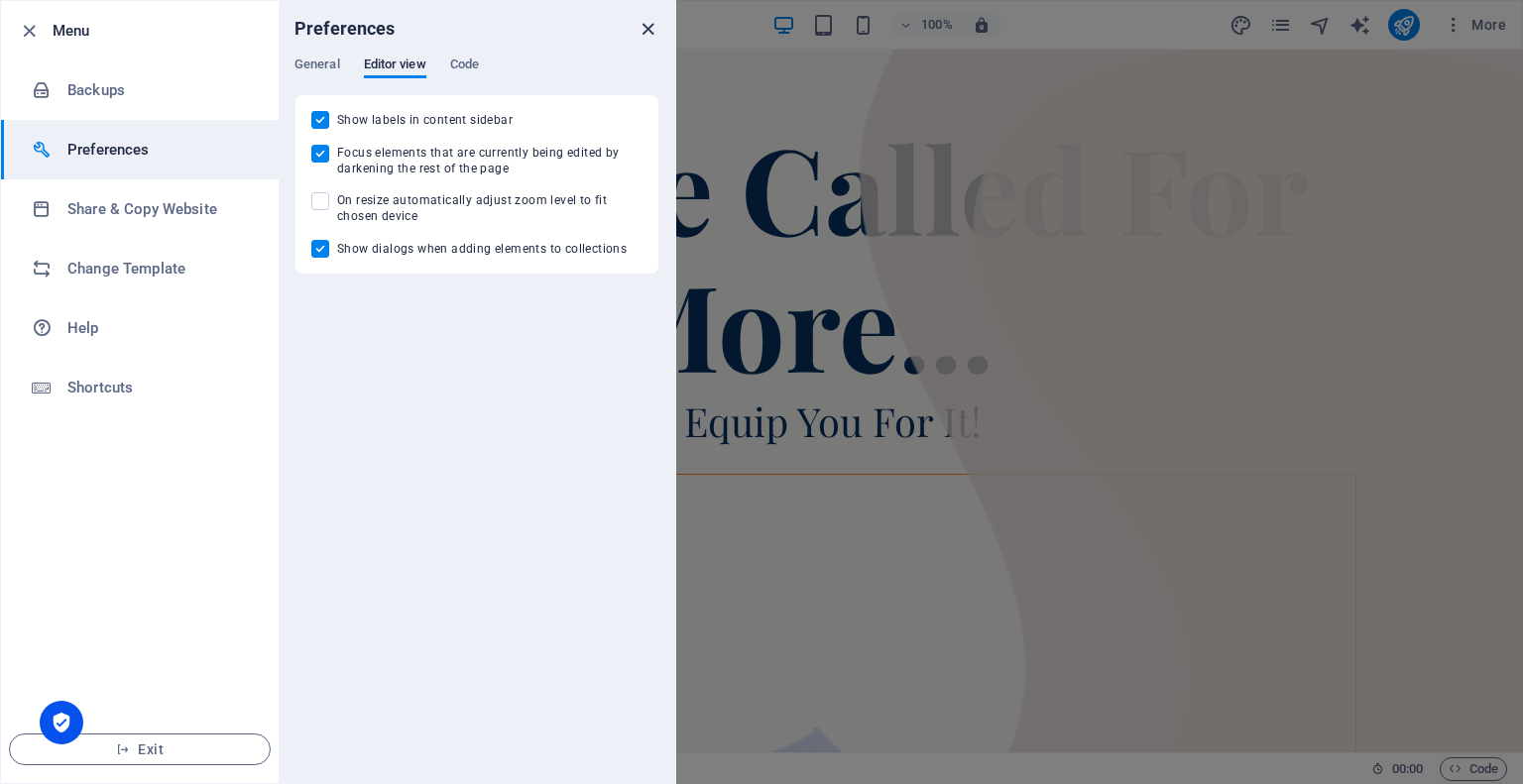 click at bounding box center [647, 29] 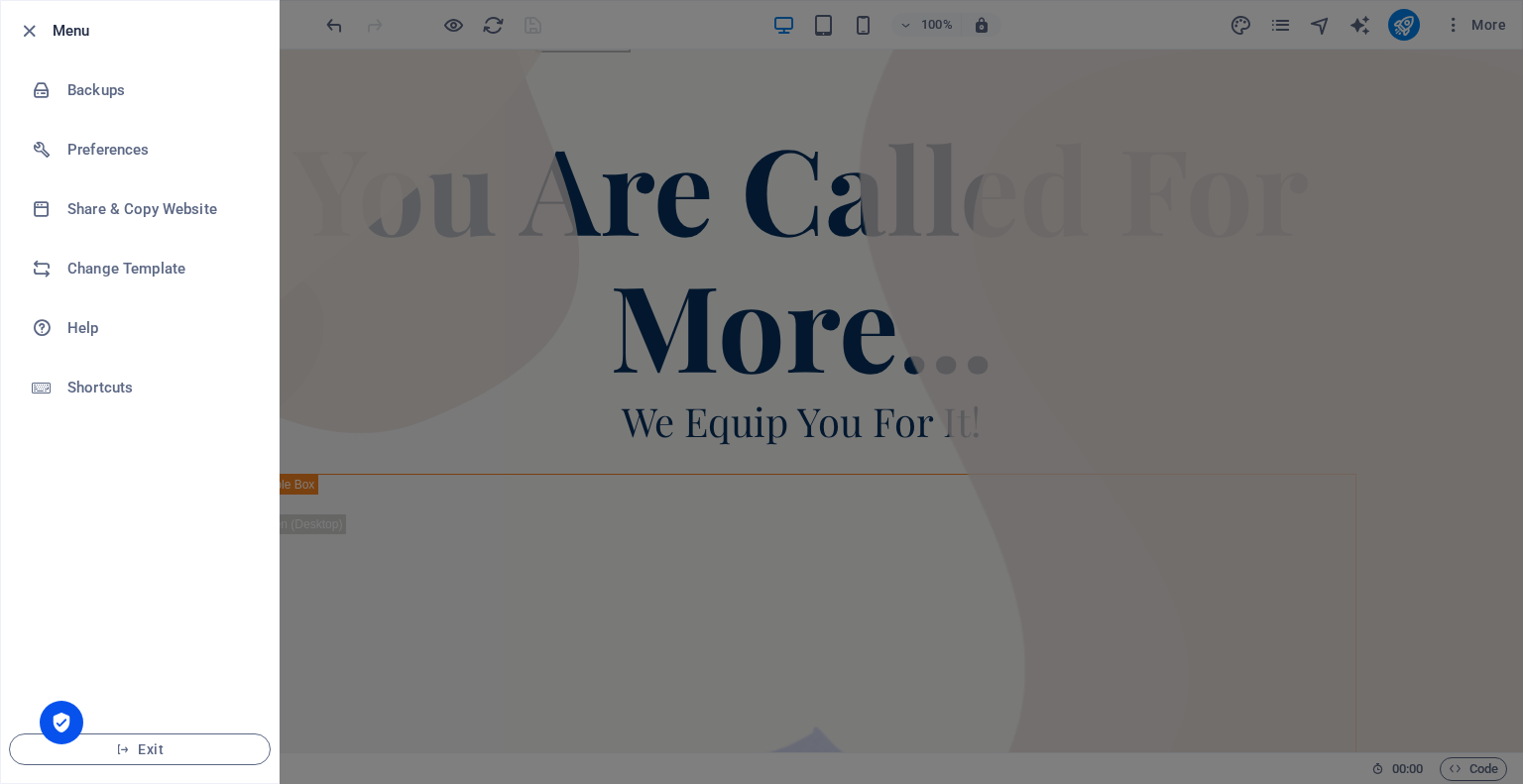 drag, startPoint x: 34, startPoint y: 39, endPoint x: 176, endPoint y: 39, distance: 142 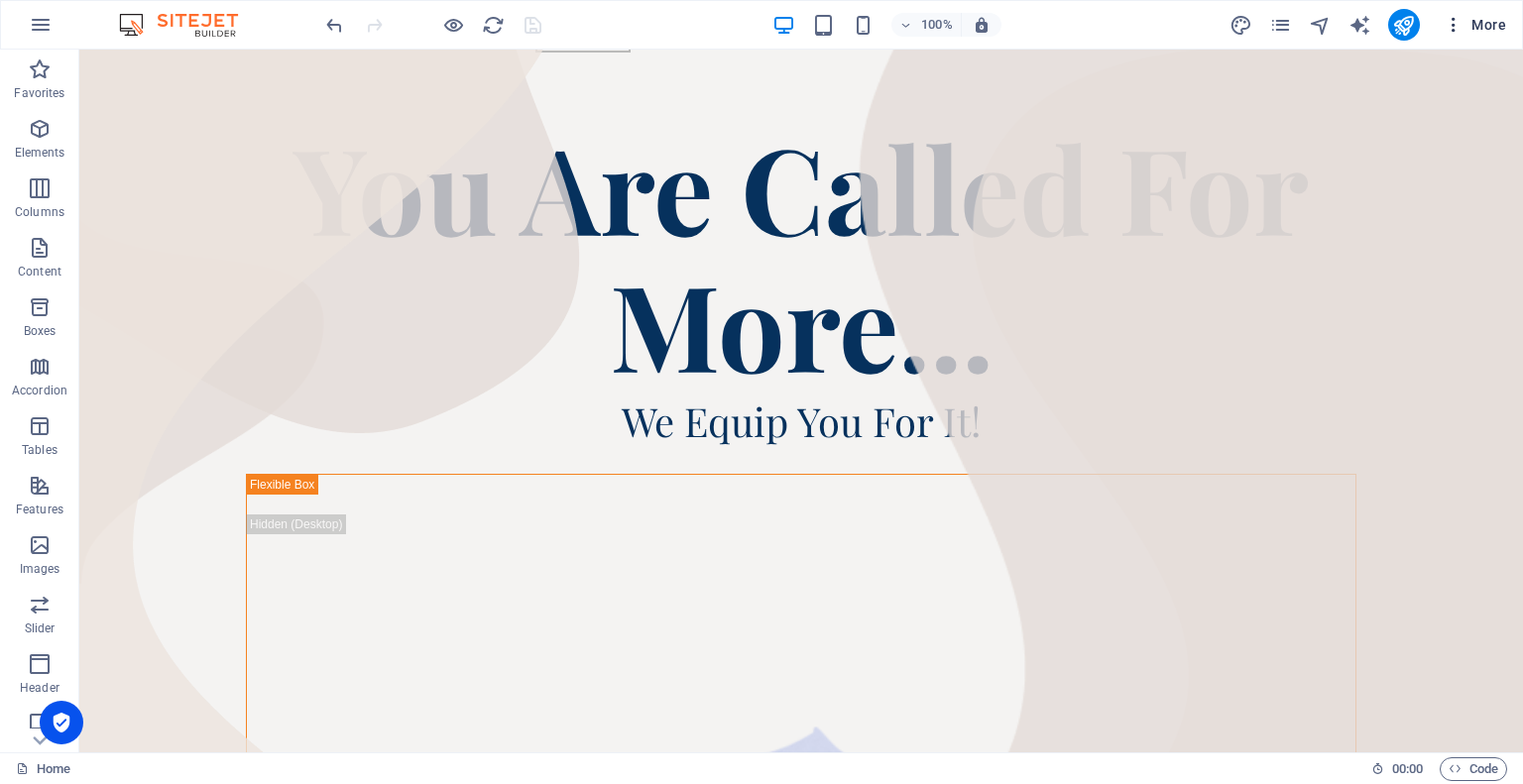 click at bounding box center (1454, 25) 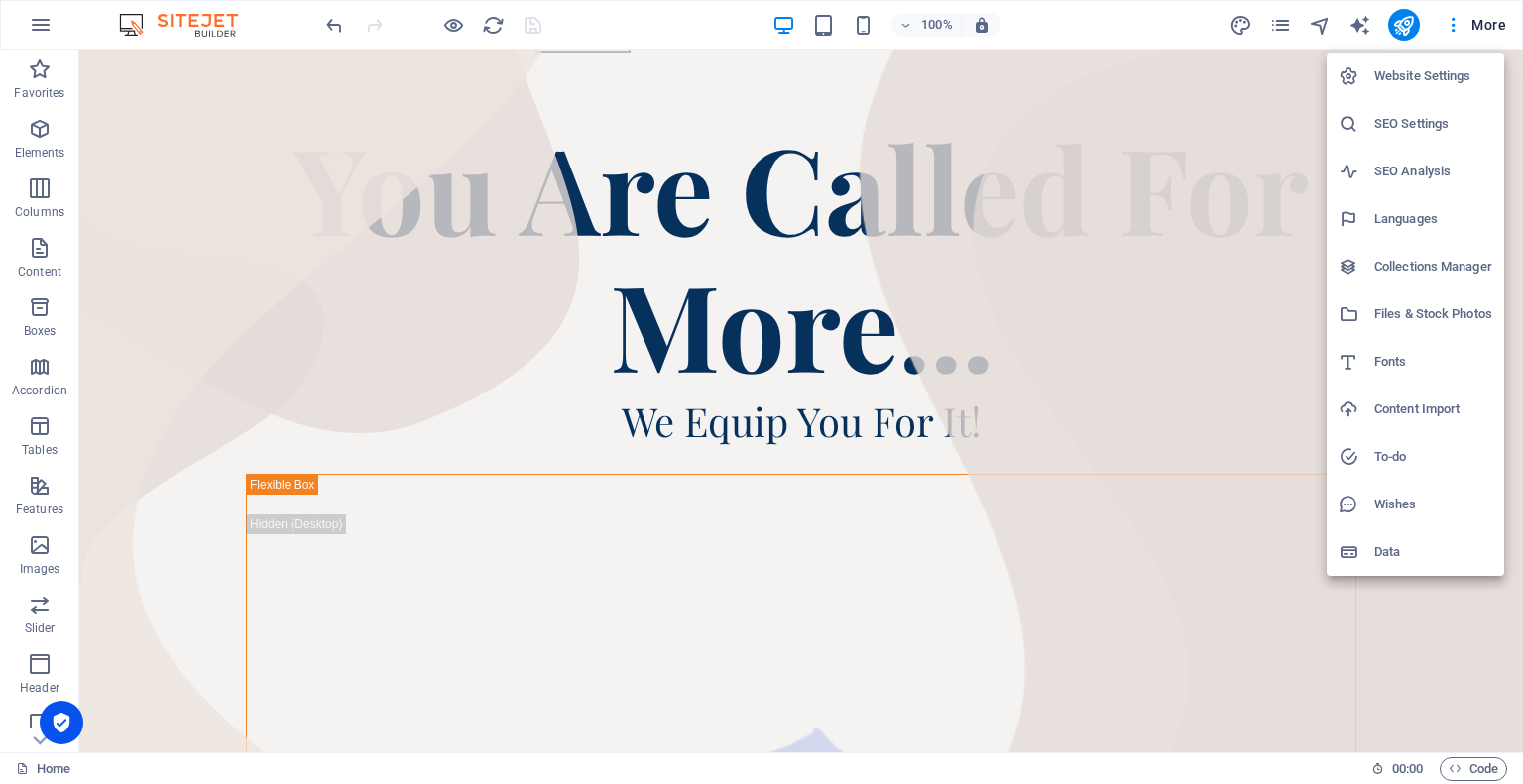 click on "Fonts" at bounding box center [1433, 362] 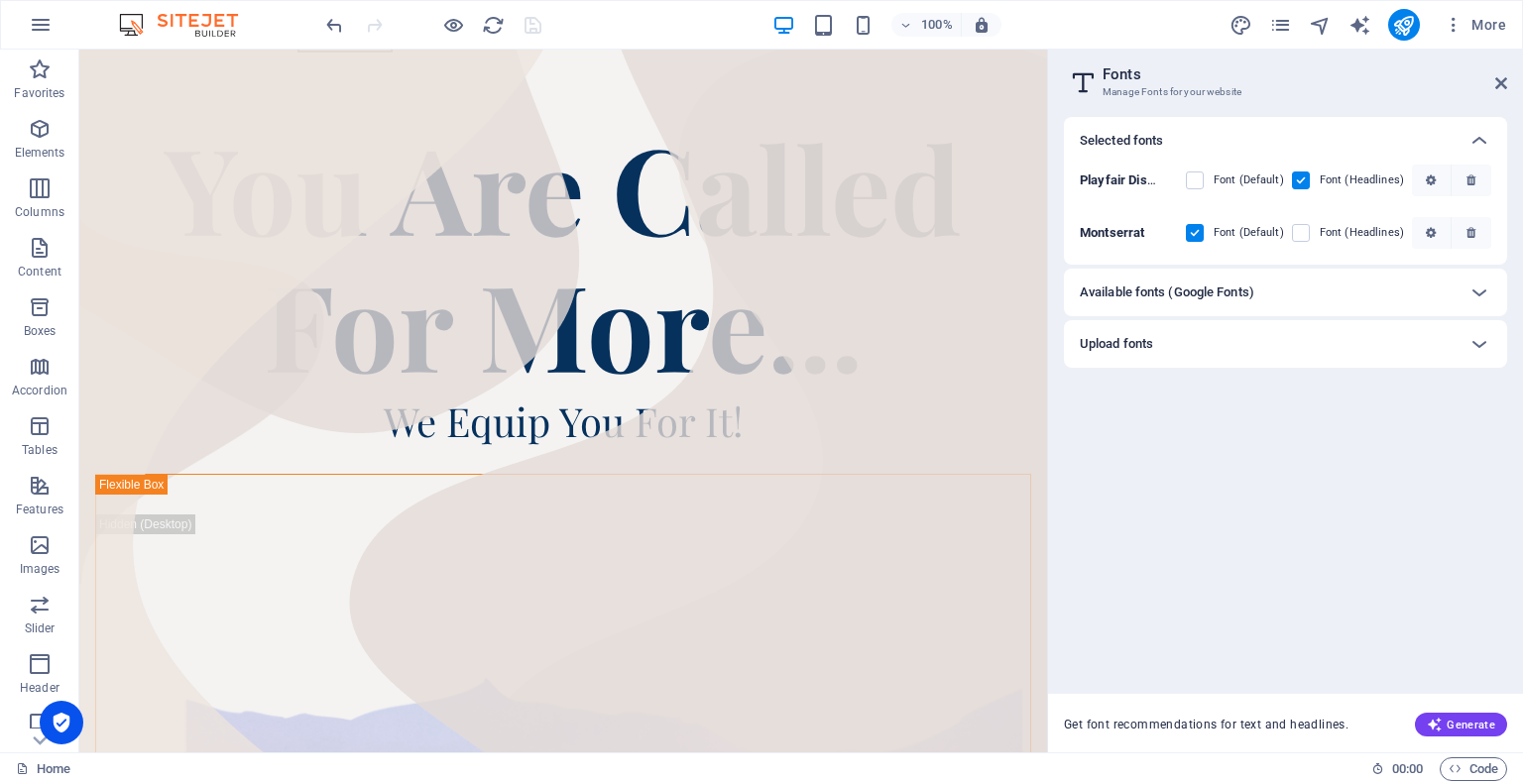 scroll, scrollTop: 145, scrollLeft: 0, axis: vertical 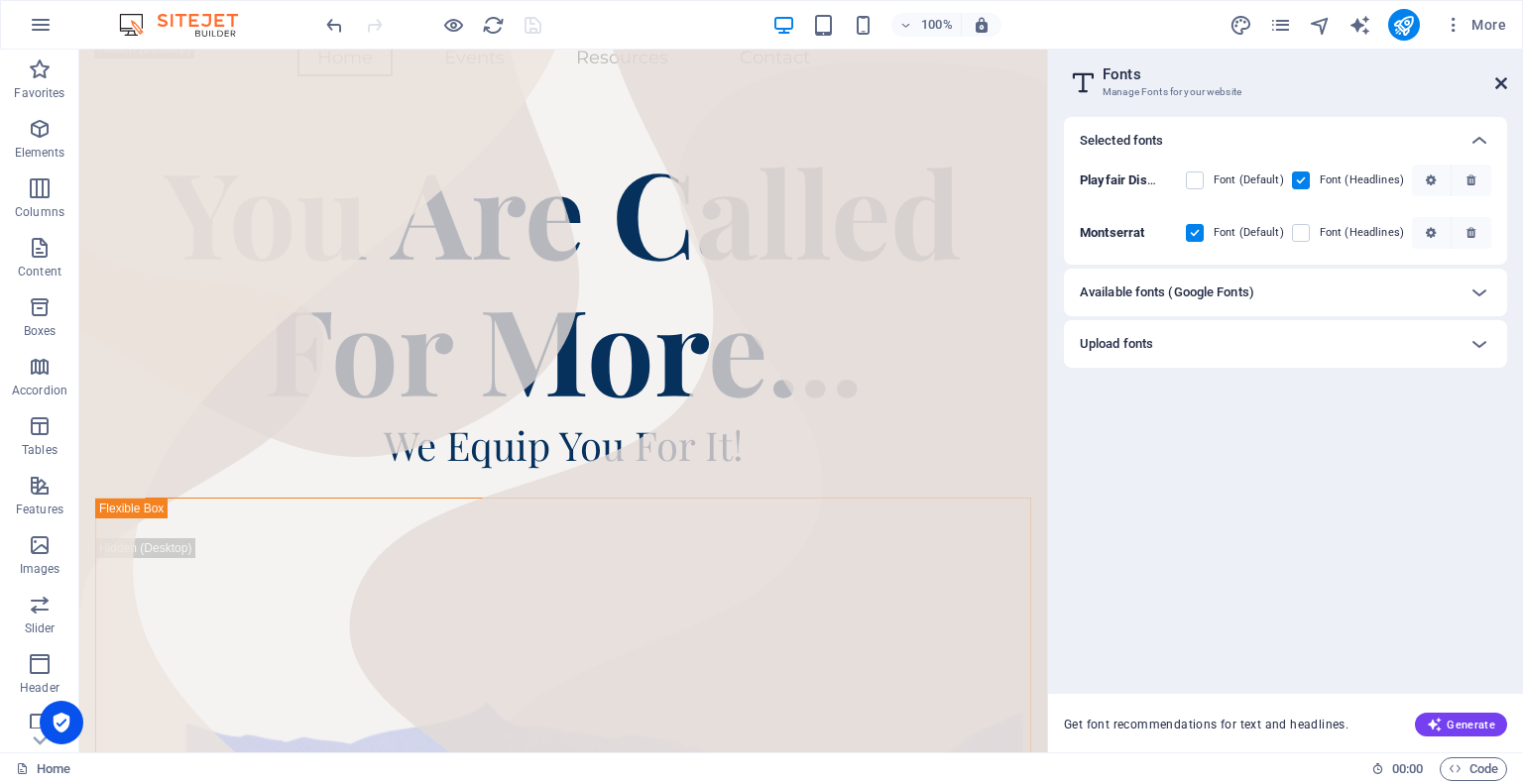 click at bounding box center [1501, 83] 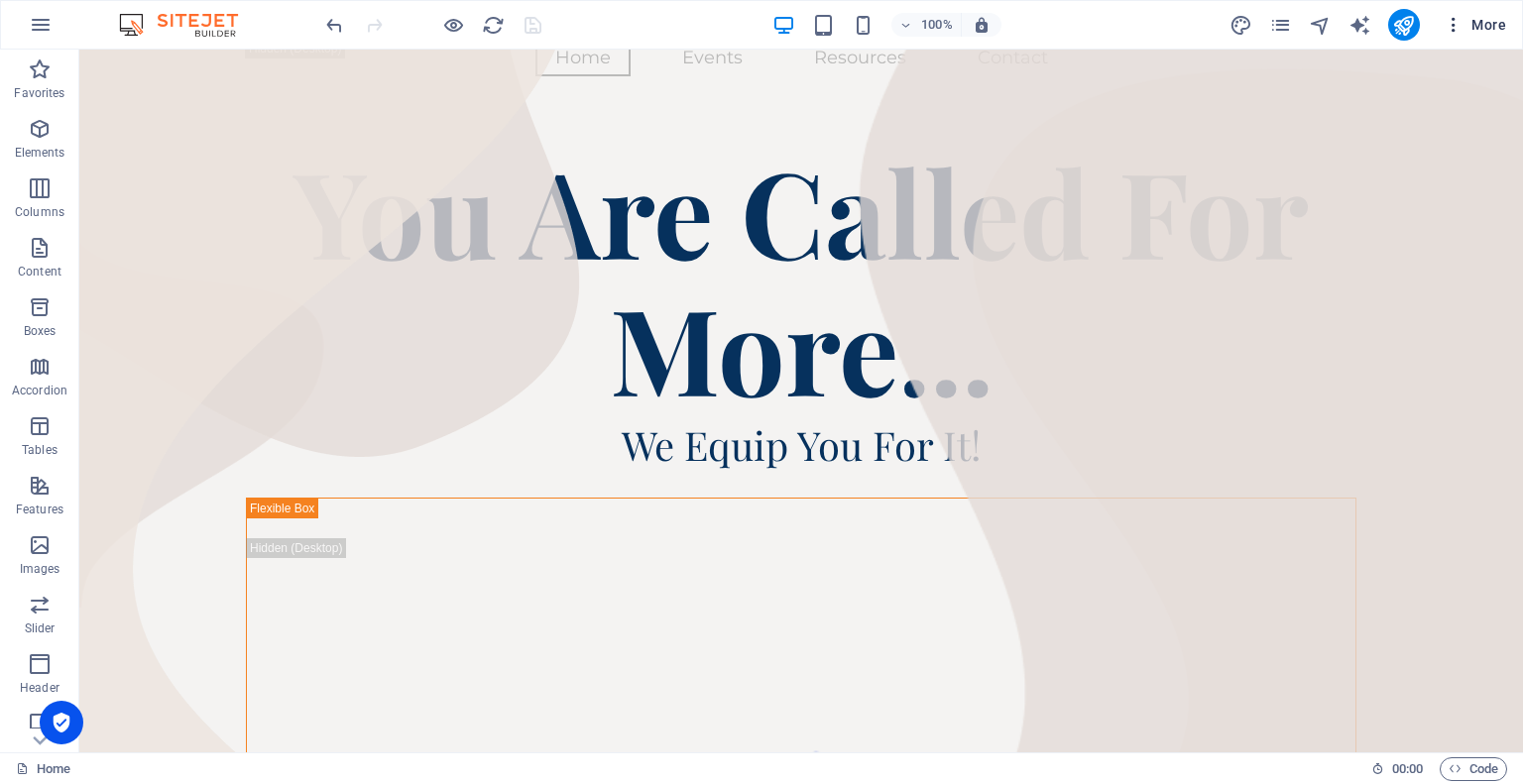 scroll, scrollTop: 168, scrollLeft: 0, axis: vertical 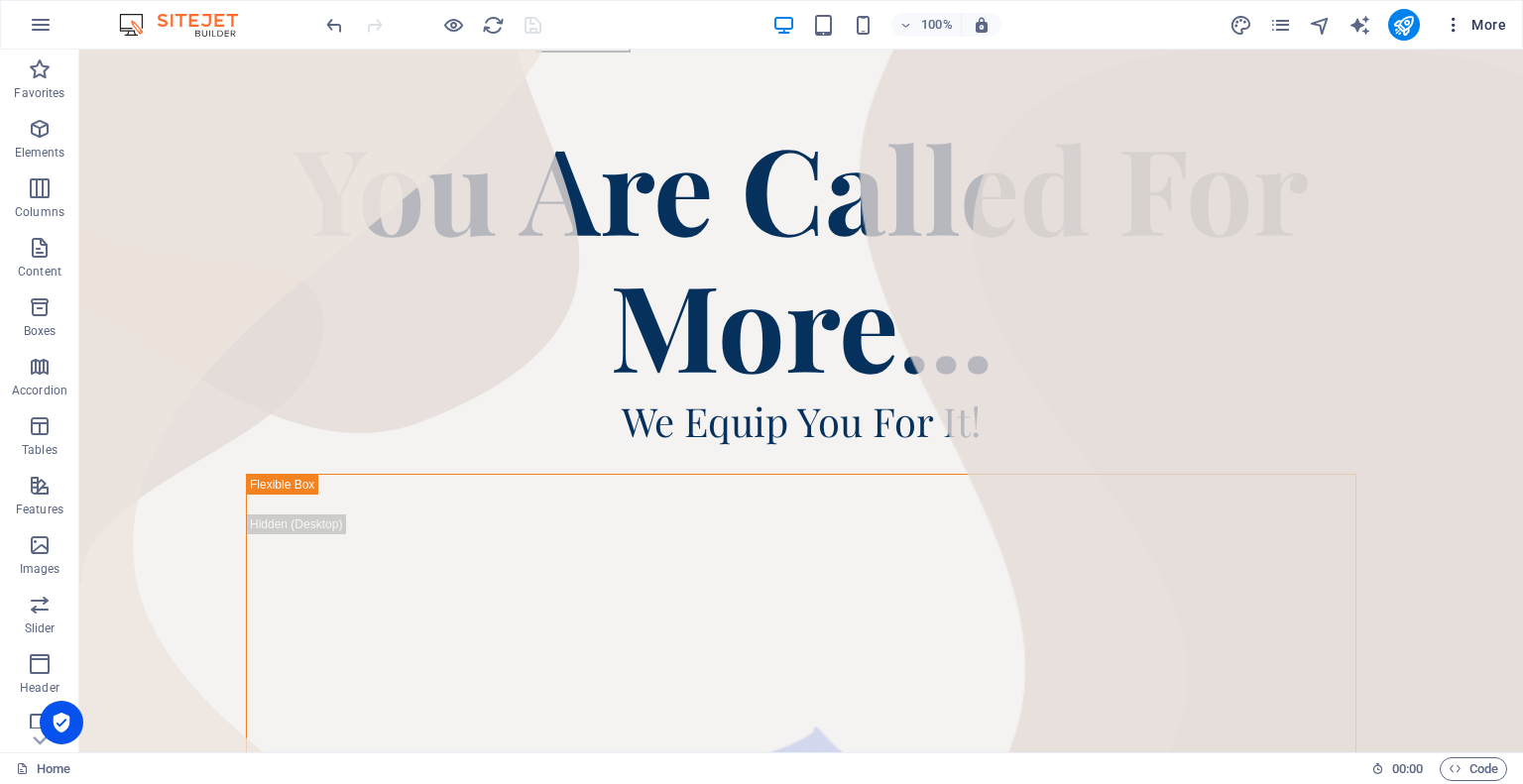 click at bounding box center [1454, 25] 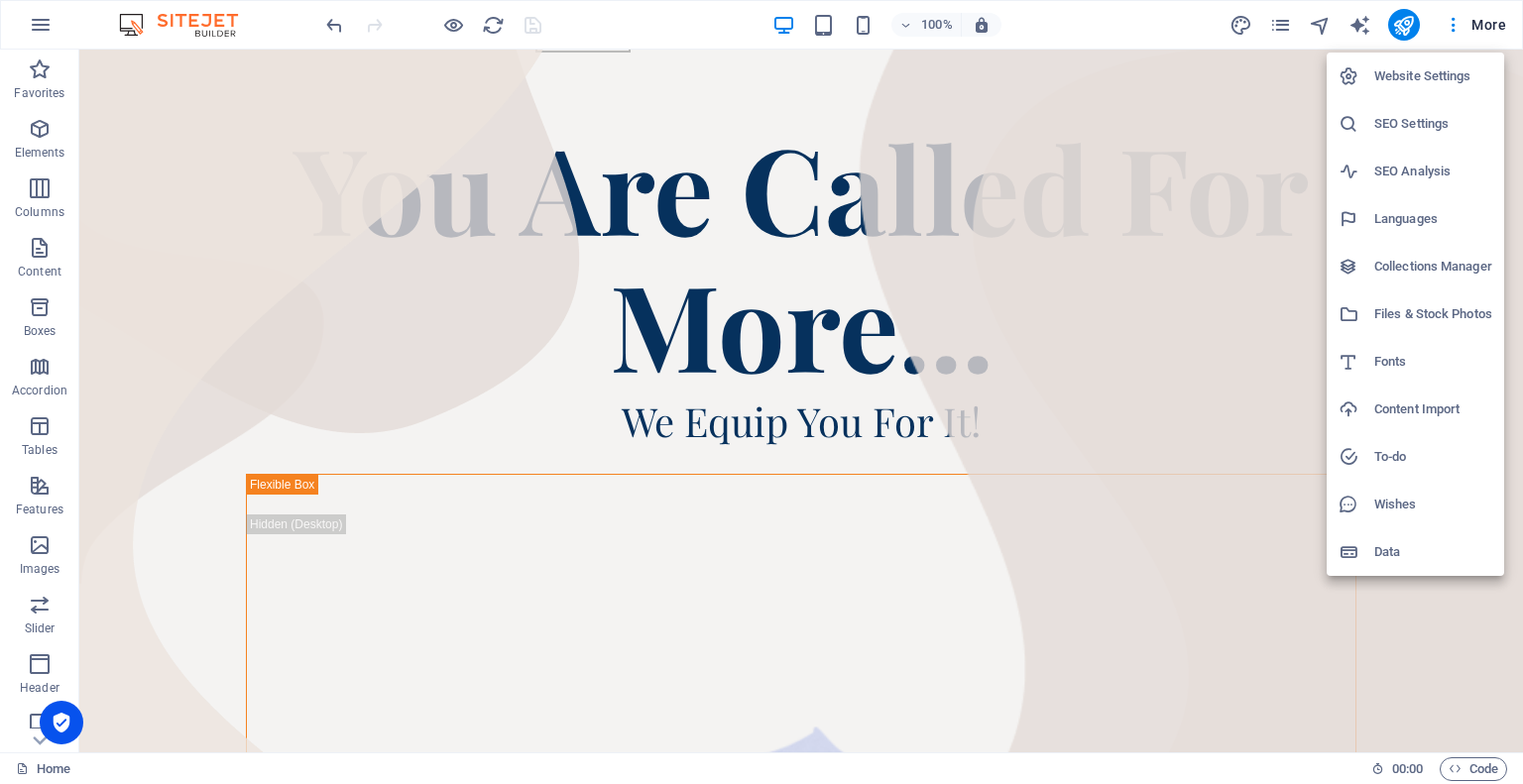 click on "Website Settings" at bounding box center (1415, 76) 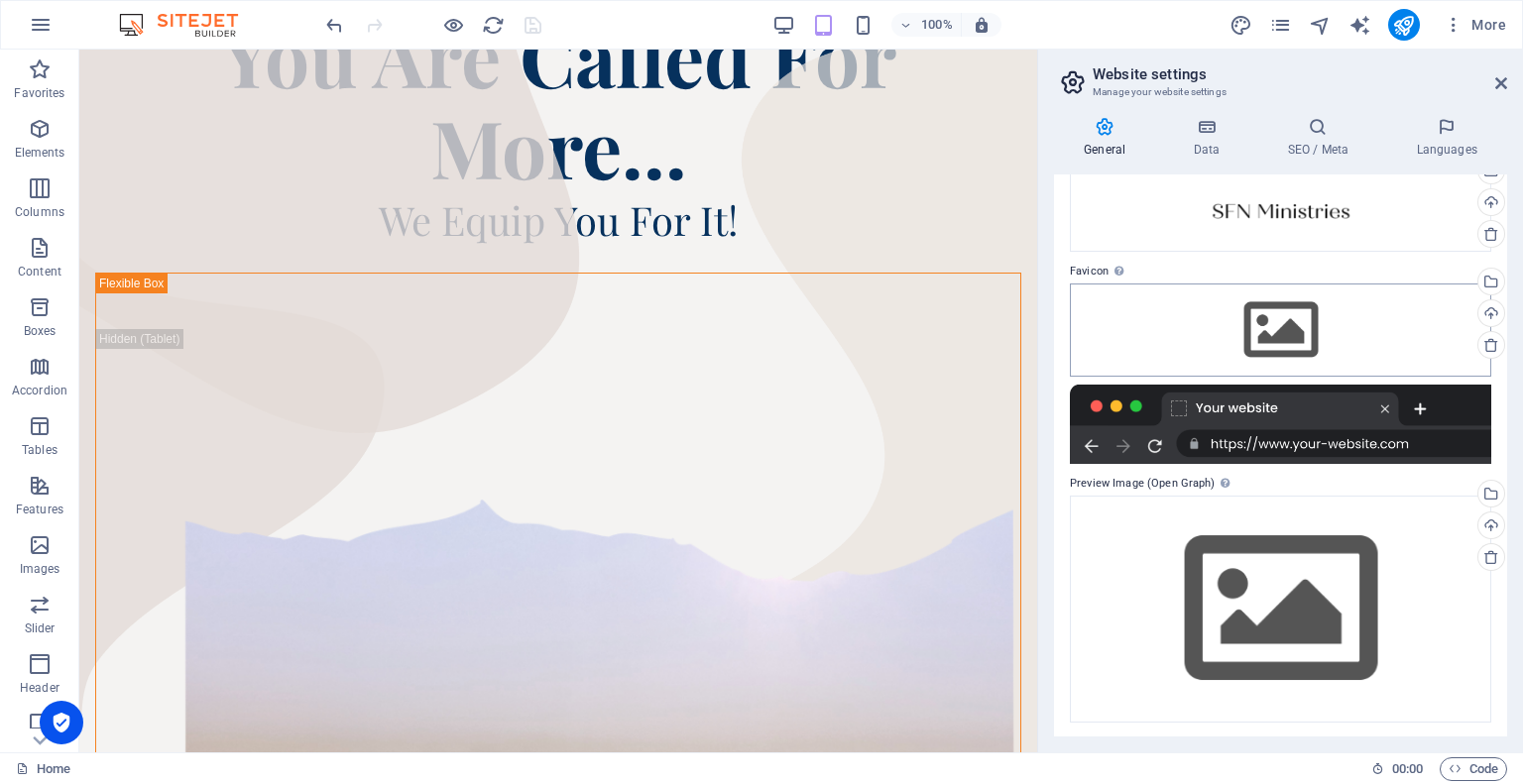 scroll, scrollTop: 99, scrollLeft: 0, axis: vertical 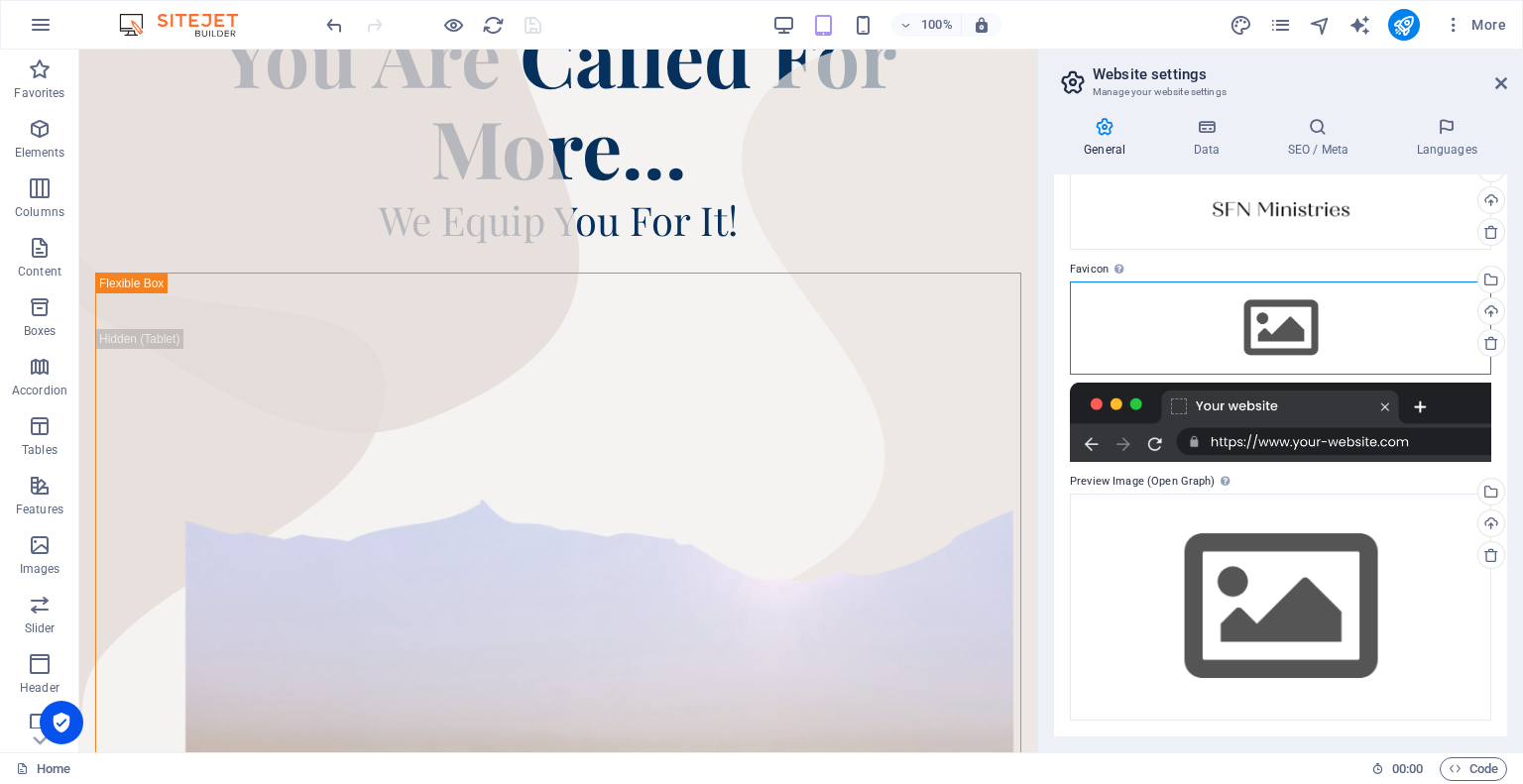 click on "Drag files here, click to choose files or select files from Files or our free stock photos & videos" at bounding box center (1280, 328) 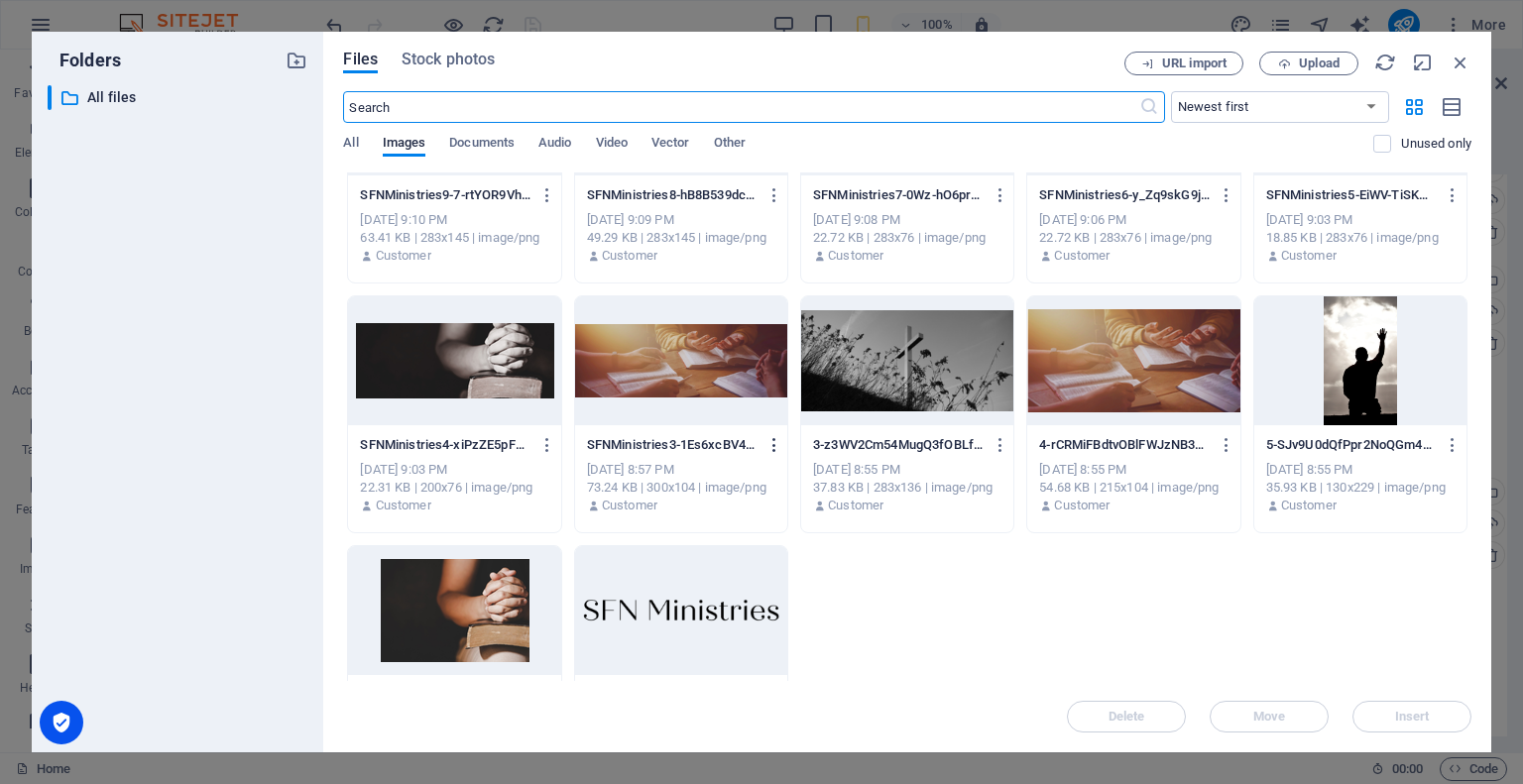 scroll, scrollTop: 892, scrollLeft: 0, axis: vertical 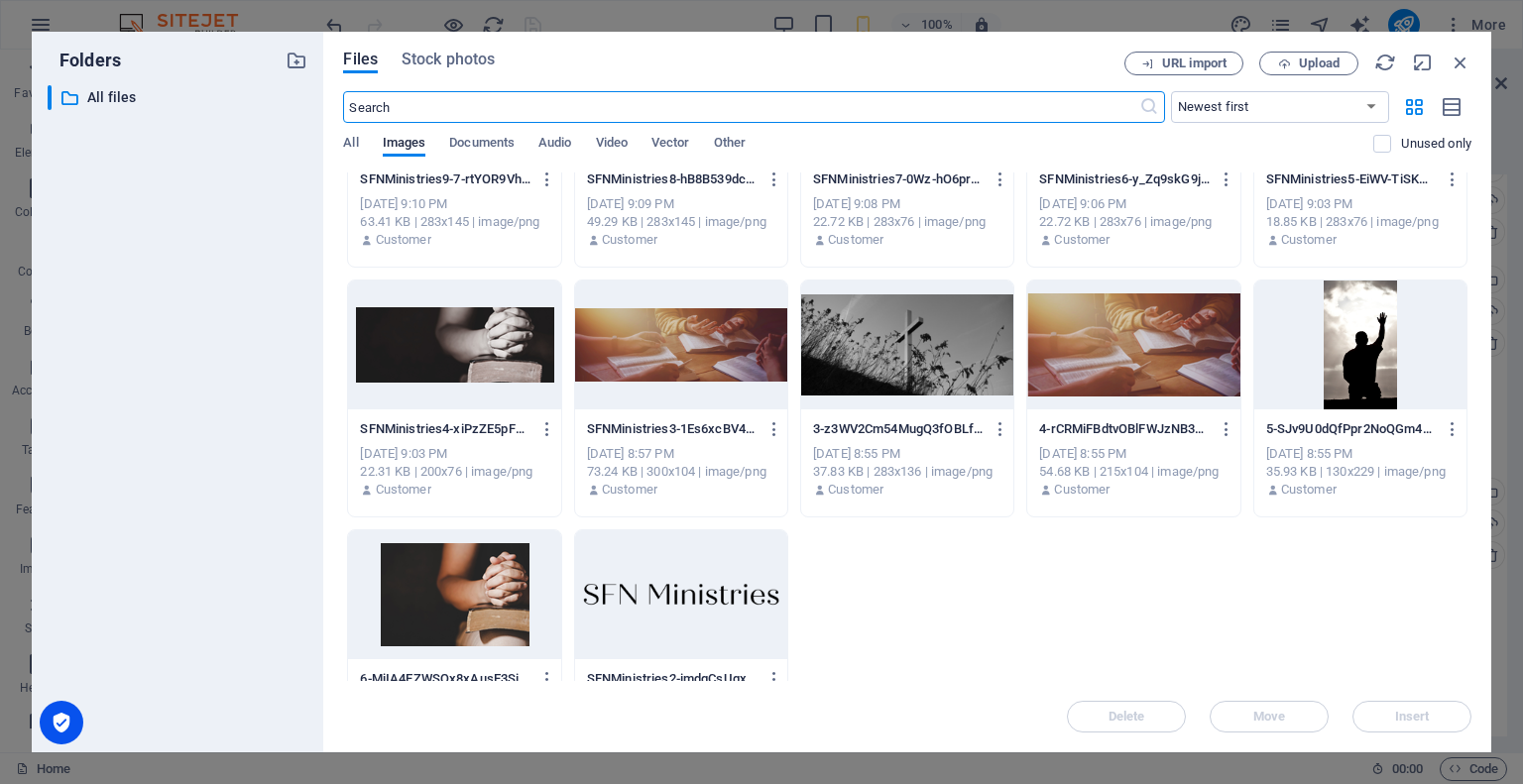 click at bounding box center (681, 595) 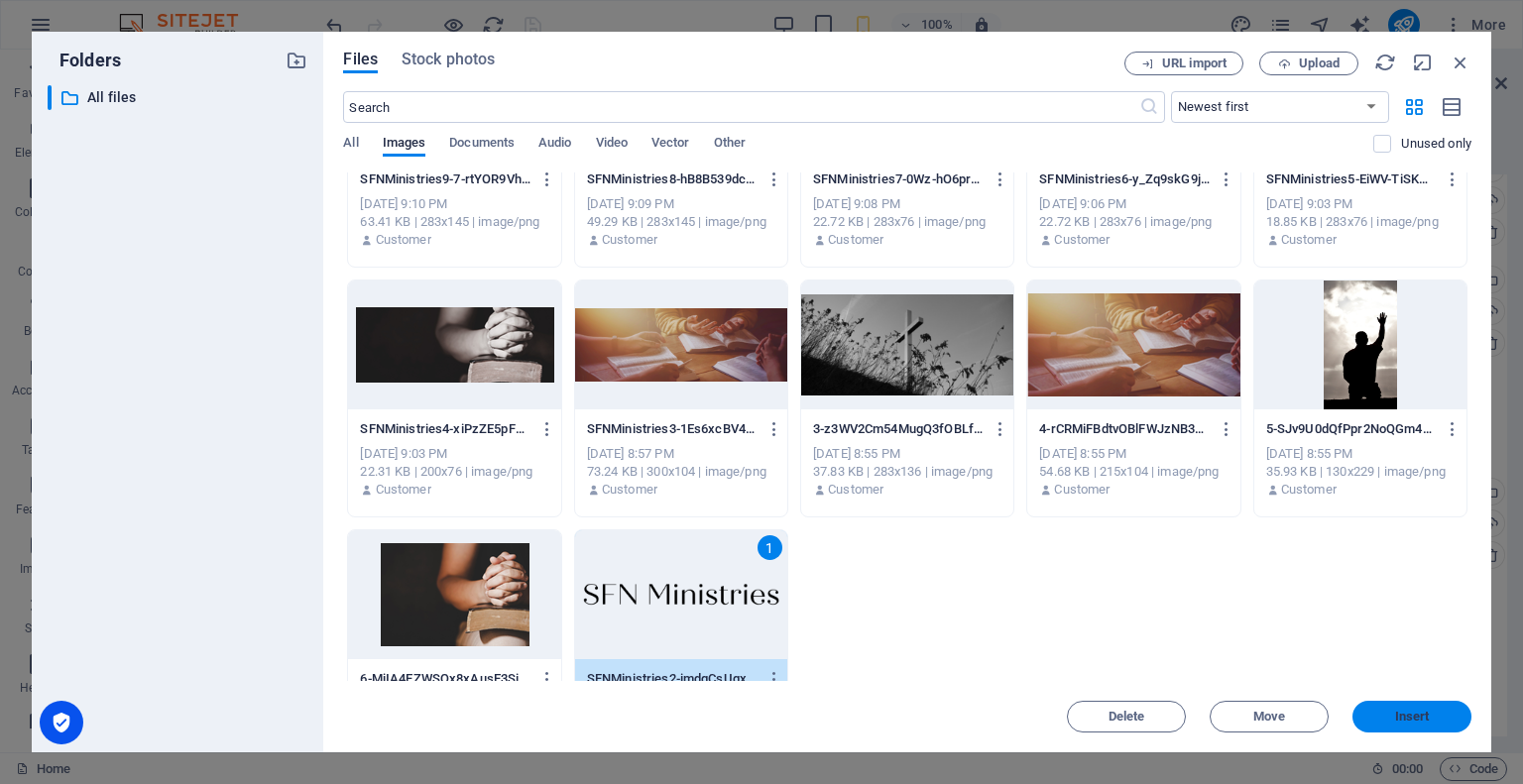 click on "Insert" at bounding box center [1412, 717] 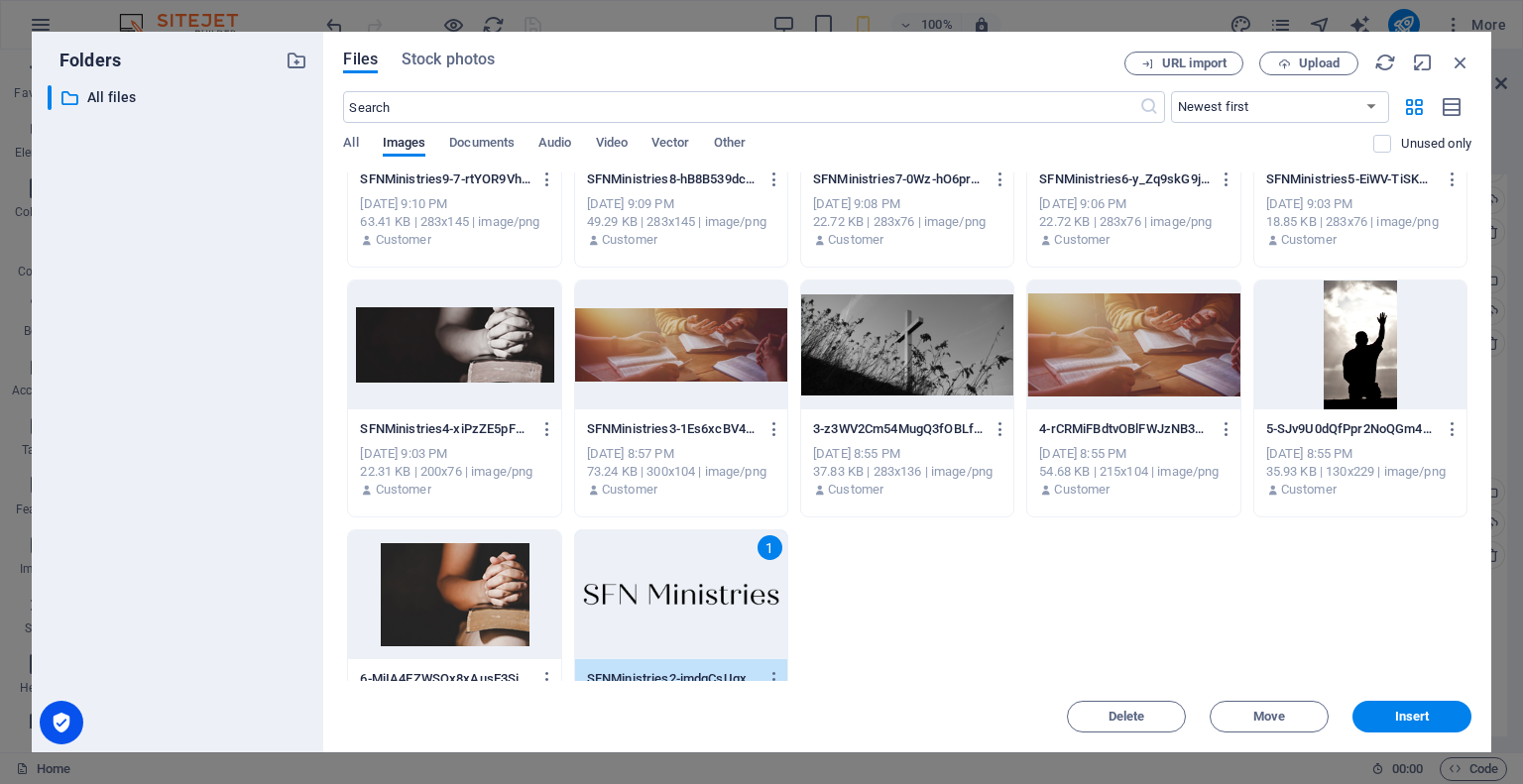 scroll, scrollTop: 84, scrollLeft: 0, axis: vertical 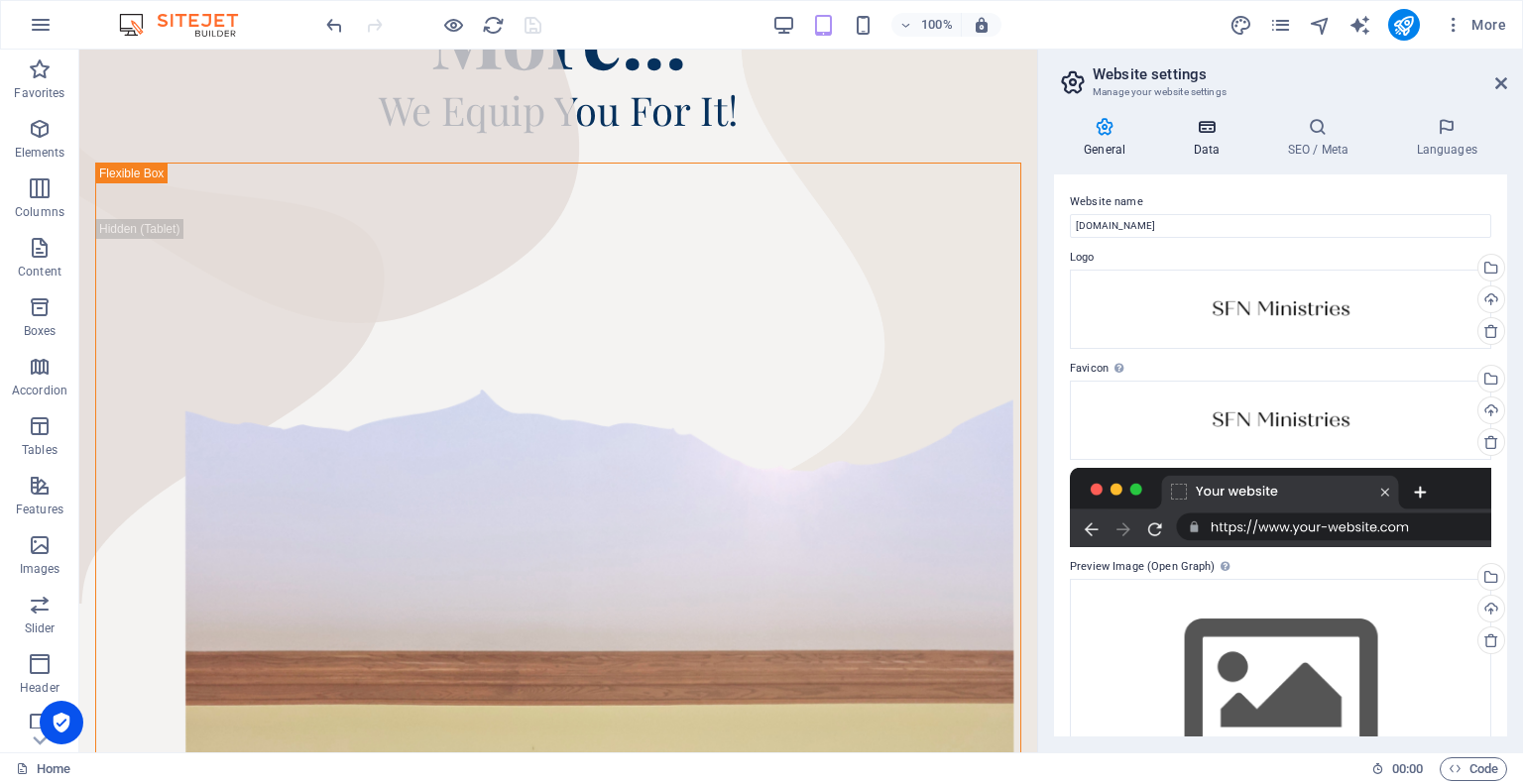 click at bounding box center [1206, 127] 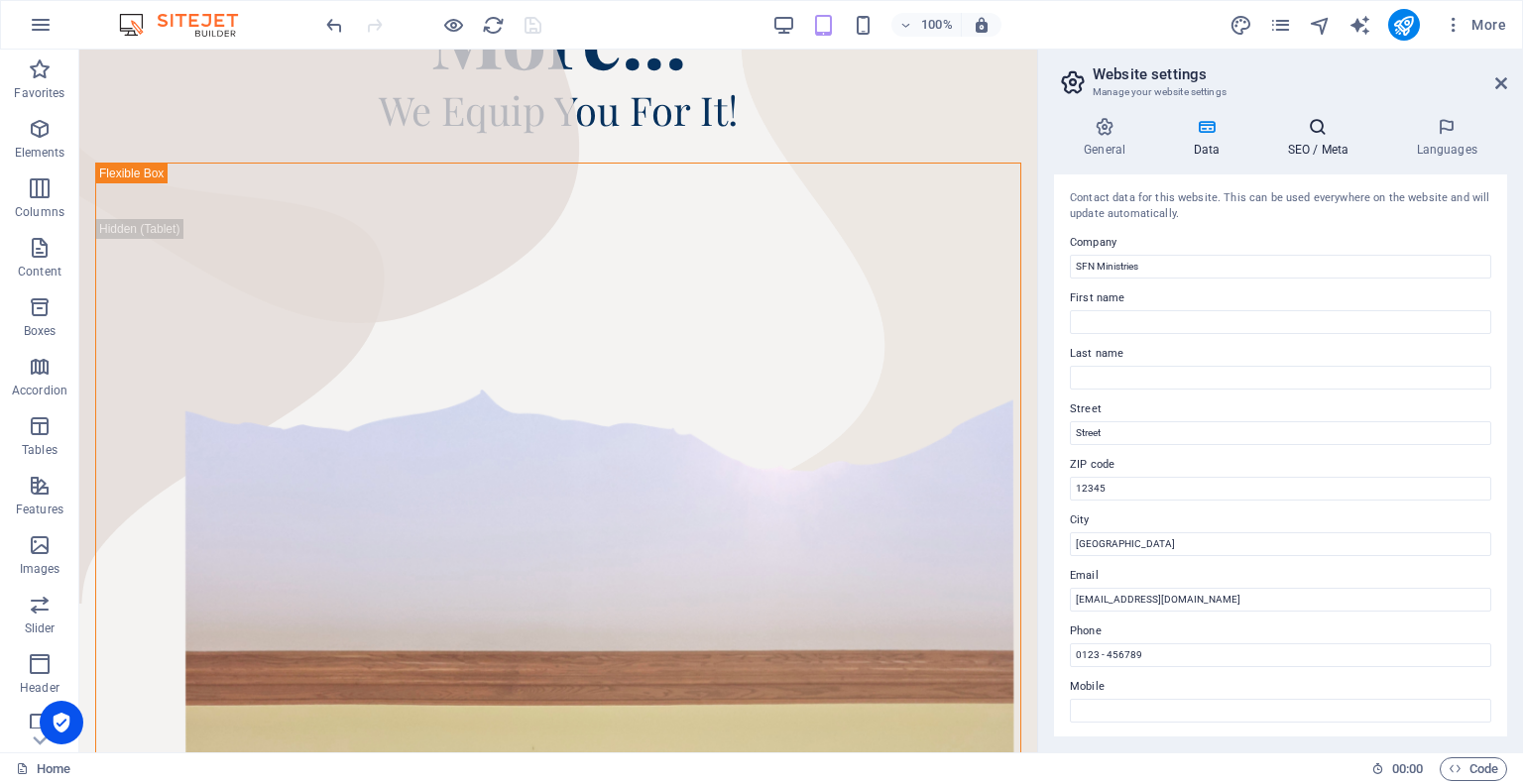 click at bounding box center (1318, 127) 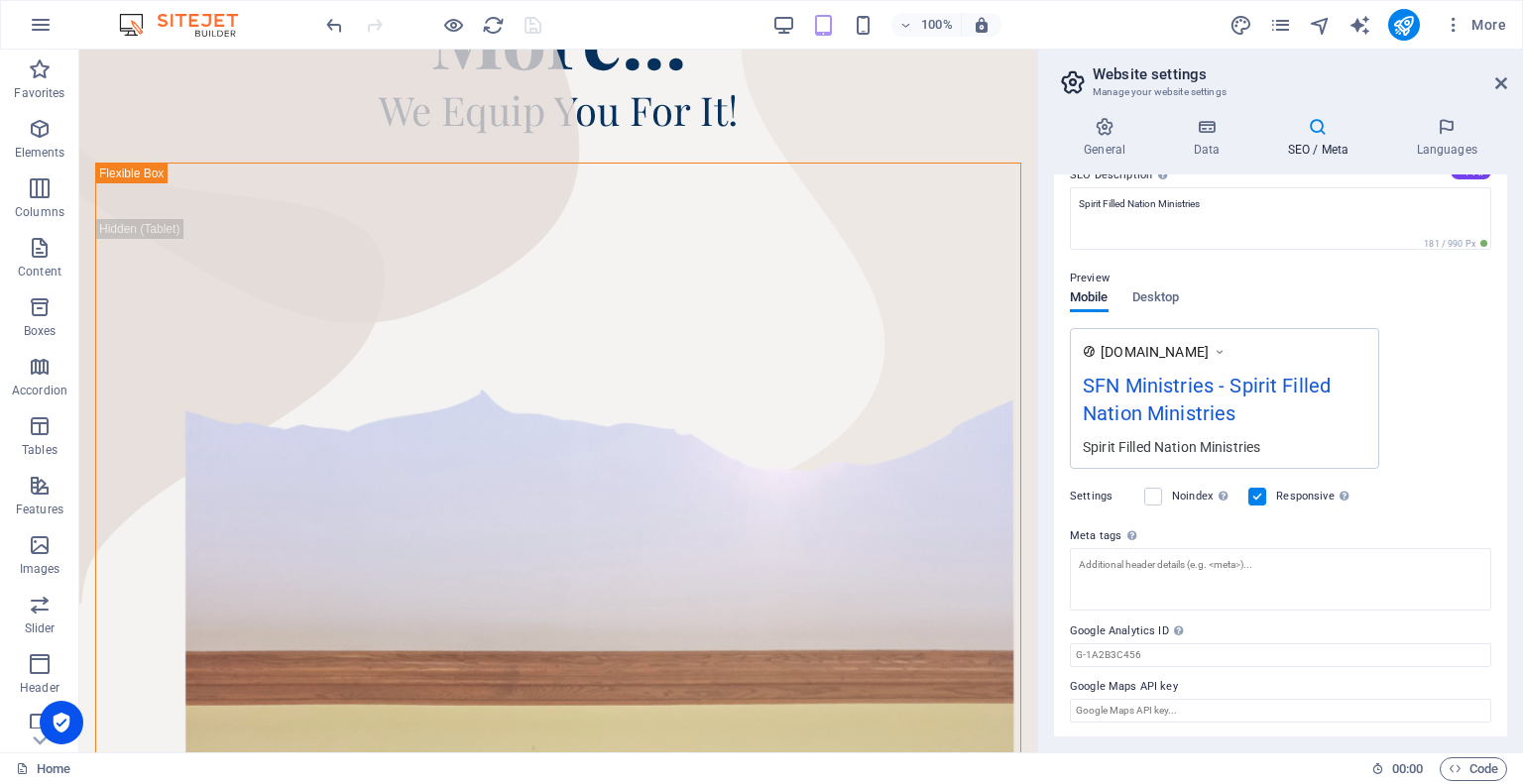scroll, scrollTop: 0, scrollLeft: 0, axis: both 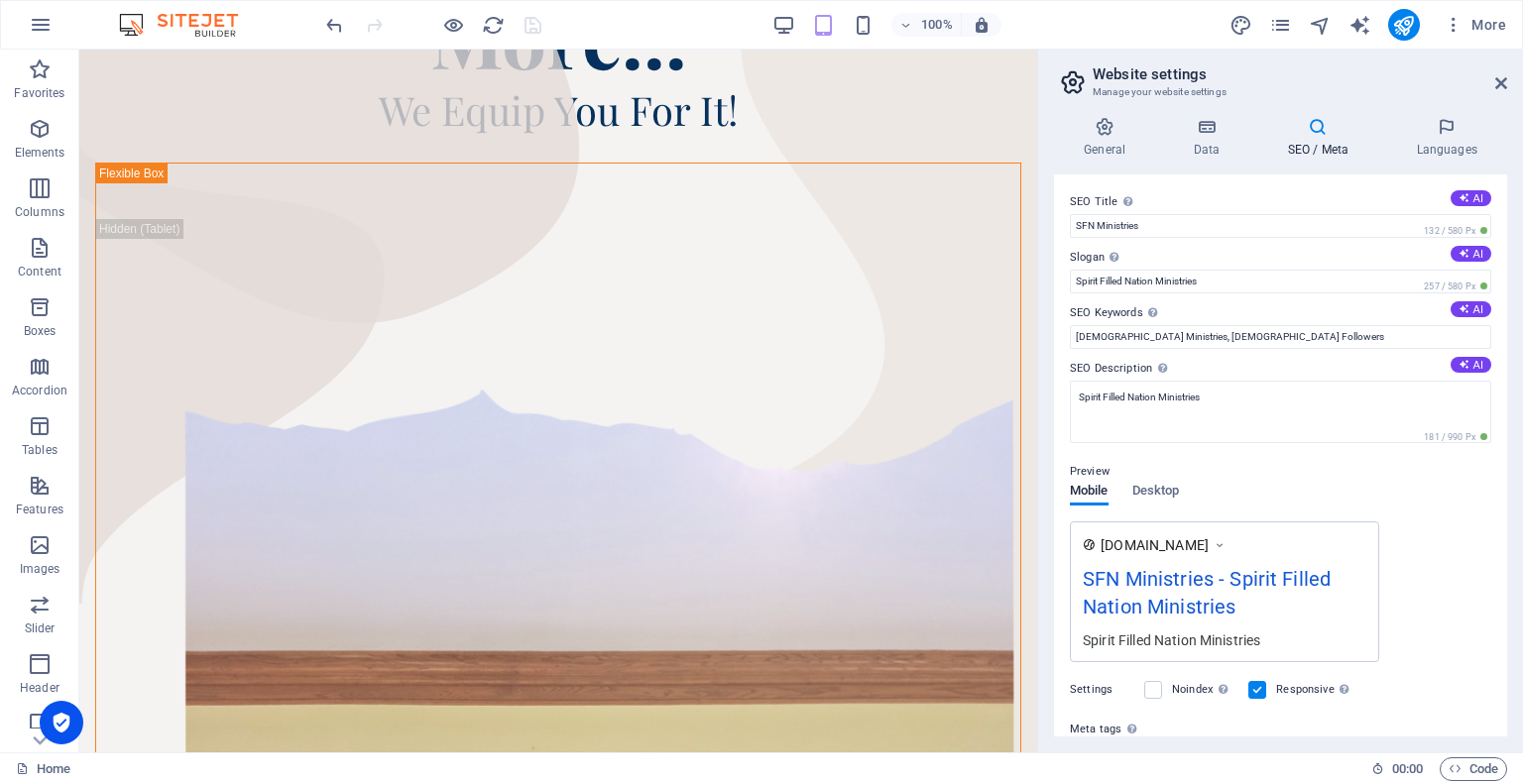 click on "Website settings" at bounding box center [1300, 74] 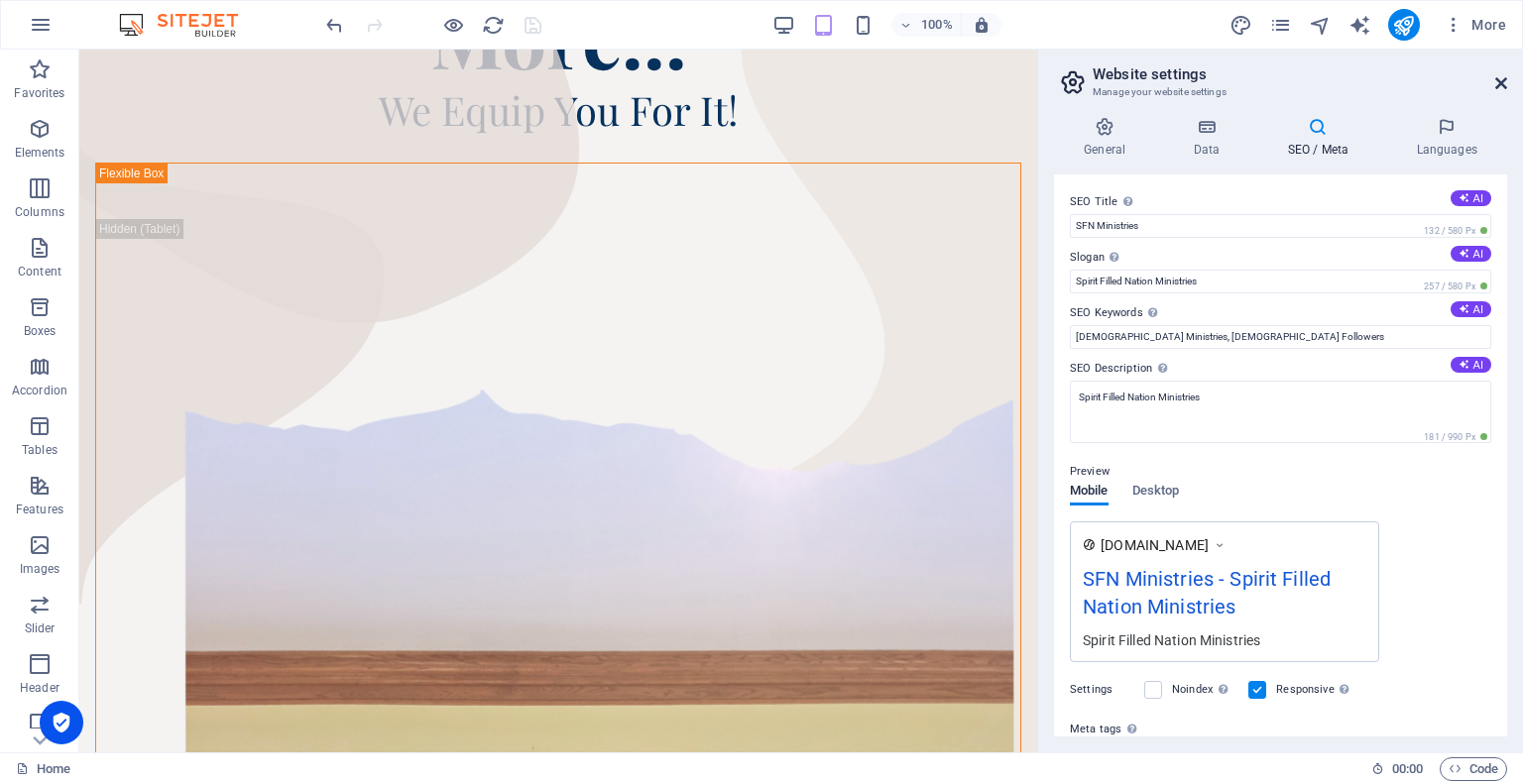 click at bounding box center (1501, 83) 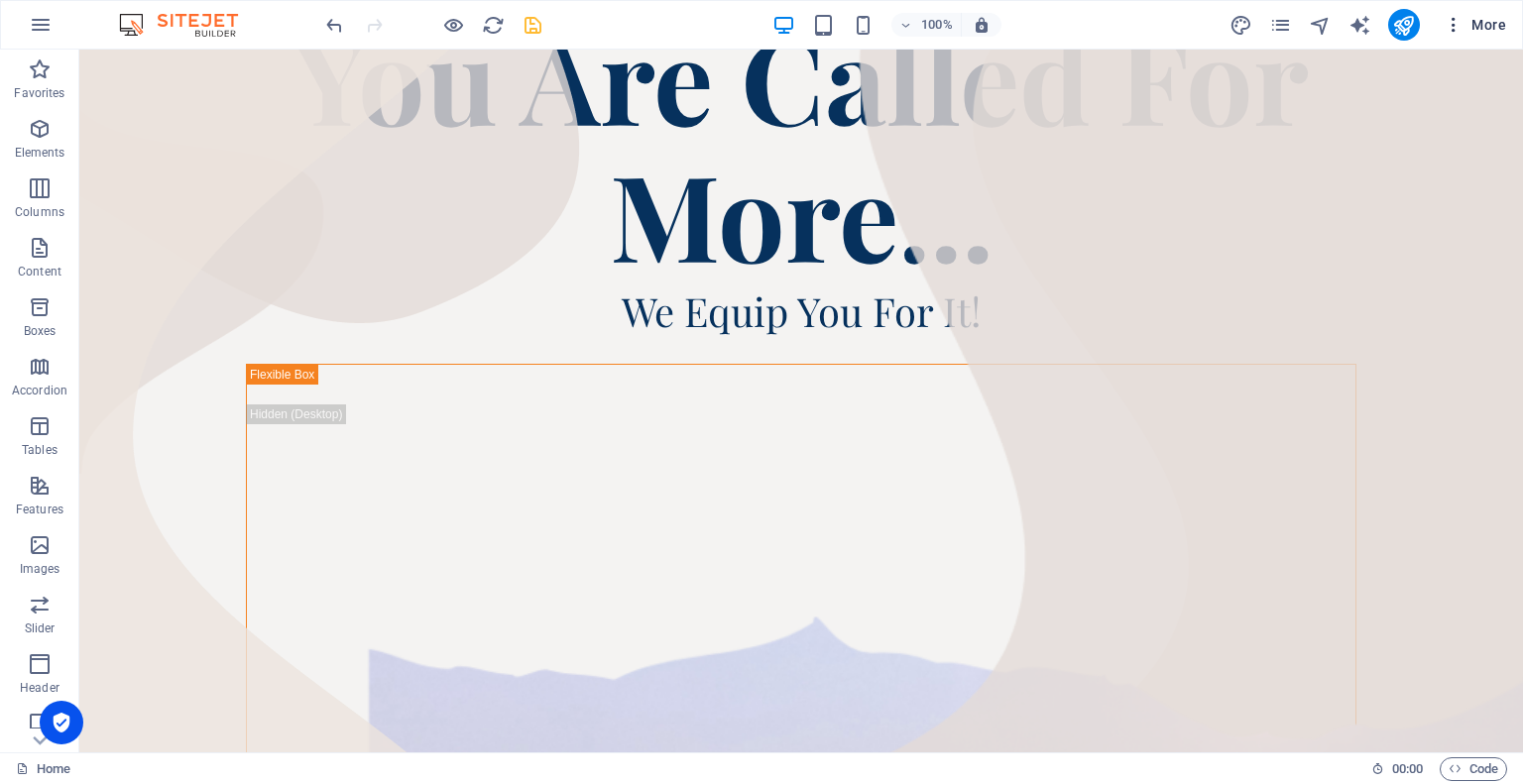 click on "More" at bounding box center [1474, 25] 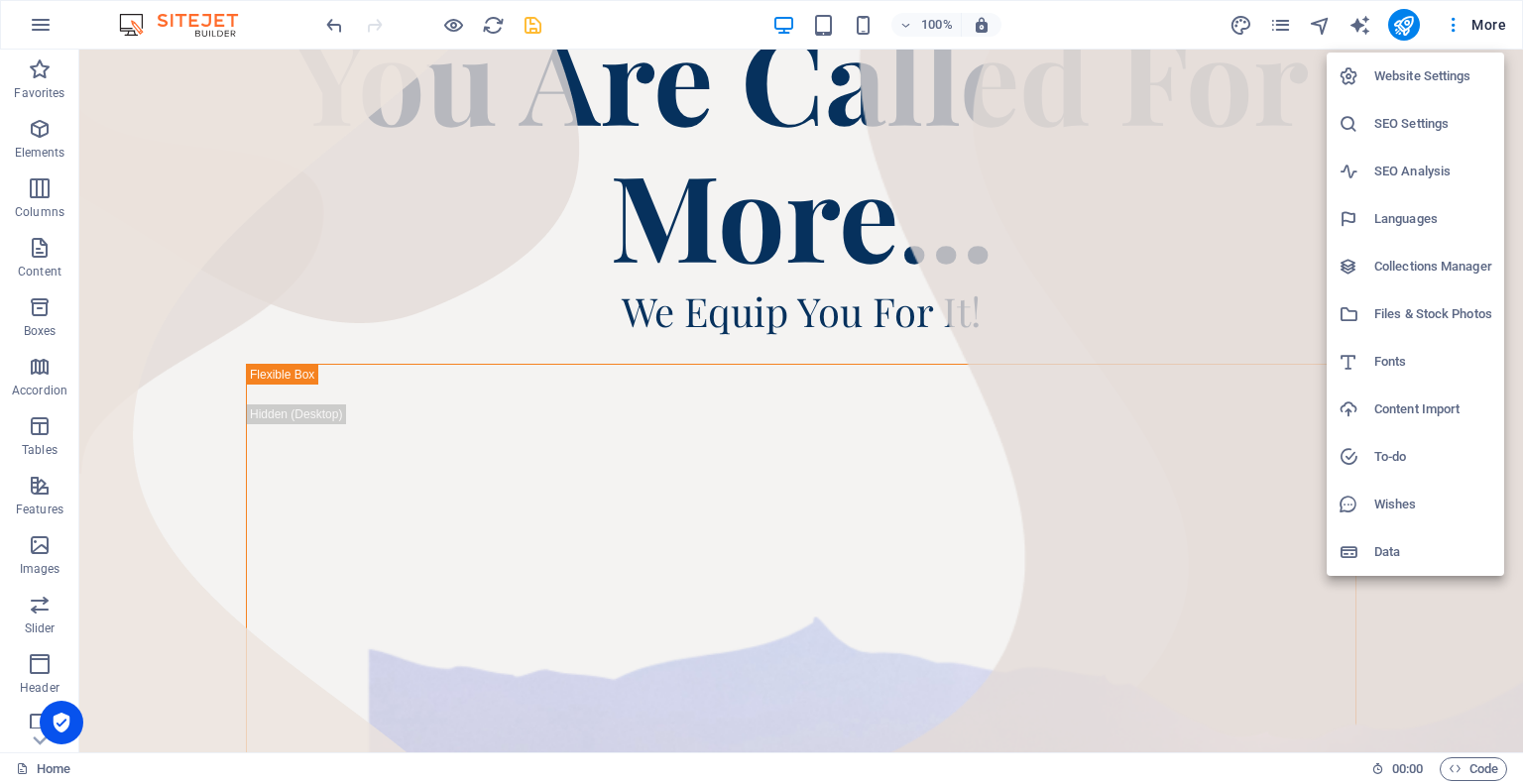 click on "SEO Settings" at bounding box center (1433, 124) 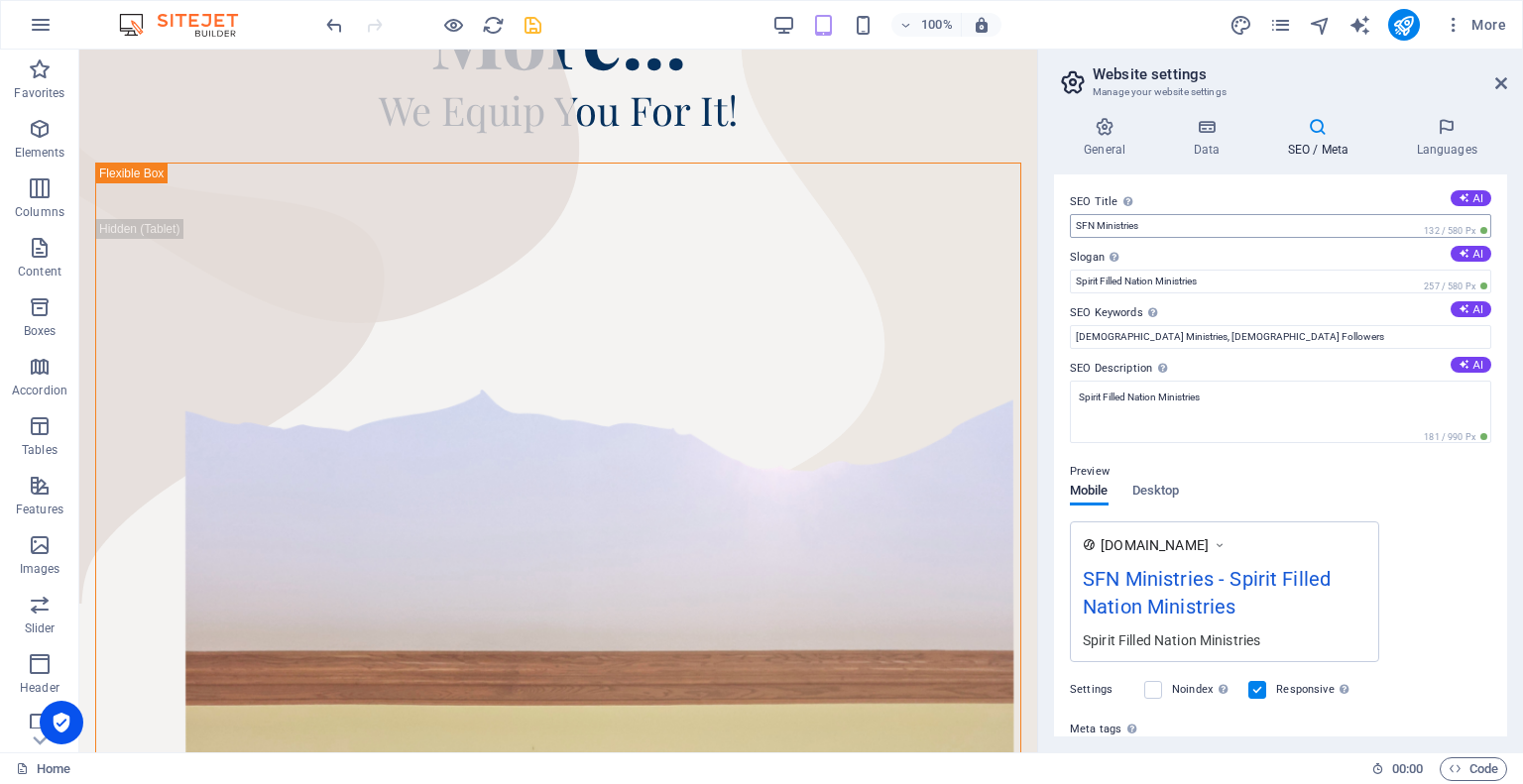 scroll, scrollTop: 193, scrollLeft: 0, axis: vertical 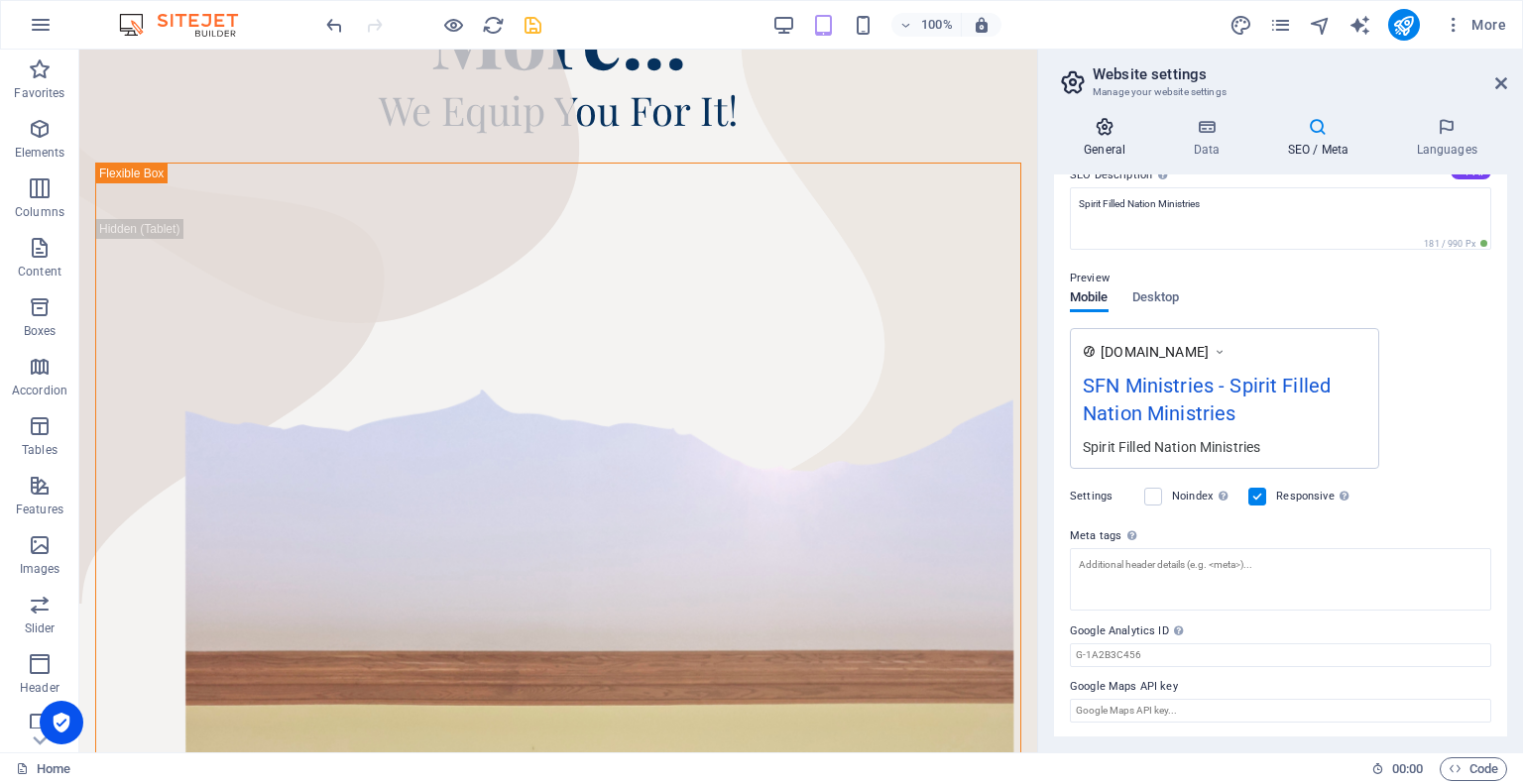 click at bounding box center (1105, 127) 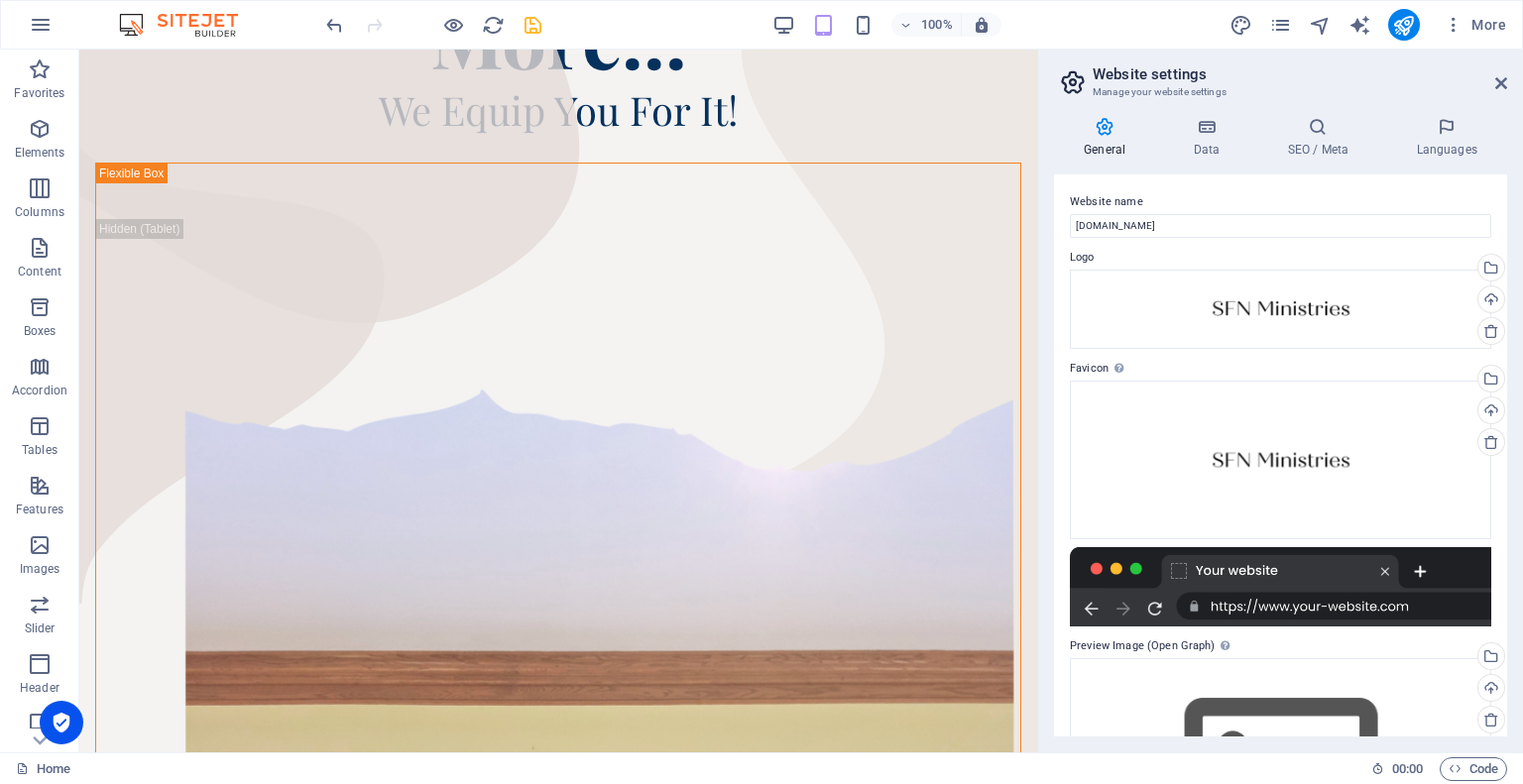 click on "Website settings Manage your website settings  General  Data  SEO / Meta  Languages Website name sfnministries.com Logo Drag files here, click to choose files or select files from Files or our free stock photos & videos Select files from the file manager, stock photos, or upload file(s) Upload Favicon Set the favicon of your website here. A favicon is a small icon shown in the browser tab next to your website title. It helps visitors identify your website. Drag files here, click to choose files or select files from Files or our free stock photos & videos Select files from the file manager, stock photos, or upload file(s) Upload Preview Image (Open Graph) This image will be shown when the website is shared on social networks Drag files here, click to choose files or select files from Files or our free stock photos & videos Select files from the file manager, stock photos, or upload file(s) Upload Contact data for this website. This can be used everywhere on the website and will update automatically. Company AI" at bounding box center (1280, 400) 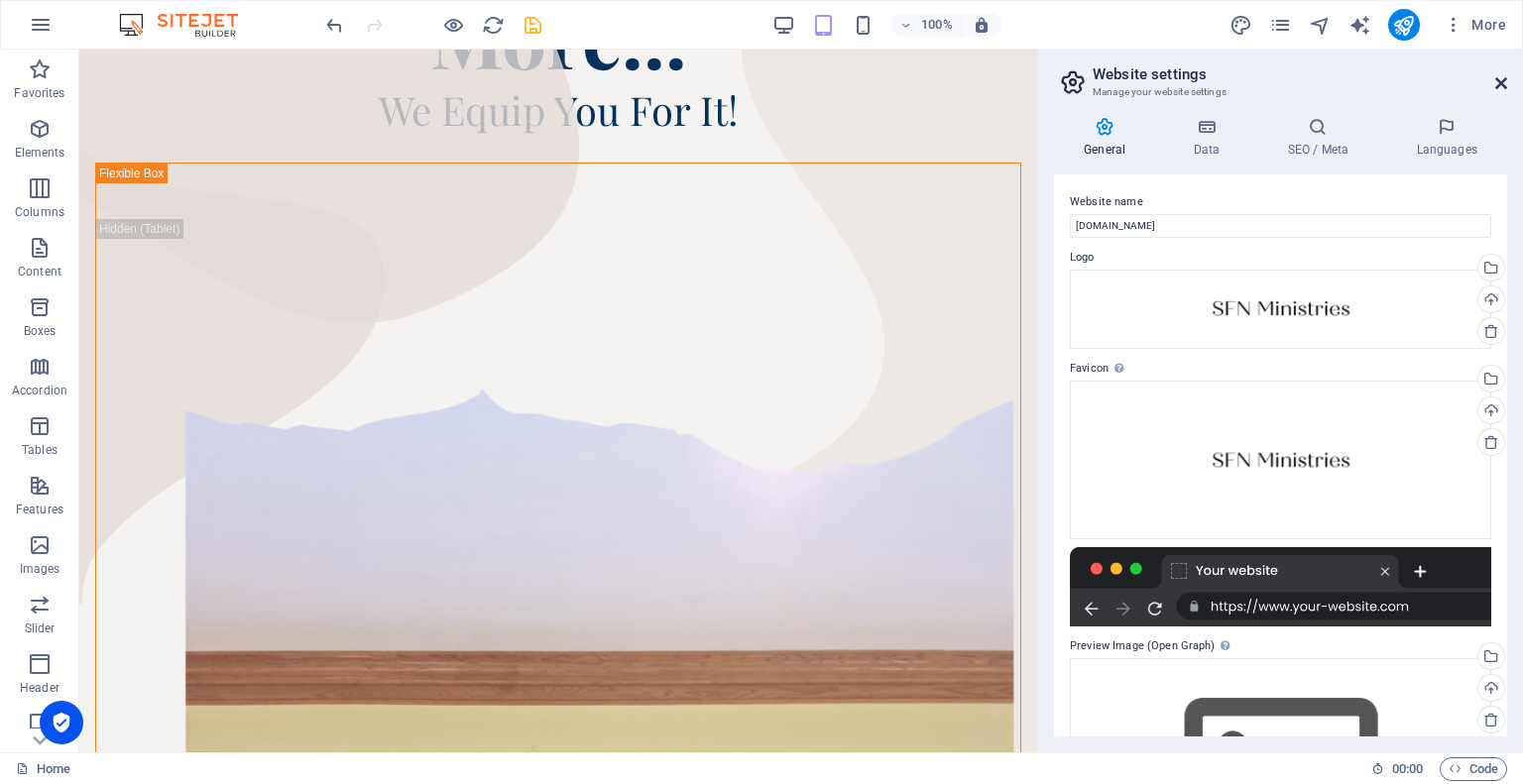 drag, startPoint x: 1503, startPoint y: 82, endPoint x: 1418, endPoint y: 35, distance: 97.12878 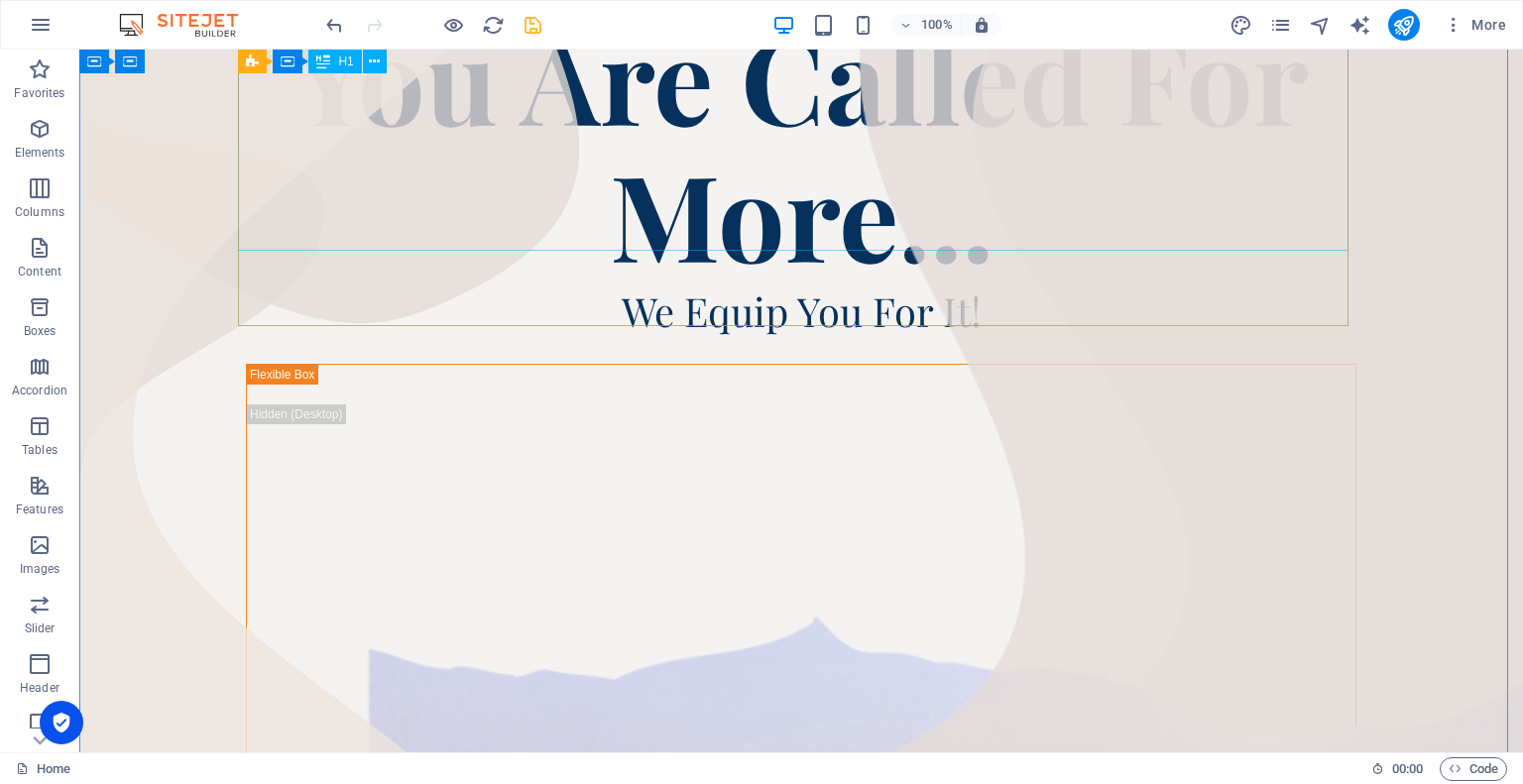 click on "H1" at bounding box center (345, 61) 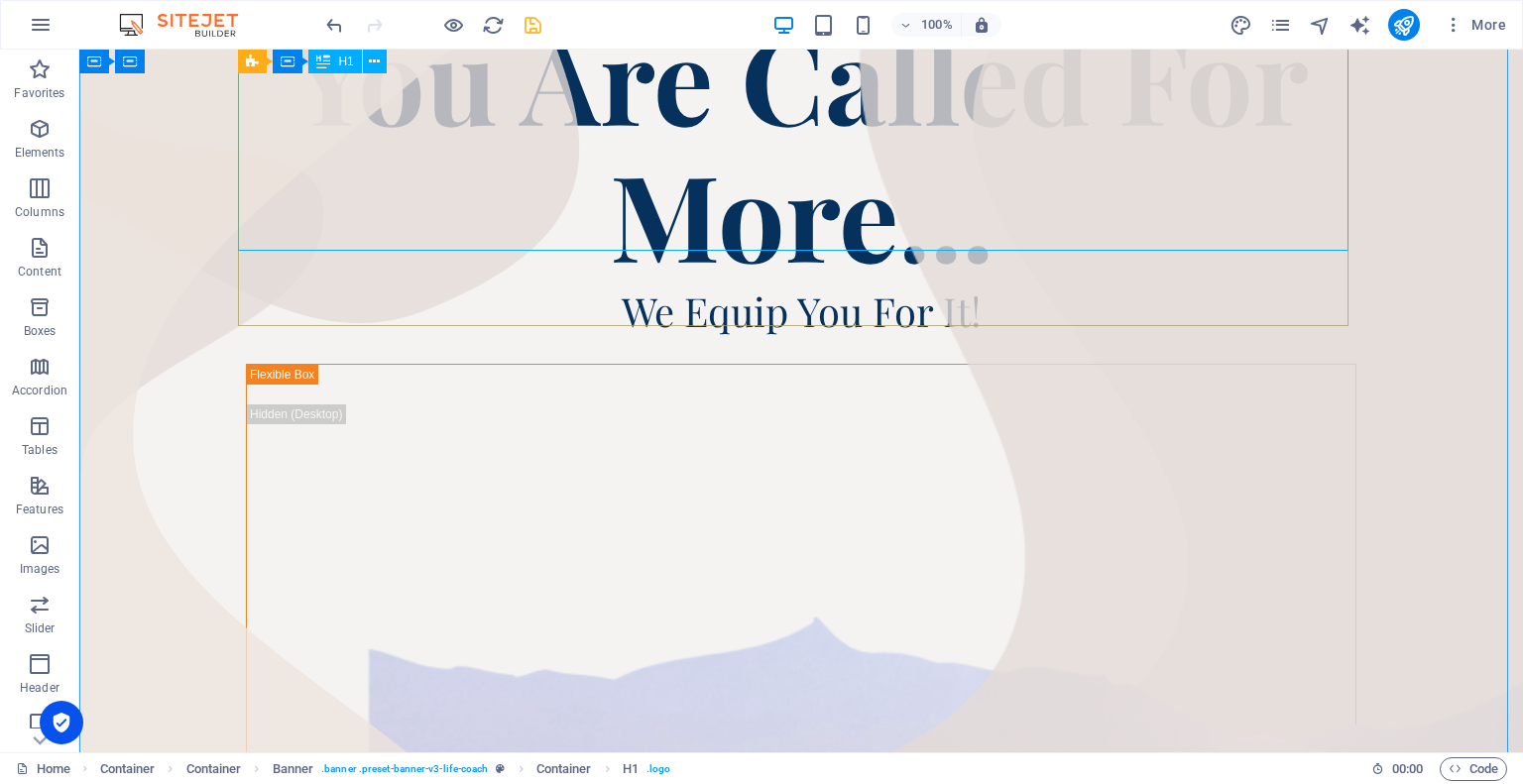click on "You Are Called For More..." at bounding box center [801, 148] 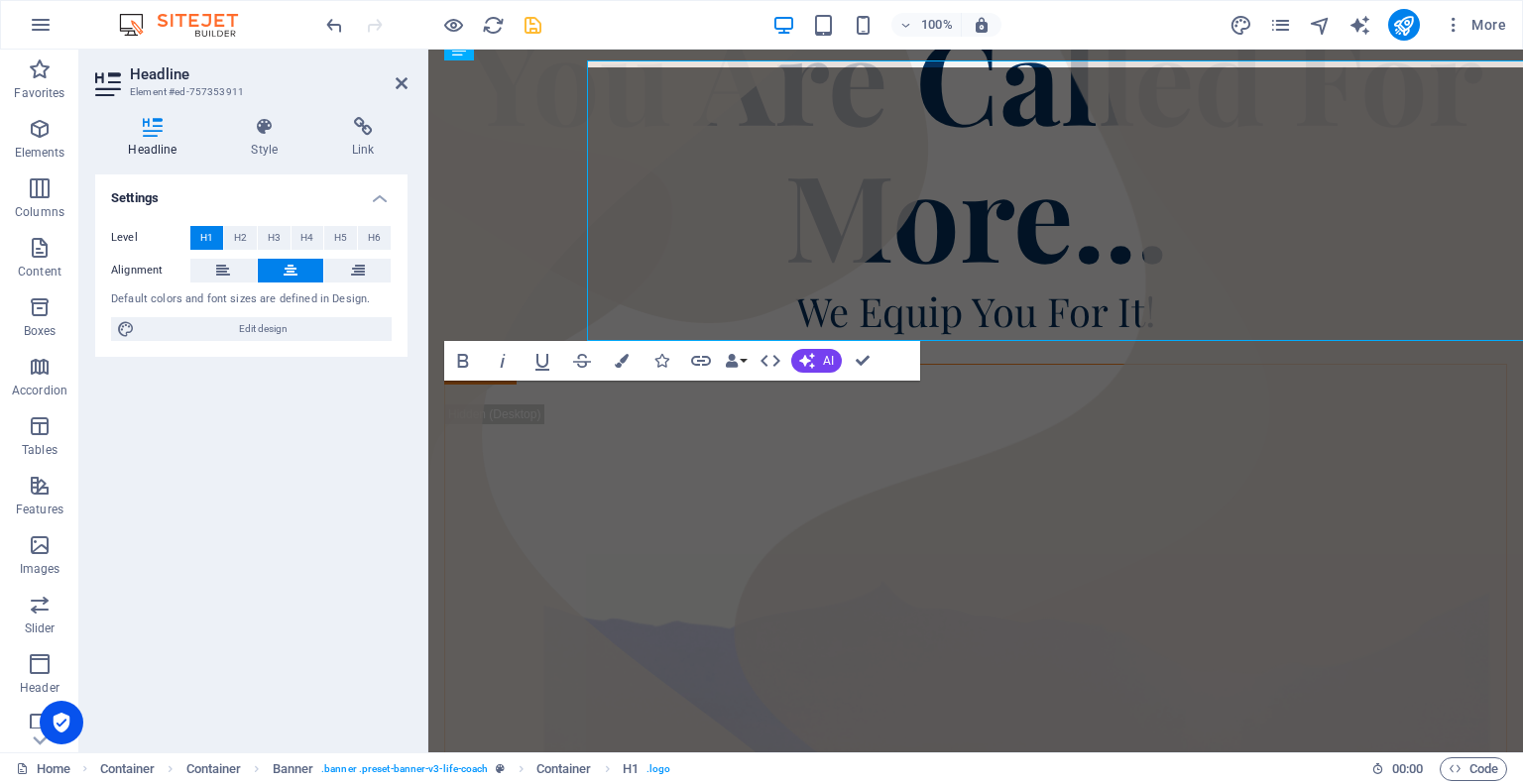 scroll, scrollTop: 187, scrollLeft: 0, axis: vertical 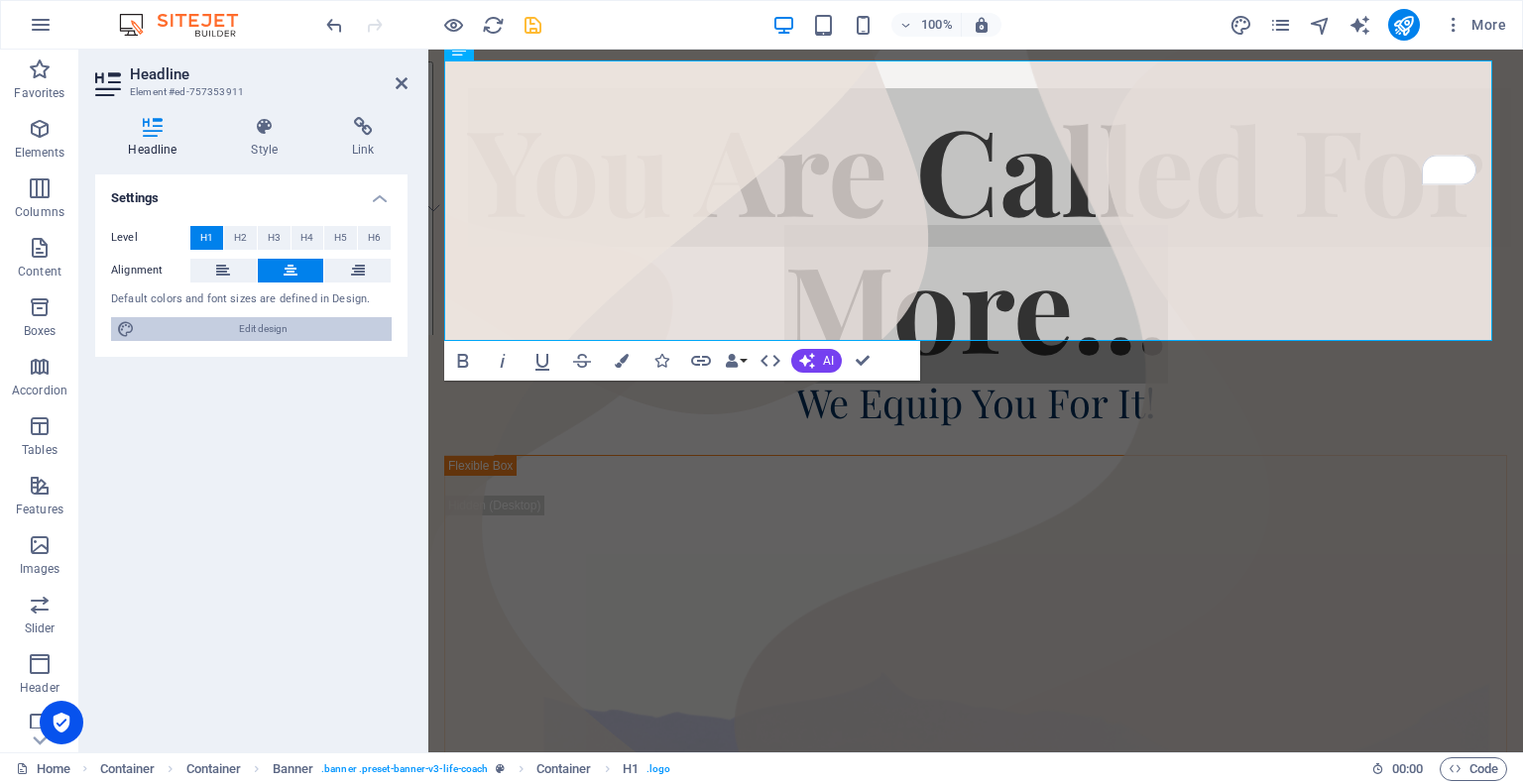 click on "Edit design" at bounding box center [263, 329] 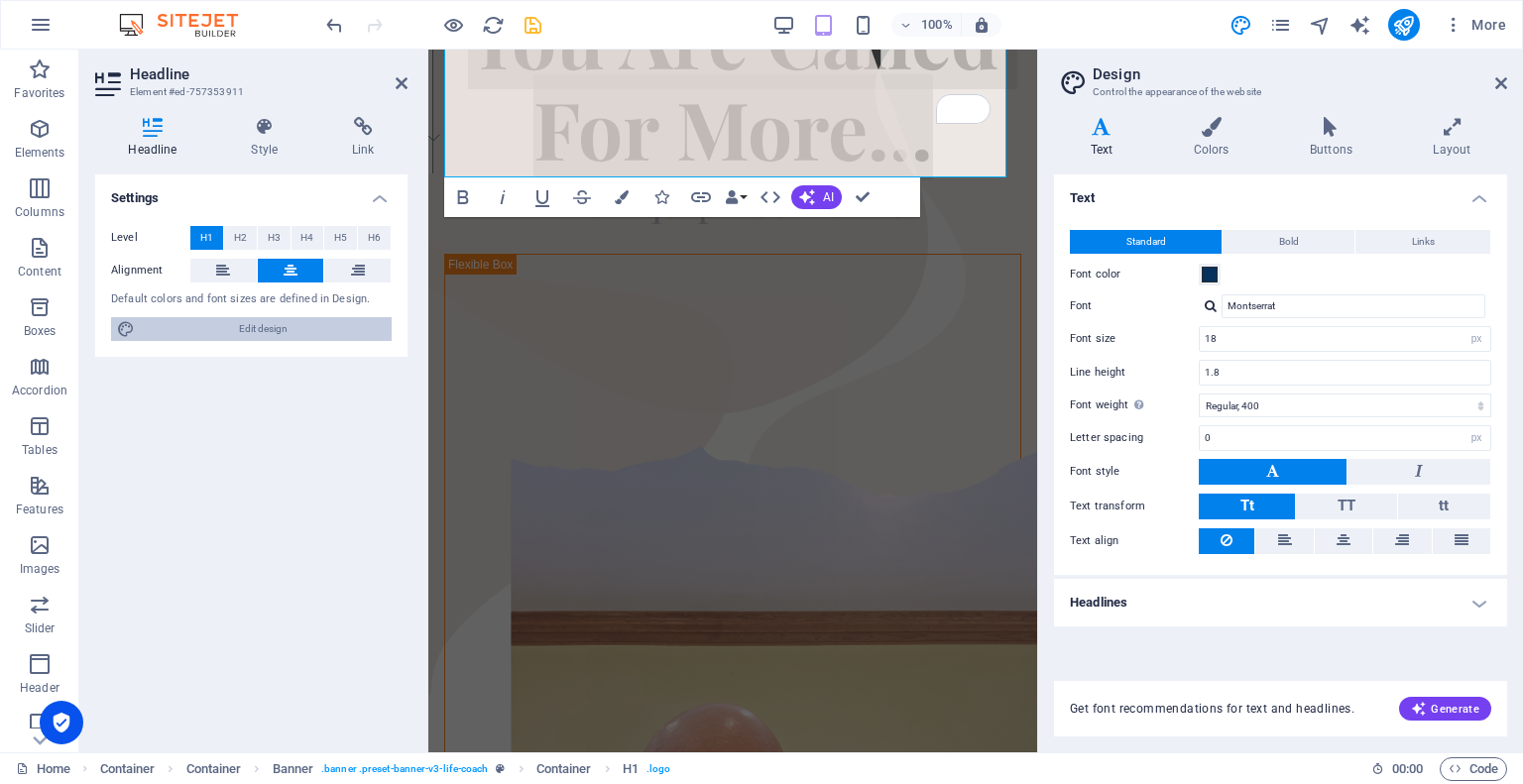type on "14" 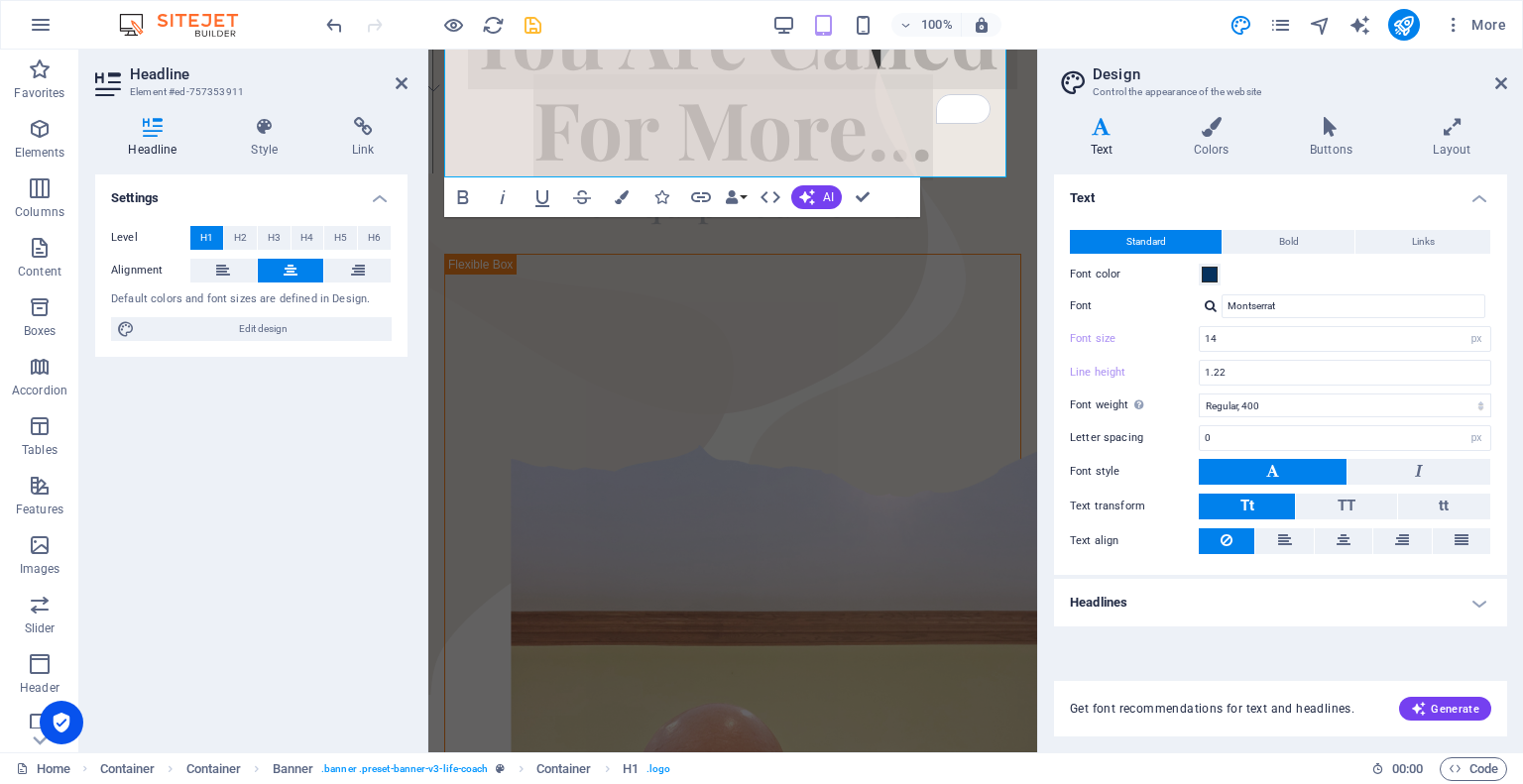 click at bounding box center [1272, 472] 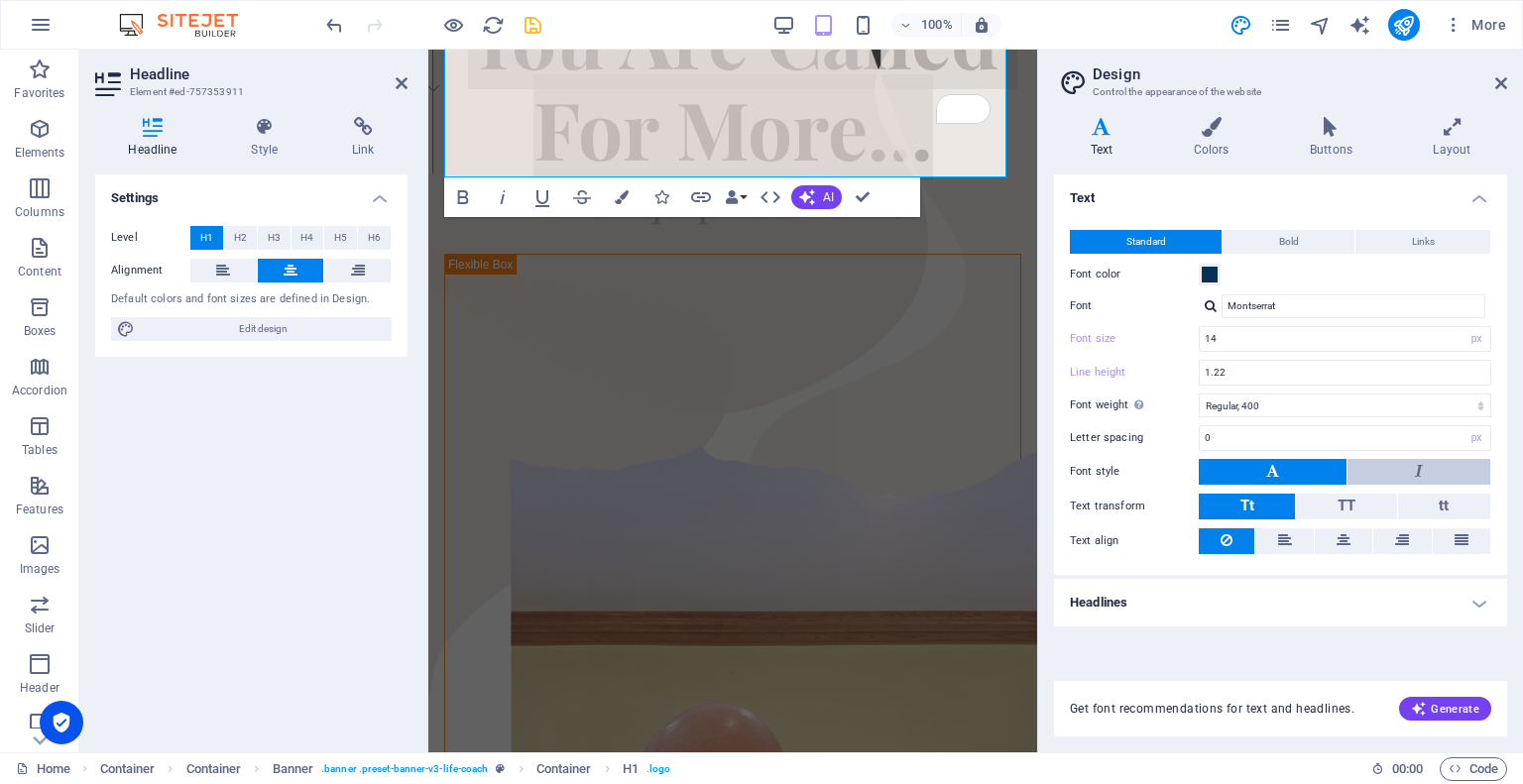 click at bounding box center (1419, 472) 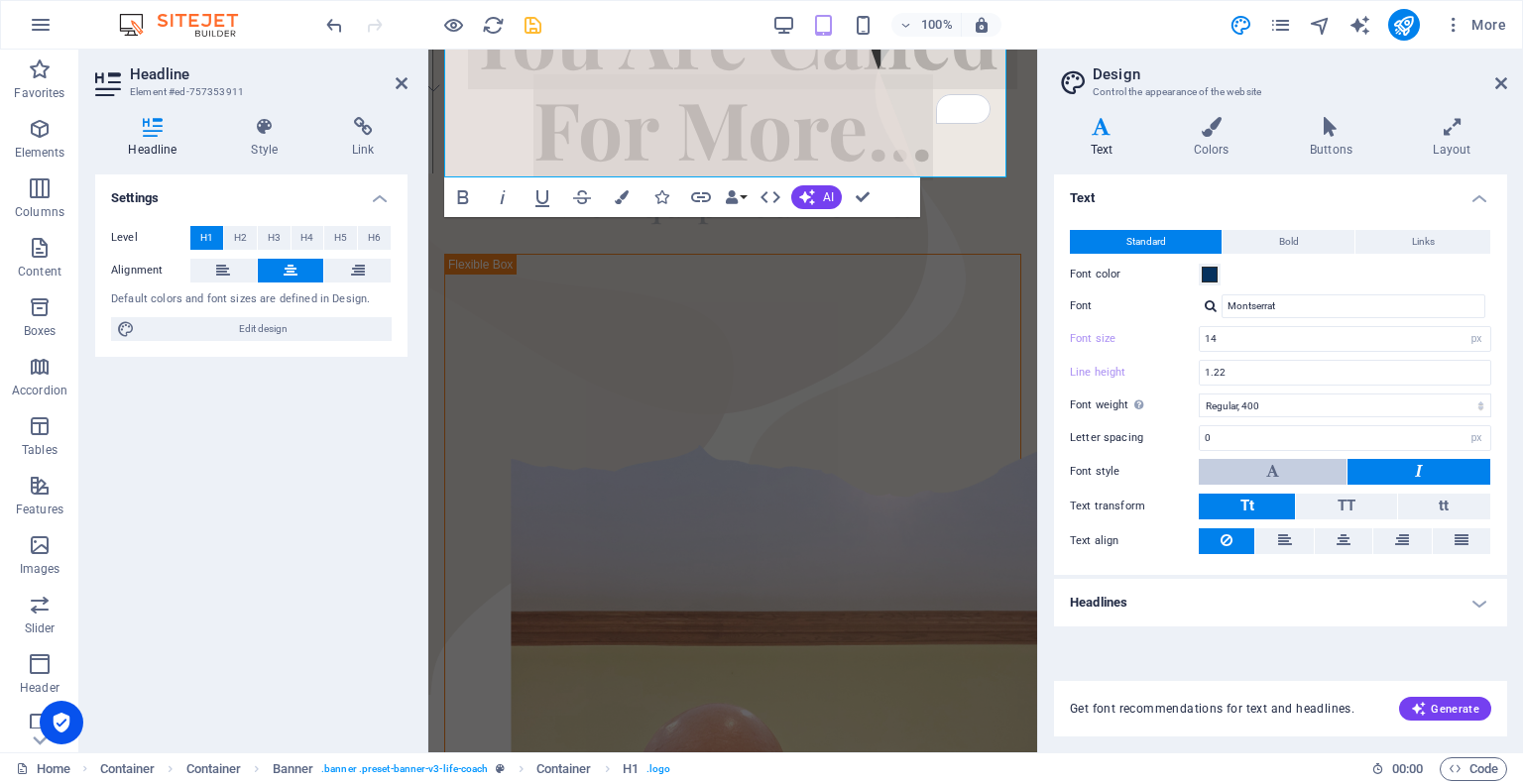 click at bounding box center [1272, 472] 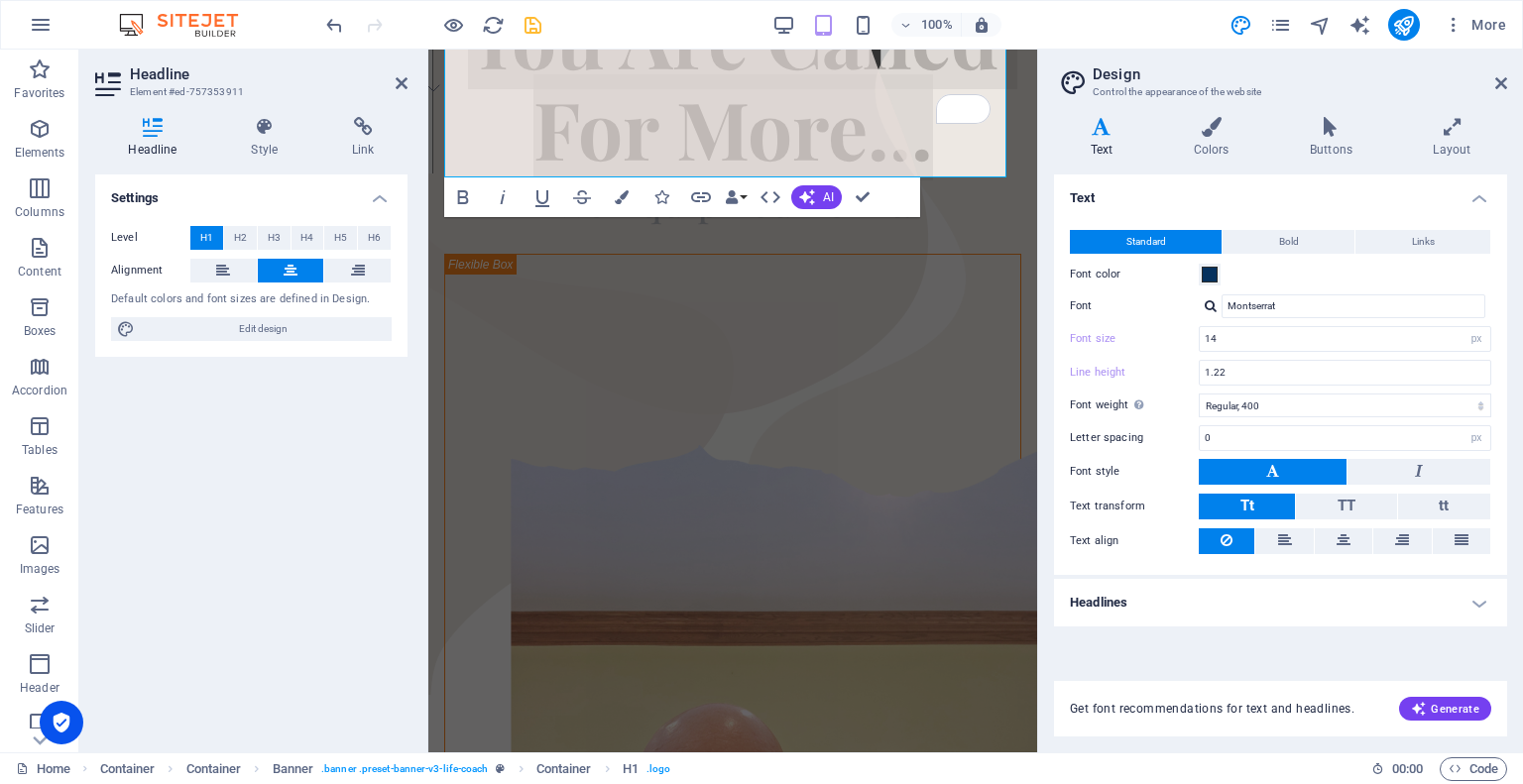 click on "Headlines" at bounding box center [1280, 603] 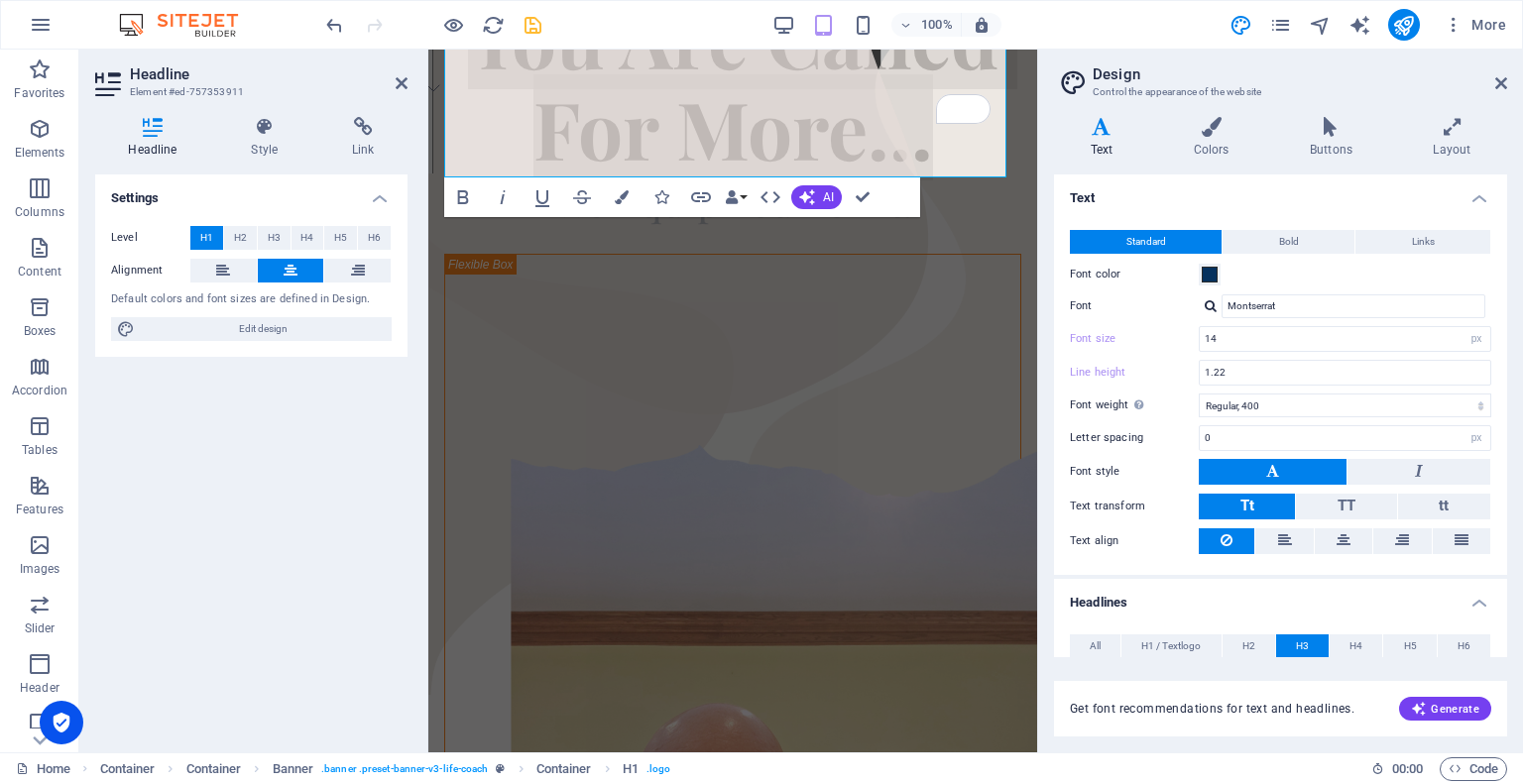 scroll, scrollTop: 297, scrollLeft: 0, axis: vertical 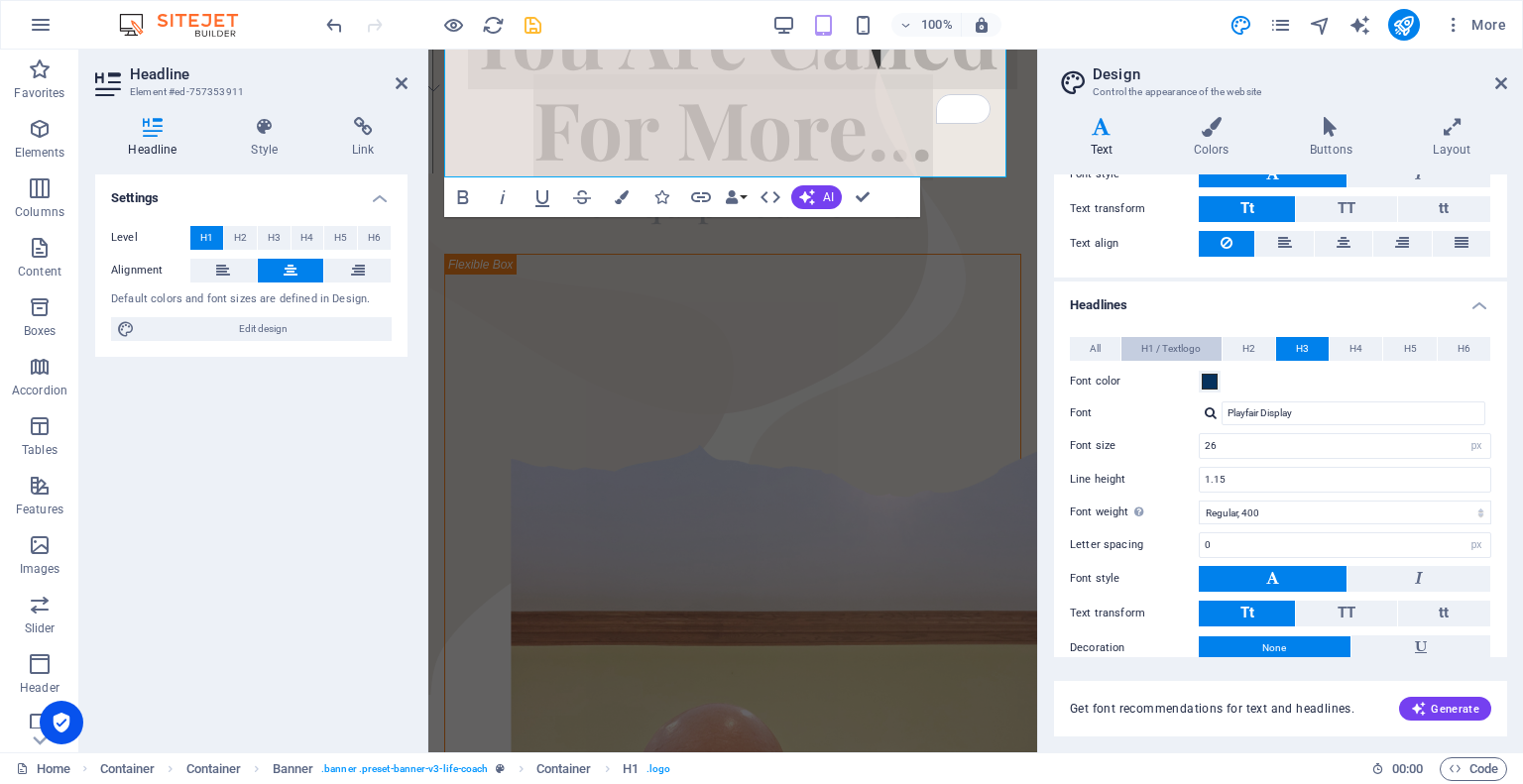click on "H1 / Textlogo" at bounding box center [1171, 349] 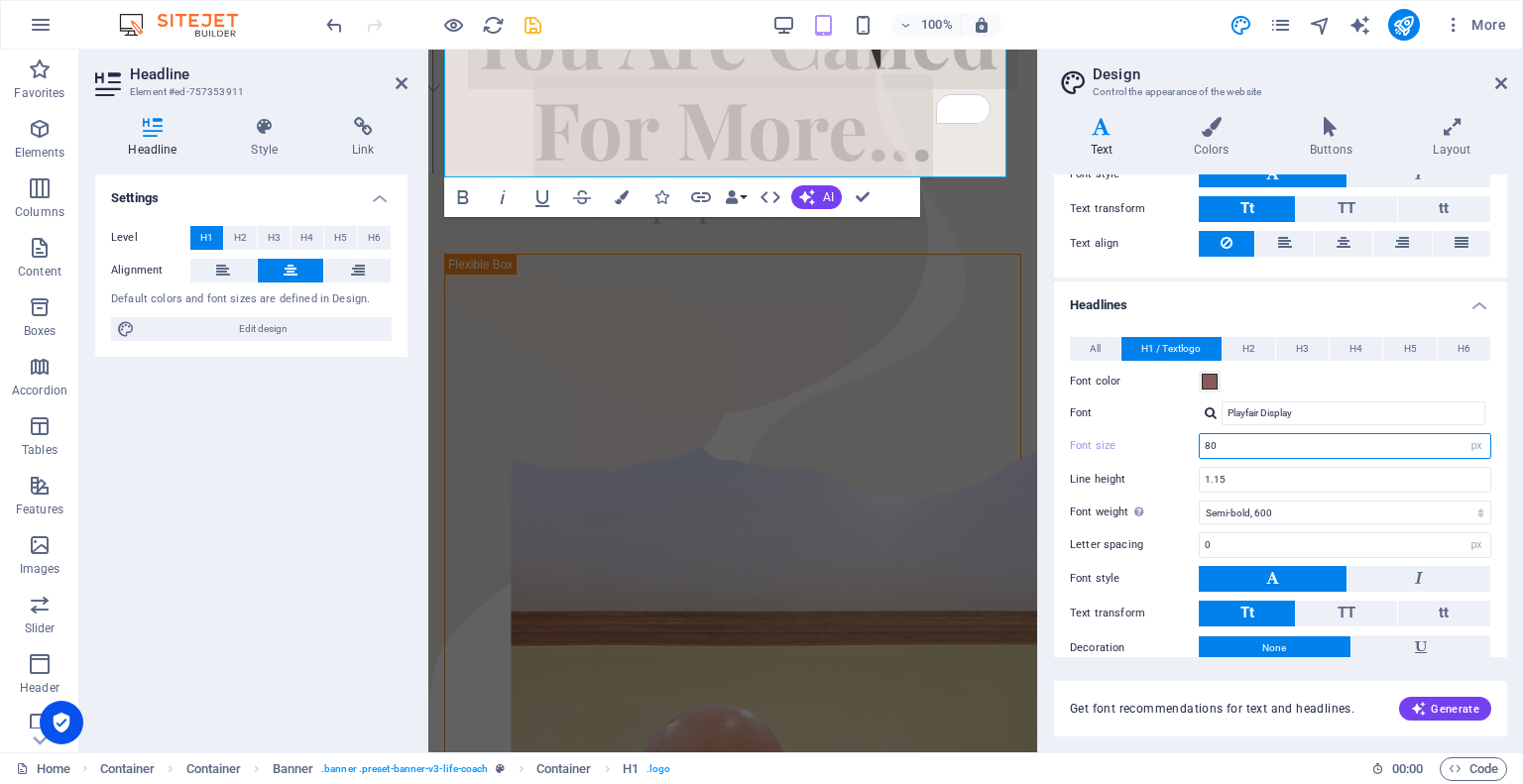 click on "80" at bounding box center (1345, 446) 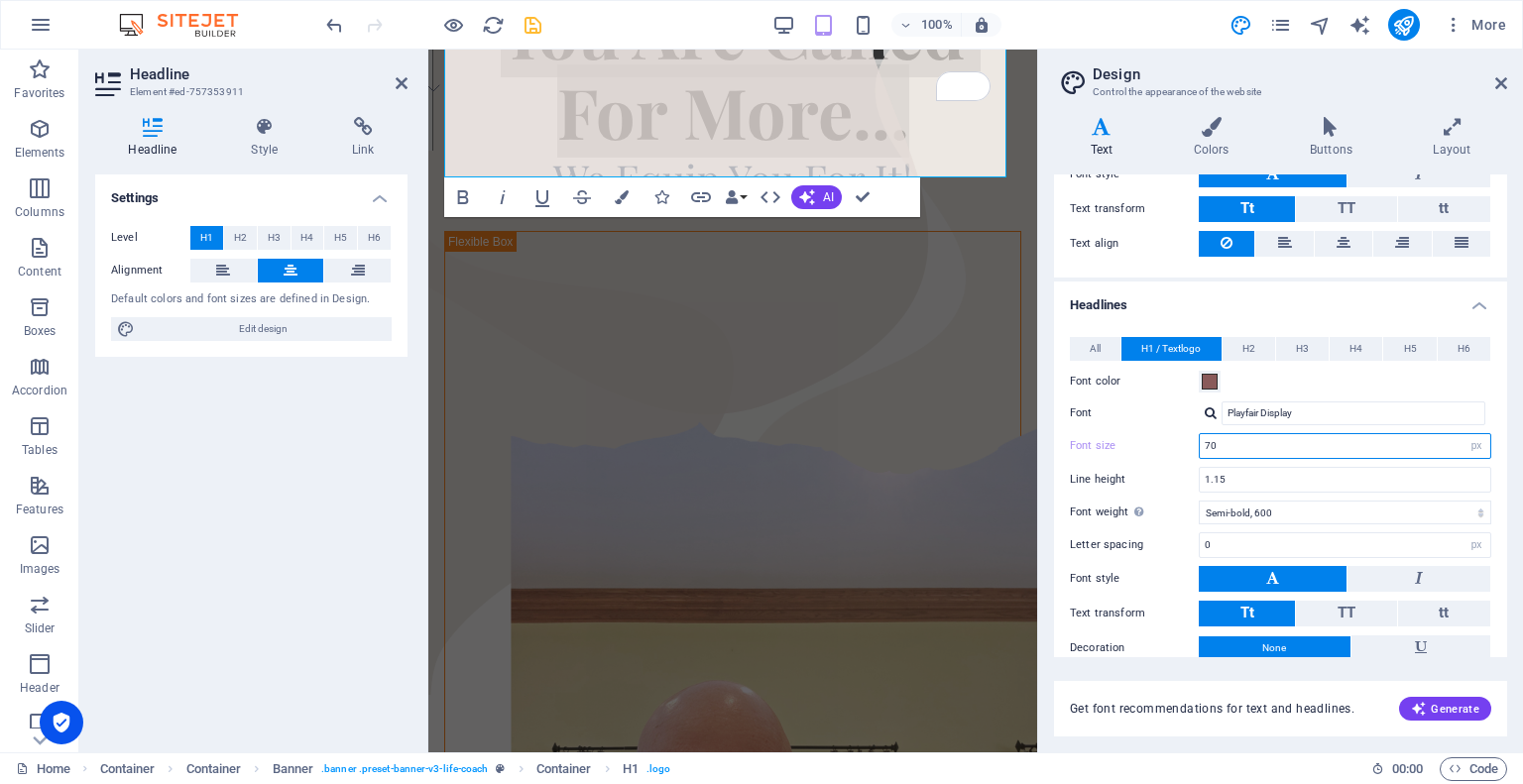 scroll, scrollTop: 182, scrollLeft: 0, axis: vertical 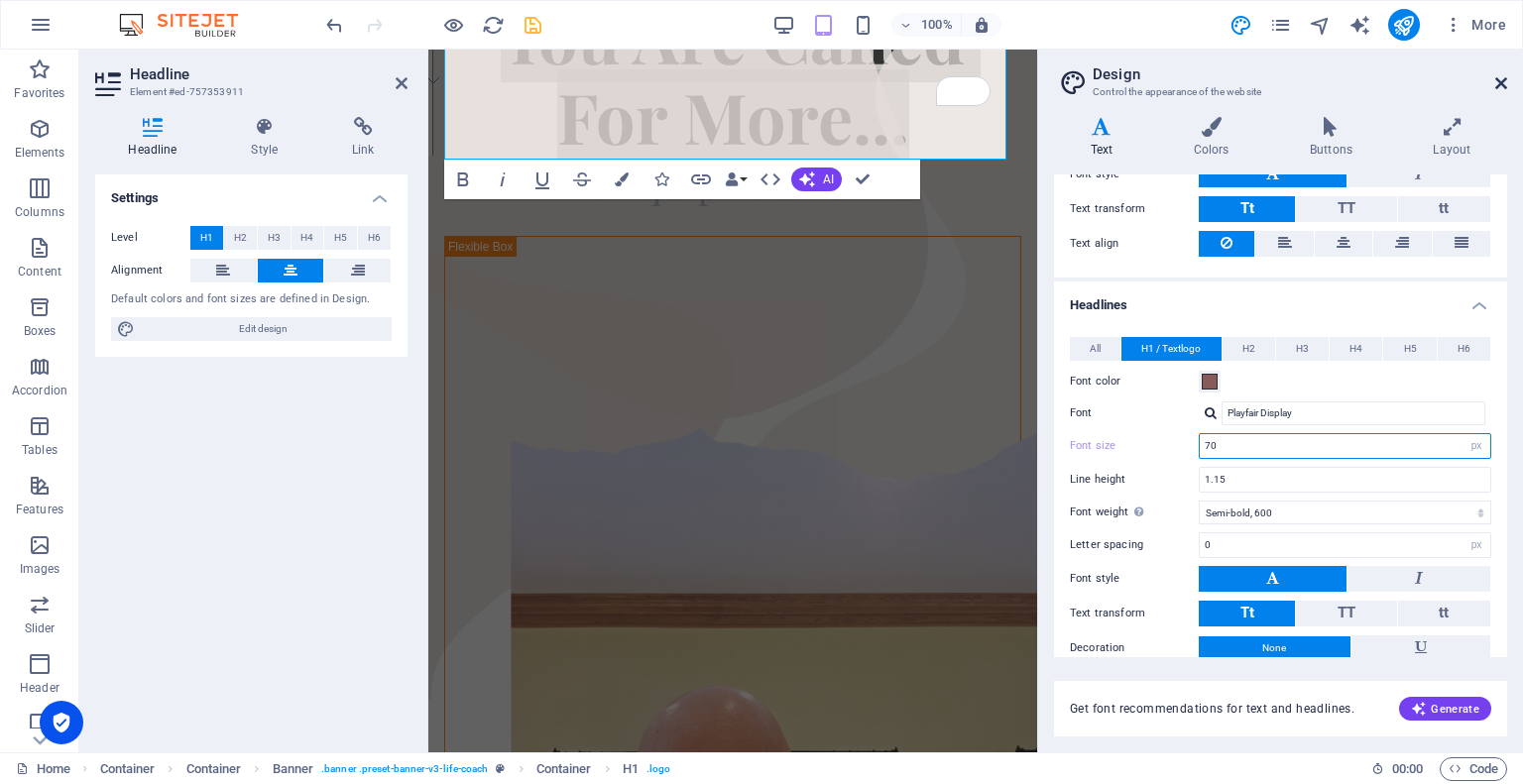 type on "70" 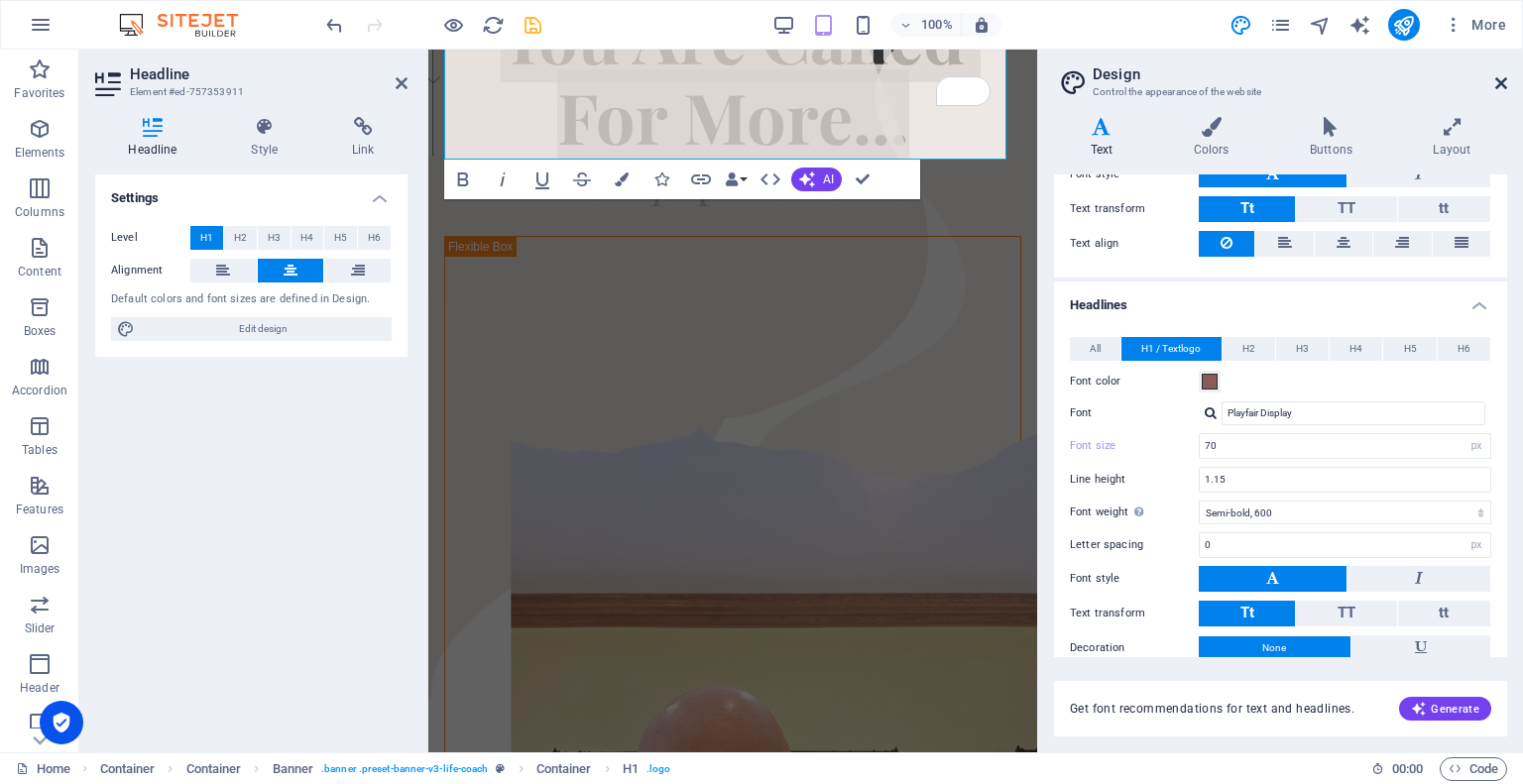 click at bounding box center (1501, 83) 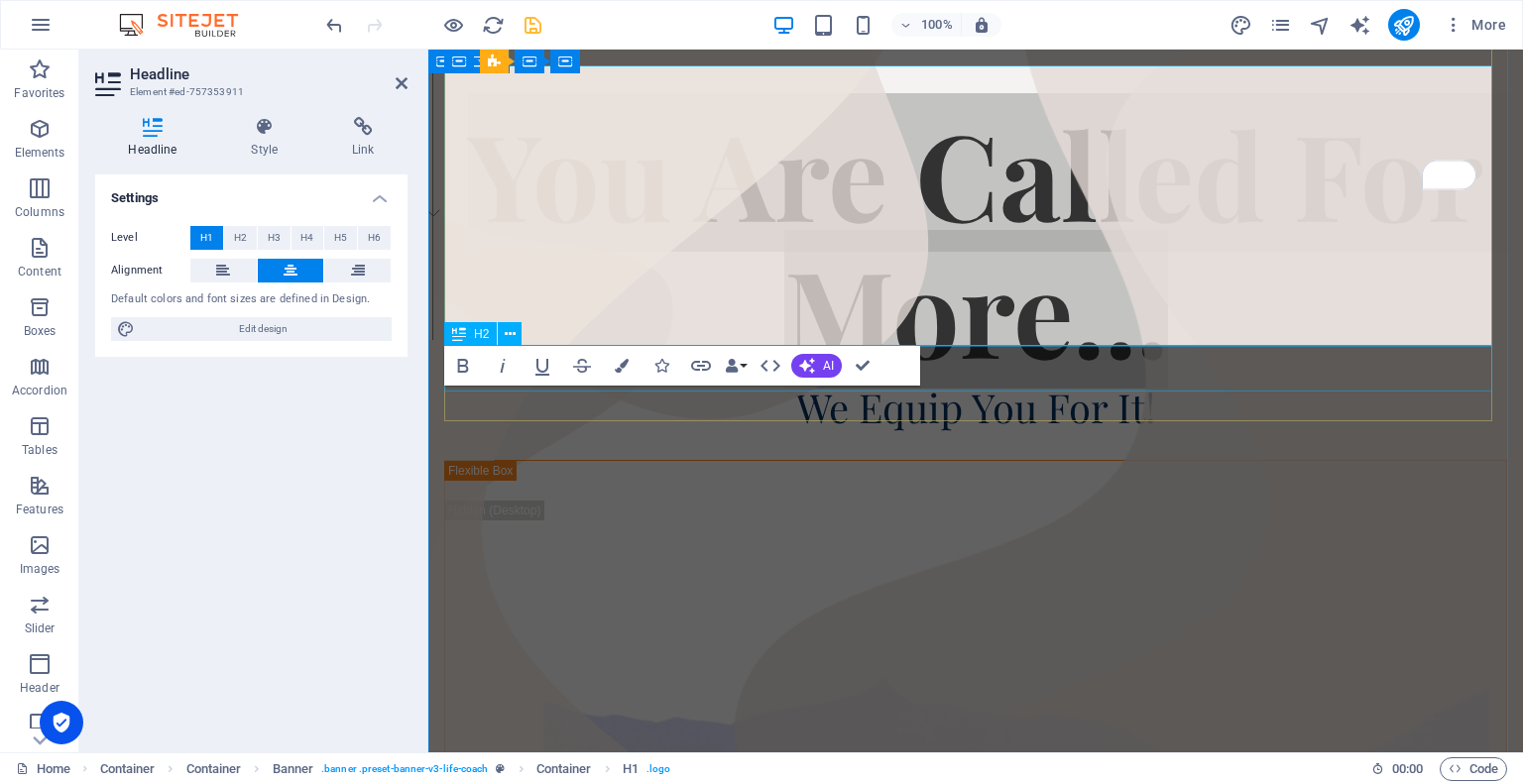 click on "We Equip You For It!" at bounding box center [976, 407] 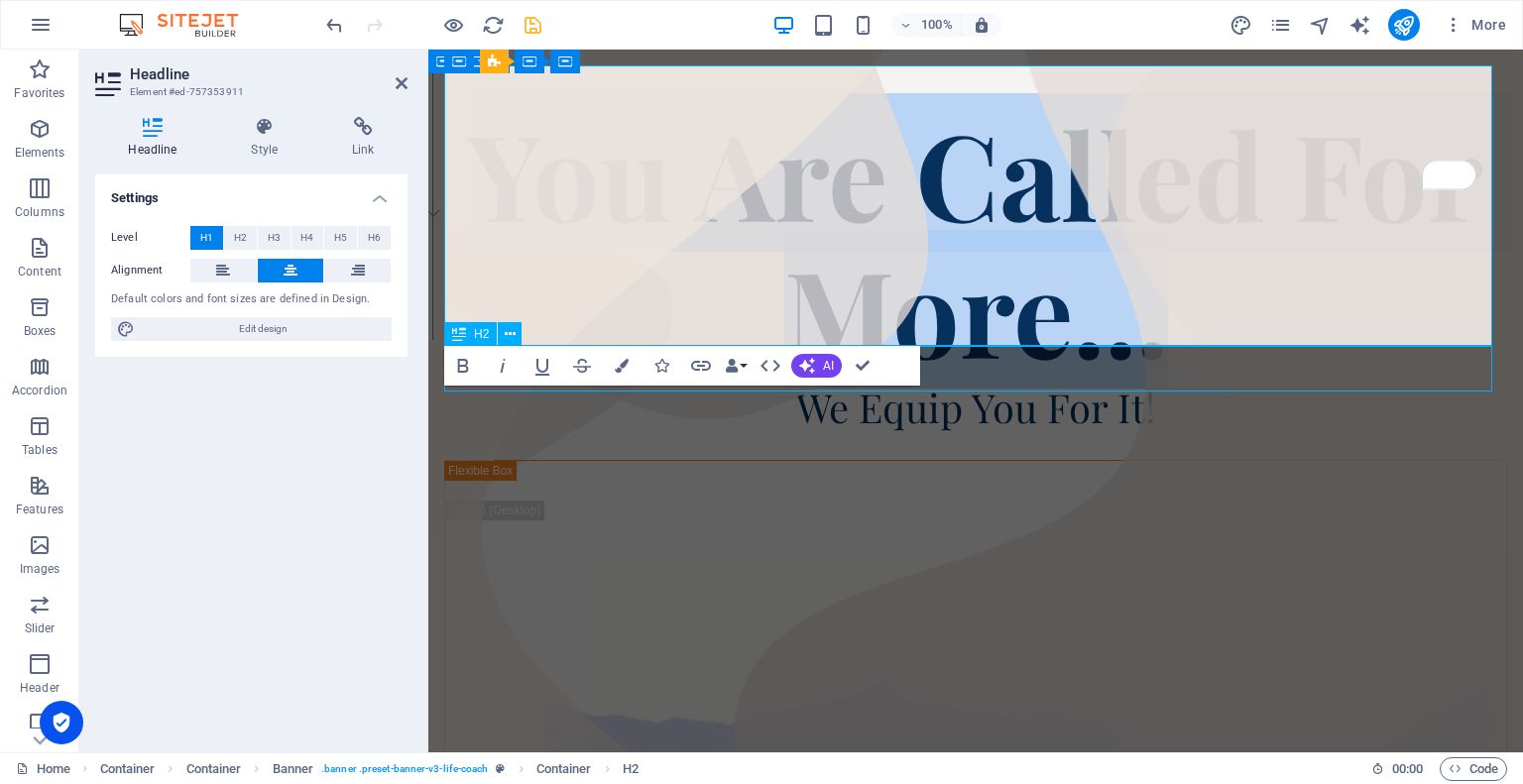 click on "We Equip You For It!" at bounding box center [976, 407] 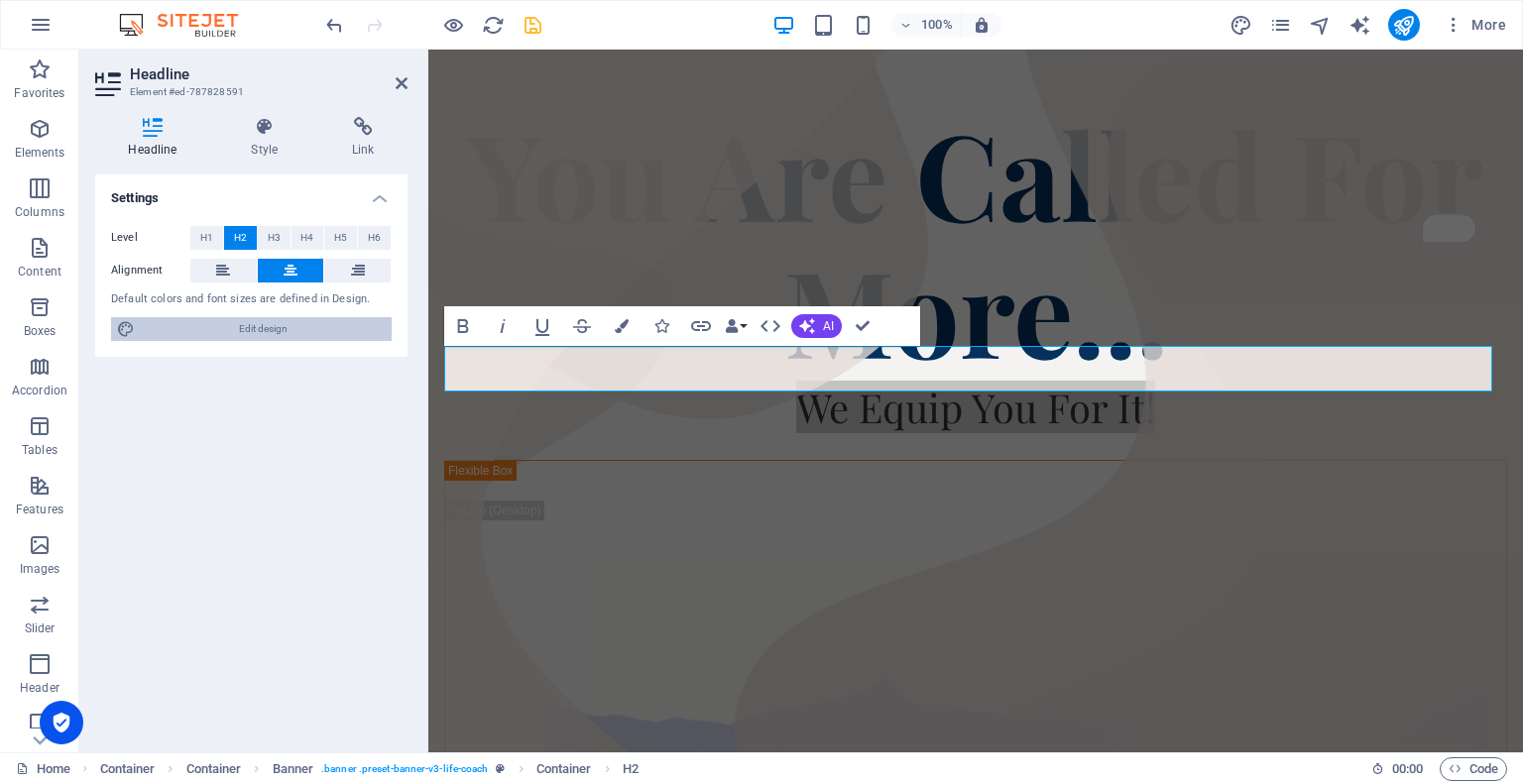 click on "Edit design" at bounding box center [263, 329] 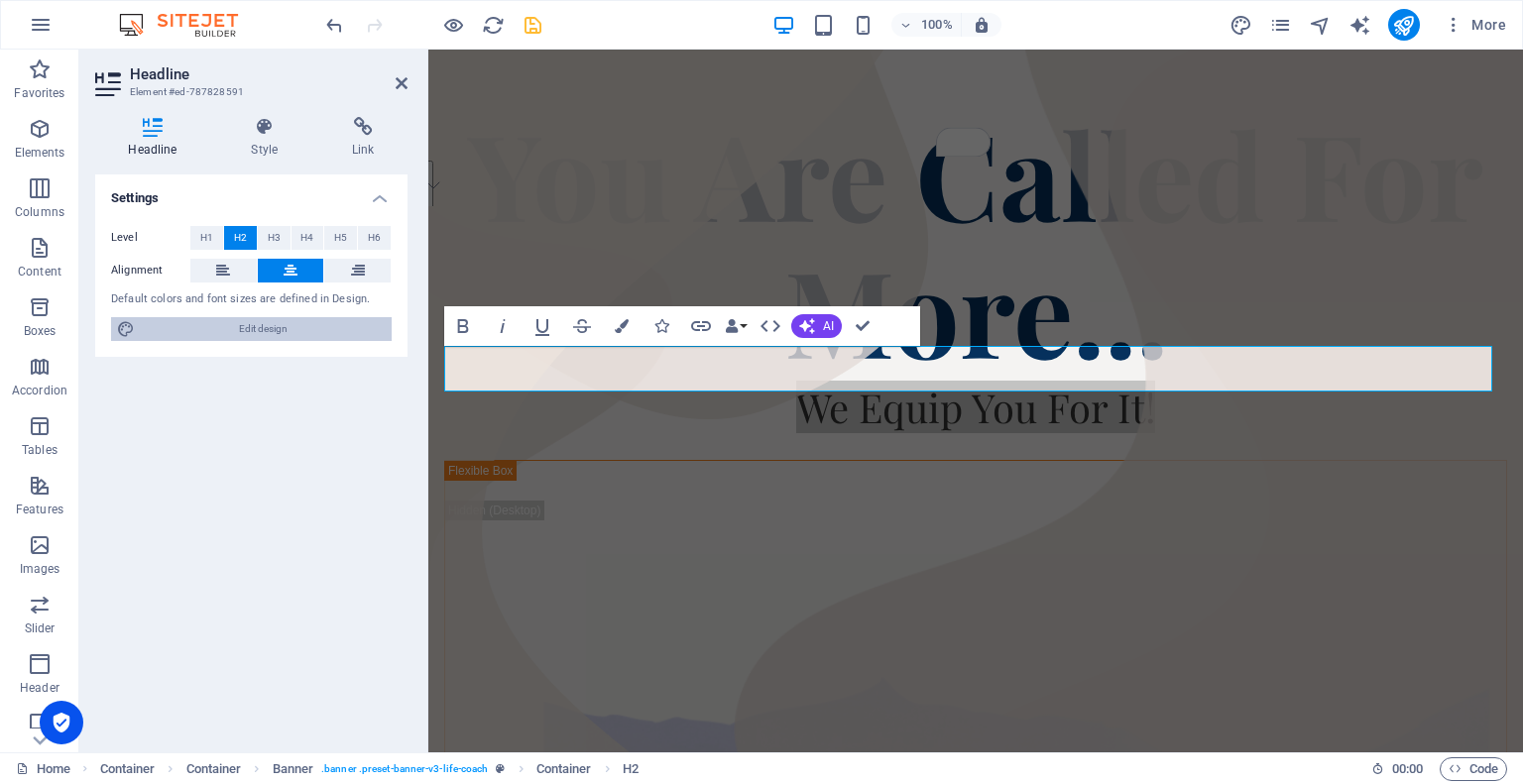 select on "px" 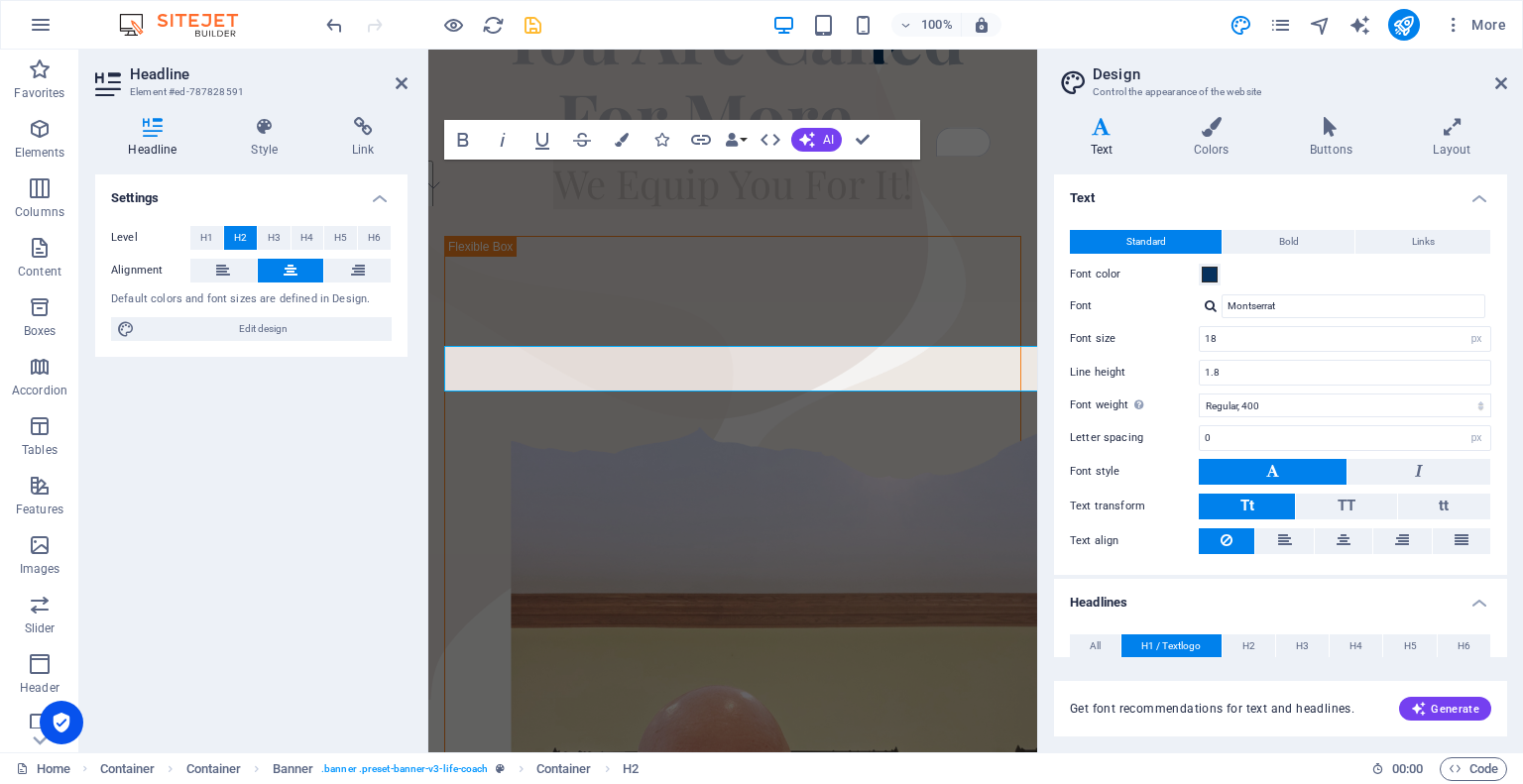 type on "14" 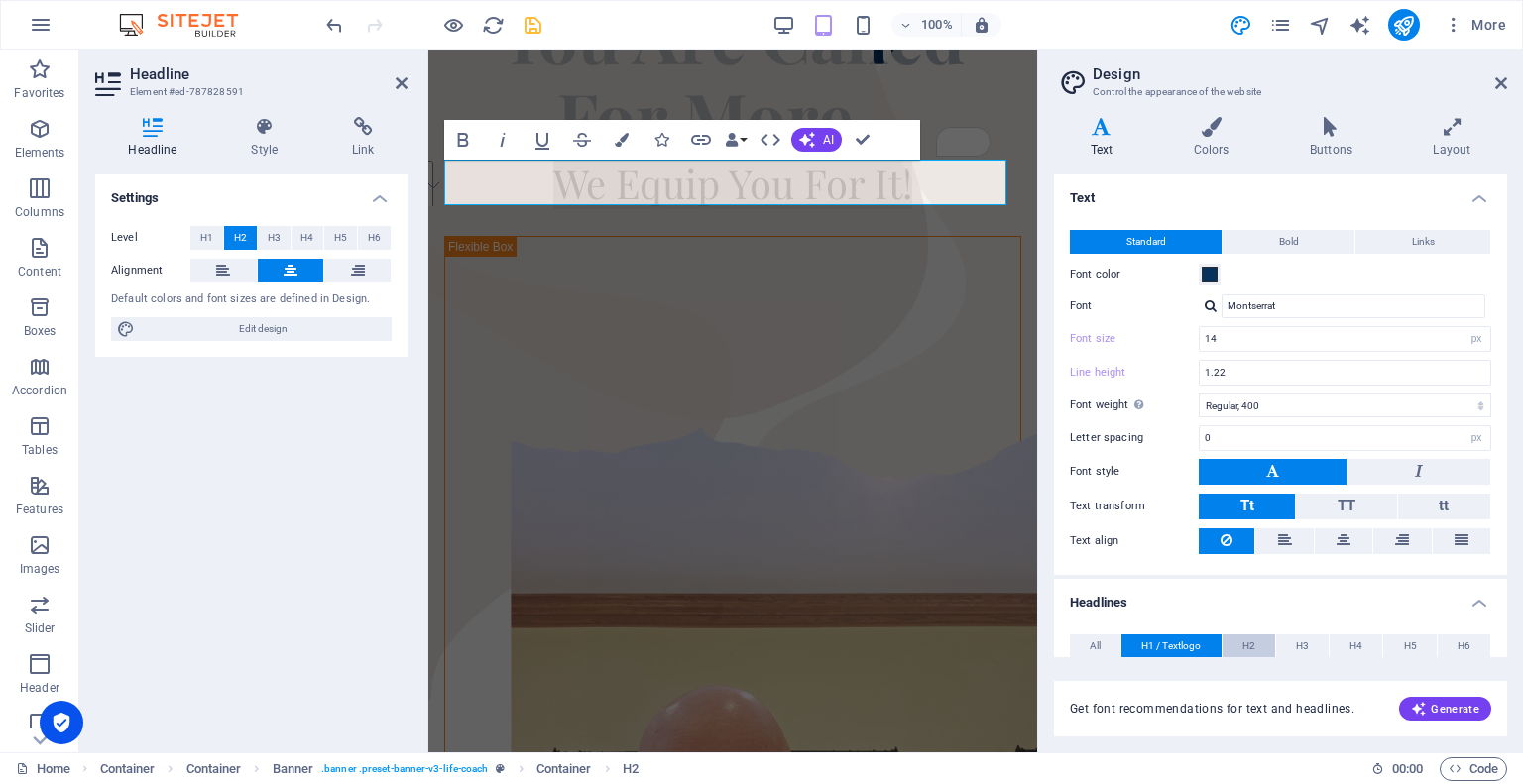 click on "H2" at bounding box center (1248, 646) 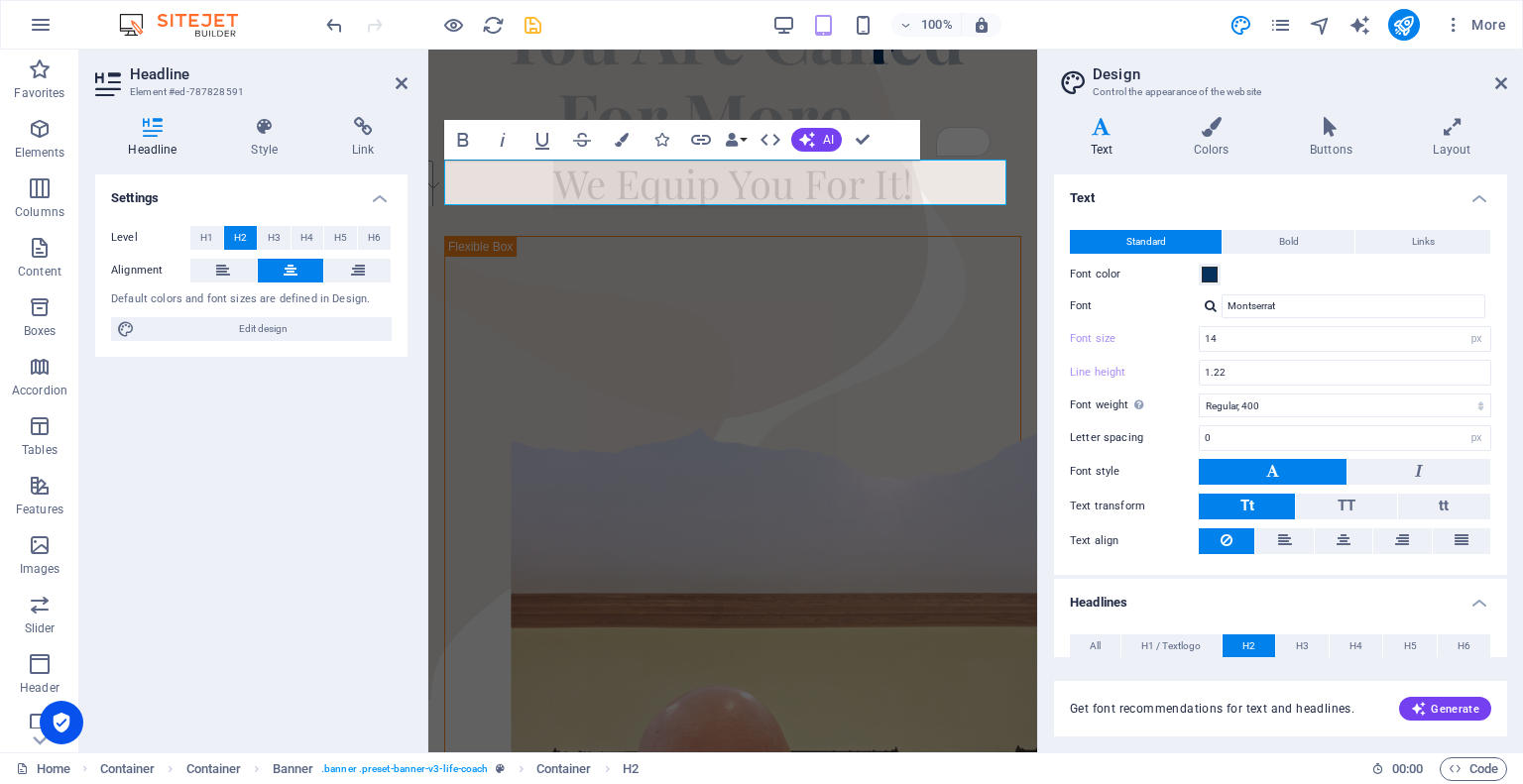 scroll, scrollTop: 297, scrollLeft: 0, axis: vertical 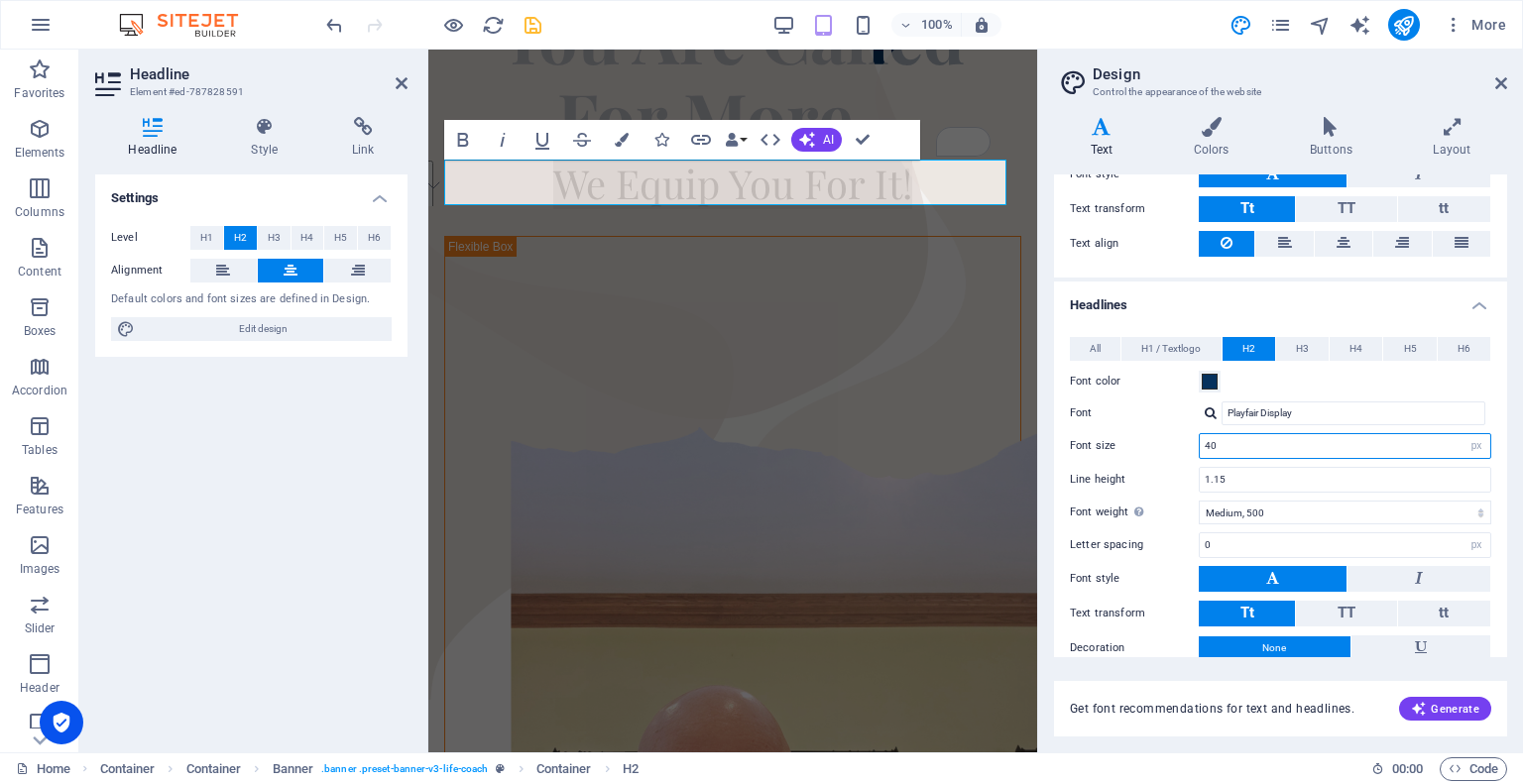 click on "40" at bounding box center [1345, 446] 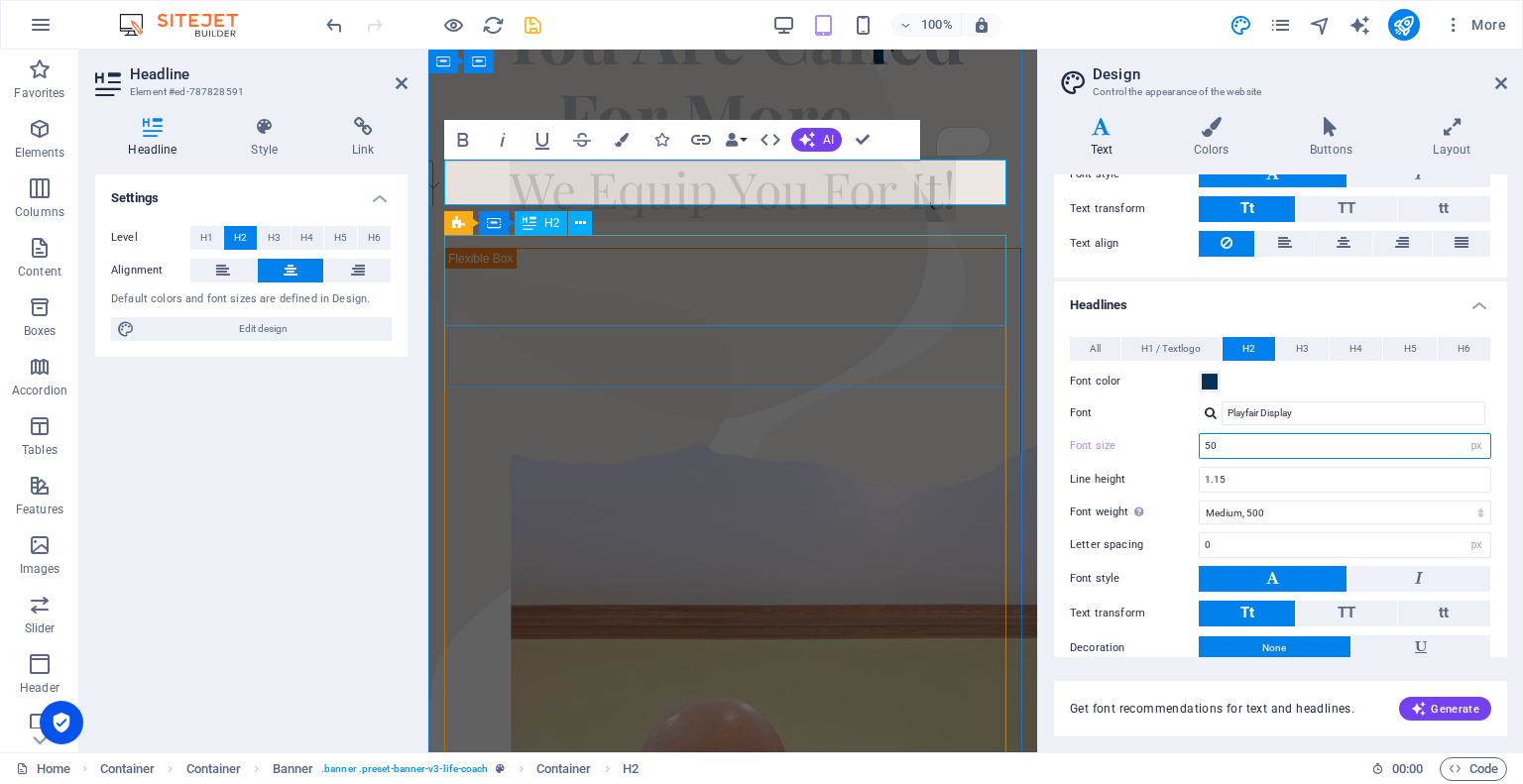 scroll, scrollTop: 189, scrollLeft: 0, axis: vertical 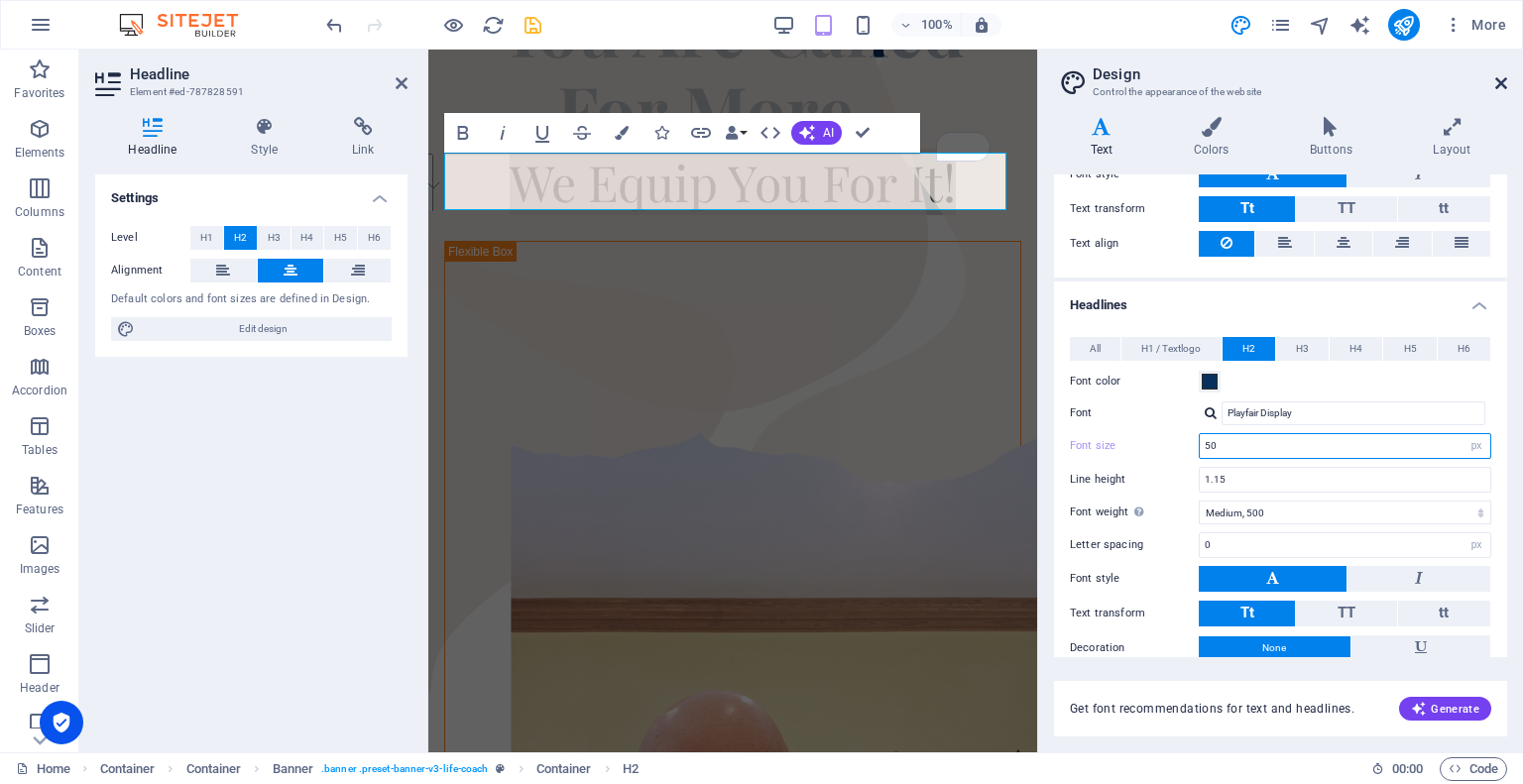 type on "50" 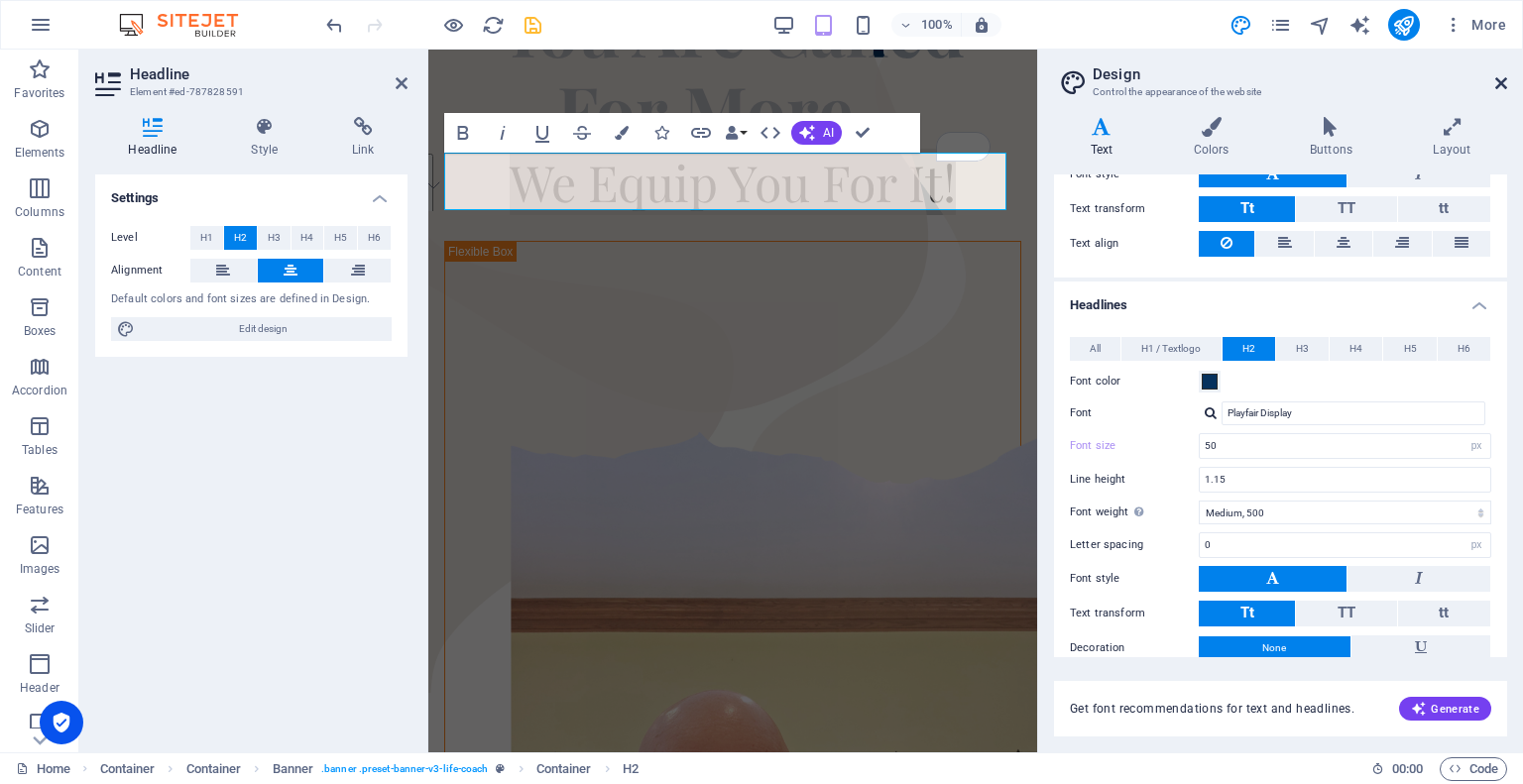 click at bounding box center (1501, 83) 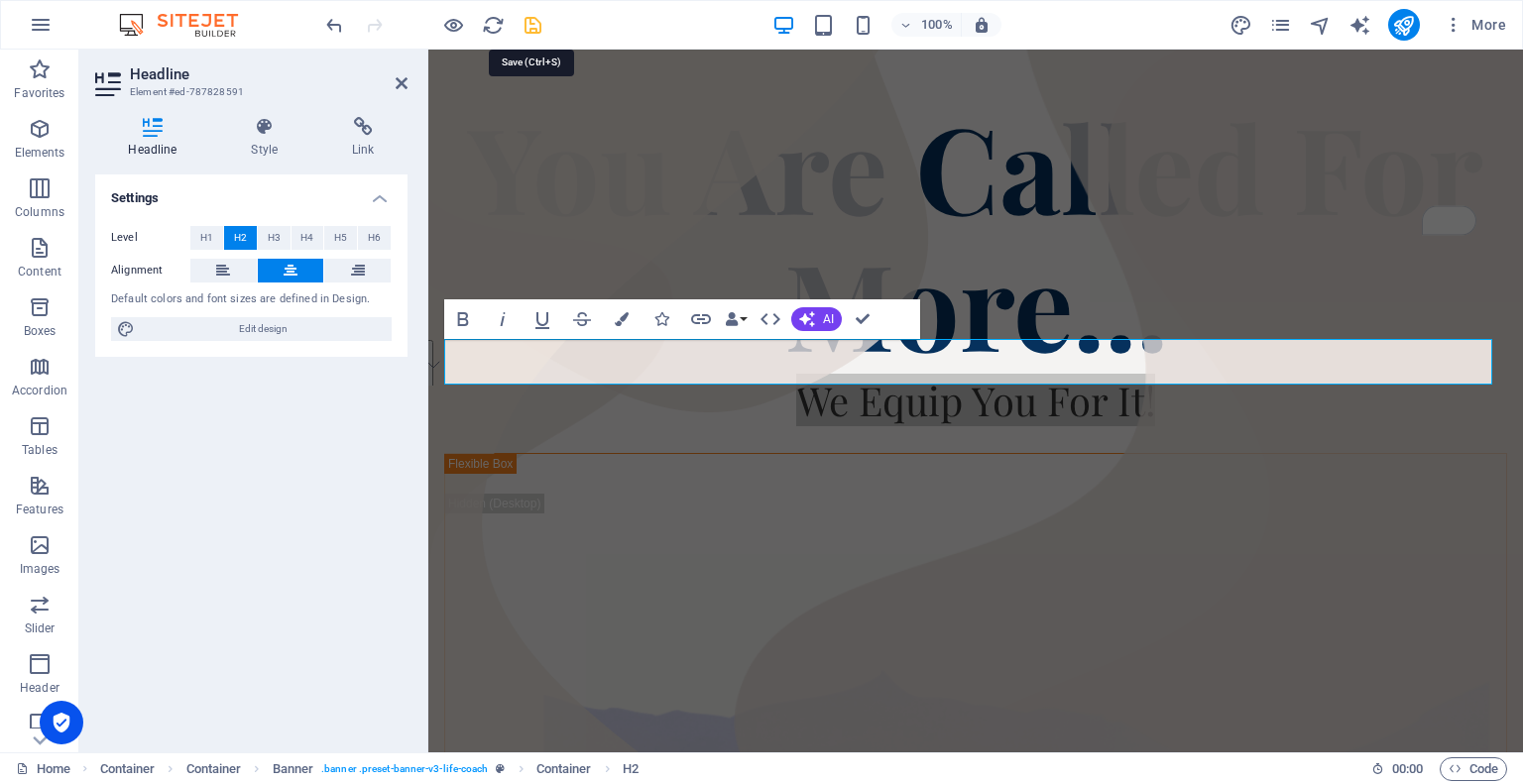 click at bounding box center (532, 25) 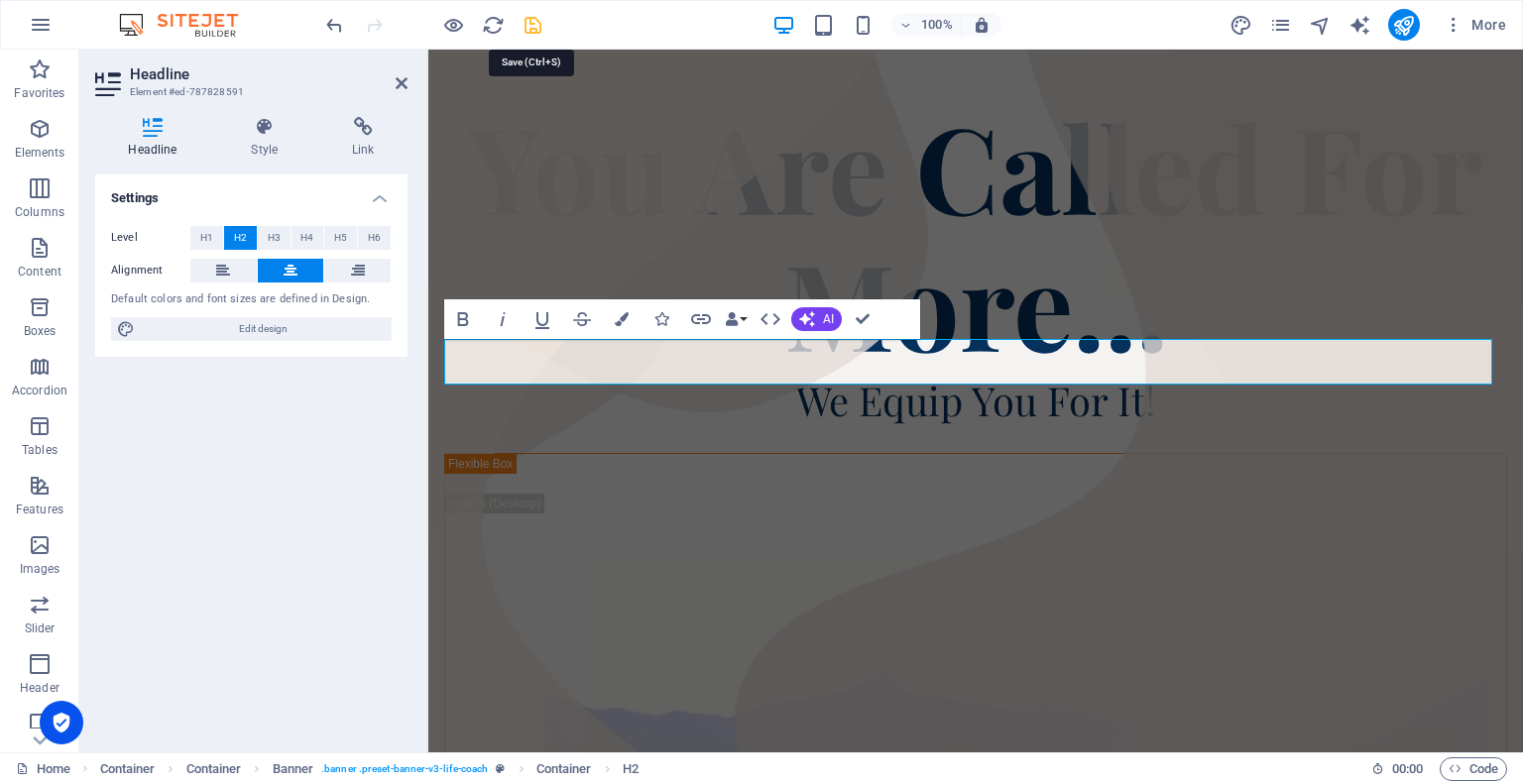 scroll, scrollTop: 197, scrollLeft: 0, axis: vertical 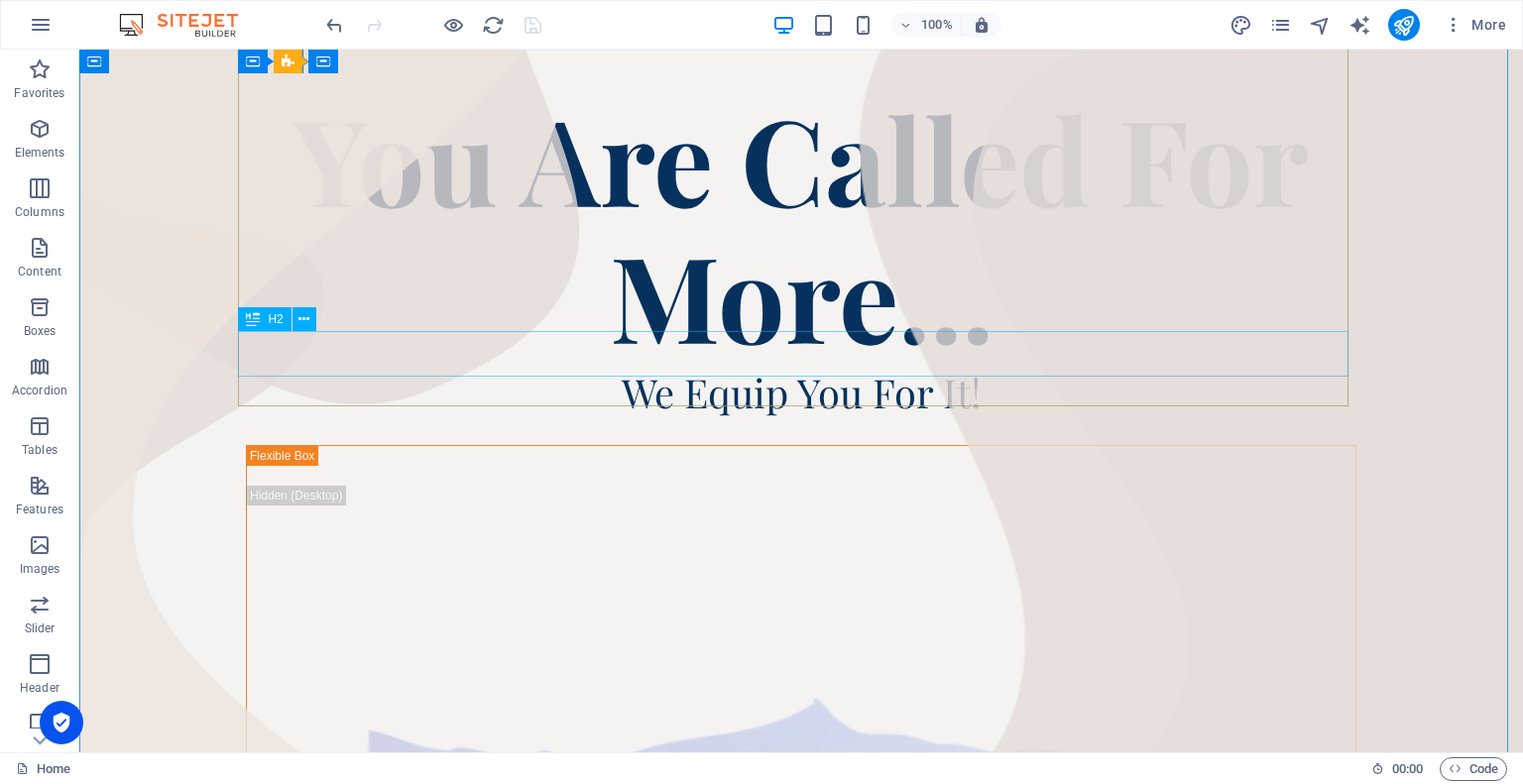 click on "We Equip You For It!" at bounding box center (801, 392) 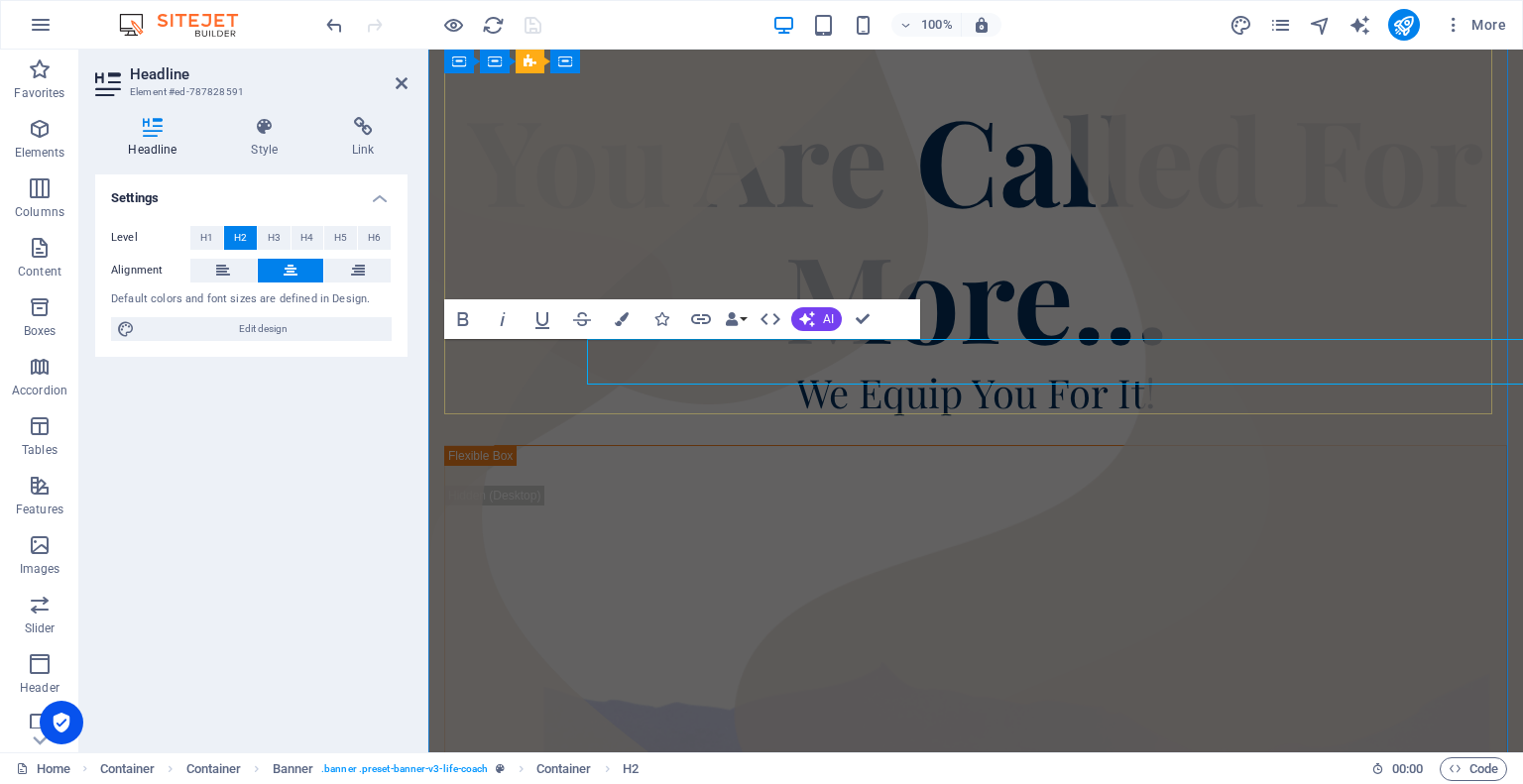 scroll, scrollTop: 189, scrollLeft: 0, axis: vertical 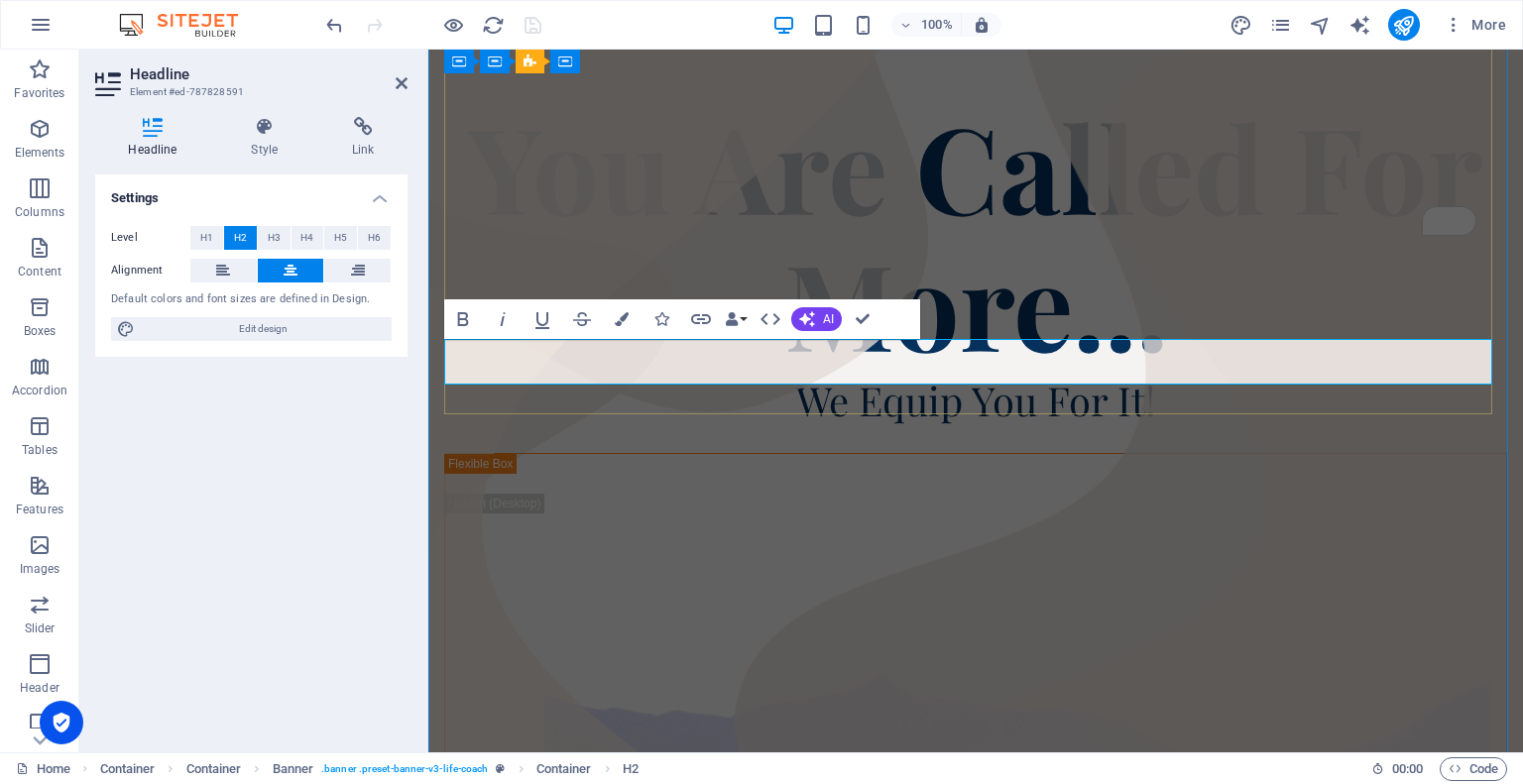 click on "We Equip You For It!" at bounding box center [976, 400] 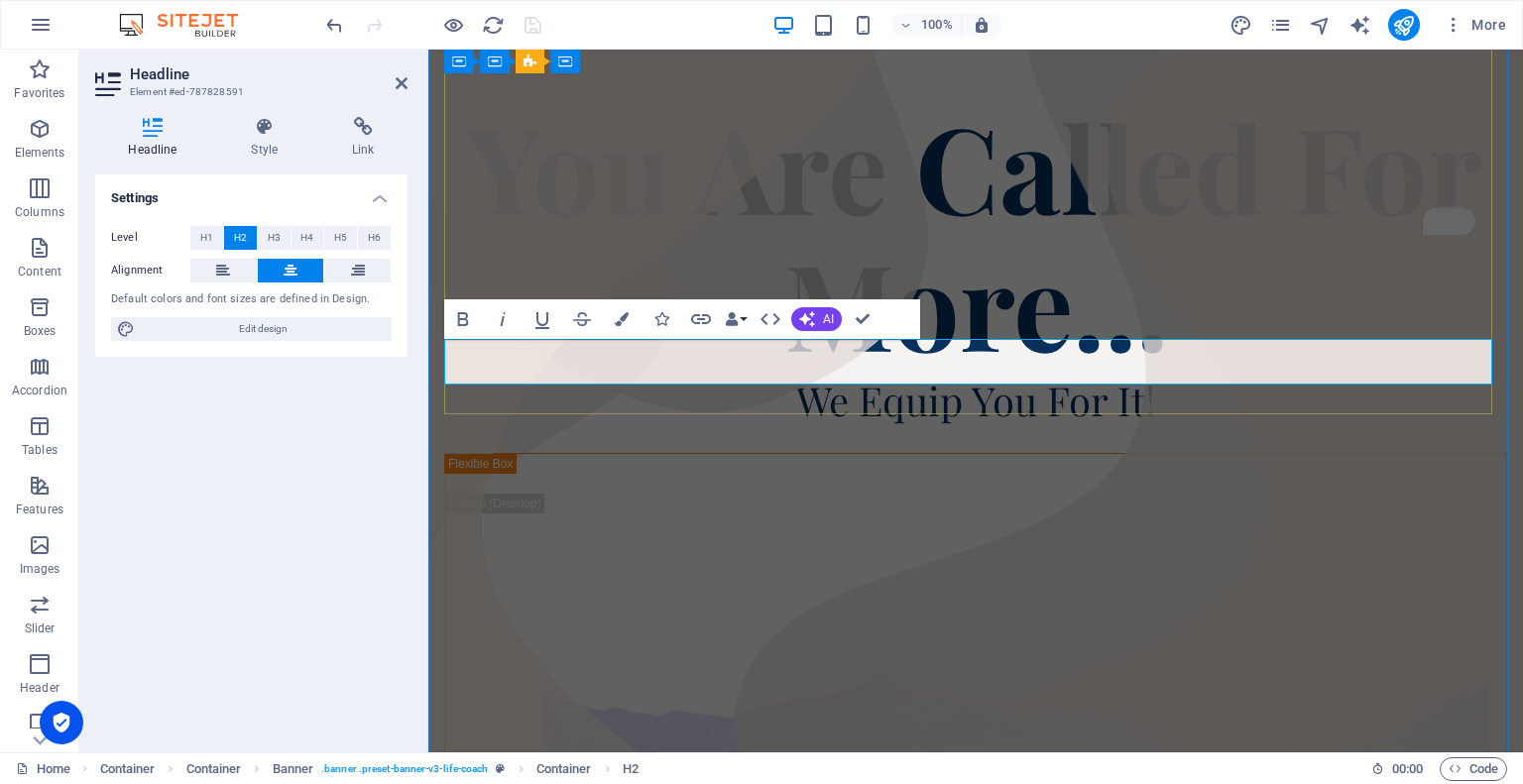 click on "We Equip You For It!" at bounding box center [976, 400] 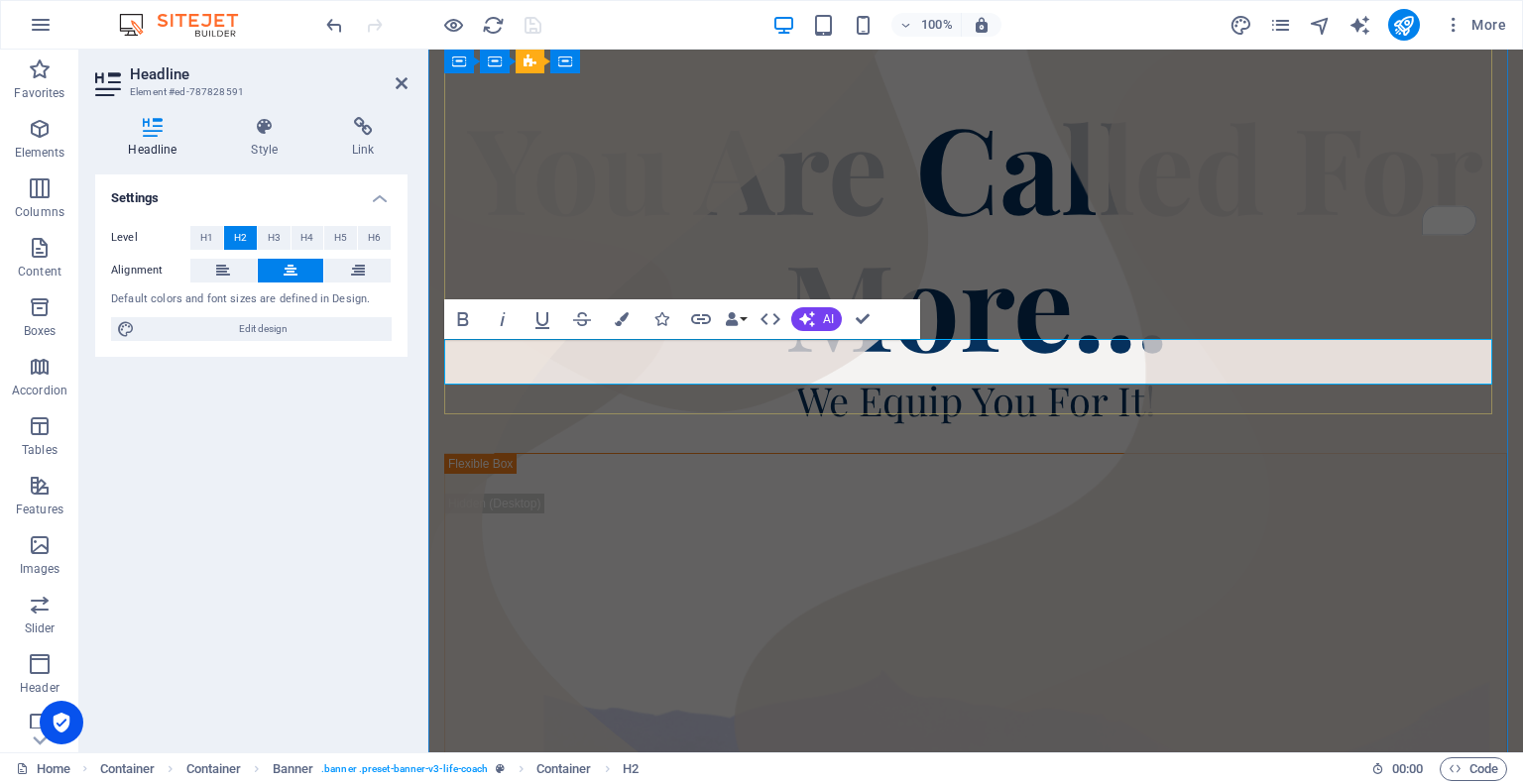 type 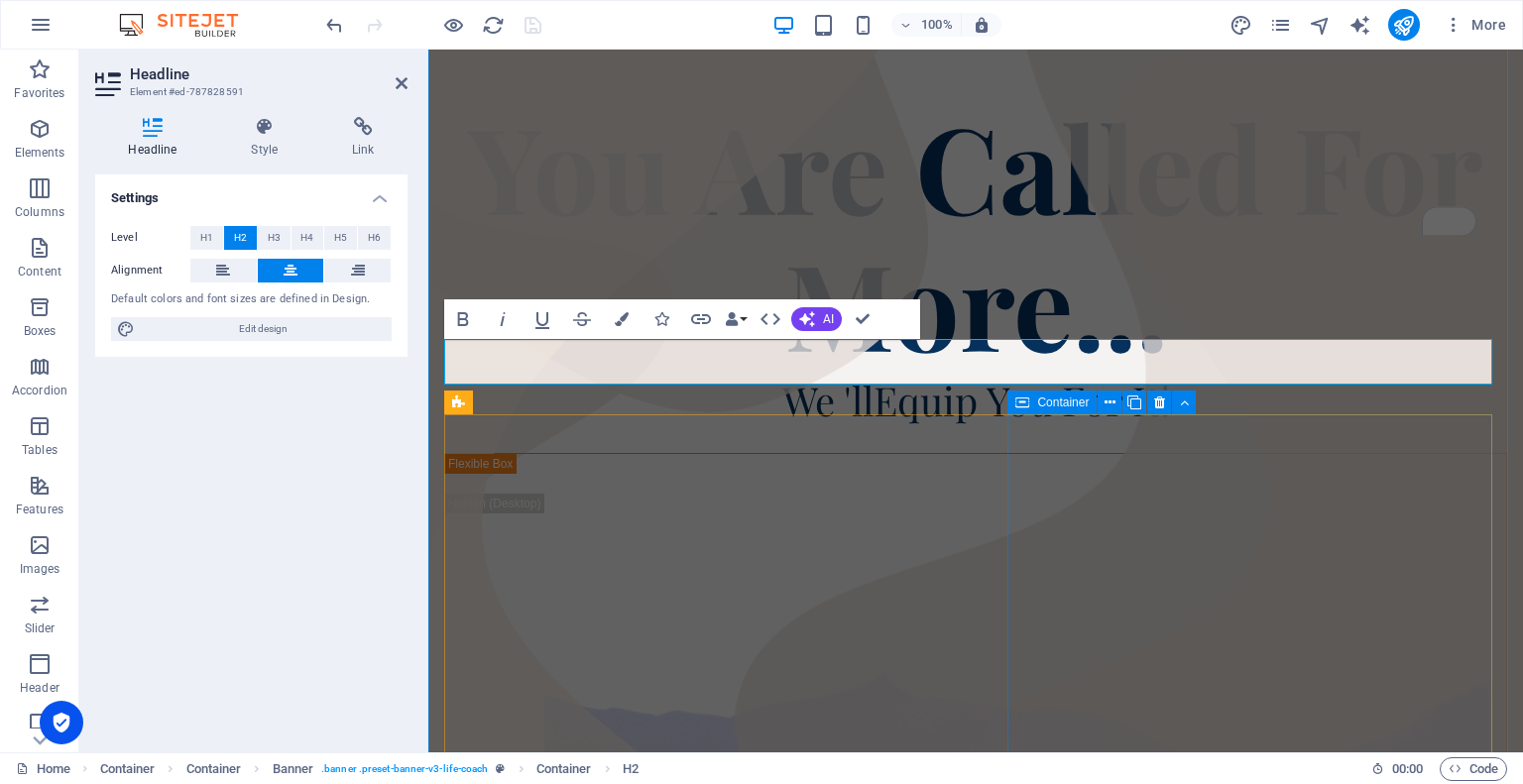 click on "Live Boldly for Christ in Everyday Life We equip believers with faith-centered tools, resources, and encouragement to help you grow in your calling and glorify God in your everyday moments." at bounding box center (976, 2060) 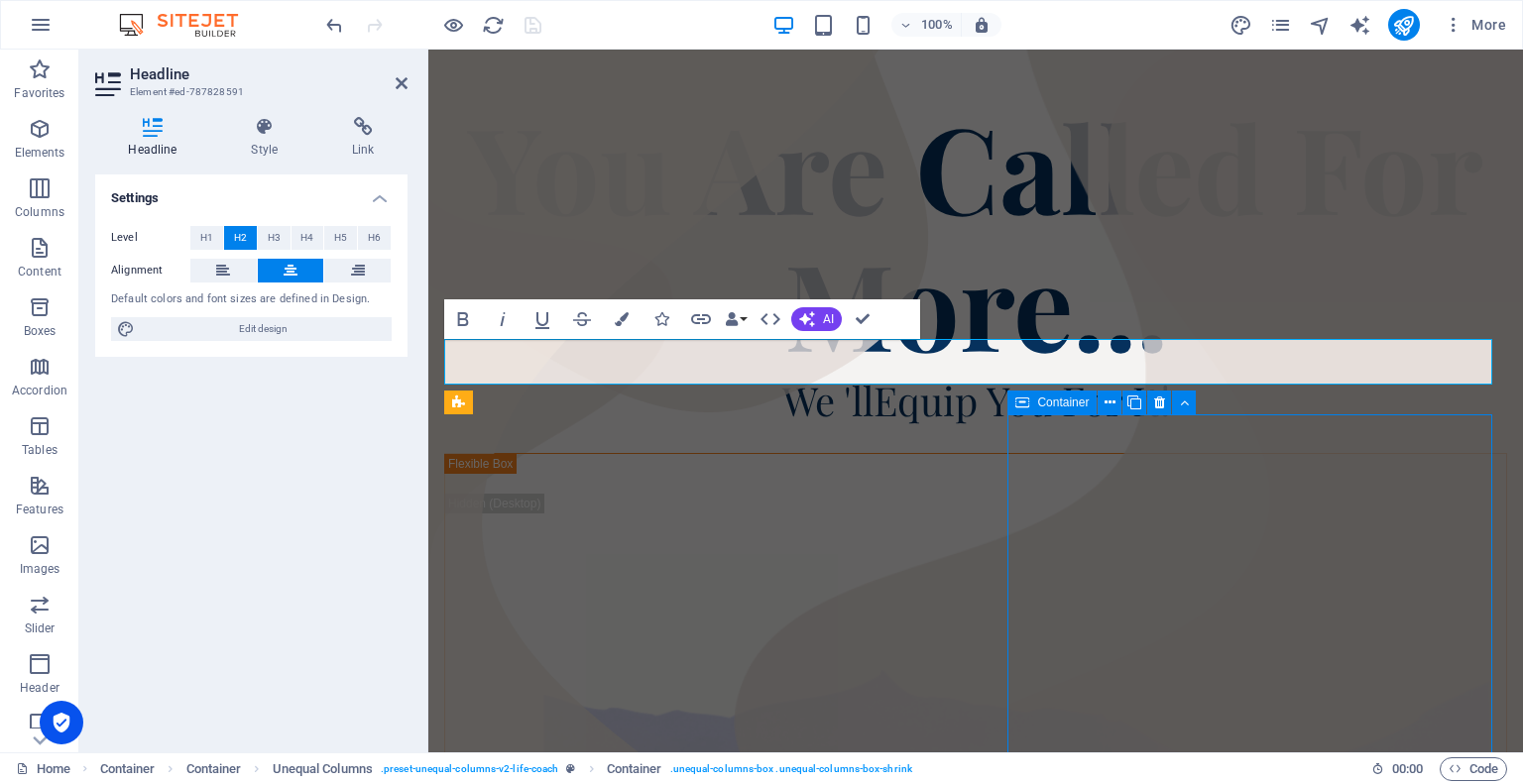 scroll, scrollTop: 197, scrollLeft: 0, axis: vertical 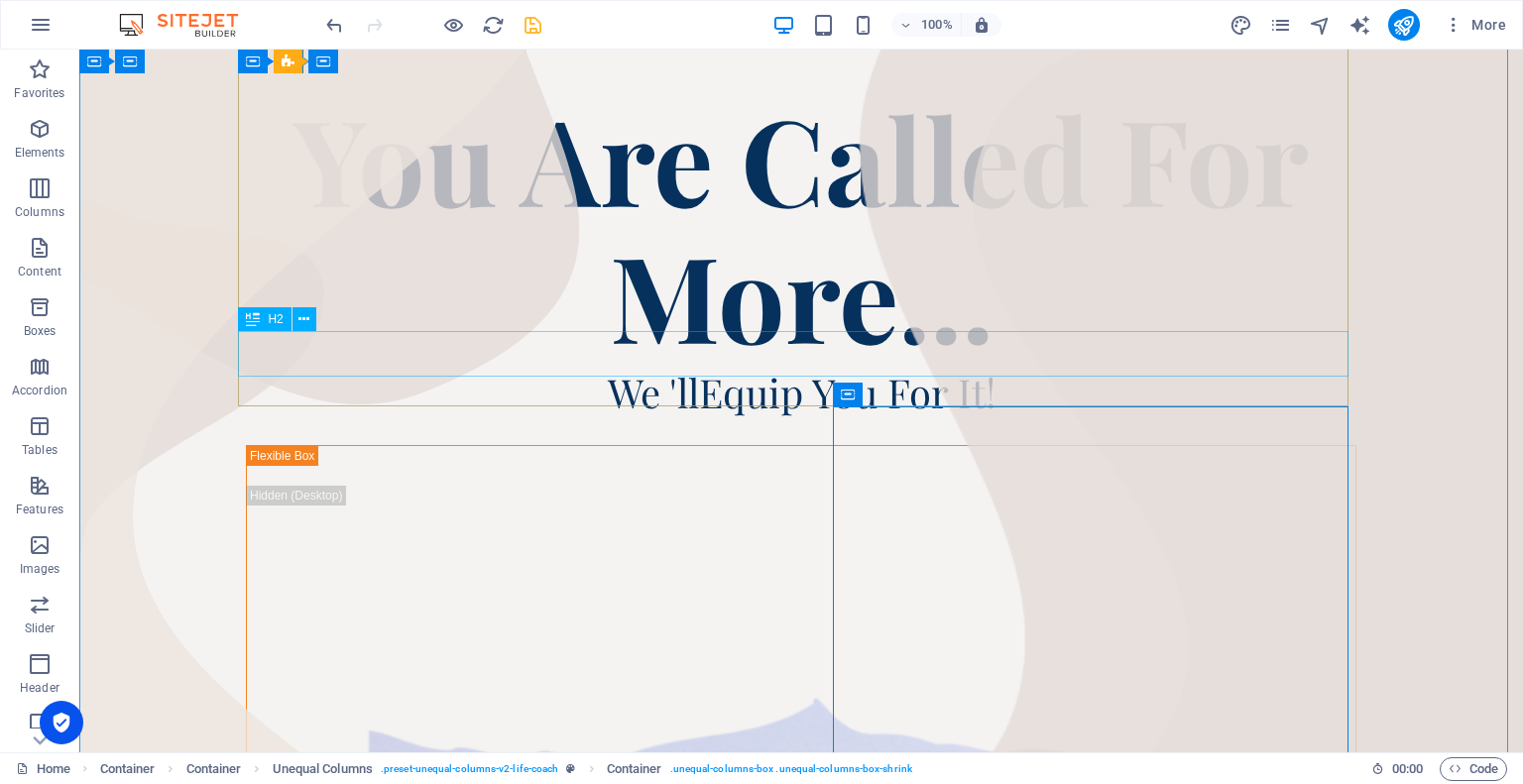 click on "We 'llEquip You For It!" at bounding box center (801, 392) 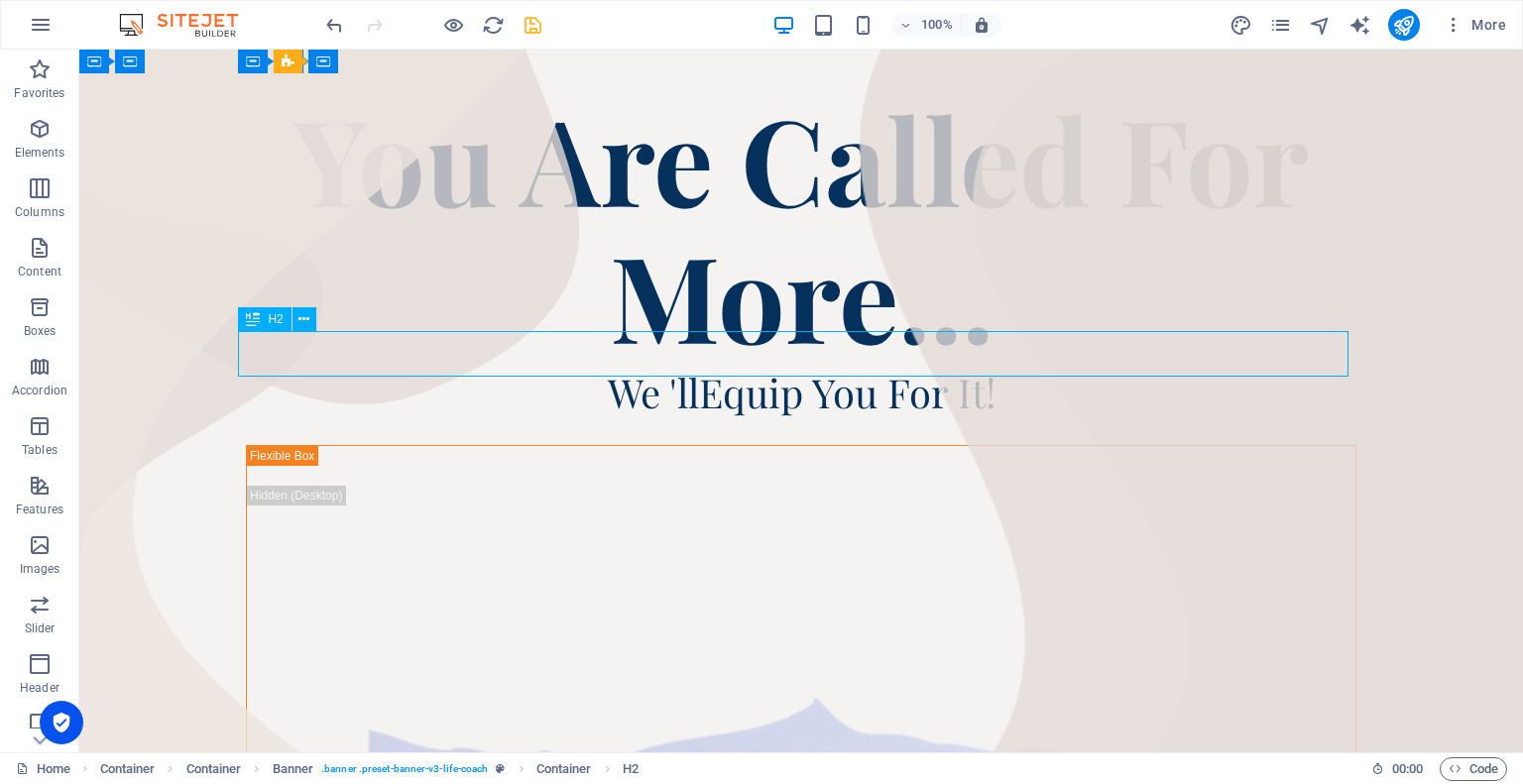 click on "We 'llEquip You For It!" at bounding box center [801, 392] 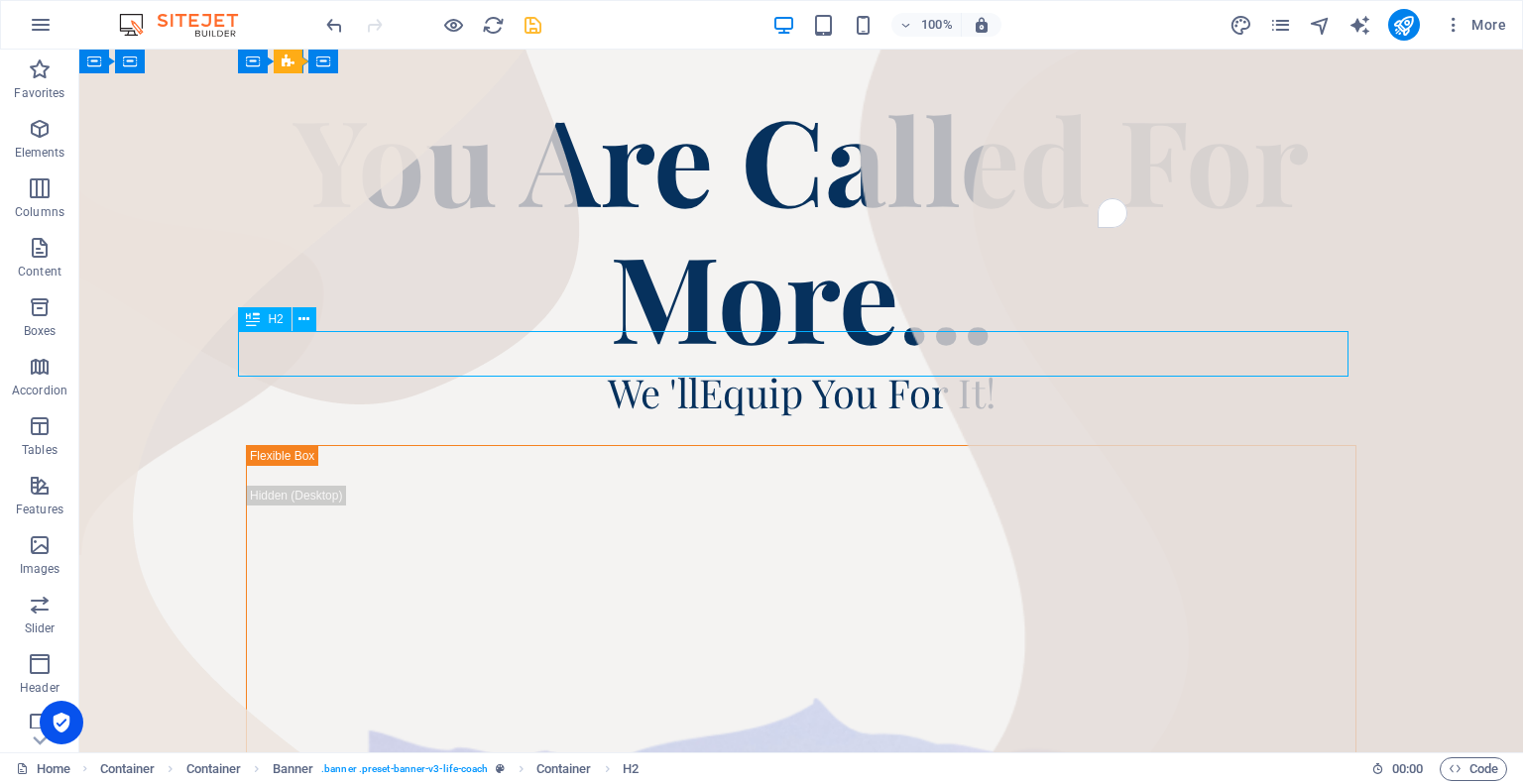scroll, scrollTop: 189, scrollLeft: 0, axis: vertical 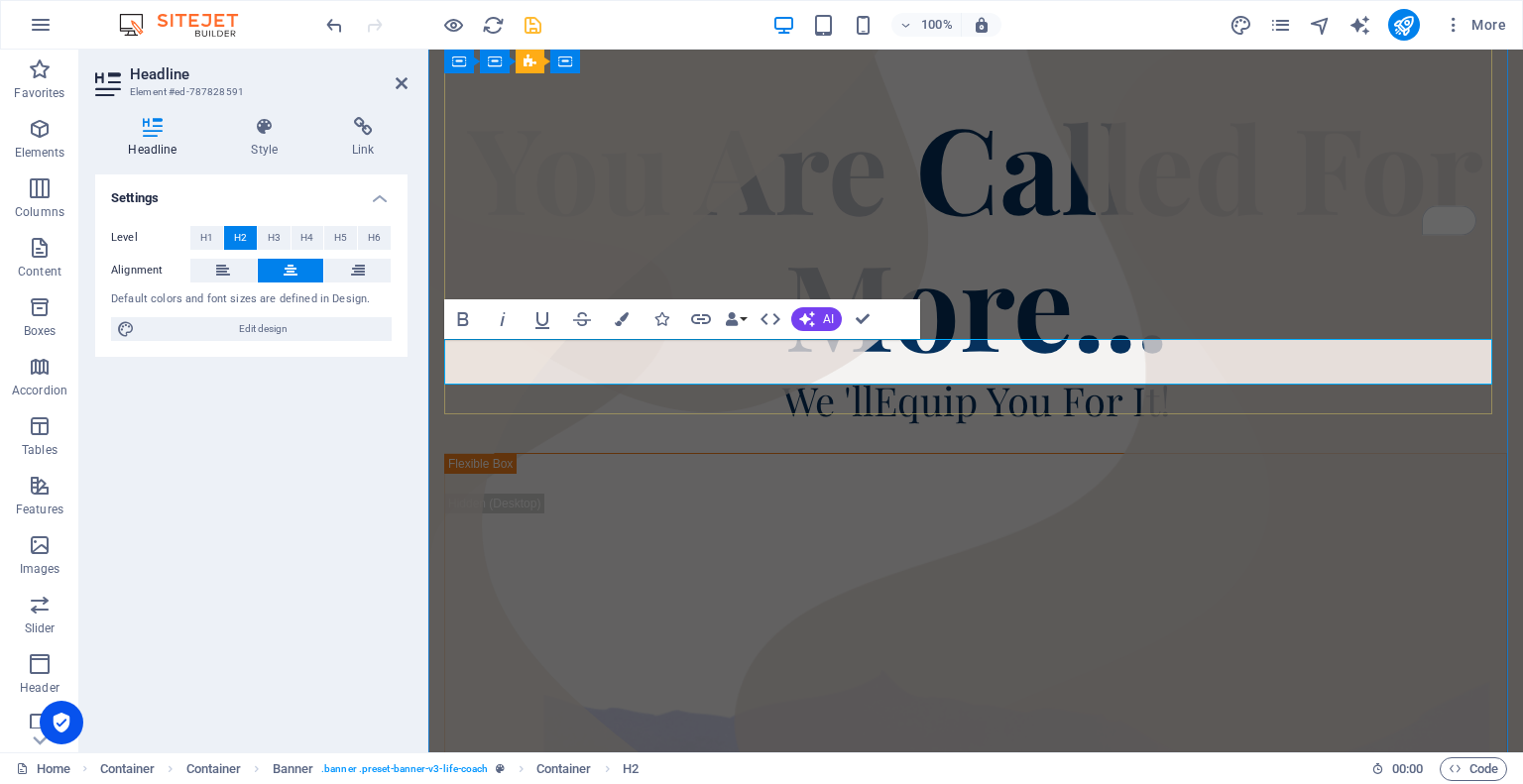 click on "We 'llEquip You For It!" at bounding box center [976, 400] 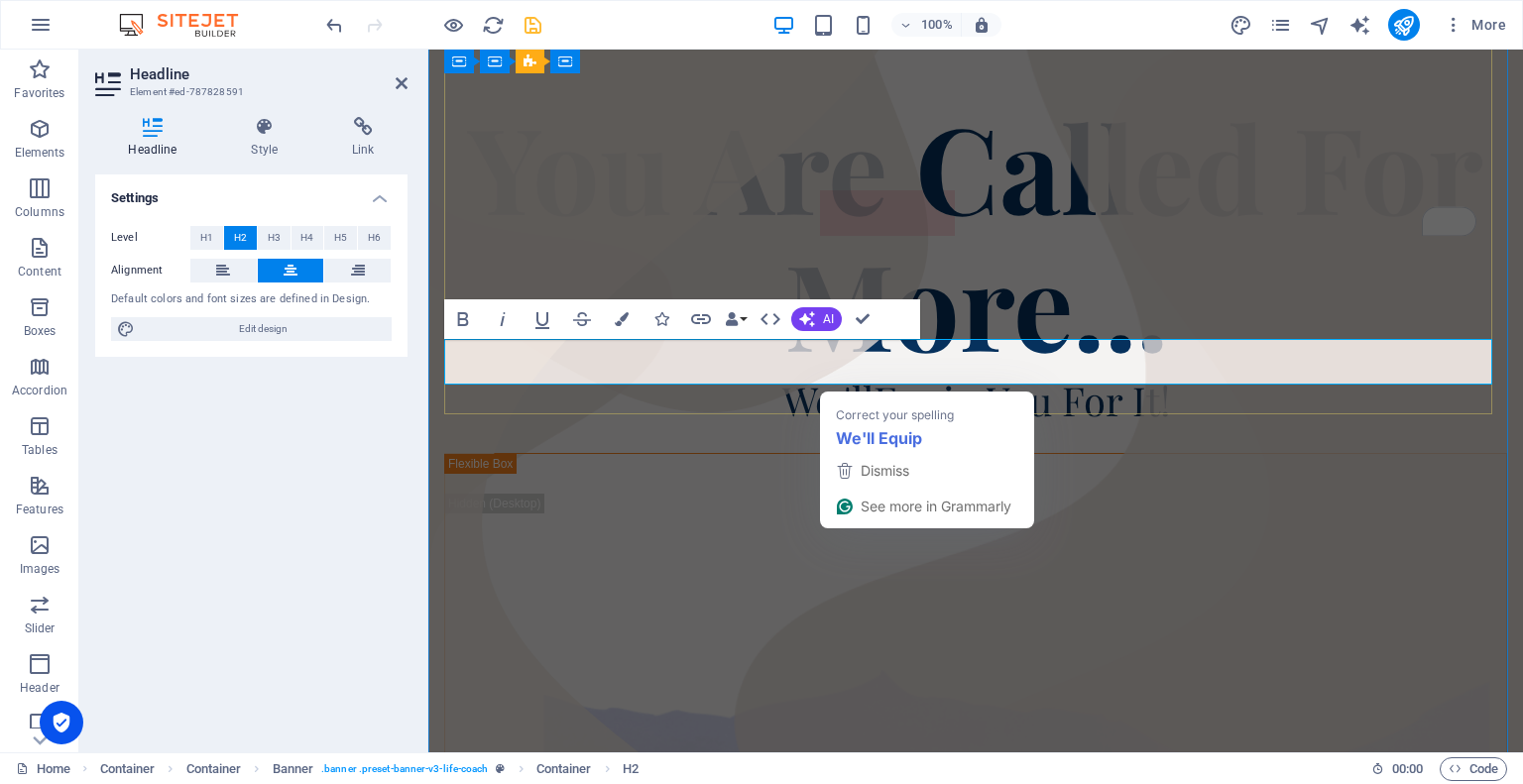 click on "We 'llEquip You For It!" at bounding box center (976, 400) 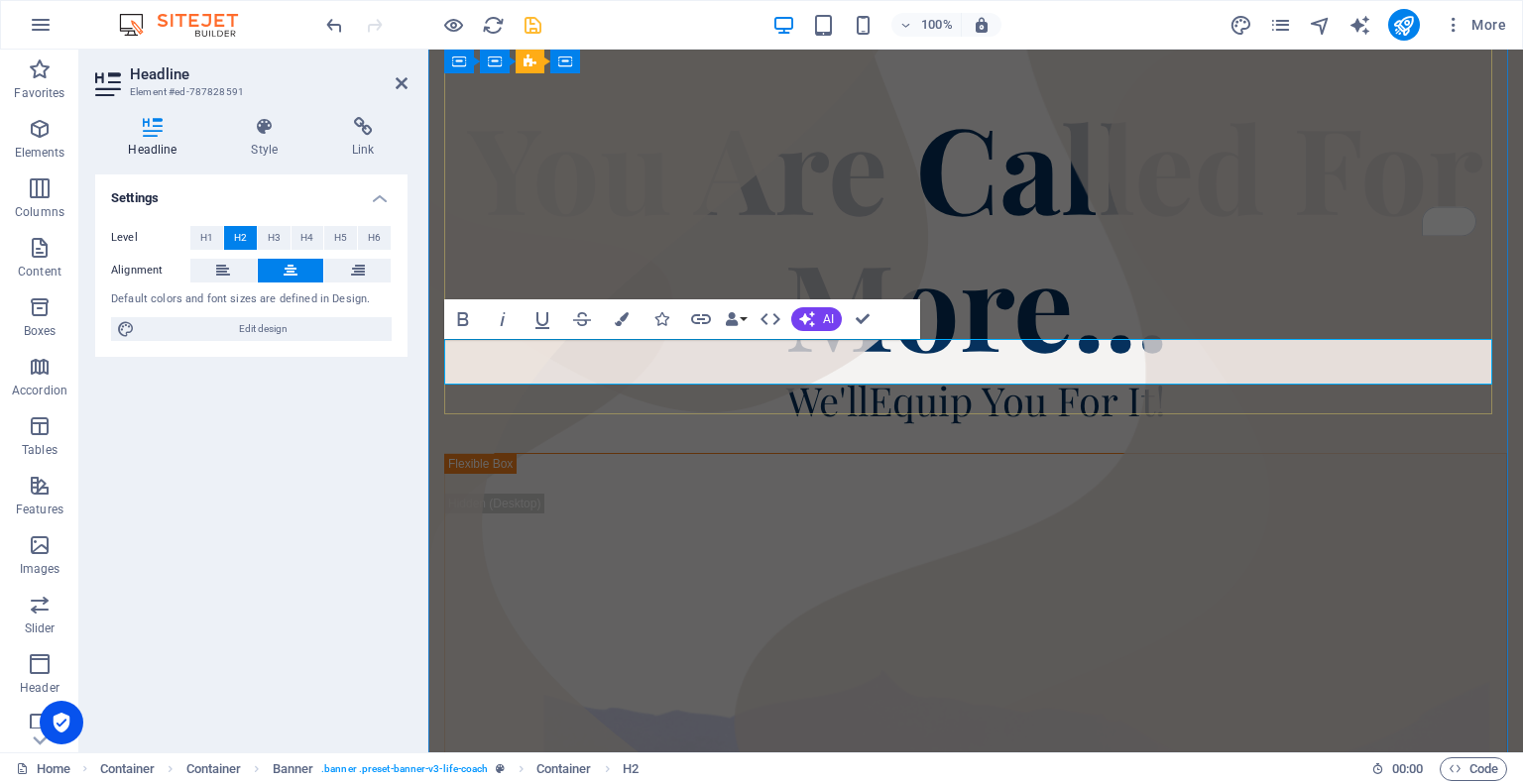 type 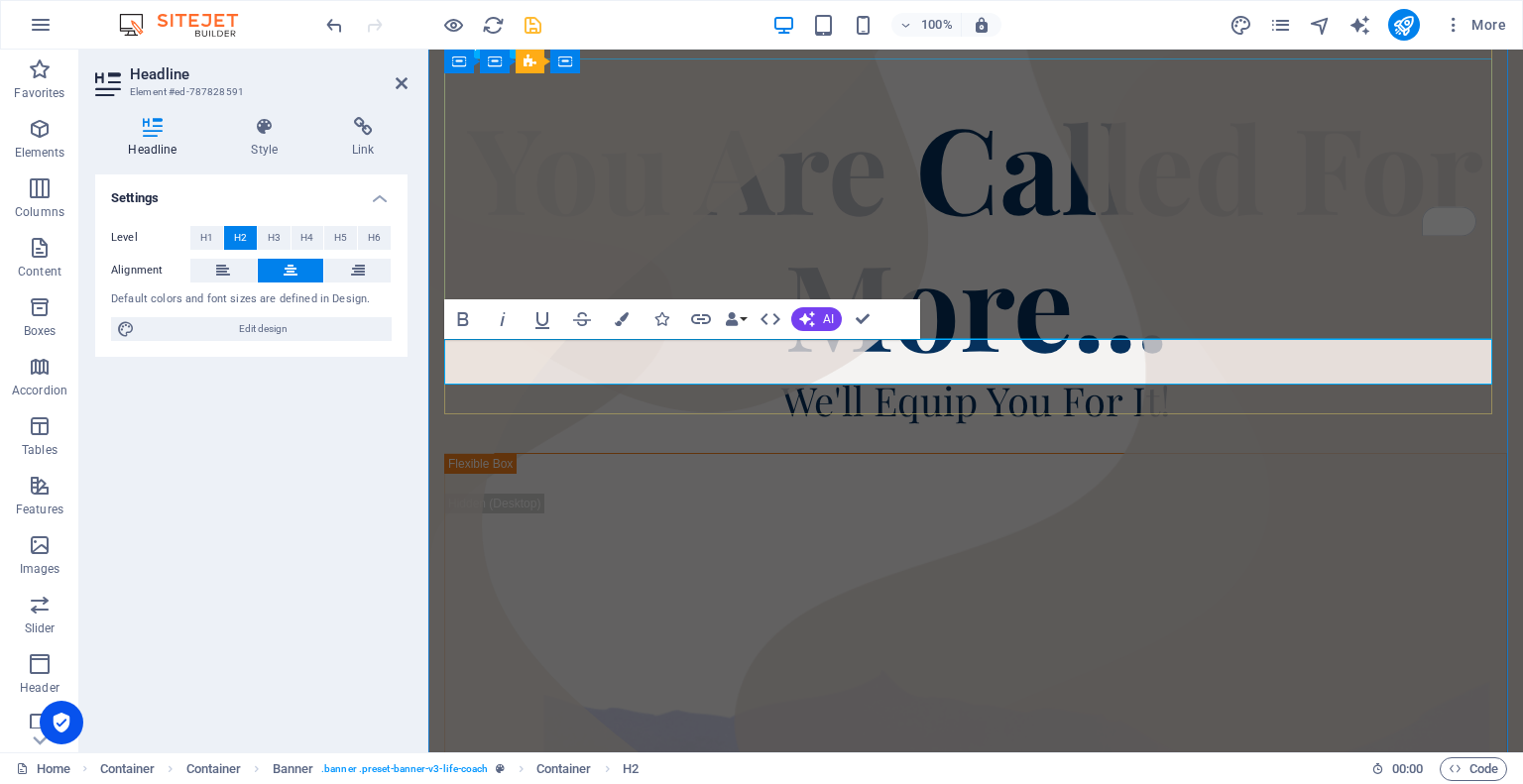 click on "You Are Called For More..." at bounding box center (976, 237) 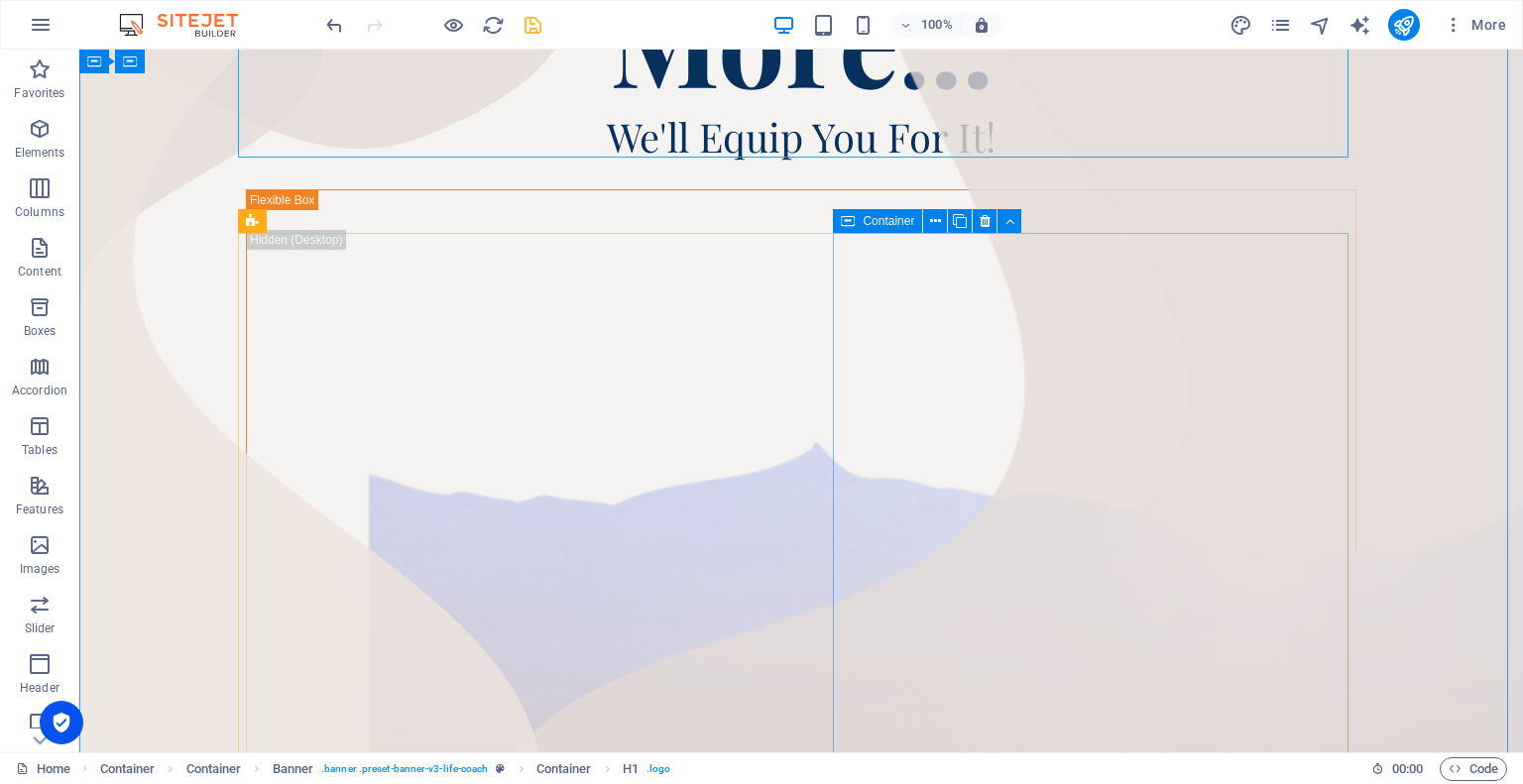scroll, scrollTop: 496, scrollLeft: 0, axis: vertical 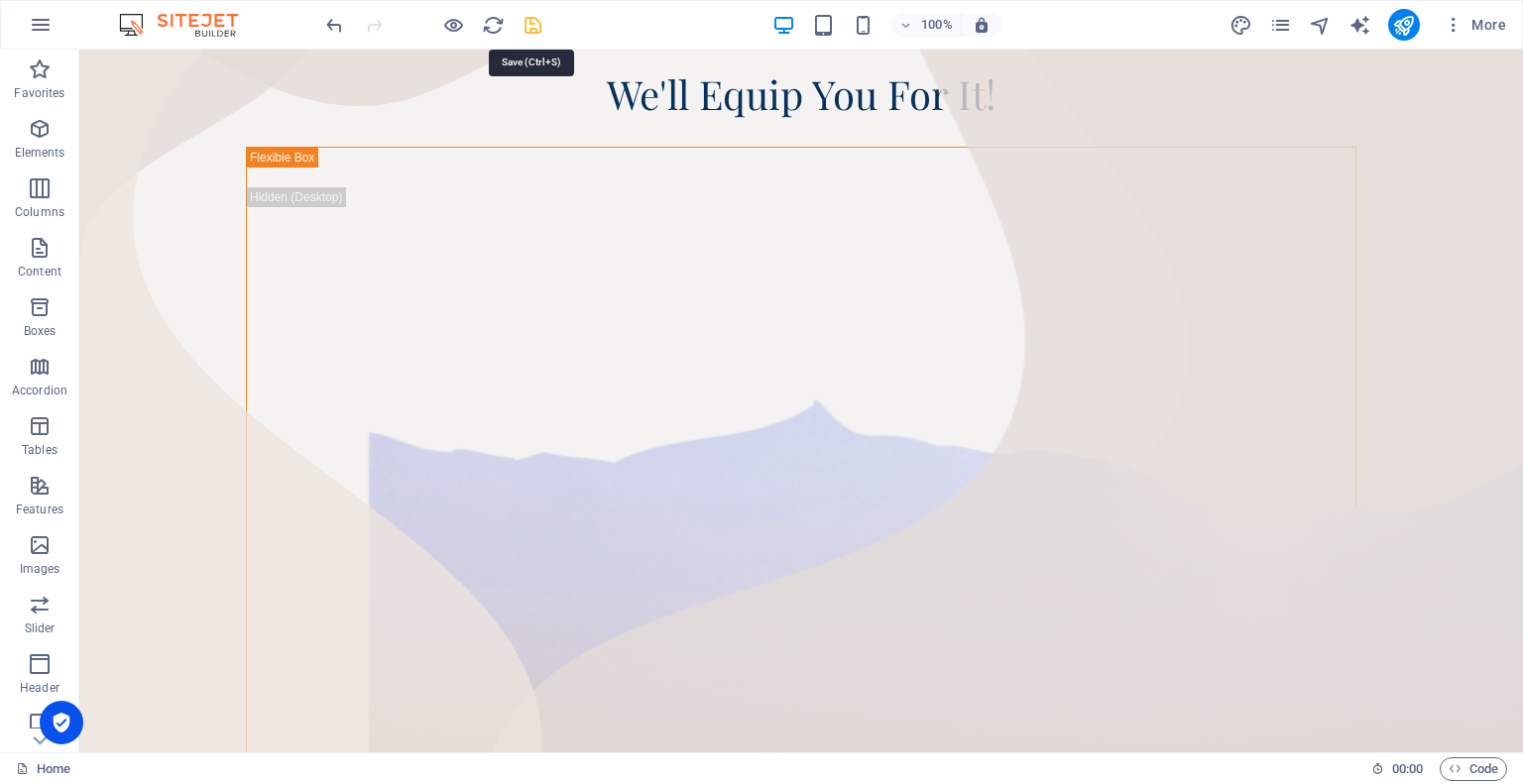click at bounding box center (532, 25) 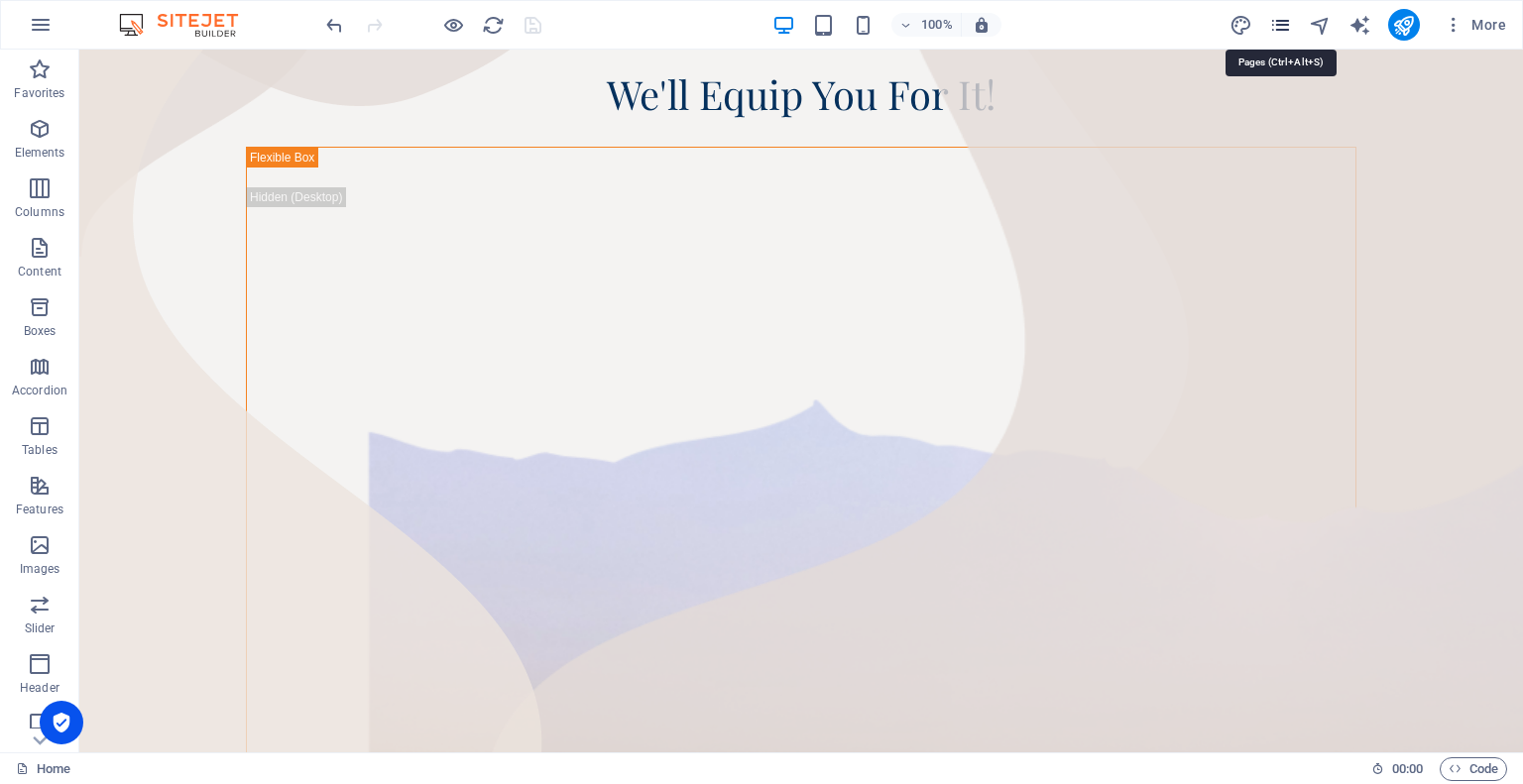 click at bounding box center (1280, 25) 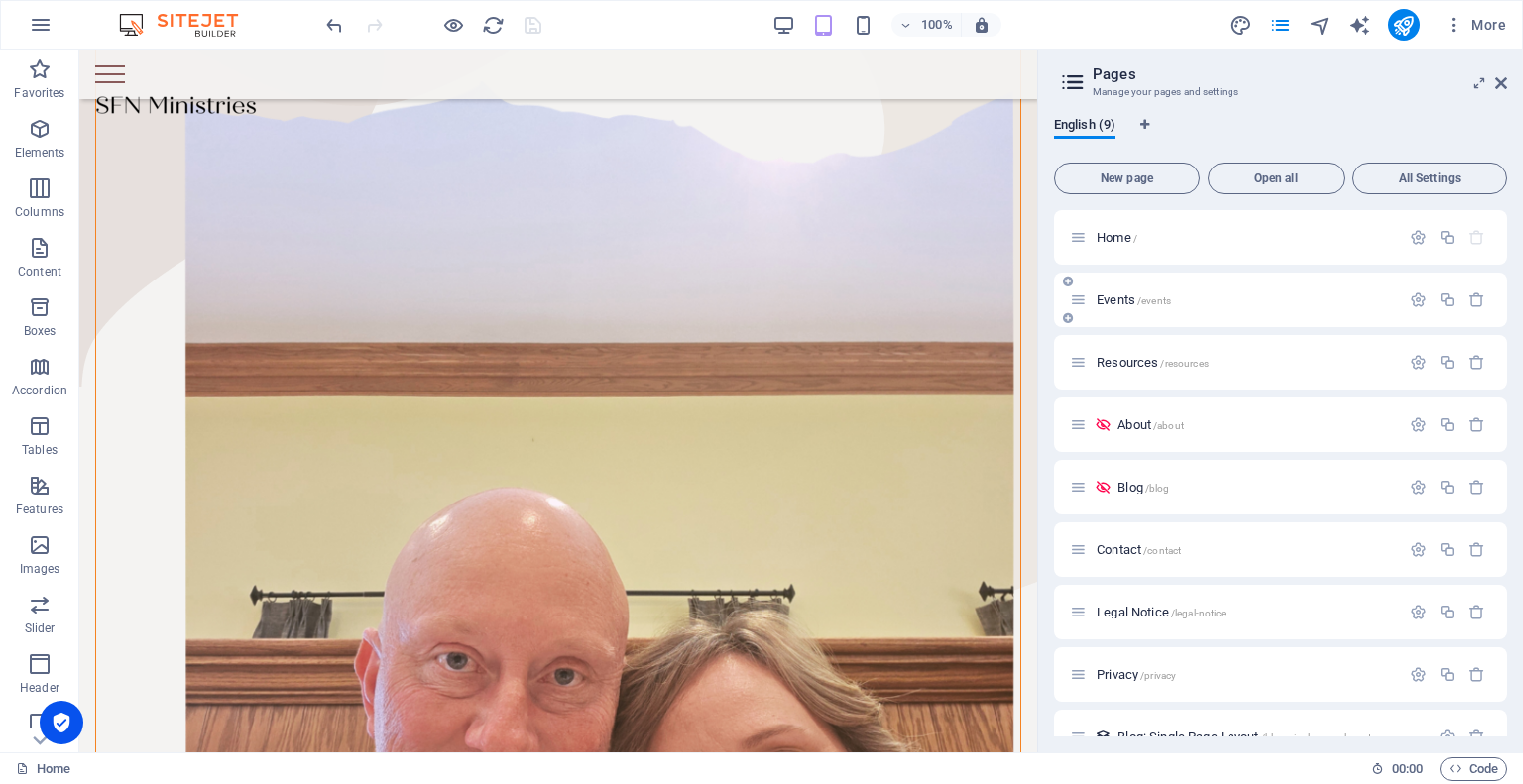 click on "Events /events" at bounding box center [1245, 299] 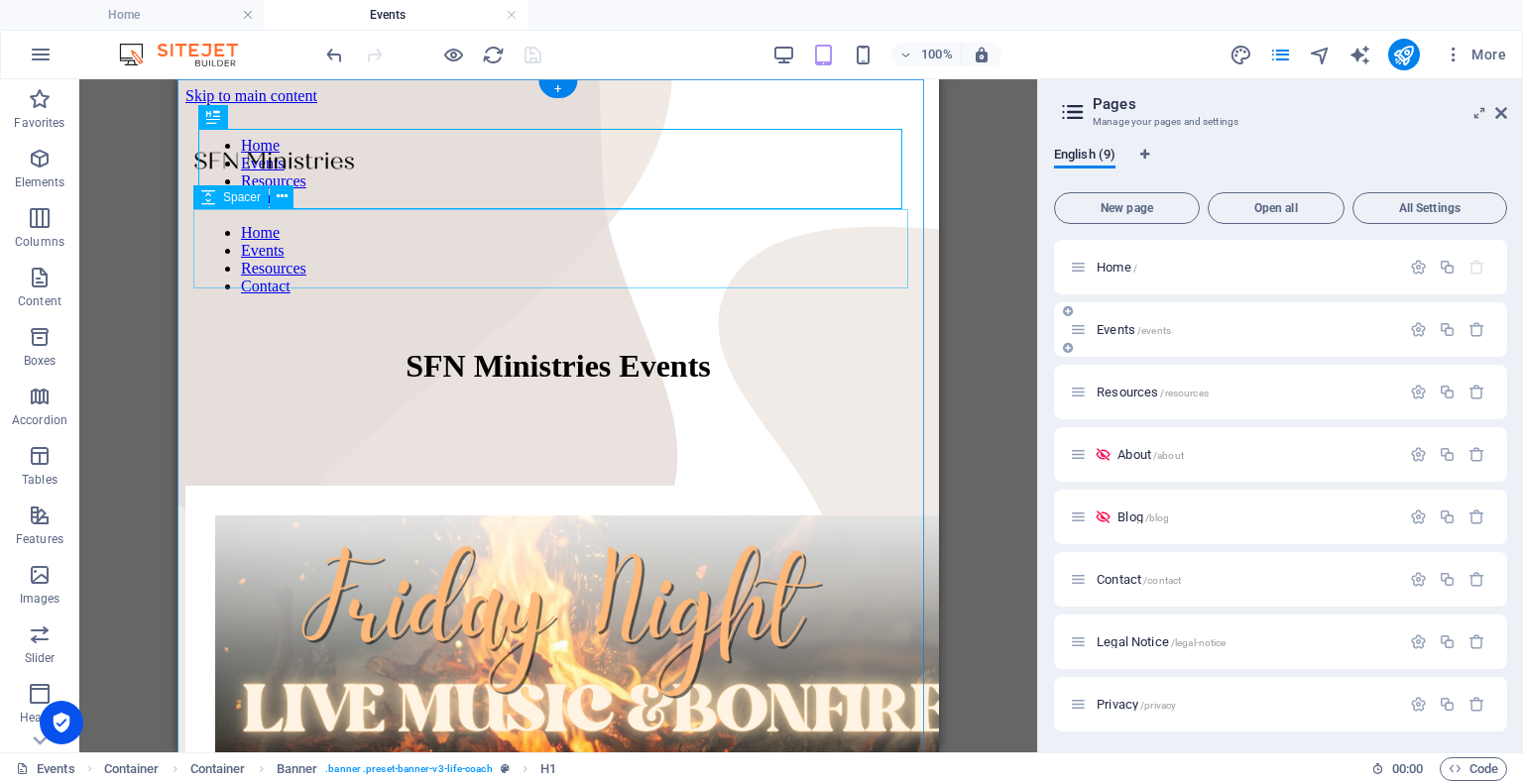 scroll, scrollTop: 0, scrollLeft: 0, axis: both 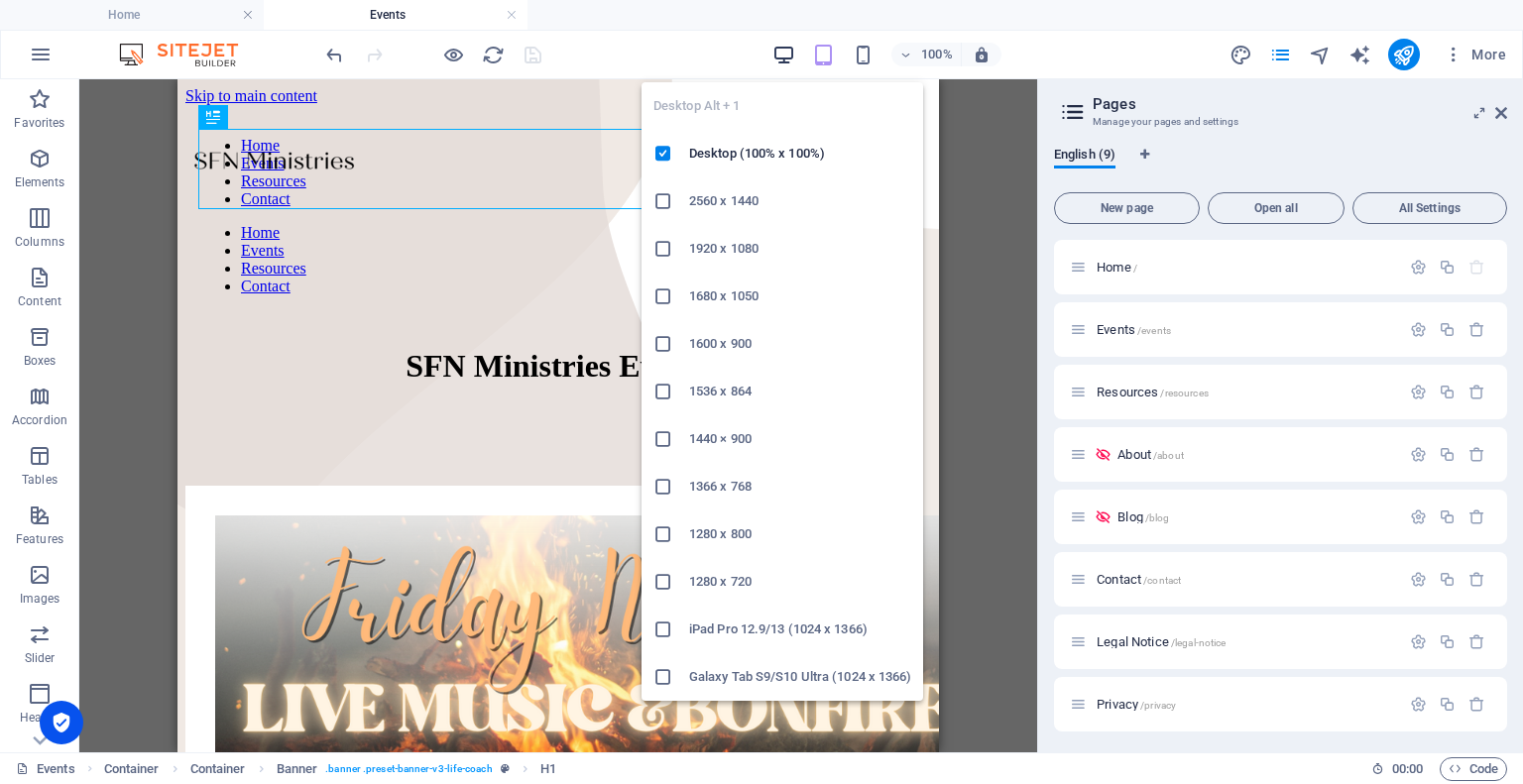 click at bounding box center (783, 55) 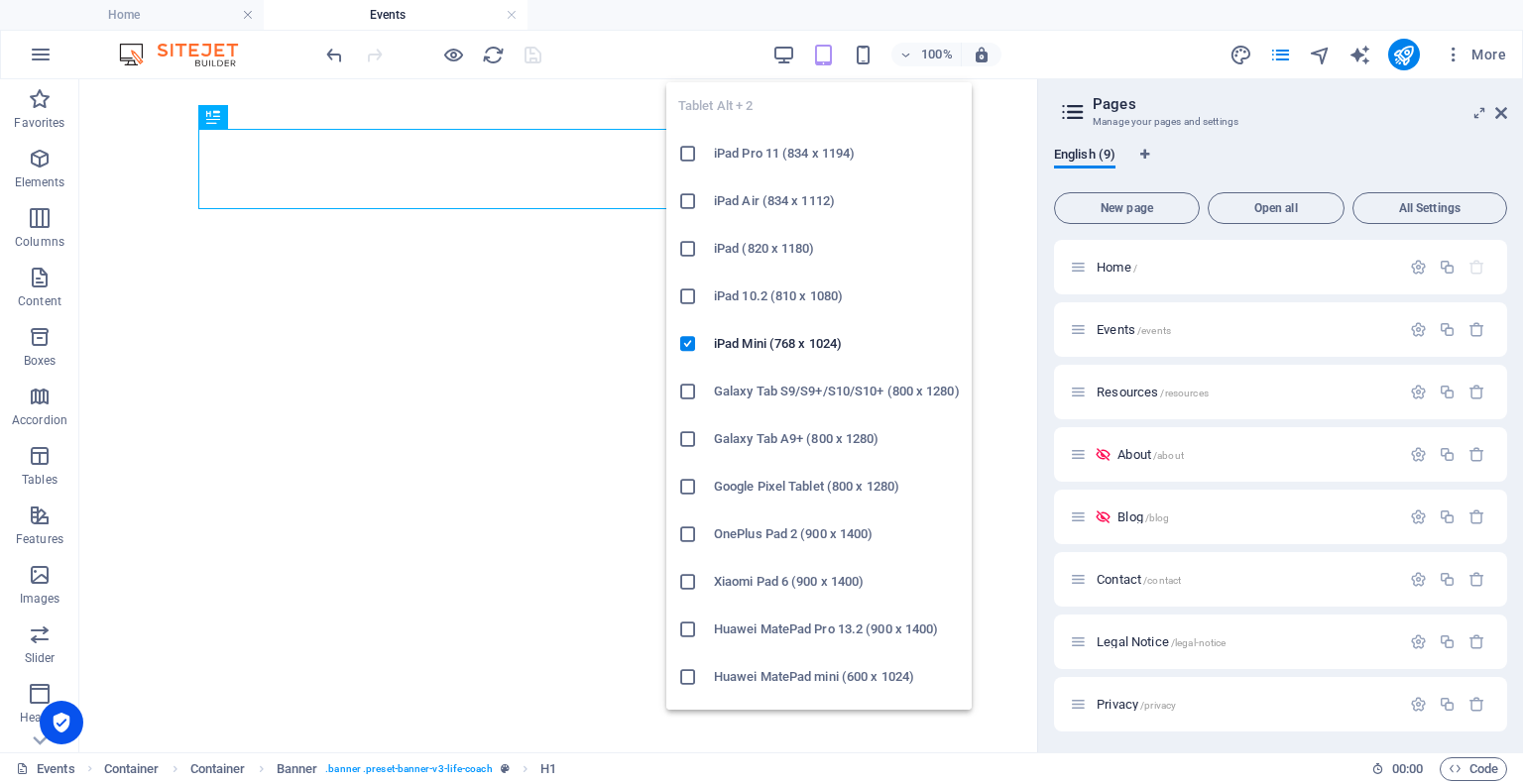 scroll, scrollTop: 0, scrollLeft: 0, axis: both 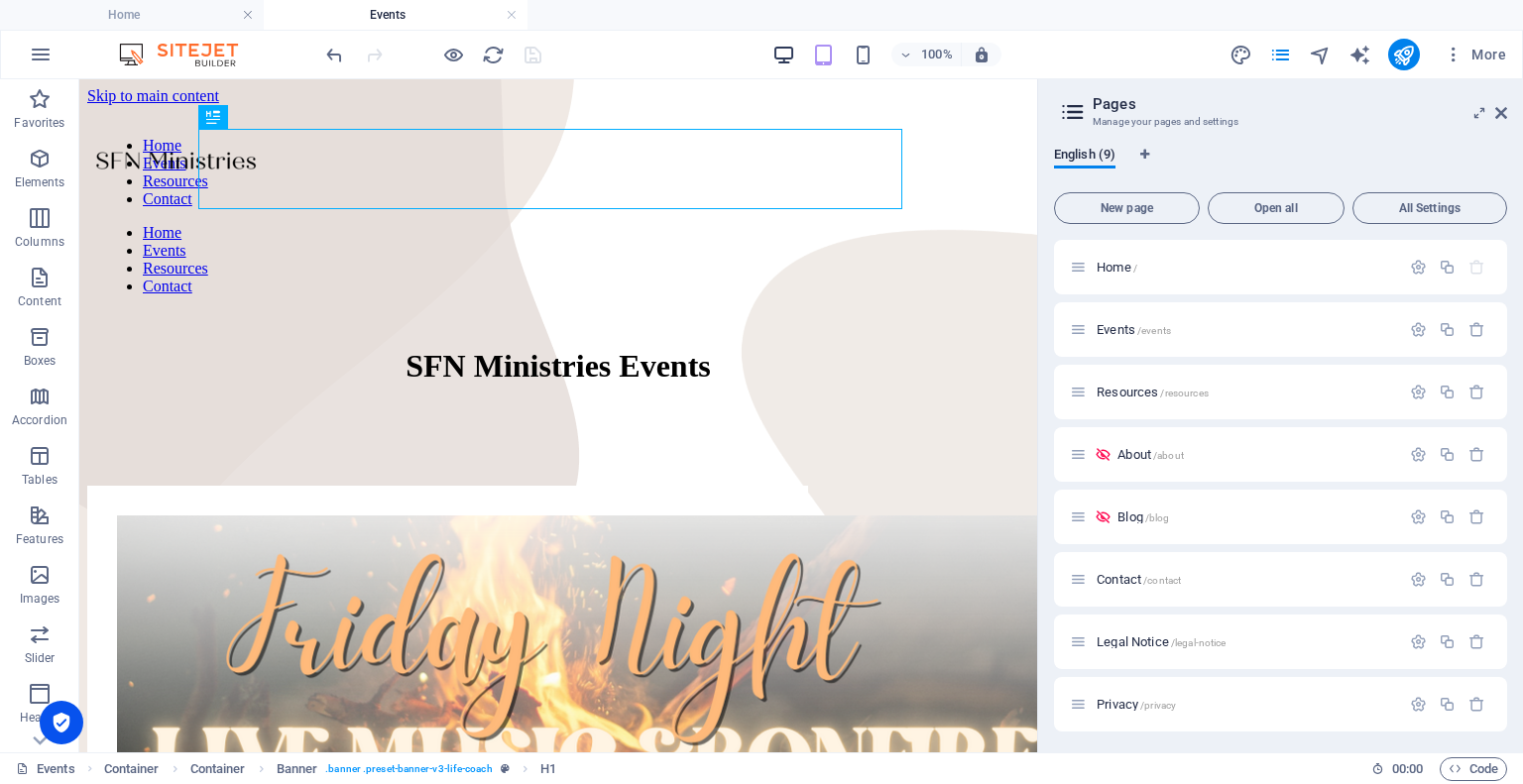 click at bounding box center (783, 55) 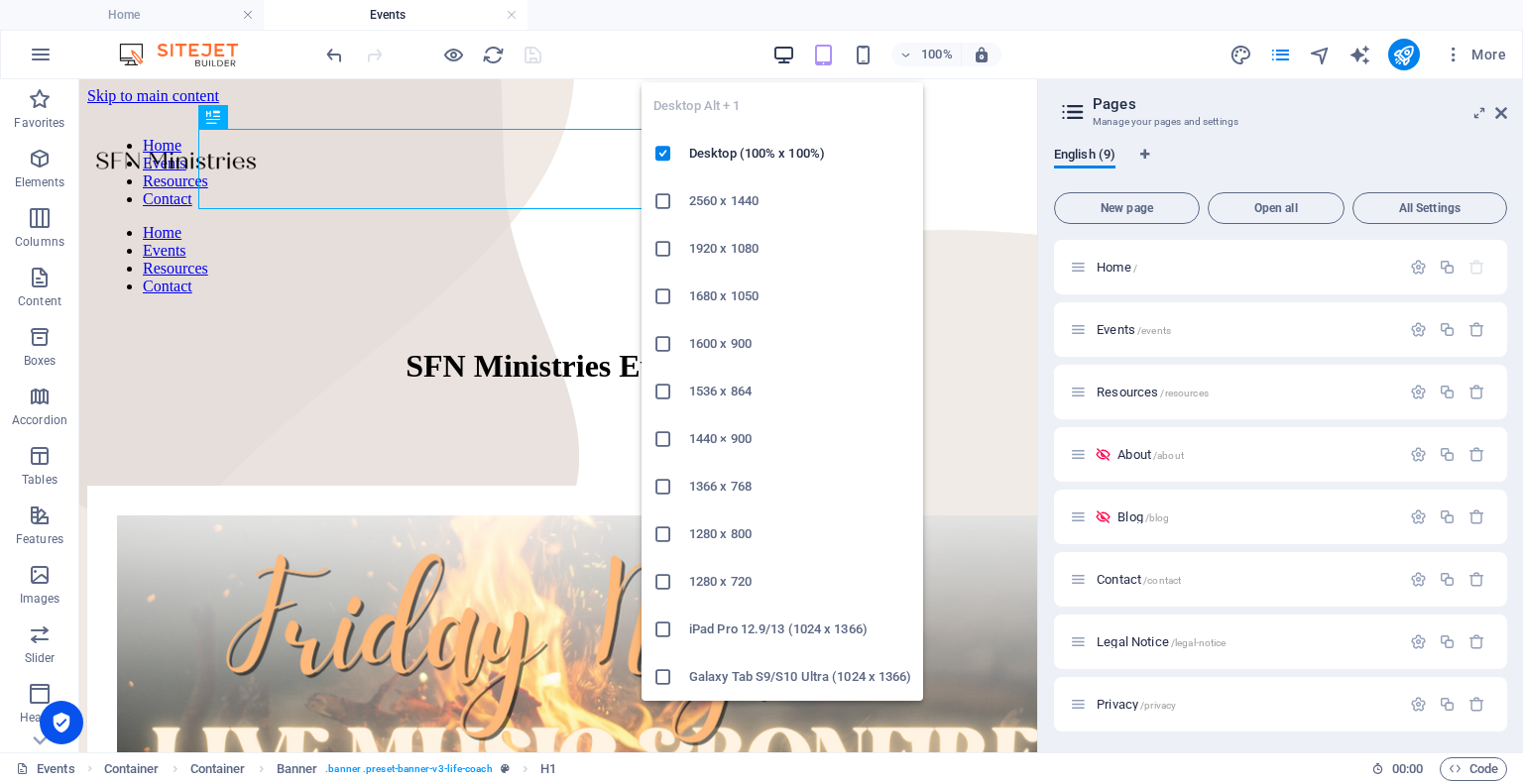 click at bounding box center (783, 55) 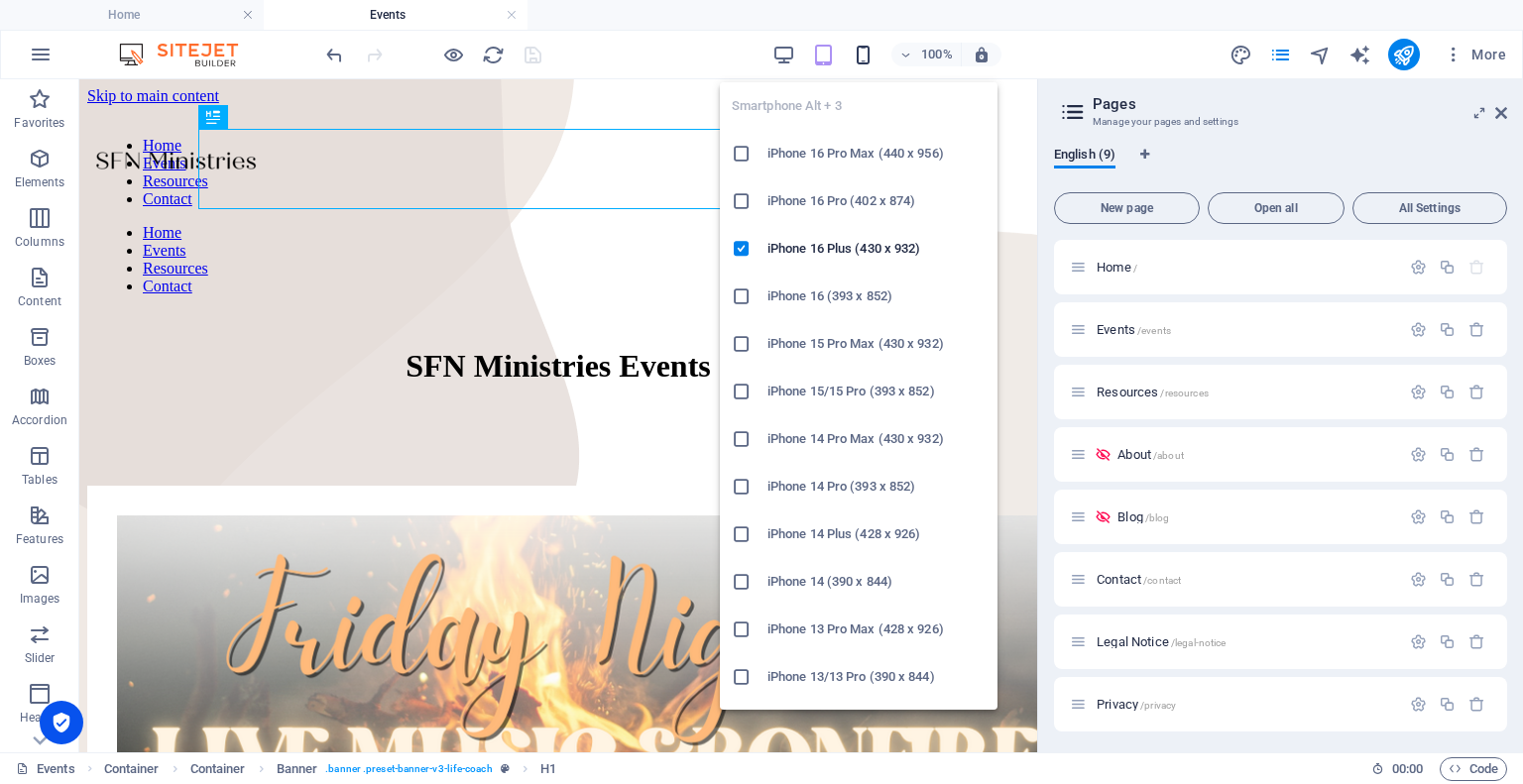 click at bounding box center (863, 55) 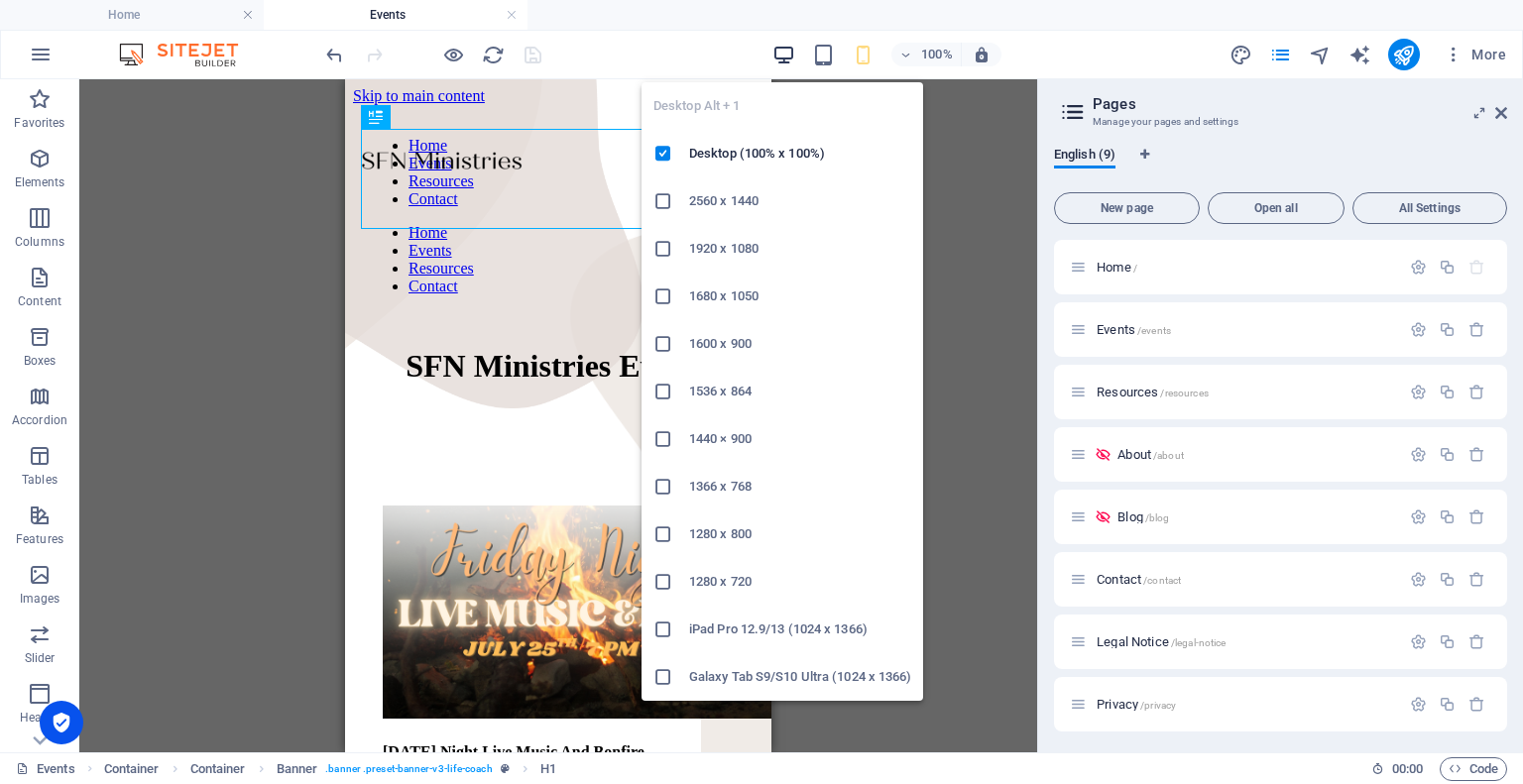 click at bounding box center (783, 55) 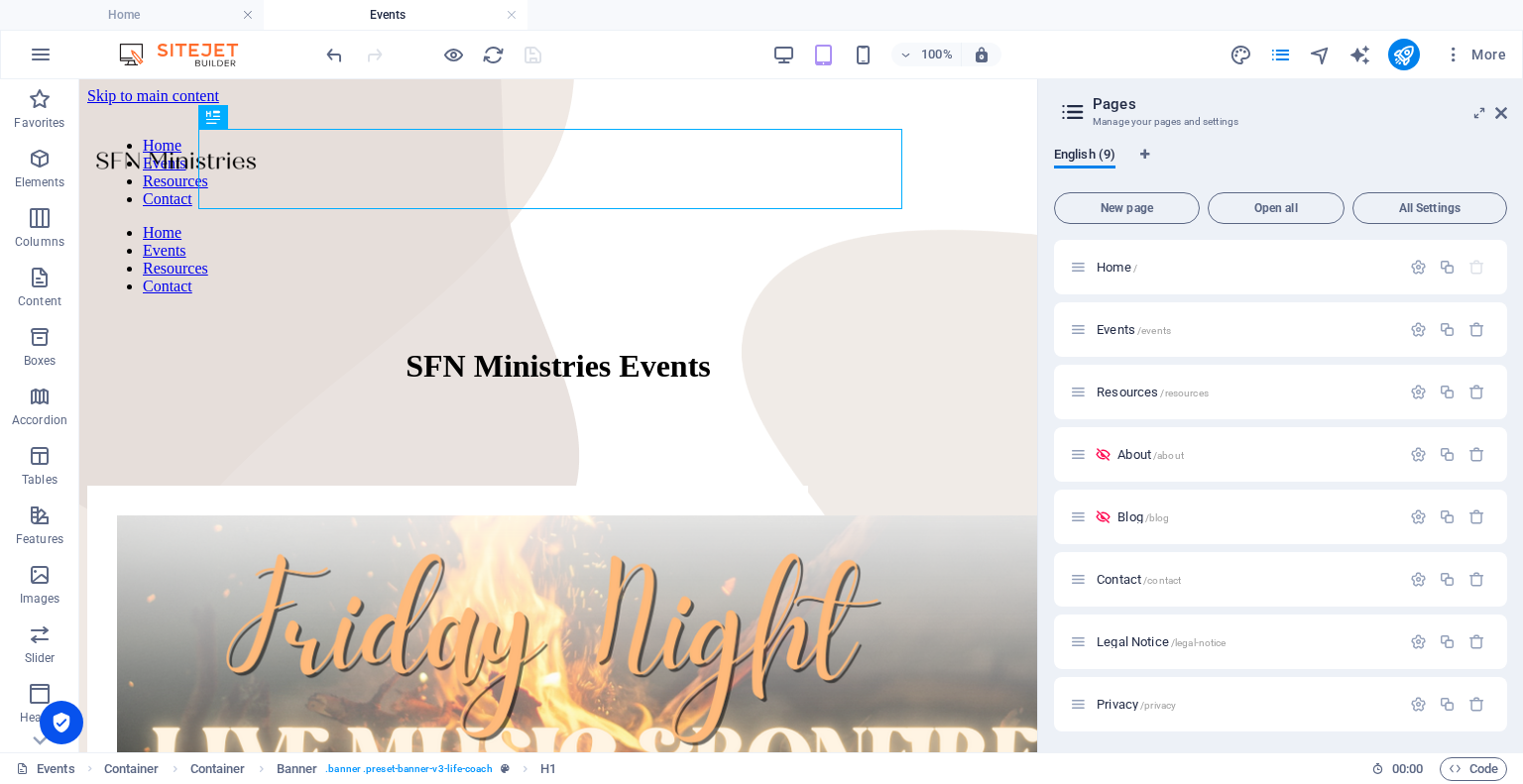 click on "Pages Manage your pages and settings" at bounding box center (1282, 105) 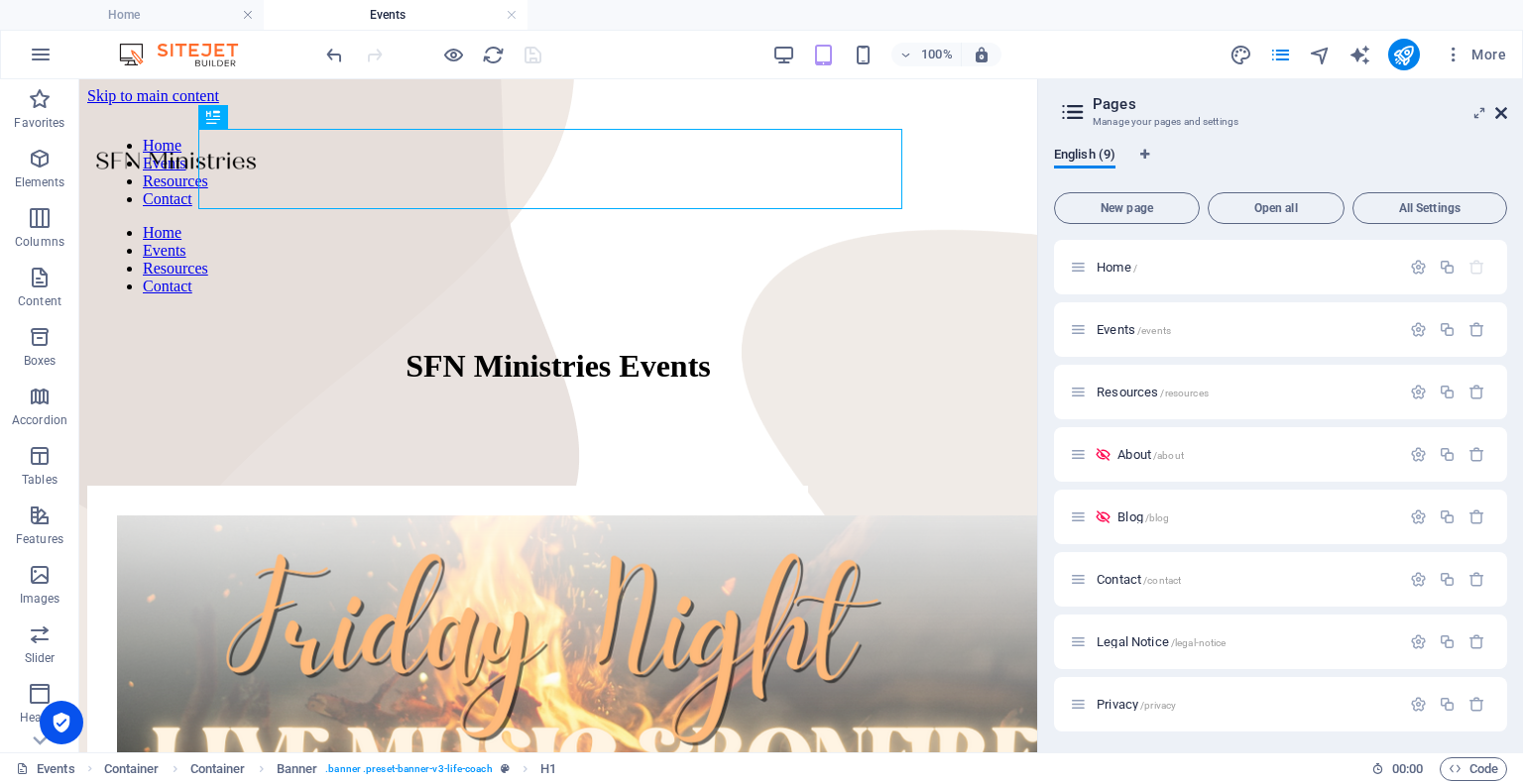 click at bounding box center [1501, 113] 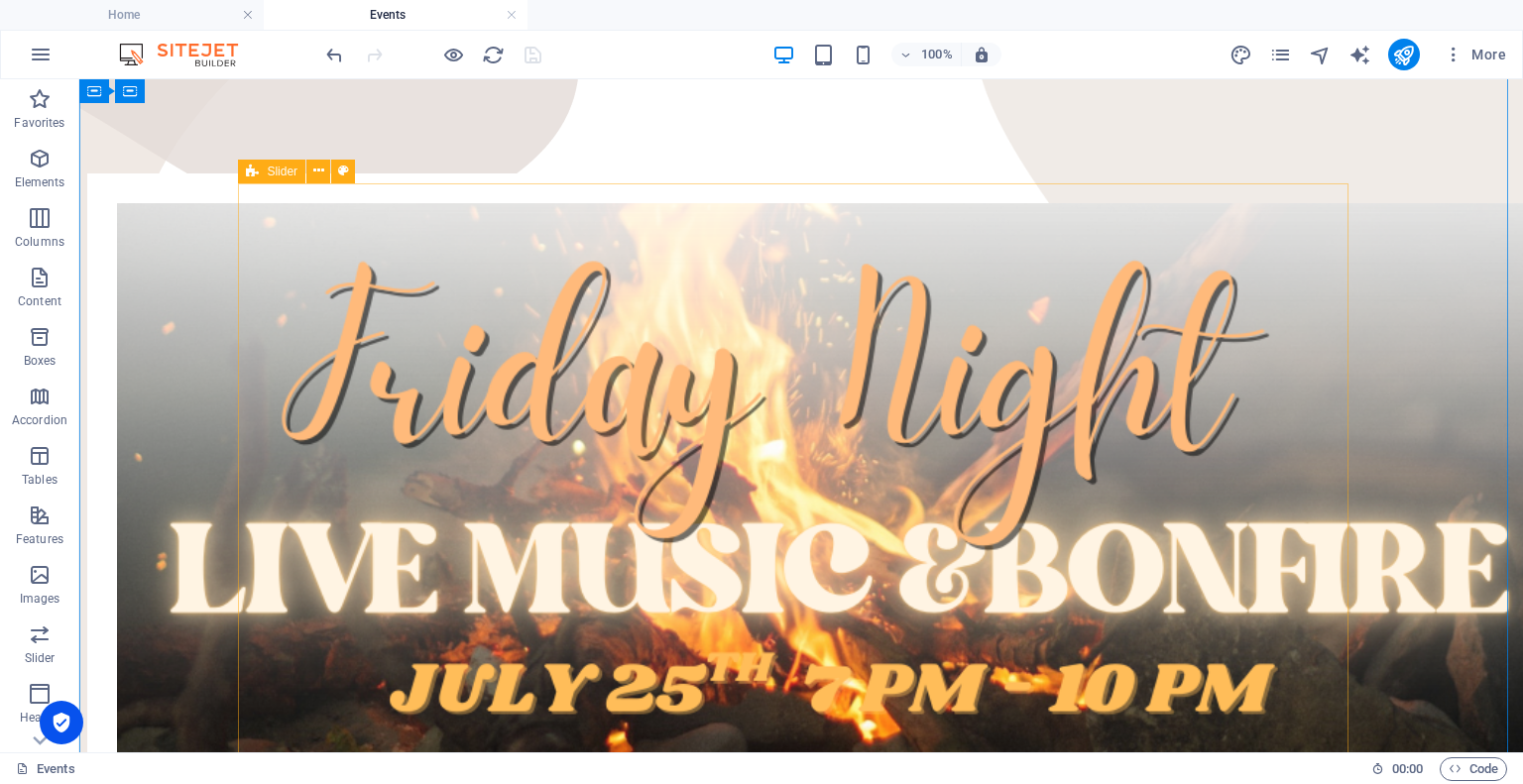 scroll, scrollTop: 496, scrollLeft: 0, axis: vertical 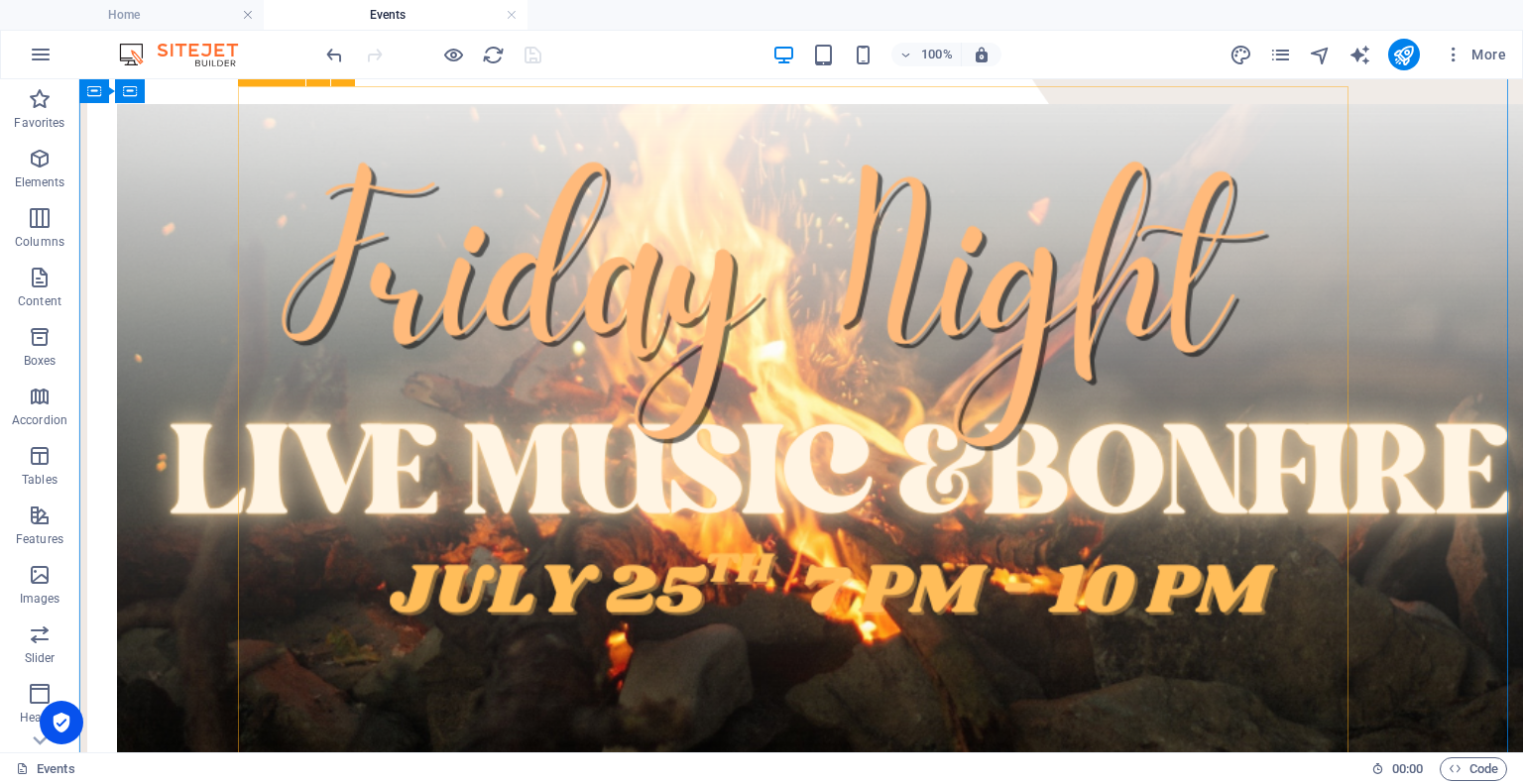 click on "[DATE] Night Live Music And Bonfire Mark Your Calendars! [DATE] 7 PM- 10PM Come on out to [PERSON_NAME] Family Homestead! Bring a lawn chair, blanket, snacks and a friend! Sign Up Below or Email support  [EMAIL_ADDRESS][DOMAIN_NAME] . Address will be provided! Sign Up Now!" at bounding box center (801, 523) 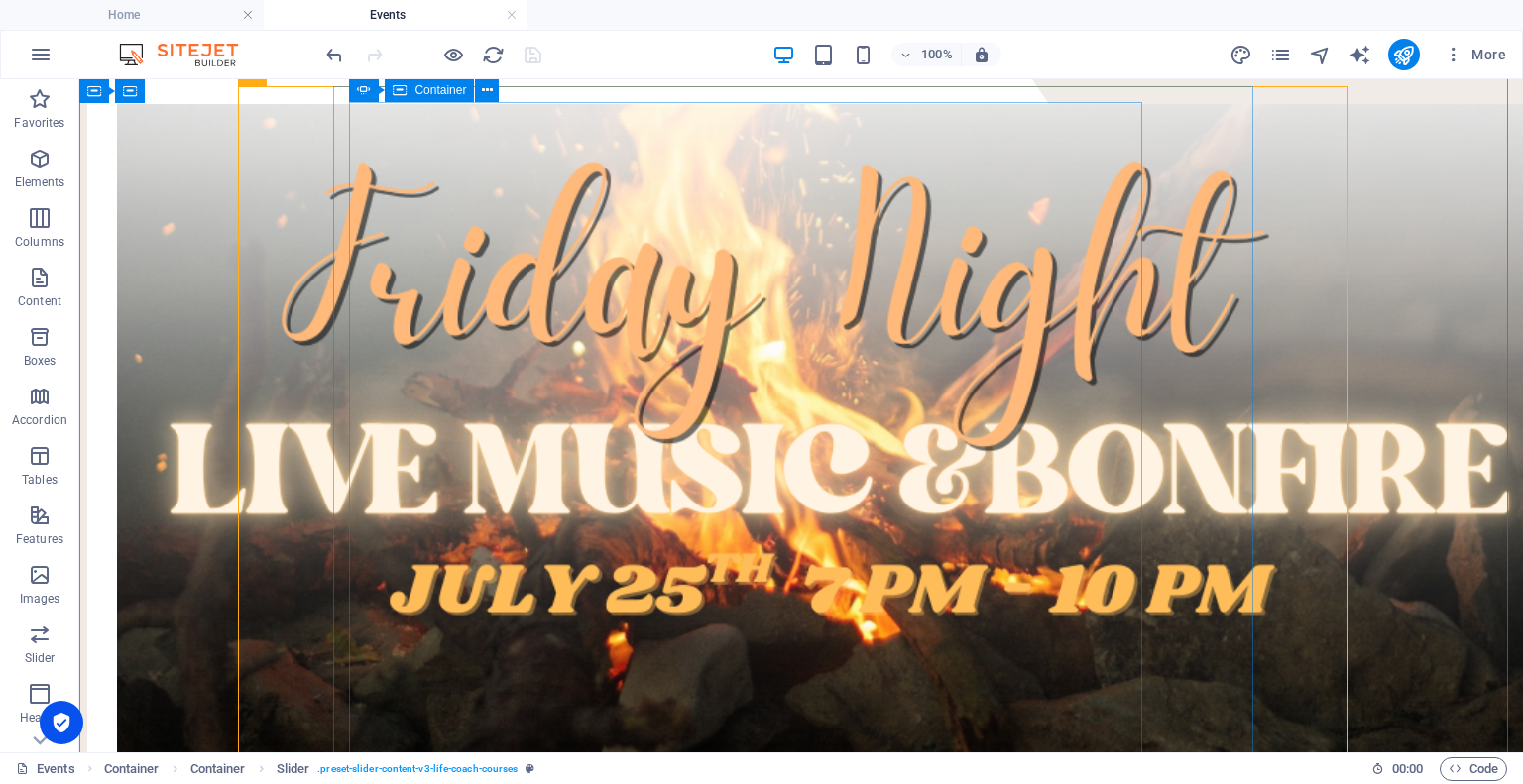 click on "[DATE] Night Live Music And Bonfire Mark Your Calendars! [DATE] 7 PM- 10PM Come on out to [PERSON_NAME] Family Homestead! Bring a lawn chair, blanket, snacks and a friend! Sign Up Below or Email support  [EMAIL_ADDRESS][DOMAIN_NAME] . Address will be provided! Sign Up Now!" at bounding box center [531, 683] 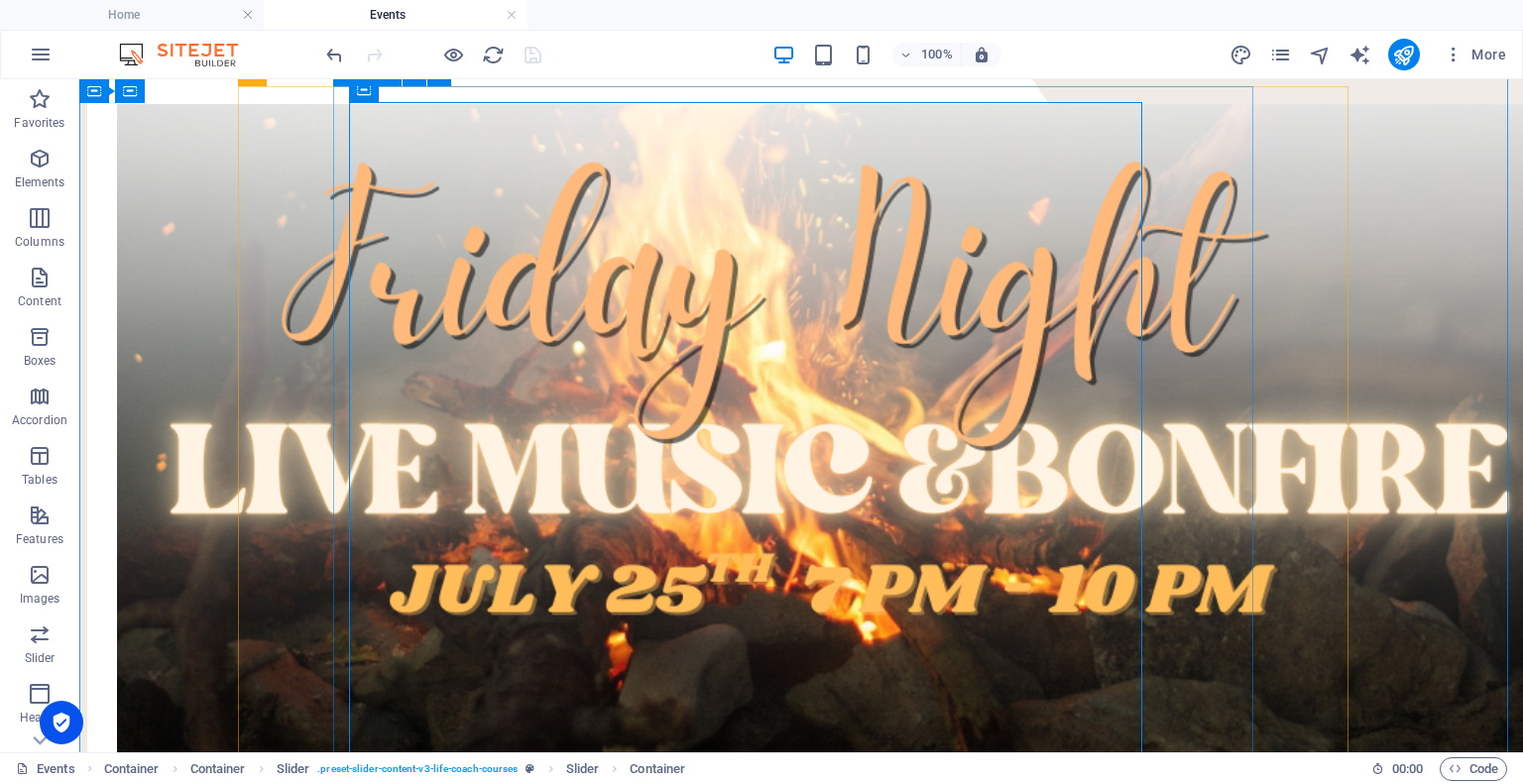 click on "[DATE] Night Live Music And Bonfire Mark Your Calendars! [DATE] 7 PM- 10PM Come on out to [PERSON_NAME] Family Homestead! Bring a lawn chair, blanket, snacks and a friend! Sign Up Below or Email support  [EMAIL_ADDRESS][DOMAIN_NAME] . Address will be provided! Sign Up Now!" at bounding box center [801, 523] 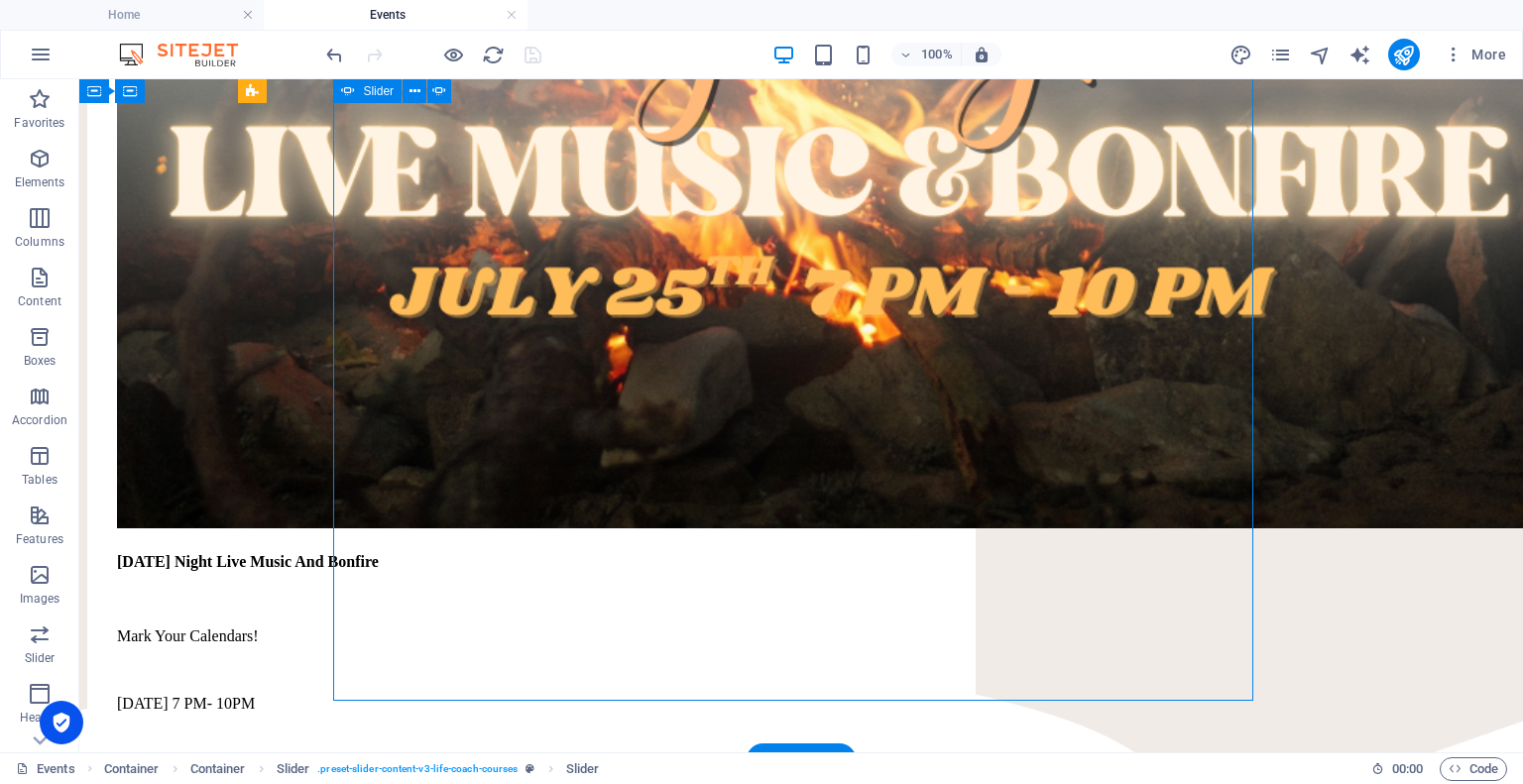 scroll, scrollTop: 396, scrollLeft: 0, axis: vertical 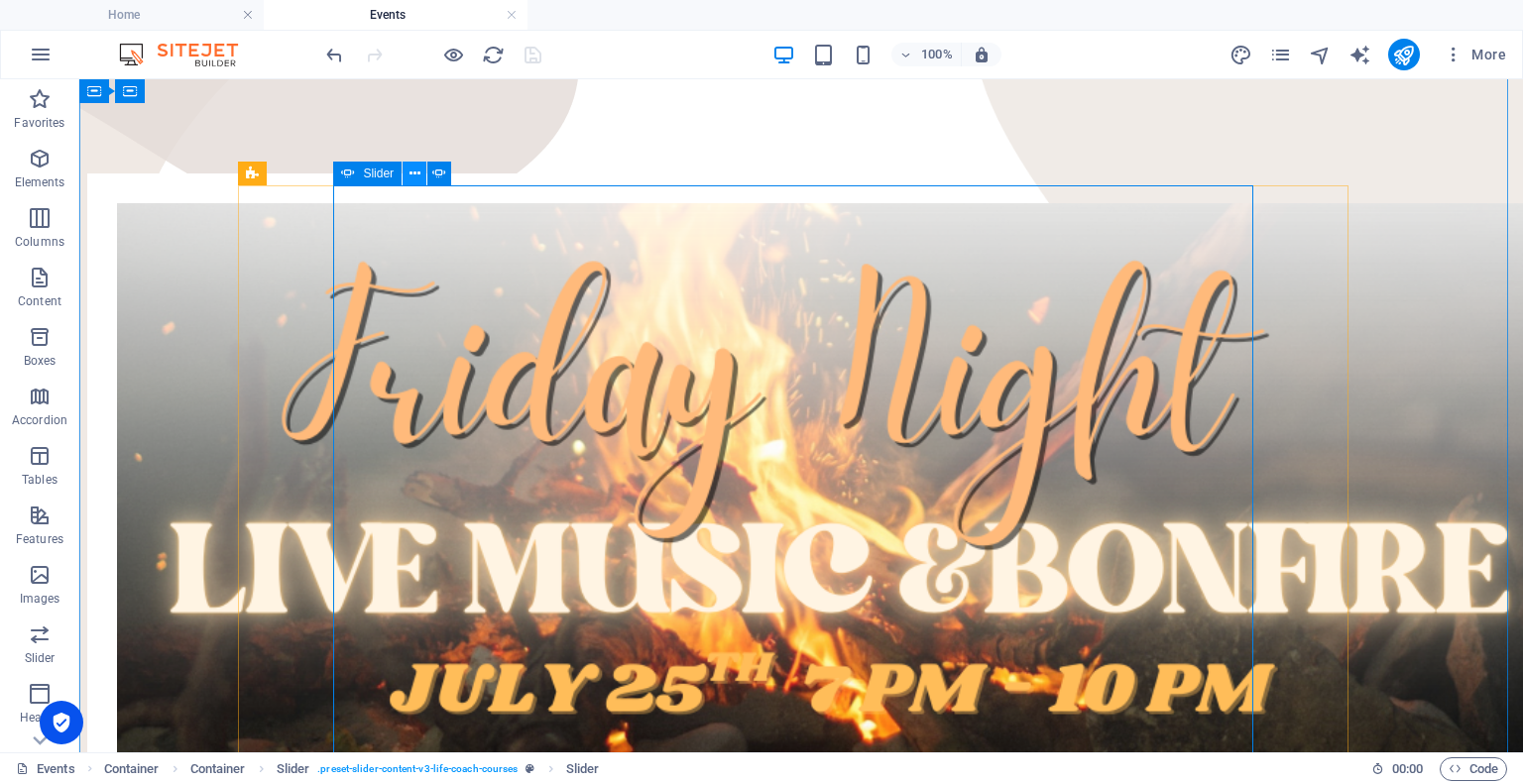 click at bounding box center [414, 173] 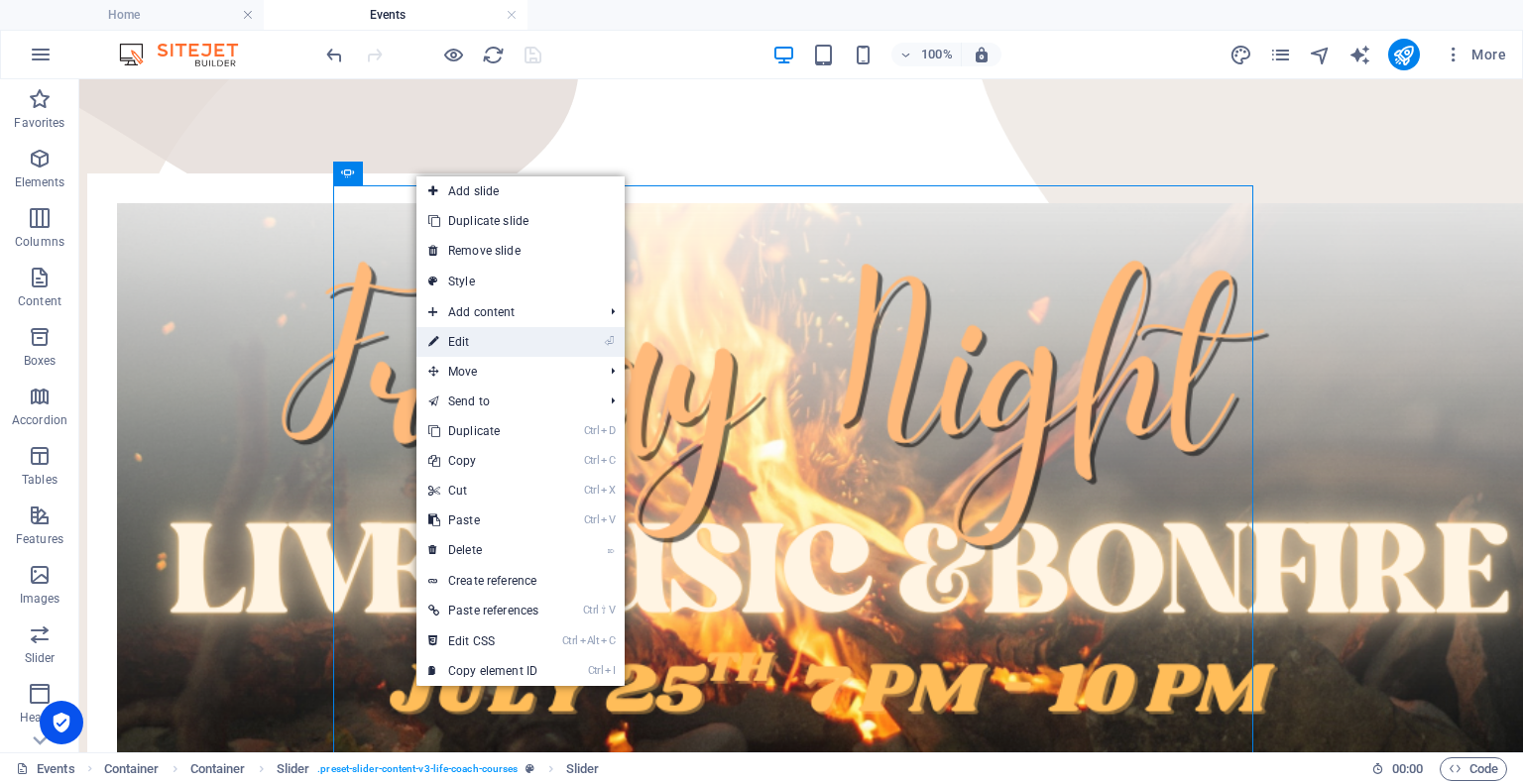drag, startPoint x: 479, startPoint y: 334, endPoint x: 50, endPoint y: 255, distance: 436.21325 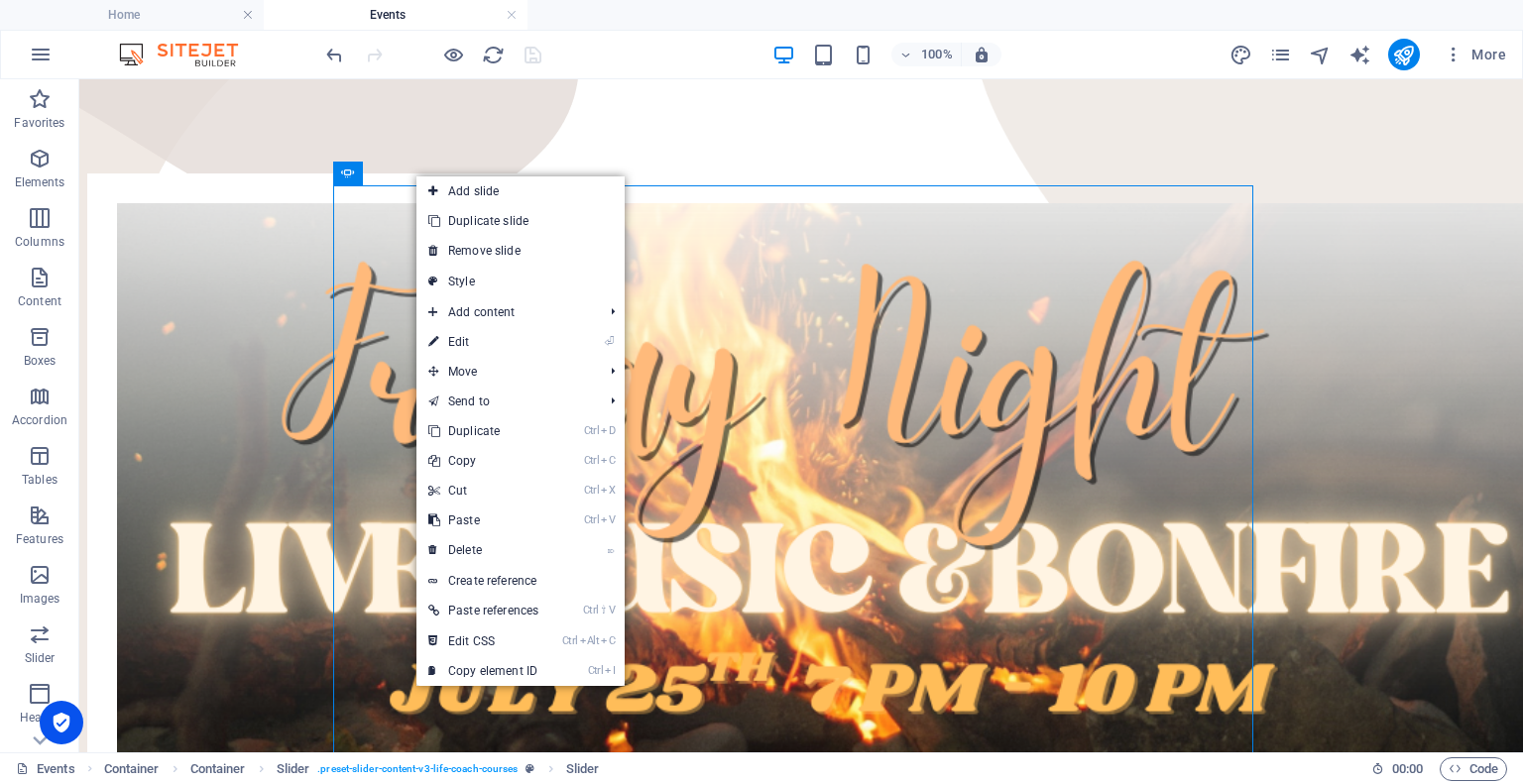 select on "ms" 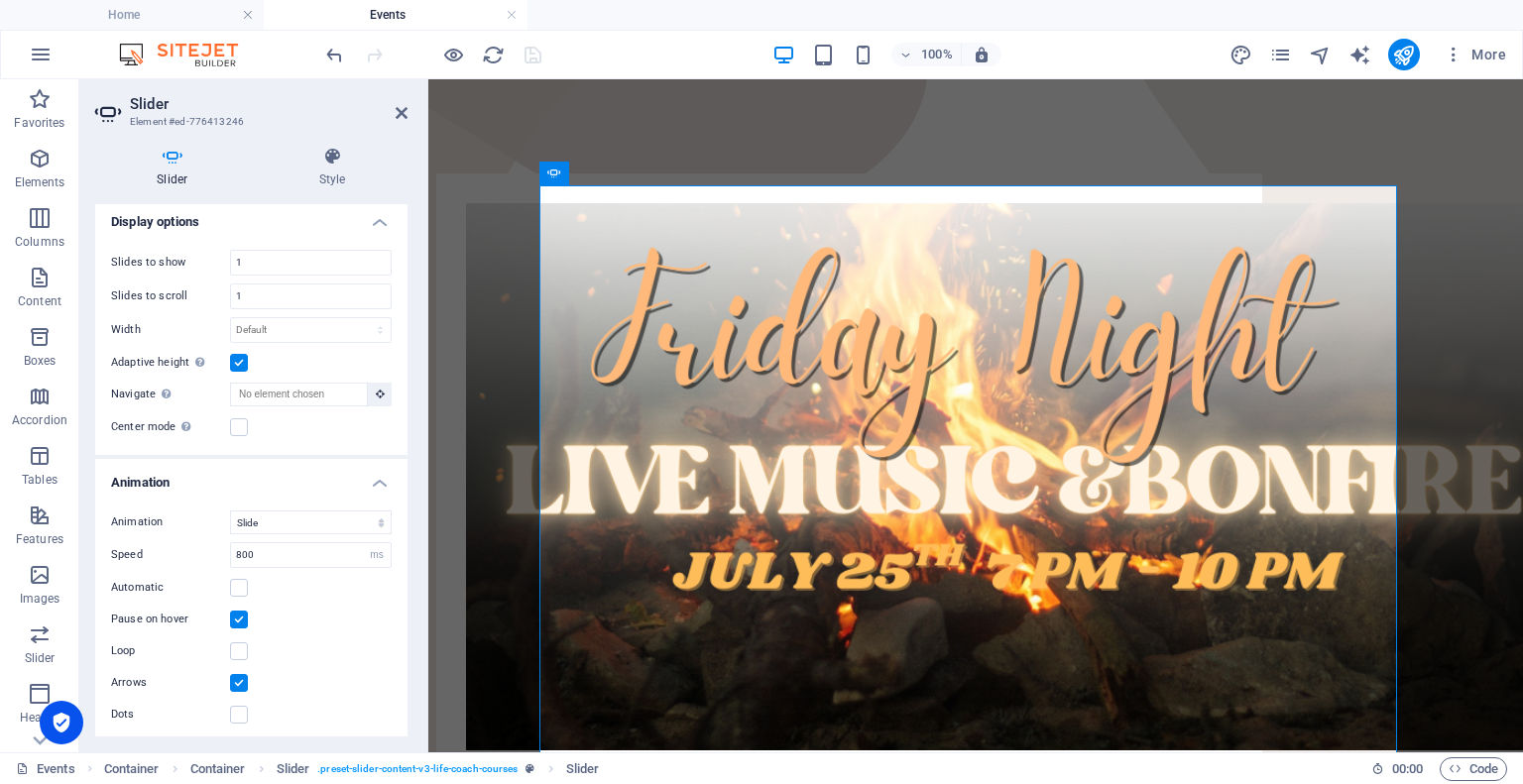 scroll, scrollTop: 173, scrollLeft: 0, axis: vertical 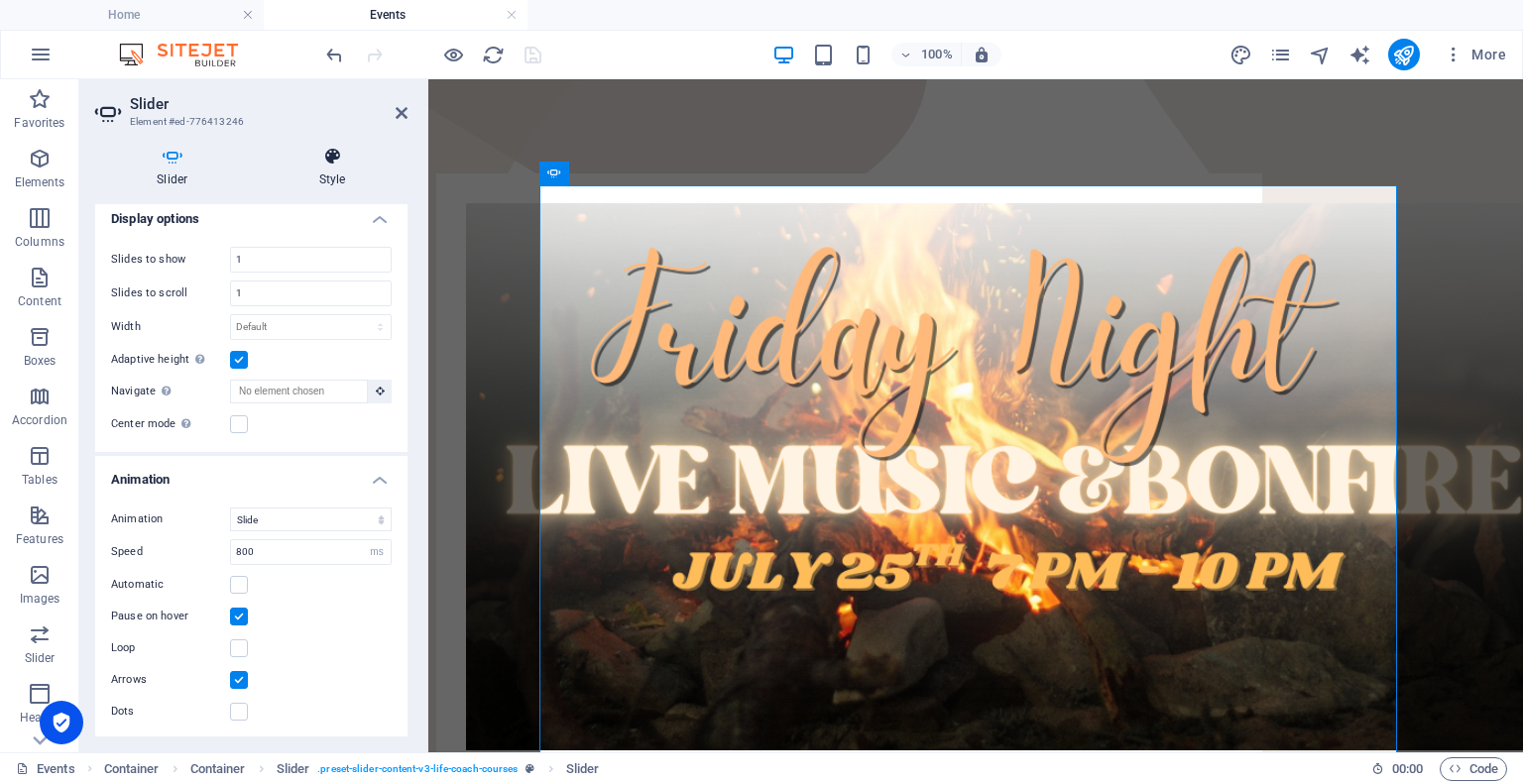 click at bounding box center (332, 157) 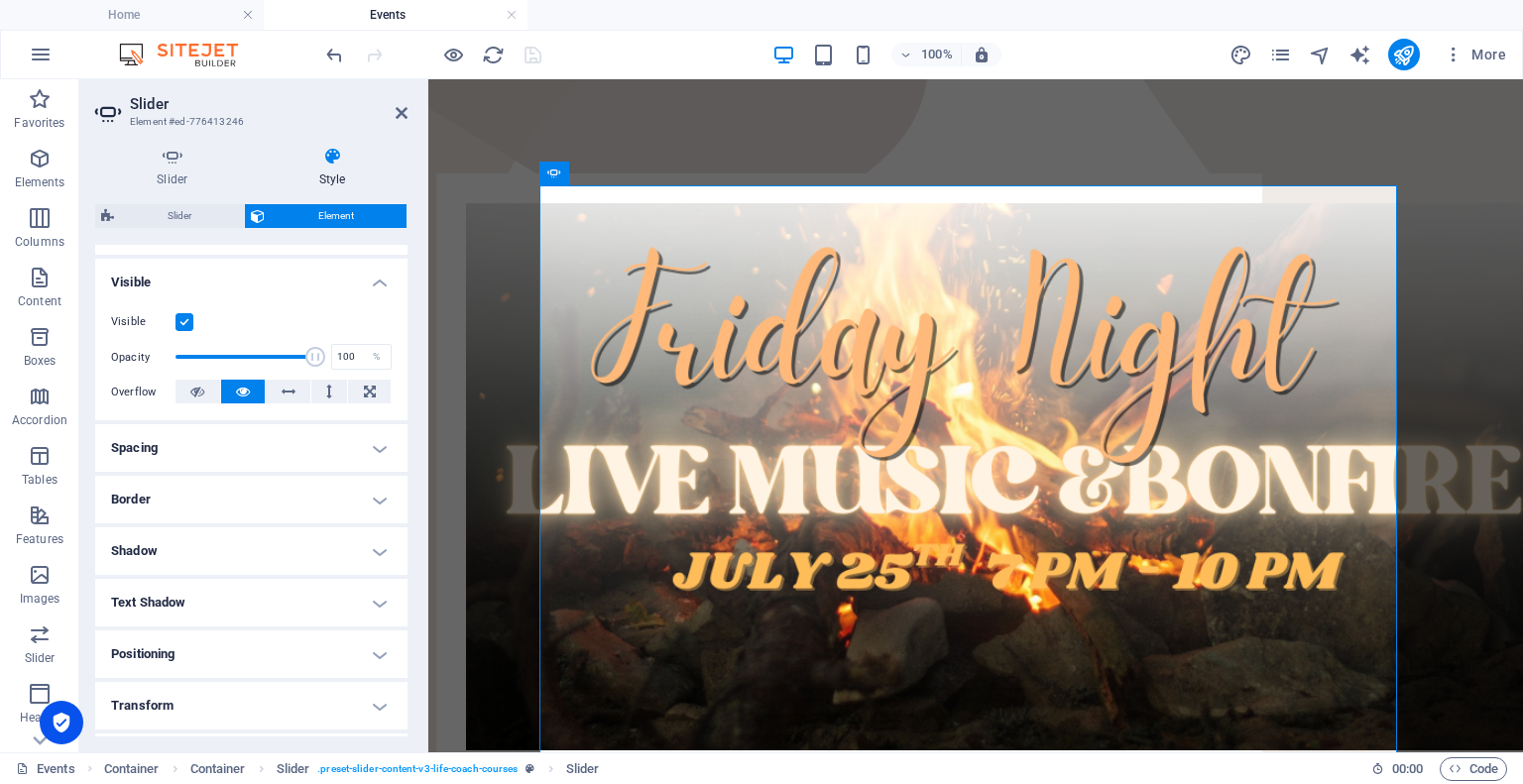 scroll, scrollTop: 0, scrollLeft: 0, axis: both 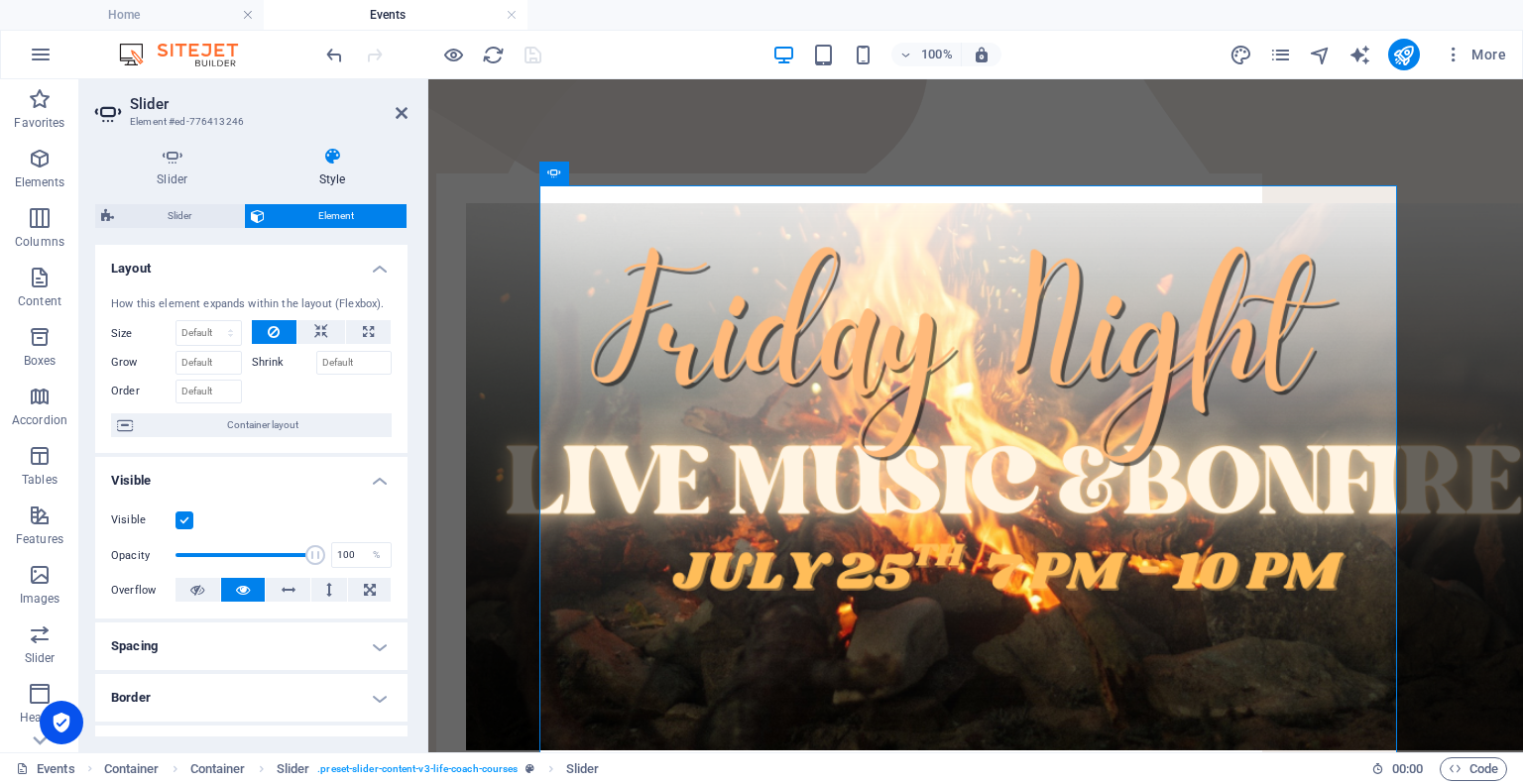 click on "Spacing" at bounding box center [251, 646] 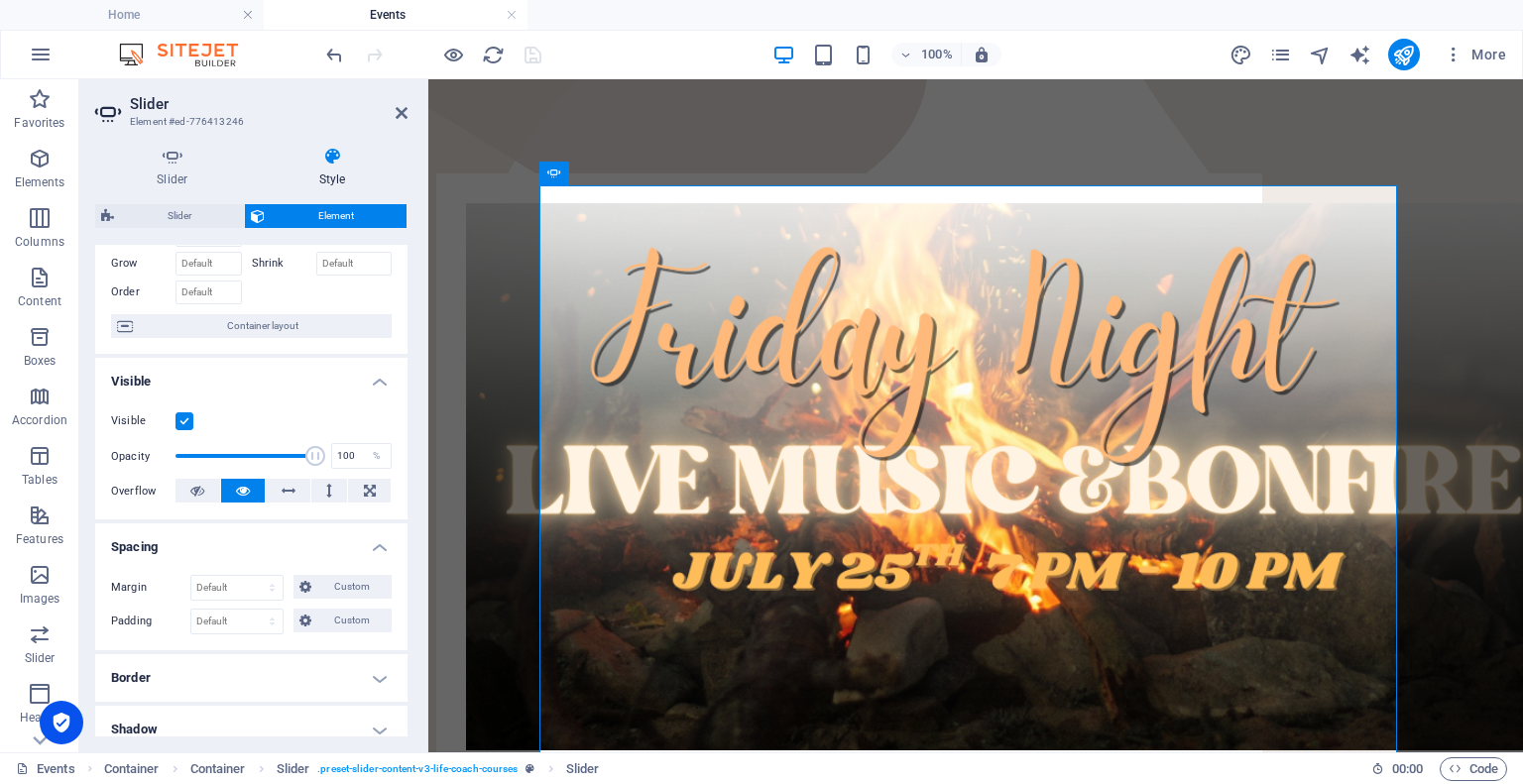 scroll, scrollTop: 423, scrollLeft: 0, axis: vertical 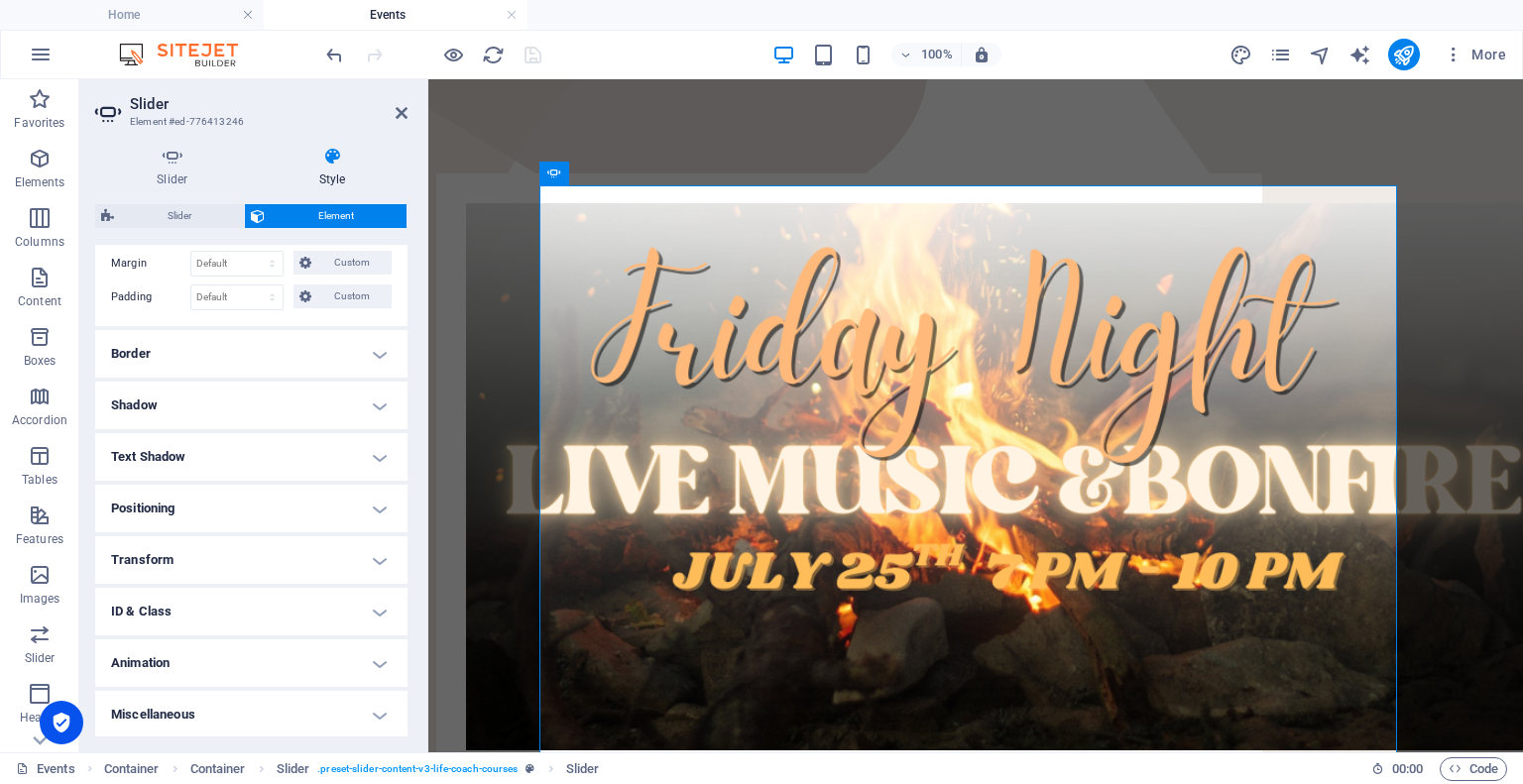 click on "Positioning" at bounding box center (251, 508) 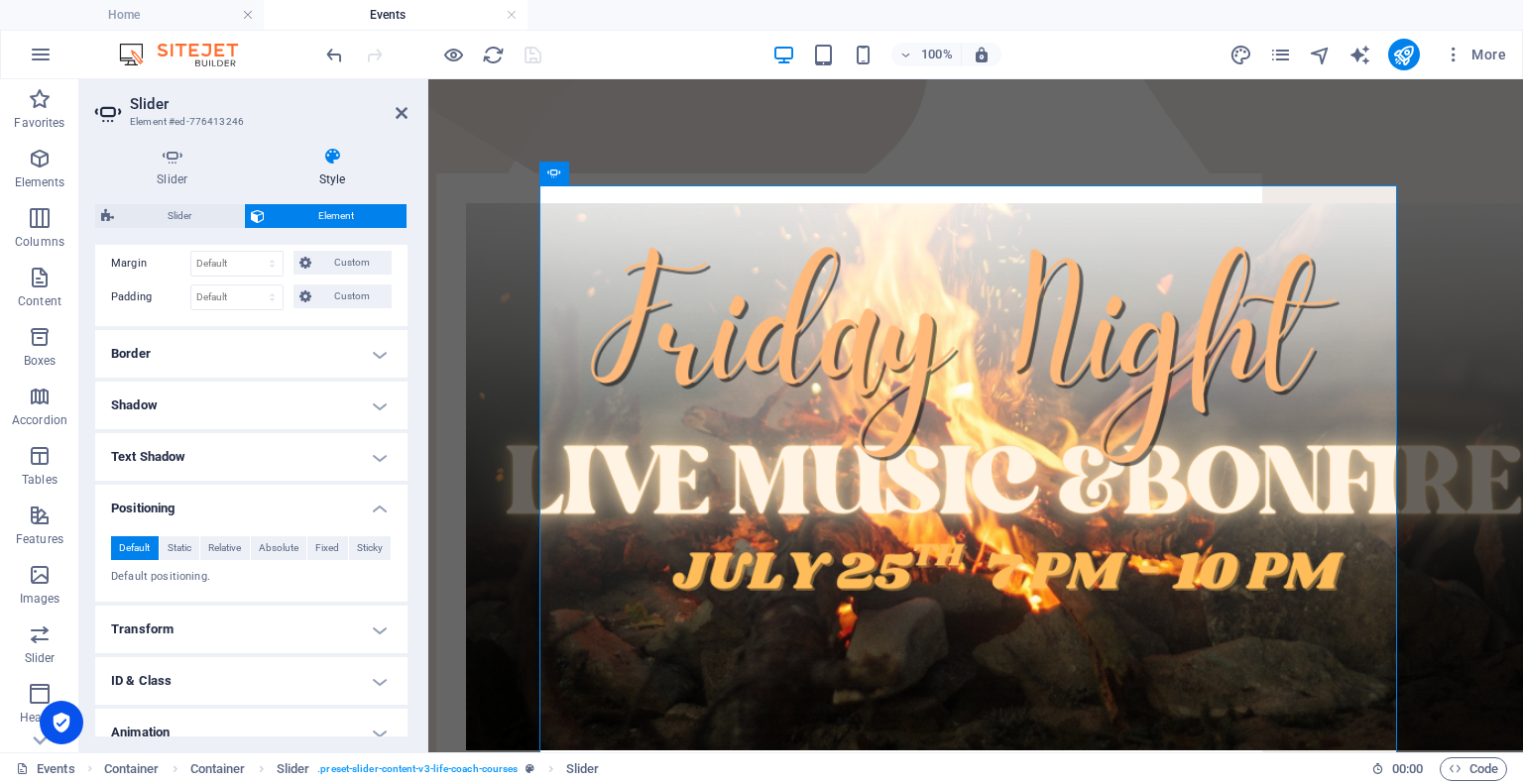 scroll, scrollTop: 493, scrollLeft: 0, axis: vertical 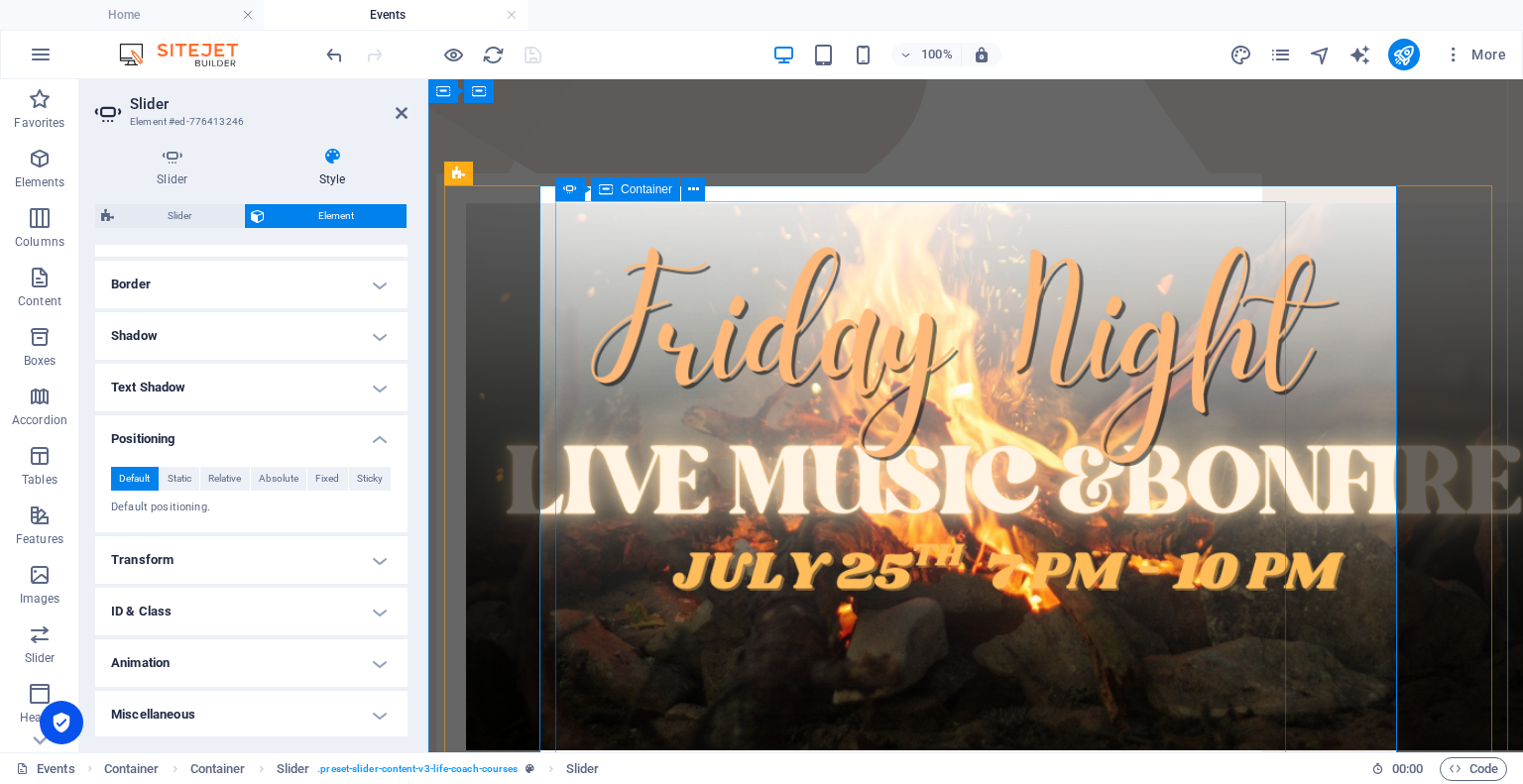 click on "[DATE] Night Live Music And Bonfire Mark Your Calendars! [DATE] 7 PM- 10PM Come on out to [PERSON_NAME] Family Homestead! Bring a lawn chair, blanket, snacks and a friend! Sign Up Below or Email support  [EMAIL_ADDRESS][DOMAIN_NAME] . Address will be provided! Sign Up Now!" at bounding box center (849, 695) 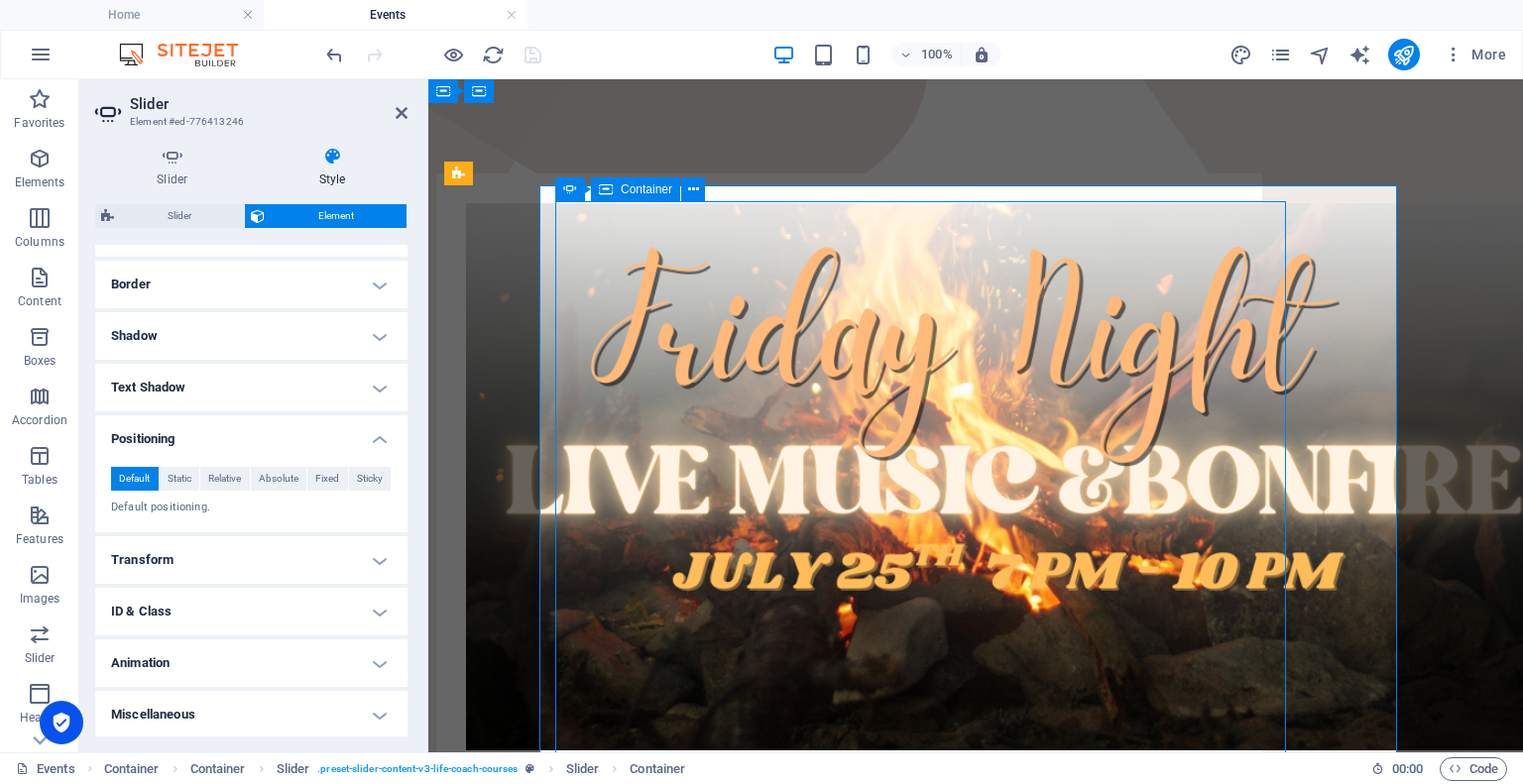 click on "[DATE] Night Live Music And Bonfire Mark Your Calendars! [DATE] 7 PM- 10PM Come on out to [PERSON_NAME] Family Homestead! Bring a lawn chair, blanket, snacks and a friend! Sign Up Below or Email support  [EMAIL_ADDRESS][DOMAIN_NAME] . Address will be provided! Sign Up Now!" at bounding box center [849, 695] 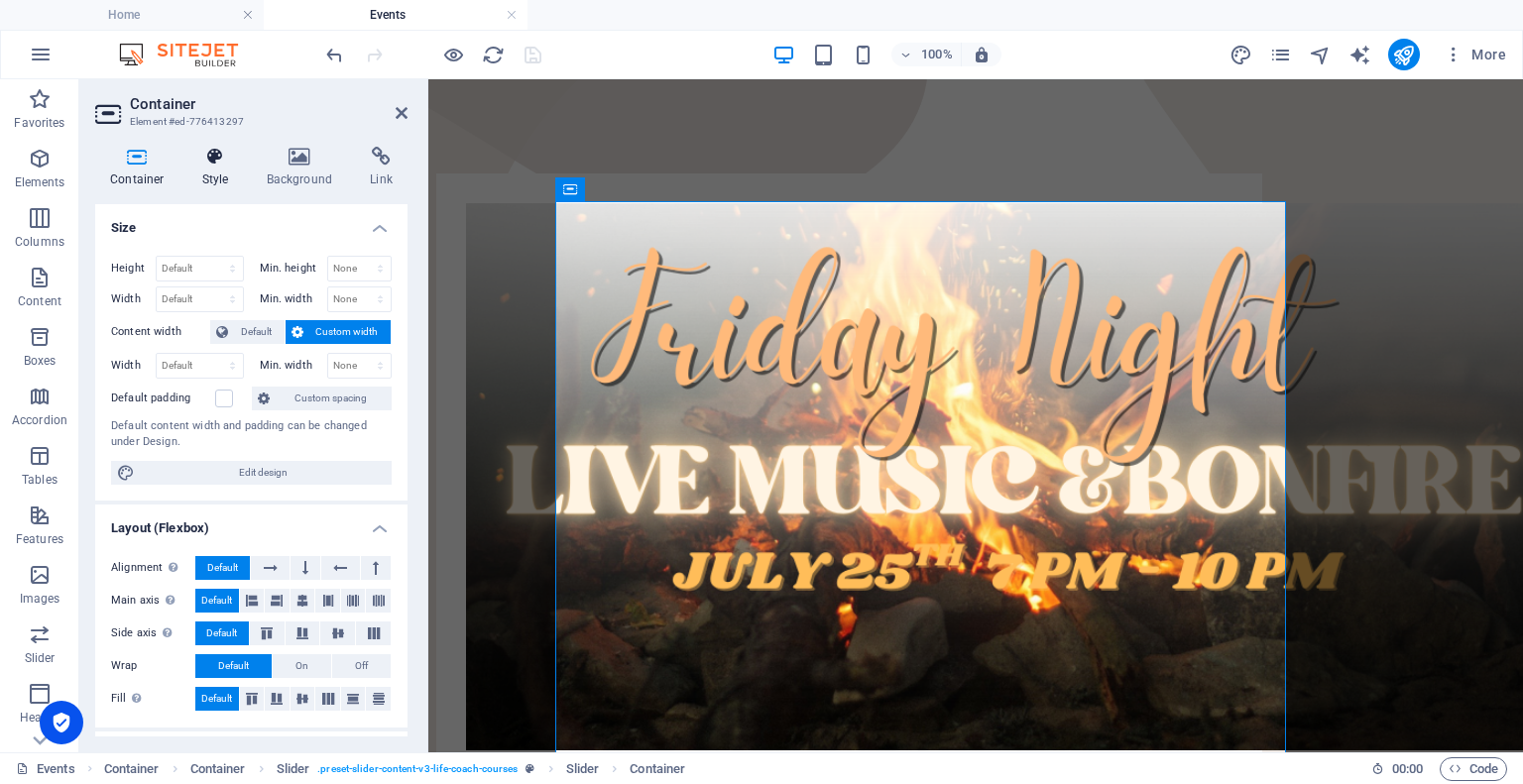 click at bounding box center [215, 157] 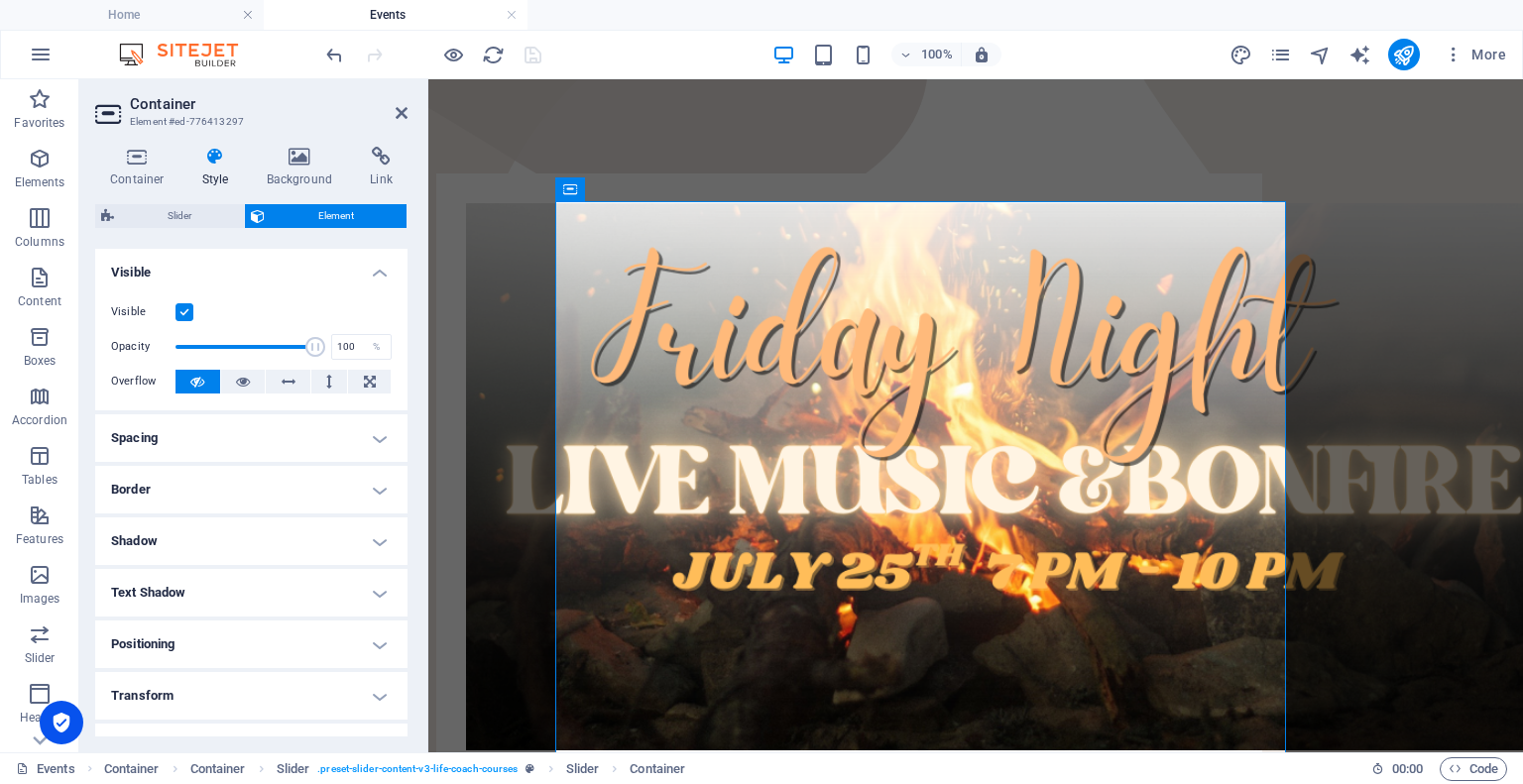click on "Spacing" at bounding box center [251, 438] 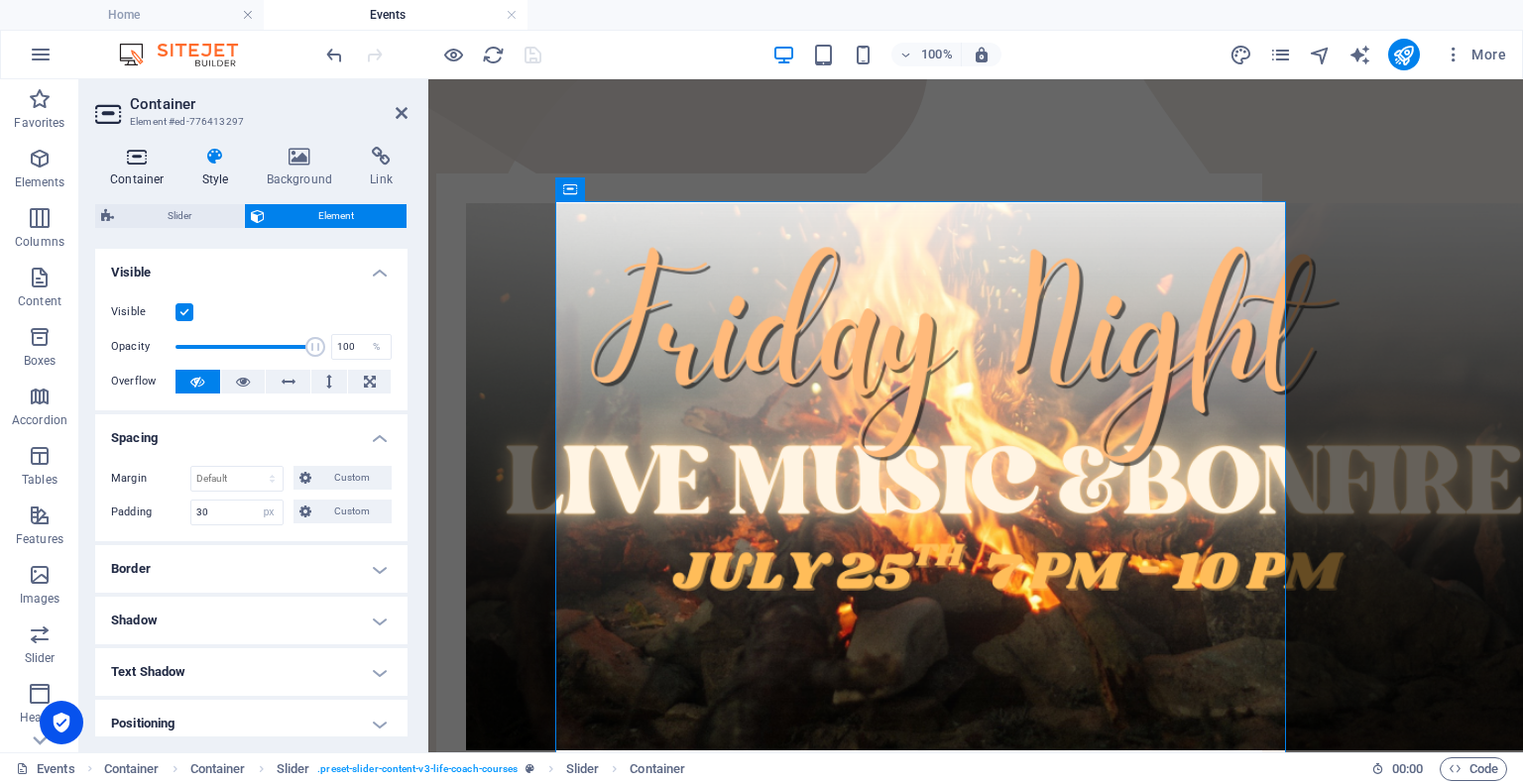 click on "Container" at bounding box center (141, 168) 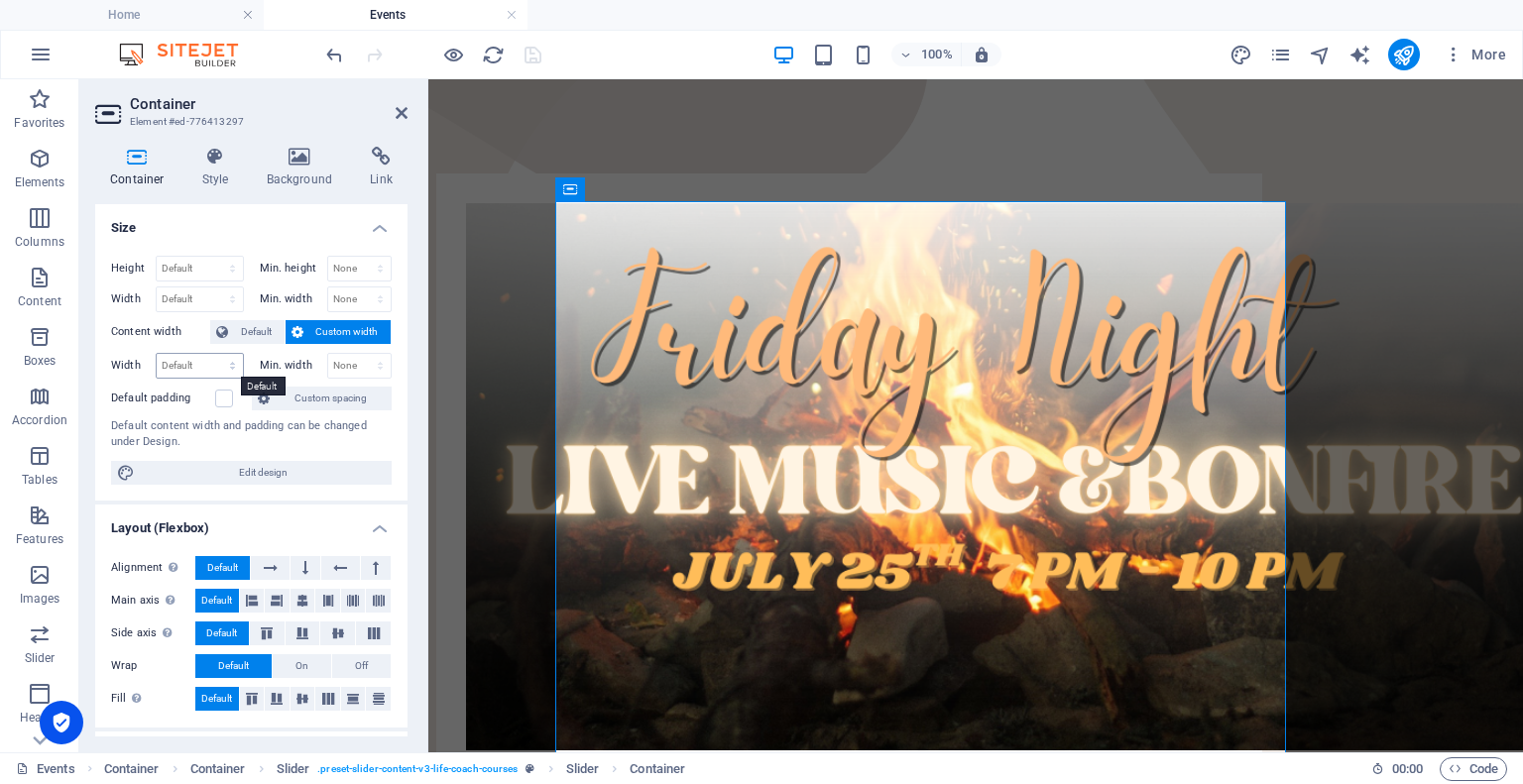 scroll, scrollTop: 99, scrollLeft: 0, axis: vertical 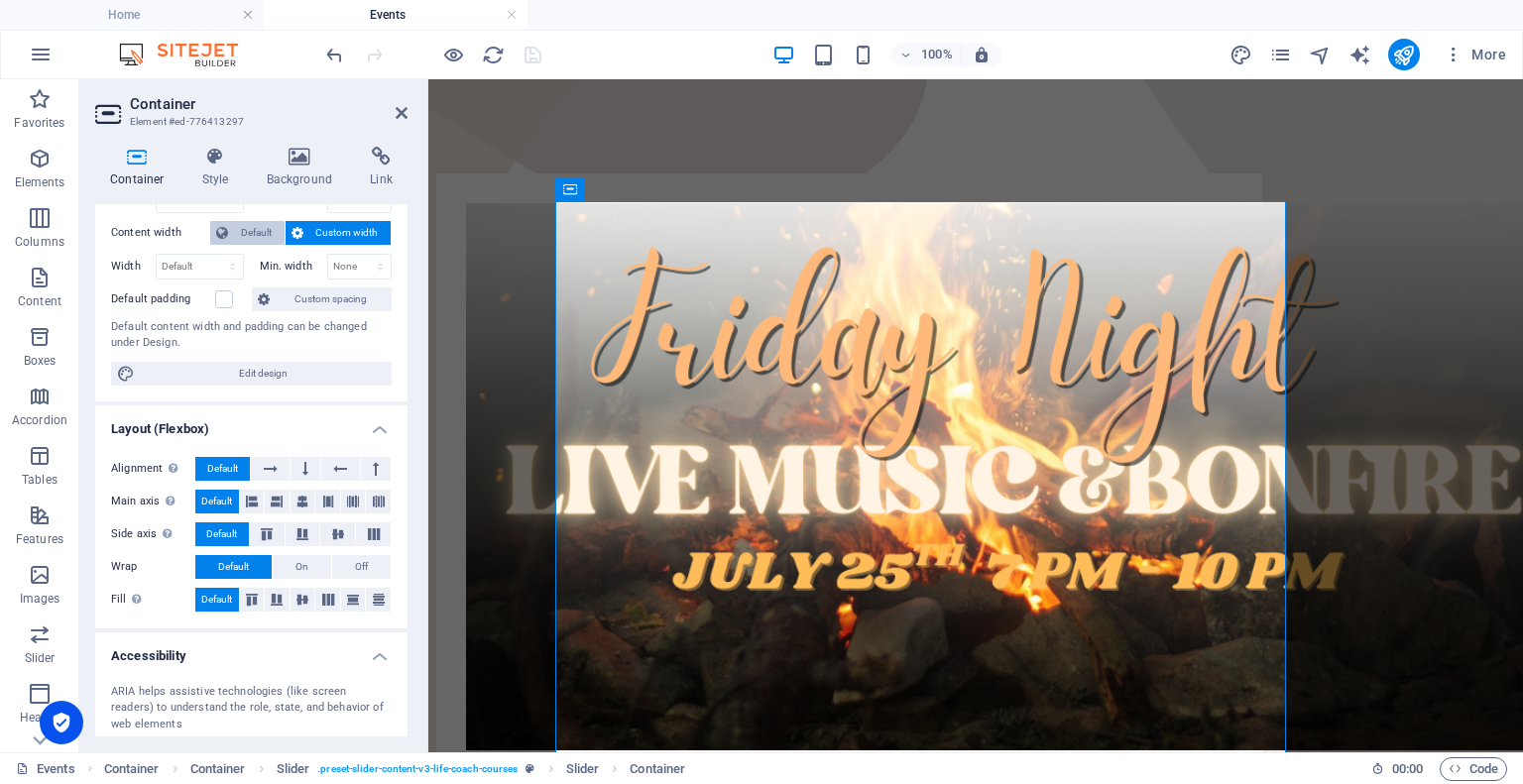 click on "Default" at bounding box center [256, 233] 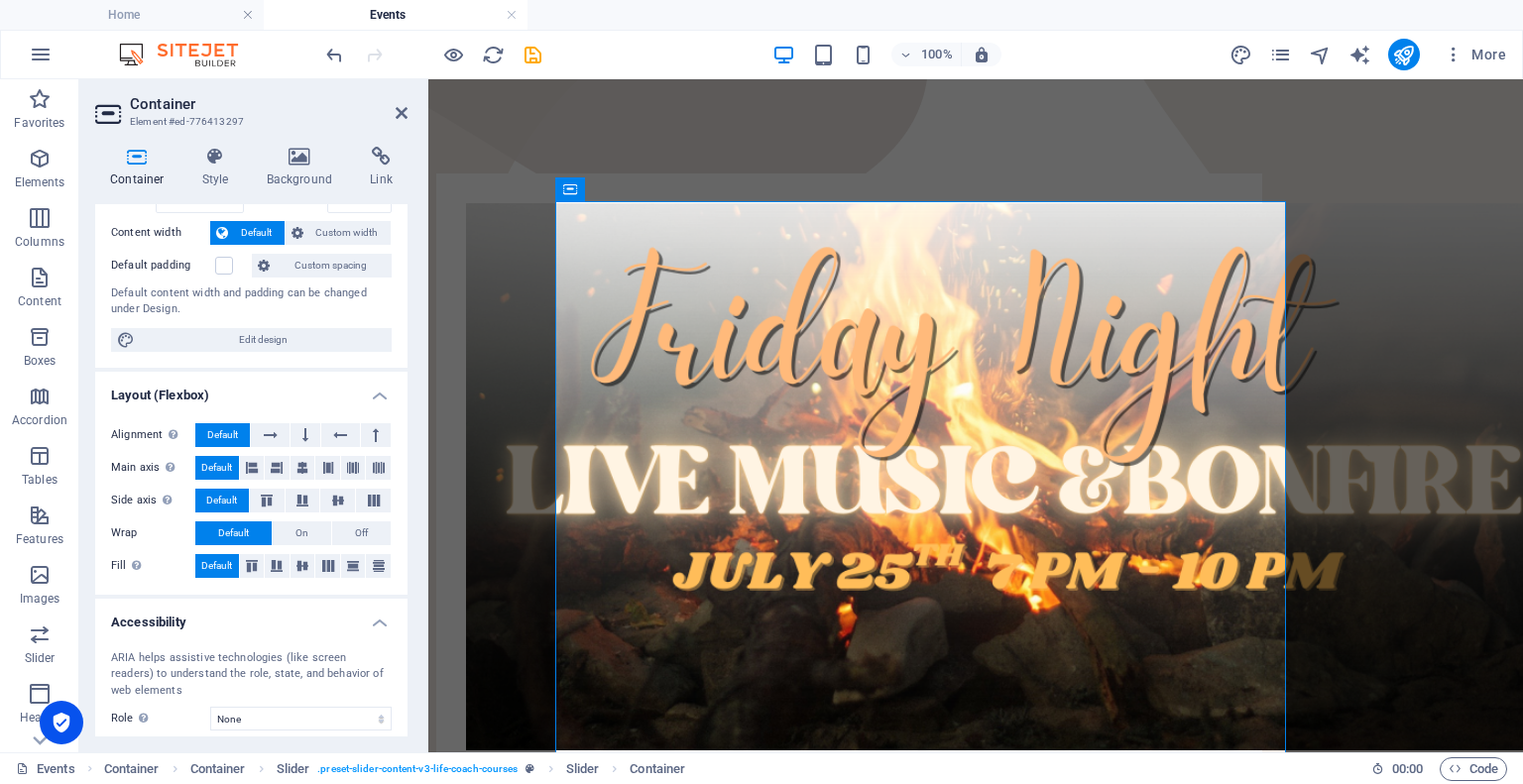 click on "Height Default px rem % vh vw Min. height None px rem % vh vw Width Default px rem % em vh vw Min. width None px rem % vh vw Content width Default Custom width Width Default px rem % em vh vw Min. width None px rem % vh vw Default padding Custom spacing Default content width and padding can be changed under Design. Edit design" at bounding box center (251, 254) 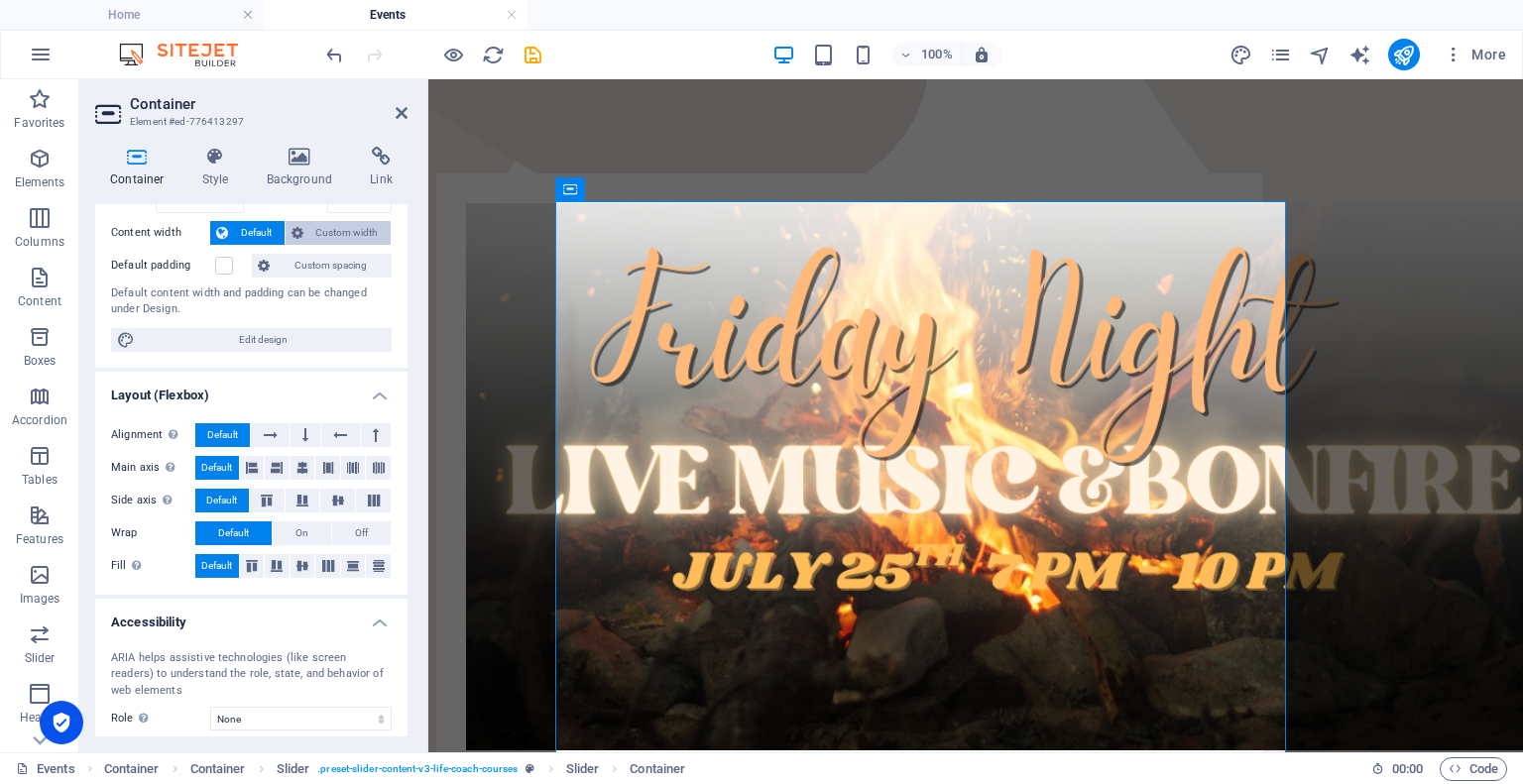 click on "Custom width" at bounding box center [347, 233] 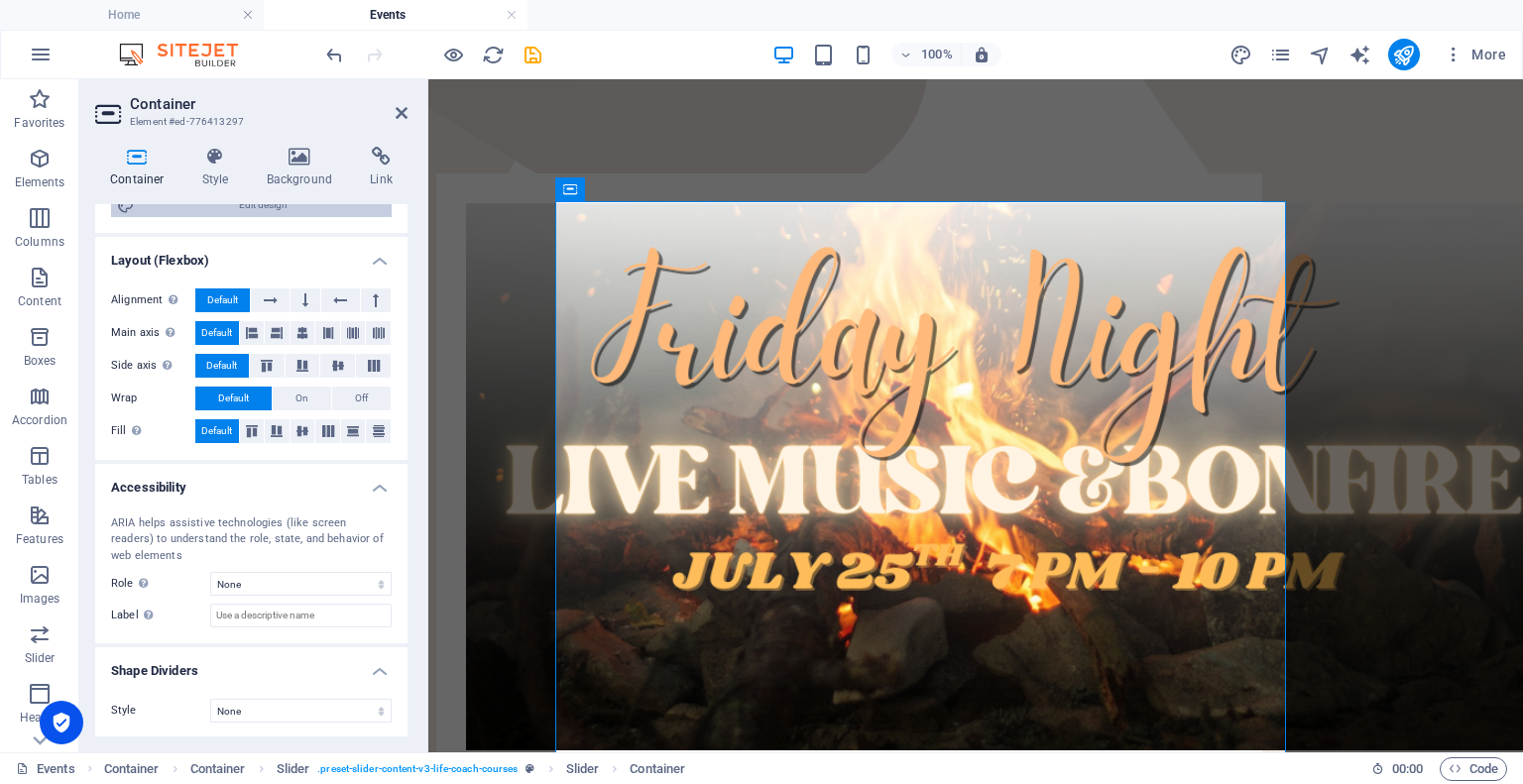 scroll, scrollTop: 168, scrollLeft: 0, axis: vertical 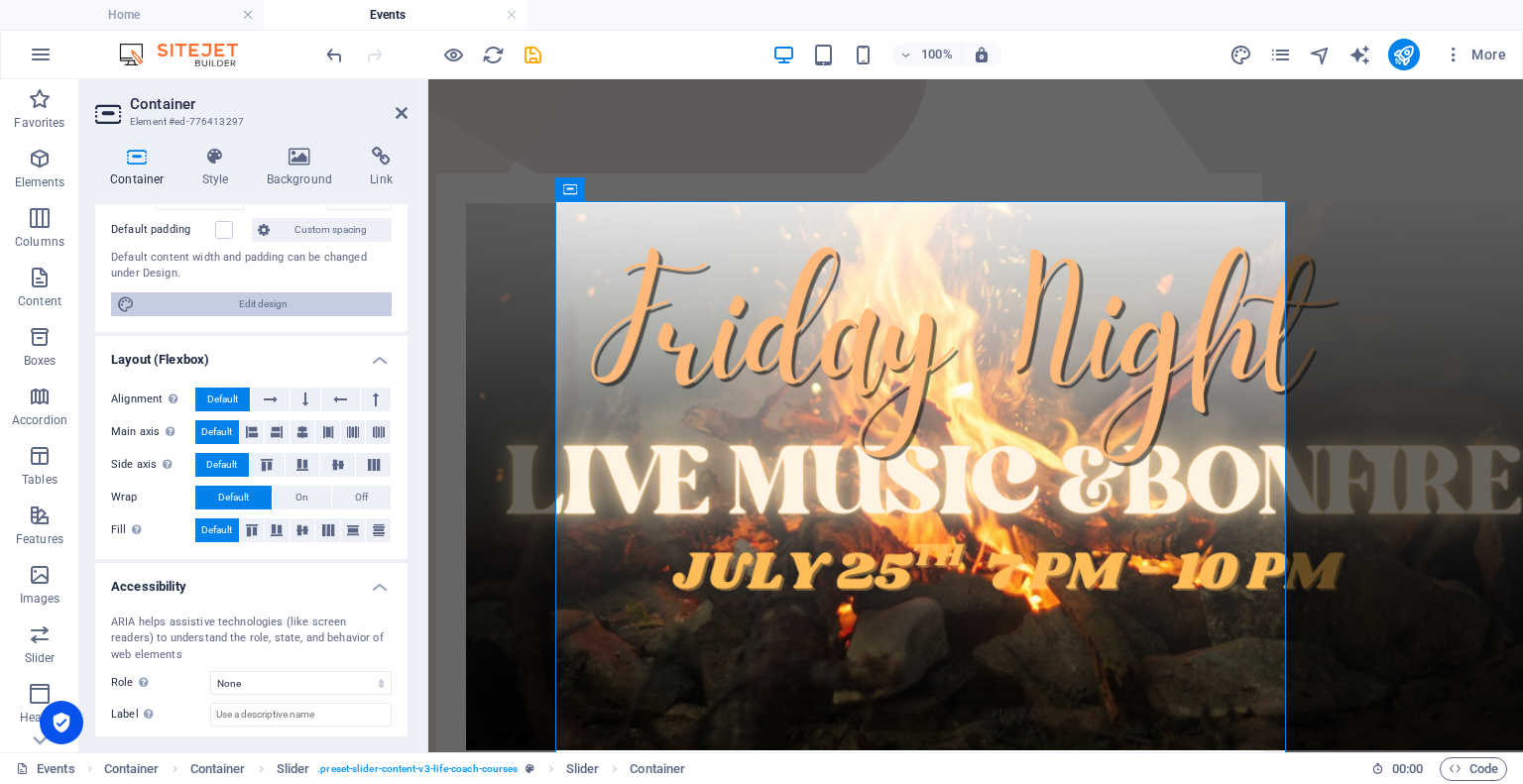 click on "Edit design" at bounding box center [263, 304] 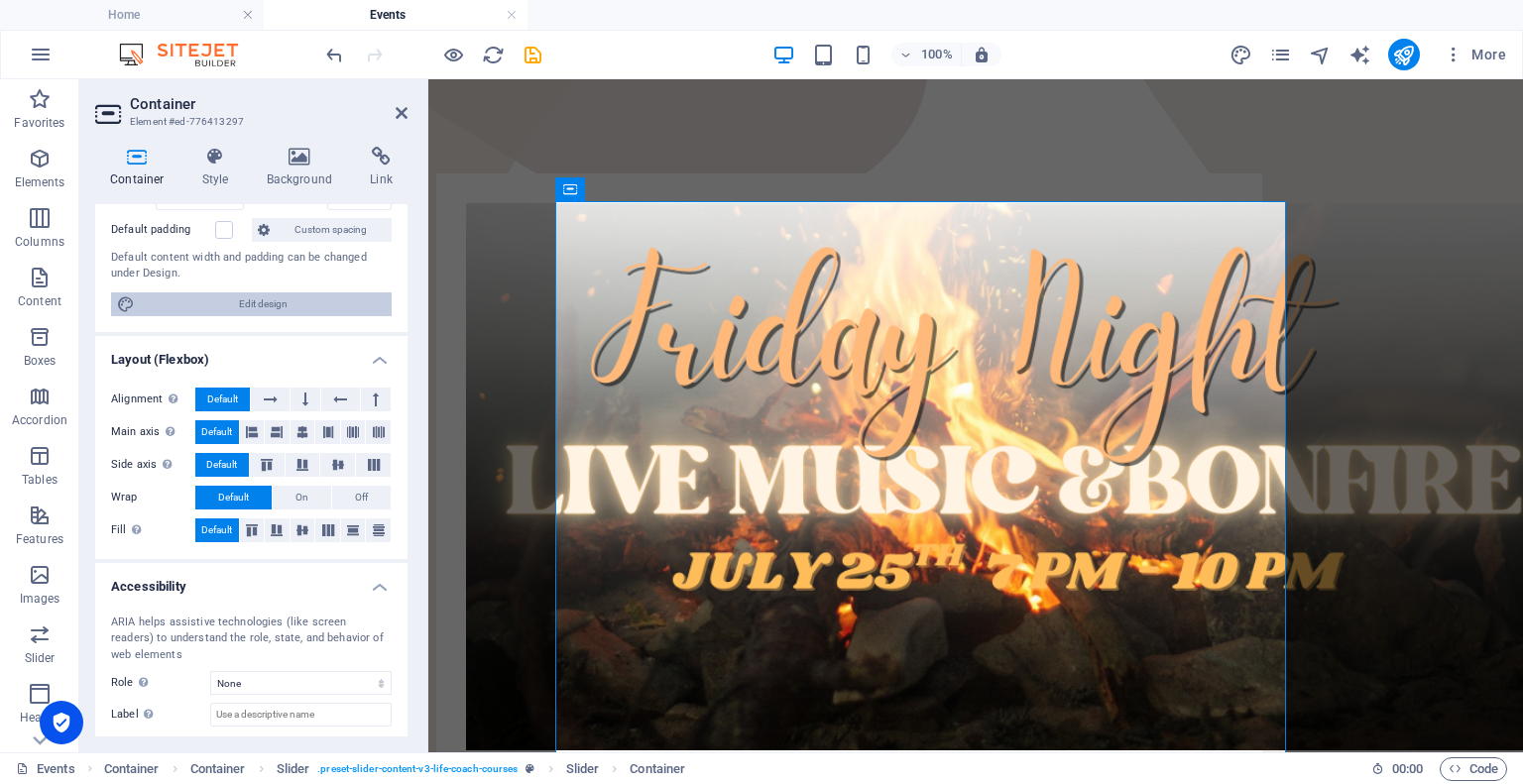 select on "px" 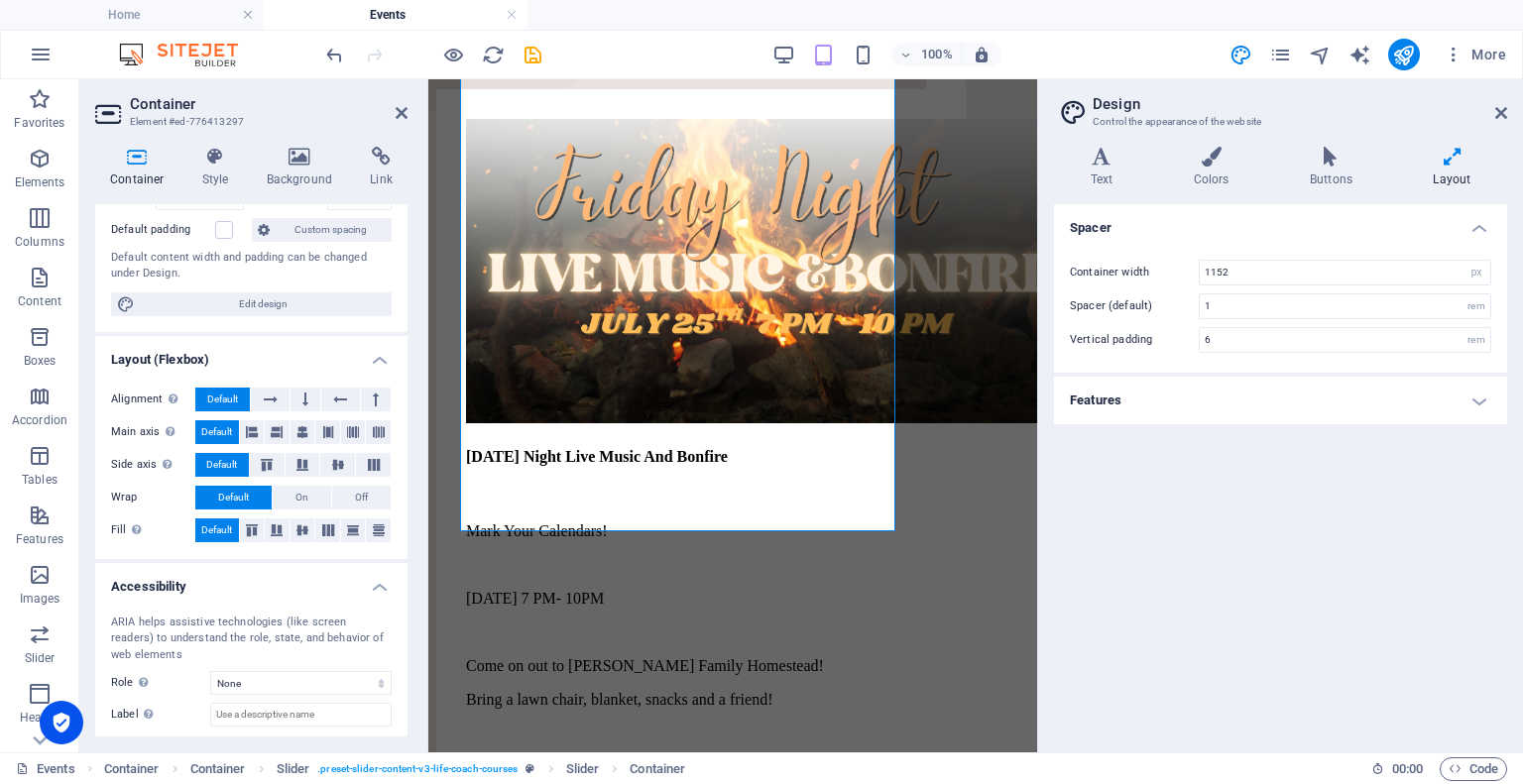 click on "Features" at bounding box center [1280, 400] 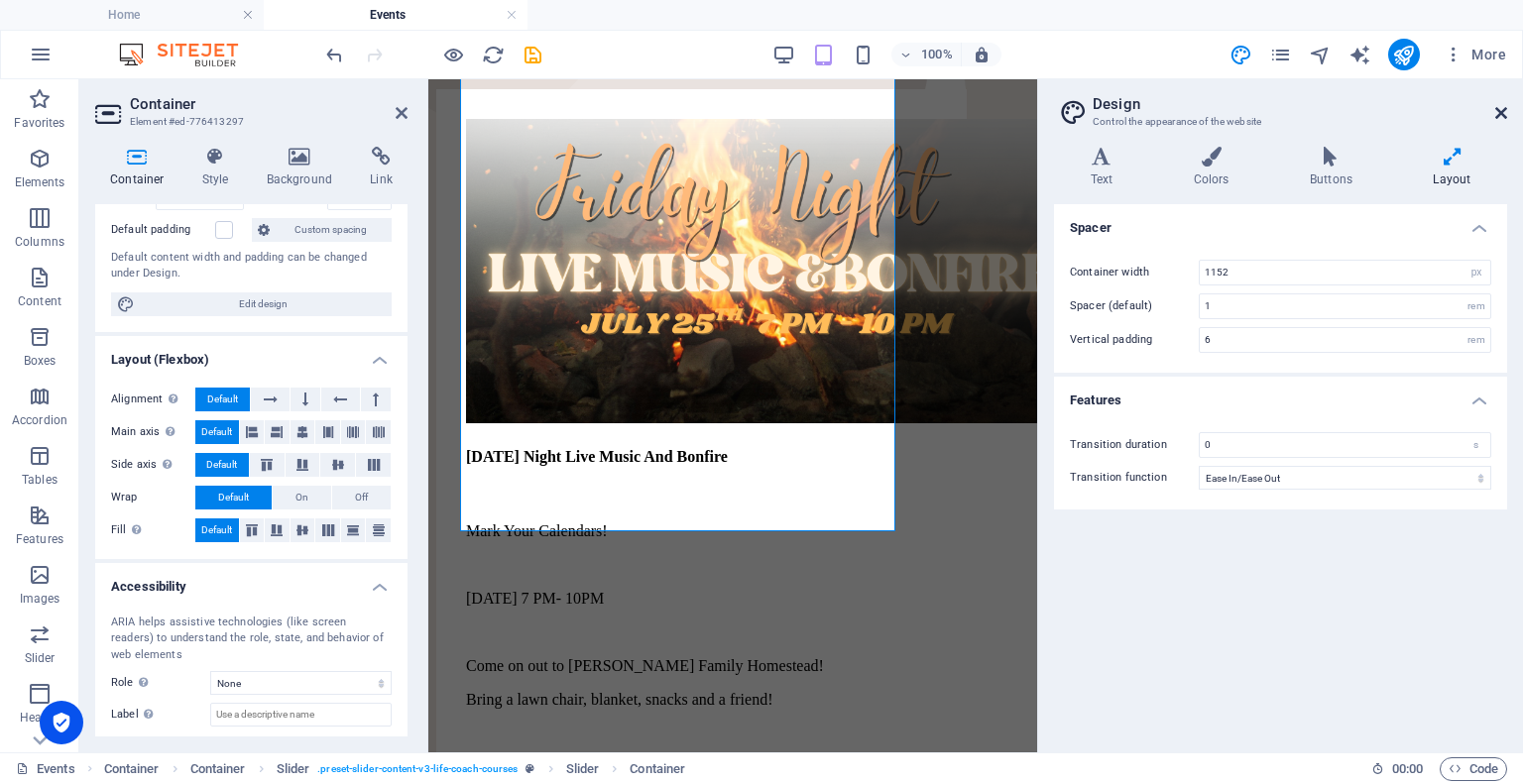 click at bounding box center (1501, 113) 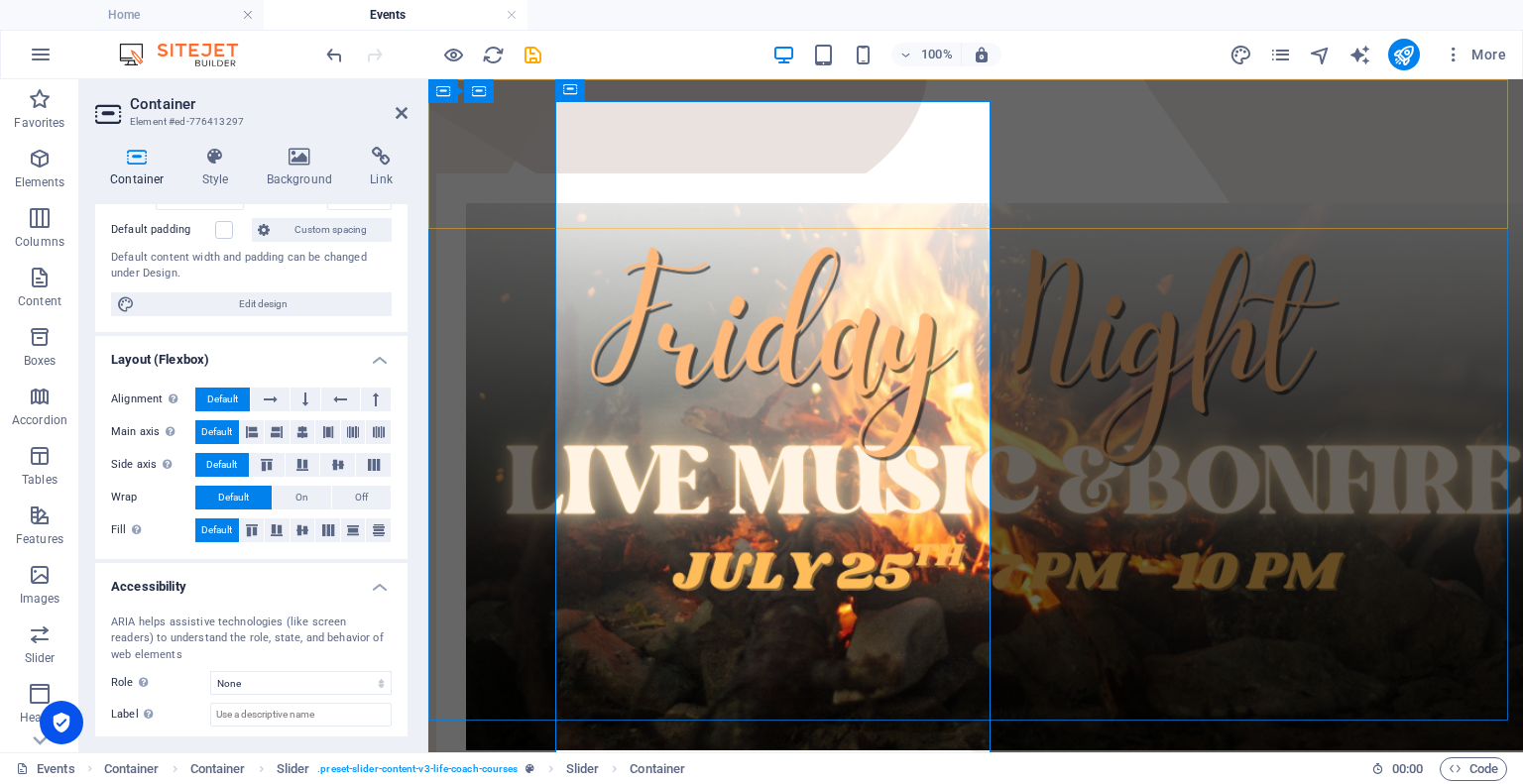 scroll, scrollTop: 497, scrollLeft: 0, axis: vertical 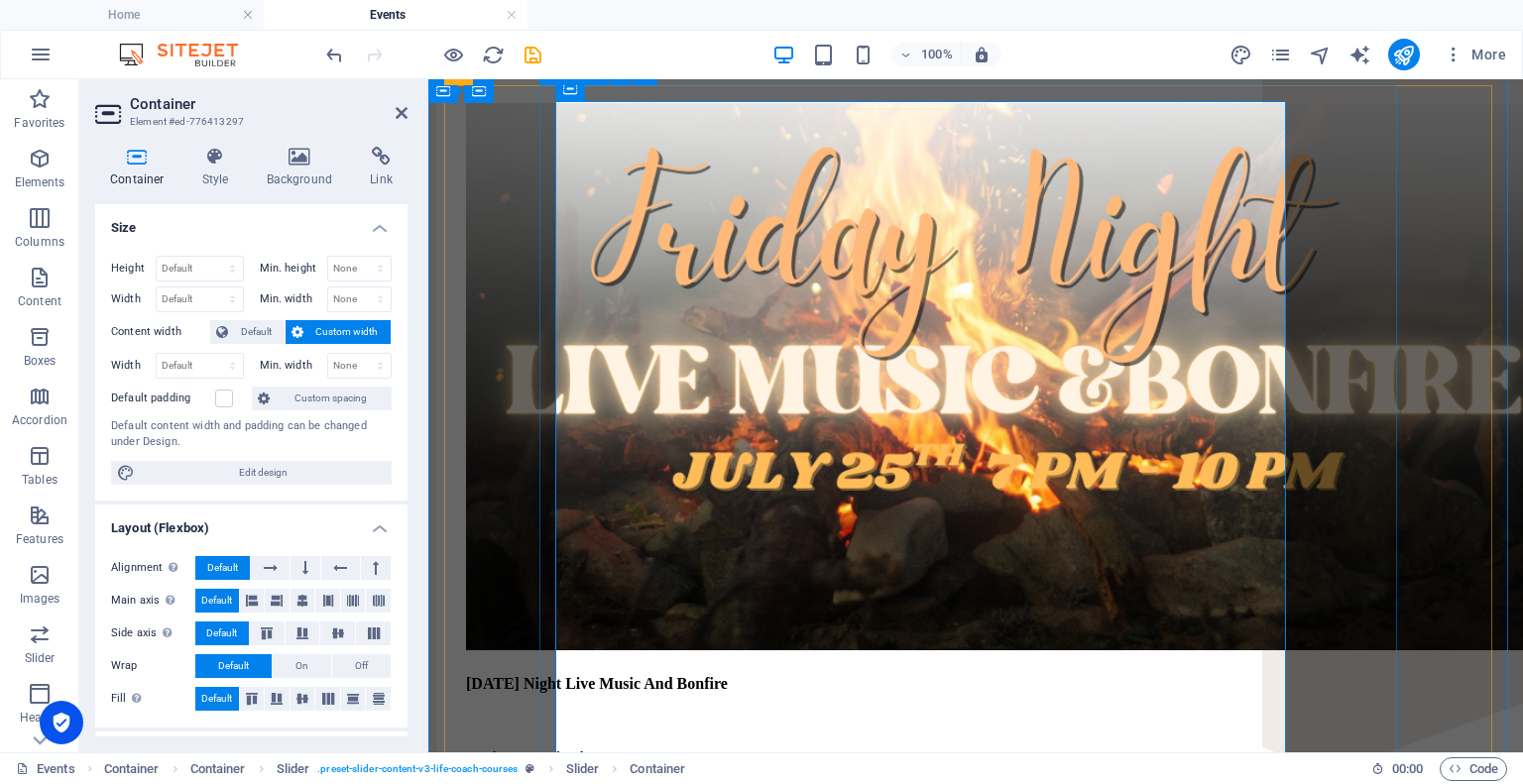 click on "[DATE] Night Live Music And Bonfire Mark Your Calendars! [DATE] 7 PM- 10PM Come on out to [PERSON_NAME] Family Homestead! Bring a lawn chair, blanket, snacks and a friend! Sign Up Below or Email support  [EMAIL_ADDRESS][DOMAIN_NAME] . Address will be provided! Sign Up Now!" at bounding box center (976, 506) 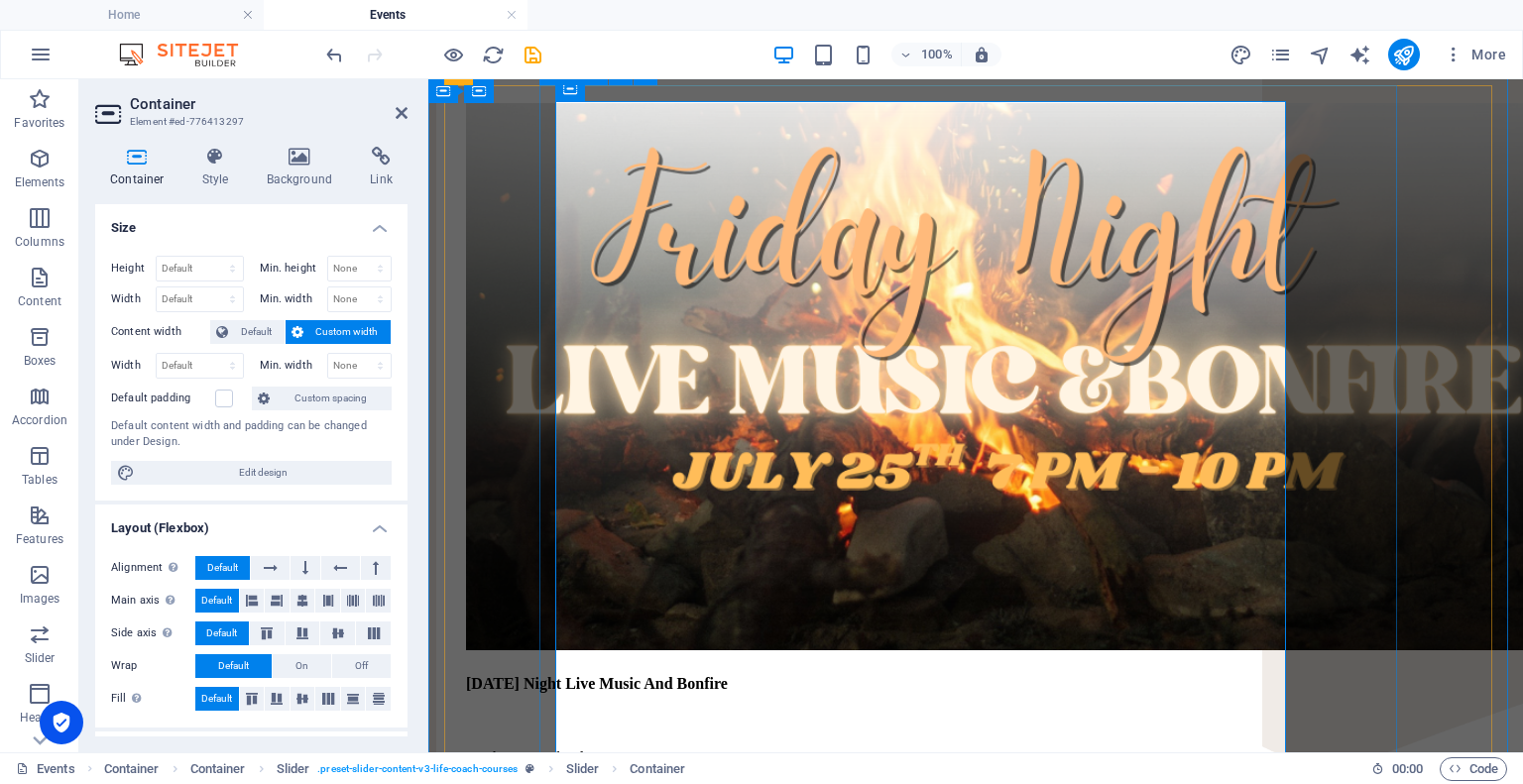 click on "[DATE] Night Live Music And Bonfire Mark Your Calendars! [DATE] 7 PM- 10PM Come on out to [PERSON_NAME] Family Homestead! Bring a lawn chair, blanket, snacks and a friend! Sign Up Below or Email support  [EMAIL_ADDRESS][DOMAIN_NAME] . Address will be provided! Sign Up Now!" at bounding box center [976, 506] 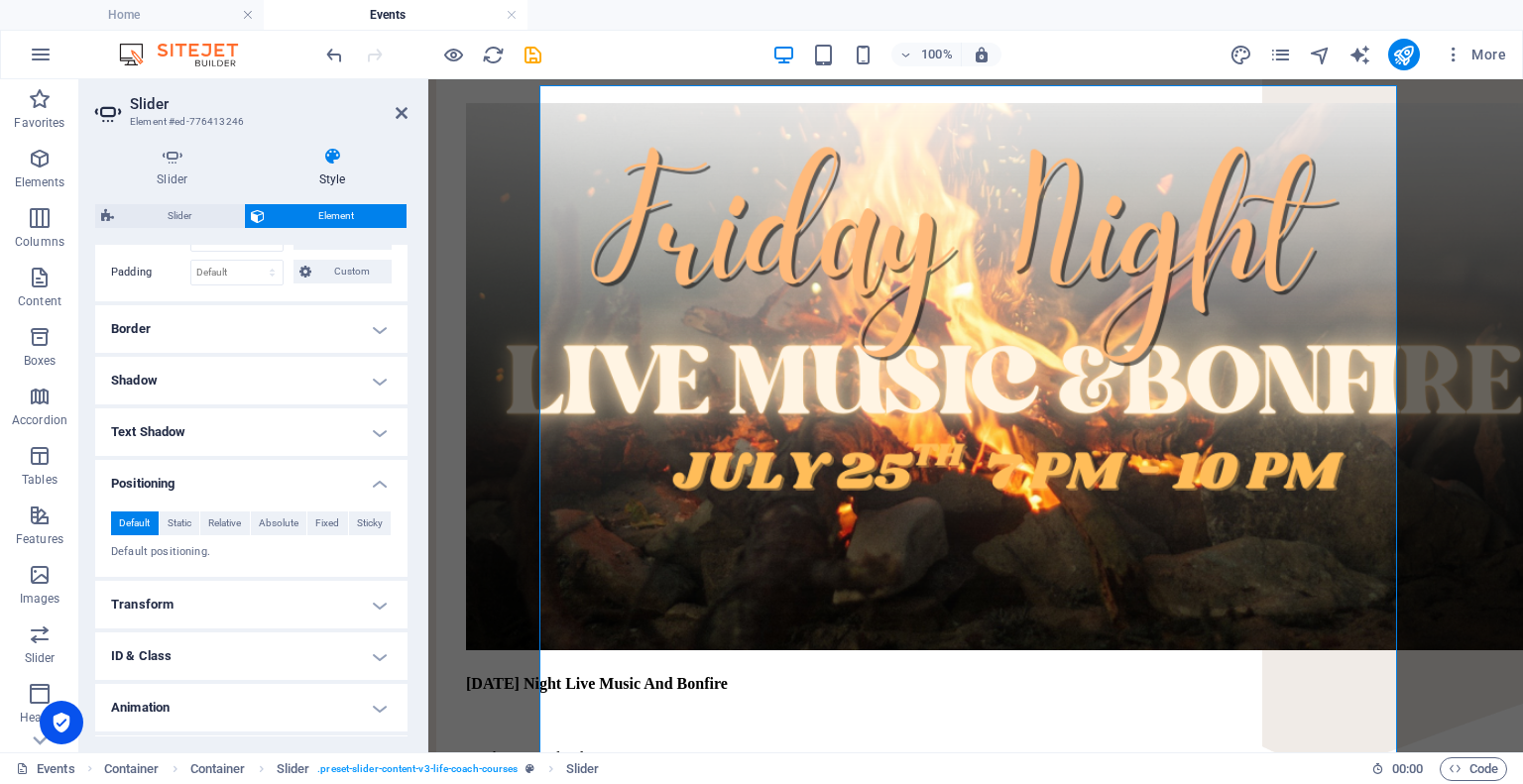 scroll, scrollTop: 493, scrollLeft: 0, axis: vertical 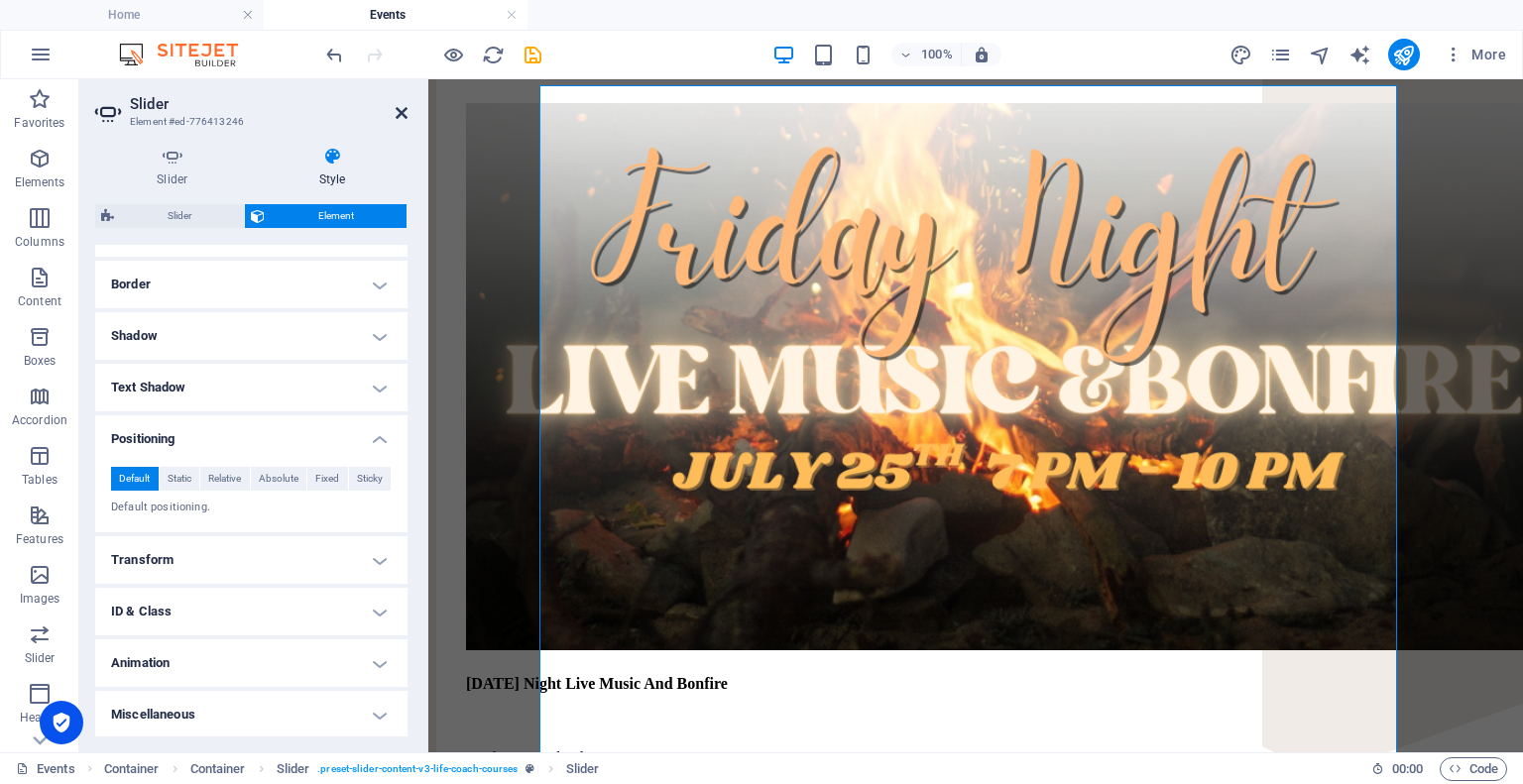 click at bounding box center [402, 113] 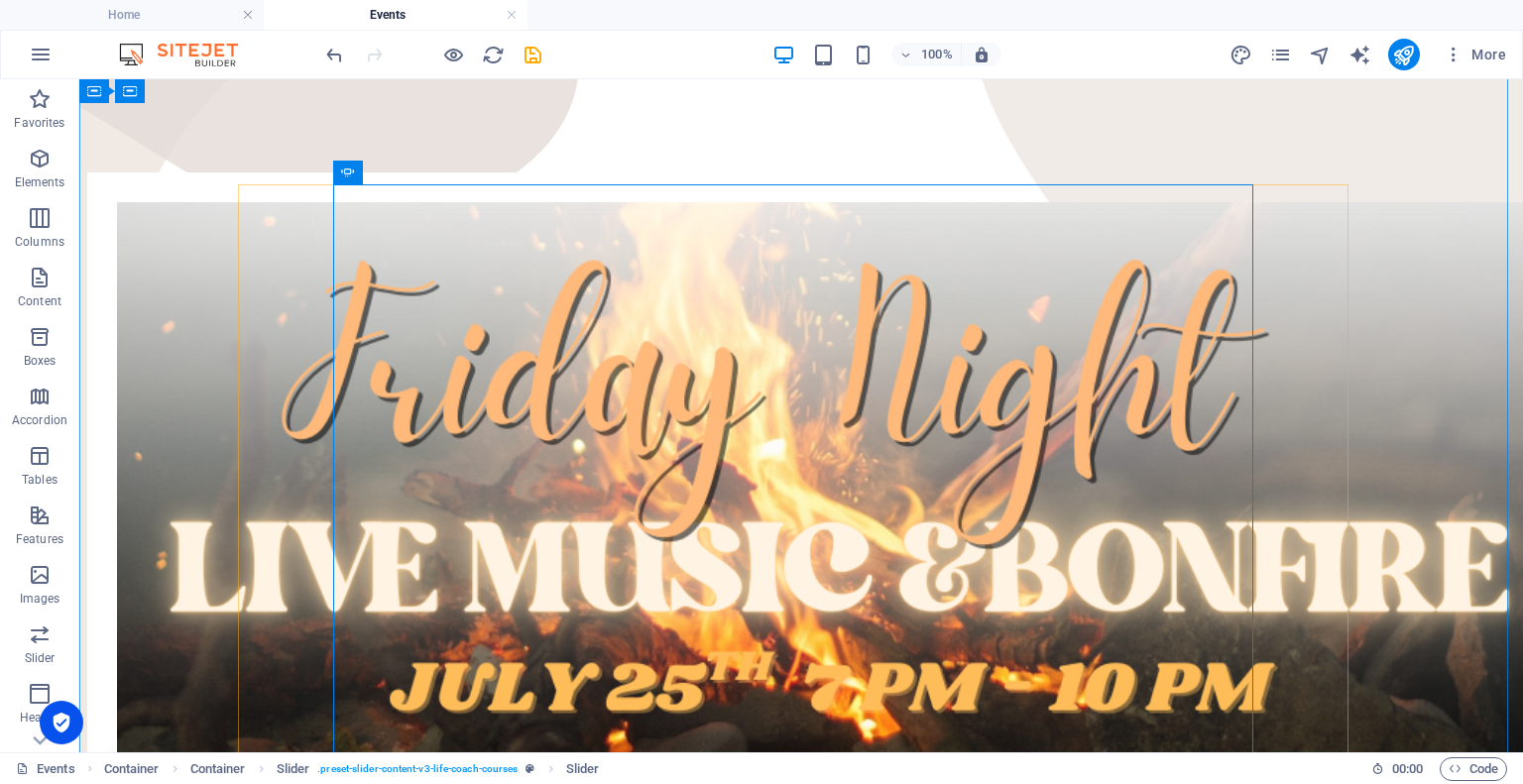 scroll, scrollTop: 298, scrollLeft: 0, axis: vertical 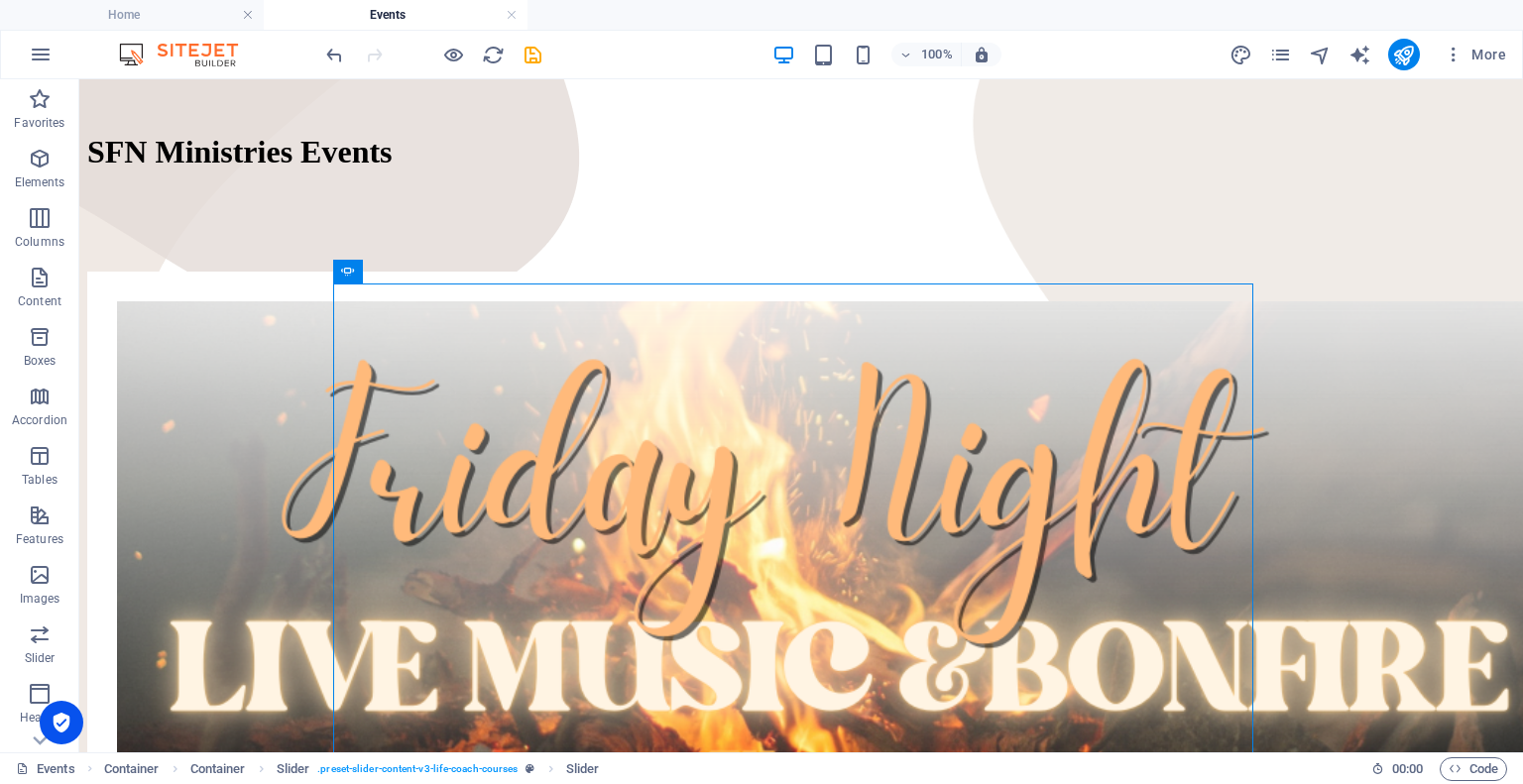 drag, startPoint x: 537, startPoint y: 53, endPoint x: 546, endPoint y: 60, distance: 11.4017543 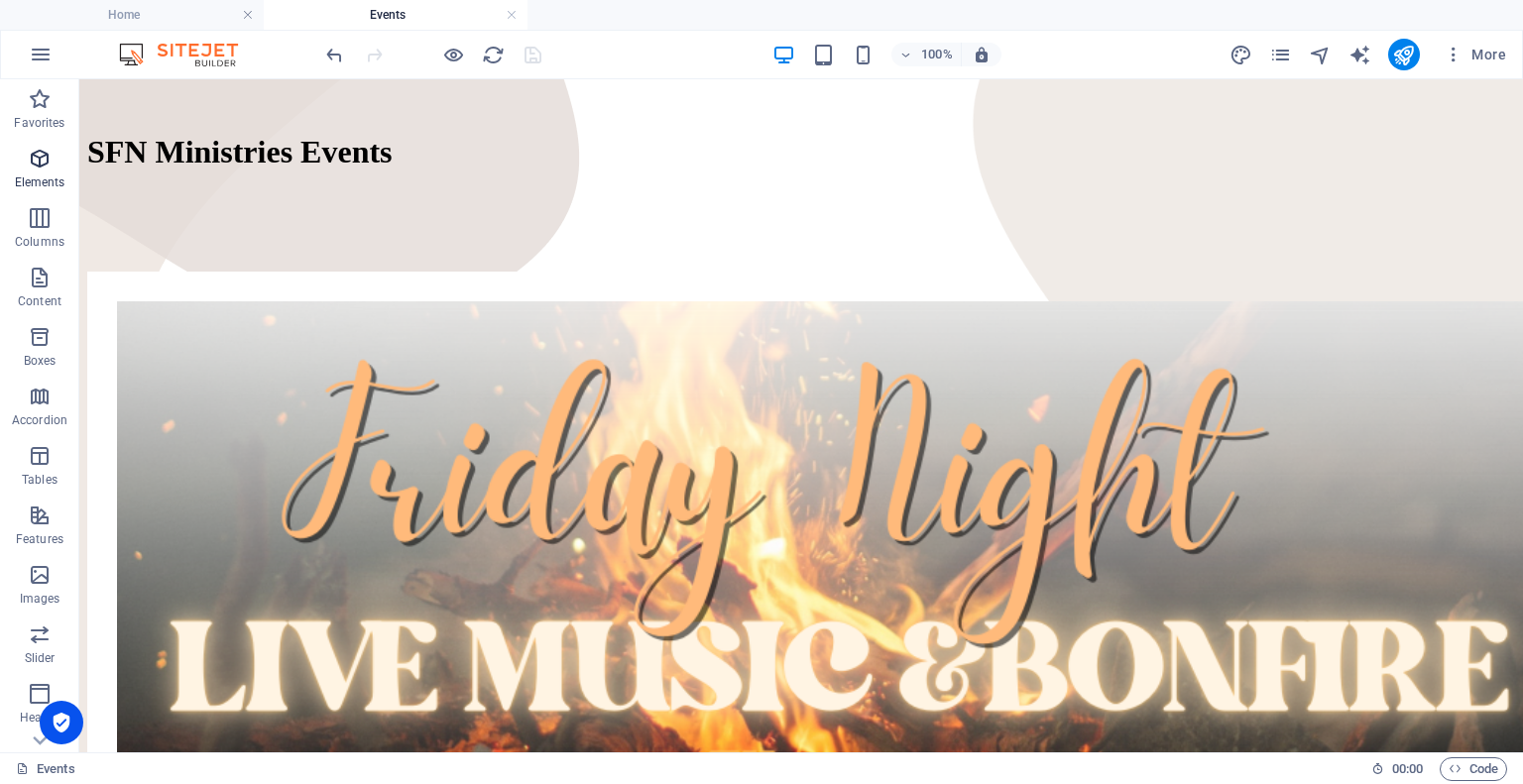 click at bounding box center (40, 159) 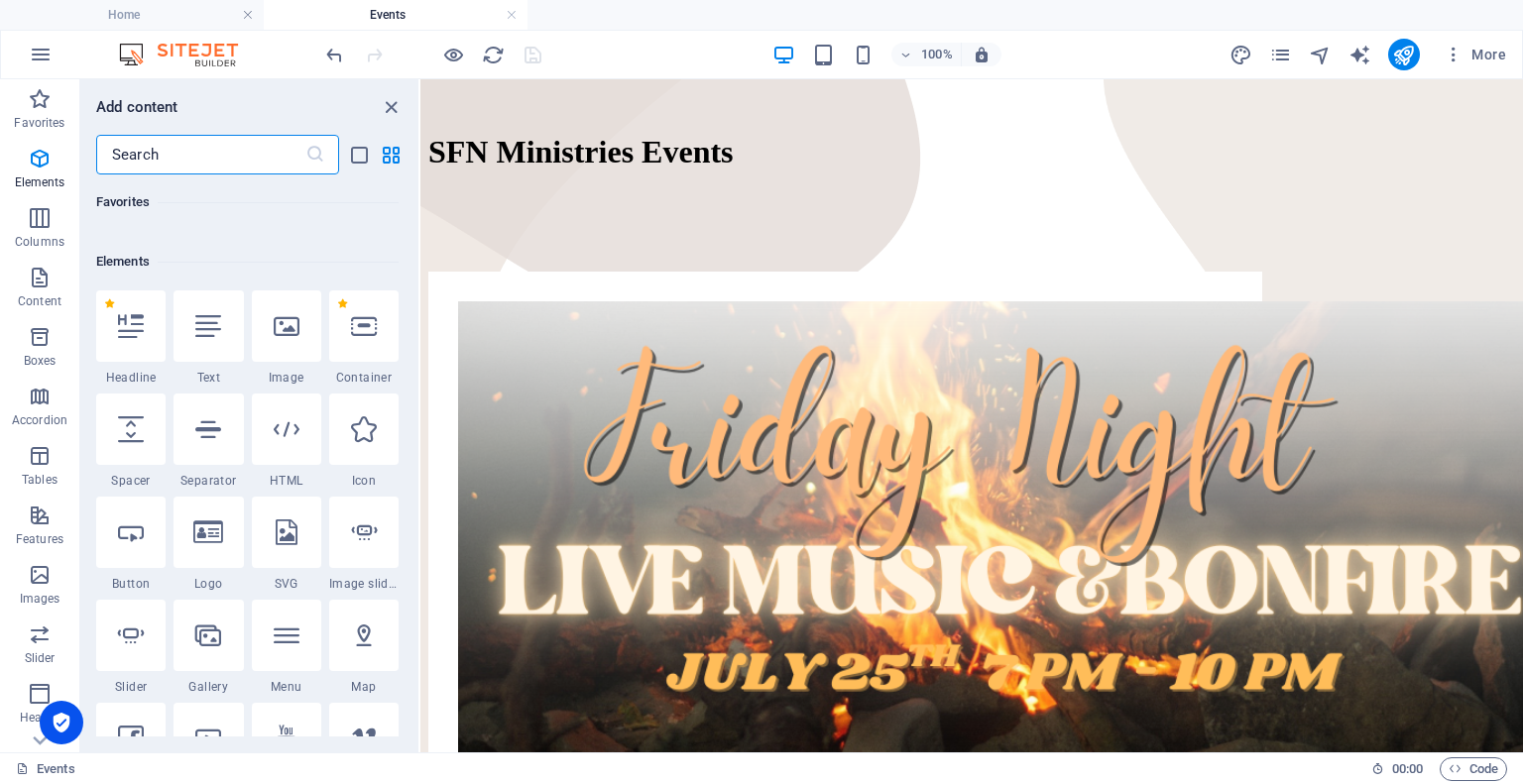 scroll, scrollTop: 112, scrollLeft: 0, axis: vertical 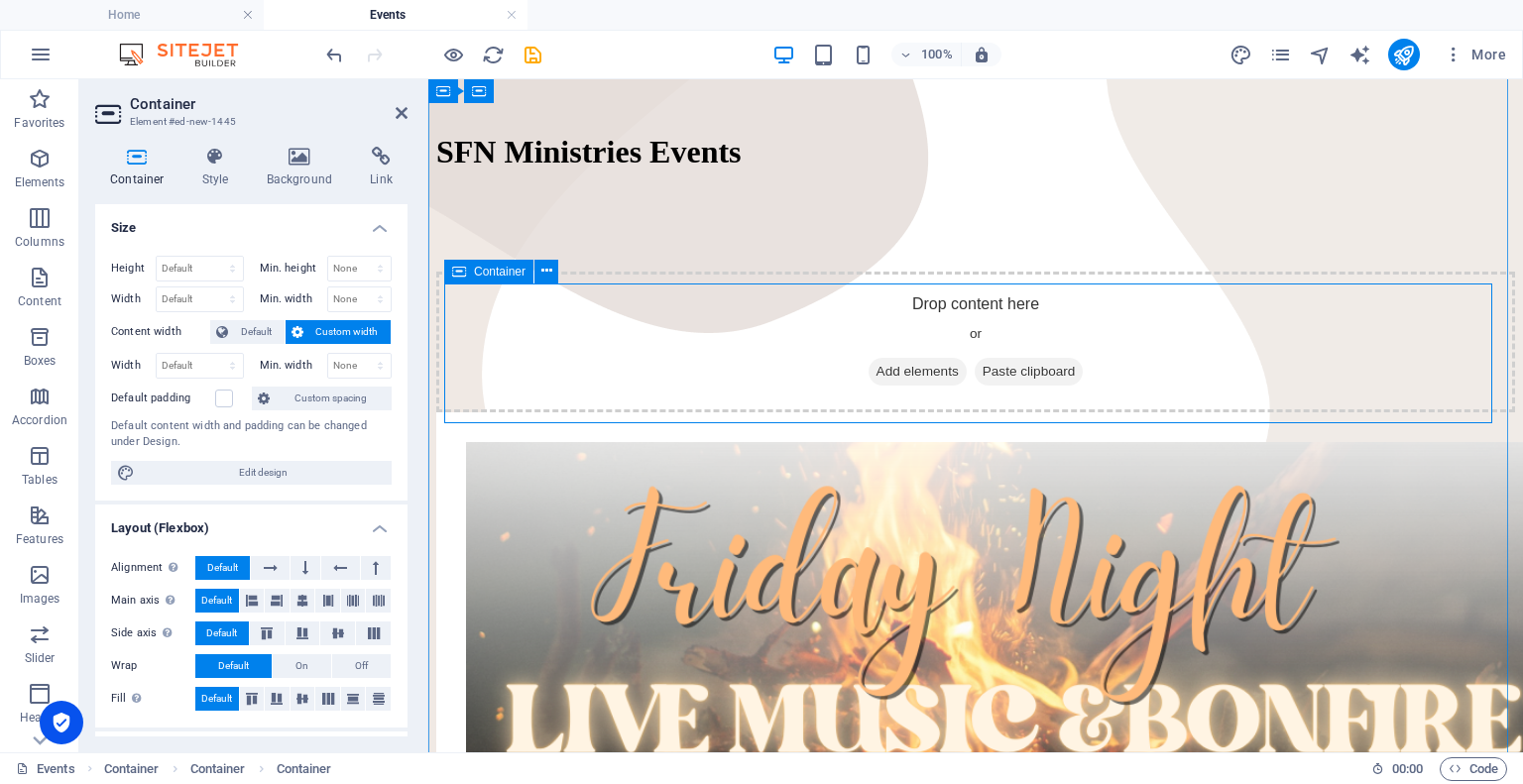 click on "Add elements" at bounding box center [917, 372] 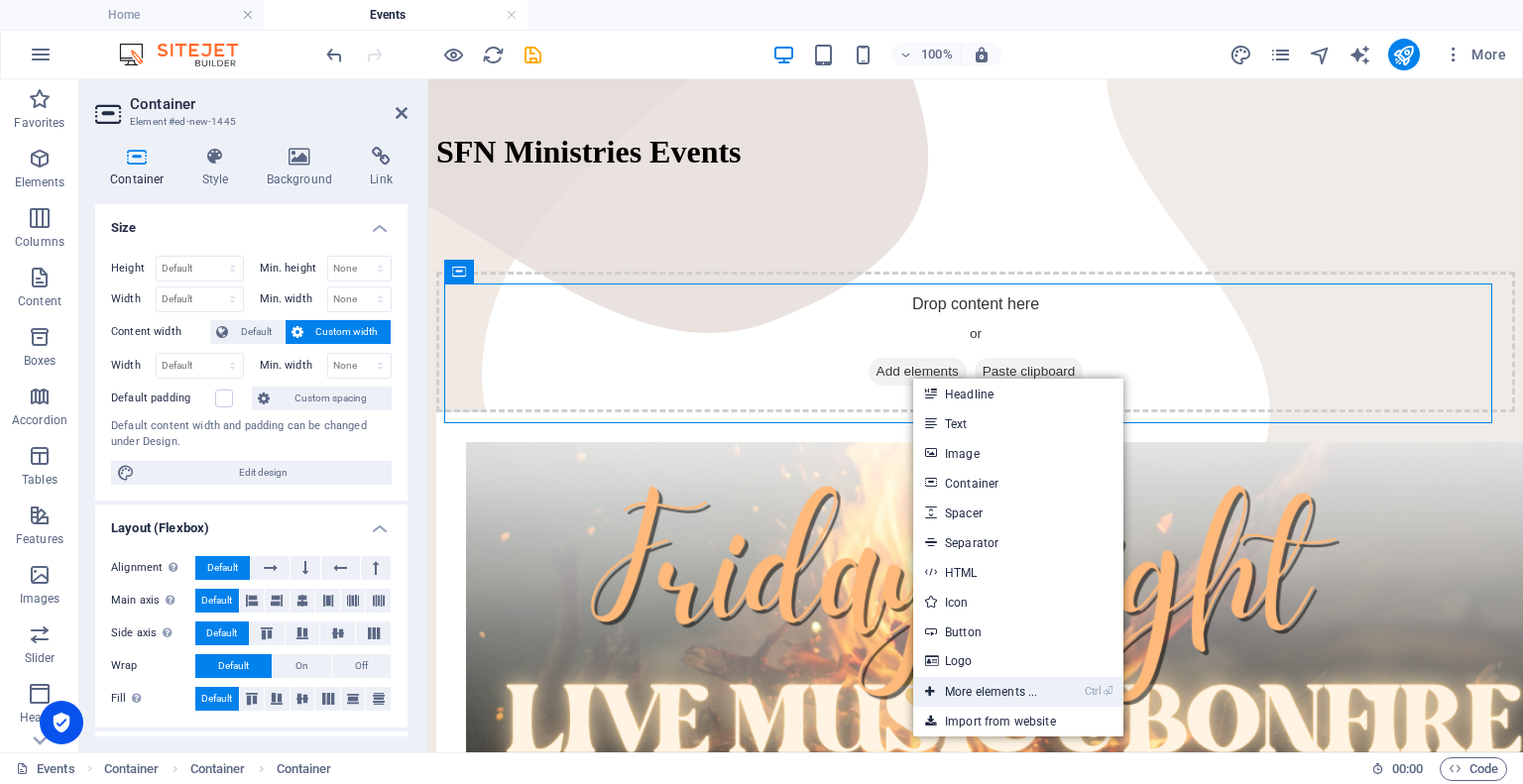 click on "Ctrl ⏎  More elements ..." at bounding box center [981, 692] 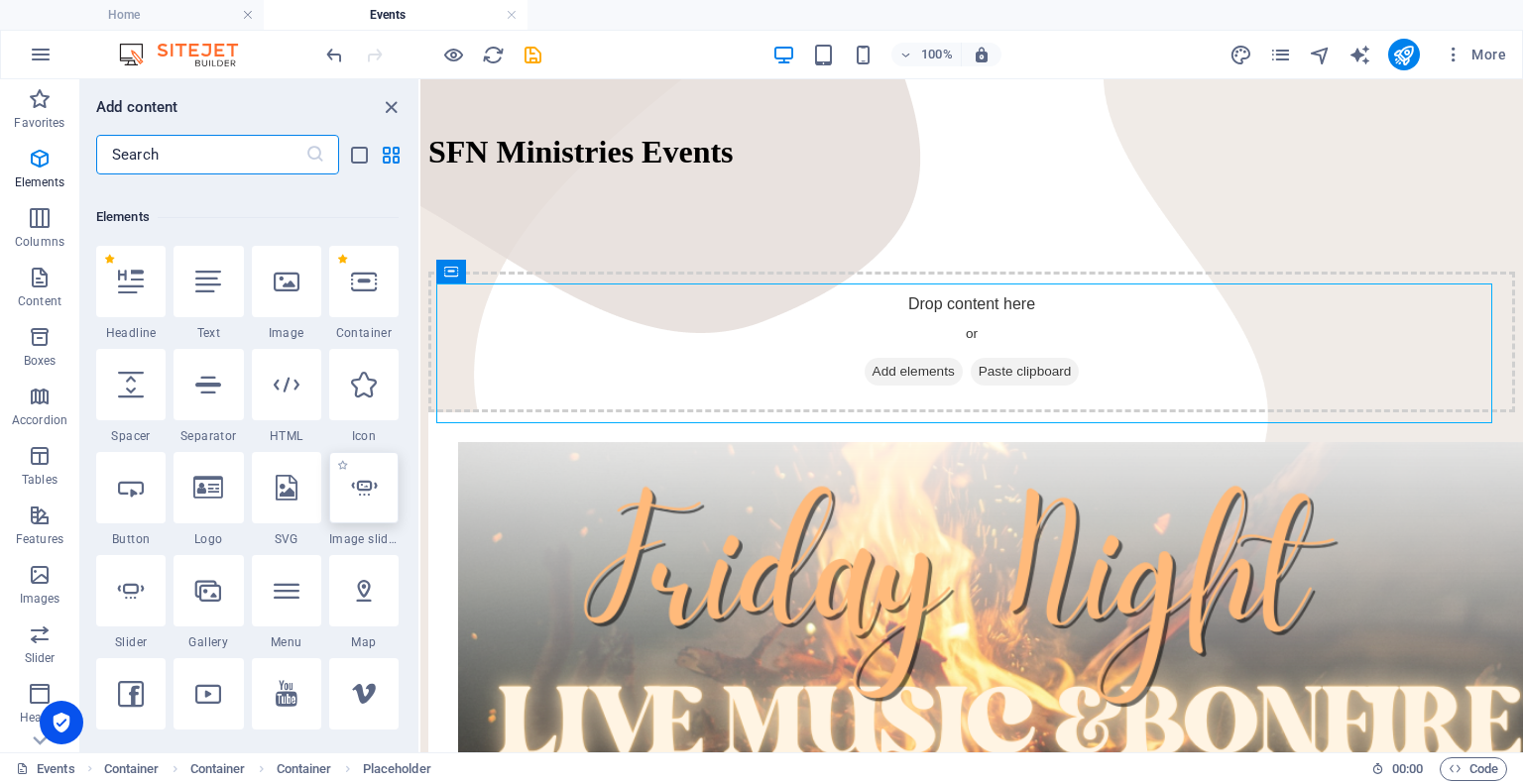scroll, scrollTop: 198, scrollLeft: 0, axis: vertical 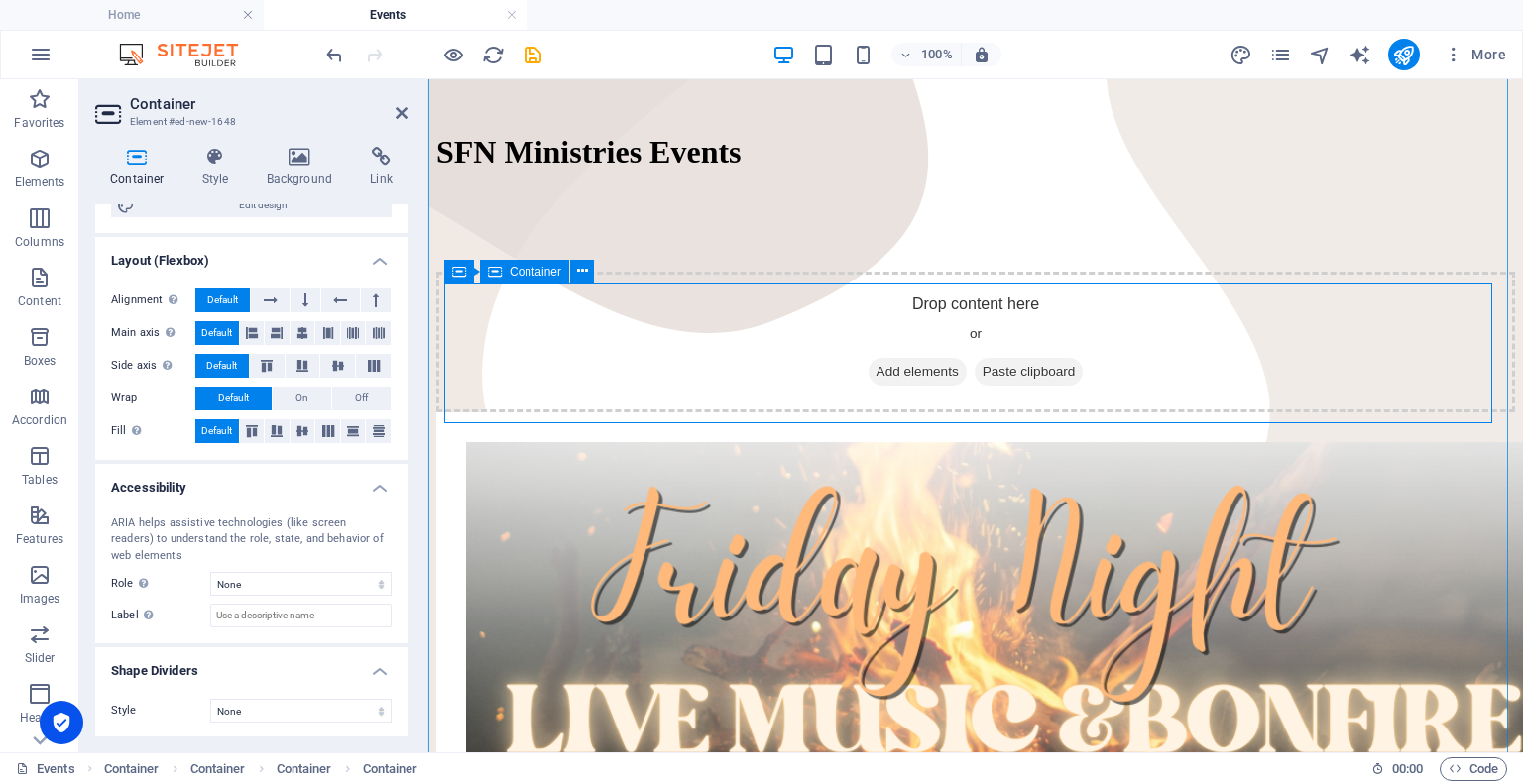 click on "Add elements" at bounding box center [917, 372] 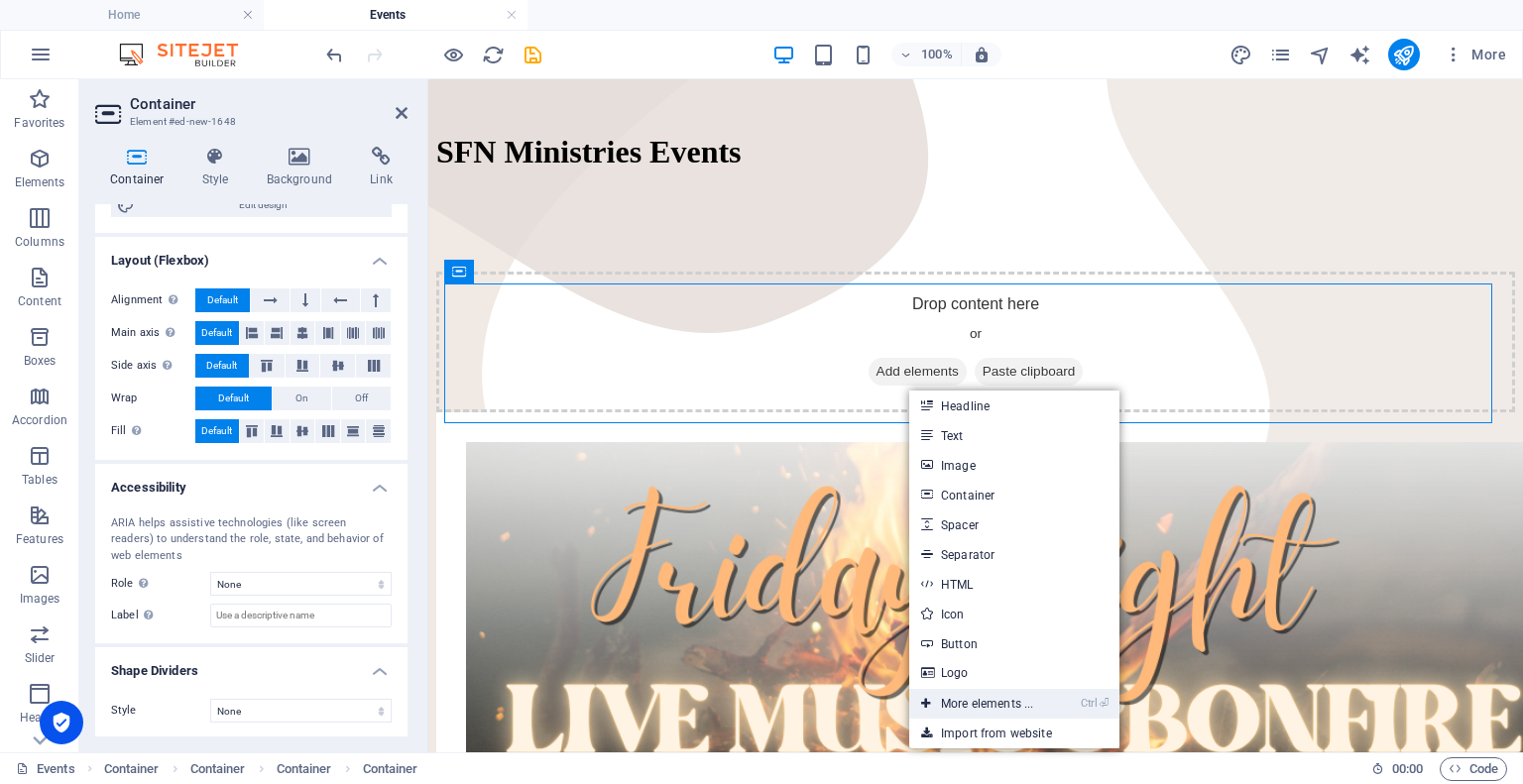 click on "Ctrl ⏎  More elements ..." at bounding box center [977, 704] 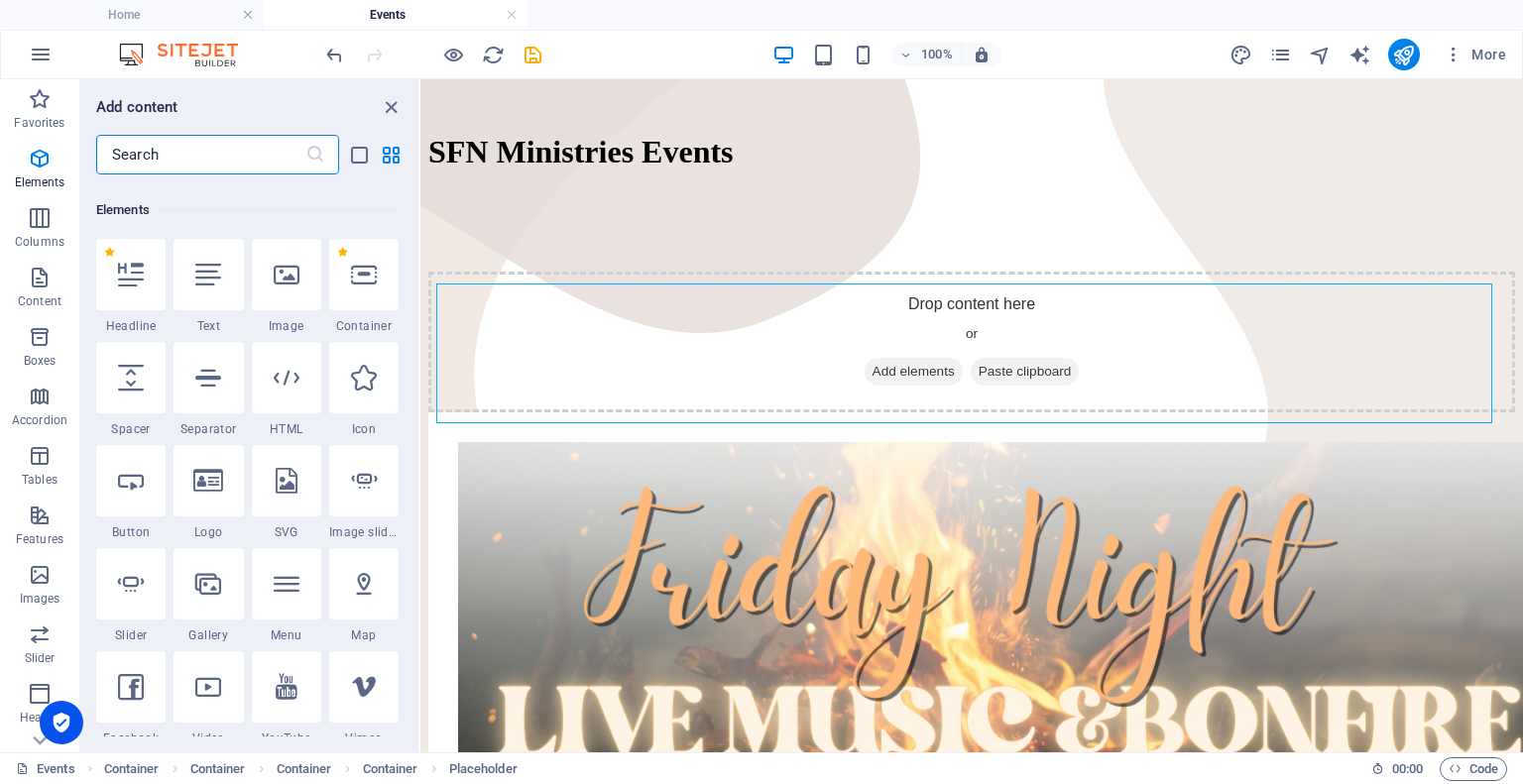 scroll, scrollTop: 211, scrollLeft: 0, axis: vertical 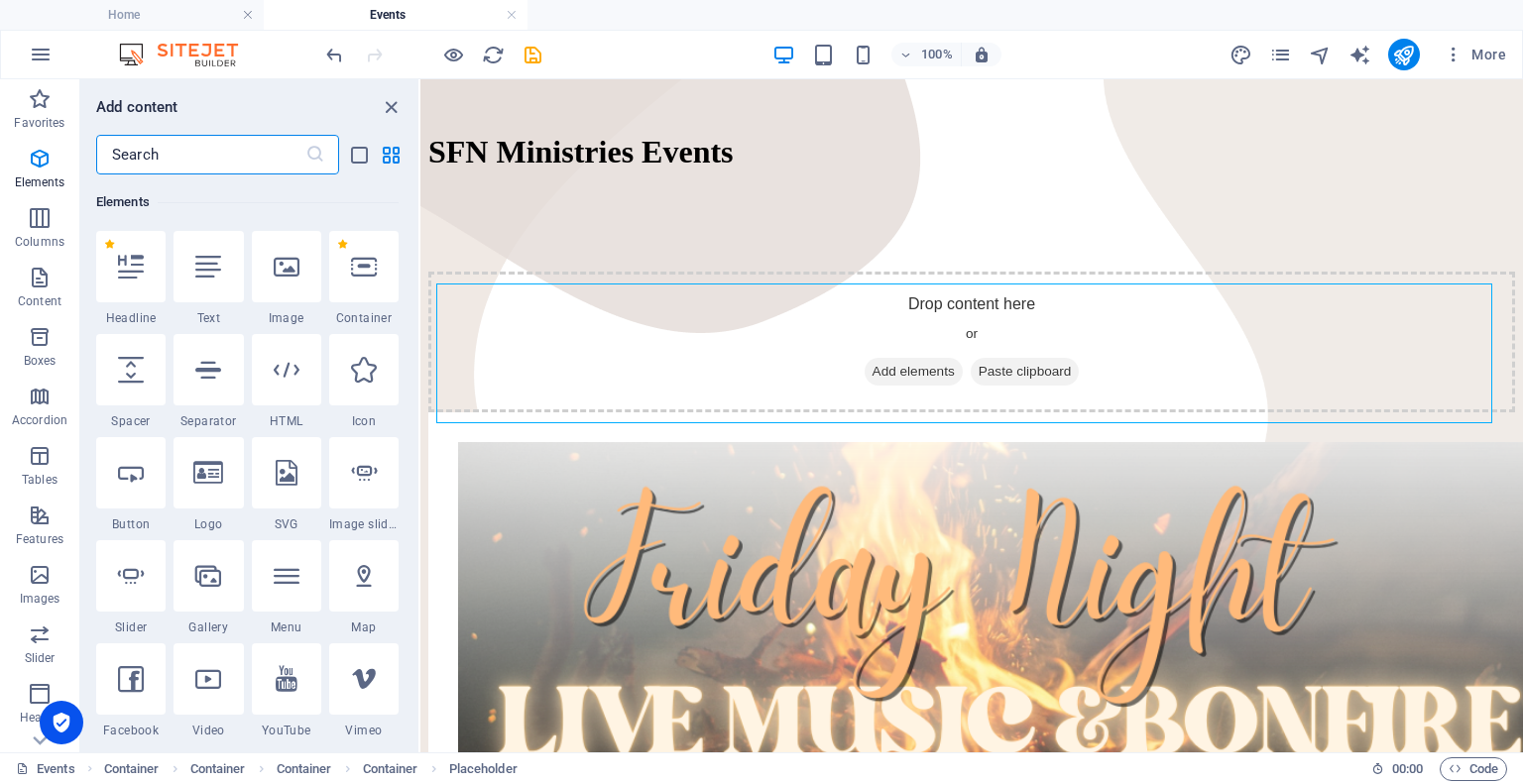 click at bounding box center [200, 155] 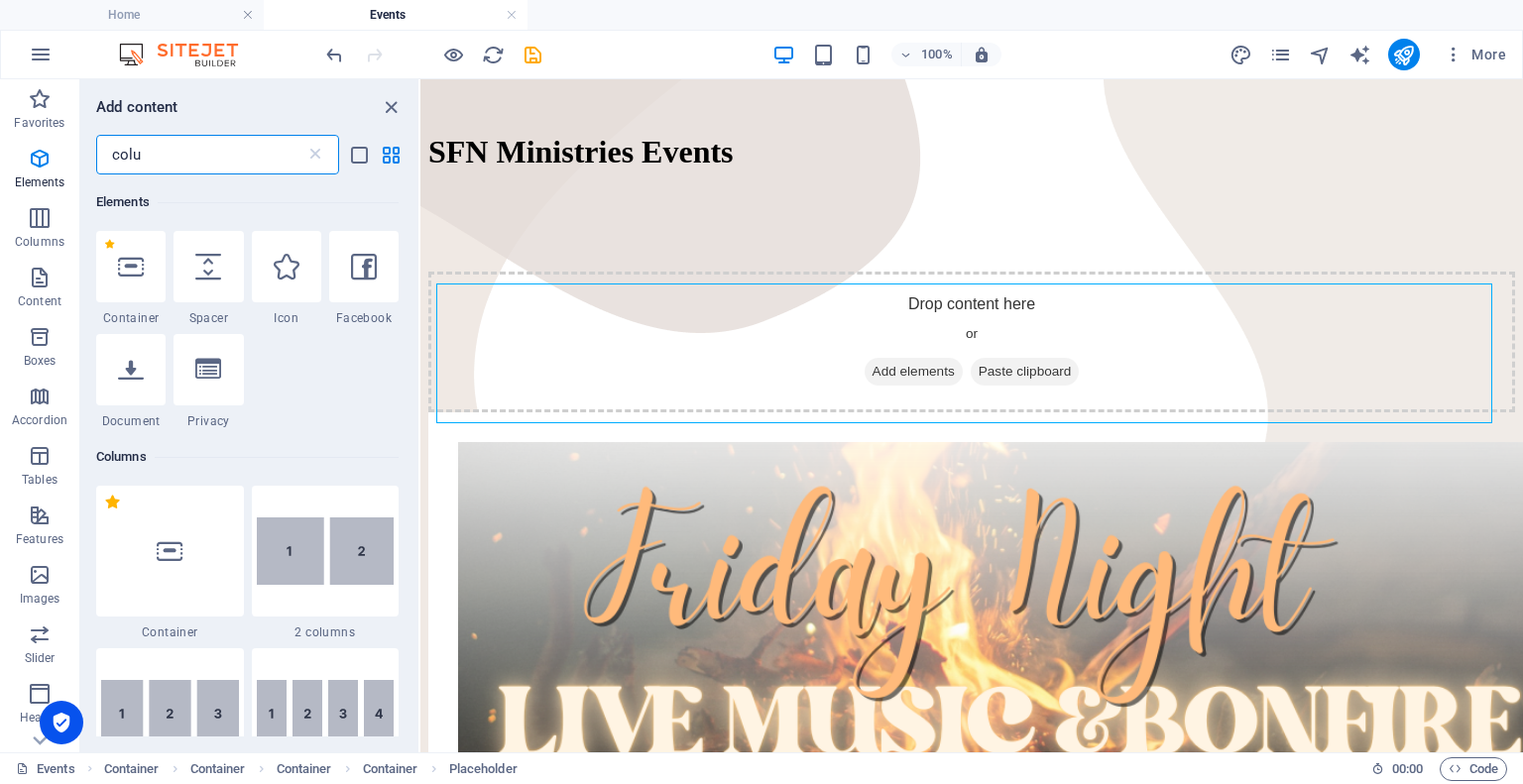 scroll, scrollTop: 0, scrollLeft: 0, axis: both 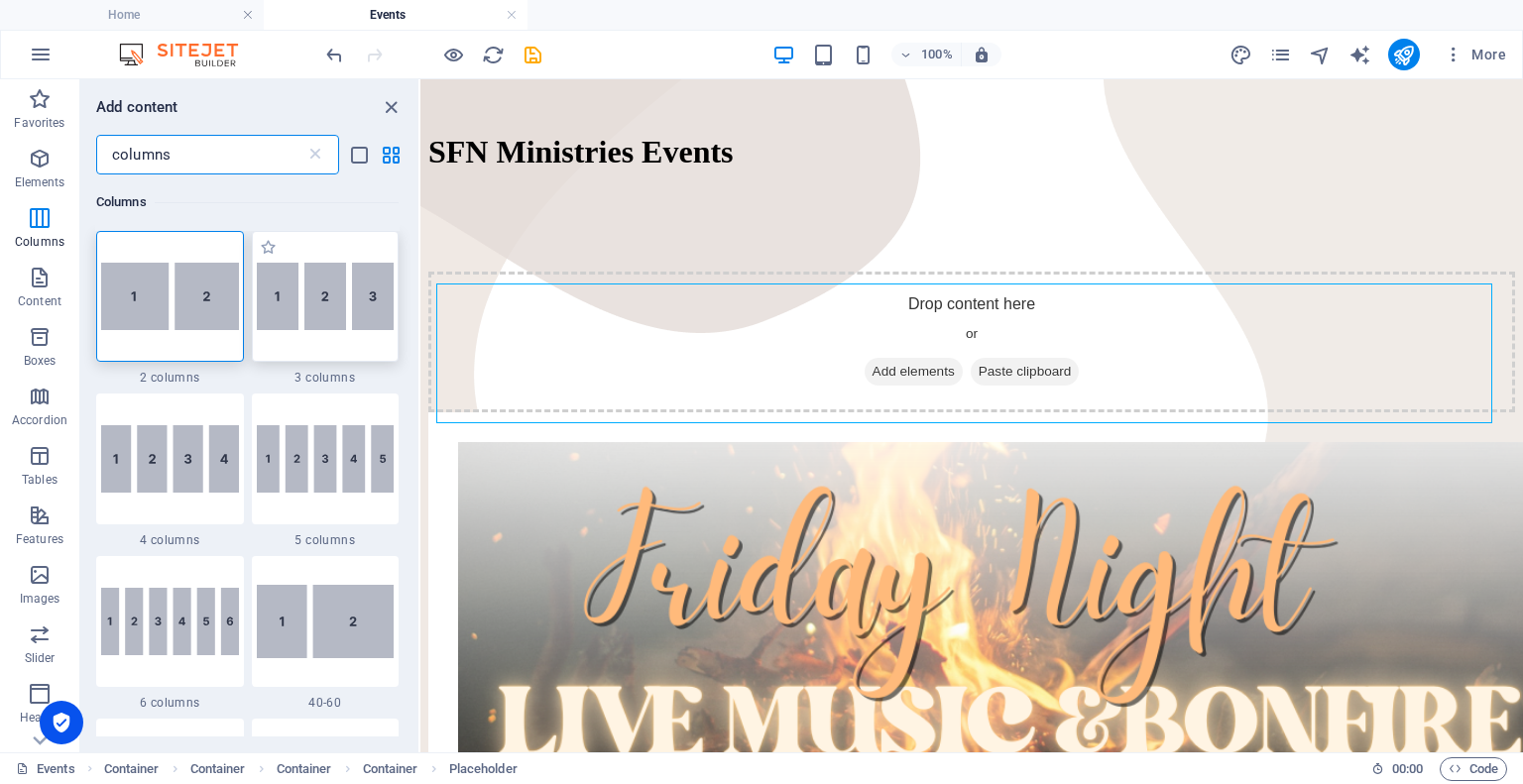 type on "columns" 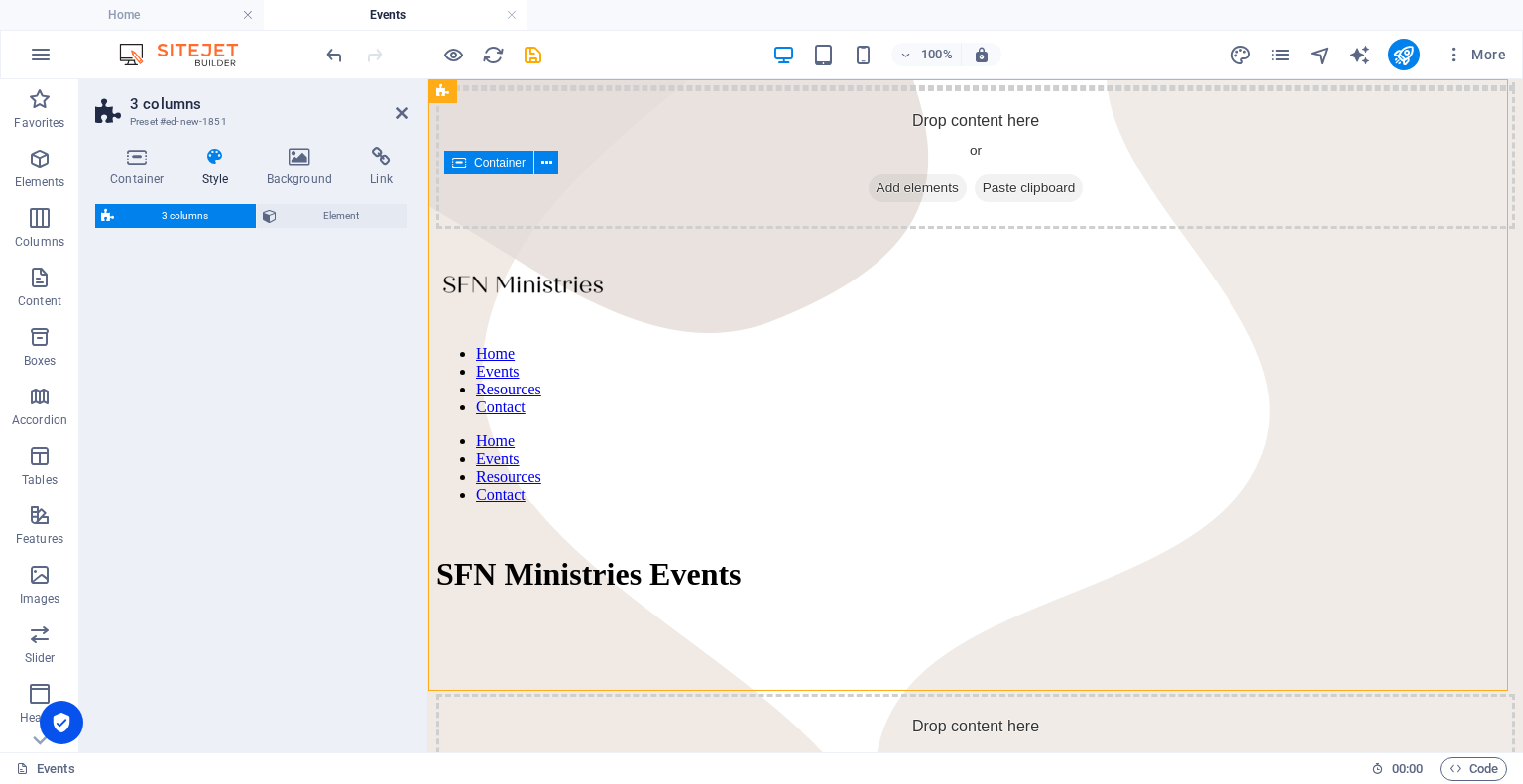 select on "rem" 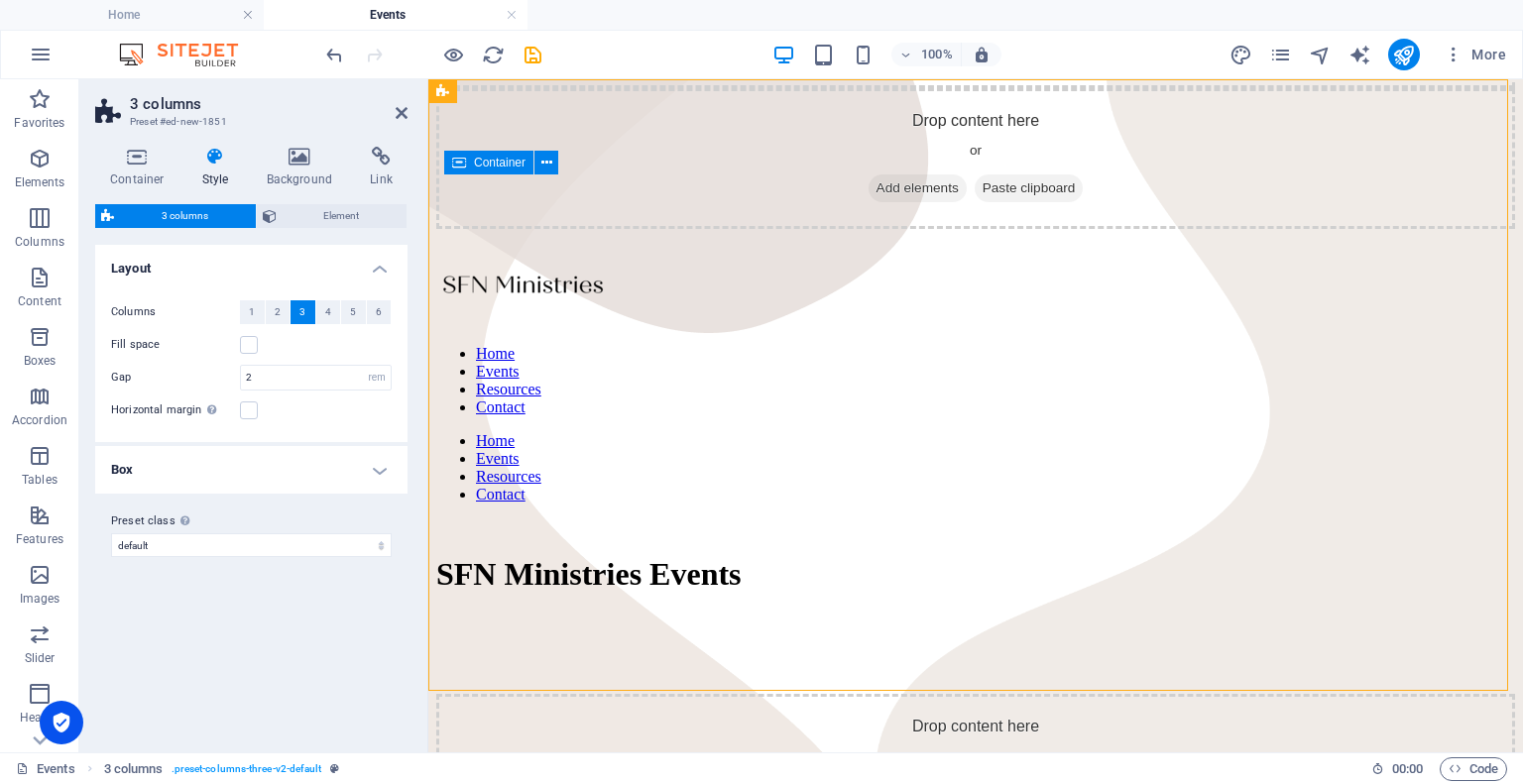 scroll, scrollTop: 0, scrollLeft: 0, axis: both 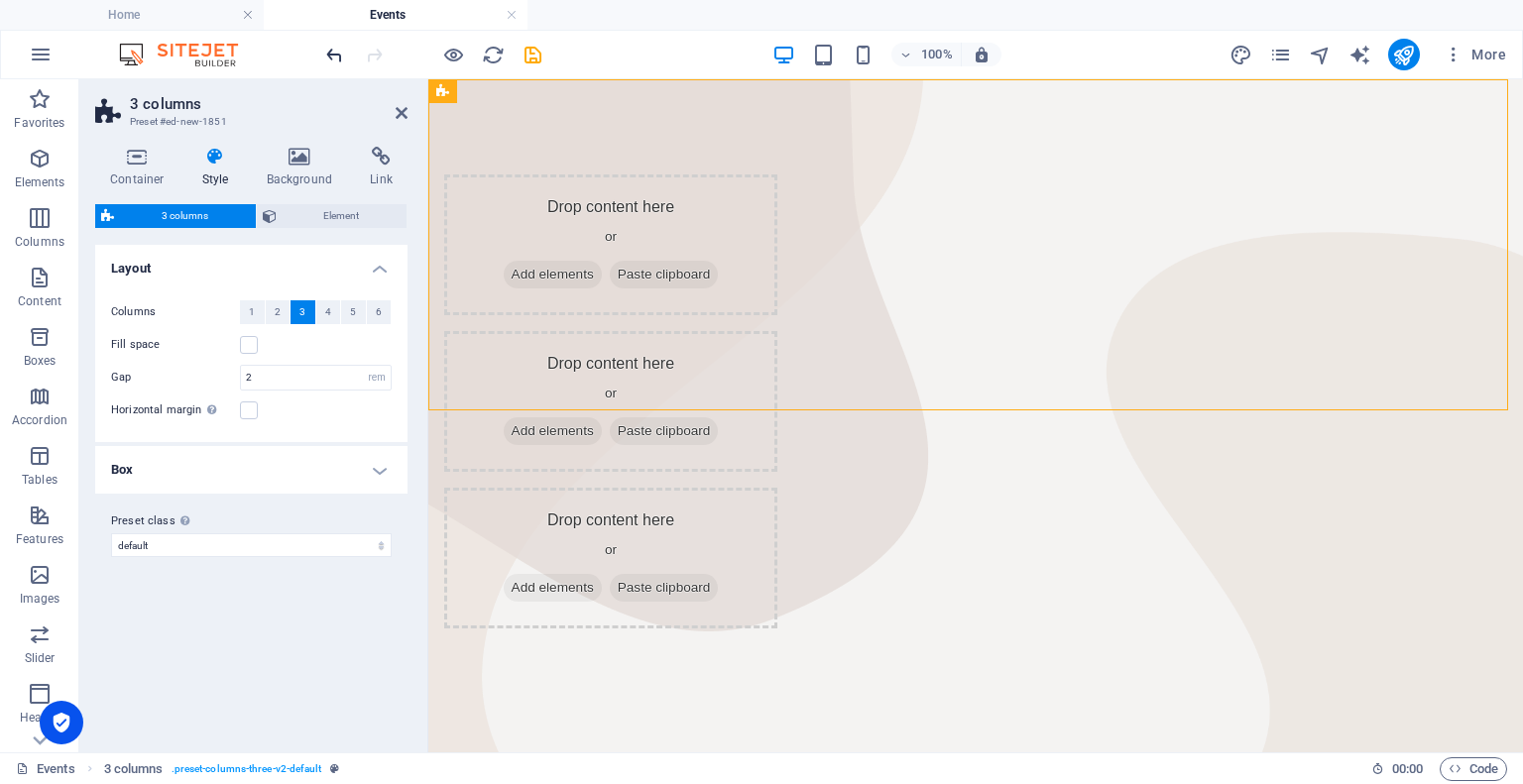 click at bounding box center [334, 55] 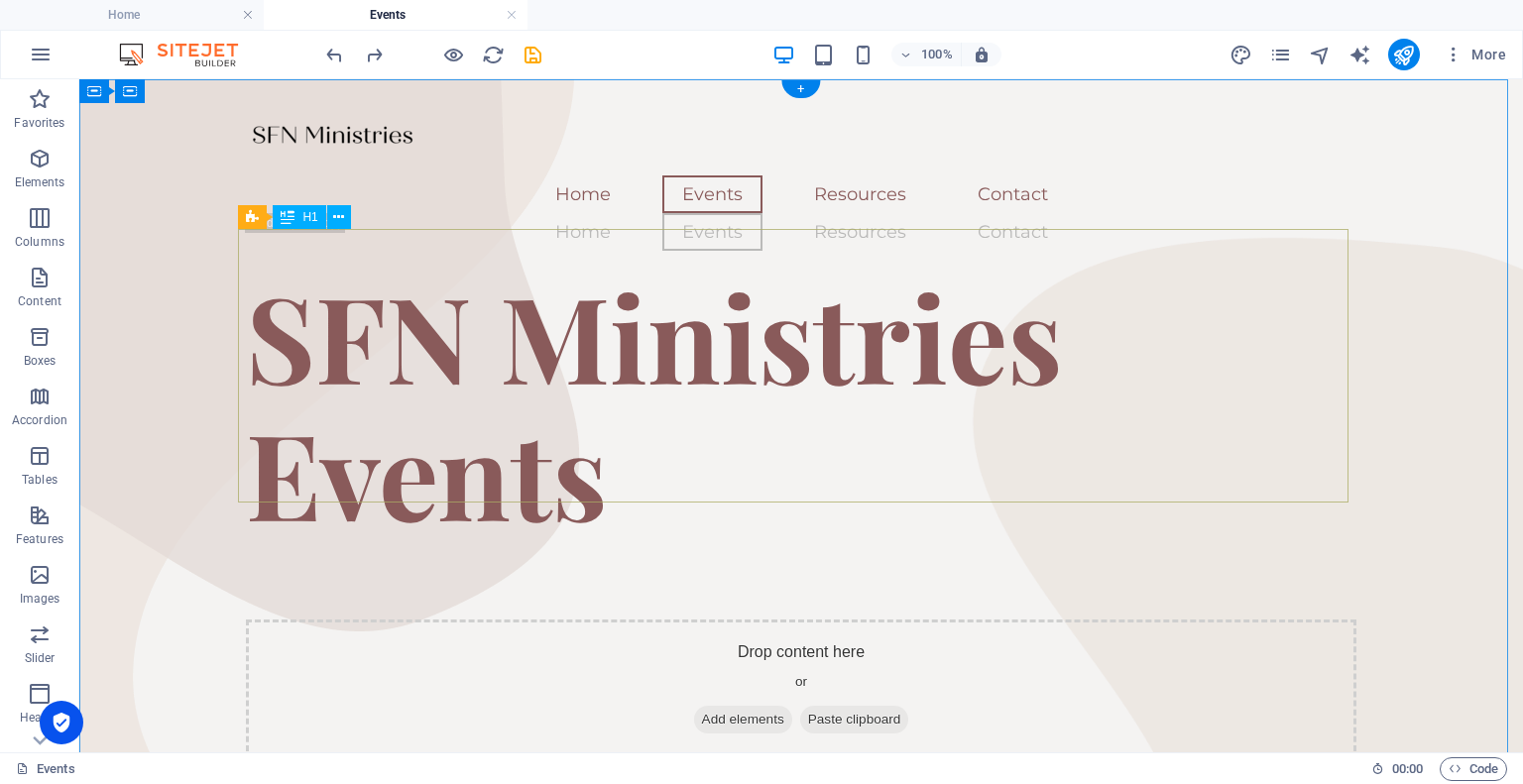 scroll, scrollTop: 198, scrollLeft: 0, axis: vertical 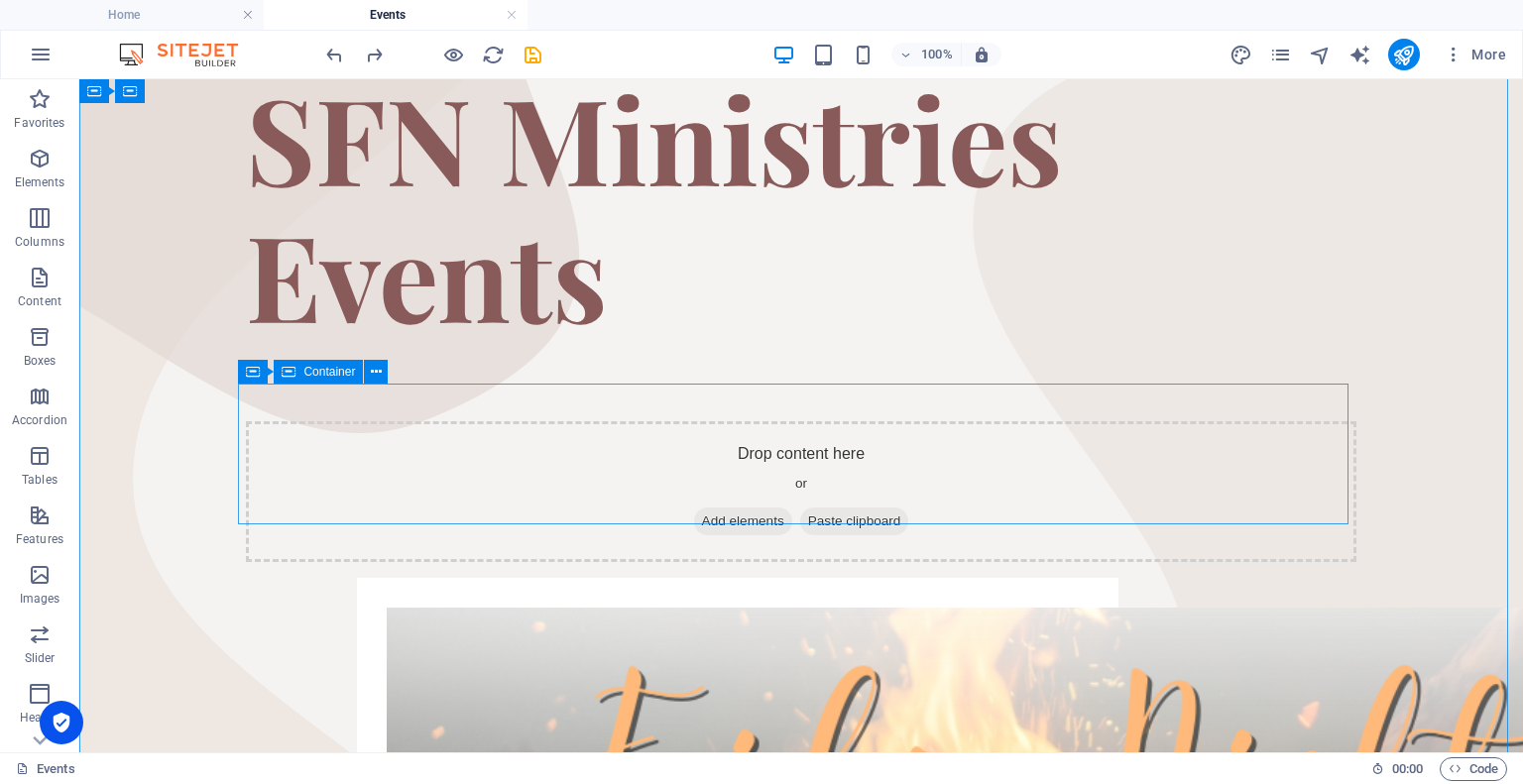click on "Add elements" at bounding box center [743, 521] 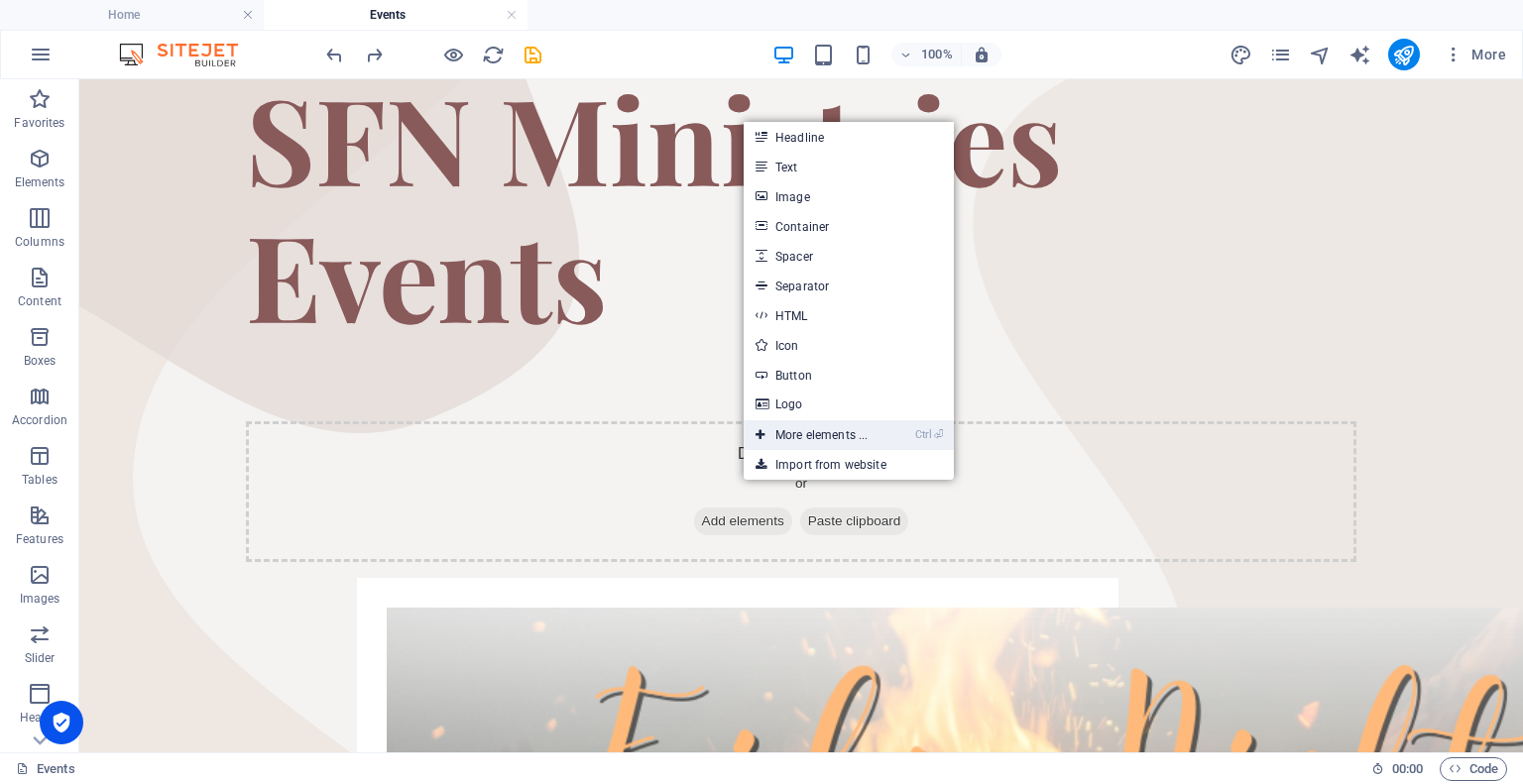 click on "Ctrl ⏎  More elements ..." at bounding box center [811, 435] 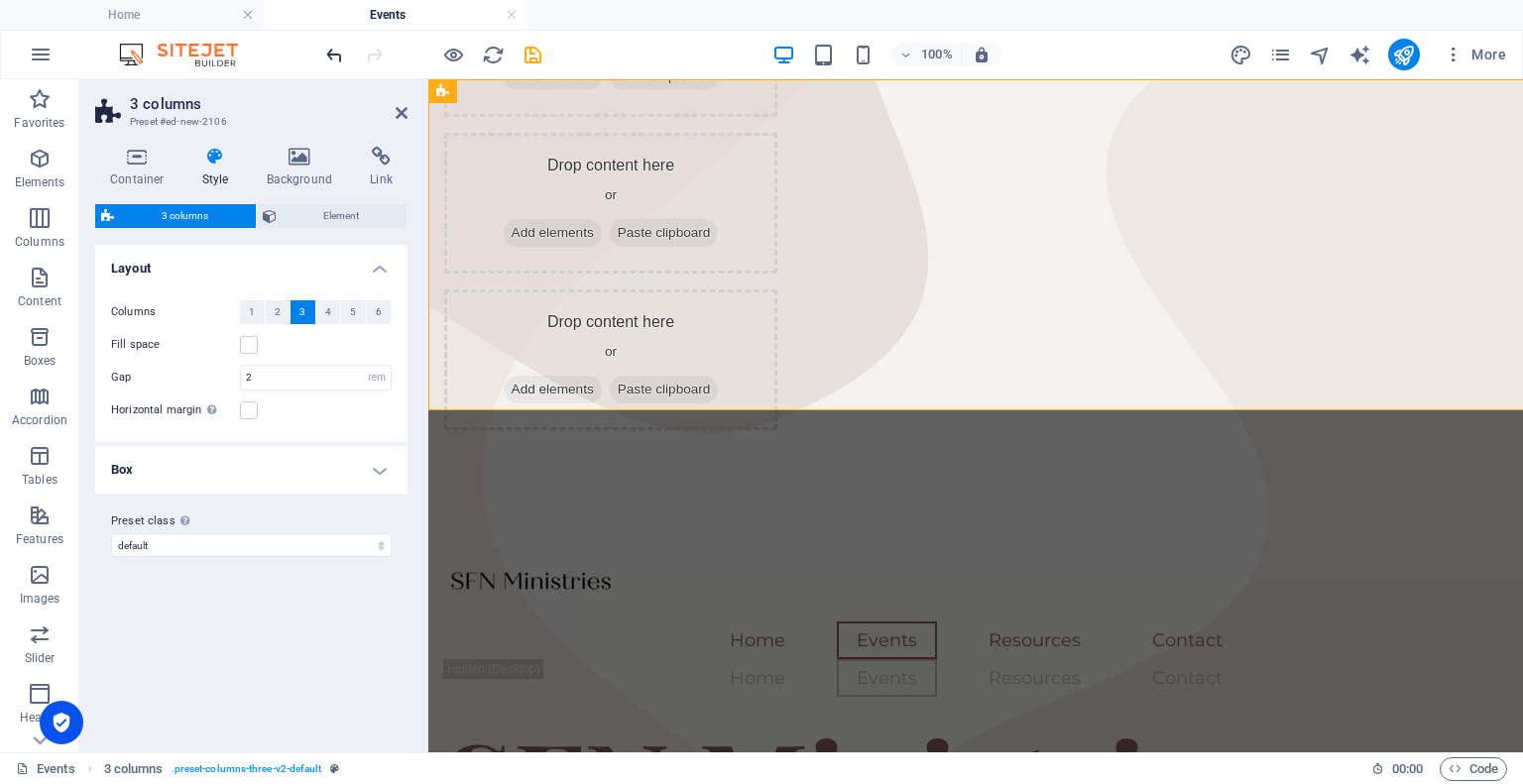 click at bounding box center (334, 55) 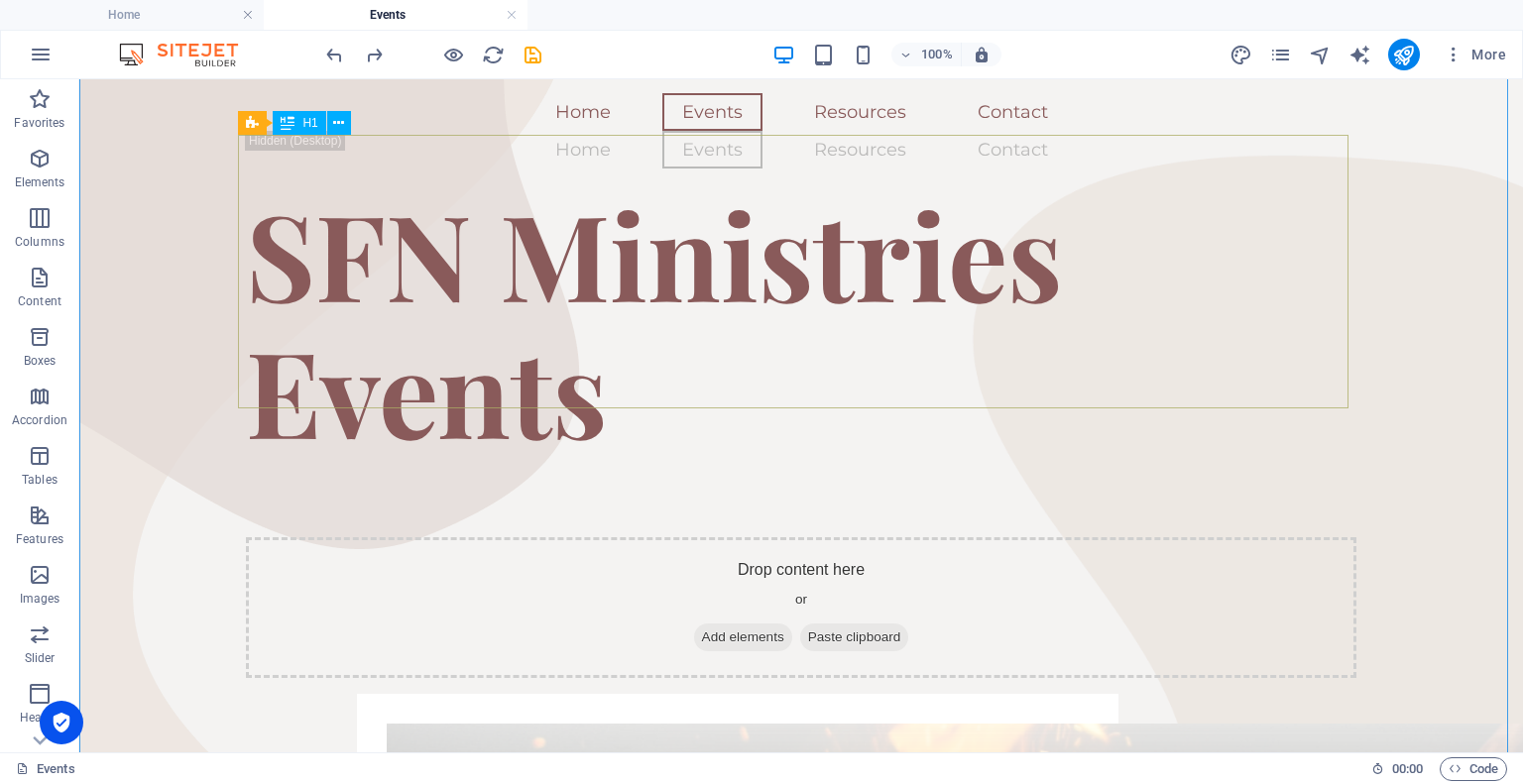 scroll, scrollTop: 99, scrollLeft: 0, axis: vertical 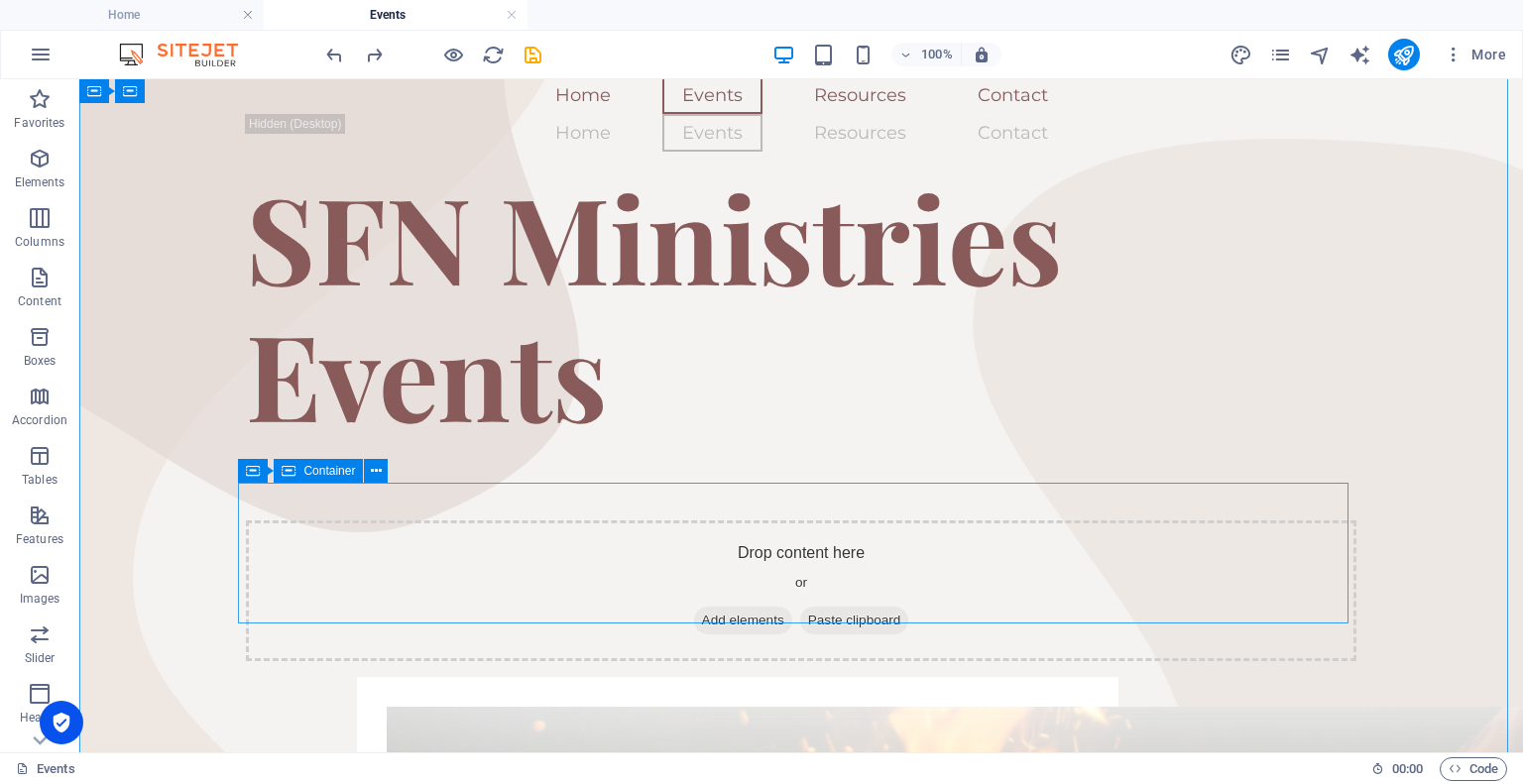click on "Add elements" at bounding box center [743, 620] 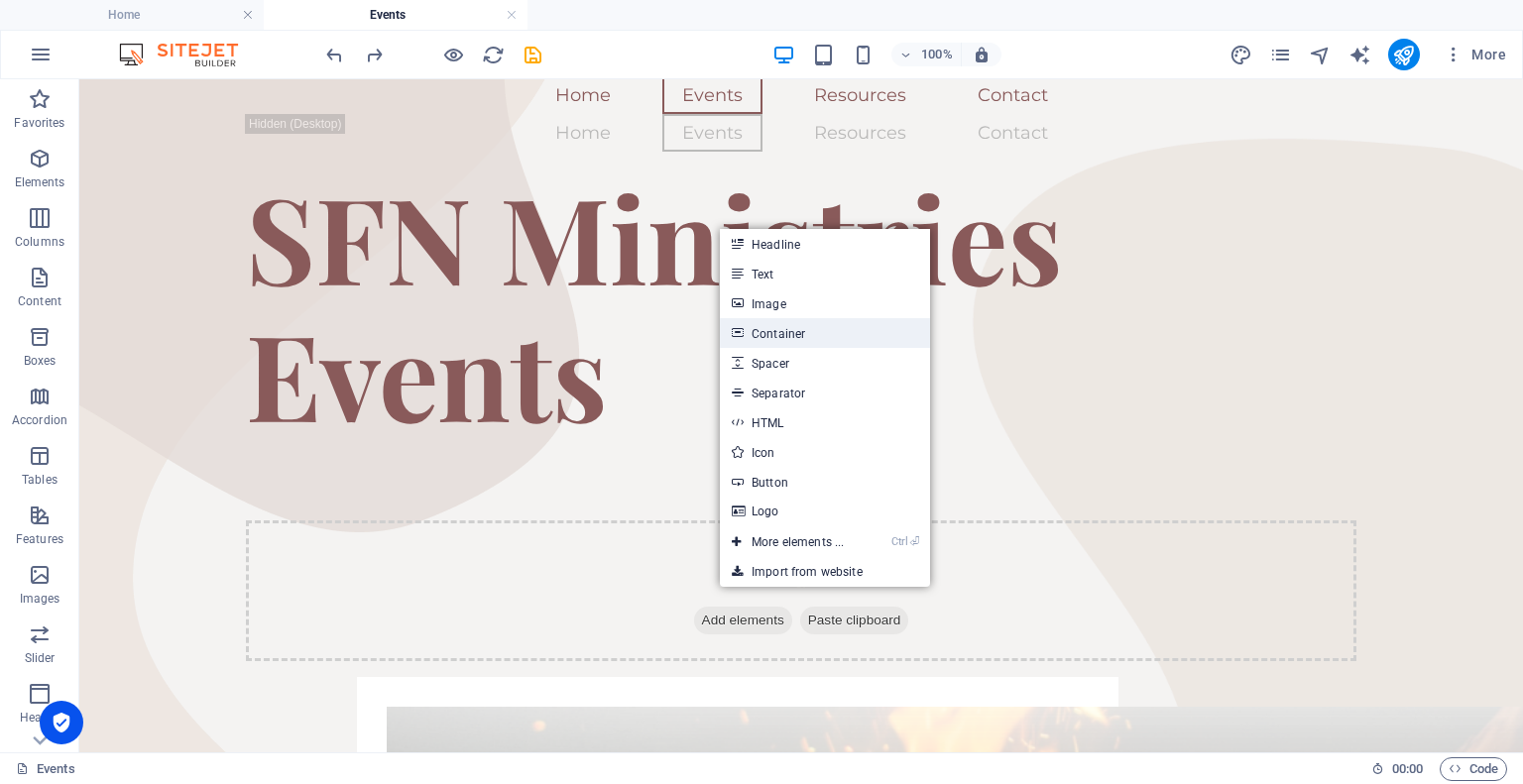 click on "Container" at bounding box center (825, 333) 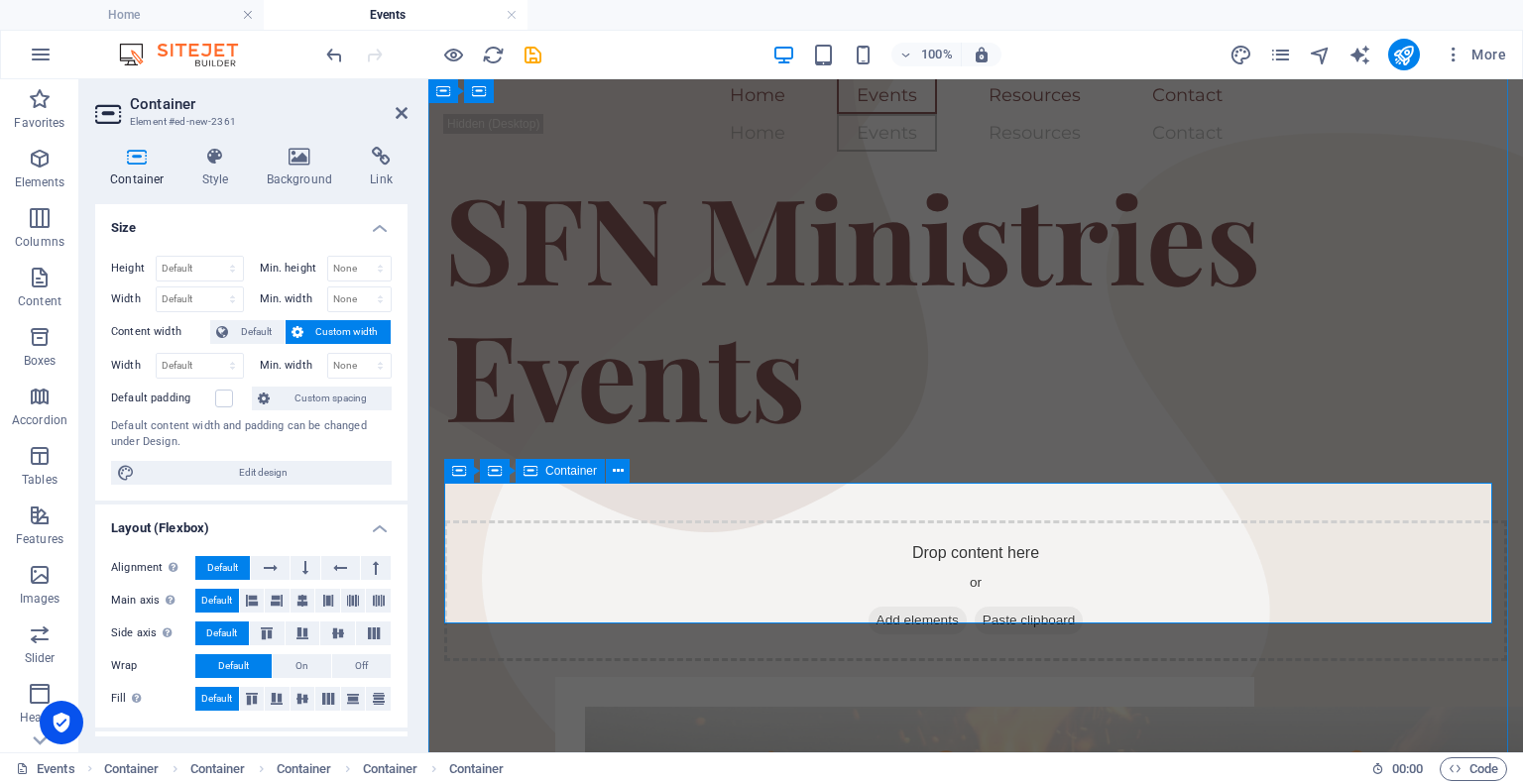 click on "Add elements" at bounding box center (917, 620) 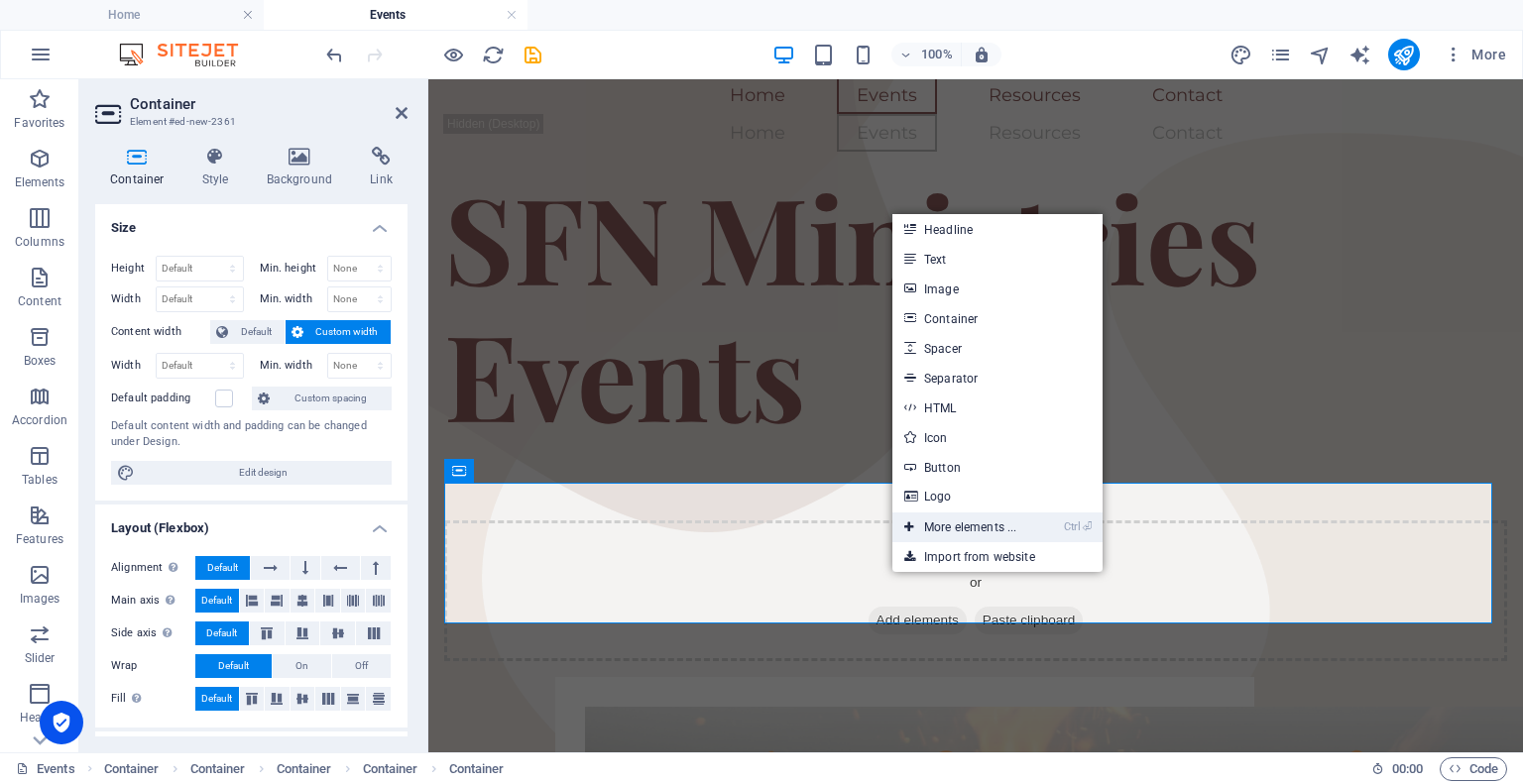 drag, startPoint x: 988, startPoint y: 523, endPoint x: 455, endPoint y: 402, distance: 546.56198 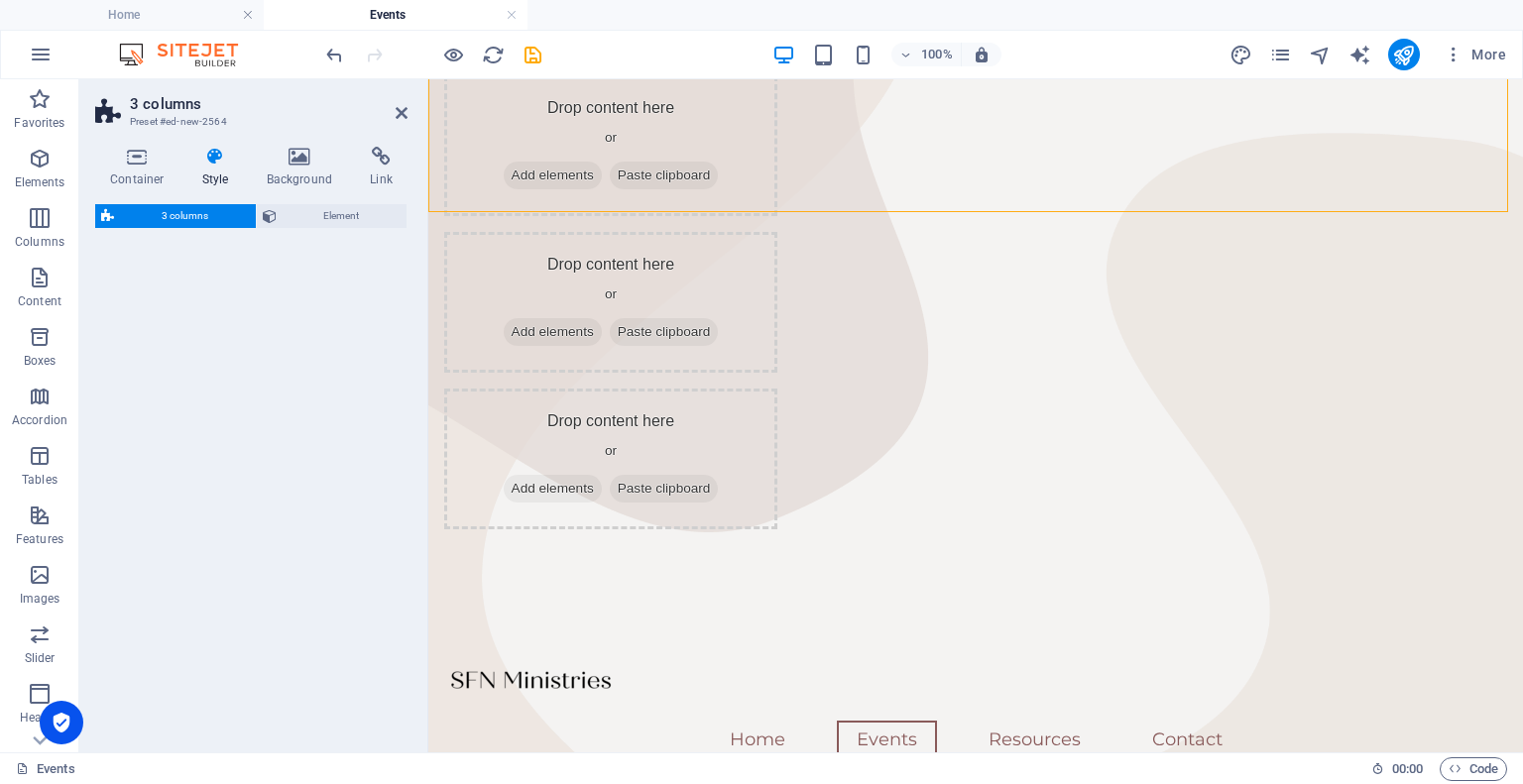 scroll, scrollTop: 198, scrollLeft: 0, axis: vertical 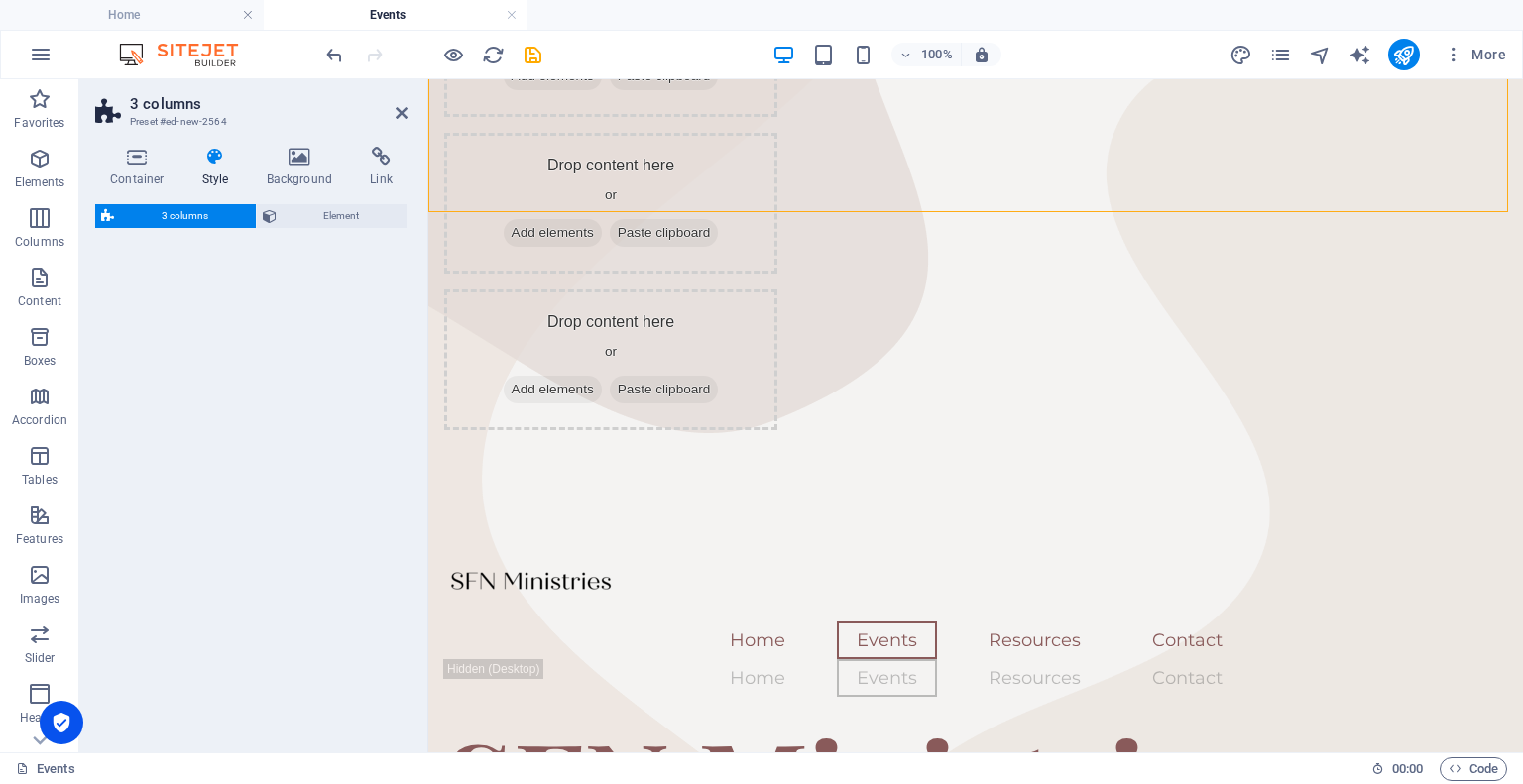 select on "rem" 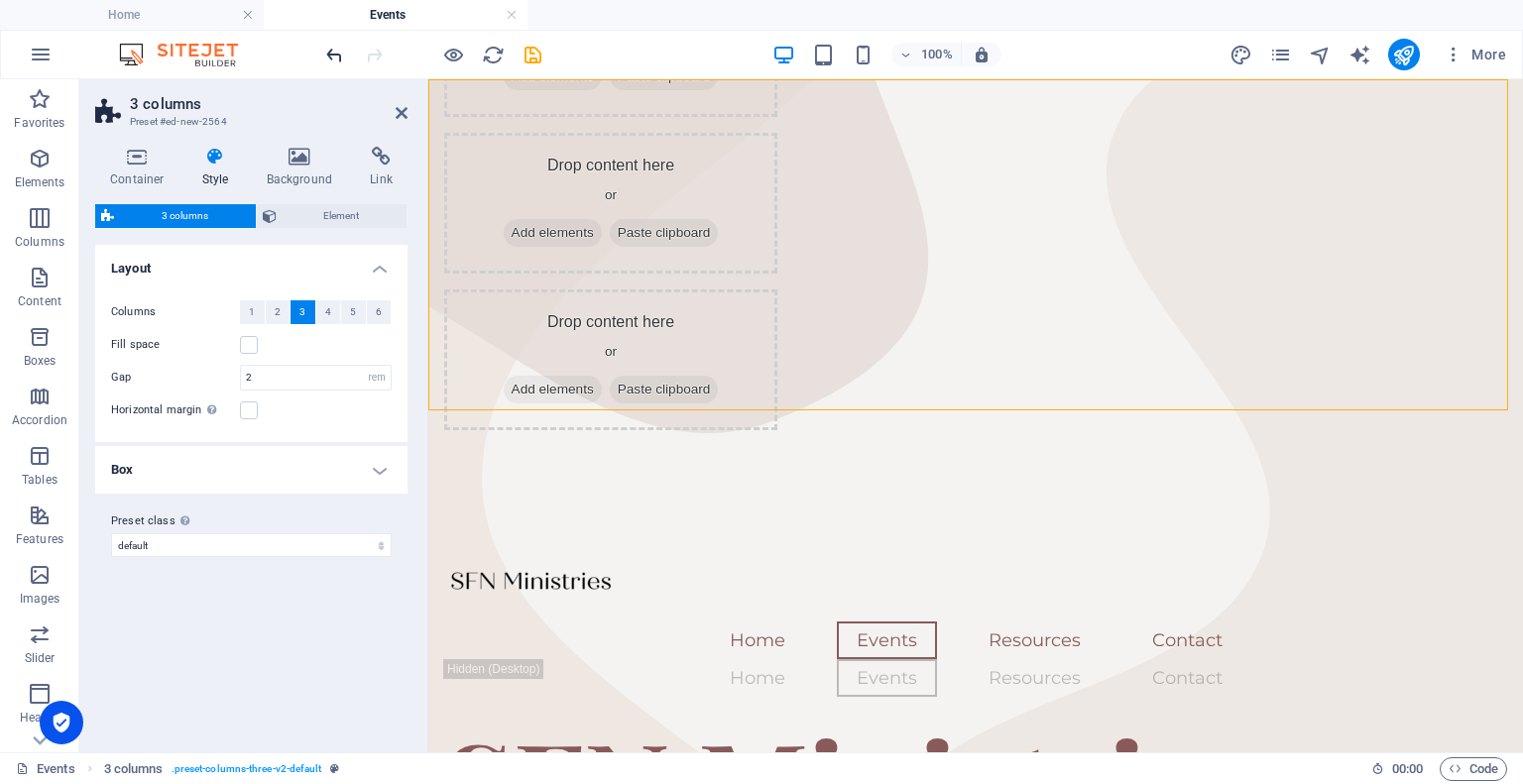 scroll, scrollTop: 0, scrollLeft: 0, axis: both 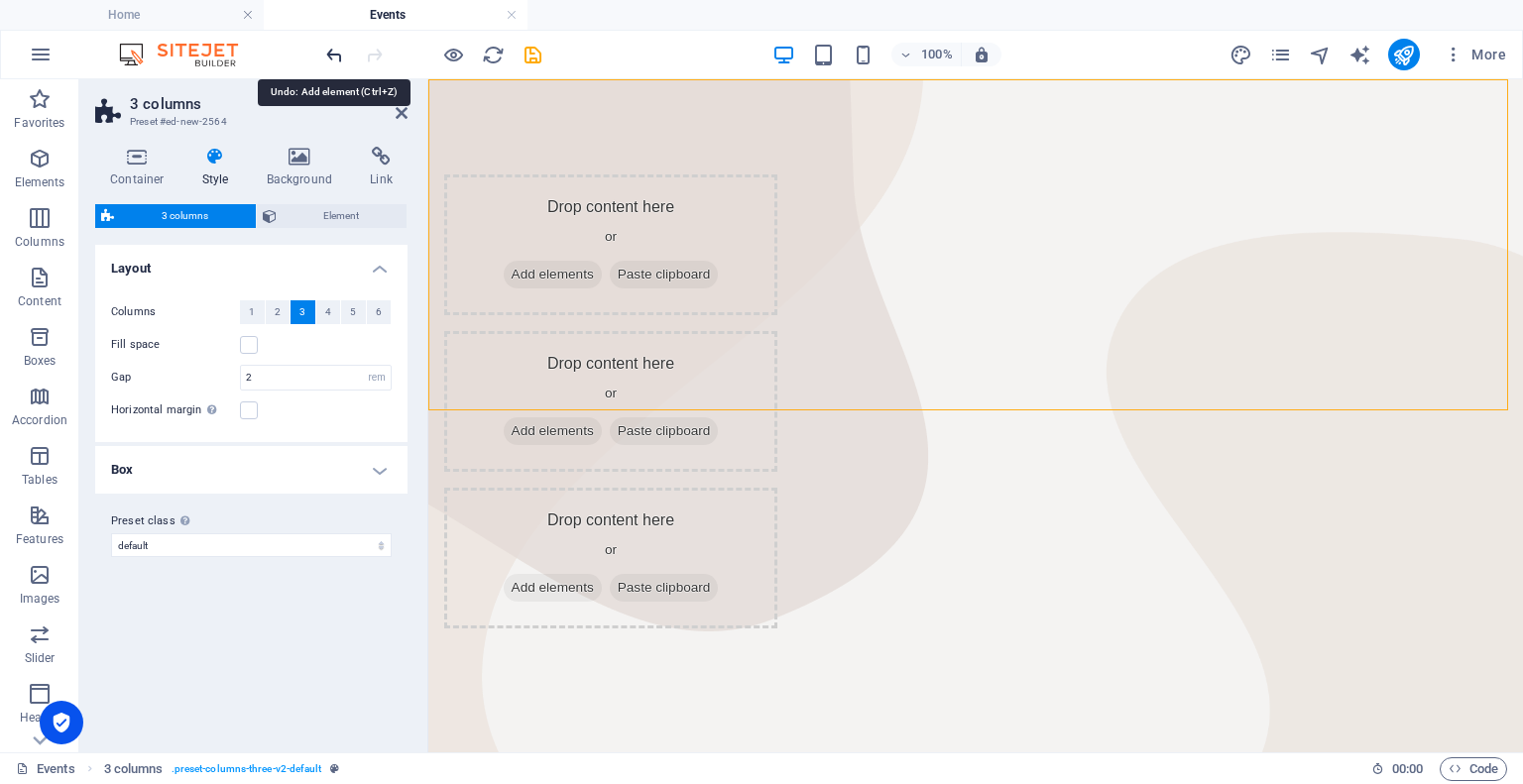 click at bounding box center (334, 55) 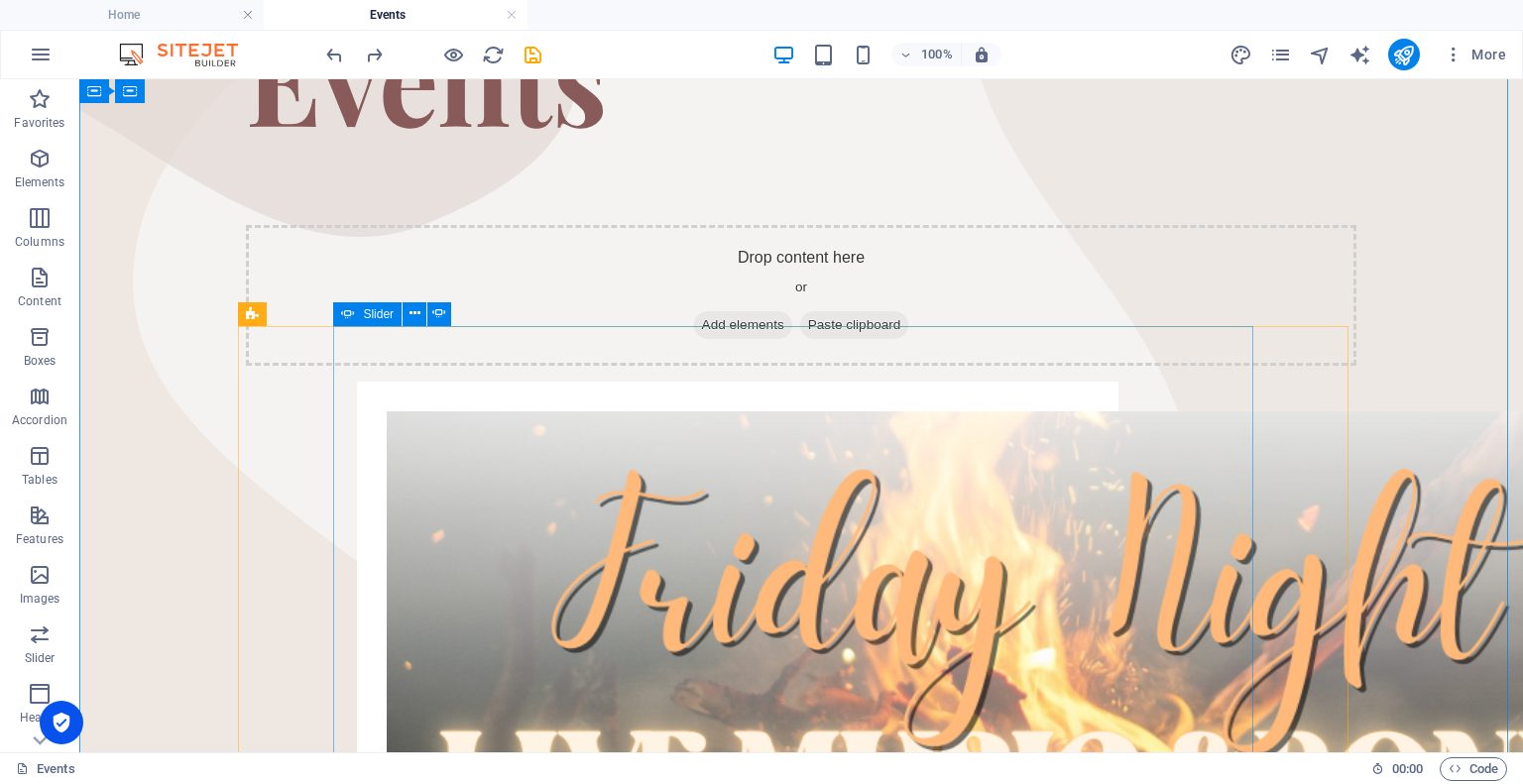 scroll, scrollTop: 396, scrollLeft: 0, axis: vertical 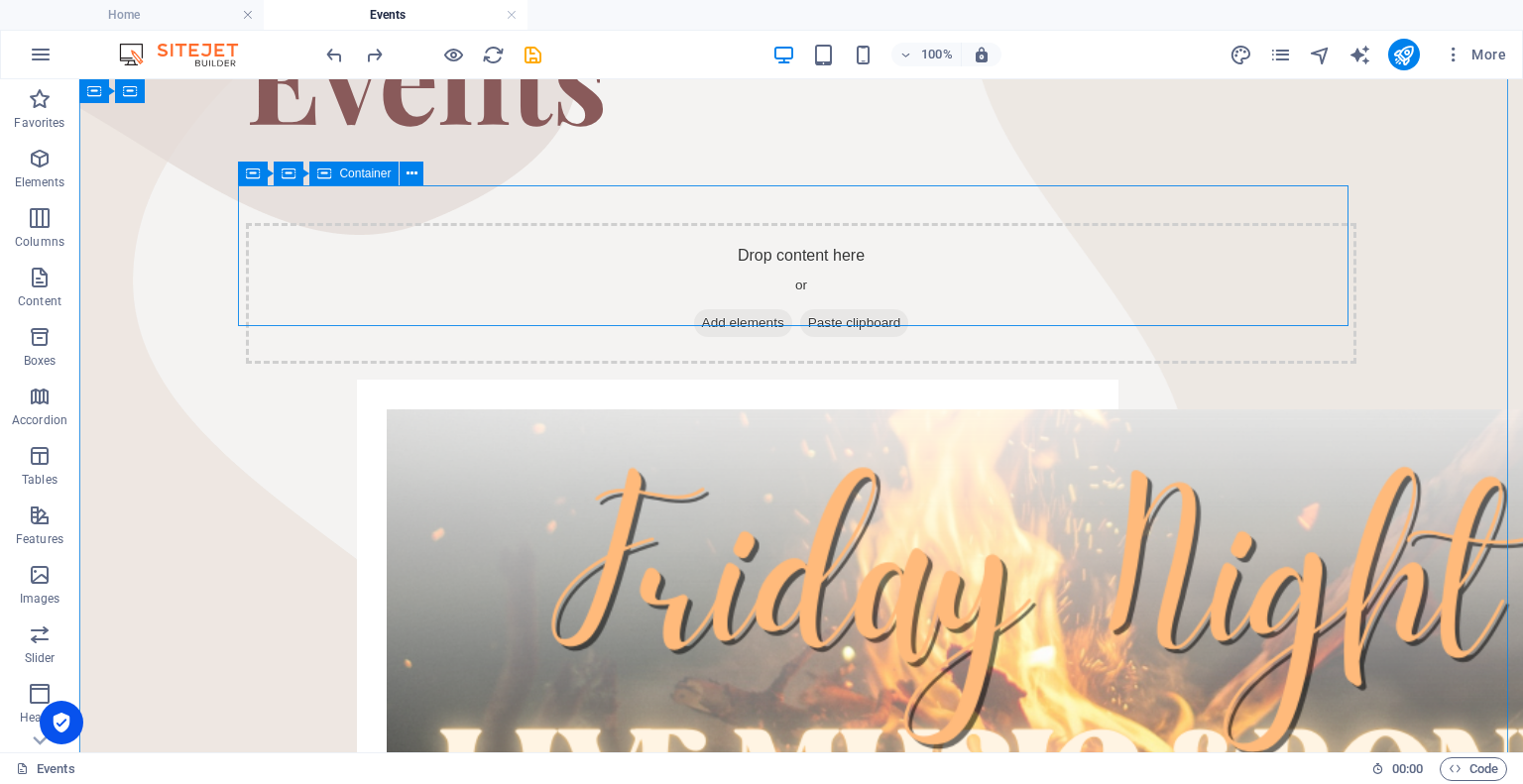 click on "Add elements" at bounding box center [743, 323] 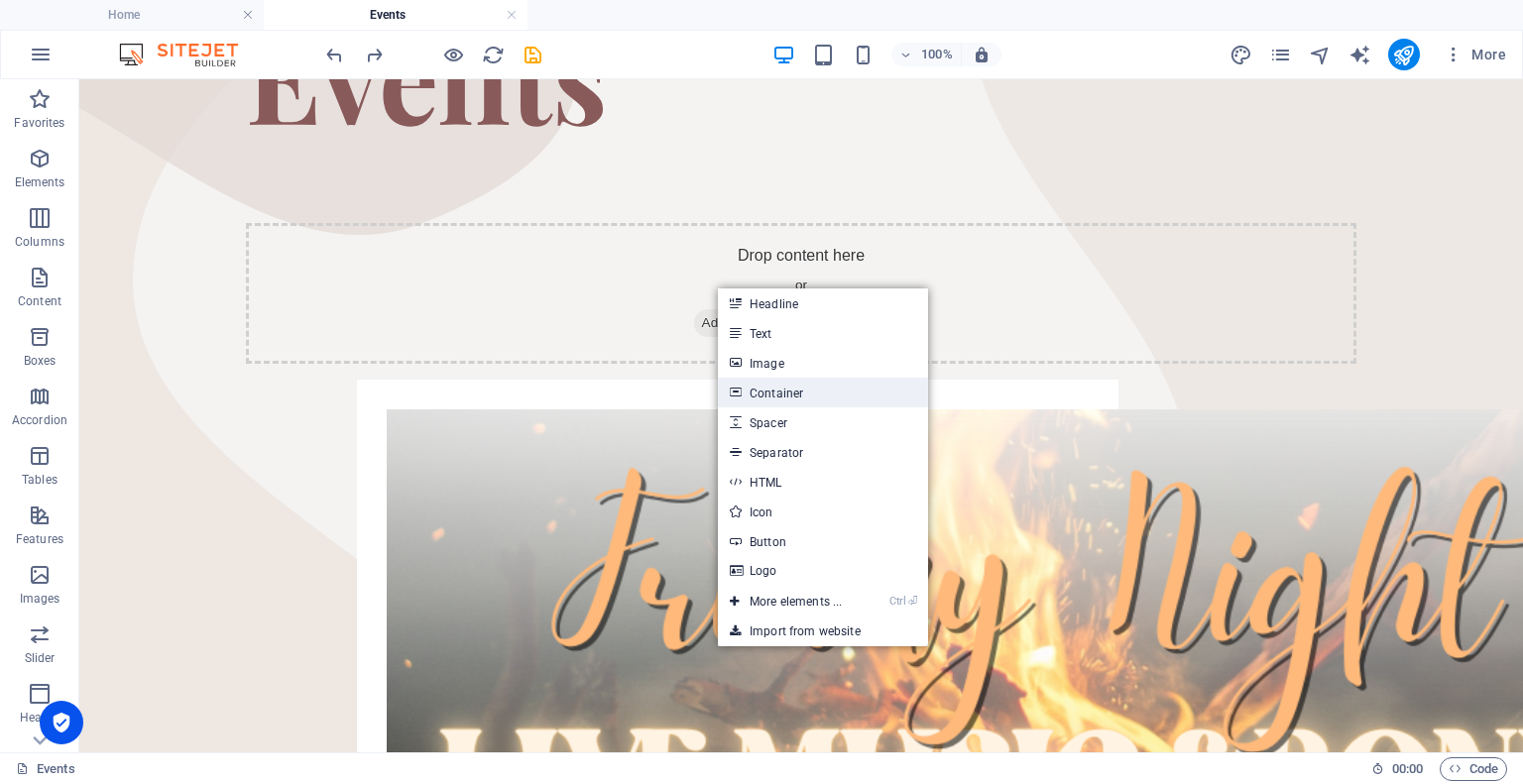 click on "Container" at bounding box center (823, 392) 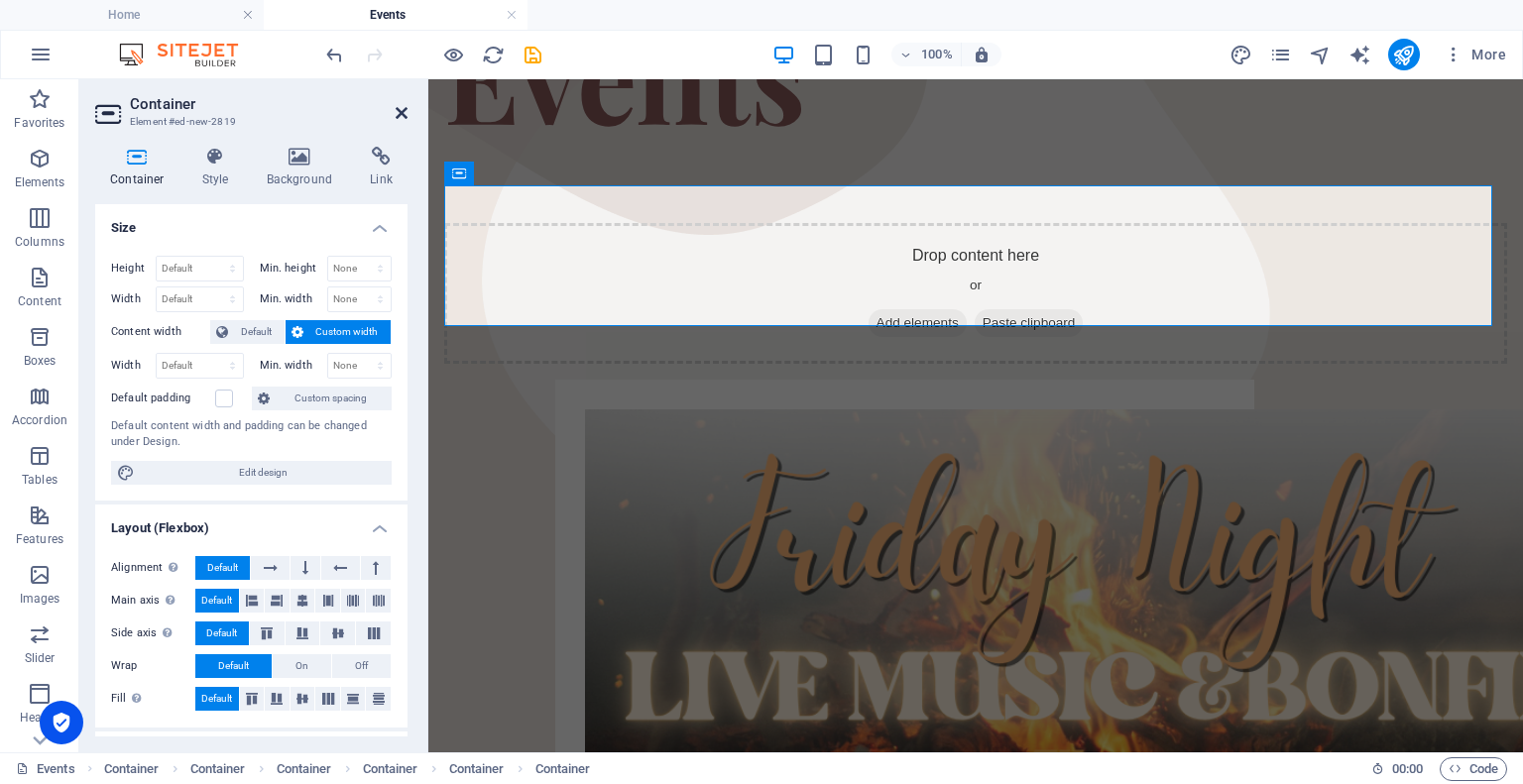 click at bounding box center [402, 113] 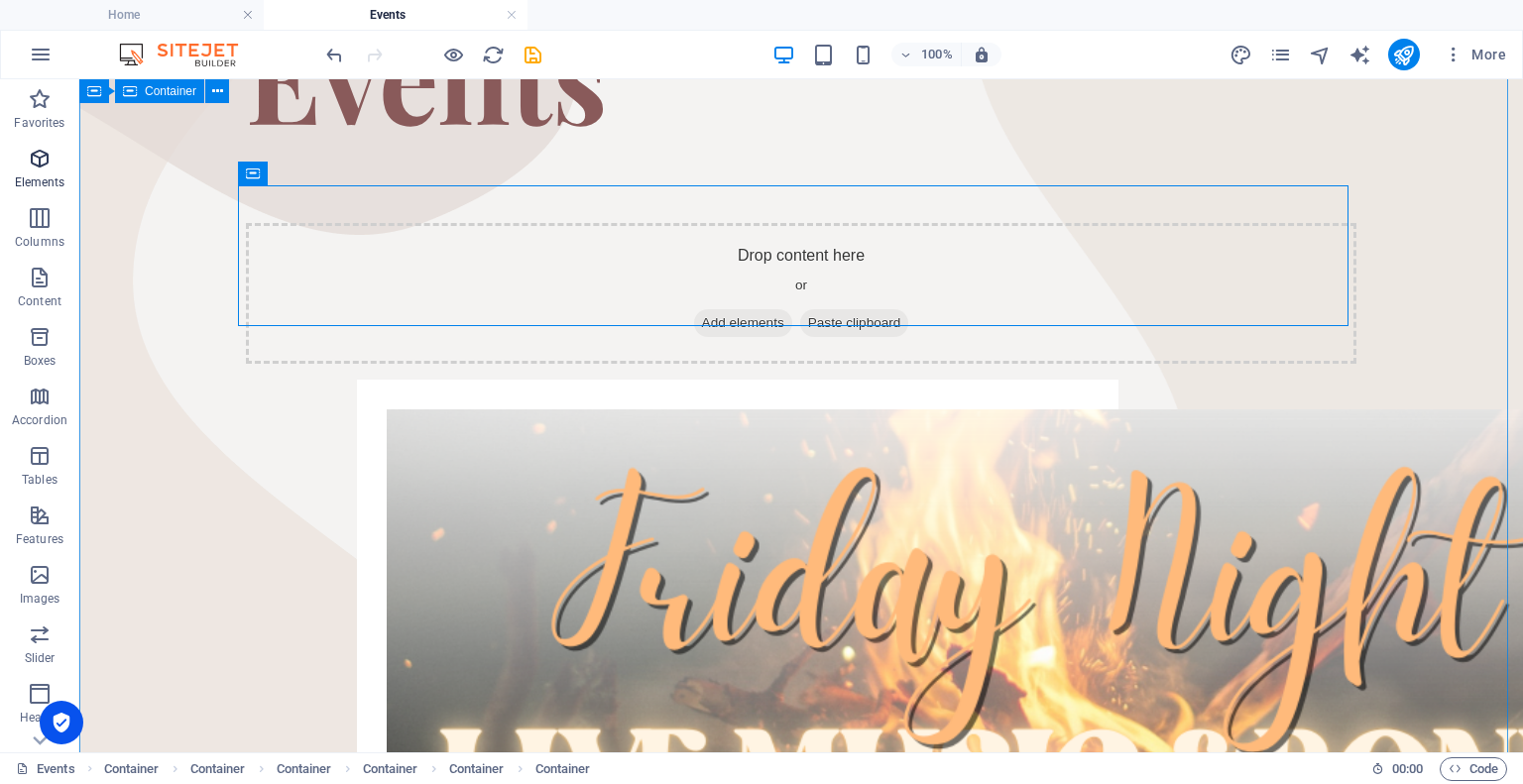 click at bounding box center (40, 159) 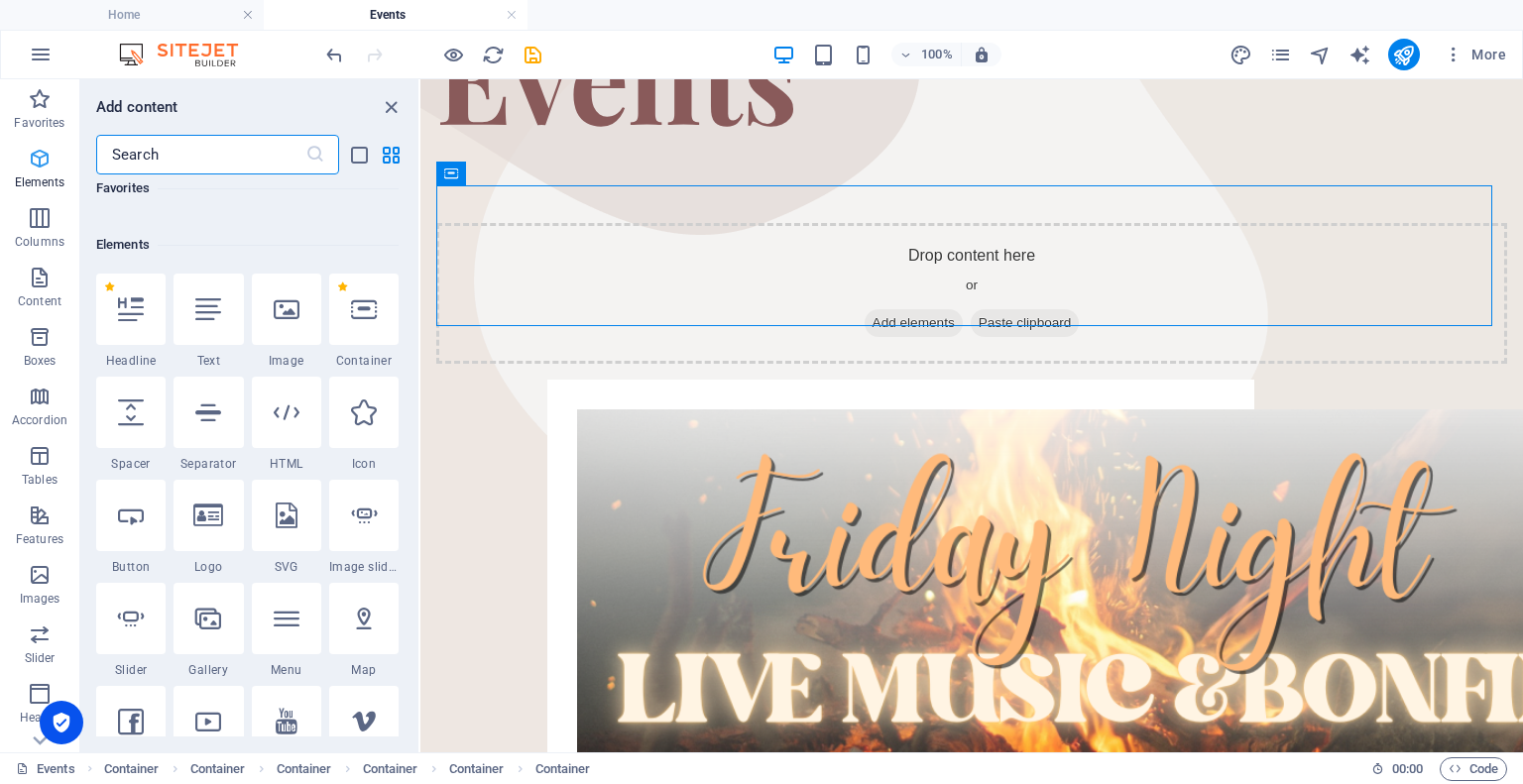 scroll, scrollTop: 211, scrollLeft: 0, axis: vertical 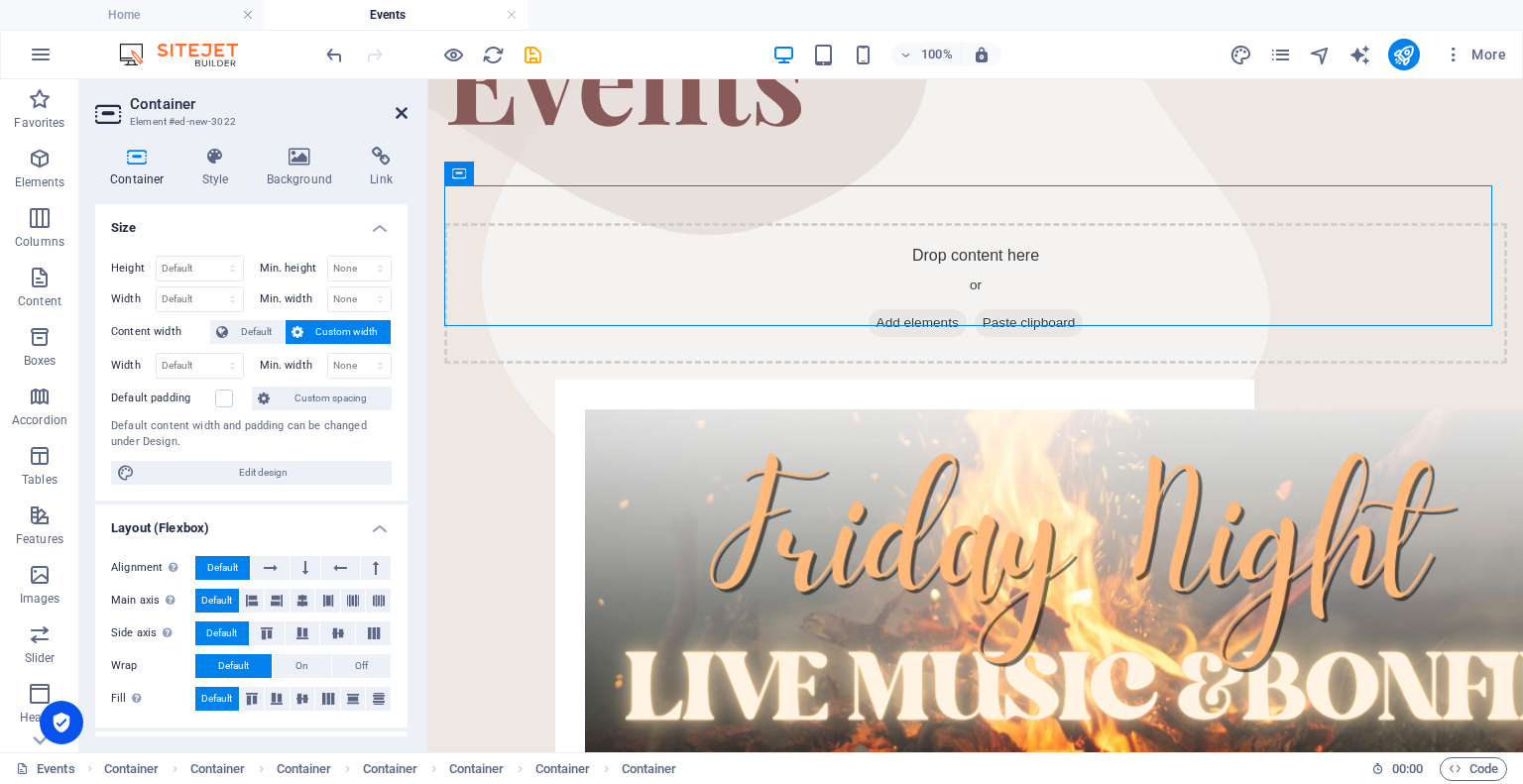 click at bounding box center (402, 113) 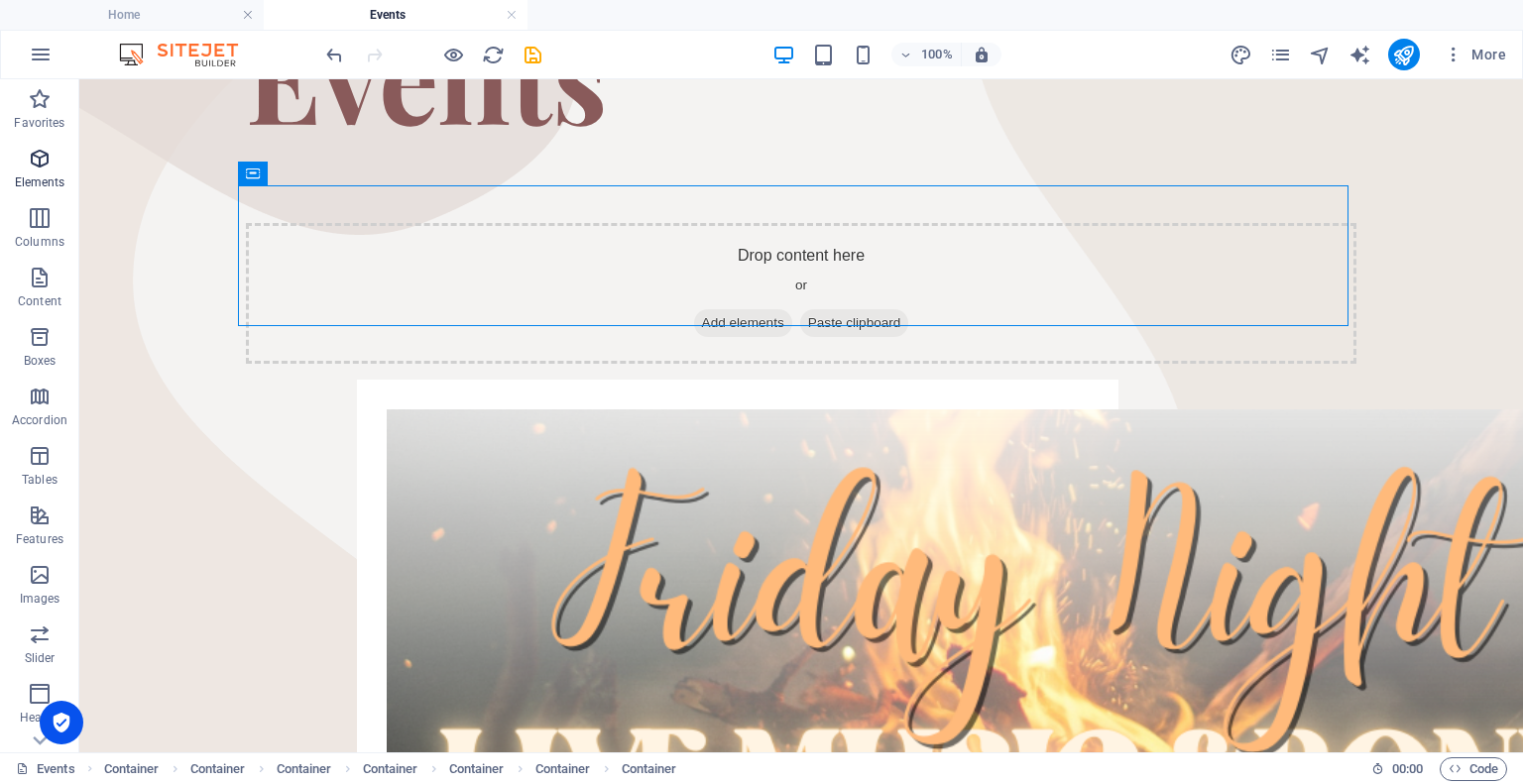 click on "Elements" at bounding box center [40, 182] 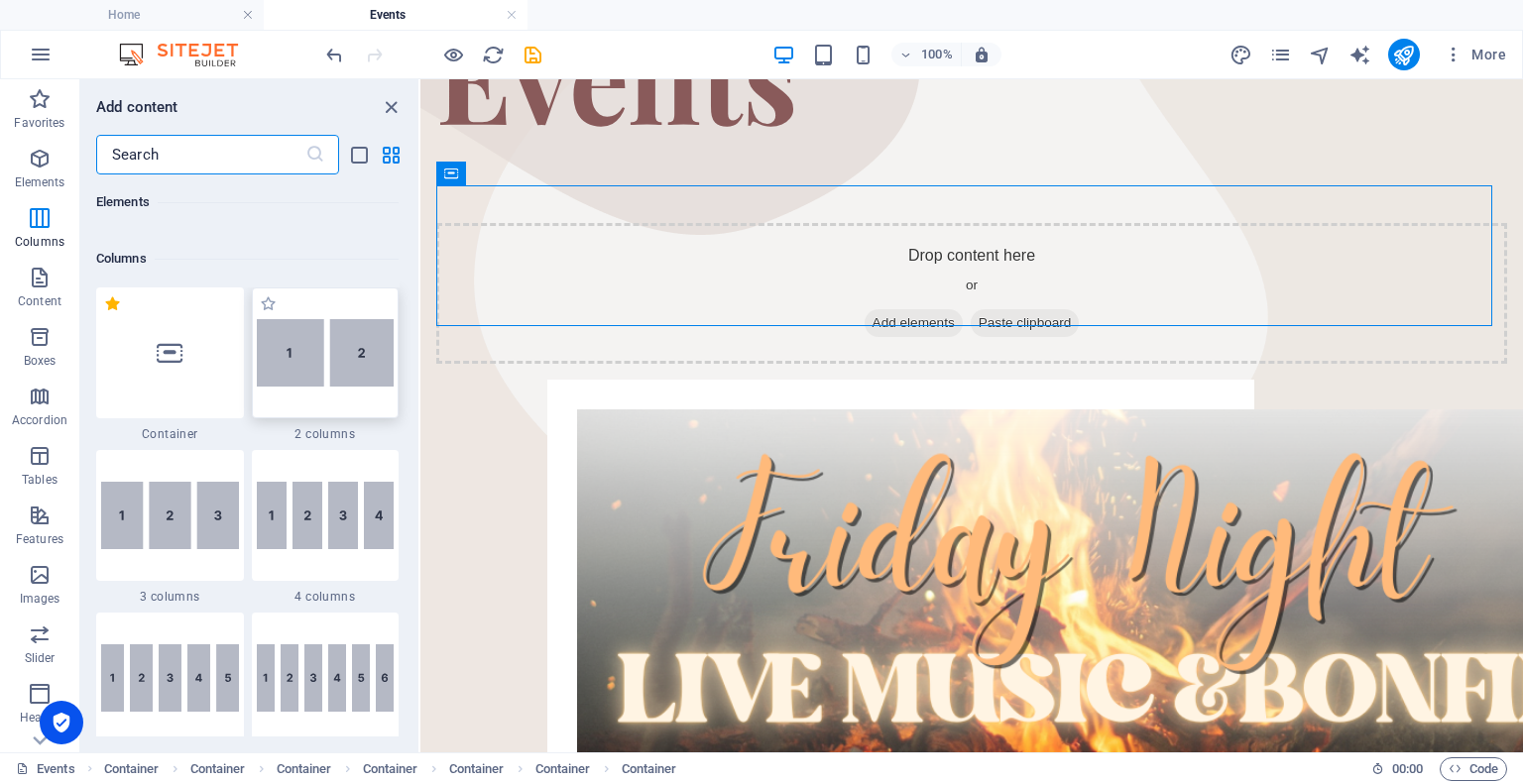 scroll, scrollTop: 892, scrollLeft: 0, axis: vertical 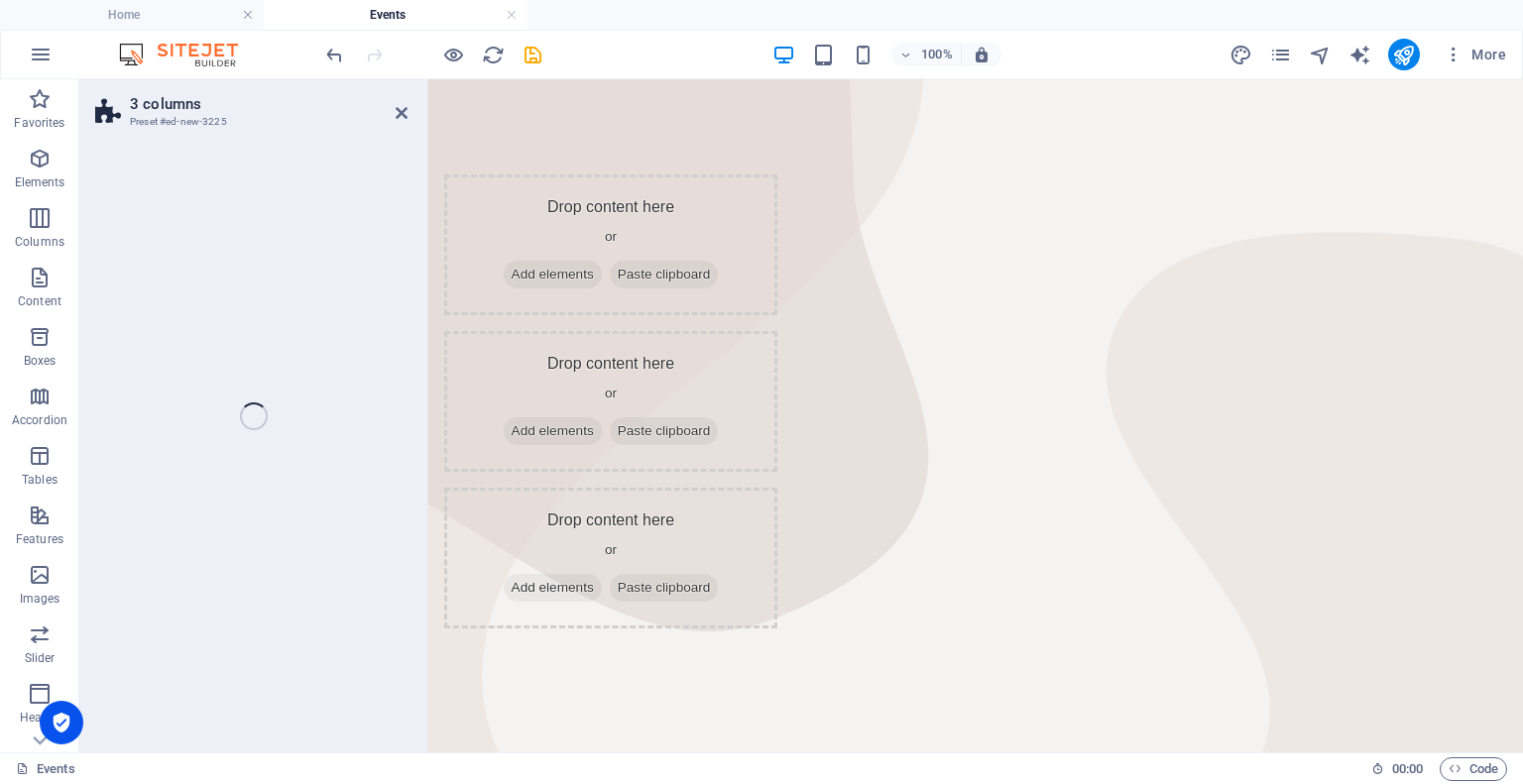 select on "rem" 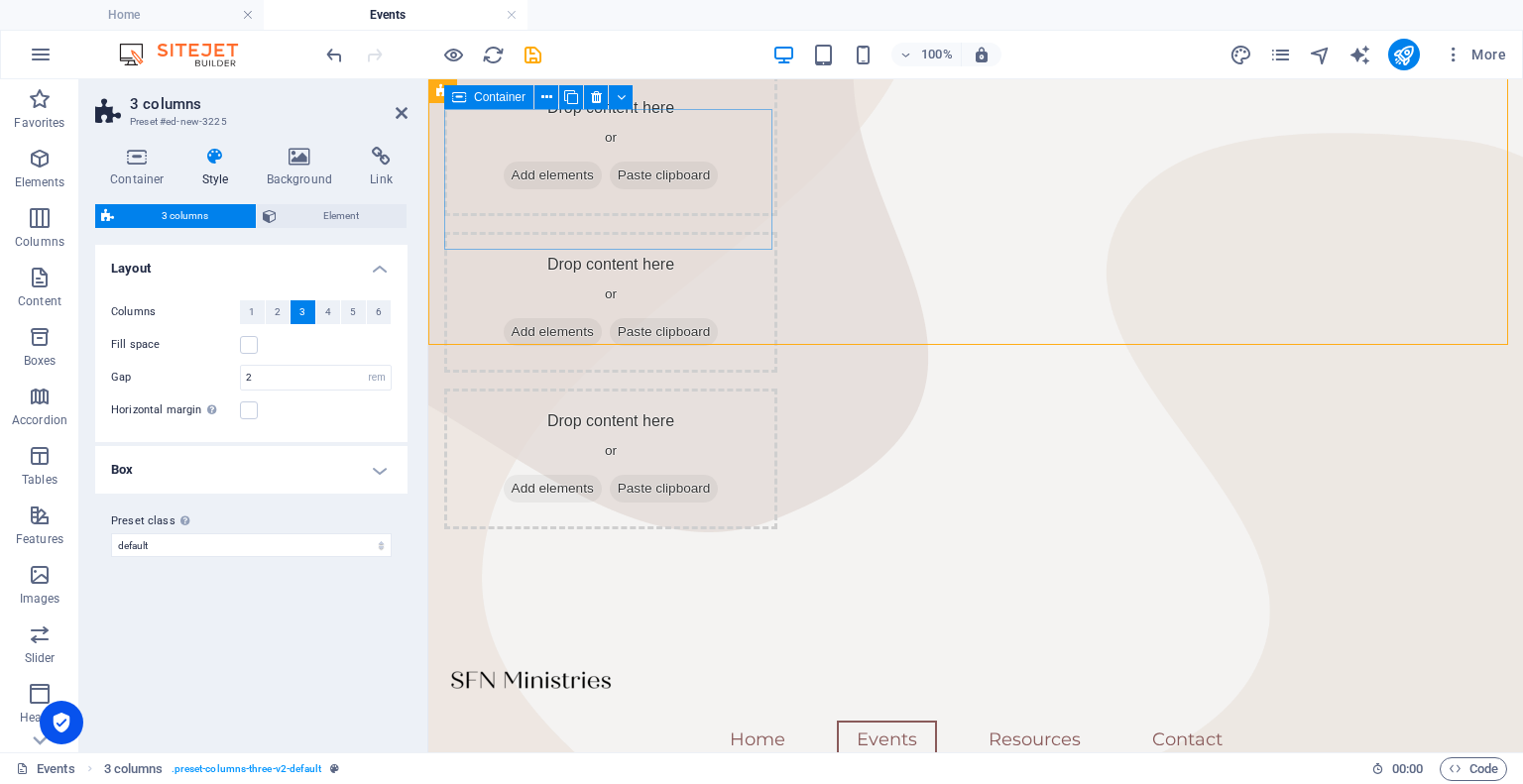 scroll, scrollTop: 0, scrollLeft: 0, axis: both 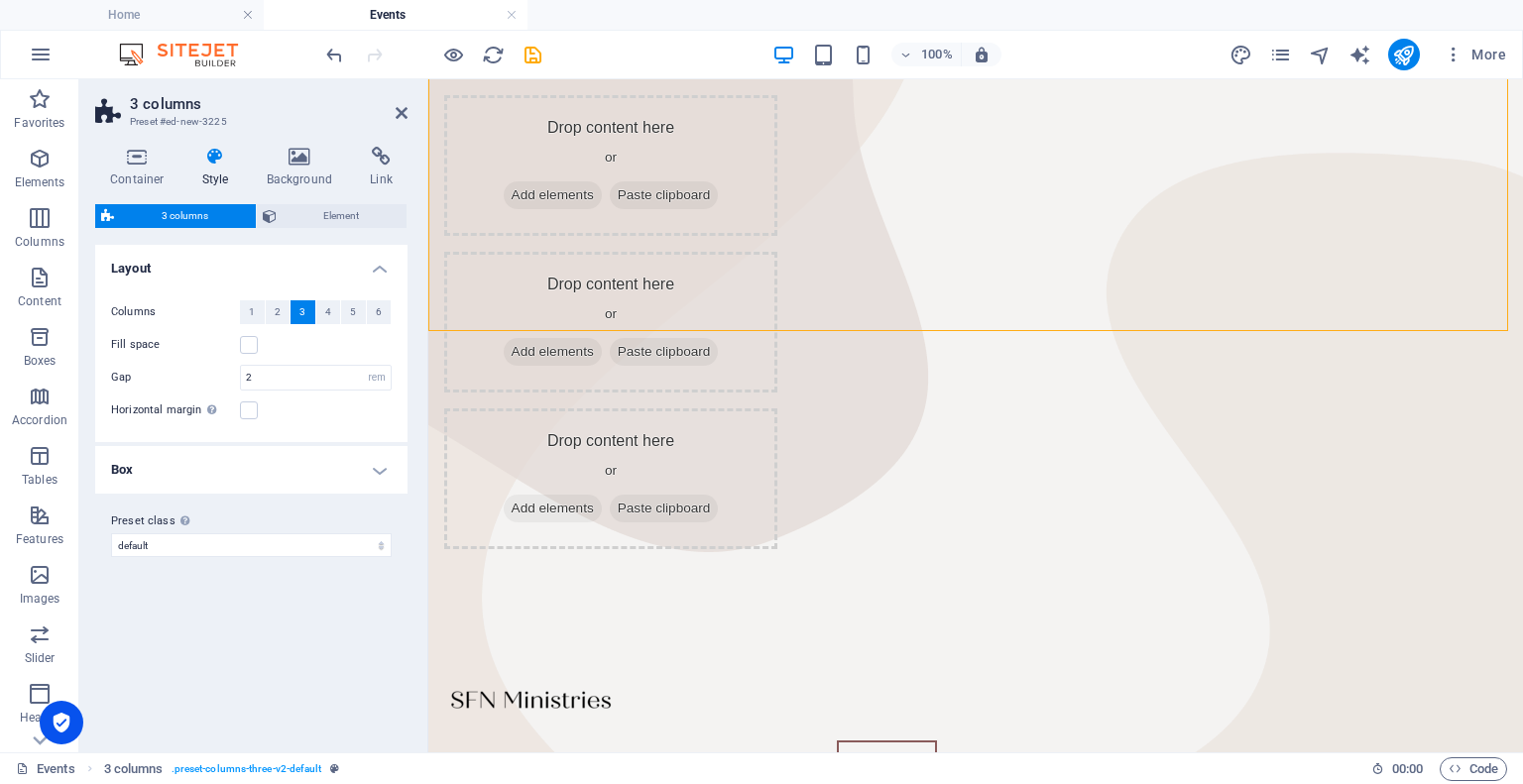 drag, startPoint x: 732, startPoint y: 328, endPoint x: 799, endPoint y: 278, distance: 84 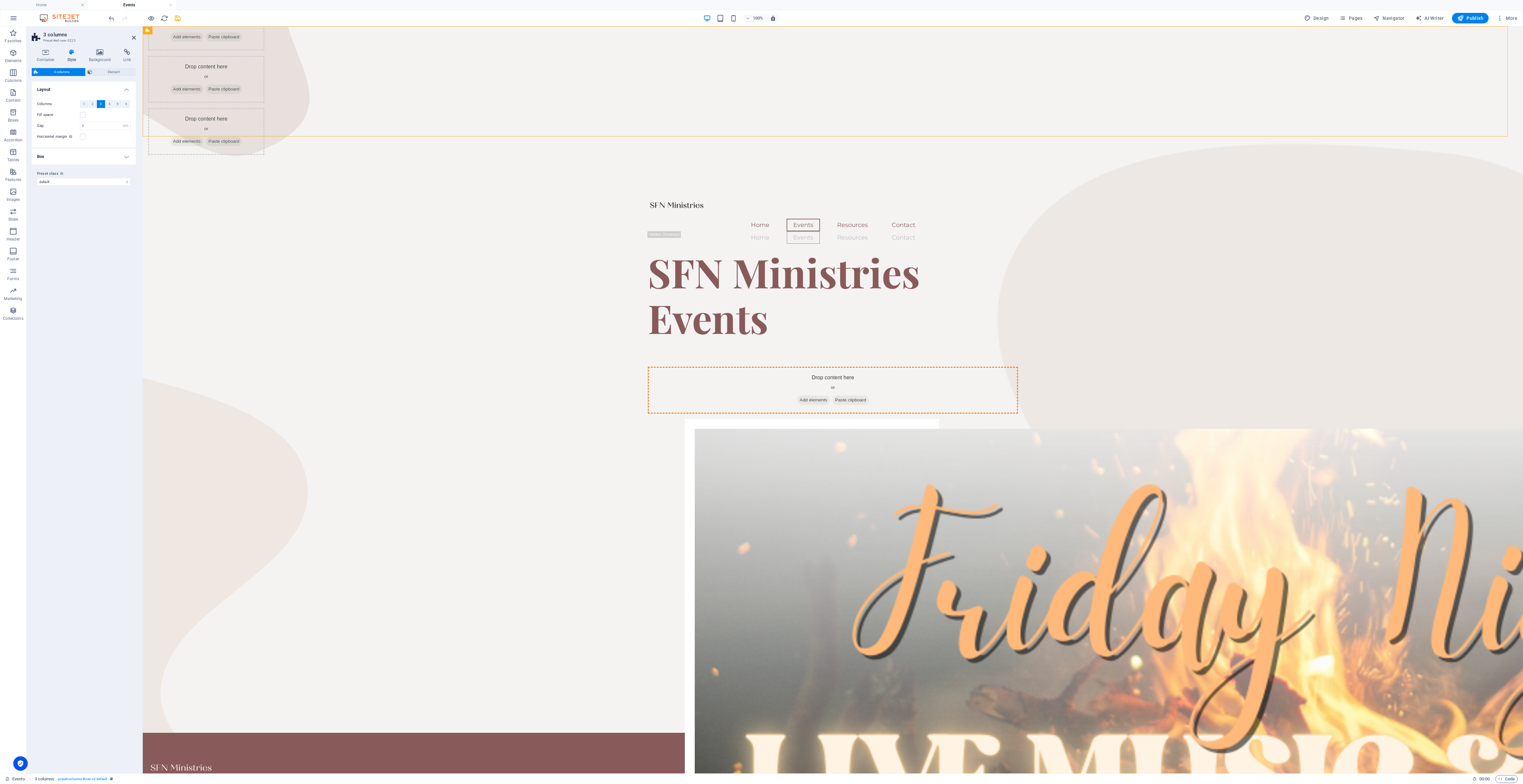 scroll, scrollTop: 0, scrollLeft: 0, axis: both 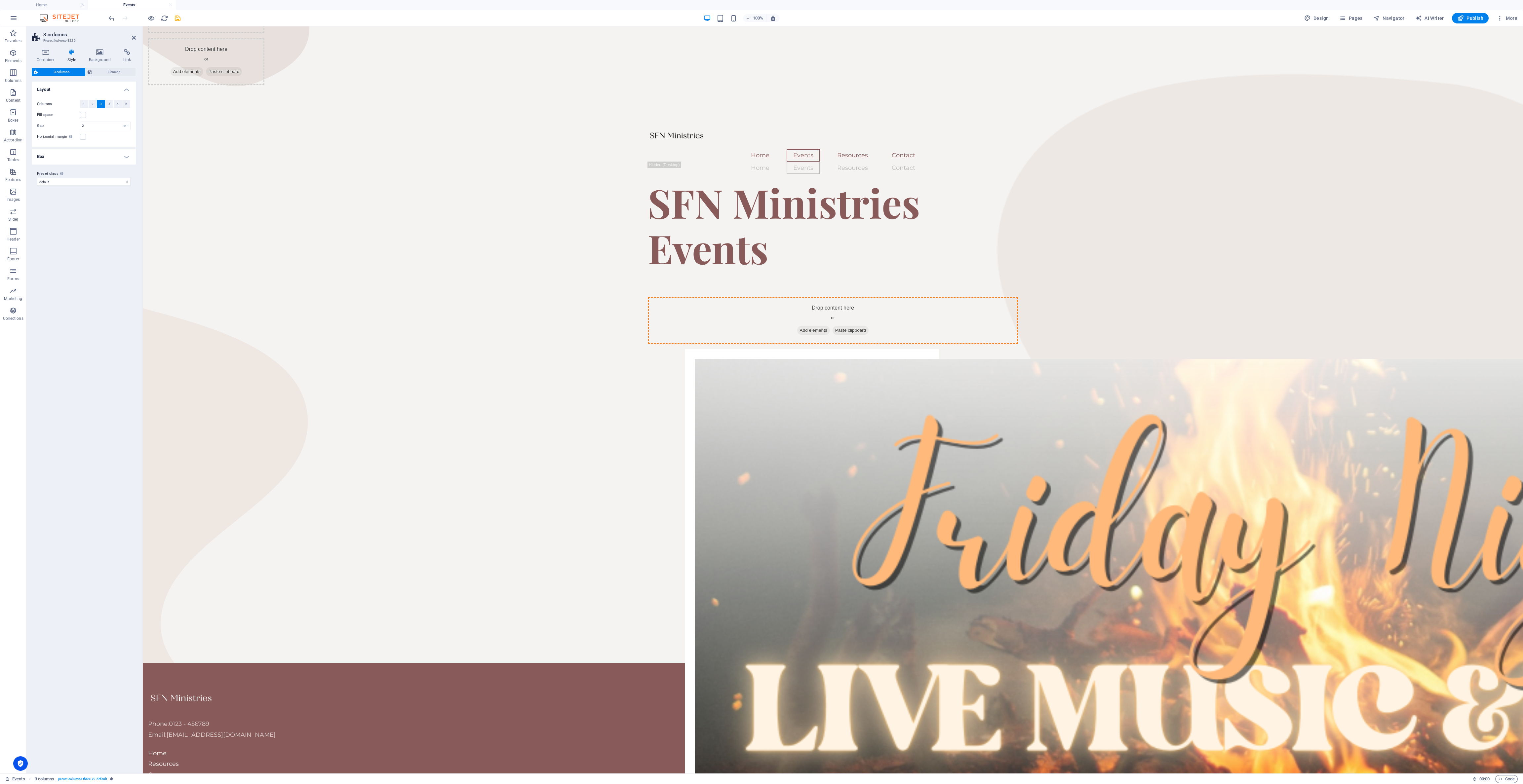 drag, startPoint x: 263, startPoint y: 85, endPoint x: 800, endPoint y: 213, distance: 552.0444 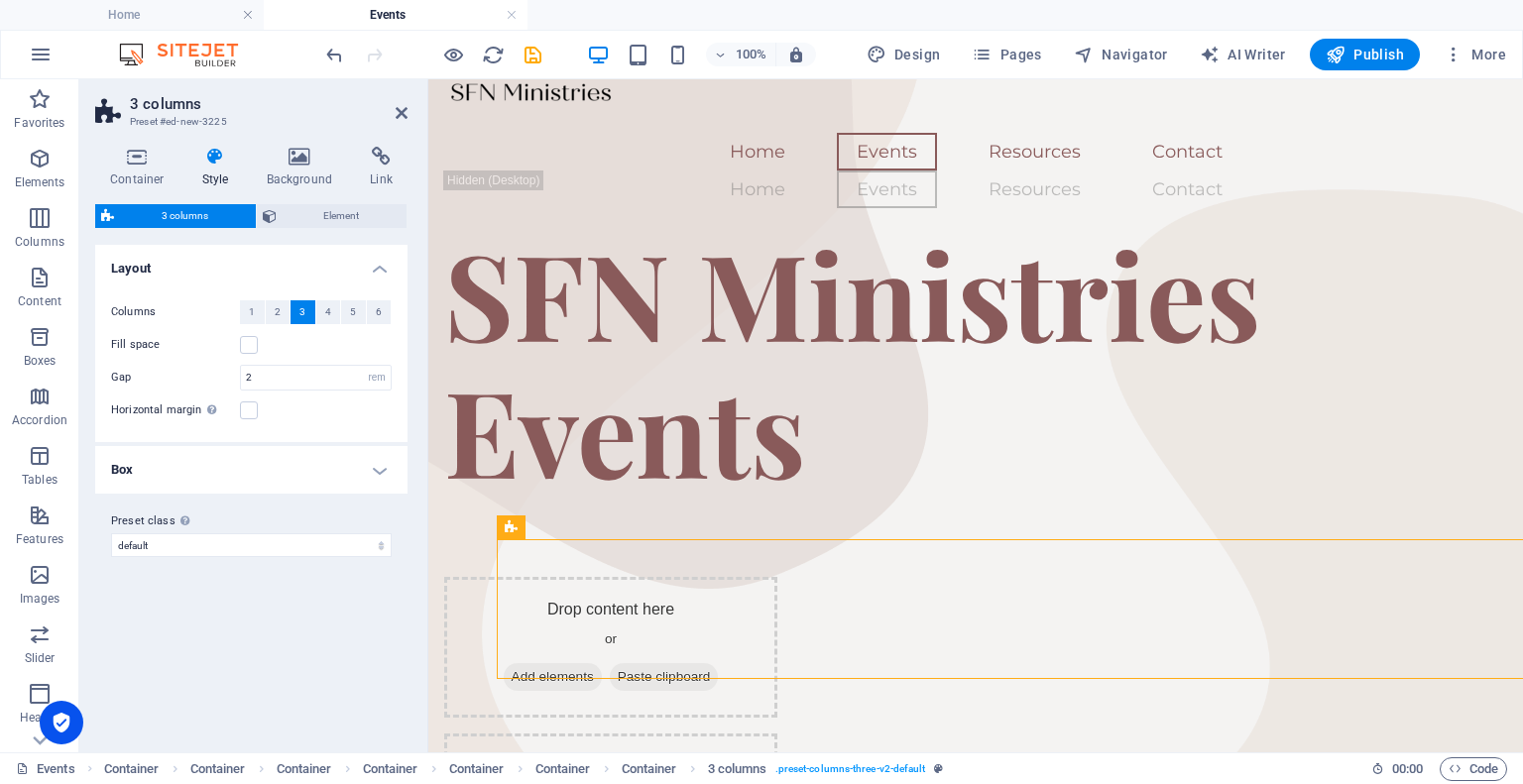 scroll, scrollTop: 43, scrollLeft: 0, axis: vertical 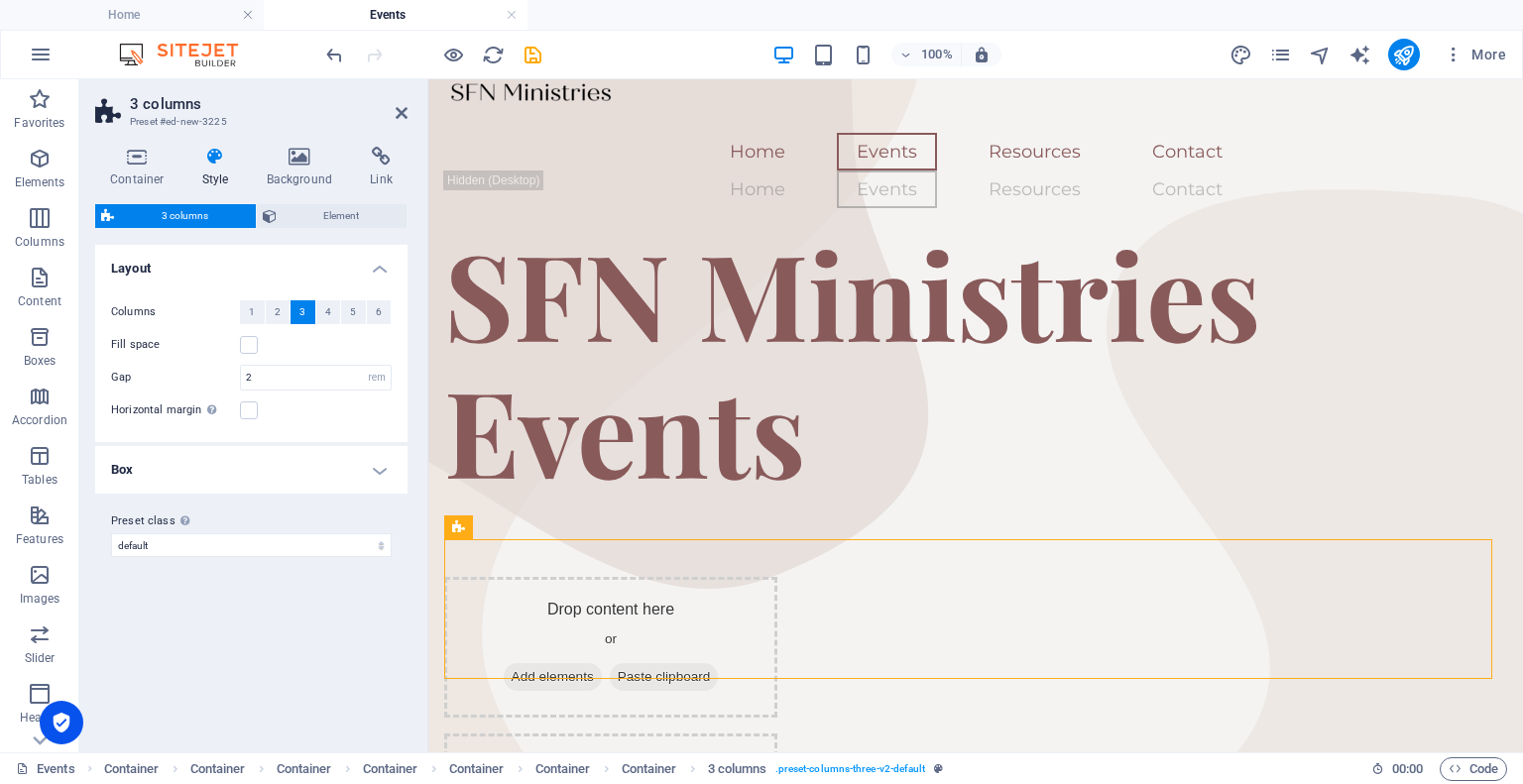 drag, startPoint x: 4916, startPoint y: 83, endPoint x: 1707, endPoint y: 699, distance: 3267.5889 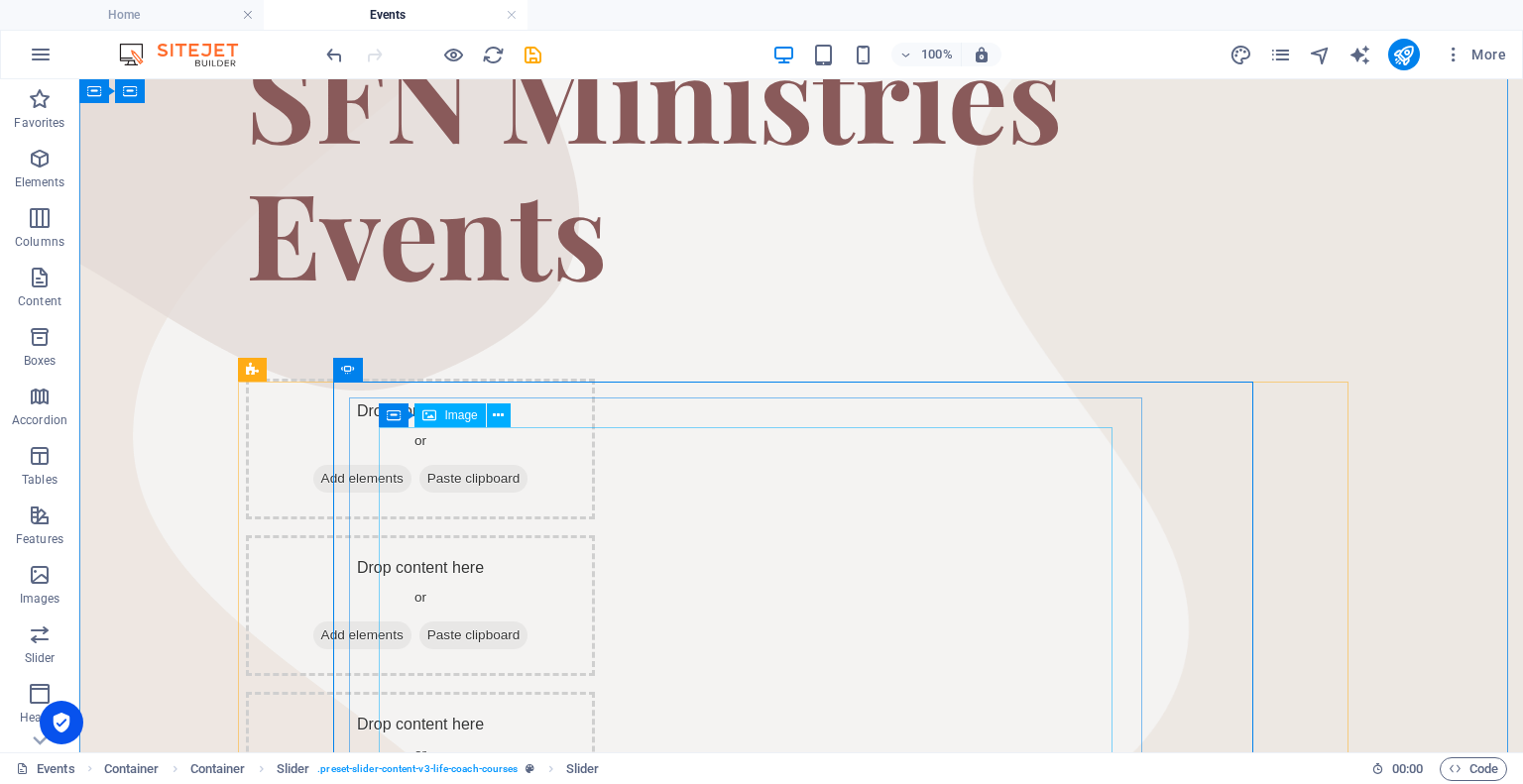 scroll, scrollTop: 340, scrollLeft: 0, axis: vertical 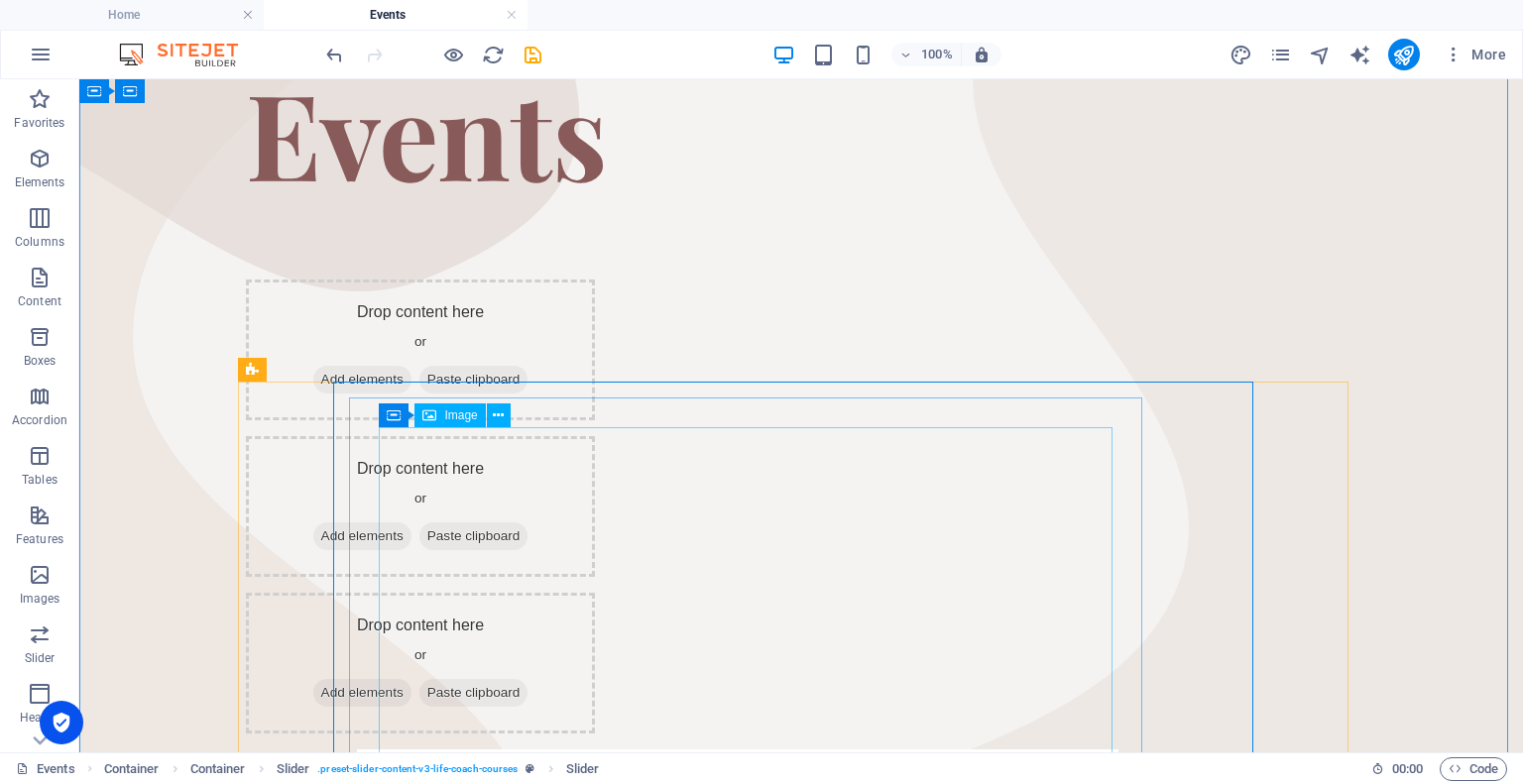 click at bounding box center (738, 1140) 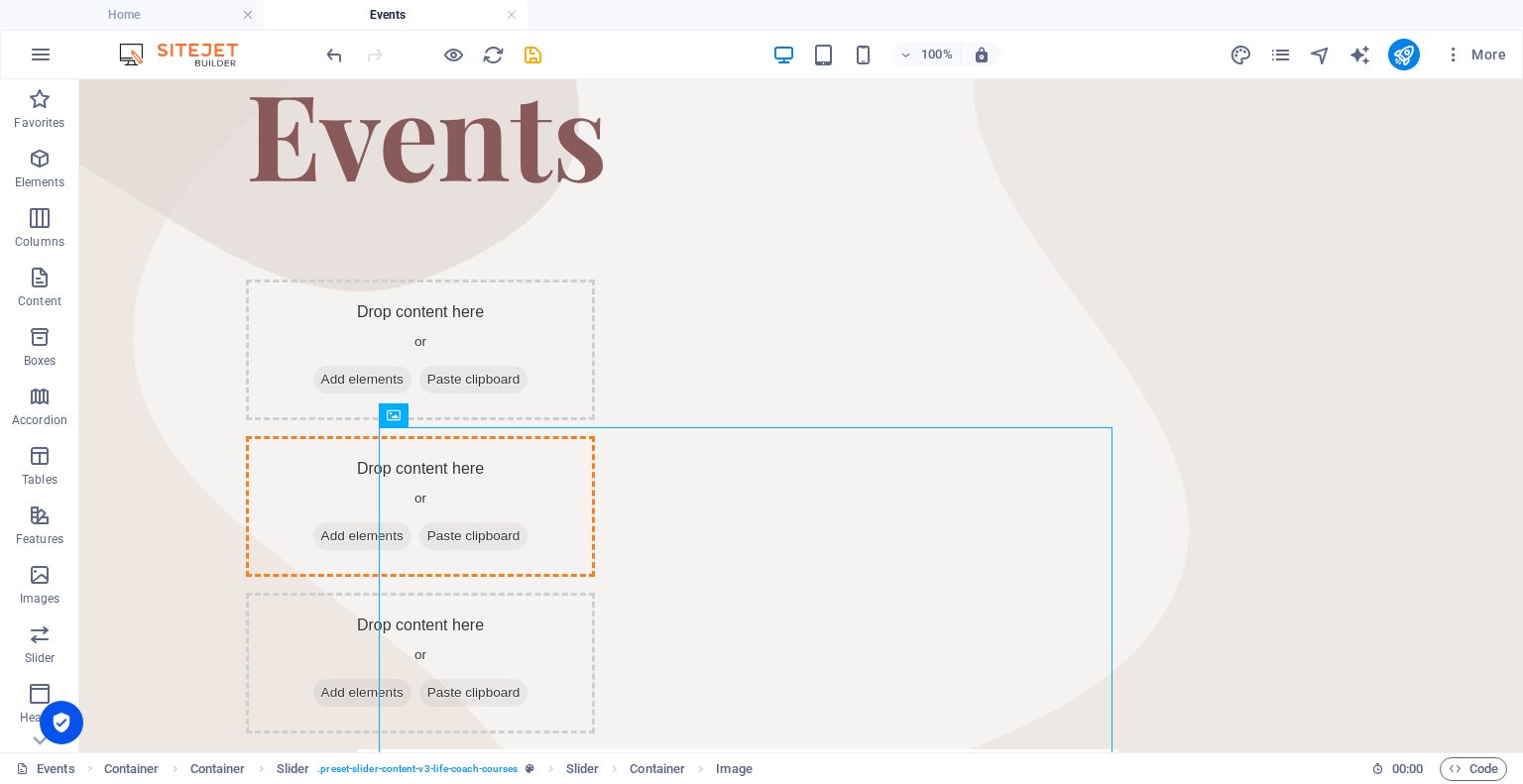drag, startPoint x: 680, startPoint y: 504, endPoint x: 724, endPoint y: 350, distance: 160.16242 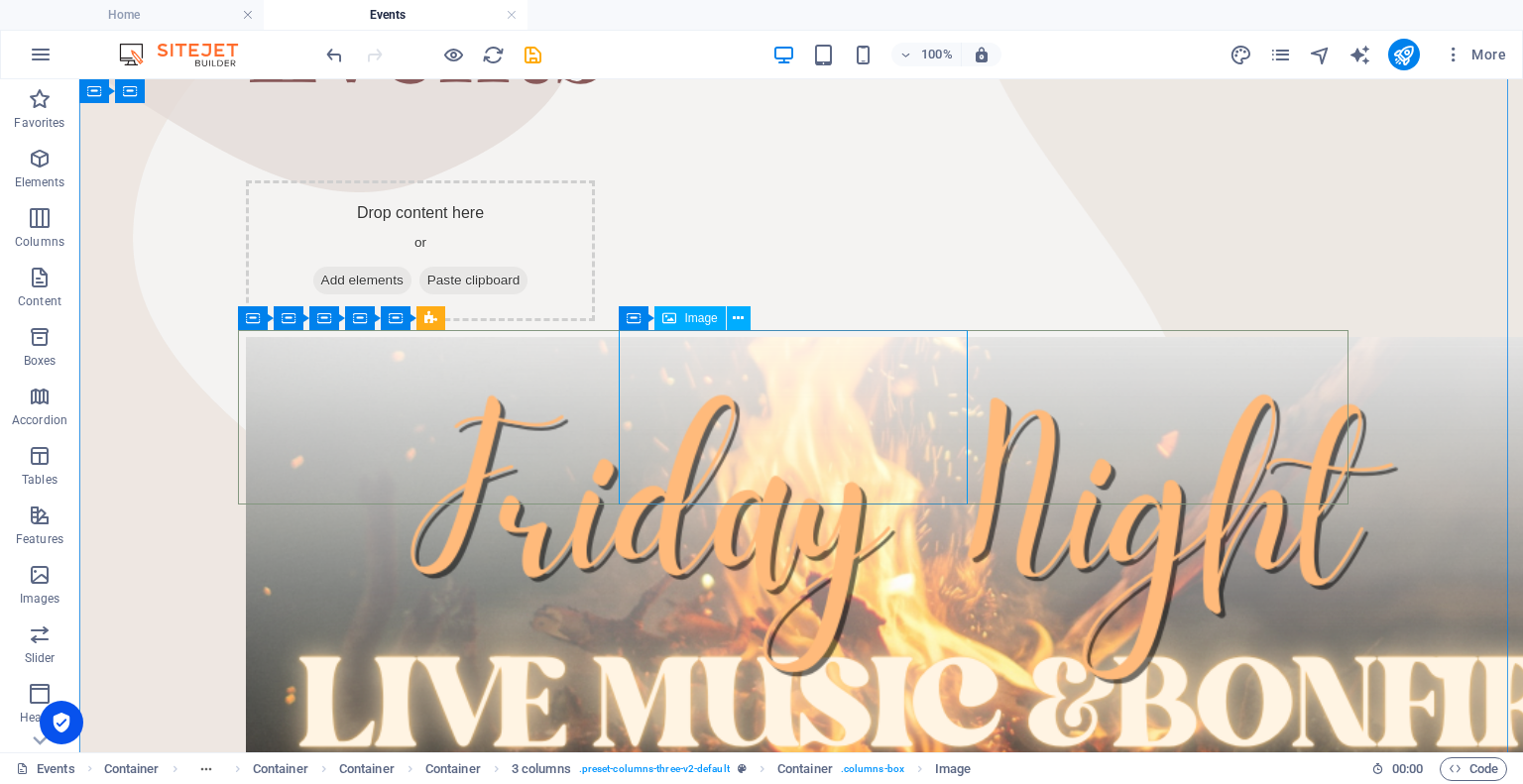 scroll, scrollTop: 241, scrollLeft: 0, axis: vertical 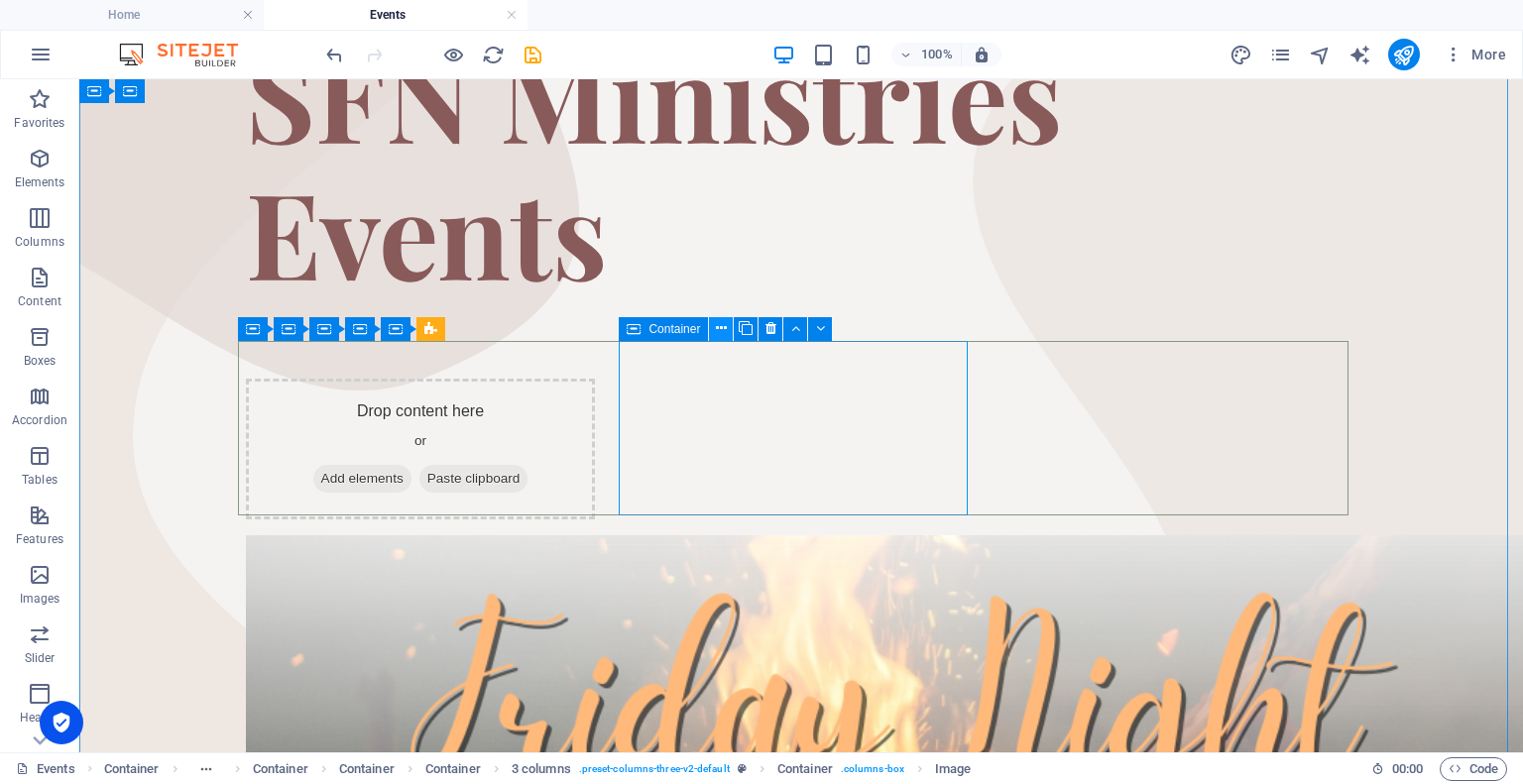 click at bounding box center [721, 329] 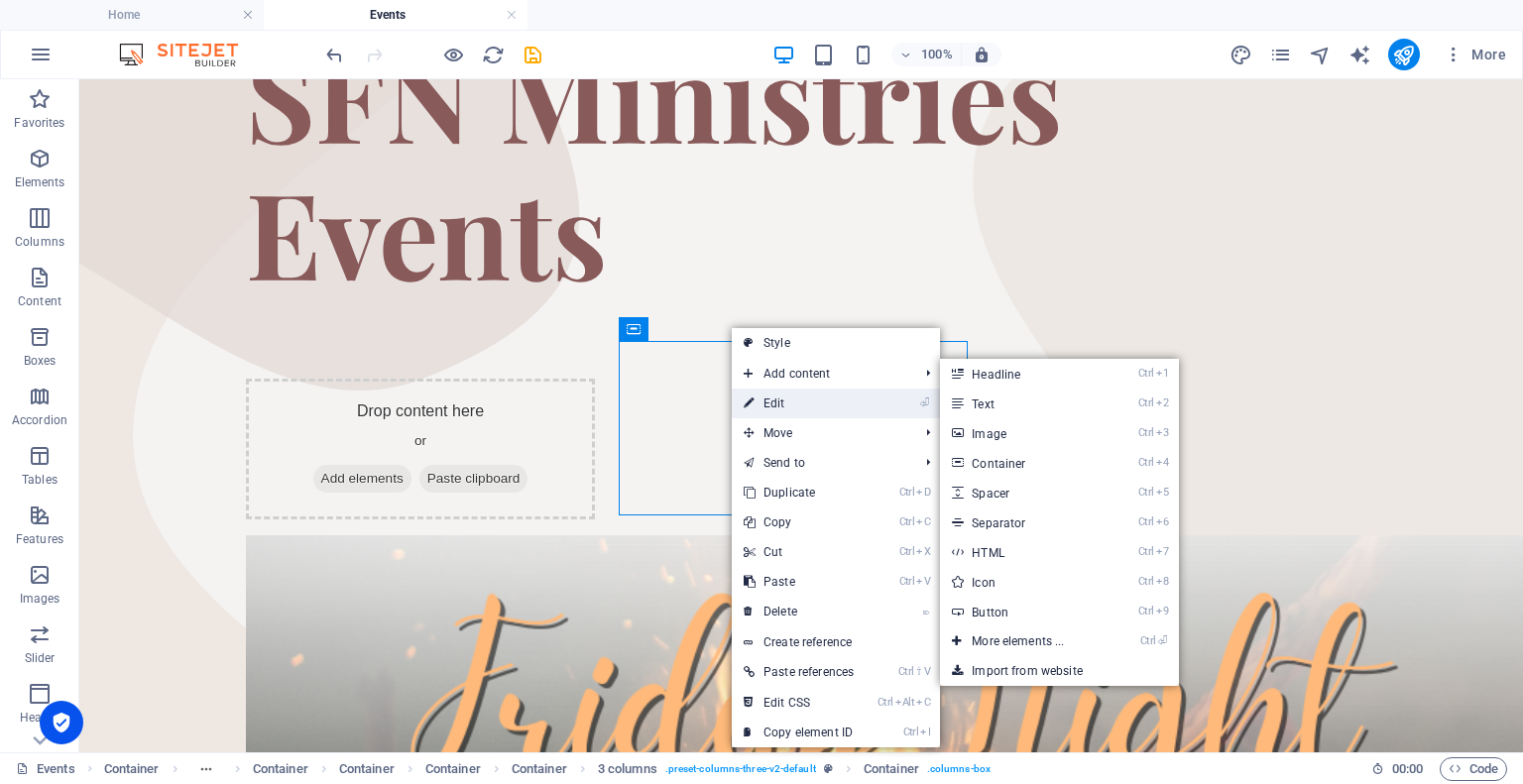 click on "⏎  Edit" at bounding box center [798, 403] 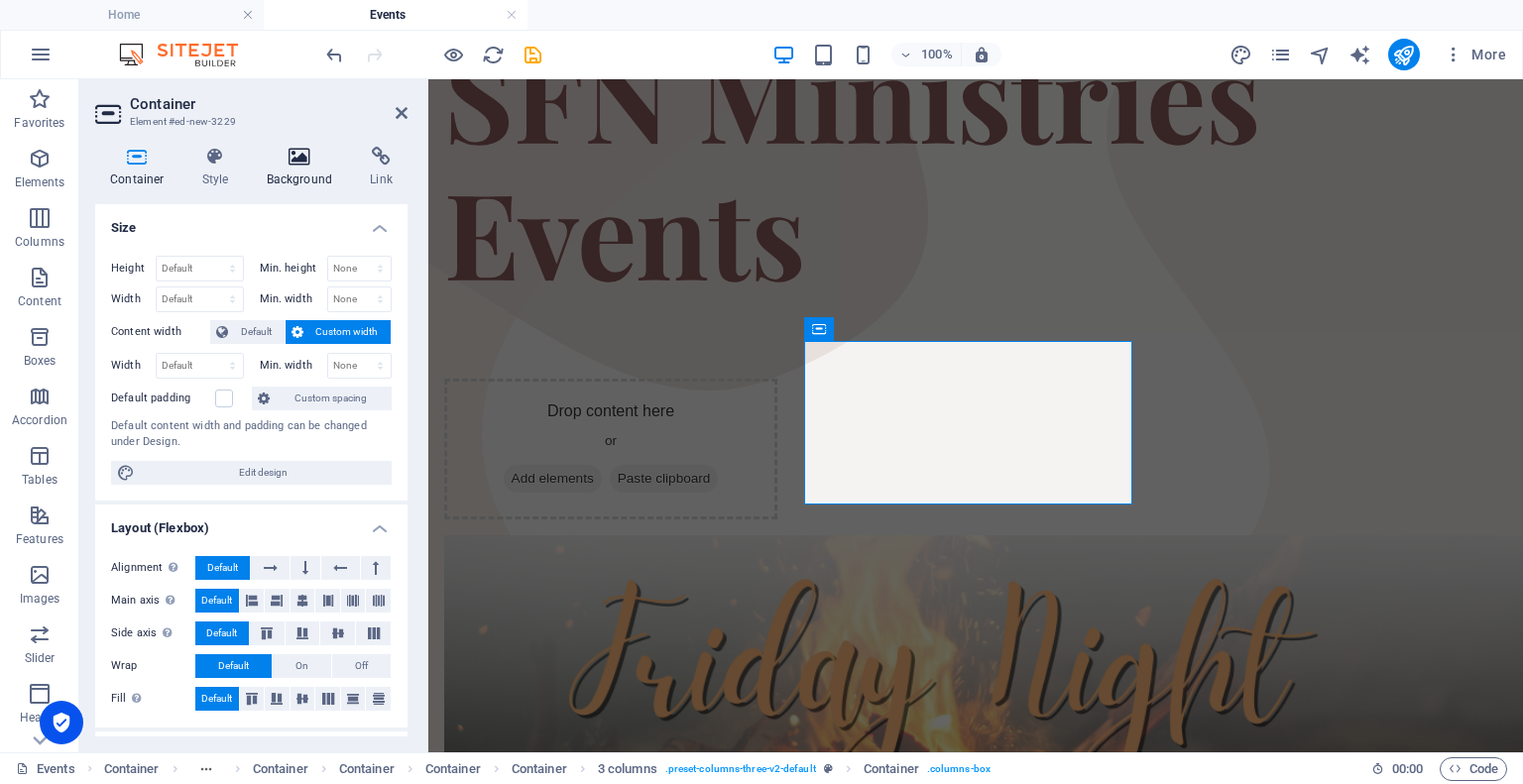 click at bounding box center (299, 157) 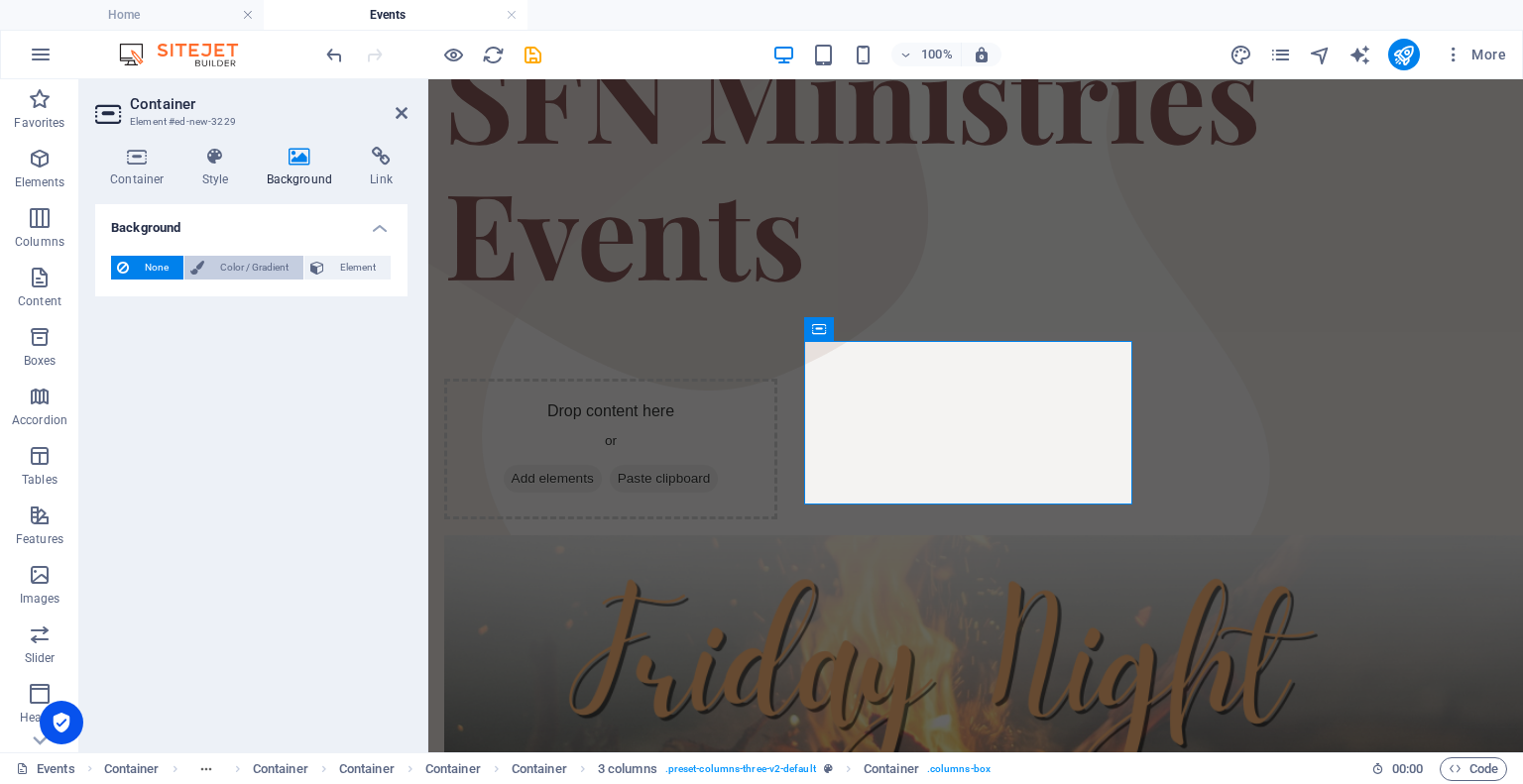 click on "Color / Gradient" at bounding box center (254, 268) 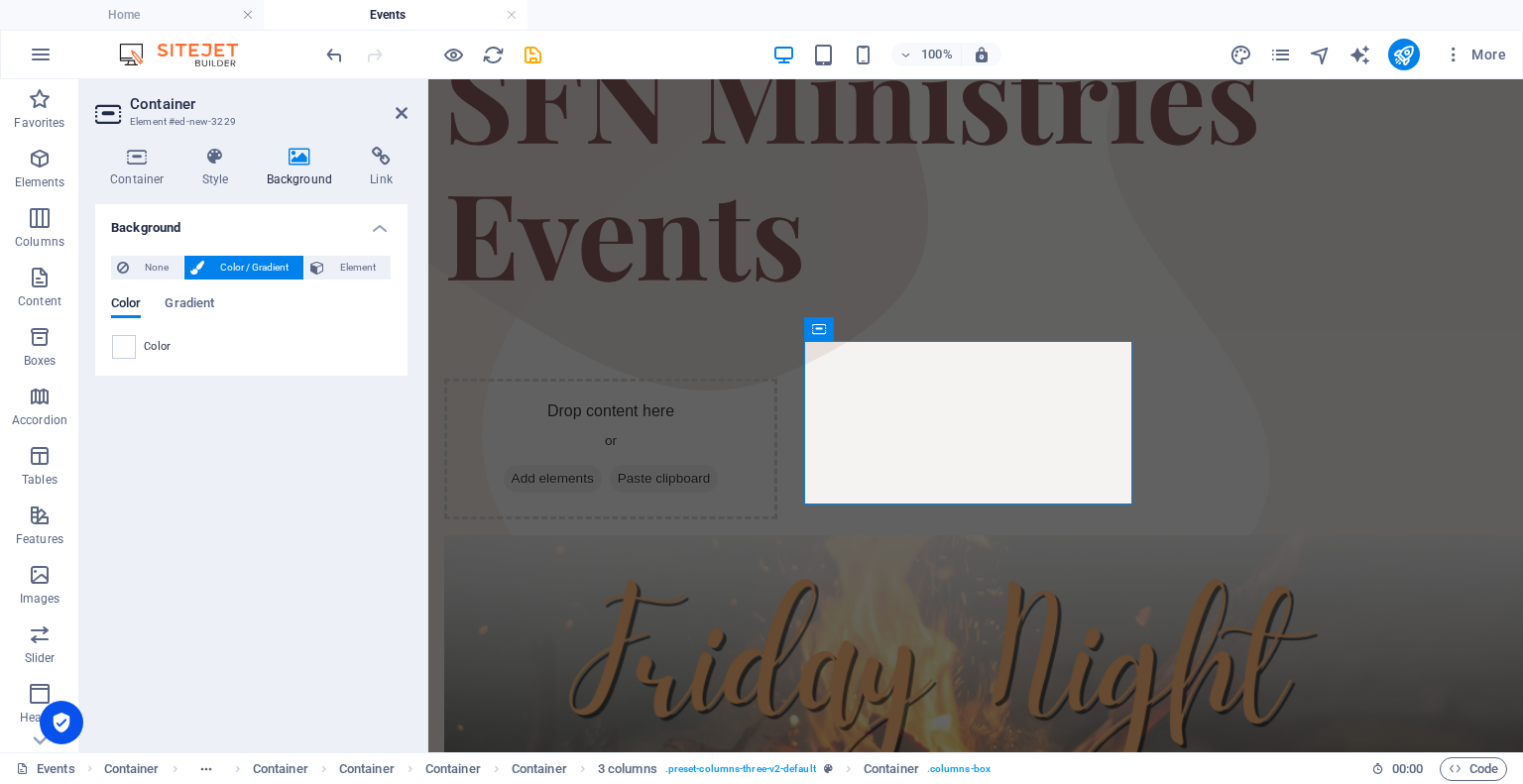 click on "None Color / Gradient Element Stretch background to full-width Color overlay Places an overlay over the background to colorize it Parallax 0 % Image Image slider Map Video YouTube Vimeo HTML Color Gradient Color A parent element contains a background. Edit background on parent element" at bounding box center [251, 307] 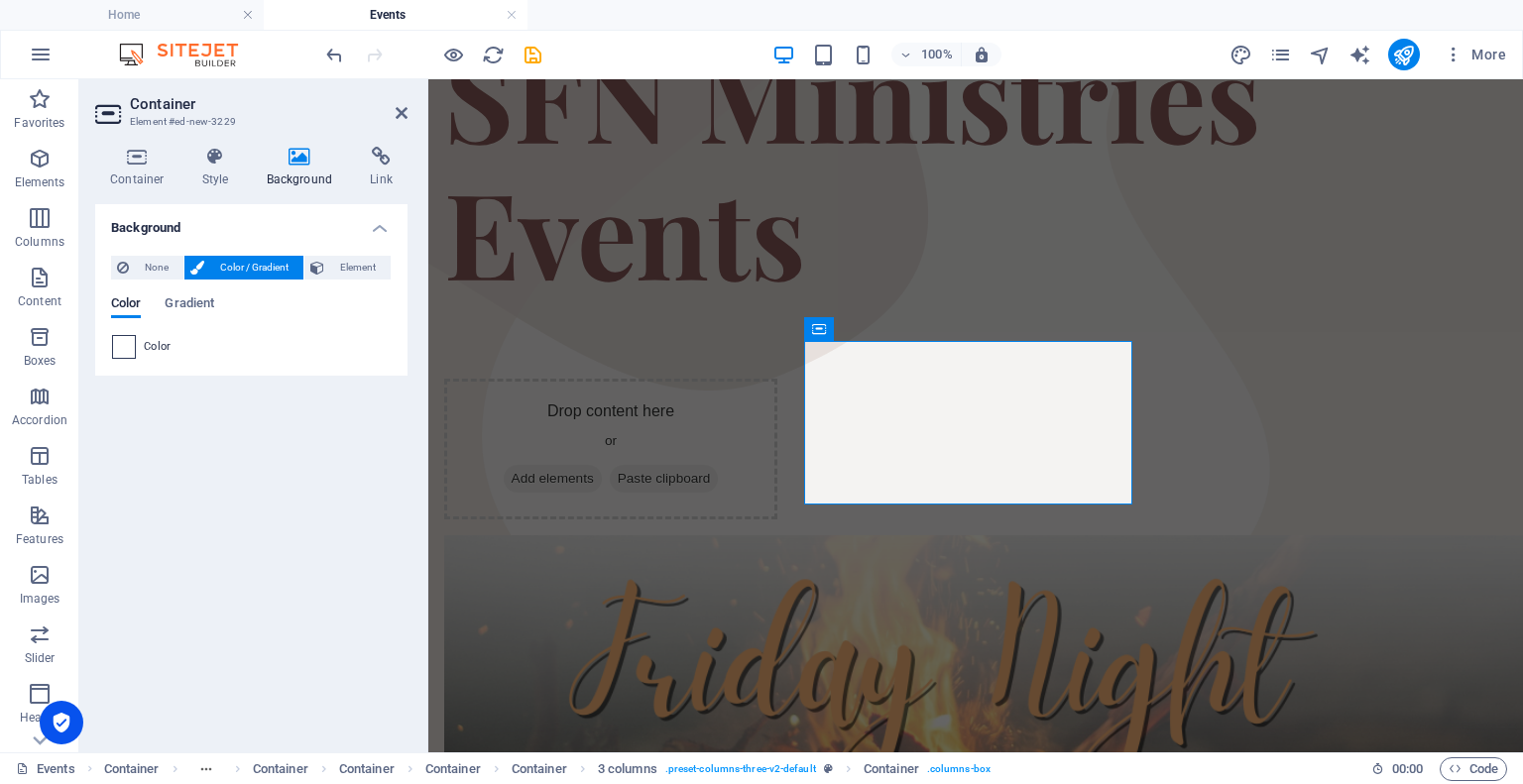 click at bounding box center (124, 347) 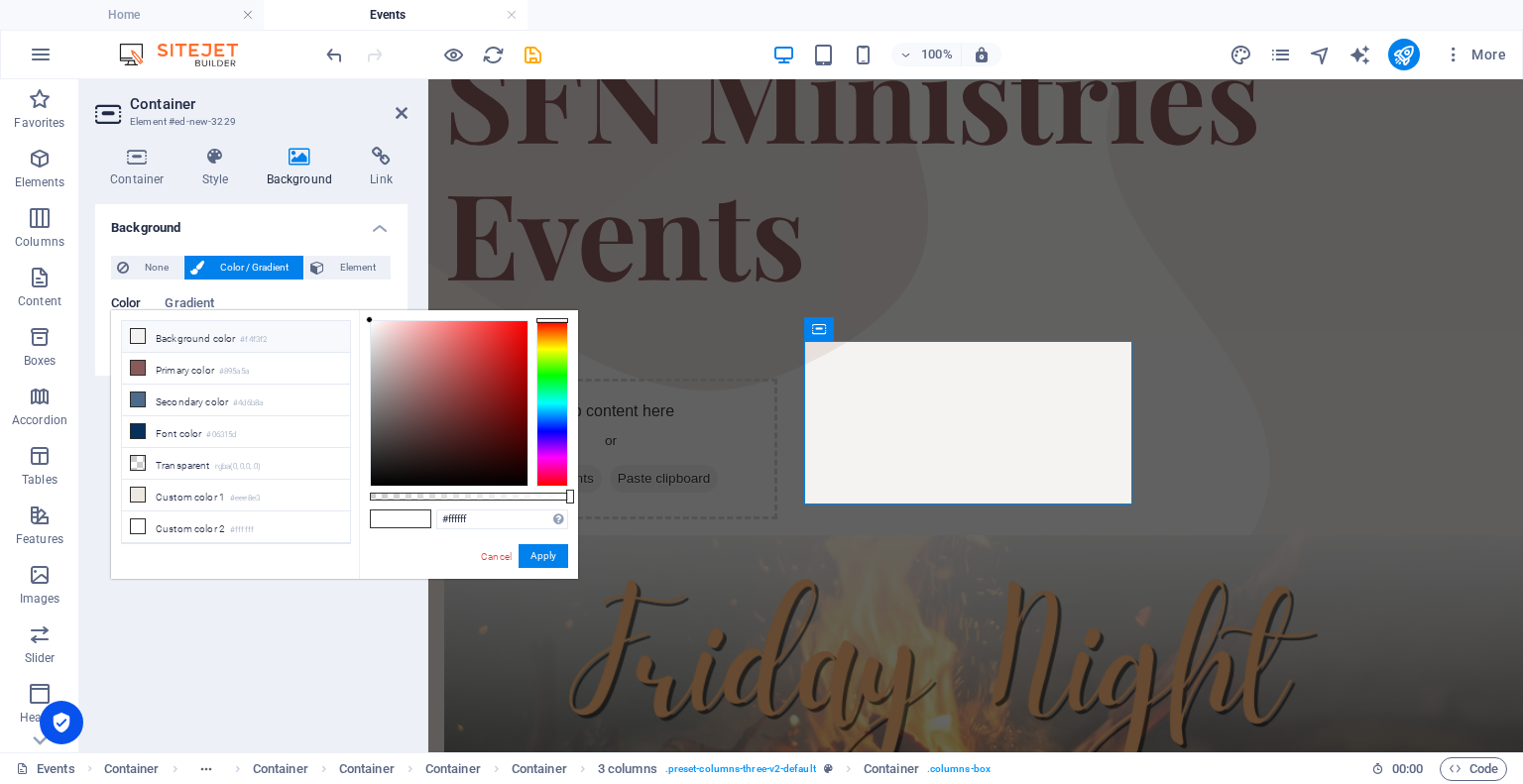 click on "Background color
#f4f3f2" at bounding box center [236, 337] 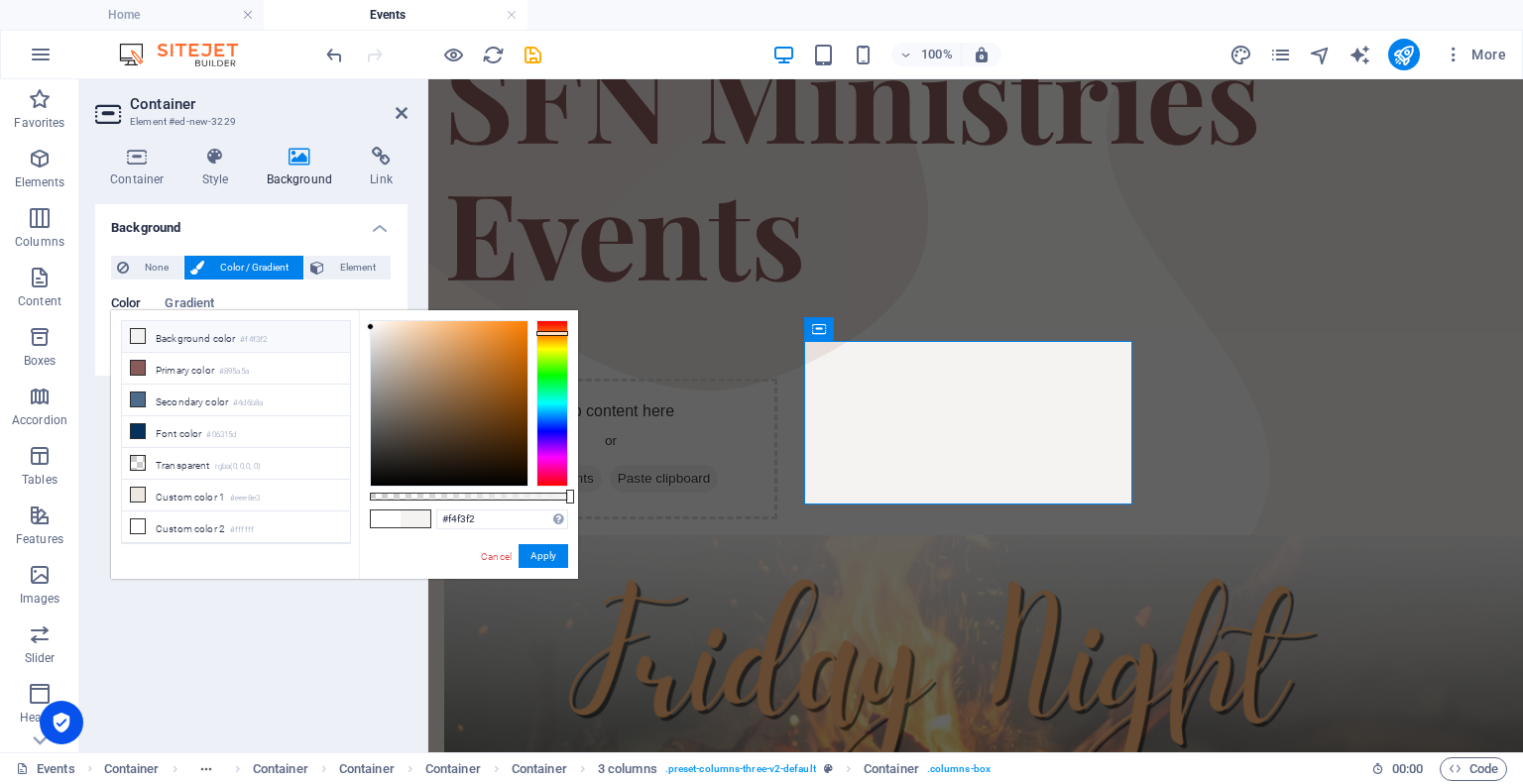 click on "Background None Color / Gradient Element Stretch background to full-width Color overlay Places an overlay over the background to colorize it Parallax 0 % Image Image slider Map Video YouTube Vimeo HTML Color Gradient Color A parent element contains a background. Edit background on parent element" at bounding box center [251, 470] 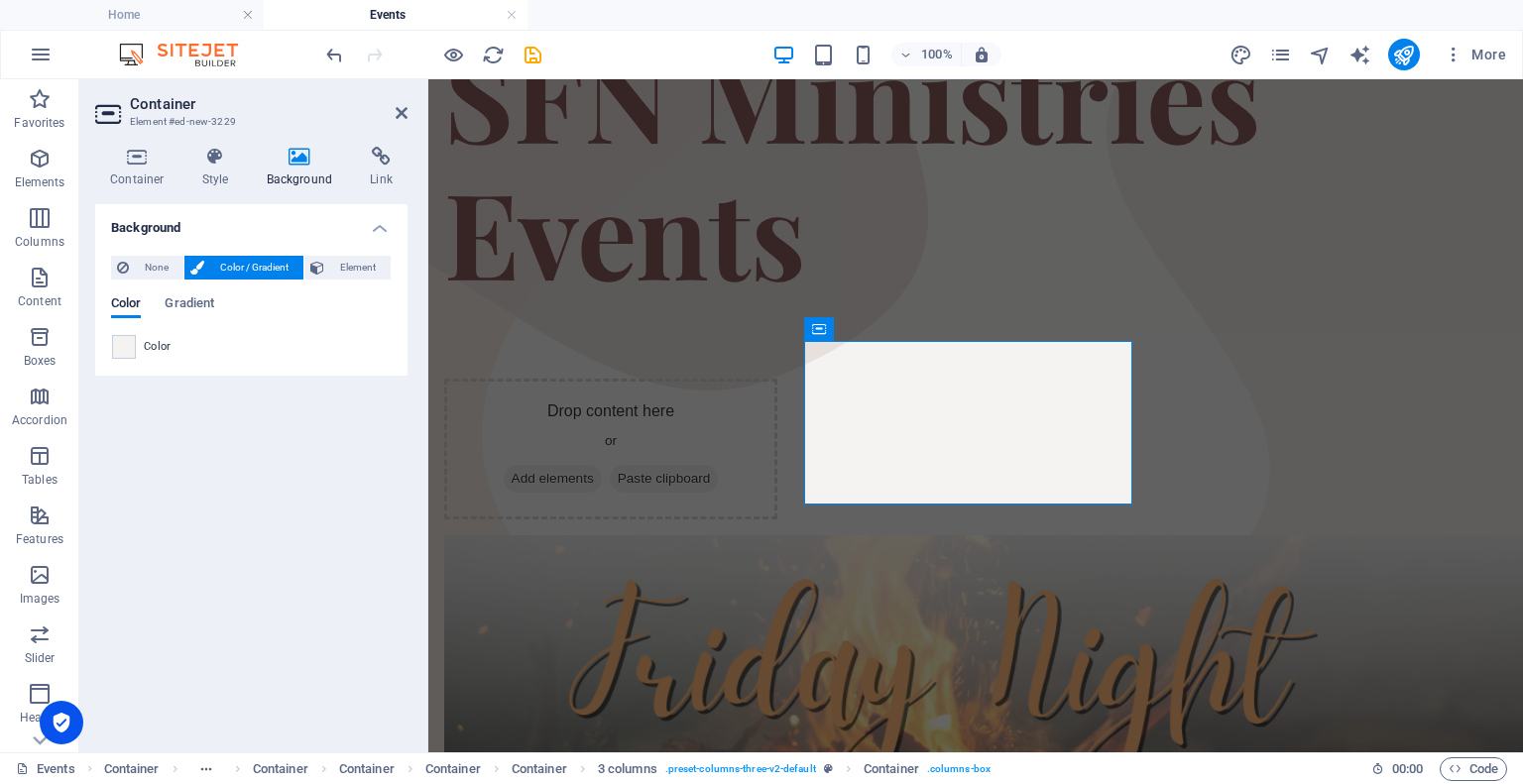 click on "Background None Color / Gradient Element Stretch background to full-width Color overlay Places an overlay over the background to colorize it Parallax 0 % Image Image slider Map Video YouTube Vimeo HTML Color Gradient Color A parent element contains a background. Edit background on parent element" at bounding box center (251, 470) 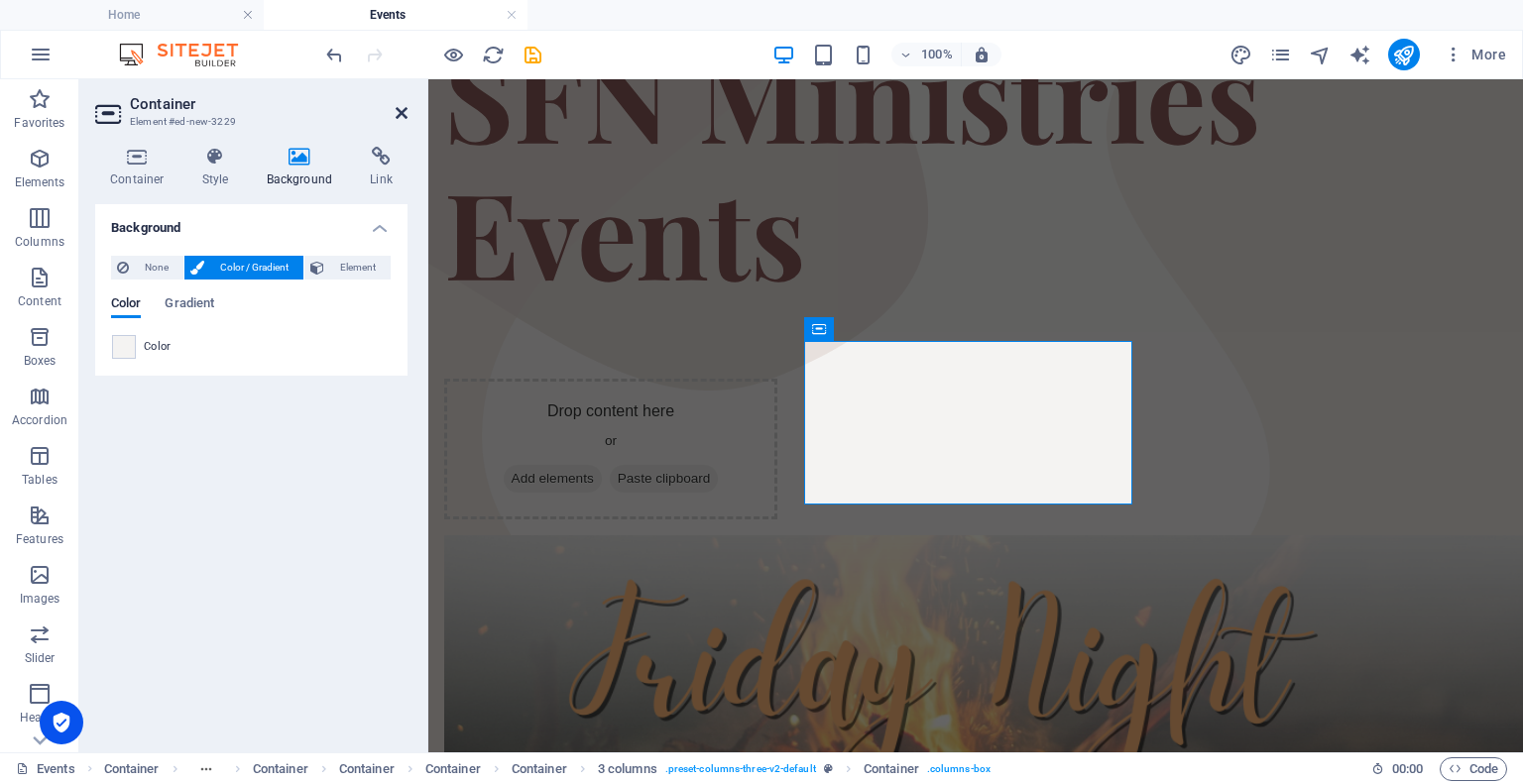 click at bounding box center [402, 113] 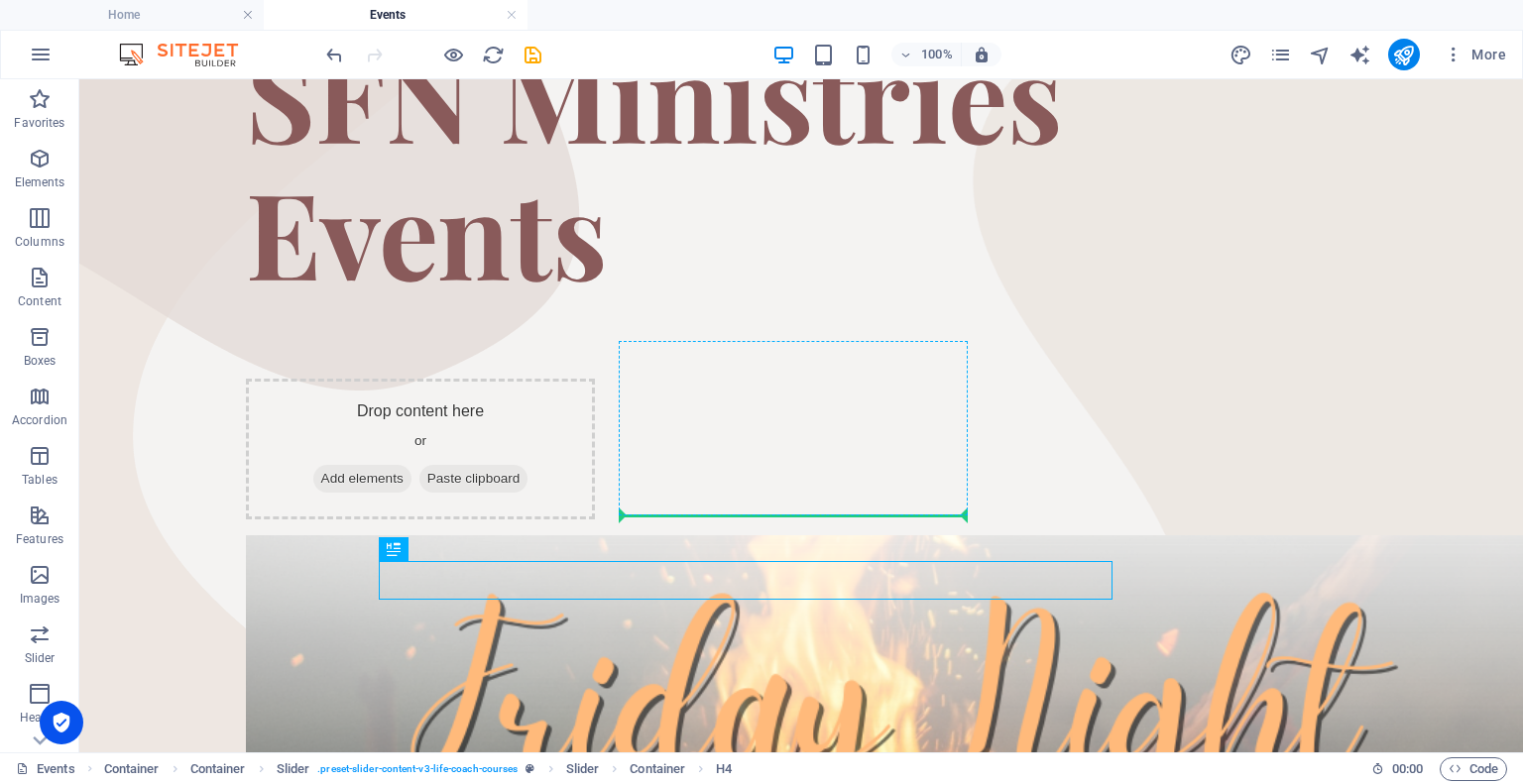 drag, startPoint x: 739, startPoint y: 586, endPoint x: 799, endPoint y: 510, distance: 96.82975 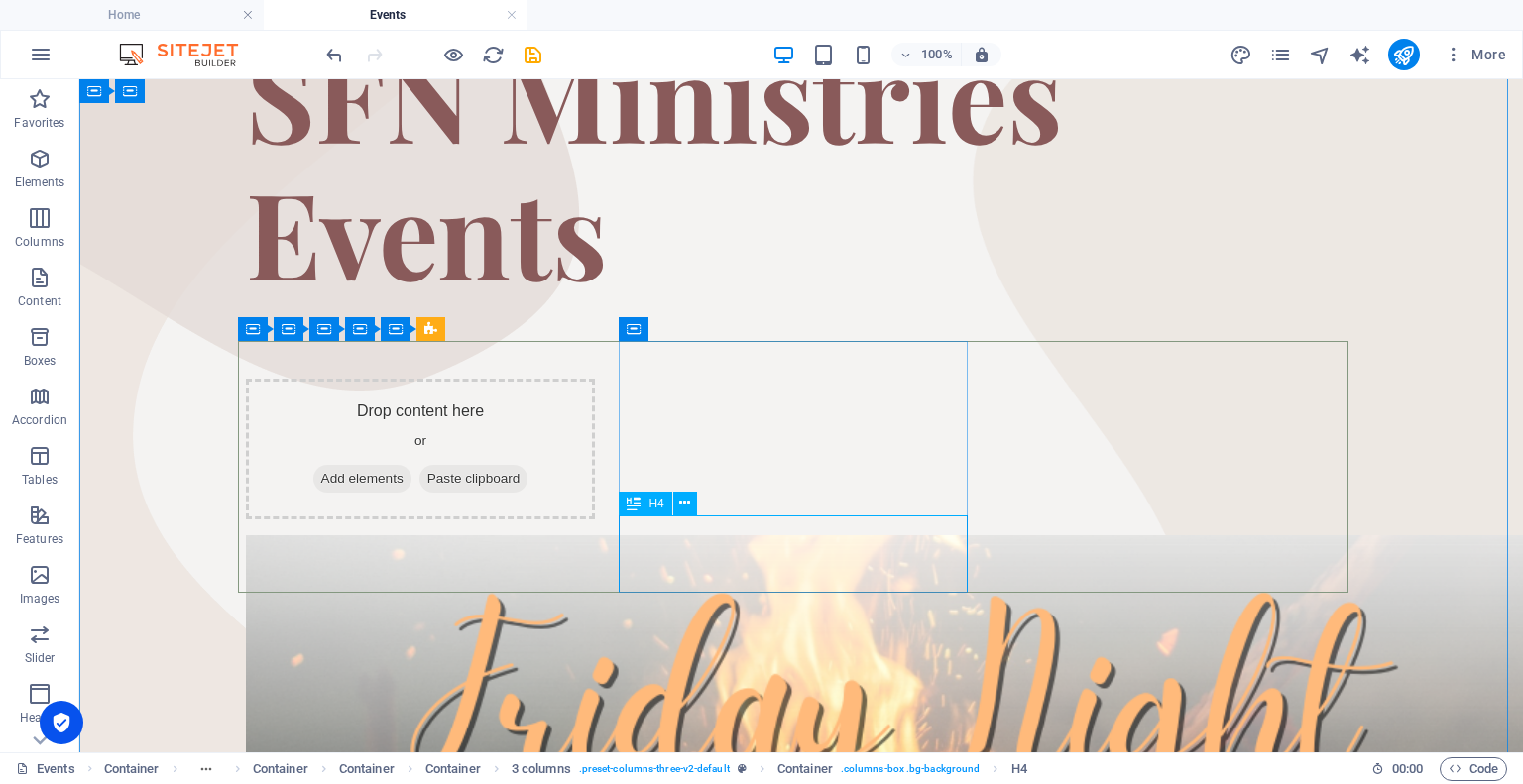 click on "[DATE] Night Live Music And Bonfire" at bounding box center (420, 1295) 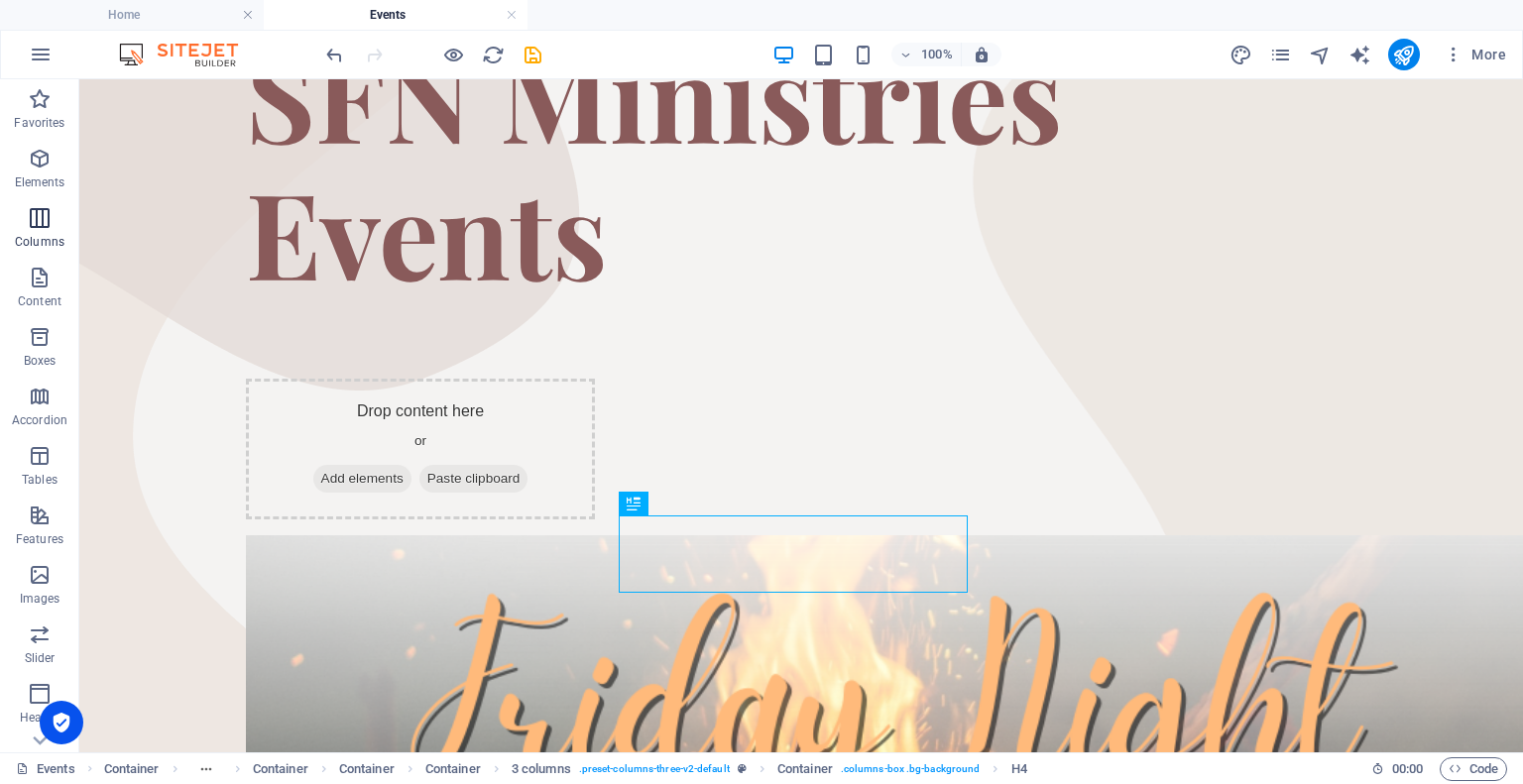 click at bounding box center [40, 159] 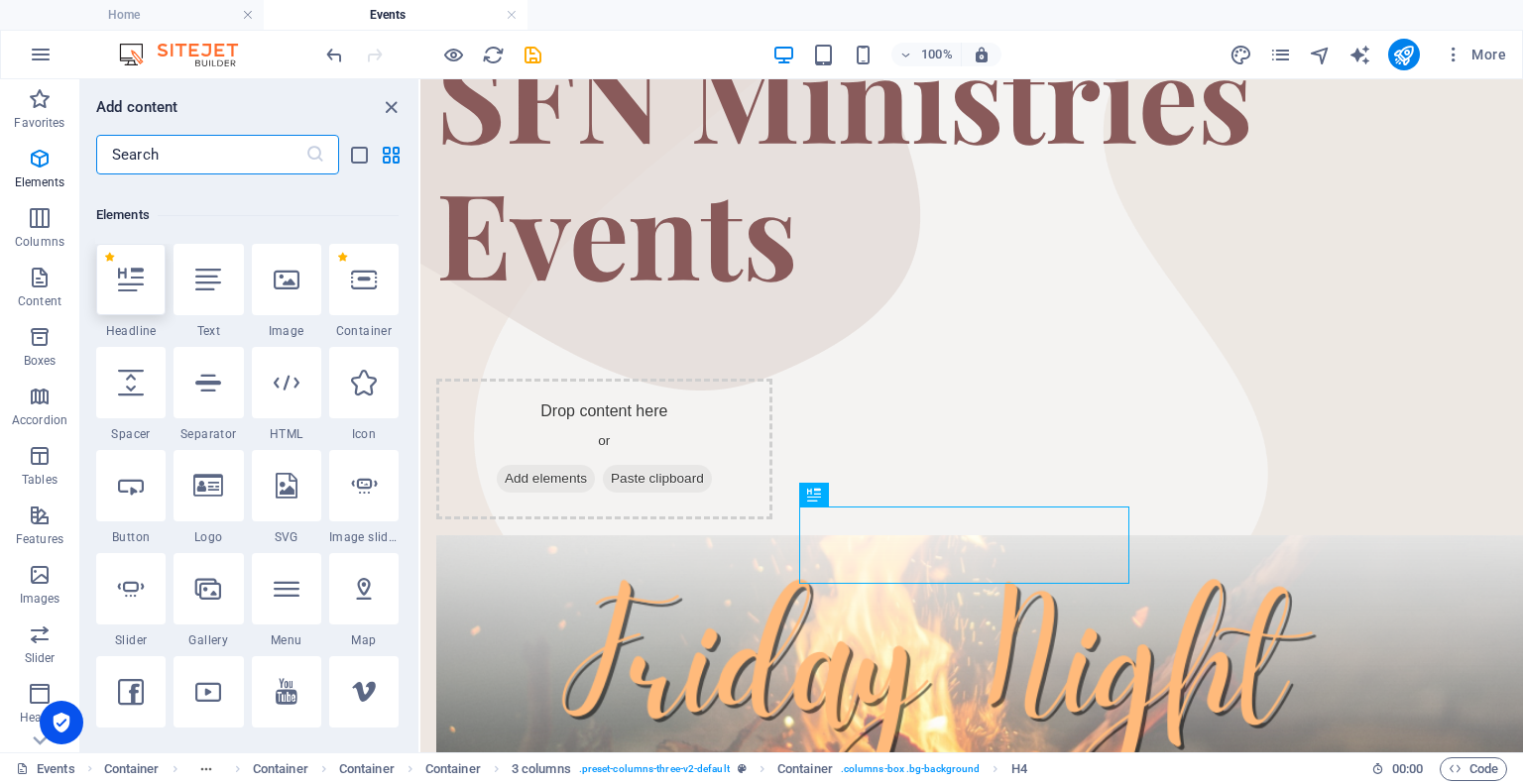 scroll, scrollTop: 211, scrollLeft: 0, axis: vertical 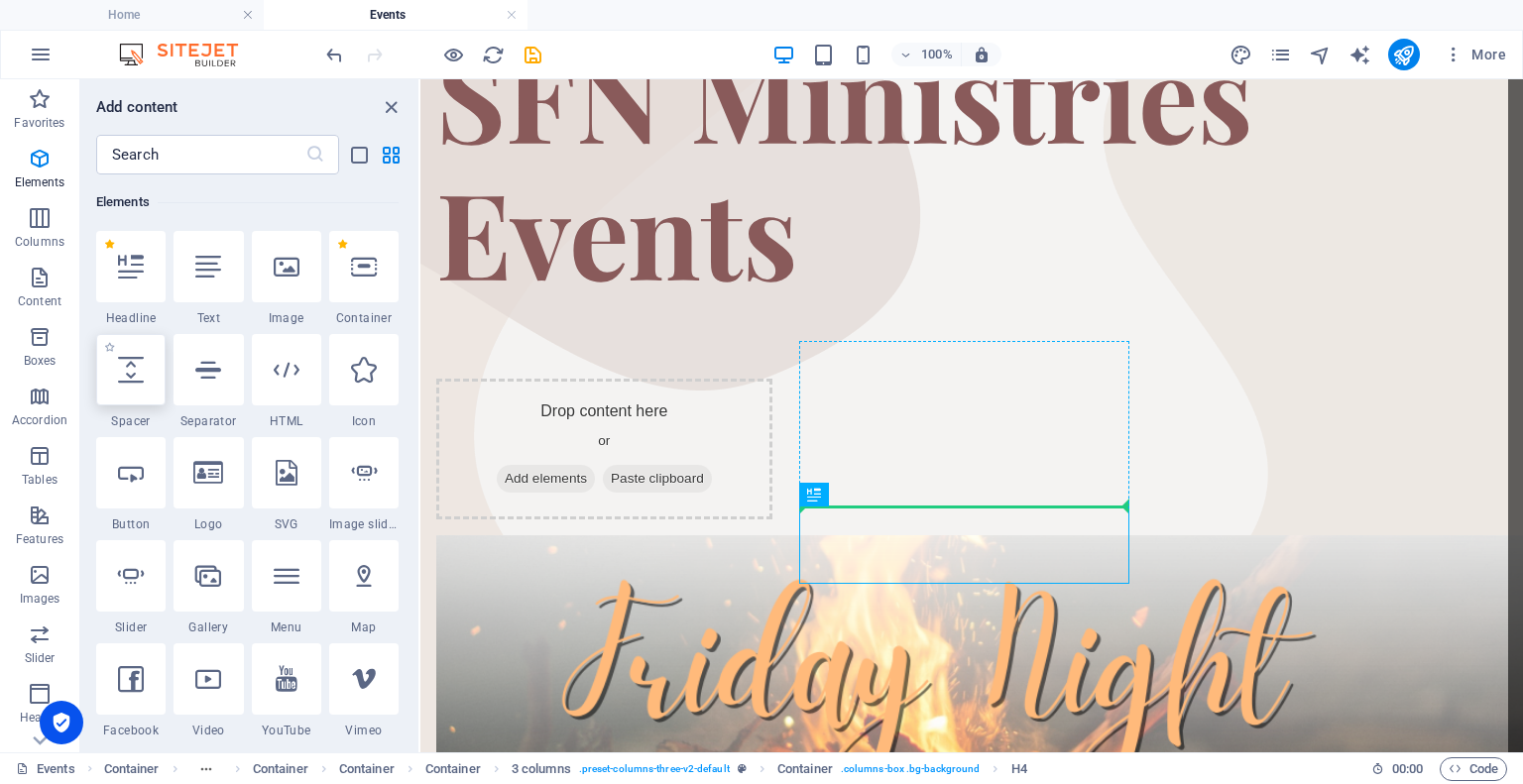 select on "px" 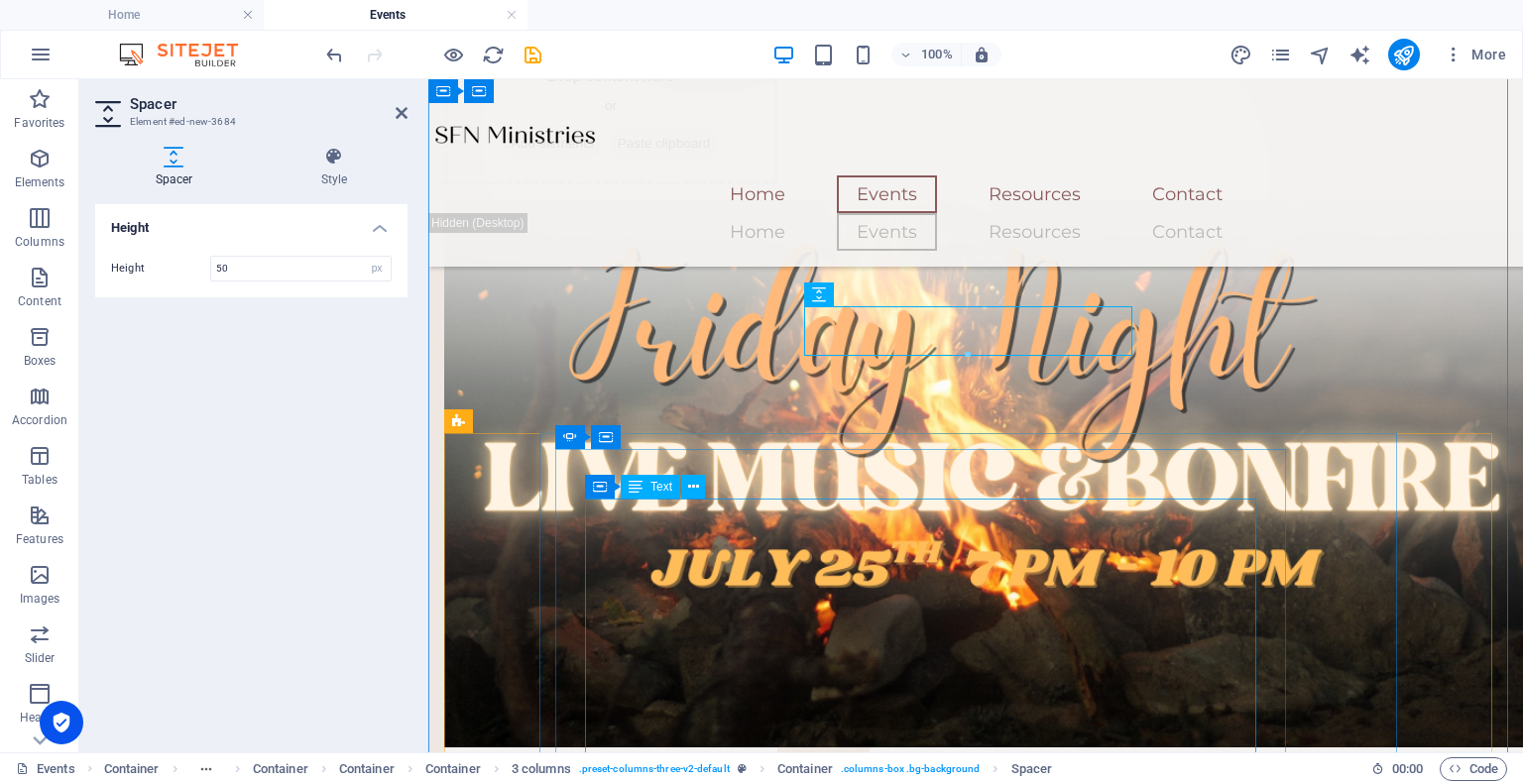 scroll, scrollTop: 439, scrollLeft: 0, axis: vertical 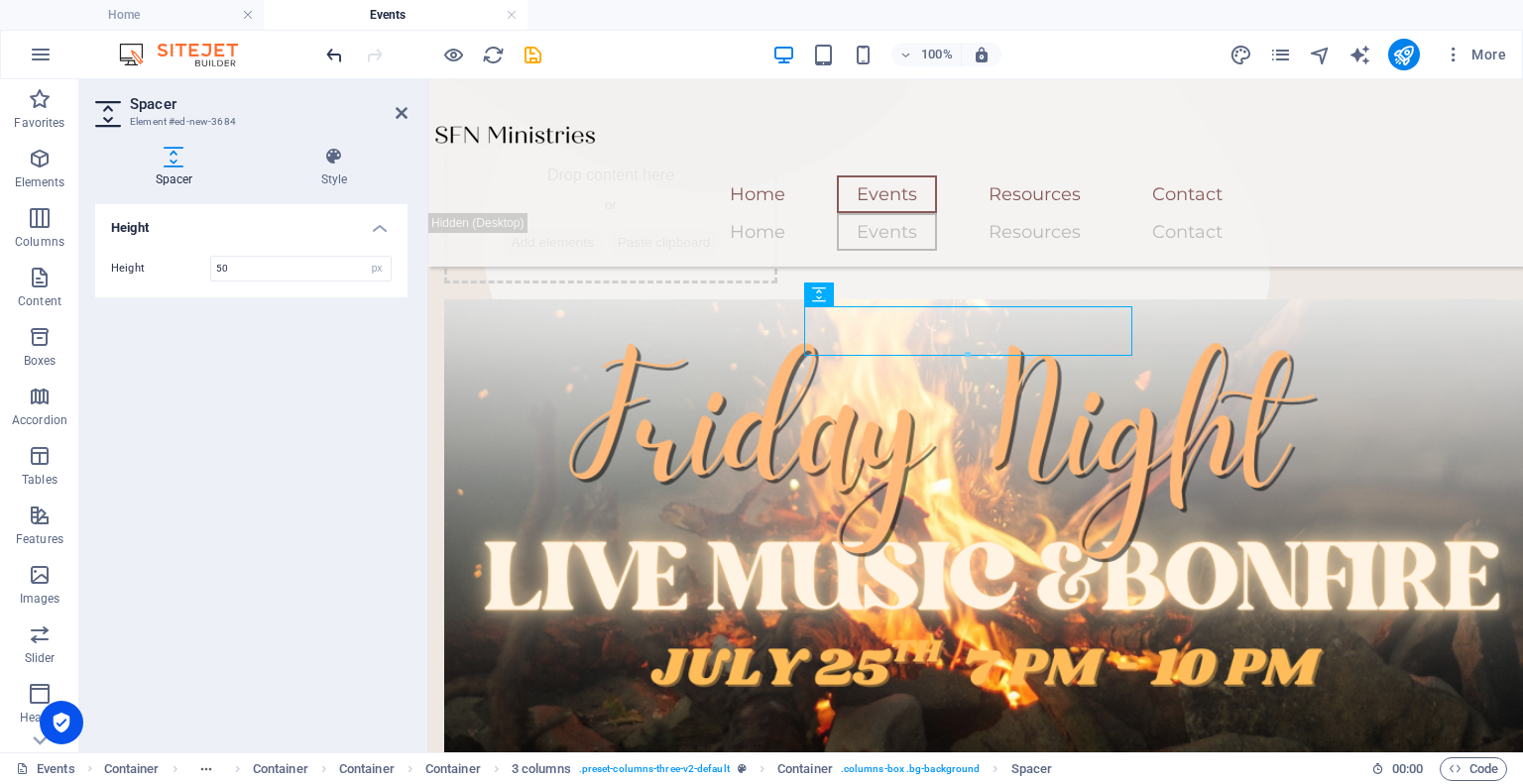 click at bounding box center (334, 55) 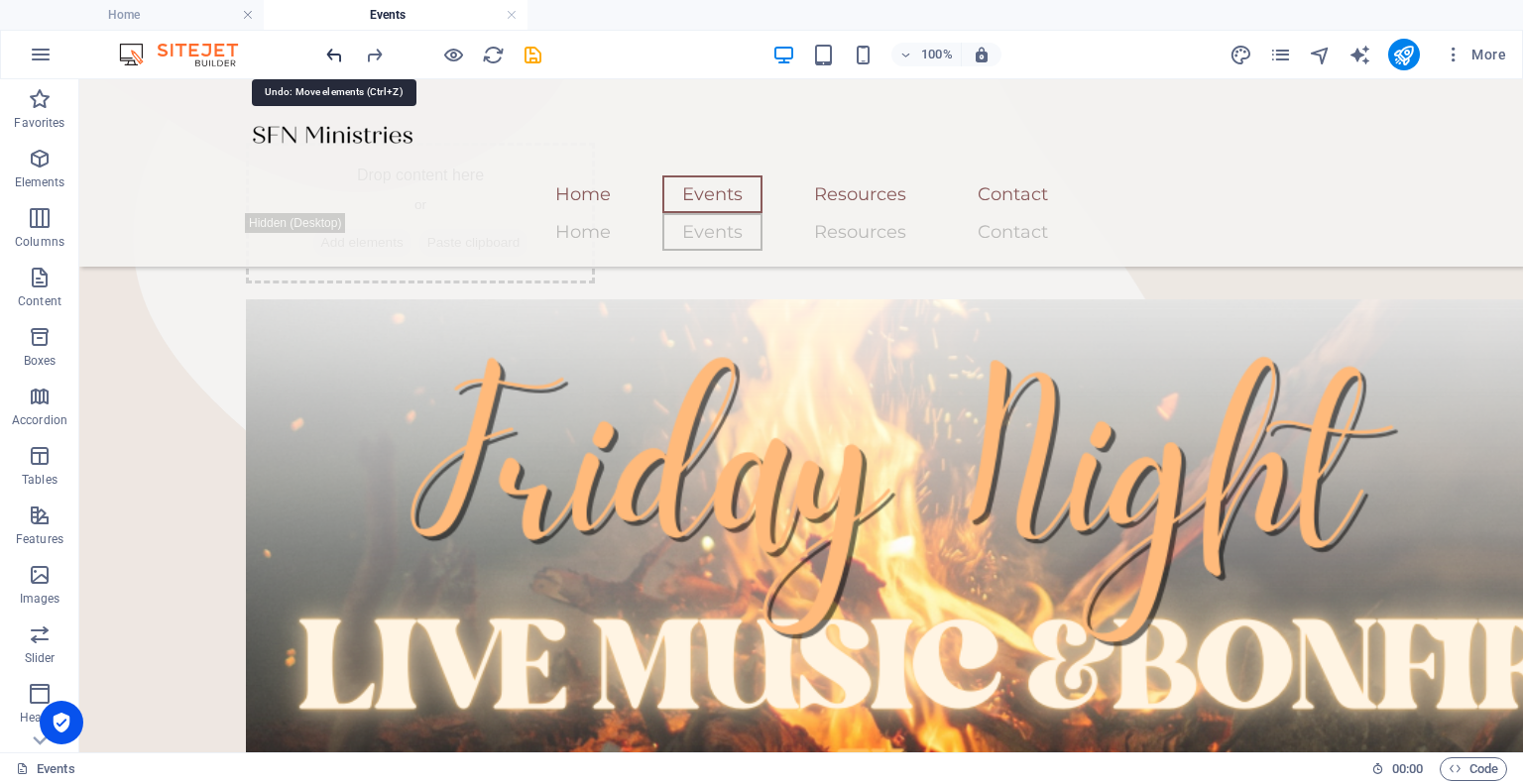 click at bounding box center (334, 55) 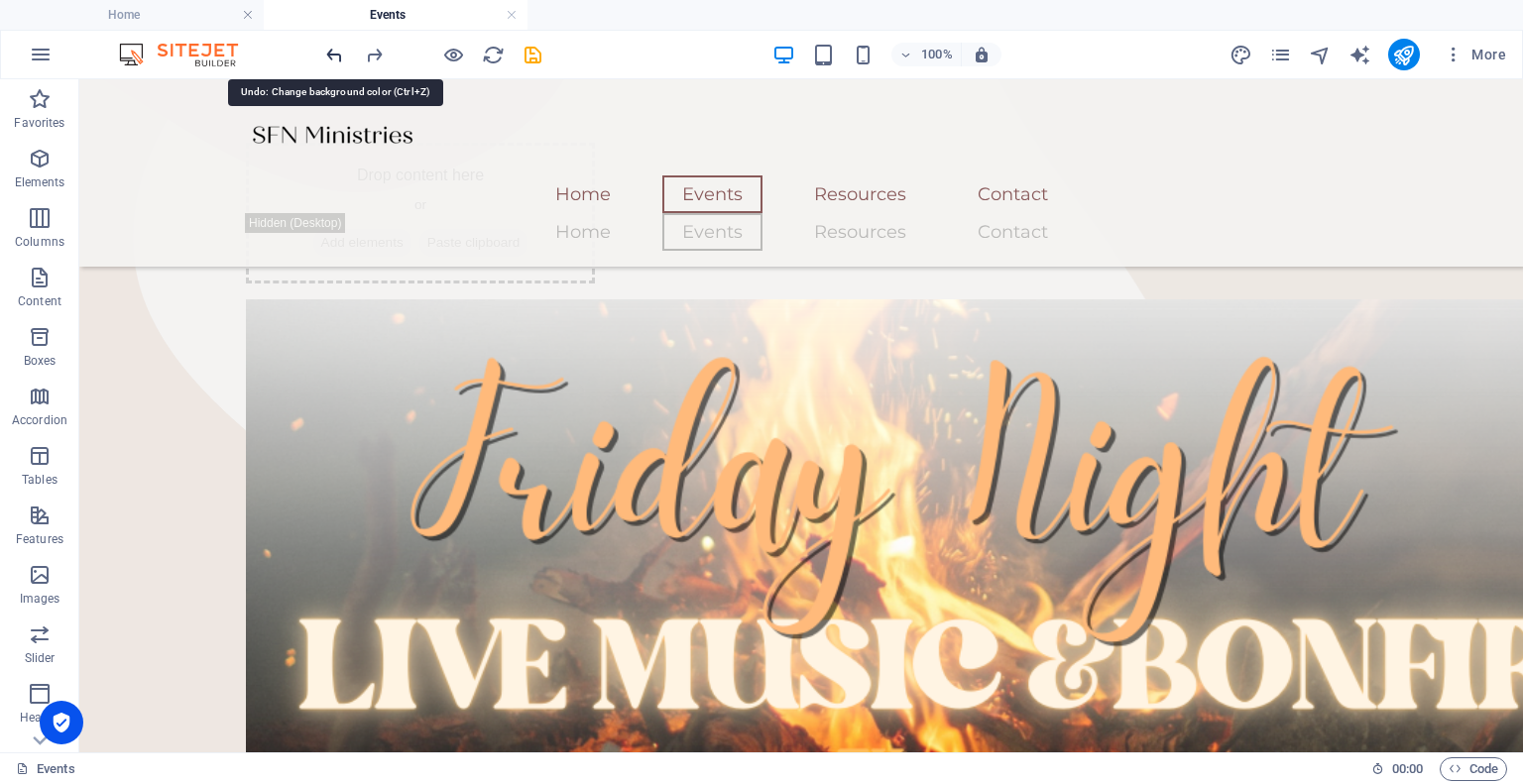 click at bounding box center (334, 55) 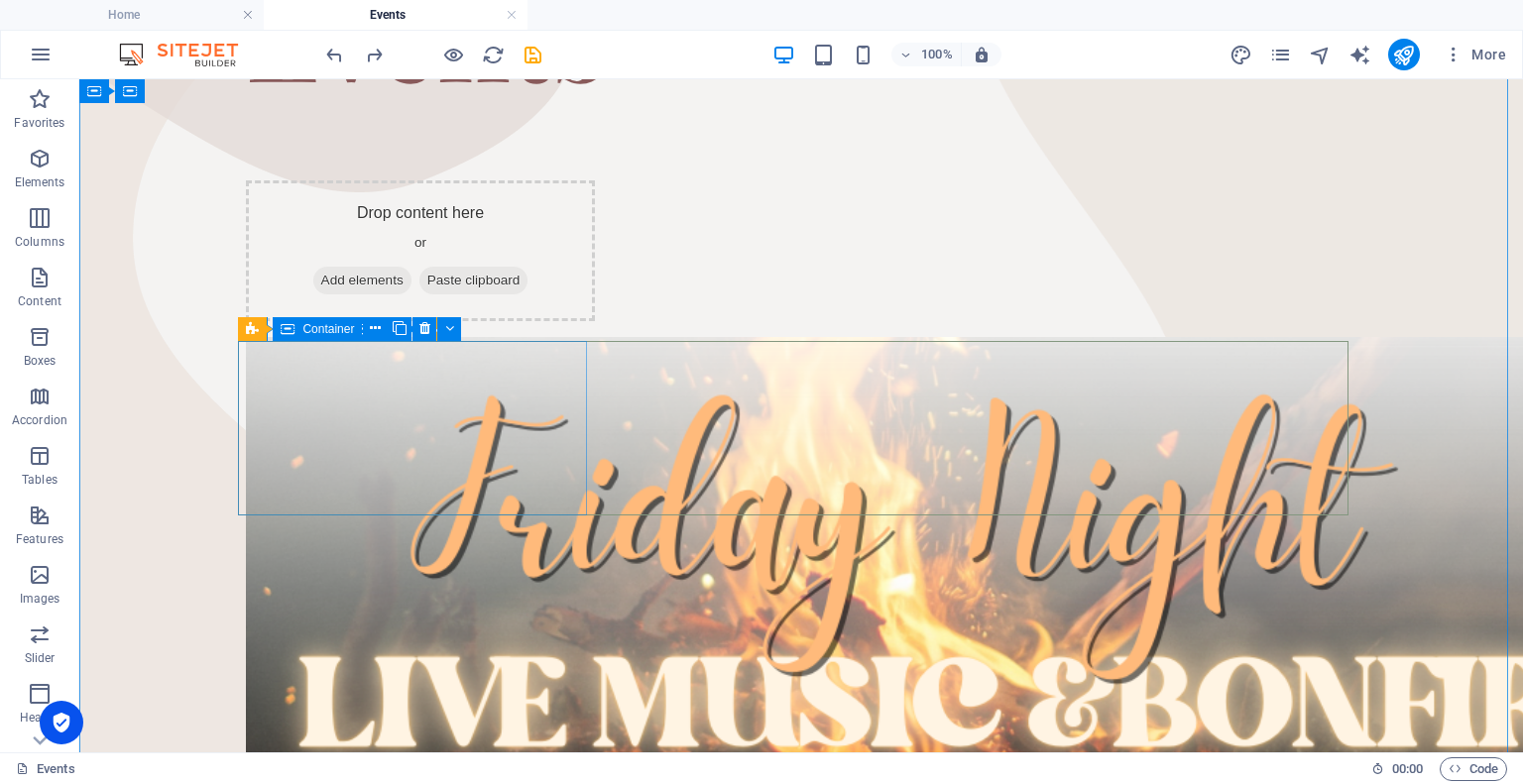scroll, scrollTop: 241, scrollLeft: 0, axis: vertical 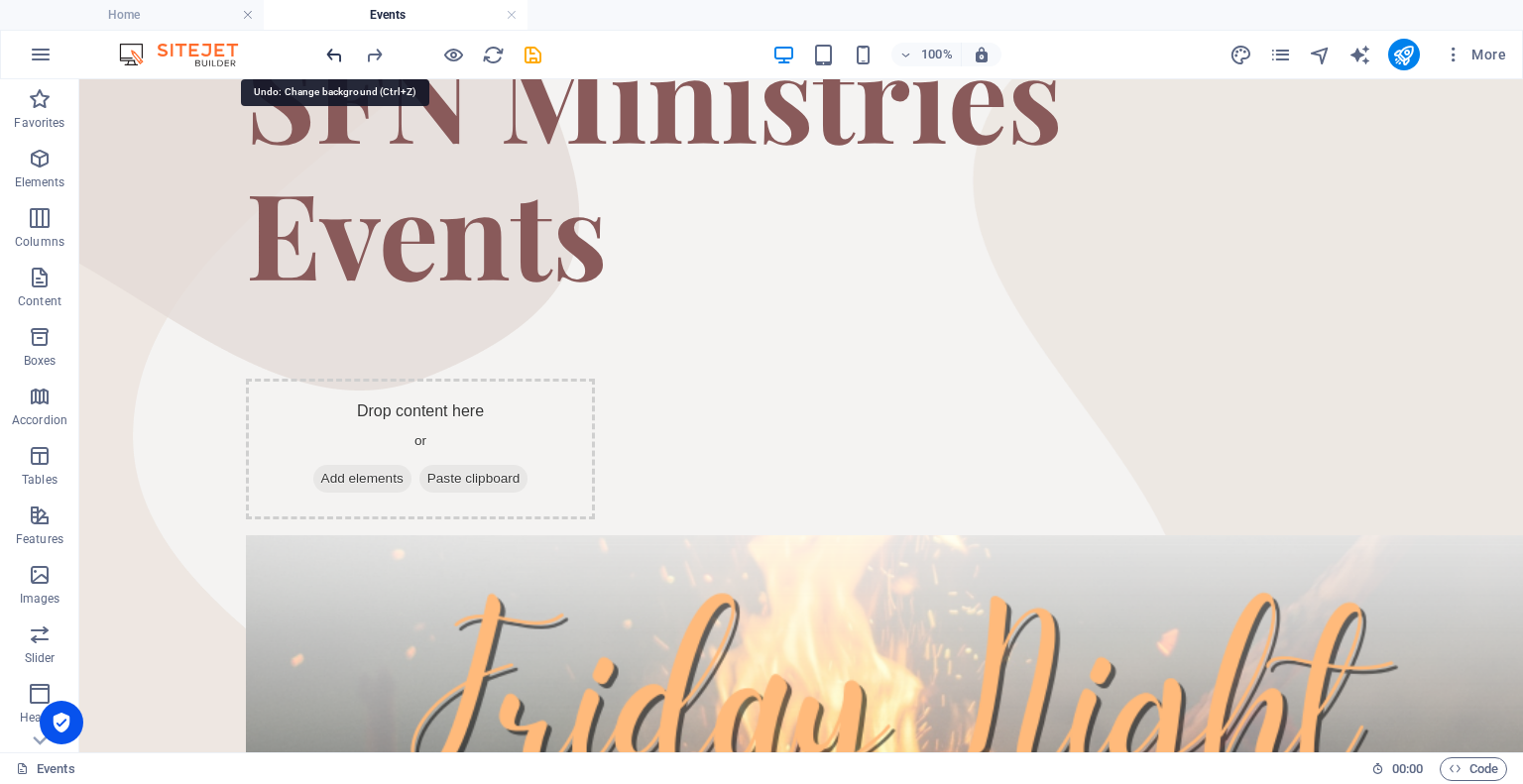 click at bounding box center (334, 55) 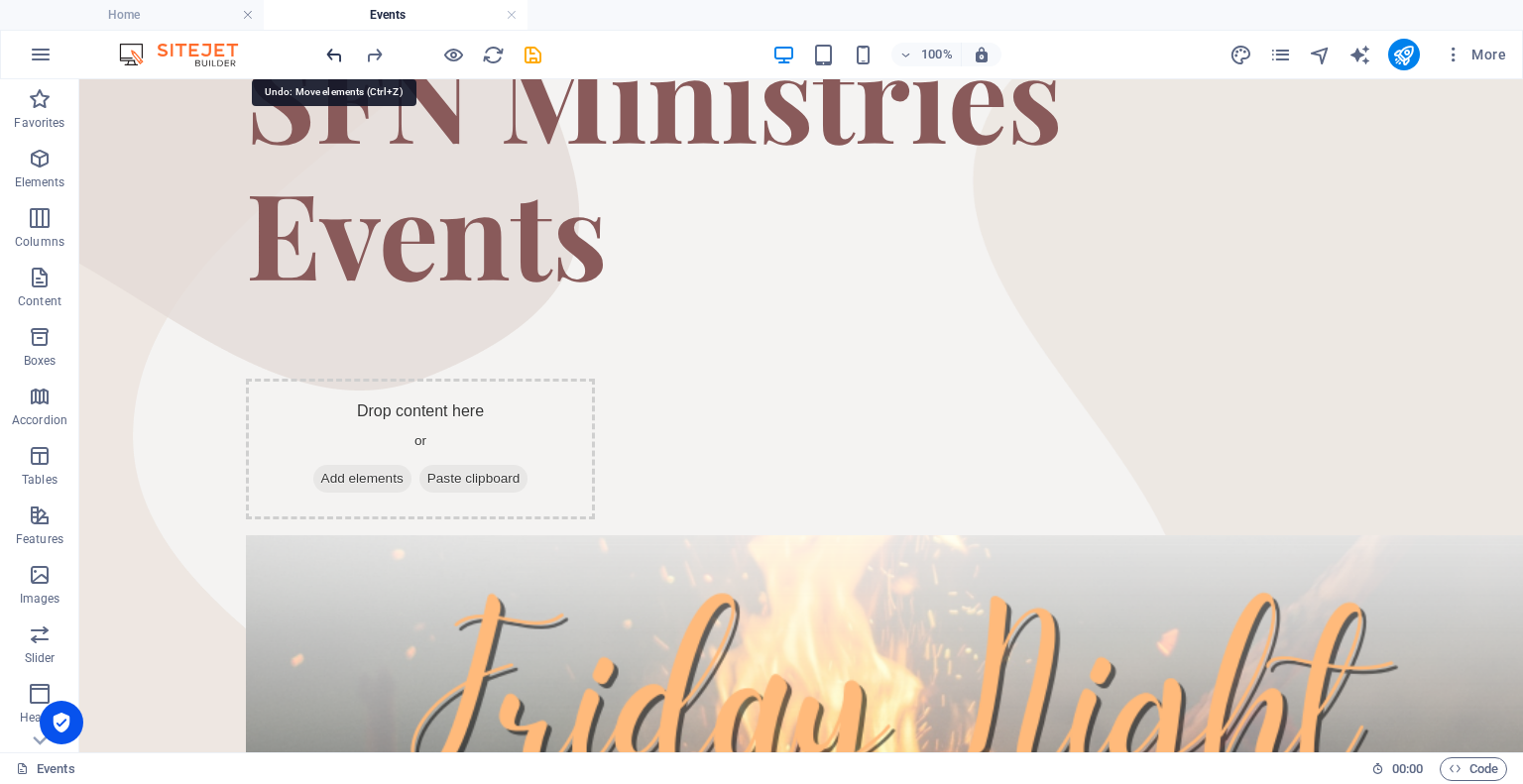 click at bounding box center (334, 55) 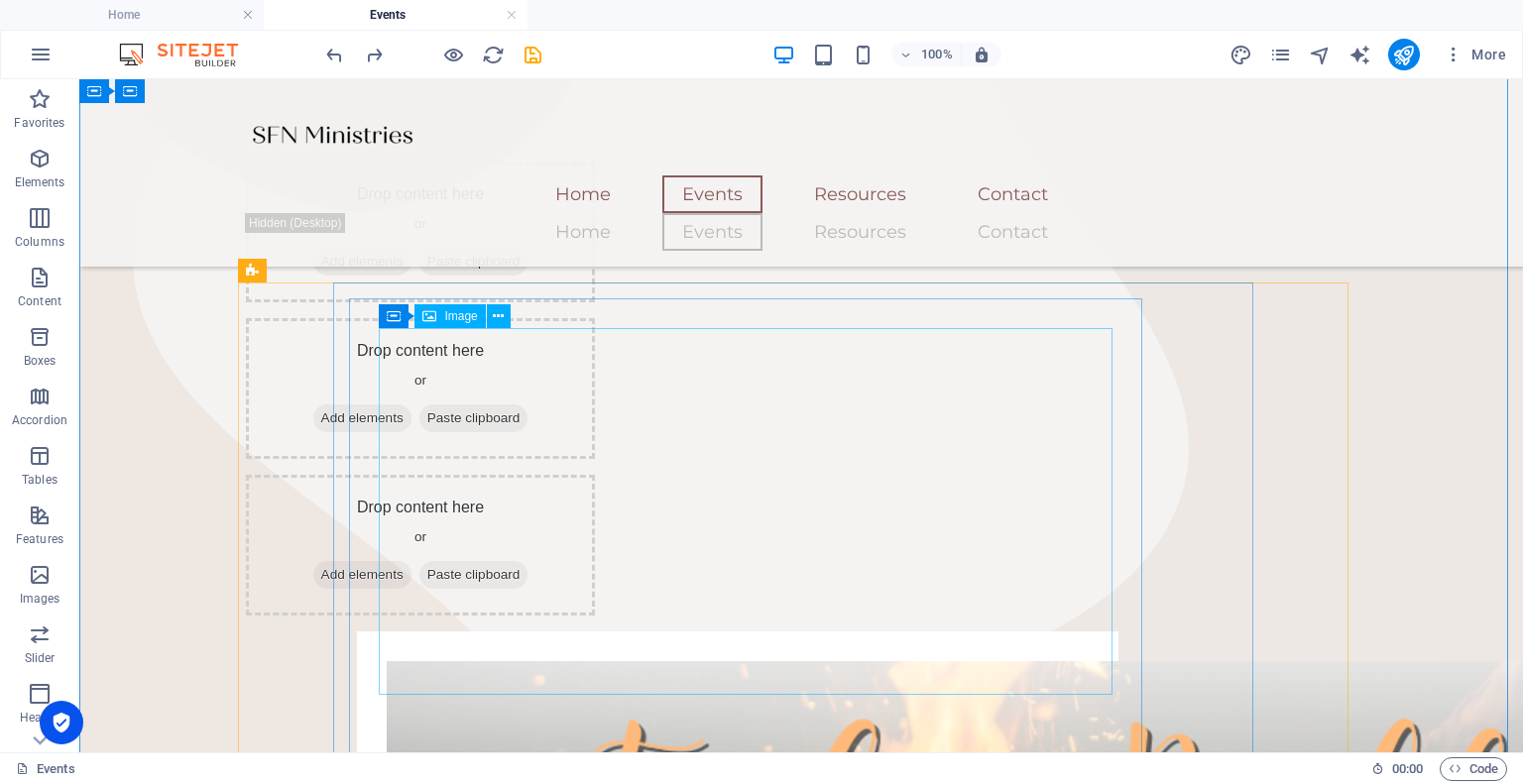 scroll, scrollTop: 439, scrollLeft: 0, axis: vertical 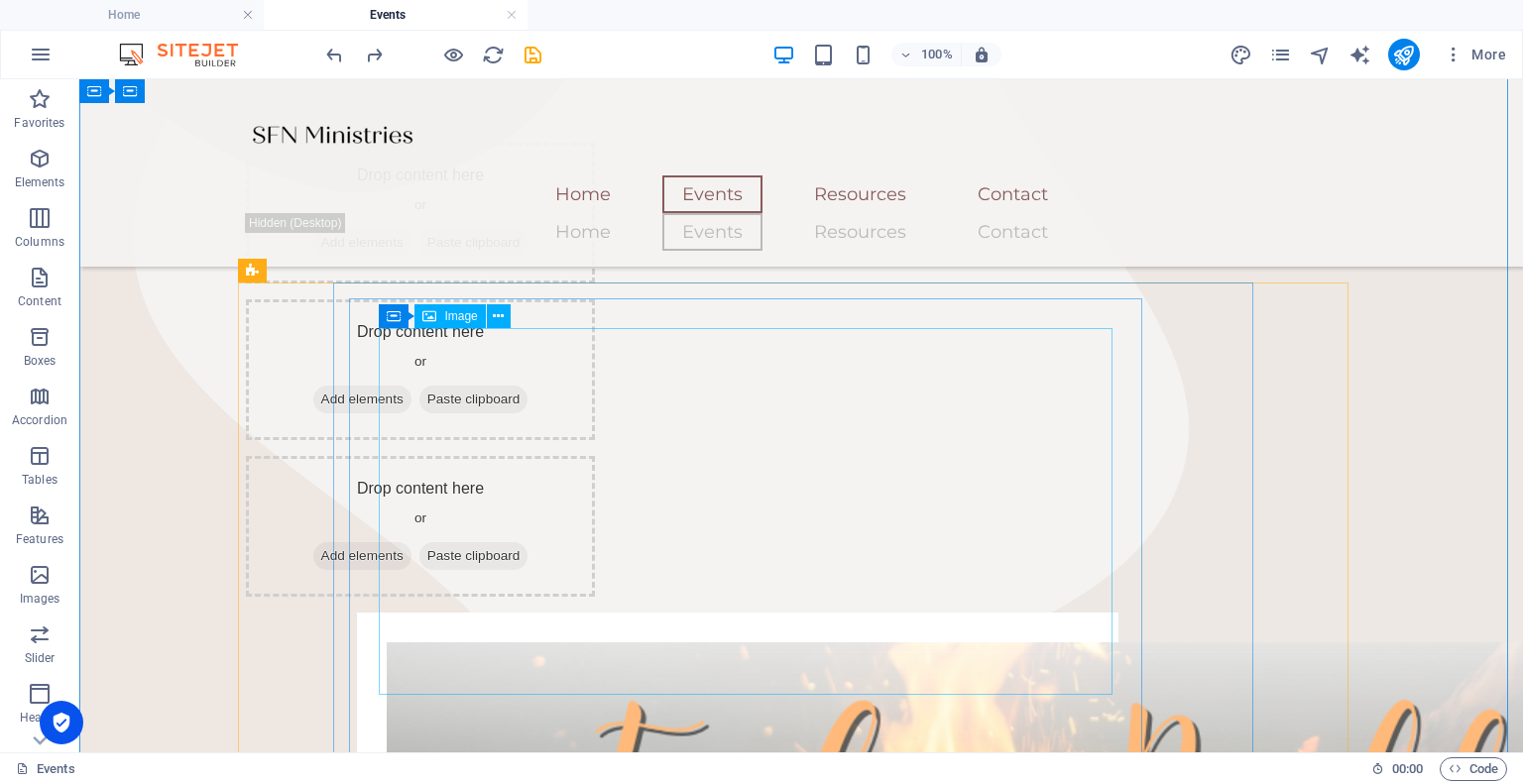 click at bounding box center [738, 1003] 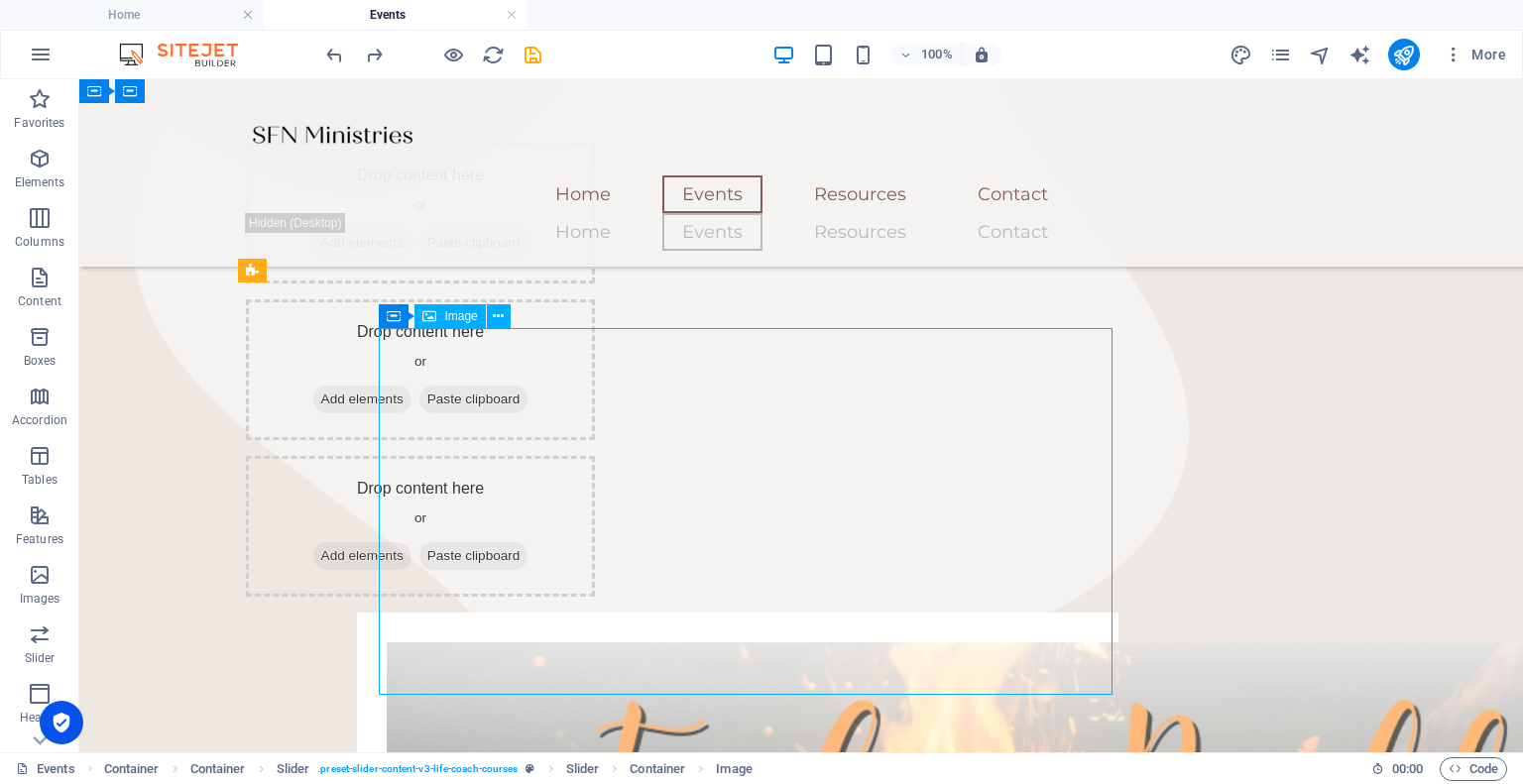 click at bounding box center [738, 1003] 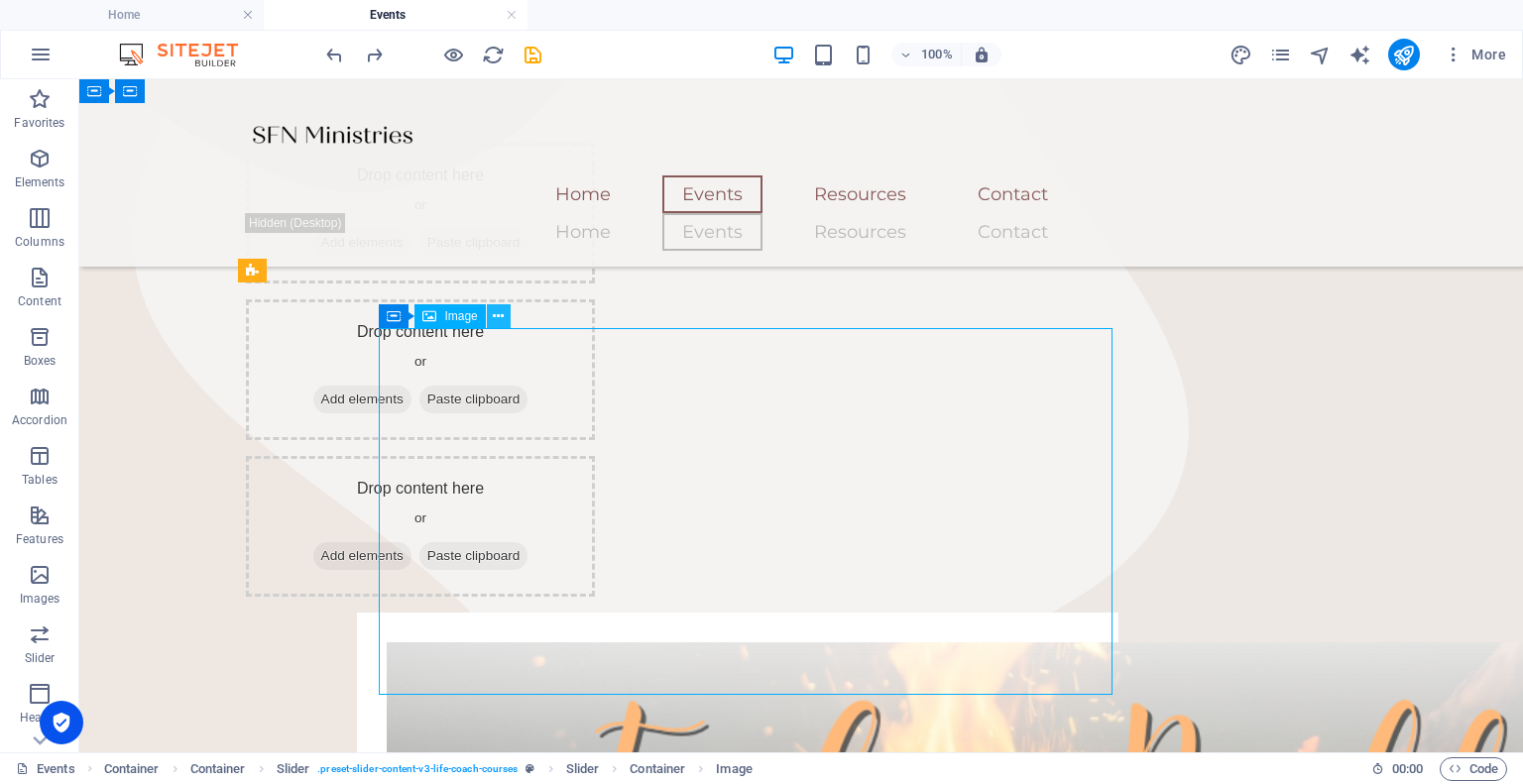 click at bounding box center (498, 316) 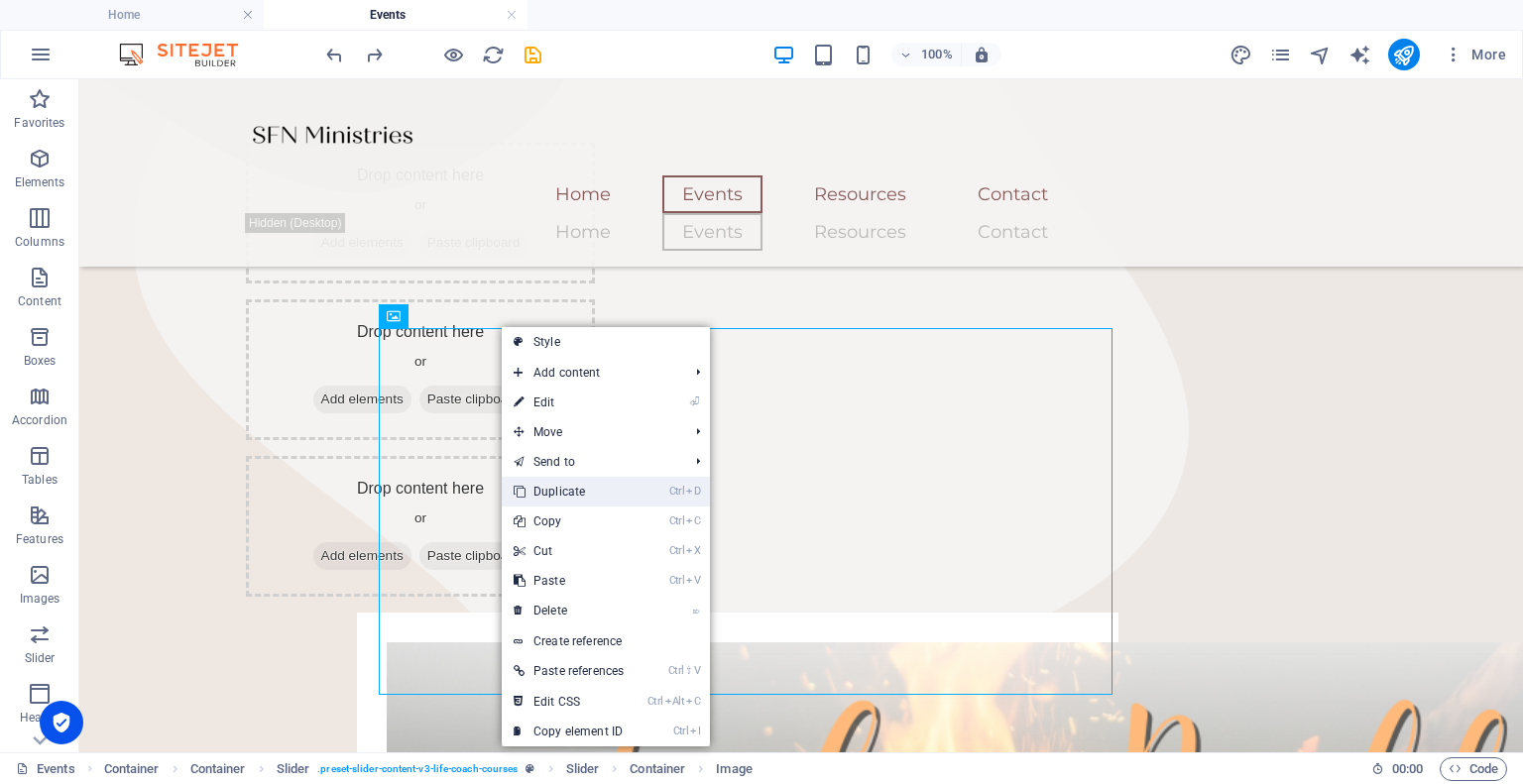 click on "Ctrl D  Duplicate" at bounding box center (568, 492) 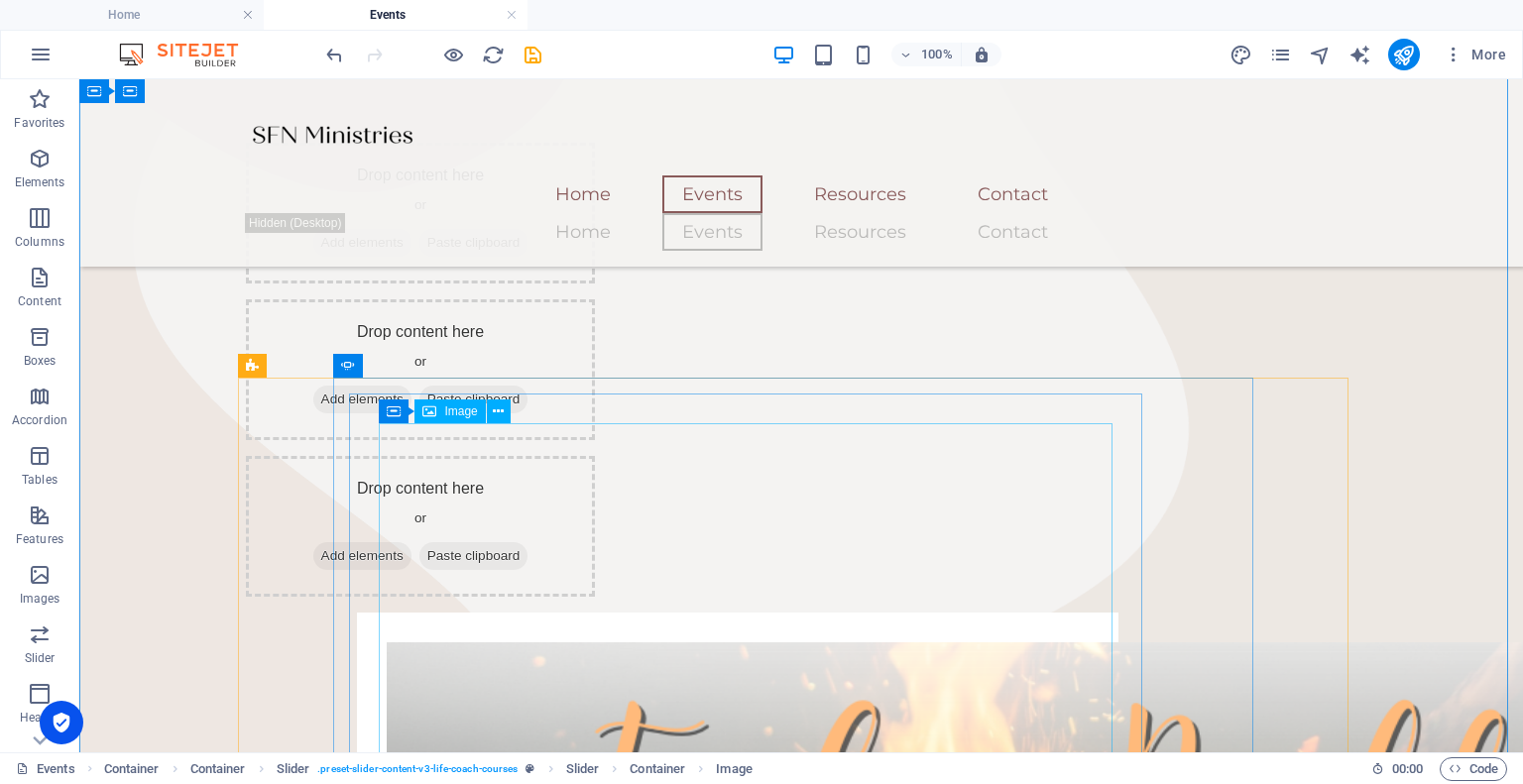 scroll, scrollTop: 340, scrollLeft: 0, axis: vertical 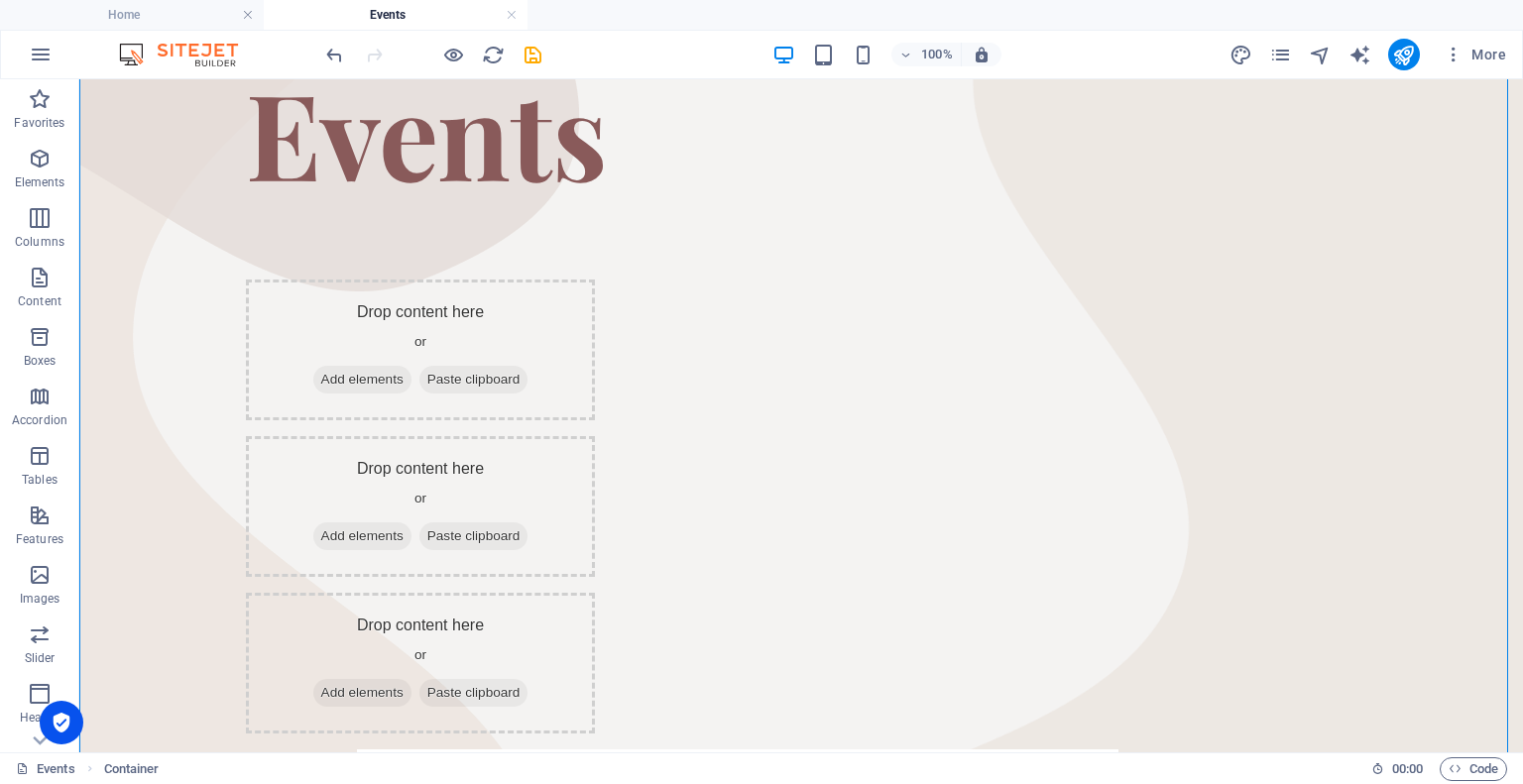 drag, startPoint x: 667, startPoint y: 553, endPoint x: 721, endPoint y: 327, distance: 232.3618 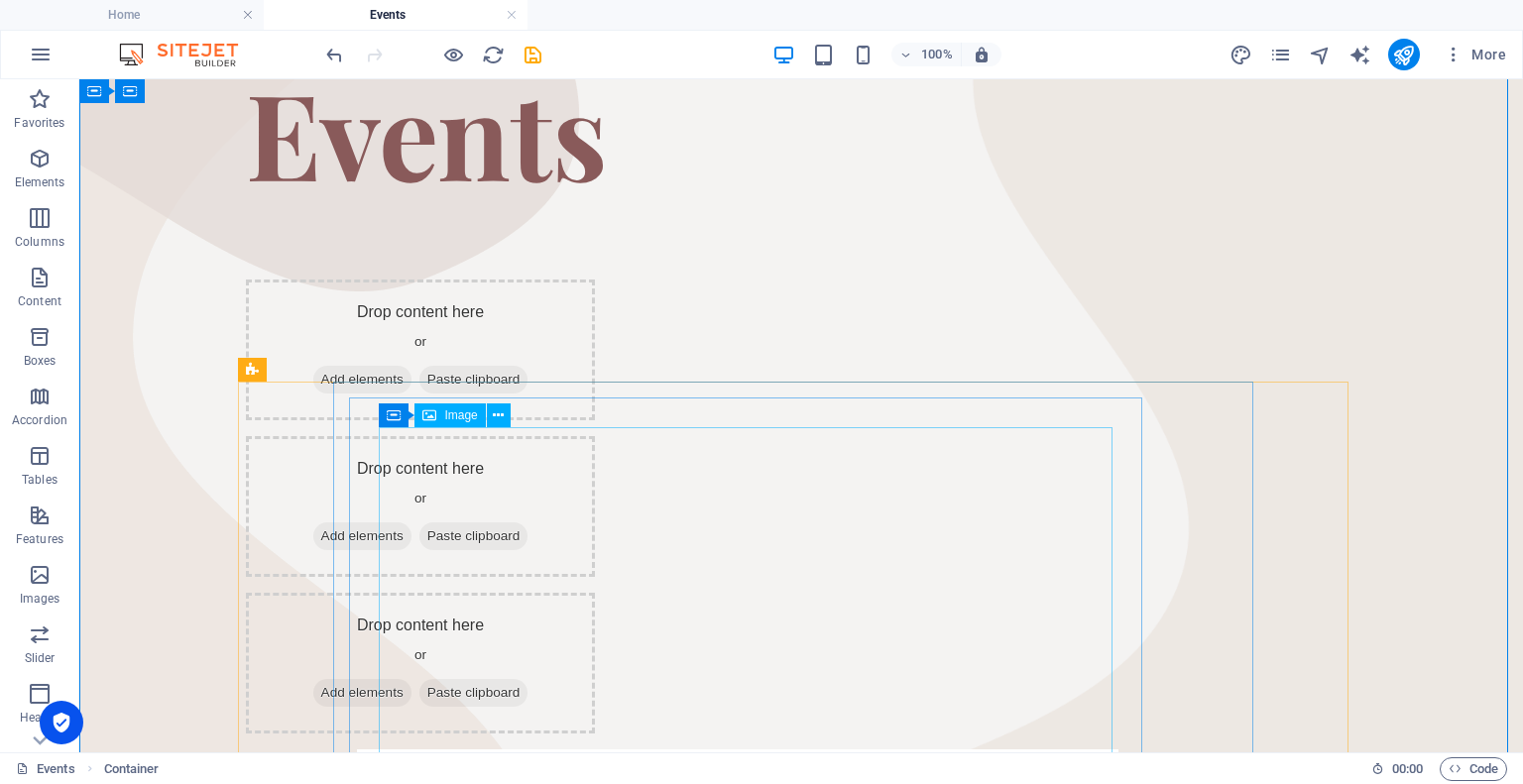 click at bounding box center [738, 1140] 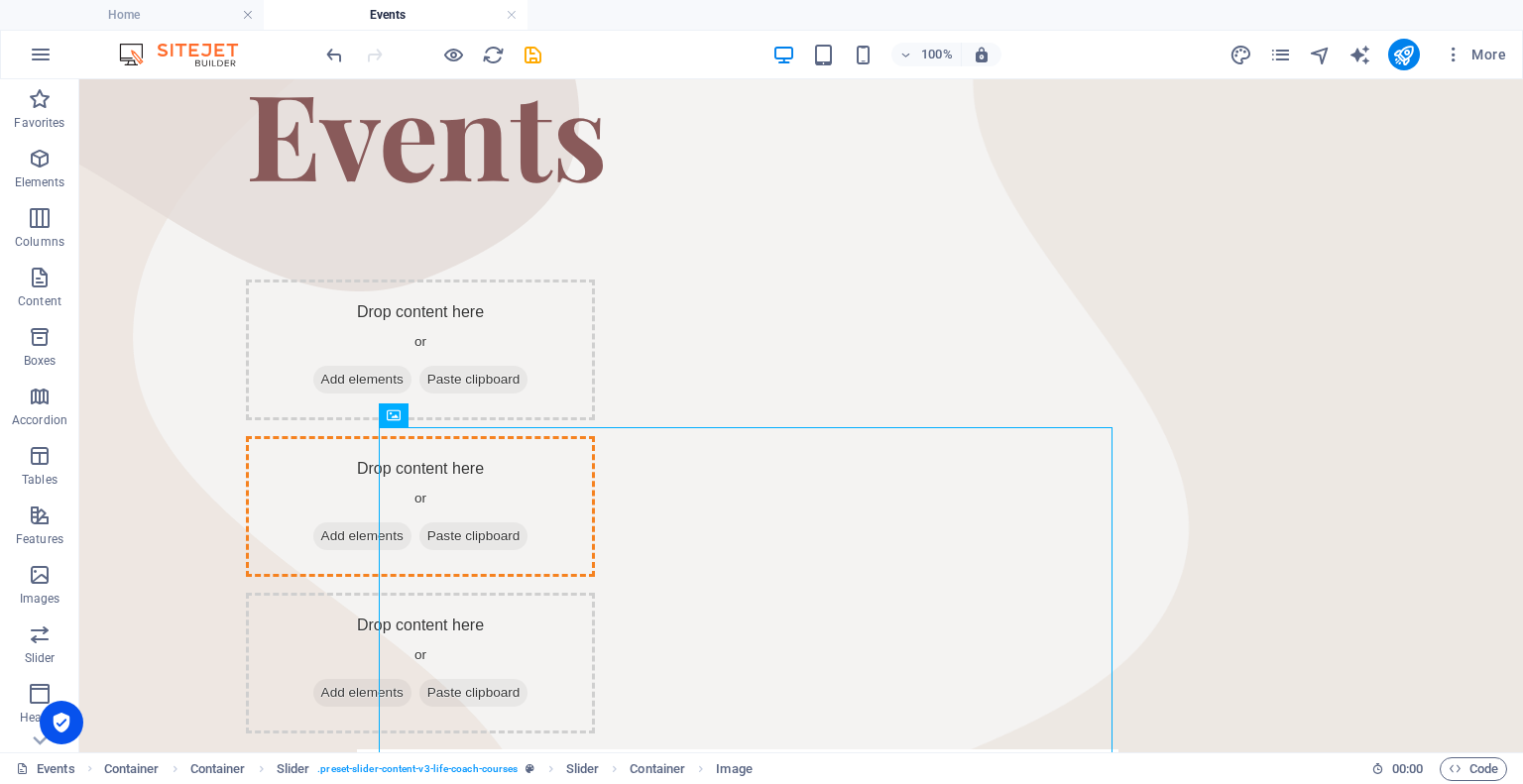 drag, startPoint x: 763, startPoint y: 559, endPoint x: 779, endPoint y: 329, distance: 230.55585 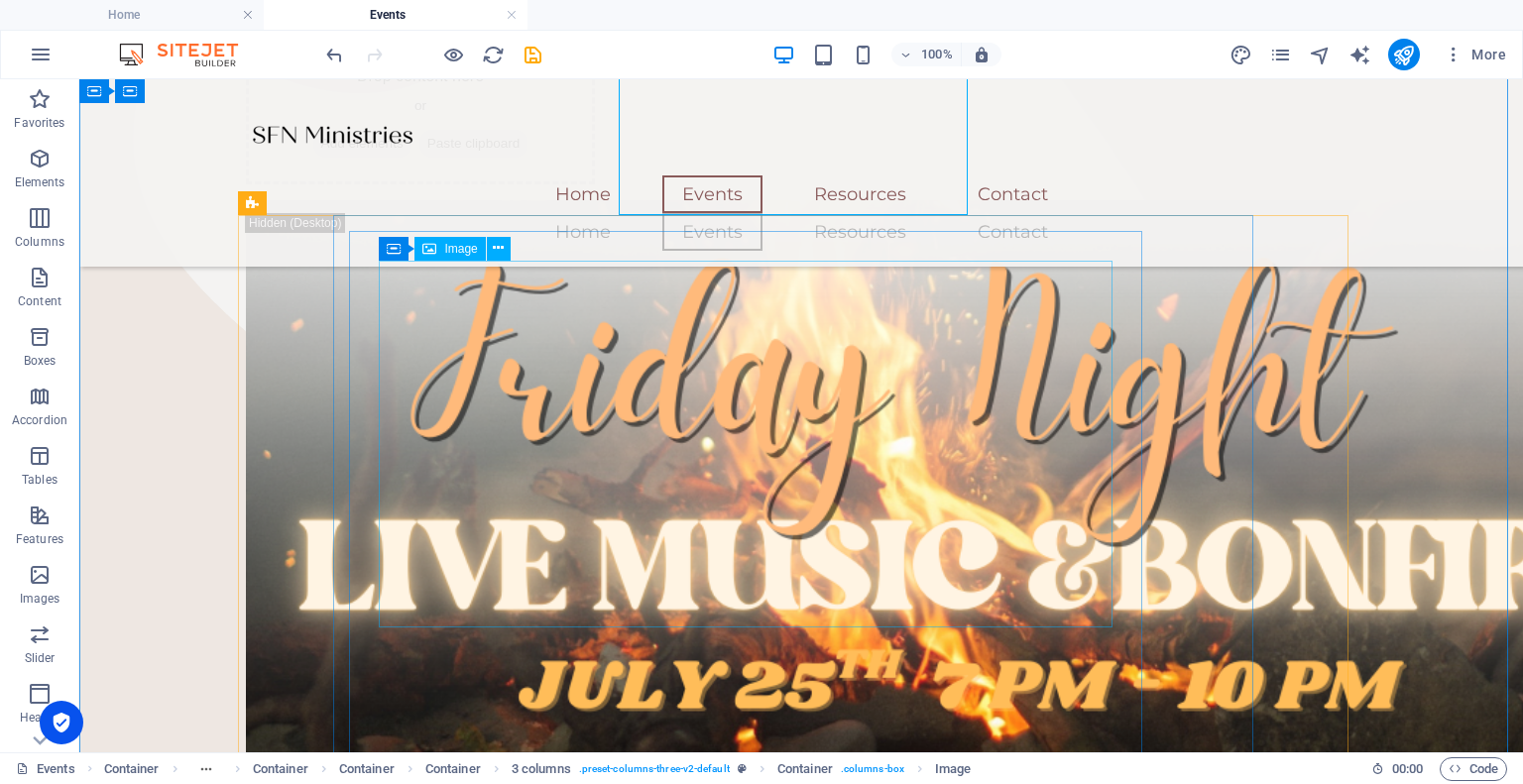 scroll, scrollTop: 637, scrollLeft: 0, axis: vertical 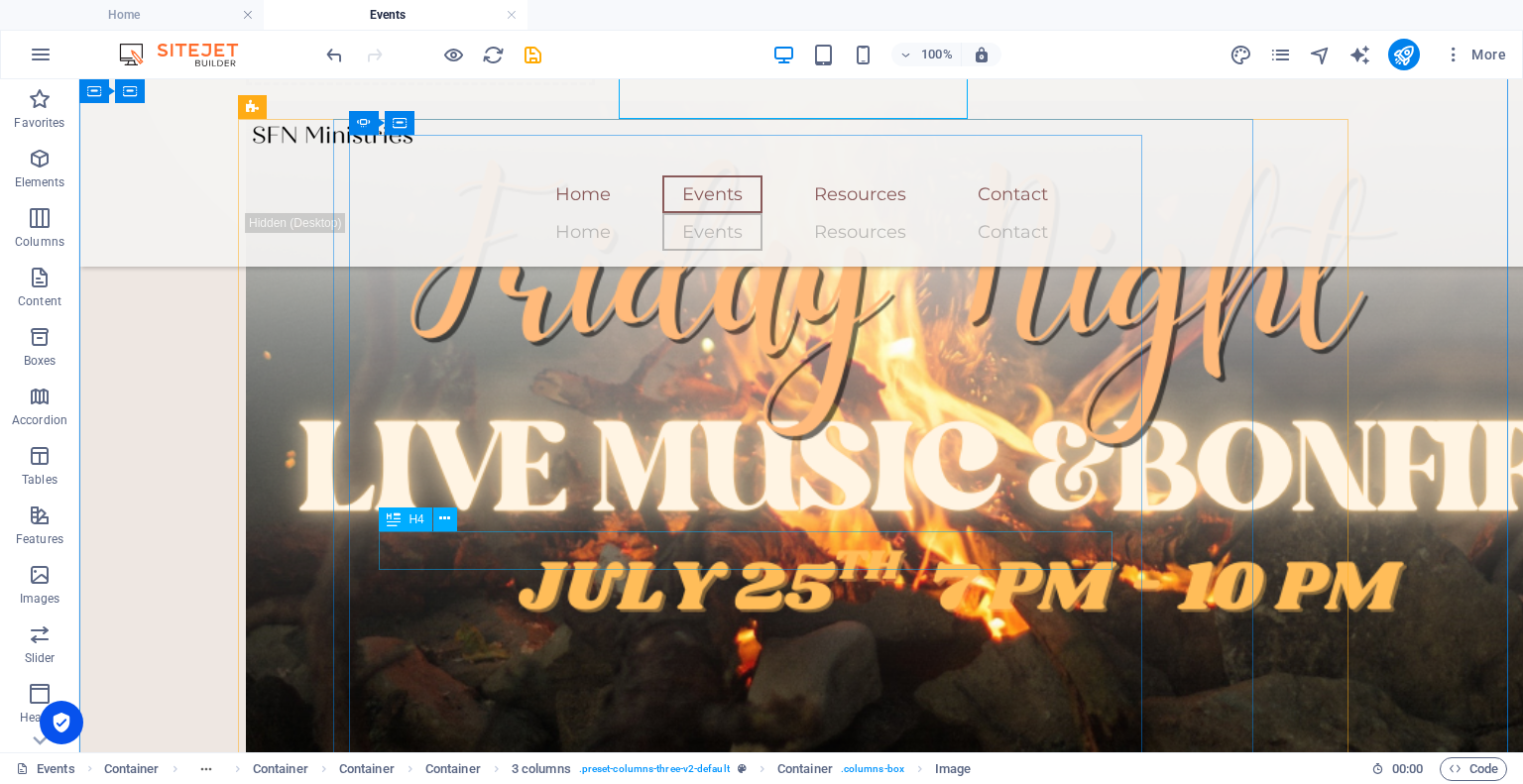 click on "[DATE] Night Live Music And Bonfire" at bounding box center [738, 1765] 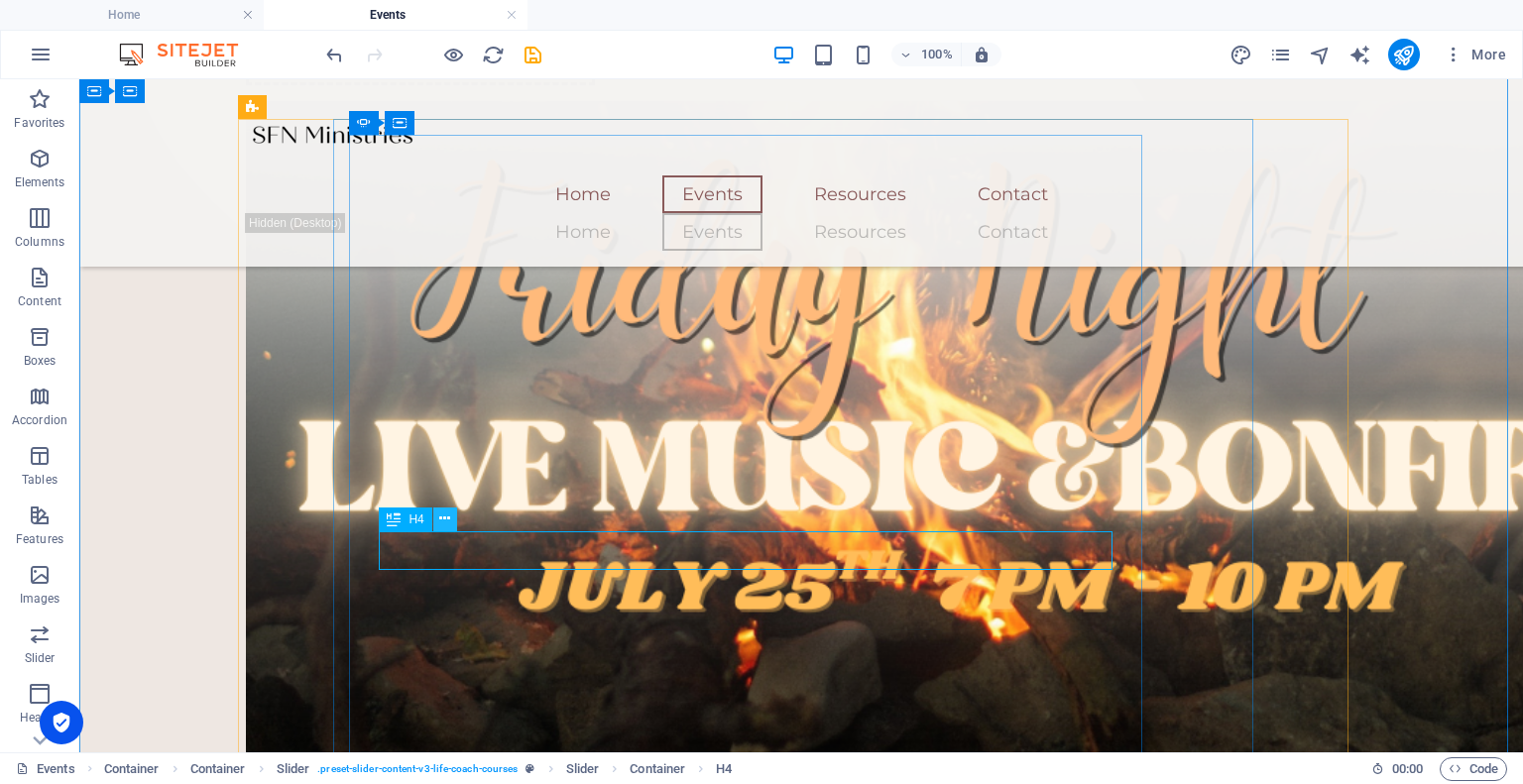 click at bounding box center [444, 518] 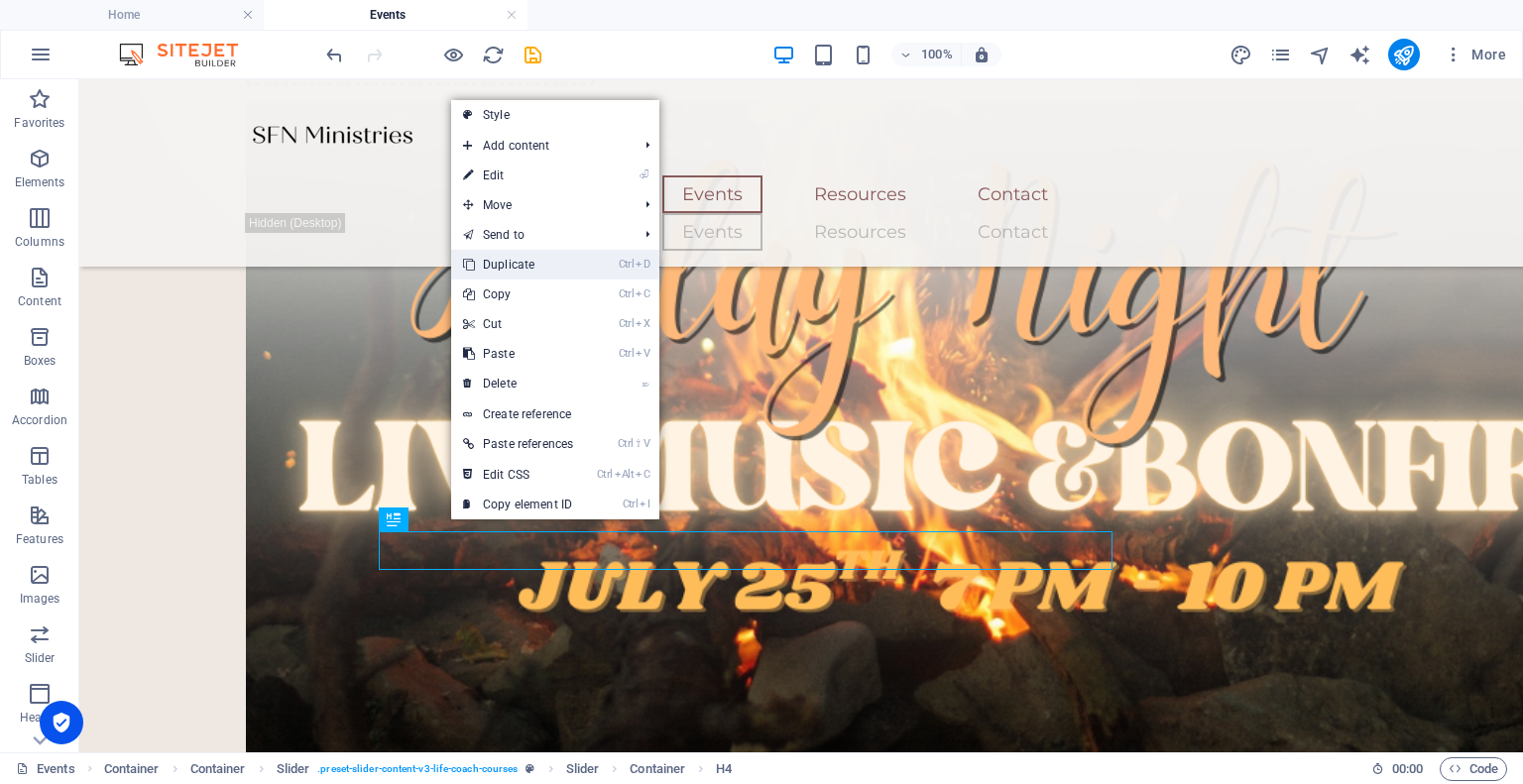 click on "Ctrl D  Duplicate" at bounding box center (518, 265) 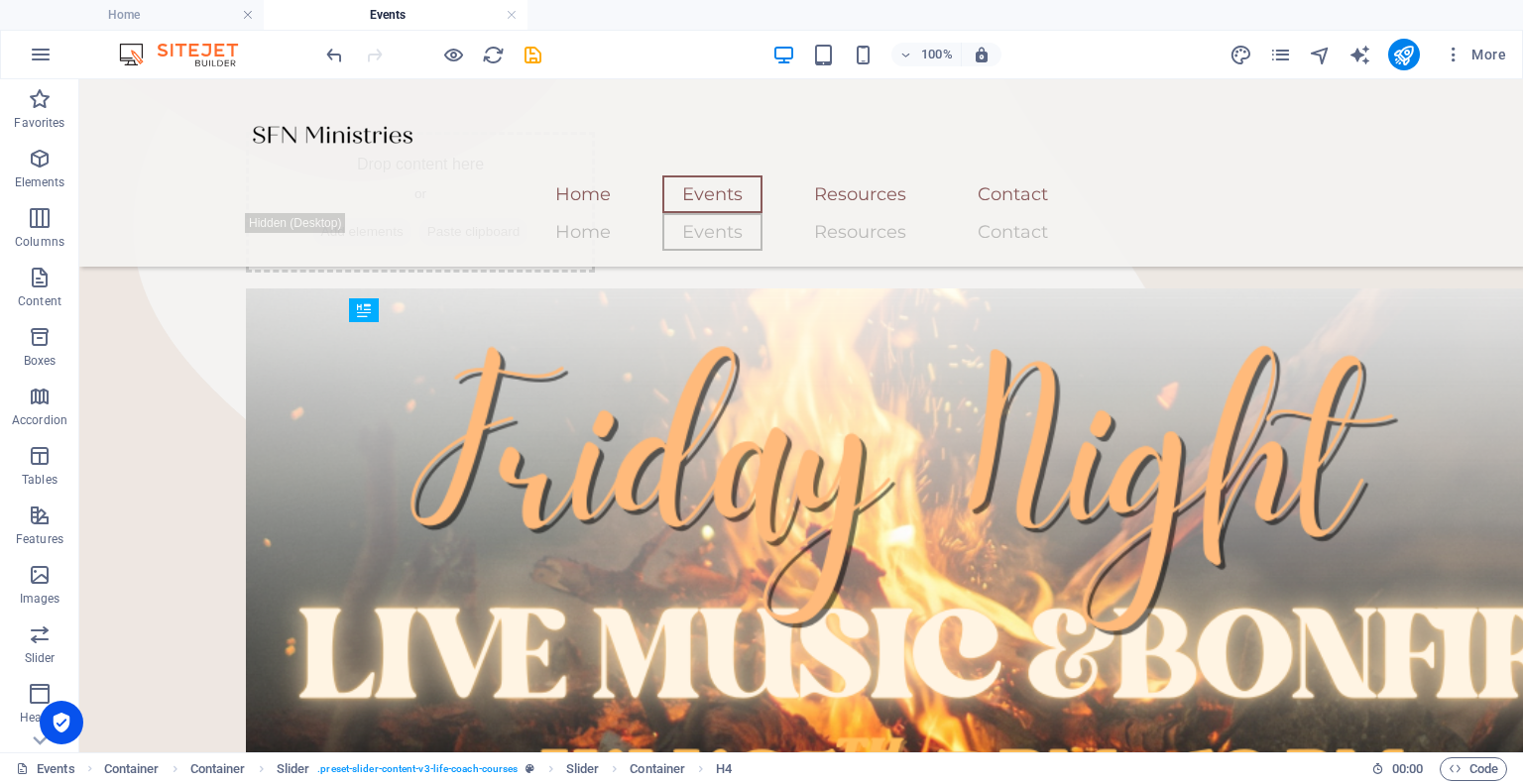 scroll, scrollTop: 439, scrollLeft: 0, axis: vertical 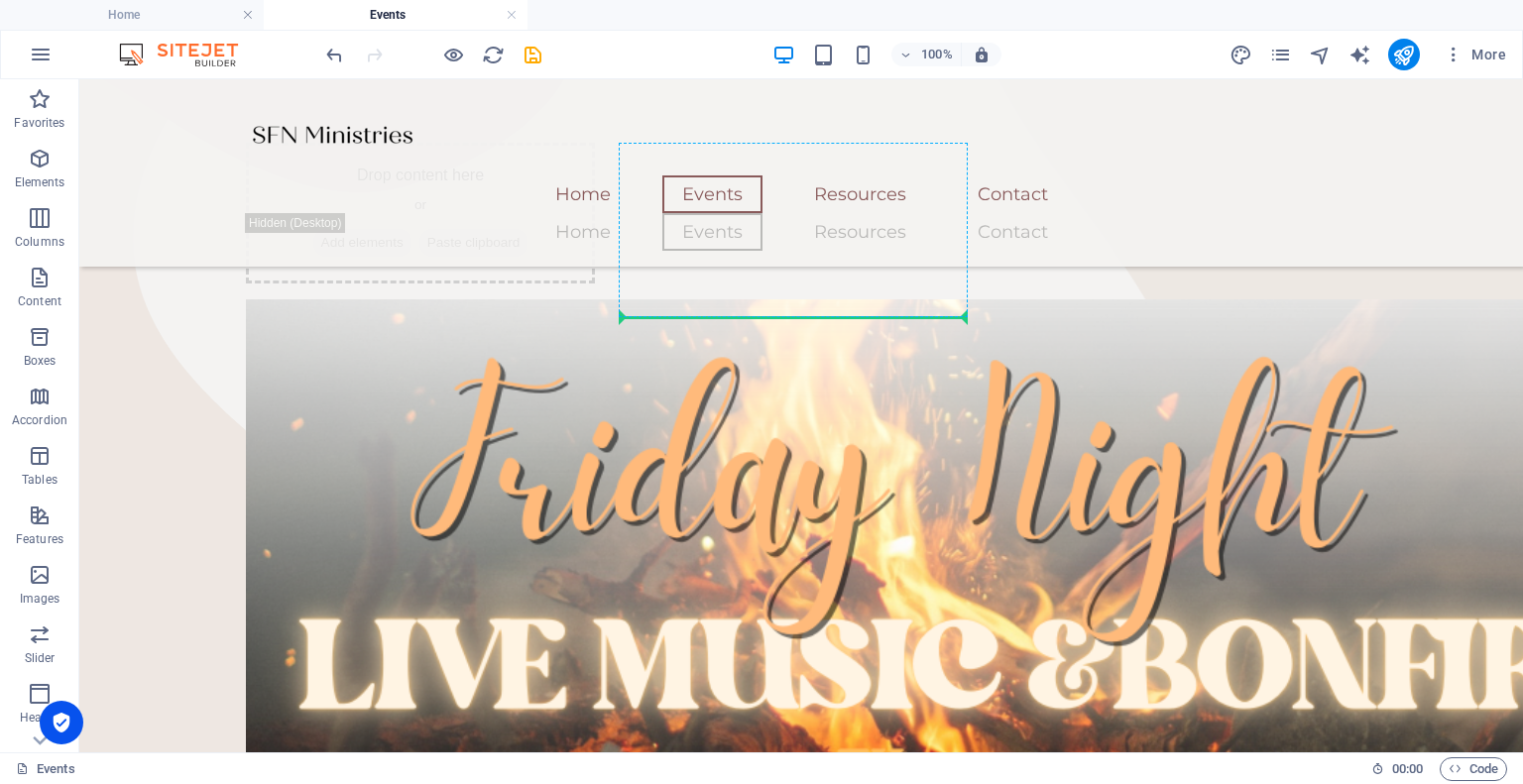 drag, startPoint x: 531, startPoint y: 592, endPoint x: 733, endPoint y: 305, distance: 350.96011 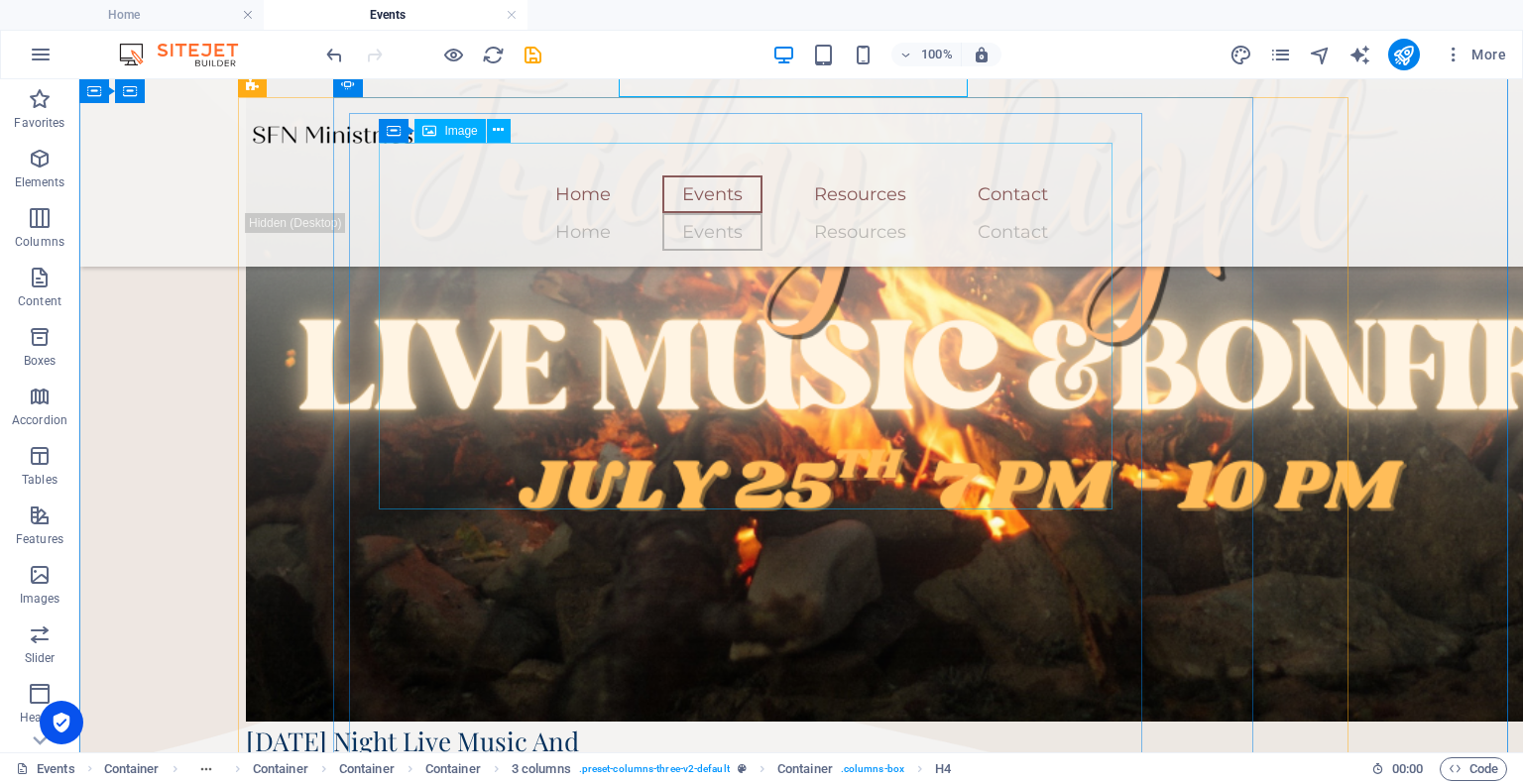 scroll, scrollTop: 935, scrollLeft: 0, axis: vertical 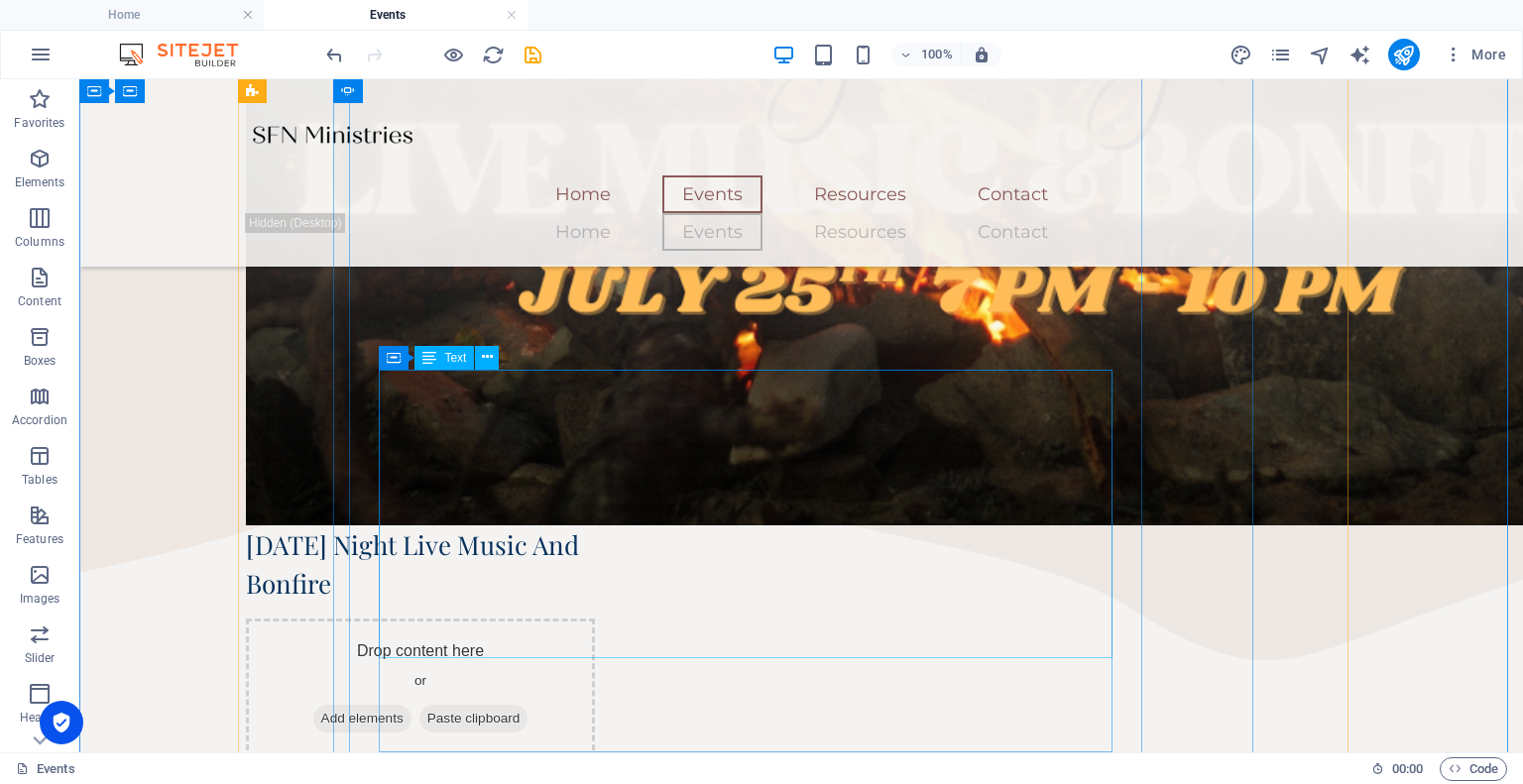 click on "Mark Your Calendars! [DATE] 7 PM- 10PM Come on out to [PERSON_NAME] Family Homestead! Bring a lawn chair, blanket, snacks and a friend! Sign Up Below or Email support  [EMAIL_ADDRESS][DOMAIN_NAME] . Address will be provided!" at bounding box center [738, 1730] 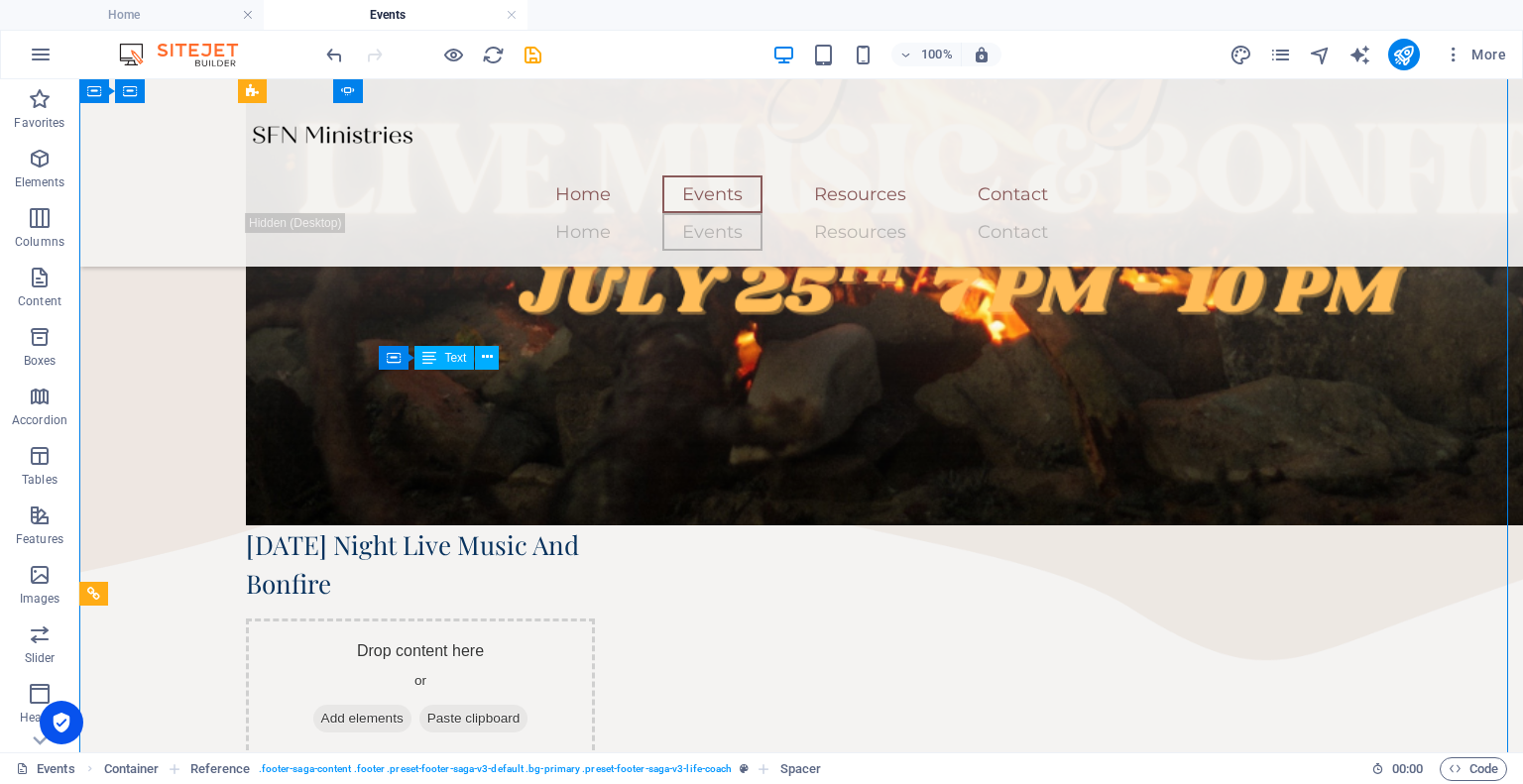 click on "Mark Your Calendars! [DATE] 7 PM- 10PM Come on out to [PERSON_NAME] Family Homestead! Bring a lawn chair, blanket, snacks and a friend! Sign Up Below or Email support  [EMAIL_ADDRESS][DOMAIN_NAME] . Address will be provided!" at bounding box center [738, 1730] 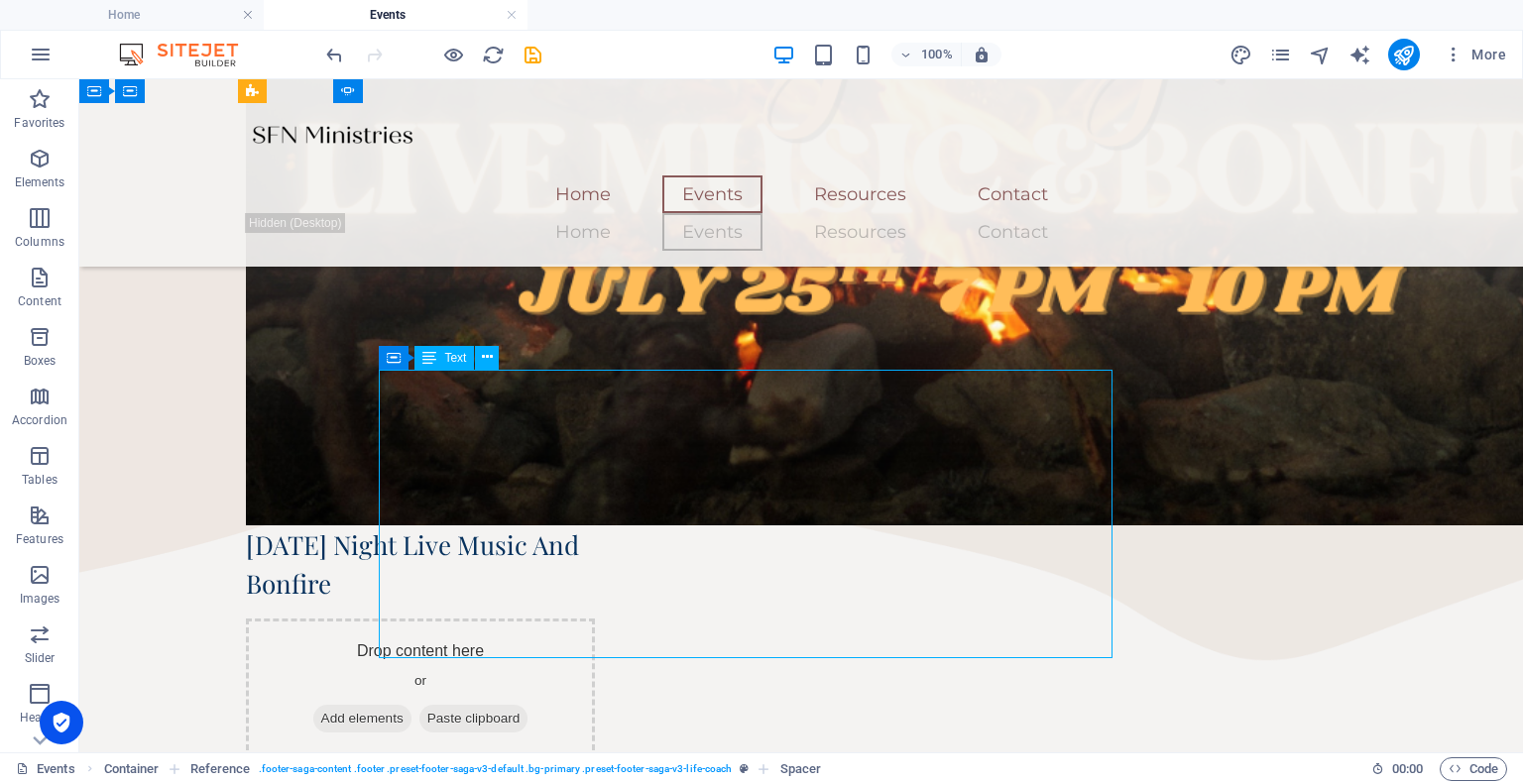 click on "Mark Your Calendars! [DATE] 7 PM- 10PM Come on out to [PERSON_NAME] Family Homestead! Bring a lawn chair, blanket, snacks and a friend! Sign Up Below or Email support  [EMAIL_ADDRESS][DOMAIN_NAME] . Address will be provided!" at bounding box center (738, 1730) 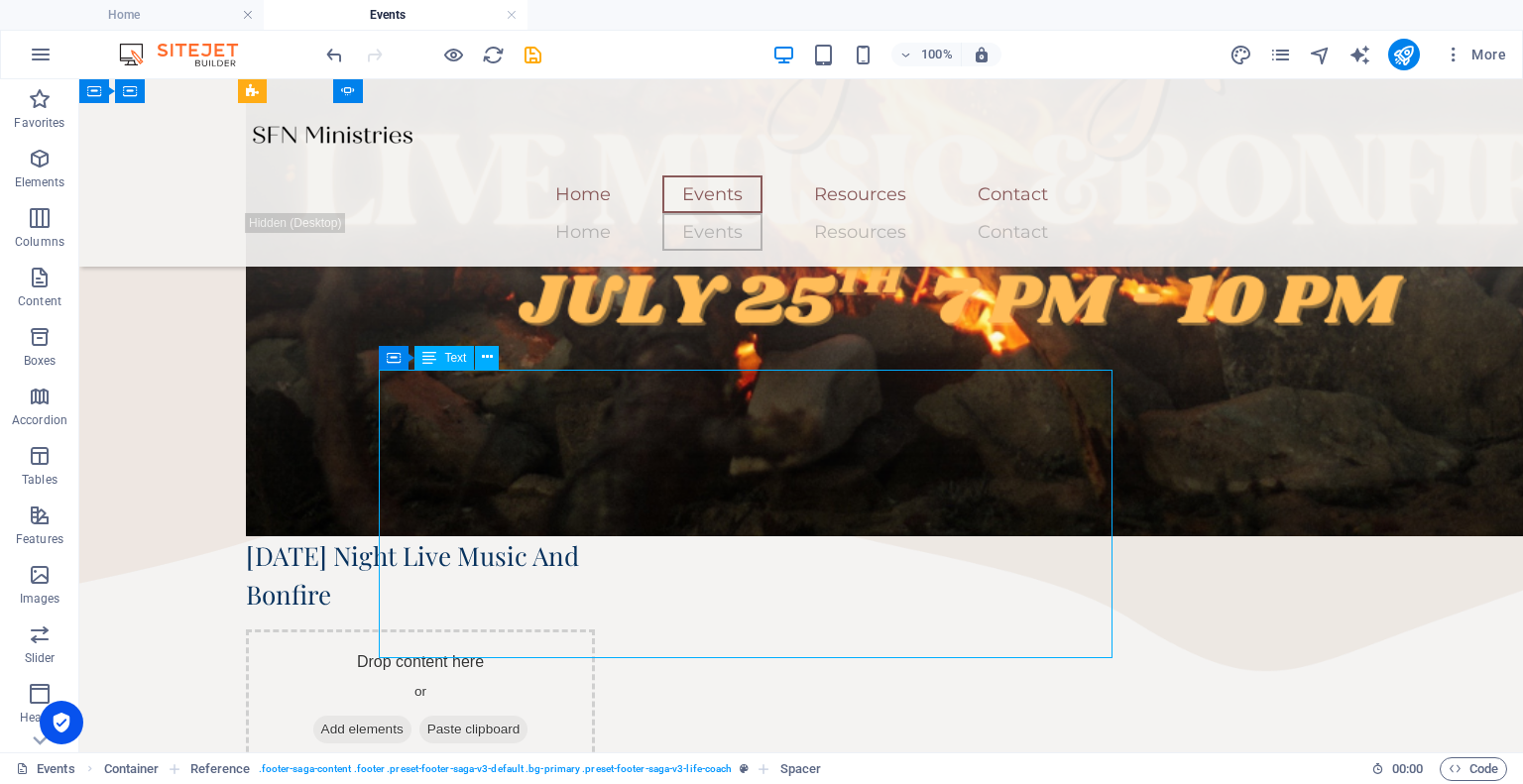 click at bounding box center (738, 1596) 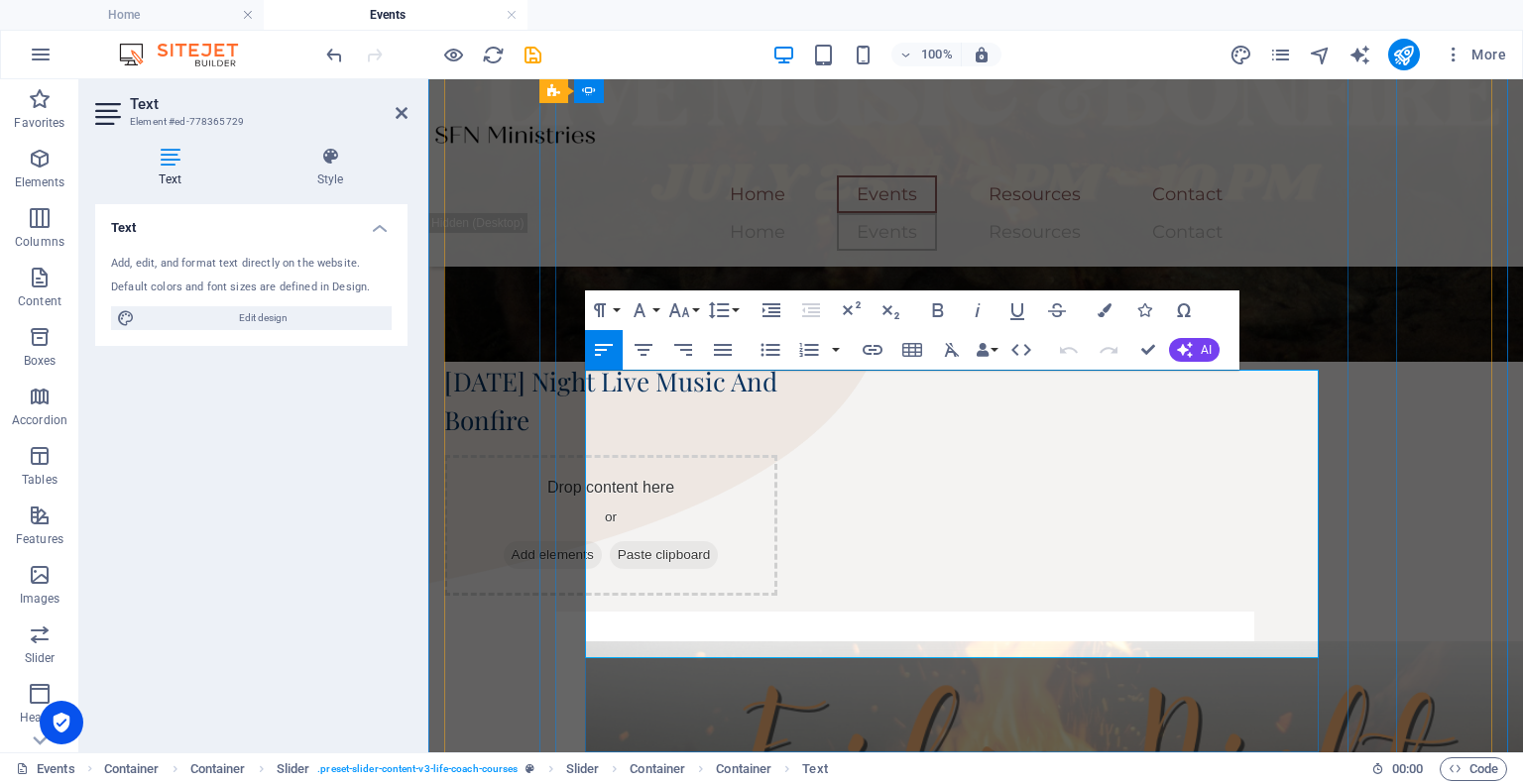 click on "[DATE] 7 PM- 10PM" at bounding box center (904, 1327) 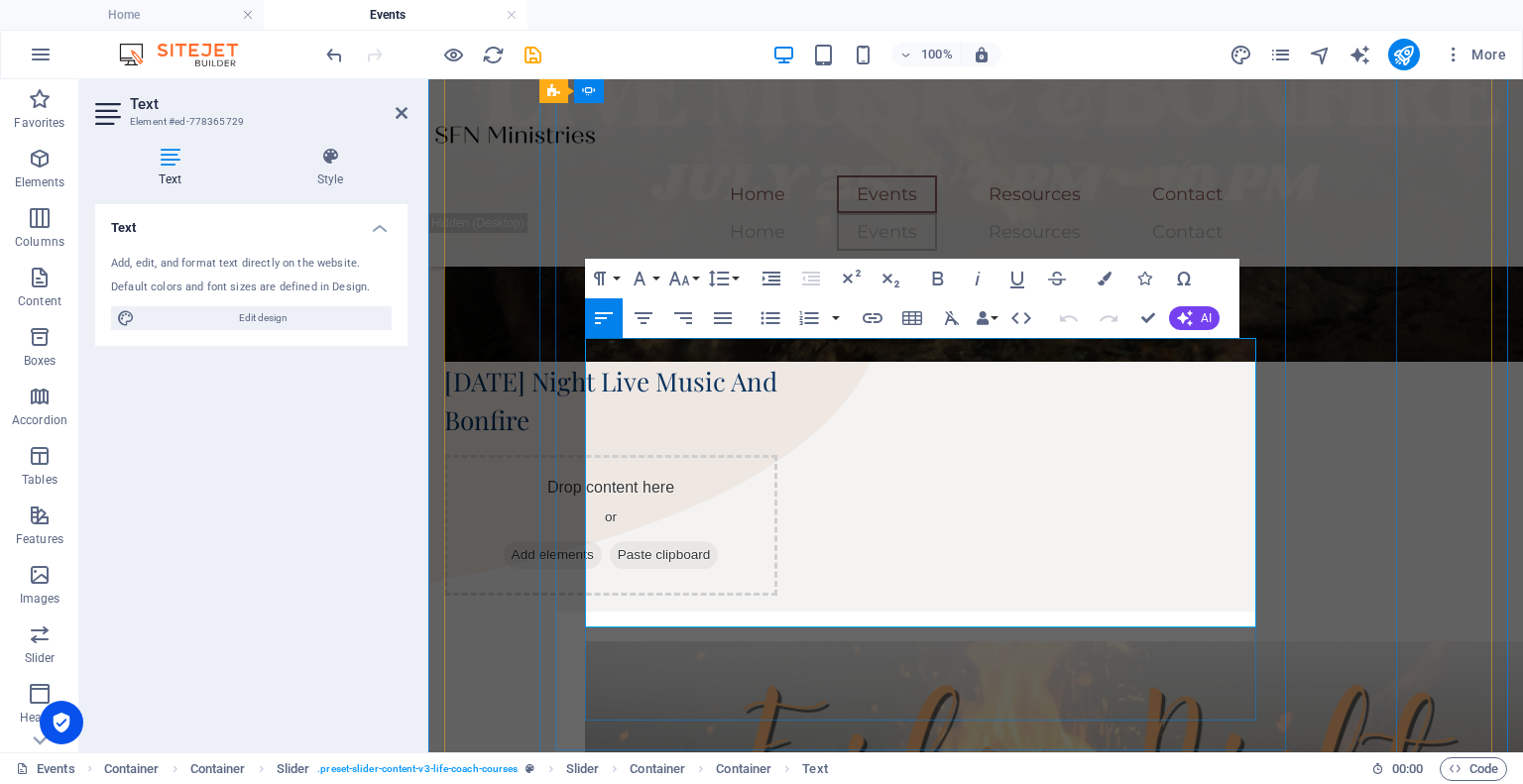 type 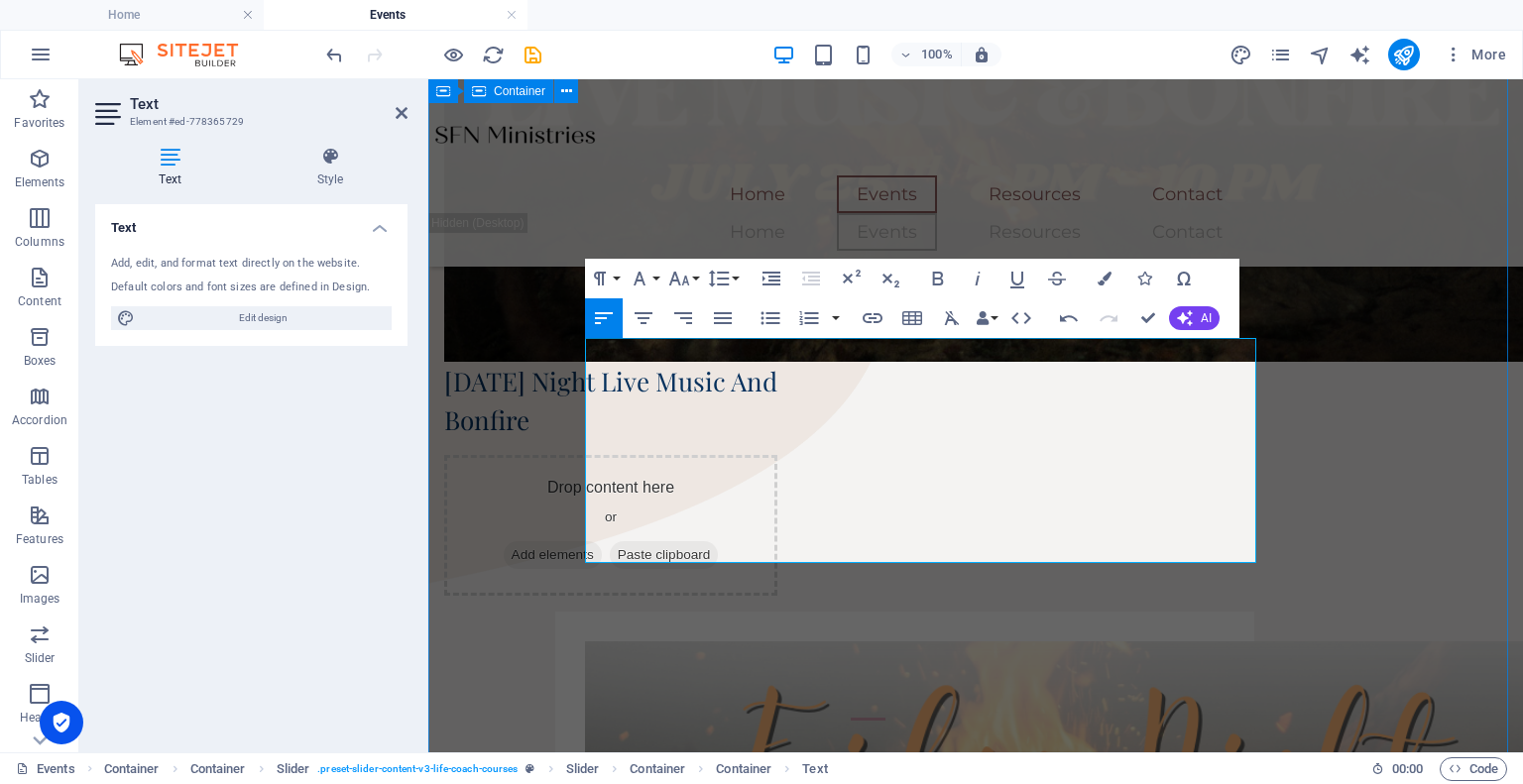 click on "Home Events Resources Contact Home Events Resources Contact SFN Ministries Events Drop content here or  Add elements  Paste clipboard Friday Night Live Music And Bonfire Drop content here or  Add elements  Paste clipboard Friday Night Live Music And Bonfire Mark Your Calendars! Come on out to Hurst Family Homestead! Bring a lawn chair, blanket, snacks and a friend! Sign Up Below or Email support  support@sfnministries.com . Address will be provided! Sign Up Now!" at bounding box center [976, 339] 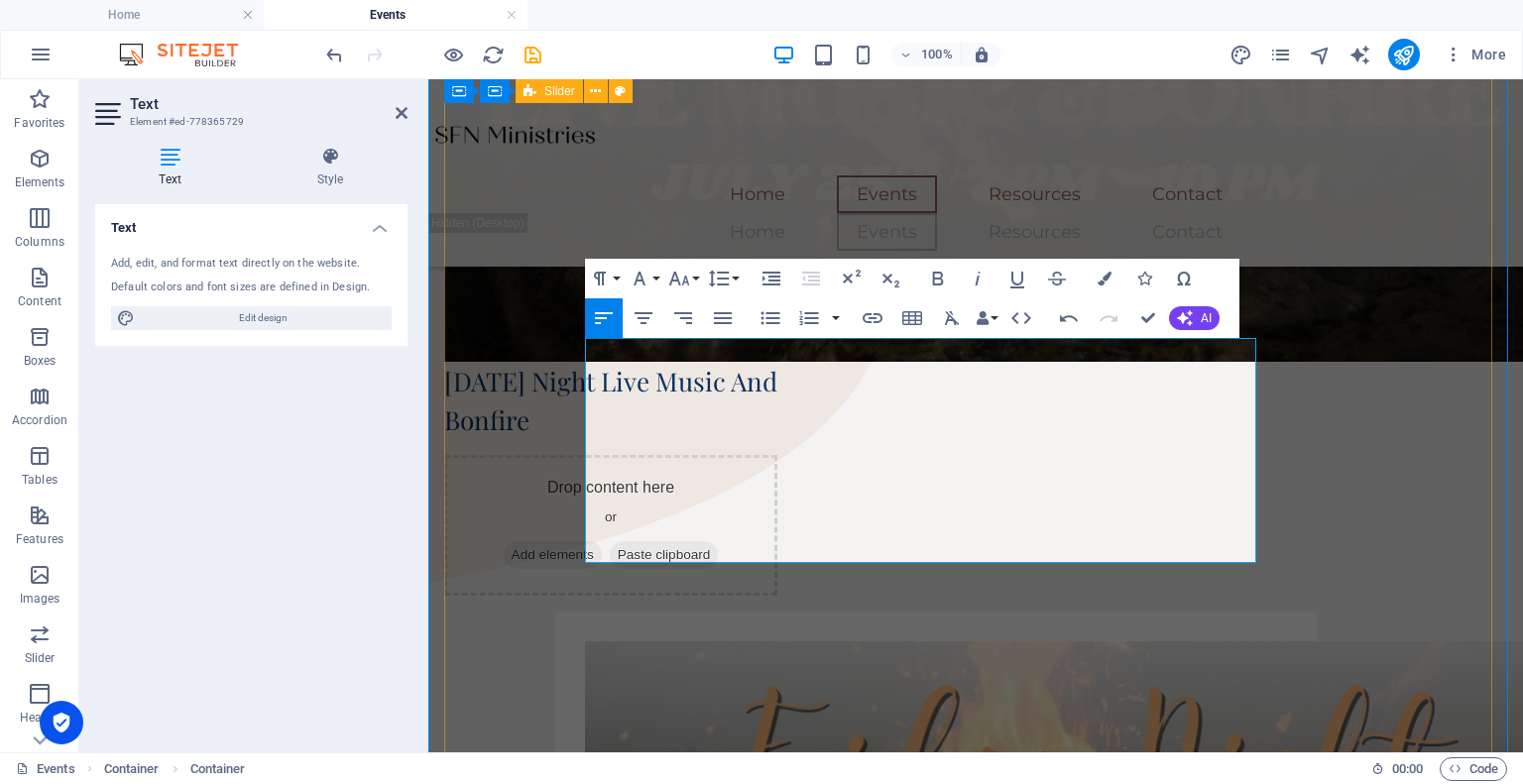 click on "Mark Your Calendars! Come on out to Hurst Family Homestead! Bring a lawn chair, blanket, snacks and a friend! Sign Up Below or Email support  support@sfnministries.com . Address will be provided!" at bounding box center (936, 1359) 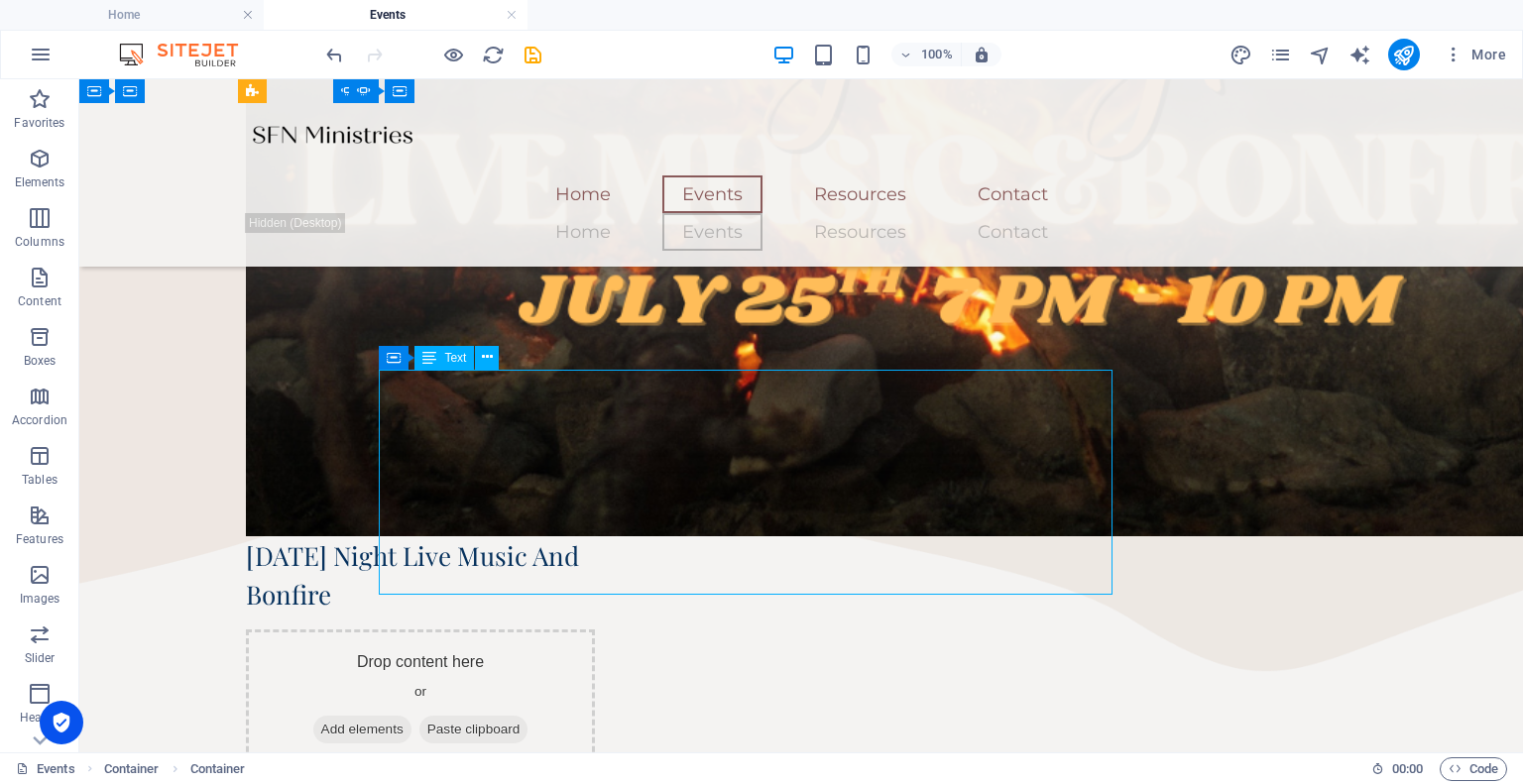 scroll, scrollTop: 935, scrollLeft: 0, axis: vertical 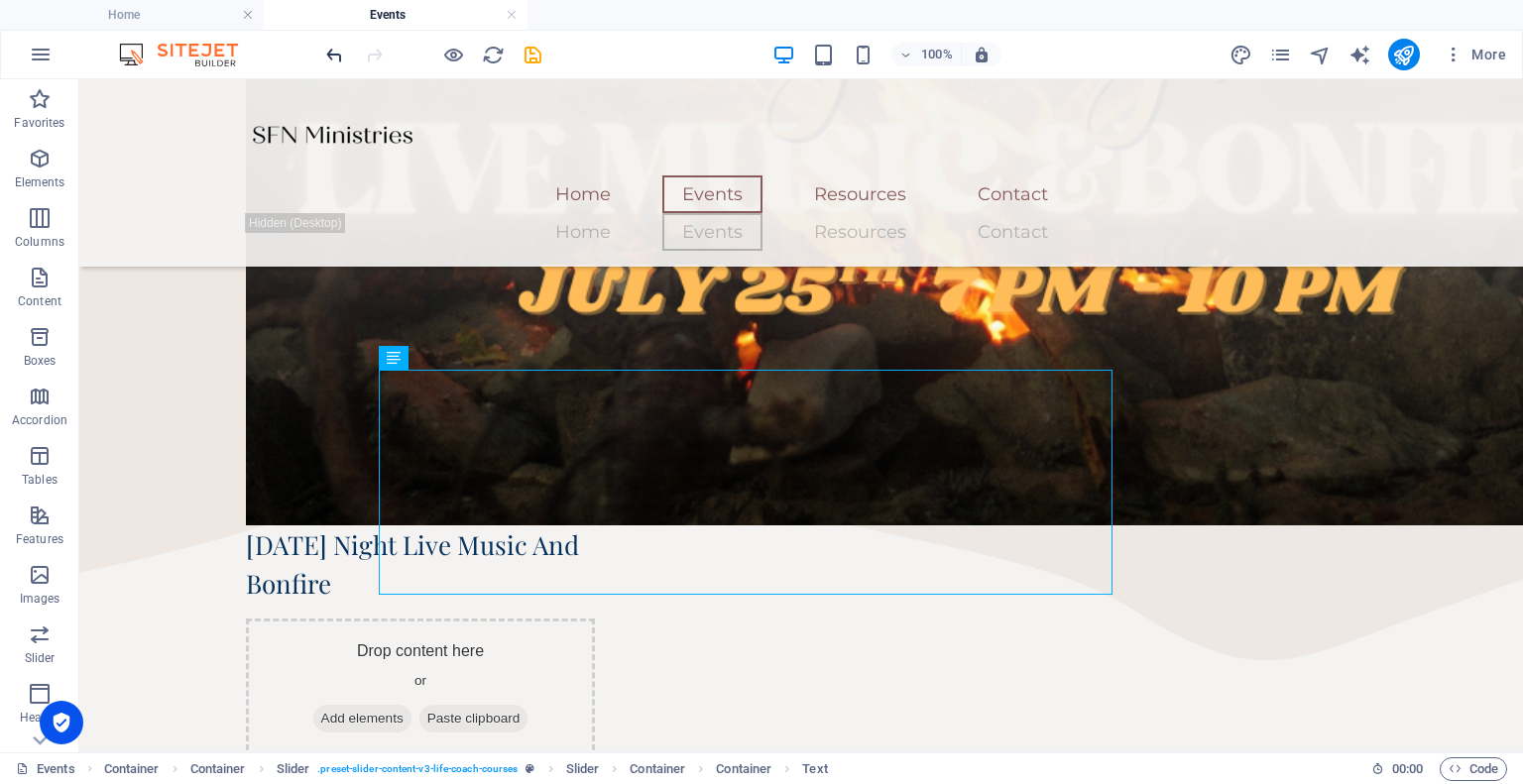 click at bounding box center (334, 55) 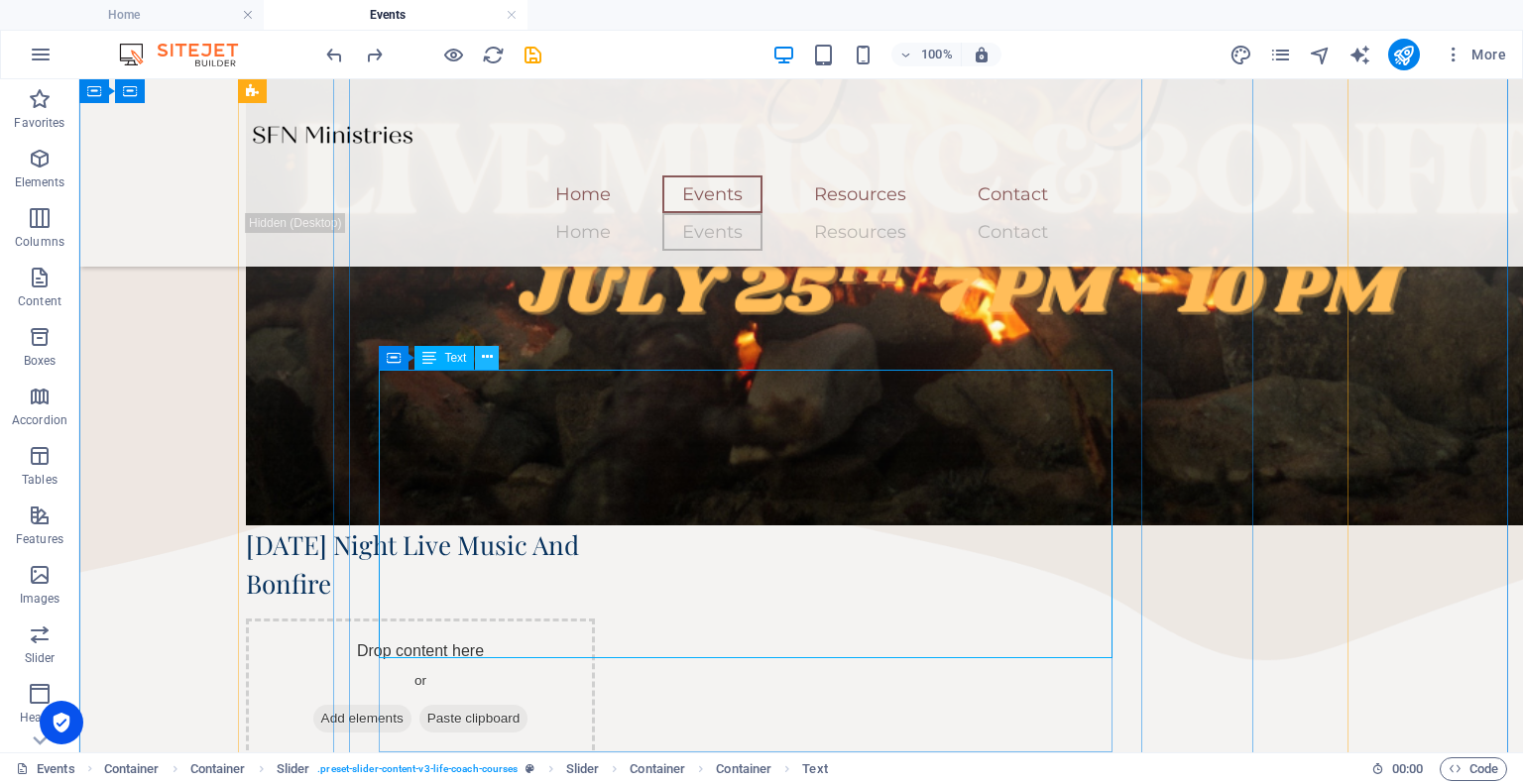 click at bounding box center [487, 357] 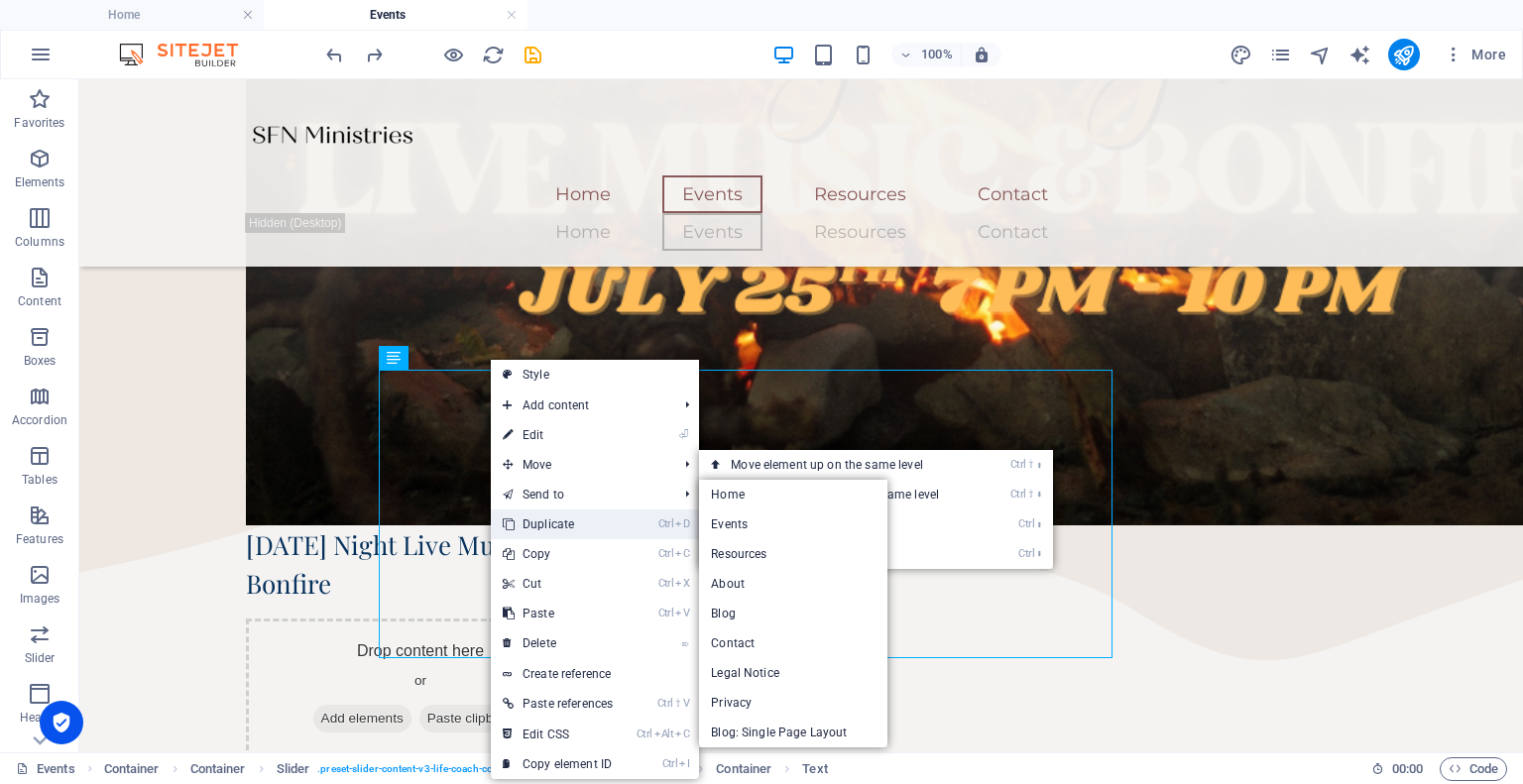 click on "Ctrl D  Duplicate" at bounding box center (557, 524) 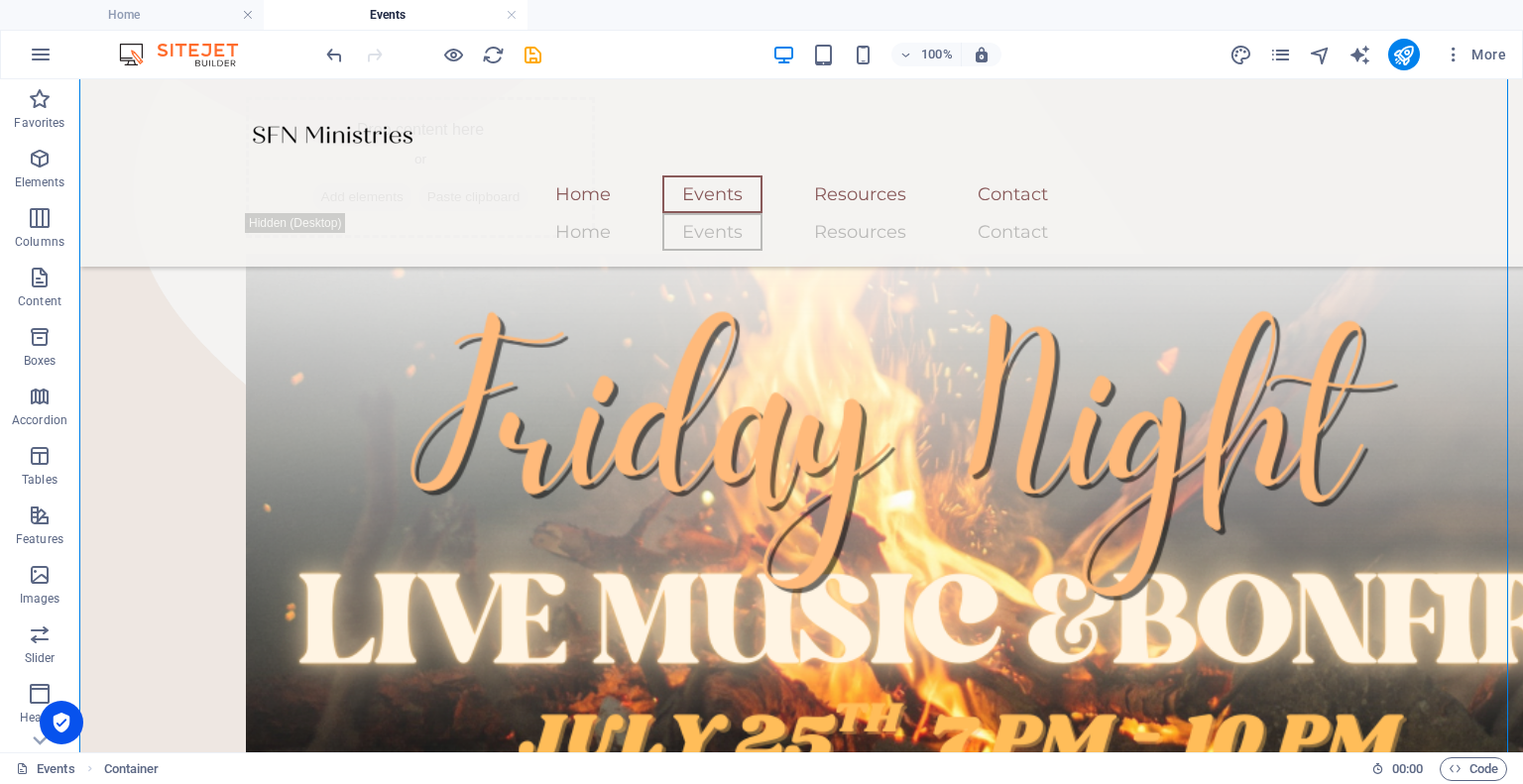 scroll, scrollTop: 439, scrollLeft: 0, axis: vertical 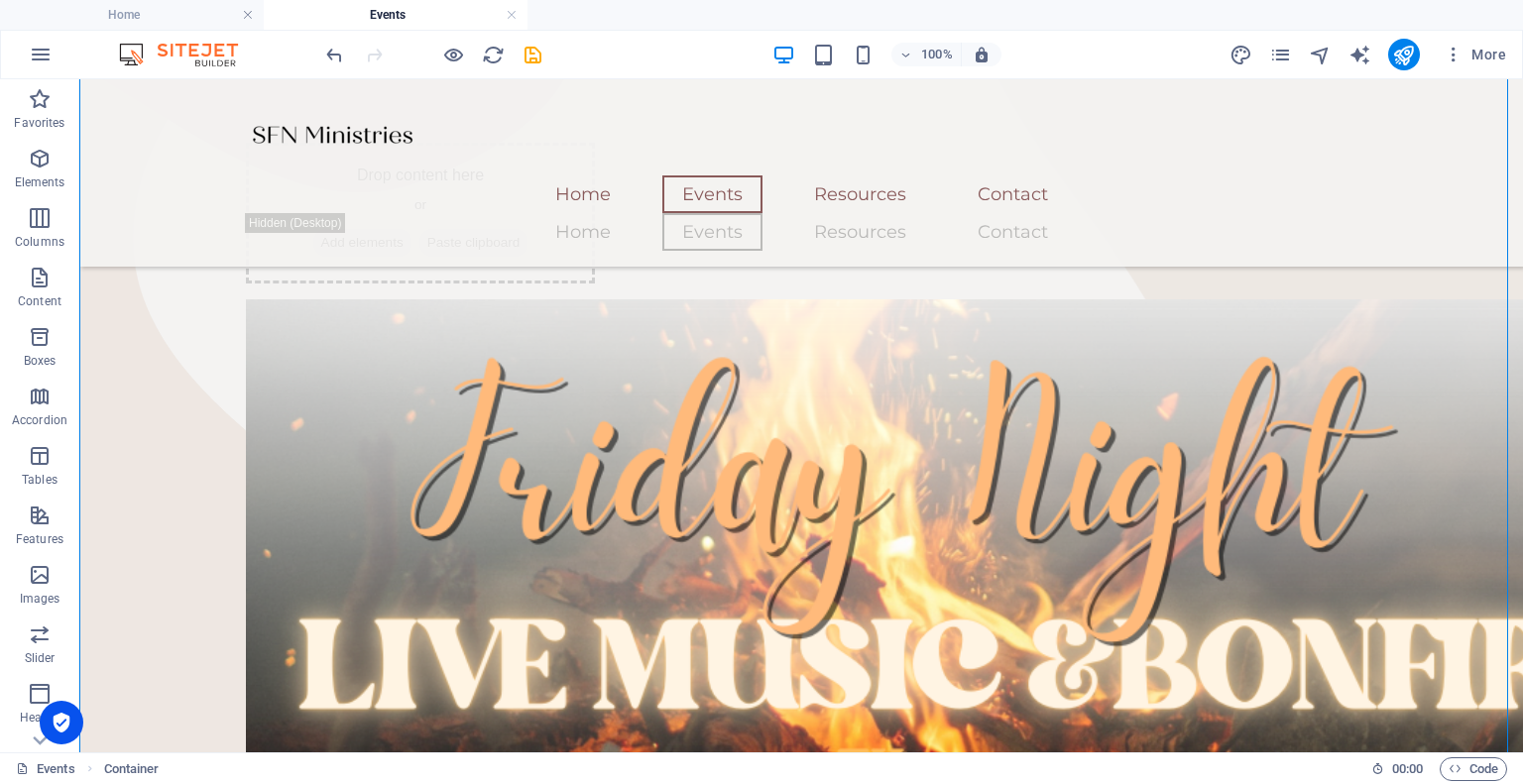 drag, startPoint x: 636, startPoint y: 613, endPoint x: 680, endPoint y: 382, distance: 235.15314 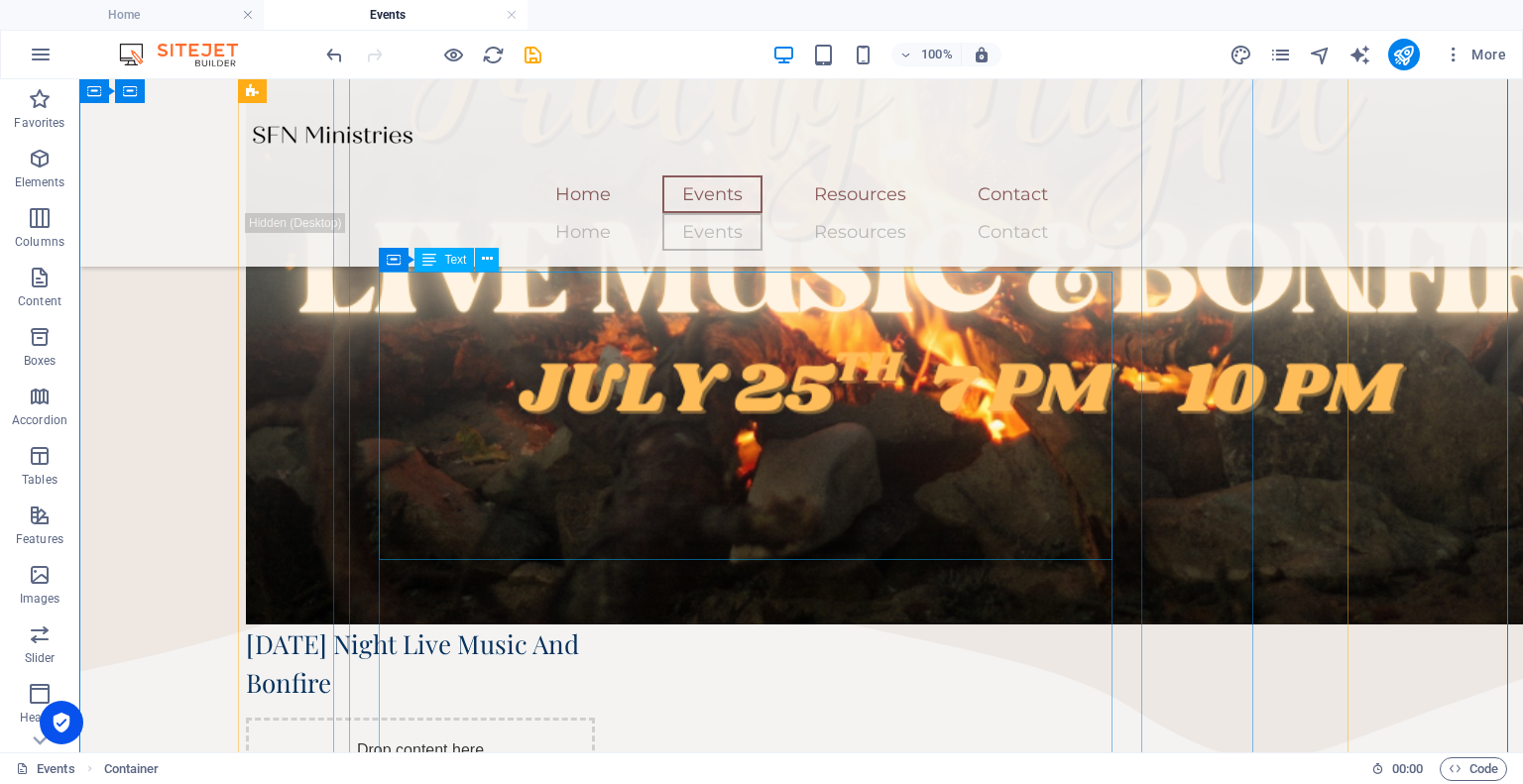 scroll, scrollTop: 1034, scrollLeft: 0, axis: vertical 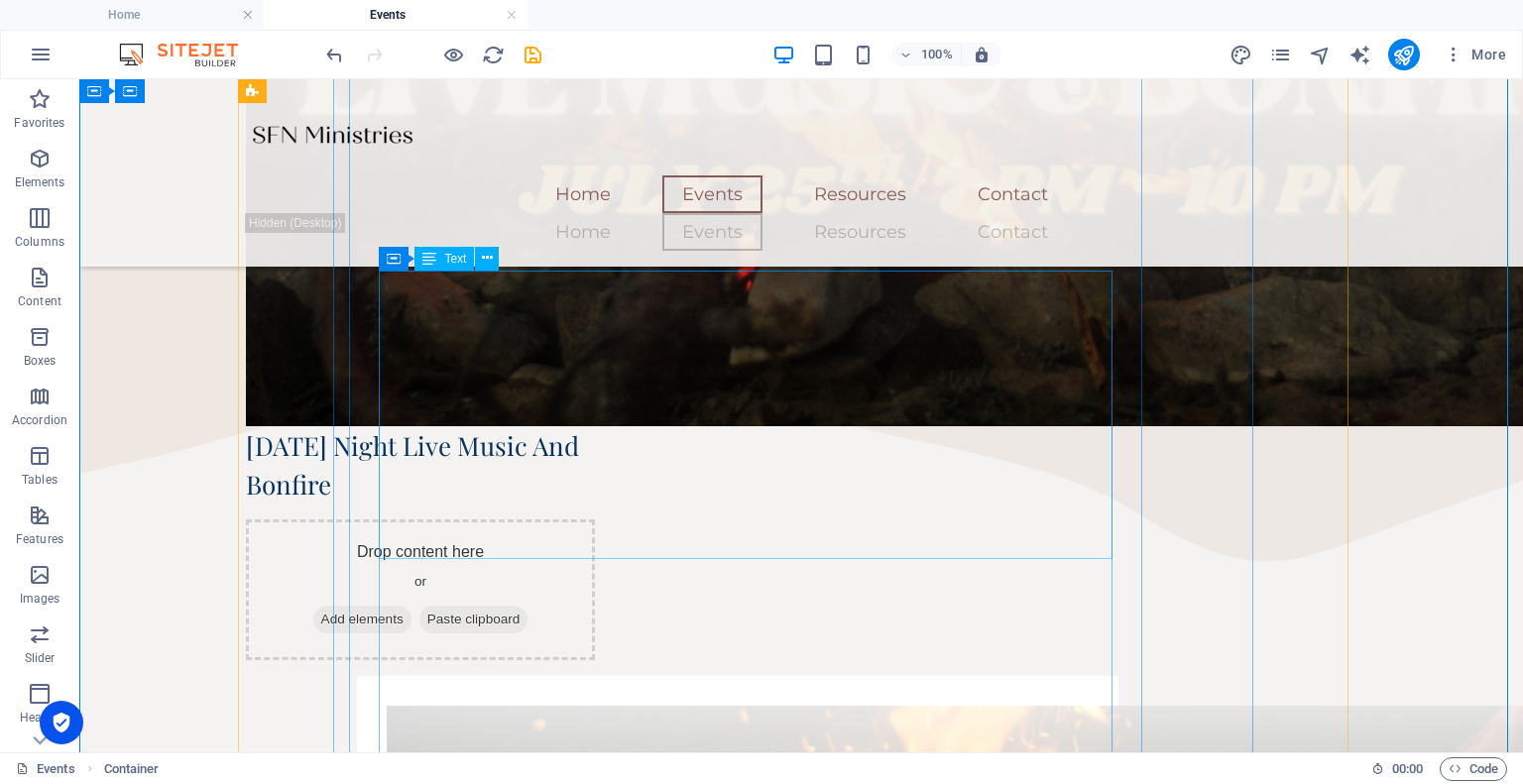 click on "Mark Your Calendars! [DATE] 7 PM- 10PM Come on out to [PERSON_NAME] Family Homestead! Bring a lawn chair, blanket, snacks and a friend! Sign Up Below or Email support  [EMAIL_ADDRESS][DOMAIN_NAME] . Address will be provided!" at bounding box center (738, 1630) 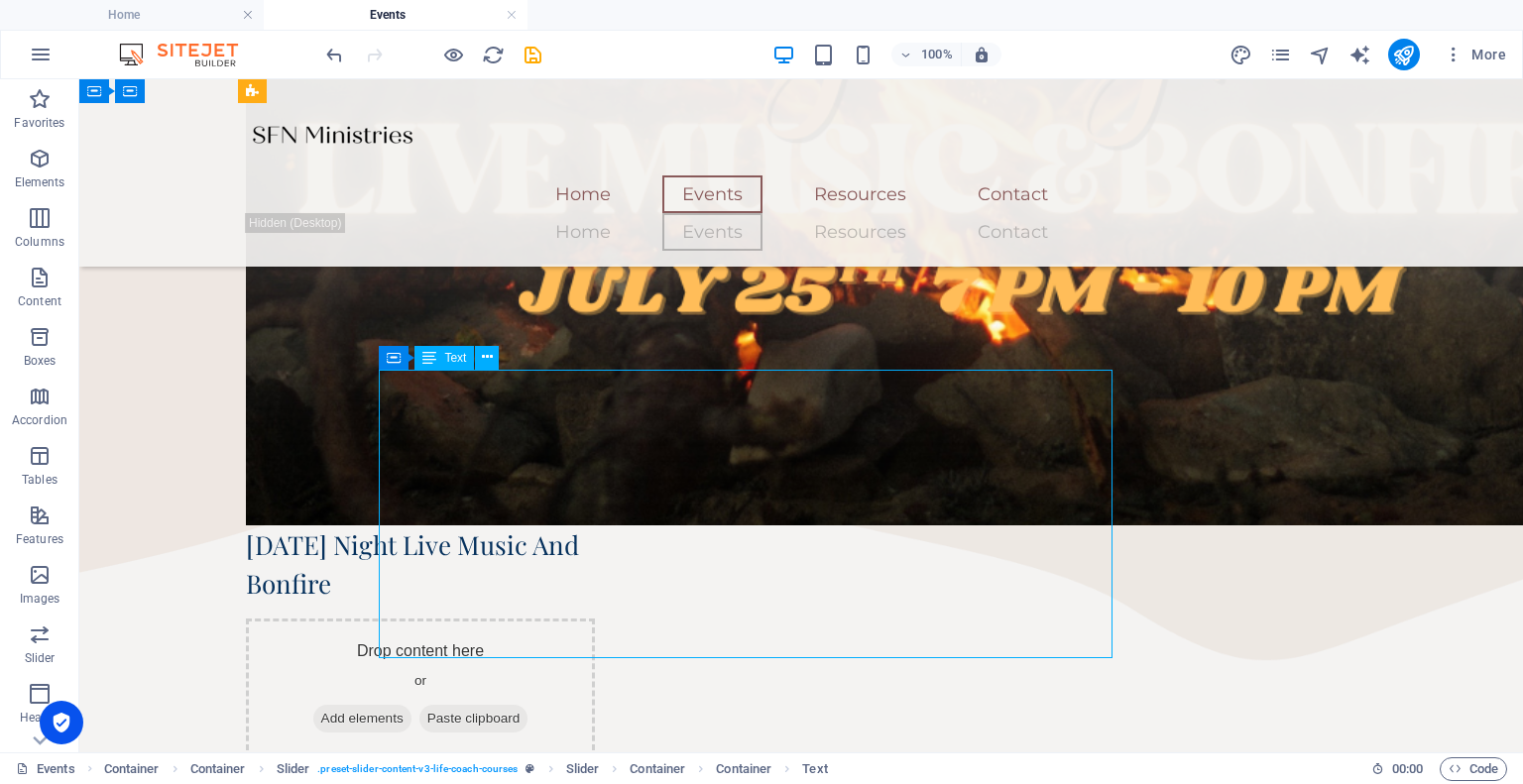 scroll, scrollTop: 935, scrollLeft: 0, axis: vertical 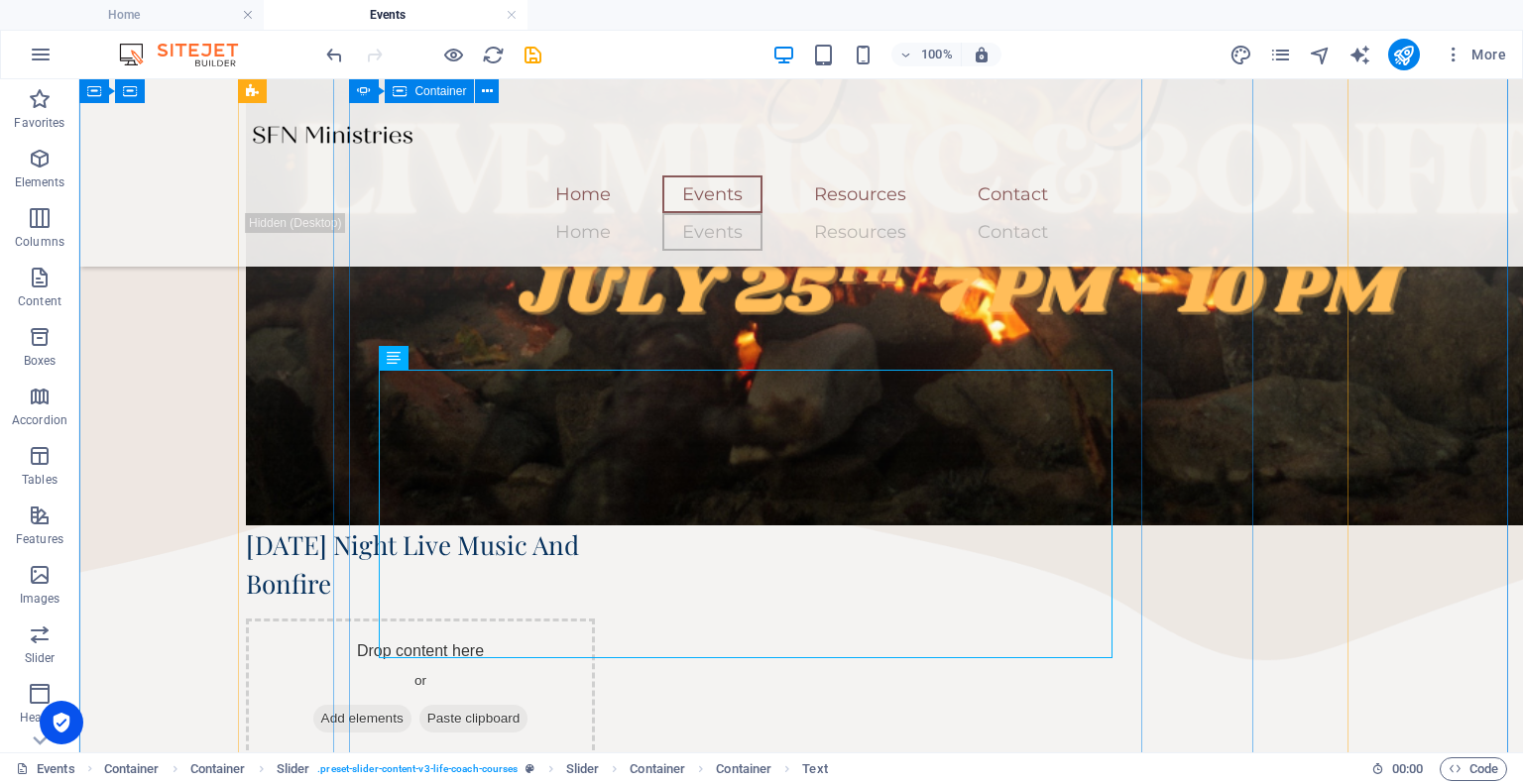 click on "Friday Night Live Music And Bonfire Mark Your Calendars! July 25th from 7 PM- 10PM Come on out to Hurst Family Homestead! Bring a lawn chair, blanket, snacks and a friend! Sign Up Below or Email support  support@sfnministries.com . Address will be provided! Mark Your Calendars! July 25th from 7 PM- 10PM Come on out to Hurst Family Homestead! Bring a lawn chair, blanket, snacks and a friend! Sign Up Below or Email support  support@sfnministries.com . Address will be provided! Sign Up Now!" at bounding box center [738, 1530] 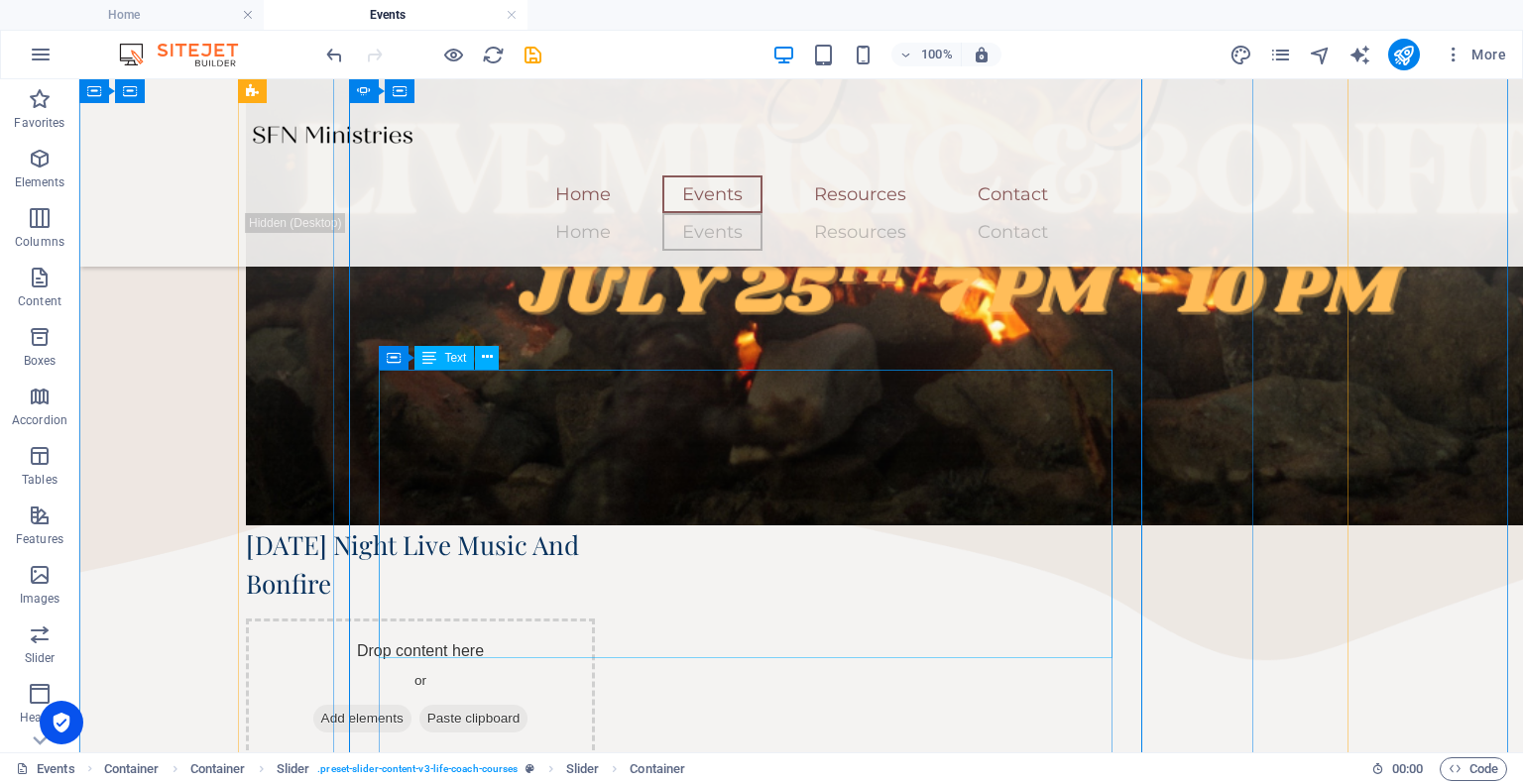 click on "Mark Your Calendars! [DATE] 7 PM- 10PM Come on out to [PERSON_NAME] Family Homestead! Bring a lawn chair, blanket, snacks and a friend! Sign Up Below or Email support  [EMAIL_ADDRESS][DOMAIN_NAME] . Address will be provided!" at bounding box center [738, 1730] 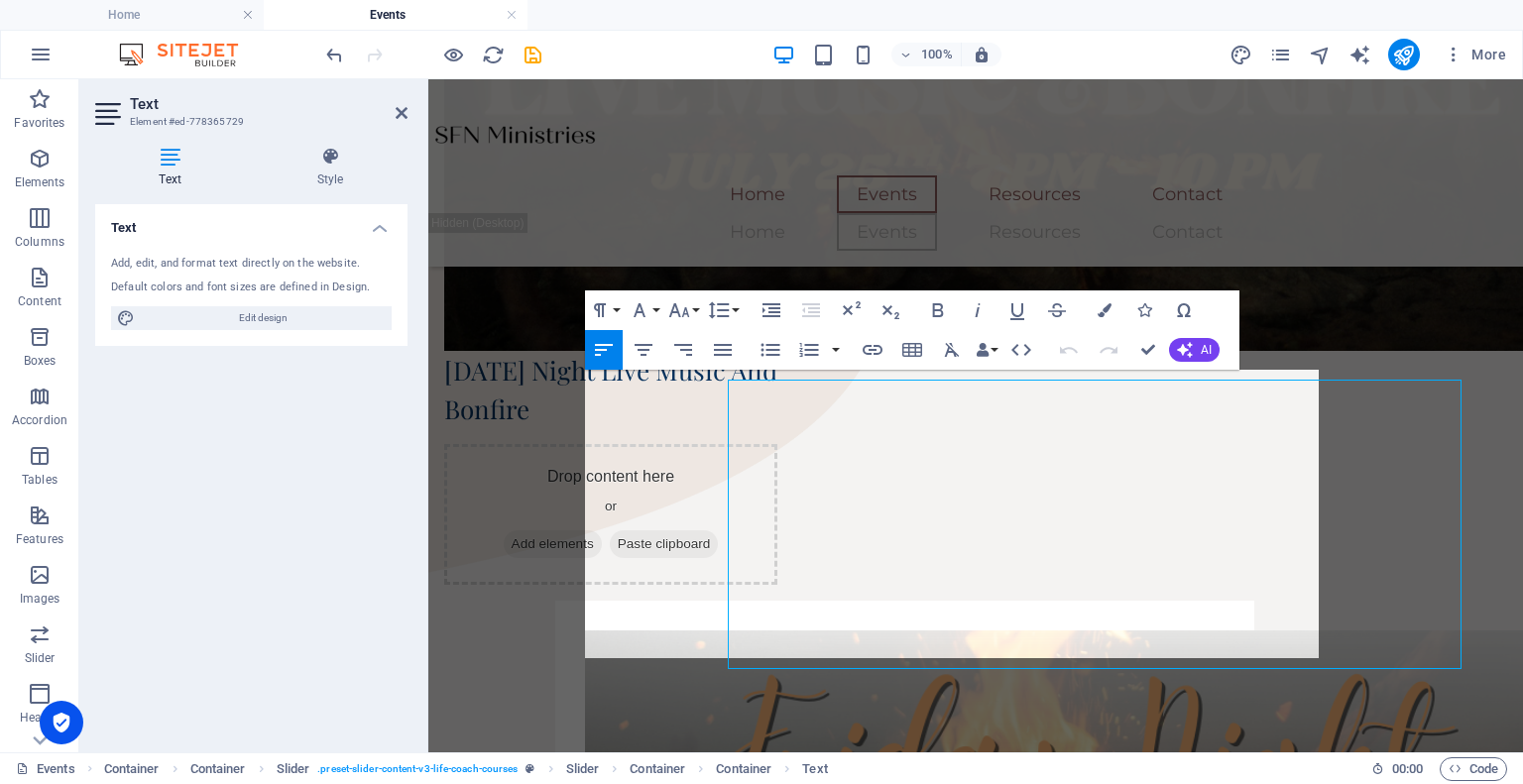 scroll, scrollTop: 924, scrollLeft: 0, axis: vertical 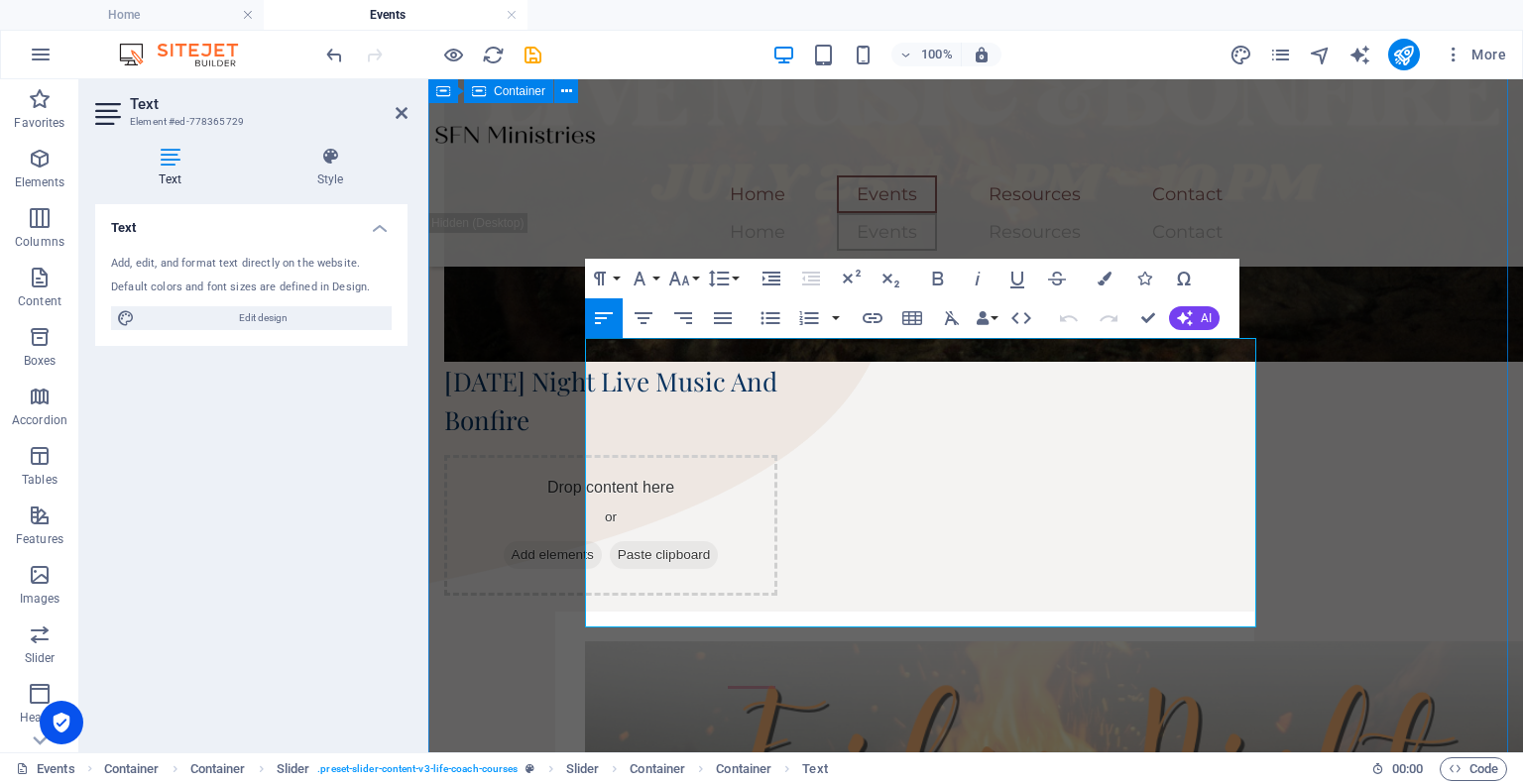 click on "Home Events Resources Contact Home Events Resources Contact SFN Ministries Events Drop content here or  Add elements  Paste clipboard Friday Night Live Music And Bonfire Drop content here or  Add elements  Paste clipboard Friday Night Live Music And Bonfire Mark Your Calendars! July 25th from 7 PM- 10PM Come on out to Hurst Family Homestead! Bring a lawn chair, blanket, snacks and a friend! Sign Up Below or Email support  support@sfnministries.com . Address will be provided! Mark Your Calendars! July 25th from 7 PM- 10PM Come on out to Hurst Family Homestead! Bring a lawn chair, blanket, snacks and a friend! Sign Up Below or Email support  support@sfnministries.com . Address will be provided! Sign Up Now!" at bounding box center [976, 484] 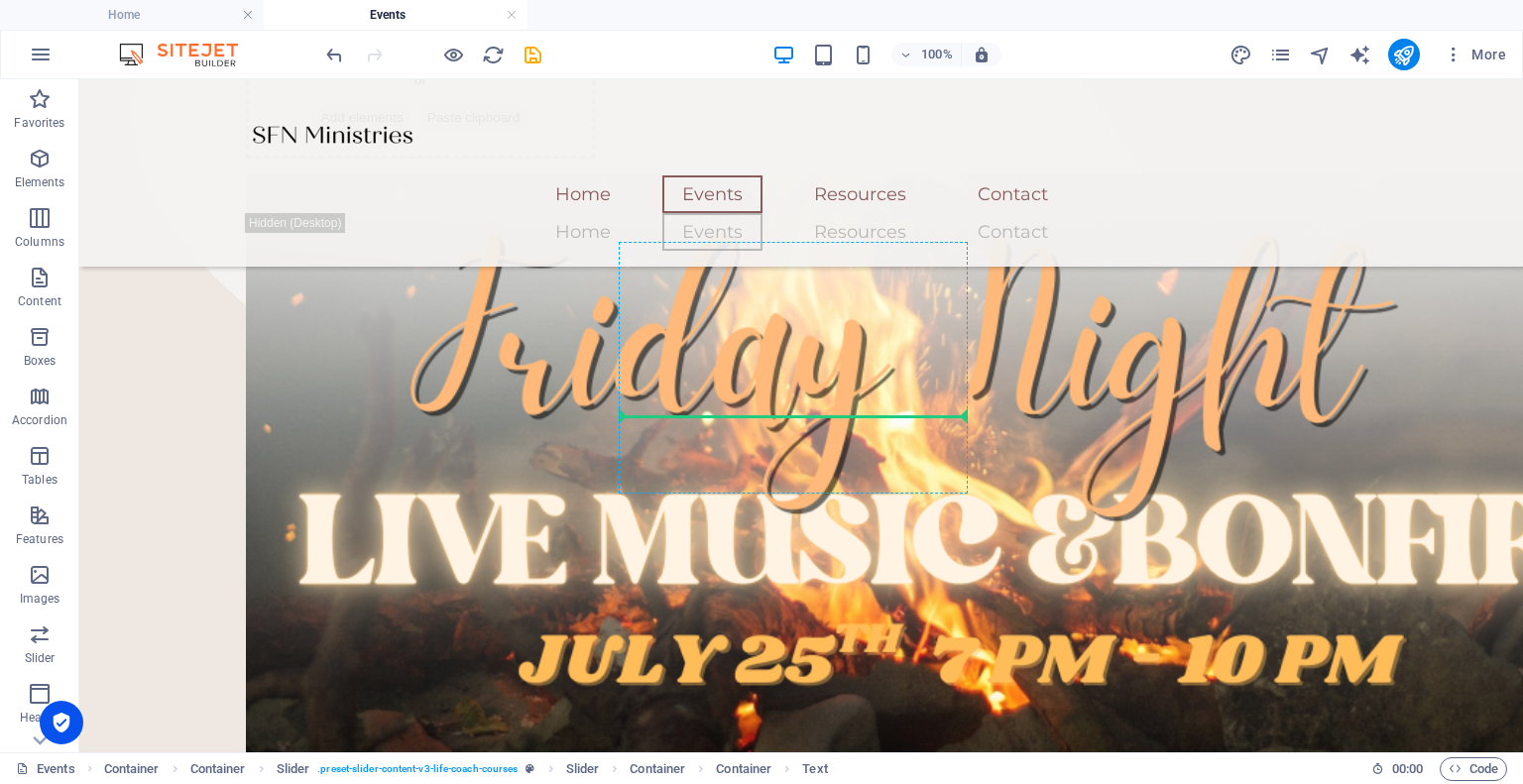 scroll, scrollTop: 340, scrollLeft: 0, axis: vertical 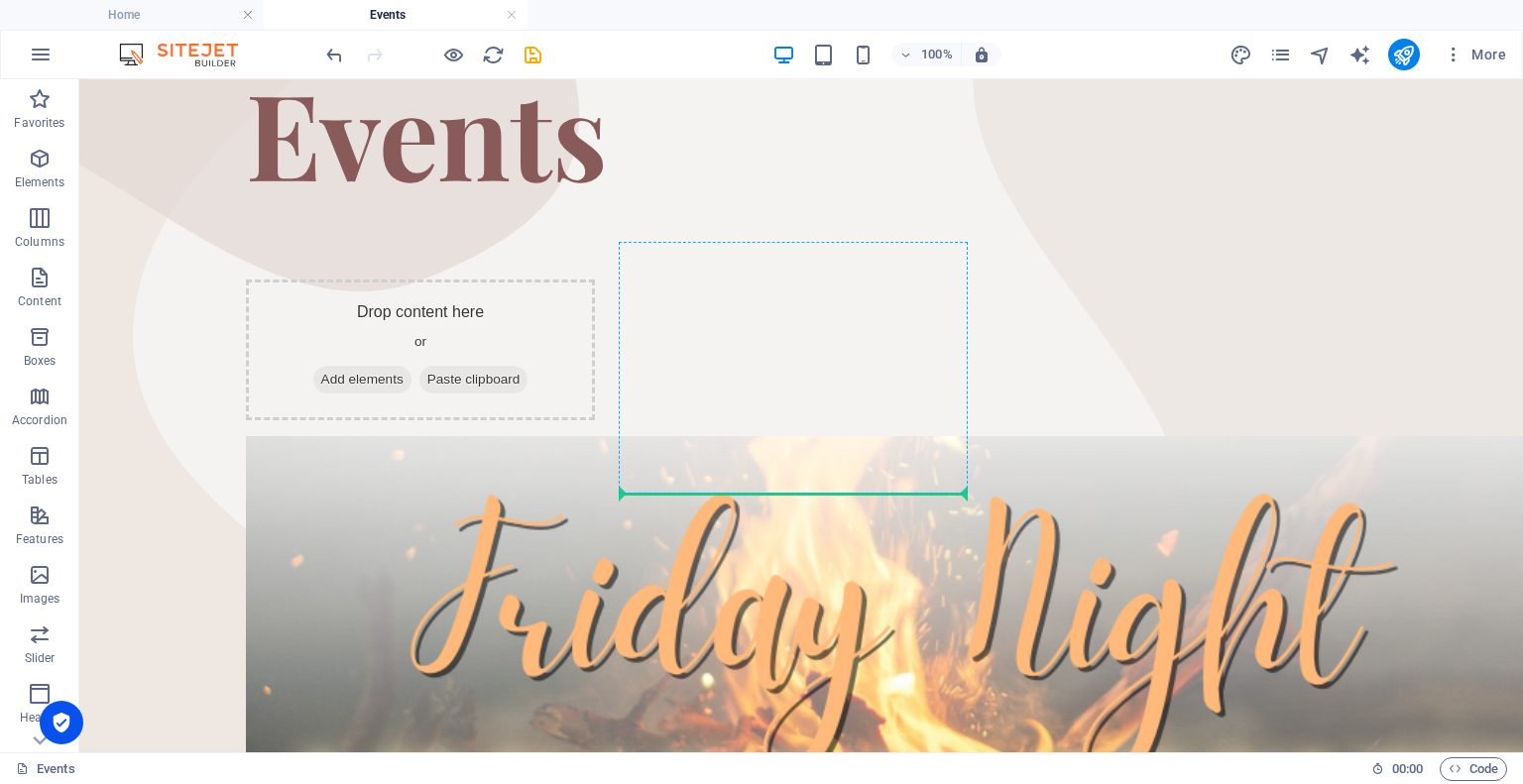 drag, startPoint x: 634, startPoint y: 495, endPoint x: 694, endPoint y: 476, distance: 62.93648 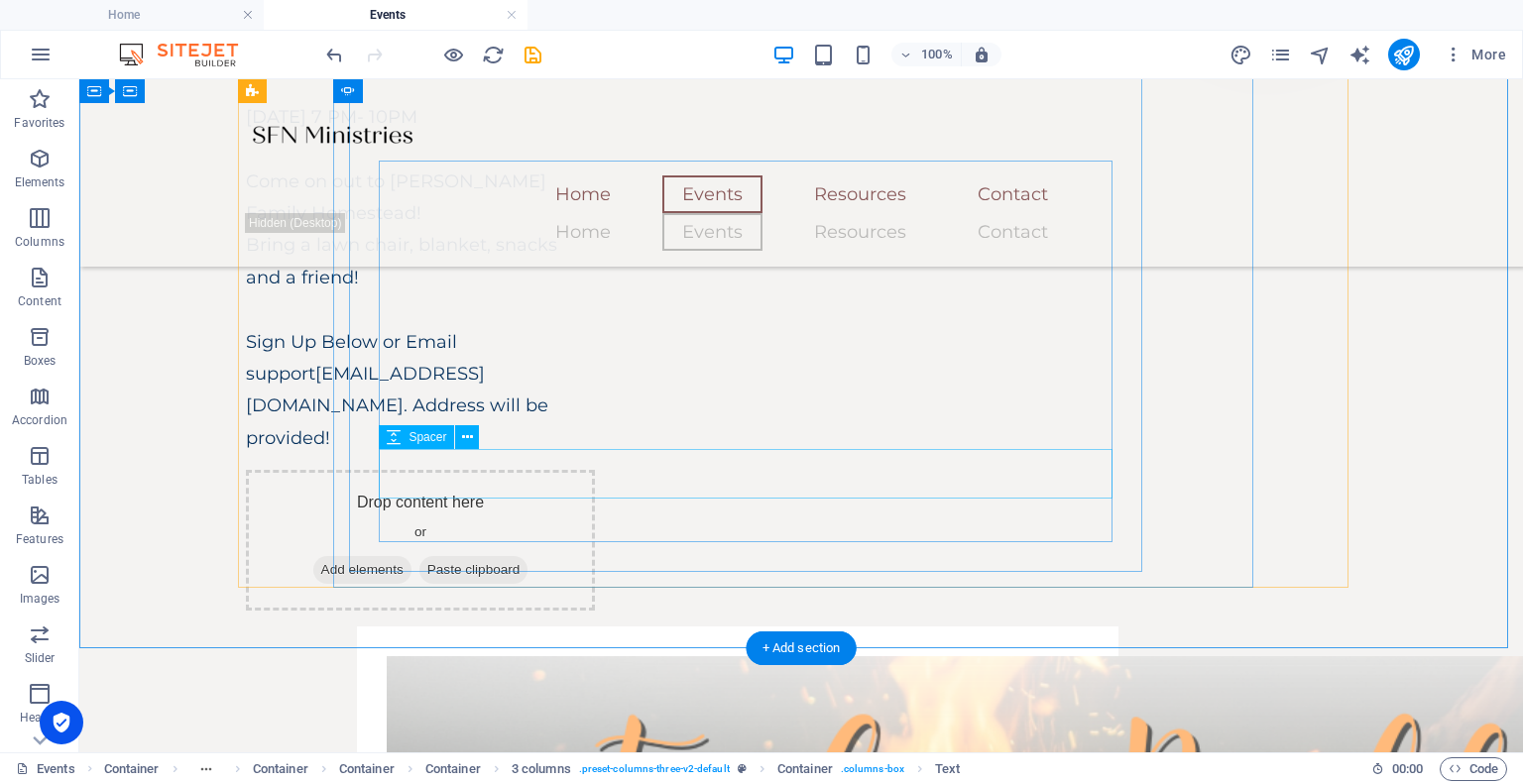 scroll, scrollTop: 1529, scrollLeft: 0, axis: vertical 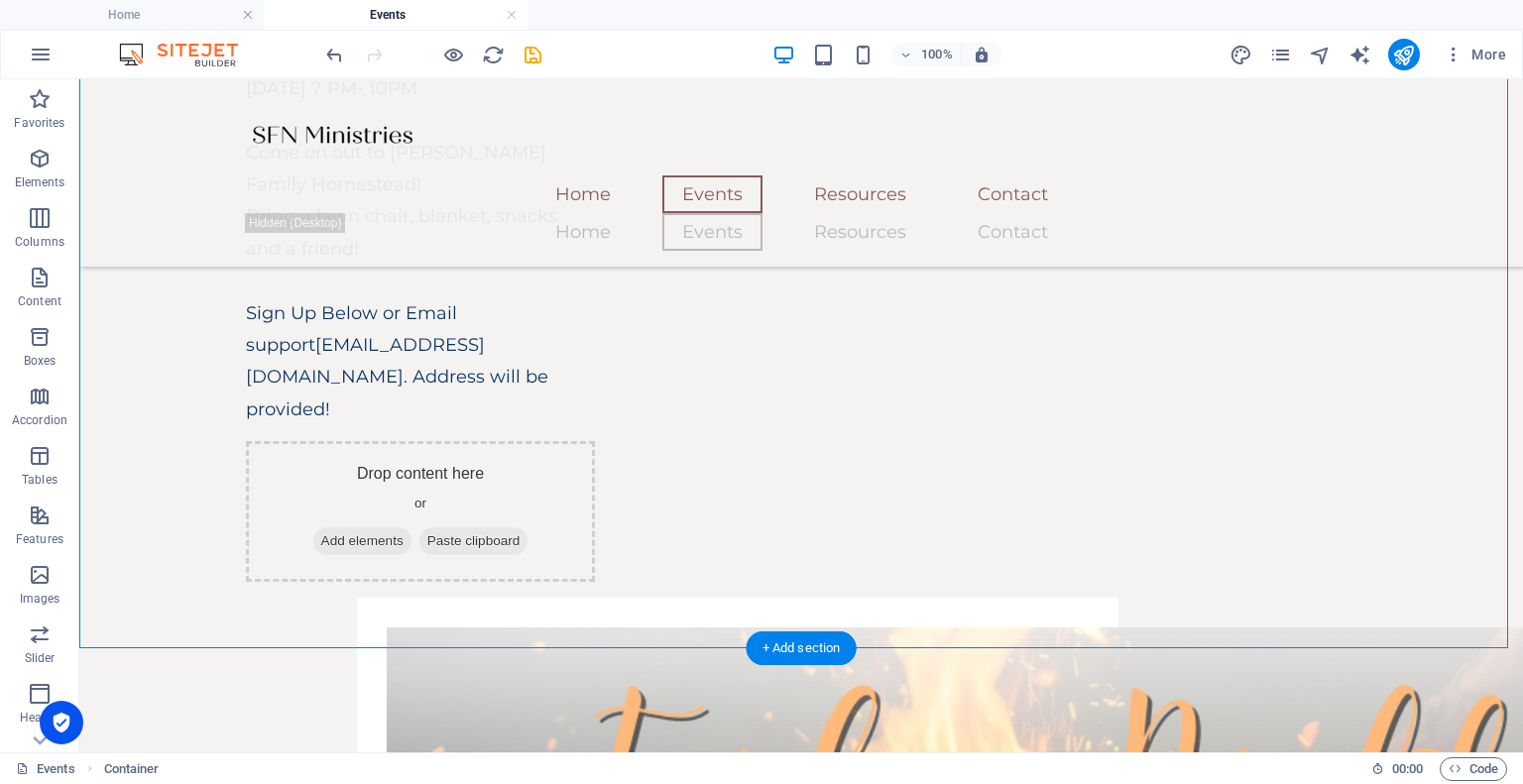 drag, startPoint x: 579, startPoint y: 465, endPoint x: 563, endPoint y: 479, distance: 21.260292 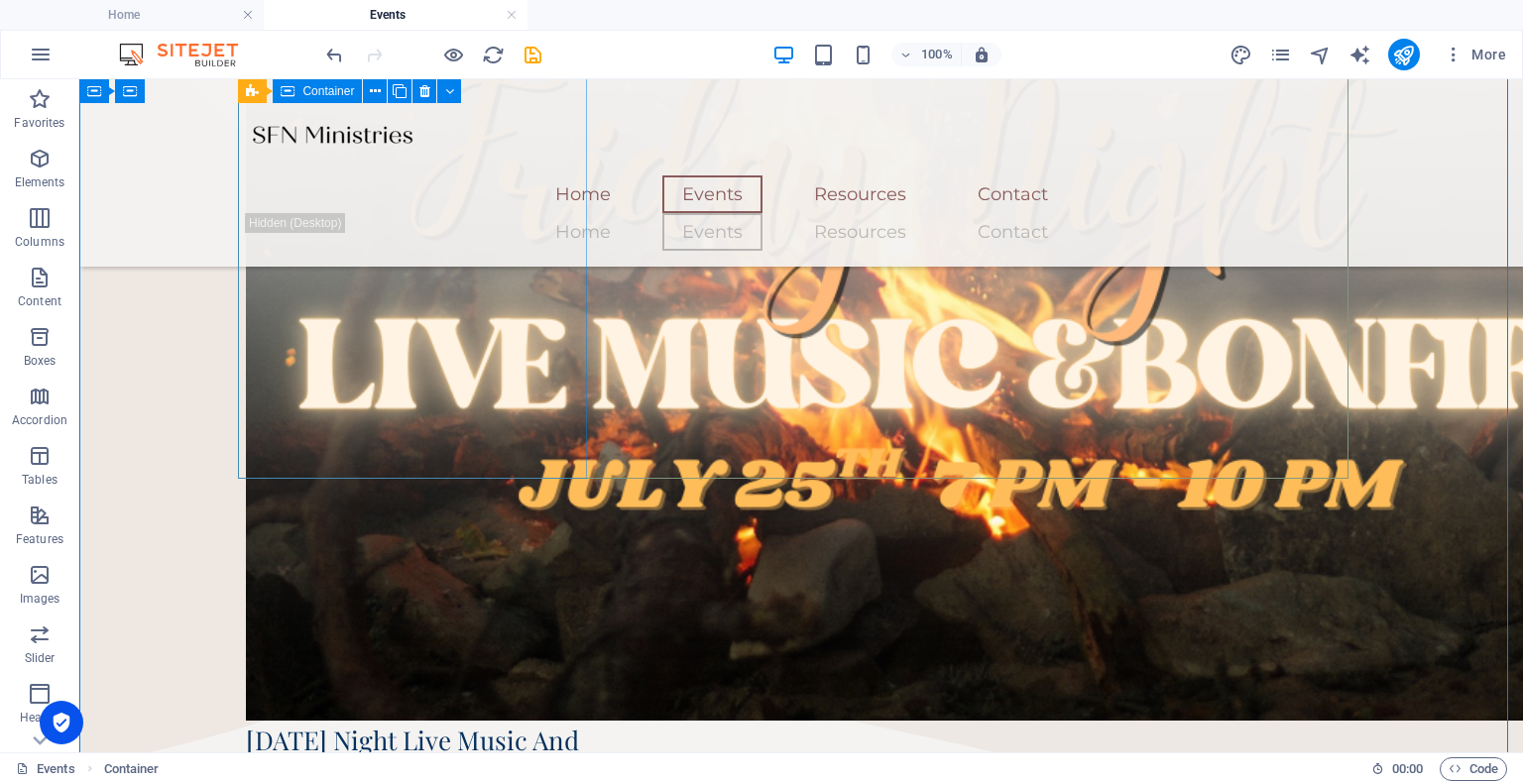 scroll, scrollTop: 736, scrollLeft: 0, axis: vertical 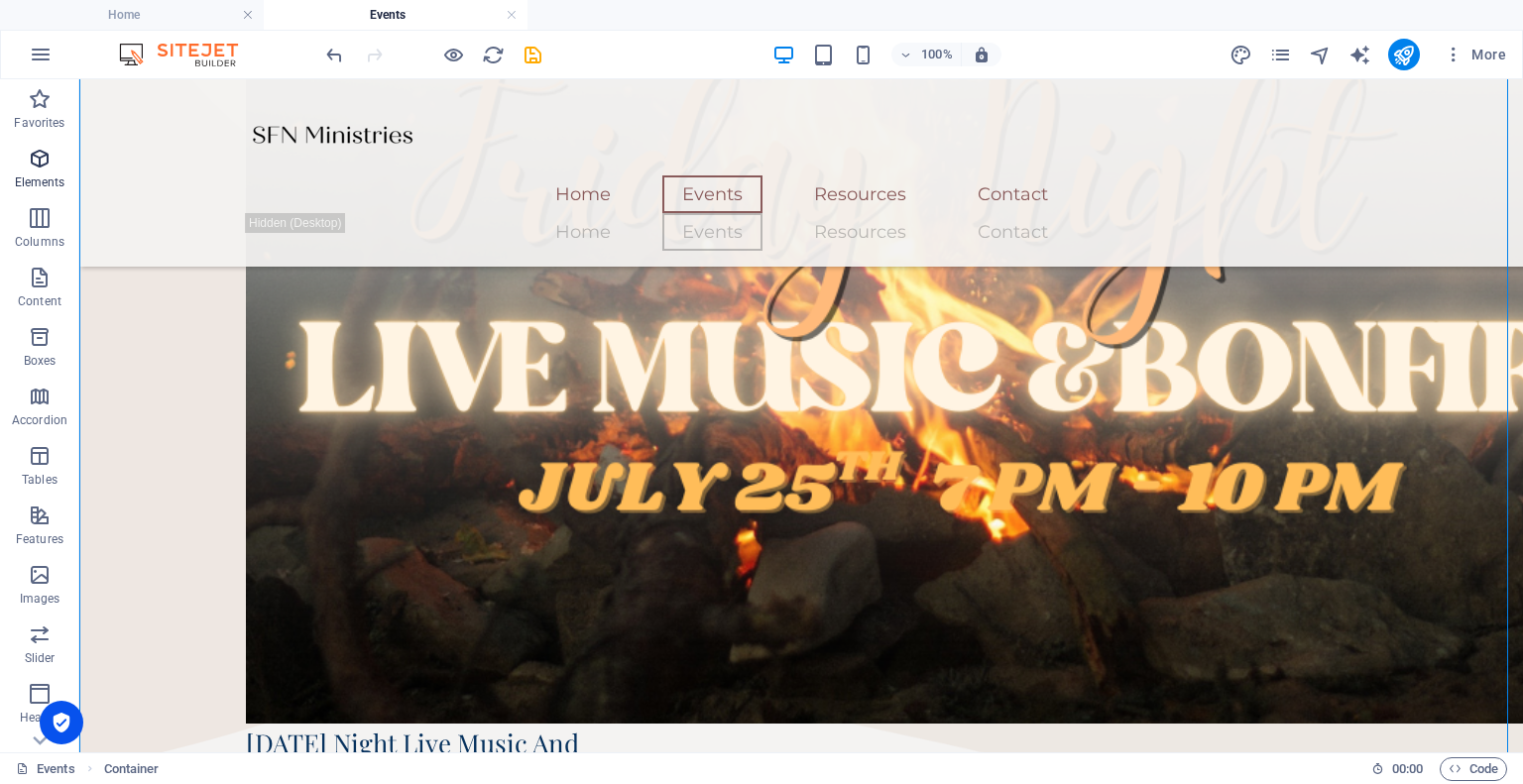 click at bounding box center [40, 159] 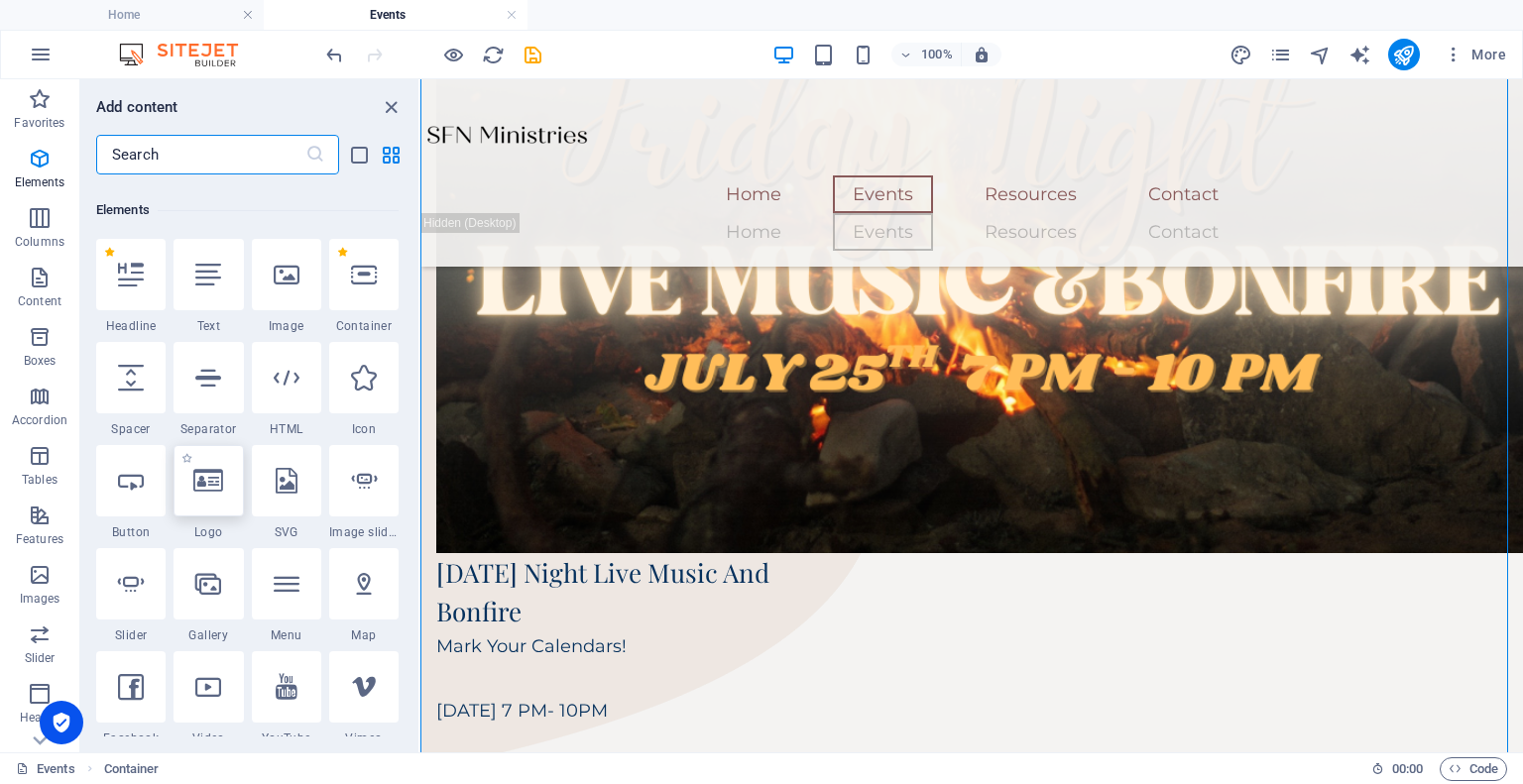 scroll, scrollTop: 211, scrollLeft: 0, axis: vertical 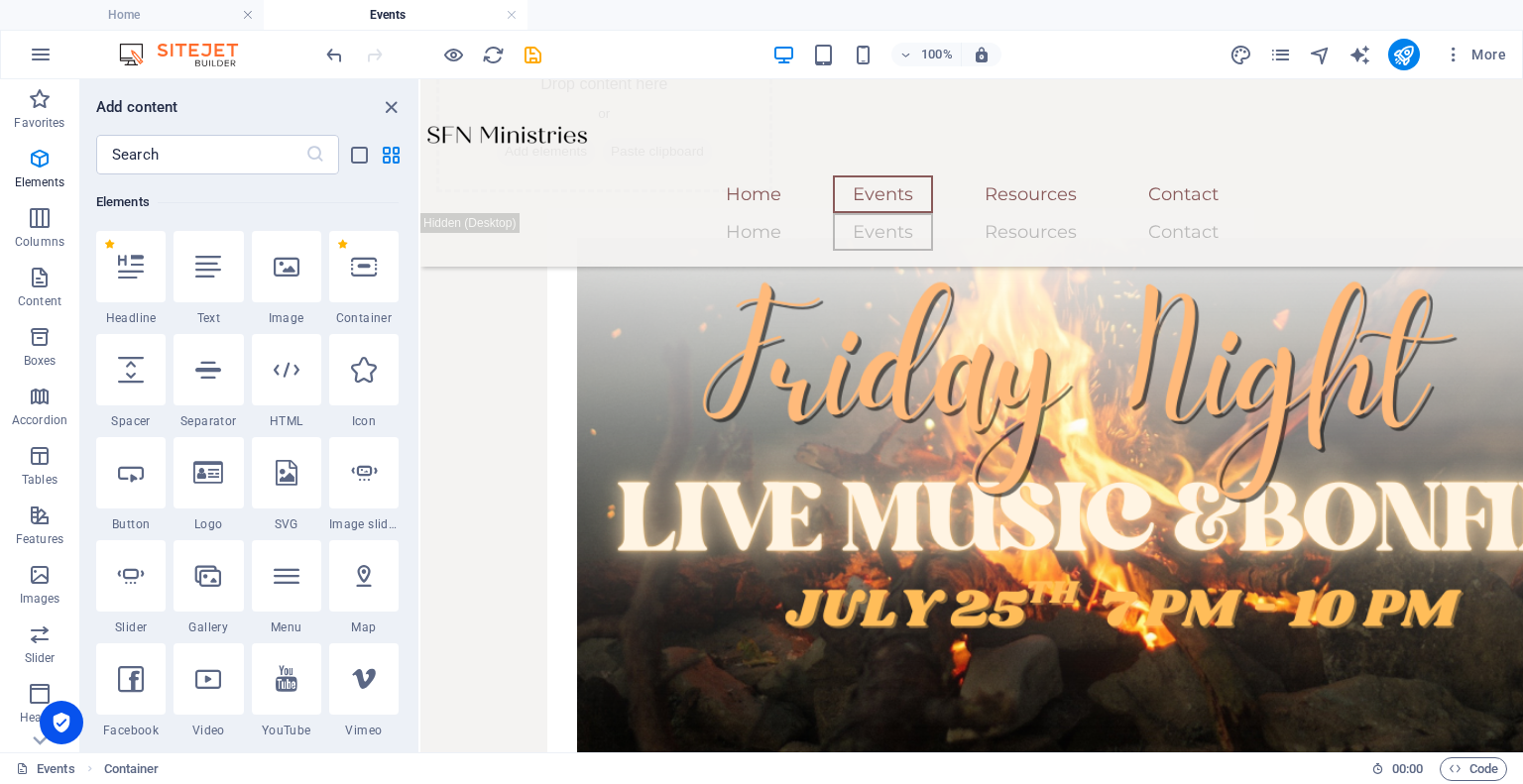 select on "px" 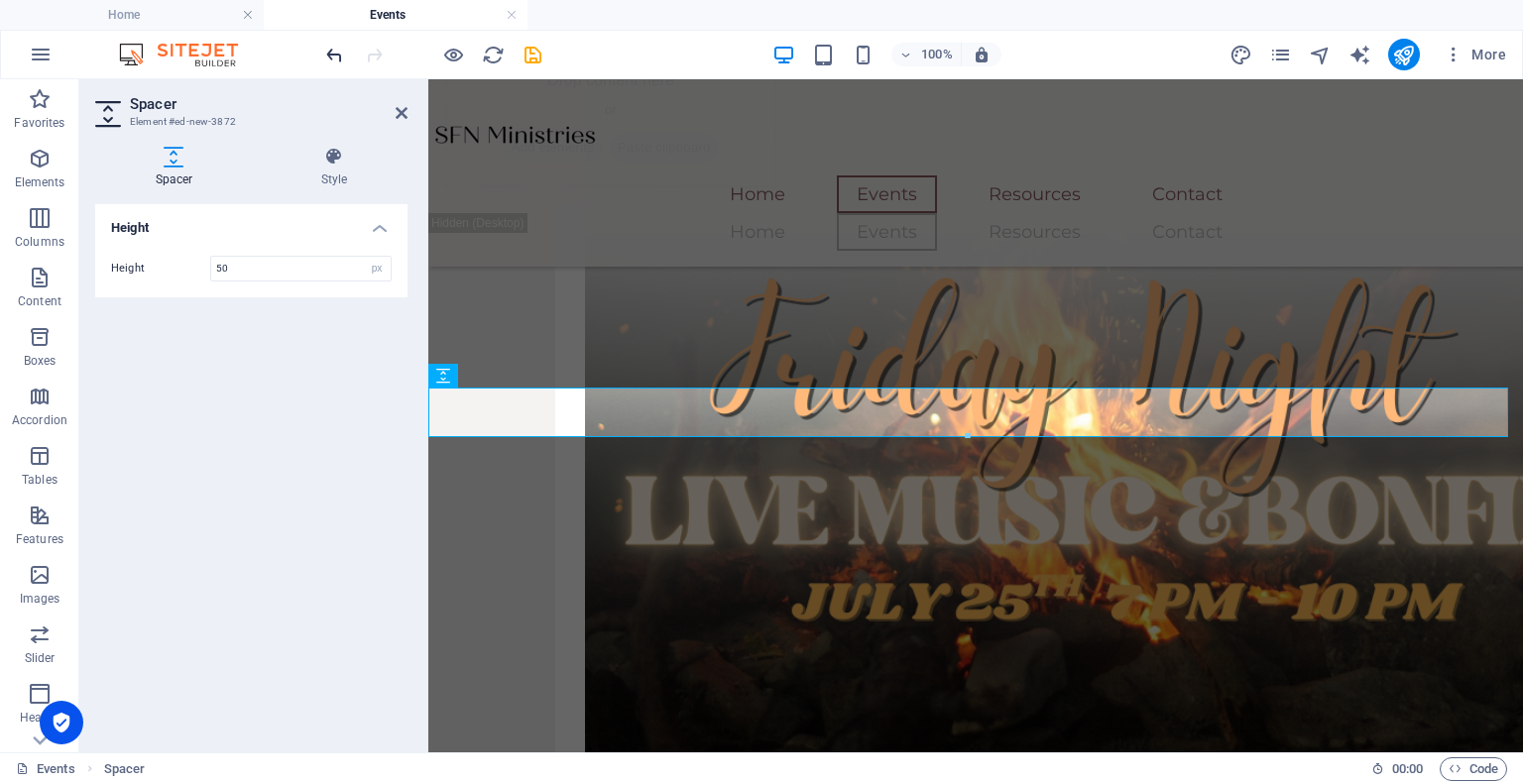 click at bounding box center (334, 55) 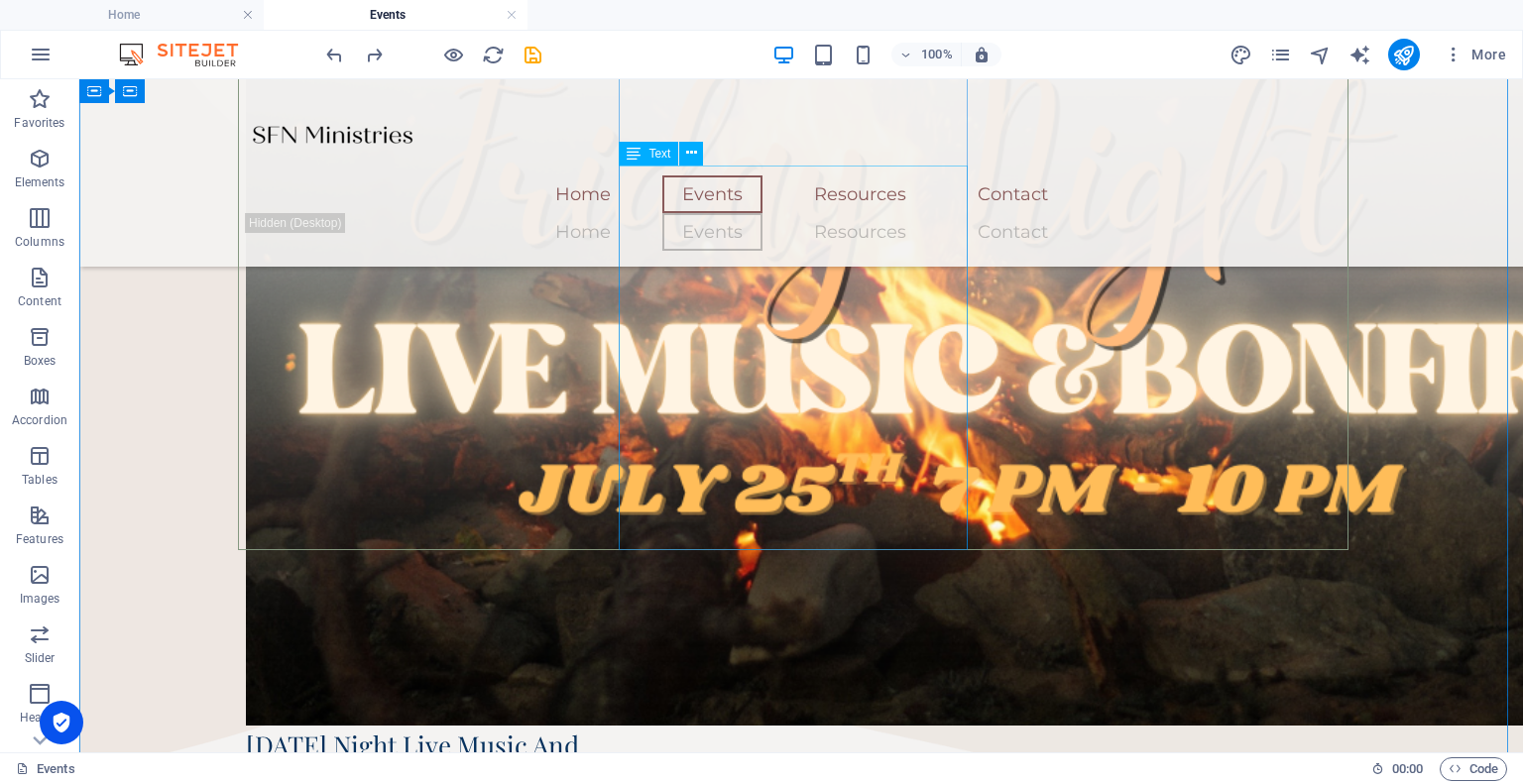scroll, scrollTop: 668, scrollLeft: 0, axis: vertical 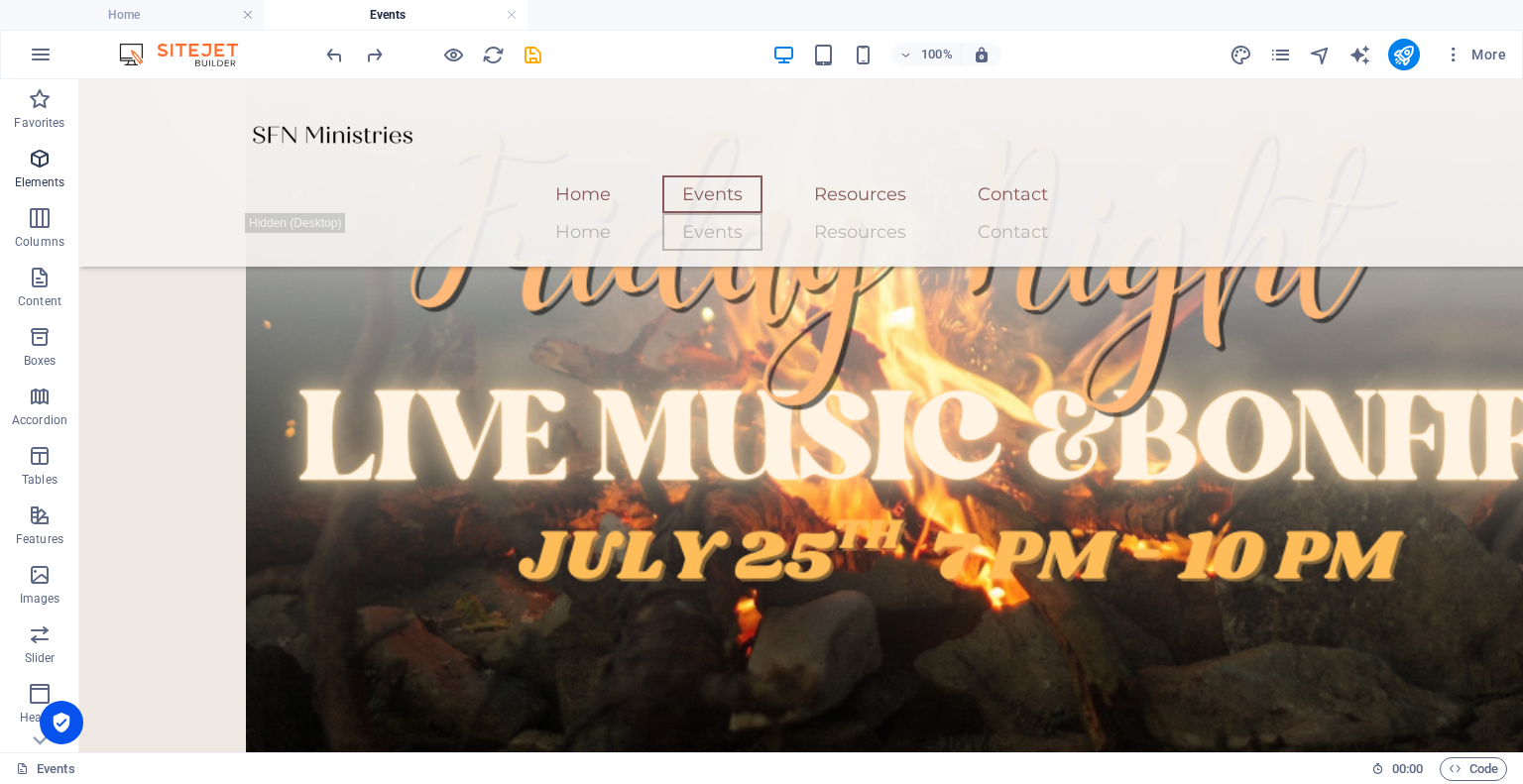 click at bounding box center [40, 159] 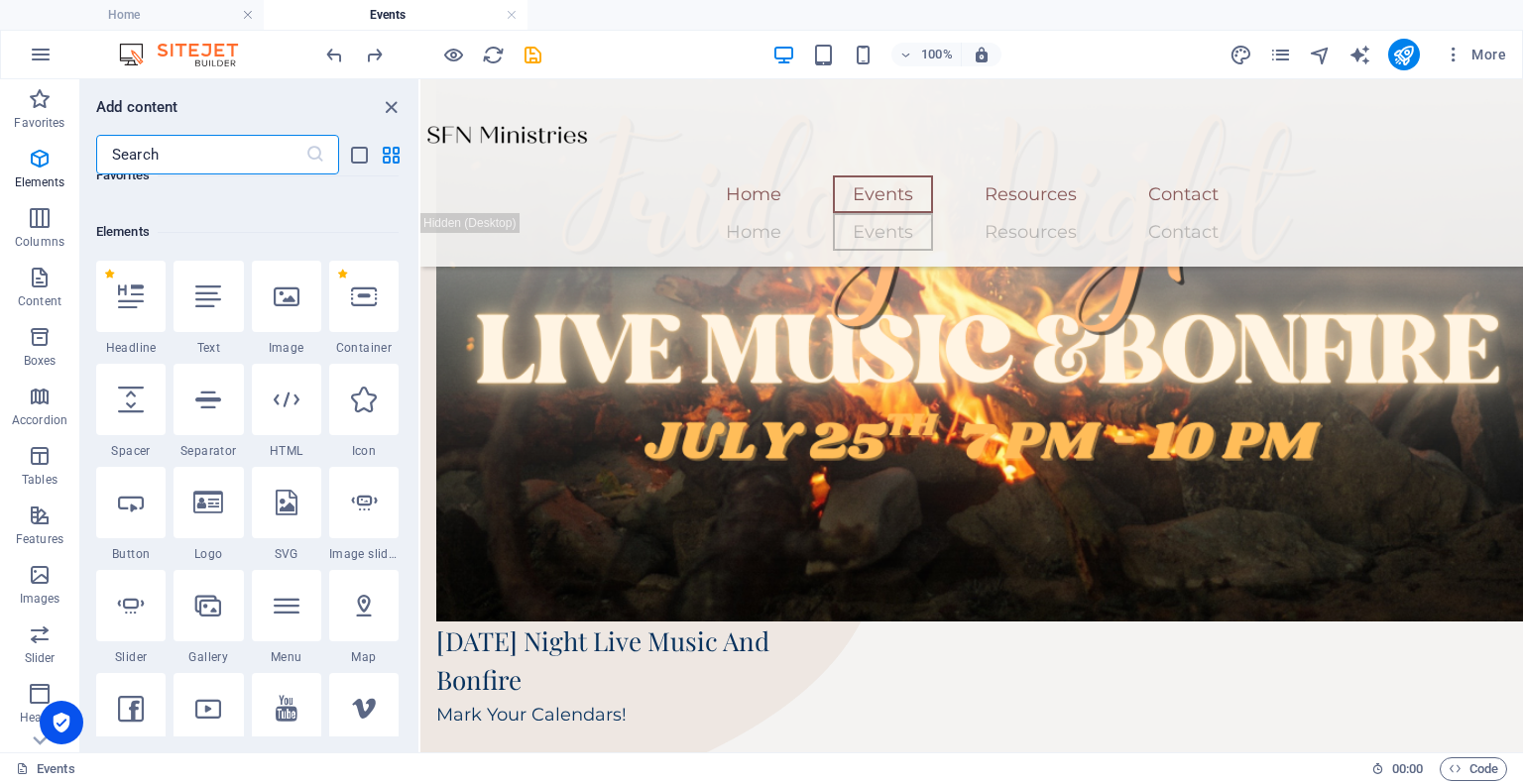 scroll, scrollTop: 211, scrollLeft: 0, axis: vertical 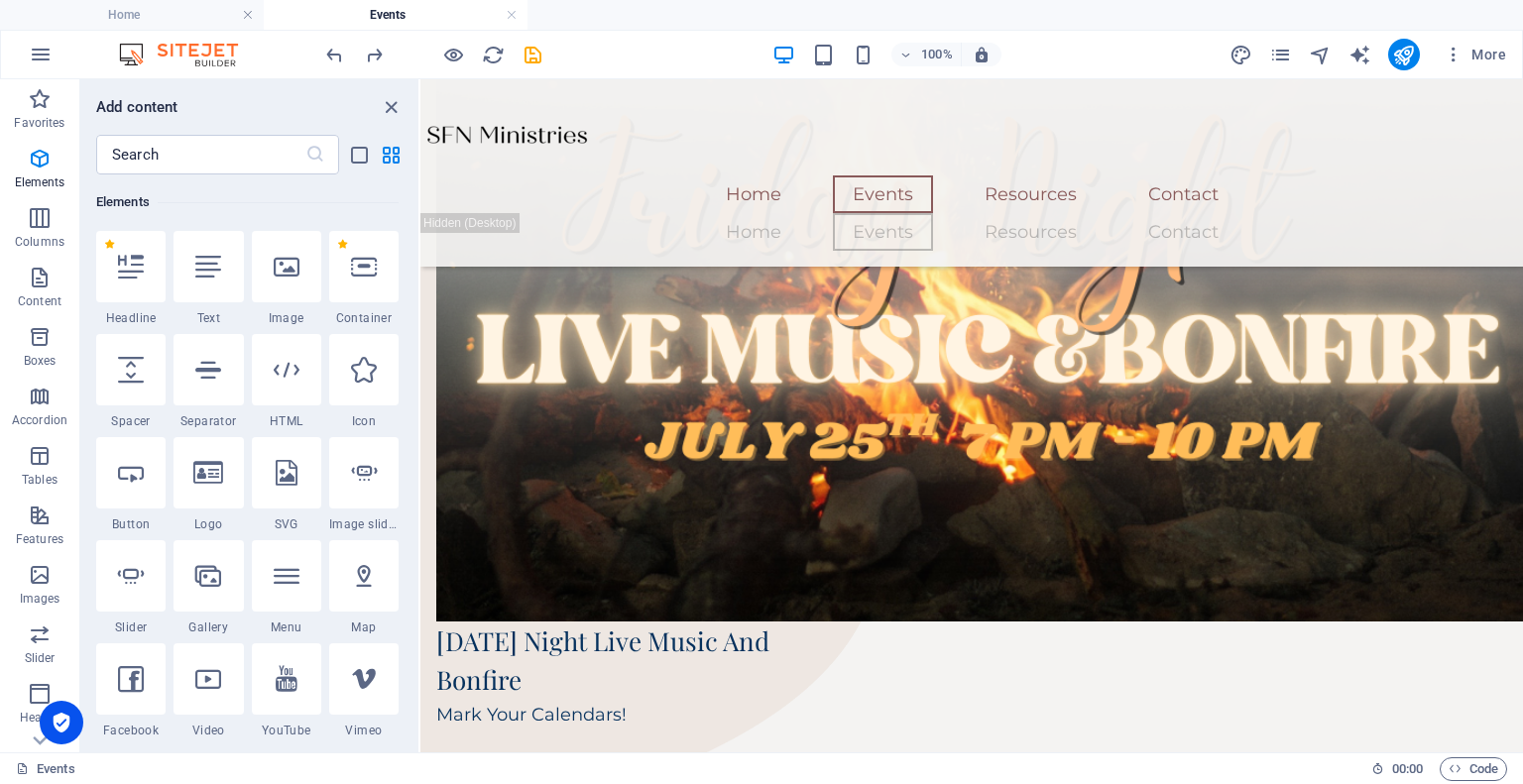 select on "px" 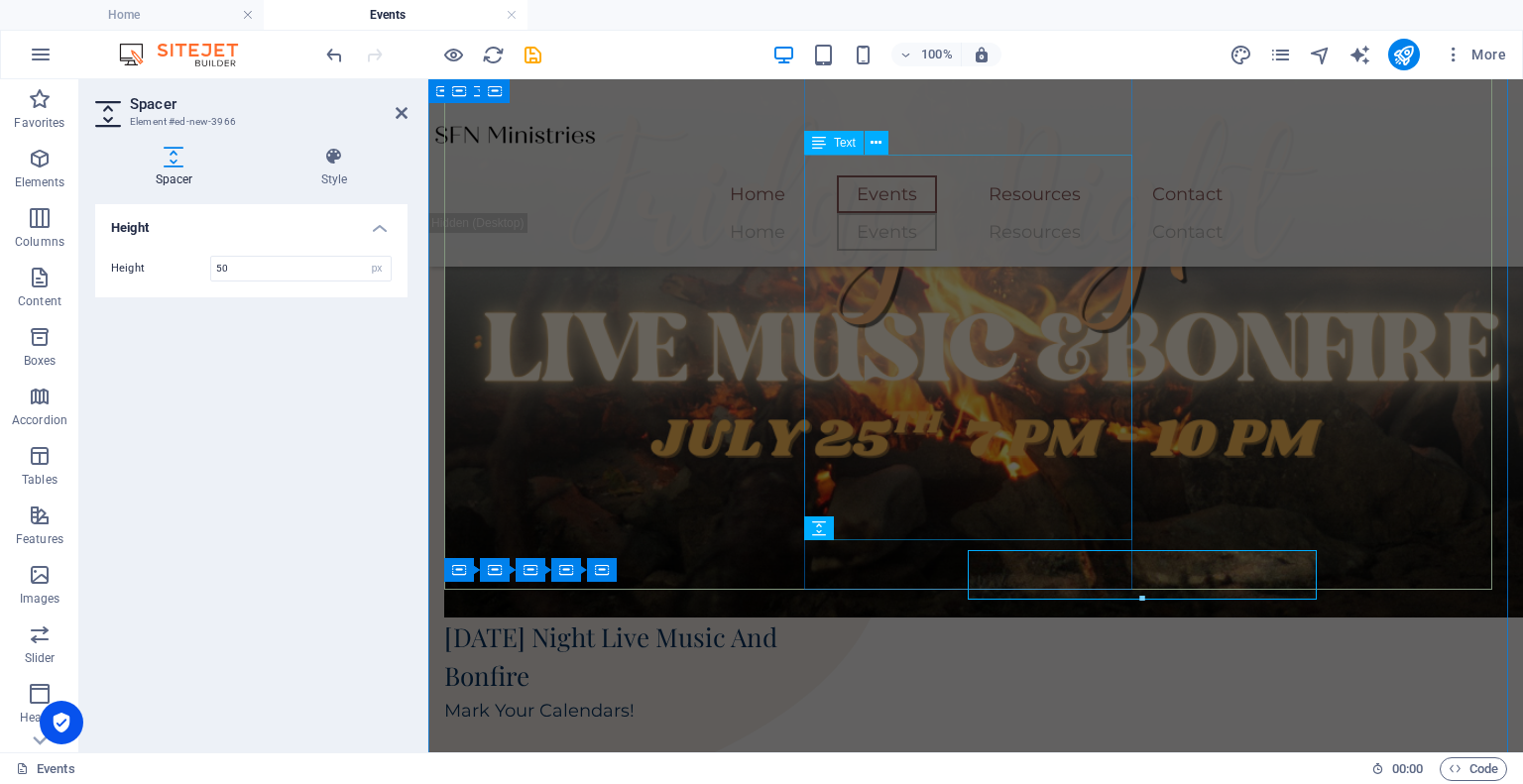 click on "Drop content here or  Add elements  Paste clipboard" at bounding box center [611, -16] 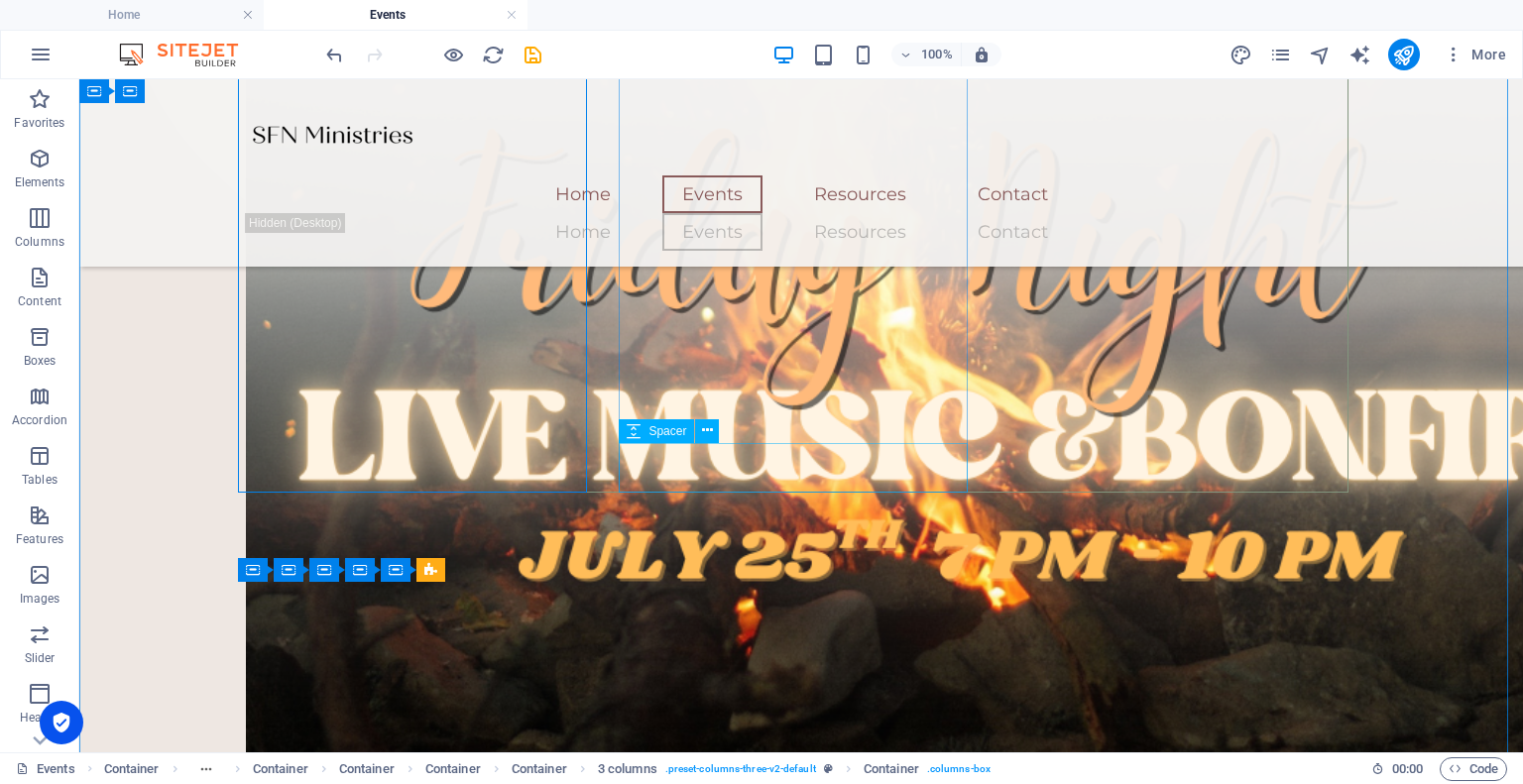 scroll, scrollTop: 1461, scrollLeft: 0, axis: vertical 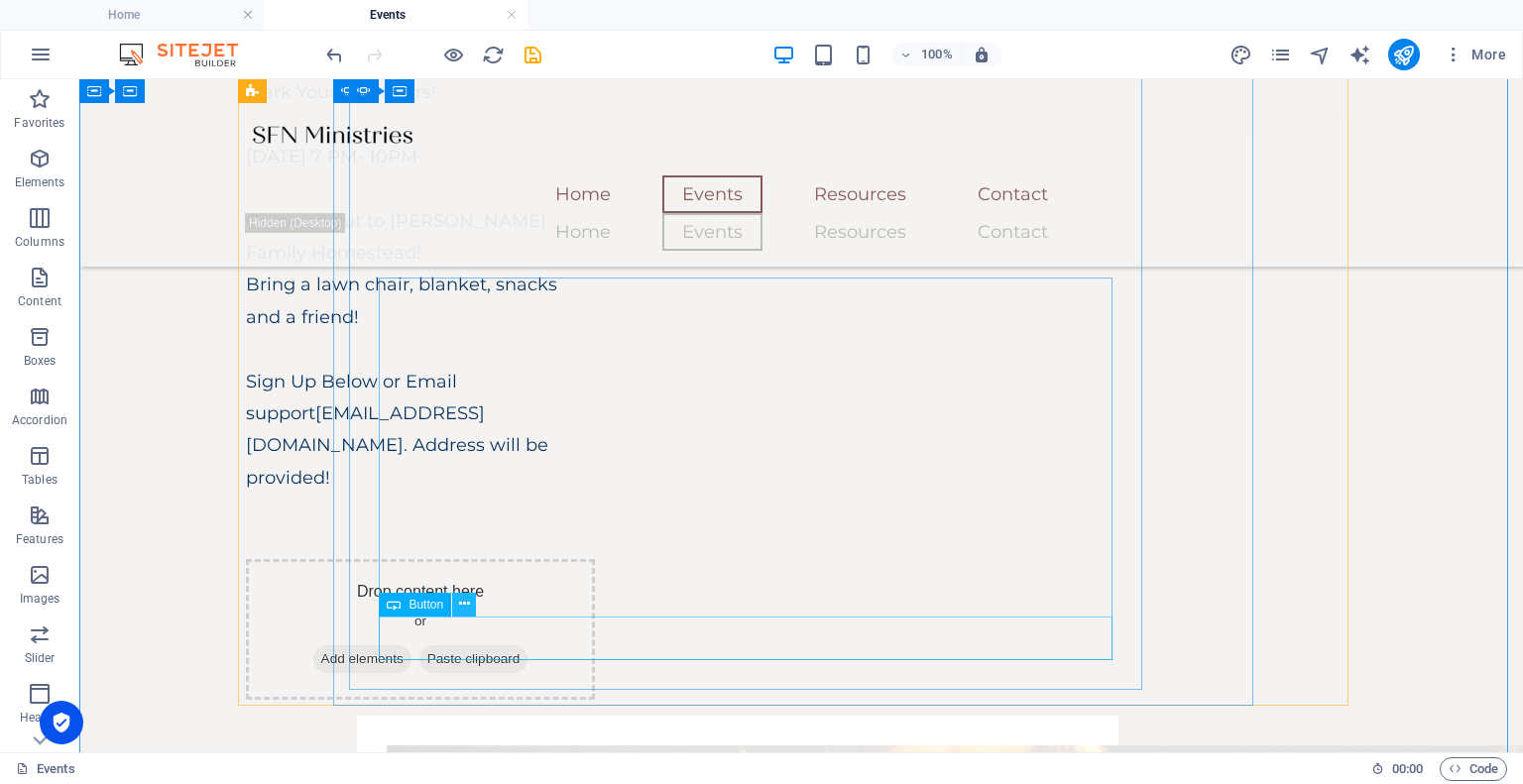 click at bounding box center (464, 604) 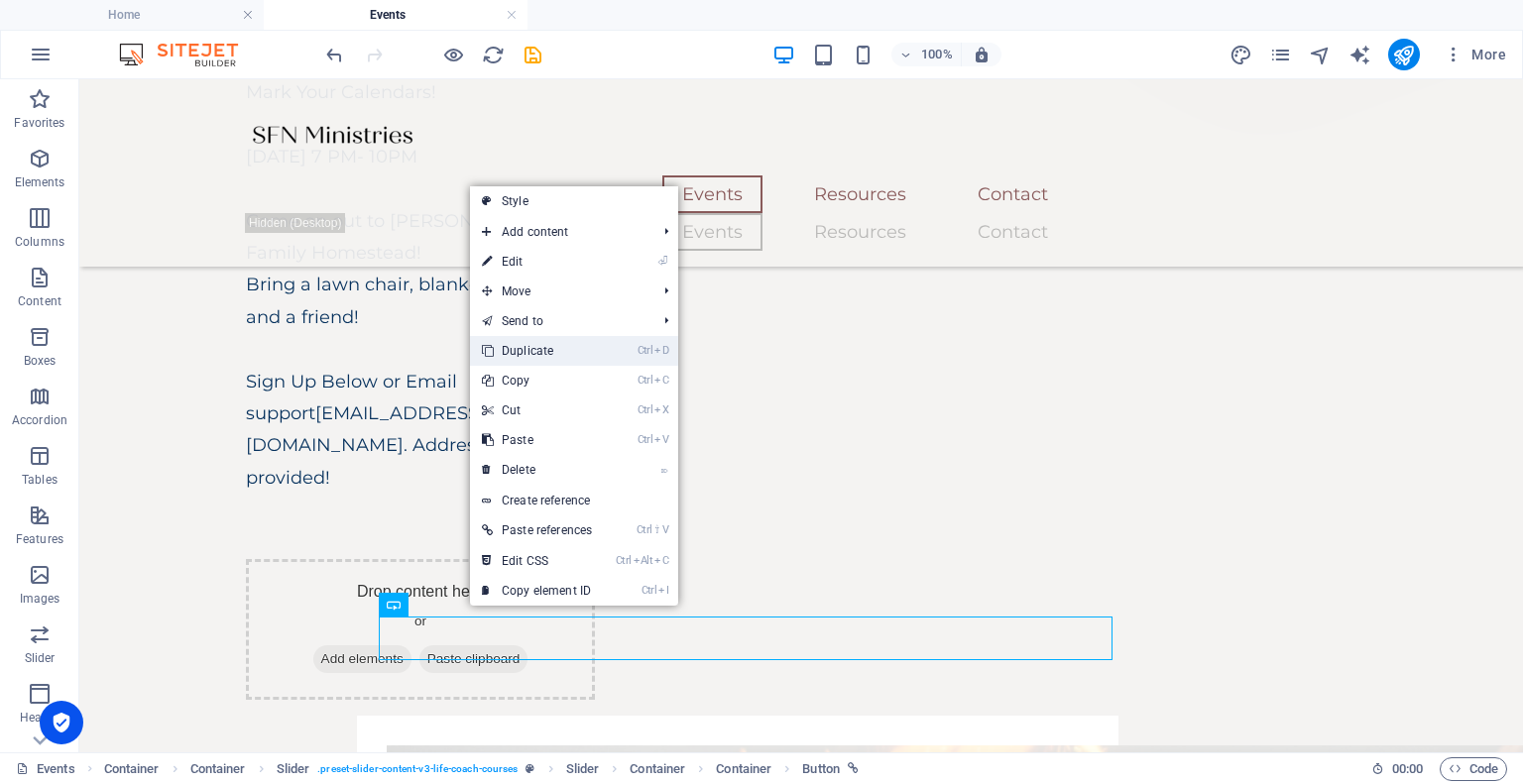 click on "Ctrl D  Duplicate" at bounding box center (536, 351) 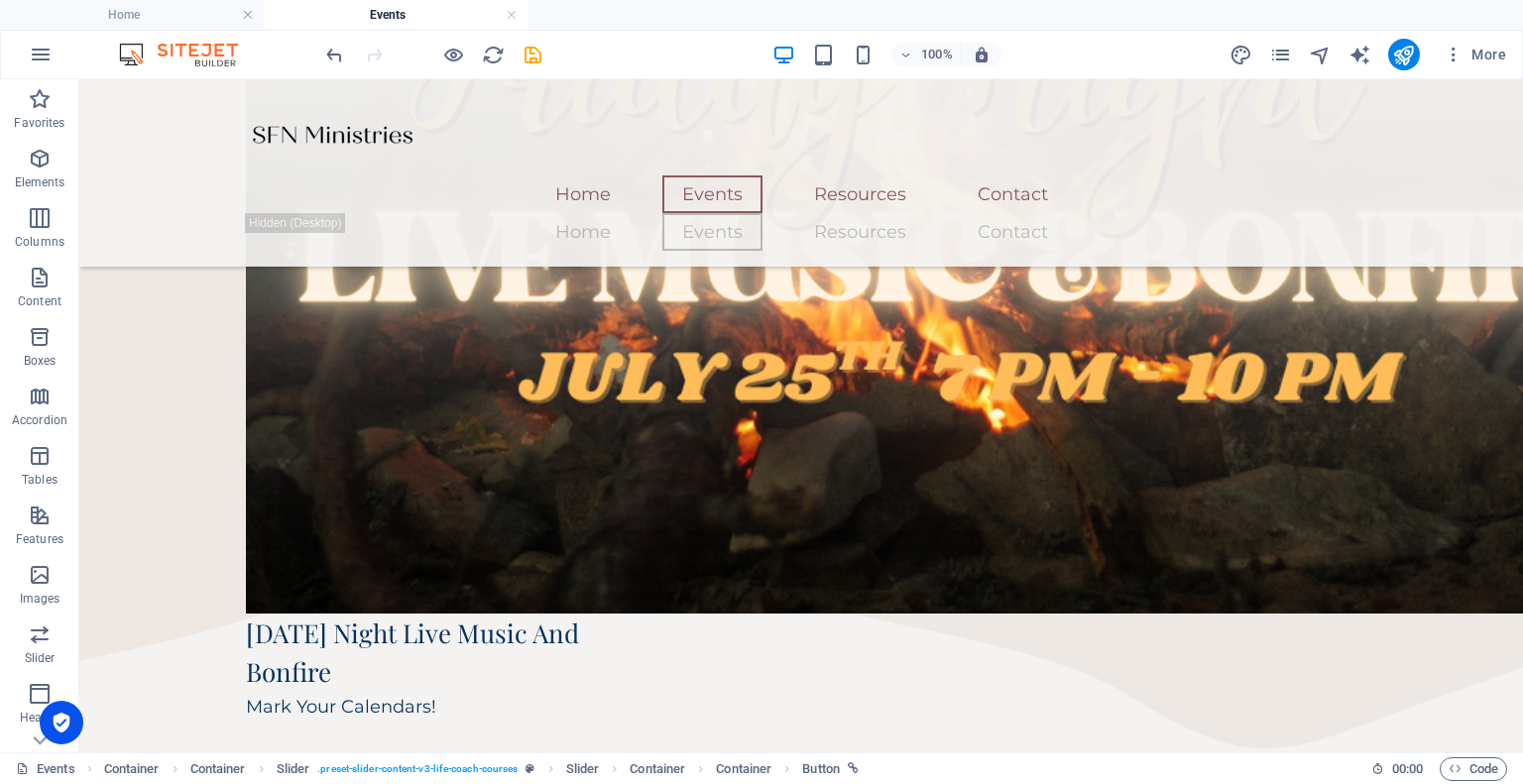 scroll, scrollTop: 767, scrollLeft: 0, axis: vertical 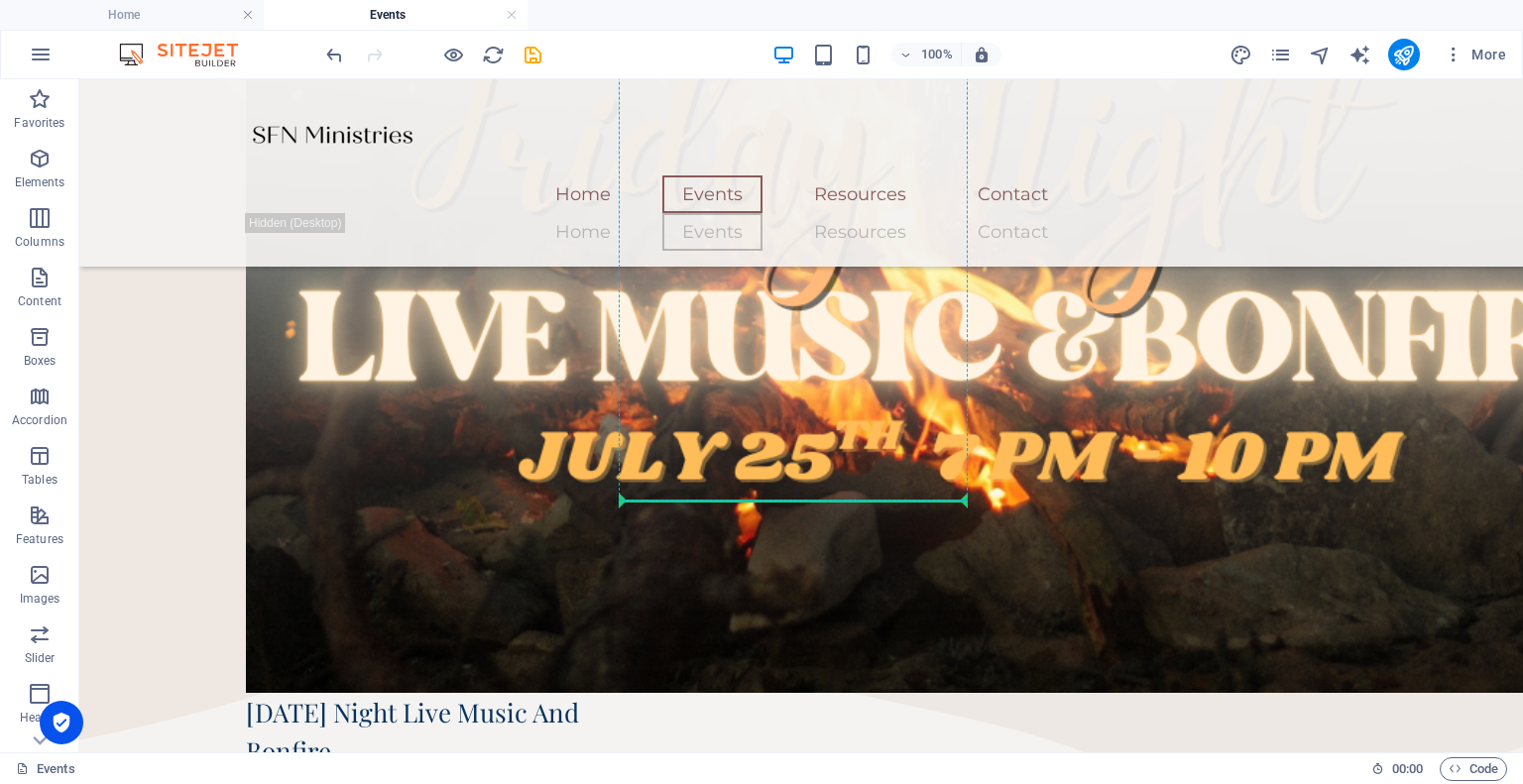 drag, startPoint x: 553, startPoint y: 631, endPoint x: 656, endPoint y: 489, distance: 175.42235 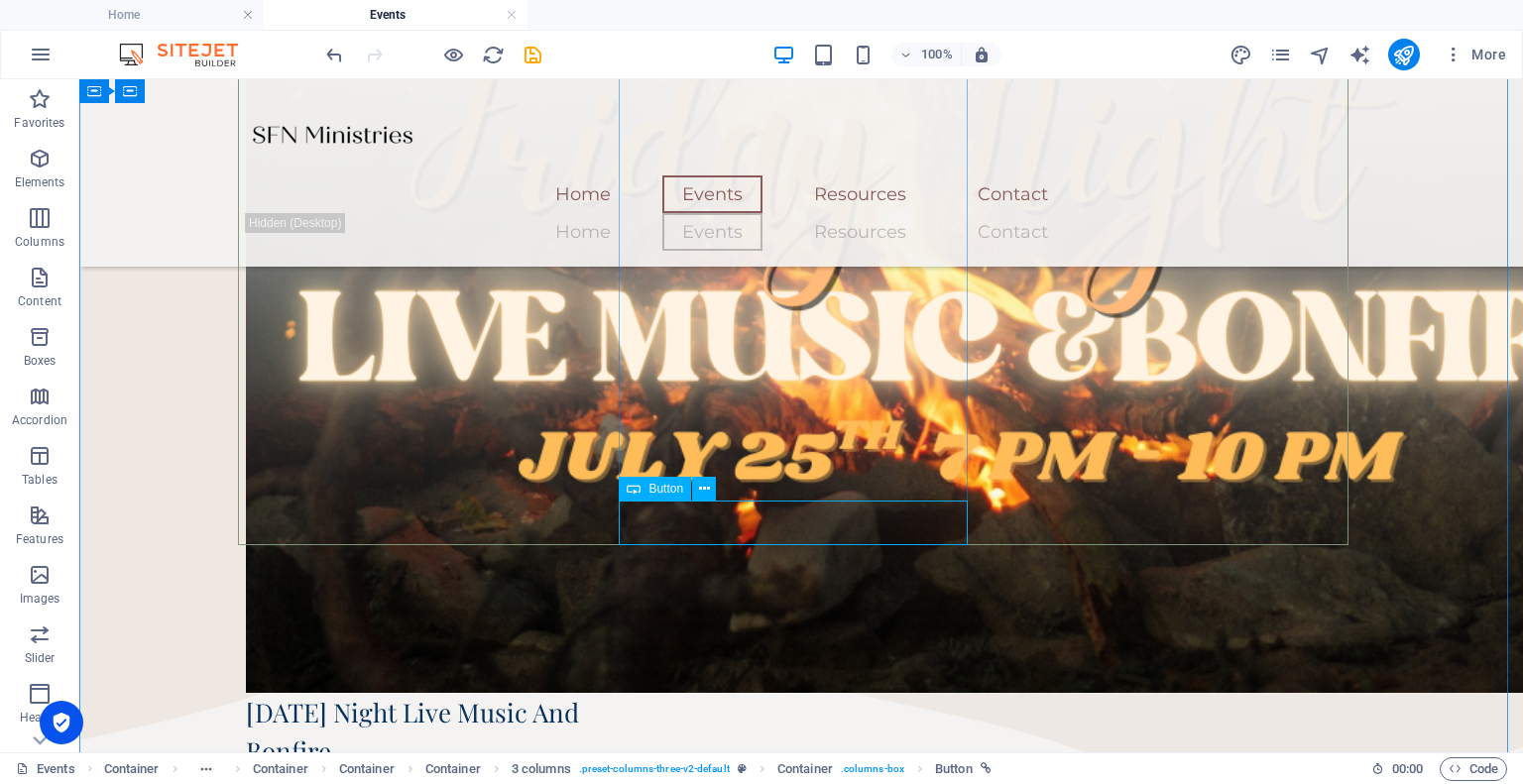 click on "Sign Up Now!" at bounding box center [420, 1259] 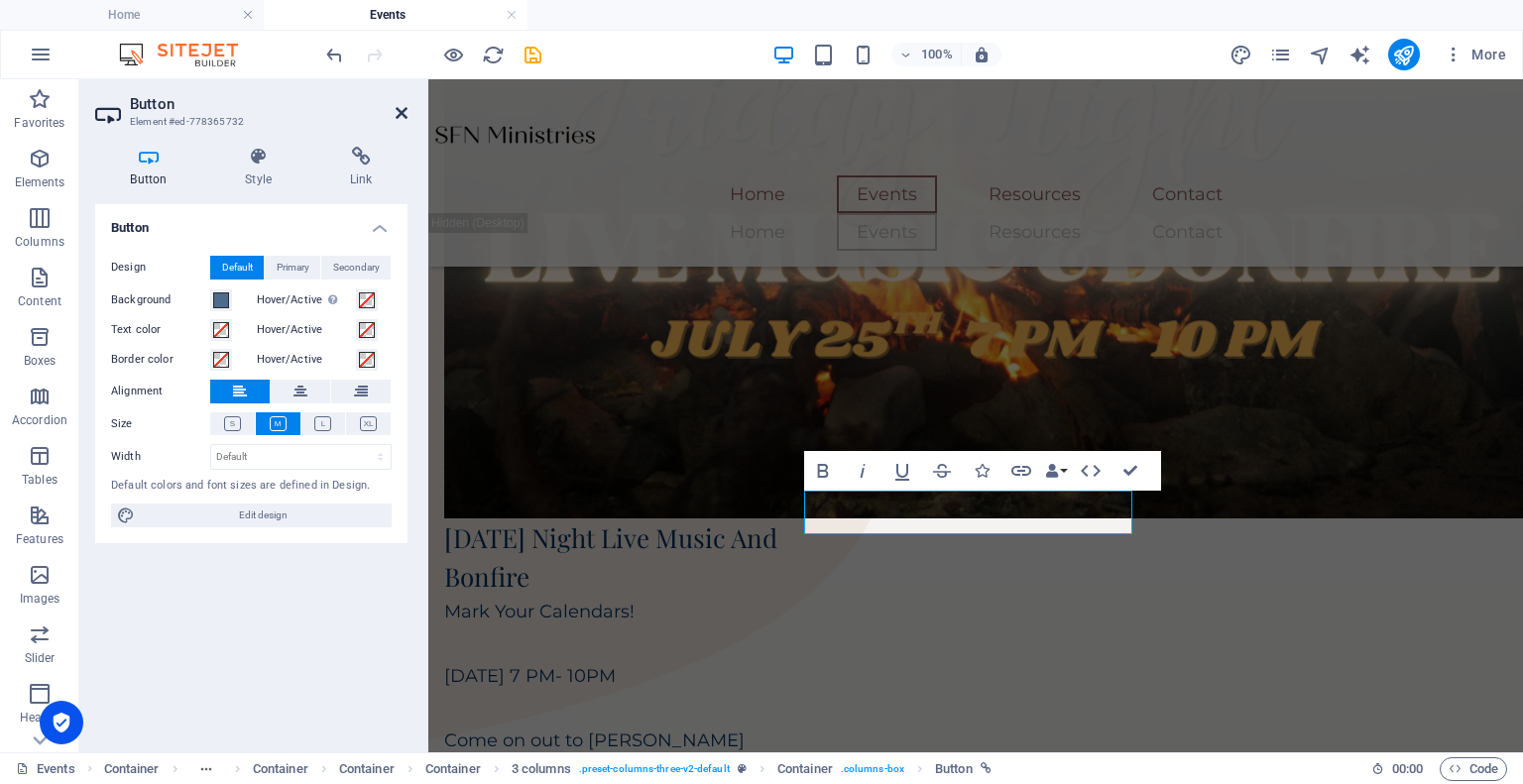 click at bounding box center [402, 113] 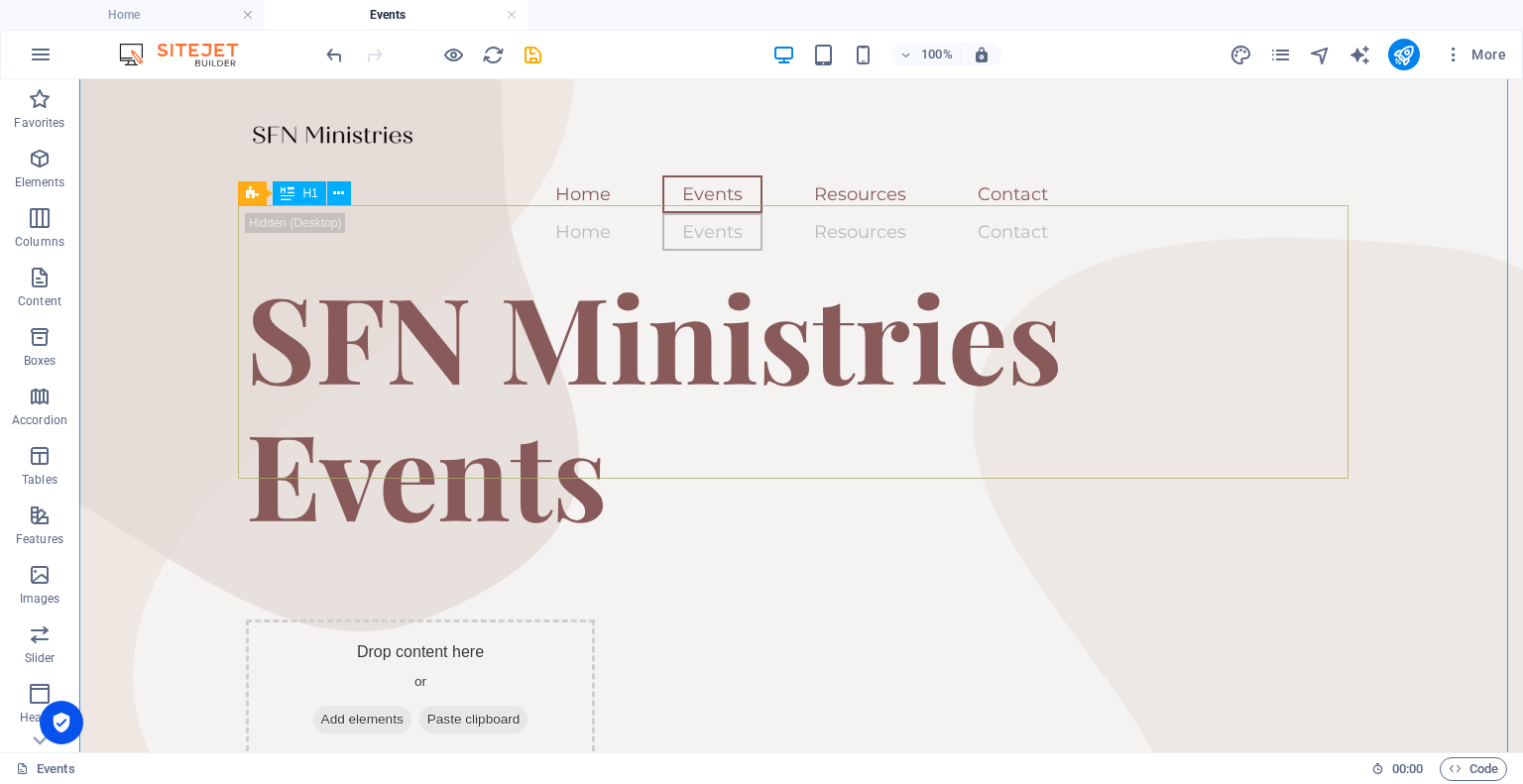 scroll, scrollTop: 99, scrollLeft: 0, axis: vertical 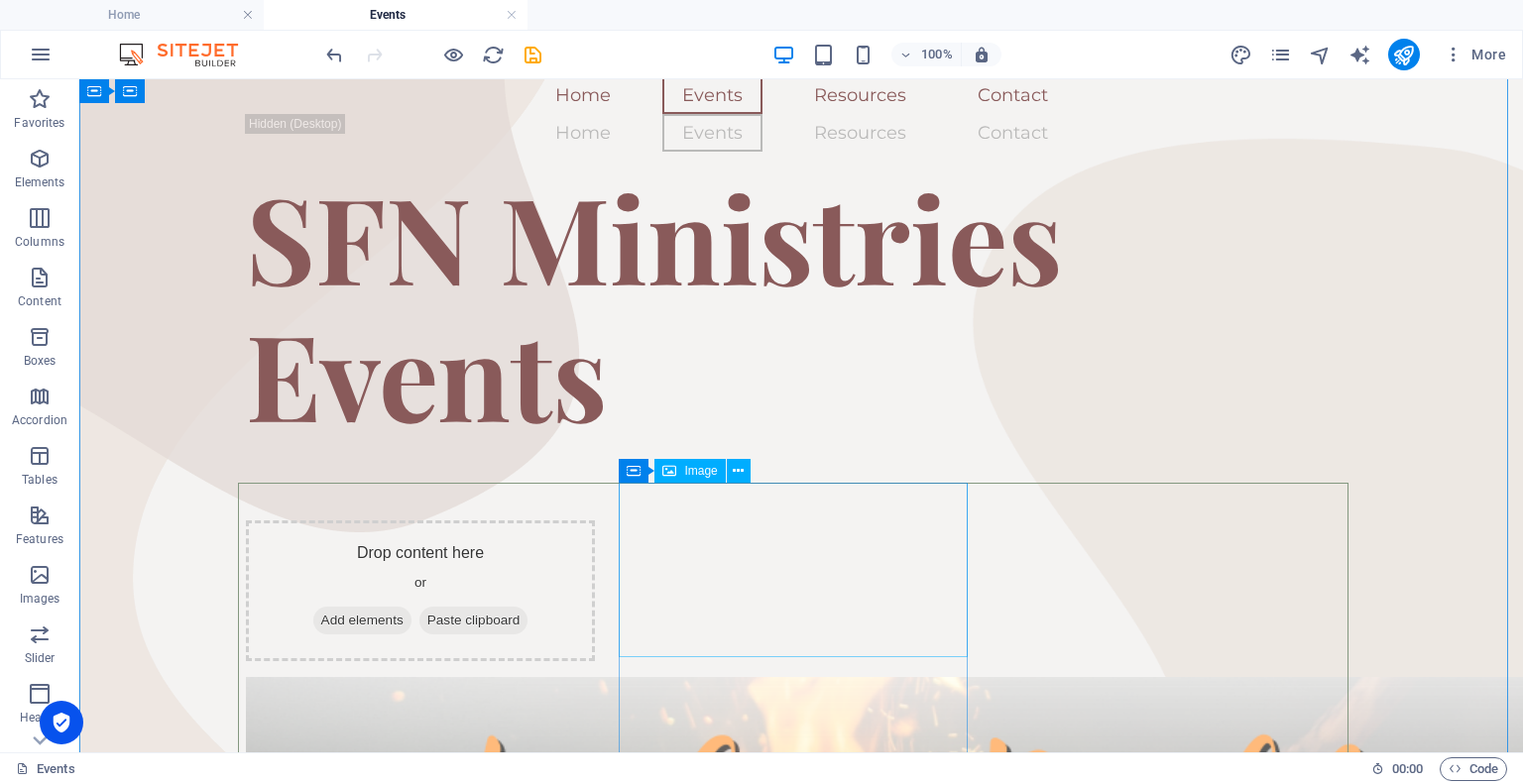 click at bounding box center (420, 1038) 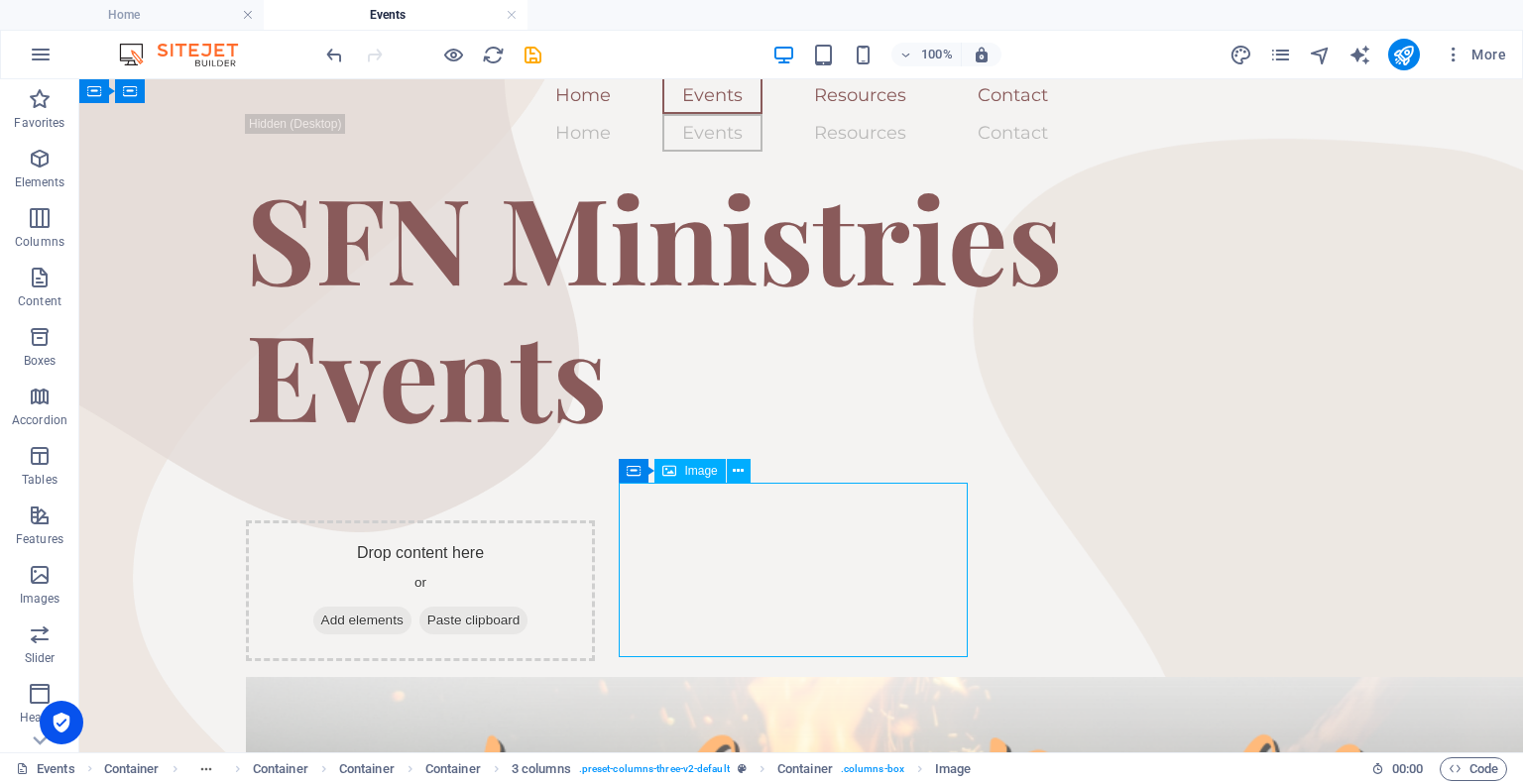 click at bounding box center [420, 1038] 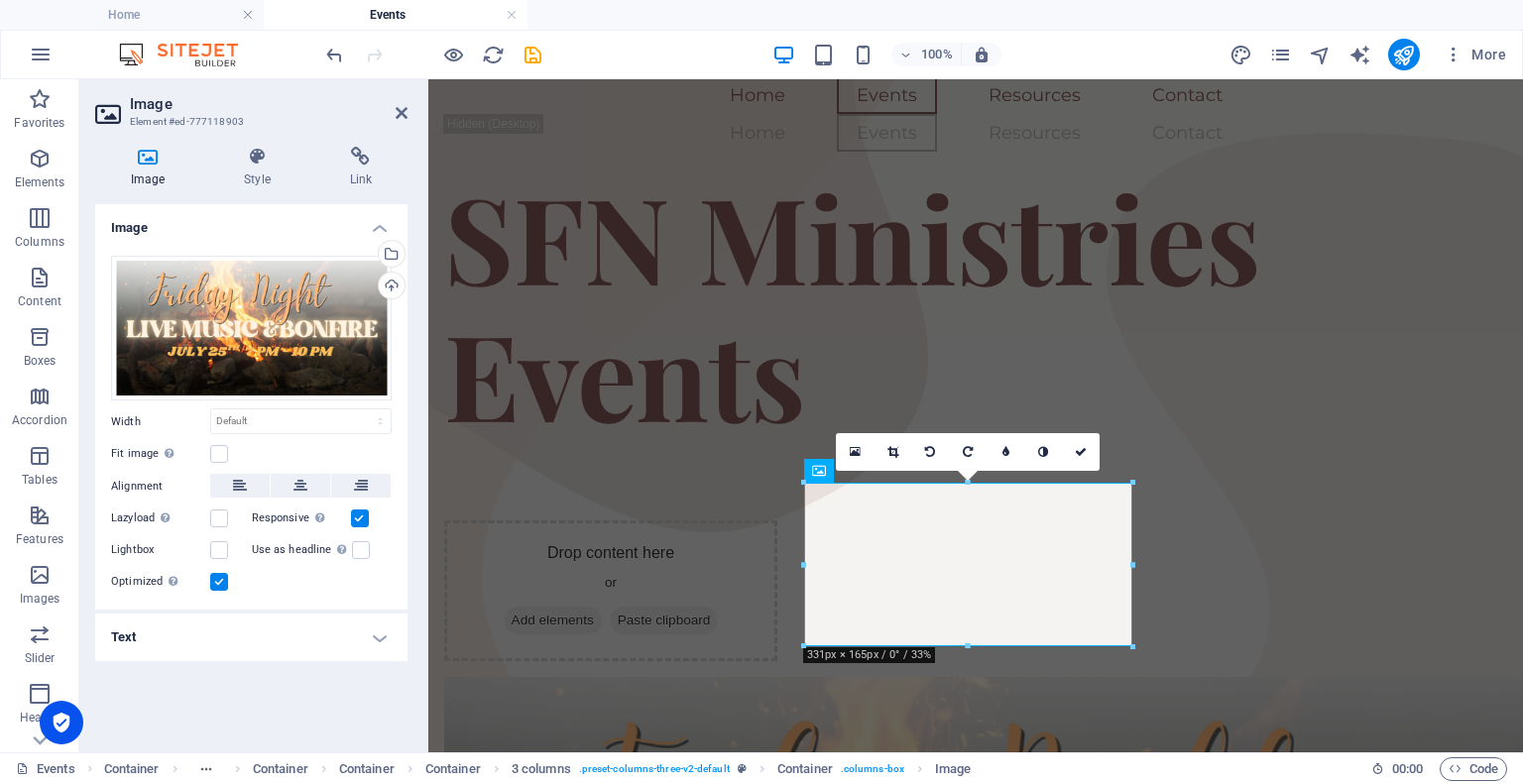click on "Drop content here or  Add elements  Paste clipboard" at bounding box center [611, 1898] 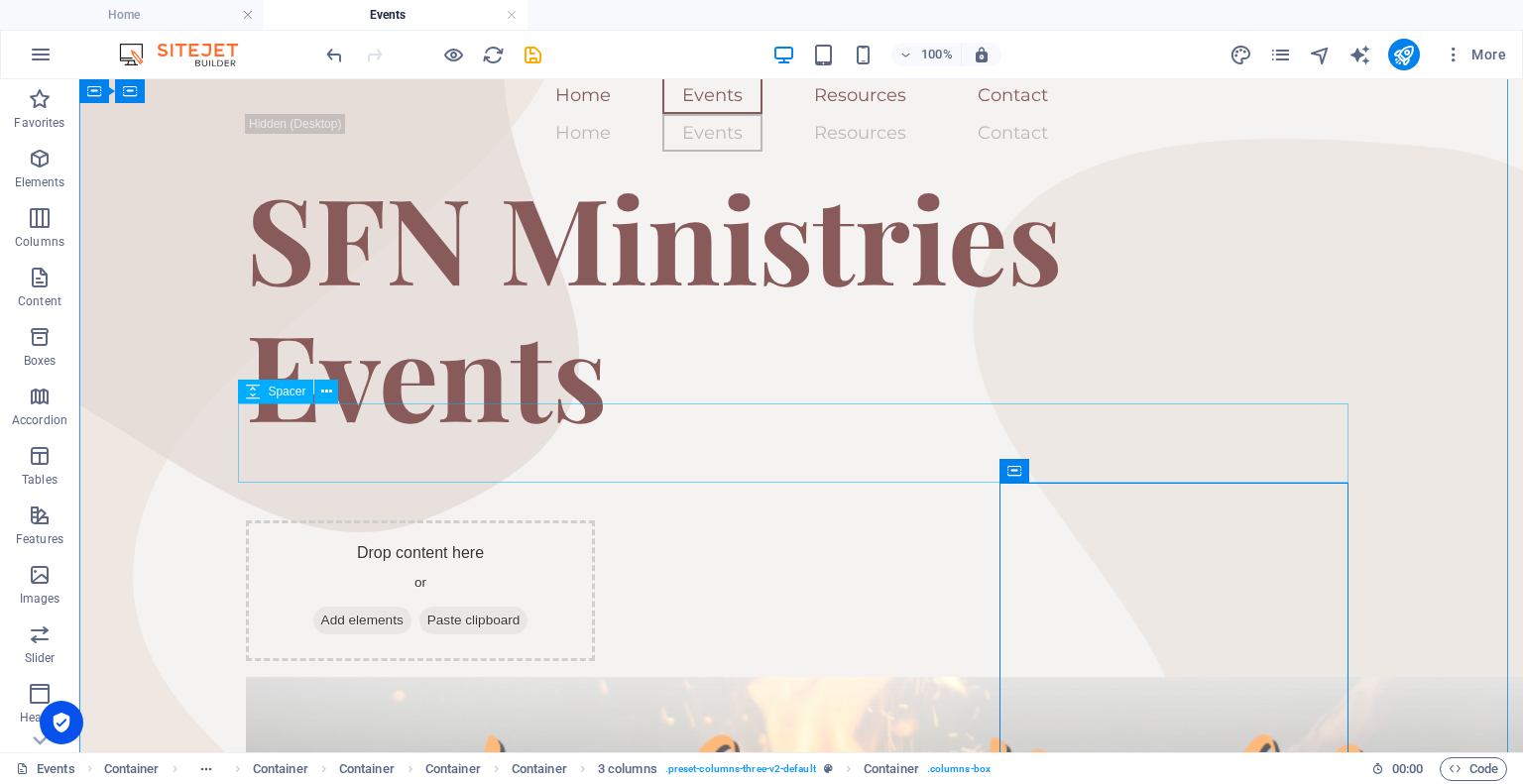 scroll, scrollTop: 297, scrollLeft: 0, axis: vertical 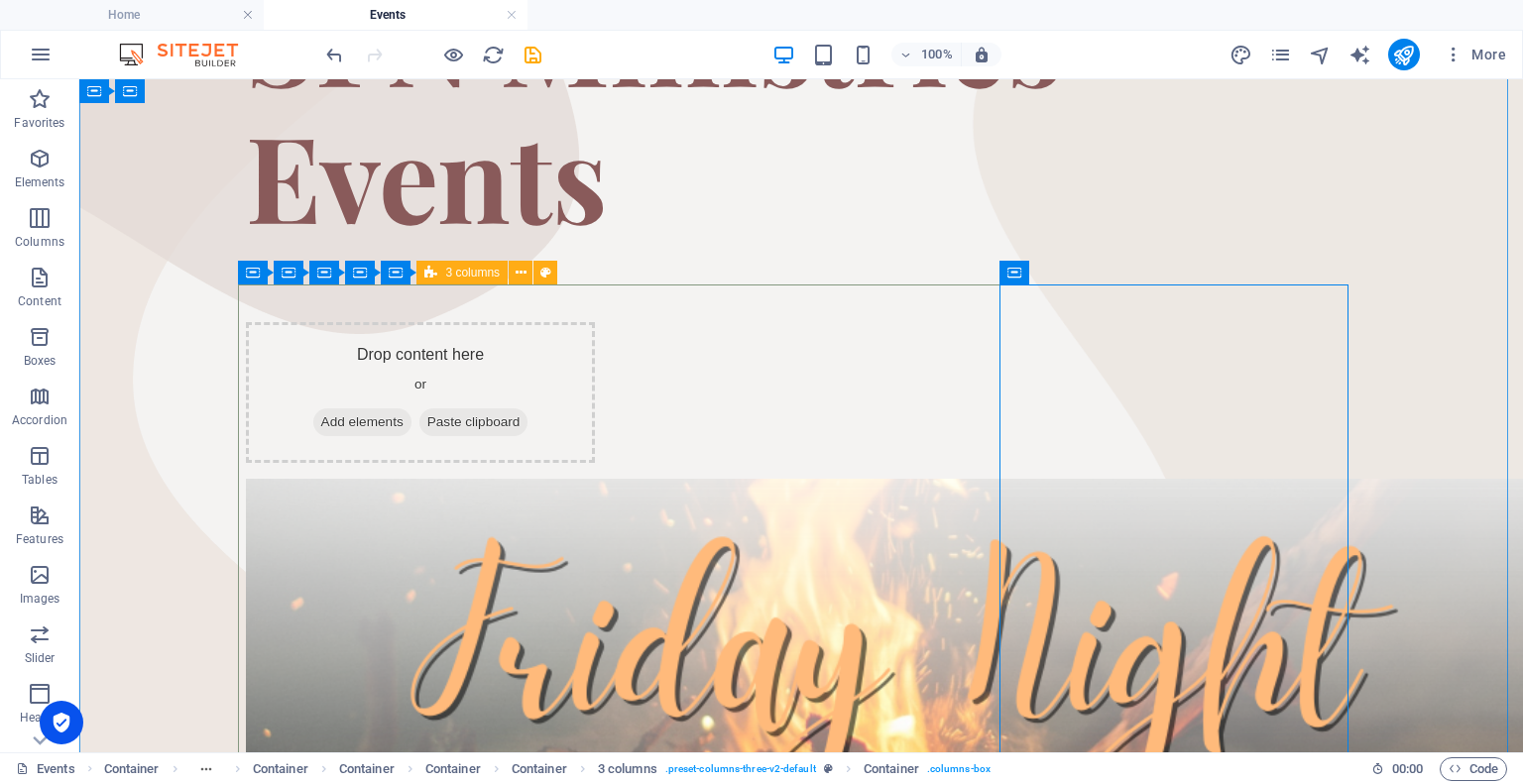 click on "Drop content here or  Add elements  Paste clipboard Friday Night Live Music And Bonfire Mark Your Calendars! July 25th from 7 PM- 10PM Come on out to Hurst Family Homestead! Bring a lawn chair, blanket, snacks and a friend! Sign Up Below or Email support  support@sfnministries.com . Address will be provided! Sign Up Now! Drop content here or  Add elements  Paste clipboard" at bounding box center (801, 1133) 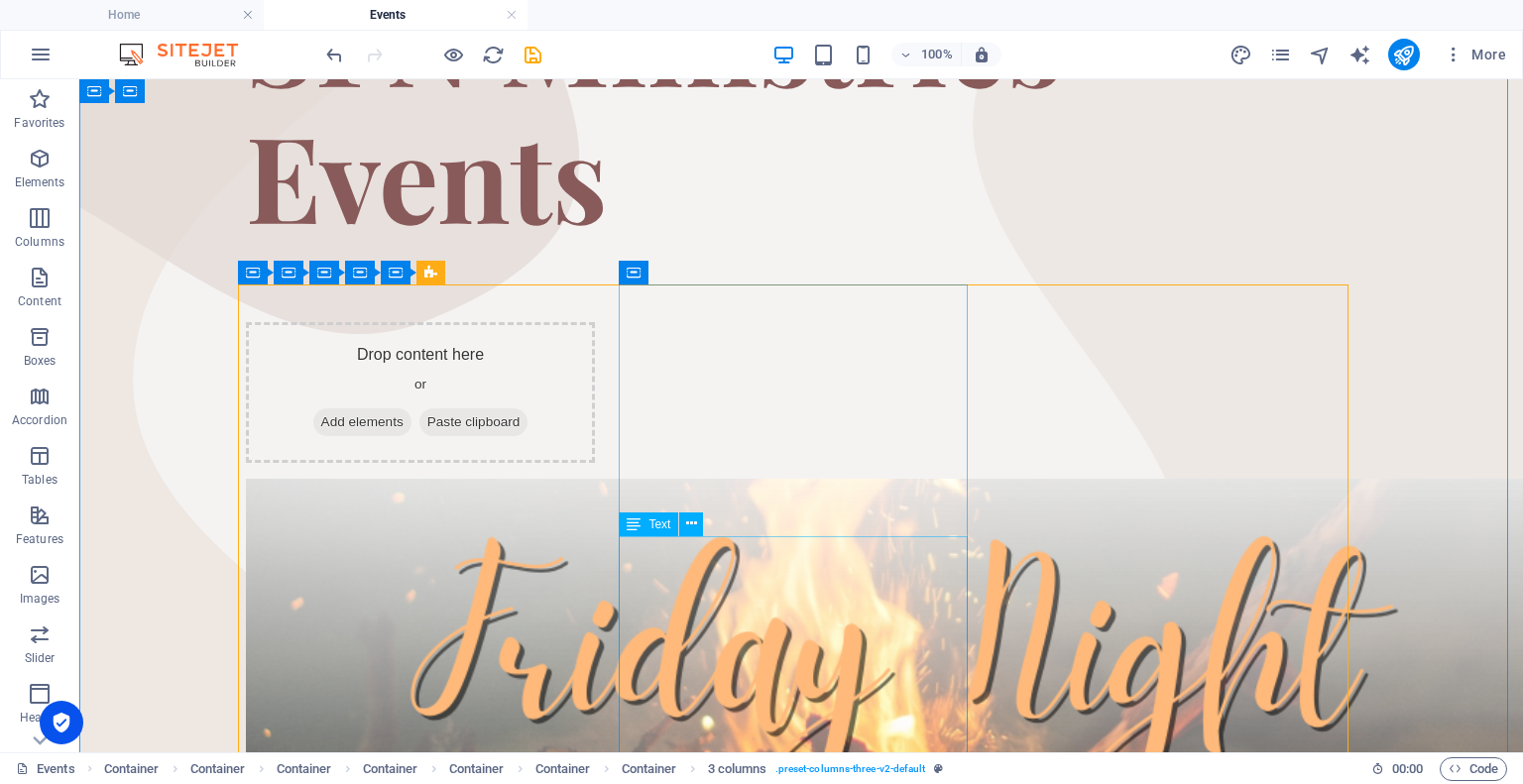 click on "Mark Your Calendars! July 25th from 7 PM- 10PM Come on out to Hurst Family Homestead! Bring a lawn chair, blanket, snacks and a friend! Sign Up Below or Email support  support@sfnministries.com . Address will be provided!" at bounding box center (420, 1486) 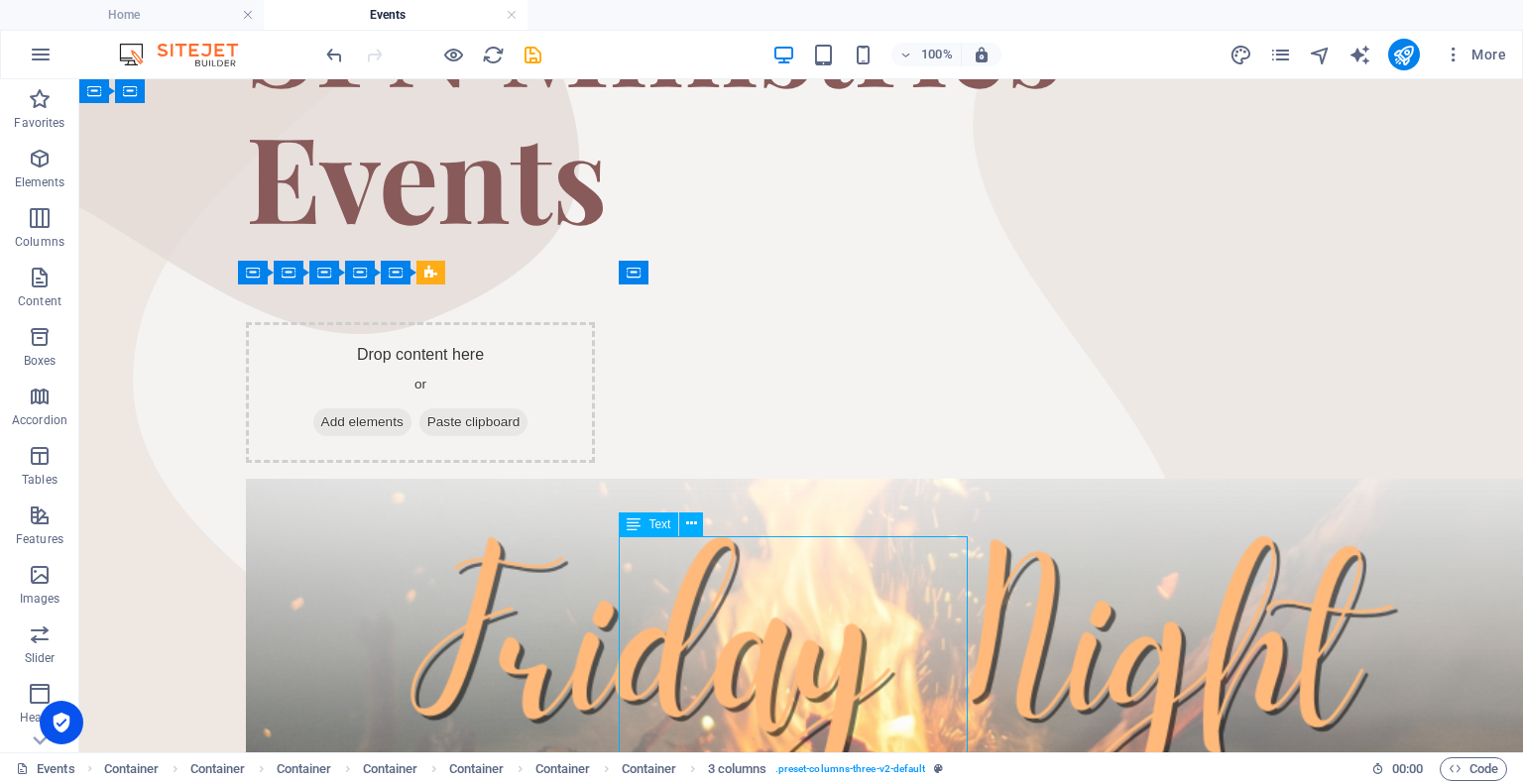 click on "Mark Your Calendars! July 25th from 7 PM- 10PM Come on out to Hurst Family Homestead! Bring a lawn chair, blanket, snacks and a friend! Sign Up Below or Email support  support@sfnministries.com . Address will be provided!" at bounding box center (420, 1486) 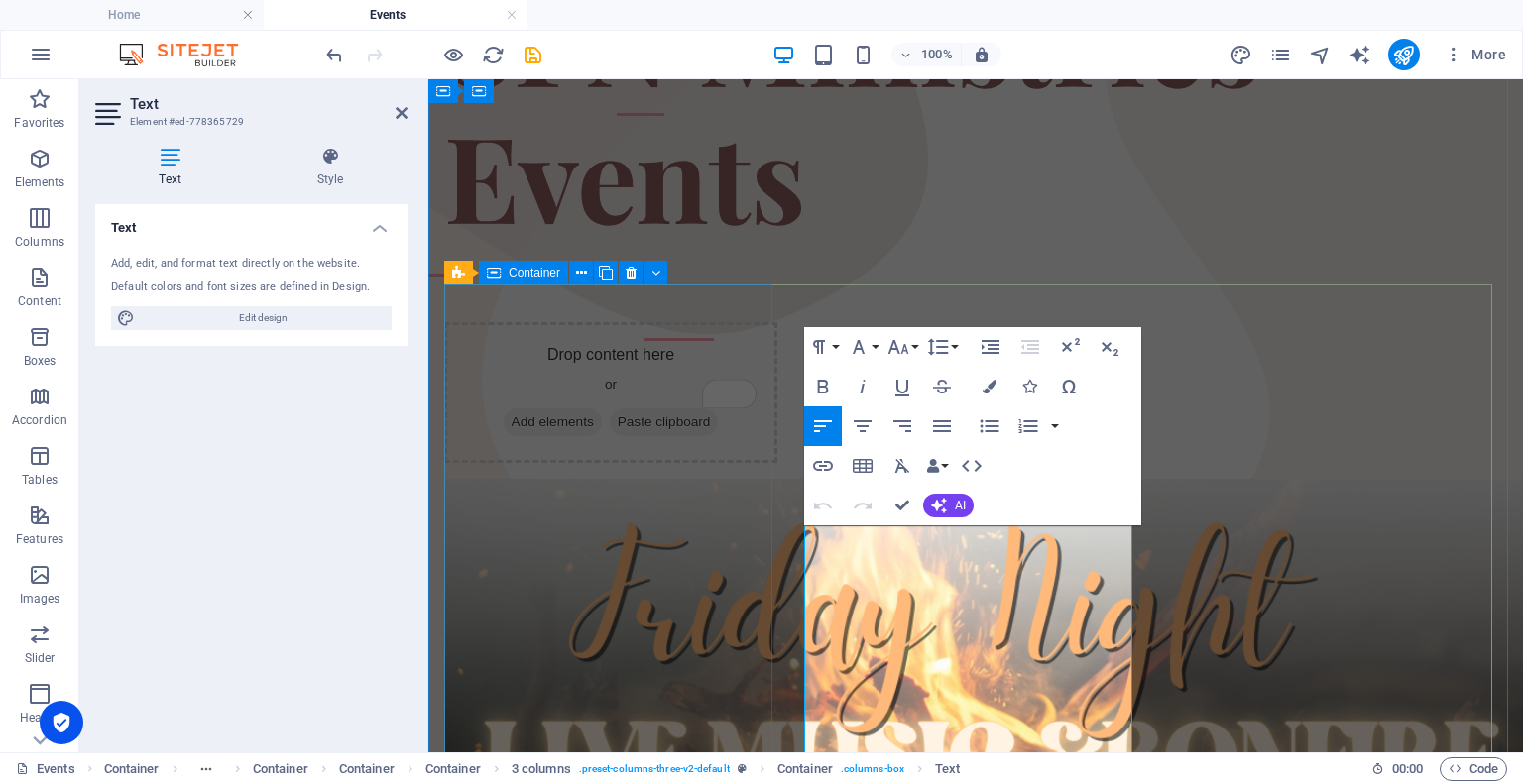 click on "Drop content here or  Add elements  Paste clipboard" at bounding box center [611, 392] 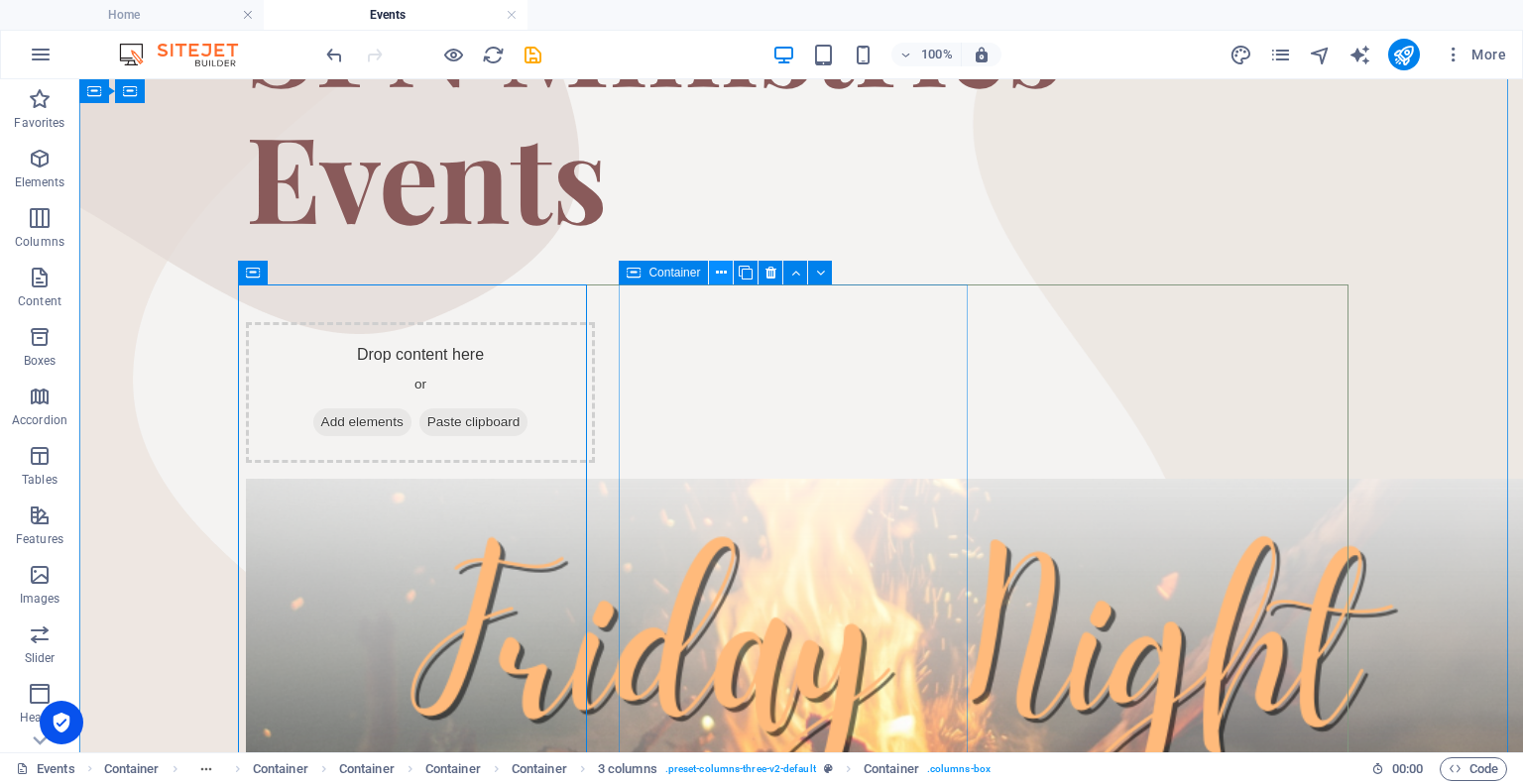 click at bounding box center [721, 273] 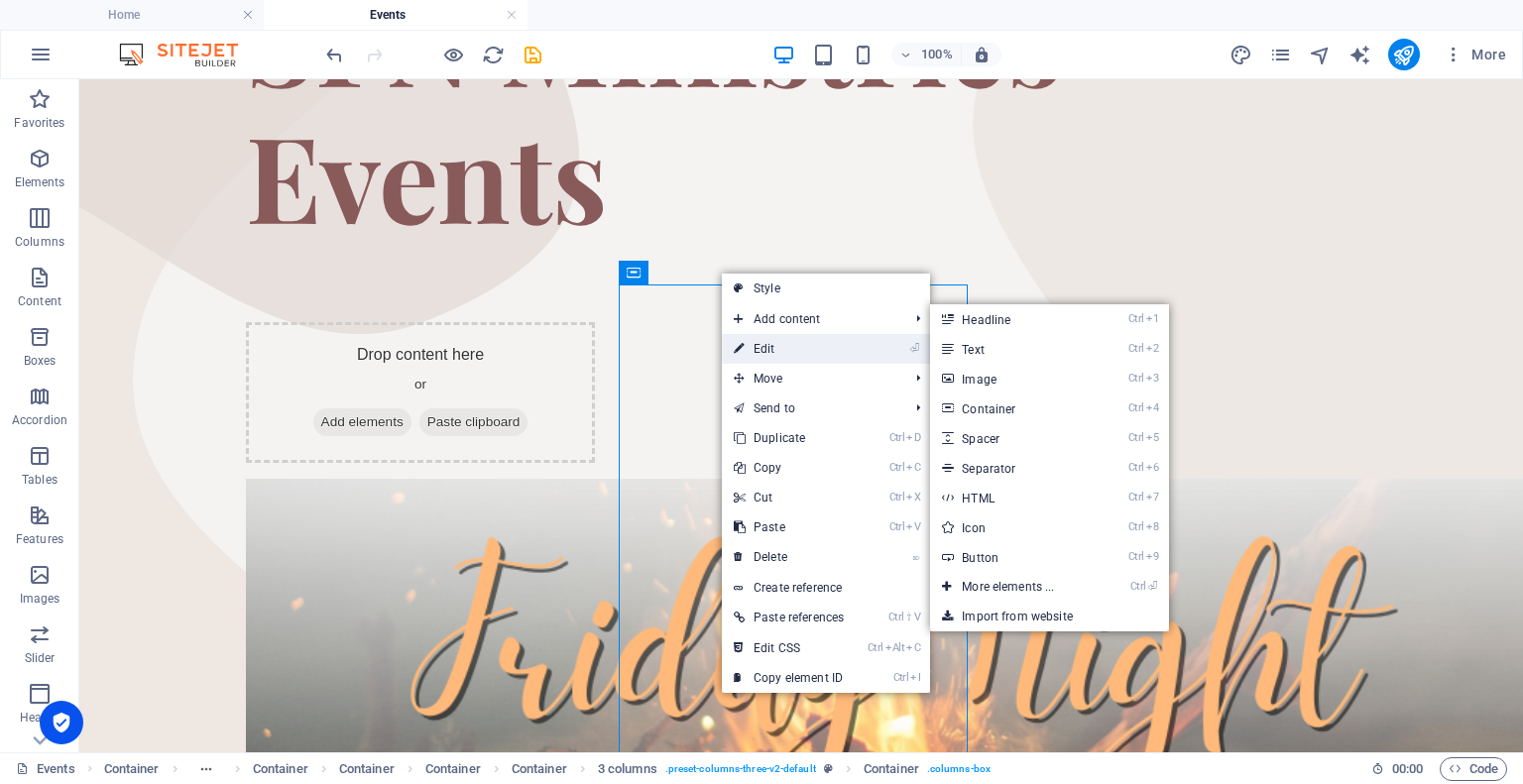 click on "⏎  Edit" at bounding box center (788, 349) 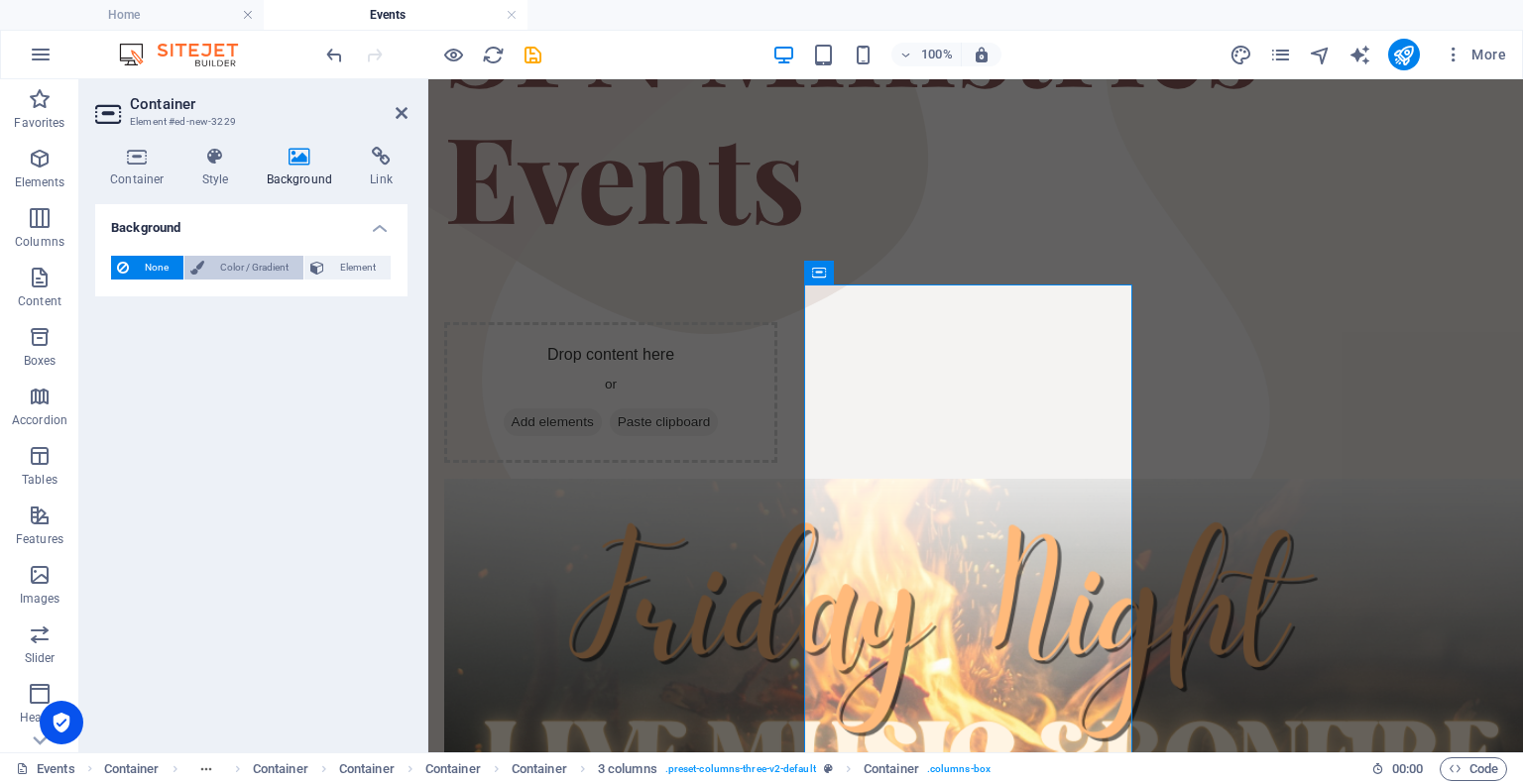 click on "Color / Gradient" at bounding box center (254, 268) 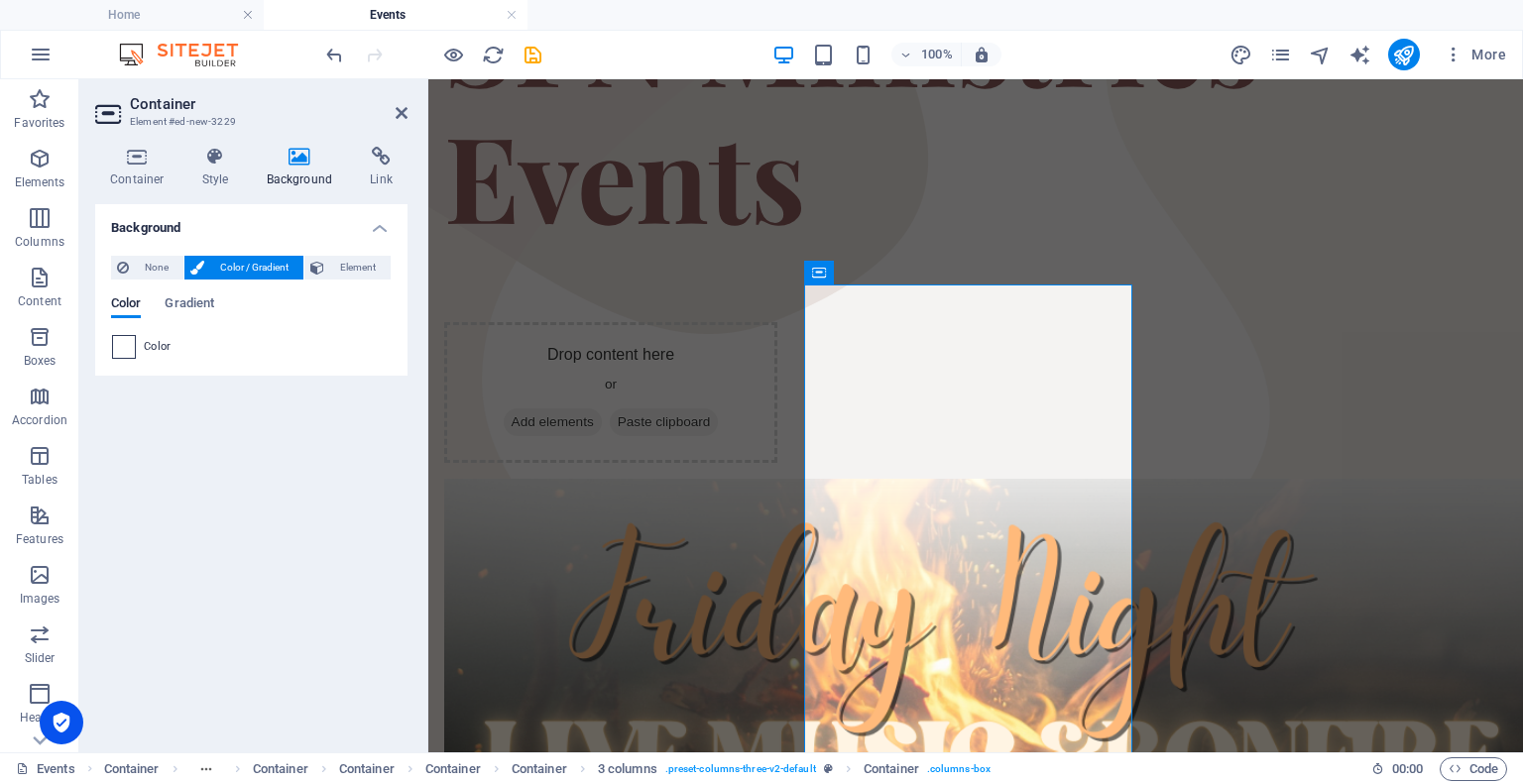 click at bounding box center [124, 347] 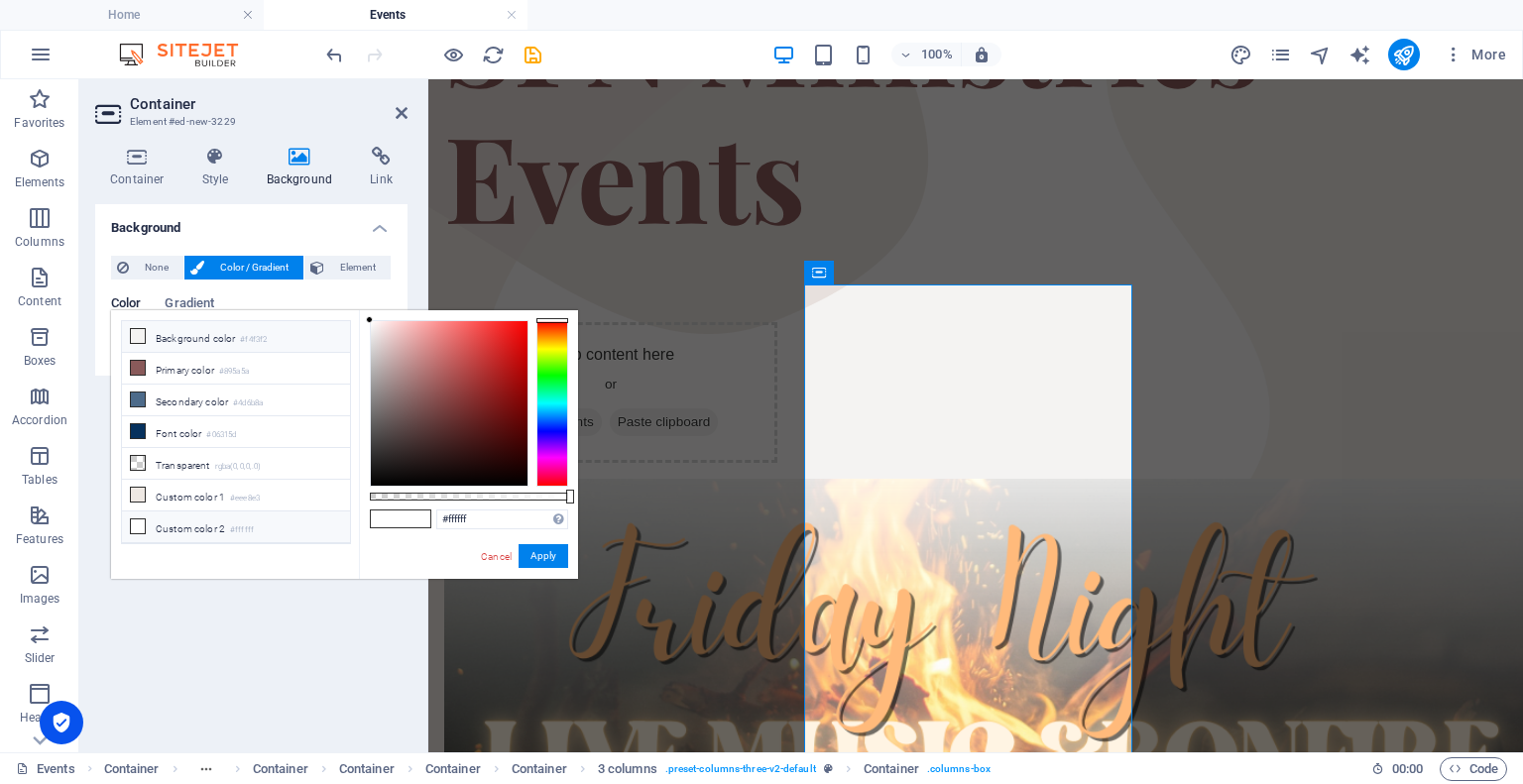 click on "Custom color 2
#ffffff" at bounding box center (236, 527) 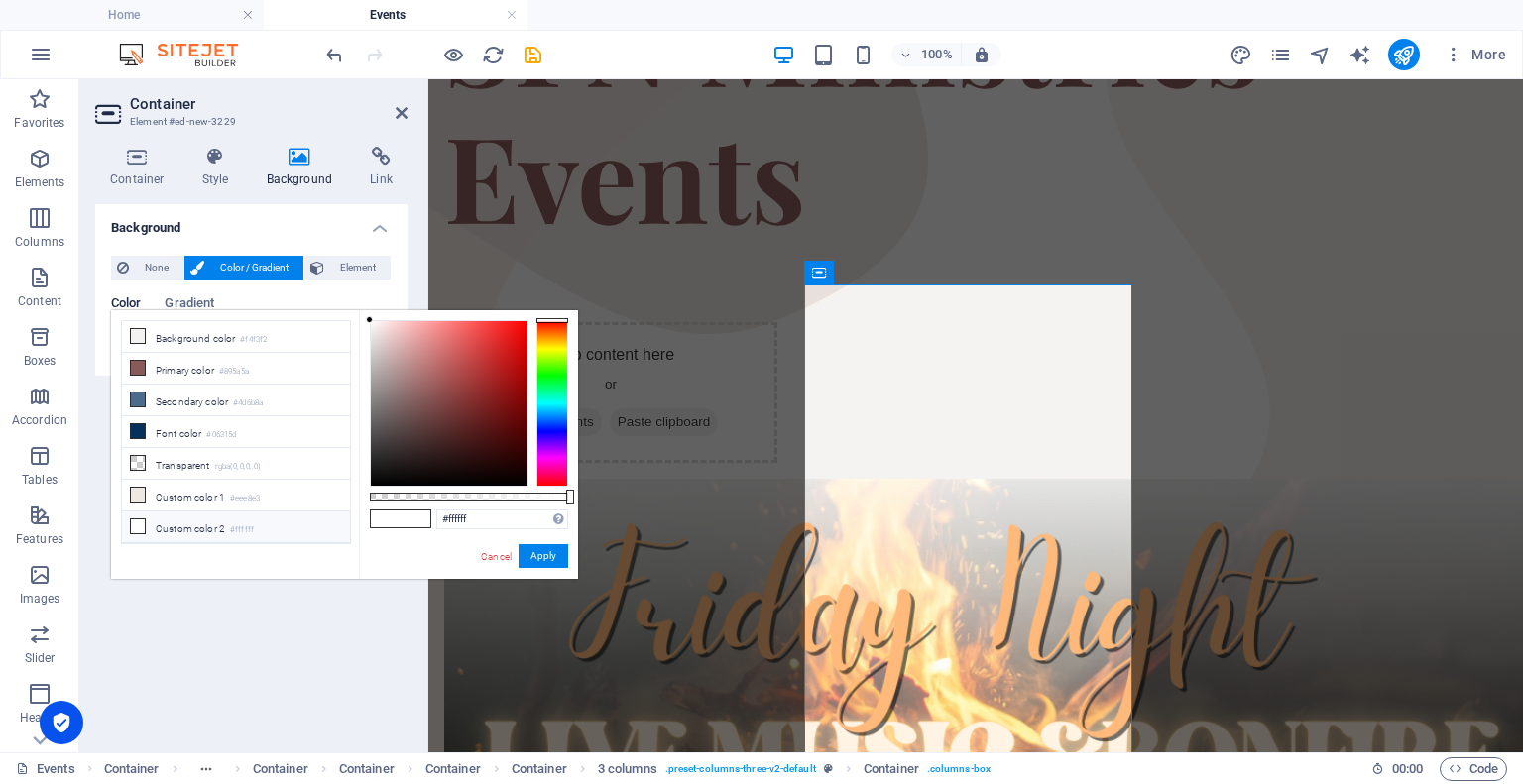 click on "Custom color 2
#ffffff" at bounding box center (236, 527) 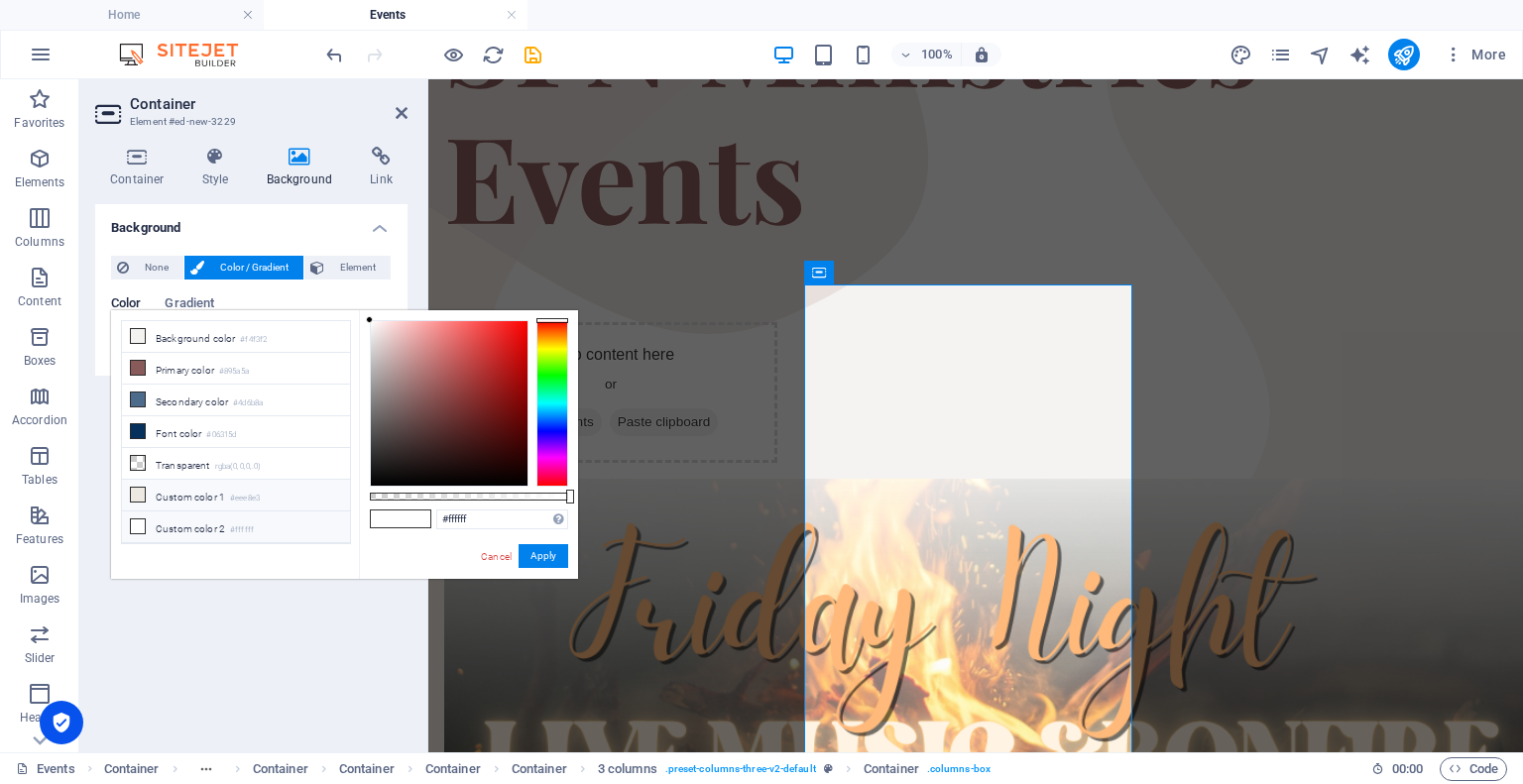 click on "Custom color 1
#eee8e3" at bounding box center [236, 496] 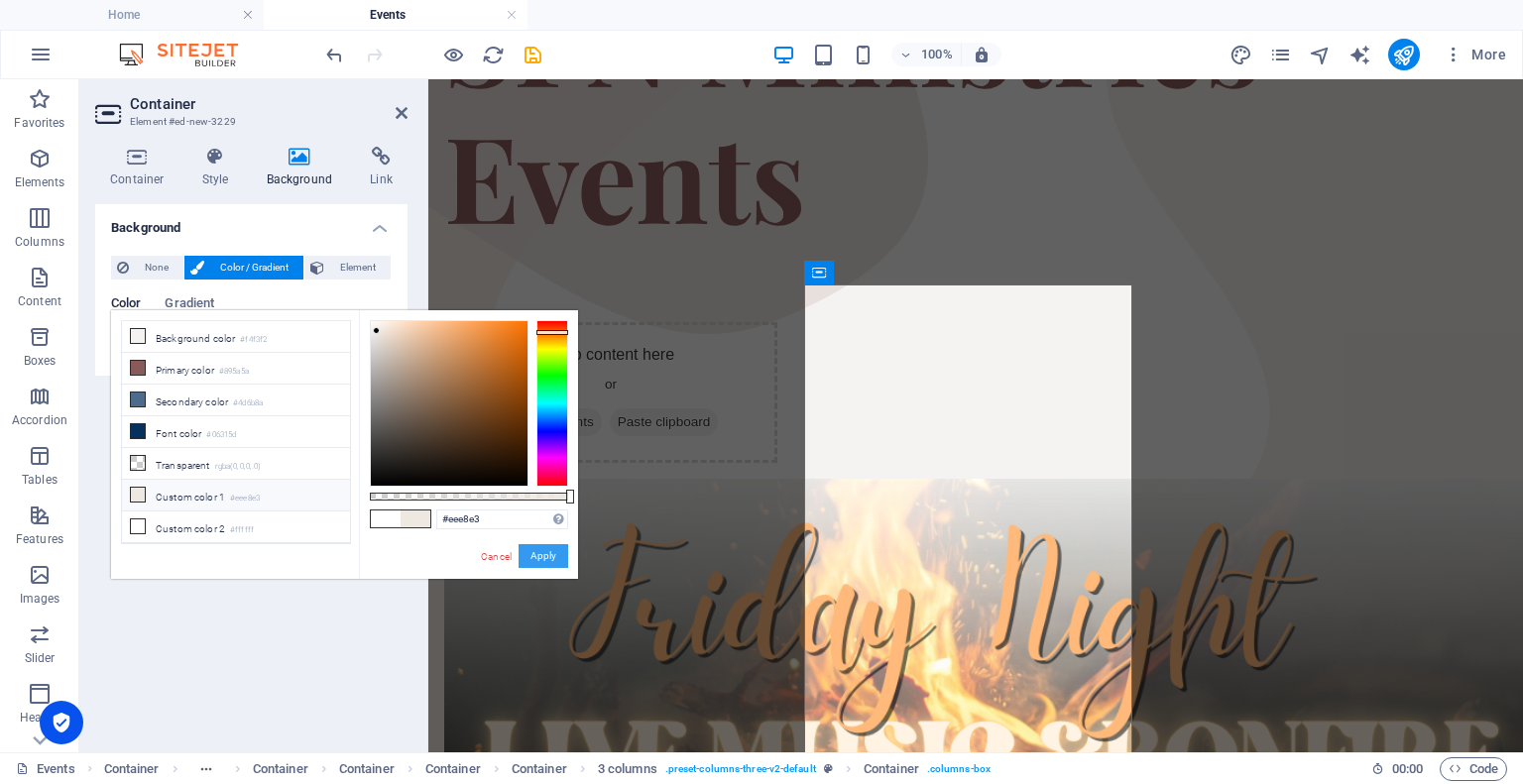 click on "Apply" at bounding box center [543, 556] 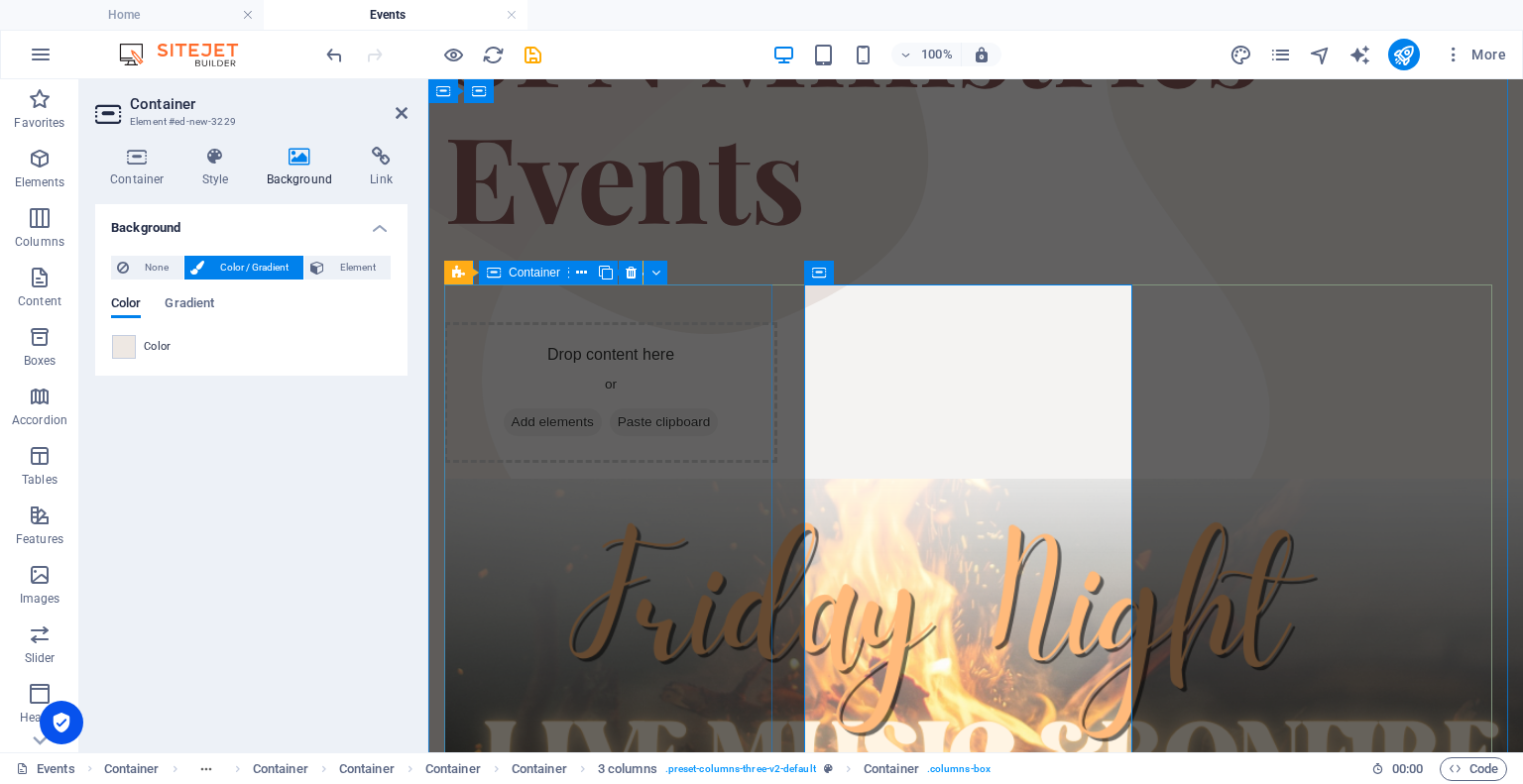 drag, startPoint x: 682, startPoint y: 572, endPoint x: 1033, endPoint y: 573, distance: 351.0014 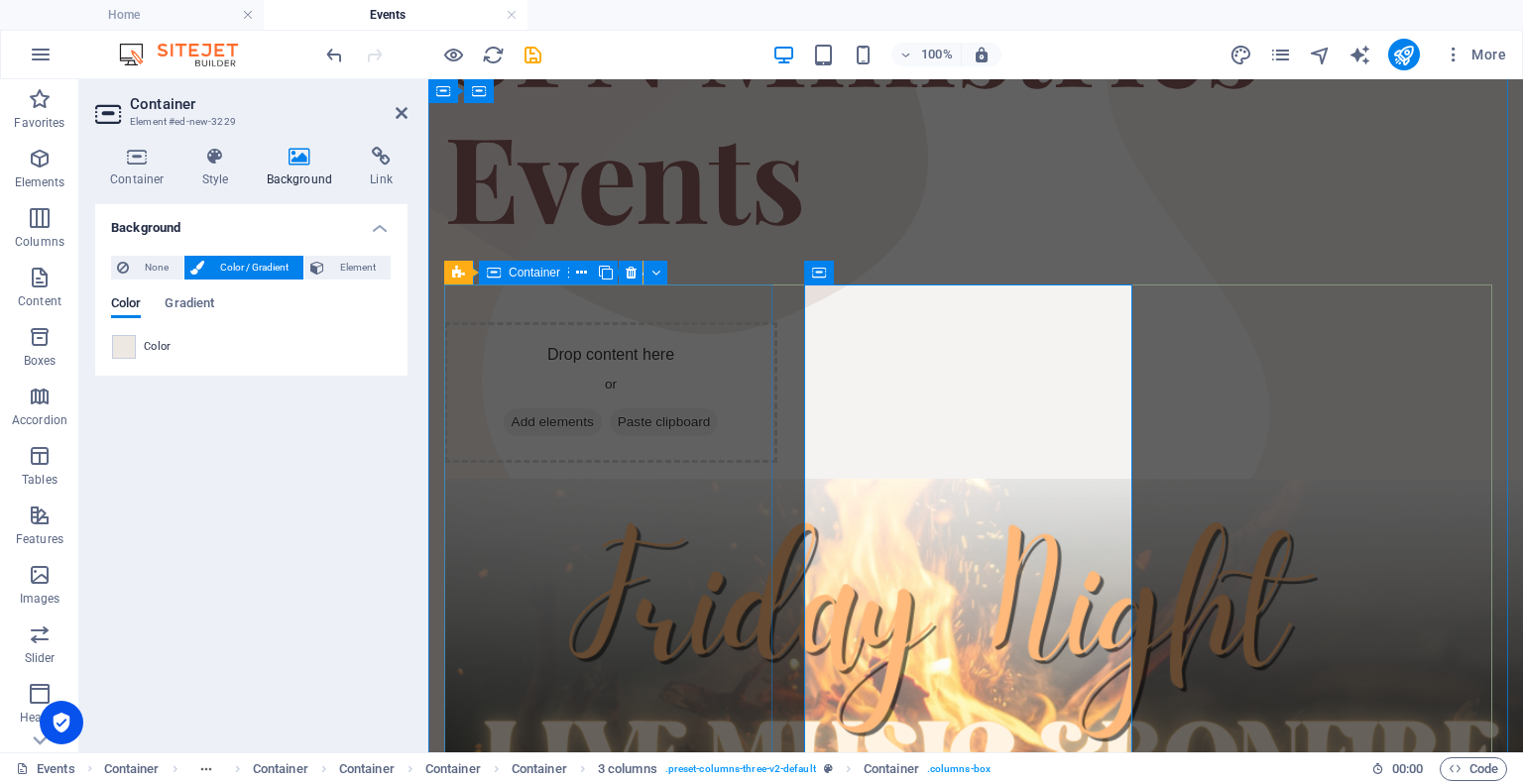 click on "Drop content here or  Add elements  Paste clipboard Friday Night Live Music And Bonfire Mark Your Calendars! July 25th from 7 PM- 10PM Come on out to Hurst Family Homestead! Bring a lawn chair, blanket, snacks and a friend! Sign Up Below or Email support  support@sfnministries.com . Address will be provided! Sign Up Now! Drop content here or  Add elements  Paste clipboard" at bounding box center (976, 1046) 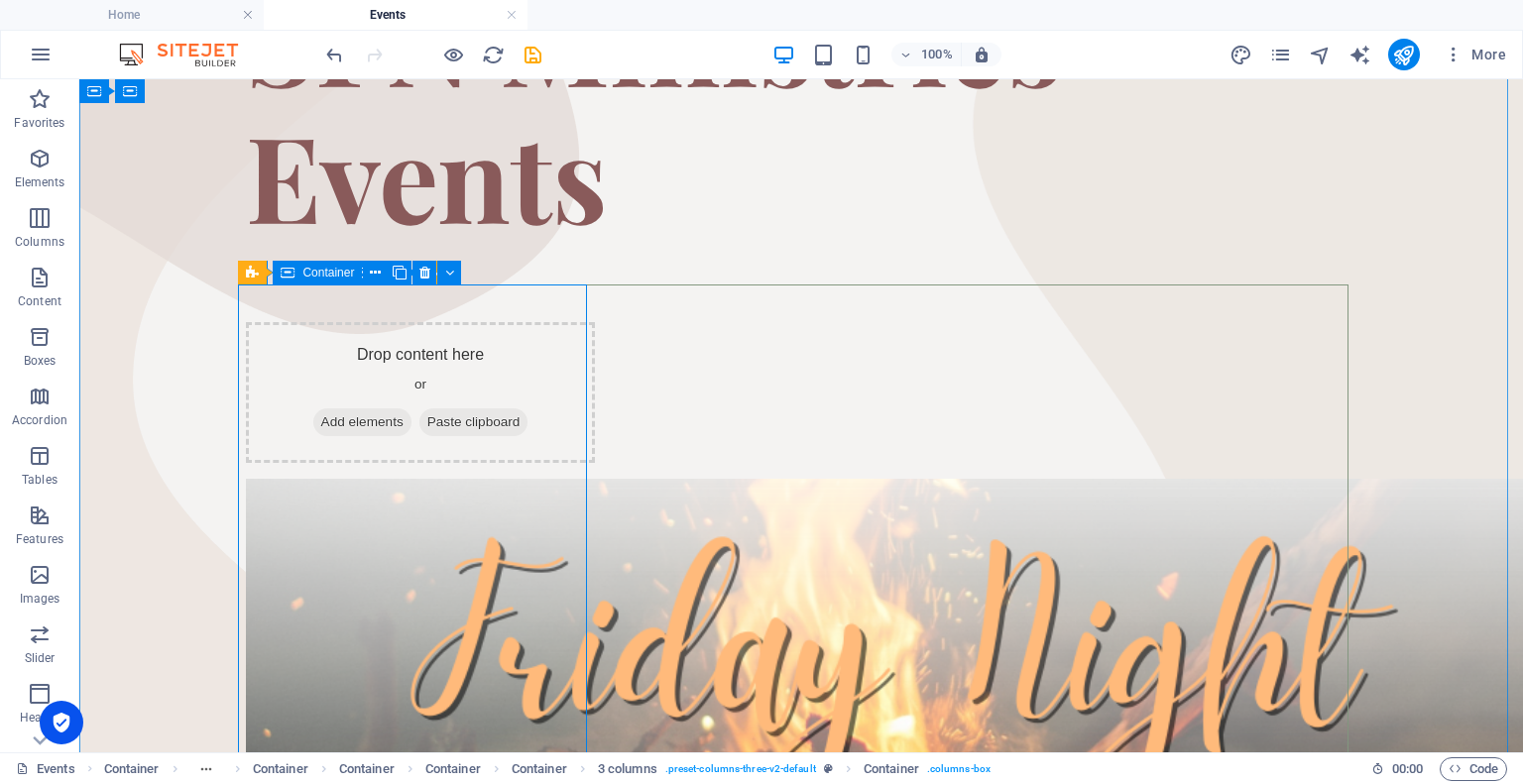 click on "Drop content here or  Add elements  Paste clipboard" at bounding box center [420, 392] 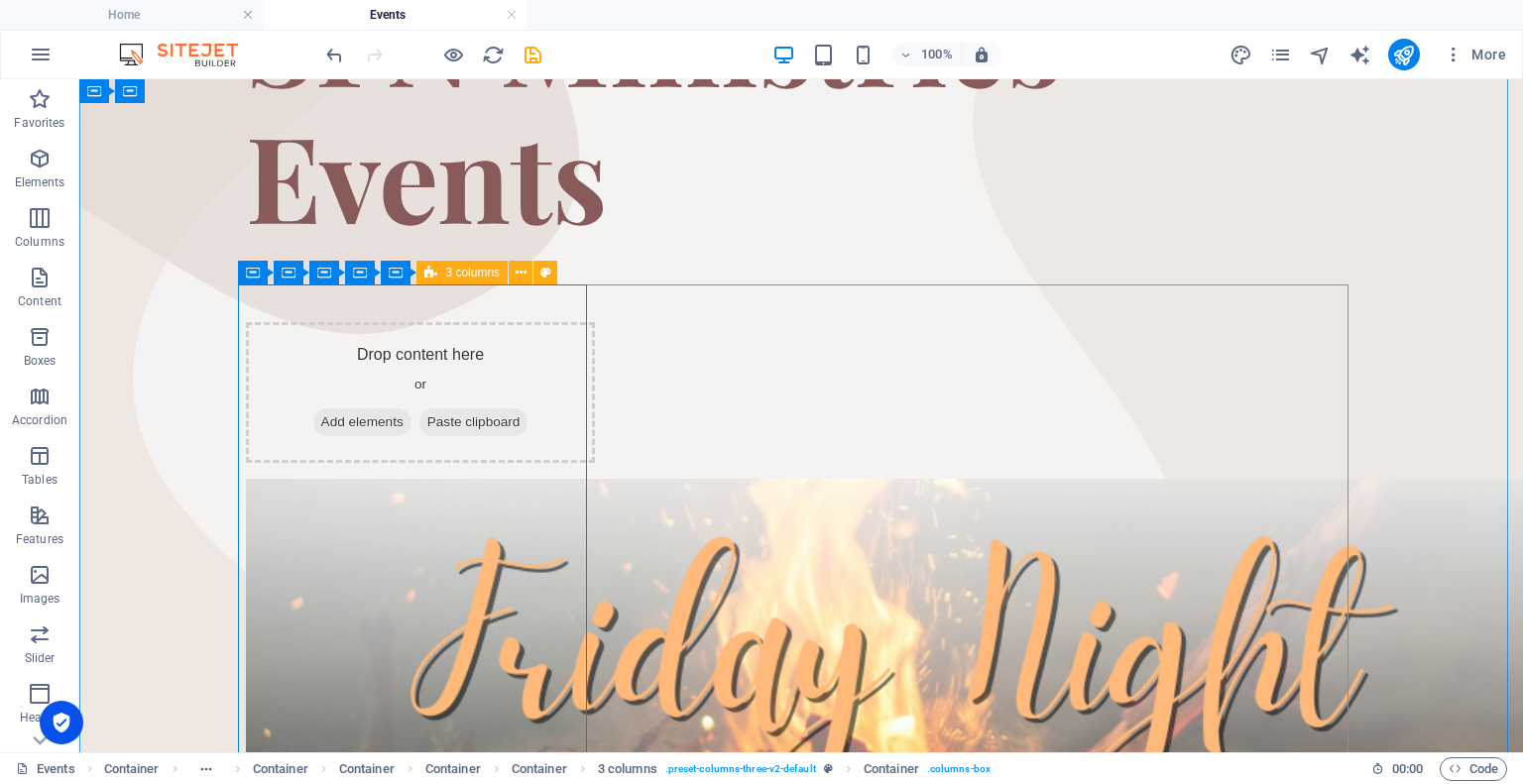 click on "Drop content here or  Add elements  Paste clipboard" at bounding box center (420, 392) 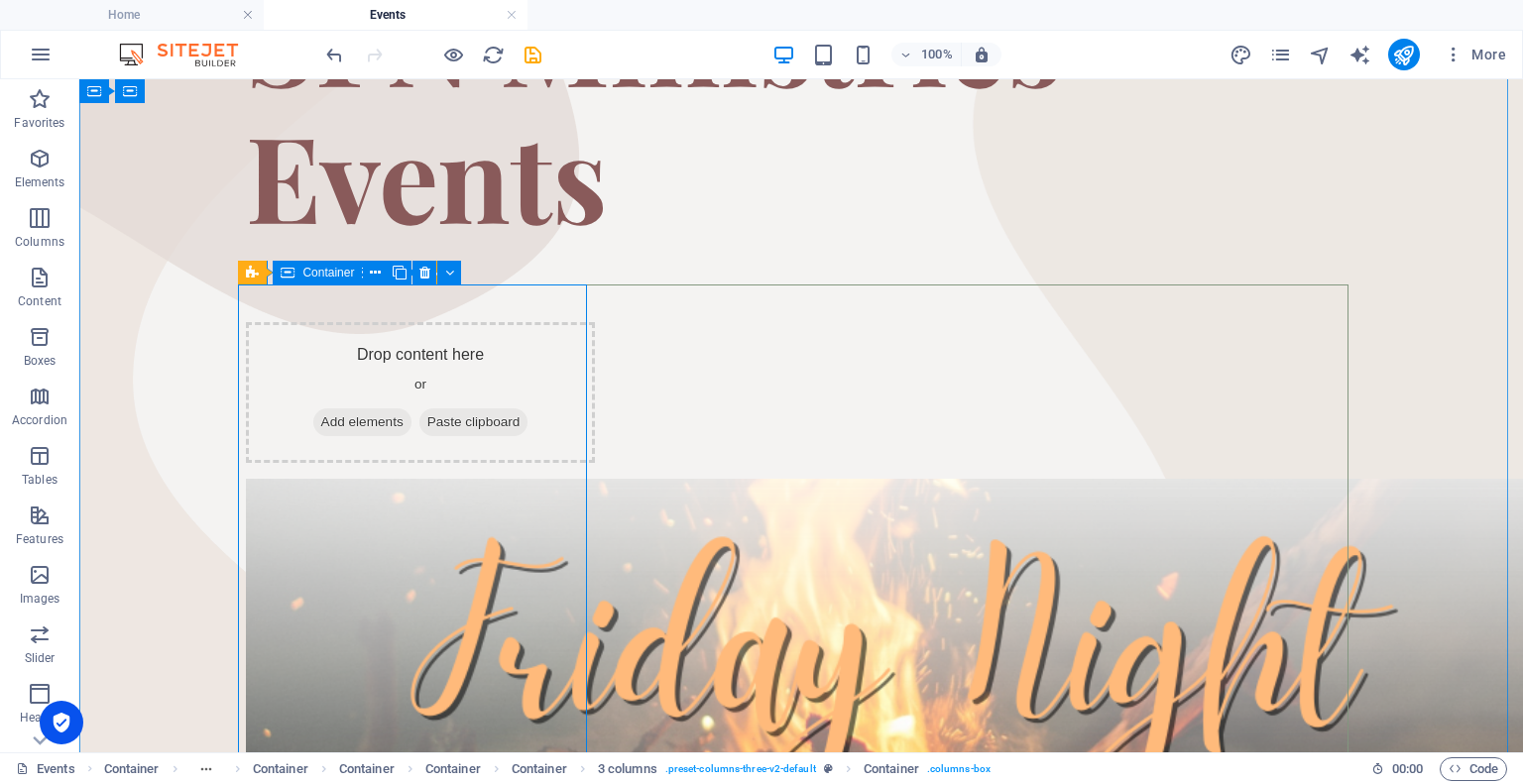 click on "Drop content here or  Add elements  Paste clipboard" at bounding box center (420, 392) 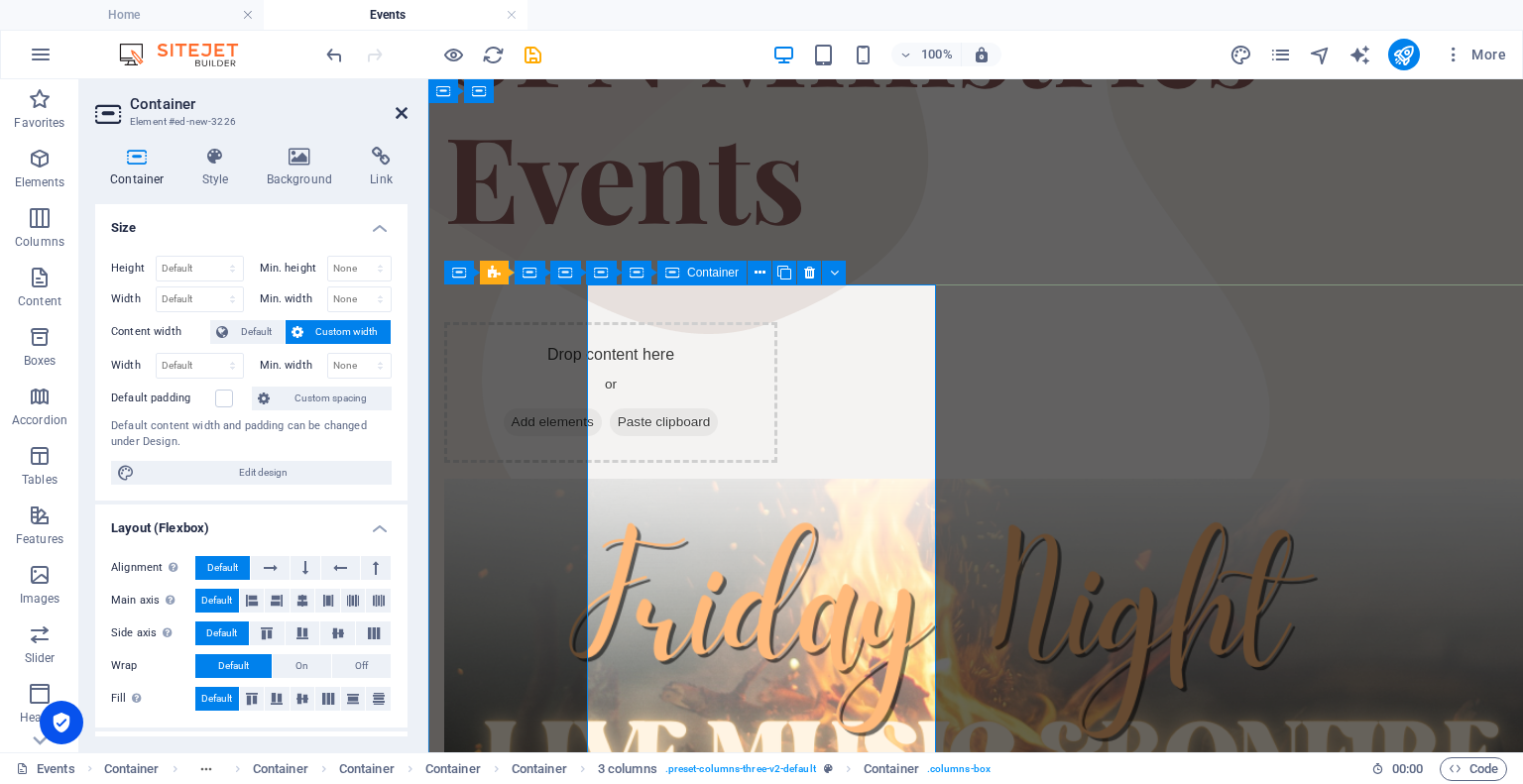 click at bounding box center (402, 113) 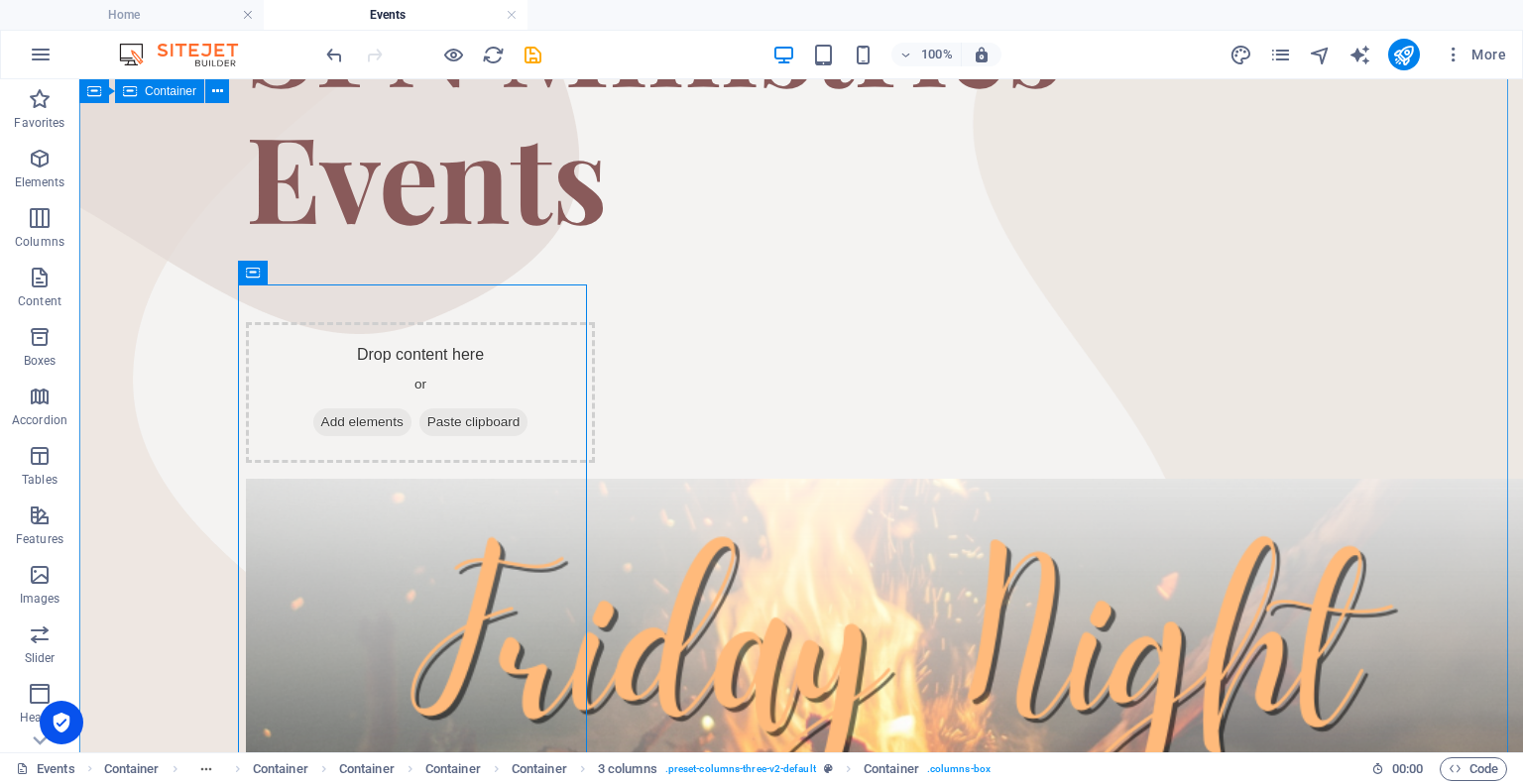 click on "Home Events Resources Contact Home Events Resources Contact SFN Ministries Events Drop content here or  Add elements  Paste clipboard Friday Night Live Music And Bonfire Mark Your Calendars! July 25th from 7 PM- 10PM Come on out to Hurst Family Homestead! Bring a lawn chair, blanket, snacks and a friend! Sign Up Below or Email support  support@sfnministries.com . Address will be provided! Sign Up Now! Drop content here or  Add elements  Paste clipboard Friday Night Live Music And Bonfire Mark Your Calendars! July 25th from 7 PM- 10PM Come on out to Hurst Family Homestead! Bring a lawn chair, blanket, snacks and a friend! Sign Up Below or Email support  support@sfnministries.com . Address will be provided! Sign Up Now!" at bounding box center (801, 1342) 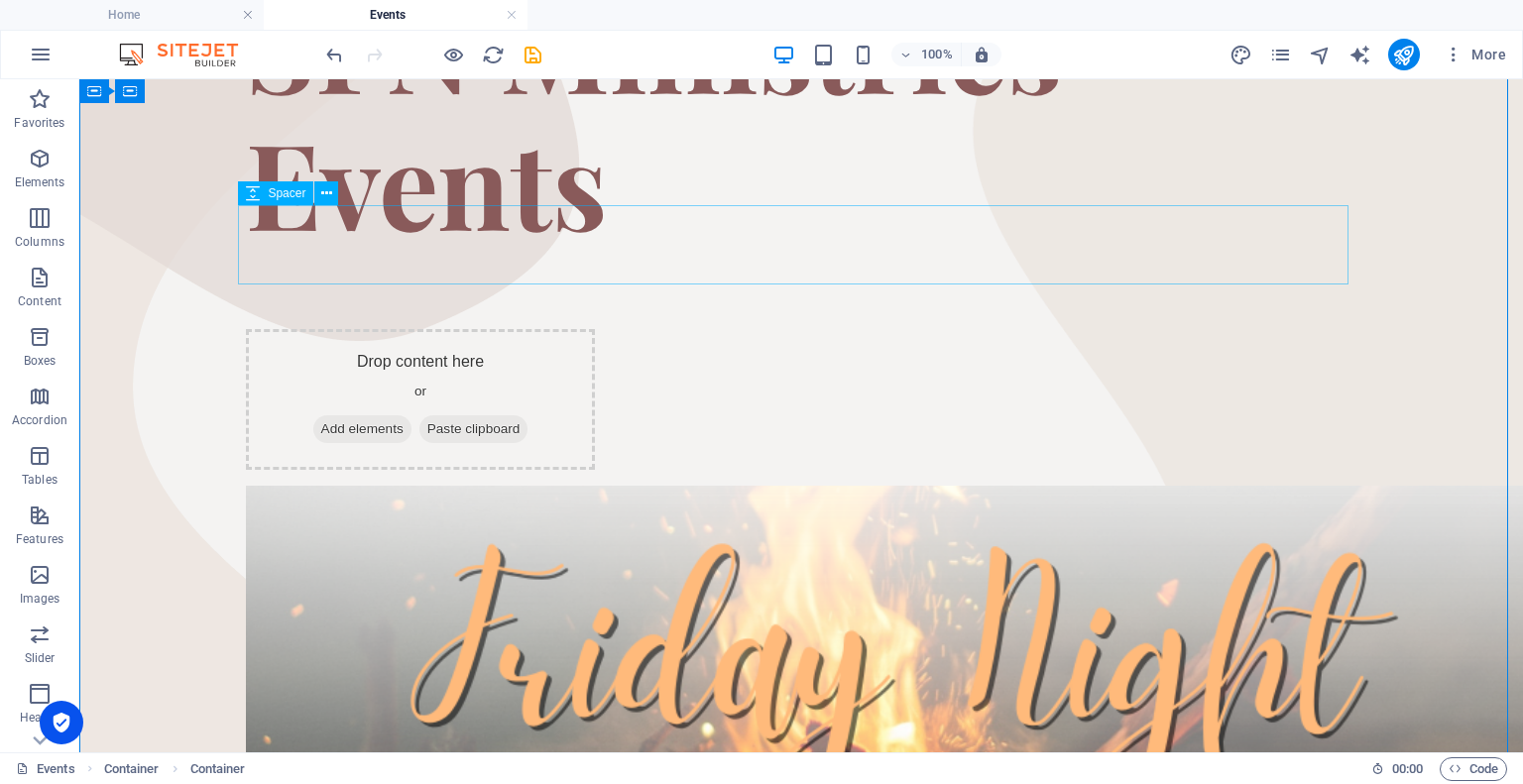 scroll, scrollTop: 297, scrollLeft: 0, axis: vertical 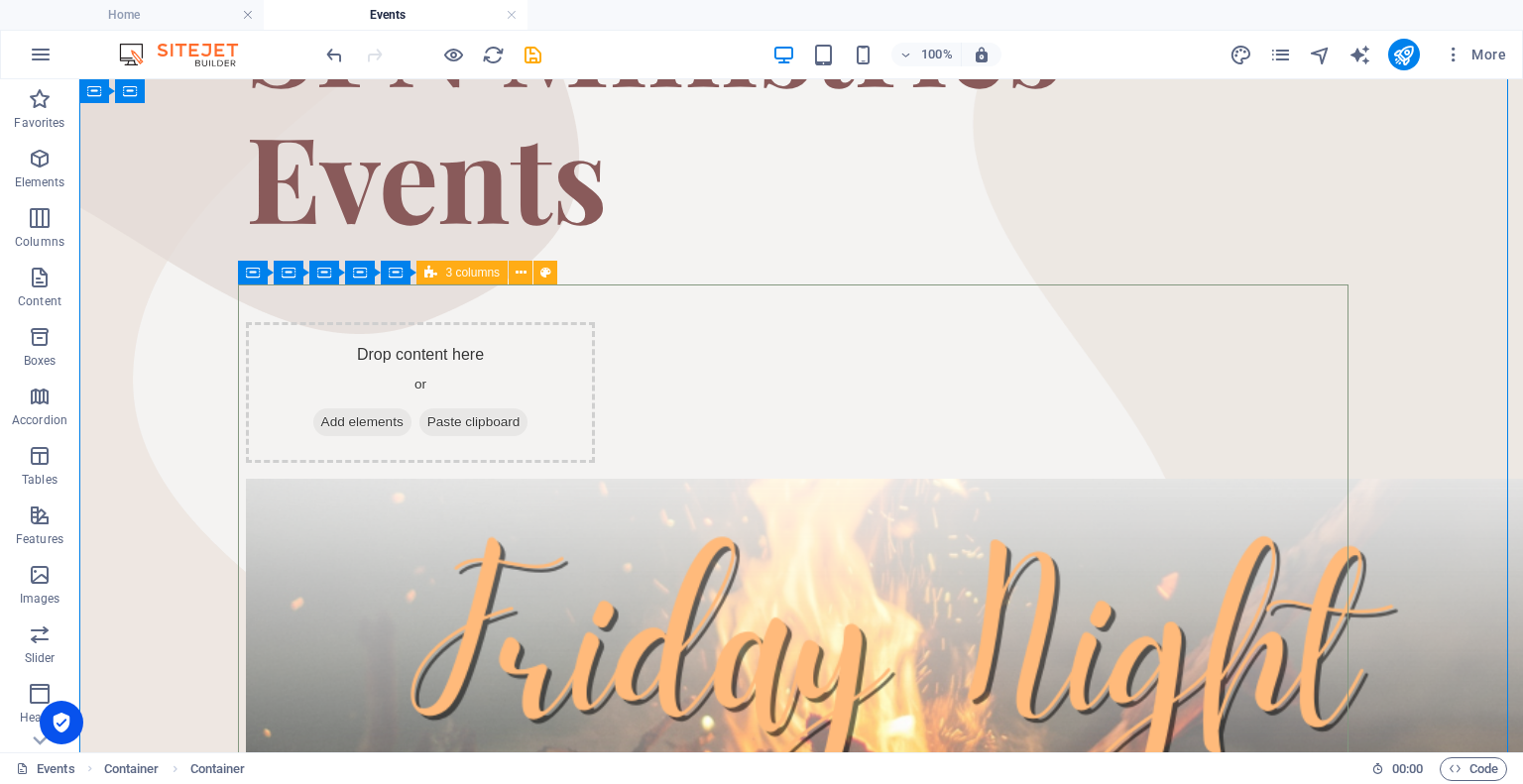 click on "Drop content here or  Add elements  Paste clipboard Friday Night Live Music And Bonfire Mark Your Calendars! July 25th from 7 PM- 10PM Come on out to Hurst Family Homestead! Bring a lawn chair, blanket, snacks and a friend! Sign Up Below or Email support  support@sfnministries.com . Address will be provided! Sign Up Now! Drop content here or  Add elements  Paste clipboard" at bounding box center (801, 1133) 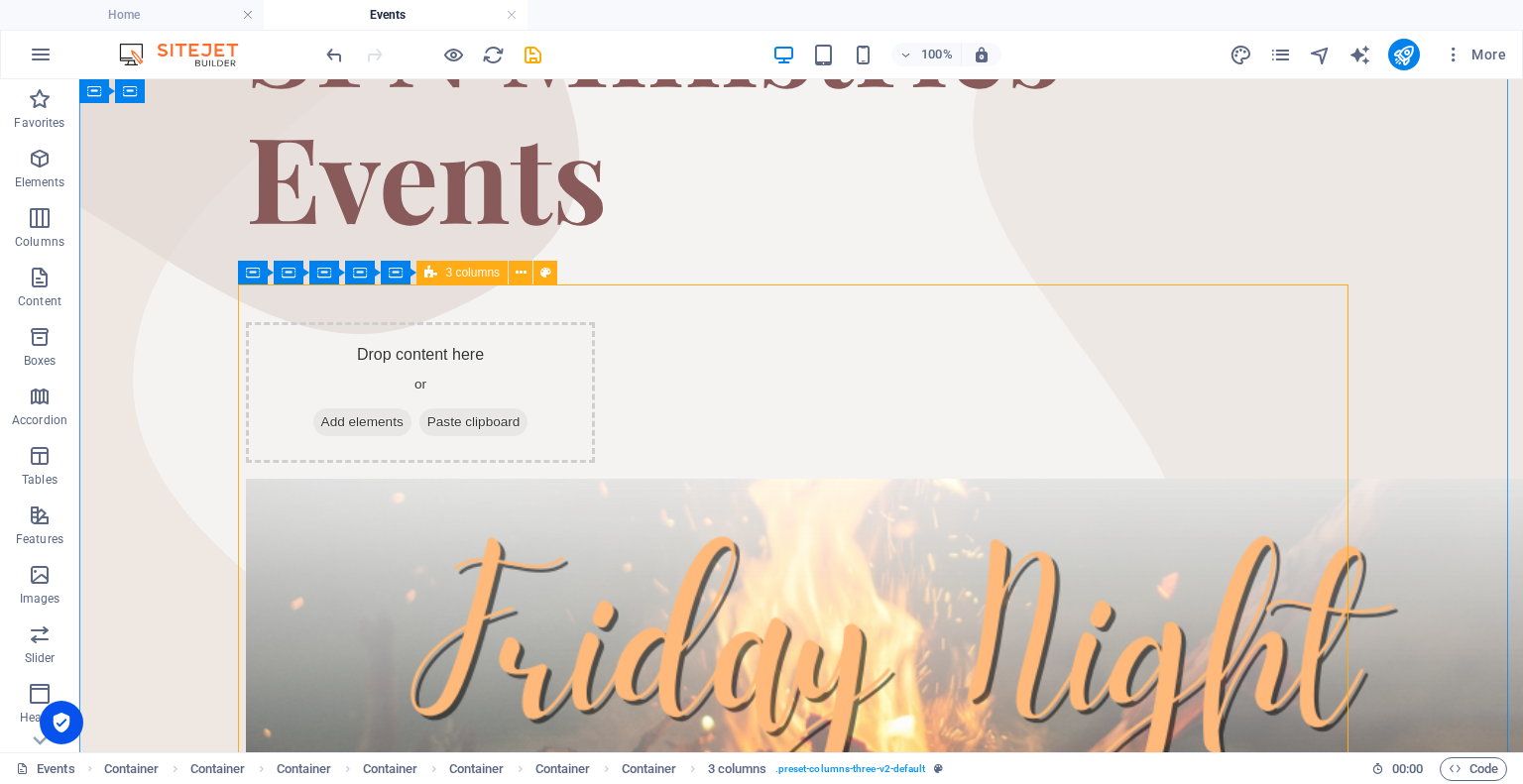 click on "Drop content here or  Add elements  Paste clipboard Friday Night Live Music And Bonfire Mark Your Calendars! July 25th from 7 PM- 10PM Come on out to Hurst Family Homestead! Bring a lawn chair, blanket, snacks and a friend! Sign Up Below or Email support  support@sfnministries.com . Address will be provided! Sign Up Now! Drop content here or  Add elements  Paste clipboard" at bounding box center [801, 1133] 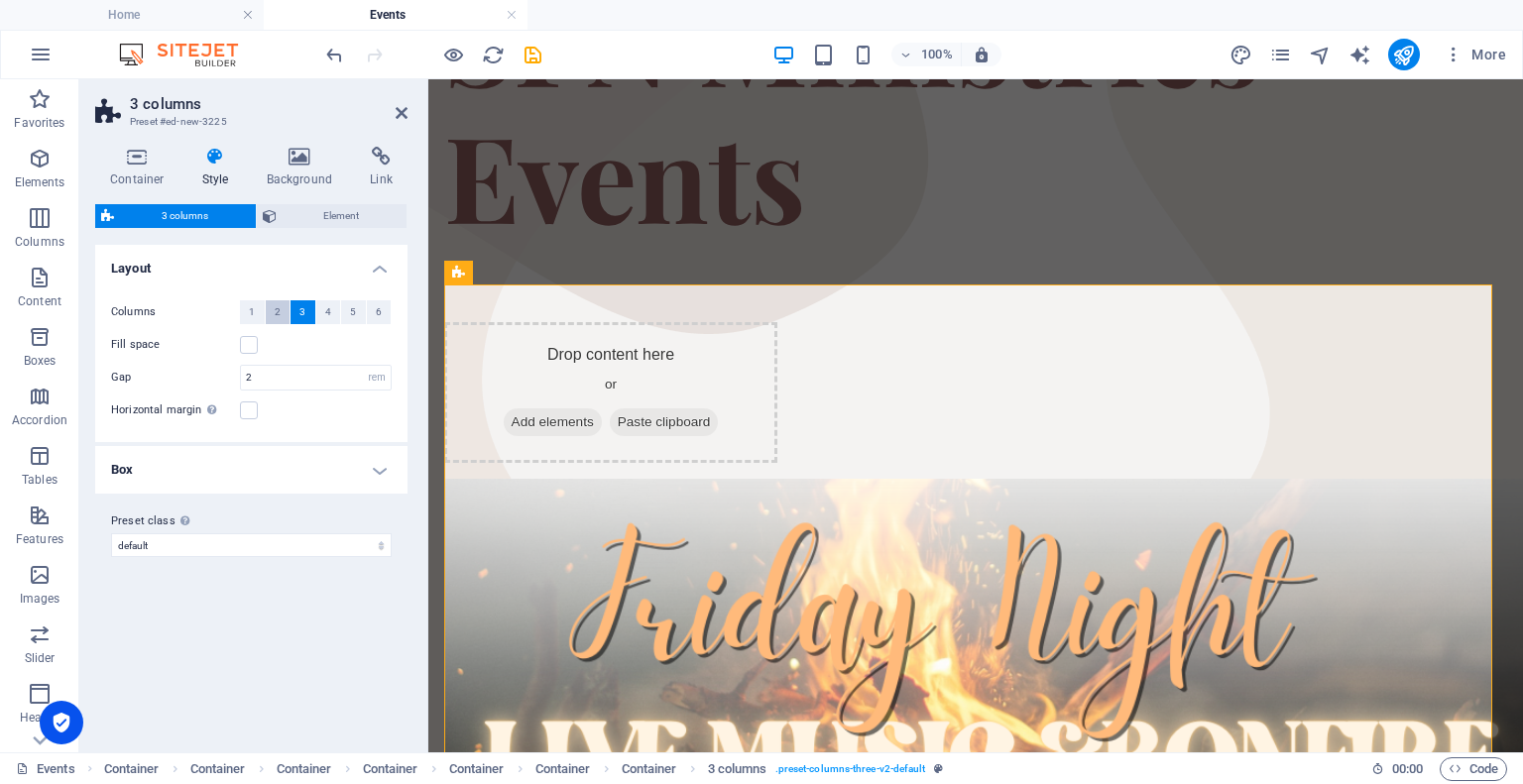 click on "2" at bounding box center [278, 312] 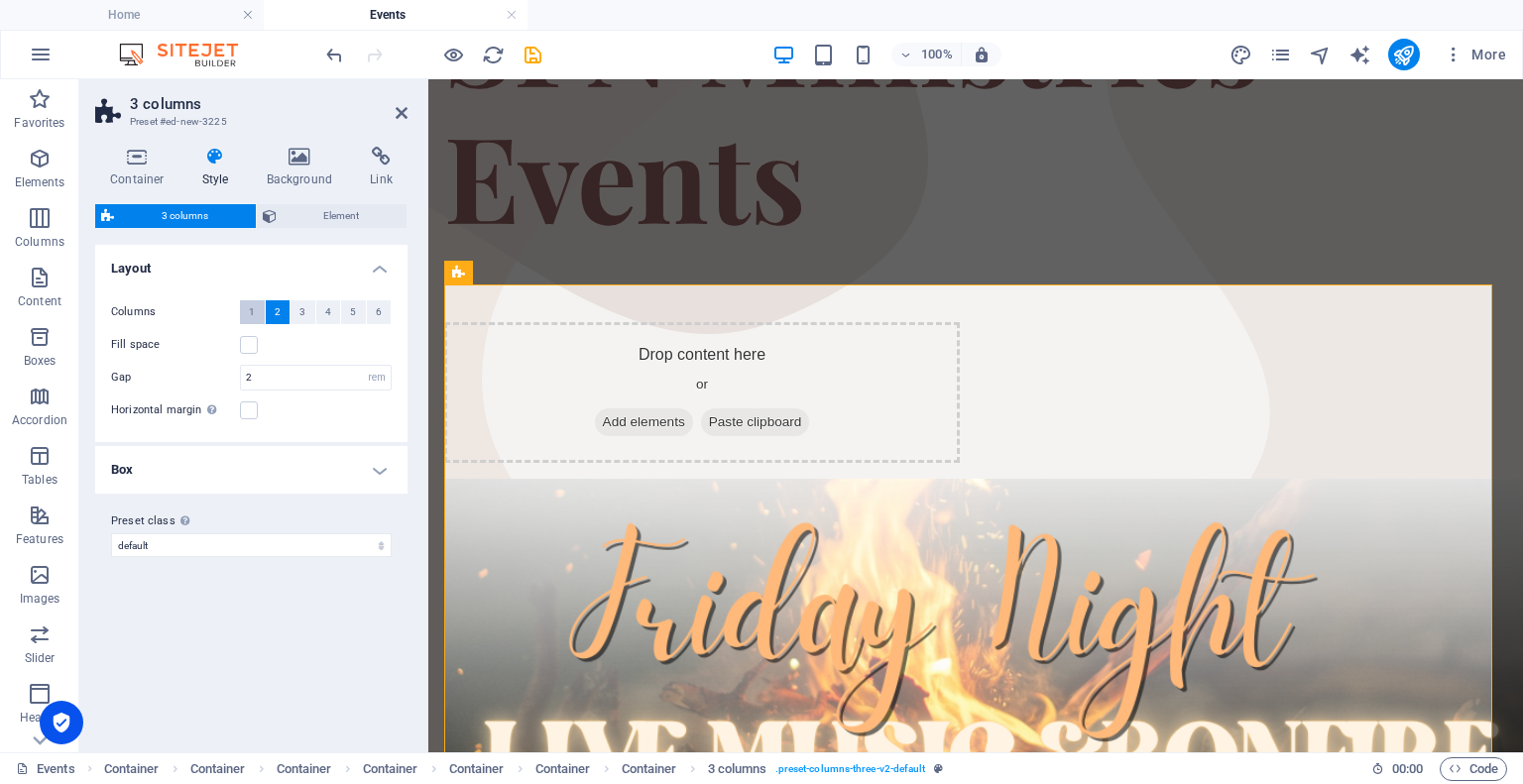 click on "1" at bounding box center [252, 312] 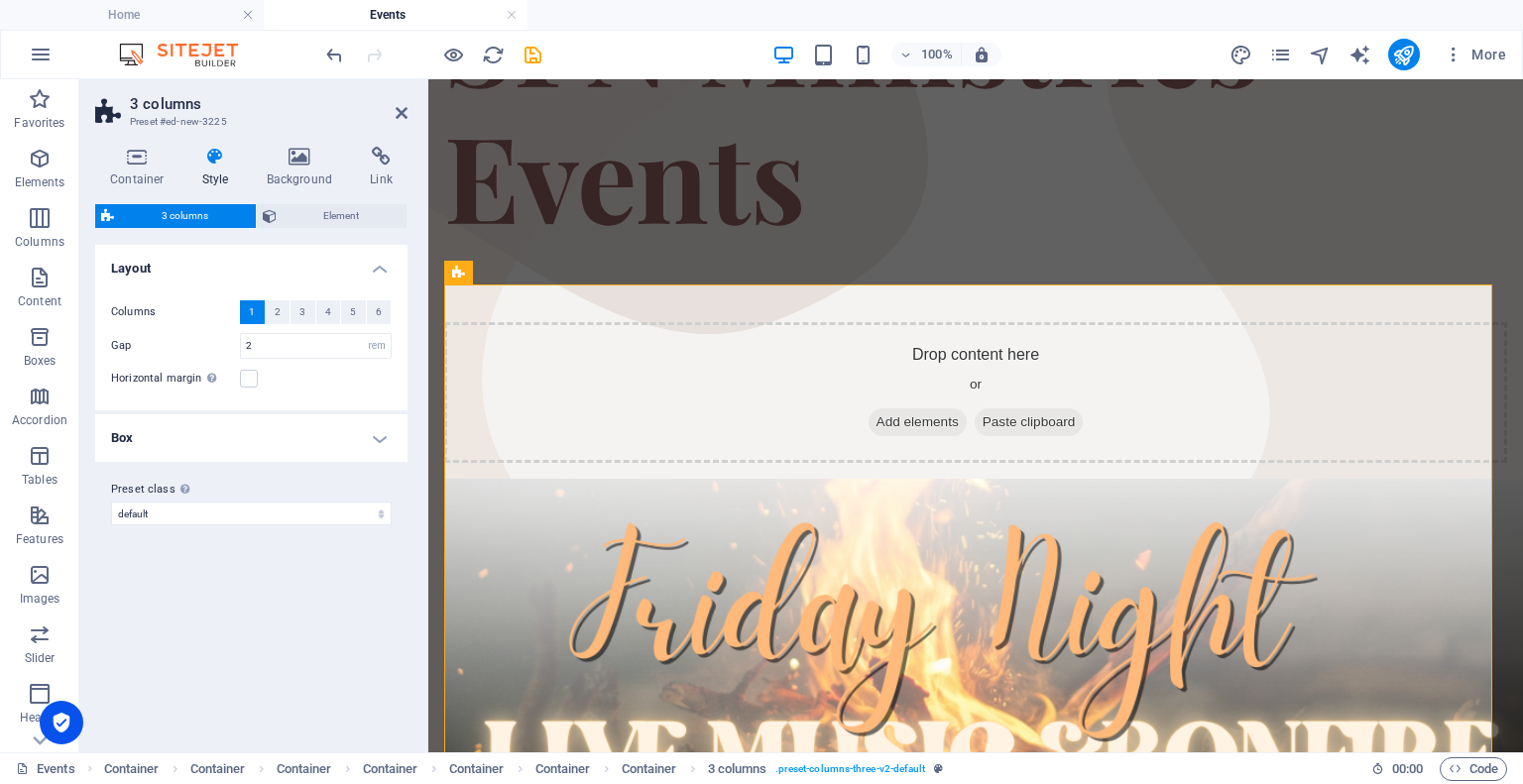 click on "3 columns Preset #ed-new-3225" at bounding box center (251, 105) 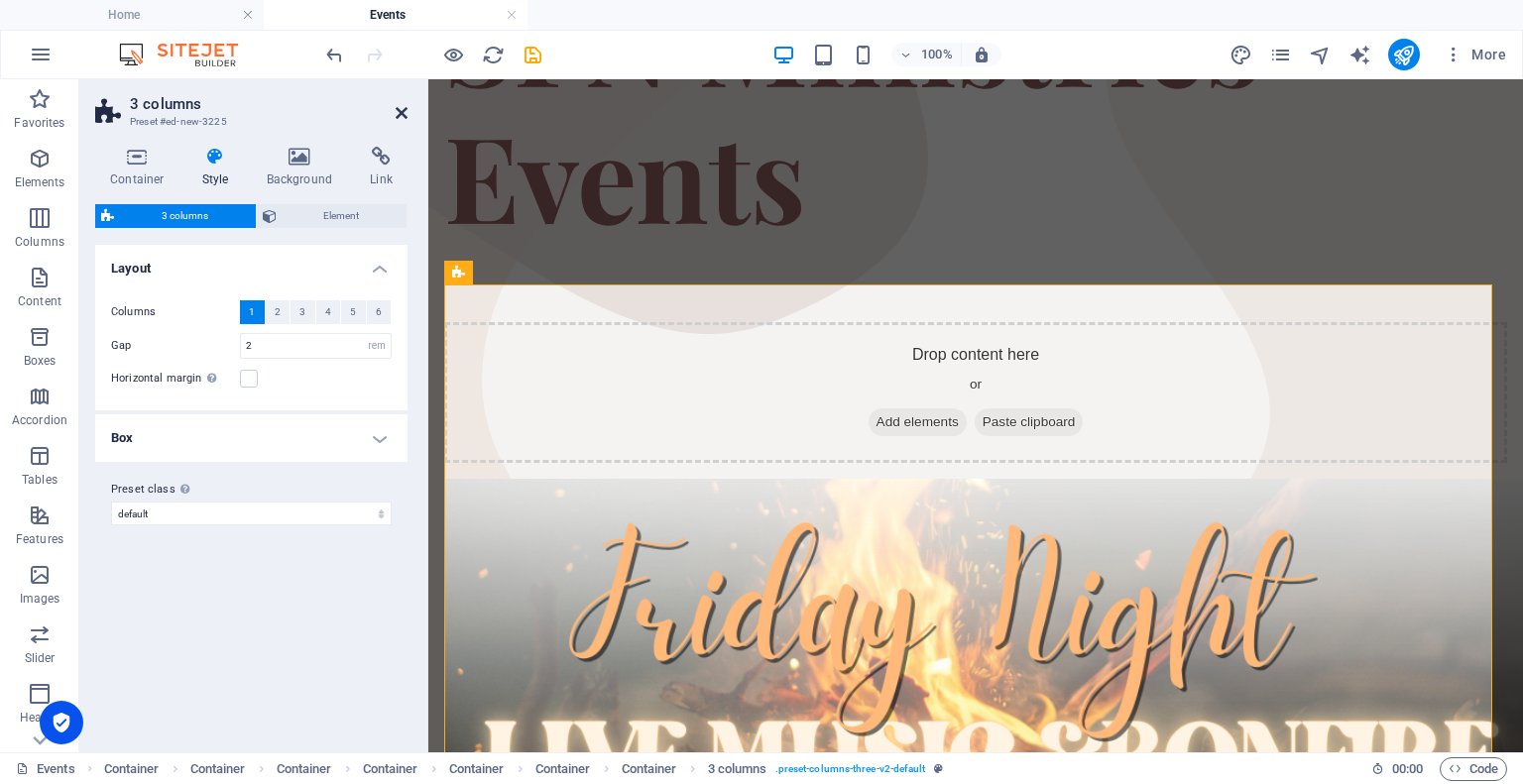 drag, startPoint x: 403, startPoint y: 109, endPoint x: 325, endPoint y: 30, distance: 111.01802 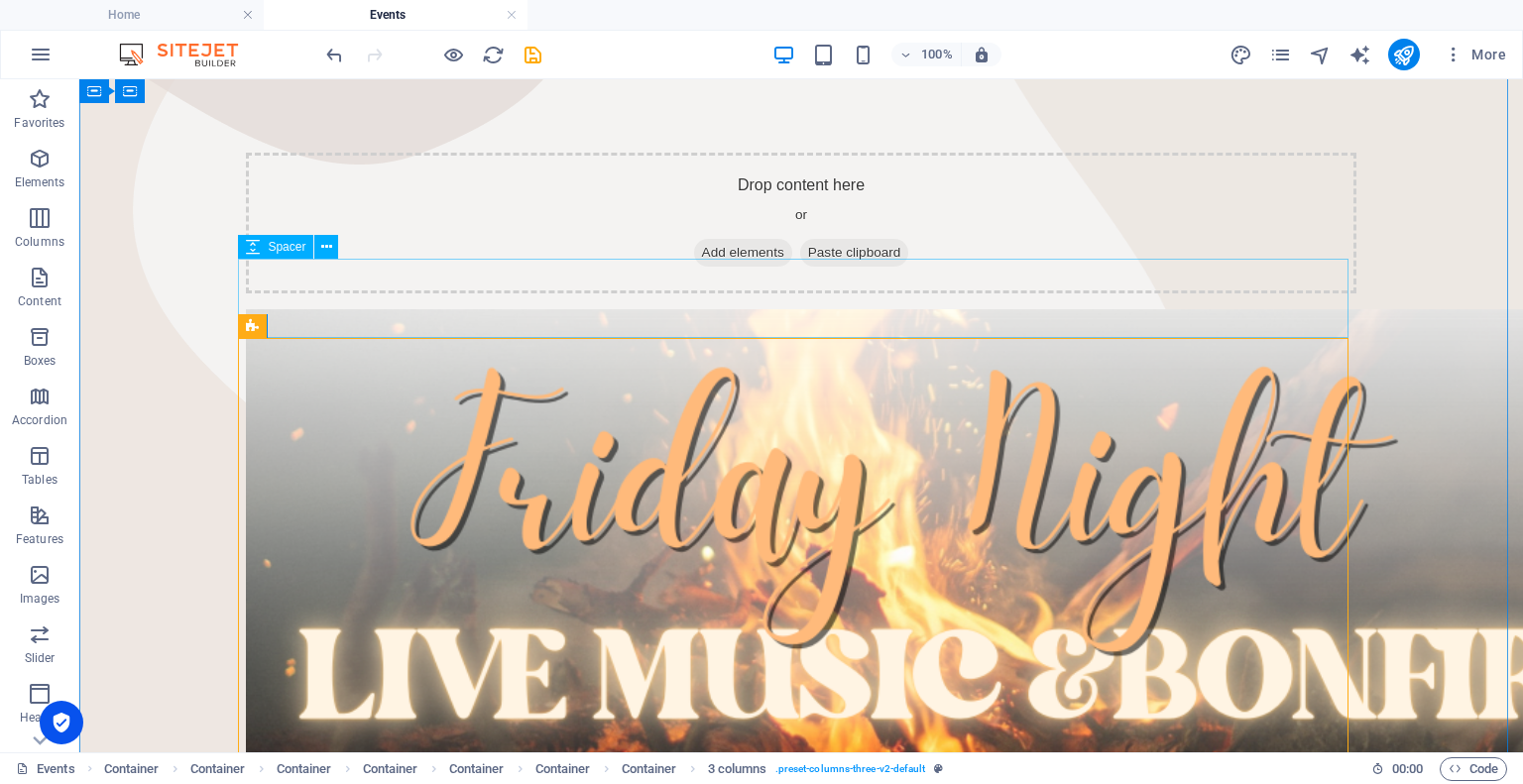 scroll, scrollTop: 198, scrollLeft: 0, axis: vertical 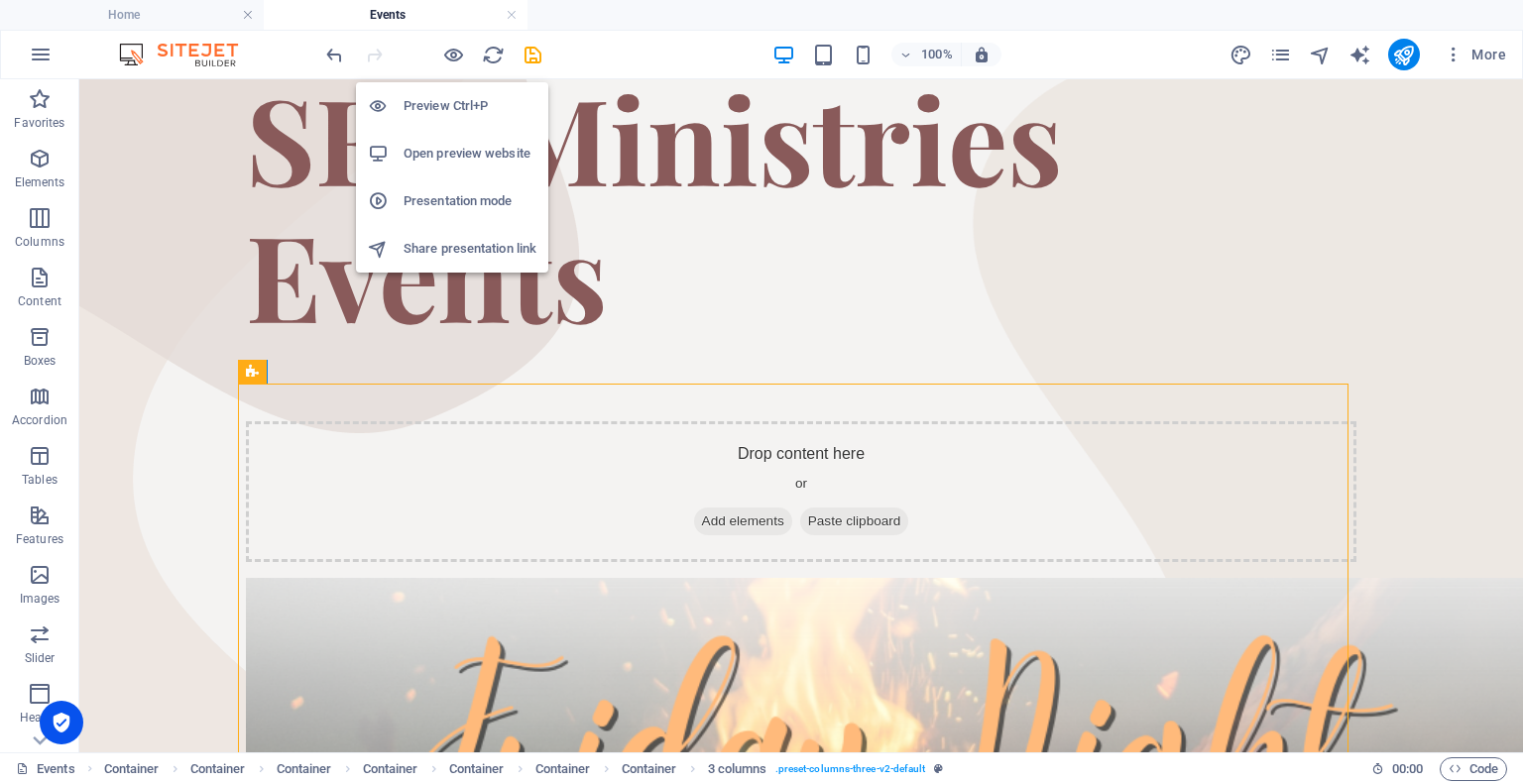 click on "Open preview website" at bounding box center (470, 154) 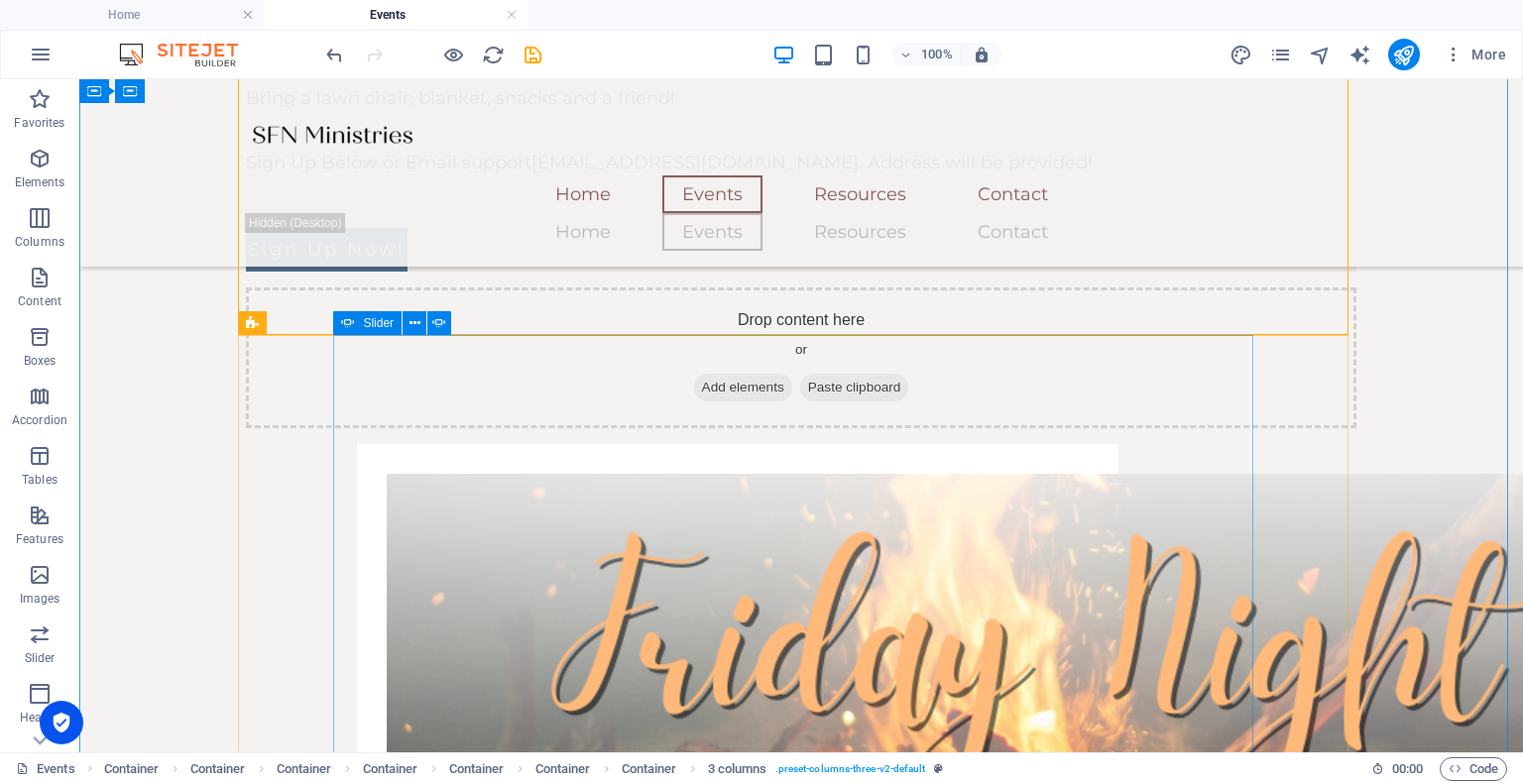 scroll, scrollTop: 1487, scrollLeft: 0, axis: vertical 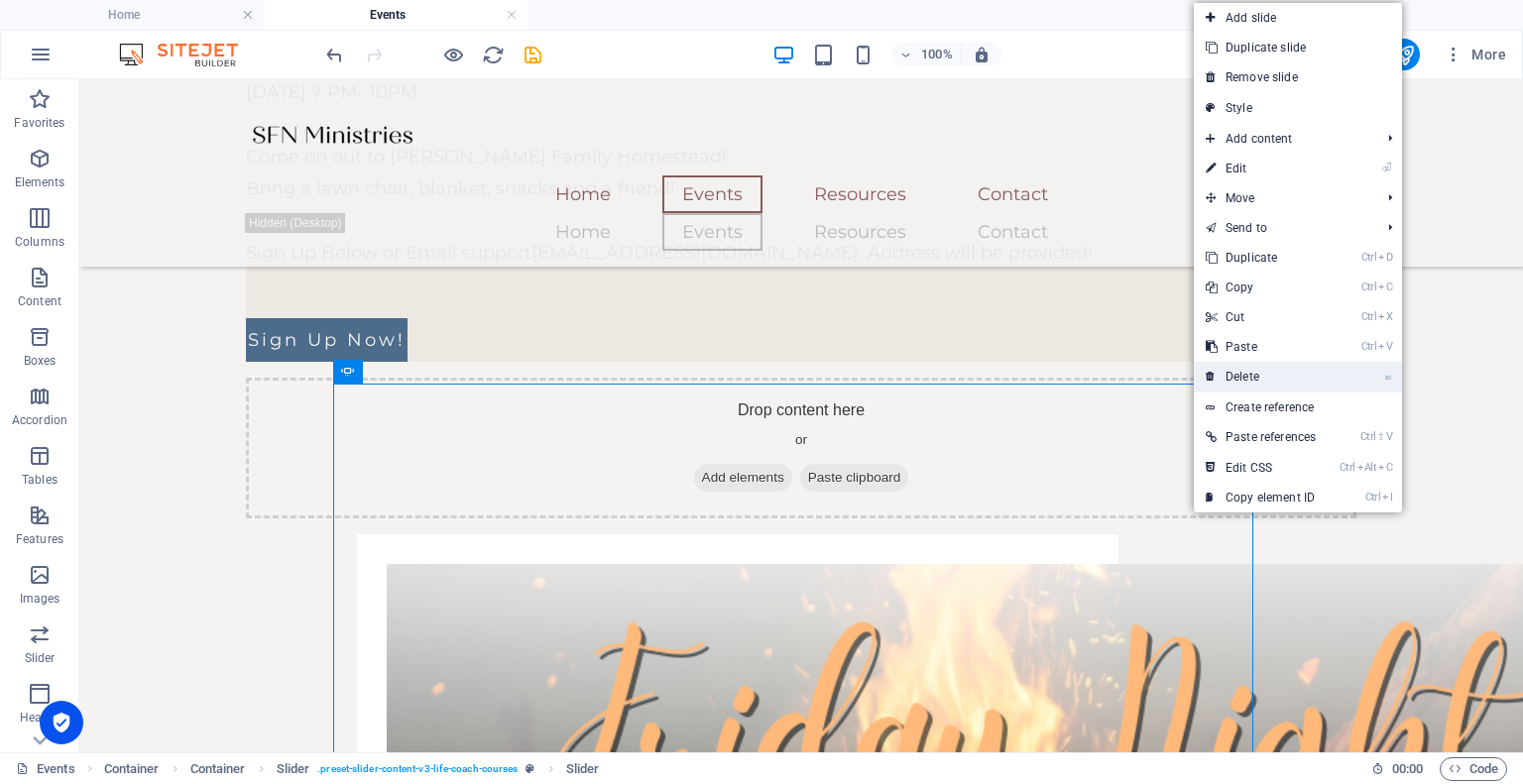 click on "⌦  Delete" at bounding box center (1260, 377) 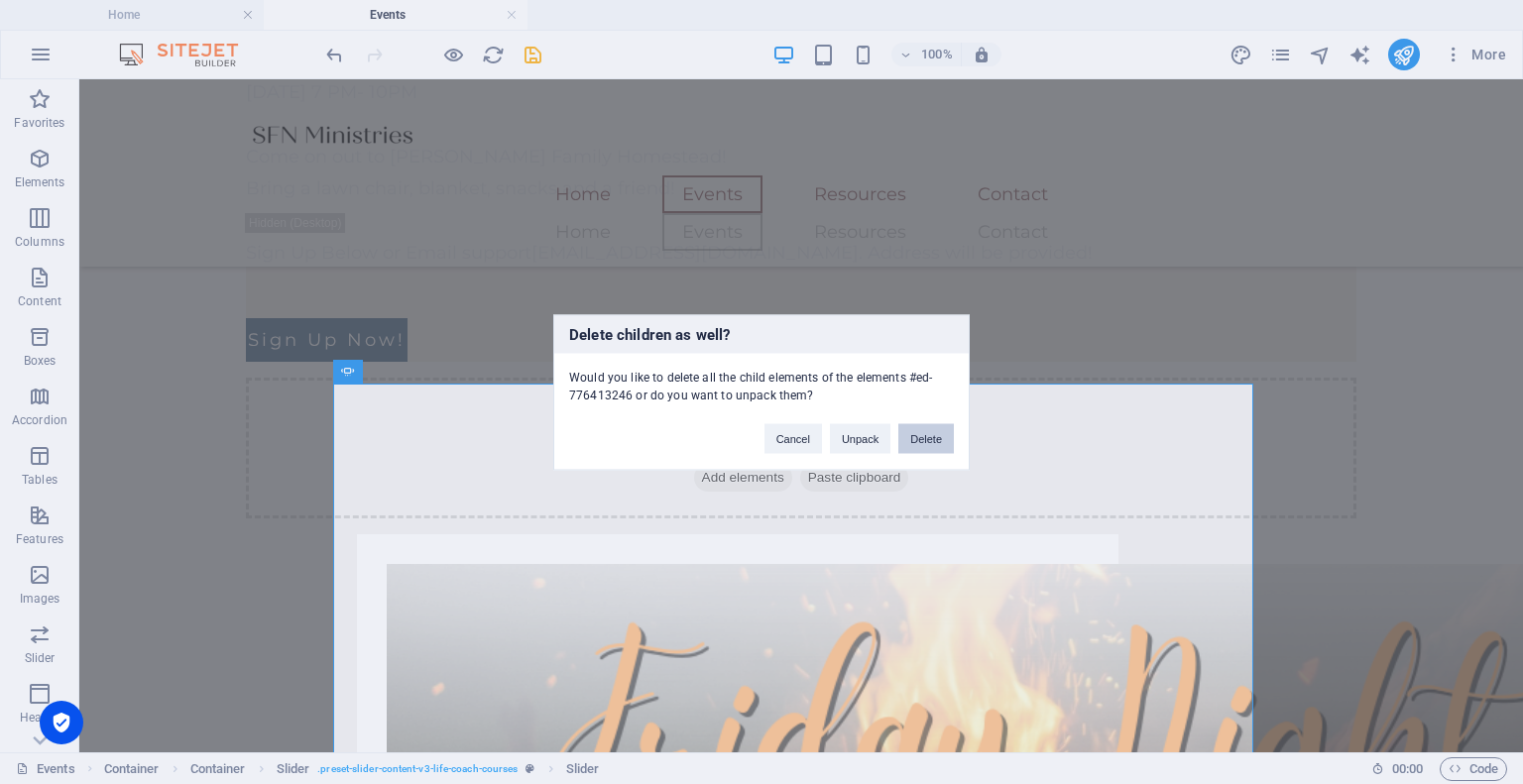 click on "Delete" at bounding box center (926, 438) 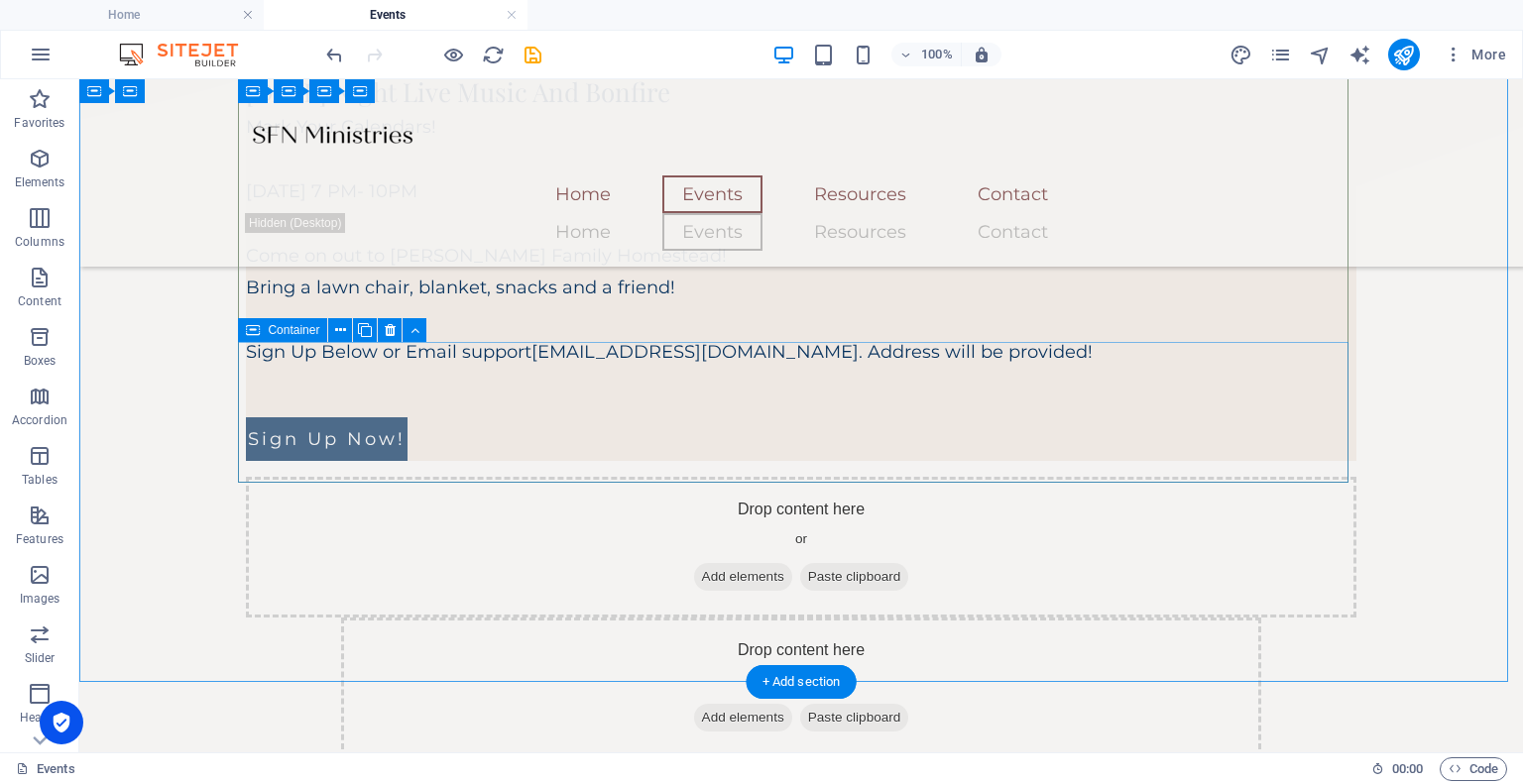 scroll, scrollTop: 1388, scrollLeft: 0, axis: vertical 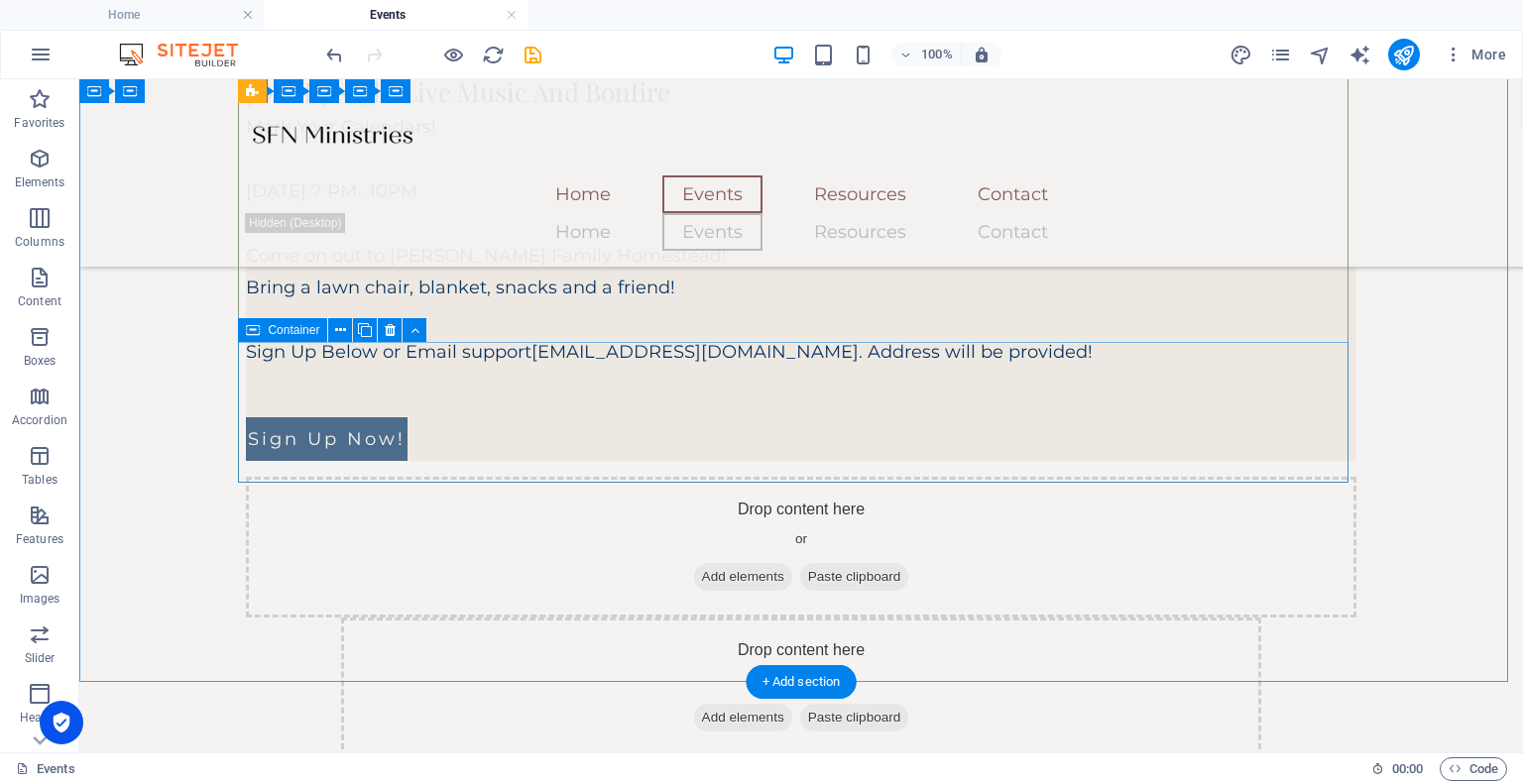click on "Drop content here or  Add elements  Paste clipboard" at bounding box center (801, 547) 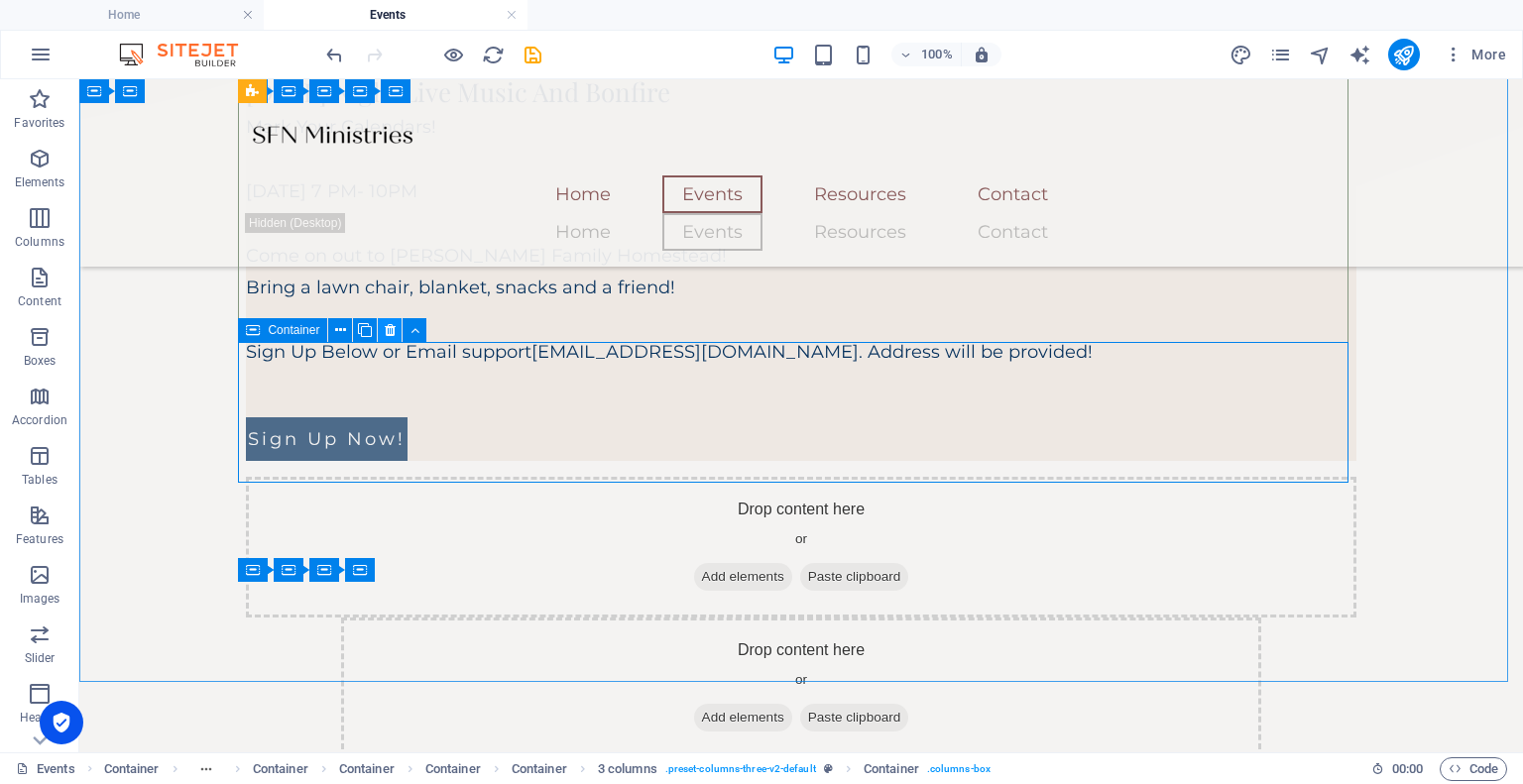 click at bounding box center [390, 330] 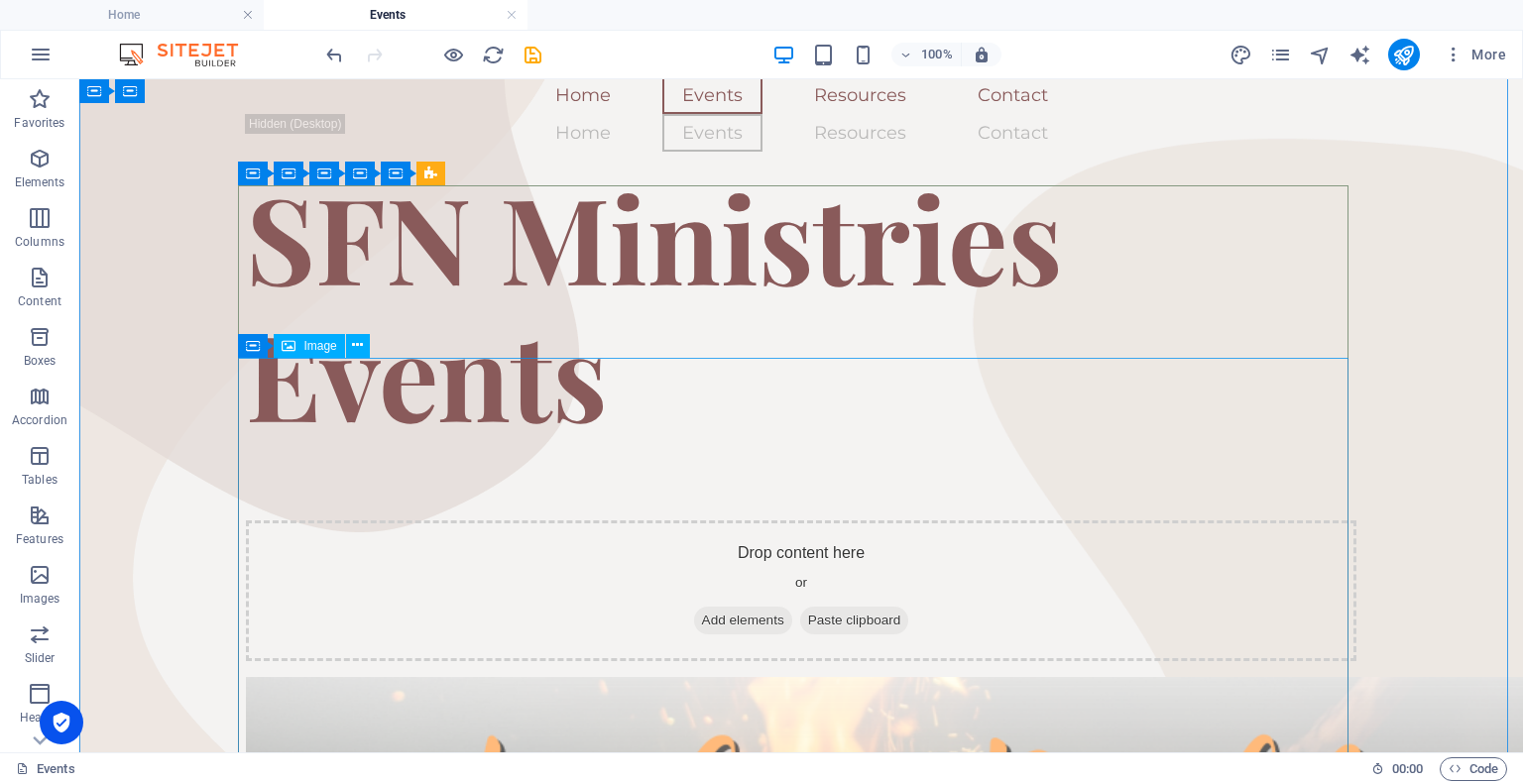 scroll, scrollTop: 396, scrollLeft: 0, axis: vertical 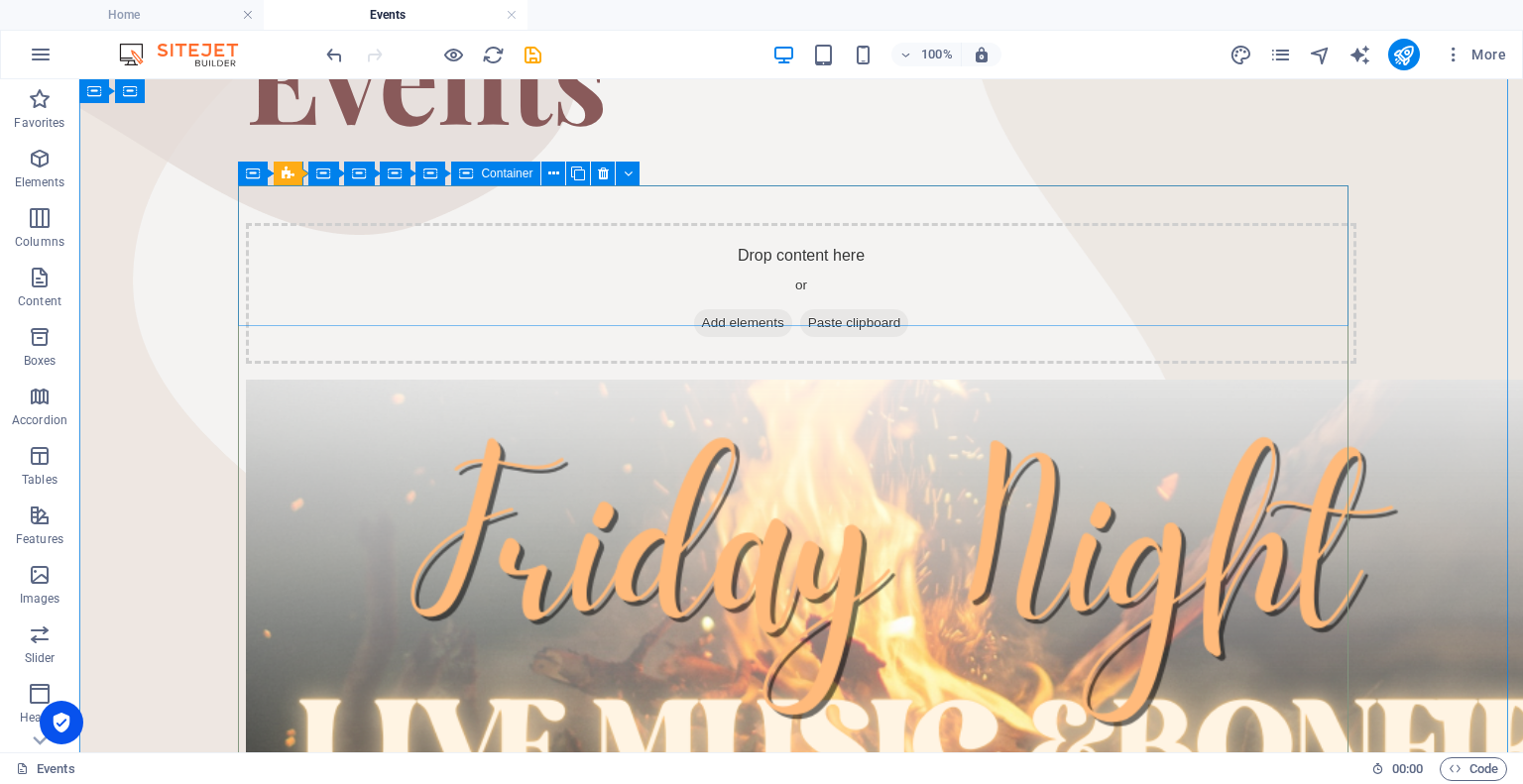 click on "Drop content here or  Add elements  Paste clipboard" at bounding box center [801, 293] 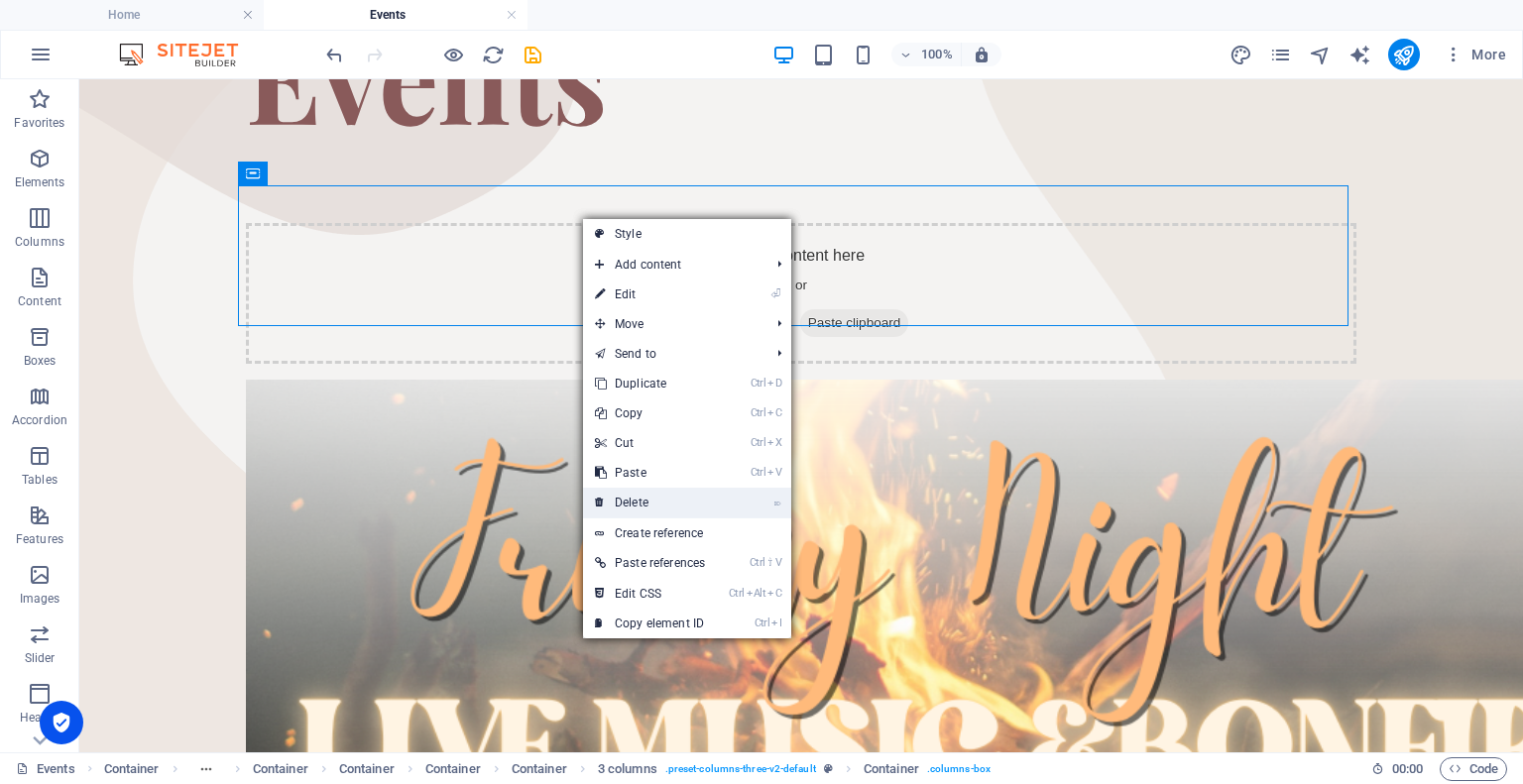 click on "⌦  Delete" at bounding box center (649, 503) 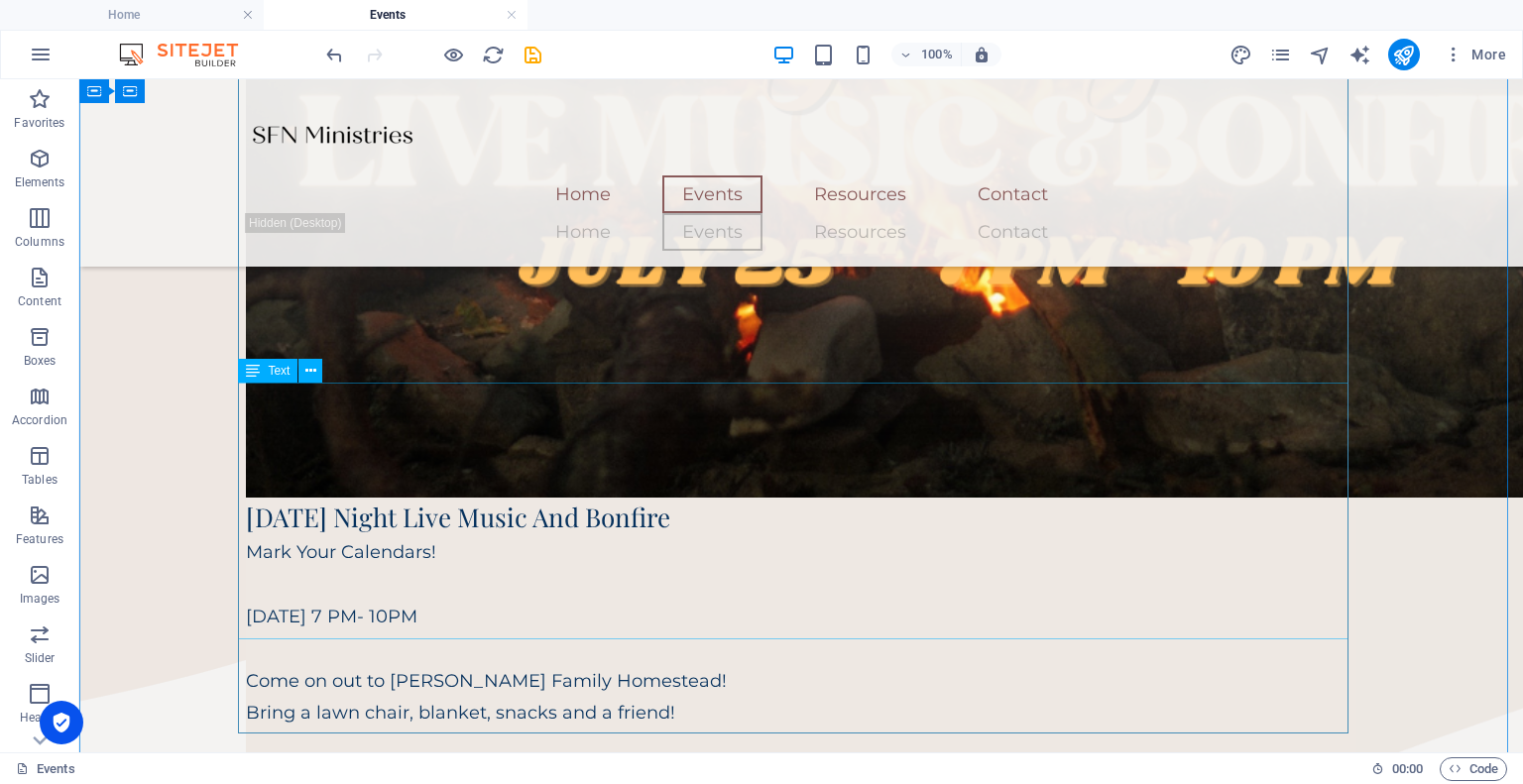 scroll, scrollTop: 793, scrollLeft: 0, axis: vertical 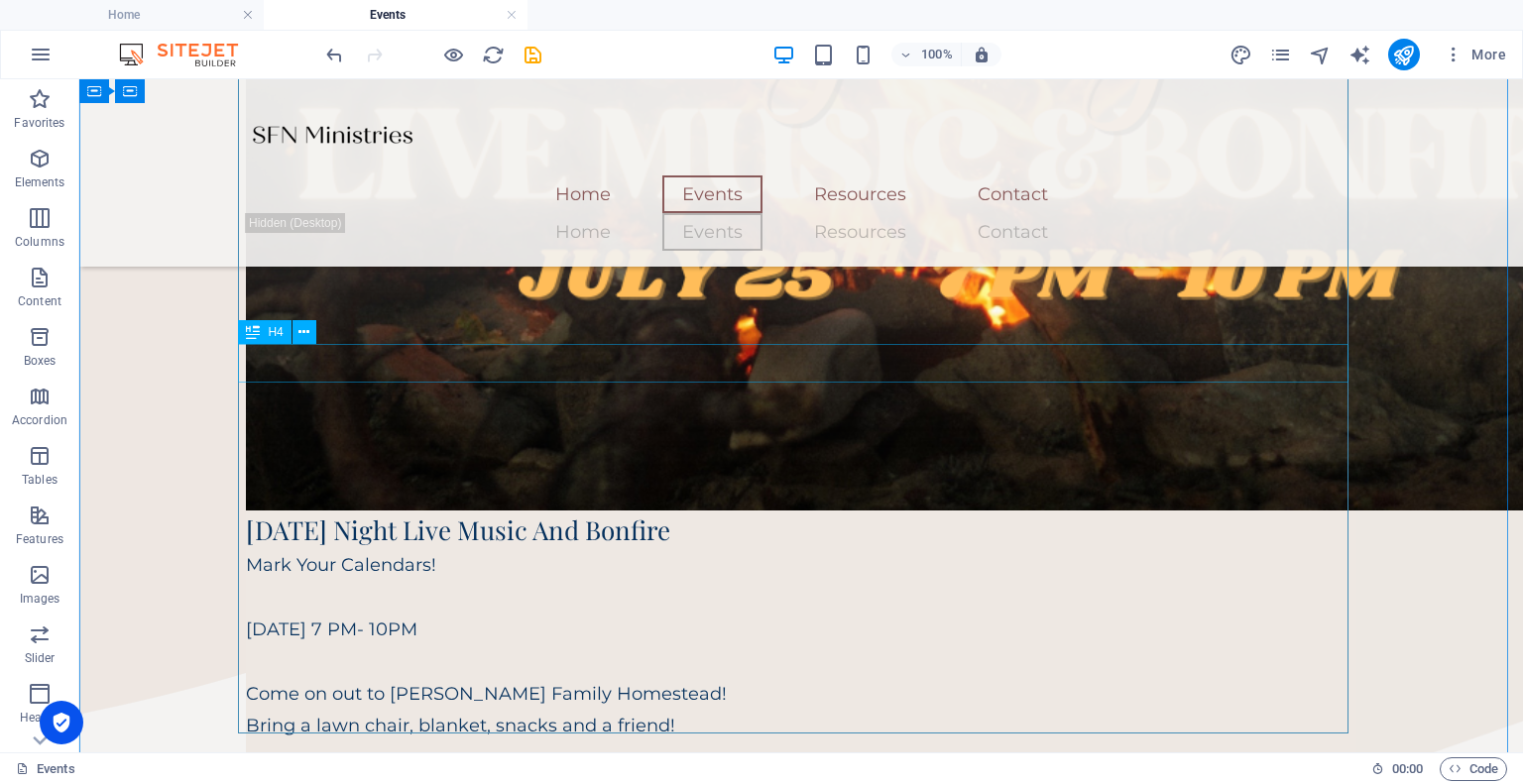 click on "Friday Night Live Music And Bonfire" at bounding box center [801, 529] 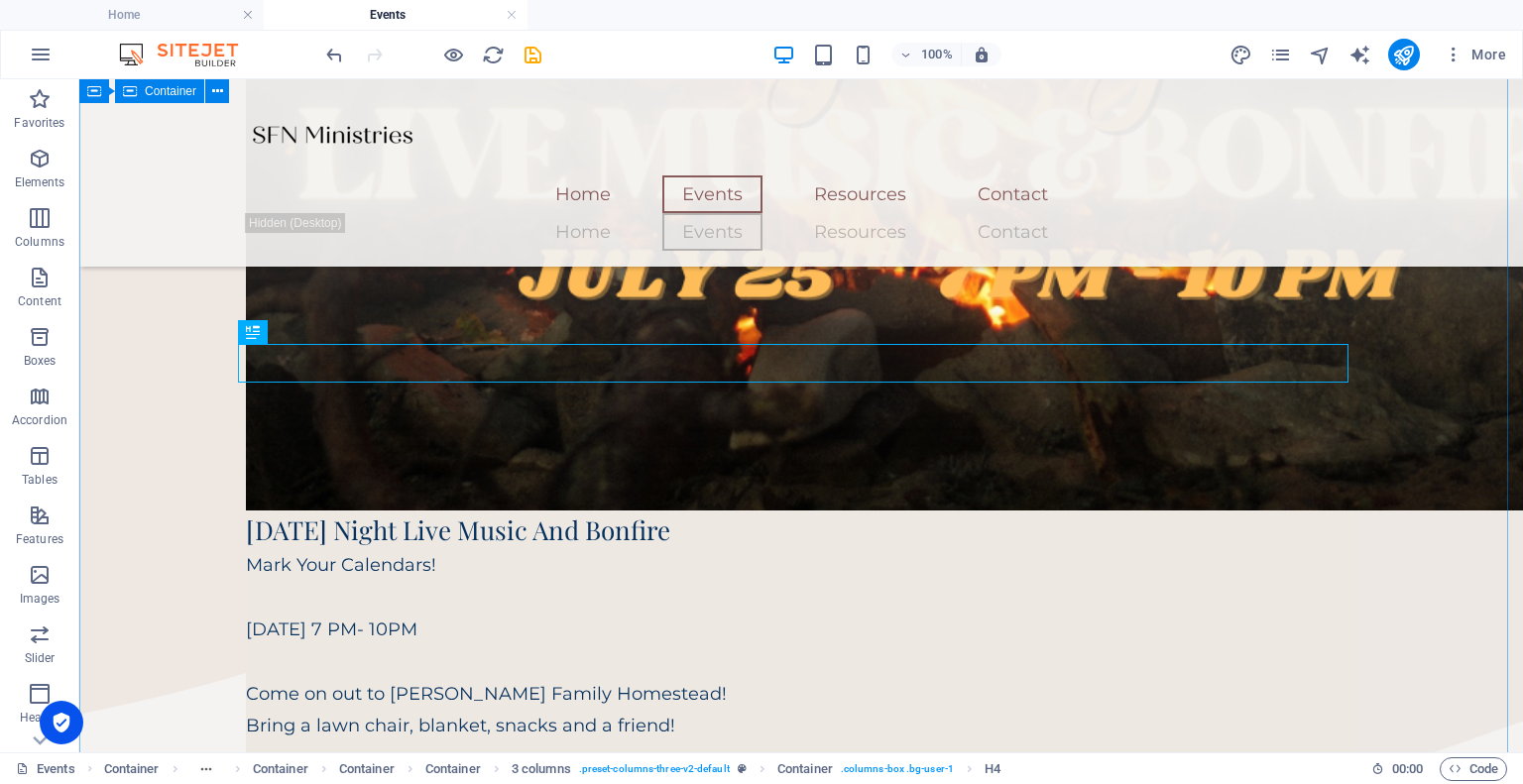 click on "Home Events Resources Contact Home Events Resources Contact SFN Ministries Events Friday Night Live Music And Bonfire Mark Your Calendars! July 25th from 7 PM- 10PM Come on out to Hurst Family Homestead! Bring a lawn chair, blanket, snacks and a friend! Sign Up Below or Email support  support@sfnministries.com . Address will be provided! Sign Up Now! Drop content here or  Add elements  Paste clipboard" at bounding box center [801, 192] 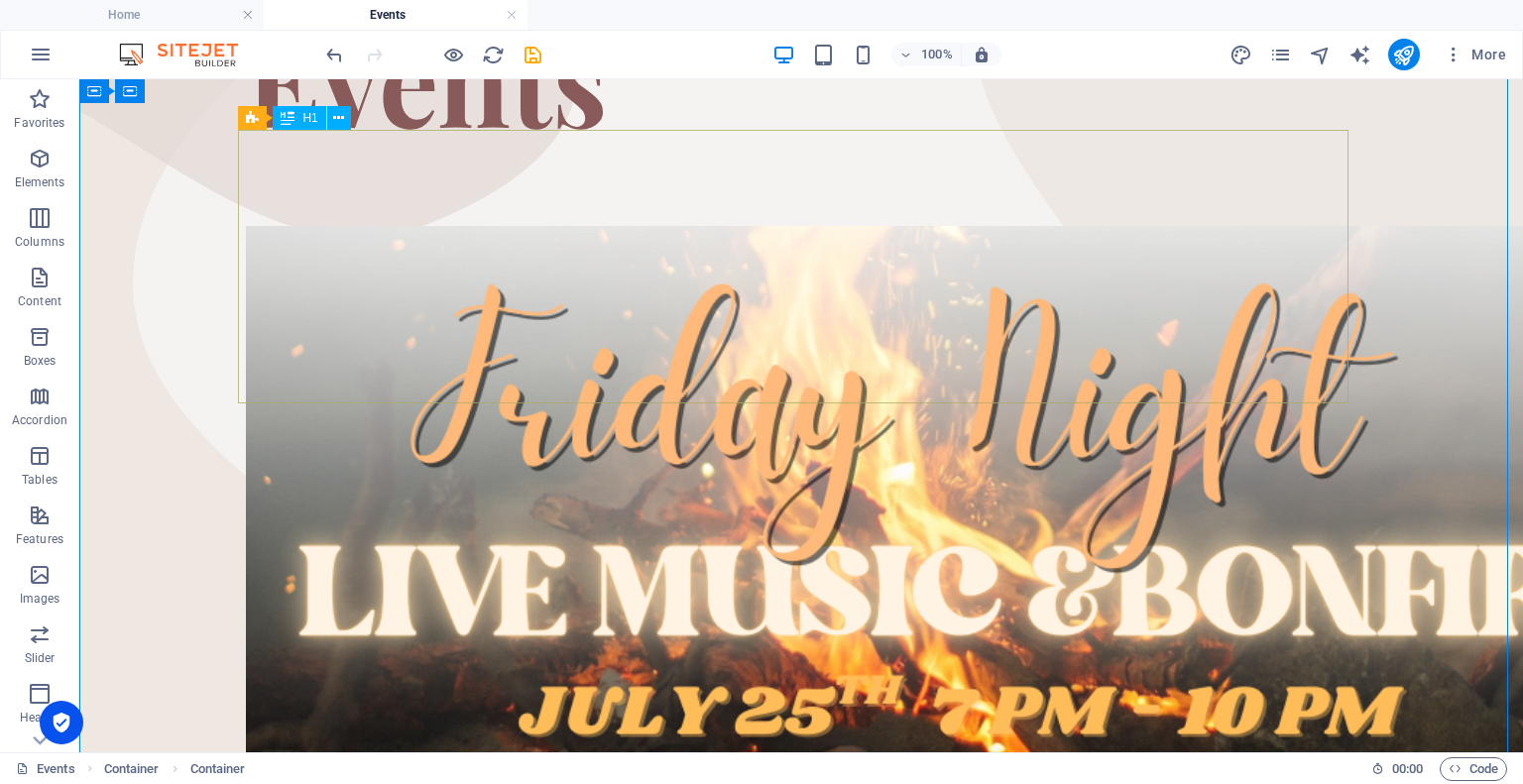 scroll, scrollTop: 99, scrollLeft: 0, axis: vertical 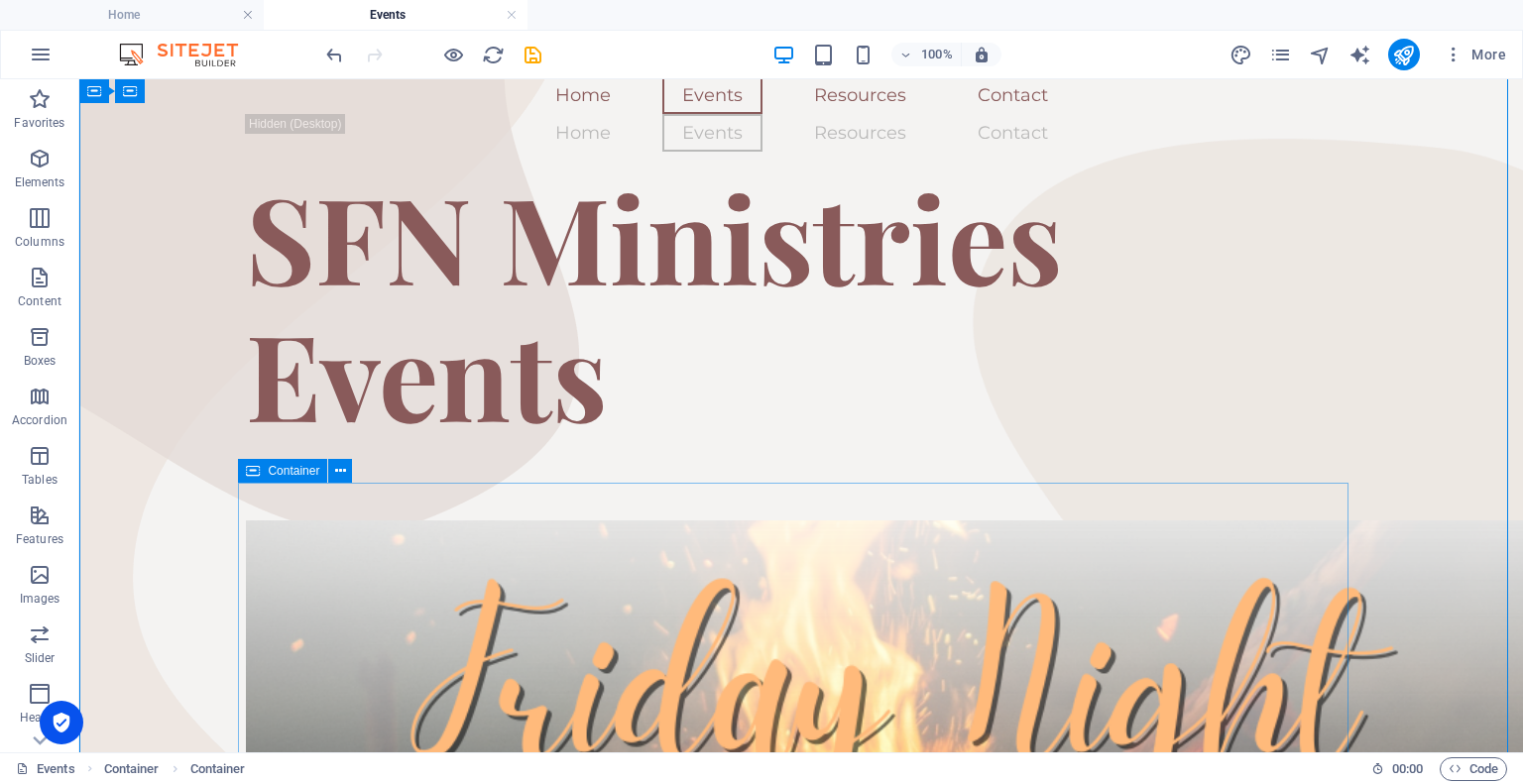 click at bounding box center (253, 471) 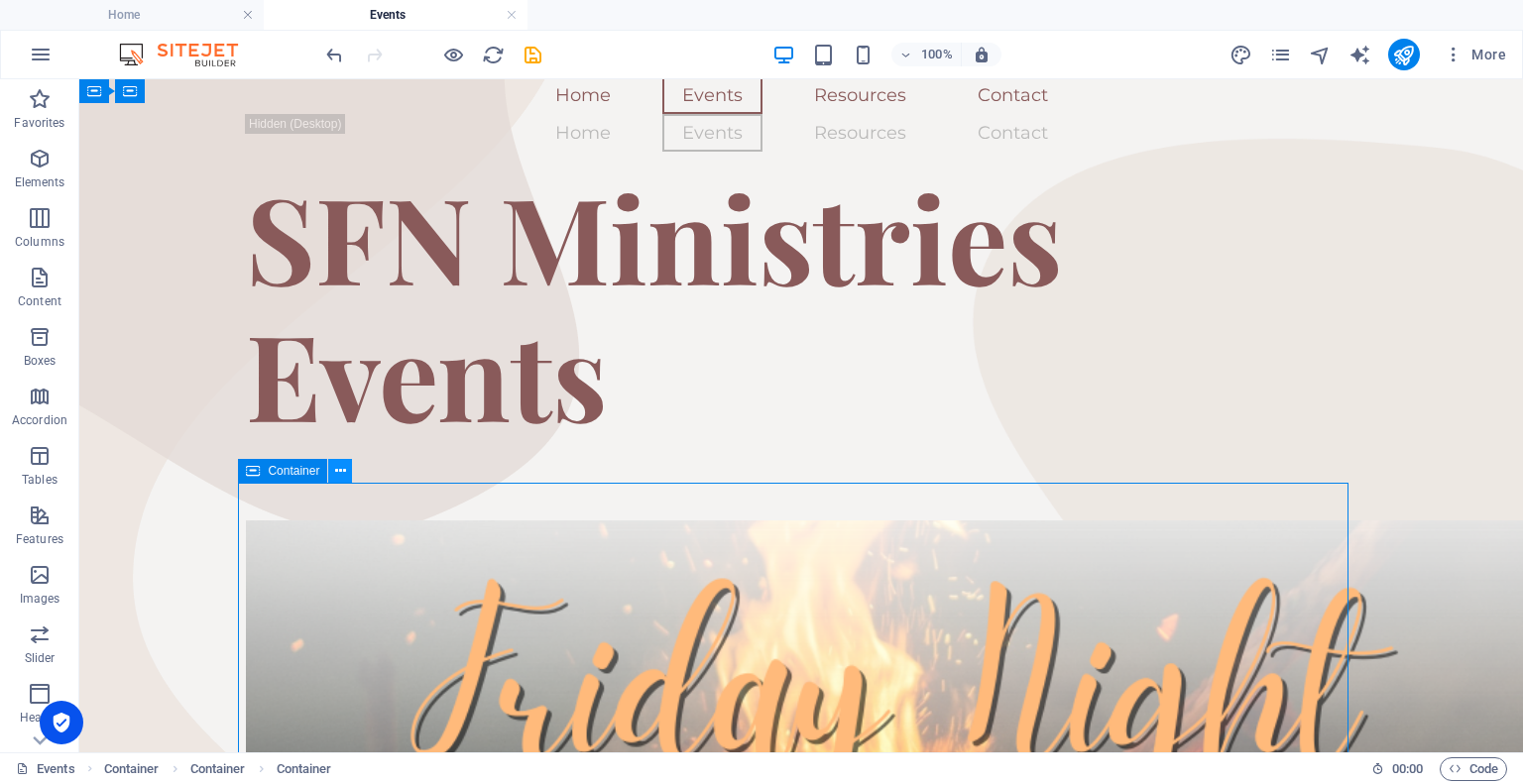 click at bounding box center [340, 471] 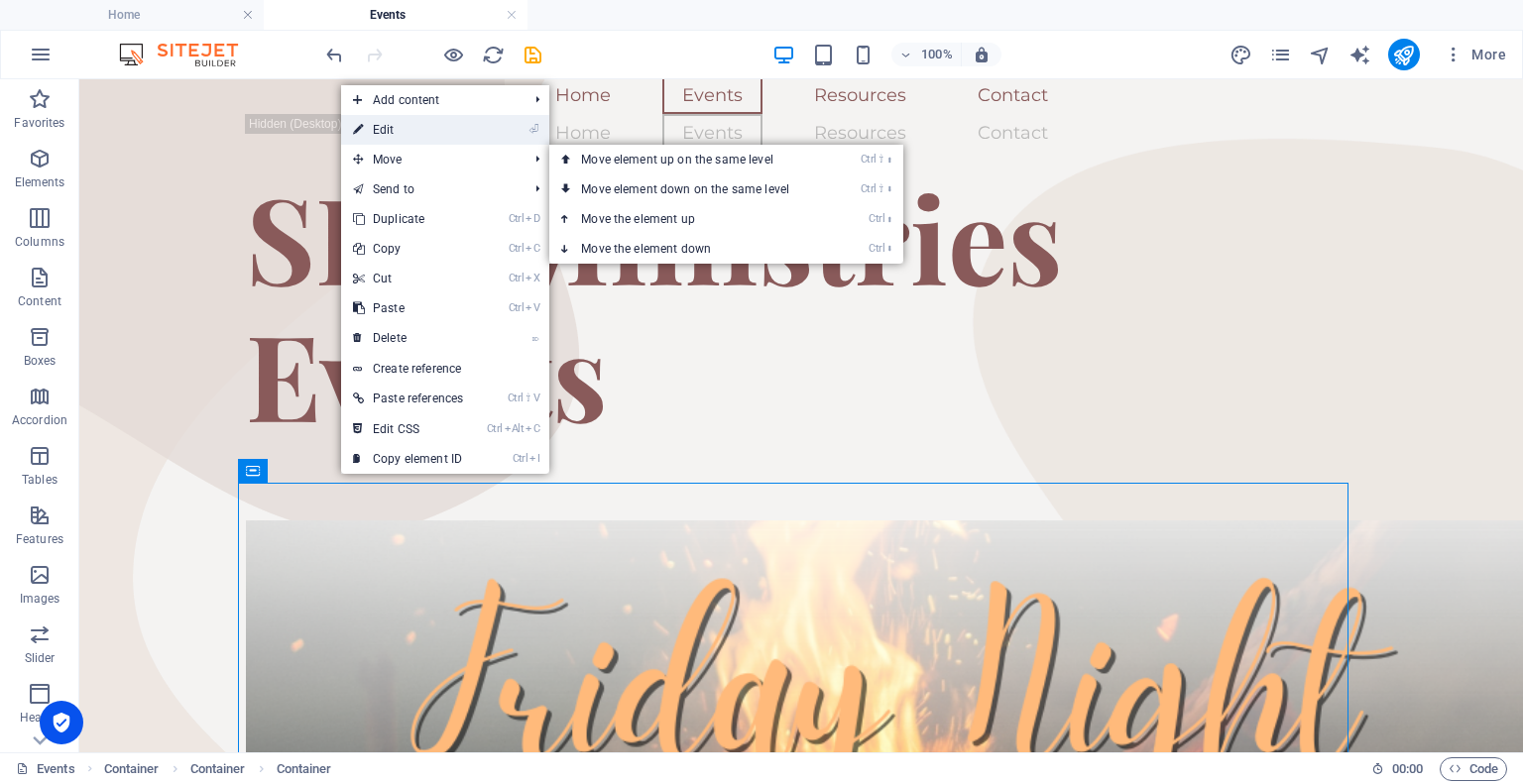 click on "⏎  Edit" at bounding box center (408, 130) 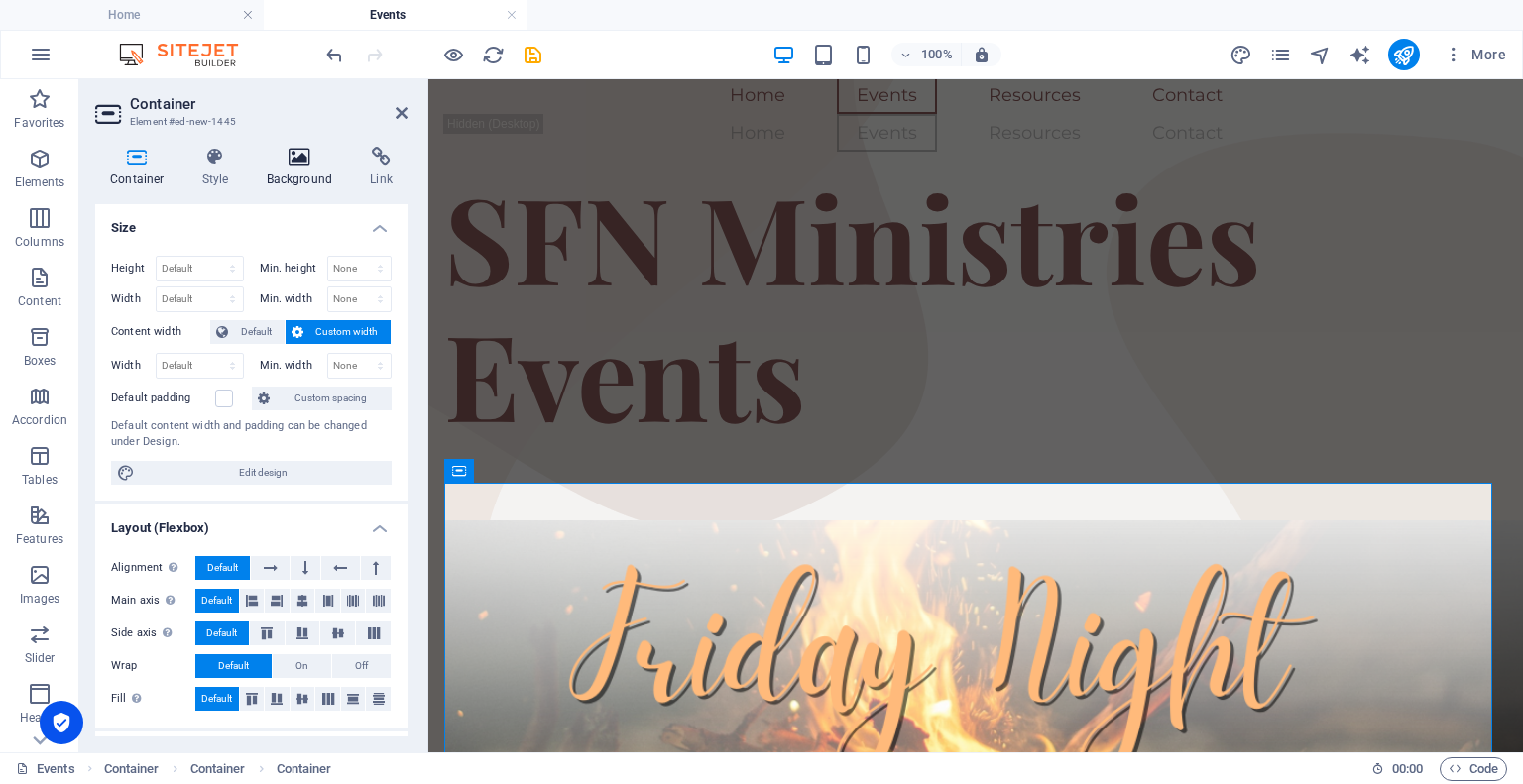 drag, startPoint x: 287, startPoint y: 156, endPoint x: 286, endPoint y: 167, distance: 11.045361 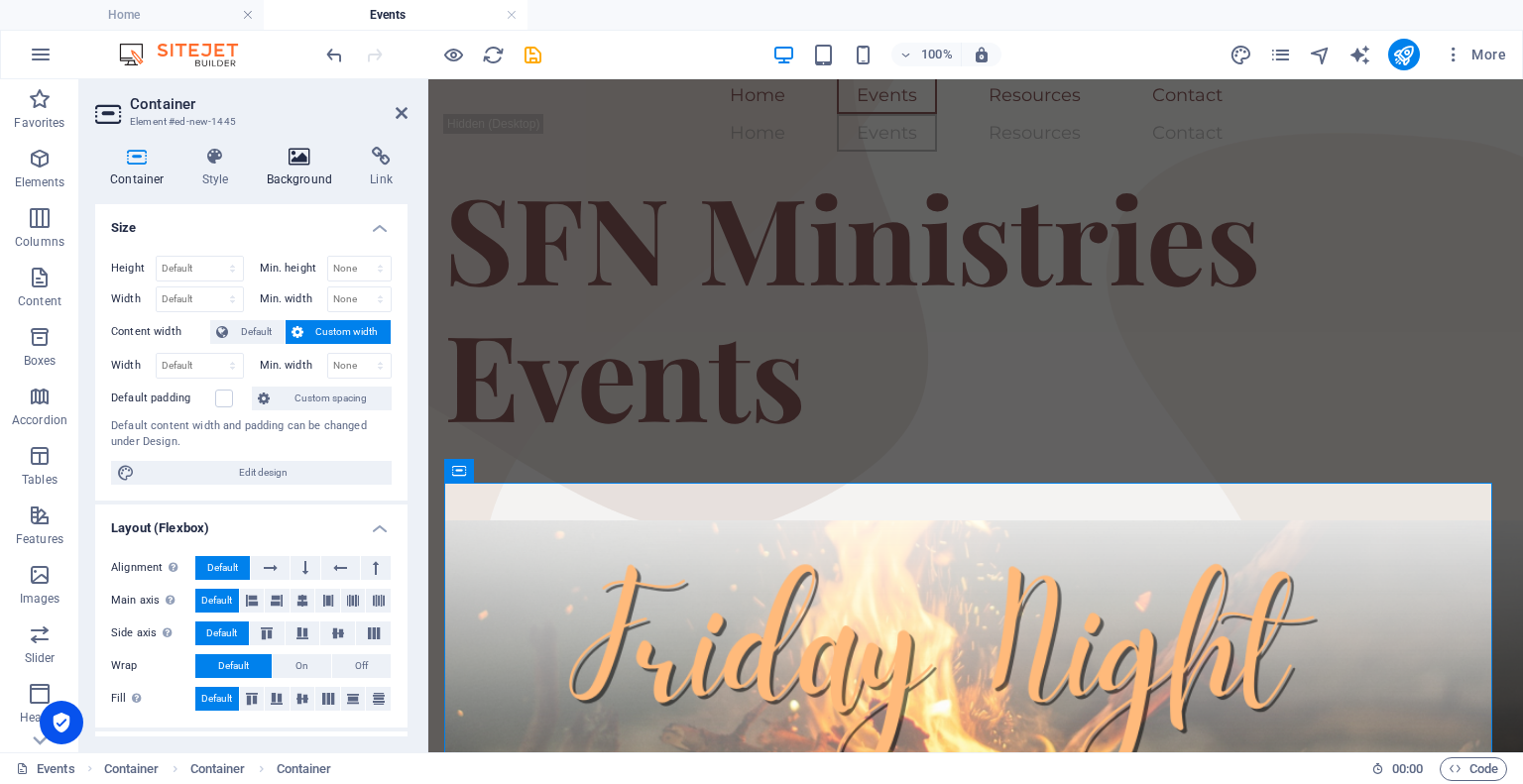 click at bounding box center [299, 157] 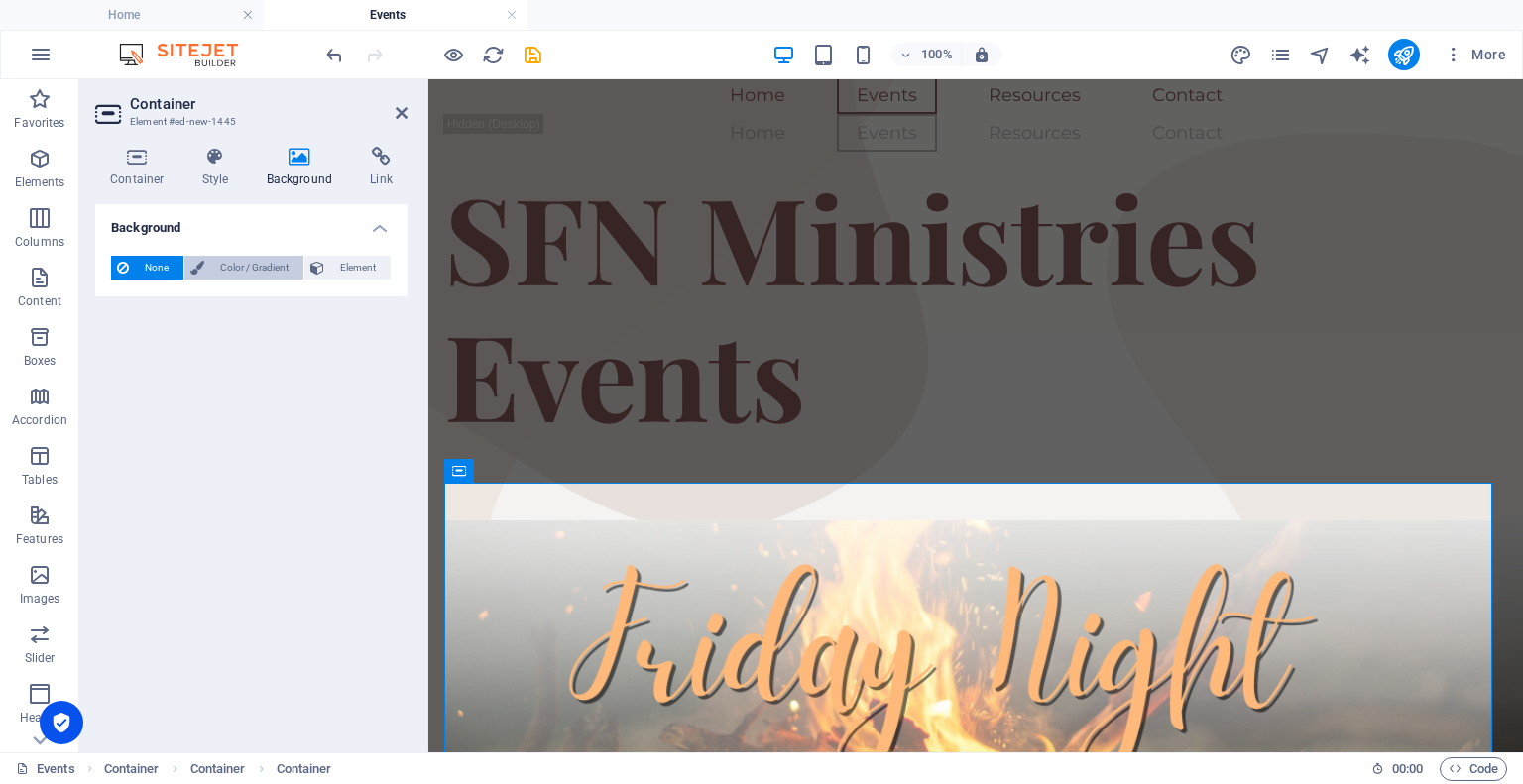 click on "Color / Gradient" at bounding box center (254, 268) 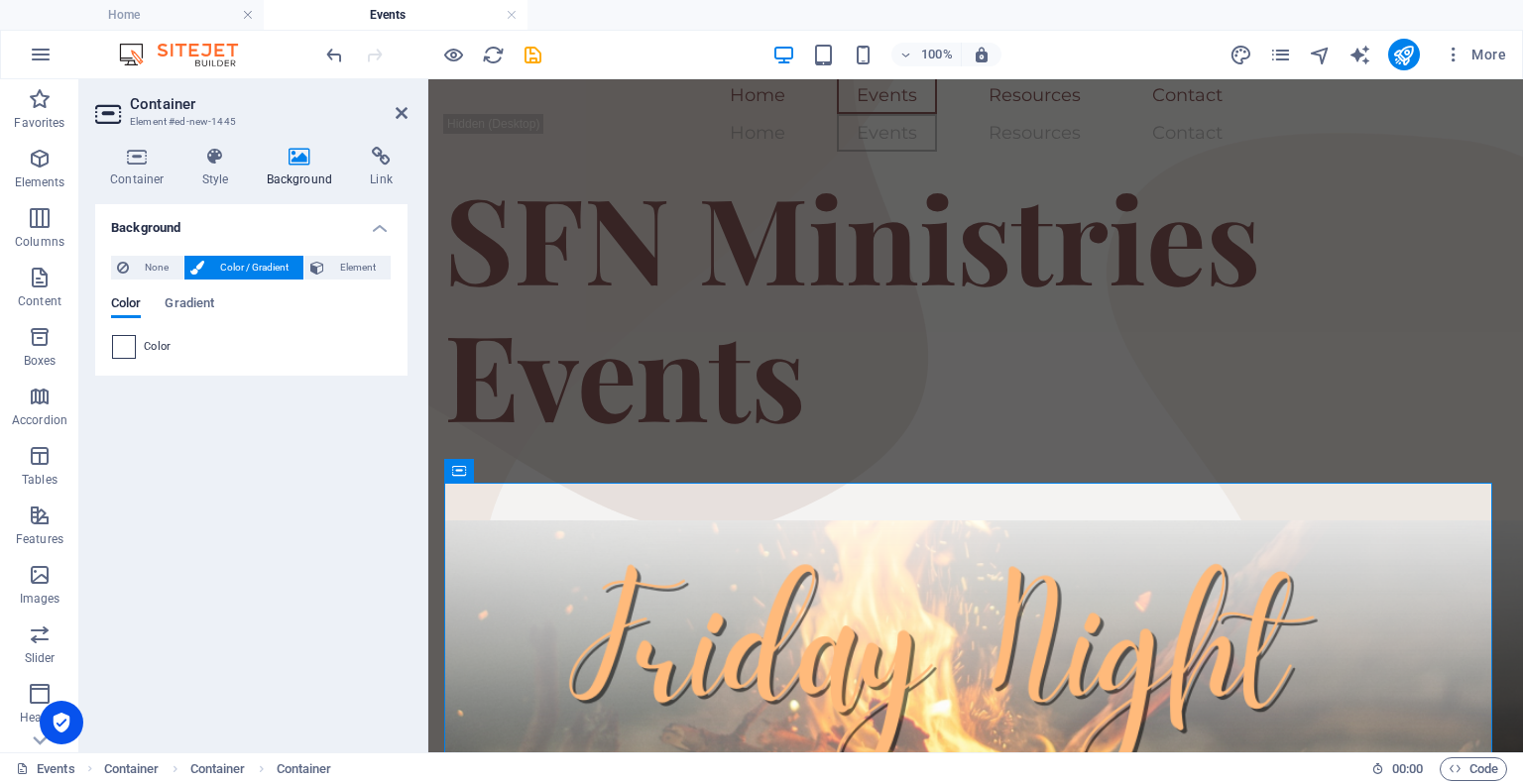 click at bounding box center [124, 347] 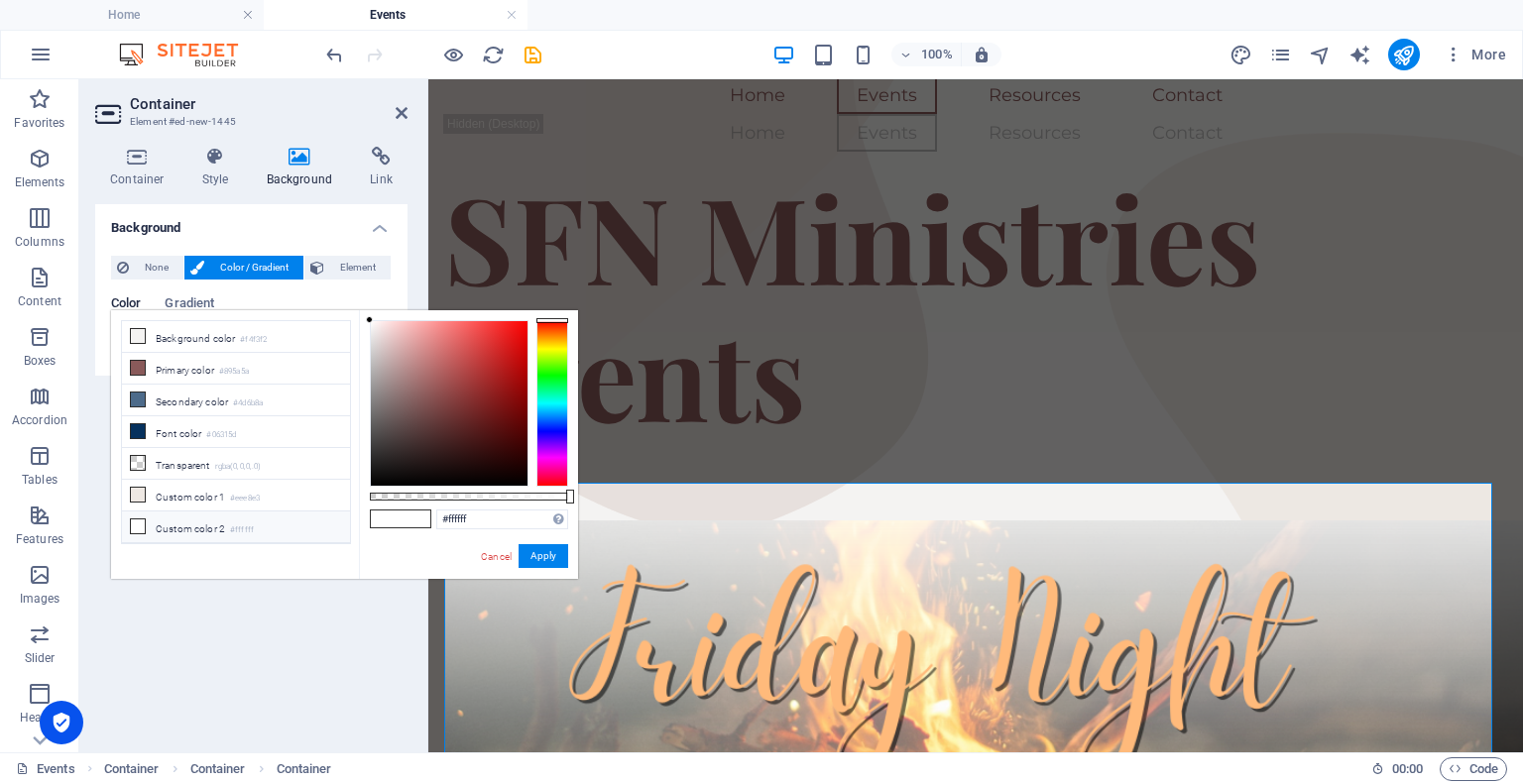 click on "Custom color 2
#ffffff" at bounding box center (236, 527) 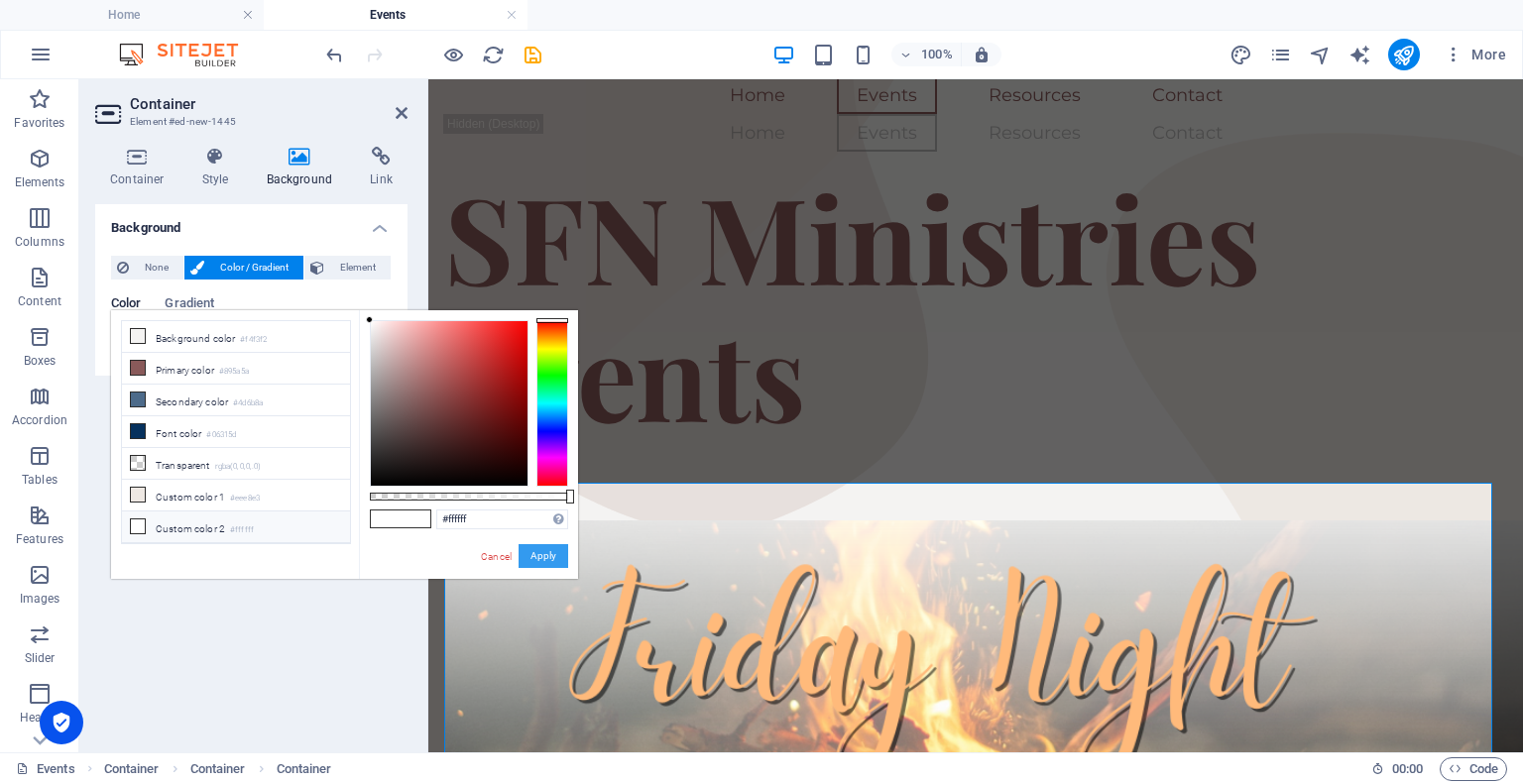 click on "Apply" at bounding box center (543, 556) 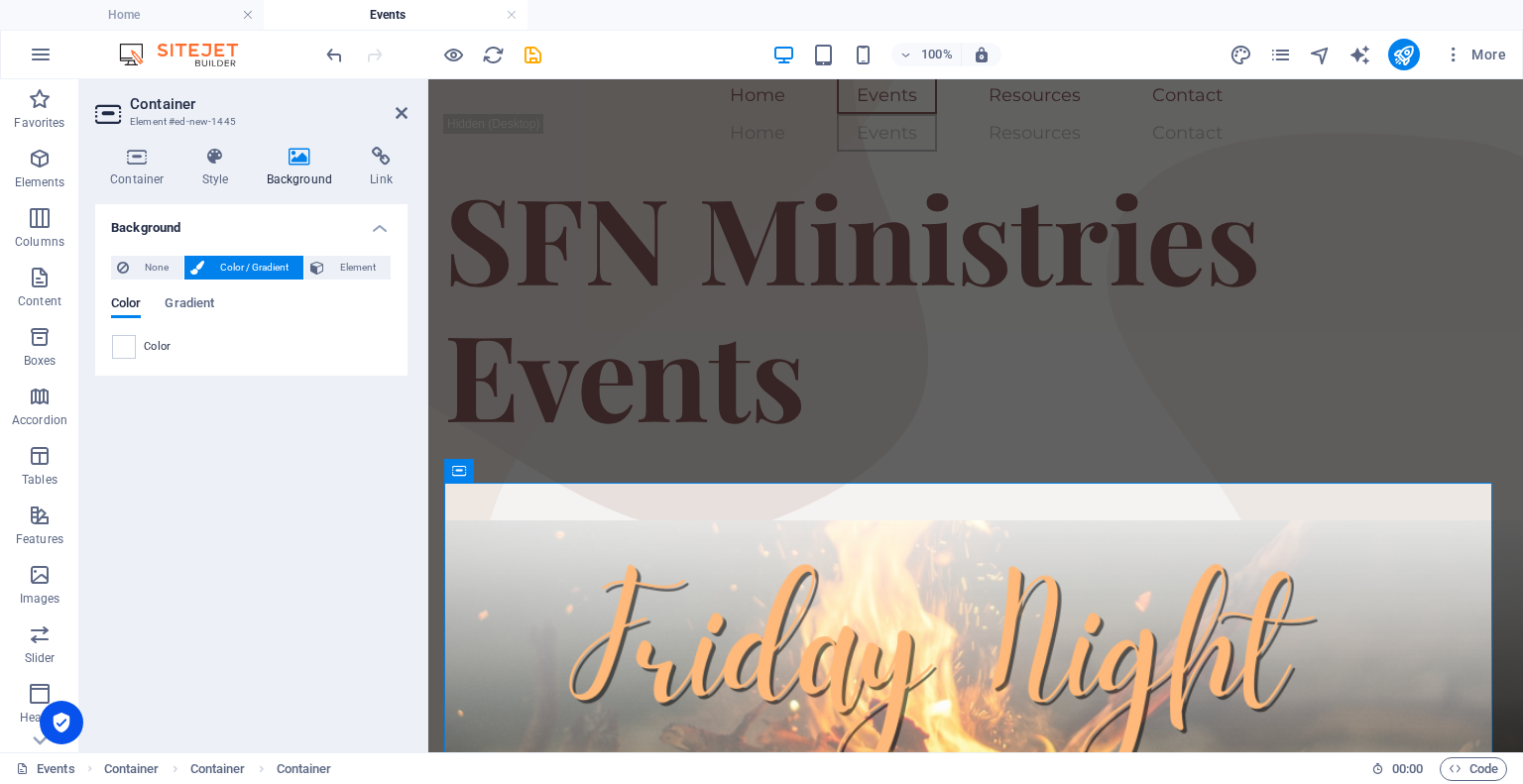 click on "Container Element #ed-new-1445
Container Style Background Link Size Height Default px rem % vh vw Min. height None px rem % vh vw Width Default px rem % em vh vw Min. width None px rem % vh vw Content width Default Custom width Width Default px rem % em vh vw Min. width None px rem % vh vw Default padding Custom spacing Default content width and padding can be changed under Design. Edit design Layout (Flexbox) Alignment Determines the flex direction. Default Main axis Determine how elements should behave along the main axis inside this container (justify content). Default Side axis Control the vertical direction of the element inside of the container (align items). Default Wrap Default On Off Fill Controls the distances and direction of elements on the y-axis across several lines (align content). Default Accessibility ARIA helps assistive technologies (like screen readers) to understand the role, state, and behavior of web elements Role The ARIA role defines the purpose of an element.  None %" at bounding box center (254, 415) 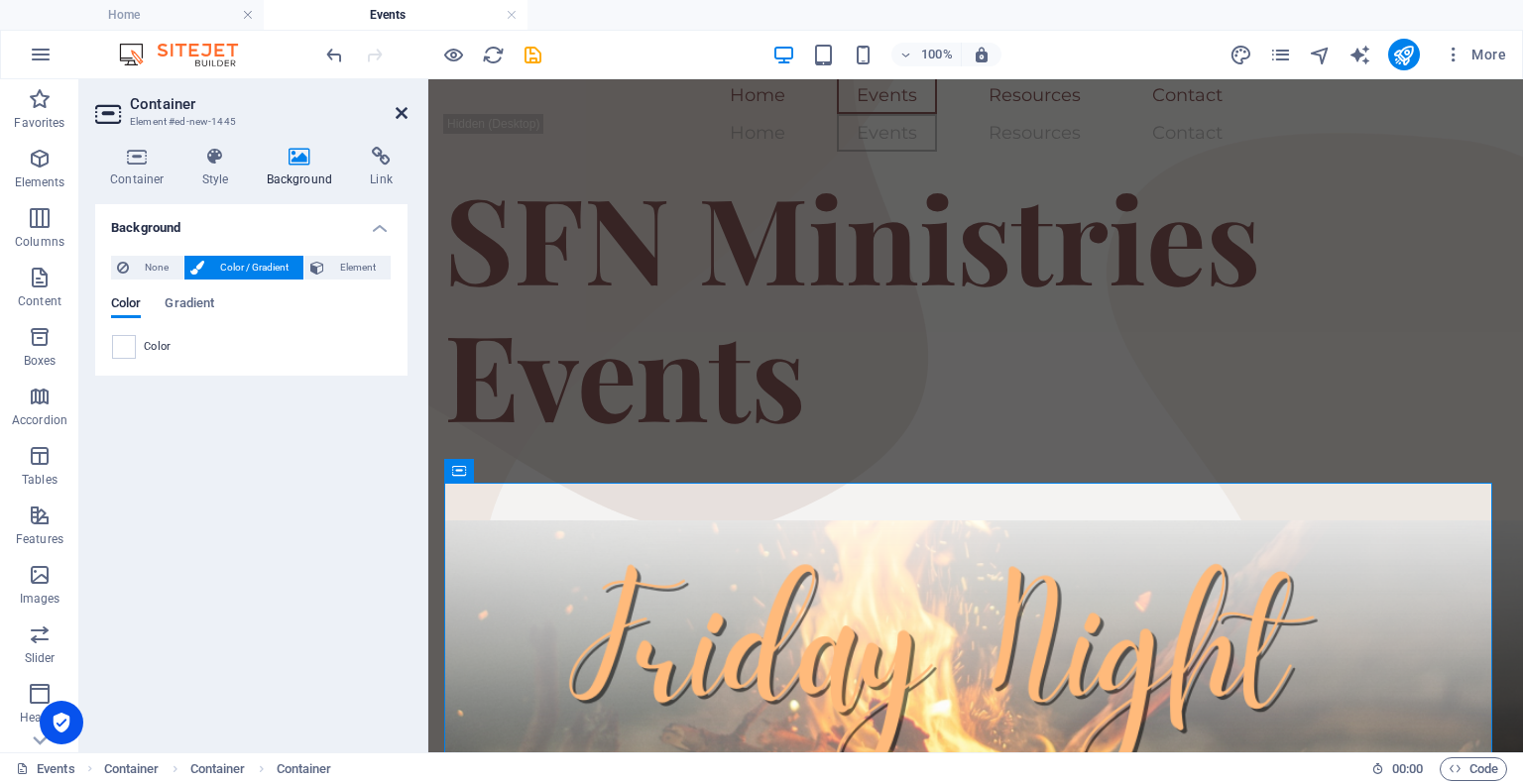 click at bounding box center [402, 113] 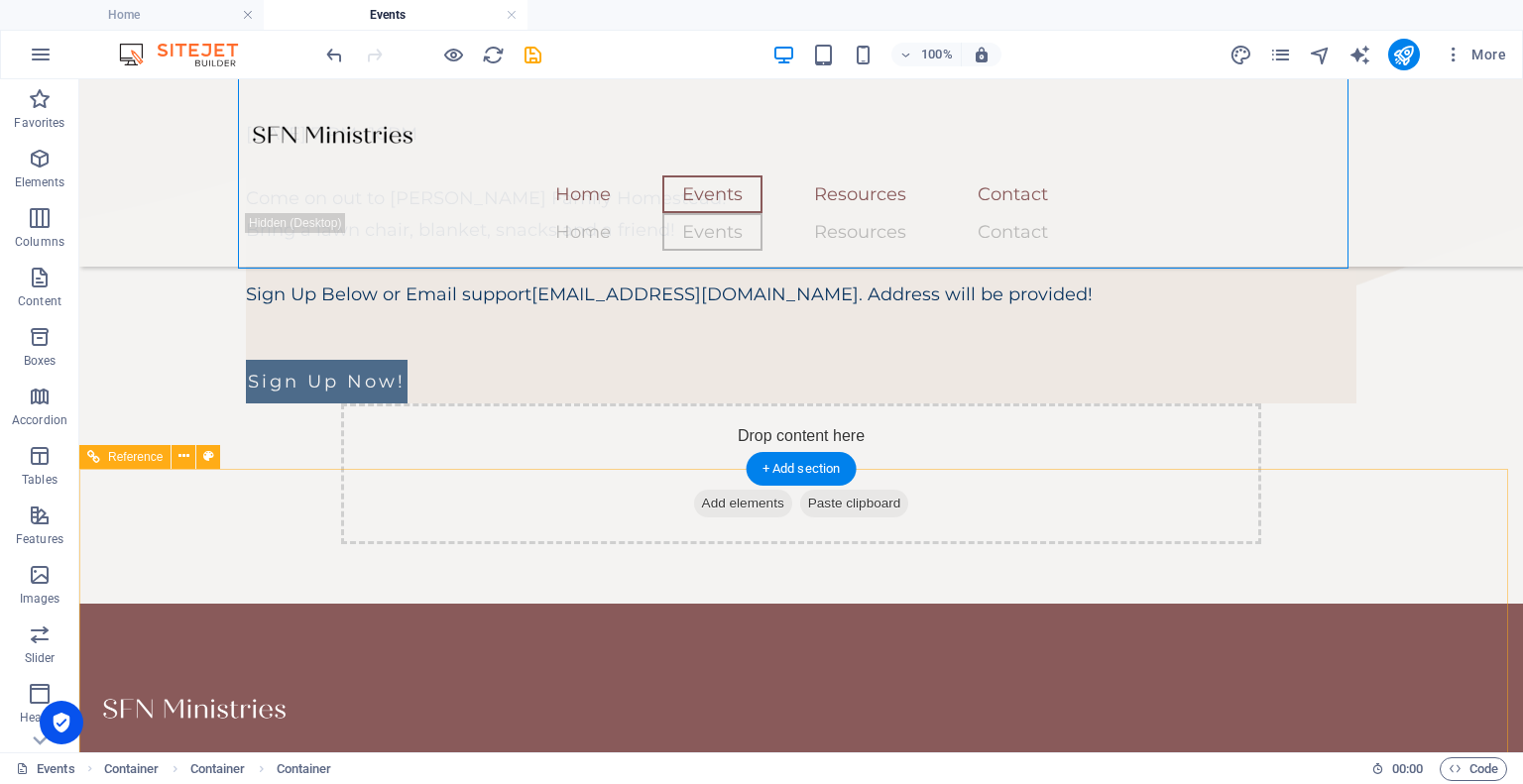 scroll, scrollTop: 793, scrollLeft: 0, axis: vertical 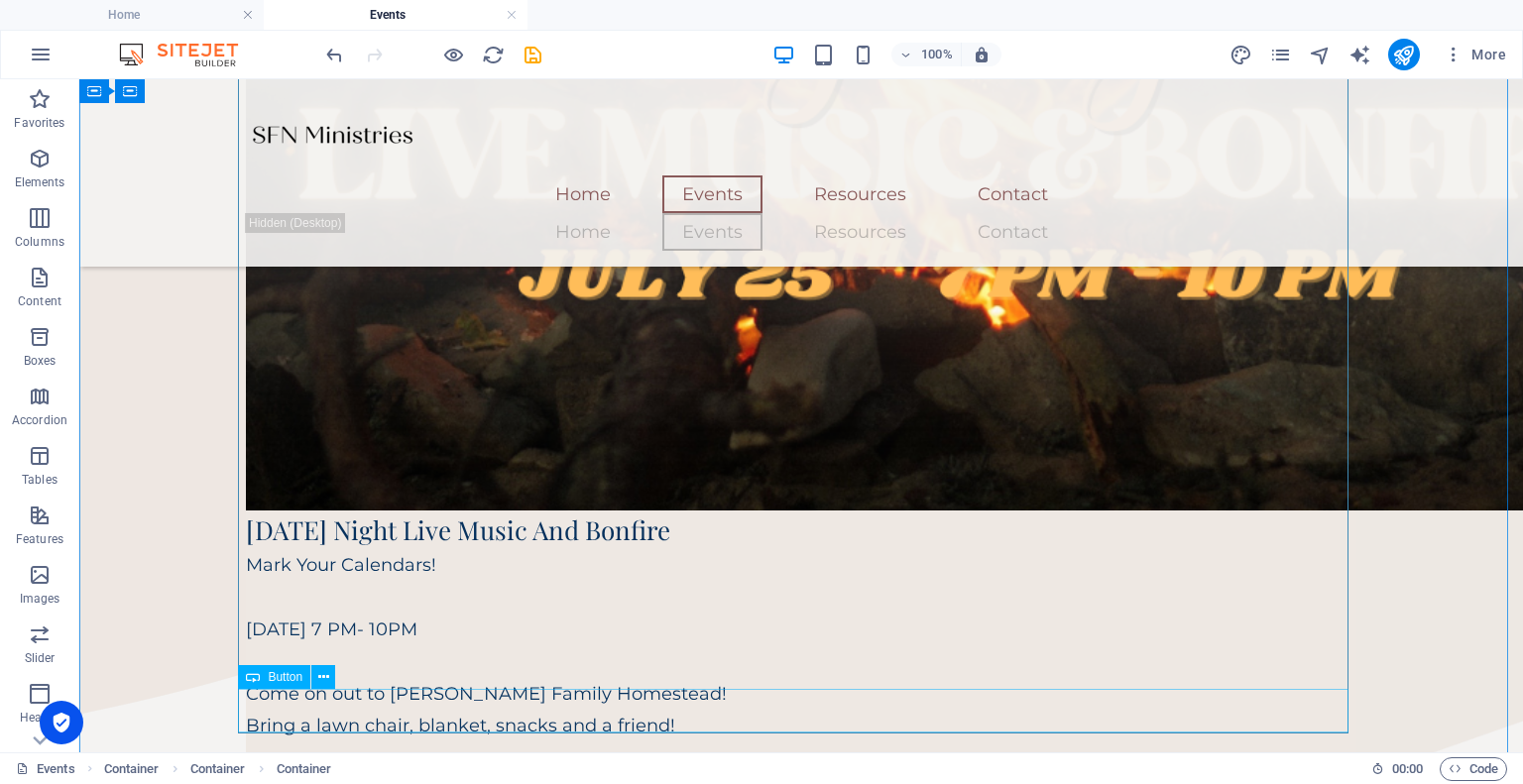 click on "Sign Up Now!" at bounding box center [801, 877] 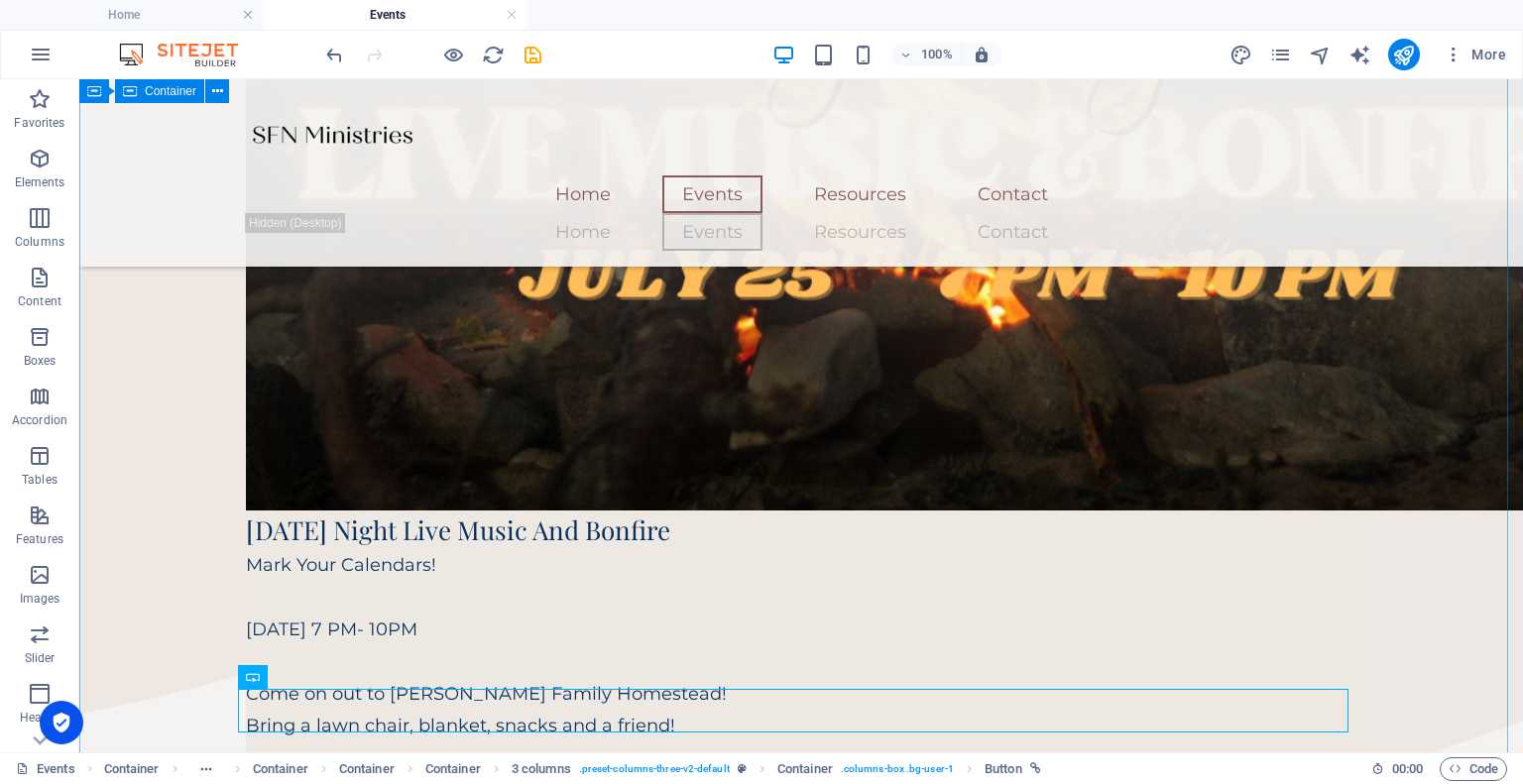 click on "Home Events Resources Contact Home Events Resources Contact SFN Ministries Events Friday Night Live Music And Bonfire Mark Your Calendars! July 25th from 7 PM- 10PM Come on out to Hurst Family Homestead! Bring a lawn chair, blanket, snacks and a friend! Sign Up Below or Email support  support@sfnministries.com . Address will be provided! Sign Up Now! Drop content here or  Add elements  Paste clipboard" at bounding box center (801, 192) 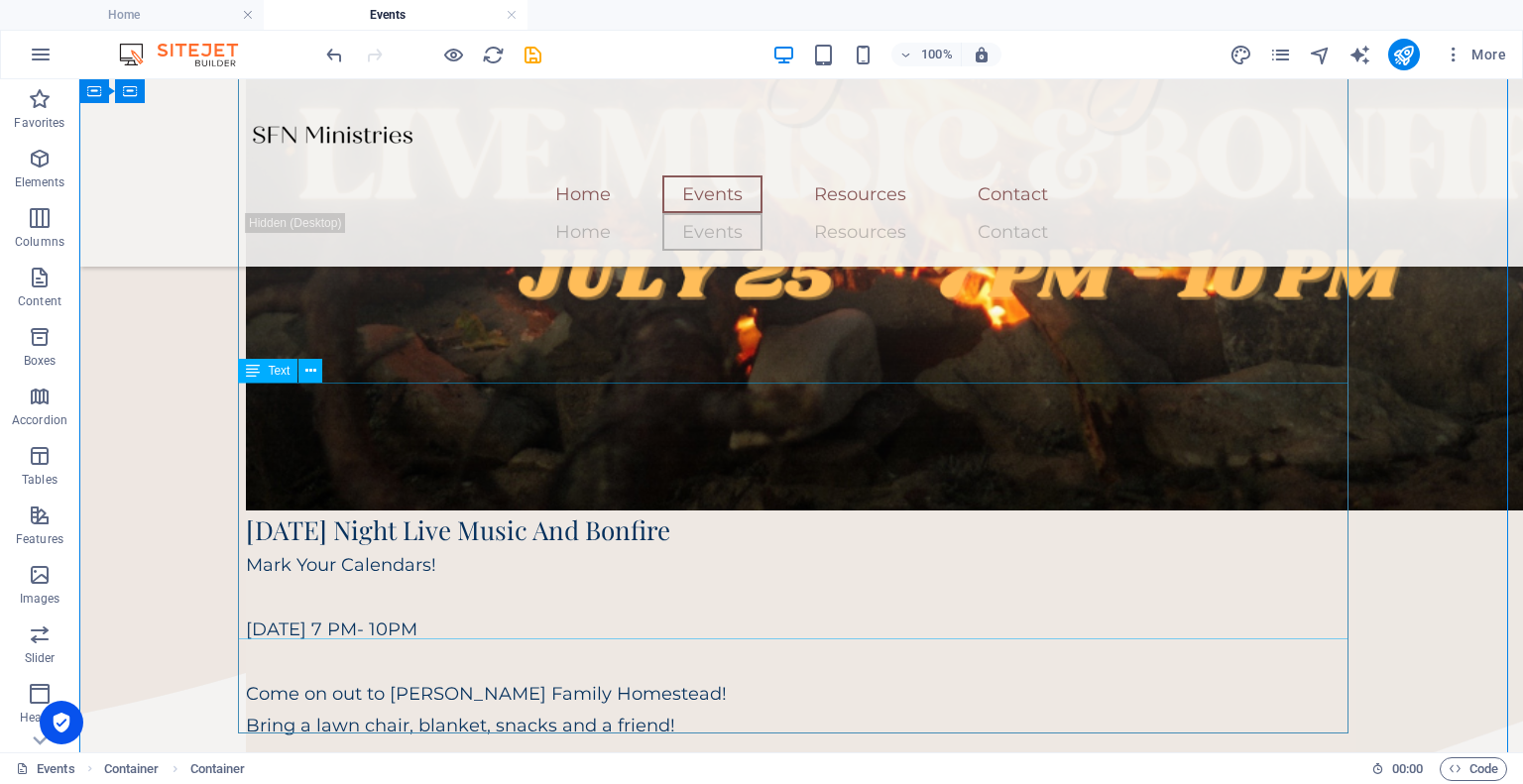 click on "Mark Your Calendars! July 25th from 7 PM- 10PM Come on out to Hurst Family Homestead! Bring a lawn chair, blanket, snacks and a friend! Sign Up Below or Email support  support@sfnministries.com . Address will be provided!" at bounding box center (801, 677) 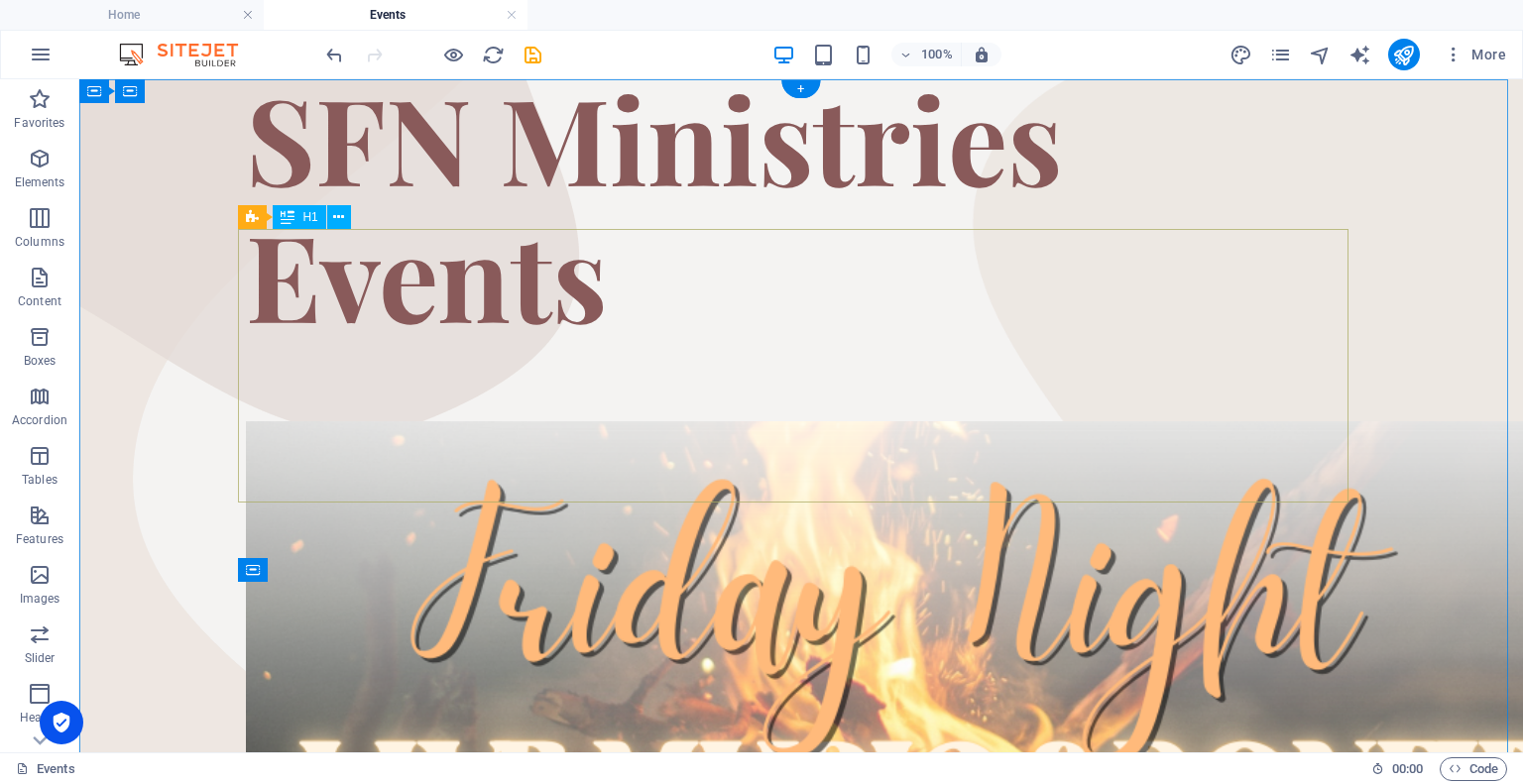 scroll, scrollTop: 0, scrollLeft: 0, axis: both 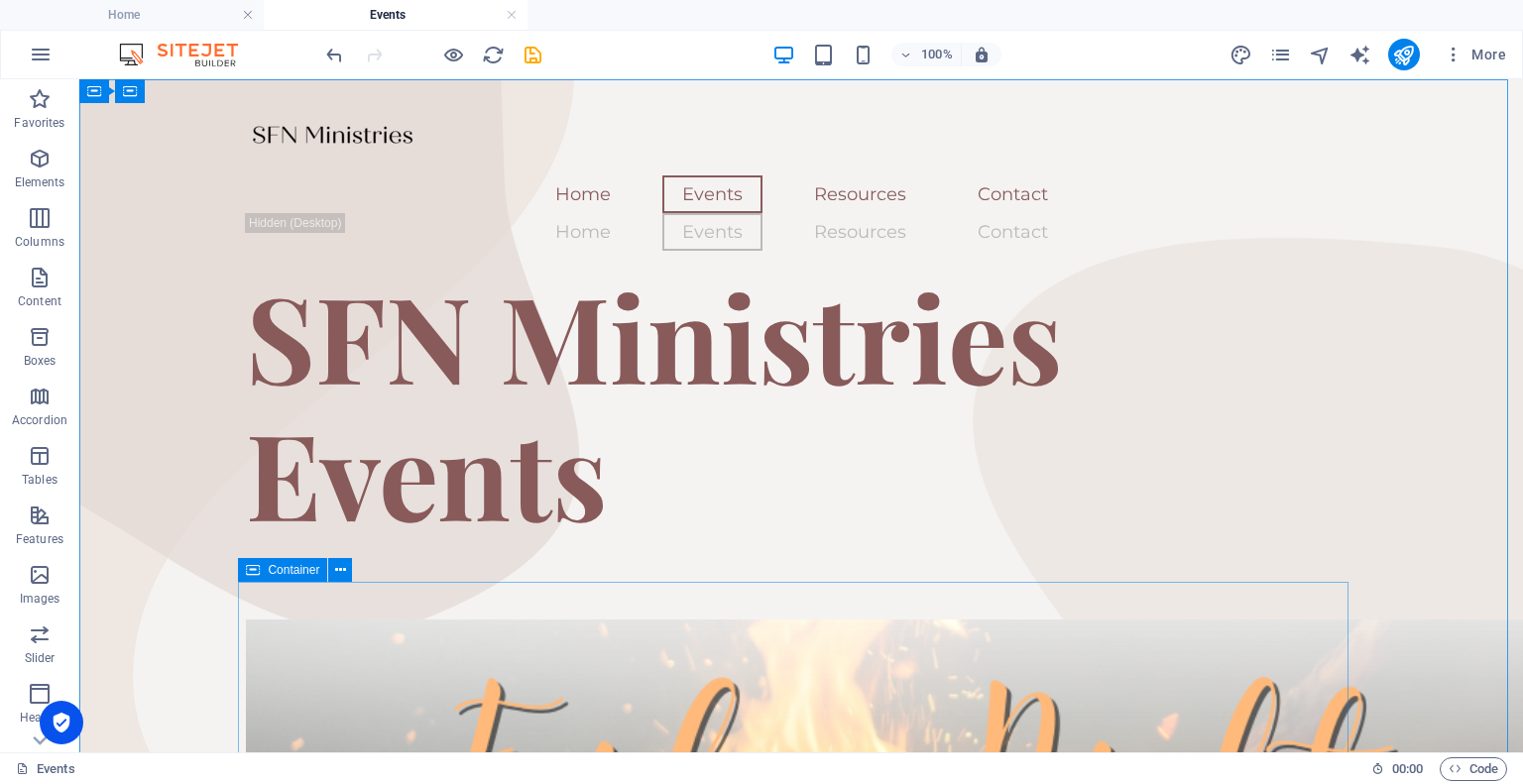 click at bounding box center (253, 570) 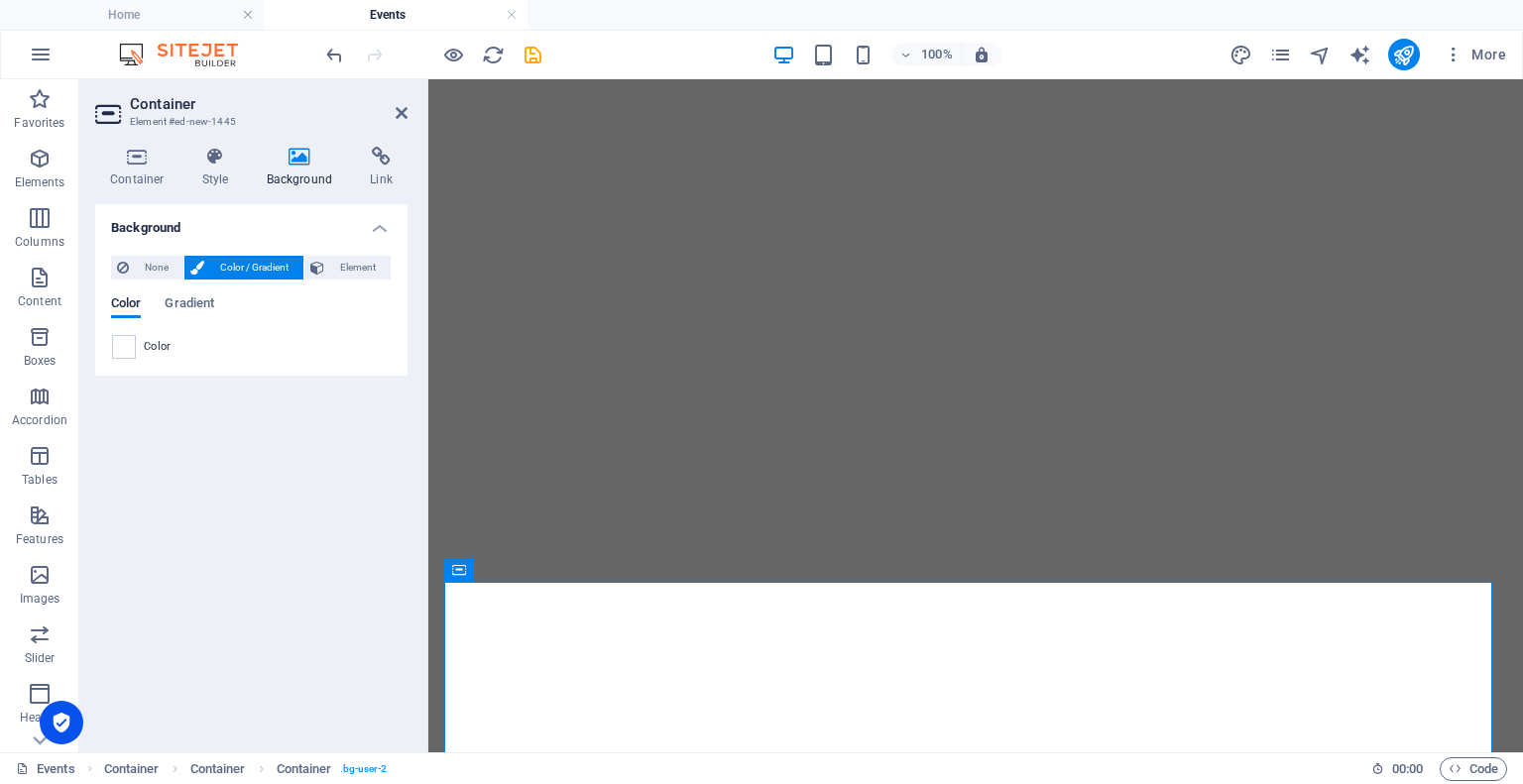 scroll, scrollTop: 0, scrollLeft: 0, axis: both 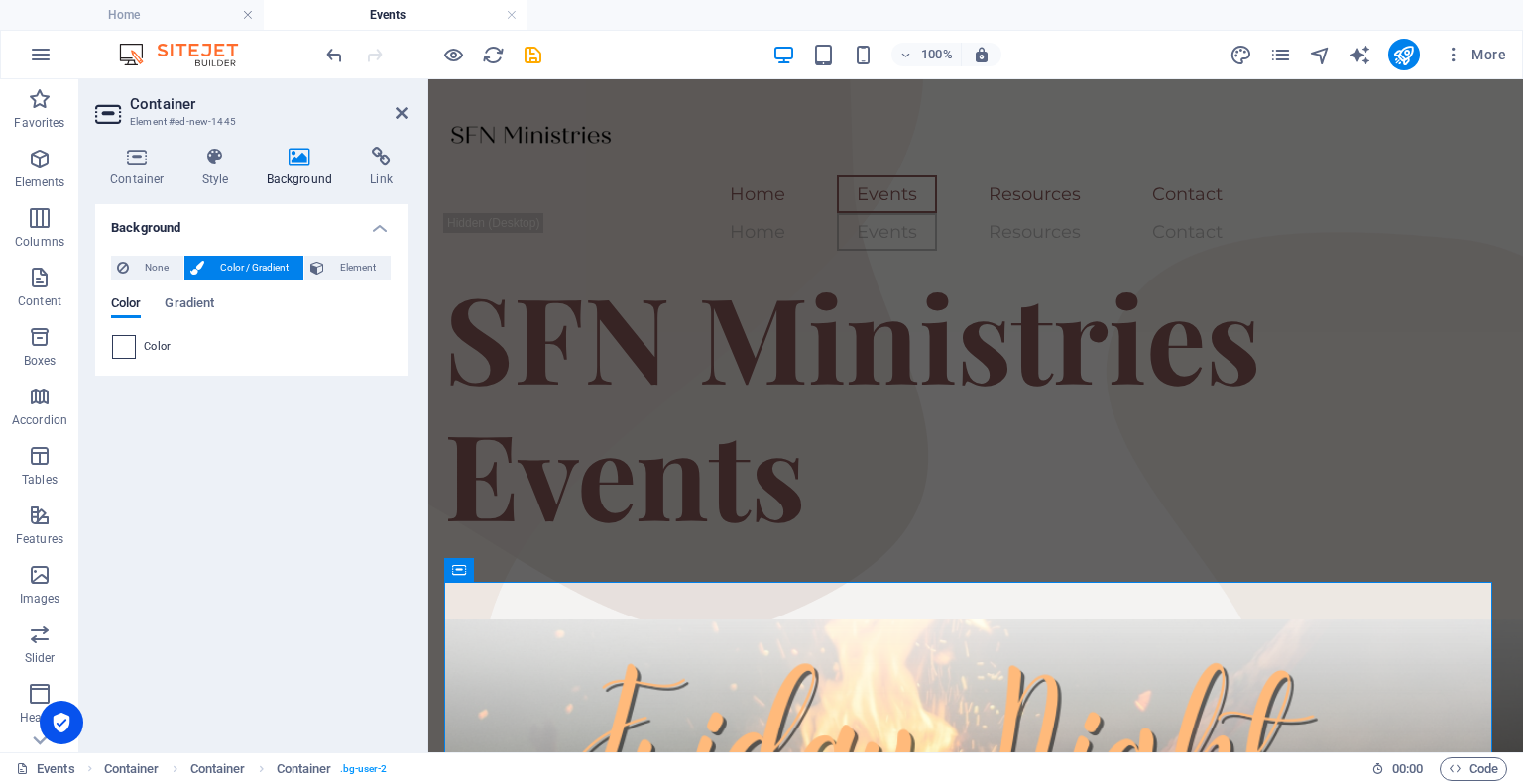 click at bounding box center [124, 347] 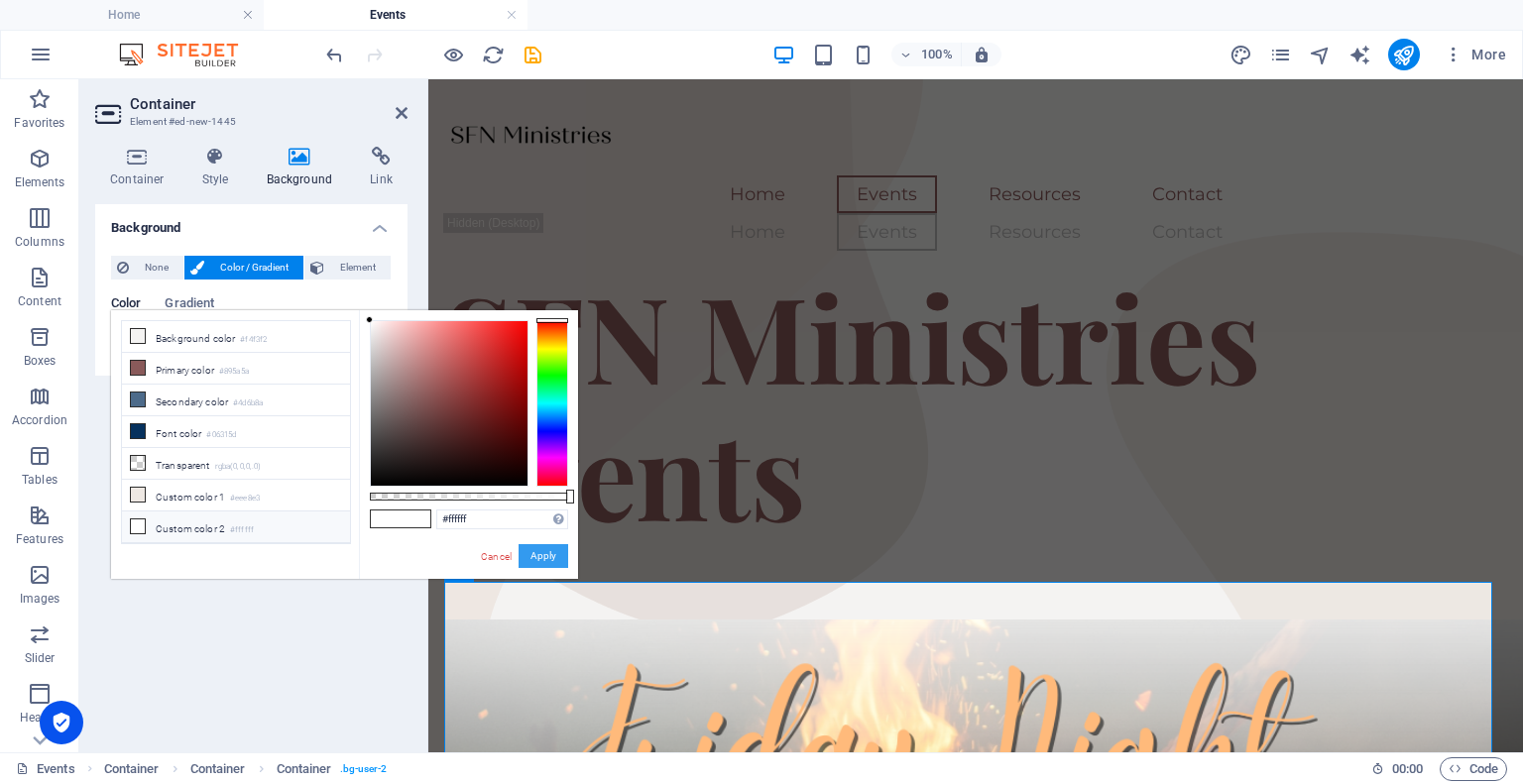 click on "Apply" at bounding box center [543, 556] 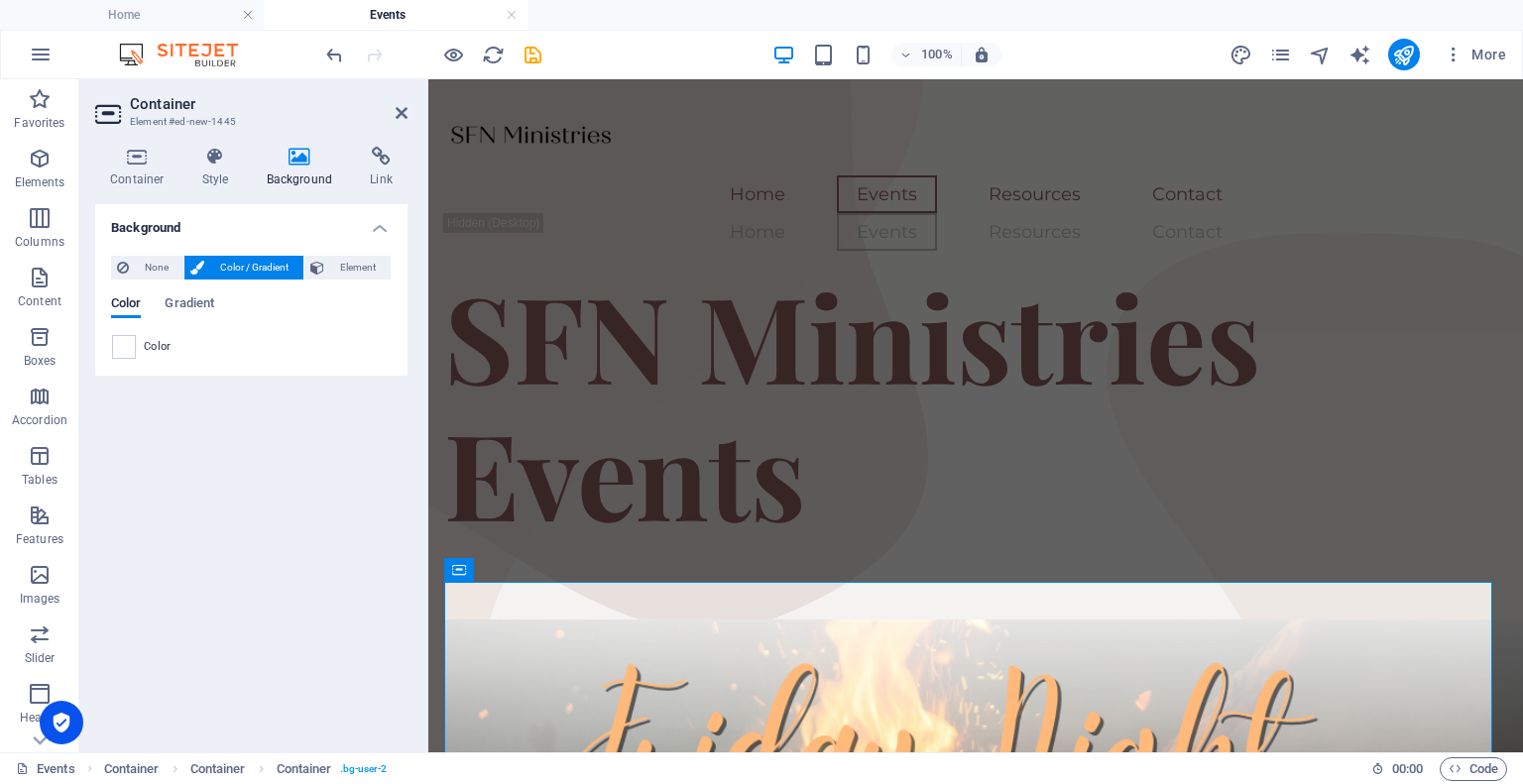 click on "Background None Color / Gradient Element Stretch background to full-width Color overlay Places an overlay over the background to colorize it Parallax 0 % Image Image slider Map Video YouTube Vimeo HTML Color Gradient Color A parent element contains a background. Edit background on parent element" at bounding box center (251, 470) 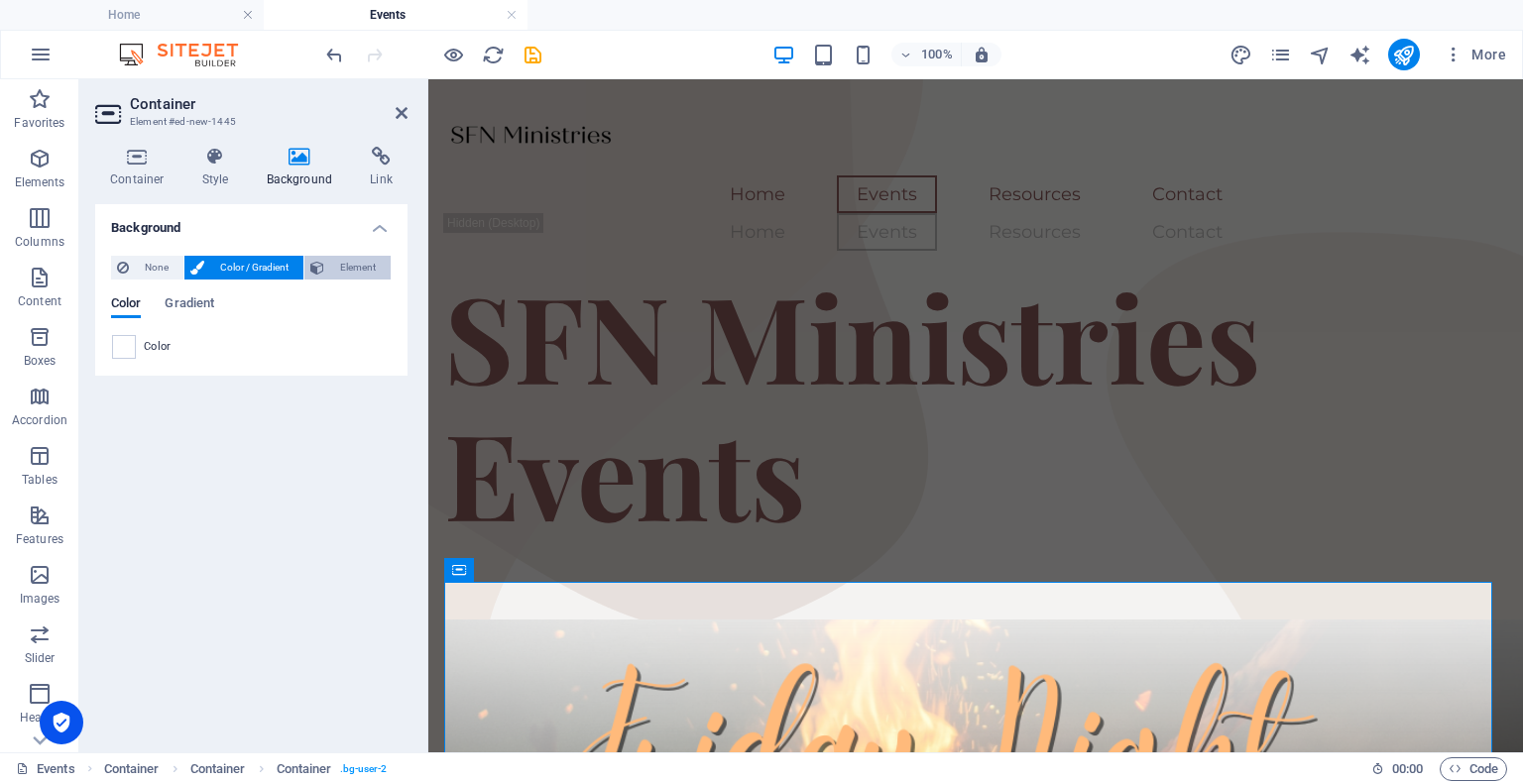 click on "Element" at bounding box center [357, 268] 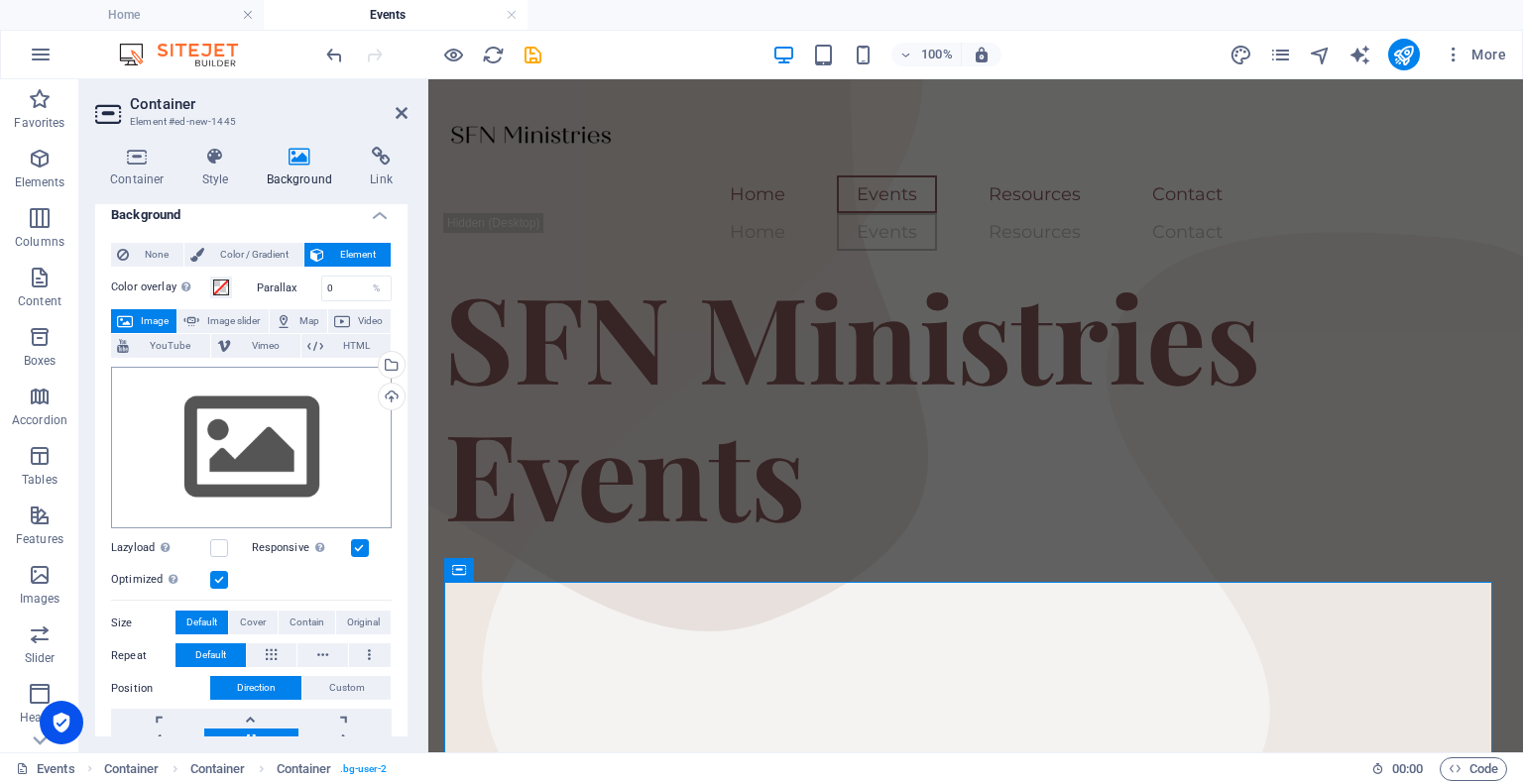 scroll, scrollTop: 0, scrollLeft: 0, axis: both 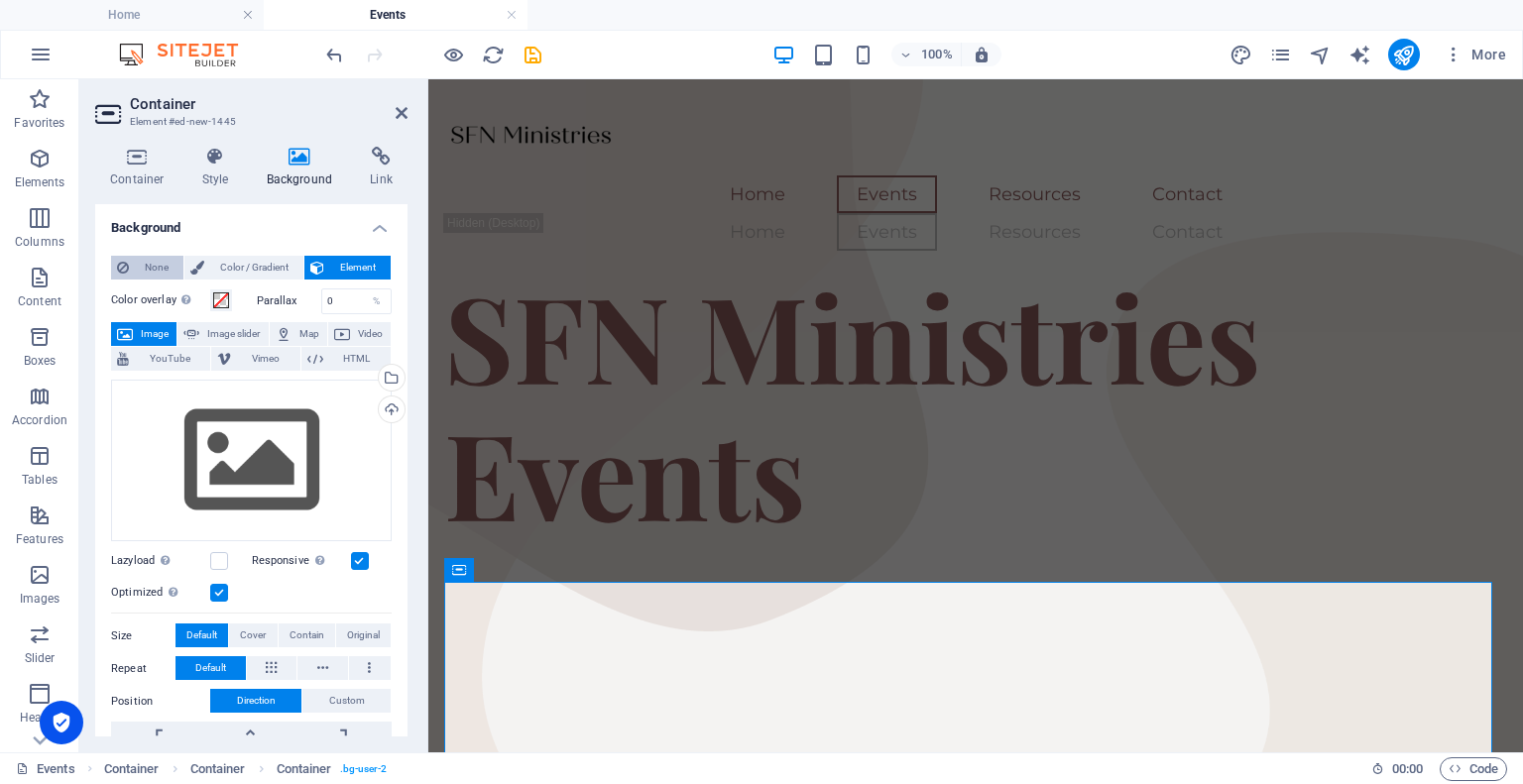 click on "None" at bounding box center [156, 268] 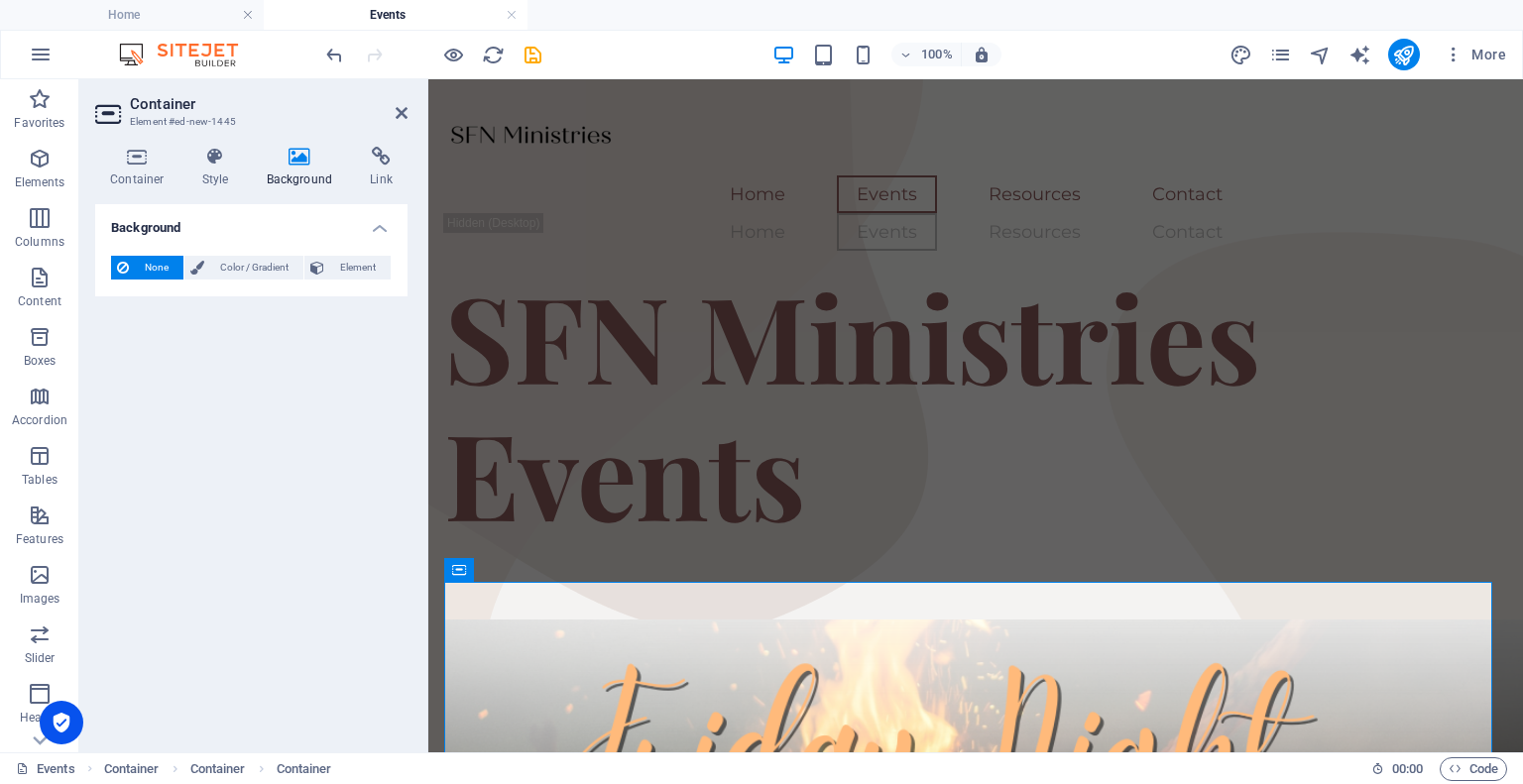 click on "None Color / Gradient Element Stretch background to full-width Color overlay Places an overlay over the background to colorize it Parallax 0 % Image Image slider Map Video YouTube Vimeo HTML Drag files here, click to choose files or select files from Files or our free stock photos & videos Select files from the file manager, stock photos, or upload file(s) Upload Lazyload Loading images after the page loads improves page speed. Responsive Automatically load retina image and smartphone optimized sizes. Optimized Images are compressed to improve page speed. Size Default Cover Contain Original Repeat Default Position Direction Custom X offset 50 px rem % vh vw Y offset 50 px rem % vh vw Alternative text The alternative text is used by devices that cannot display images (e.g. image search engines) and should be added to every image to improve website accessibility. Image caption Paragraph Format Normal Heading 1 Heading 2 Heading 3 Heading 4 Heading 5 Heading 6 Code Font Family Arial [US_STATE] Impact [PERSON_NAME]" at bounding box center [251, 268] 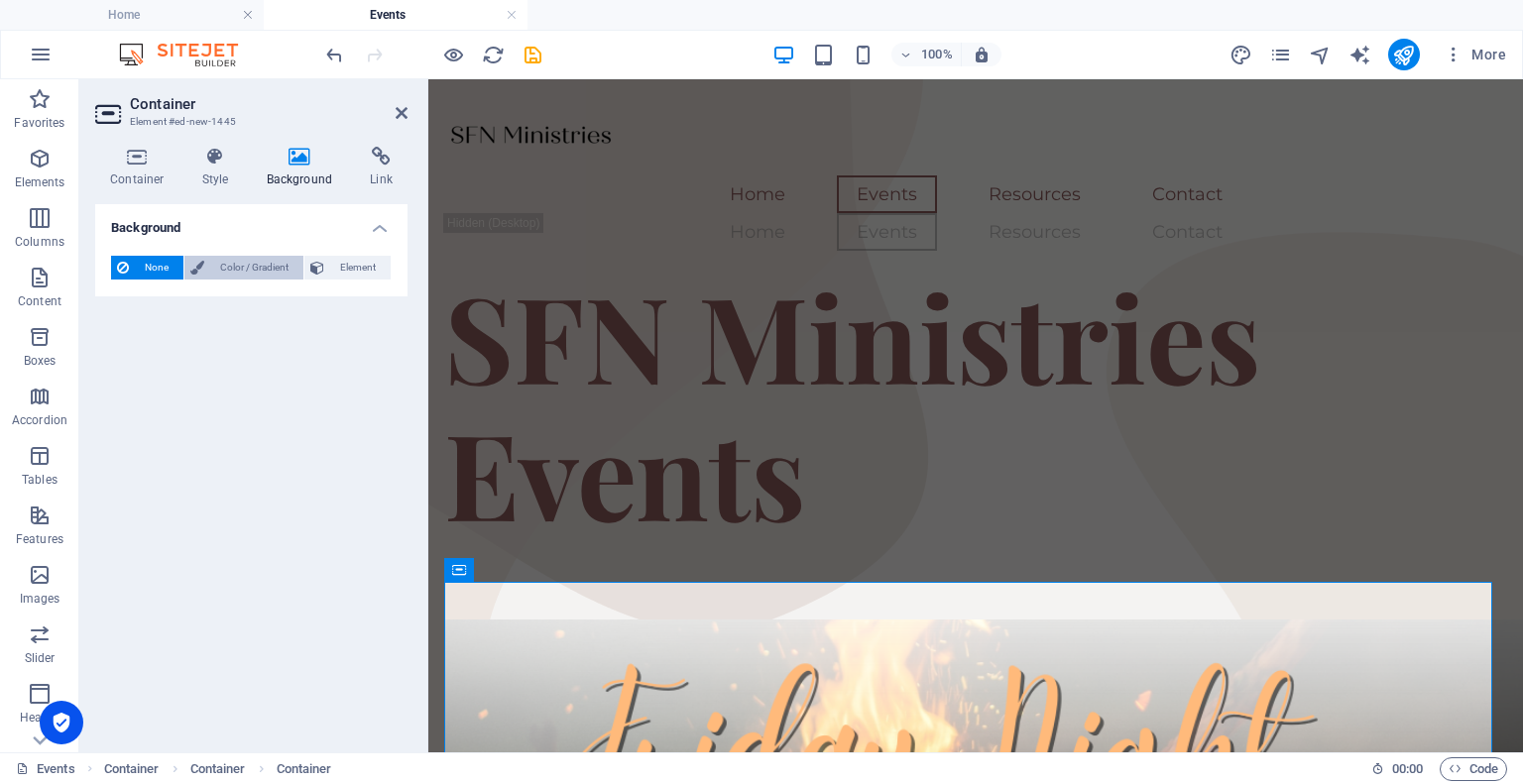 click on "Color / Gradient" at bounding box center [254, 268] 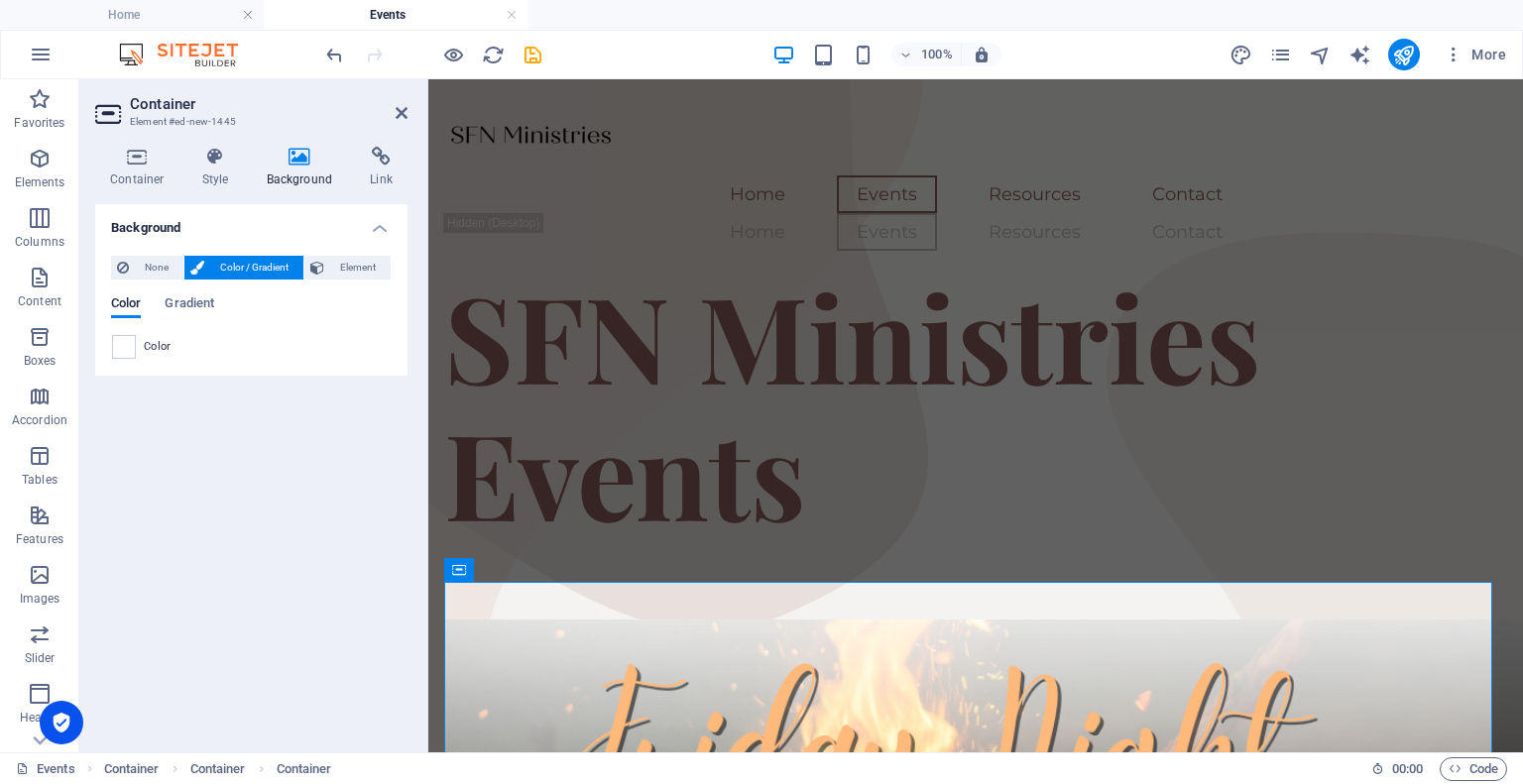 click on "Color / Gradient" at bounding box center [254, 268] 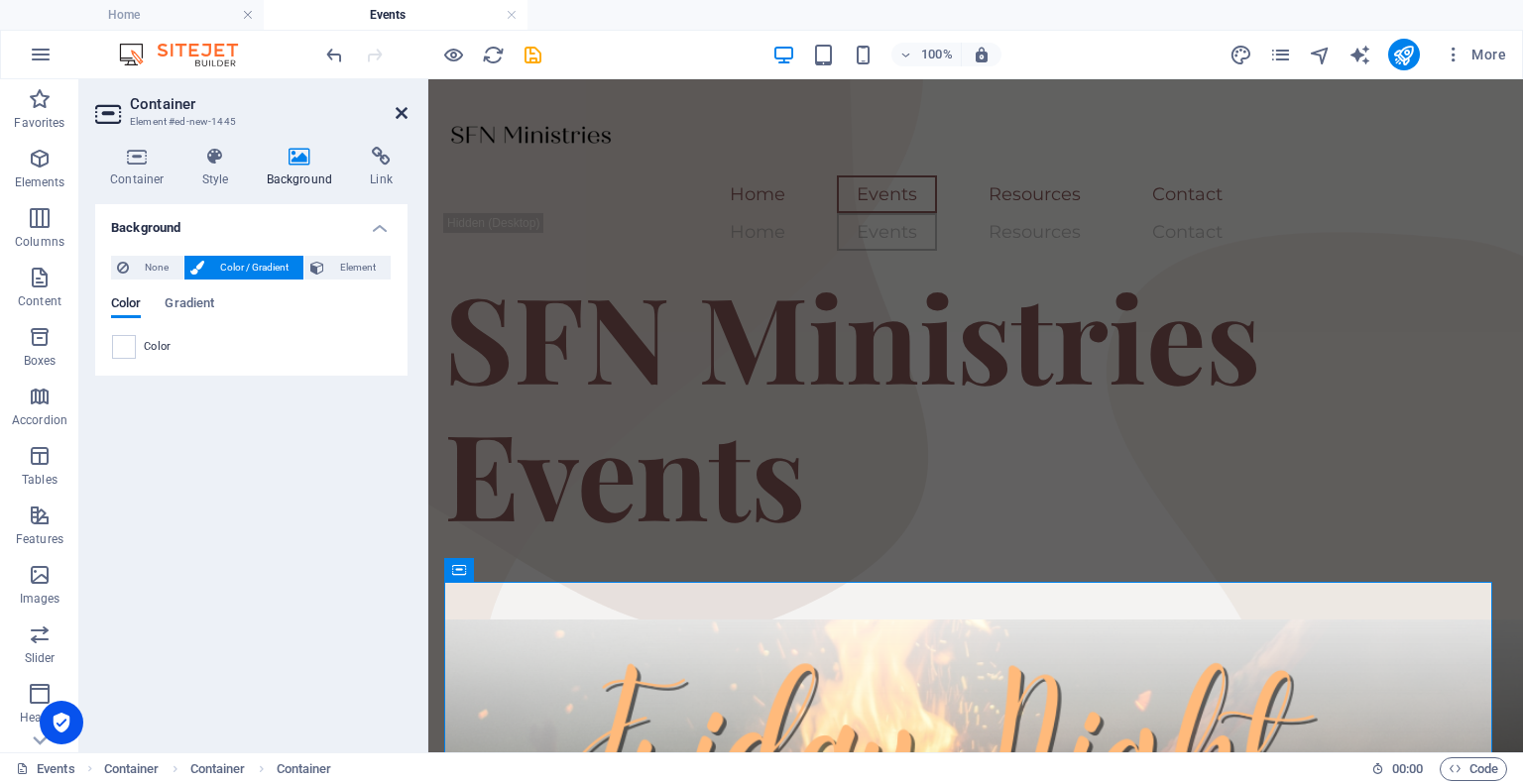 click at bounding box center [402, 113] 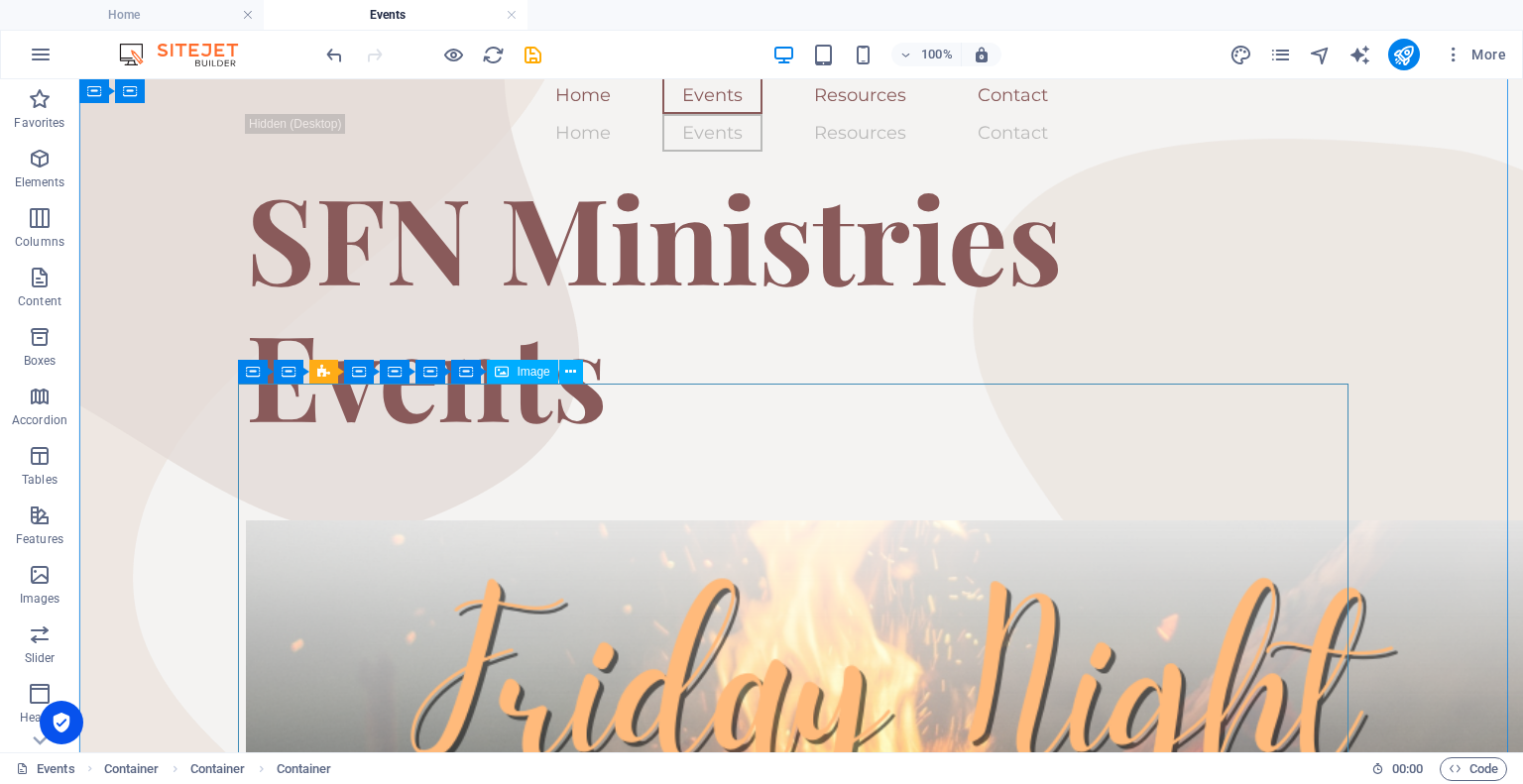 scroll, scrollTop: 198, scrollLeft: 0, axis: vertical 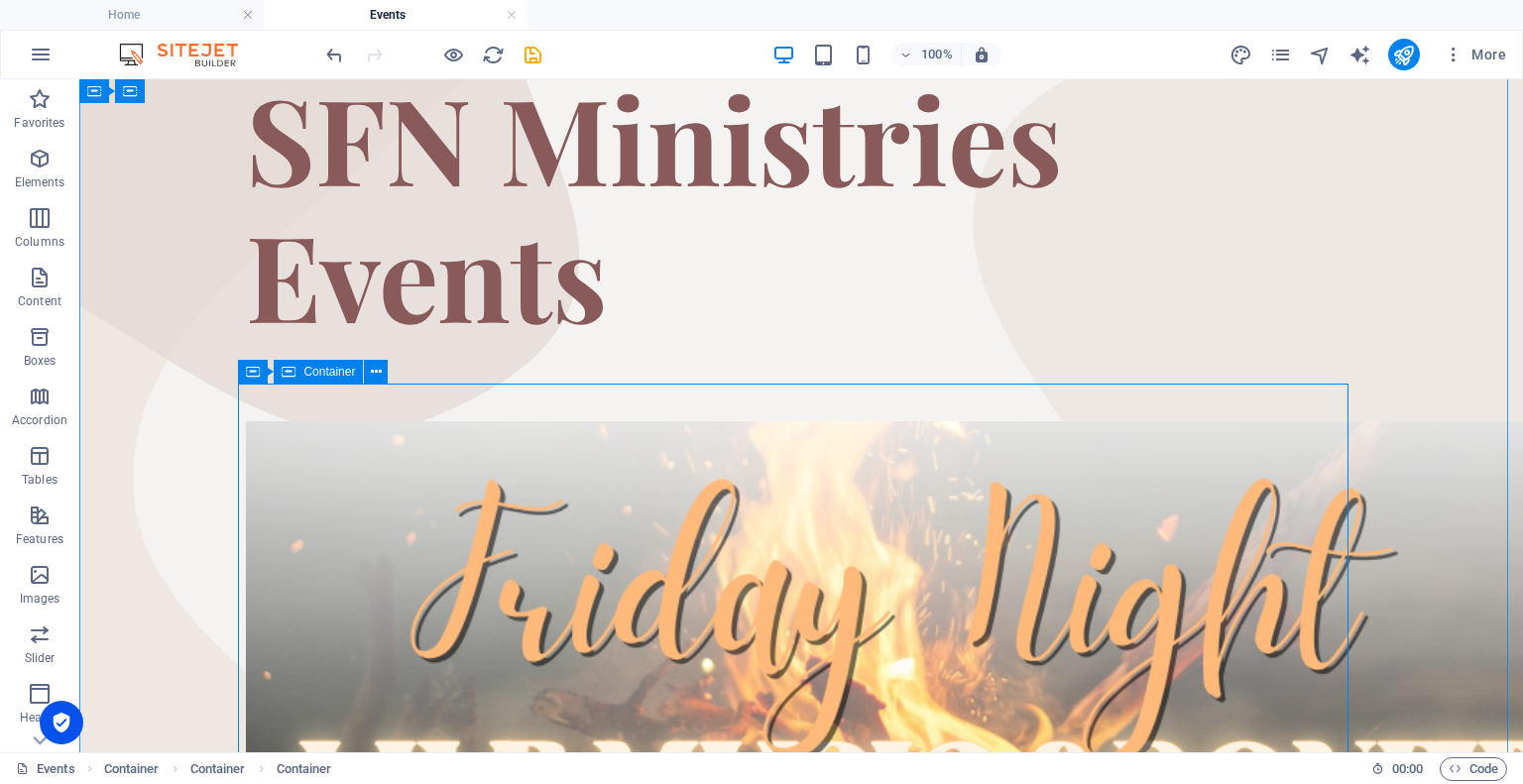 click on "Container" at bounding box center [318, 372] 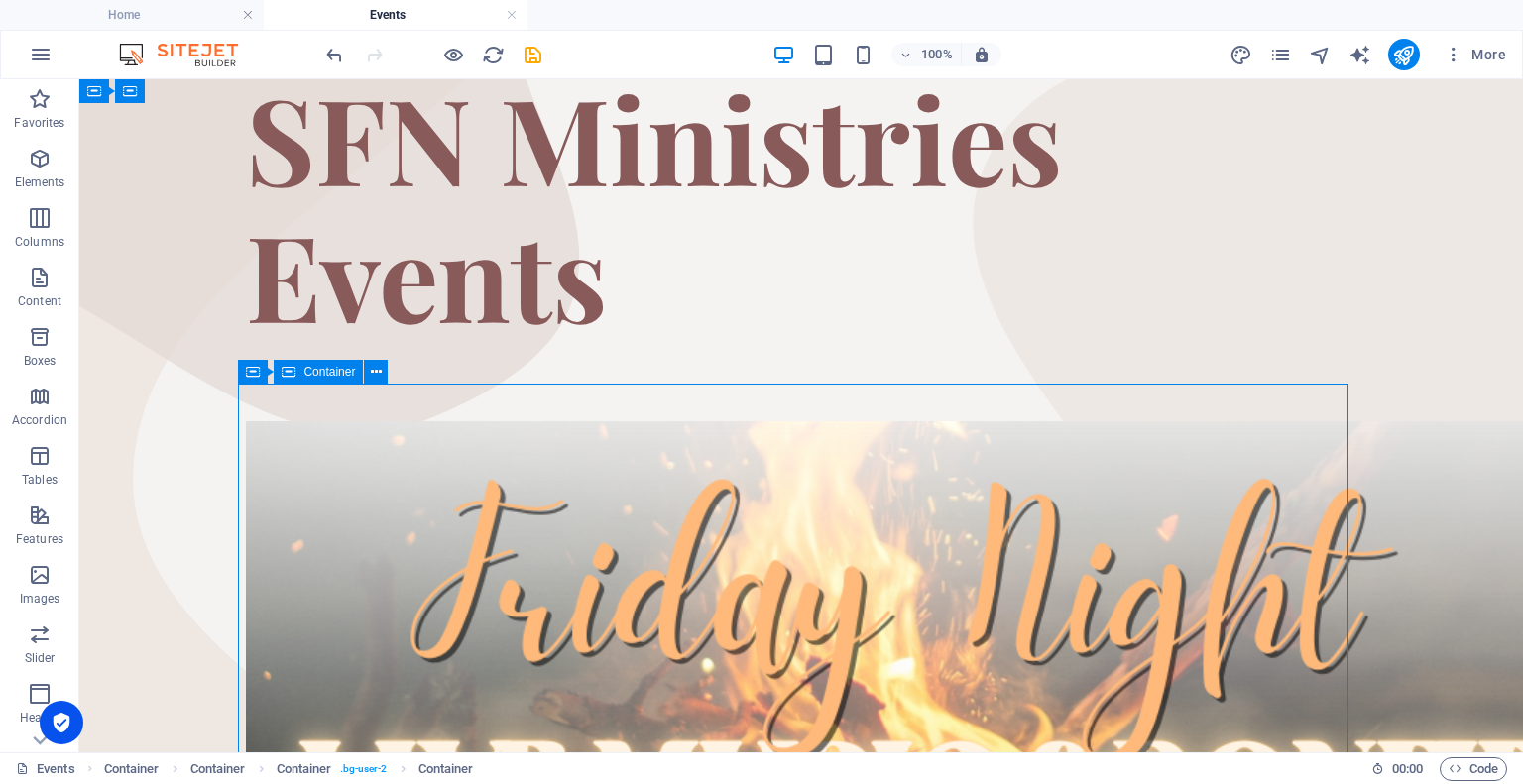 click on "Container" at bounding box center (318, 372) 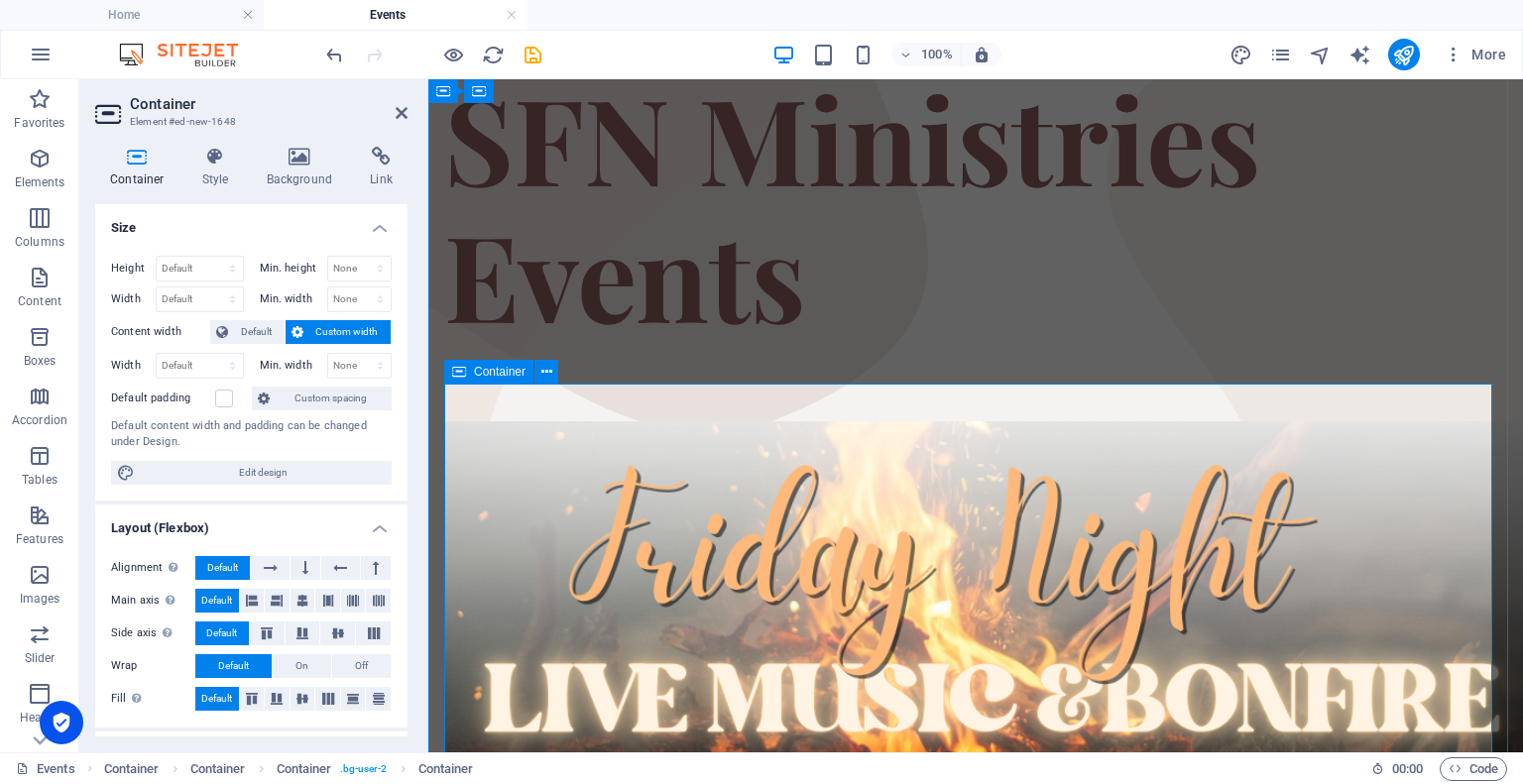 click at bounding box center [459, 372] 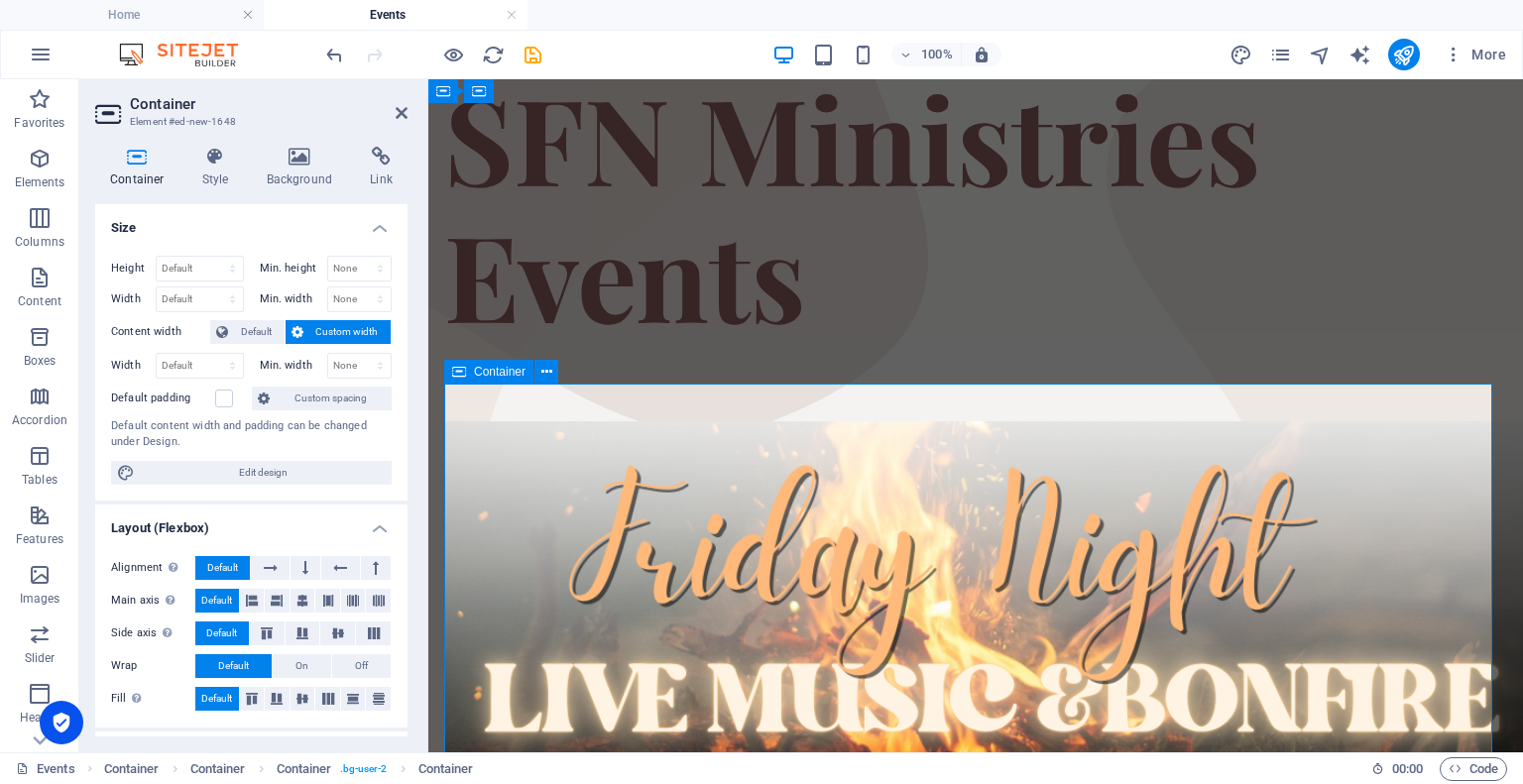 click at bounding box center (459, 372) 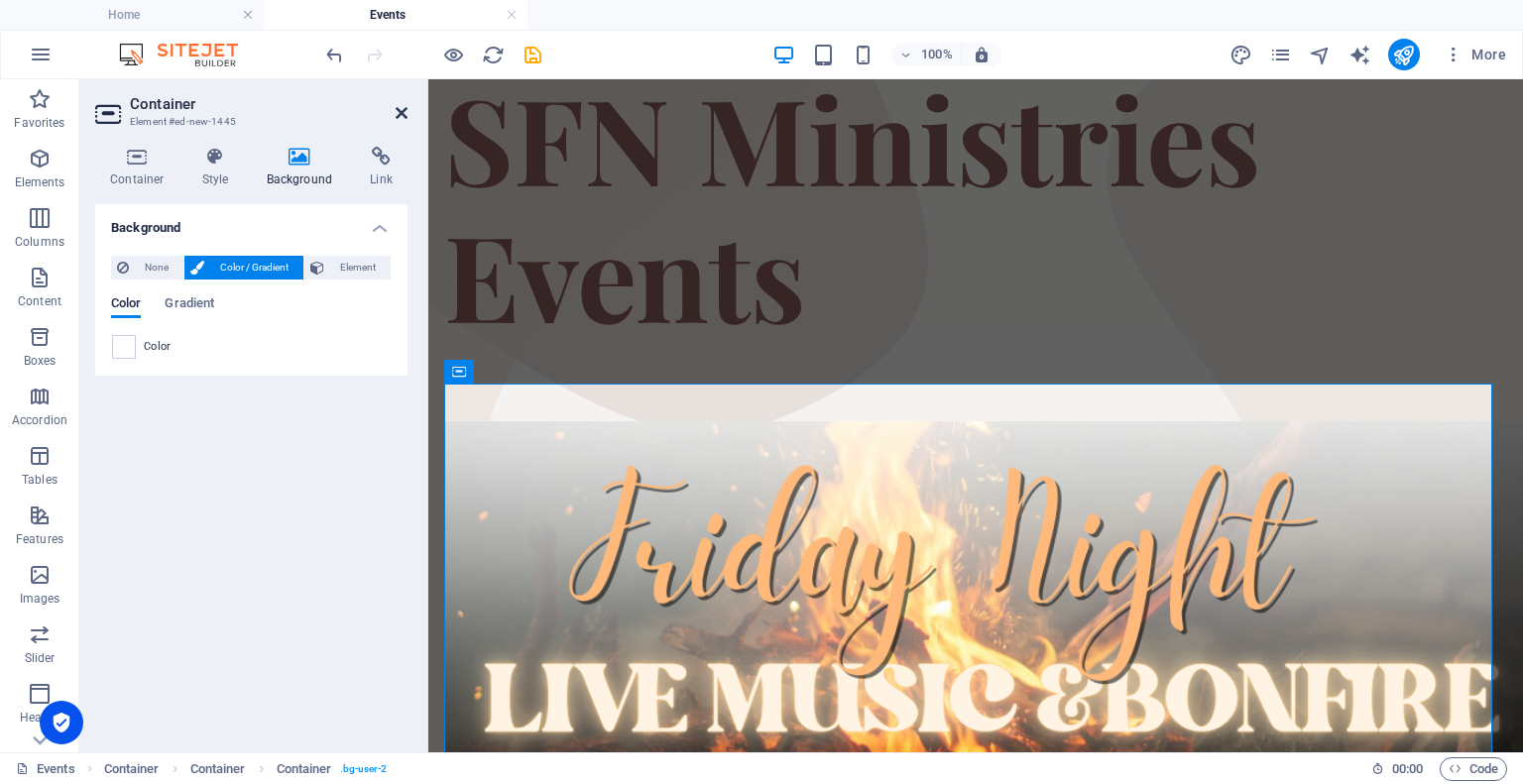 click at bounding box center [402, 113] 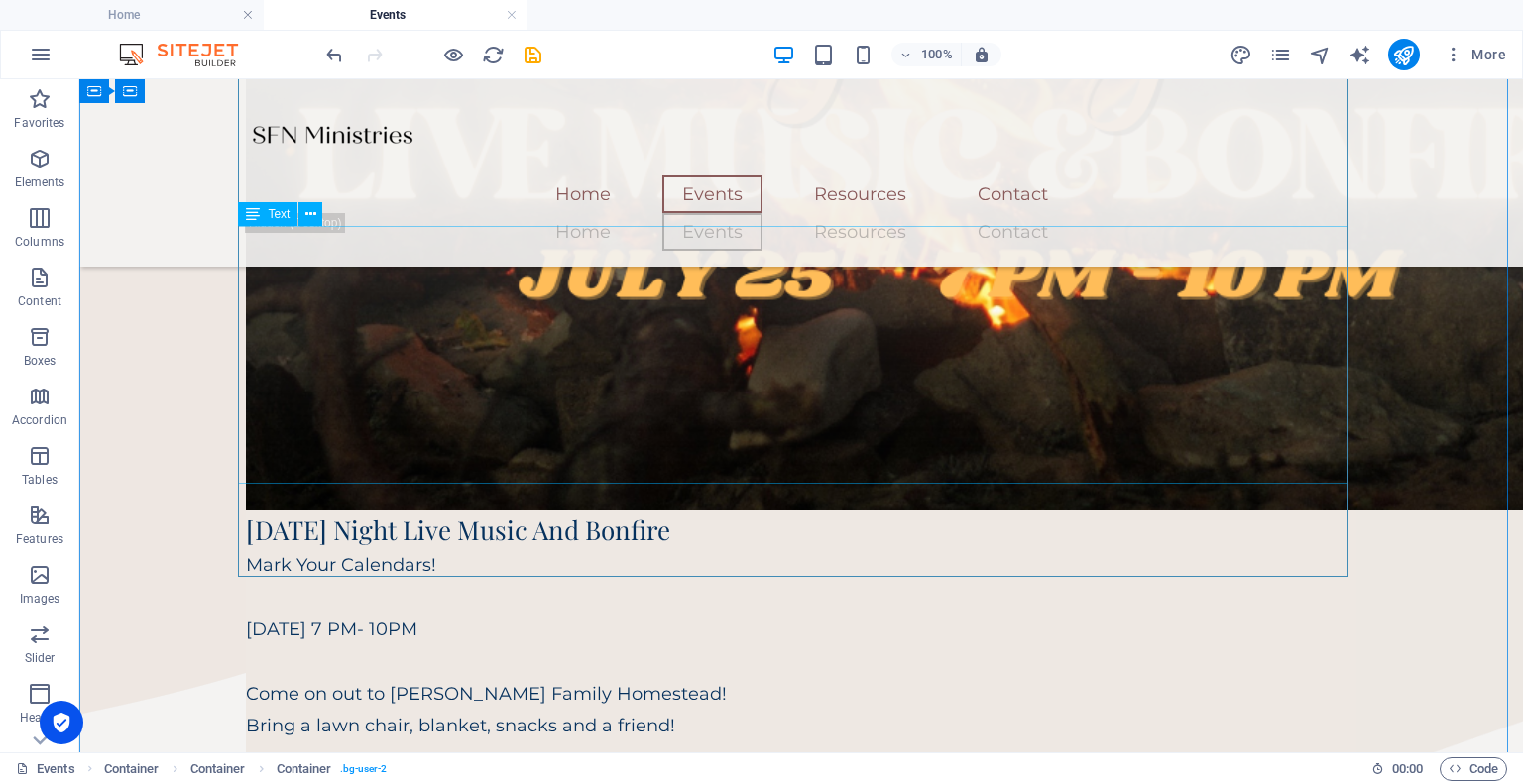 scroll, scrollTop: 991, scrollLeft: 0, axis: vertical 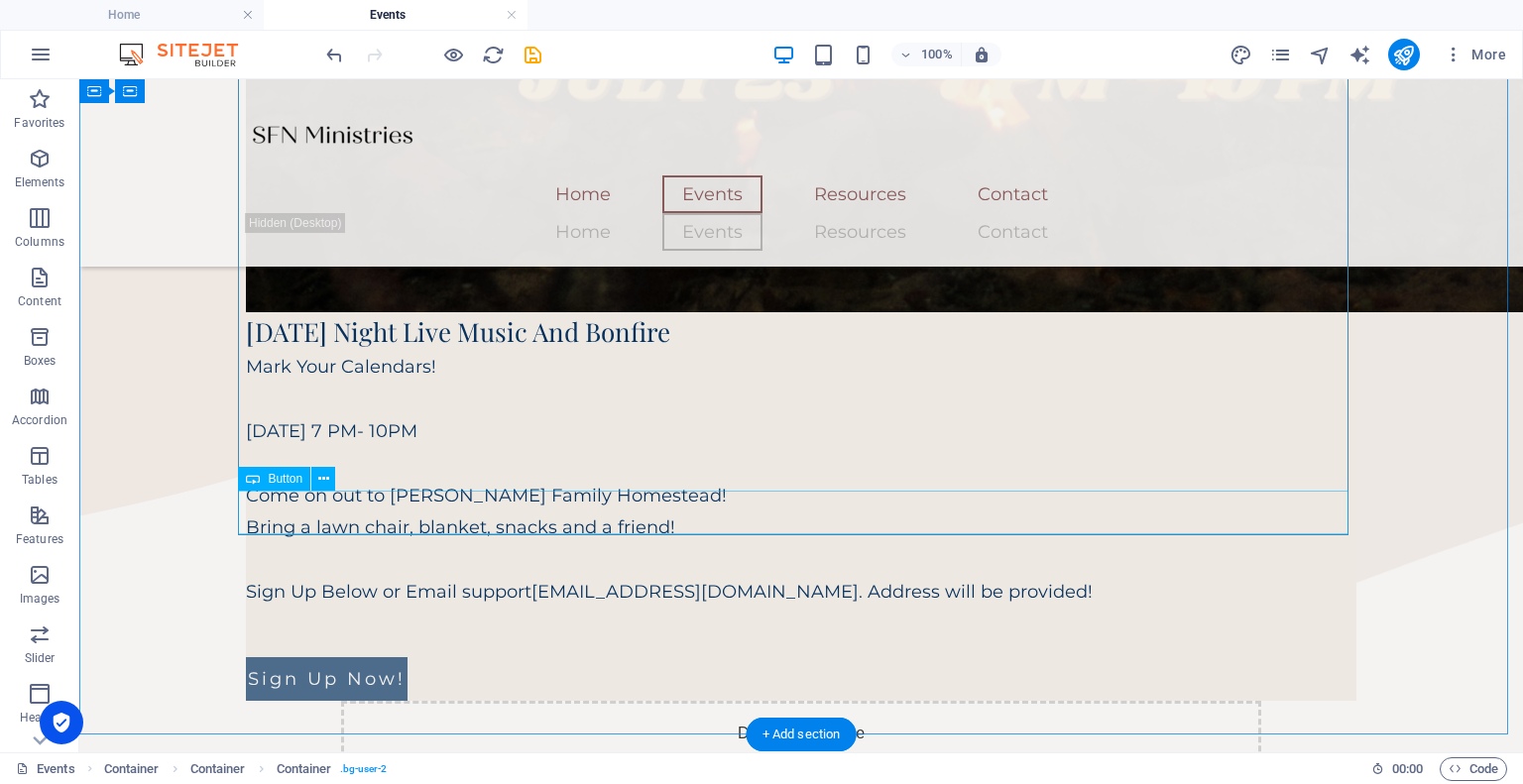 click on "Sign Up Now!" at bounding box center (801, 679) 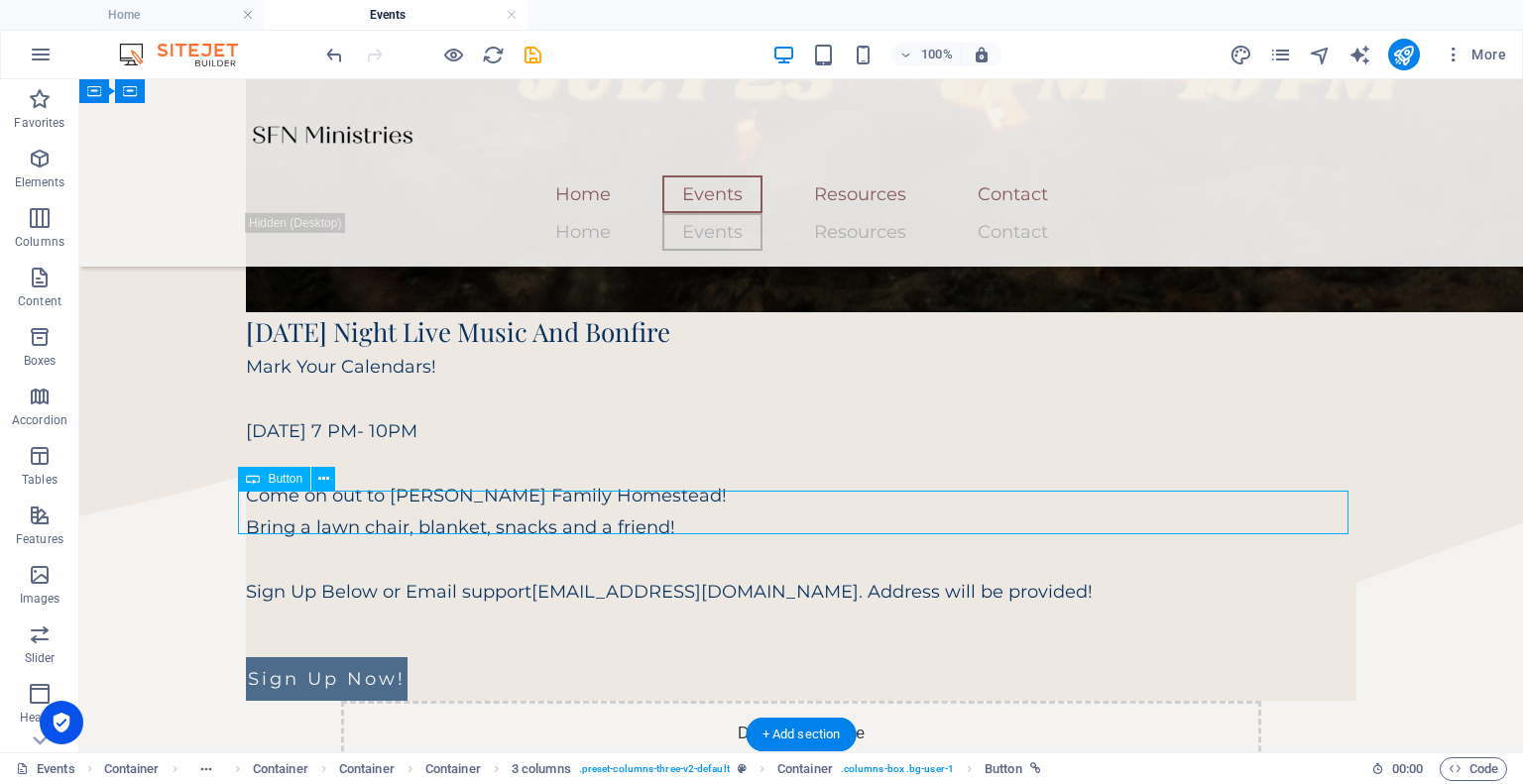 click on "Sign Up Now!" at bounding box center [801, 679] 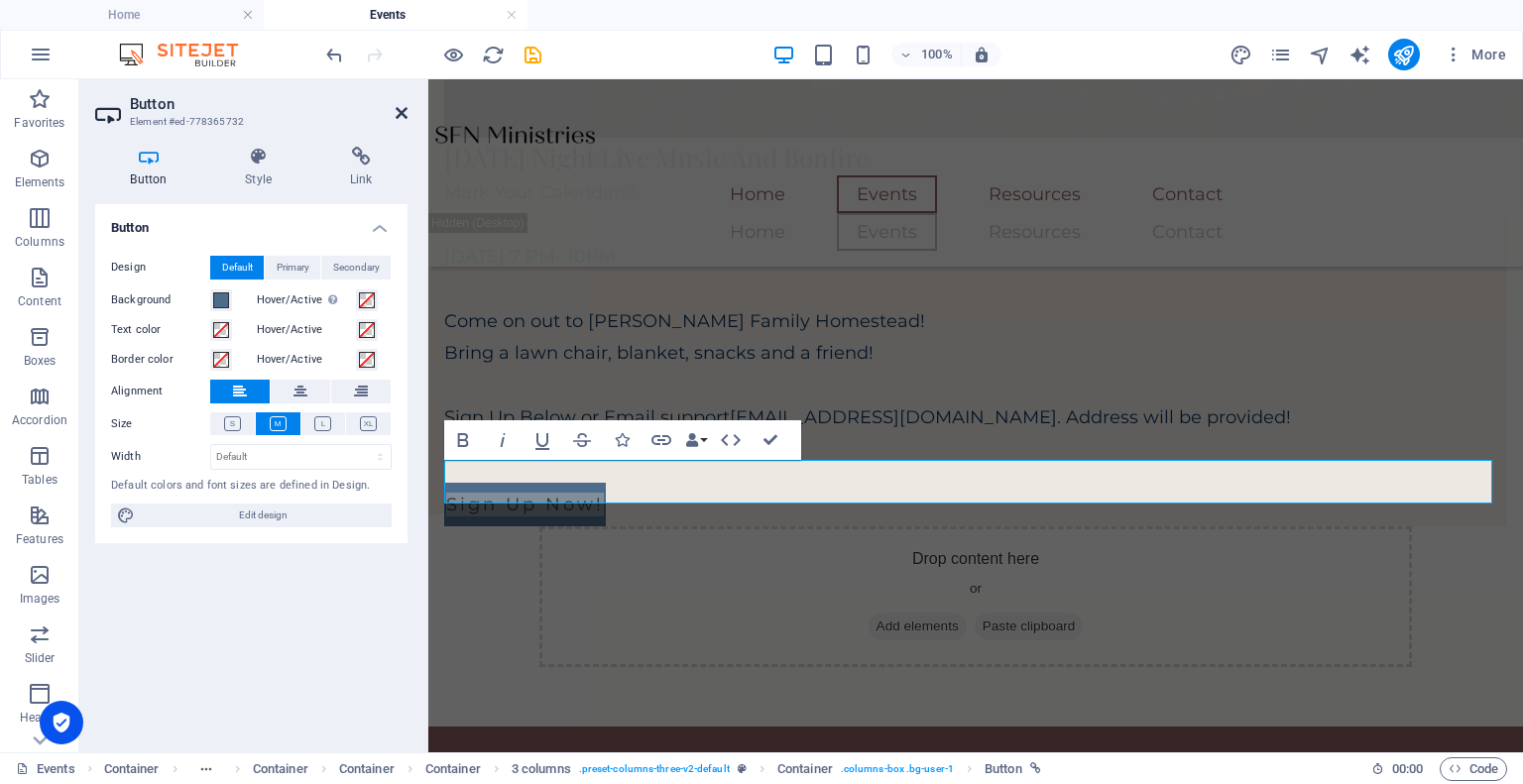 click at bounding box center (402, 113) 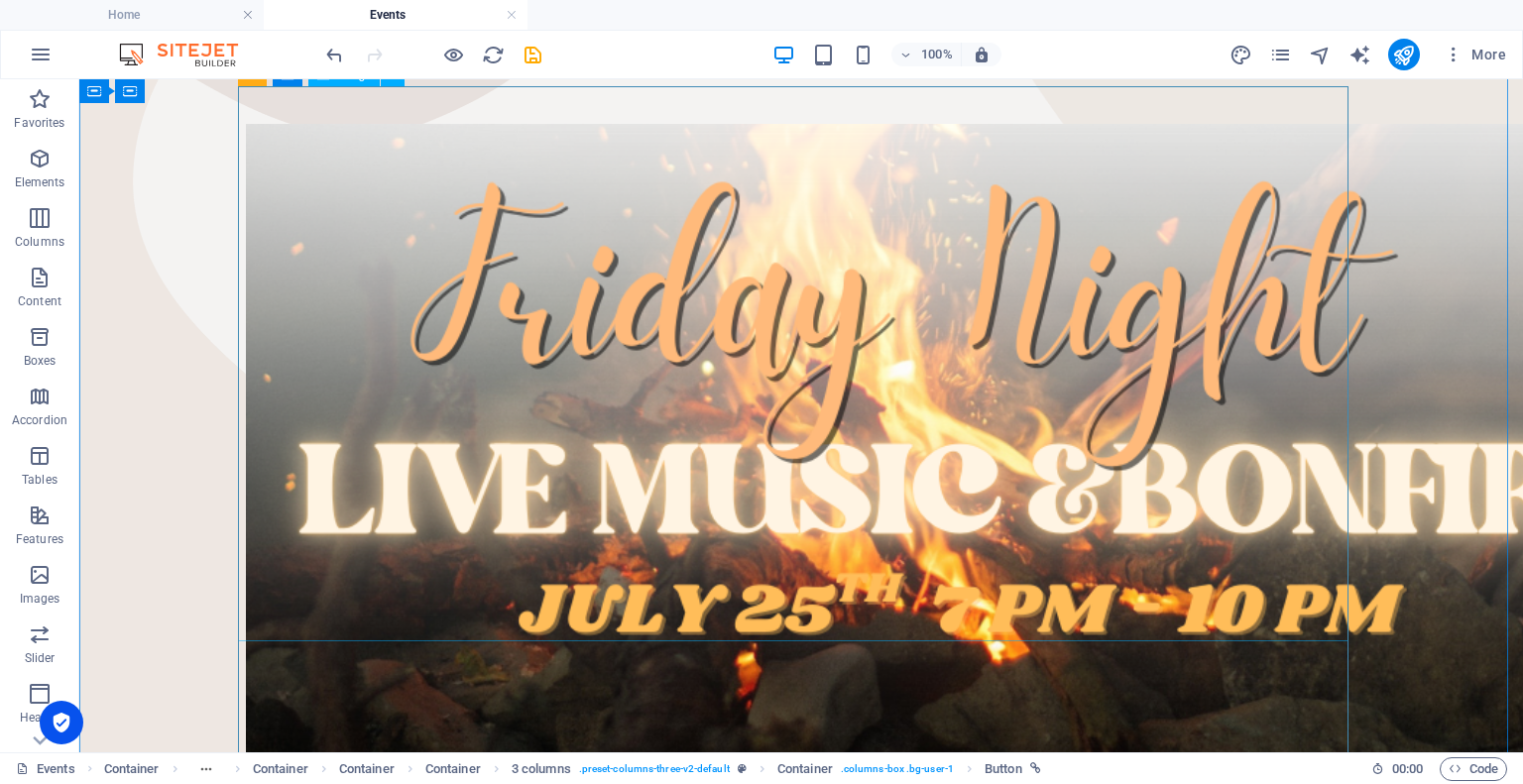 scroll, scrollTop: 0, scrollLeft: 0, axis: both 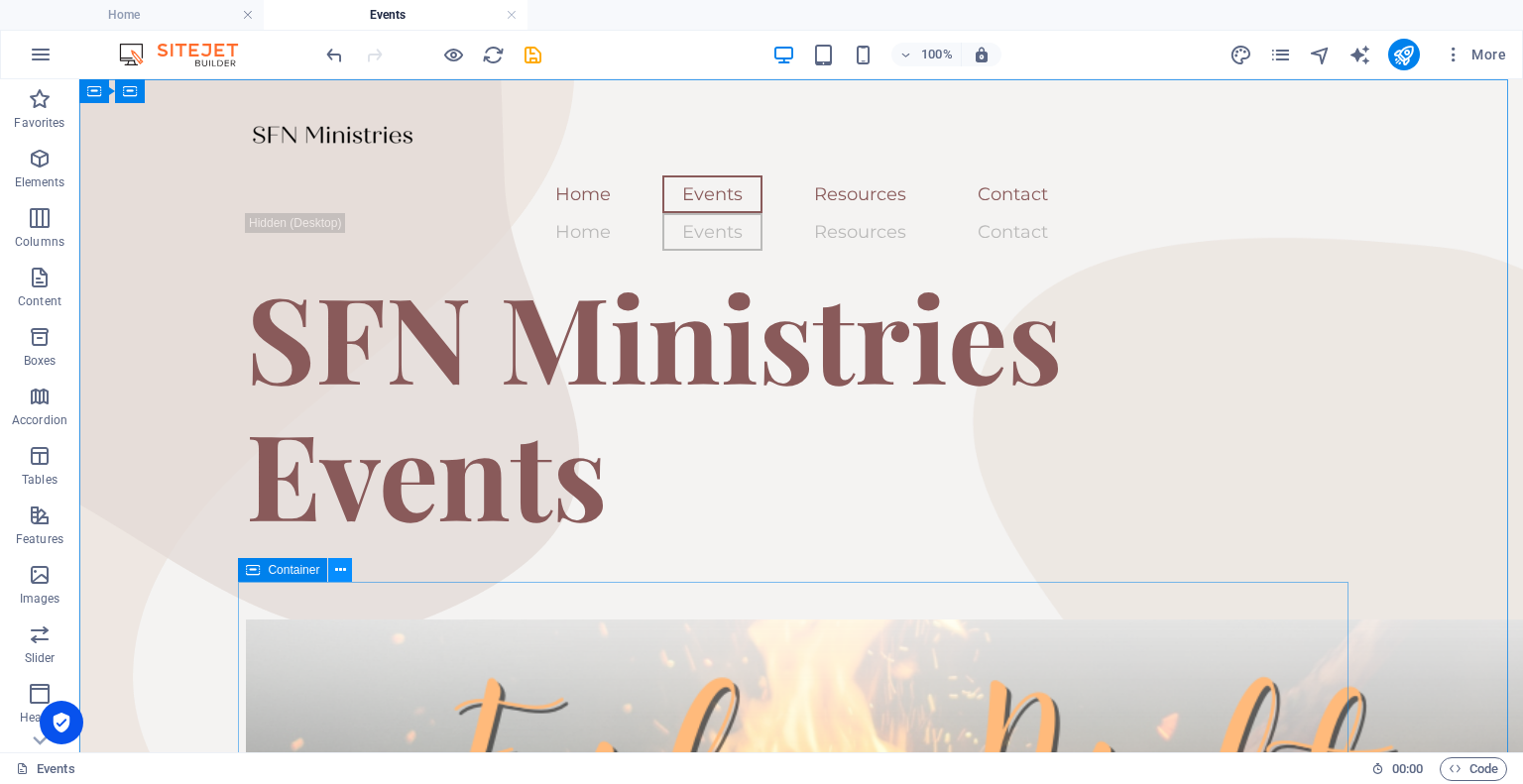 click at bounding box center (340, 570) 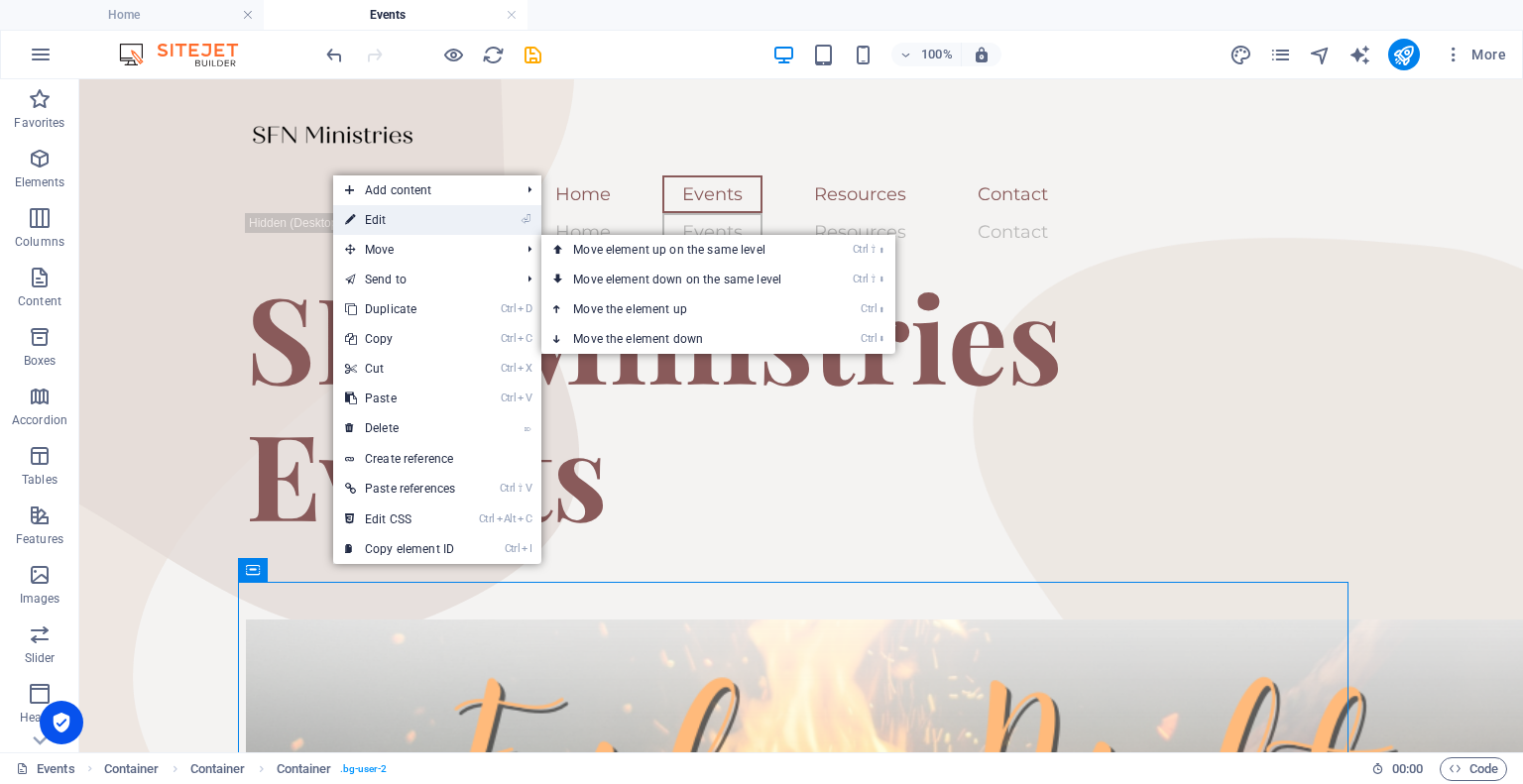 click on "⏎  Edit" at bounding box center (400, 220) 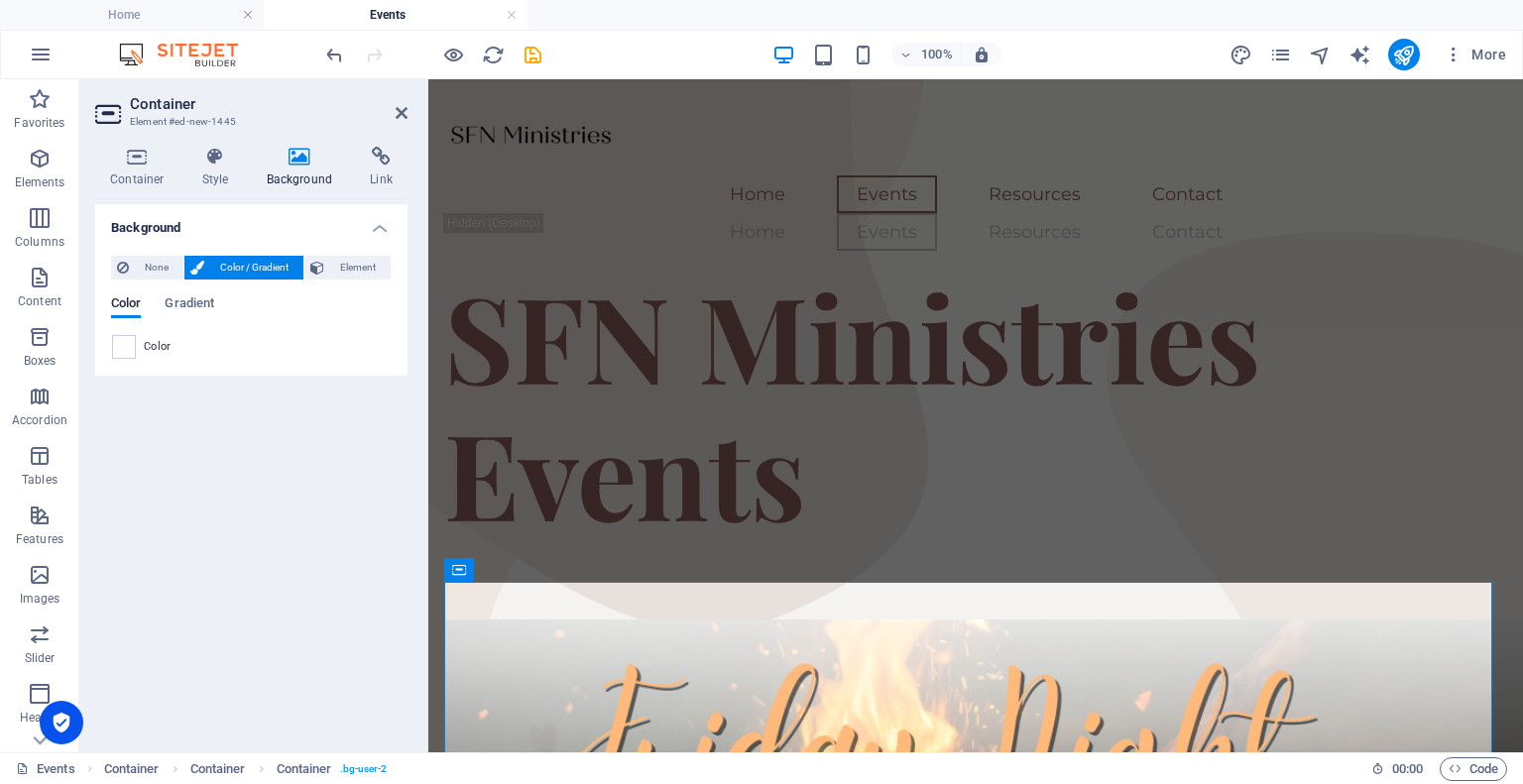 click on "None Color / Gradient Element Stretch background to full-width Color overlay Places an overlay over the background to colorize it Parallax 0 % Image Image slider Map Video YouTube Vimeo HTML Drag files here, click to choose files or select files from Files or our free stock photos & videos Select files from the file manager, stock photos, or upload file(s) Upload Lazyload Loading images after the page loads improves page speed. Responsive Automatically load retina image and smartphone optimized sizes. Optimized Images are compressed to improve page speed. Size Default Cover Contain Original Repeat Default Position Direction Custom X offset 50 px rem % vh vw Y offset 50 px rem % vh vw Alternative text The alternative text is used by devices that cannot display images (e.g. image search engines) and should be added to every image to improve website accessibility. Image caption Paragraph Format Normal Heading 1 Heading 2 Heading 3 Heading 4 Heading 5 Heading 6 Code Font Family Arial [US_STATE] Impact [PERSON_NAME]" at bounding box center (251, 307) 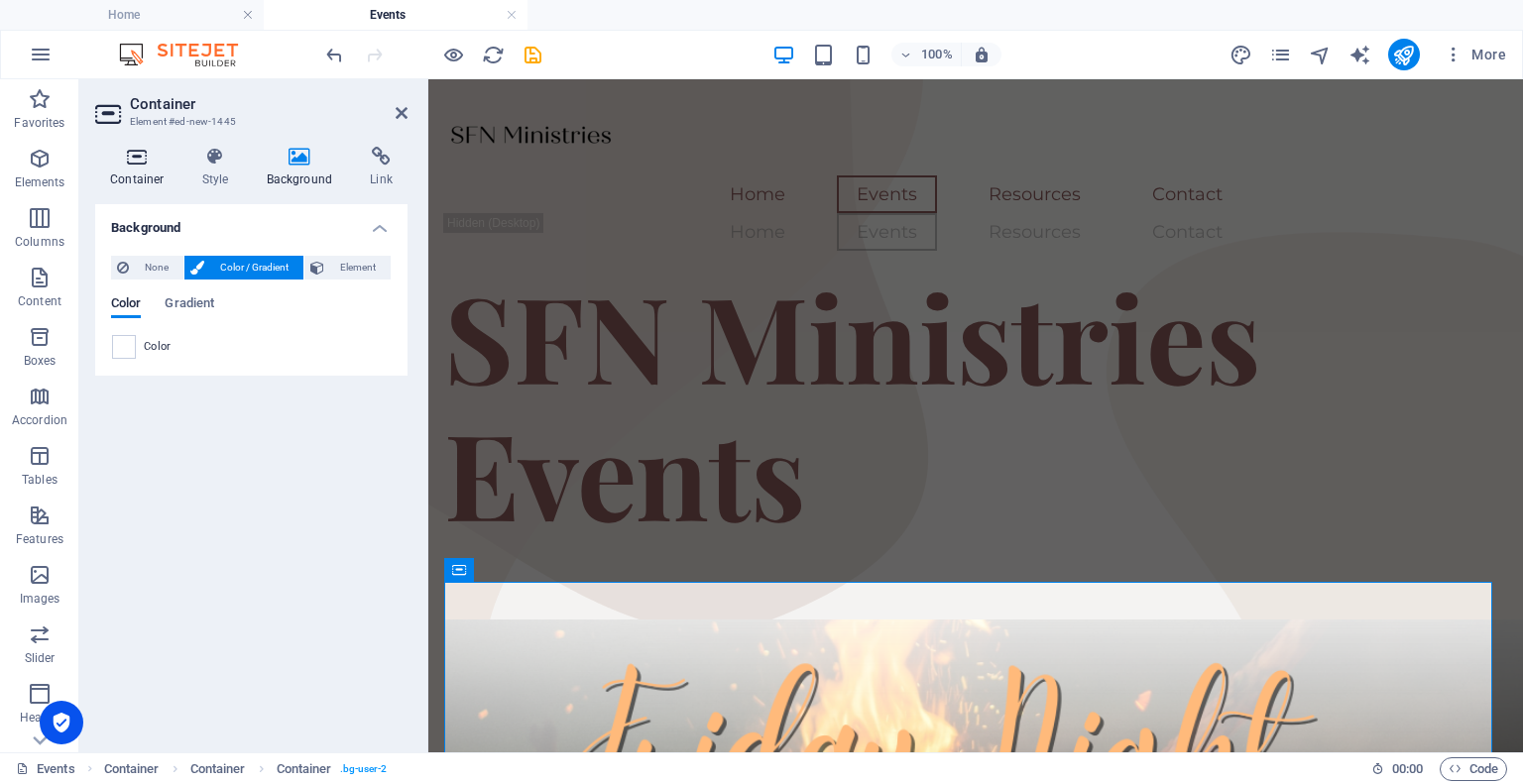 click at bounding box center [137, 157] 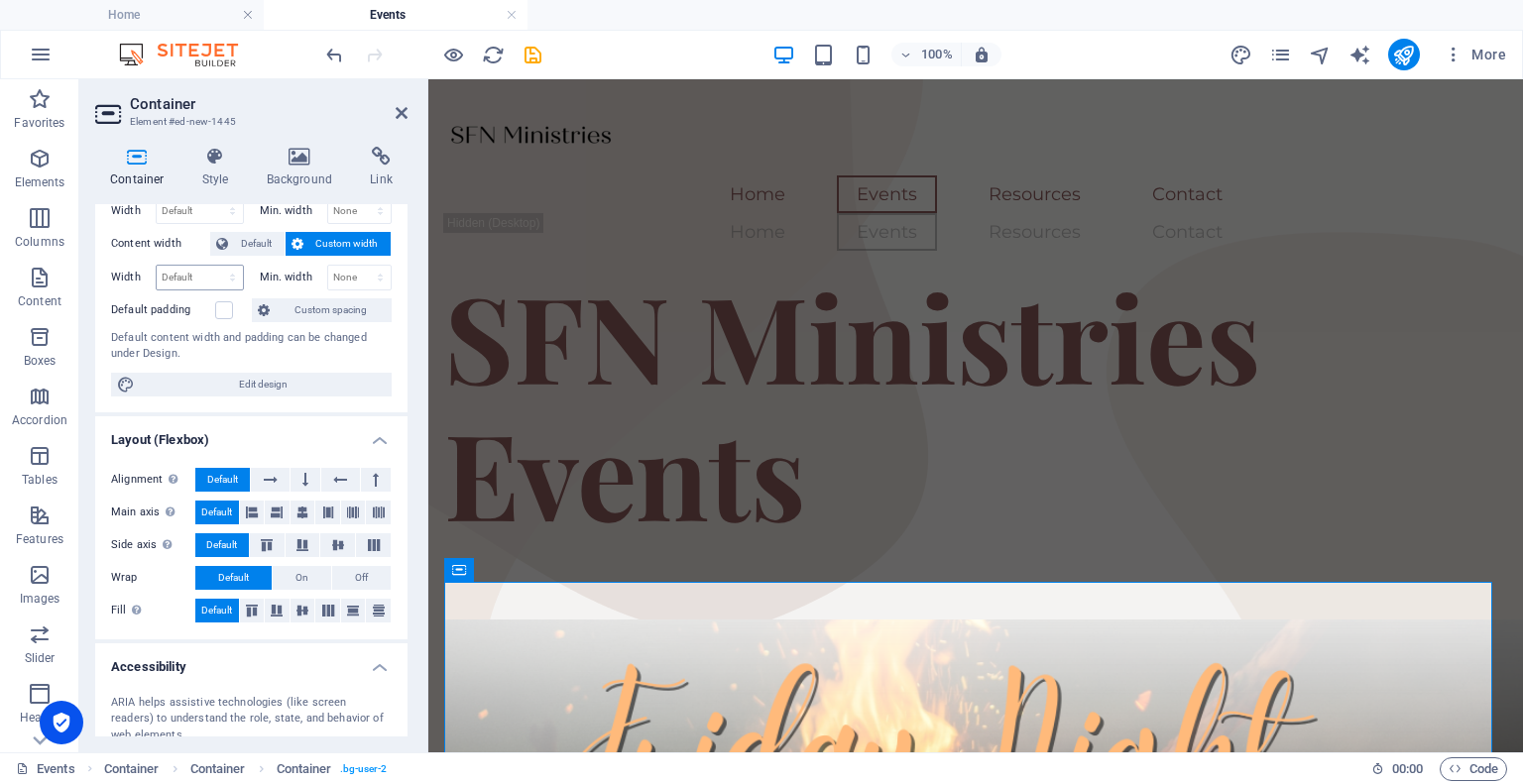 scroll, scrollTop: 99, scrollLeft: 0, axis: vertical 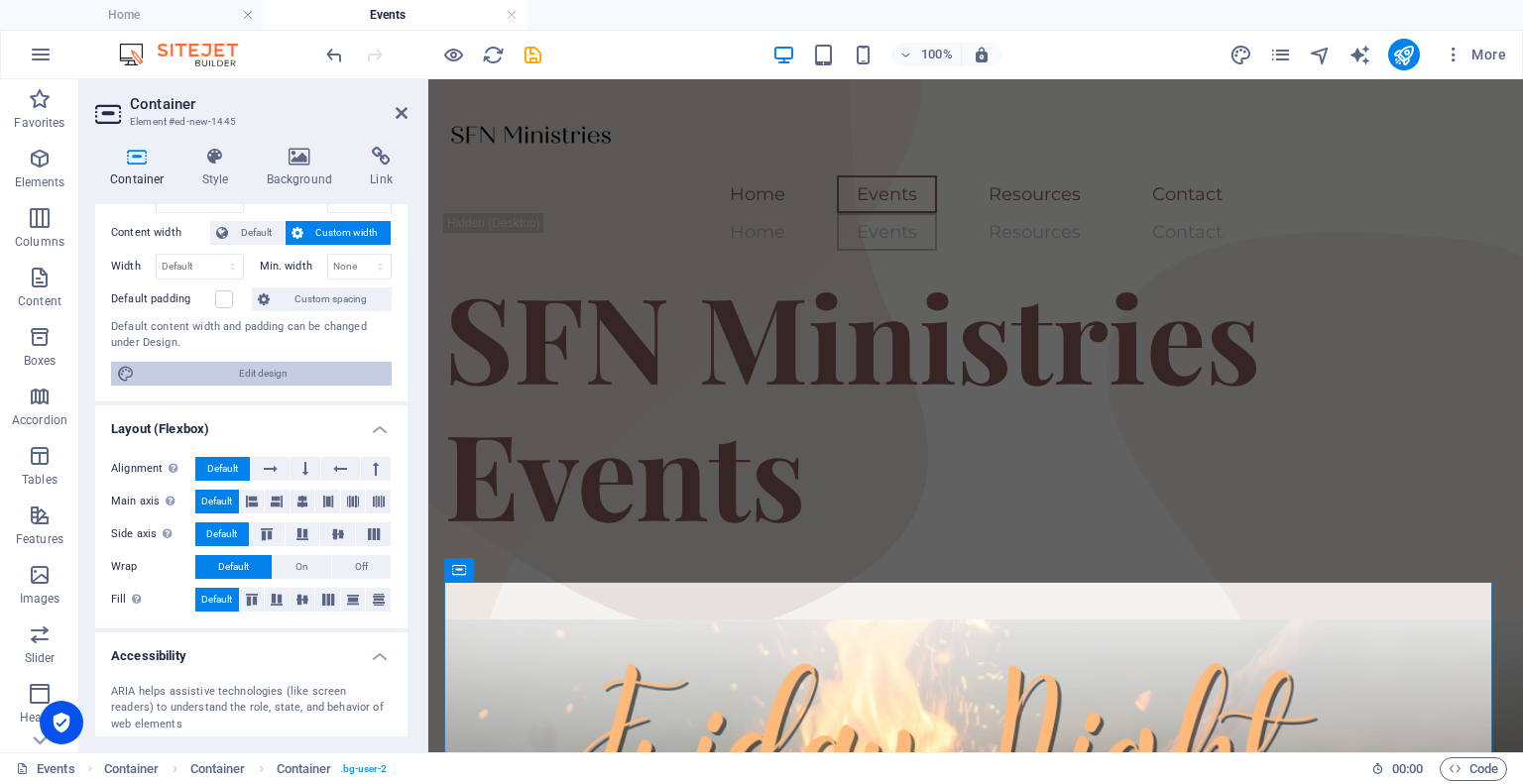 click on "Edit design" at bounding box center [263, 374] 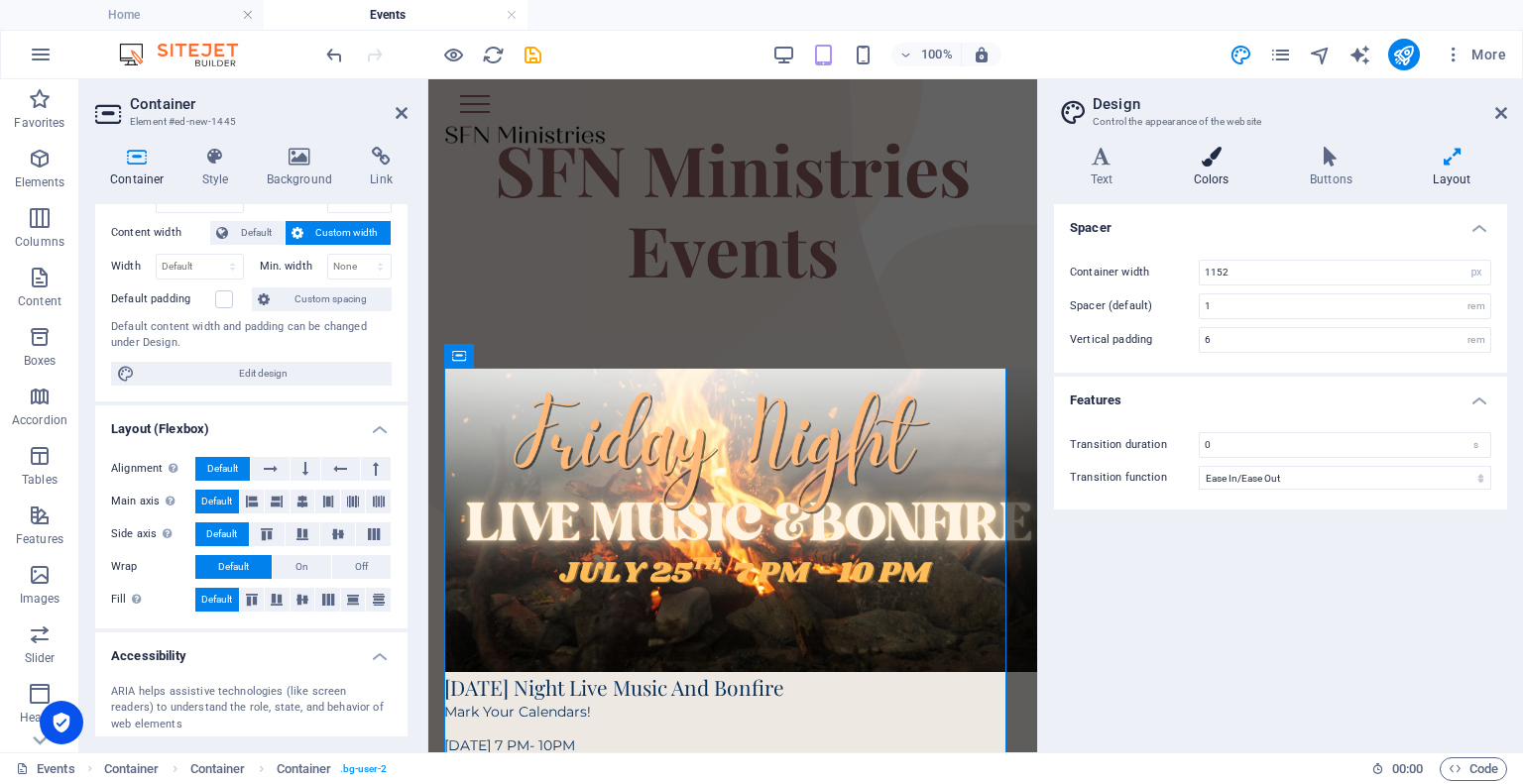 click on "Colors" at bounding box center [1215, 168] 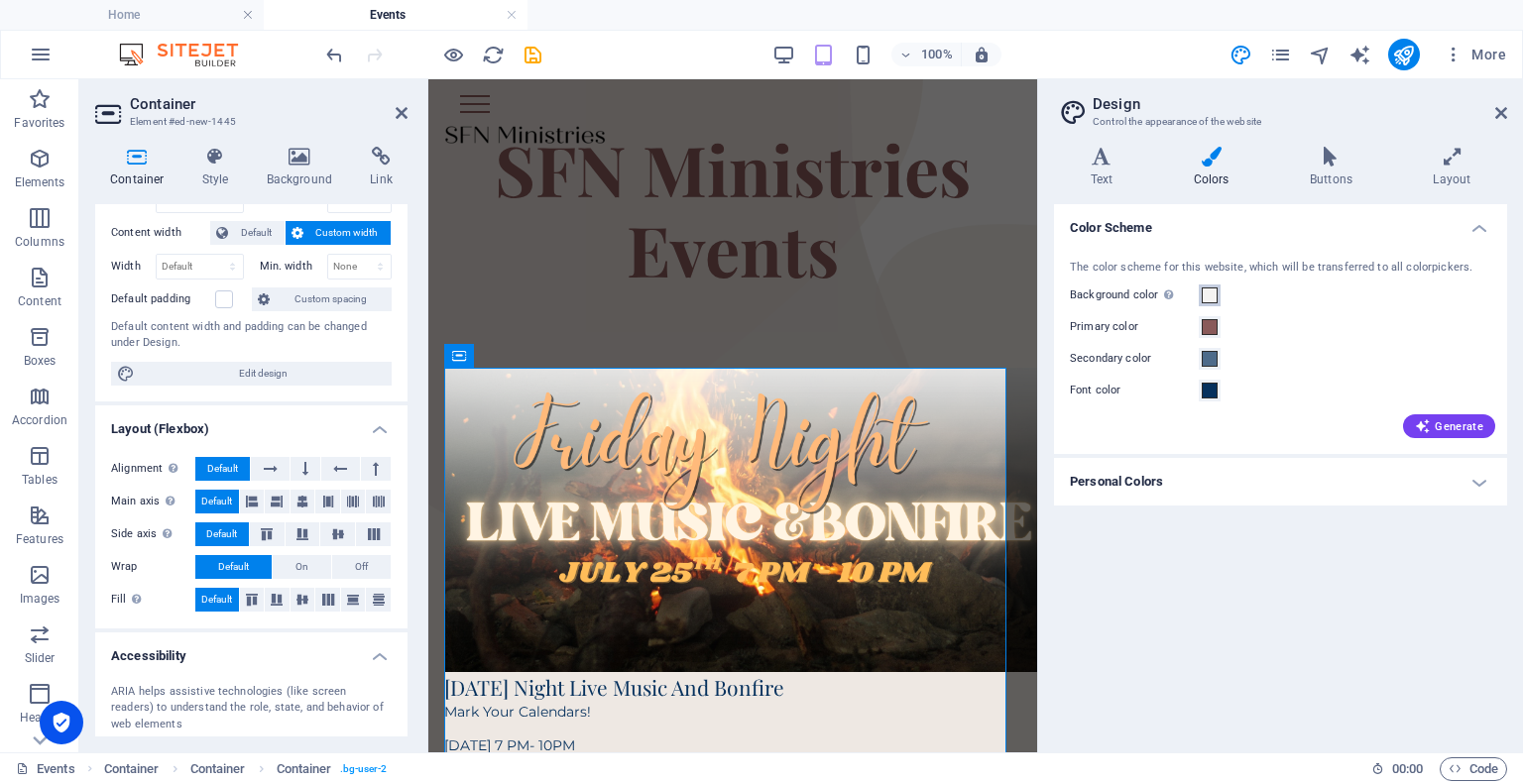 click at bounding box center [1210, 295] 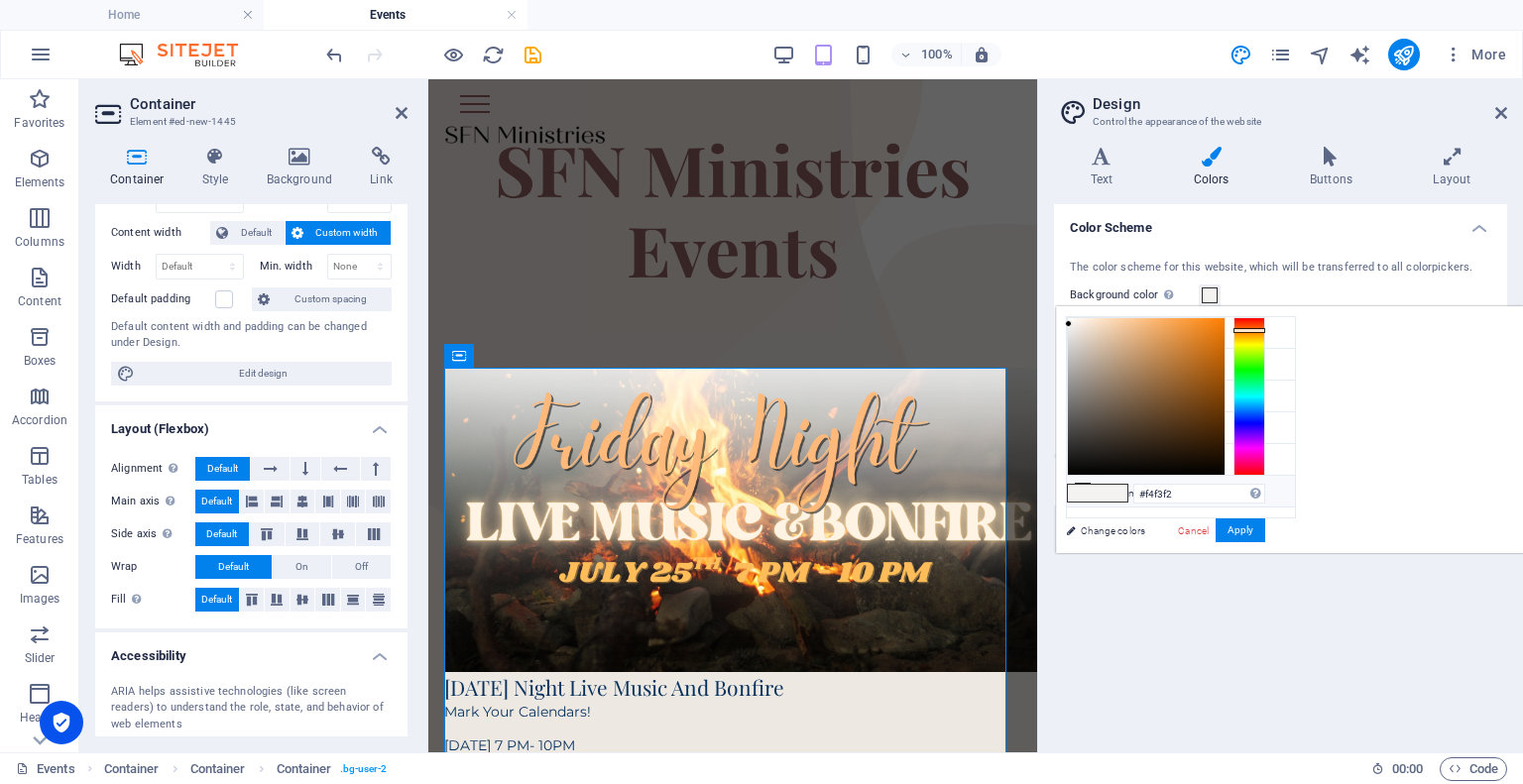 click on "Custom color 2
#ffffff" at bounding box center [1181, 492] 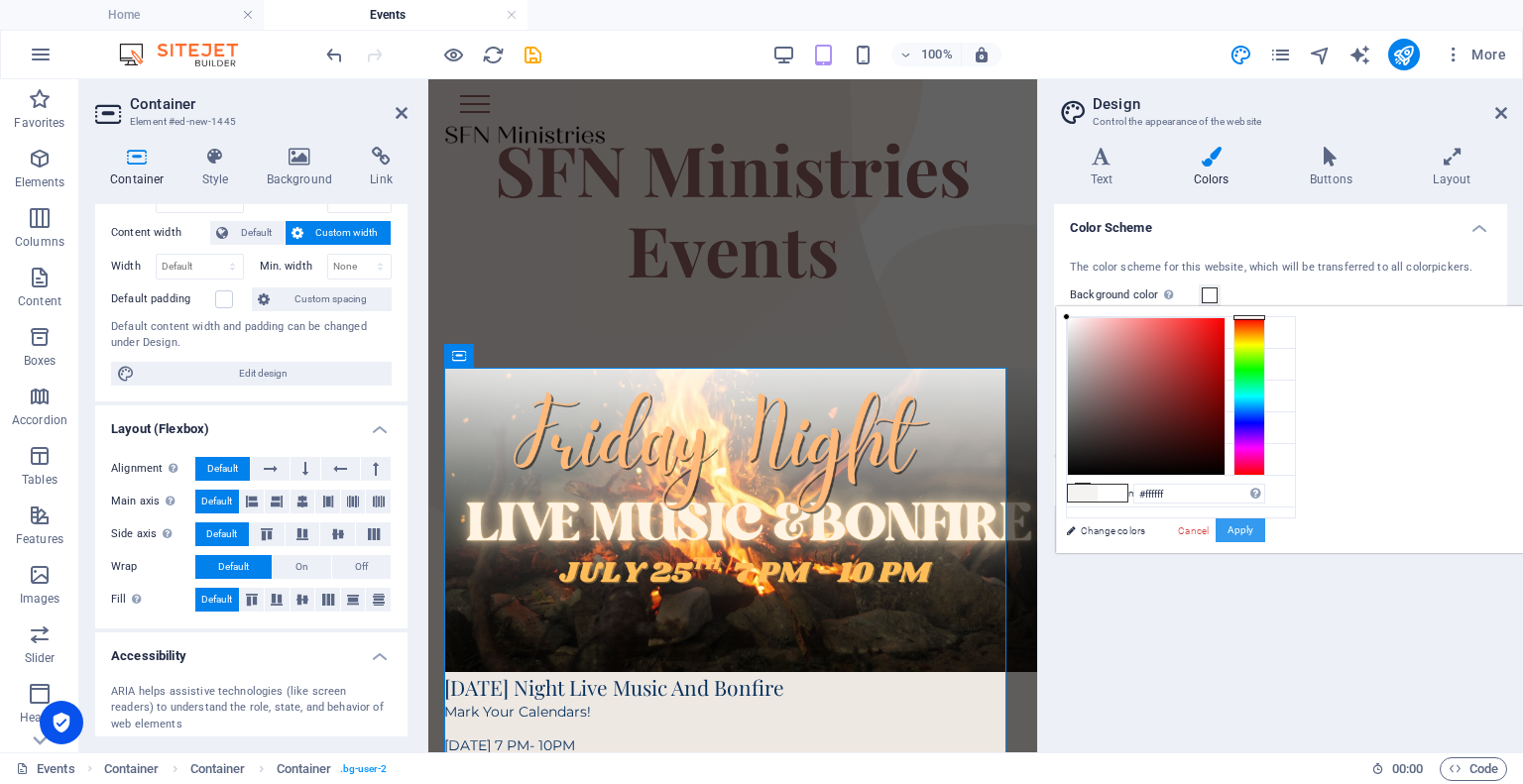 click on "Apply" at bounding box center (1240, 530) 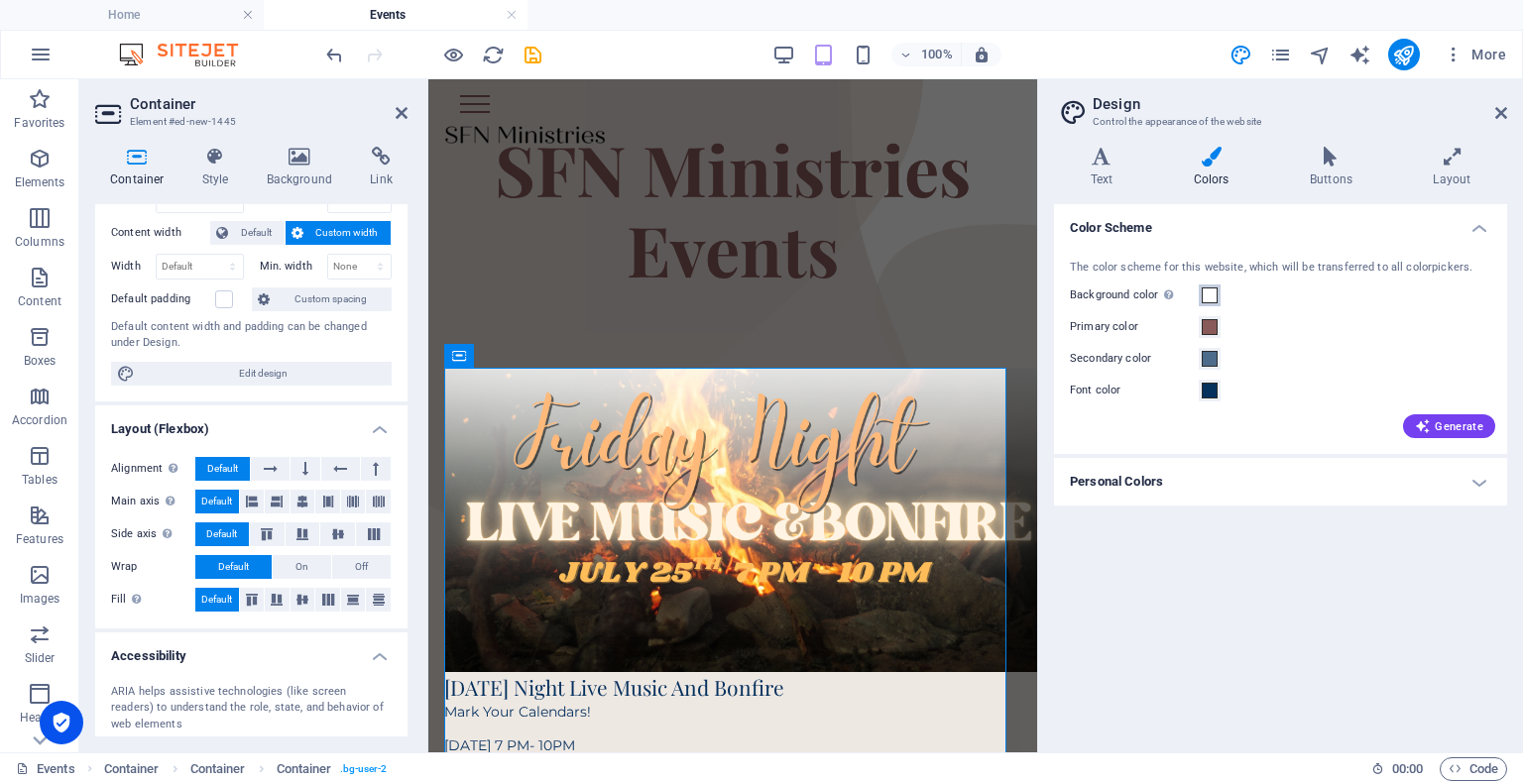 click on "Background color Only visible if it is not covered by other backgrounds." at bounding box center (1210, 295) 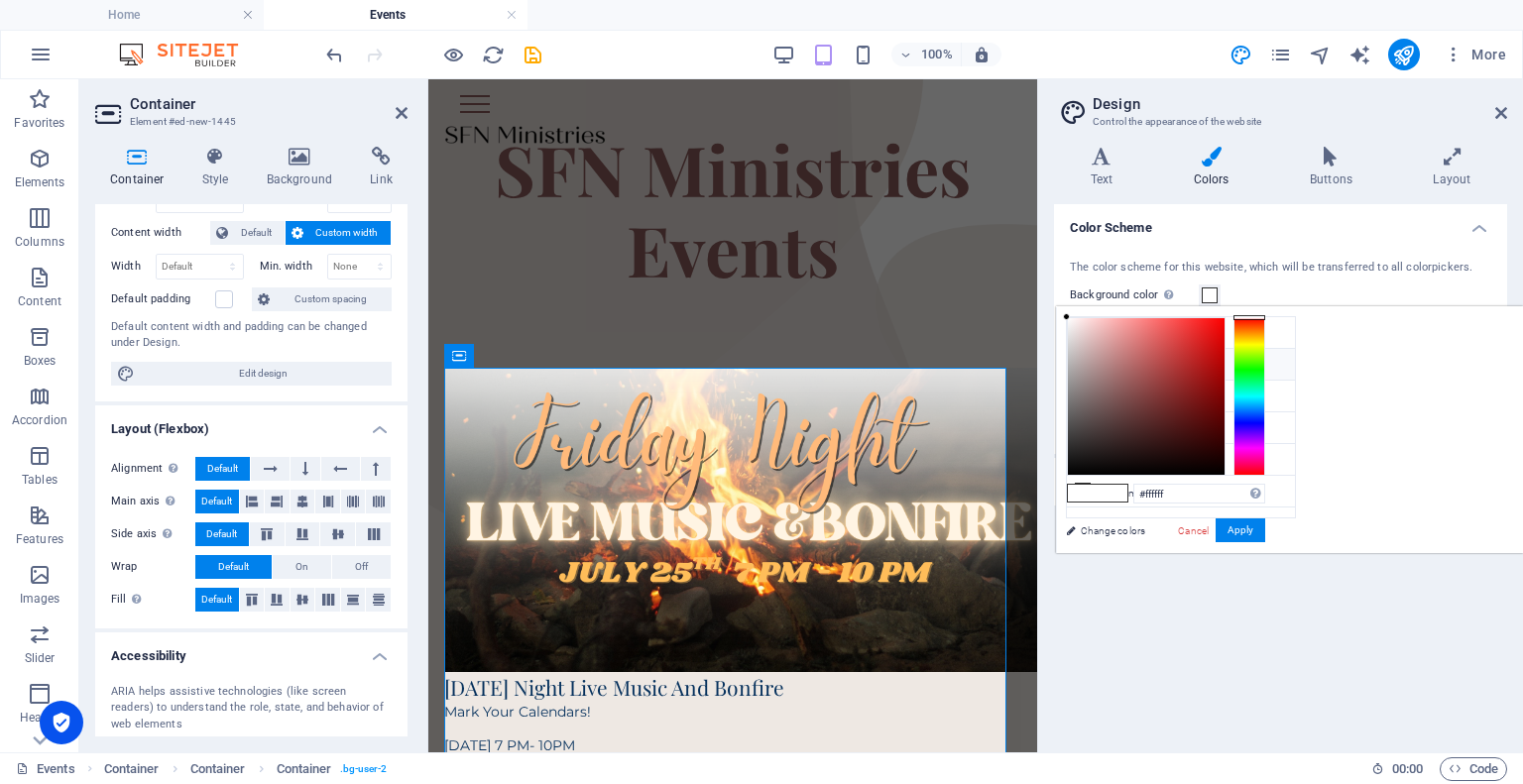 click on "Primary color
#895a5a" at bounding box center [1181, 365] 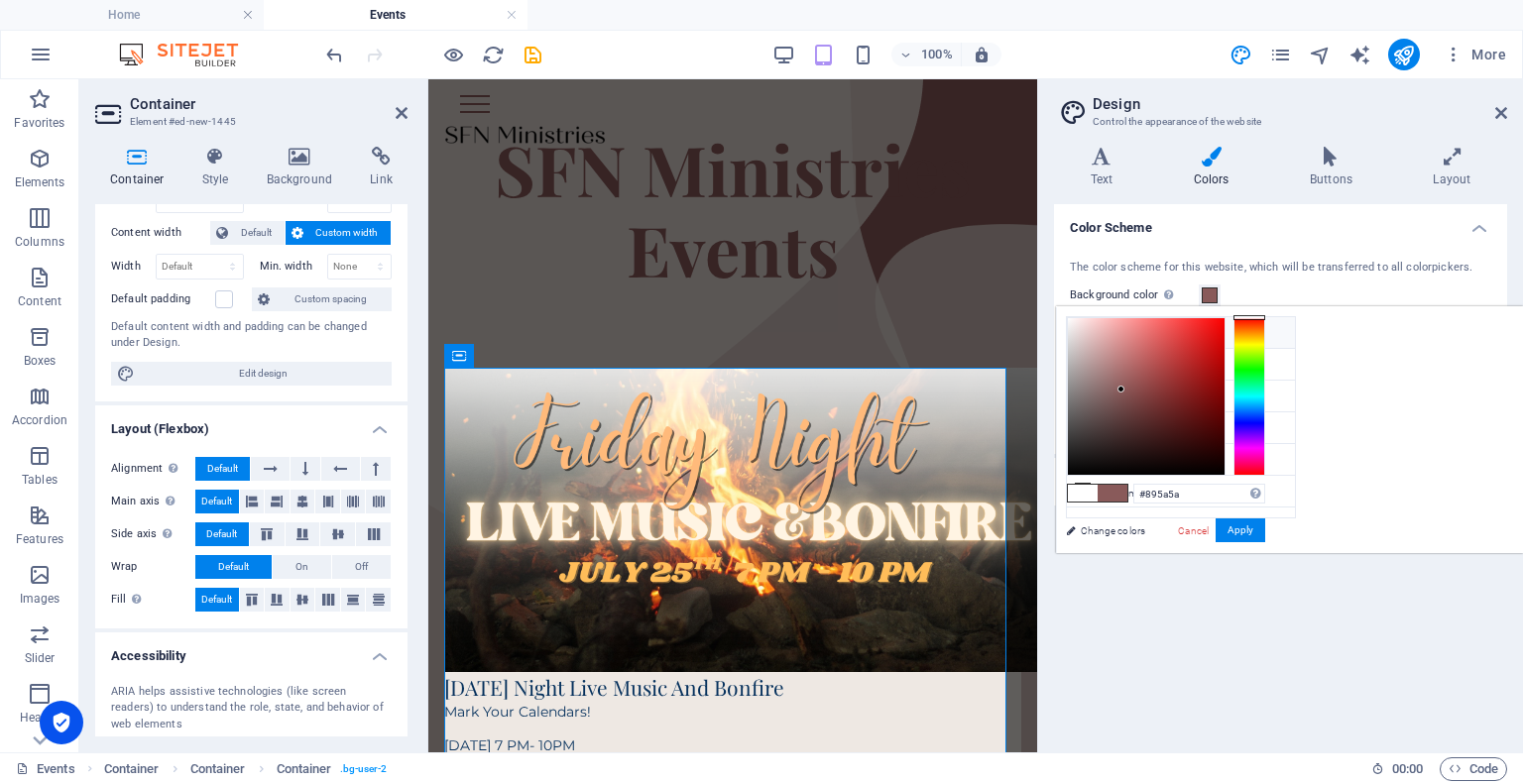 click on "Background color
#f4f3f2" at bounding box center [1181, 333] 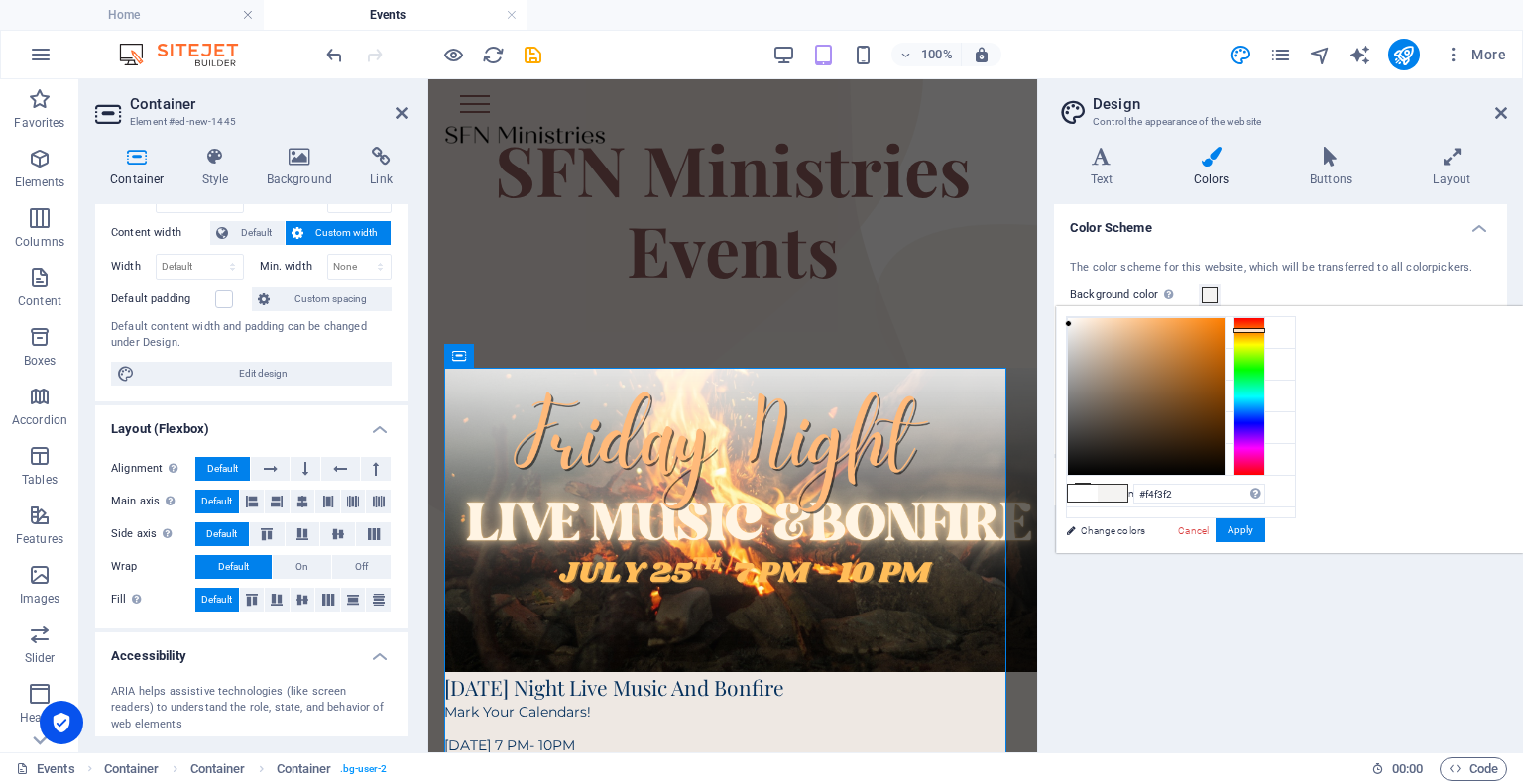 click on "Color Scheme The color scheme for this website, which will be transferred to all colorpickers. Background color Only visible if it is not covered by other backgrounds. Primary color Secondary color Font color Generate Personal Colors Custom color 1 Custom color 2 Custom color 3 Custom color 4 Custom color 5" at bounding box center [1280, 470] 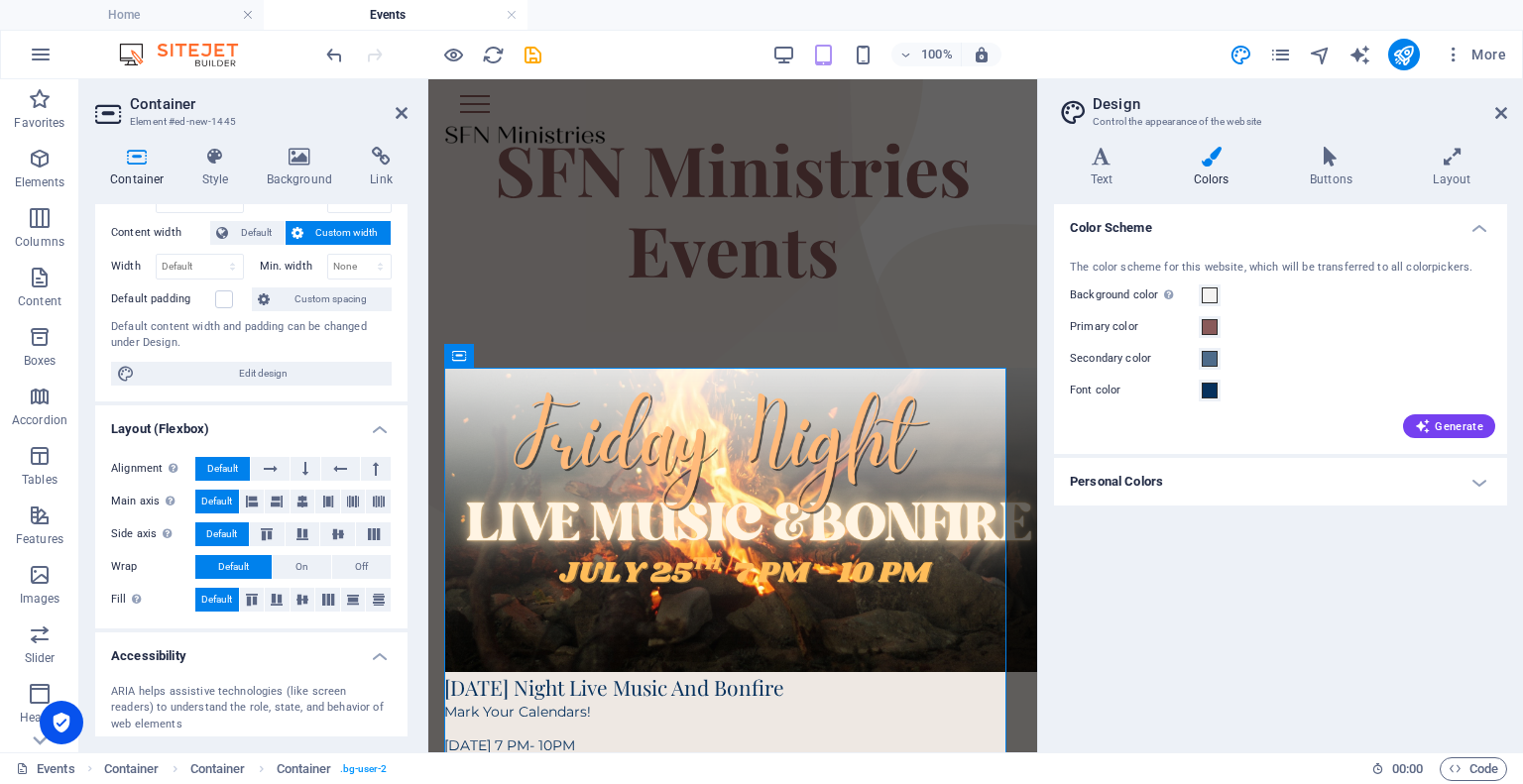 click on "Design Control the appearance of the website Variants  Text  Colors  Buttons  Layout Text Standard Bold Links Font color Font Montserrat Font size 14 rem px Line height 1.22 Font weight To display the font weight correctly, it may need to be enabled.  Manage Fonts Thin, 100 Extra-light, 200 Light, 300 Regular, 400 Medium, 500 Semi-bold, 600 Bold, 700 Extra-bold, 800 Black, 900 Letter spacing 0 rem px Font style Text transform Tt TT tt Text align Font weight To display the font weight correctly, it may need to be enabled.  Manage Fonts Thin, 100 Extra-light, 200 Light, 300 Regular, 400 Medium, 500 Semi-bold, 600 Bold, 700 Extra-bold, 800 Black, 900 Default Hover / Active Font color Font color Decoration None Decoration None Transition duration 0 s Transition function Ease Ease In Ease Out Ease In/Ease Out Linear Headlines All H1 / Textlogo H2 H3 H4 H5 H6 Font color Font Playfair Display Line height 1.5 Font weight To display the font weight correctly, it may need to be enabled.  Manage Fonts Thin, 100 0 rem px" at bounding box center (1280, 415) 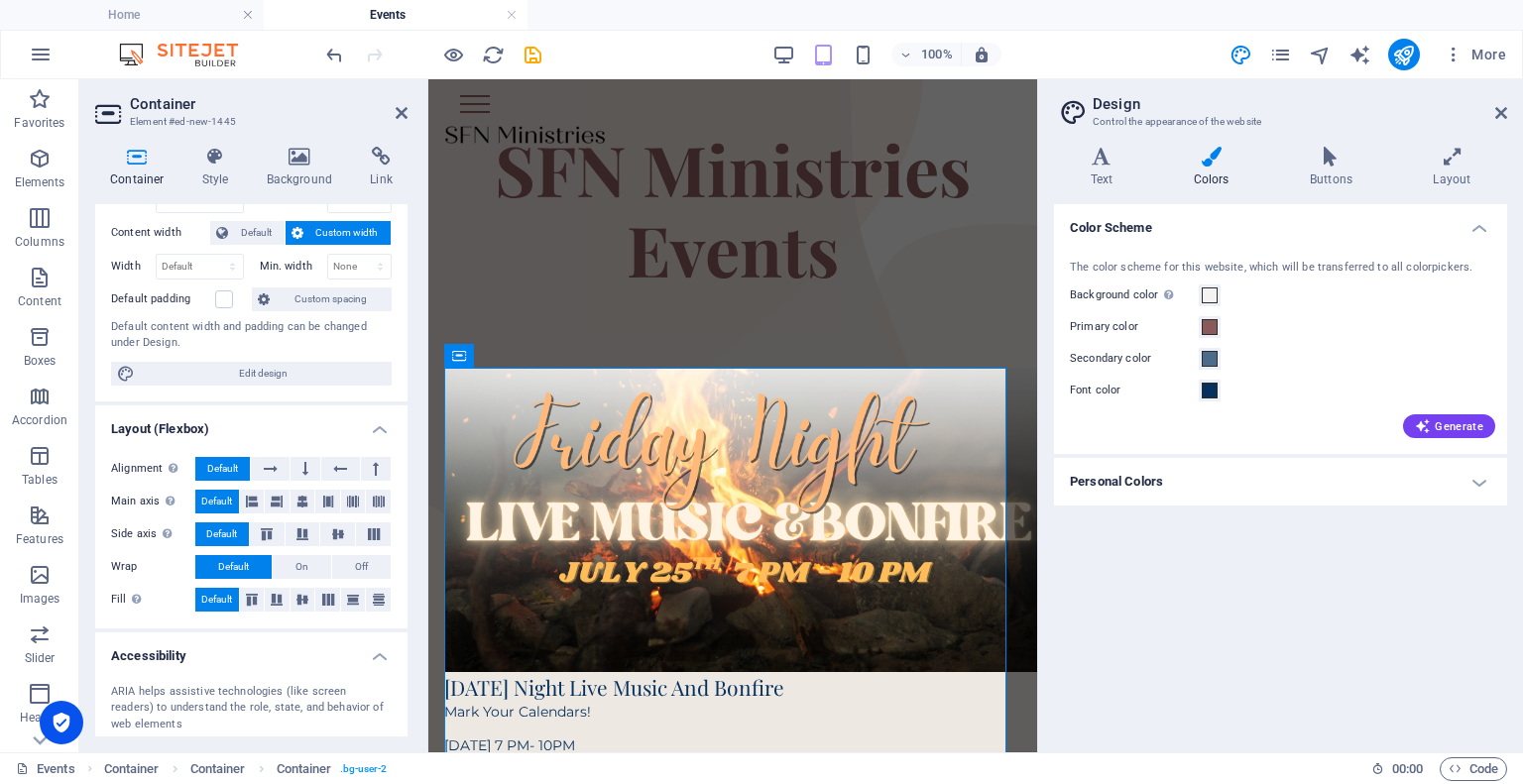 click on "Design" at bounding box center [1300, 104] 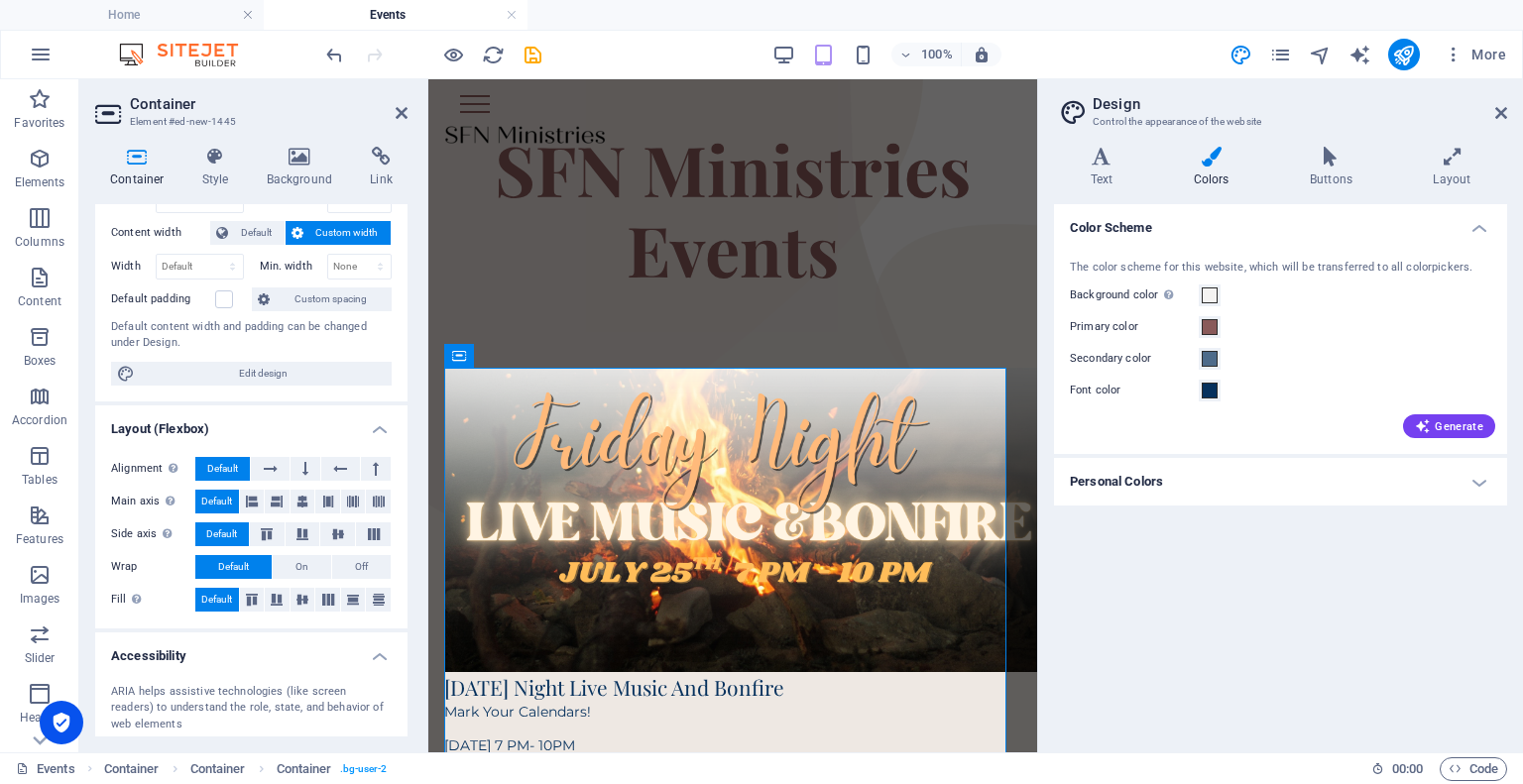 click on "Design Control the appearance of the website Variants  Text  Colors  Buttons  Layout Text Standard Bold Links Font color Font Montserrat Font size 14 rem px Line height 1.22 Font weight To display the font weight correctly, it may need to be enabled.  Manage Fonts Thin, 100 Extra-light, 200 Light, 300 Regular, 400 Medium, 500 Semi-bold, 600 Bold, 700 Extra-bold, 800 Black, 900 Letter spacing 0 rem px Font style Text transform Tt TT tt Text align Font weight To display the font weight correctly, it may need to be enabled.  Manage Fonts Thin, 100 Extra-light, 200 Light, 300 Regular, 400 Medium, 500 Semi-bold, 600 Bold, 700 Extra-bold, 800 Black, 900 Default Hover / Active Font color Font color Decoration None Decoration None Transition duration 0 s Transition function Ease Ease In Ease Out Ease In/Ease Out Linear Headlines All H1 / Textlogo H2 H3 H4 H5 H6 Font color Font Playfair Display Line height 1.5 Font weight To display the font weight correctly, it may need to be enabled.  Manage Fonts Thin, 100 0 rem px" at bounding box center [1280, 415] 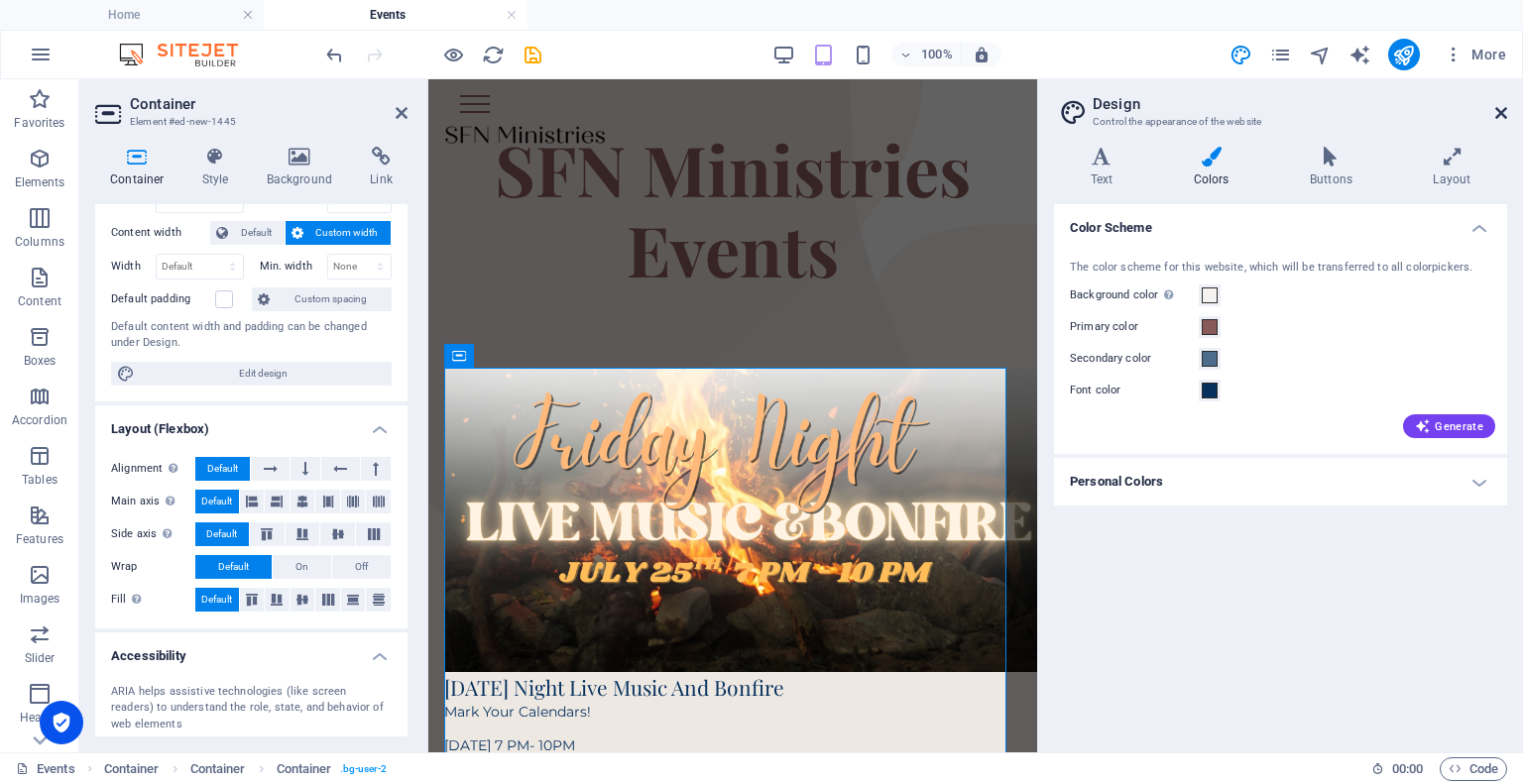 click at bounding box center (1501, 113) 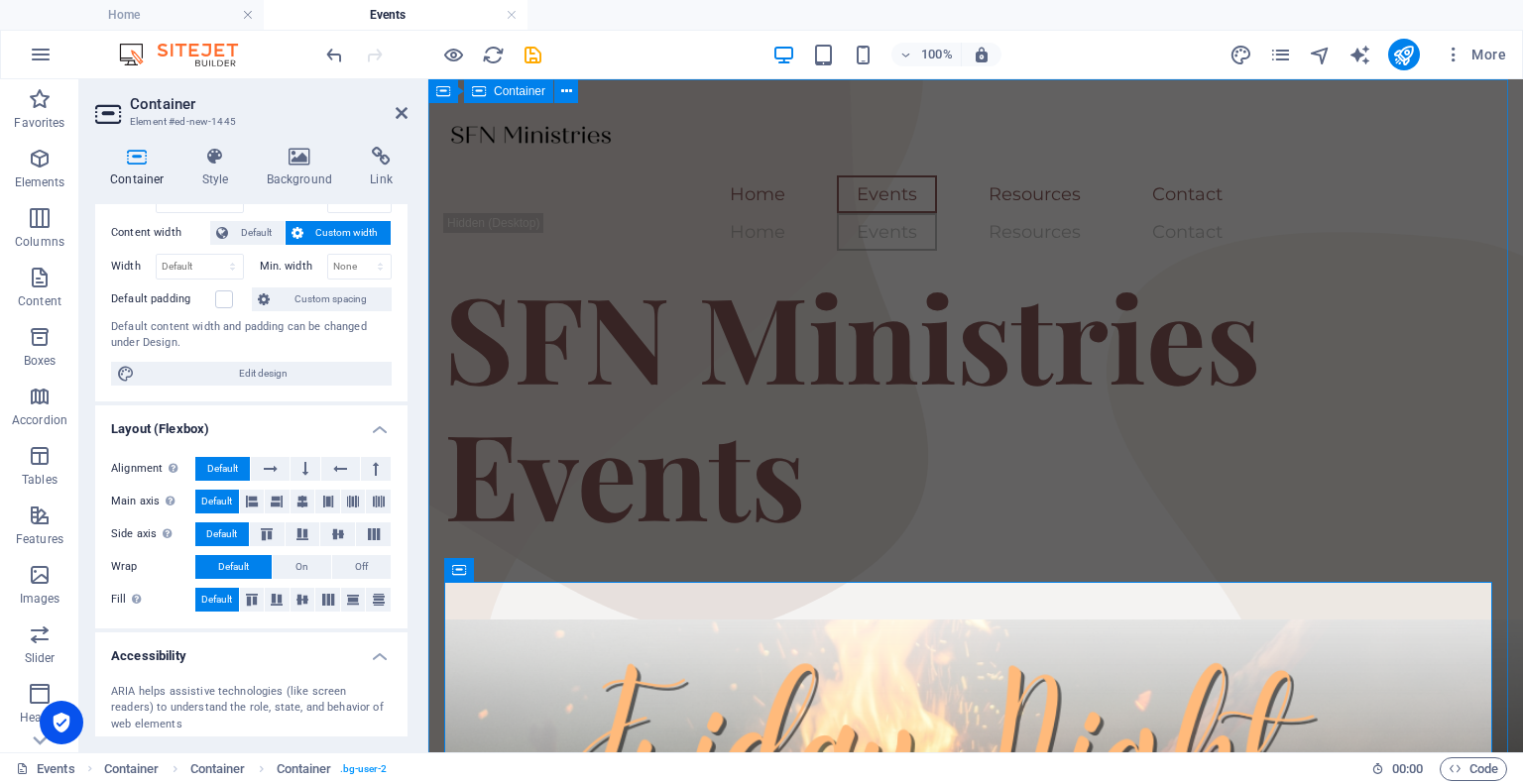 click on "Home Events Resources Contact Home Events Resources Contact SFN Ministries Events [DATE] Night Live Music And Bonfire Mark Your Calendars! [DATE] 7 PM- 10PM Come on out to [PERSON_NAME] Family Homestead! Bring a lawn chair, blanket, snacks and a friend! Sign Up Below or Email support  [EMAIL_ADDRESS][DOMAIN_NAME] . Address will be provided! Sign Up Now! Drop content here or  Add elements  Paste clipboard" at bounding box center (976, 917) 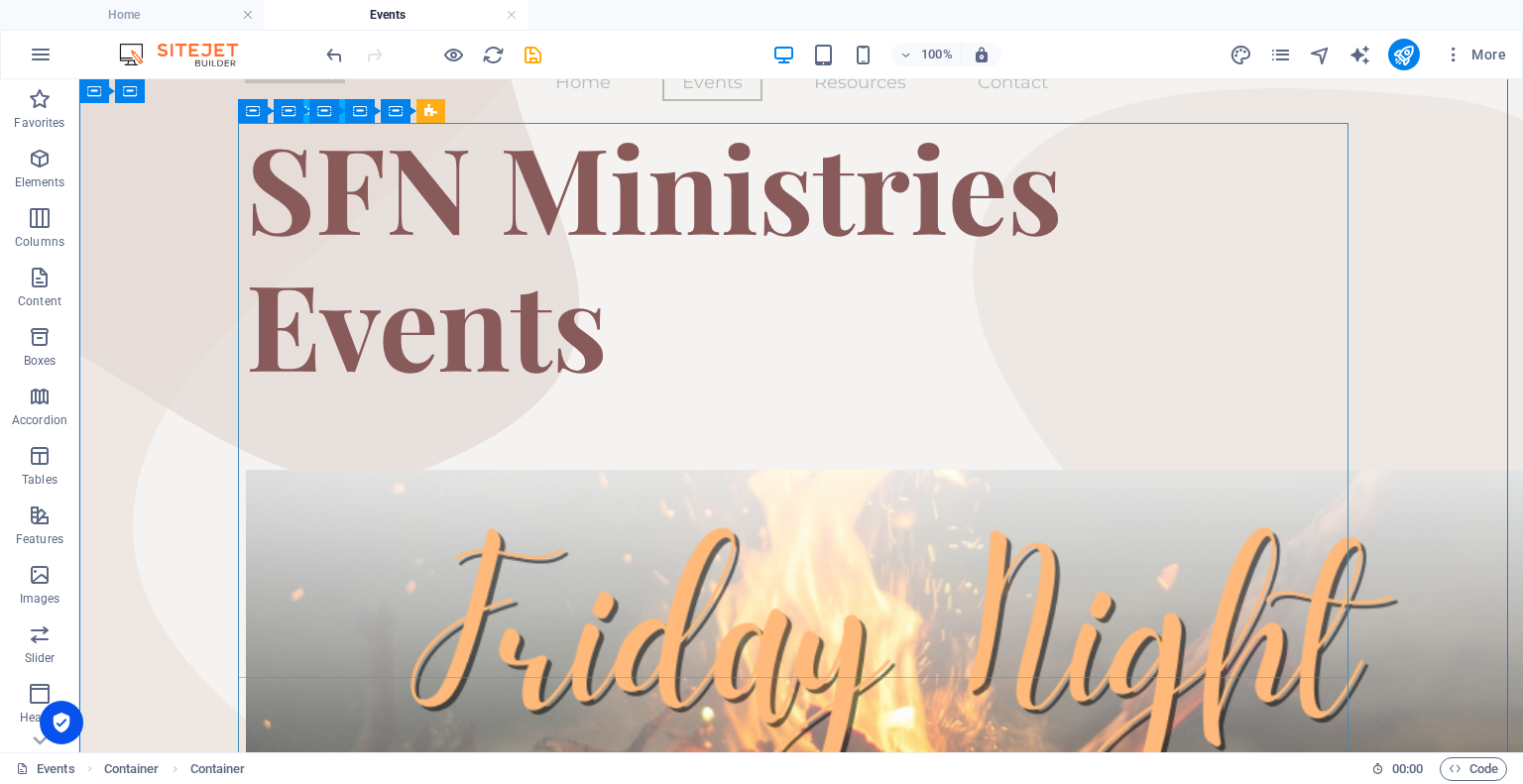 scroll, scrollTop: 0, scrollLeft: 0, axis: both 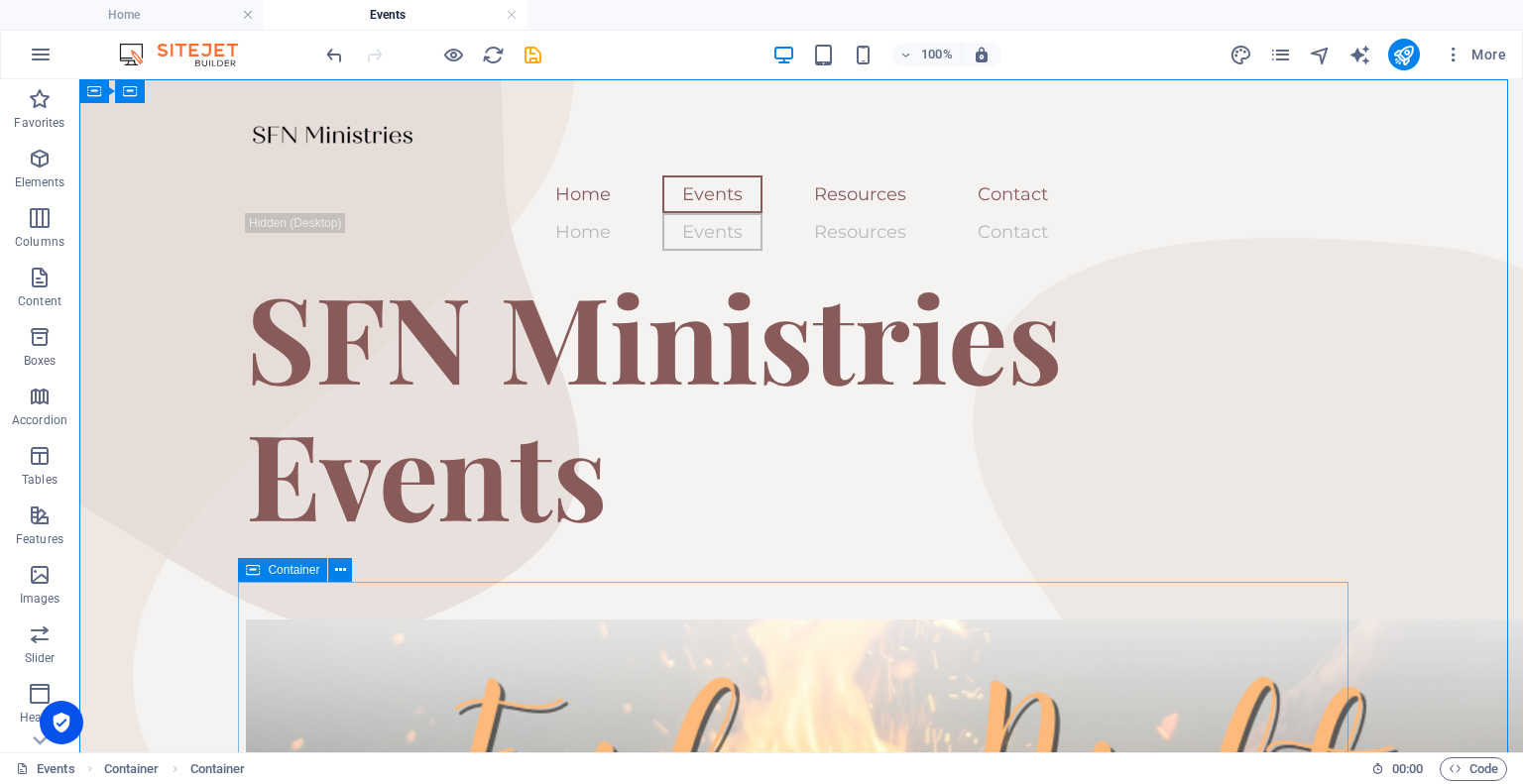 click at bounding box center (253, 570) 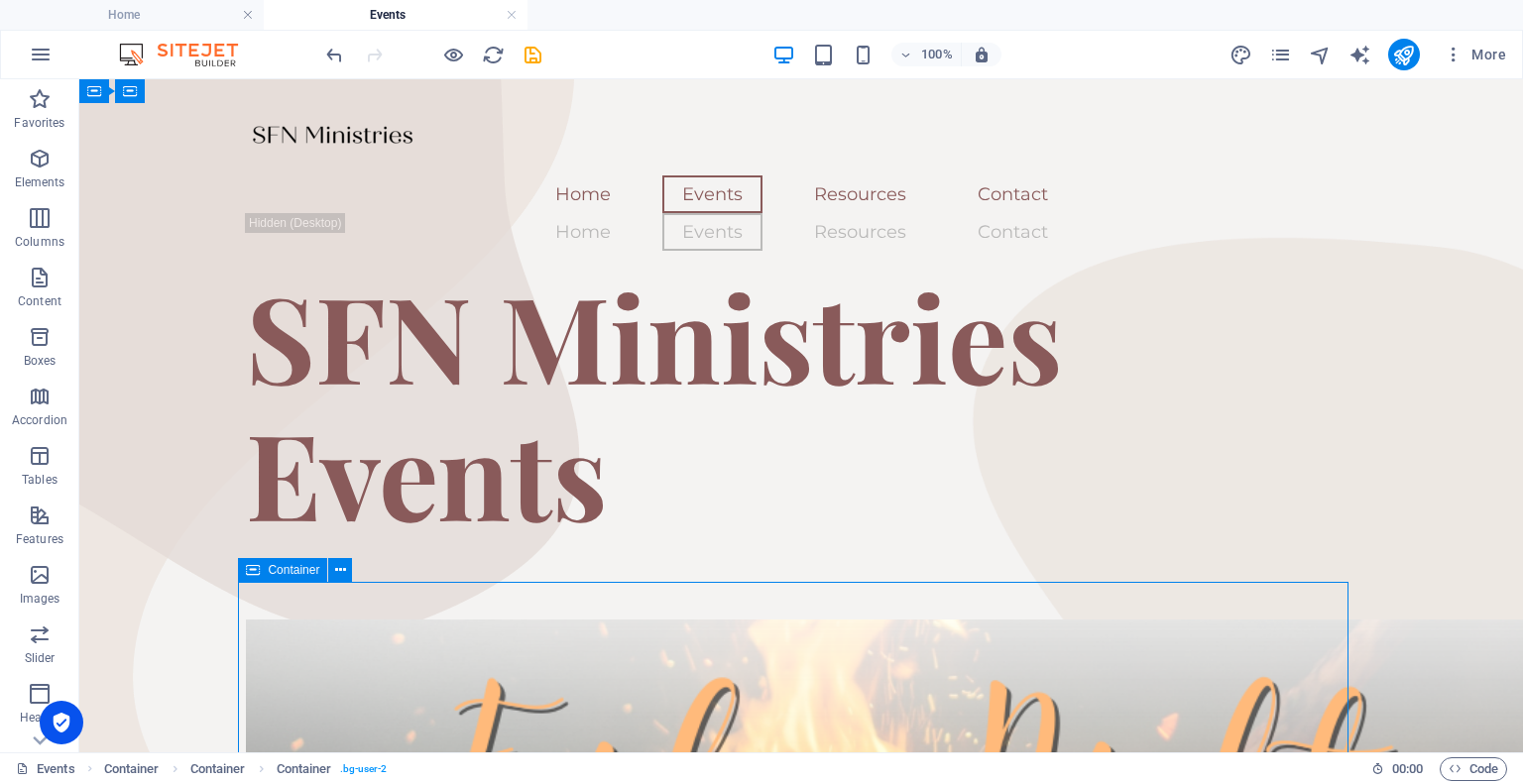 click at bounding box center (253, 570) 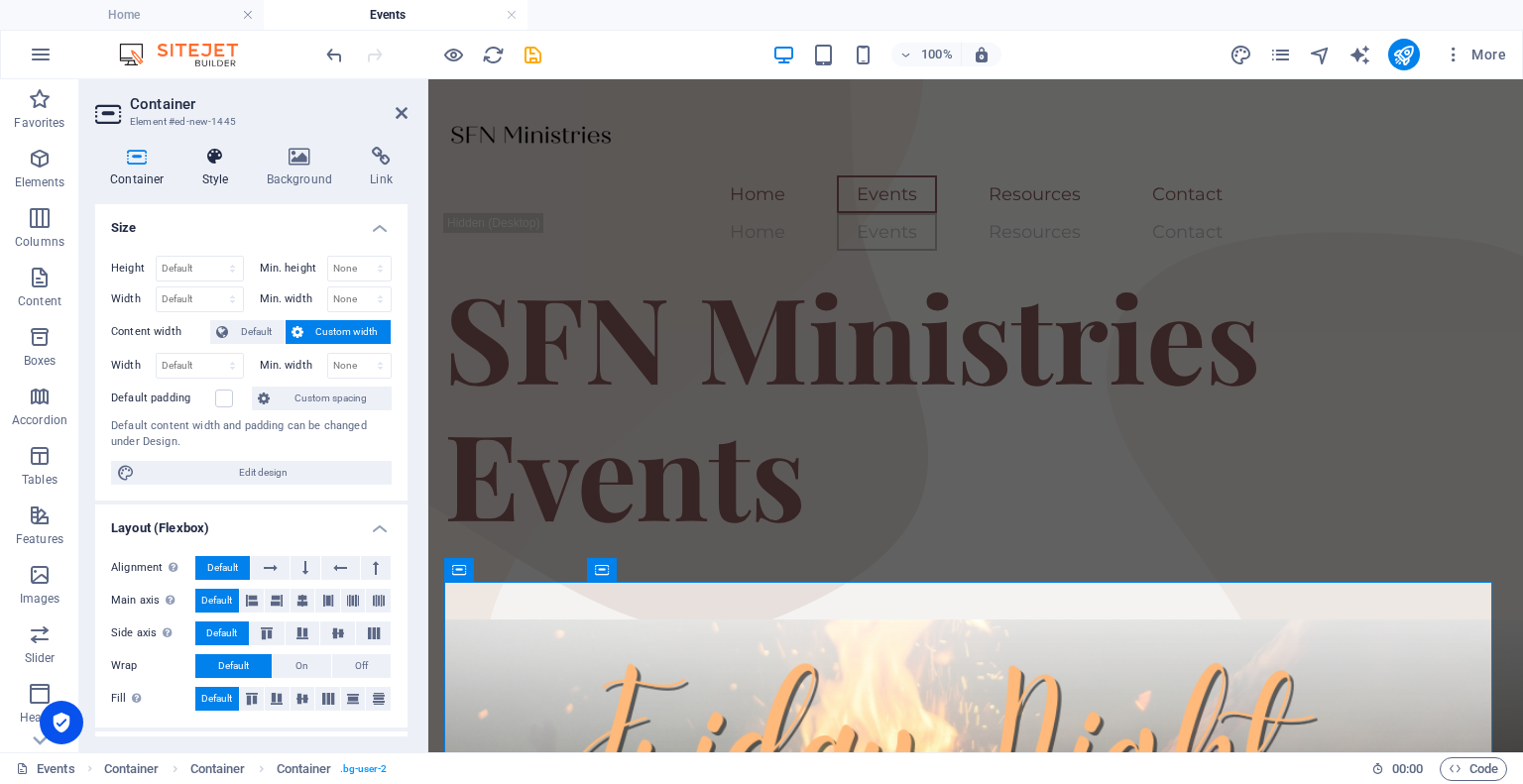 click on "Style" at bounding box center (219, 168) 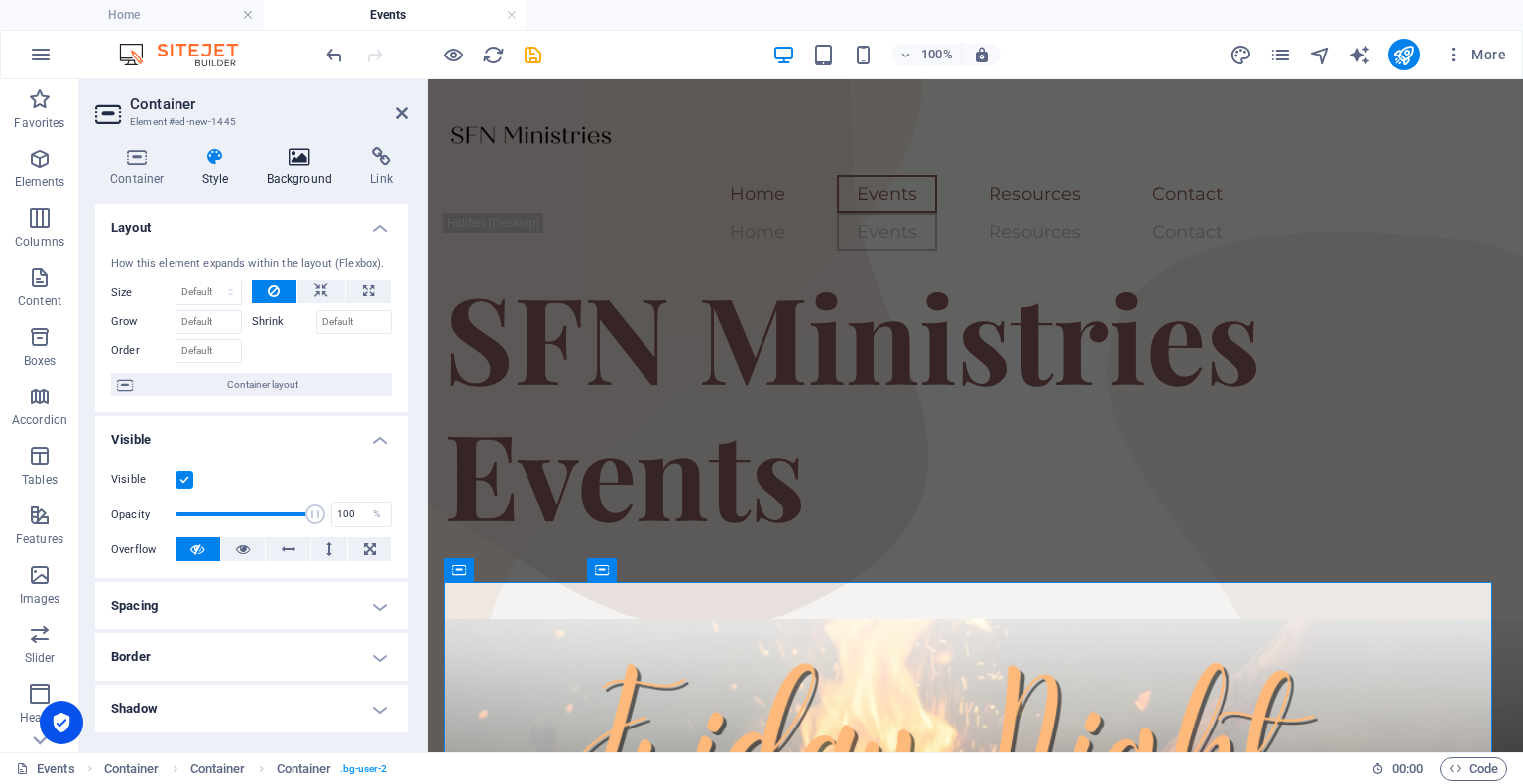 click at bounding box center [299, 157] 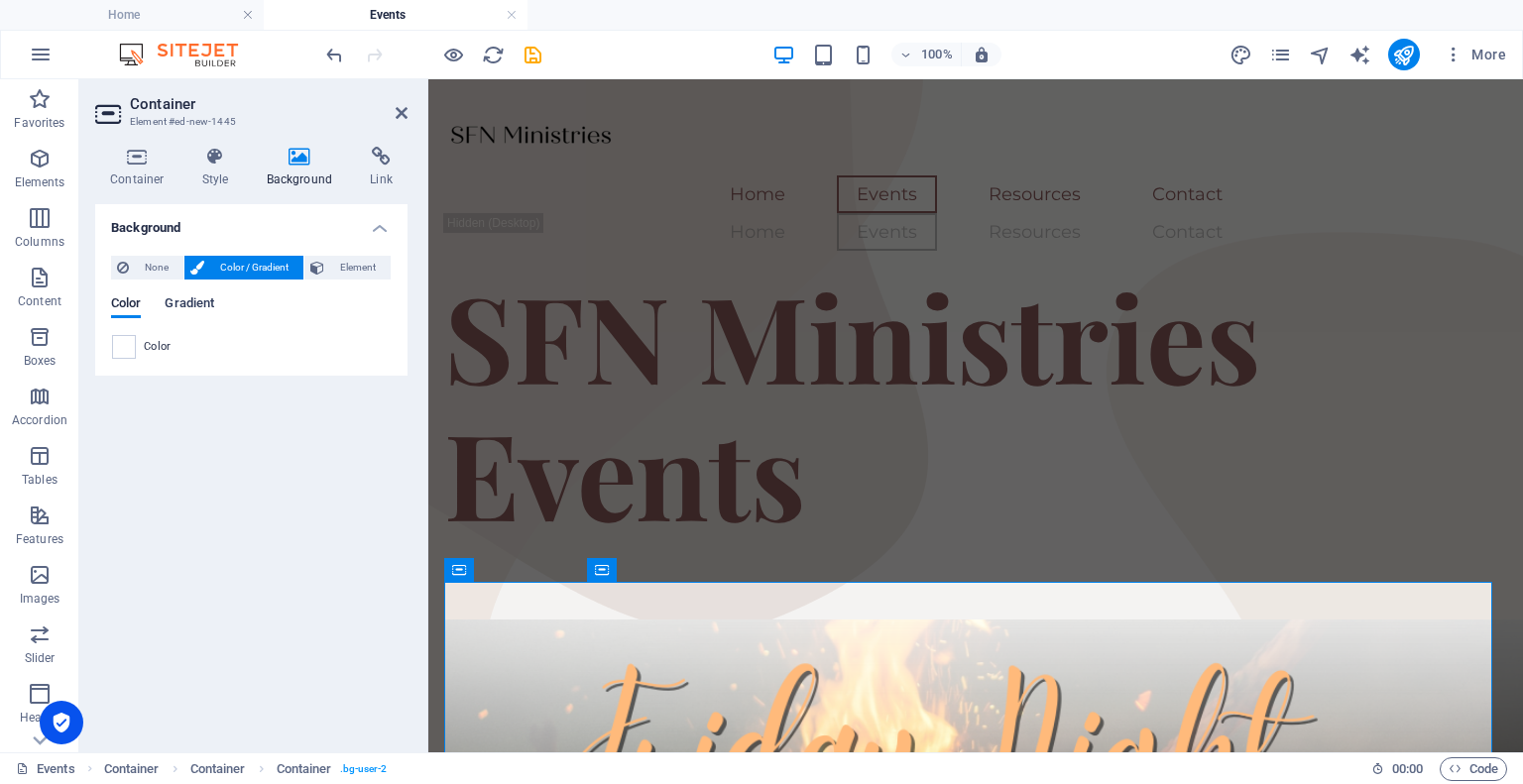 click on "Gradient" at bounding box center (189, 305) 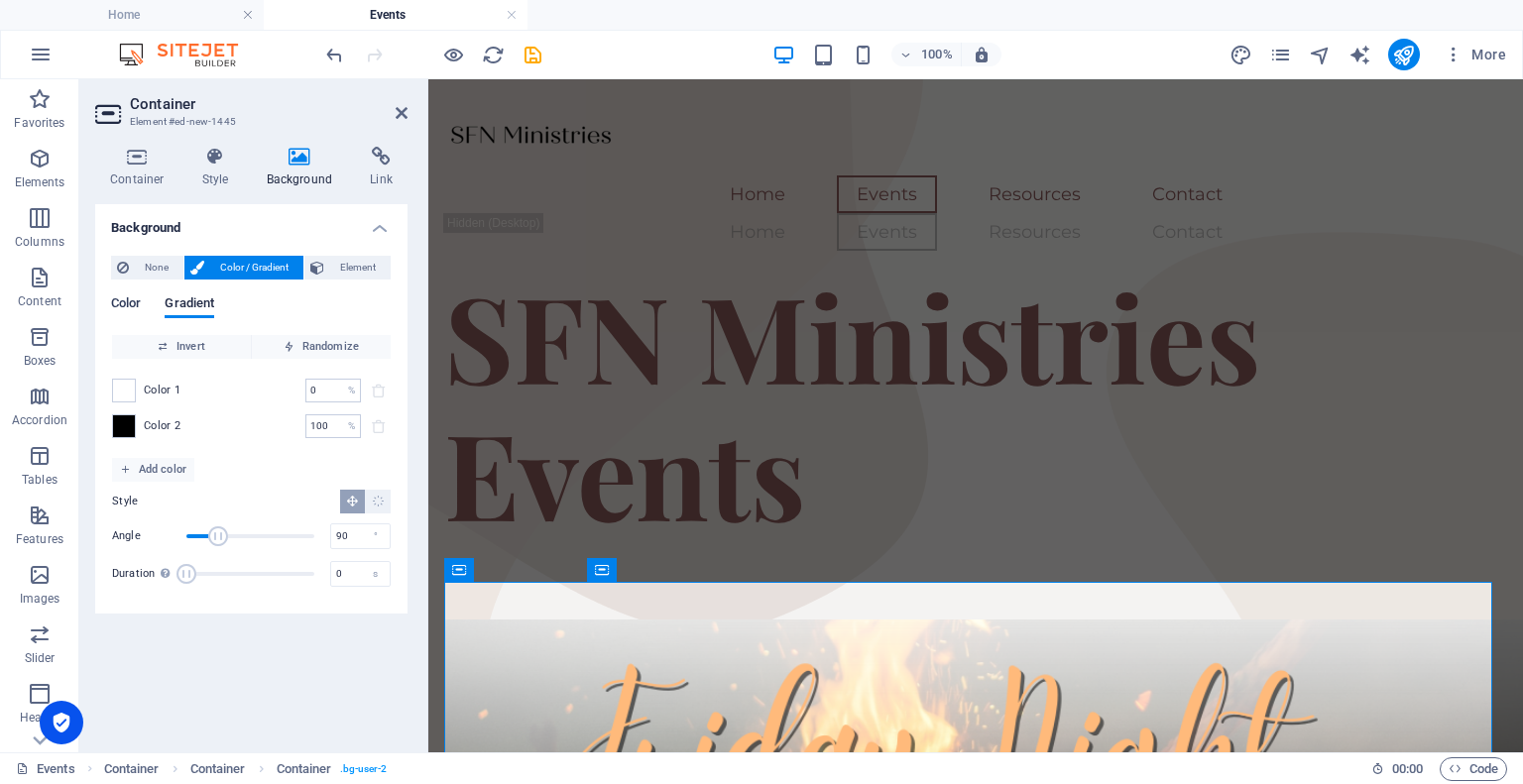 click on "Color" at bounding box center (126, 305) 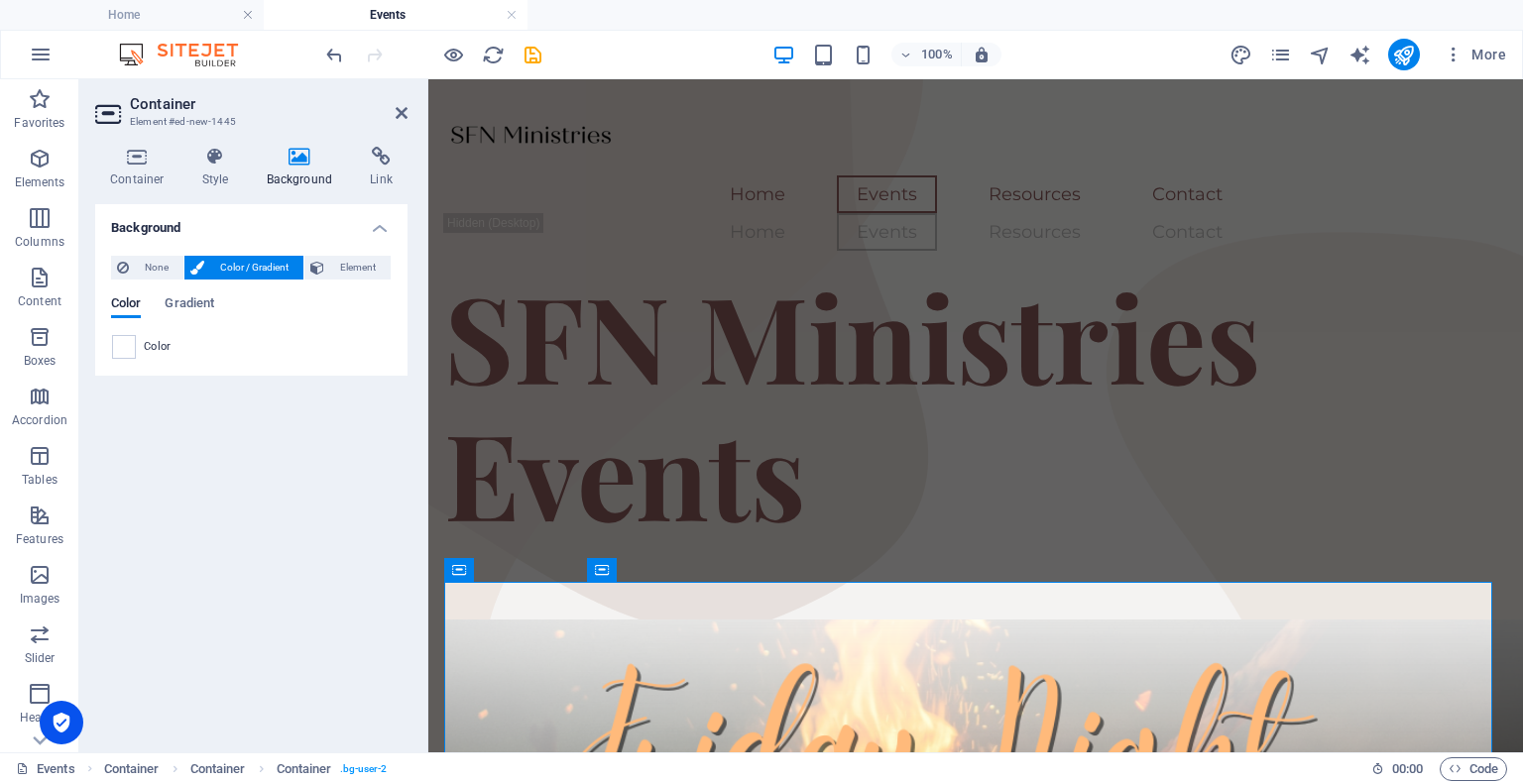 click on "Color Gradient" at bounding box center (251, 315) 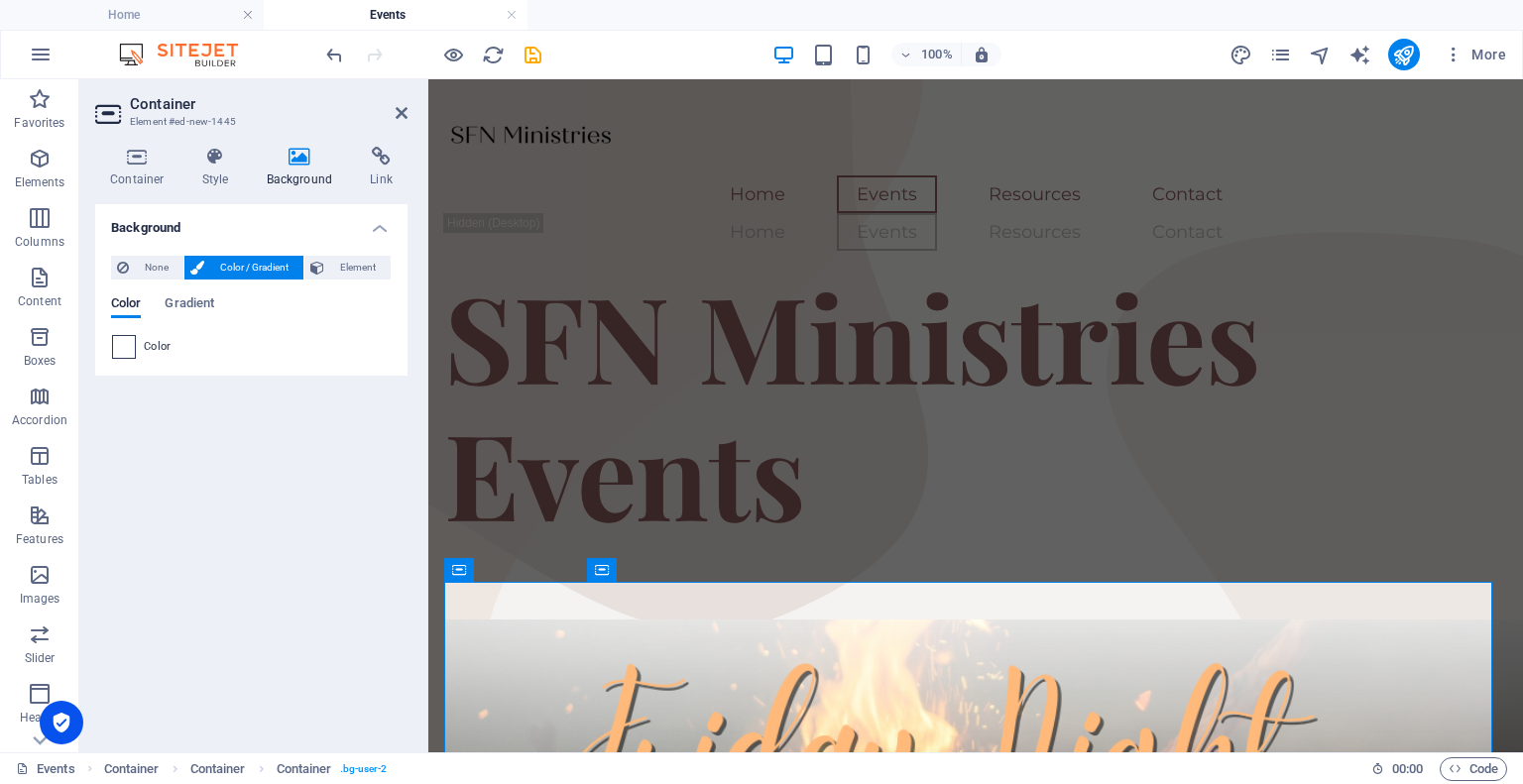 click at bounding box center [124, 347] 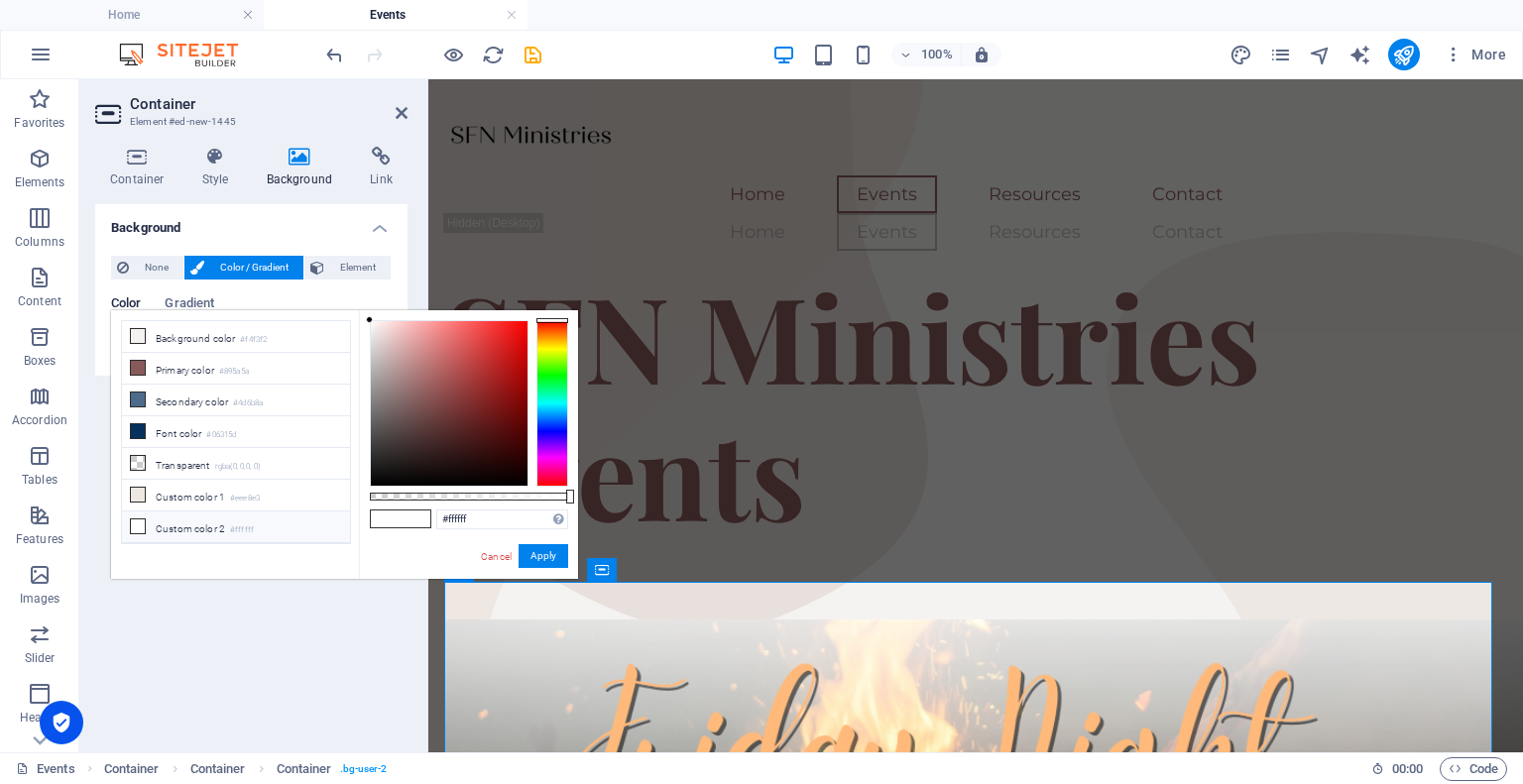 click on "Custom color 2
#ffffff" at bounding box center (236, 527) 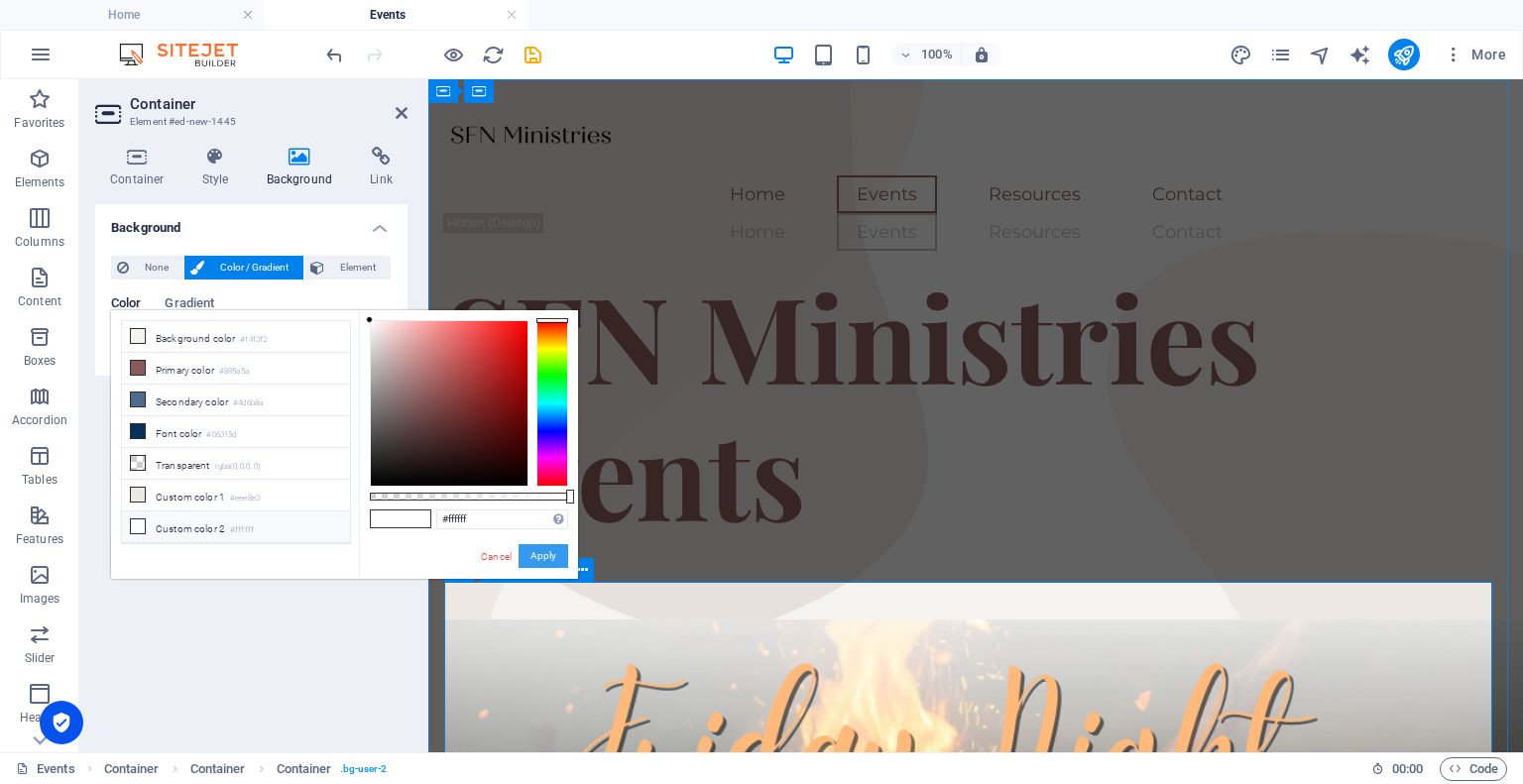 click on "Apply" at bounding box center [543, 556] 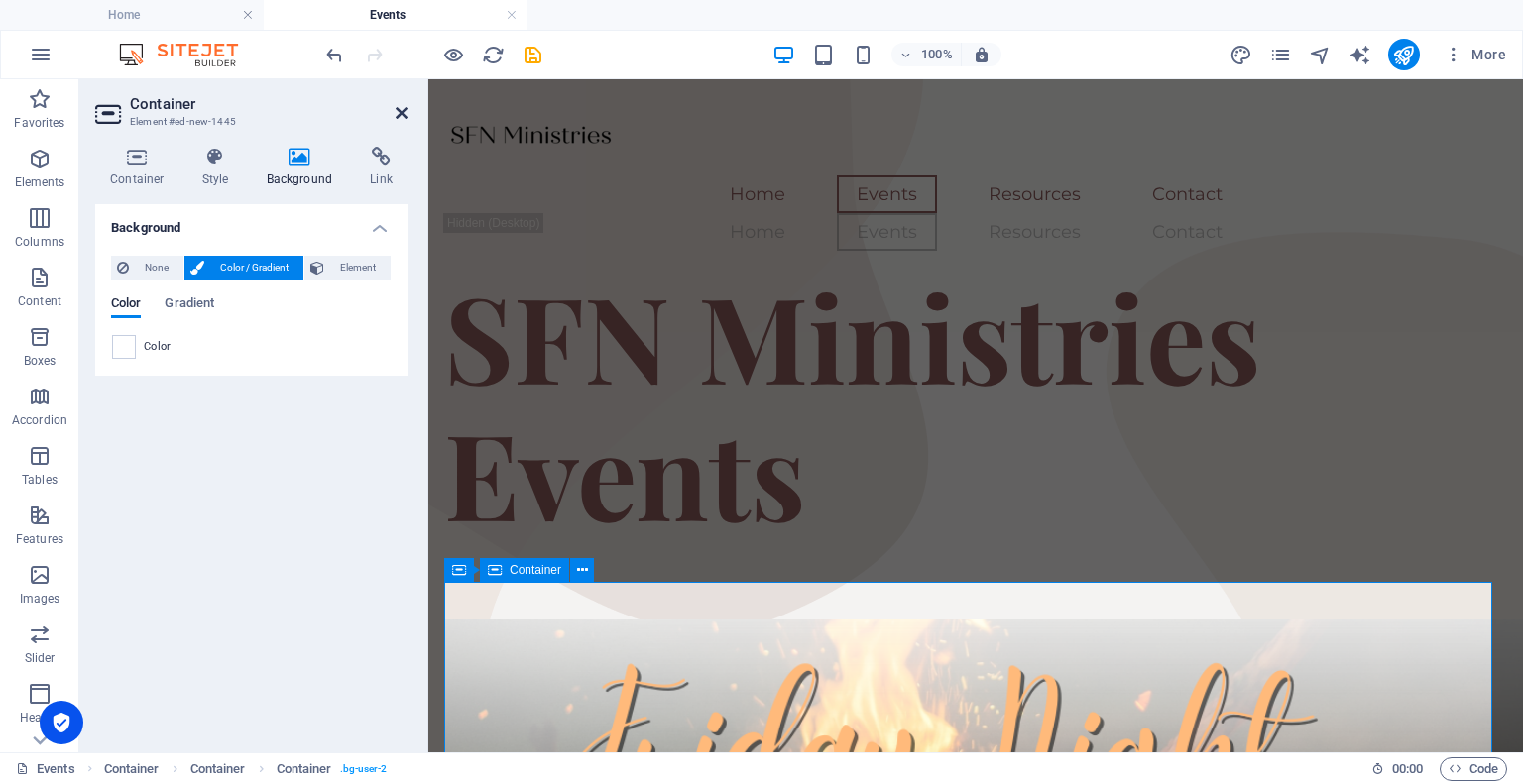 drag, startPoint x: 407, startPoint y: 110, endPoint x: 327, endPoint y: 33, distance: 111.03603 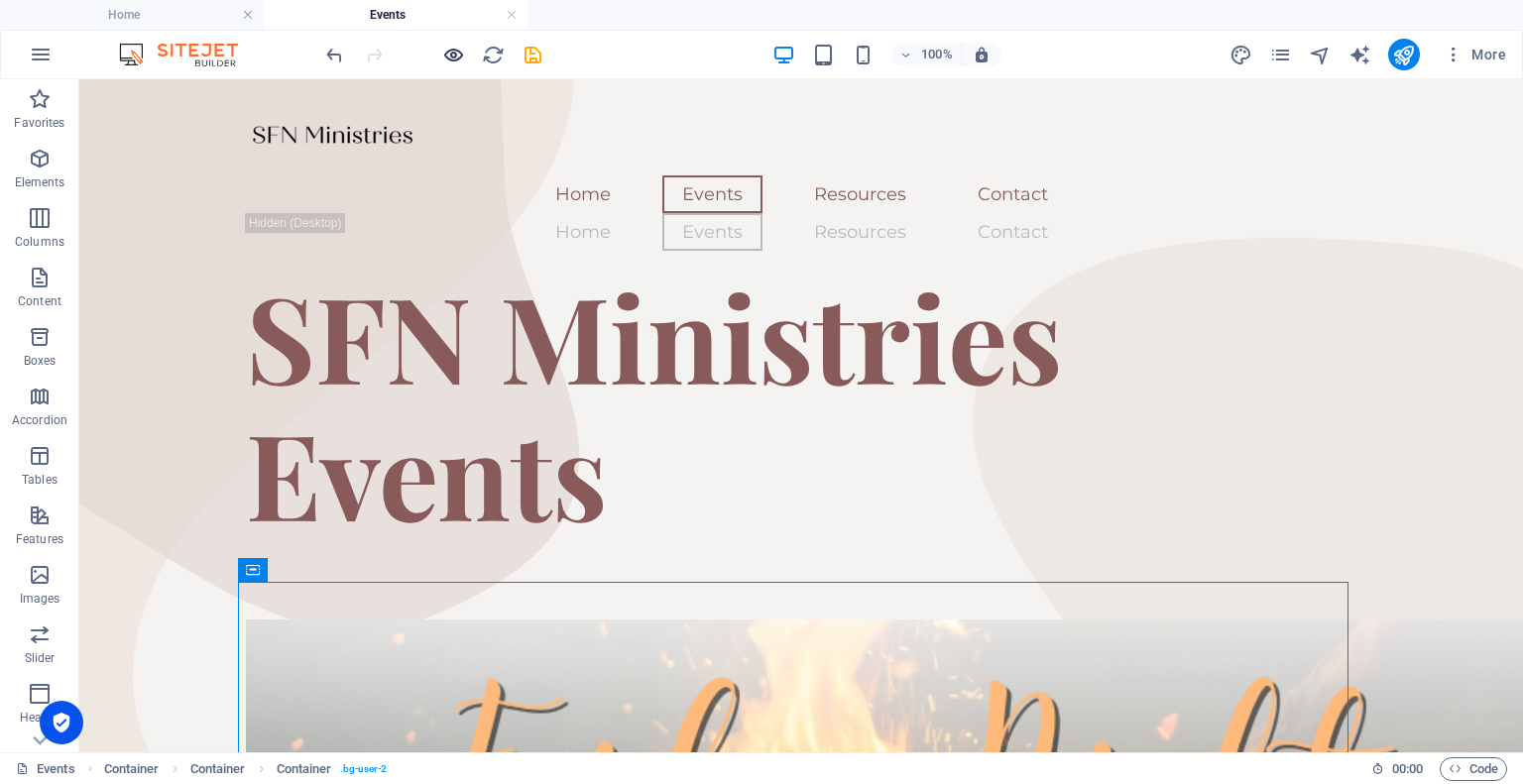 click at bounding box center [453, 55] 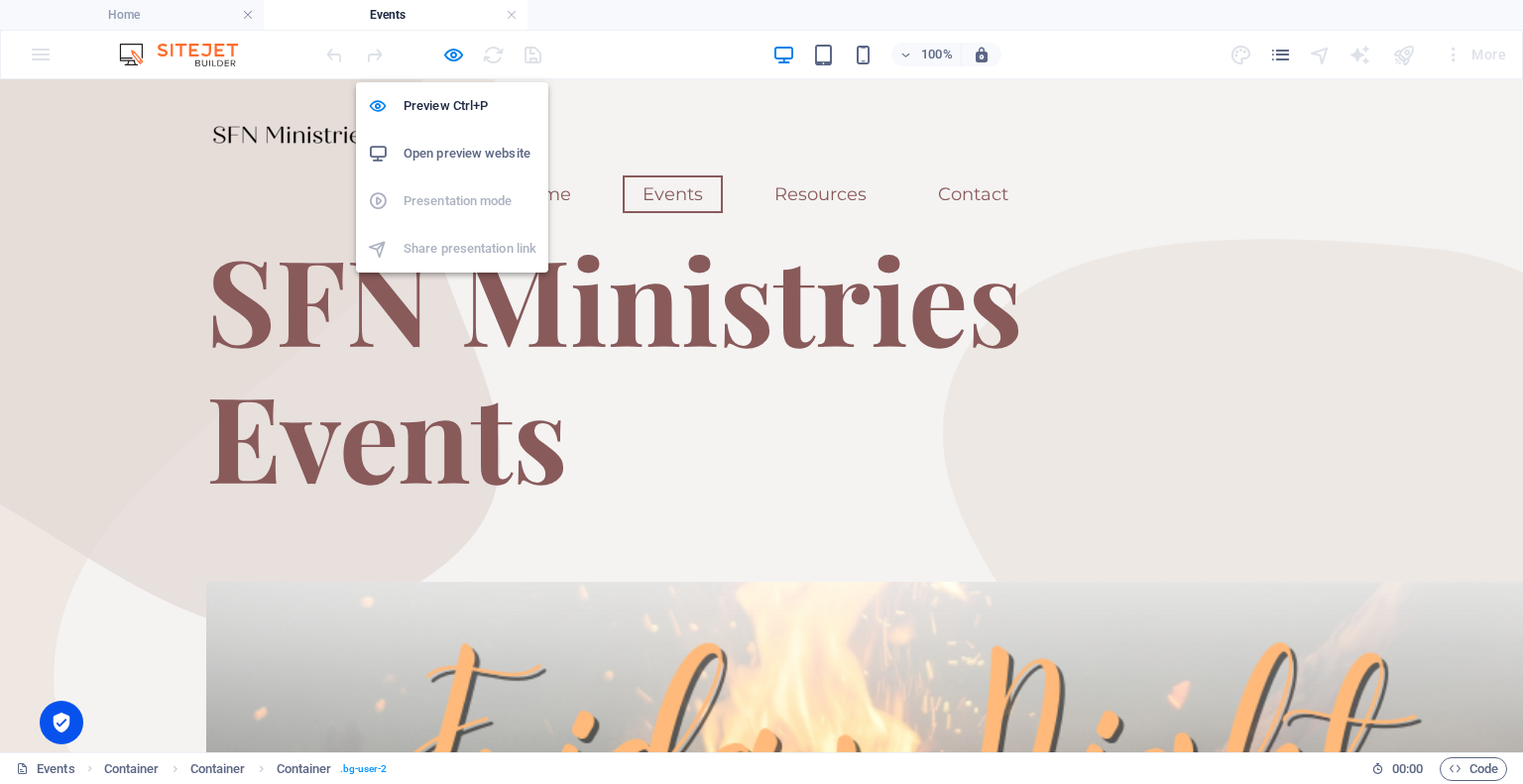 click on "Open preview website" at bounding box center (470, 154) 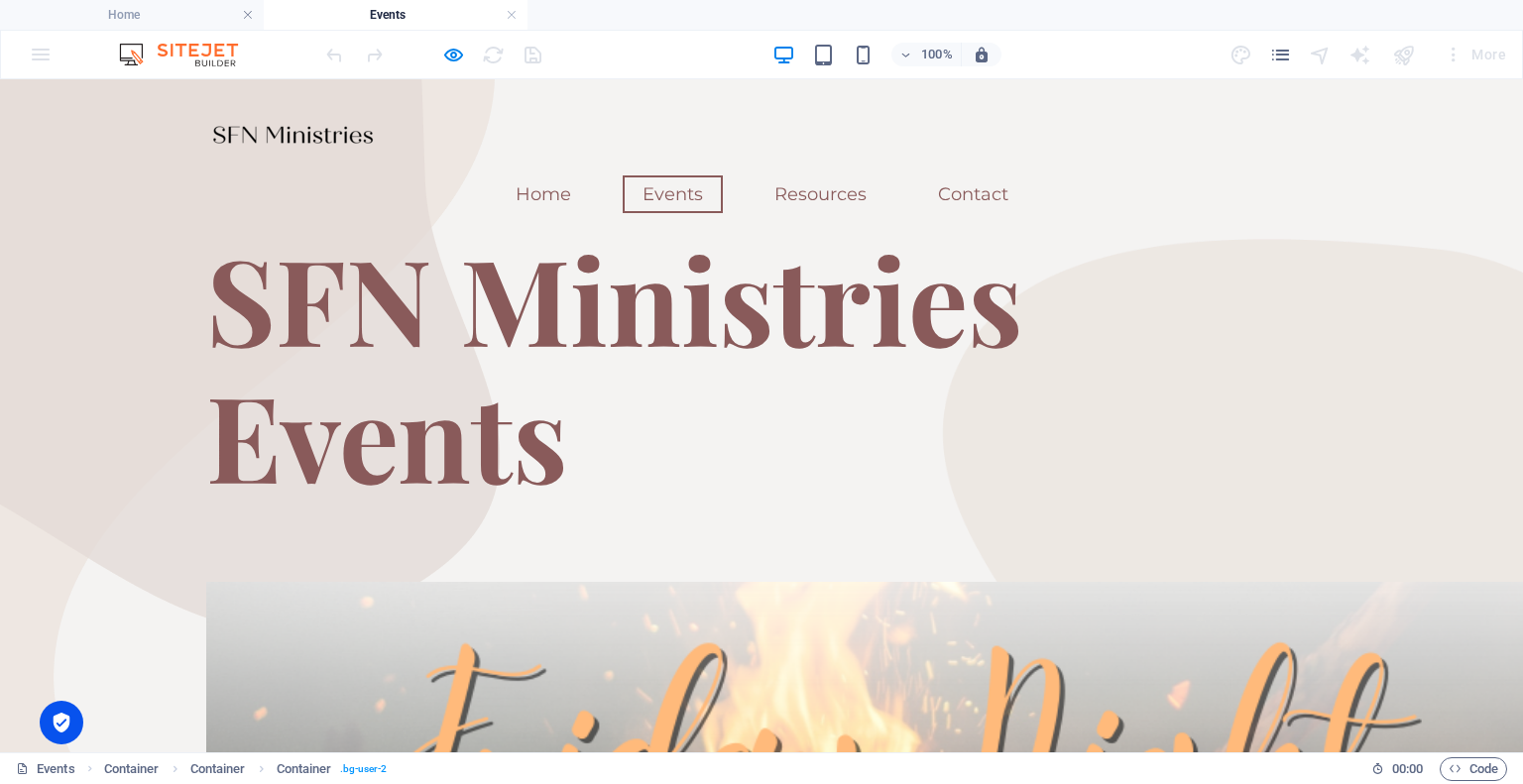 click on "100% More" at bounding box center (918, 55) 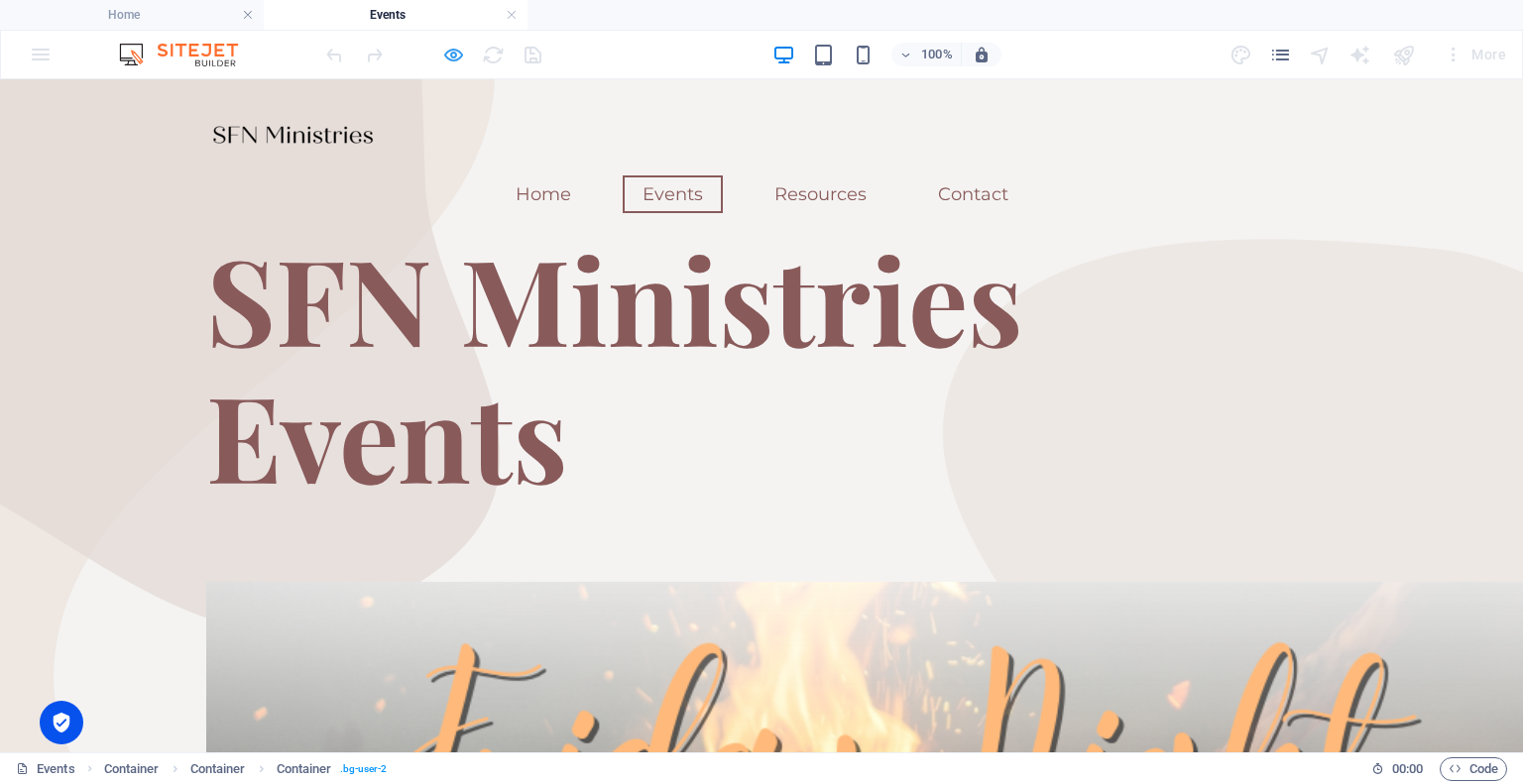 click at bounding box center [453, 55] 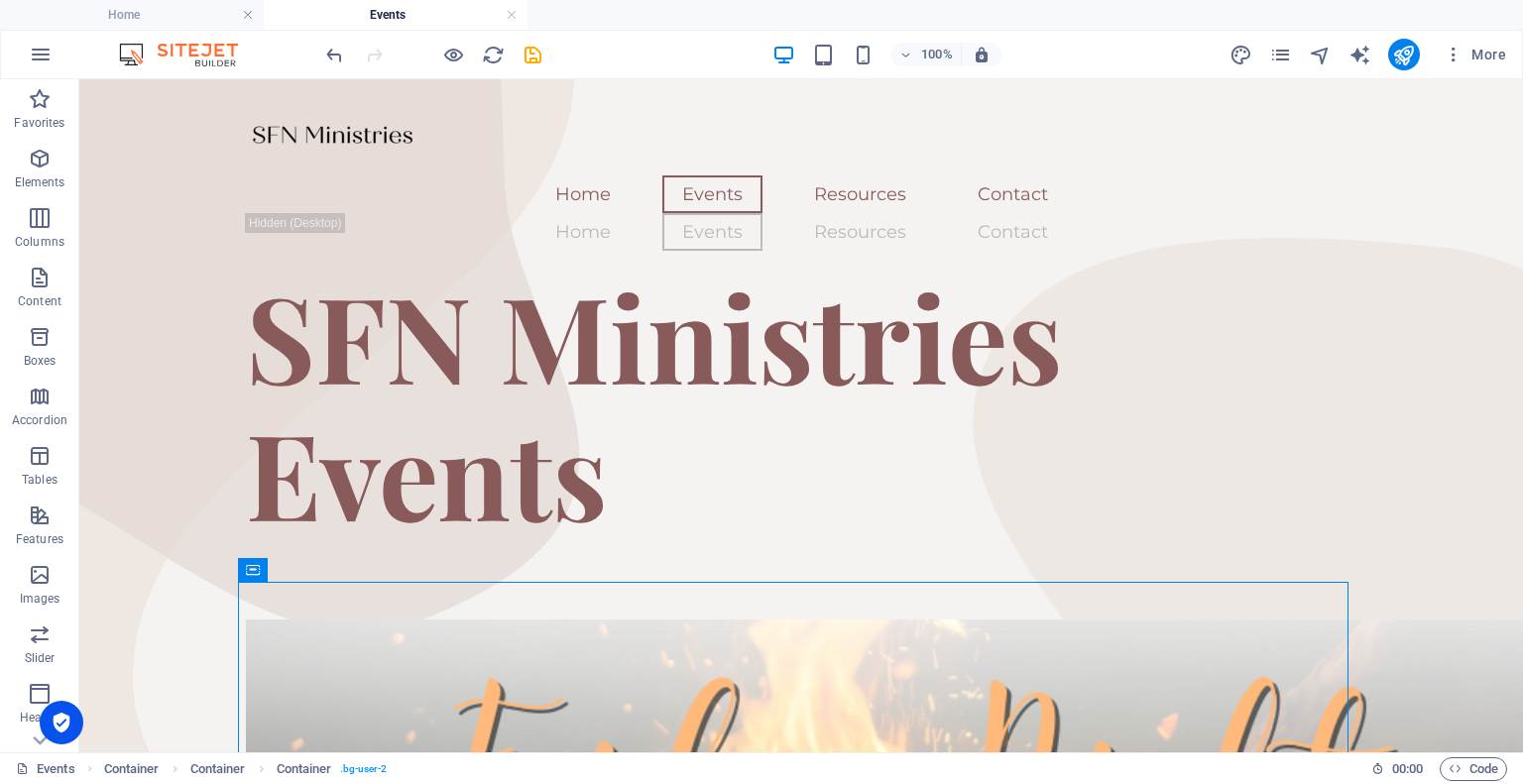 click at bounding box center [532, 55] 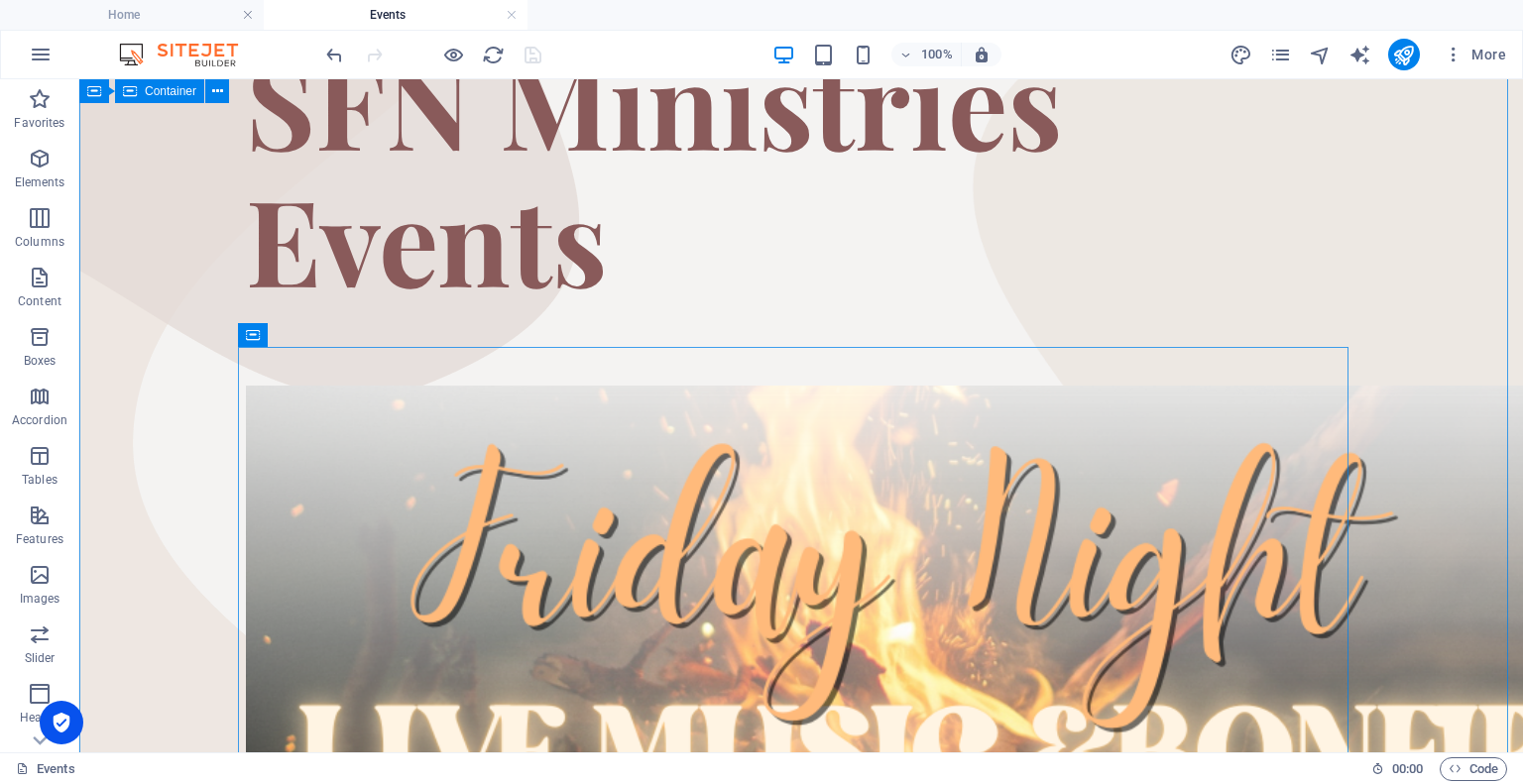 scroll, scrollTop: 99, scrollLeft: 0, axis: vertical 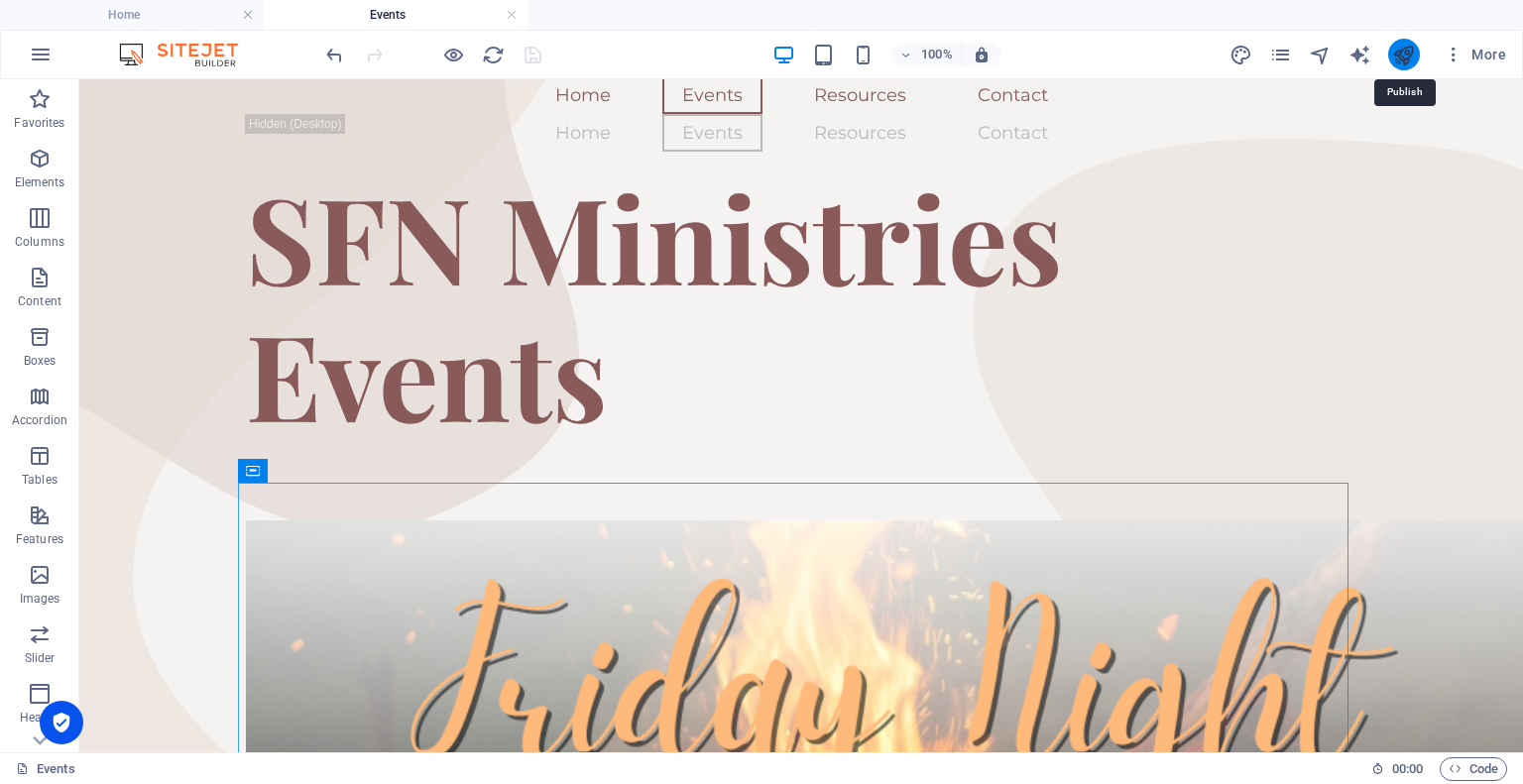 click at bounding box center [1403, 55] 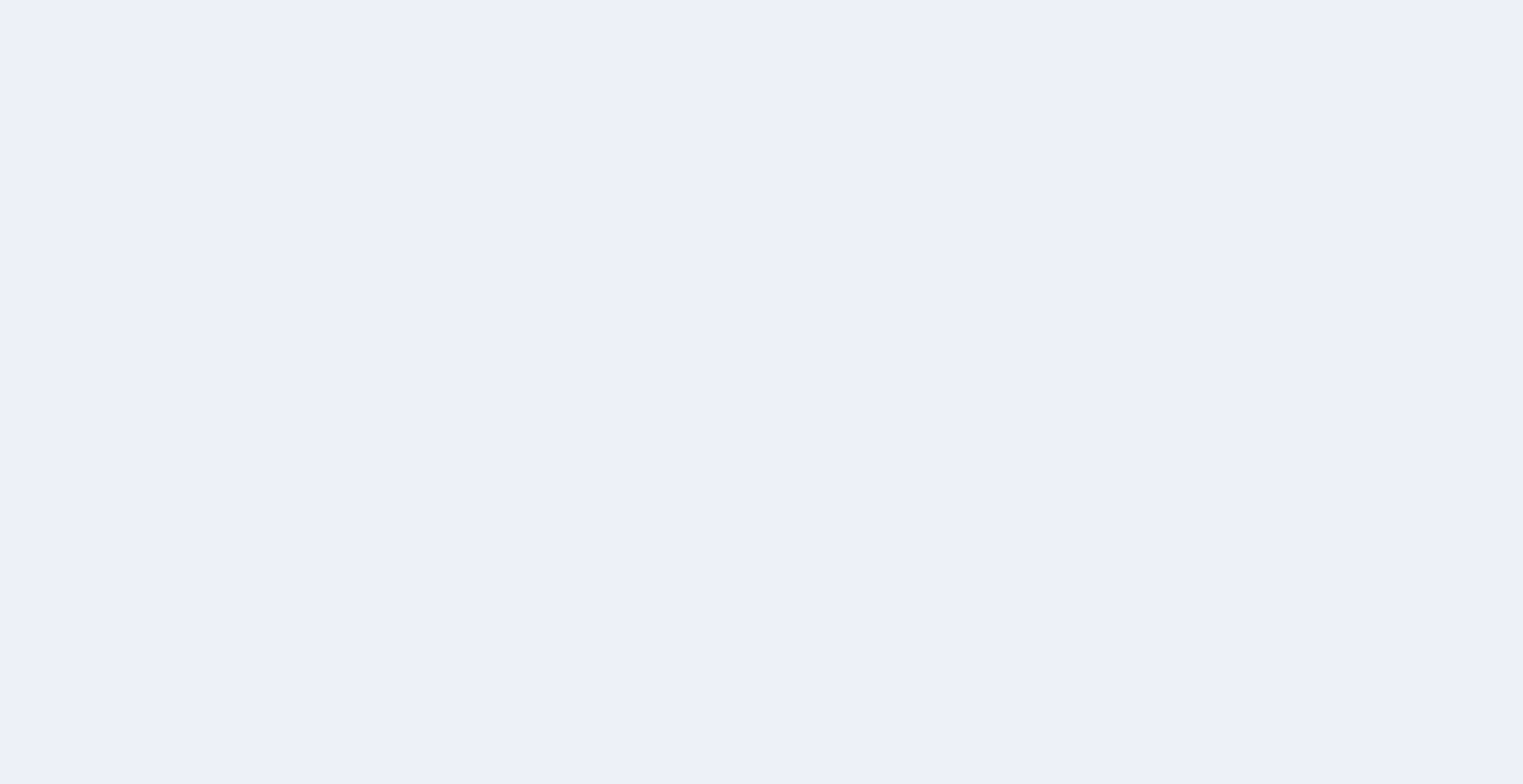 scroll, scrollTop: 0, scrollLeft: 0, axis: both 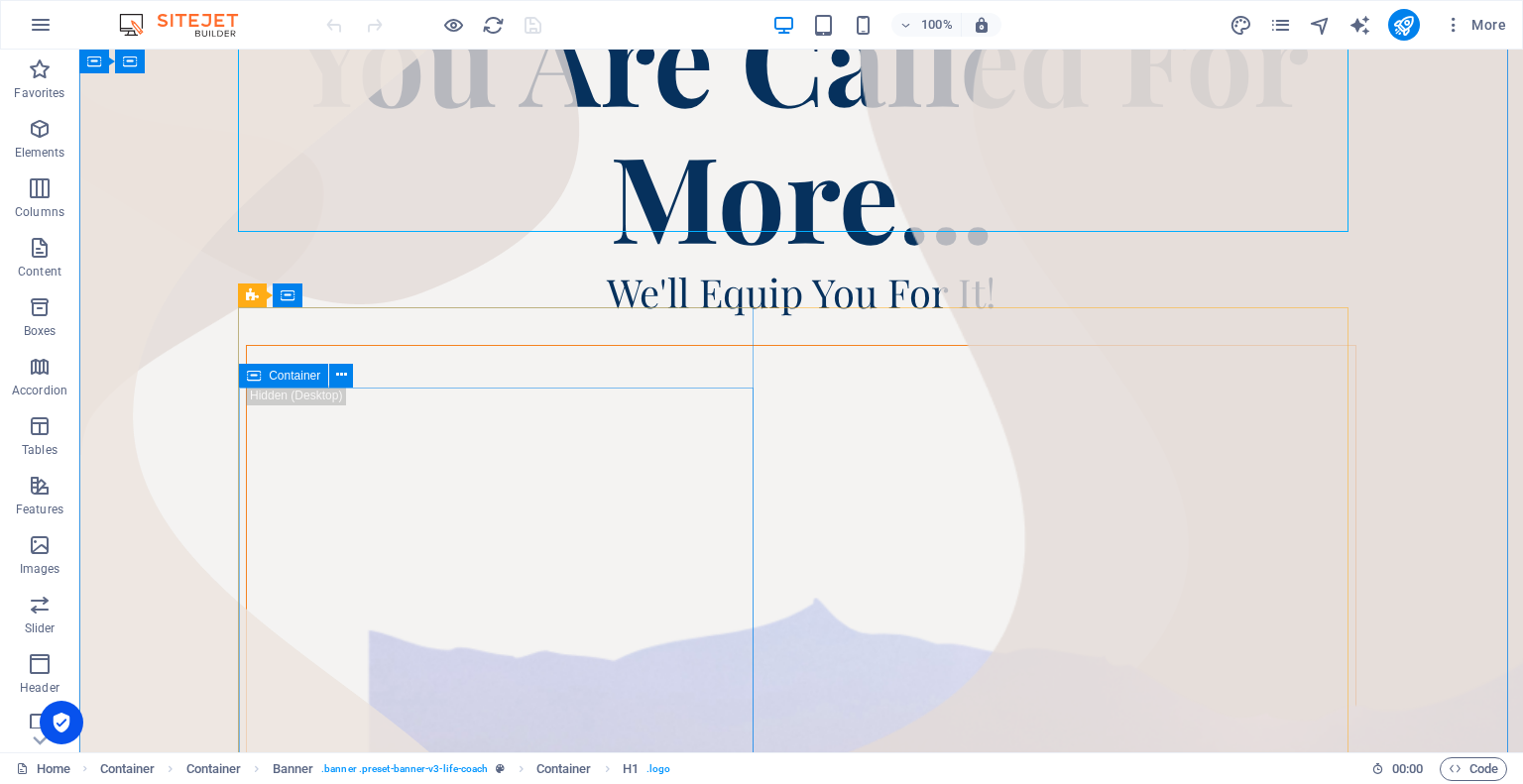 click at bounding box center (801, 1352) 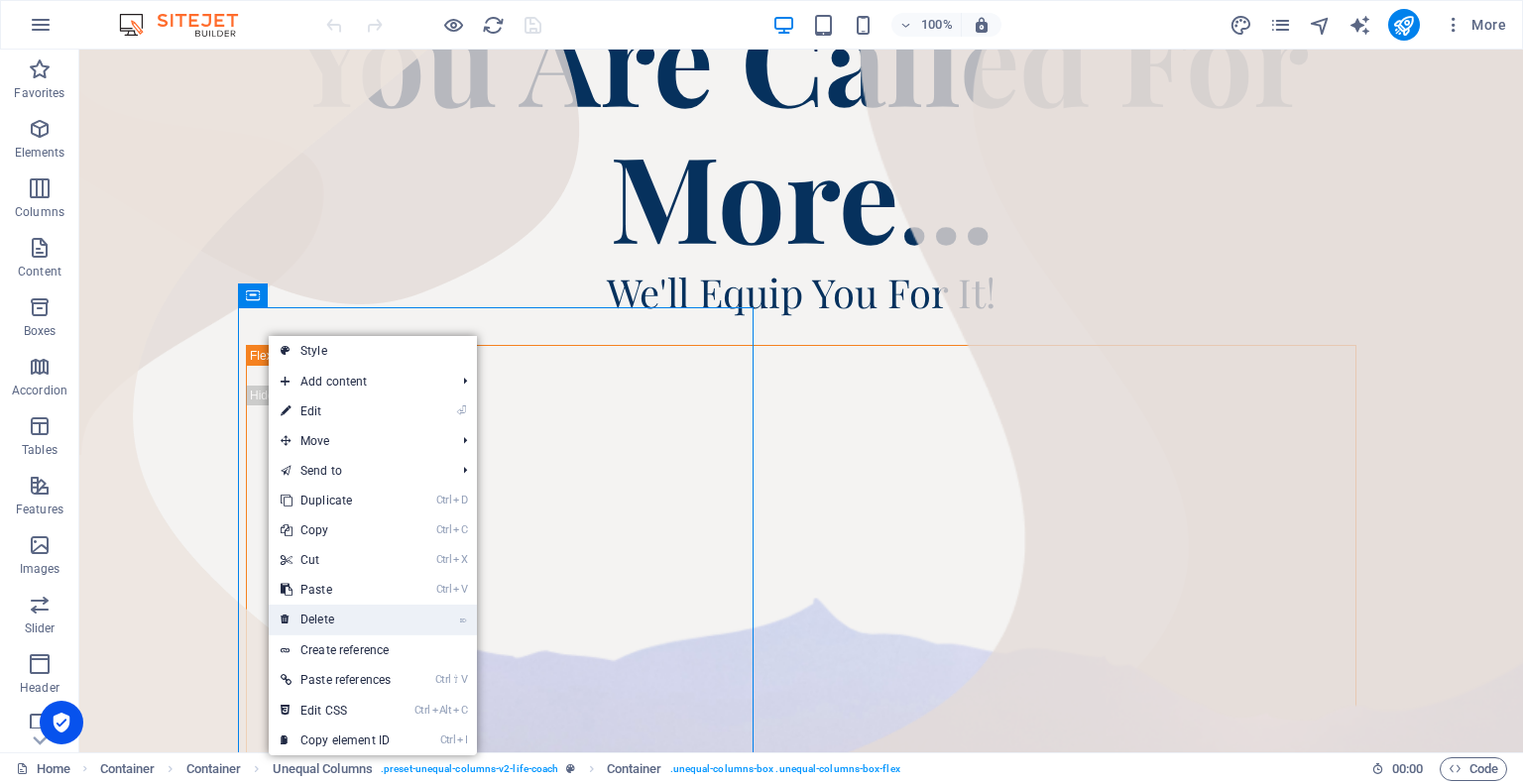 click on "⌦  Delete" at bounding box center (373, 619) 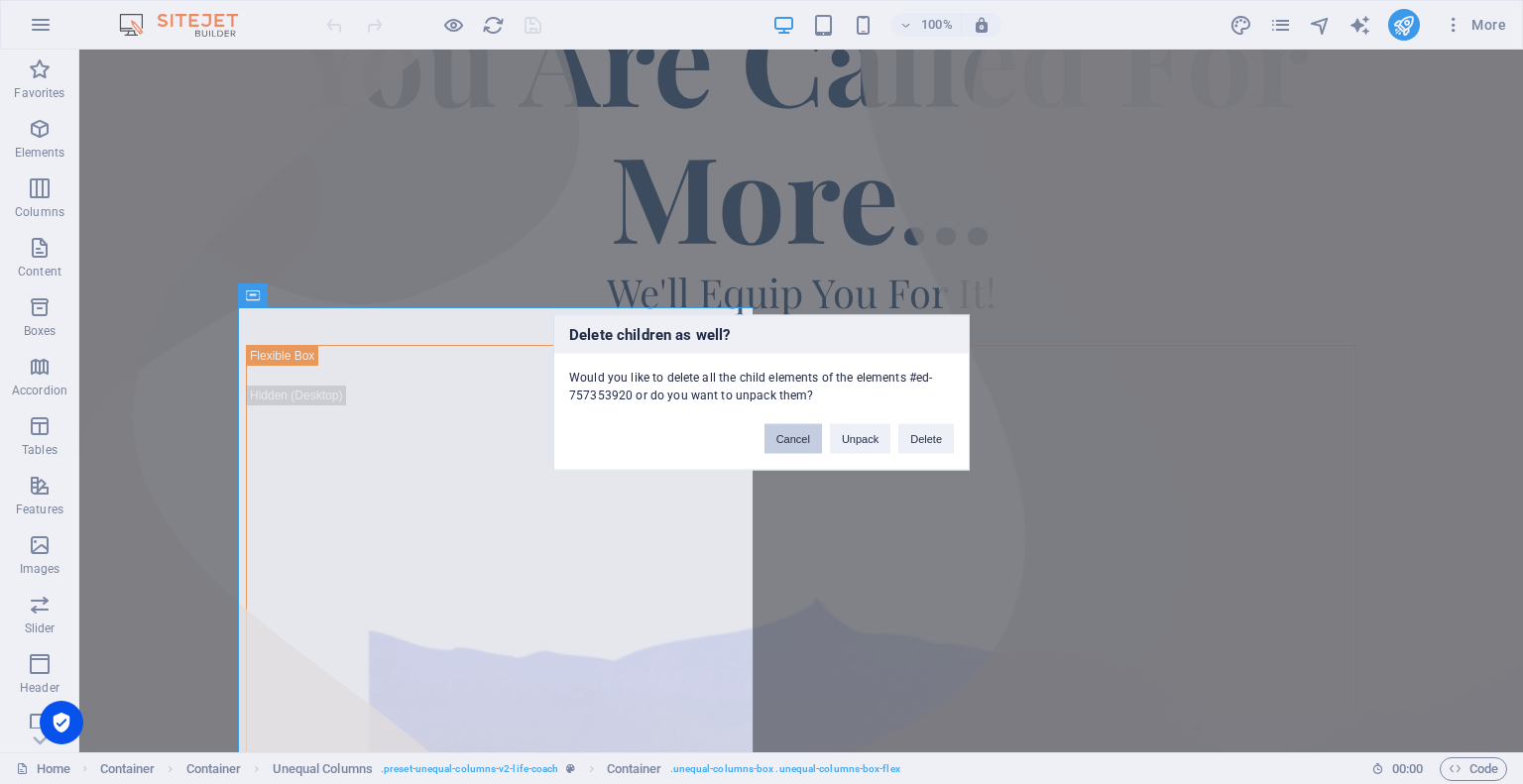 click on "Cancel" at bounding box center [793, 438] 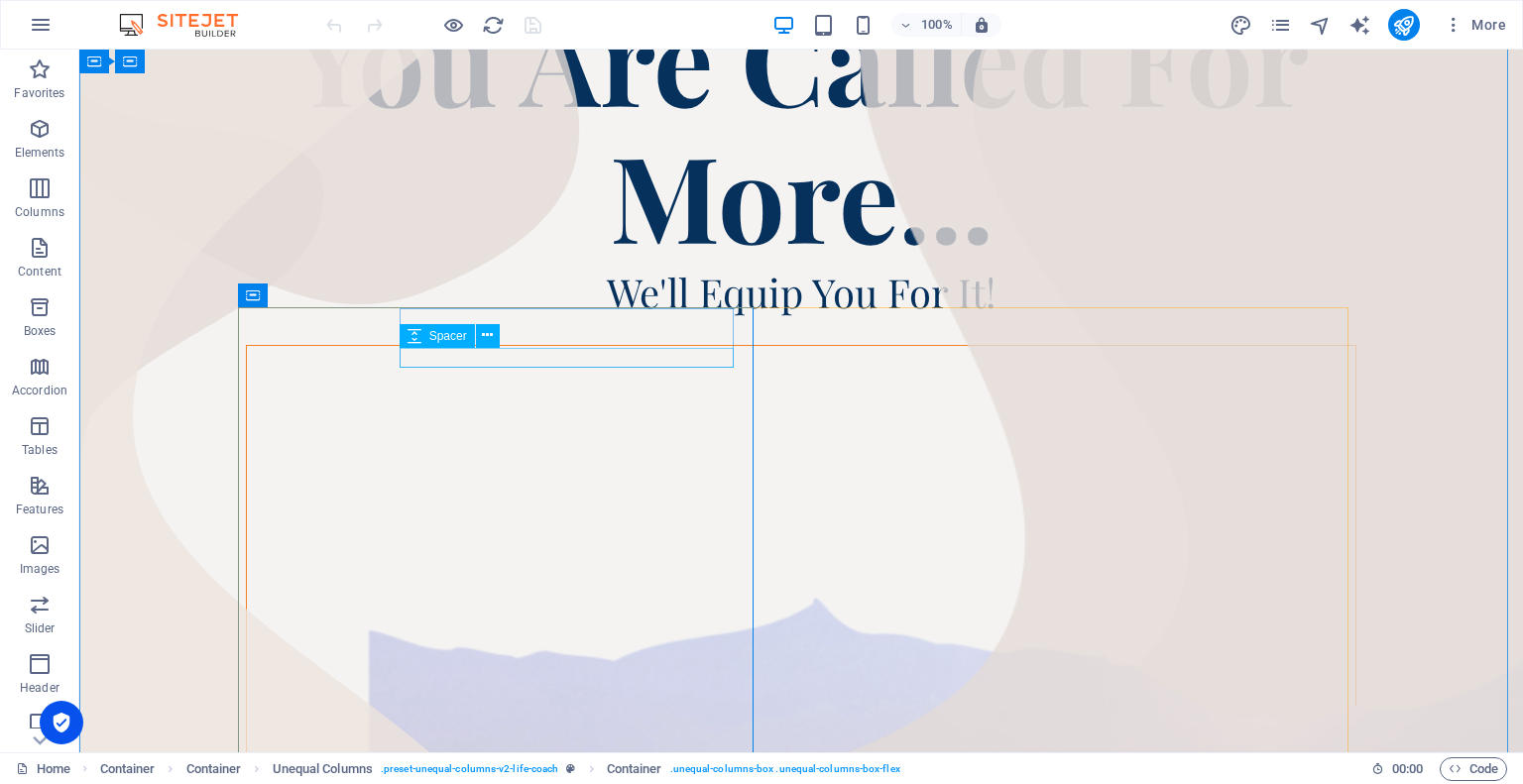 click at bounding box center (791, 395) 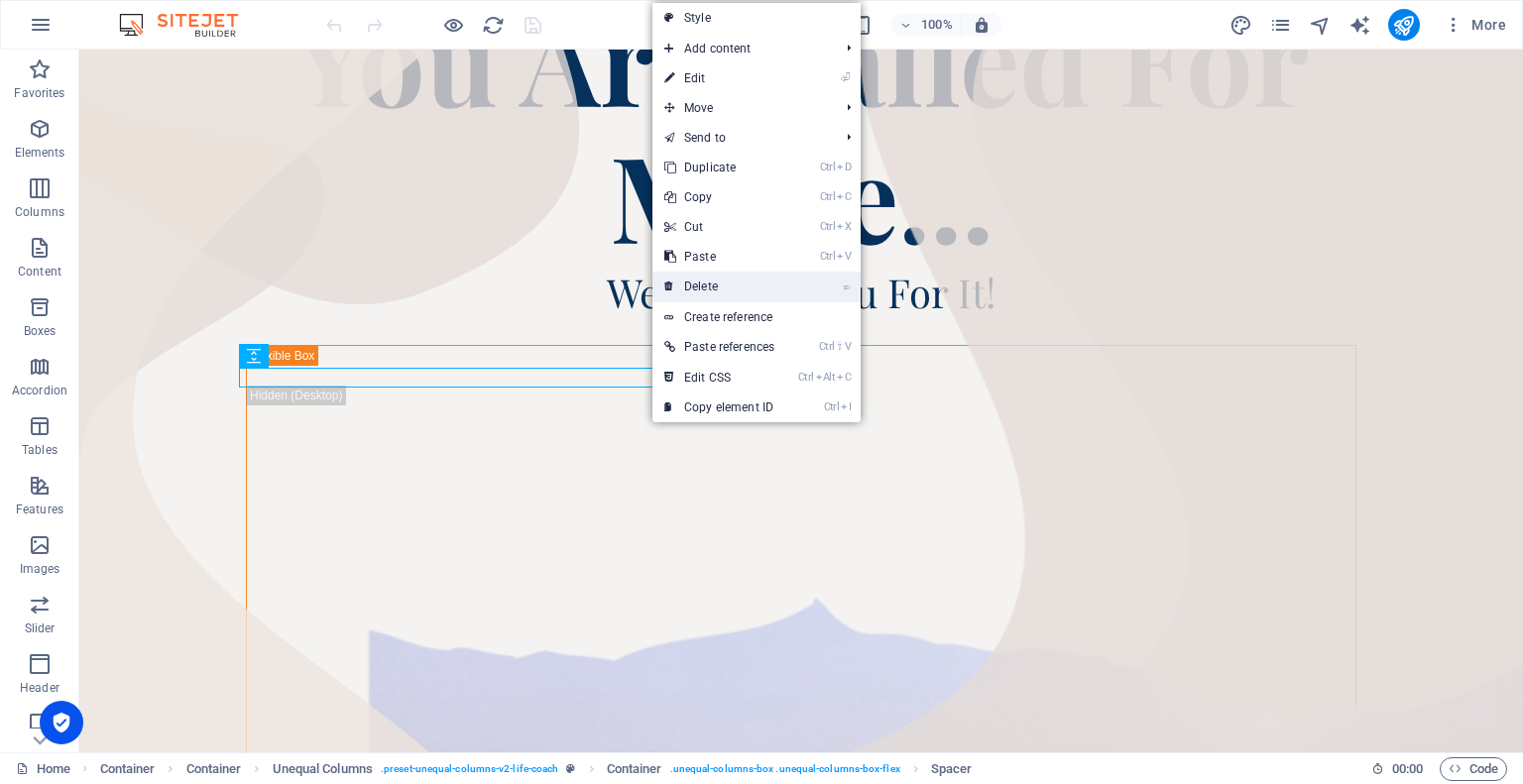 drag, startPoint x: 718, startPoint y: 282, endPoint x: 632, endPoint y: 237, distance: 97.0618 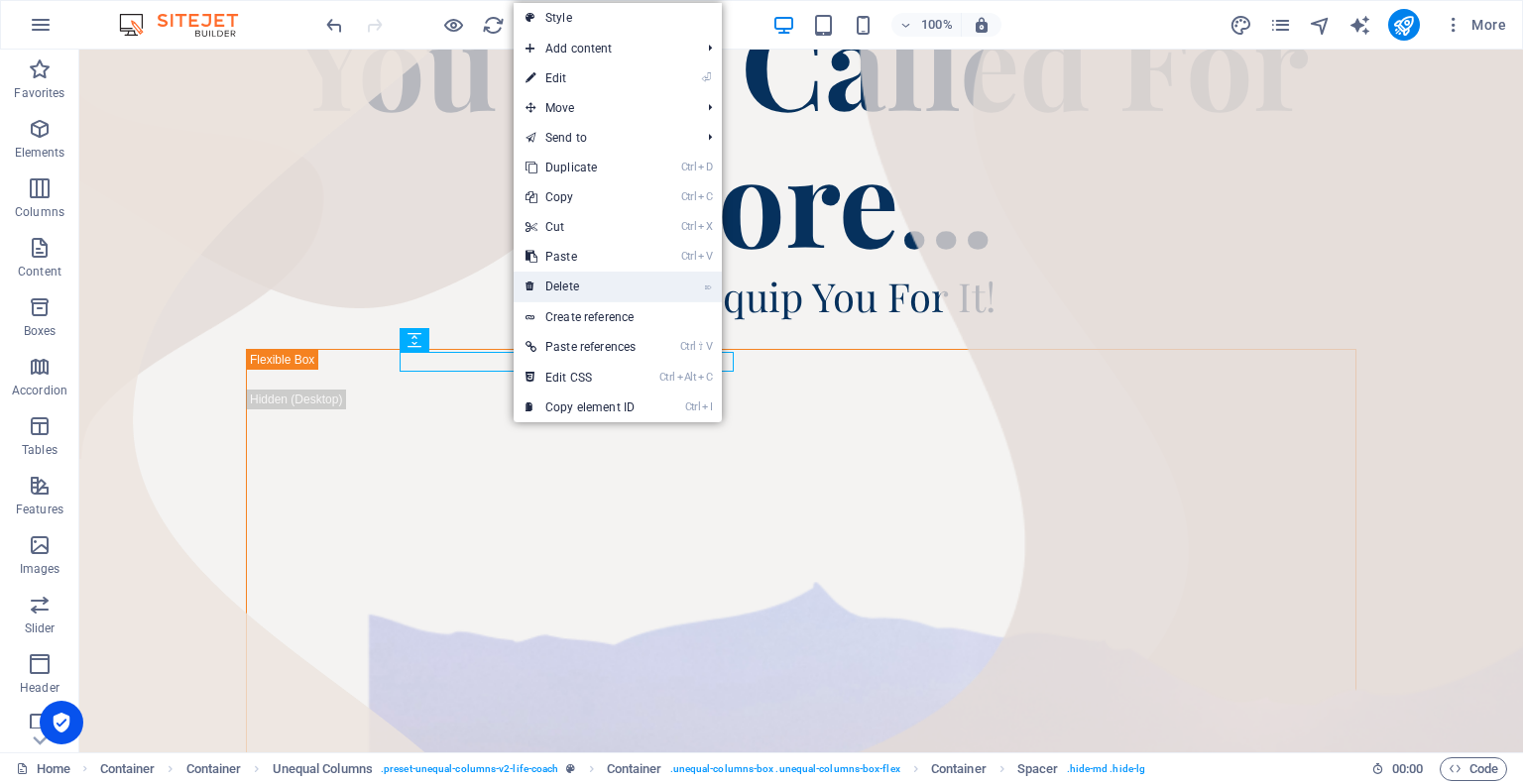 drag, startPoint x: 563, startPoint y: 292, endPoint x: 440, endPoint y: 251, distance: 129.65338 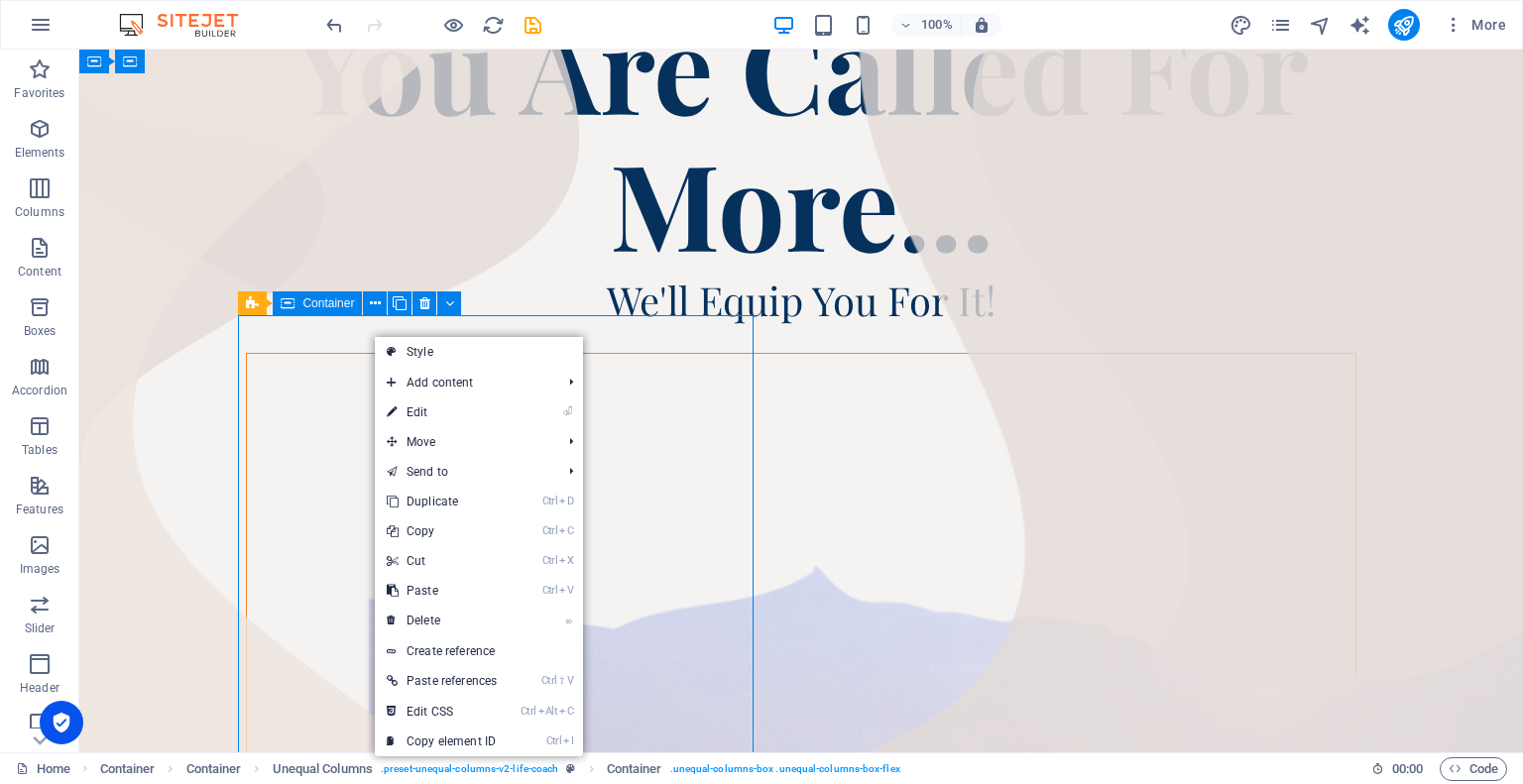 click at bounding box center [801, 1320] 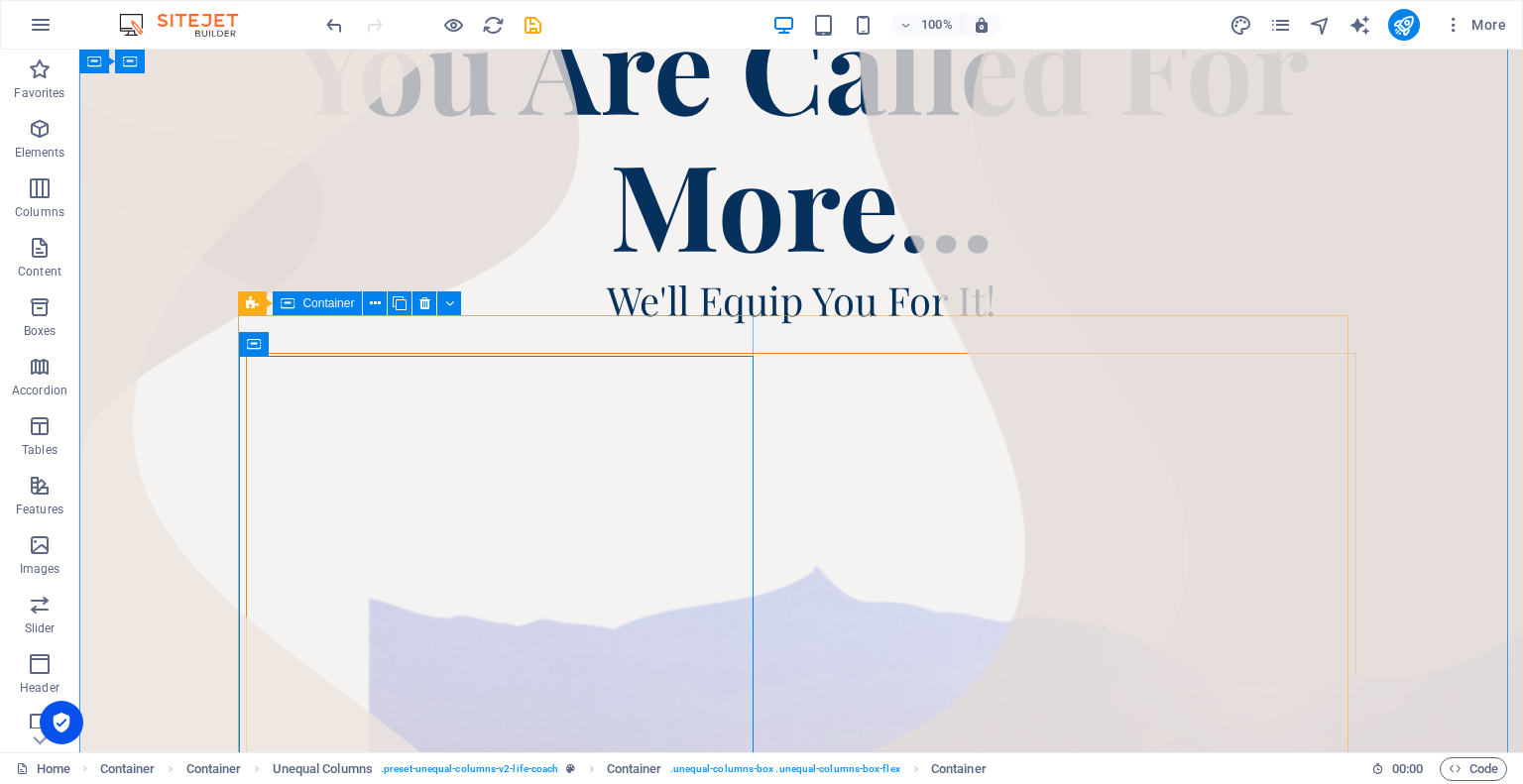 click at bounding box center [801, 1300] 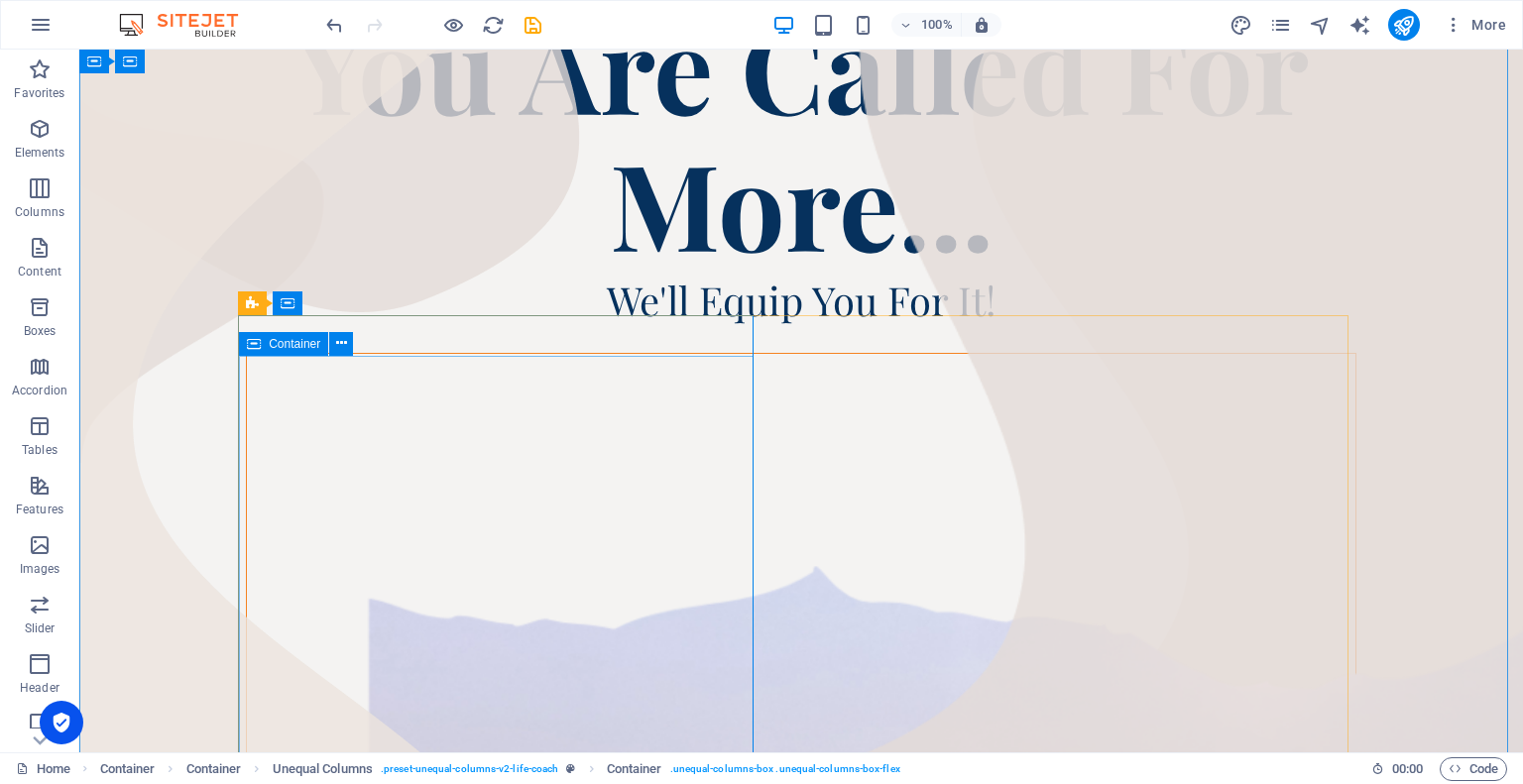 click at bounding box center (801, 1320) 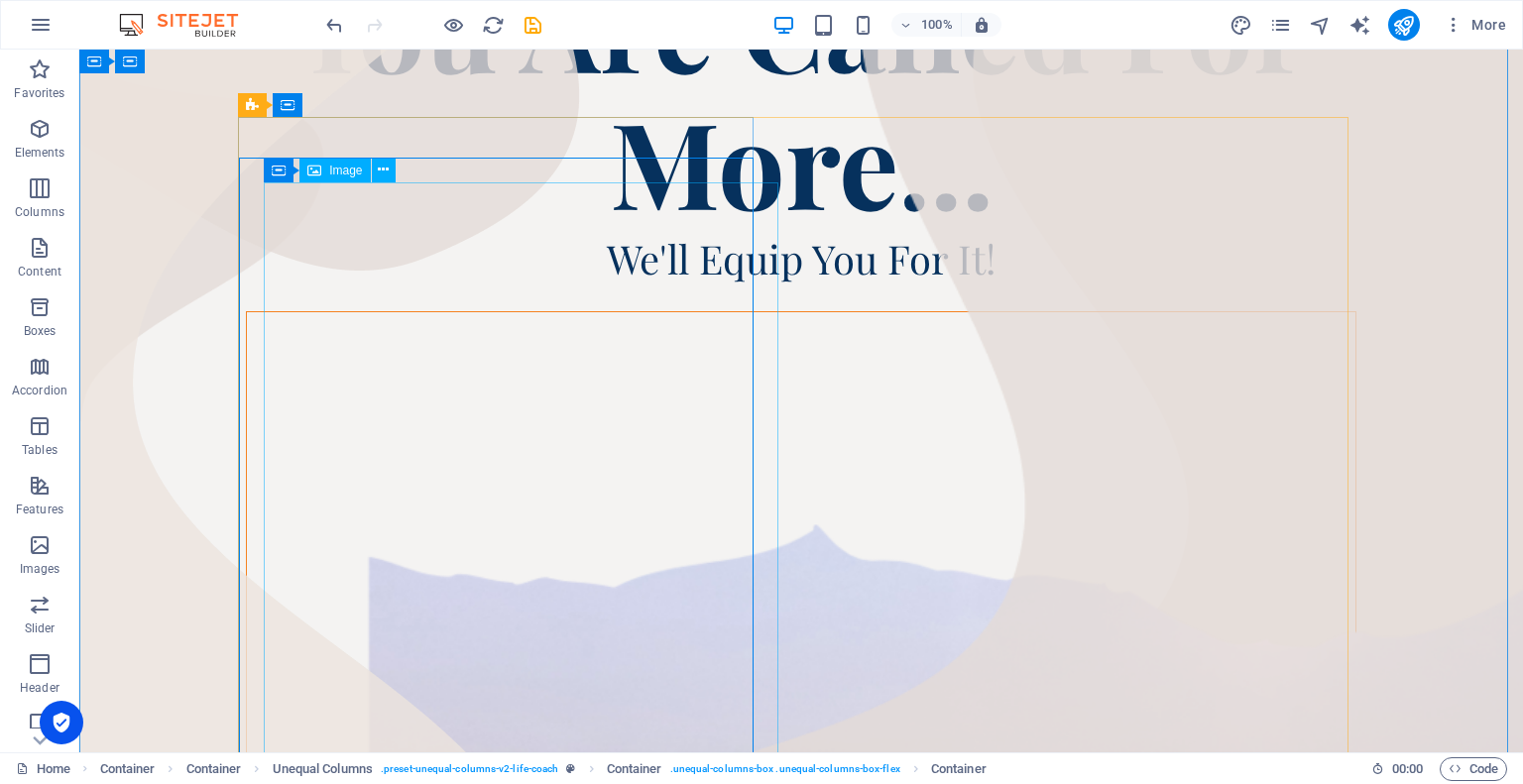 scroll, scrollTop: 289, scrollLeft: 0, axis: vertical 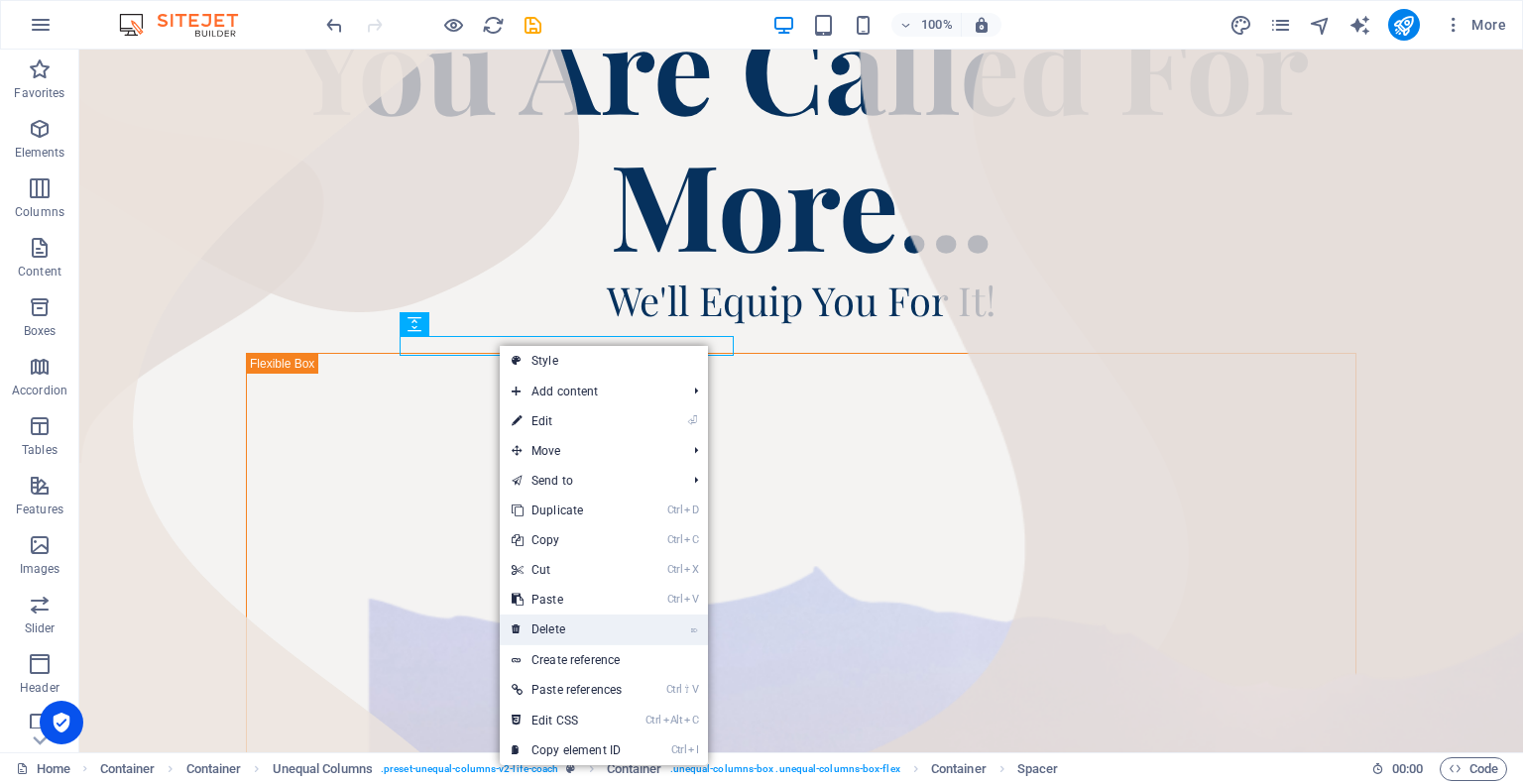 click on "⌦  Delete" at bounding box center [566, 629] 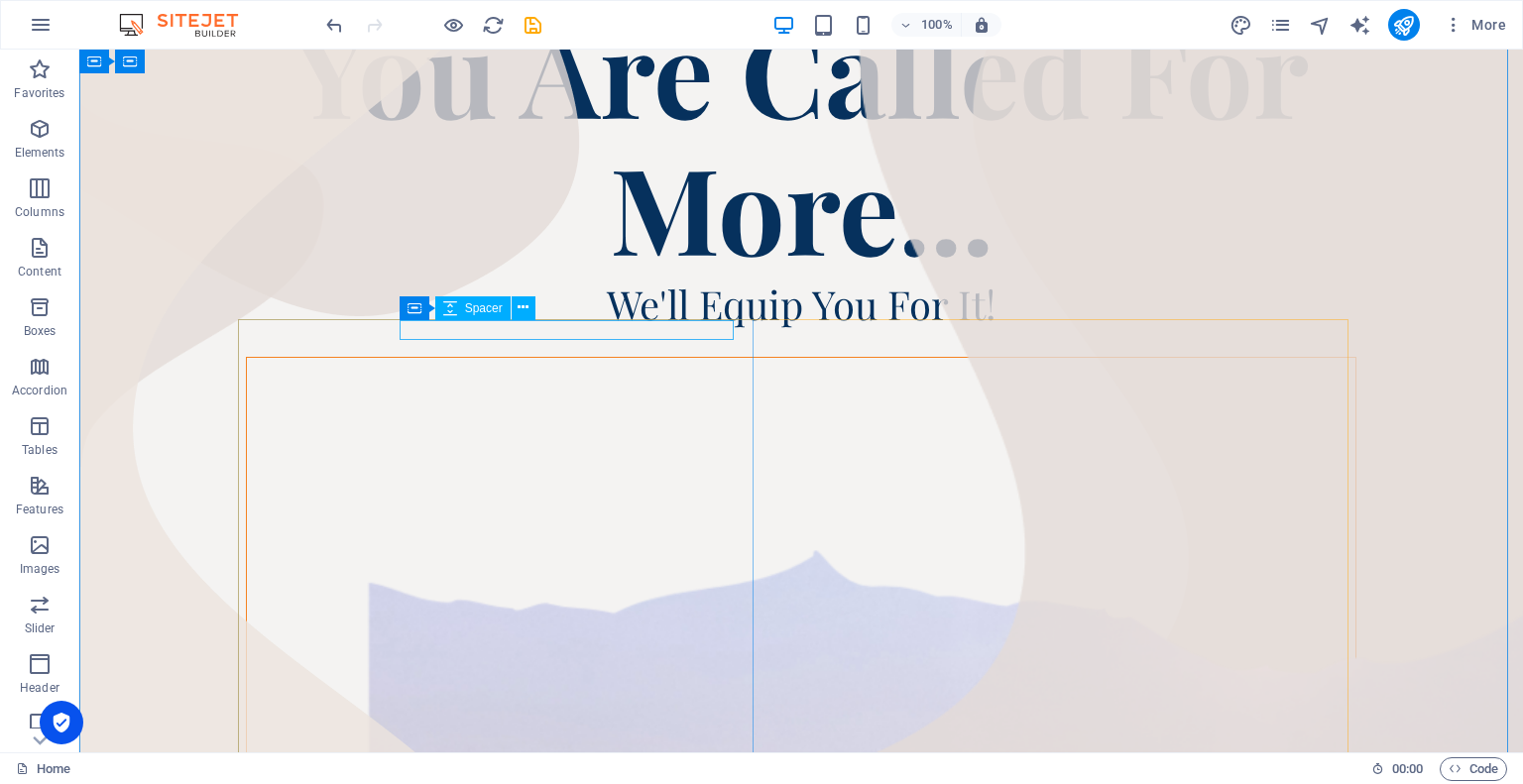 click at bounding box center (791, 368) 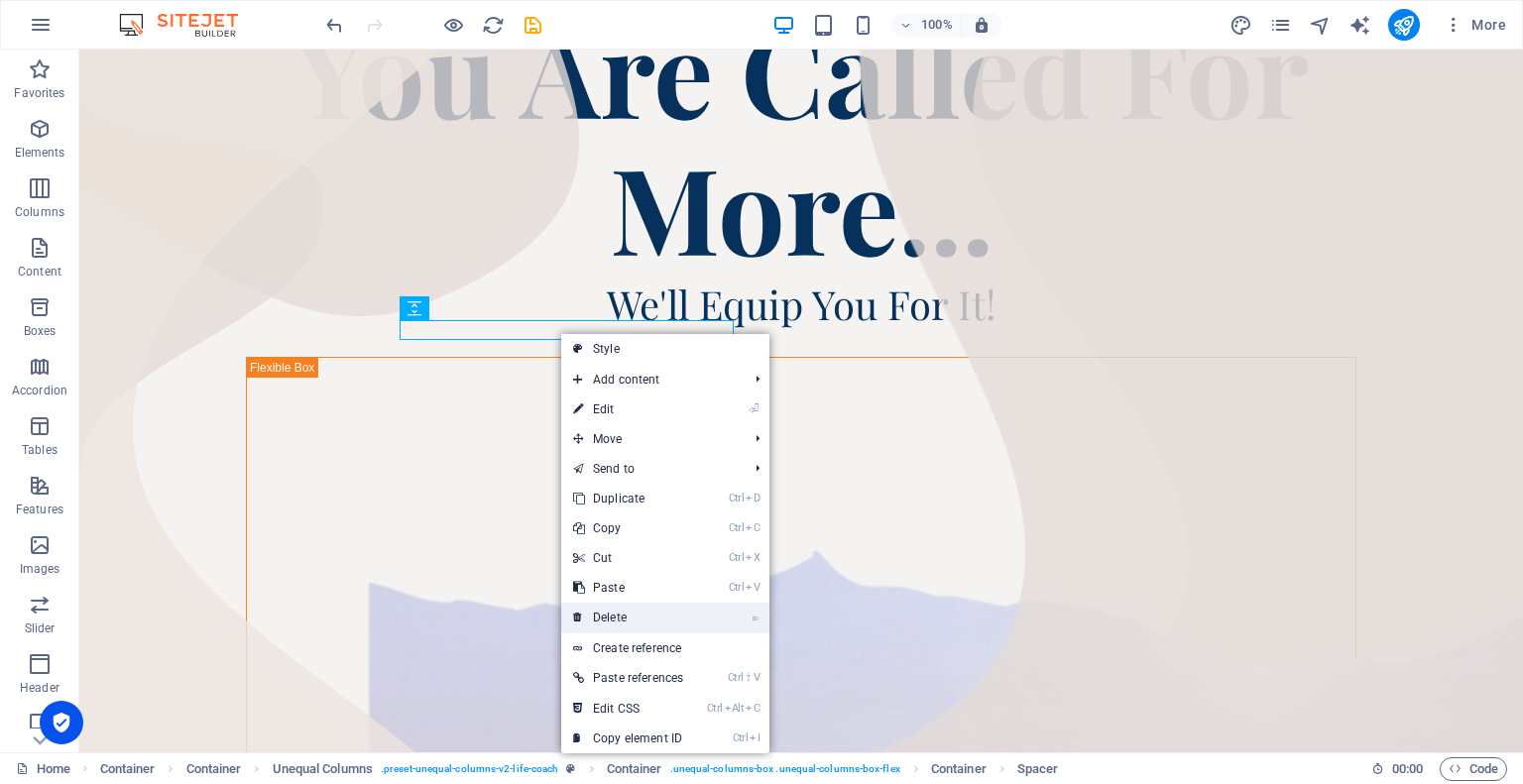 click on "⌦  Delete" at bounding box center (628, 617) 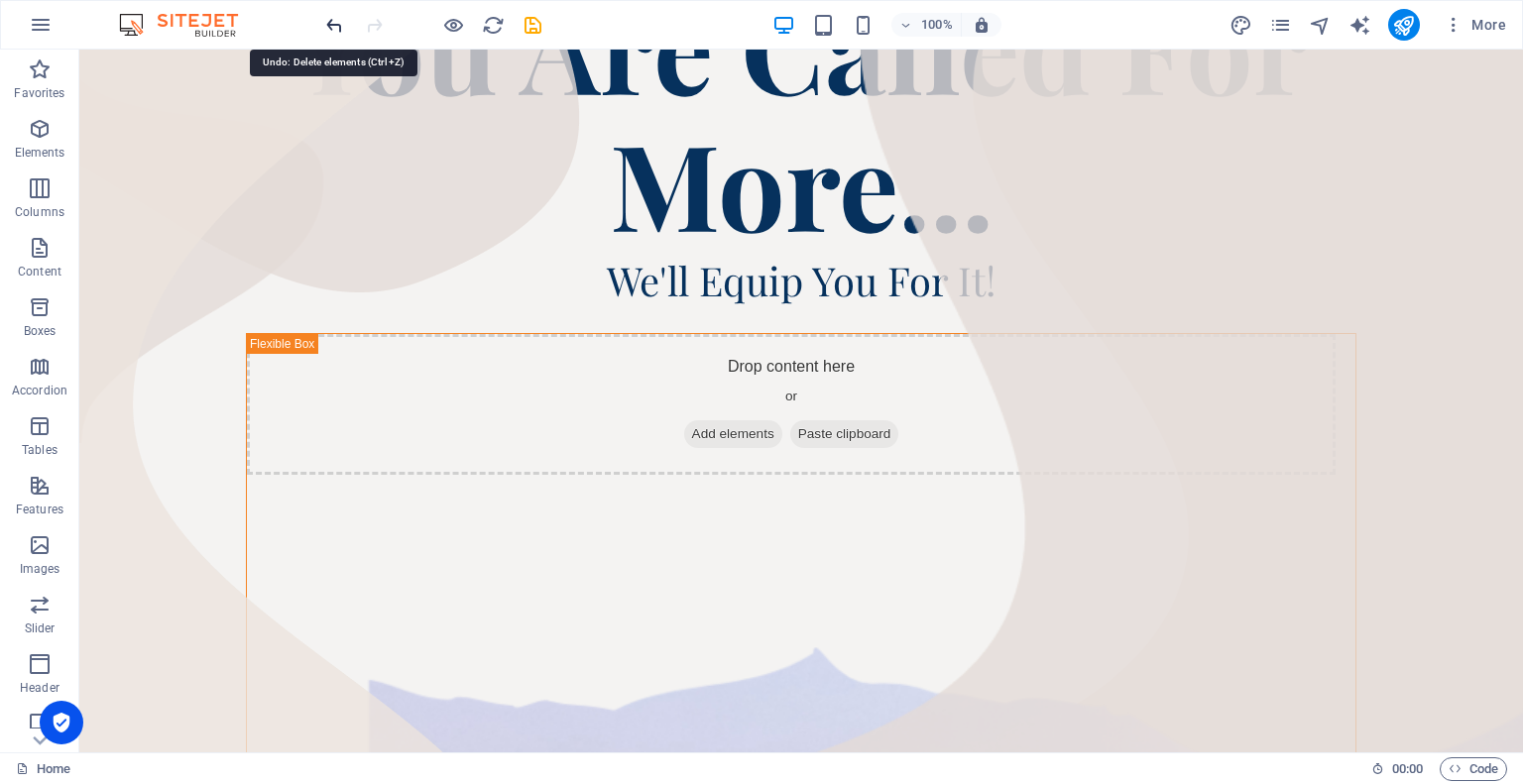 click at bounding box center [334, 25] 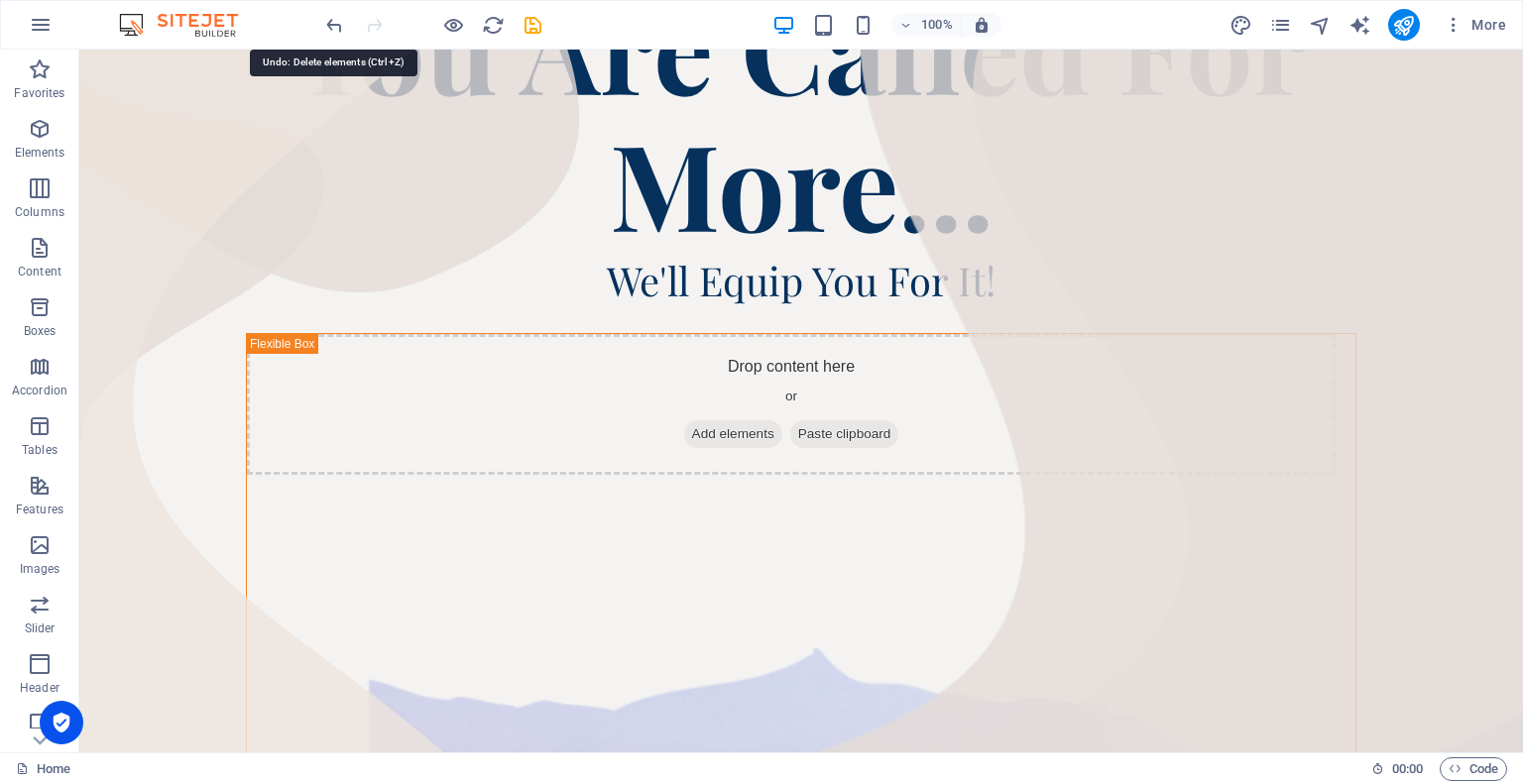 scroll, scrollTop: 285, scrollLeft: 0, axis: vertical 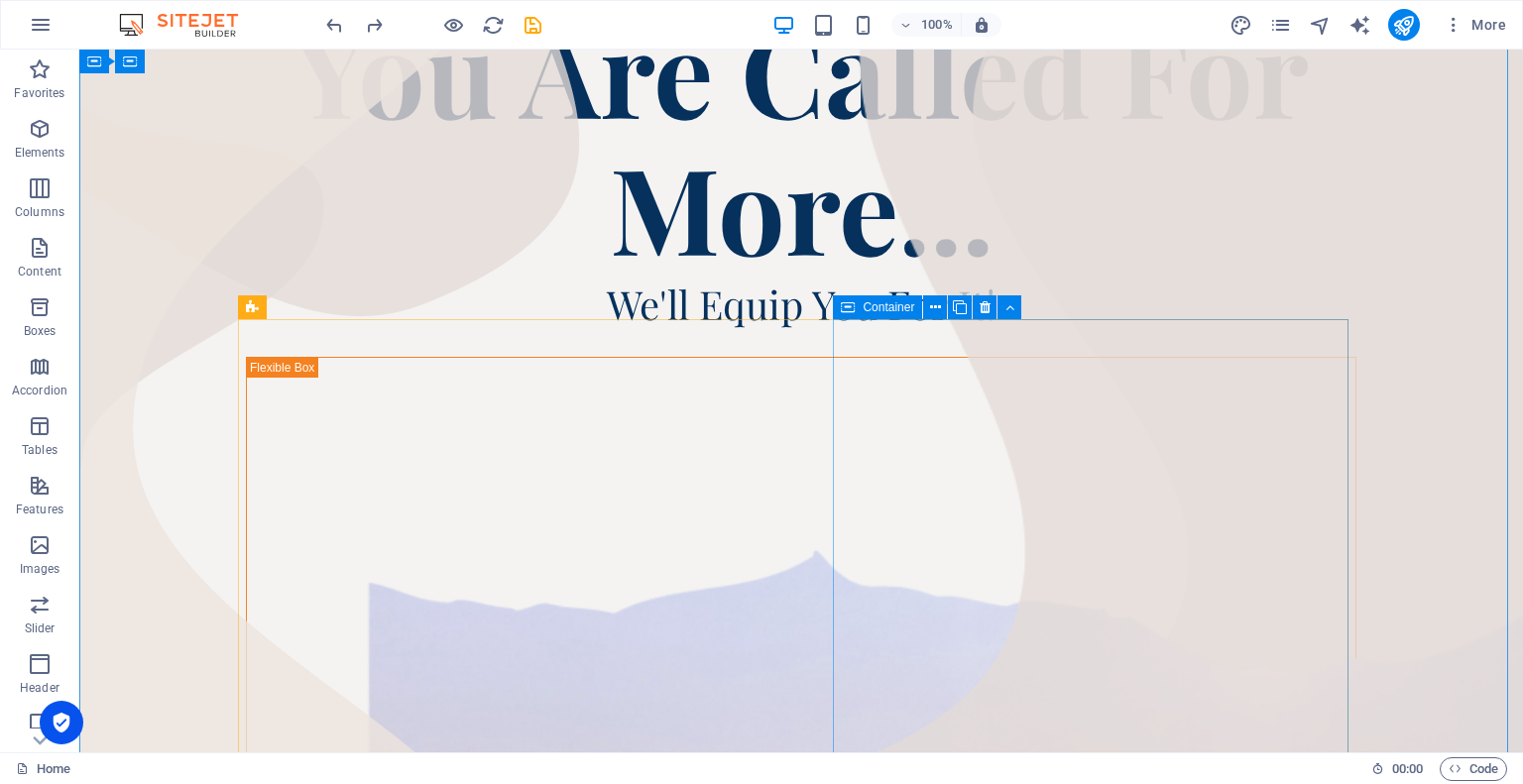 click on "Live Boldly for [DEMOGRAPHIC_DATA] in Everyday Life We equip believers with faith-centered tools, resources, and encouragement to help you grow in your calling and glorify [DEMOGRAPHIC_DATA] in your everyday moments." at bounding box center (801, 2340) 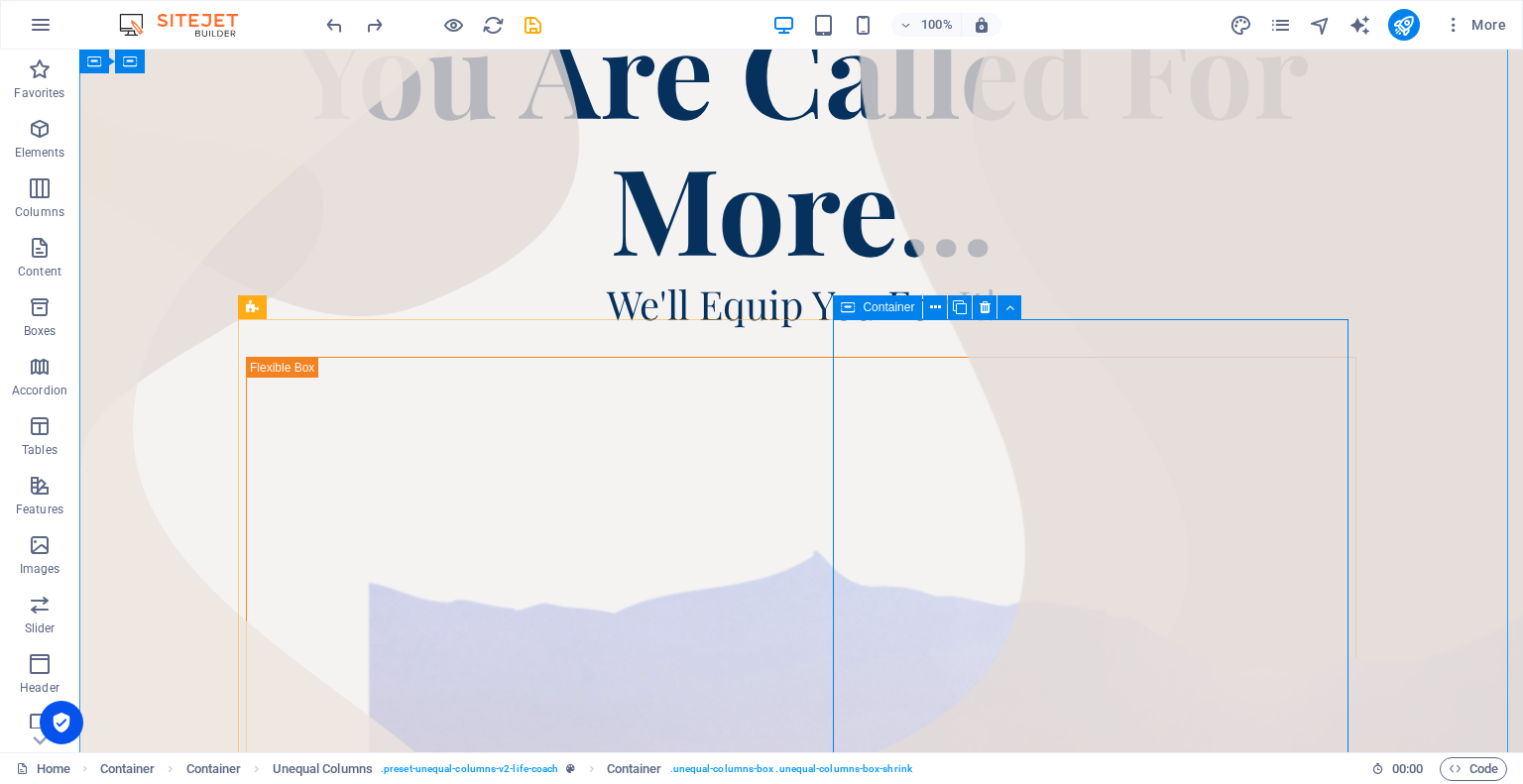 click on "Live Boldly for [DEMOGRAPHIC_DATA] in Everyday Life We equip believers with faith-centered tools, resources, and encouragement to help you grow in your calling and glorify [DEMOGRAPHIC_DATA] in your everyday moments." at bounding box center [801, 2340] 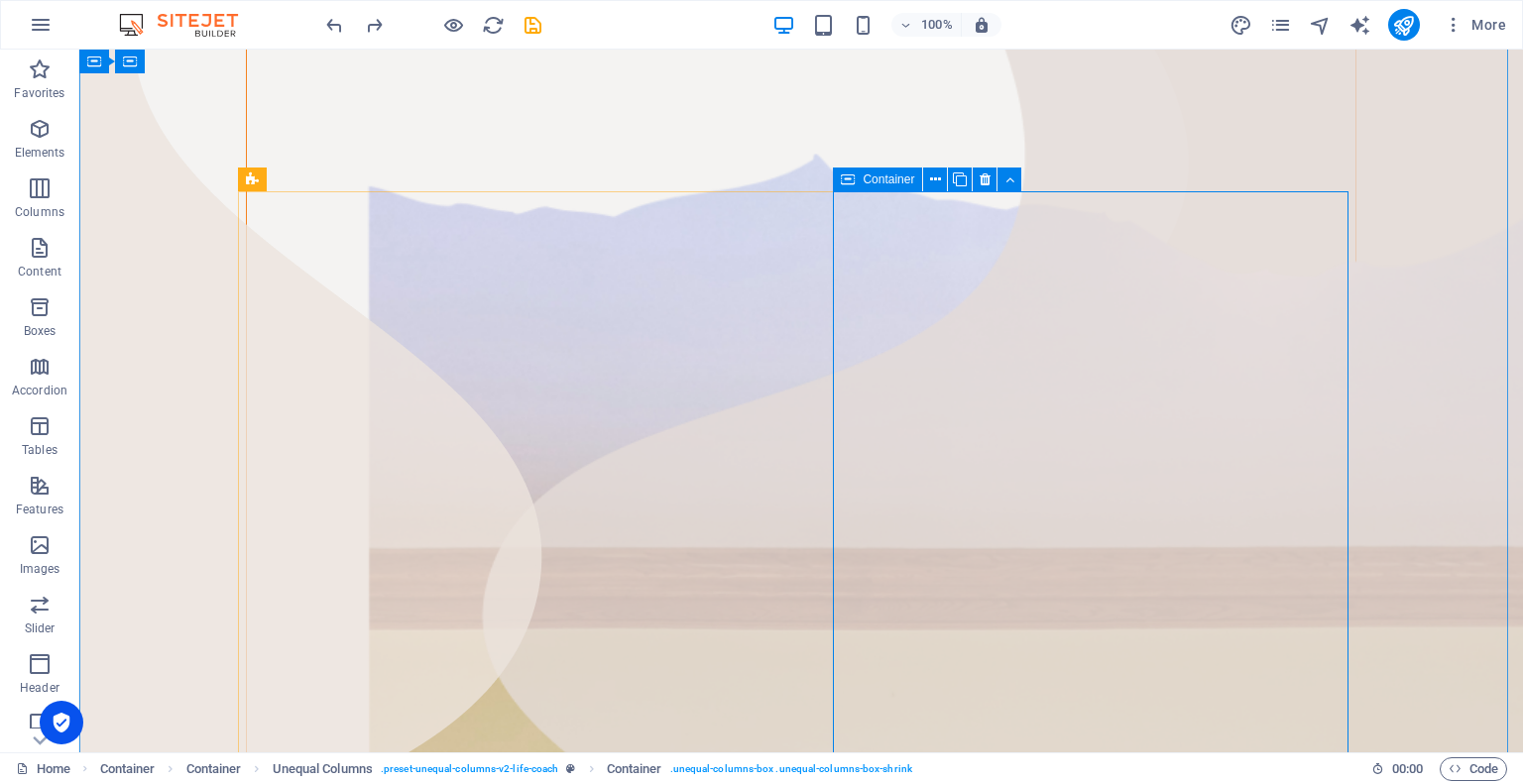 scroll, scrollTop: 186, scrollLeft: 0, axis: vertical 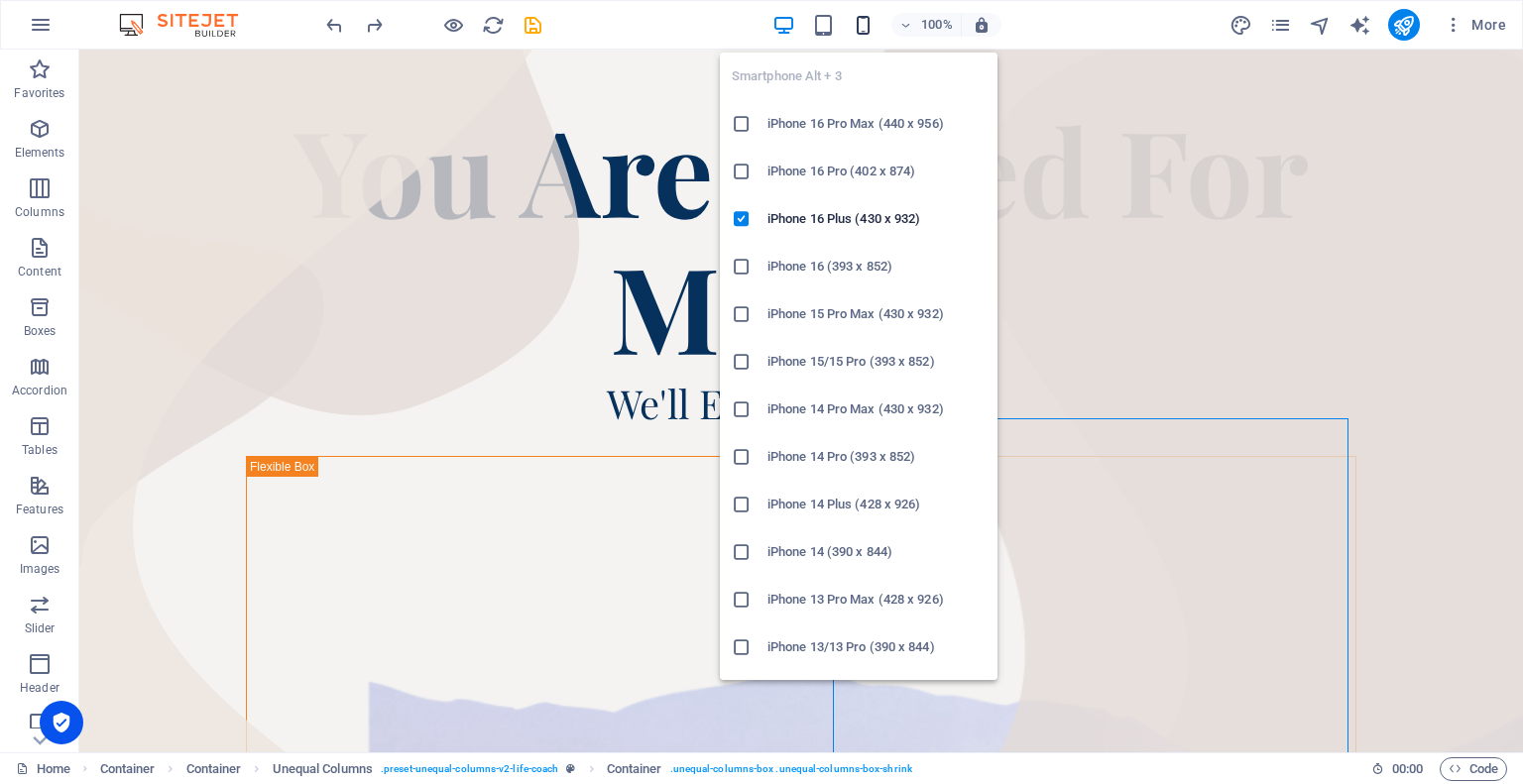 click at bounding box center [863, 25] 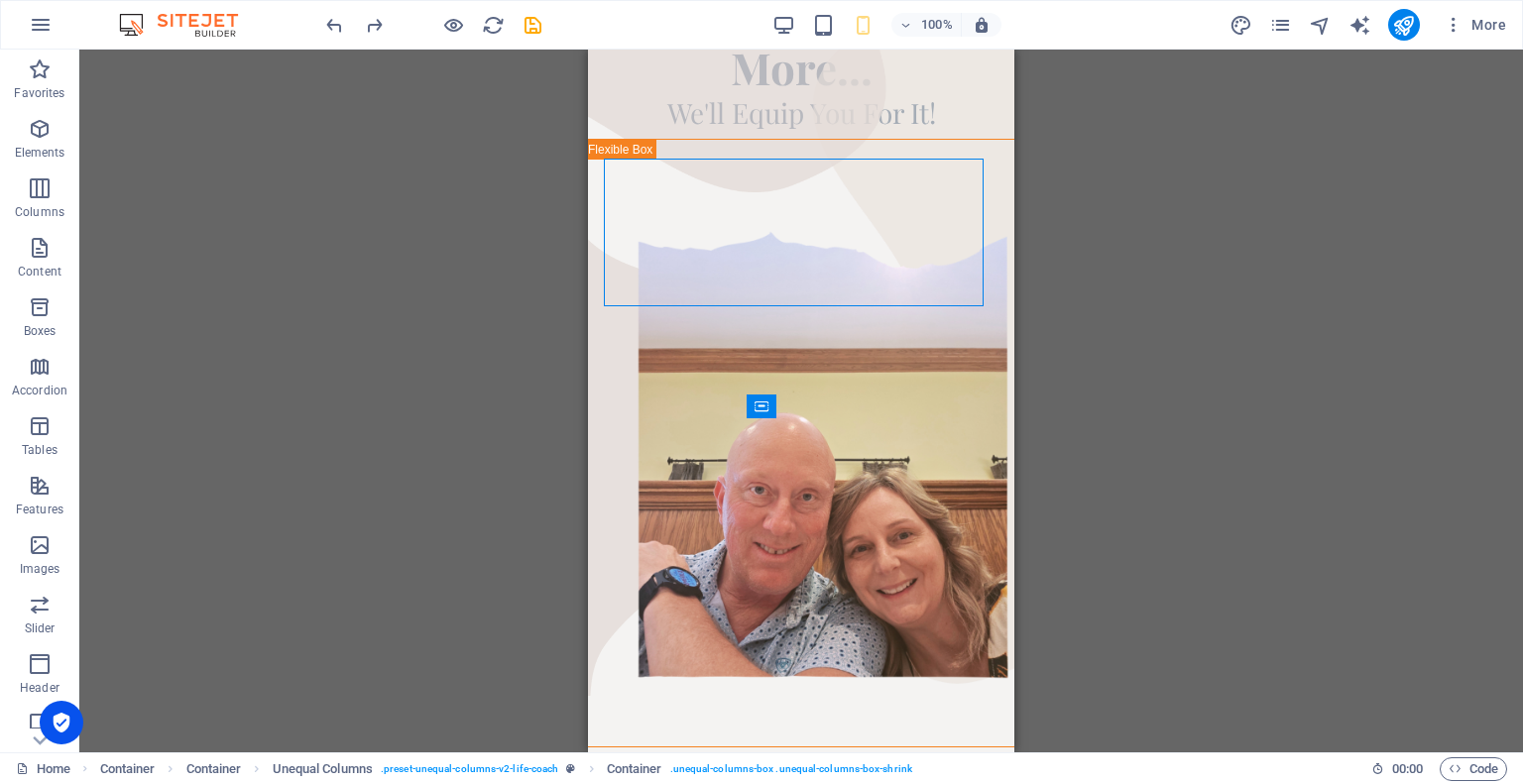 click on "Drag here to replace the existing content. Press “Ctrl” if you want to create a new element.
H1   Container   Container   Container   Banner   Banner   Container   Menu   Menu Bar   Banner   Container   Spacer   H2   Spacer   Container   Spacer   Unequal Columns   Unequal Columns   Container   Container   Spacer   Container   Container   Image   Spacer   Container   Spacer   Unequal Columns   Container   H2   Text   Spacer" at bounding box center [801, 400] 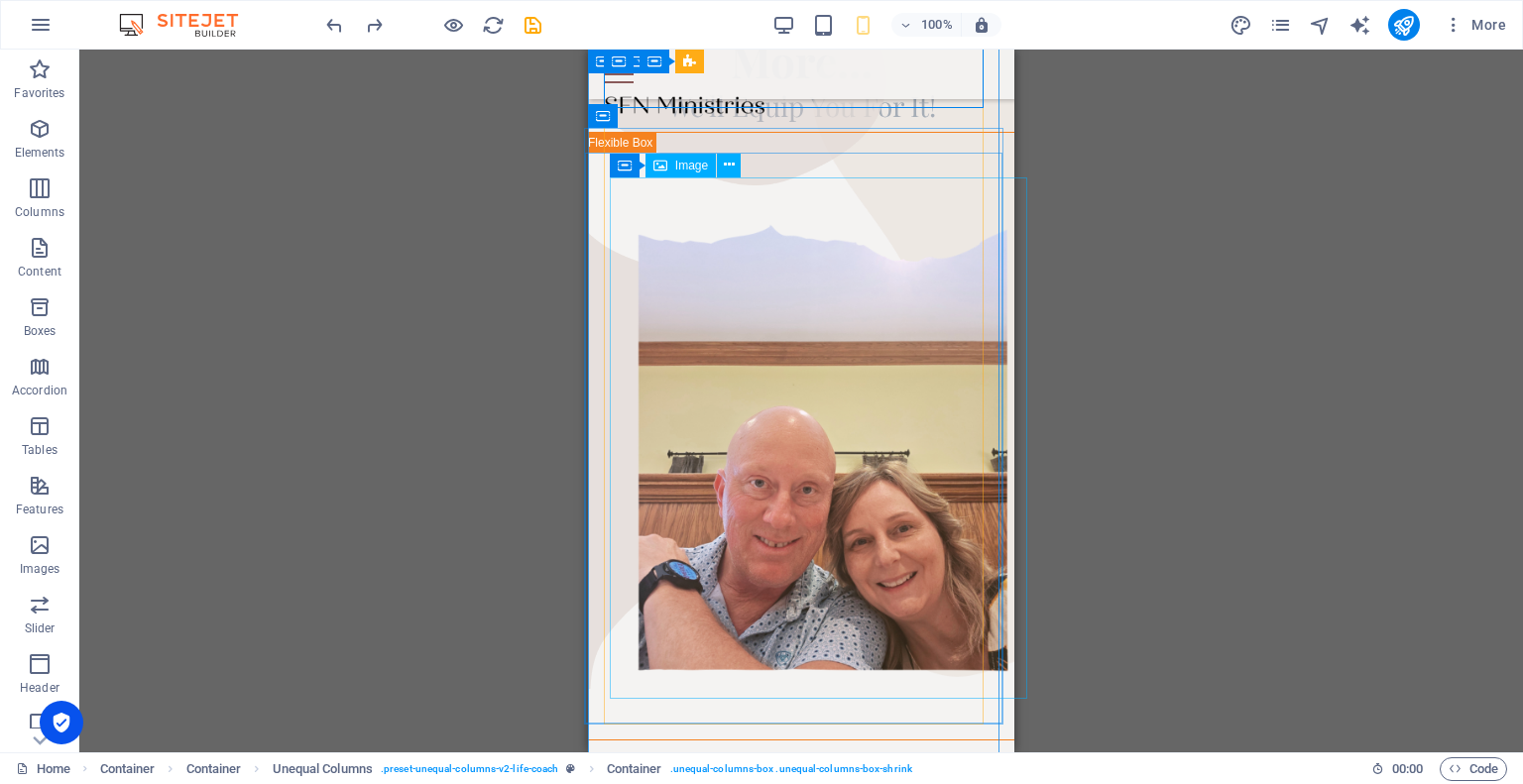 scroll, scrollTop: 186, scrollLeft: 0, axis: vertical 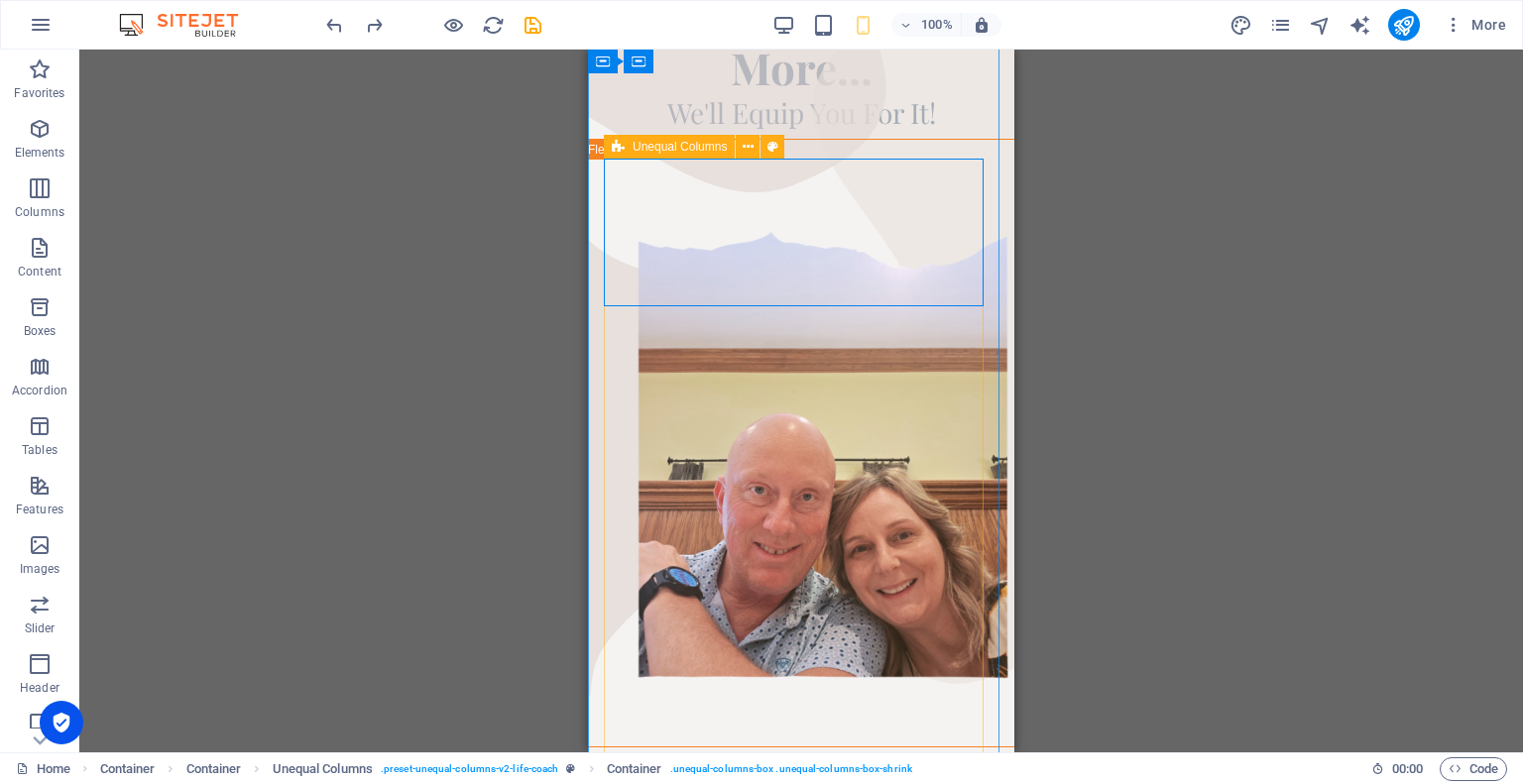 click on "Live Boldly for [DEMOGRAPHIC_DATA] in Everyday Life We equip believers with faith-centered tools, resources, and encouragement to help you grow in your calling and glorify [DEMOGRAPHIC_DATA] in your everyday moments." at bounding box center (801, 552) 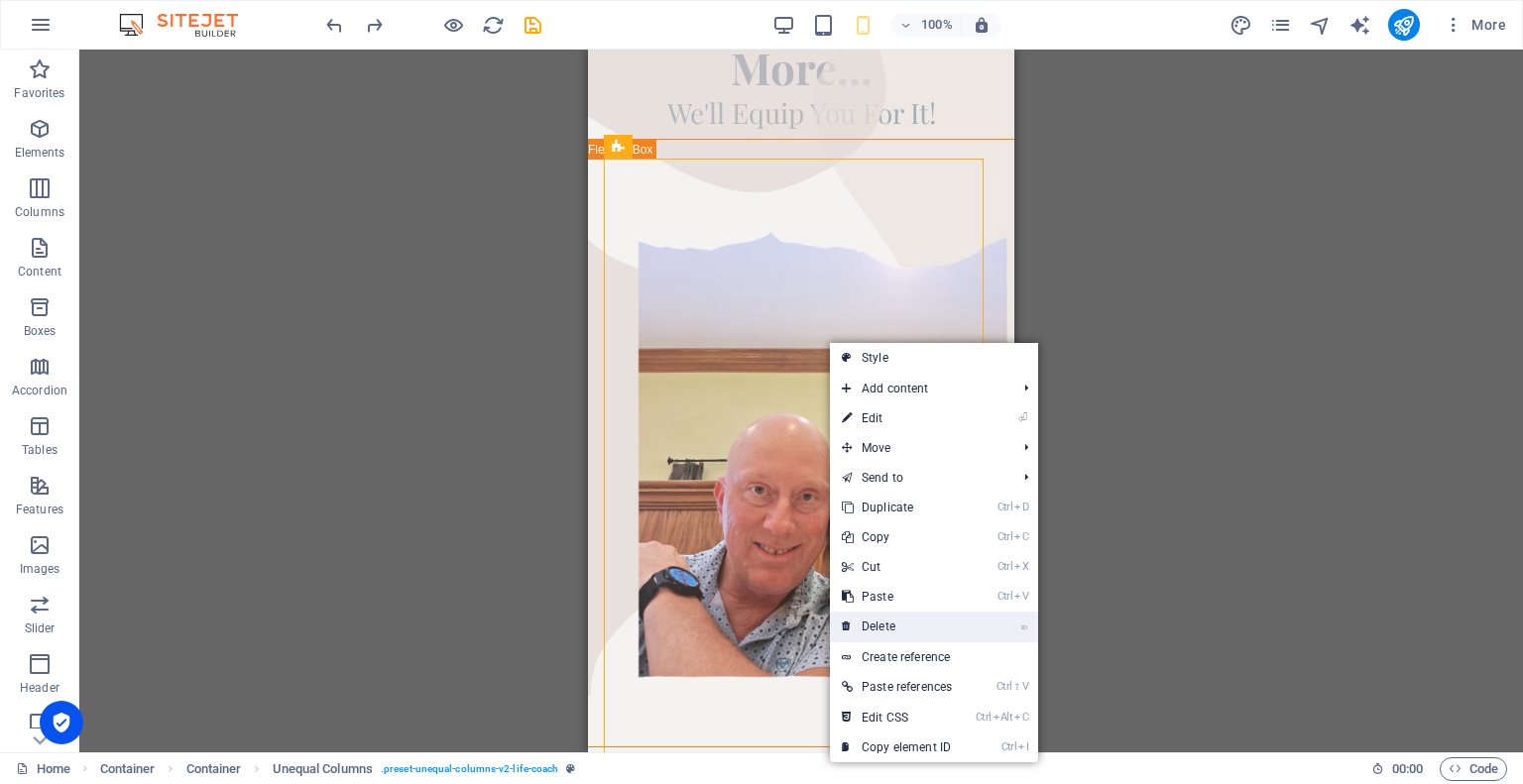 click on "⌦  Delete" at bounding box center [896, 626] 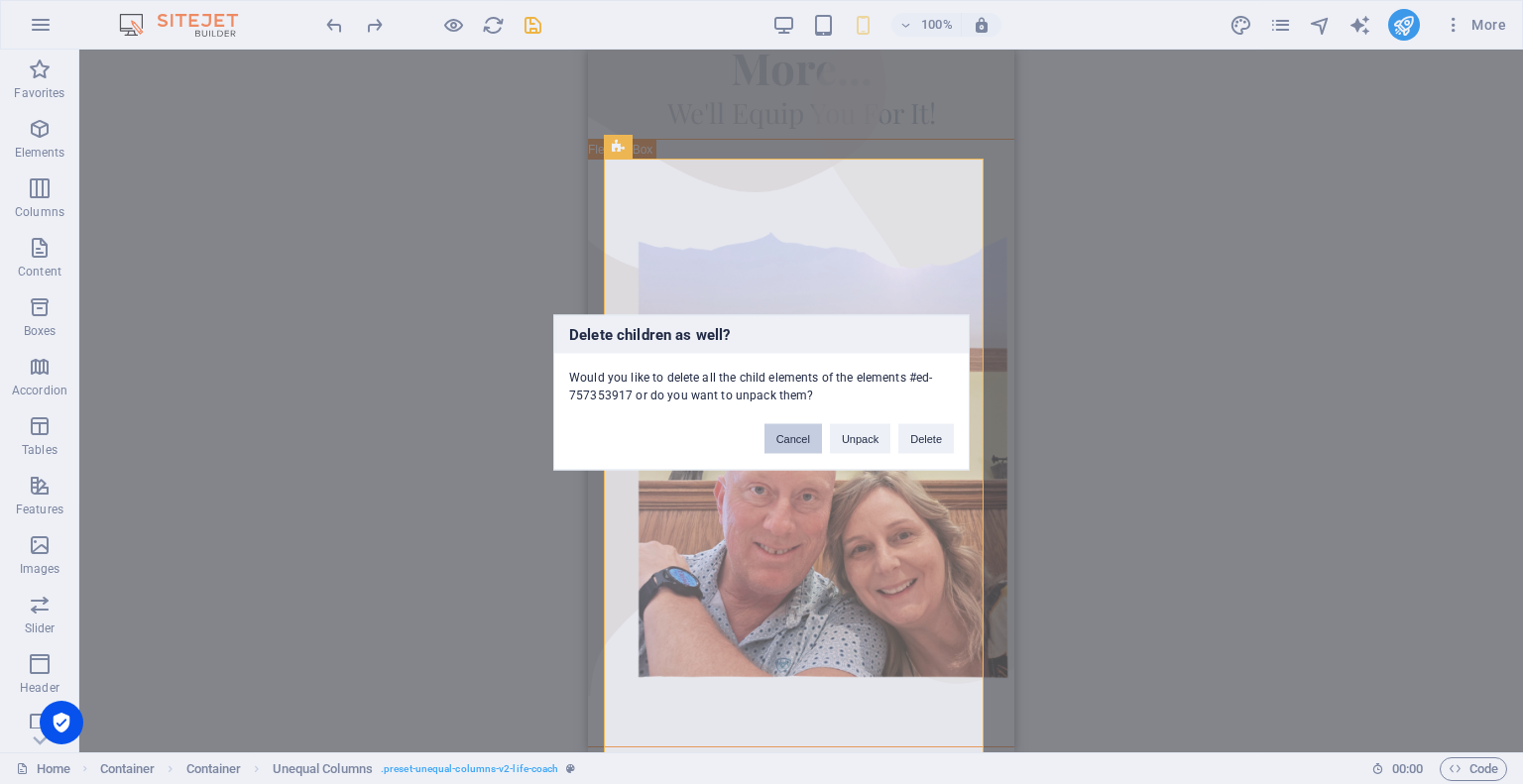 click on "Cancel" at bounding box center [793, 438] 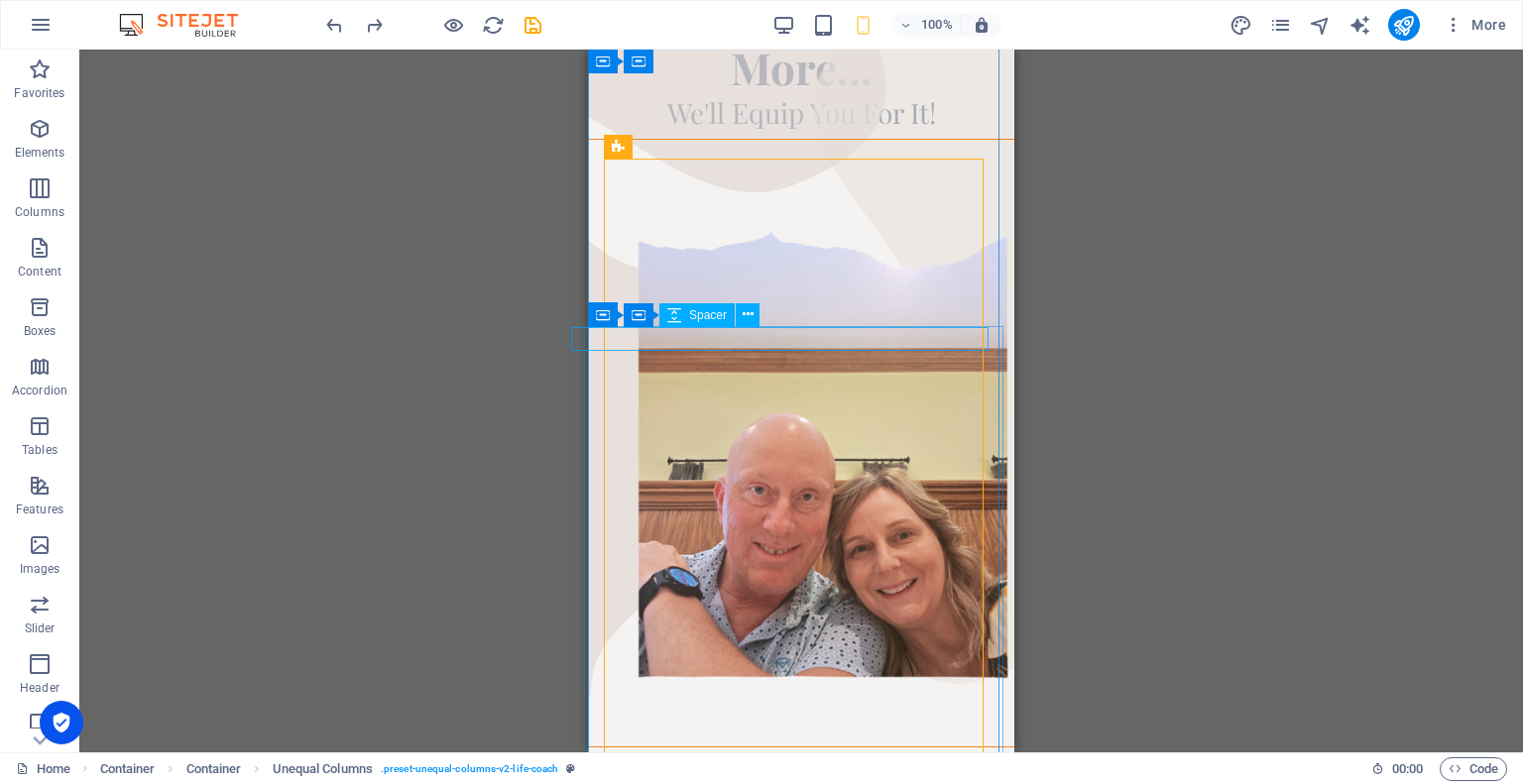 click at bounding box center (787, 152) 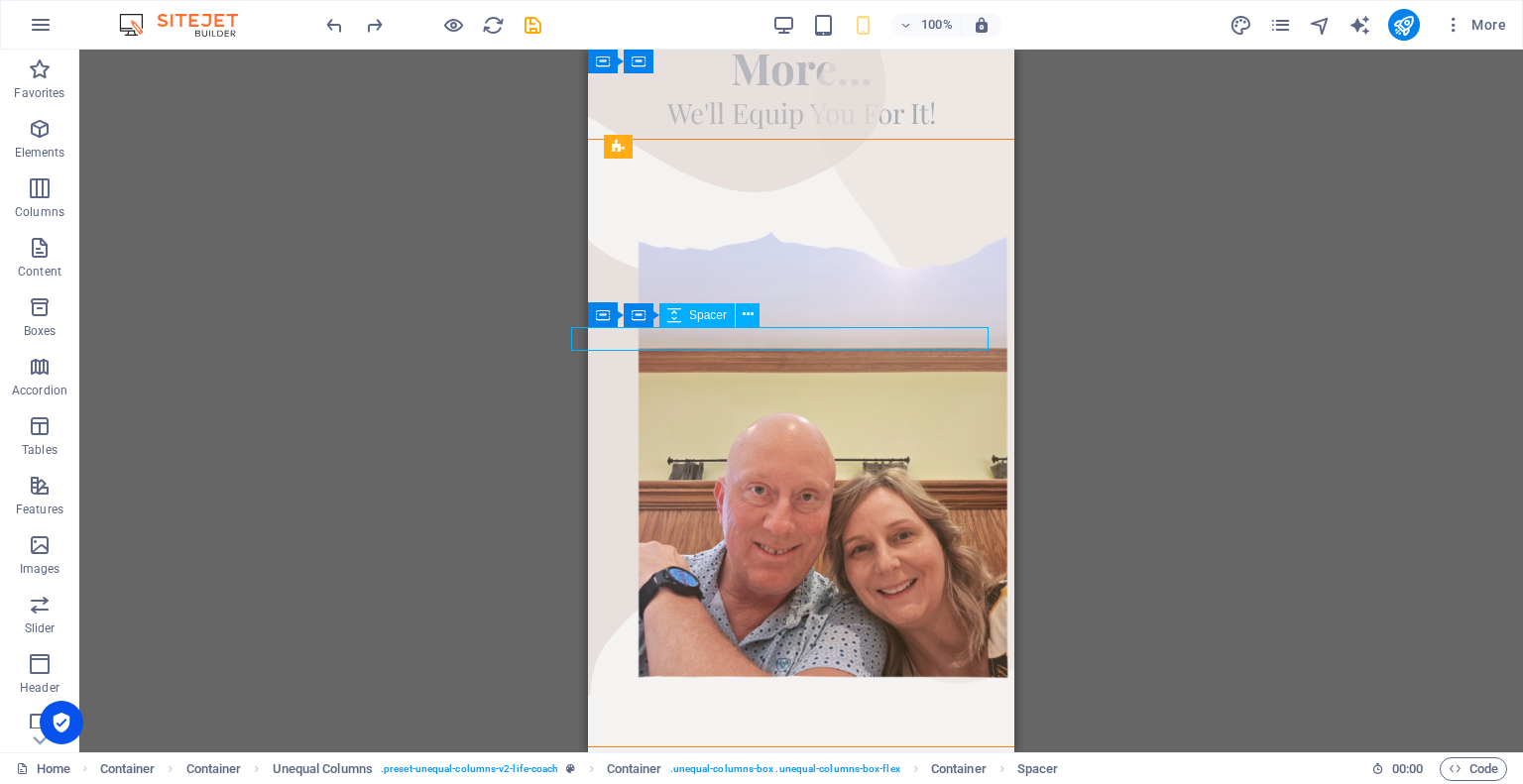 click at bounding box center (787, 152) 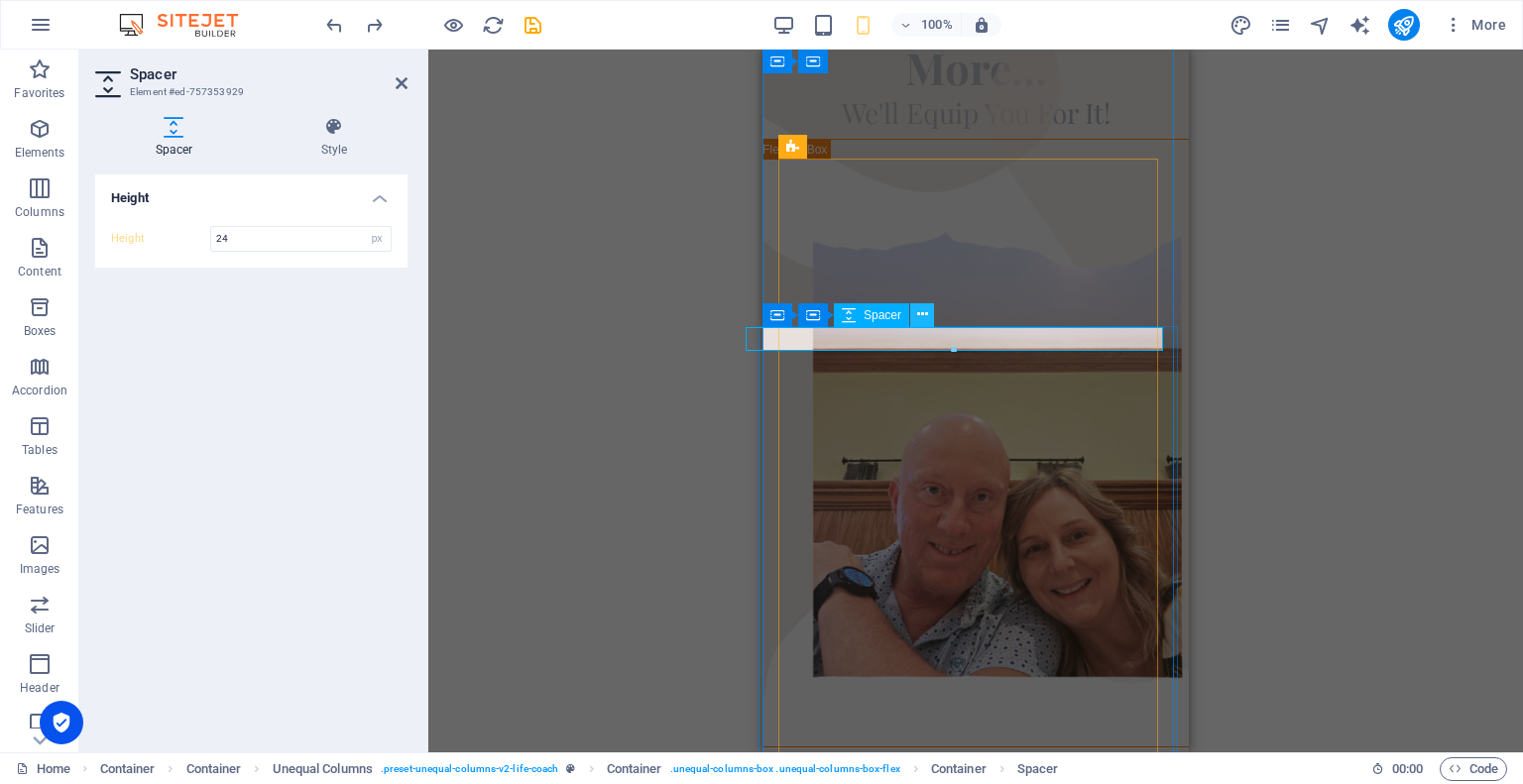 click at bounding box center (922, 314) 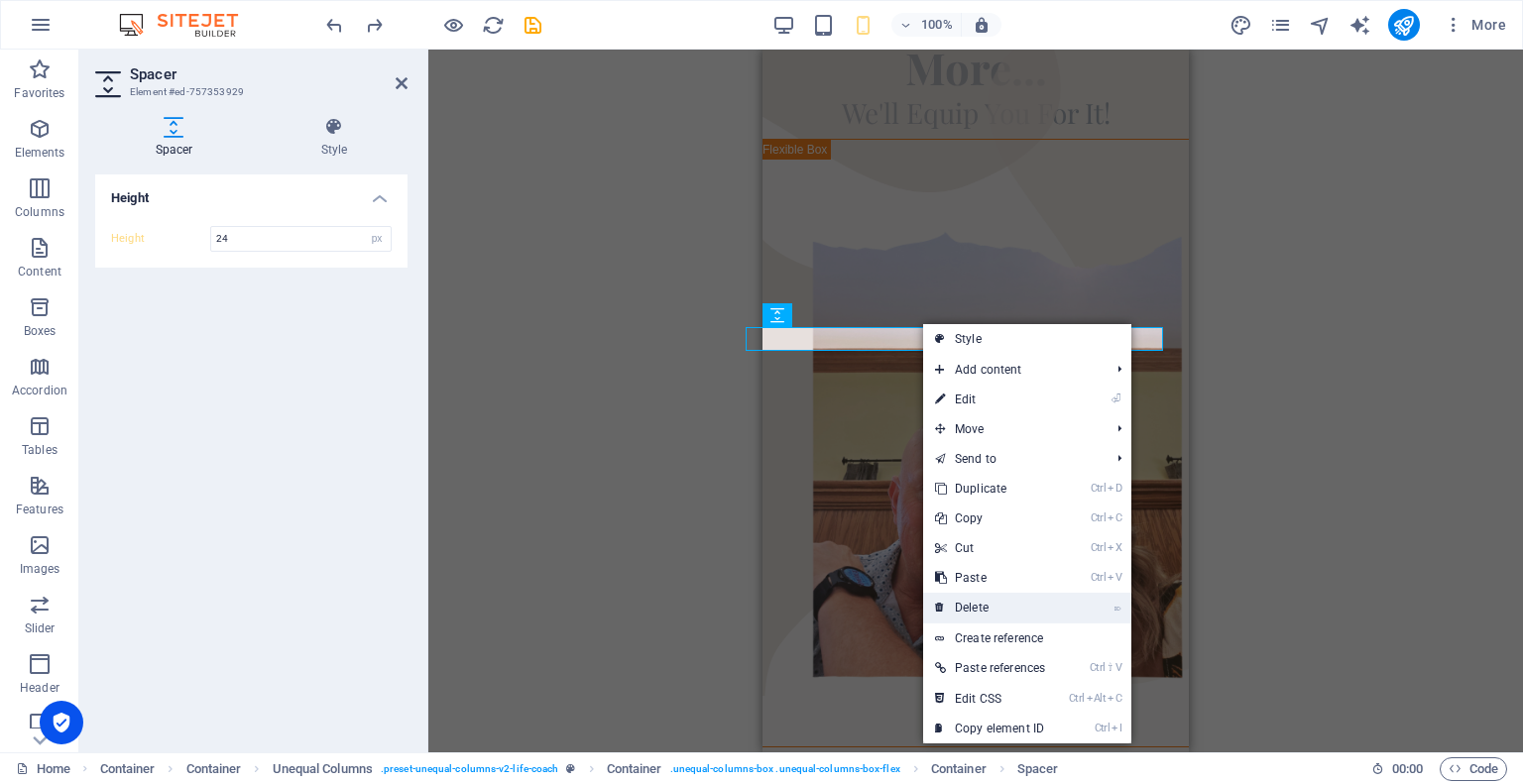 click on "⌦  Delete" at bounding box center (990, 608) 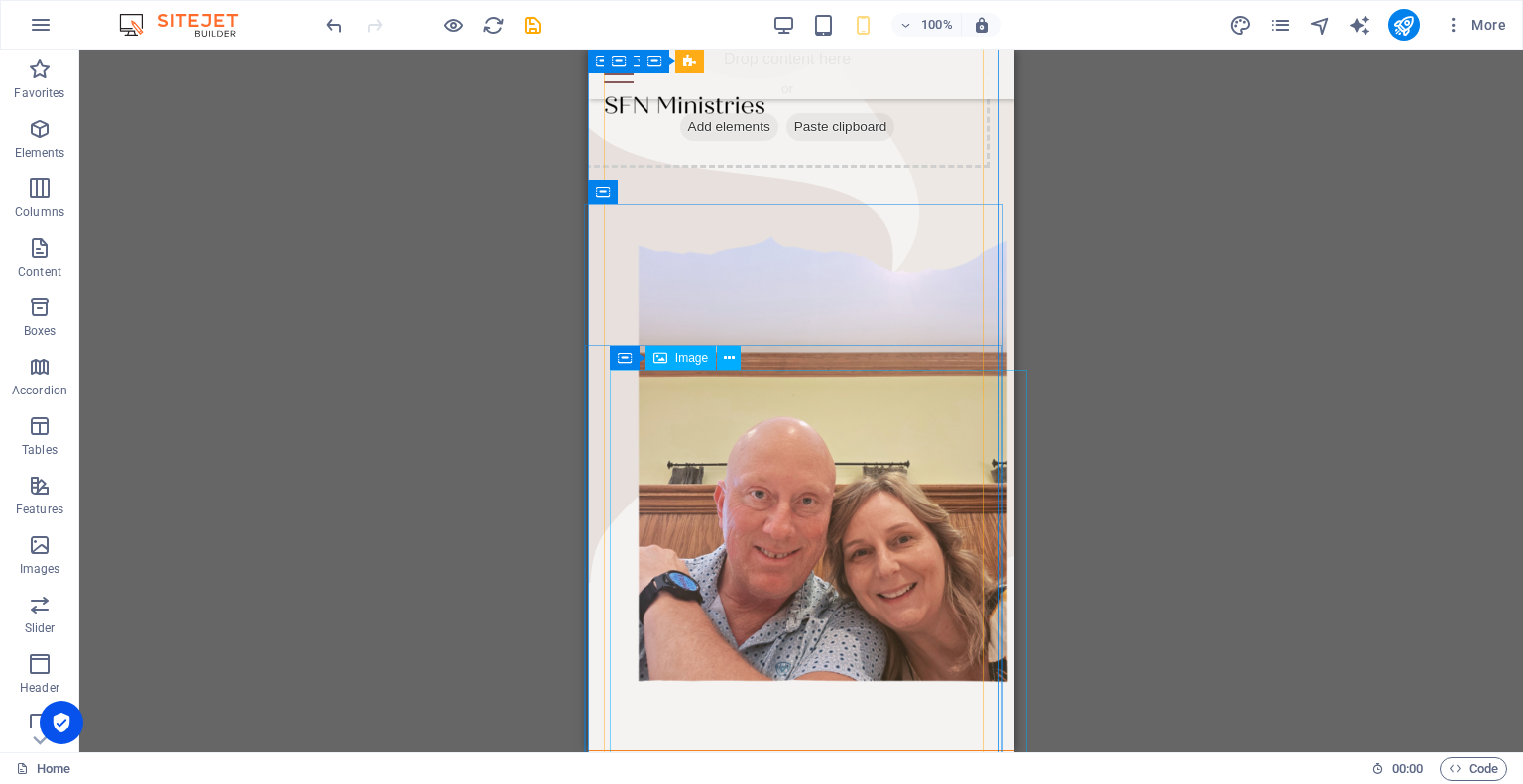 scroll, scrollTop: 110, scrollLeft: 0, axis: vertical 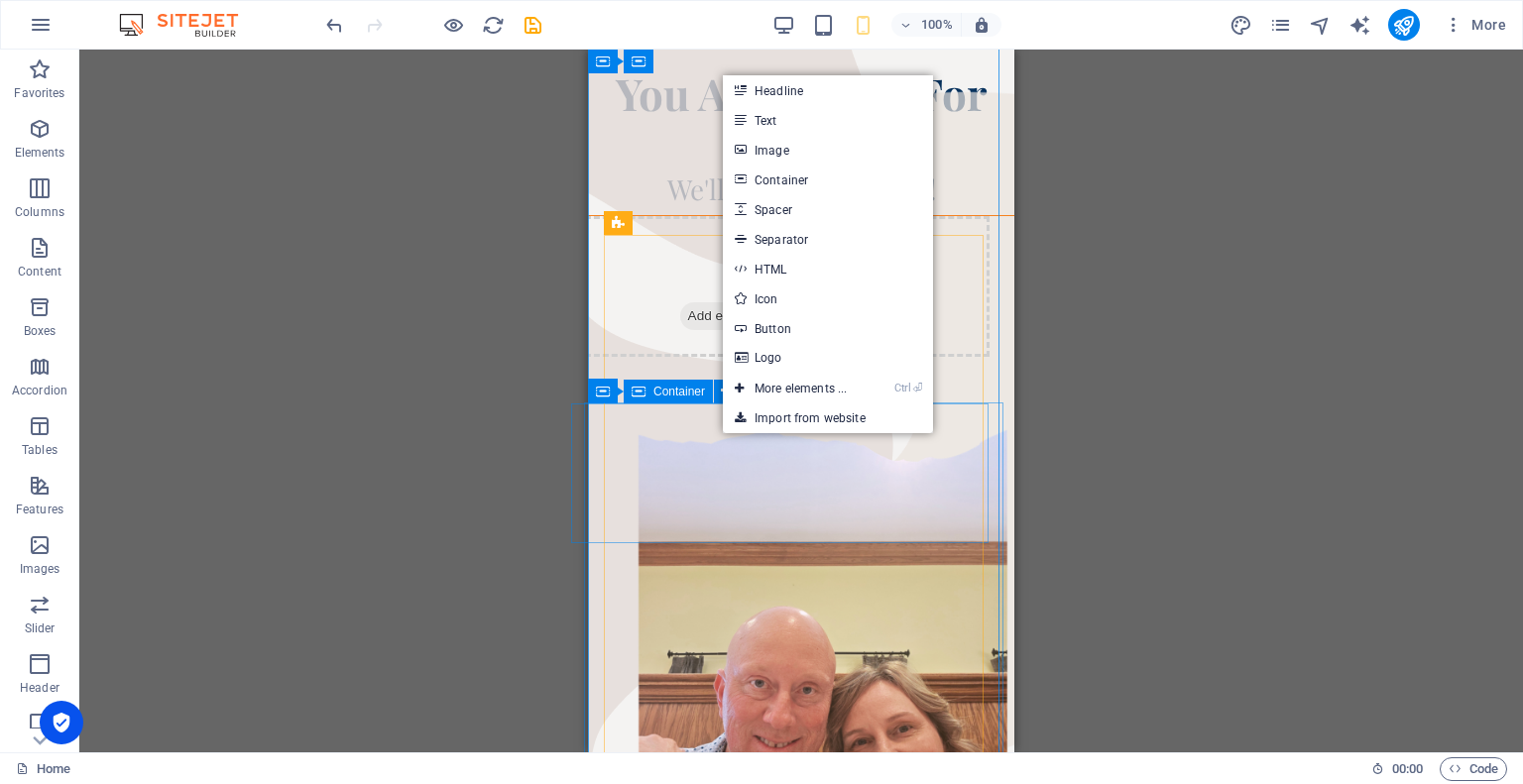 click on "Drop content here or  Add elements  Paste clipboard" at bounding box center (787, 286) 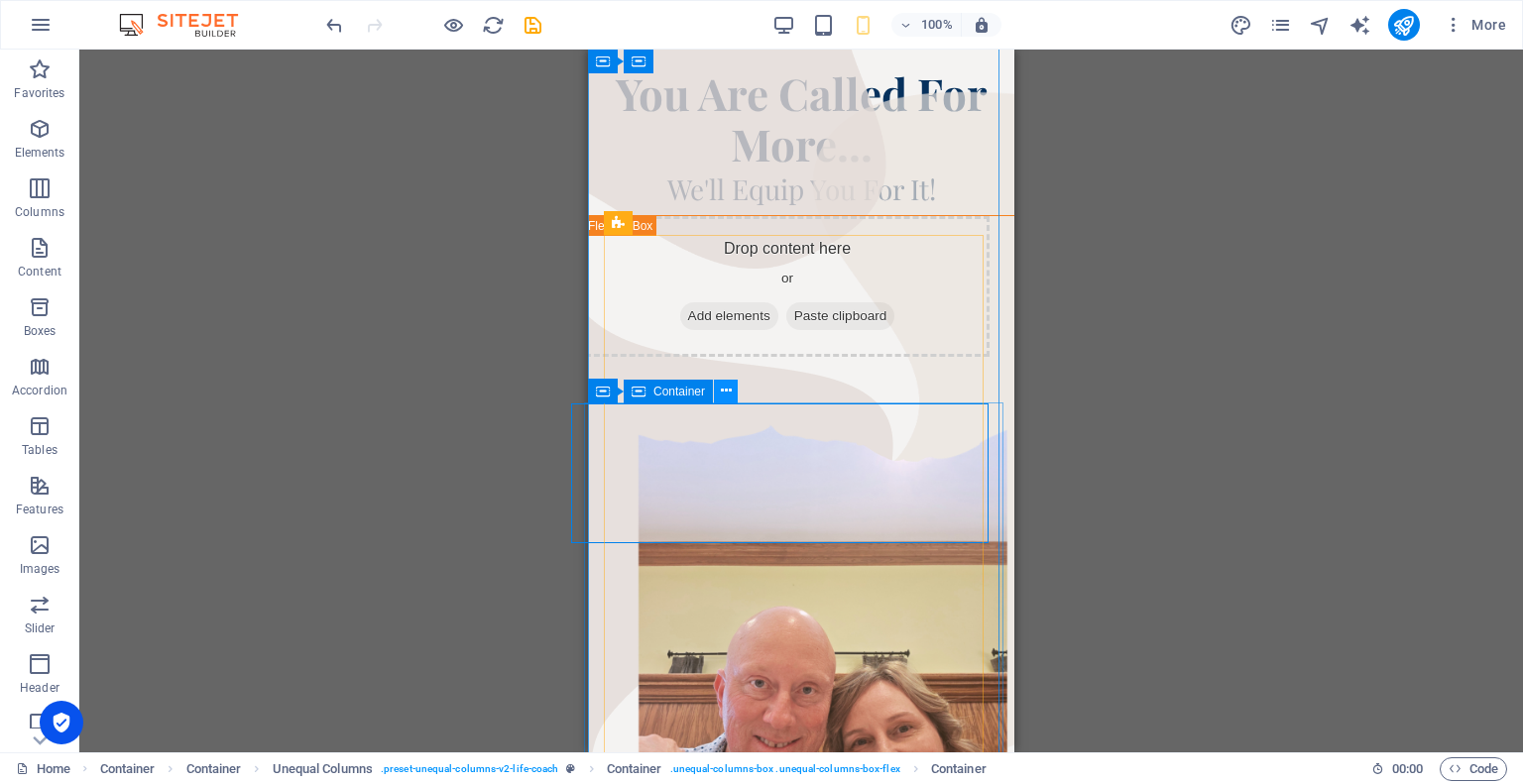 click at bounding box center (726, 391) 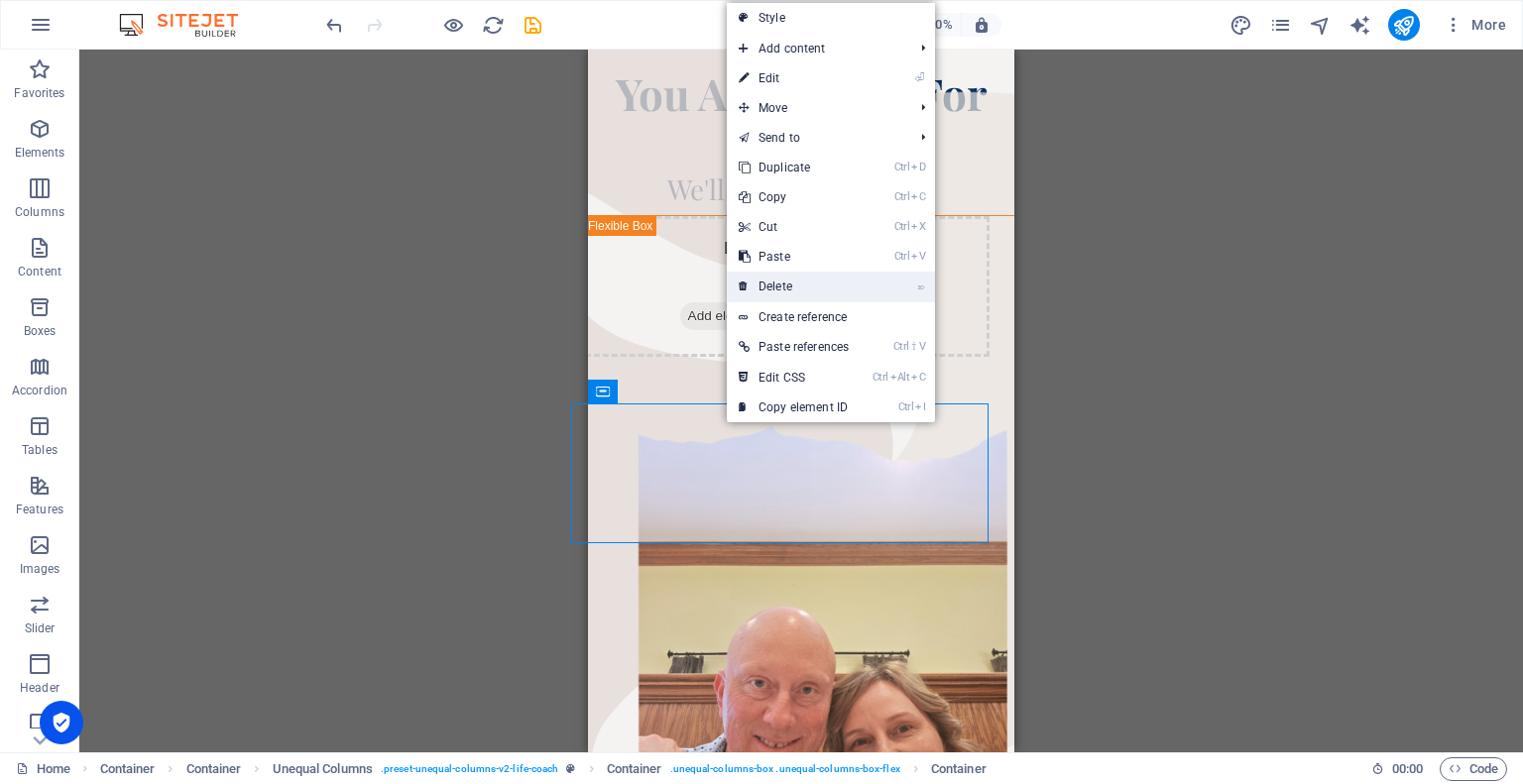 click on "⌦  Delete" at bounding box center (793, 286) 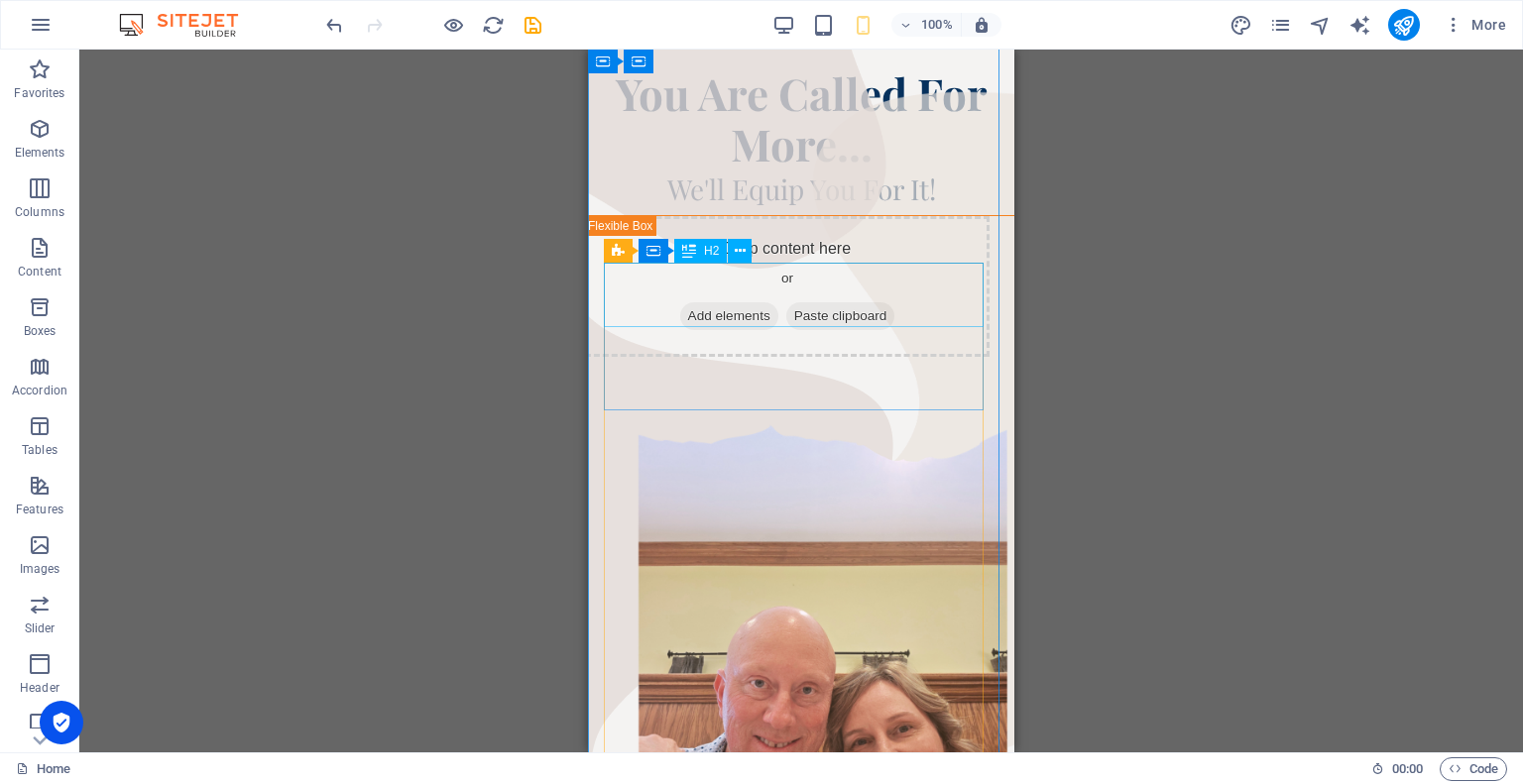 scroll, scrollTop: 82, scrollLeft: 0, axis: vertical 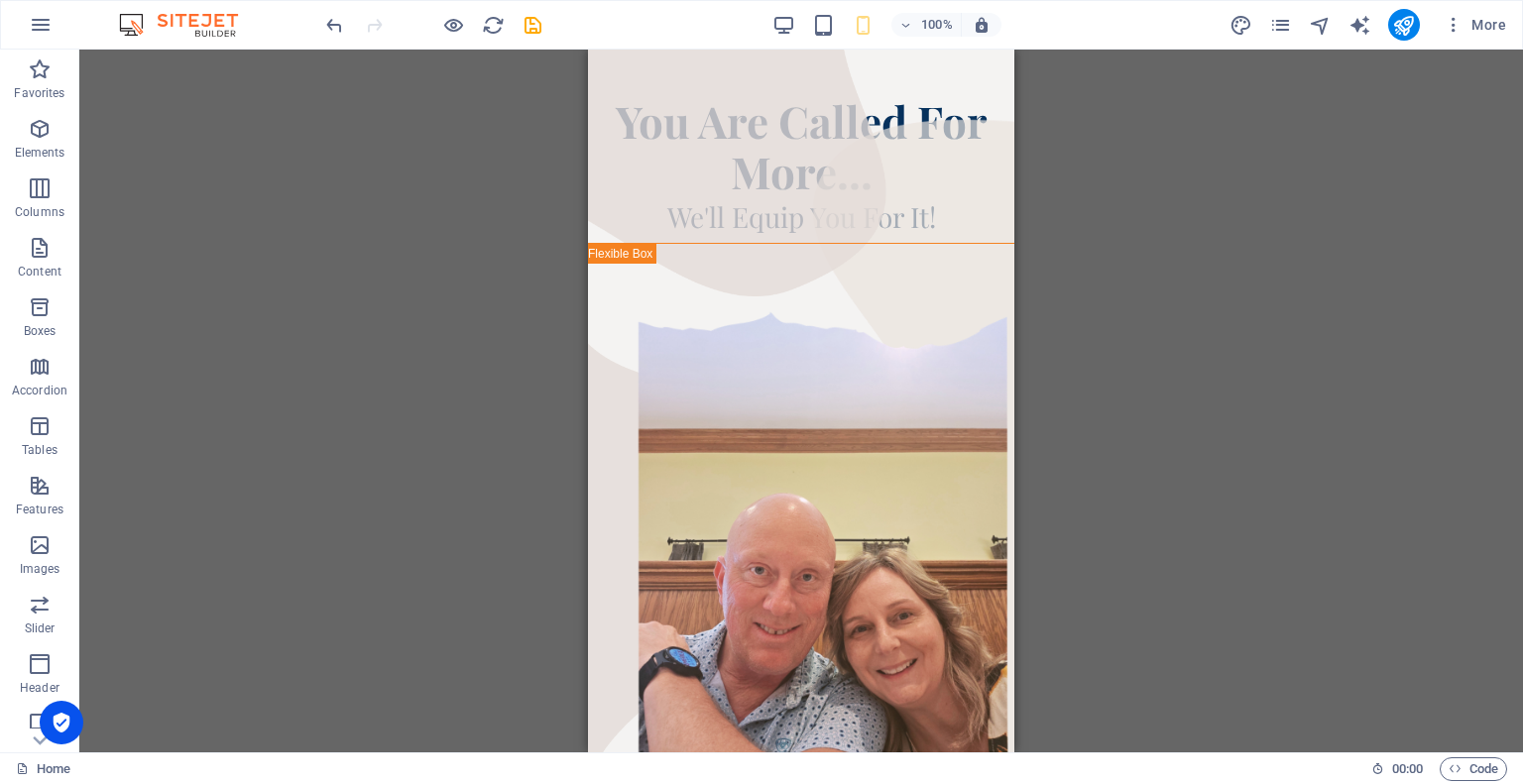 click on "H1   Container   Container   Container   Banner   Banner   Container   Menu   Menu Bar   Banner   Container   Spacer   H2   Spacer   Container   Spacer   Unequal Columns   Container   Container   Container   Spacer   Container   Container   Container   Image   Spacer   Container   Spacer   Container   Unequal Columns   Container   H2   Text   Spacer   Placeholder" at bounding box center [801, 400] 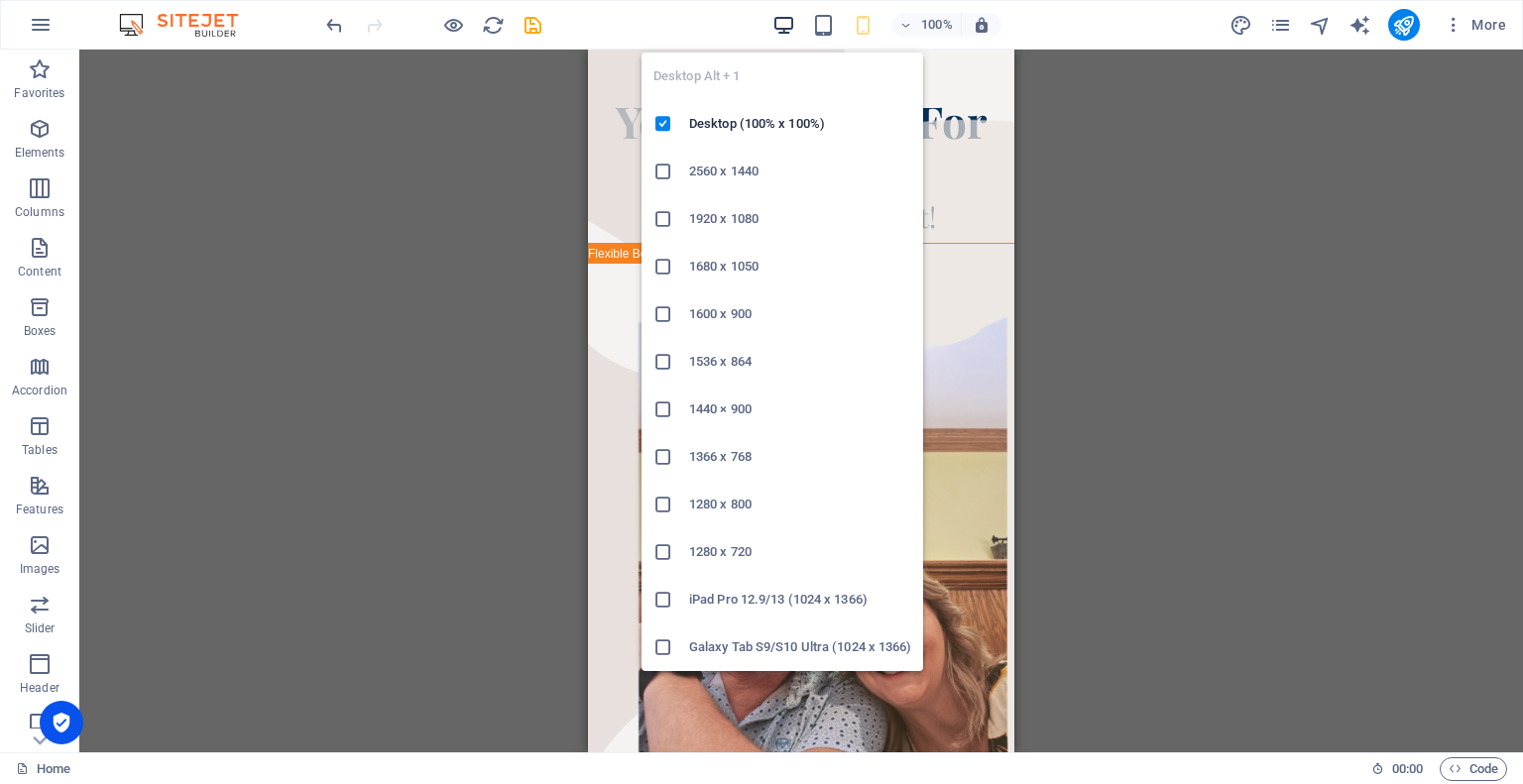 click at bounding box center [783, 25] 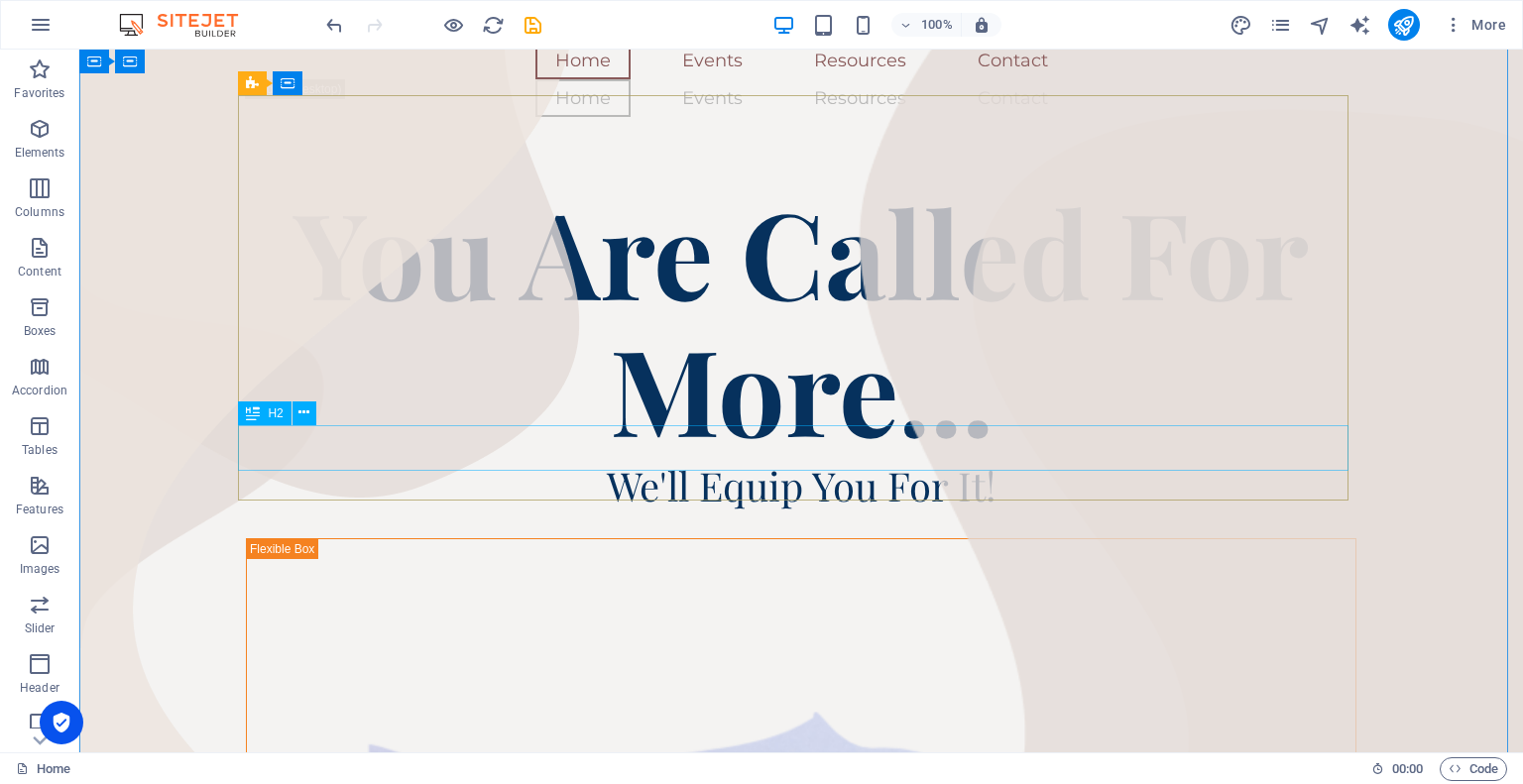 scroll, scrollTop: 401, scrollLeft: 0, axis: vertical 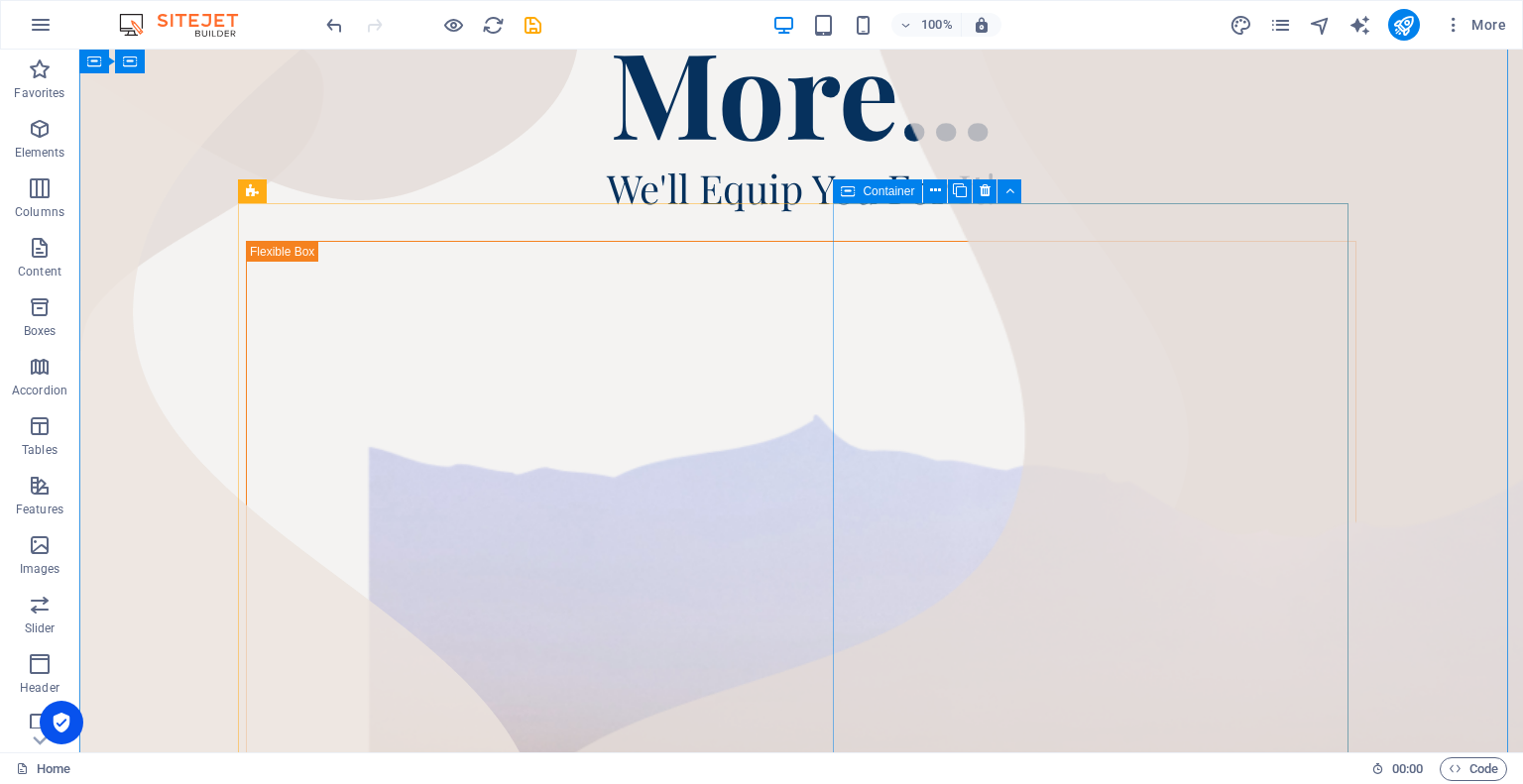 click on "Live Boldly for [DEMOGRAPHIC_DATA] in Everyday Life We equip believers with faith-centered tools, resources, and encouragement to help you grow in your calling and glorify [DEMOGRAPHIC_DATA] in your everyday moments." at bounding box center (801, 2204) 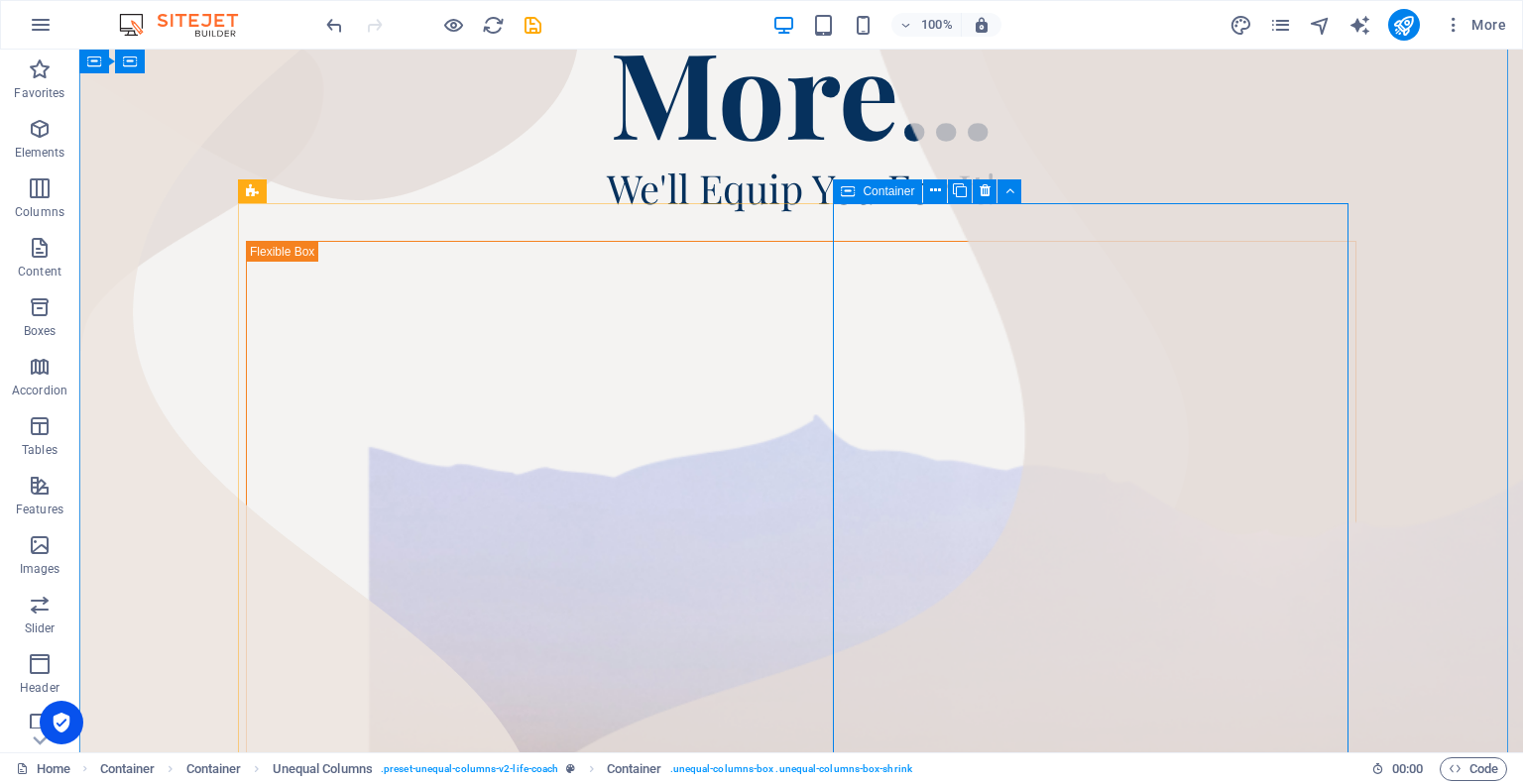 click on "Live Boldly for [DEMOGRAPHIC_DATA] in Everyday Life We equip believers with faith-centered tools, resources, and encouragement to help you grow in your calling and glorify [DEMOGRAPHIC_DATA] in your everyday moments." at bounding box center (801, 2204) 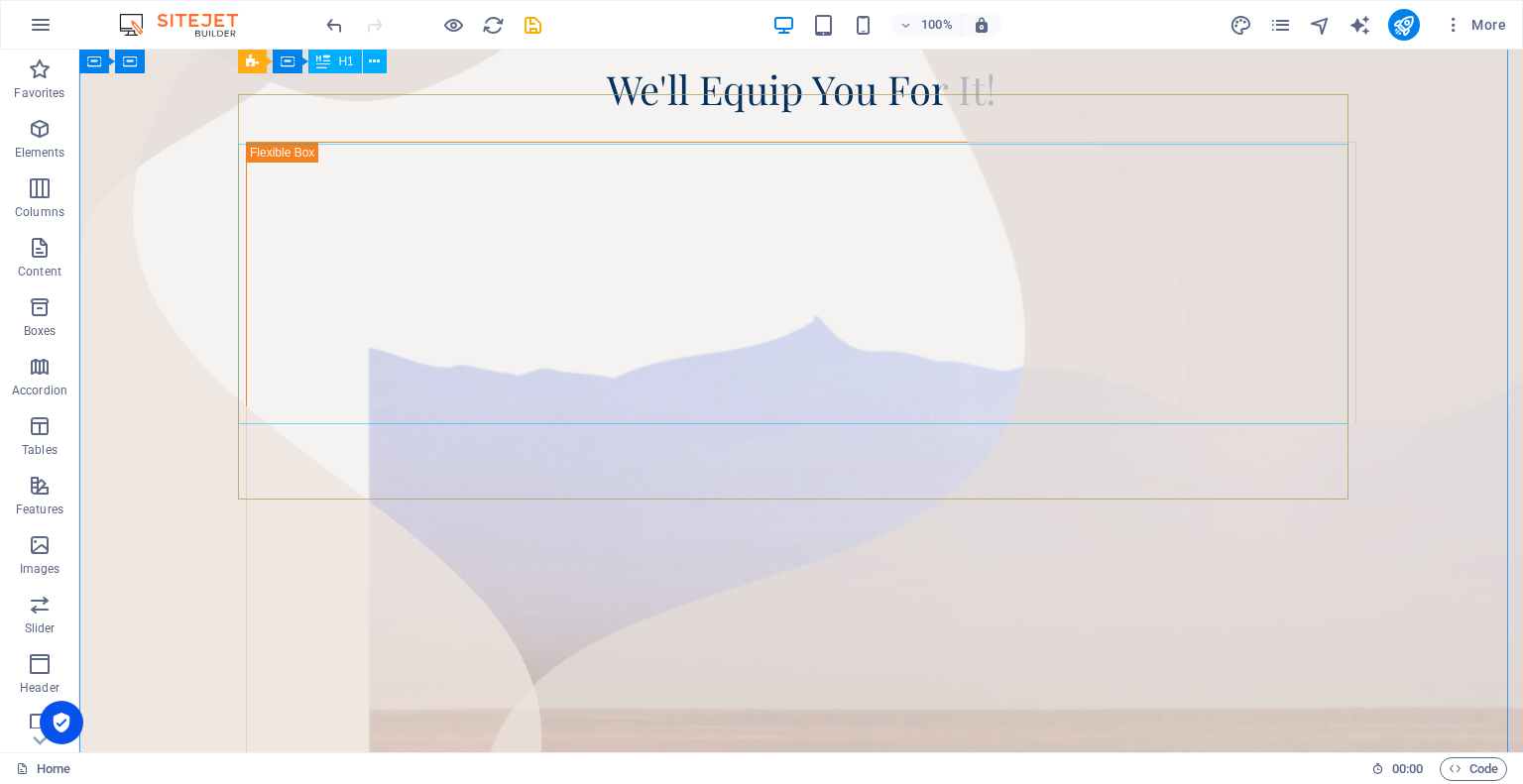 scroll, scrollTop: 104, scrollLeft: 0, axis: vertical 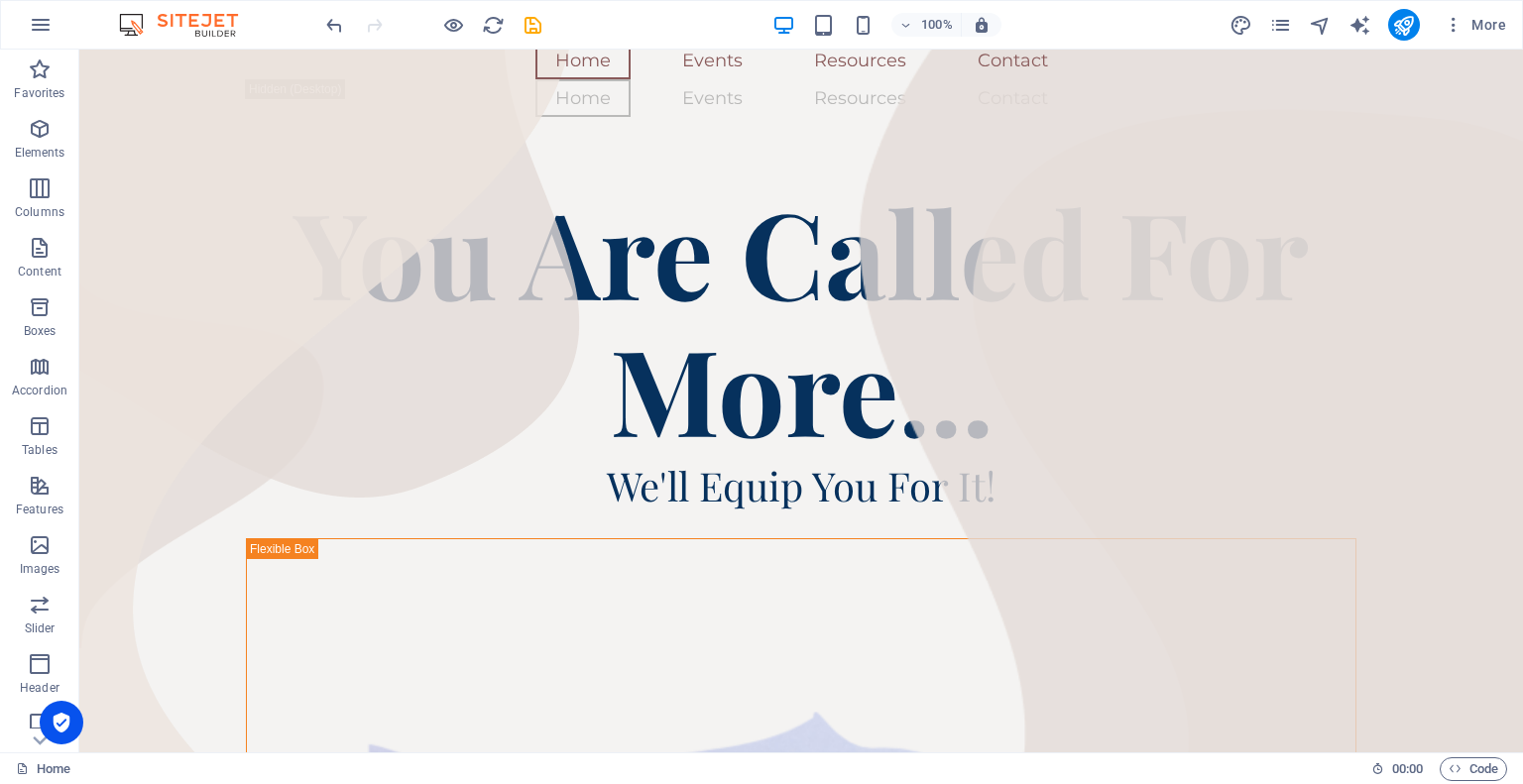 click at bounding box center [532, 25] 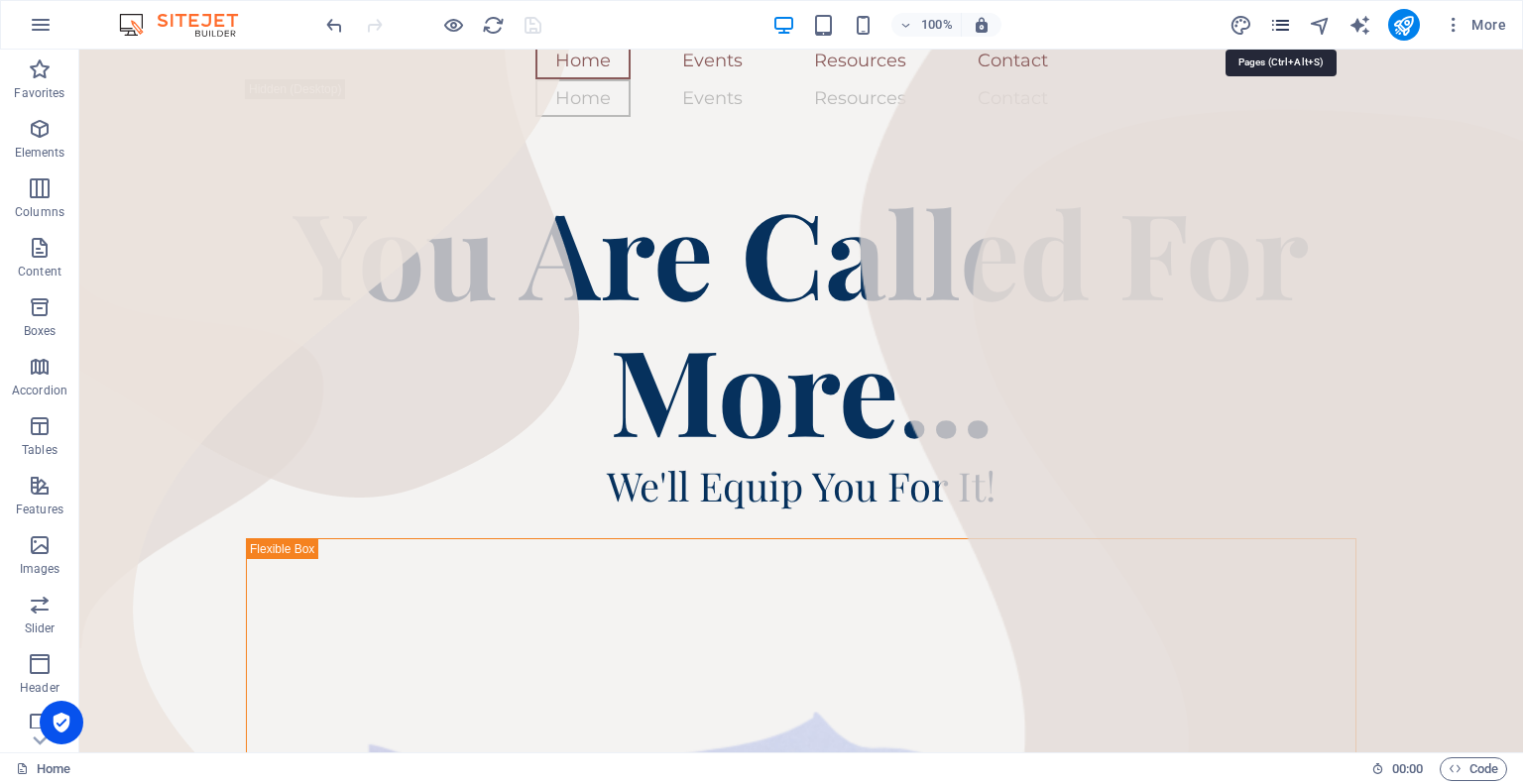 click at bounding box center (1280, 25) 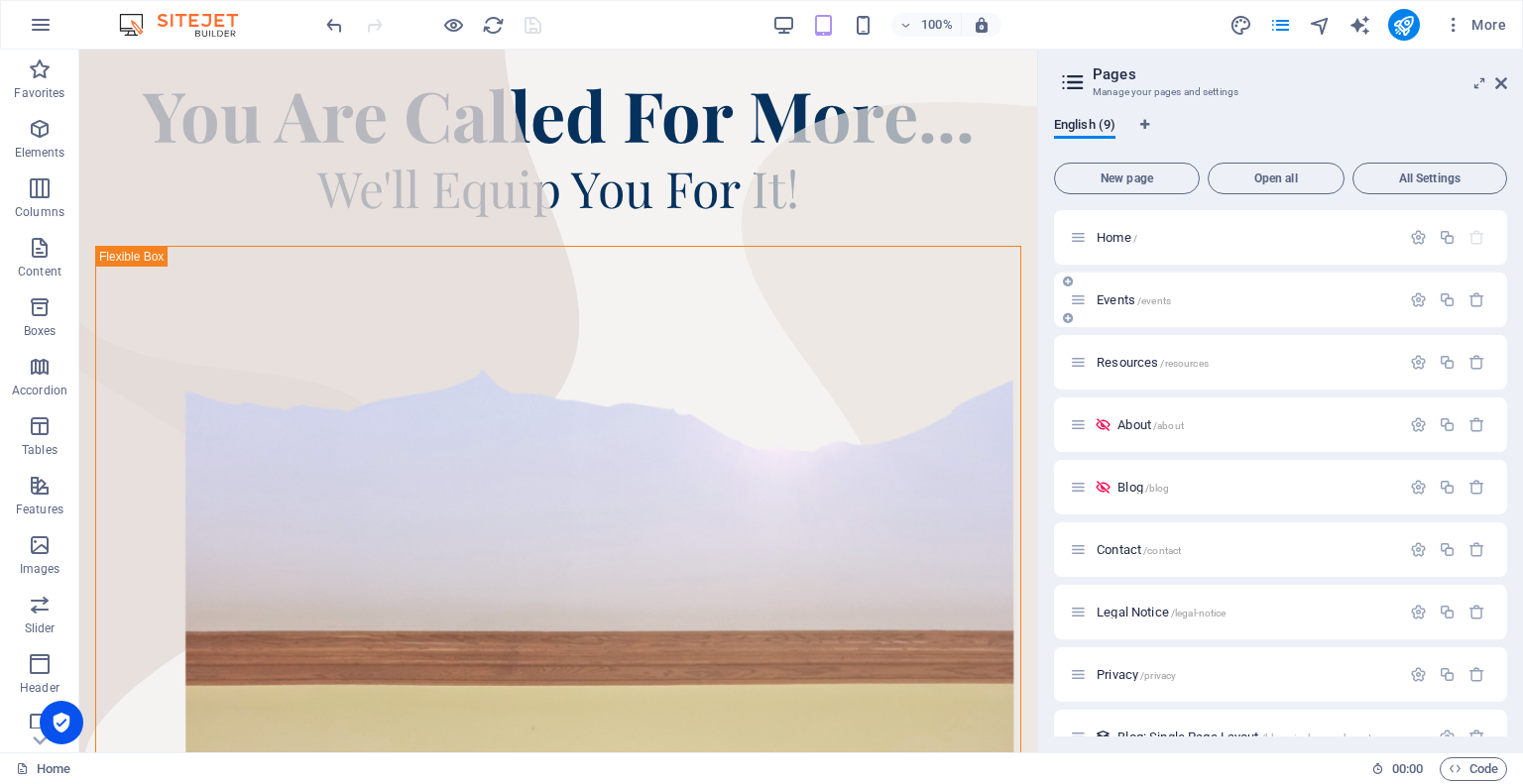click on "Events /events" at bounding box center [1234, 299] 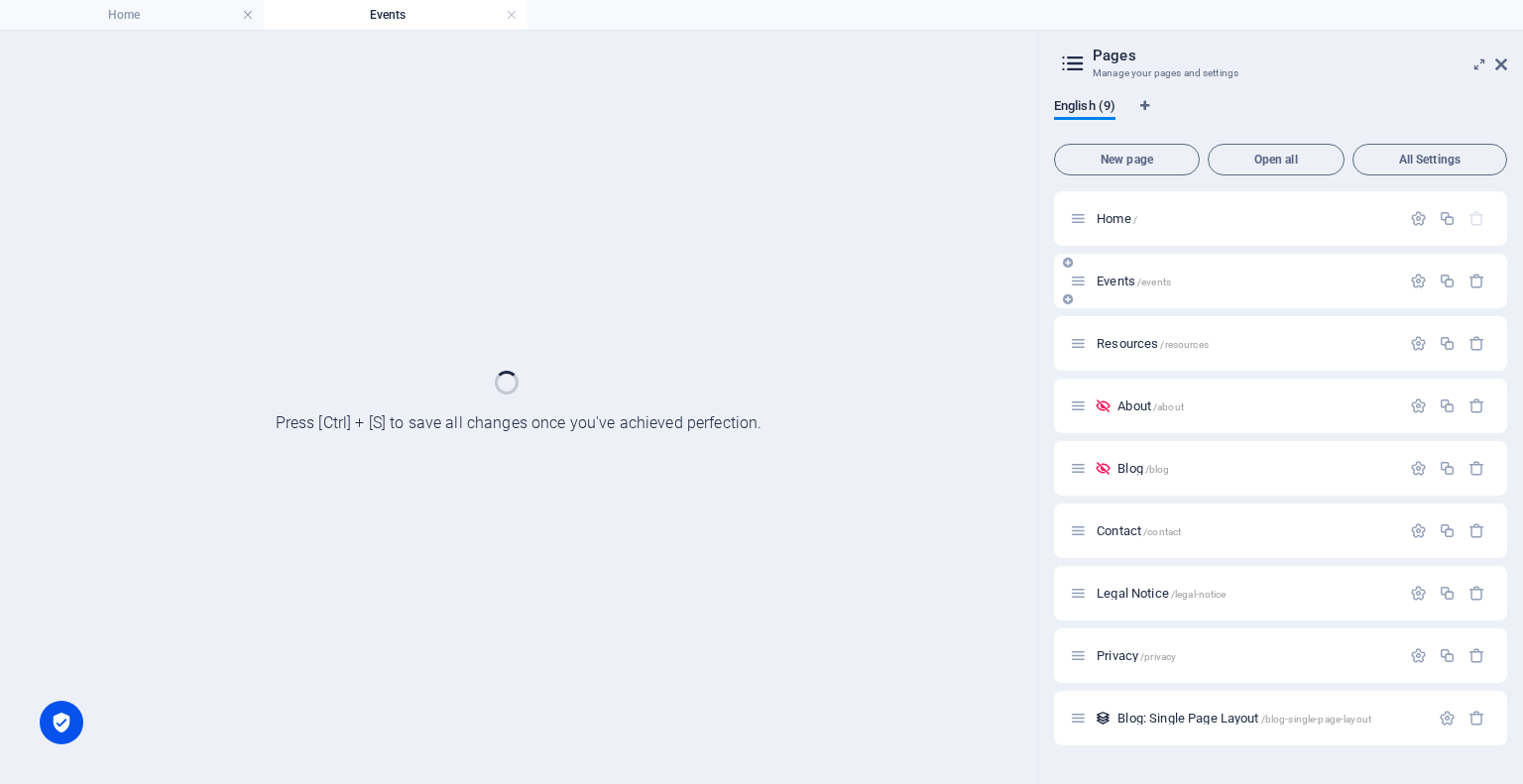scroll, scrollTop: 0, scrollLeft: 0, axis: both 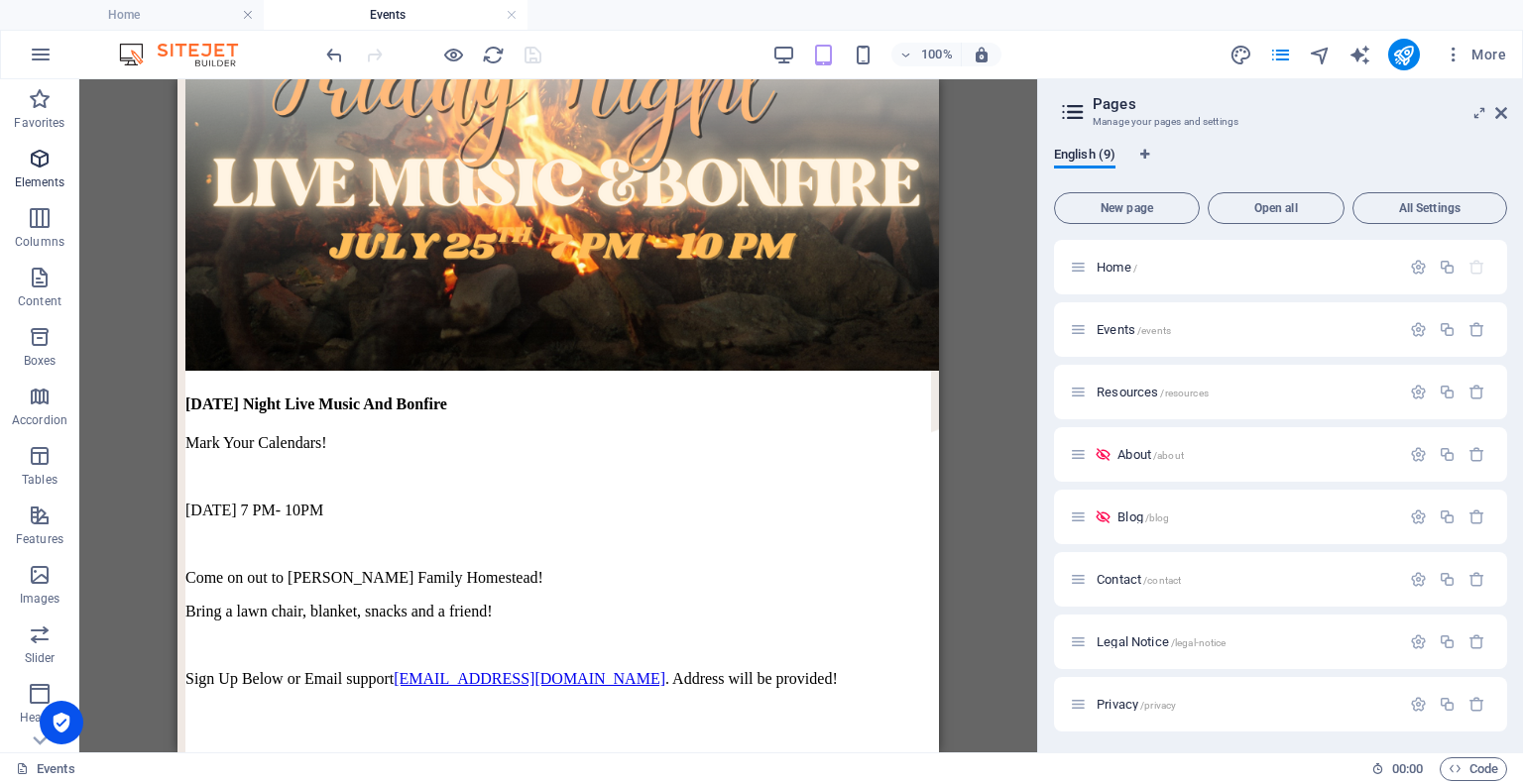 click at bounding box center (40, 159) 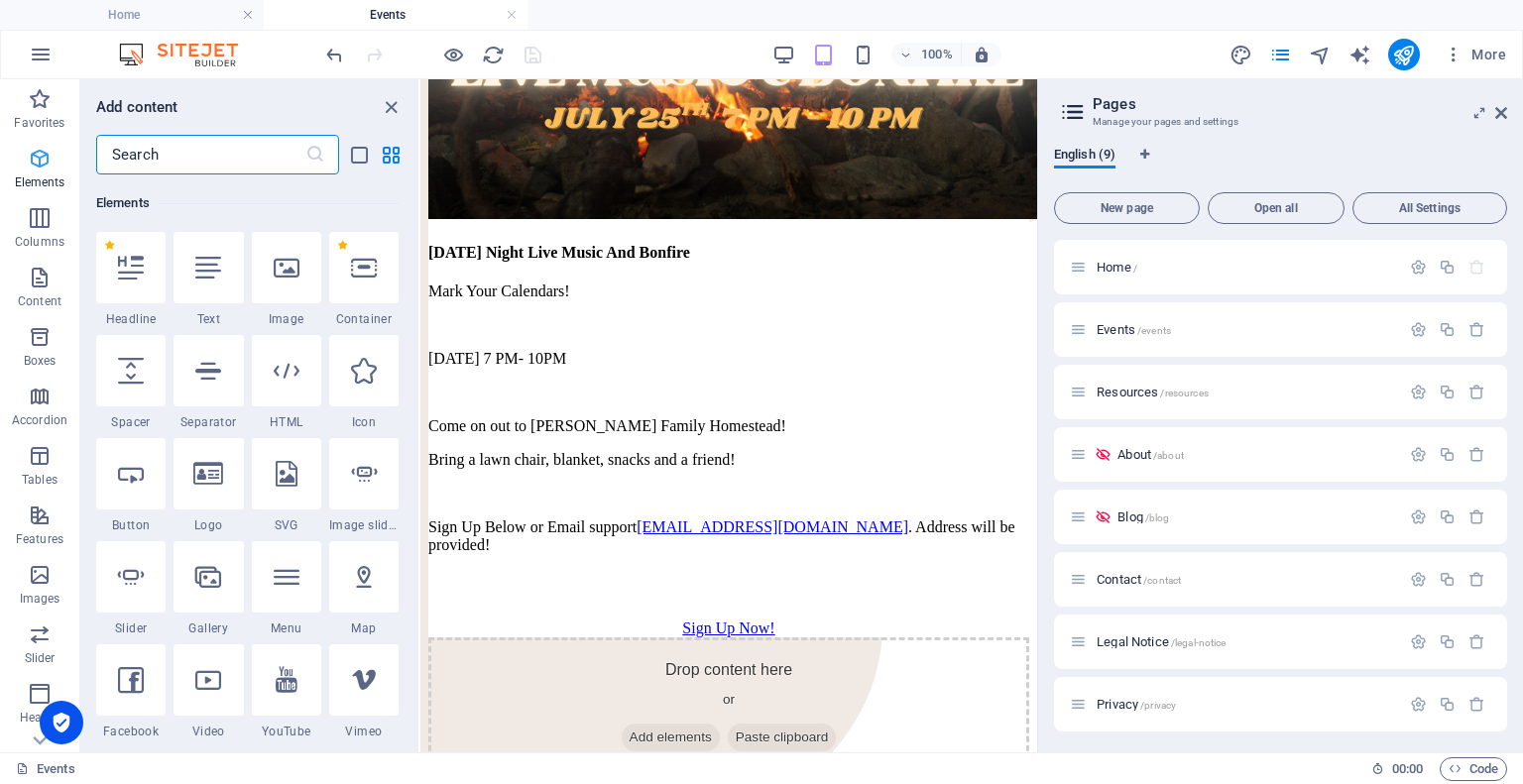 scroll, scrollTop: 211, scrollLeft: 0, axis: vertical 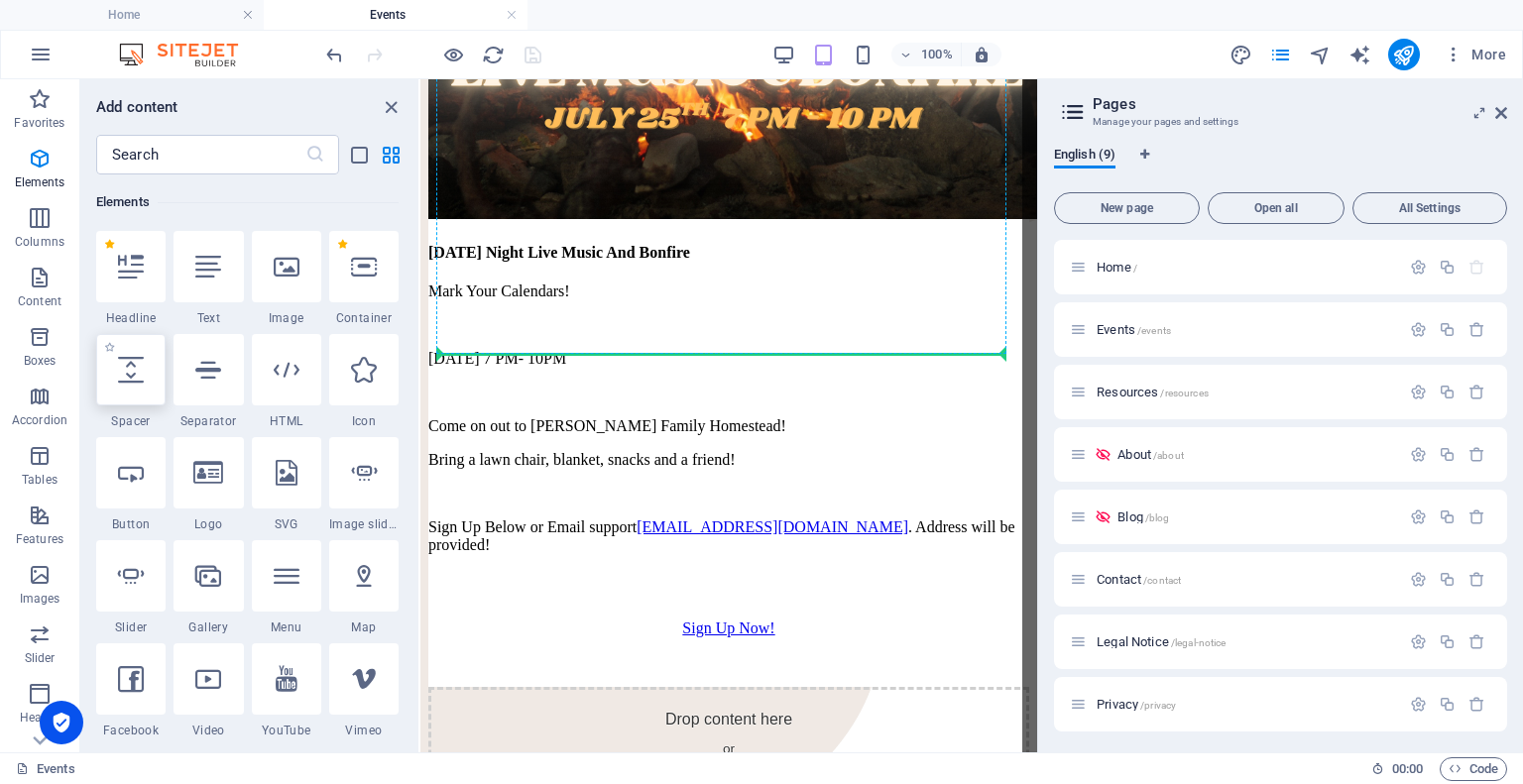 select on "px" 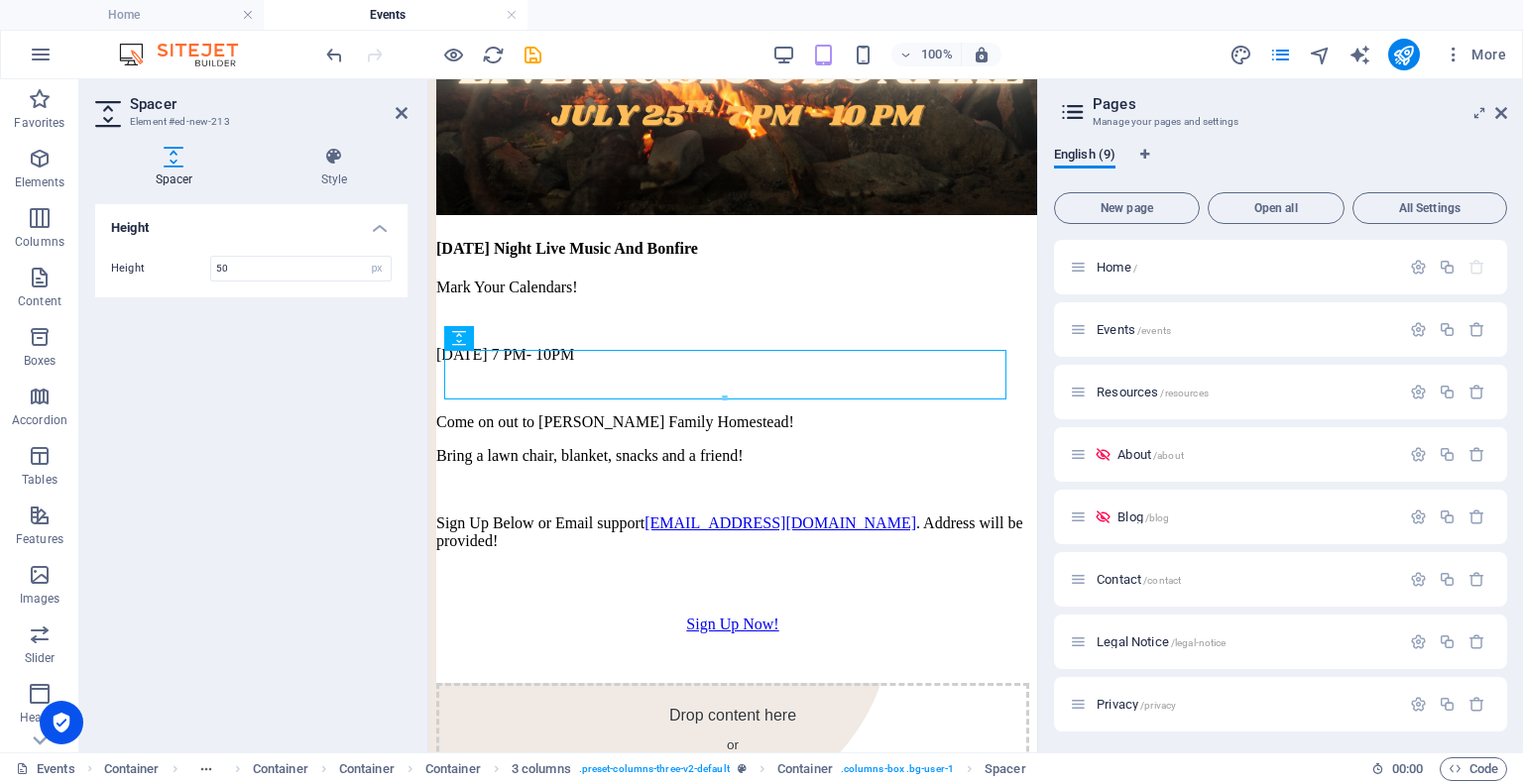 click on "Height Height 50 px rem vh vw" at bounding box center [251, 470] 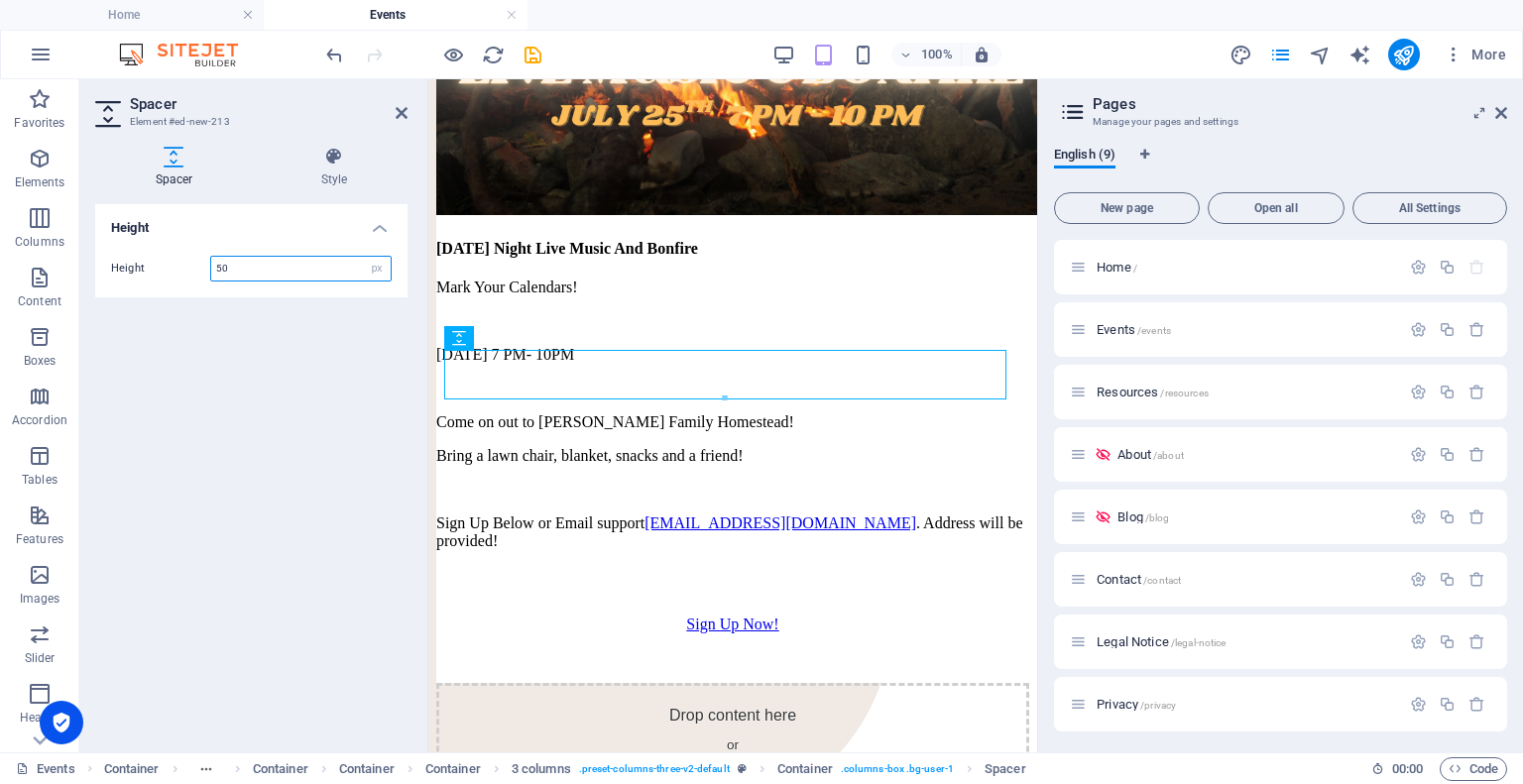 click on "50" at bounding box center (300, 269) 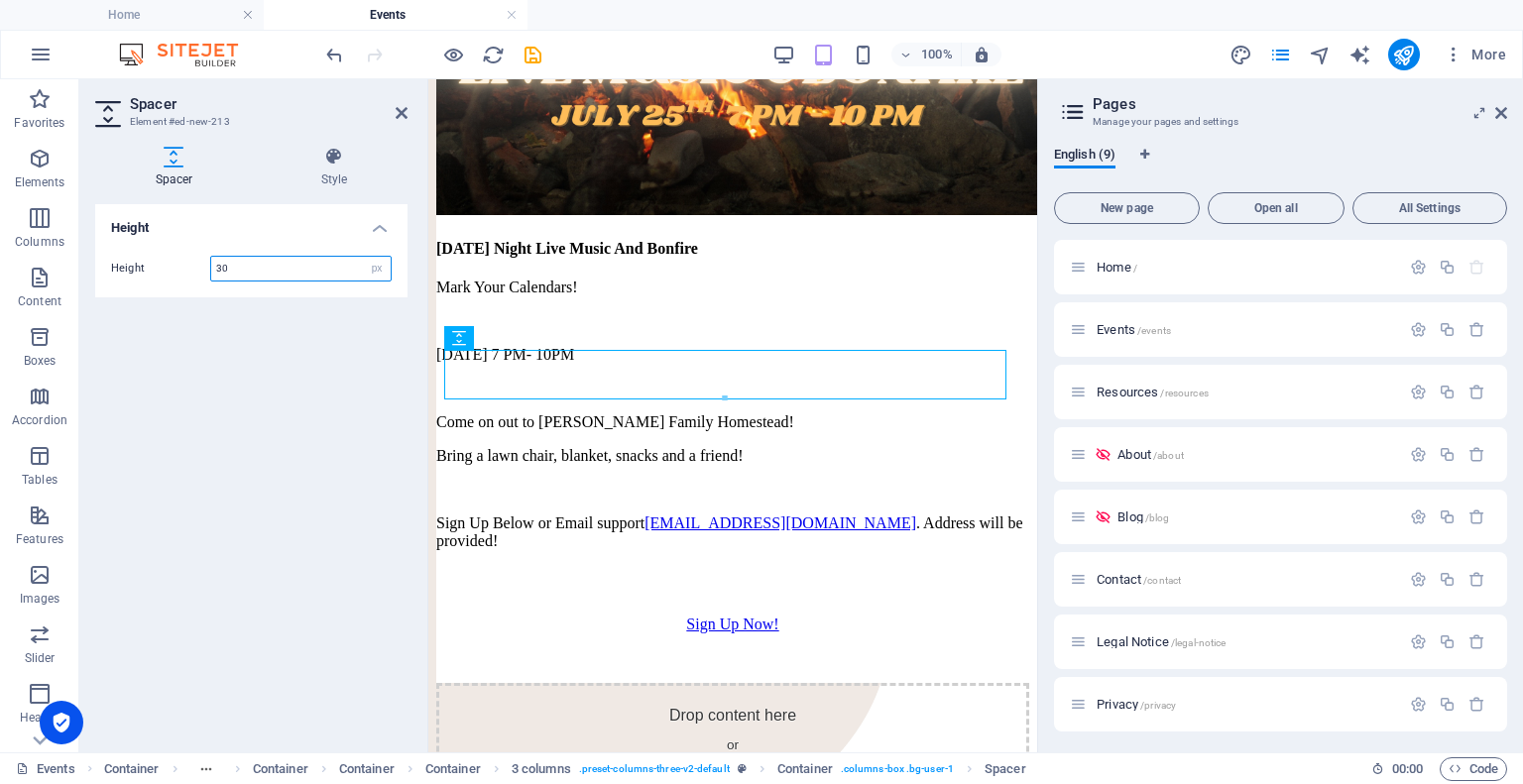 type on "30" 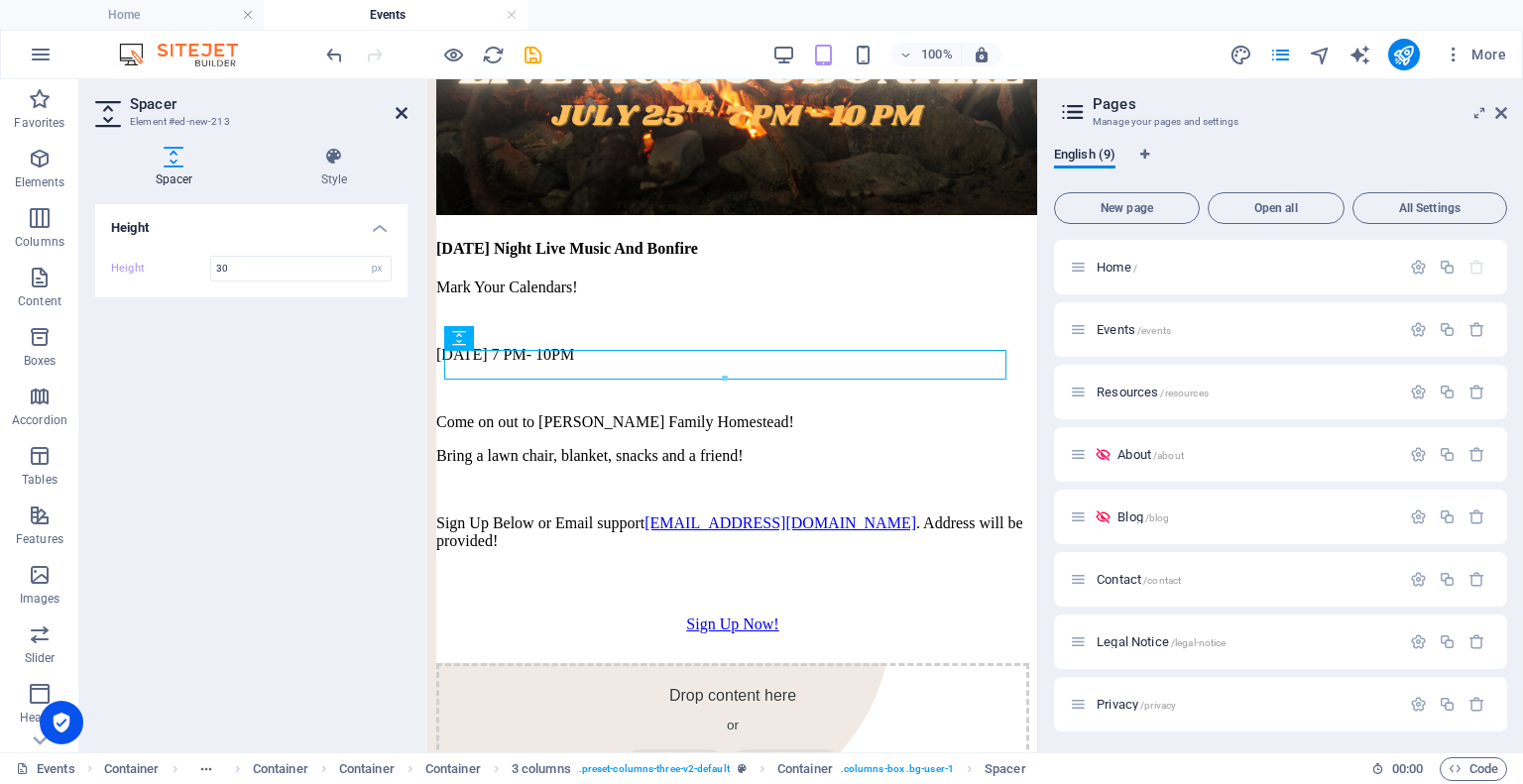drag, startPoint x: 400, startPoint y: 110, endPoint x: 315, endPoint y: 15, distance: 127.47549 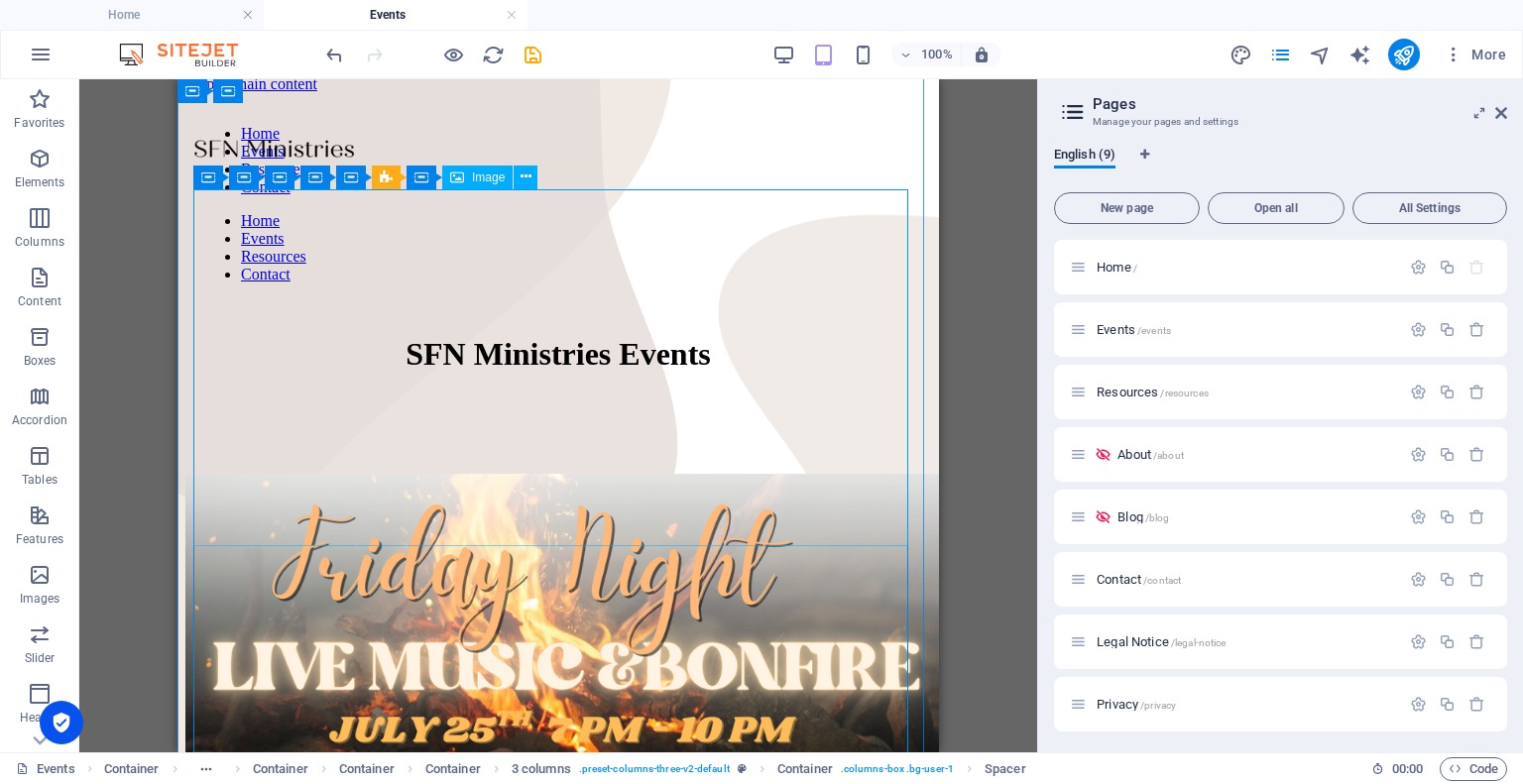 scroll, scrollTop: 0, scrollLeft: 0, axis: both 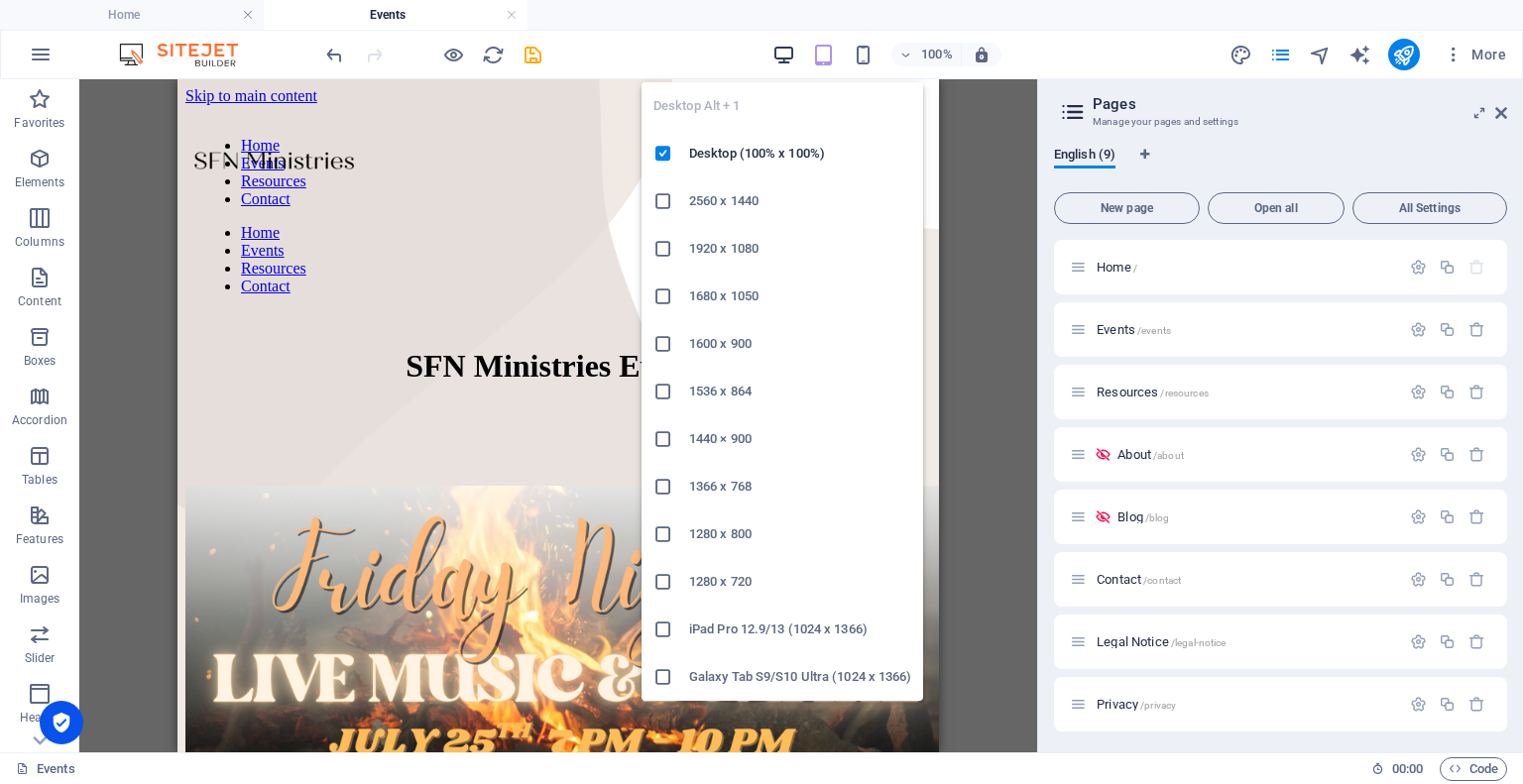click at bounding box center (783, 55) 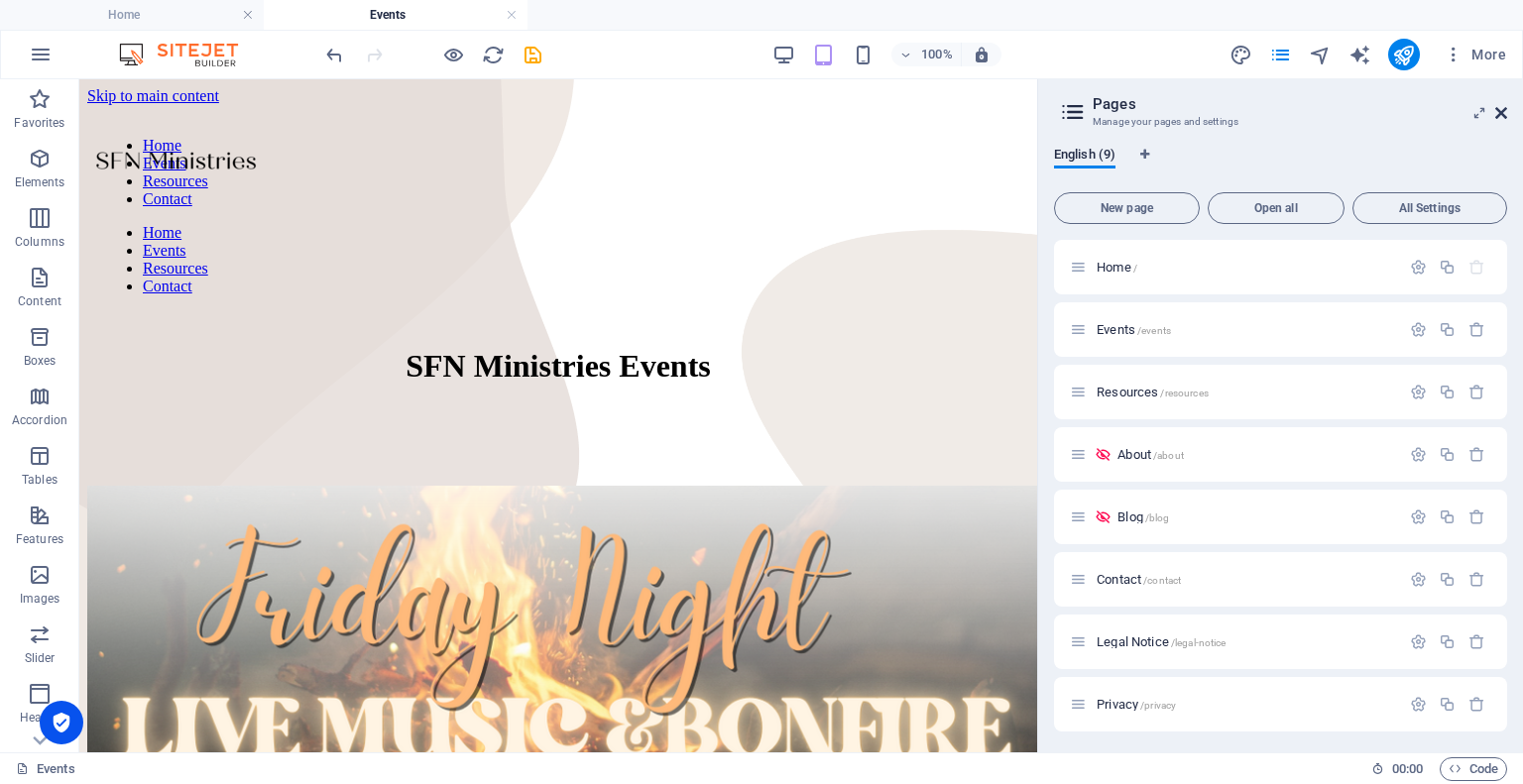 drag, startPoint x: 1504, startPoint y: 112, endPoint x: 1424, endPoint y: 36, distance: 110.34491 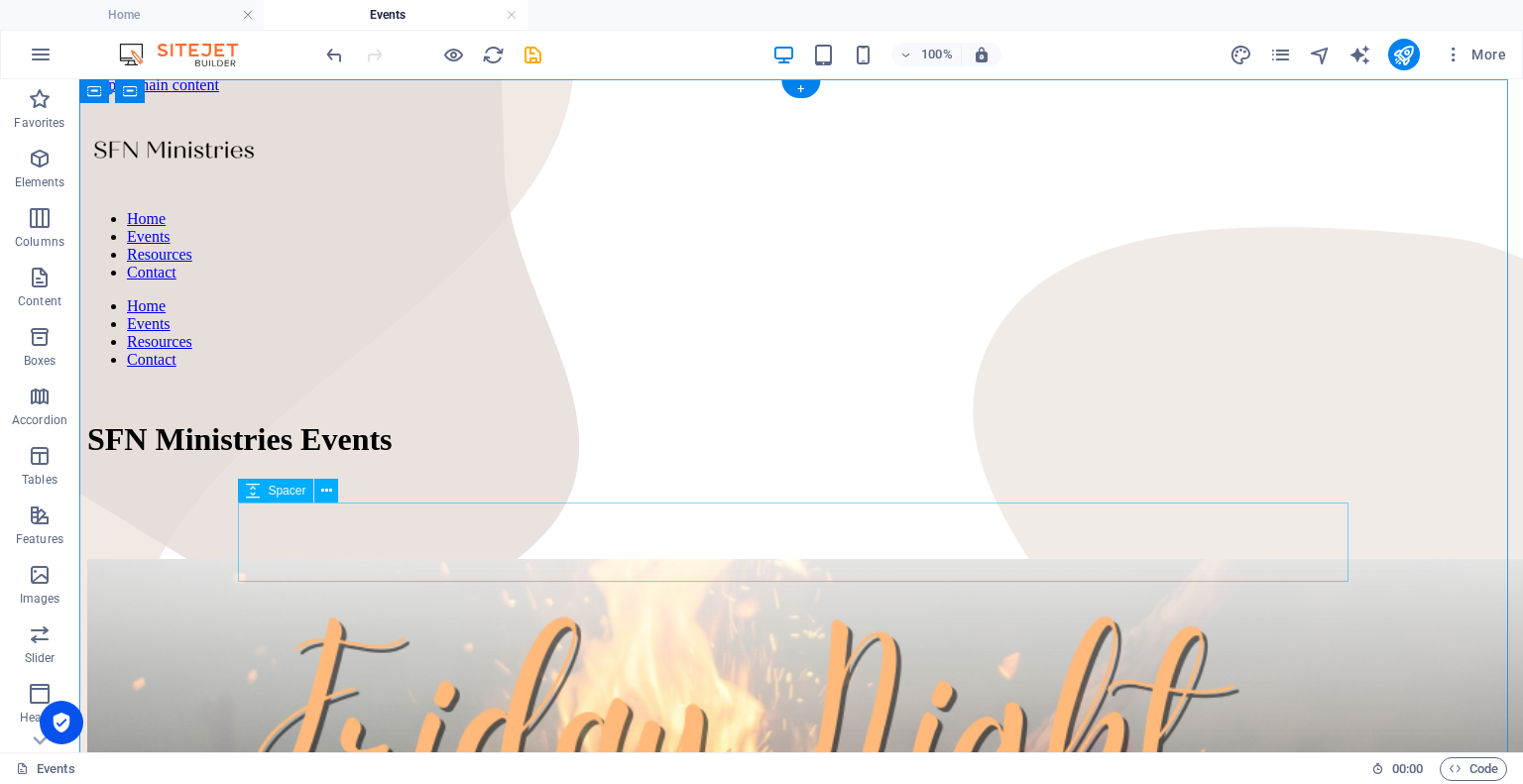 scroll, scrollTop: 0, scrollLeft: 0, axis: both 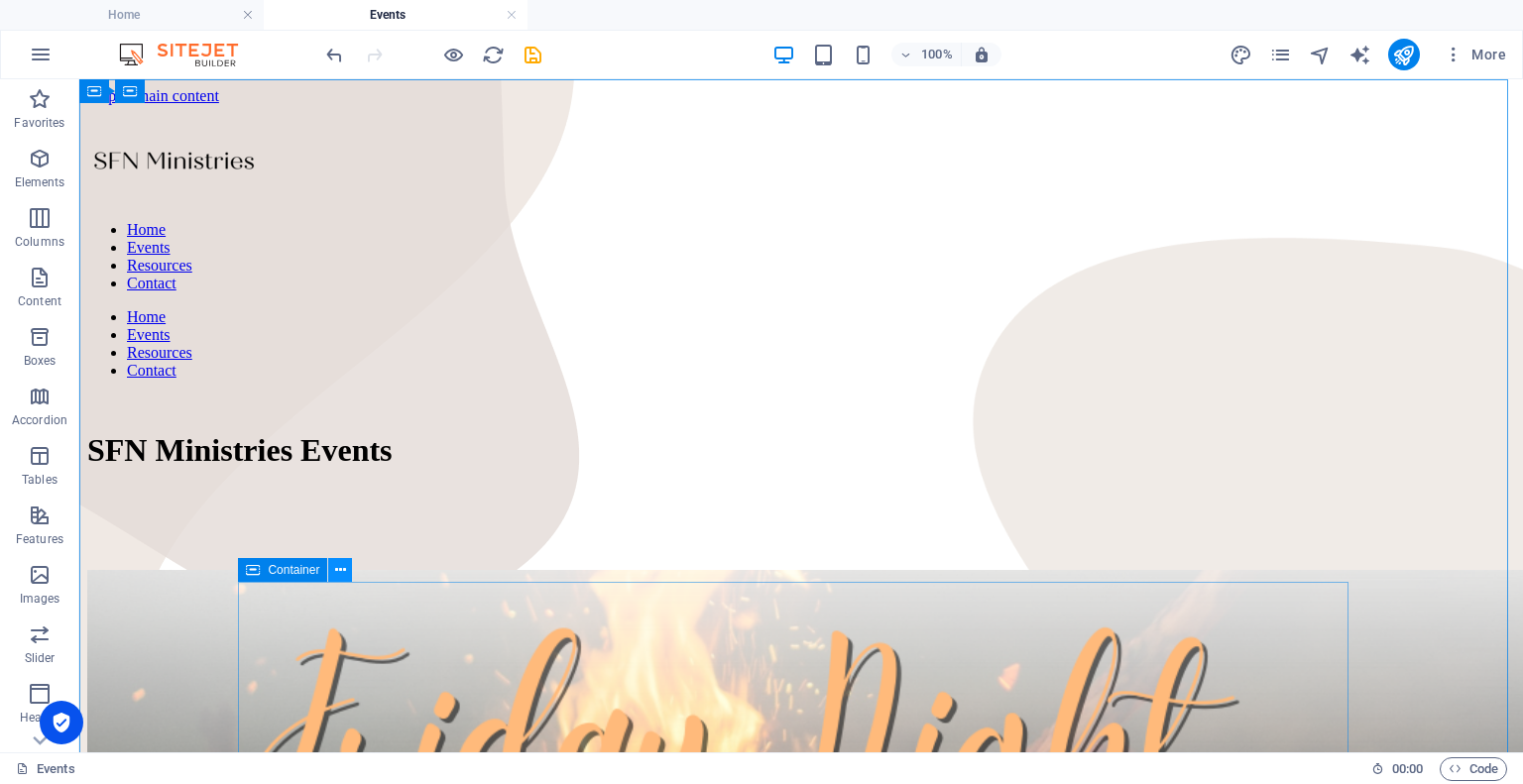 click at bounding box center [340, 570] 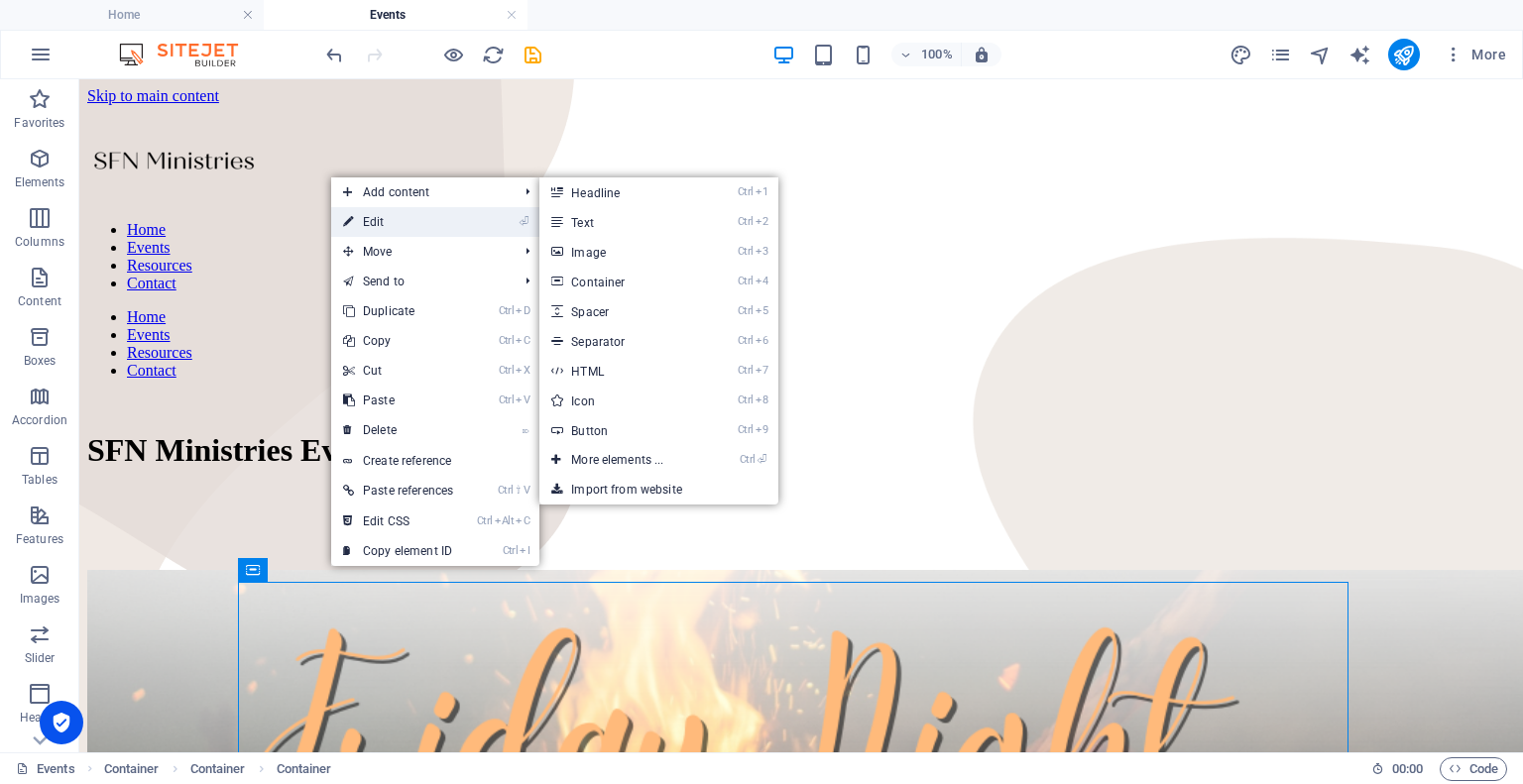 click on "⏎  Edit" at bounding box center [398, 222] 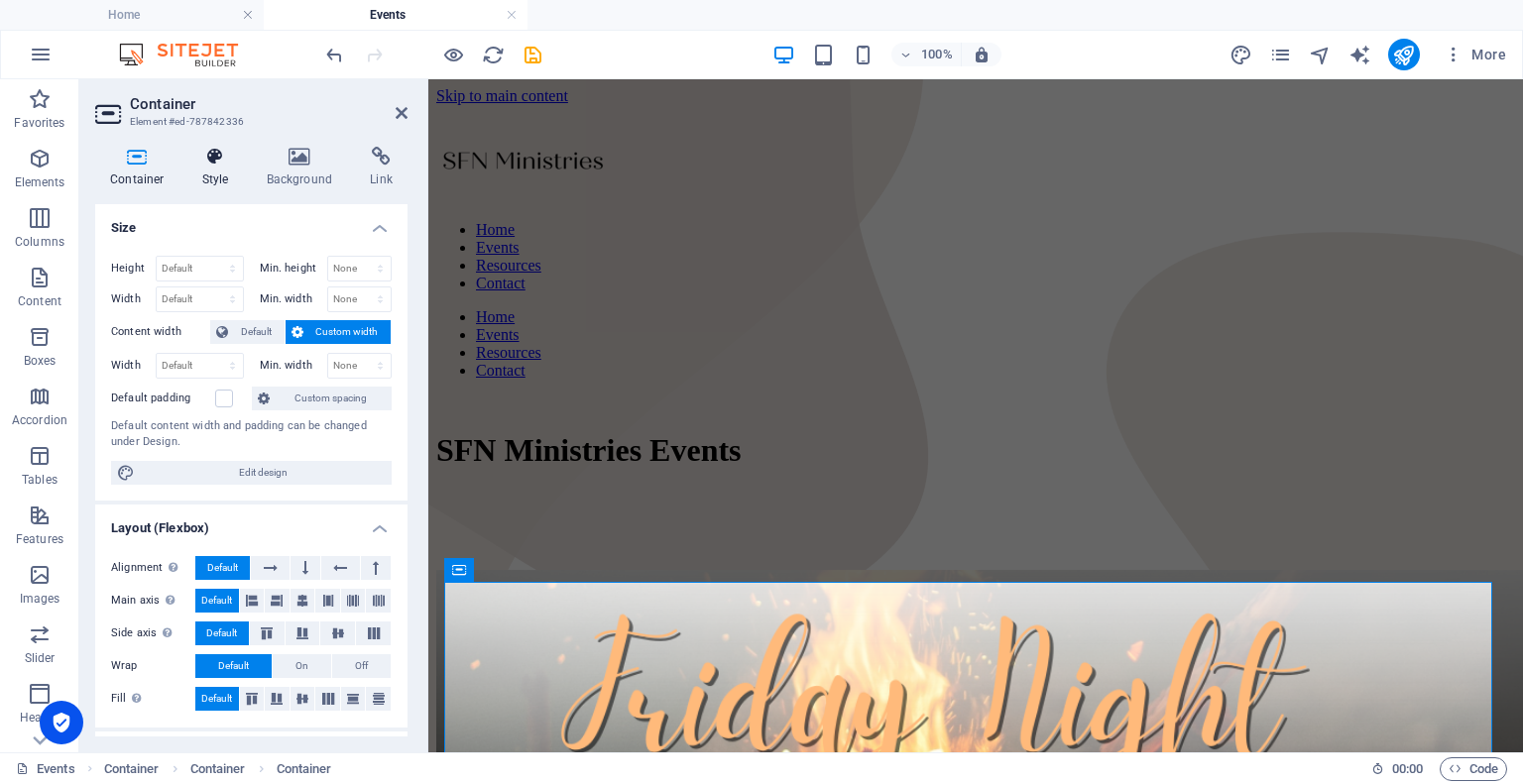 click at bounding box center [215, 157] 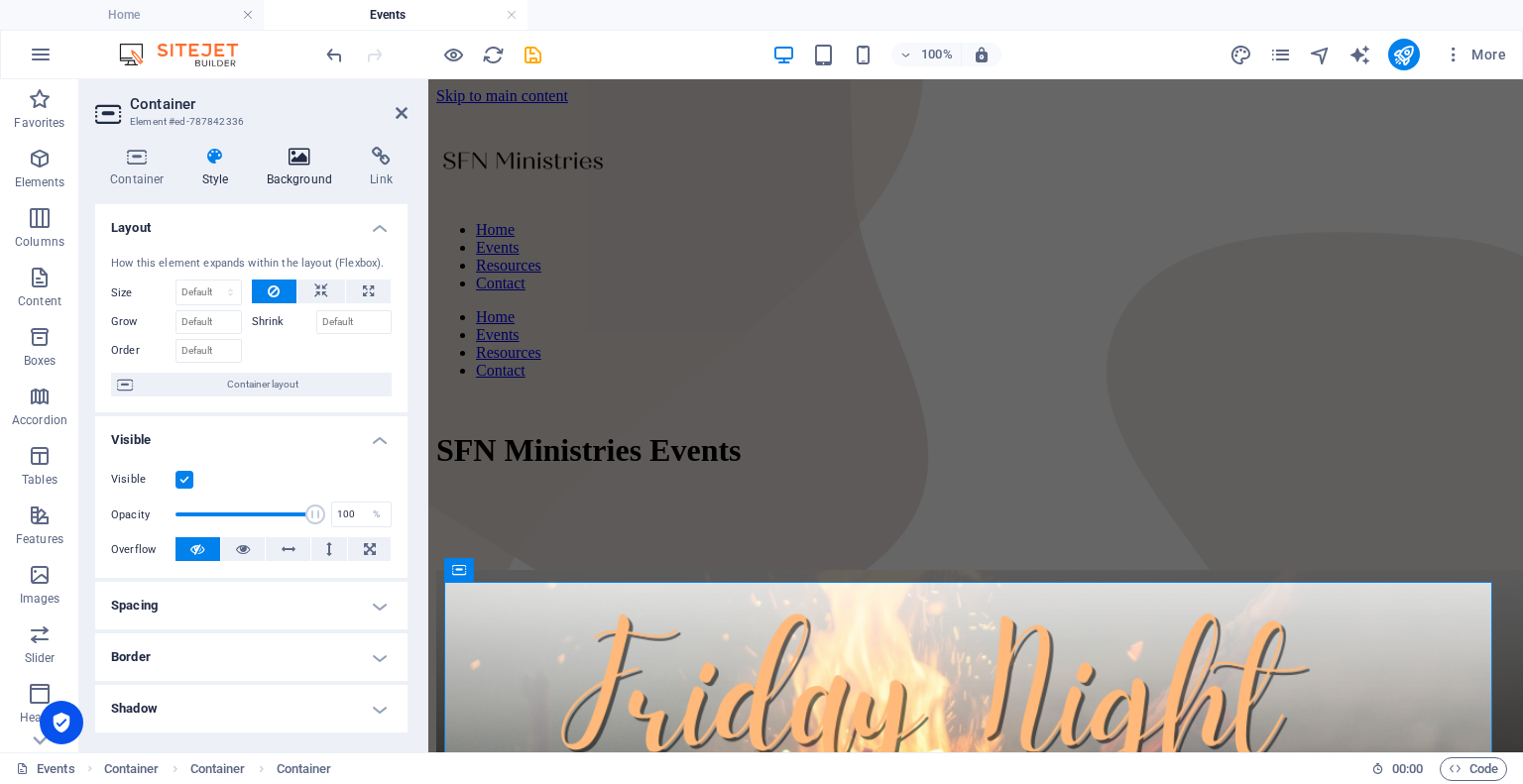 click at bounding box center [299, 157] 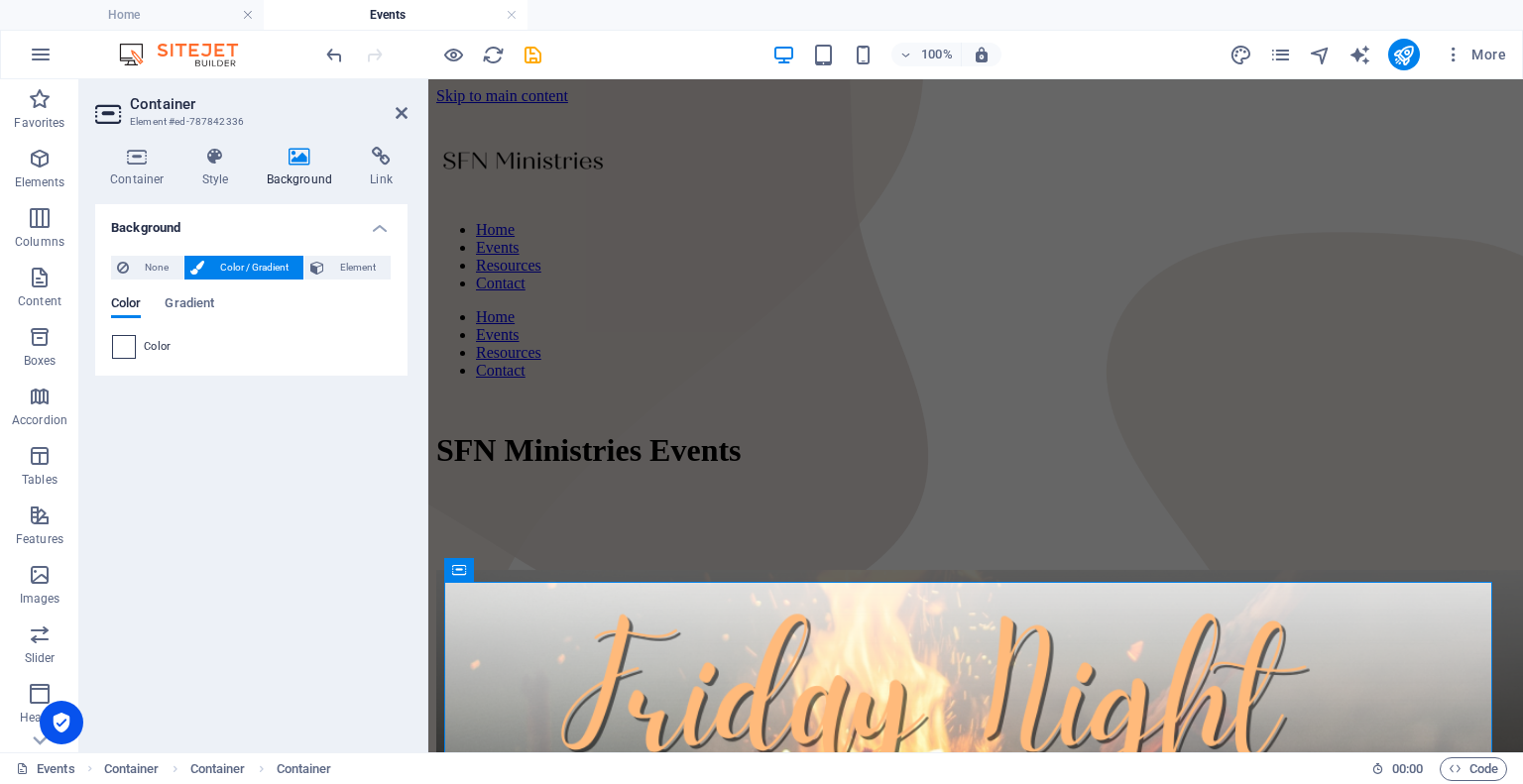 click at bounding box center [124, 347] 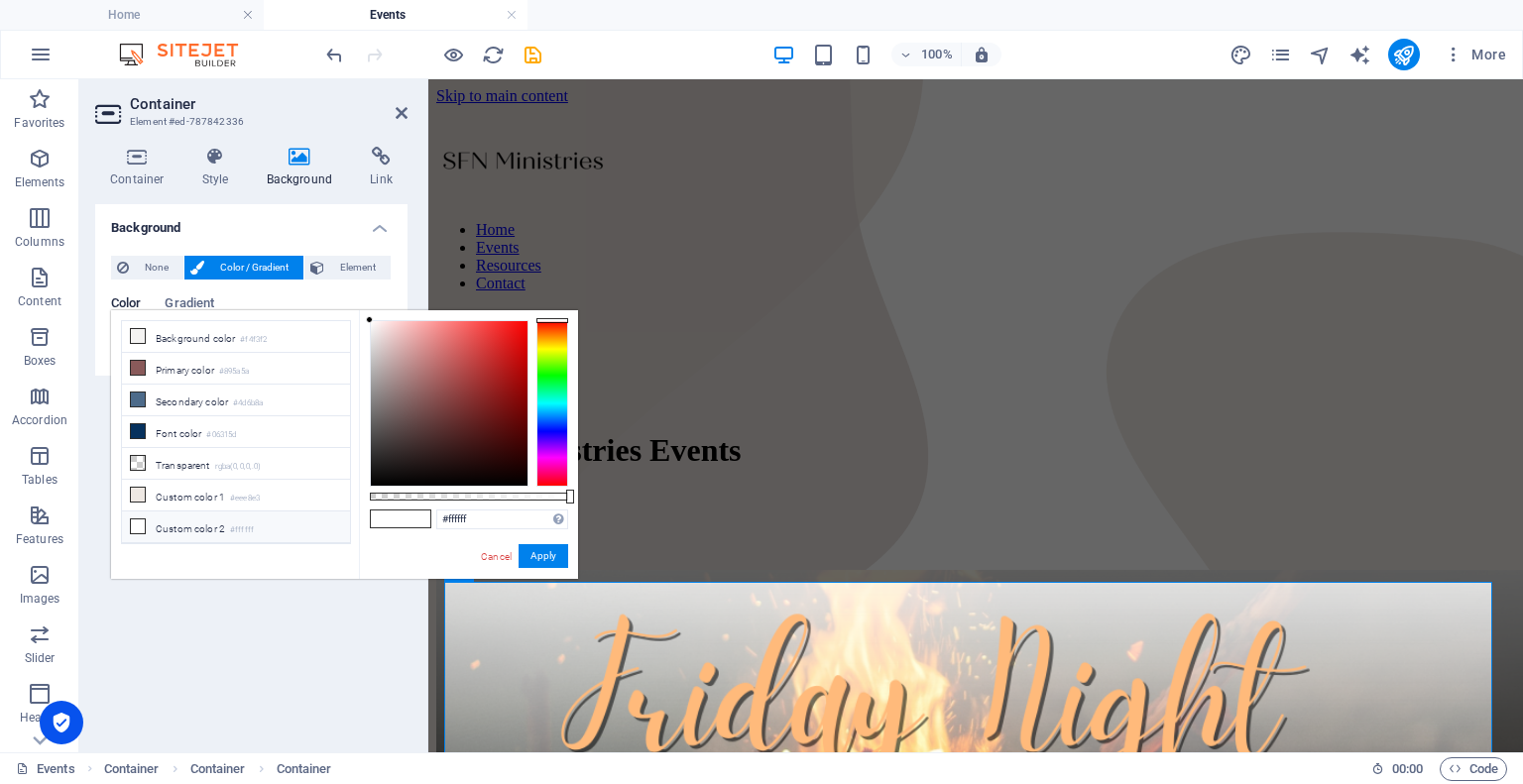 click on "Custom color 2
#ffffff" at bounding box center (236, 527) 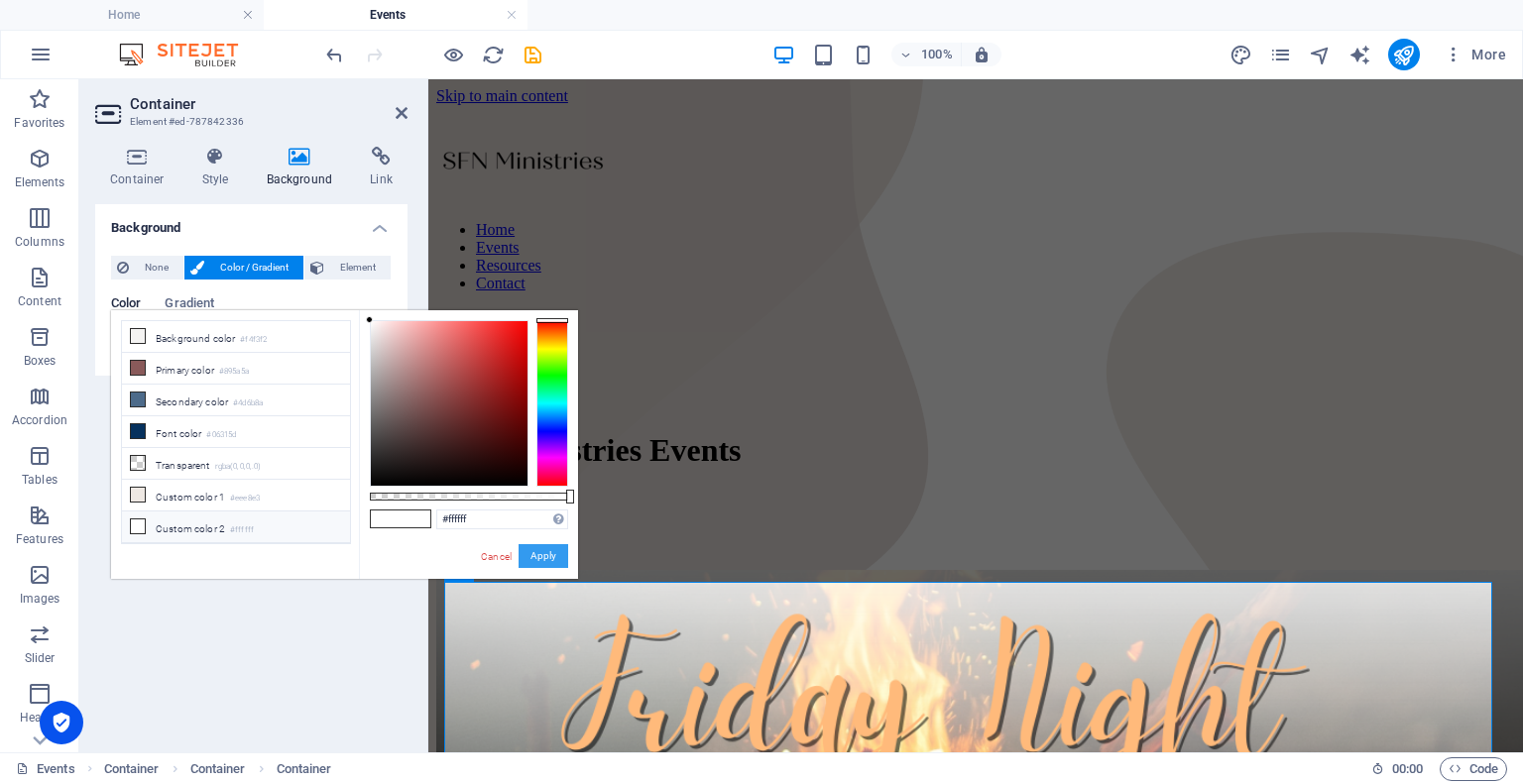 click on "Apply" at bounding box center [543, 556] 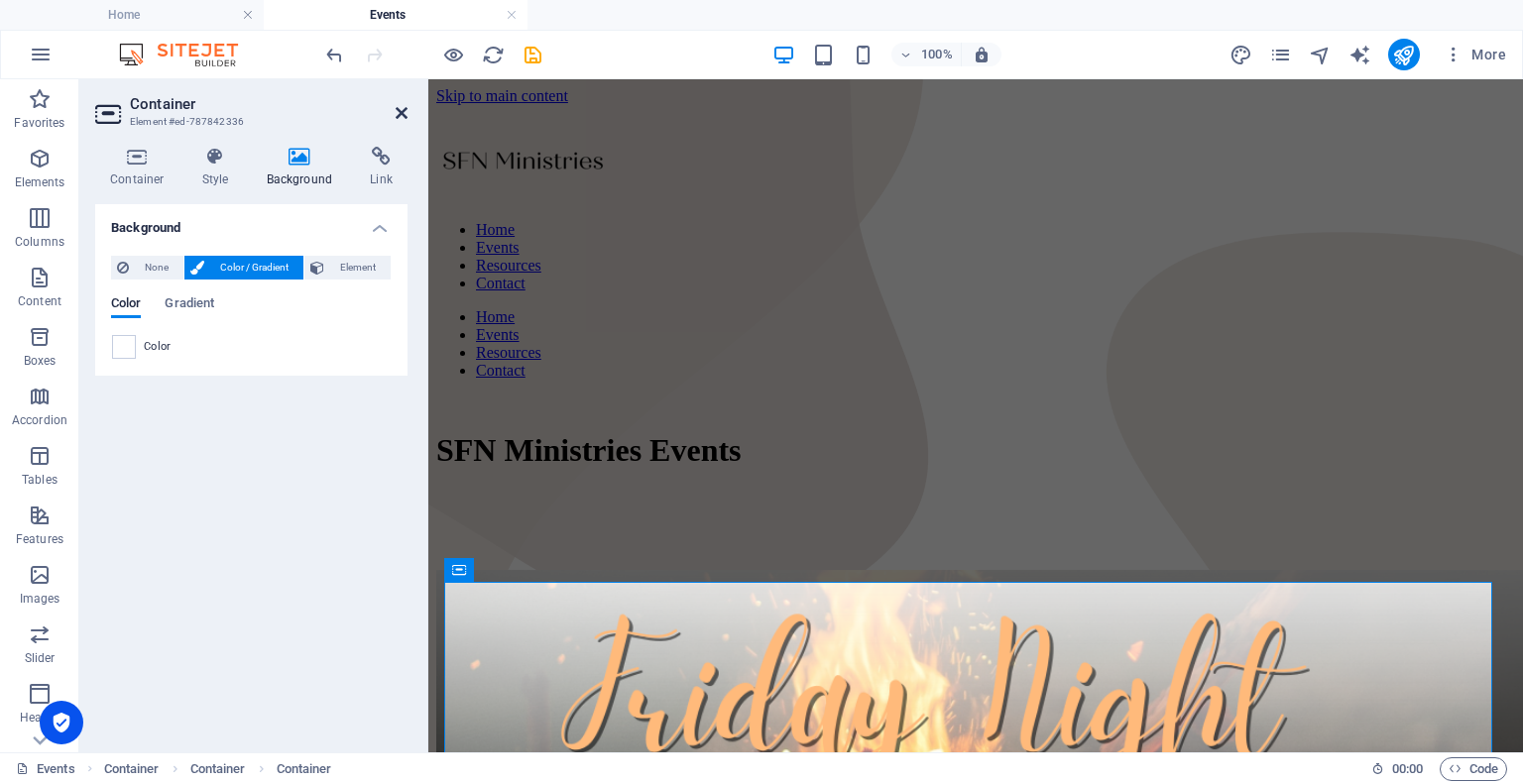drag, startPoint x: 404, startPoint y: 109, endPoint x: 320, endPoint y: 51, distance: 102.0784 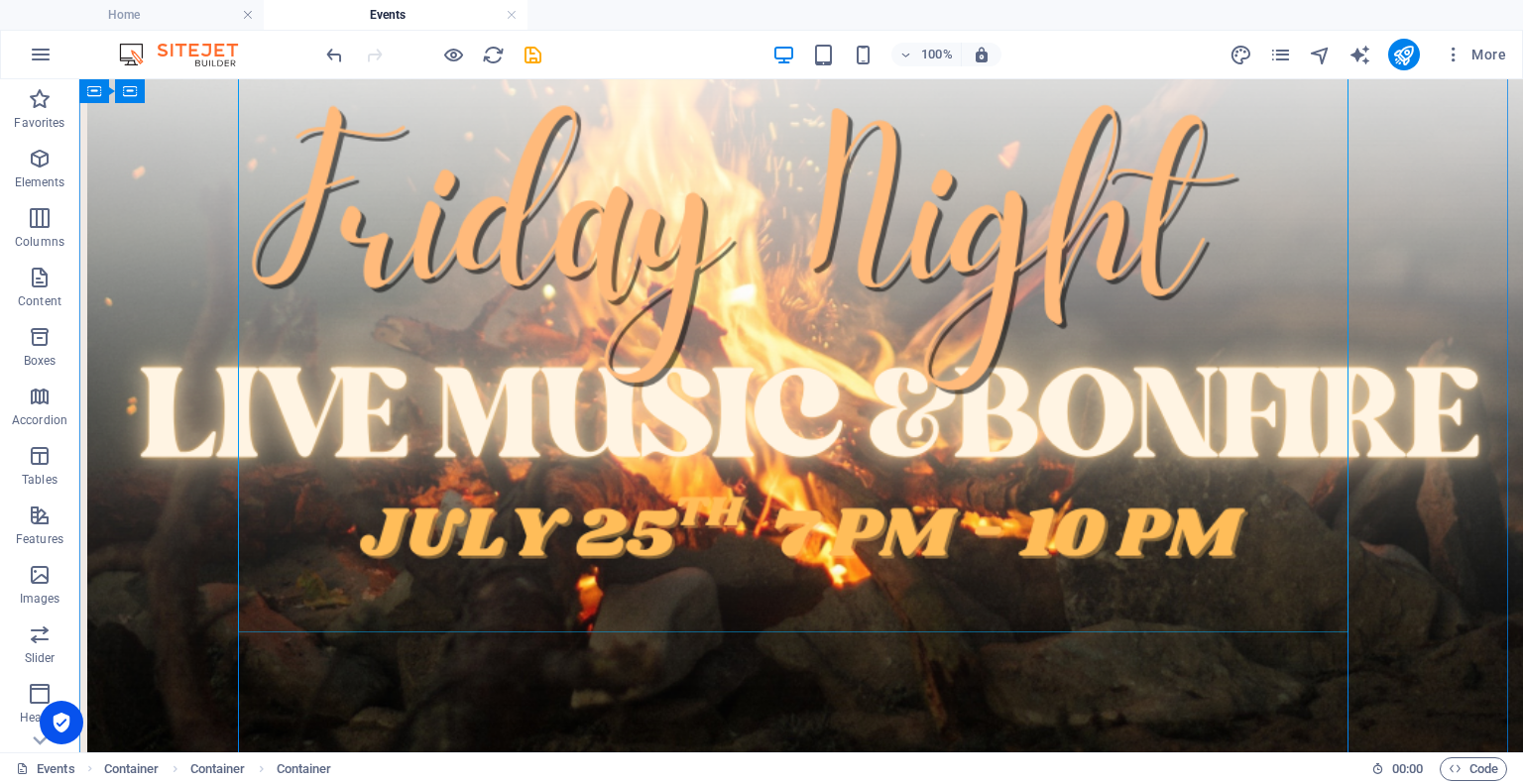 scroll, scrollTop: 694, scrollLeft: 0, axis: vertical 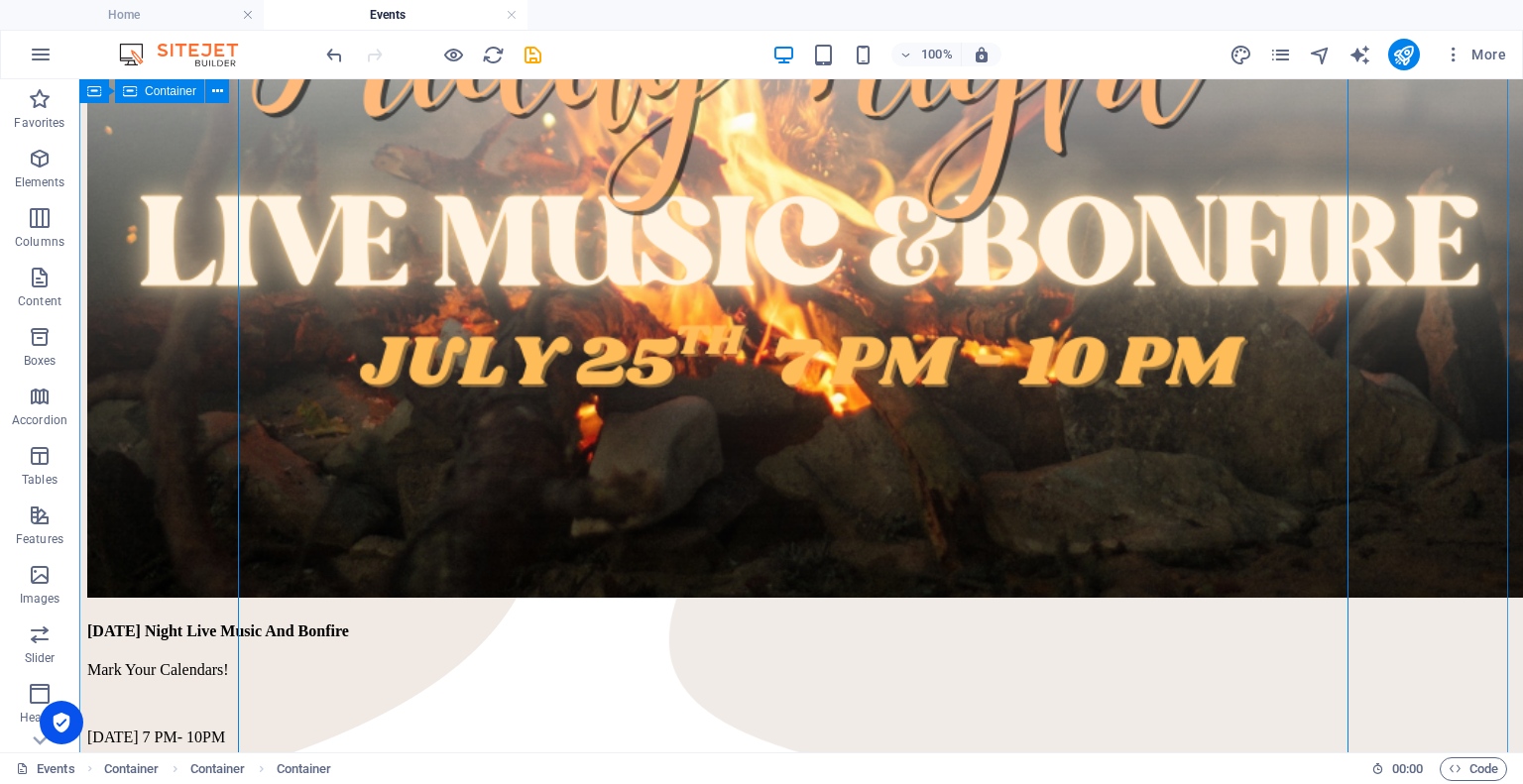 click on "Home Events Resources Contact Home Events Resources Contact SFN Ministries Events [DATE] Night Live Music And Bonfire Mark Your Calendars! [DATE] 7 PM- 10PM Come on out to [PERSON_NAME] Family Homestead! Bring a lawn chair, blanket, snacks and a friend! Sign Up Below or Email support  [EMAIL_ADDRESS][DOMAIN_NAME] . Address will be provided! Sign Up Now! Drop content here or  Add elements  Paste clipboard" at bounding box center (801, 329) 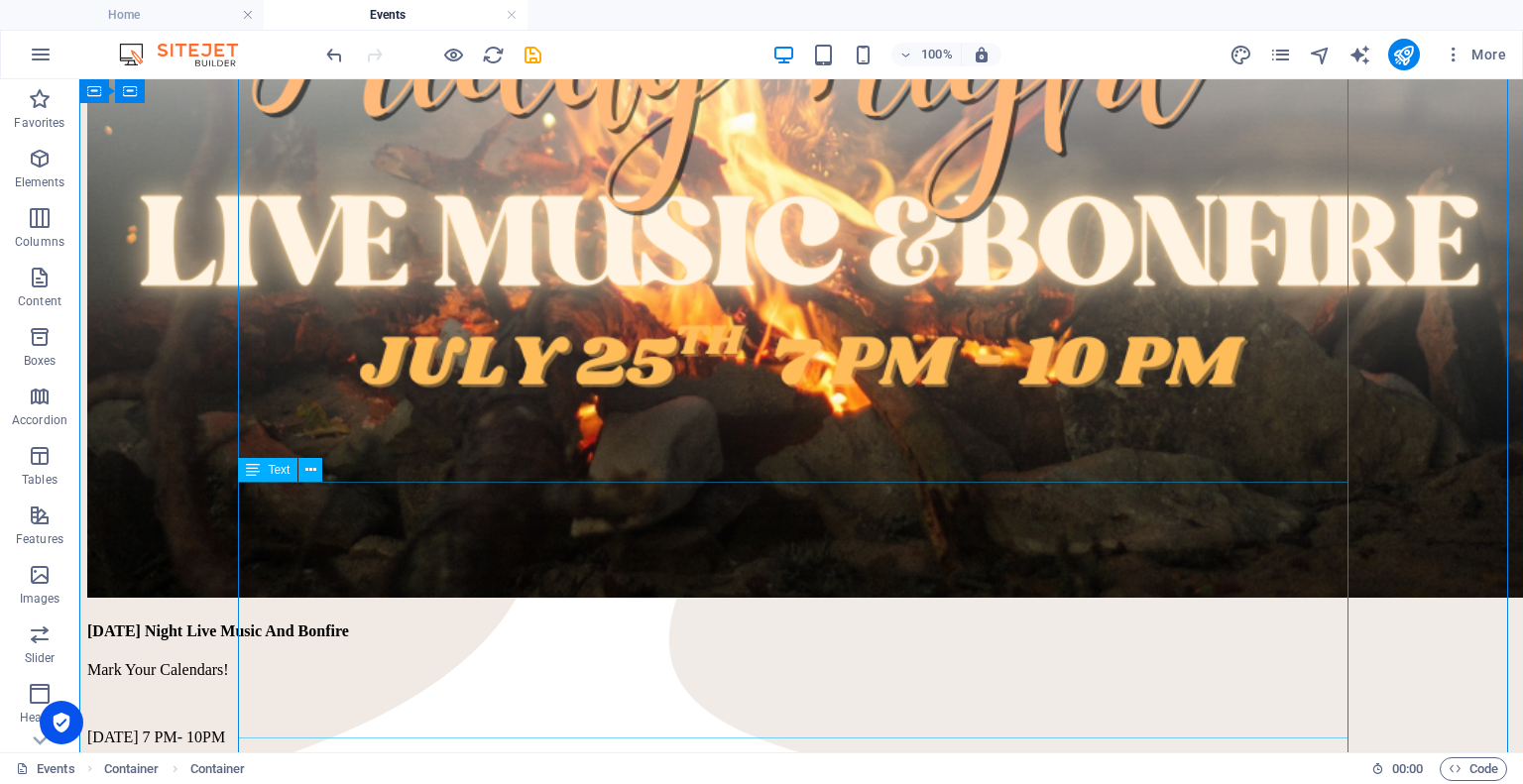 click on "Mark Your Calendars! [DATE] 7 PM- 10PM Come on out to [PERSON_NAME] Family Homestead! Bring a lawn chair, blanket, snacks and a friend! Sign Up Below or Email support  [EMAIL_ADDRESS][DOMAIN_NAME] . Address will be provided!" at bounding box center (801, 788) 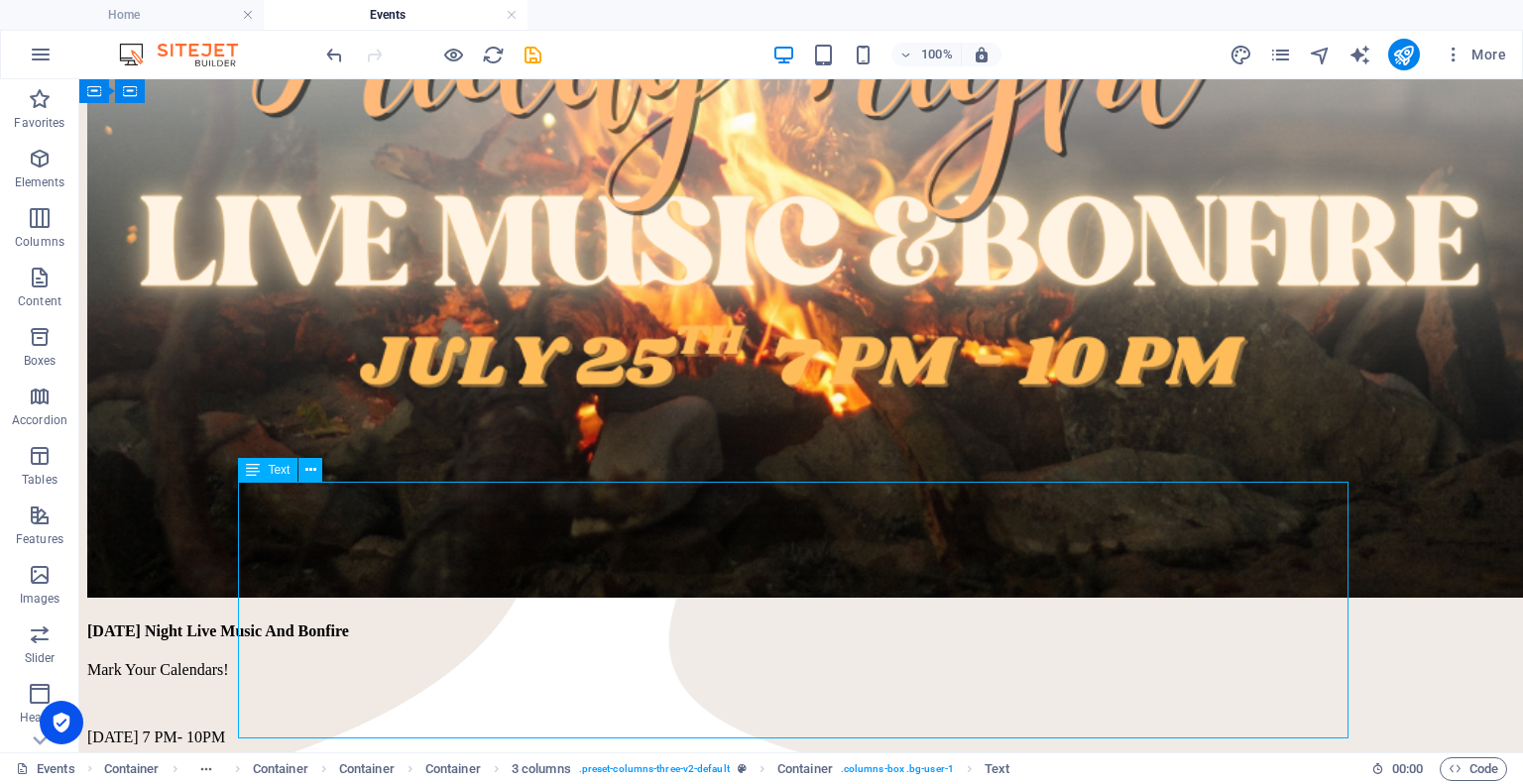 click on "Mark Your Calendars! [DATE] 7 PM- 10PM Come on out to [PERSON_NAME] Family Homestead! Bring a lawn chair, blanket, snacks and a friend! Sign Up Below or Email support  [EMAIL_ADDRESS][DOMAIN_NAME] . Address will be provided!" at bounding box center [801, 788] 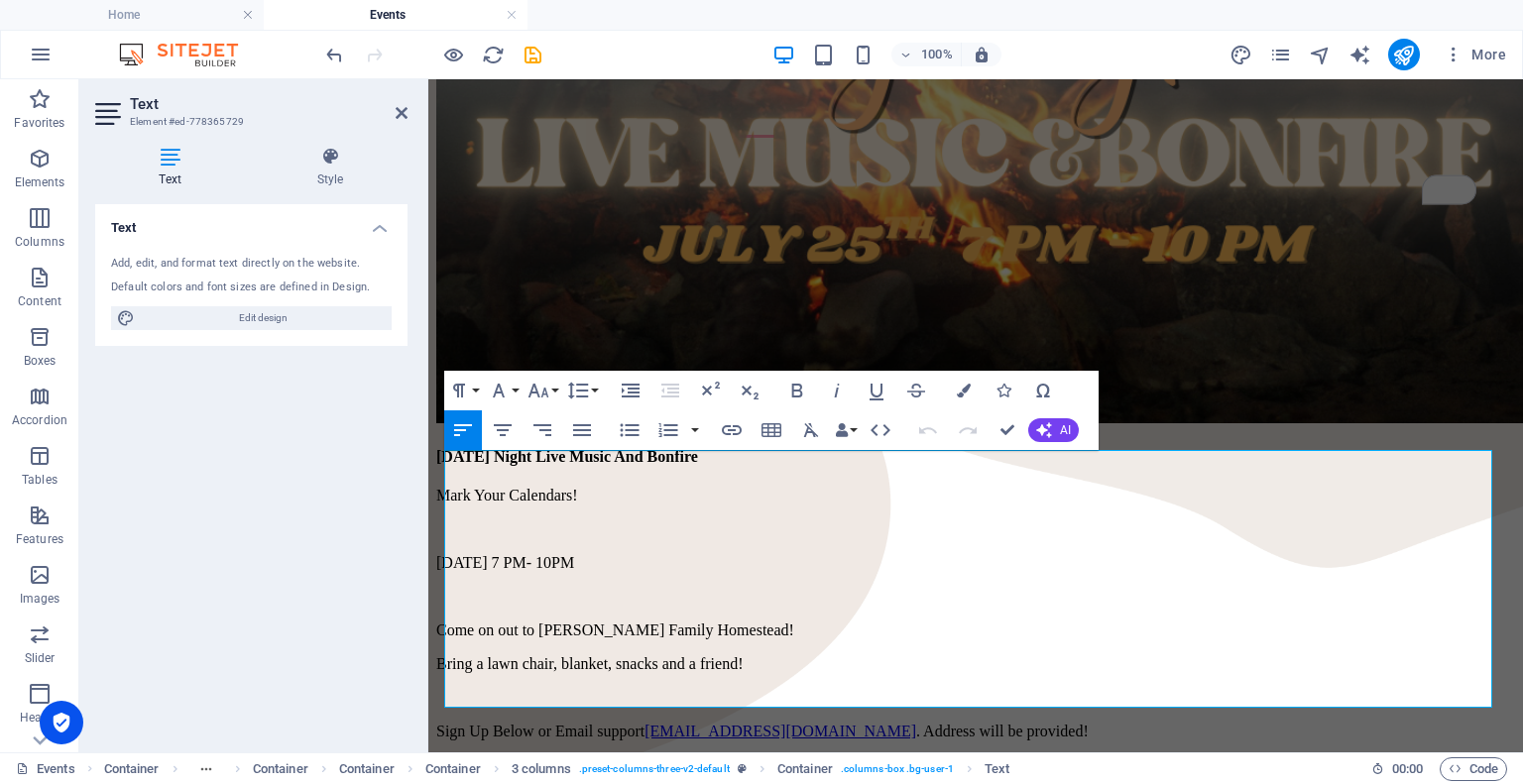 click on "Text Element #ed-778365729 Text Style Text Add, edit, and format text directly on the website. Default colors and font sizes are defined in Design. Edit design Alignment Left aligned Centered Right aligned 3 columns Element Layout How this element expands within the layout (Flexbox). Size Default auto px % 1/1 1/2 1/3 1/4 1/5 1/6 1/7 1/8 1/9 1/10 Grow Shrink Order Container layout Visible Visible Opacity 100 % Overflow Spacing Margin Default auto px % rem vw vh Custom Custom auto px % rem vw vh auto px % rem vw vh auto px % rem vw vh auto px % rem vw vh Padding Default px rem % vh vw Custom Custom px rem % vh vw px rem % vh vw px rem % vh vw px rem % vh vw Border Style              - Width 1 auto px rem % vh vw Custom Custom 1 auto px rem % vh vw 1 auto px rem % vh vw 1 auto px rem % vh vw 1 auto px rem % vh vw  - Color Round corners Default px rem % vh vw Custom Custom px rem % vh vw px rem % vh vw px rem % vh vw px rem % vh vw Shadow Default None Outside Inside Color X offset 0 px rem vh vw 0 px 0" at bounding box center (254, 415) 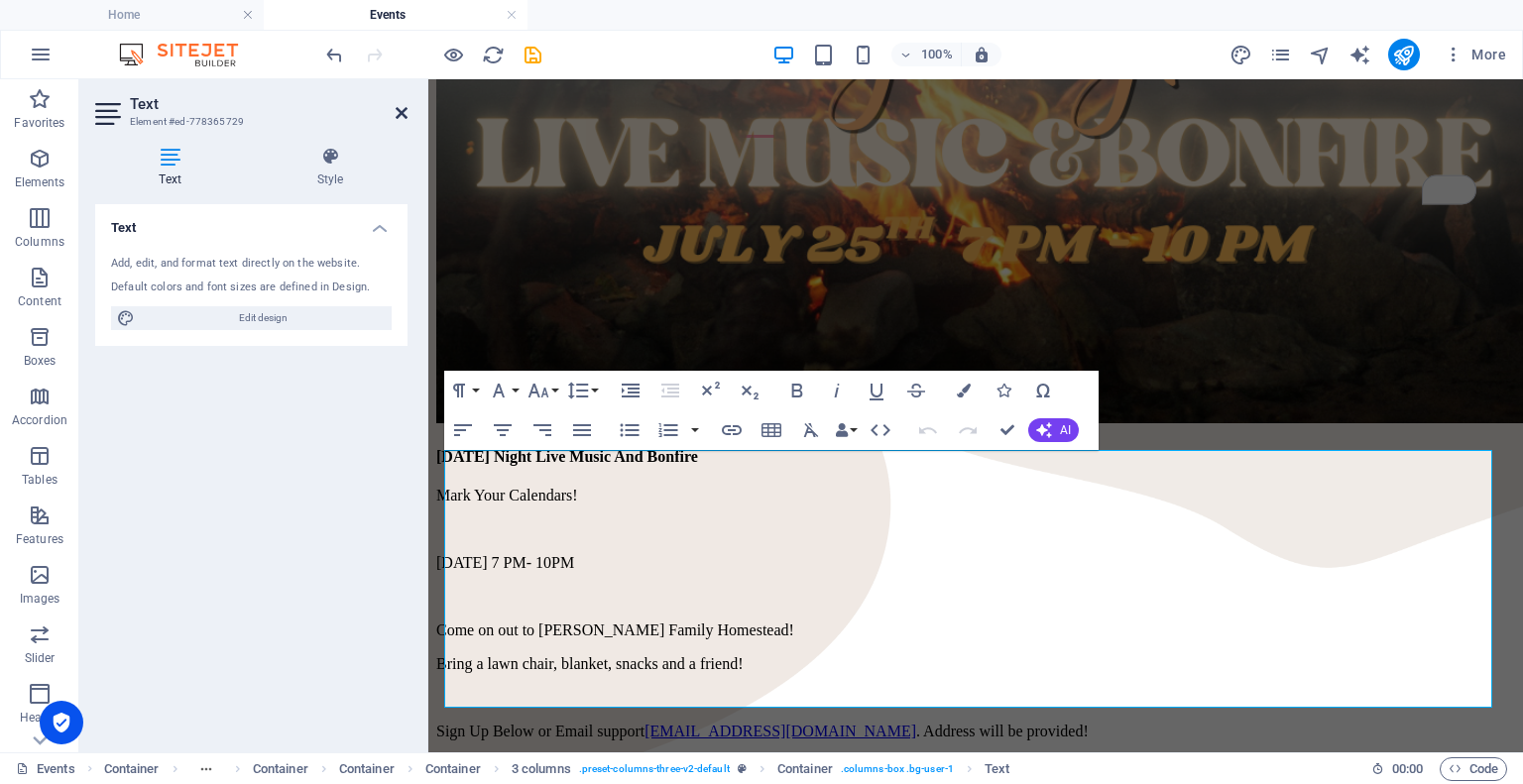 click at bounding box center [402, 113] 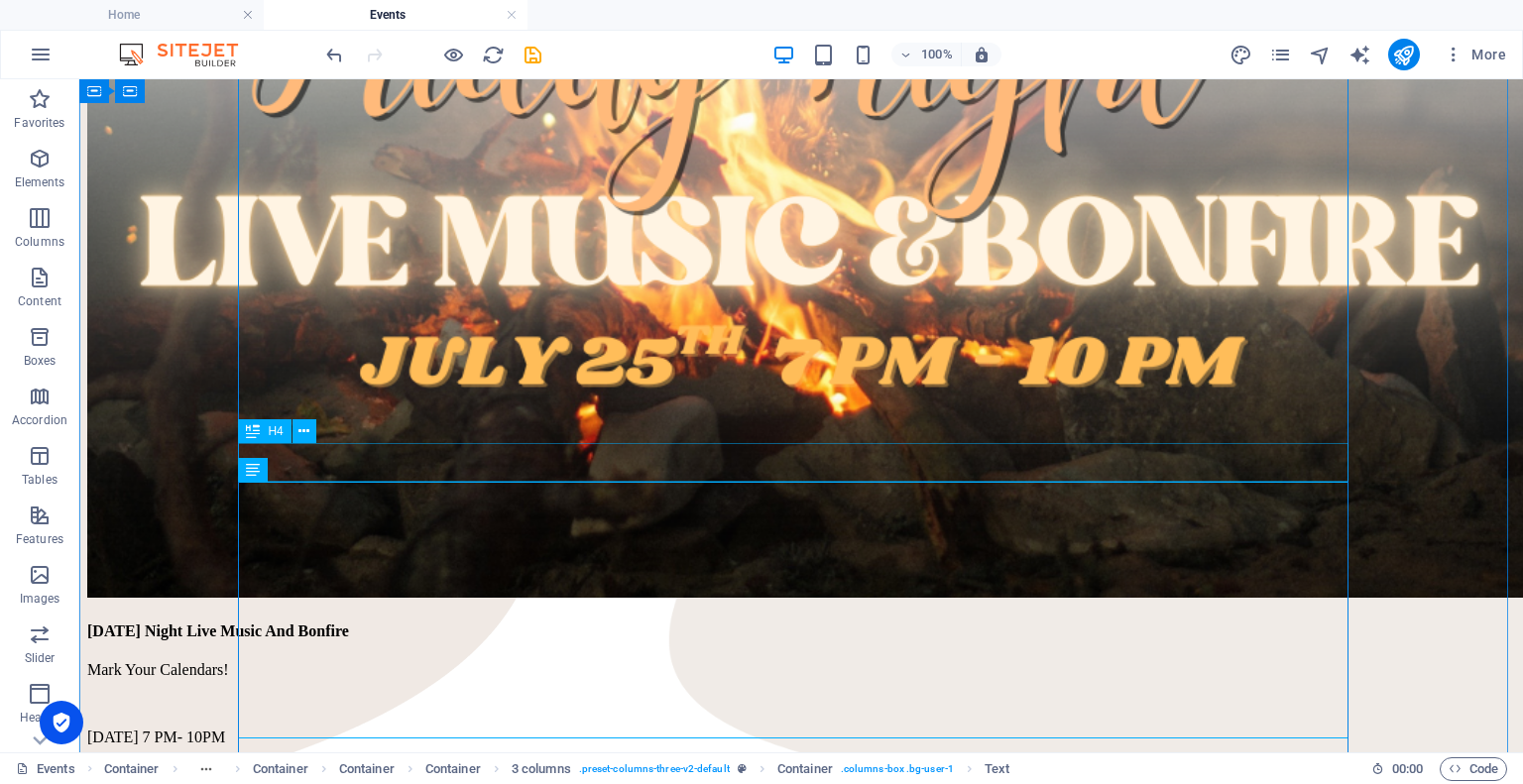 click on "[DATE] Night Live Music And Bonfire" at bounding box center (801, 631) 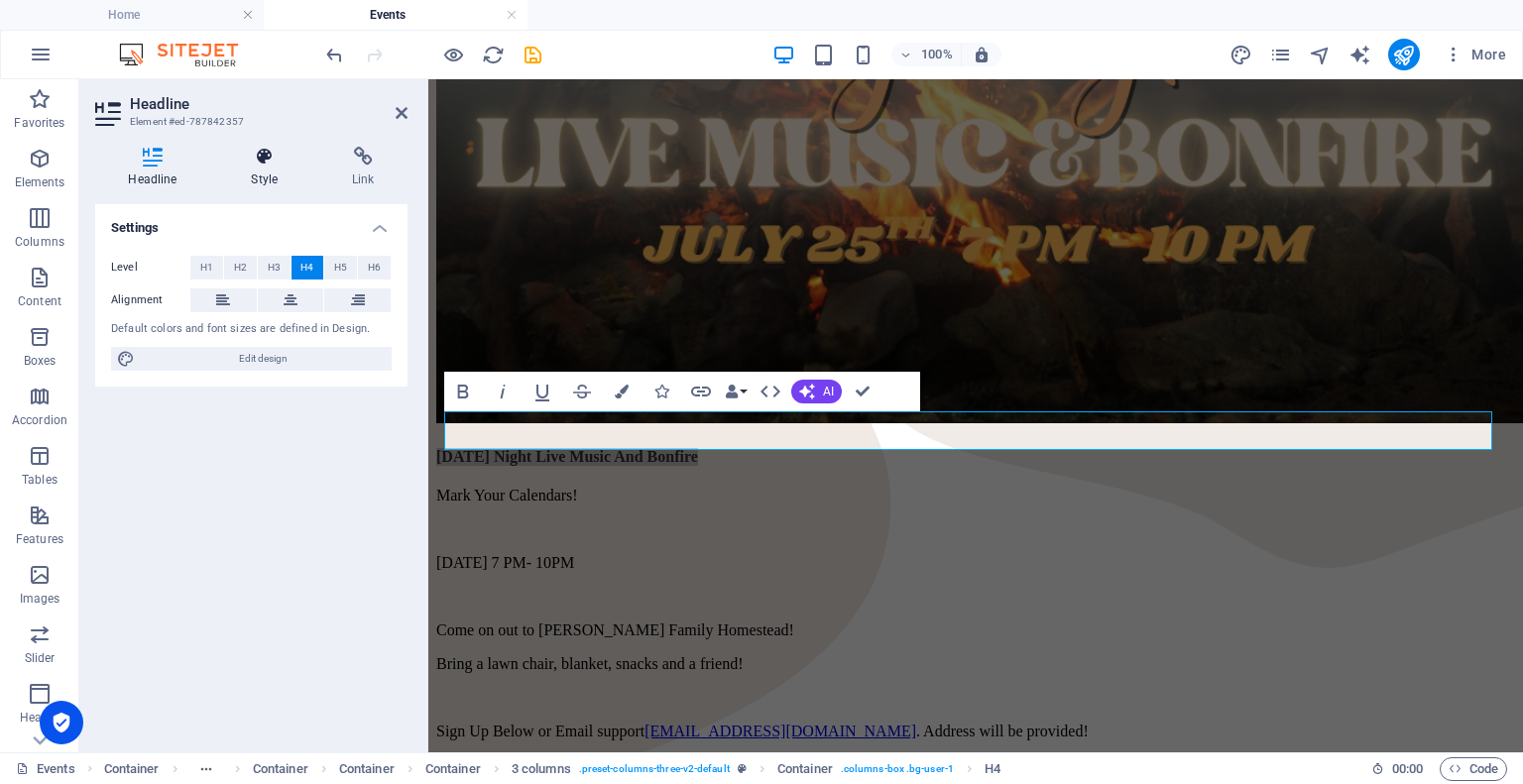 click at bounding box center (265, 157) 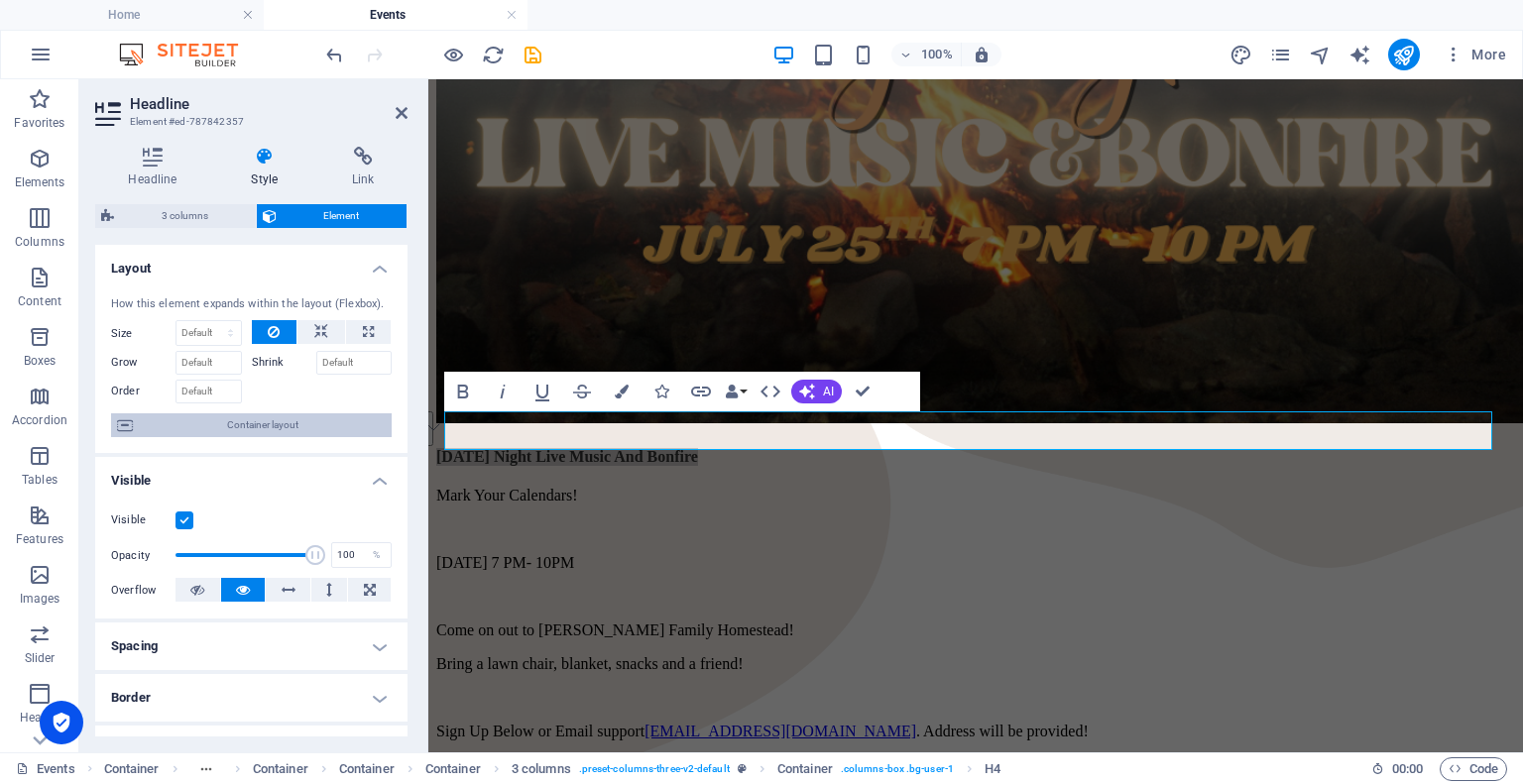 click on "Container layout" at bounding box center (262, 425) 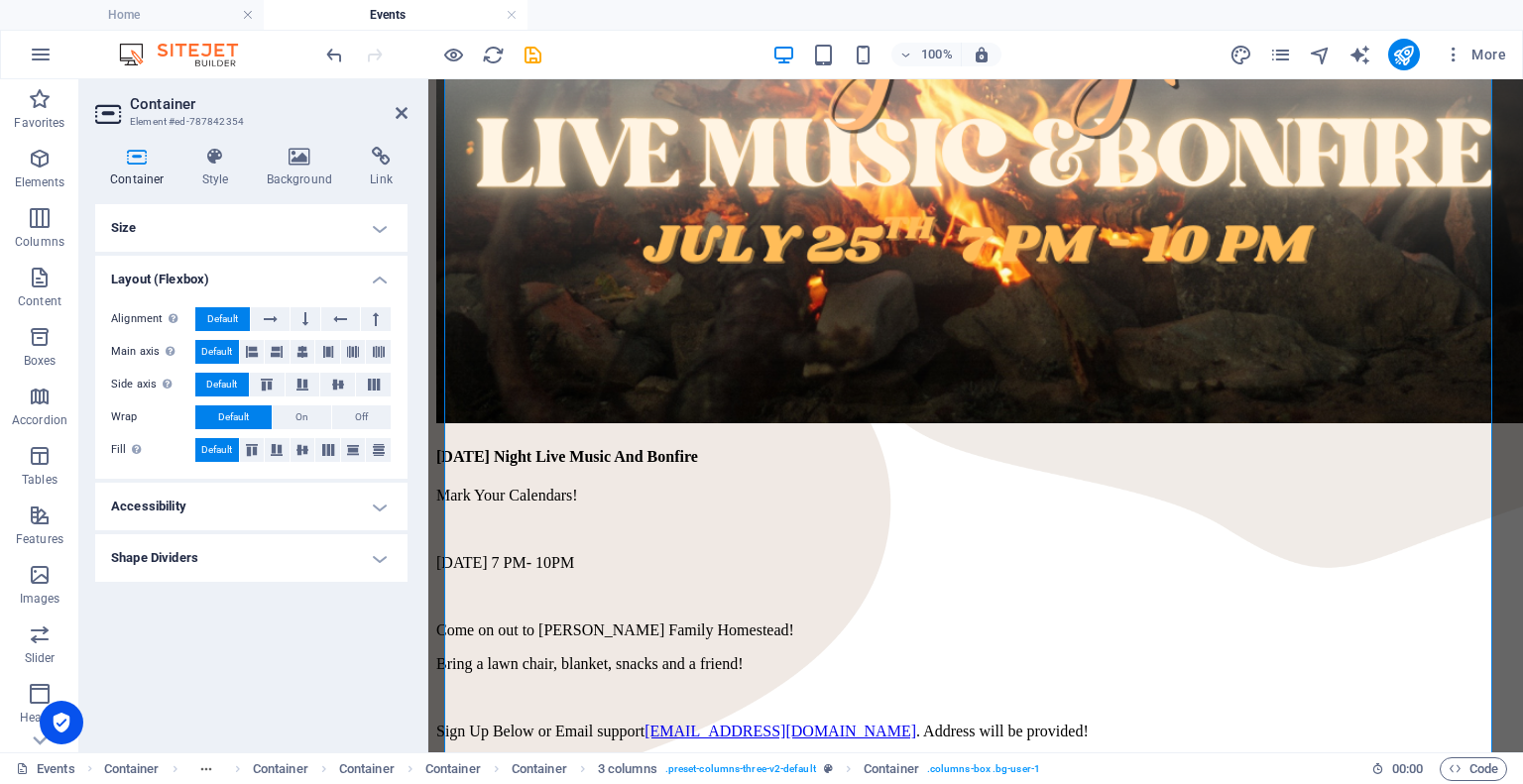 click on "Size" at bounding box center (251, 228) 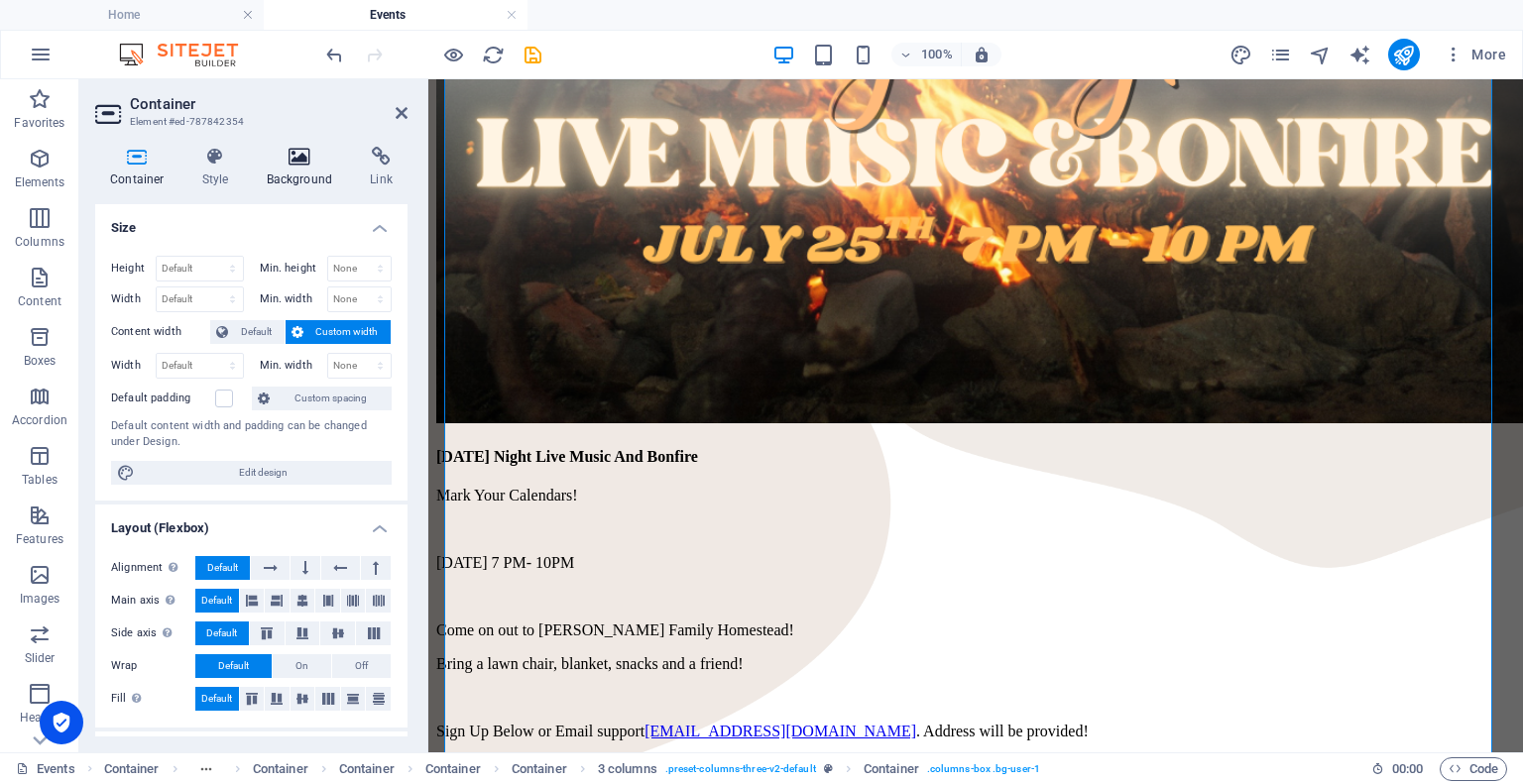 click on "Background" at bounding box center (303, 168) 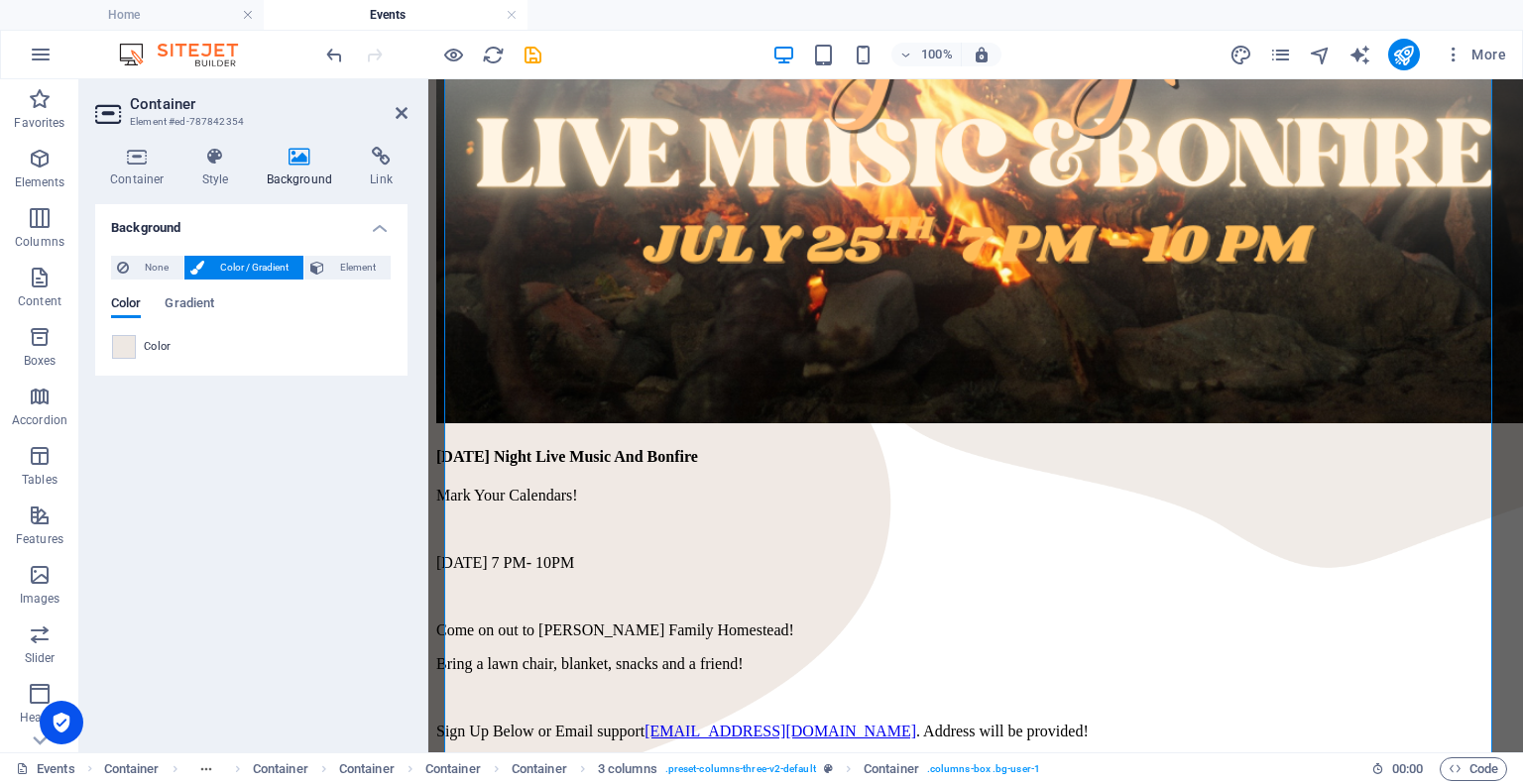click on "Color" at bounding box center [251, 347] 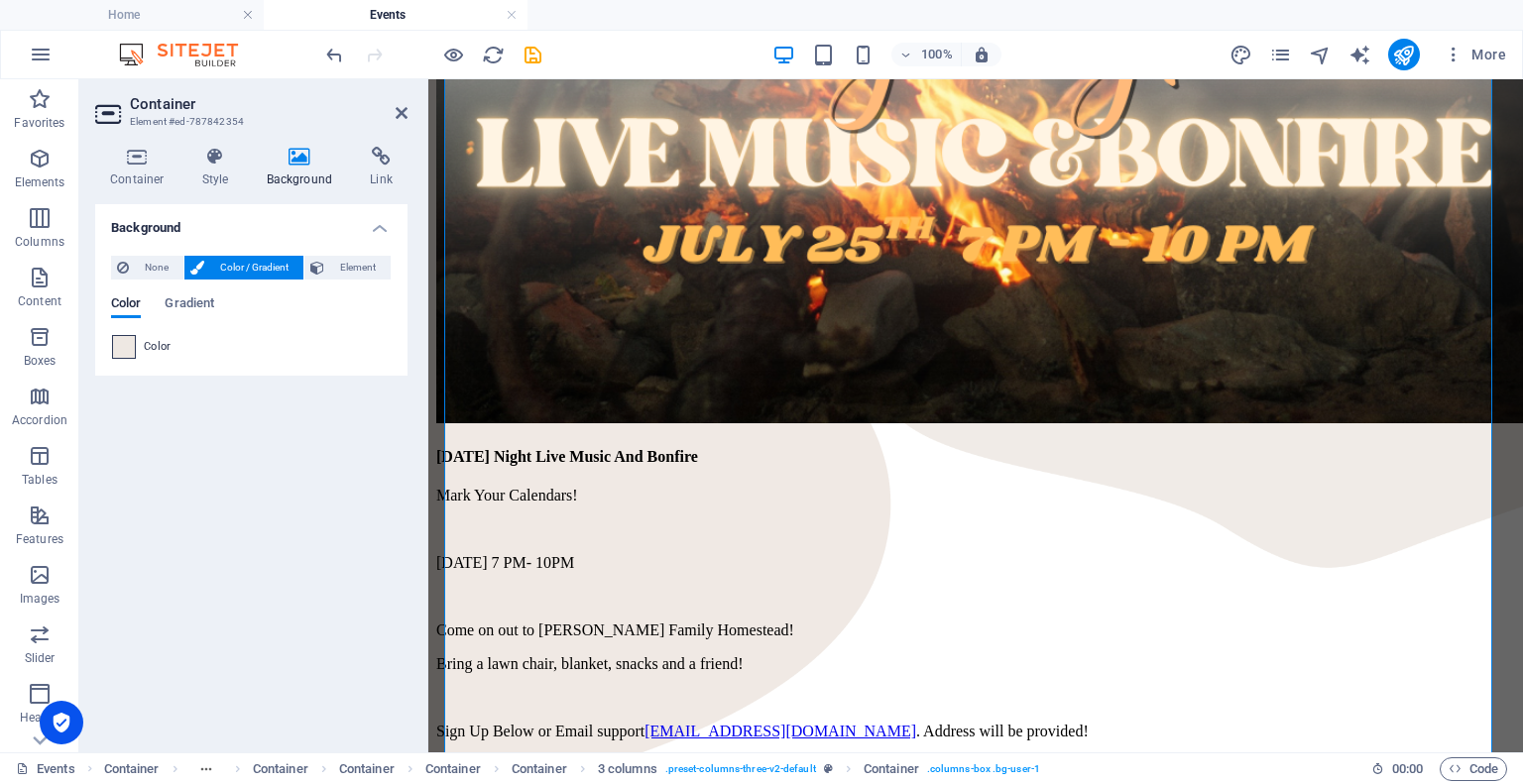 click at bounding box center (124, 347) 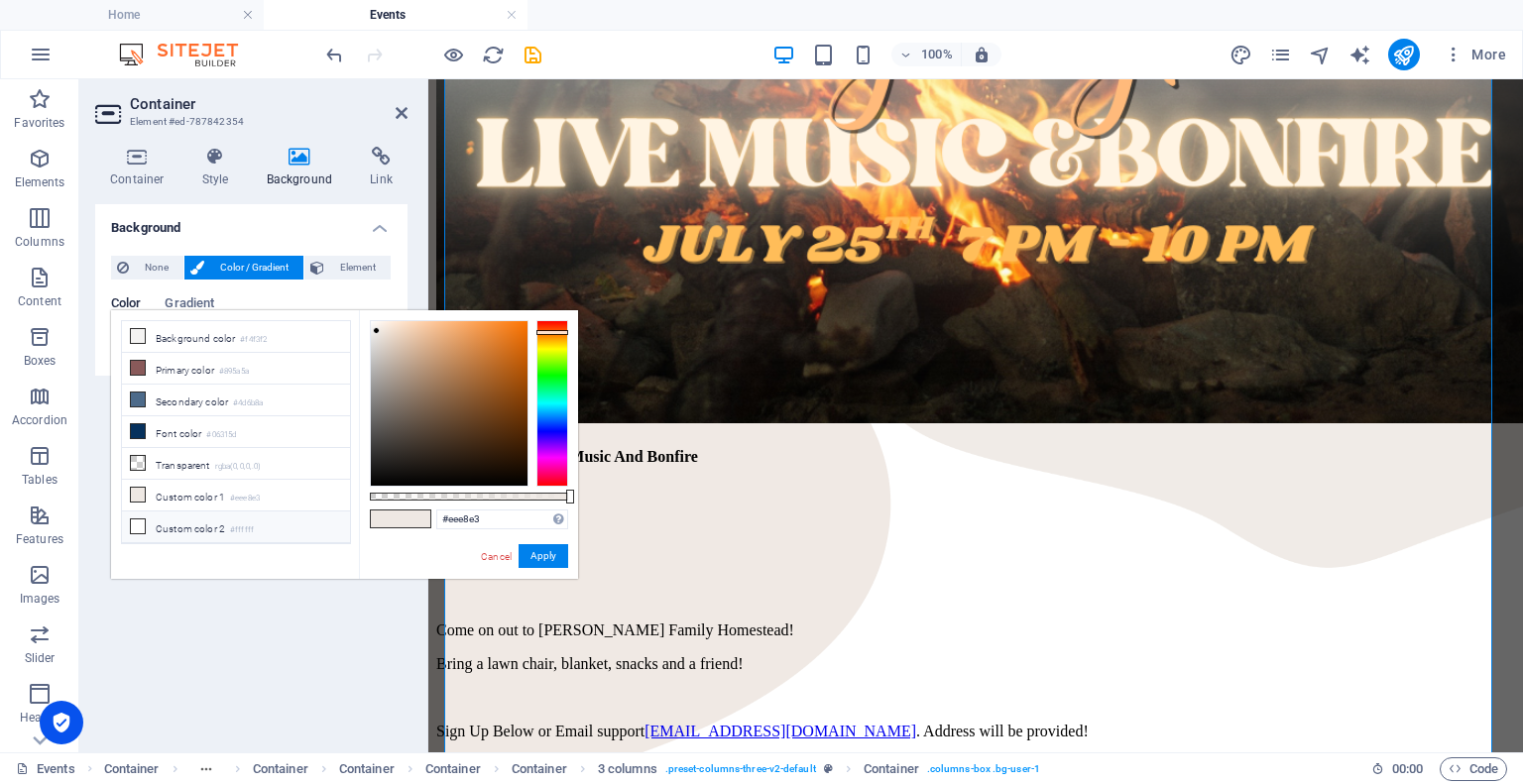 click on "Custom color 2
#ffffff" at bounding box center (236, 527) 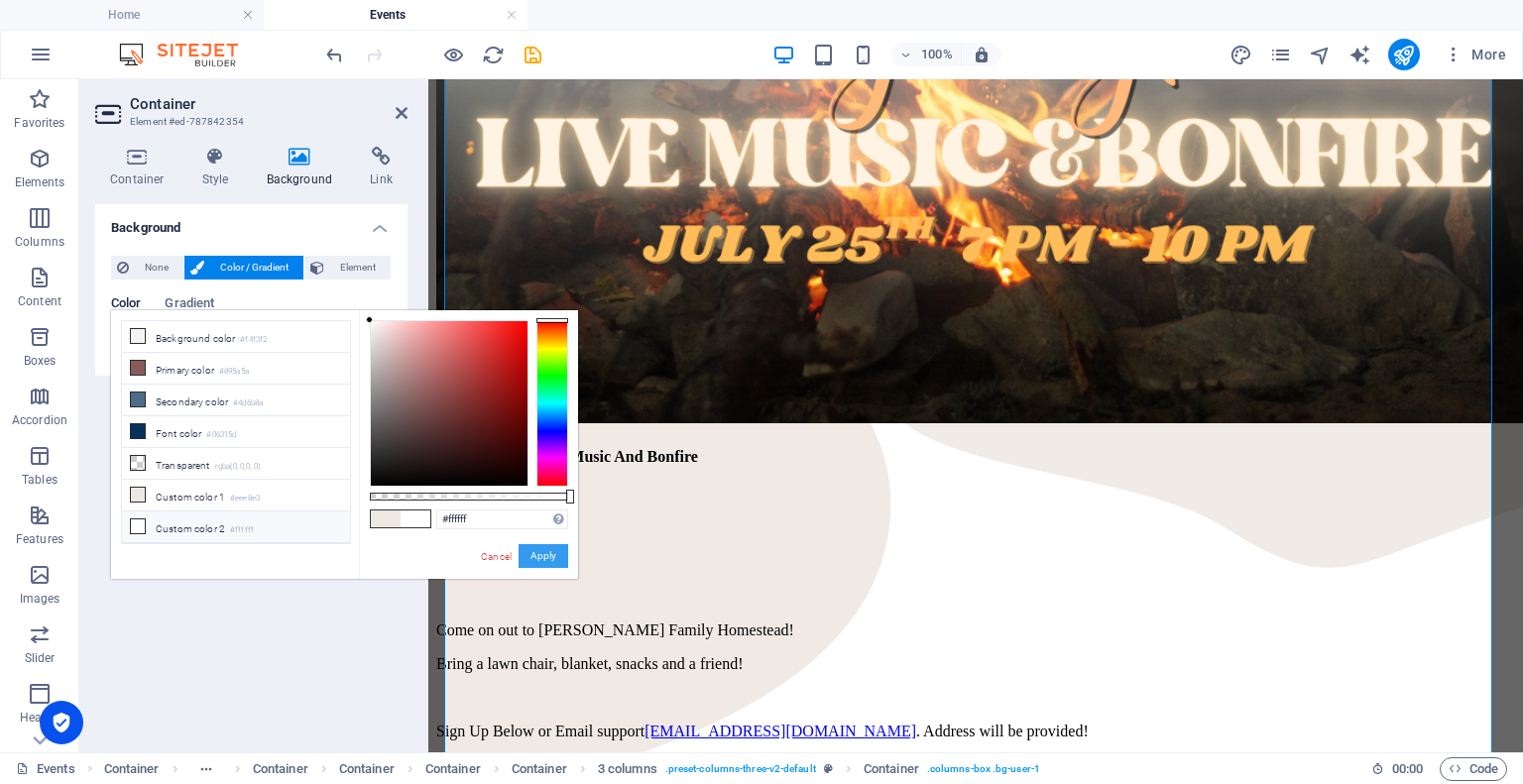 click on "Apply" at bounding box center [543, 556] 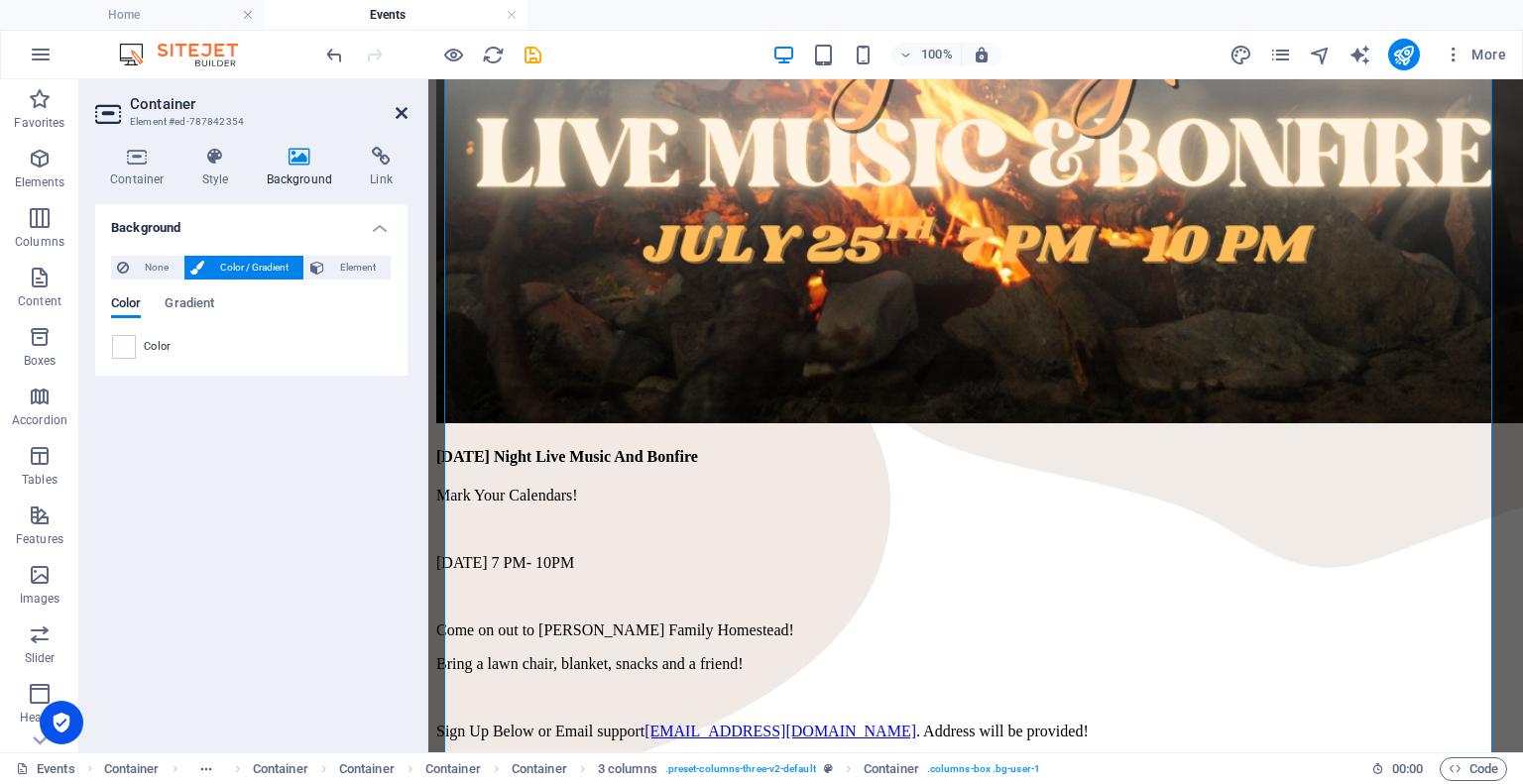 drag, startPoint x: 398, startPoint y: 119, endPoint x: 448, endPoint y: 308, distance: 195.50192 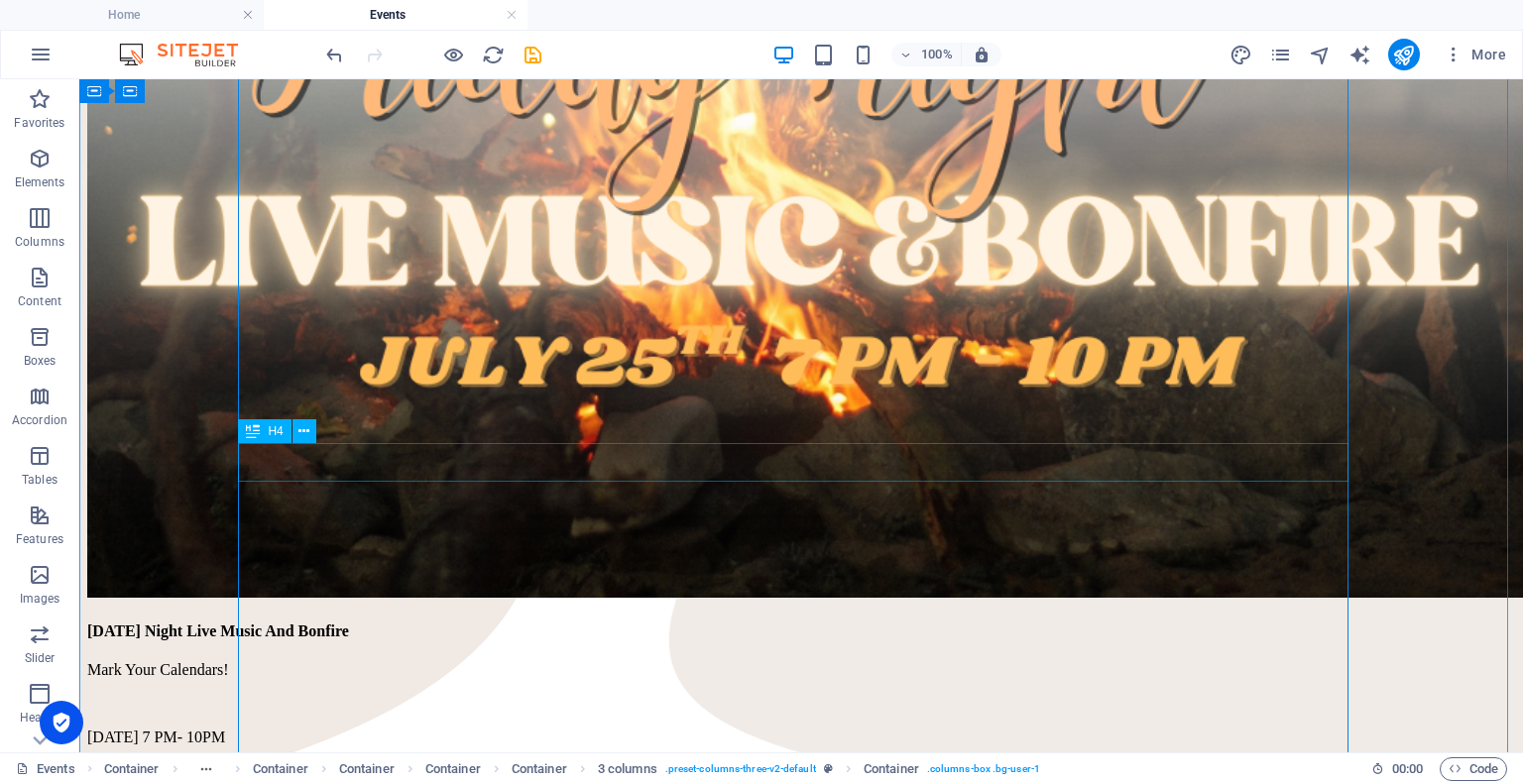 scroll, scrollTop: 1090, scrollLeft: 0, axis: vertical 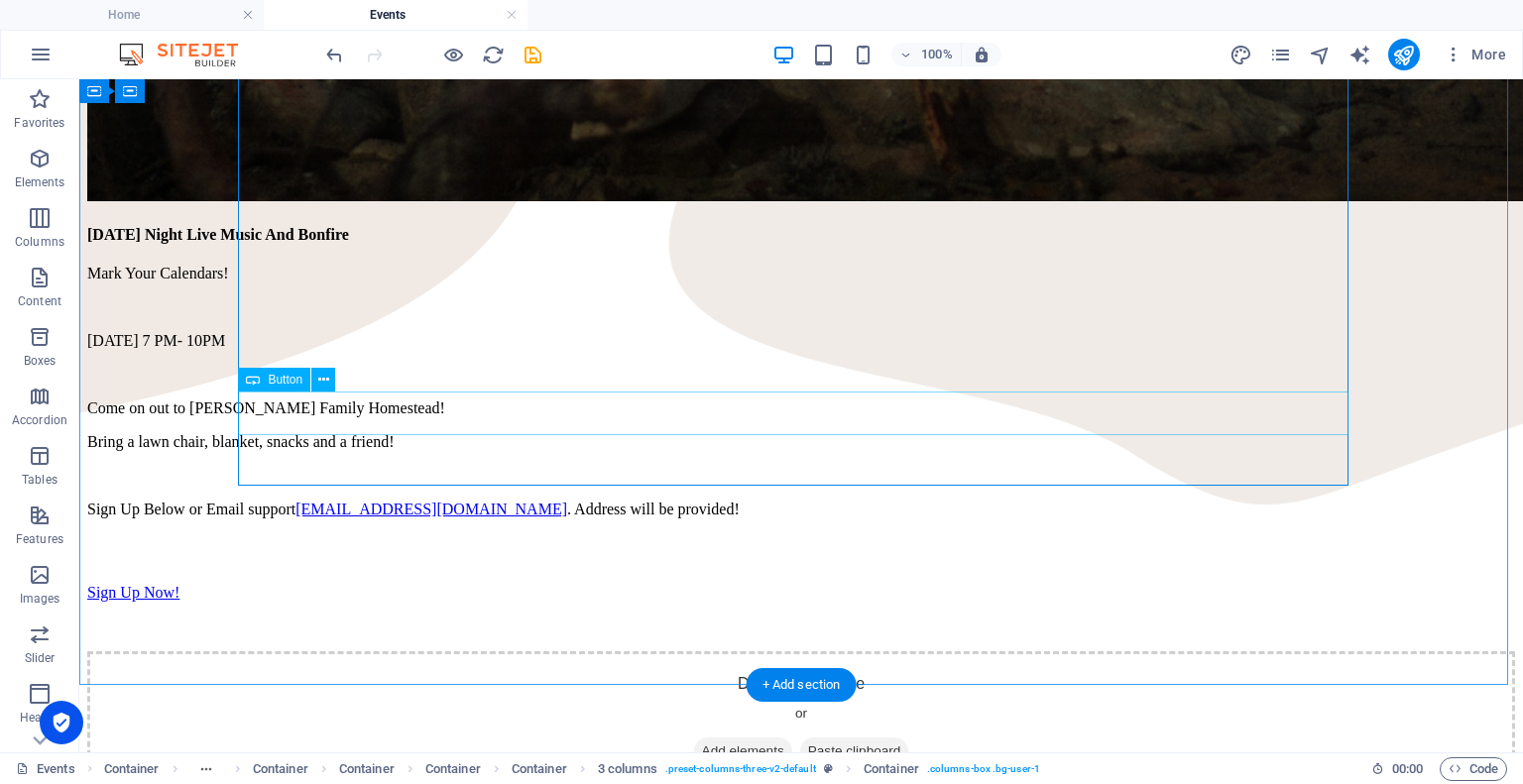 click on "Sign Up Now!" at bounding box center [801, 593] 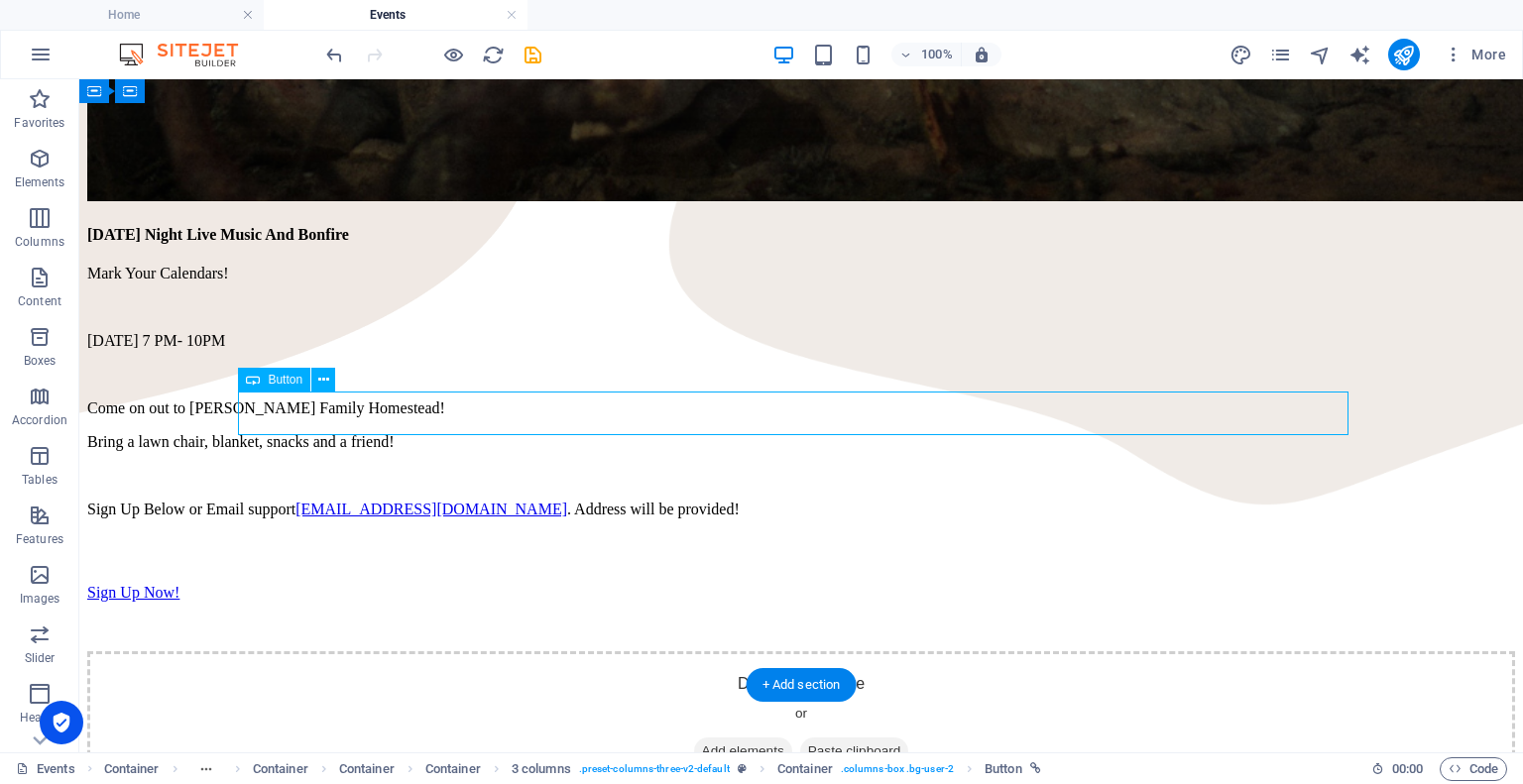 click on "Sign Up Now!" at bounding box center (801, 593) 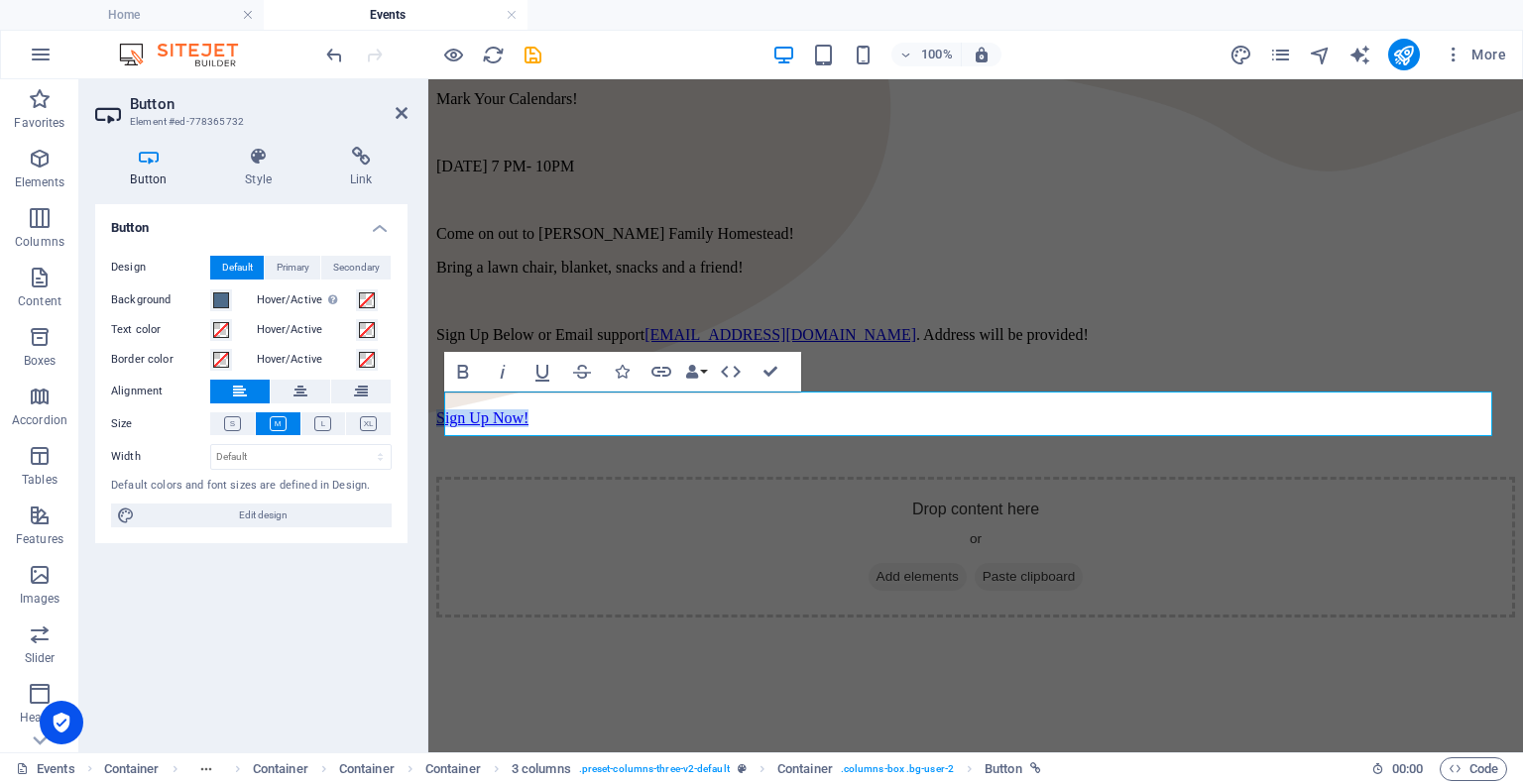 scroll, scrollTop: 1059, scrollLeft: 0, axis: vertical 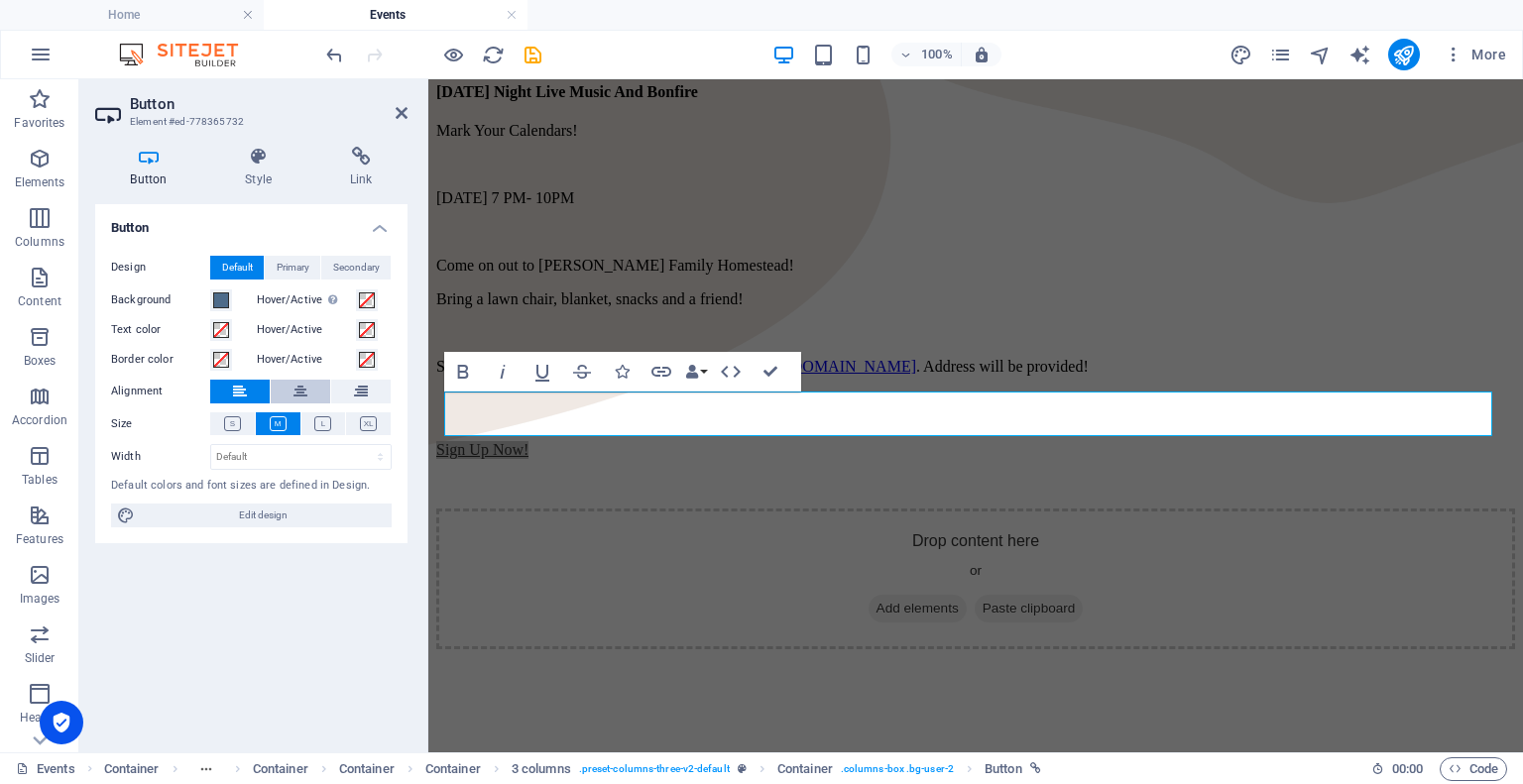 click at bounding box center (300, 392) 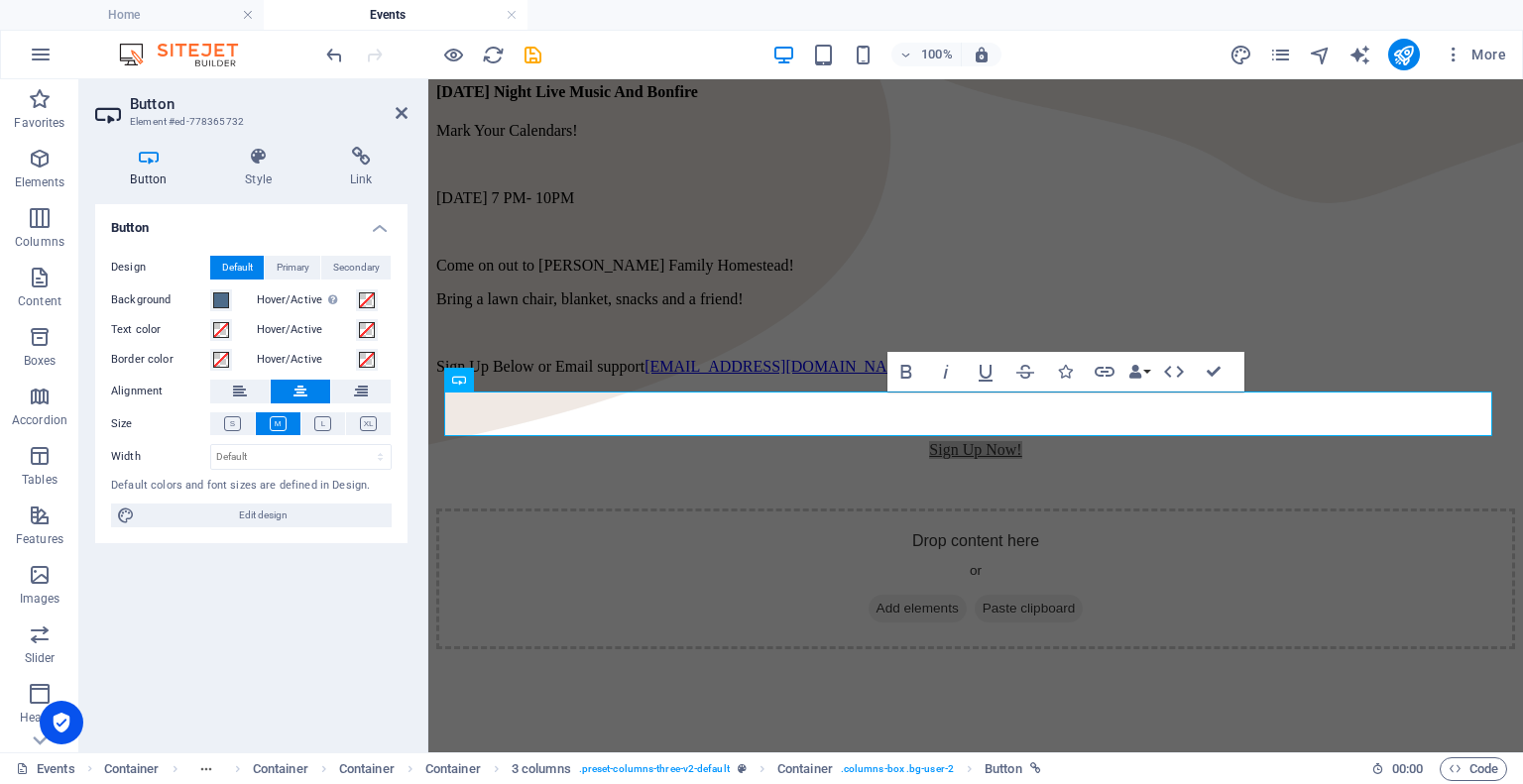 click on "Button Element #ed-778365732" at bounding box center [251, 105] 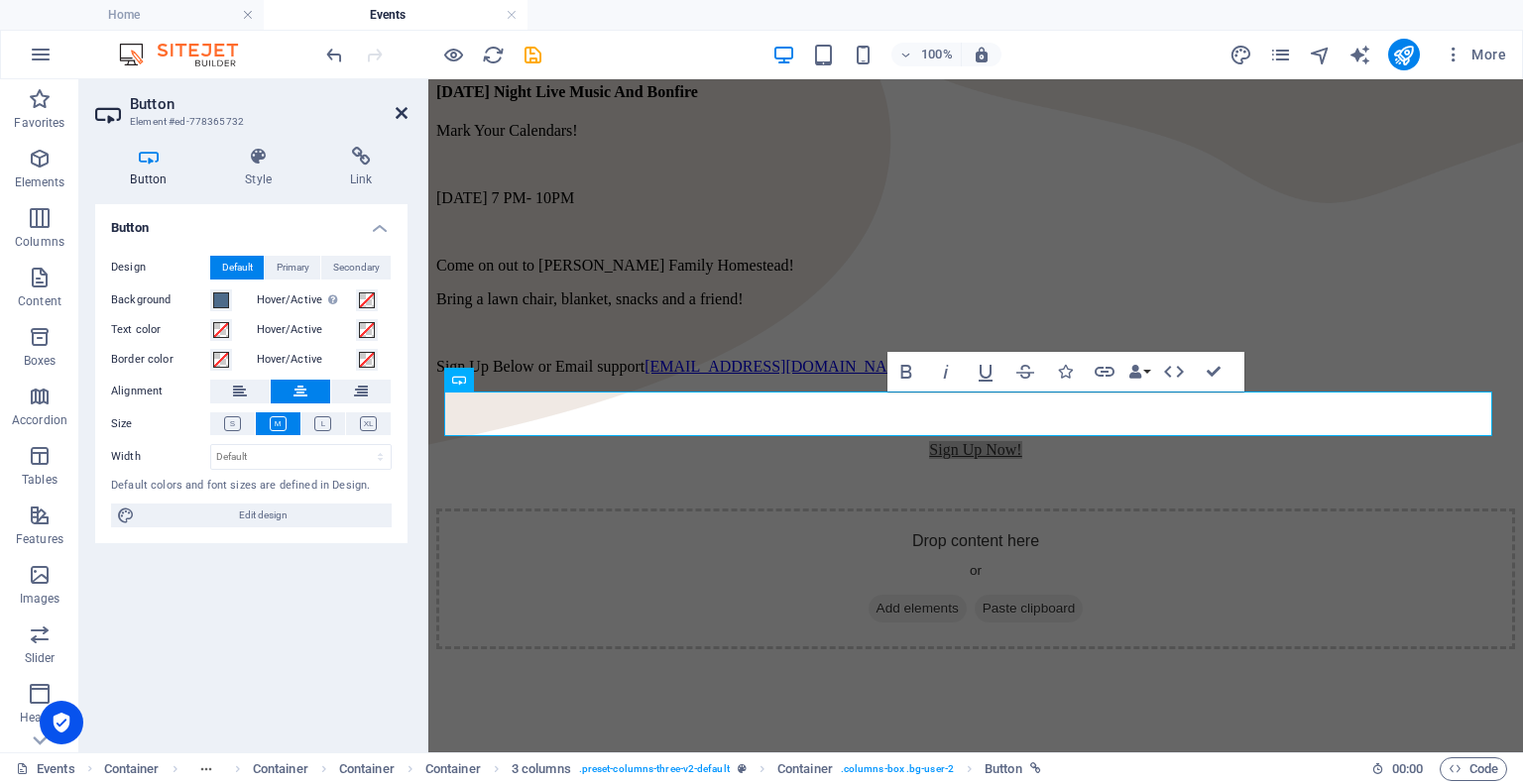 click at bounding box center [402, 113] 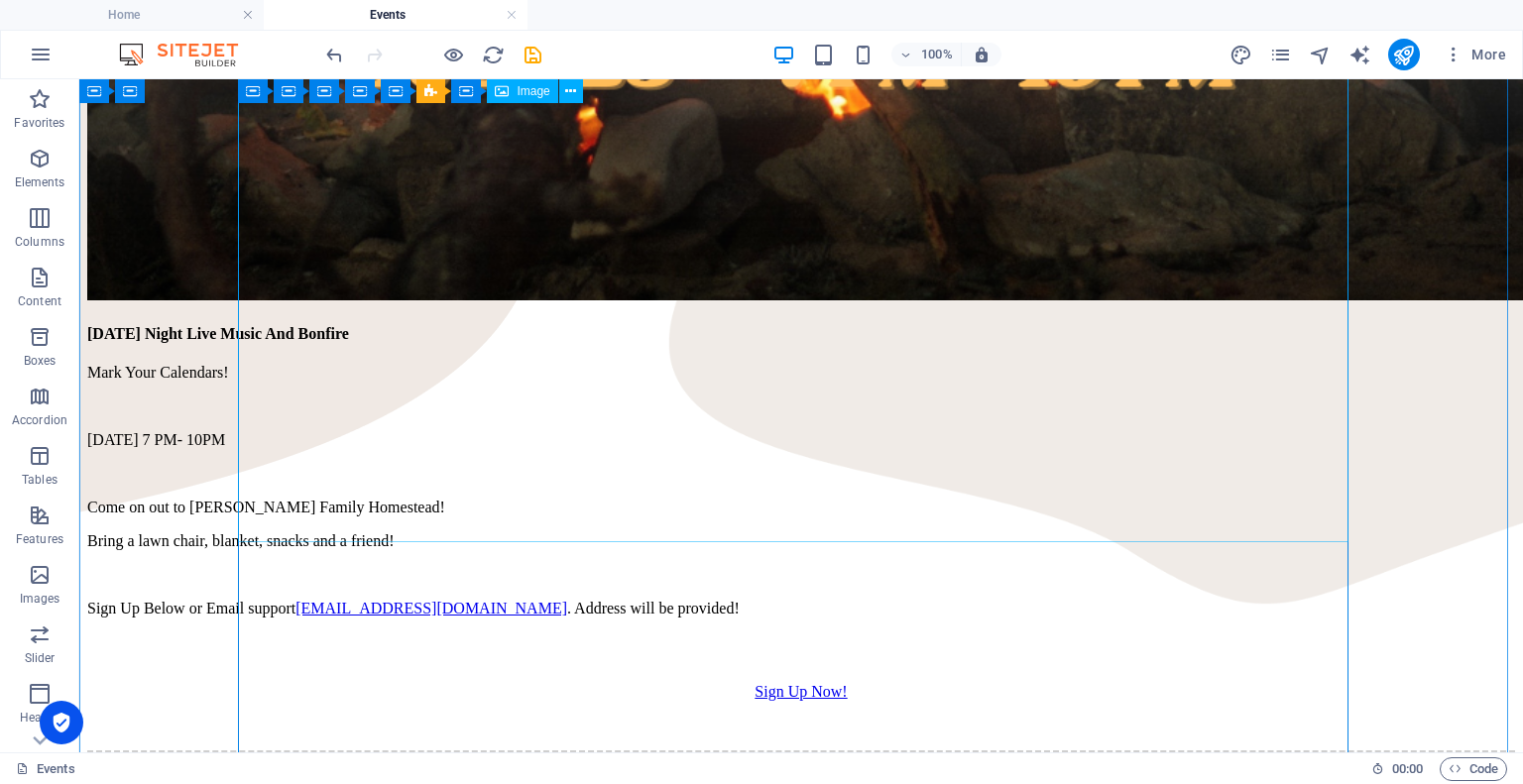 scroll, scrollTop: 595, scrollLeft: 0, axis: vertical 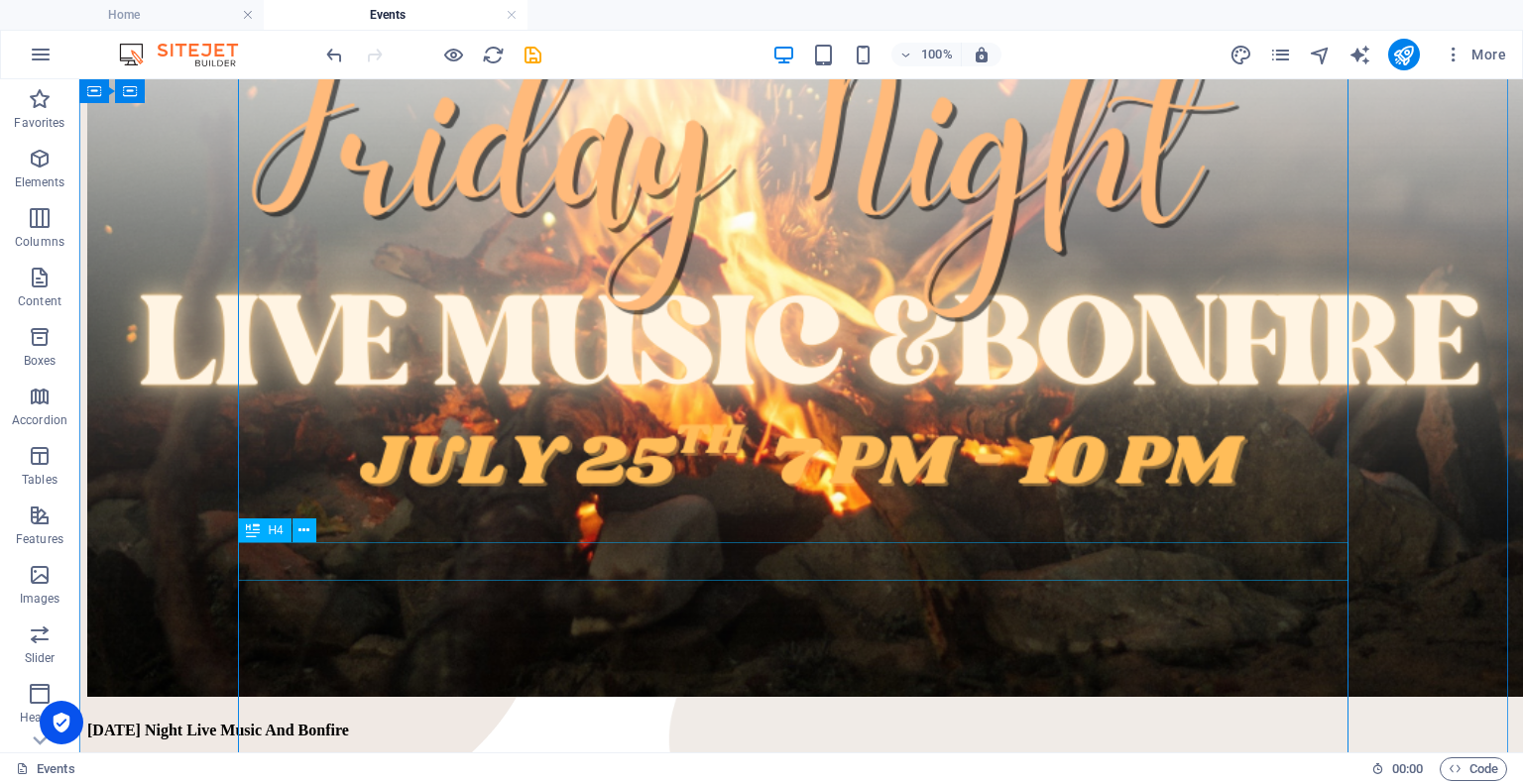 click on "Friday Night Live Music And Bonfire" at bounding box center (801, 730) 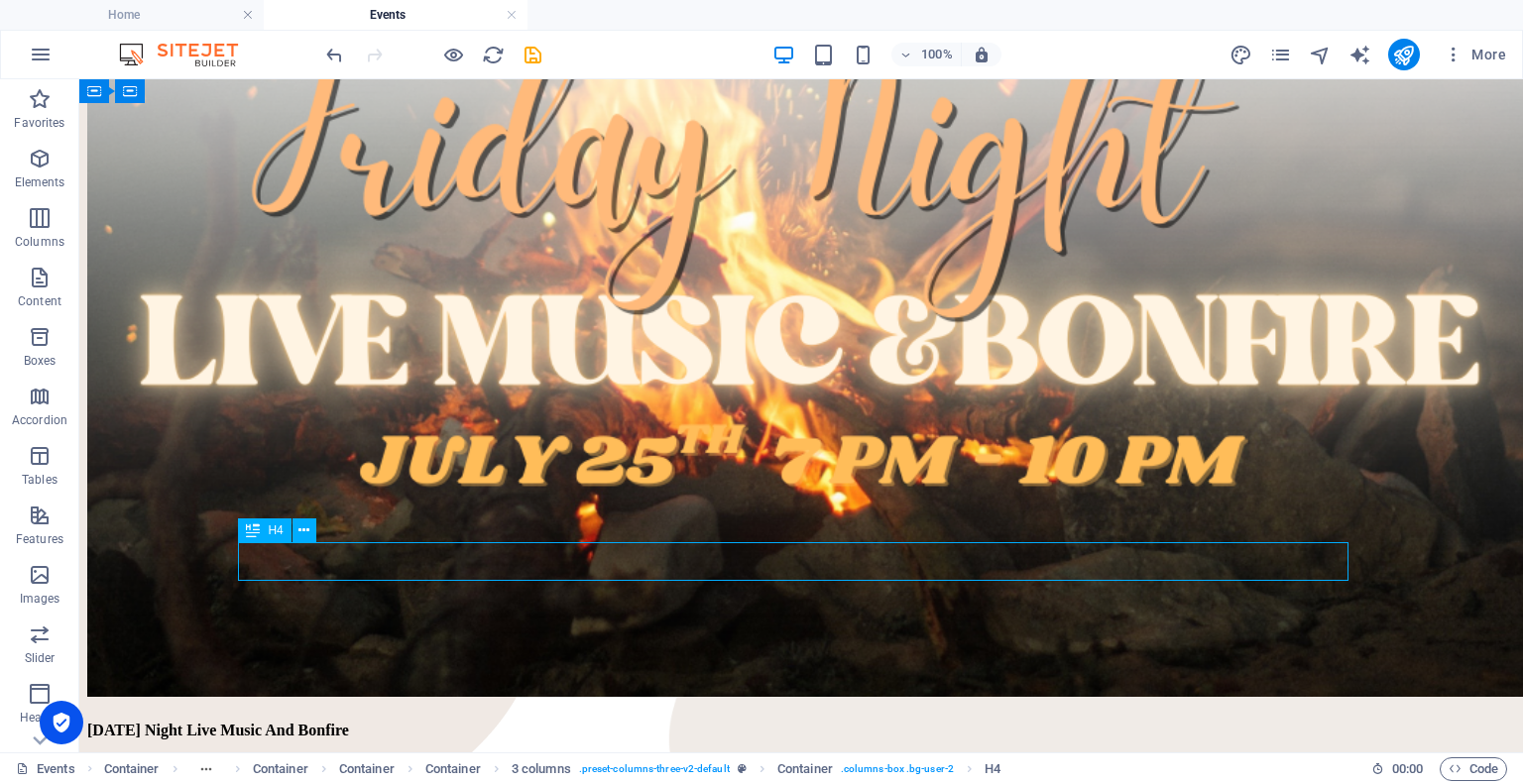 click on "Friday Night Live Music And Bonfire" at bounding box center (801, 730) 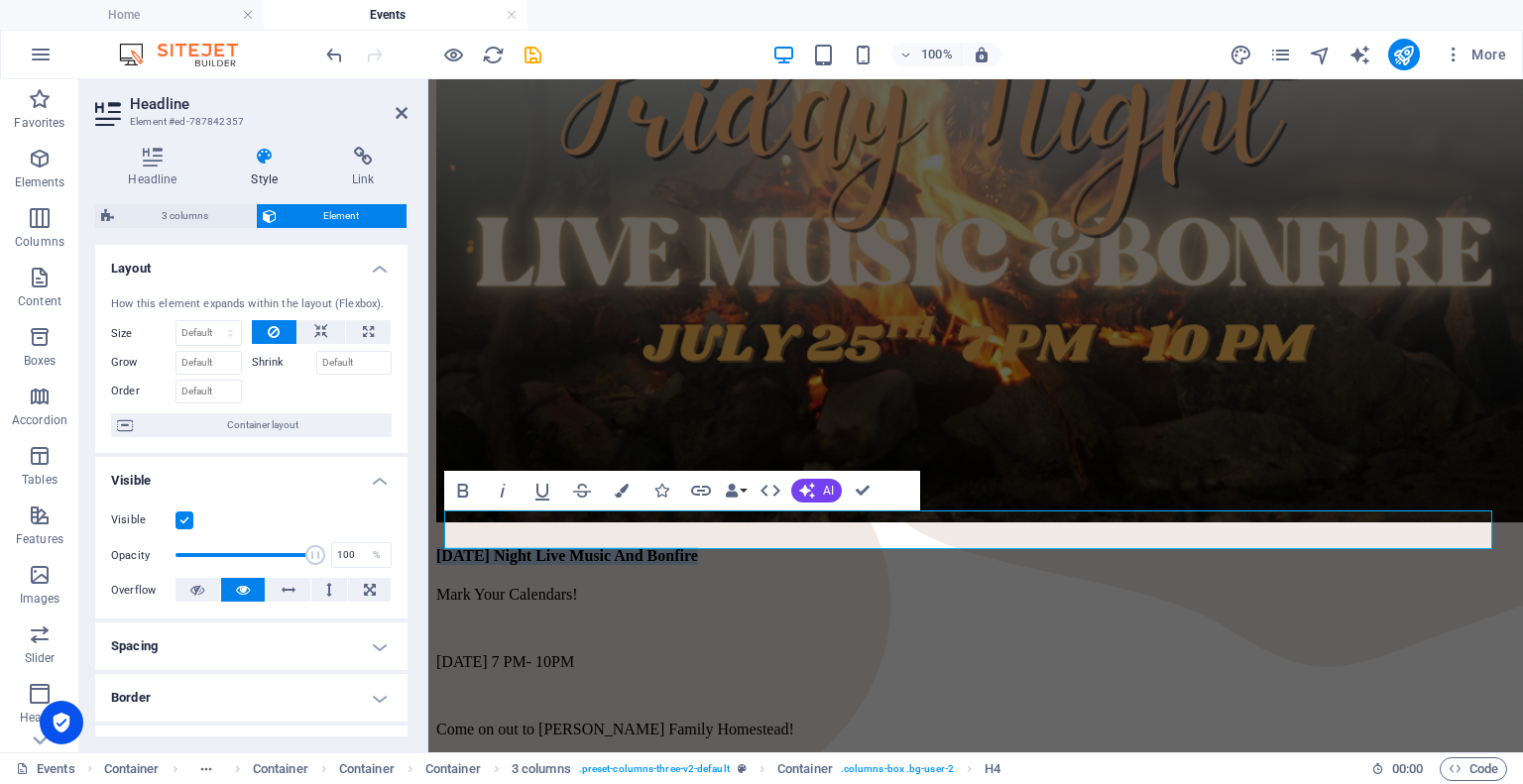 click on "Container" at bounding box center (0, 0) 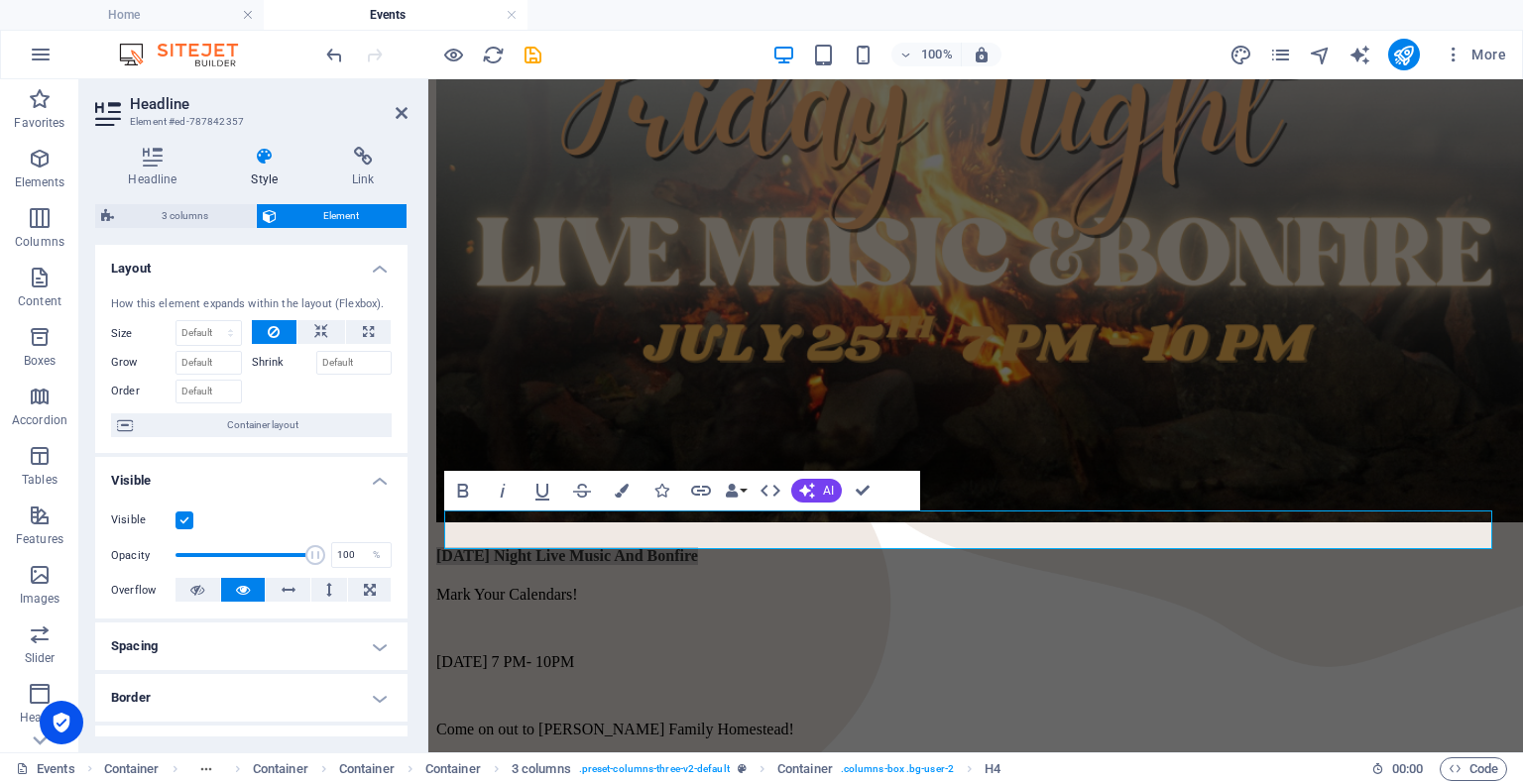 click on "Headline Element #ed-787842357 Headline Style Link Settings Level H1 H2 H3 H4 H5 H6 Alignment Default colors and font sizes are defined in Design. Edit design 3 columns Element Layout How this element expands within the layout (Flexbox). Size Default auto px % 1/1 1/2 1/3 1/4 1/5 1/6 1/7 1/8 1/9 1/10 Grow Shrink Order Container layout Visible Visible Opacity 100 % Overflow Spacing Margin Default auto px % rem vw vh Custom Custom auto px % rem vw vh auto px % rem vw vh auto px % rem vw vh auto px % rem vw vh Padding Default px rem % vh vw Custom Custom px rem % vh vw px rem % vh vw px rem % vh vw px rem % vh vw Border Style              - Width 1 auto px rem % vh vw Custom Custom 1 auto px rem % vh vw 1 auto px rem % vh vw 1 auto px rem % vh vw 1 auto px rem % vh vw  - Color Round corners Default px rem % vh vw Custom Custom px rem % vh vw px rem % vh vw px rem % vh vw px rem % vh vw Shadow Default None Outside Inside Color X offset 0 px rem vh vw Y offset 0 px rem vh vw Blur 0 px rem % vh vw Spread" at bounding box center (254, 415) 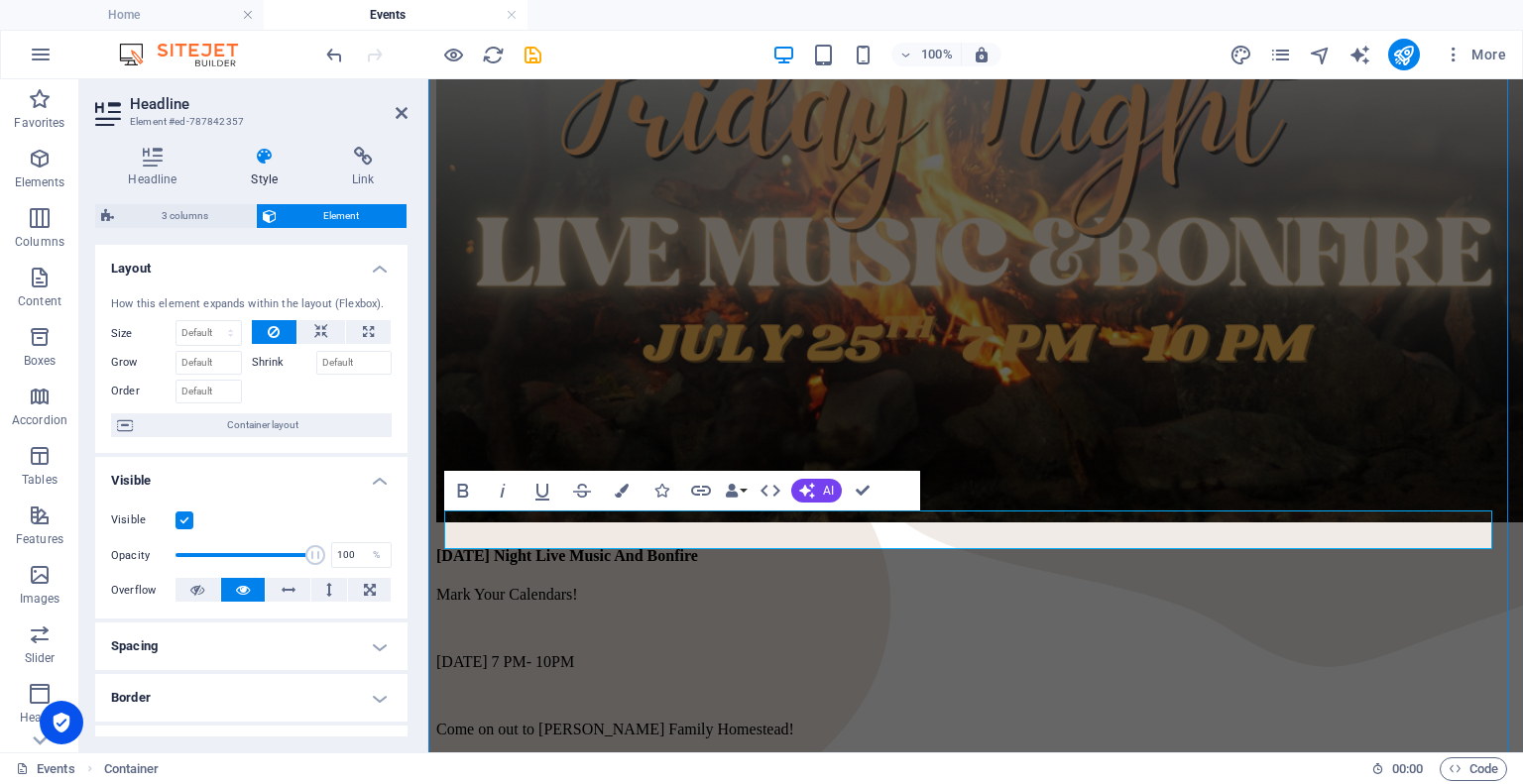 click on "Friday Night Live Music And Bonfire" at bounding box center [976, 556] 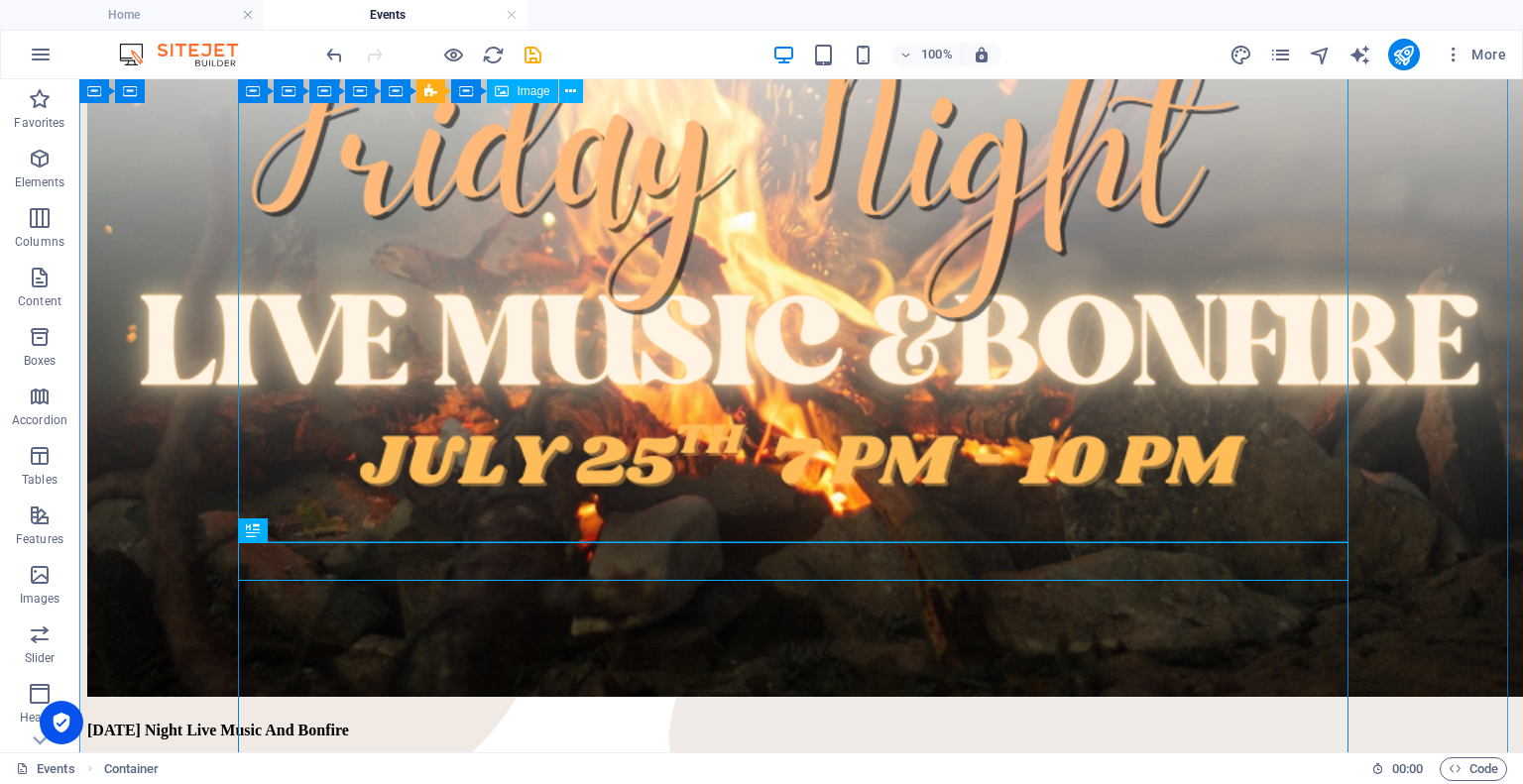 click on "Text" at bounding box center [0, 0] 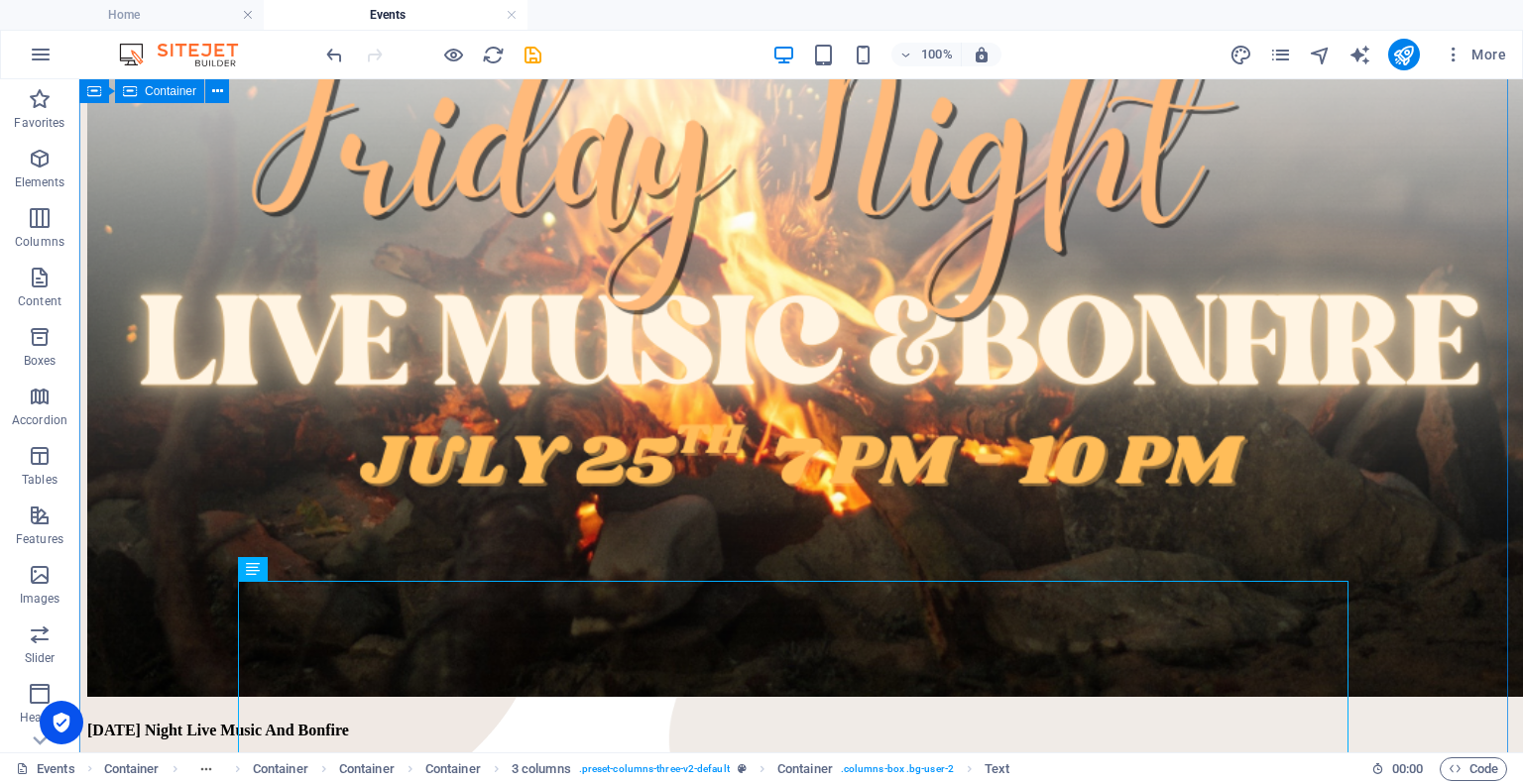 click on "Home Events Resources Contact Home Events Resources Contact SFN Ministries Events Friday Night Live Music And Bonfire Mark Your Calendars! July 25th from 7 PM- 10PM Come on out to Hurst Family Homestead! Bring a lawn chair, blanket, snacks and a friend! Sign Up Below or Email support  support@sfnministries.com . Address will be provided! Sign Up Now! Drop content here or  Add elements  Paste clipboard" at bounding box center (801, 428) 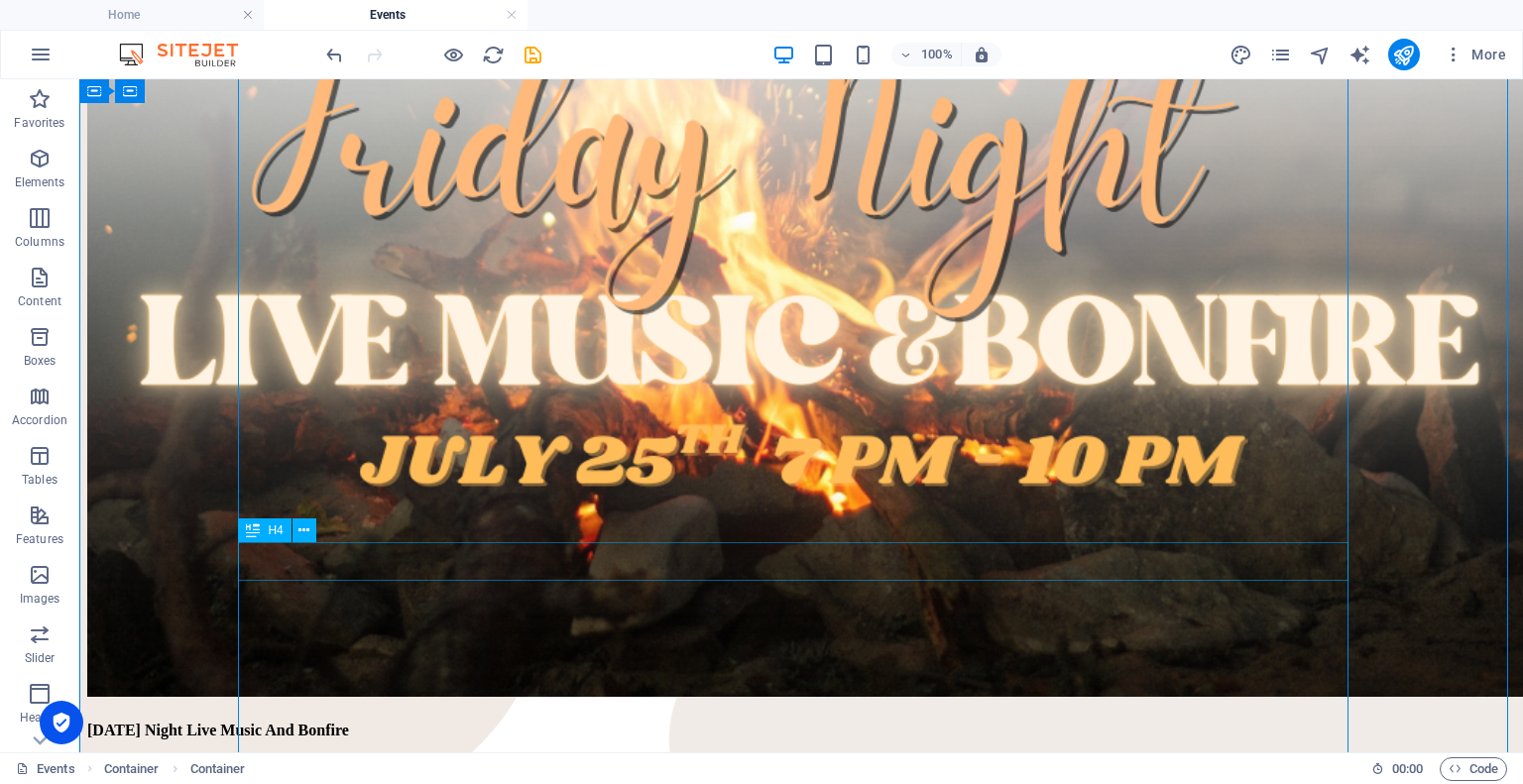 click on "Friday Night Live Music And Bonfire" at bounding box center [801, 730] 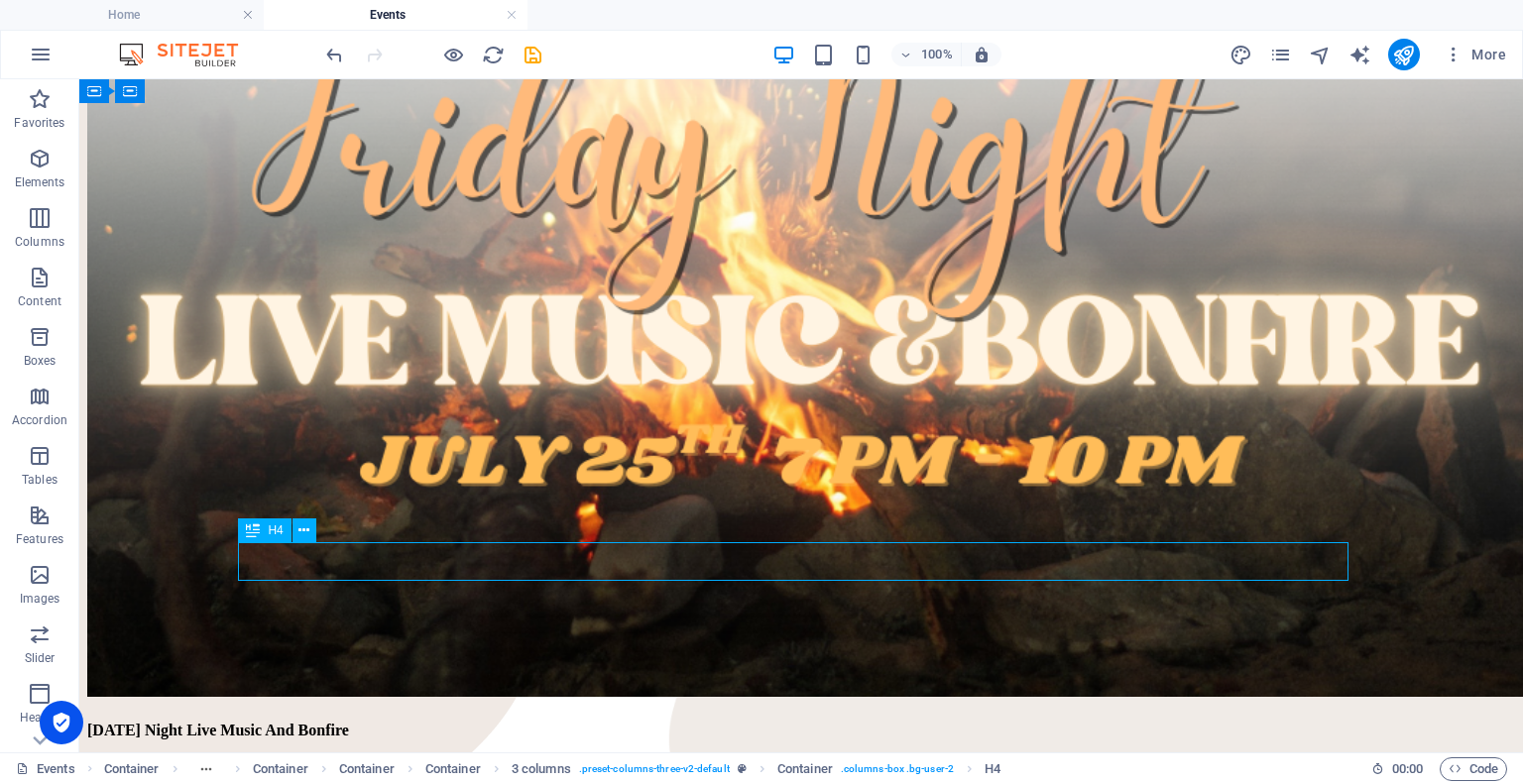click on "Friday Night Live Music And Bonfire" at bounding box center (801, 730) 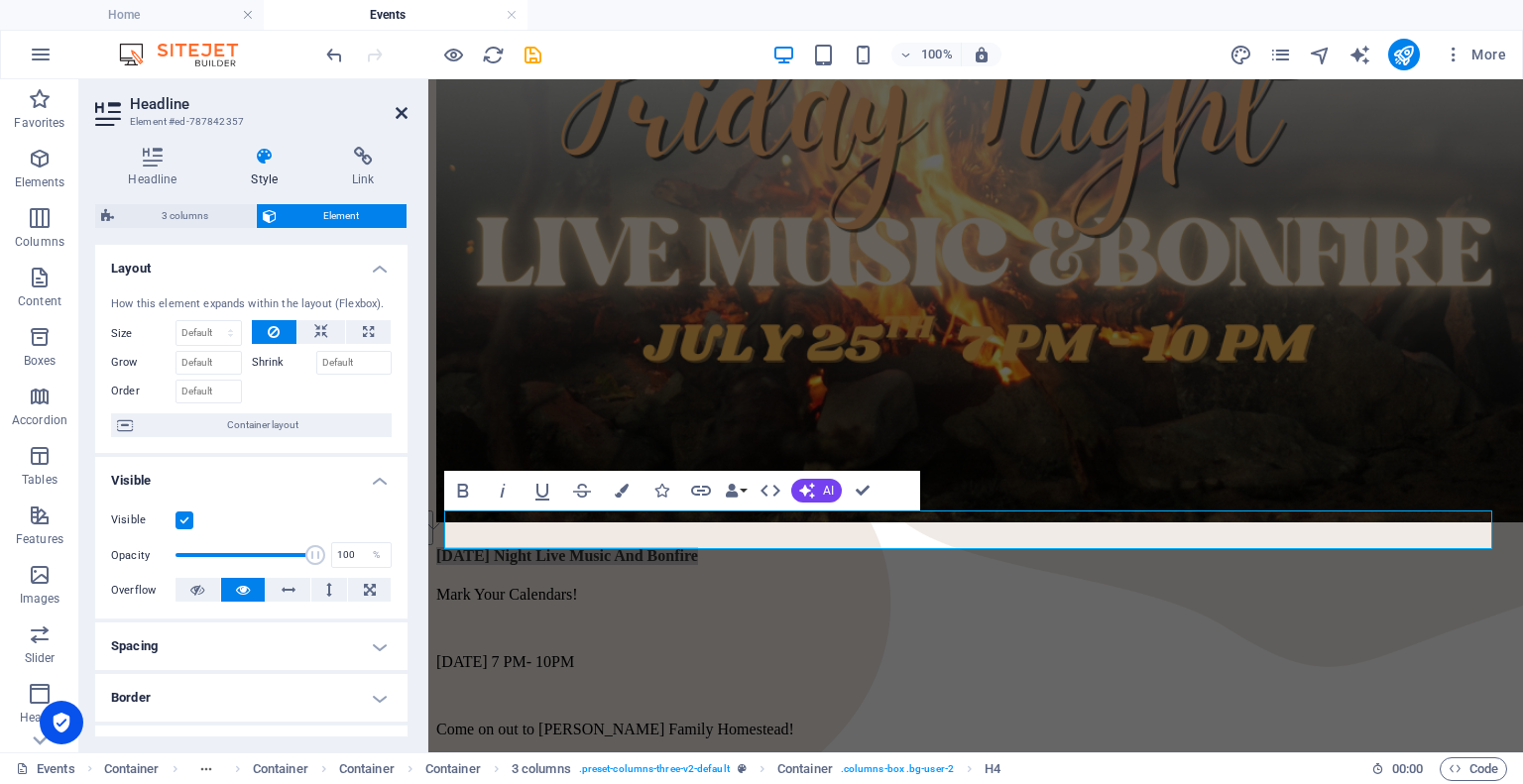 drag, startPoint x: 399, startPoint y: 107, endPoint x: 319, endPoint y: 29, distance: 111.731822 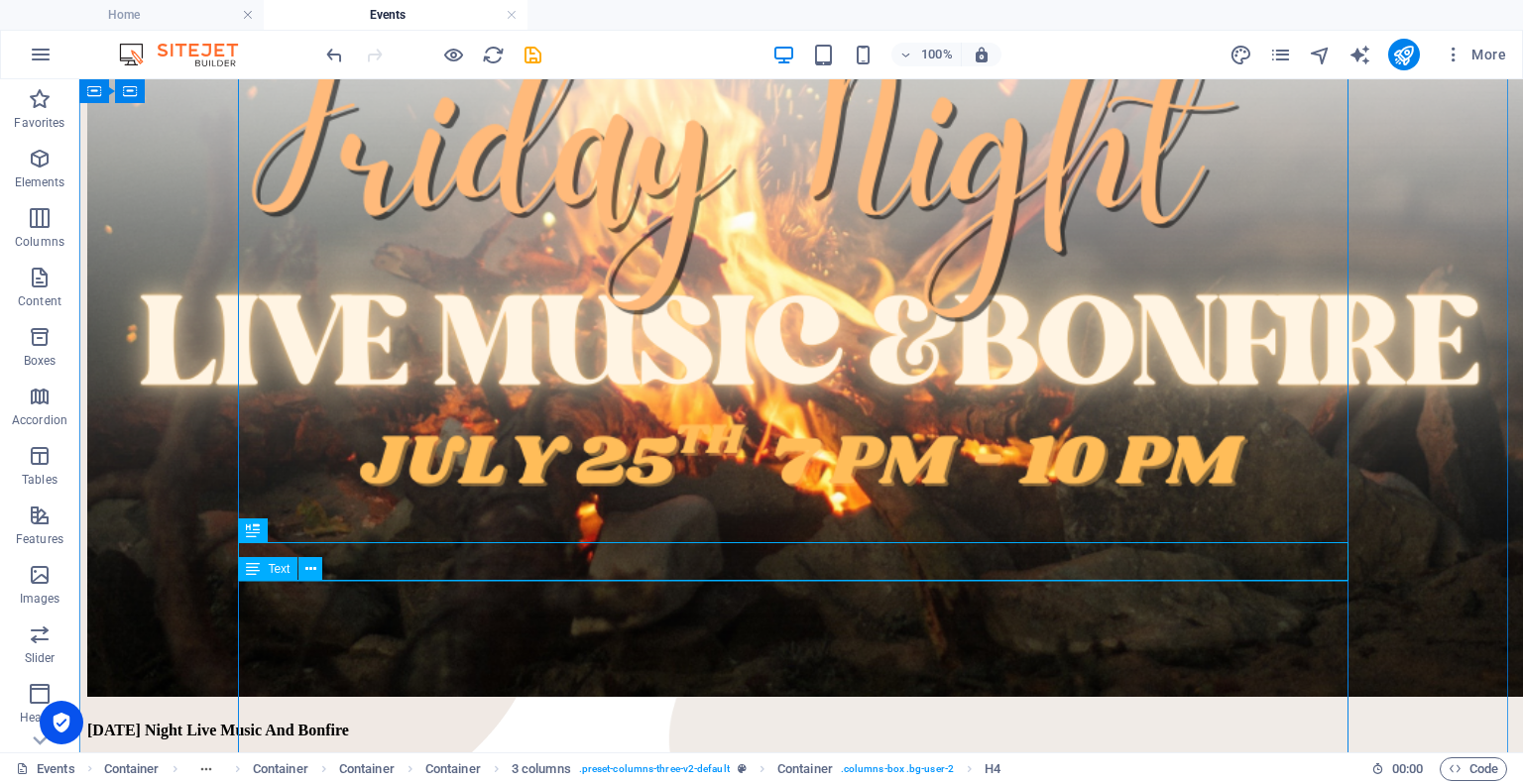 click on "Mark Your Calendars! July 25th from 7 PM- 10PM Come on out to Hurst Family Homestead! Bring a lawn chair, blanket, snacks and a friend! Sign Up Below or Email support  support@sfnministries.com . Address will be provided!" at bounding box center (801, 887) 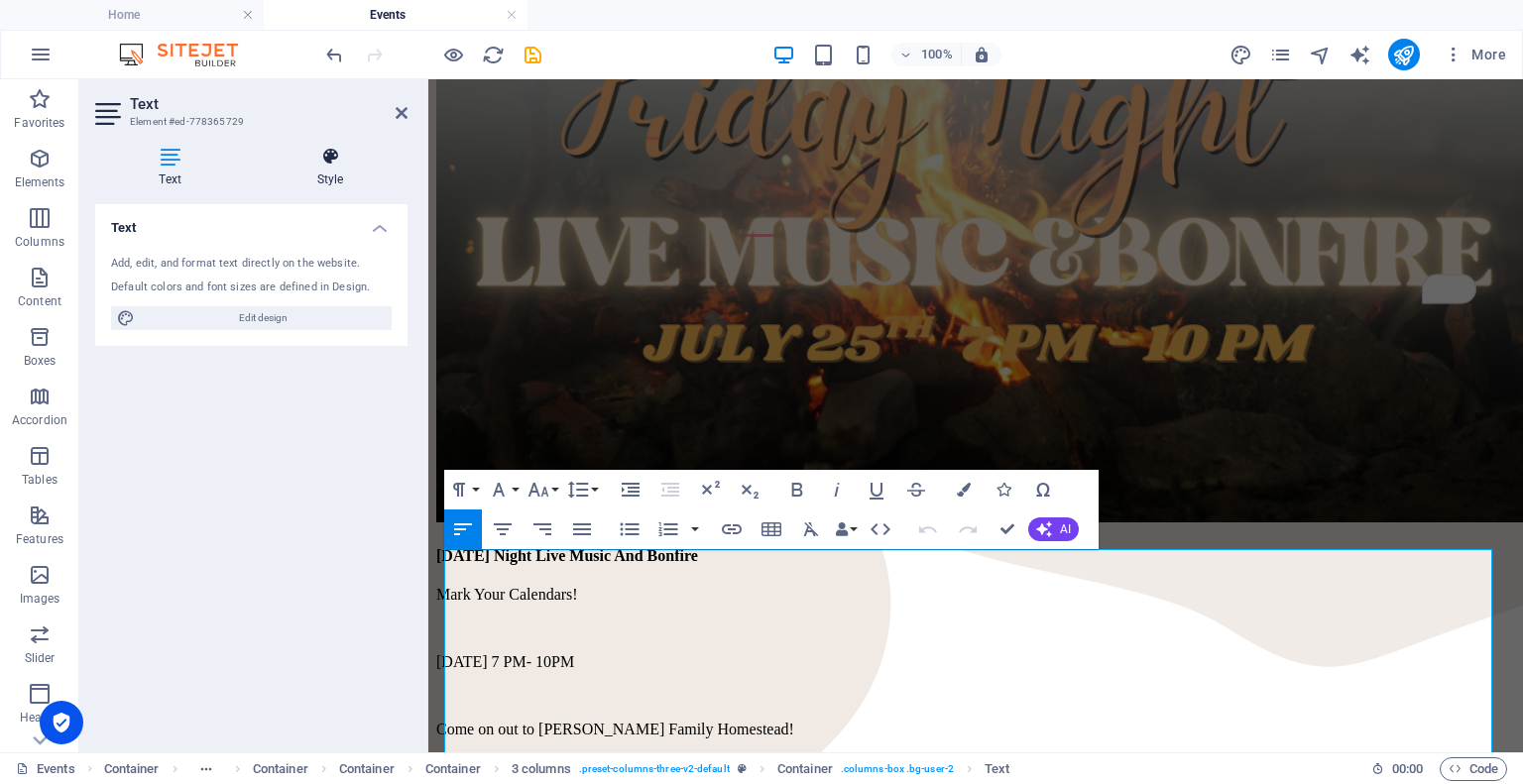 click at bounding box center (330, 157) 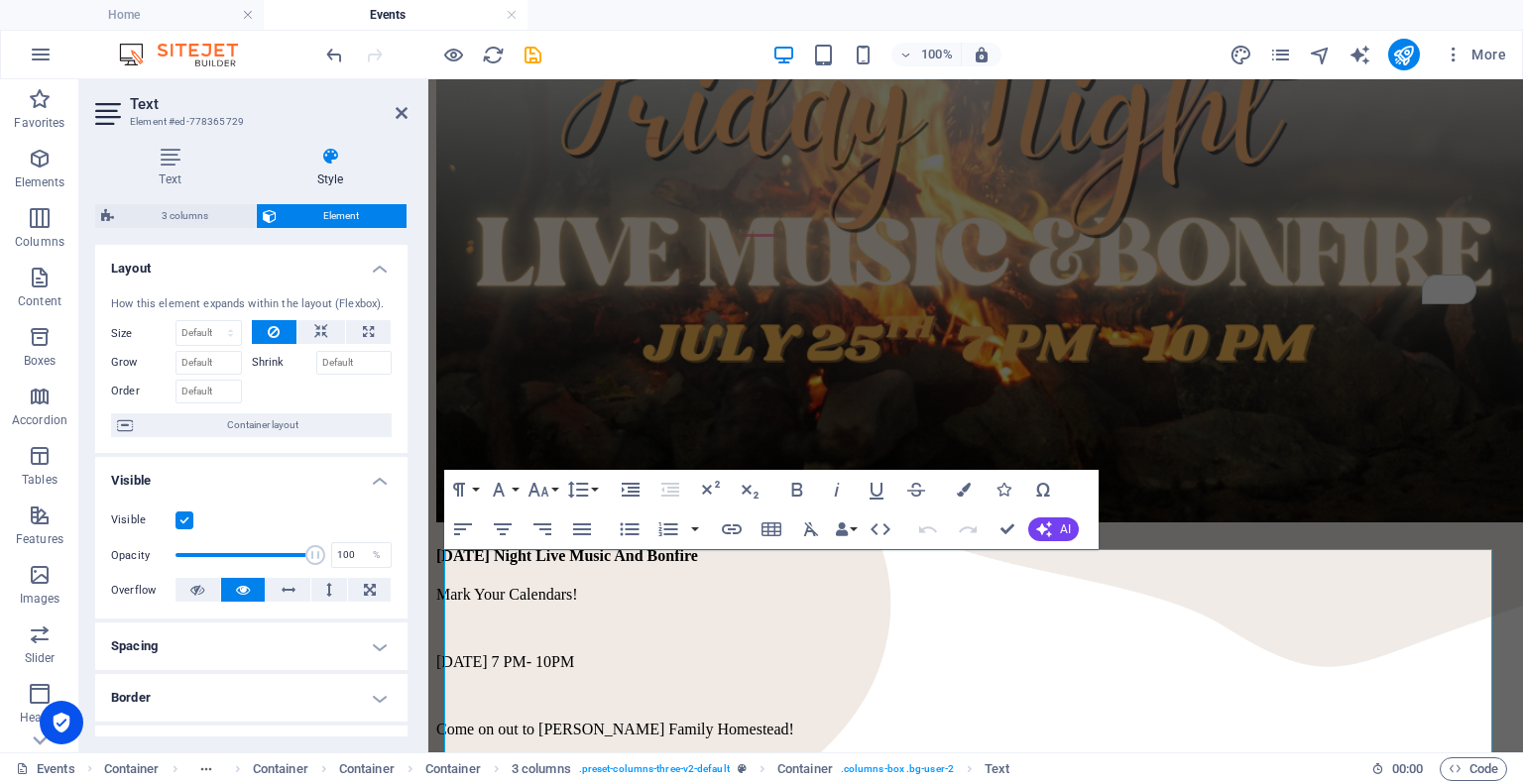 click on "Text Element #ed-778365729" at bounding box center (251, 105) 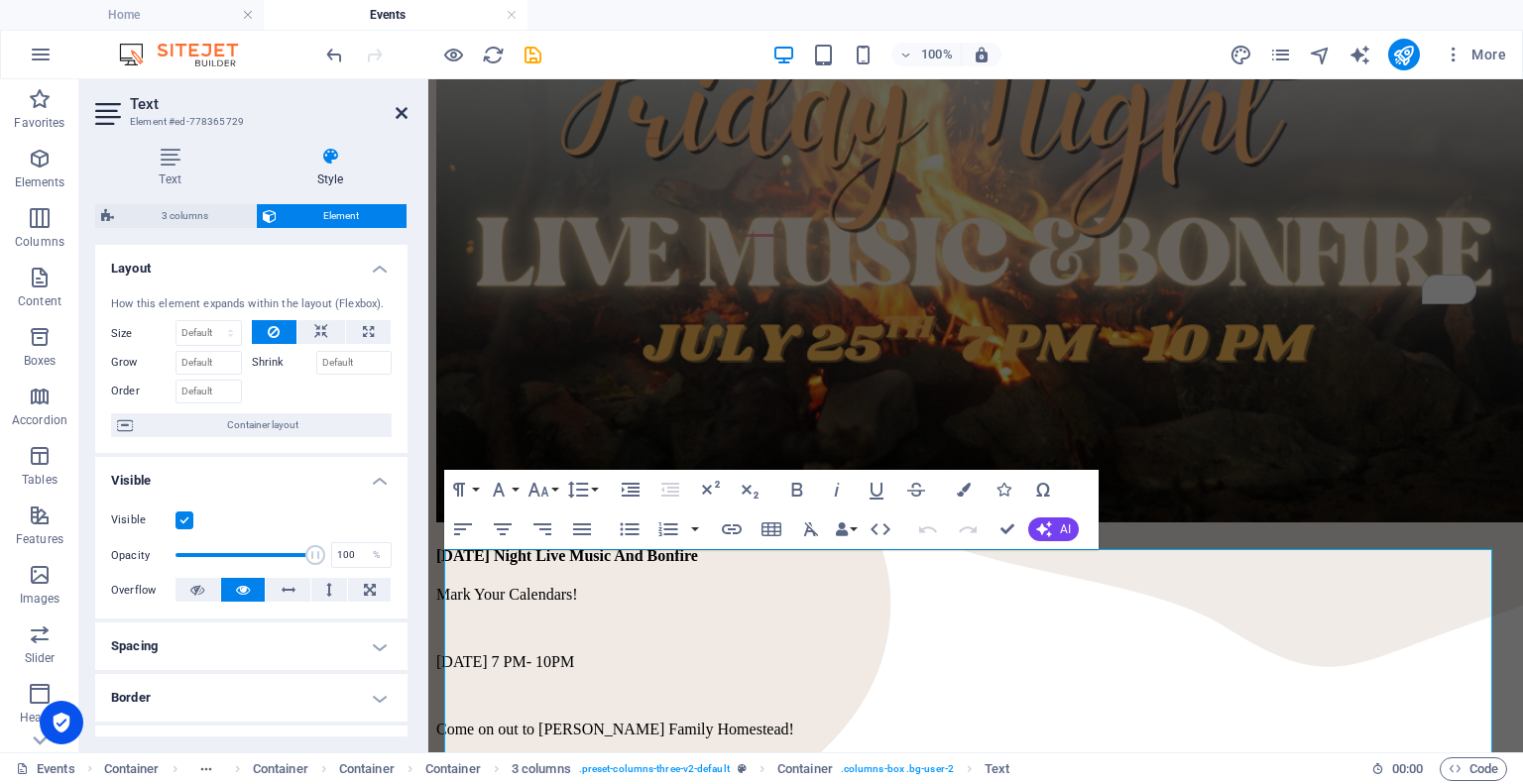 drag, startPoint x: 401, startPoint y: 114, endPoint x: 325, endPoint y: 410, distance: 305.601 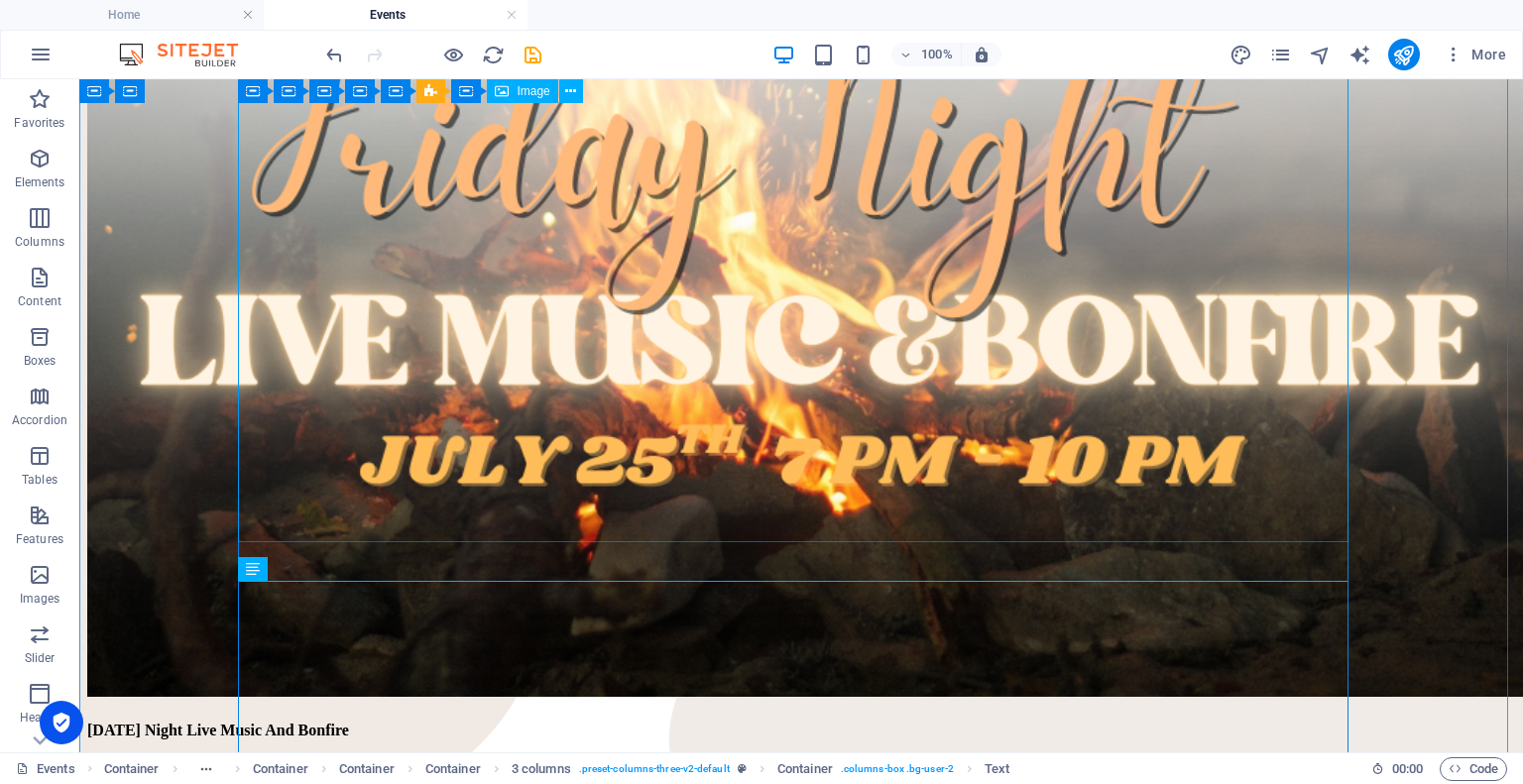click at bounding box center [801, 338] 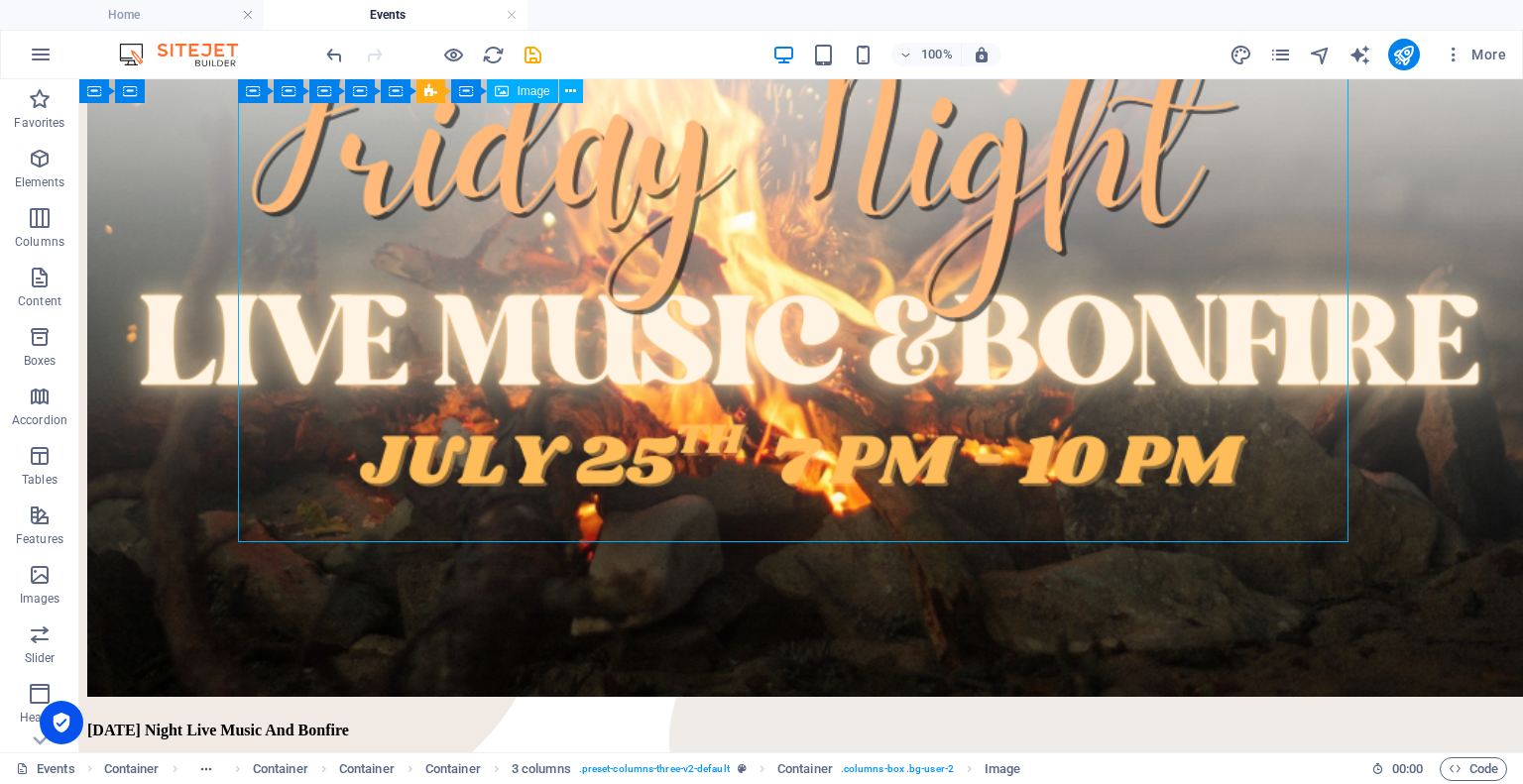 click at bounding box center [801, 338] 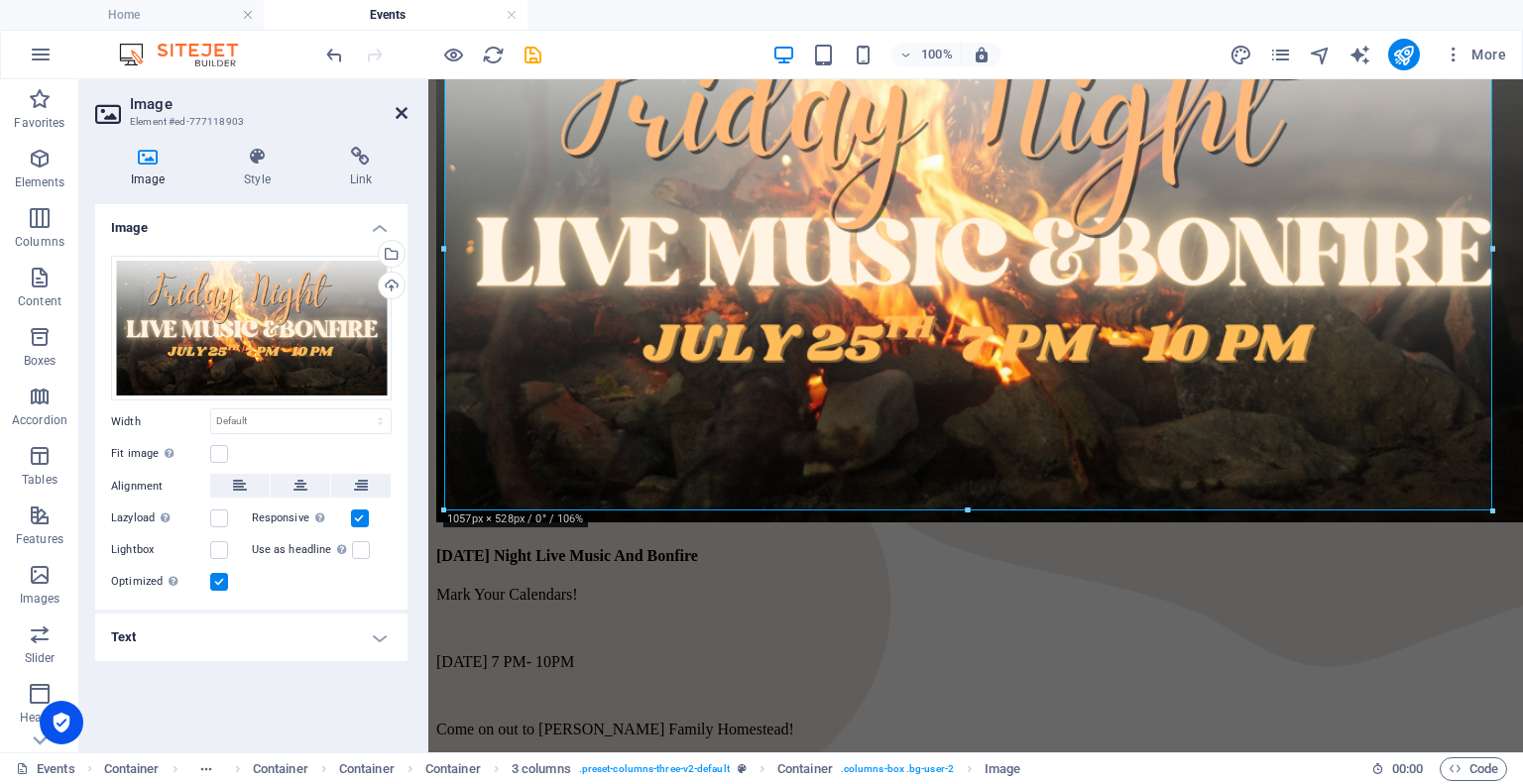 click at bounding box center (402, 113) 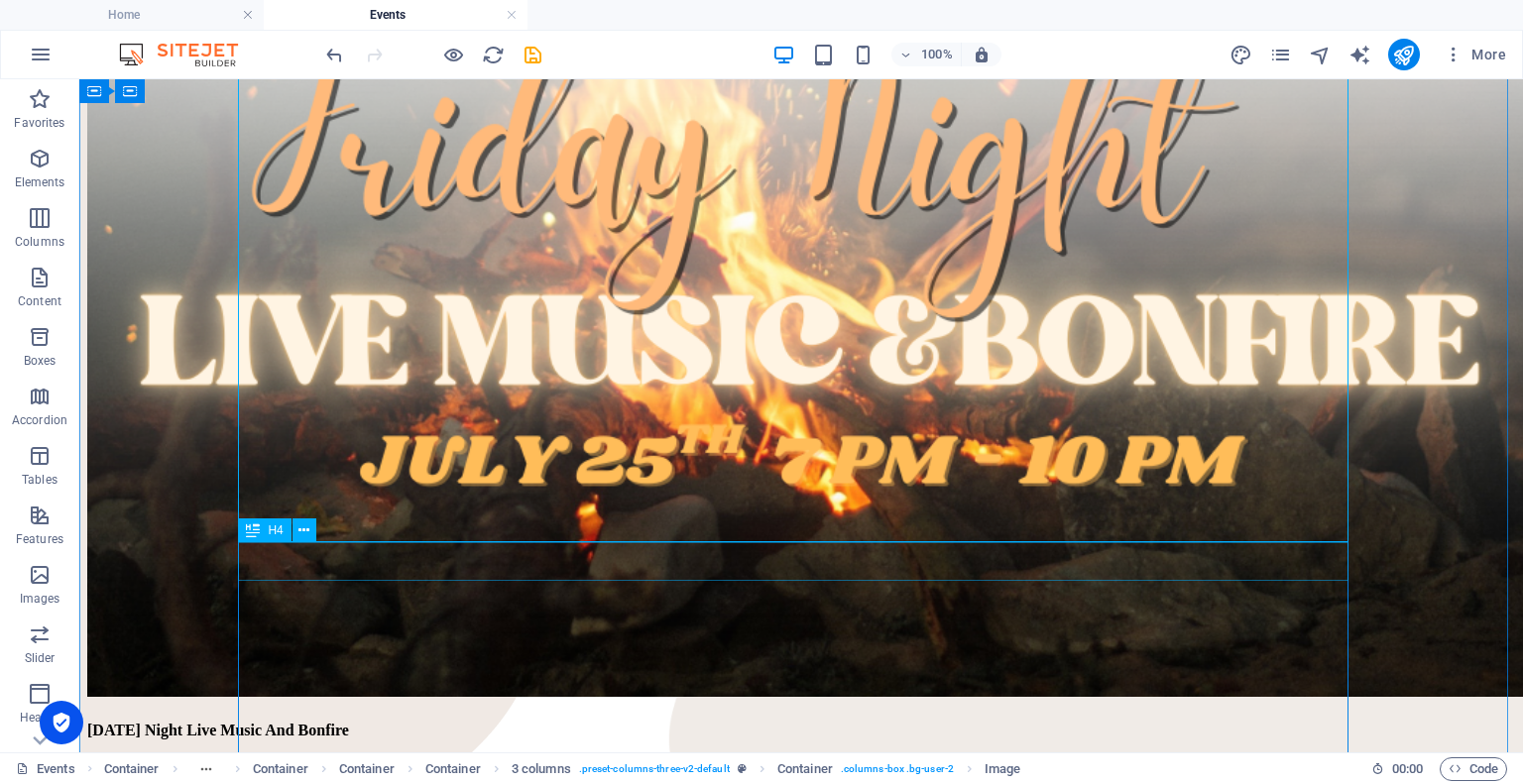 click on "Friday Night Live Music And Bonfire" at bounding box center (801, 730) 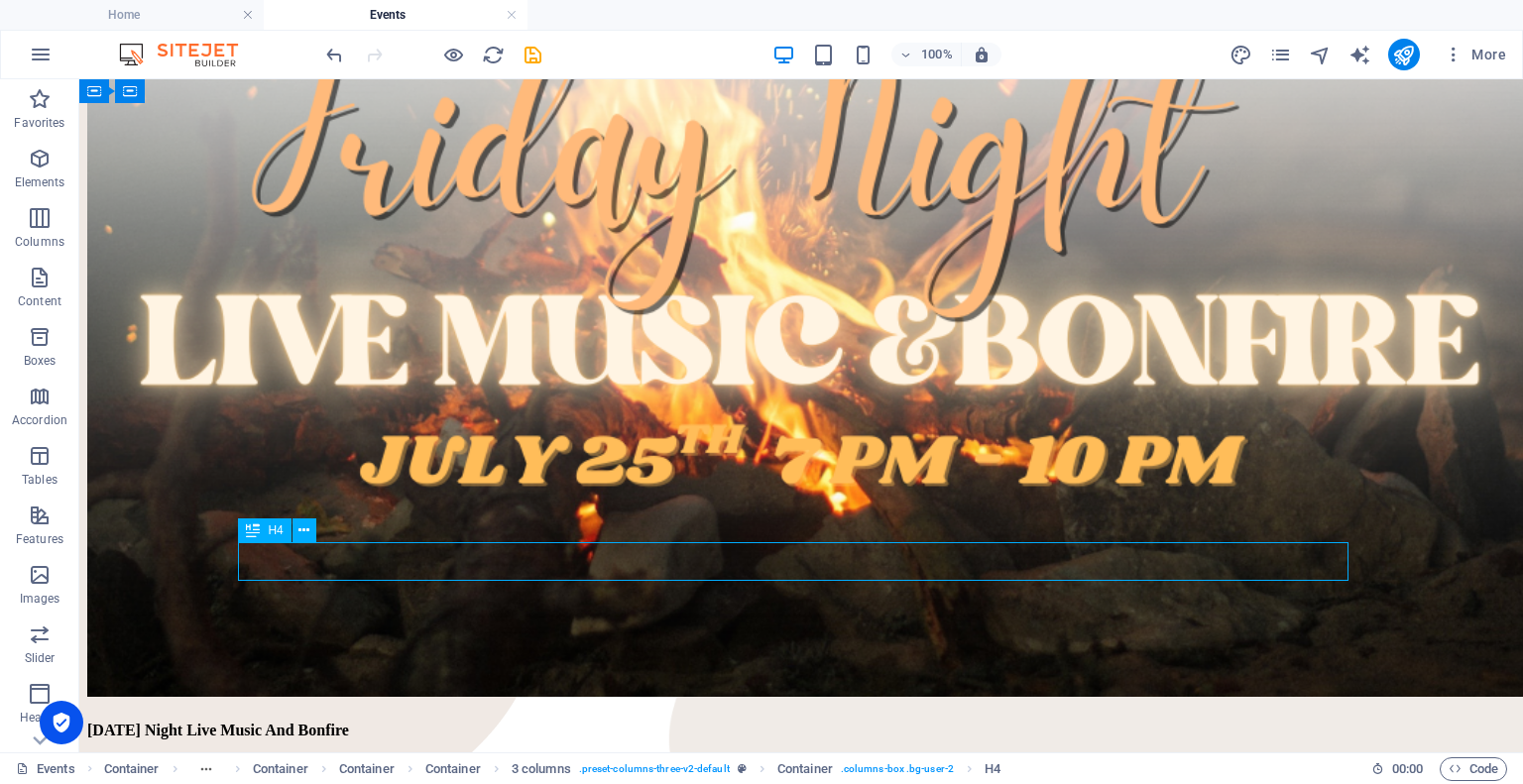 click on "Friday Night Live Music And Bonfire" at bounding box center [801, 730] 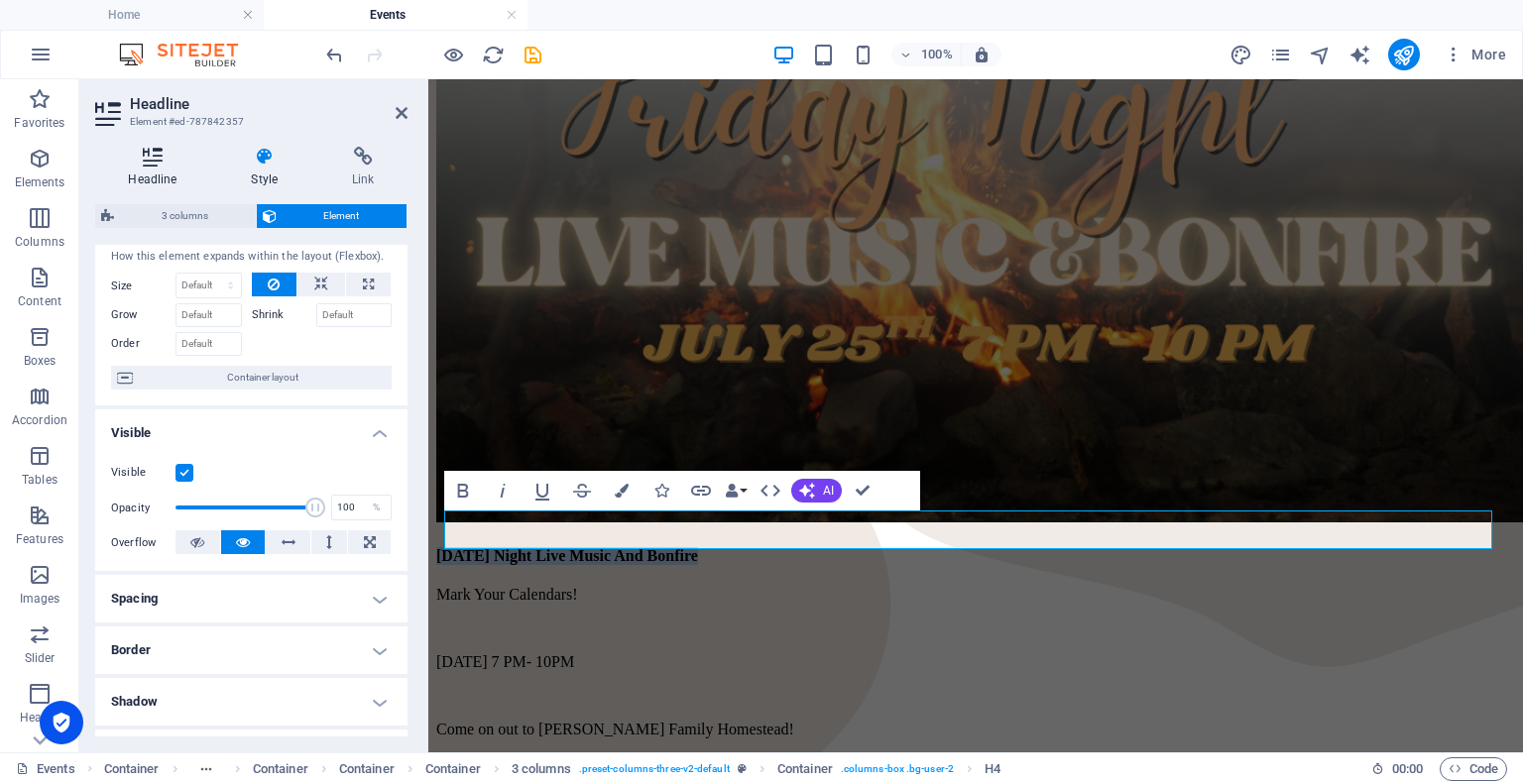scroll, scrollTop: 14, scrollLeft: 0, axis: vertical 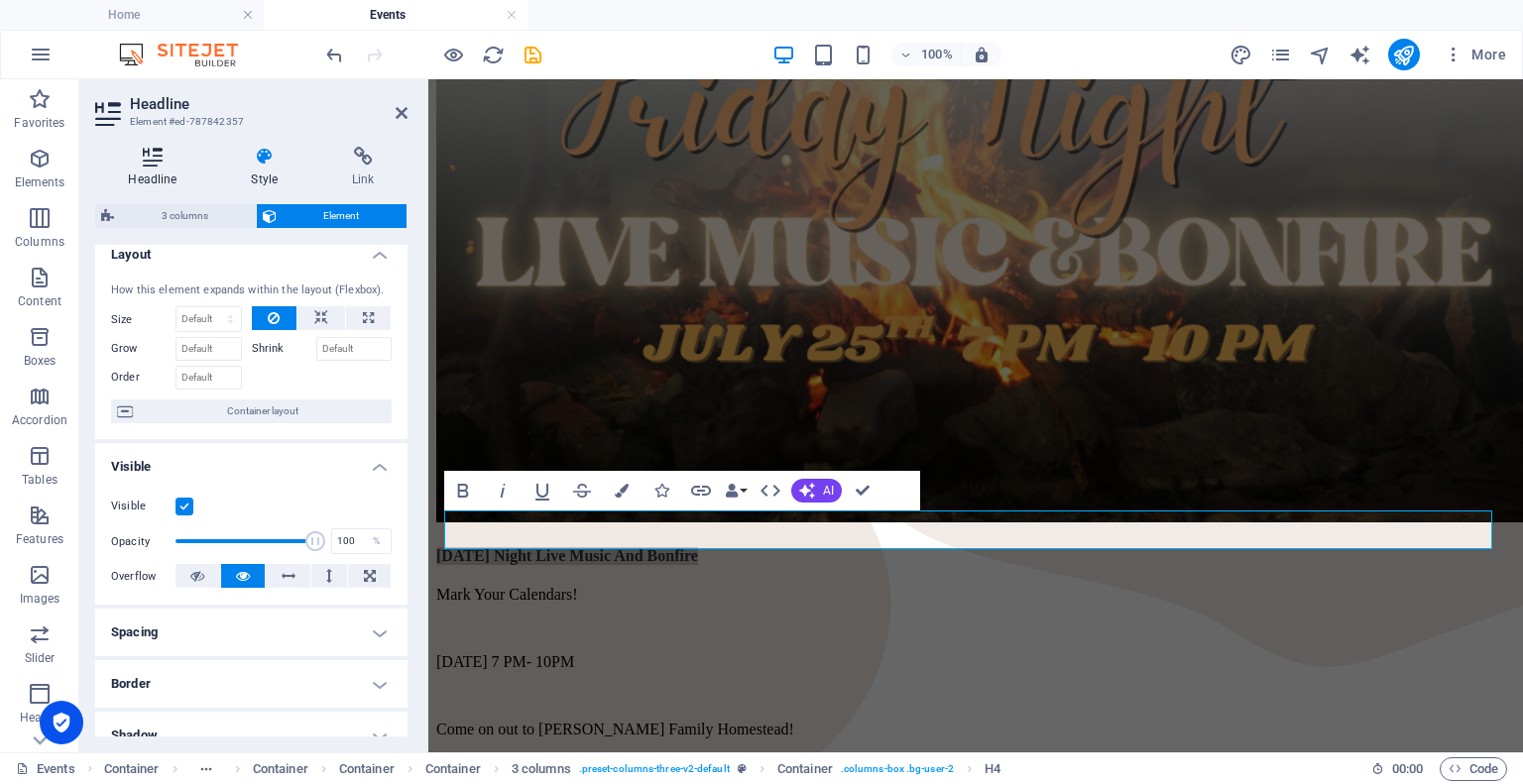 click at bounding box center [153, 157] 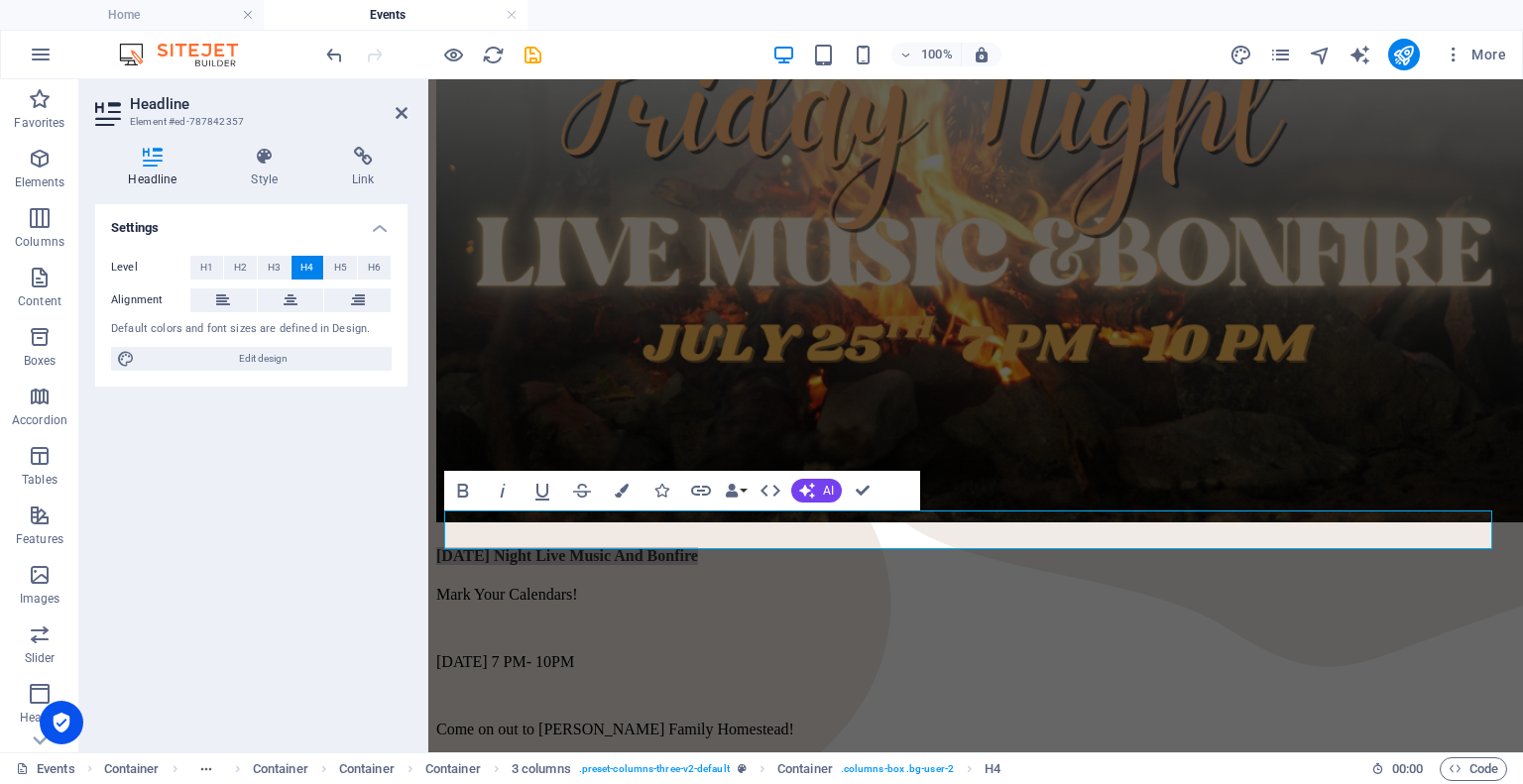 scroll, scrollTop: 0, scrollLeft: 0, axis: both 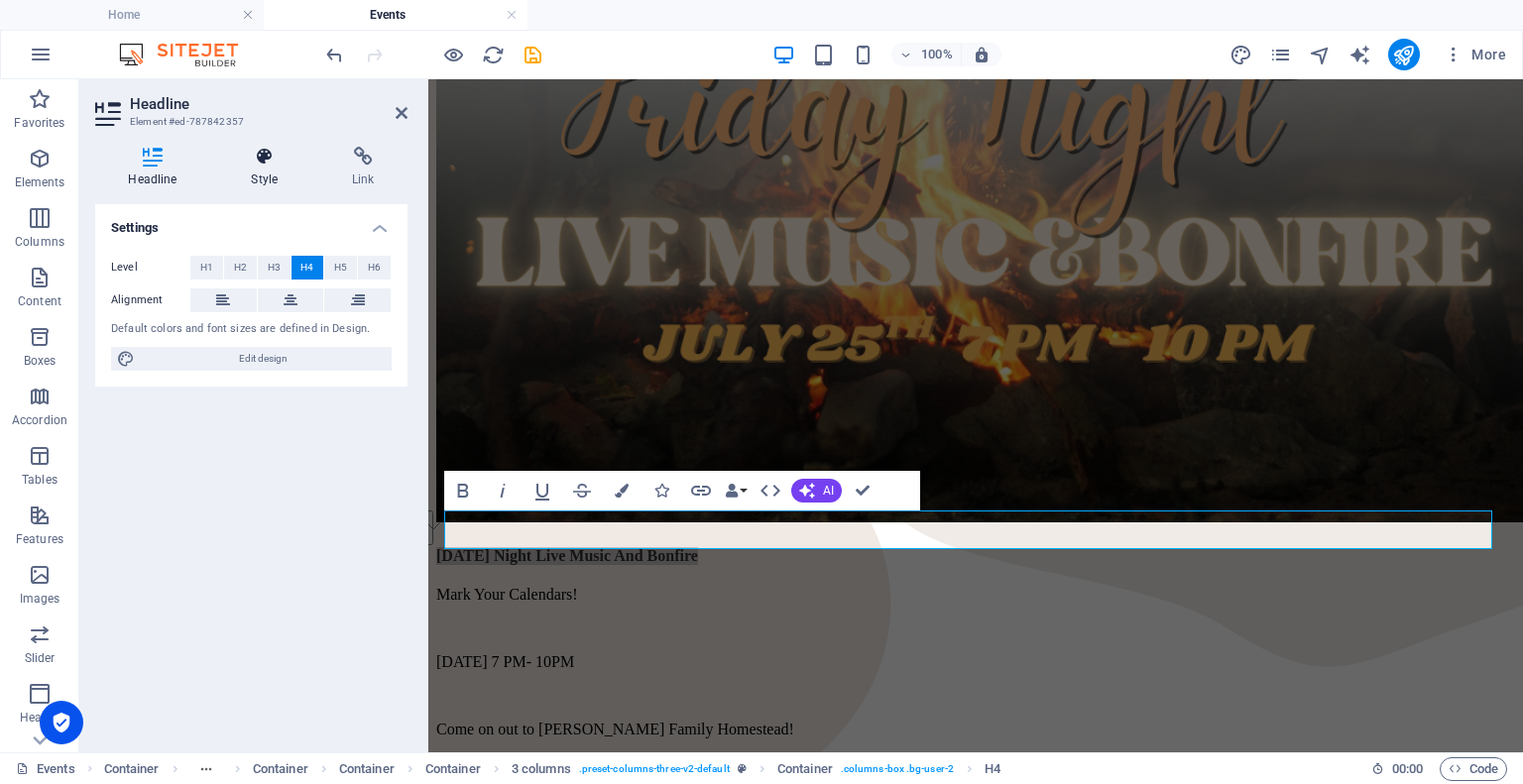 click at bounding box center (265, 157) 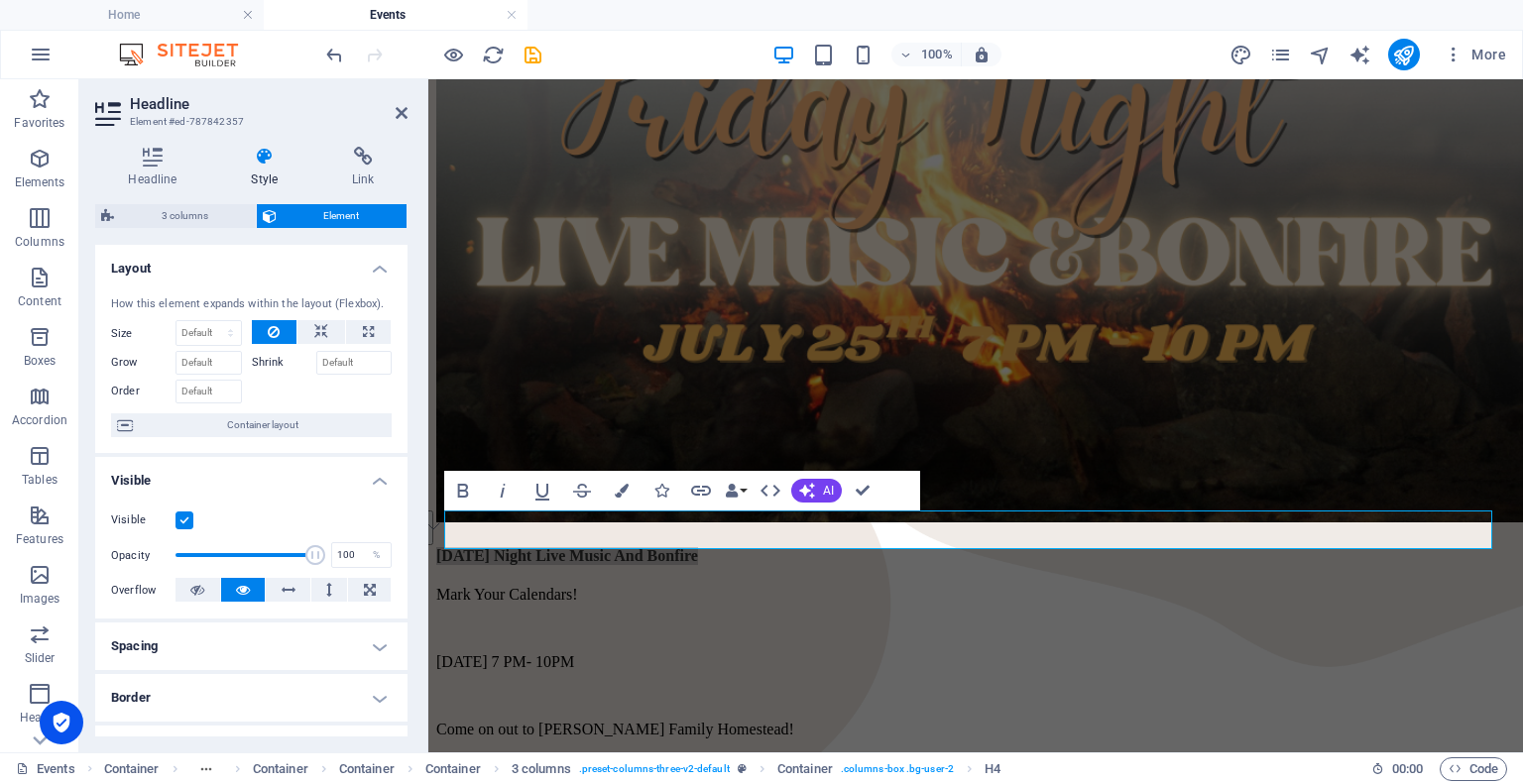 click at bounding box center [402, 113] 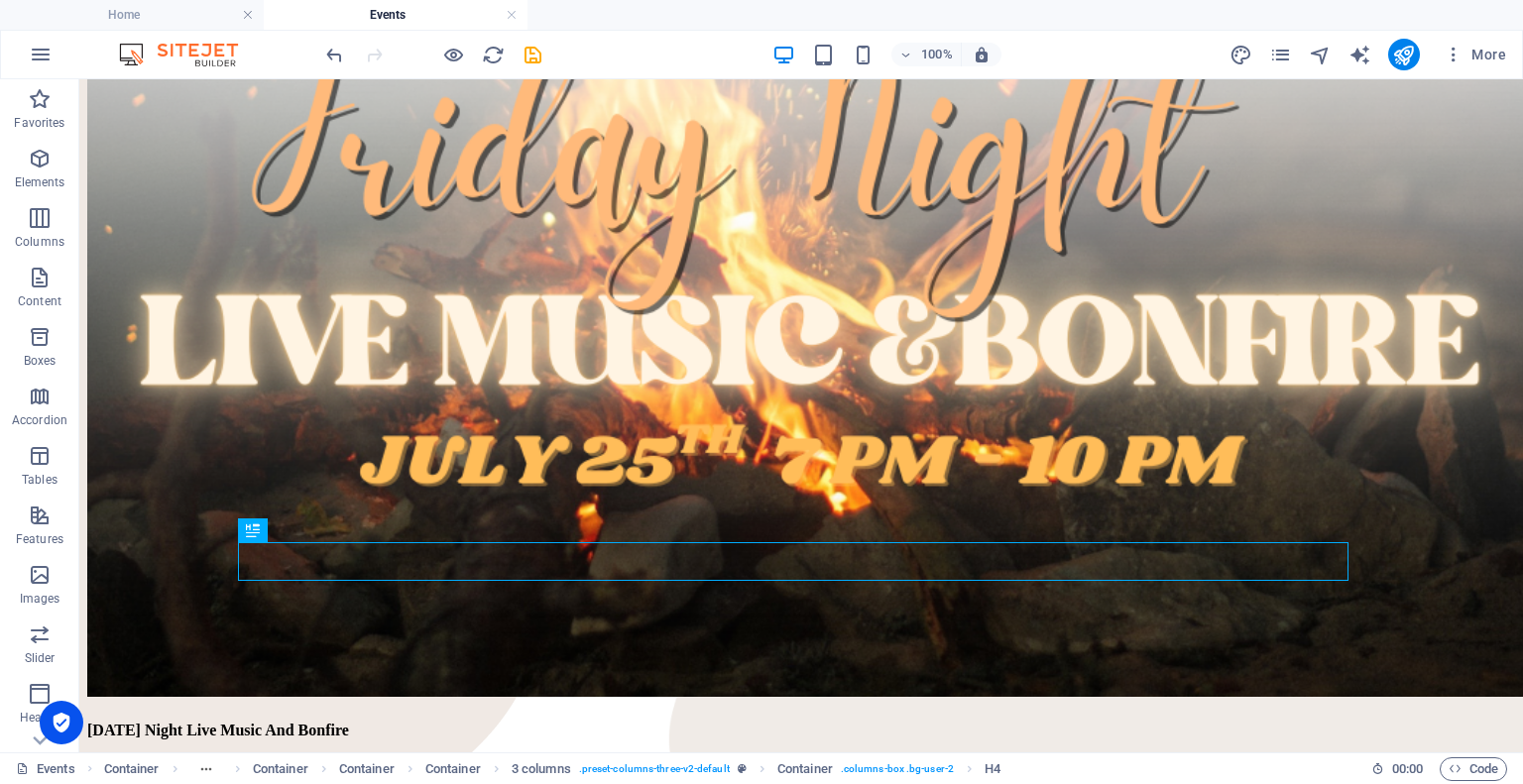 click on "100% More" at bounding box center [918, 55] 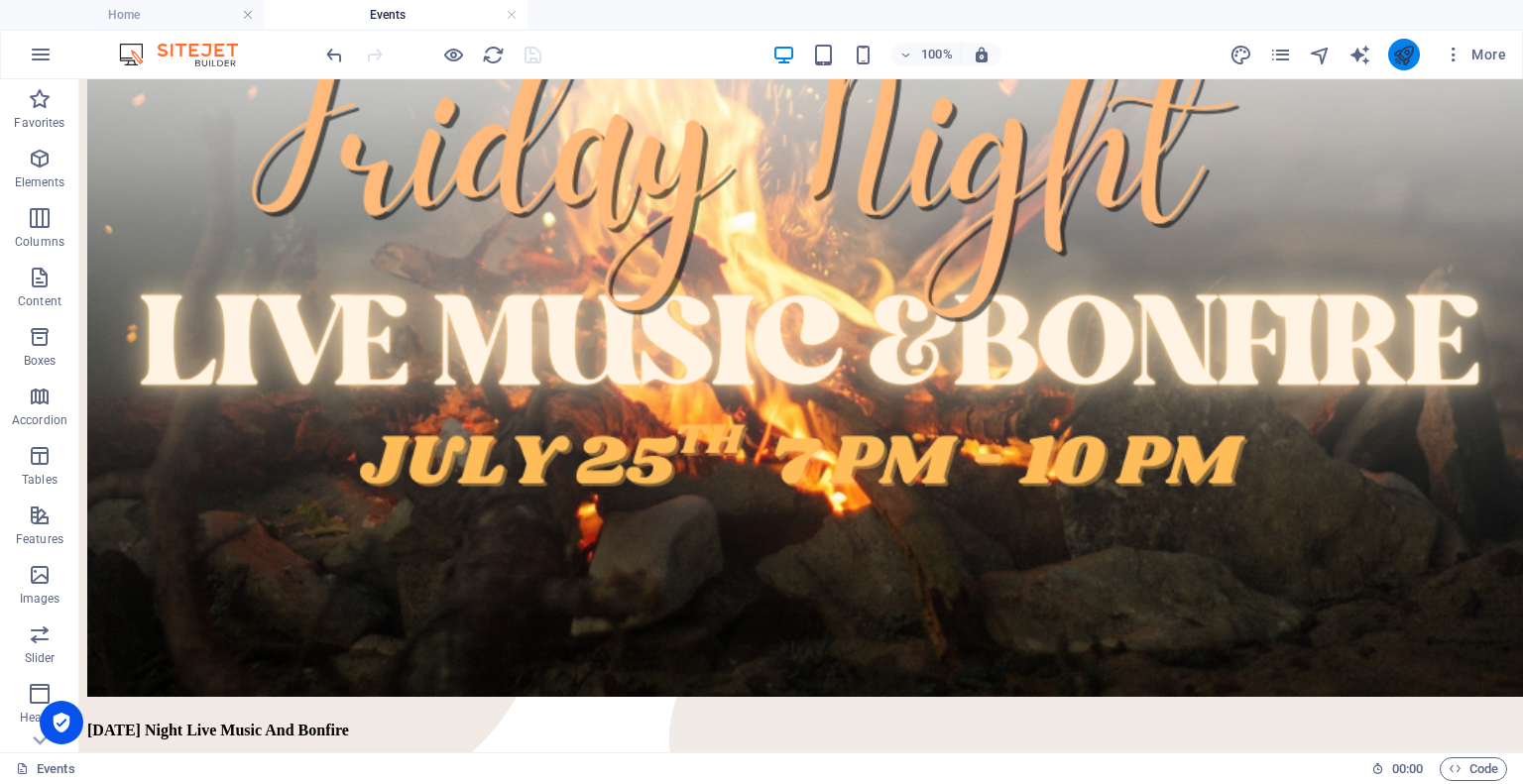 click at bounding box center [1403, 55] 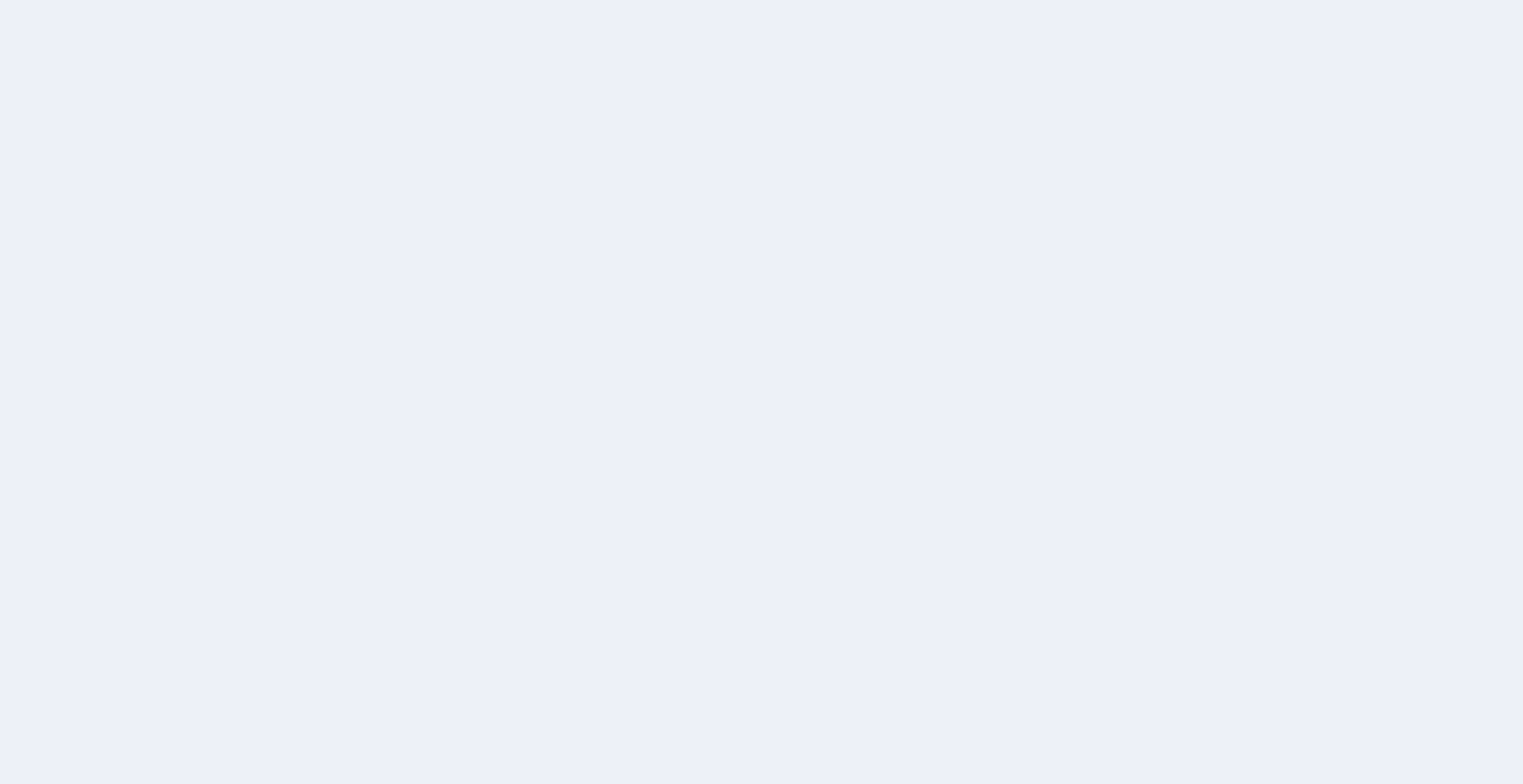 scroll, scrollTop: 0, scrollLeft: 0, axis: both 